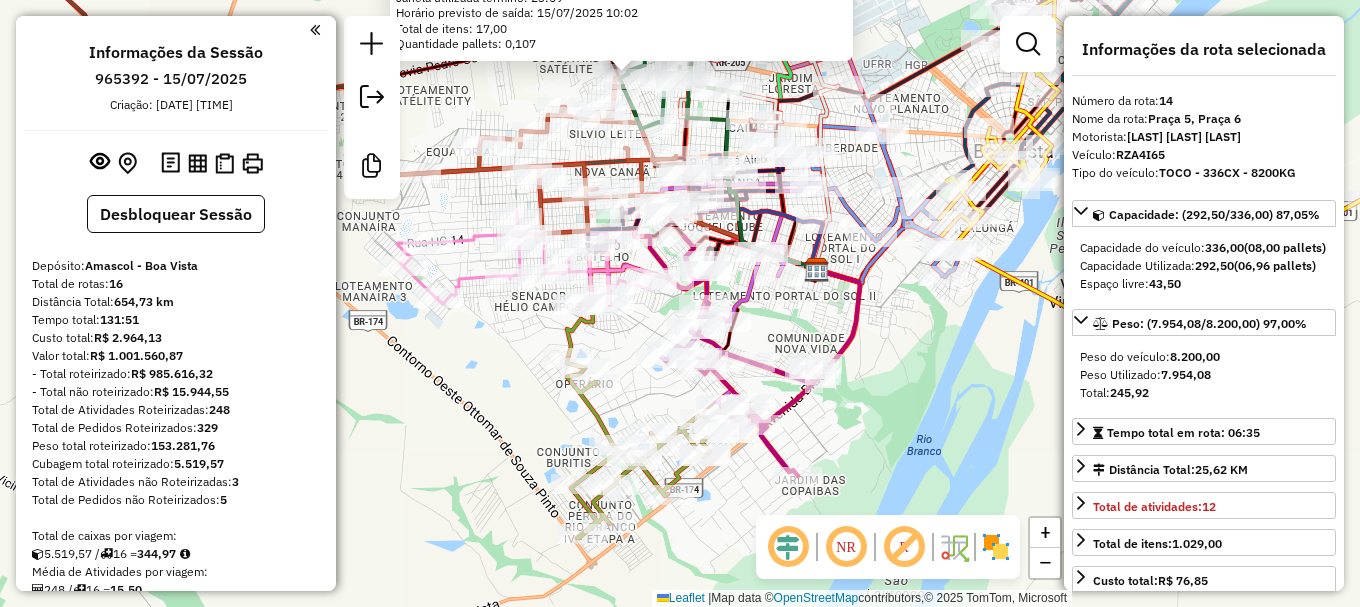 select on "**********" 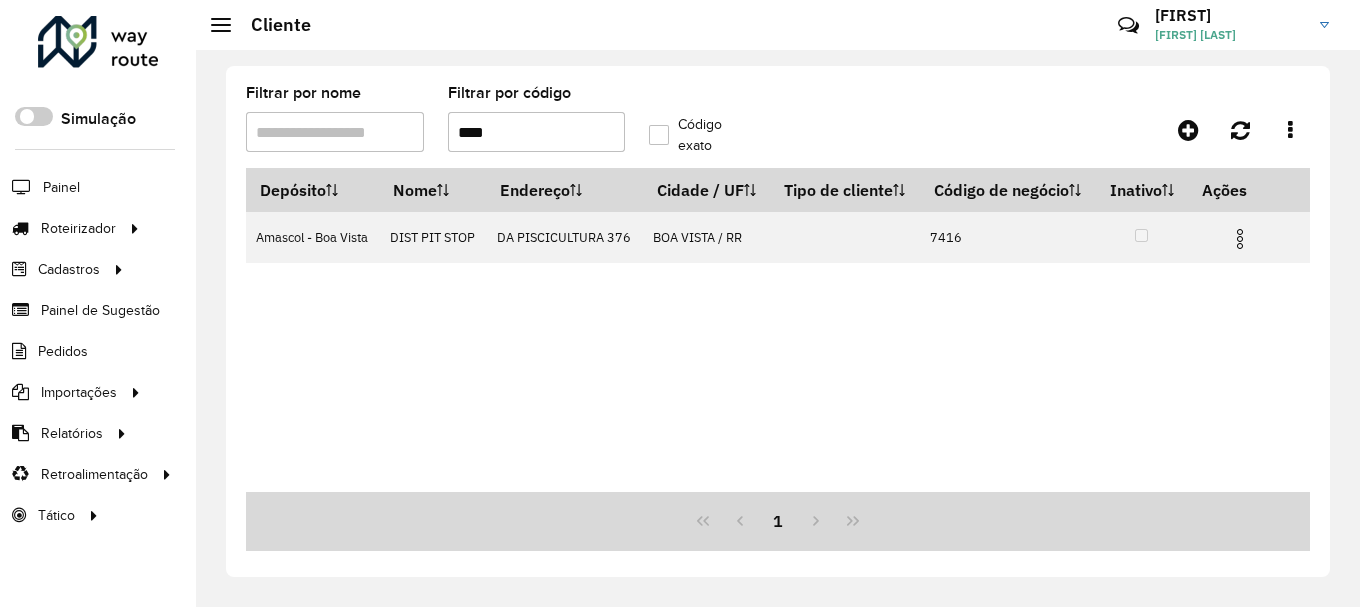 scroll, scrollTop: 0, scrollLeft: 0, axis: both 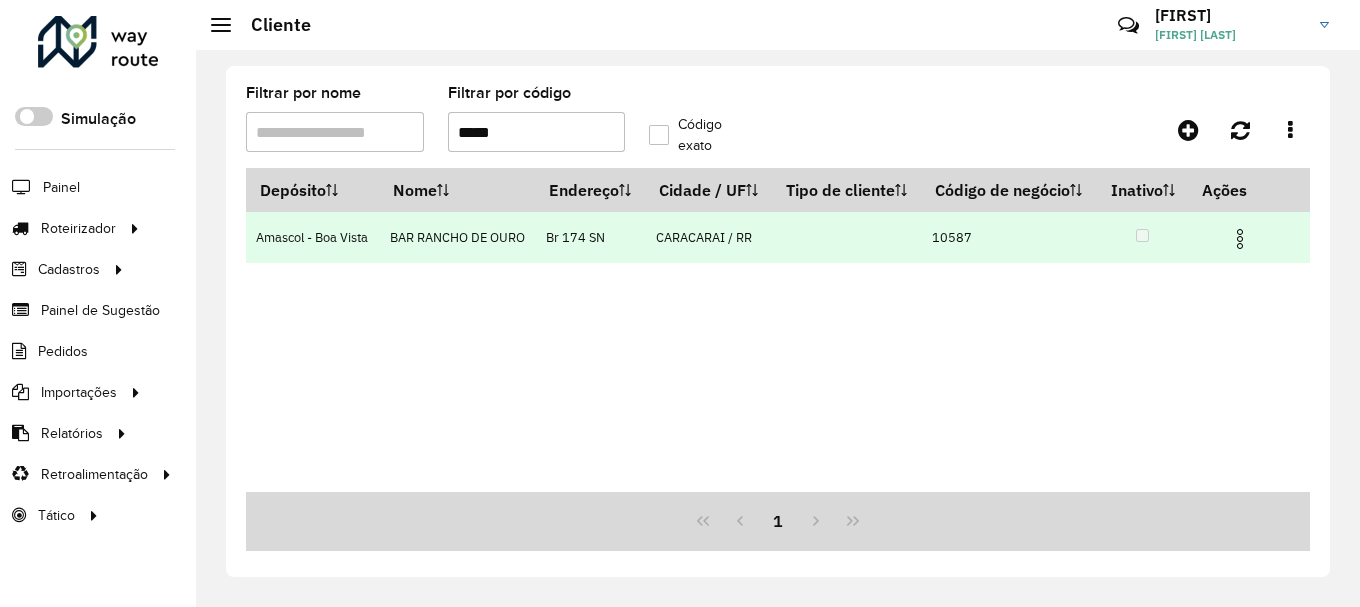 type on "*****" 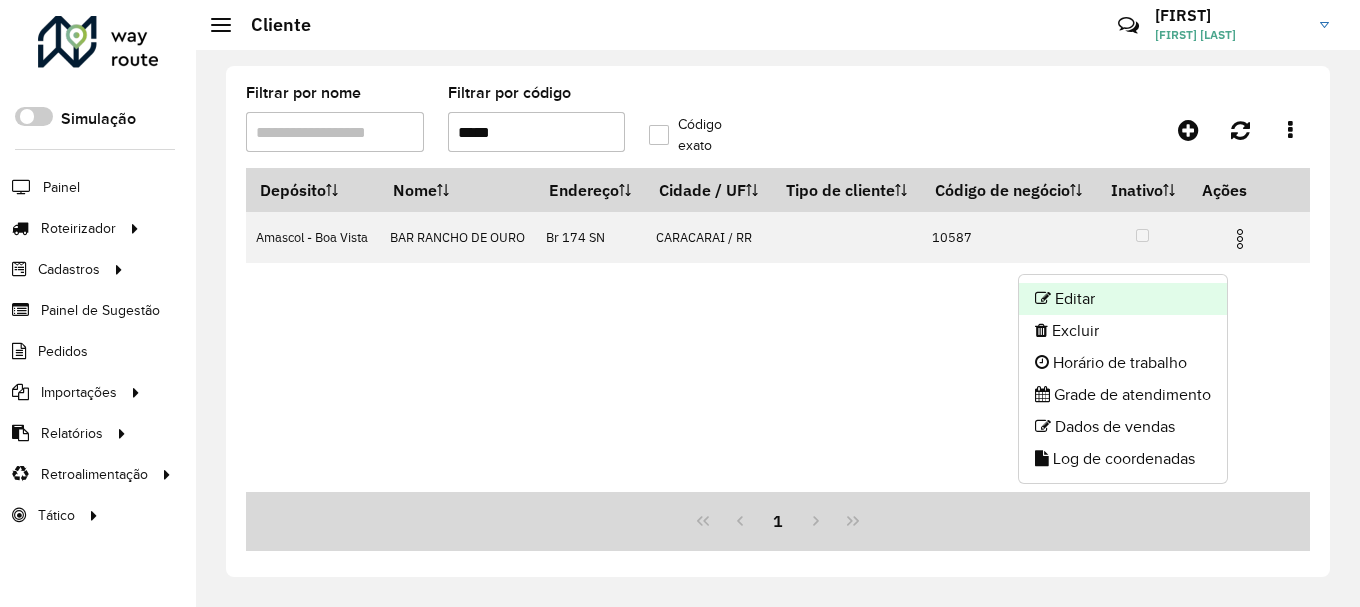 click on "Editar" 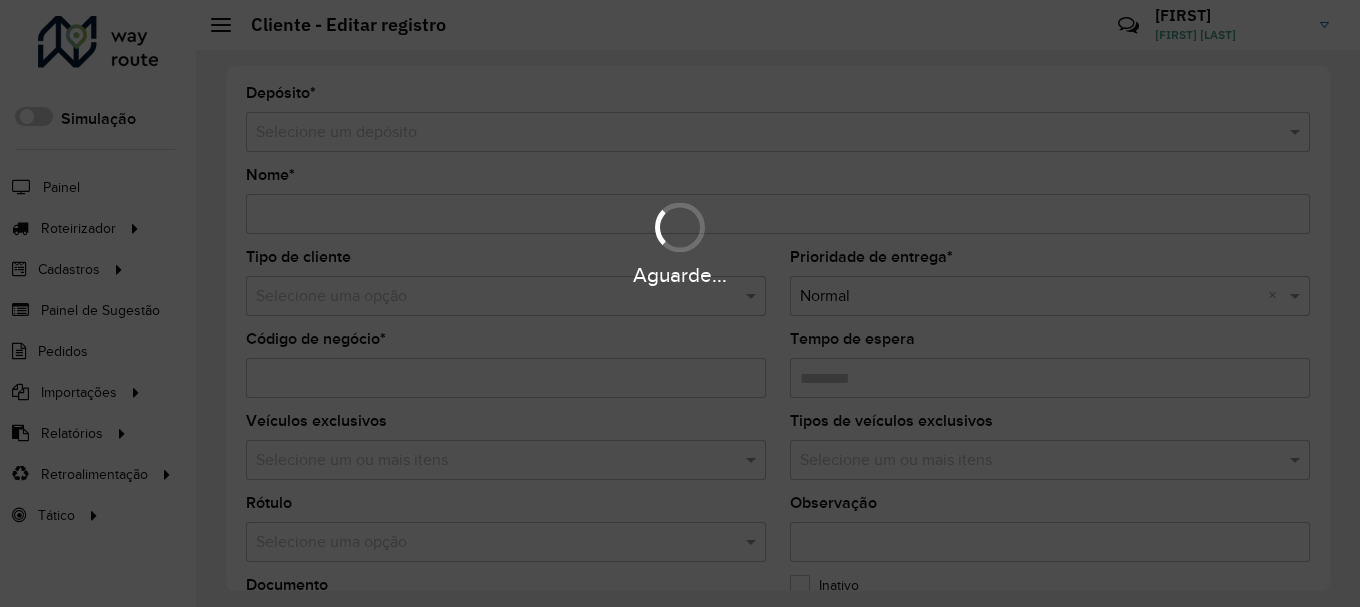 type on "**********" 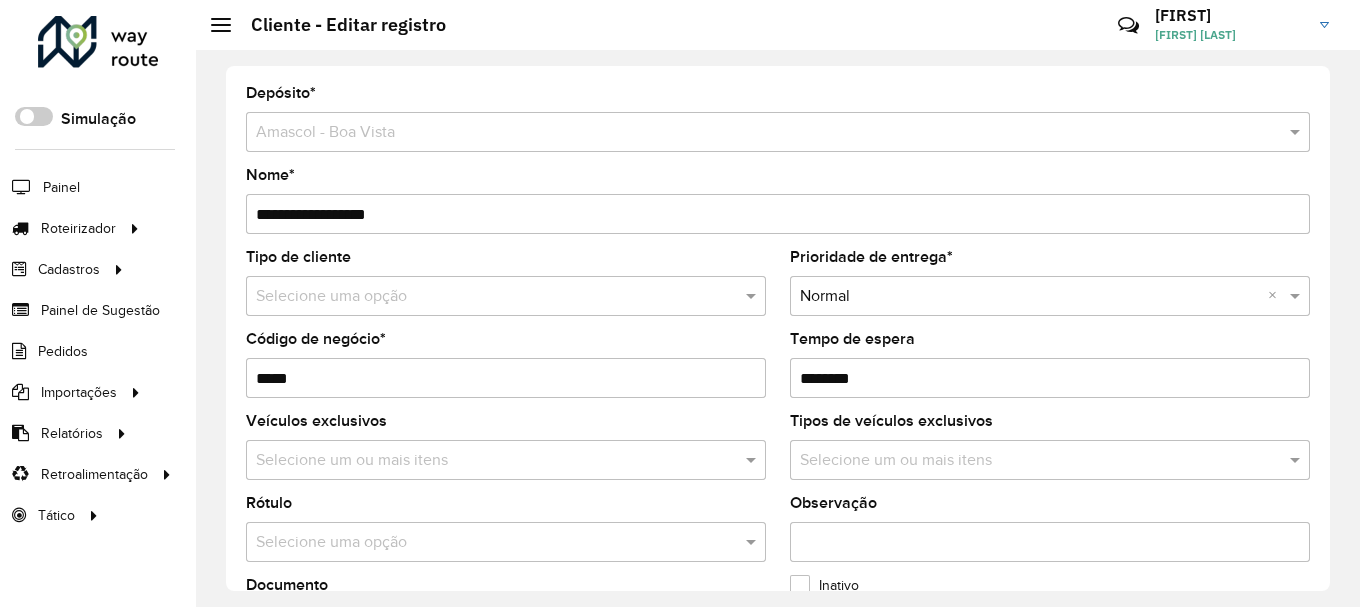 click on "Selecione um depósito × Amascol - Boa Vista" at bounding box center [778, 132] 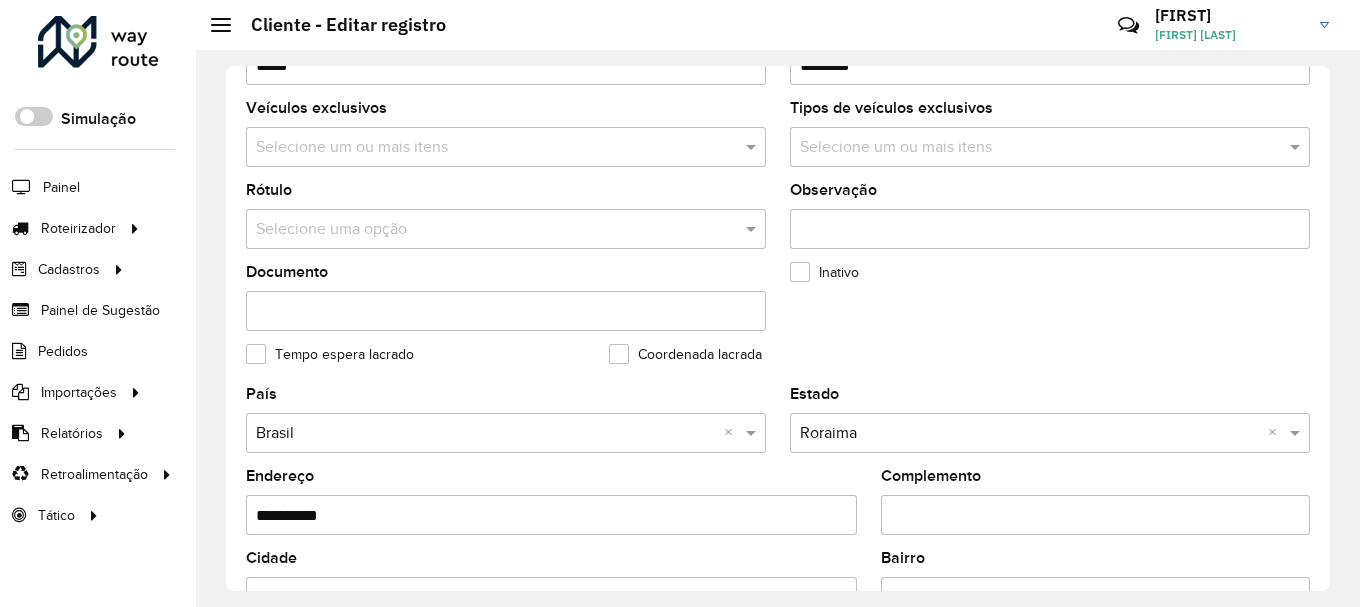 scroll, scrollTop: 700, scrollLeft: 0, axis: vertical 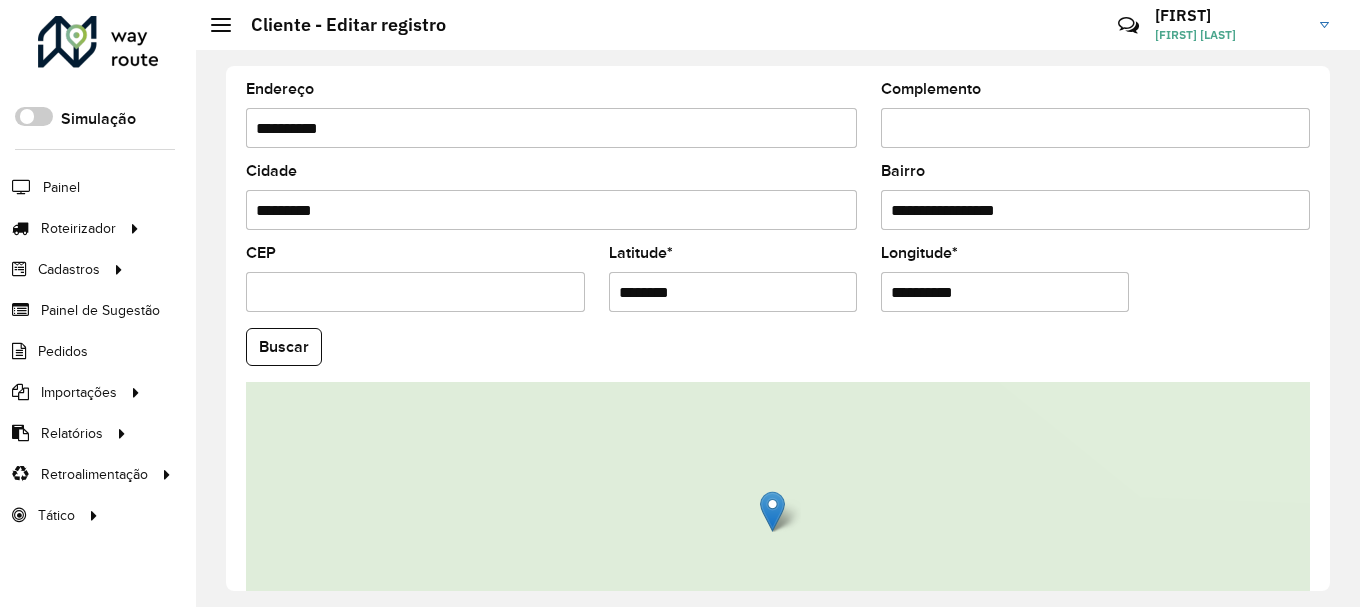 drag, startPoint x: 607, startPoint y: 288, endPoint x: 509, endPoint y: 286, distance: 98.02041 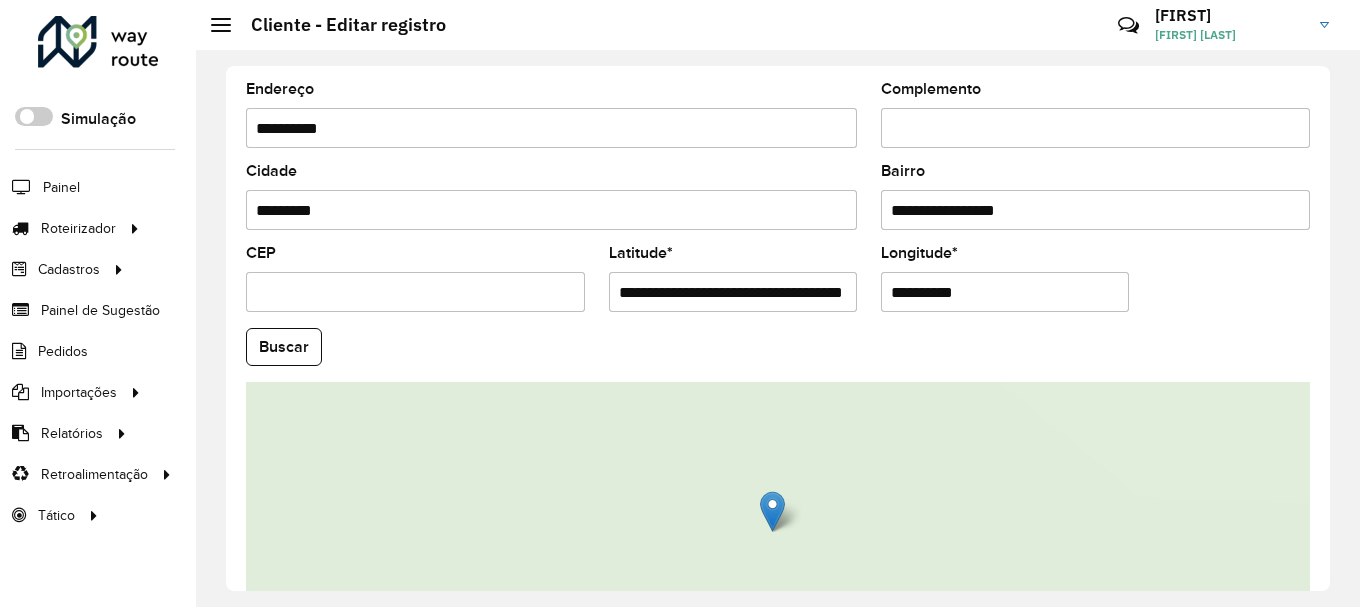 scroll, scrollTop: 0, scrollLeft: 82, axis: horizontal 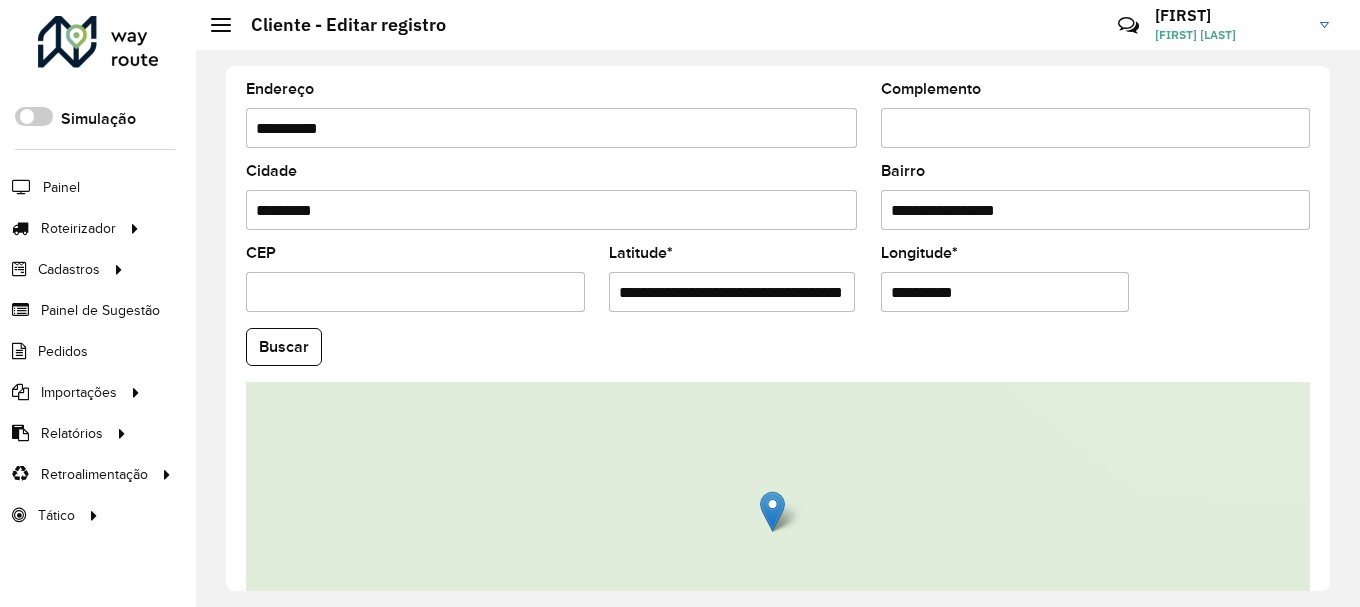 drag, startPoint x: 847, startPoint y: 289, endPoint x: 692, endPoint y: 297, distance: 155.20631 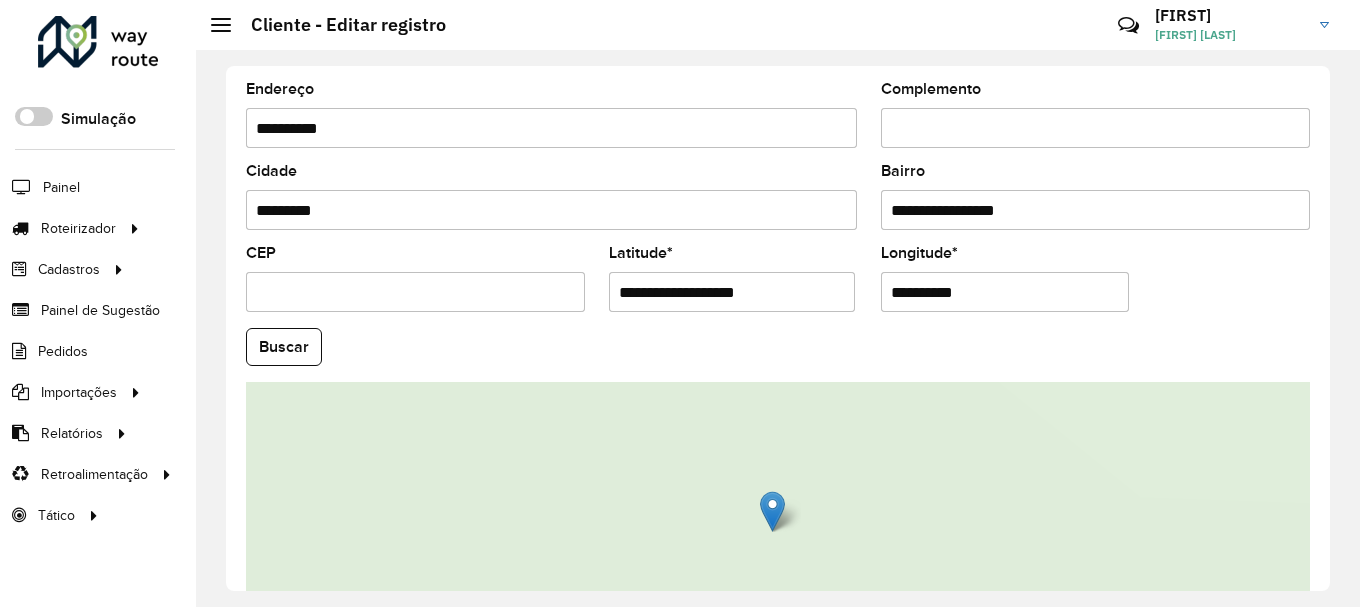 scroll, scrollTop: 0, scrollLeft: 0, axis: both 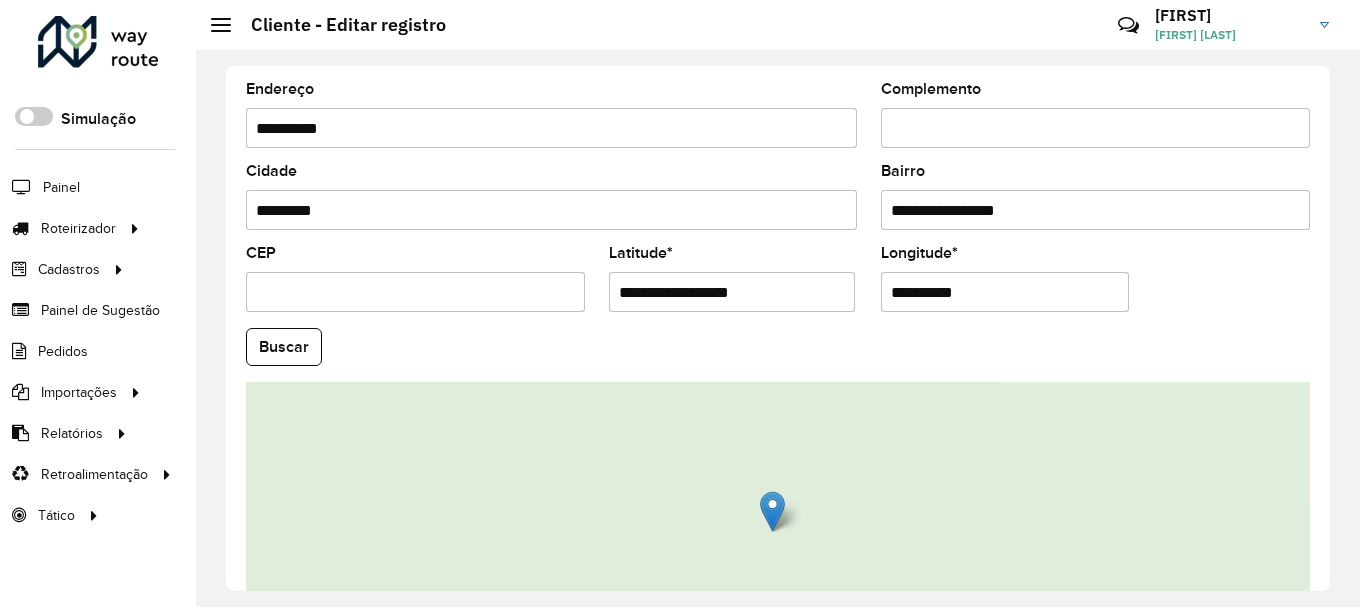 type on "**********" 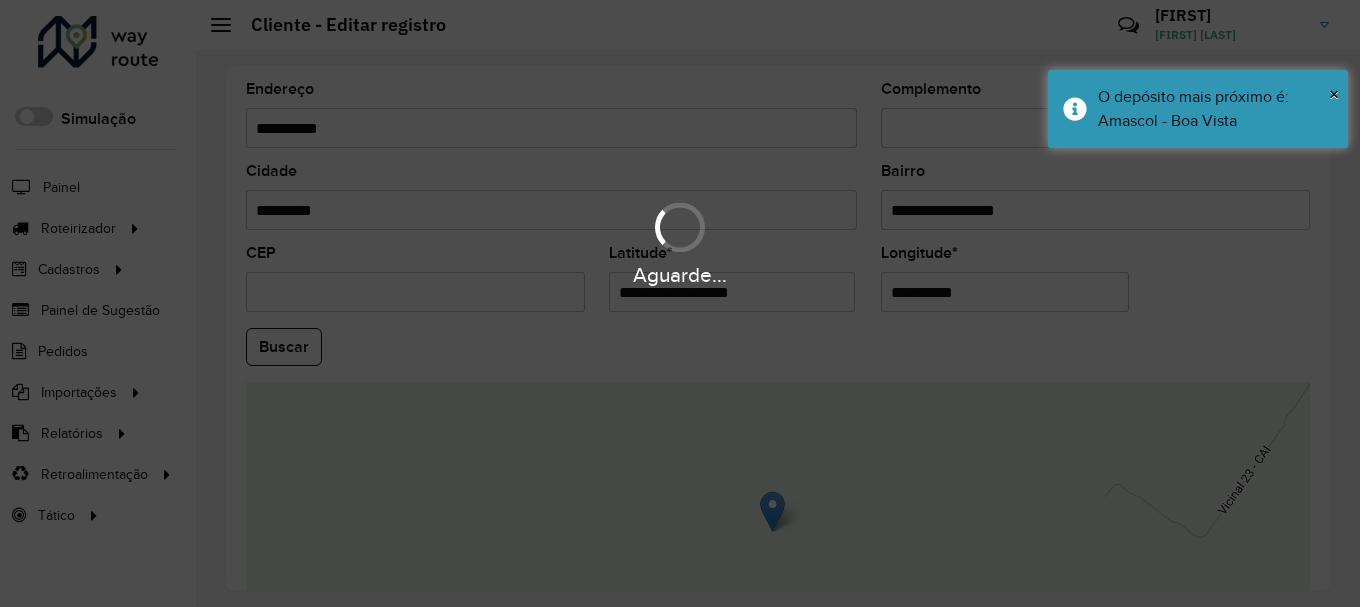 paste on "********" 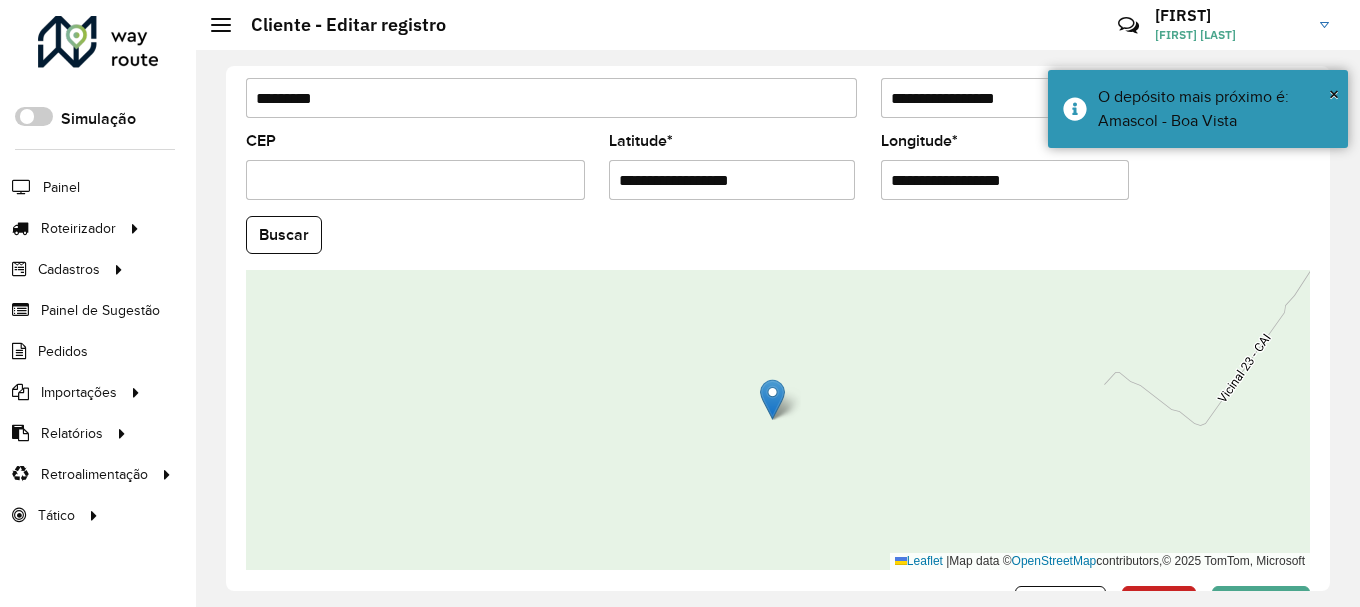 scroll, scrollTop: 881, scrollLeft: 0, axis: vertical 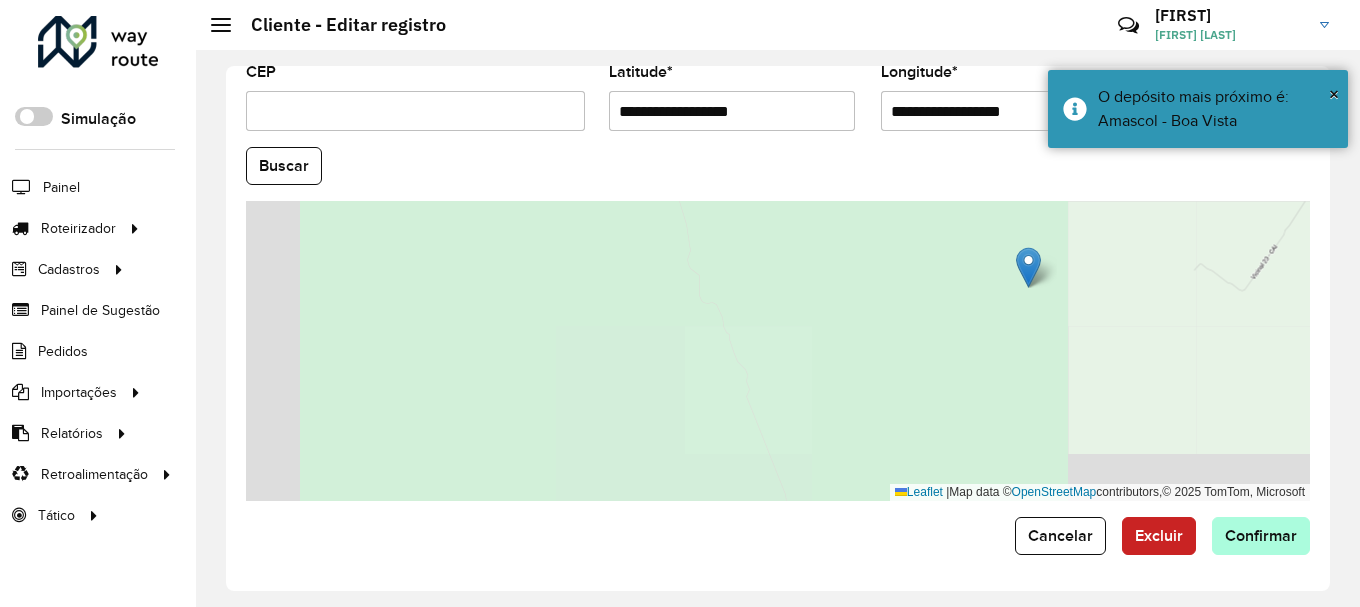 type on "**********" 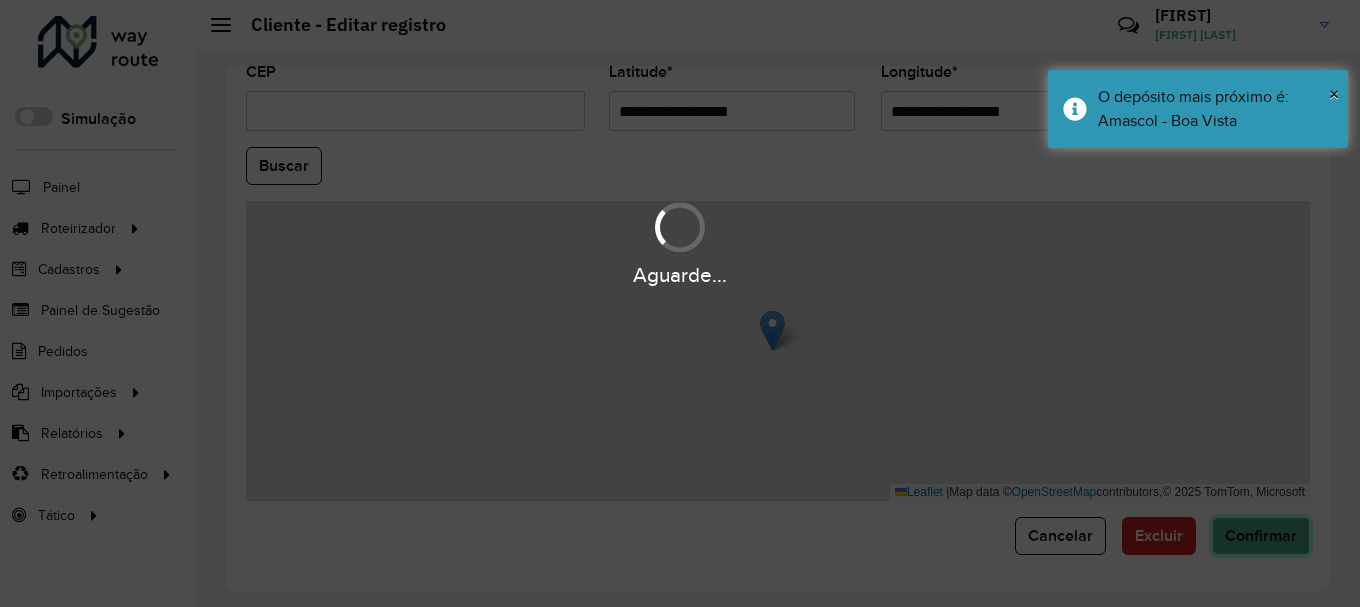 click on "Aguarde...  Pop-up bloqueado!  Seu navegador bloqueou automáticamente a abertura de uma nova janela.   Acesse as configurações e adicione o endereço do sistema a lista de permissão.   Fechar  Roteirizador AmbevTech Simulação Painel Roteirizador Entregas Vendas Cadastros Checkpoint Classificações de venda Cliente Consulta de setores Depósito Disponibilidade de veículos Fator tipo de produto Gabarito planner Grupo Rota Fator Tipo Produto Grupo de rotas exclusiva Grupo de setores Layout integração Modelo Parada Pedágio Perfil de Vendedor Ponto de apoio FAD Produto Restrição de Atendimento Planner Rodízio de placa Rota exclusiva FAD Rótulo Setor Setor Planner Tipo de cliente Tipo de veículo Tipo de veículo RN Transportadora Vendedor Veículo Painel de Sugestão Pedidos Importações Classificação e volume de venda Clientes Fator tipo produto Gabarito planner Grade de atendimento Janela de atendimento Localização Pedidos Restrição de Atendimento Planner Tempo de espera Vendedor Veículos" at bounding box center (680, 303) 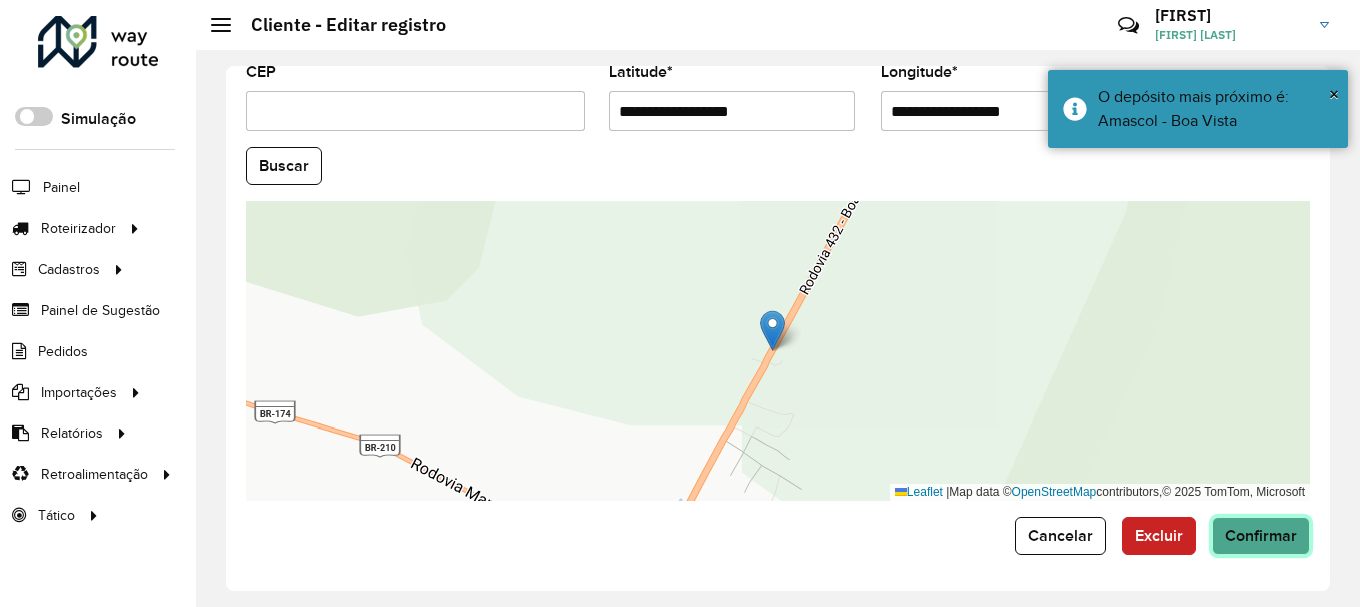 click on "Confirmar" 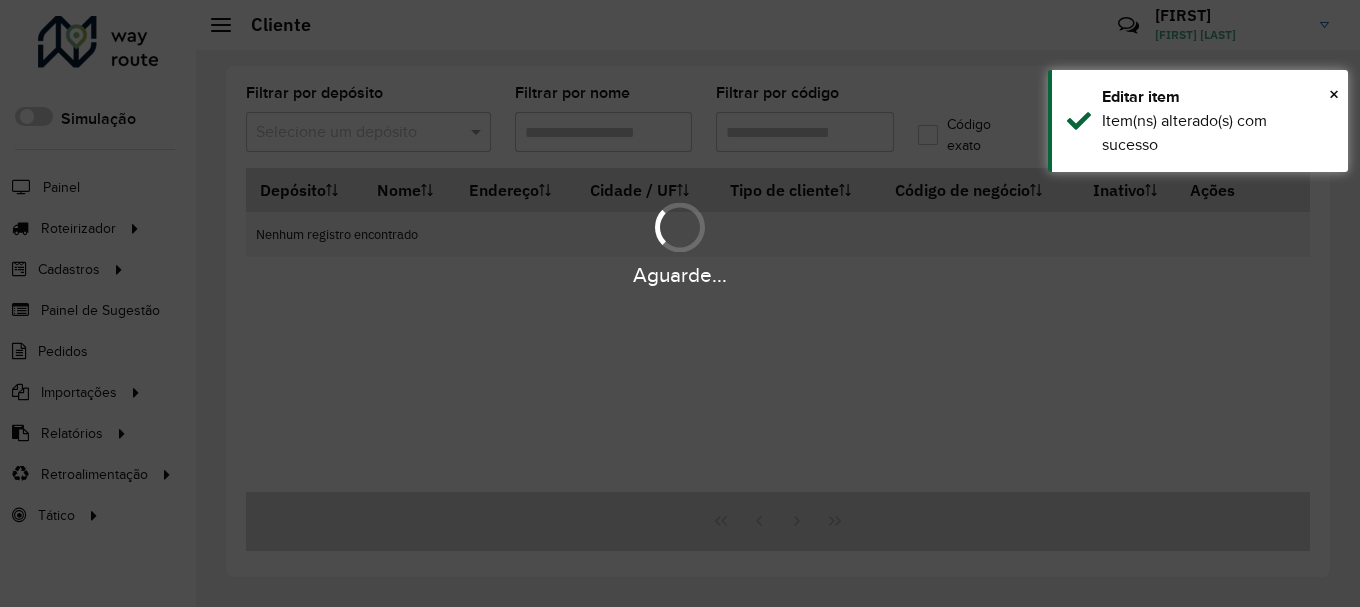 type on "*****" 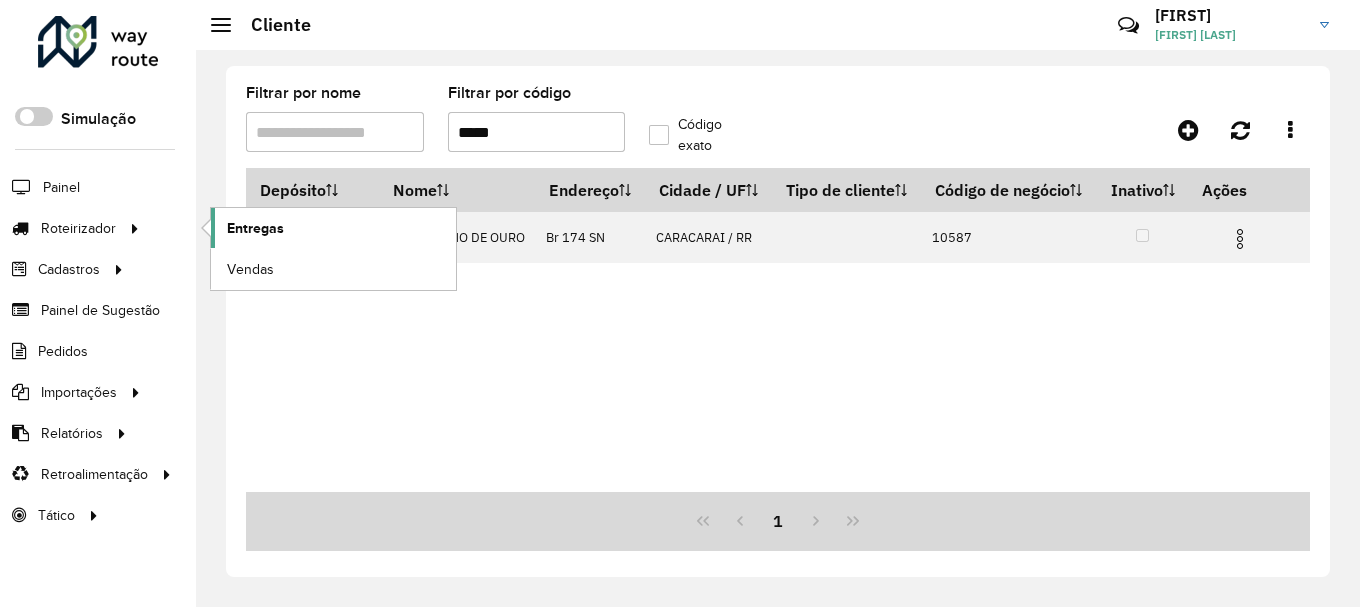click on "Entregas" 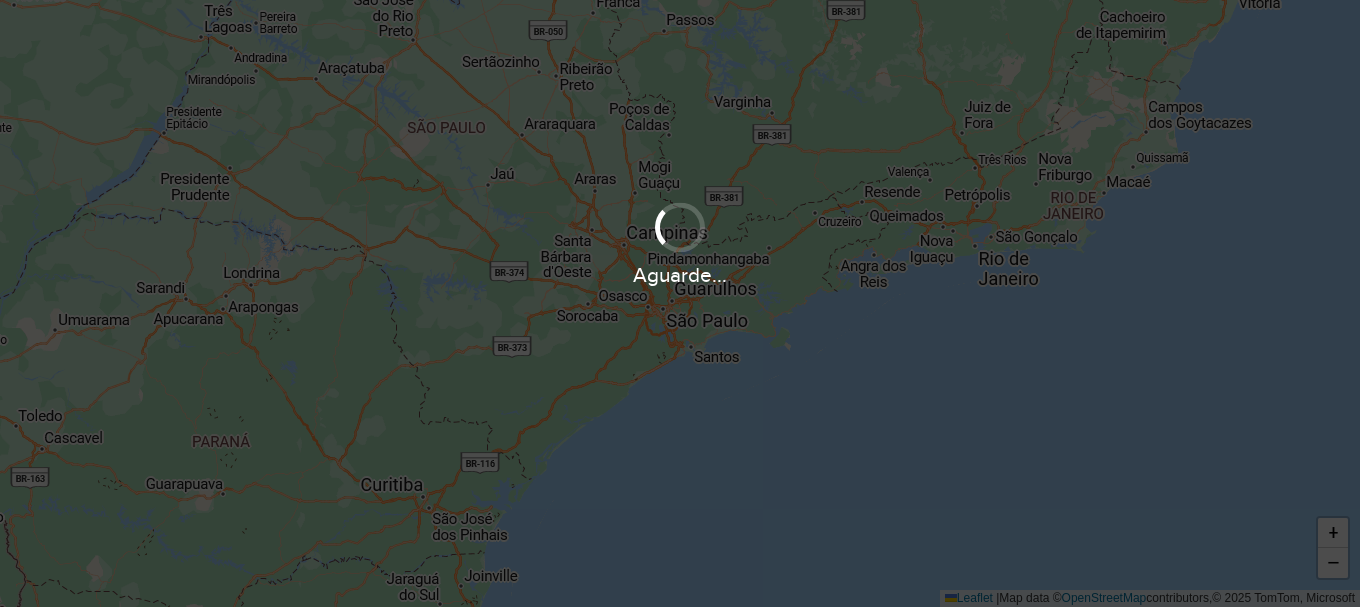 scroll, scrollTop: 0, scrollLeft: 0, axis: both 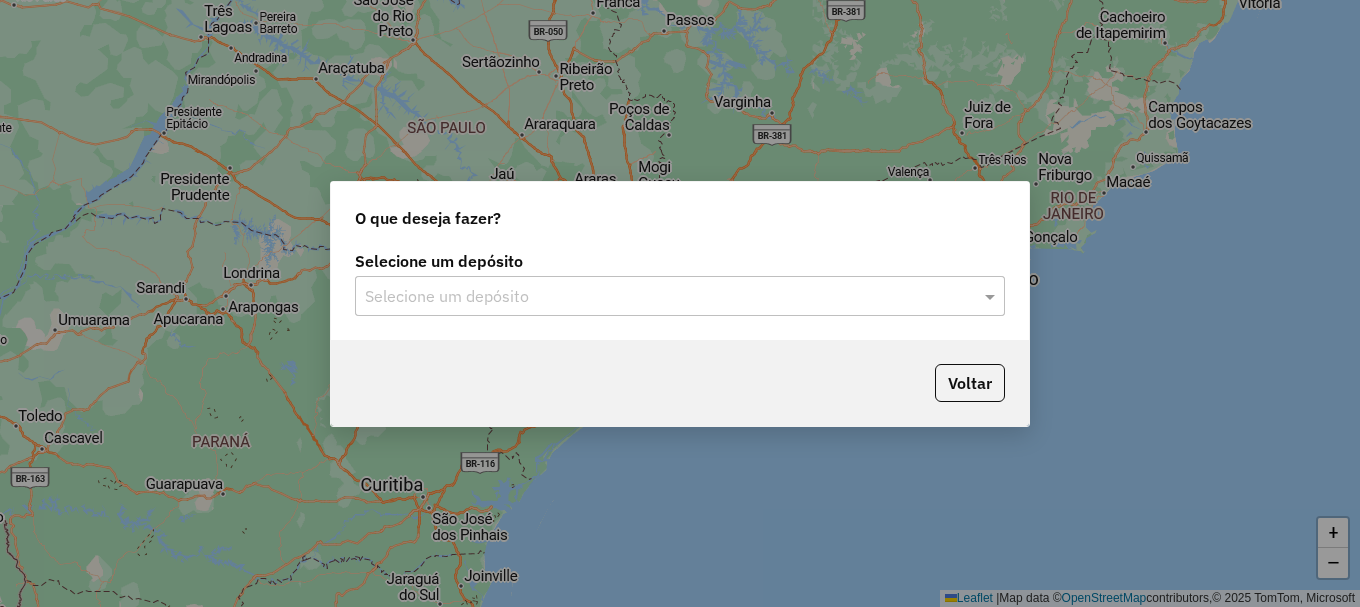 click 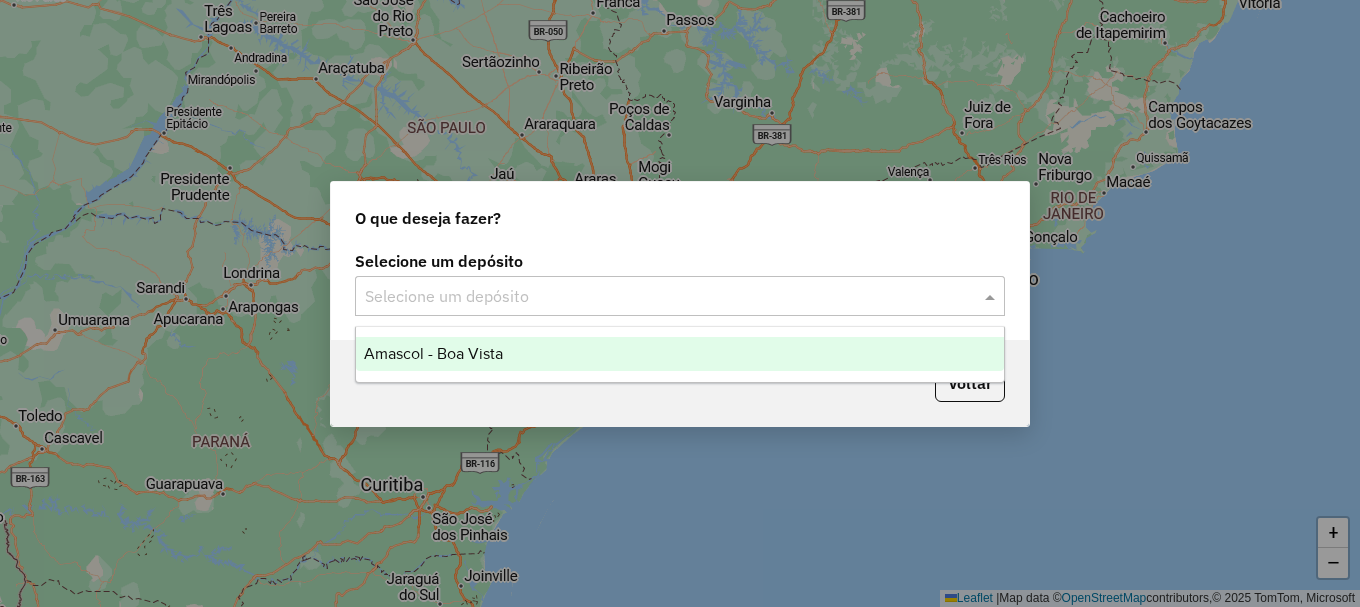 click on "Amascol - Boa Vista" at bounding box center (433, 353) 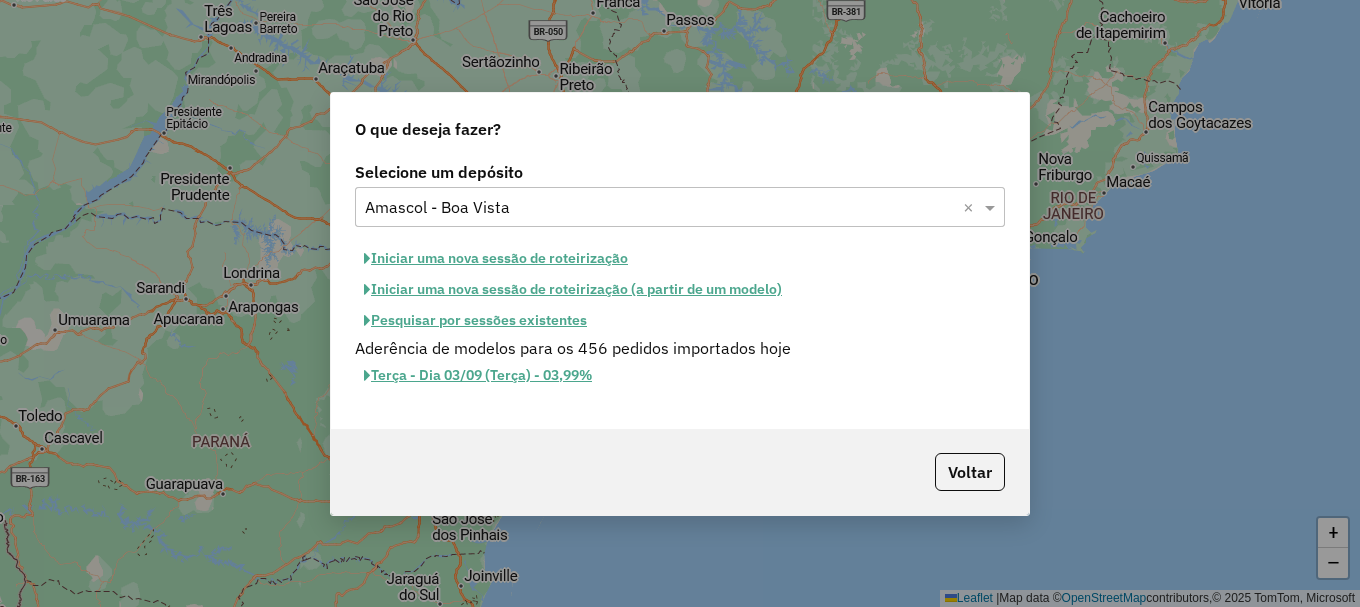 click on "Iniciar uma nova sessão de roteirização" 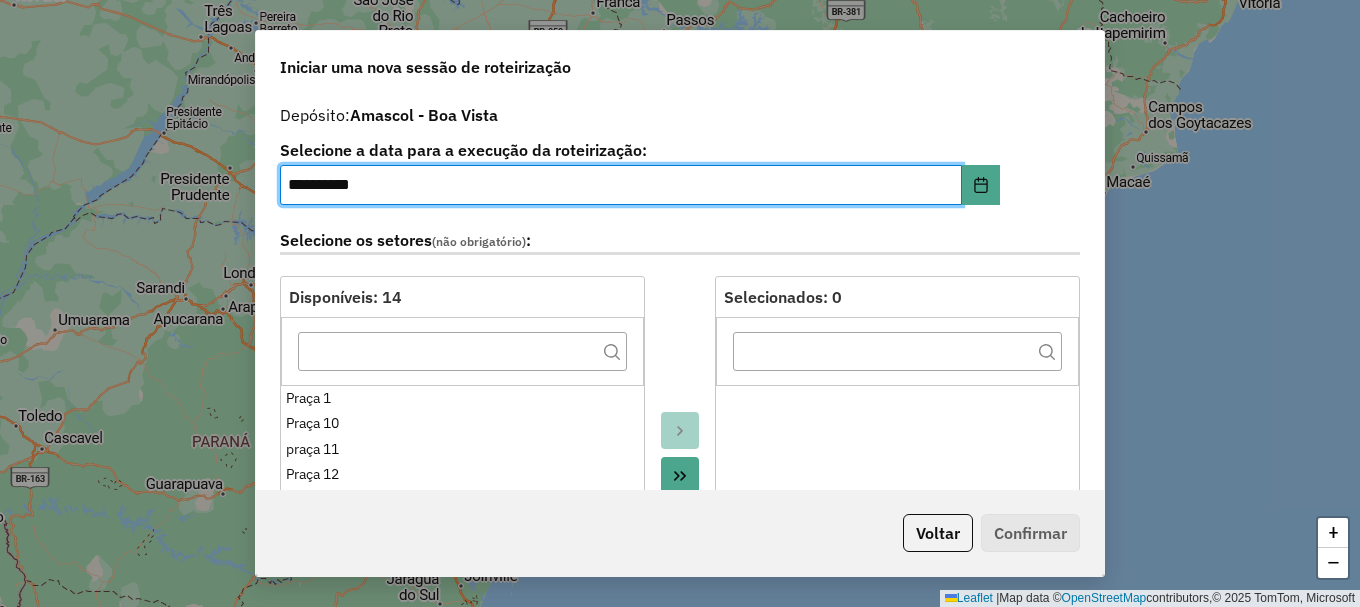 scroll, scrollTop: 600, scrollLeft: 0, axis: vertical 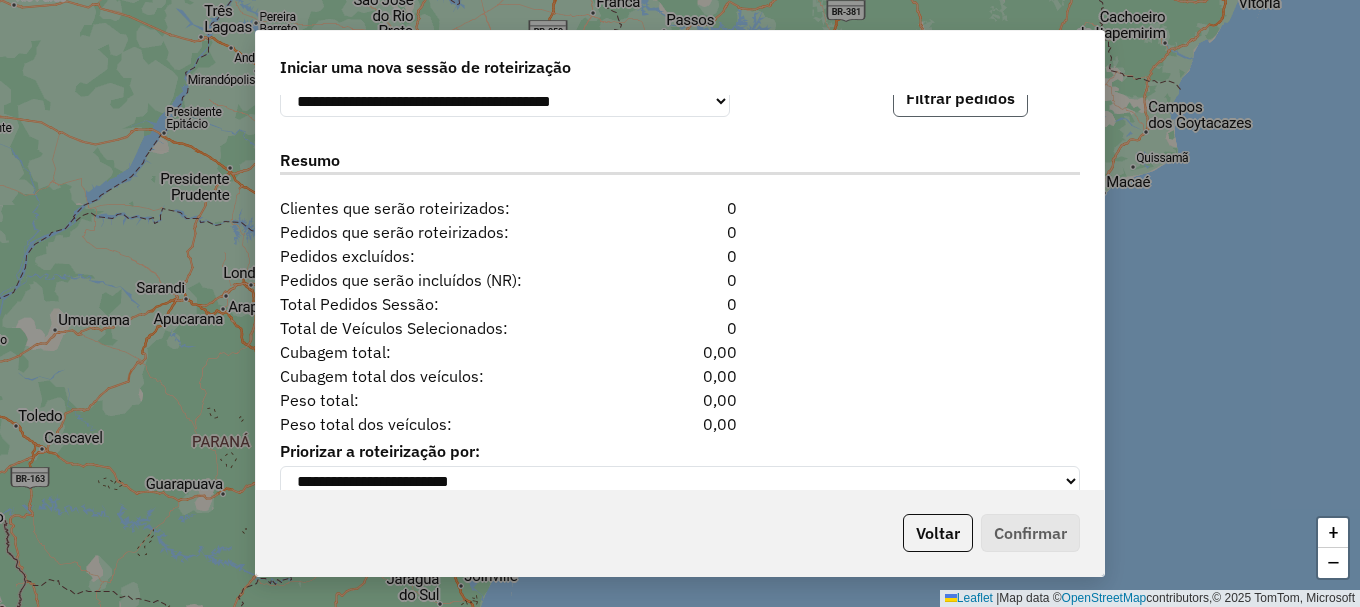click on "Filtrar pedidos" 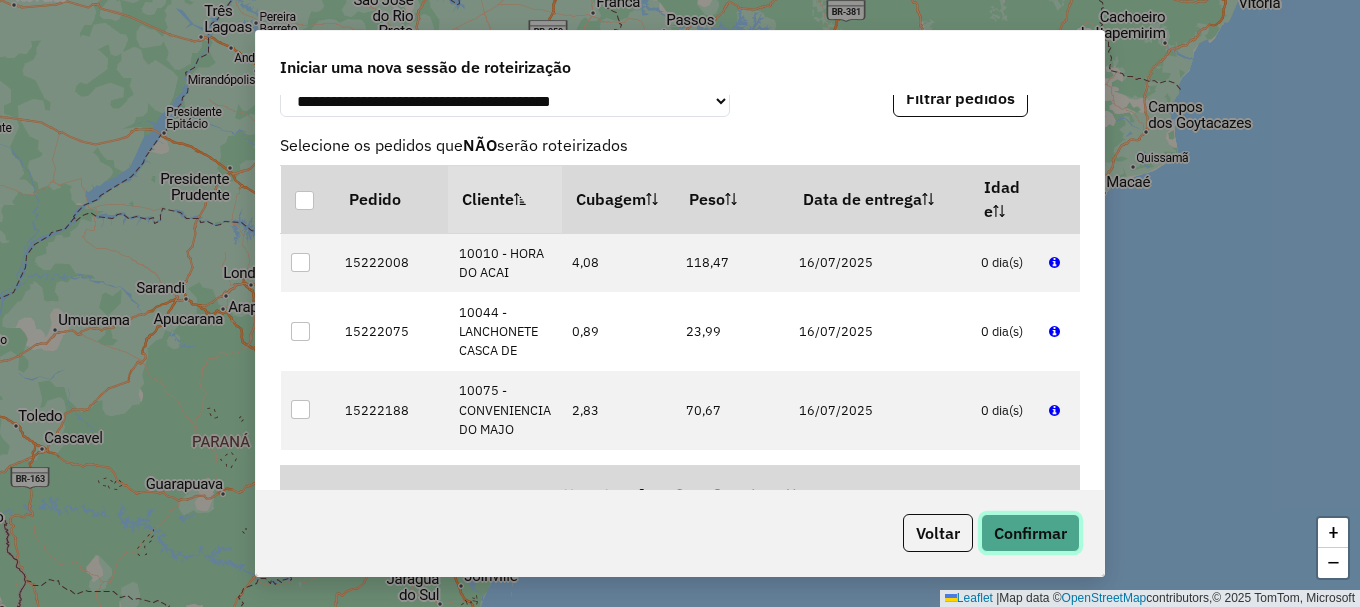 click on "Confirmar" 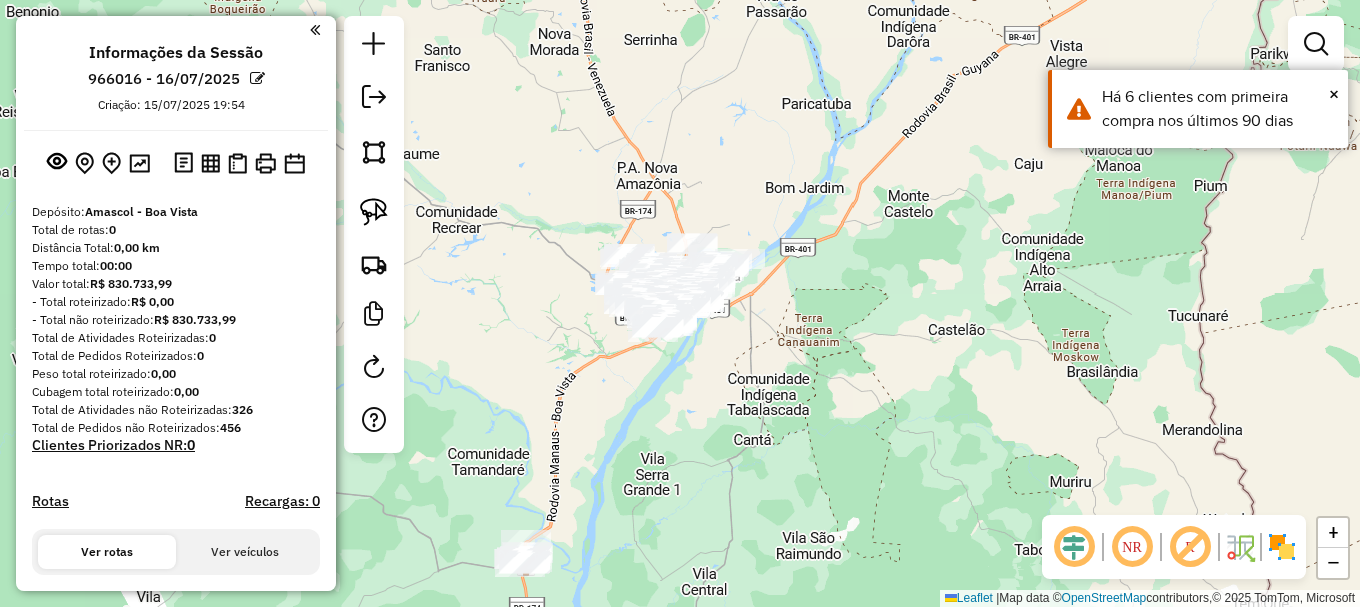 scroll, scrollTop: 377, scrollLeft: 0, axis: vertical 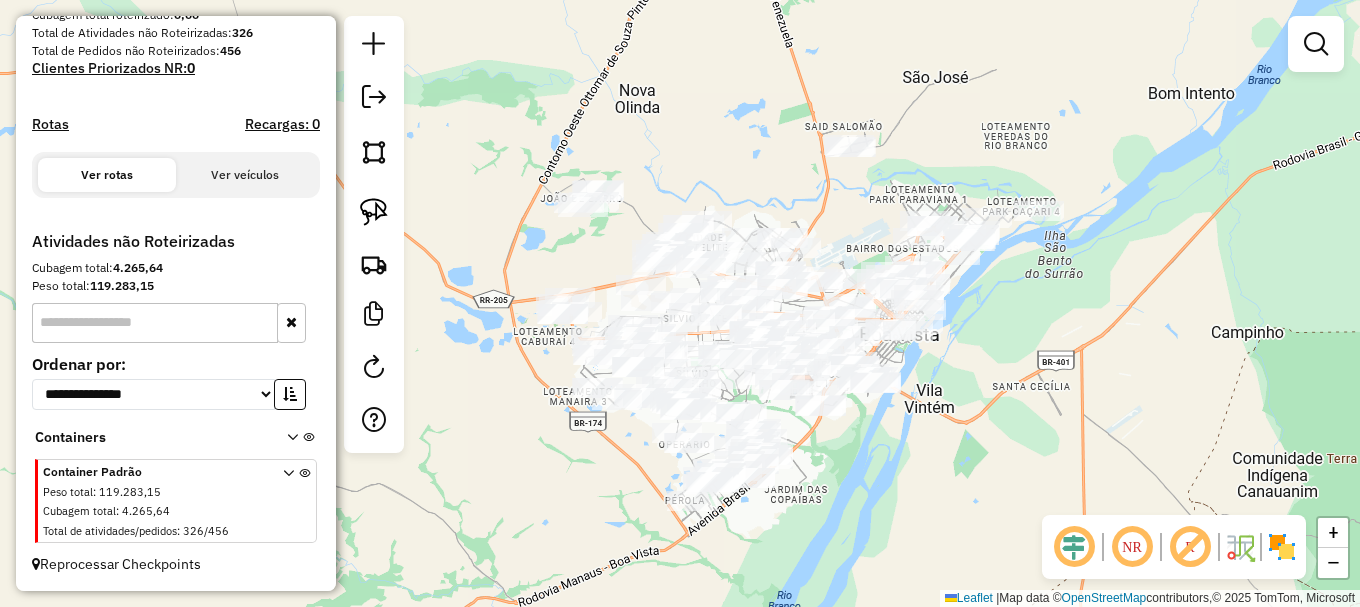 drag, startPoint x: 1110, startPoint y: 327, endPoint x: 992, endPoint y: 378, distance: 128.5496 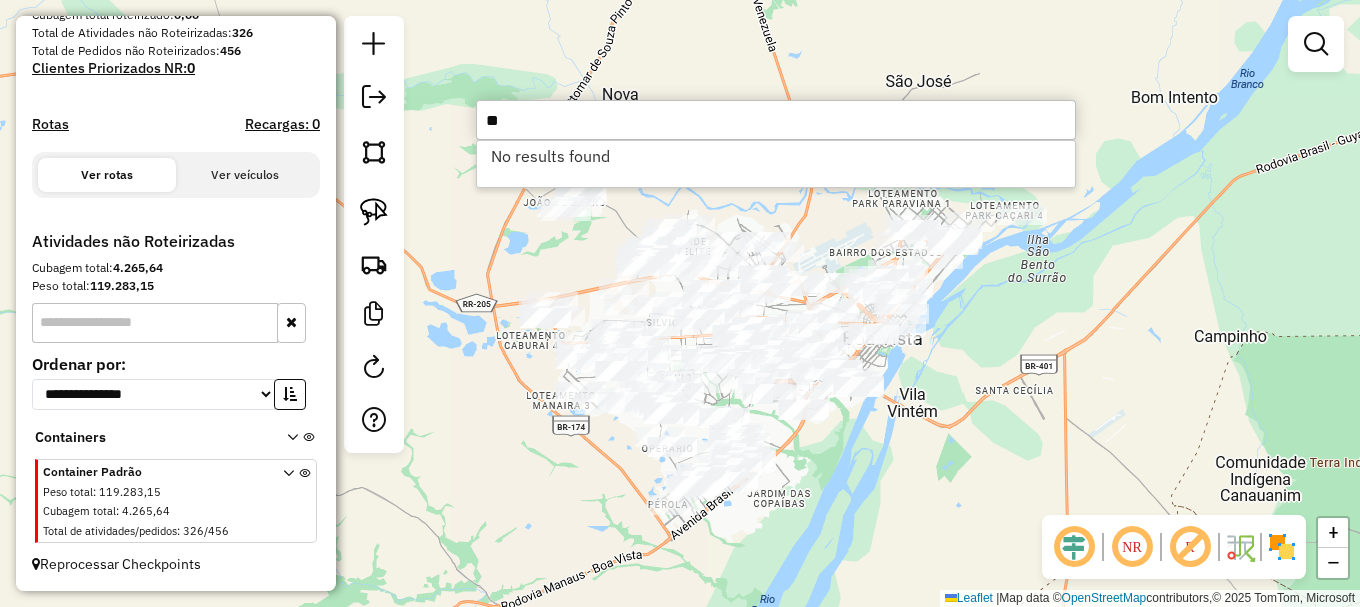 type on "*" 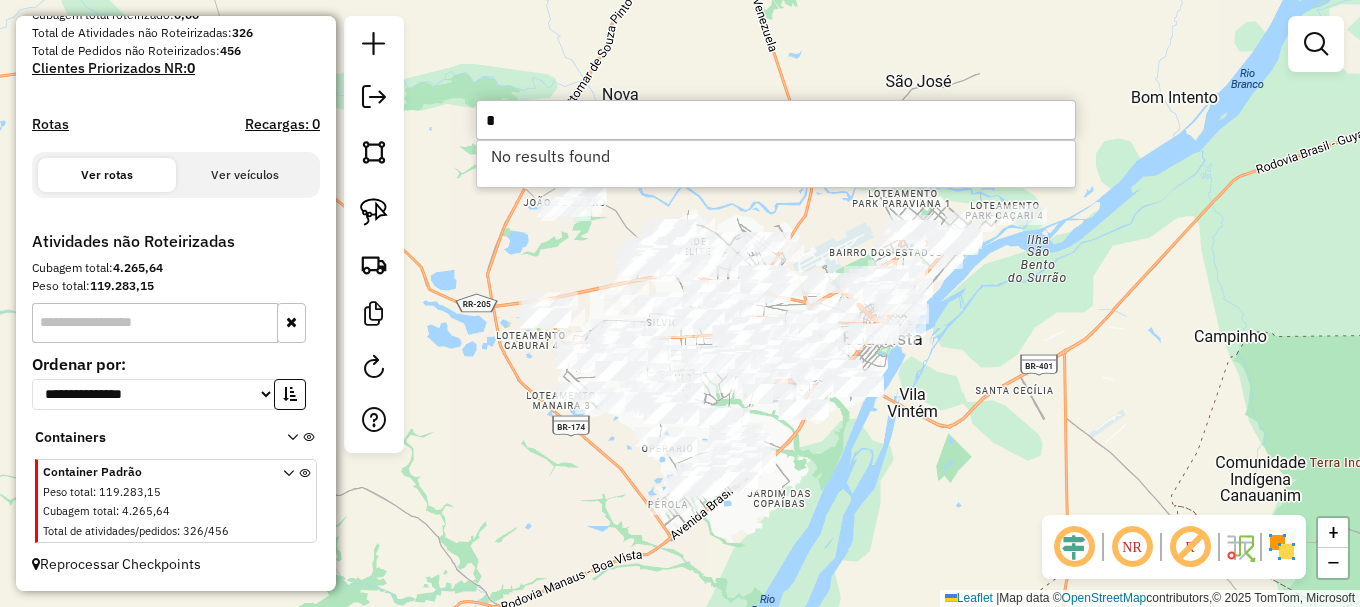 type 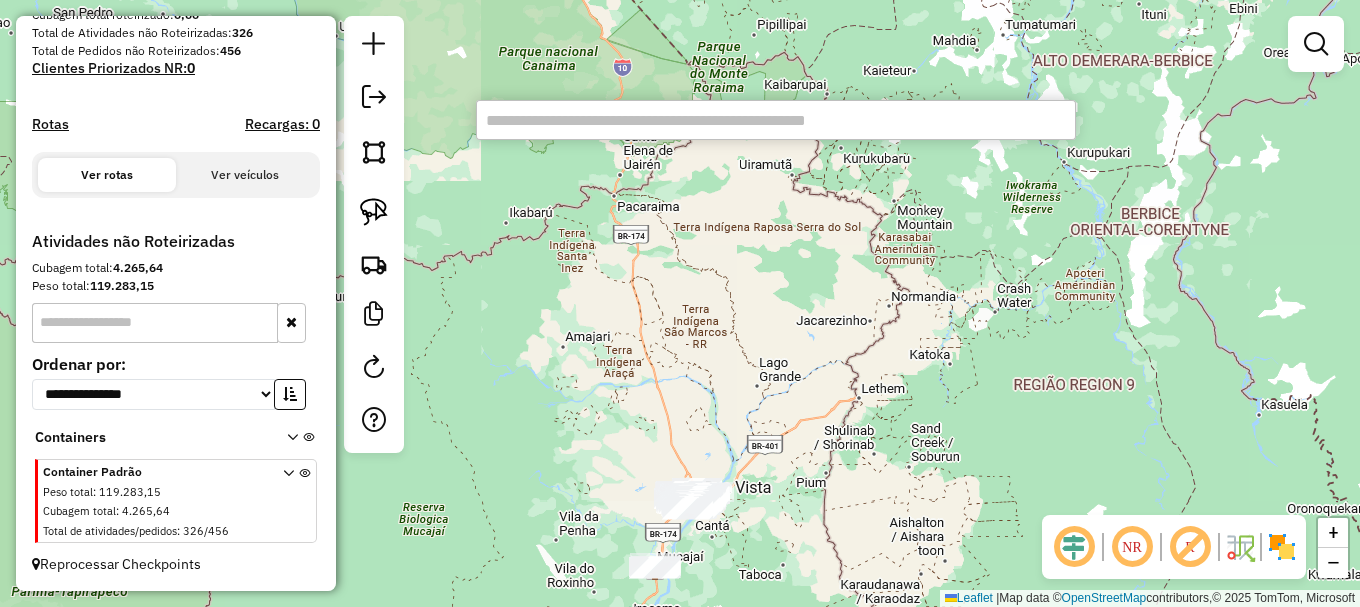 drag, startPoint x: 785, startPoint y: 522, endPoint x: 825, endPoint y: 70, distance: 453.76645 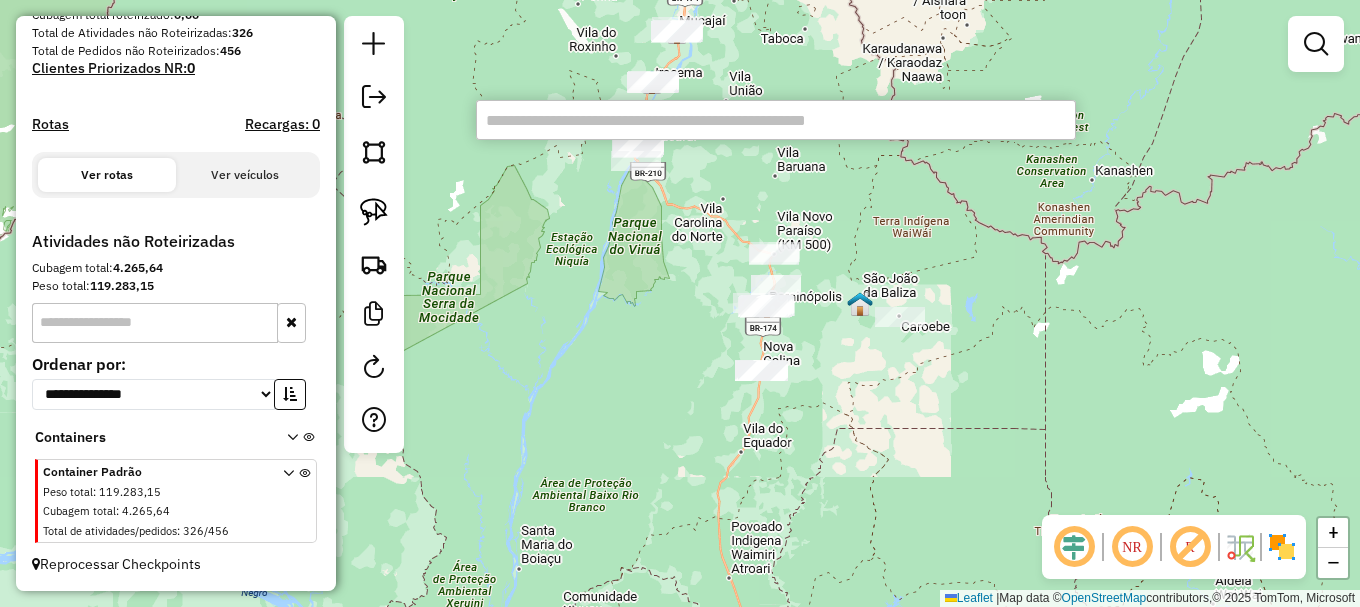 drag, startPoint x: 737, startPoint y: 317, endPoint x: 710, endPoint y: 271, distance: 53.338543 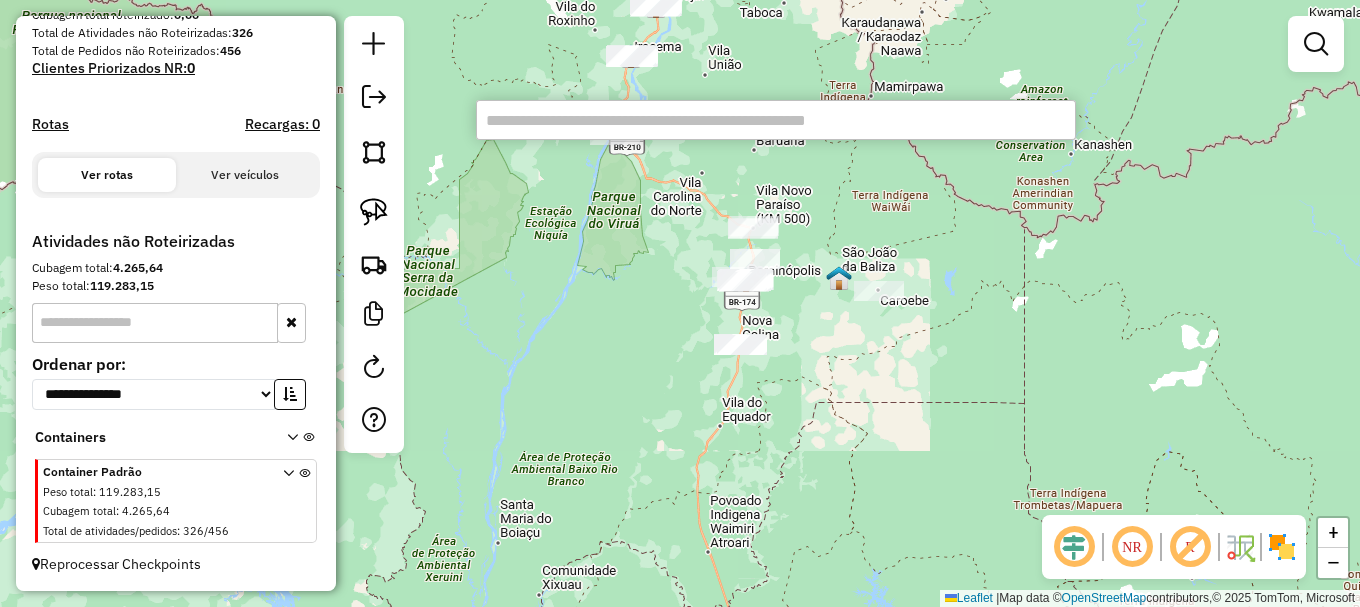 drag, startPoint x: 370, startPoint y: 210, endPoint x: 453, endPoint y: 276, distance: 106.04244 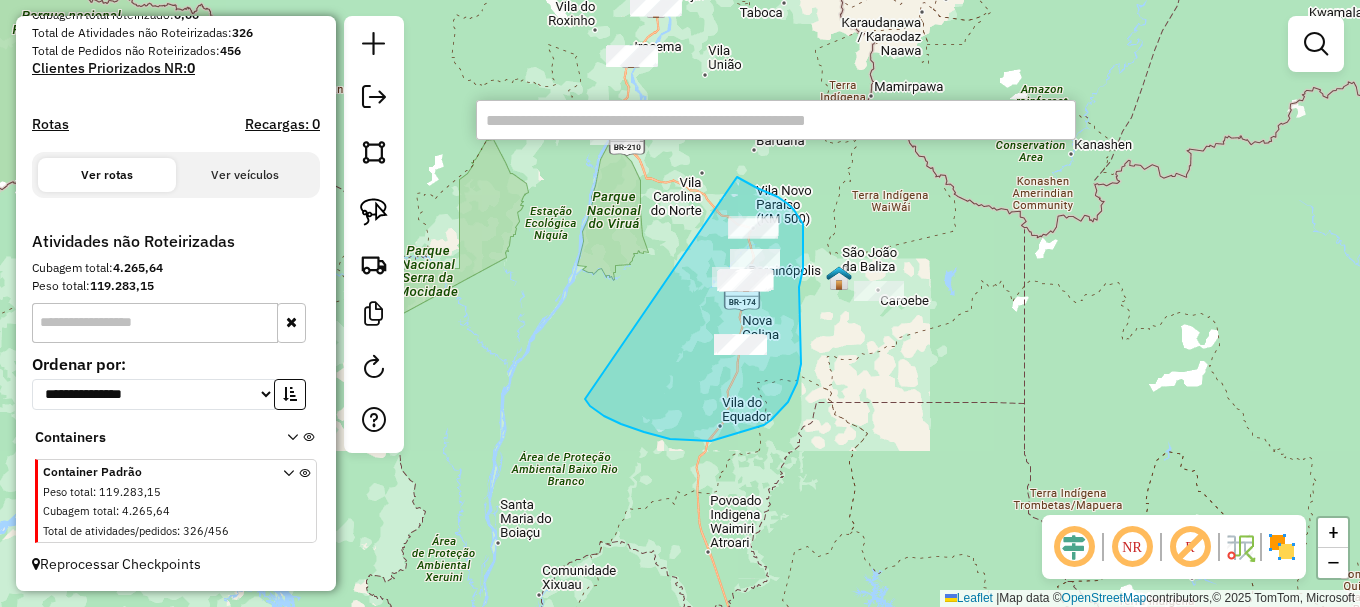 drag, startPoint x: 670, startPoint y: 439, endPoint x: 737, endPoint y: 177, distance: 270.43115 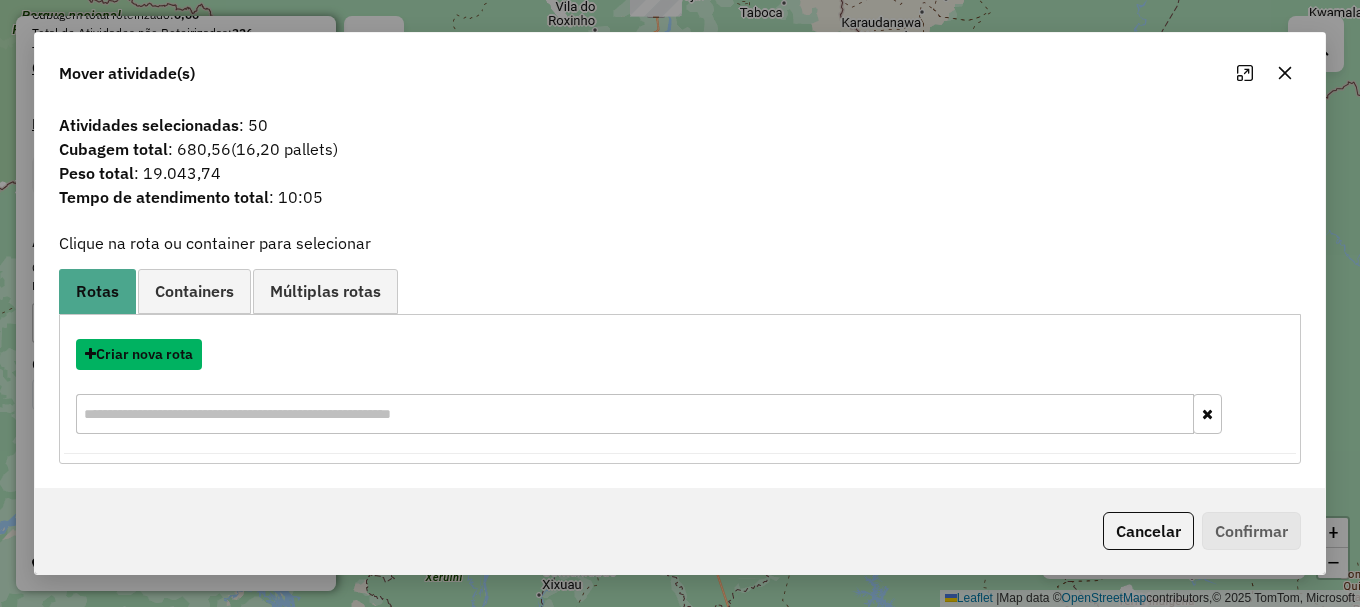 click on "Criar nova rota" at bounding box center (139, 354) 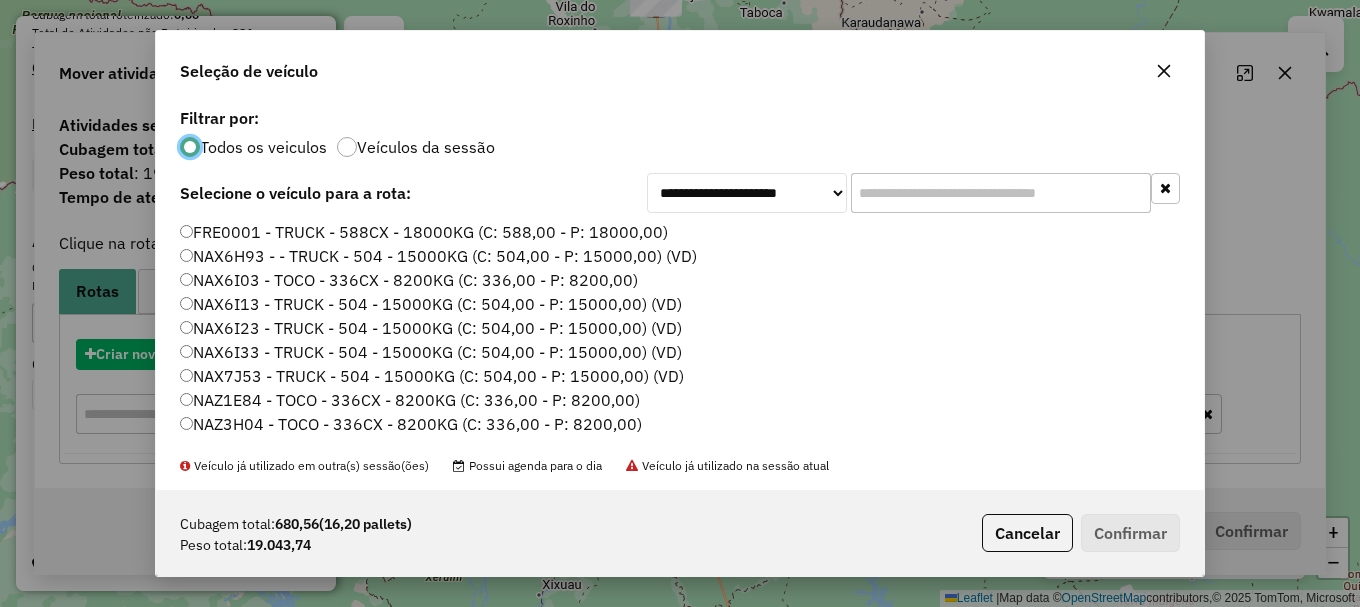 scroll, scrollTop: 11, scrollLeft: 6, axis: both 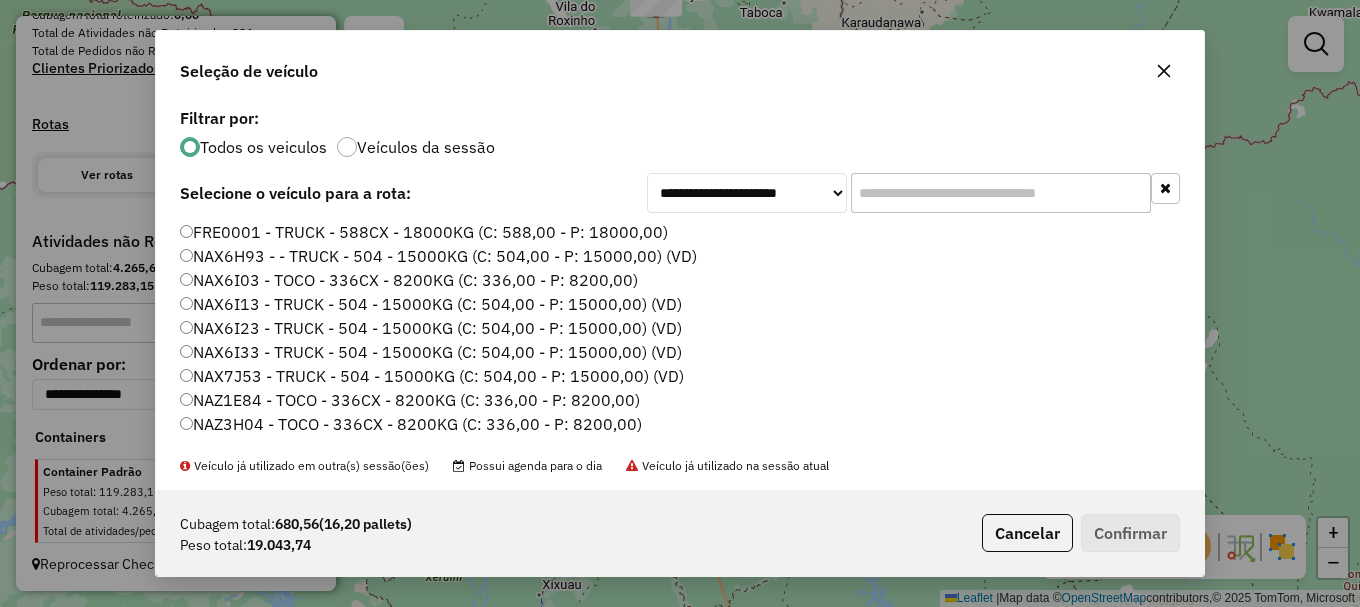 click on "NAX6I33 - TRUCK - 504 - 15000KG (C: 504,00 - P: 15000,00) (VD)" 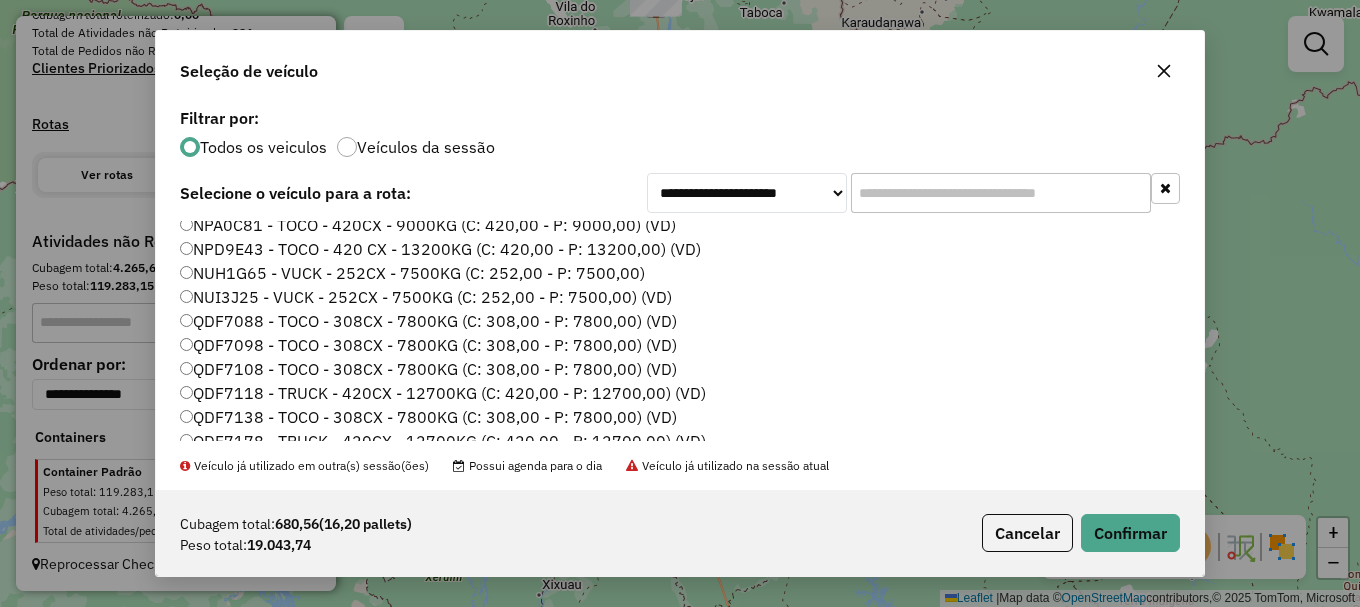 scroll, scrollTop: 668, scrollLeft: 0, axis: vertical 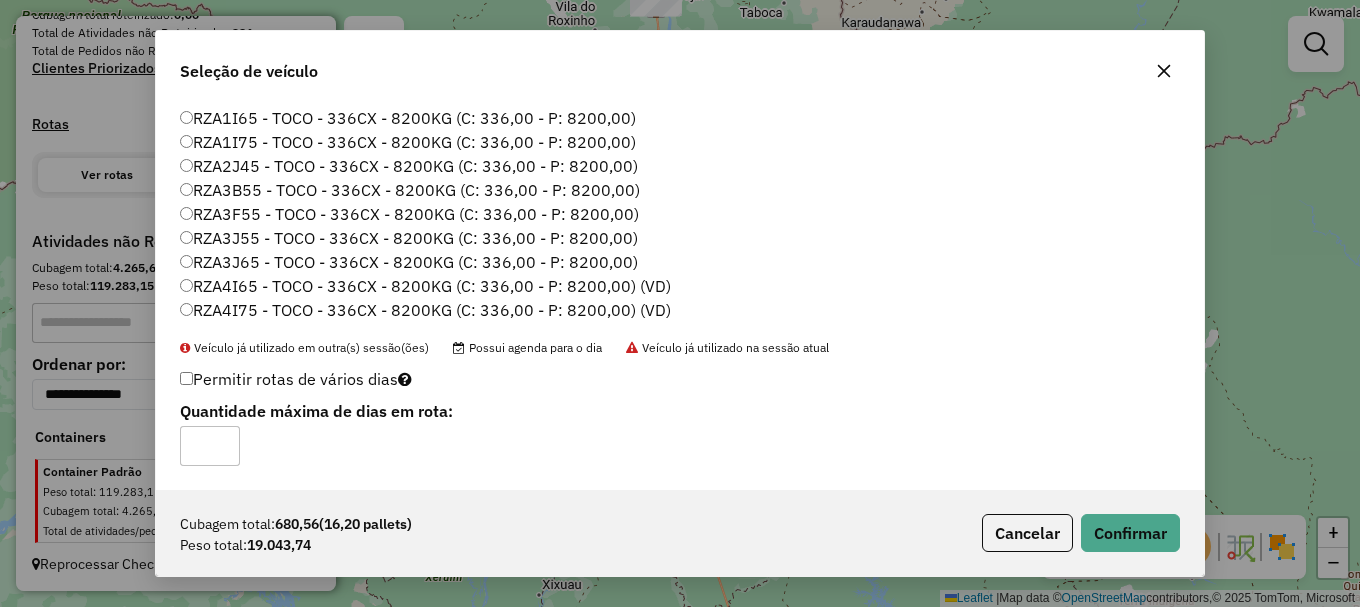 click on "Permitir rotas de vários dias" 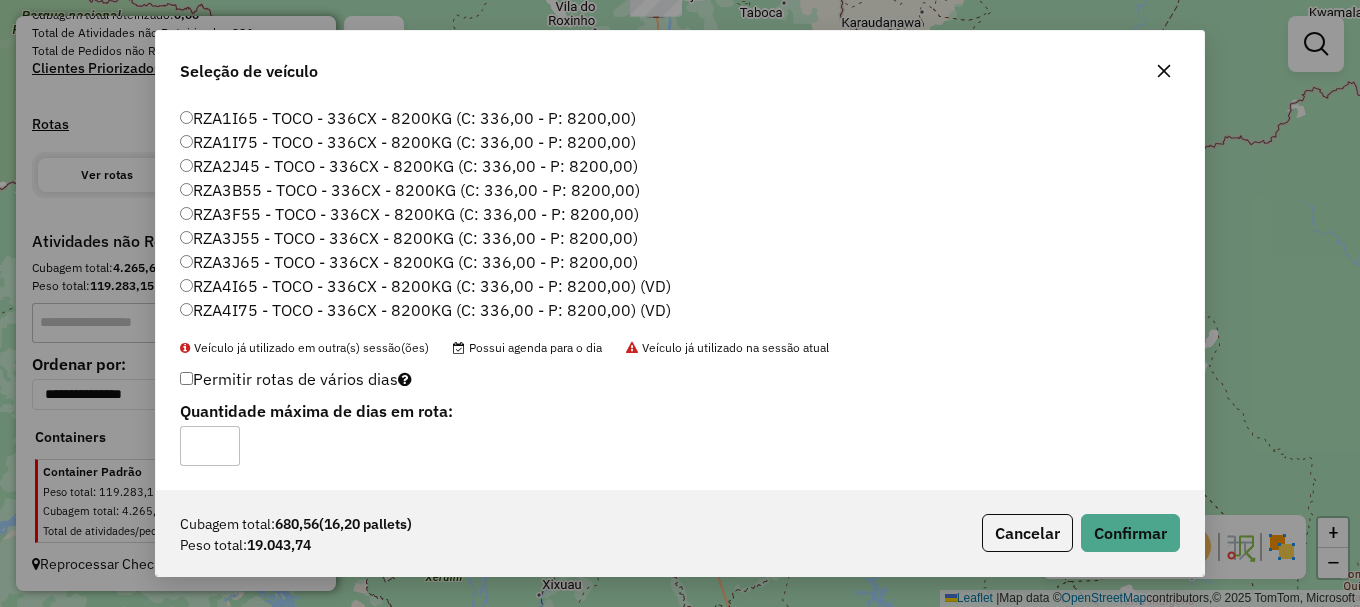 type on "*" 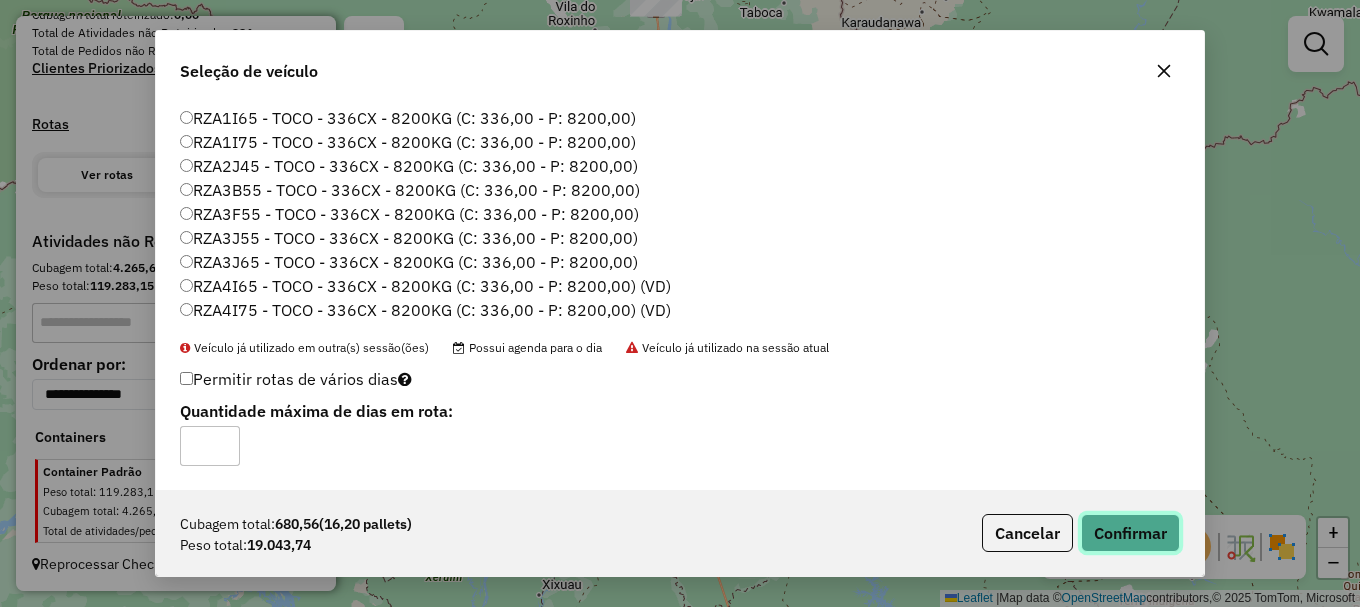 click on "Confirmar" 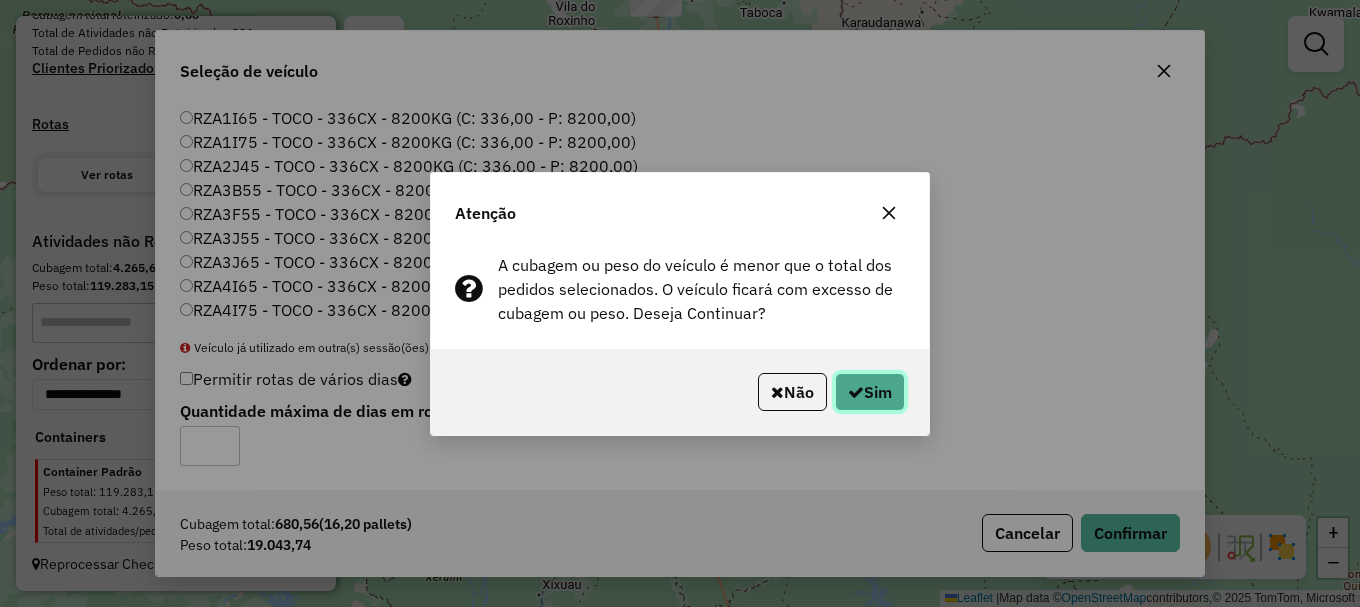 click on "Sim" 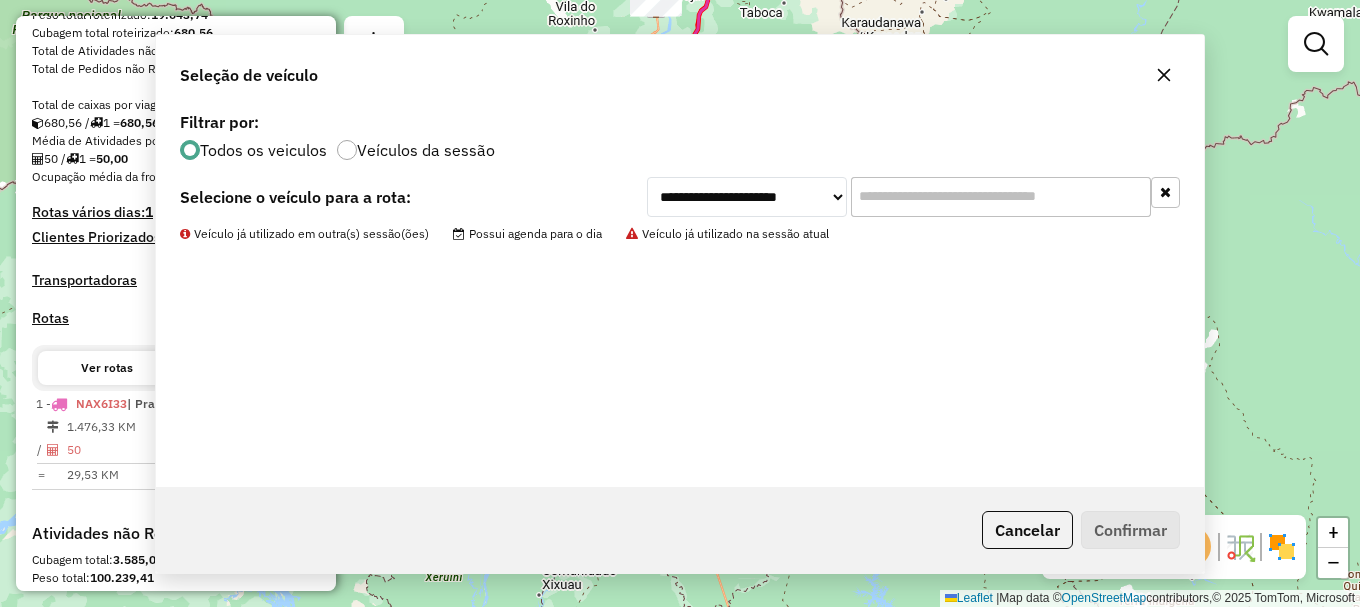 scroll, scrollTop: 395, scrollLeft: 0, axis: vertical 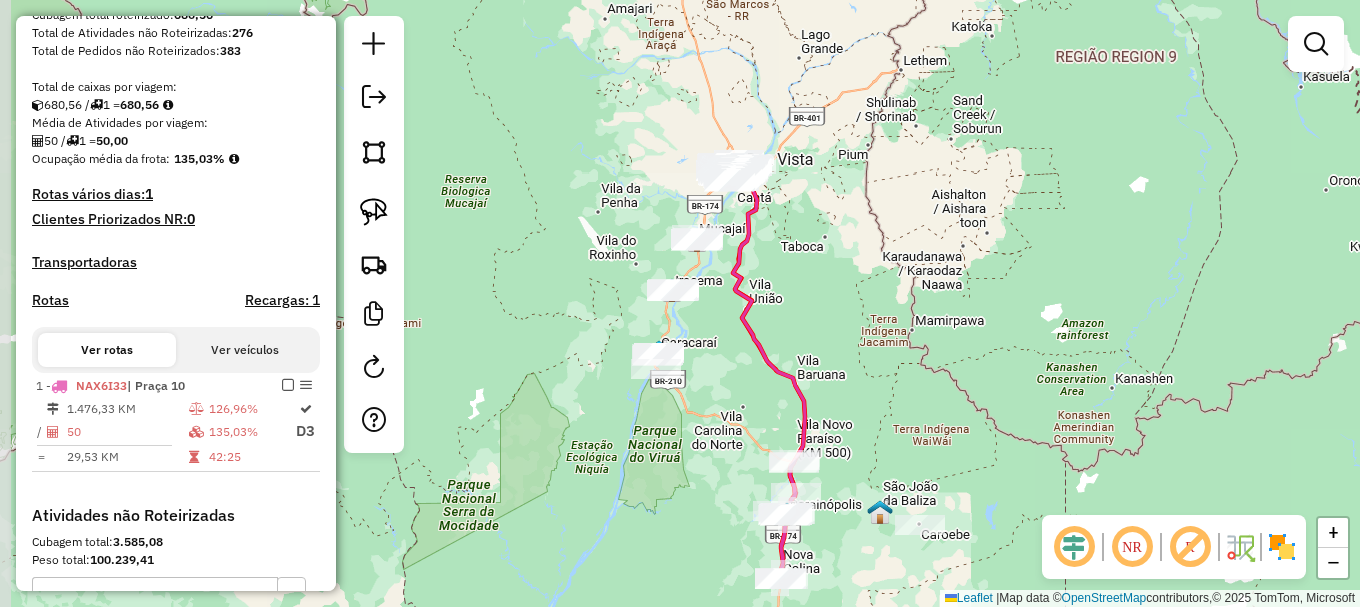 drag, startPoint x: 639, startPoint y: 321, endPoint x: 659, endPoint y: 474, distance: 154.30165 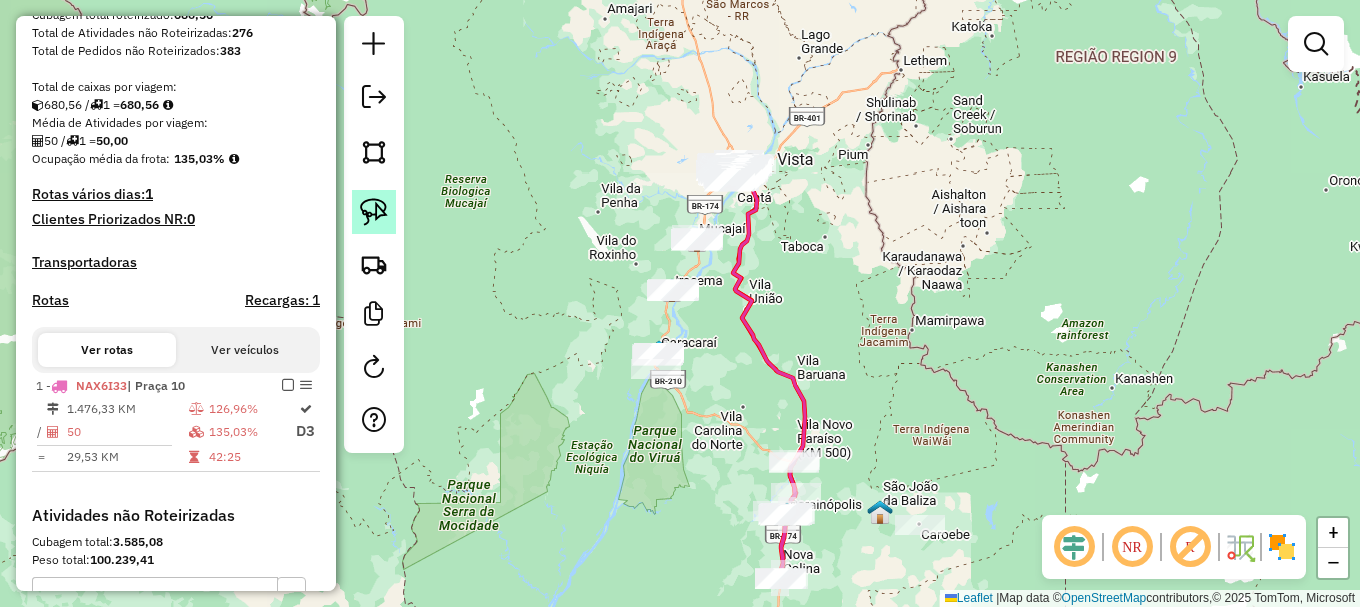 click 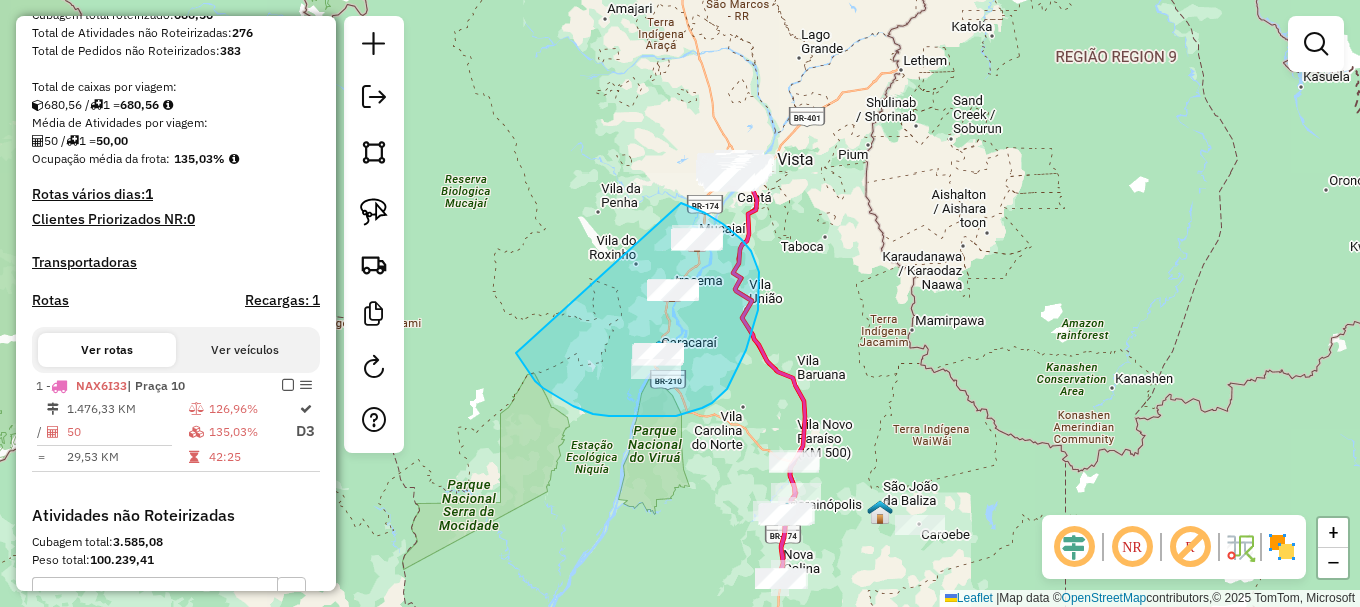 drag, startPoint x: 521, startPoint y: 361, endPoint x: 680, endPoint y: 203, distance: 224.15396 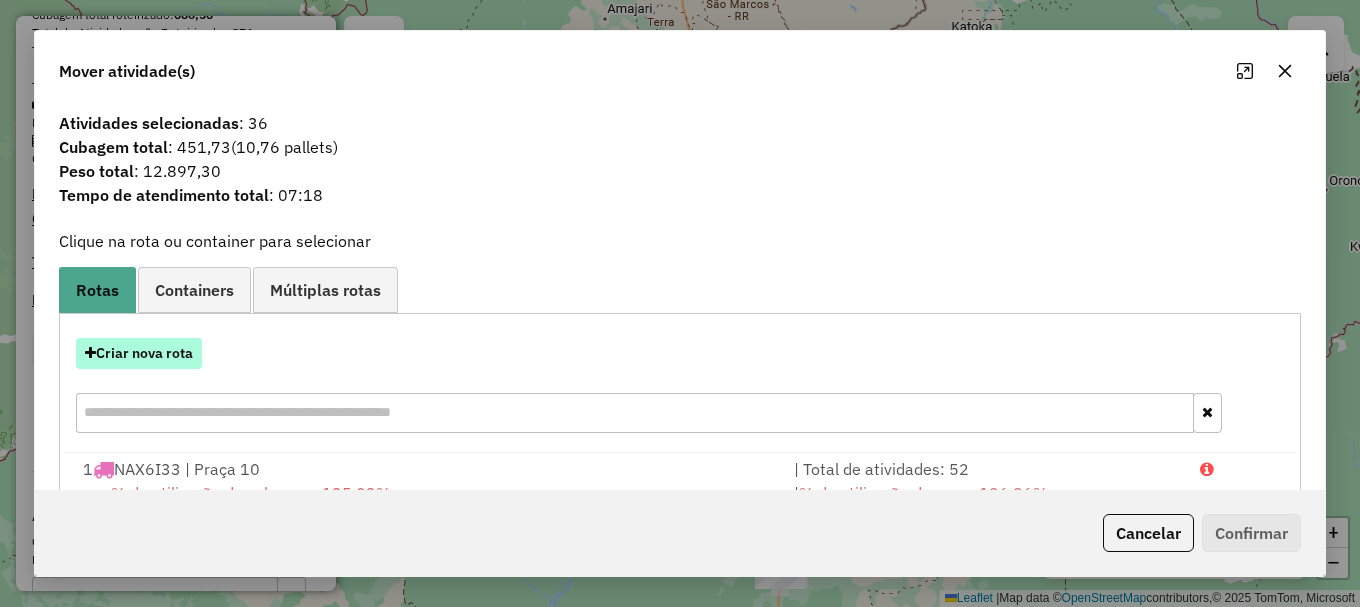 click on "Criar nova rota" at bounding box center (139, 353) 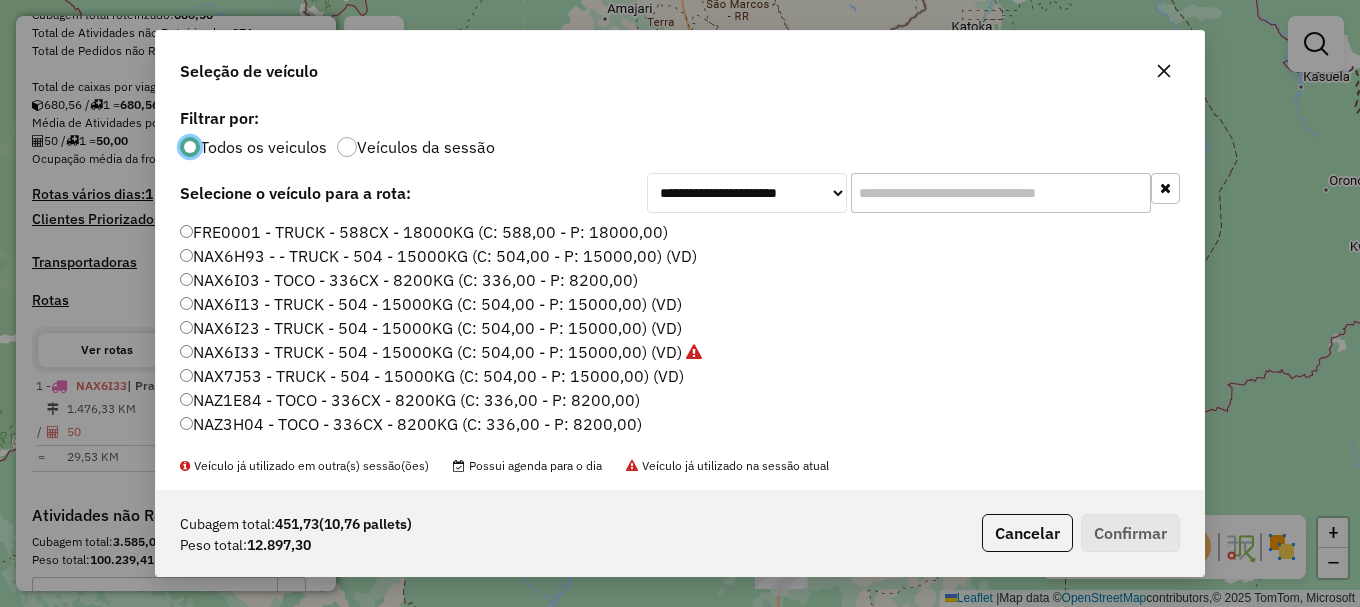 scroll, scrollTop: 11, scrollLeft: 6, axis: both 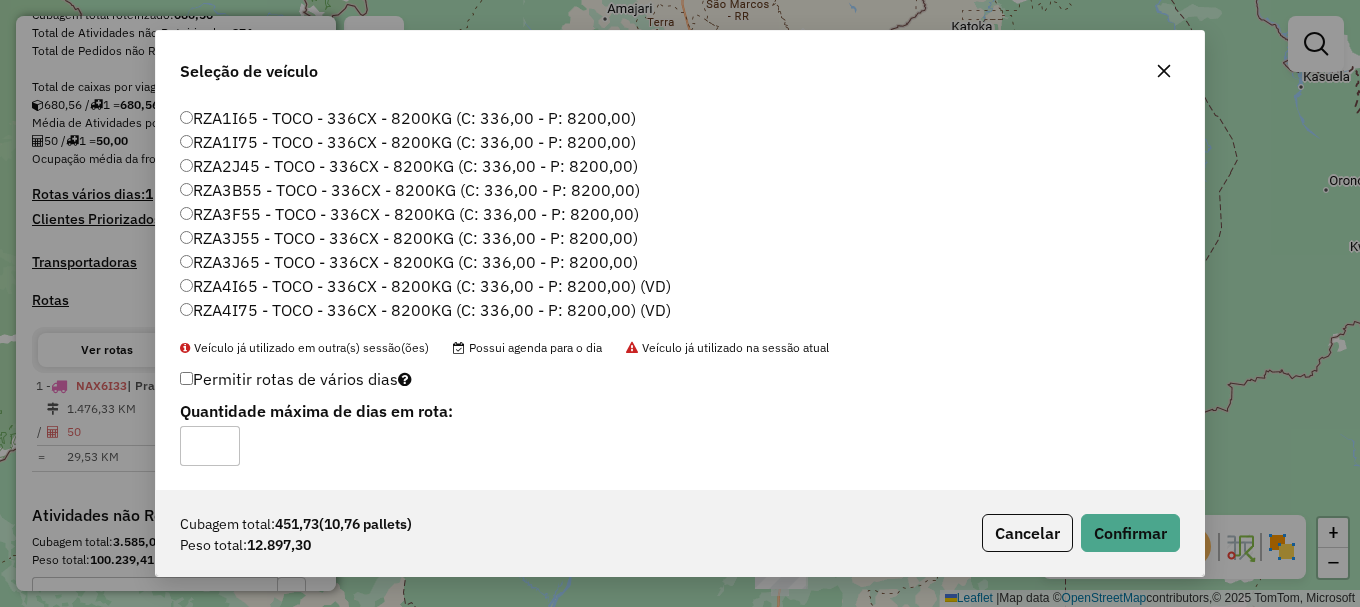type on "*" 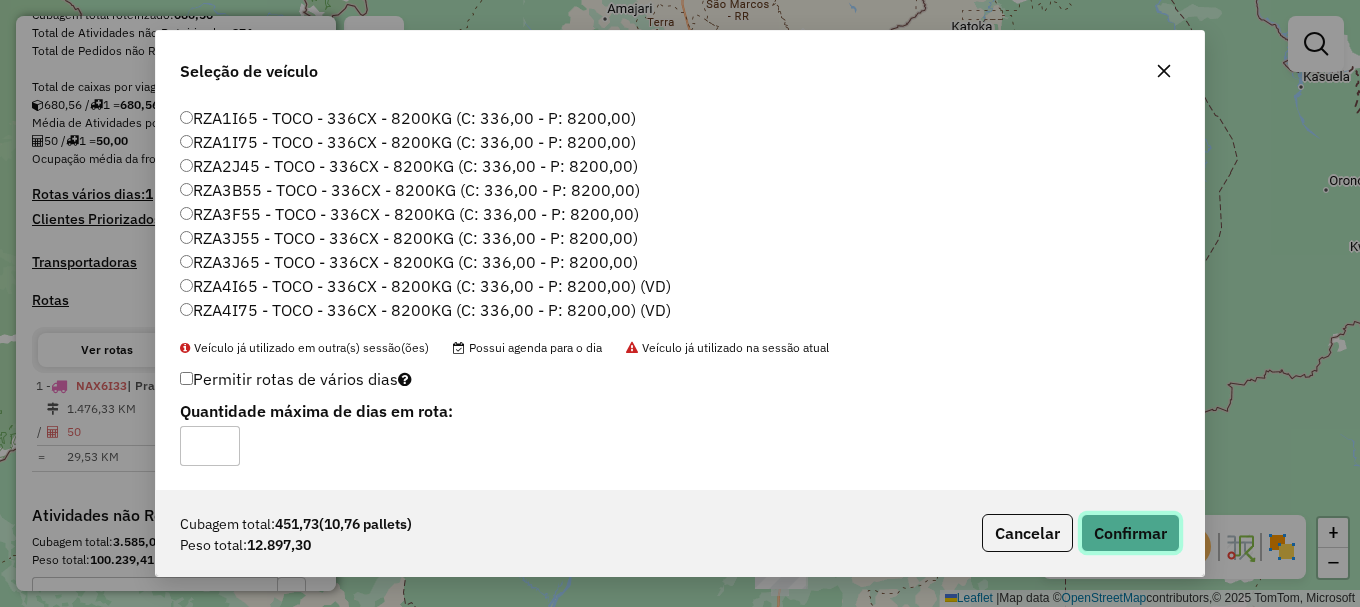 click on "Confirmar" 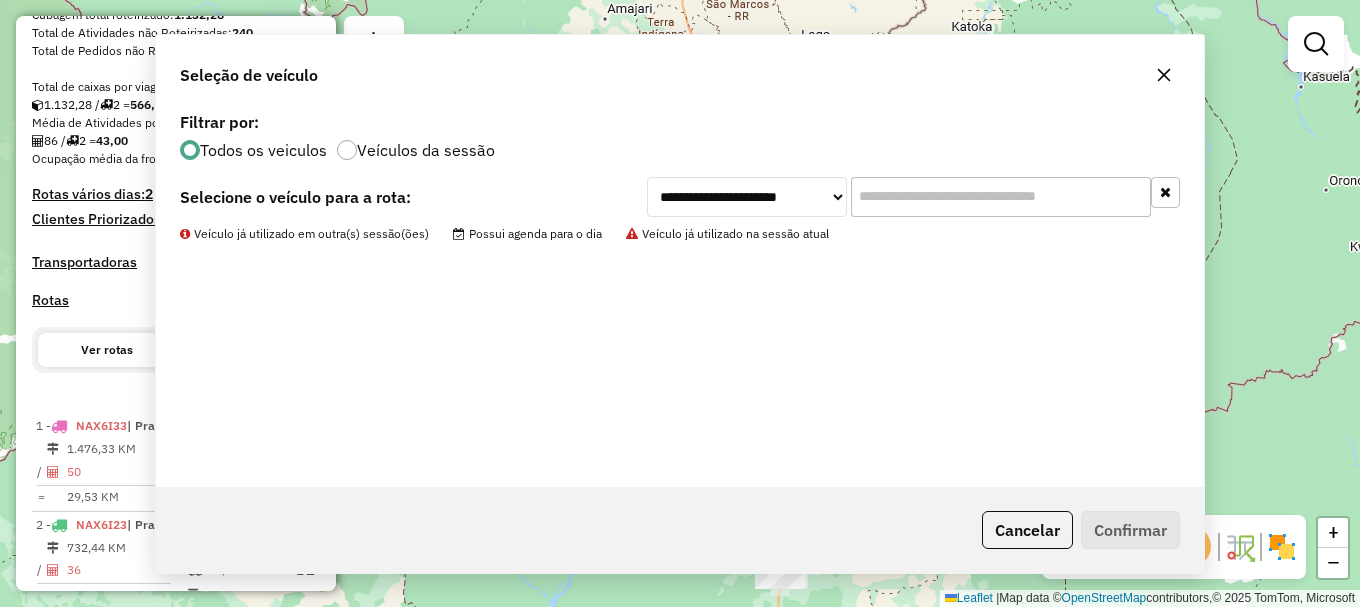 scroll, scrollTop: 0, scrollLeft: 0, axis: both 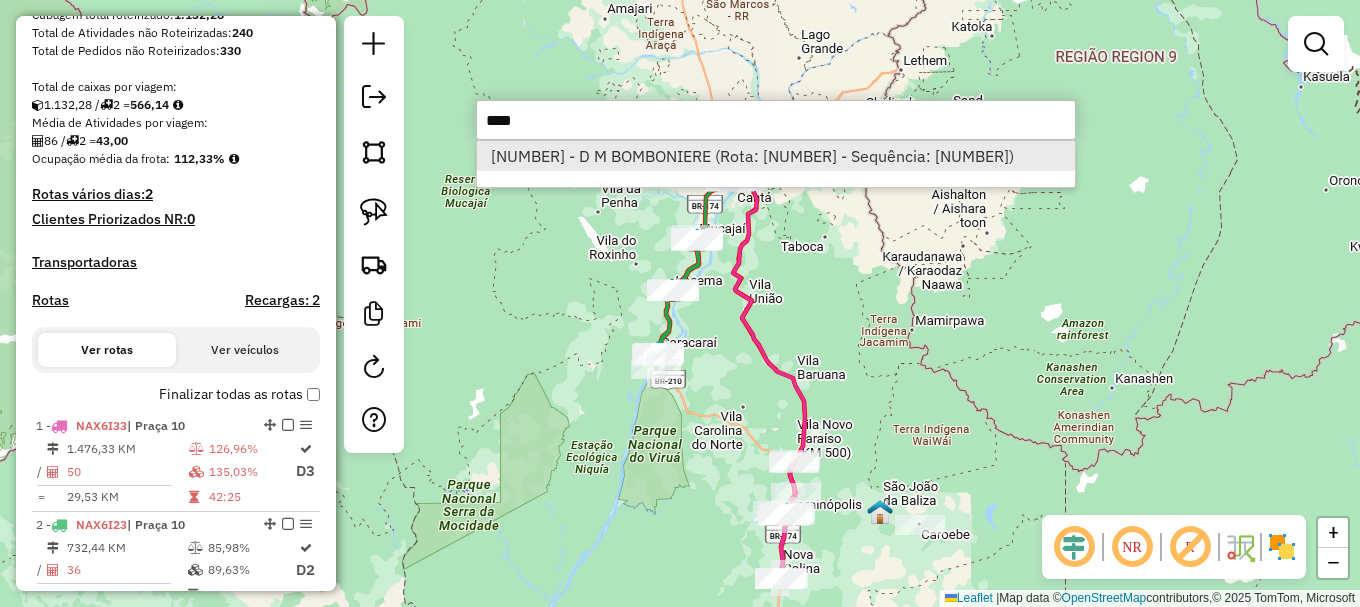 type on "****" 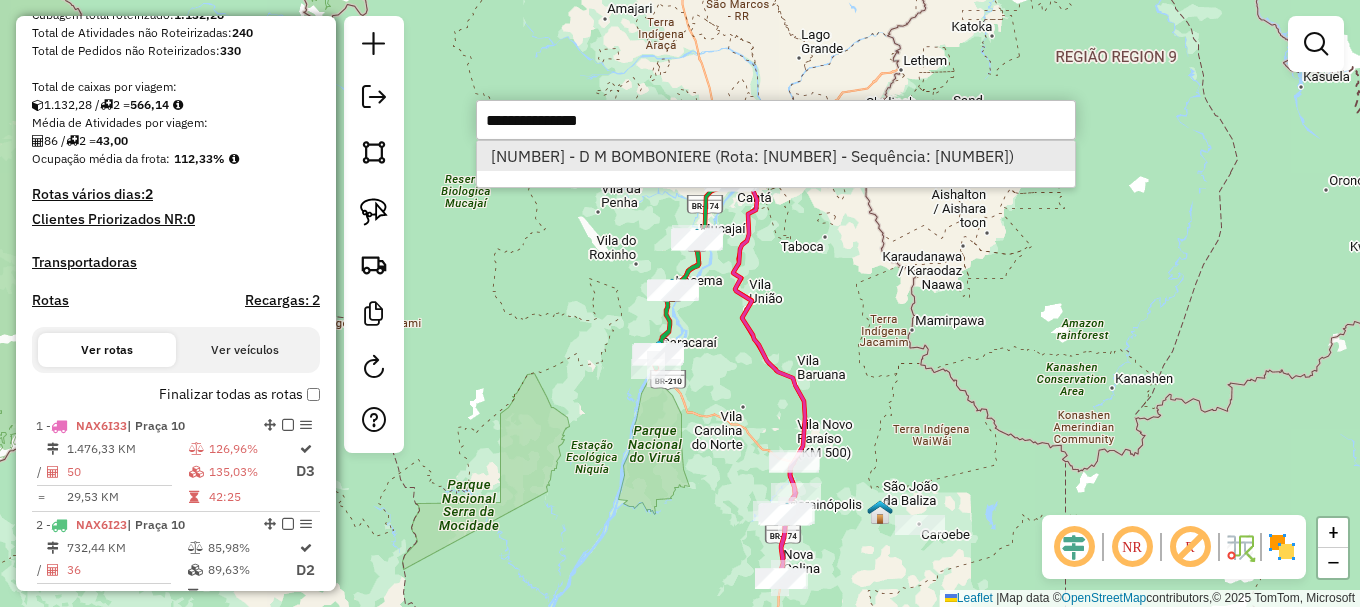 select on "**********" 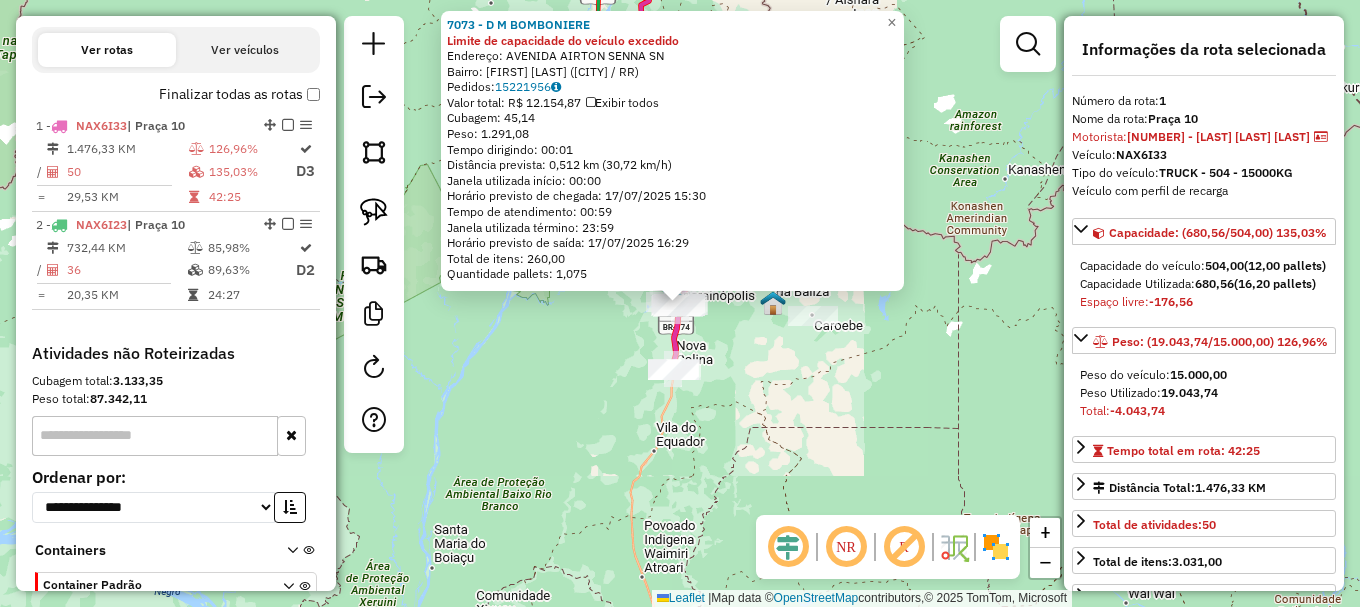 scroll, scrollTop: 792, scrollLeft: 0, axis: vertical 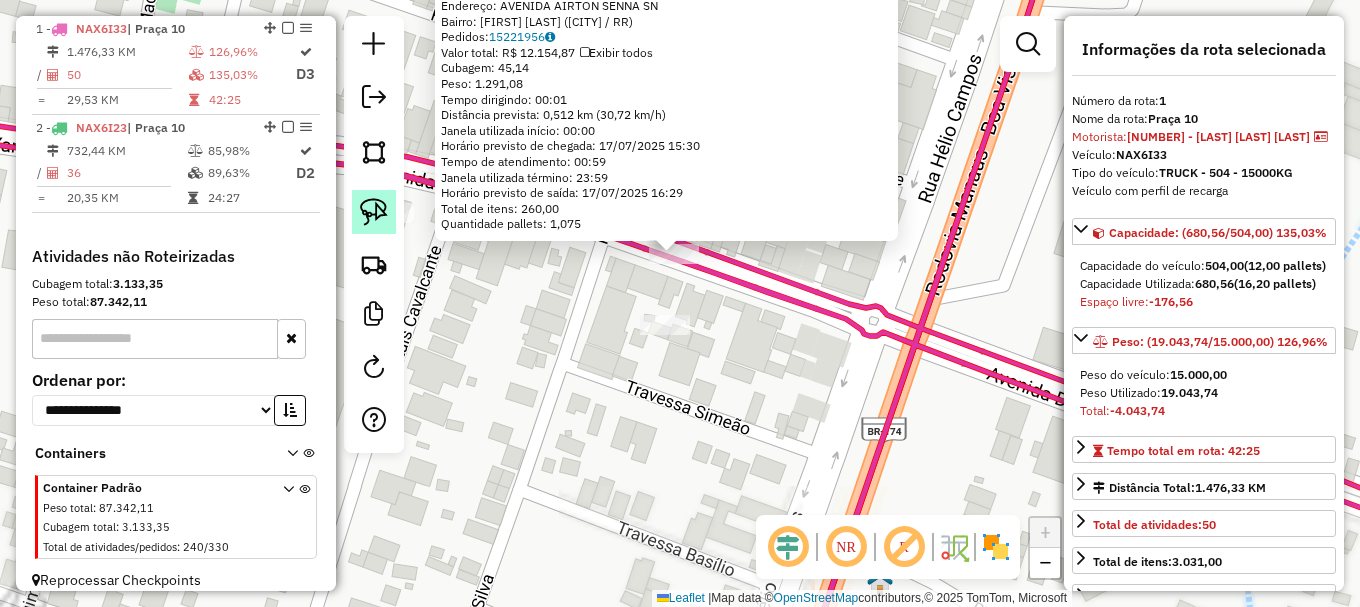 click 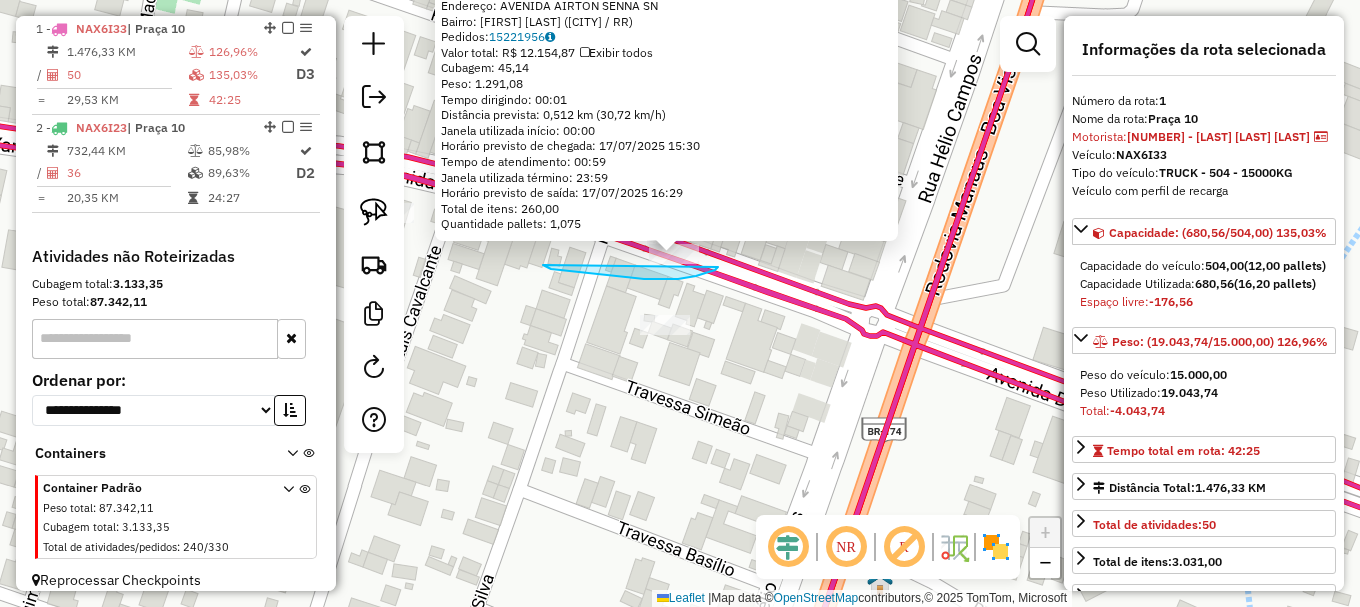 drag, startPoint x: 587, startPoint y: 273, endPoint x: 706, endPoint y: 210, distance: 134.64769 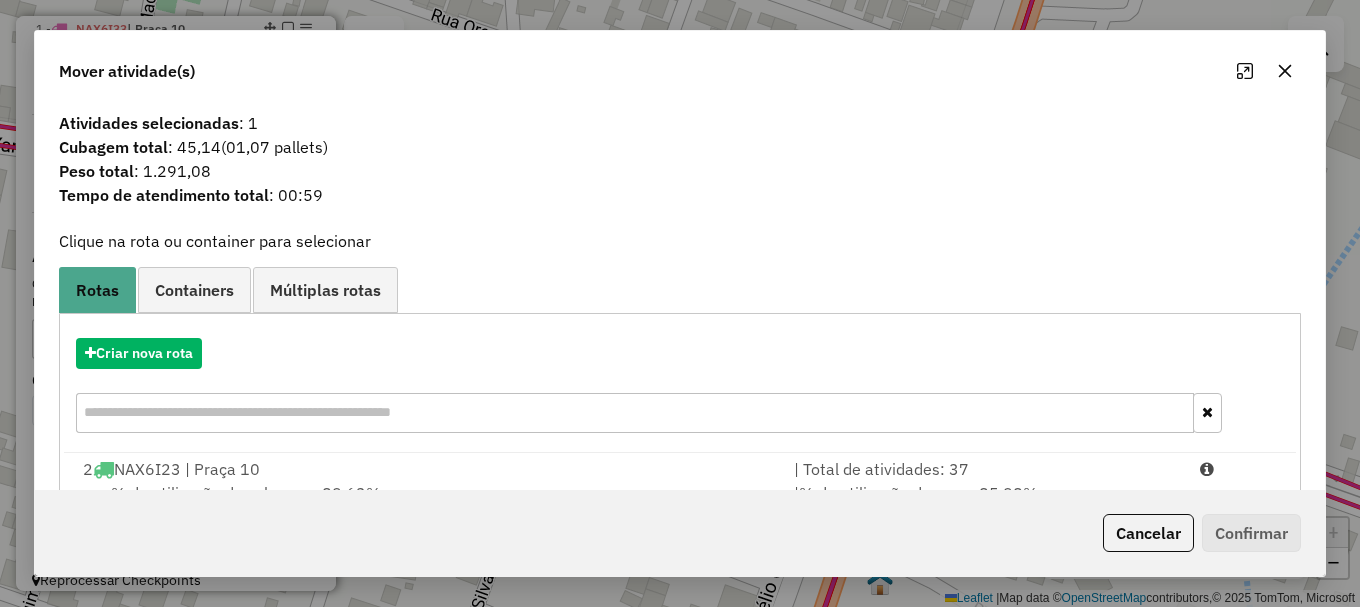 click at bounding box center (1239, 469) 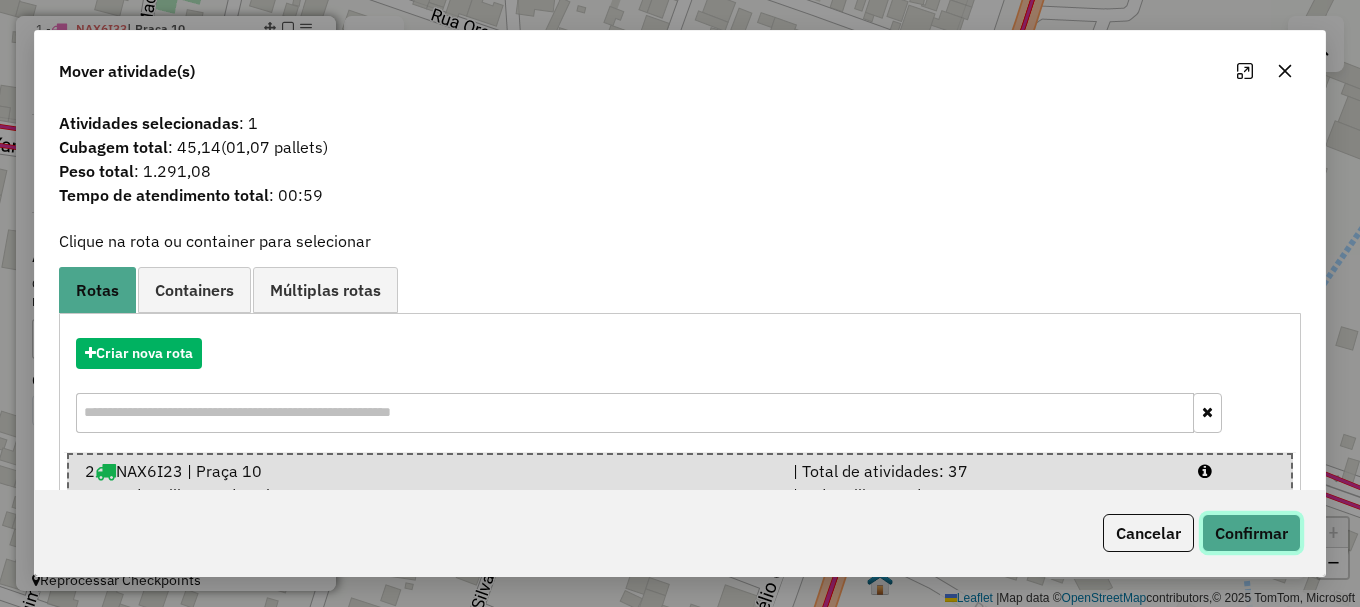 click on "Confirmar" 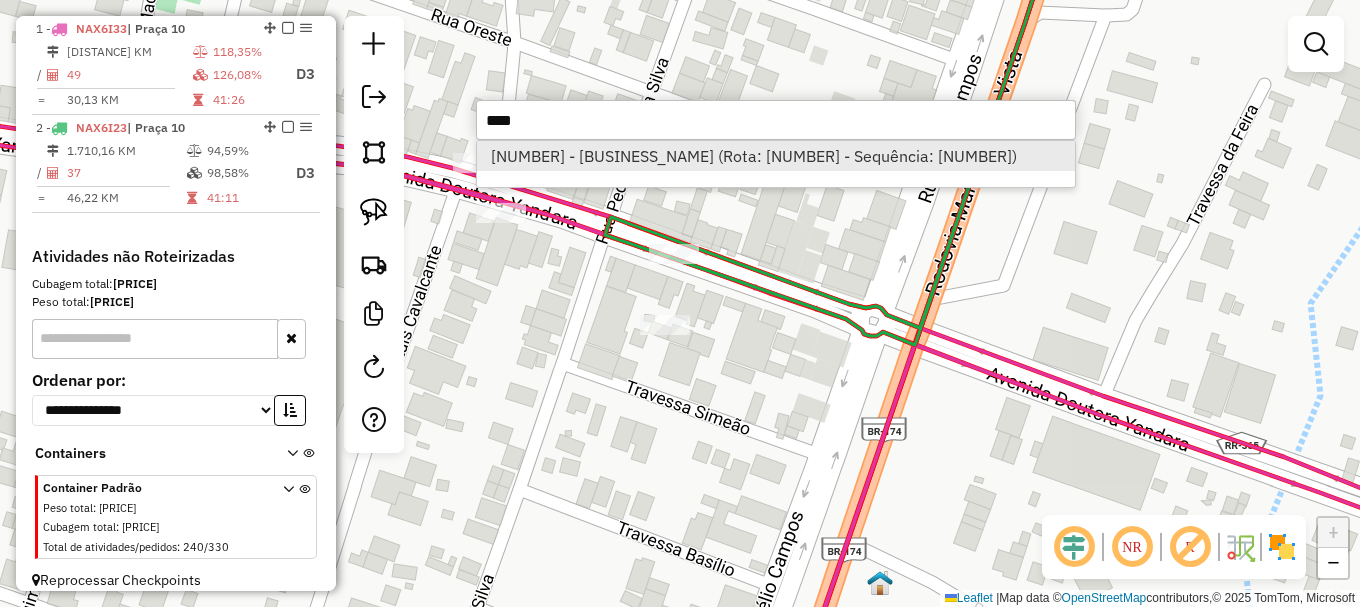 type on "****" 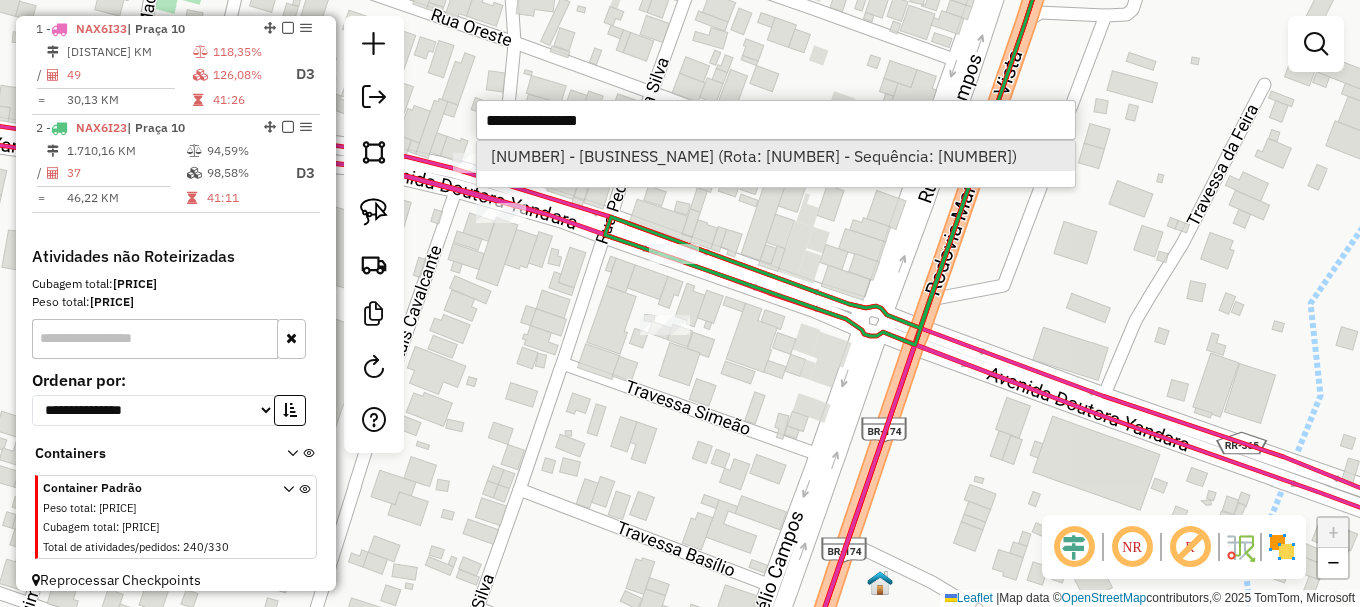 select on "**********" 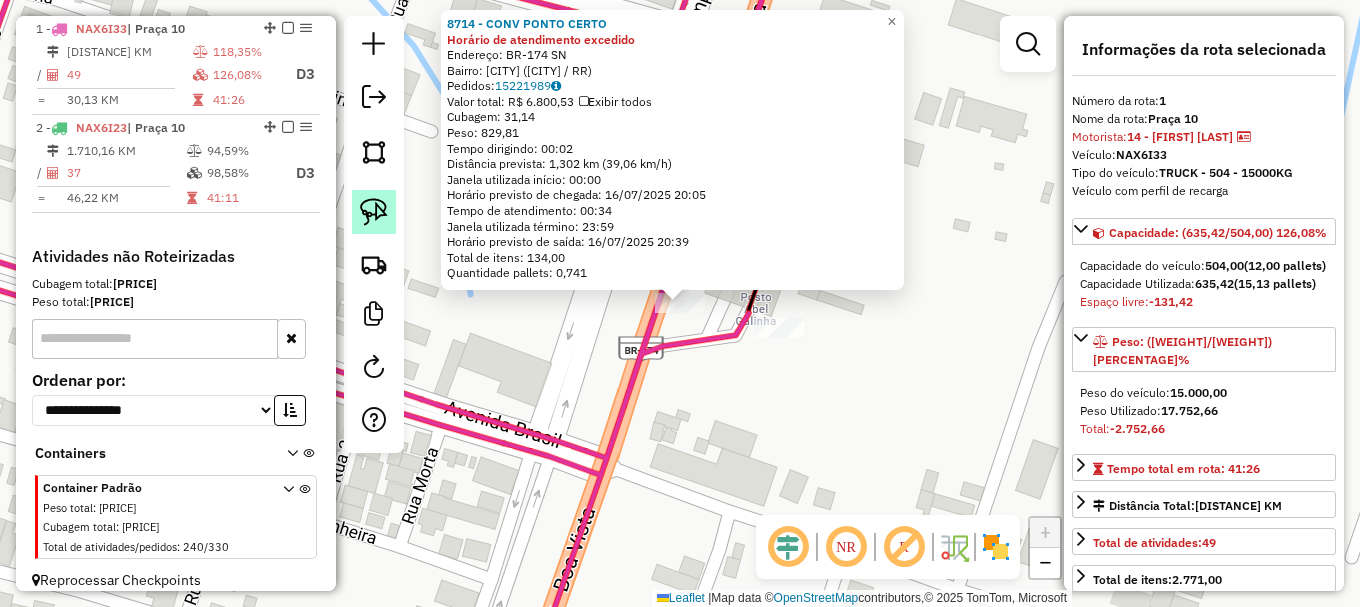 click 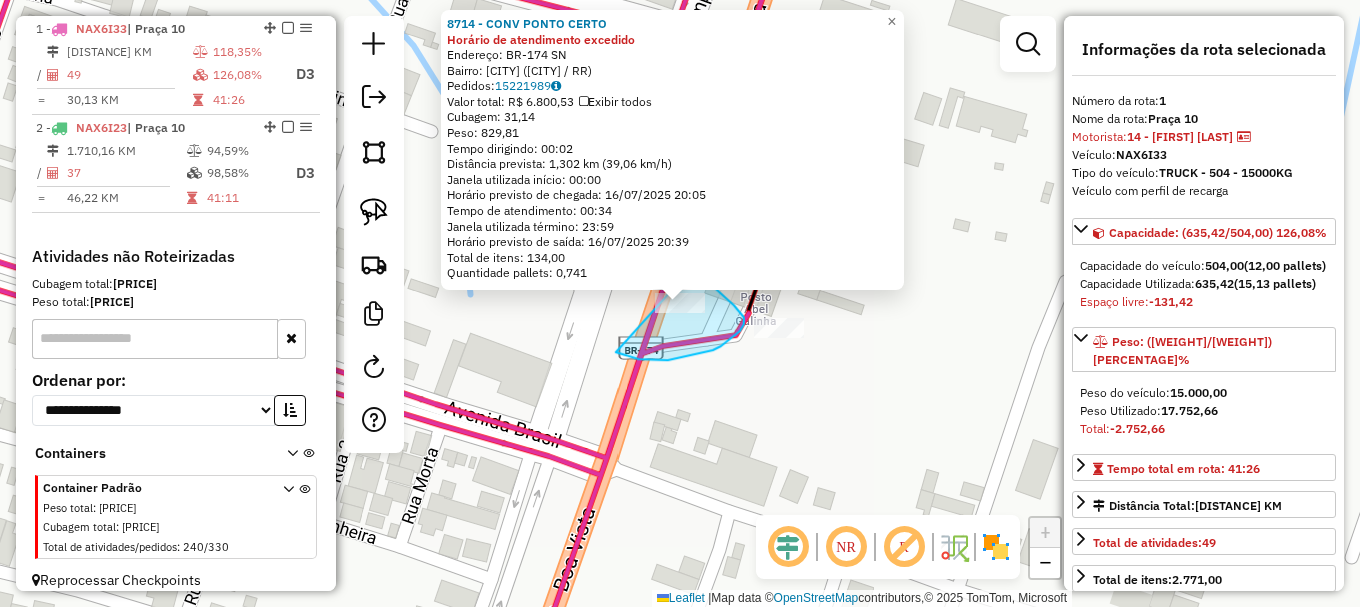 drag, startPoint x: 668, startPoint y: 360, endPoint x: 674, endPoint y: 262, distance: 98.1835 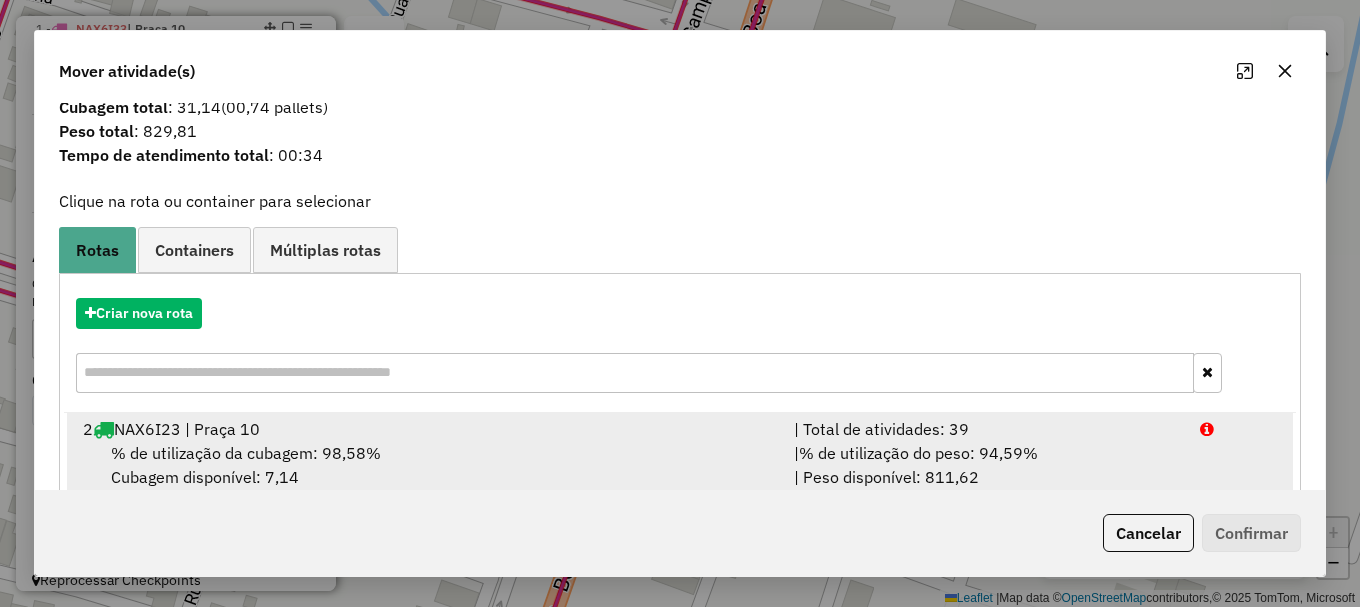 scroll, scrollTop: 78, scrollLeft: 0, axis: vertical 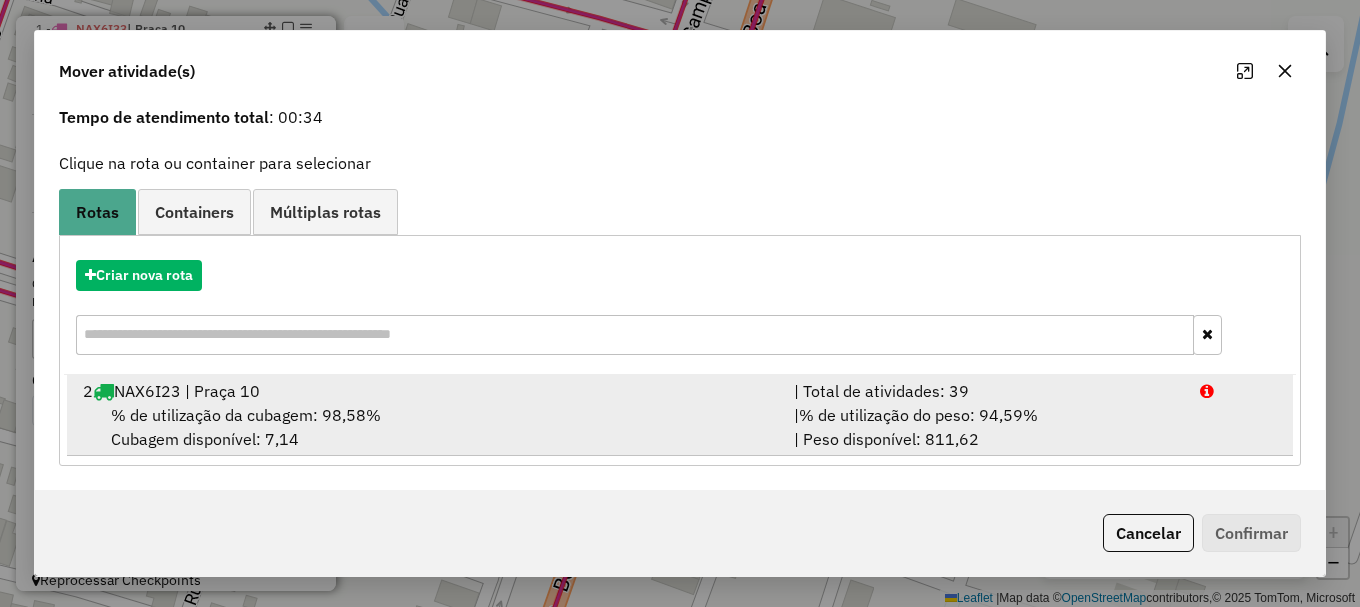 click on "2  NAX6I23 | Praça 10  | Total de atividades: 39  % de utilização da cubagem: 98,58%  Cubagem disponível: 7,14   |  % de utilização do peso: 94,59%  | Peso disponível: 811,62" at bounding box center [680, 415] 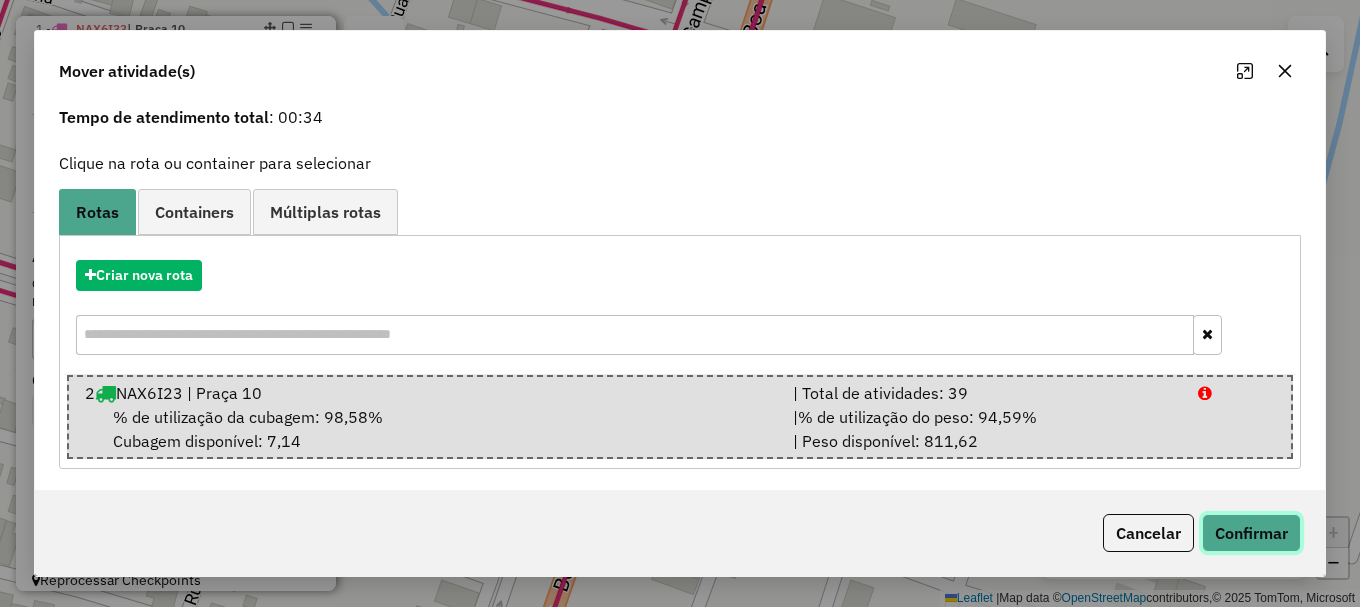 click on "Confirmar" 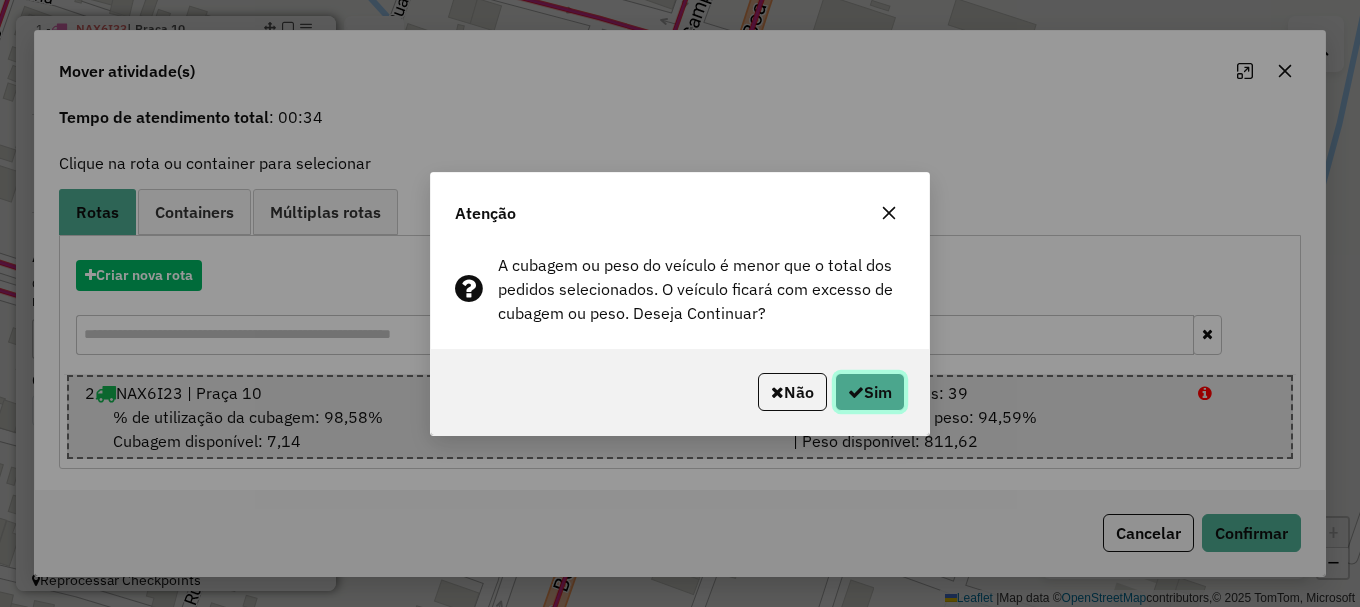 click on "Sim" 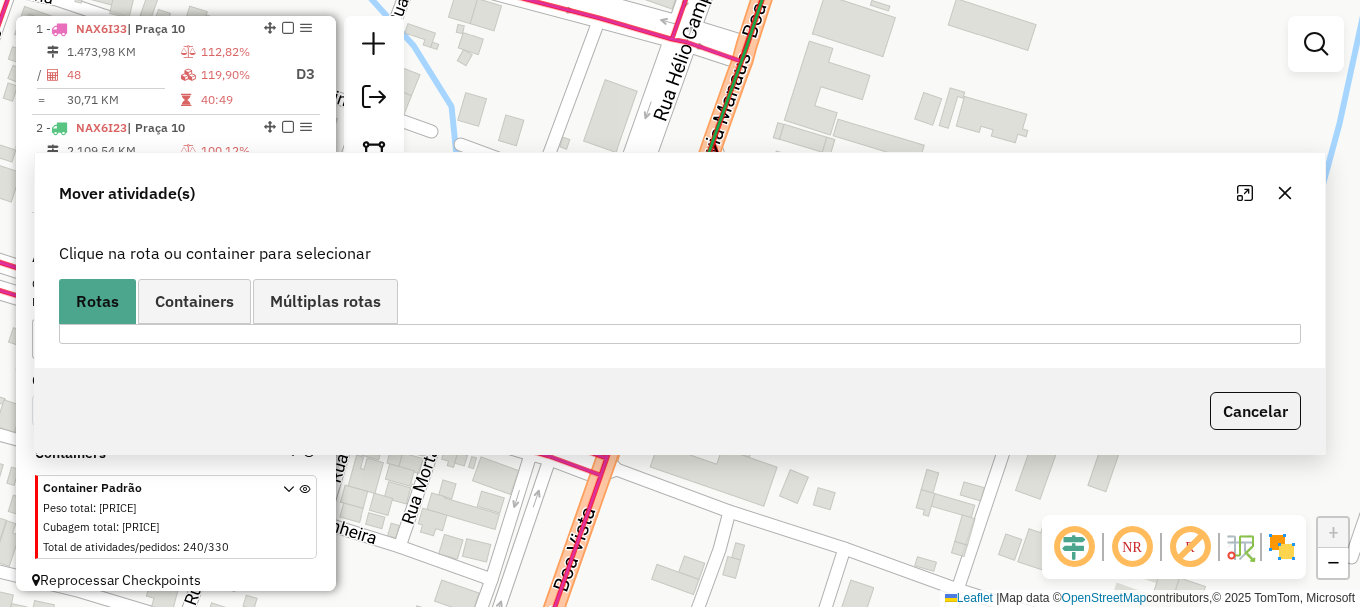 scroll, scrollTop: 0, scrollLeft: 0, axis: both 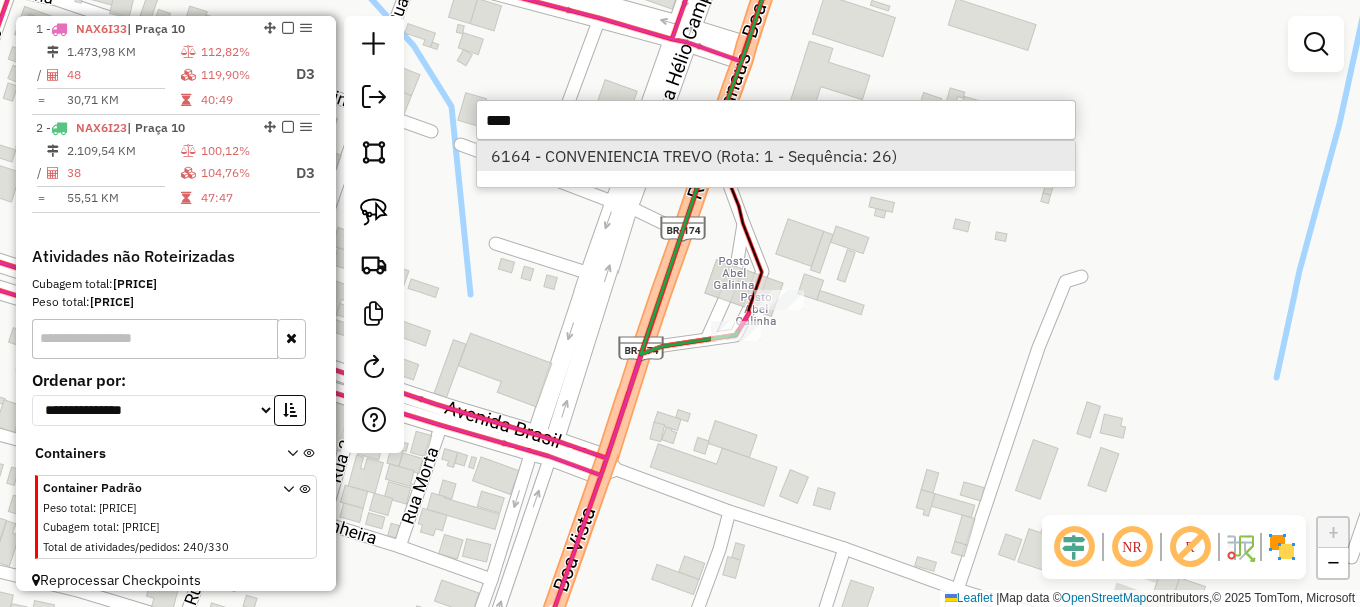type on "****" 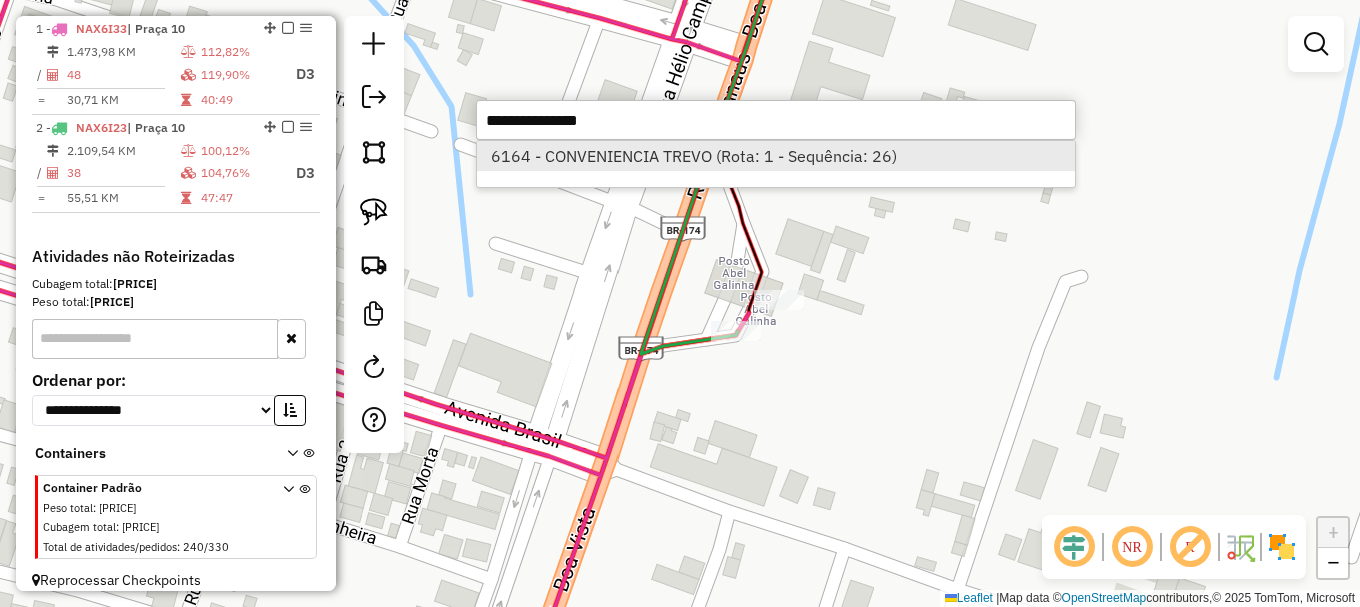 select on "**********" 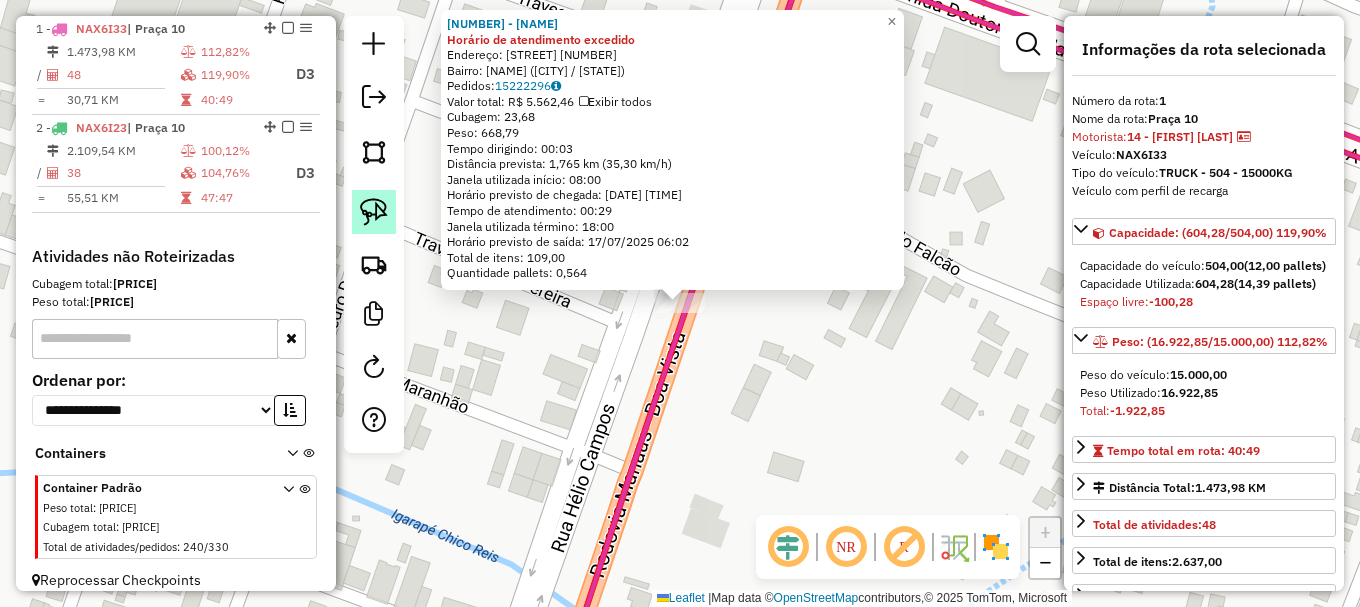 click 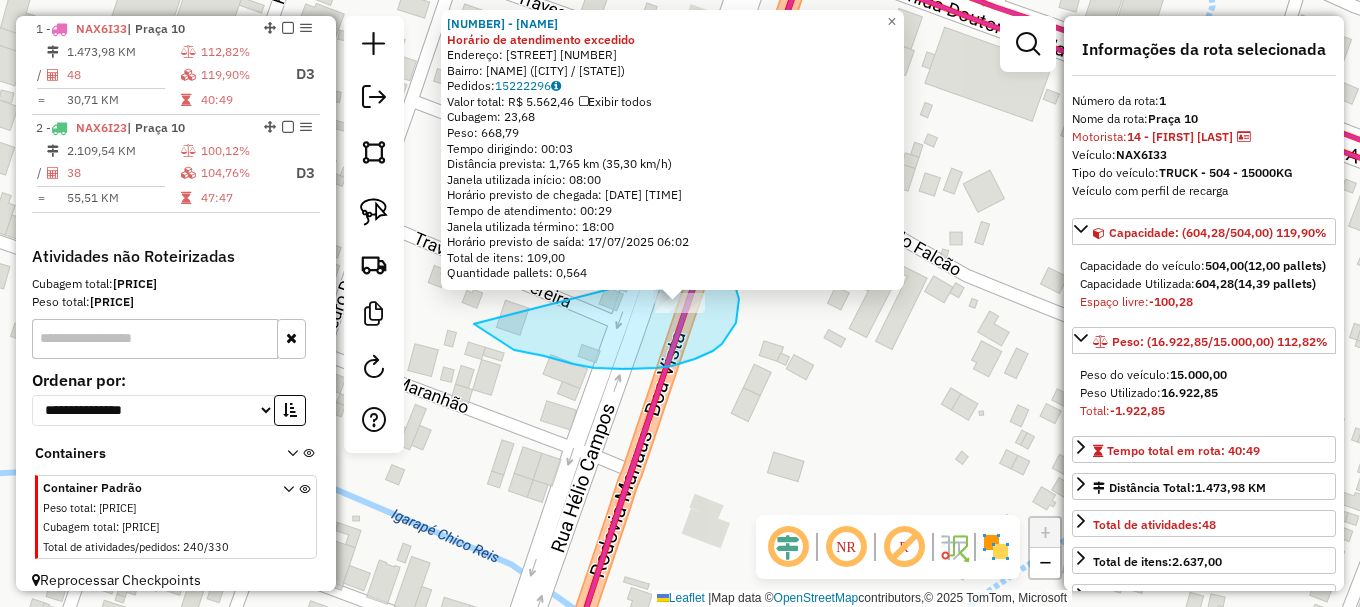drag, startPoint x: 483, startPoint y: 331, endPoint x: 727, endPoint y: 259, distance: 254.40126 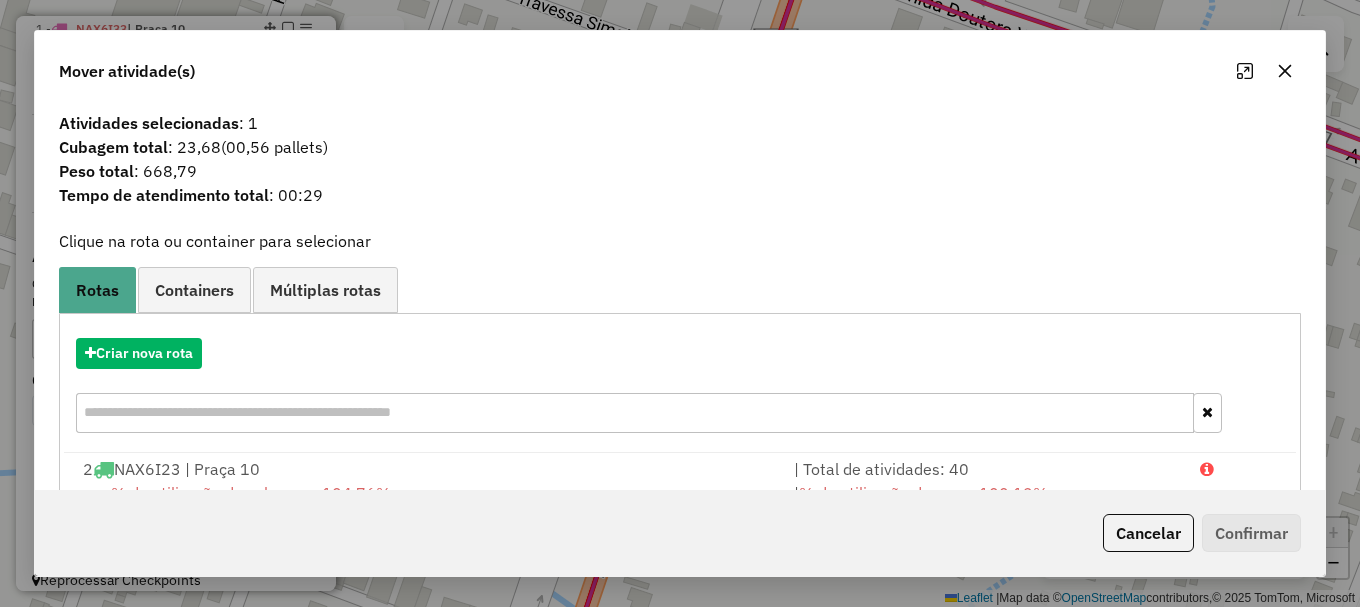 click at bounding box center (1239, 469) 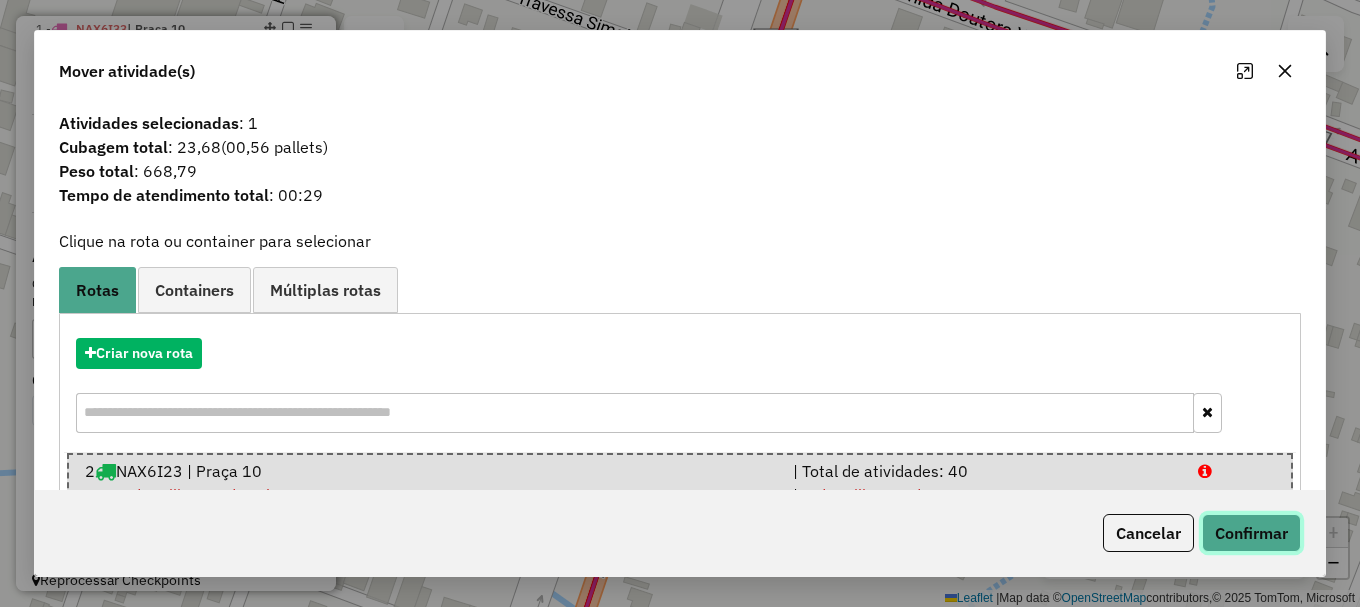 click on "Confirmar" 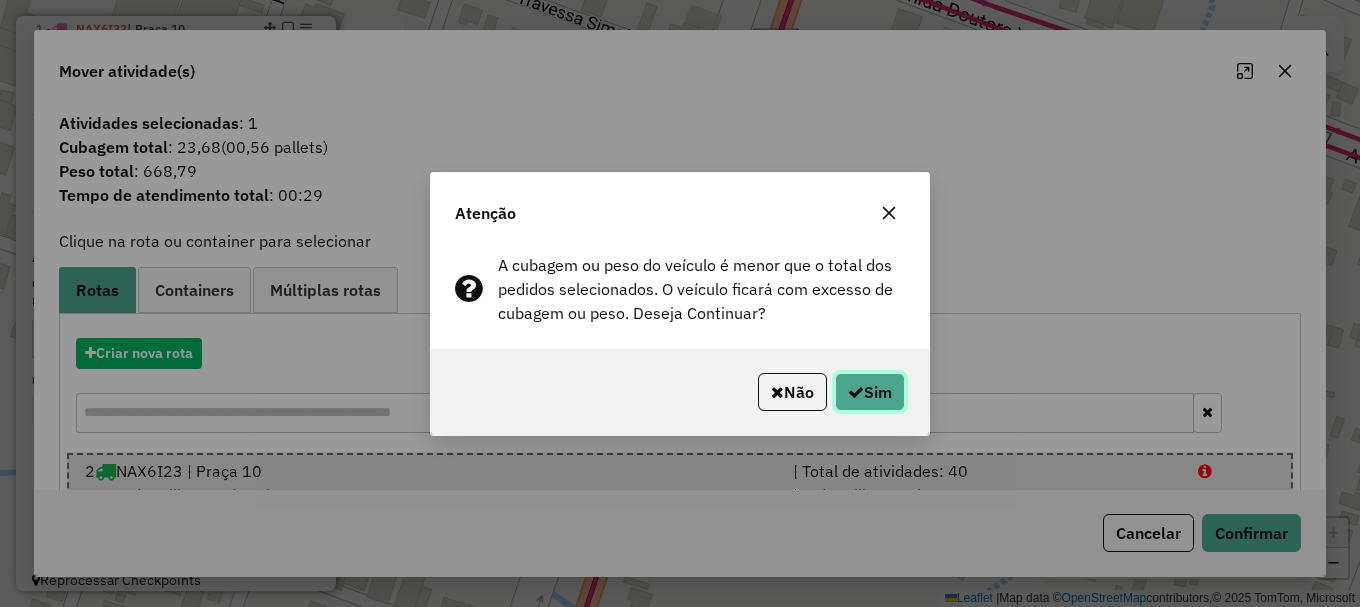 click on "Sim" 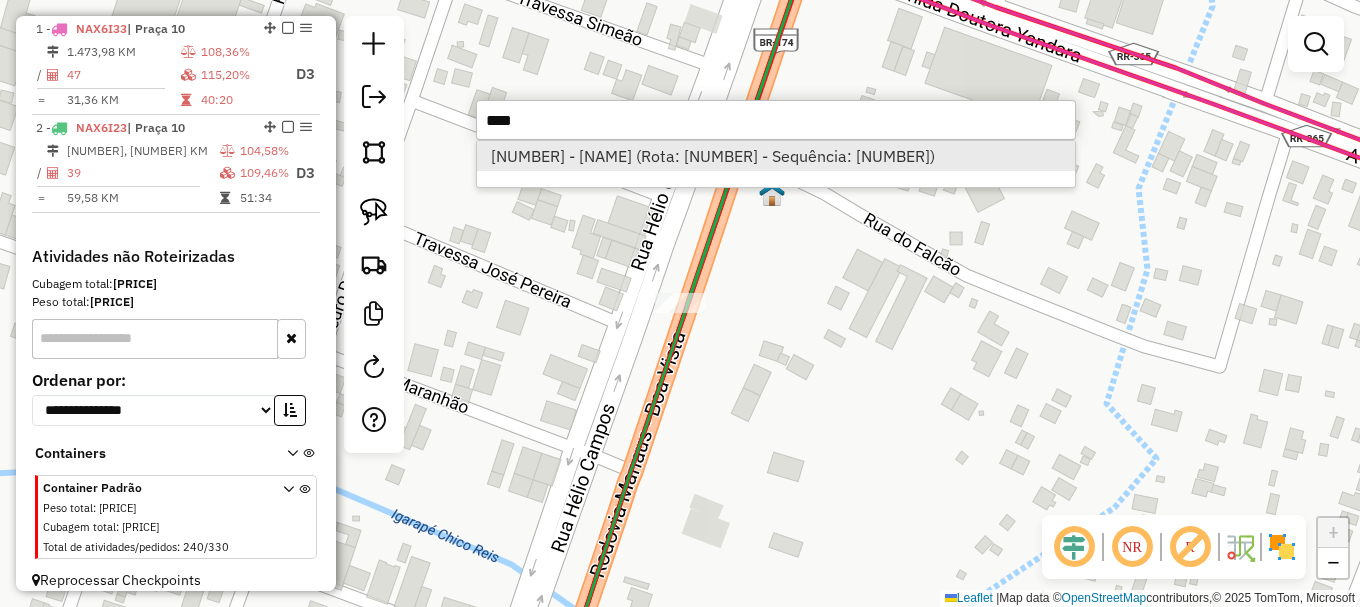 type on "****" 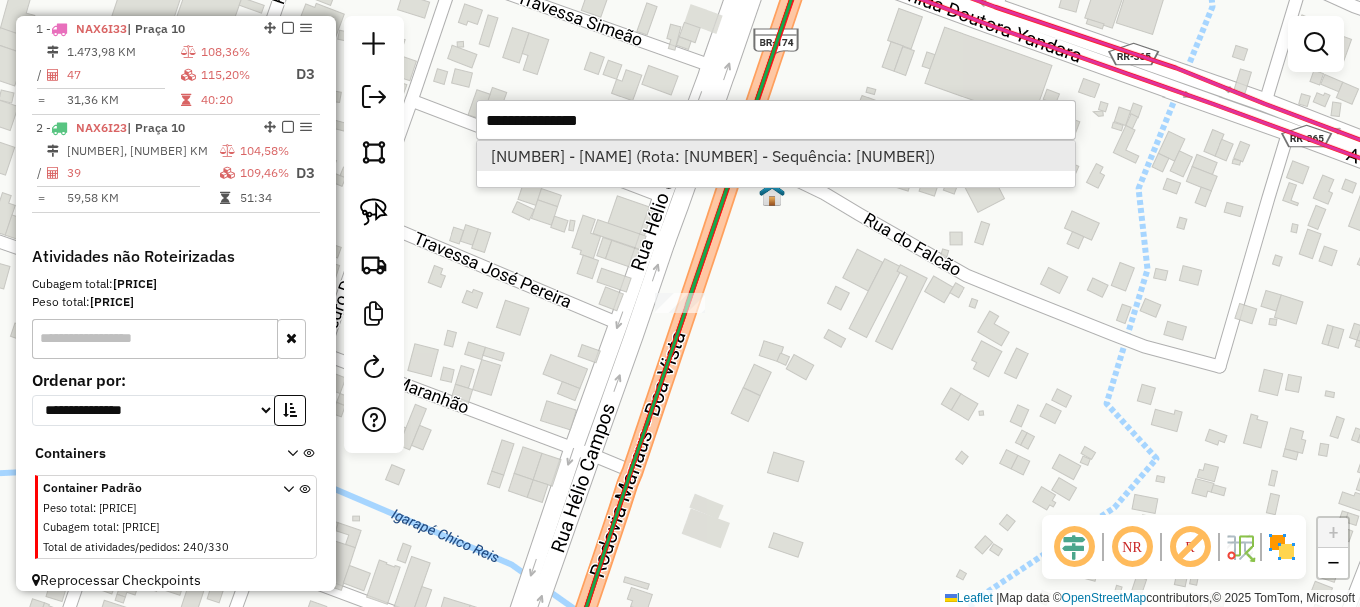 select on "**********" 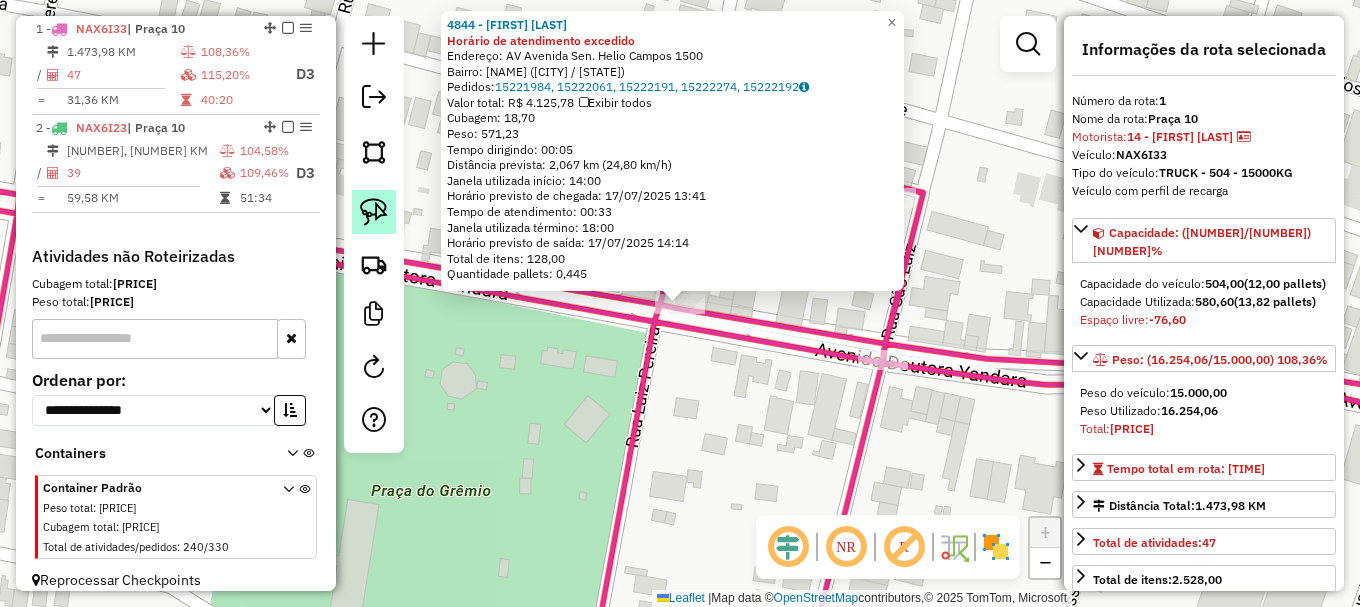 click 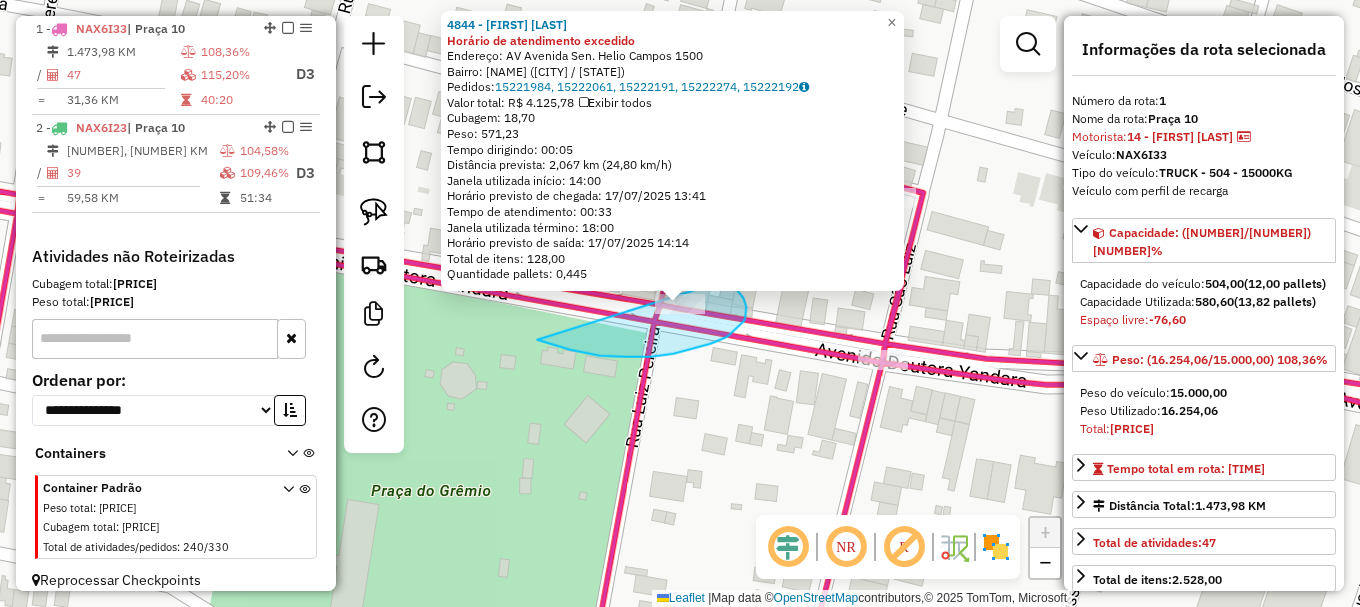 drag, startPoint x: 537, startPoint y: 339, endPoint x: 727, endPoint y: 272, distance: 201.46712 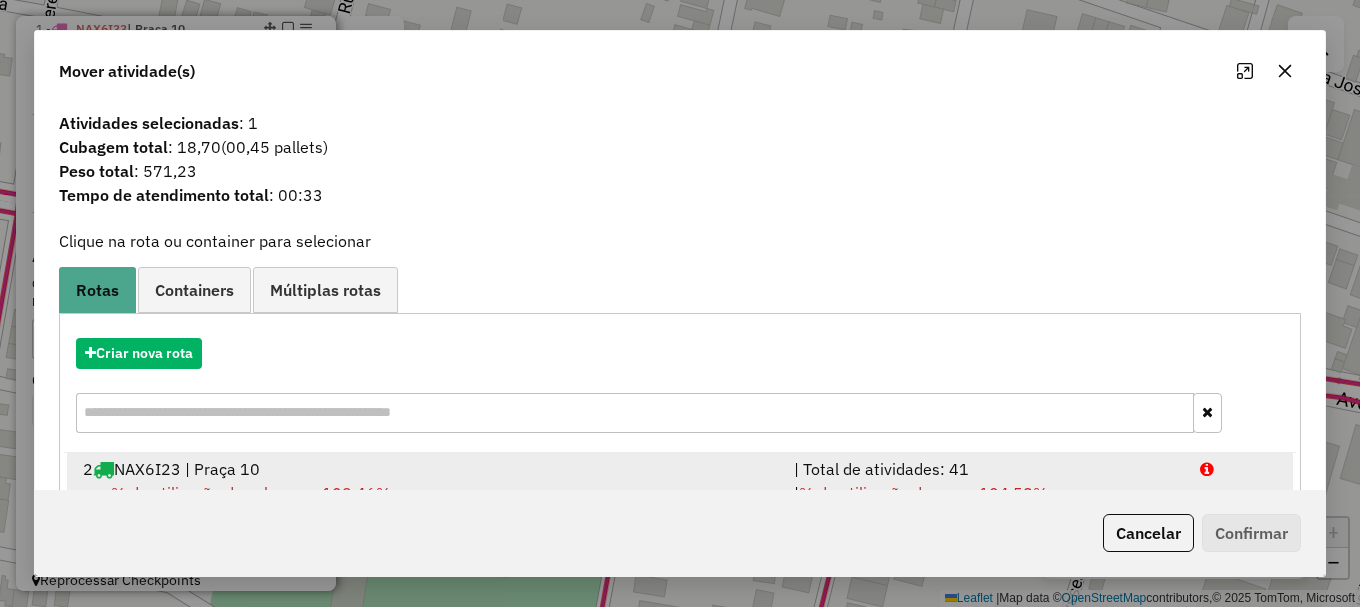 click at bounding box center (1239, 469) 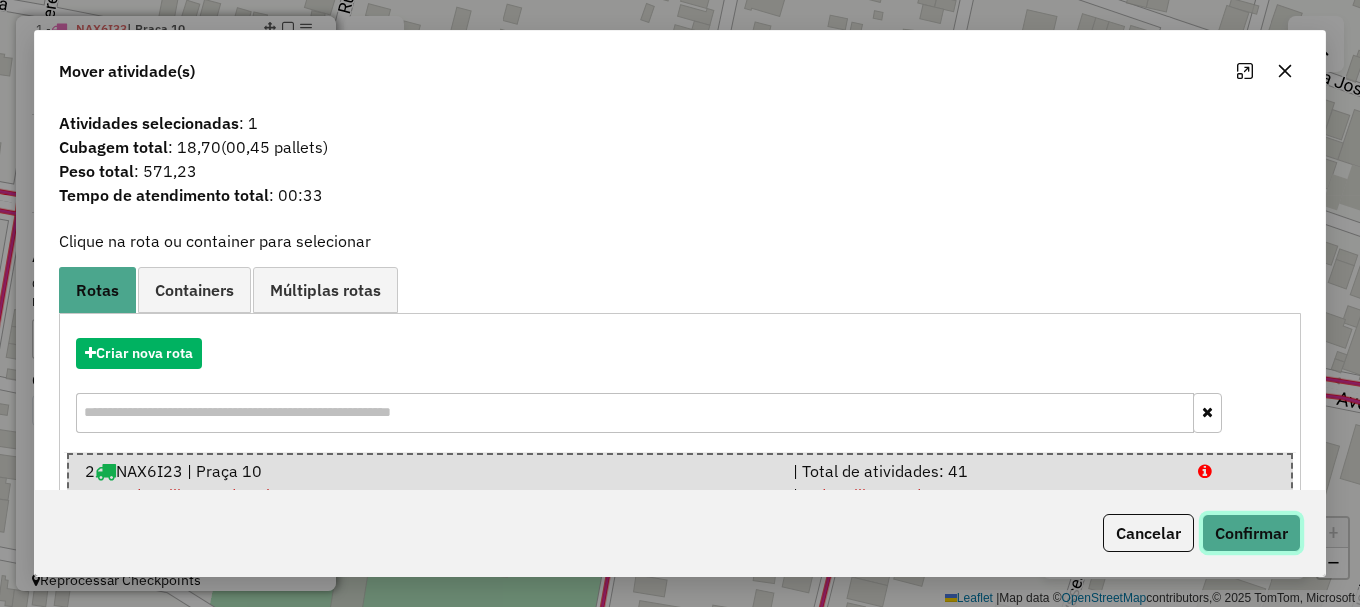 click on "Confirmar" 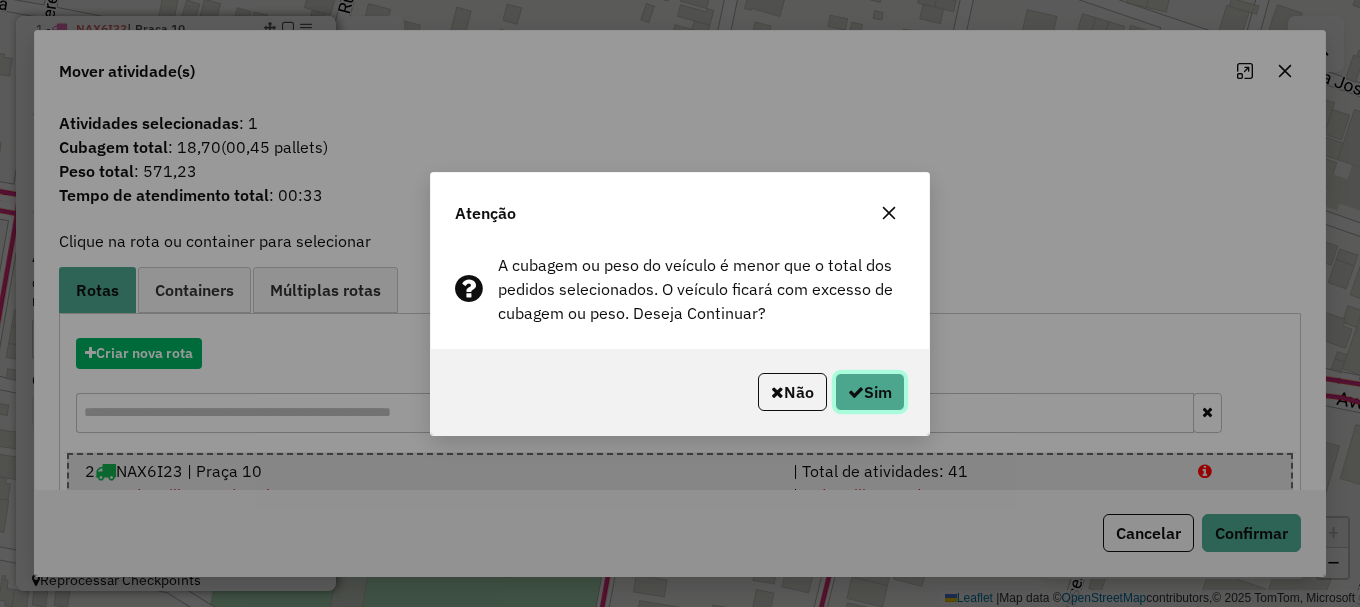 click on "Sim" 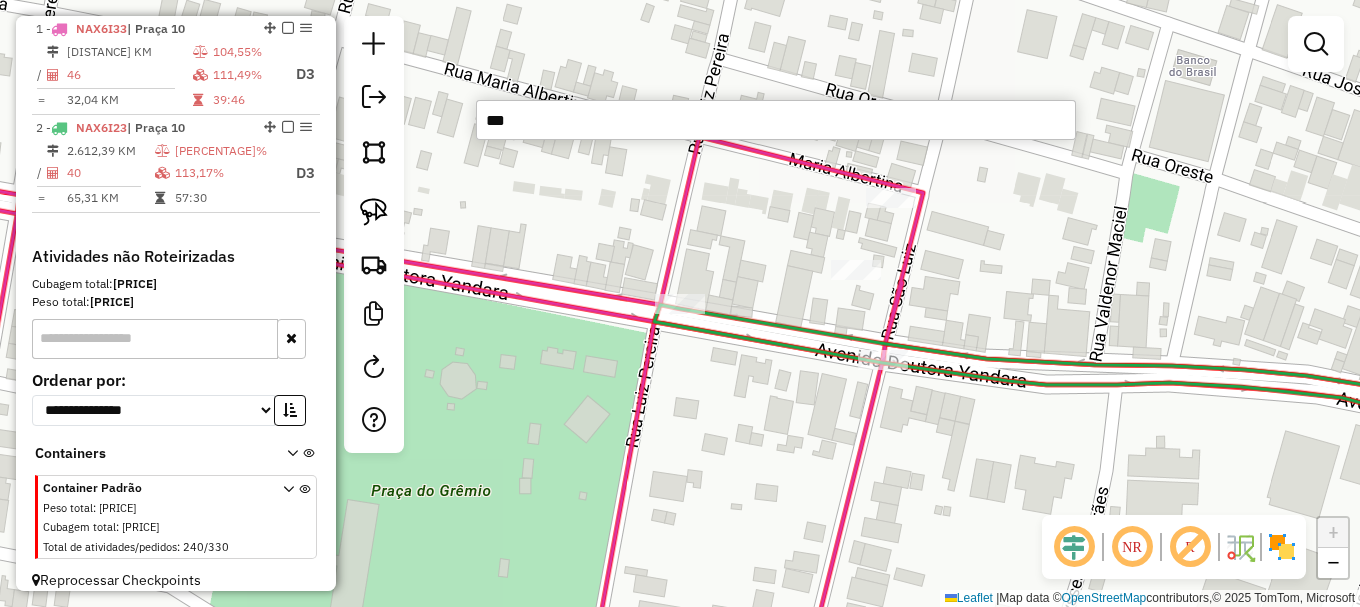 type on "****" 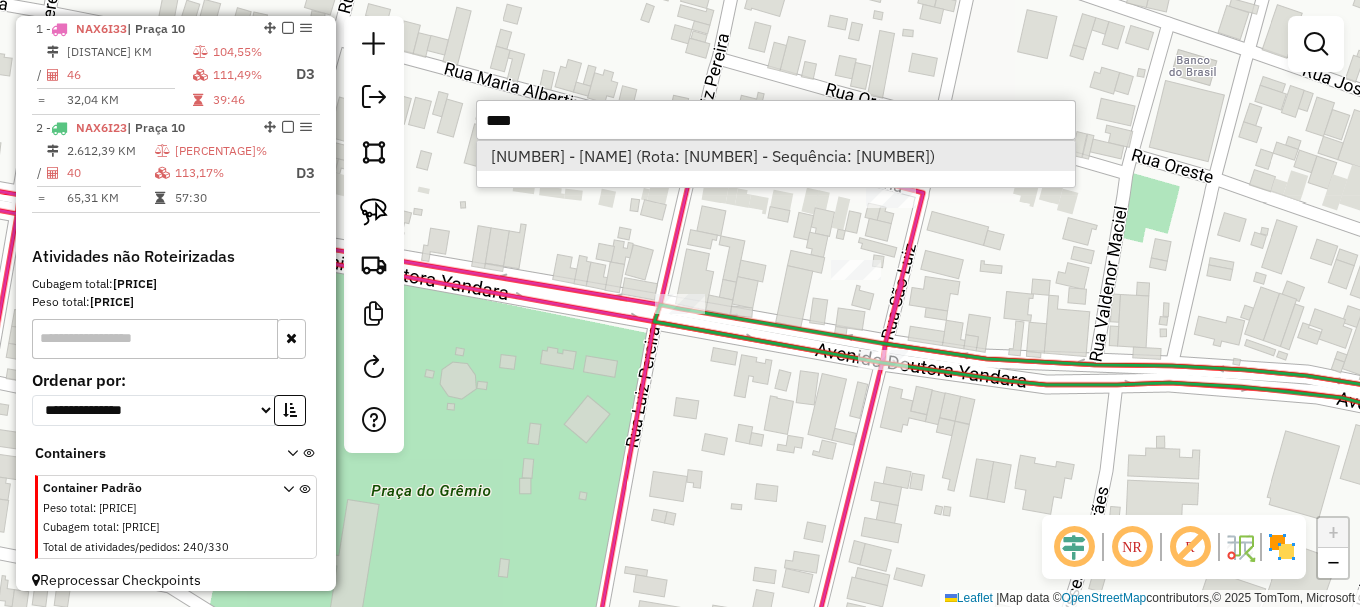 click on "8897 - J F DISTRIBUIDORA E (Rota: 1 - Sequência: 5)" at bounding box center (776, 156) 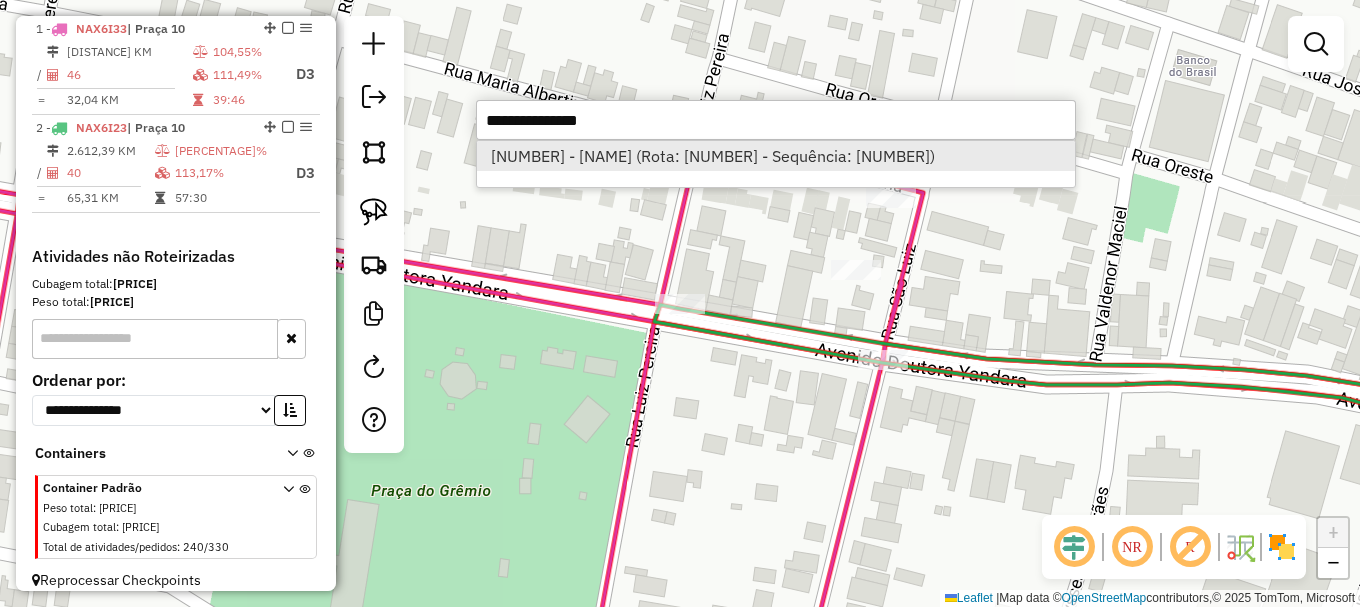 select on "**********" 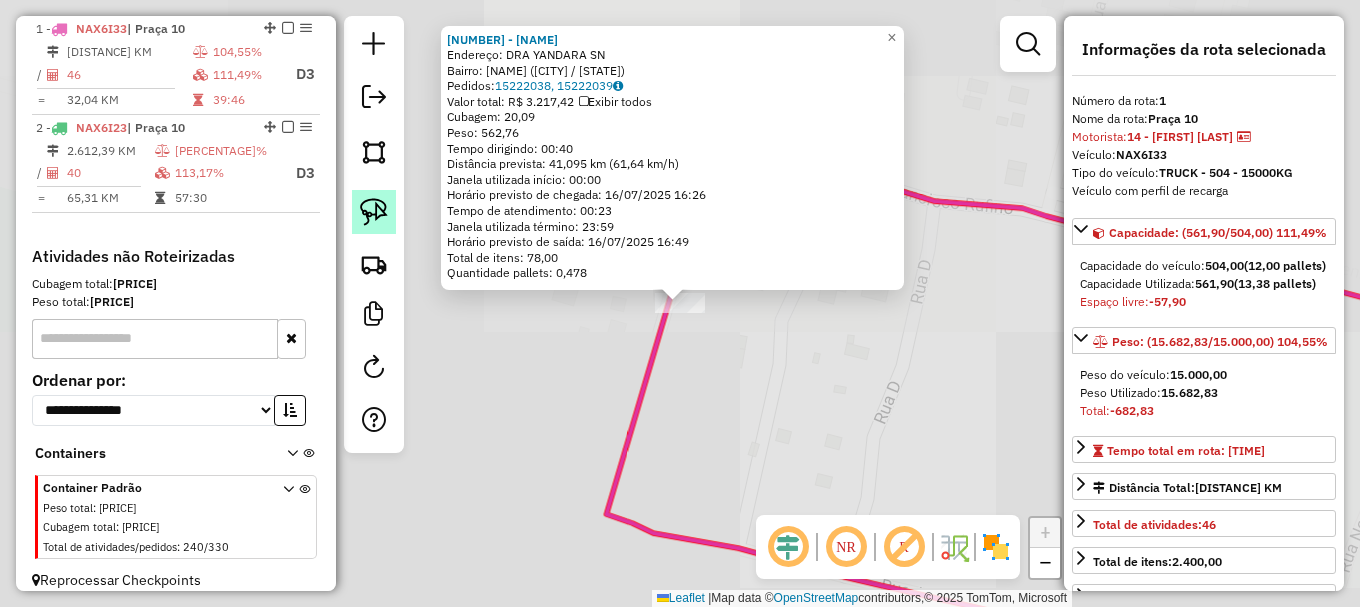 click 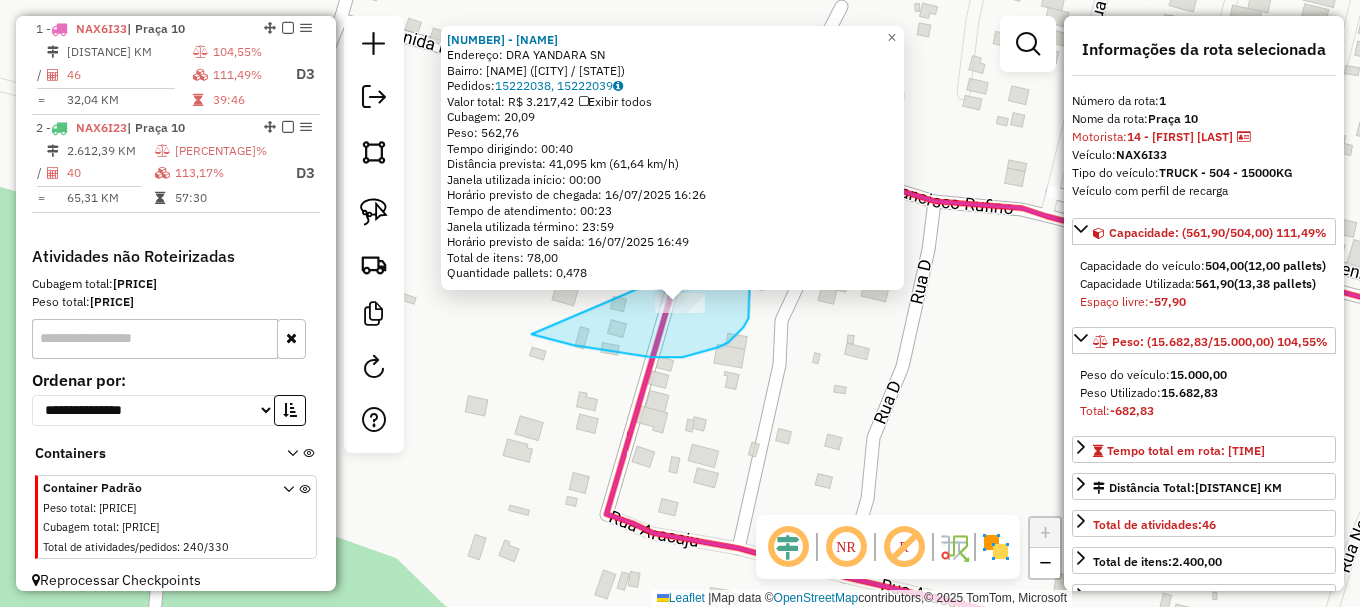 drag, startPoint x: 539, startPoint y: 336, endPoint x: 726, endPoint y: 243, distance: 208.84923 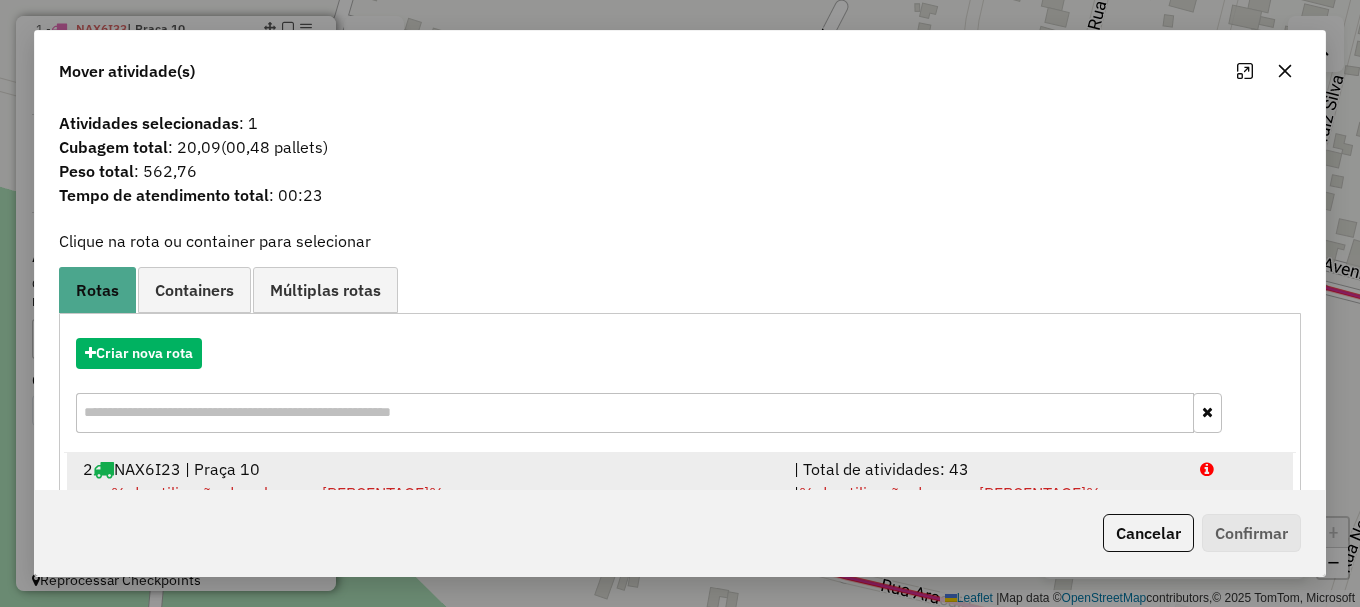 click at bounding box center [1239, 469] 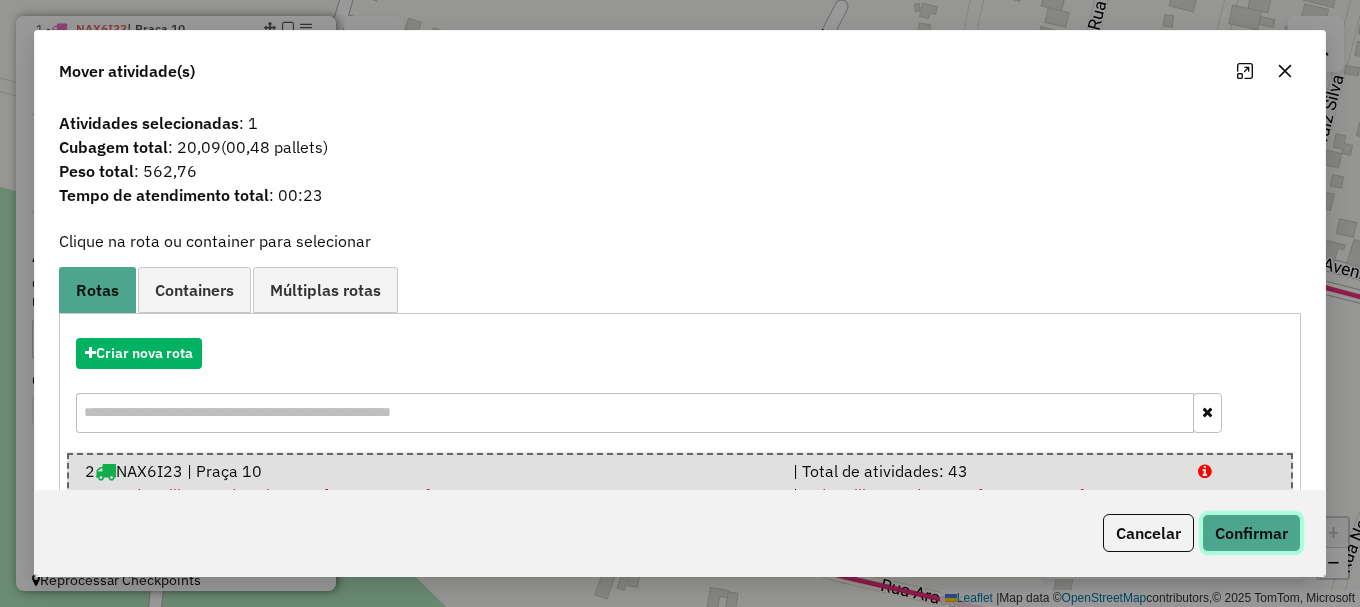 click on "Confirmar" 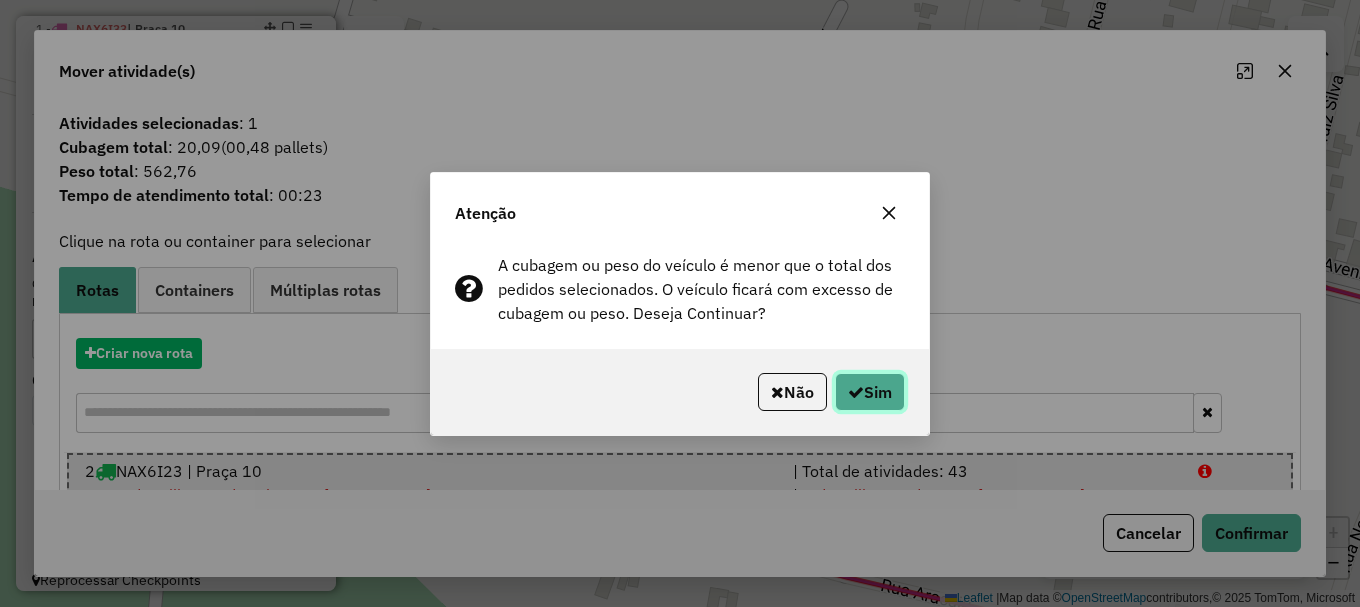 click on "Sim" 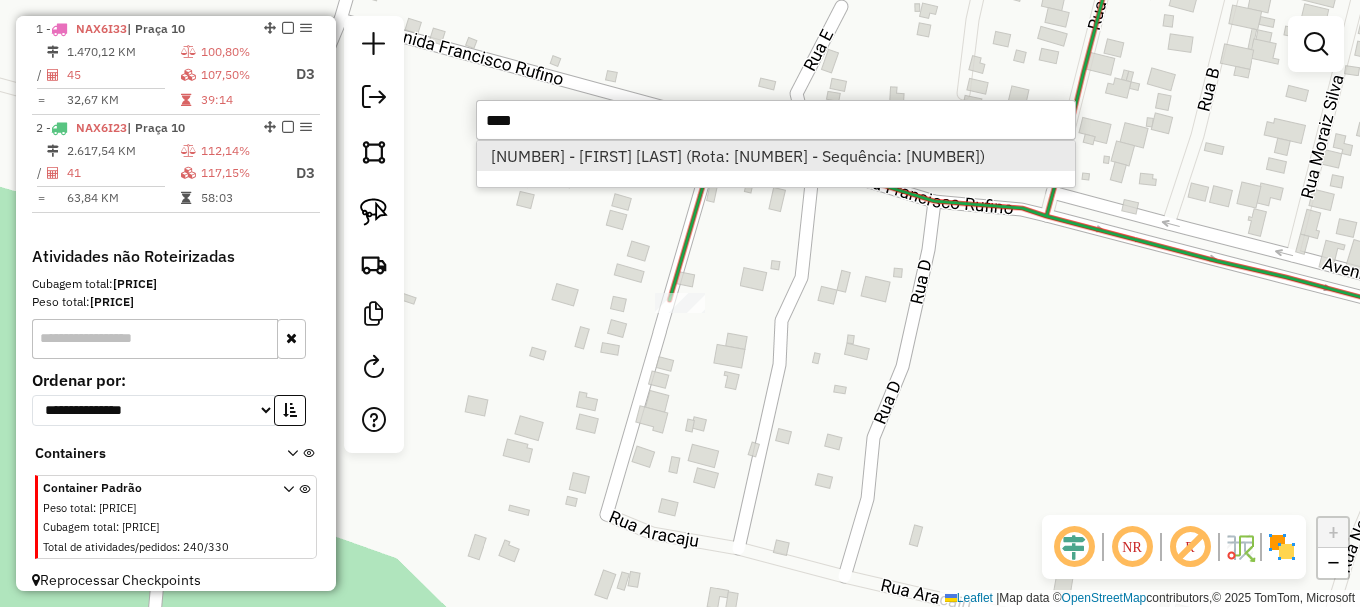 type on "****" 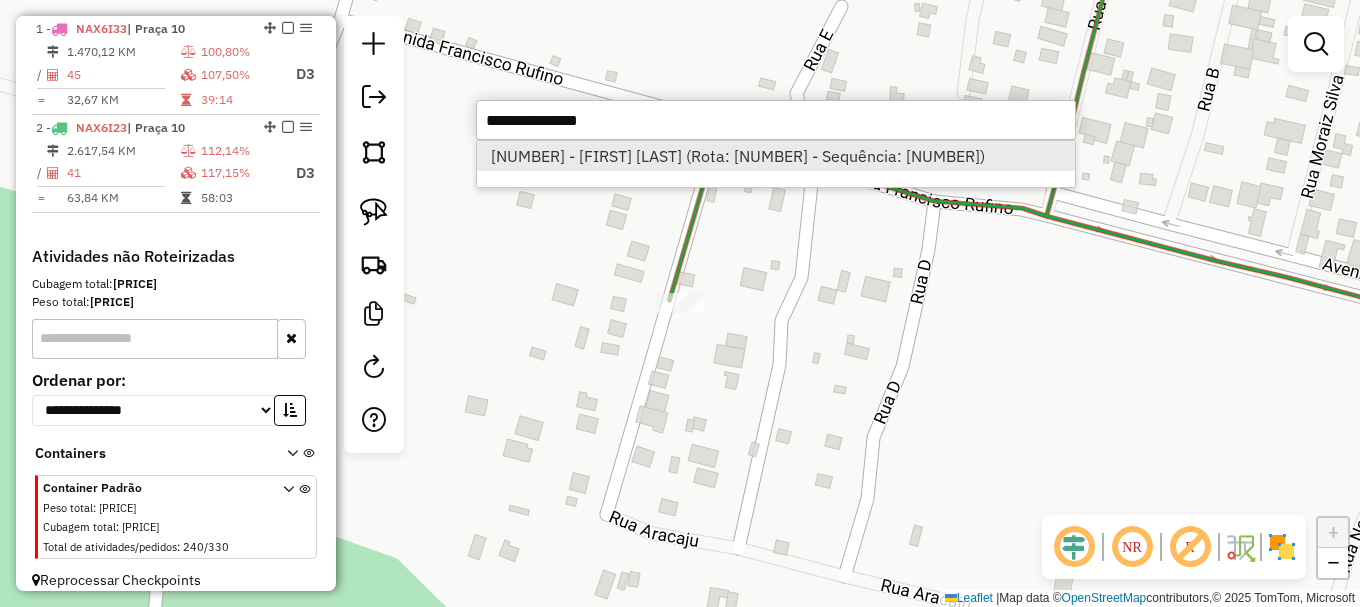 select on "**********" 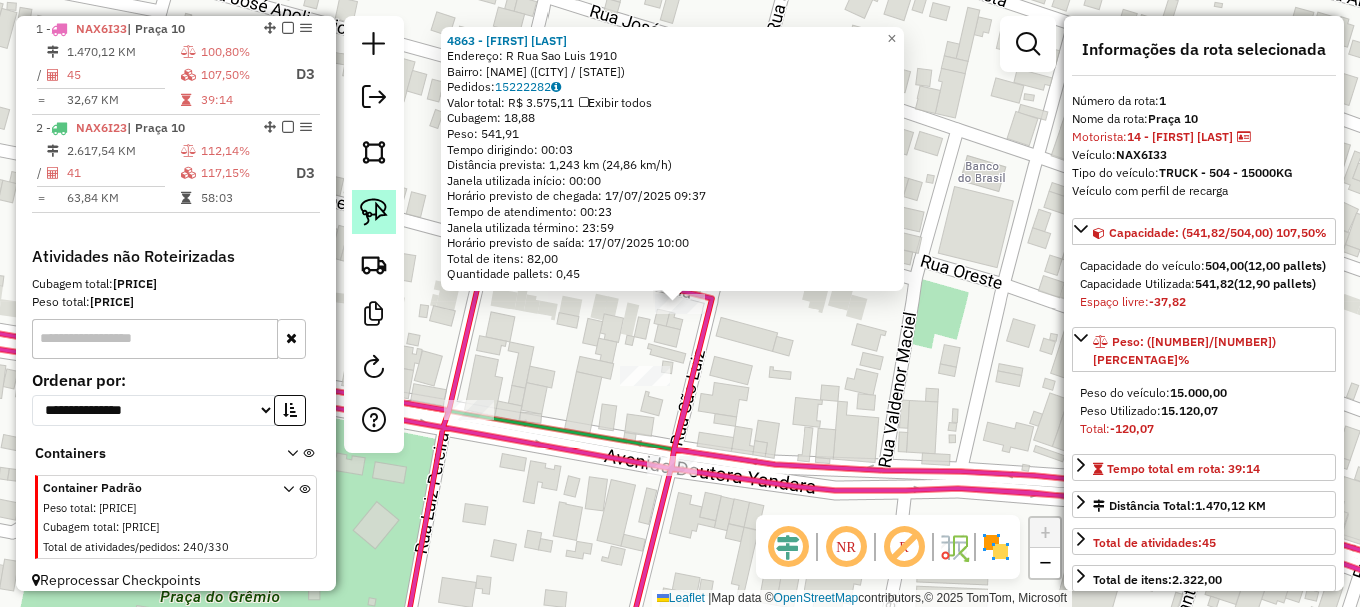 click 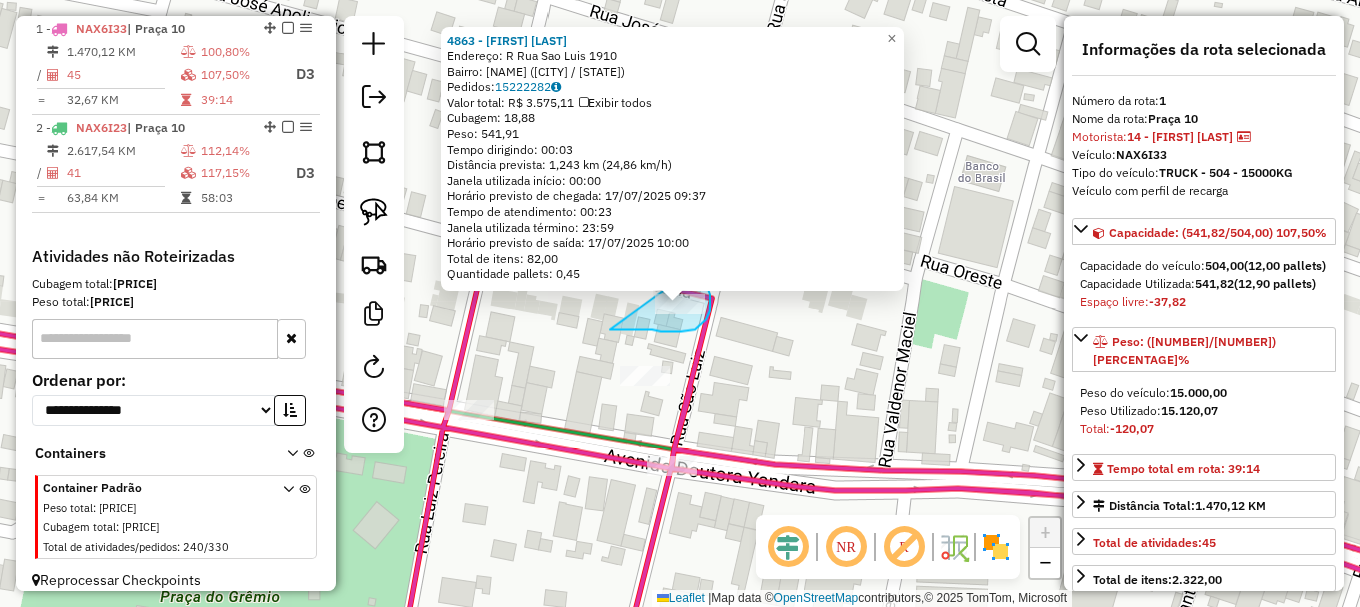 drag, startPoint x: 622, startPoint y: 329, endPoint x: 693, endPoint y: 258, distance: 100.409164 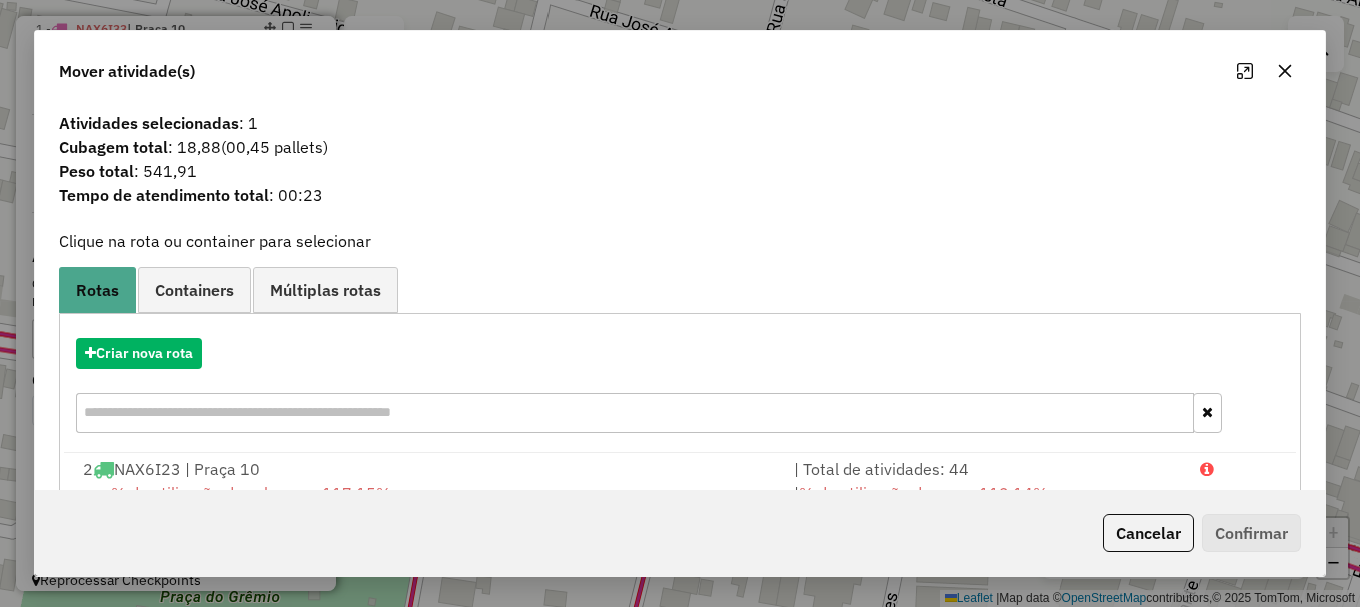 drag, startPoint x: 1225, startPoint y: 465, endPoint x: 1242, endPoint y: 540, distance: 76.902534 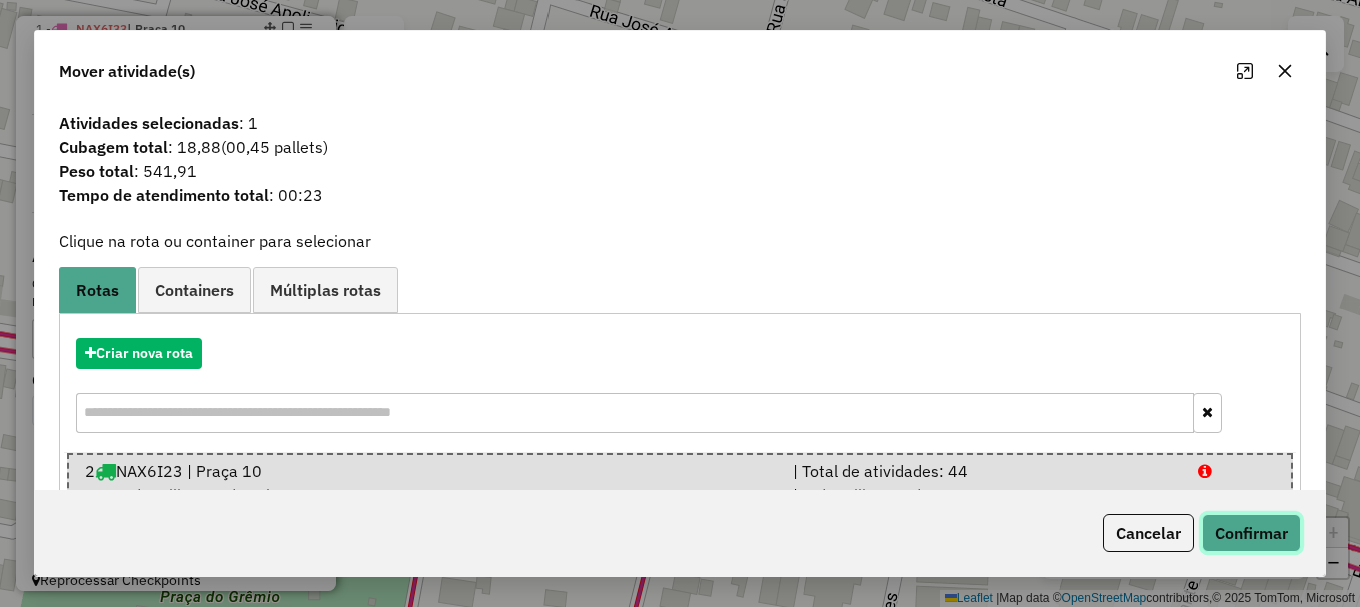 click on "Confirmar" 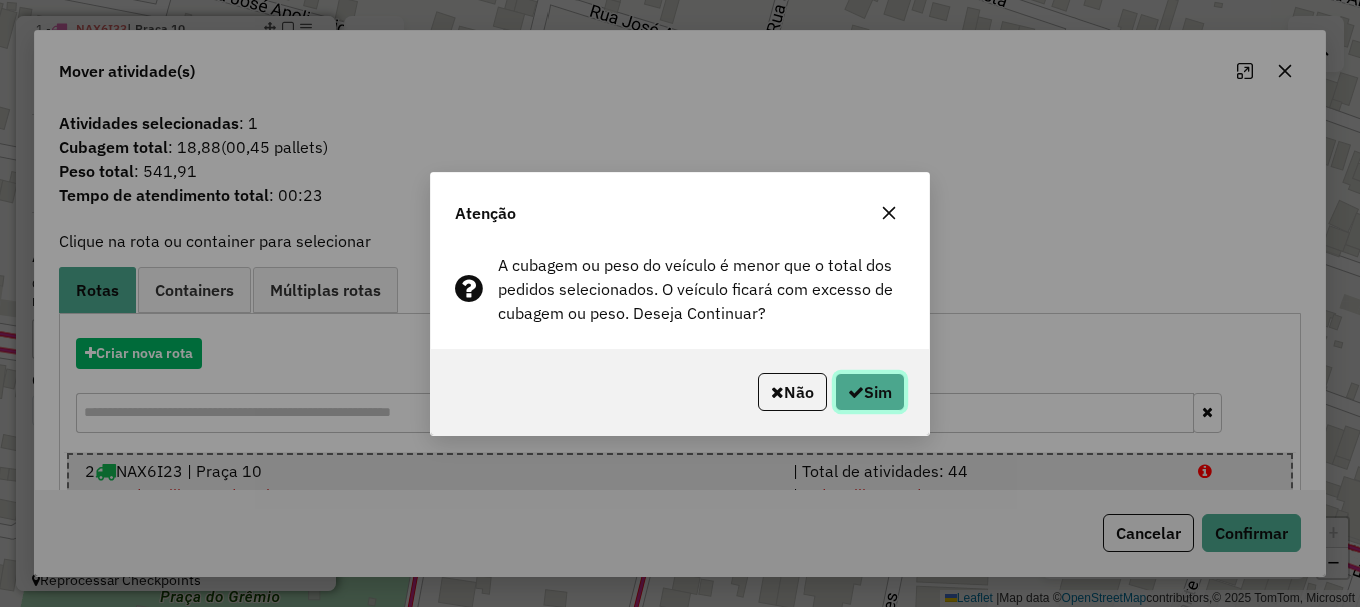 click on "Sim" 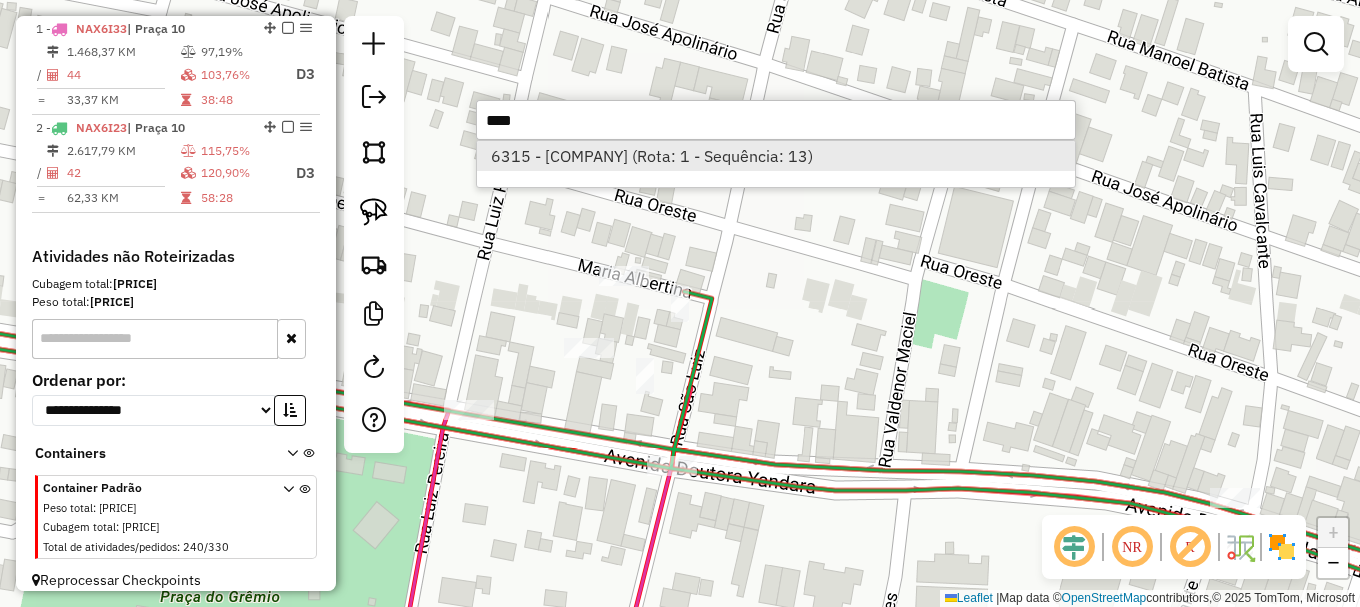 type on "****" 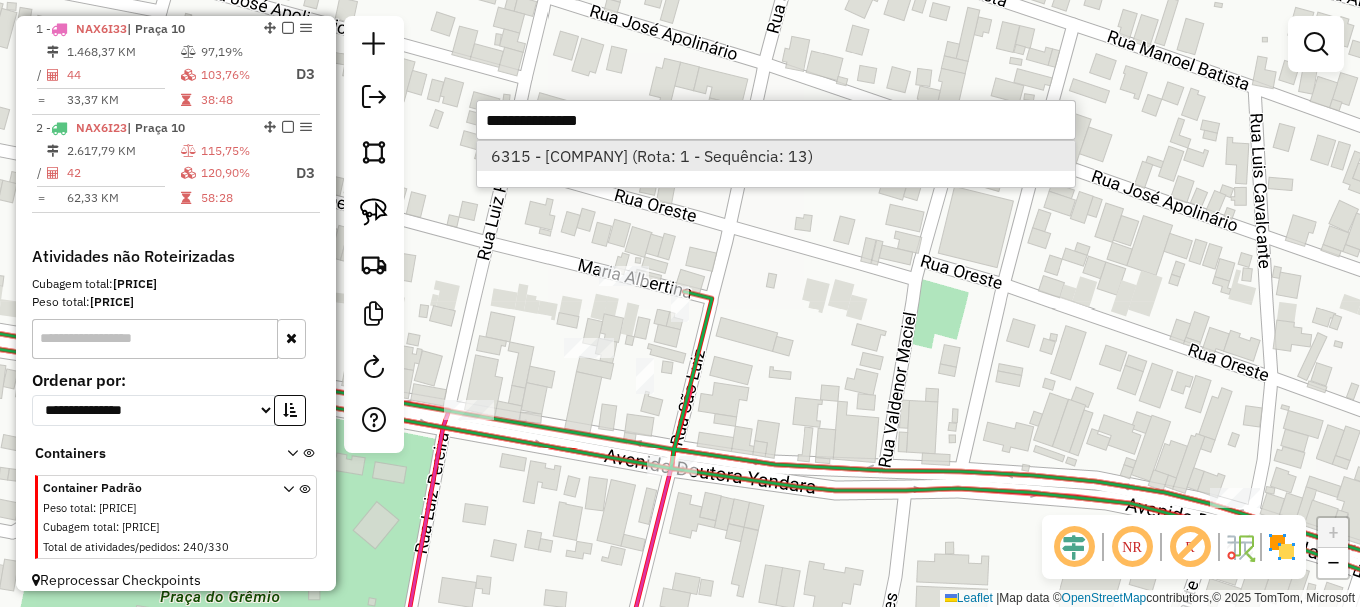 select on "**********" 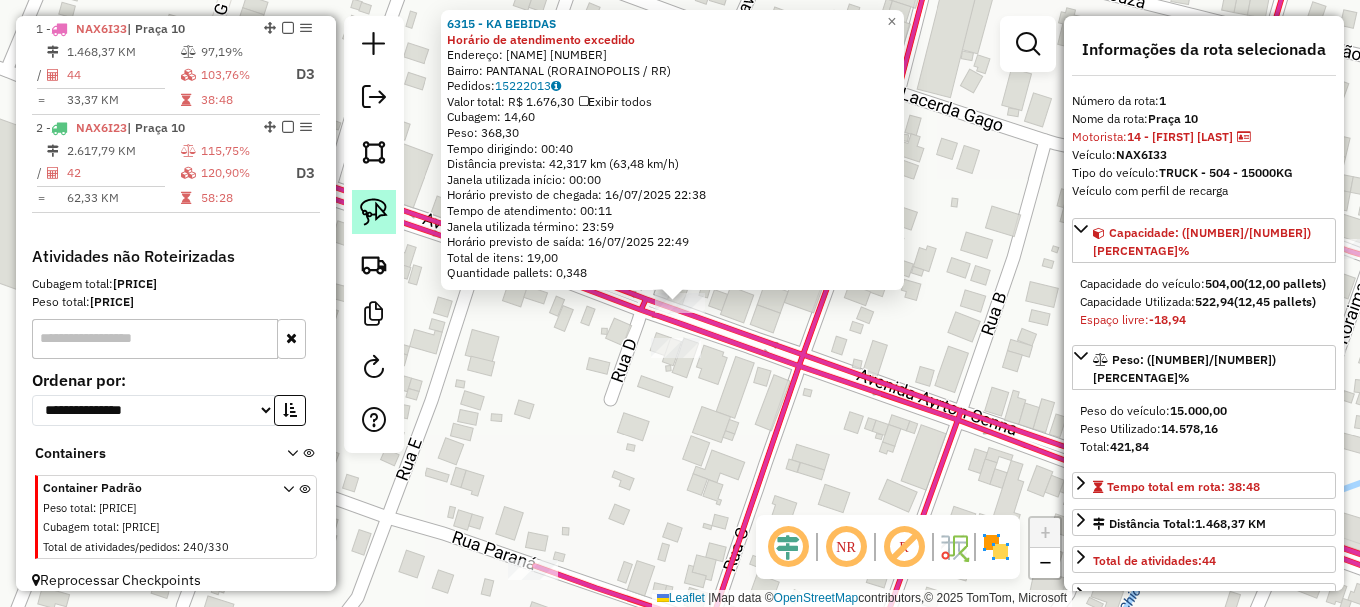 click 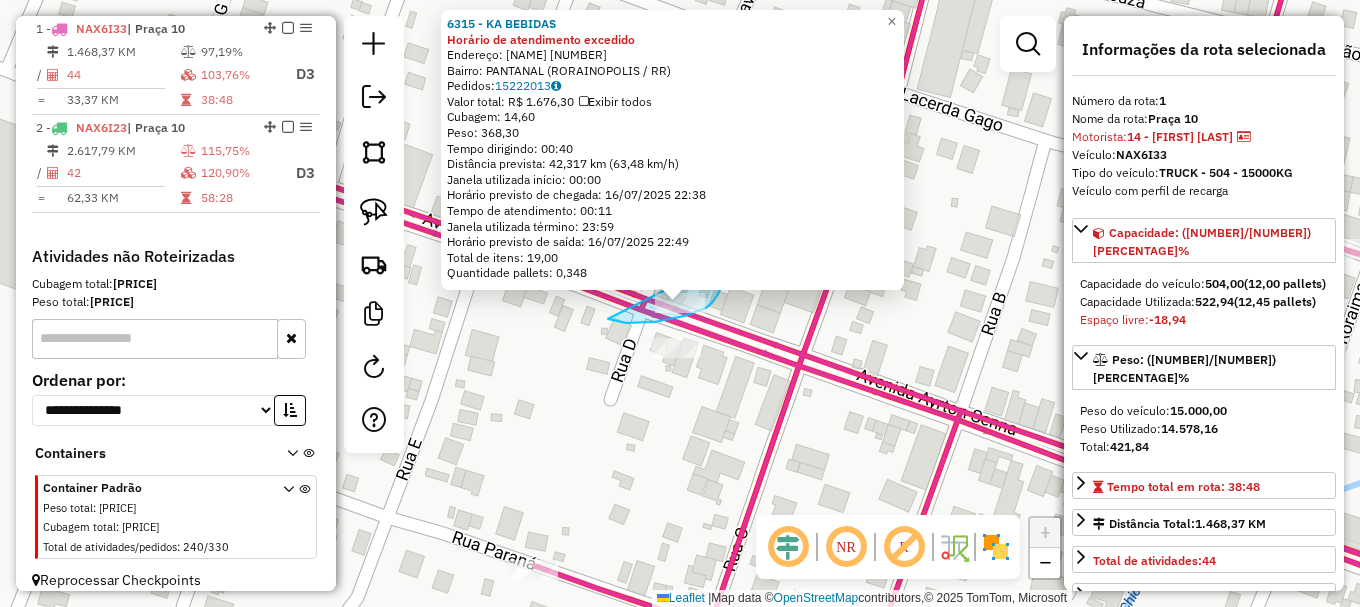 drag, startPoint x: 613, startPoint y: 321, endPoint x: 725, endPoint y: 260, distance: 127.53431 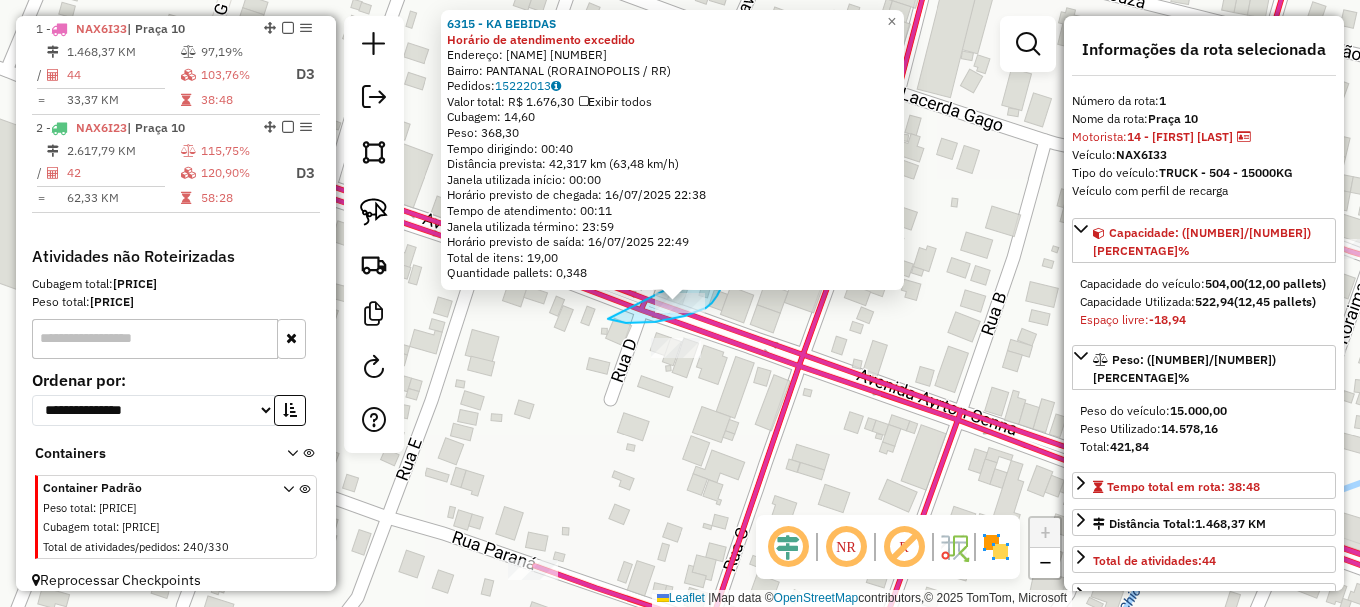 click on "6315 - KA BEBIDAS Horário de atendimento excedido  Endereço:  HILDEMAR DE FIGUEIREDO 1121   Bairro: PANTANAL (RORAINOPOLIS / RR)   Pedidos:  15222013   Valor total: R$ 1.676,30   Exibir todos   Cubagem: 14,60  Peso: 368,30  Tempo dirigindo: 00:40   Distância prevista: 42,317 km (63,48 km/h)   Janela utilizada início: 00:00   Horário previsto de chegada: 16/07/2025 22:38   Tempo de atendimento: 00:11   Janela utilizada término: 23:59   Horário previsto de saída: 16/07/2025 22:49   Total de itens: 19,00   Quantidade pallets: 0,348  × Janela de atendimento Grade de atendimento Capacidade Transportadoras Veículos Cliente Pedidos  Rotas Selecione os dias de semana para filtrar as janelas de atendimento  Seg   Ter   Qua   Qui   Sex   Sáb   Dom  Informe o período da janela de atendimento: De: Até:  Filtrar exatamente a janela do cliente  Considerar janela de atendimento padrão  Selecione os dias de semana para filtrar as grades de atendimento  Seg   Ter   Qua   Qui   Sex   Sáb   Dom   Peso mínimo:  +" 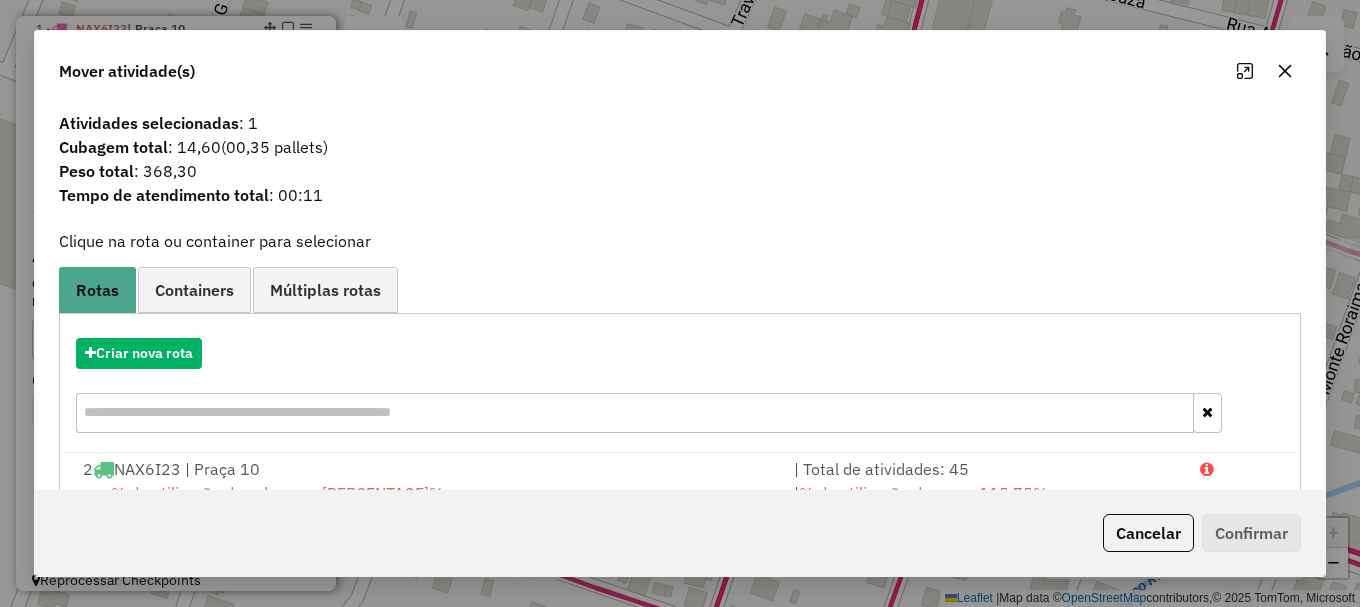 click at bounding box center [1239, 469] 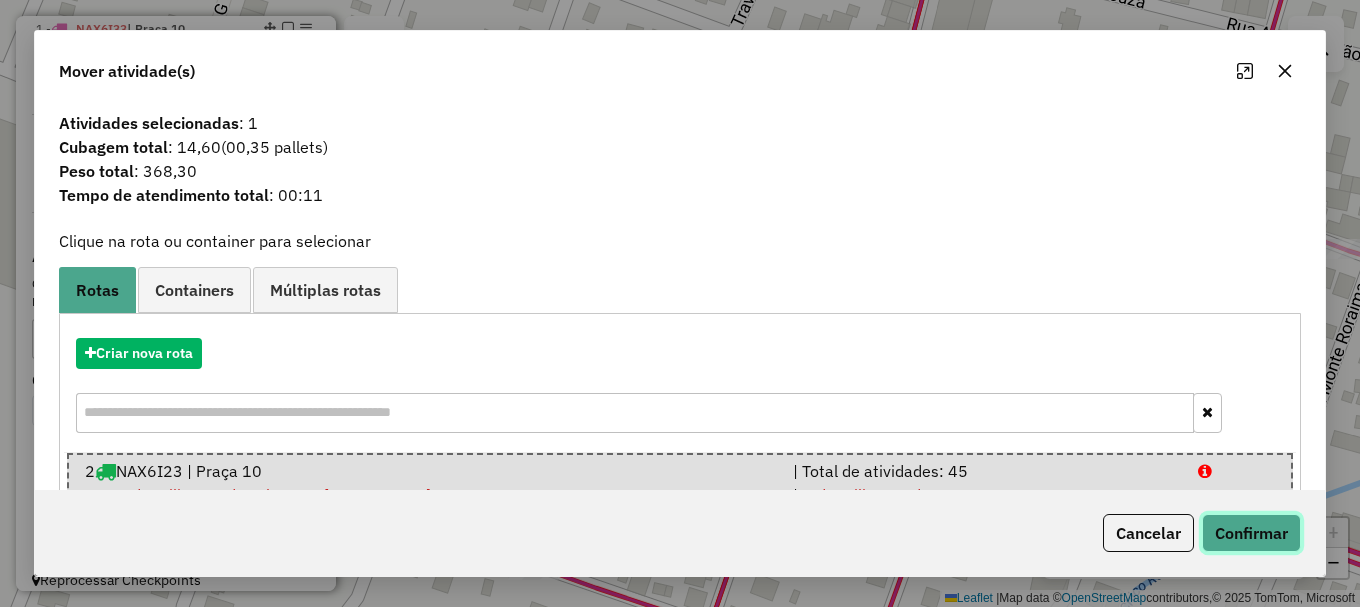 click on "Confirmar" 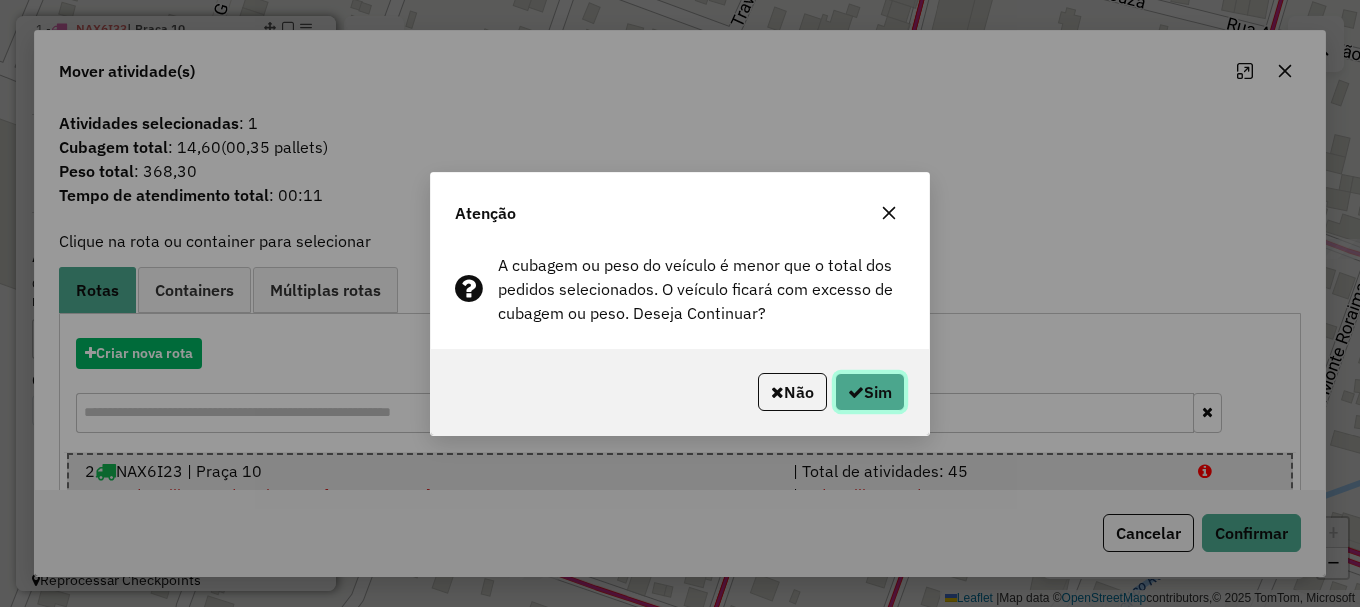 click on "Sim" 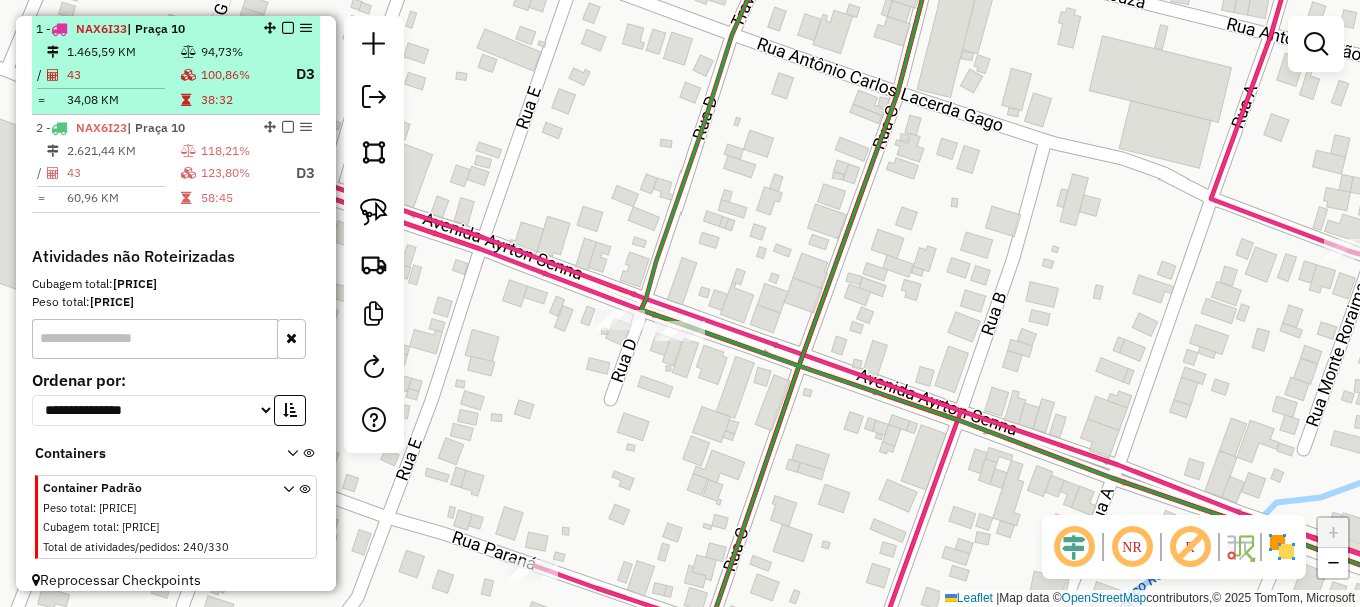 click at bounding box center (288, 28) 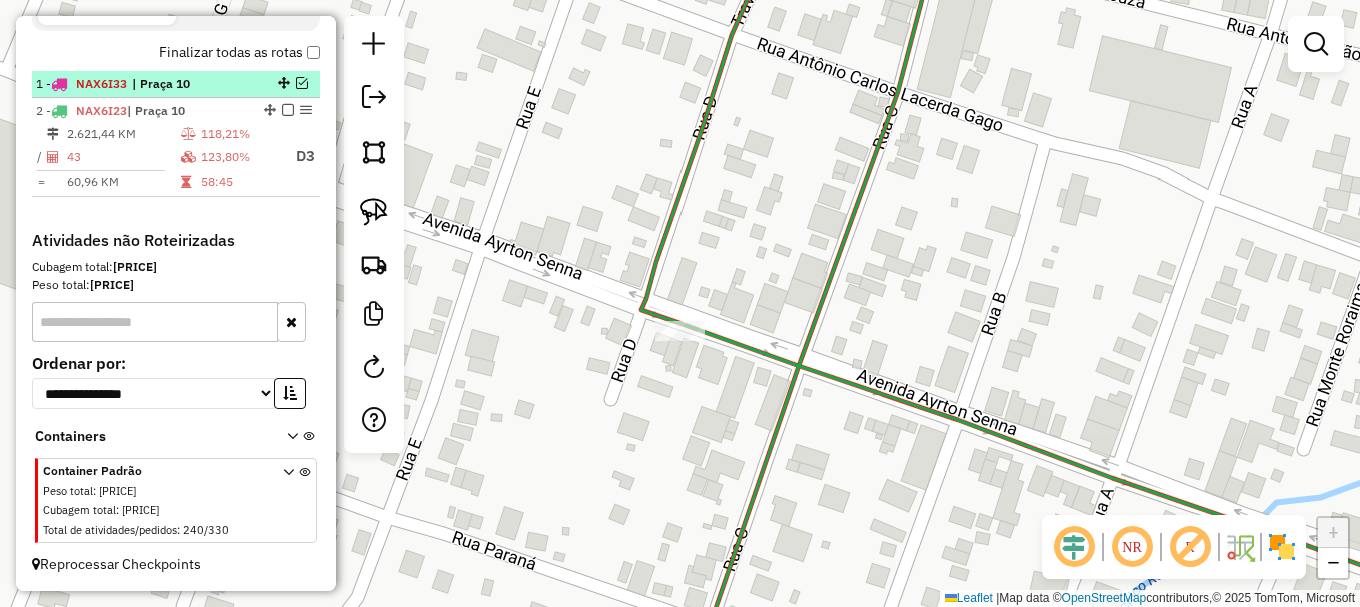 scroll, scrollTop: 737, scrollLeft: 0, axis: vertical 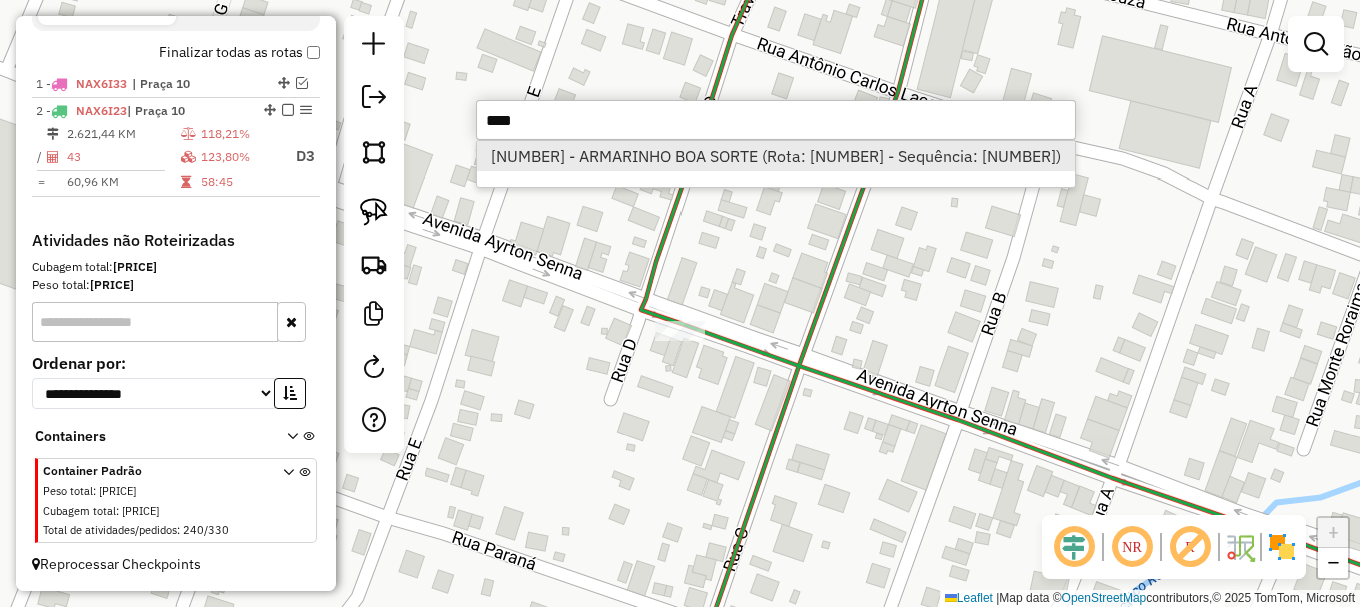 type on "****" 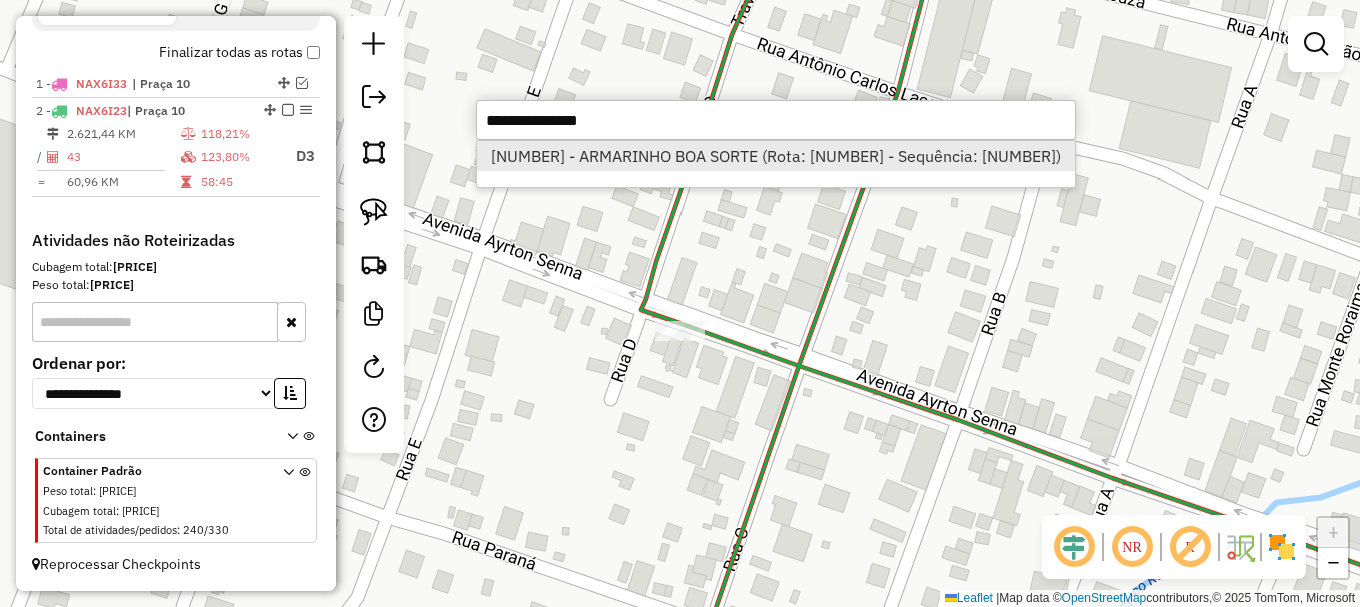 select on "**********" 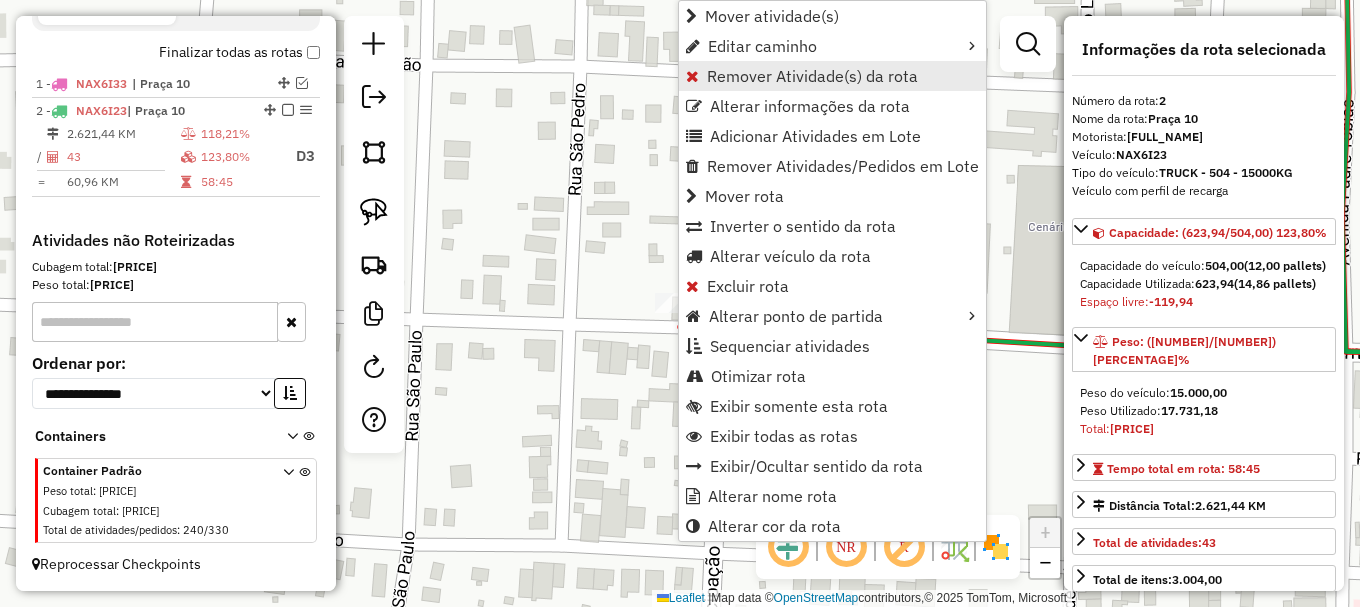 click on "Remover Atividade(s) da rota" at bounding box center (812, 76) 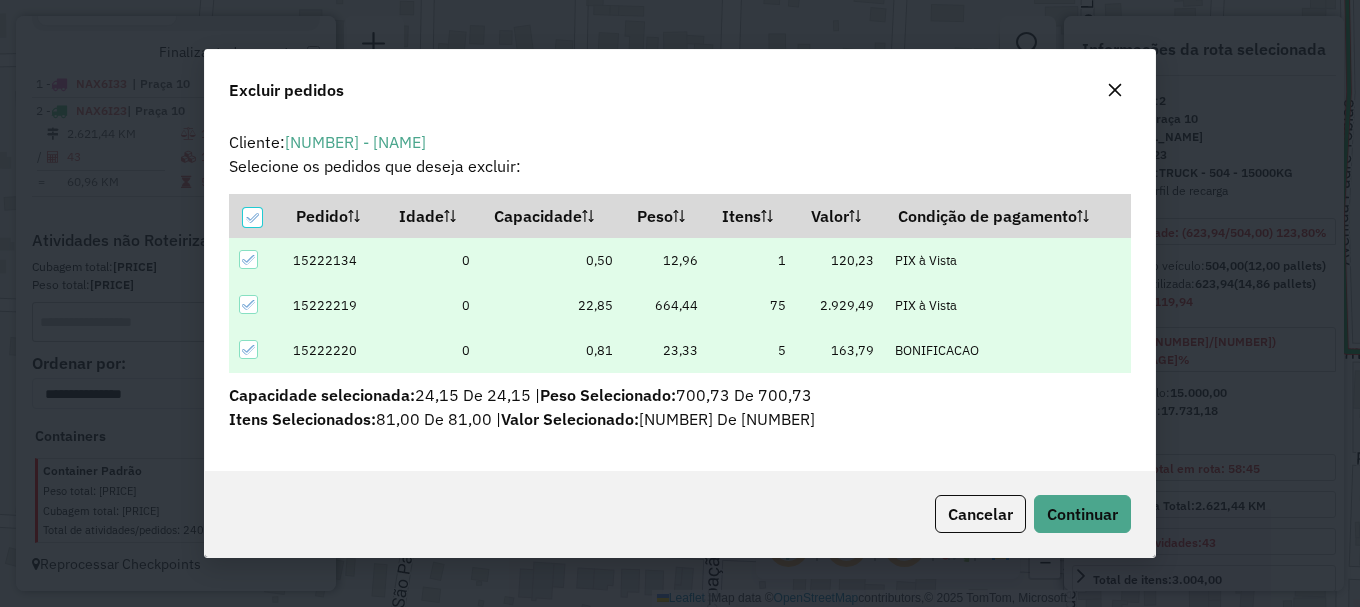scroll, scrollTop: 0, scrollLeft: 0, axis: both 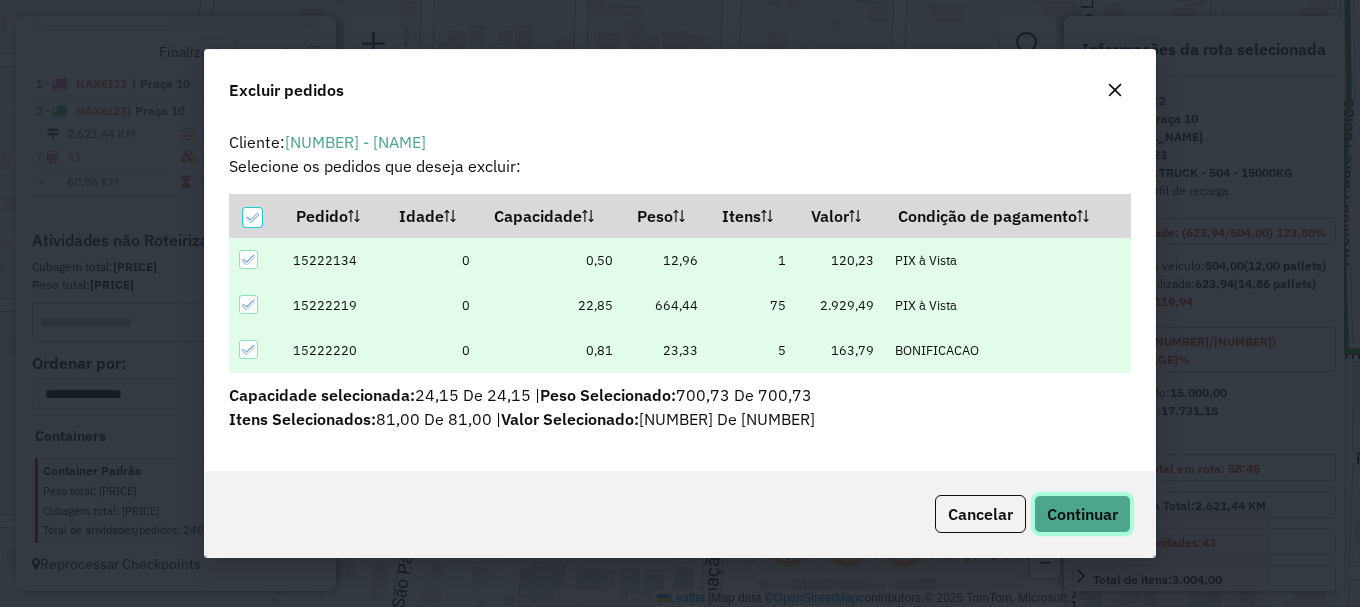 click on "Continuar" 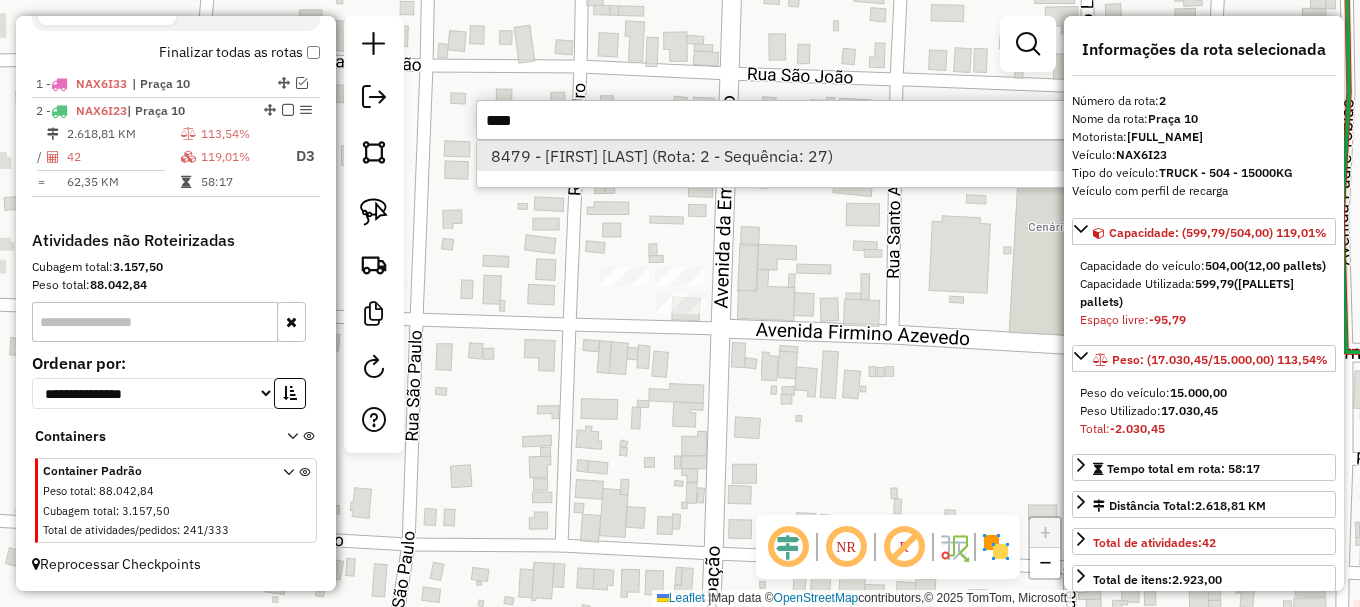 drag, startPoint x: 588, startPoint y: 138, endPoint x: 571, endPoint y: 155, distance: 24.04163 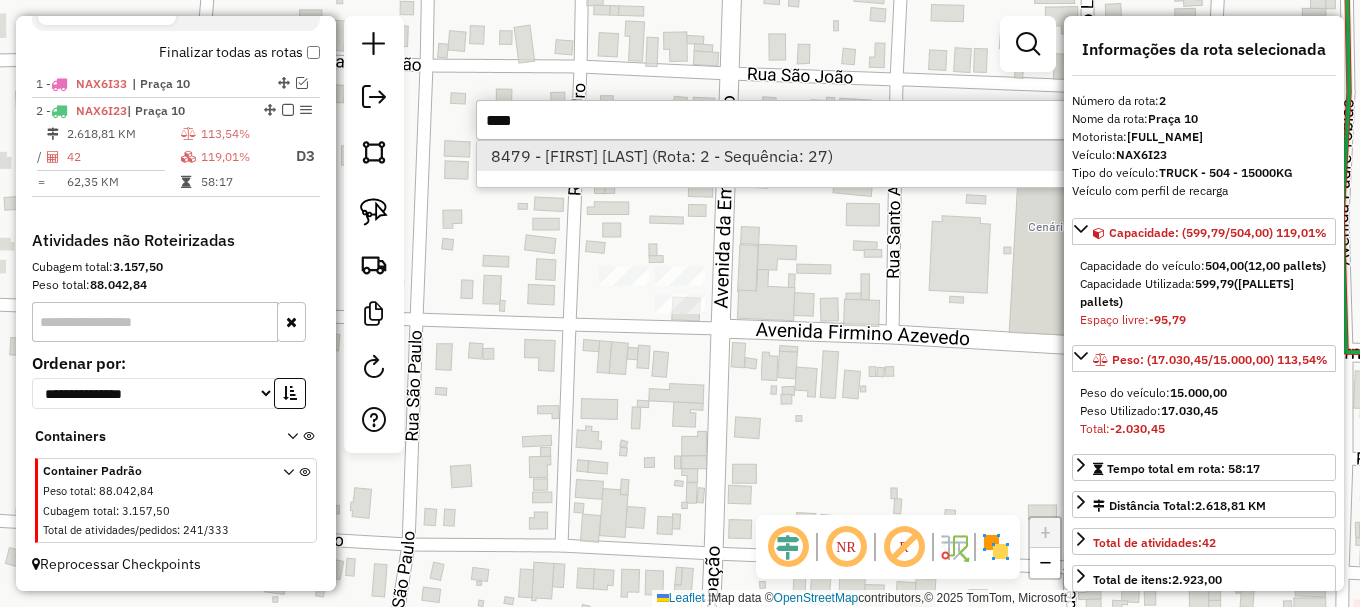 type on "****" 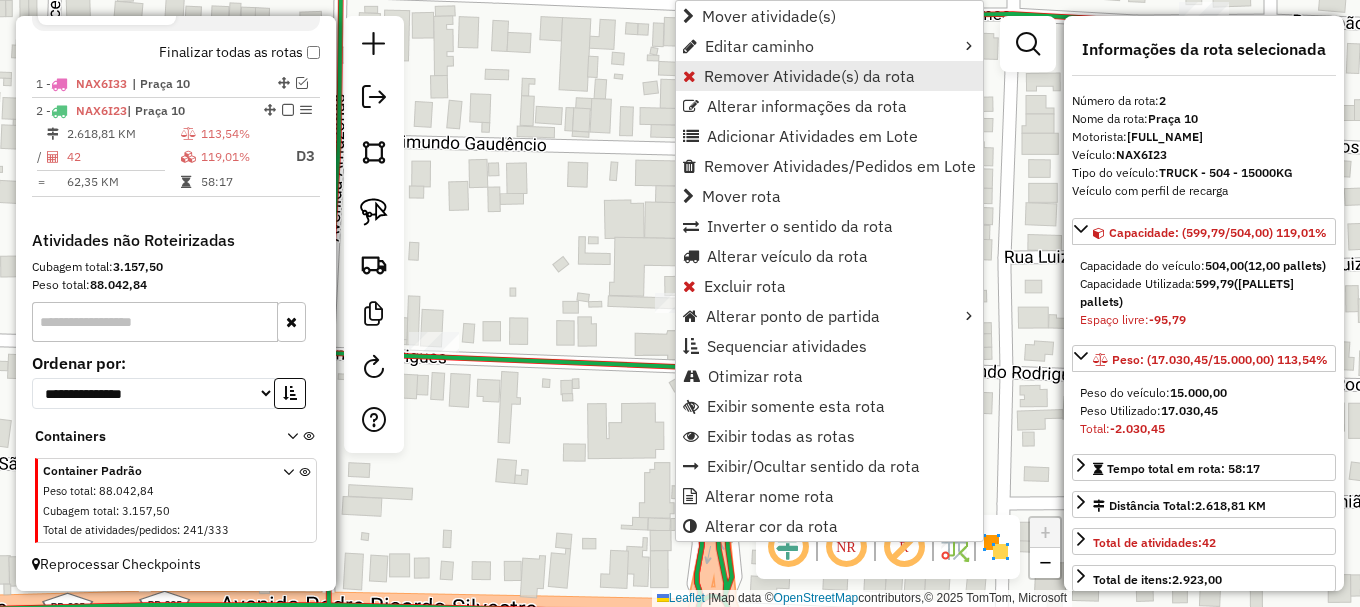 click on "Remover Atividade(s) da rota" at bounding box center (809, 76) 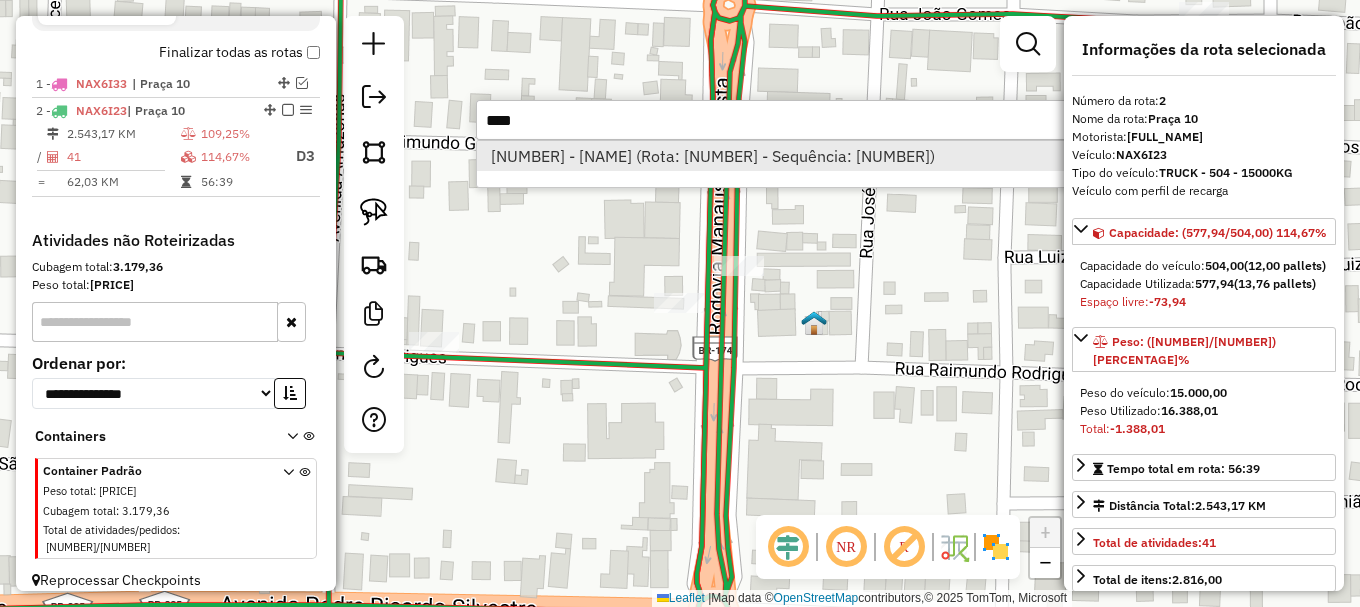 type on "****" 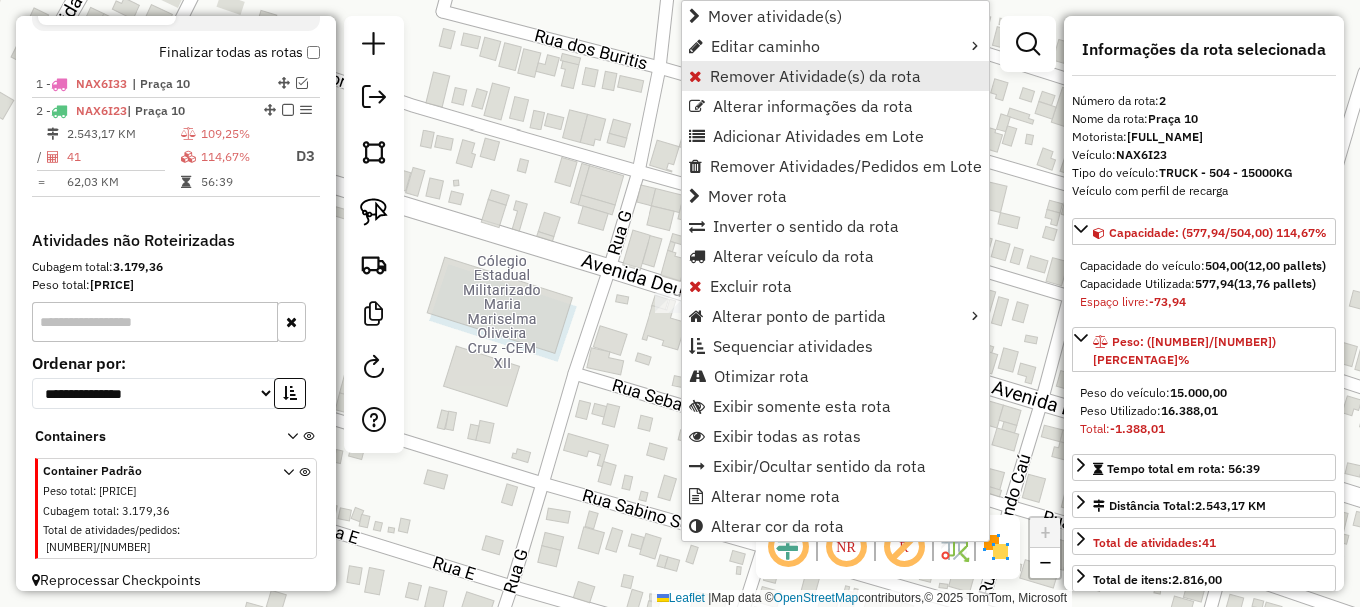 click on "Remover Atividade(s) da rota" at bounding box center (815, 76) 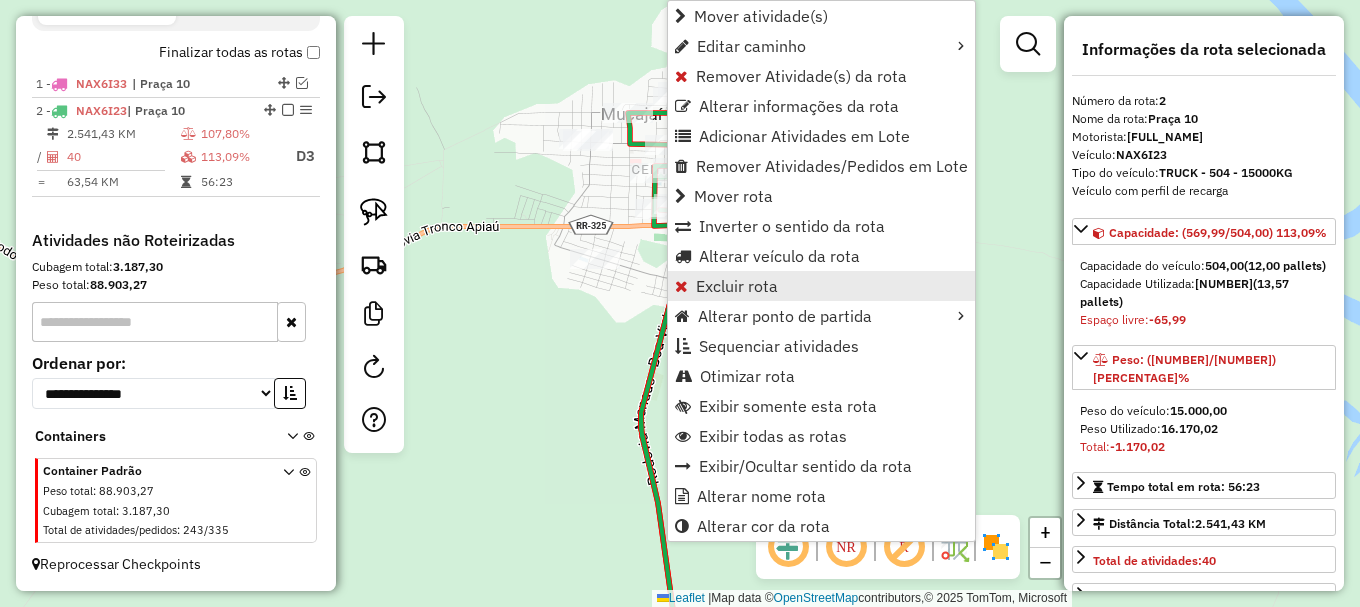 click on "Excluir rota" at bounding box center [737, 286] 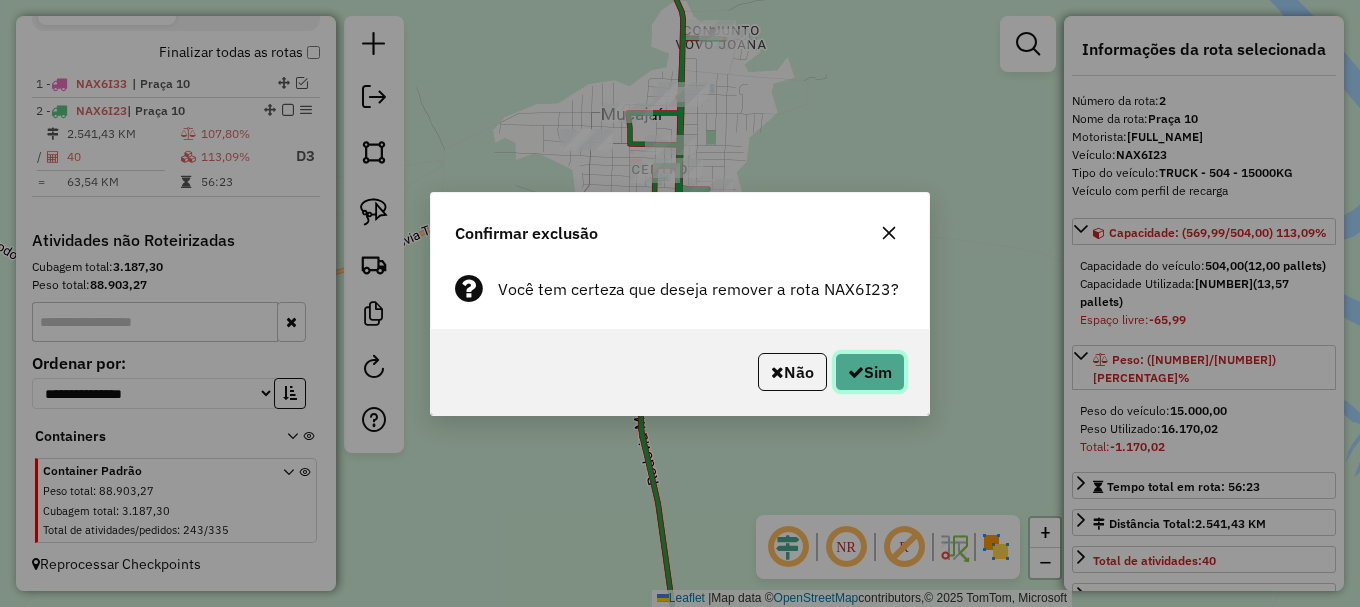 click on "Sim" 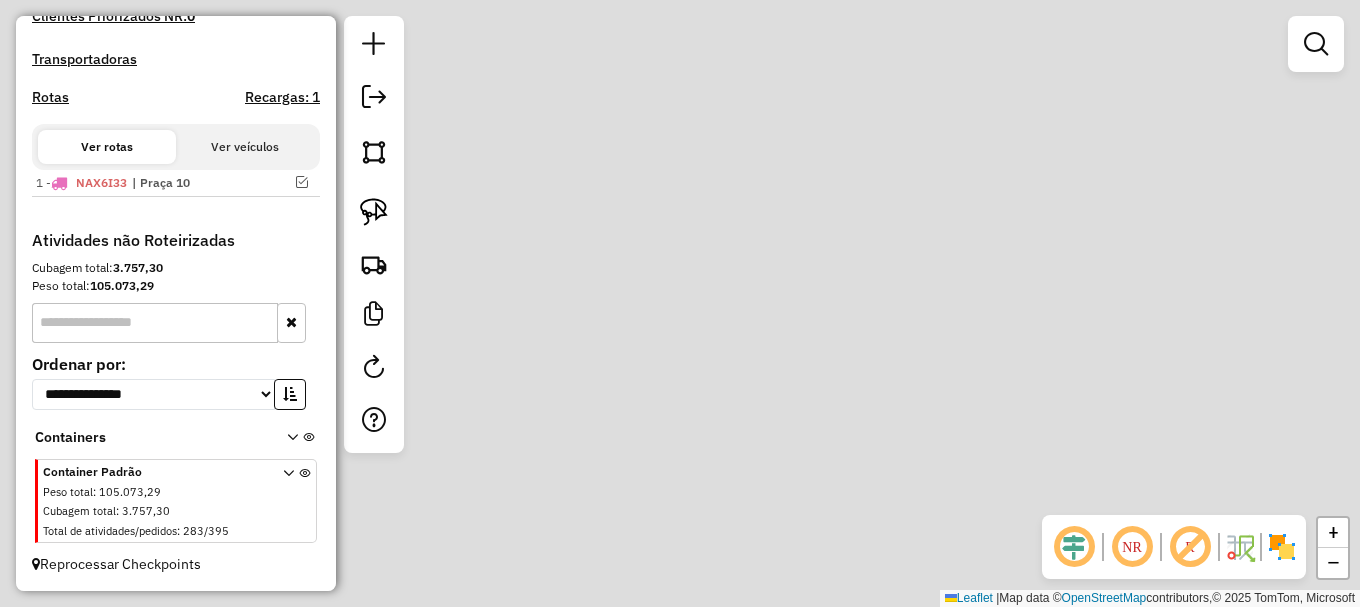 scroll, scrollTop: 598, scrollLeft: 0, axis: vertical 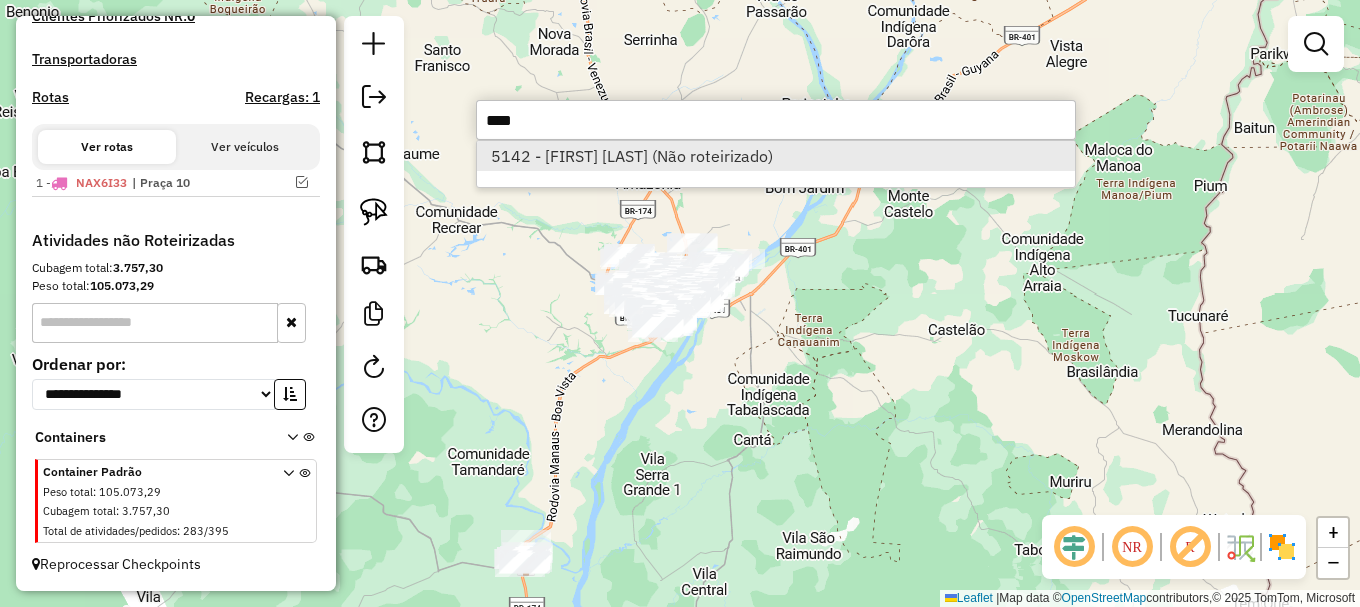type on "****" 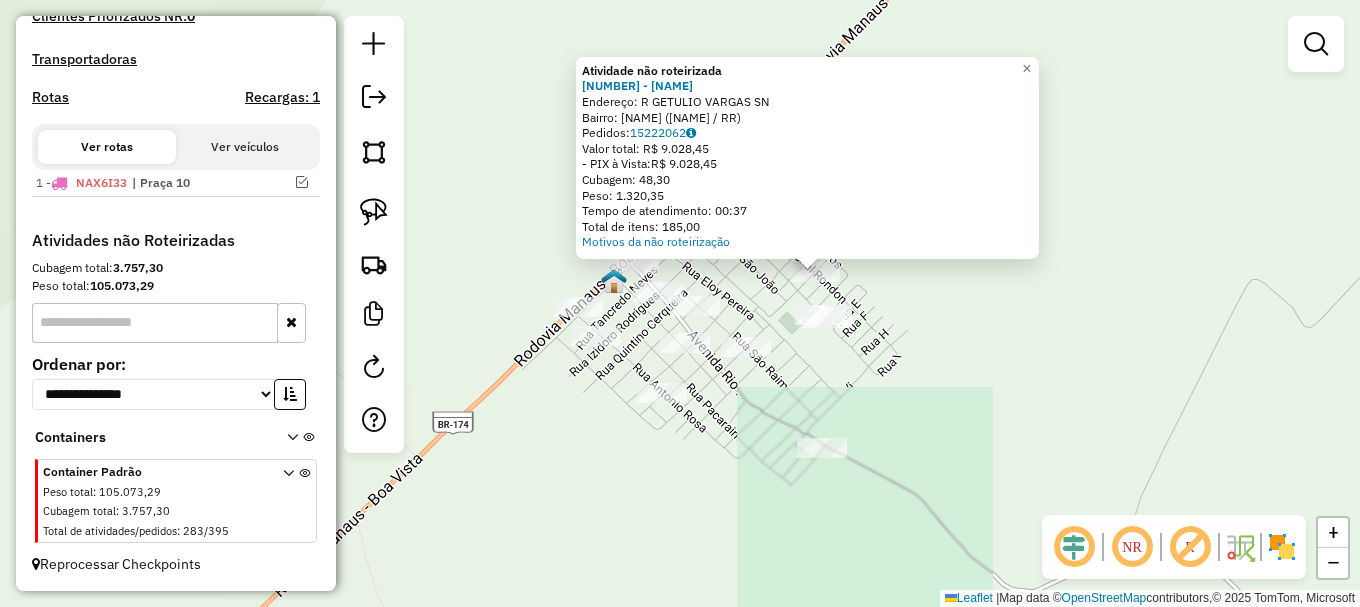 drag, startPoint x: 377, startPoint y: 221, endPoint x: 573, endPoint y: 252, distance: 198.43639 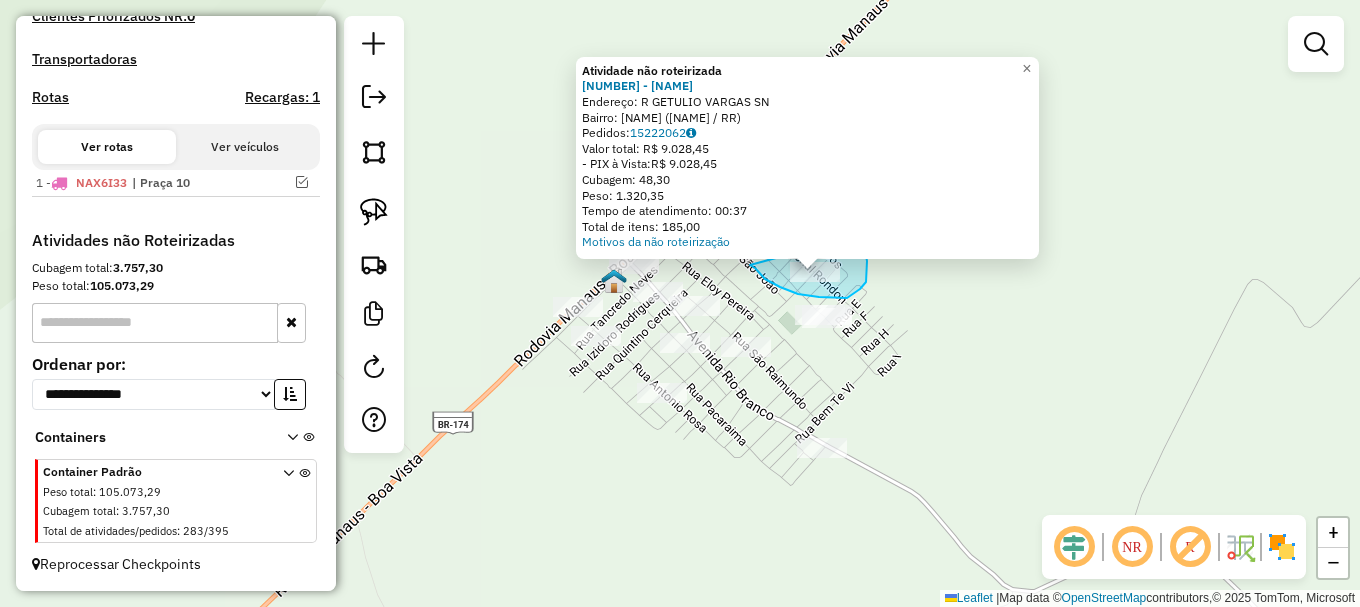 drag, startPoint x: 752, startPoint y: 266, endPoint x: 858, endPoint y: 236, distance: 110.16351 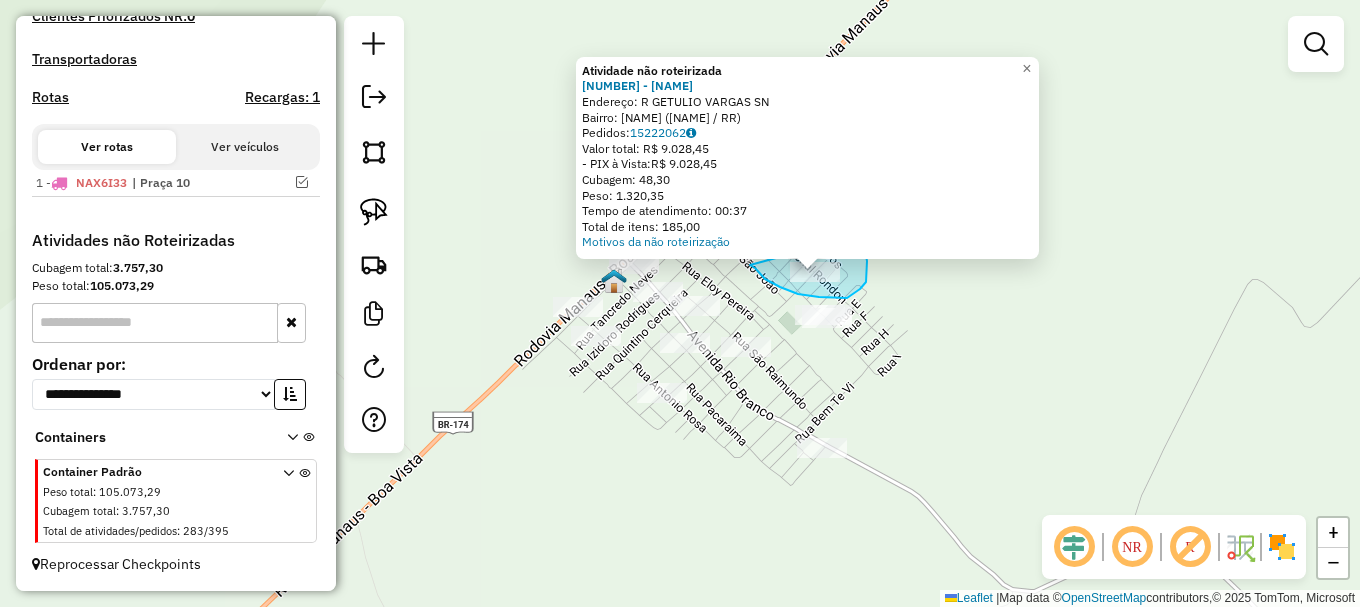 click on "Atividade não roteirizada 5142 - FRANCISCO COSTA SANT  Endereço: R   GETULIO VARGAS                SN   Bairro: CENTRO (IRACEMA / RR)   Pedidos:  15222062   Valor total: R$ 9.028,45   - PIX à Vista:  R$ 9.028,45   Cubagem: 48,30   Peso: 1.320,35   Tempo de atendimento: 00:37   Total de itens: 185,00  Motivos da não roteirização × Janela de atendimento Grade de atendimento Capacidade Transportadoras Veículos Cliente Pedidos  Rotas Selecione os dias de semana para filtrar as janelas de atendimento  Seg   Ter   Qua   Qui   Sex   Sáb   Dom  Informe o período da janela de atendimento: De: Até:  Filtrar exatamente a janela do cliente  Considerar janela de atendimento padrão  Selecione os dias de semana para filtrar as grades de atendimento  Seg   Ter   Qua   Qui   Sex   Sáb   Dom   Considerar clientes sem dia de atendimento cadastrado  Clientes fora do dia de atendimento selecionado Filtrar as atividades entre os valores definidos abaixo:  Peso mínimo:   Peso máximo:   Cubagem mínima:   De:   Até:" 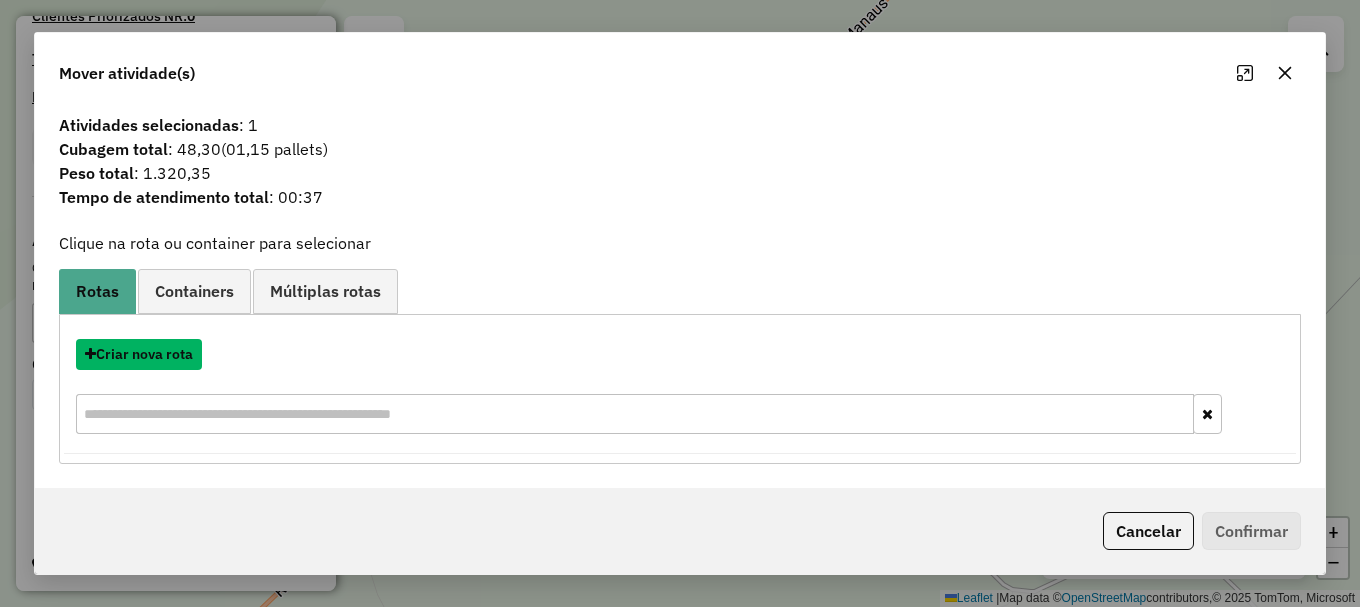 click on "Criar nova rota" at bounding box center (139, 354) 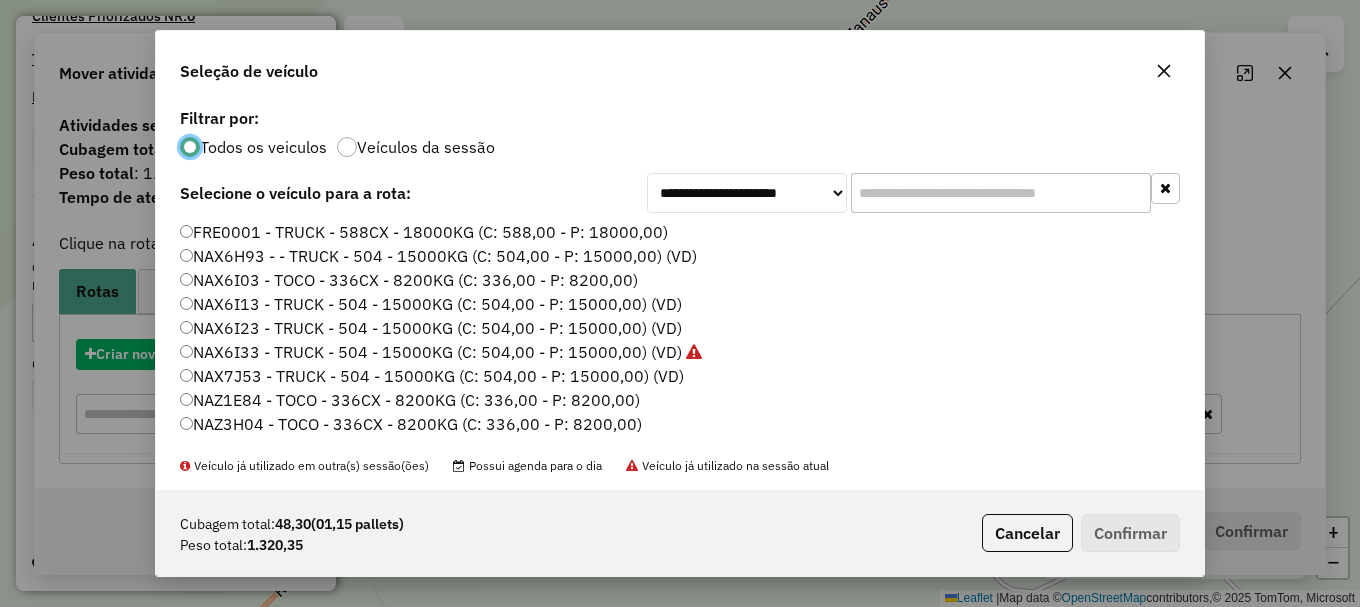 scroll, scrollTop: 11, scrollLeft: 6, axis: both 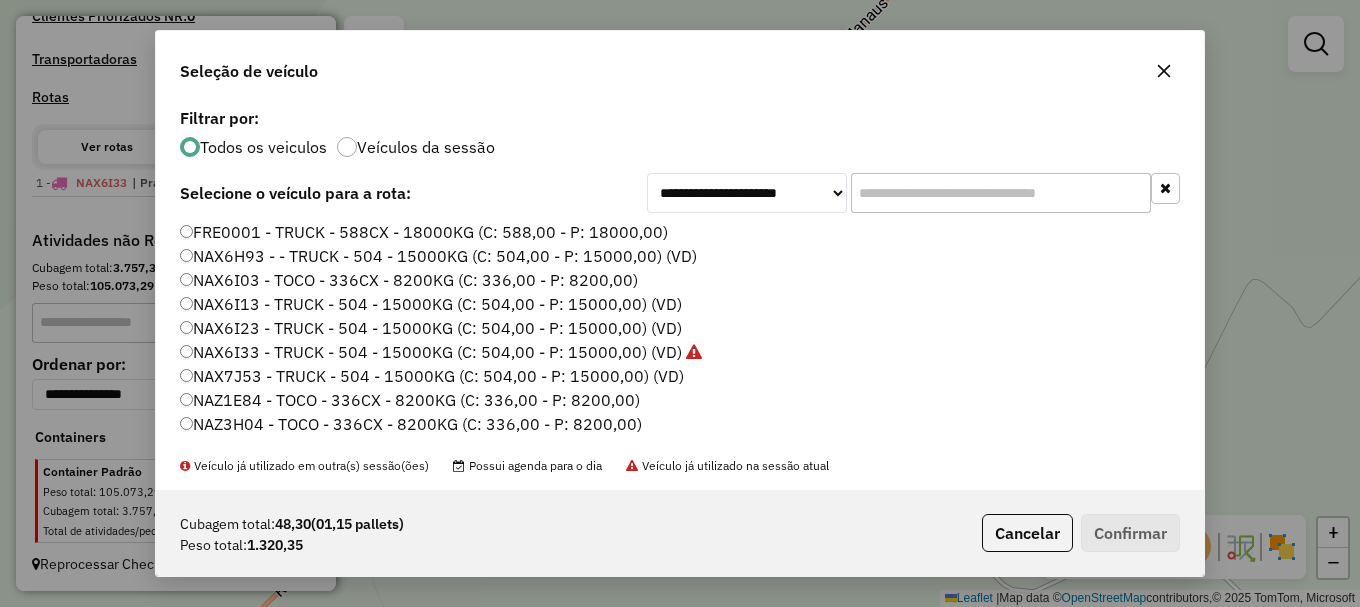 click on "NAX6I23 - TRUCK - 504 - 15000KG (C: 504,00 - P: 15000,00) (VD)" 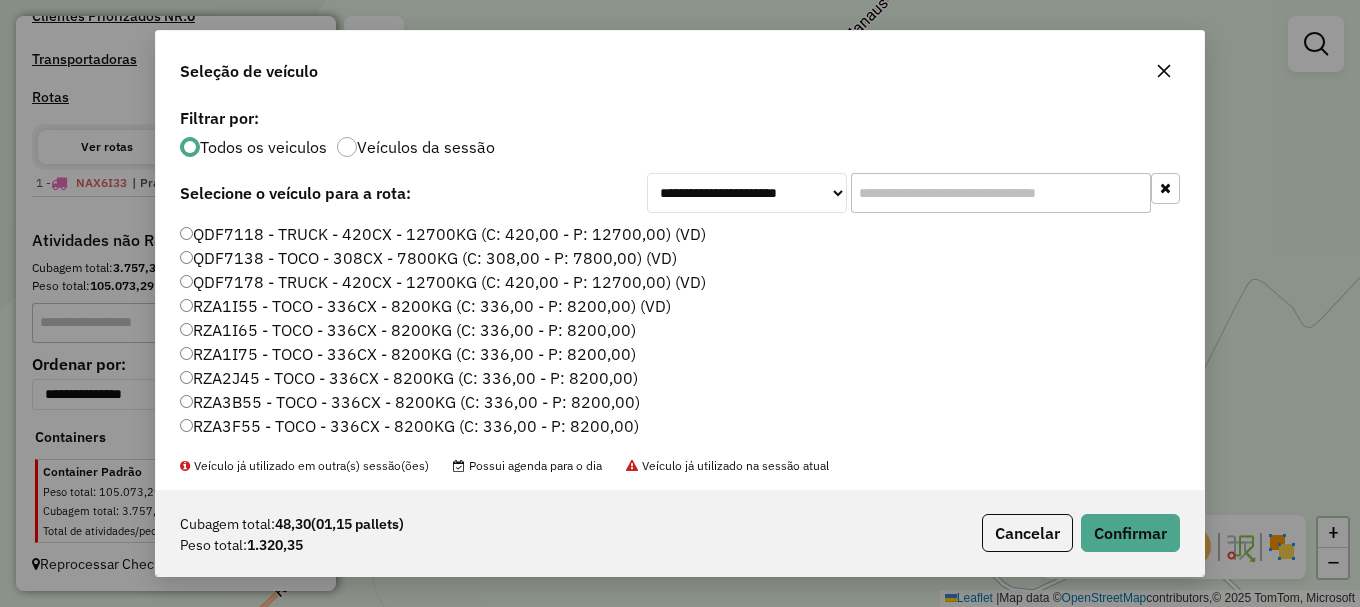 scroll, scrollTop: 668, scrollLeft: 0, axis: vertical 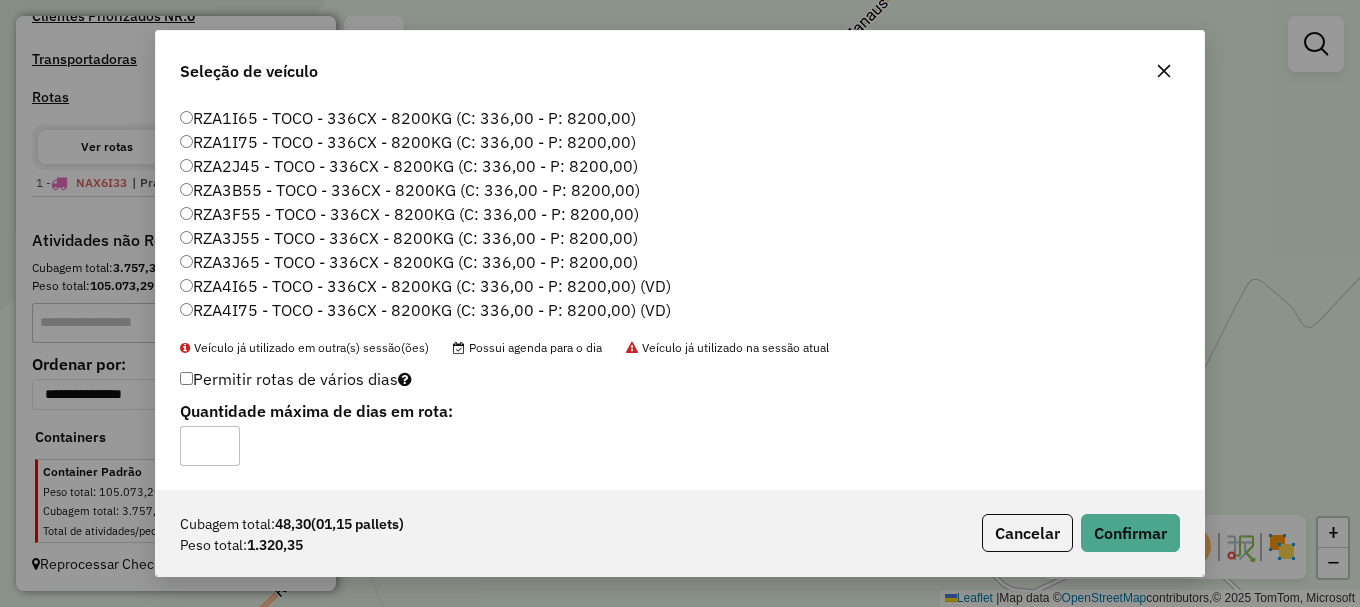 type on "*" 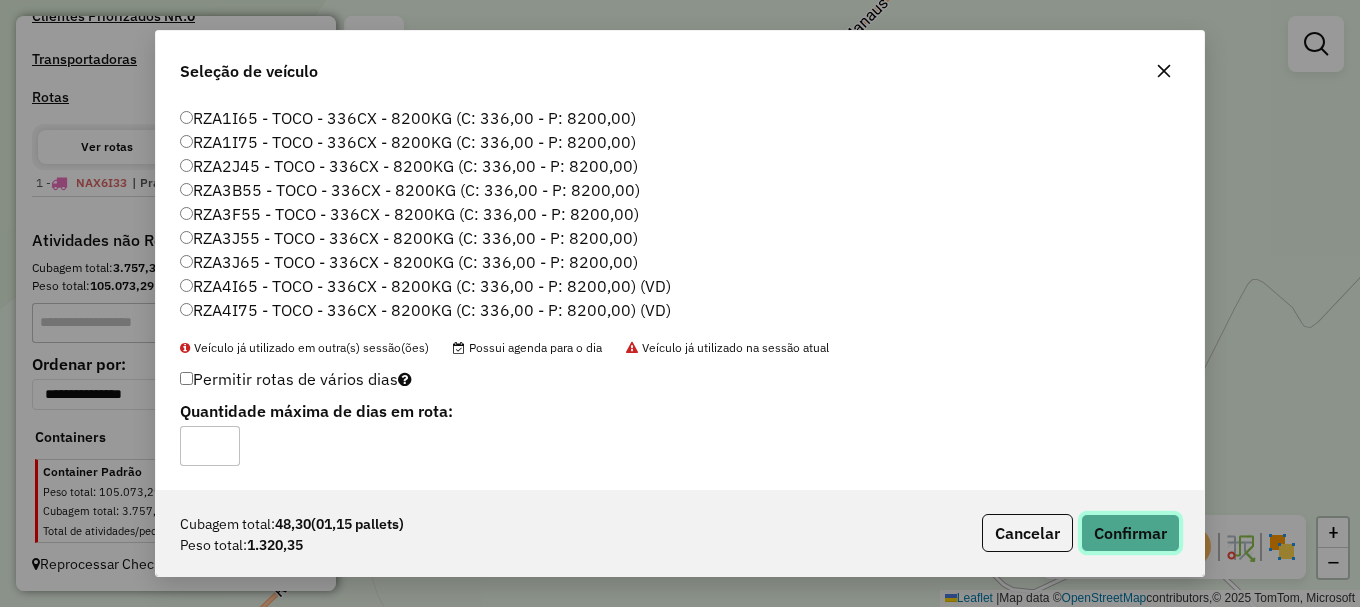 click on "Confirmar" 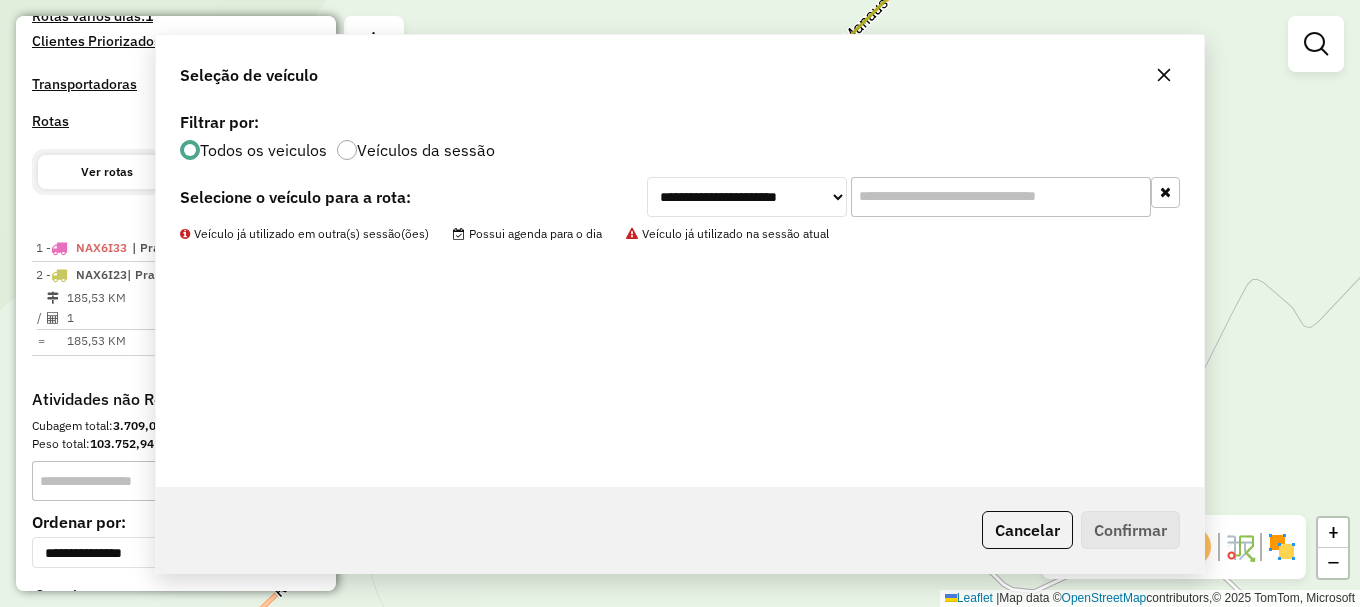 scroll, scrollTop: 757, scrollLeft: 0, axis: vertical 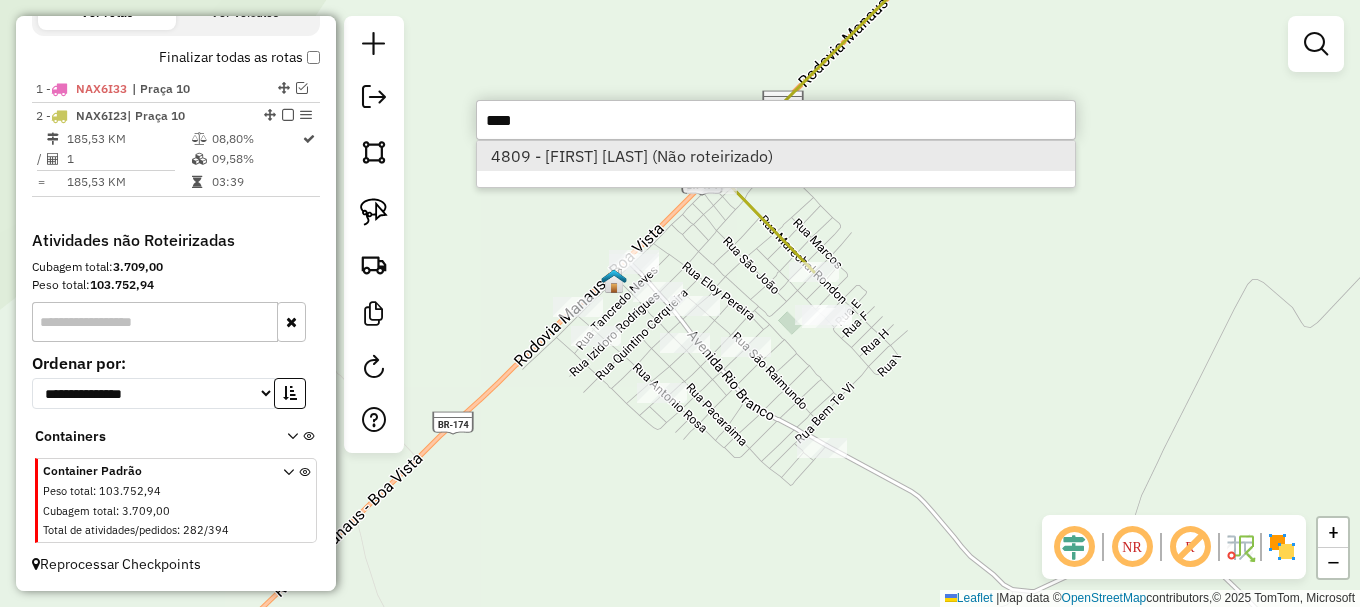 type on "****" 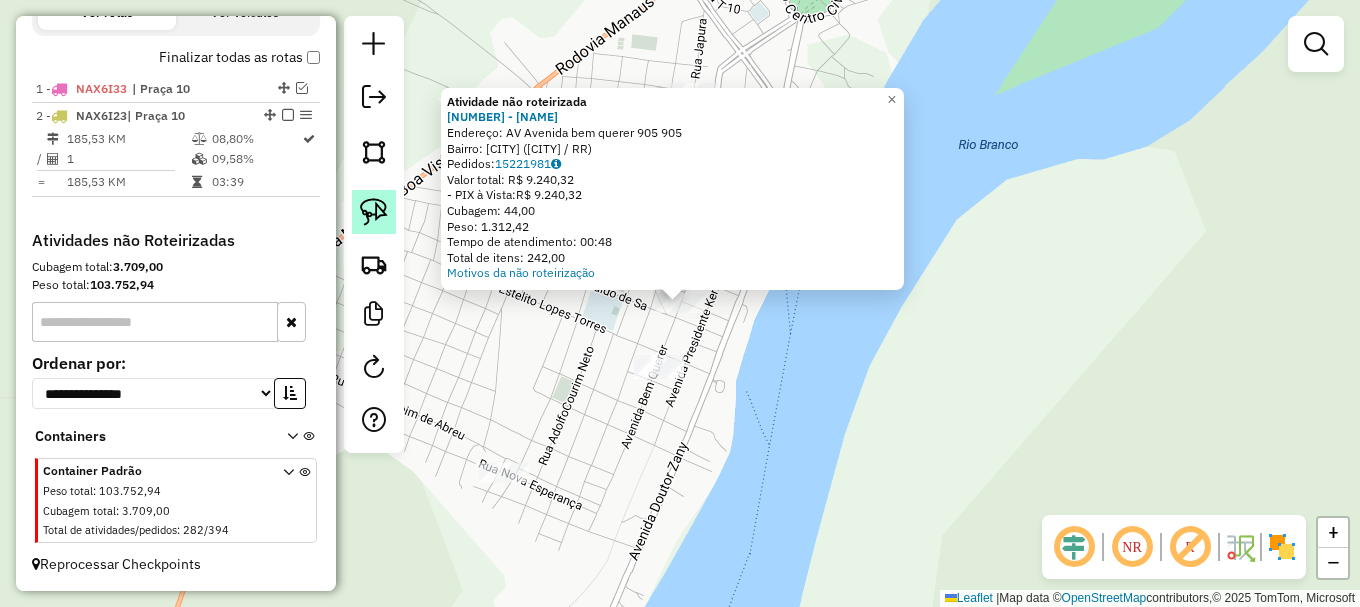 click 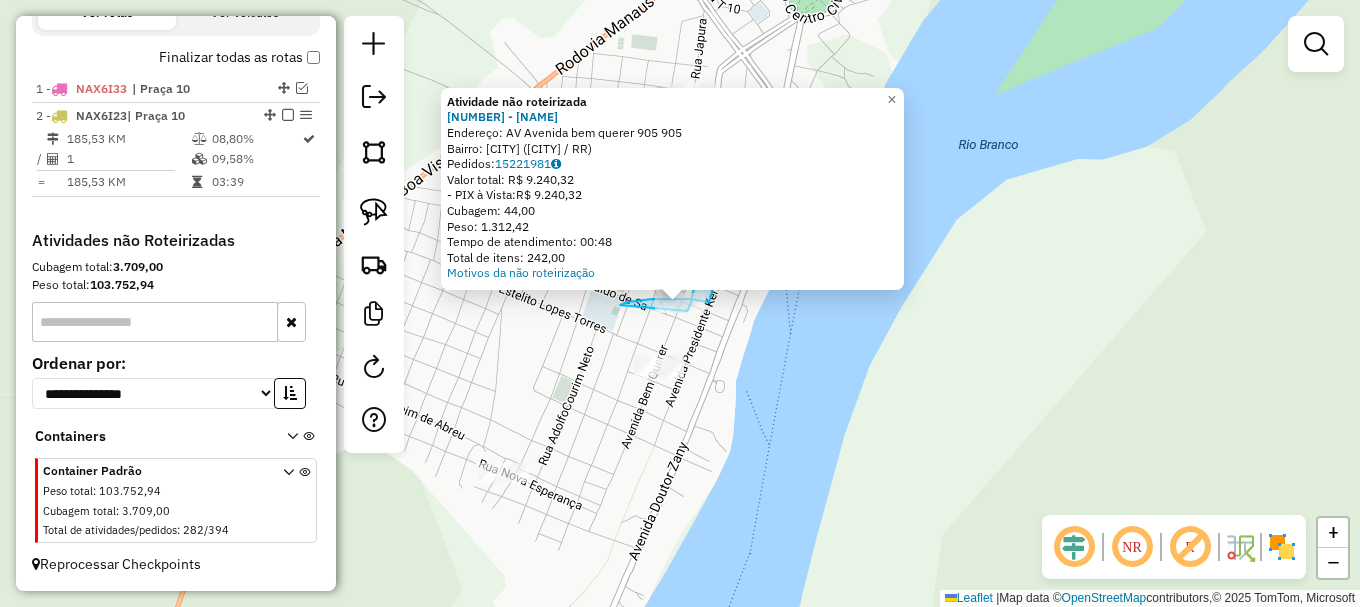 click on "Atividade não roteirizada 4809 - WANDERSON BOLSANELLO  Endereço: AV  Avenida bem querer 905        905   Bairro: CENTRO (CARACARAI / RR)   Pedidos:  15221981   Valor total: R$ 9.240,32   - PIX à Vista:  R$ 9.240,32   Cubagem: 44,00   Peso: 1.312,42   Tempo de atendimento: 00:48   Total de itens: 242,00  Motivos da não roteirização × Janela de atendimento Grade de atendimento Capacidade Transportadoras Veículos Cliente Pedidos  Rotas Selecione os dias de semana para filtrar as janelas de atendimento  Seg   Ter   Qua   Qui   Sex   Sáb   Dom  Informe o período da janela de atendimento: De: Até:  Filtrar exatamente a janela do cliente  Considerar janela de atendimento padrão  Selecione os dias de semana para filtrar as grades de atendimento  Seg   Ter   Qua   Qui   Sex   Sáb   Dom   Considerar clientes sem dia de atendimento cadastrado  Clientes fora do dia de atendimento selecionado Filtrar as atividades entre os valores definidos abaixo:  Peso mínimo:   Peso máximo:   Cubagem mínima:   De:  De:" 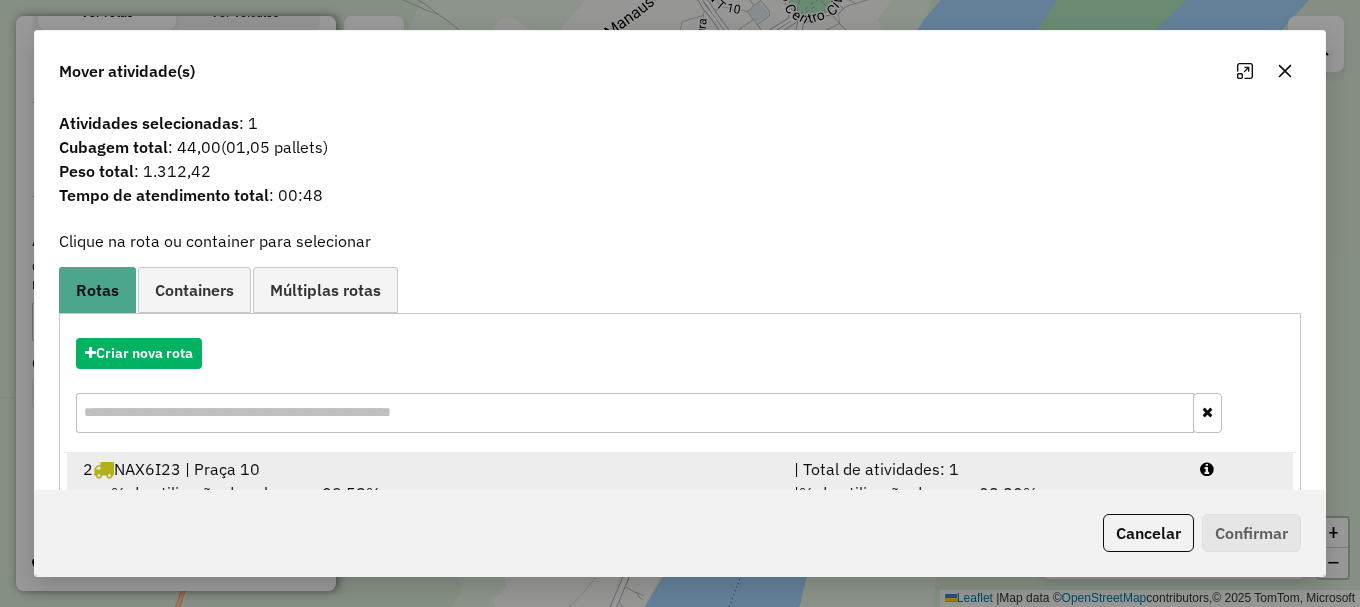 click at bounding box center [1239, 469] 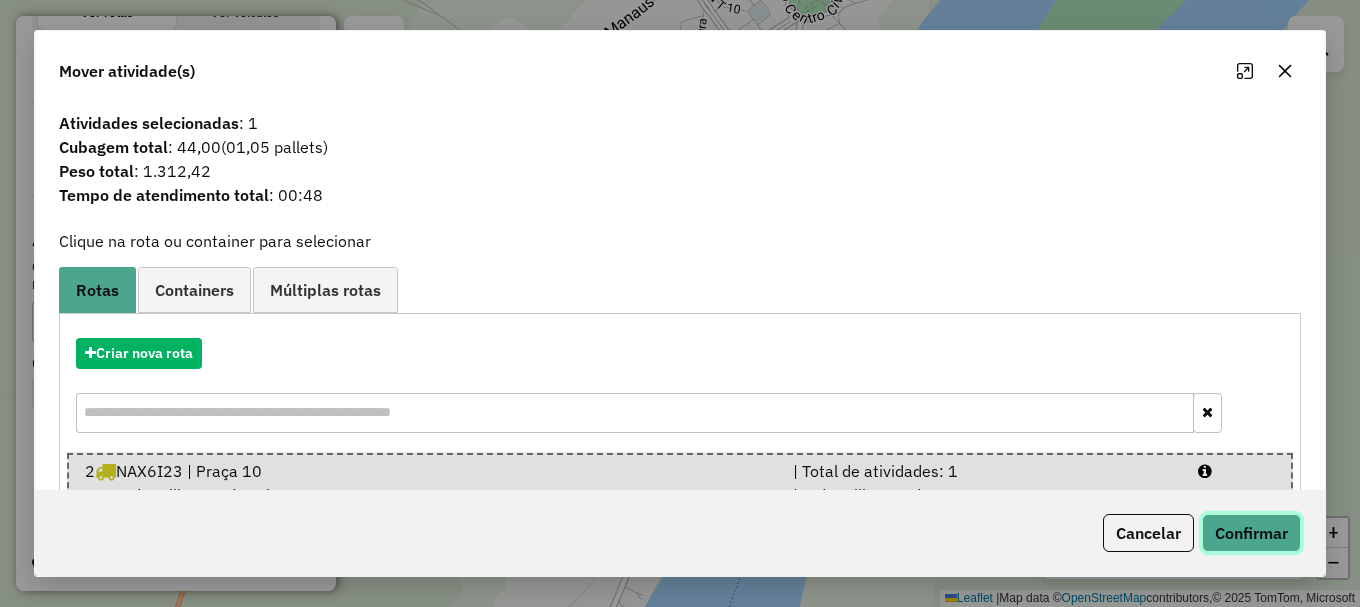 click on "Confirmar" 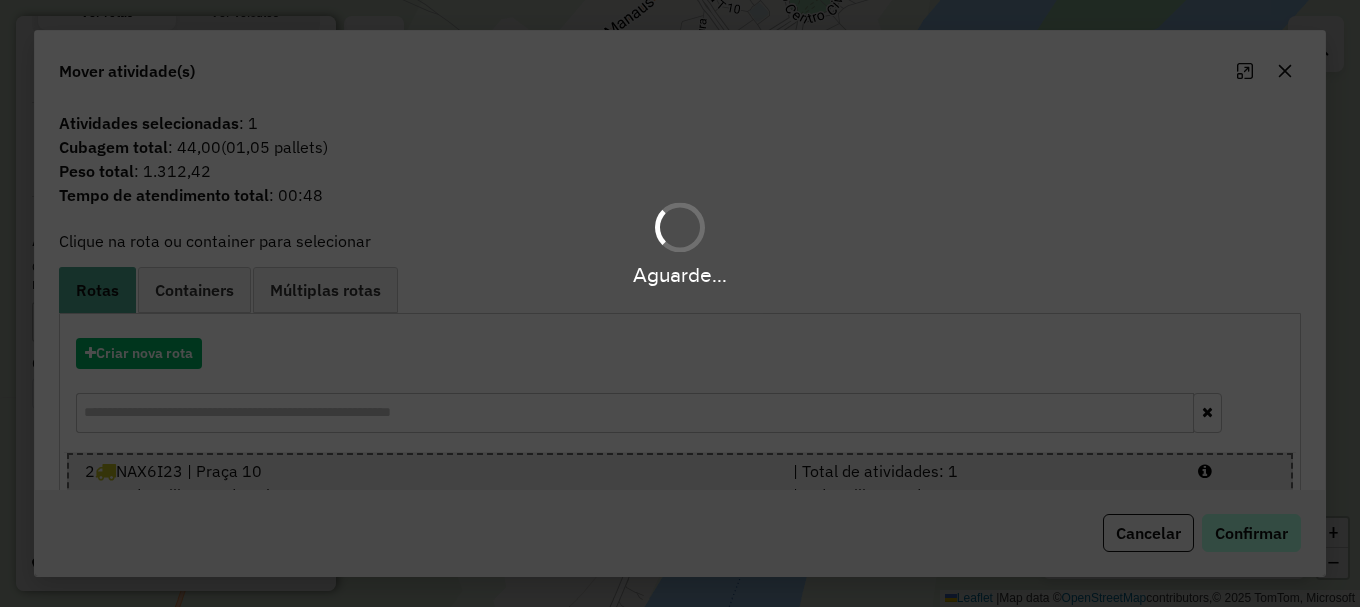 scroll, scrollTop: 732, scrollLeft: 0, axis: vertical 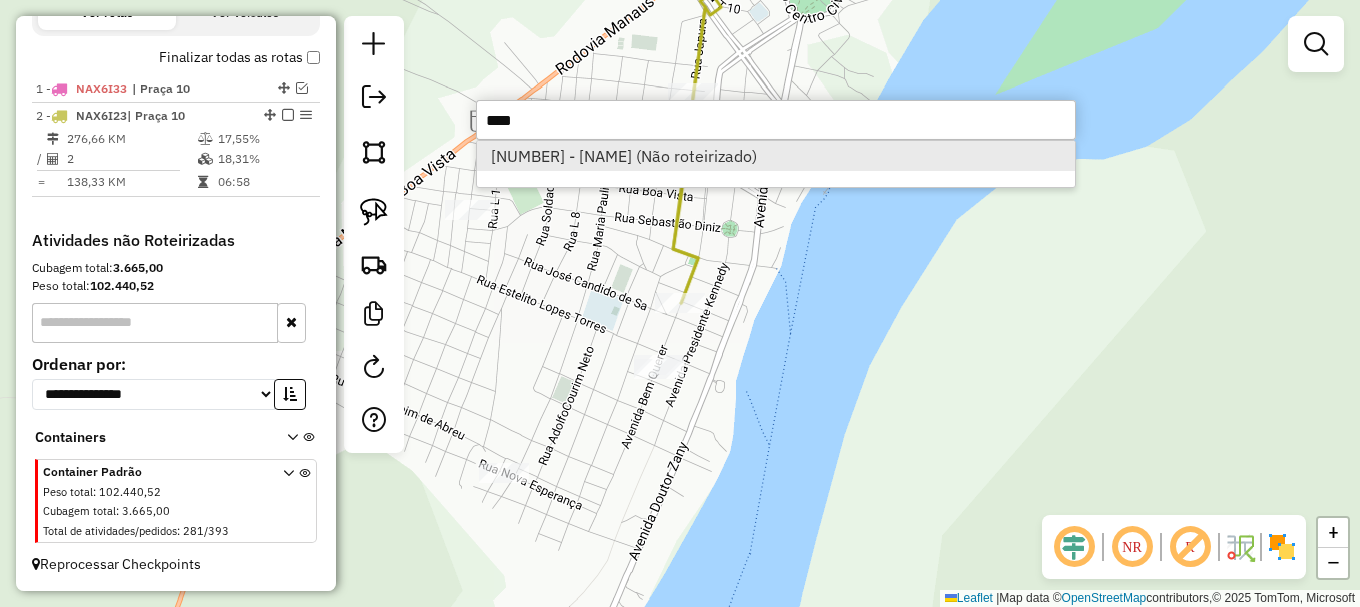 type on "****" 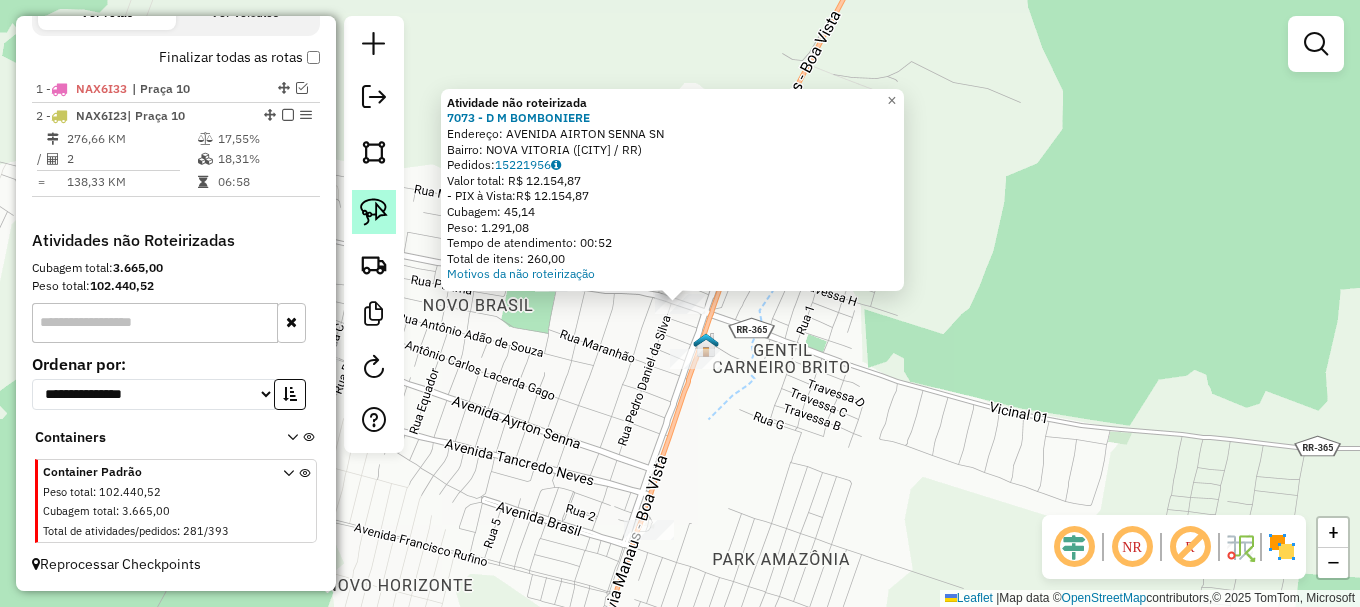click 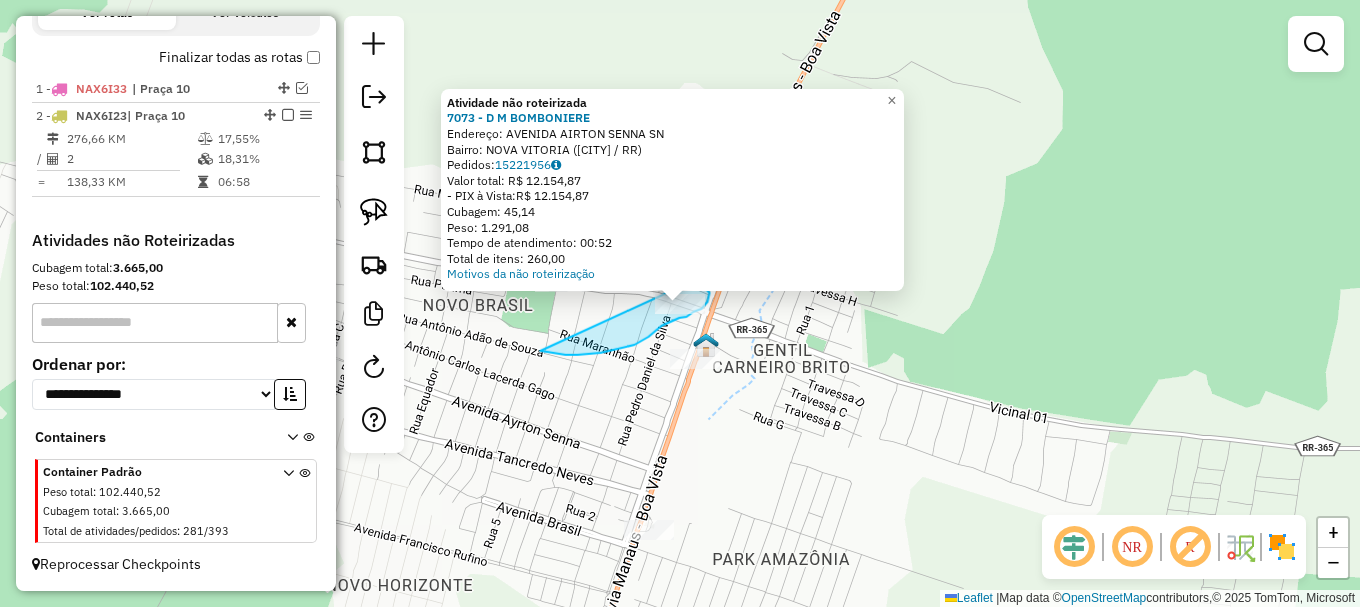 drag, startPoint x: 577, startPoint y: 354, endPoint x: 694, endPoint y: 274, distance: 141.73567 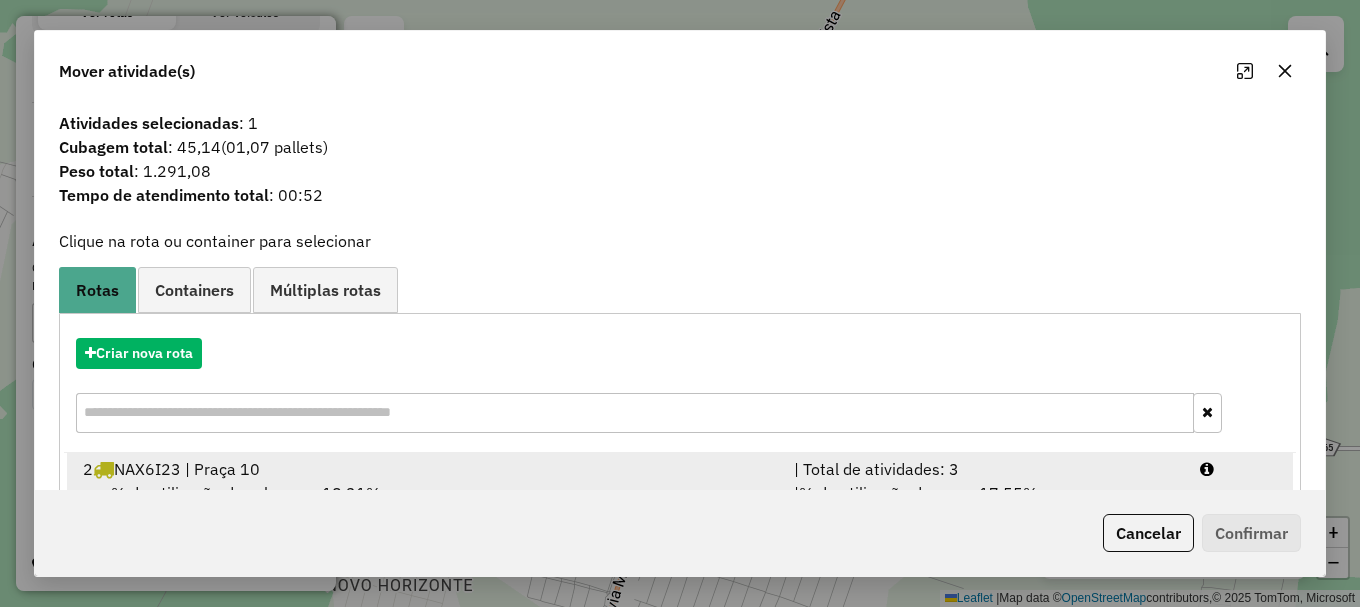 click at bounding box center (1239, 469) 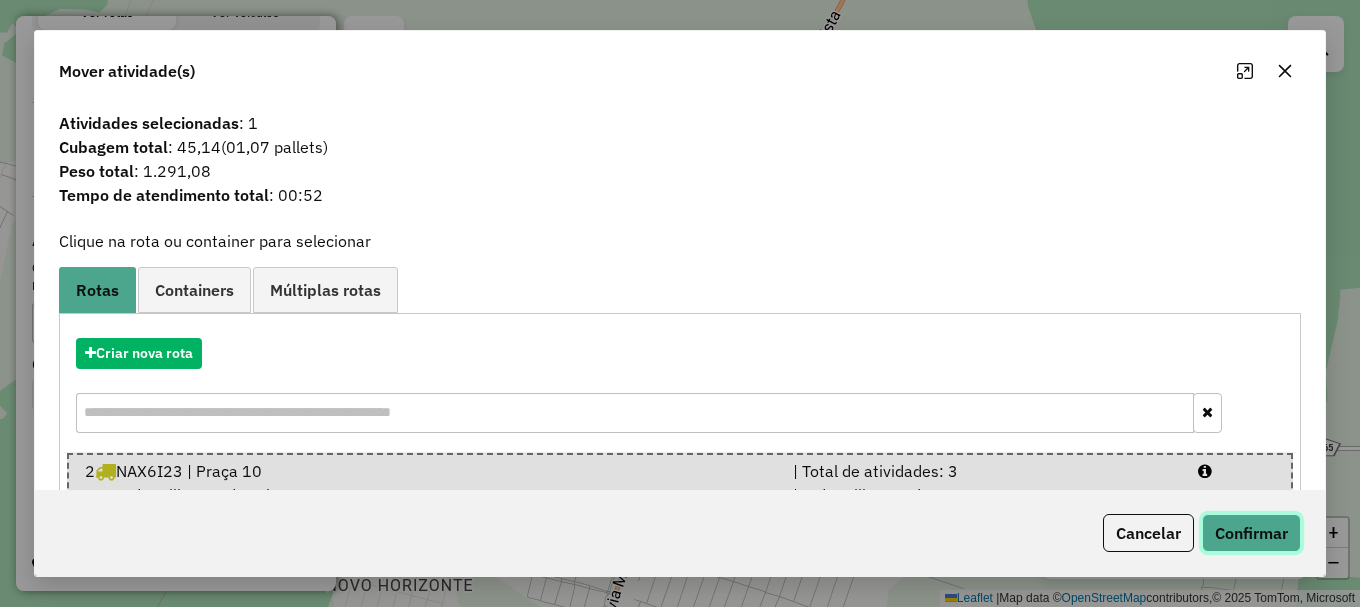 click on "Confirmar" 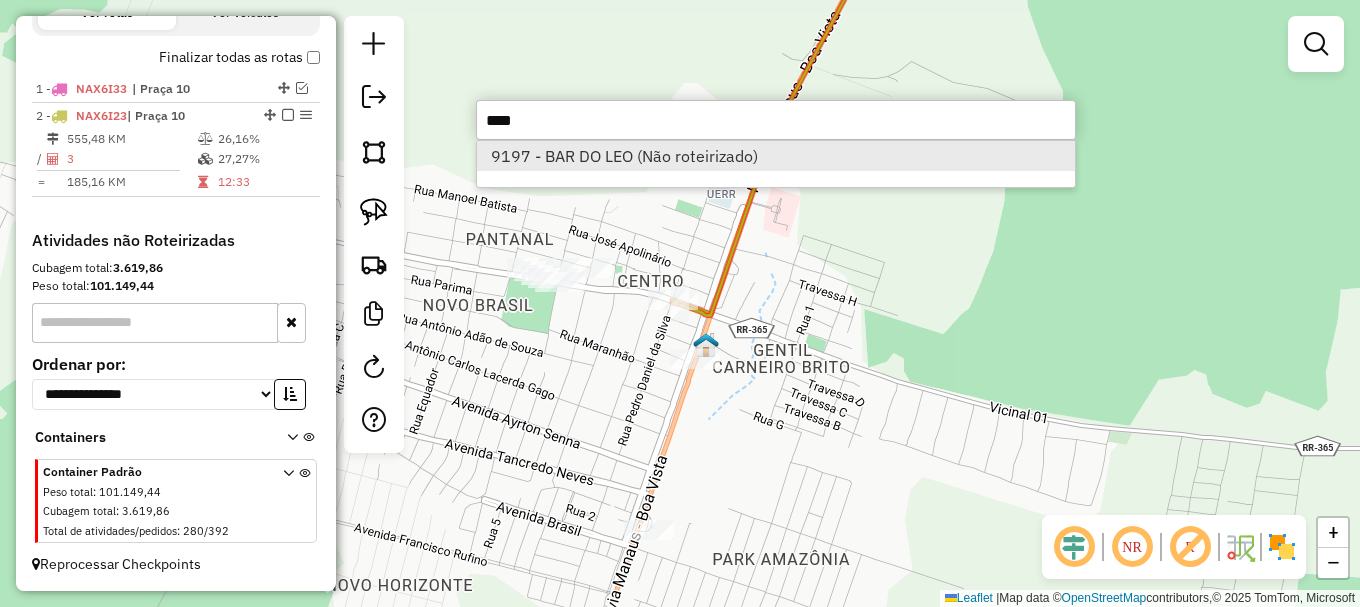 type on "****" 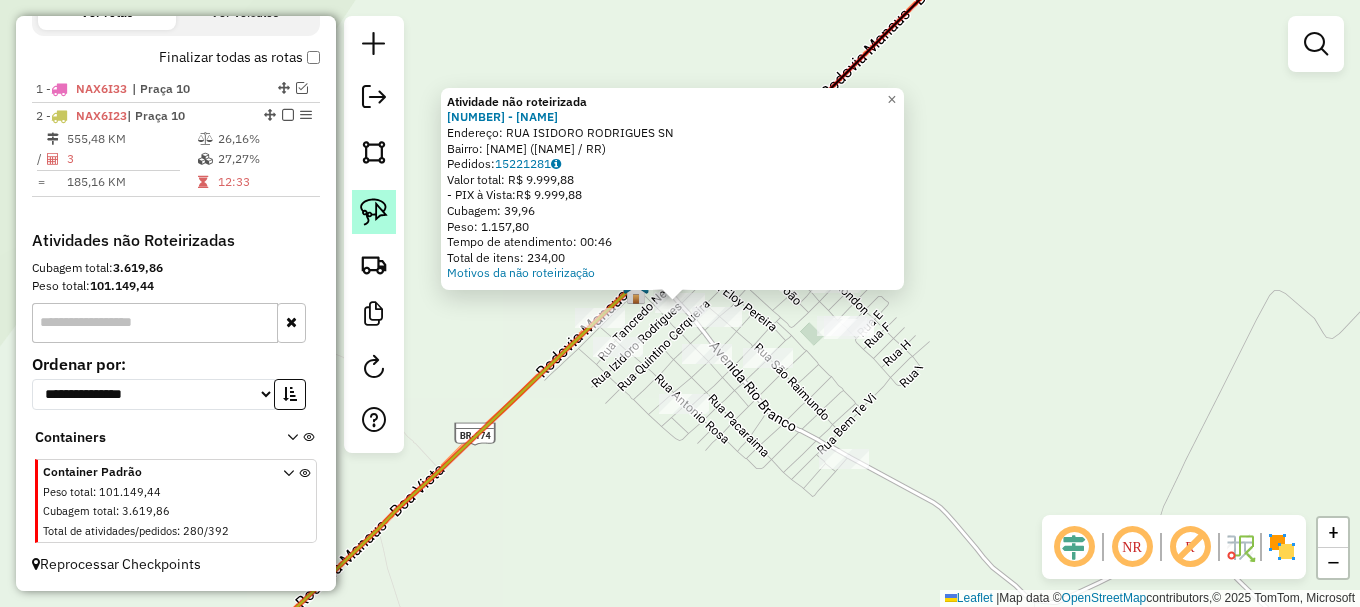 click 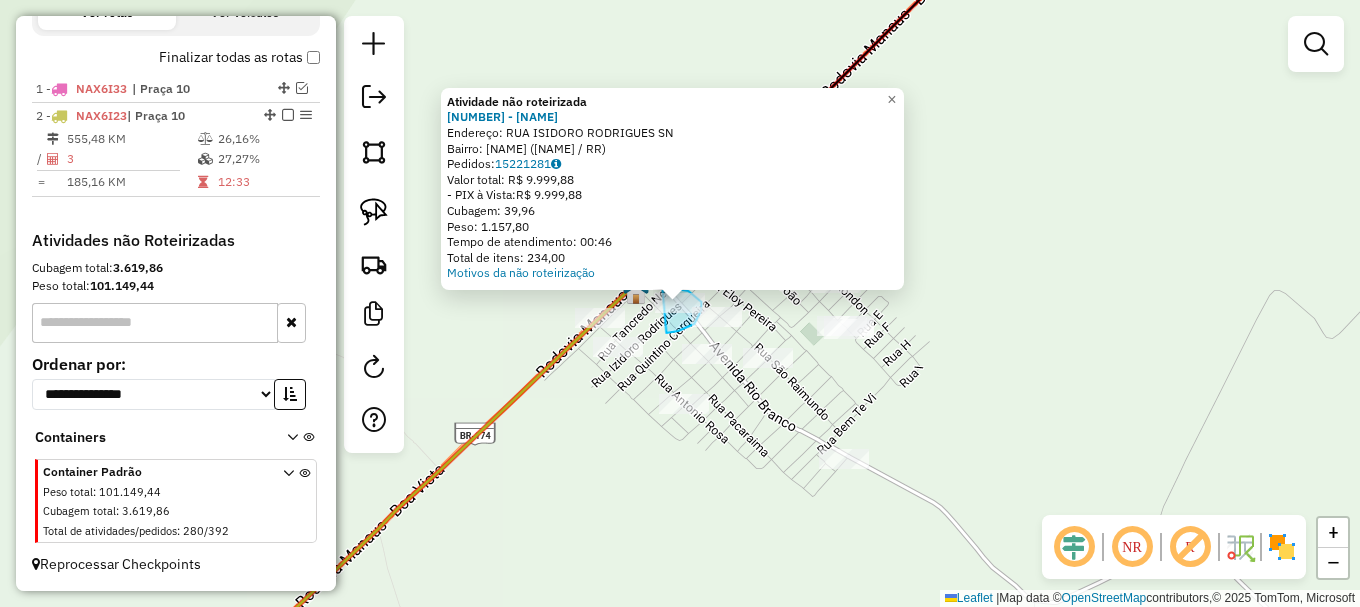 drag, startPoint x: 666, startPoint y: 333, endPoint x: 643, endPoint y: 282, distance: 55.946404 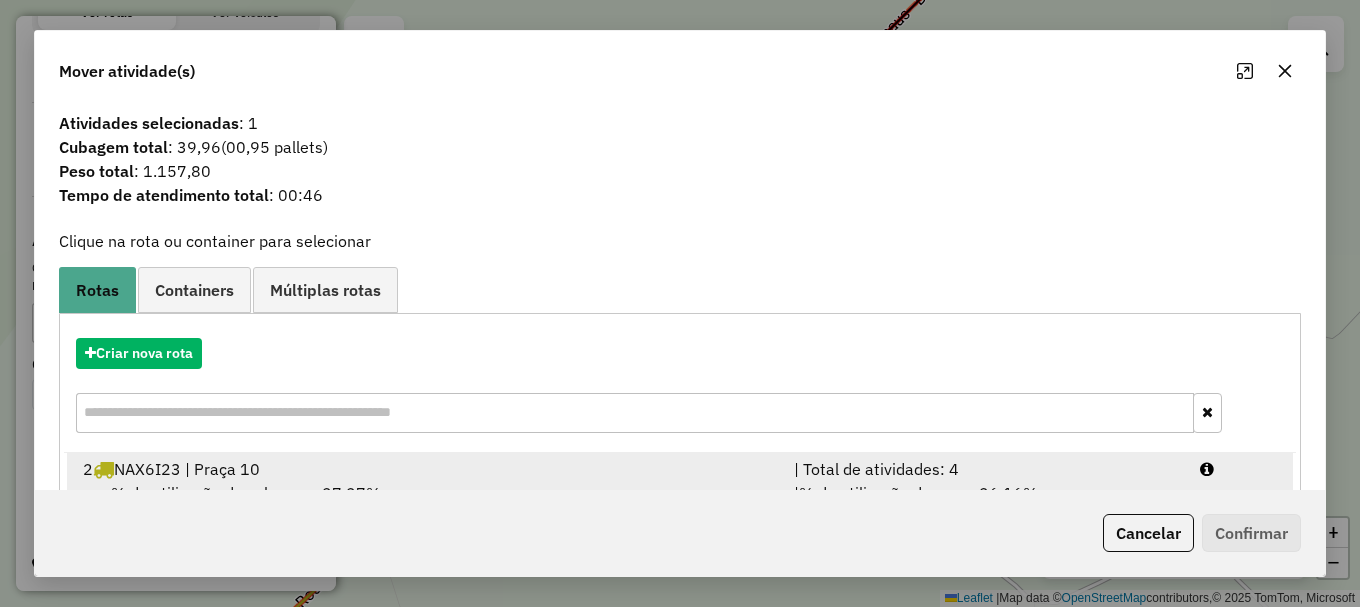 click at bounding box center [1239, 469] 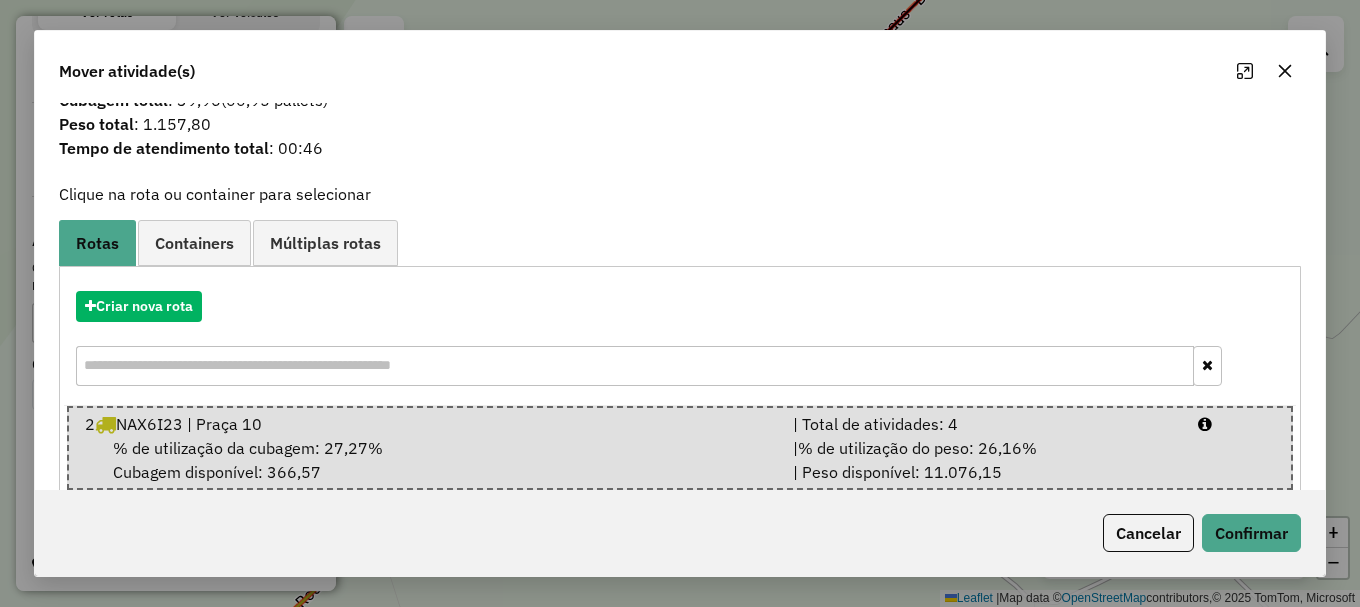 scroll, scrollTop: 81, scrollLeft: 0, axis: vertical 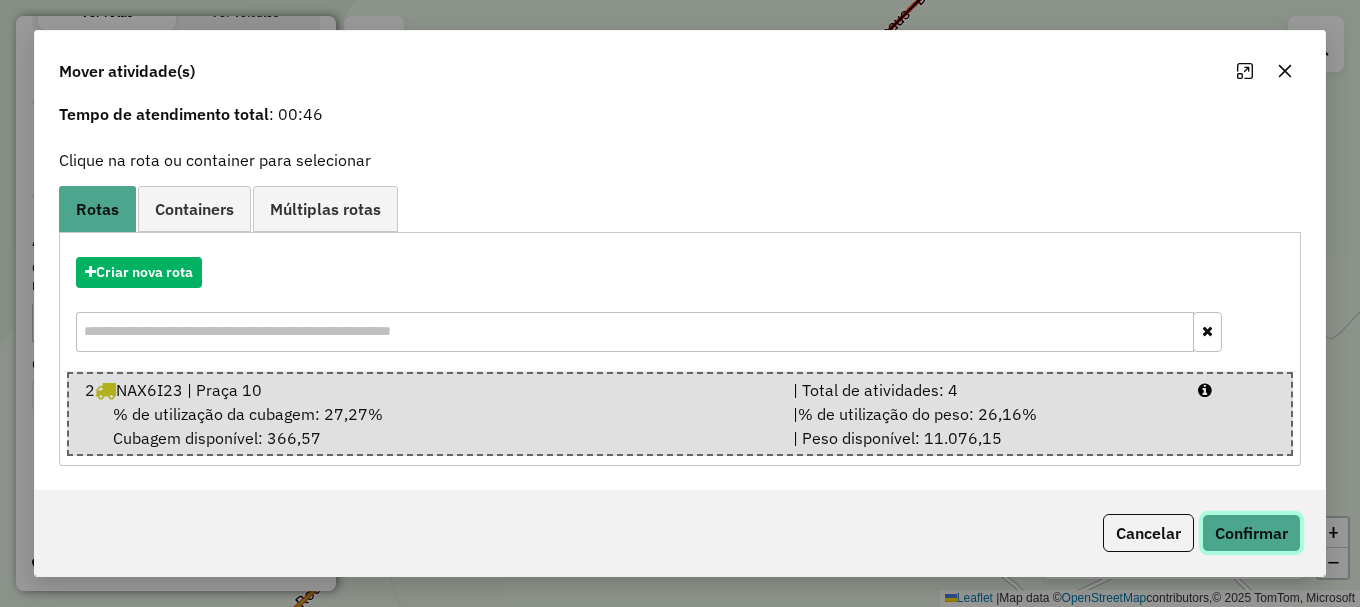 click on "Confirmar" 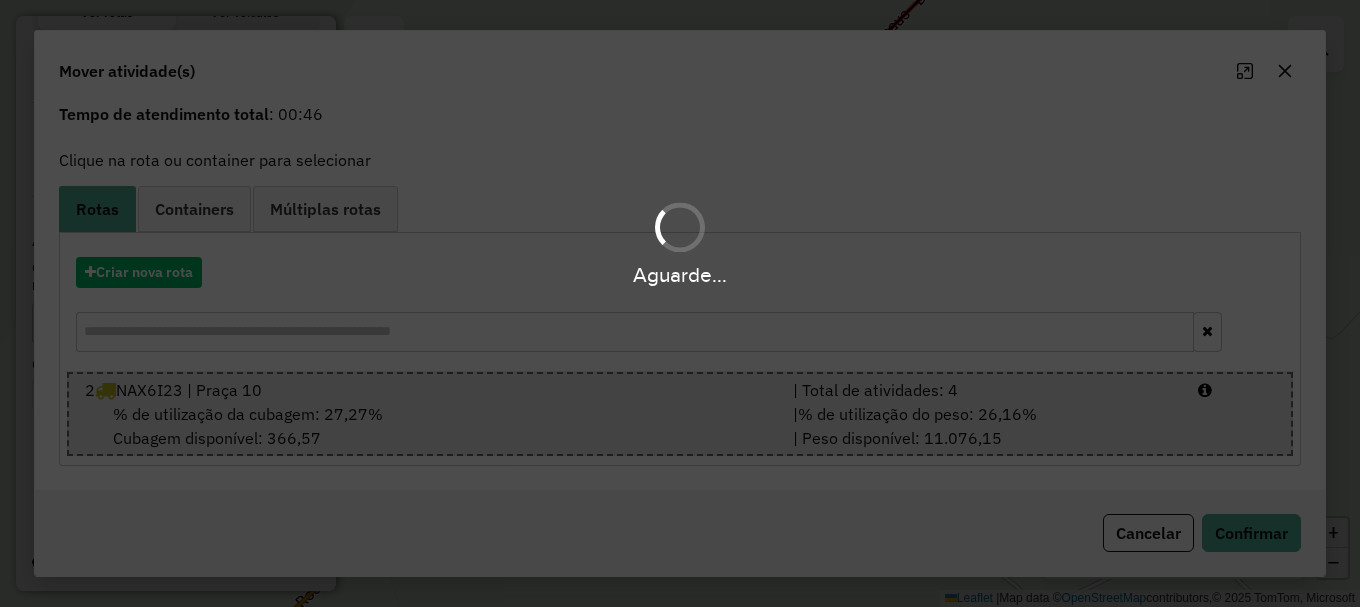 scroll, scrollTop: 0, scrollLeft: 0, axis: both 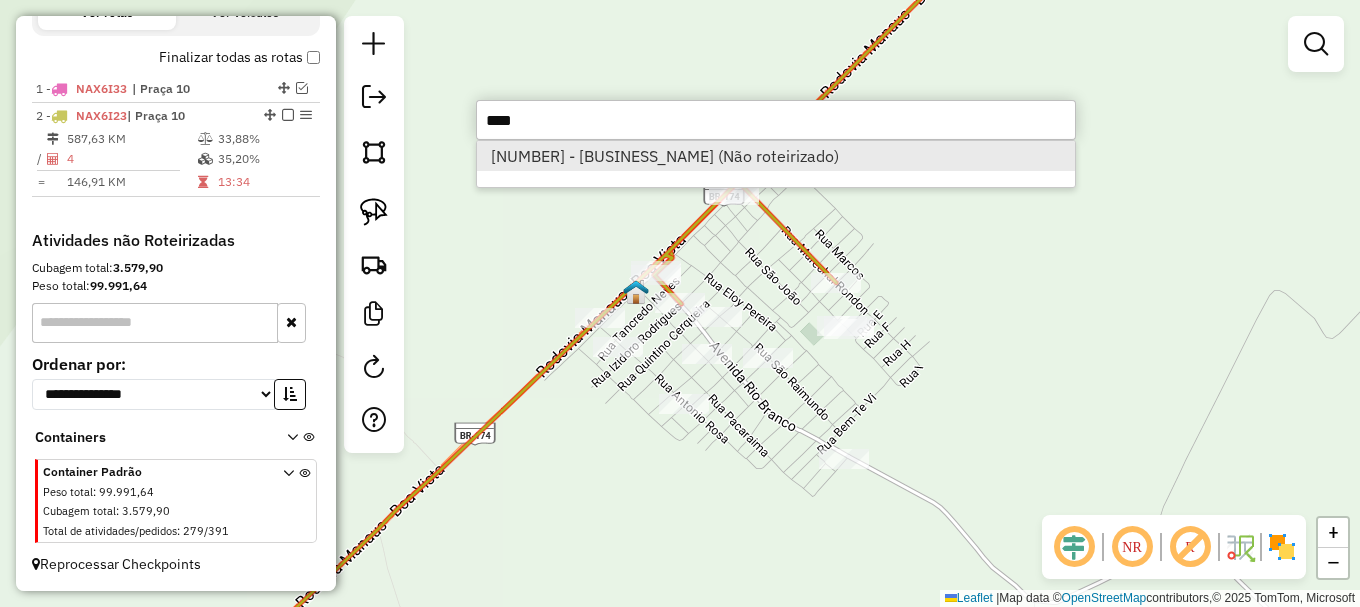type on "****" 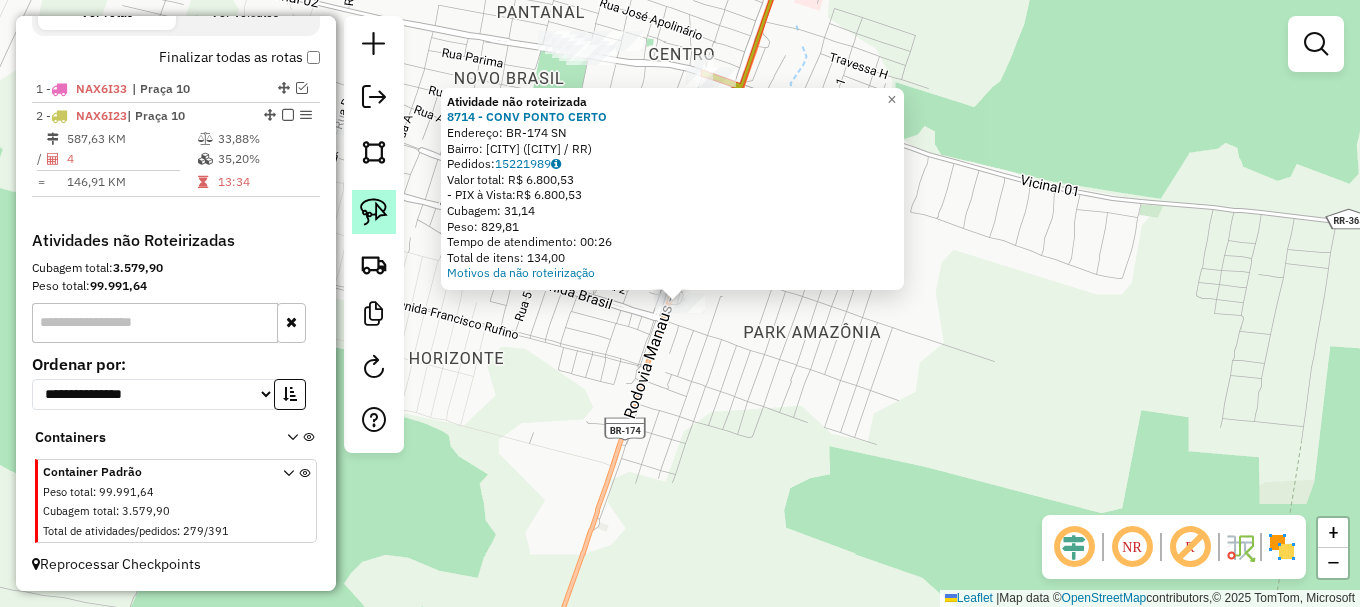 click 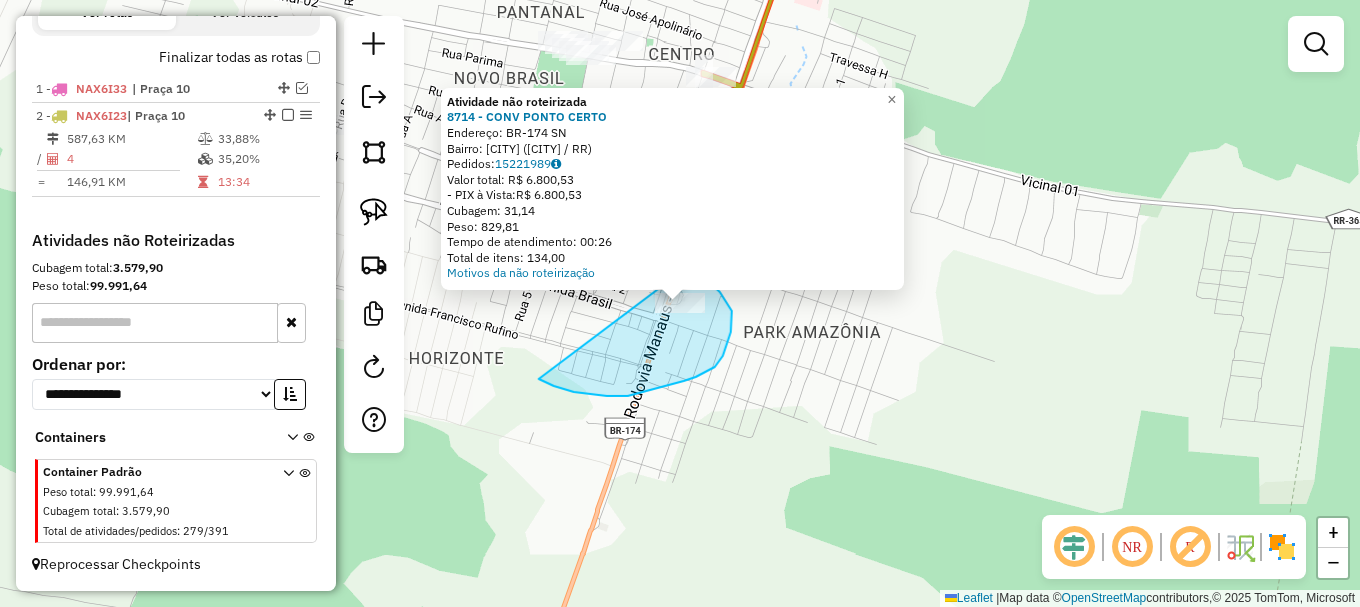 drag, startPoint x: 621, startPoint y: 396, endPoint x: 689, endPoint y: 266, distance: 146.7106 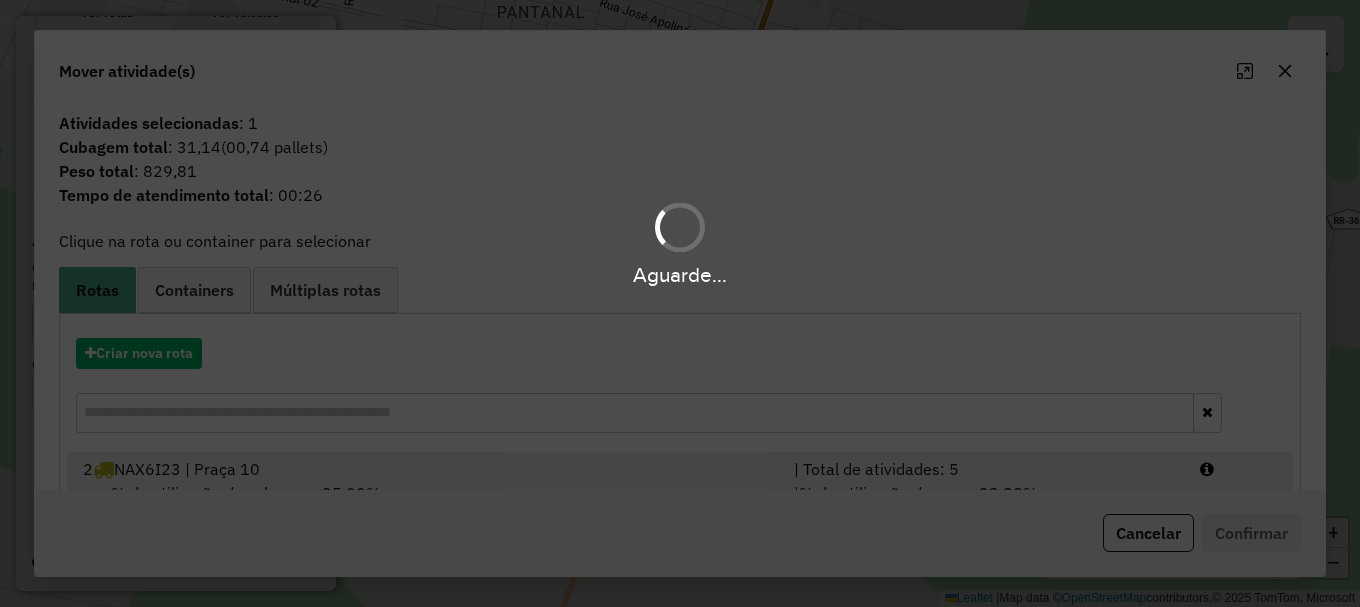 click at bounding box center [1239, 469] 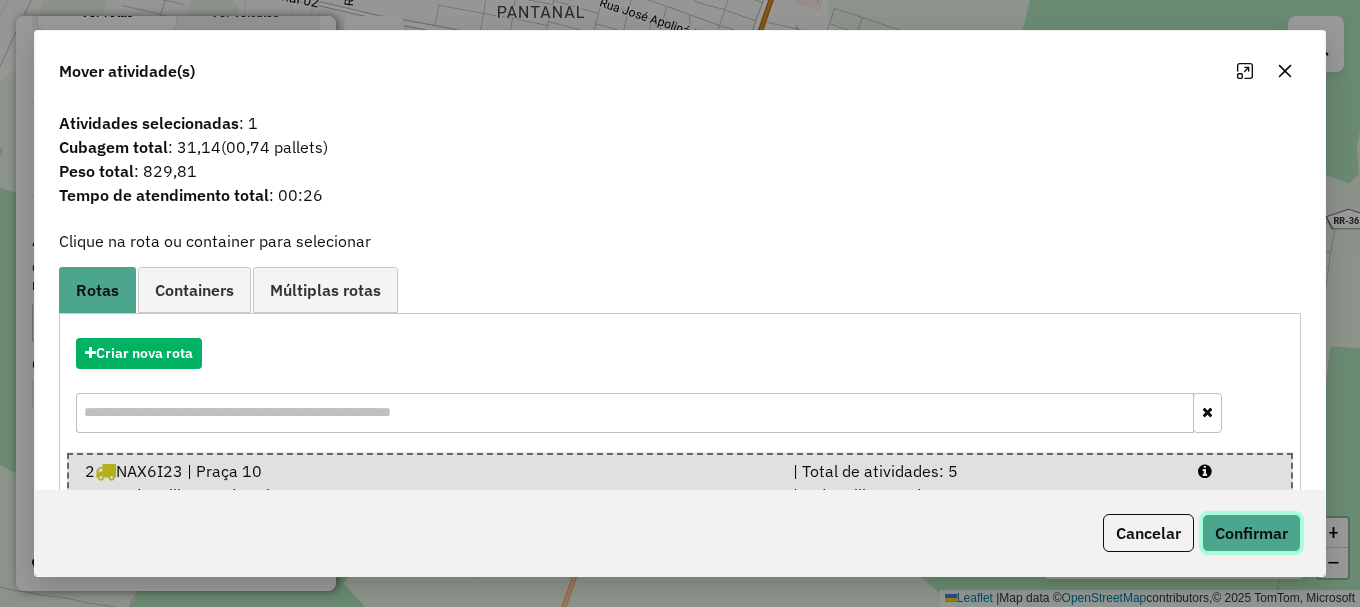 click on "Confirmar" 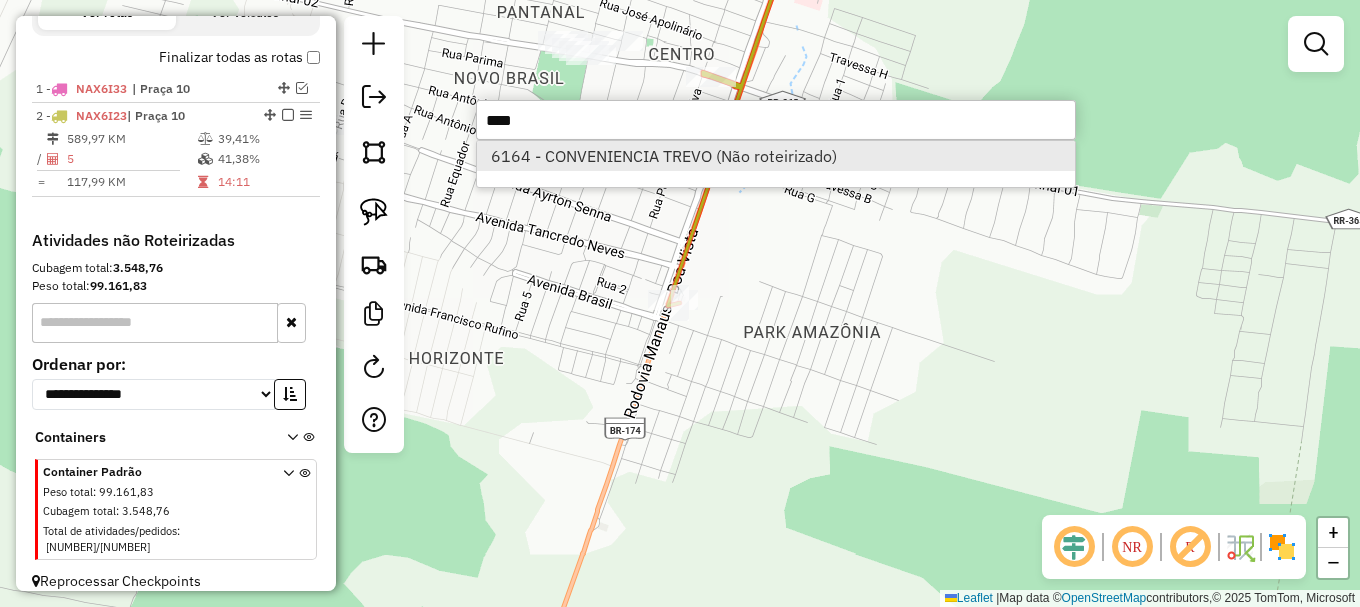 type on "****" 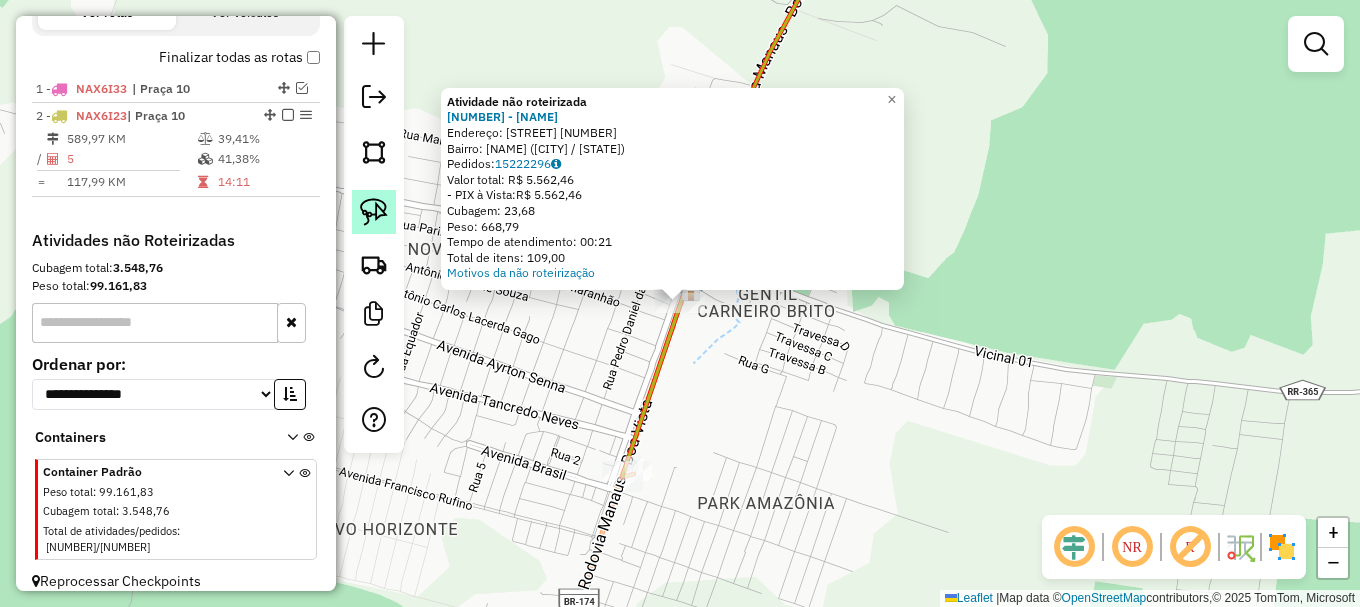 click 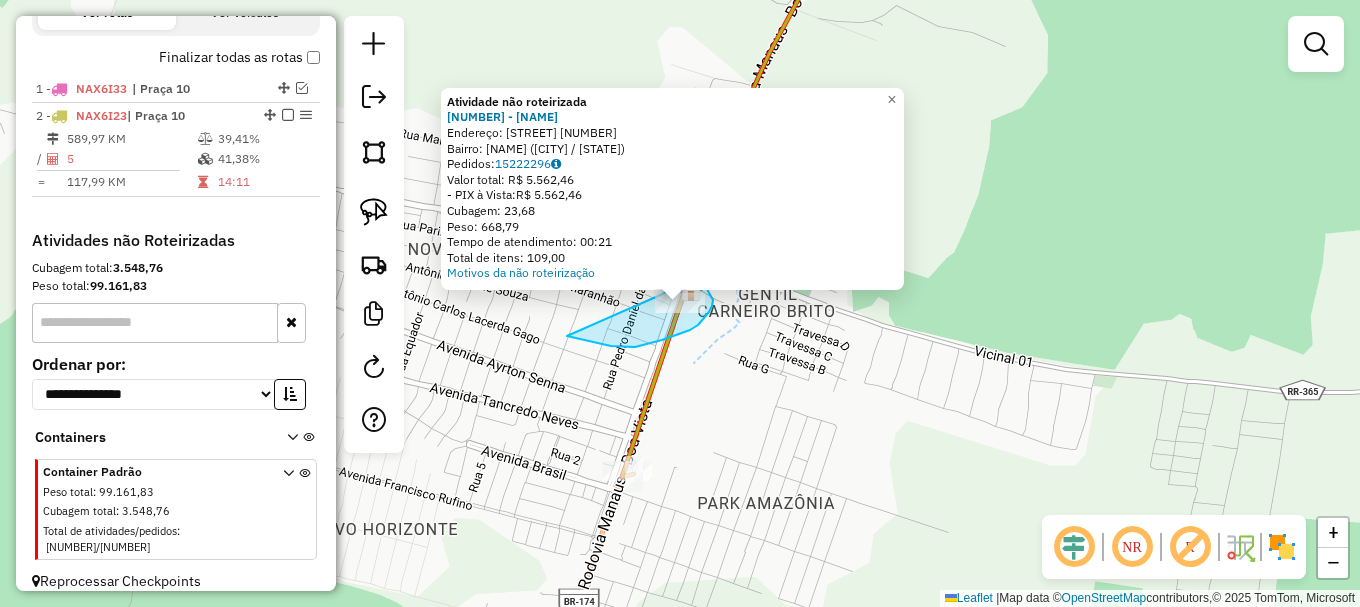 drag, startPoint x: 649, startPoint y: 344, endPoint x: 694, endPoint y: 275, distance: 82.37718 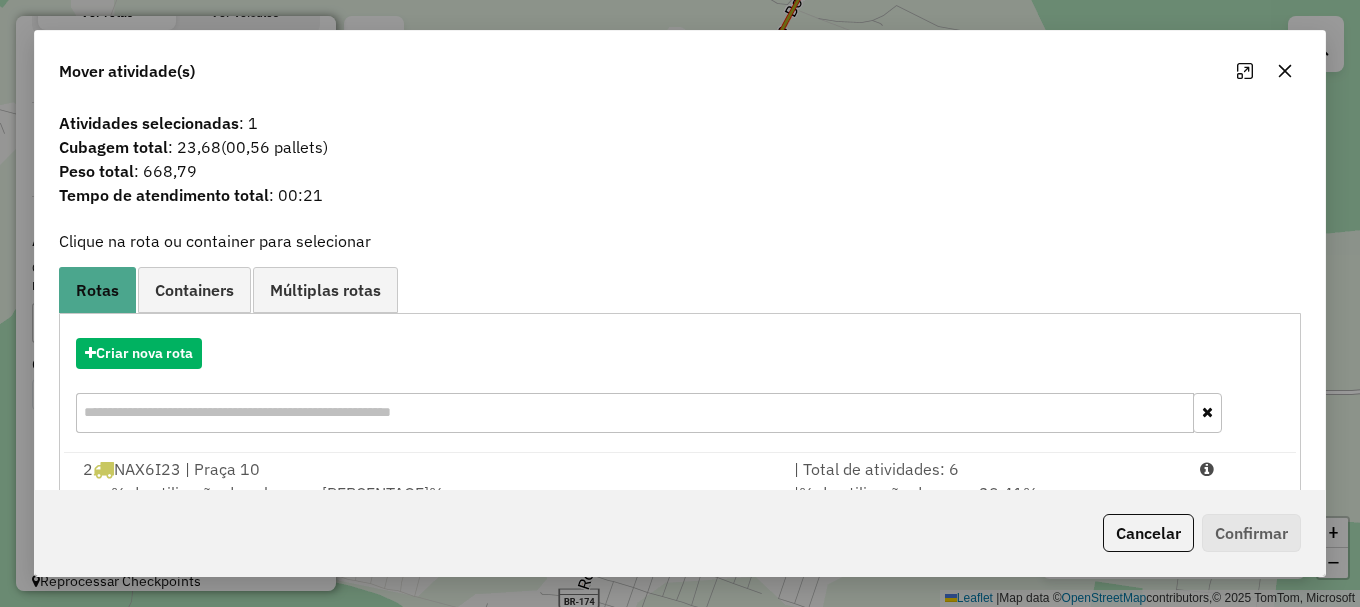 click at bounding box center (1239, 469) 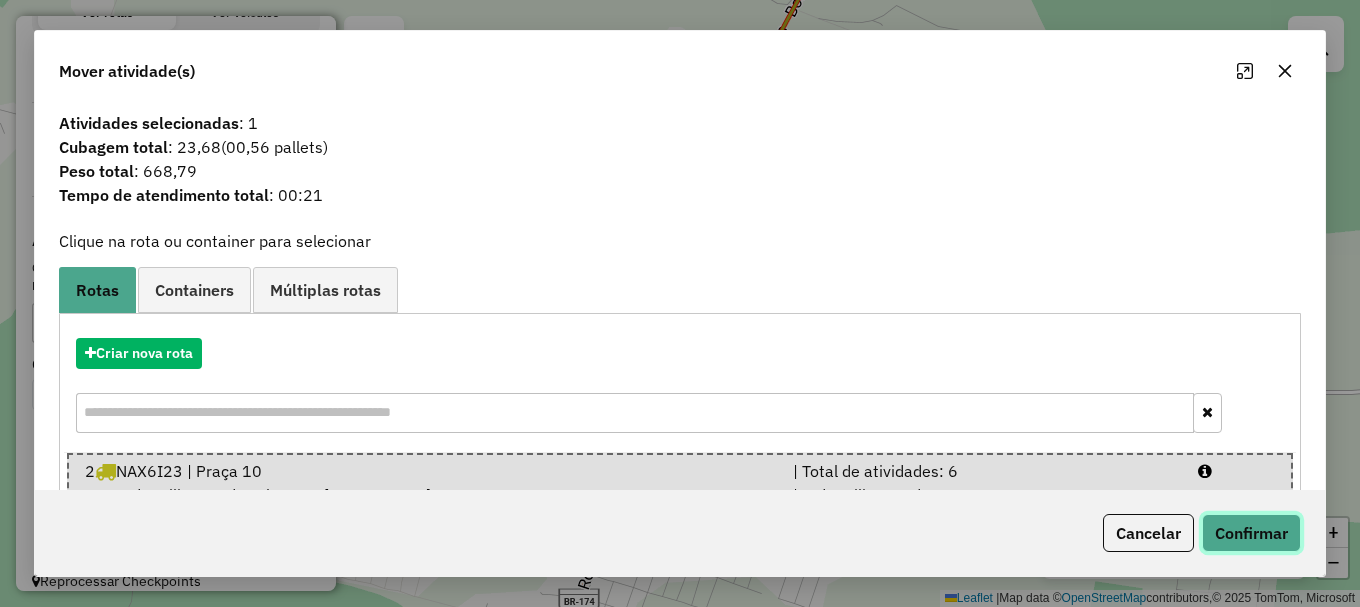 click on "Confirmar" 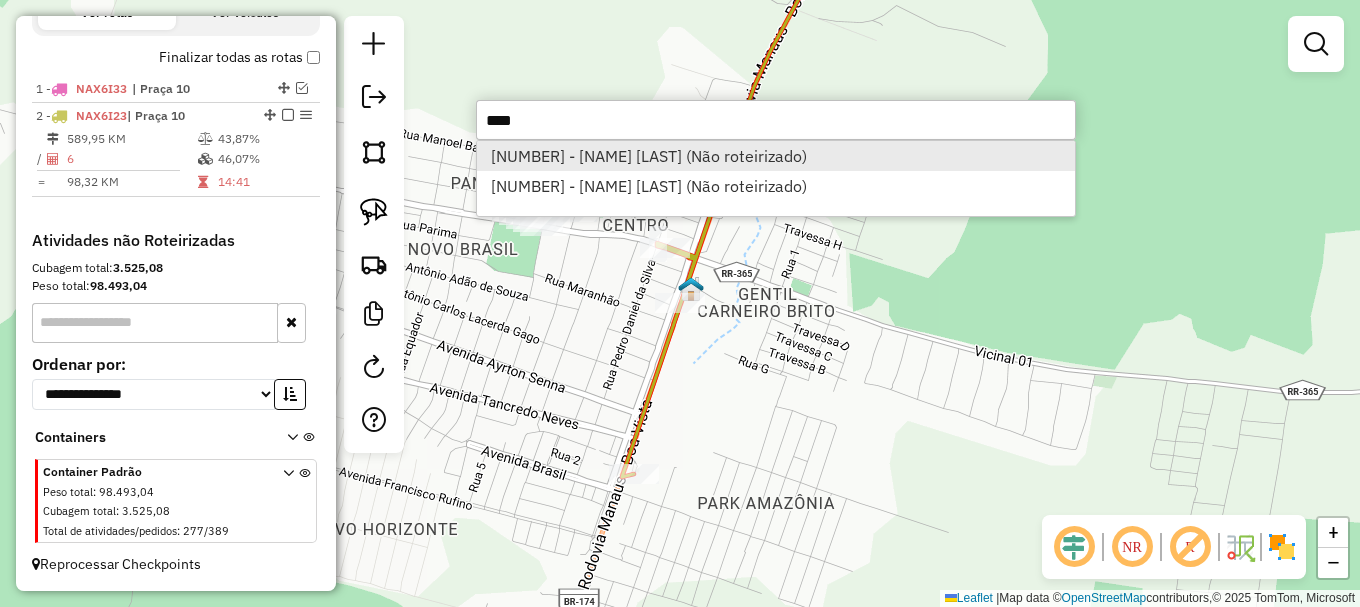 type on "****" 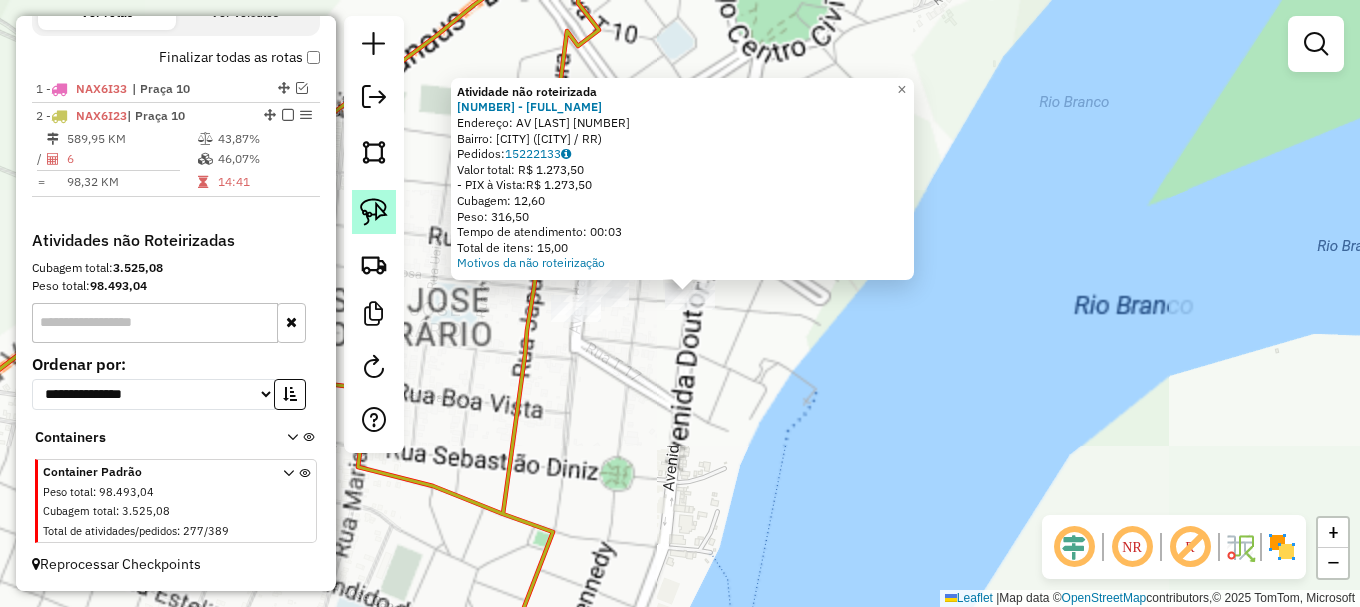 click 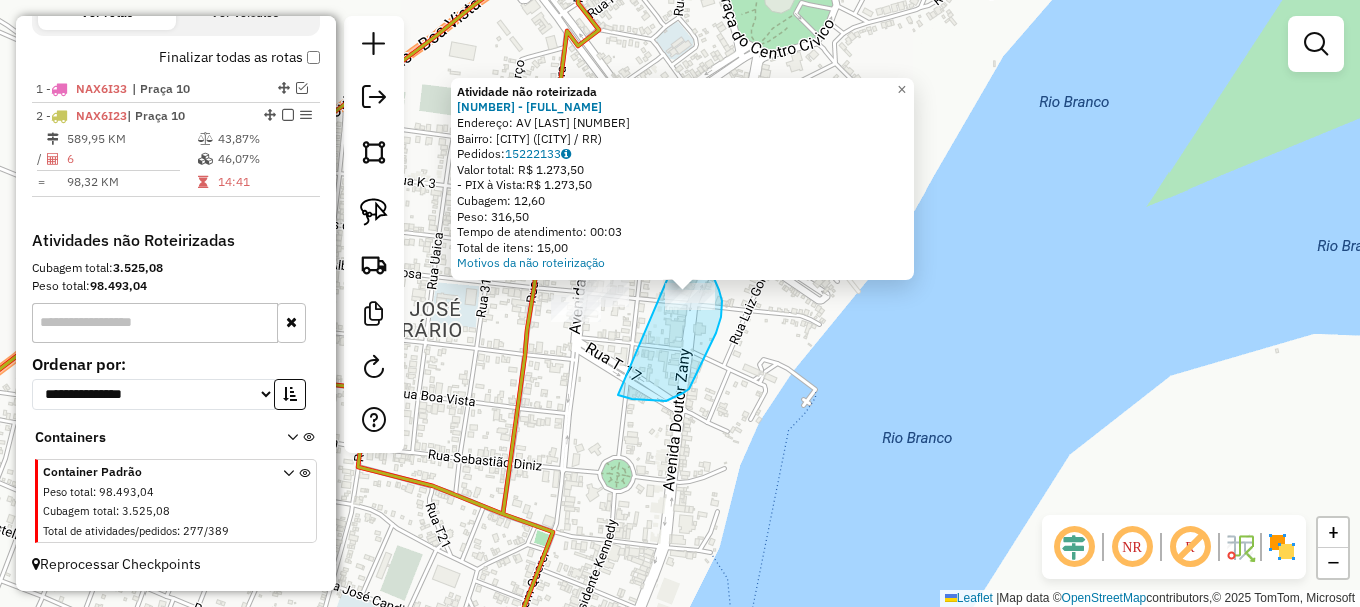 drag, startPoint x: 632, startPoint y: 399, endPoint x: 671, endPoint y: 244, distance: 159.83116 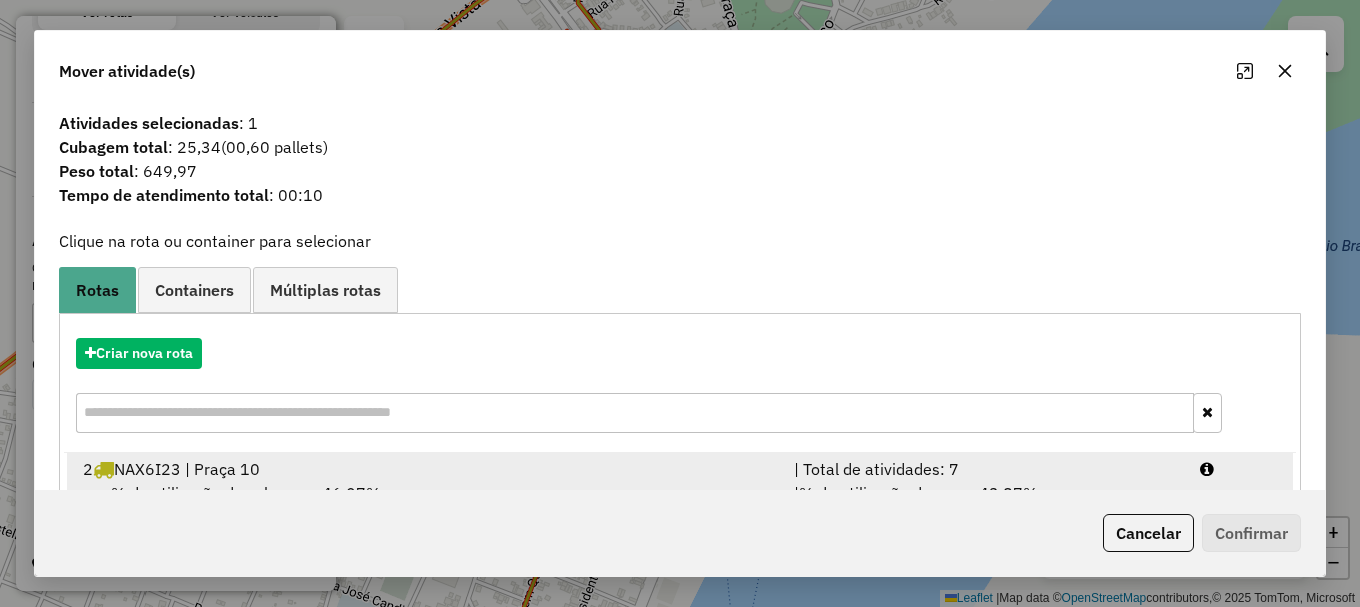 click at bounding box center [1239, 469] 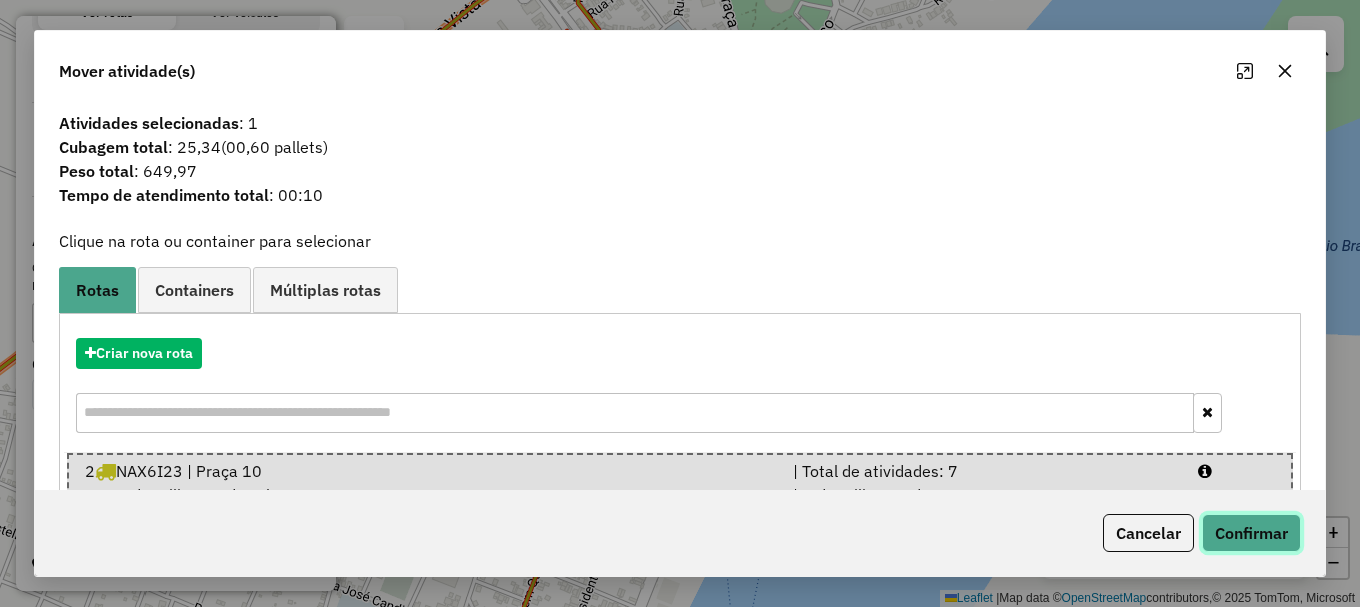 click on "Confirmar" 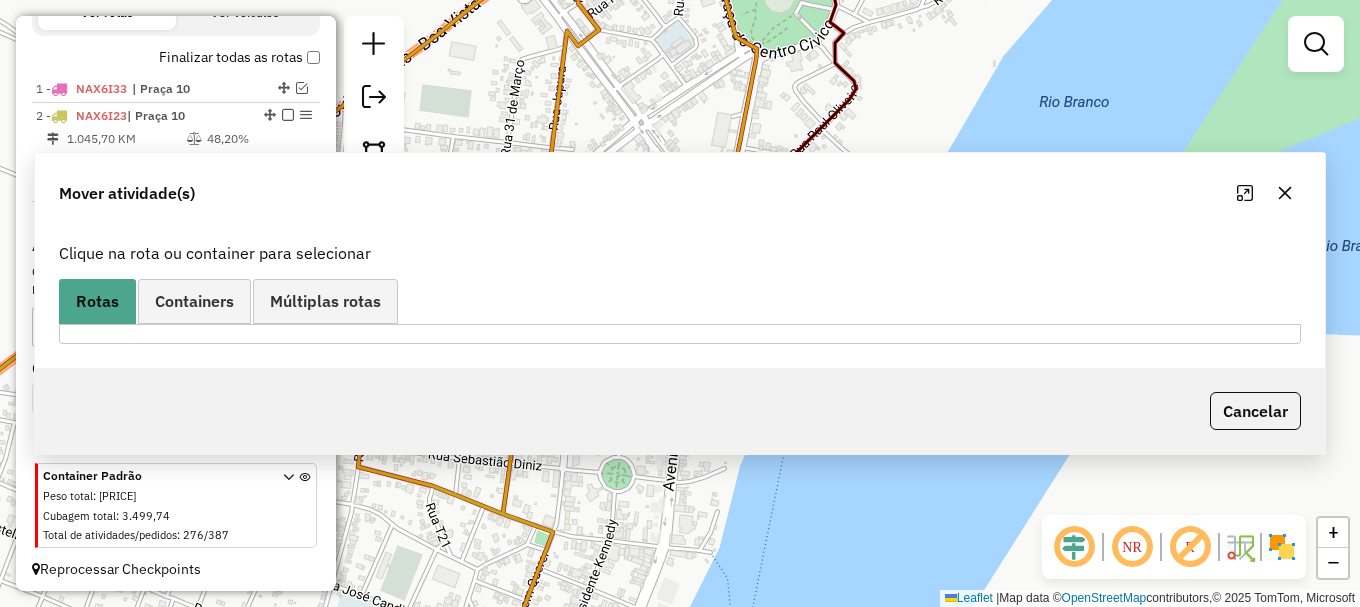 scroll, scrollTop: 737, scrollLeft: 0, axis: vertical 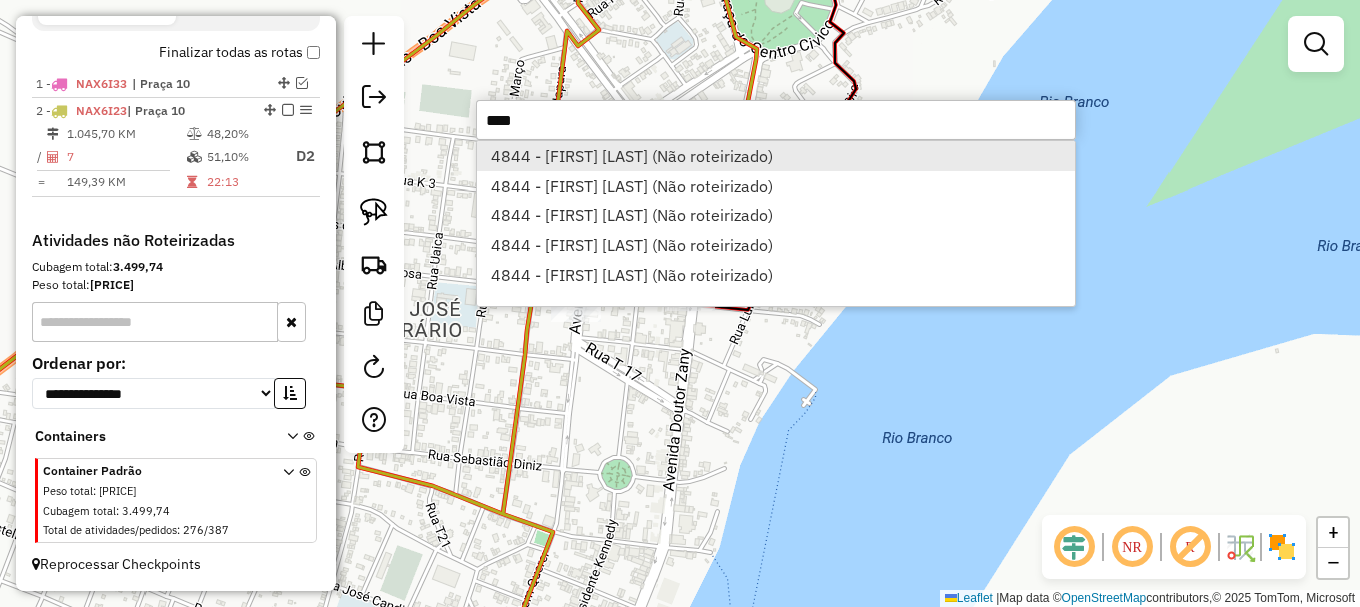 type on "****" 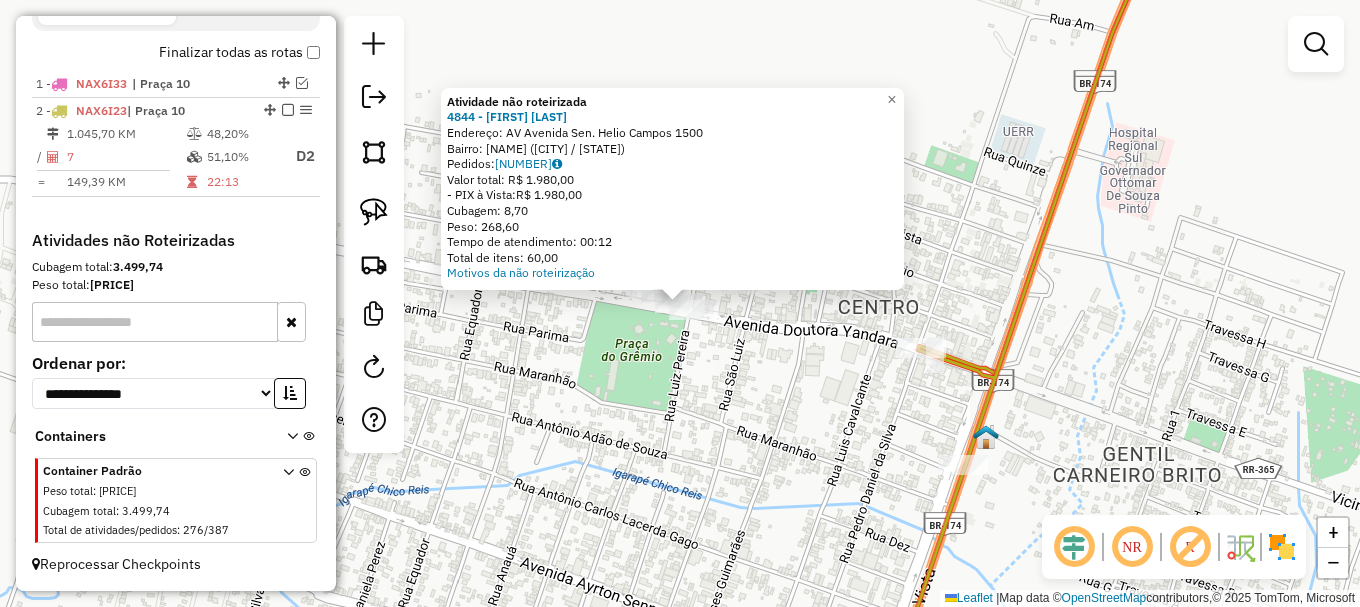 click on "Atividade não roteirizada 4844 - JOSE MANOEL DE LIMA  Endereço: AV  Avenida Sen. Helio Campos     1500   Bairro: CENTRO (RORAINOPOLIS / RR)   Pedidos:  15221984   Valor total: R$ 1.980,00   - PIX à Vista:  R$ 1.980,00   Cubagem: 8,70   Peso: 268,60   Tempo de atendimento: 00:12   Total de itens: 60,00  Motivos da não roteirização × Janela de atendimento Grade de atendimento Capacidade Transportadoras Veículos Cliente Pedidos  Rotas Selecione os dias de semana para filtrar as janelas de atendimento  Seg   Ter   Qua   Qui   Sex   Sáb   Dom  Informe o período da janela de atendimento: De: Até:  Filtrar exatamente a janela do cliente  Considerar janela de atendimento padrão  Selecione os dias de semana para filtrar as grades de atendimento  Seg   Ter   Qua   Qui   Sex   Sáb   Dom   Considerar clientes sem dia de atendimento cadastrado  Clientes fora do dia de atendimento selecionado Filtrar as atividades entre os valores definidos abaixo:  Peso mínimo:   Peso máximo:   Cubagem mínima:   De:   De:" 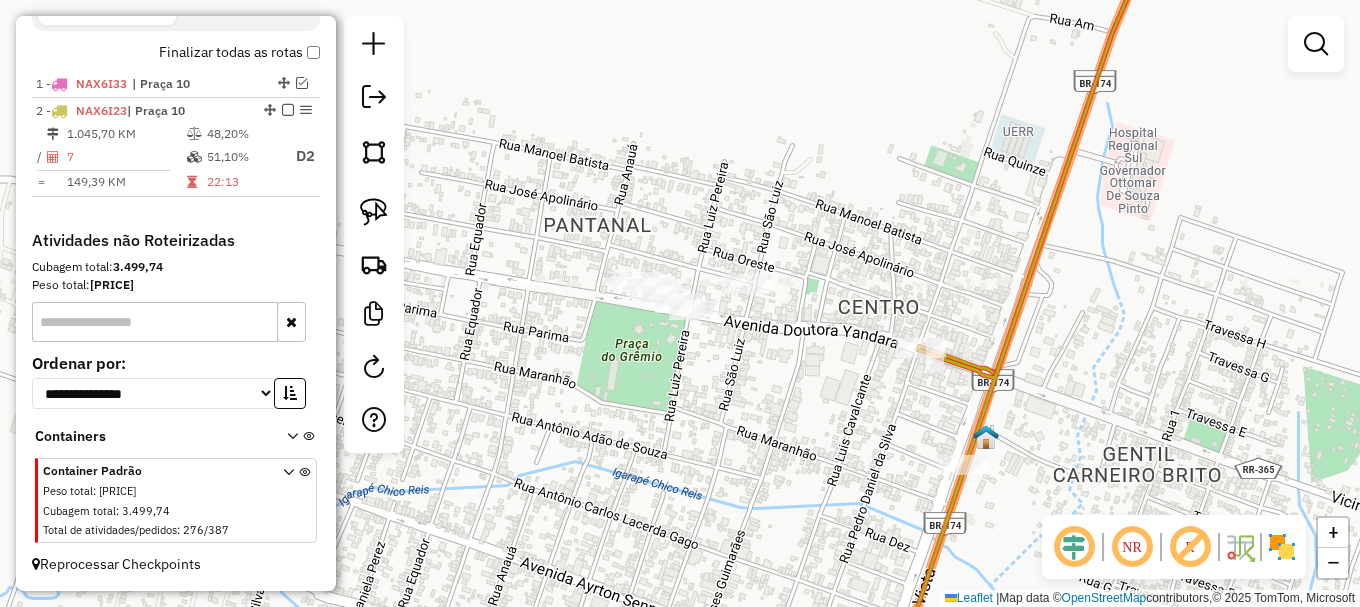 drag, startPoint x: 367, startPoint y: 219, endPoint x: 427, endPoint y: 298, distance: 99.20181 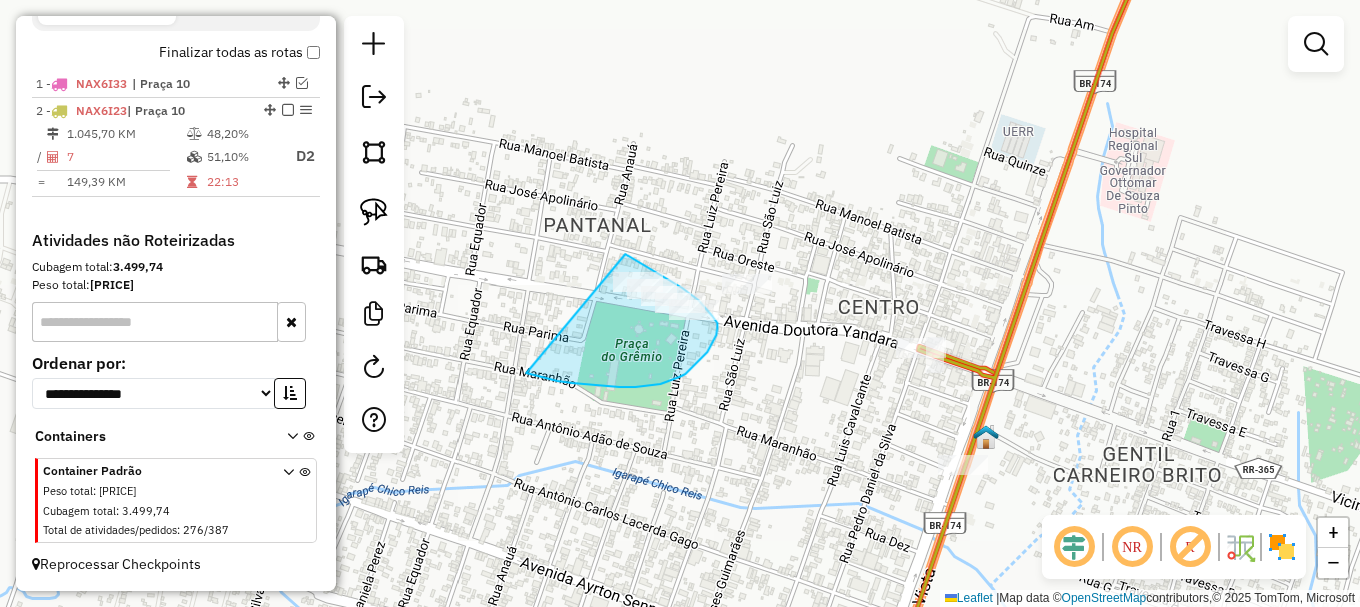 drag, startPoint x: 635, startPoint y: 387, endPoint x: 609, endPoint y: 245, distance: 144.36066 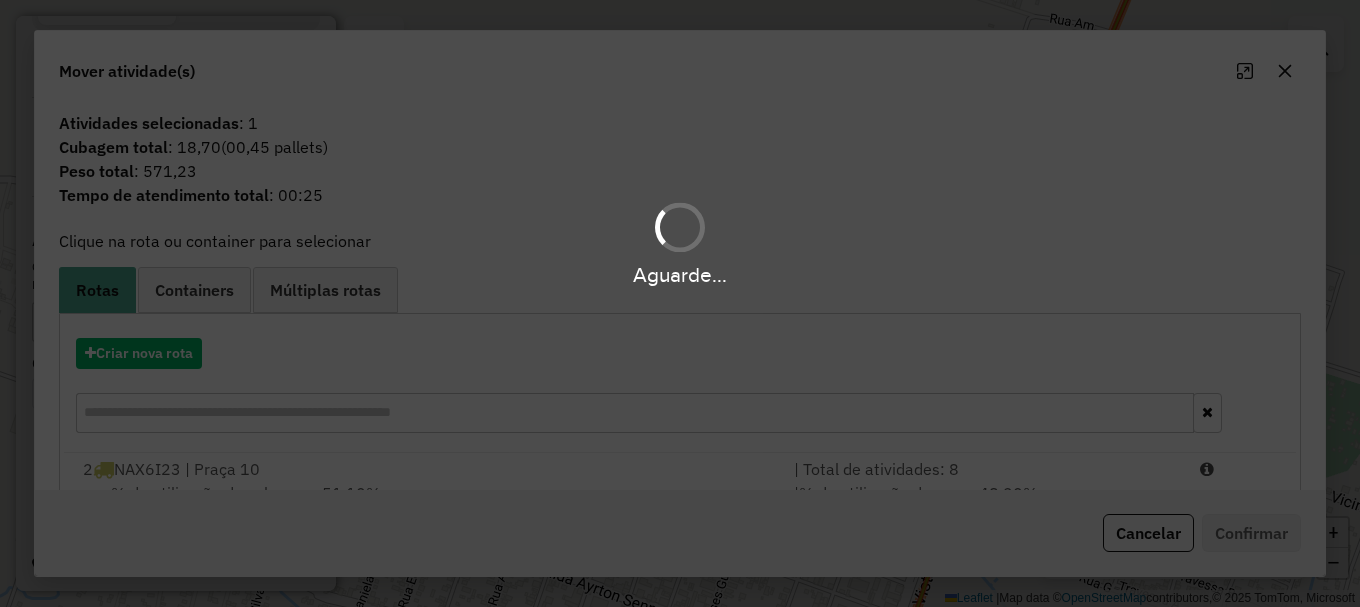 click on "Aguarde...  Pop-up bloqueado!  Seu navegador bloqueou automáticamente a abertura de uma nova janela.   Acesse as configurações e adicione o endereço do sistema a lista de permissão.   Fechar  Informações da Sessão 966016 - 16/07/2025     Criação: 15/07/2025 19:54   Depósito:  Amascol - Boa Vista  Total de rotas:  2  Distância Total:  2.511,29 km  Tempo total:  60:45  Custo total:  R$ 8.033,86  Valor total:  R$ 830.733,99  - Total roteirizado:  R$ 156.694,04  - Total não roteirizado:  R$ 674.039,95  Total de Atividades Roteirizadas:  50  Total de Pedidos Roteirizados:  69  Peso total roteirizado:  21.440,08  Cubagem total roteirizado:  765,89  Total de Atividades não Roteirizadas:  276  Total de Pedidos não Roteirizados:  387 Total de caixas por viagem:  765,89 /   2 =  382,95 Média de Atividades por viagem:  50 /   2 =  25,00 Ocupação média da frota:  75,98%   Rotas vários dias:  2  Clientes Priorizados NR:  0  Transportadoras  Rotas  Recargas: 2   Ver rotas   Ver veículos   1 -      /" at bounding box center (680, 303) 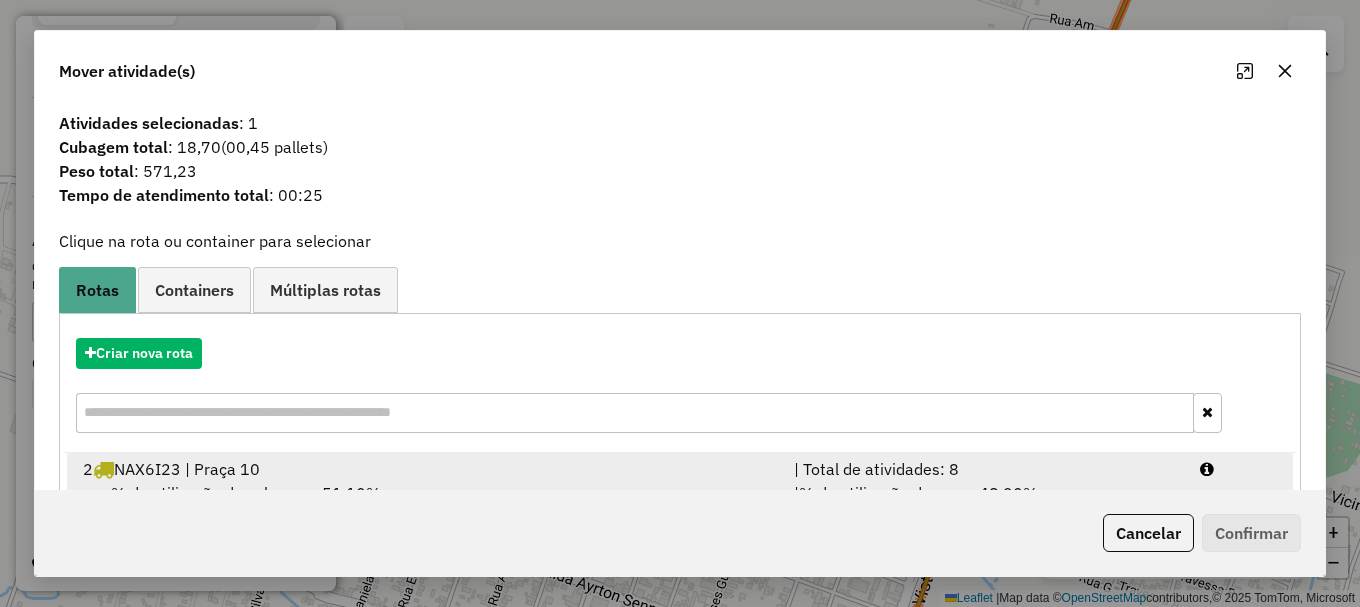 click at bounding box center (1239, 469) 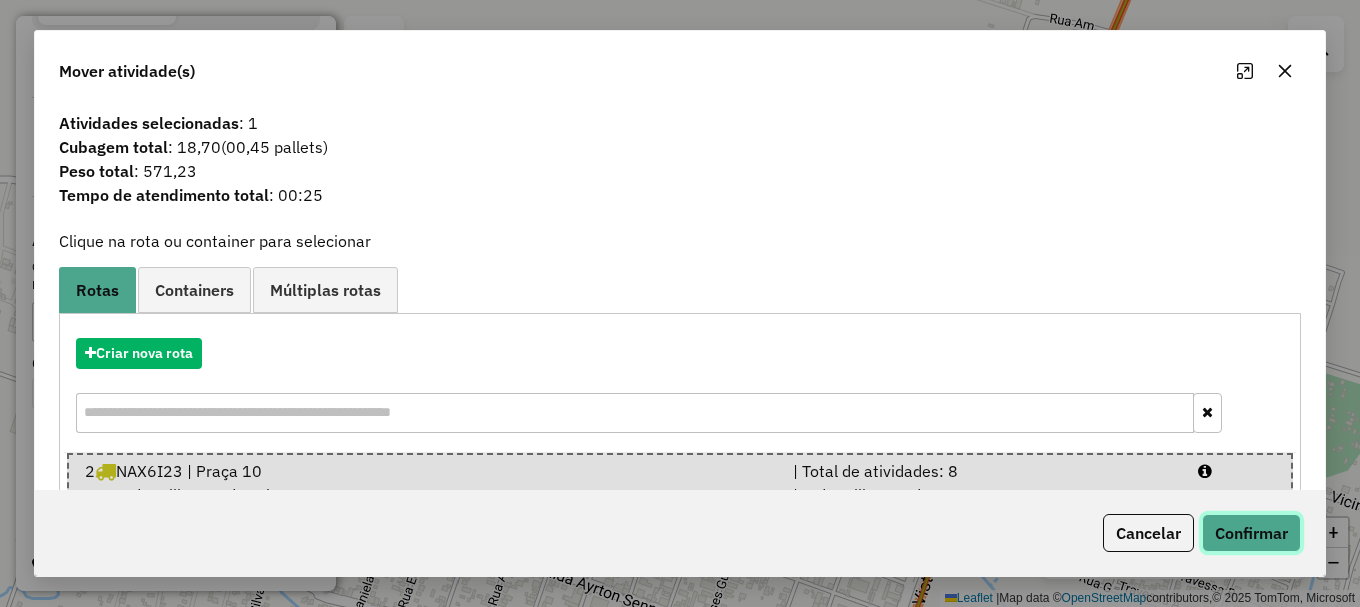 click on "Confirmar" 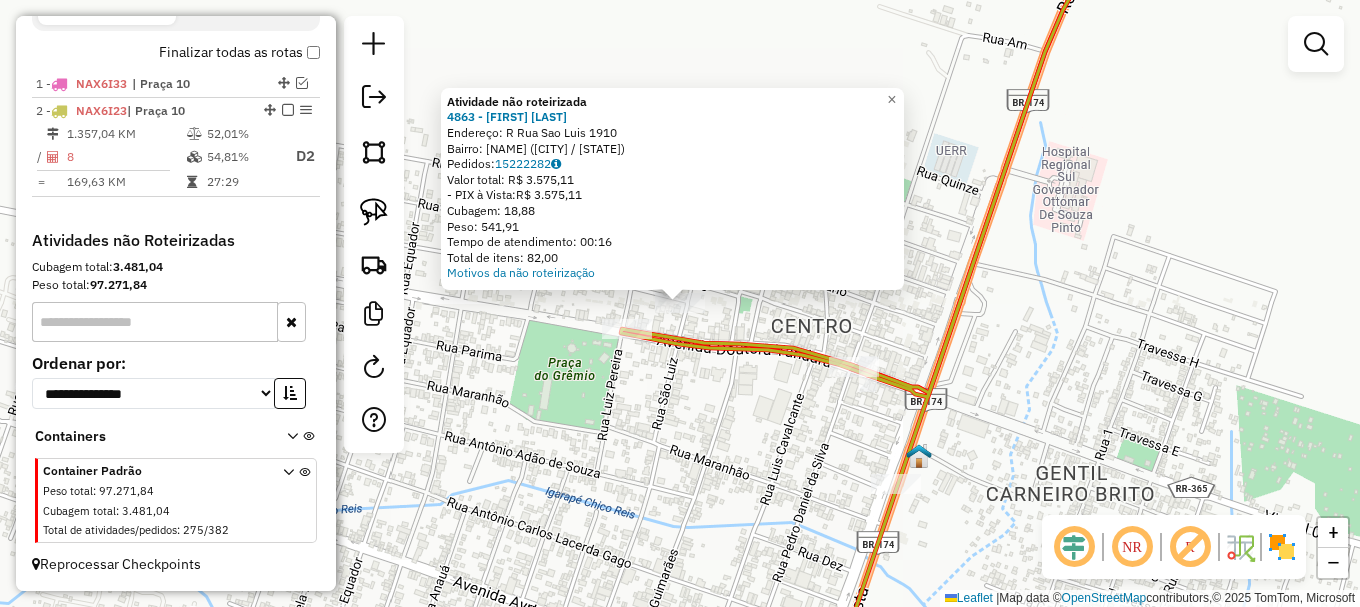 click on "Atividade não roteirizada 4863 - DEUSDETE LOPES DIAS  Endereço: R   Rua Sao Luis                  1910   Bairro: CENTRO (RORAINOPOLIS / RR)   Pedidos:  15222282   Valor total: R$ 3.575,11   - PIX à Vista:  R$ 3.575,11   Cubagem: 18,88   Peso: 541,91   Tempo de atendimento: 00:16   Total de itens: 82,00  Motivos da não roteirização × Janela de atendimento Grade de atendimento Capacidade Transportadoras Veículos Cliente Pedidos  Rotas Selecione os dias de semana para filtrar as janelas de atendimento  Seg   Ter   Qua   Qui   Sex   Sáb   Dom  Informe o período da janela de atendimento: De: Até:  Filtrar exatamente a janela do cliente  Considerar janela de atendimento padrão  Selecione os dias de semana para filtrar as grades de atendimento  Seg   Ter   Qua   Qui   Sex   Sáb   Dom   Considerar clientes sem dia de atendimento cadastrado  Clientes fora do dia de atendimento selecionado Filtrar as atividades entre os valores definidos abaixo:  Peso mínimo:   Peso máximo:   Cubagem mínima:   De:  De:" 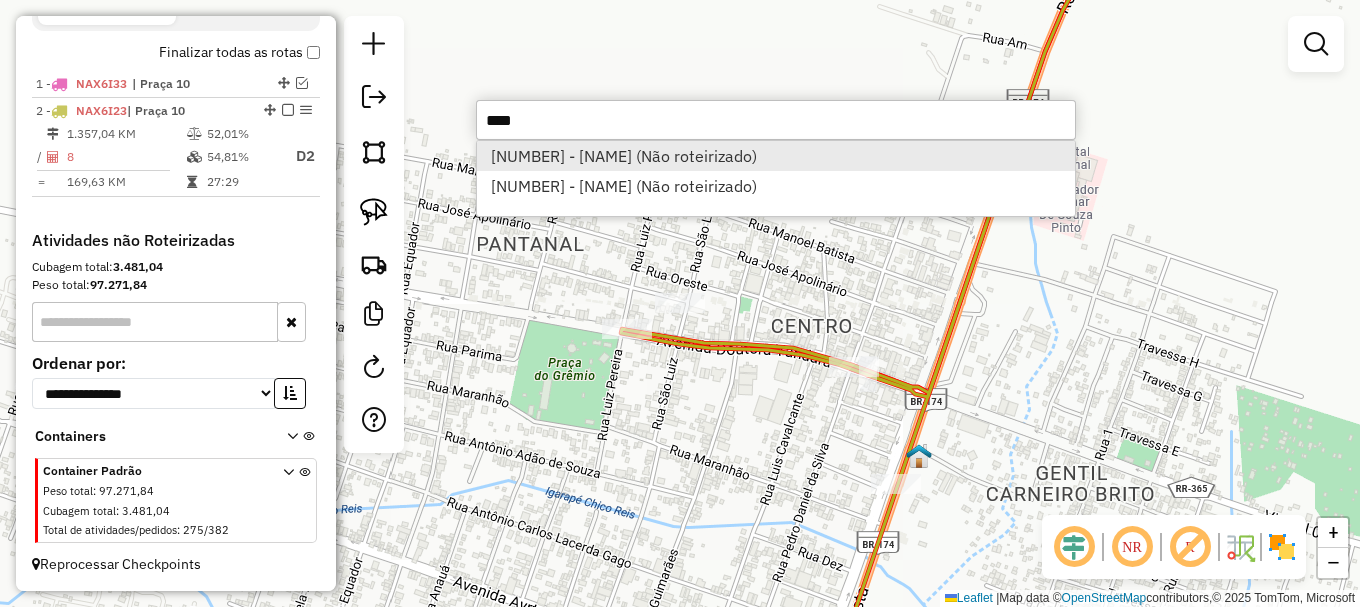 type on "****" 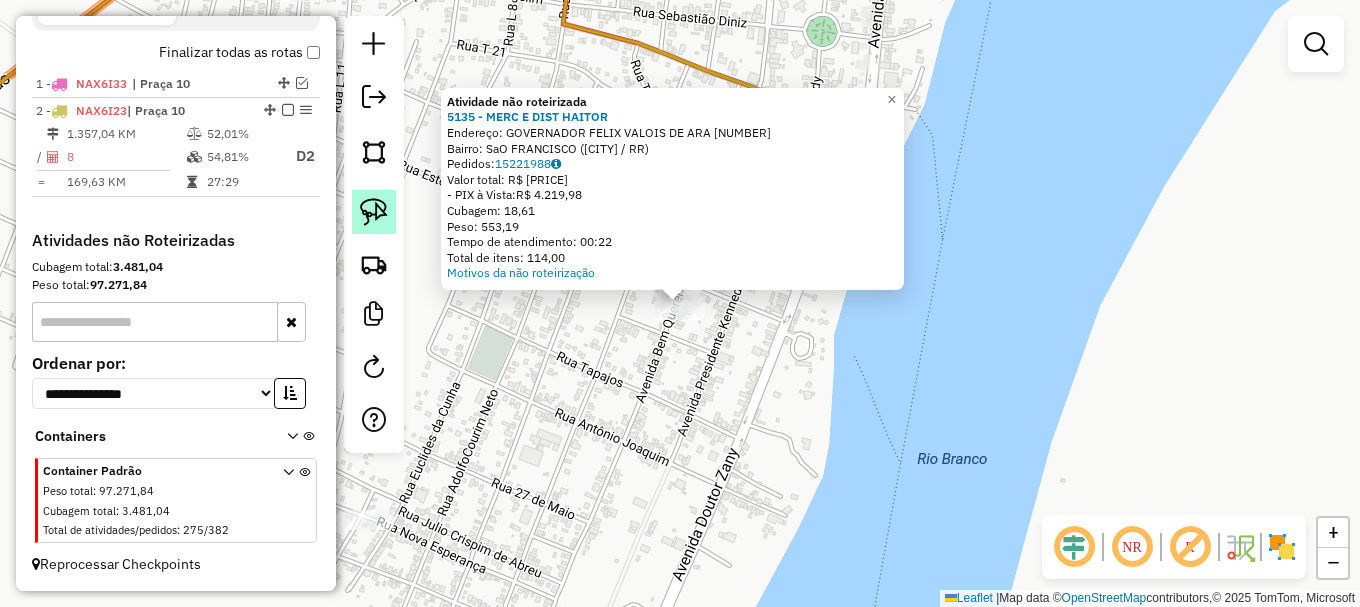 drag, startPoint x: 372, startPoint y: 212, endPoint x: 384, endPoint y: 219, distance: 13.892444 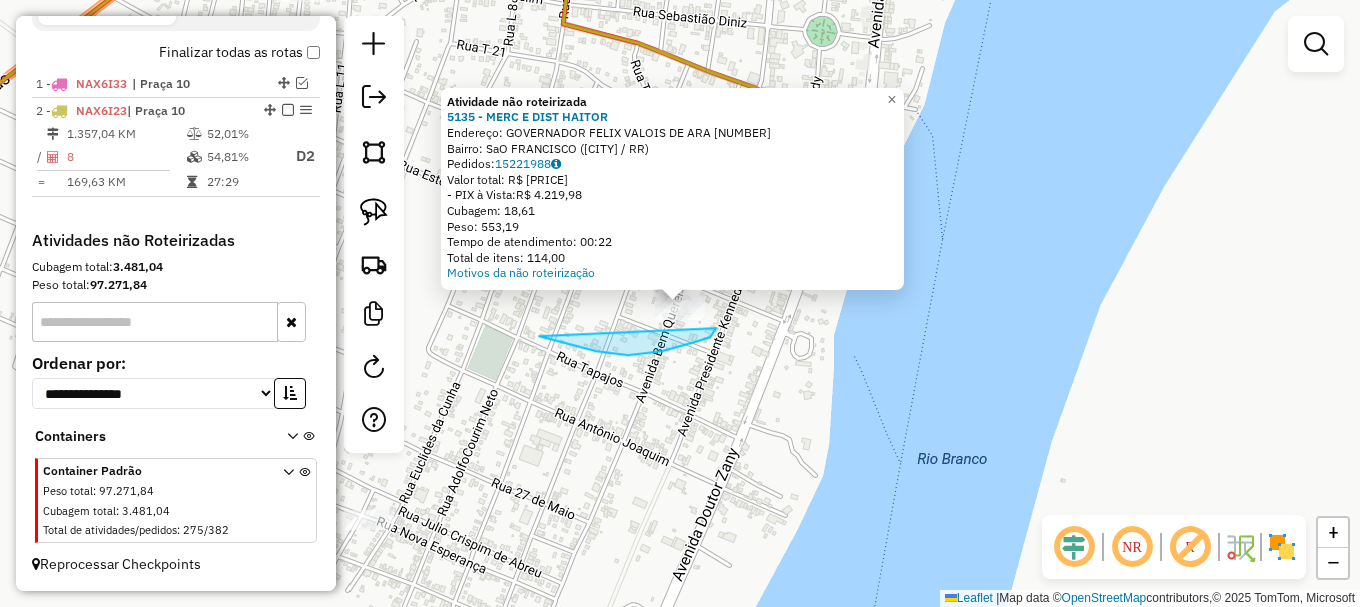 drag, startPoint x: 662, startPoint y: 351, endPoint x: 711, endPoint y: 253, distance: 109.56733 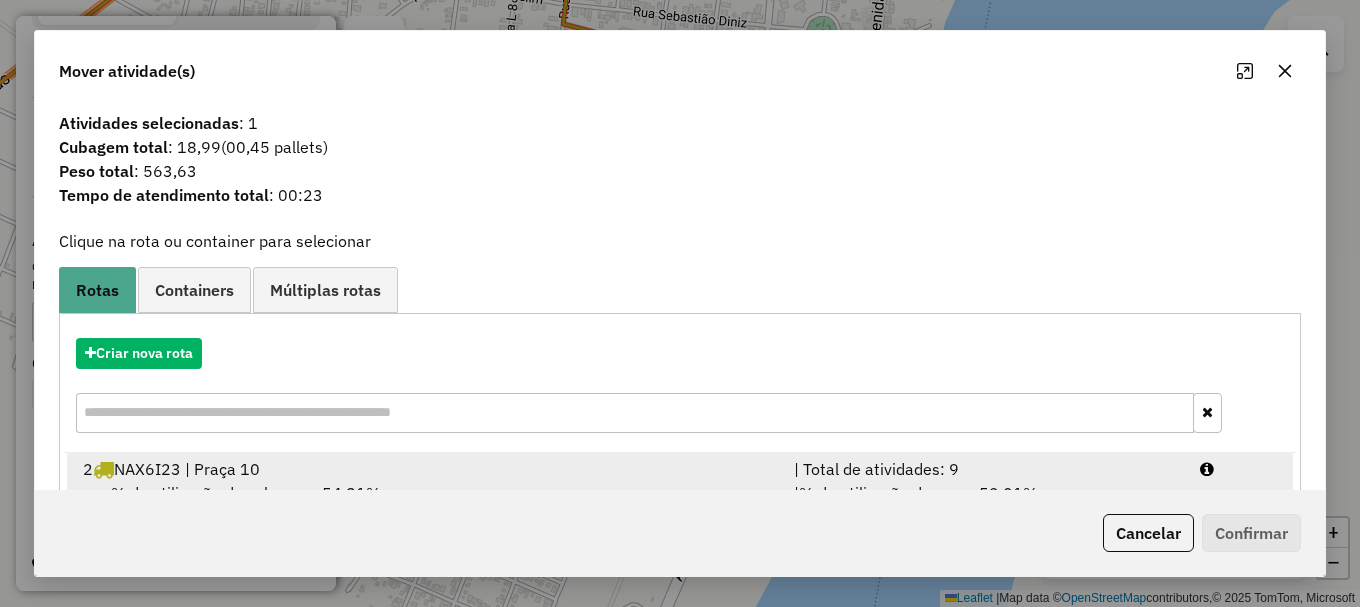 click at bounding box center (1239, 469) 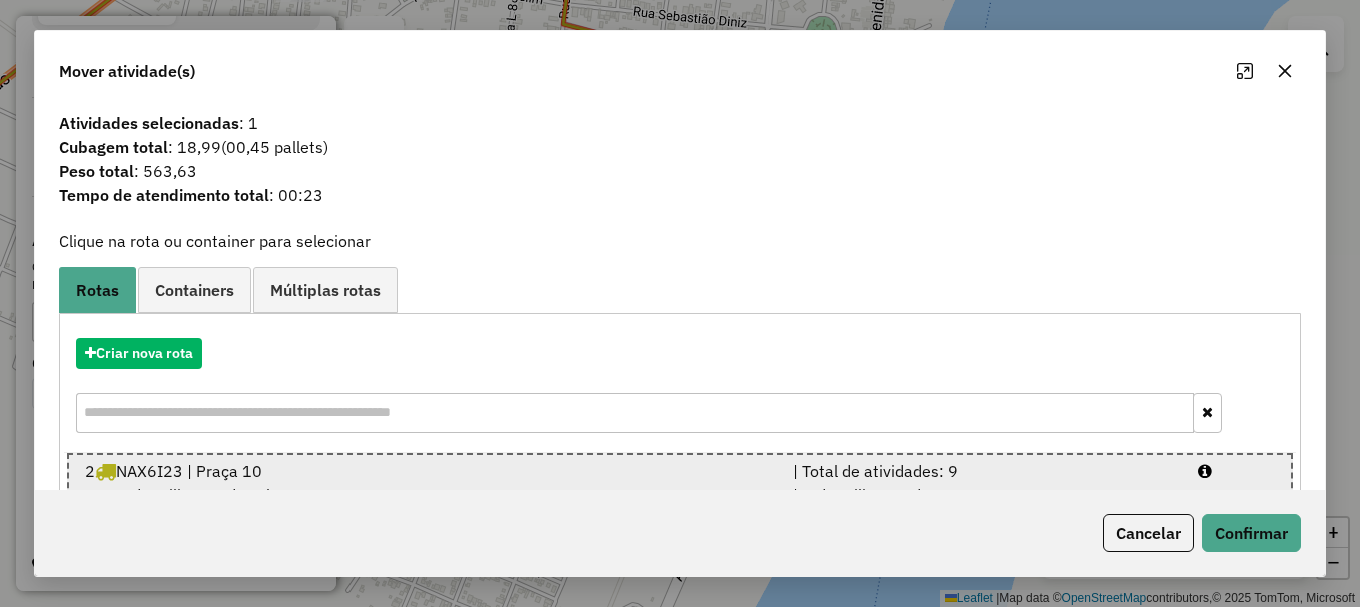 drag, startPoint x: 1226, startPoint y: 466, endPoint x: 1235, endPoint y: 499, distance: 34.20526 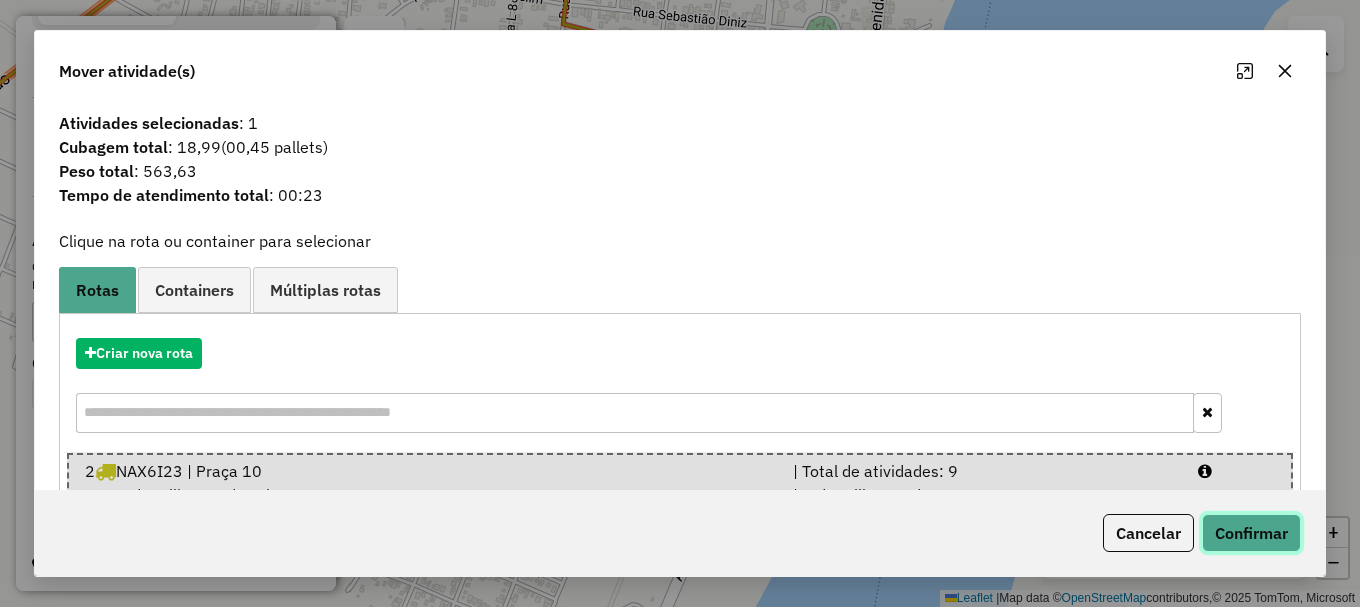 click on "Confirmar" 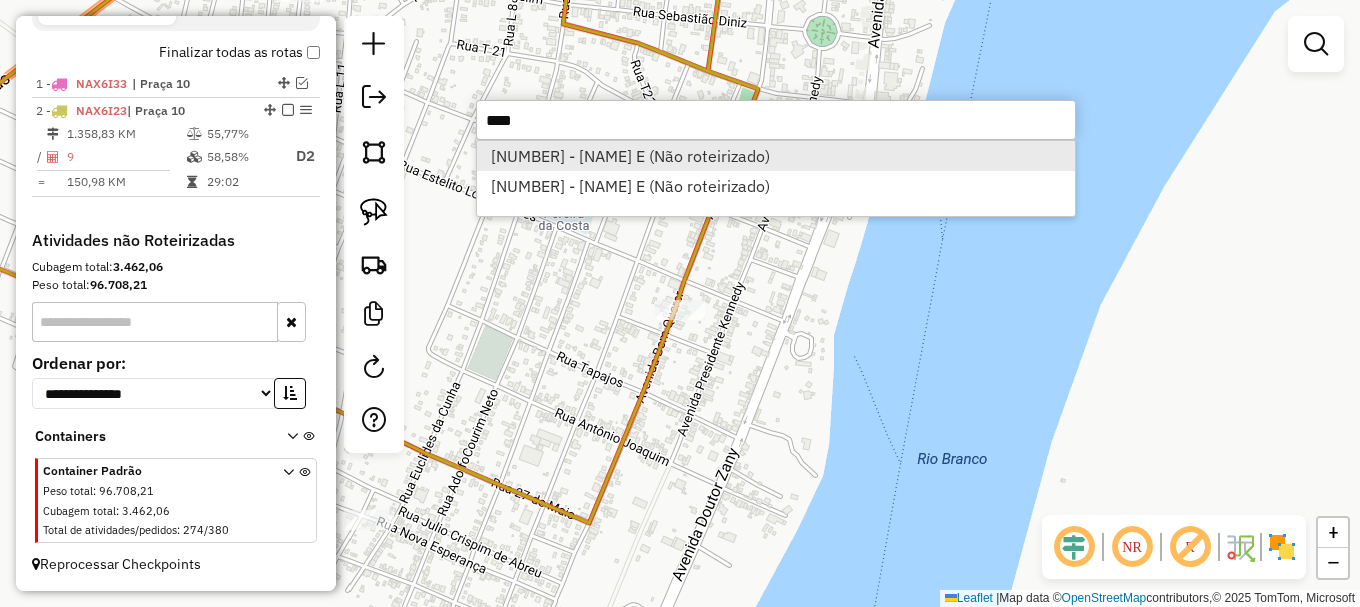 type on "****" 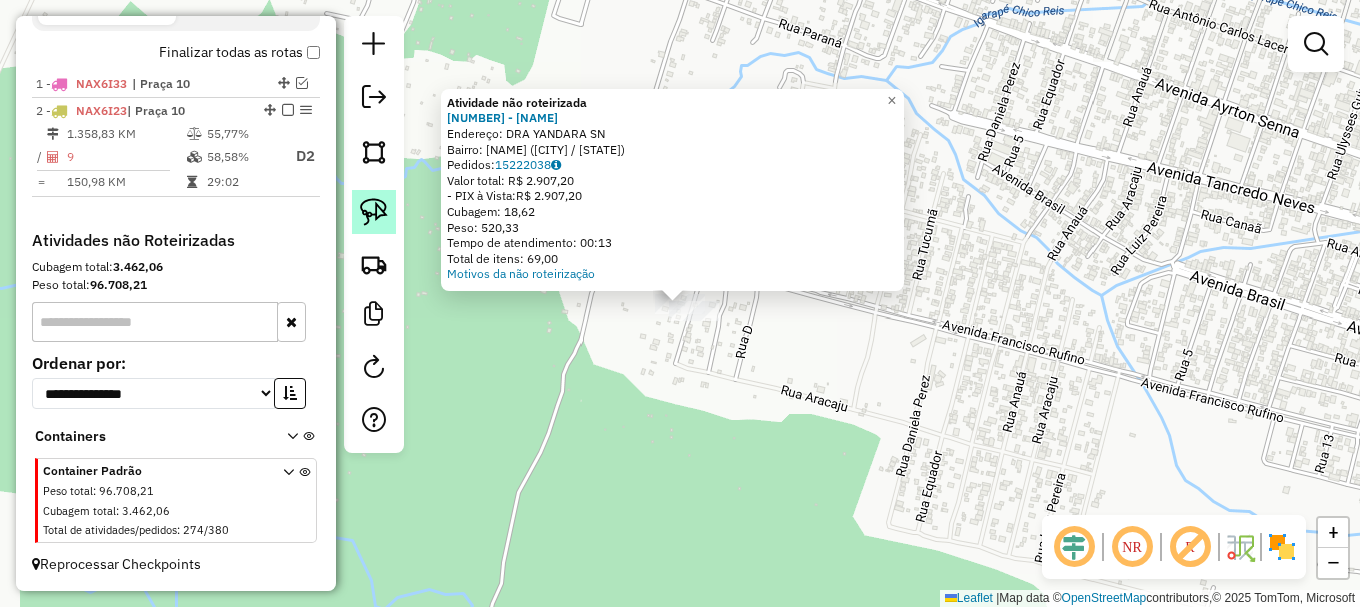 click 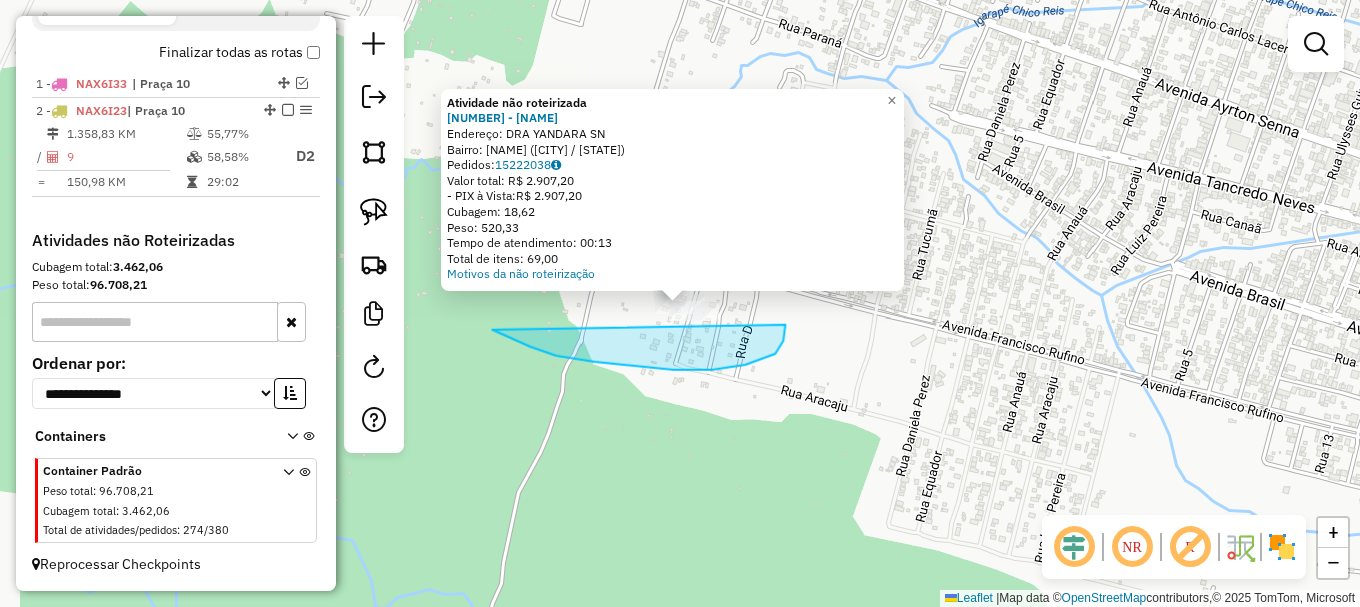 drag, startPoint x: 504, startPoint y: 335, endPoint x: 756, endPoint y: 250, distance: 265.94925 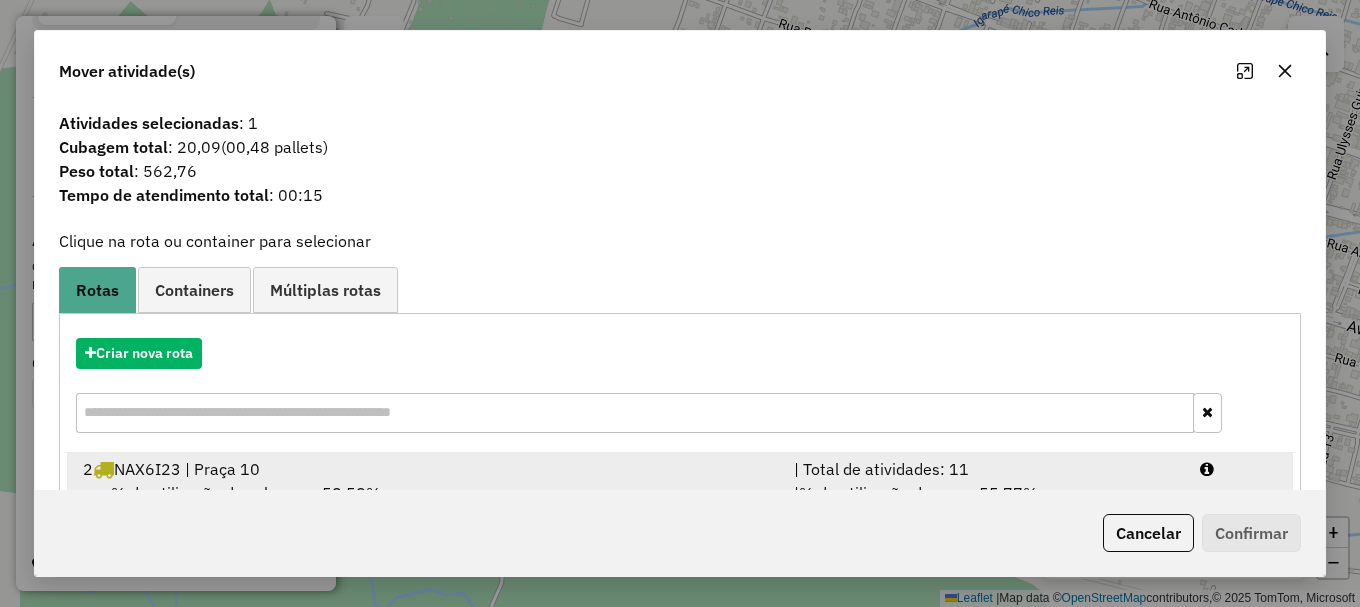 click at bounding box center (1239, 469) 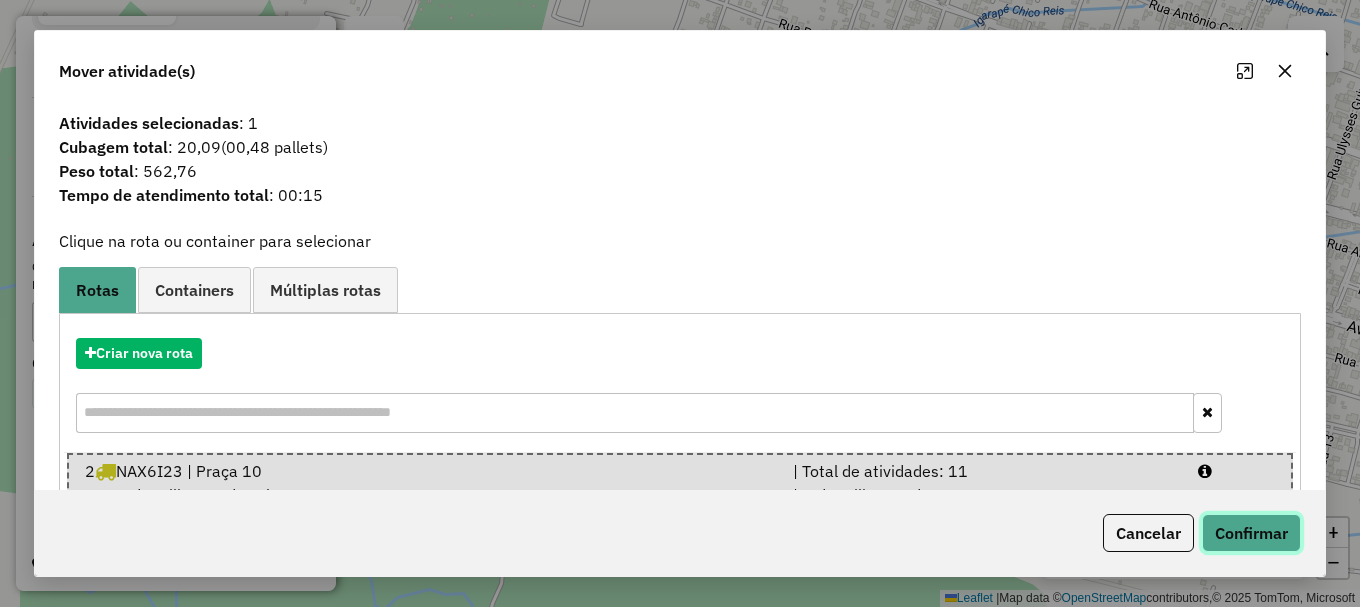 click on "Confirmar" 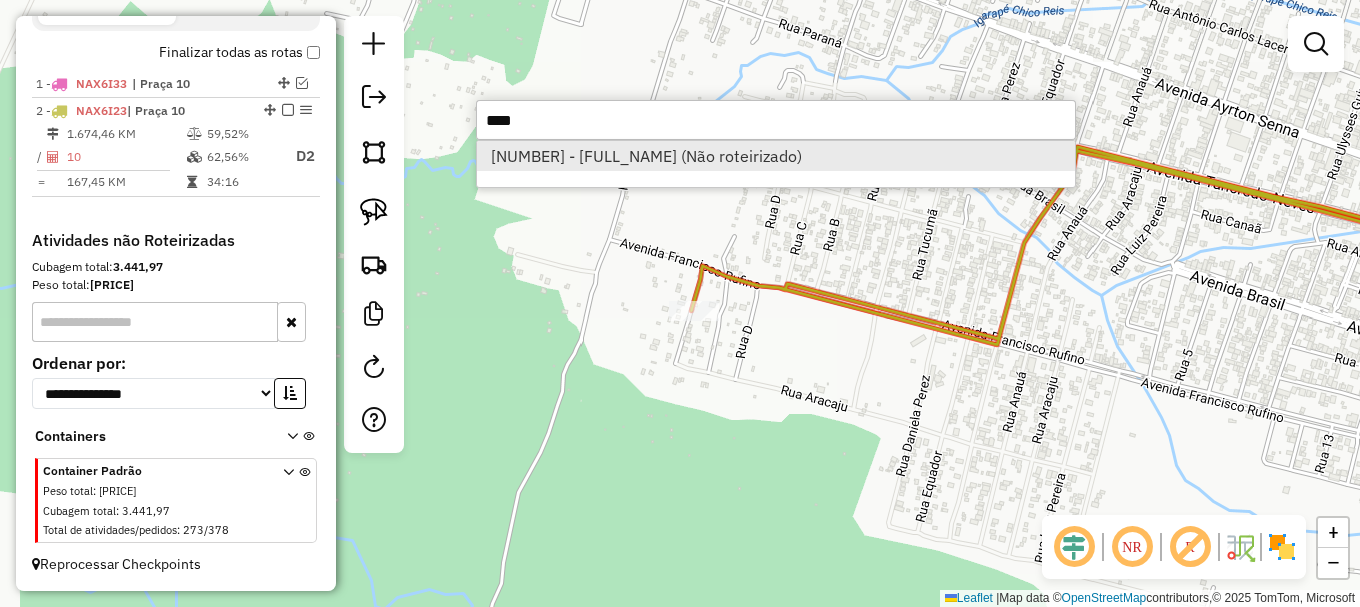 type on "****" 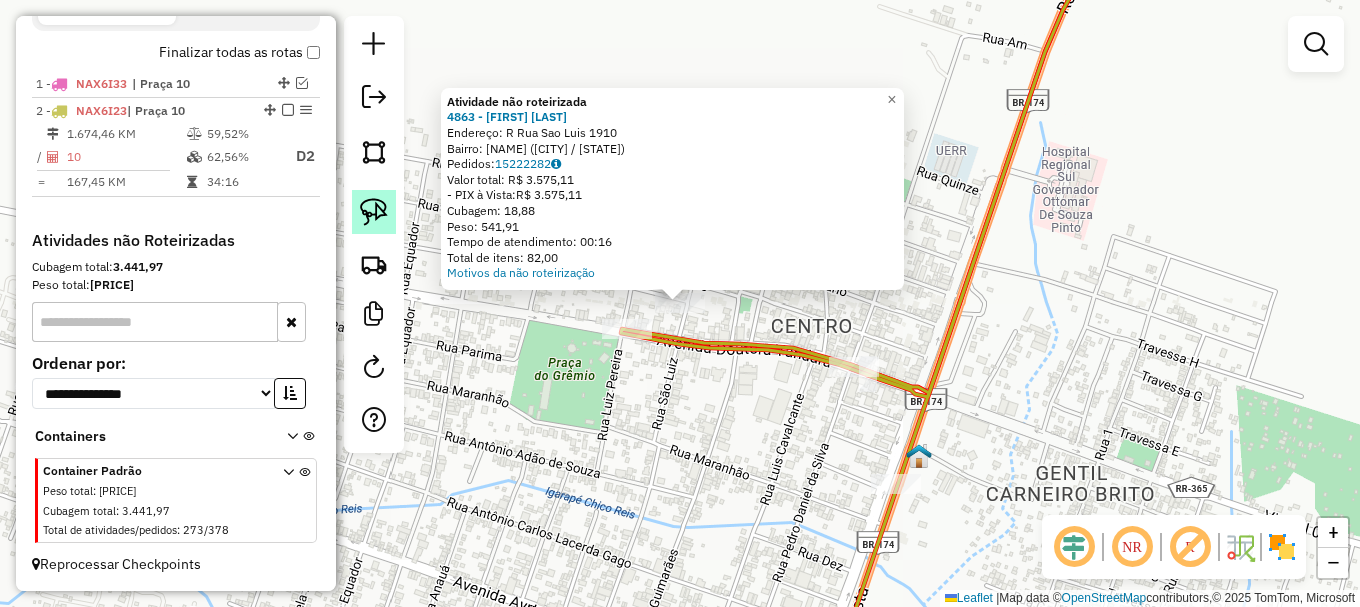 click 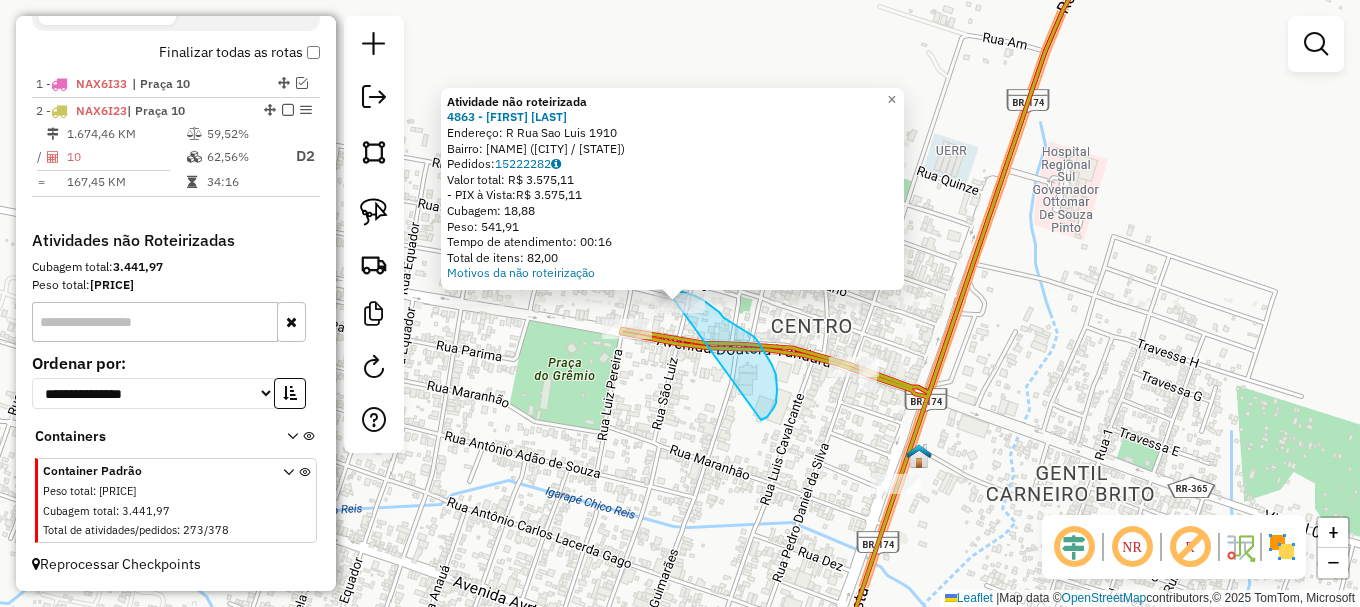 drag, startPoint x: 763, startPoint y: 420, endPoint x: 641, endPoint y: 291, distance: 177.55281 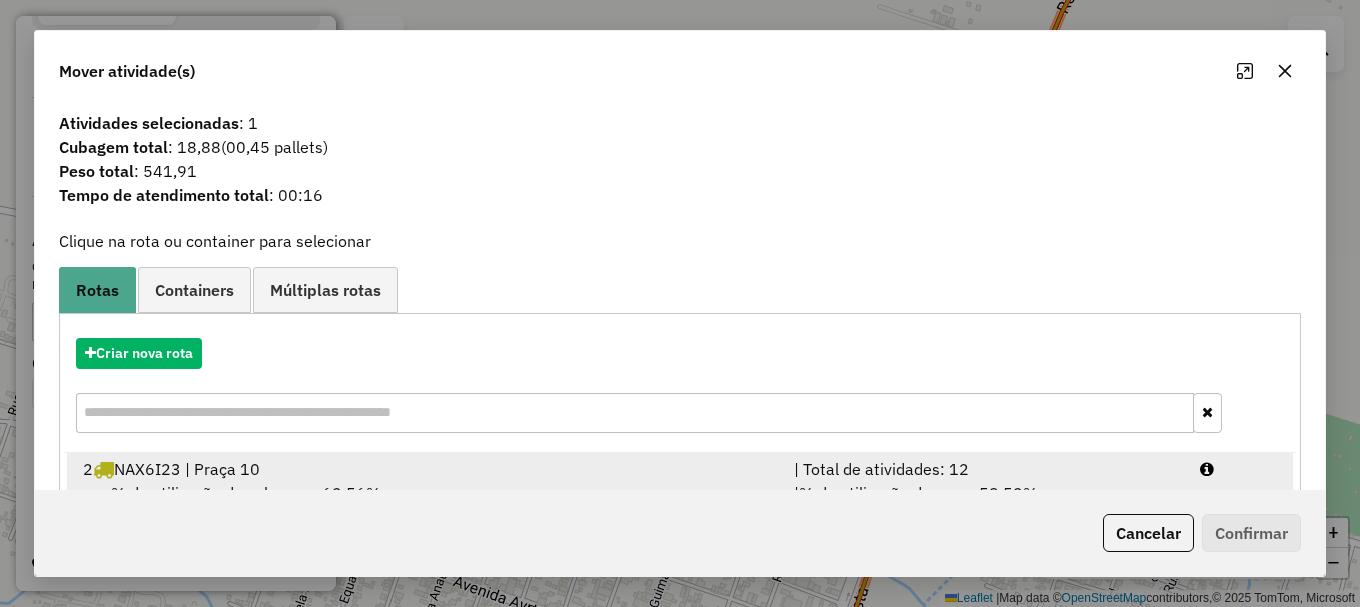 click at bounding box center [1239, 469] 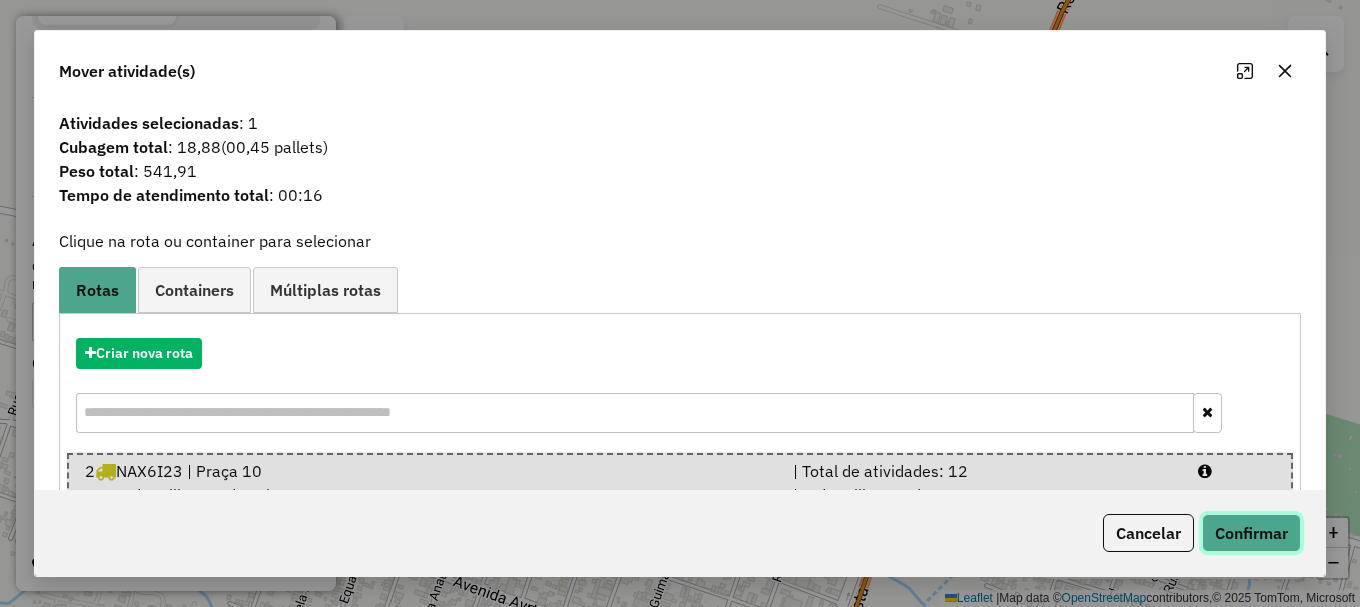 click on "Confirmar" 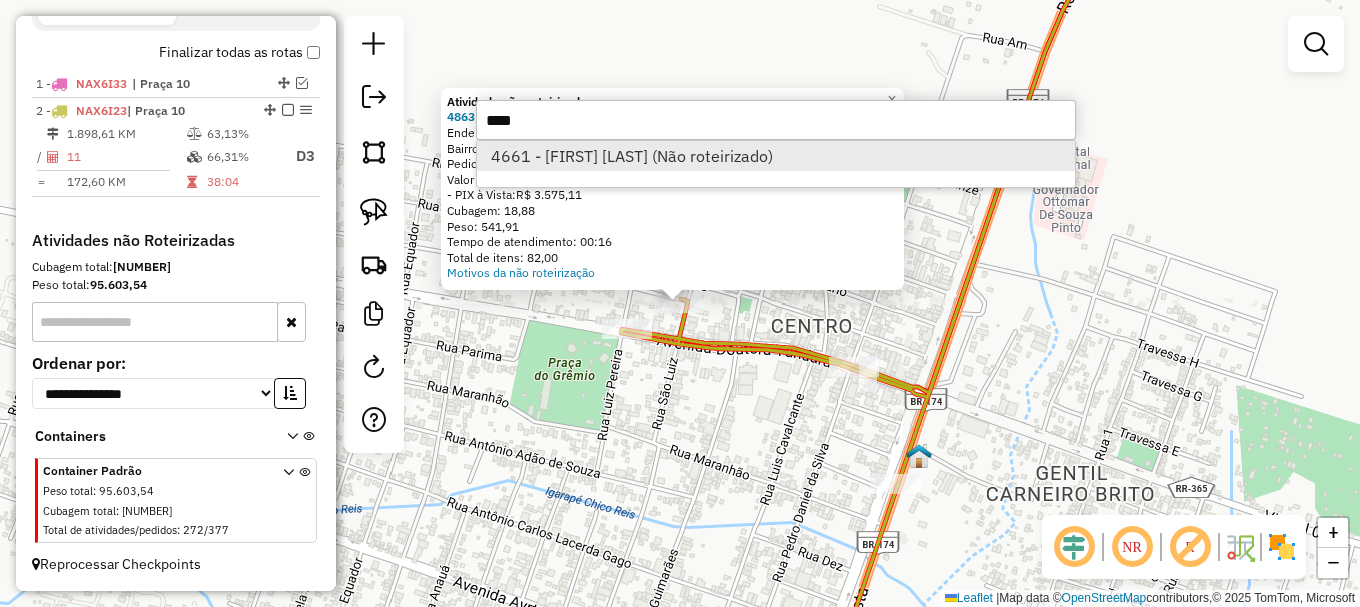 type on "****" 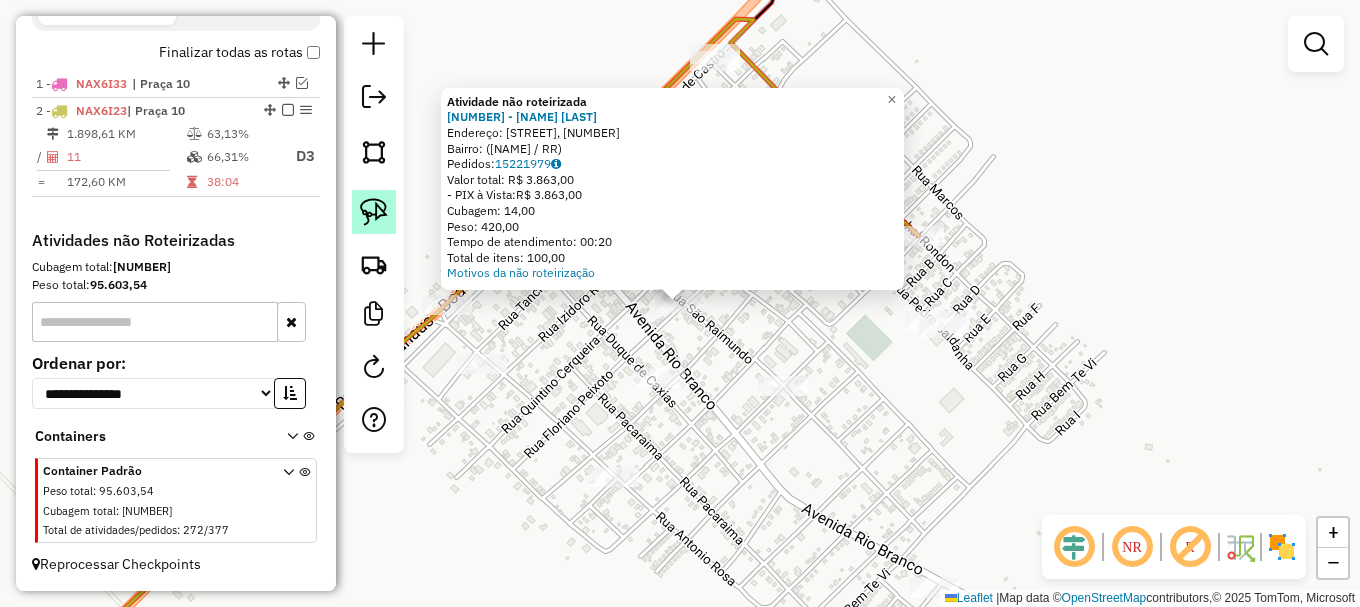 click 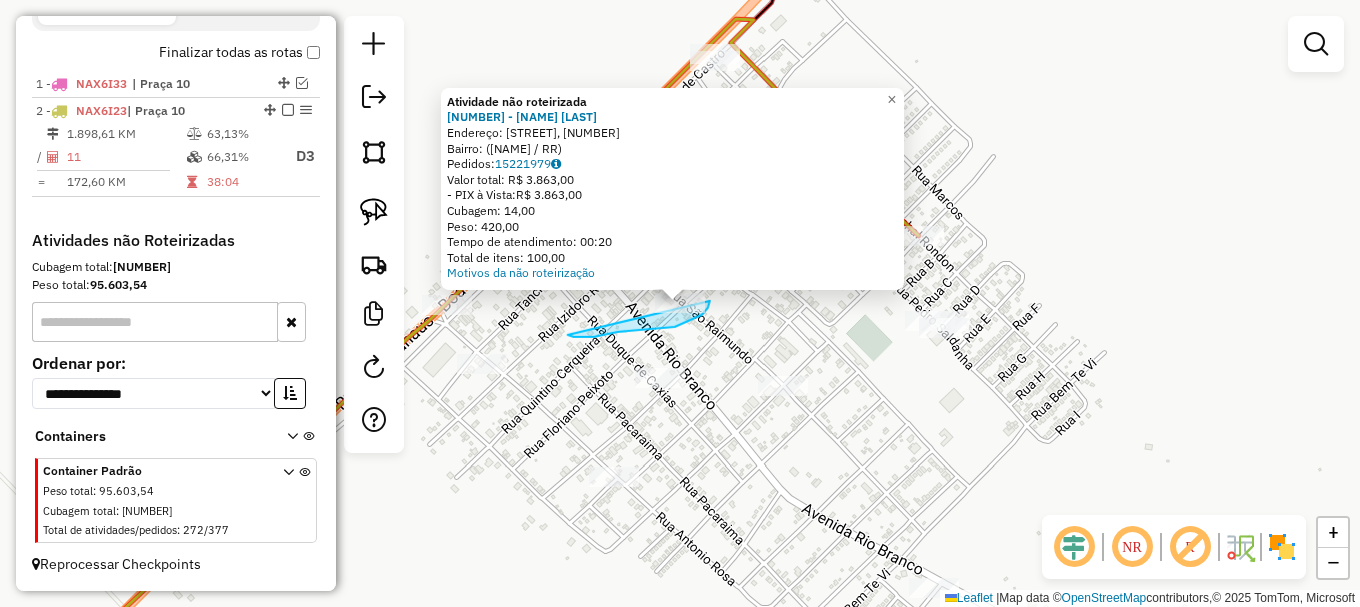 drag, startPoint x: 574, startPoint y: 337, endPoint x: 699, endPoint y: 254, distance: 150.04666 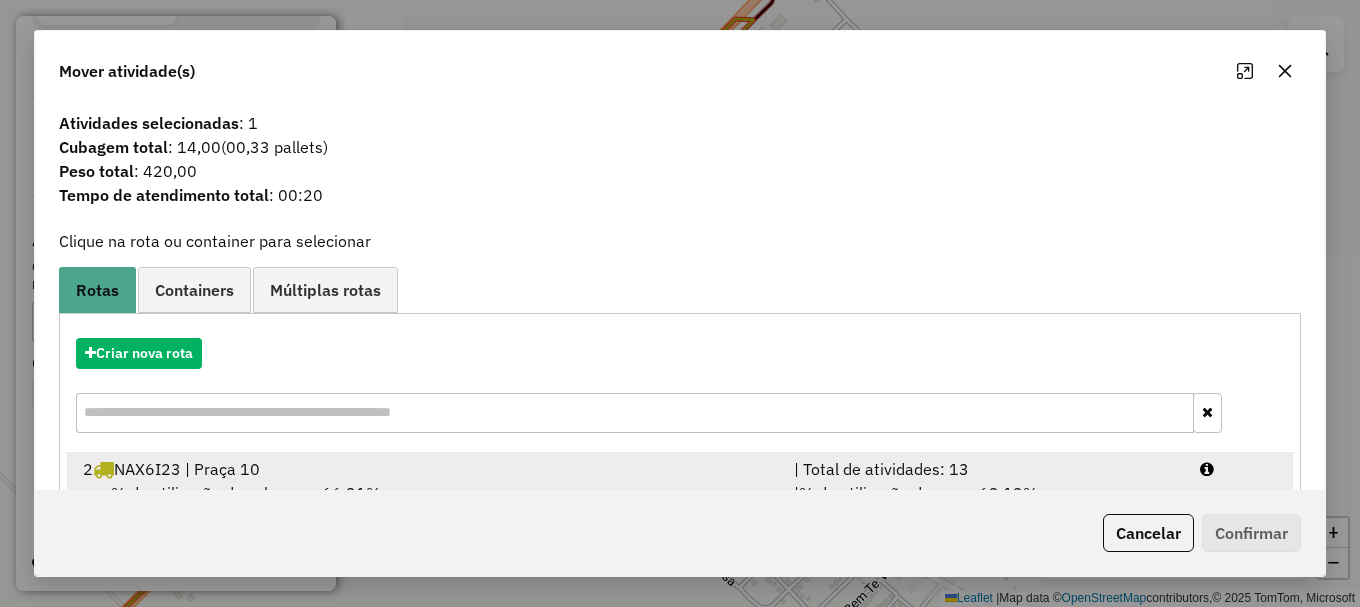 click on "| Total de atividades: 13" at bounding box center [985, 469] 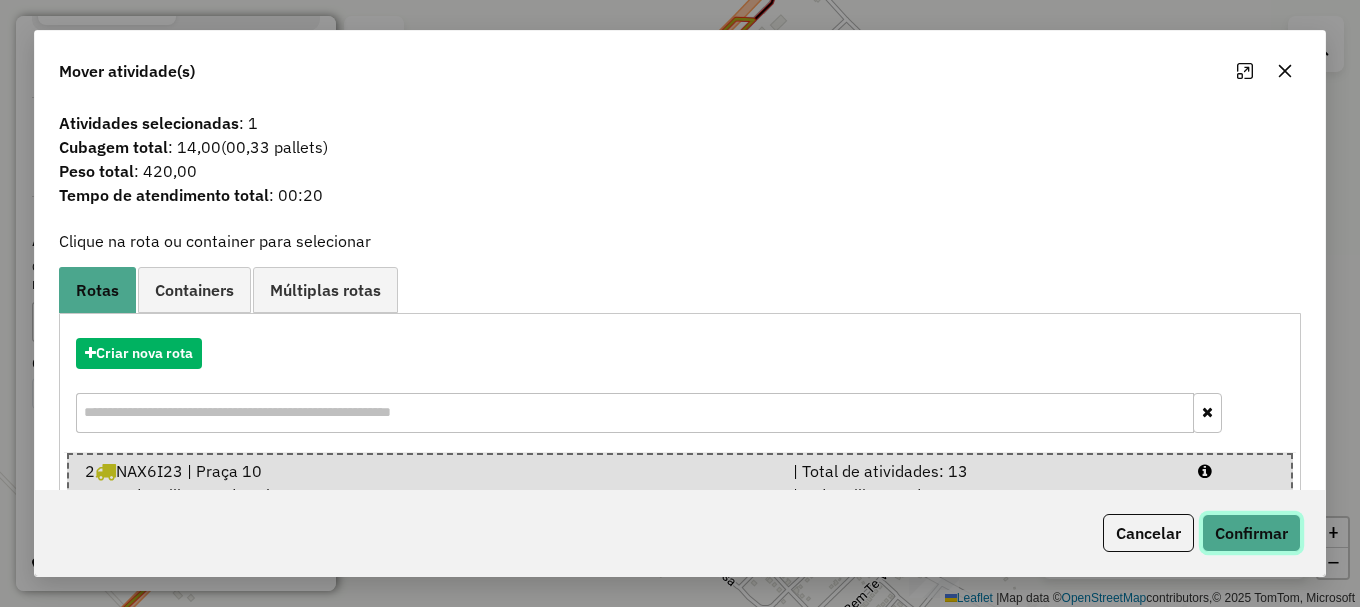 click on "Confirmar" 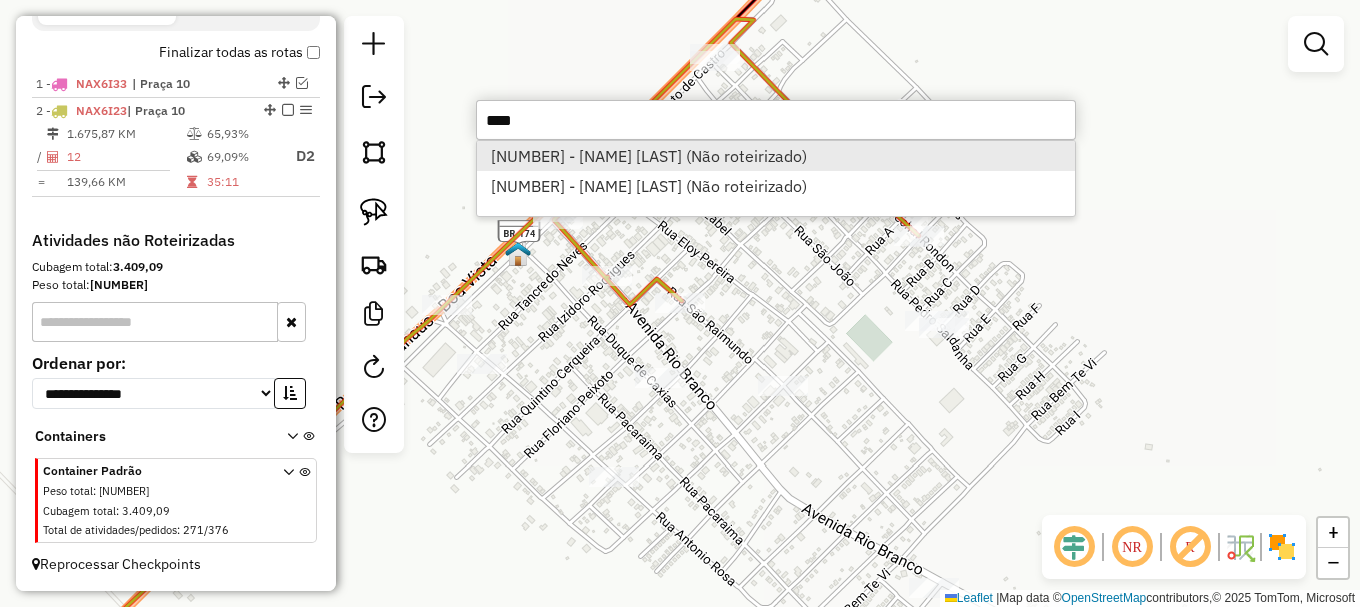 type on "****" 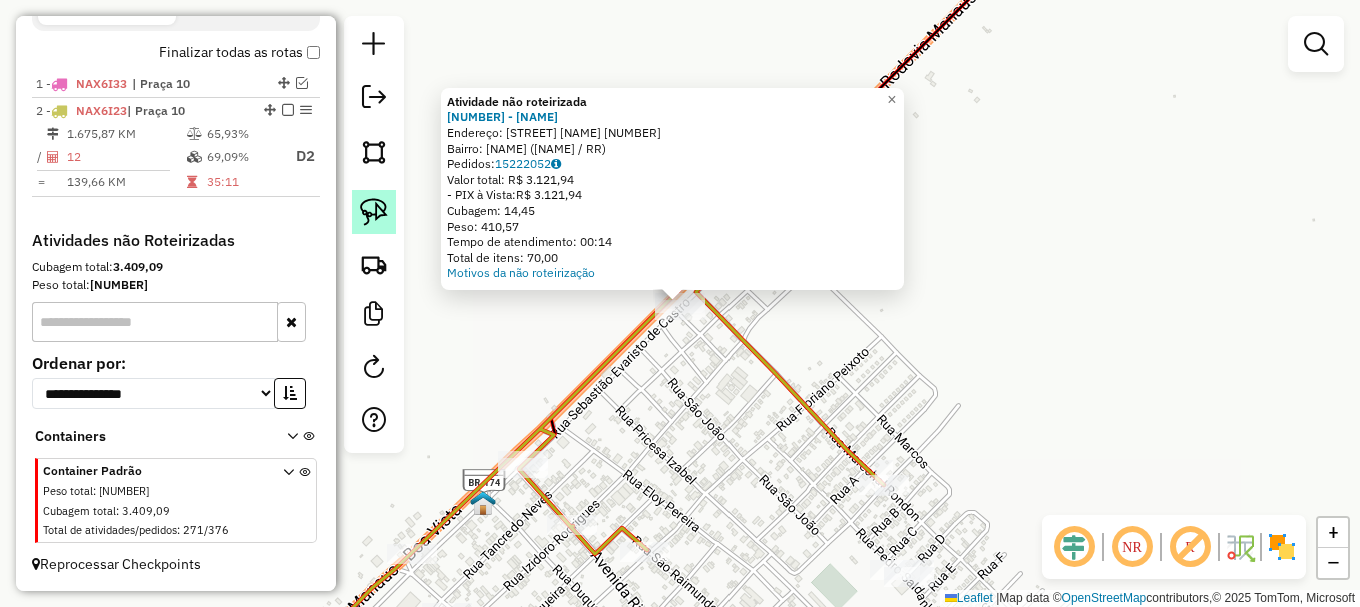 click 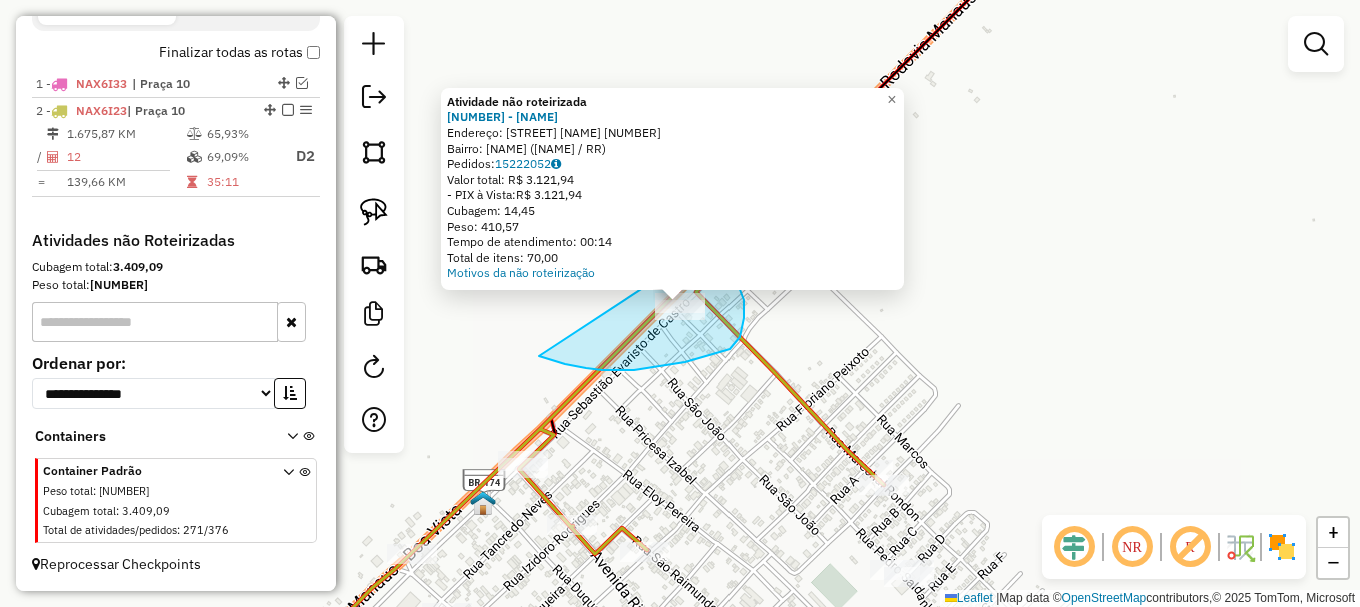 drag, startPoint x: 546, startPoint y: 358, endPoint x: 710, endPoint y: 244, distance: 199.72981 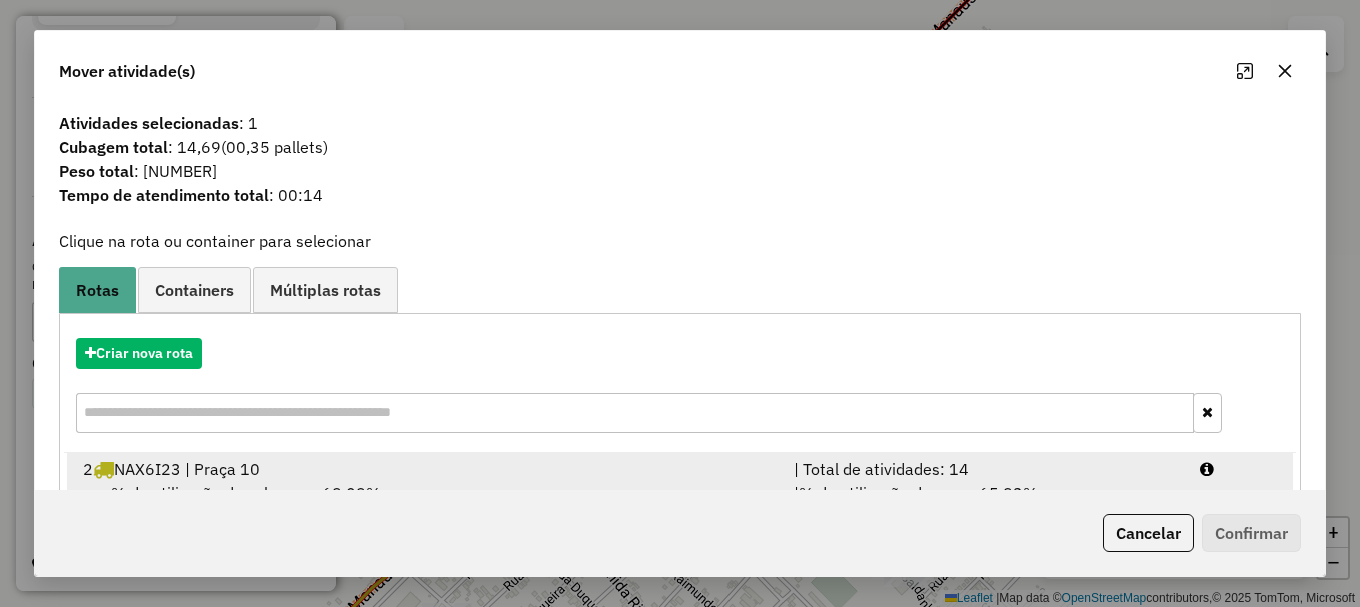 click at bounding box center (1239, 469) 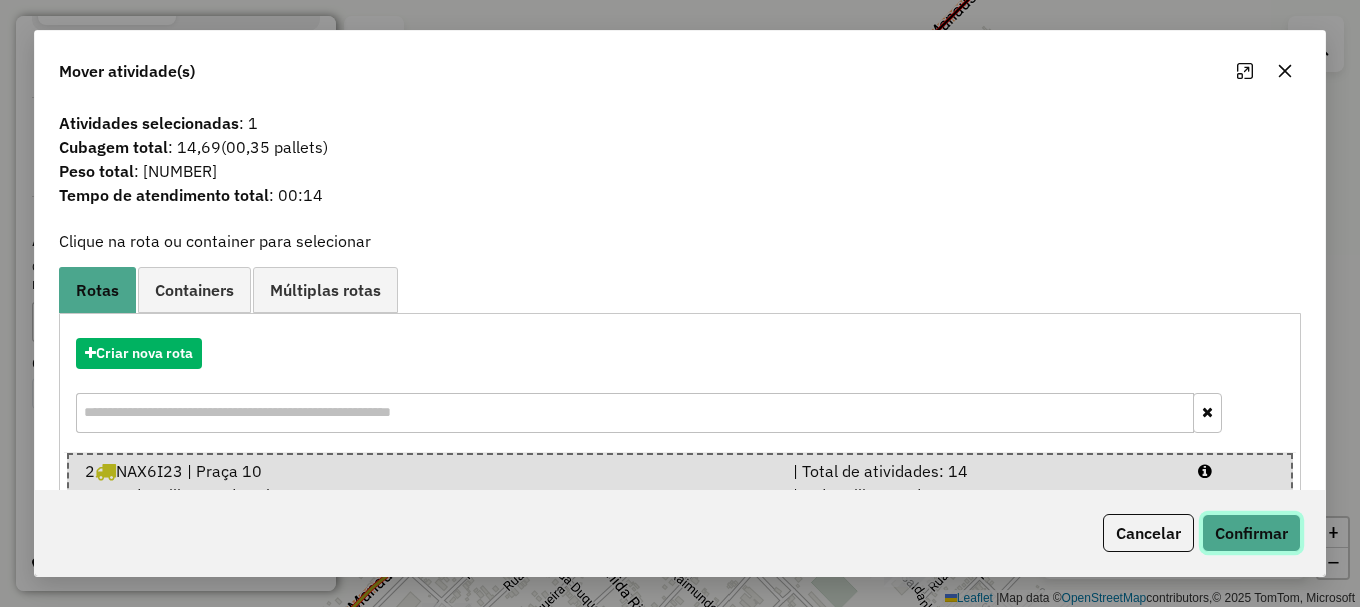 click on "Confirmar" 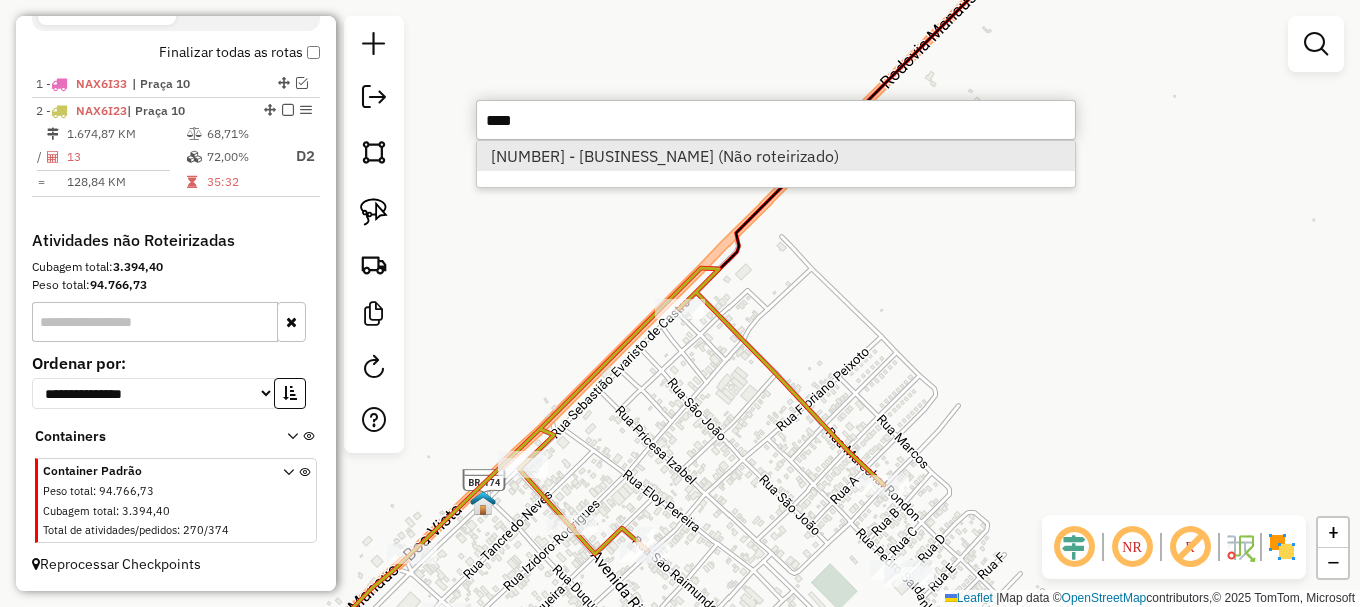 type on "****" 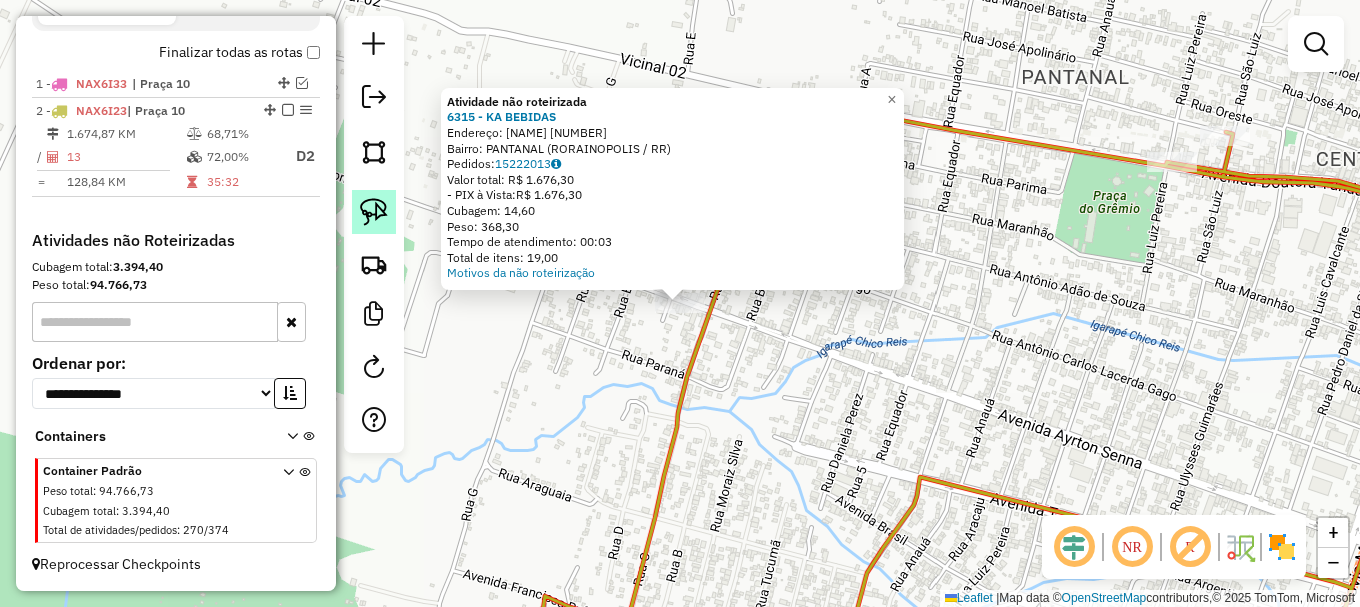 click 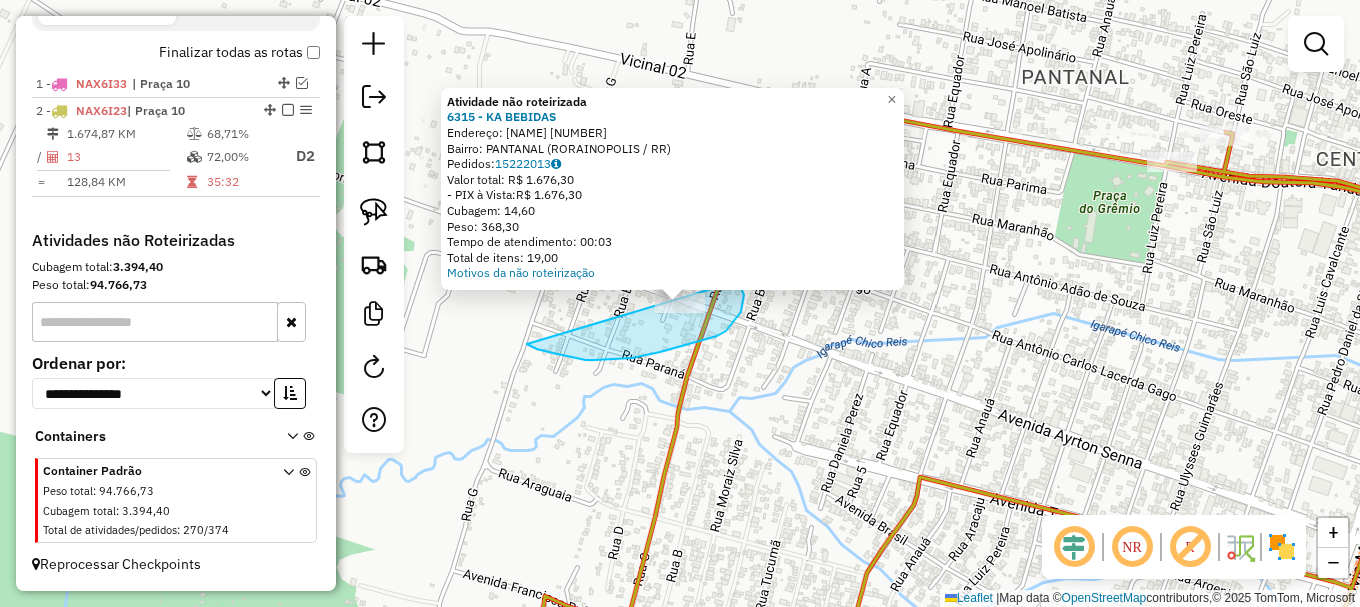 drag, startPoint x: 650, startPoint y: 354, endPoint x: 730, endPoint y: 269, distance: 116.72617 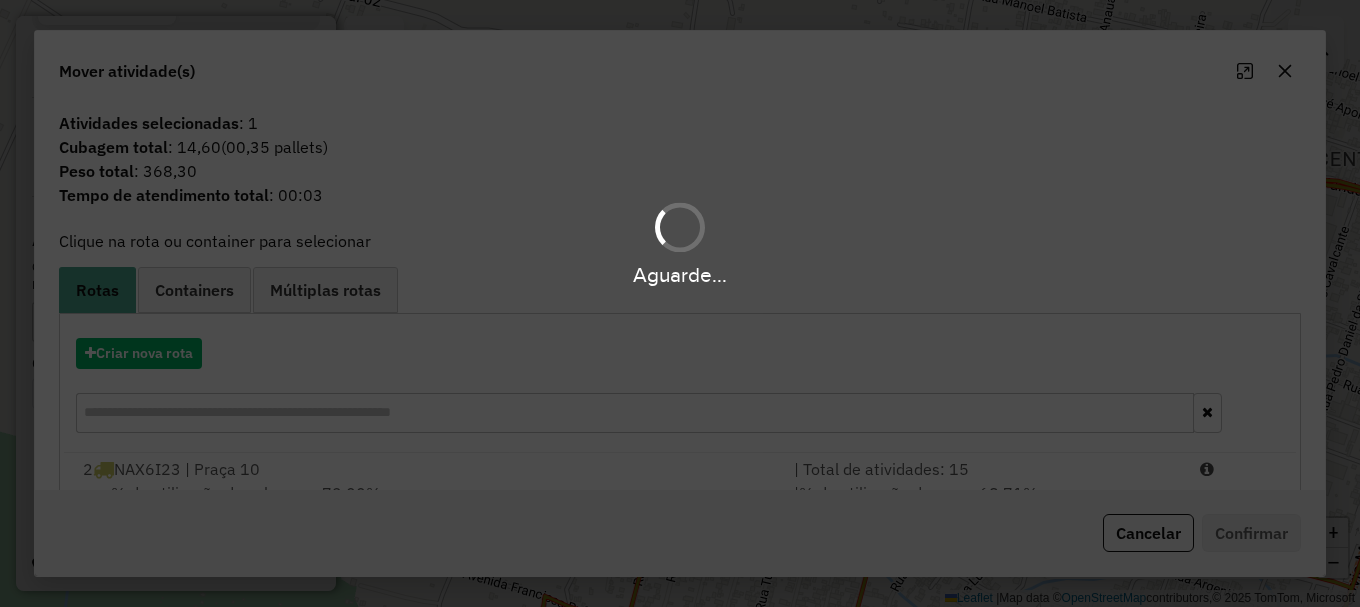 click on "Aguarde..." at bounding box center (680, 303) 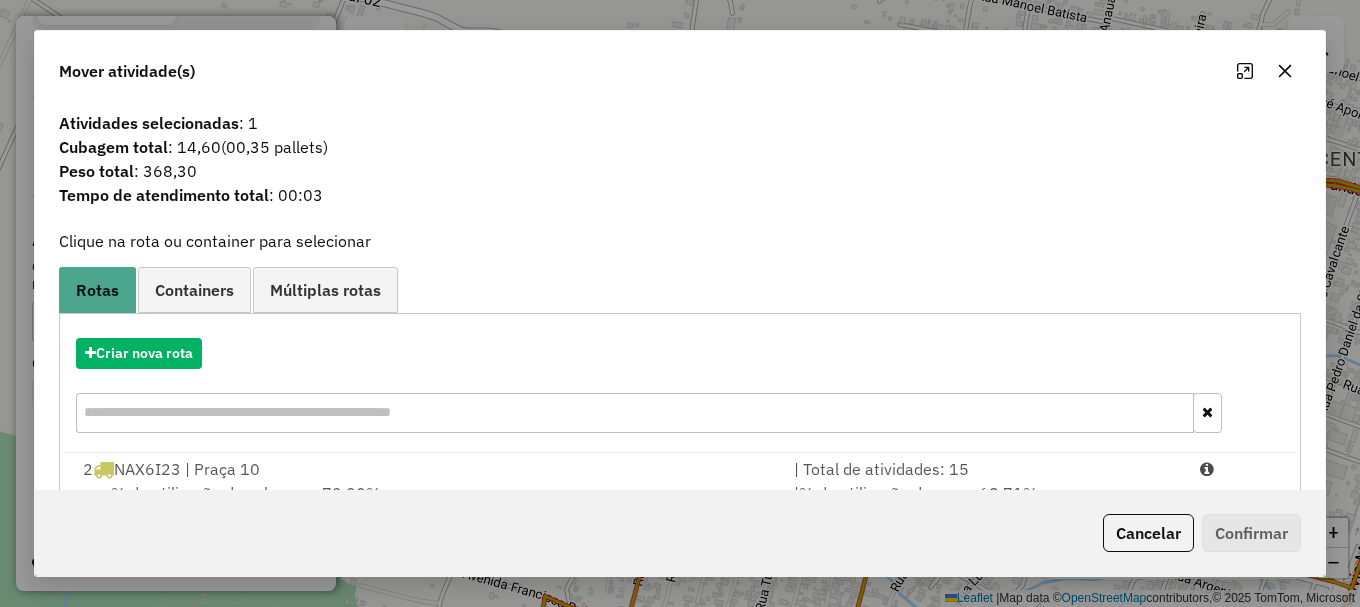 click at bounding box center [1239, 469] 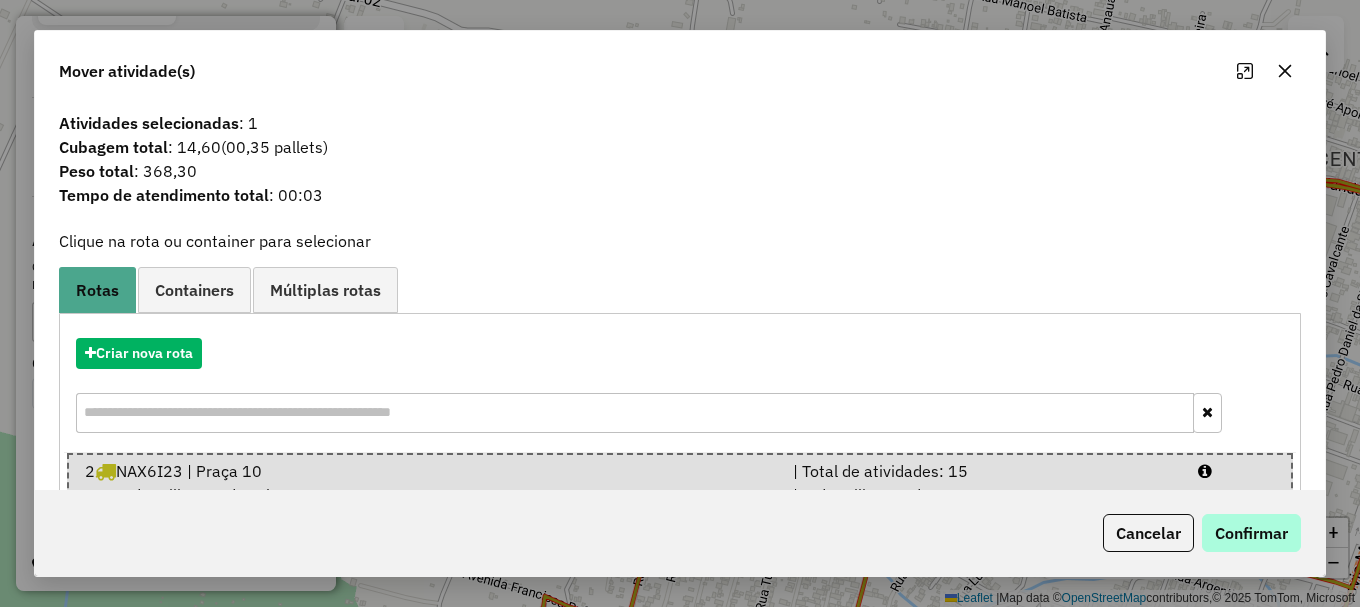 drag, startPoint x: 1234, startPoint y: 474, endPoint x: 1253, endPoint y: 523, distance: 52.554733 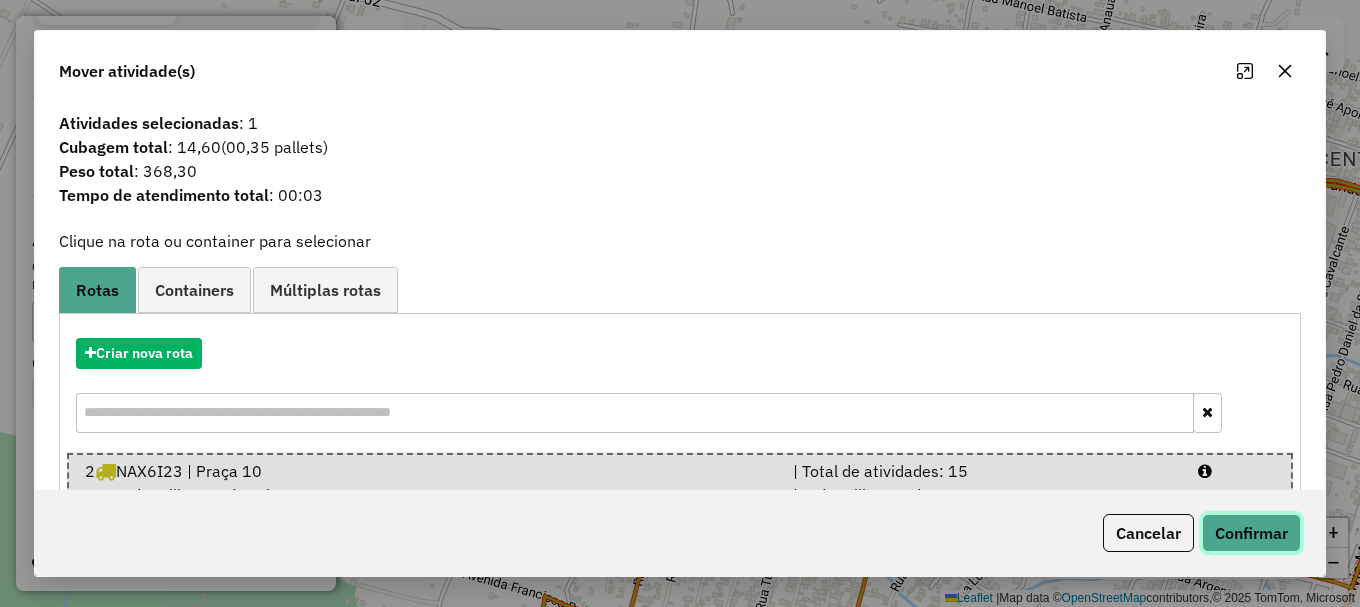 click on "Confirmar" 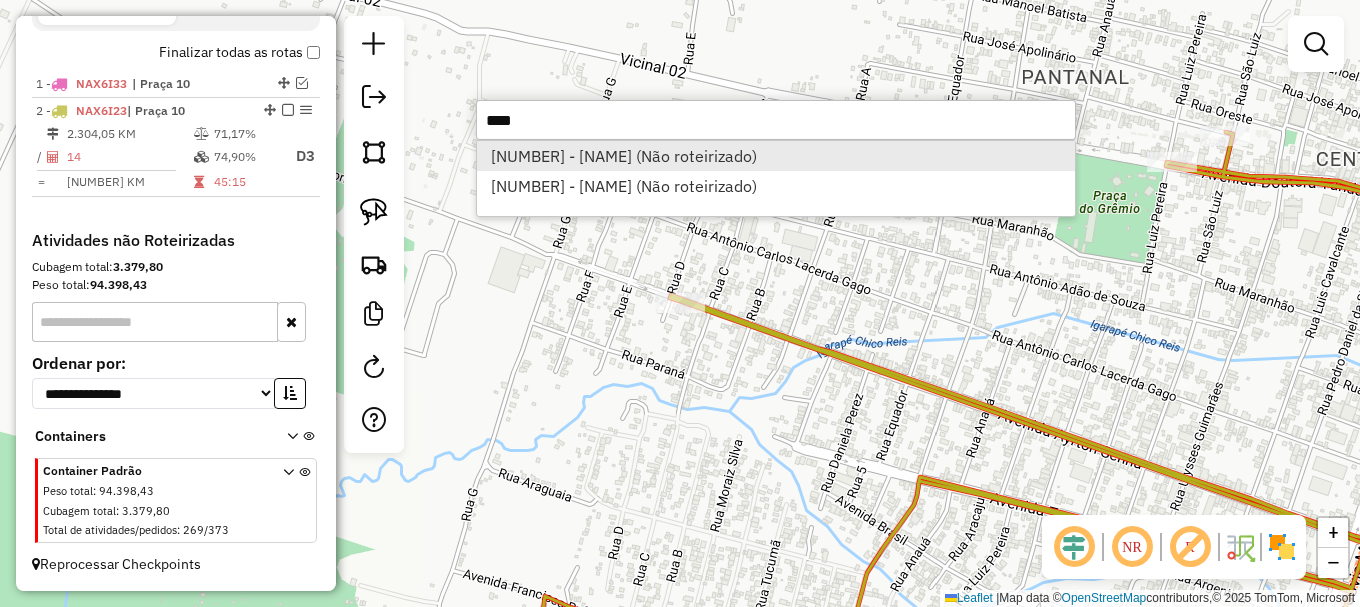 type on "****" 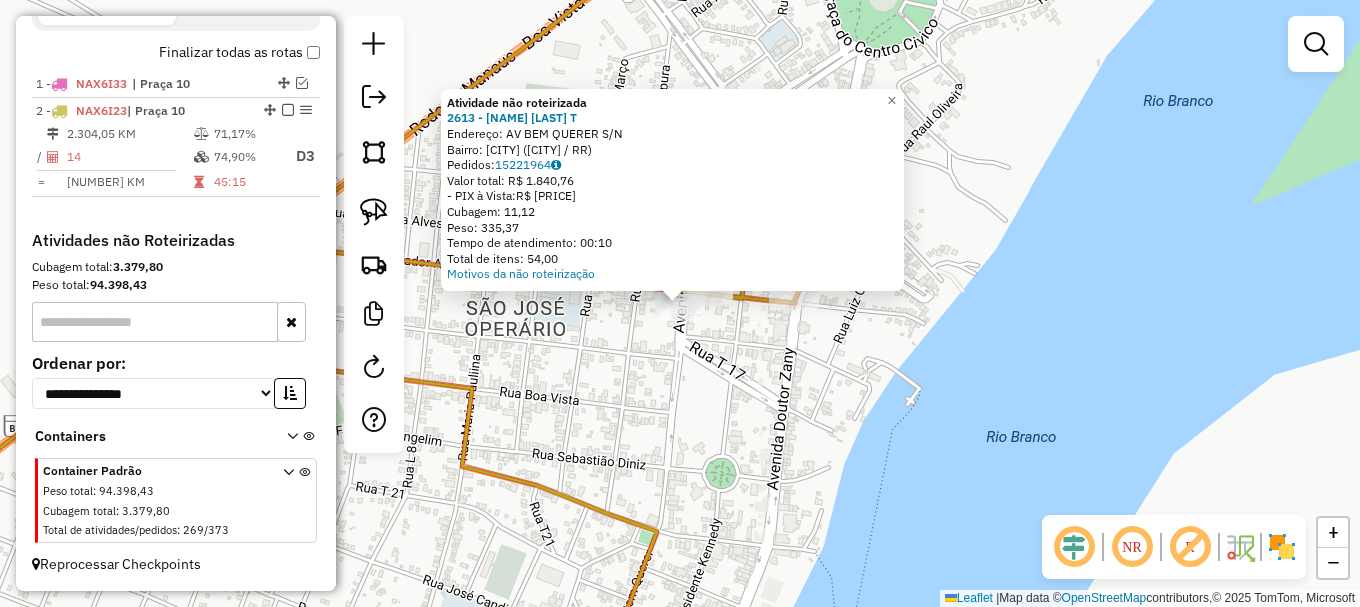 drag, startPoint x: 385, startPoint y: 207, endPoint x: 403, endPoint y: 223, distance: 24.083189 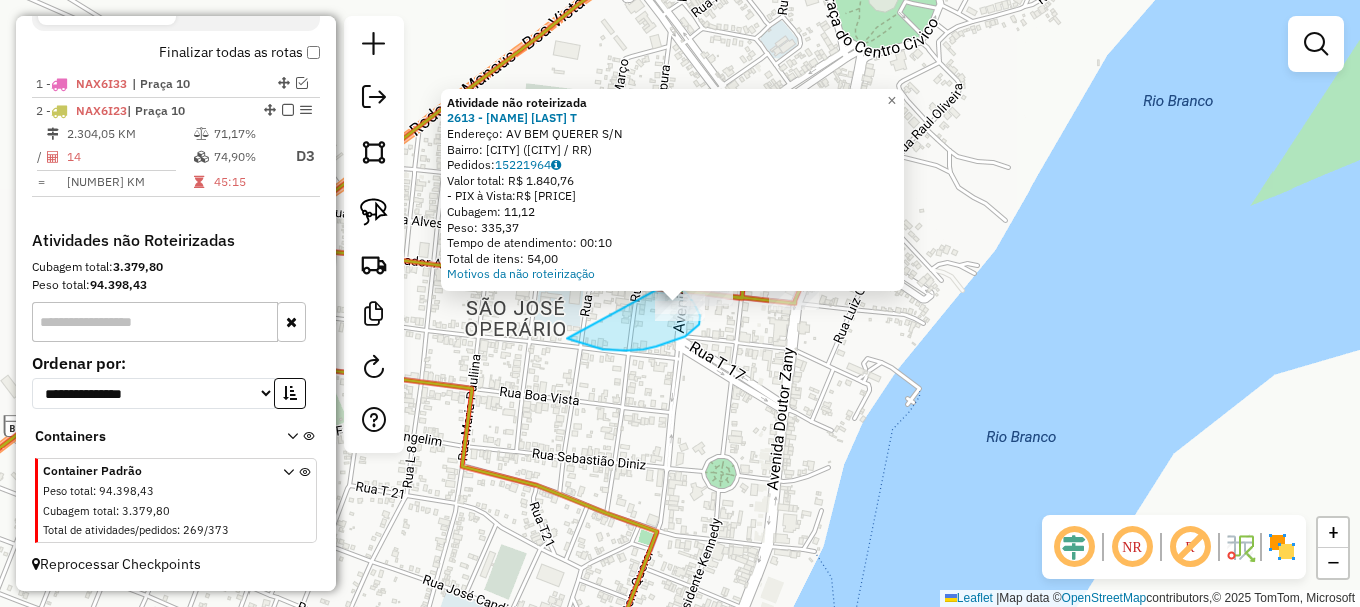 drag, startPoint x: 603, startPoint y: 349, endPoint x: 668, endPoint y: 283, distance: 92.63369 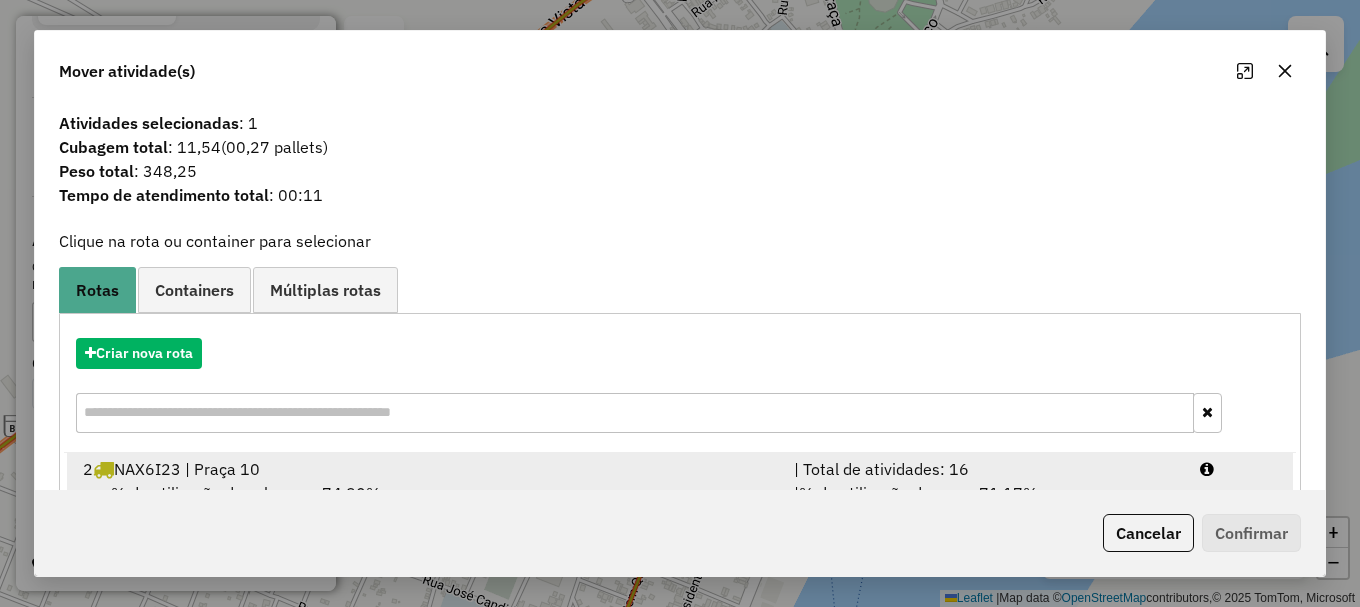 click at bounding box center [1239, 469] 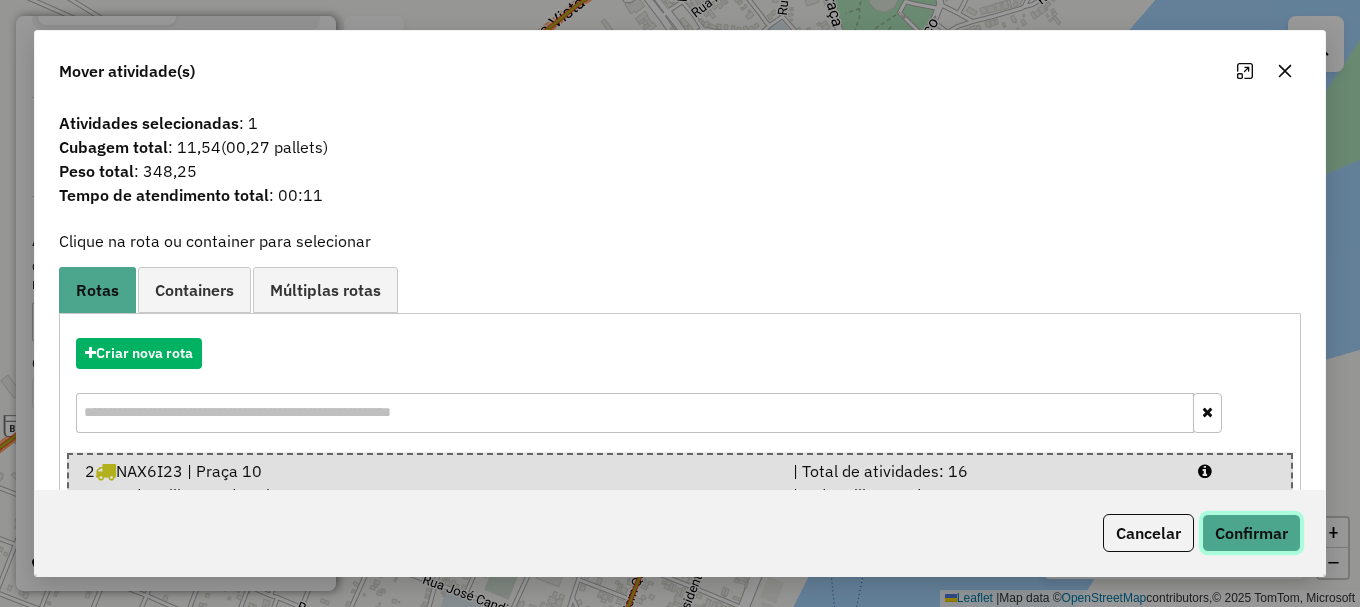 click on "Confirmar" 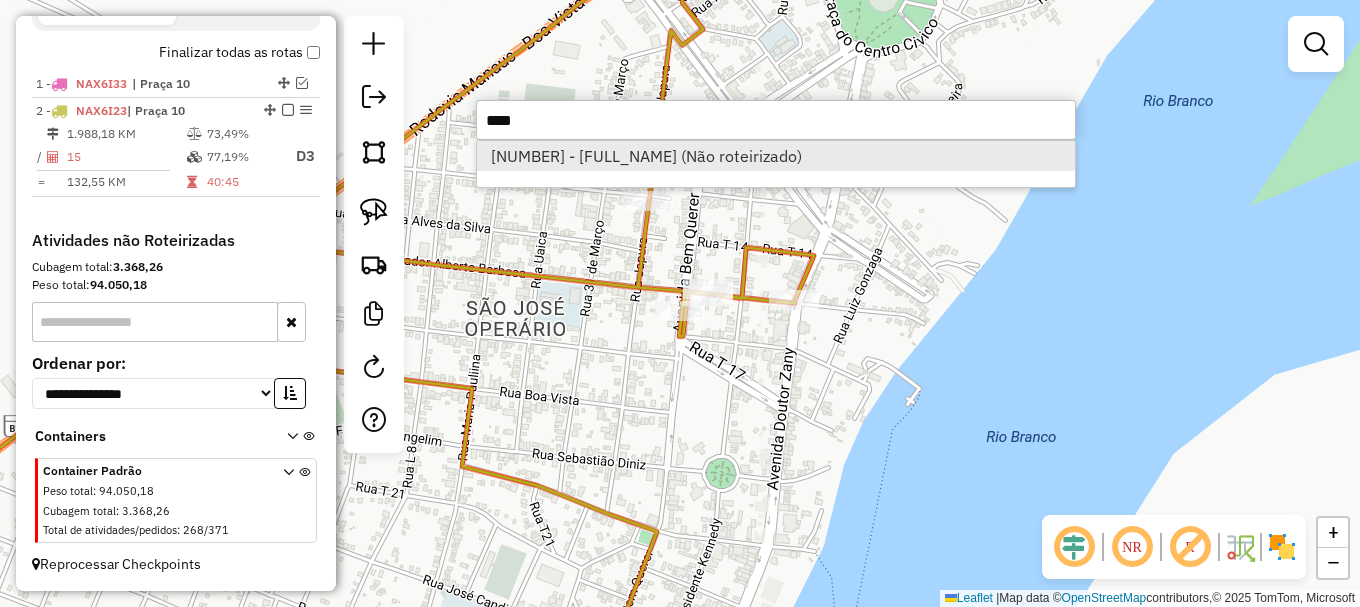 type on "****" 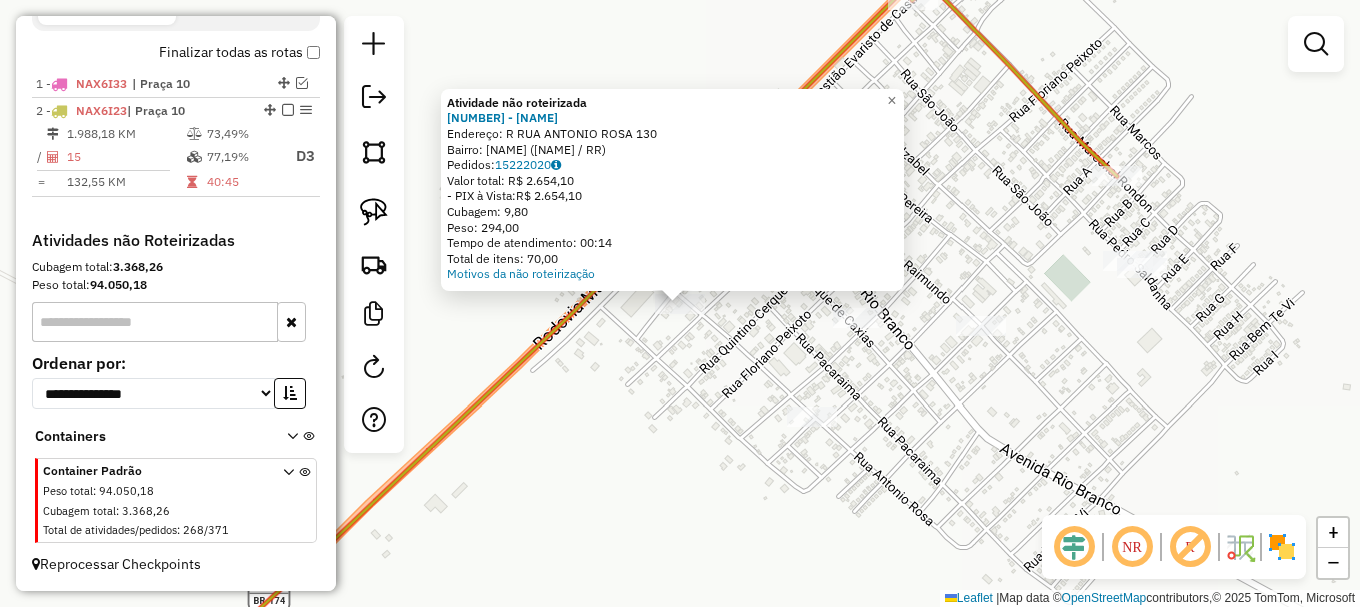drag, startPoint x: 387, startPoint y: 216, endPoint x: 419, endPoint y: 249, distance: 45.96738 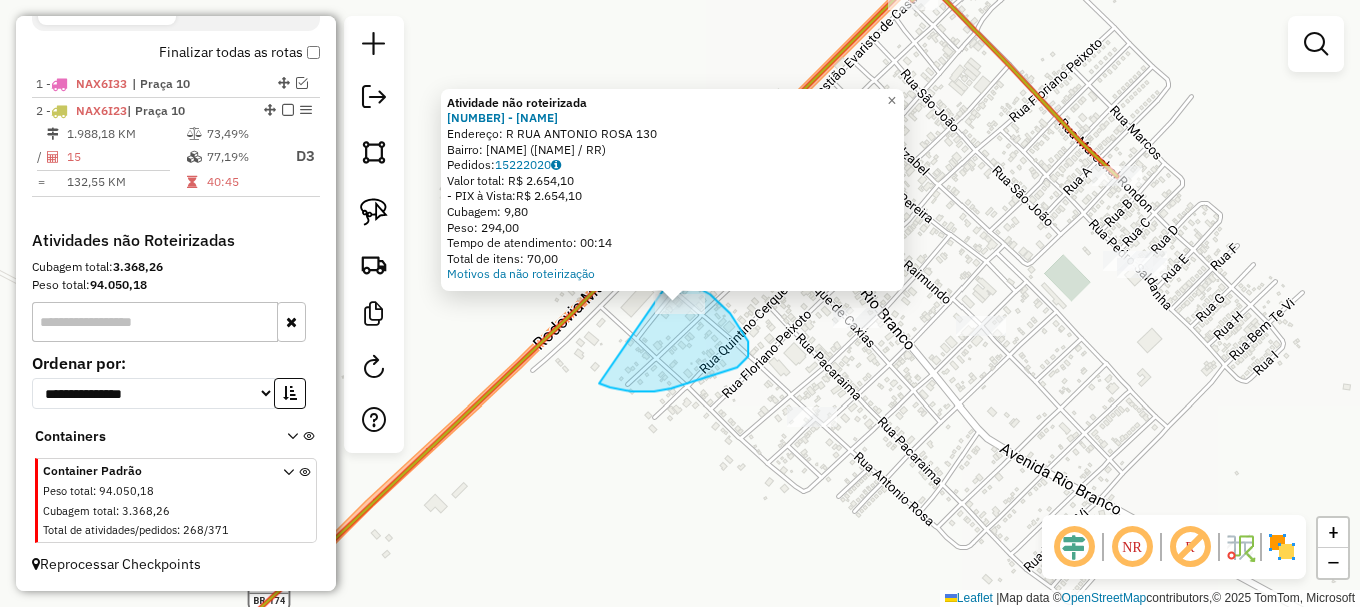 drag, startPoint x: 682, startPoint y: 385, endPoint x: 674, endPoint y: 274, distance: 111.28792 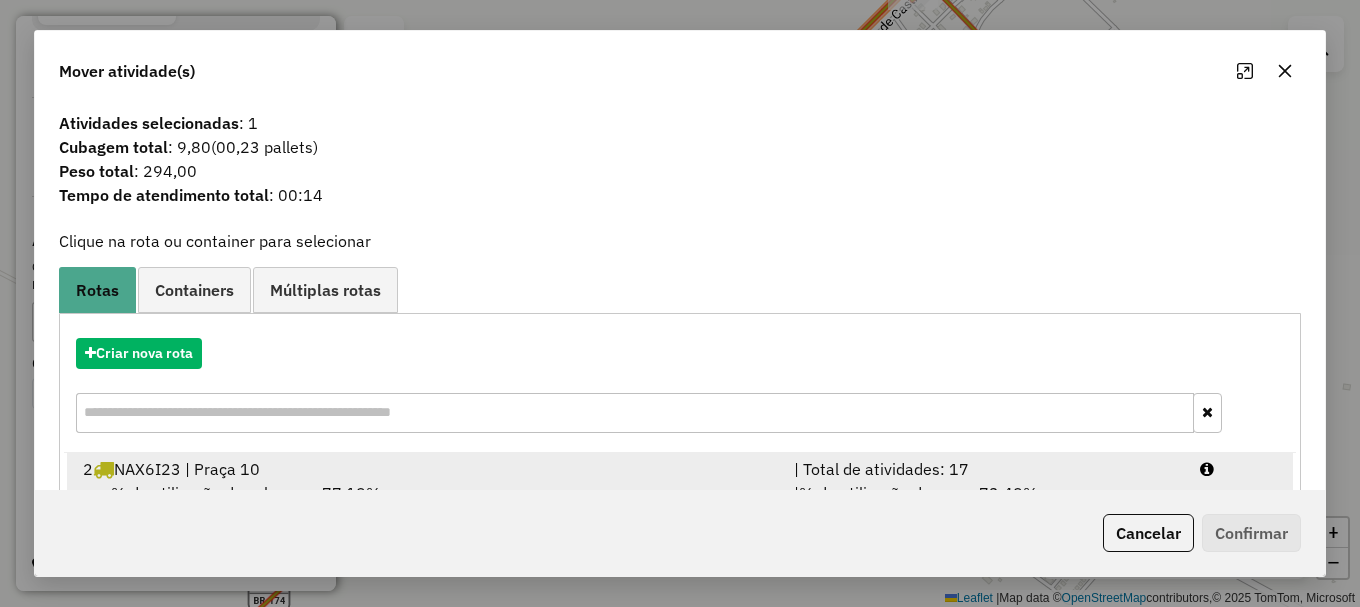 click at bounding box center [1239, 469] 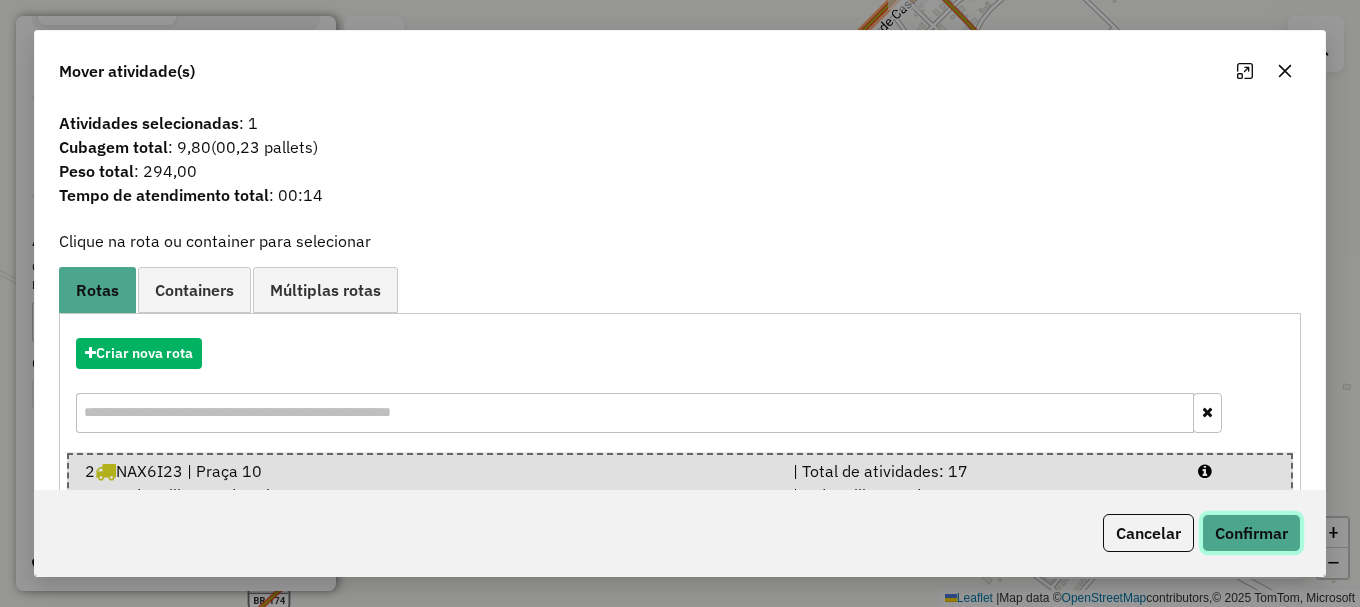 click on "Confirmar" 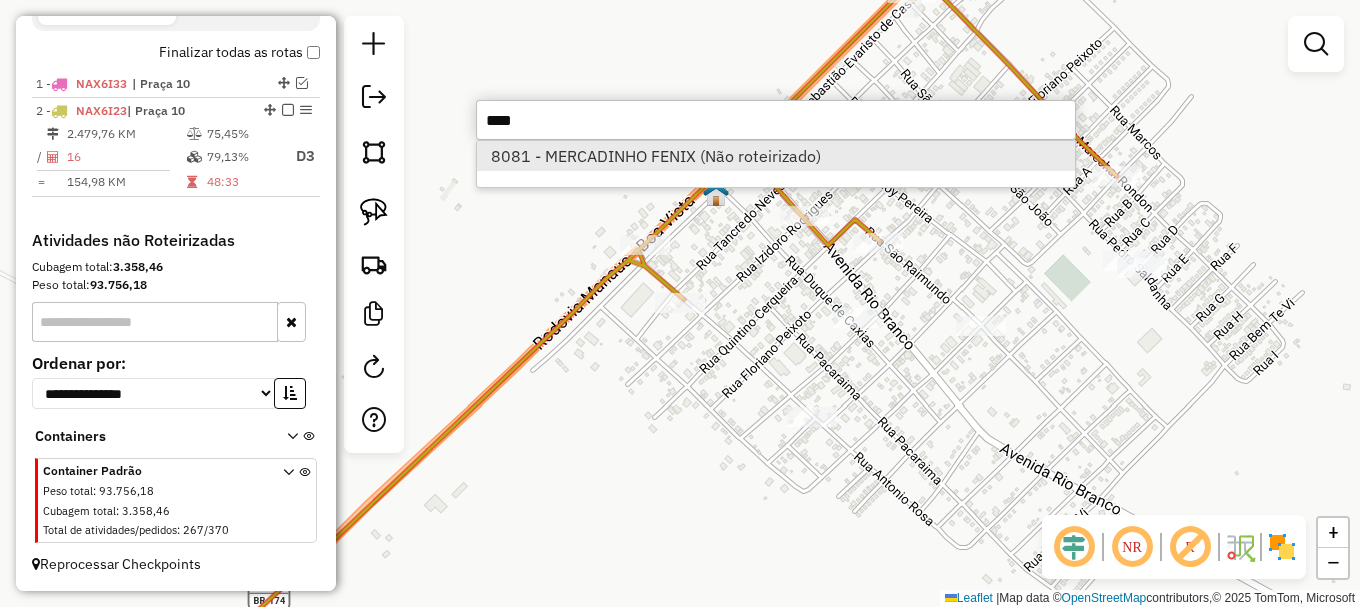 type on "****" 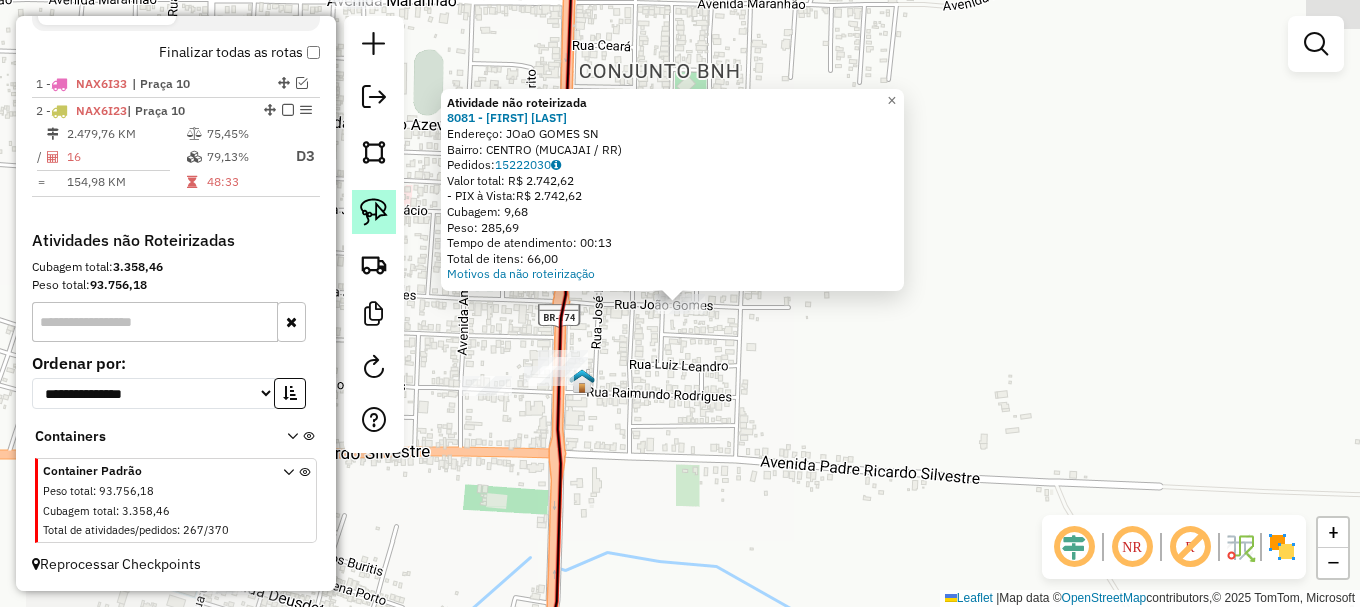 drag, startPoint x: 362, startPoint y: 207, endPoint x: 375, endPoint y: 217, distance: 16.40122 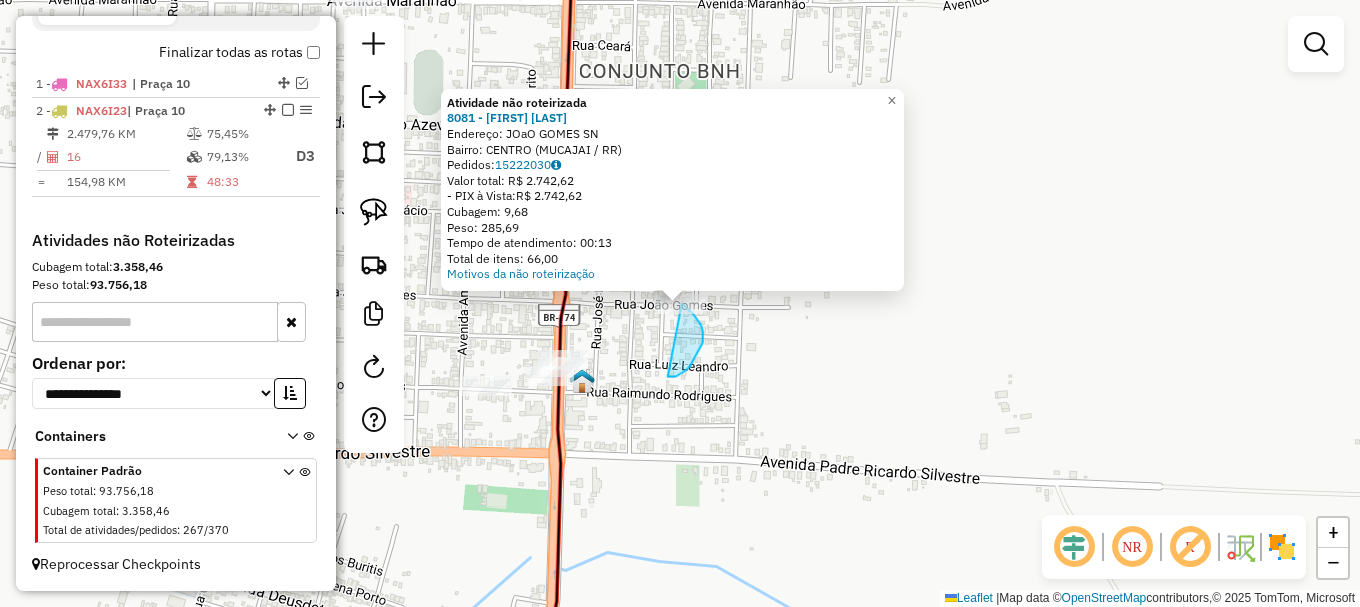 drag, startPoint x: 671, startPoint y: 376, endPoint x: 630, endPoint y: 299, distance: 87.23531 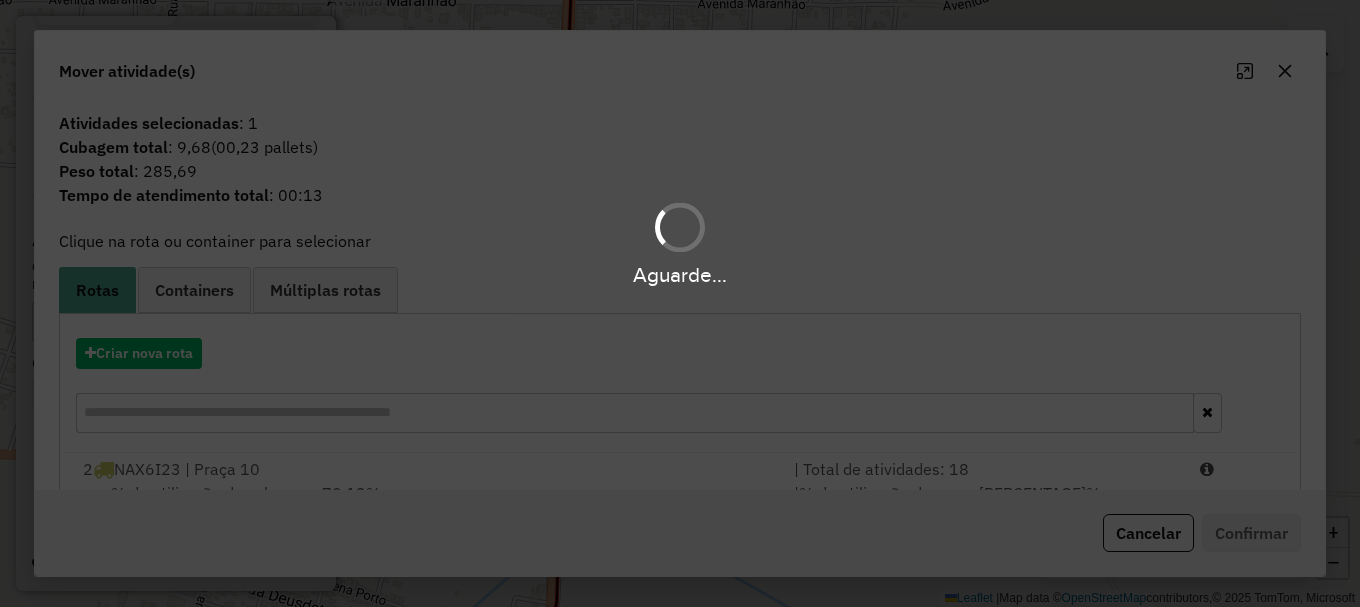 click on "Aguarde..." at bounding box center [680, 303] 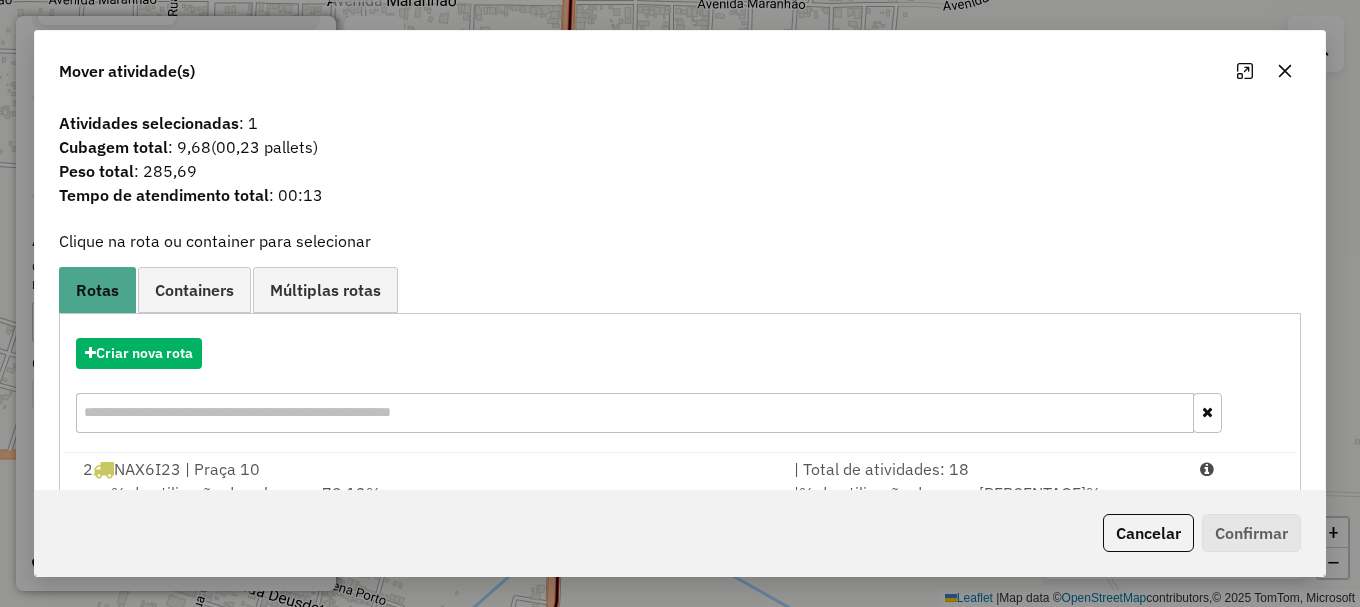 click at bounding box center [1239, 469] 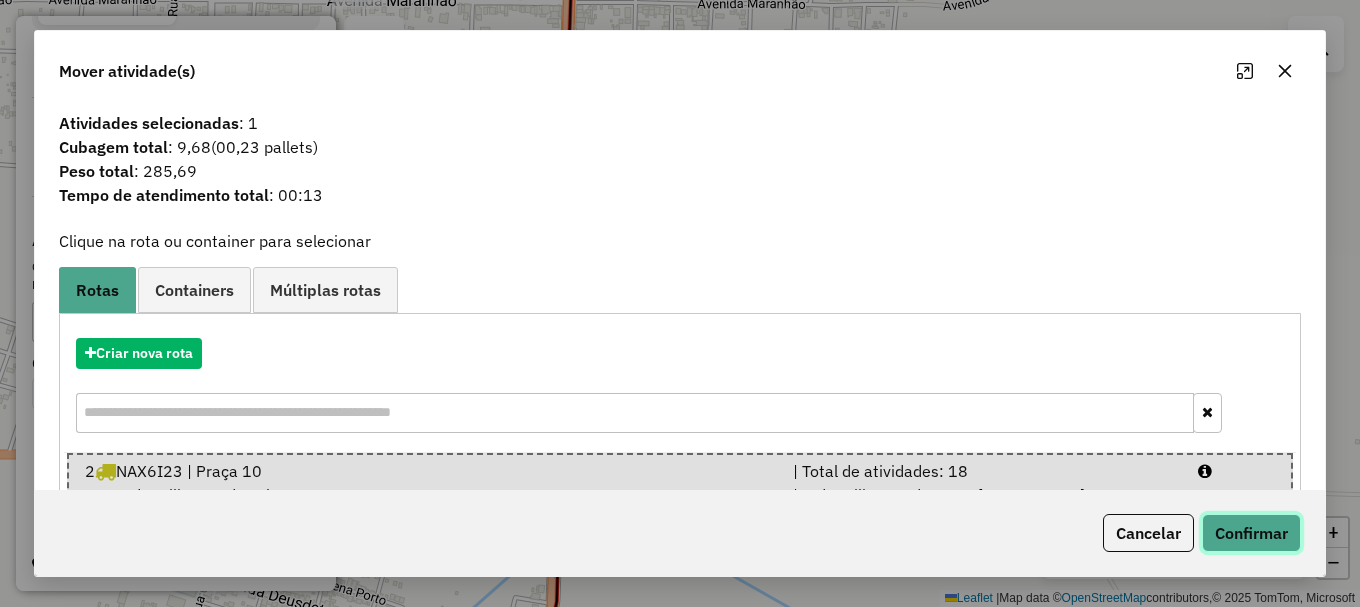 click on "Confirmar" 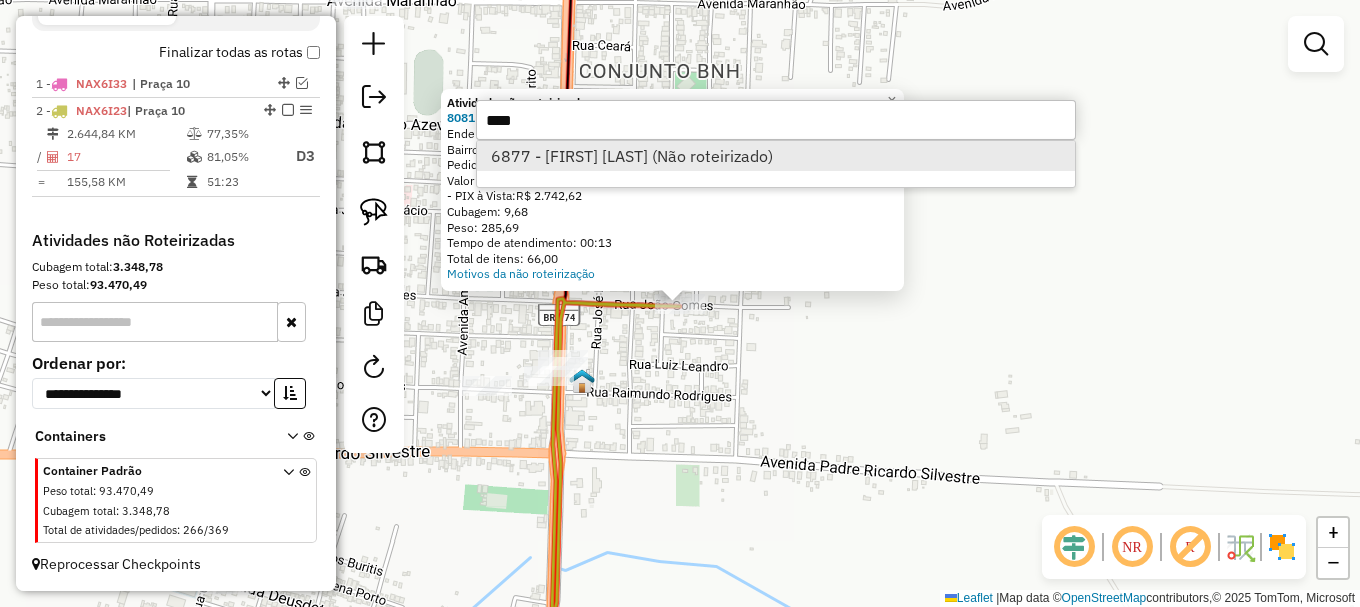 type on "****" 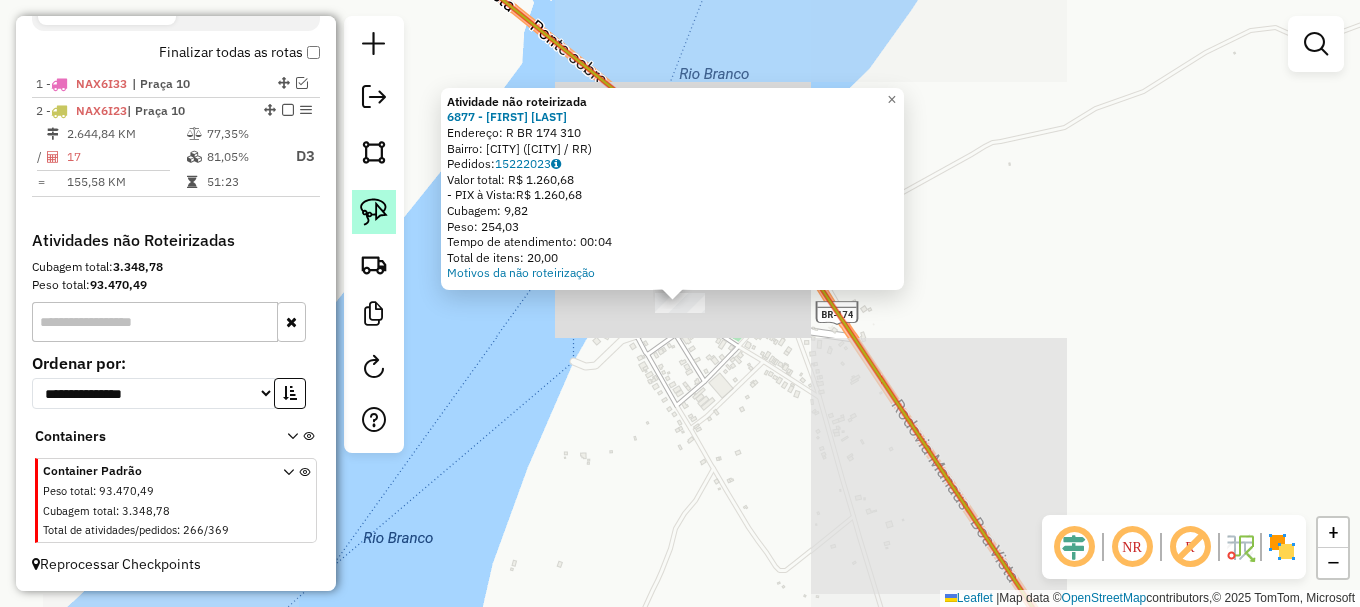 click 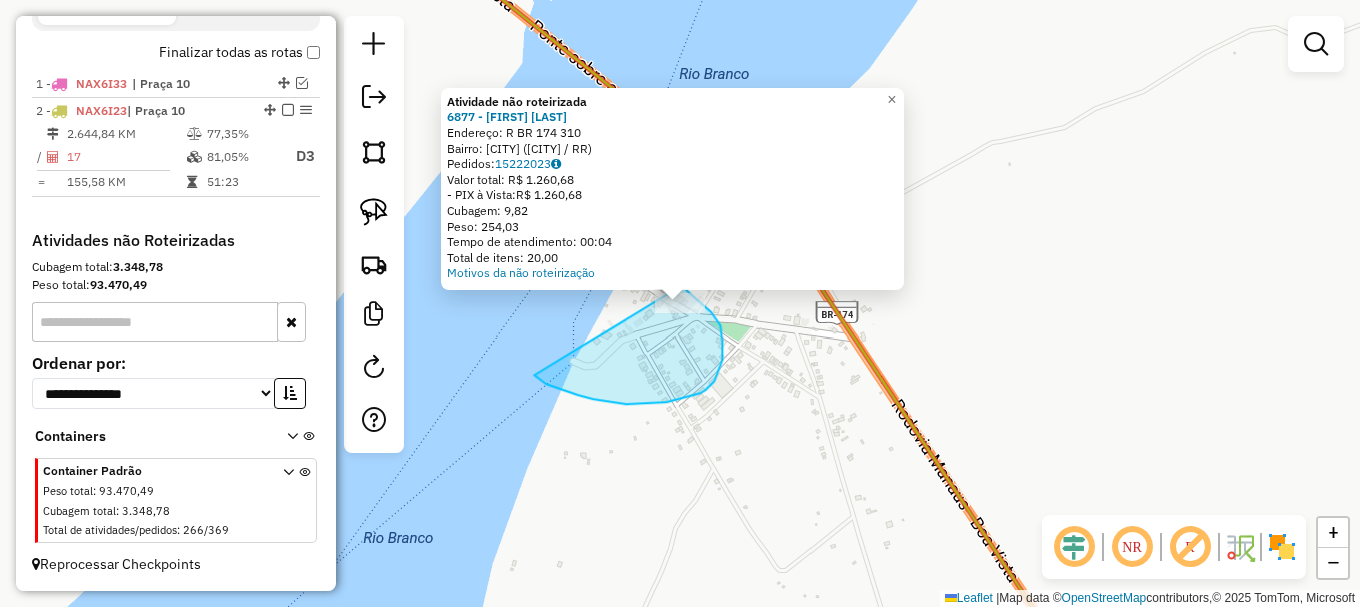 drag, startPoint x: 534, startPoint y: 375, endPoint x: 685, endPoint y: 283, distance: 176.81912 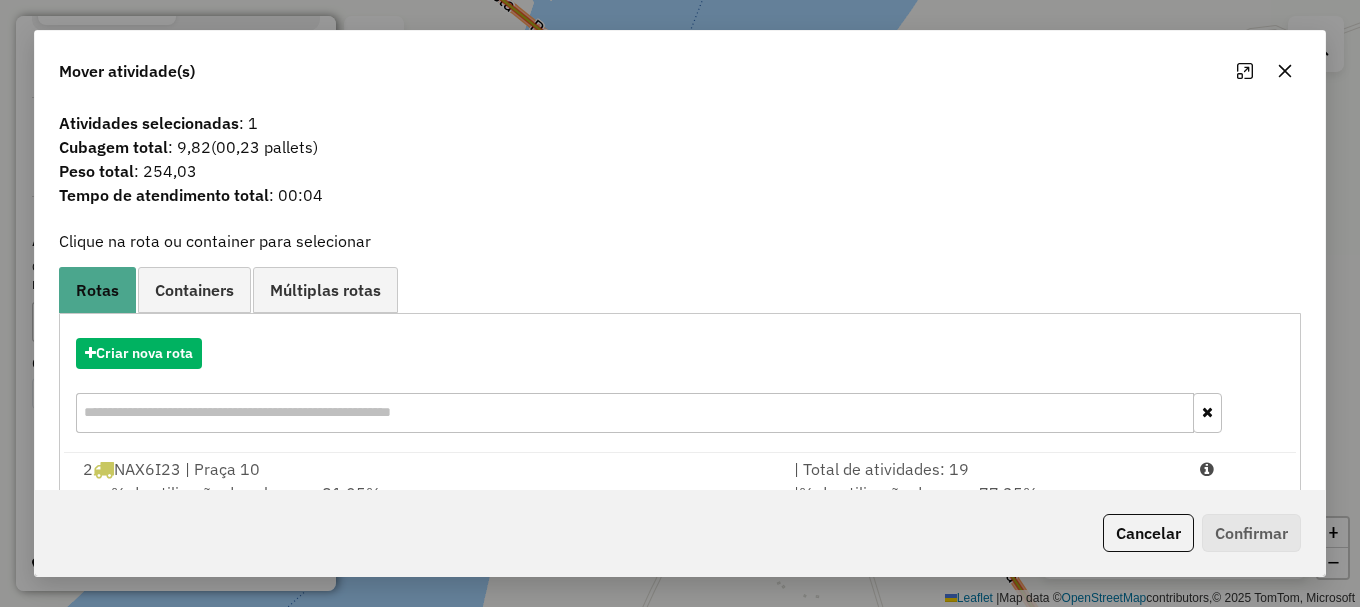 click at bounding box center [1239, 469] 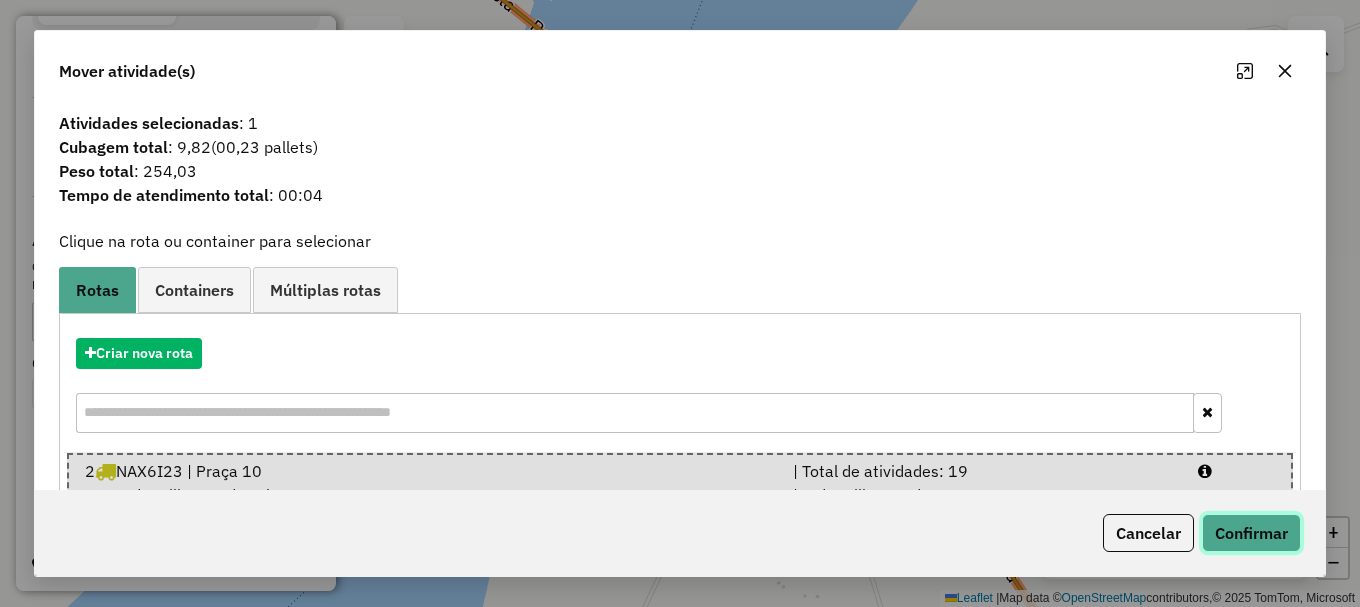 click on "Confirmar" 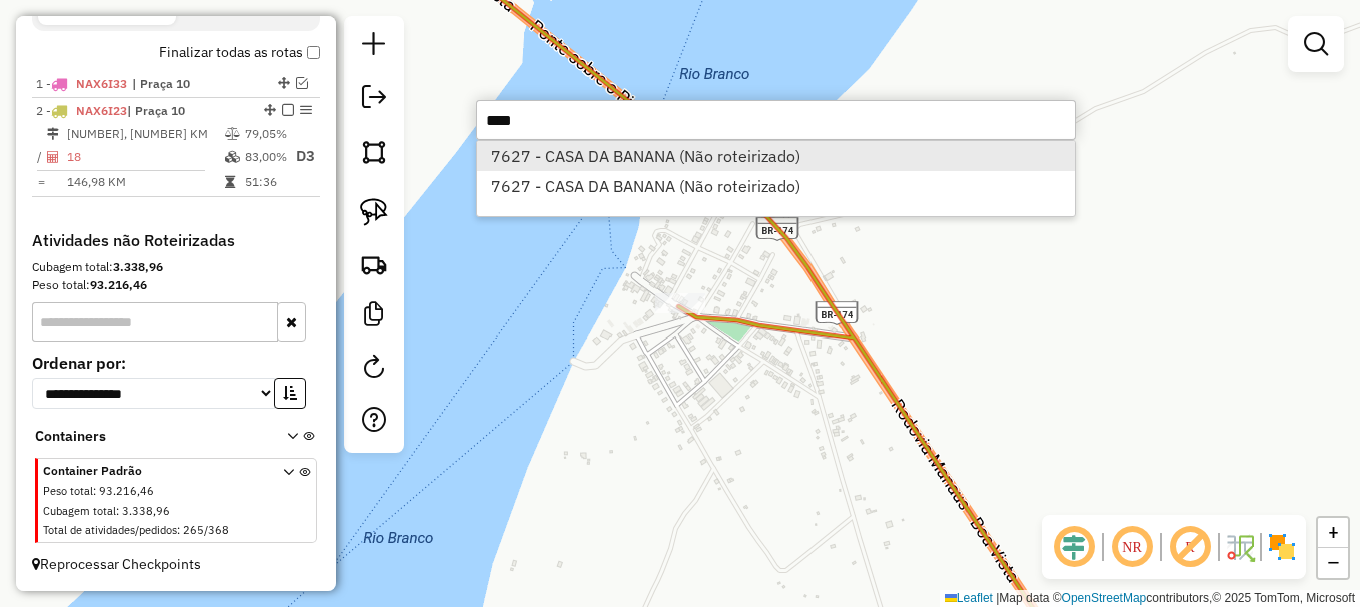 type on "****" 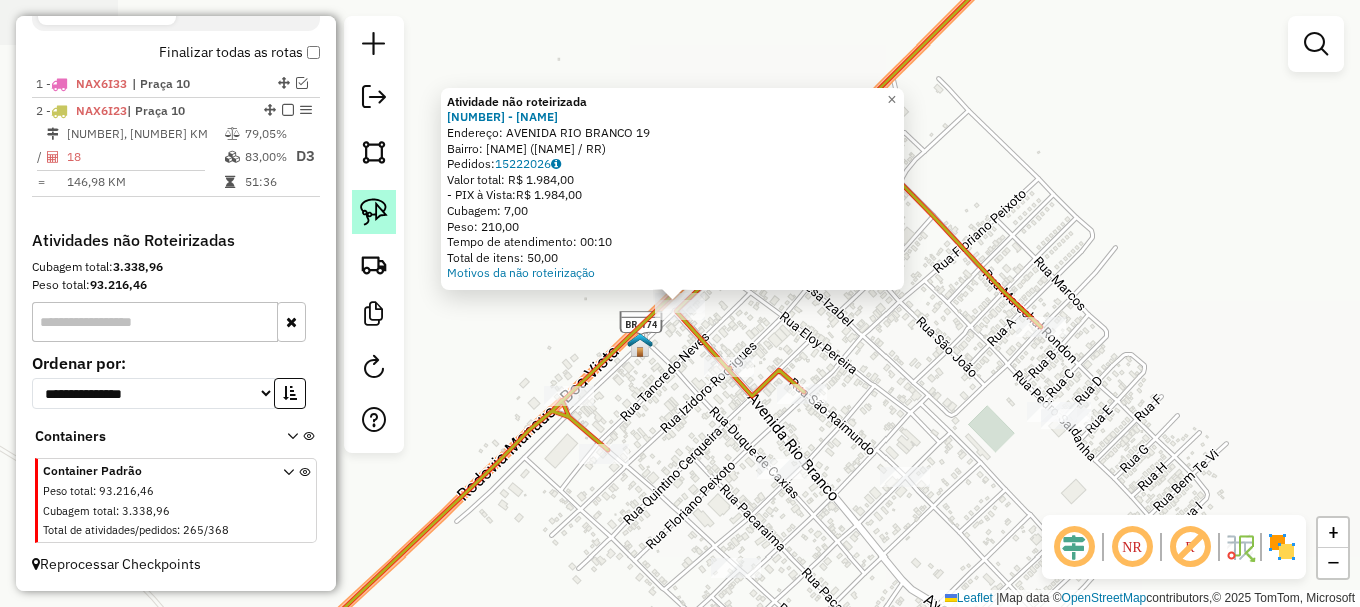 click 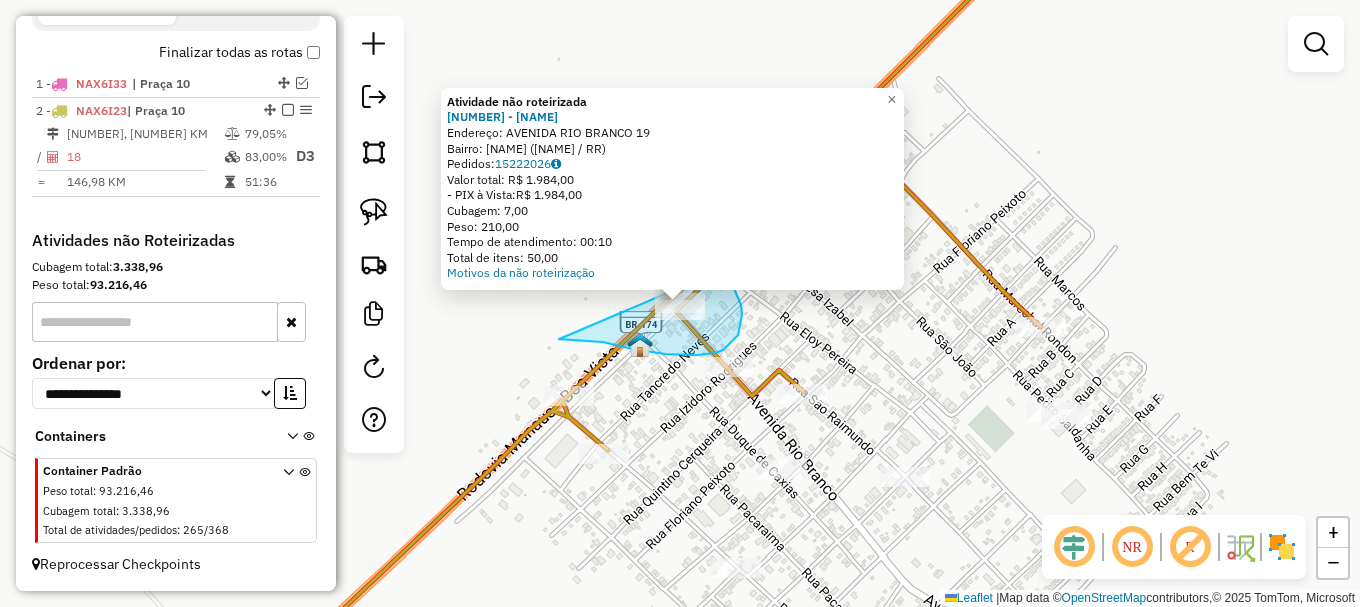 drag, startPoint x: 564, startPoint y: 340, endPoint x: 715, endPoint y: 267, distance: 167.72 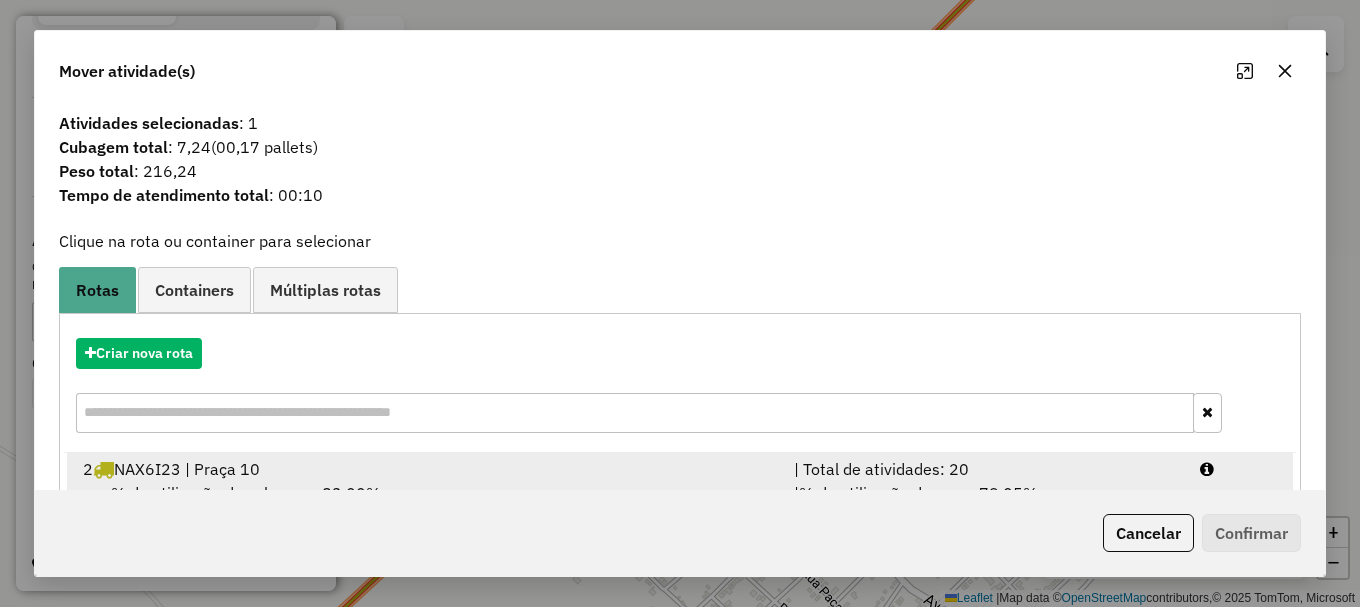 click at bounding box center [1239, 469] 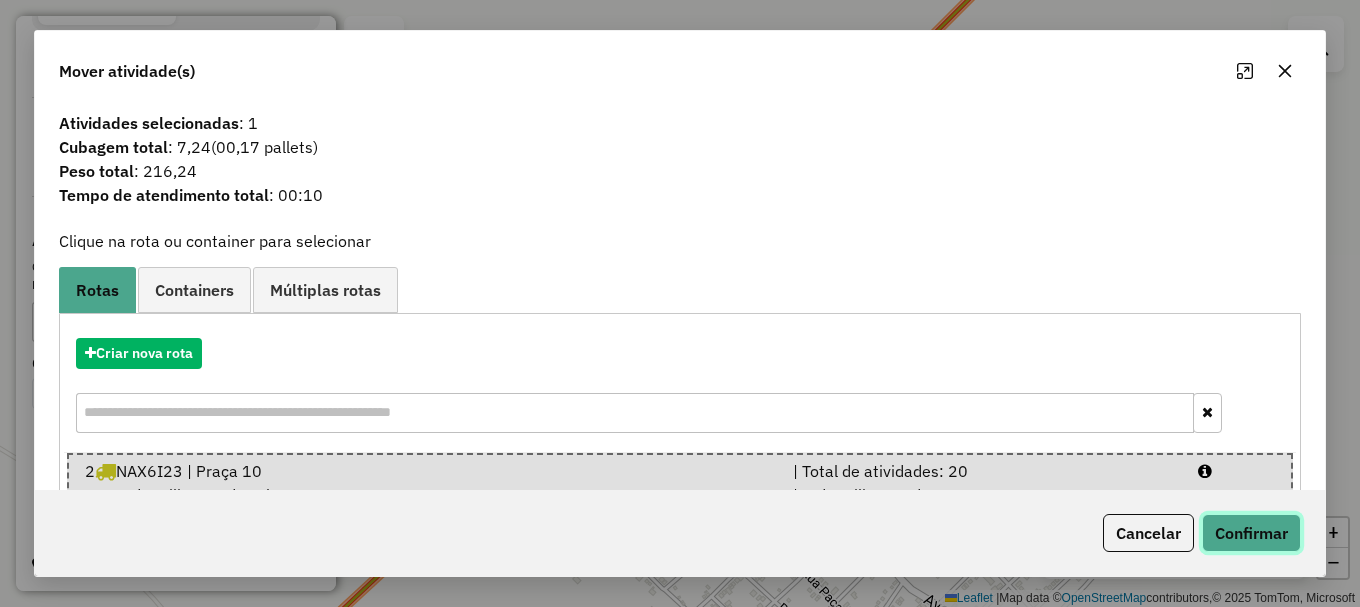 click on "Confirmar" 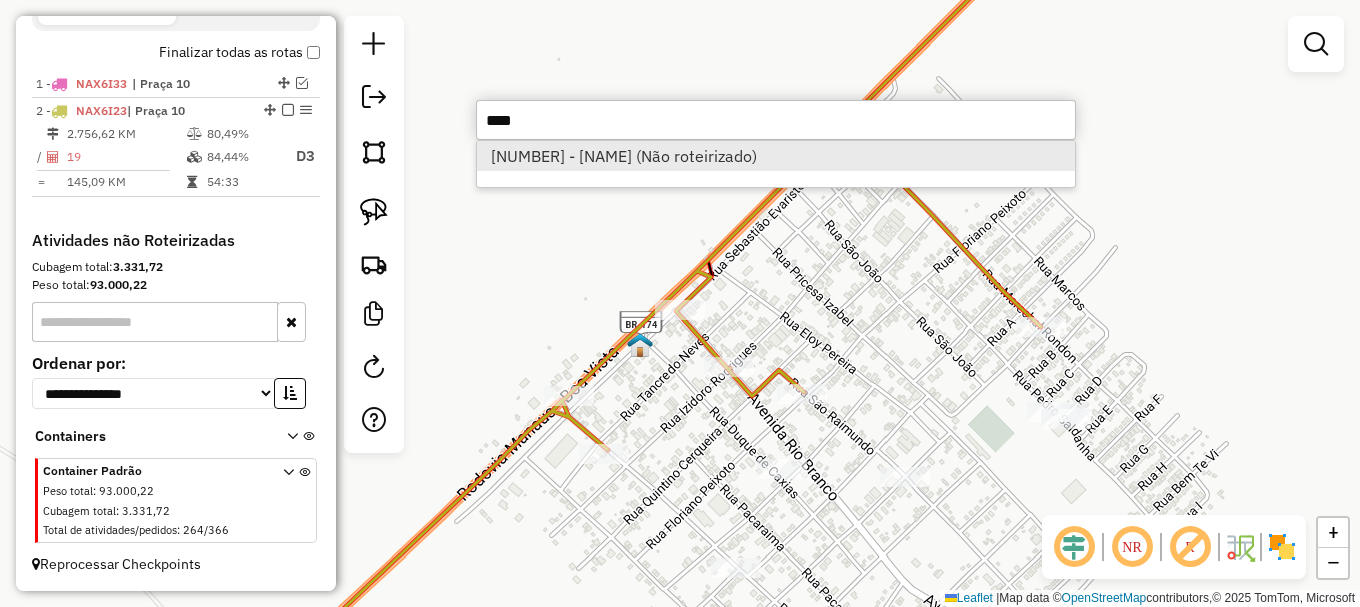 type on "****" 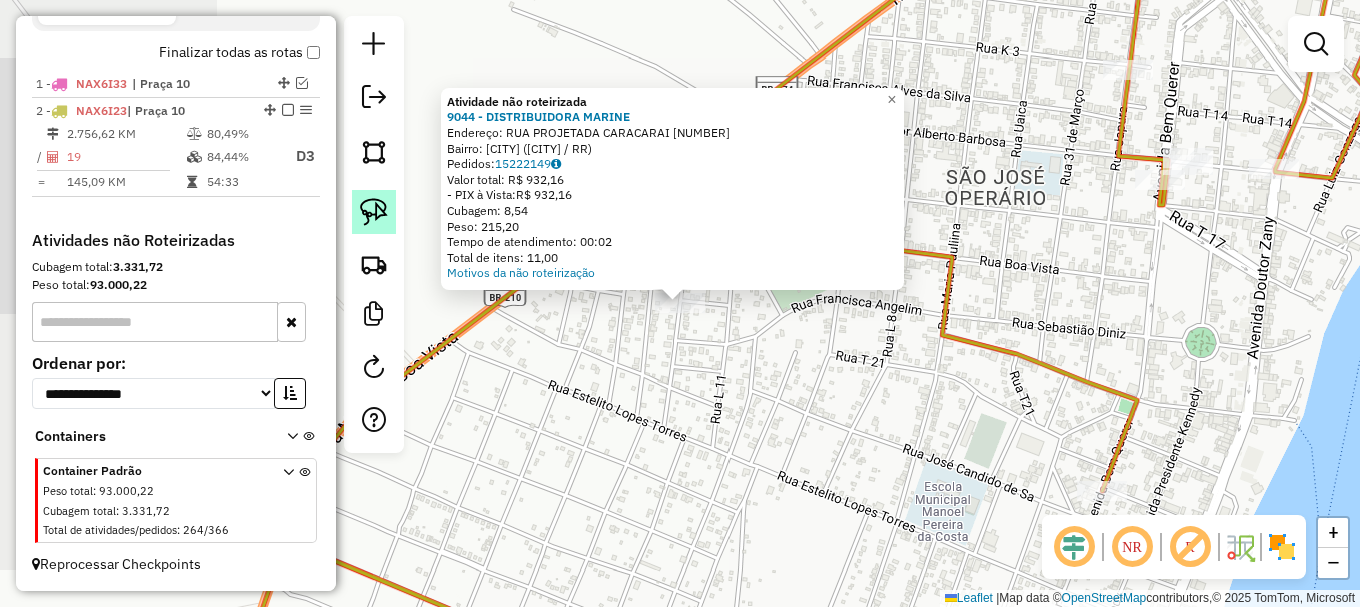 click 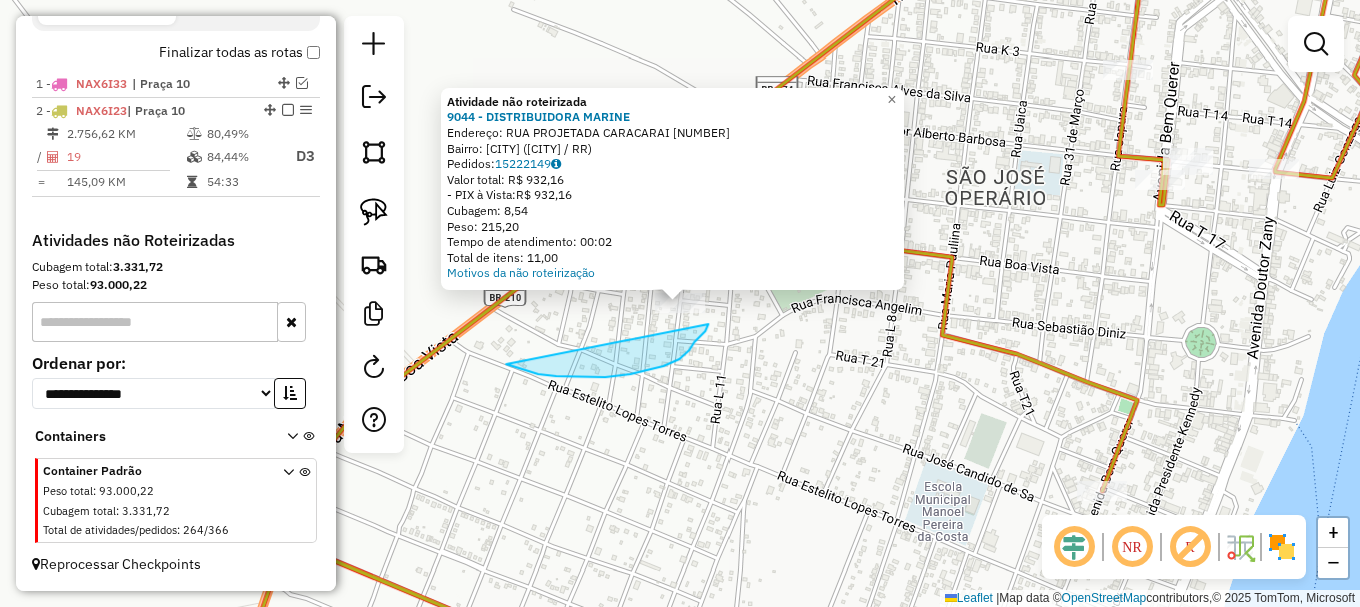 drag, startPoint x: 589, startPoint y: 377, endPoint x: 694, endPoint y: 280, distance: 142.94754 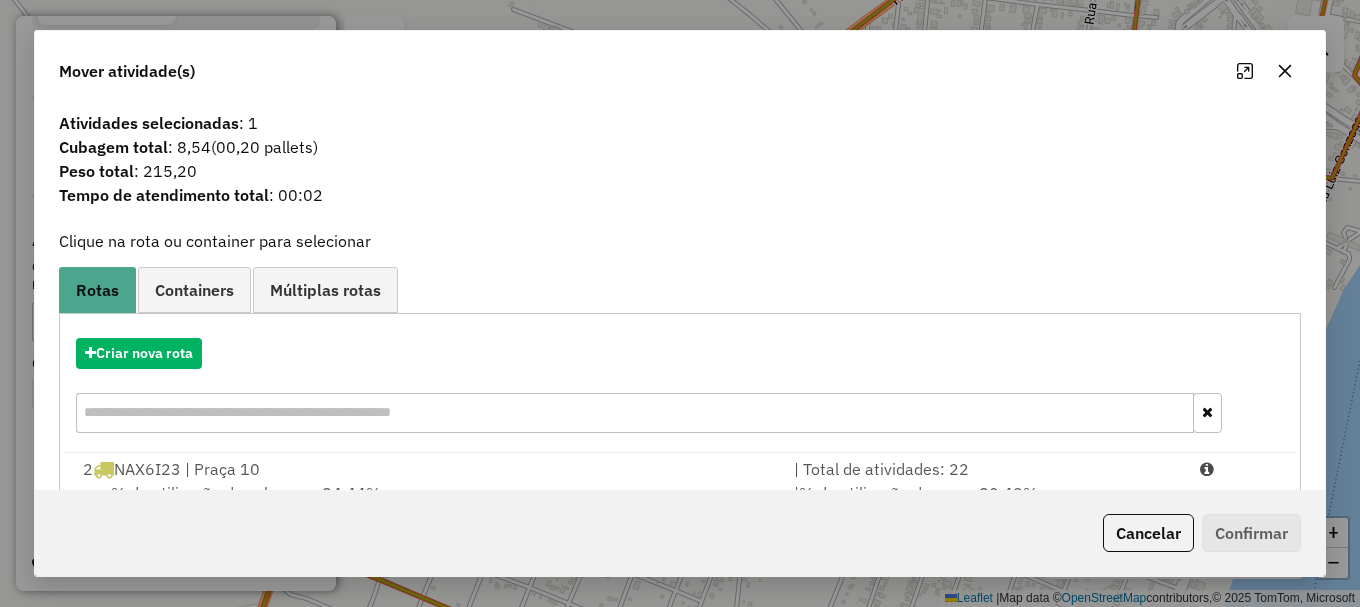 drag, startPoint x: 1234, startPoint y: 466, endPoint x: 1248, endPoint y: 498, distance: 34.928497 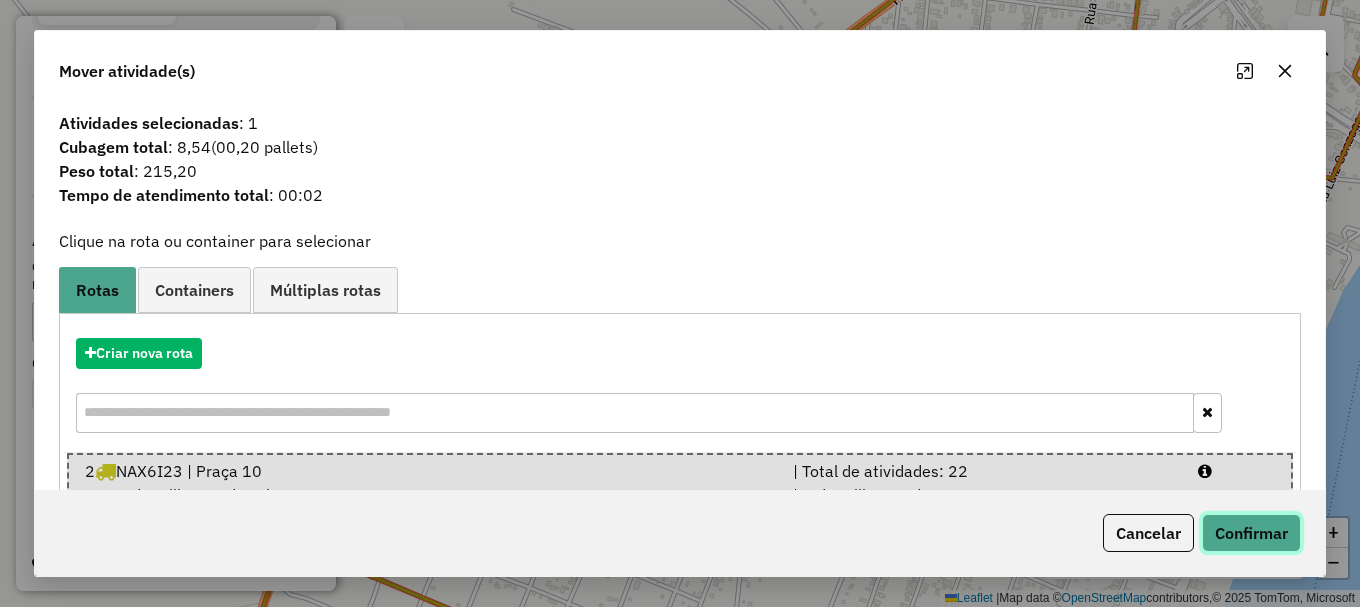 click on "Confirmar" 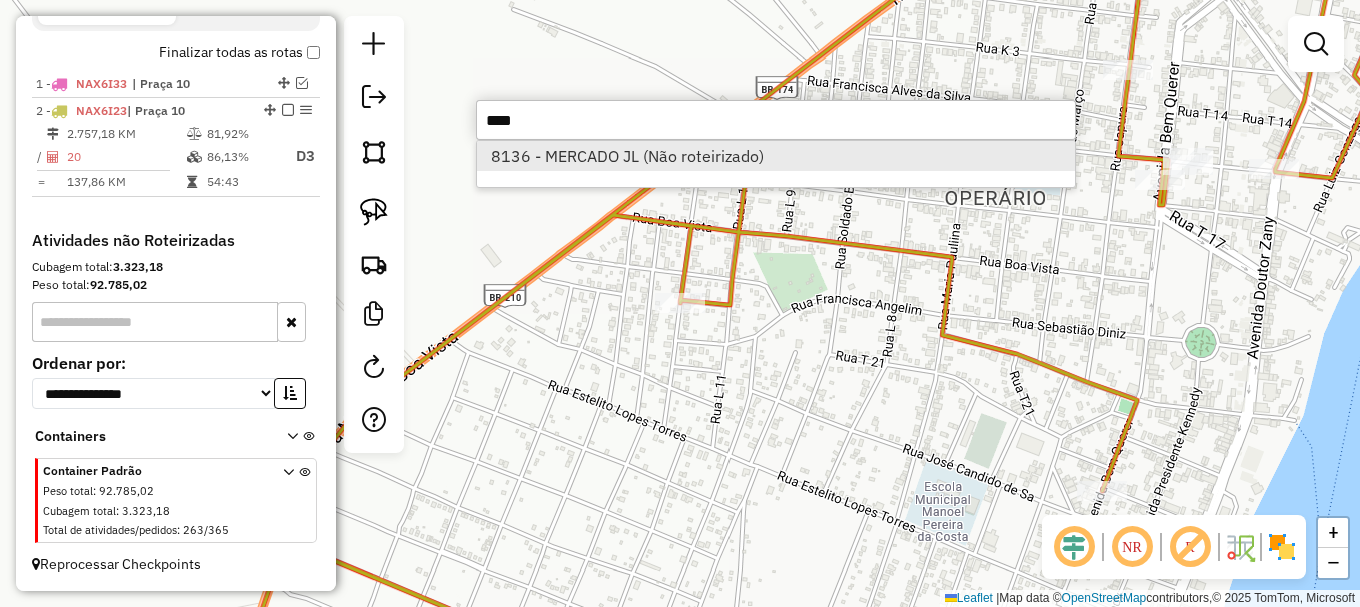 type on "****" 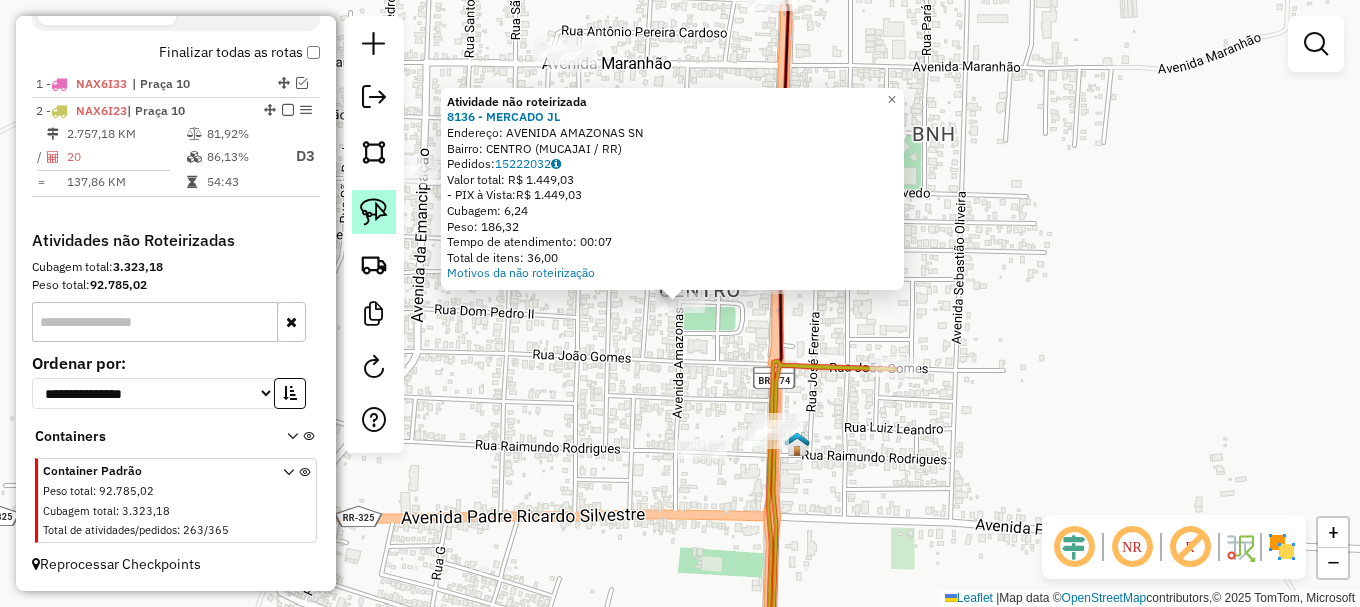 click 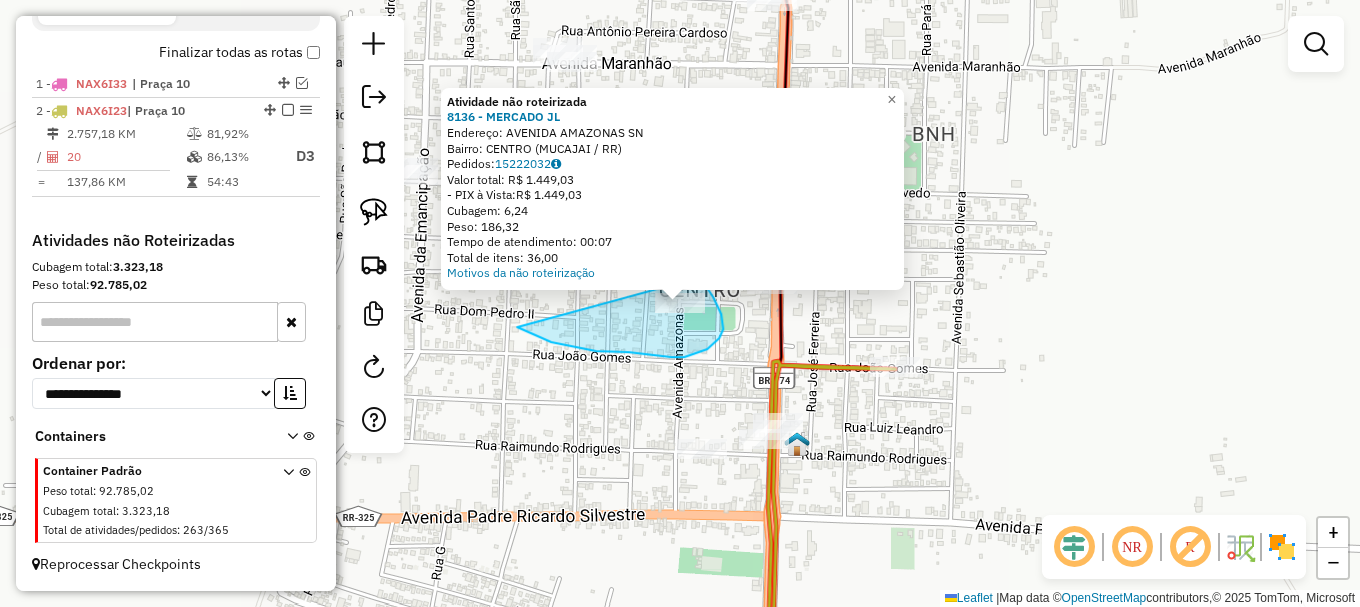 drag, startPoint x: 664, startPoint y: 356, endPoint x: 691, endPoint y: 274, distance: 86.33076 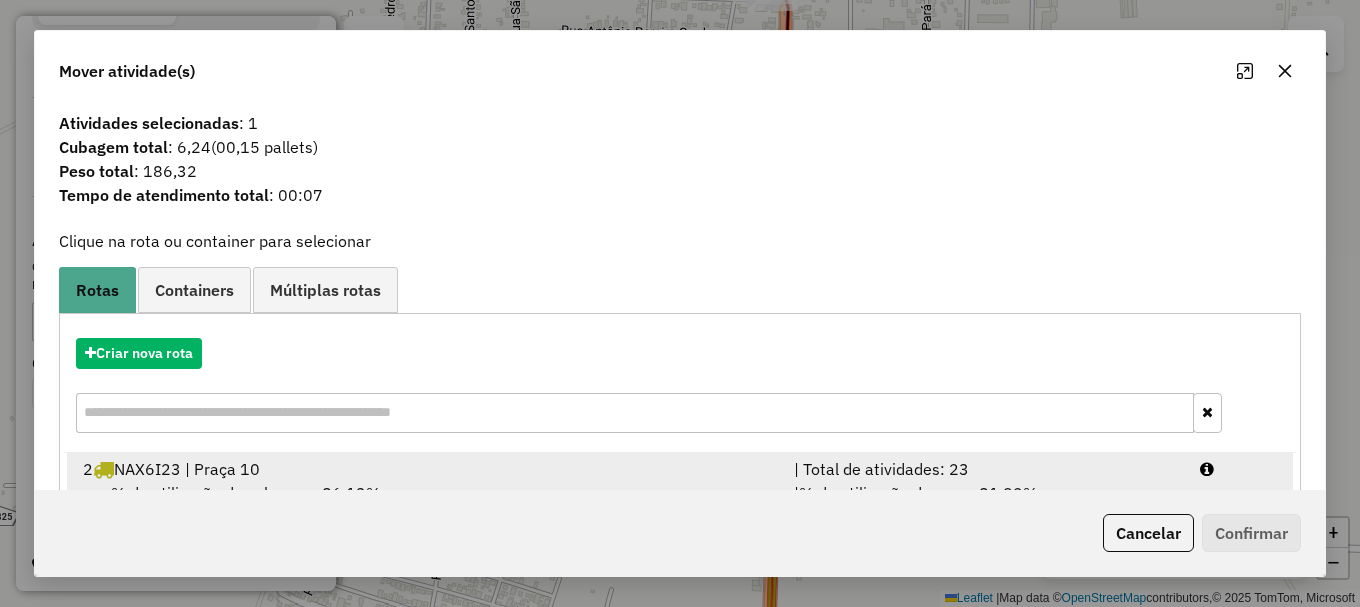 click at bounding box center [1239, 469] 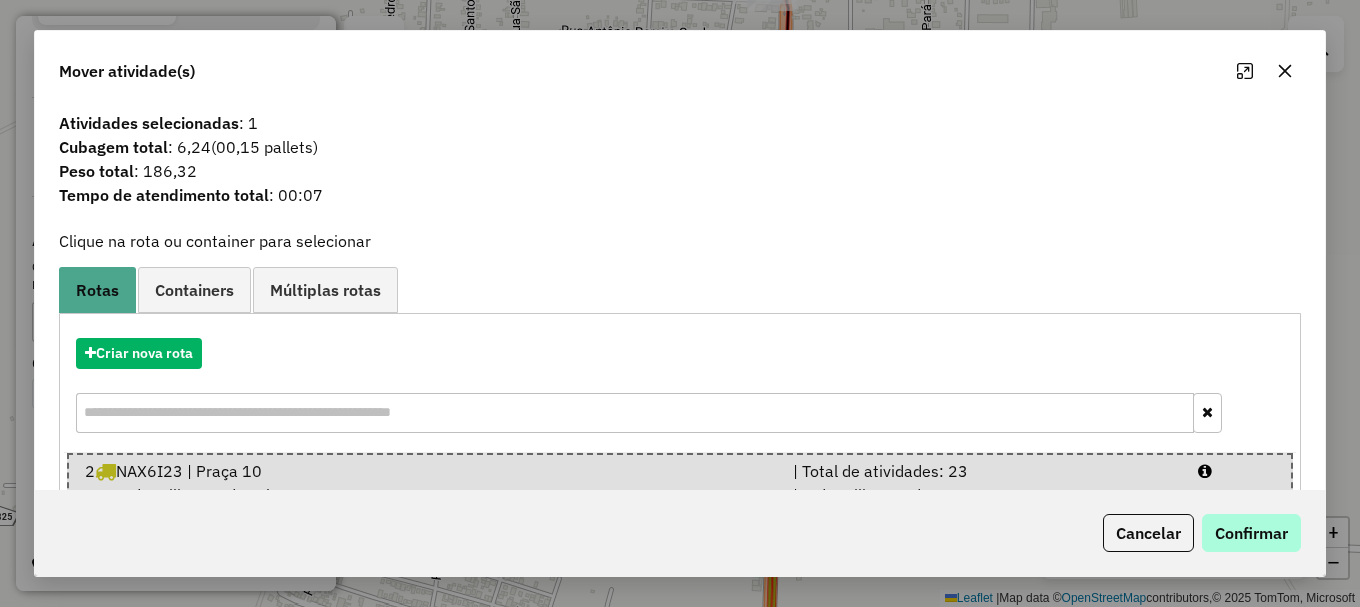 drag, startPoint x: 1219, startPoint y: 474, endPoint x: 1243, endPoint y: 538, distance: 68.35203 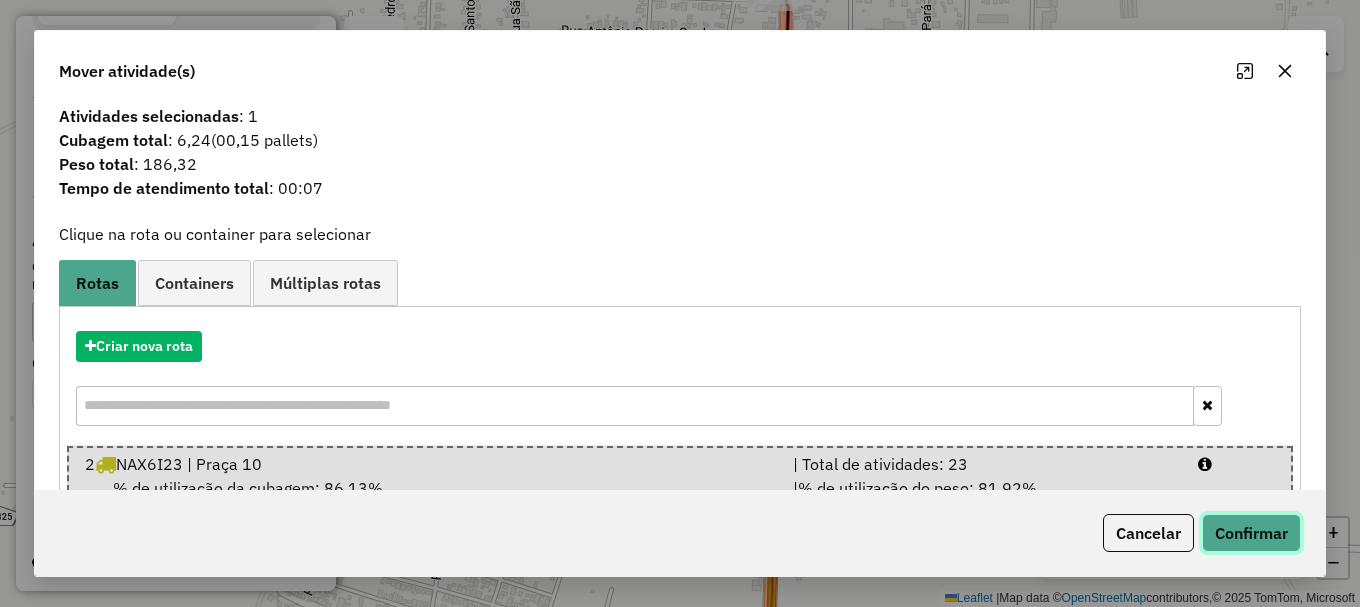 click on "Confirmar" 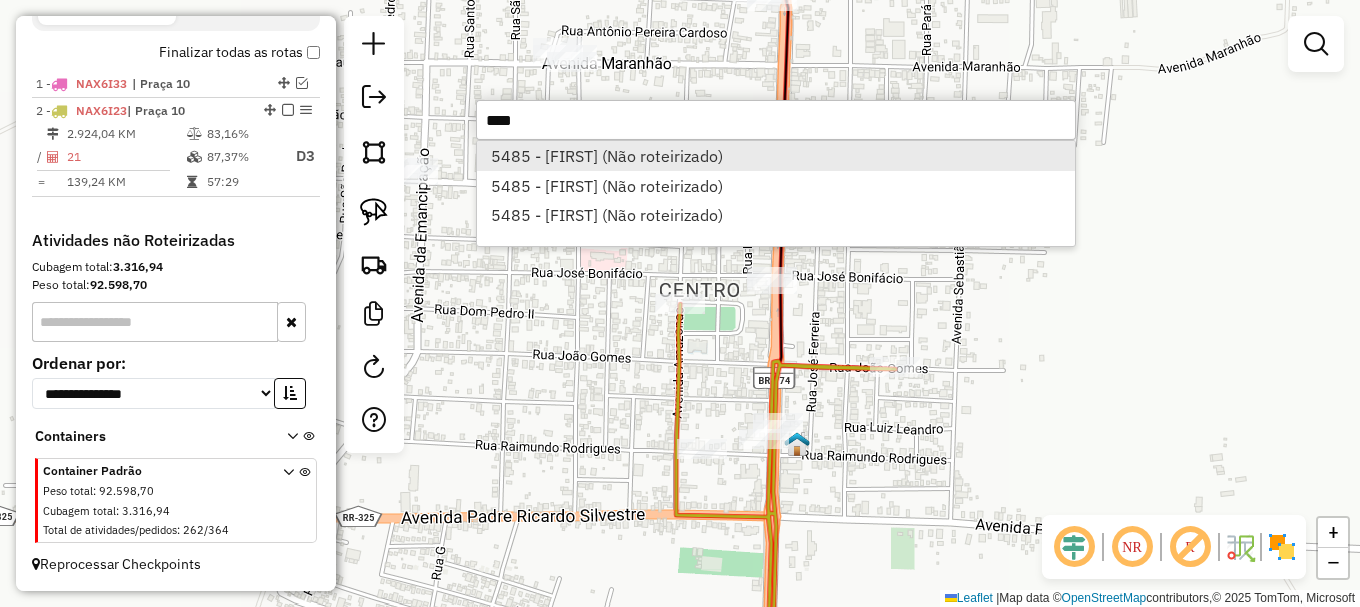 type on "****" 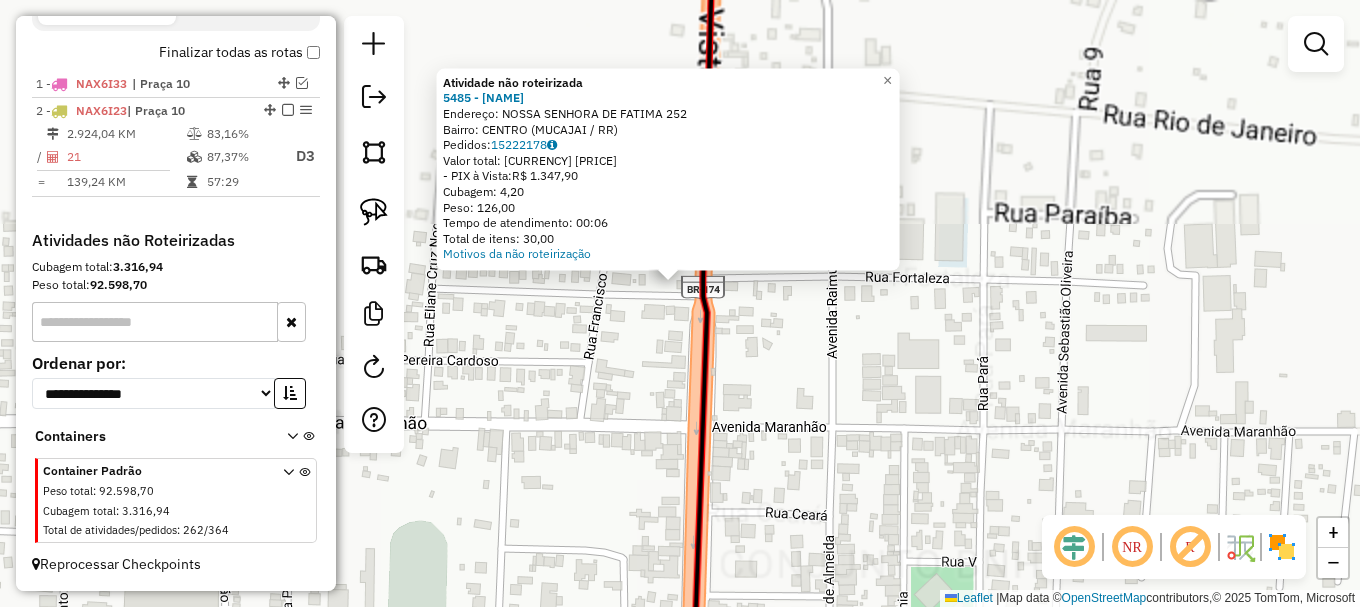 drag, startPoint x: 652, startPoint y: 342, endPoint x: 610, endPoint y: 332, distance: 43.174065 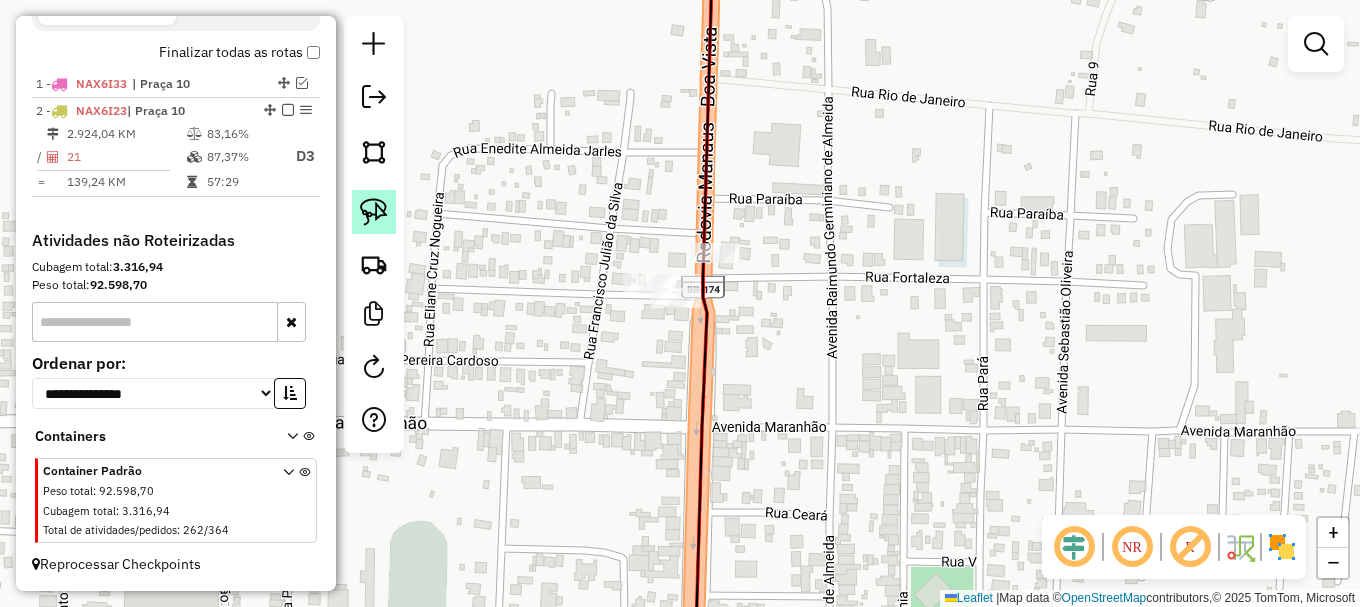 click 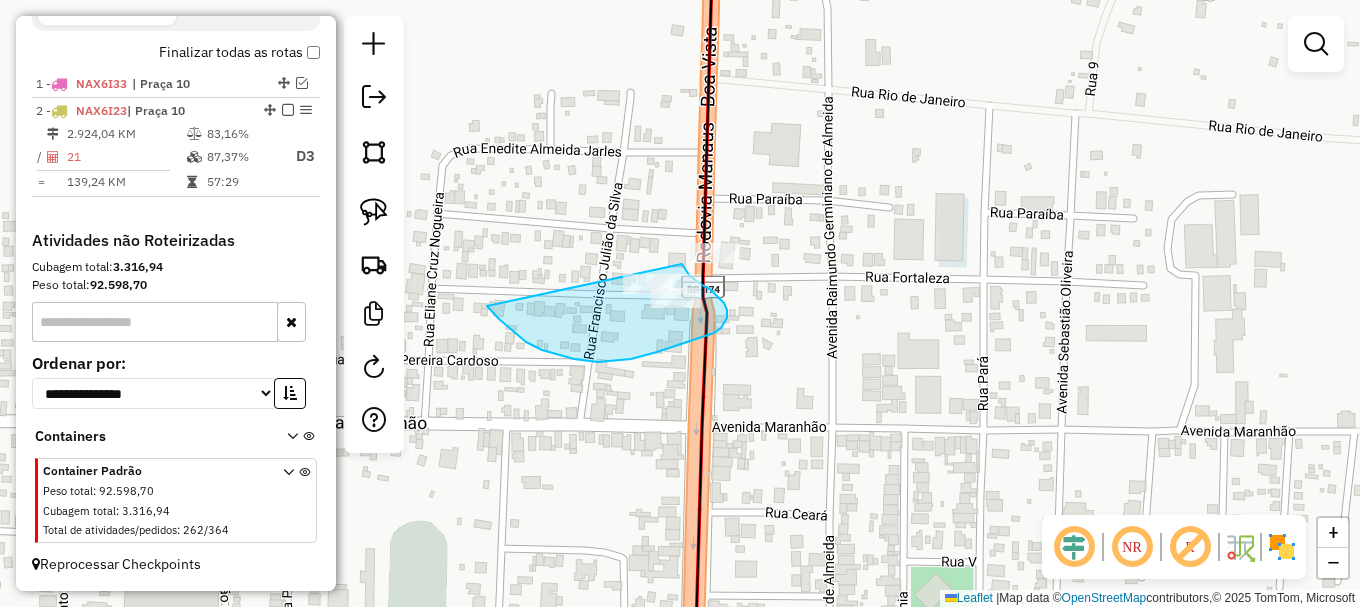 drag, startPoint x: 499, startPoint y: 319, endPoint x: 682, endPoint y: 264, distance: 191.08636 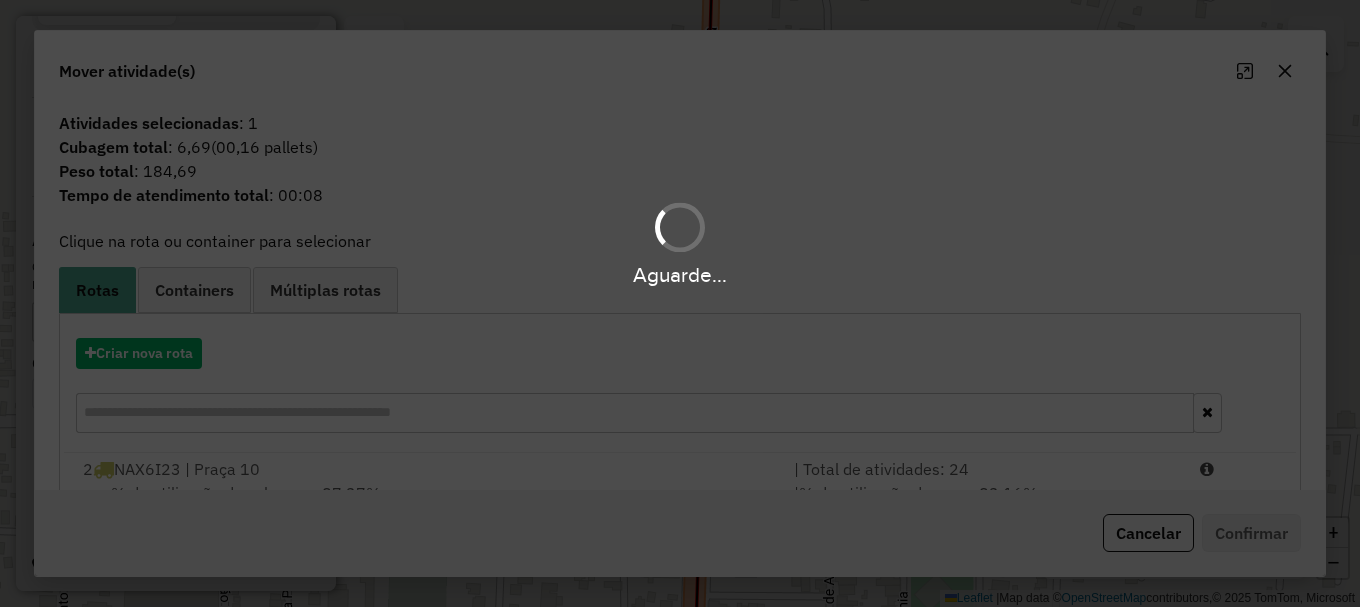 click at bounding box center (1239, 469) 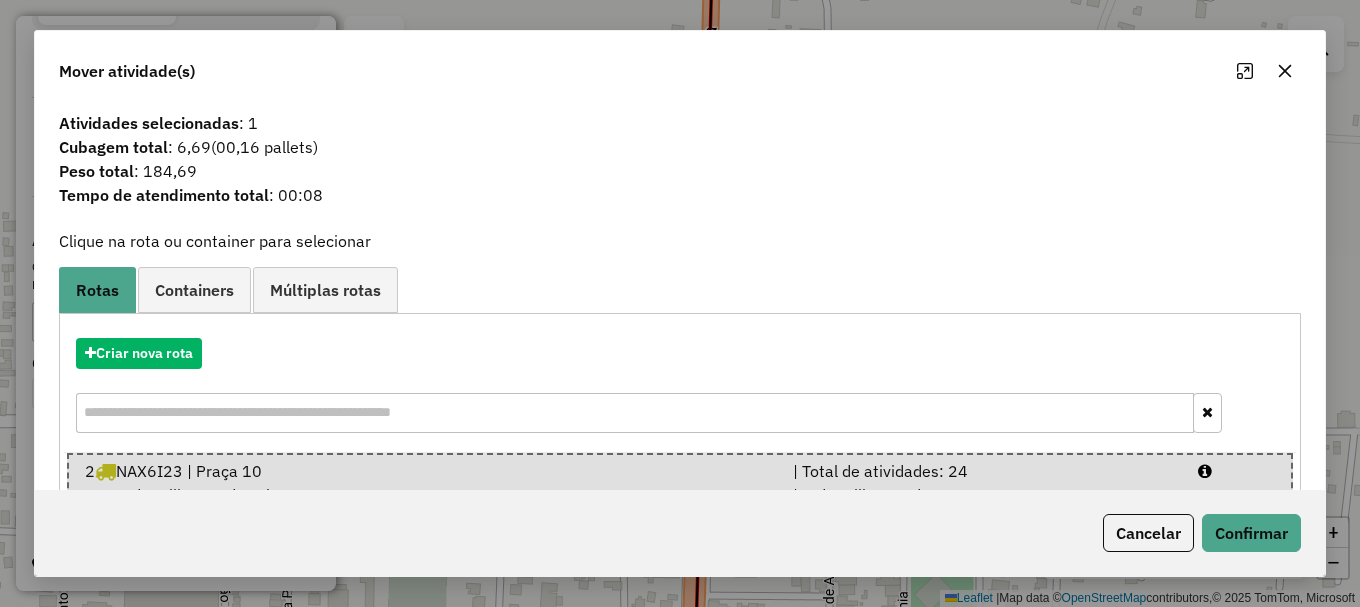 drag, startPoint x: 1225, startPoint y: 471, endPoint x: 1232, endPoint y: 517, distance: 46.52956 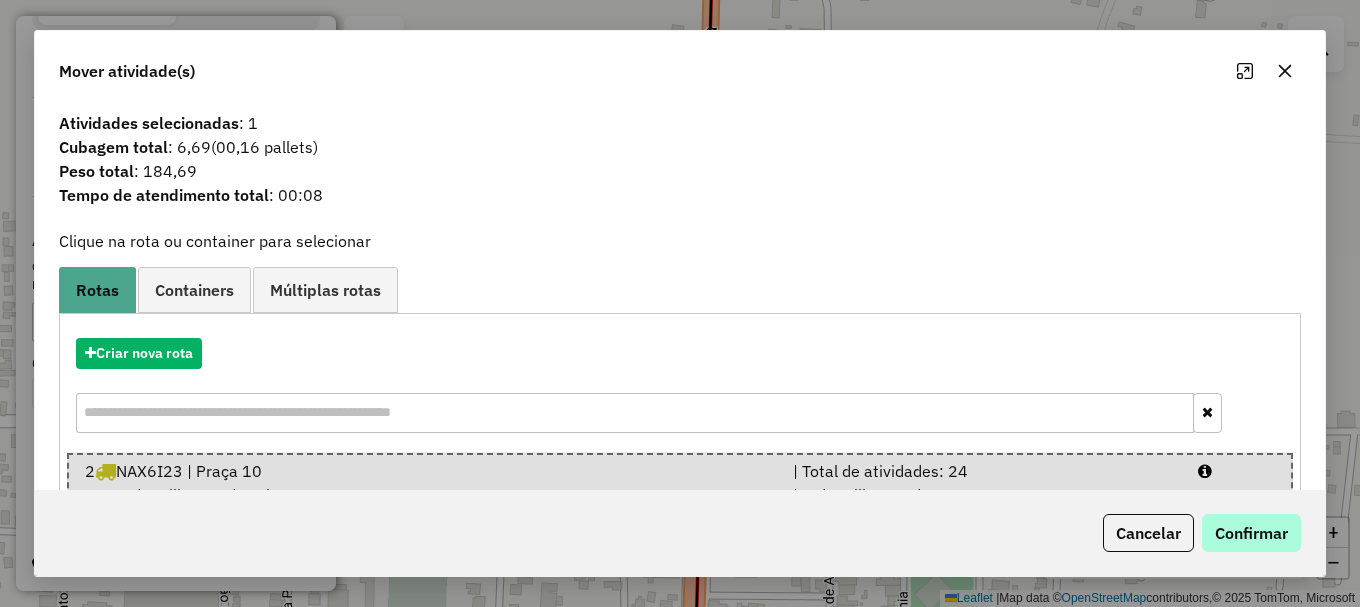 click at bounding box center [1236, 471] 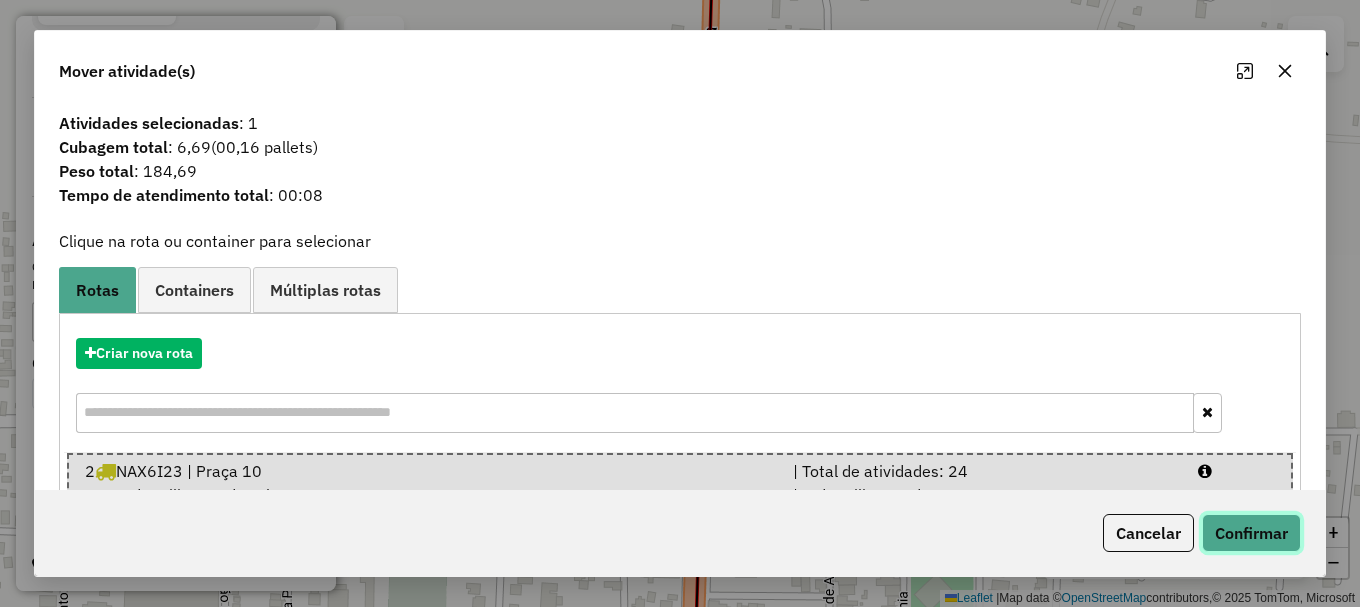 click on "Confirmar" 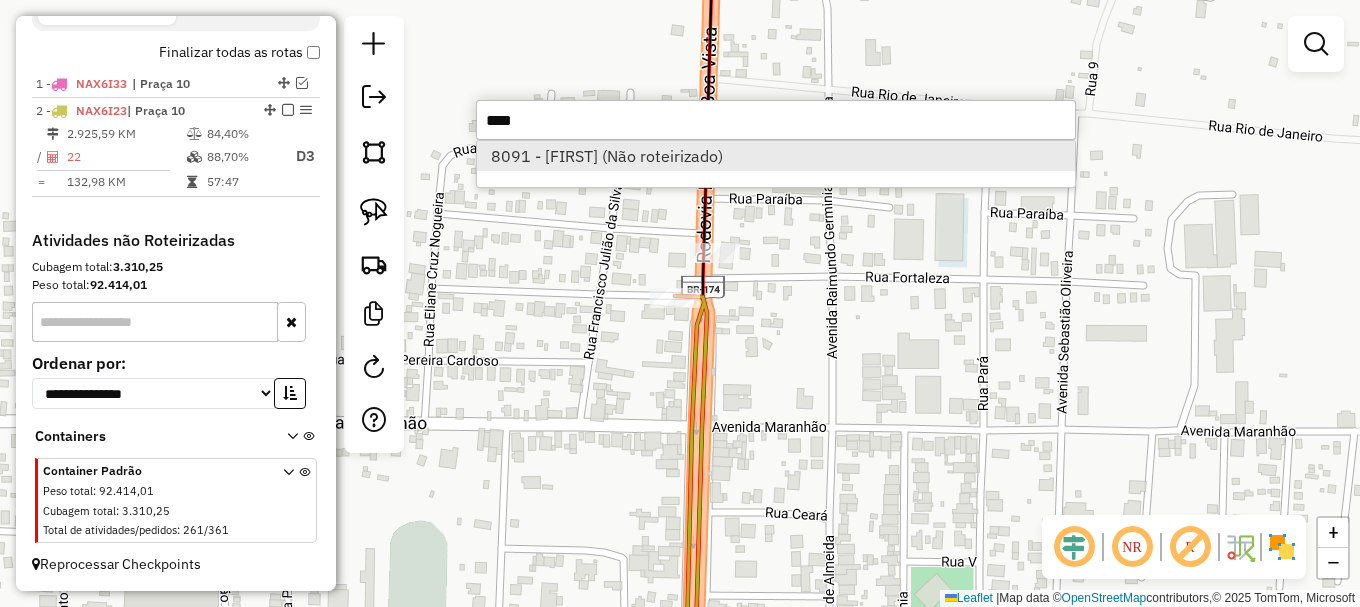 type on "****" 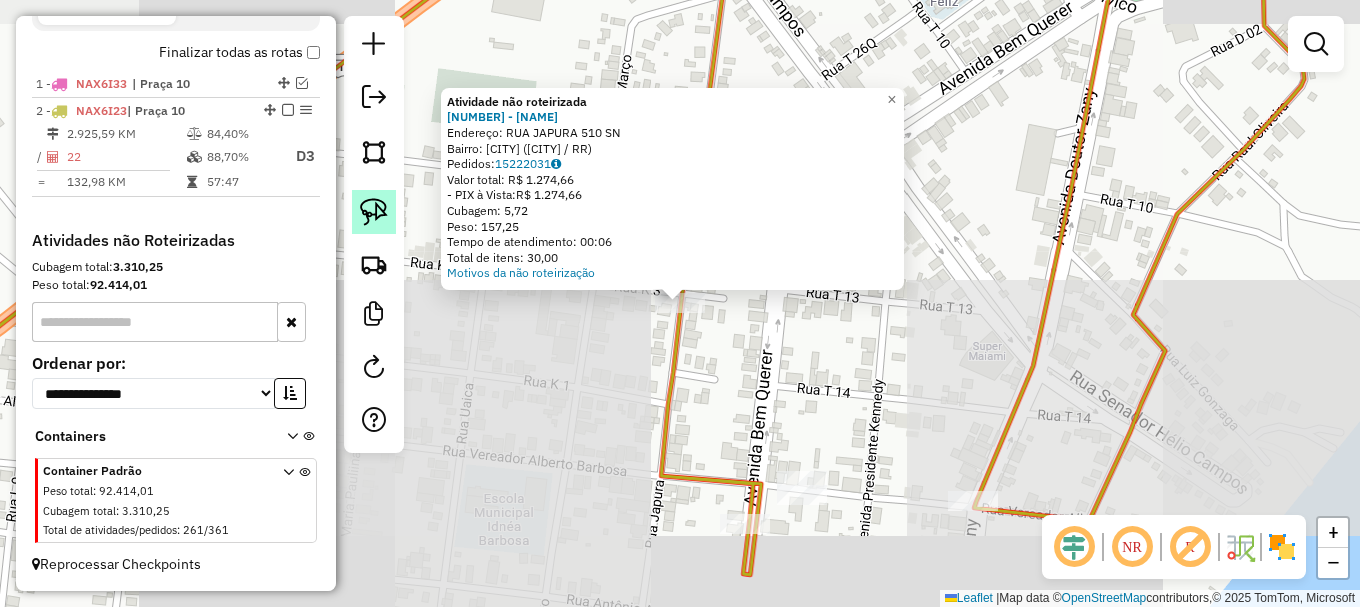 click 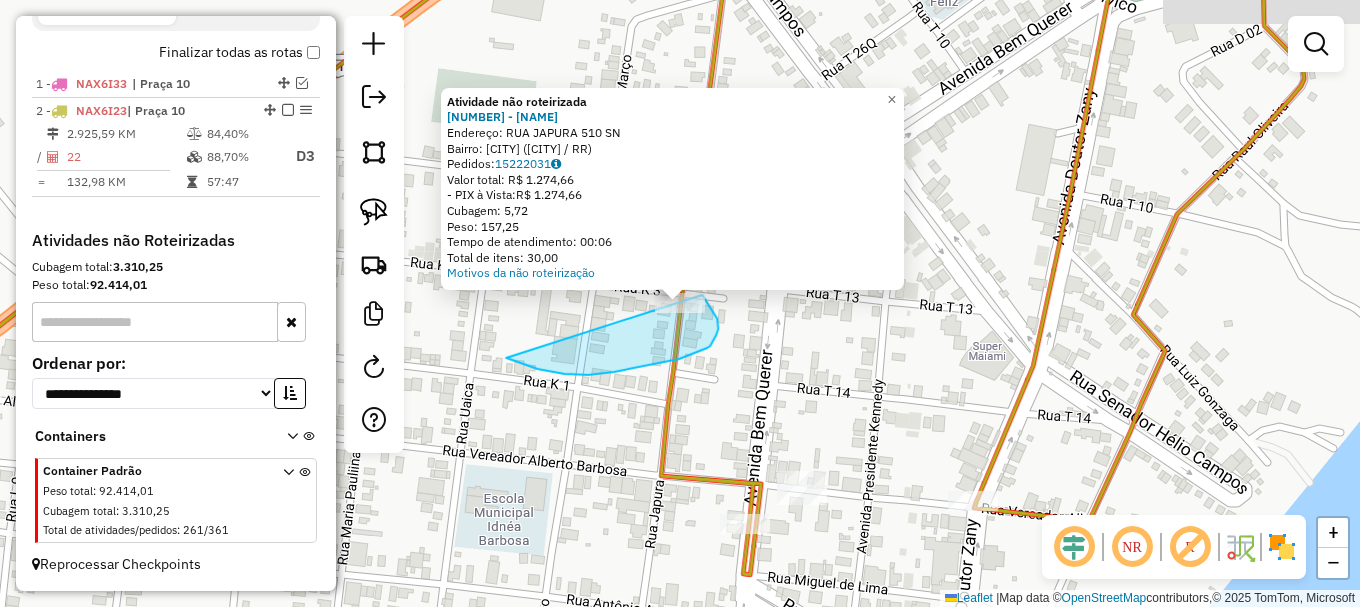 drag, startPoint x: 524, startPoint y: 365, endPoint x: 689, endPoint y: 274, distance: 188.43036 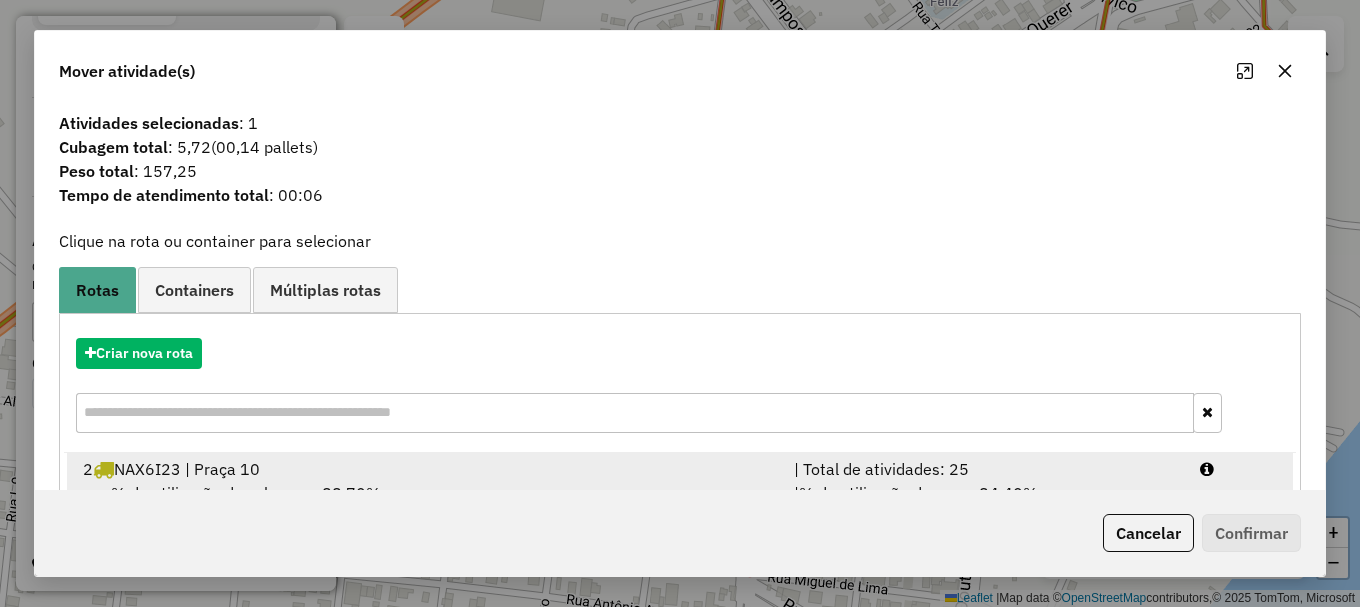 drag, startPoint x: 1217, startPoint y: 469, endPoint x: 1224, endPoint y: 488, distance: 20.248457 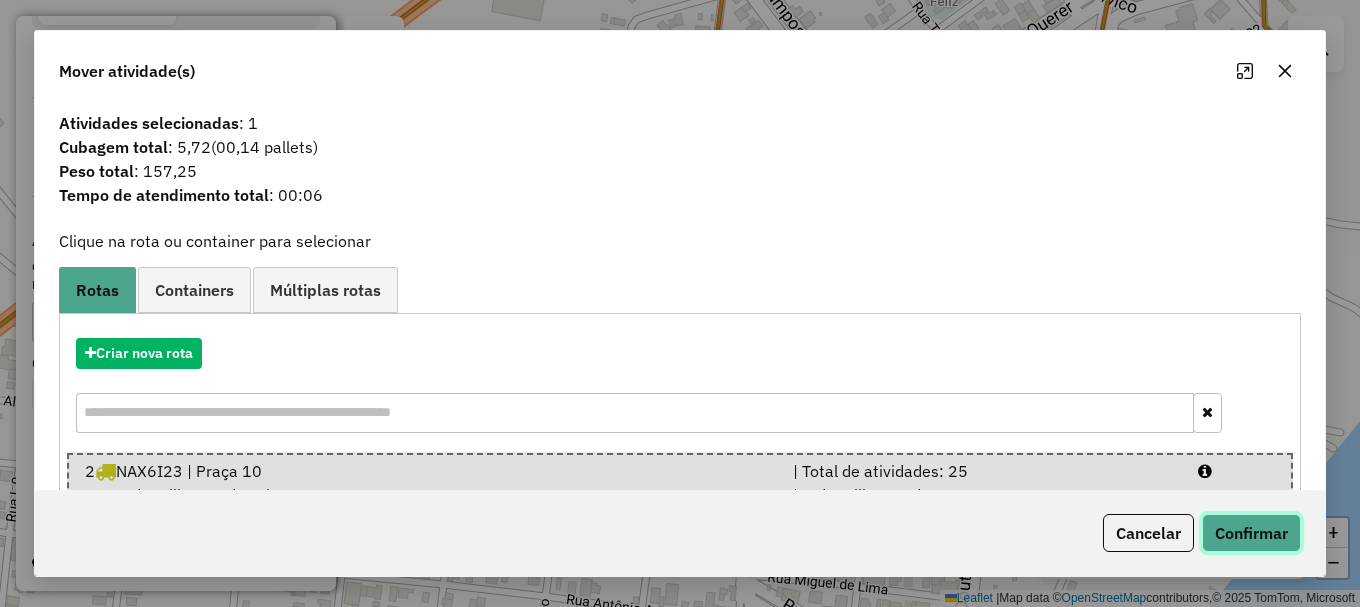 click on "Confirmar" 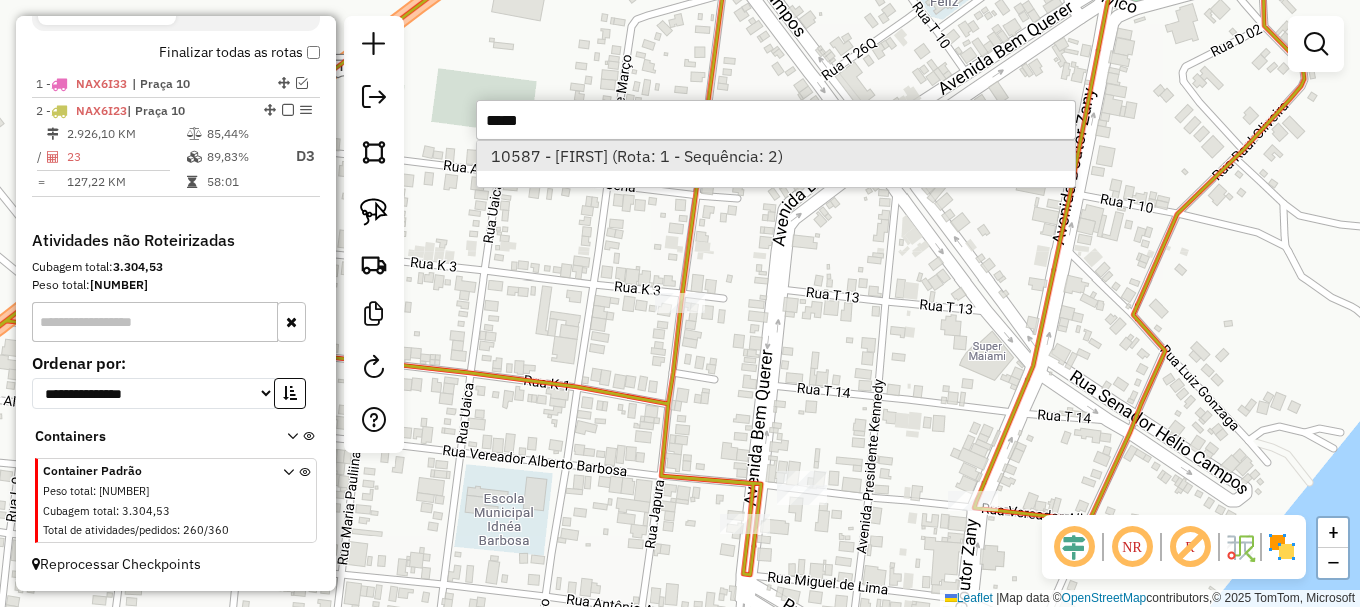 type on "*****" 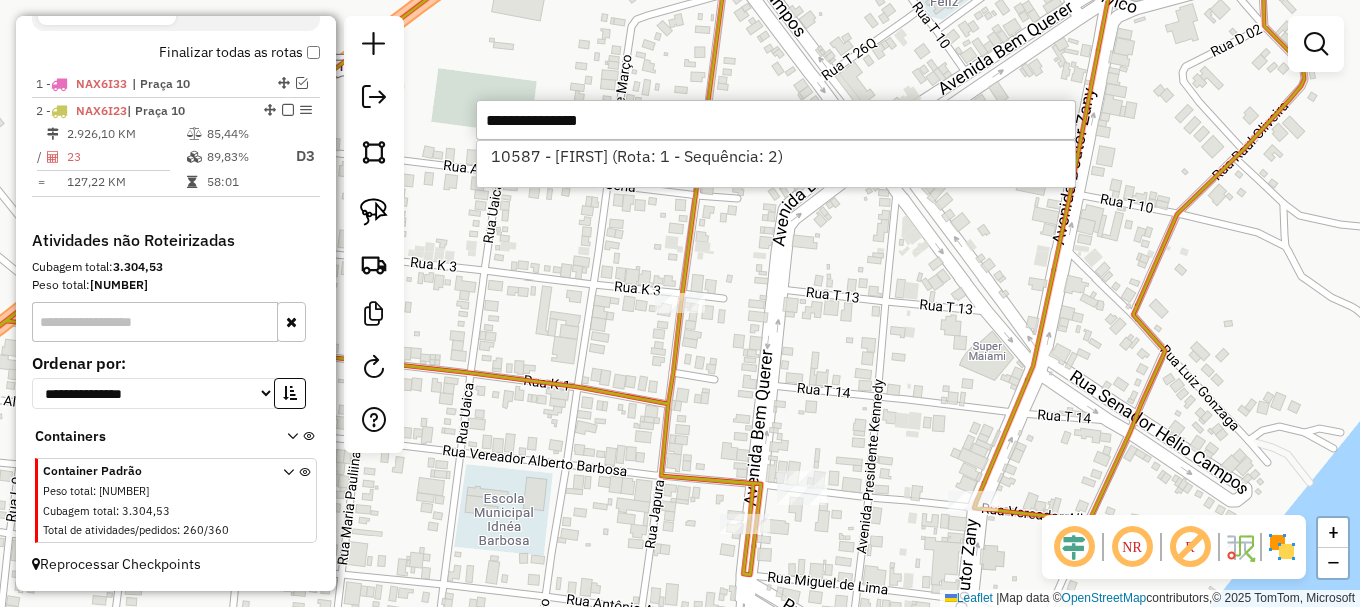 select on "**********" 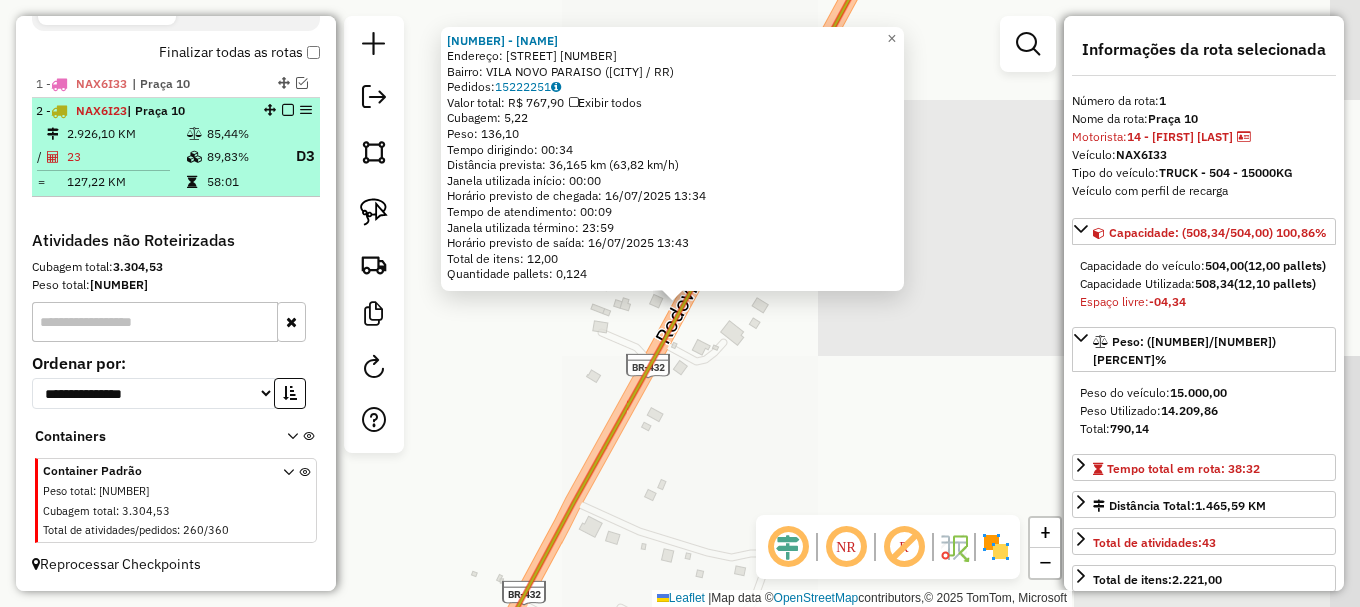 click at bounding box center [288, 110] 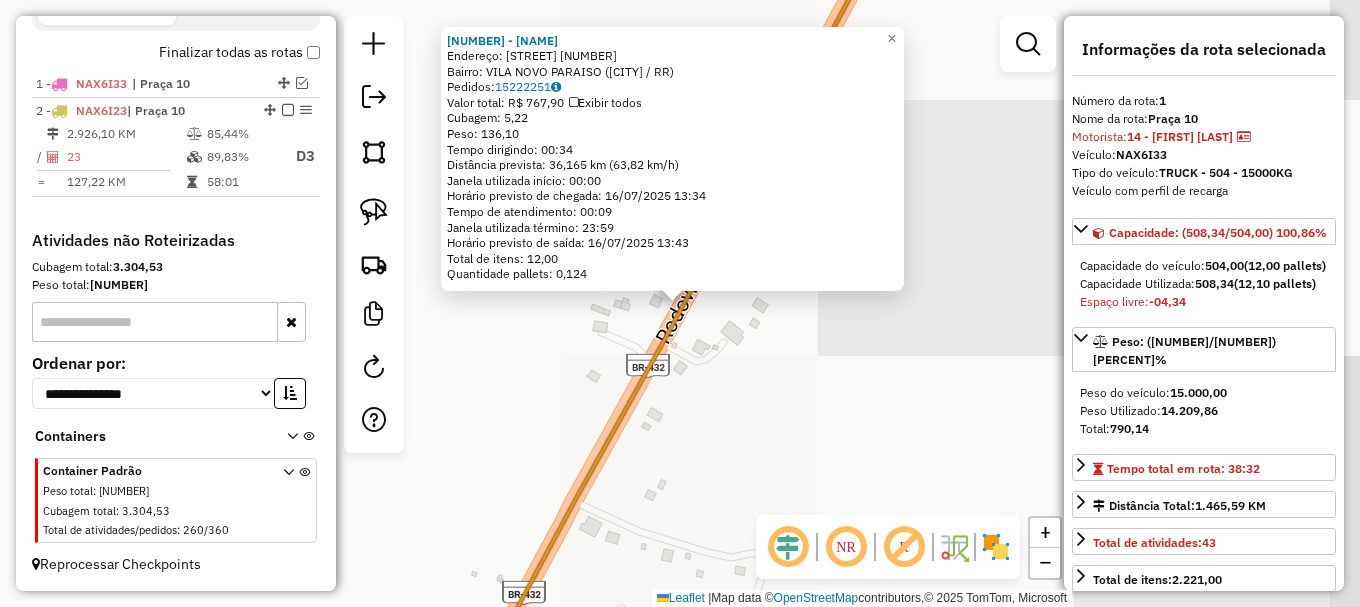 scroll, scrollTop: 665, scrollLeft: 0, axis: vertical 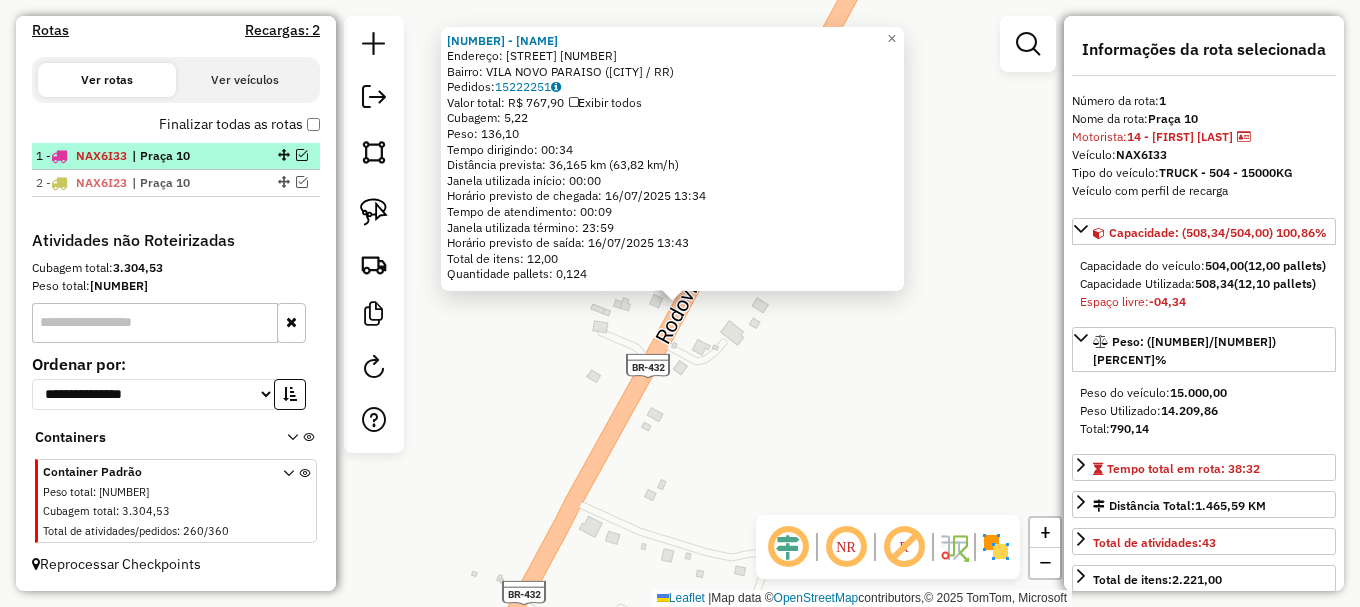 click at bounding box center [302, 155] 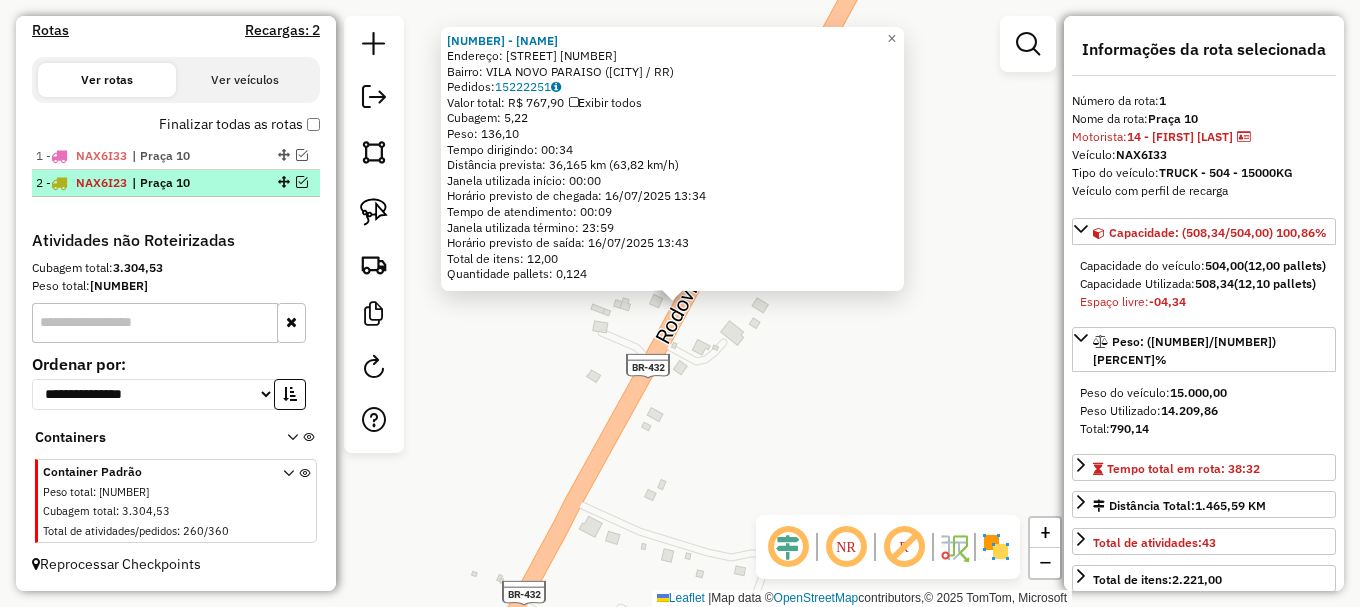 scroll, scrollTop: 737, scrollLeft: 0, axis: vertical 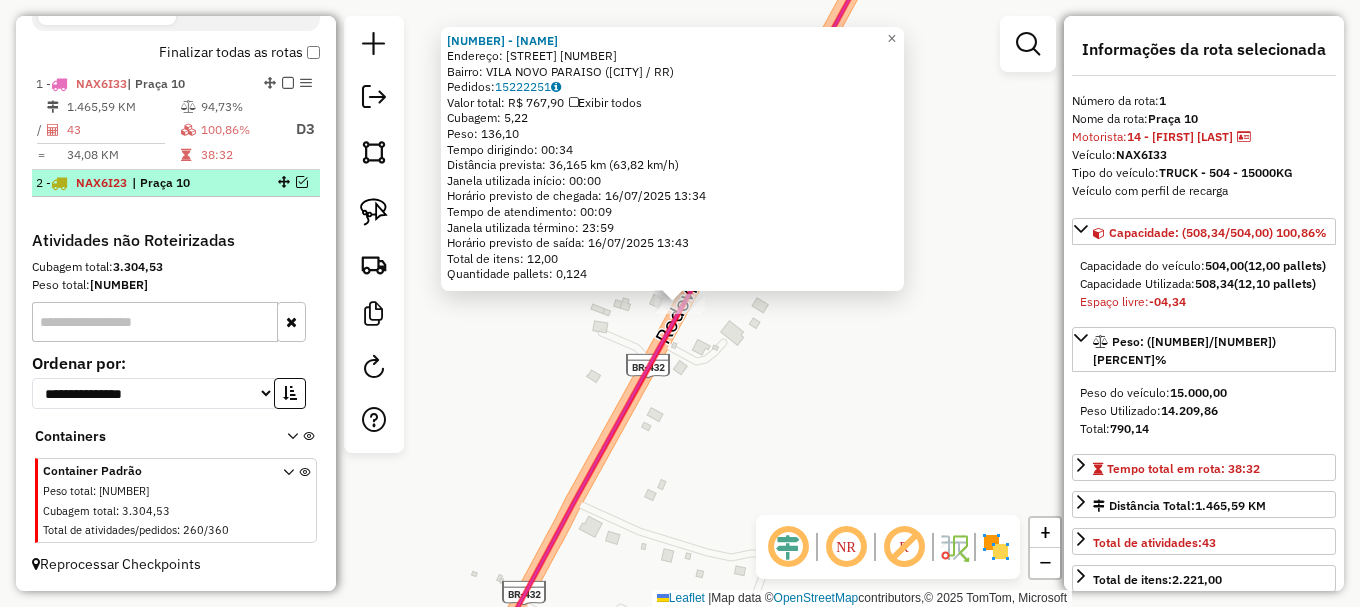 click at bounding box center [302, 182] 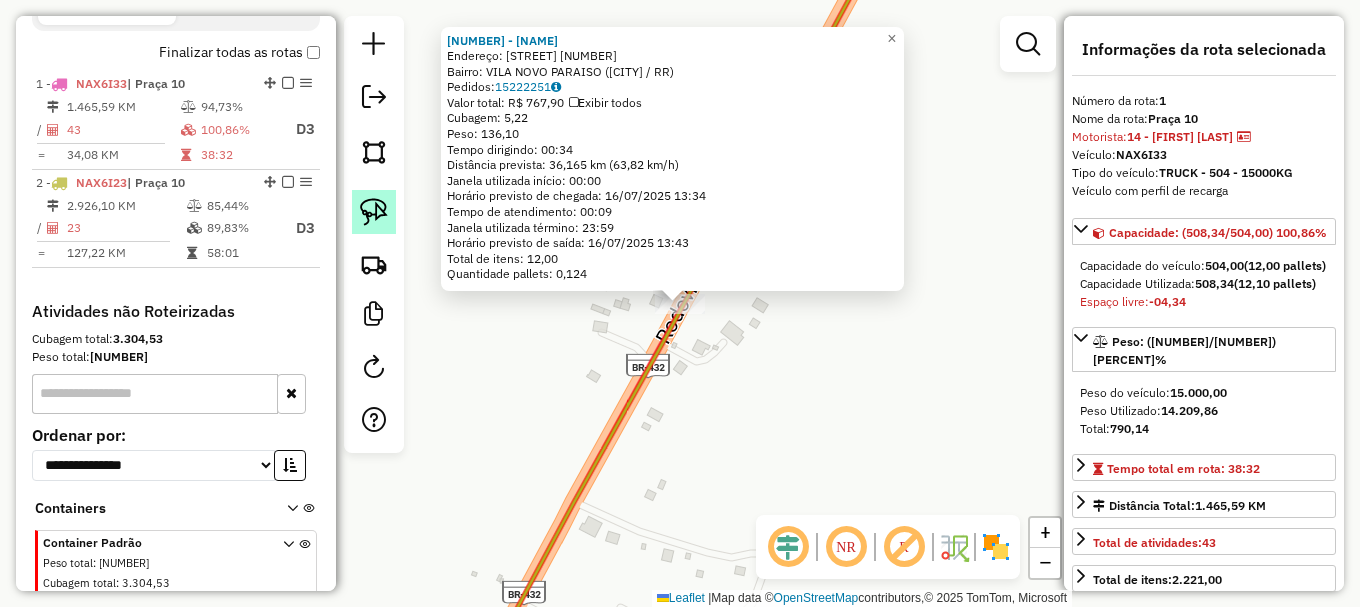 click 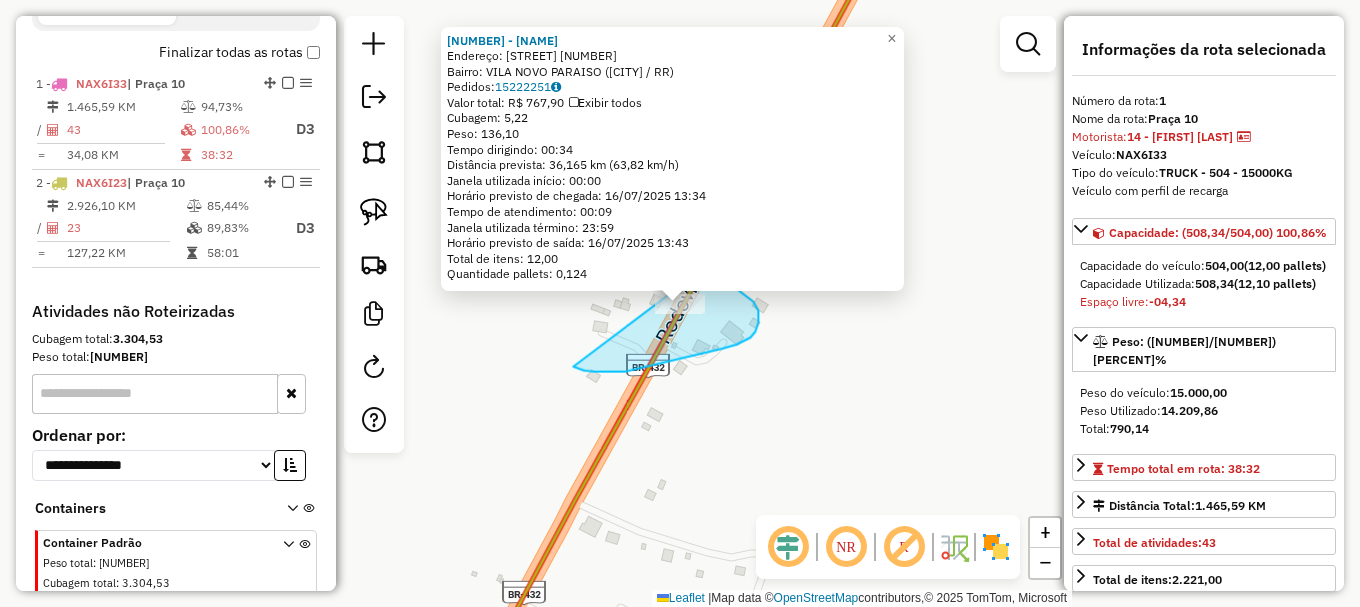 drag, startPoint x: 594, startPoint y: 371, endPoint x: 694, endPoint y: 268, distance: 143.55835 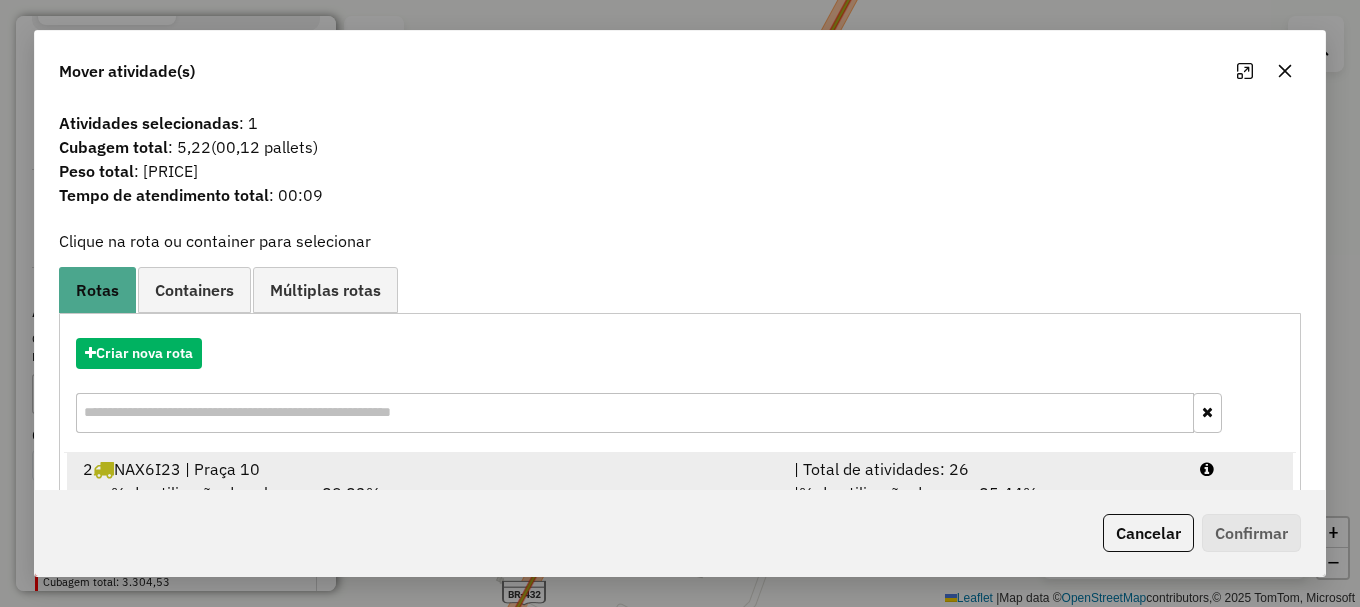 click at bounding box center (1207, 469) 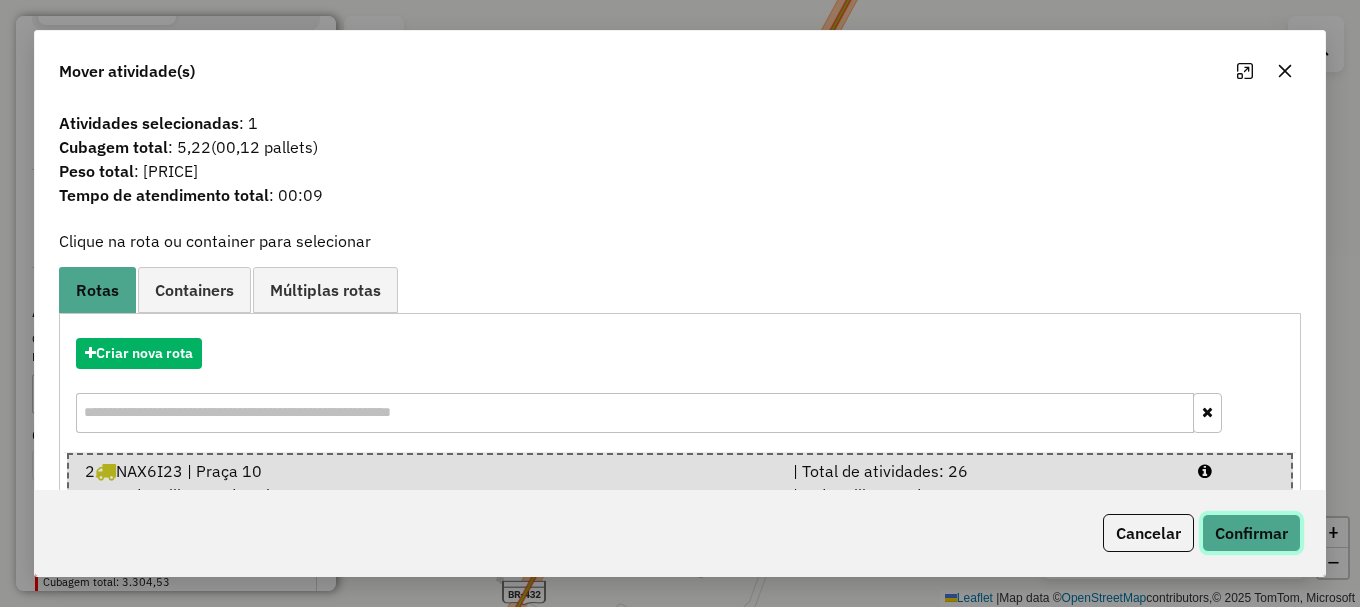 click on "Confirmar" 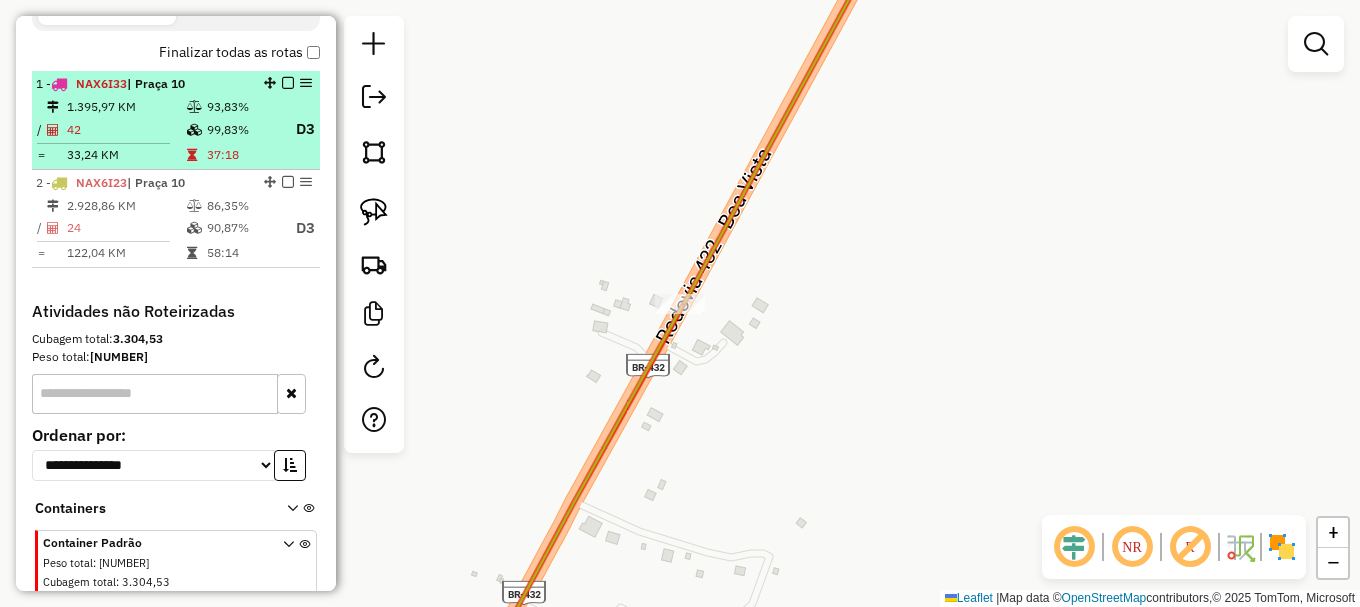 click at bounding box center (288, 83) 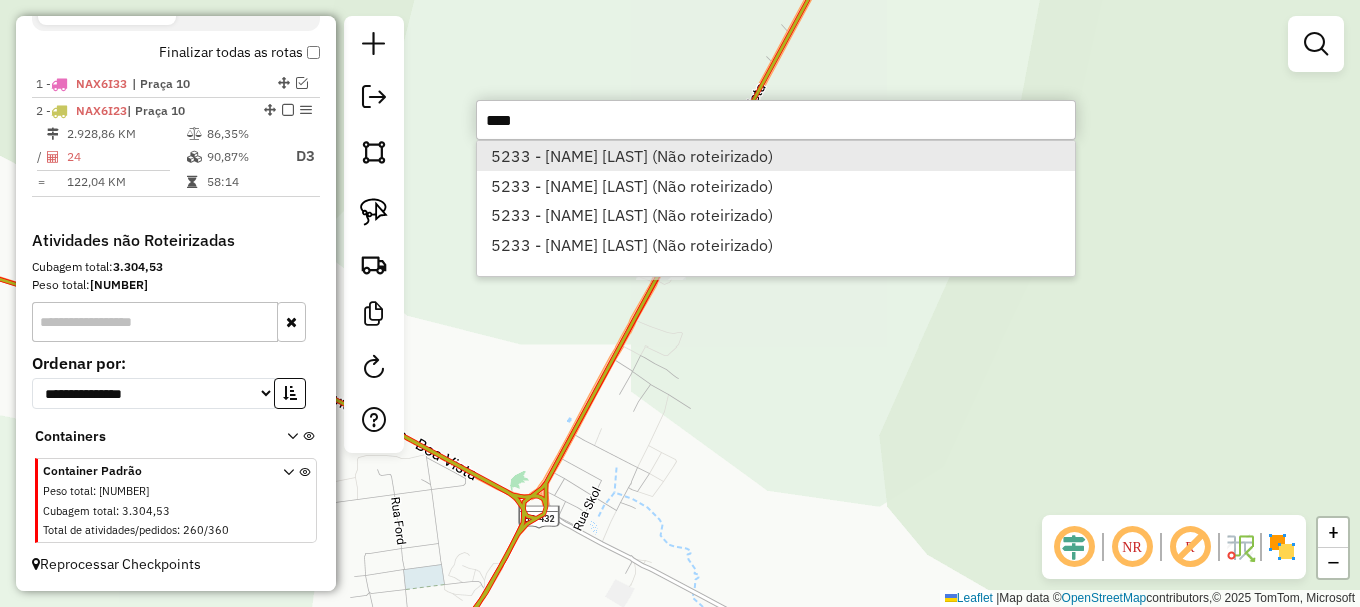 type on "****" 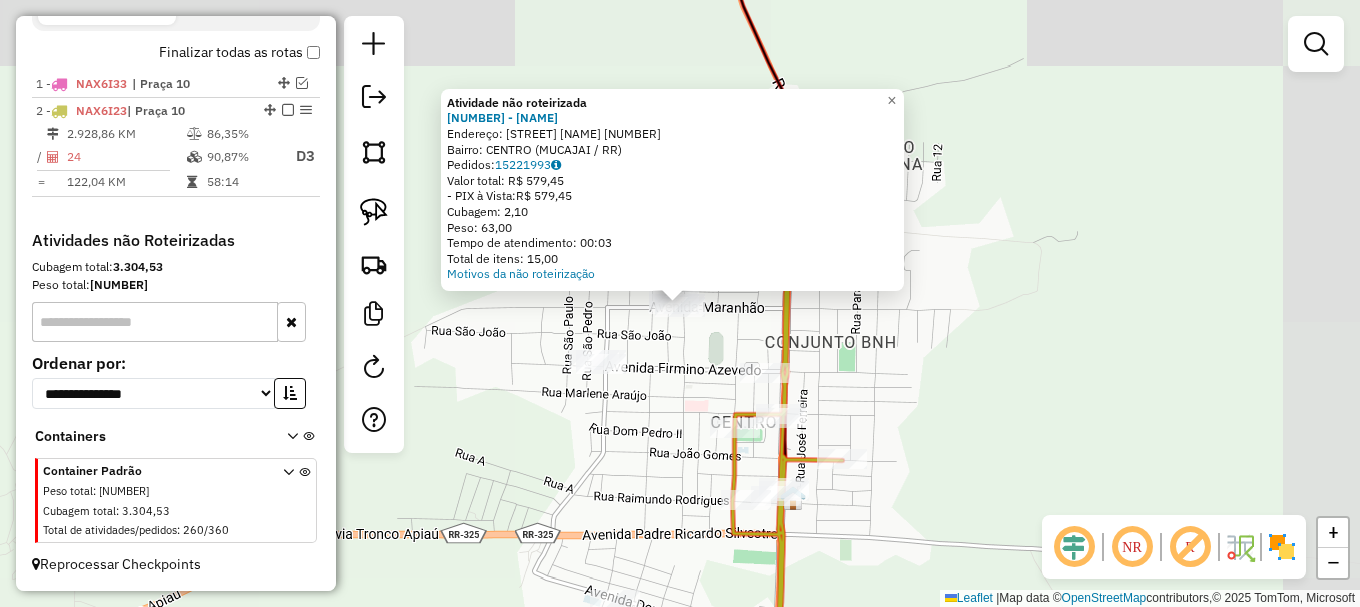 click on "Atividade não roteirizada 5233 - JOSE RIBAMAR BARROS  Endereço: AV  Av Maranhao                   502   Bairro: CENTRO (MUCAJAI / RR)   Pedidos:  15221993   Valor total: R$ 579,45   - PIX à Vista:  R$ 579,45   Cubagem: 2,10   Peso: 63,00   Tempo de atendimento: 00:03   Total de itens: 15,00  Motivos da não roteirização × Janela de atendimento Grade de atendimento Capacidade Transportadoras Veículos Cliente Pedidos  Rotas Selecione os dias de semana para filtrar as janelas de atendimento  Seg   Ter   Qua   Qui   Sex   Sáb   Dom  Informe o período da janela de atendimento: De: Até:  Filtrar exatamente a janela do cliente  Considerar janela de atendimento padrão  Selecione os dias de semana para filtrar as grades de atendimento  Seg   Ter   Qua   Qui   Sex   Sáb   Dom   Considerar clientes sem dia de atendimento cadastrado  Clientes fora do dia de atendimento selecionado Filtrar as atividades entre os valores definidos abaixo:  Peso mínimo:   Peso máximo:   Cubagem mínima:   Cubagem máxima:  De:" 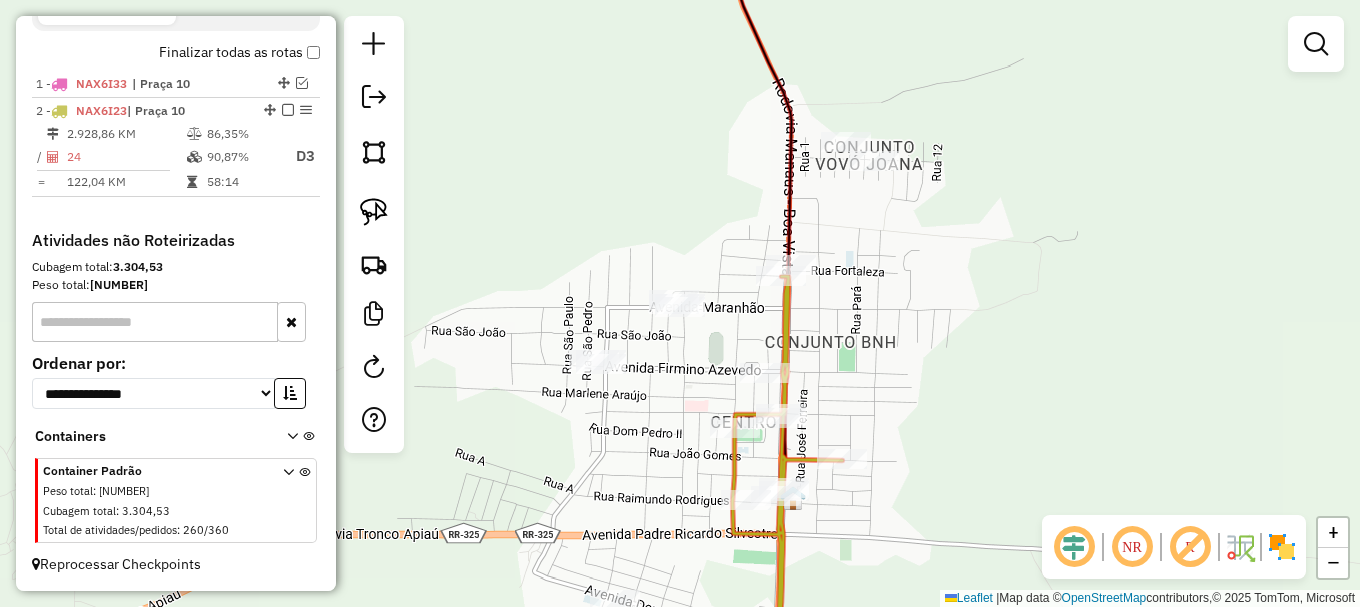 drag, startPoint x: 373, startPoint y: 198, endPoint x: 444, endPoint y: 250, distance: 88.005684 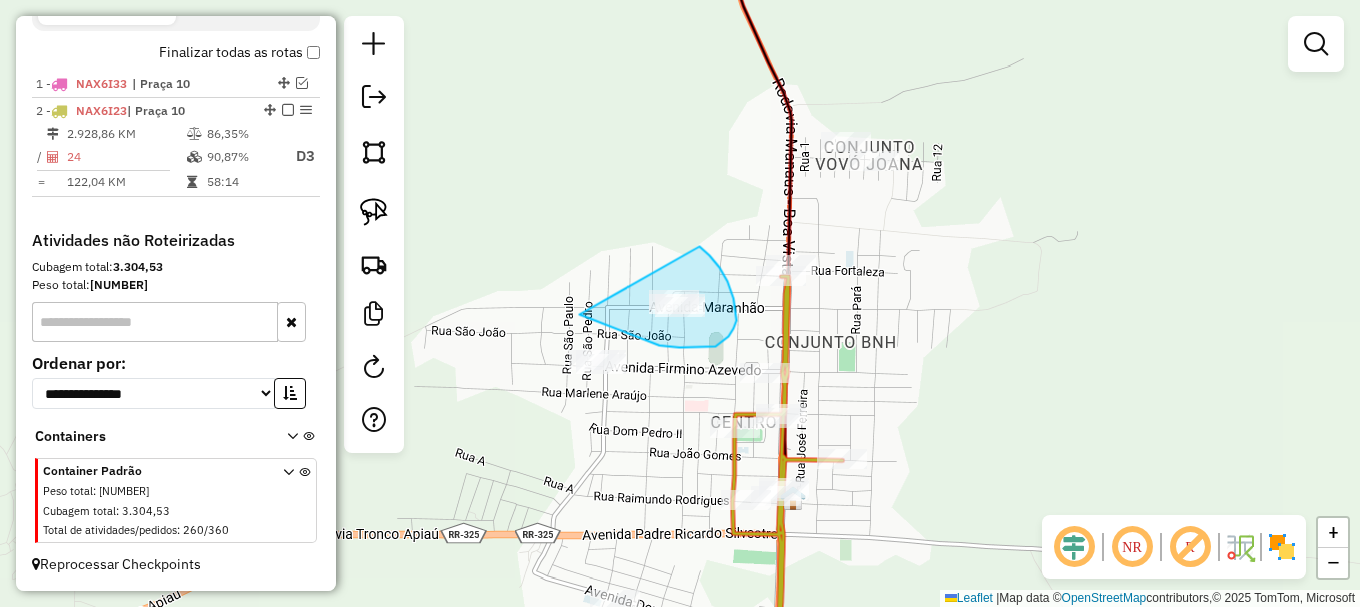 drag, startPoint x: 590, startPoint y: 318, endPoint x: 693, endPoint y: 245, distance: 126.24579 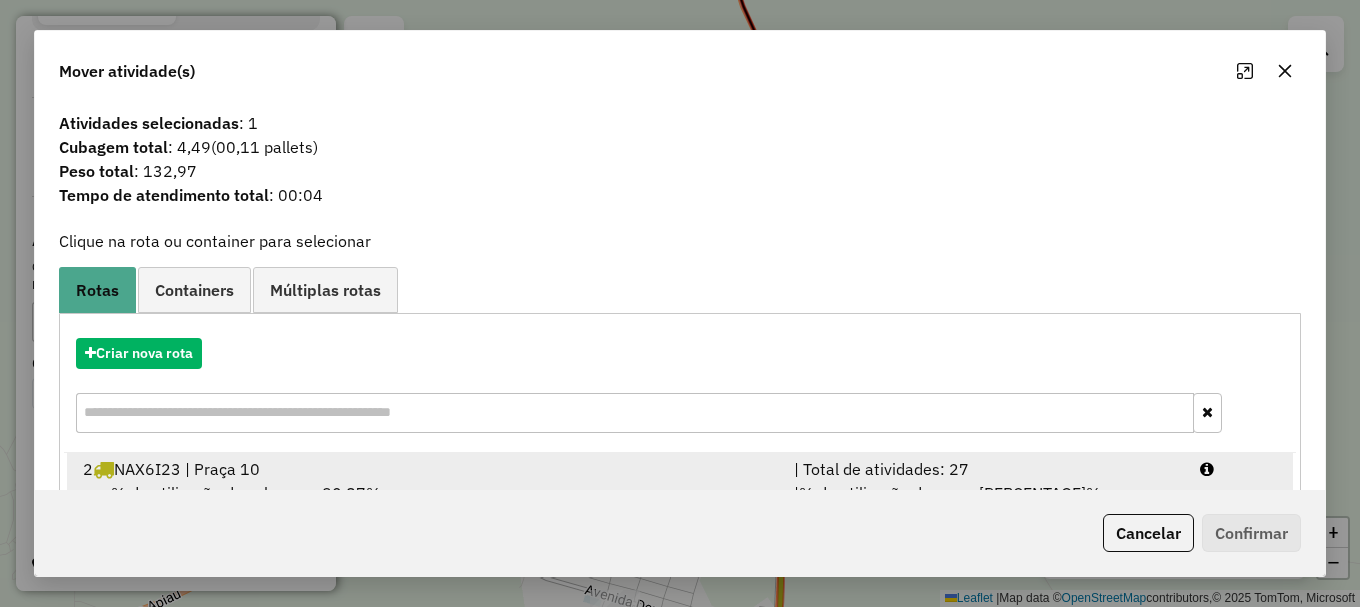 click at bounding box center (1239, 469) 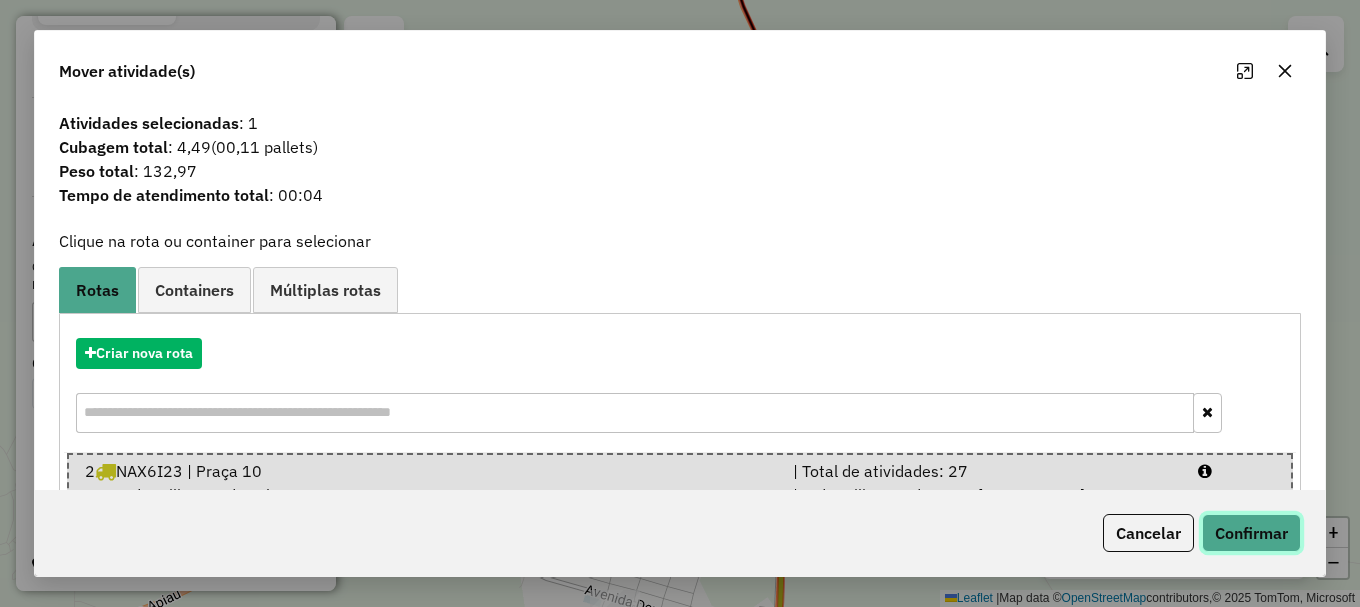 click on "Confirmar" 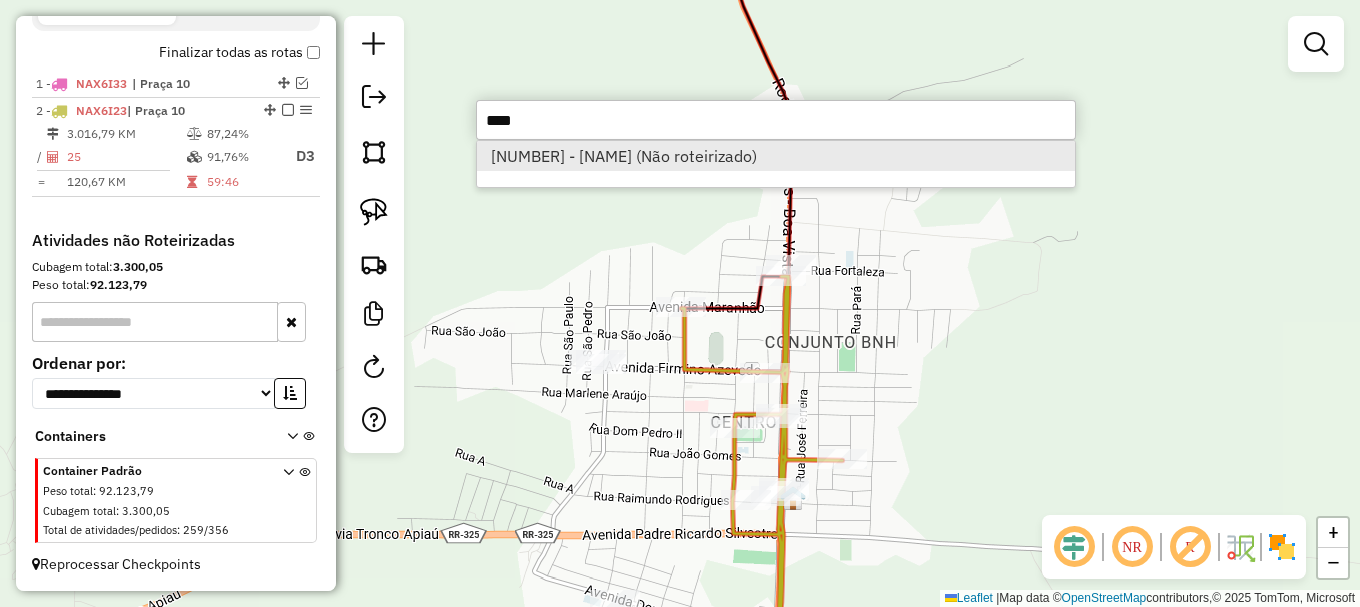 type on "****" 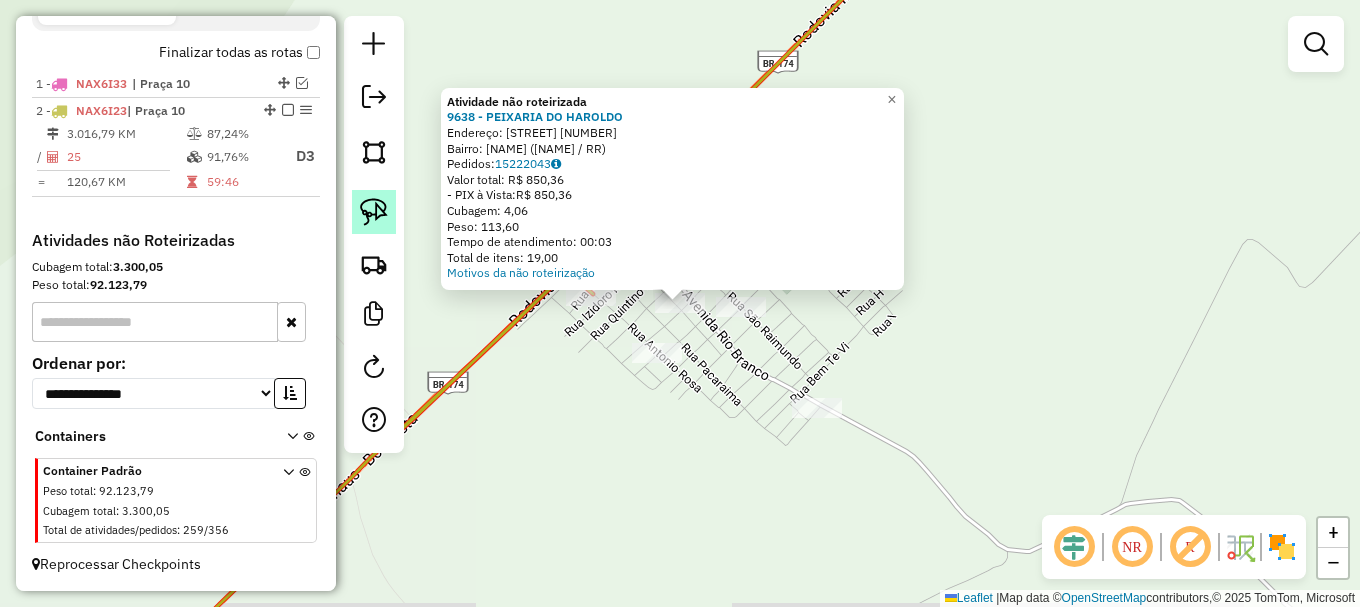 click 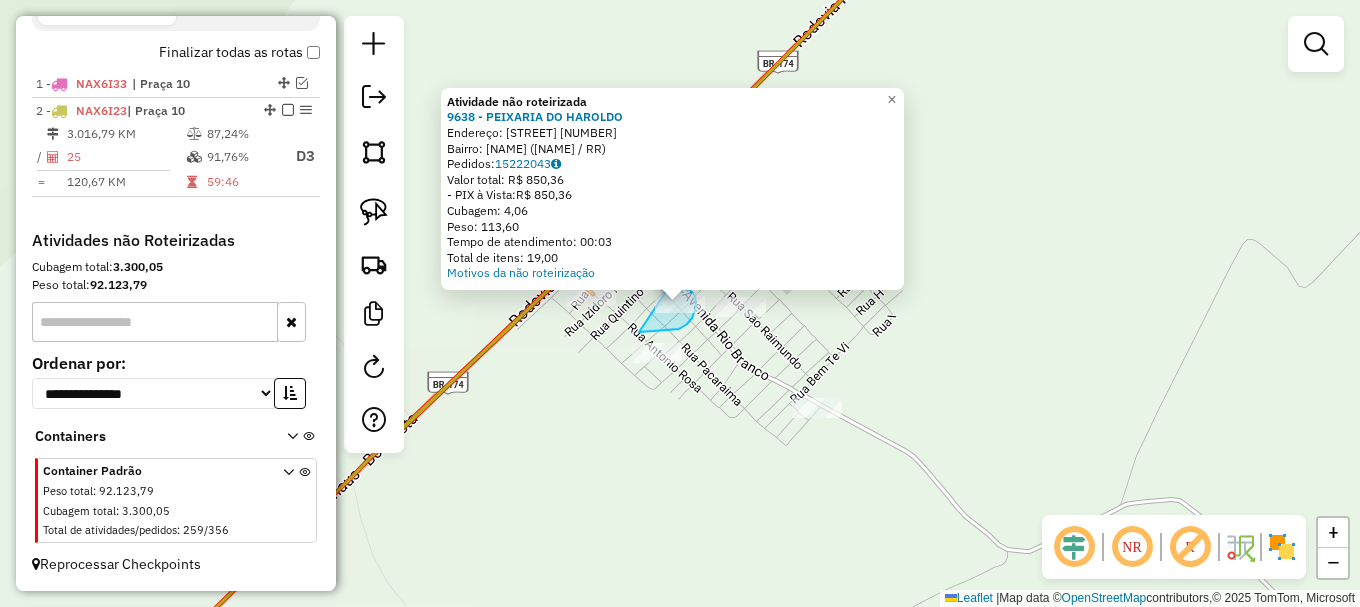 drag, startPoint x: 639, startPoint y: 332, endPoint x: 675, endPoint y: 278, distance: 64.899925 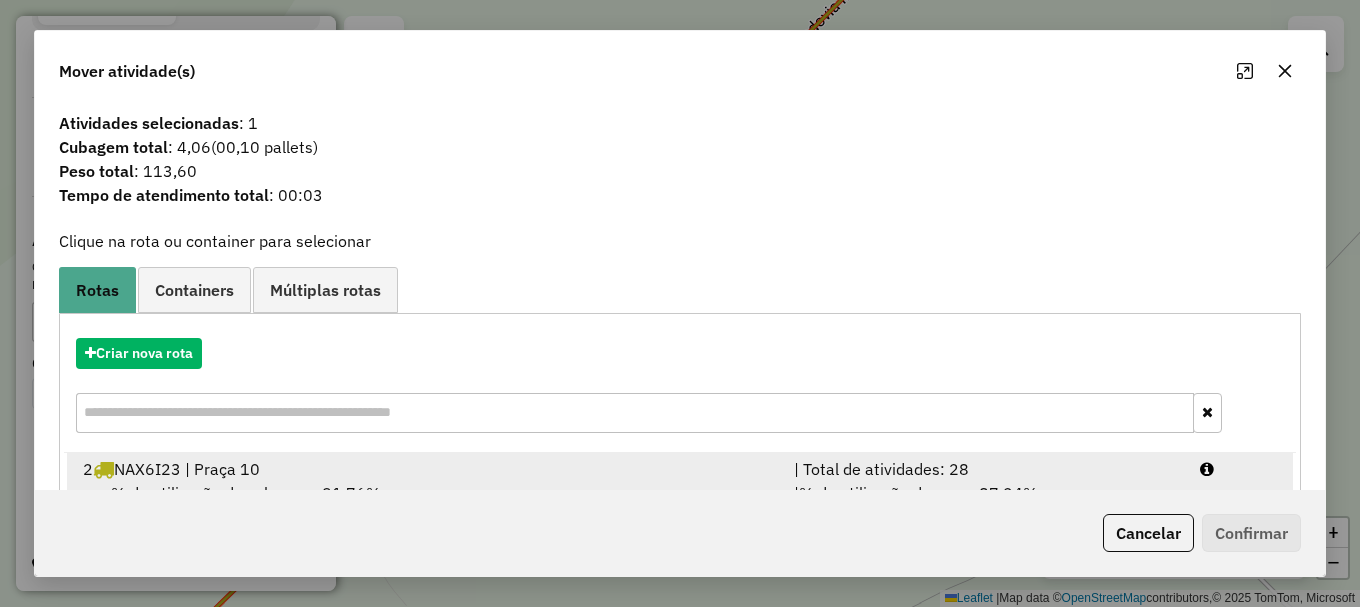 click at bounding box center [1239, 469] 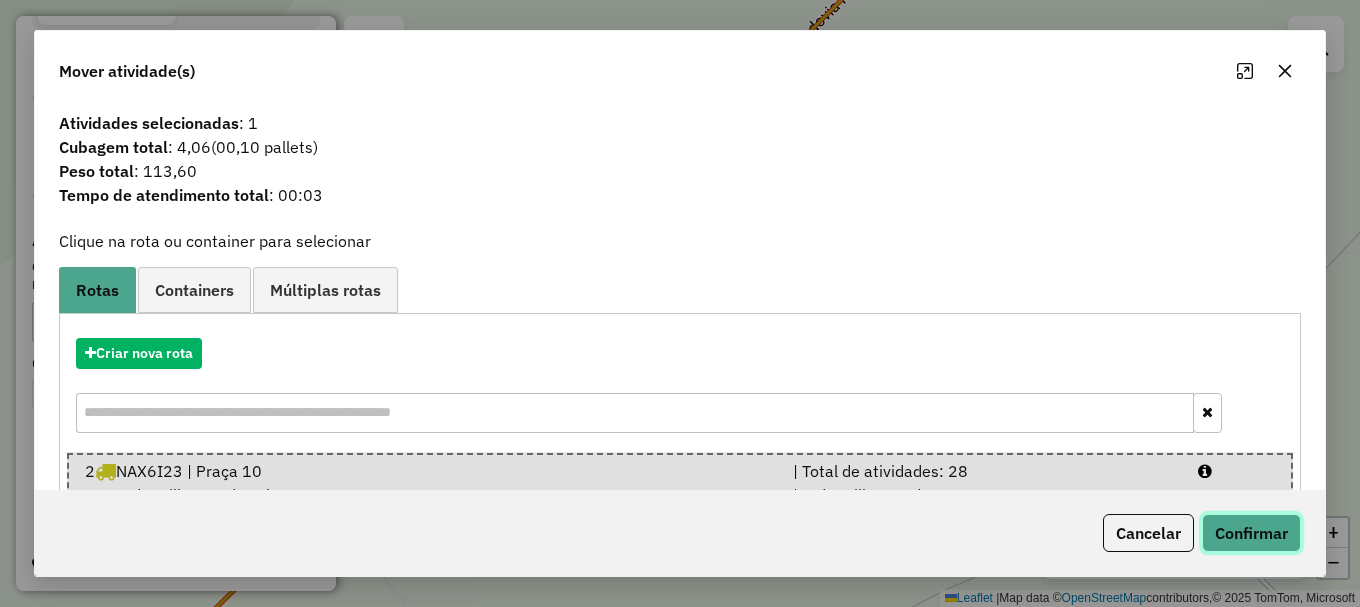 click on "Confirmar" 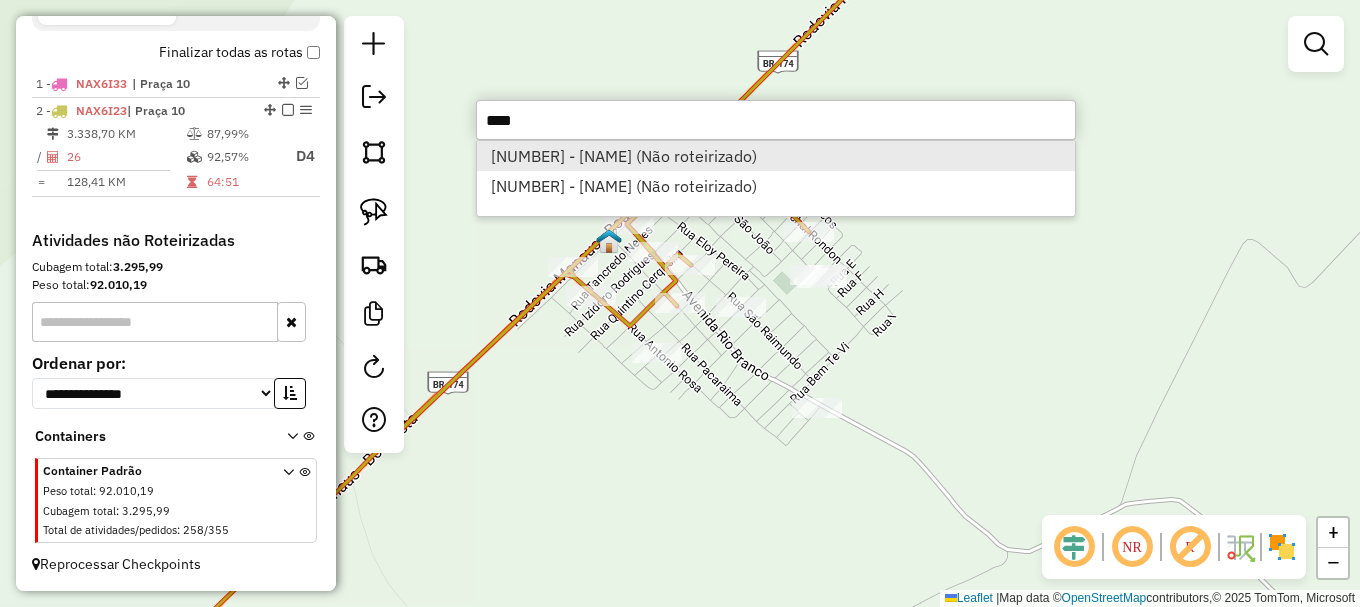 type on "****" 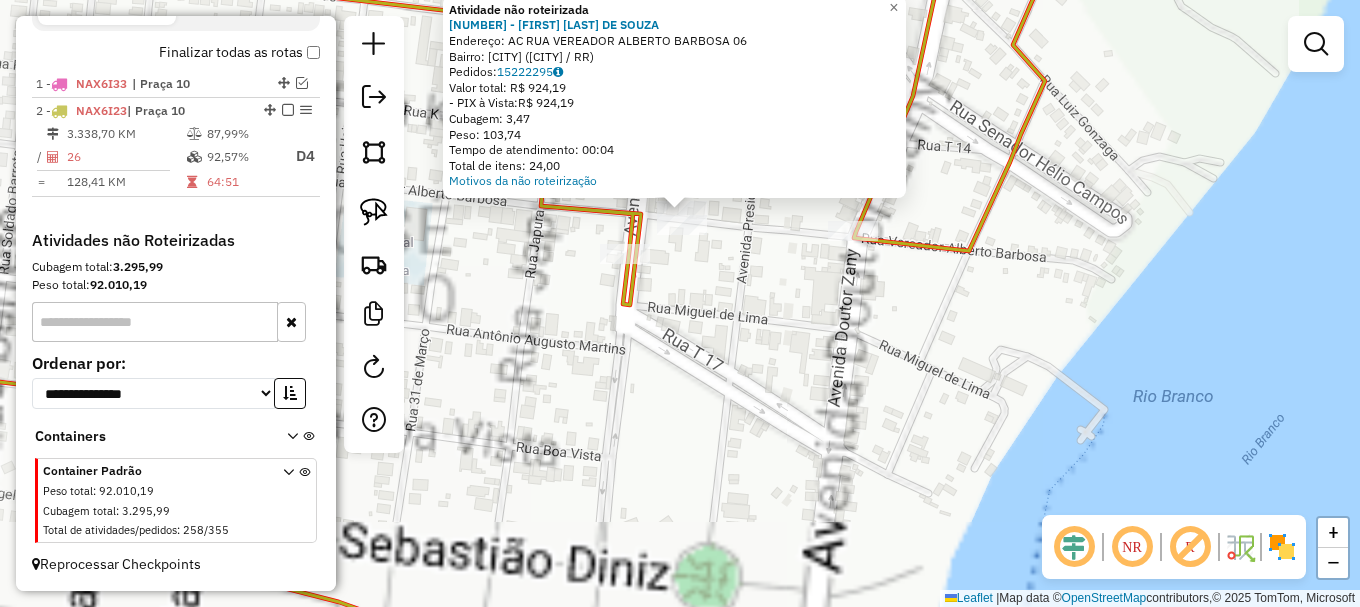 click on "Atividade não roteirizada 2873 - JULIANA B. DE SOUZA  Endereço: AC  RUA VEREADOR ALBERTO BARBOSA  06   Bairro: CENTRO (CARACARAI / RR)   Pedidos:  15222295   Valor total: R$ 924,19   - PIX à Vista:  R$ 924,19   Cubagem: 3,47   Peso: 103,74   Tempo de atendimento: 00:04   Total de itens: 24,00  Motivos da não roteirização × Janela de atendimento Grade de atendimento Capacidade Transportadoras Veículos Cliente Pedidos  Rotas Selecione os dias de semana para filtrar as janelas de atendimento  Seg   Ter   Qua   Qui   Sex   Sáb   Dom  Informe o período da janela de atendimento: De: Até:  Filtrar exatamente a janela do cliente  Considerar janela de atendimento padrão  Selecione os dias de semana para filtrar as grades de atendimento  Seg   Ter   Qua   Qui   Sex   Sáb   Dom   Considerar clientes sem dia de atendimento cadastrado  Clientes fora do dia de atendimento selecionado Filtrar as atividades entre os valores definidos abaixo:  Peso mínimo:   Peso máximo:   Cubagem mínima:   Cubagem máxima:  +" 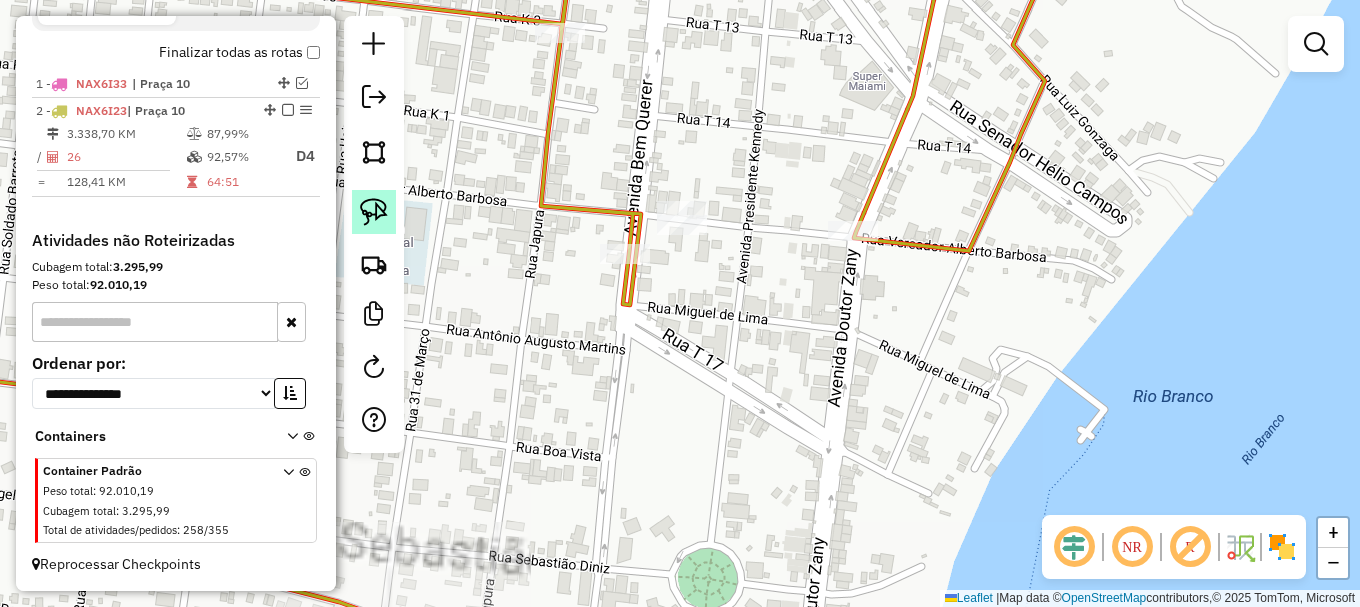 click 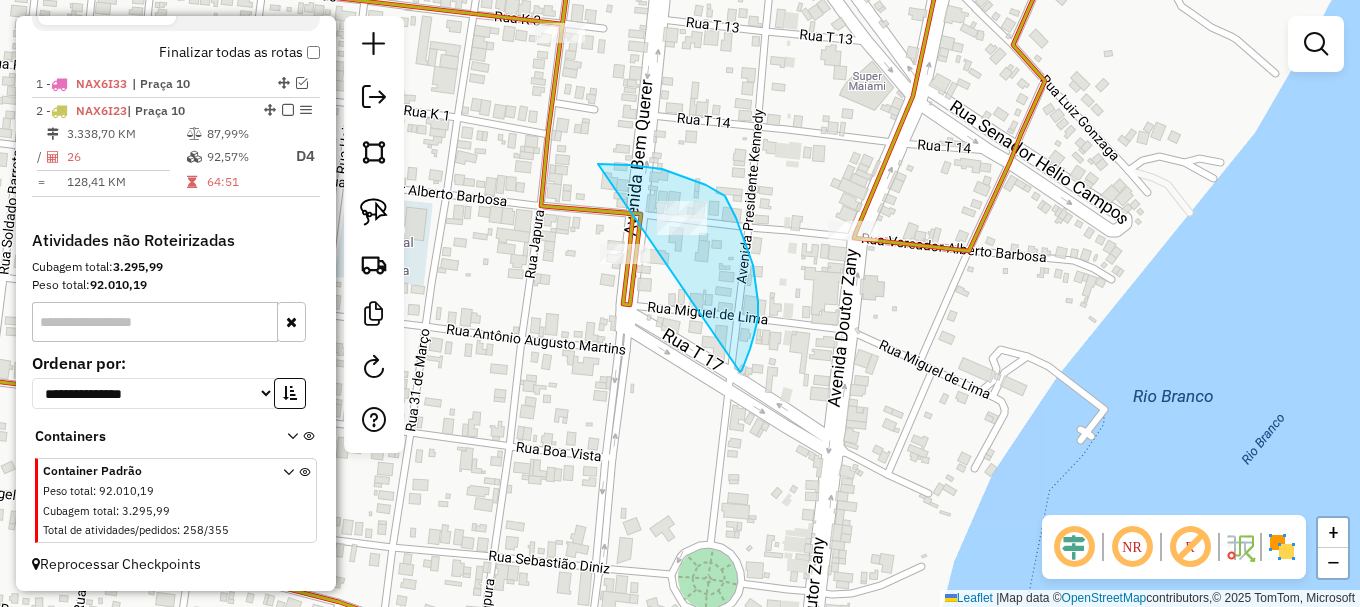 drag, startPoint x: 740, startPoint y: 372, endPoint x: 591, endPoint y: 164, distance: 255.8613 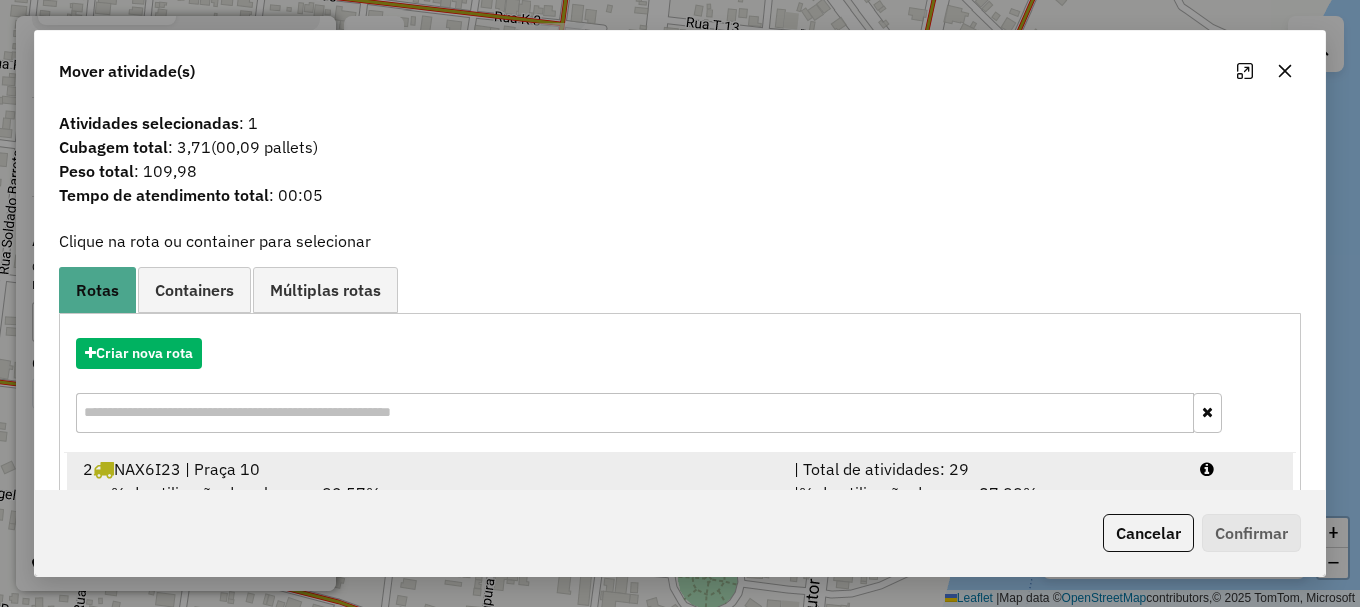 click at bounding box center [1239, 469] 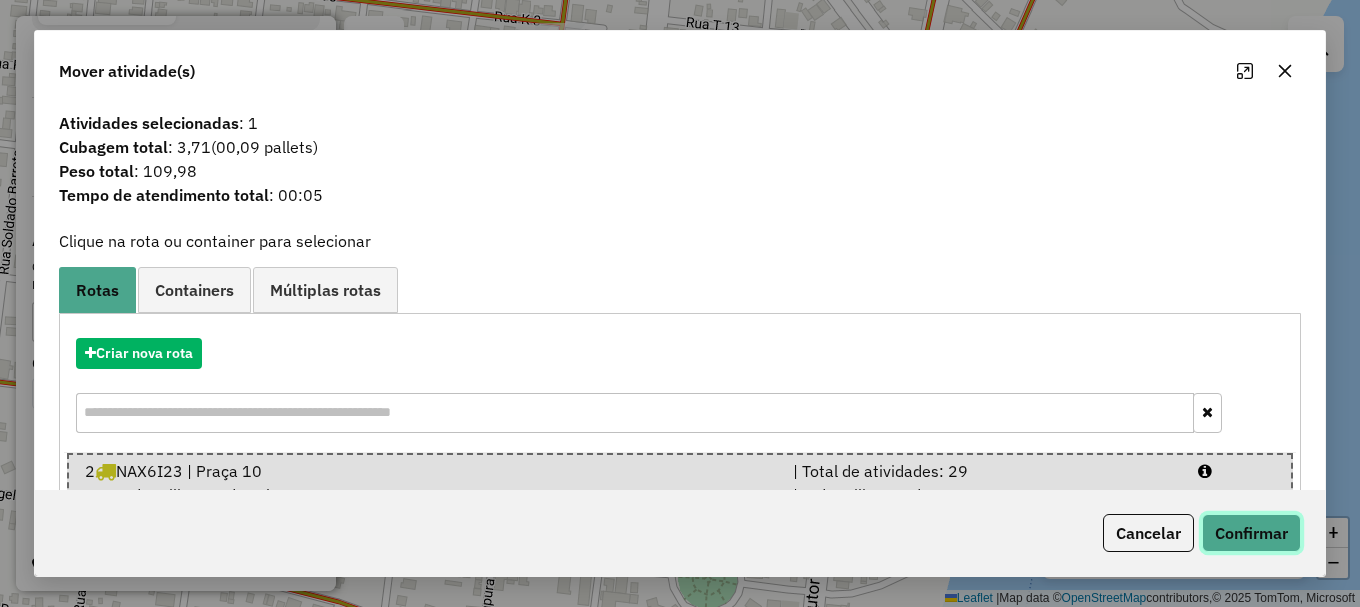 click on "Confirmar" 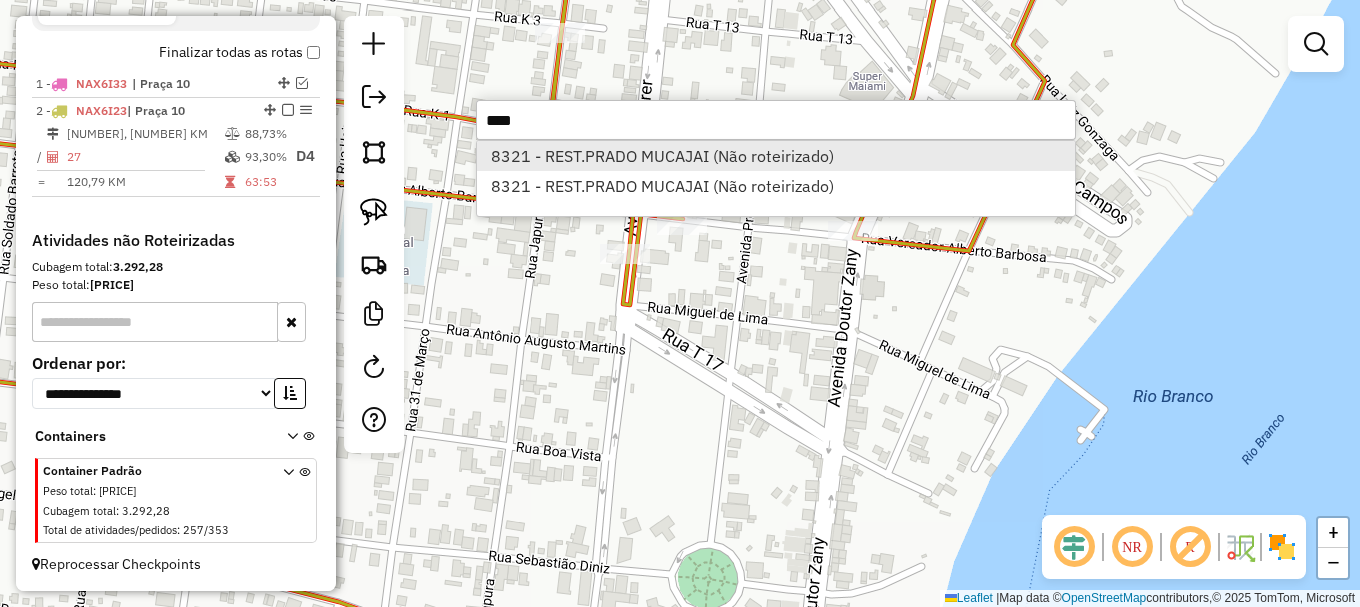 type on "****" 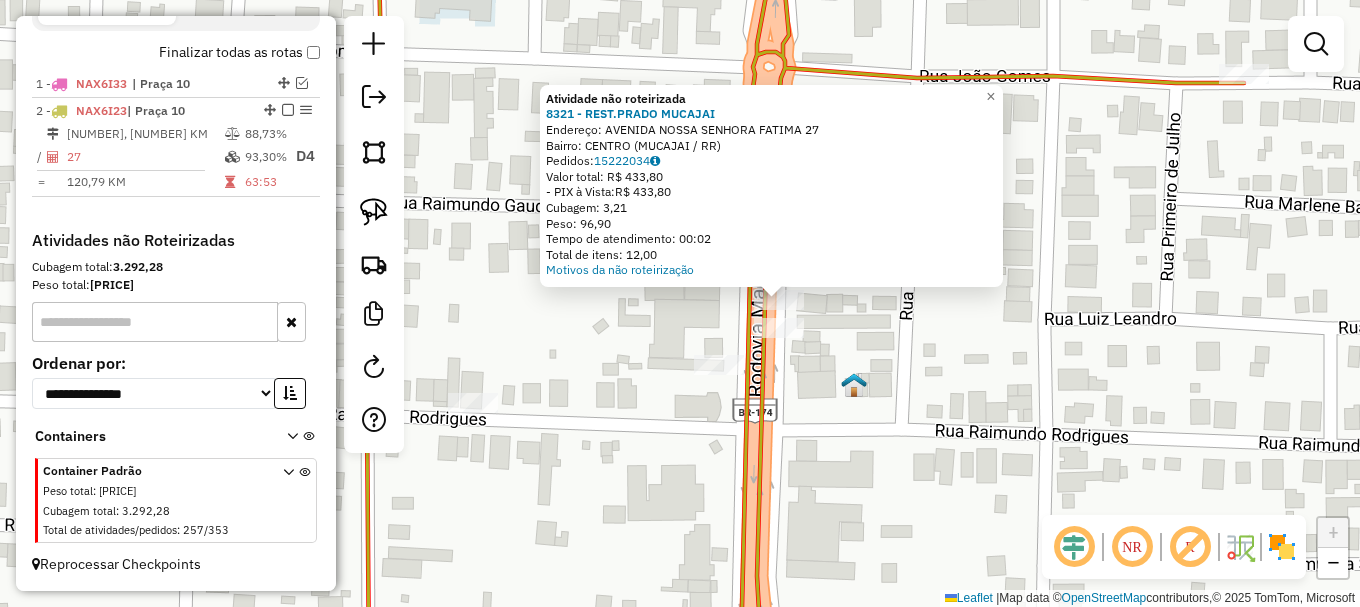 drag, startPoint x: 576, startPoint y: 302, endPoint x: 614, endPoint y: 296, distance: 38.470768 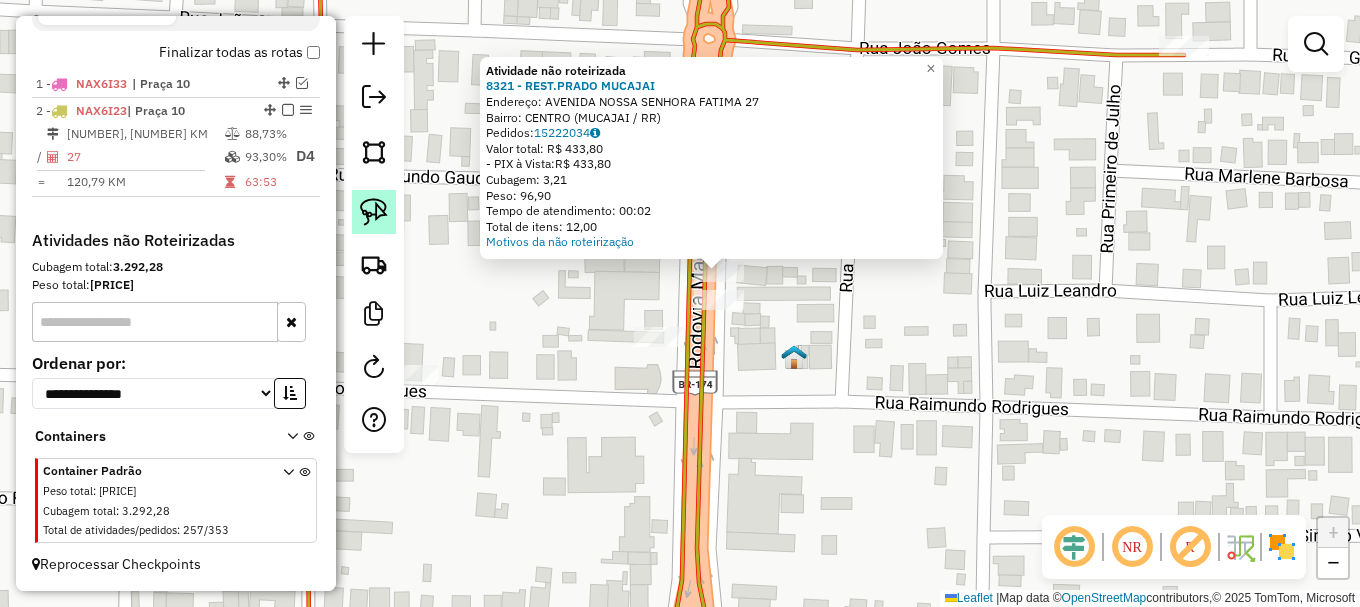 click 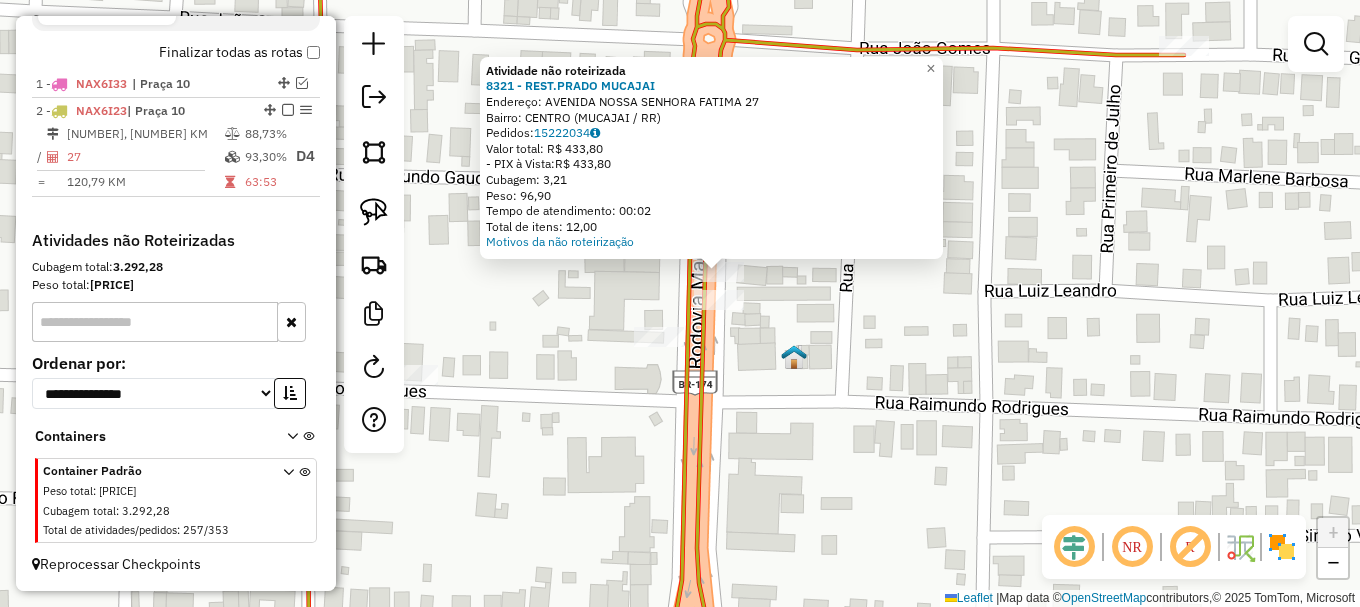 drag, startPoint x: 379, startPoint y: 209, endPoint x: 585, endPoint y: 301, distance: 225.61029 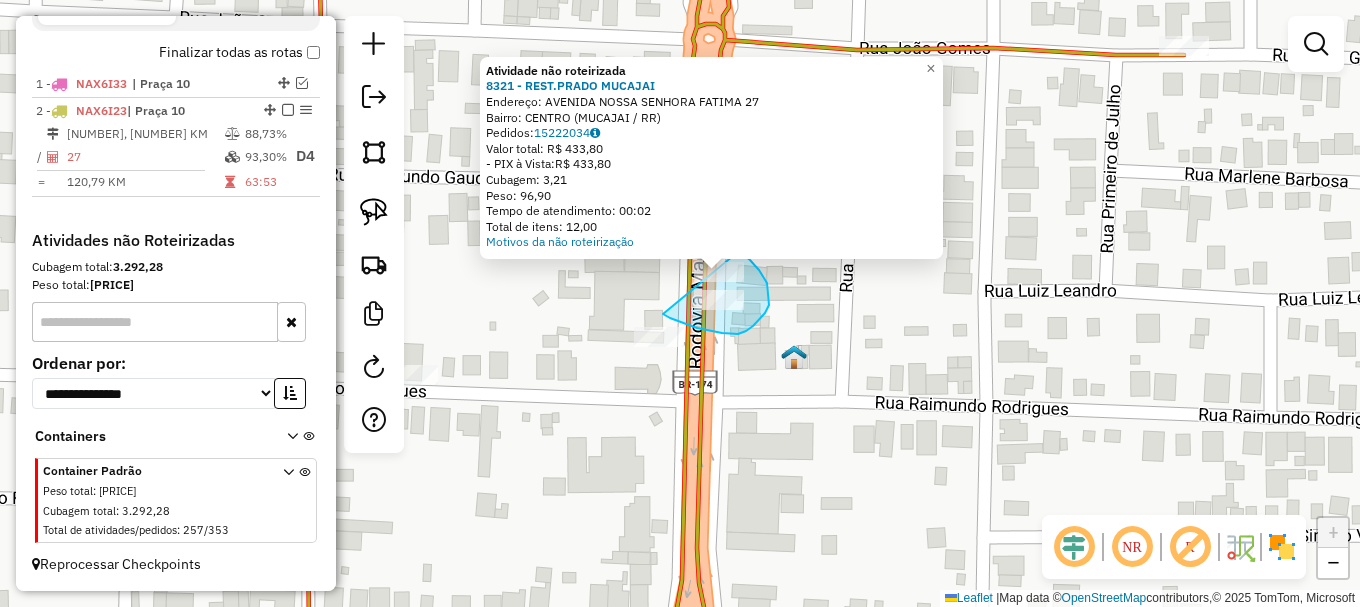 drag, startPoint x: 663, startPoint y: 314, endPoint x: 691, endPoint y: 221, distance: 97.123634 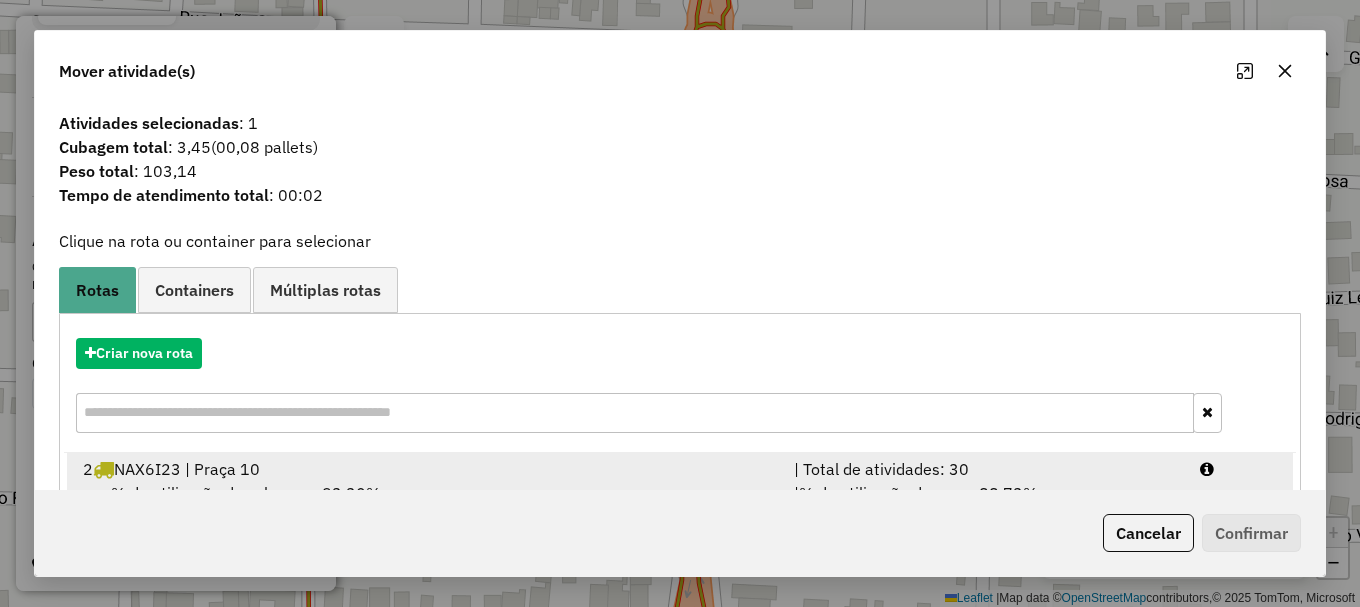 click at bounding box center (1239, 469) 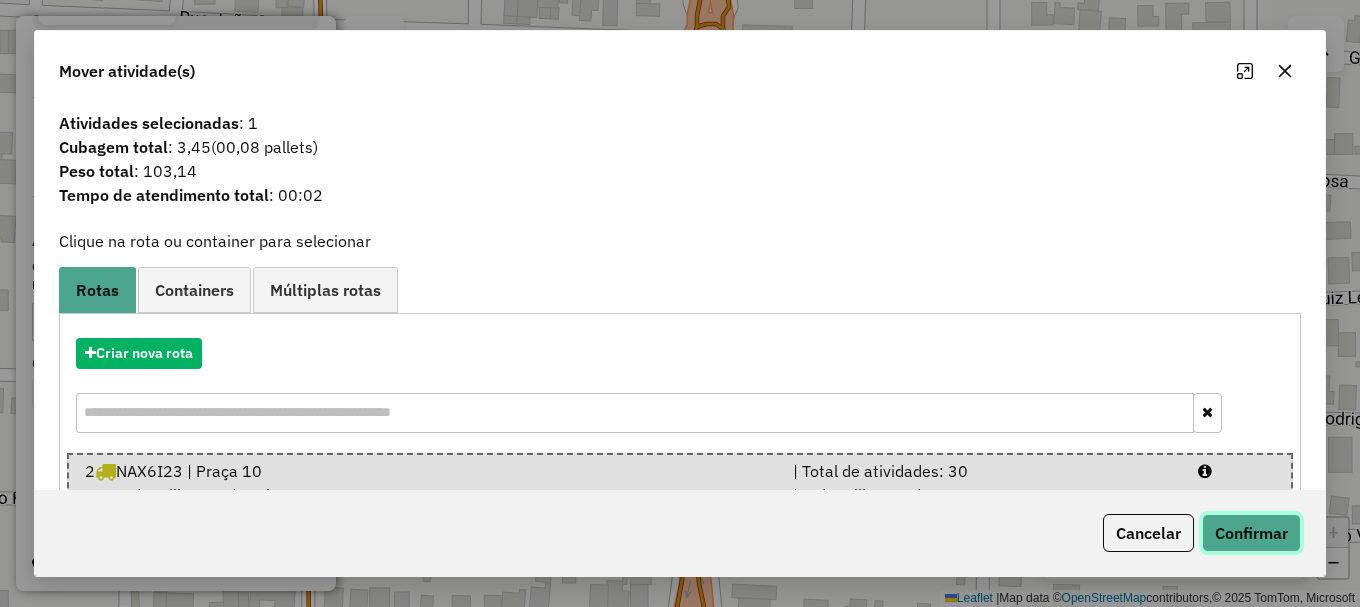 click on "Confirmar" 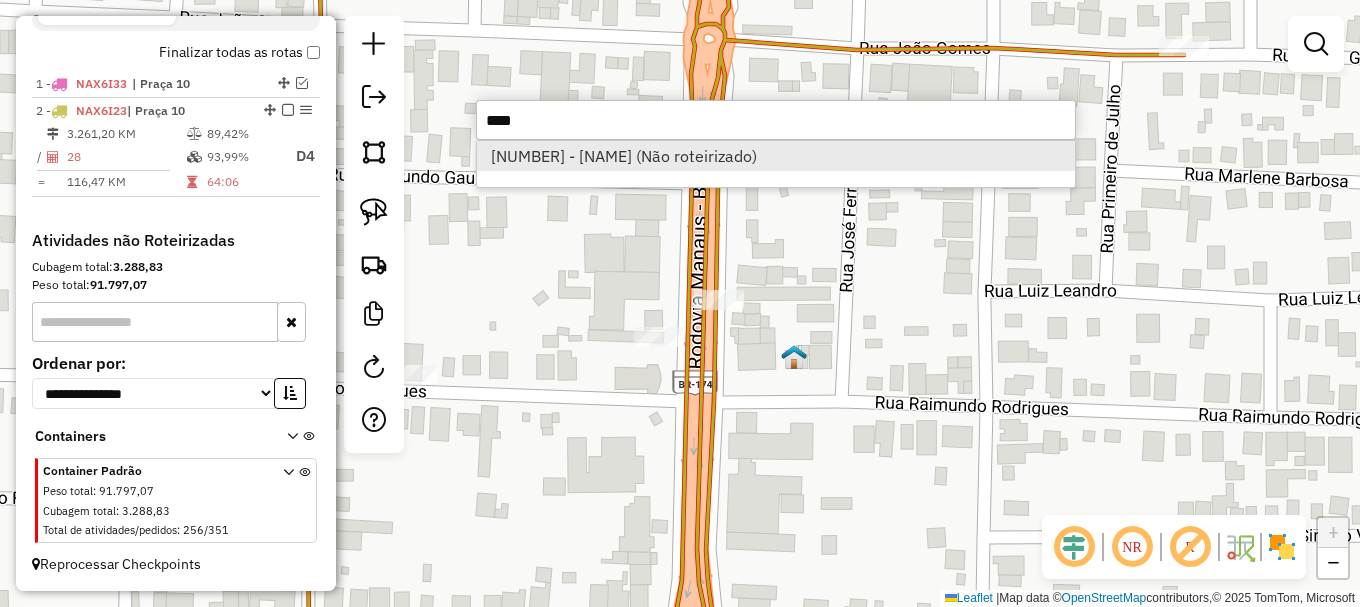 type on "****" 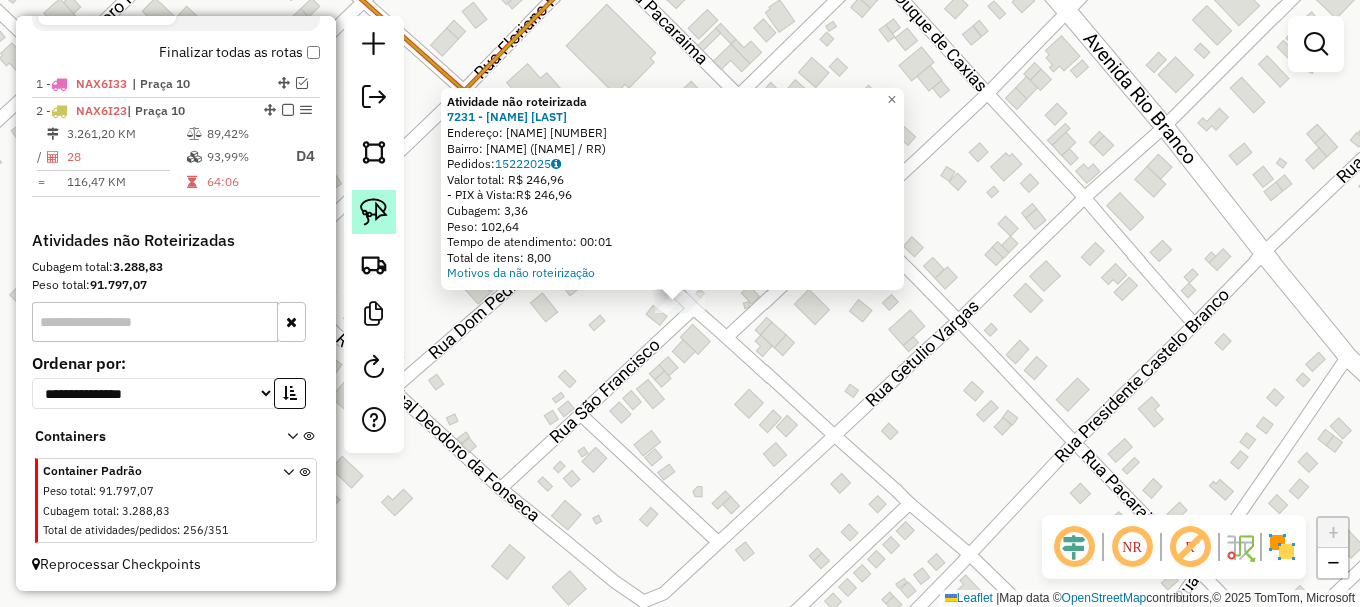 drag, startPoint x: 376, startPoint y: 210, endPoint x: 450, endPoint y: 293, distance: 111.19802 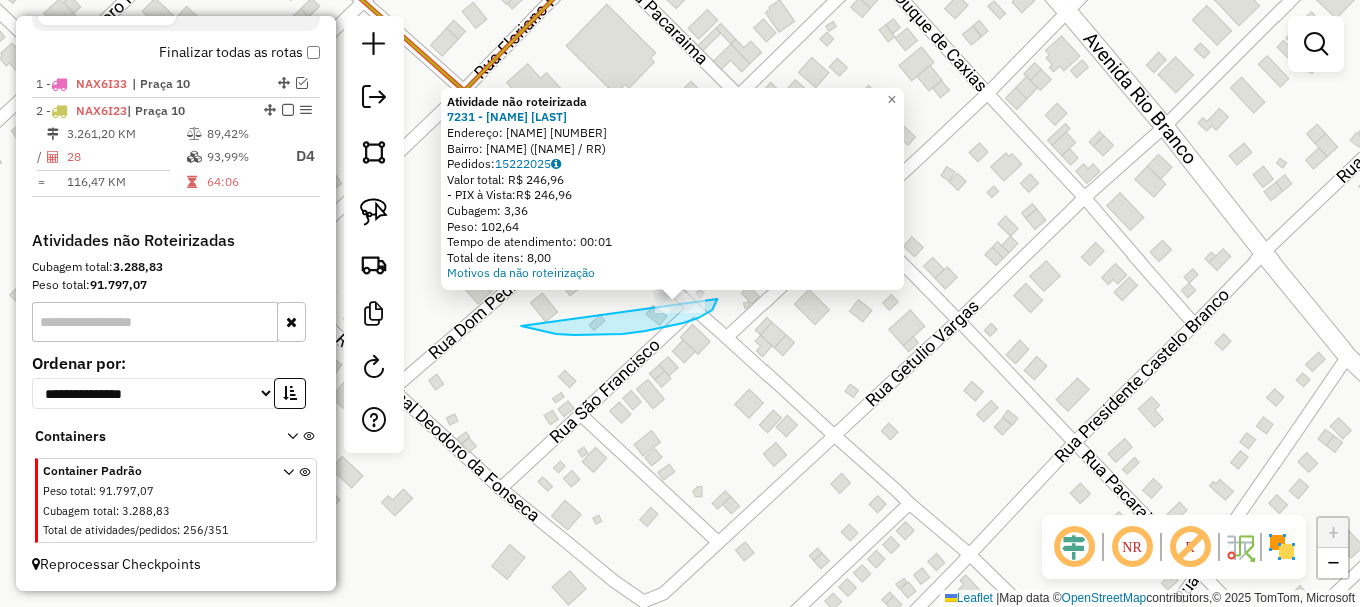 drag, startPoint x: 622, startPoint y: 334, endPoint x: 730, endPoint y: 255, distance: 133.80957 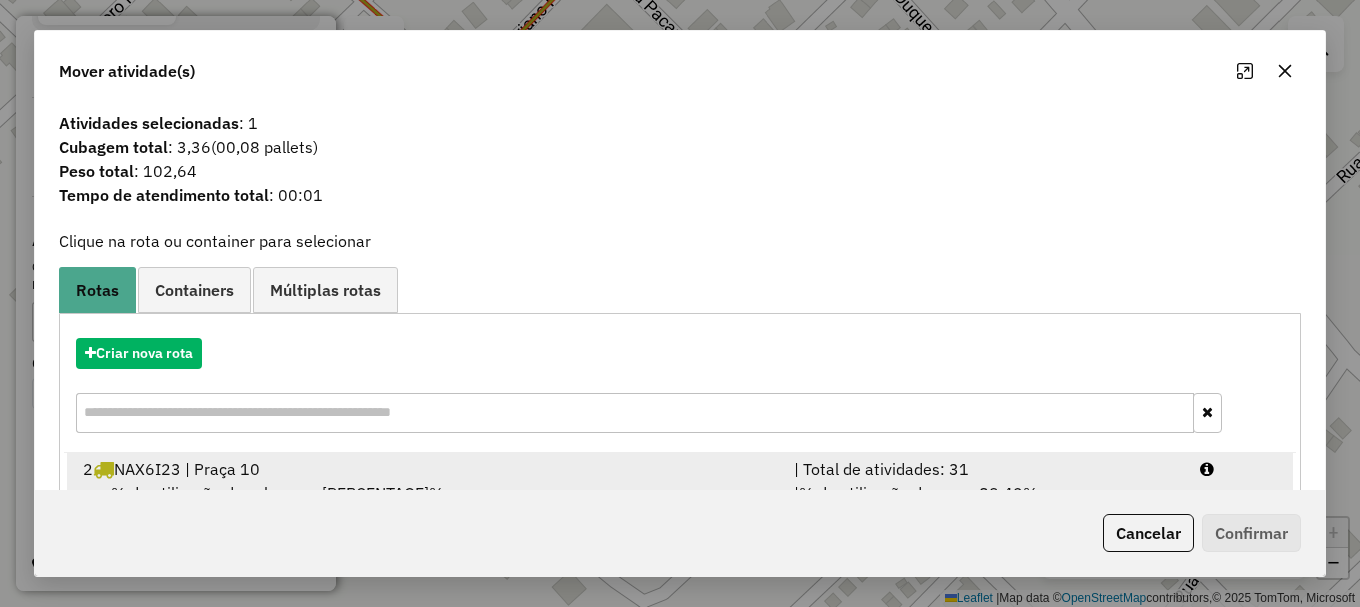 click at bounding box center [1239, 469] 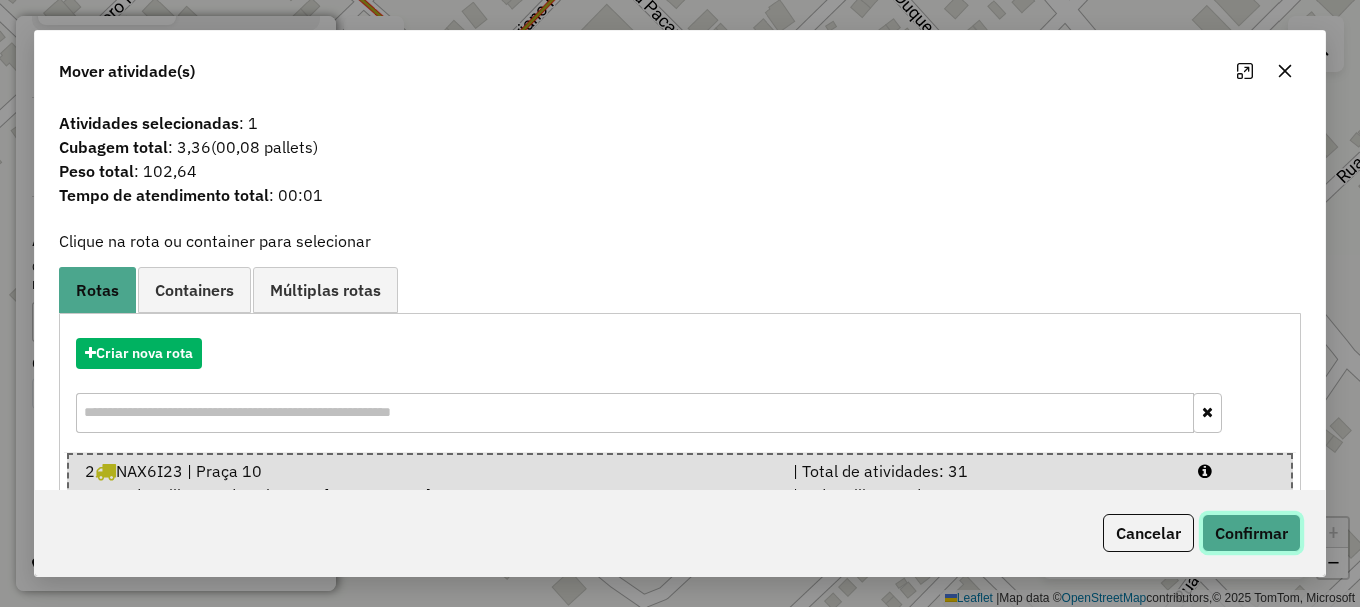 click on "Confirmar" 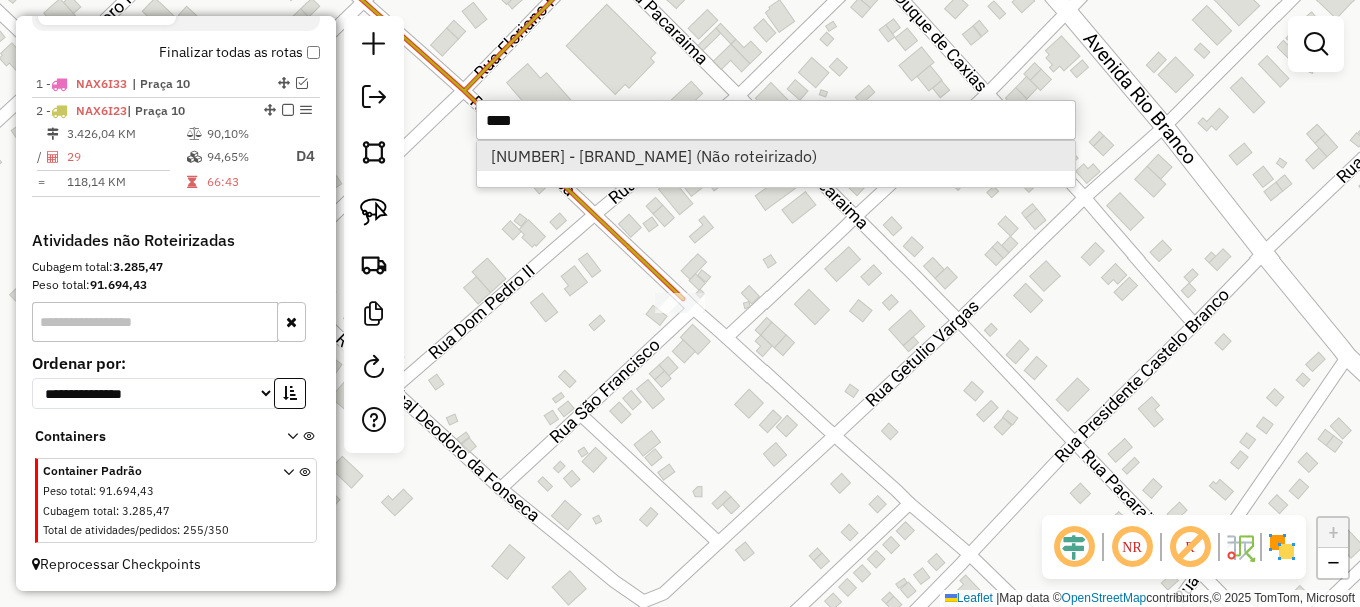type on "****" 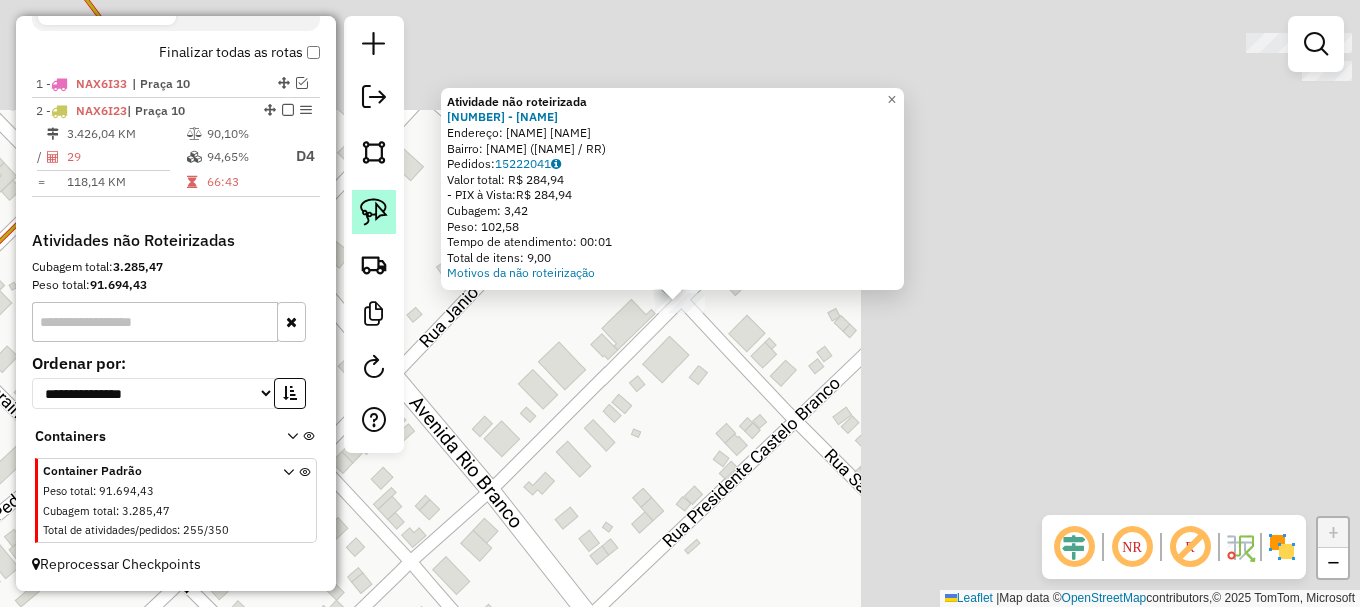 click 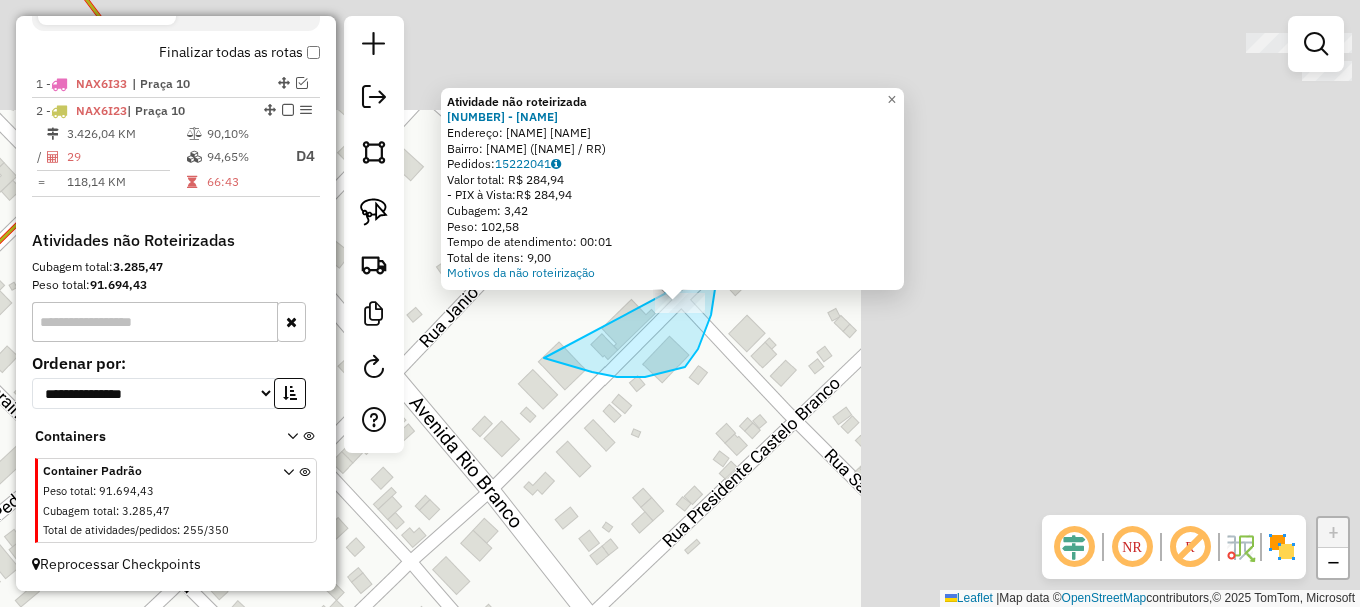 drag, startPoint x: 630, startPoint y: 377, endPoint x: 716, endPoint y: 259, distance: 146.0137 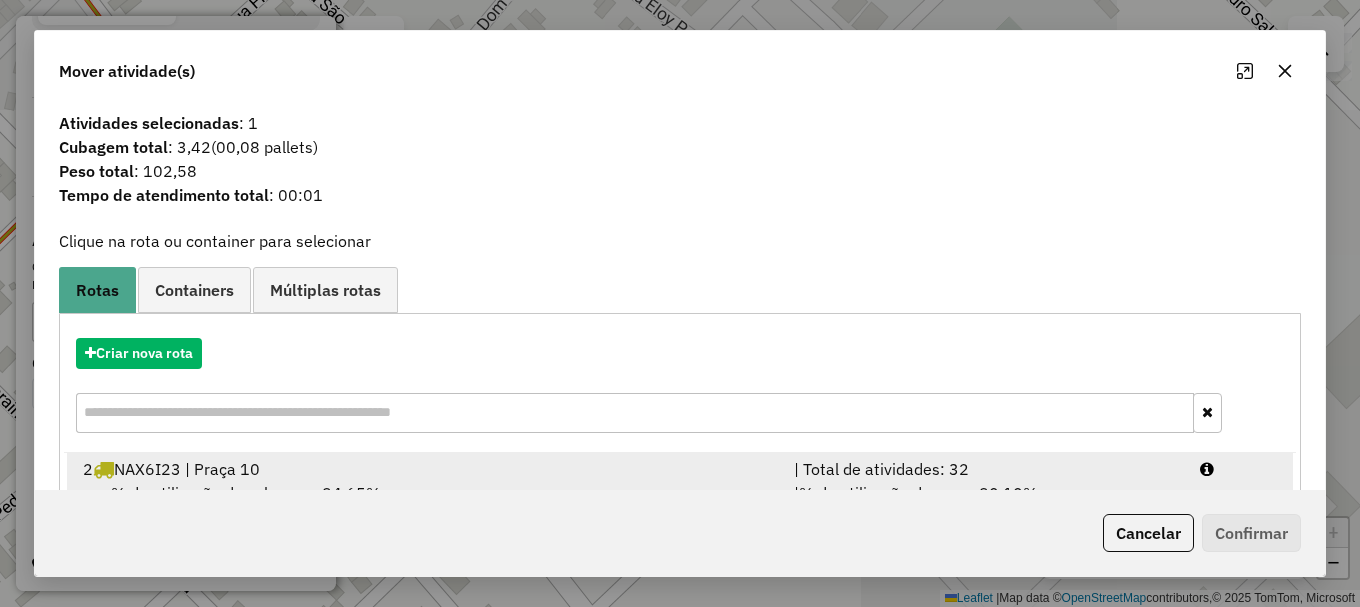 click at bounding box center [1239, 469] 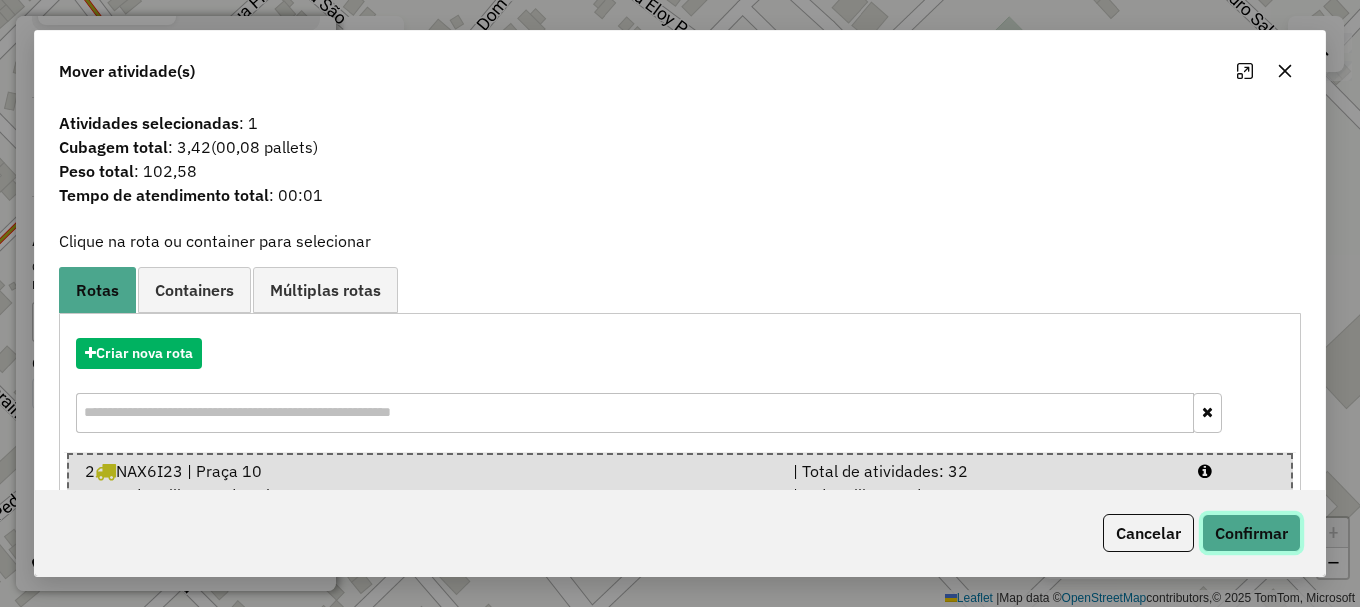 click on "Confirmar" 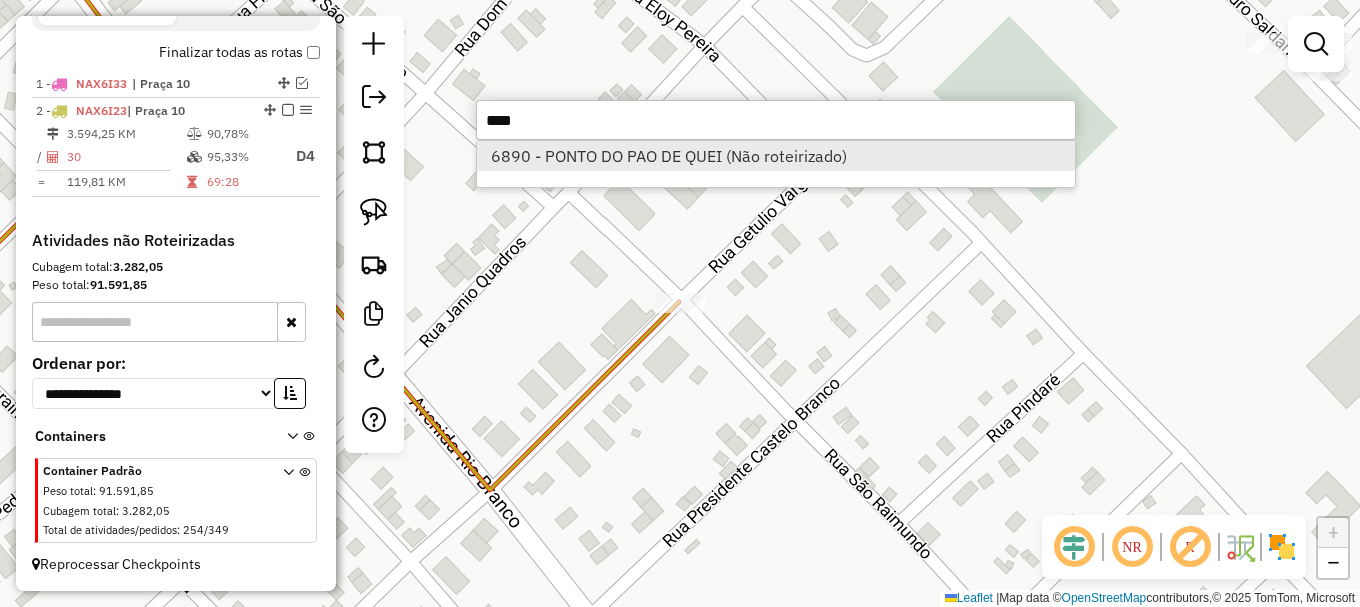 type on "****" 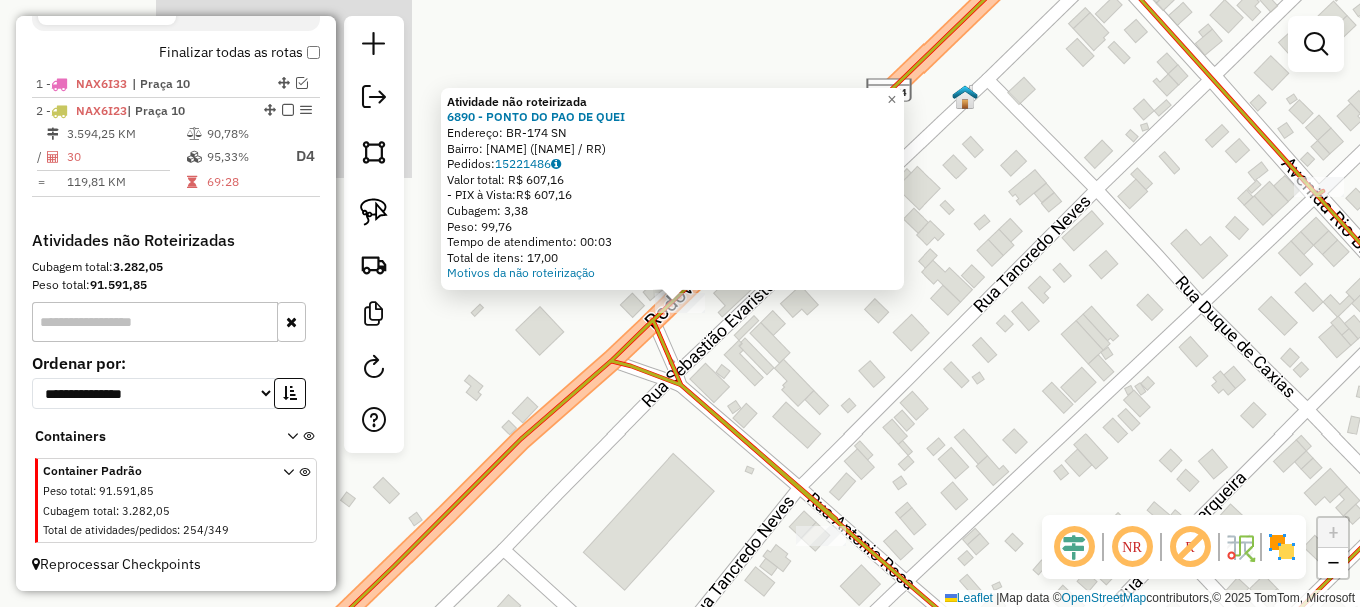 drag, startPoint x: 368, startPoint y: 214, endPoint x: 461, endPoint y: 304, distance: 129.41792 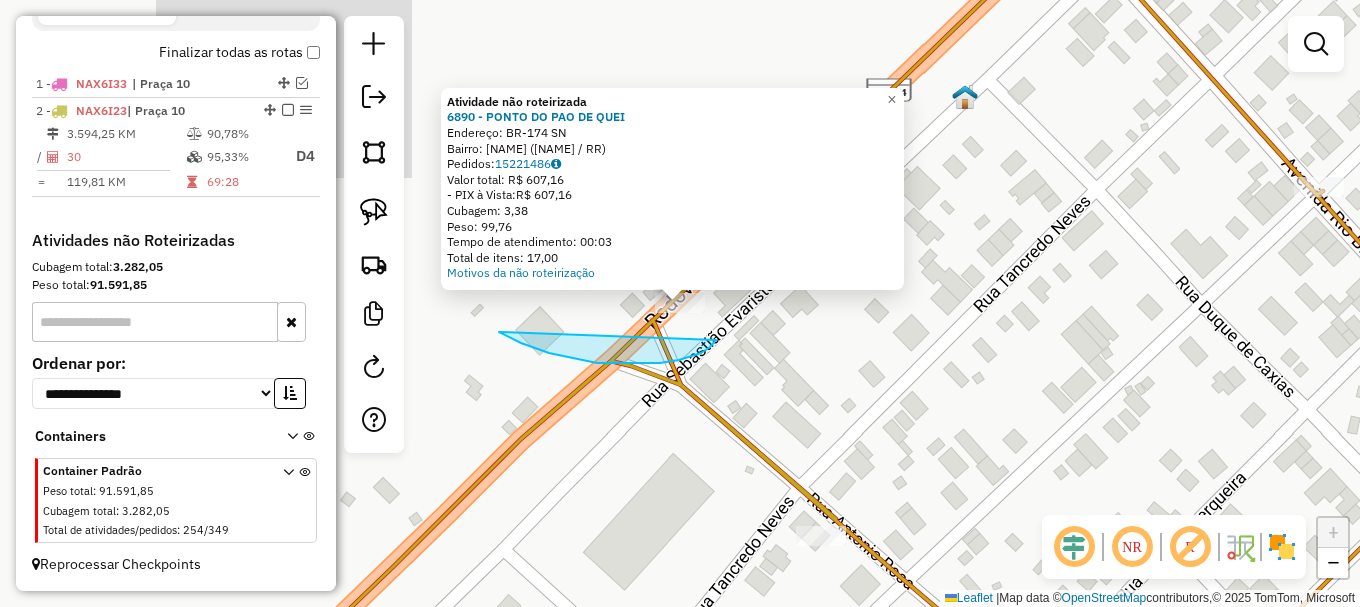 drag, startPoint x: 531, startPoint y: 347, endPoint x: 724, endPoint y: 271, distance: 207.42468 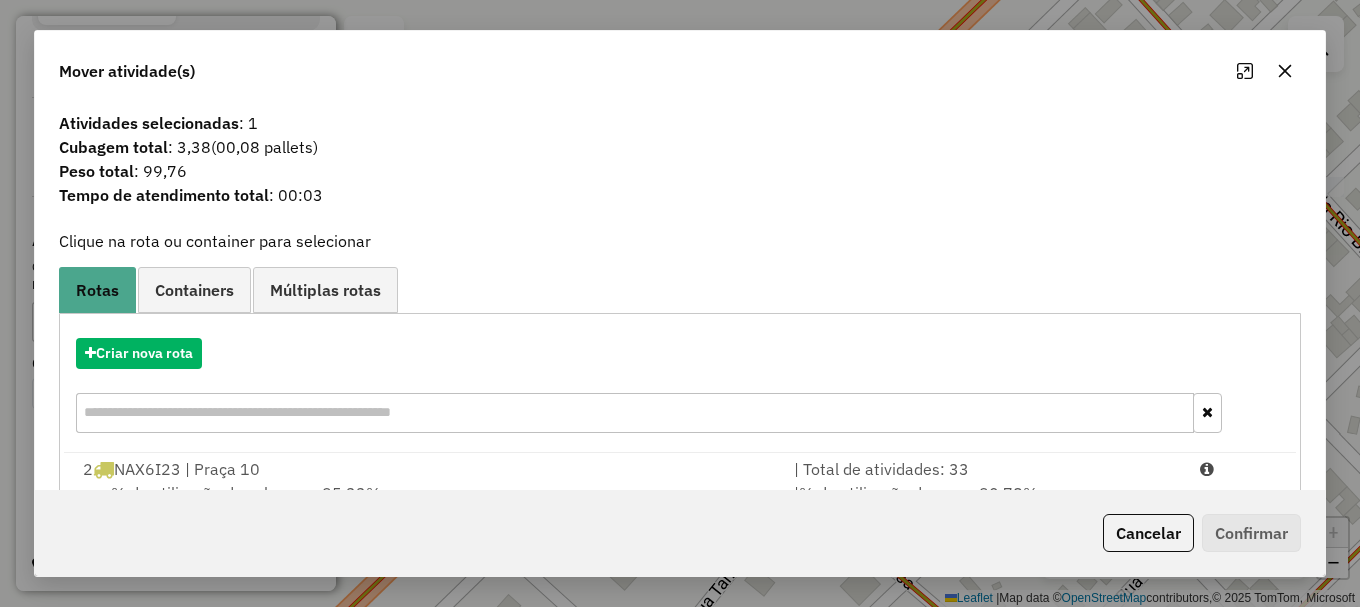 click at bounding box center (1239, 469) 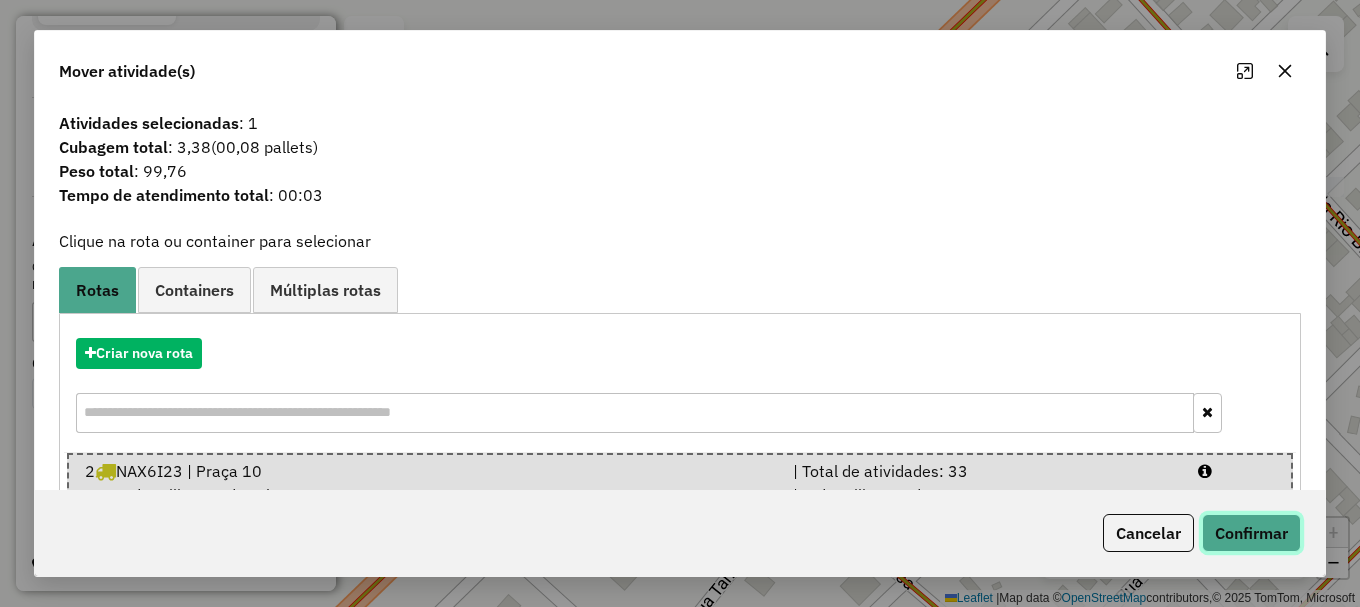 click on "Confirmar" 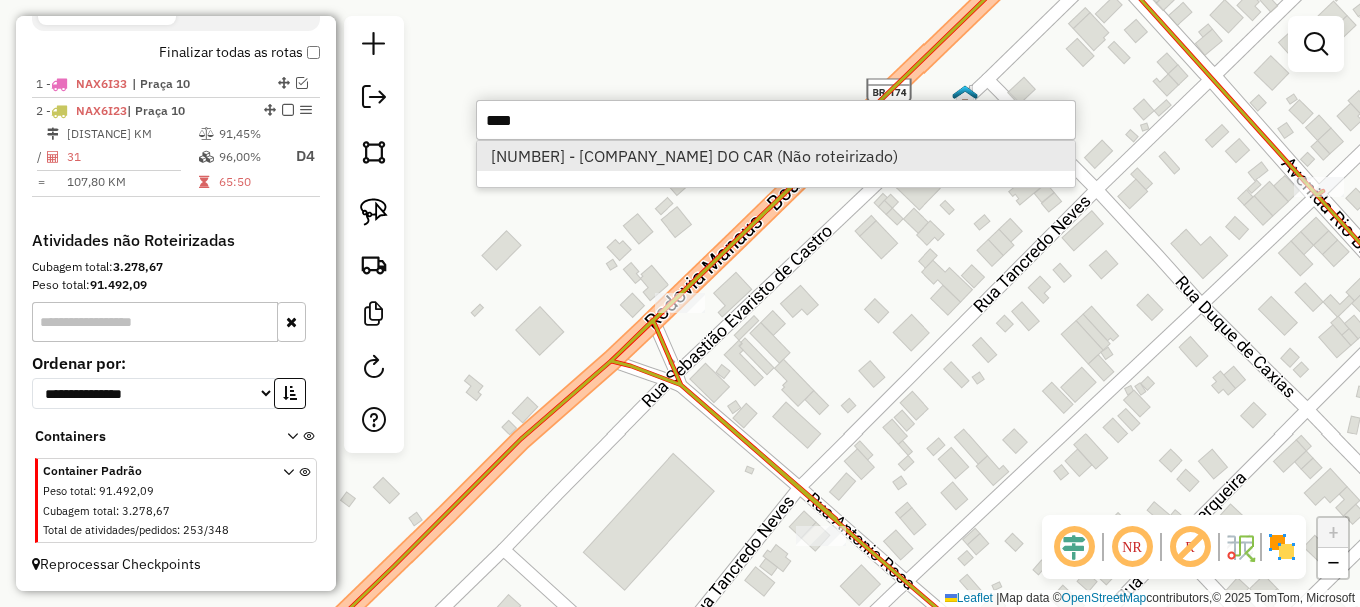type on "****" 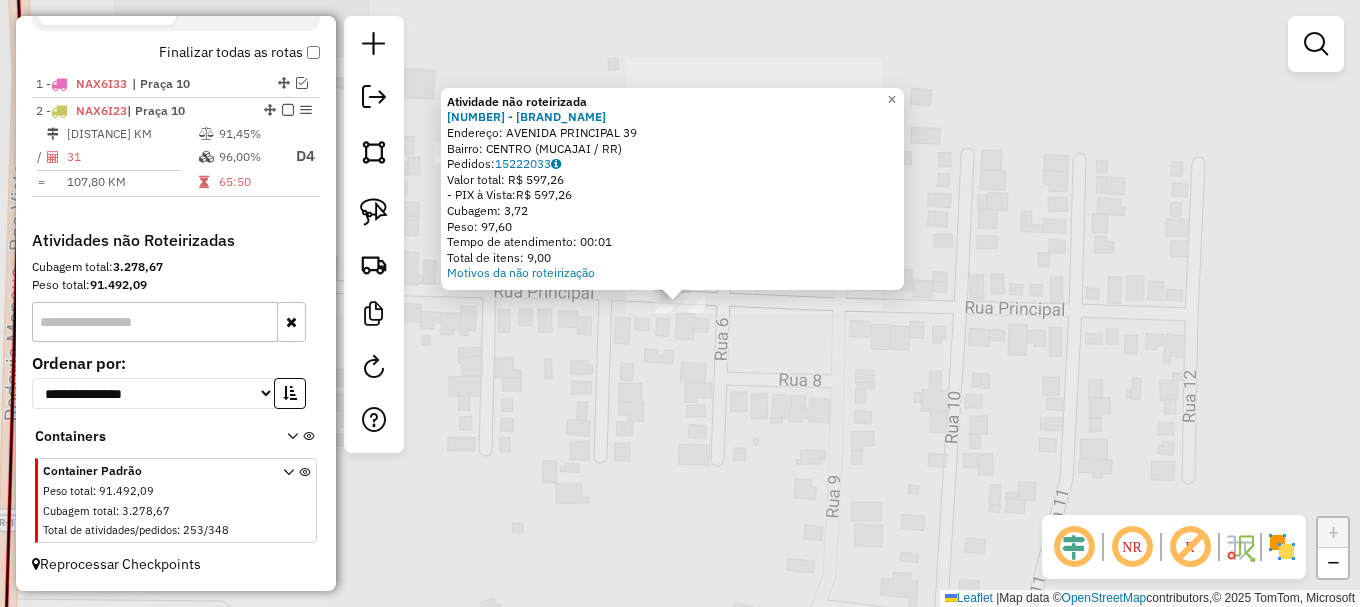 drag, startPoint x: 382, startPoint y: 217, endPoint x: 463, endPoint y: 281, distance: 103.23275 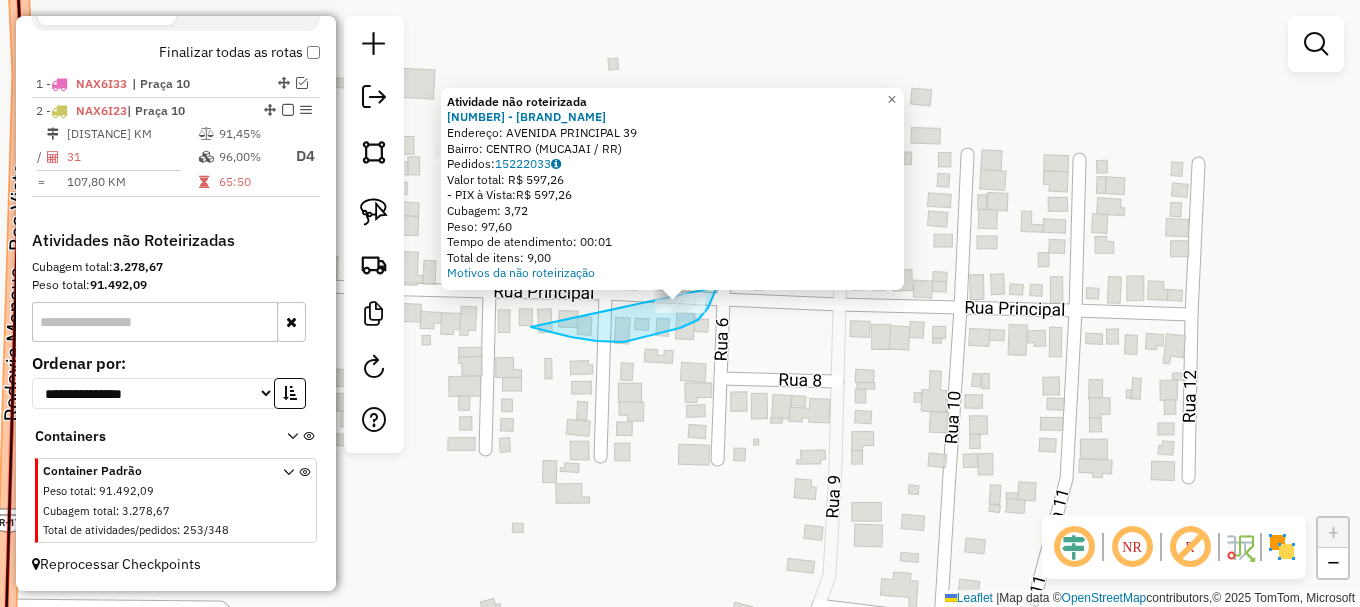 drag, startPoint x: 571, startPoint y: 337, endPoint x: 720, endPoint y: 261, distance: 167.26326 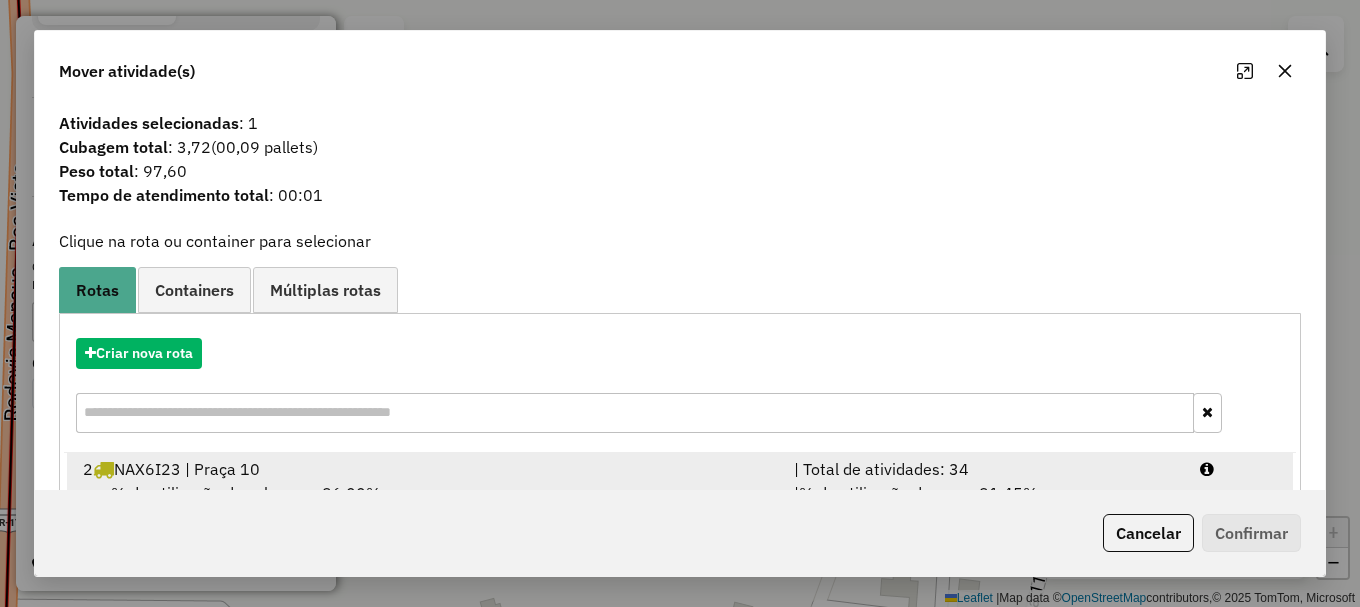 click at bounding box center (1239, 469) 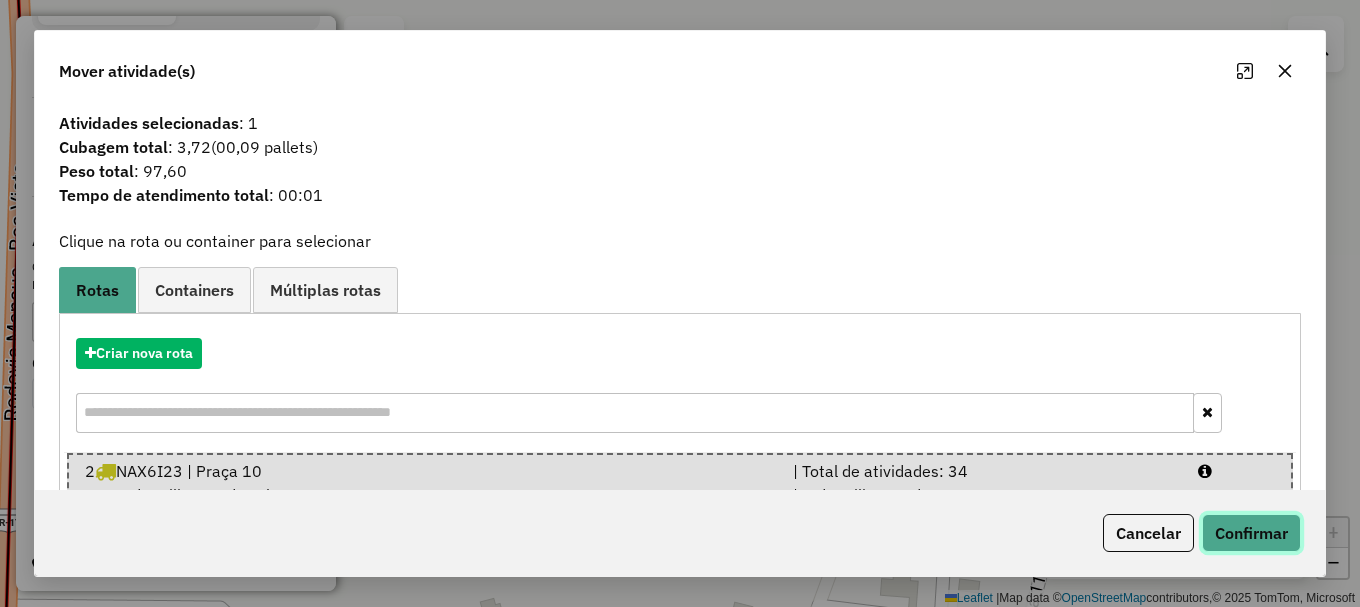 click on "Confirmar" 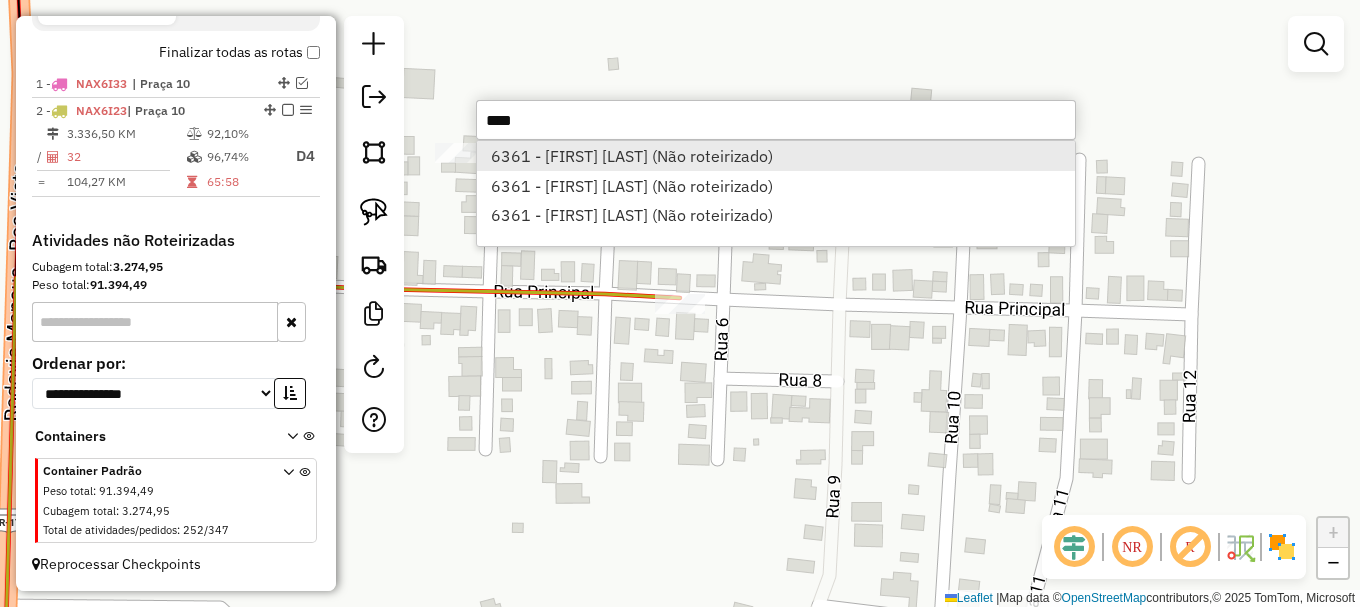 type on "****" 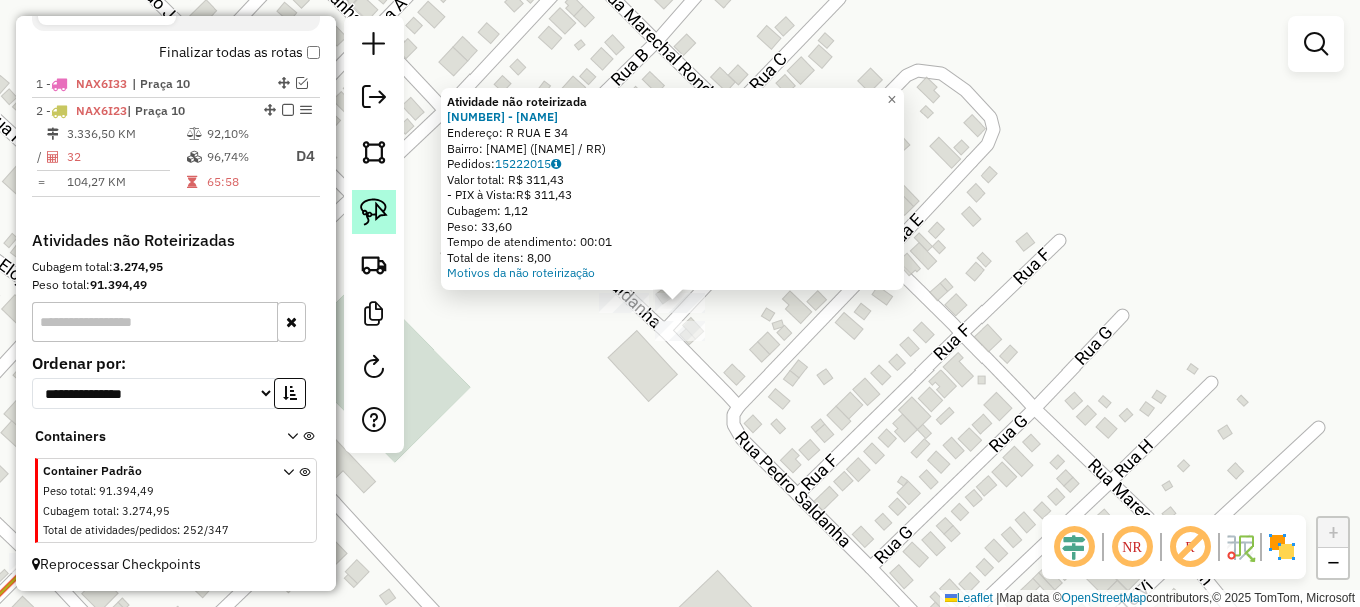 click 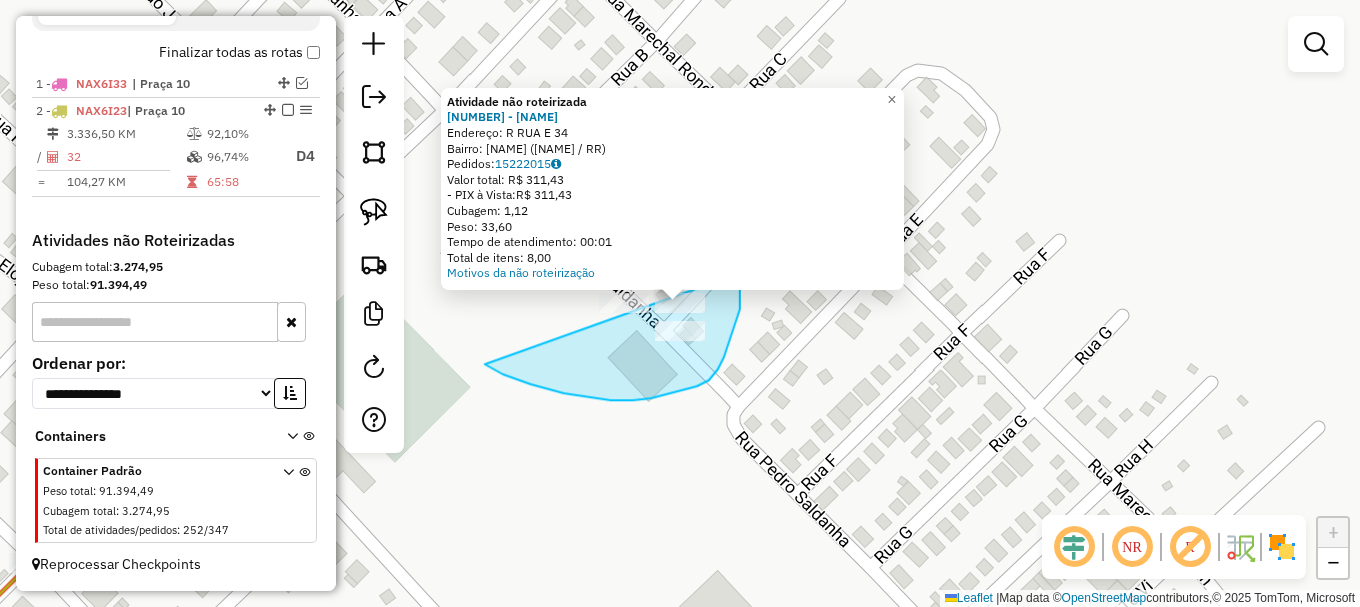 drag, startPoint x: 548, startPoint y: 388, endPoint x: 654, endPoint y: 224, distance: 195.27417 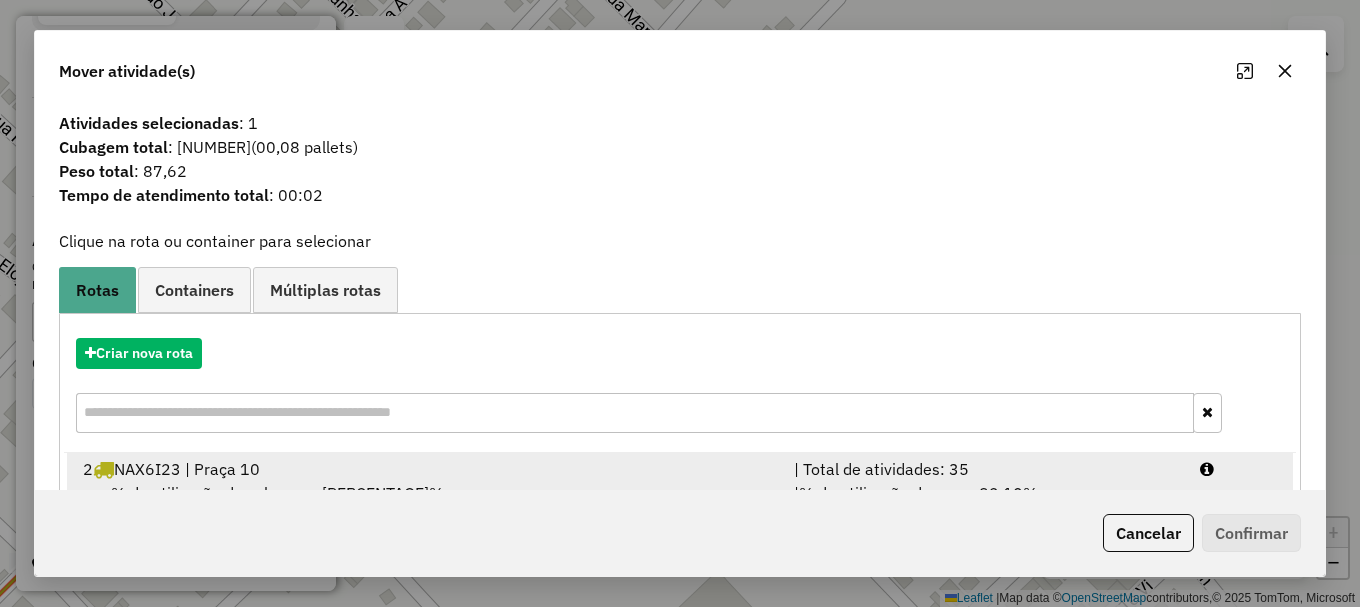 click at bounding box center [1239, 469] 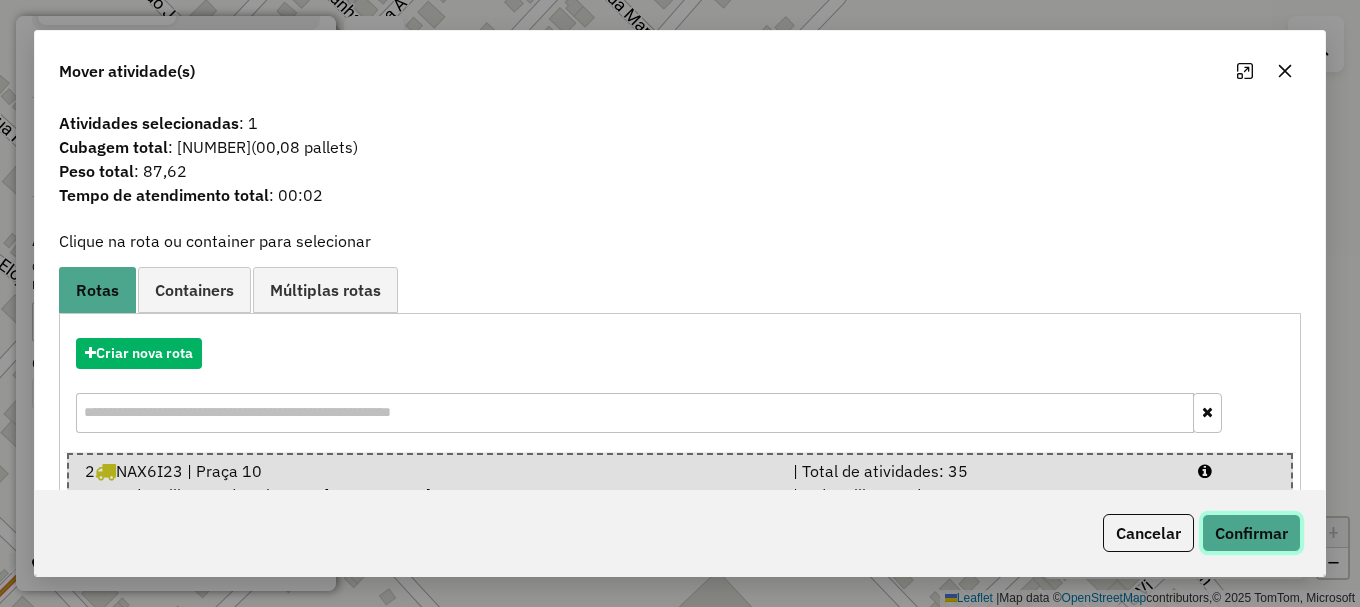 click on "Confirmar" 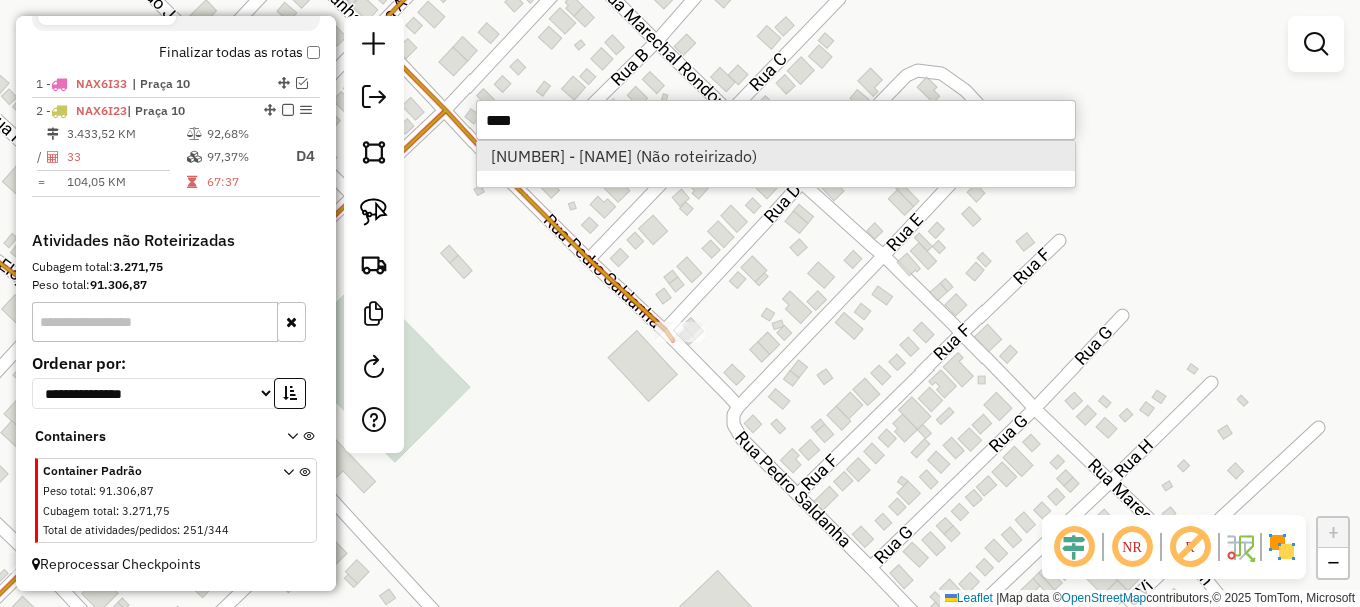 type on "****" 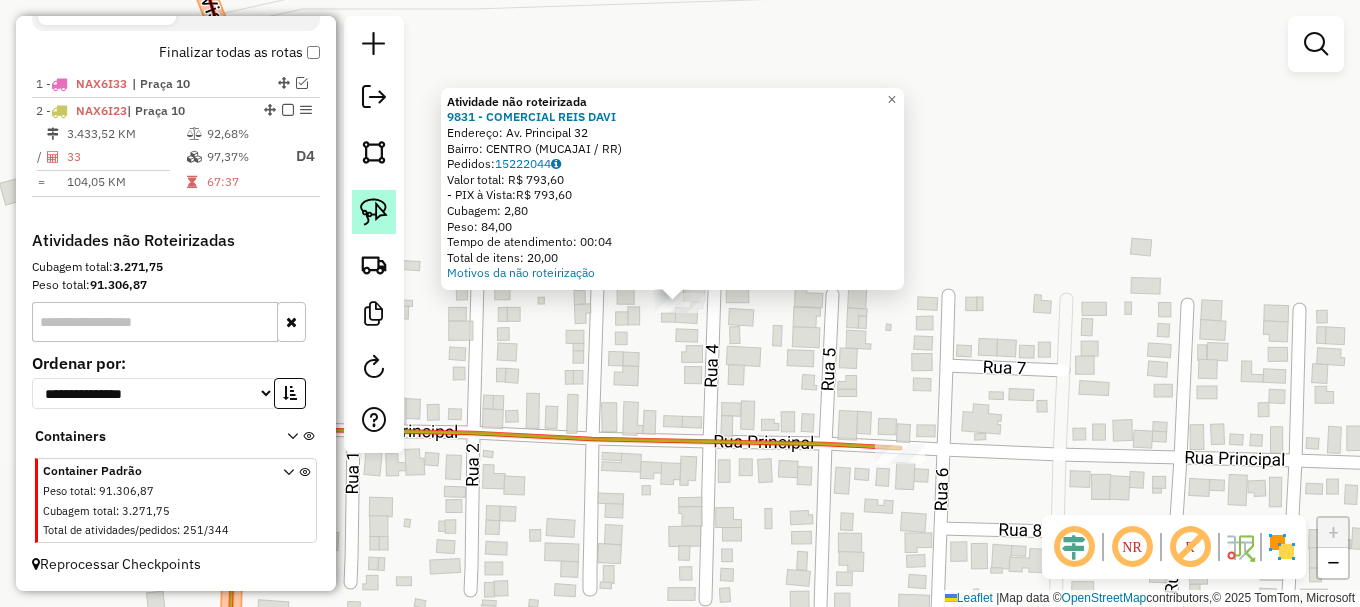 click 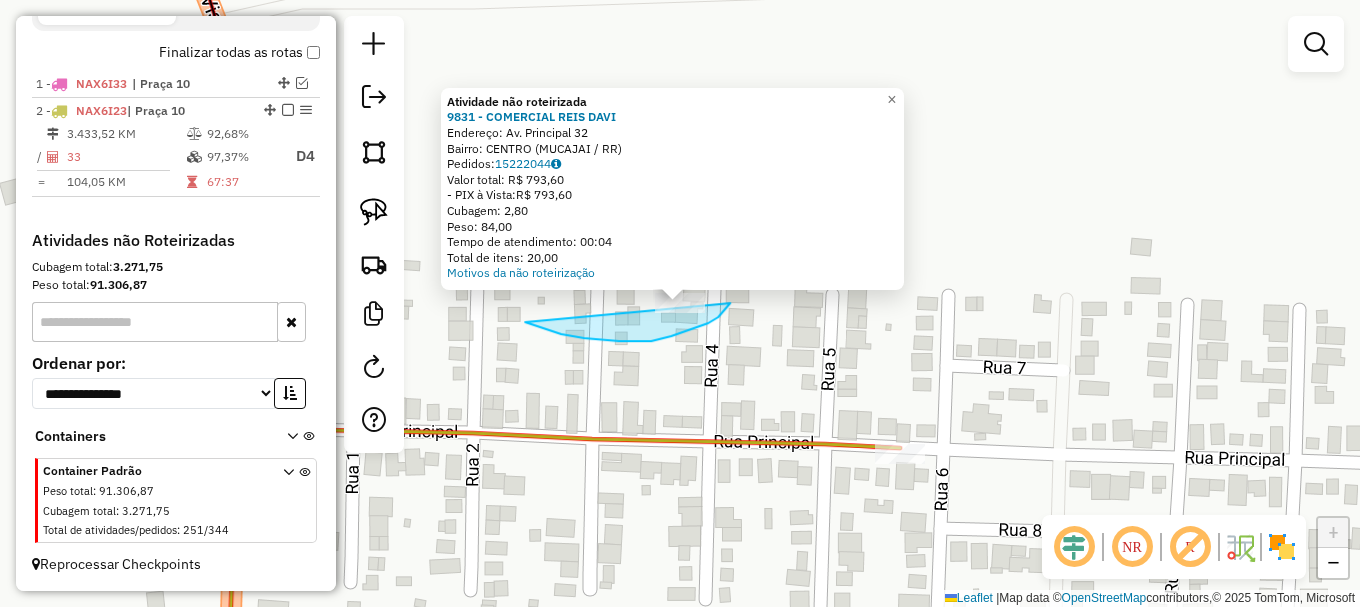 drag, startPoint x: 584, startPoint y: 338, endPoint x: 742, endPoint y: 261, distance: 175.76405 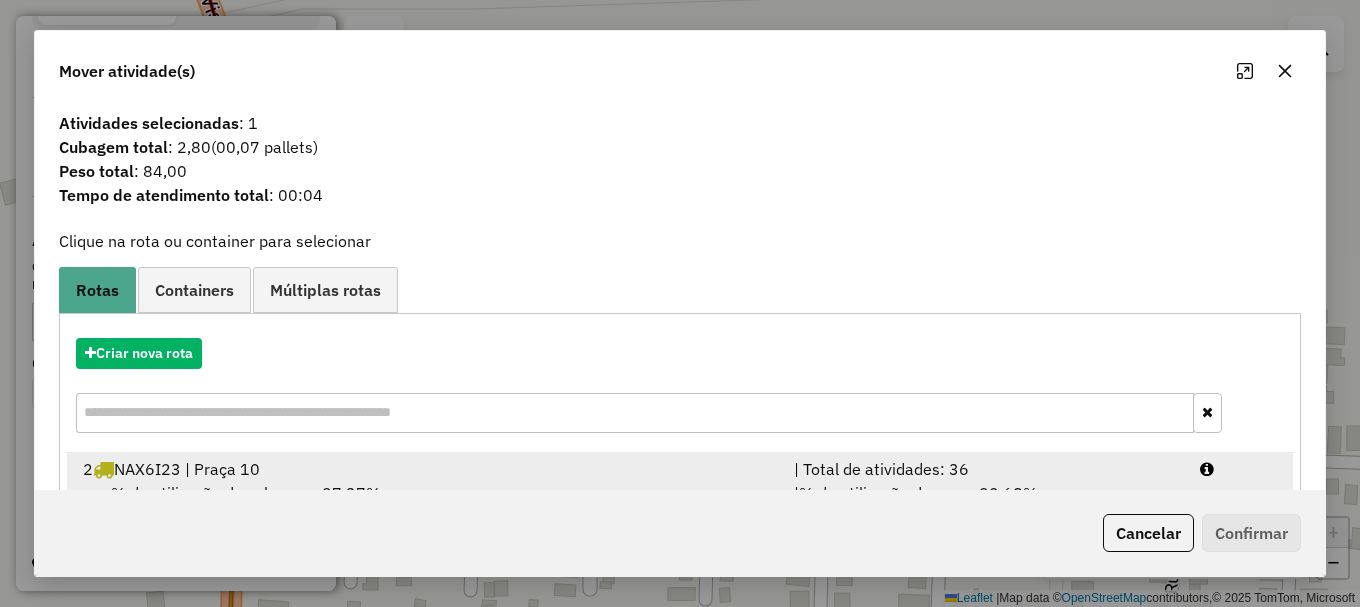 click at bounding box center [1239, 469] 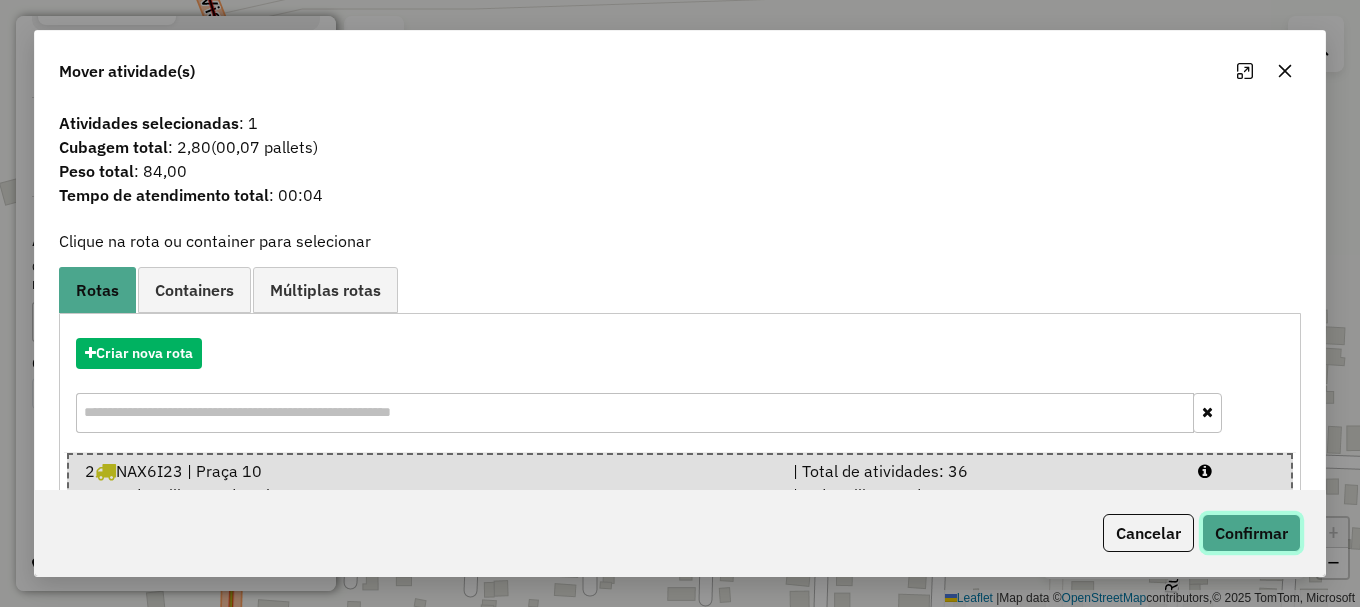 click on "Confirmar" 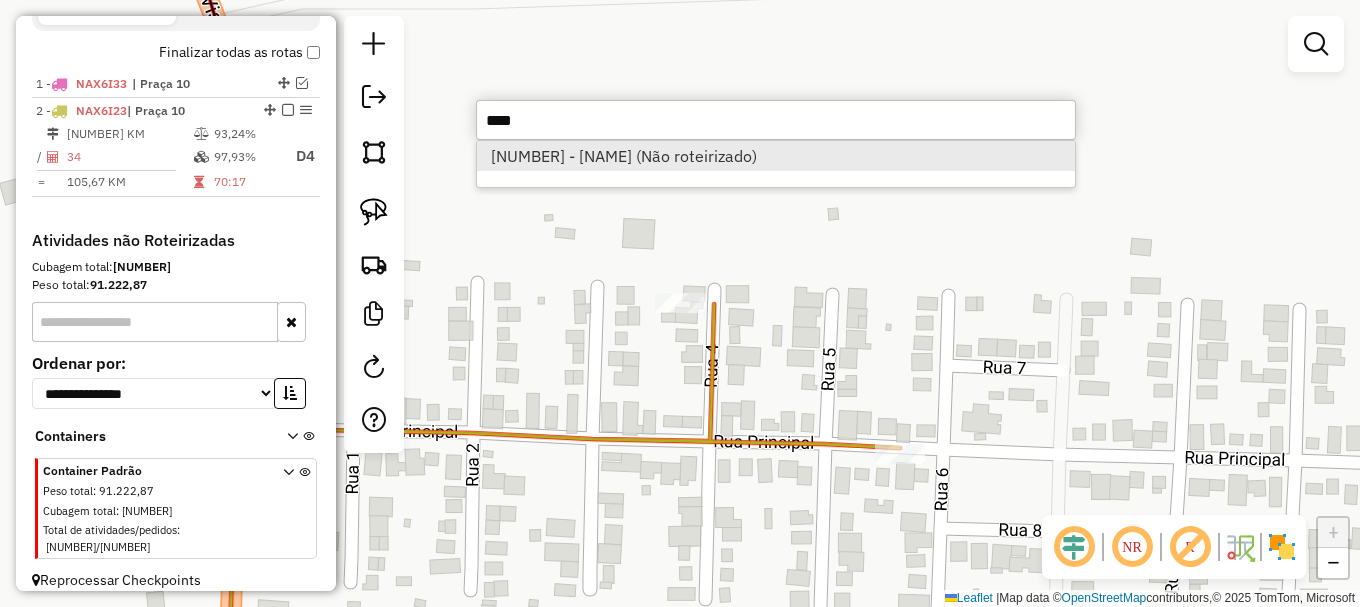 type on "****" 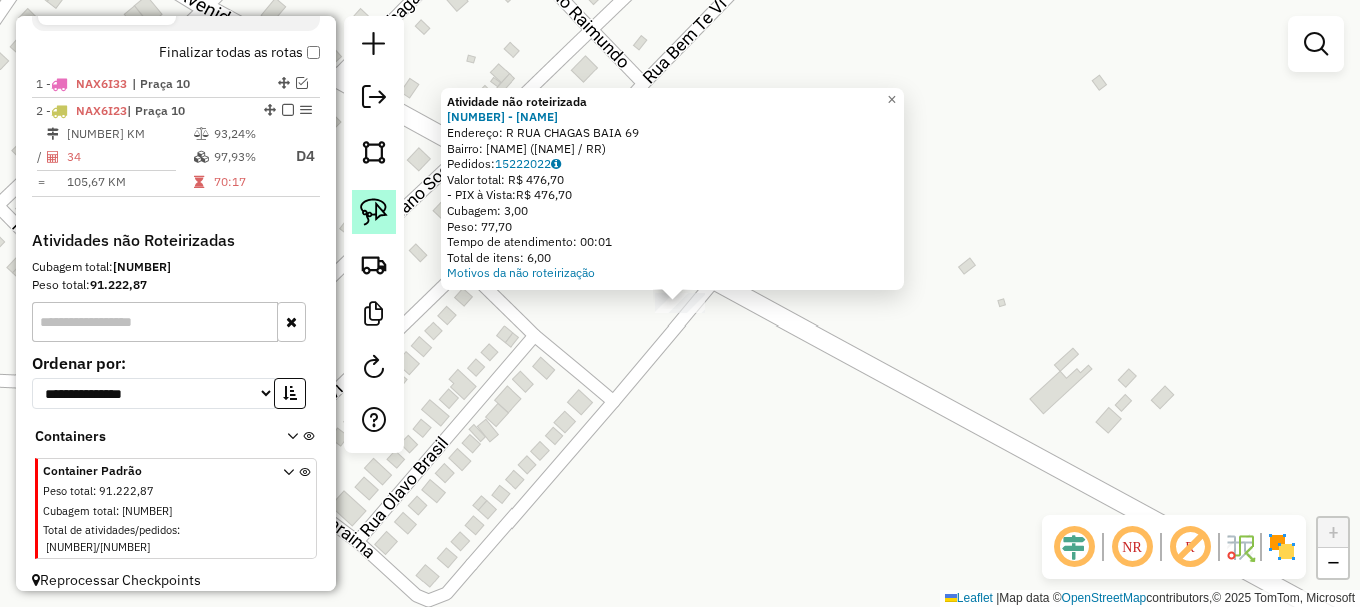 click 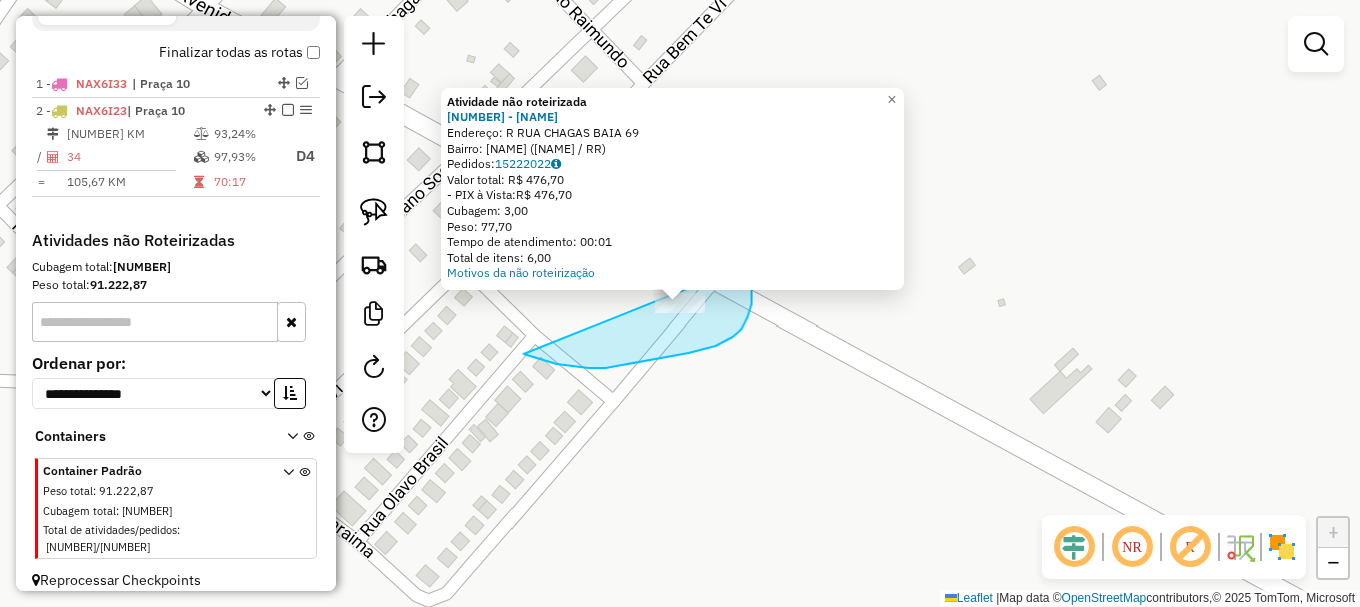 drag, startPoint x: 606, startPoint y: 368, endPoint x: 744, endPoint y: 257, distance: 177.10167 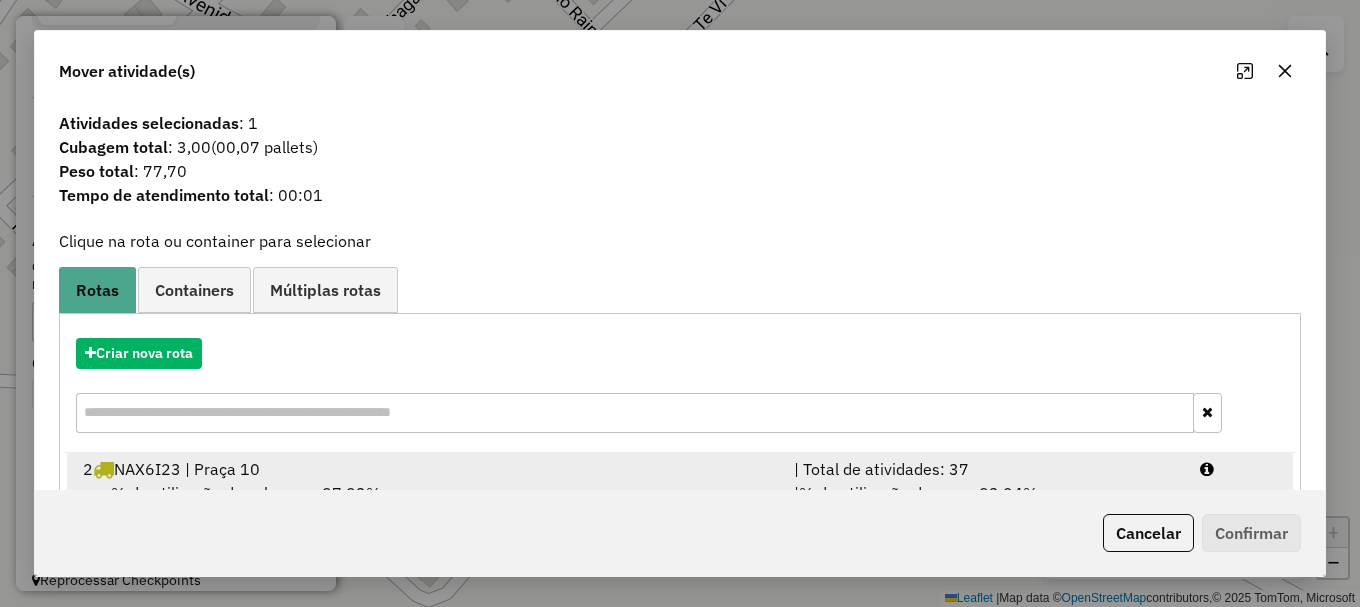 click at bounding box center (1239, 469) 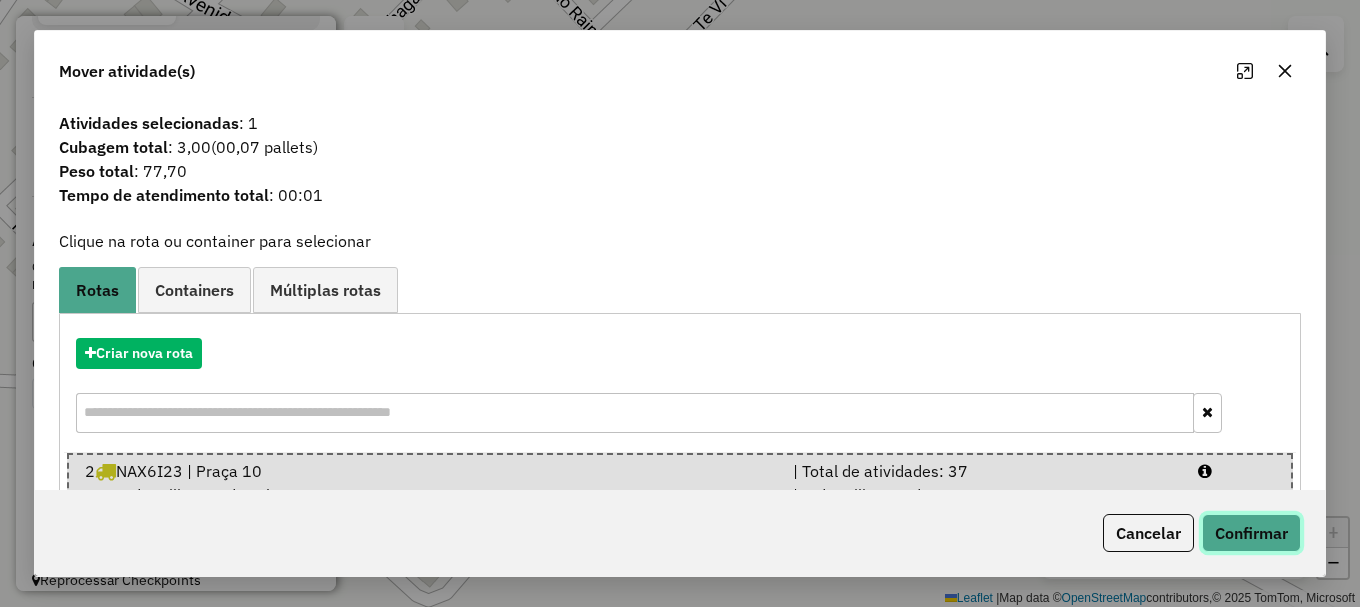 click on "Confirmar" 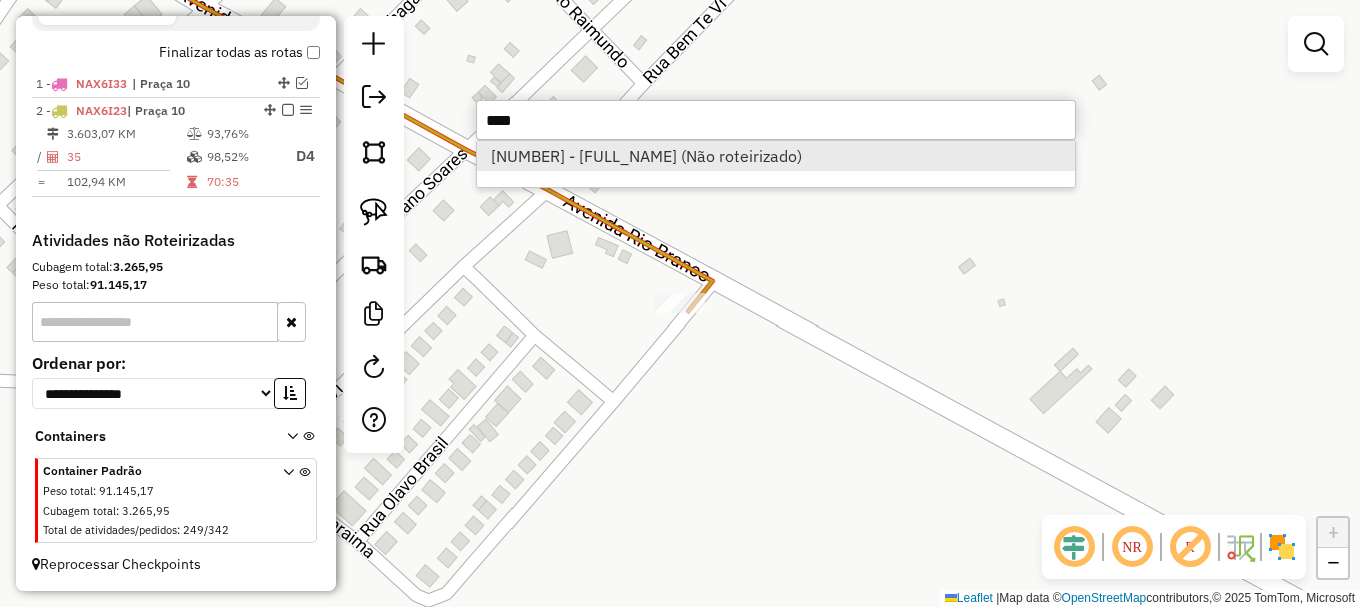 type on "****" 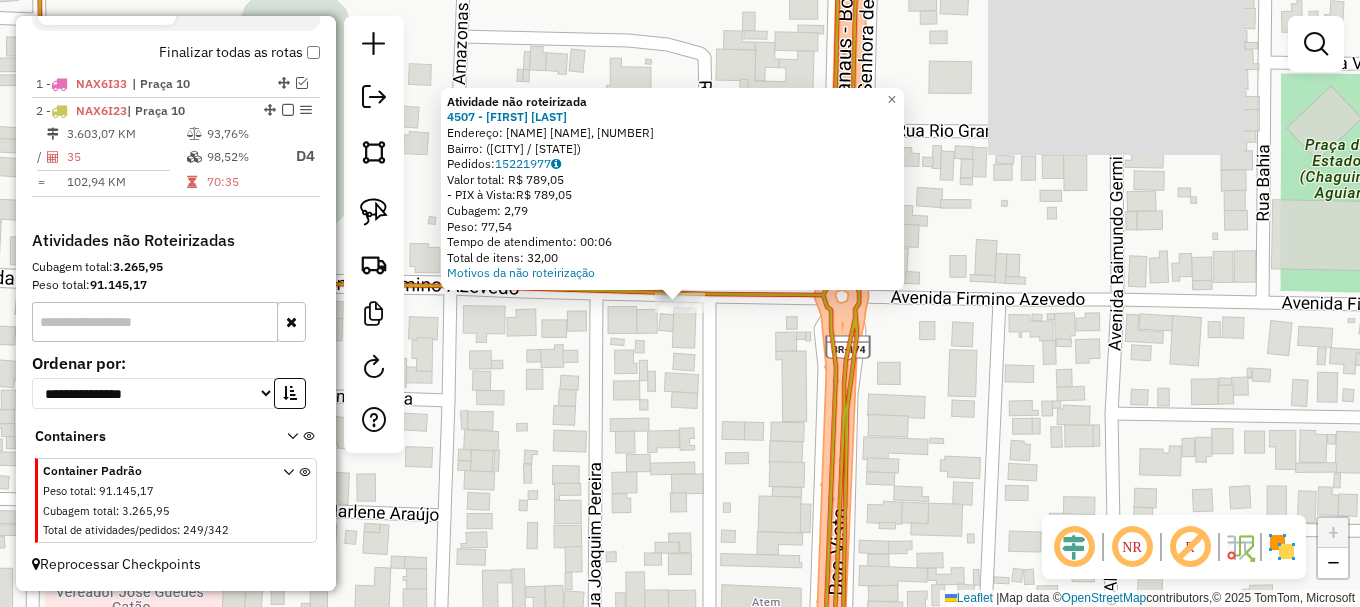 click 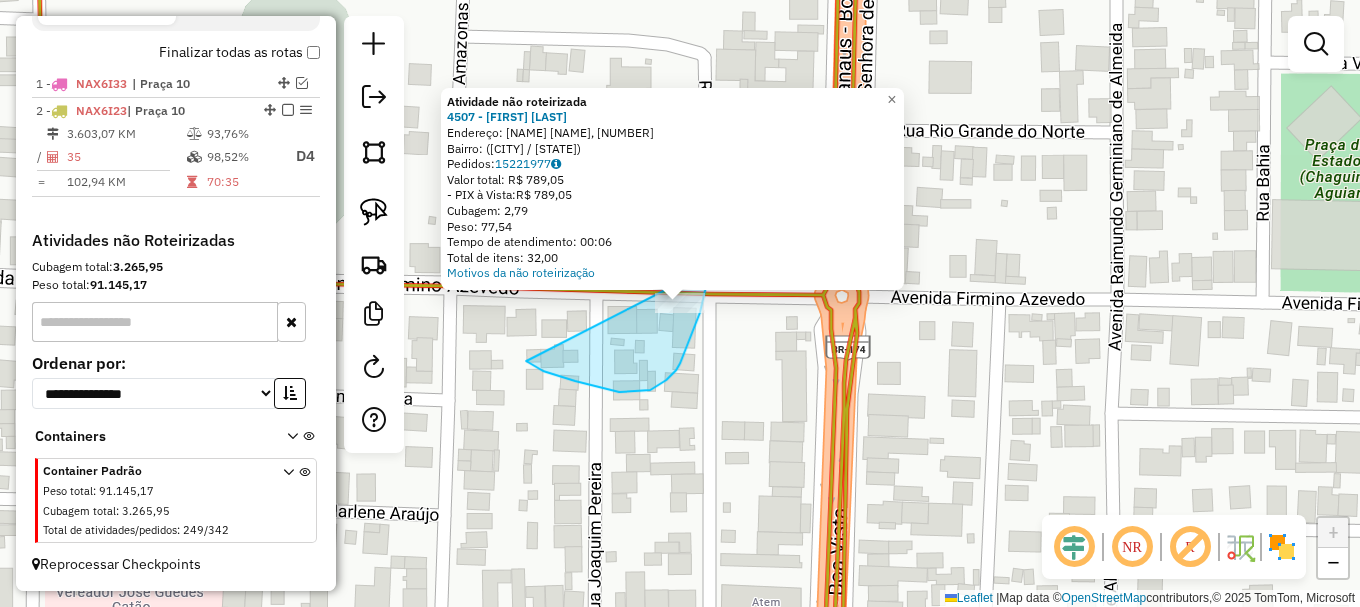 drag, startPoint x: 543, startPoint y: 371, endPoint x: 706, endPoint y: 262, distance: 196.08672 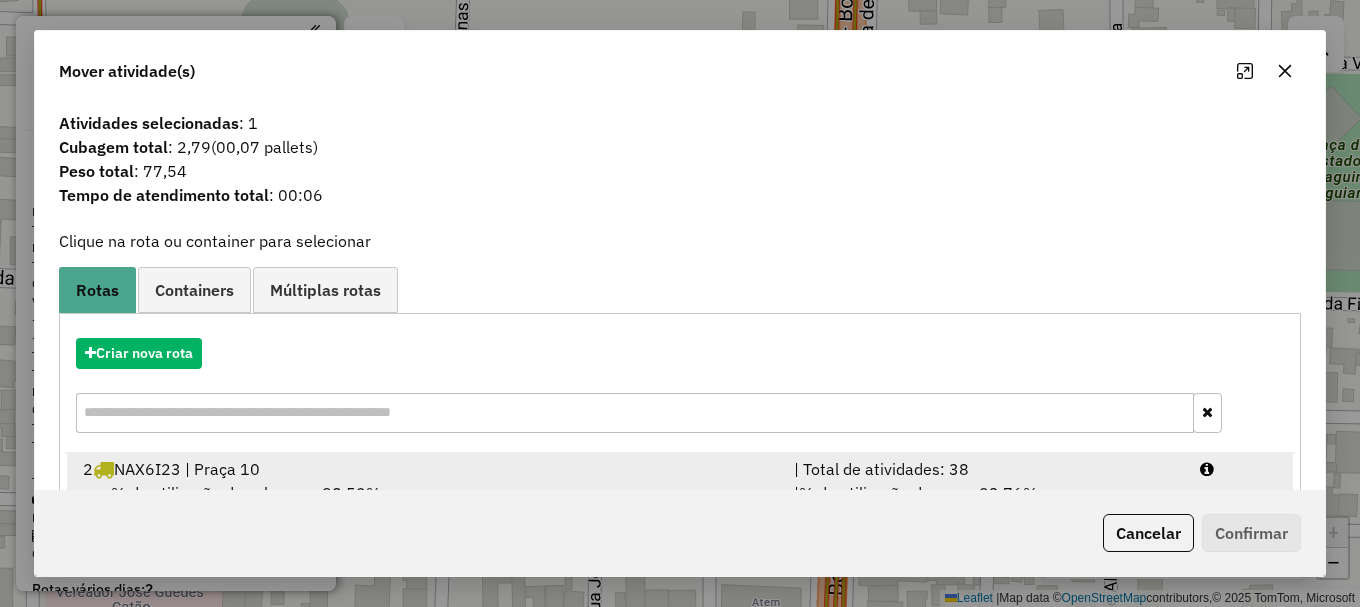 scroll, scrollTop: 0, scrollLeft: 0, axis: both 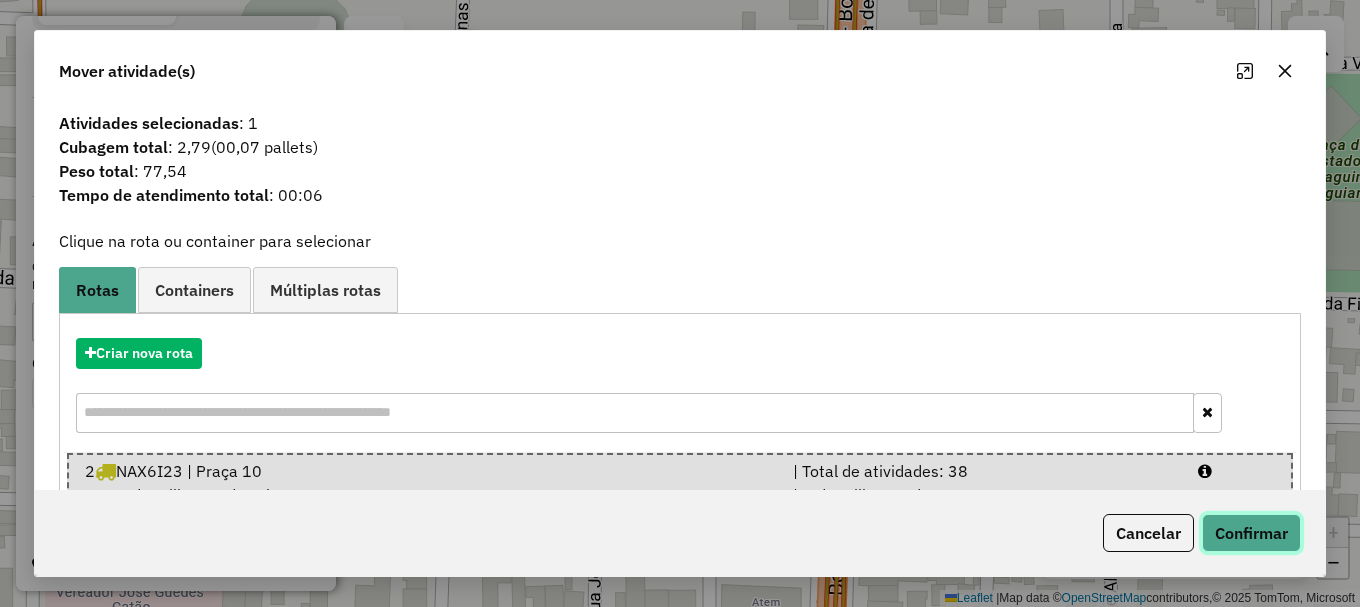 click on "Confirmar" 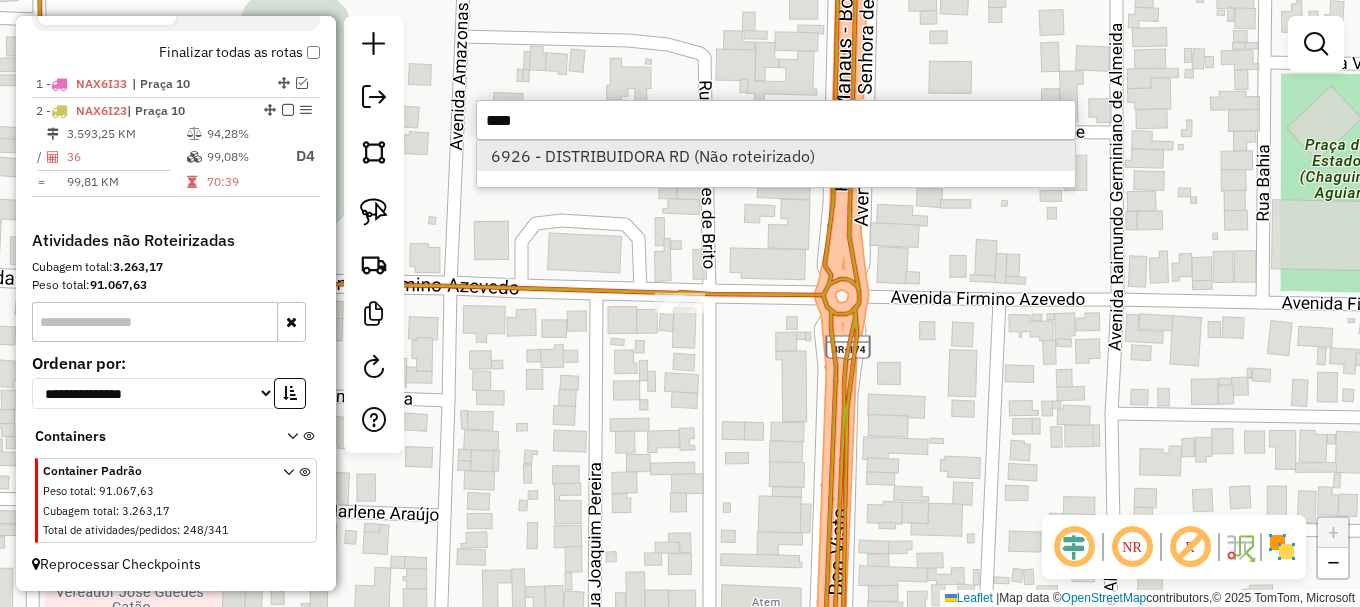type on "****" 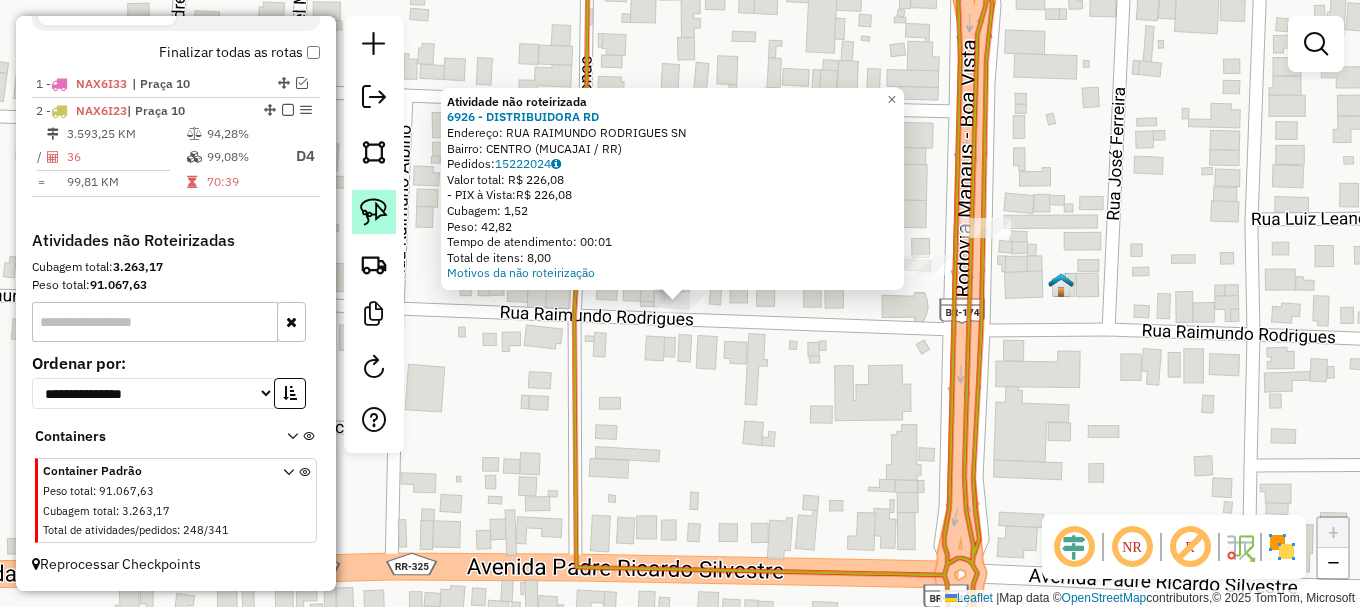 click 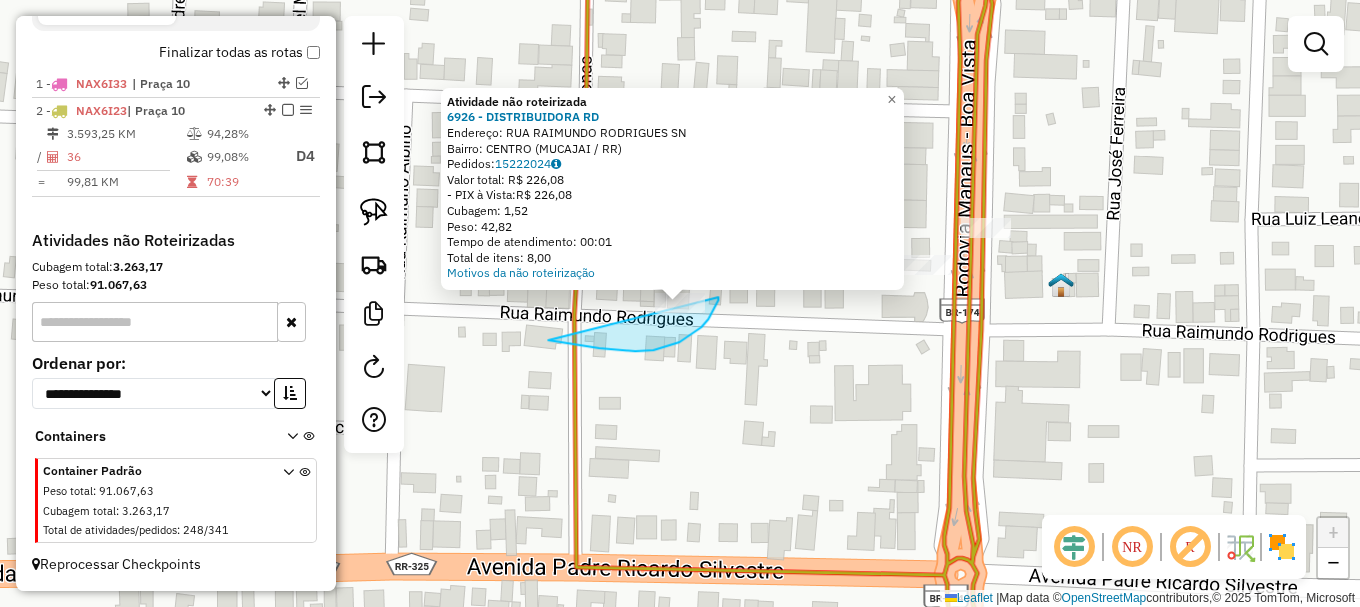drag, startPoint x: 623, startPoint y: 350, endPoint x: 724, endPoint y: 262, distance: 133.95895 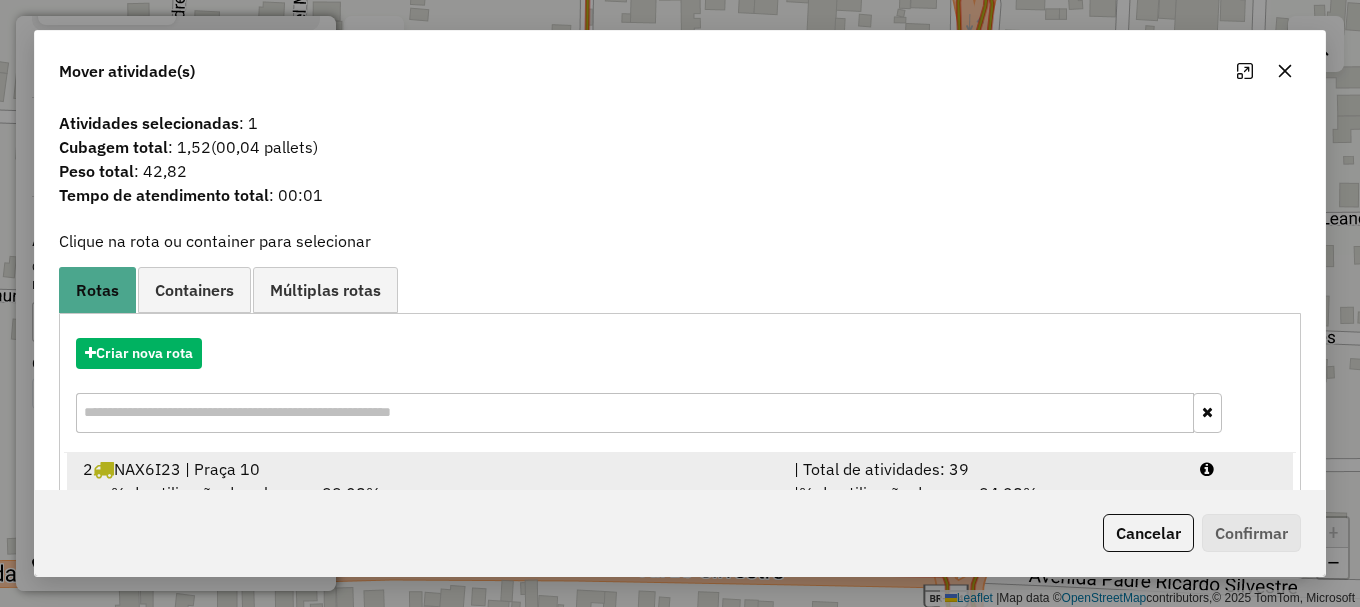 click at bounding box center (1239, 469) 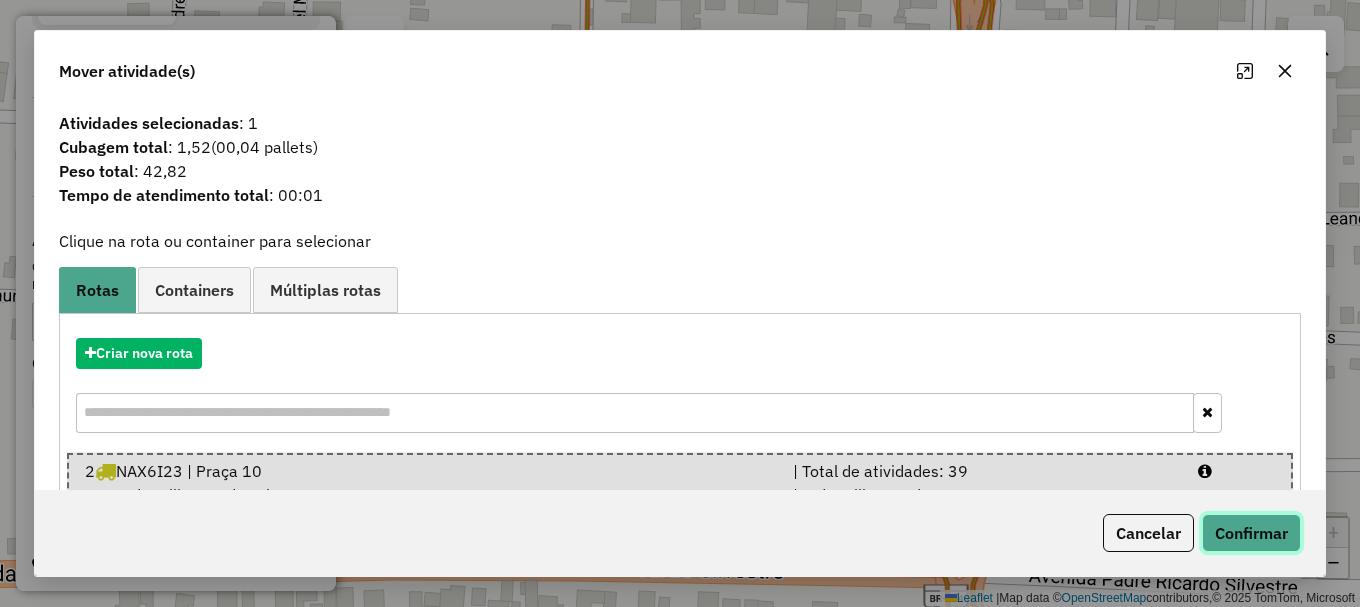 click on "Confirmar" 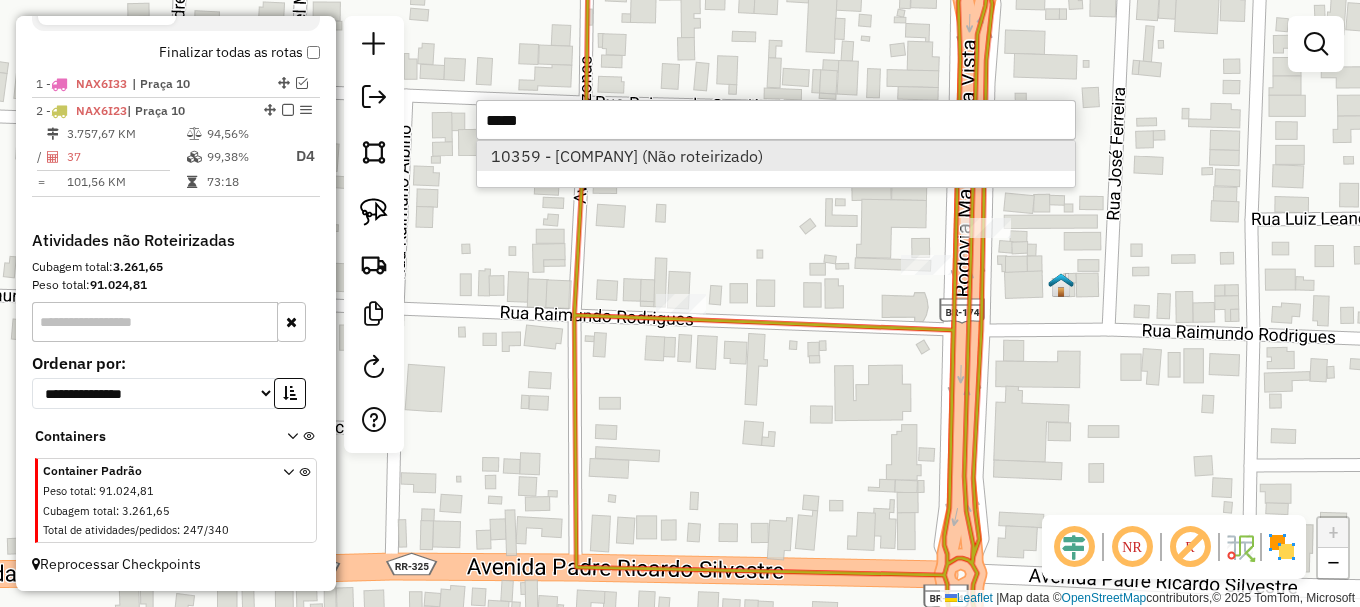 type on "*****" 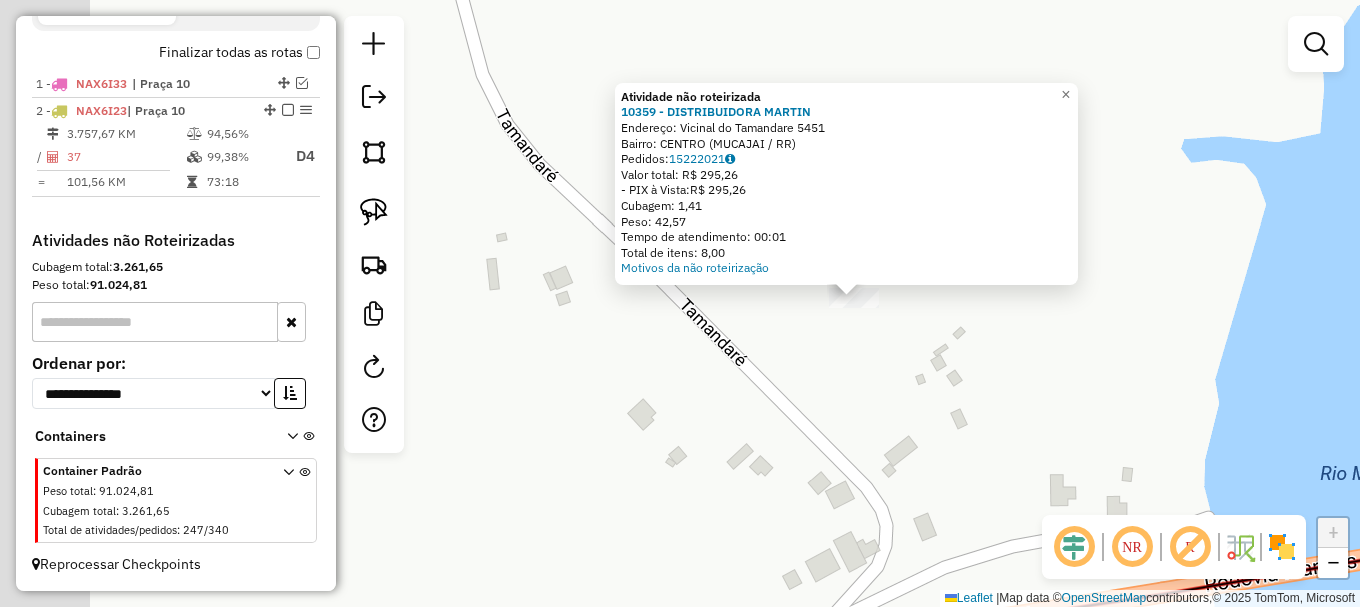 drag, startPoint x: 619, startPoint y: 356, endPoint x: 580, endPoint y: 301, distance: 67.424034 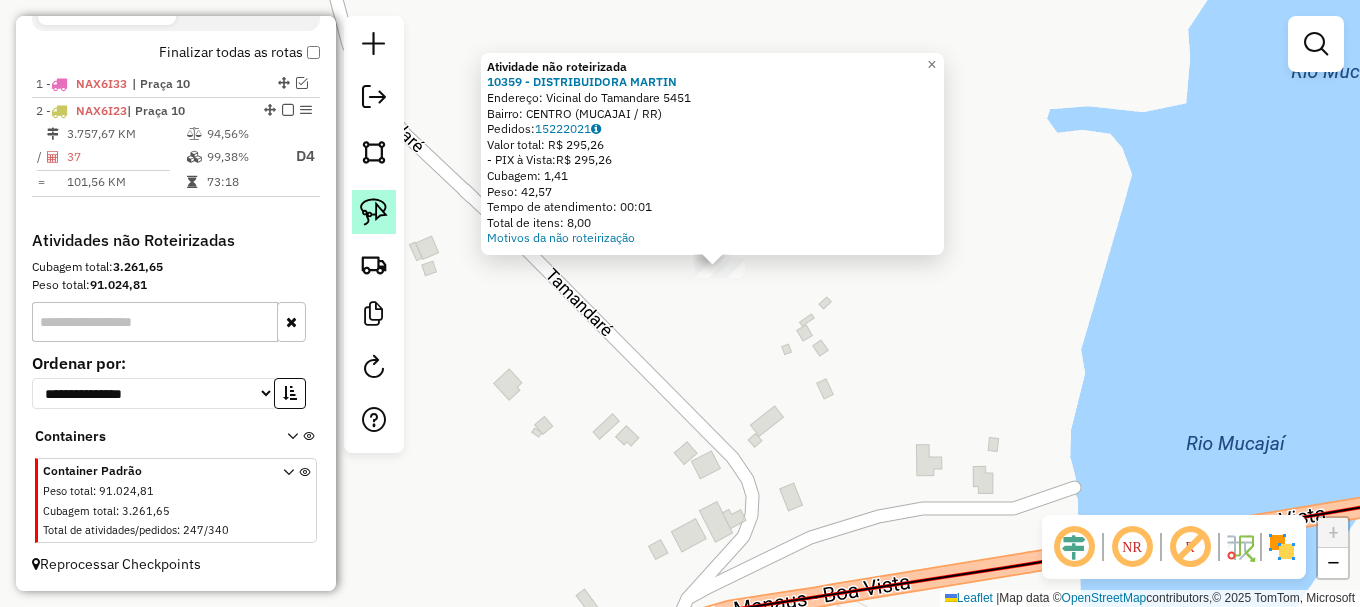 click 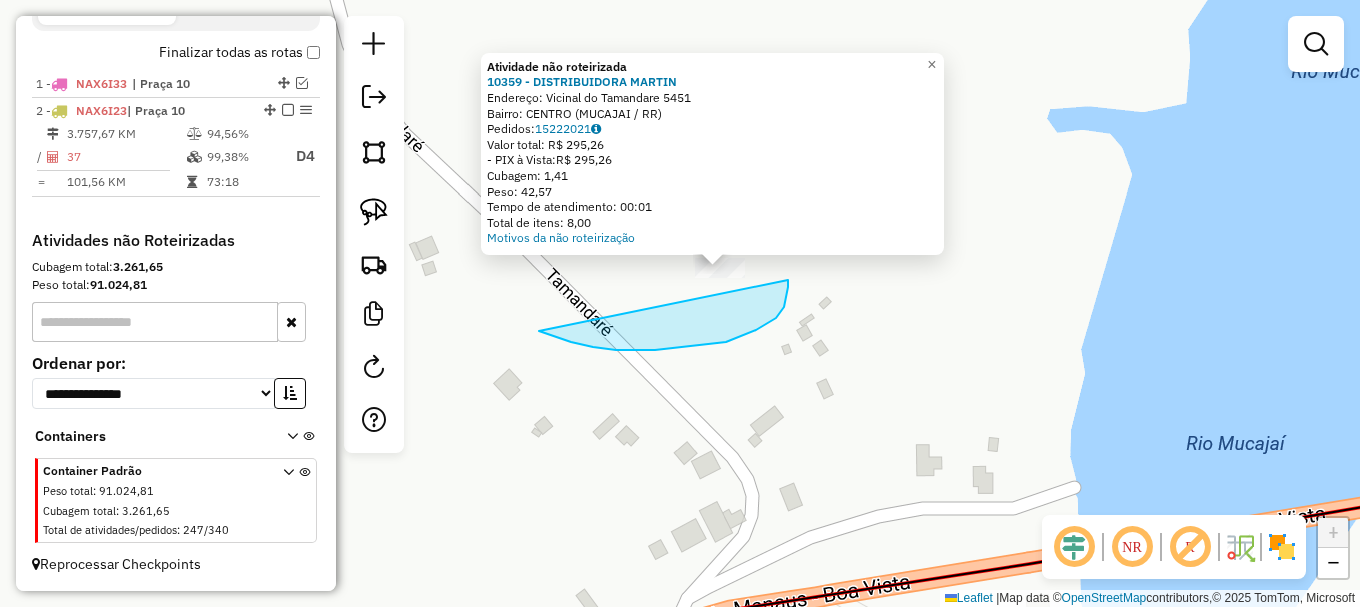 drag, startPoint x: 593, startPoint y: 347, endPoint x: 765, endPoint y: 205, distance: 223.0426 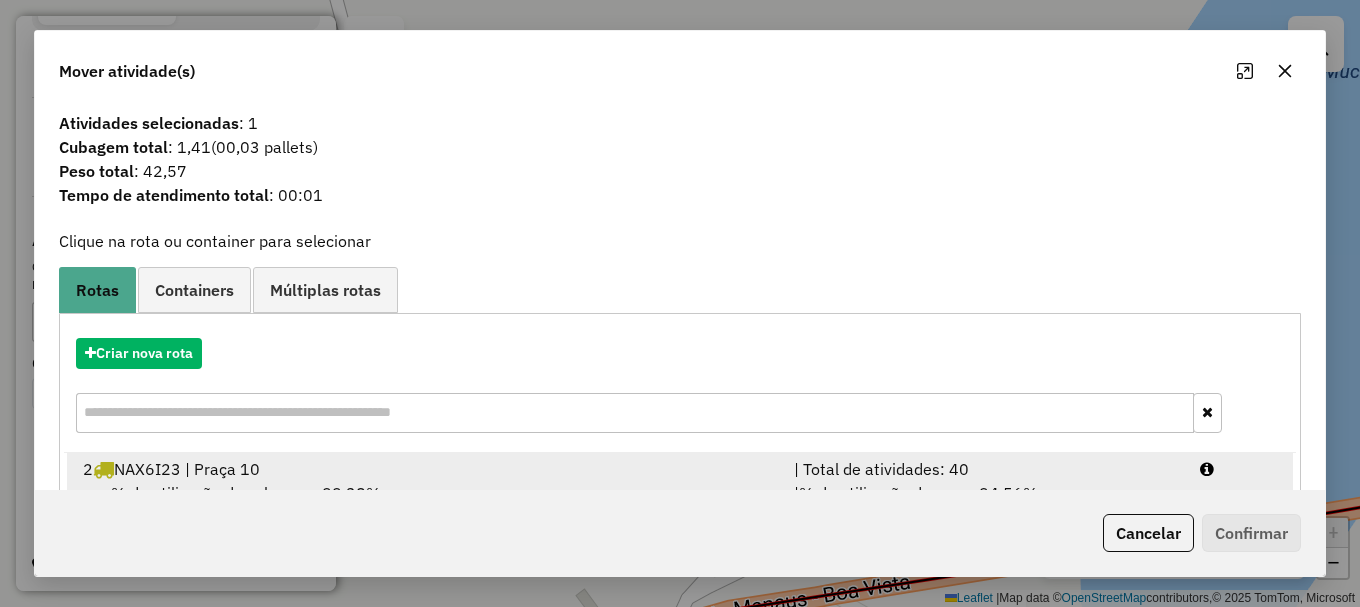 click at bounding box center [1239, 469] 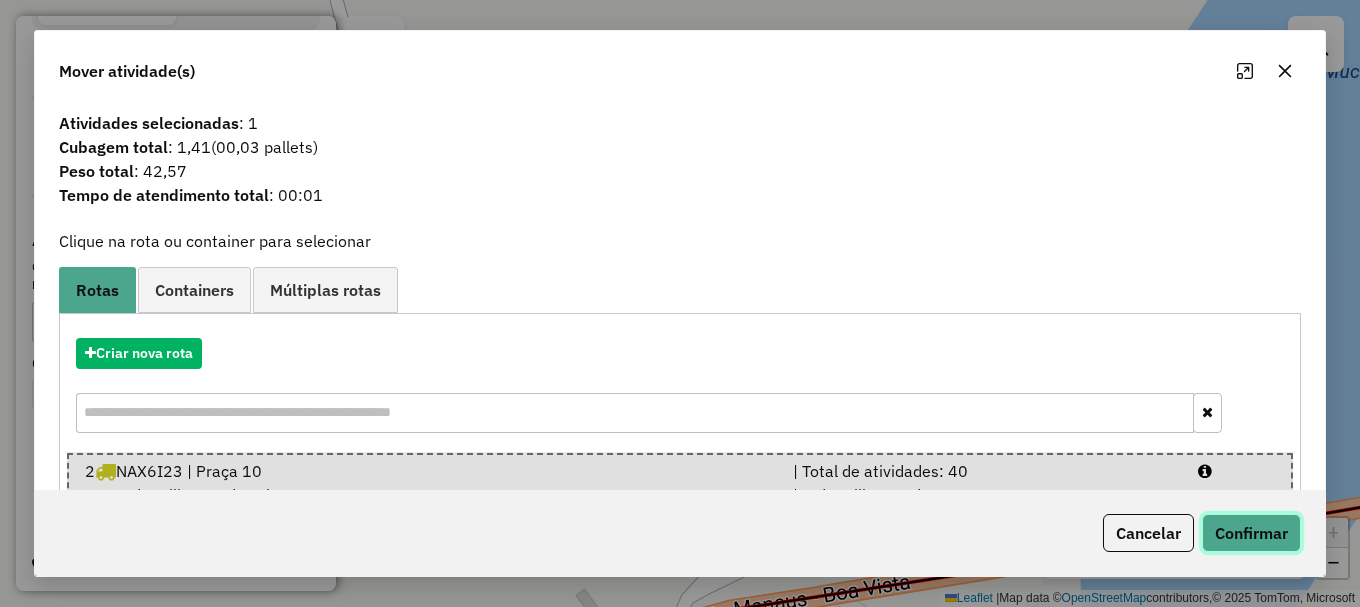 click on "Confirmar" 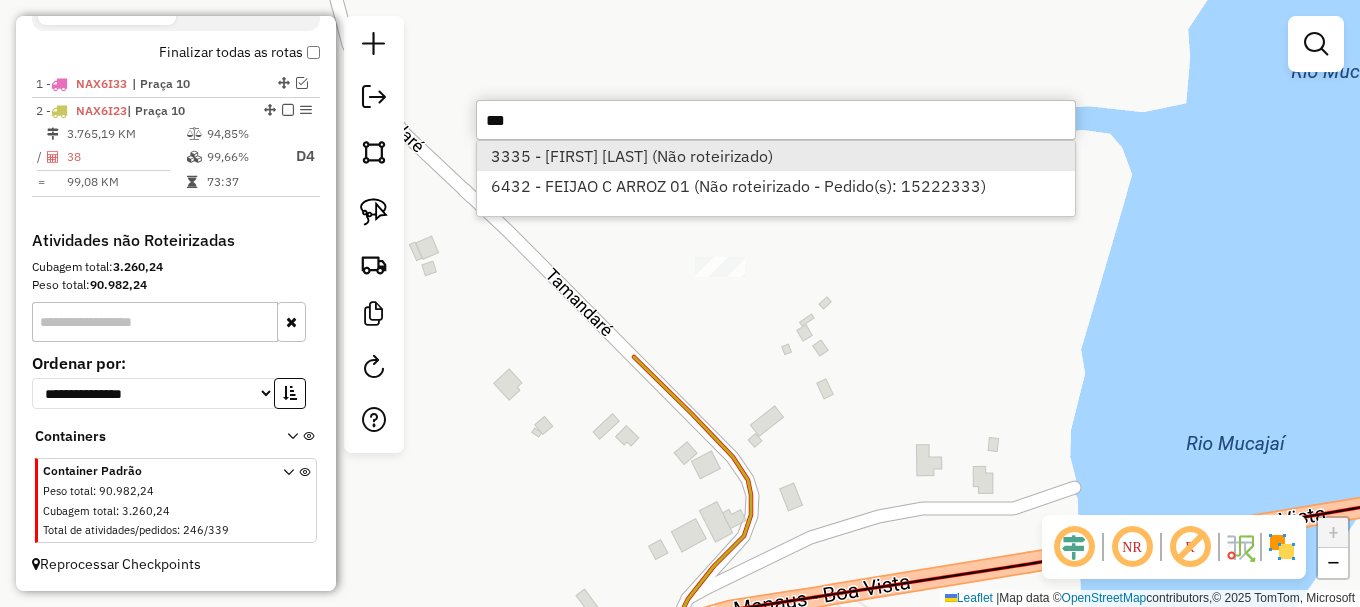 type on "***" 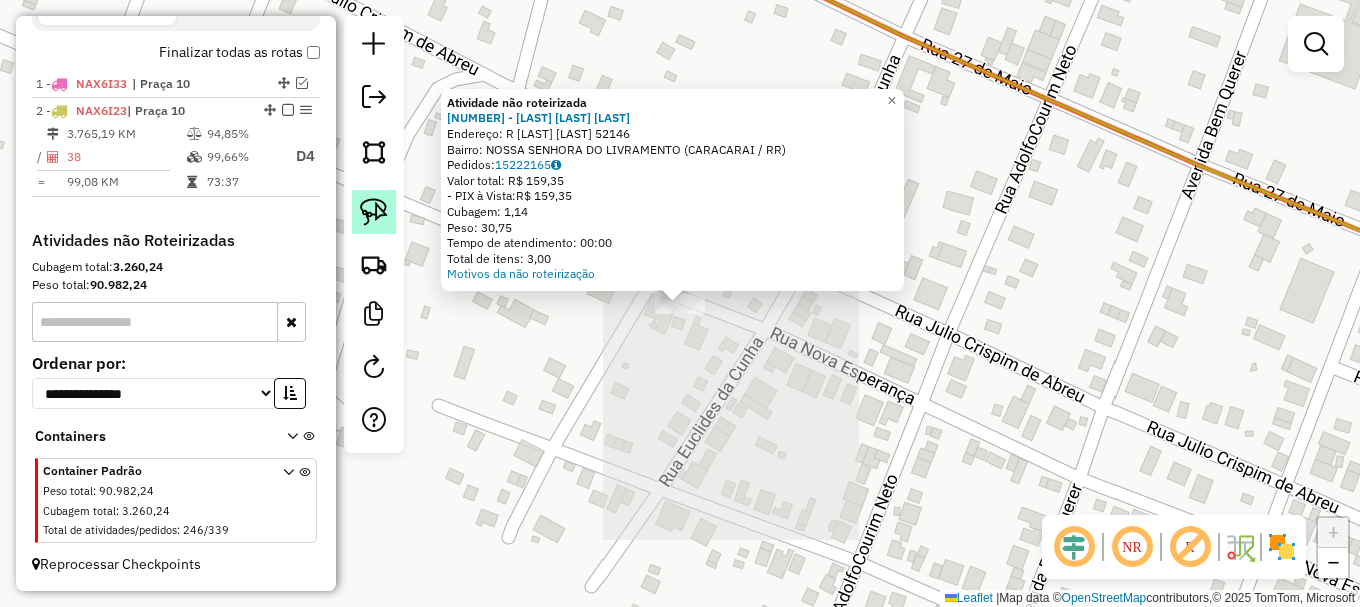 click 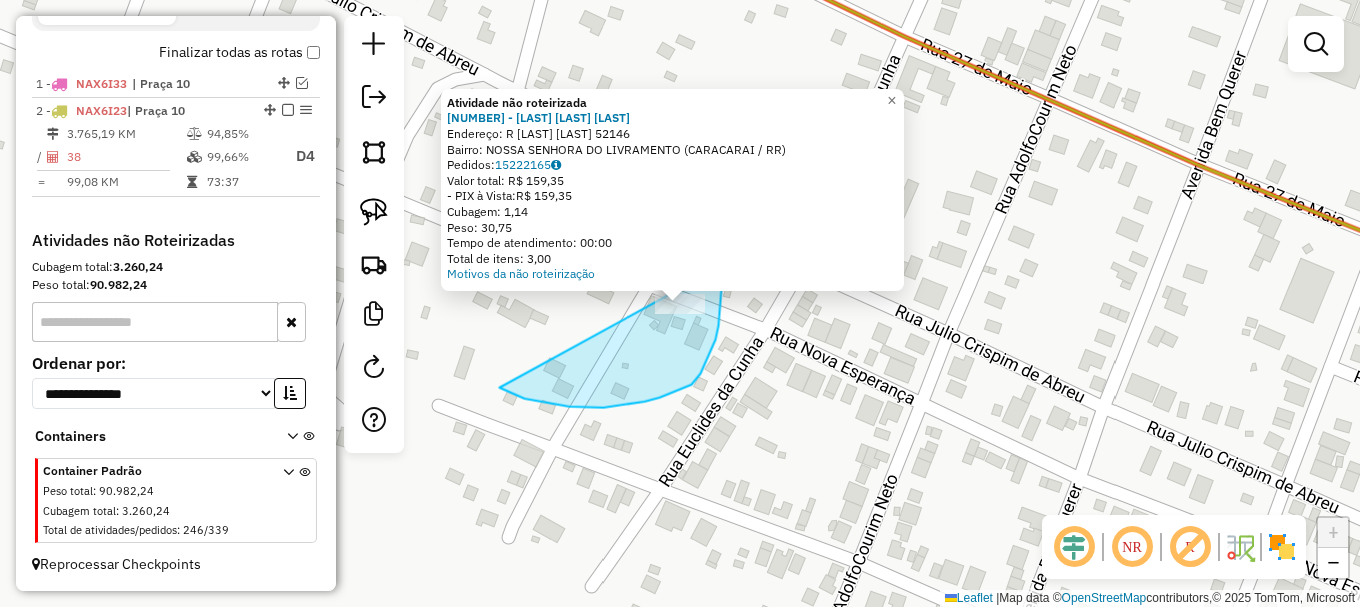 drag, startPoint x: 587, startPoint y: 407, endPoint x: 714, endPoint y: 252, distance: 200.38463 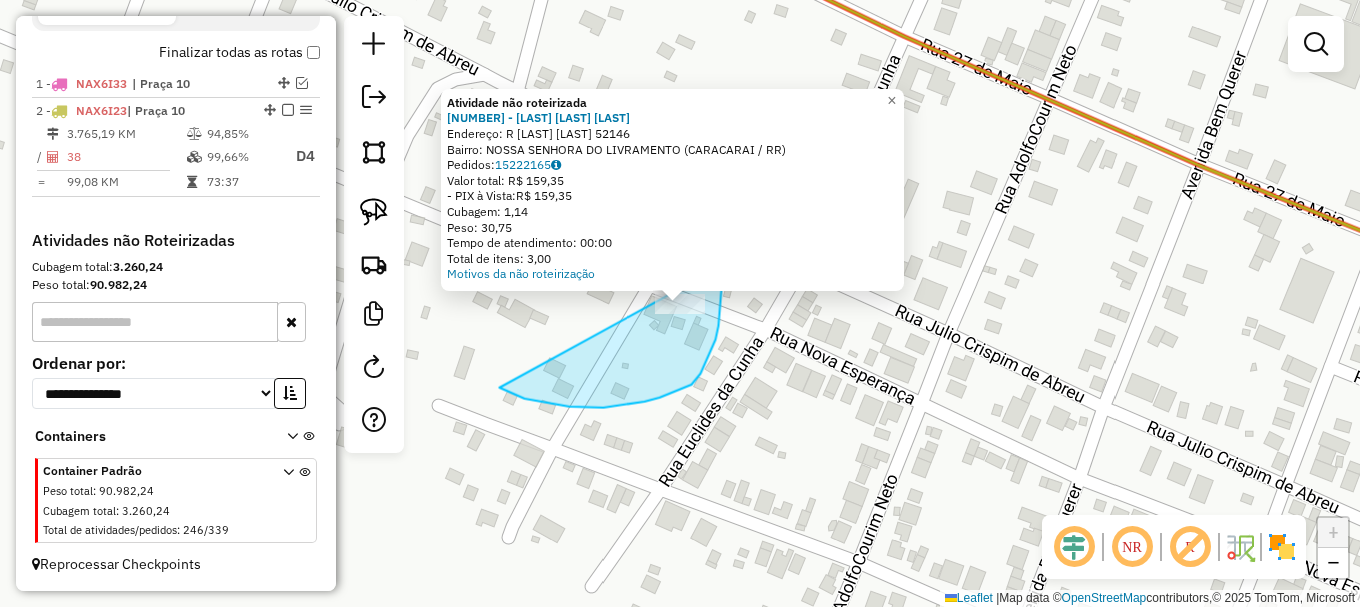 click on "Atividade não roteirizada 3335 - EDINHO MORAES DE SOU  Endereço: R   RAIMUNDO LOURENCO             52146   Bairro: NOSSA SENHORA DO LIVRAMENTO (CARACARAI / RR)   Pedidos:  15222165   Valor total: R$ 159,35   - PIX à Vista:  R$ 159,35   Cubagem: 1,14   Peso: 30,75   Tempo de atendimento: 00:00   Total de itens: 3,00  Motivos da não roteirização × Janela de atendimento Grade de atendimento Capacidade Transportadoras Veículos Cliente Pedidos  Rotas Selecione os dias de semana para filtrar as janelas de atendimento  Seg   Ter   Qua   Qui   Sex   Sáb   Dom  Informe o período da janela de atendimento: De: Até:  Filtrar exatamente a janela do cliente  Considerar janela de atendimento padrão  Selecione os dias de semana para filtrar as grades de atendimento  Seg   Ter   Qua   Qui   Sex   Sáb   Dom   Considerar clientes sem dia de atendimento cadastrado  Clientes fora do dia de atendimento selecionado Filtrar as atividades entre os valores definidos abaixo:  Peso mínimo:   Peso máximo:   De:   Até:  +" 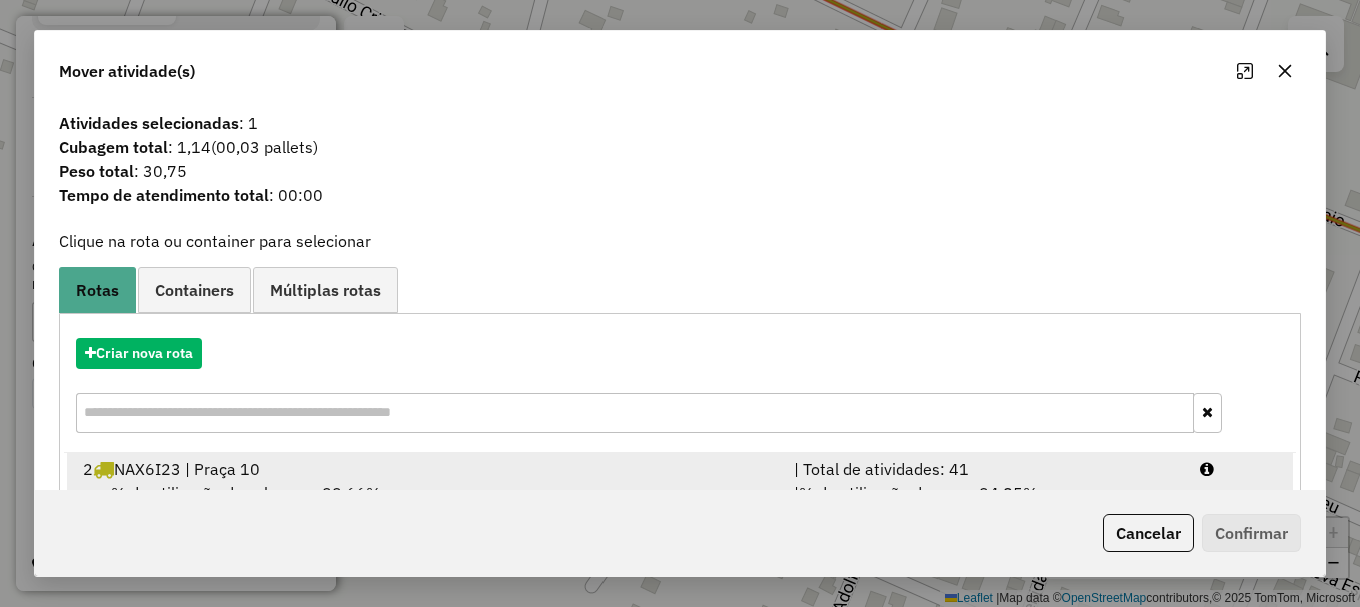 click at bounding box center (1239, 469) 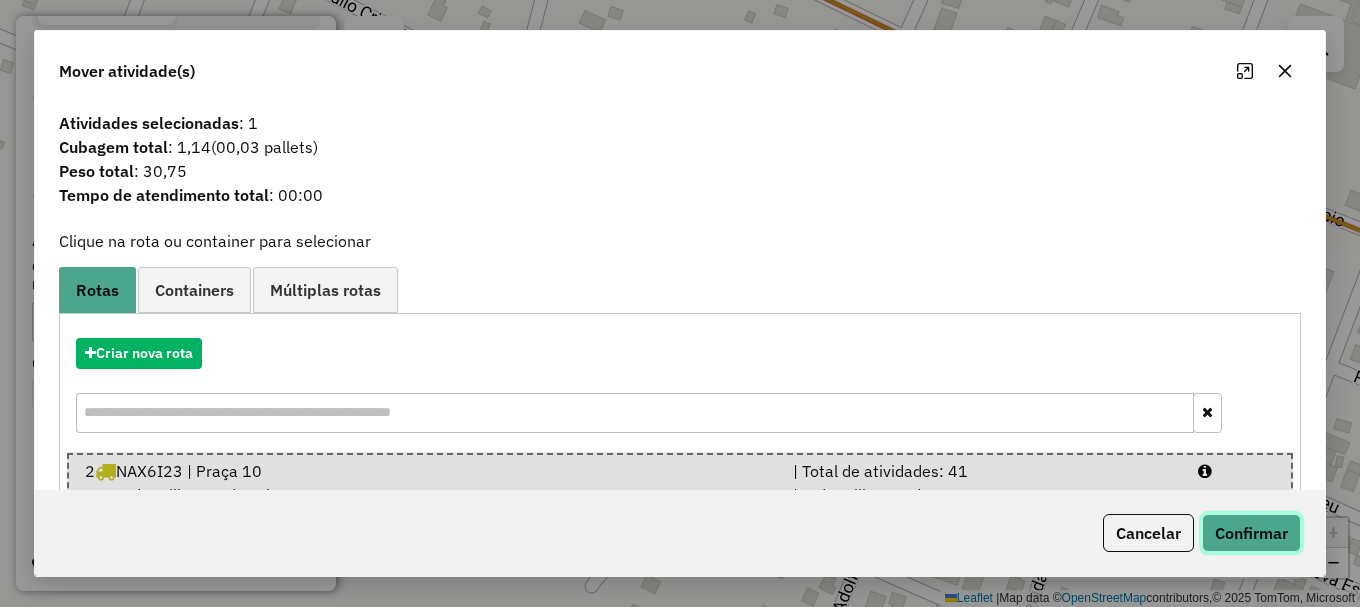 click on "Confirmar" 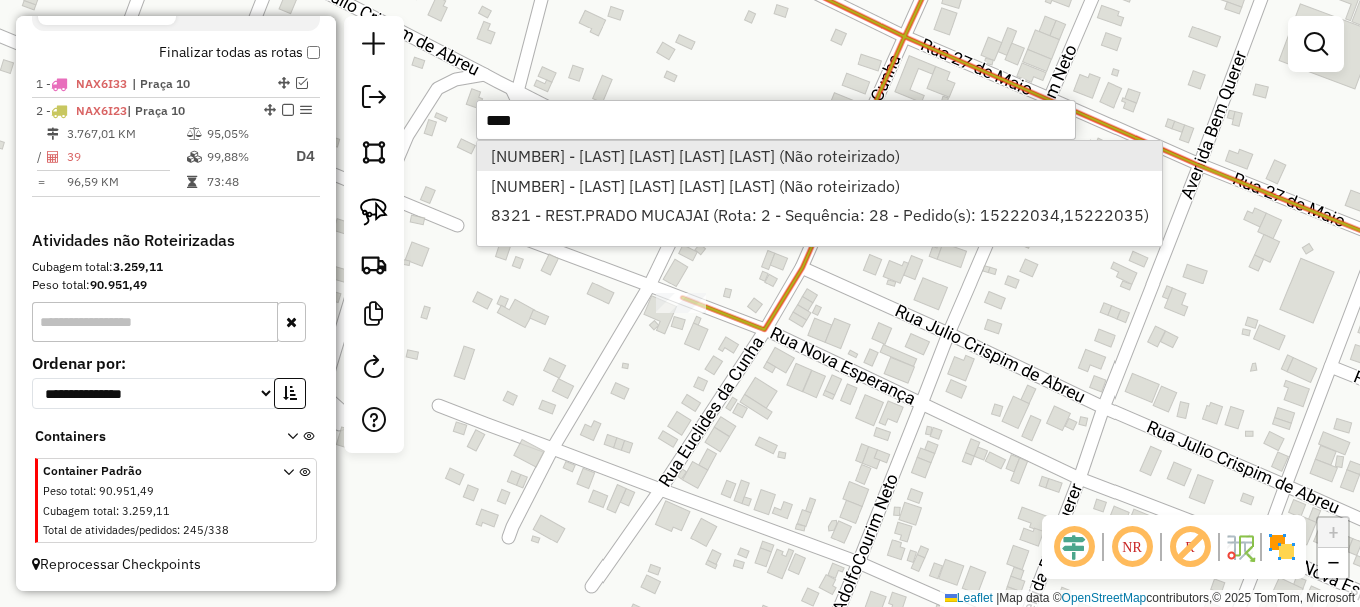 type on "****" 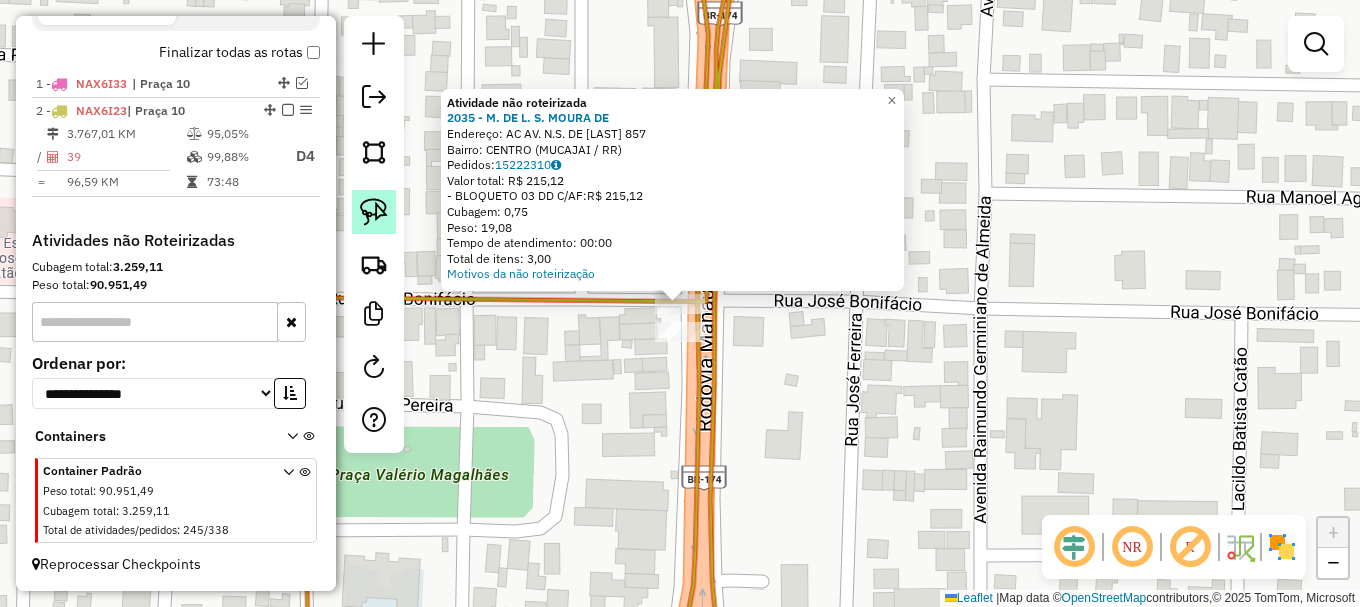 click 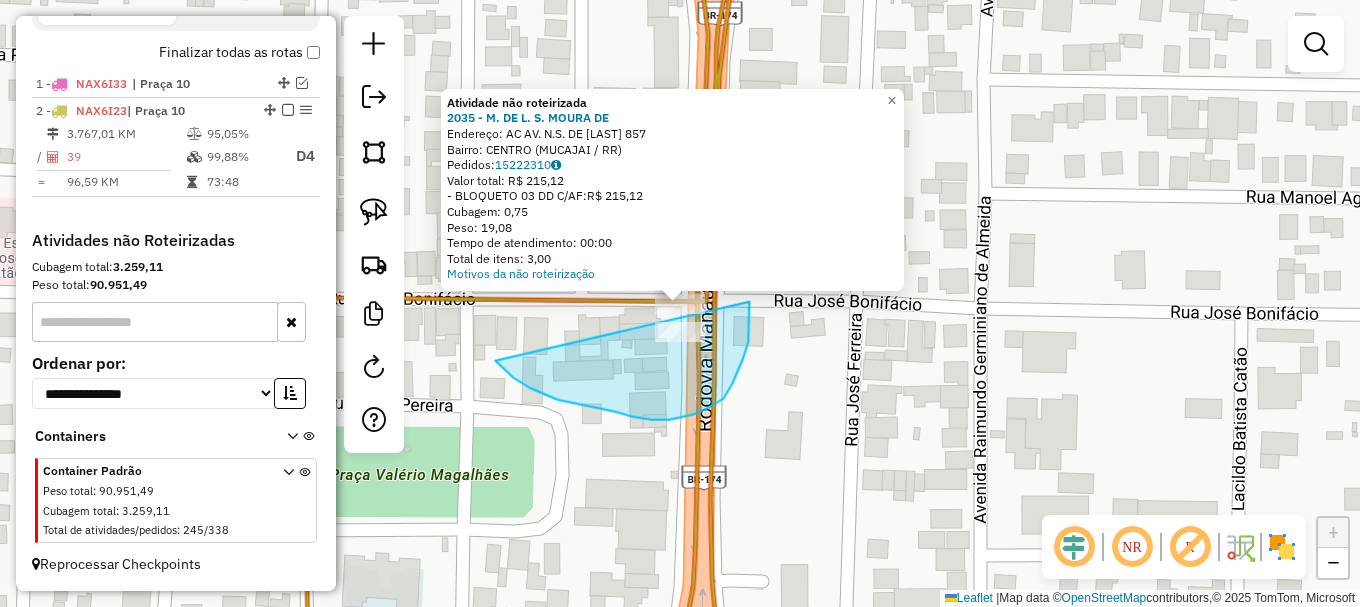 drag, startPoint x: 501, startPoint y: 366, endPoint x: 713, endPoint y: 256, distance: 238.83885 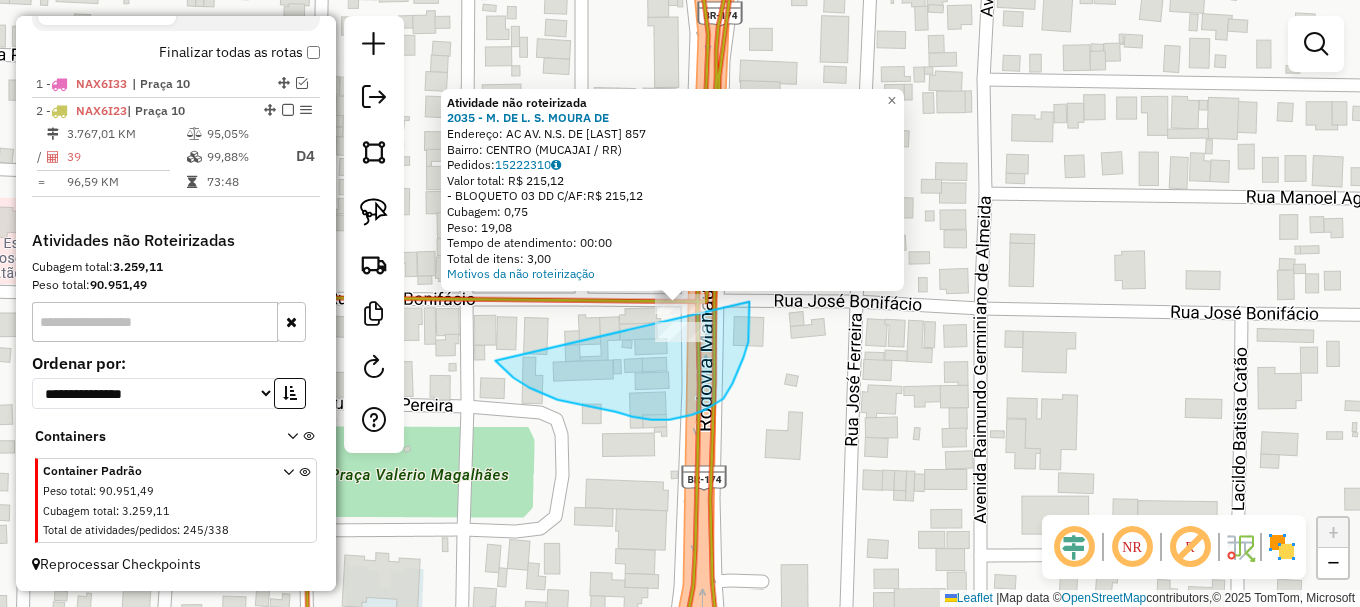 click on "Atividade não roteirizada 2035 - M. DE L. S. MOURA DE  Endereço: AC  AV. N.S. DE FATIMA            857   Bairro: CENTRO (MUCAJAI / RR)   Pedidos:  15222310   Valor total: R$ 215,12   - BLOQUETO 03 DD C/AF:  R$ 215,12   Cubagem: 0,75   Peso: 19,08   Tempo de atendimento: 00:00   Total de itens: 3,00  Motivos da não roteirização × Janela de atendimento Grade de atendimento Capacidade Transportadoras Veículos Cliente Pedidos  Rotas Selecione os dias de semana para filtrar as janelas de atendimento  Seg   Ter   Qua   Qui   Sex   Sáb   Dom  Informe o período da janela de atendimento: De: Até:  Filtrar exatamente a janela do cliente  Considerar janela de atendimento padrão  Selecione os dias de semana para filtrar as grades de atendimento  Seg   Ter   Qua   Qui   Sex   Sáb   Dom   Considerar clientes sem dia de atendimento cadastrado  Clientes fora do dia de atendimento selecionado Filtrar as atividades entre os valores definidos abaixo:  Peso mínimo:   Peso máximo:   Cubagem mínima:   De:   Até:  +" 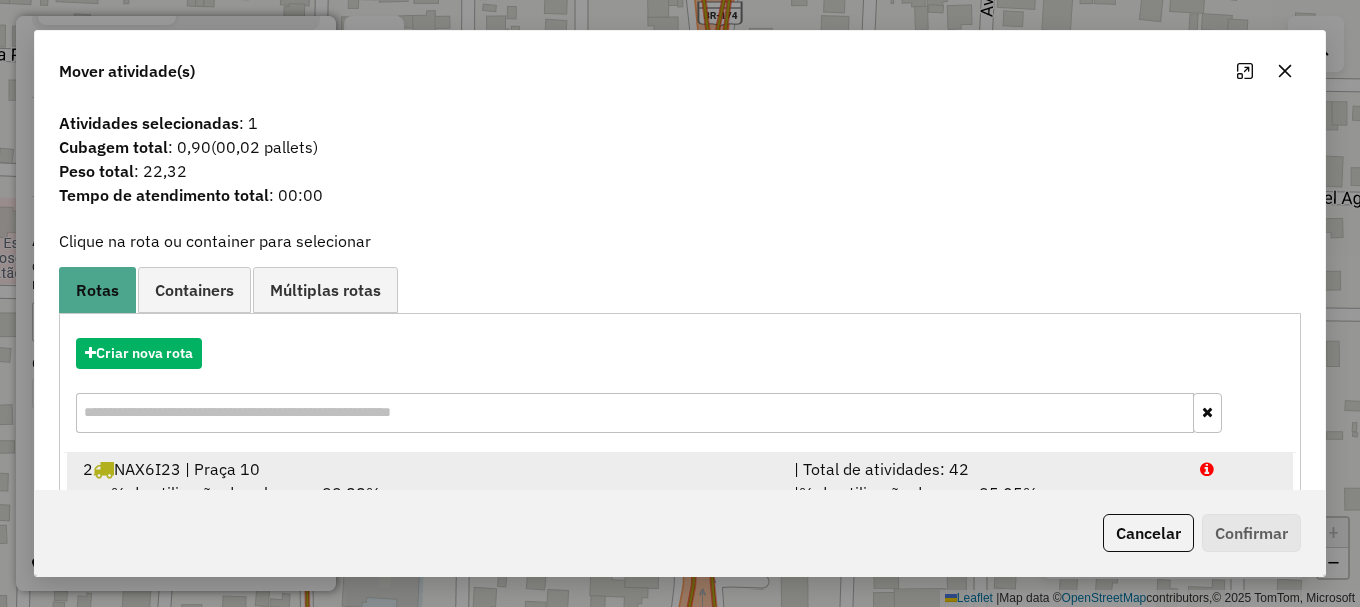 click on "| Total de atividades: 42" at bounding box center [985, 469] 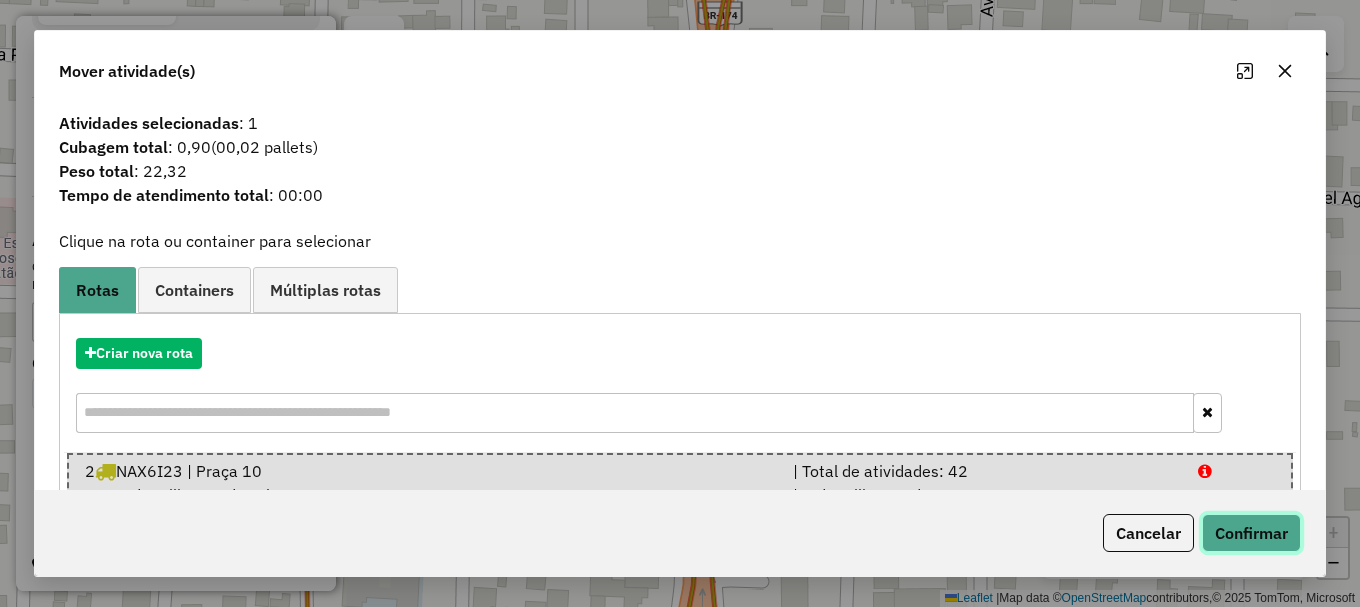 click on "Confirmar" 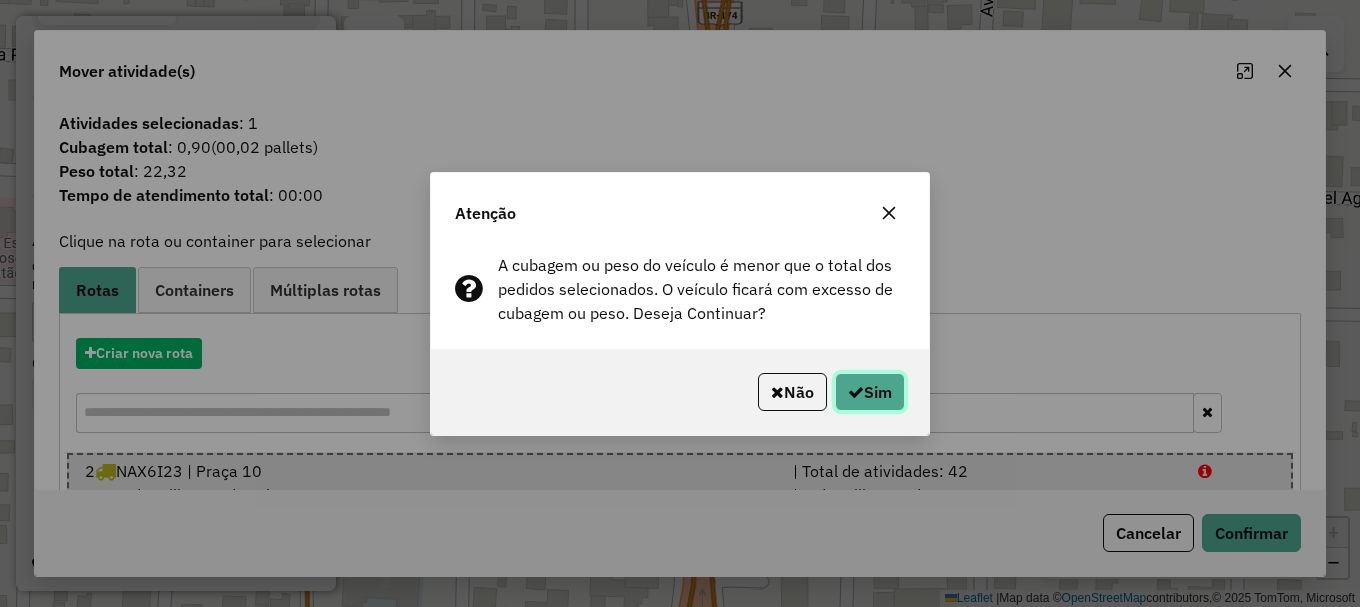 click on "Sim" 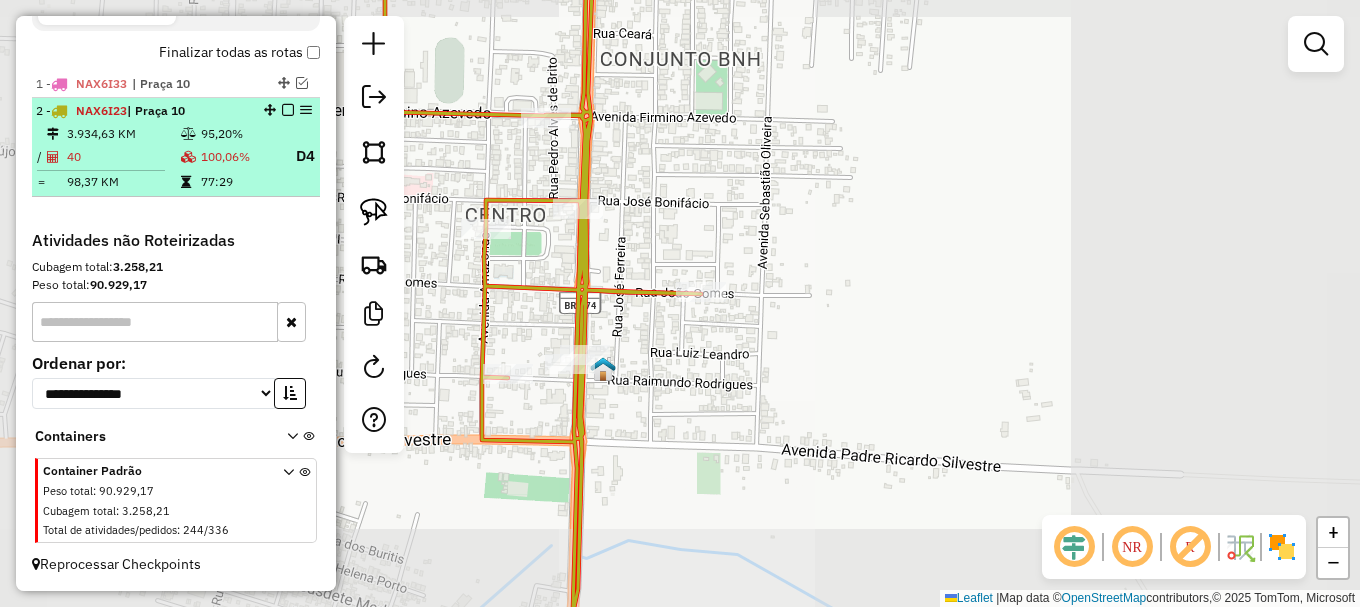 click at bounding box center [288, 110] 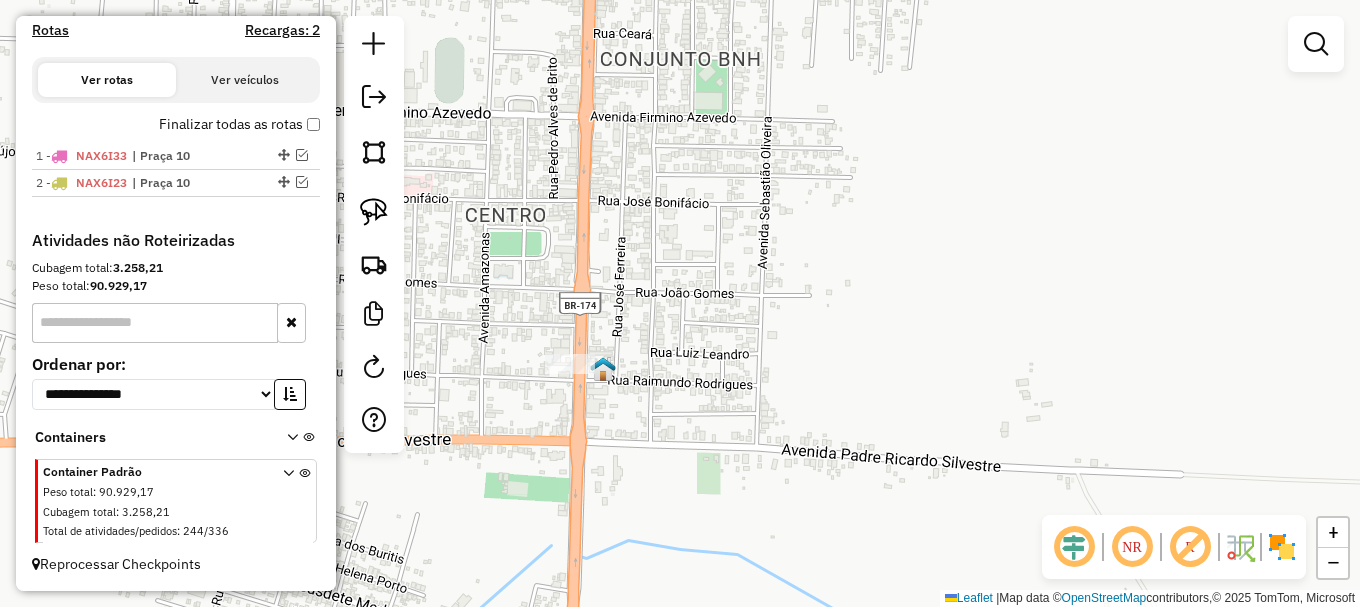 scroll, scrollTop: 665, scrollLeft: 0, axis: vertical 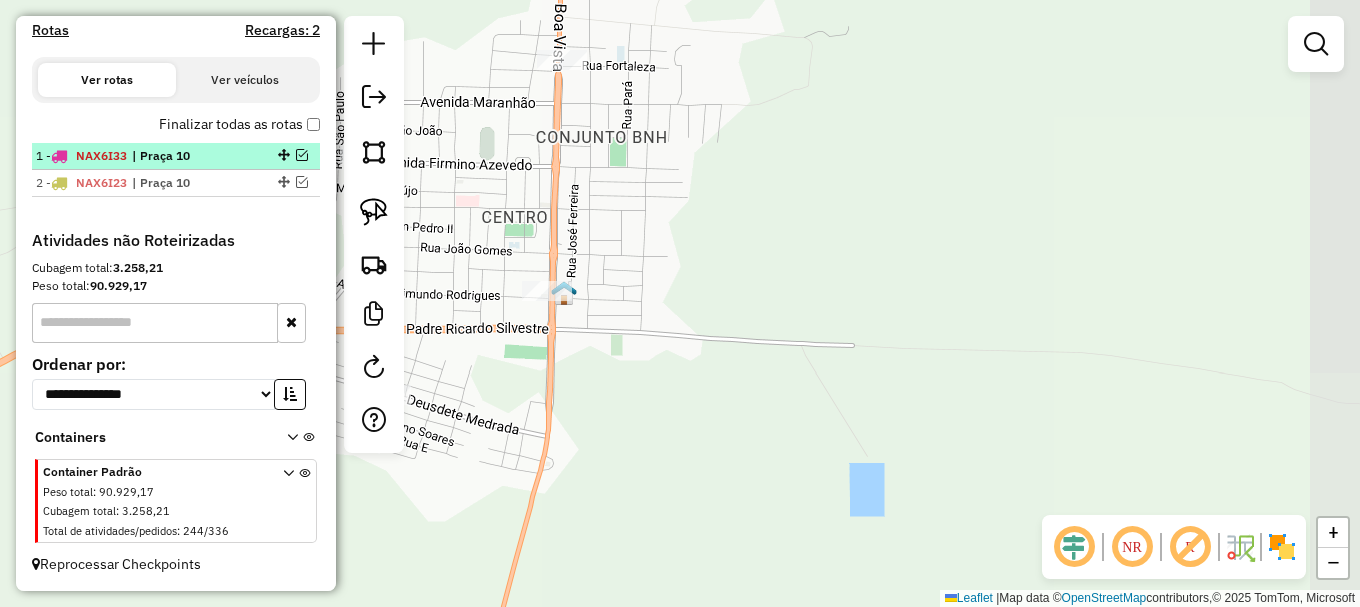 click on "1 -       NAX6I33   | Praça 10" at bounding box center (142, 156) 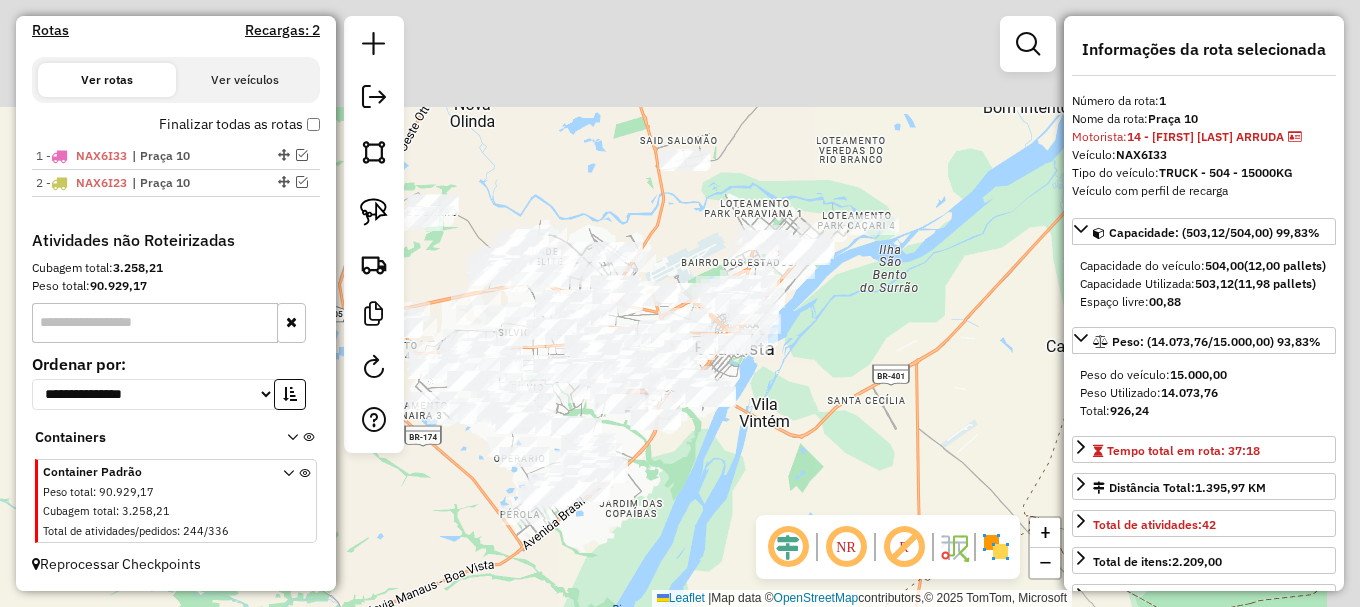 drag, startPoint x: 967, startPoint y: 207, endPoint x: 809, endPoint y: 331, distance: 200.8482 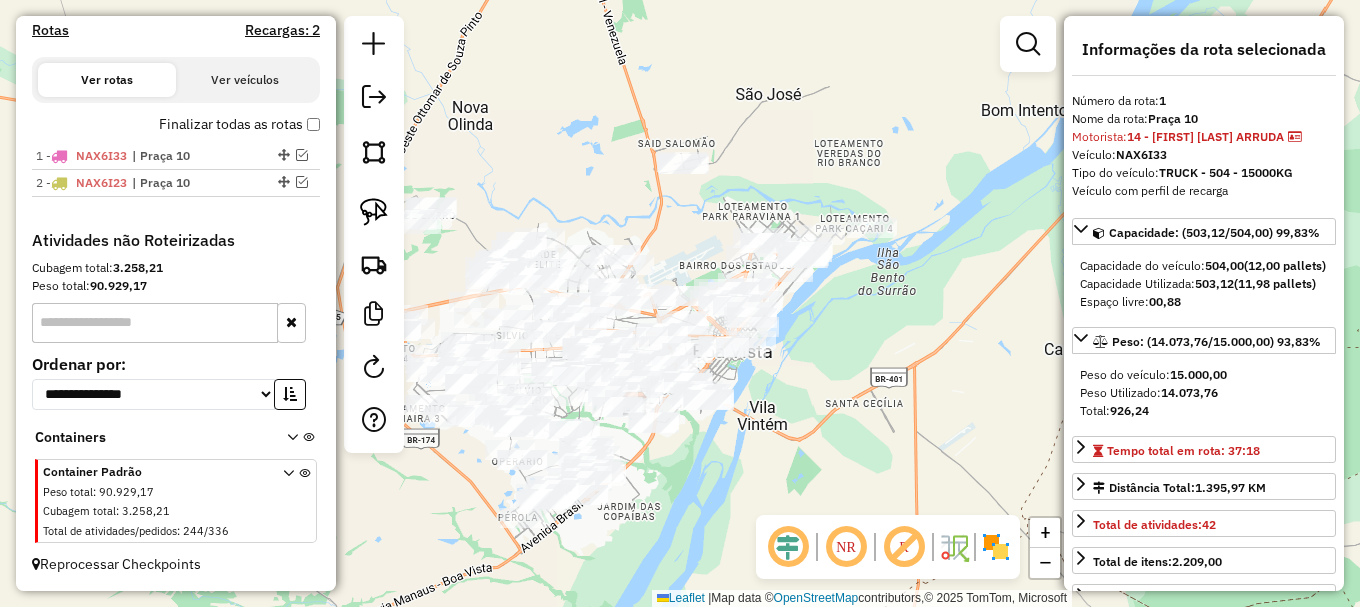 click on "Janela de atendimento Grade de atendimento Capacidade Transportadoras Veículos Cliente Pedidos  Rotas Selecione os dias de semana para filtrar as janelas de atendimento  Seg   Ter   Qua   Qui   Sex   Sáb   Dom  Informe o período da janela de atendimento: De: Até:  Filtrar exatamente a janela do cliente  Considerar janela de atendimento padrão  Selecione os dias de semana para filtrar as grades de atendimento  Seg   Ter   Qua   Qui   Sex   Sáb   Dom   Considerar clientes sem dia de atendimento cadastrado  Clientes fora do dia de atendimento selecionado Filtrar as atividades entre os valores definidos abaixo:  Peso mínimo:   Peso máximo:   Cubagem mínima:   Cubagem máxima:   De:   Até:  Filtrar as atividades entre o tempo de atendimento definido abaixo:  De:   Até:   Considerar capacidade total dos clientes não roteirizados Transportadora: Selecione um ou mais itens Tipo de veículo: Selecione um ou mais itens Veículo: Selecione um ou mais itens Motorista: Selecione um ou mais itens Nome: Rótulo:" 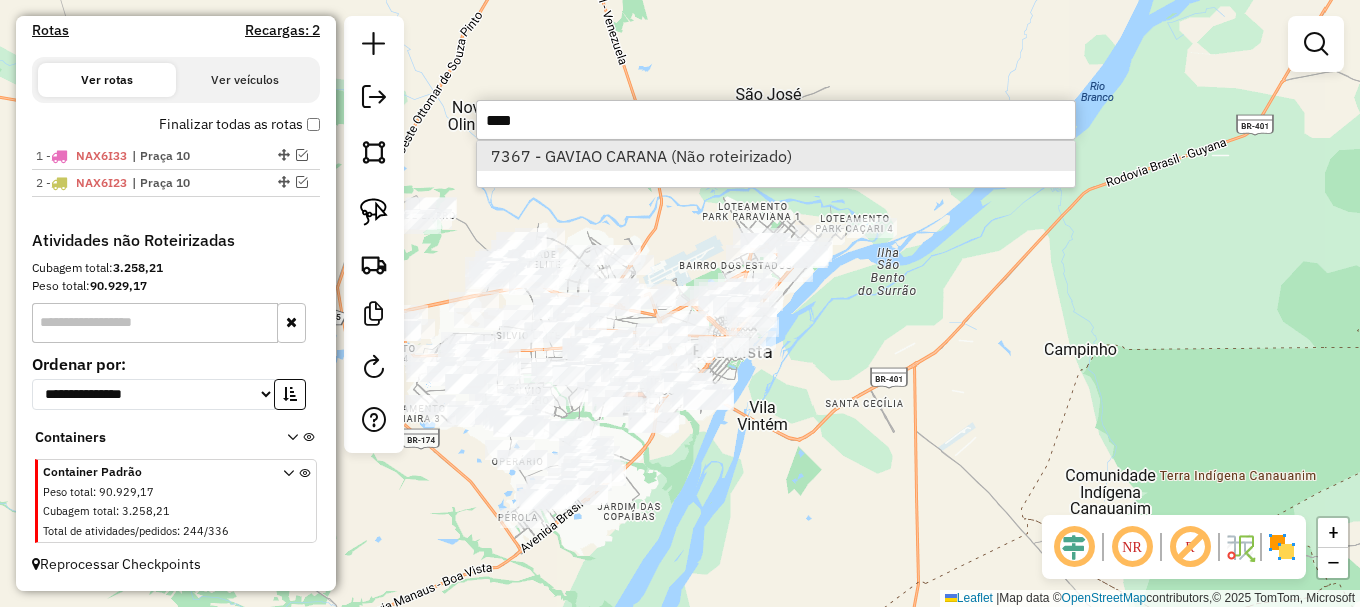 type on "****" 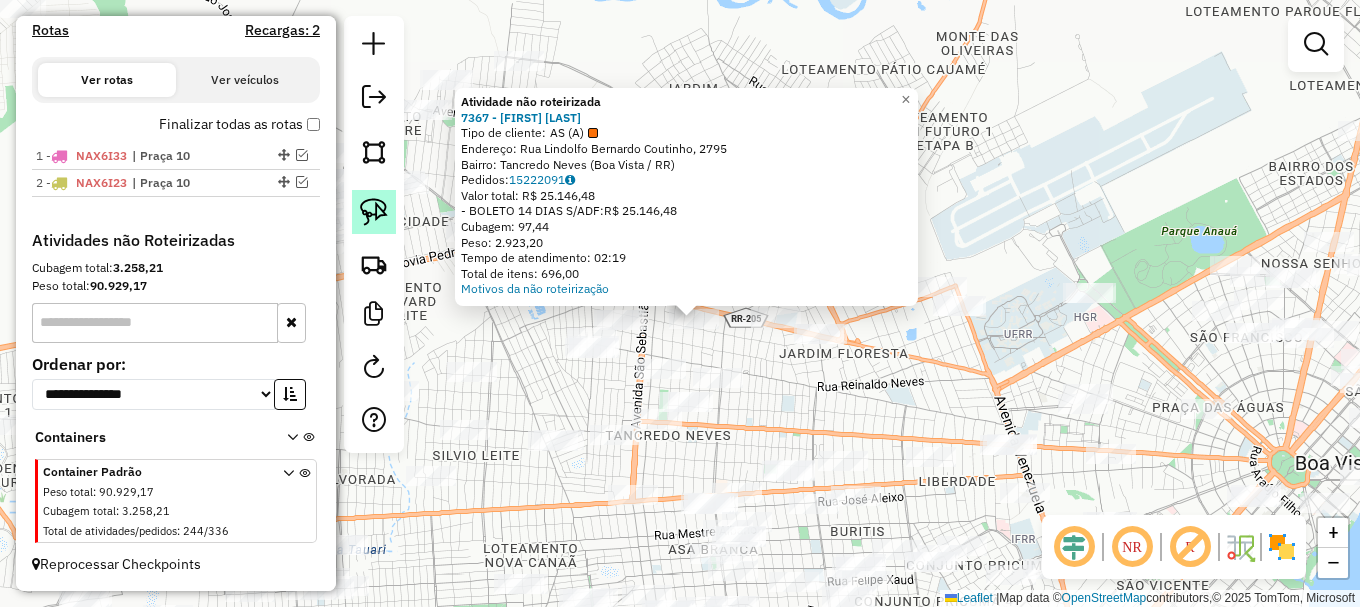 drag, startPoint x: 358, startPoint y: 210, endPoint x: 534, endPoint y: 322, distance: 208.61447 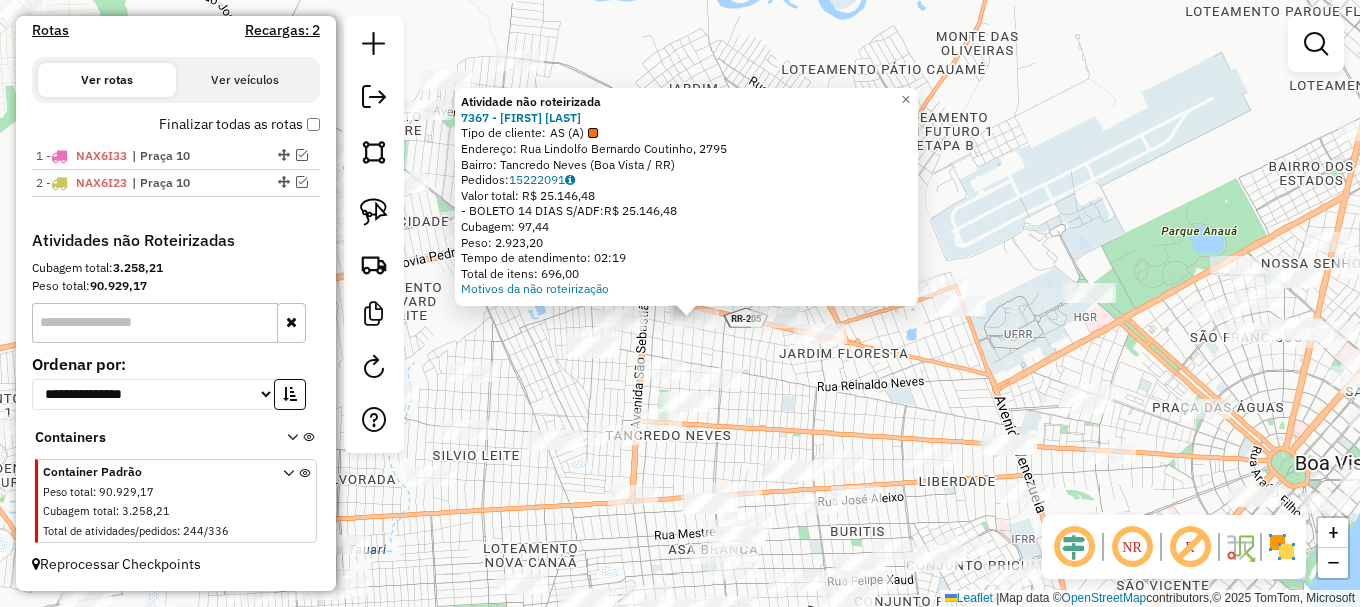 click 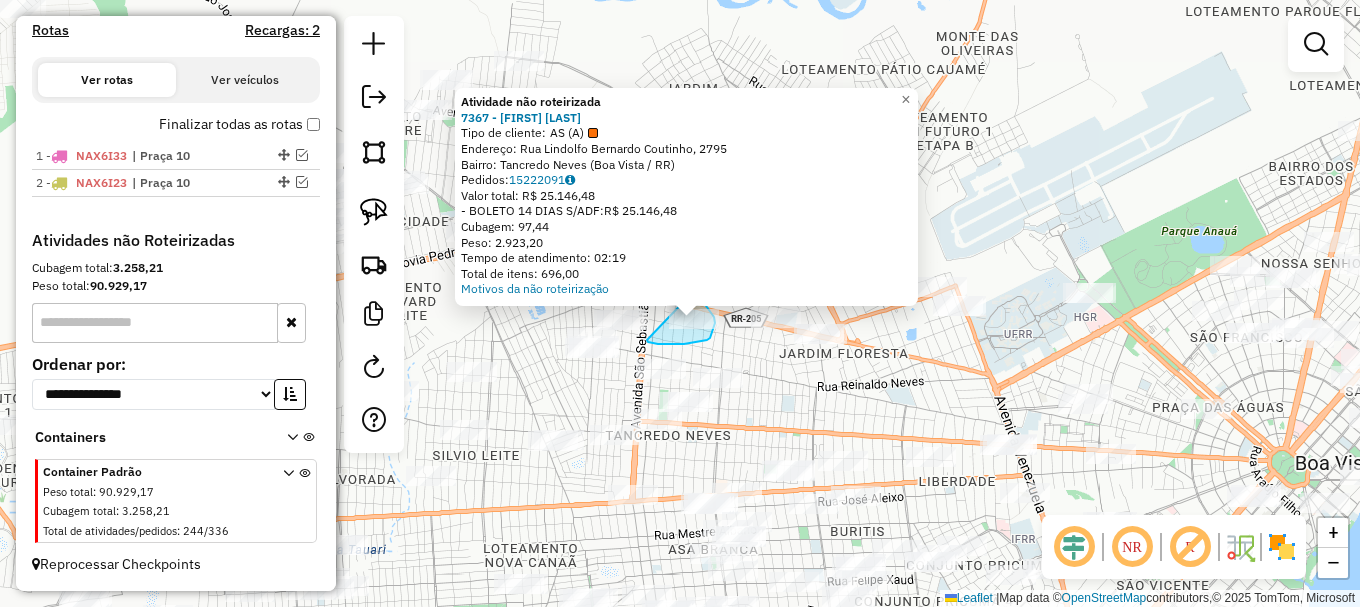 drag, startPoint x: 647, startPoint y: 340, endPoint x: 677, endPoint y: 288, distance: 60.033325 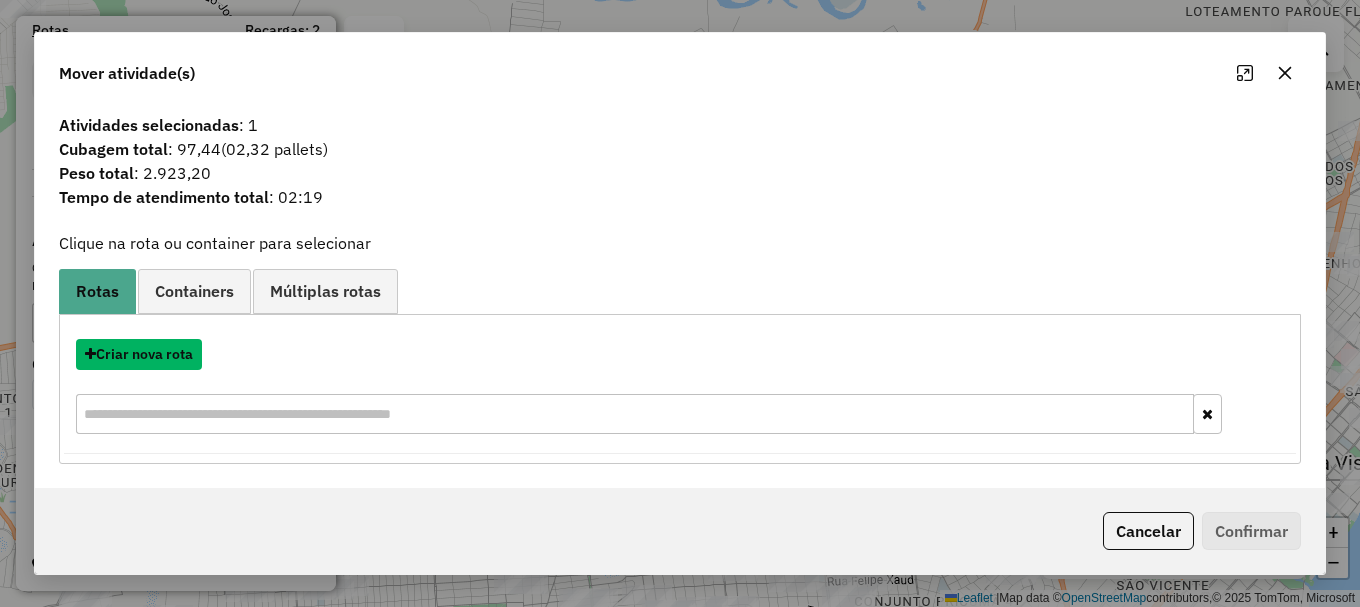 click on "Criar nova rota" at bounding box center [139, 354] 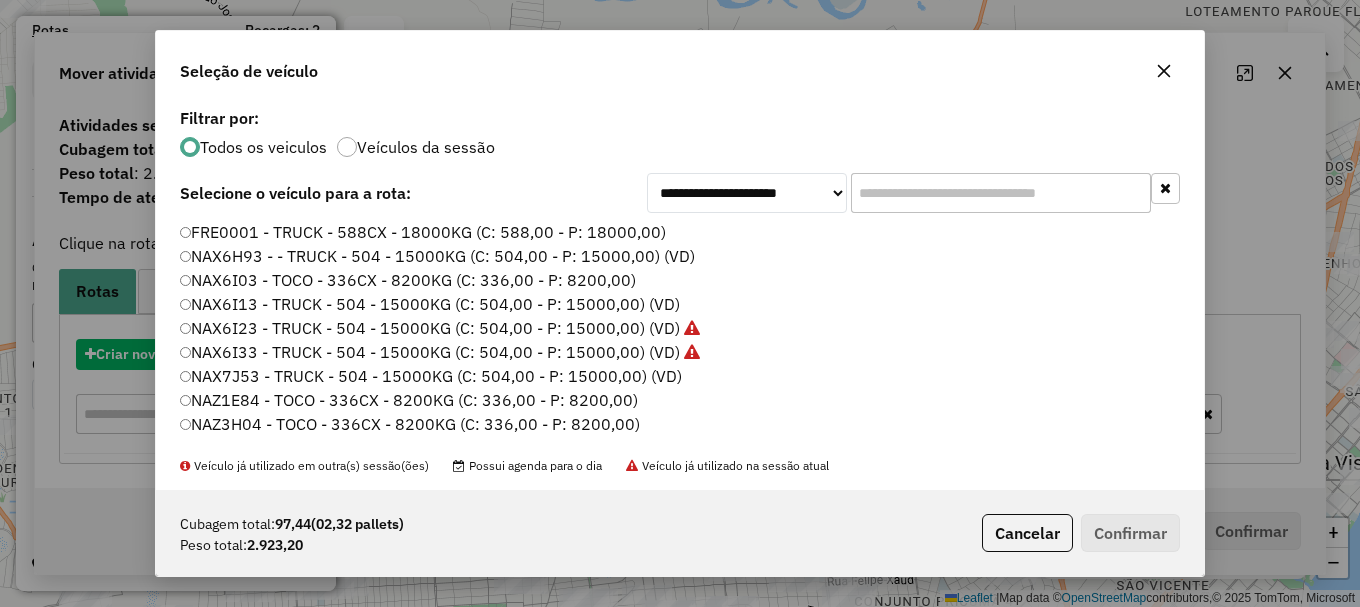scroll, scrollTop: 11, scrollLeft: 6, axis: both 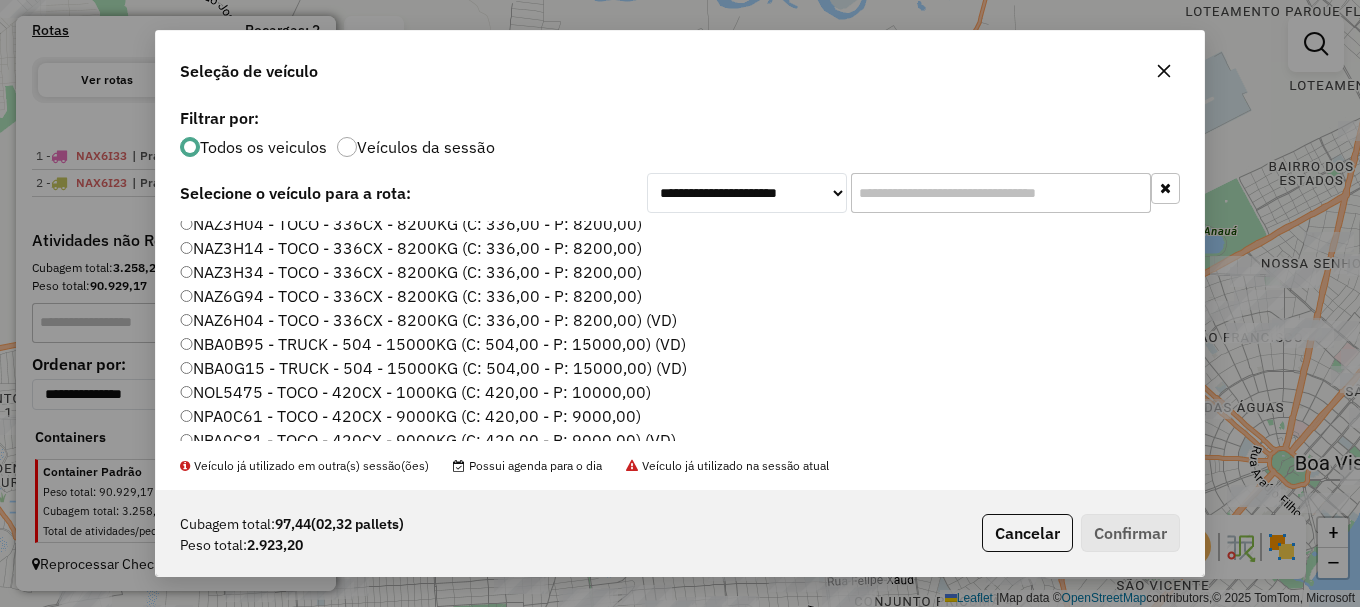 click on "NBA0B95 - TRUCK - 504 - 15000KG (C: 504,00 - P: 15000,00) (VD)" 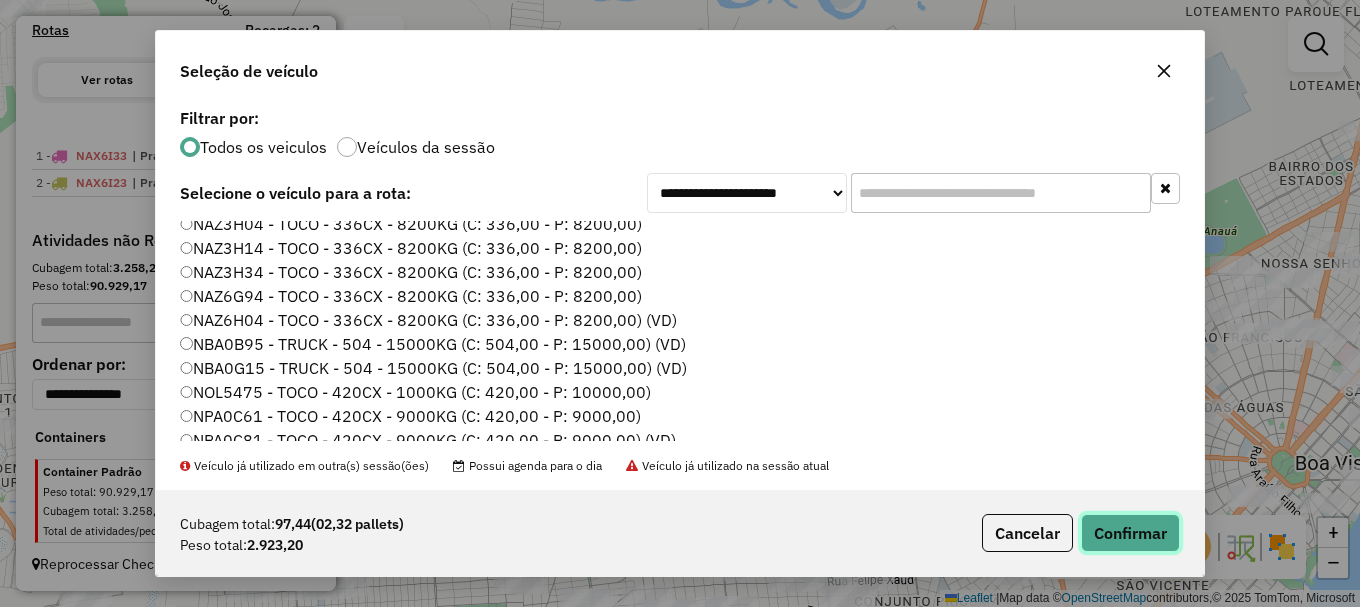 click on "Confirmar" 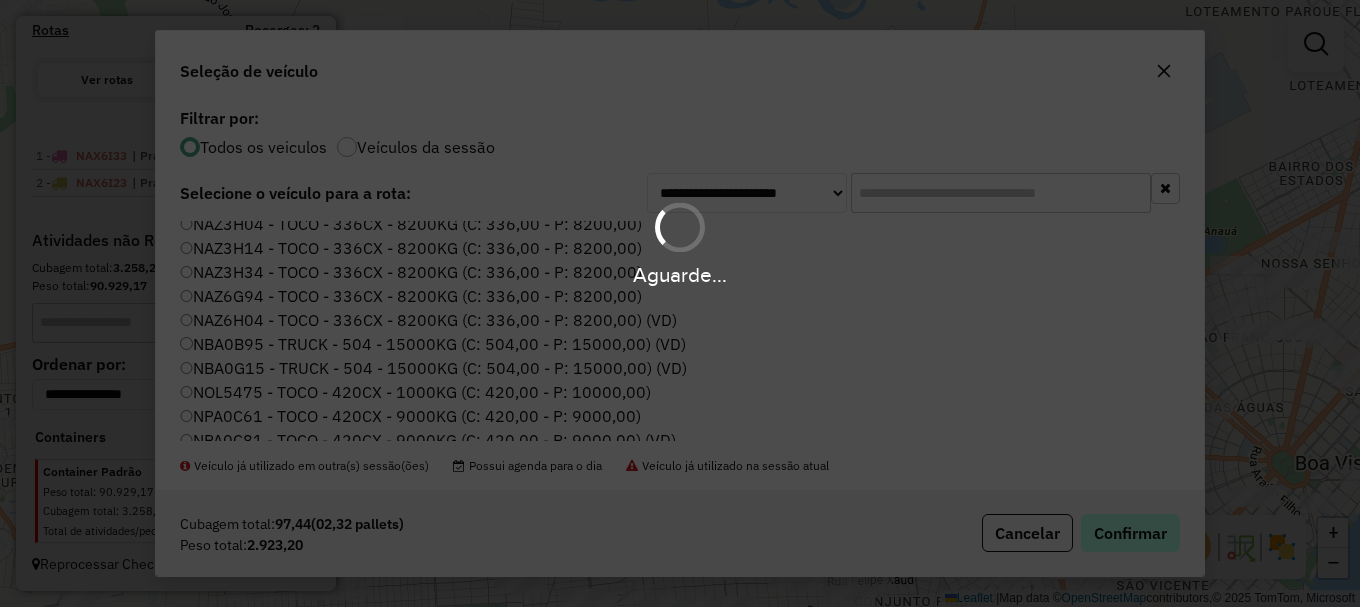 scroll, scrollTop: 762, scrollLeft: 0, axis: vertical 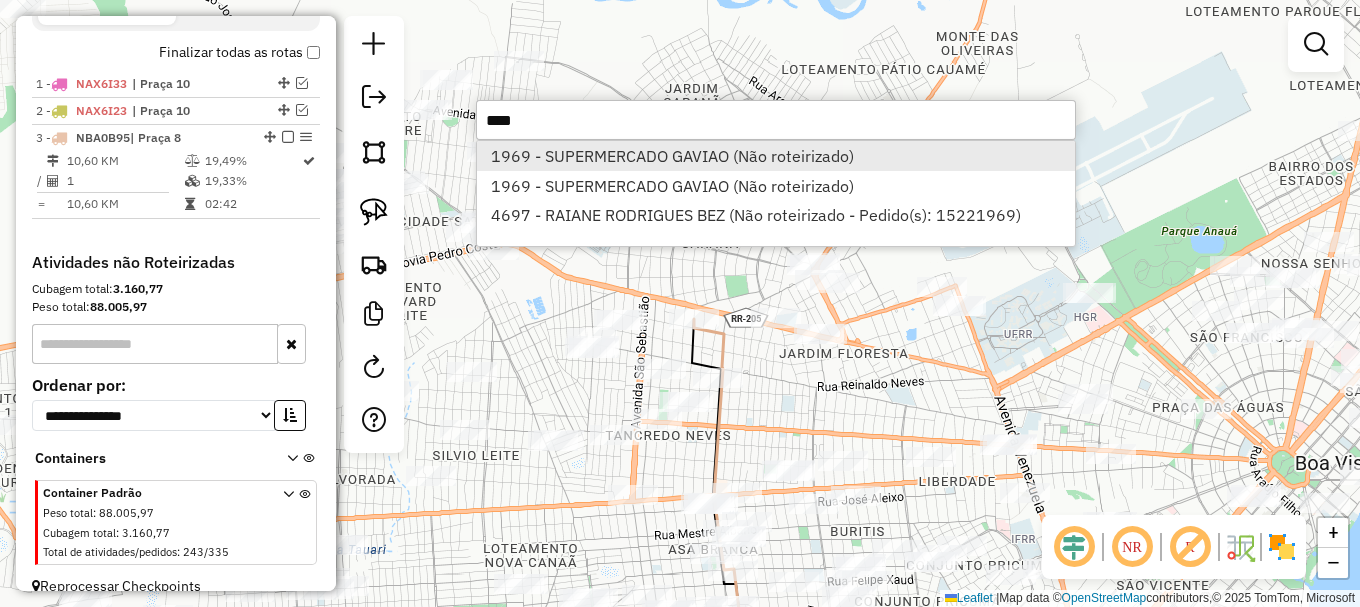 type on "****" 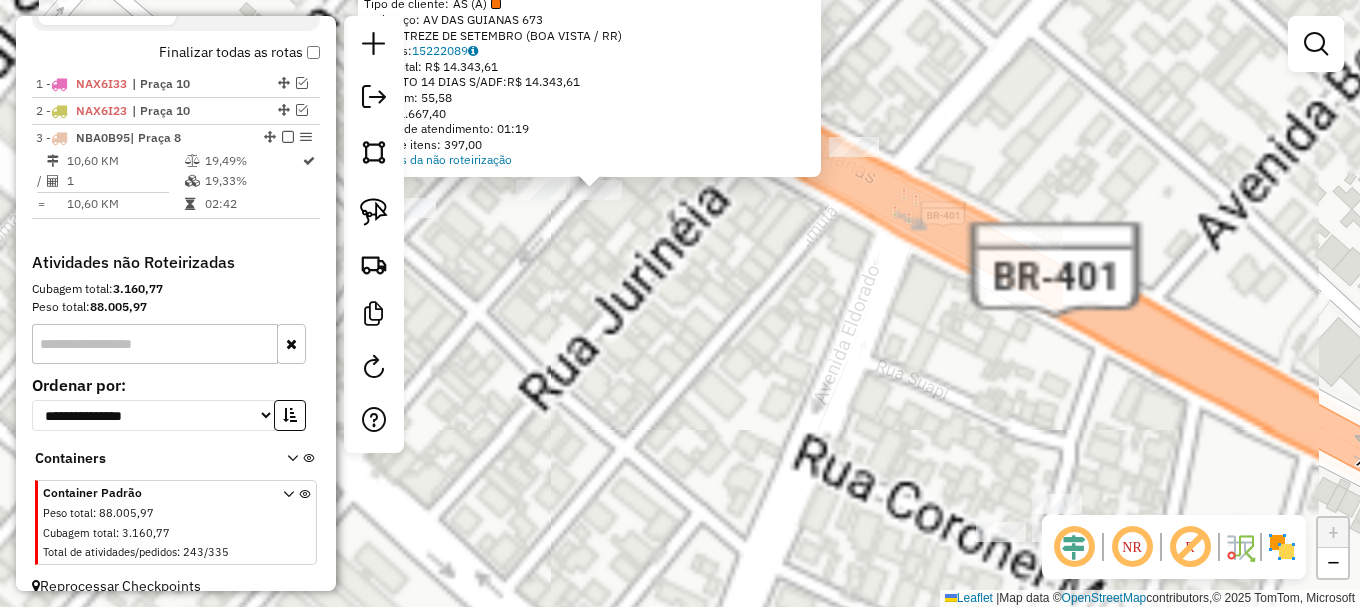 drag, startPoint x: 368, startPoint y: 213, endPoint x: 431, endPoint y: 263, distance: 80.43009 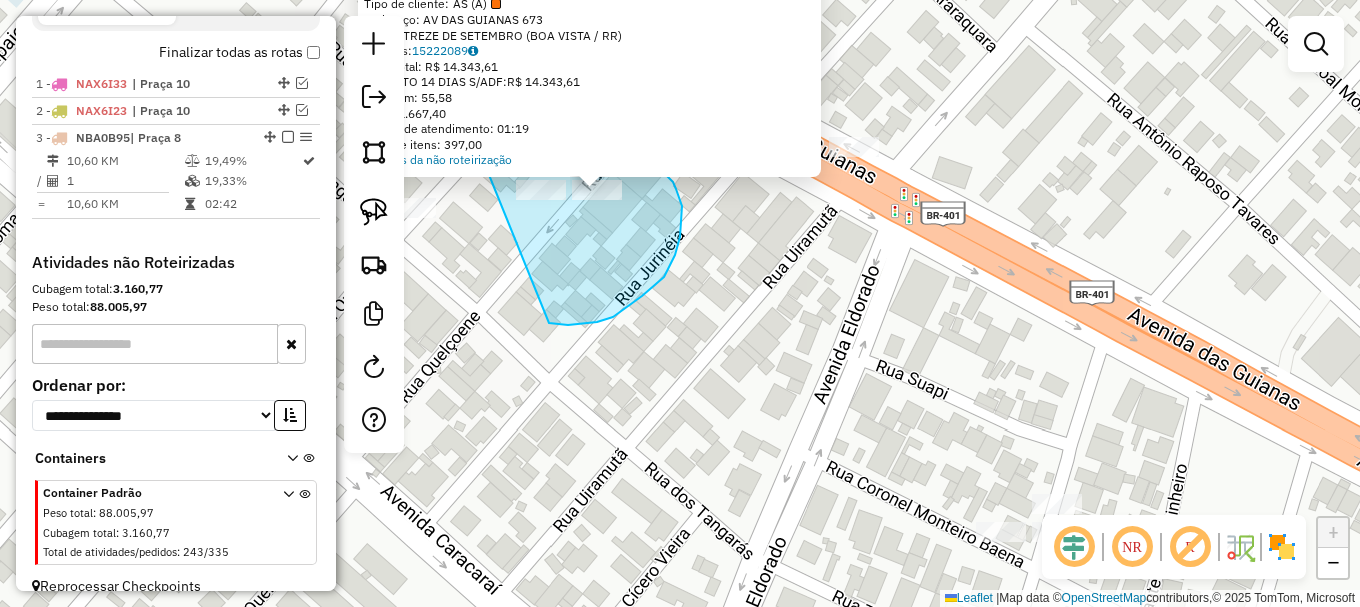 drag, startPoint x: 613, startPoint y: 317, endPoint x: 479, endPoint y: 168, distance: 200.39212 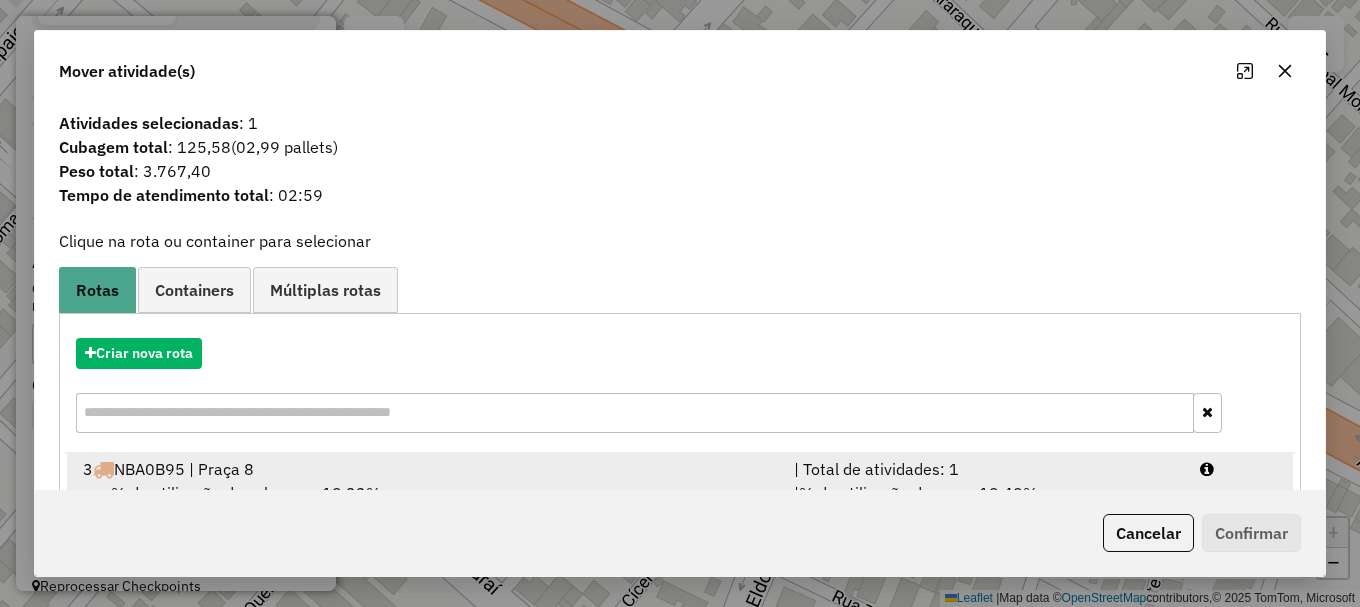 click at bounding box center [1239, 469] 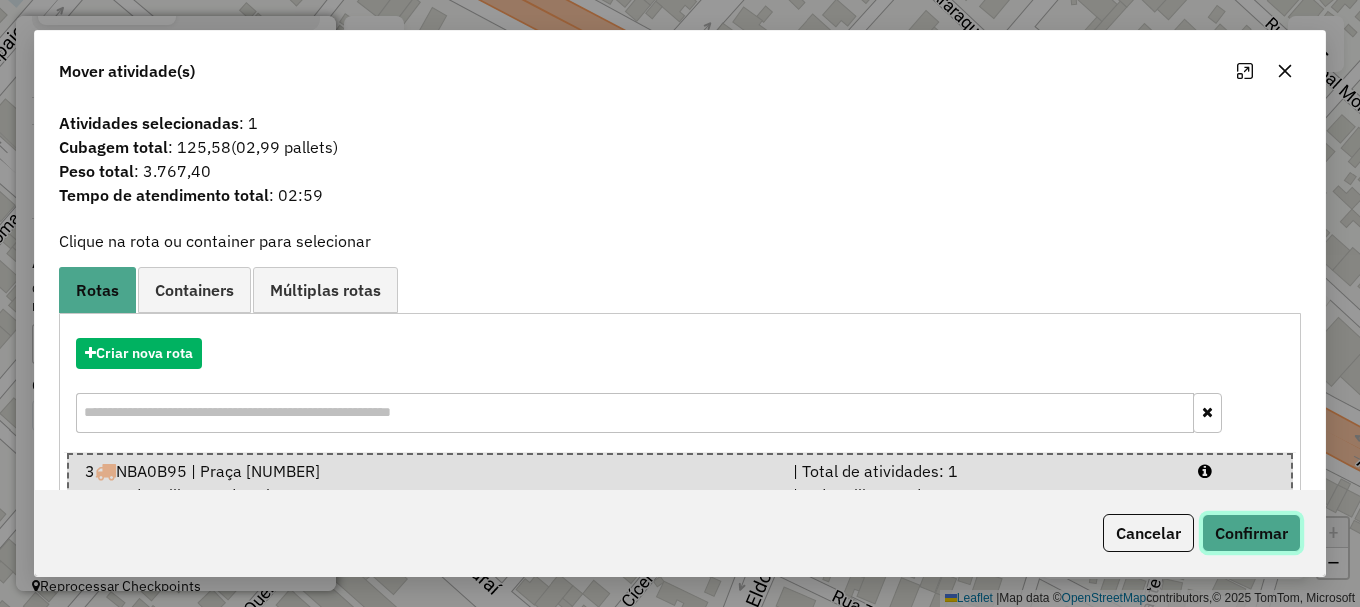 click on "Confirmar" 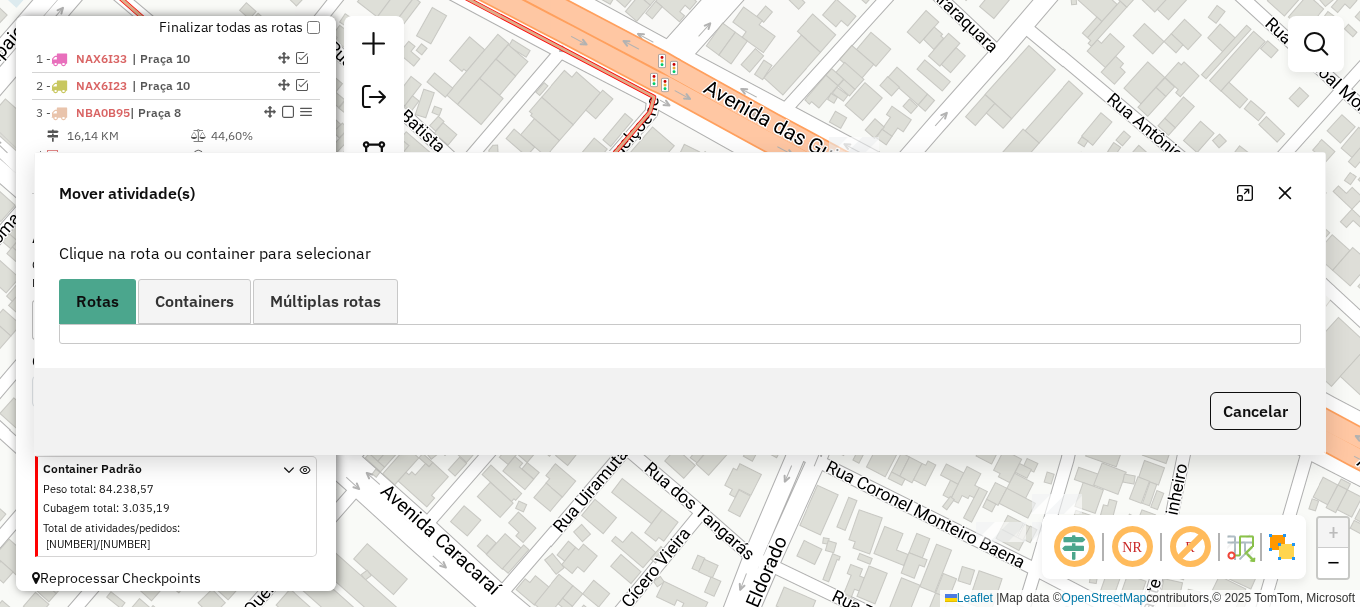 scroll, scrollTop: 737, scrollLeft: 0, axis: vertical 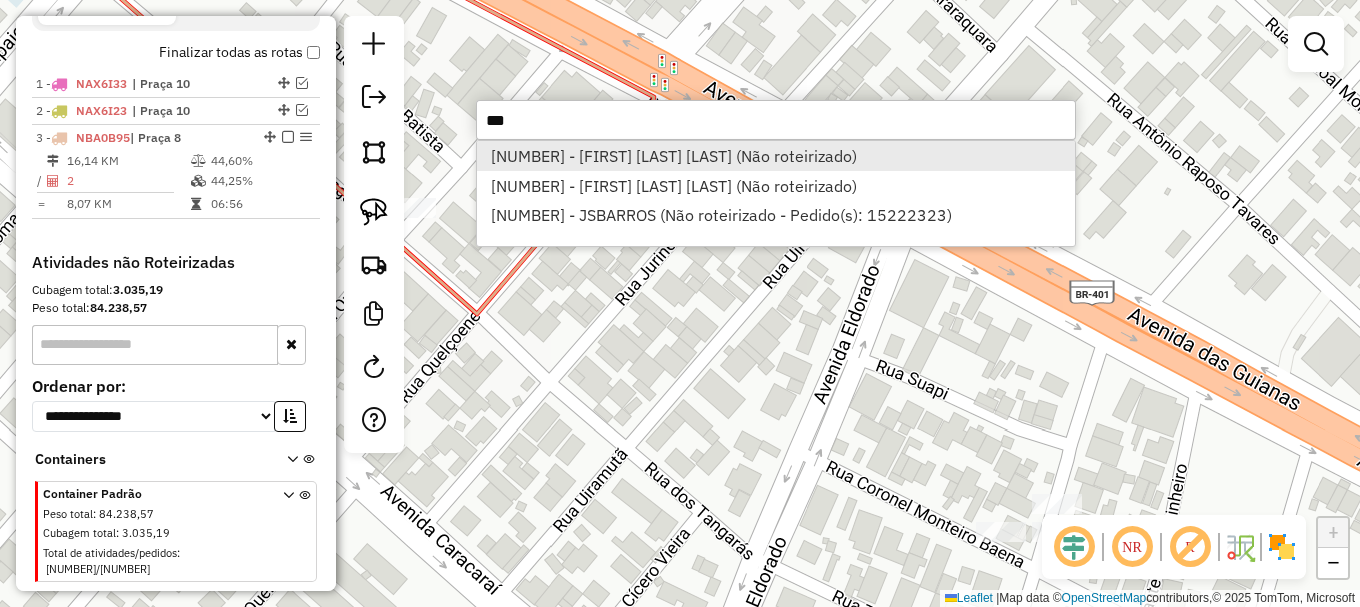 type on "***" 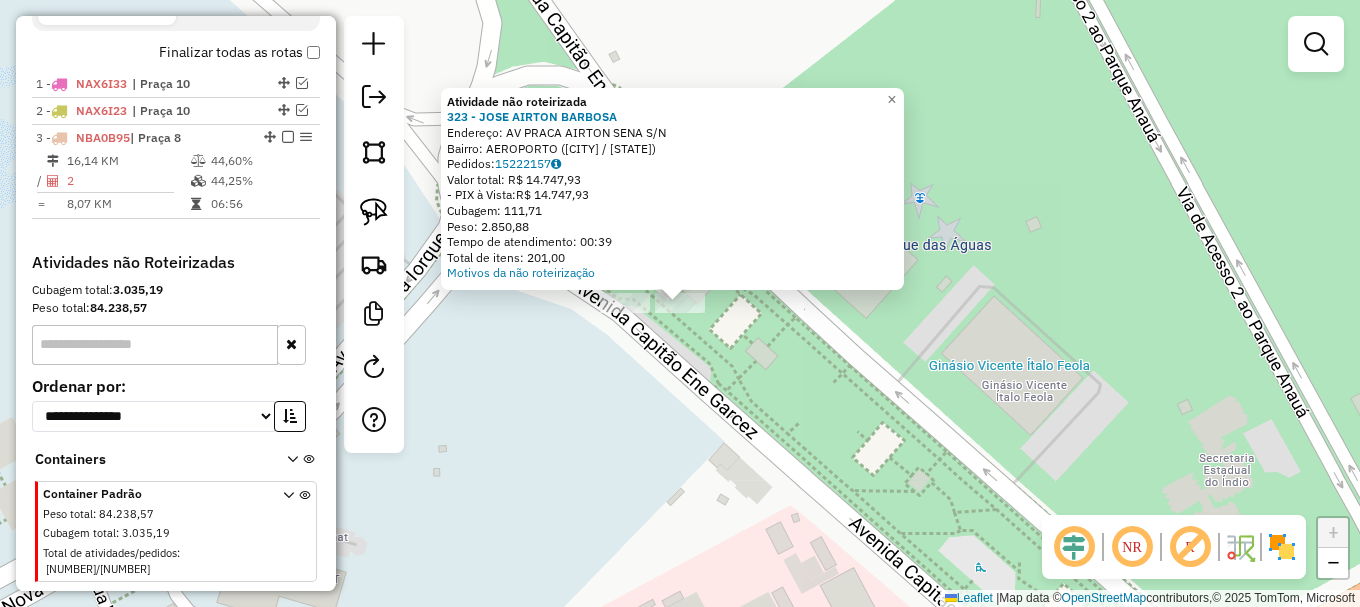 click on "Atividade não roteirizada 323 - JOSE AIRTON BARBOSA  Endereço: AV  PRACA AIRTON SENA             S/N   Bairro: AEROPORTO (BOA VISTA / RR)   Pedidos:  15222157   Valor total: R$ 14.747,93   - PIX à Vista:  R$ 14.747,93   Cubagem: 111,71   Peso: 2.850,88   Tempo de atendimento: 00:39   Total de itens: 201,00  Motivos da não roteirização × Janela de atendimento Grade de atendimento Capacidade Transportadoras Veículos Cliente Pedidos  Rotas Selecione os dias de semana para filtrar as janelas de atendimento  Seg   Ter   Qua   Qui   Sex   Sáb   Dom  Informe o período da janela de atendimento: De: Até:  Filtrar exatamente a janela do cliente  Considerar janela de atendimento padrão  Selecione os dias de semana para filtrar as grades de atendimento  Seg   Ter   Qua   Qui   Sex   Sáb   Dom   Considerar clientes sem dia de atendimento cadastrado  Clientes fora do dia de atendimento selecionado Filtrar as atividades entre os valores definidos abaixo:  Peso mínimo:   Peso máximo:   Cubagem mínima:   De:" 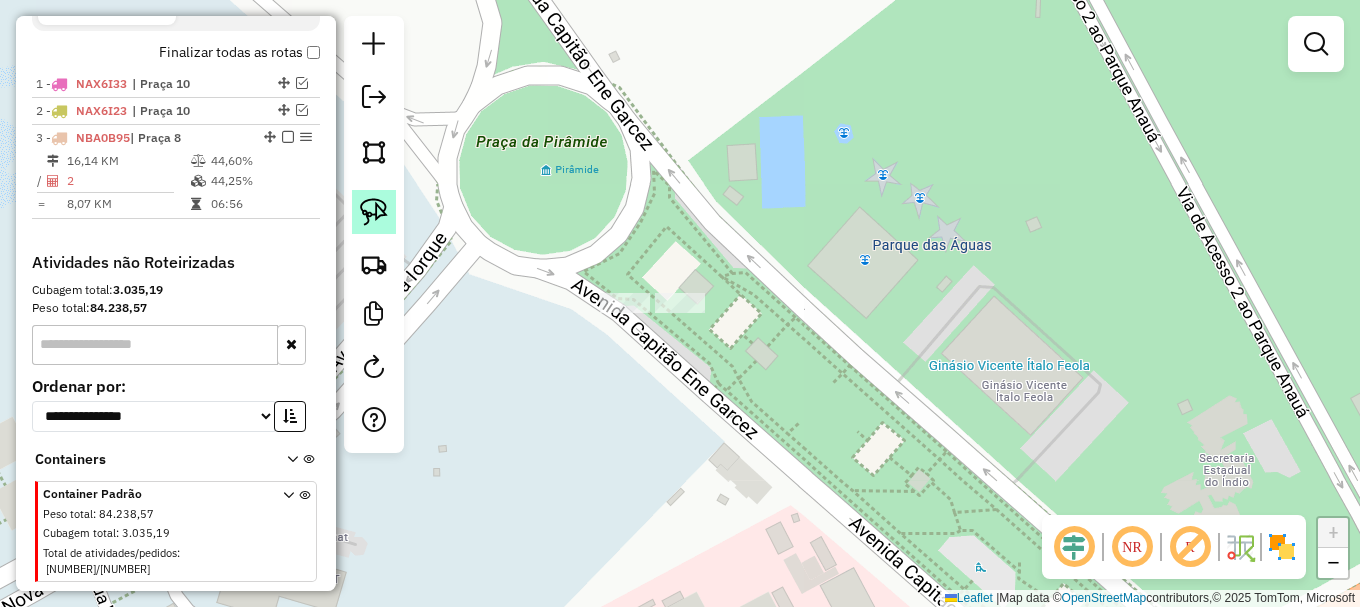 click 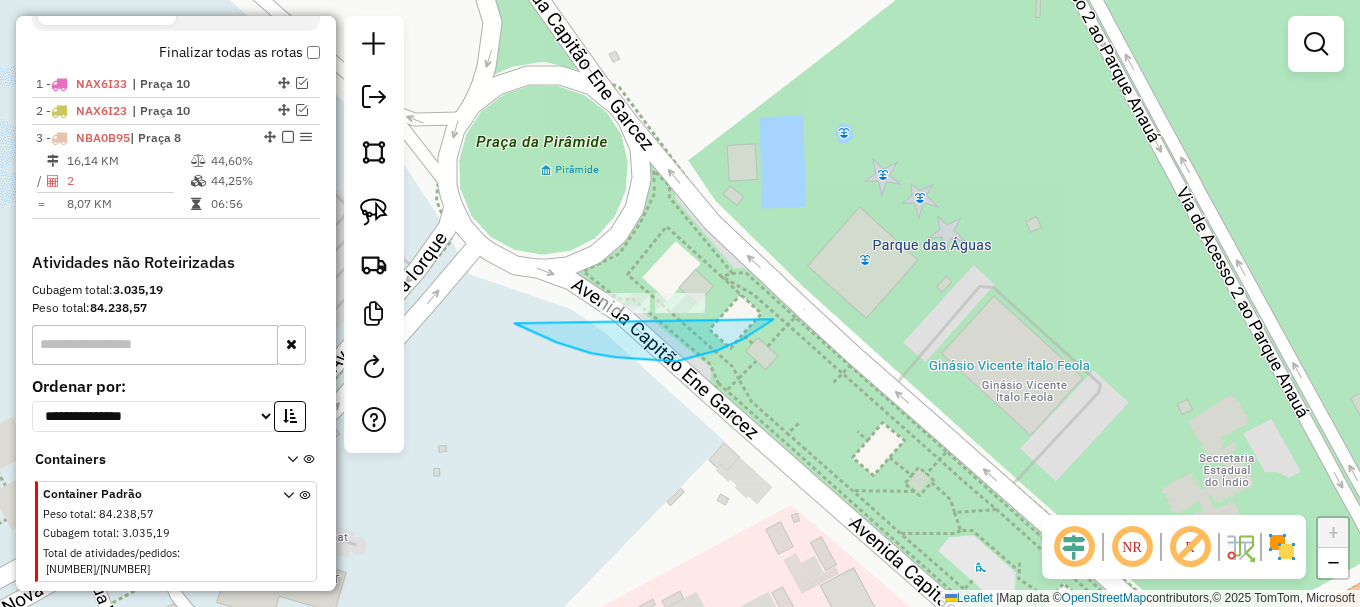 drag, startPoint x: 591, startPoint y: 353, endPoint x: 767, endPoint y: 225, distance: 217.62354 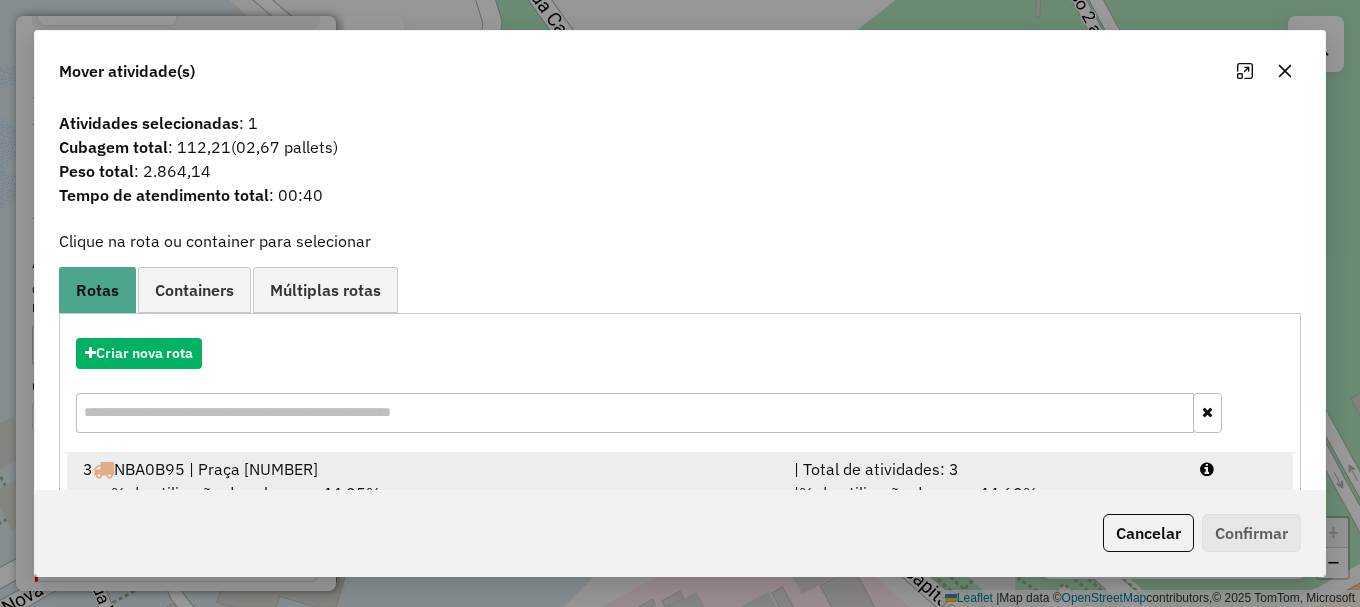 click on "Aguarde...  Pop-up bloqueado!  Seu navegador bloqueou automáticamente a abertura de uma nova janela.   Acesse as configurações e adicione o endereço do sistema a lista de permissão.   Fechar  Informações da Sessão 966016 - 16/07/2025     Criação: 15/07/2025 19:54   Depósito:  Amascol - Boa Vista  Total de rotas:  3  Distância Total:  5.346,74 km  Tempo total:  121:43  Custo total:  R$ 16.790,21  Valor total:  R$ 830.733,99  - Total roteirizado:  R$ 262.846,92  - Total não roteirizado:  R$ 567.887,07  Total de Atividades Roteirizadas:  84  Total de Pedidos Roteirizados:  123  Peso total roteirizado:  35.044,58  Cubagem total roteirizado:  1.230,44  Total de Atividades não Roteirizadas:  242  Total de Pedidos não Roteirizados:  333 Total de caixas por viagem:  1.230,44 /   3 =  410,15 Média de Atividades por viagem:  84 /   3 =  28,00 Ocupação média da frota:  81,50%   Rotas vários dias:  2  Clientes Priorizados NR:  0  Transportadoras  Rotas  Recargas: 3   Ver rotas   Ver veículos   1 -" at bounding box center [680, 303] 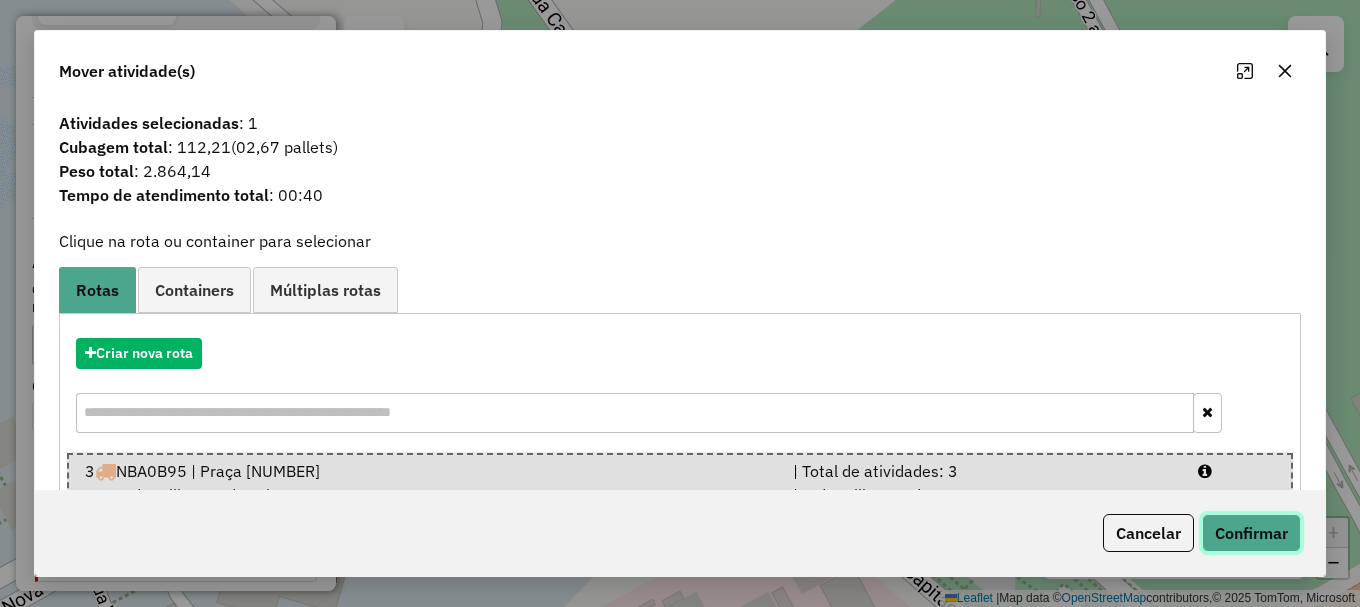 click on "Confirmar" 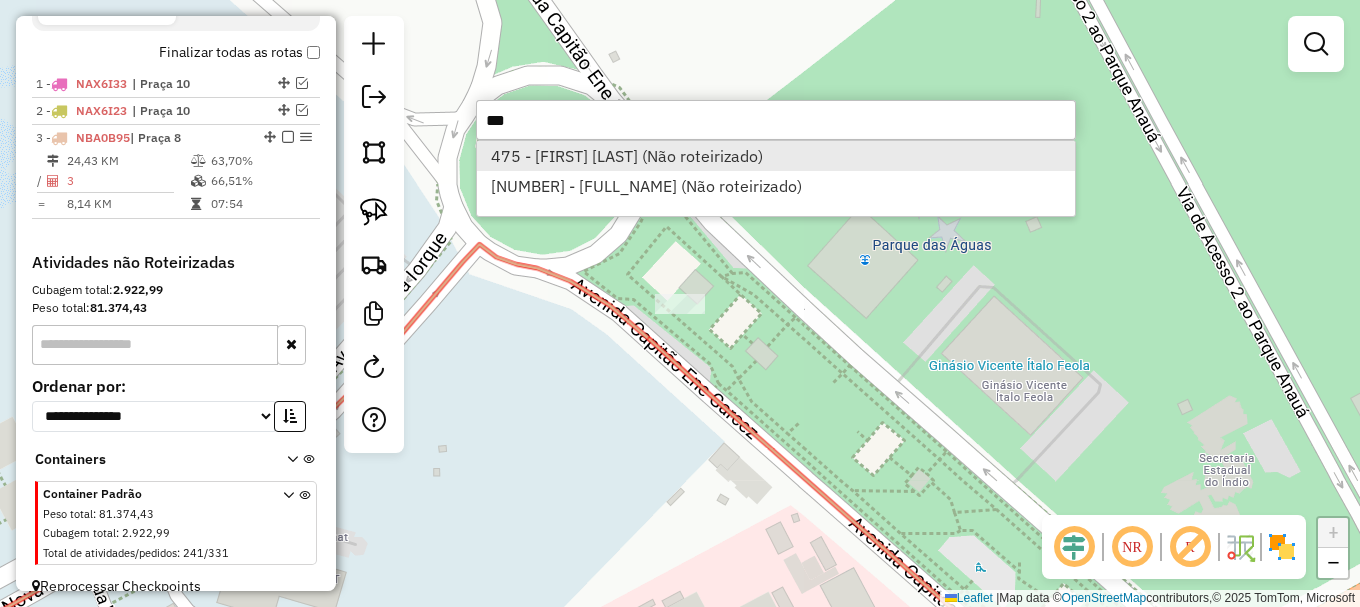 type on "***" 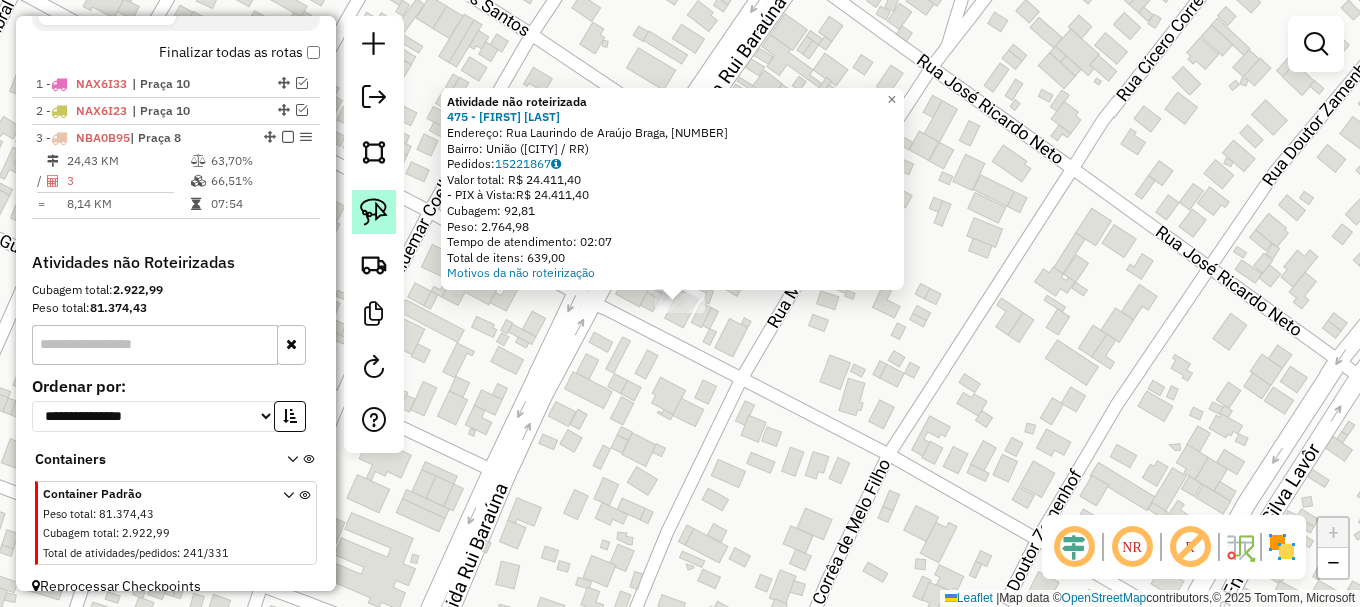 drag, startPoint x: 389, startPoint y: 229, endPoint x: 479, endPoint y: 300, distance: 114.6342 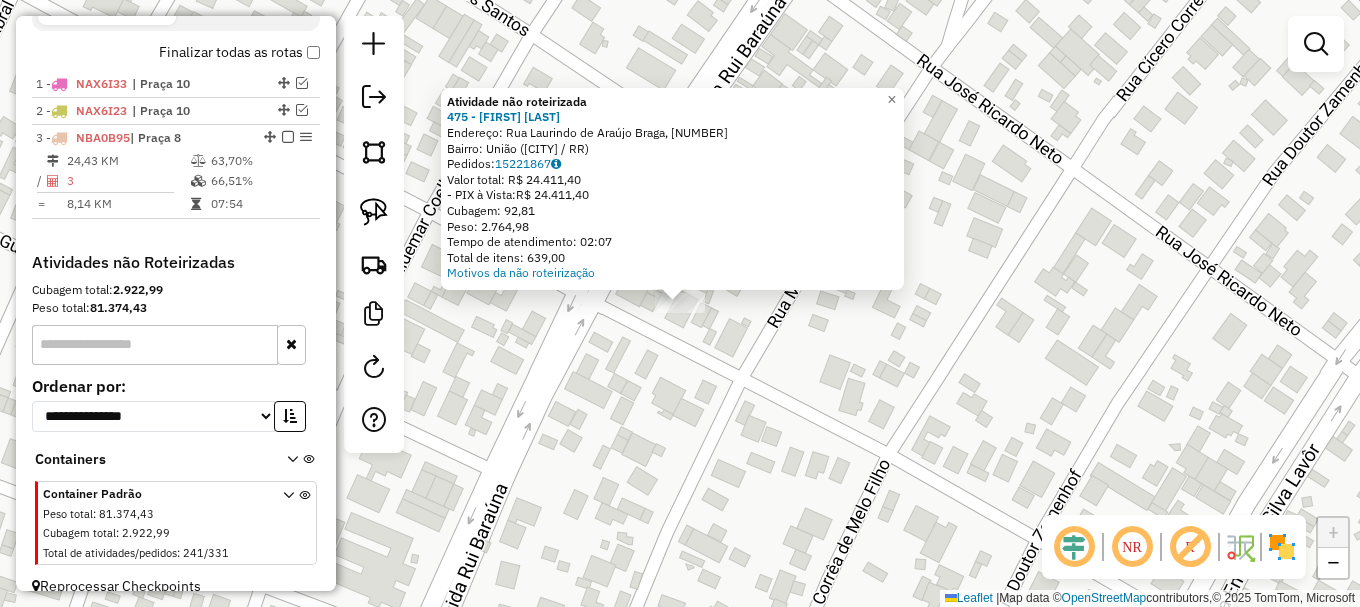 click 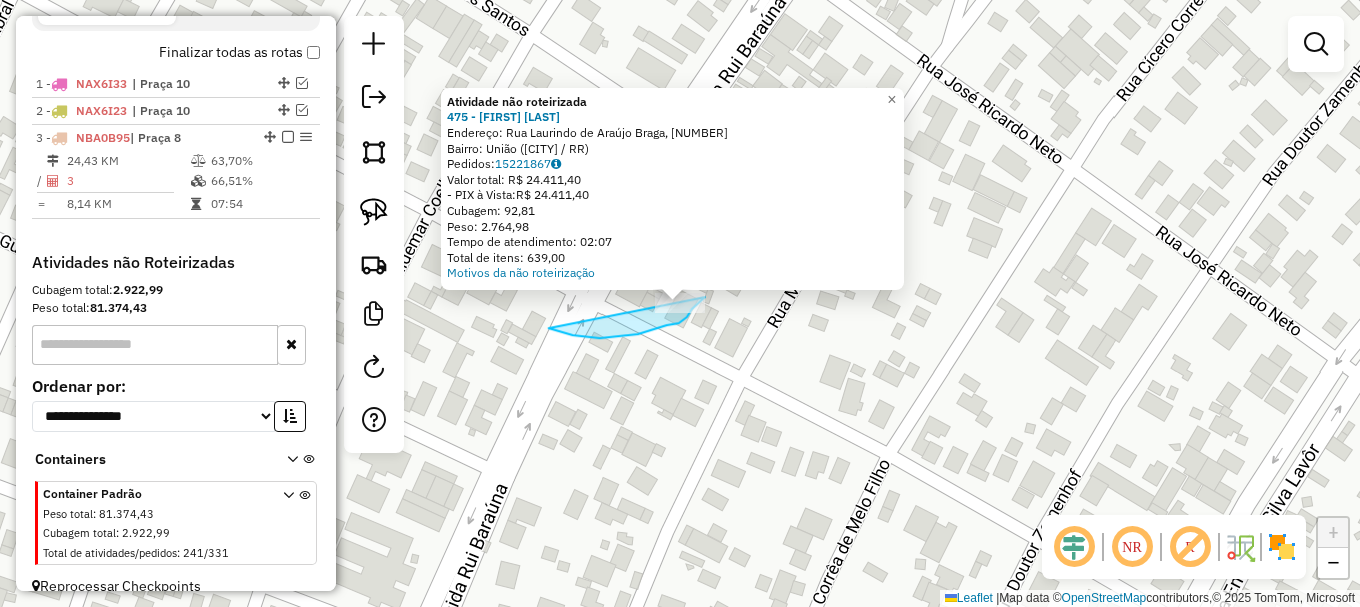 drag, startPoint x: 573, startPoint y: 335, endPoint x: 708, endPoint y: 269, distance: 150.26976 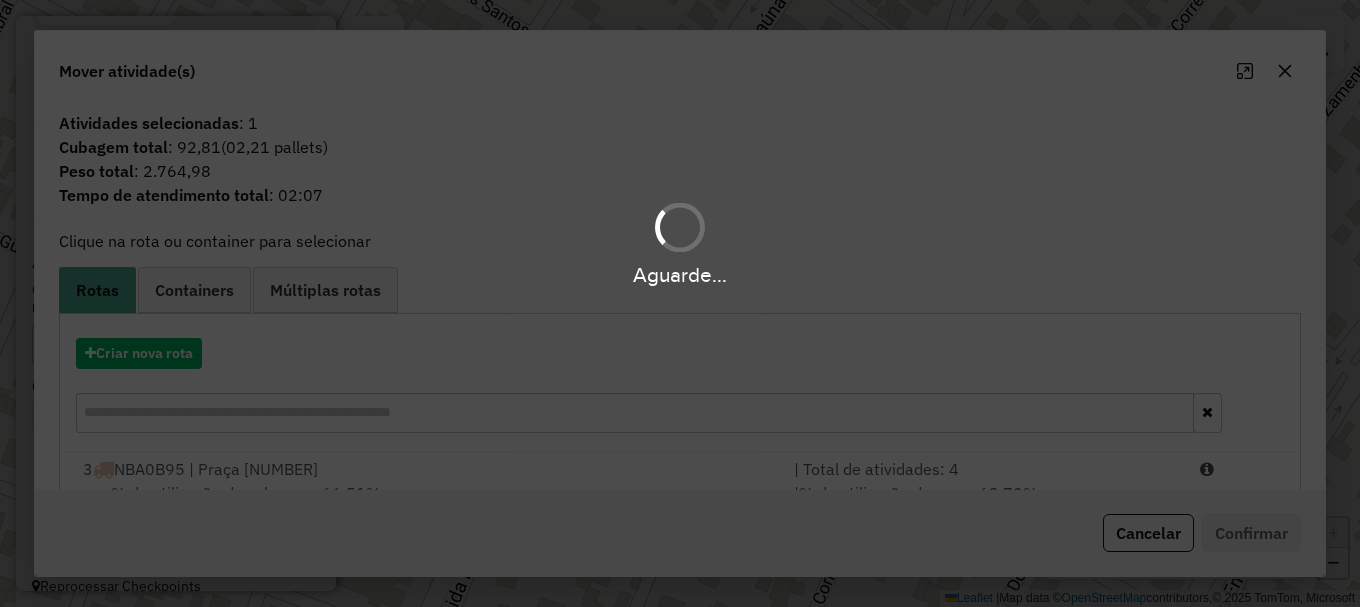 click on "Aguarde...  Pop-up bloqueado!  Seu navegador bloqueou automáticamente a abertura de uma nova janela.   Acesse as configurações e adicione o endereço do sistema a lista de permissão.   Fechar  Informações da Sessão 966016 - 16/07/2025     Criação: 15/07/2025 19:54   Depósito:  Amascol - Boa Vista  Total de rotas:  3  Distância Total:  5.355,03 km  Tempo total:  122:41  Custo total:  R$ 16.815,07  Valor total:  R$ 830.733,99  - Total roteirizado:  R$ 277.709,84  - Total não roteirizado:  R$ 553.024,15  Total de Atividades Roteirizadas:  85  Total de Pedidos Roteirizados:  125  Peso total roteirizado:  37.908,72  Cubagem total roteirizado:  1.342,64  Total de Atividades não Roteirizadas:  241  Total de Pedidos não Roteirizados:  331 Total de caixas por viagem:  1.342,64 /   3 =  447,55 Média de Atividades por viagem:  85 /   3 =  28,33 Ocupação média da frota:  88,80%   Rotas vários dias:  2  Clientes Priorizados NR:  0  Transportadoras  Rotas  Recargas: 3   Ver rotas   Ver veículos   1 -" at bounding box center (680, 303) 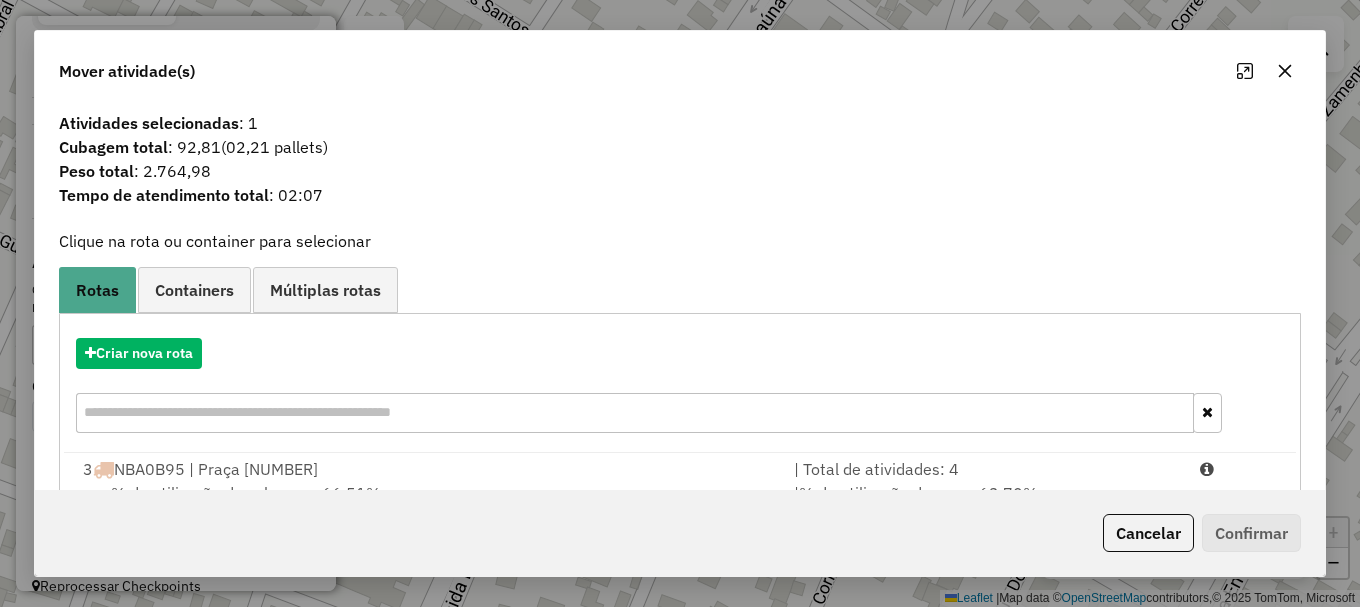 click at bounding box center (1239, 469) 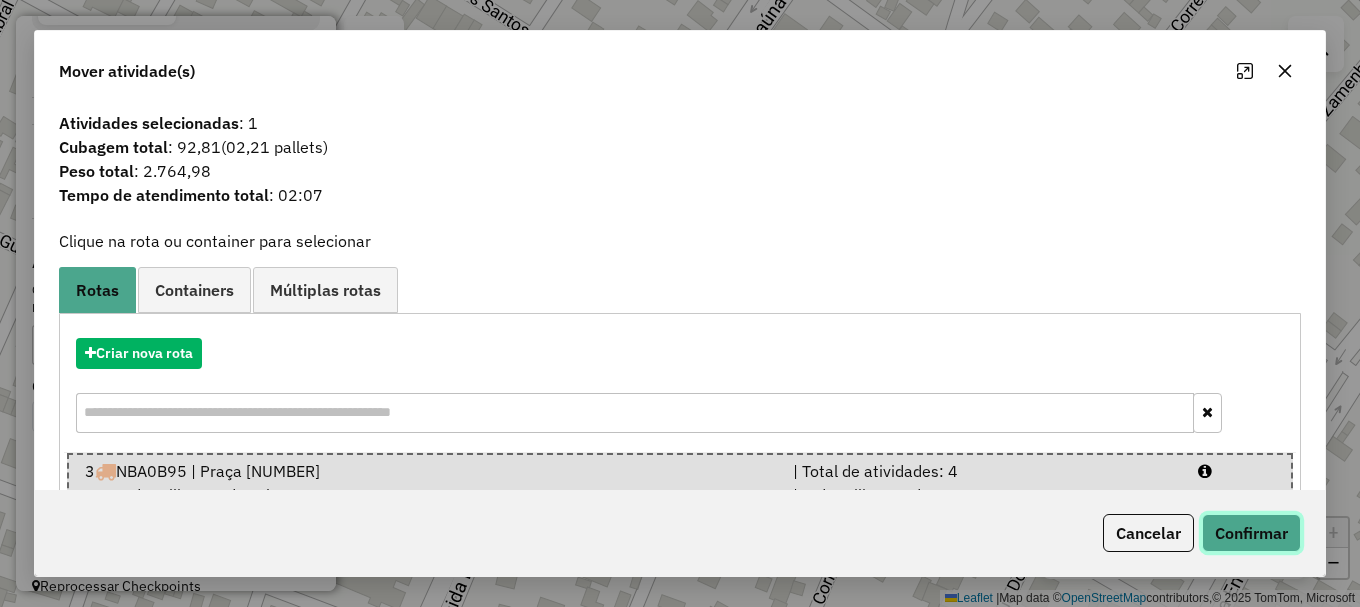 click on "Confirmar" 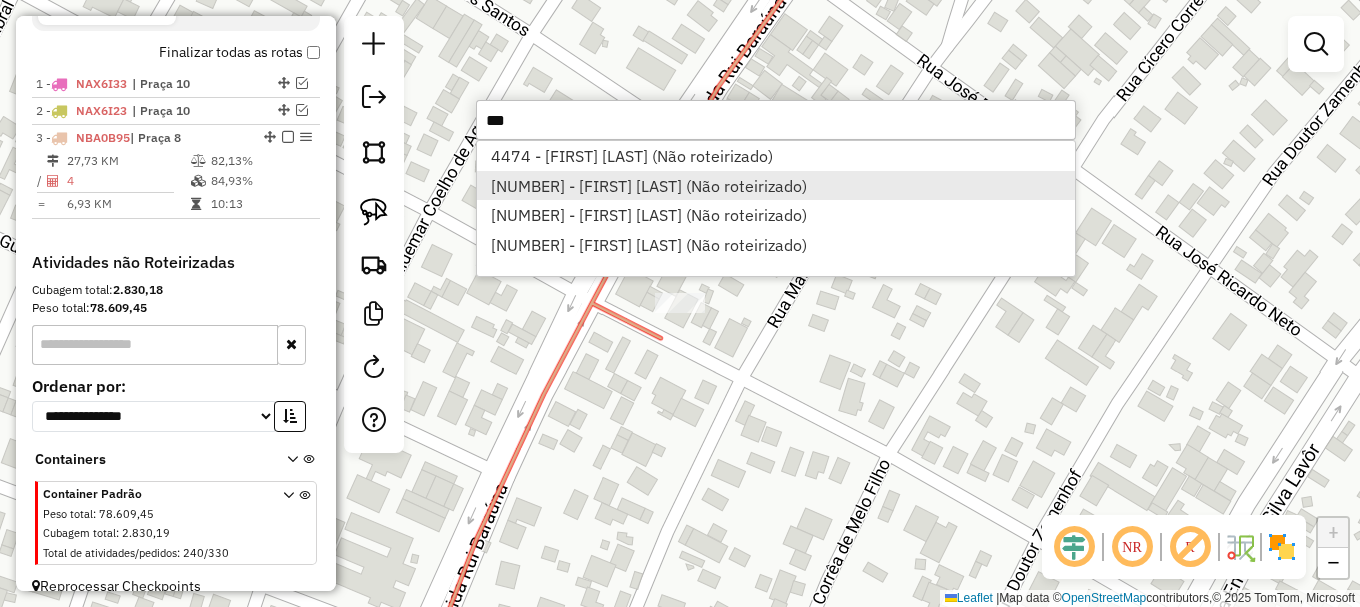 type on "***" 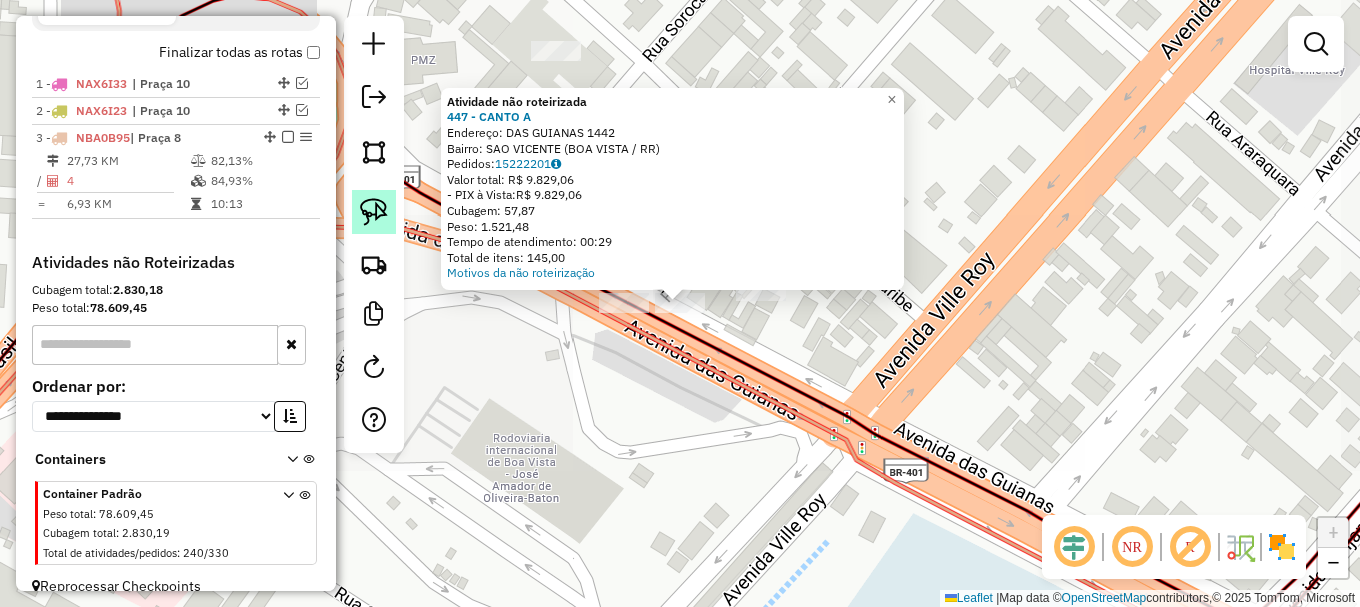click 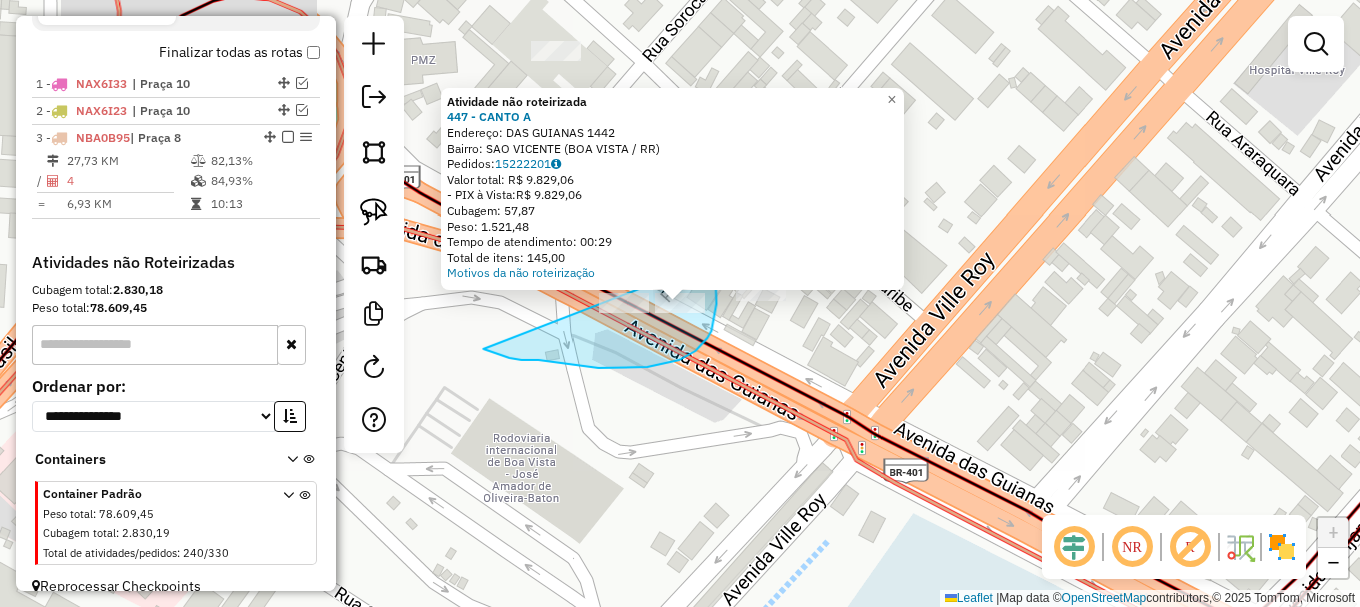 drag, startPoint x: 521, startPoint y: 360, endPoint x: 669, endPoint y: 170, distance: 240.8402 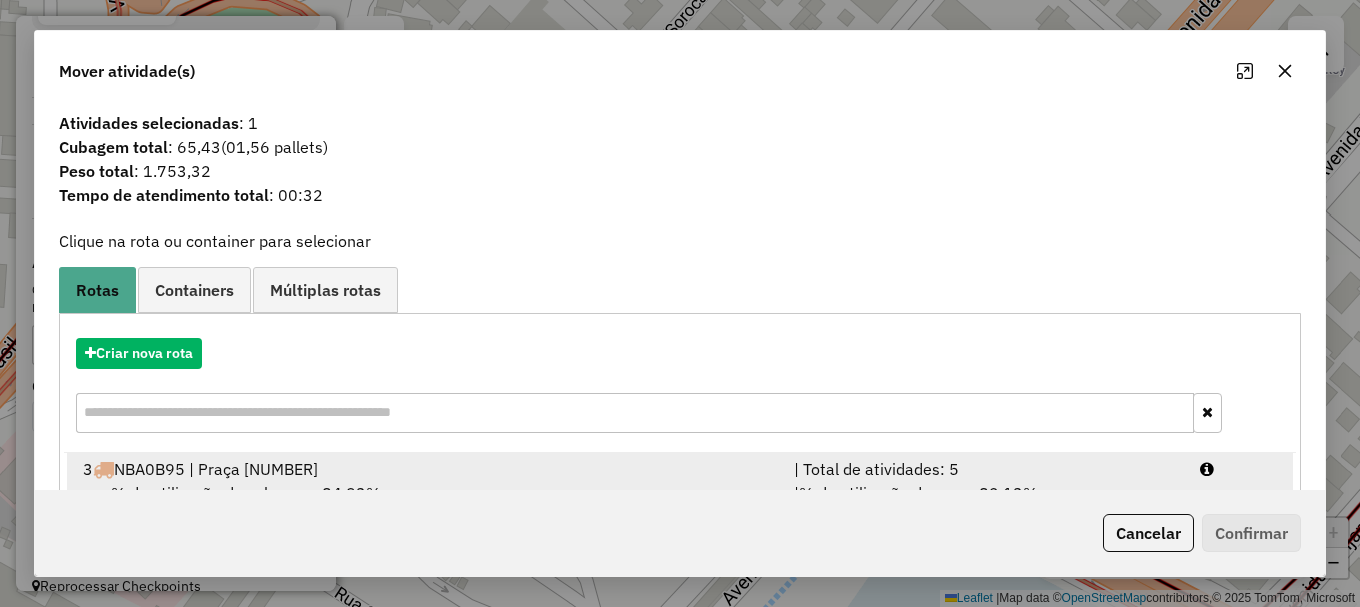 click at bounding box center [1239, 469] 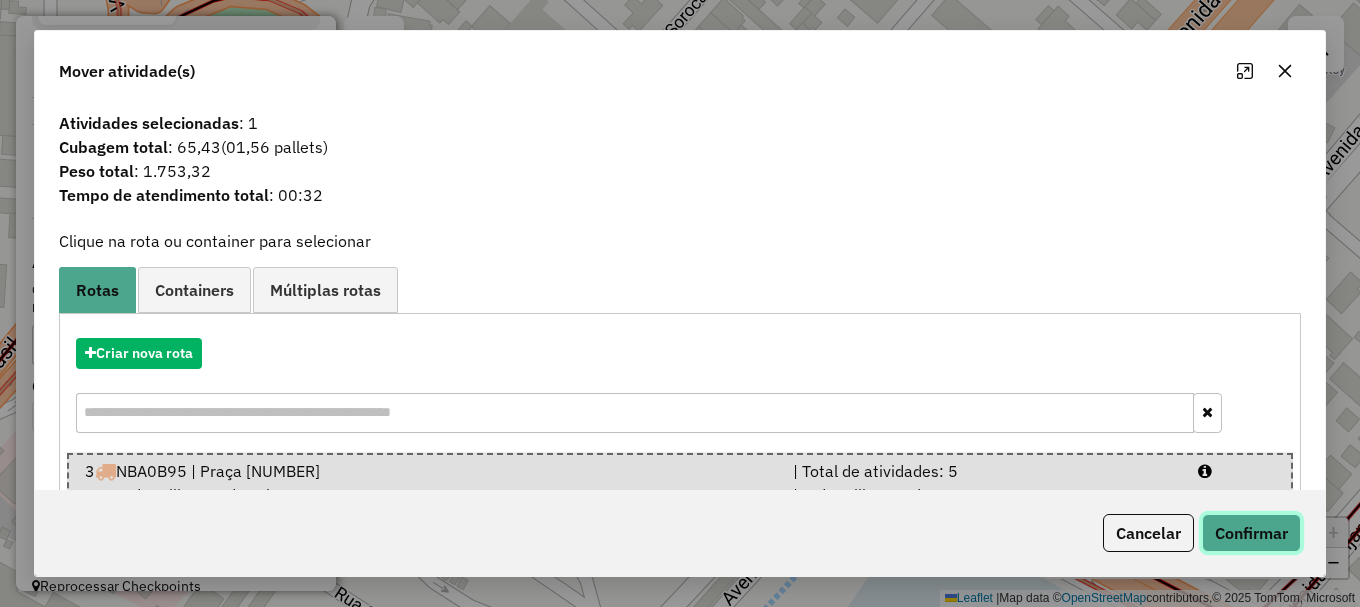 click on "Confirmar" 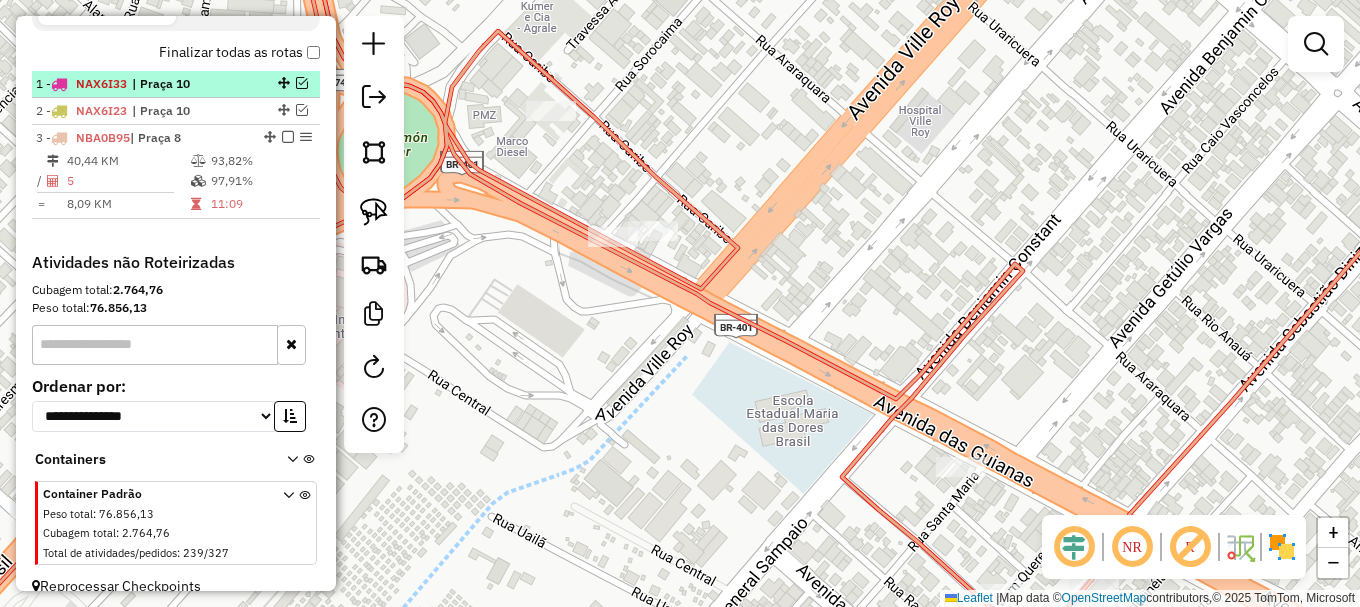 click at bounding box center [288, 137] 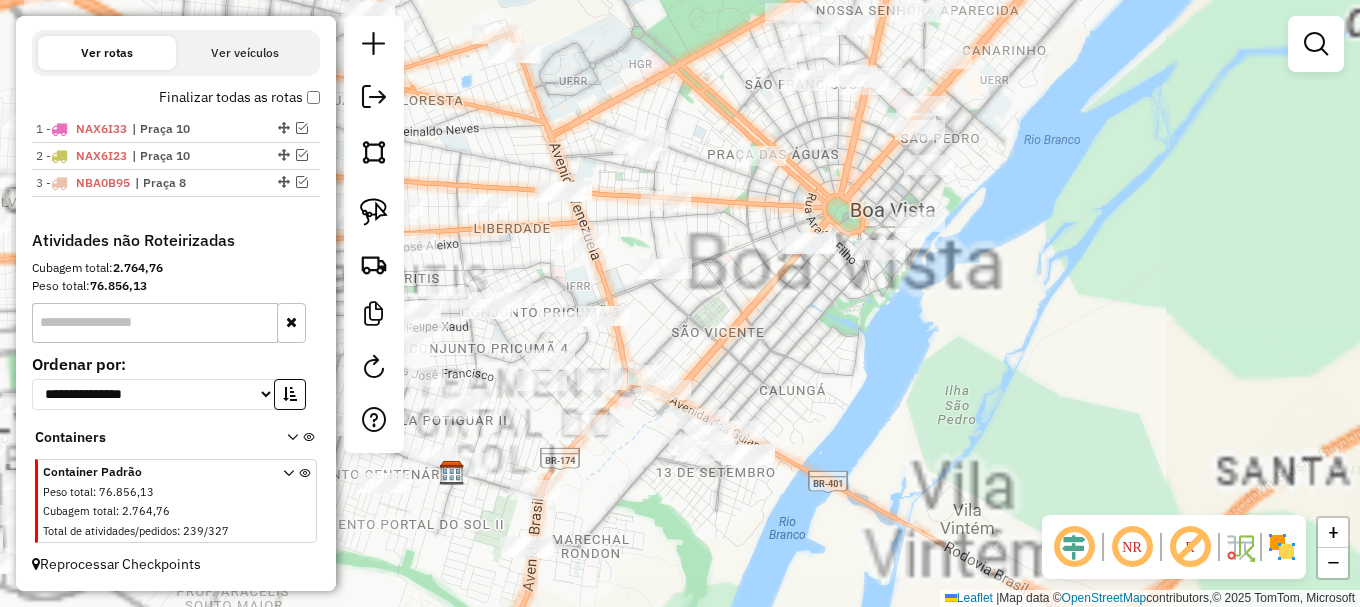 drag, startPoint x: 1119, startPoint y: 163, endPoint x: 946, endPoint y: 499, distance: 377.92194 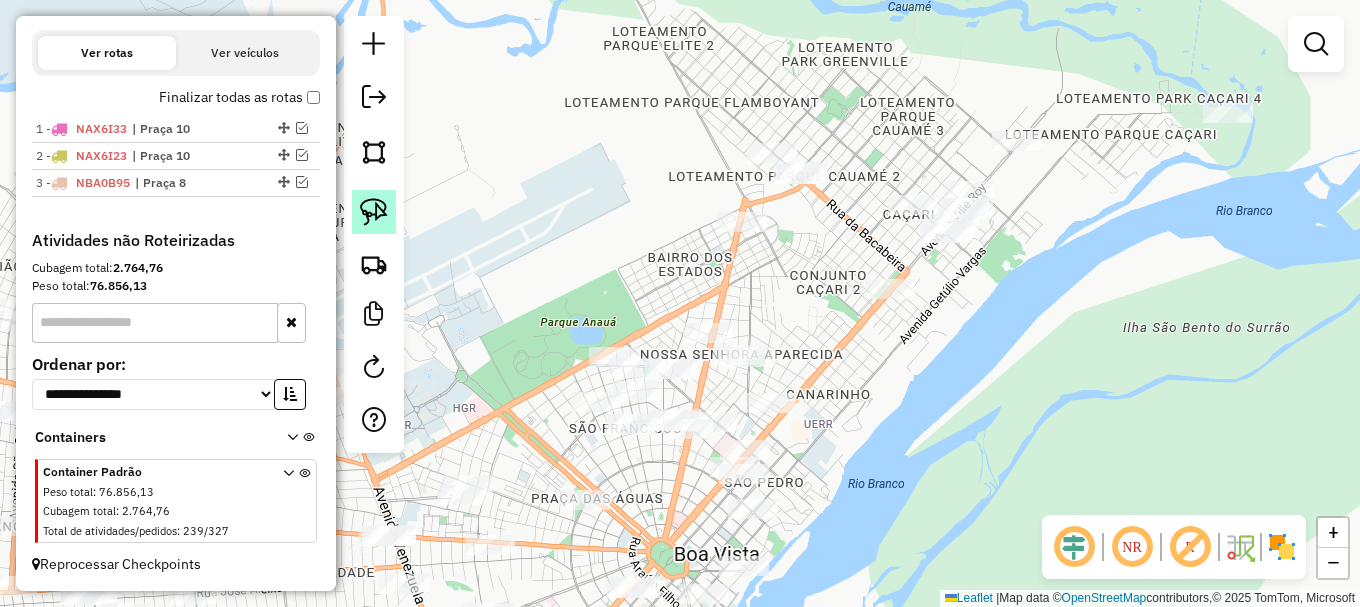 click 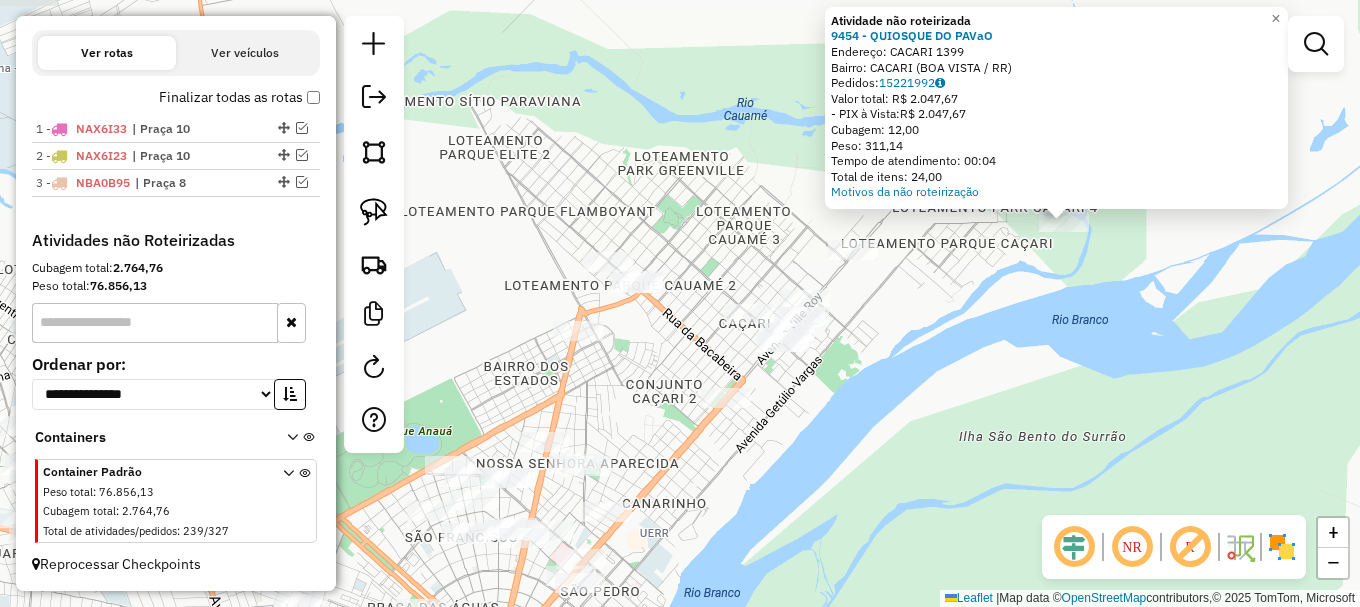 drag, startPoint x: 606, startPoint y: 421, endPoint x: 1005, endPoint y: 341, distance: 406.94104 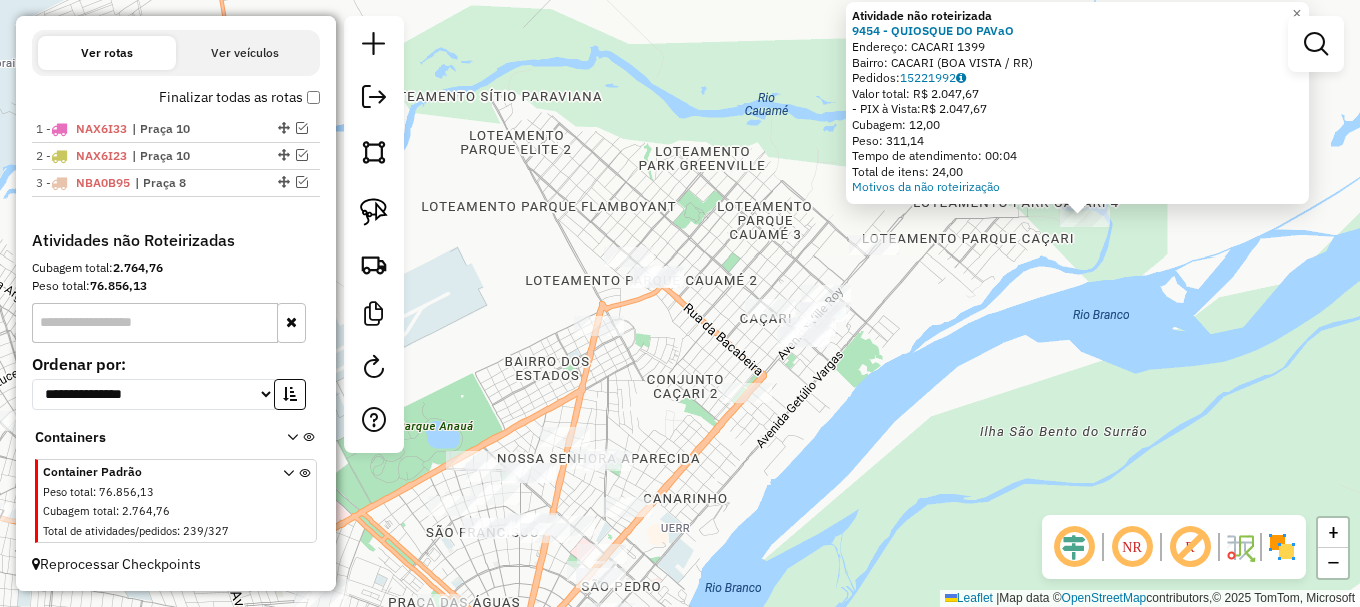 click on "Atividade não roteirizada 9454 - QUIOSQUE DO PAVaO  Endereço:  CACARI 1399   Bairro: CACARI (BOA VISTA / RR)   Pedidos:  15221992   Valor total: R$ 2.047,67   - PIX à Vista:  R$ 2.047,67   Cubagem: 12,00   Peso: 311,14   Tempo de atendimento: 00:04   Total de itens: 24,00  Motivos da não roteirização × Janela de atendimento Grade de atendimento Capacidade Transportadoras Veículos Cliente Pedidos  Rotas Selecione os dias de semana para filtrar as janelas de atendimento  Seg   Ter   Qua   Qui   Sex   Sáb   Dom  Informe o período da janela de atendimento: De: Até:  Filtrar exatamente a janela do cliente  Considerar janela de atendimento padrão  Selecione os dias de semana para filtrar as grades de atendimento  Seg   Ter   Qua   Qui   Sex   Sáb   Dom   Considerar clientes sem dia de atendimento cadastrado  Clientes fora do dia de atendimento selecionado Filtrar as atividades entre os valores definidos abaixo:  Peso mínimo:   Peso máximo:   Cubagem mínima:   Cubagem máxima:   De:   Até:   De:  +" 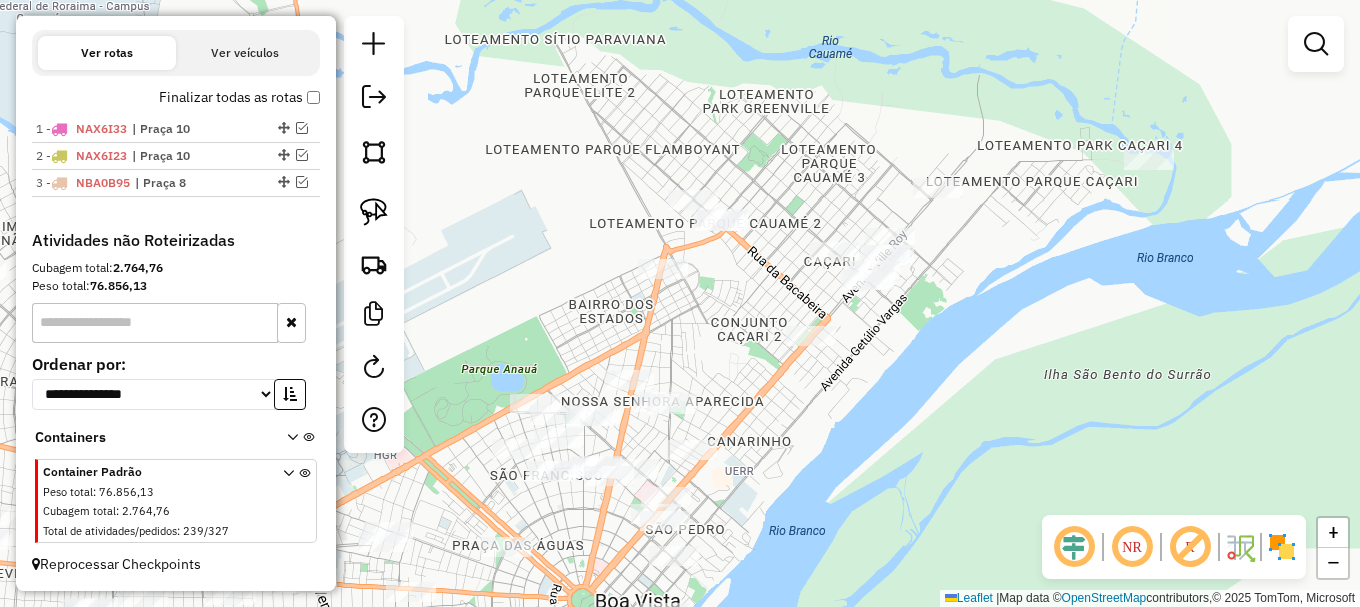 drag, startPoint x: 907, startPoint y: 405, endPoint x: 950, endPoint y: 344, distance: 74.63243 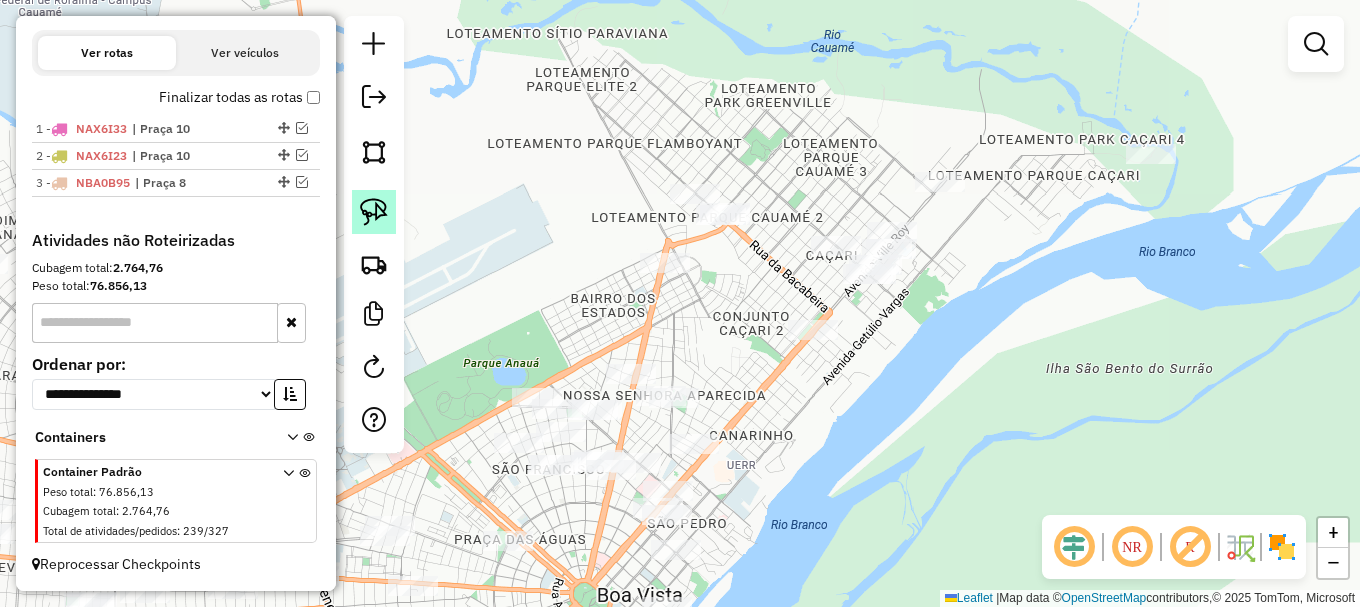 click 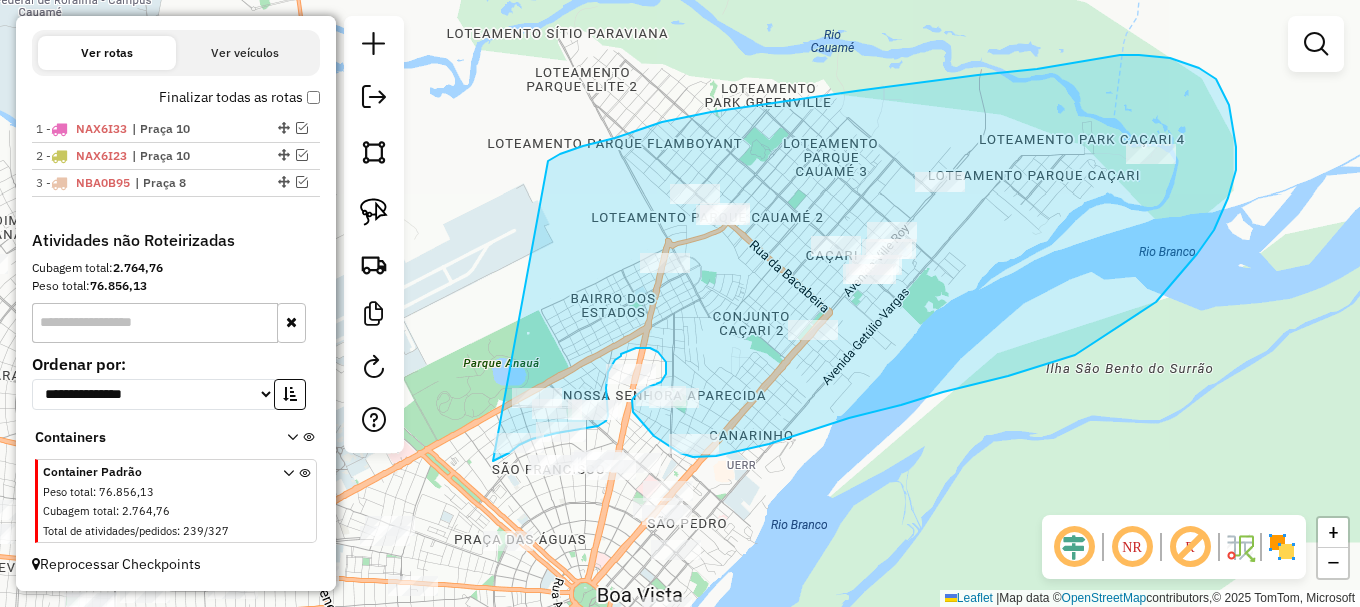 drag, startPoint x: 548, startPoint y: 161, endPoint x: 481, endPoint y: 464, distance: 310.31918 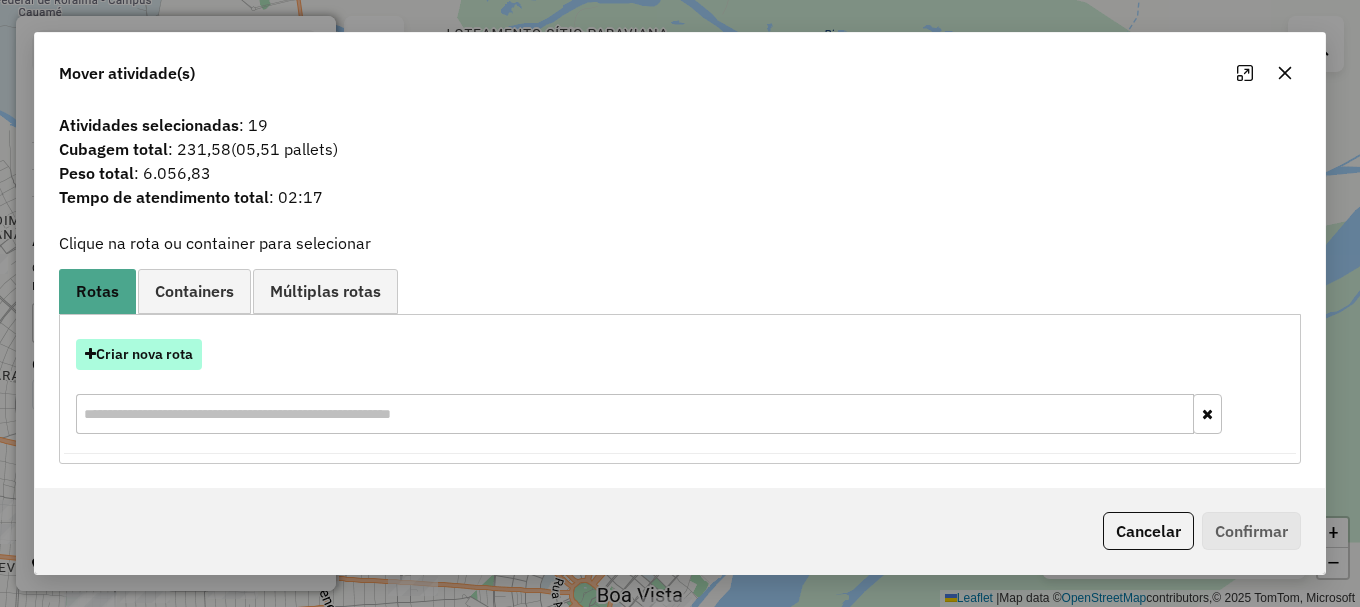 click on "Criar nova rota" at bounding box center [139, 354] 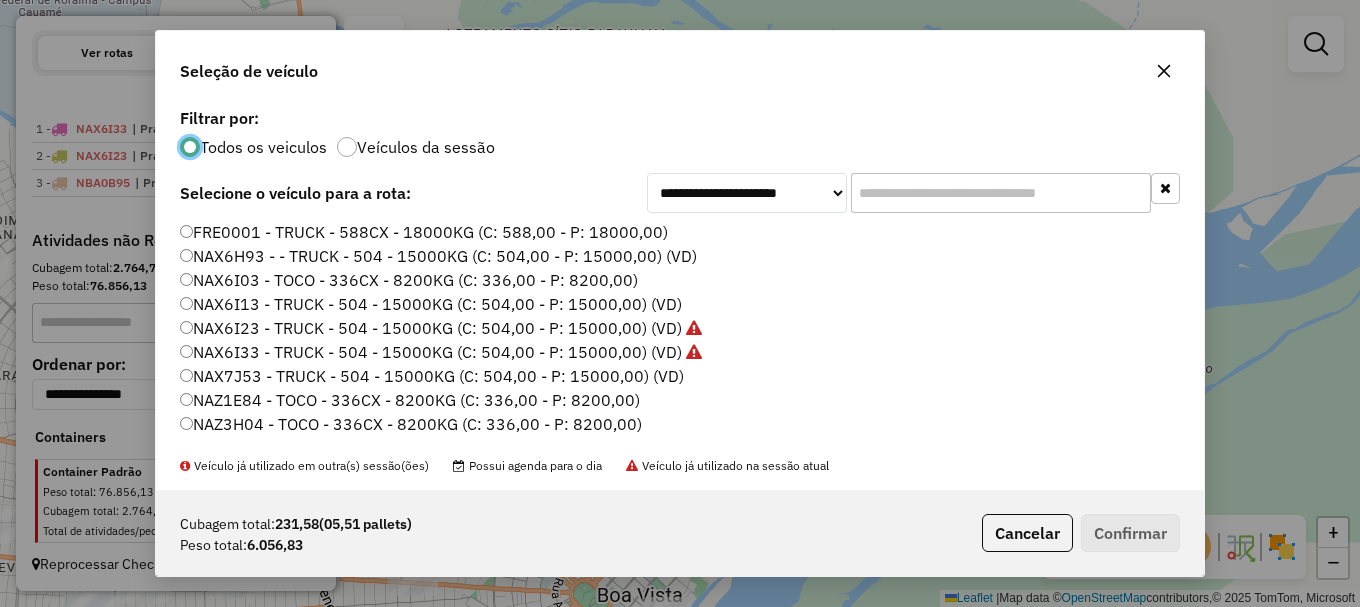 scroll, scrollTop: 11, scrollLeft: 6, axis: both 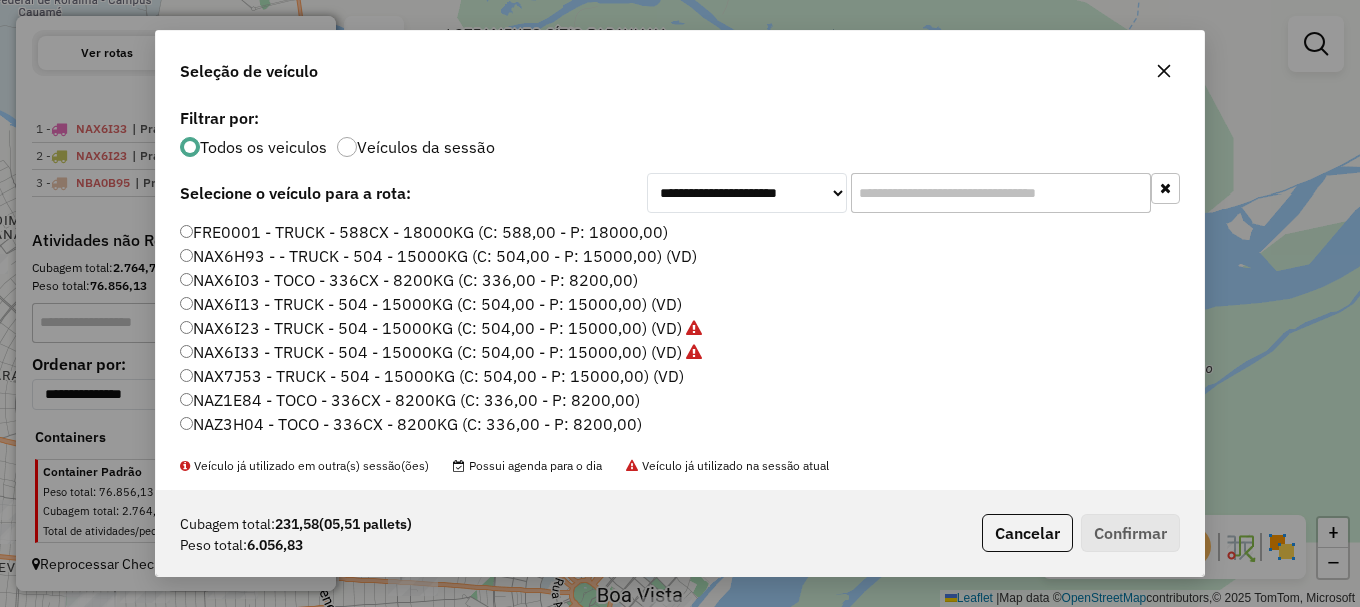 click on "NAZ1E84 - TOCO - 336CX - 8200KG (C: 336,00 - P: 8200,00)" 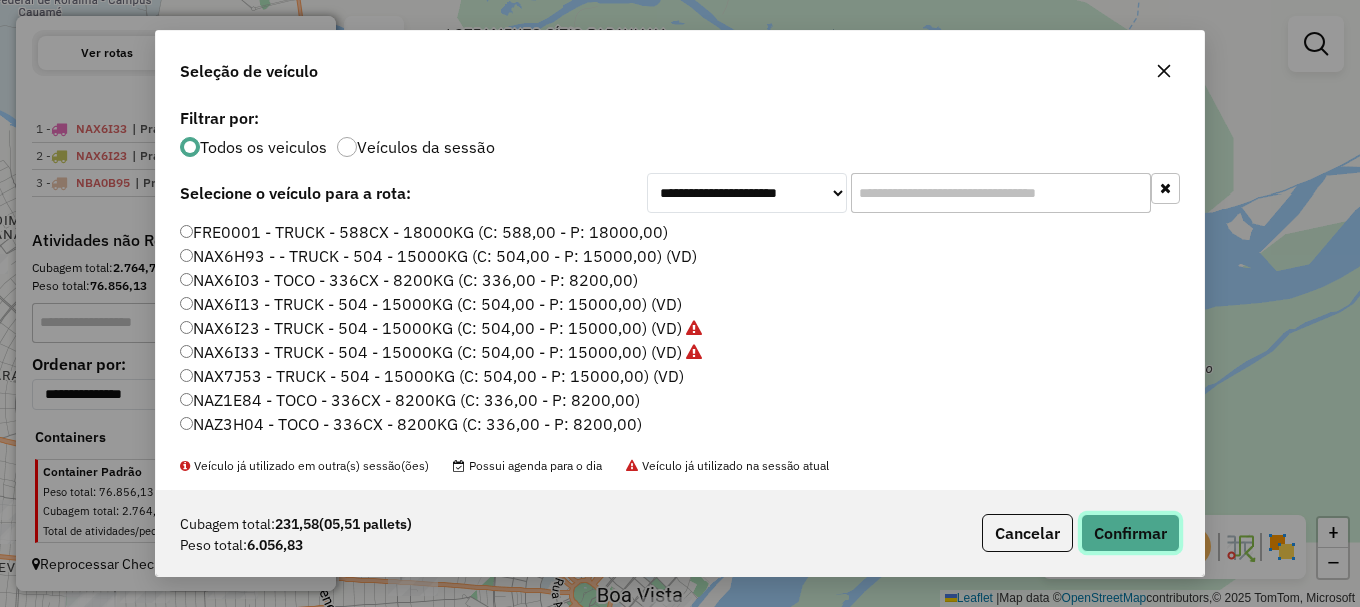 click on "Confirmar" 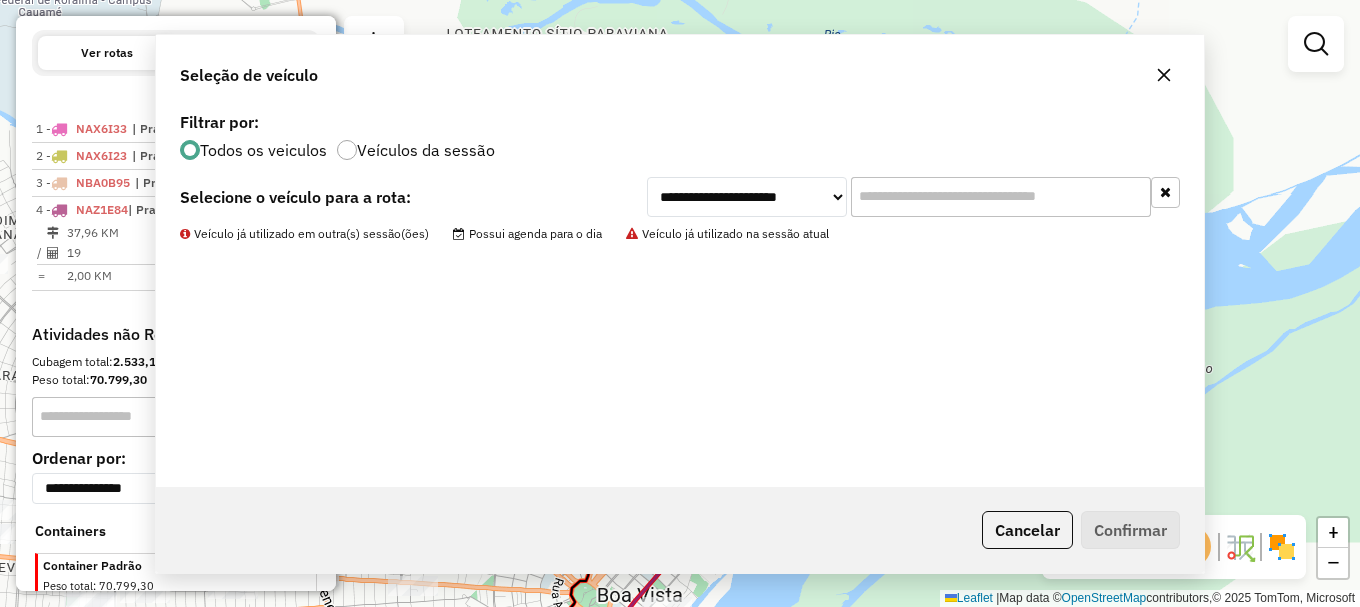 scroll, scrollTop: 737, scrollLeft: 0, axis: vertical 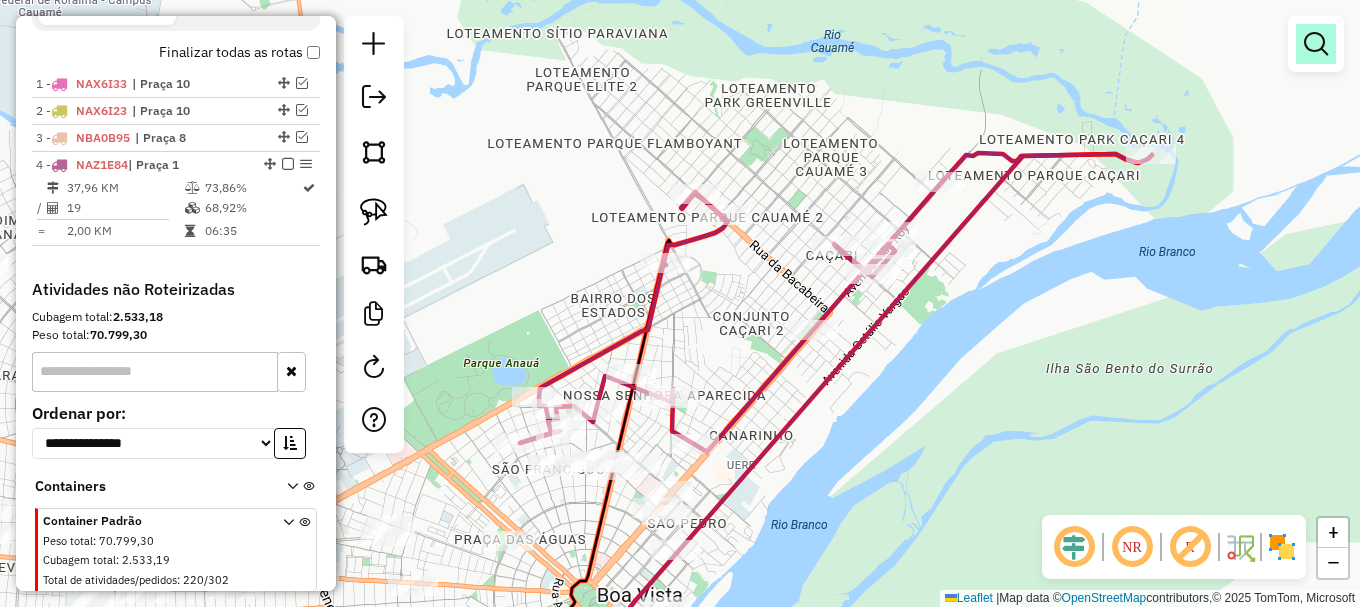 drag, startPoint x: 1314, startPoint y: 37, endPoint x: 1186, endPoint y: 89, distance: 138.15933 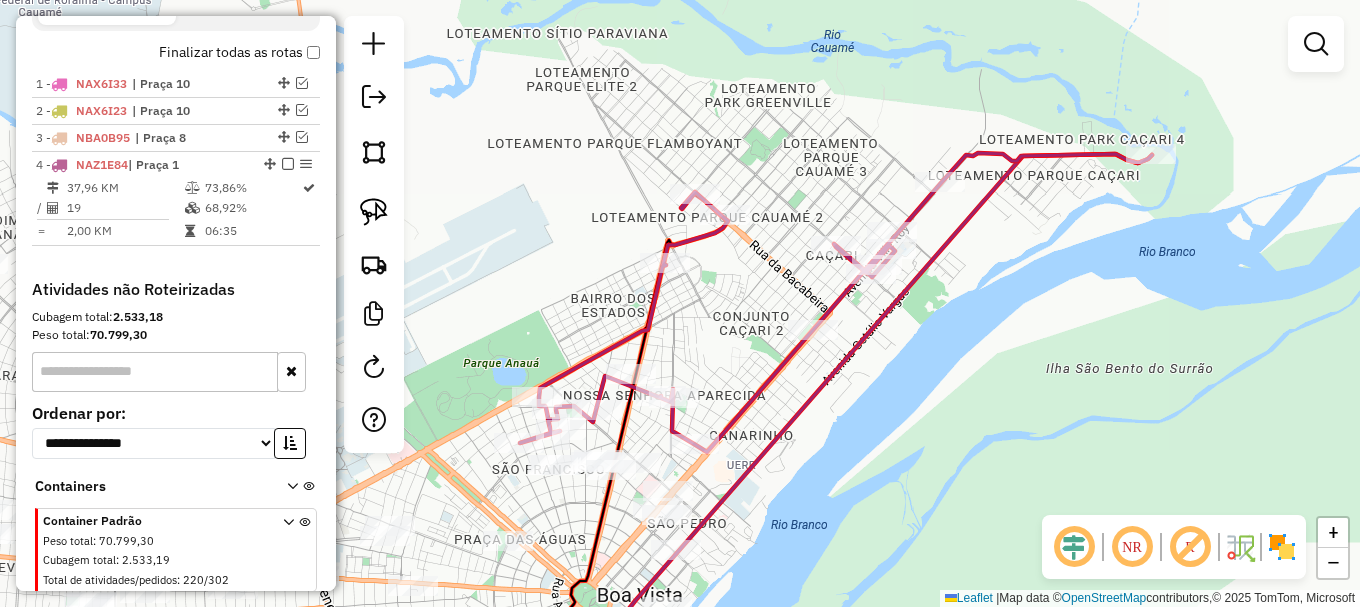 click at bounding box center [1316, 44] 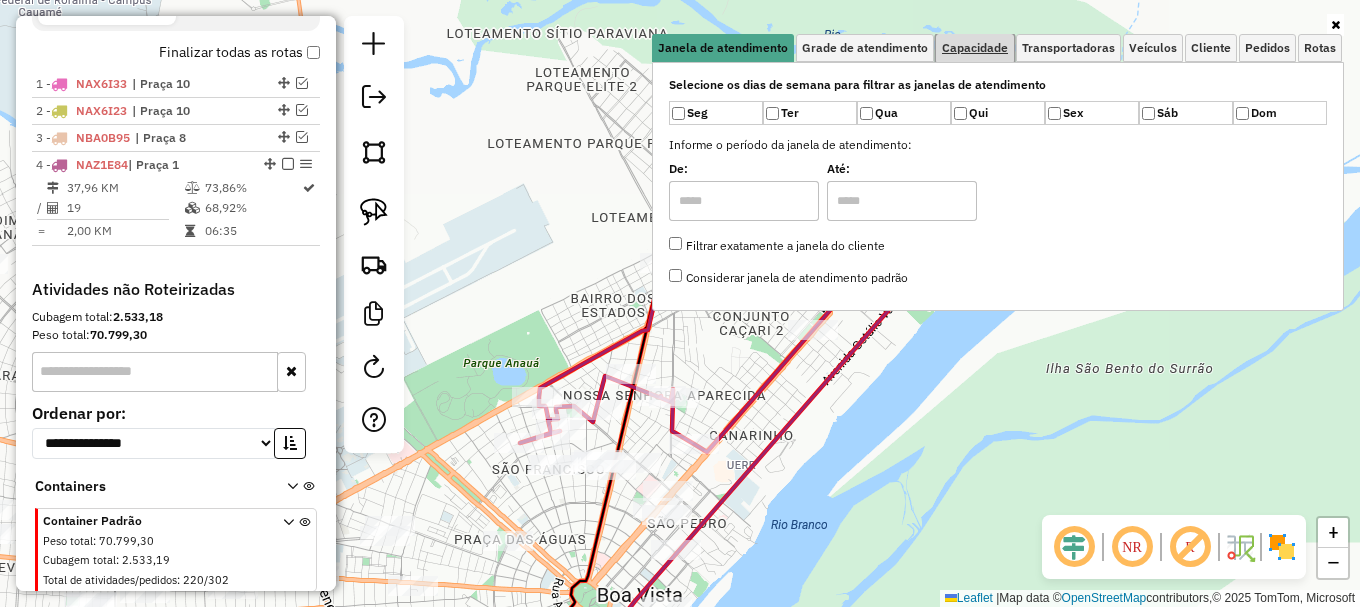click on "Capacidade" at bounding box center (975, 48) 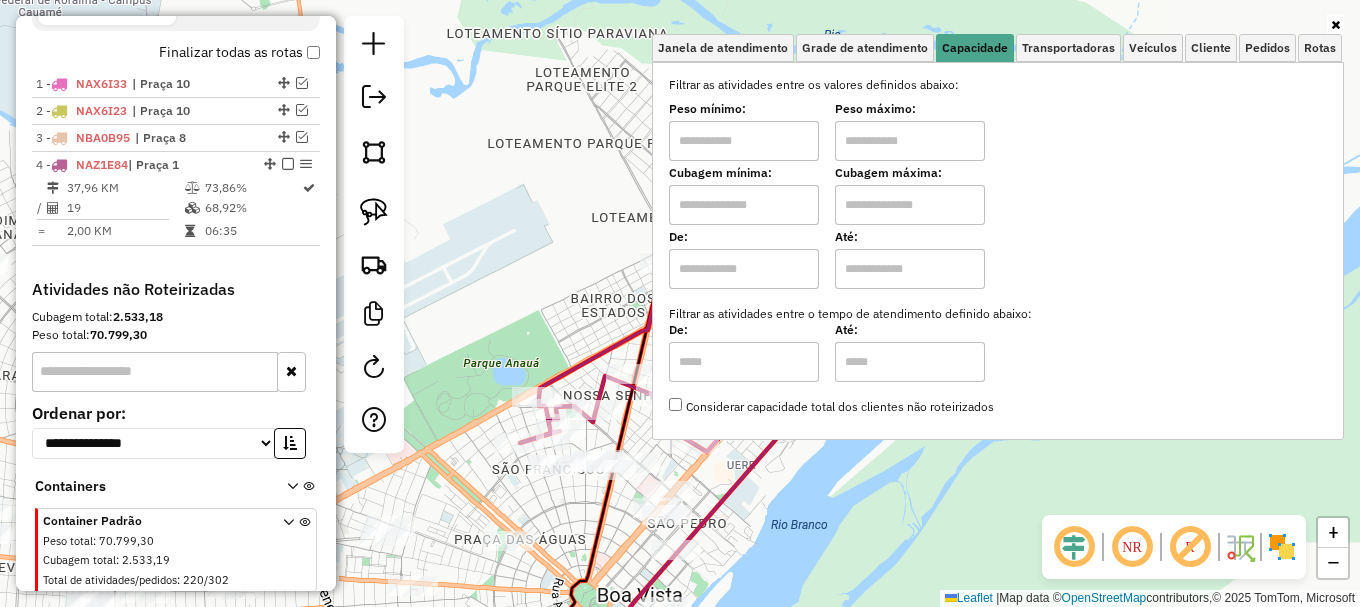 click at bounding box center [744, 205] 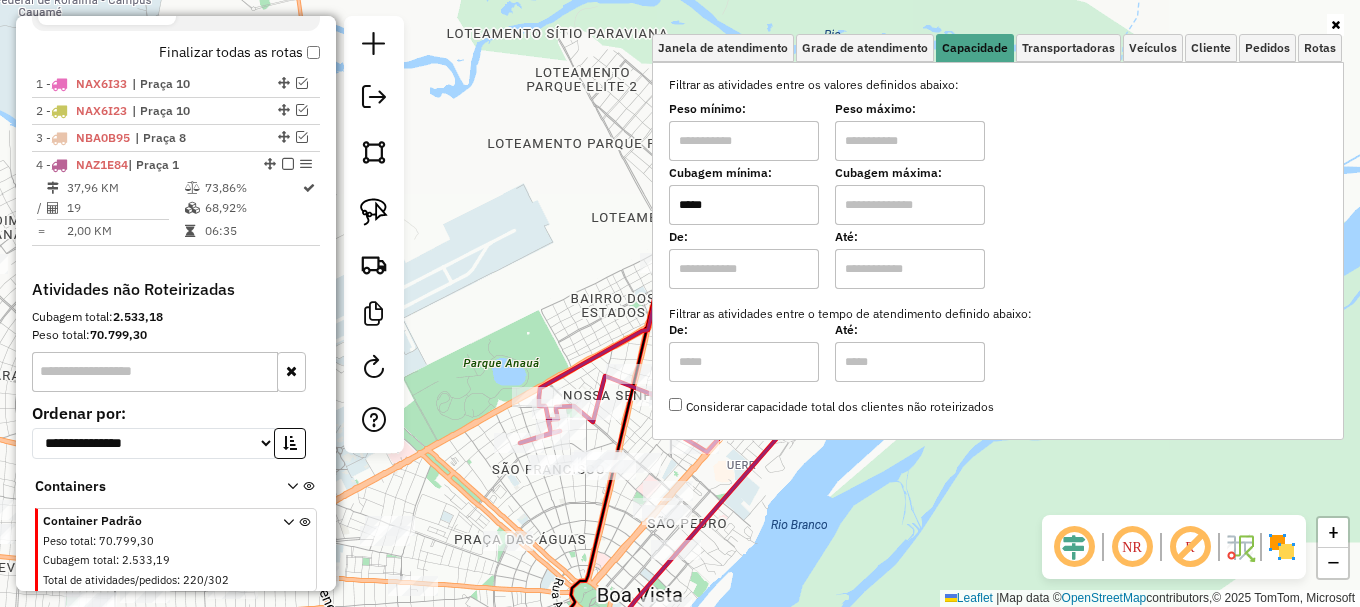 click at bounding box center [910, 205] 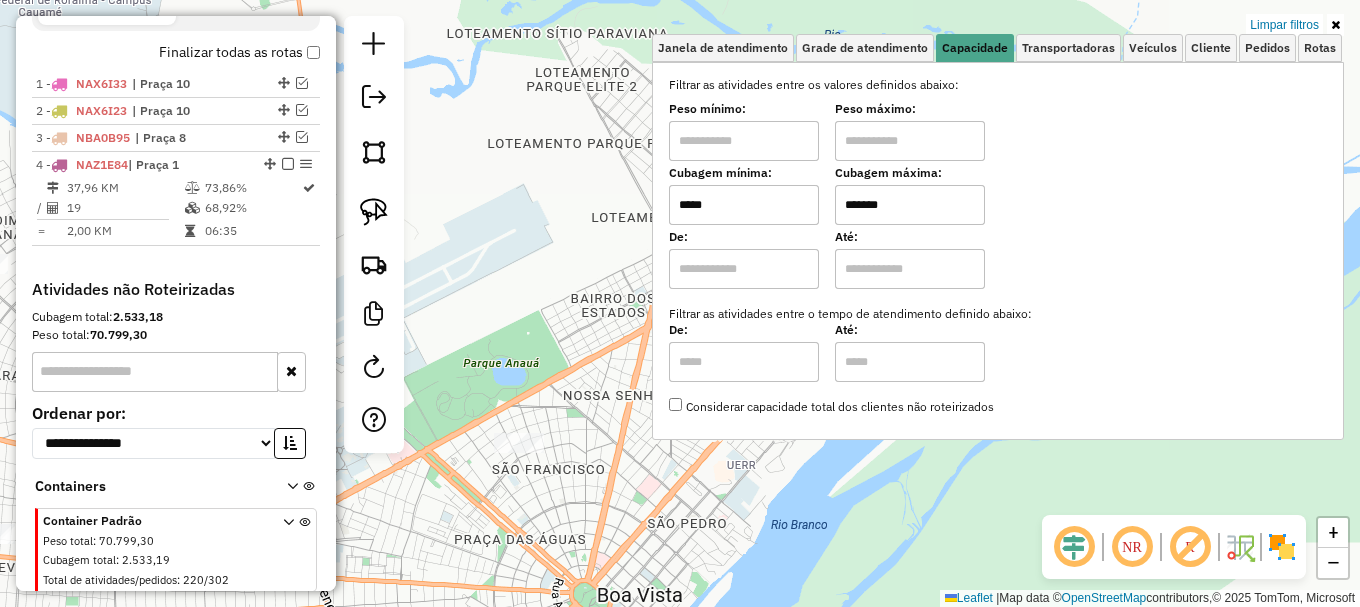 click on "Limpar filtros Janela de atendimento Grade de atendimento Capacidade Transportadoras Veículos Cliente Pedidos  Rotas Selecione os dias de semana para filtrar as janelas de atendimento  Seg   Ter   Qua   Qui   Sex   Sáb   Dom  Informe o período da janela de atendimento: De: Até:  Filtrar exatamente a janela do cliente  Considerar janela de atendimento padrão  Selecione os dias de semana para filtrar as grades de atendimento  Seg   Ter   Qua   Qui   Sex   Sáb   Dom   Considerar clientes sem dia de atendimento cadastrado  Clientes fora do dia de atendimento selecionado Filtrar as atividades entre os valores definidos abaixo:  Peso mínimo:   Peso máximo:   Cubagem mínima:  *****  Cubagem máxima:  *******  De:   Até:  Filtrar as atividades entre o tempo de atendimento definido abaixo:  De:   Até:   Considerar capacidade total dos clientes não roteirizados Transportadora: Selecione um ou mais itens Tipo de veículo: Selecione um ou mais itens Veículo: Selecione um ou mais itens Motorista: Nome: Setor:" 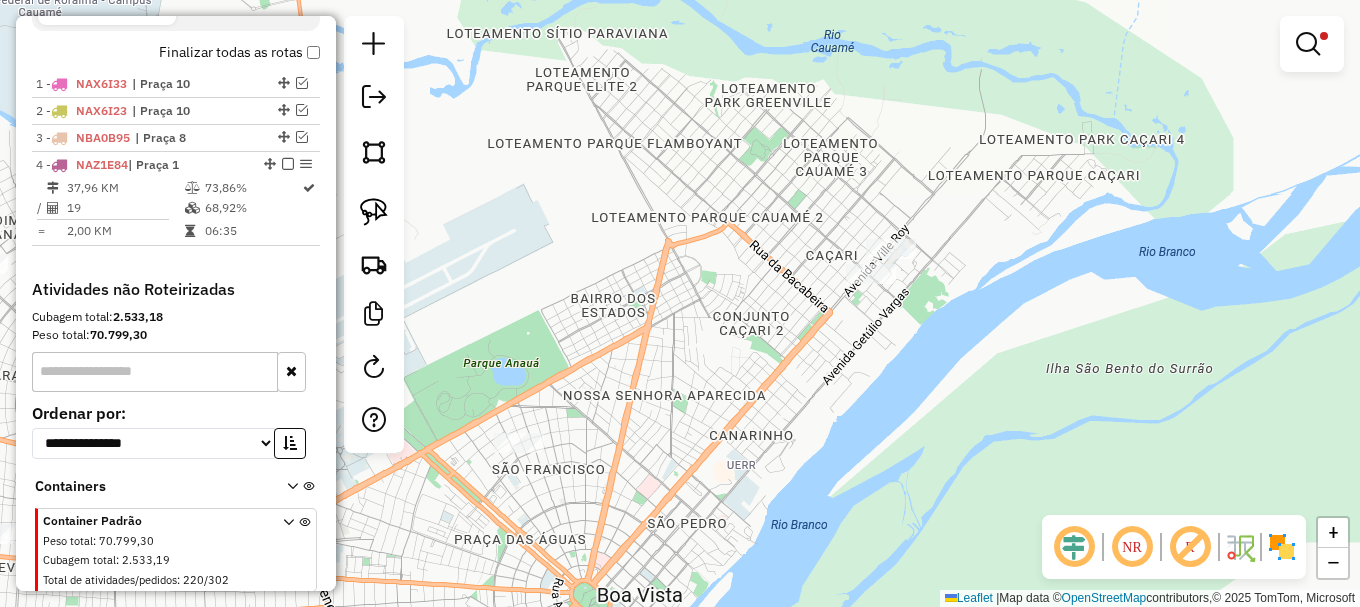 click on "Limpar filtros Janela de atendimento Grade de atendimento Capacidade Transportadoras Veículos Cliente Pedidos  Rotas Selecione os dias de semana para filtrar as janelas de atendimento  Seg   Ter   Qua   Qui   Sex   Sáb   Dom  Informe o período da janela de atendimento: De: Até:  Filtrar exatamente a janela do cliente  Considerar janela de atendimento padrão  Selecione os dias de semana para filtrar as grades de atendimento  Seg   Ter   Qua   Qui   Sex   Sáb   Dom   Considerar clientes sem dia de atendimento cadastrado  Clientes fora do dia de atendimento selecionado Filtrar as atividades entre os valores definidos abaixo:  Peso mínimo:   Peso máximo:   Cubagem mínima:  *****  Cubagem máxima:  *******  De:   Até:  Filtrar as atividades entre o tempo de atendimento definido abaixo:  De:   Até:   Considerar capacidade total dos clientes não roteirizados Transportadora: Selecione um ou mais itens Tipo de veículo: Selecione um ou mais itens Veículo: Selecione um ou mais itens Motorista: Nome: Setor:" 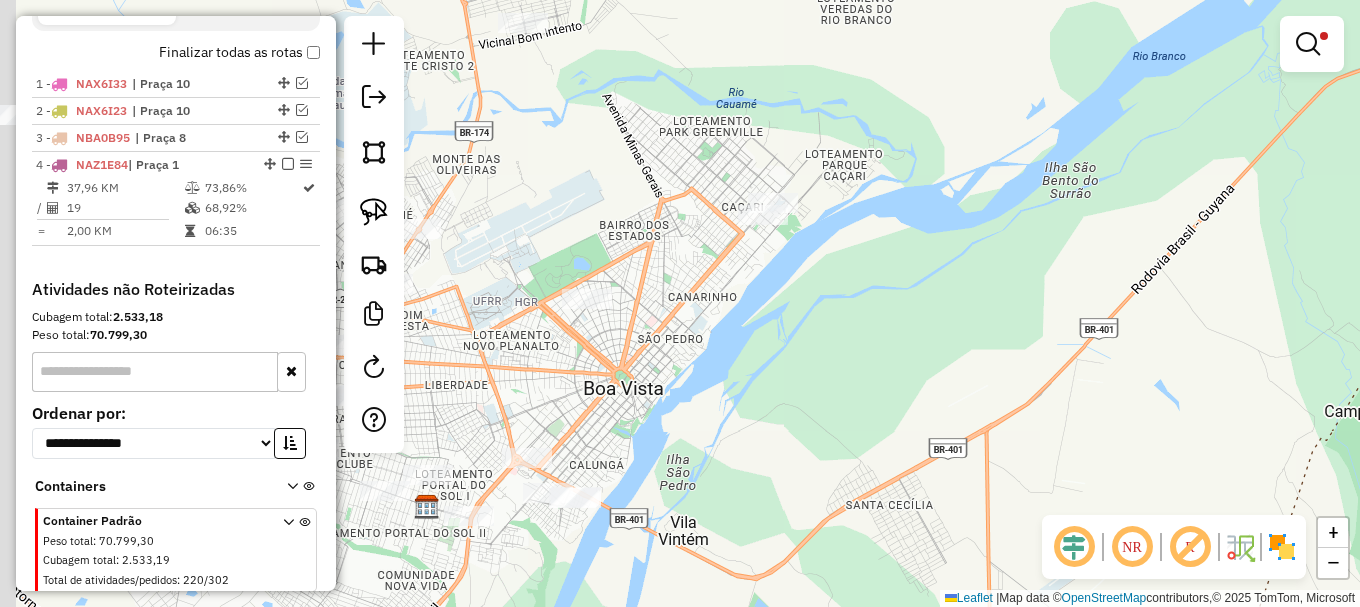 drag, startPoint x: 678, startPoint y: 398, endPoint x: 789, endPoint y: 286, distance: 157.6864 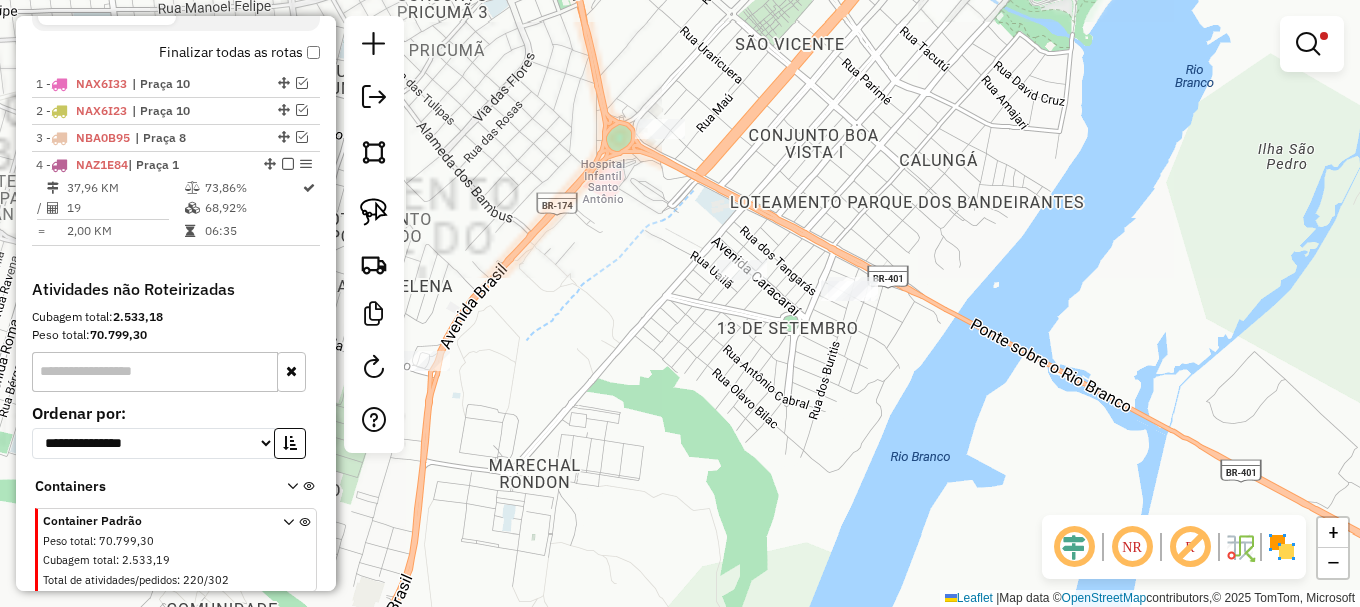 click 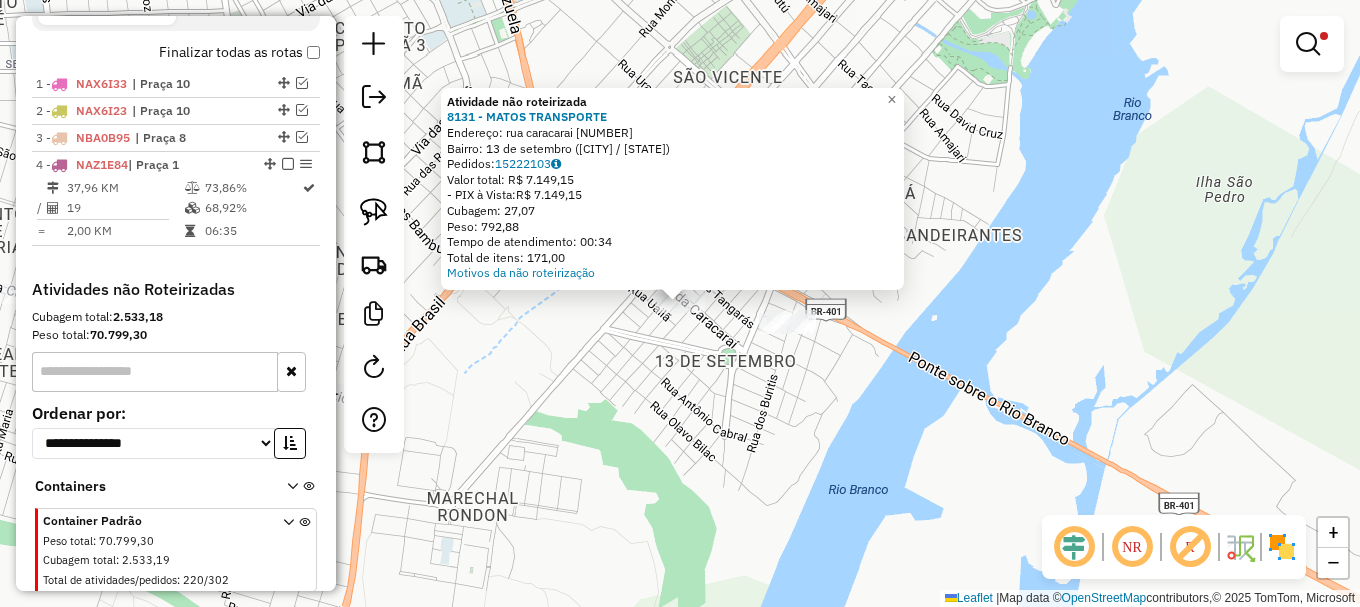 click on "Atividade não roteirizada 8131 - MATOS TRANSPORTE  Endereço: rua caracarai 377   Bairro: 13 de setembro (BOA VISTA / RR)   Pedidos:  15222103   Valor total: R$ 7.149,15   - PIX à Vista:  R$ 7.149,15   Cubagem: 27,07   Peso: 792,88   Tempo de atendimento: 00:34   Total de itens: 171,00  Motivos da não roteirização × Limpar filtros Janela de atendimento Grade de atendimento Capacidade Transportadoras Veículos Cliente Pedidos  Rotas Selecione os dias de semana para filtrar as janelas de atendimento  Seg   Ter   Qua   Qui   Sex   Sáb   Dom  Informe o período da janela de atendimento: De: Até:  Filtrar exatamente a janela do cliente  Considerar janela de atendimento padrão  Selecione os dias de semana para filtrar as grades de atendimento  Seg   Ter   Qua   Qui   Sex   Sáb   Dom   Considerar clientes sem dia de atendimento cadastrado  Clientes fora do dia de atendimento selecionado Filtrar as atividades entre os valores definidos abaixo:  Peso mínimo:   Peso máximo:   Cubagem mínima:  ***** *******" 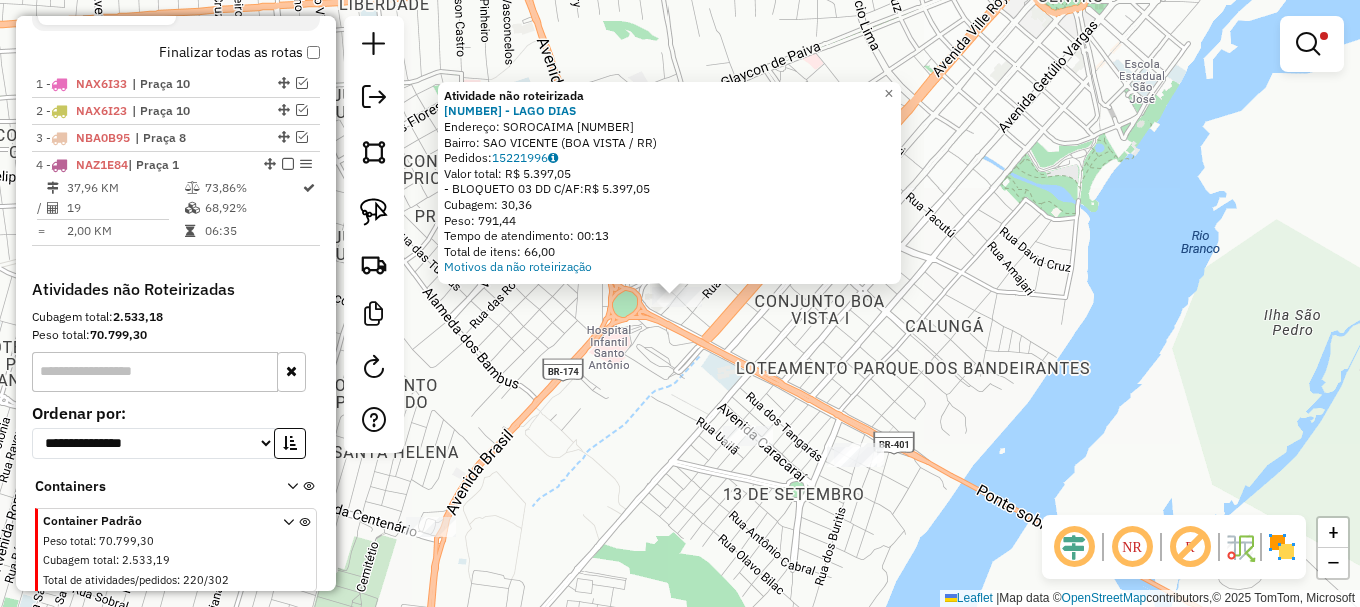 drag, startPoint x: 788, startPoint y: 394, endPoint x: 639, endPoint y: 344, distance: 157.16551 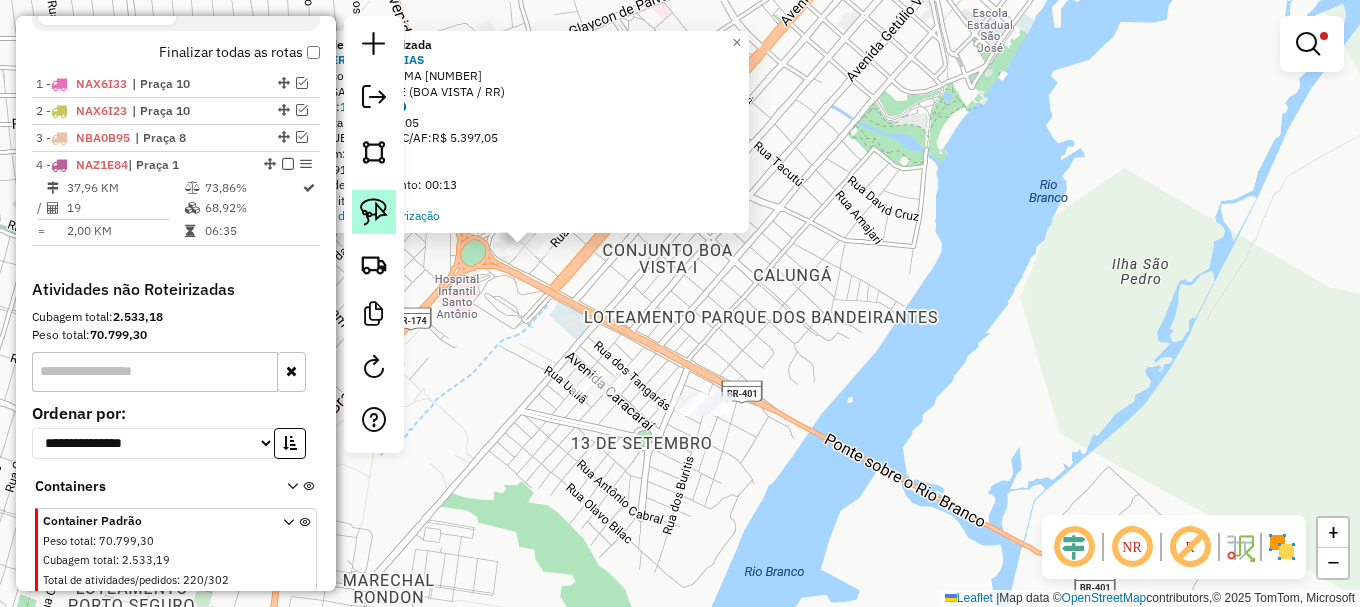 click 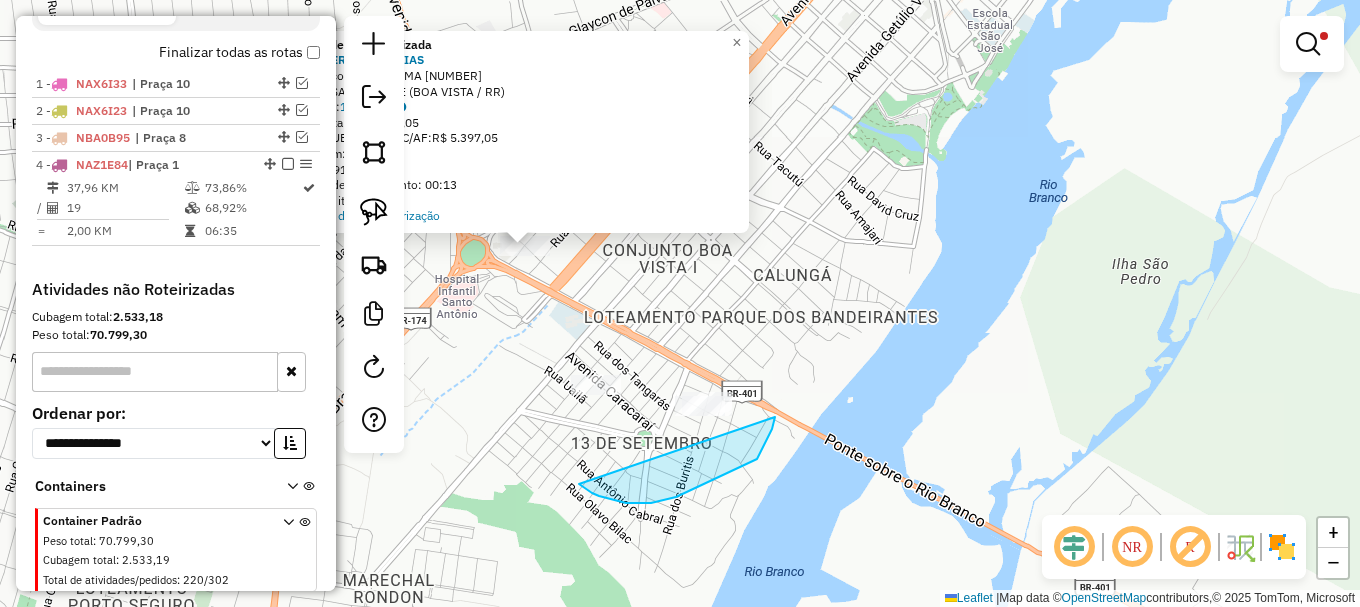 drag, startPoint x: 626, startPoint y: 503, endPoint x: 734, endPoint y: 319, distance: 213.35417 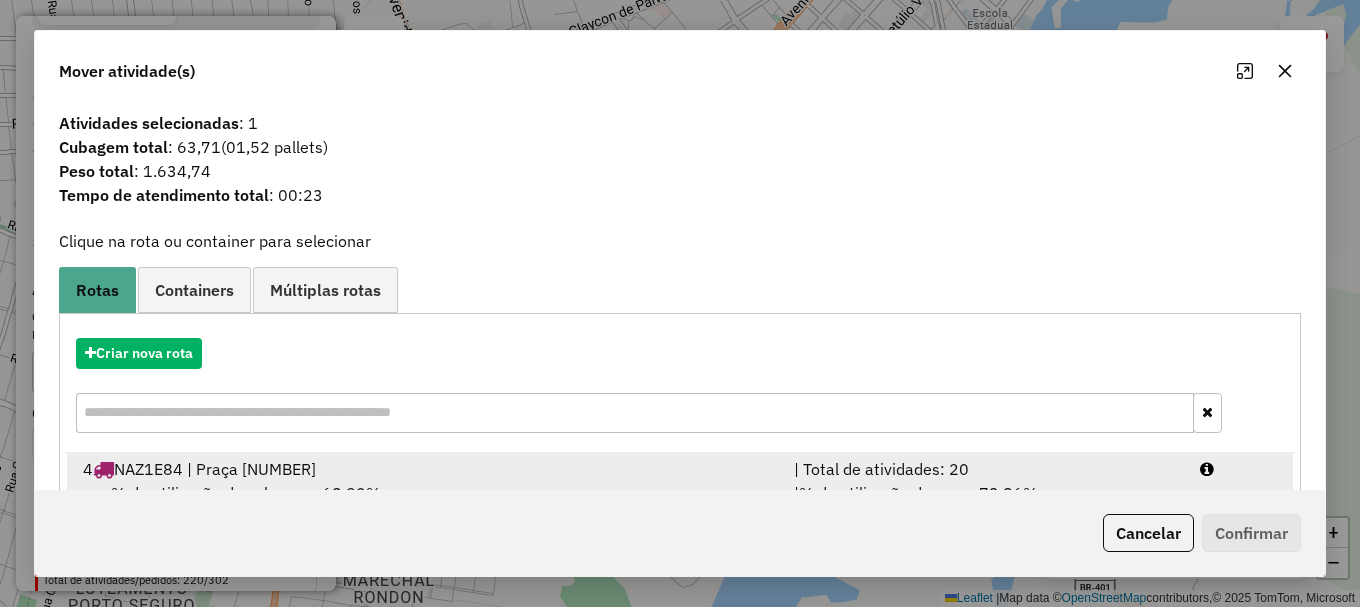 click at bounding box center (1239, 469) 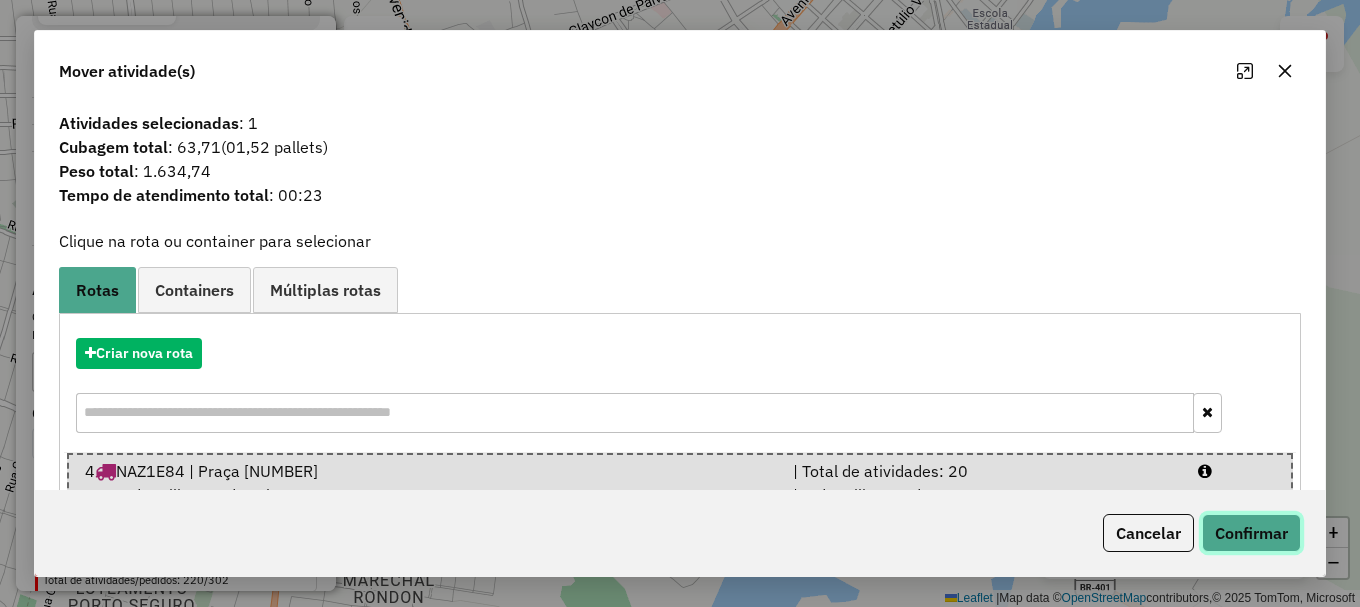 click on "Confirmar" 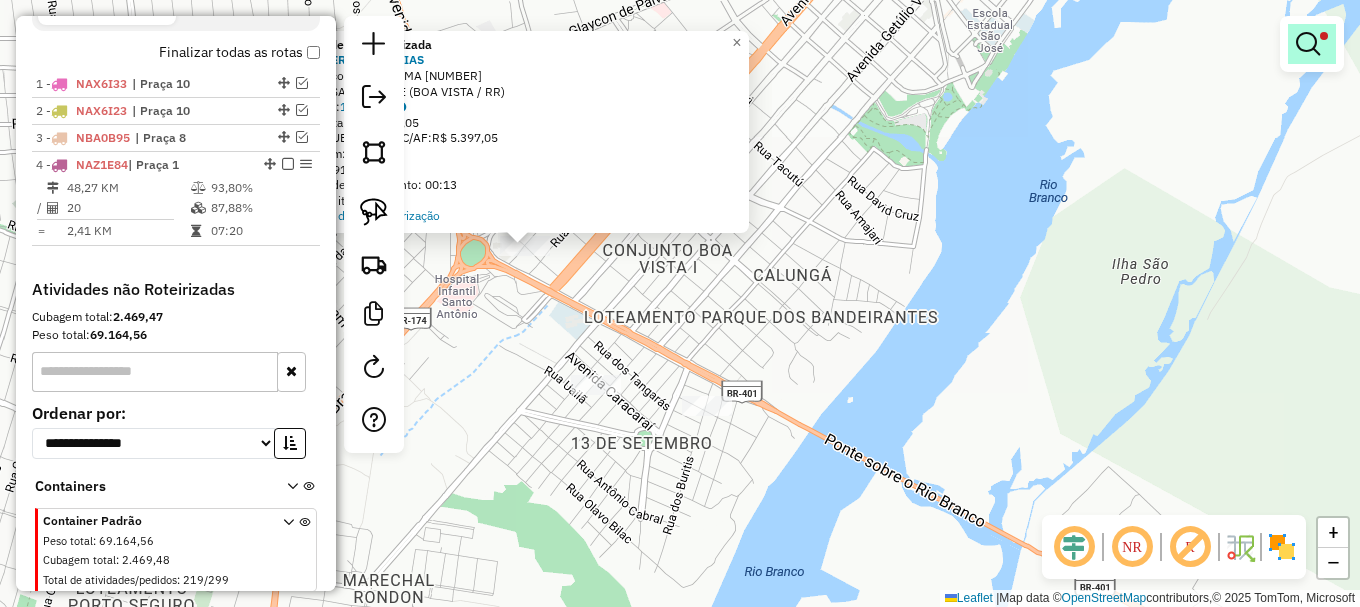 click at bounding box center (1308, 44) 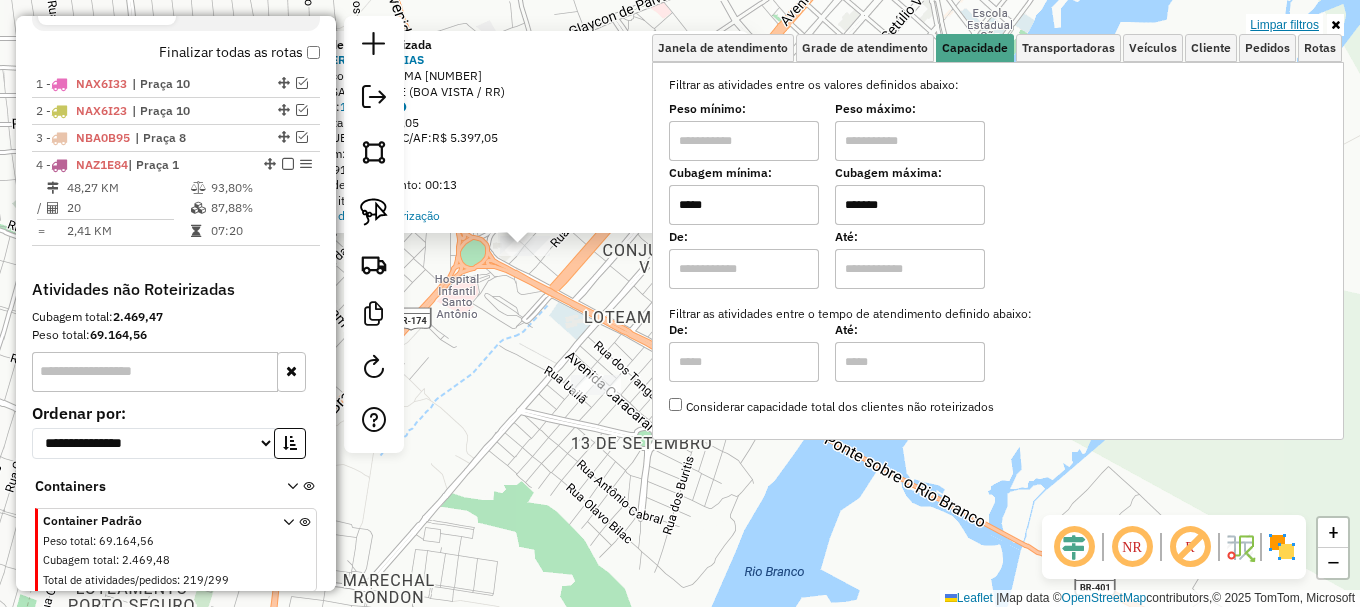 click on "Limpar filtros" at bounding box center (1284, 25) 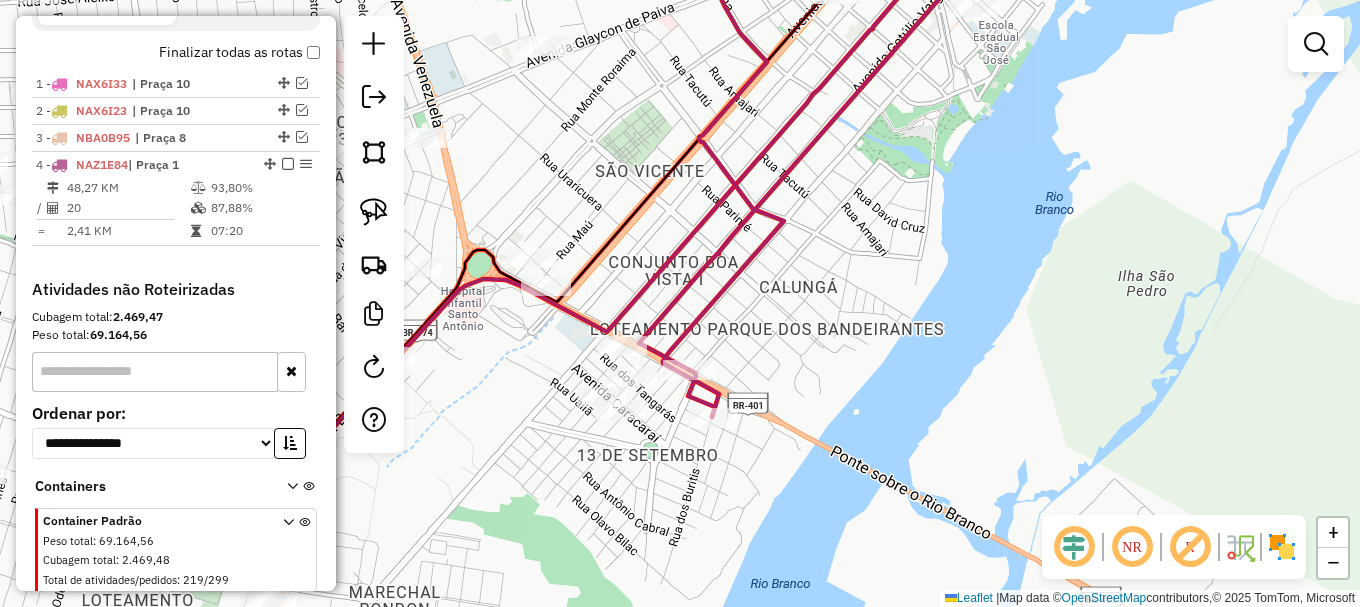 drag, startPoint x: 630, startPoint y: 123, endPoint x: 705, endPoint y: 382, distance: 269.6405 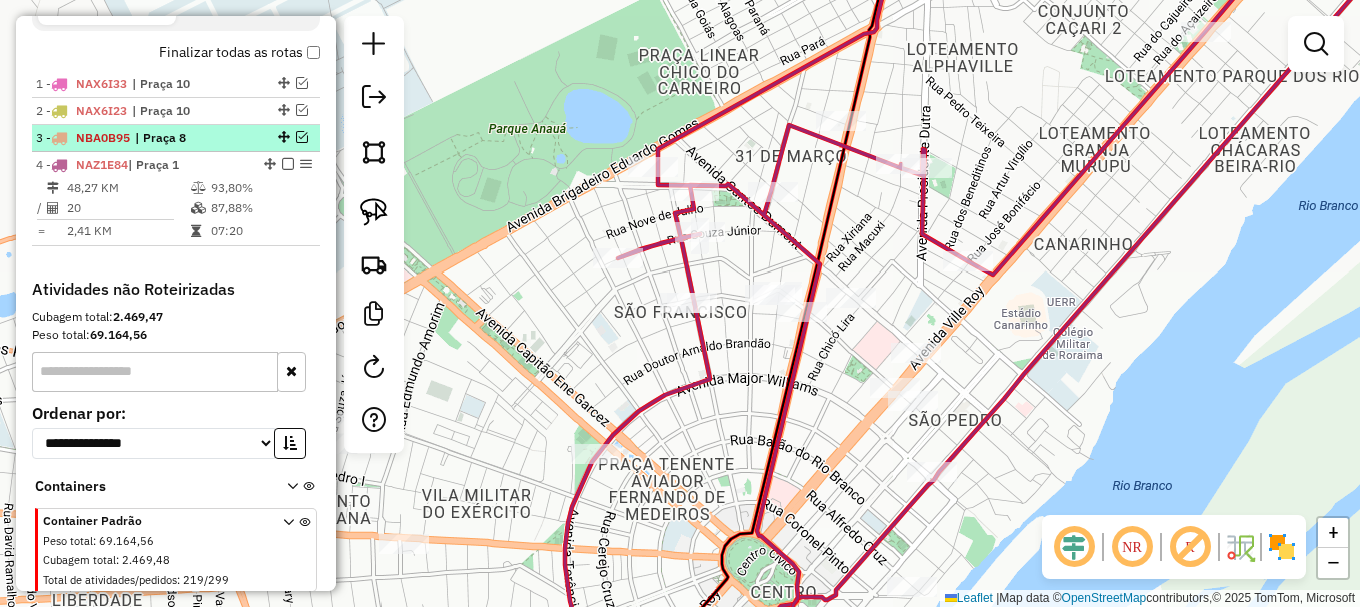 click at bounding box center (288, 164) 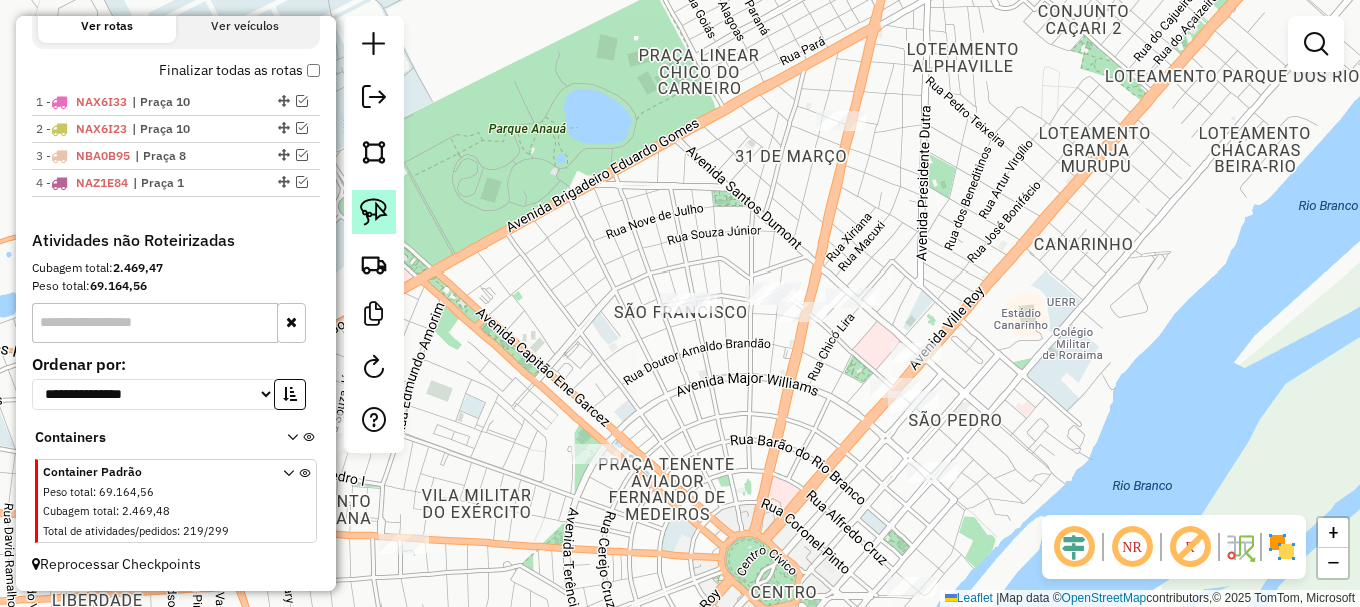 scroll, scrollTop: 719, scrollLeft: 0, axis: vertical 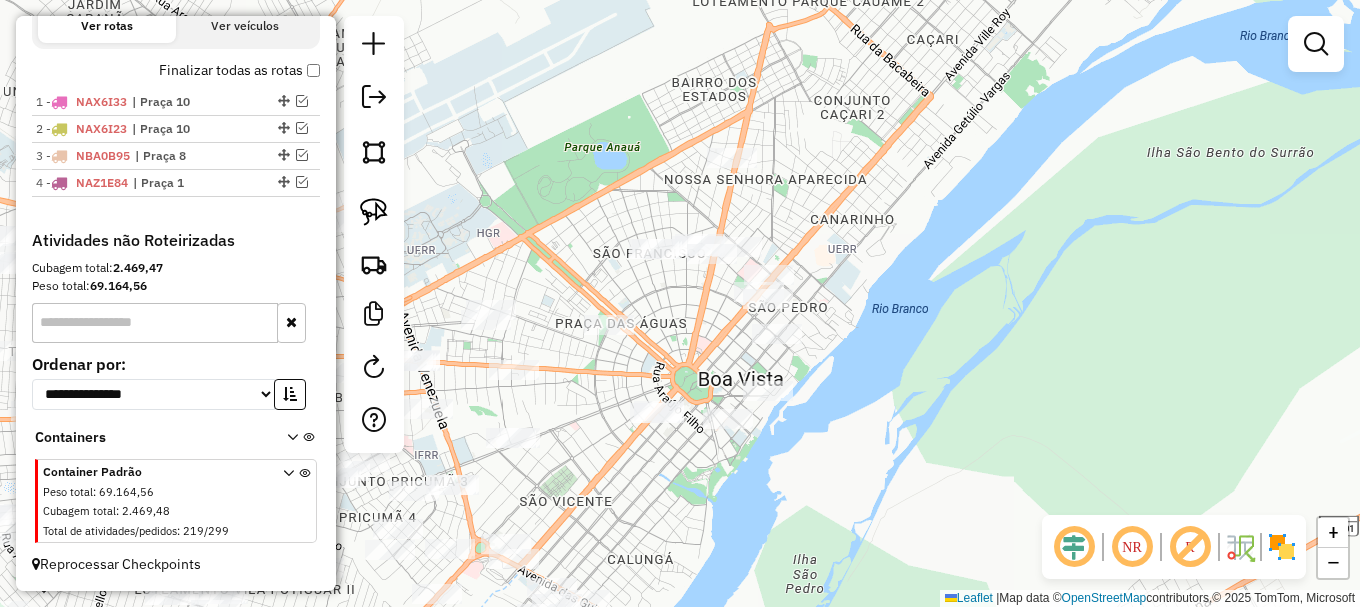 drag, startPoint x: 671, startPoint y: 359, endPoint x: 695, endPoint y: 343, distance: 28.84441 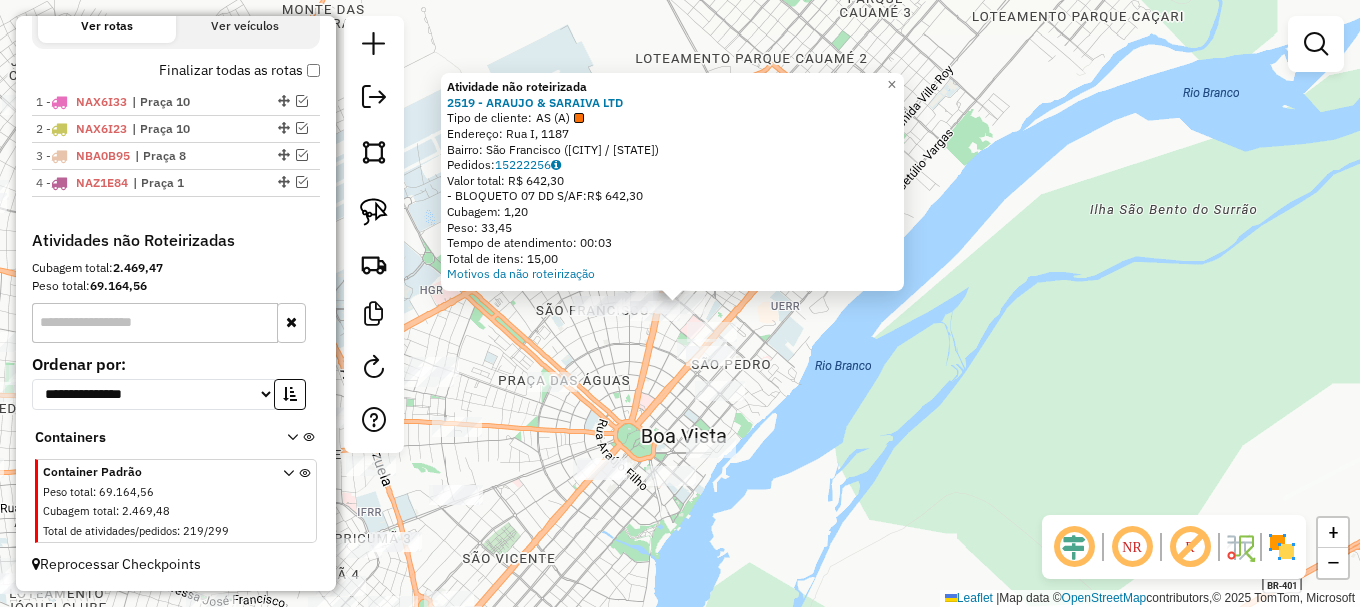 click on "Atividade não roteirizada 2519 - ARAUJO & SARAIVA LTD  Tipo de cliente:   AS (A)   Endereço: Rua I, 1187   Bairro: São Francisco (Boa Vista / RR)   Pedidos:  15222256   Valor total: R$ 642,30   - BLOQUETO 07 DD S/AF:  R$ 642,30   Cubagem: 1,20   Peso: 33,45   Tempo de atendimento: 00:03   Total de itens: 15,00  Motivos da não roteirização × Janela de atendimento Grade de atendimento Capacidade Transportadoras Veículos Cliente Pedidos  Rotas Selecione os dias de semana para filtrar as janelas de atendimento  Seg   Ter   Qua   Qui   Sex   Sáb   Dom  Informe o período da janela de atendimento: De: Até:  Filtrar exatamente a janela do cliente  Considerar janela de atendimento padrão  Selecione os dias de semana para filtrar as grades de atendimento  Seg   Ter   Qua   Qui   Sex   Sáb   Dom   Considerar clientes sem dia de atendimento cadastrado  Clientes fora do dia de atendimento selecionado Filtrar as atividades entre os valores definidos abaixo:  Peso mínimo:   Peso máximo:   Cubagem mínima:  +" 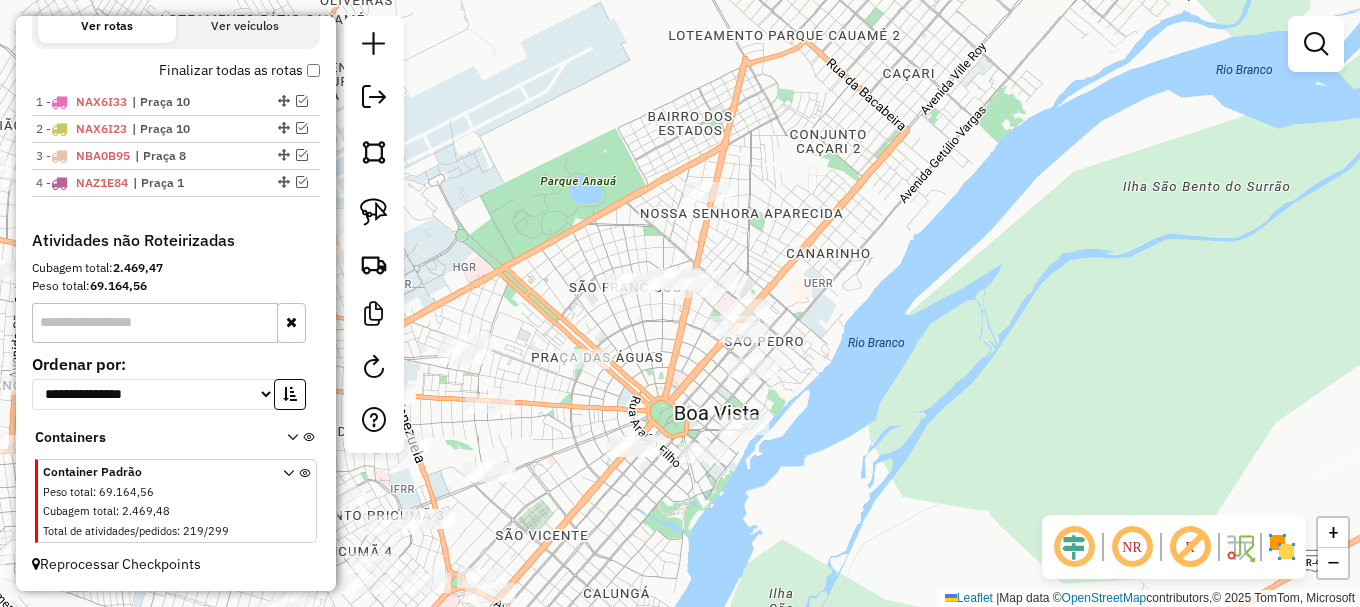 drag, startPoint x: 593, startPoint y: 356, endPoint x: 630, endPoint y: 329, distance: 45.80393 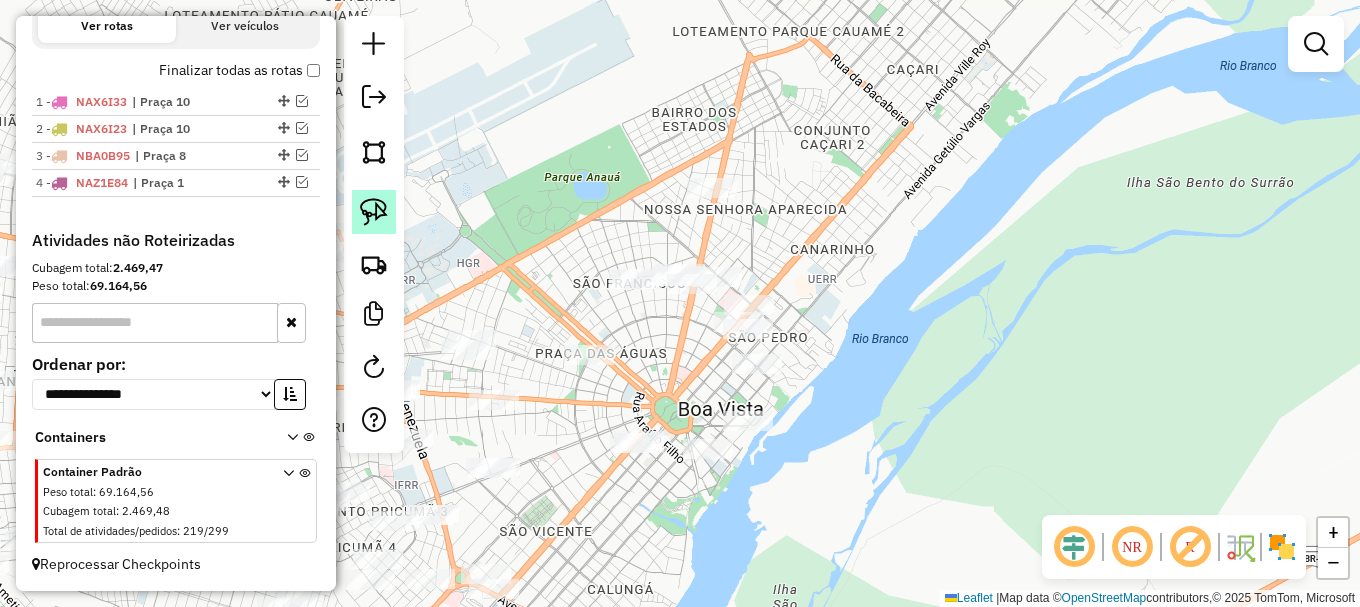 click 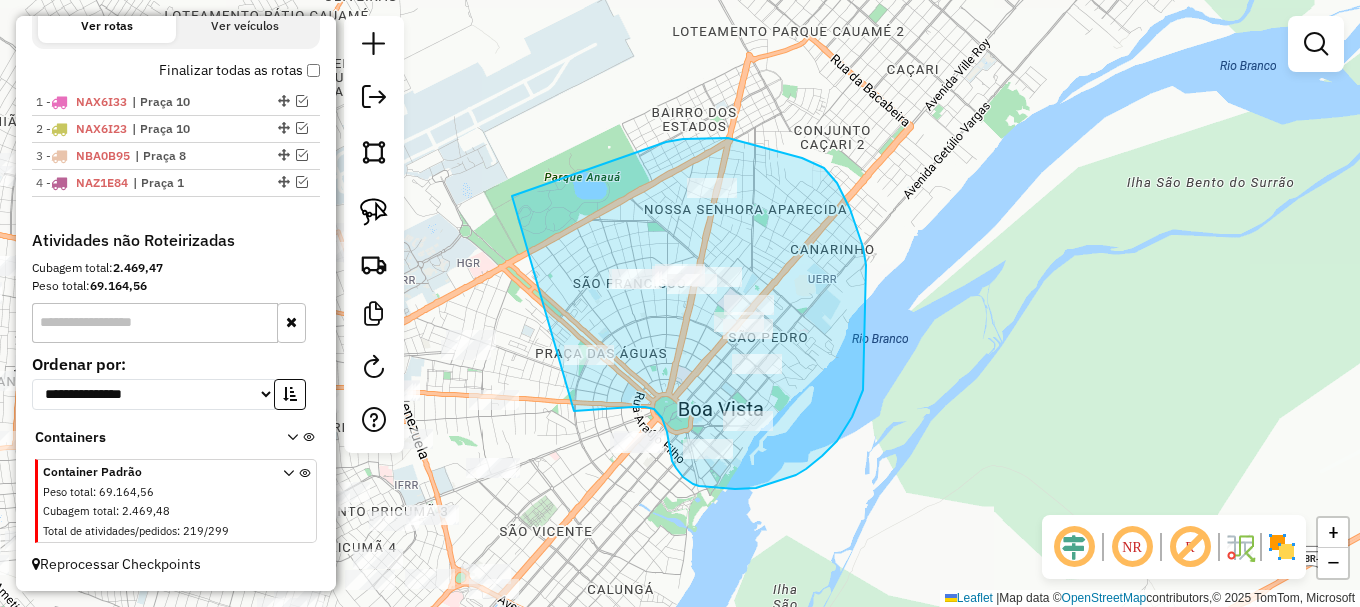 drag, startPoint x: 596, startPoint y: 167, endPoint x: 571, endPoint y: 413, distance: 247.26706 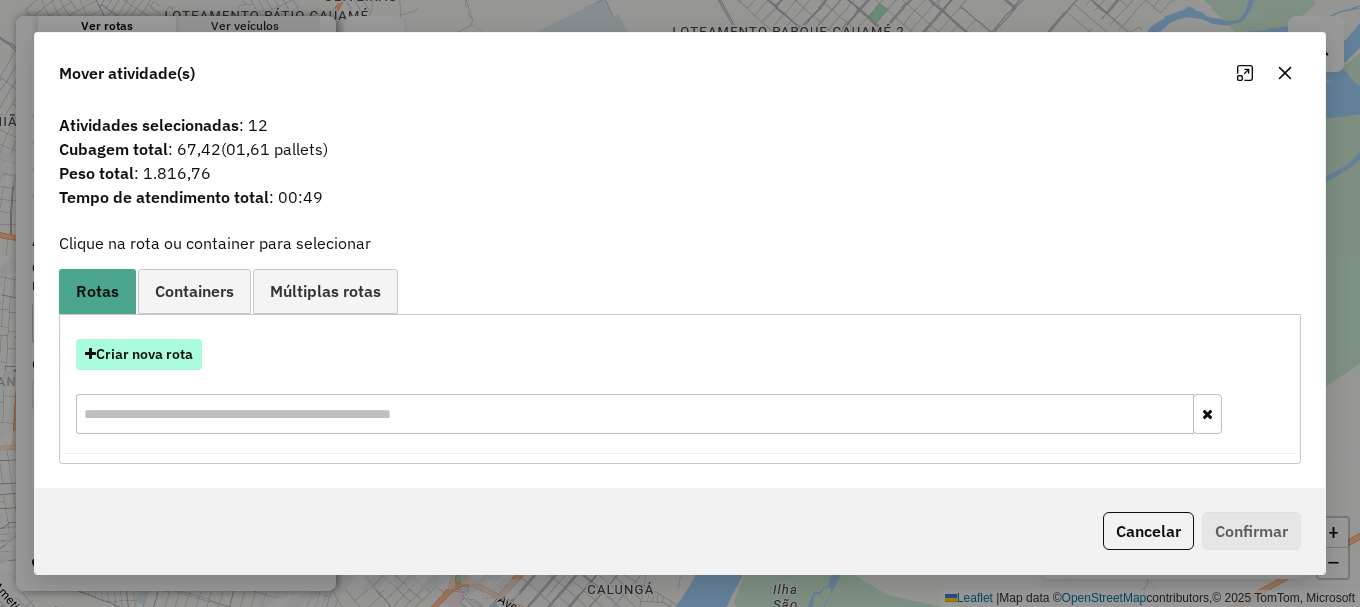 click on "Criar nova rota" at bounding box center [139, 354] 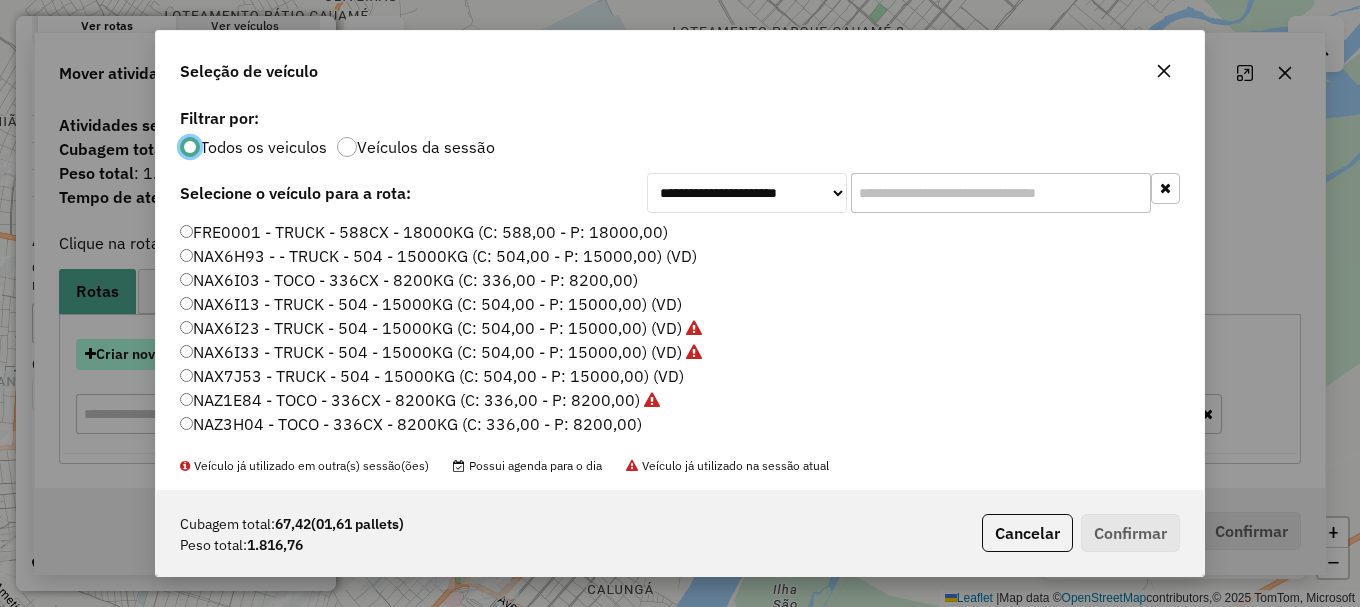 scroll, scrollTop: 11, scrollLeft: 6, axis: both 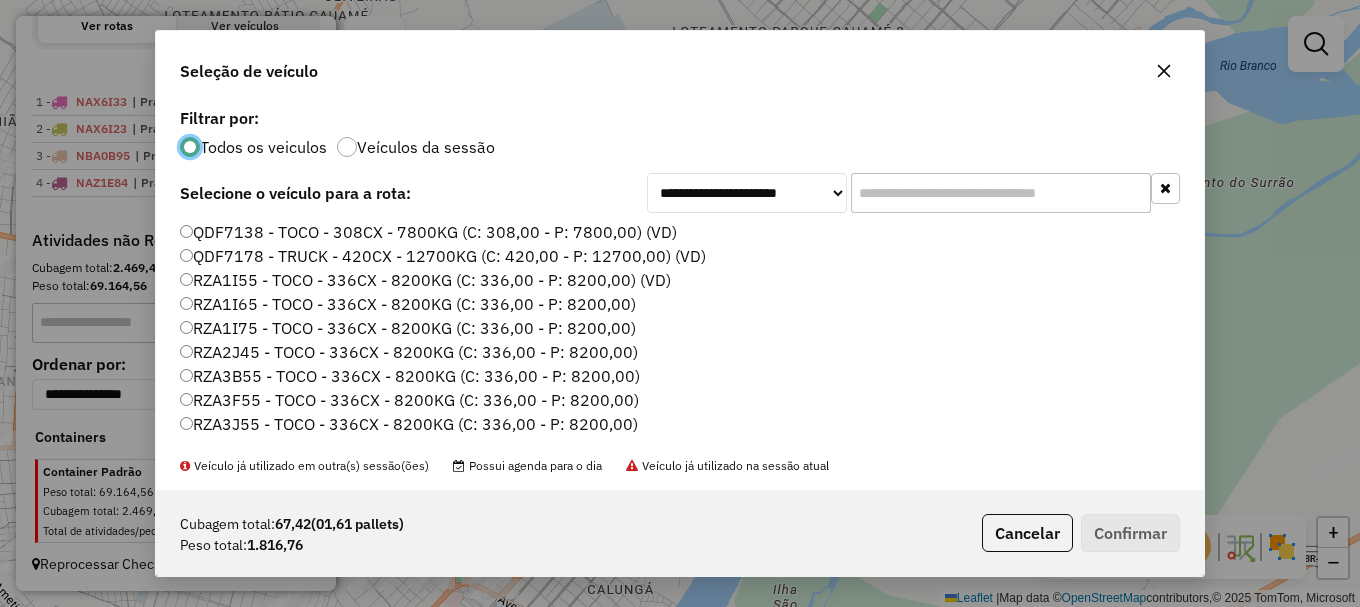 click on "RZA3B55 - TOCO - 336CX - 8200KG (C: 336,00 - P: 8200,00)" 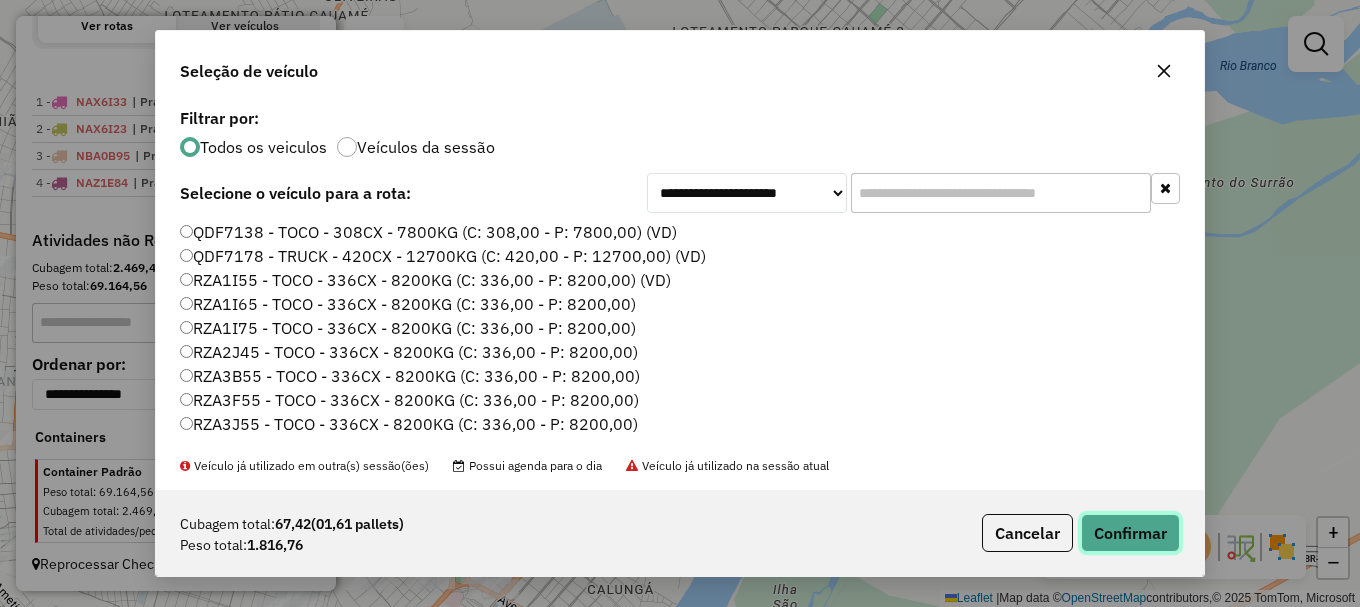 click on "Confirmar" 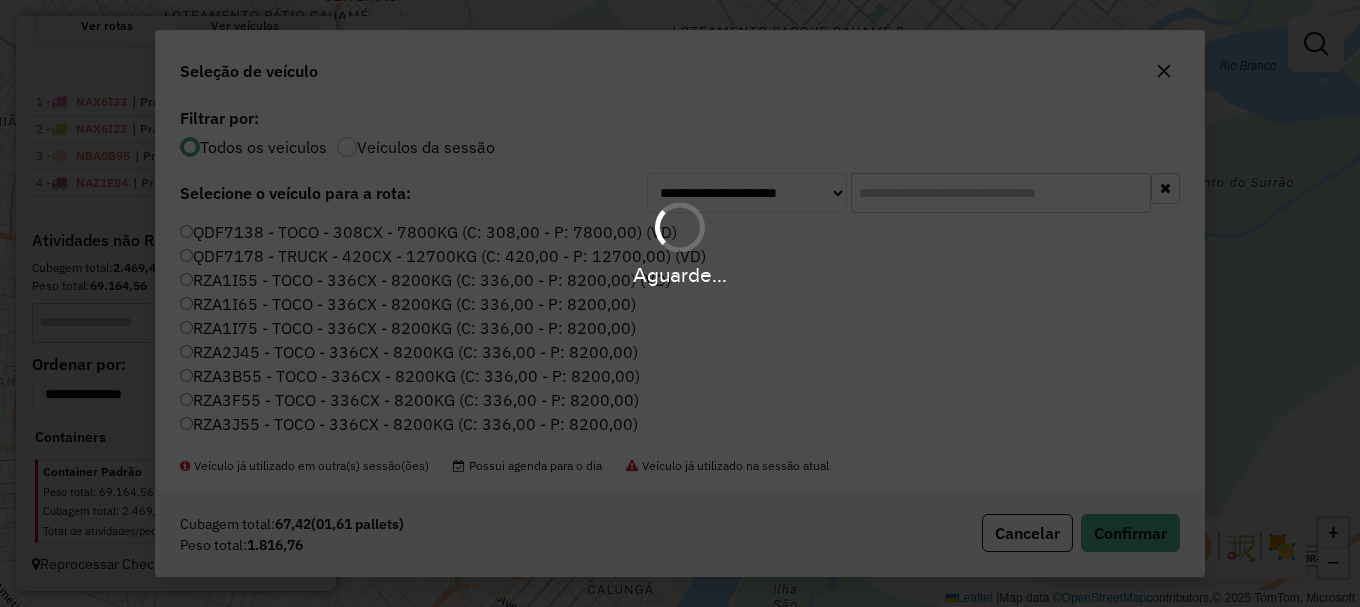 scroll, scrollTop: 762, scrollLeft: 0, axis: vertical 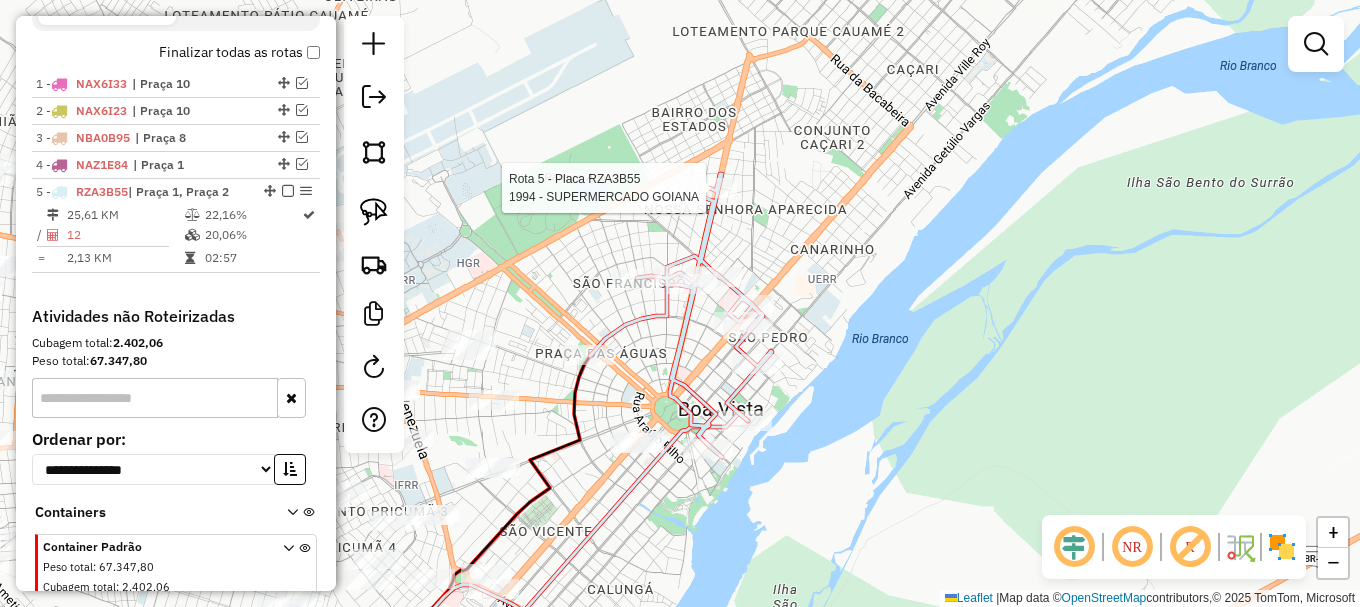select on "**********" 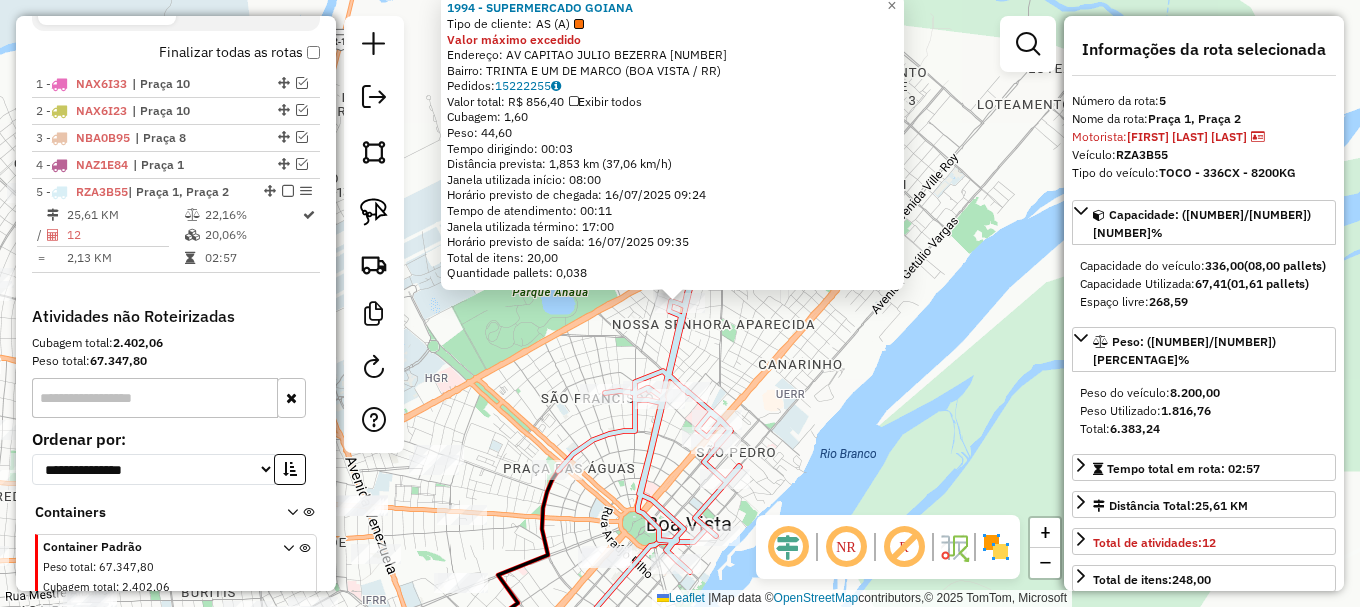 scroll, scrollTop: 838, scrollLeft: 0, axis: vertical 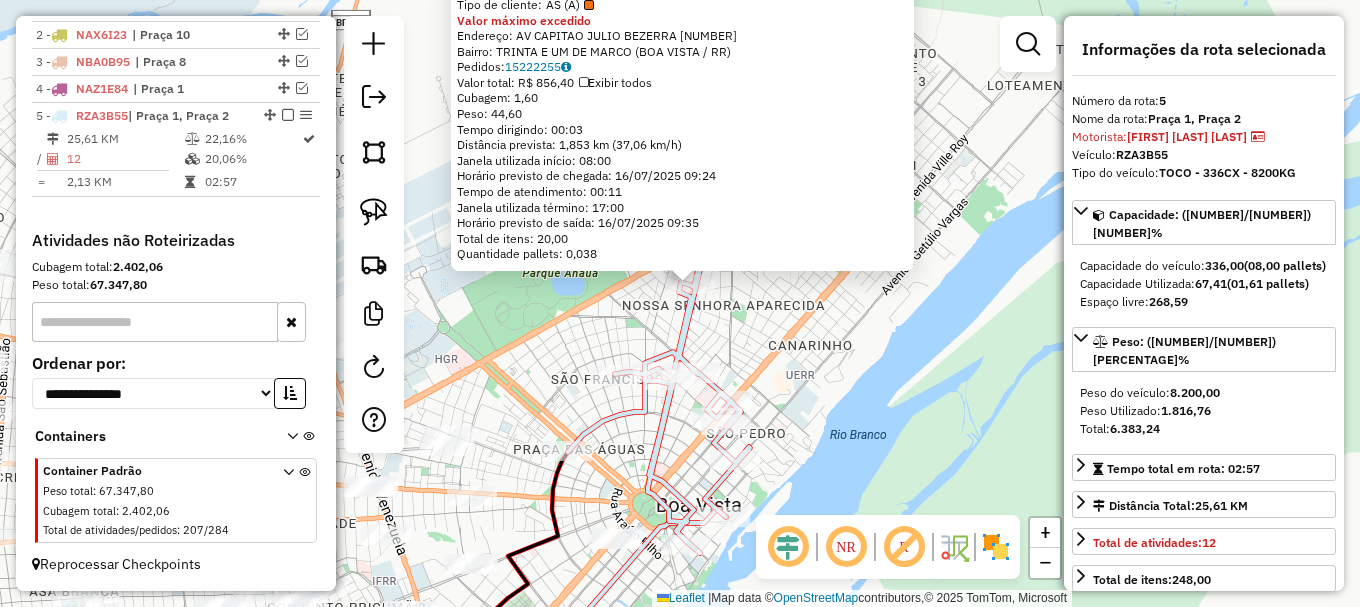 drag, startPoint x: 794, startPoint y: 333, endPoint x: 826, endPoint y: 188, distance: 148.48906 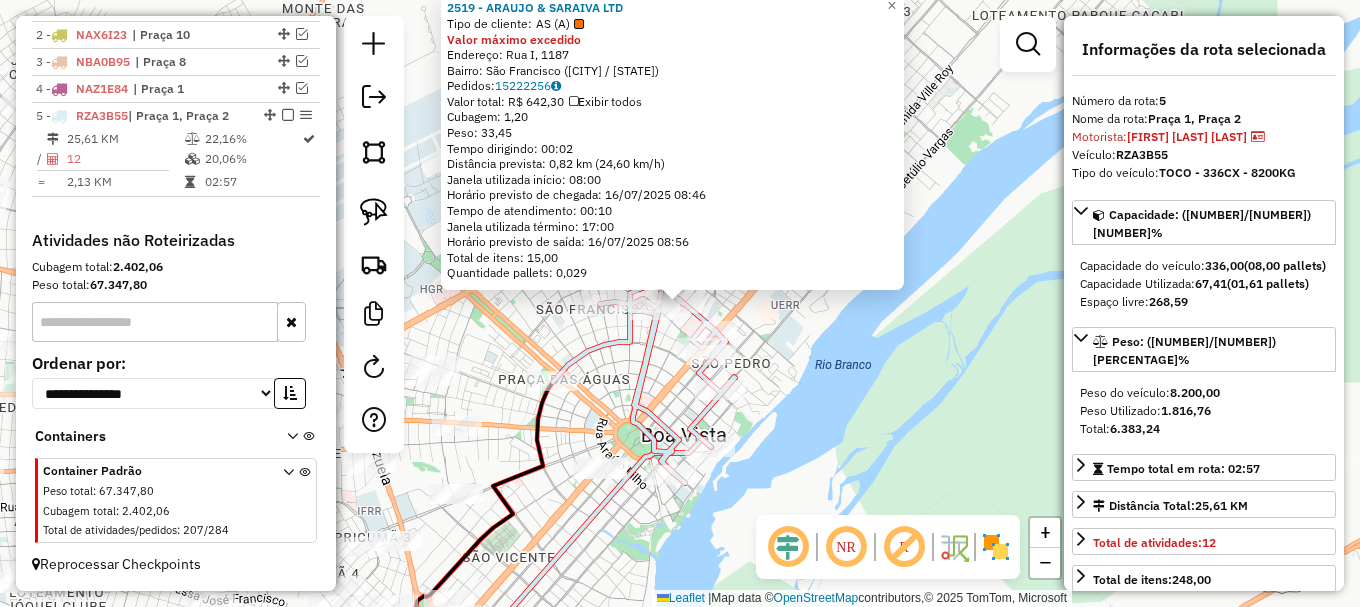 drag, startPoint x: 653, startPoint y: 401, endPoint x: 682, endPoint y: 274, distance: 130.26895 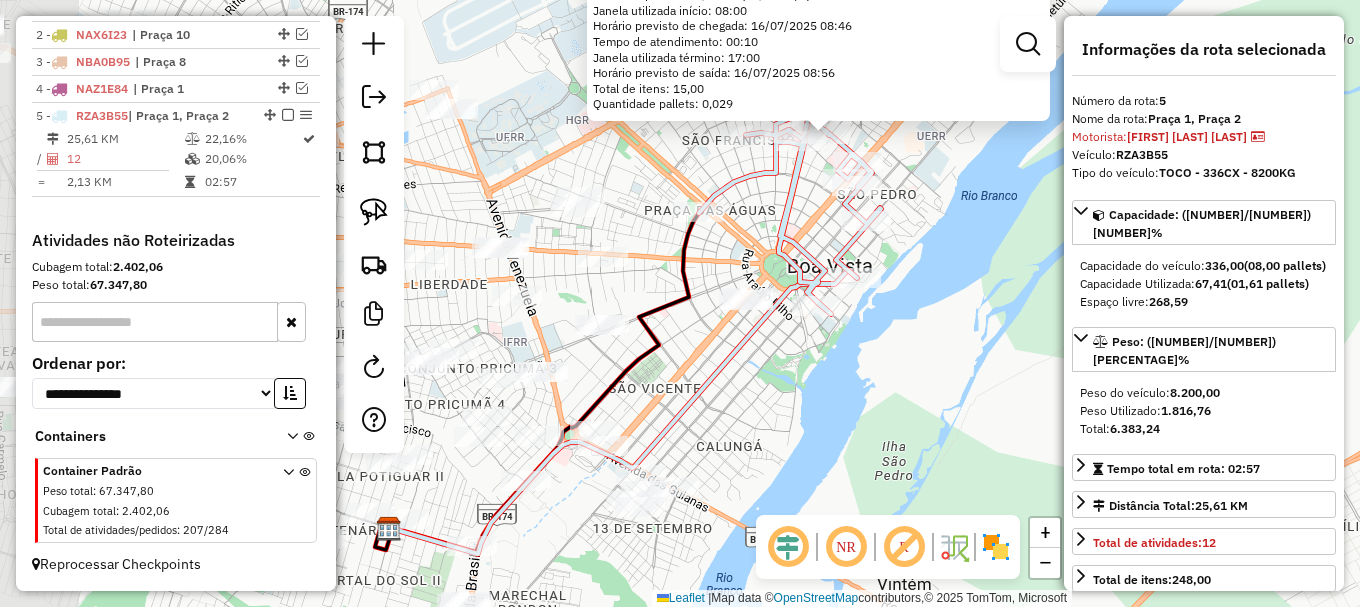 drag, startPoint x: 583, startPoint y: 393, endPoint x: 546, endPoint y: 335, distance: 68.7968 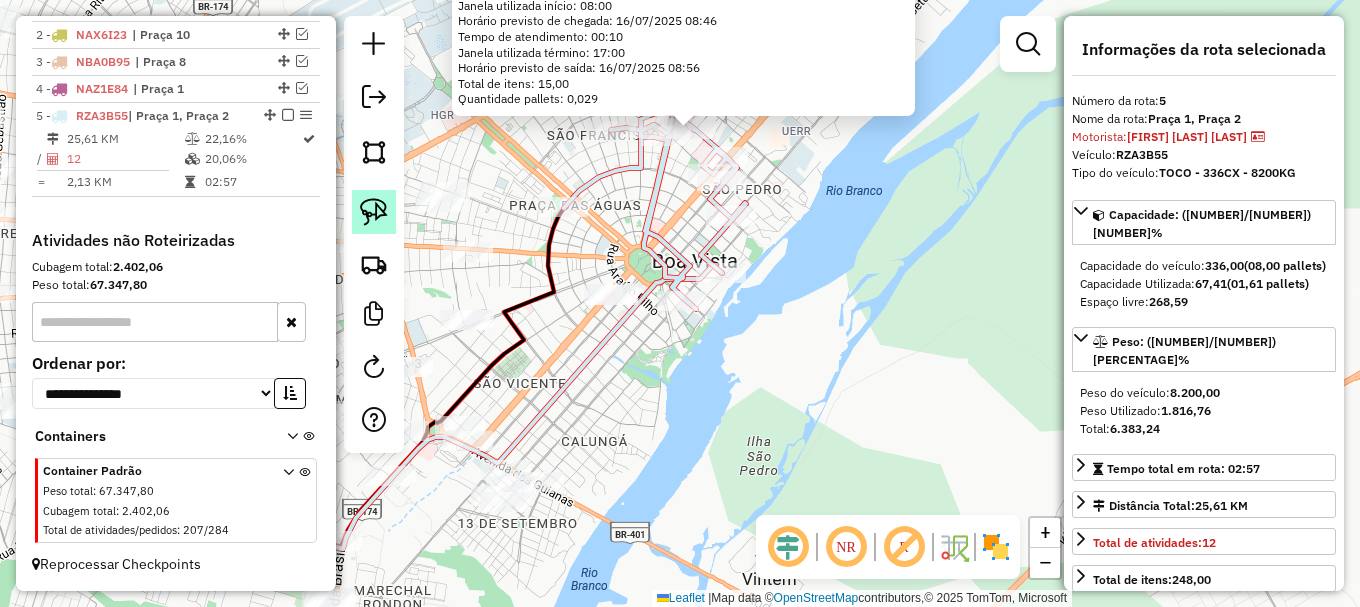 click 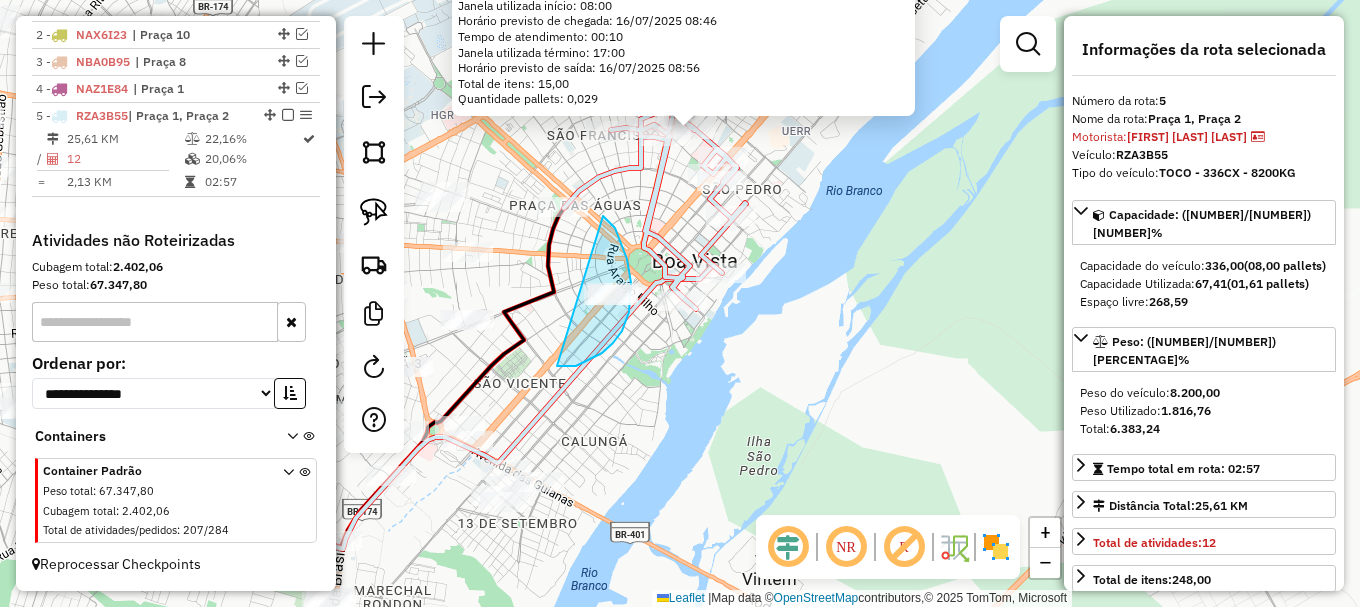 drag, startPoint x: 591, startPoint y: 359, endPoint x: 598, endPoint y: 215, distance: 144.17004 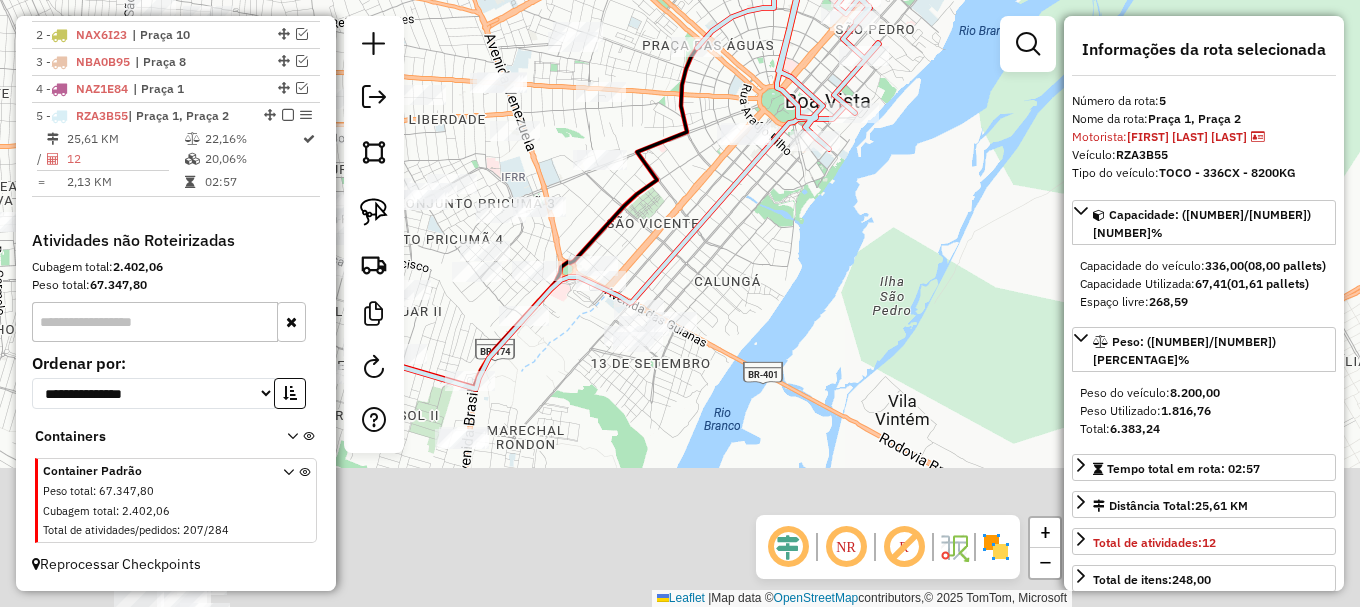 drag, startPoint x: 610, startPoint y: 430, endPoint x: 757, endPoint y: 232, distance: 246.60292 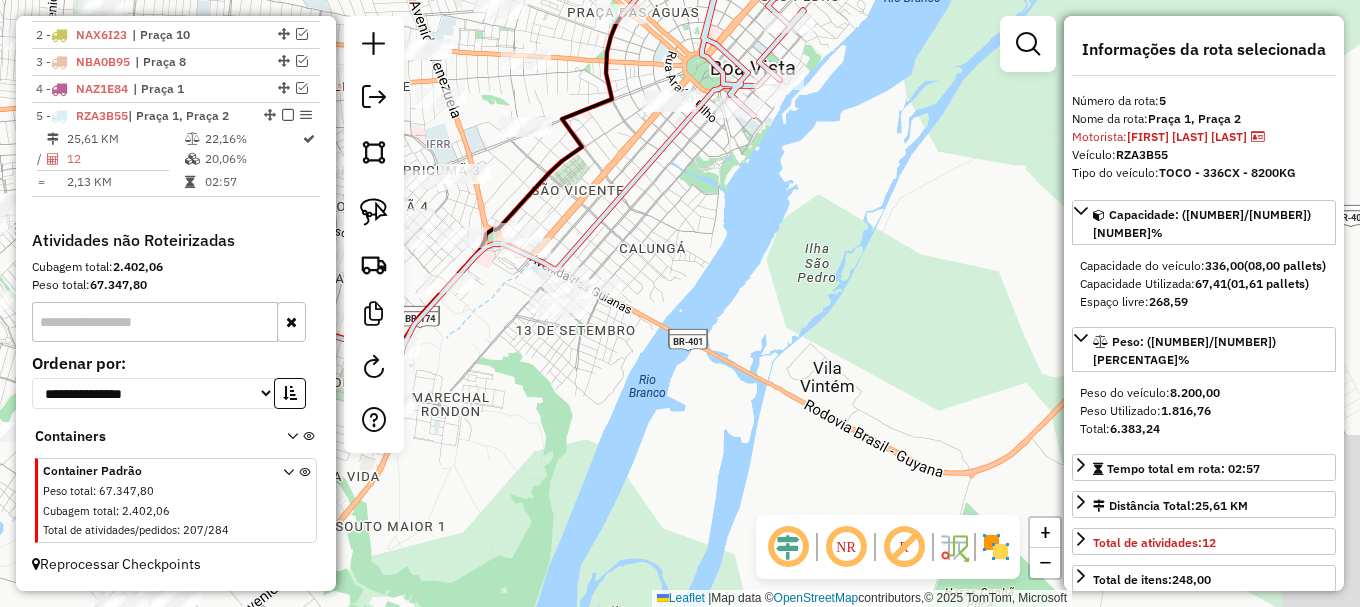drag, startPoint x: 762, startPoint y: 281, endPoint x: 513, endPoint y: 250, distance: 250.9223 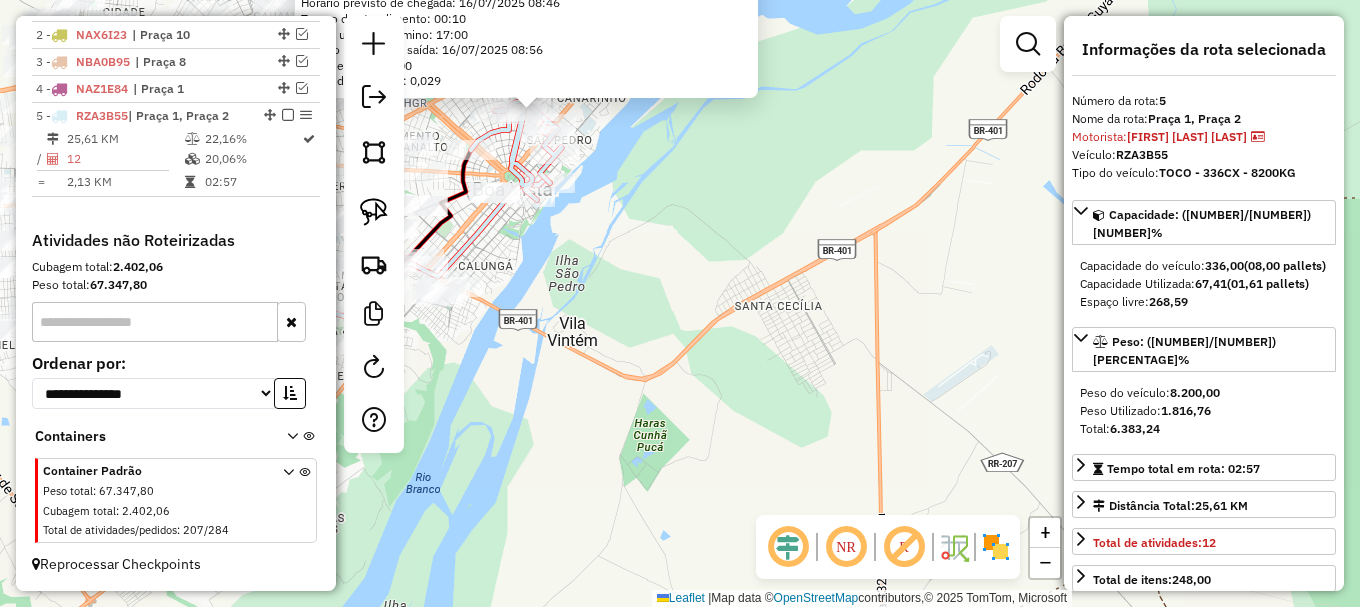drag, startPoint x: 531, startPoint y: 291, endPoint x: 797, endPoint y: 287, distance: 266.03006 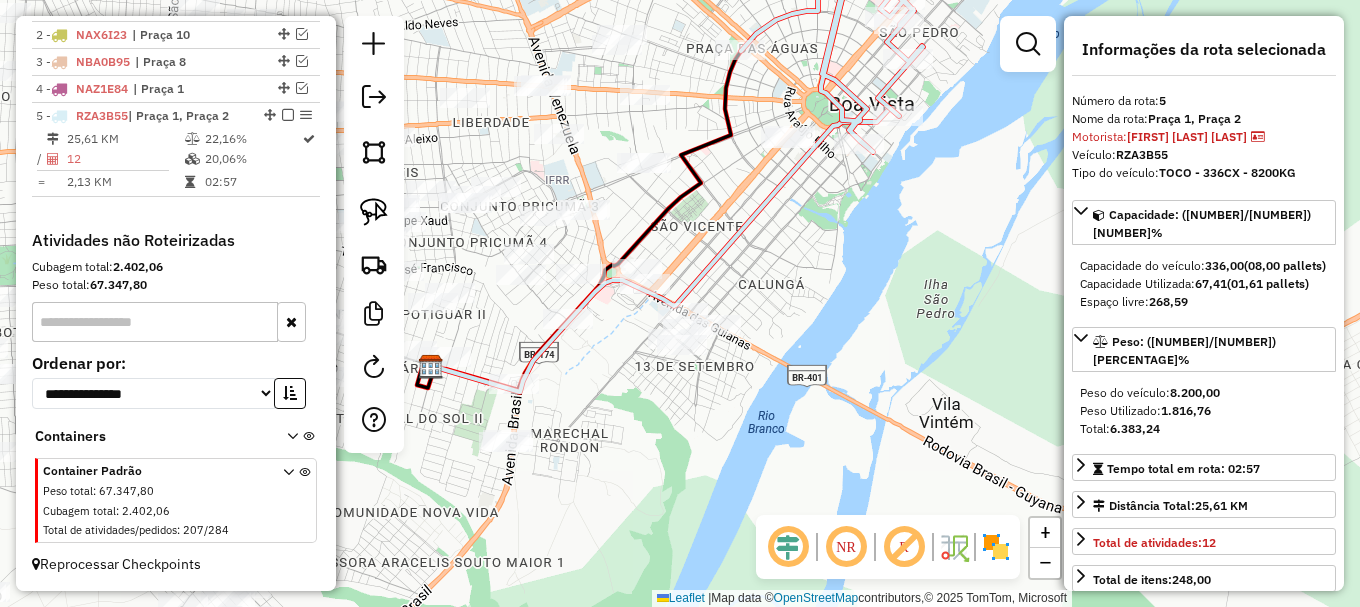 drag, startPoint x: 744, startPoint y: 270, endPoint x: 854, endPoint y: 317, distance: 119.62023 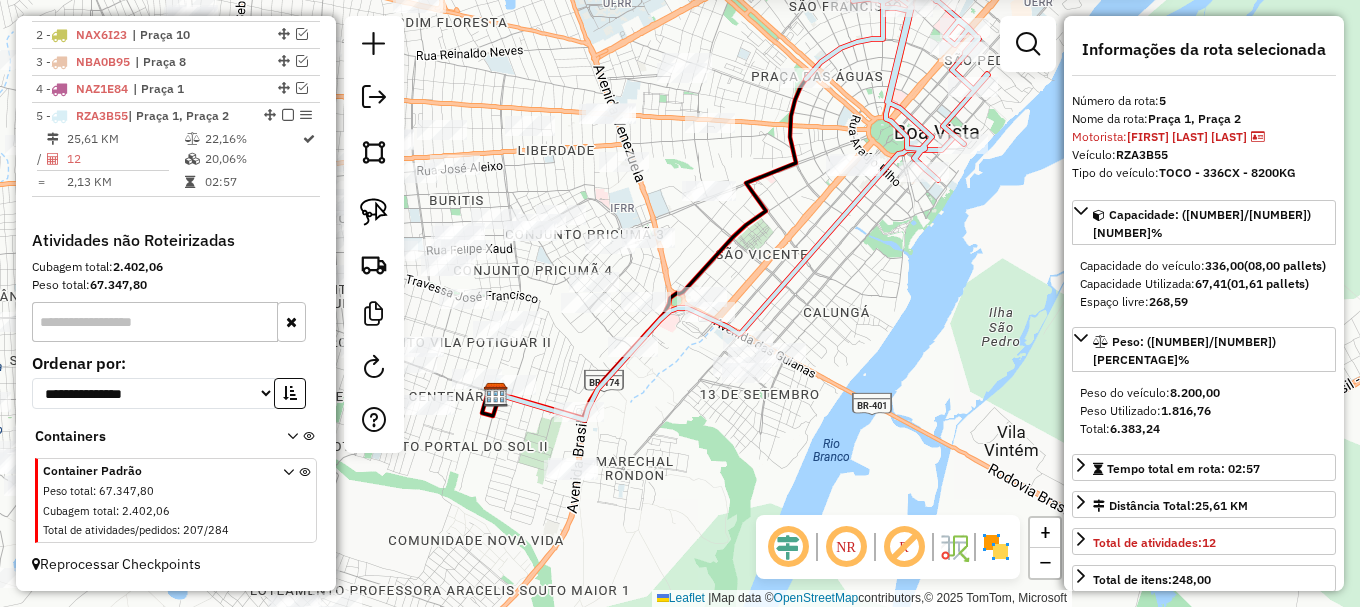 click on "2519 - ARAUJO & SARAIVA LTD  Tipo de cliente:   AS (A)  Valor máximo excedido  Endereço: Rua I, 1187   Bairro: São Francisco (Boa Vista / RR)   Pedidos:  15222256   Valor total: R$ 642,30   Exibir todos   Cubagem: 1,20  Peso: 33,45  Tempo dirigindo: 00:02   Distância prevista: 0,82 km (24,60 km/h)   Janela utilizada início: 08:00   Horário previsto de chegada: 16/07/2025 08:46   Tempo de atendimento: 00:10   Janela utilizada término: 17:00   Horário previsto de saída: 16/07/2025 08:56   Total de itens: 15,00   Quantidade pallets: 0,029  × Janela de atendimento Grade de atendimento Capacidade Transportadoras Veículos Cliente Pedidos  Rotas Selecione os dias de semana para filtrar as janelas de atendimento  Seg   Ter   Qua   Qui   Sex   Sáb   Dom  Informe o período da janela de atendimento: De: Até:  Filtrar exatamente a janela do cliente  Considerar janela de atendimento padrão  Selecione os dias de semana para filtrar as grades de atendimento  Seg   Ter   Qua   Qui   Sex   Sáb   Dom   De:  De:" 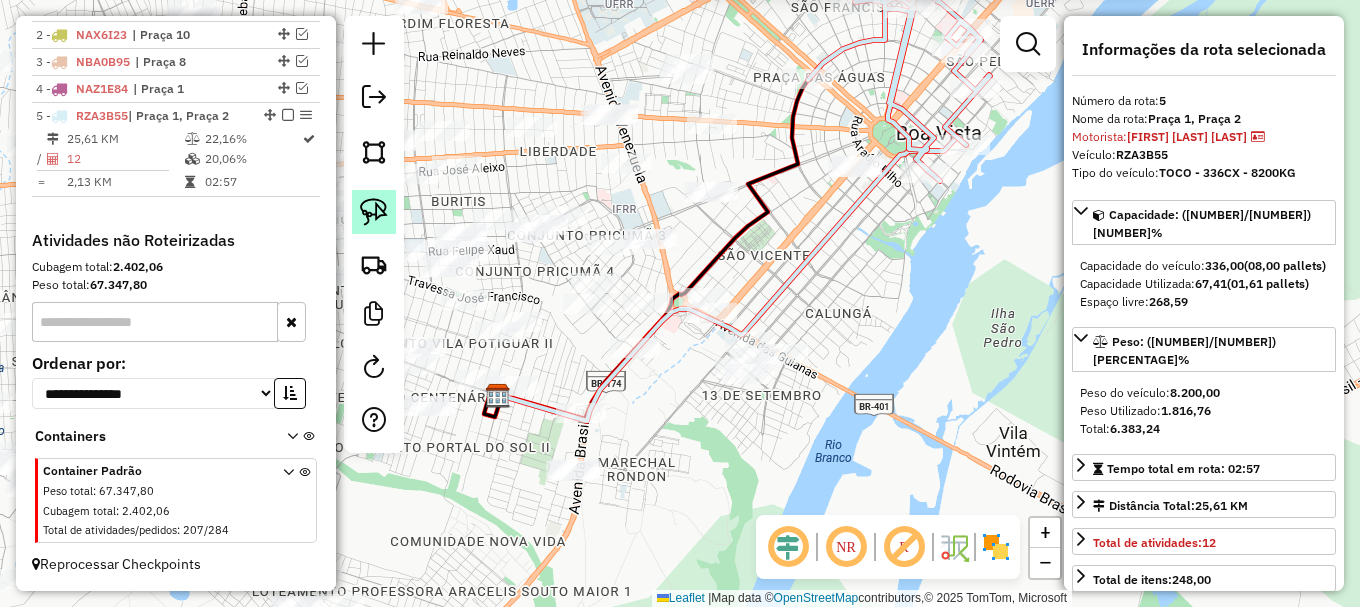 click 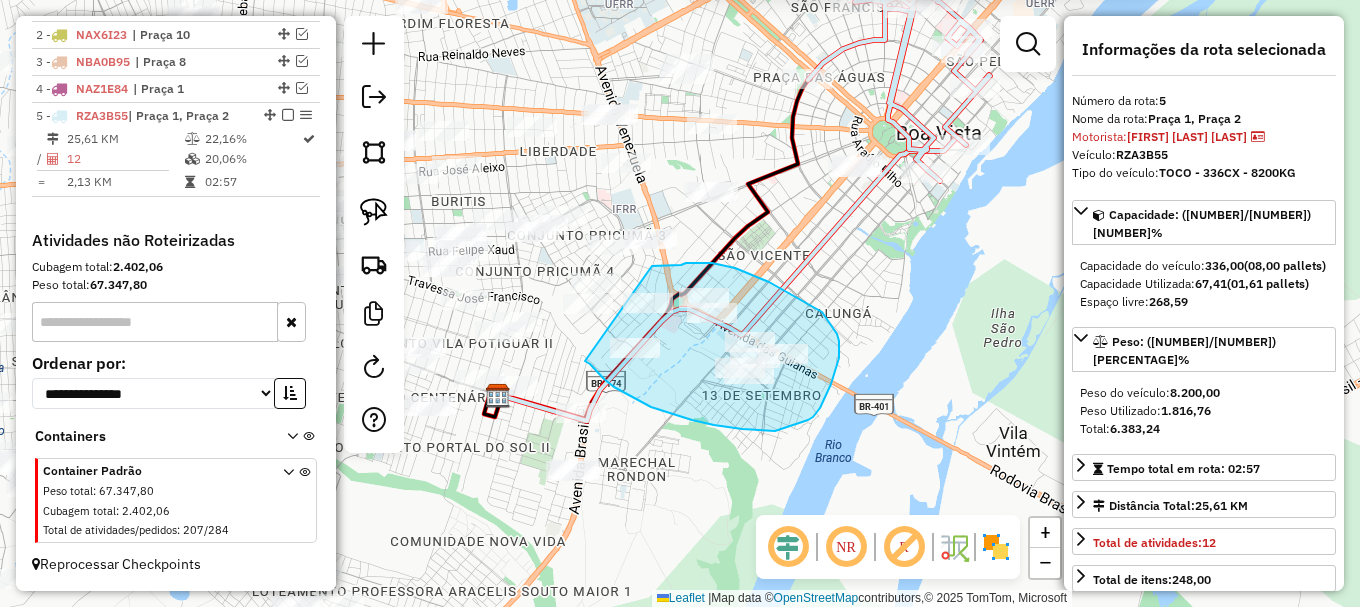 drag, startPoint x: 587, startPoint y: 362, endPoint x: 651, endPoint y: 266, distance: 115.37764 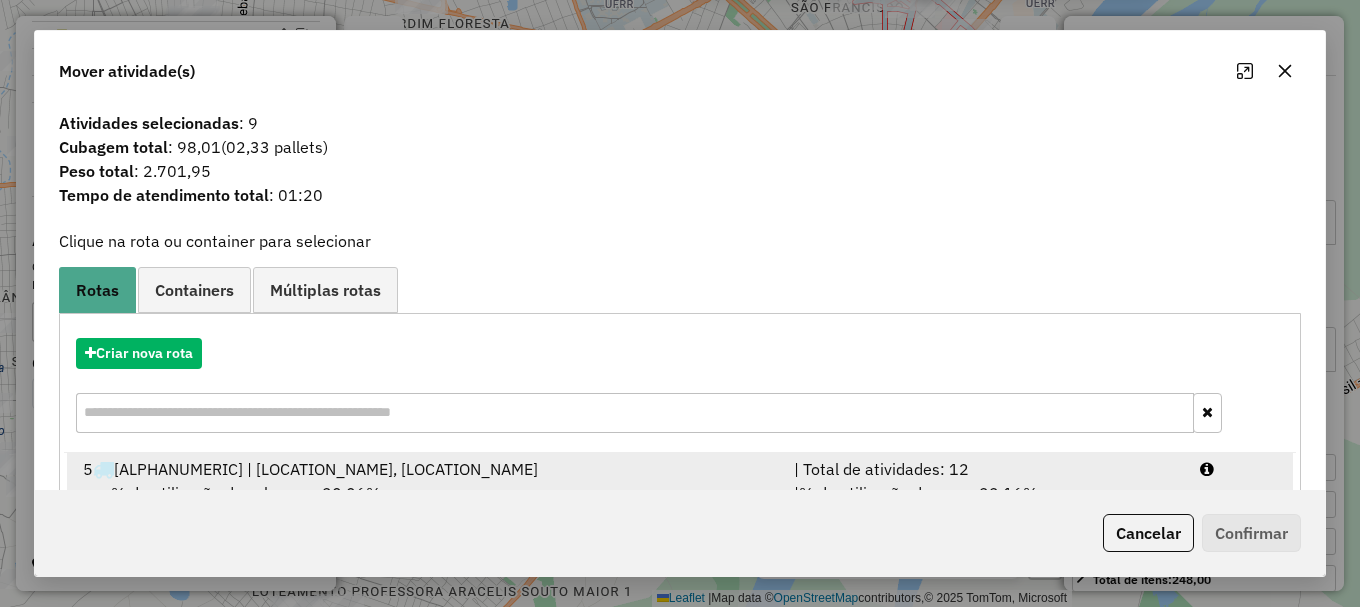 drag, startPoint x: 1187, startPoint y: 467, endPoint x: 1203, endPoint y: 474, distance: 17.464249 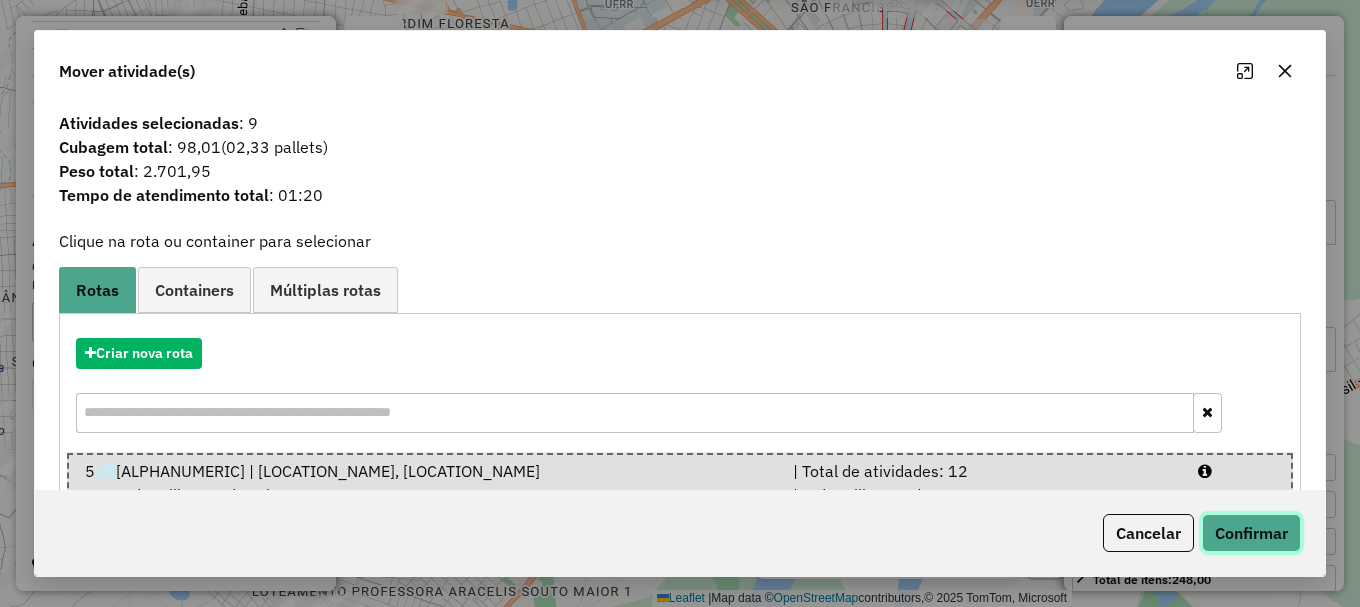click on "Confirmar" 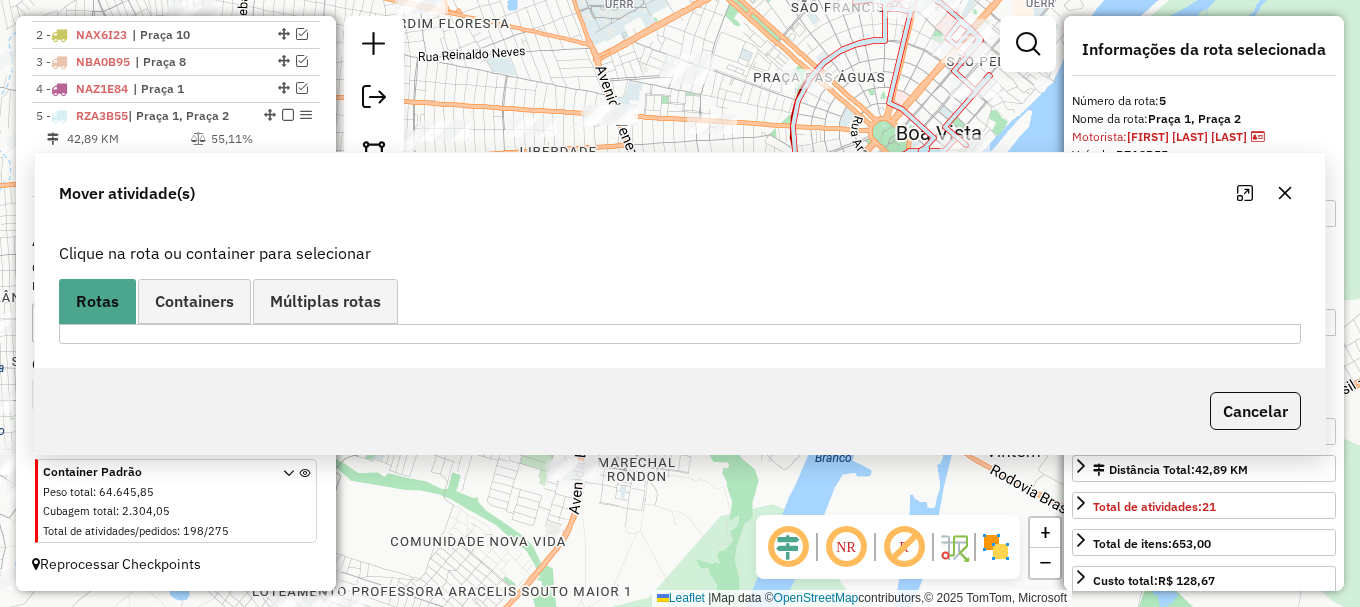 scroll, scrollTop: 813, scrollLeft: 0, axis: vertical 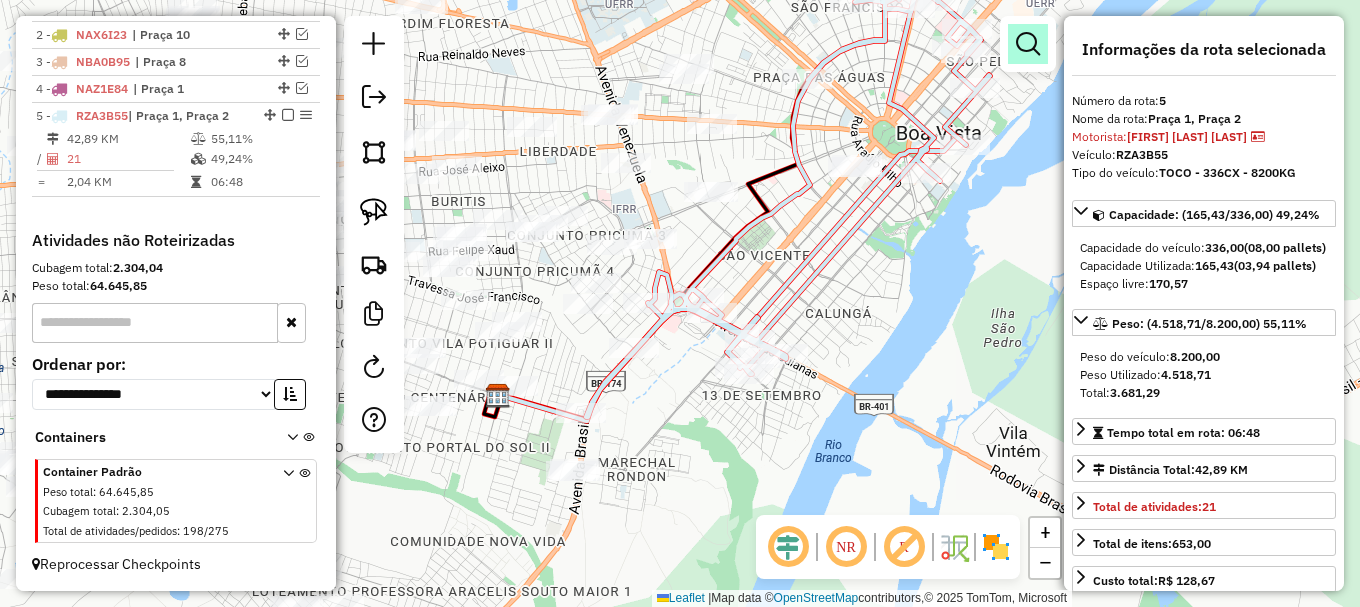 click at bounding box center [1028, 44] 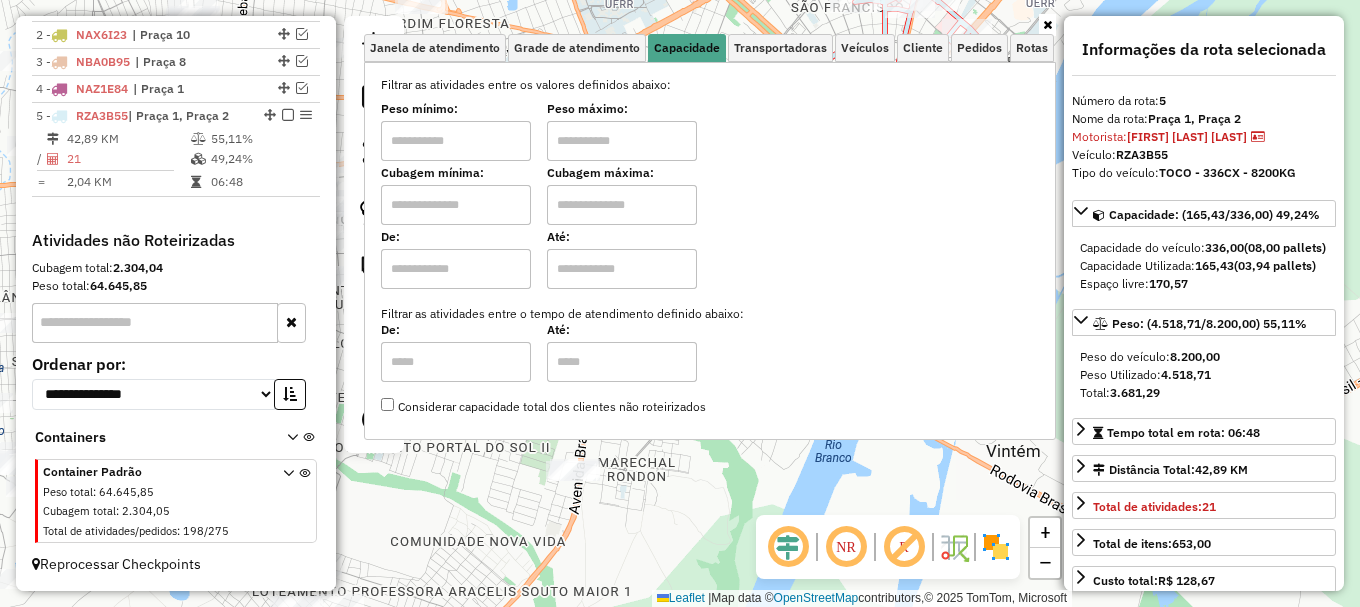click at bounding box center (456, 205) 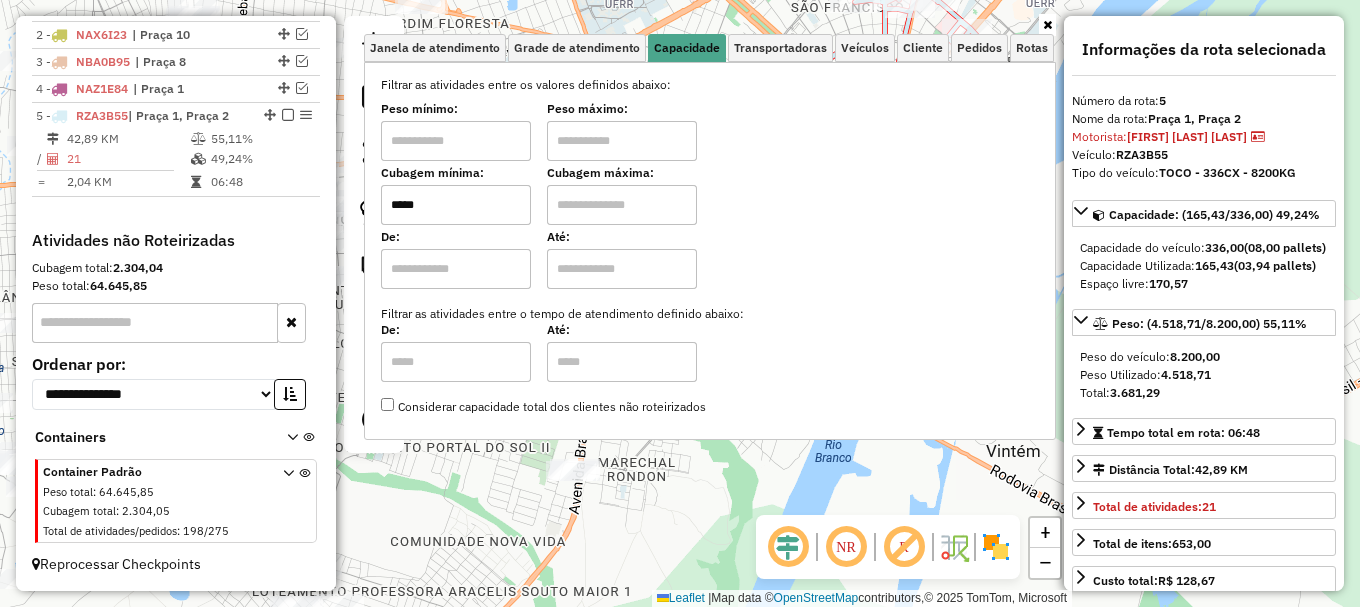 click at bounding box center [622, 205] 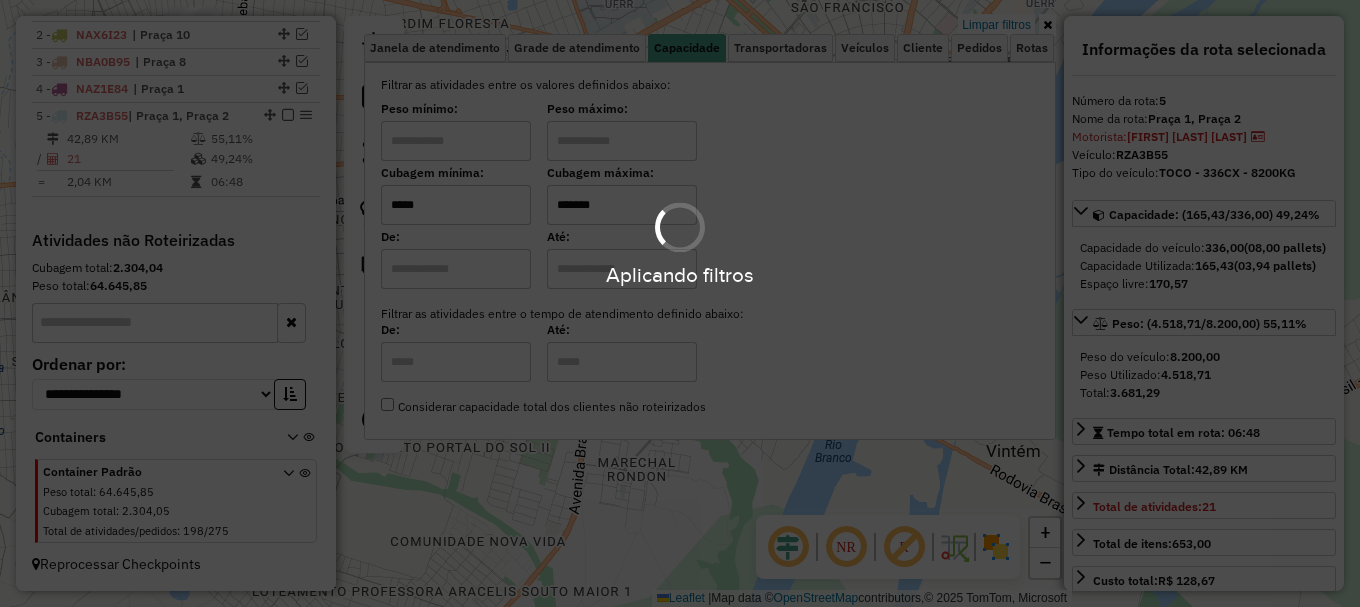 click on "Aplicando filtros" at bounding box center (680, 303) 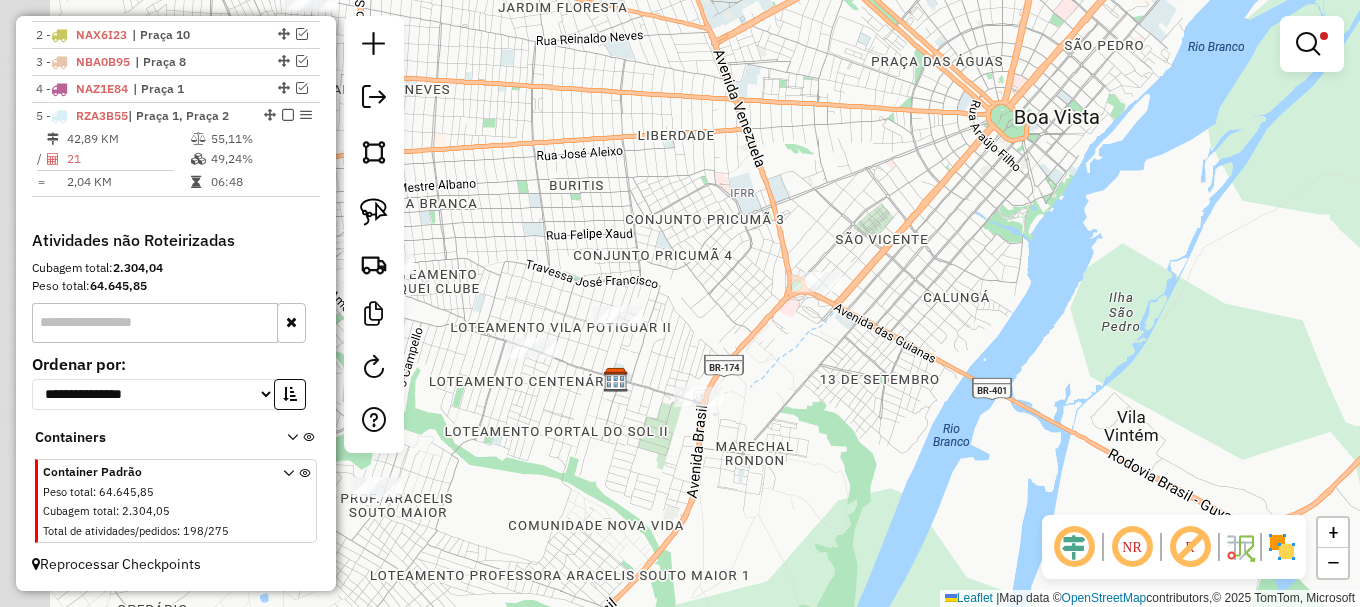 drag, startPoint x: 618, startPoint y: 282, endPoint x: 629, endPoint y: 253, distance: 31.016125 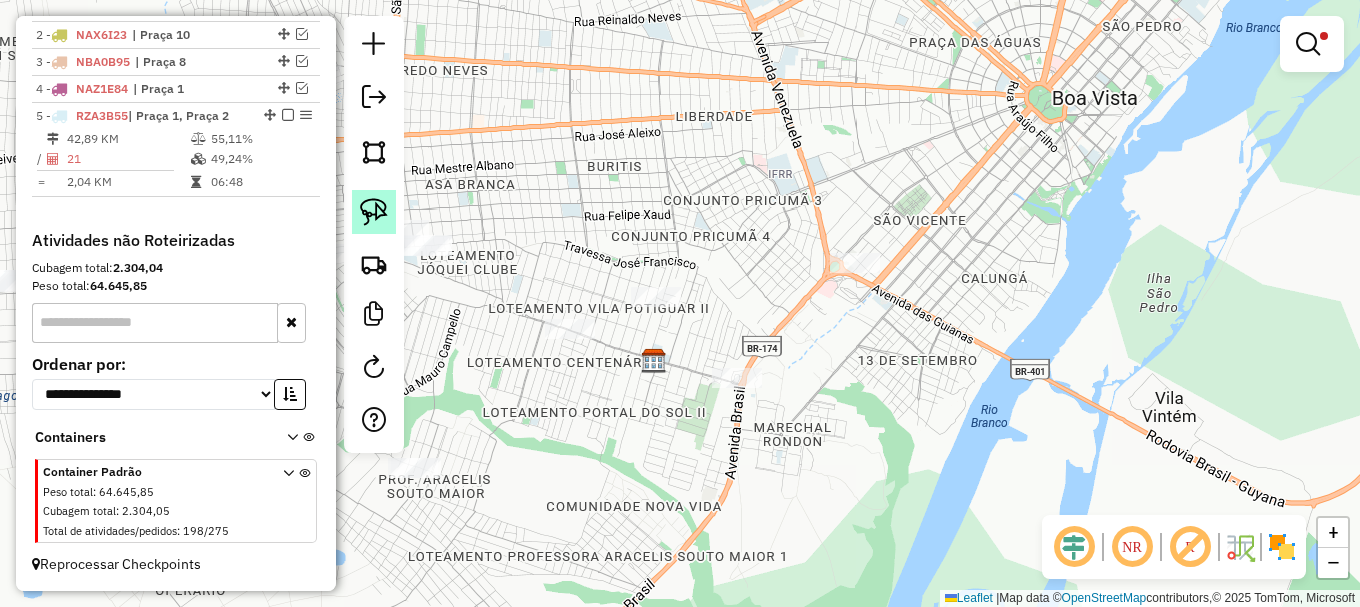 click 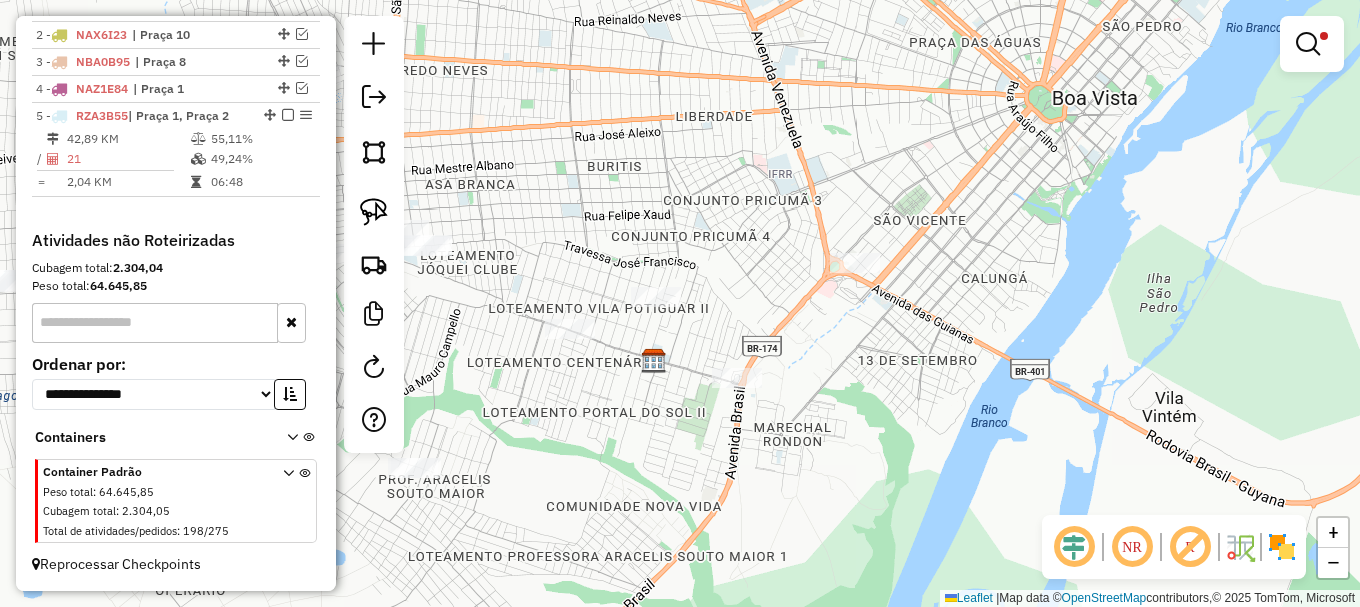 drag, startPoint x: 375, startPoint y: 215, endPoint x: 385, endPoint y: 239, distance: 26 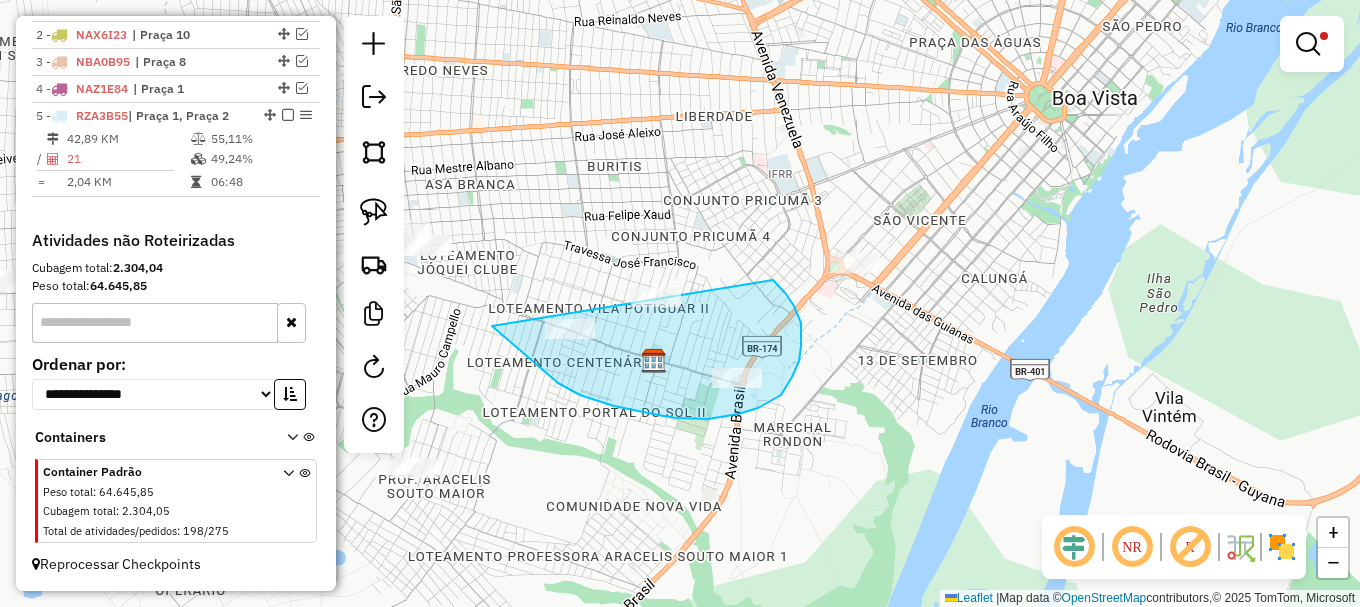 drag, startPoint x: 505, startPoint y: 337, endPoint x: 694, endPoint y: 209, distance: 228.2652 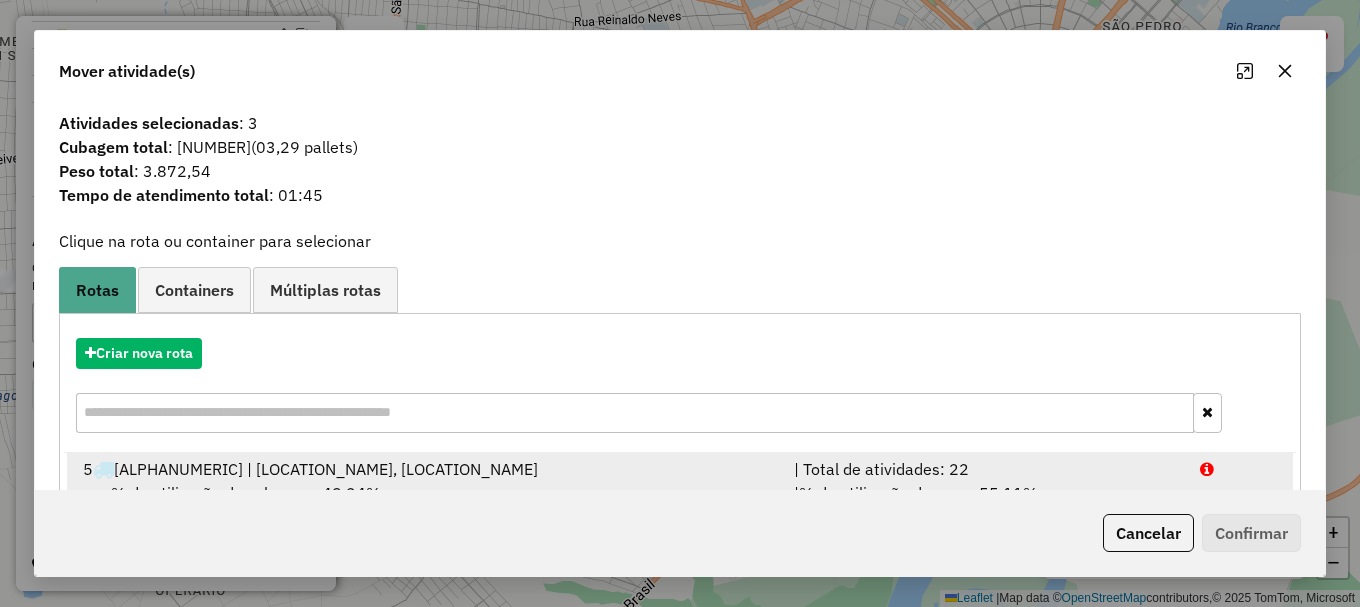 scroll, scrollTop: 78, scrollLeft: 0, axis: vertical 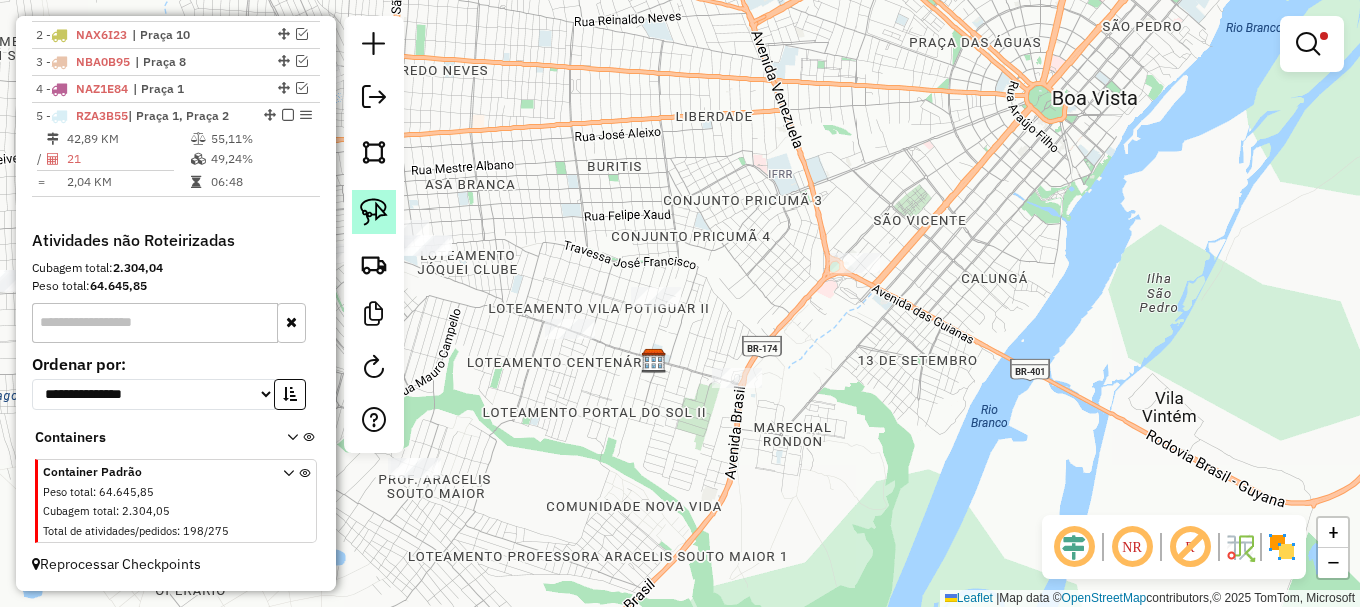 click 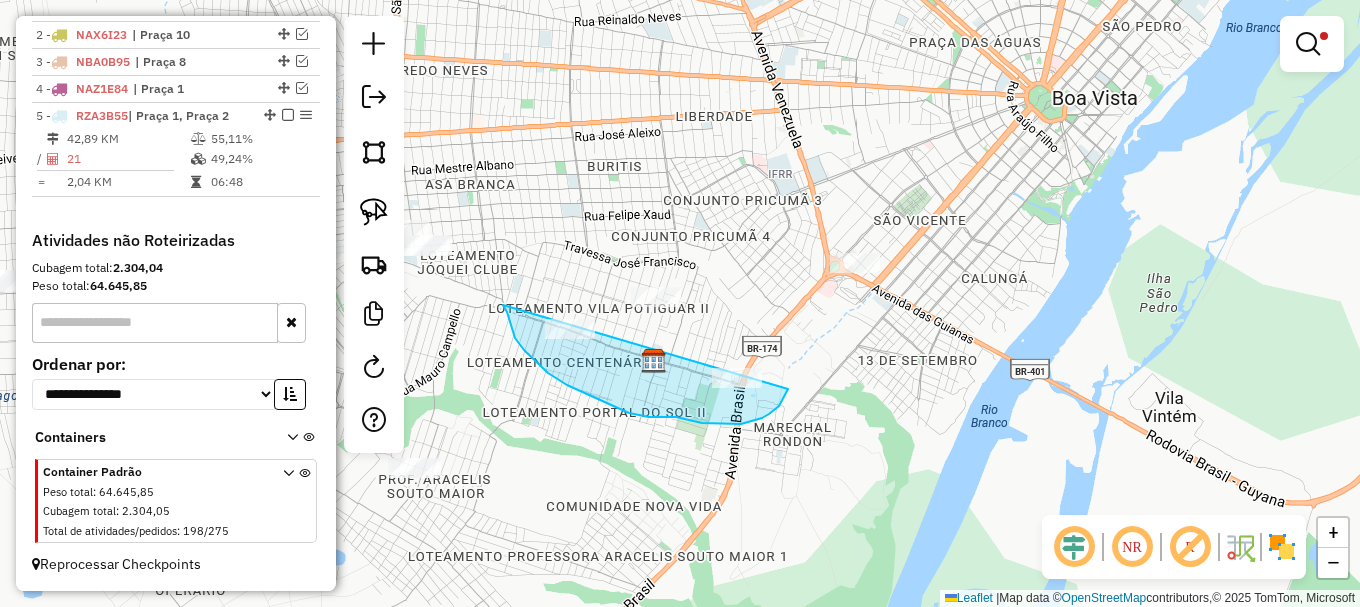 drag, startPoint x: 505, startPoint y: 309, endPoint x: 644, endPoint y: 412, distance: 173.00288 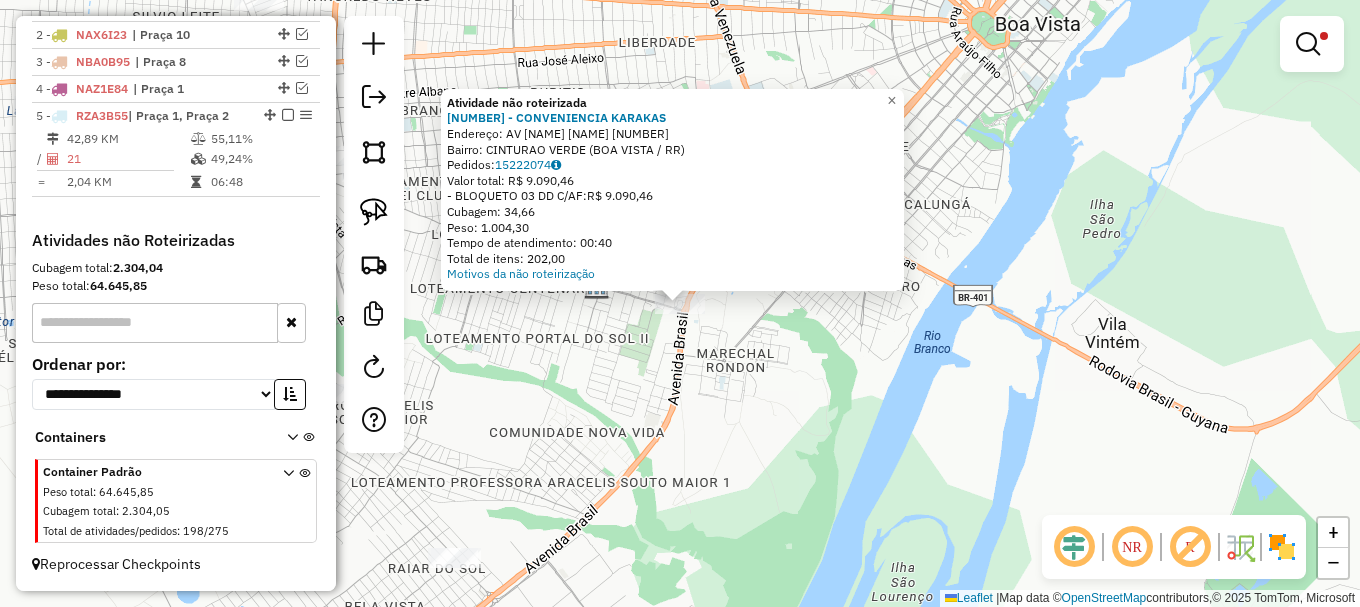drag, startPoint x: 810, startPoint y: 370, endPoint x: 700, endPoint y: 353, distance: 111.305885 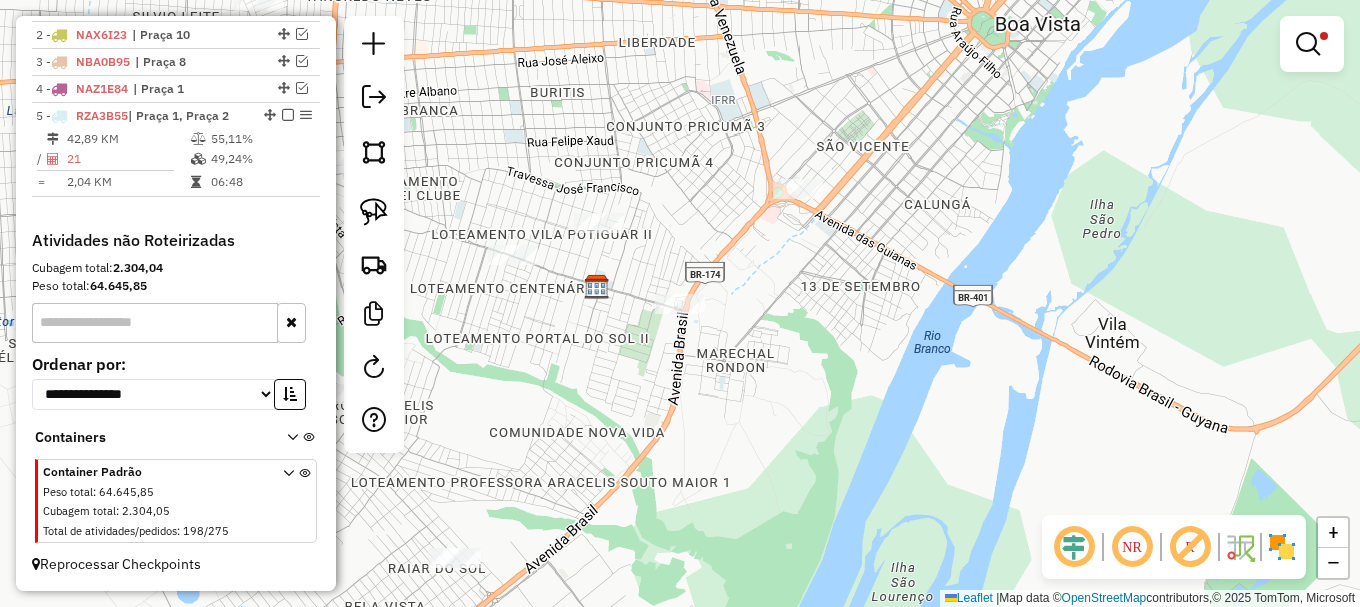 drag, startPoint x: 382, startPoint y: 217, endPoint x: 418, endPoint y: 259, distance: 55.31727 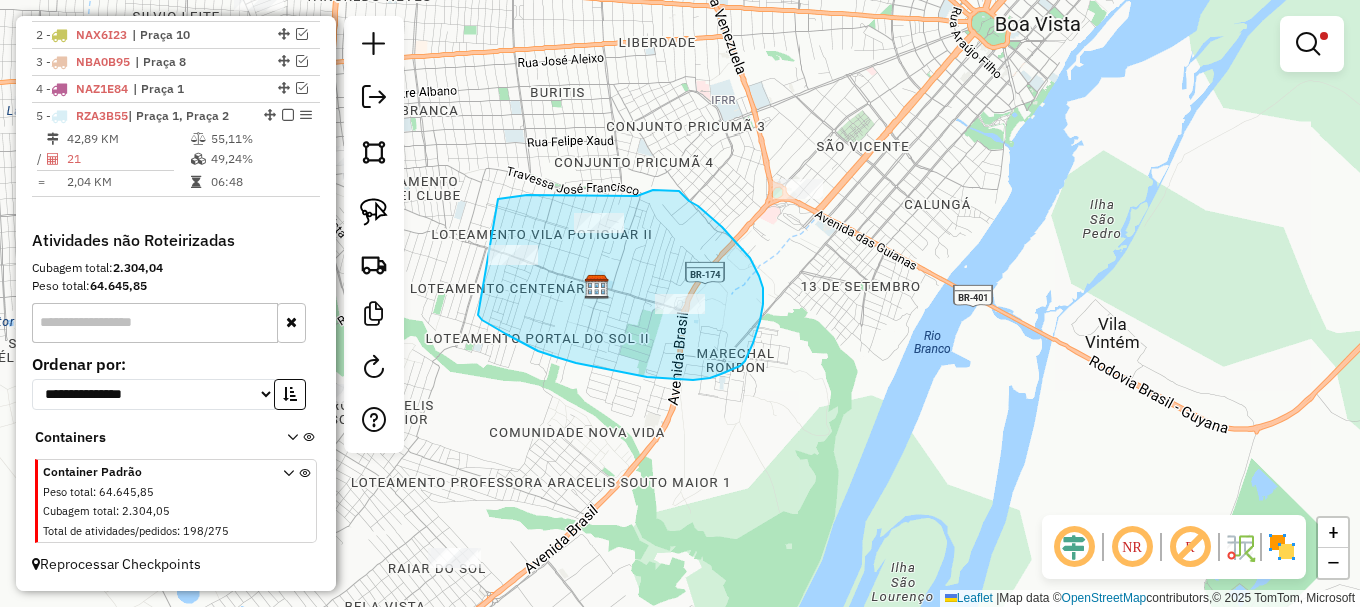 drag, startPoint x: 495, startPoint y: 328, endPoint x: 478, endPoint y: 202, distance: 127.141655 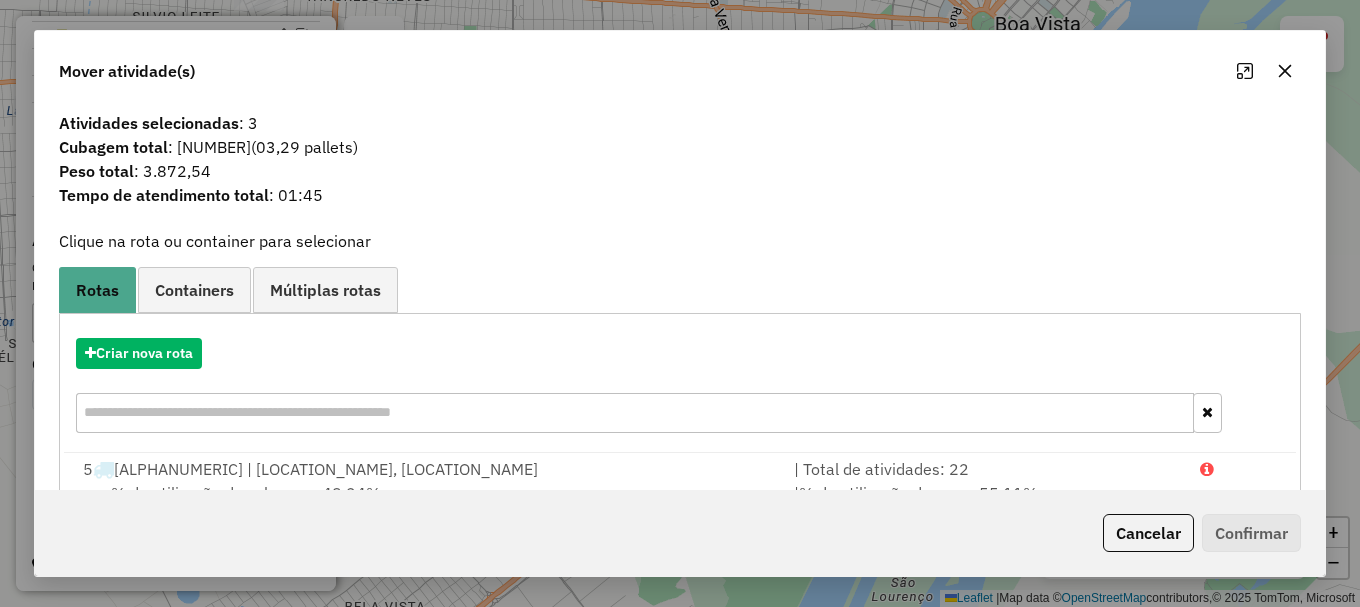 click on "Aguarde...  Pop-up bloqueado!  Seu navegador bloqueou automáticamente a abertura de uma nova janela.   Acesse as configurações e adicione o endereço do sistema a lista de permissão.   Fechar  Informações da Sessão 966016 - 16/07/2025     Criação: 15/07/2025 19:54   Depósito:  Amascol - Boa Vista  Total de rotas:  5  Distância Total:  5.462,19 km  Tempo total:  140:04  Custo total:  R$ 17.136,56  Valor total:  R$ 830.733,97  - Total roteirizado:  R$ 399.829,53  - Total não roteirizado:  R$ 430.904,44  Total de Atividades Roteirizadas:  128  Total de Pedidos Roteirizados:  181  Peso total roteirizado:  54.637,30  Cubagem total roteirizado:  1.961,58  Total de Atividades não Roteirizadas:  198  Total de Pedidos não Roteirizados:  275 Total de caixas por viagem:  1.961,58 /   5 =  392,32 Média de Atividades por viagem:  128 /   5 =  25,60 Ocupação média da frota:  89,34%   Rotas vários dias:  2  Clientes Priorizados NR:  0  Transportadoras  Rotas  Recargas: 3   Ver rotas   Ver veículos" at bounding box center (680, 303) 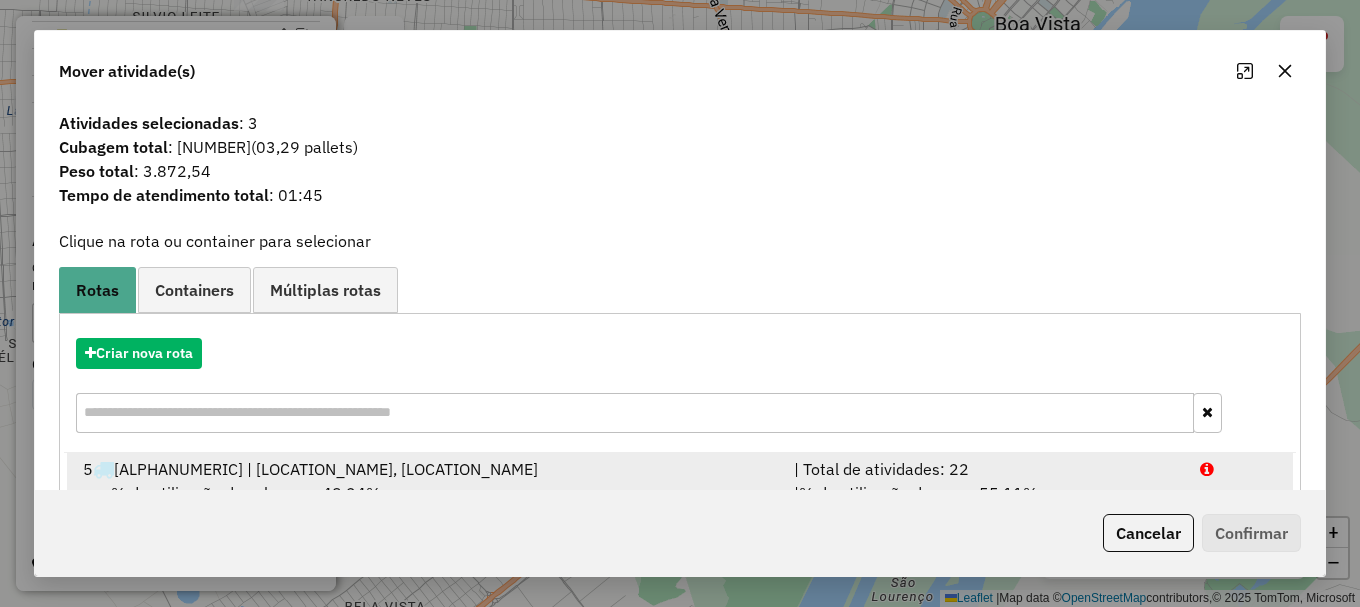 click at bounding box center (1239, 469) 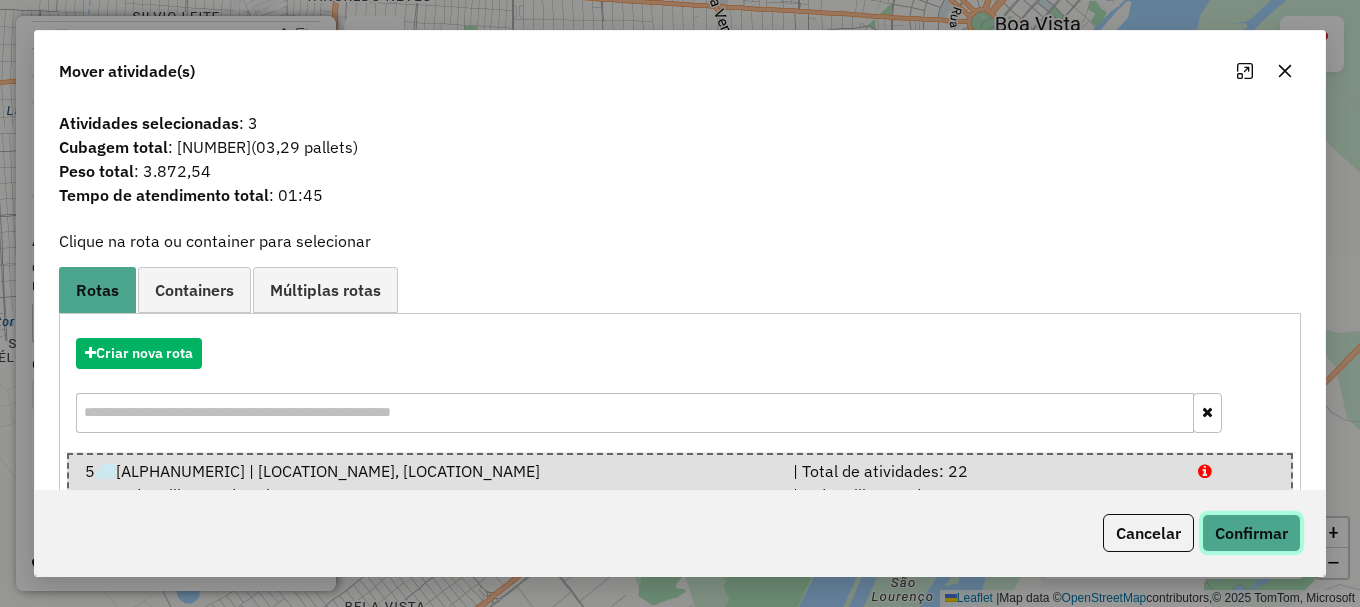 click on "Confirmar" 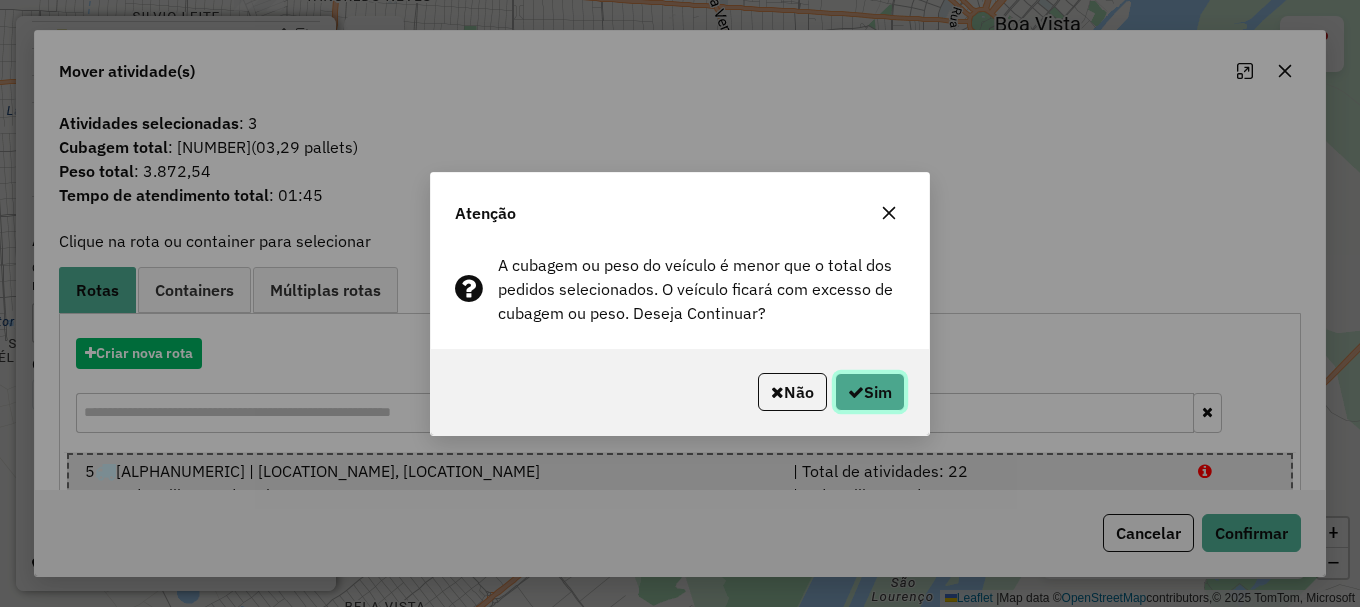 click on "Sim" 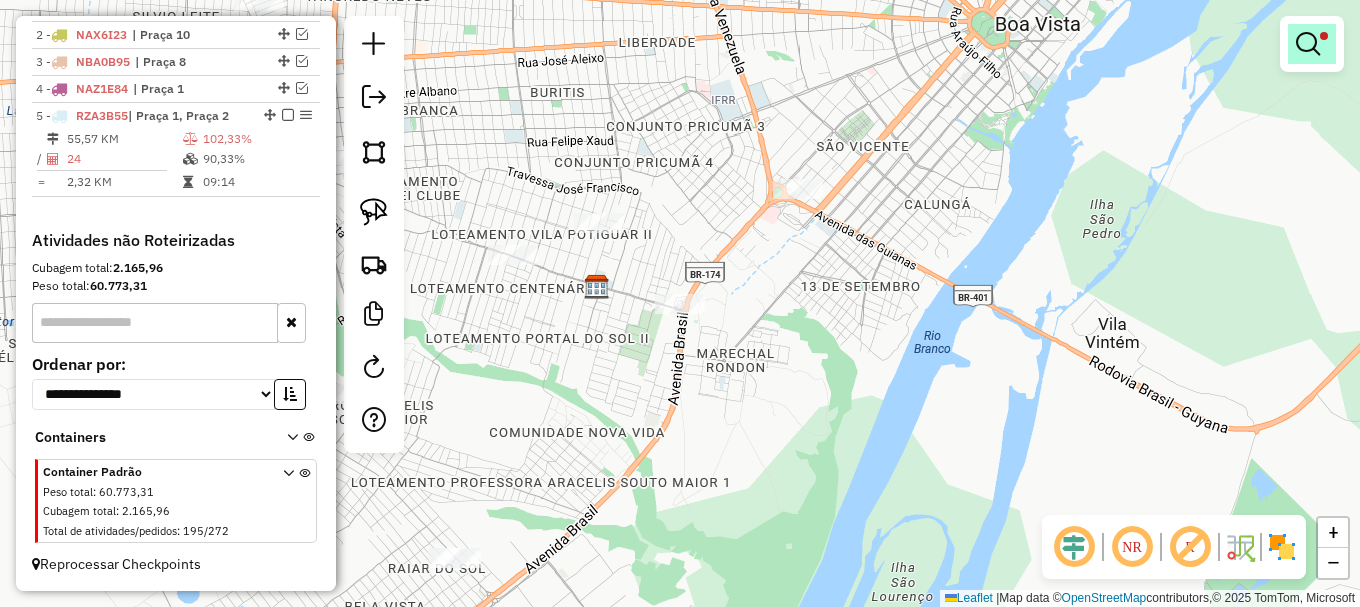 click at bounding box center (1308, 44) 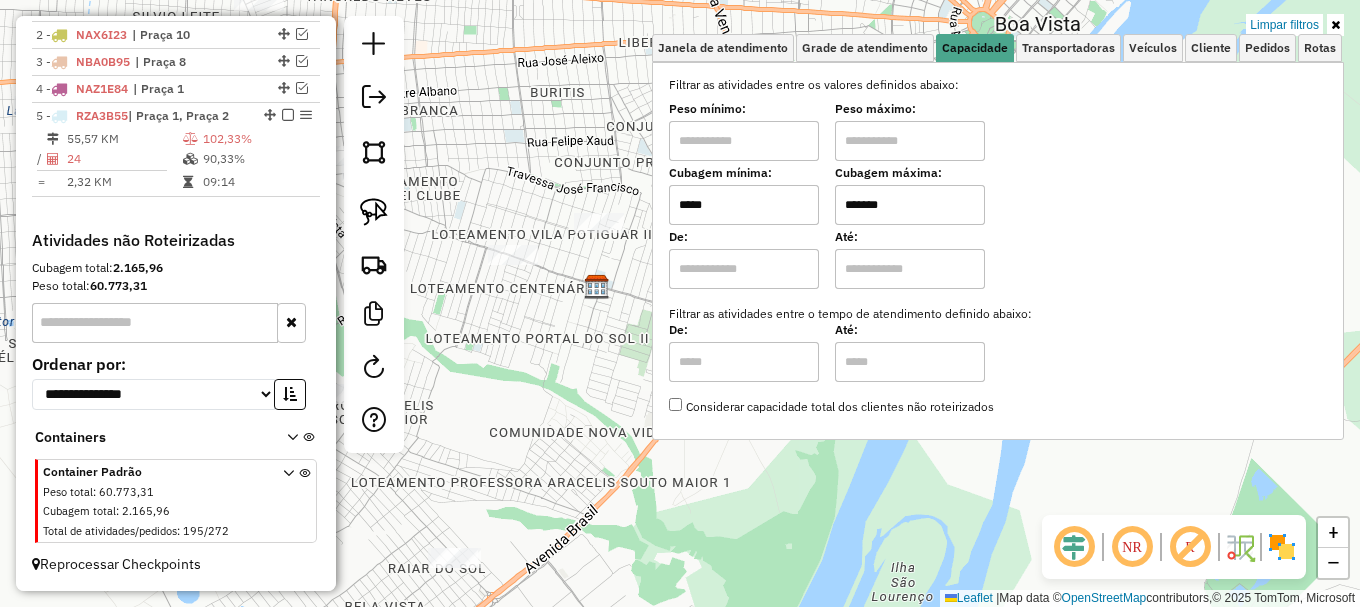 drag, startPoint x: 1296, startPoint y: 27, endPoint x: 1149, endPoint y: 82, distance: 156.95222 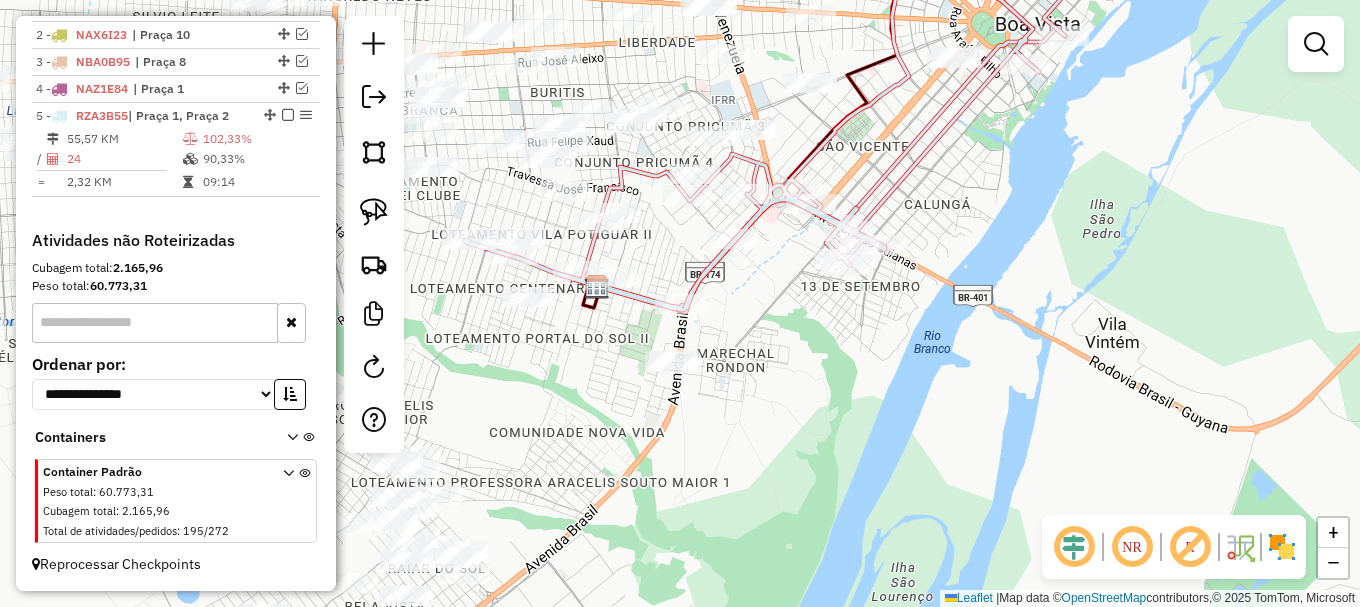 click 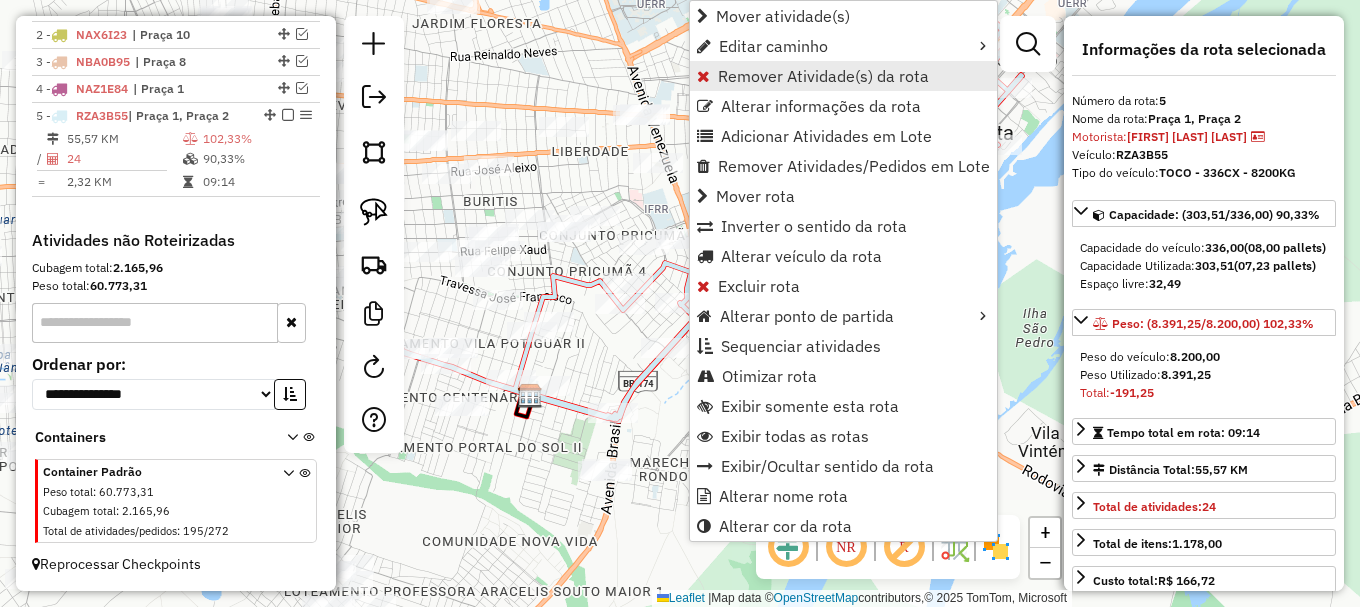 click on "Remover Atividade(s) da rota" at bounding box center [823, 76] 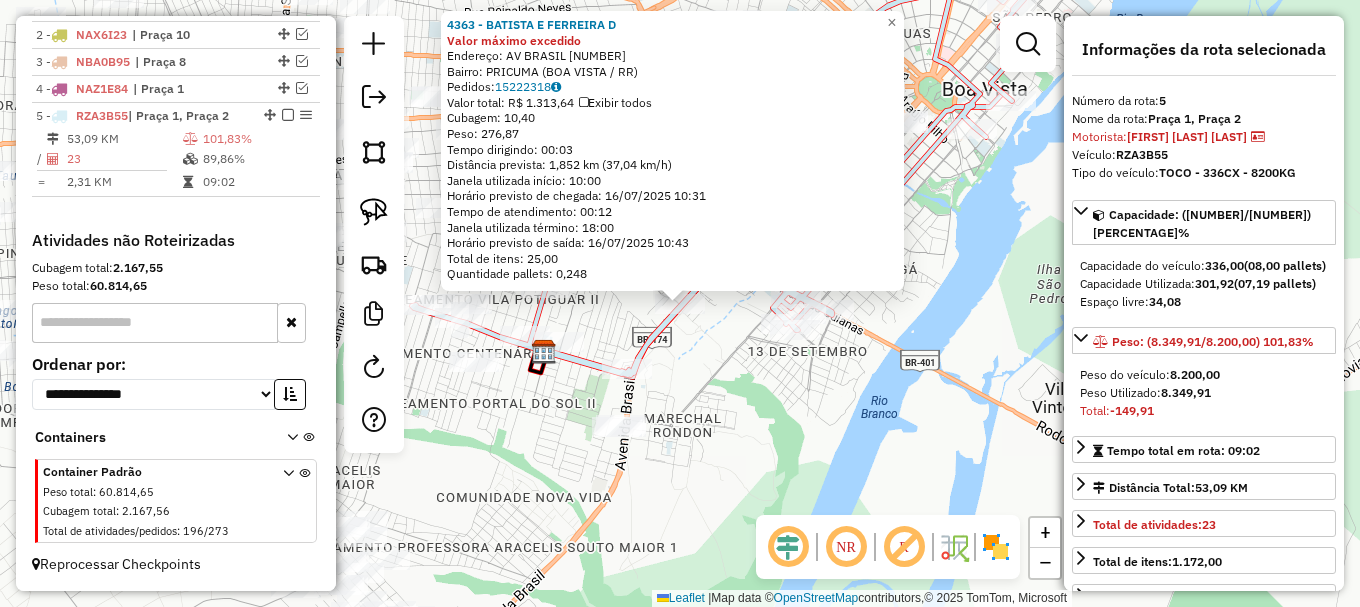 click on "4363 - BATISTA E FERREIRA D Valor máximo excedido  Endereço: AV  BRASIL                        394   Bairro: PRICUMA (BOA VISTA / RR)   Pedidos:  15222318   Valor total: R$ 1.313,64   Exibir todos   Cubagem: 10,40  Peso: 276,87  Tempo dirigindo: 00:03   Distância prevista: 1,852 km (37,04 km/h)   Janela utilizada início: 10:00   Horário previsto de chegada: 16/07/2025 10:31   Tempo de atendimento: 00:12   Janela utilizada término: 18:00   Horário previsto de saída: 16/07/2025 10:43   Total de itens: 25,00   Quantidade pallets: 0,248  × Janela de atendimento Grade de atendimento Capacidade Transportadoras Veículos Cliente Pedidos  Rotas Selecione os dias de semana para filtrar as janelas de atendimento  Seg   Ter   Qua   Qui   Sex   Sáb   Dom  Informe o período da janela de atendimento: De: Até:  Filtrar exatamente a janela do cliente  Considerar janela de atendimento padrão  Selecione os dias de semana para filtrar as grades de atendimento  Seg   Ter   Qua   Qui   Sex   Sáb   Dom   De:   Até:" 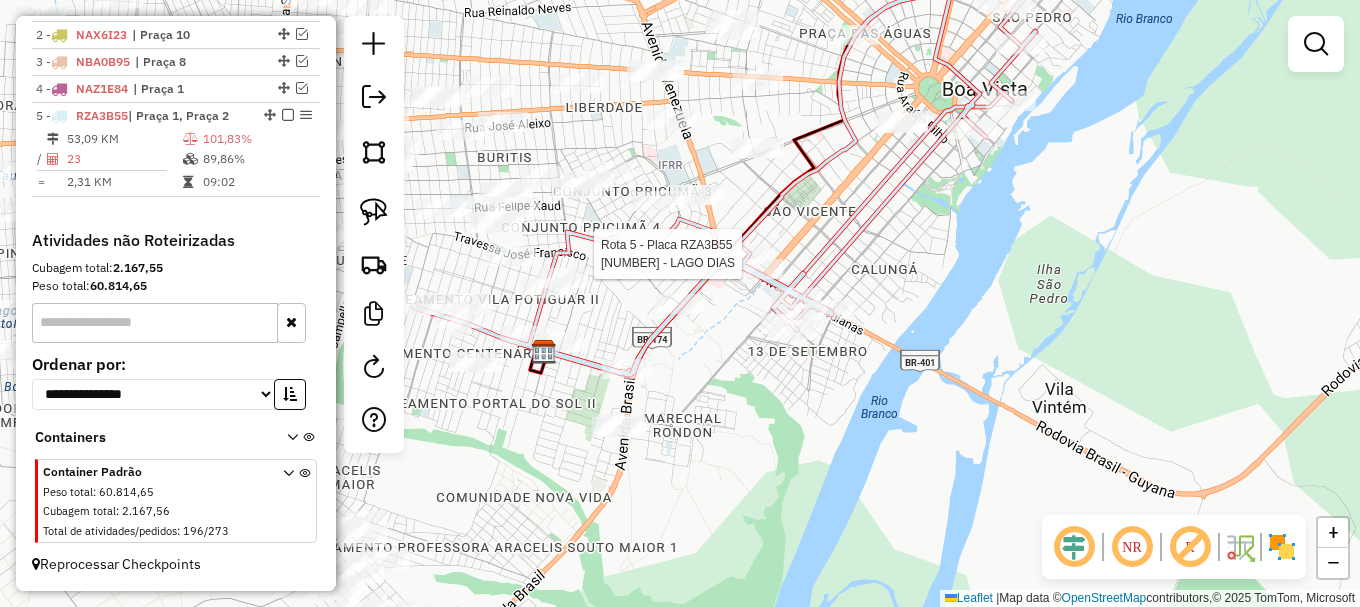 select on "**********" 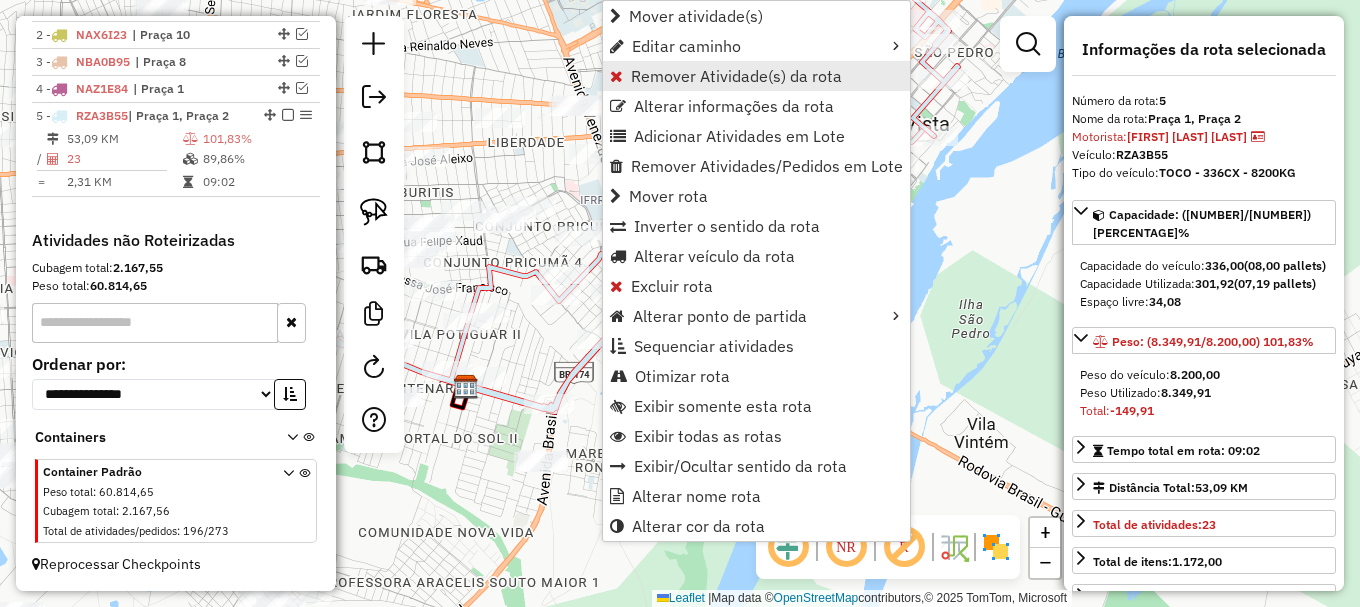 click on "Remover Atividade(s) da rota" at bounding box center (756, 76) 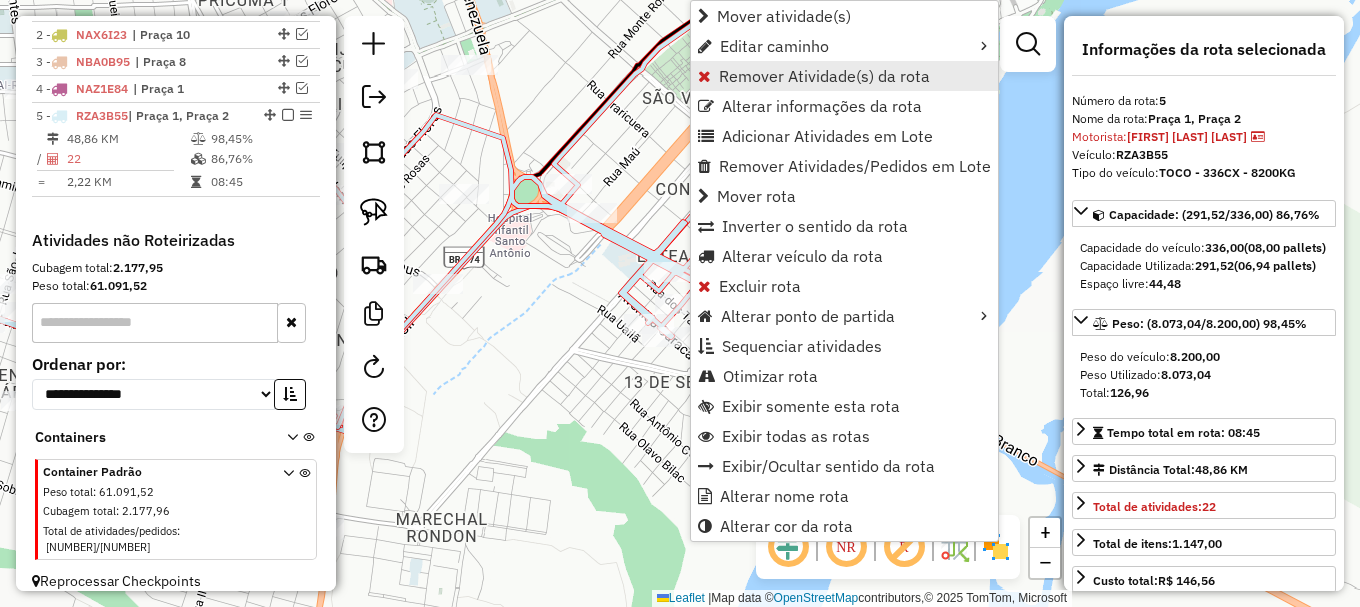 click on "Remover Atividade(s) da rota" at bounding box center (824, 76) 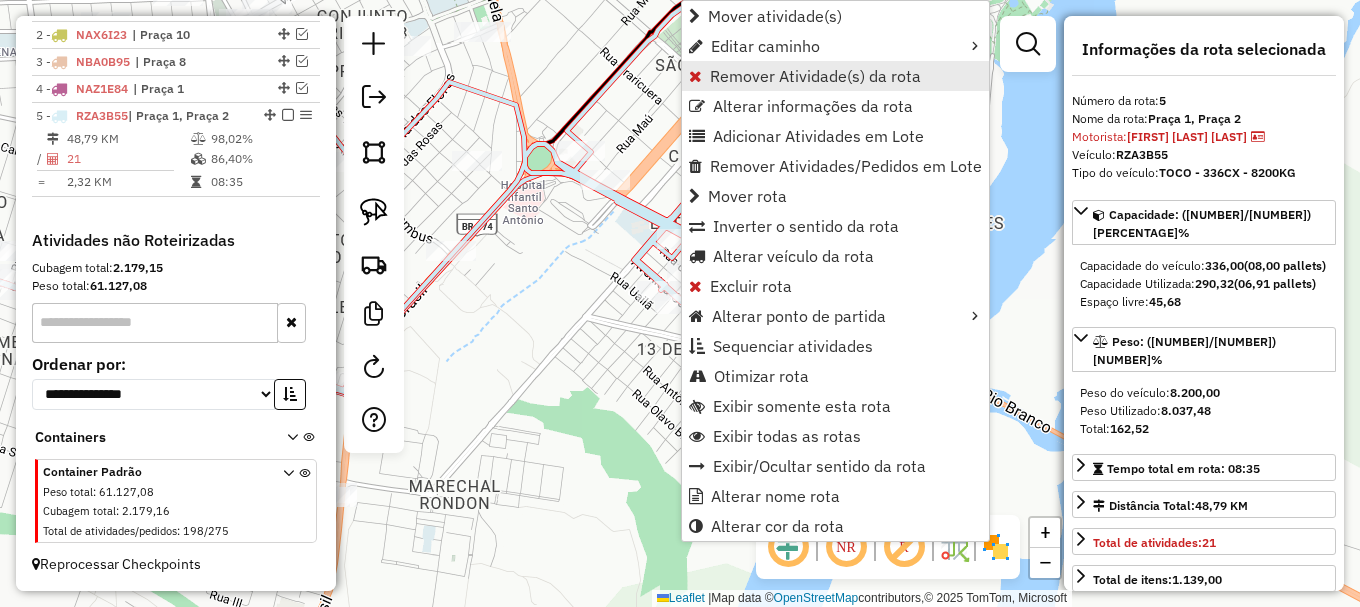 click on "Remover Atividade(s) da rota" at bounding box center [815, 76] 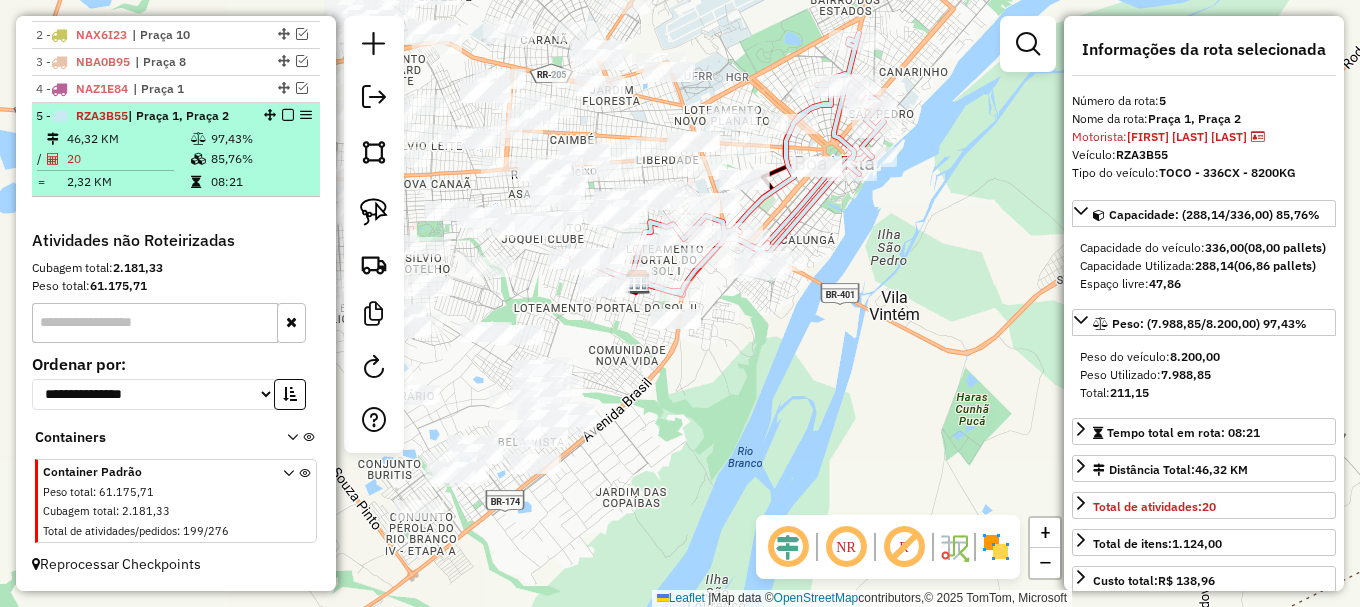 click at bounding box center [288, 115] 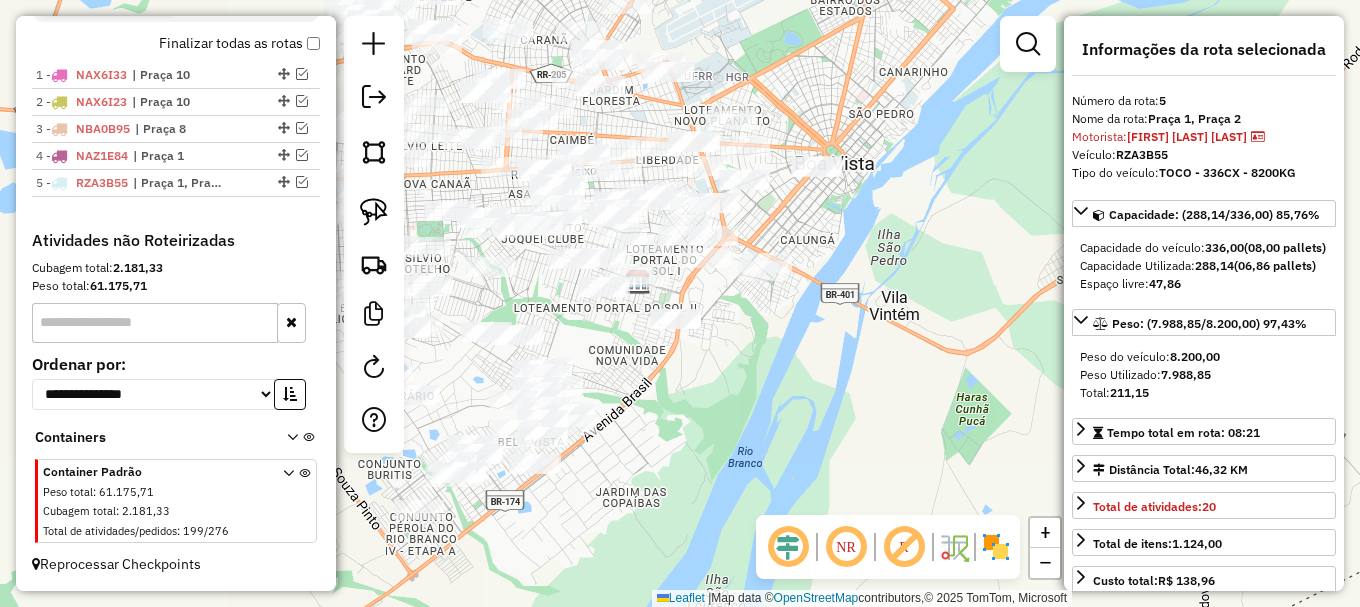 scroll, scrollTop: 746, scrollLeft: 0, axis: vertical 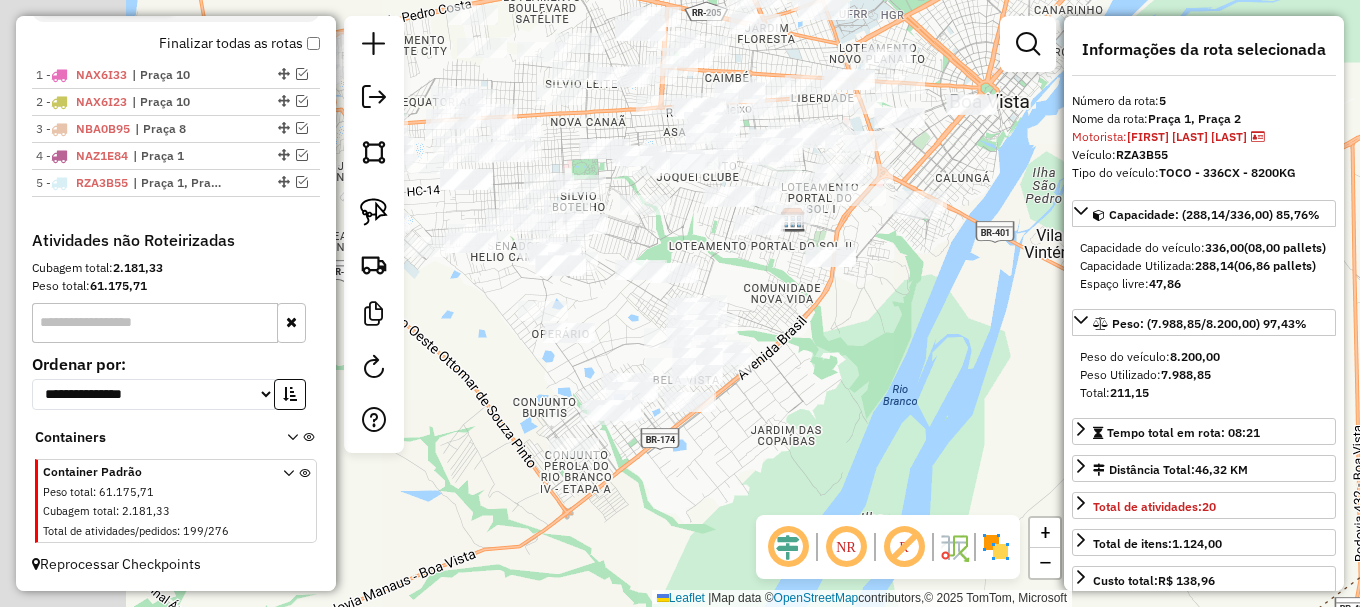 drag, startPoint x: 666, startPoint y: 412, endPoint x: 830, endPoint y: 343, distance: 177.92415 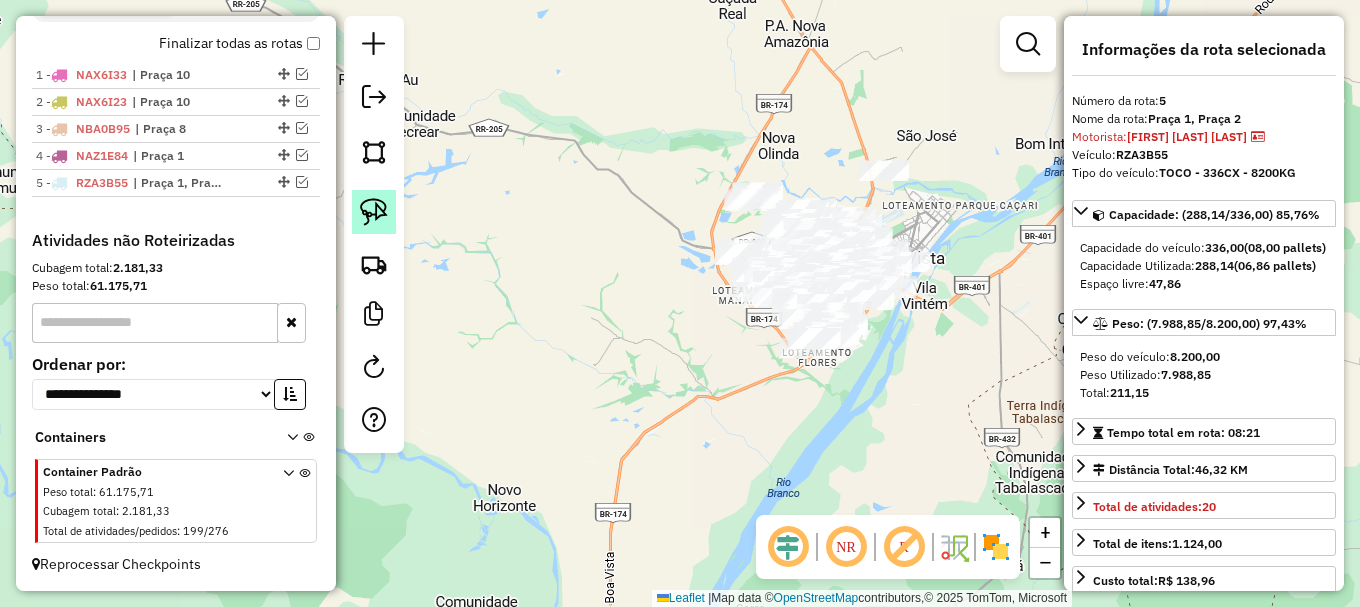 click 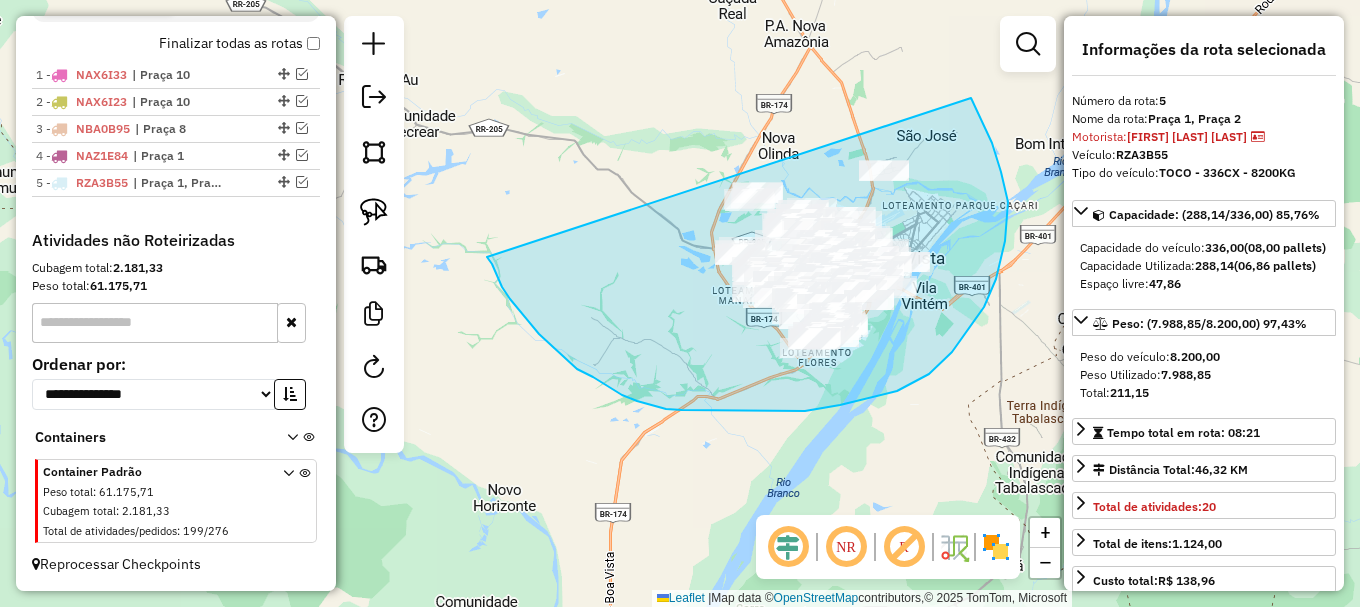 drag, startPoint x: 497, startPoint y: 277, endPoint x: 921, endPoint y: 49, distance: 481.41458 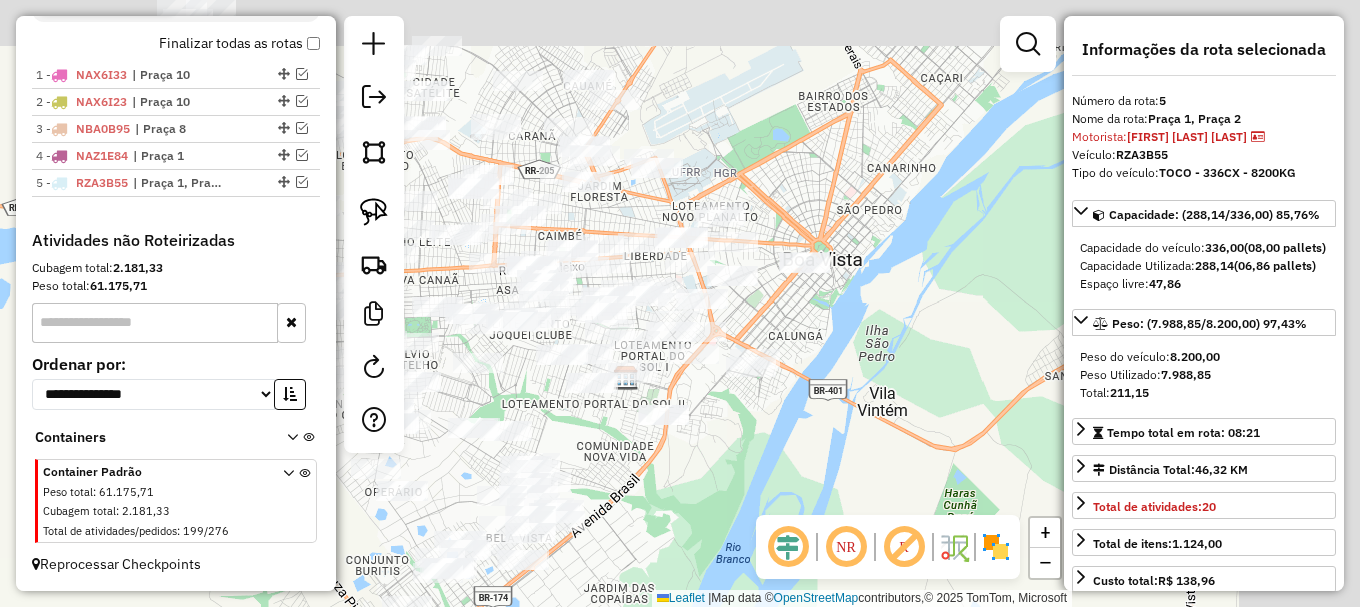 drag, startPoint x: 741, startPoint y: 455, endPoint x: 687, endPoint y: 464, distance: 54.74486 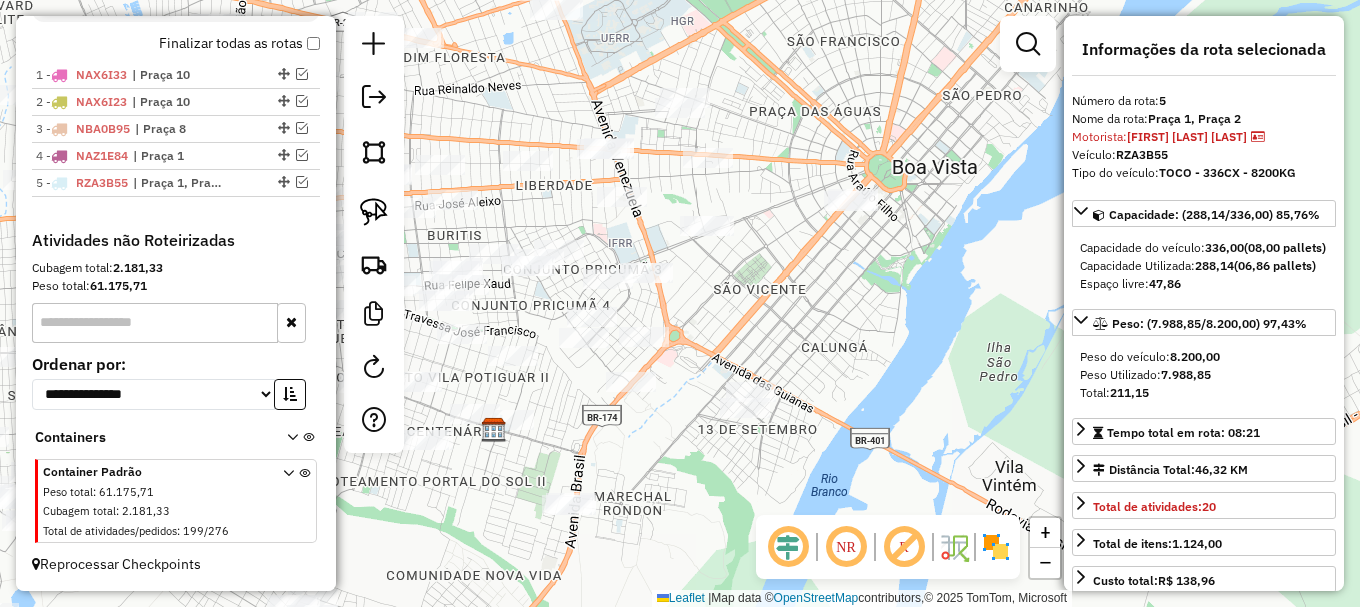 drag, startPoint x: 368, startPoint y: 213, endPoint x: 405, endPoint y: 265, distance: 63.82006 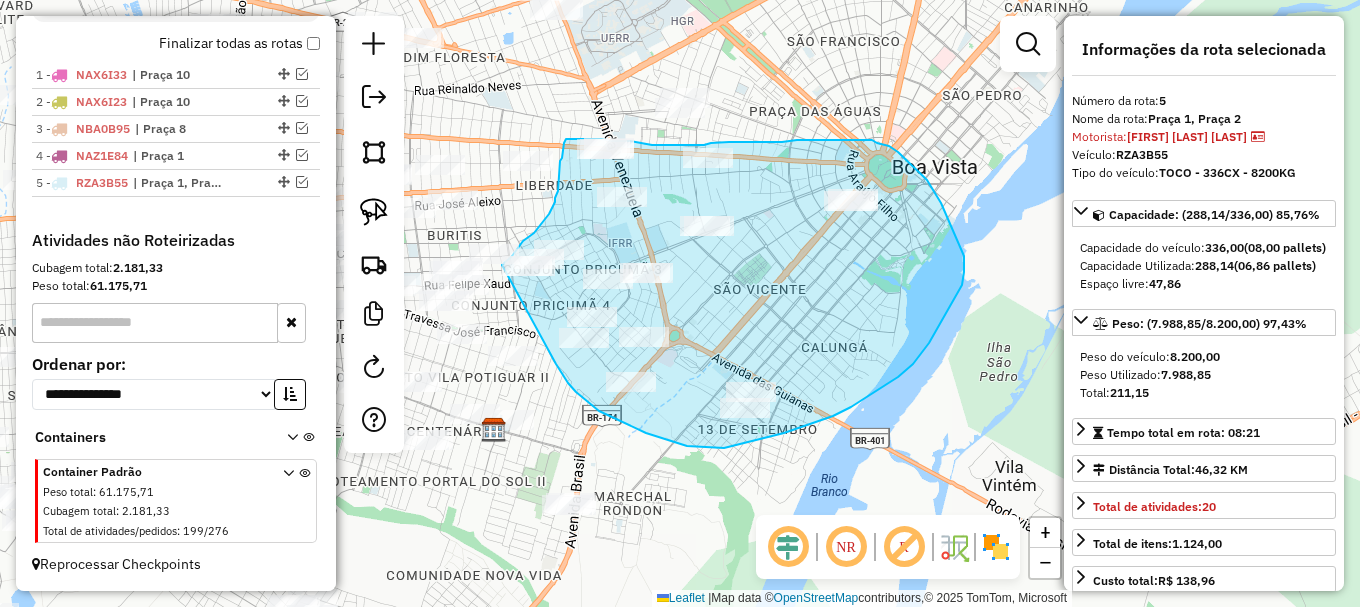 click on "Janela de atendimento Grade de atendimento Capacidade Transportadoras Veículos Cliente Pedidos  Rotas Selecione os dias de semana para filtrar as janelas de atendimento  Seg   Ter   Qua   Qui   Sex   Sáb   Dom  Informe o período da janela de atendimento: De: Até:  Filtrar exatamente a janela do cliente  Considerar janela de atendimento padrão  Selecione os dias de semana para filtrar as grades de atendimento  Seg   Ter   Qua   Qui   Sex   Sáb   Dom   Considerar clientes sem dia de atendimento cadastrado  Clientes fora do dia de atendimento selecionado Filtrar as atividades entre os valores definidos abaixo:  Peso mínimo:   Peso máximo:   Cubagem mínima:   Cubagem máxima:   De:   Até:  Filtrar as atividades entre o tempo de atendimento definido abaixo:  De:   Até:   Considerar capacidade total dos clientes não roteirizados Transportadora: Selecione um ou mais itens Tipo de veículo: Selecione um ou mais itens Veículo: Selecione um ou mais itens Motorista: Selecione um ou mais itens Nome: Rótulo:" 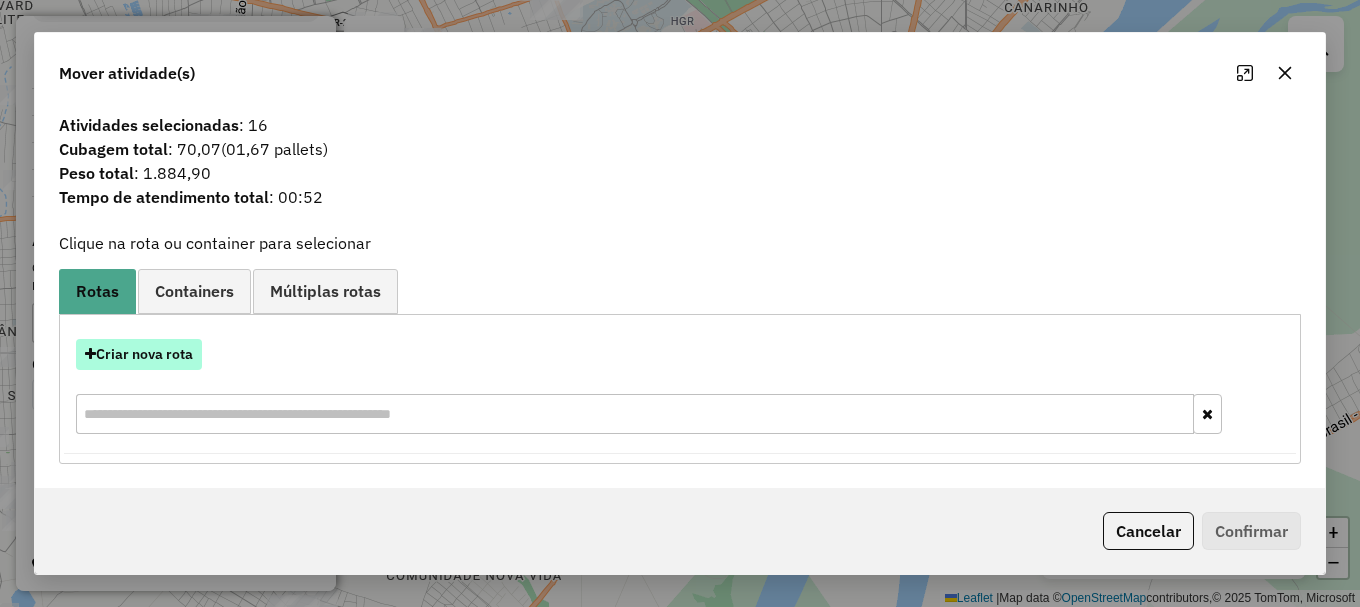 click on "Criar nova rota" at bounding box center [139, 354] 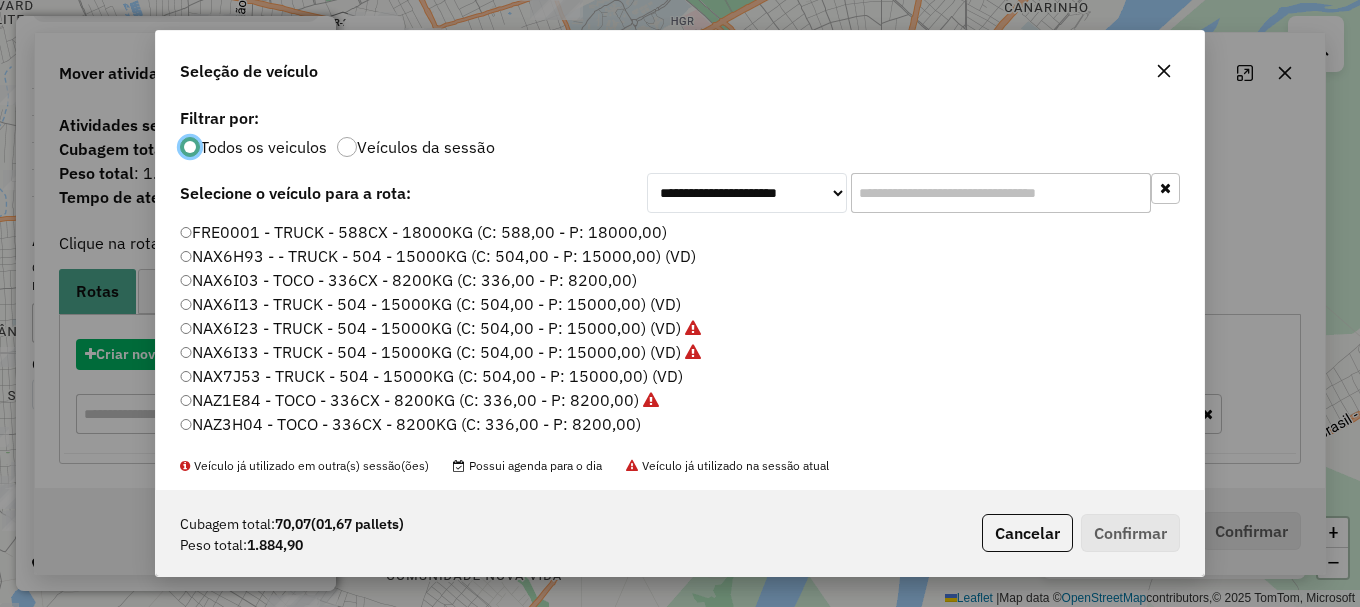 scroll, scrollTop: 11, scrollLeft: 6, axis: both 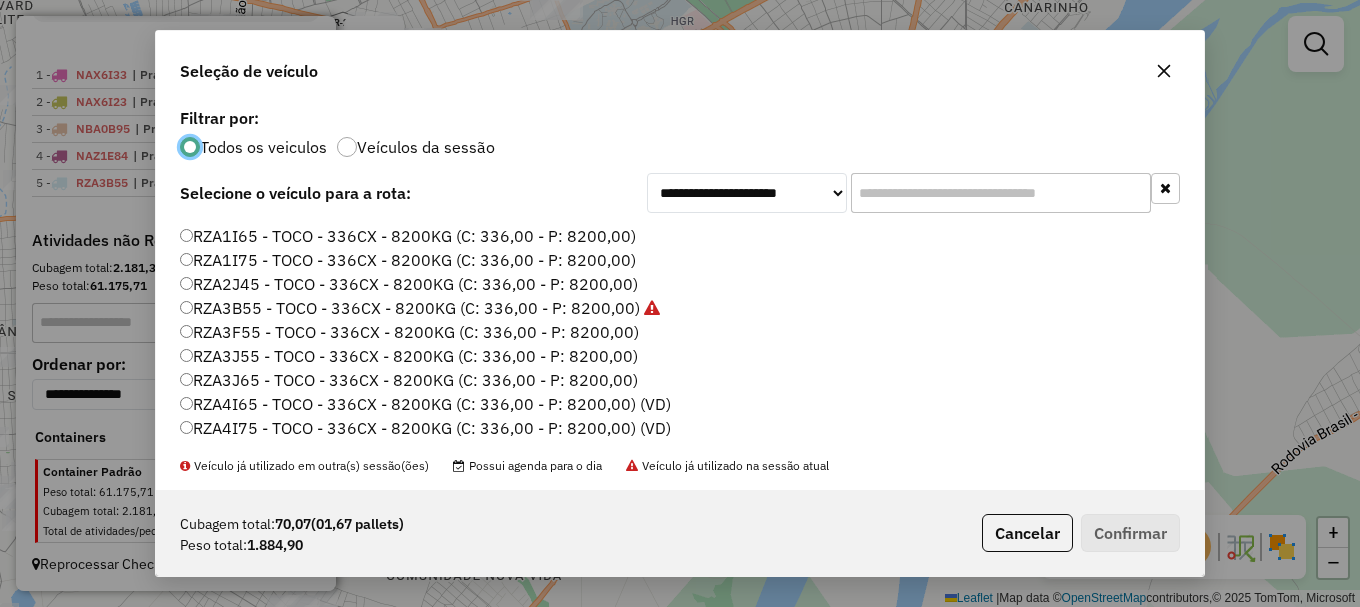 click on "RZA3J65 - TOCO - 336CX - 8200KG (C: 336,00 - P: 8200,00)" 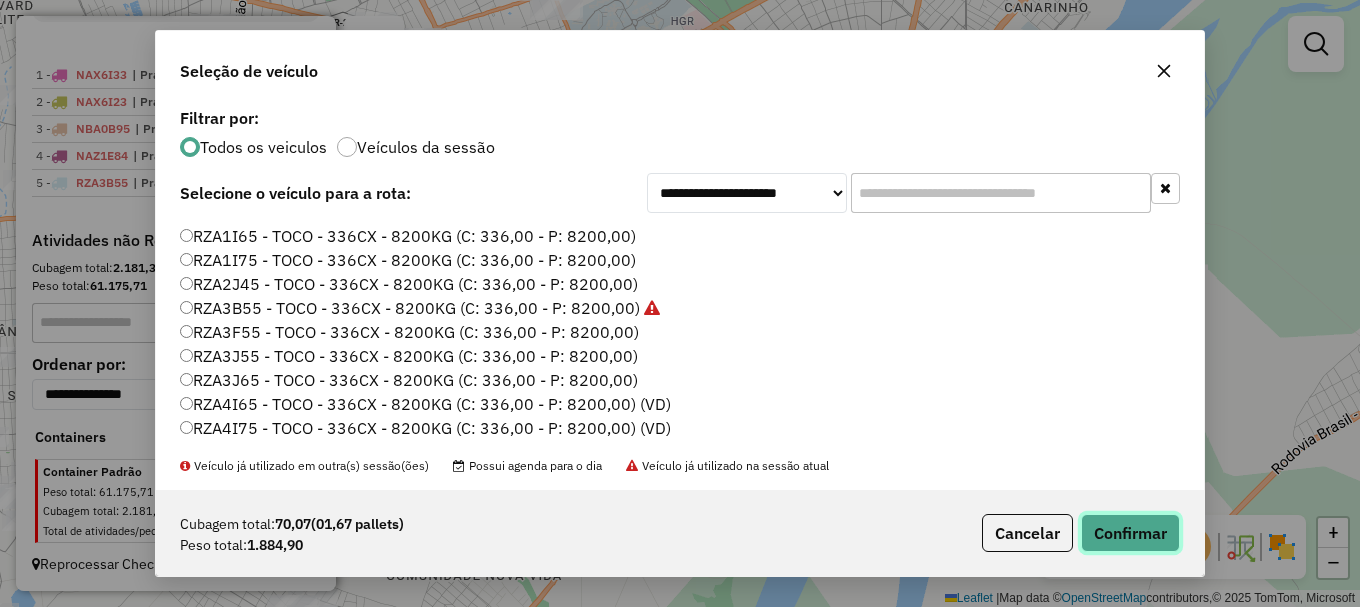 click on "Confirmar" 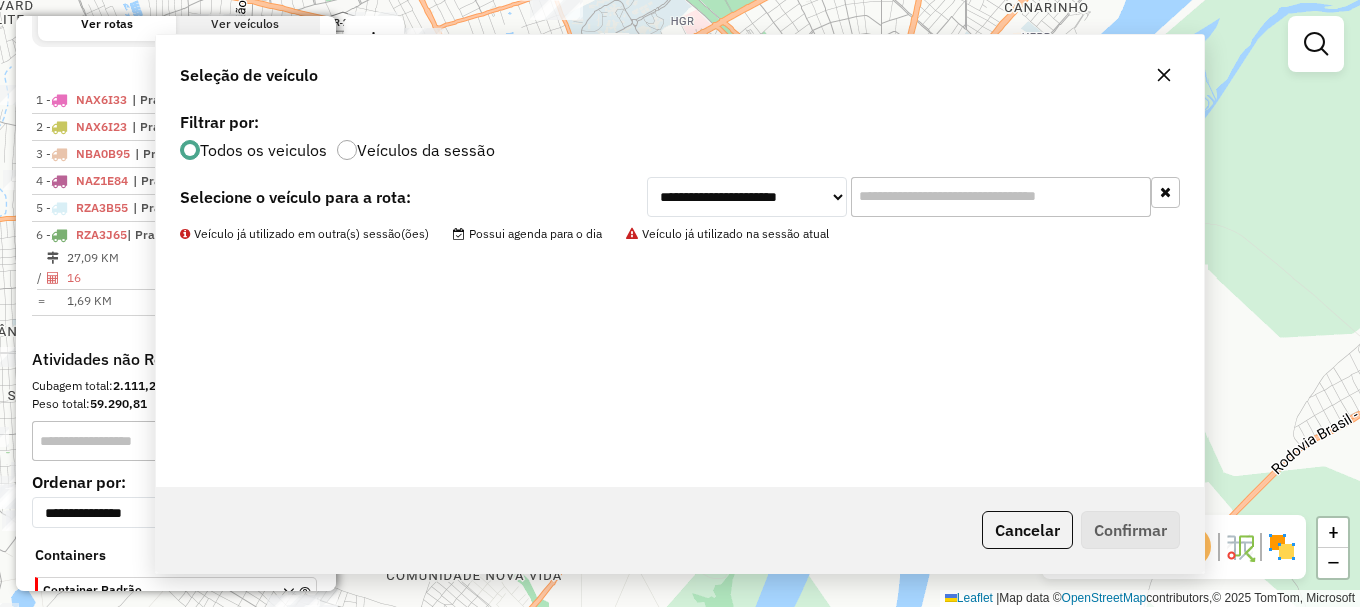 scroll, scrollTop: 838, scrollLeft: 0, axis: vertical 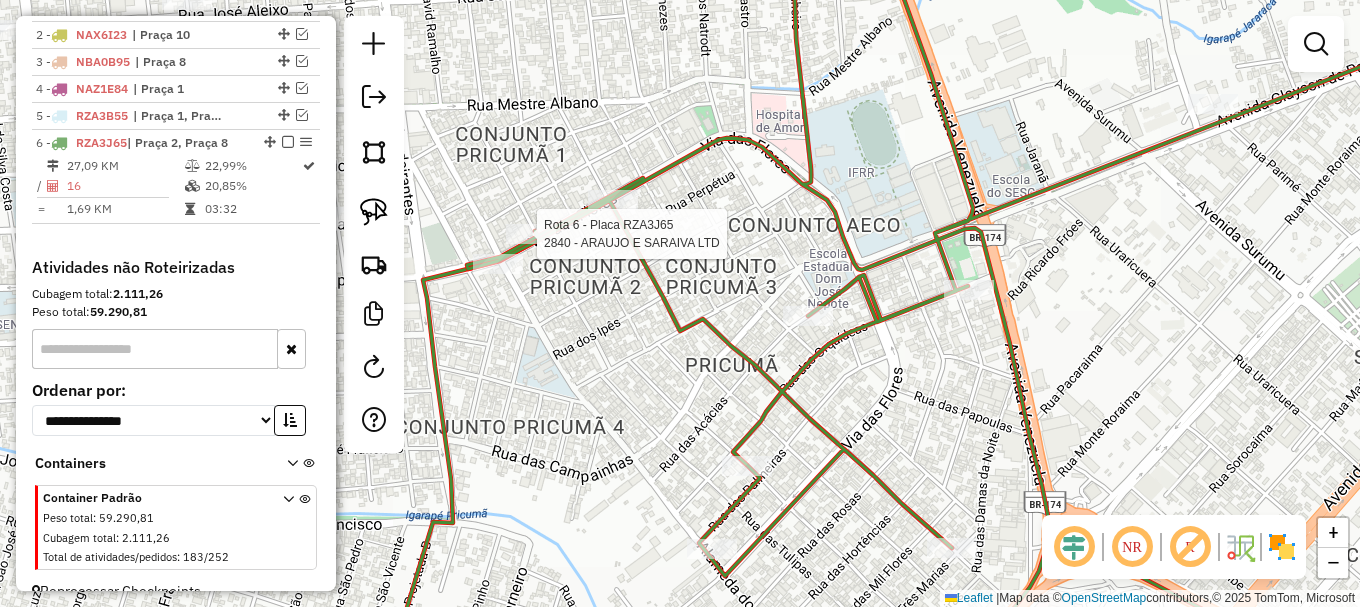 select on "**********" 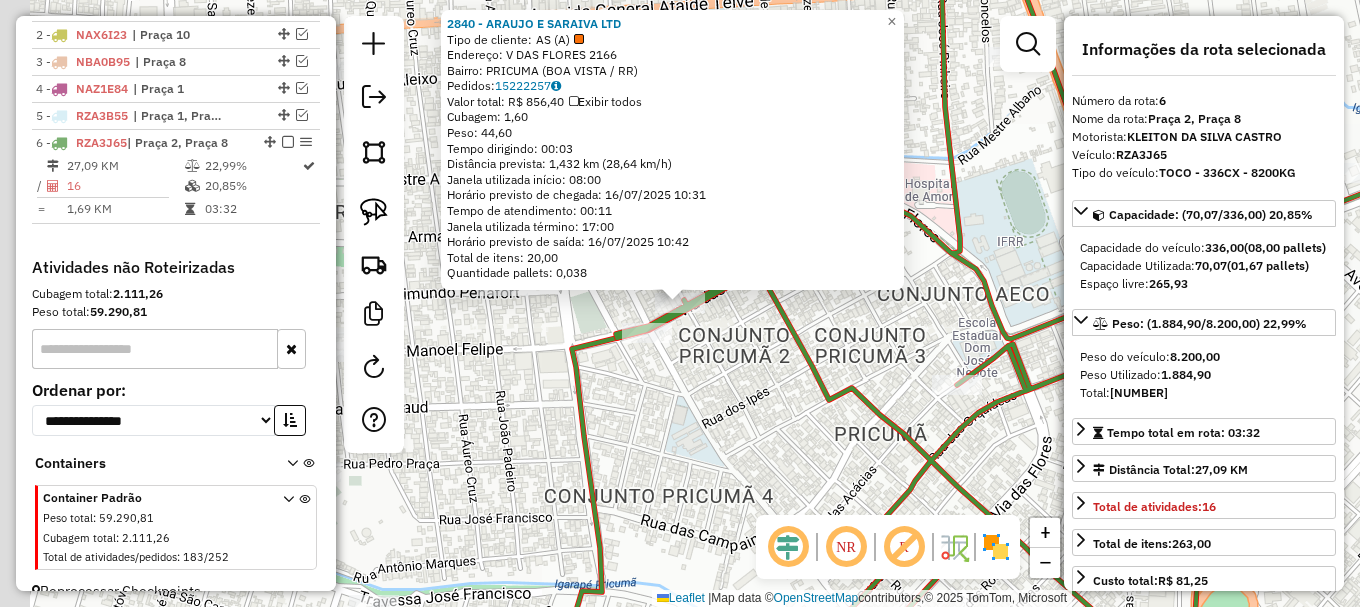 scroll, scrollTop: 865, scrollLeft: 0, axis: vertical 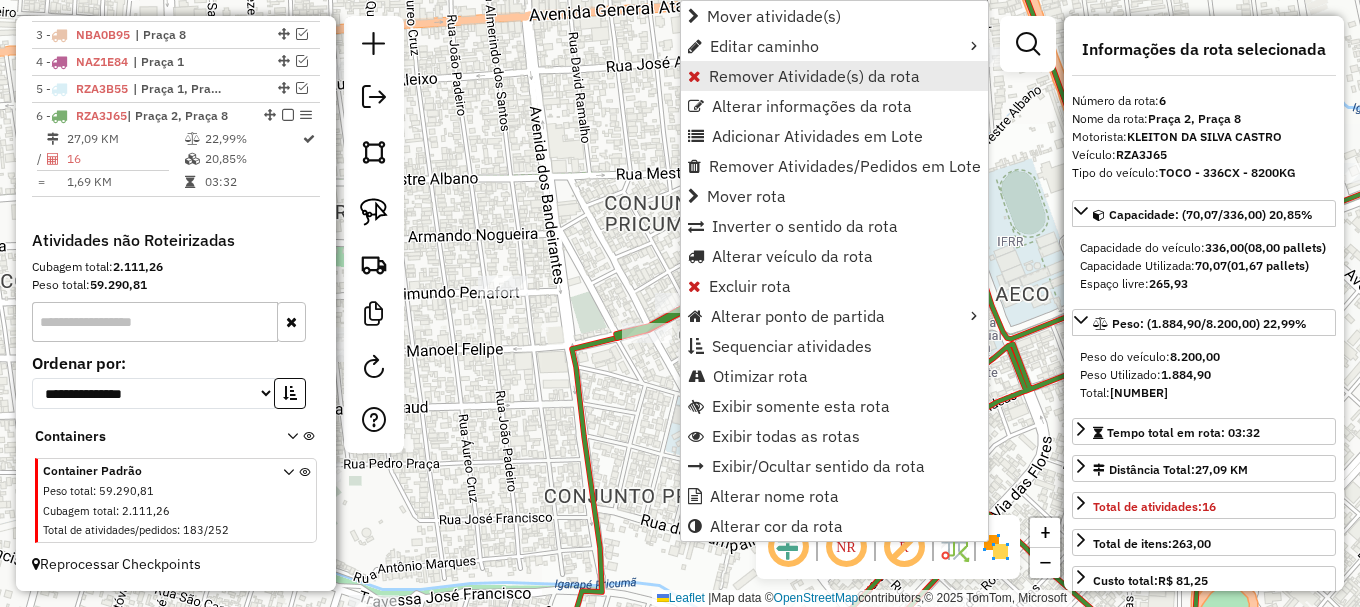 click on "Remover Atividade(s) da rota" at bounding box center (814, 76) 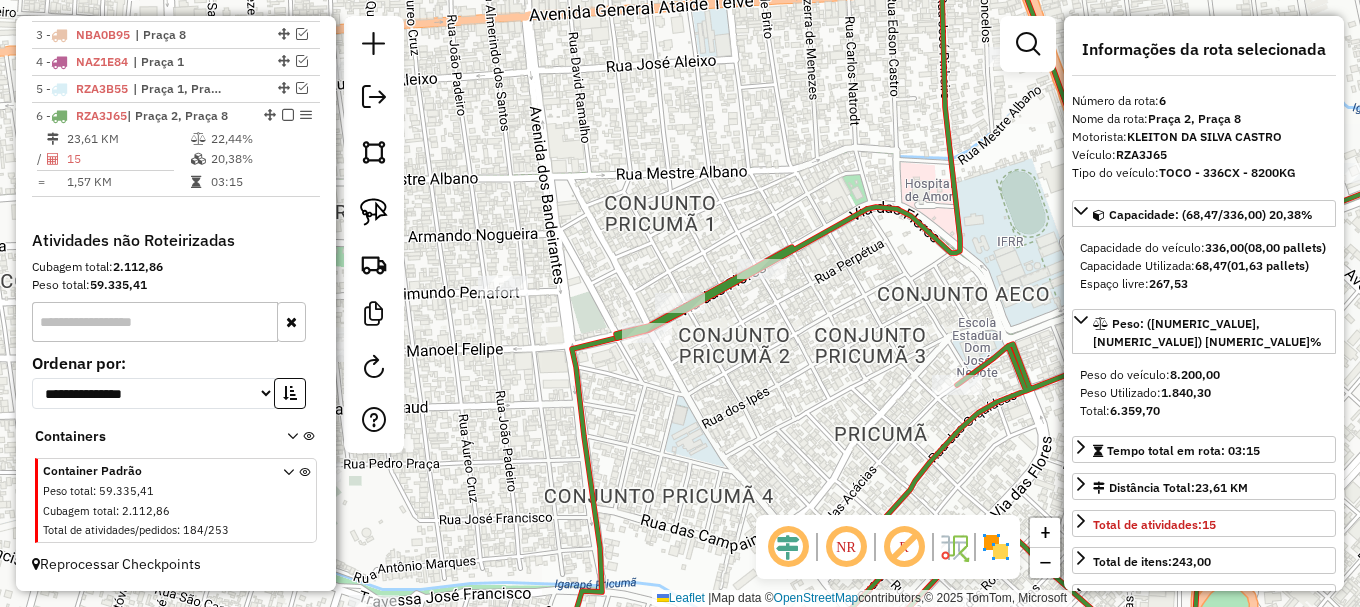 drag, startPoint x: 742, startPoint y: 363, endPoint x: 692, endPoint y: 189, distance: 181.04143 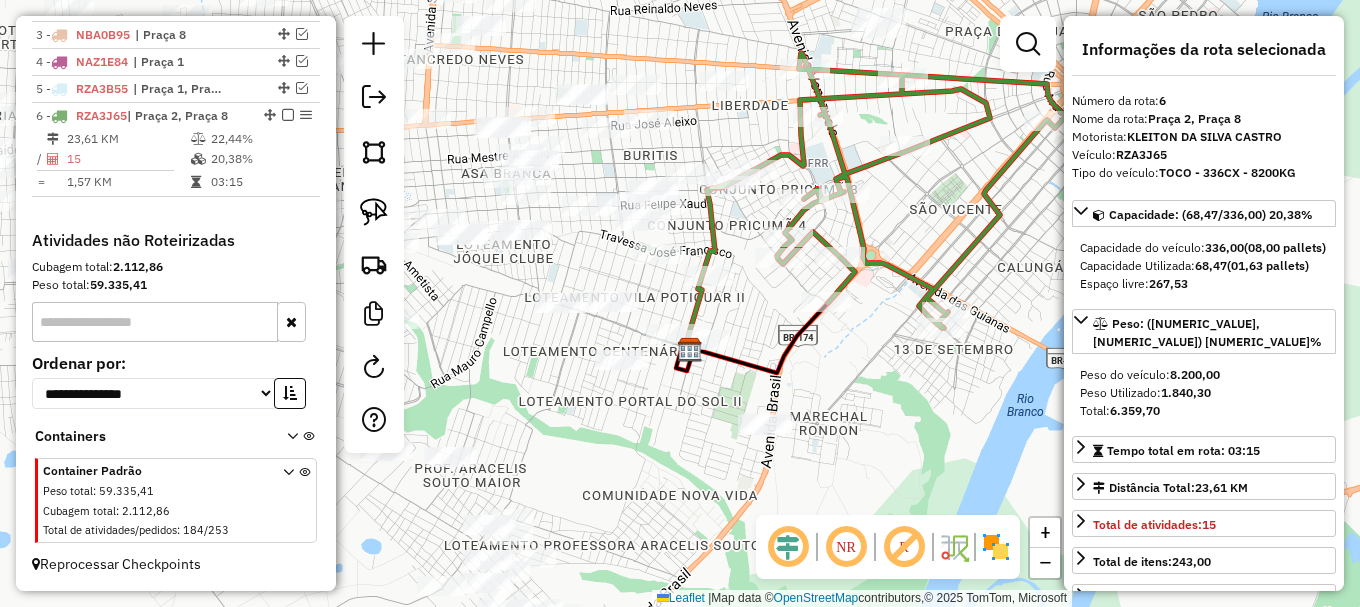 drag, startPoint x: 731, startPoint y: 351, endPoint x: 782, endPoint y: 331, distance: 54.781384 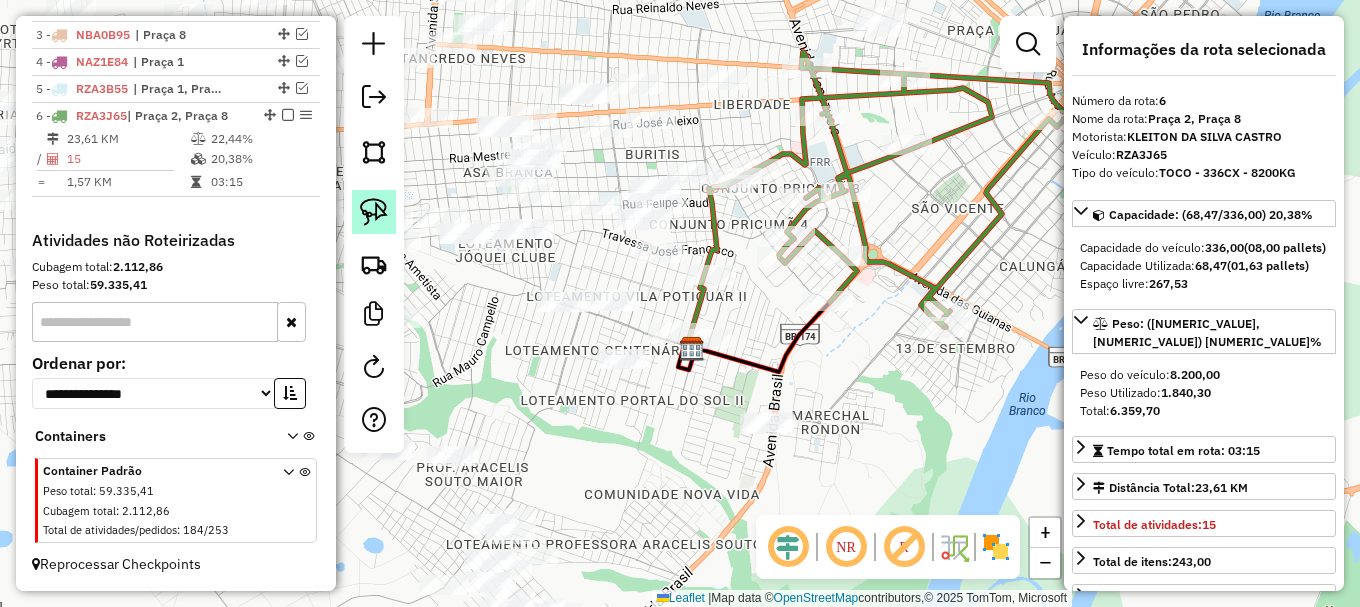 drag, startPoint x: 383, startPoint y: 211, endPoint x: 395, endPoint y: 226, distance: 19.209373 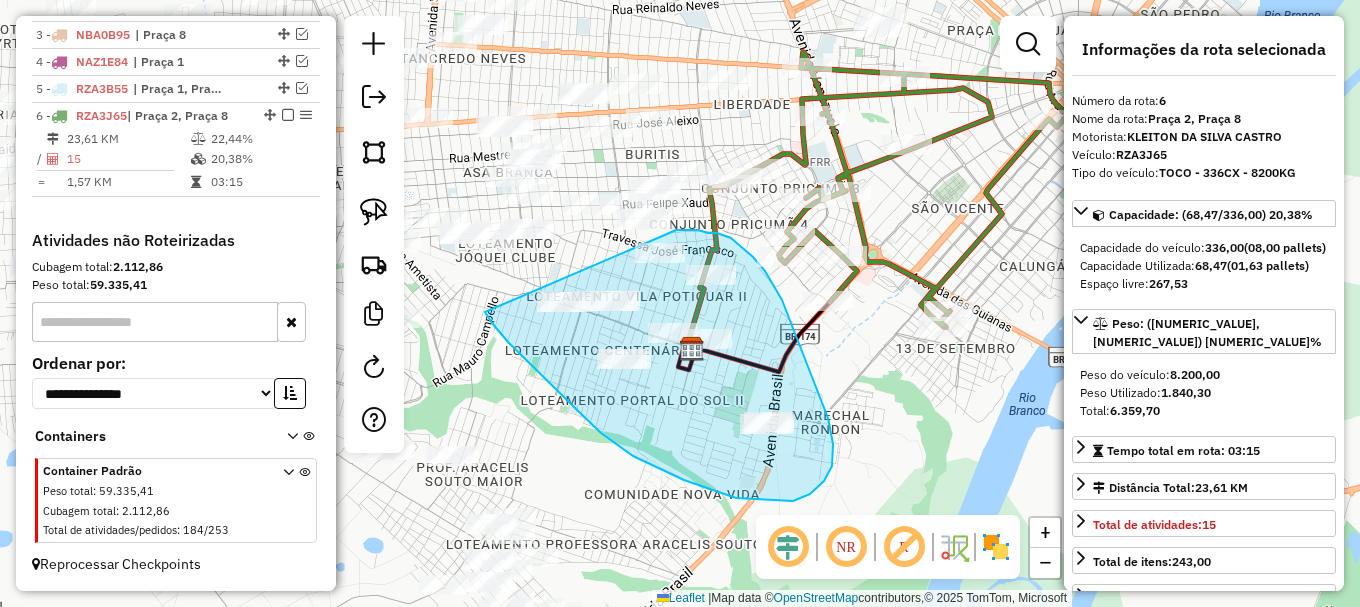 drag, startPoint x: 544, startPoint y: 377, endPoint x: 667, endPoint y: 235, distance: 187.86432 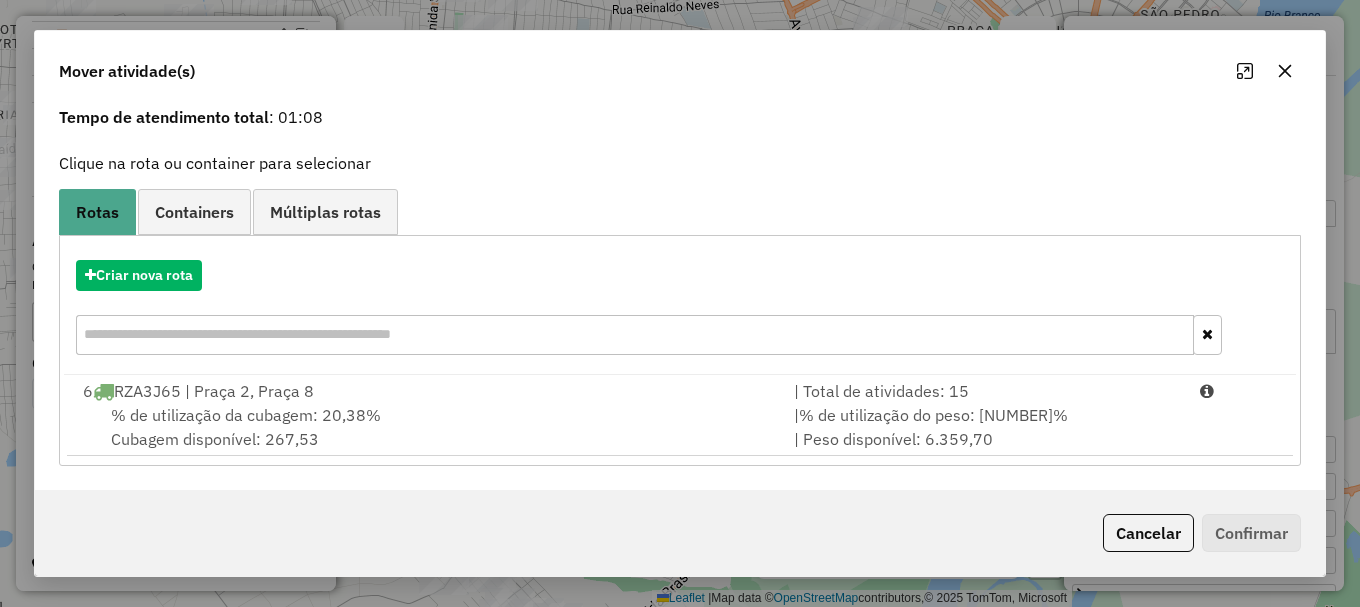 scroll, scrollTop: 0, scrollLeft: 0, axis: both 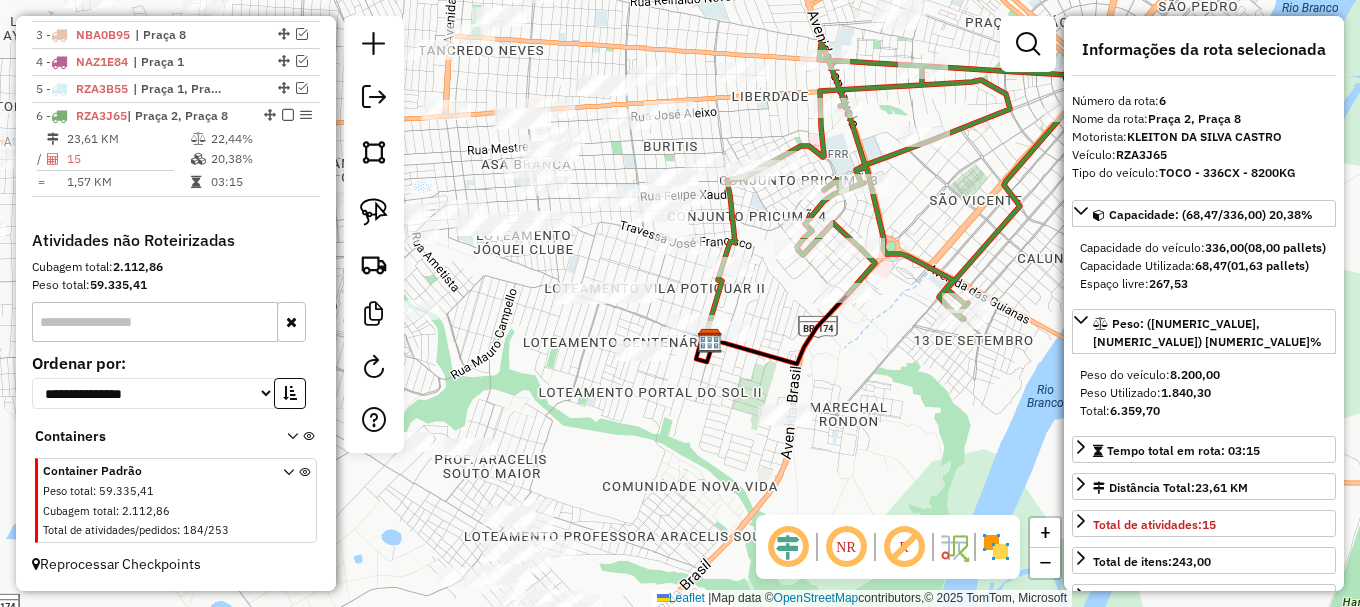 drag, startPoint x: 637, startPoint y: 445, endPoint x: 817, endPoint y: 238, distance: 274.31552 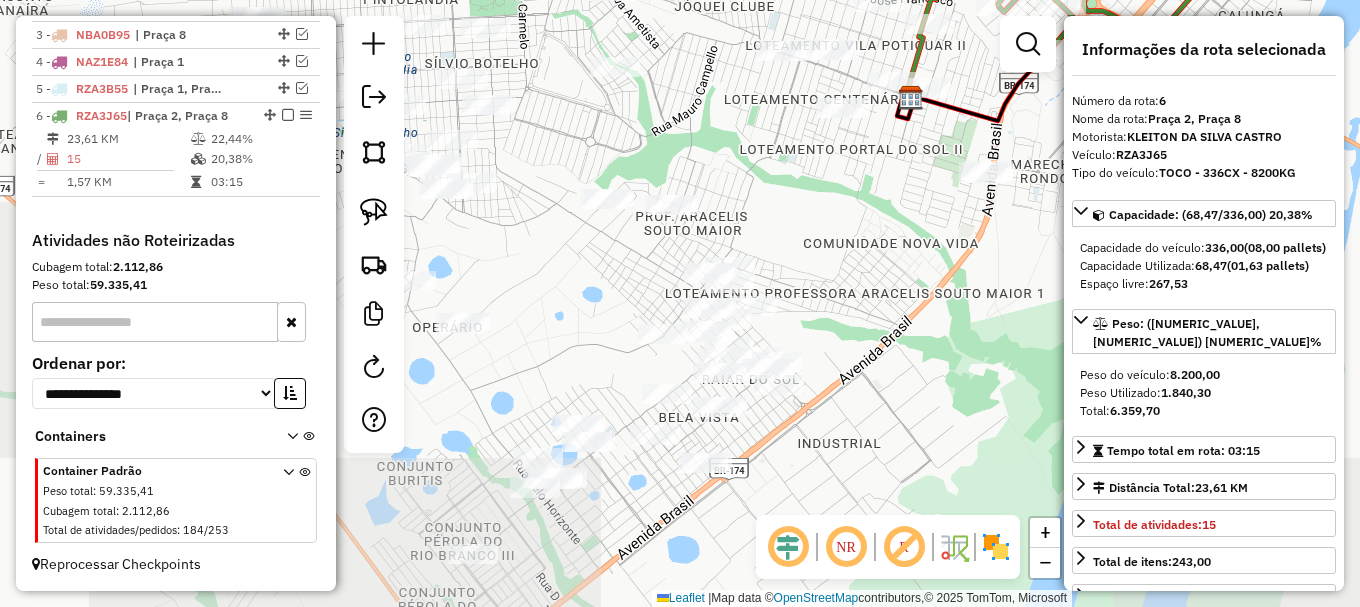 drag, startPoint x: 823, startPoint y: 237, endPoint x: 861, endPoint y: 159, distance: 86.764046 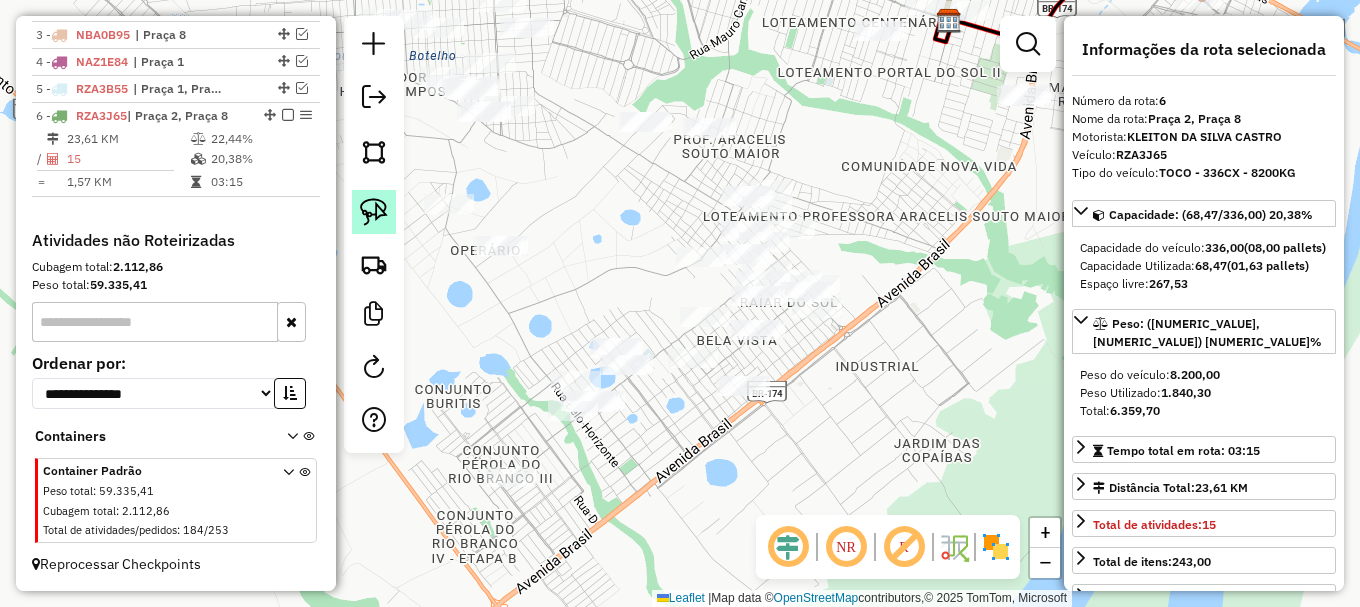 click 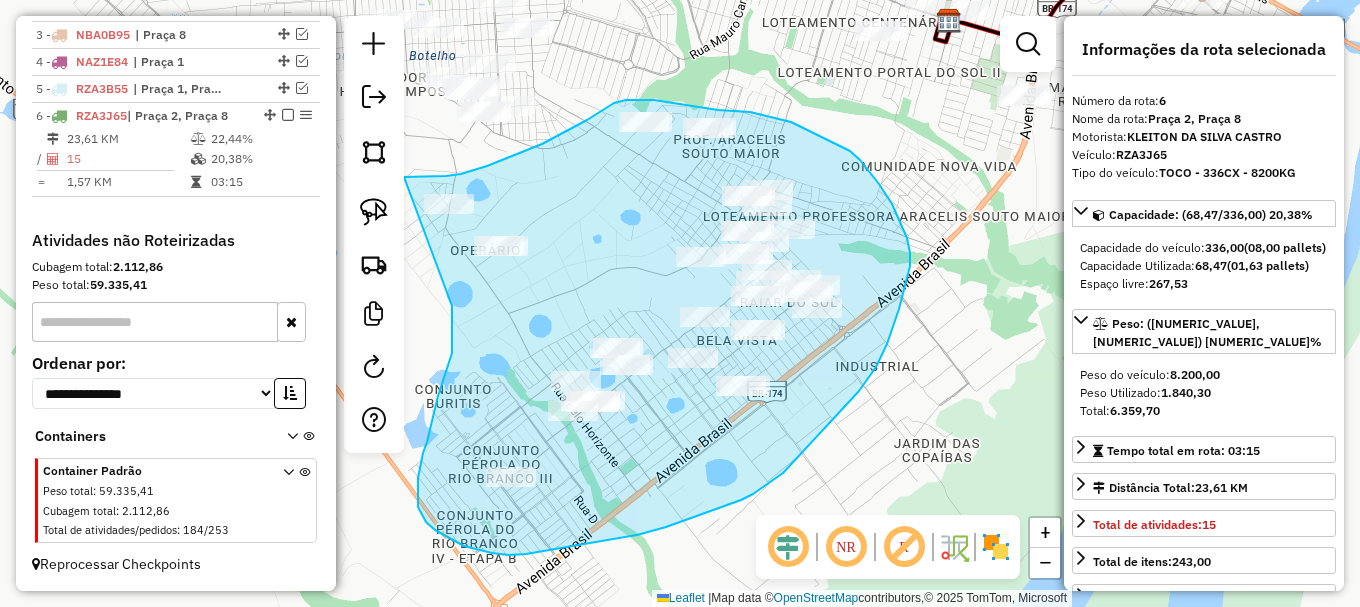 drag, startPoint x: 452, startPoint y: 328, endPoint x: 404, endPoint y: 177, distance: 158.44557 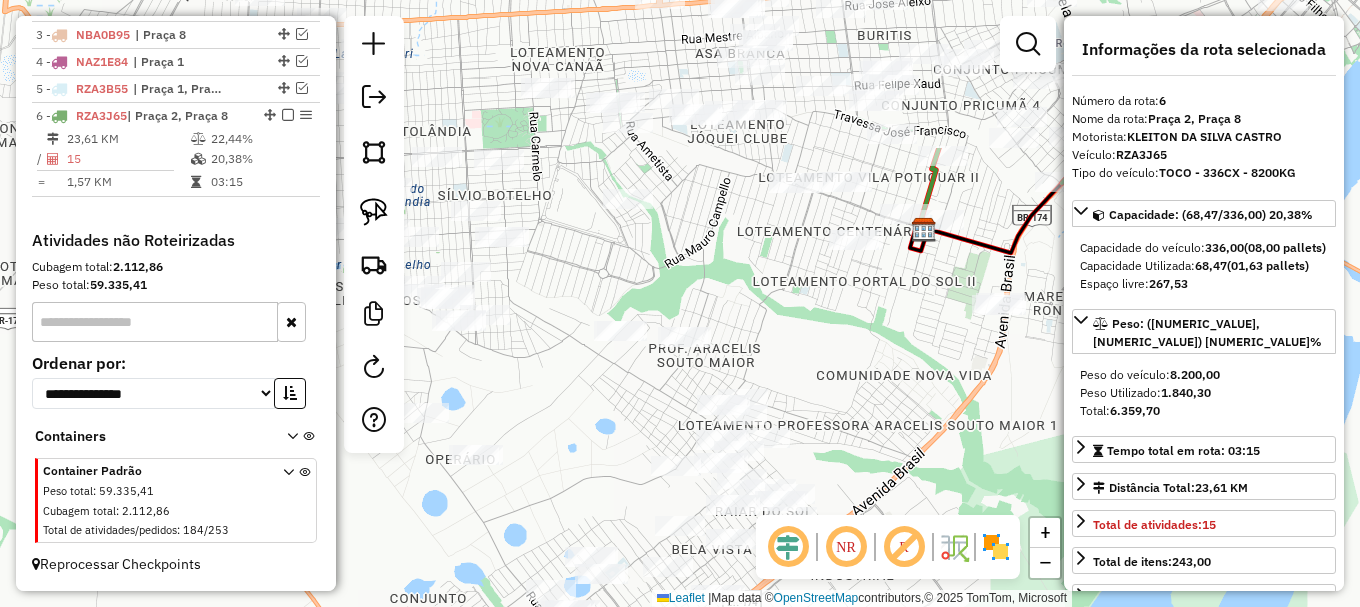 drag, startPoint x: 678, startPoint y: 159, endPoint x: 636, endPoint y: 419, distance: 263.37045 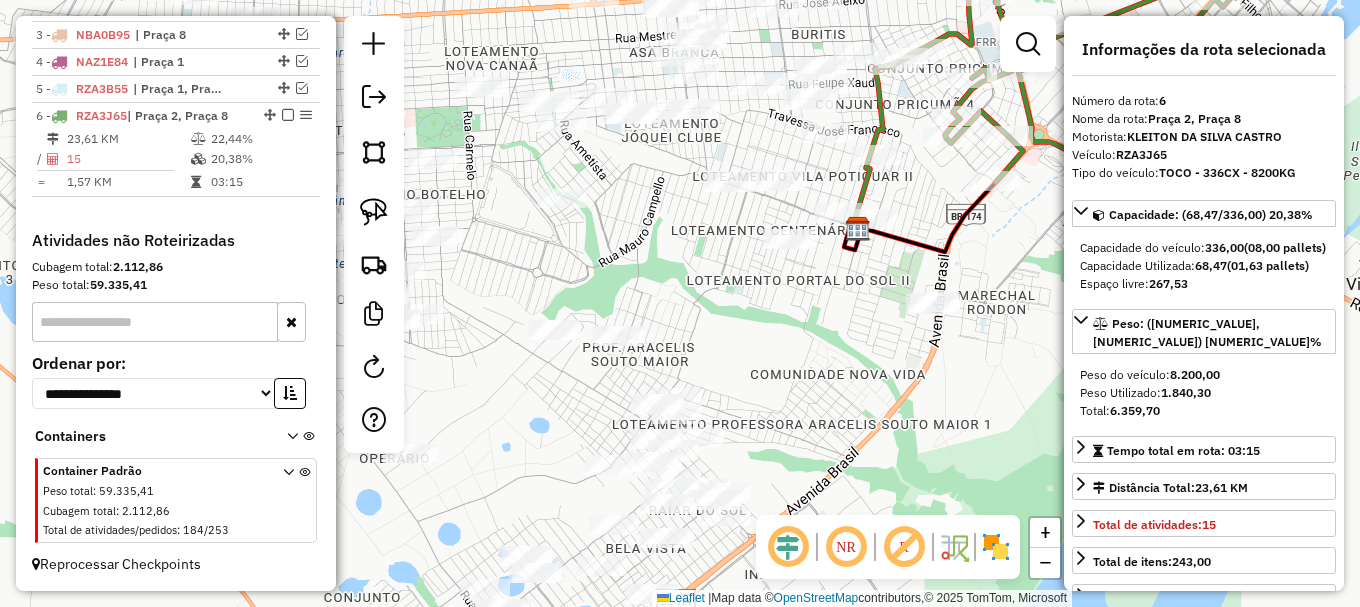 drag, startPoint x: 626, startPoint y: 457, endPoint x: 543, endPoint y: 374, distance: 117.37972 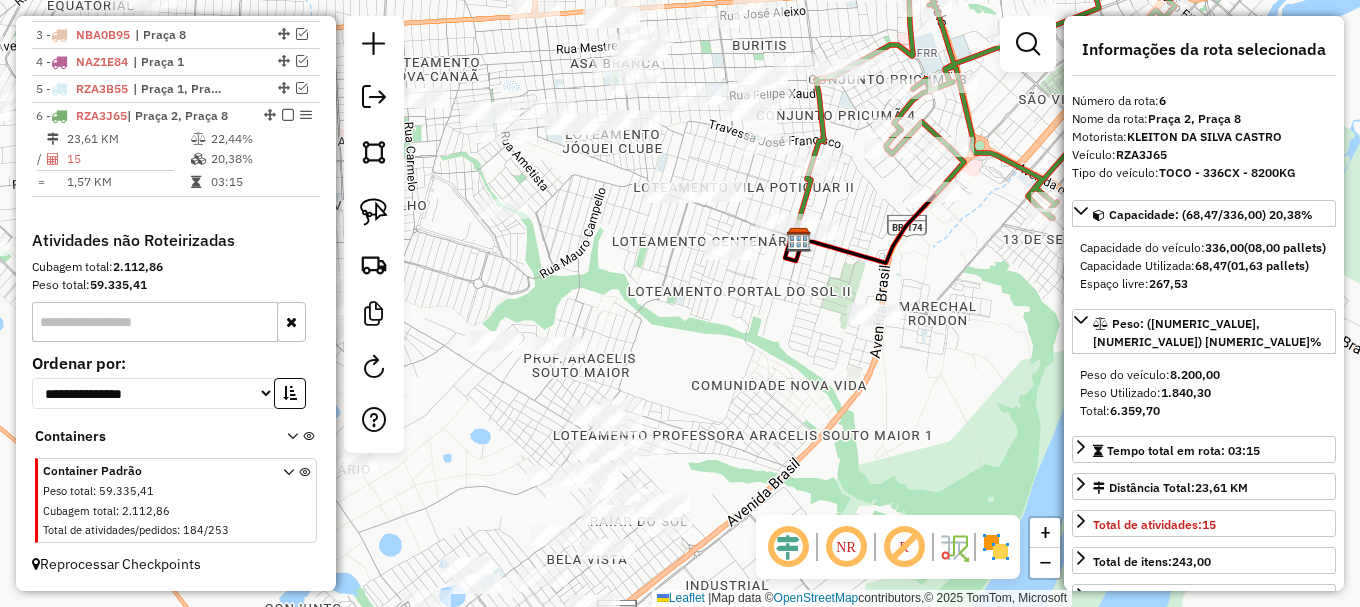 drag, startPoint x: 748, startPoint y: 297, endPoint x: 726, endPoint y: 329, distance: 38.832977 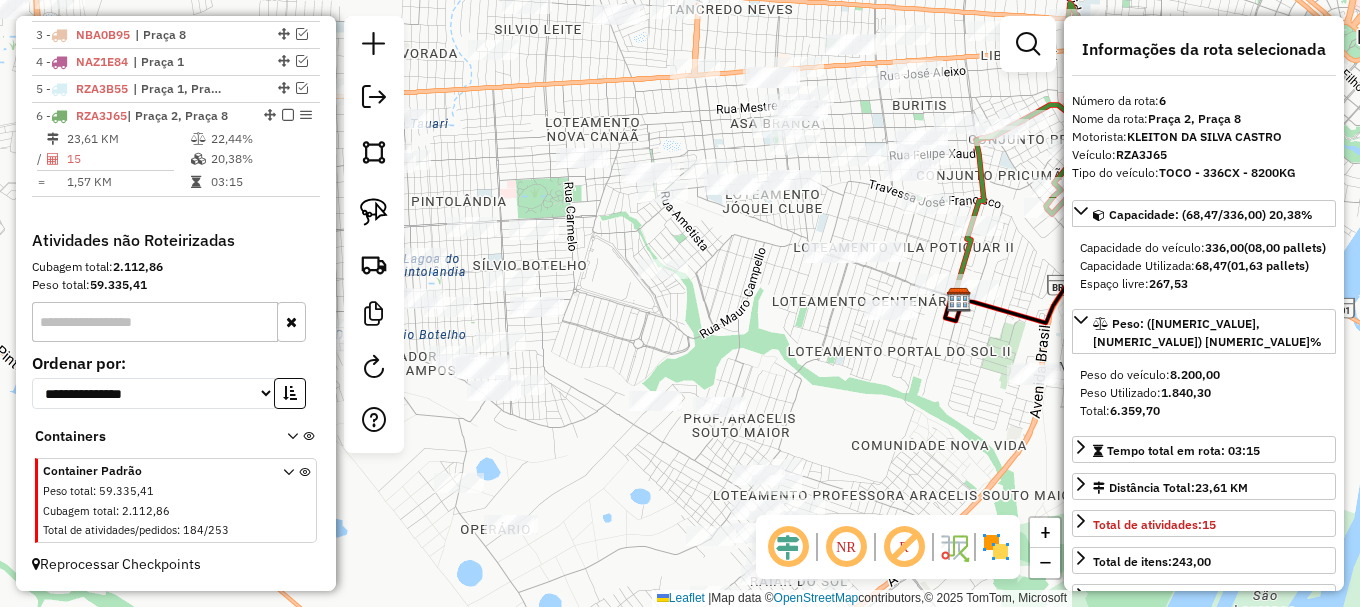 drag, startPoint x: 590, startPoint y: 239, endPoint x: 508, endPoint y: 230, distance: 82.492424 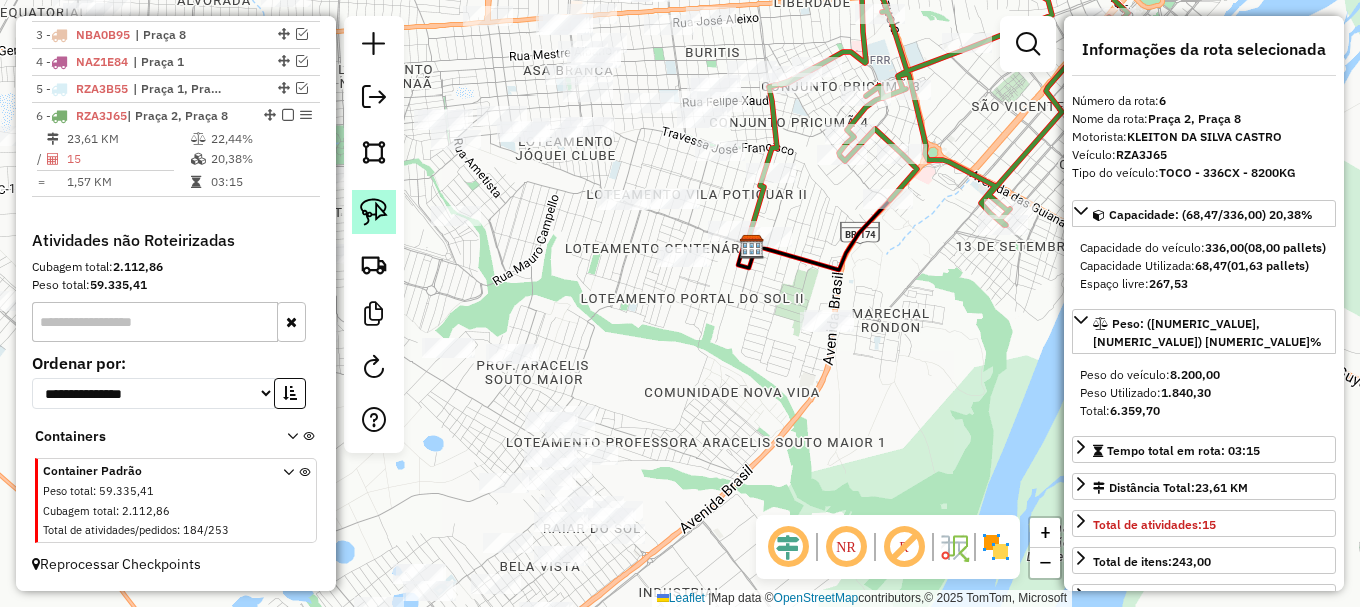 click 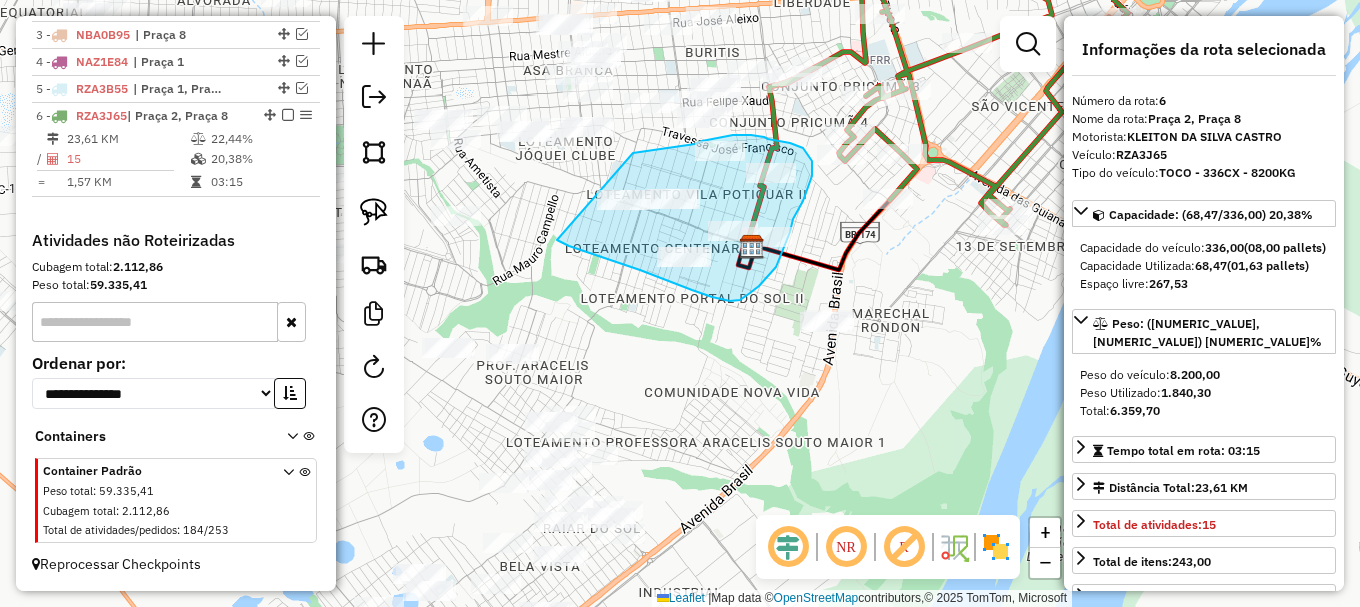 drag, startPoint x: 586, startPoint y: 252, endPoint x: 621, endPoint y: 156, distance: 102.18121 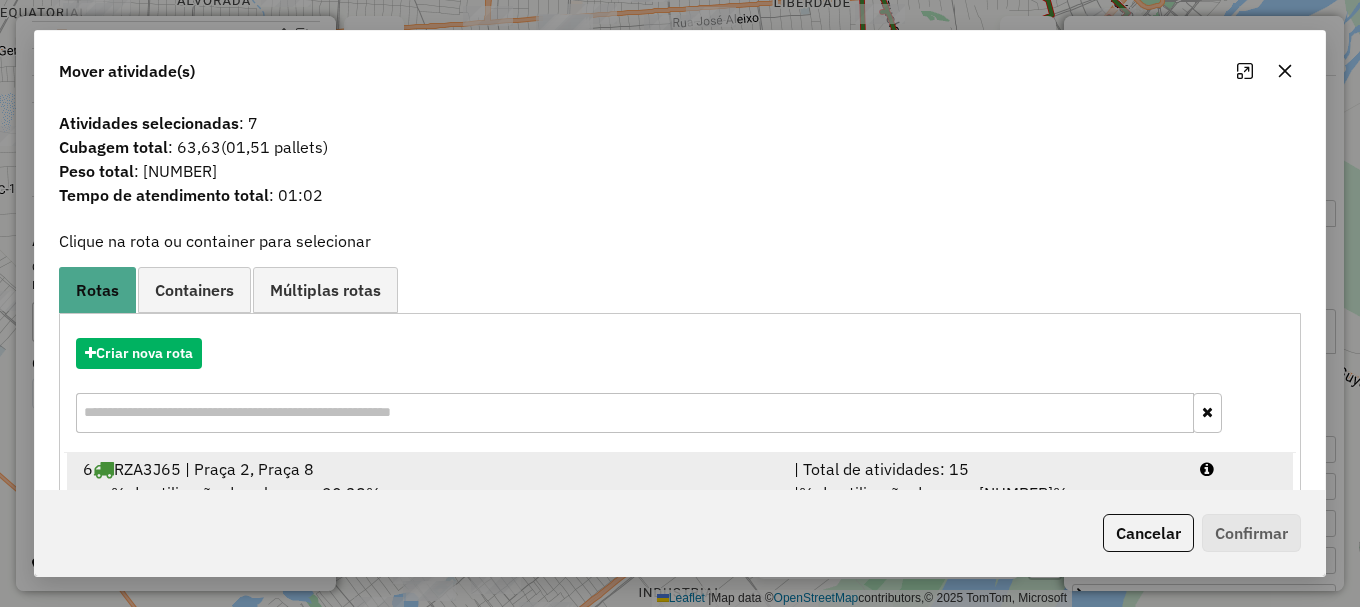 click at bounding box center (1239, 469) 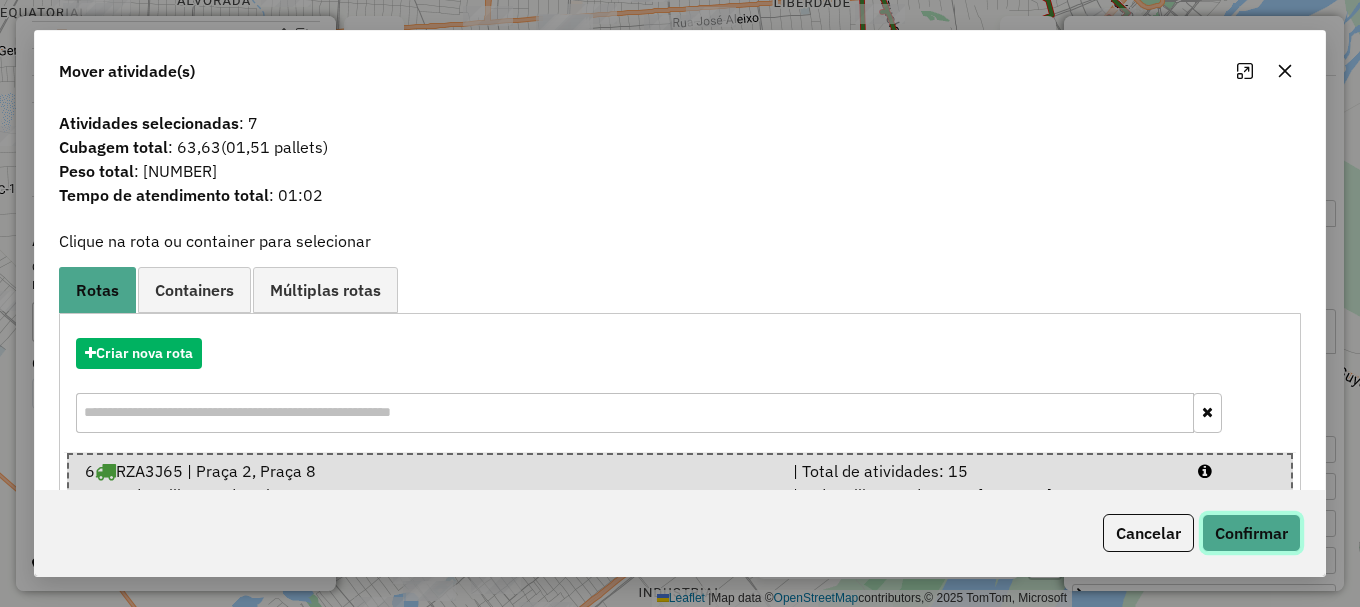 click on "Confirmar" 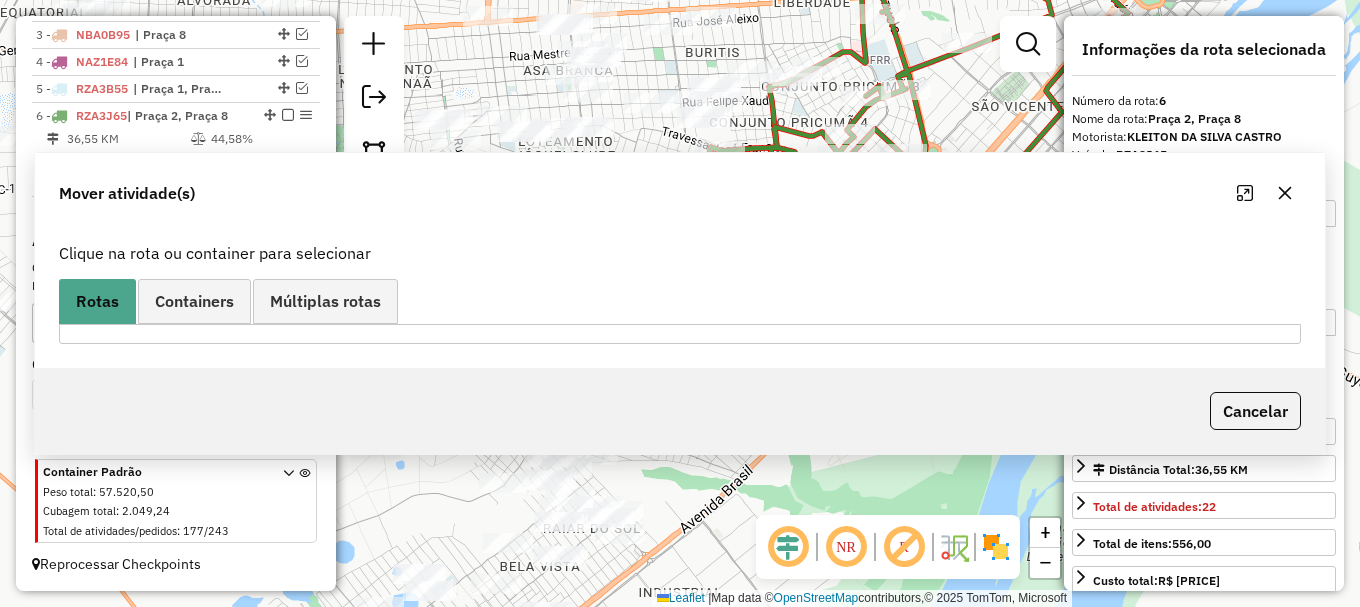scroll, scrollTop: 840, scrollLeft: 0, axis: vertical 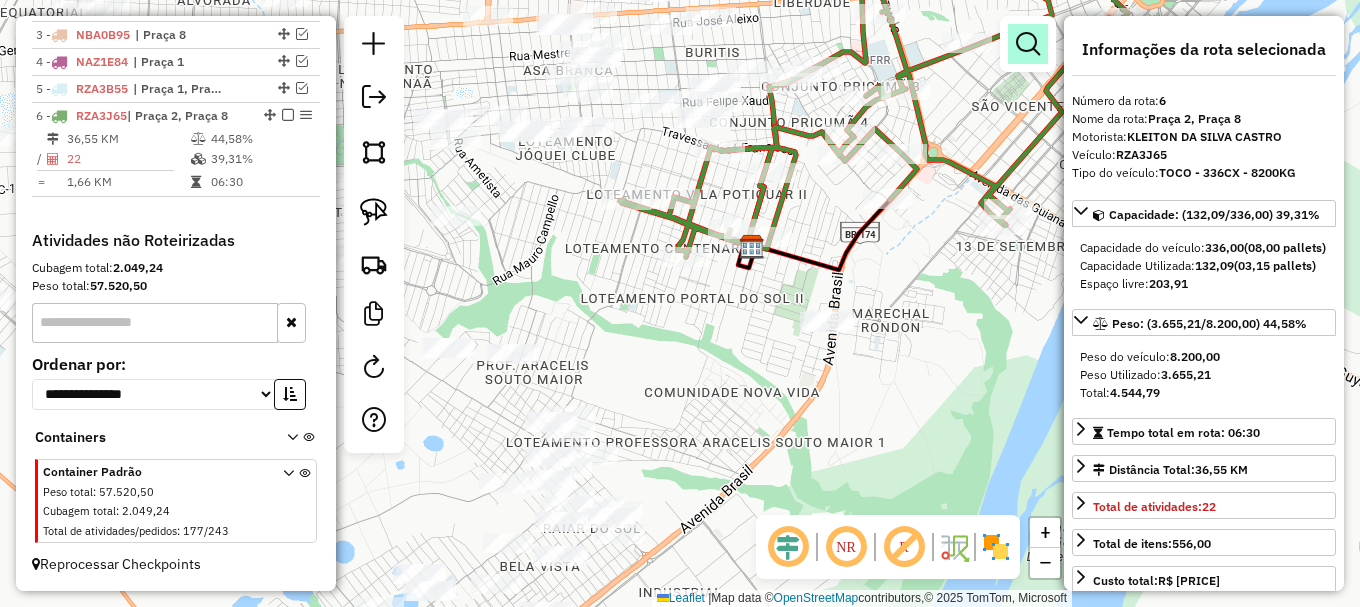 click at bounding box center [1028, 44] 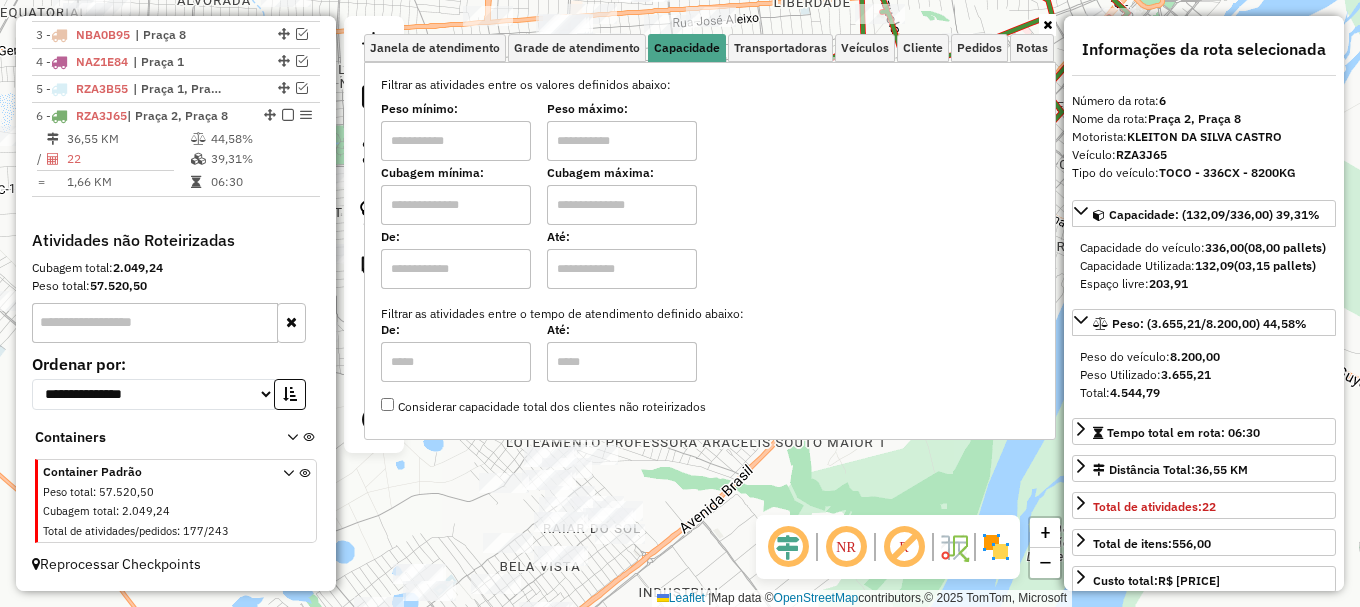 click at bounding box center [456, 205] 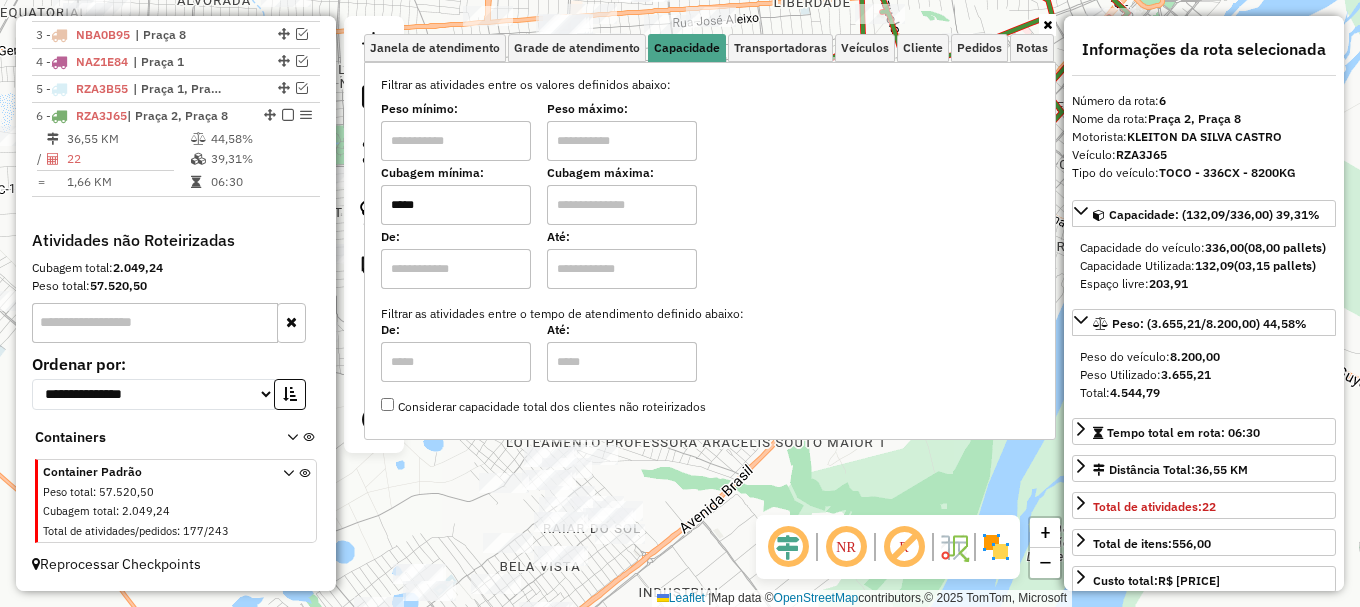 click at bounding box center (622, 205) 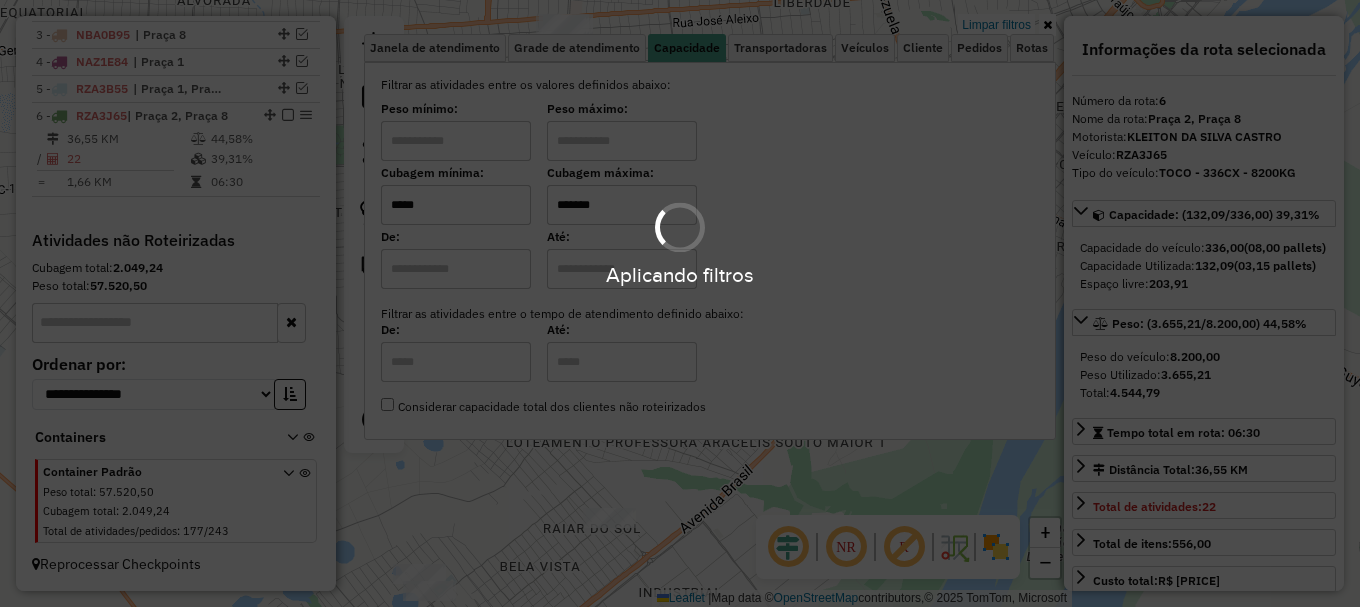 click on "Aplicando filtros  Pop-up bloqueado!  Seu navegador bloqueou automáticamente a abertura de uma nova janela.   Acesse as configurações e adicione o endereço do sistema a lista de permissão.   Fechar  Informações da Sessão 966016 - 16/07/2025     Criação: 15/07/2025 19:54   Depósito:  Amascol - Boa Vista  Total de rotas:  6  Distância Total:  5.502,17 km  Tempo total:  148:07  Custo total:  R$ 17.256,49  Valor total:  R$ 830.733,97  - Total roteirizado:  R$ 443.350,93  - Total não roteirizado:  R$ 387.383,04  Total de Atividades Roteirizadas:  149  Total de Pedidos Roteirizados:  213  Peso total roteirizado:  61.762,65  Cubagem total roteirizado:  2.216,38  Total de Atividades não Roteirizadas:  177  Total de Pedidos não Roteirizados:  243 Total de caixas por viagem:  2.216,38 /   6 =  369,40 Média de Atividades por viagem:  149 /   6 =  24,83 Ocupação média da frota:  88,93%   Rotas vários dias:  2  Clientes Priorizados NR:  1  Transportadoras  Rotas  Recargas: 3   Ver rotas   1 -      /" at bounding box center (680, 303) 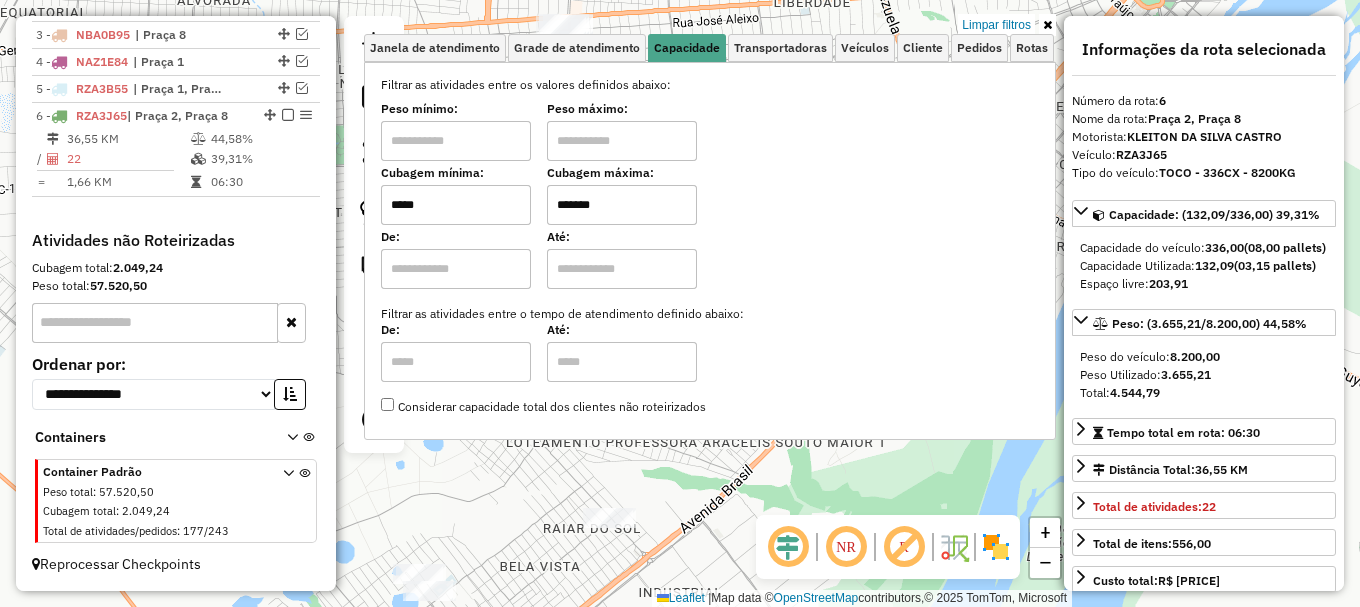 click on "Limpar filtros Janela de atendimento Grade de atendimento Capacidade Transportadoras Veículos Cliente Pedidos  Rotas Selecione os dias de semana para filtrar as janelas de atendimento  Seg   Ter   Qua   Qui   Sex   Sáb   Dom  Informe o período da janela de atendimento: De: Até:  Filtrar exatamente a janela do cliente  Considerar janela de atendimento padrão  Selecione os dias de semana para filtrar as grades de atendimento  Seg   Ter   Qua   Qui   Sex   Sáb   Dom   Considerar clientes sem dia de atendimento cadastrado  Clientes fora do dia de atendimento selecionado Filtrar as atividades entre os valores definidos abaixo:  Peso mínimo:   Peso máximo:   Cubagem mínima:  *****  Cubagem máxima:  *******  De:   Até:  Filtrar as atividades entre o tempo de atendimento definido abaixo:  De:   Até:   Considerar capacidade total dos clientes não roteirizados Transportadora: Selecione um ou mais itens Tipo de veículo: Selecione um ou mais itens Veículo: Selecione um ou mais itens Motorista: Nome: Setor:" 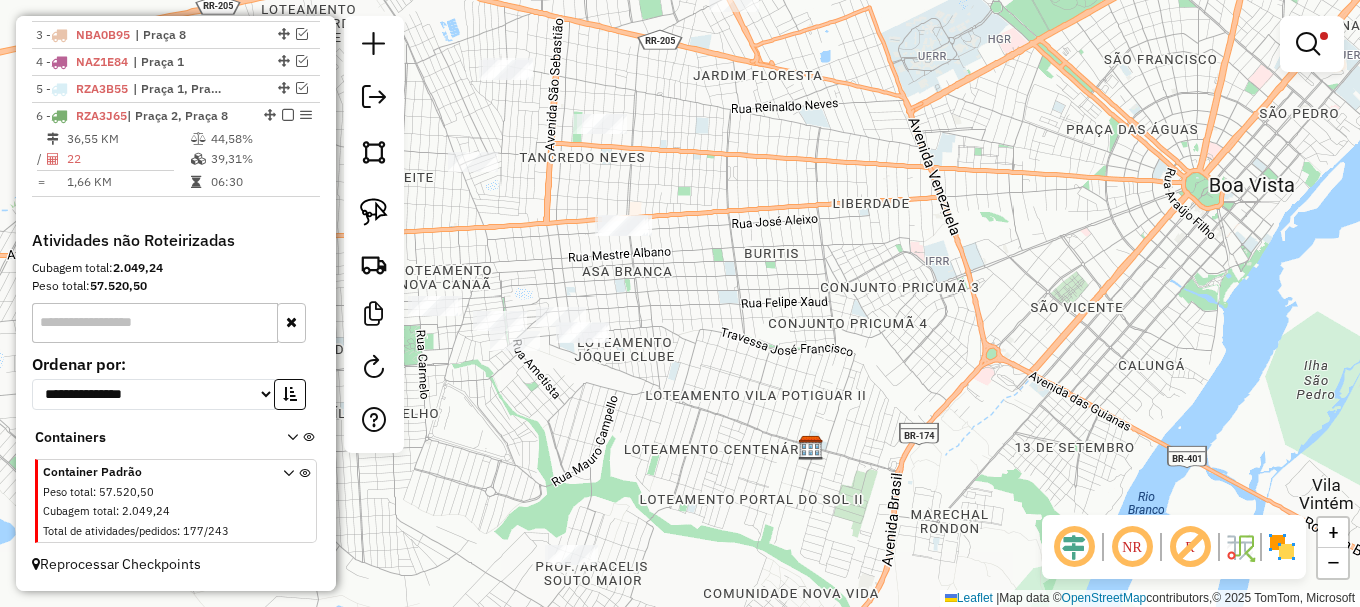 drag, startPoint x: 720, startPoint y: 272, endPoint x: 759, endPoint y: 350, distance: 87.20665 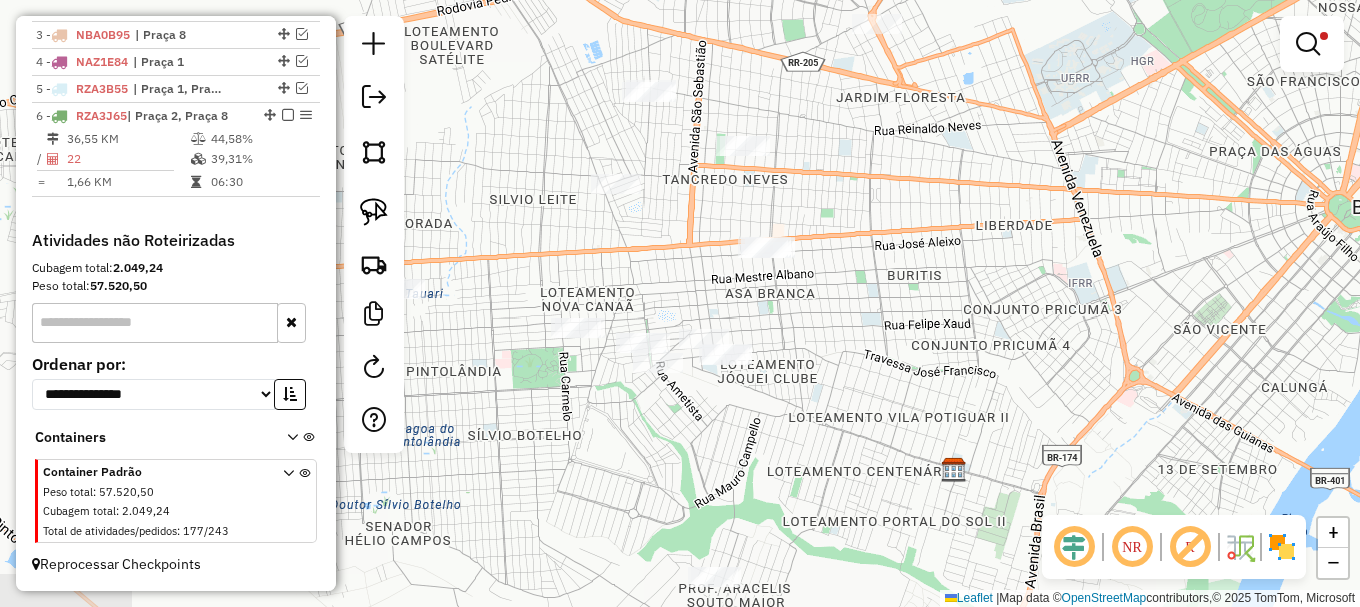 drag, startPoint x: 566, startPoint y: 501, endPoint x: 553, endPoint y: 445, distance: 57.48913 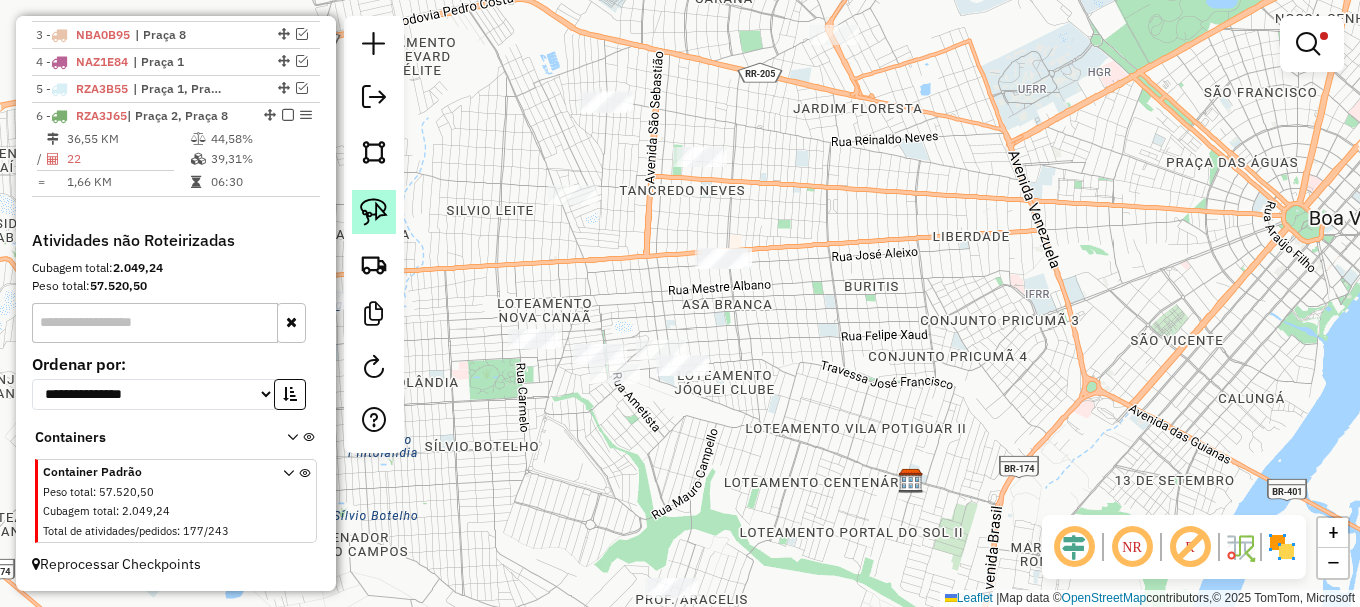 click 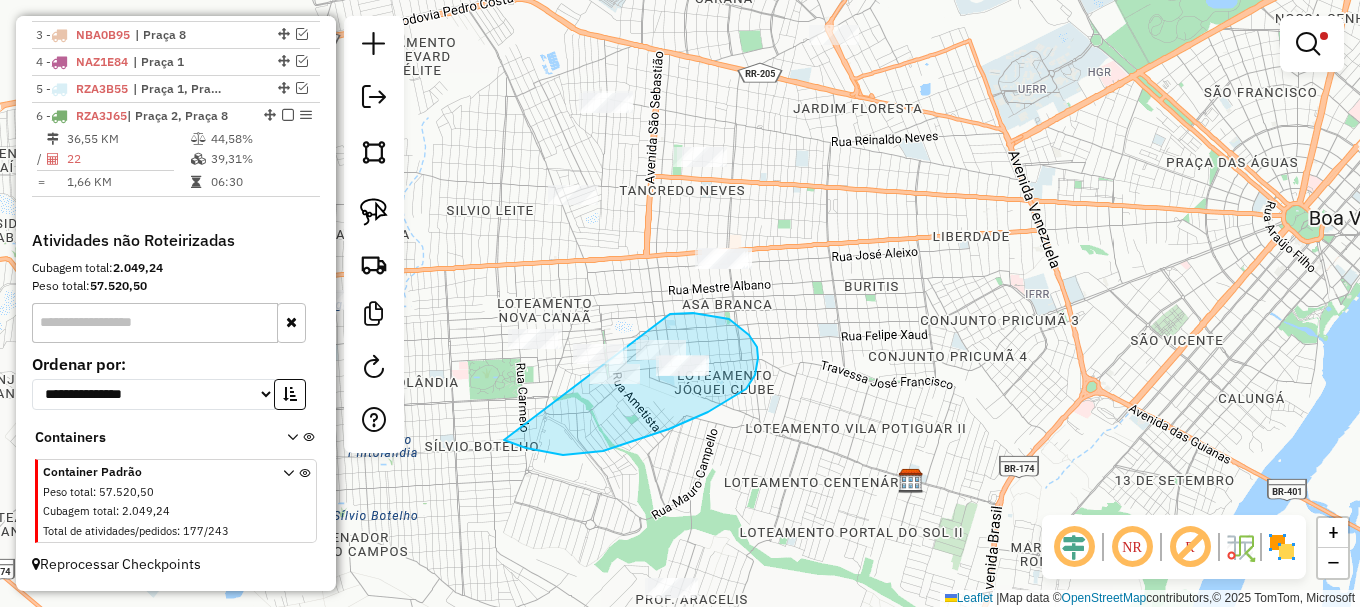 drag, startPoint x: 540, startPoint y: 451, endPoint x: 670, endPoint y: 314, distance: 188.86238 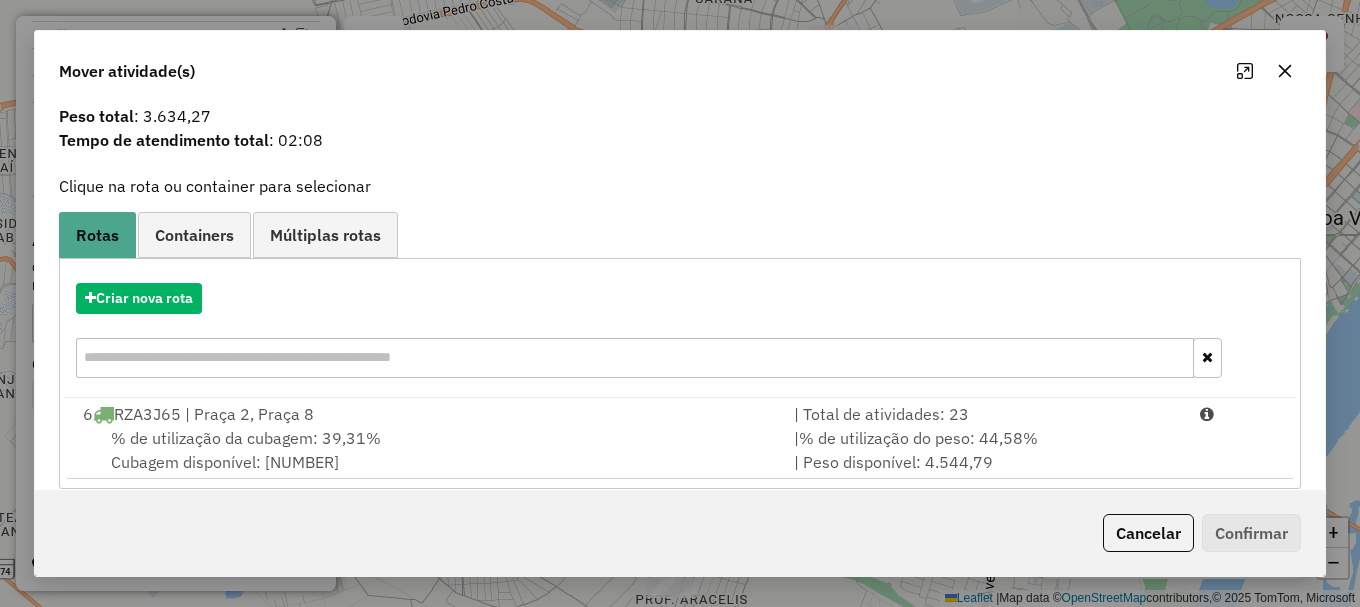 scroll, scrollTop: 78, scrollLeft: 0, axis: vertical 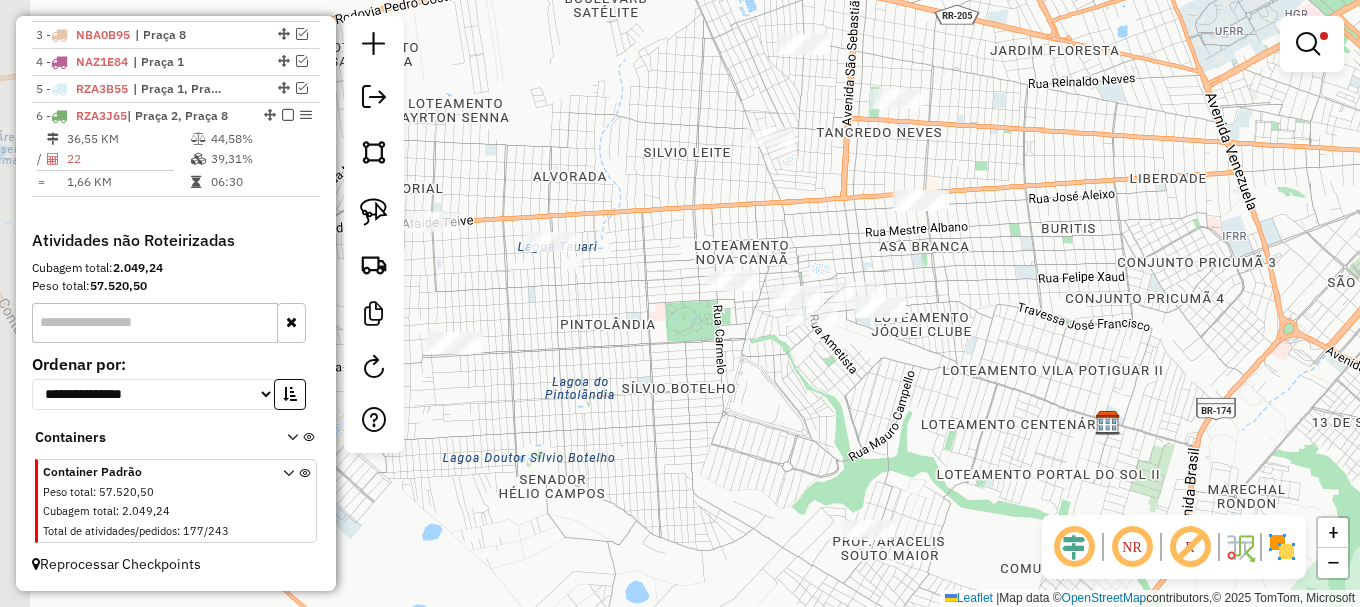 drag, startPoint x: 576, startPoint y: 461, endPoint x: 533, endPoint y: 396, distance: 77.93587 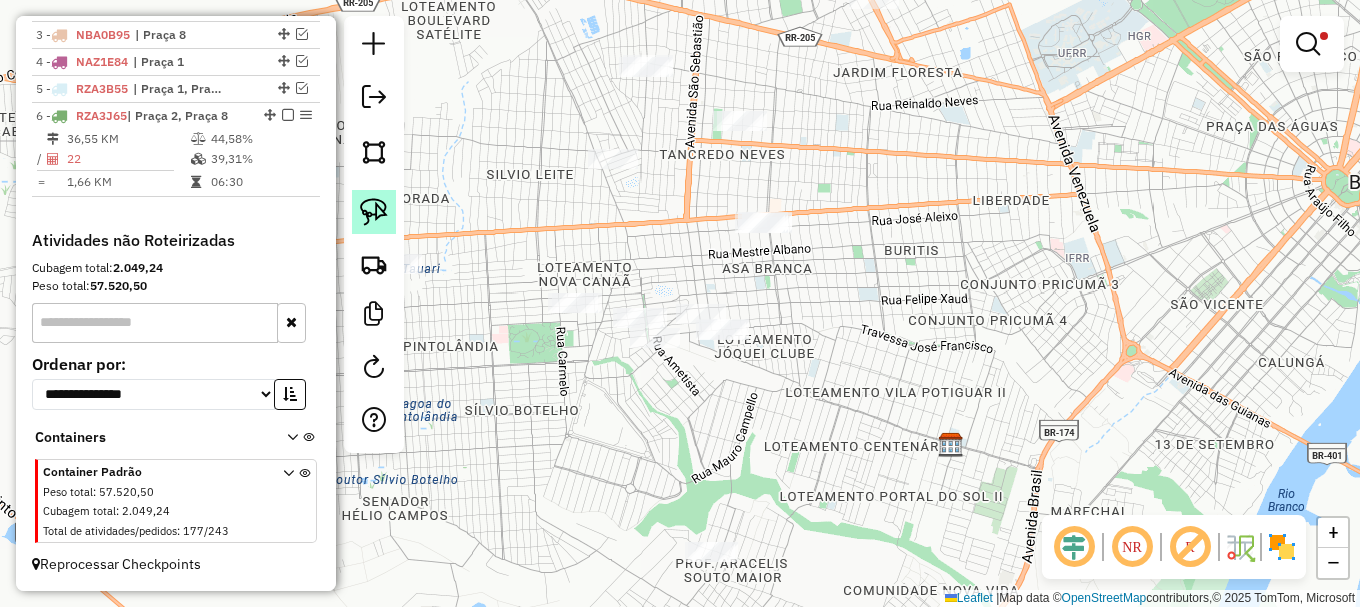 click 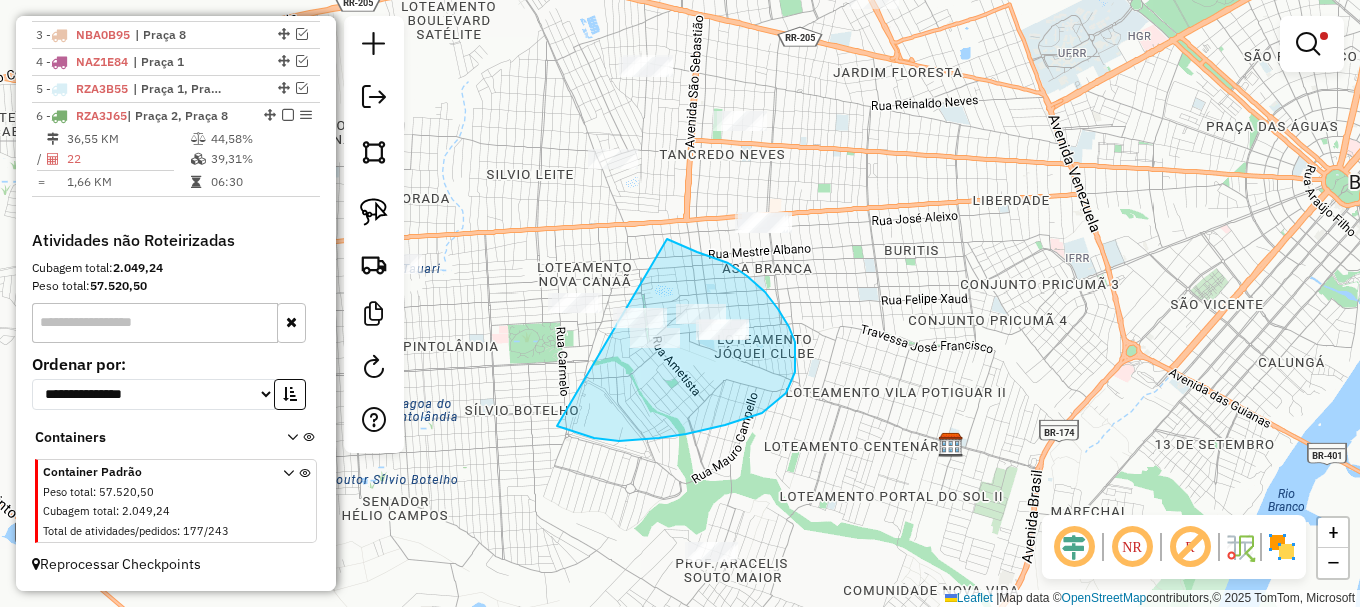drag, startPoint x: 659, startPoint y: 438, endPoint x: 652, endPoint y: 235, distance: 203.12065 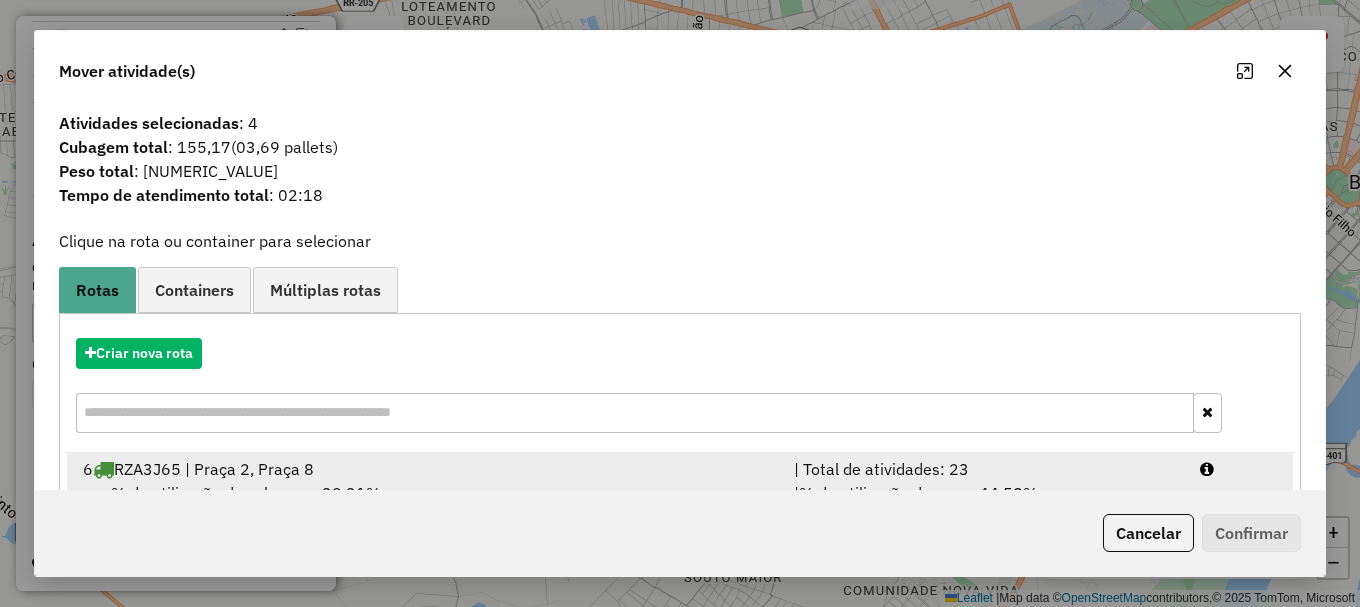 click at bounding box center (1239, 469) 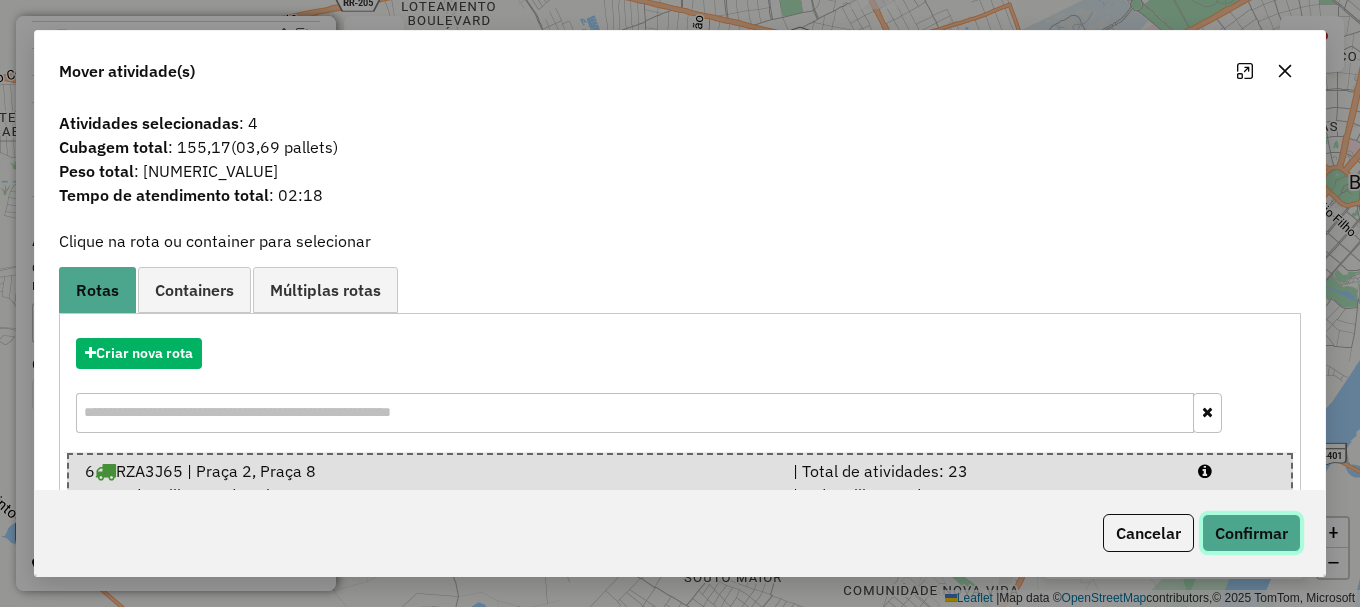 click on "Confirmar" 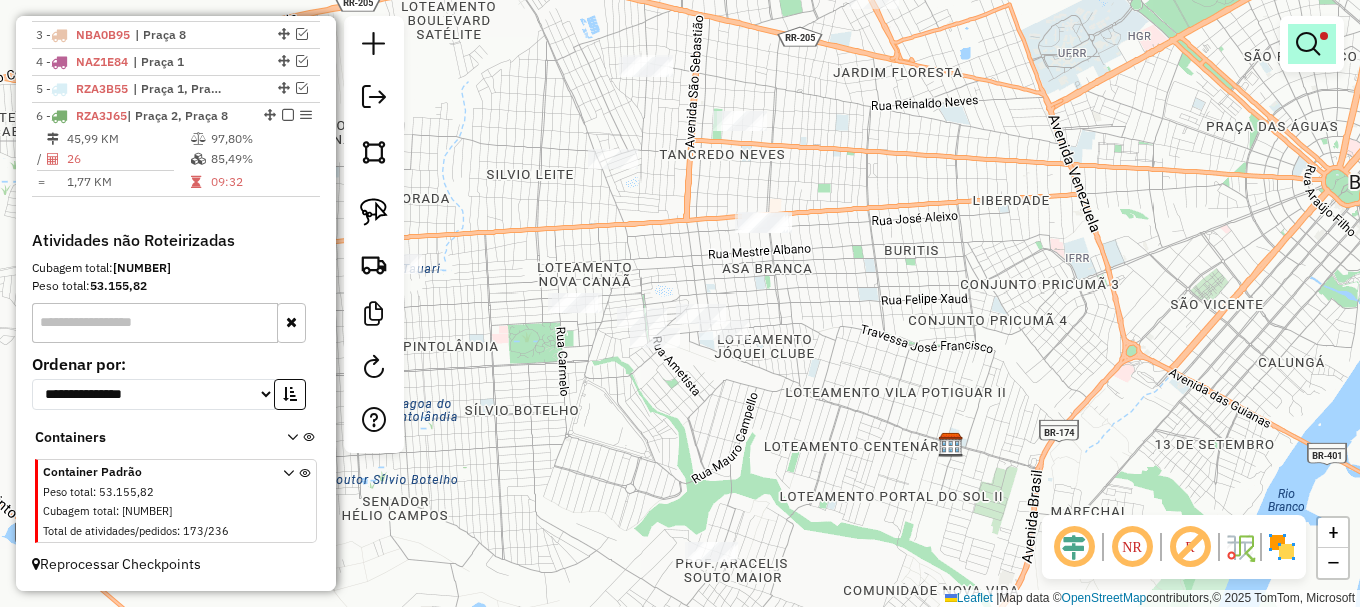 click at bounding box center (1308, 44) 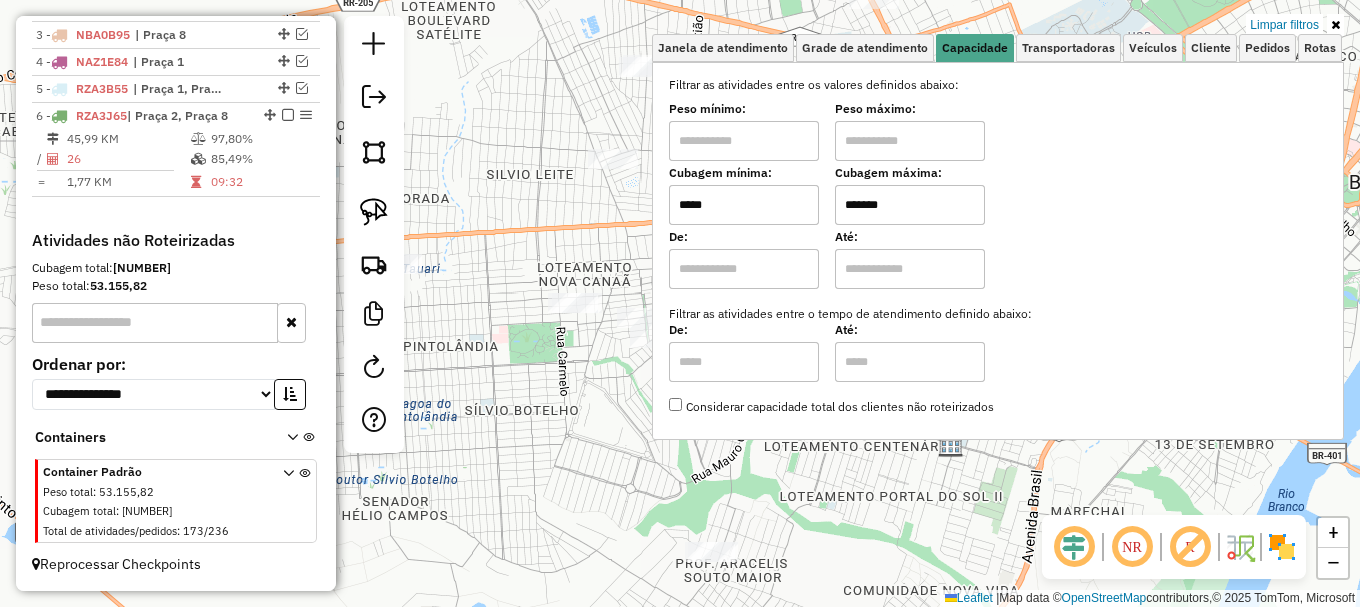 drag, startPoint x: 1276, startPoint y: 30, endPoint x: 1203, endPoint y: 66, distance: 81.394104 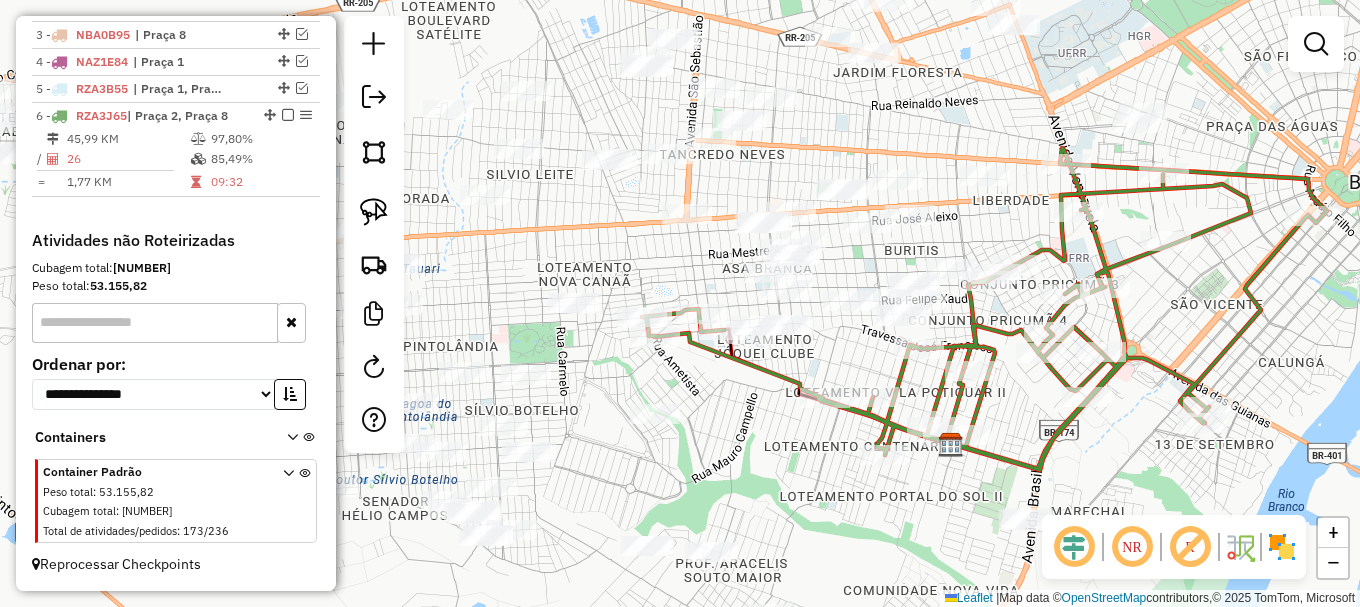 drag, startPoint x: 858, startPoint y: 351, endPoint x: 740, endPoint y: 317, distance: 122.80065 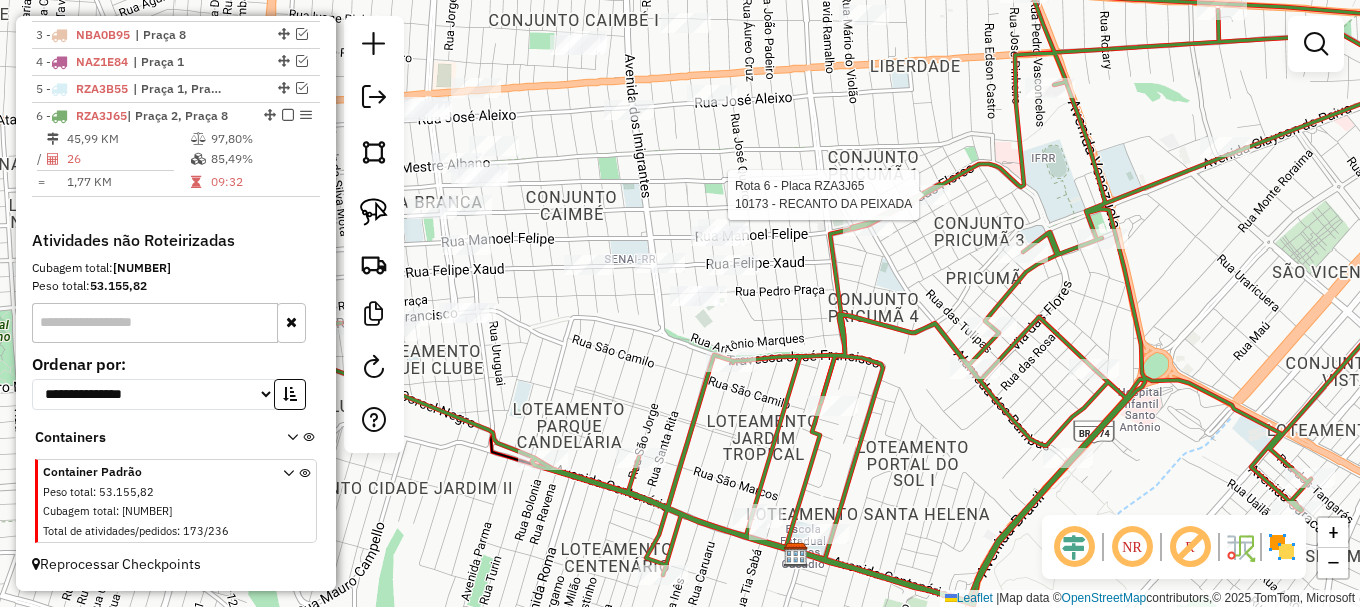 select on "**********" 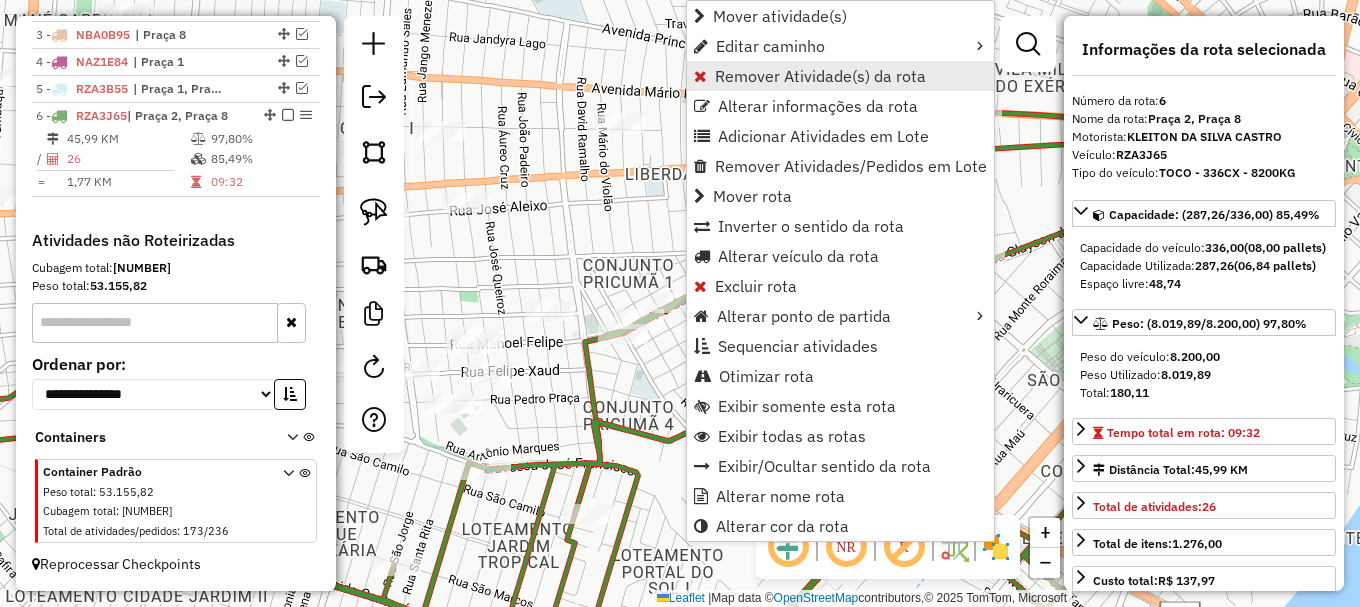 click on "Remover Atividade(s) da rota" at bounding box center (820, 76) 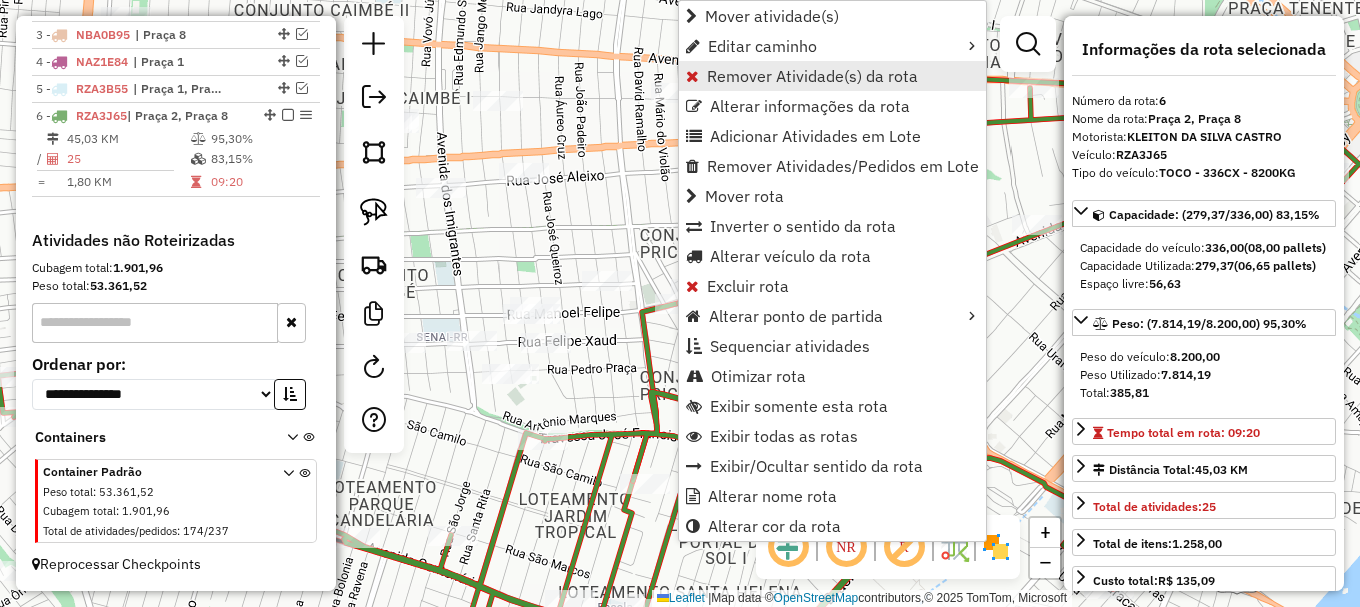click on "Remover Atividade(s) da rota" at bounding box center (812, 76) 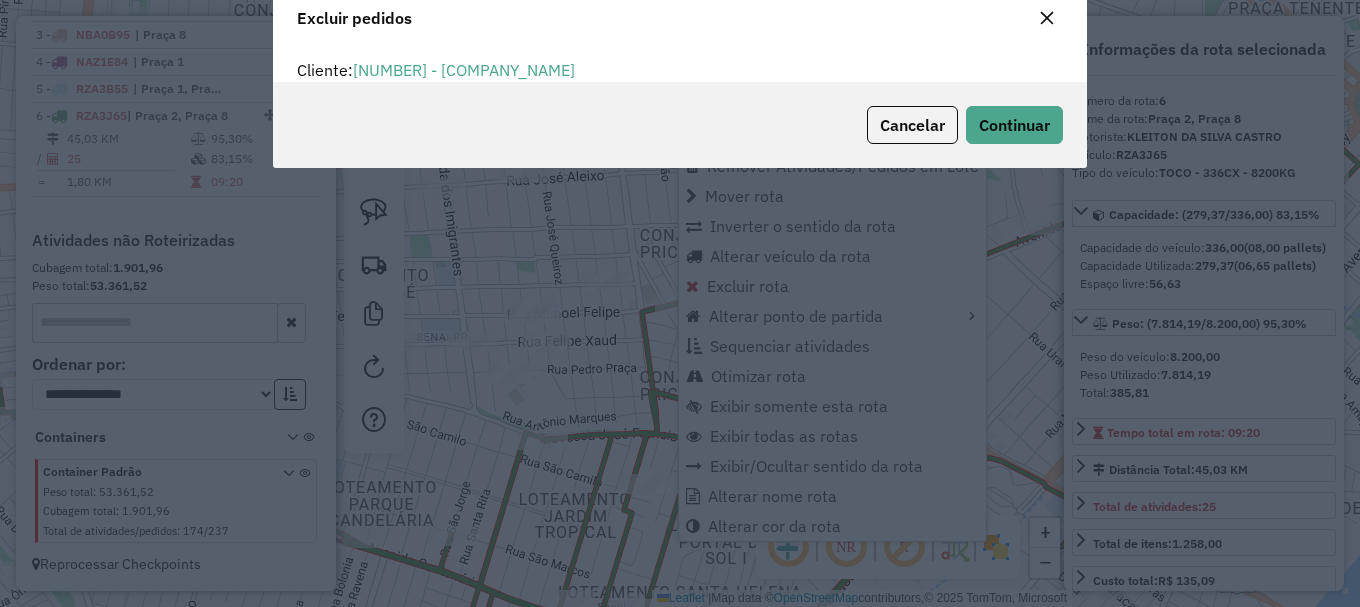 scroll, scrollTop: 0, scrollLeft: 0, axis: both 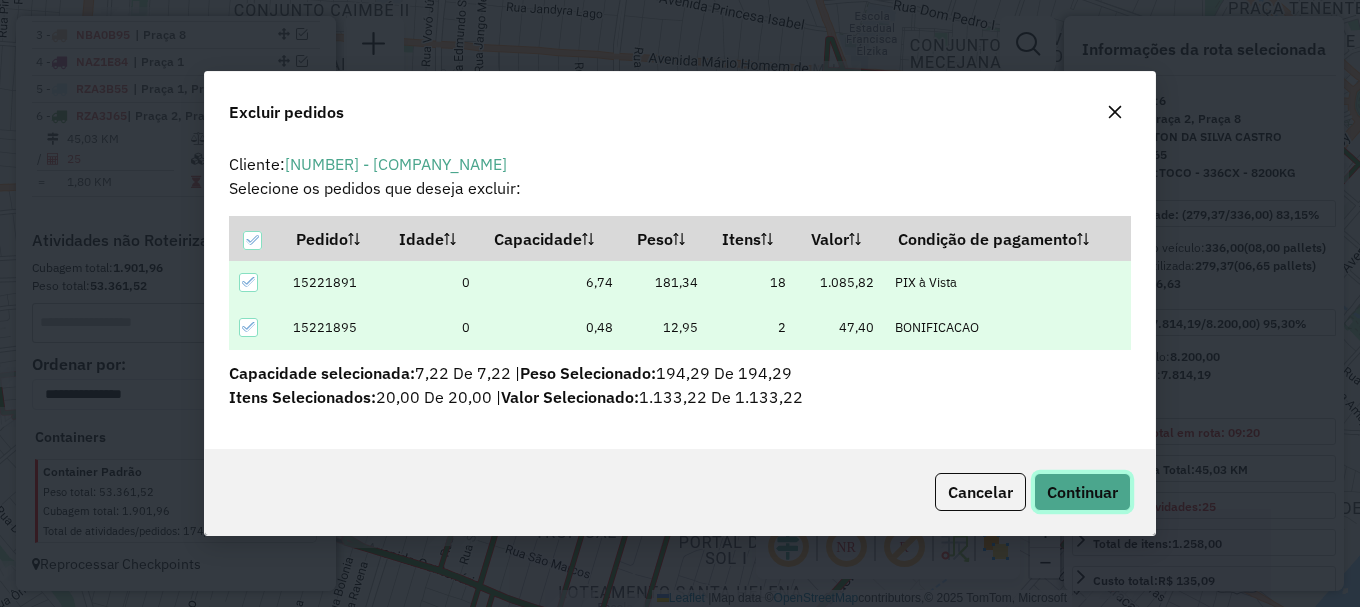 click on "Continuar" 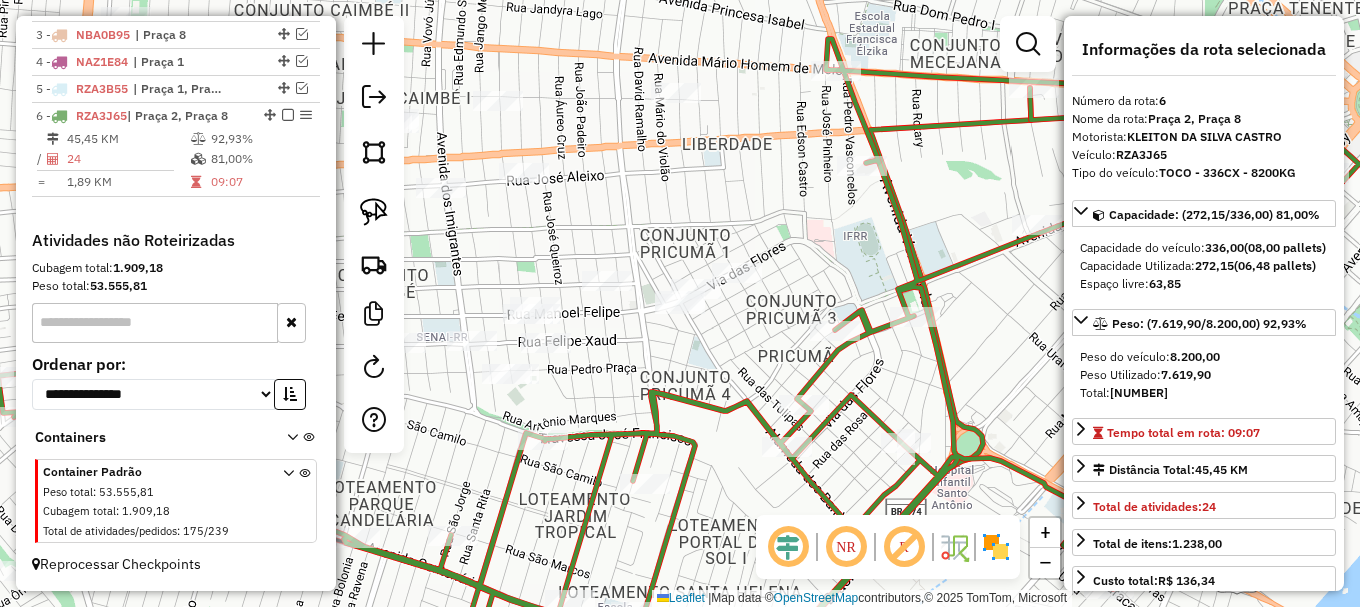 drag, startPoint x: 280, startPoint y: 112, endPoint x: 335, endPoint y: 192, distance: 97.082436 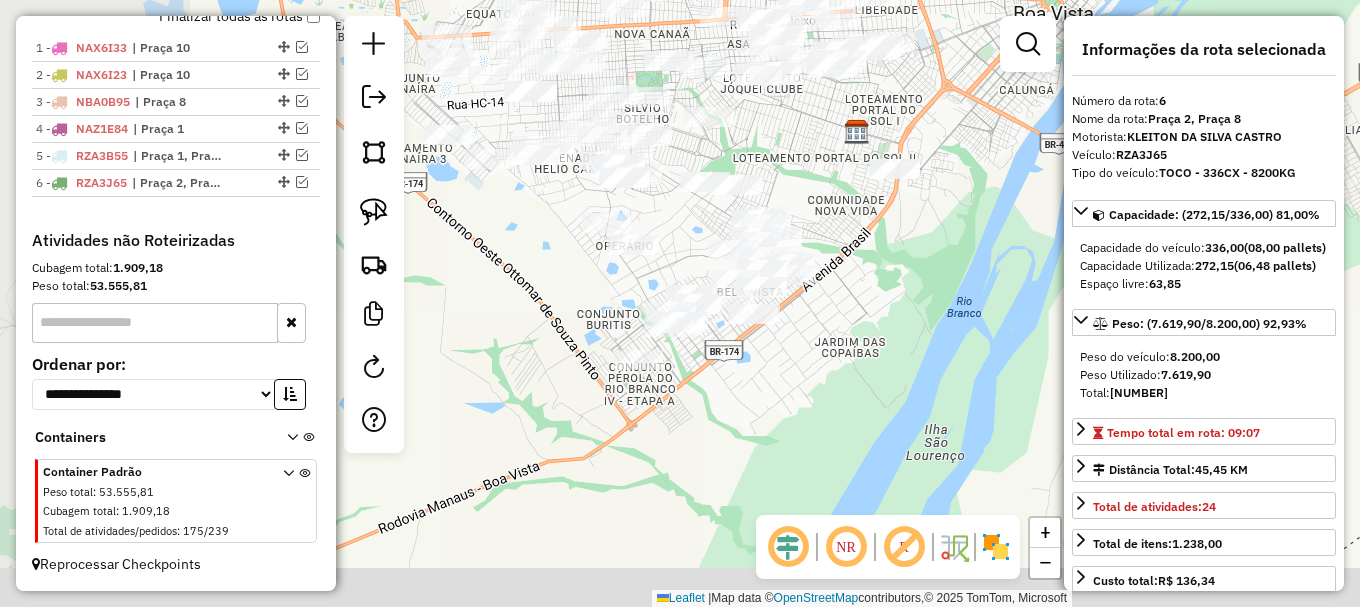 drag, startPoint x: 701, startPoint y: 460, endPoint x: 949, endPoint y: 177, distance: 376.28845 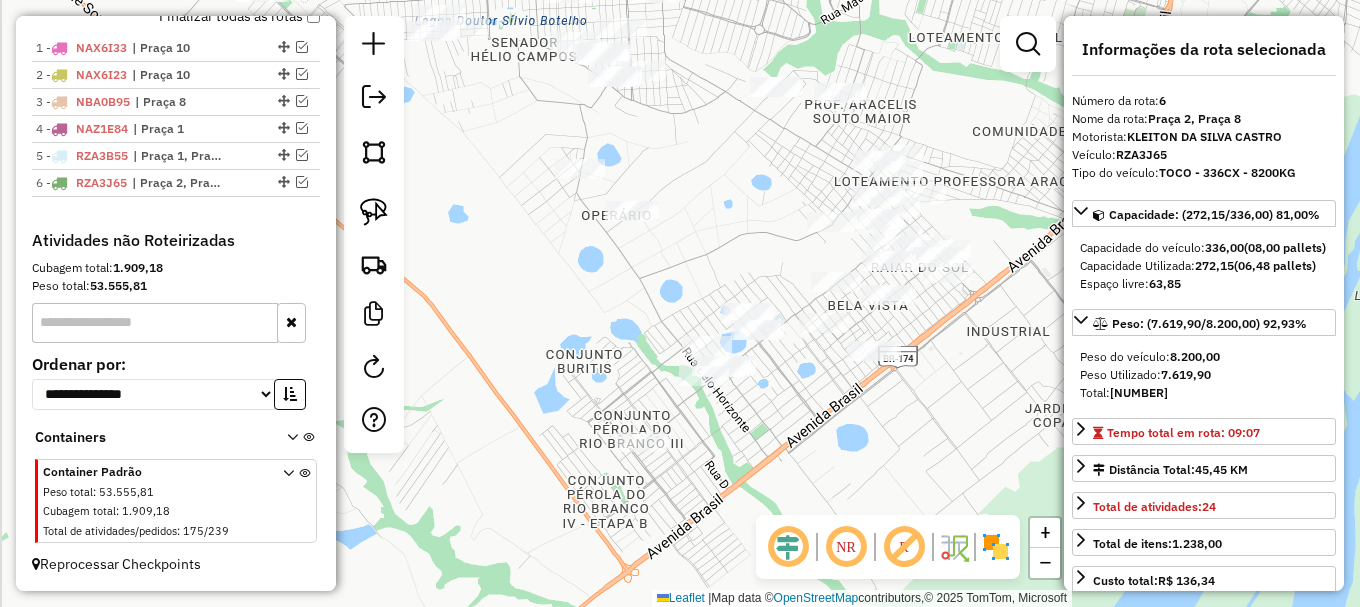 drag, startPoint x: 566, startPoint y: 307, endPoint x: 635, endPoint y: 310, distance: 69.065186 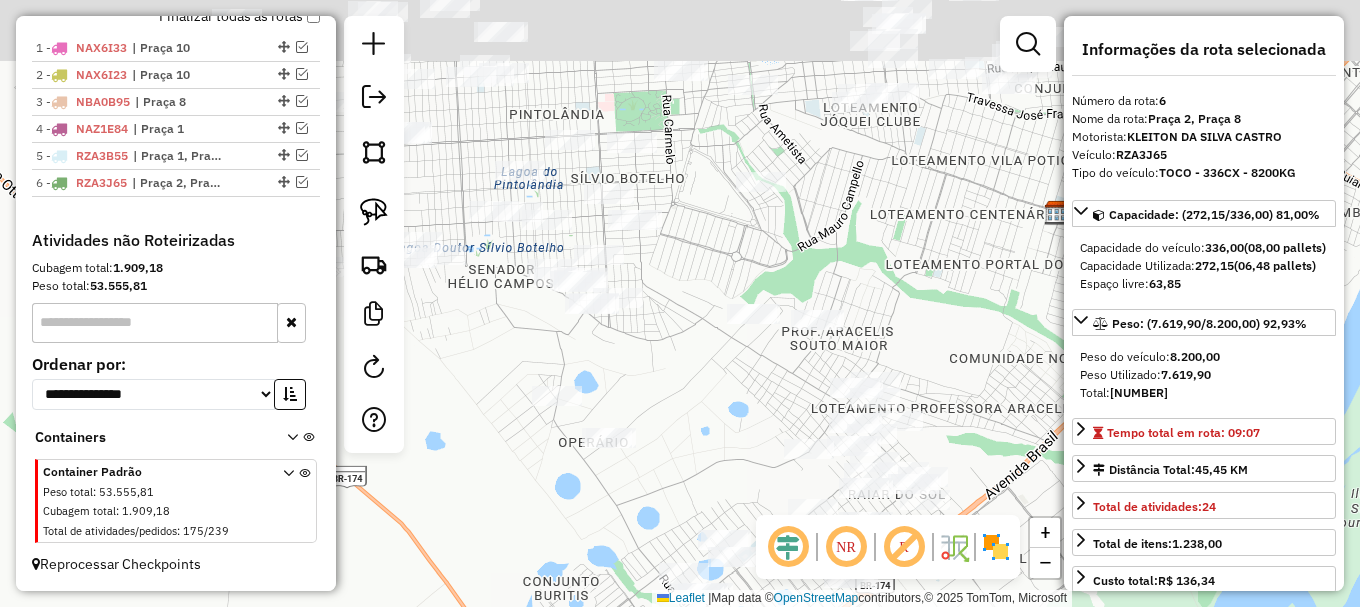 drag, startPoint x: 527, startPoint y: 332, endPoint x: 517, endPoint y: 511, distance: 179.27911 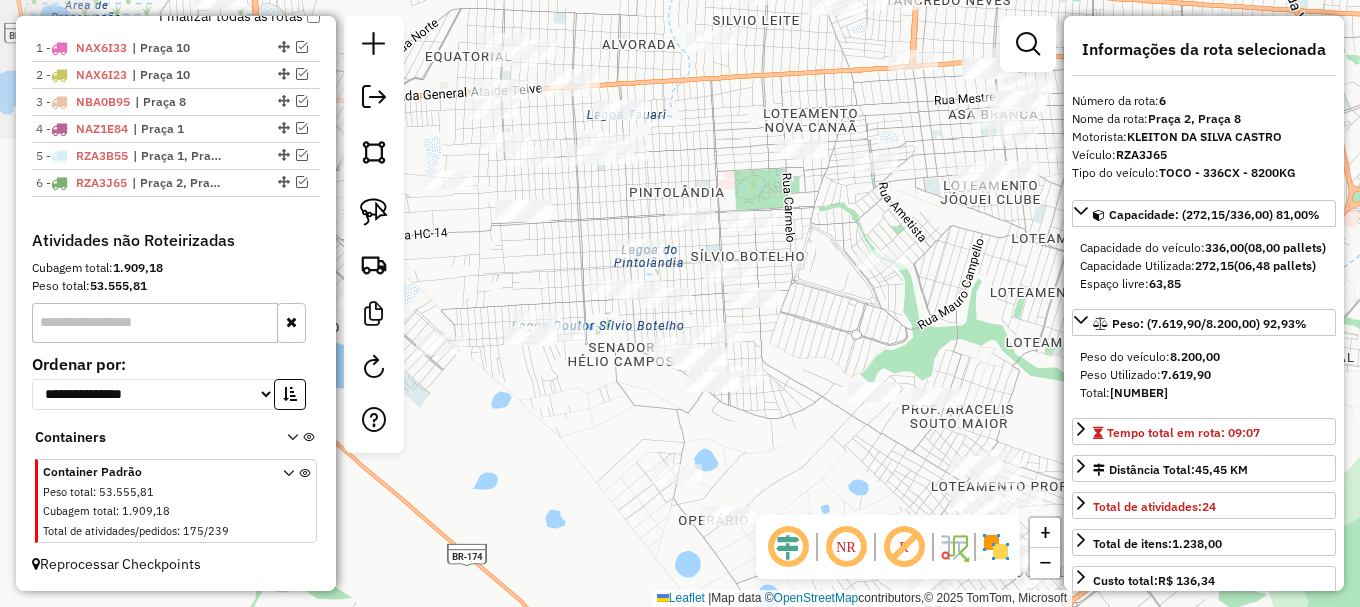 drag, startPoint x: 506, startPoint y: 506, endPoint x: 412, endPoint y: 351, distance: 181.27603 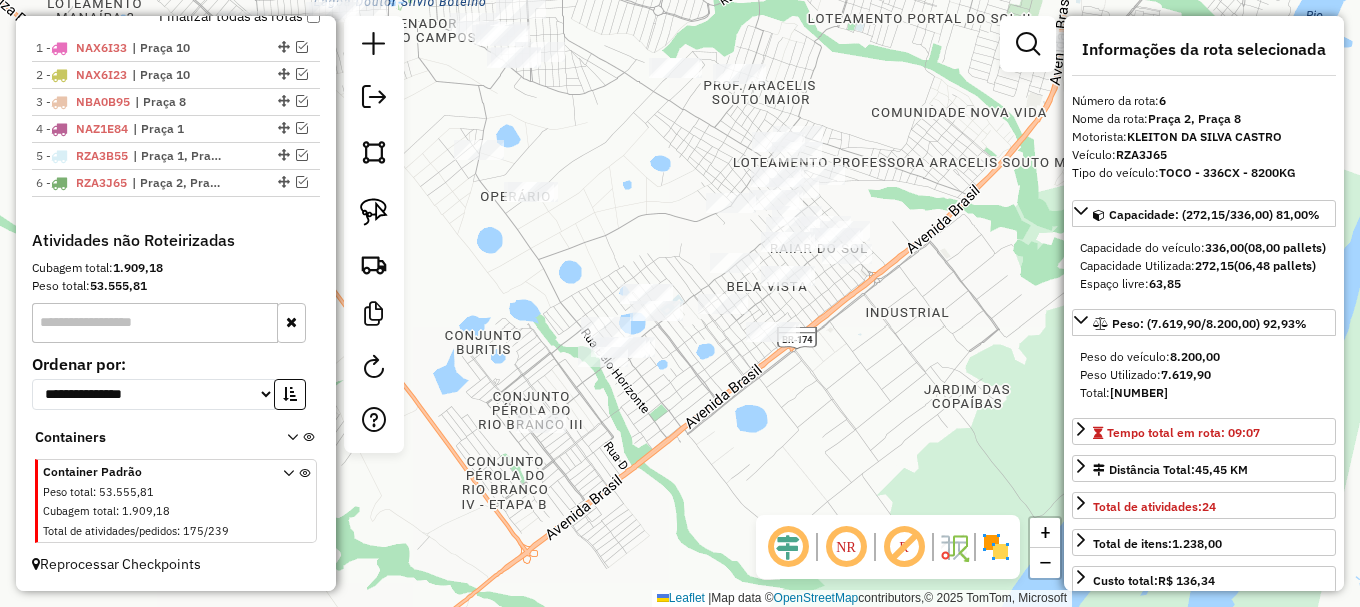 drag, startPoint x: 487, startPoint y: 466, endPoint x: 458, endPoint y: 287, distance: 181.33394 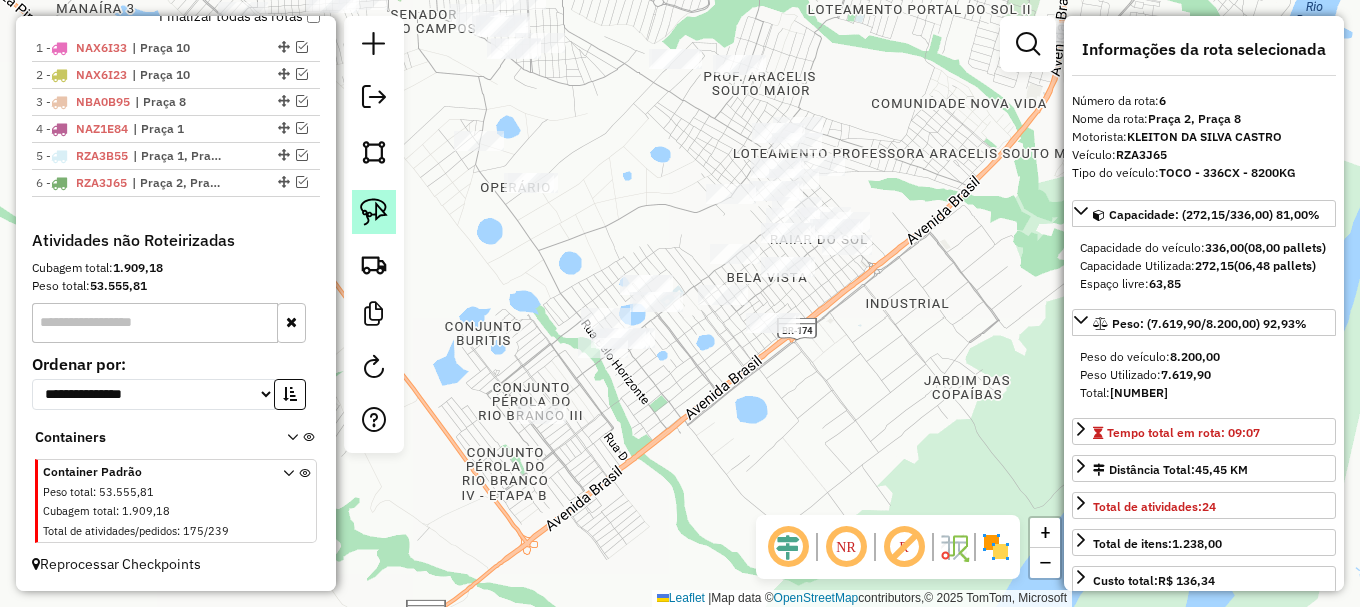 drag, startPoint x: 382, startPoint y: 218, endPoint x: 404, endPoint y: 292, distance: 77.201035 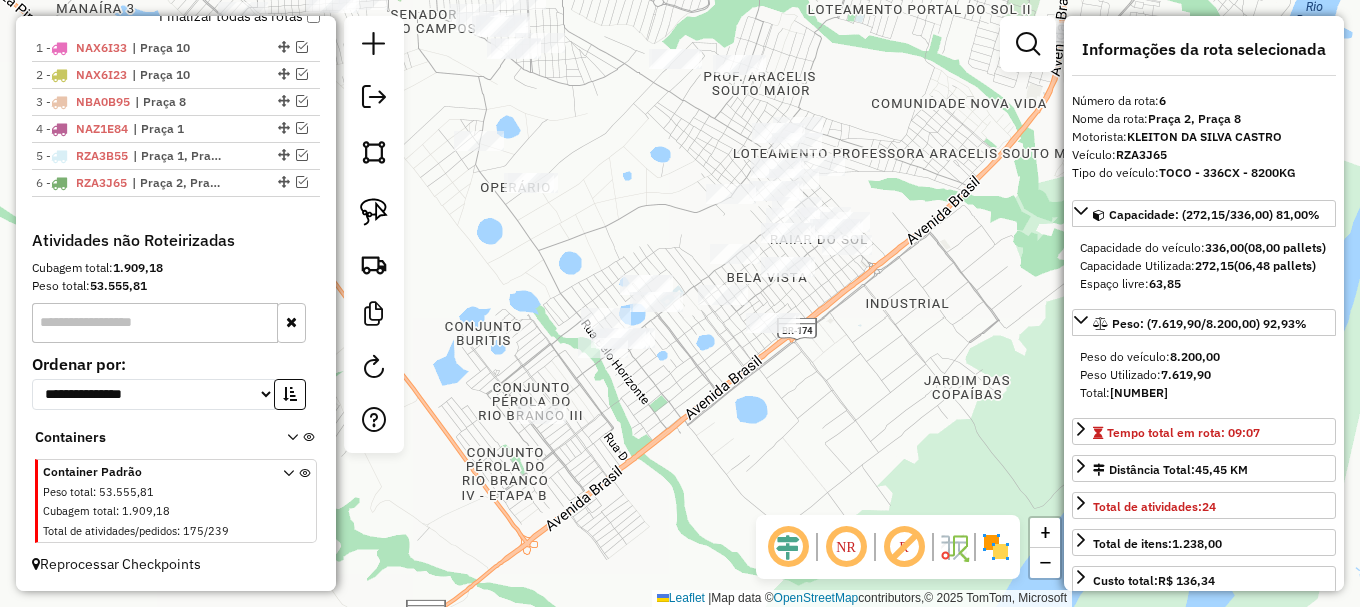 click 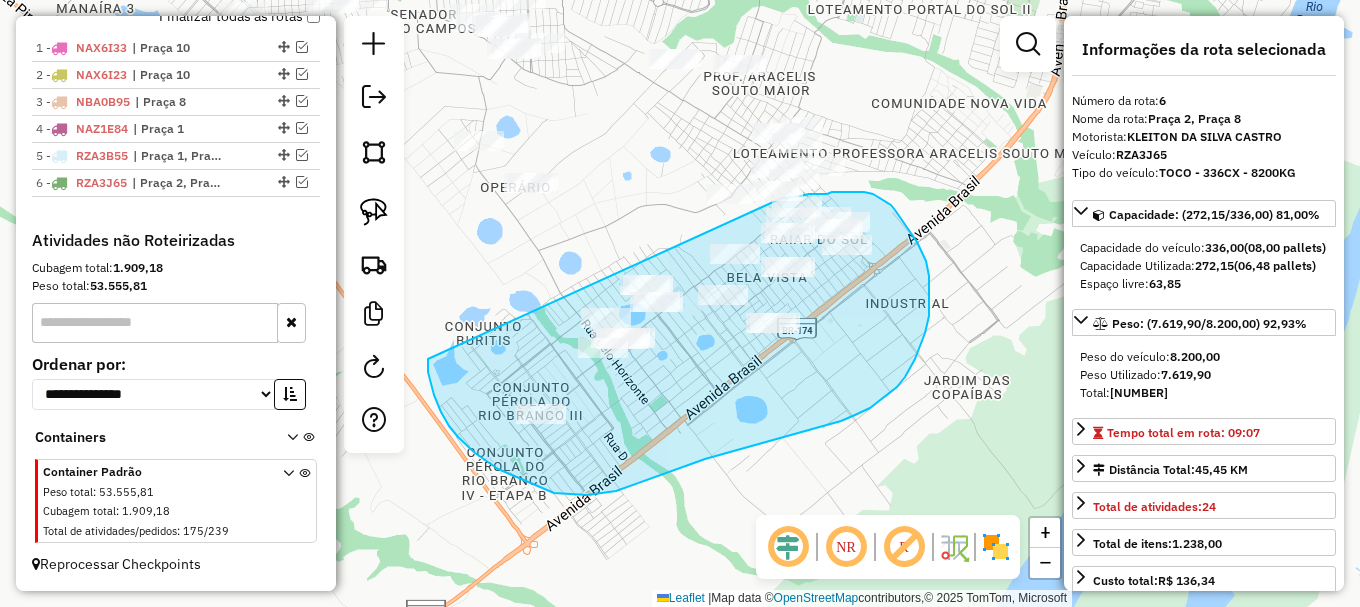 click on "Janela de atendimento Grade de atendimento Capacidade Transportadoras Veículos Cliente Pedidos  Rotas Selecione os dias de semana para filtrar as janelas de atendimento  Seg   Ter   Qua   Qui   Sex   Sáb   Dom  Informe o período da janela de atendimento: De: Até:  Filtrar exatamente a janela do cliente  Considerar janela de atendimento padrão  Selecione os dias de semana para filtrar as grades de atendimento  Seg   Ter   Qua   Qui   Sex   Sáb   Dom   Considerar clientes sem dia de atendimento cadastrado  Clientes fora do dia de atendimento selecionado Filtrar as atividades entre os valores definidos abaixo:  Peso mínimo:   Peso máximo:   Cubagem mínima:   Cubagem máxima:   De:   Até:  Filtrar as atividades entre o tempo de atendimento definido abaixo:  De:   Até:   Considerar capacidade total dos clientes não roteirizados Transportadora: Selecione um ou mais itens Tipo de veículo: Selecione um ou mais itens Veículo: Selecione um ou mais itens Motorista: Selecione um ou mais itens Nome: Rótulo:" 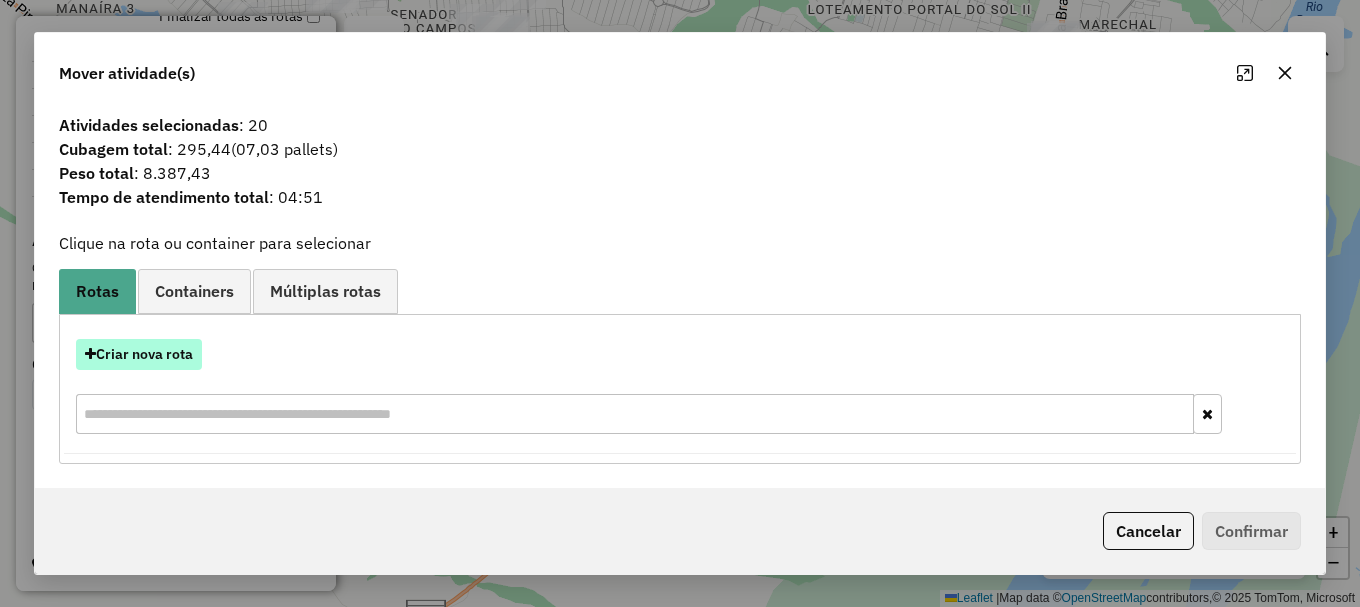click on "Criar nova rota" at bounding box center [139, 354] 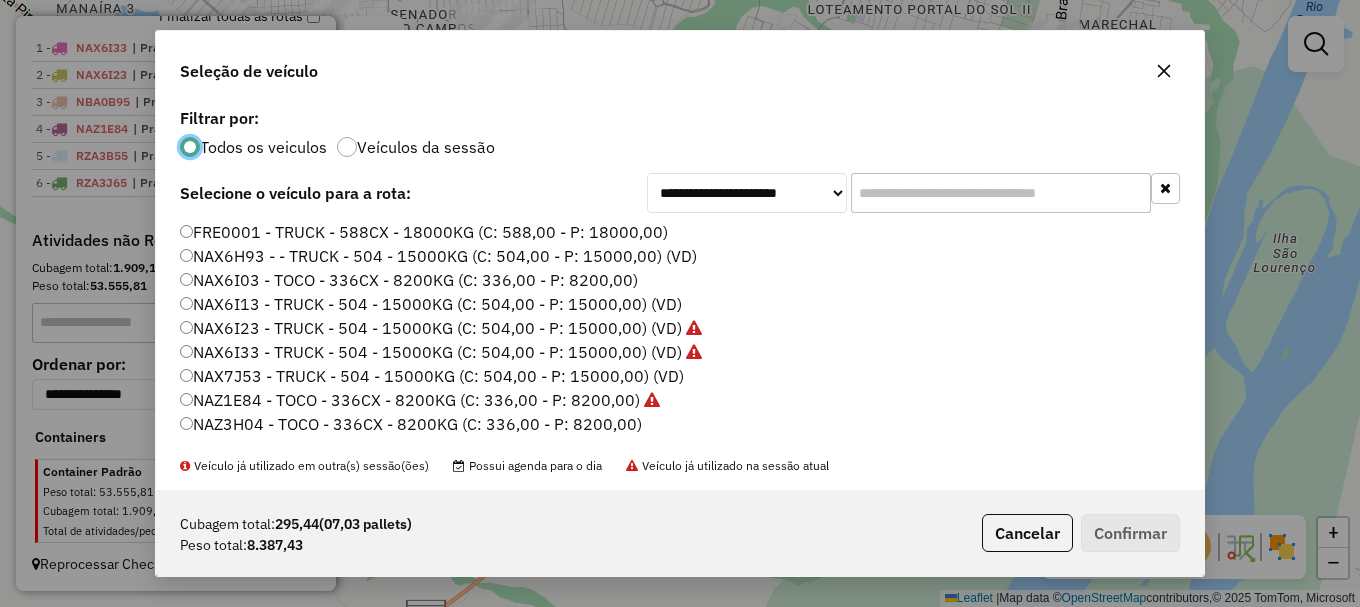 scroll, scrollTop: 11, scrollLeft: 6, axis: both 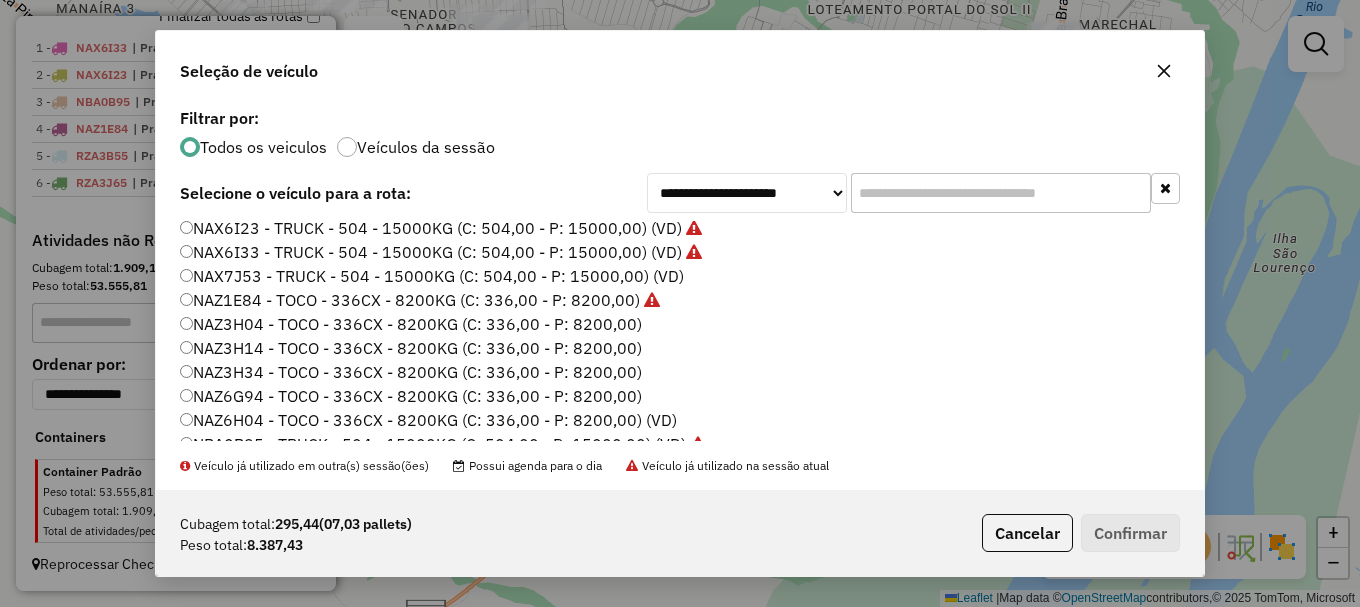 click on "NAZ6G94 - TOCO - 336CX - 8200KG (C: 336,00 - P: 8200,00)" 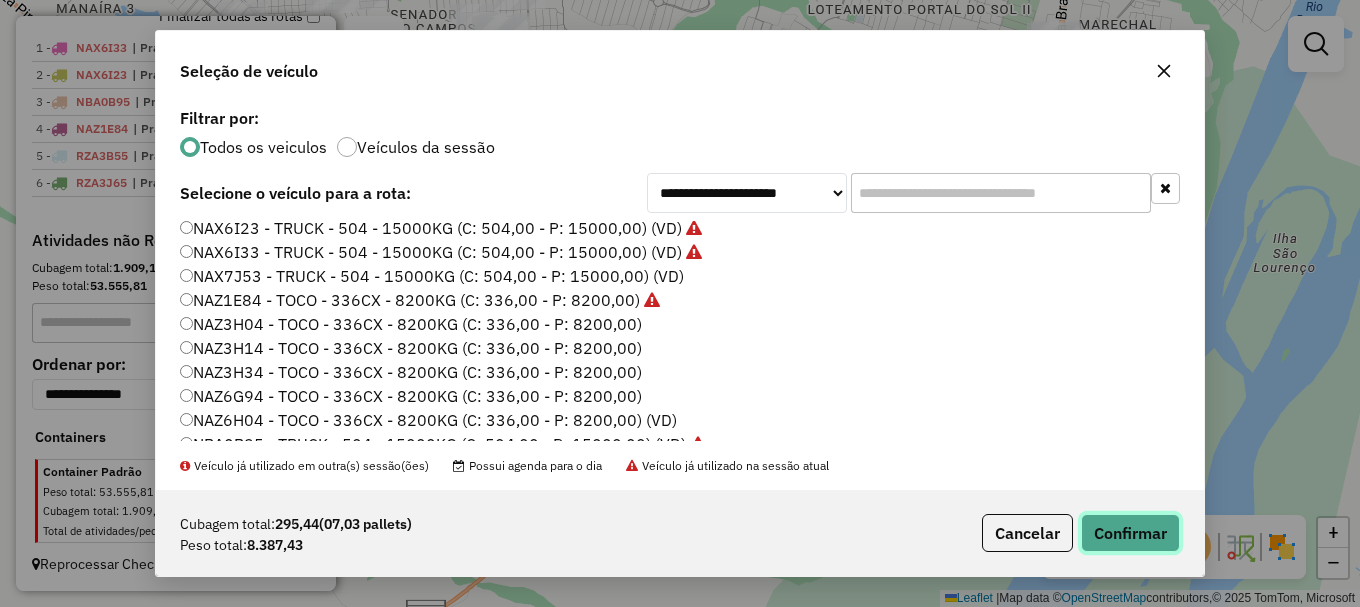 click on "Confirmar" 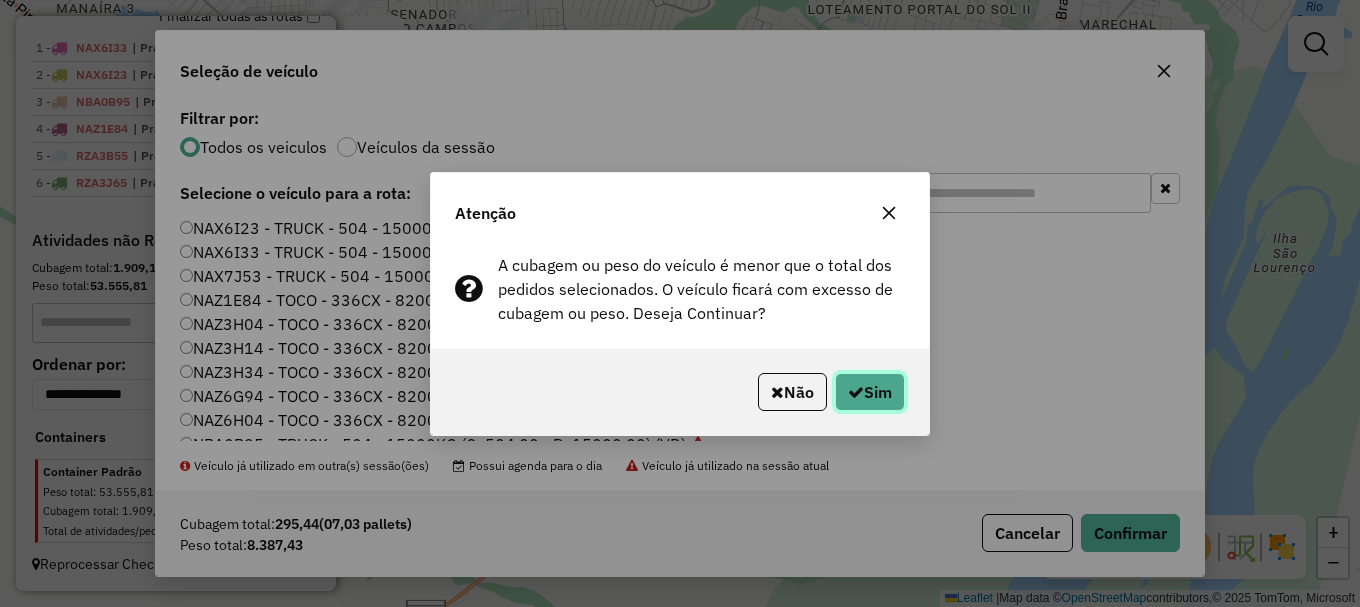 click on "Sim" 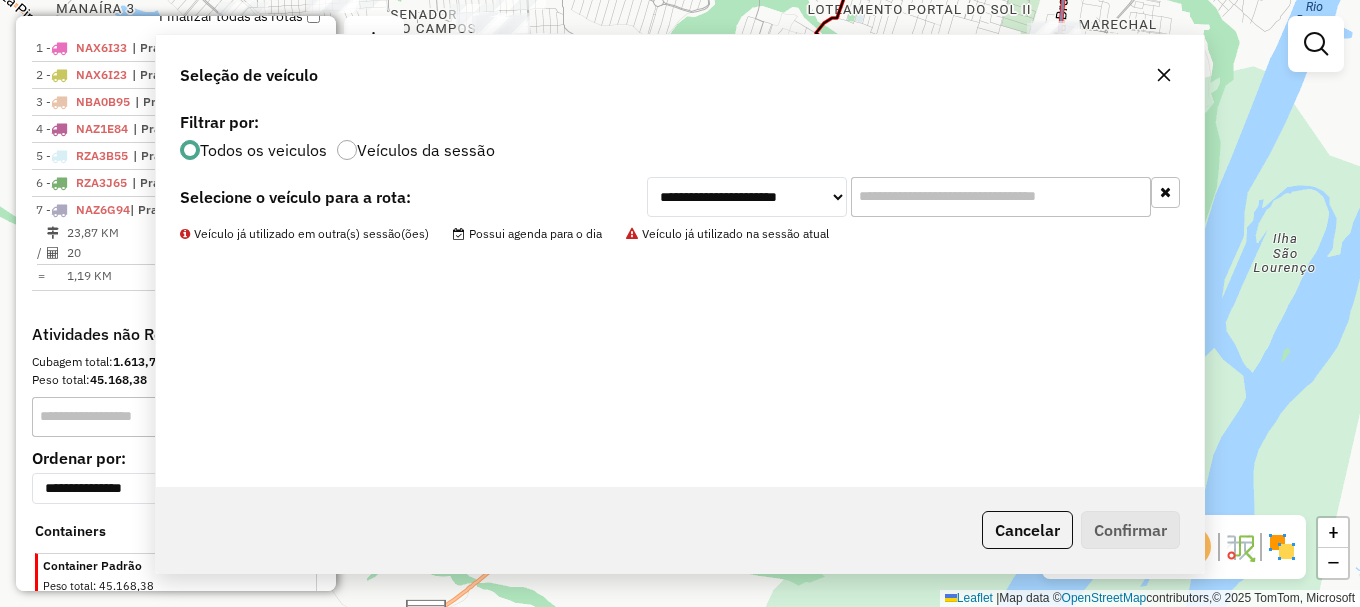scroll, scrollTop: 840, scrollLeft: 0, axis: vertical 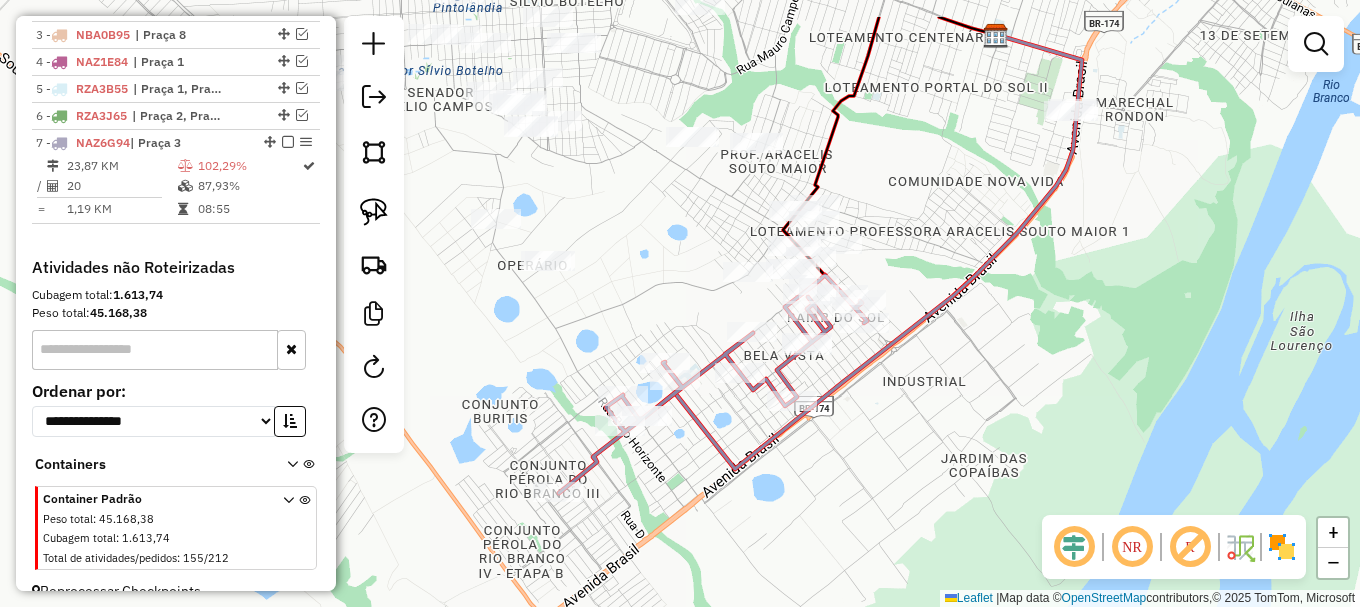 drag, startPoint x: 599, startPoint y: 217, endPoint x: 652, endPoint y: 361, distance: 153.4438 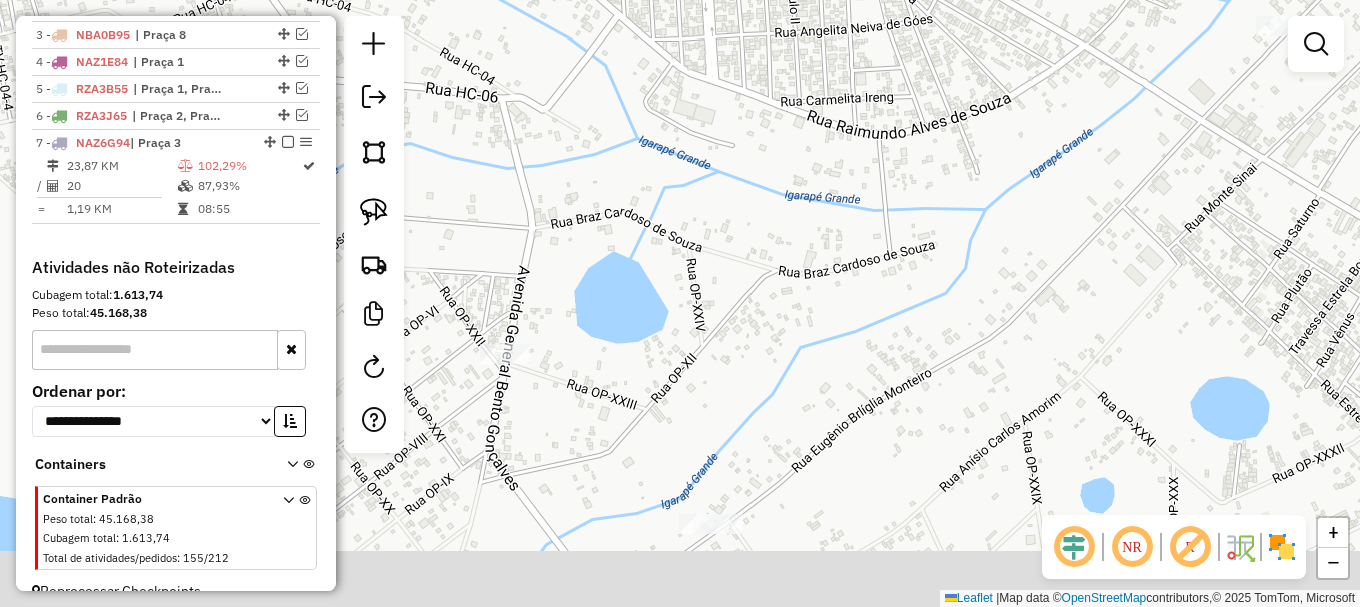 drag, startPoint x: 556, startPoint y: 393, endPoint x: 683, endPoint y: 55, distance: 361.07202 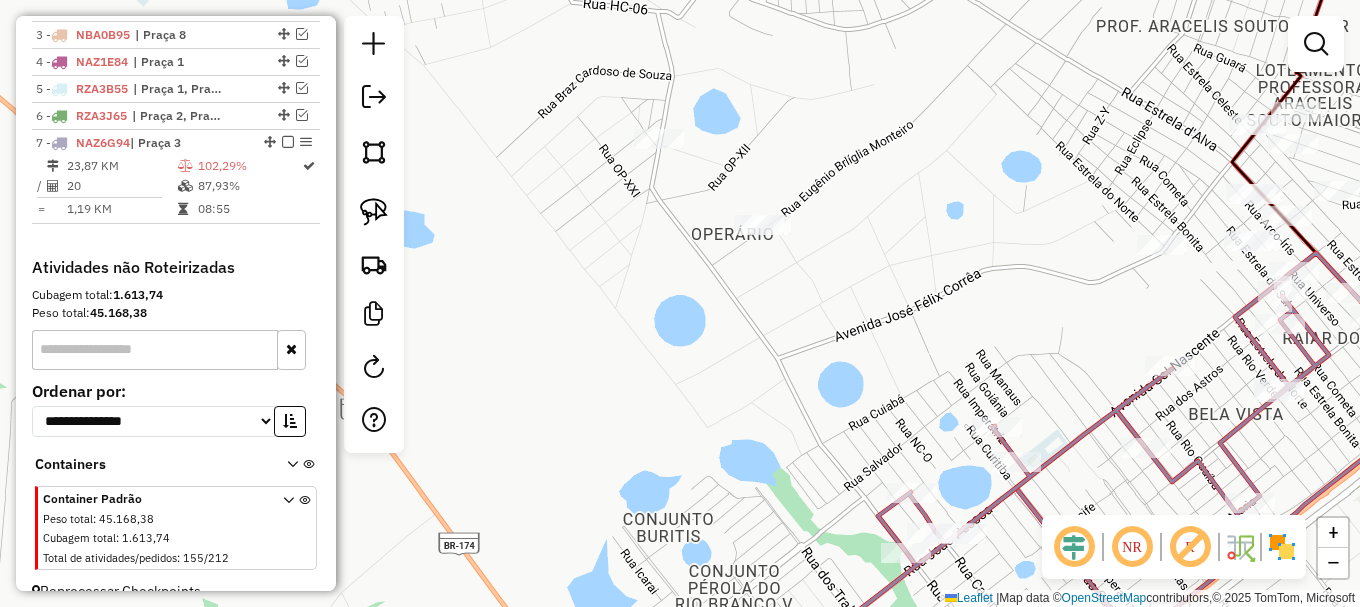 drag, startPoint x: 372, startPoint y: 211, endPoint x: 428, endPoint y: 259, distance: 73.756355 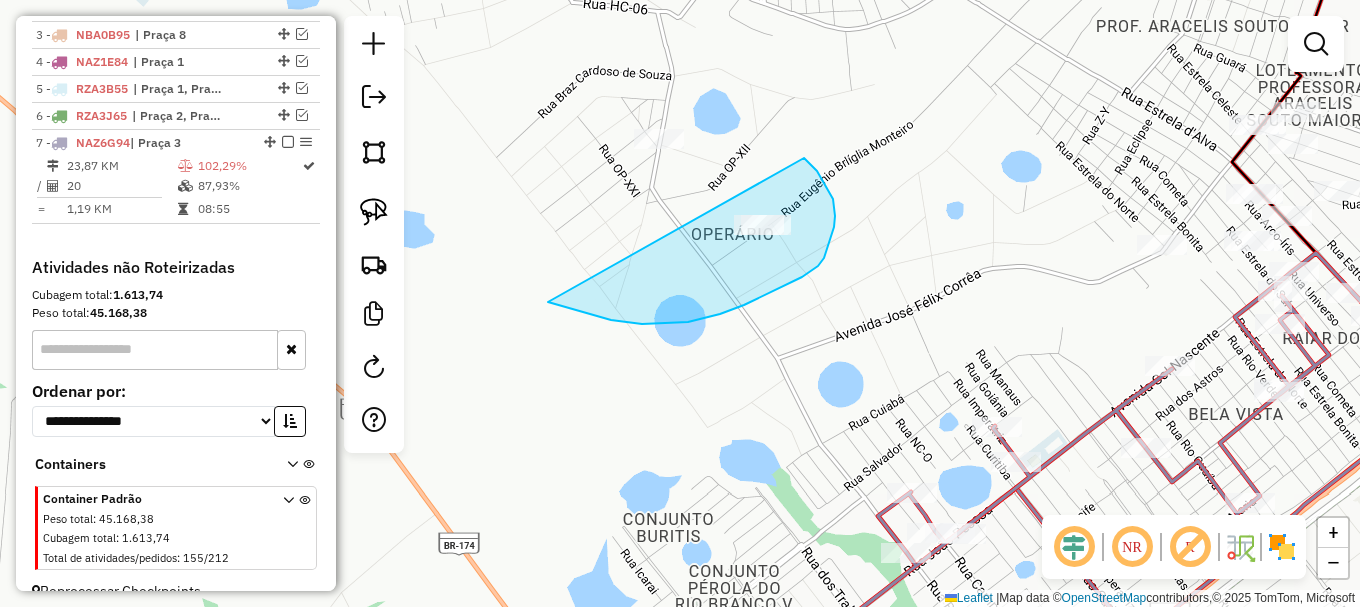 drag, startPoint x: 559, startPoint y: 306, endPoint x: 642, endPoint y: 63, distance: 256.78397 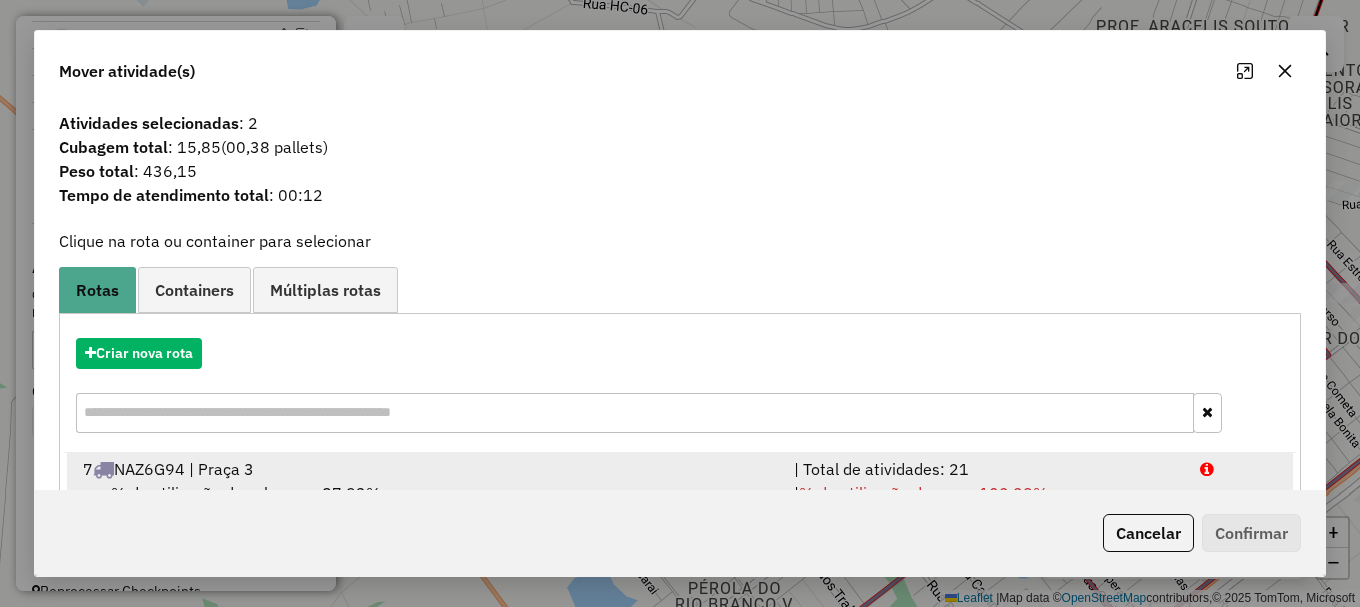 click at bounding box center (1239, 469) 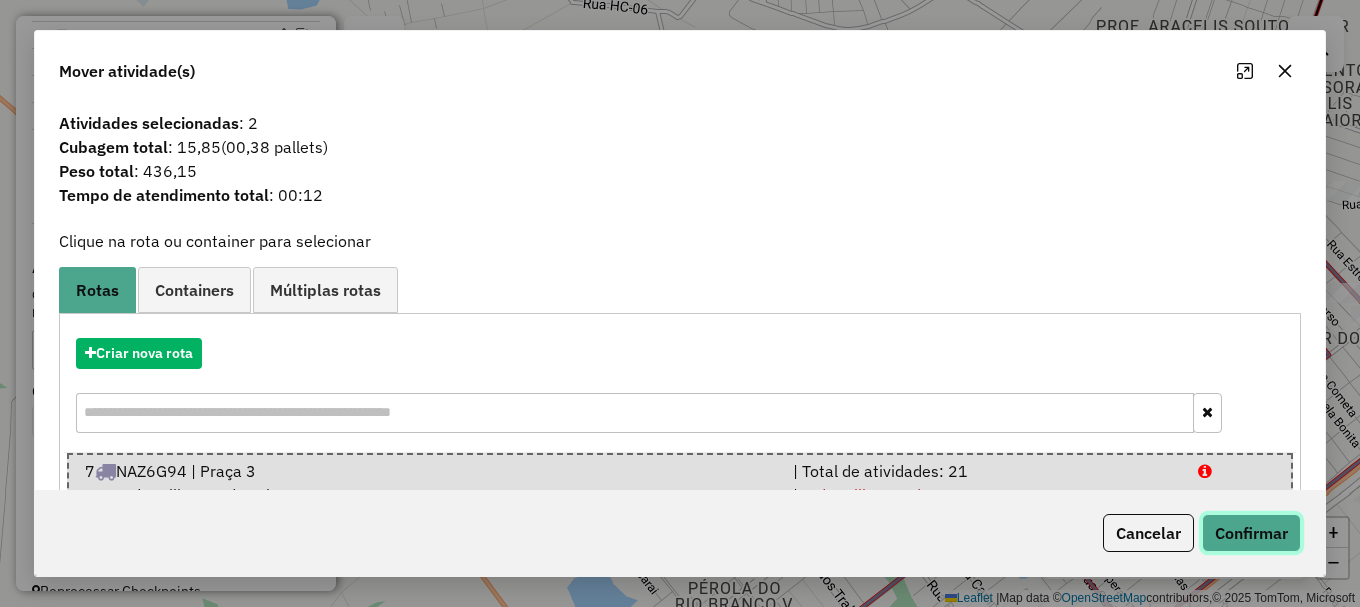 click on "Confirmar" 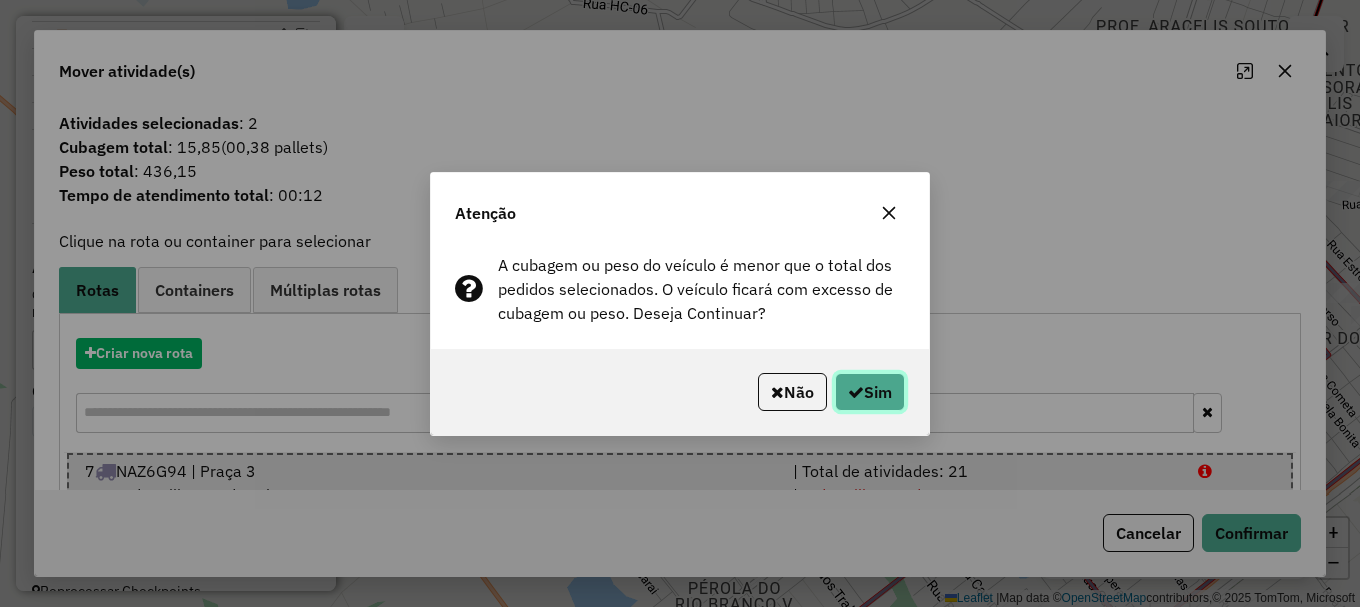 click on "Sim" 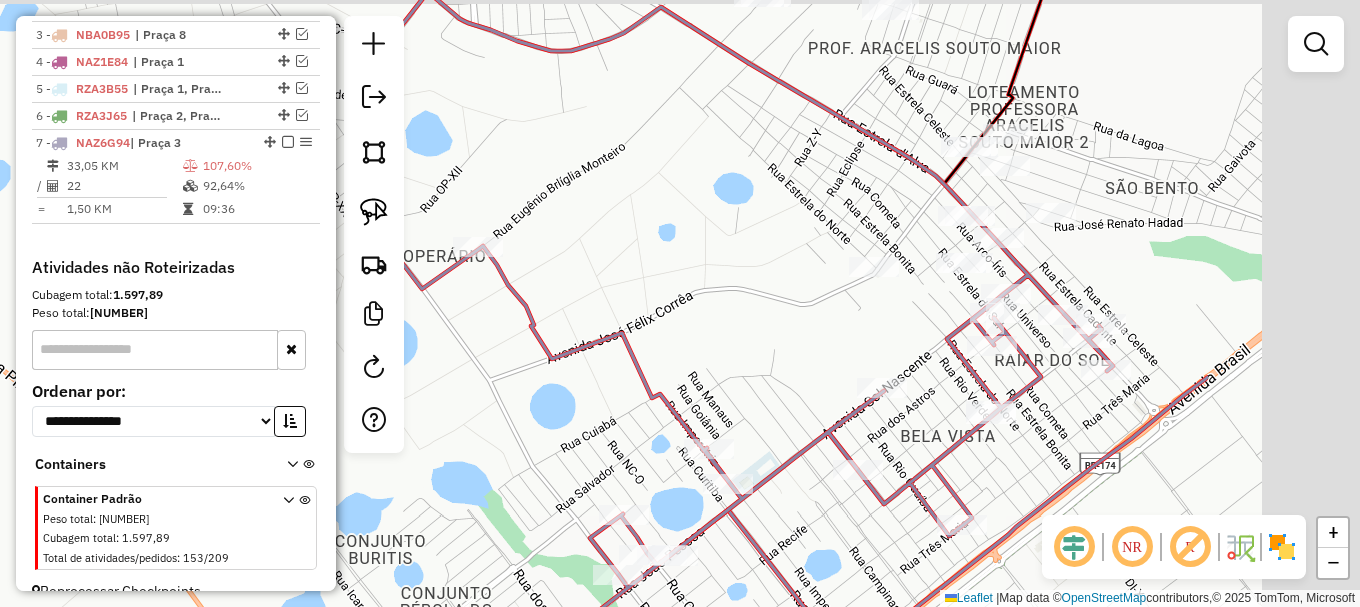 drag, startPoint x: 1143, startPoint y: 294, endPoint x: 692, endPoint y: 305, distance: 451.13412 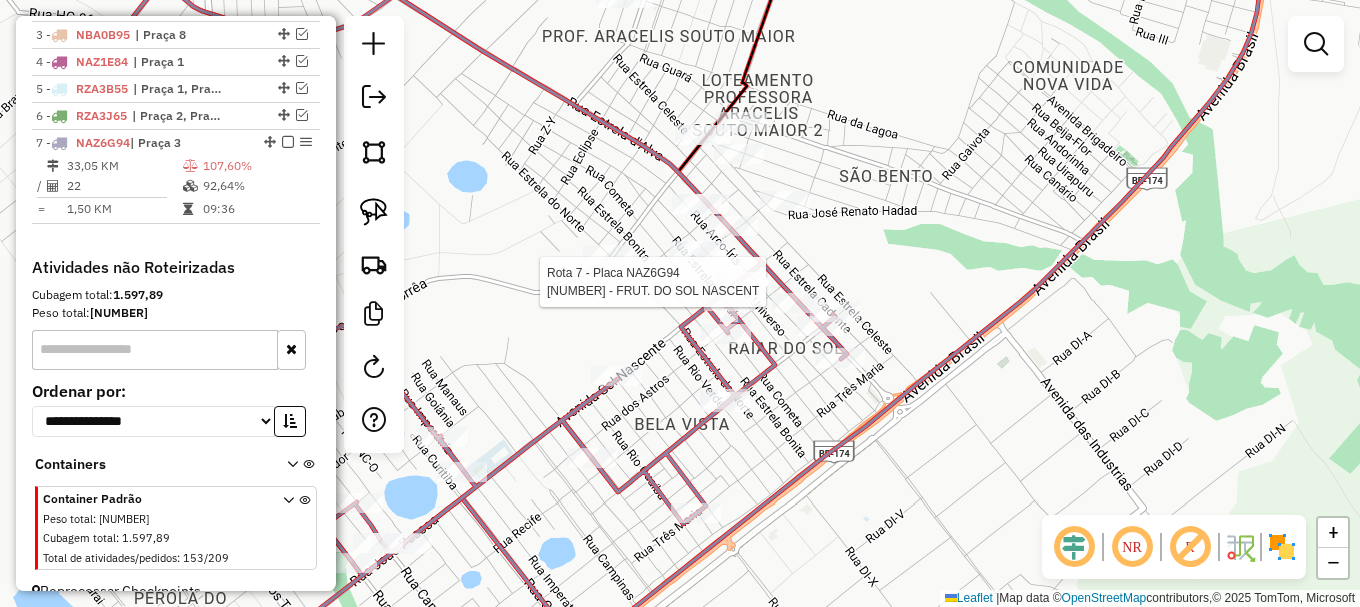 select on "**********" 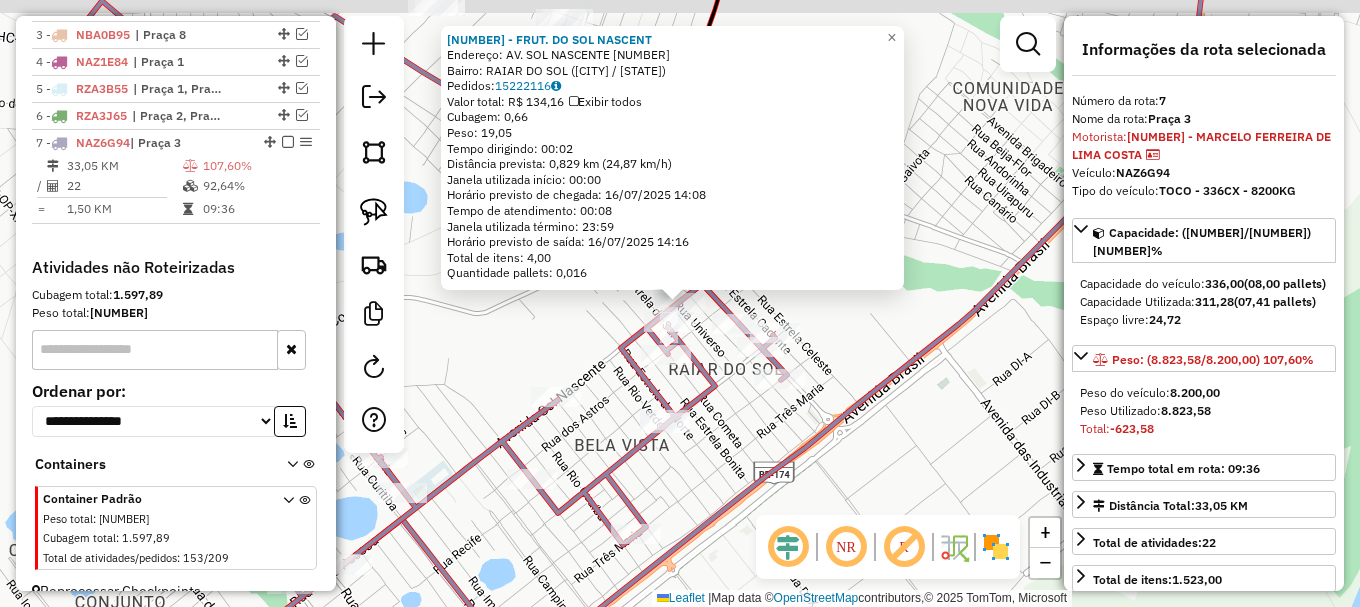 scroll, scrollTop: 867, scrollLeft: 0, axis: vertical 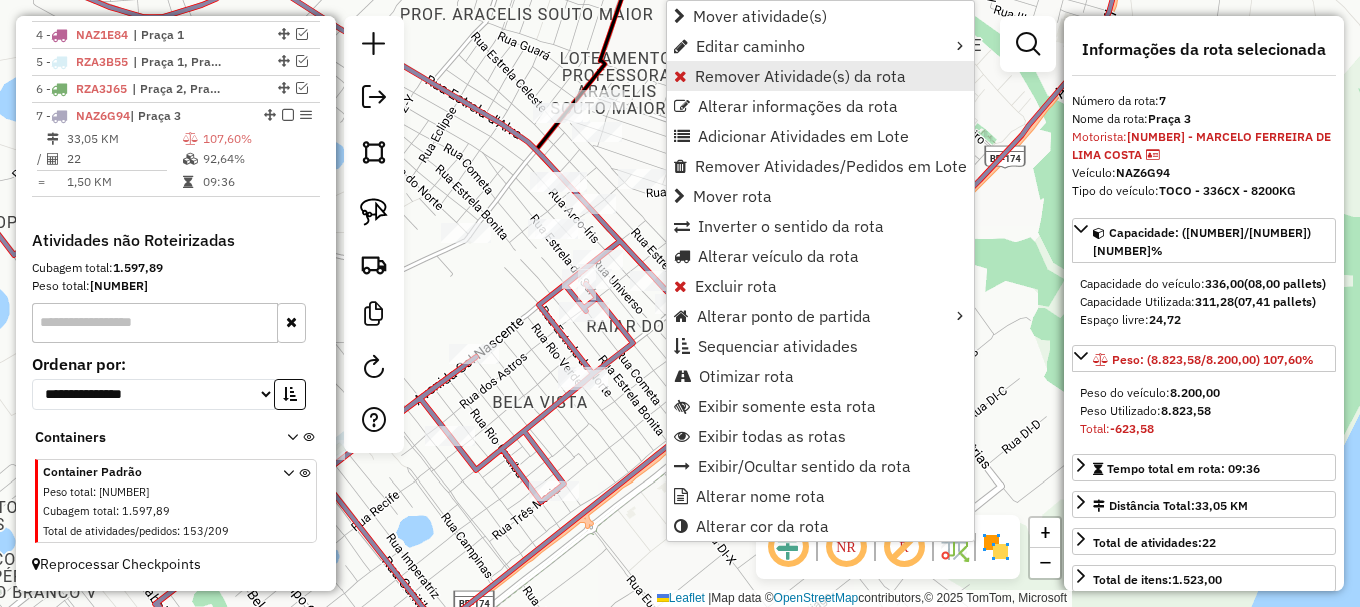 click on "Remover Atividade(s) da rota" at bounding box center (800, 76) 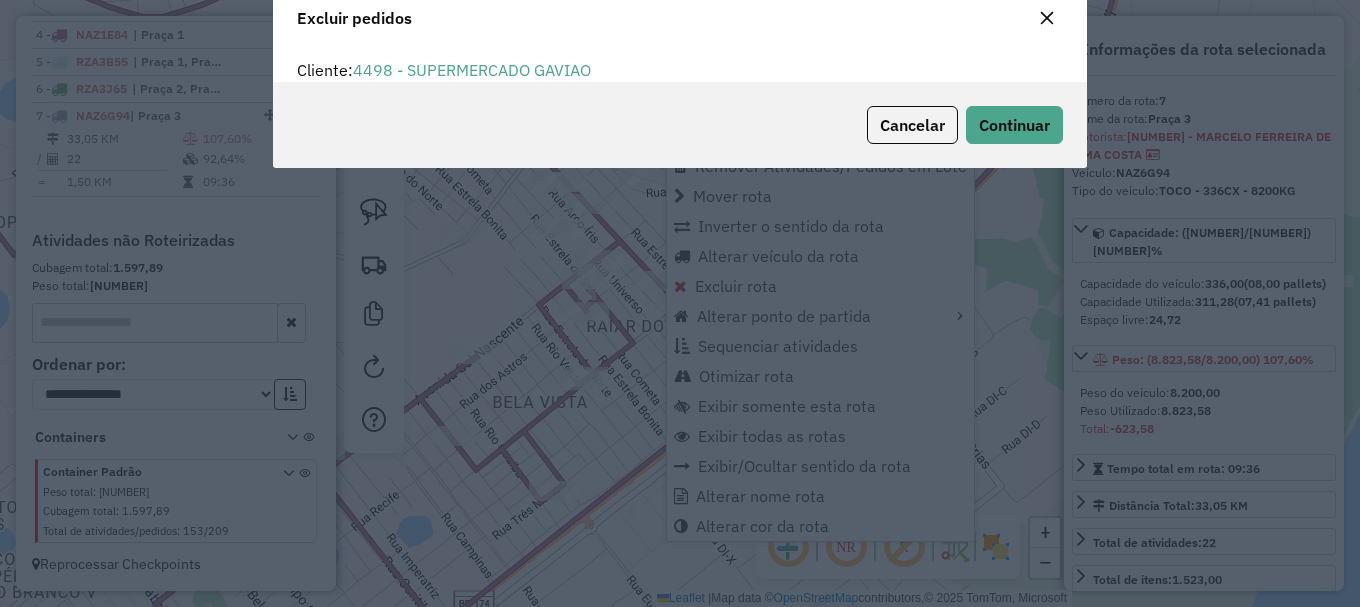 scroll, scrollTop: 82, scrollLeft: 0, axis: vertical 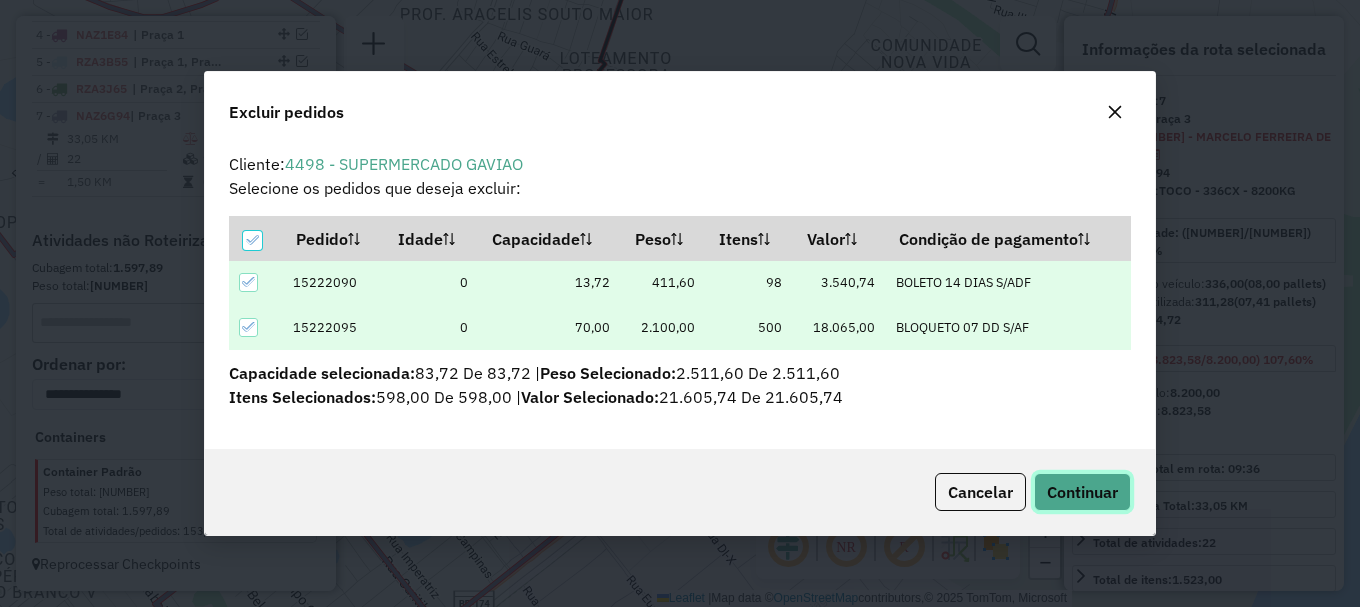 click on "Continuar" 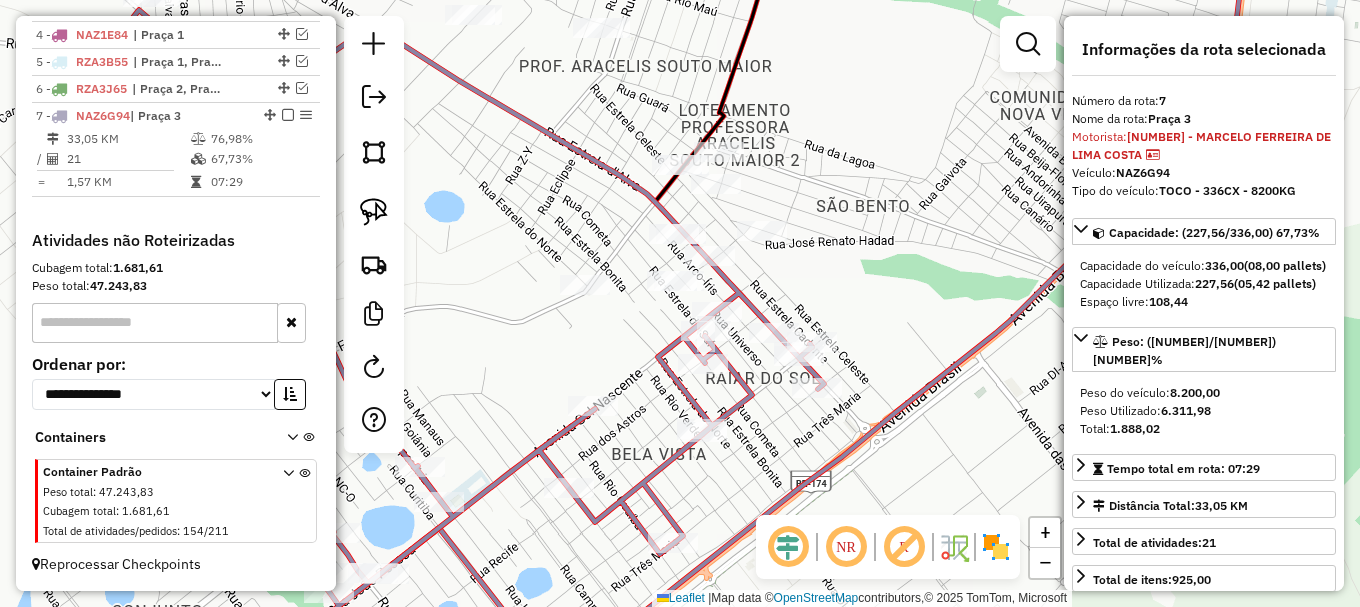 drag, startPoint x: 520, startPoint y: 285, endPoint x: 632, endPoint y: 337, distance: 123.482796 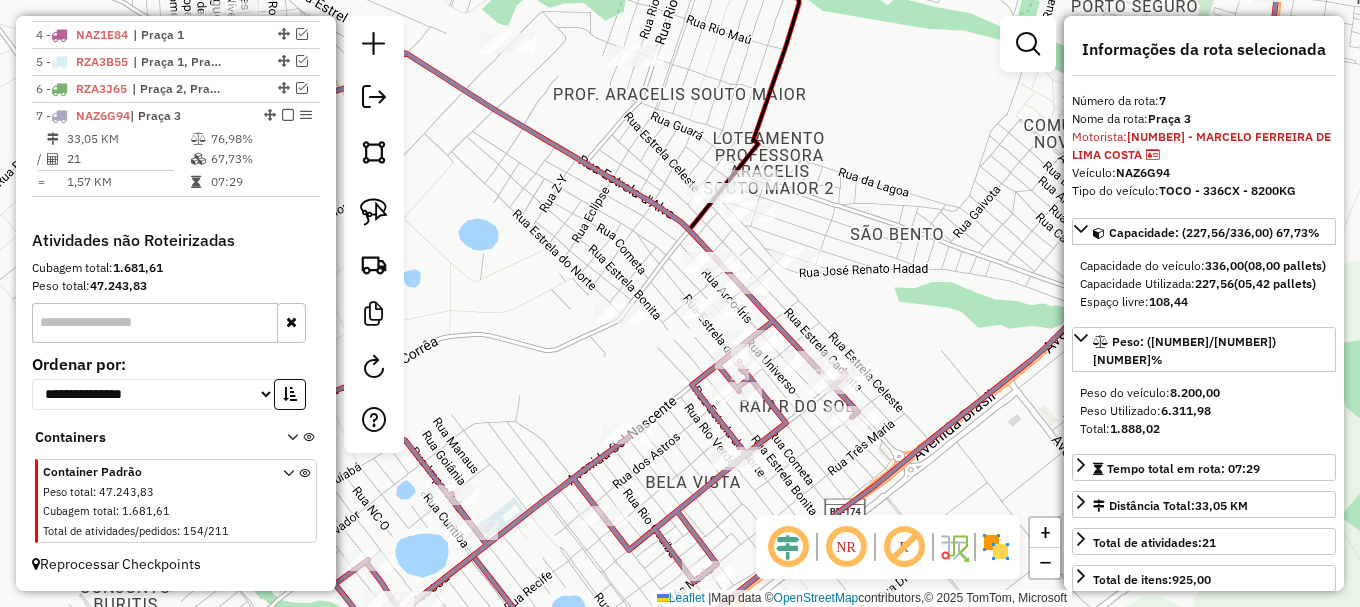 drag, startPoint x: 490, startPoint y: 273, endPoint x: 471, endPoint y: 262, distance: 21.954498 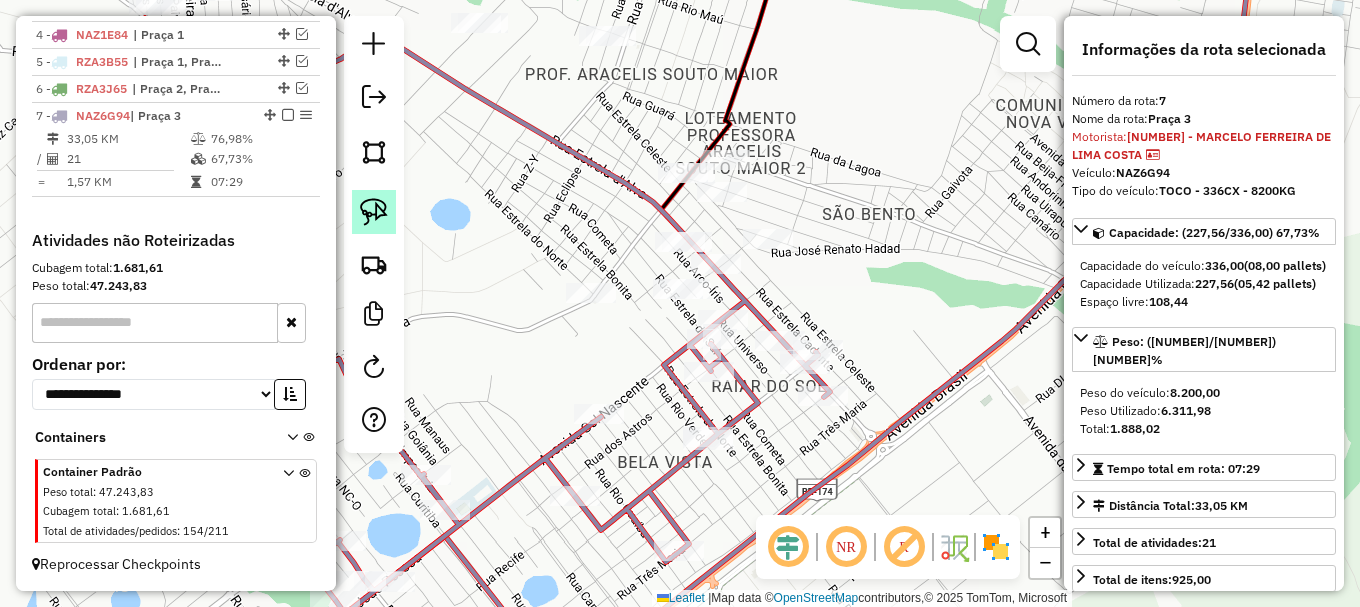 click 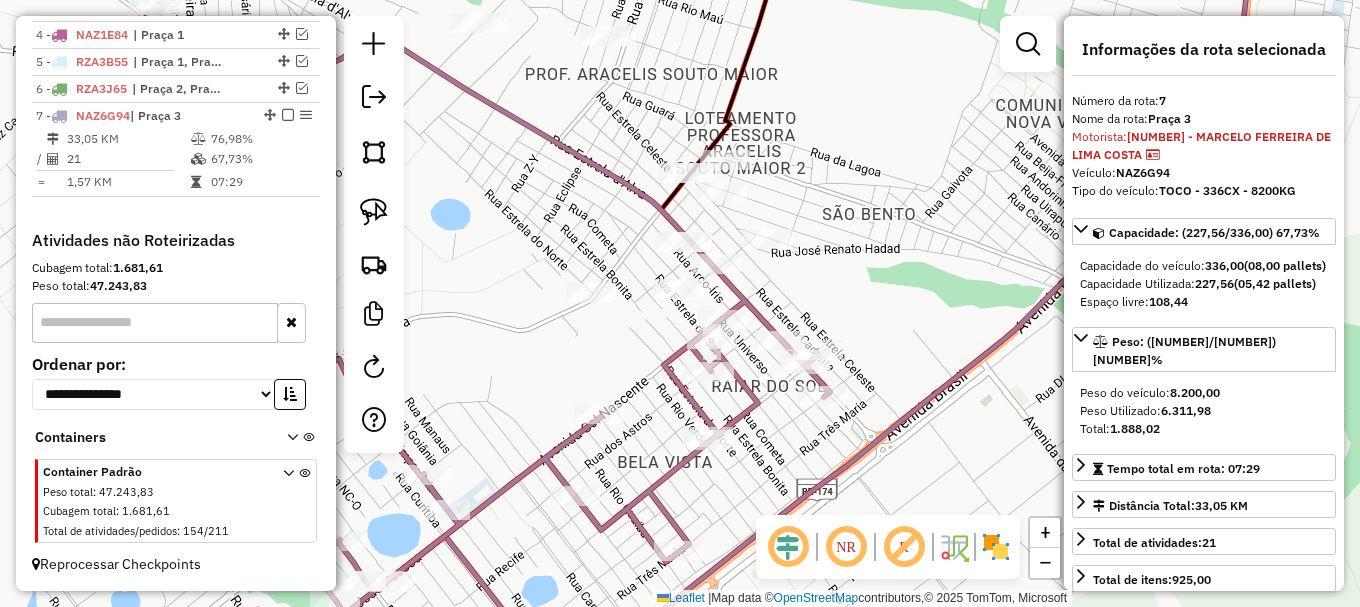 drag, startPoint x: 368, startPoint y: 209, endPoint x: 411, endPoint y: 244, distance: 55.443665 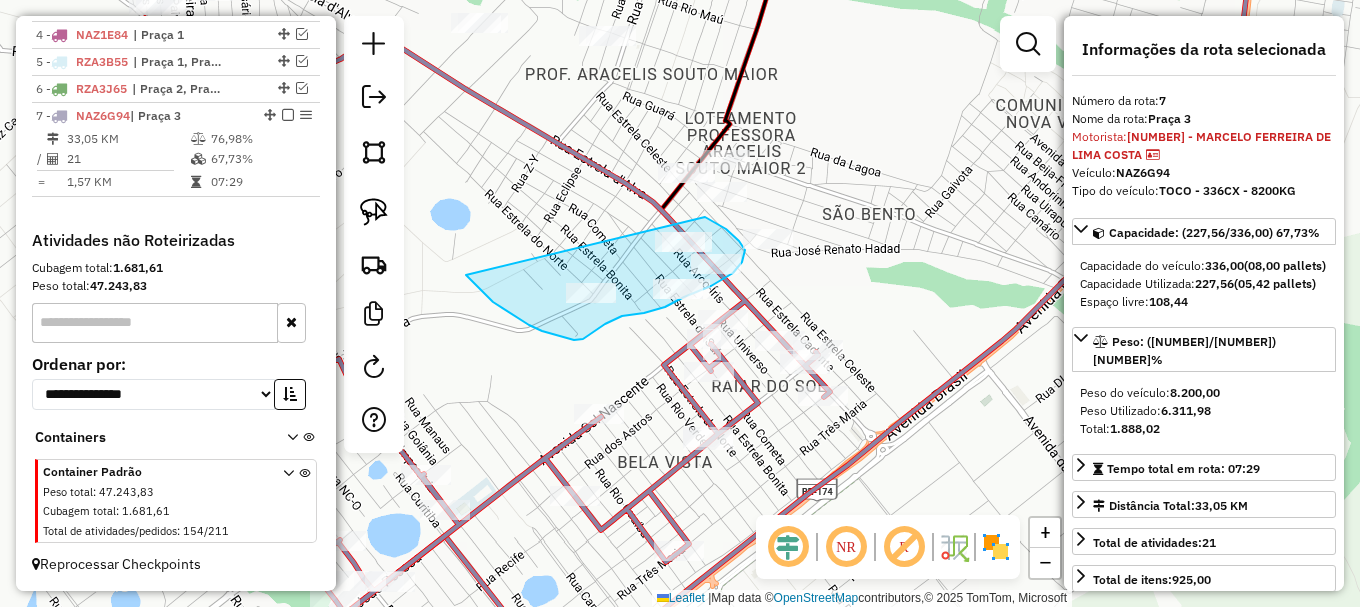 drag, startPoint x: 471, startPoint y: 281, endPoint x: 699, endPoint y: 214, distance: 237.64049 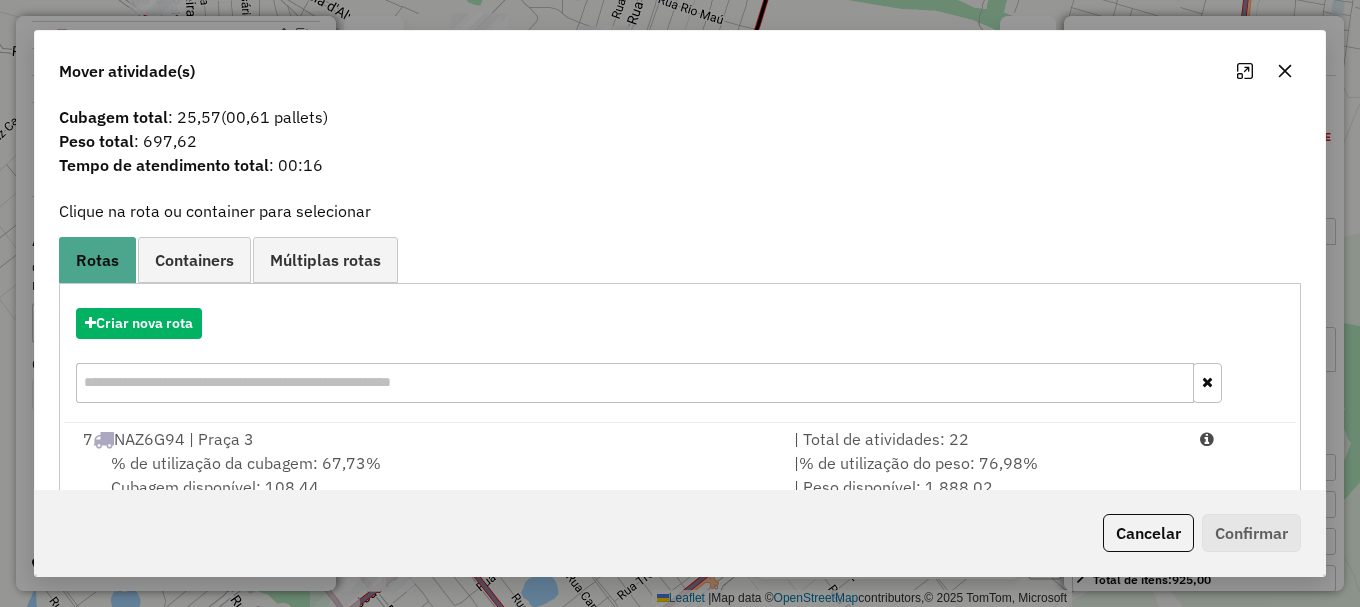 scroll, scrollTop: 78, scrollLeft: 0, axis: vertical 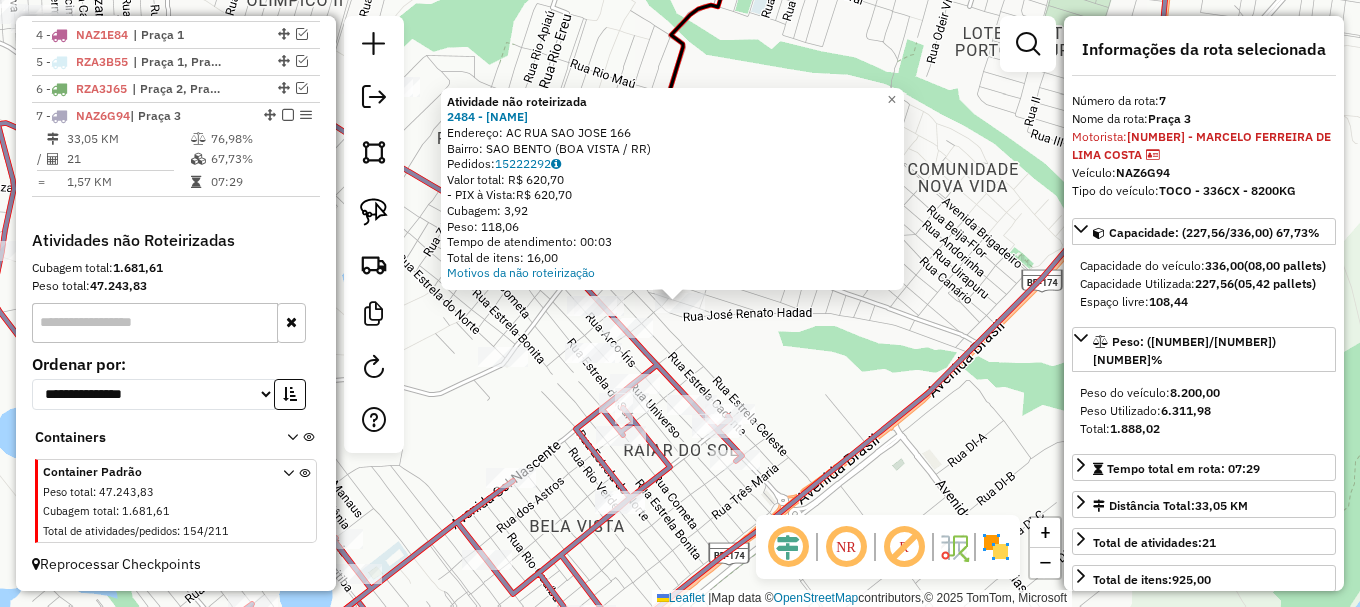 click on "Atividade não roteirizada 2484 - EDSON SOARES SILVA  Endereço: AC  RUA SAO JOSE                  166   Bairro: SAO BENTO (BOA VISTA / RR)   Pedidos:  15222292   Valor total: R$ 620,70   - PIX à Vista:  R$ 620,70   Cubagem: 3,92   Peso: 118,06   Tempo de atendimento: 00:03   Total de itens: 16,00  Motivos da não roteirização × Janela de atendimento Grade de atendimento Capacidade Transportadoras Veículos Cliente Pedidos  Rotas Selecione os dias de semana para filtrar as janelas de atendimento  Seg   Ter   Qua   Qui   Sex   Sáb   Dom  Informe o período da janela de atendimento: De: Até:  Filtrar exatamente a janela do cliente  Considerar janela de atendimento padrão  Selecione os dias de semana para filtrar as grades de atendimento  Seg   Ter   Qua   Qui   Sex   Sáb   Dom   Considerar clientes sem dia de atendimento cadastrado  Clientes fora do dia de atendimento selecionado Filtrar as atividades entre os valores definidos abaixo:  Peso mínimo:   Peso máximo:   Cubagem mínima:   De:   Até:  De:" 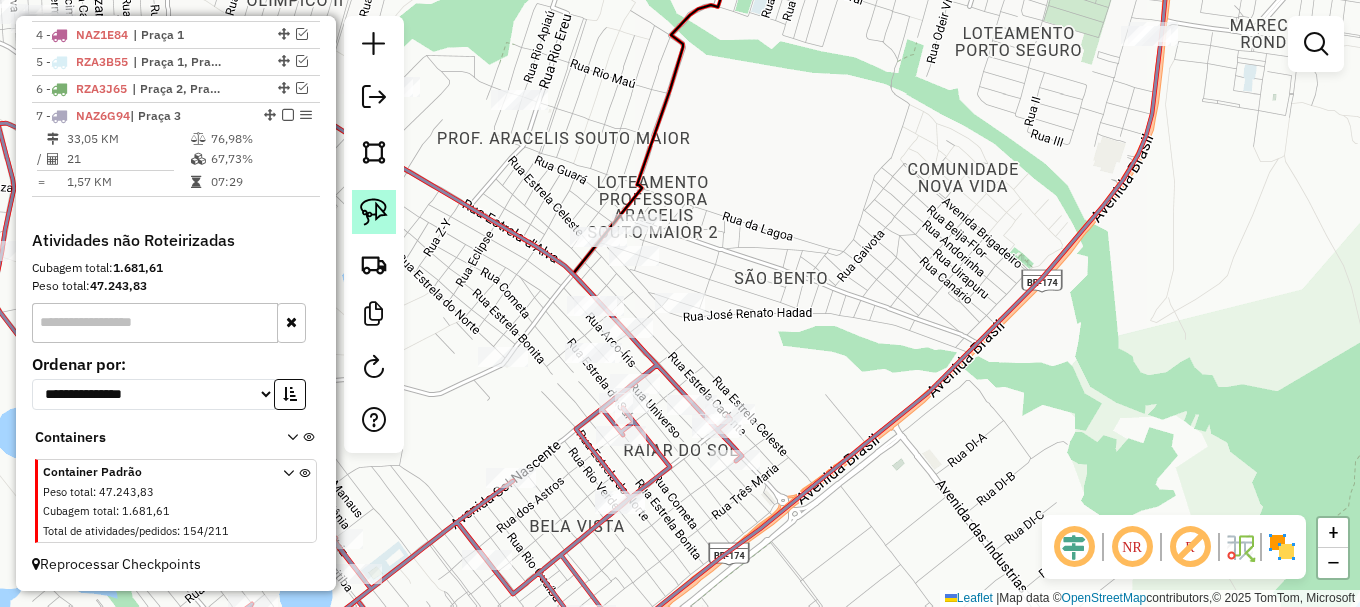 click 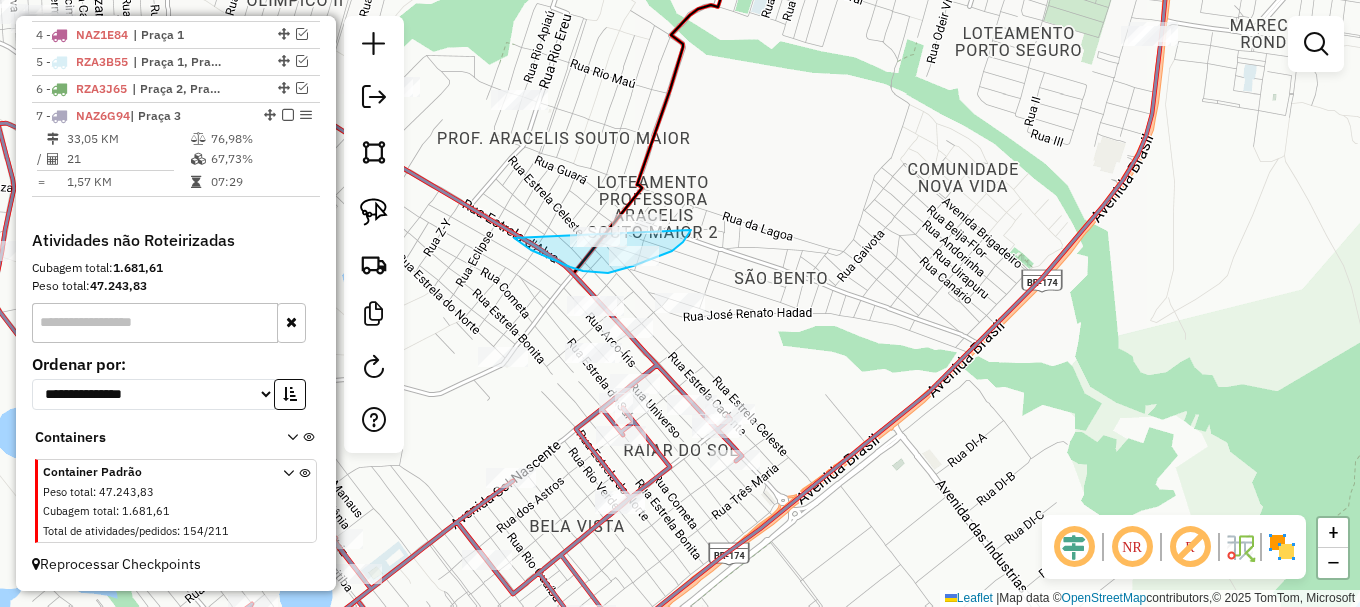 drag, startPoint x: 531, startPoint y: 250, endPoint x: 668, endPoint y: 147, distance: 171.40012 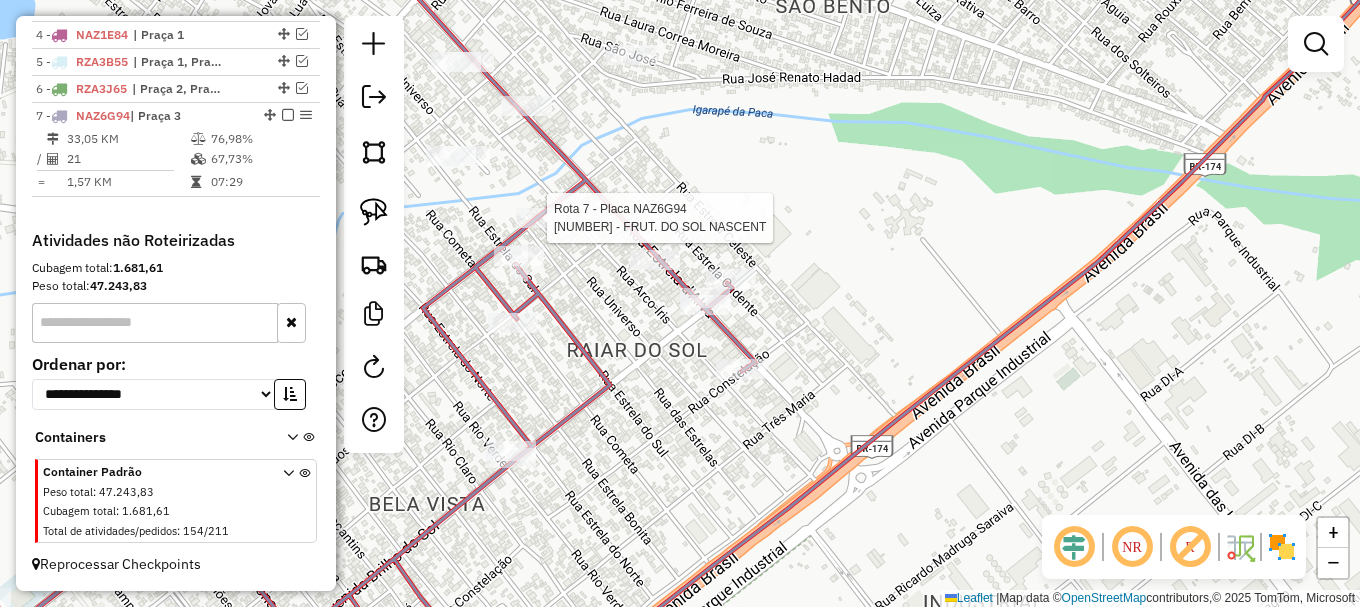 select on "**********" 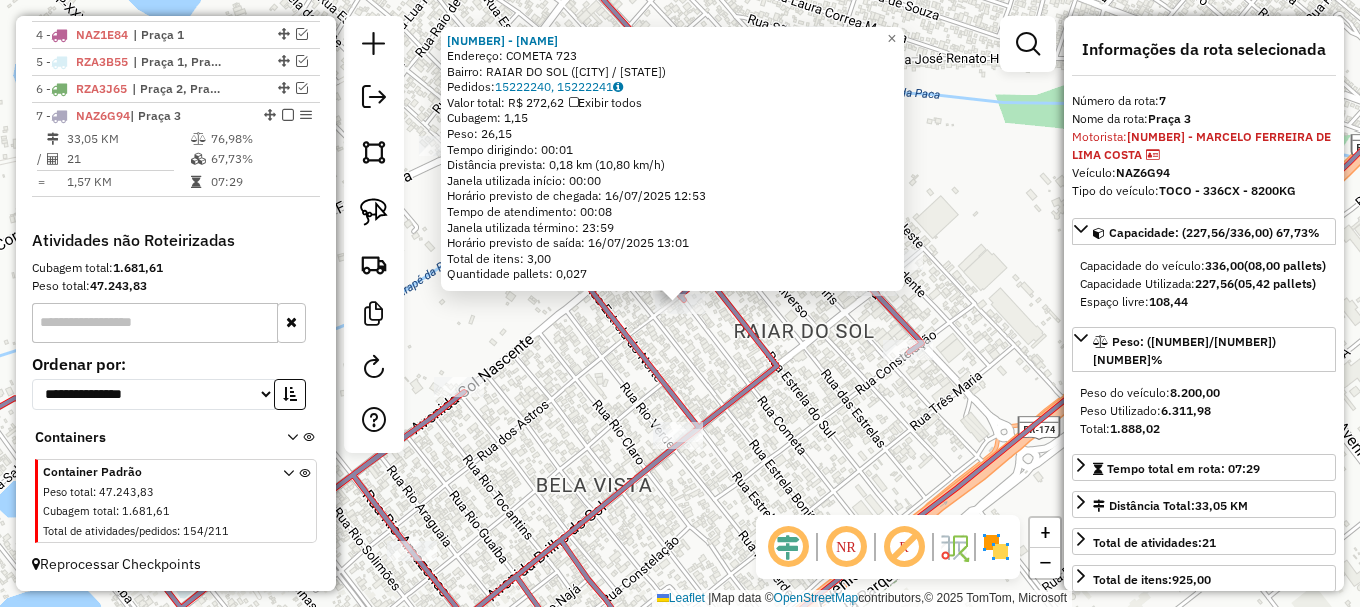 click on "10470 - CASA DE CARNE DO GOR  Endereço:  COMETA 723   Bairro: RAIAR DO SOL (BOA VISTA / RR)   Pedidos:  15222240, 15222241   Valor total: R$ 272,62   Exibir todos   Cubagem: 1,15  Peso: 26,15  Tempo dirigindo: 00:01   Distância prevista: 0,18 km (10,80 km/h)   Janela utilizada início: 00:00   Horário previsto de chegada: 16/07/2025 12:53   Tempo de atendimento: 00:08   Janela utilizada término: 23:59   Horário previsto de saída: 16/07/2025 13:01   Total de itens: 3,00   Quantidade pallets: 0,027  × Janela de atendimento Grade de atendimento Capacidade Transportadoras Veículos Cliente Pedidos  Rotas Selecione os dias de semana para filtrar as janelas de atendimento  Seg   Ter   Qua   Qui   Sex   Sáb   Dom  Informe o período da janela de atendimento: De: Até:  Filtrar exatamente a janela do cliente  Considerar janela de atendimento padrão  Selecione os dias de semana para filtrar as grades de atendimento  Seg   Ter   Qua   Qui   Sex   Sáb   Dom   Clientes fora do dia de atendimento selecionado De:" 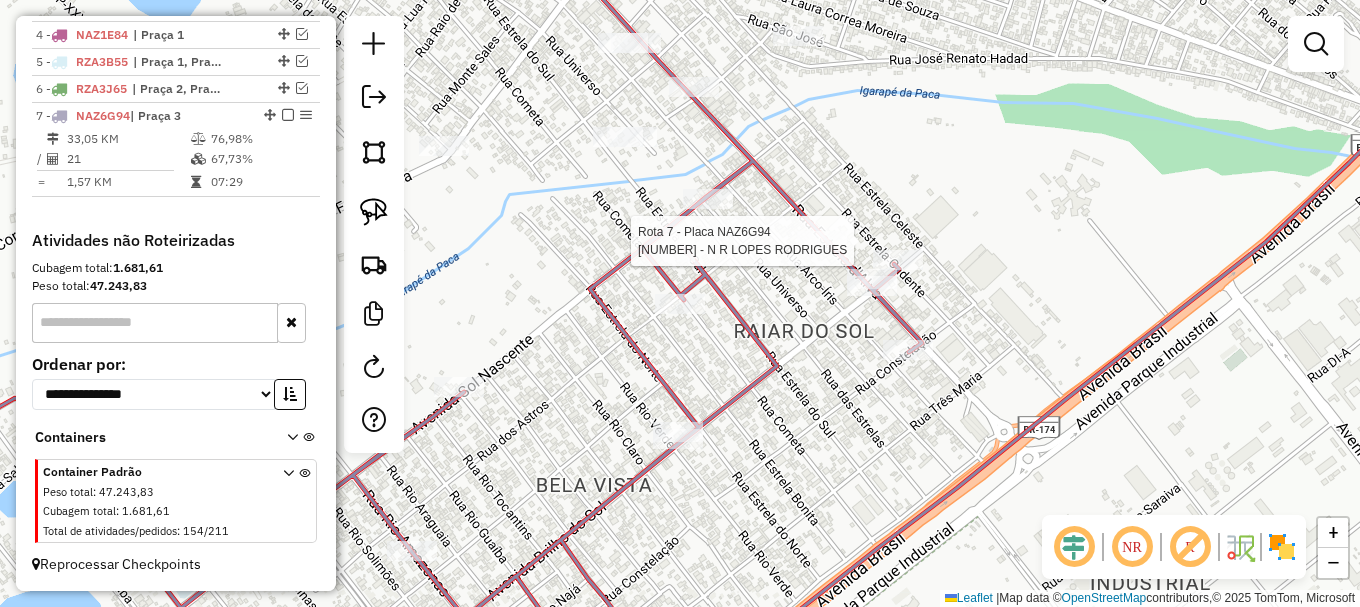 select on "**********" 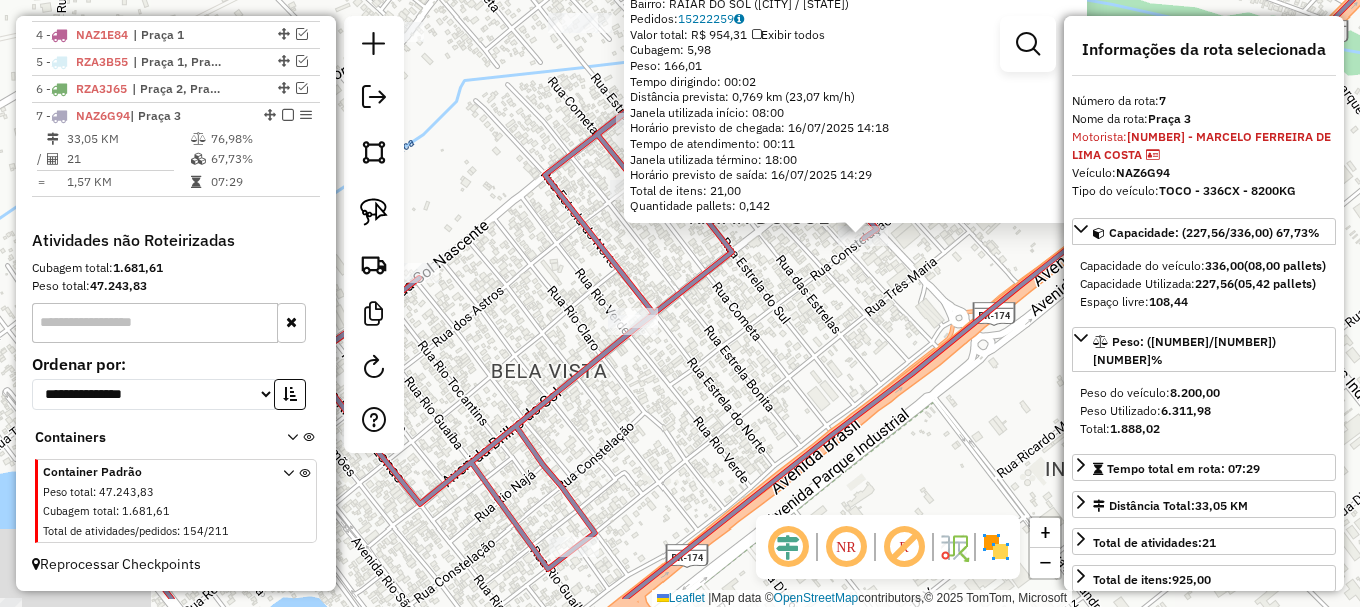 drag, startPoint x: 610, startPoint y: 334, endPoint x: 783, endPoint y: 255, distance: 190.18413 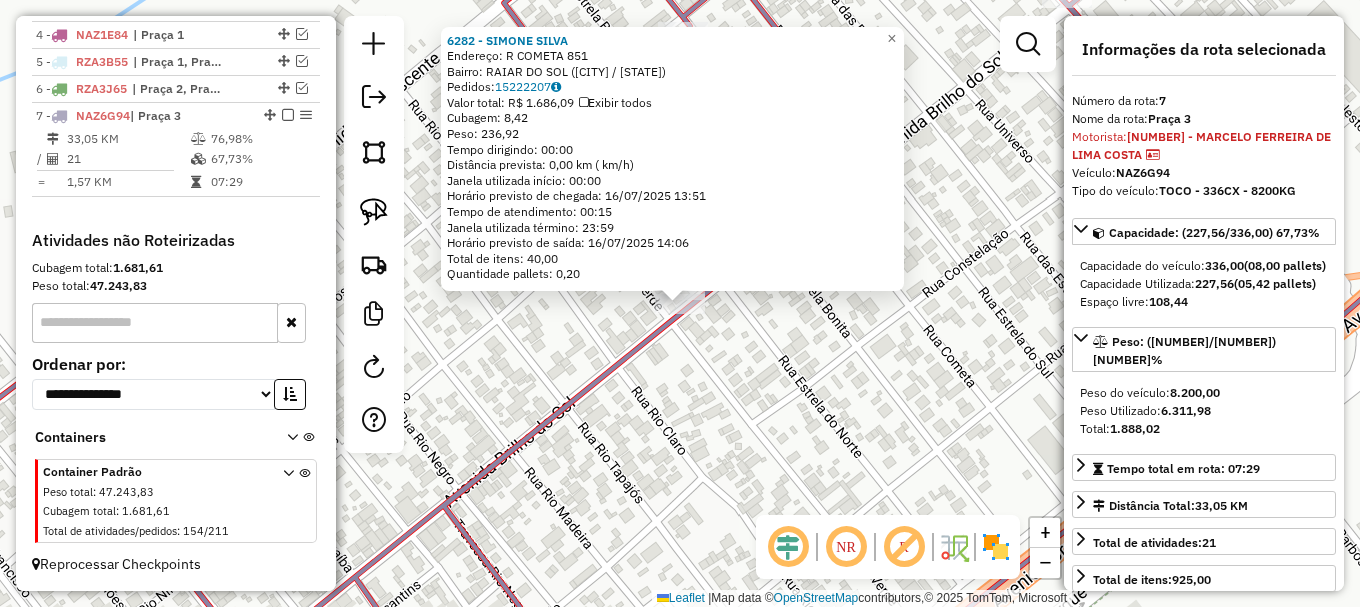 drag, startPoint x: 645, startPoint y: 351, endPoint x: 753, endPoint y: 325, distance: 111.085556 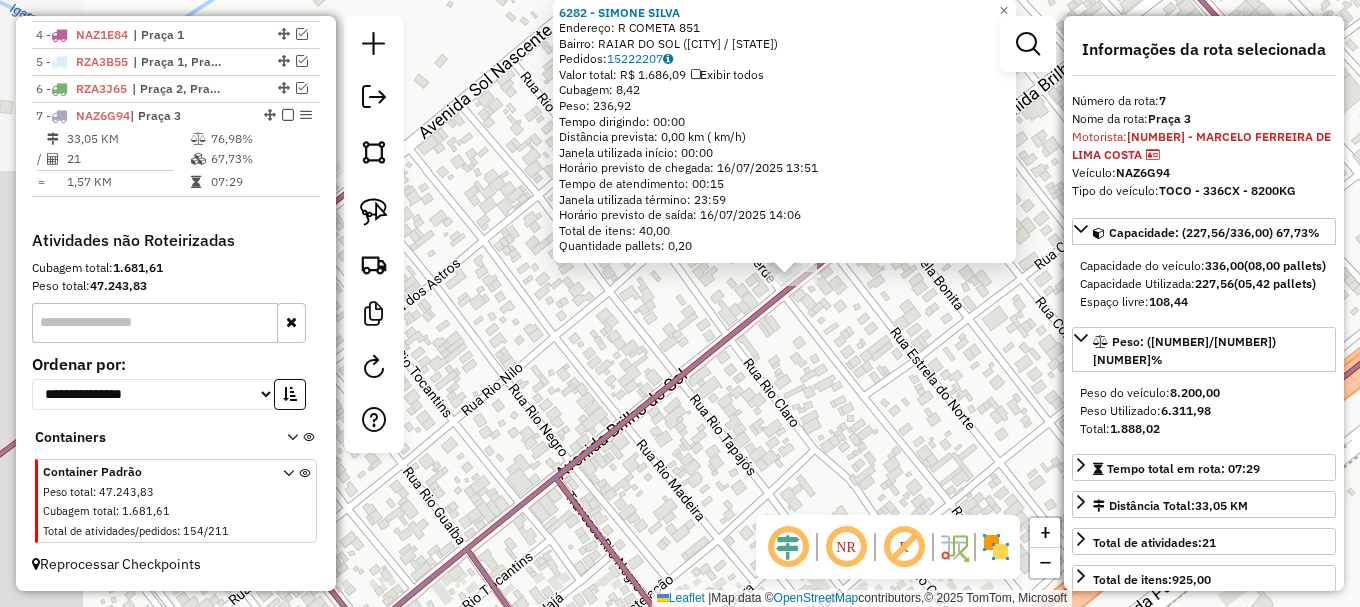 click 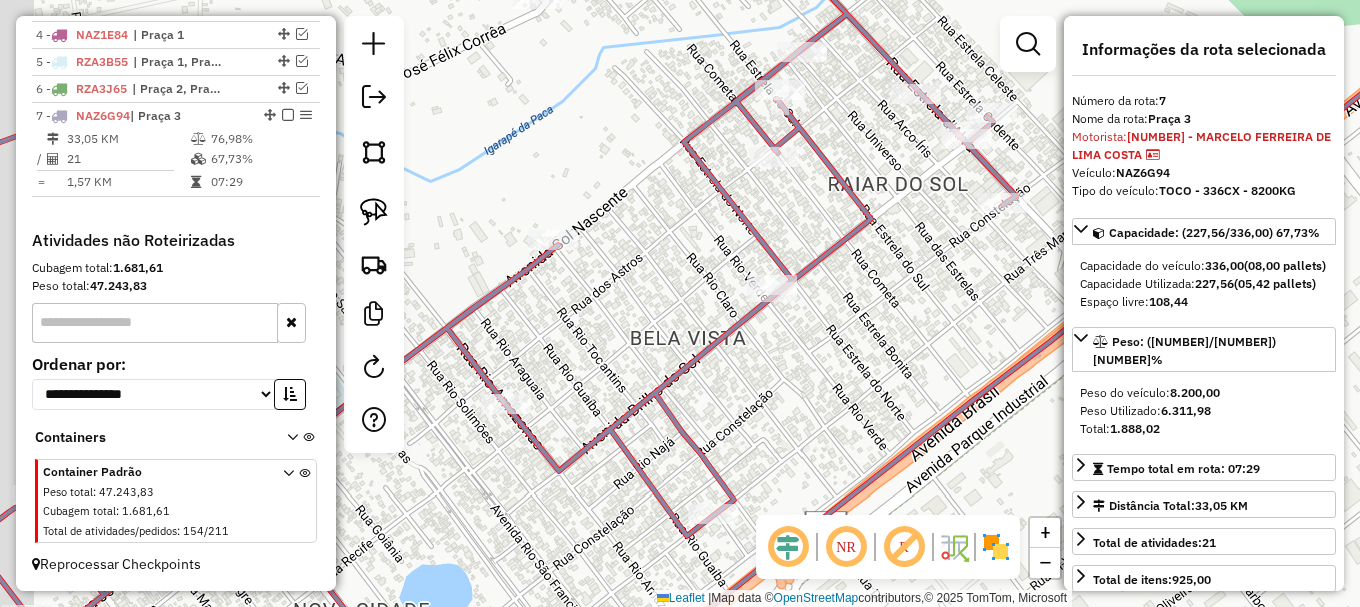drag, startPoint x: 652, startPoint y: 276, endPoint x: 647, endPoint y: 266, distance: 11.18034 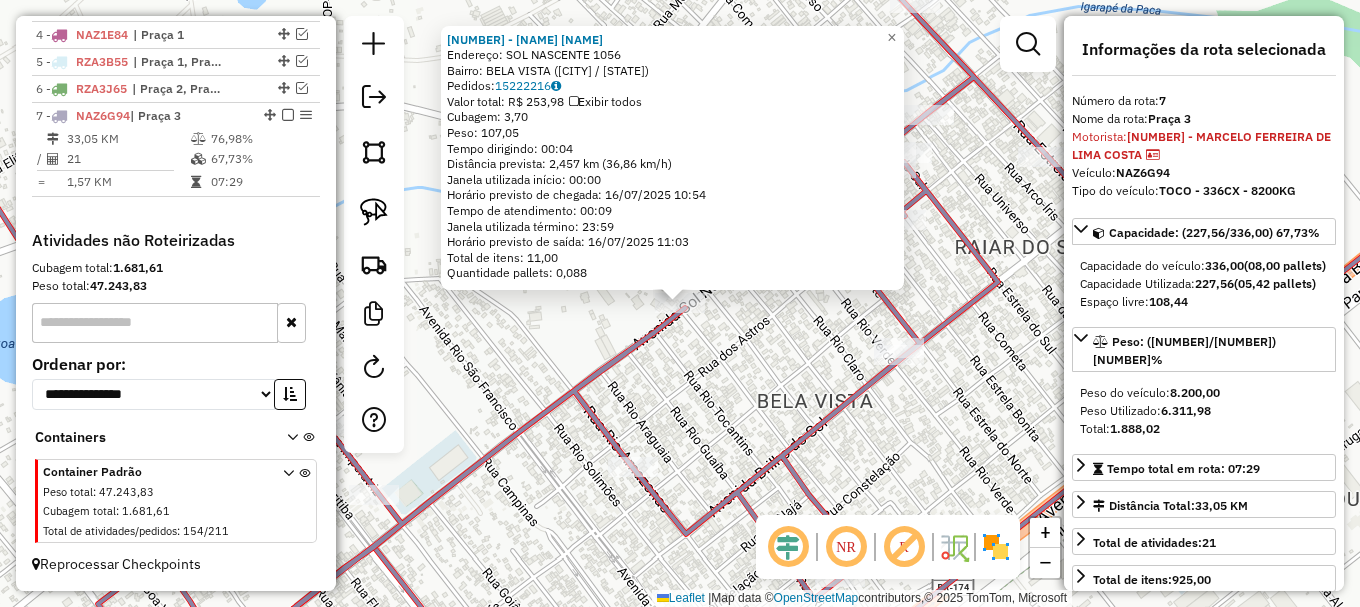 click on "8394 - MERCANTIL PORTELA  Endereço:  SOL NASCENTE 1056   Bairro: BELA VISTA (BOA VISTA / RR)   Pedidos:  15222216   Valor total: R$ 253,98   Exibir todos   Cubagem: 3,70  Peso: 107,05  Tempo dirigindo: 00:04   Distância prevista: 2,457 km (36,86 km/h)   Janela utilizada início: 00:00   Horário previsto de chegada: 16/07/2025 10:54   Tempo de atendimento: 00:09   Janela utilizada término: 23:59   Horário previsto de saída: 16/07/2025 11:03   Total de itens: 11,00   Quantidade pallets: 0,088  × Janela de atendimento Grade de atendimento Capacidade Transportadoras Veículos Cliente Pedidos  Rotas Selecione os dias de semana para filtrar as janelas de atendimento  Seg   Ter   Qua   Qui   Sex   Sáb   Dom  Informe o período da janela de atendimento: De: Até:  Filtrar exatamente a janela do cliente  Considerar janela de atendimento padrão  Selecione os dias de semana para filtrar as grades de atendimento  Seg   Ter   Qua   Qui   Sex   Sáb   Dom   Considerar clientes sem dia de atendimento cadastrado De:" 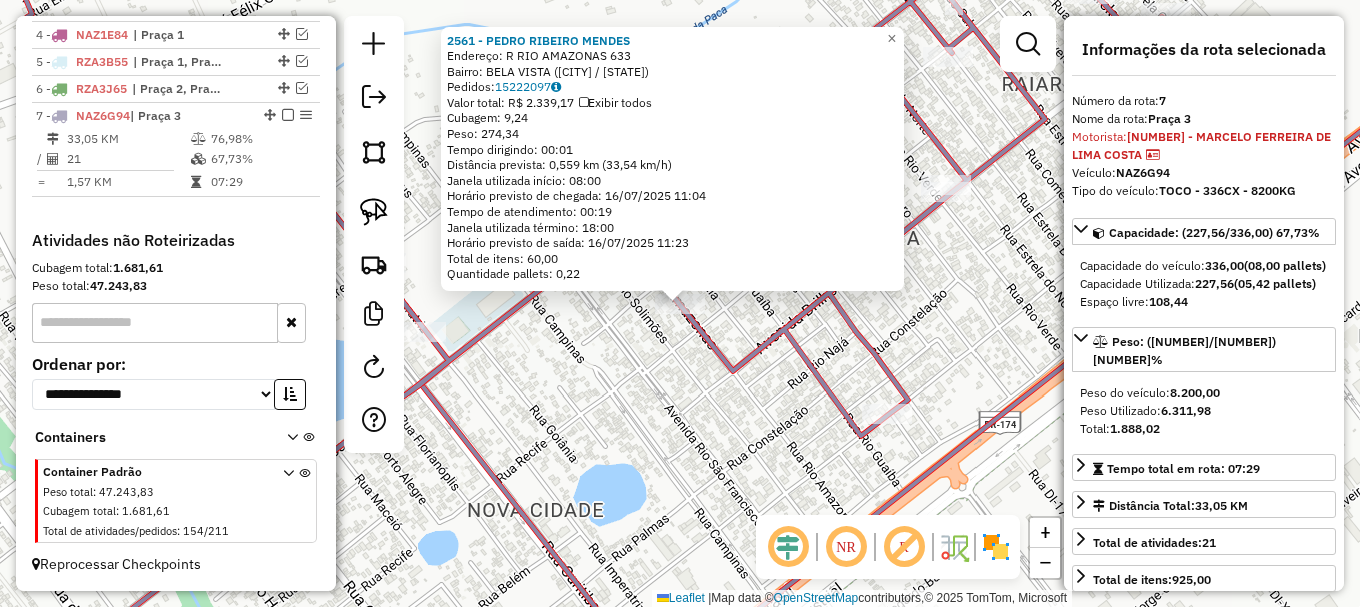 click 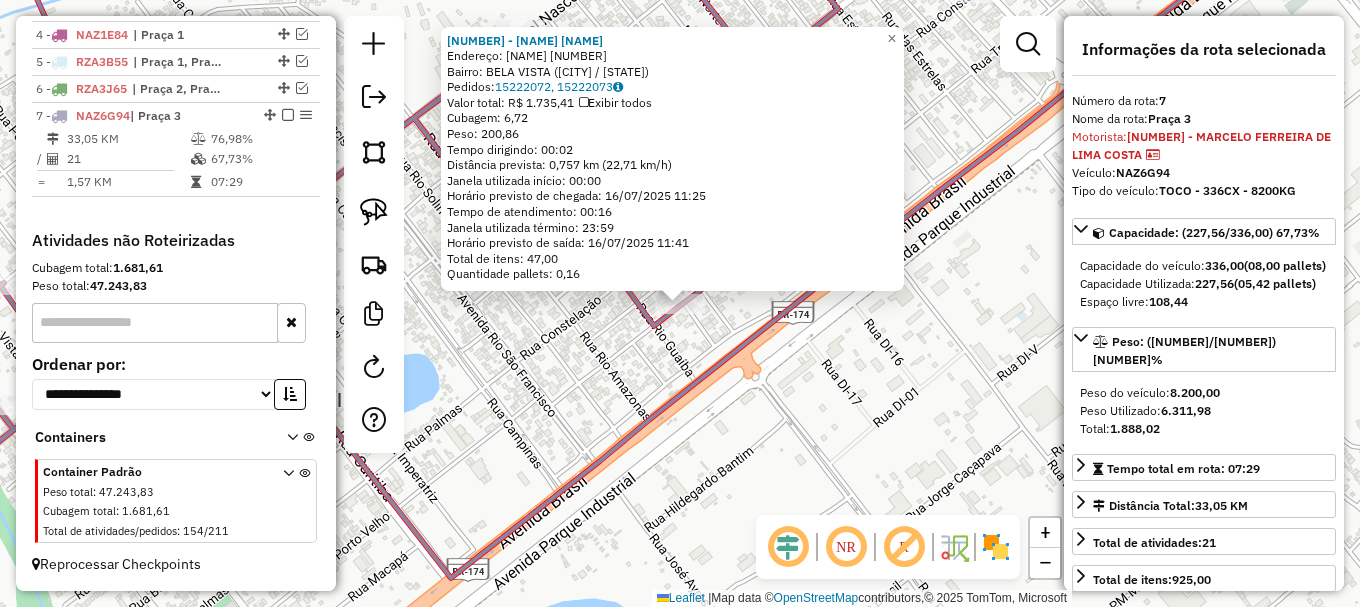 click on "7968 - MERCANTIL SALES  Endereço:  TRES MARIAS 1188   Bairro: BELA VISTA (BOA VISTA / RR)   Pedidos:  15222072, 15222073   Valor total: R$ 1.735,41   Exibir todos   Cubagem: 6,72  Peso: 200,86  Tempo dirigindo: 00:02   Distância prevista: 0,757 km (22,71 km/h)   Janela utilizada início: 00:00   Horário previsto de chegada: 16/07/2025 11:25   Tempo de atendimento: 00:16   Janela utilizada término: 23:59   Horário previsto de saída: 16/07/2025 11:41   Total de itens: 47,00   Quantidade pallets: 0,16  × Janela de atendimento Grade de atendimento Capacidade Transportadoras Veículos Cliente Pedidos  Rotas Selecione os dias de semana para filtrar as janelas de atendimento  Seg   Ter   Qua   Qui   Sex   Sáb   Dom  Informe o período da janela de atendimento: De: Até:  Filtrar exatamente a janela do cliente  Considerar janela de atendimento padrão  Selecione os dias de semana para filtrar as grades de atendimento  Seg   Ter   Qua   Qui   Sex   Sáb   Dom   Clientes fora do dia de atendimento selecionado +" 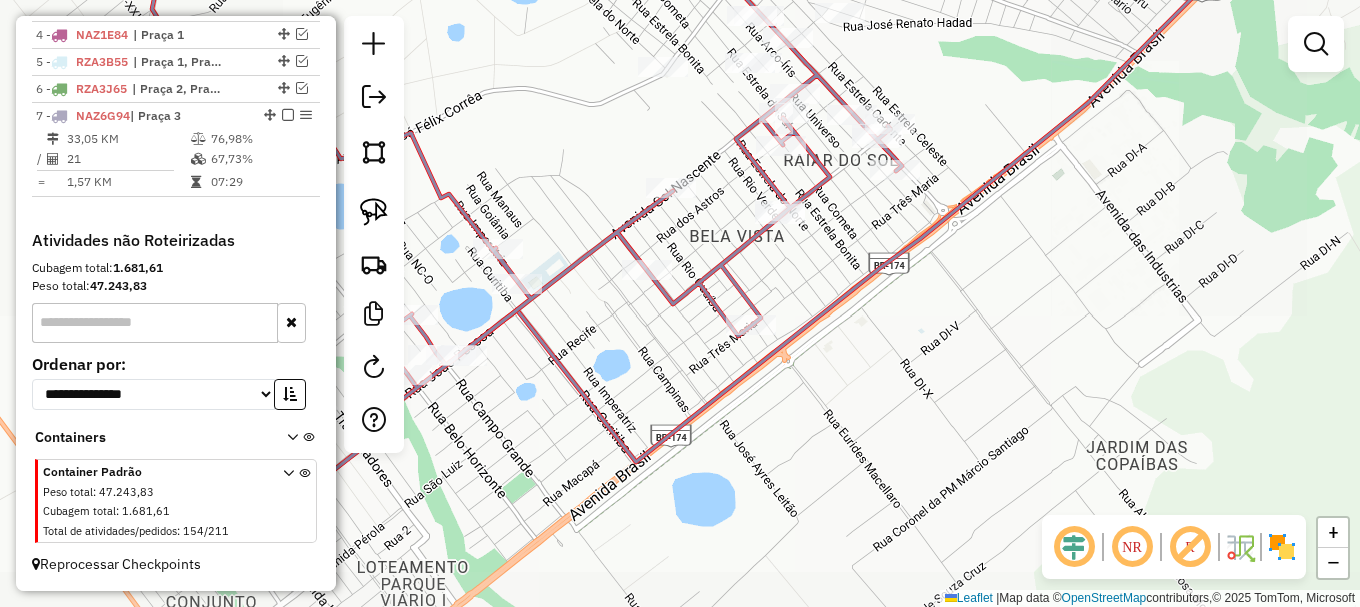 drag, startPoint x: 958, startPoint y: 263, endPoint x: 834, endPoint y: 406, distance: 189.27493 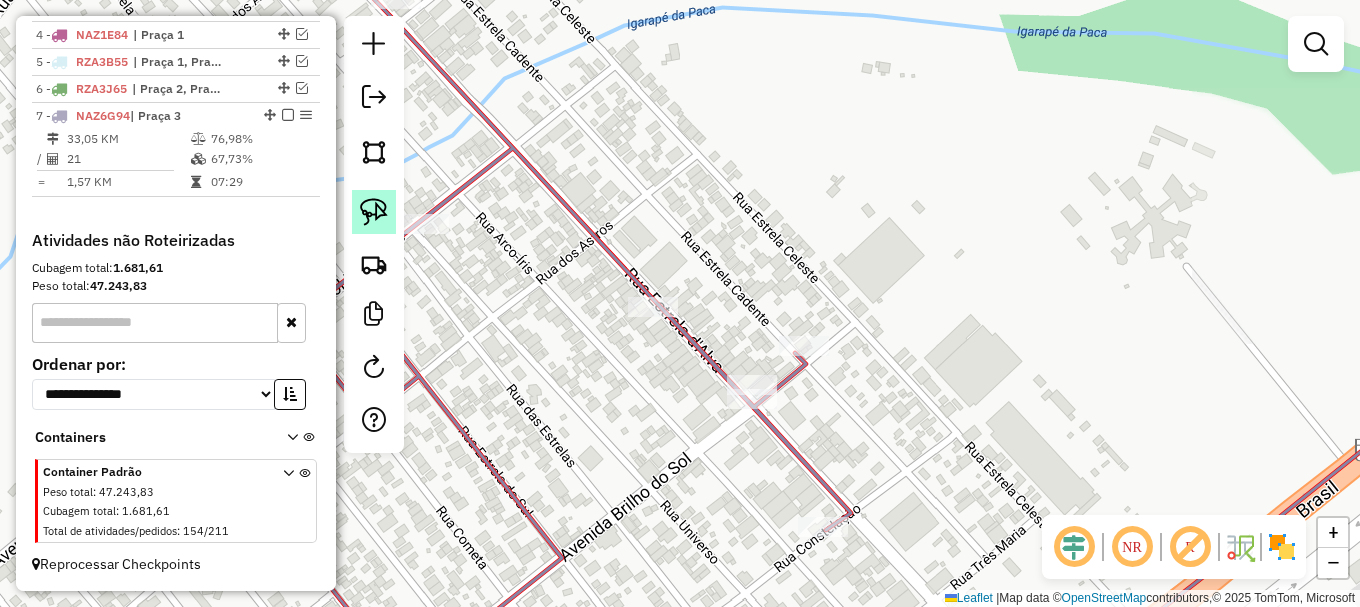 click 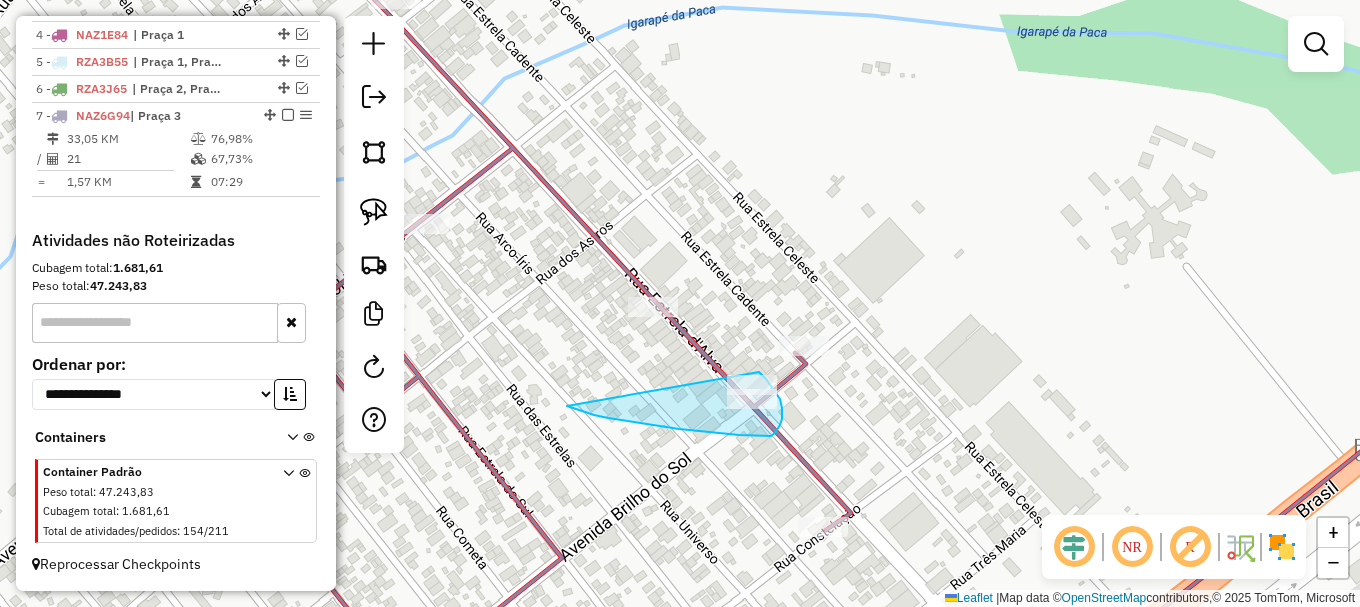 drag, startPoint x: 573, startPoint y: 408, endPoint x: 749, endPoint y: 358, distance: 182.96448 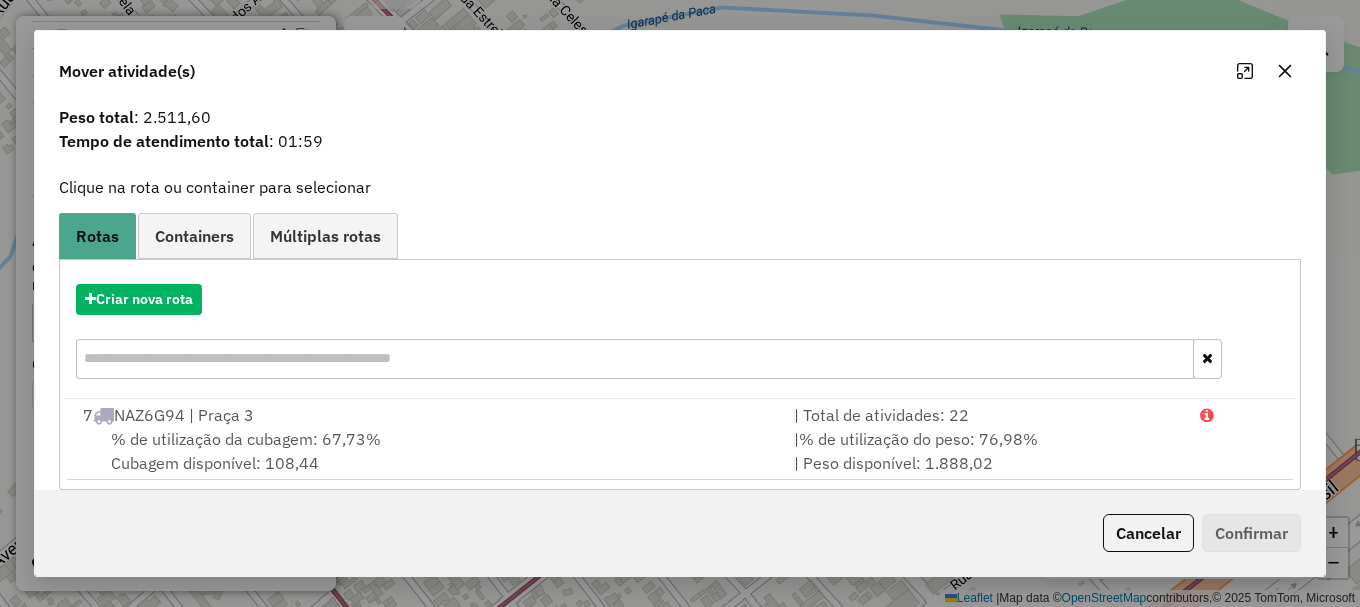 scroll, scrollTop: 78, scrollLeft: 0, axis: vertical 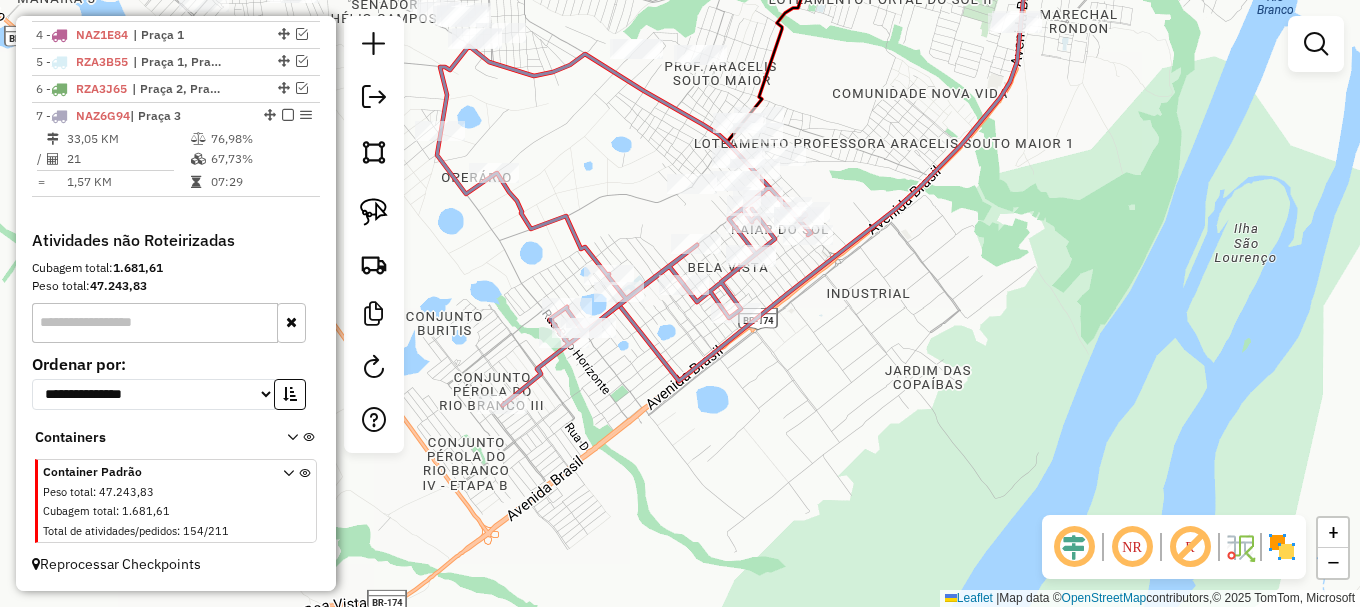 drag, startPoint x: 879, startPoint y: 137, endPoint x: 832, endPoint y: 303, distance: 172.52536 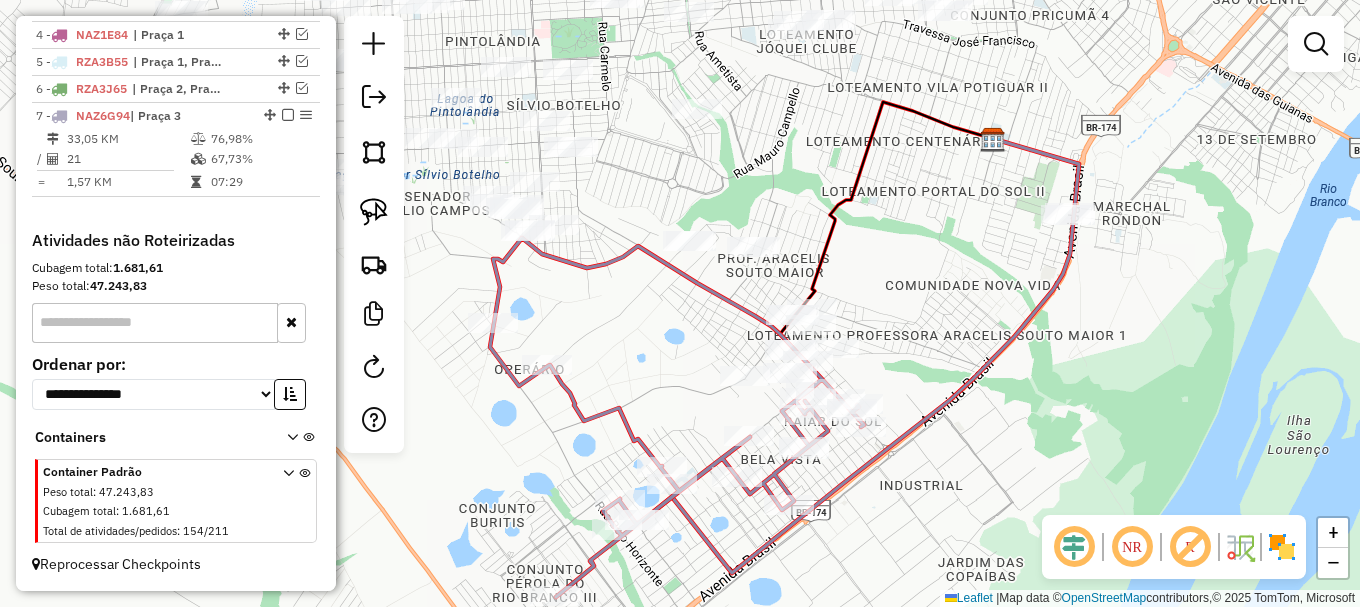 drag, startPoint x: 841, startPoint y: 233, endPoint x: 580, endPoint y: 214, distance: 261.69064 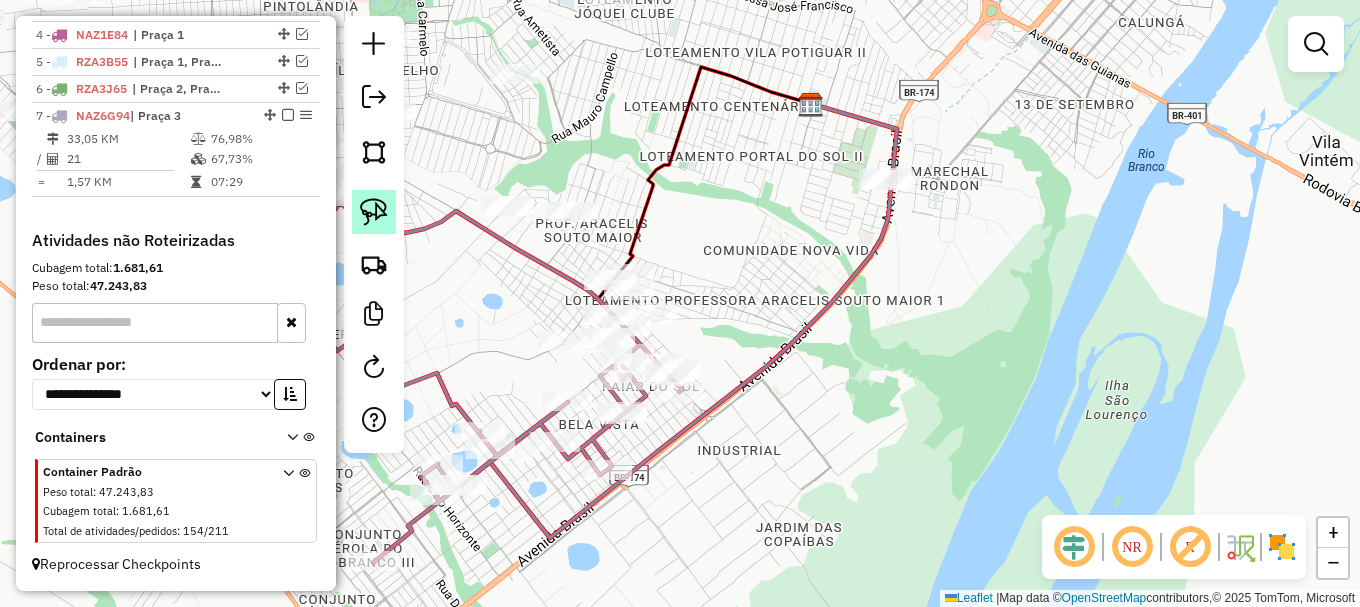 click 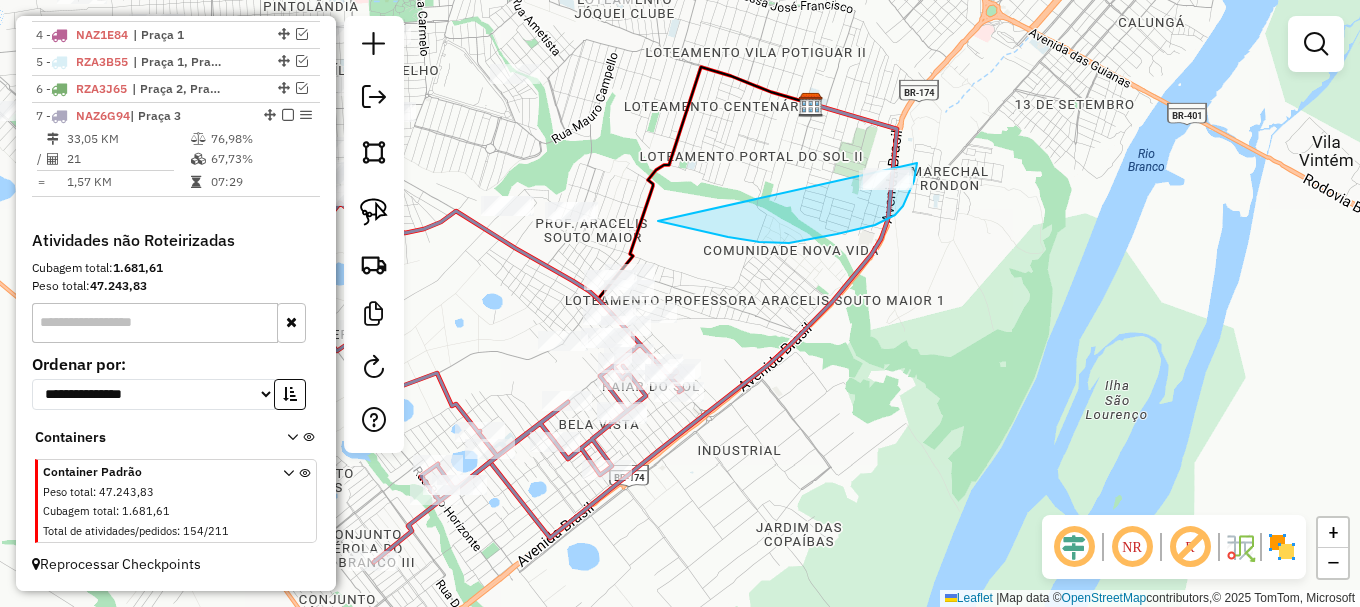 drag, startPoint x: 728, startPoint y: 237, endPoint x: 911, endPoint y: 135, distance: 209.50656 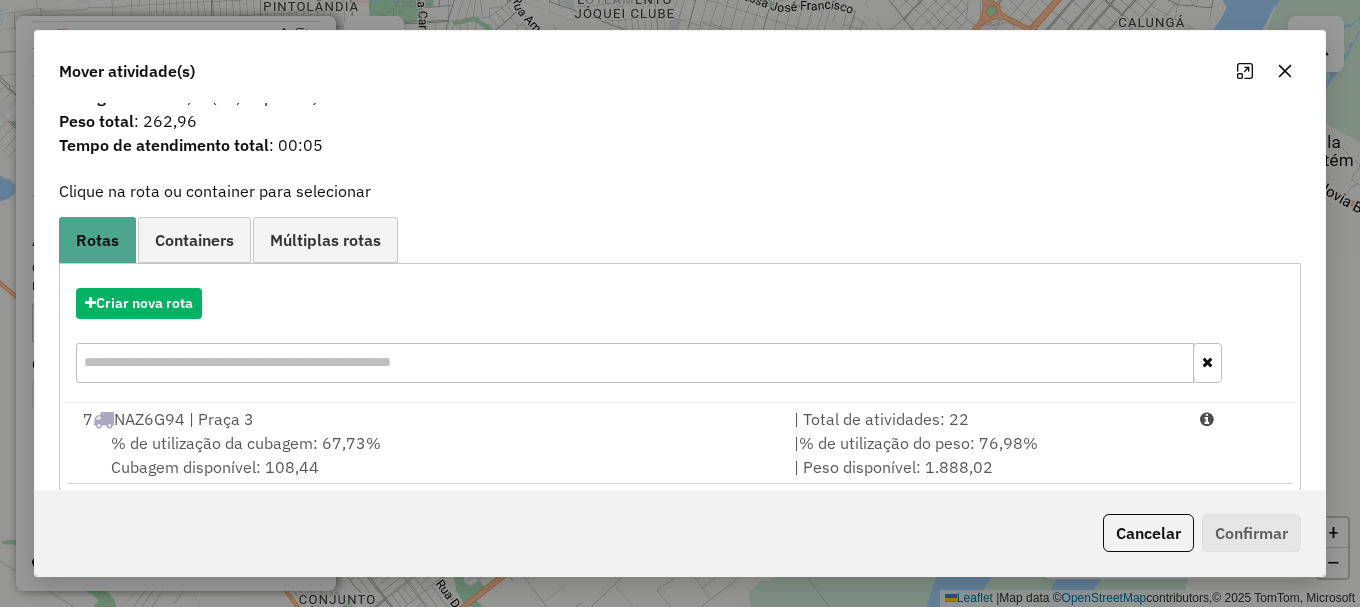 scroll, scrollTop: 78, scrollLeft: 0, axis: vertical 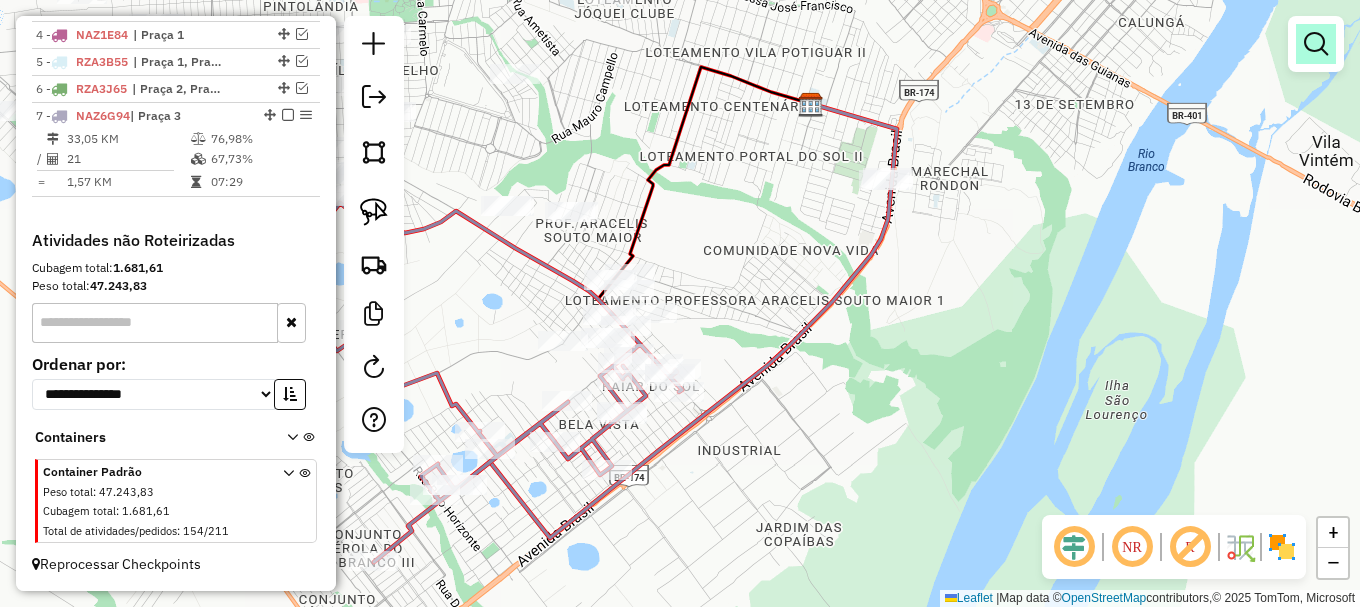drag, startPoint x: 1314, startPoint y: 40, endPoint x: 1078, endPoint y: 77, distance: 238.88281 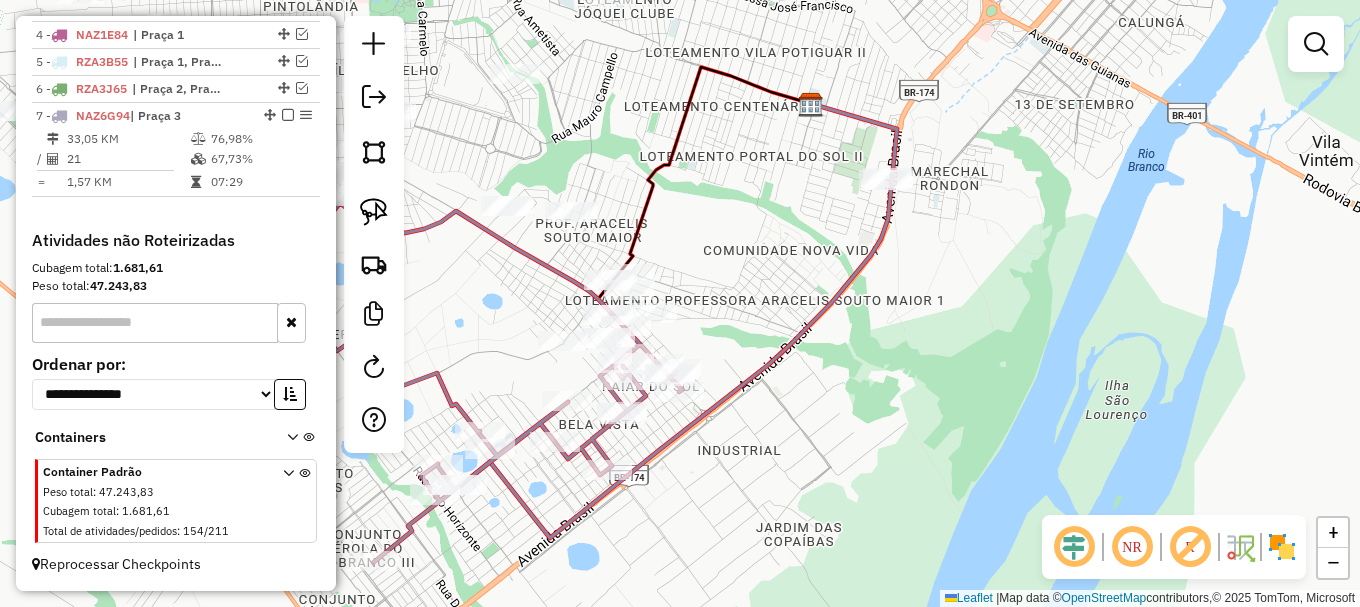 click at bounding box center [1316, 44] 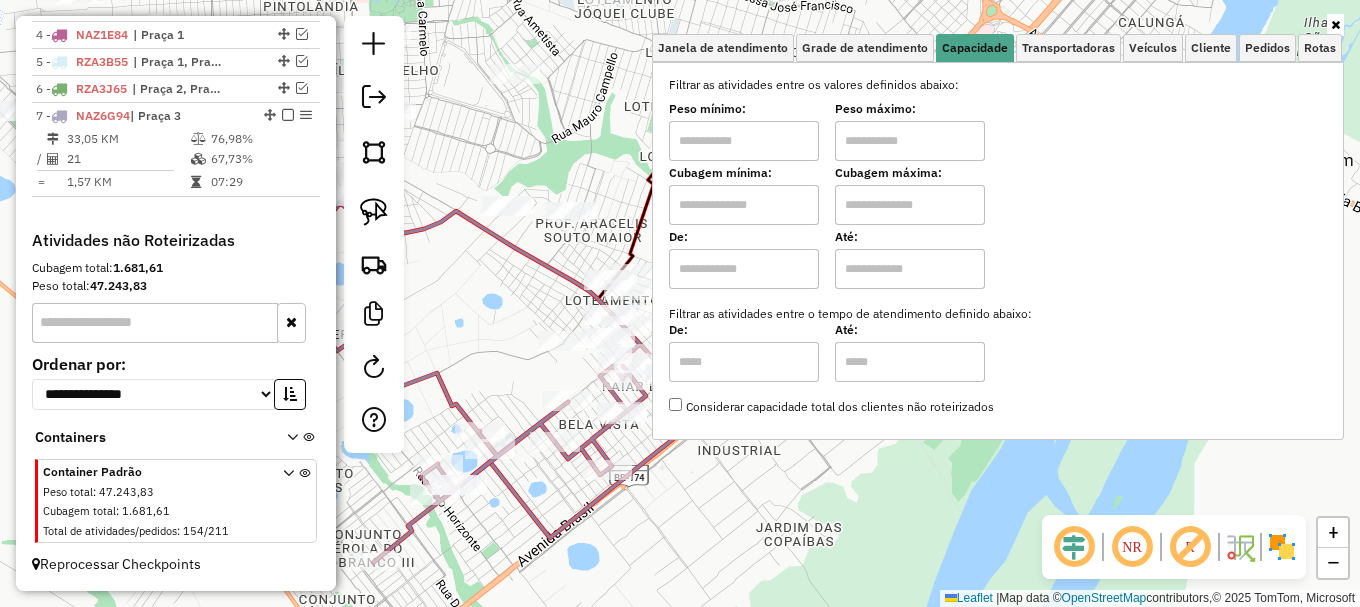 click at bounding box center [744, 205] 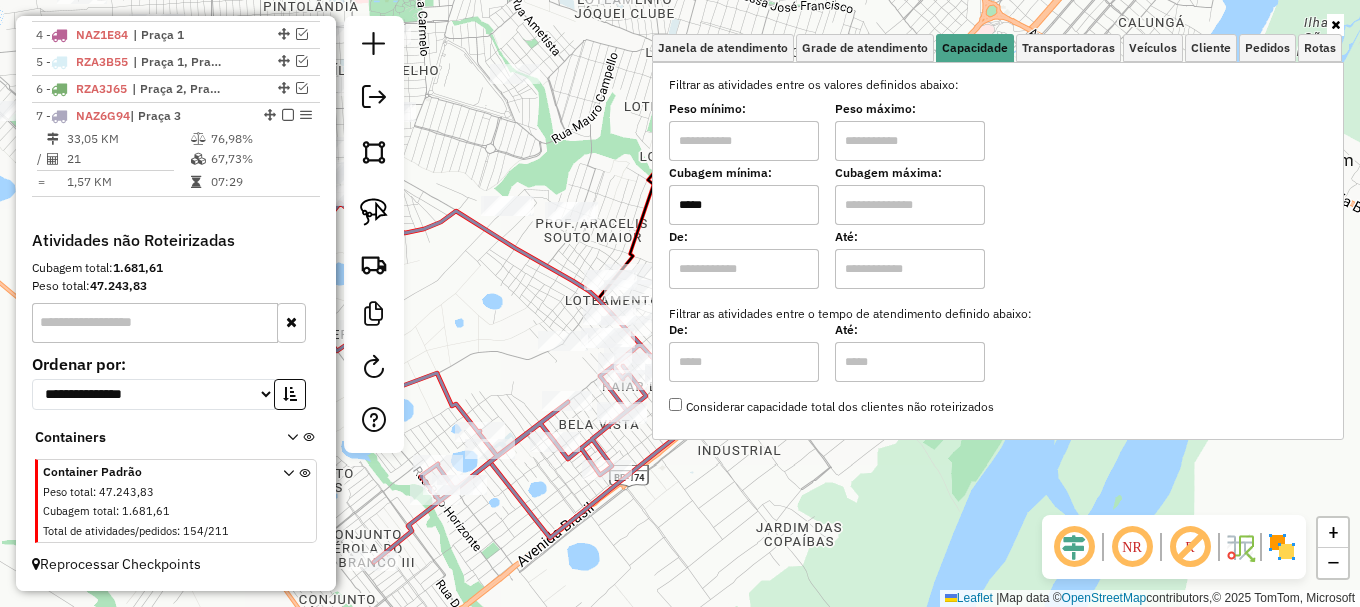 click at bounding box center [910, 205] 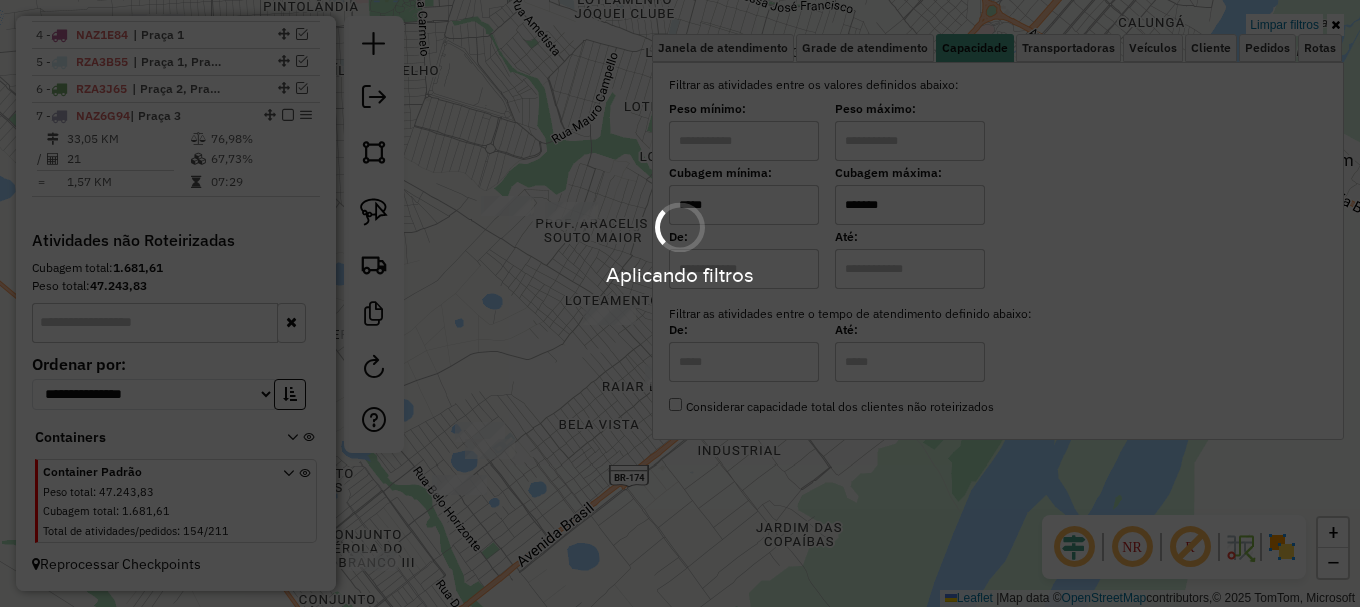 click on "Limpar filtros Janela de atendimento Grade de atendimento Capacidade Transportadoras Veículos Cliente Pedidos  Rotas Selecione os dias de semana para filtrar as janelas de atendimento  Seg   Ter   Qua   Qui   Sex   Sáb   Dom  Informe o período da janela de atendimento: De: Até:  Filtrar exatamente a janela do cliente  Considerar janela de atendimento padrão  Selecione os dias de semana para filtrar as grades de atendimento  Seg   Ter   Qua   Qui   Sex   Sáb   Dom   Considerar clientes sem dia de atendimento cadastrado  Clientes fora do dia de atendimento selecionado Filtrar as atividades entre os valores definidos abaixo:  Peso mínimo:   Peso máximo:   Cubagem mínima:  *****  Cubagem máxima:  *******  De:   Até:  Filtrar as atividades entre o tempo de atendimento definido abaixo:  De:   Até:   Considerar capacidade total dos clientes não roteirizados Transportadora: Selecione um ou mais itens Tipo de veículo: Selecione um ou mais itens Veículo: Selecione um ou mais itens Motorista: Nome: Setor:" 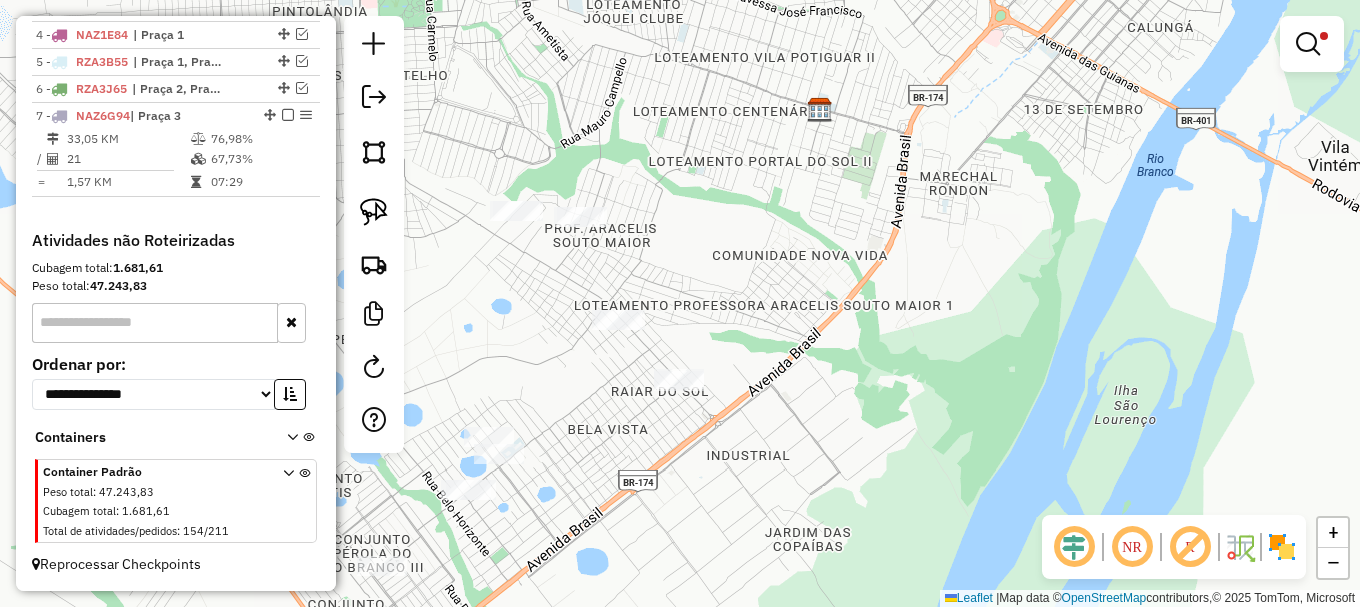 drag, startPoint x: 519, startPoint y: 286, endPoint x: 634, endPoint y: 326, distance: 121.75796 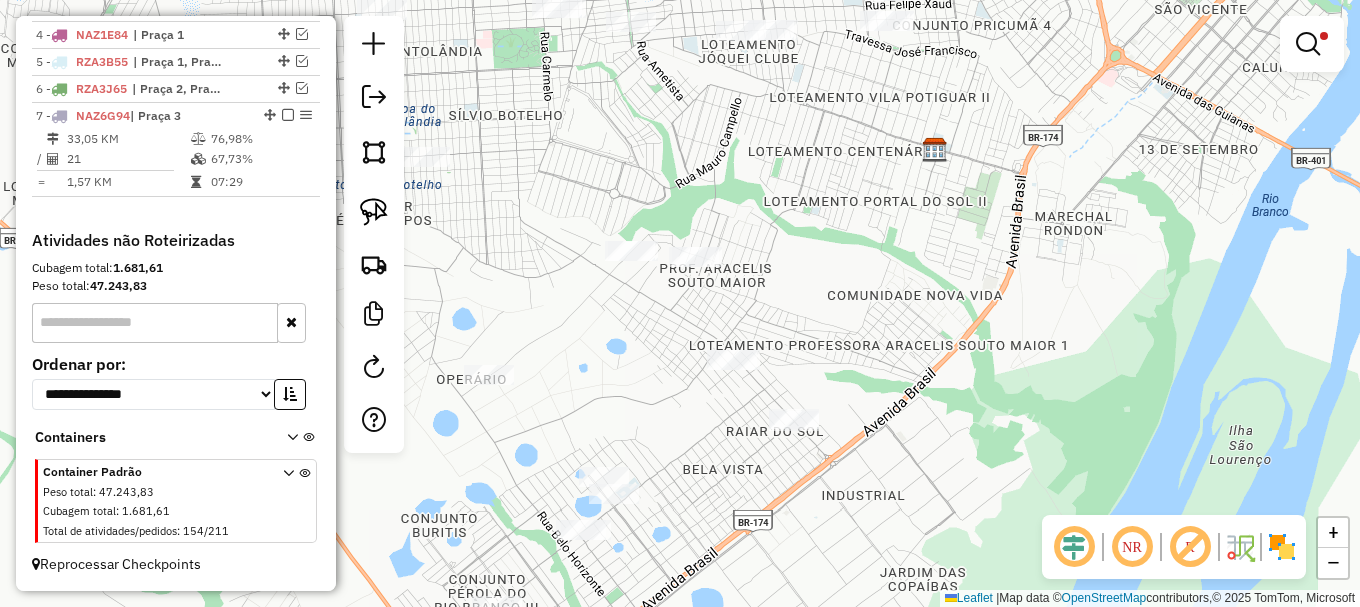 drag, startPoint x: 386, startPoint y: 212, endPoint x: 479, endPoint y: 287, distance: 119.47385 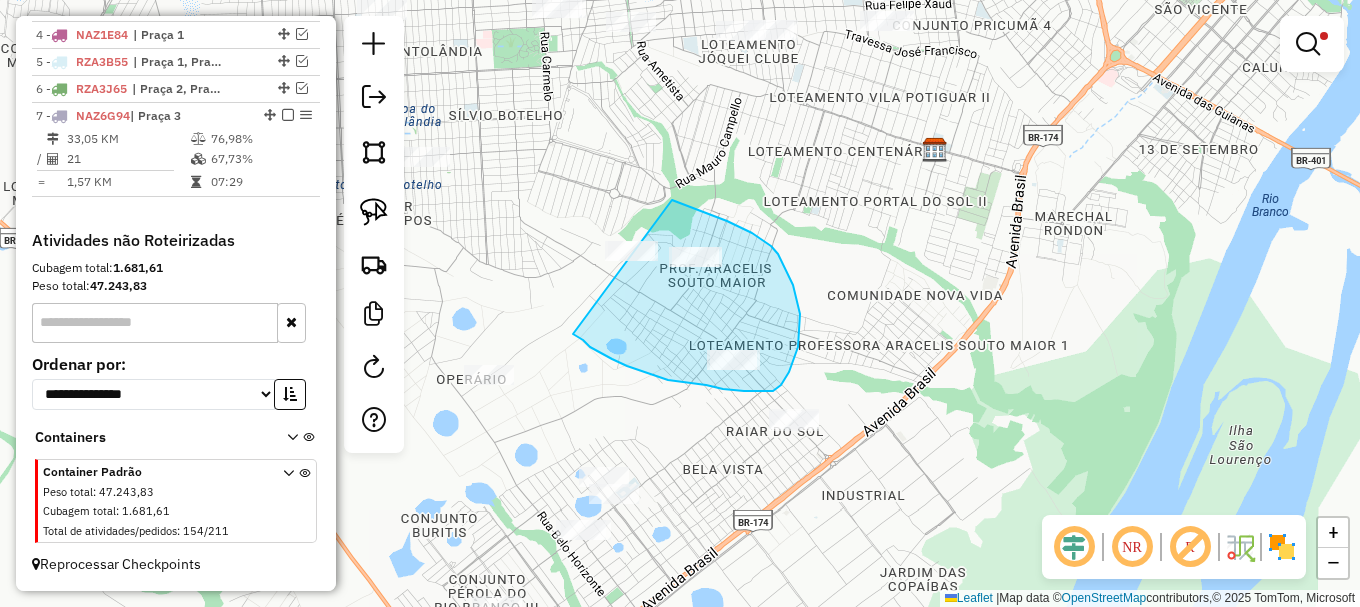 drag, startPoint x: 598, startPoint y: 352, endPoint x: 614, endPoint y: 187, distance: 165.77394 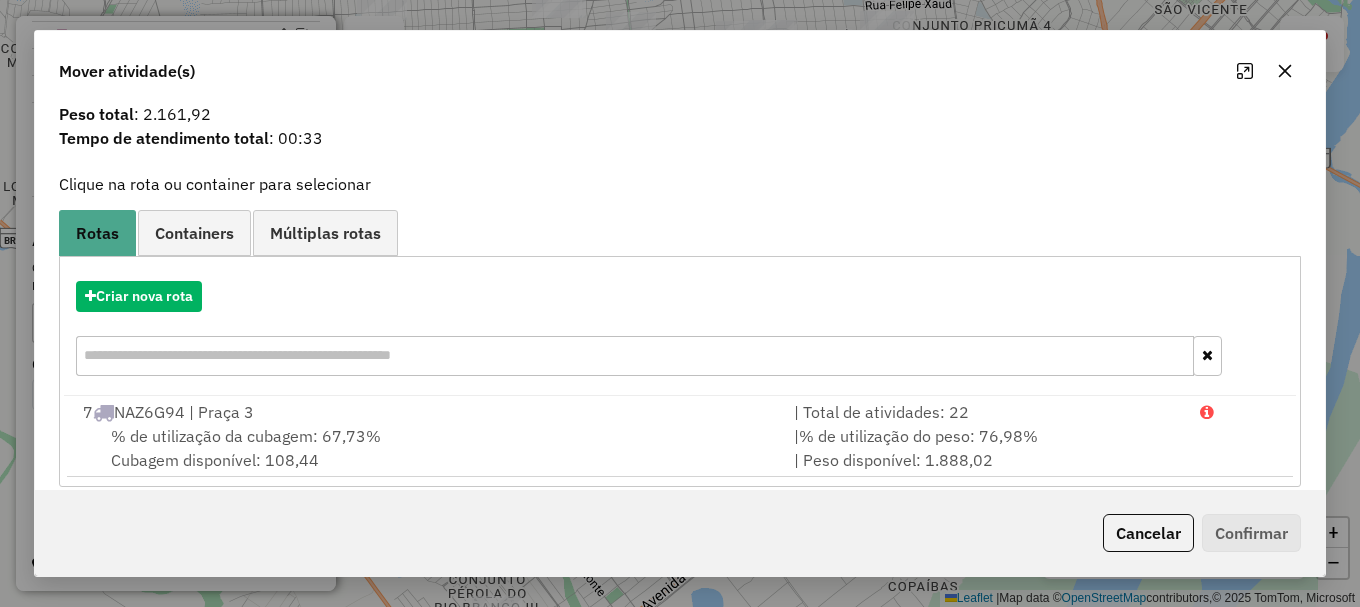 scroll, scrollTop: 78, scrollLeft: 0, axis: vertical 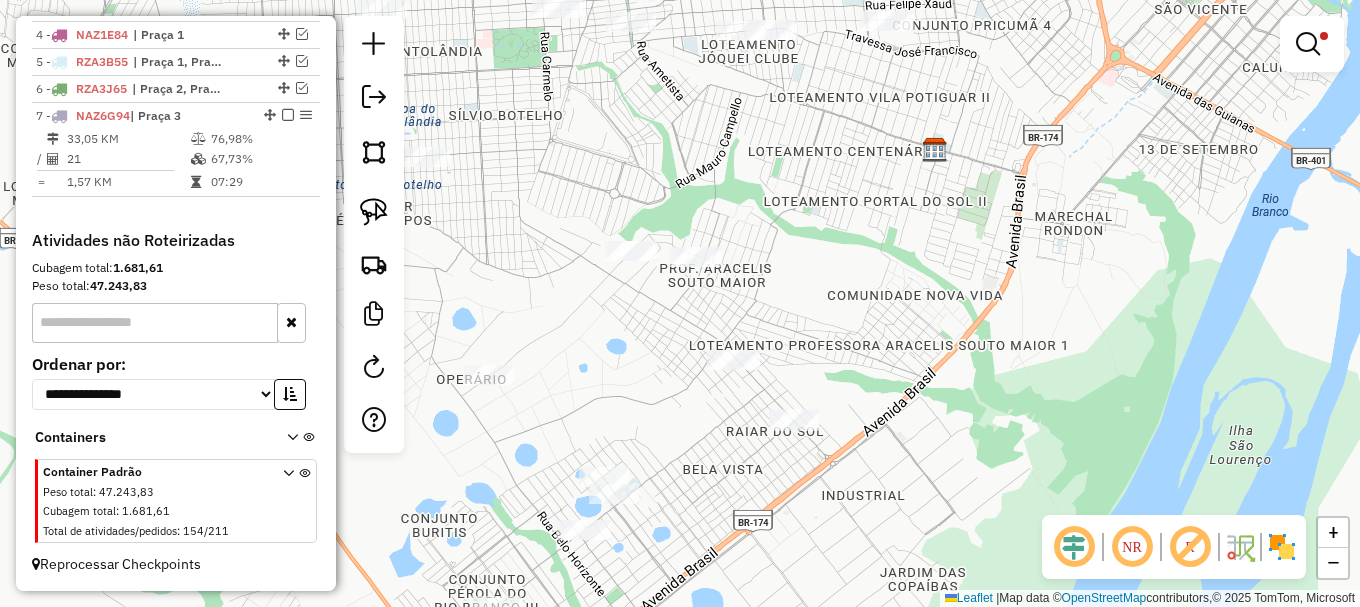 drag, startPoint x: 369, startPoint y: 202, endPoint x: 445, endPoint y: 266, distance: 99.35794 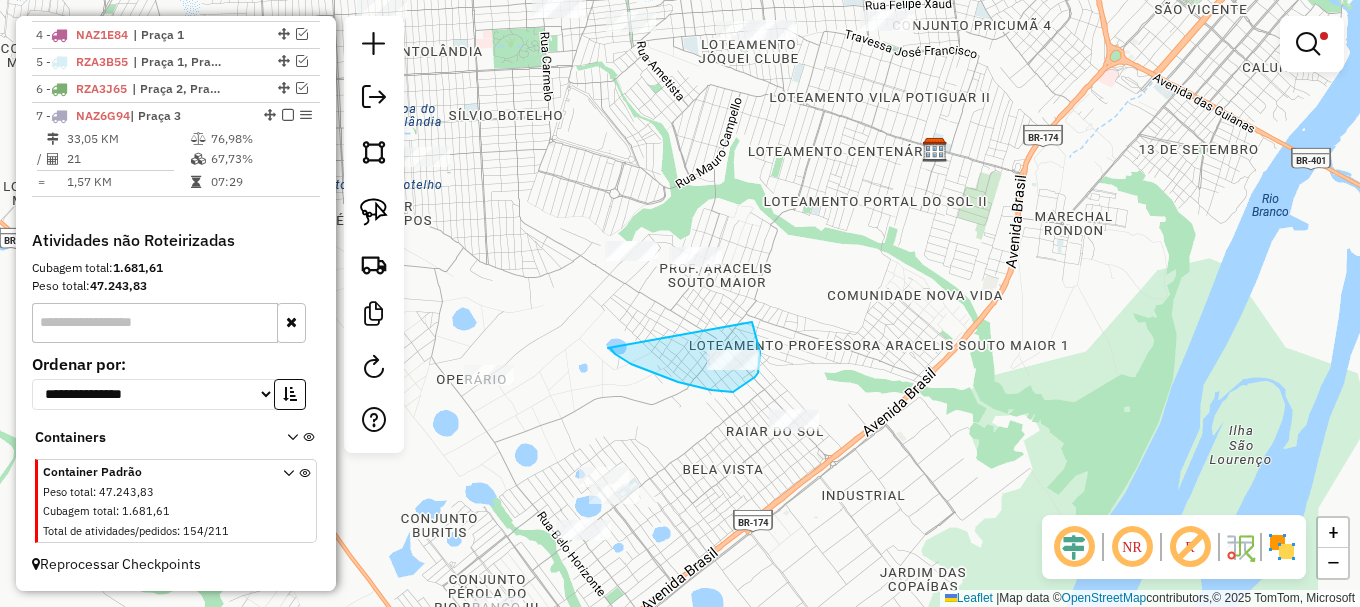 drag, startPoint x: 612, startPoint y: 351, endPoint x: 752, endPoint y: 320, distance: 143.39107 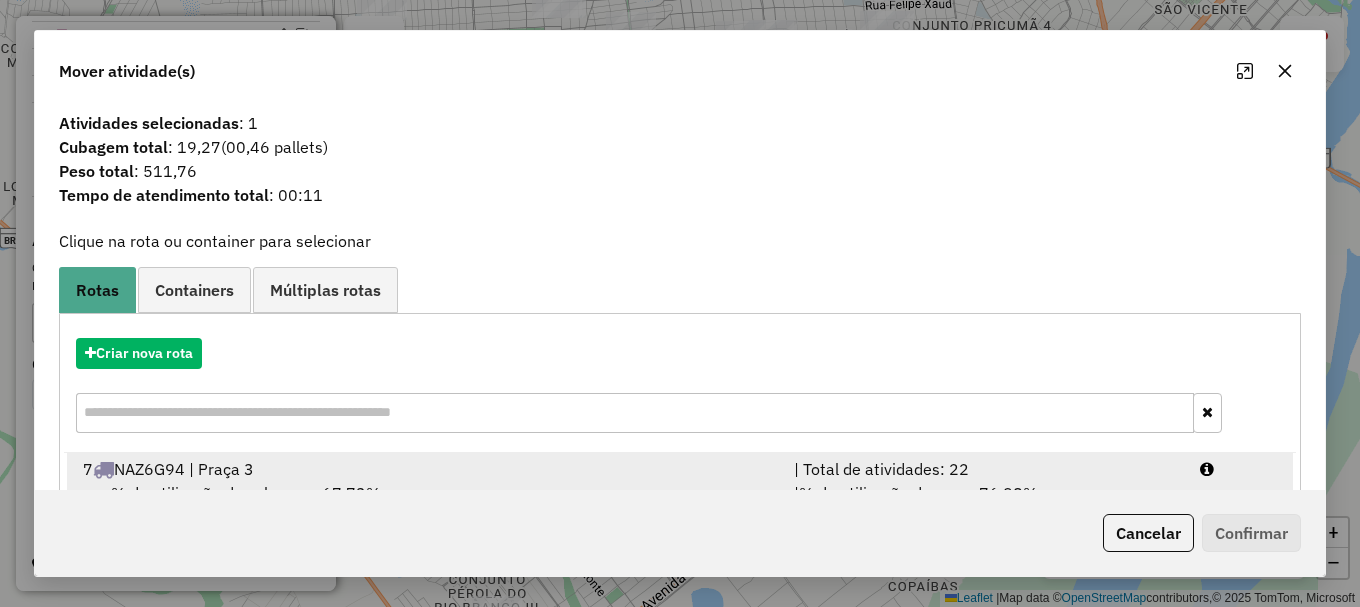 click at bounding box center (1239, 469) 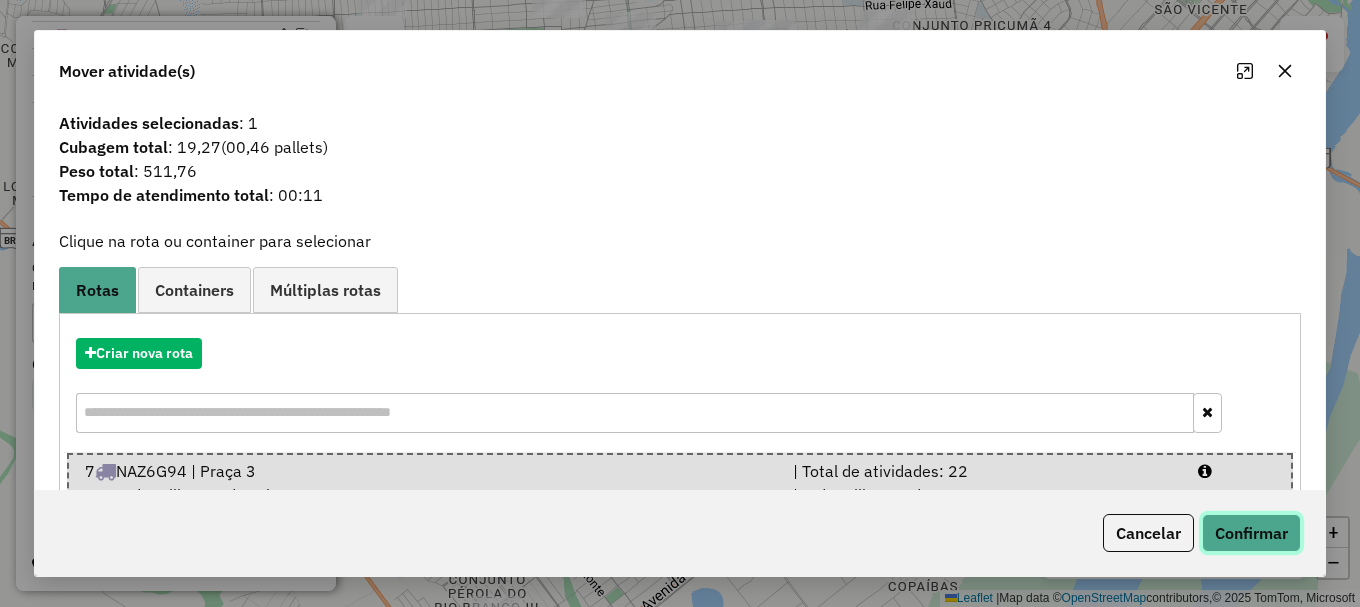click on "Confirmar" 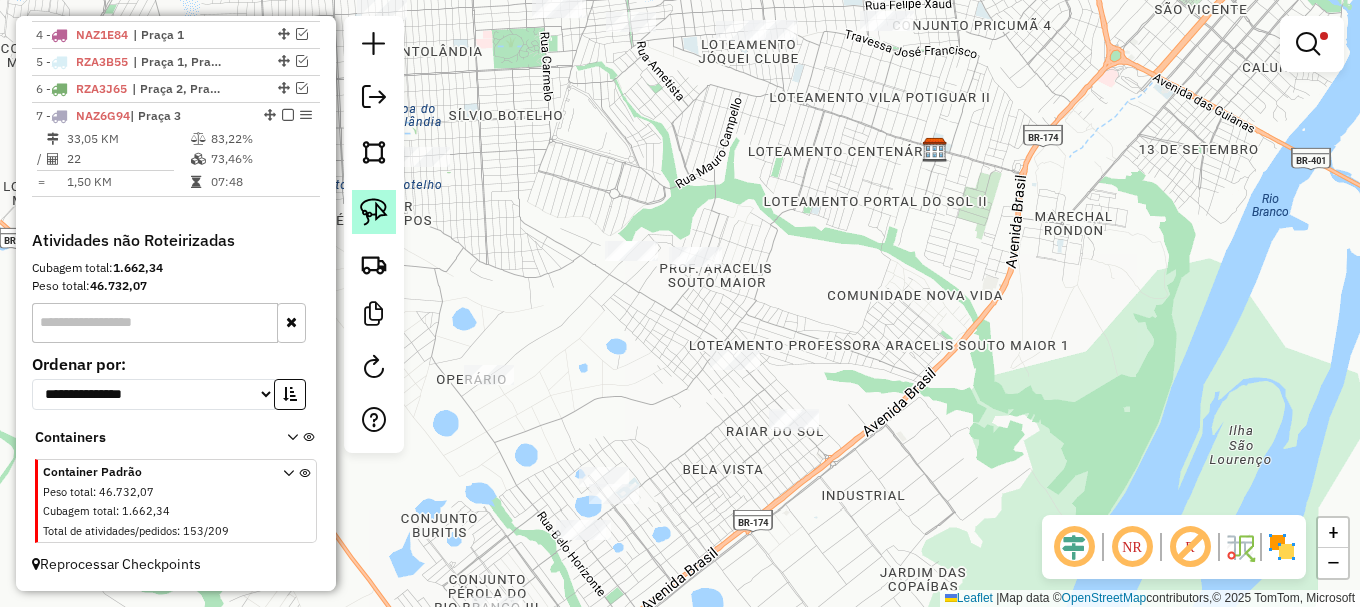 click 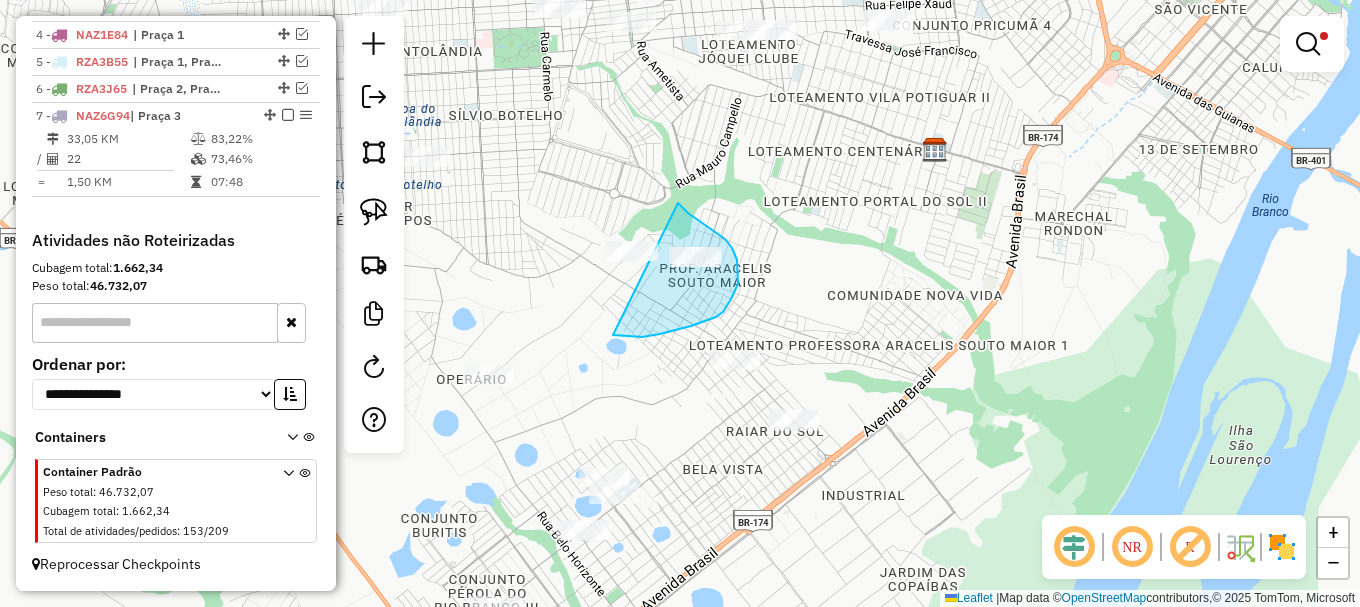 drag, startPoint x: 642, startPoint y: 337, endPoint x: 670, endPoint y: 193, distance: 146.69696 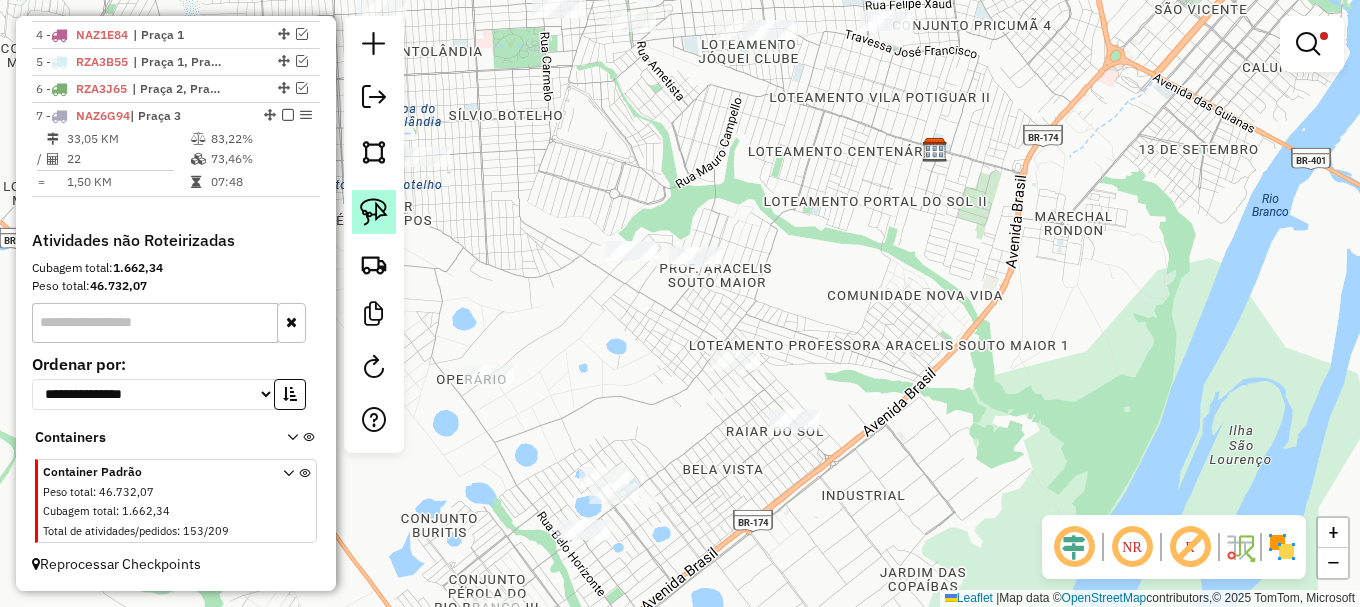 click 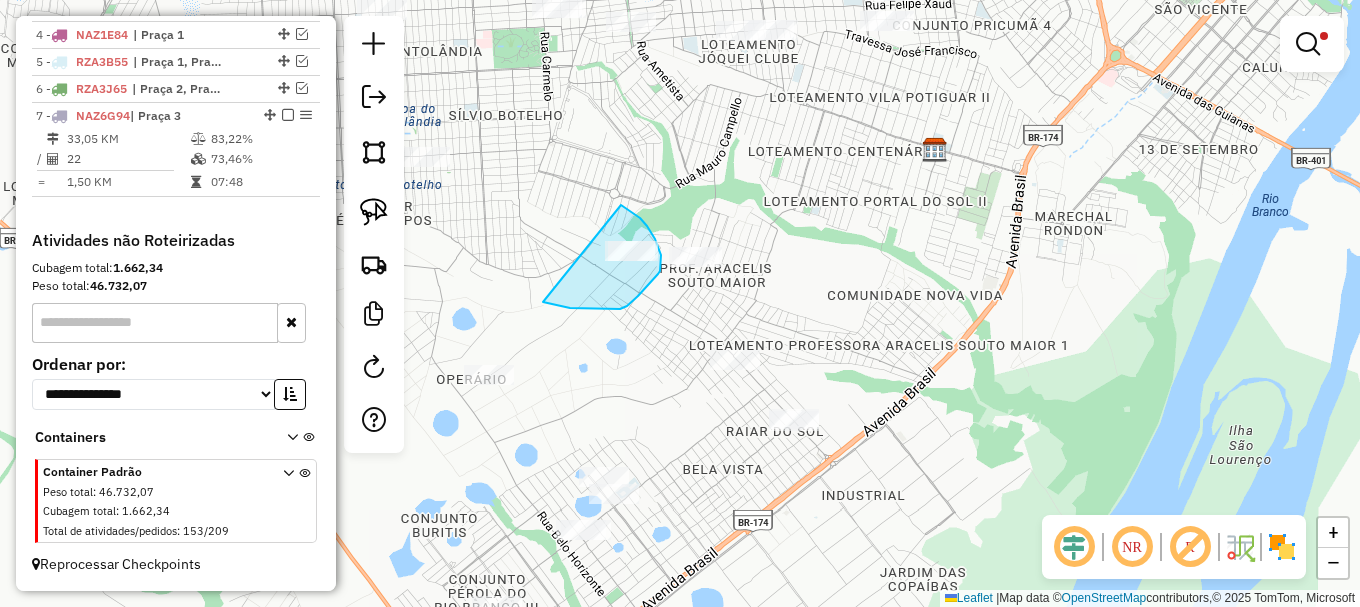 drag, startPoint x: 546, startPoint y: 302, endPoint x: 599, endPoint y: 194, distance: 120.30378 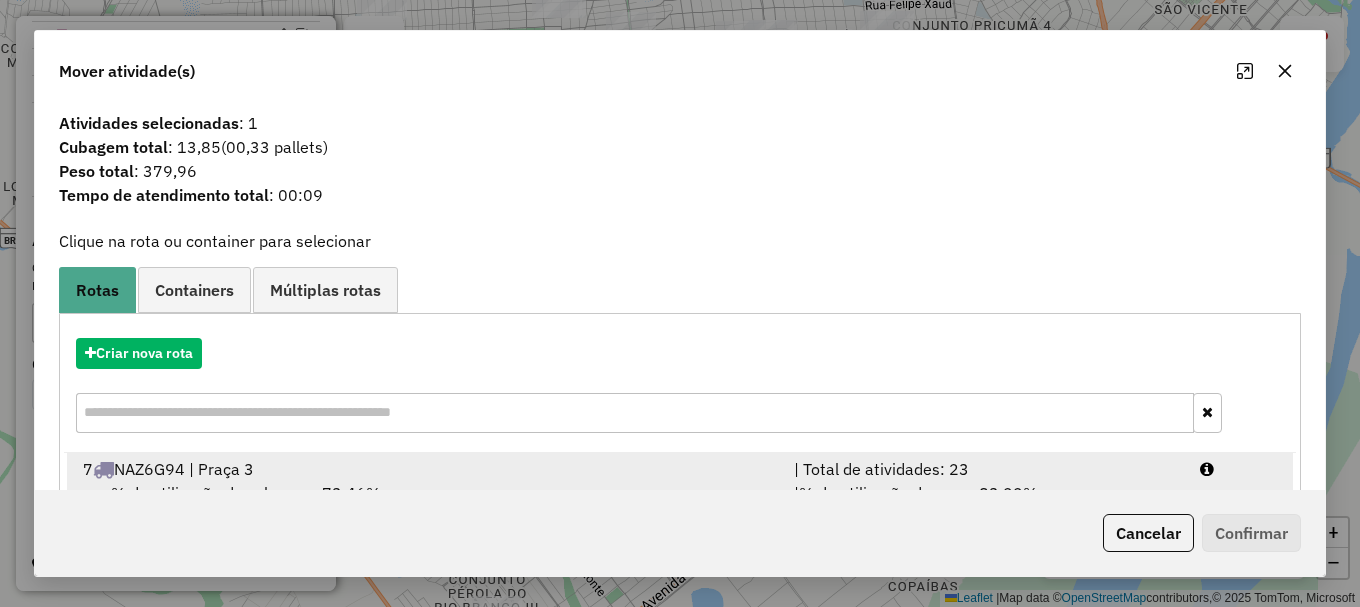 click at bounding box center (1239, 469) 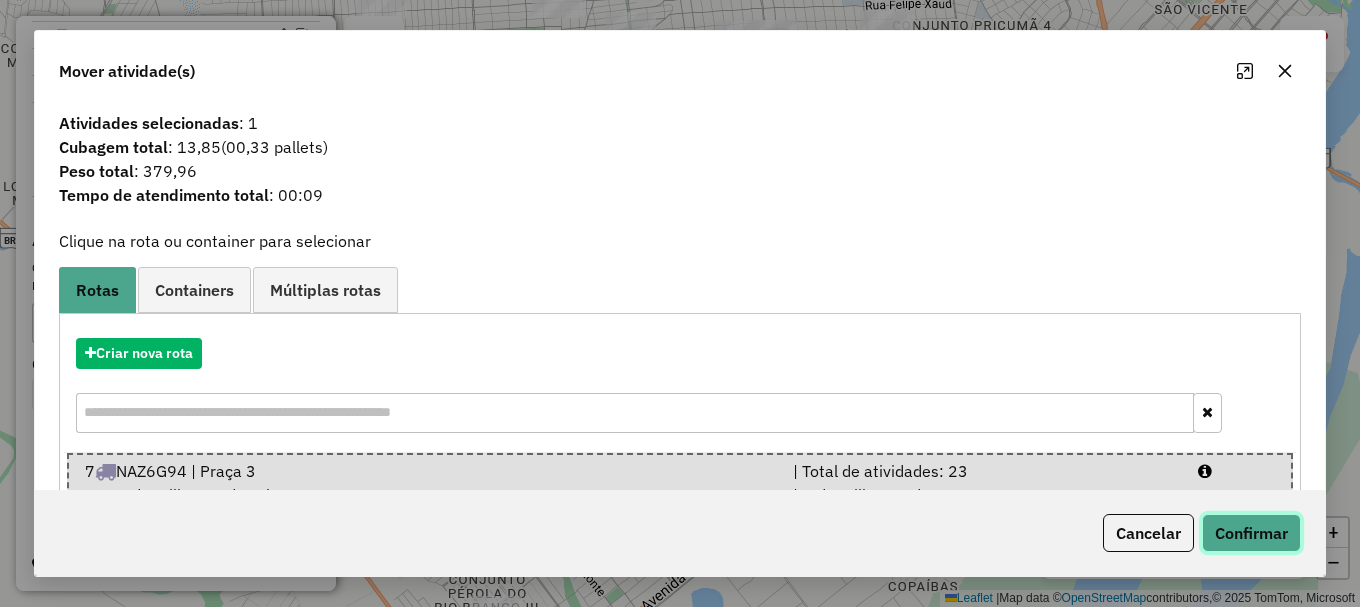 click on "Confirmar" 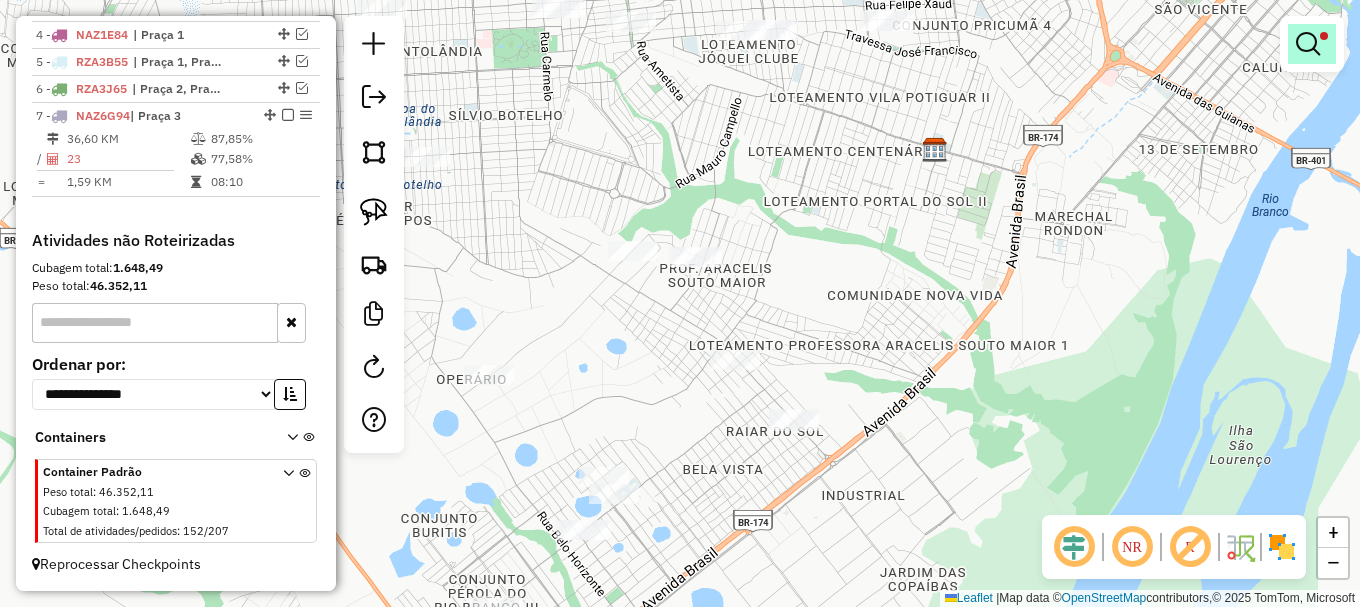 click at bounding box center (1308, 44) 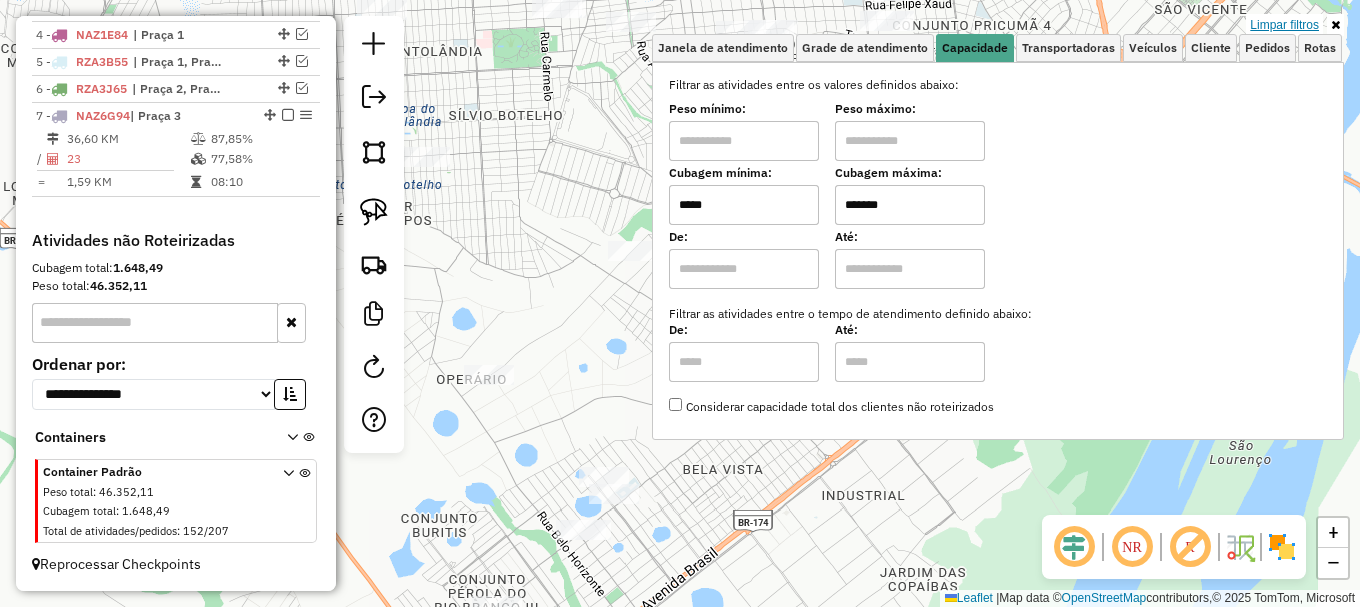 click on "Limpar filtros" at bounding box center (1284, 25) 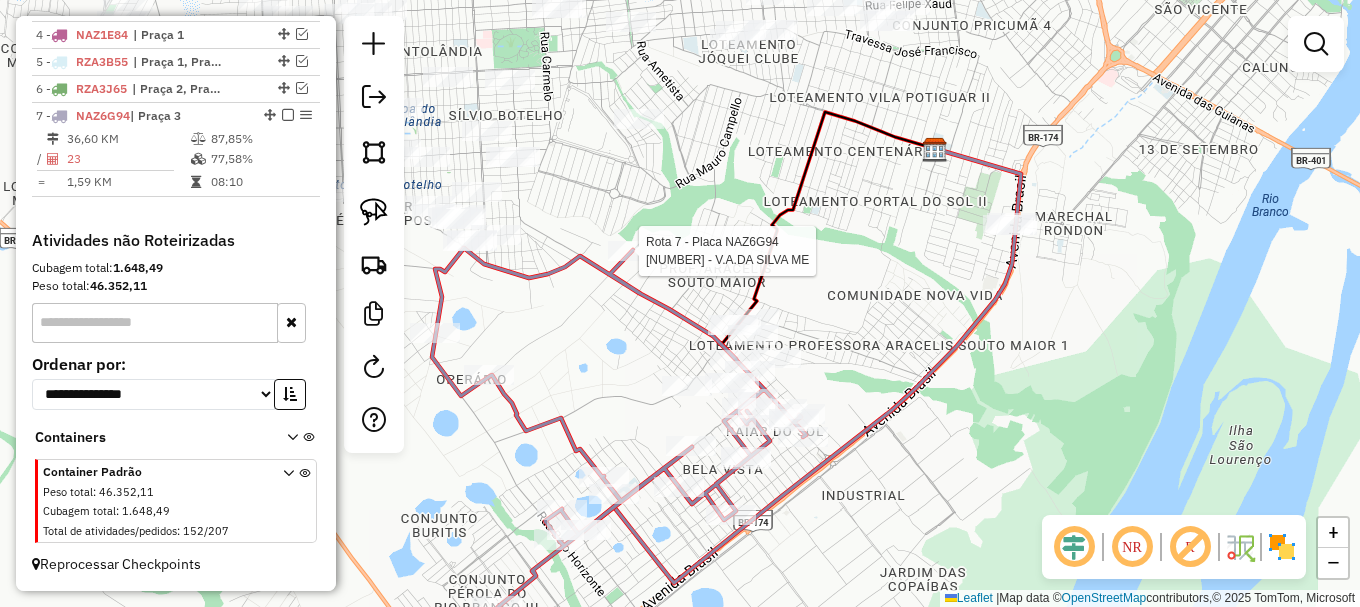 select on "**********" 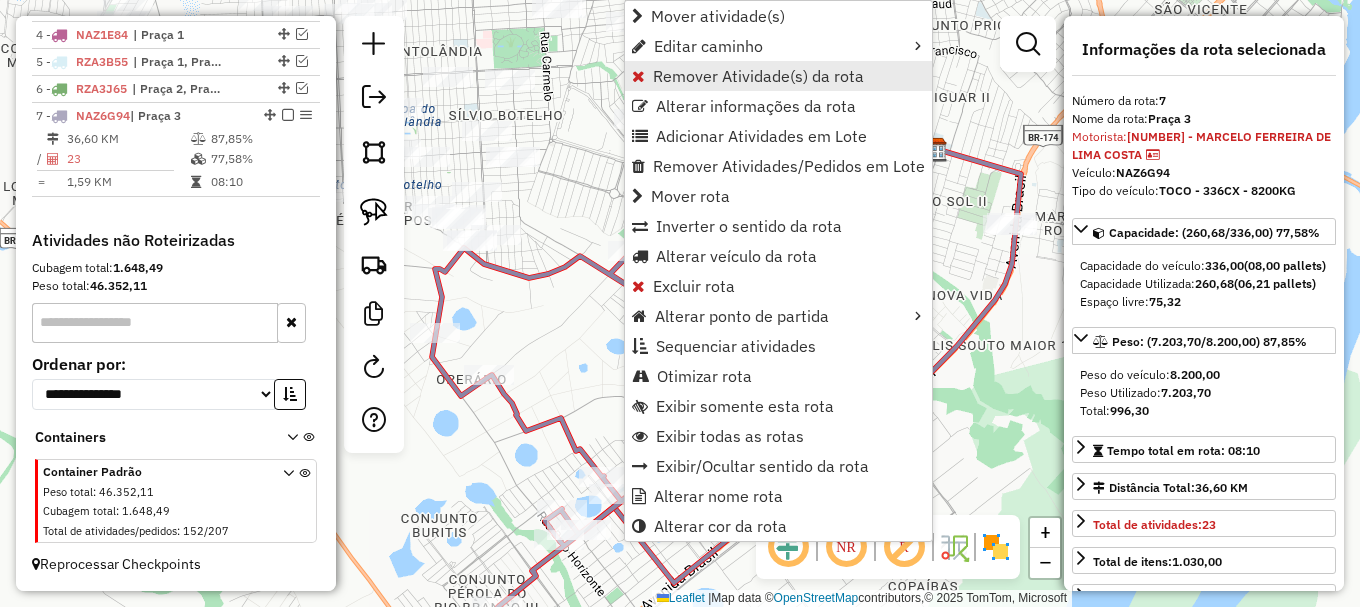click on "Remover Atividade(s) da rota" at bounding box center [758, 76] 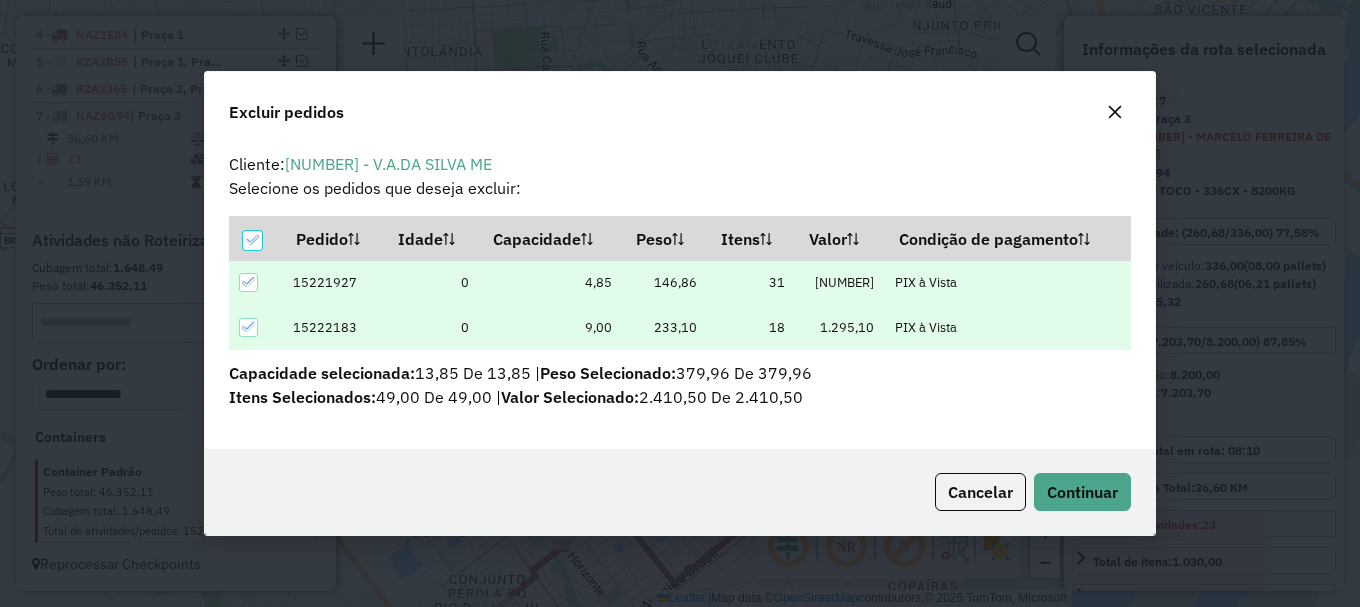 scroll, scrollTop: 0, scrollLeft: 0, axis: both 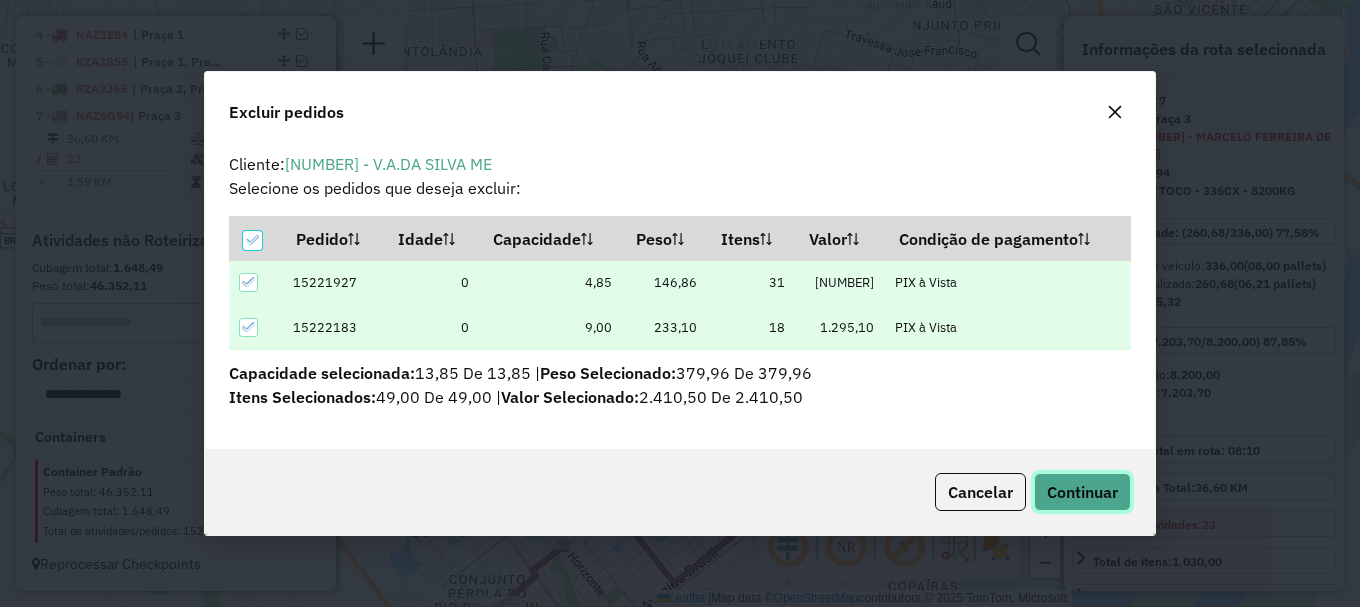 click on "Continuar" 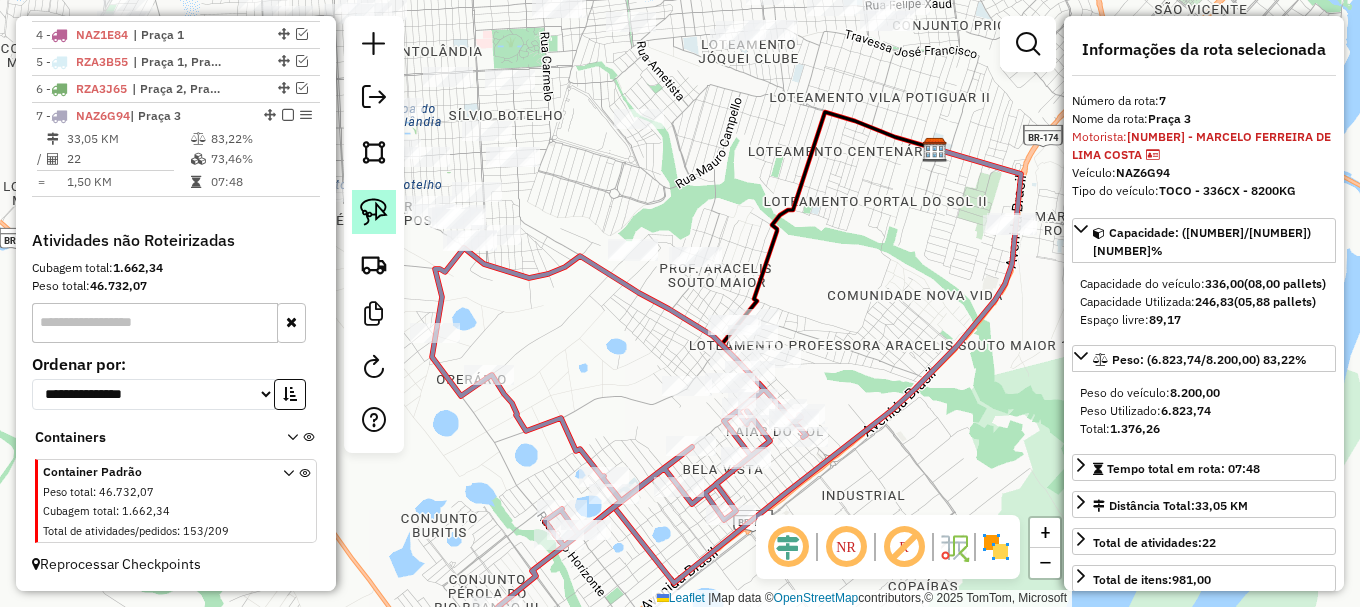 click 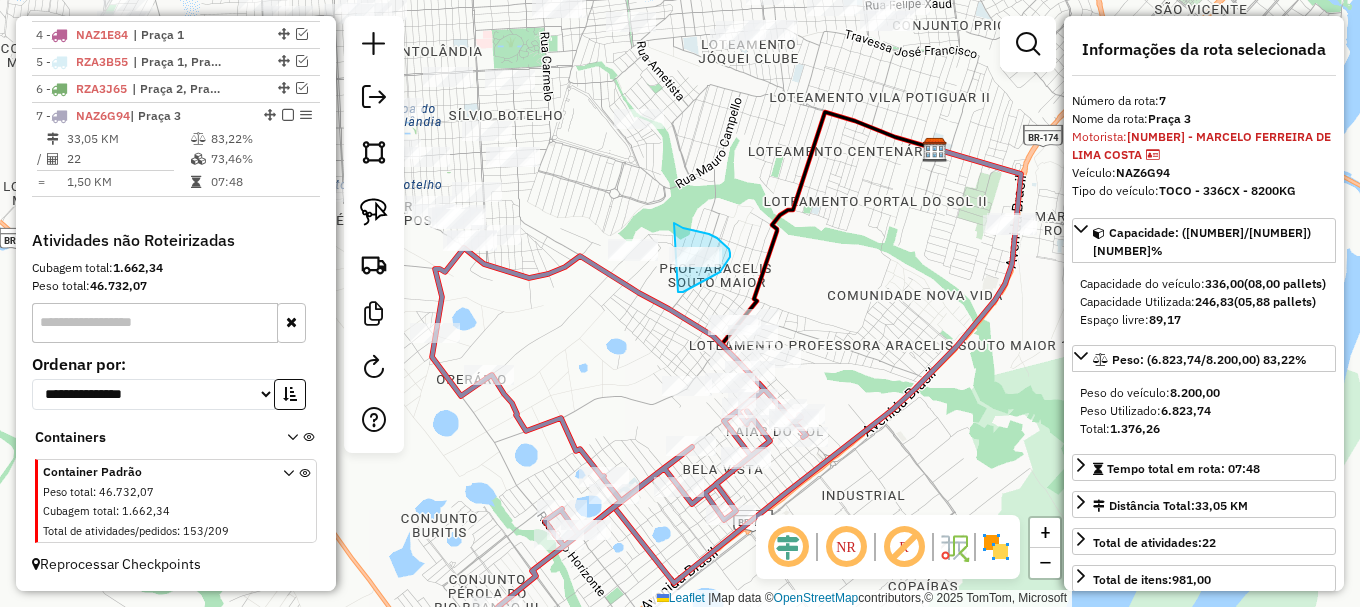drag, startPoint x: 678, startPoint y: 292, endPoint x: 662, endPoint y: 214, distance: 79.624115 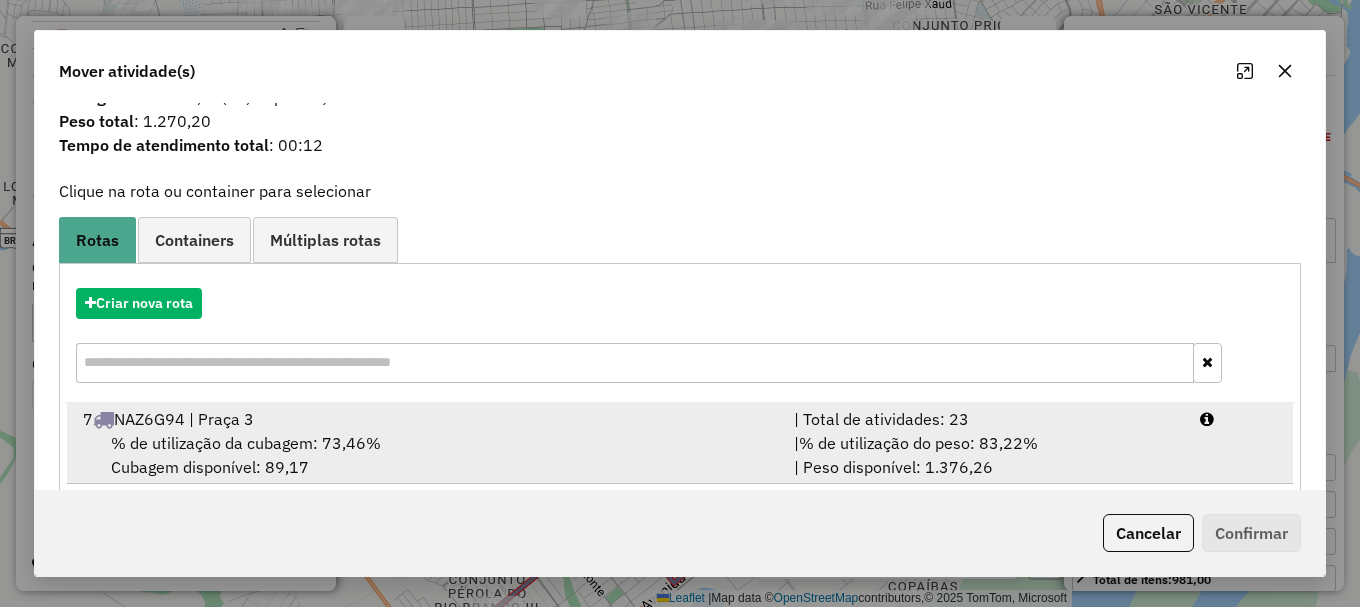 scroll, scrollTop: 78, scrollLeft: 0, axis: vertical 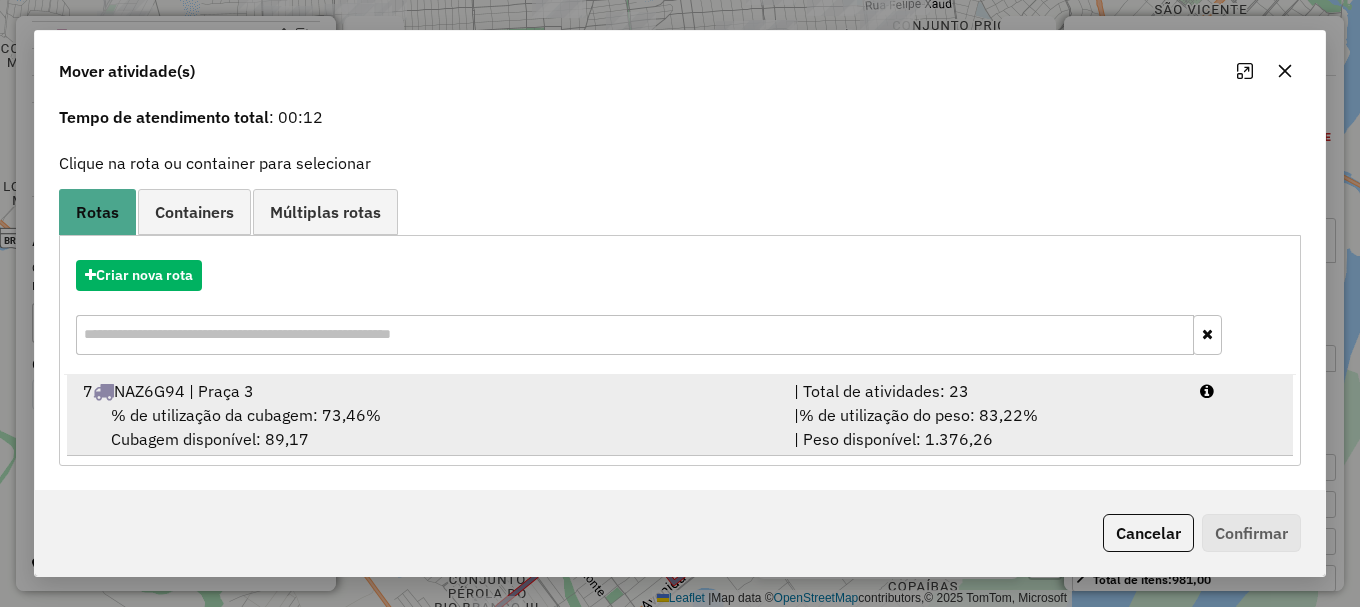 drag, startPoint x: 1229, startPoint y: 424, endPoint x: 1224, endPoint y: 441, distance: 17.720045 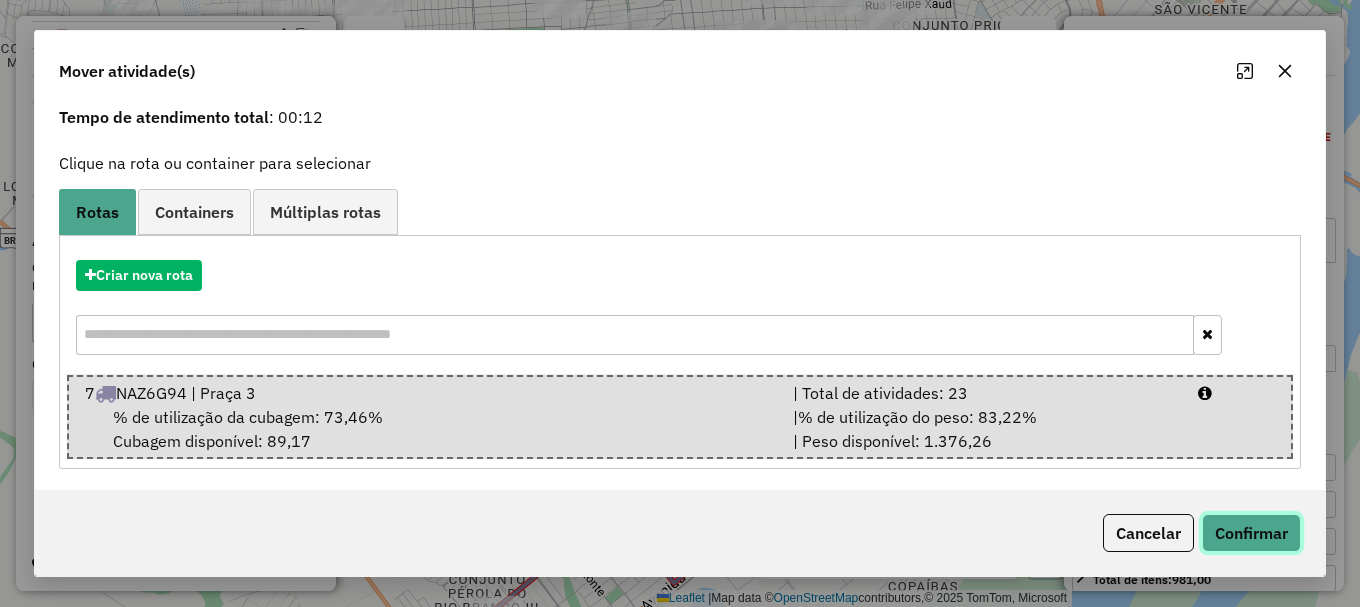 click on "Confirmar" 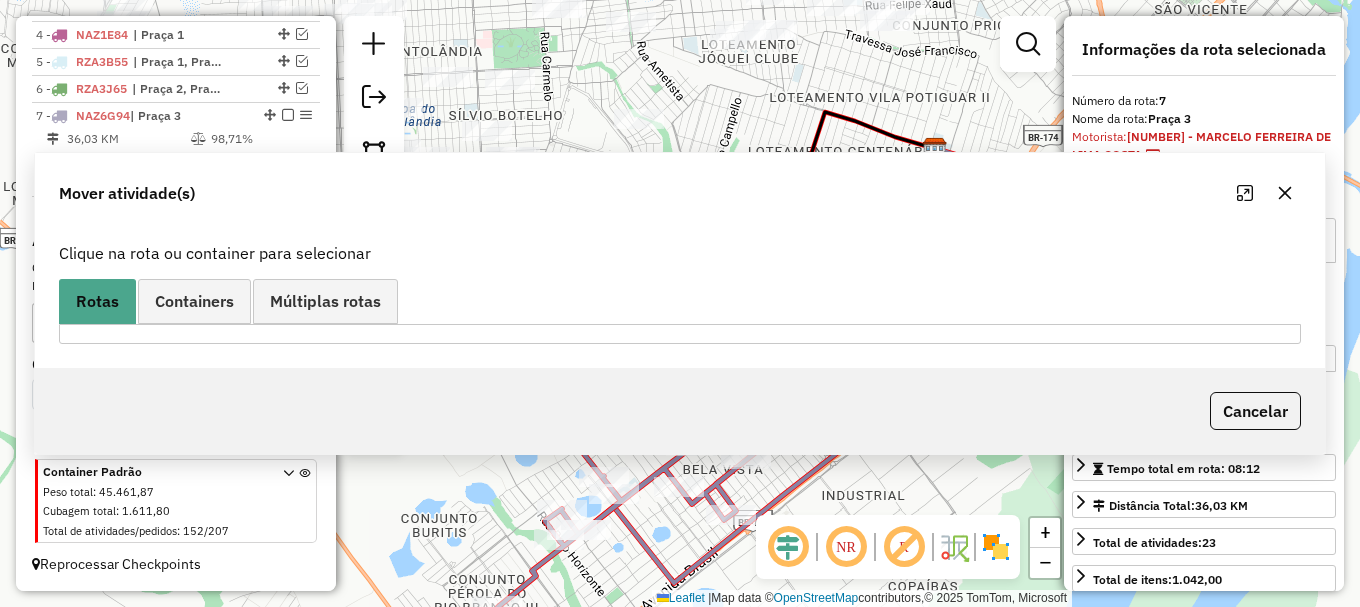 scroll, scrollTop: 0, scrollLeft: 0, axis: both 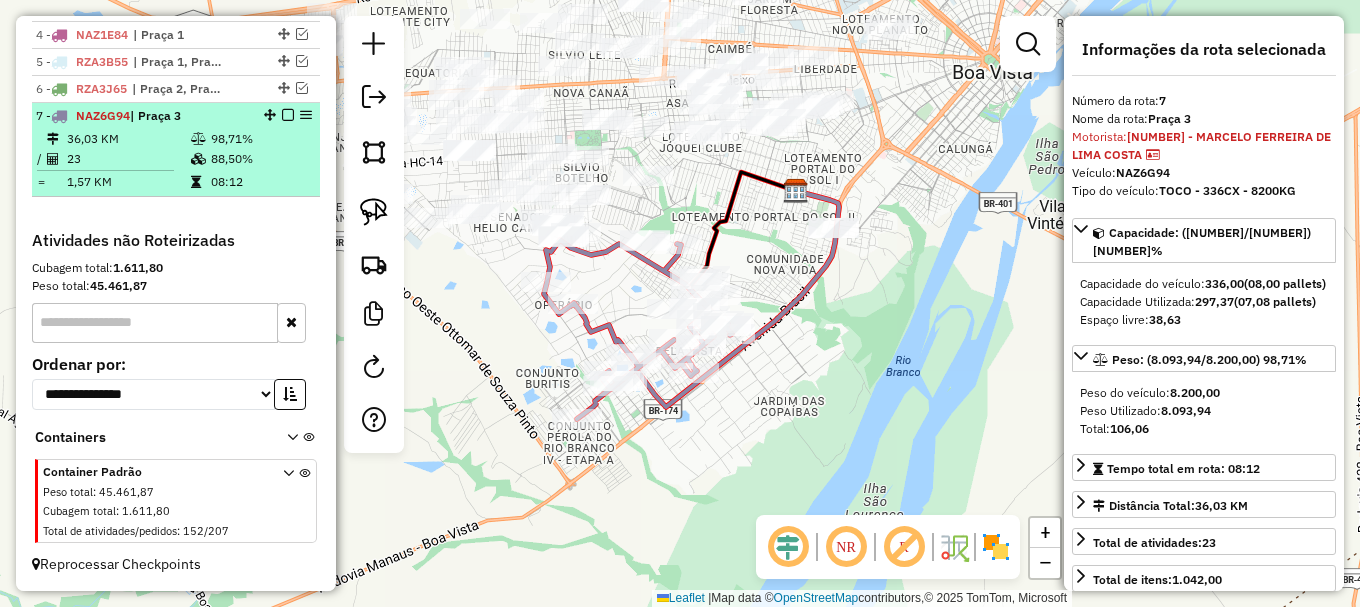 drag, startPoint x: 280, startPoint y: 112, endPoint x: 295, endPoint y: 129, distance: 22.671568 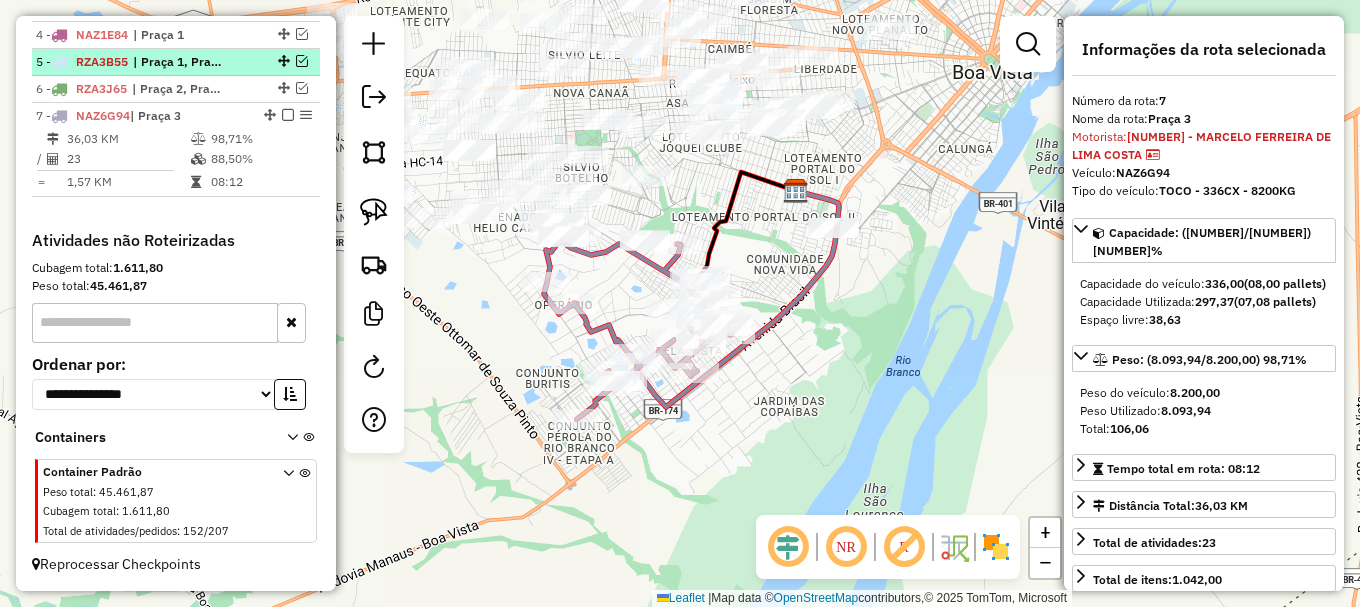 click at bounding box center [288, 115] 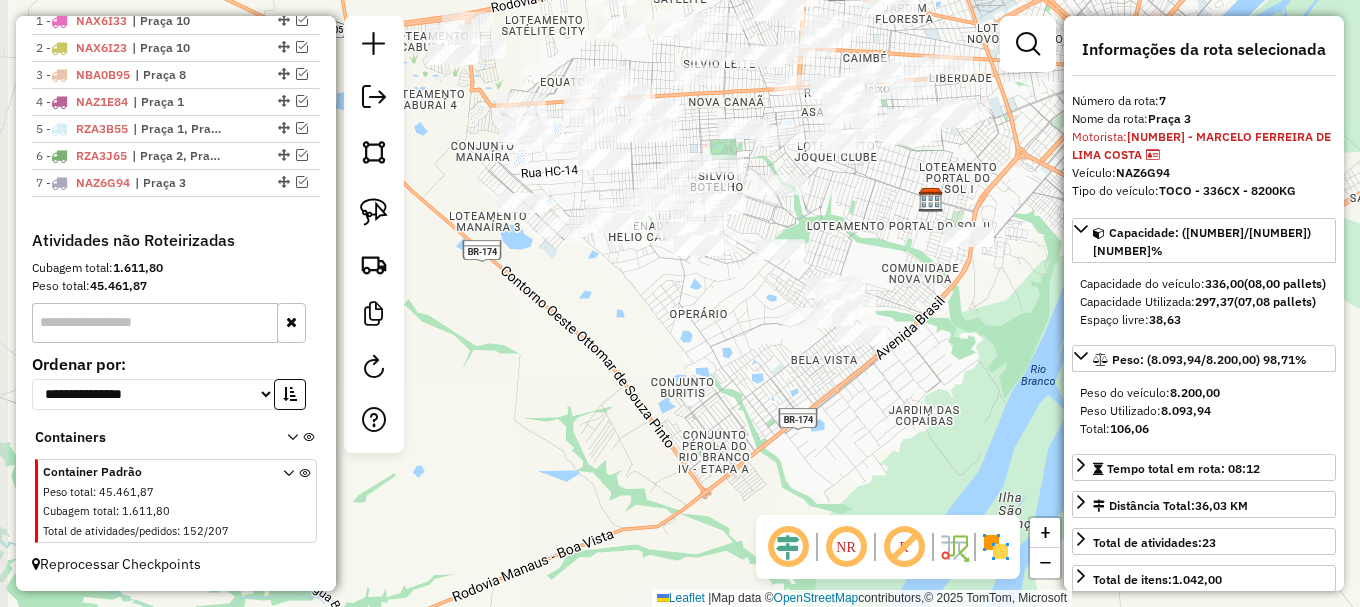 drag, startPoint x: 585, startPoint y: 360, endPoint x: 476, endPoint y: 303, distance: 123.00407 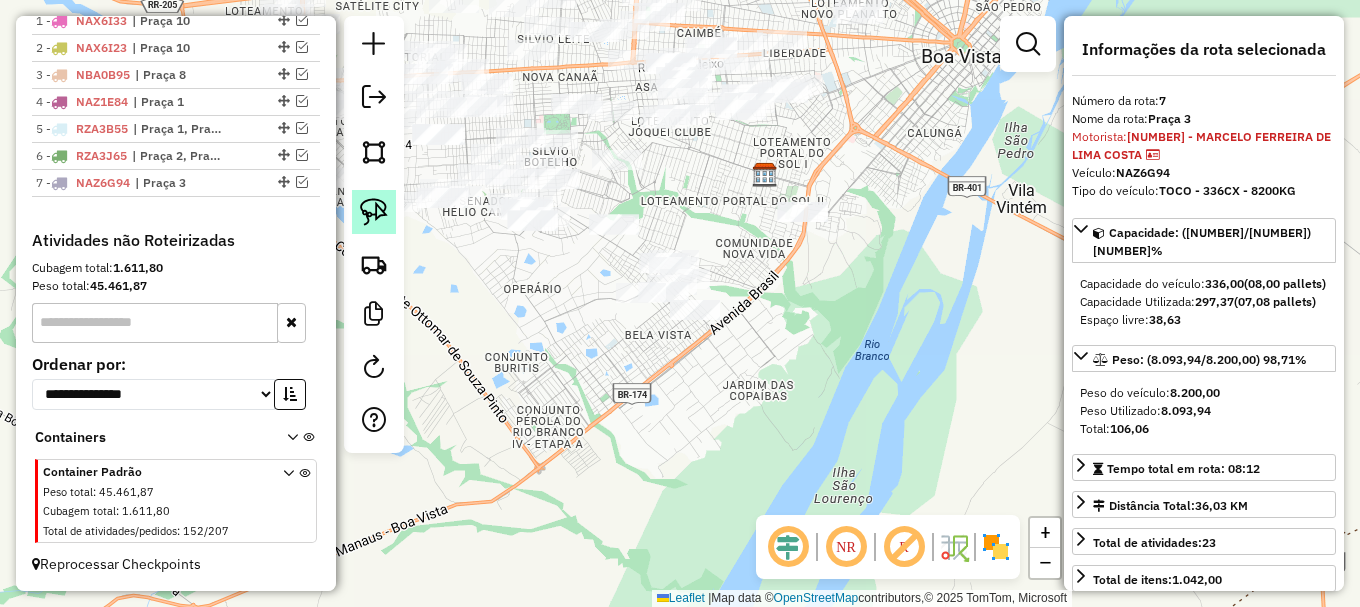 click 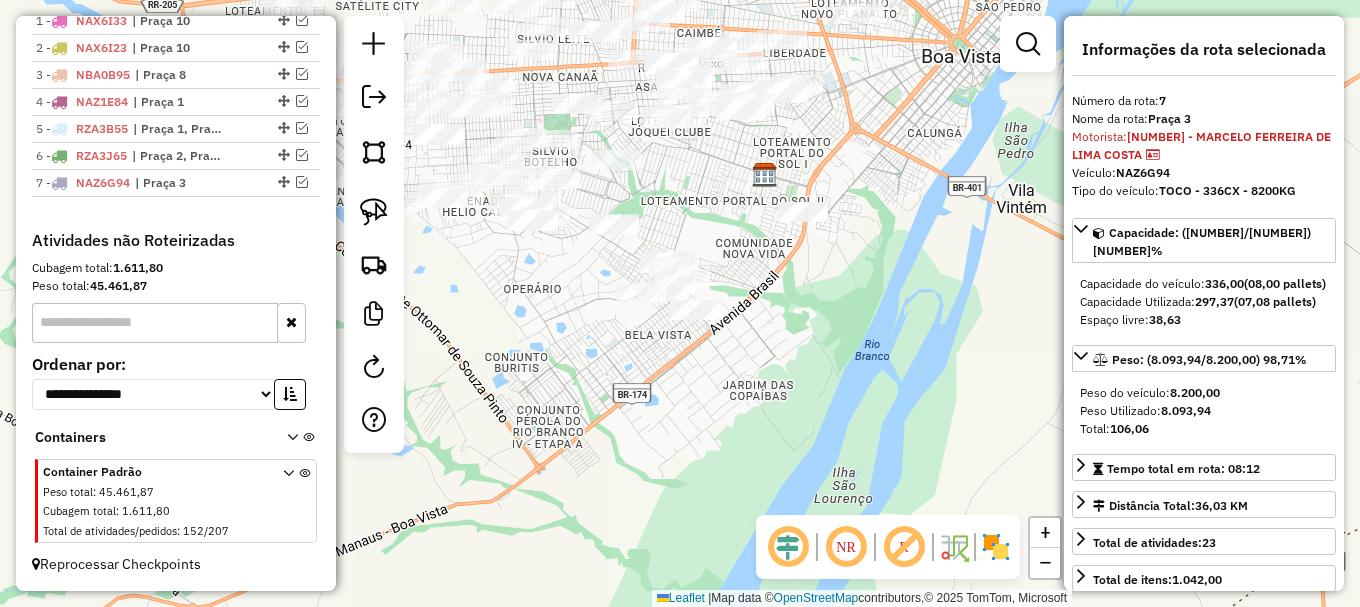 drag, startPoint x: 369, startPoint y: 218, endPoint x: 458, endPoint y: 304, distance: 123.76187 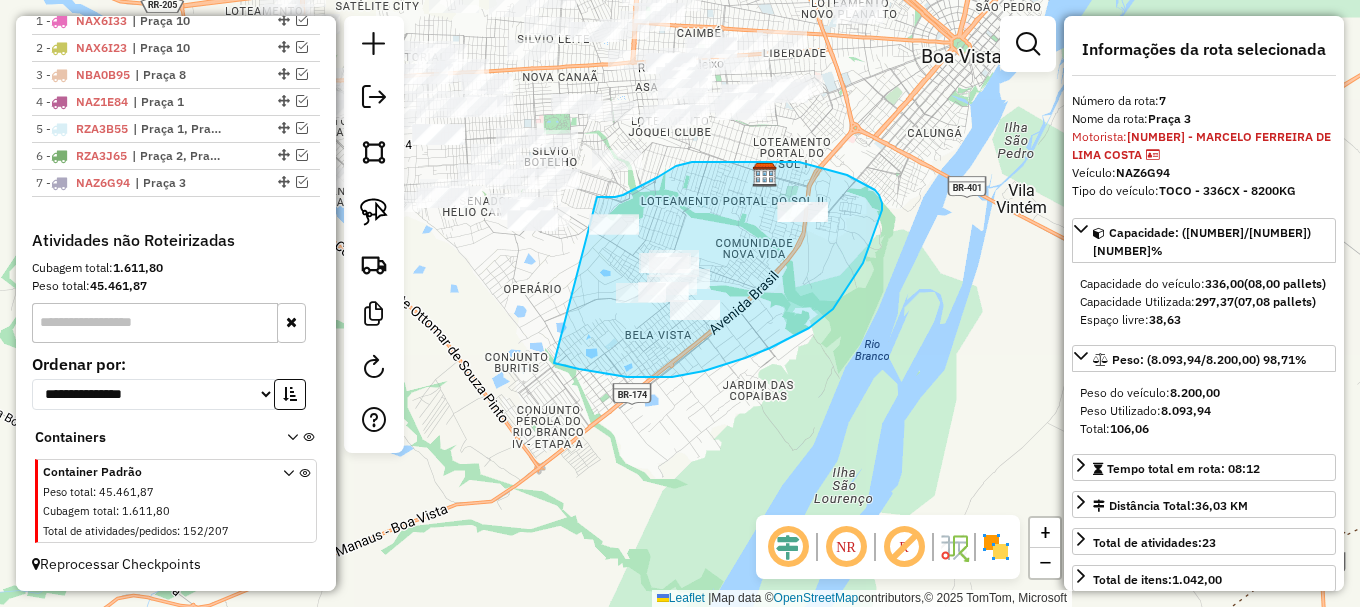 drag, startPoint x: 579, startPoint y: 369, endPoint x: 597, endPoint y: 197, distance: 172.9393 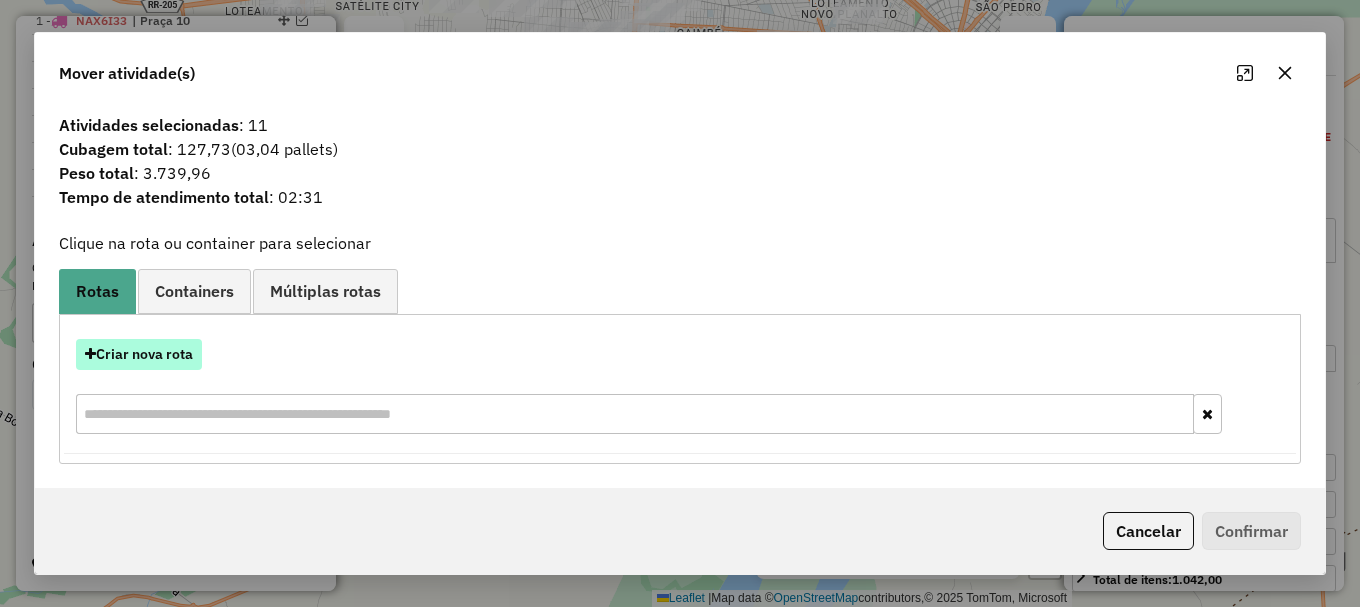 click on "Criar nova rota" at bounding box center (139, 354) 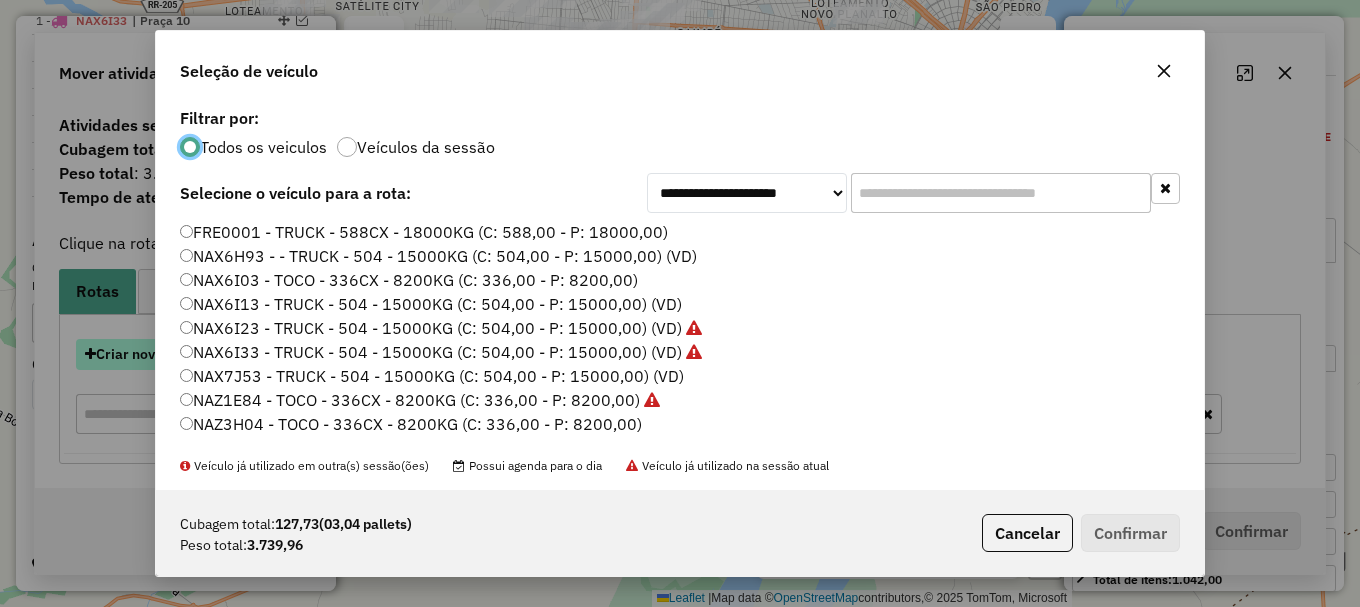 scroll, scrollTop: 11, scrollLeft: 6, axis: both 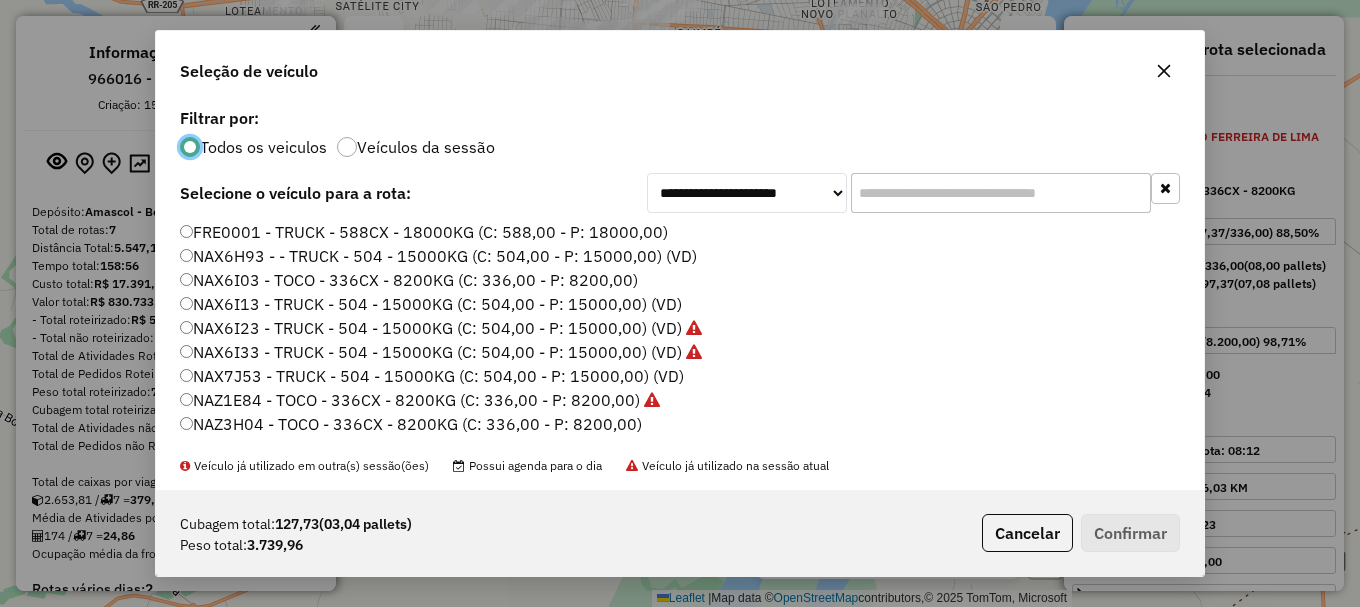 select on "**********" 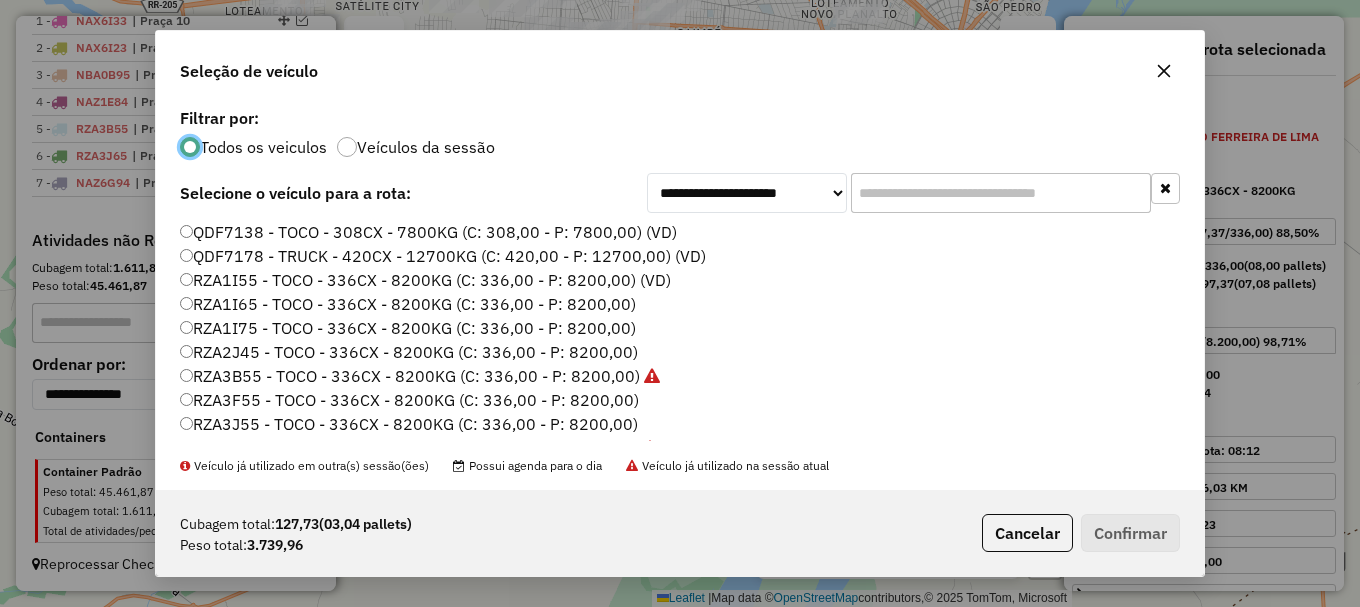 click on "RZA2J45 - TOCO - 336CX - 8200KG (C: 336,00 - P: 8200,00)" 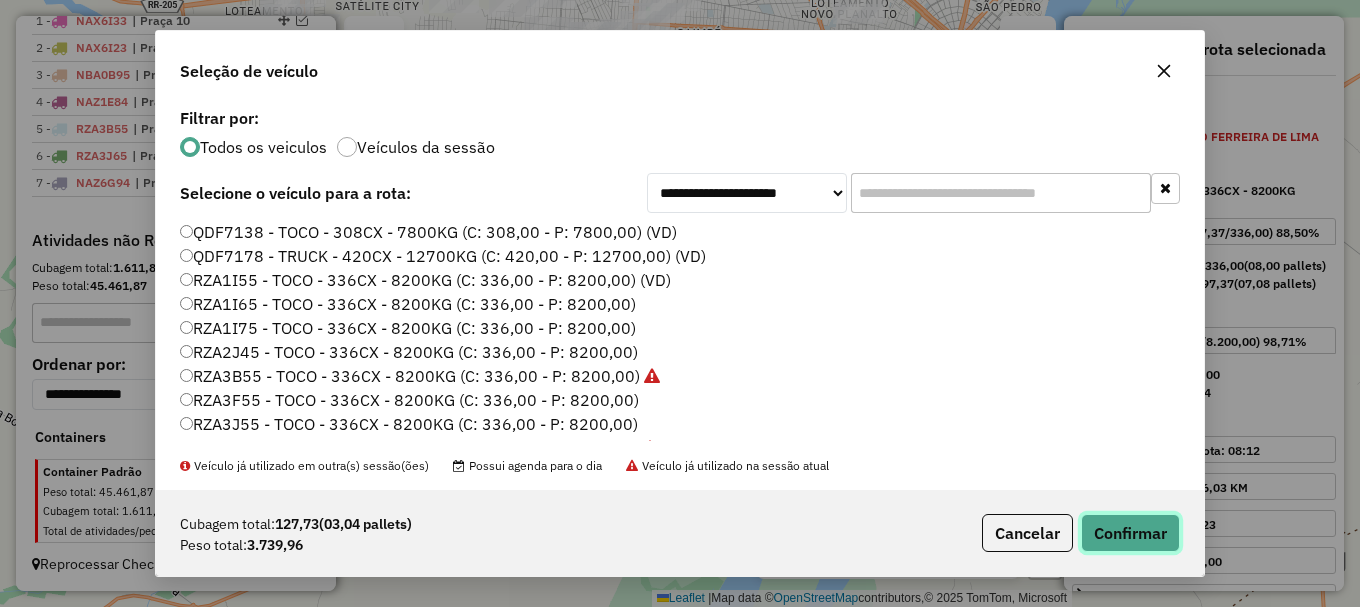 click on "Confirmar" 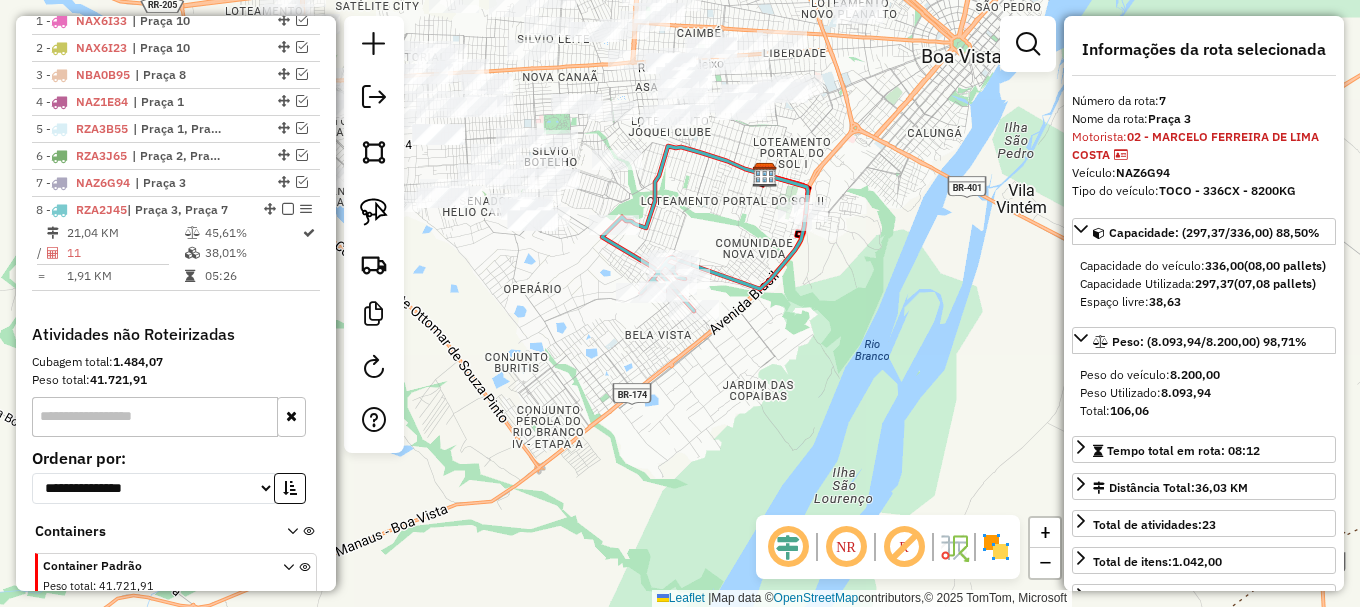 scroll, scrollTop: 894, scrollLeft: 0, axis: vertical 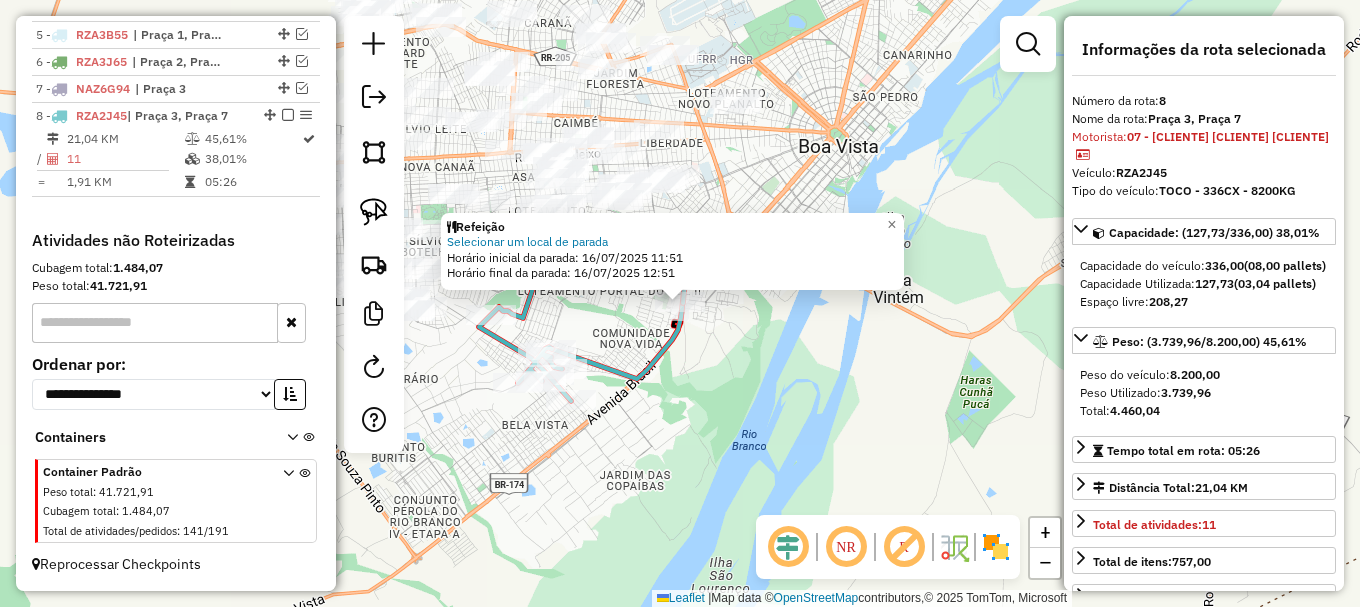 click on "Refeição Selecionar um local de parada  Horário inicial da parada: [DATE] [TIME]   Horário final da parada: [DATE] [TIME]  × Janela de atendimento Grade de atendimento Capacidade Transportadoras Veículos Cliente Pedidos  Rotas Selecione os dias de semana para filtrar as janelas de atendimento  Seg   Ter   Qua   Qui   Sex   Sáb   Dom  Informe o período da janela de atendimento: De: Até:  Filtrar exatamente a janela do cliente  Considerar janela de atendimento padrão  Selecione os dias de semana para filtrar as grades de atendimento  Seg   Ter   Qua   Qui   Sex   Sáb   Dom   Considerar clientes sem dia de atendimento cadastrado  Clientes fora do dia de atendimento selecionado Filtrar as atividades entre os valores definidos abaixo:  Peso mínimo:   Peso máximo:   Cubagem mínima:   Cubagem máxima:   De:   Até:  Filtrar as atividades entre o tempo de atendimento definido abaixo:  De:   Até:   Considerar capacidade total dos clientes não roteirizados Transportadora: Tipo de veículo: Nome:" 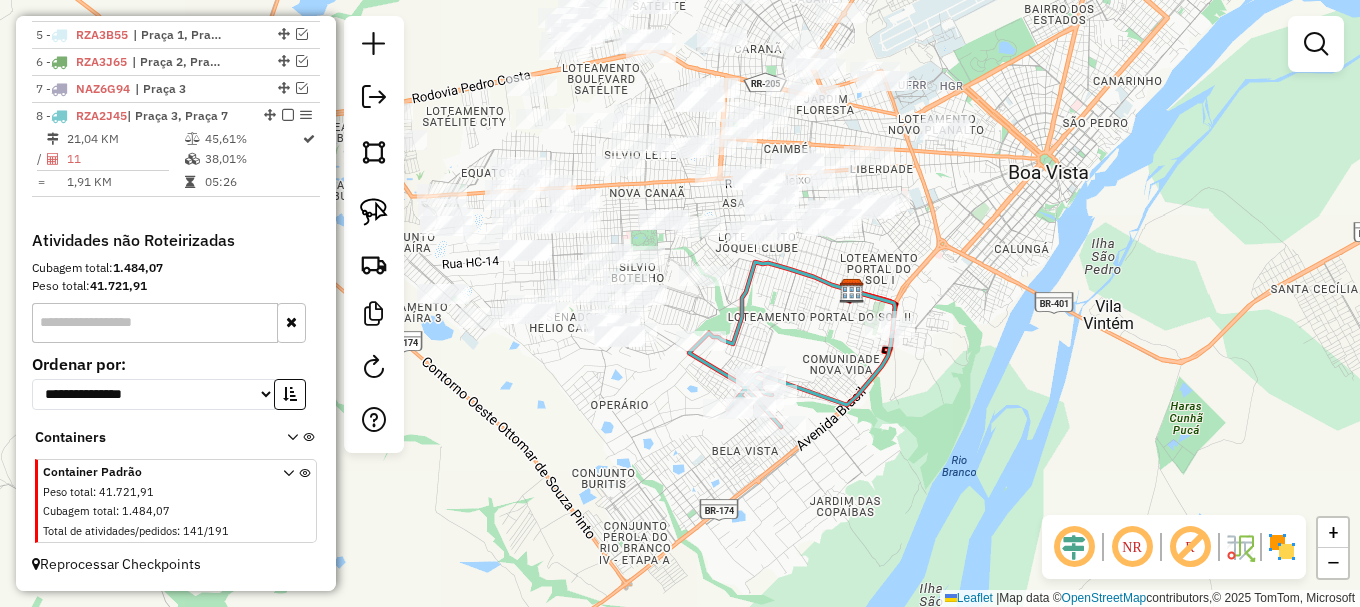 drag, startPoint x: 593, startPoint y: 308, endPoint x: 803, endPoint y: 334, distance: 211.60341 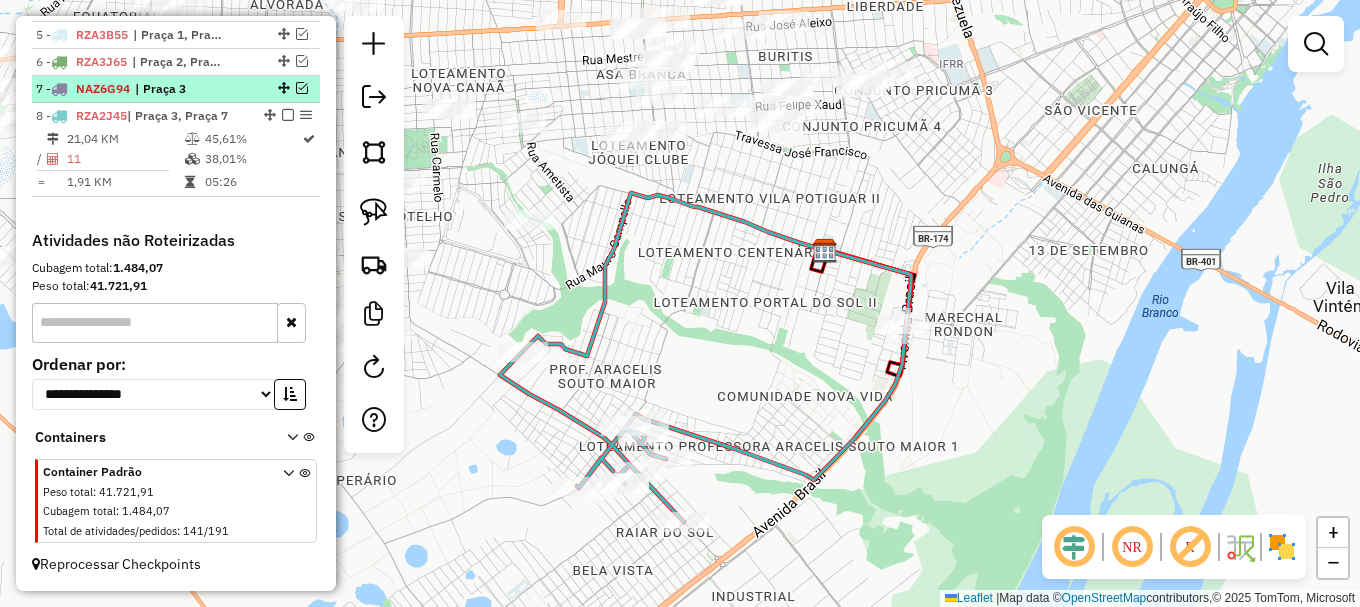 click at bounding box center (302, 88) 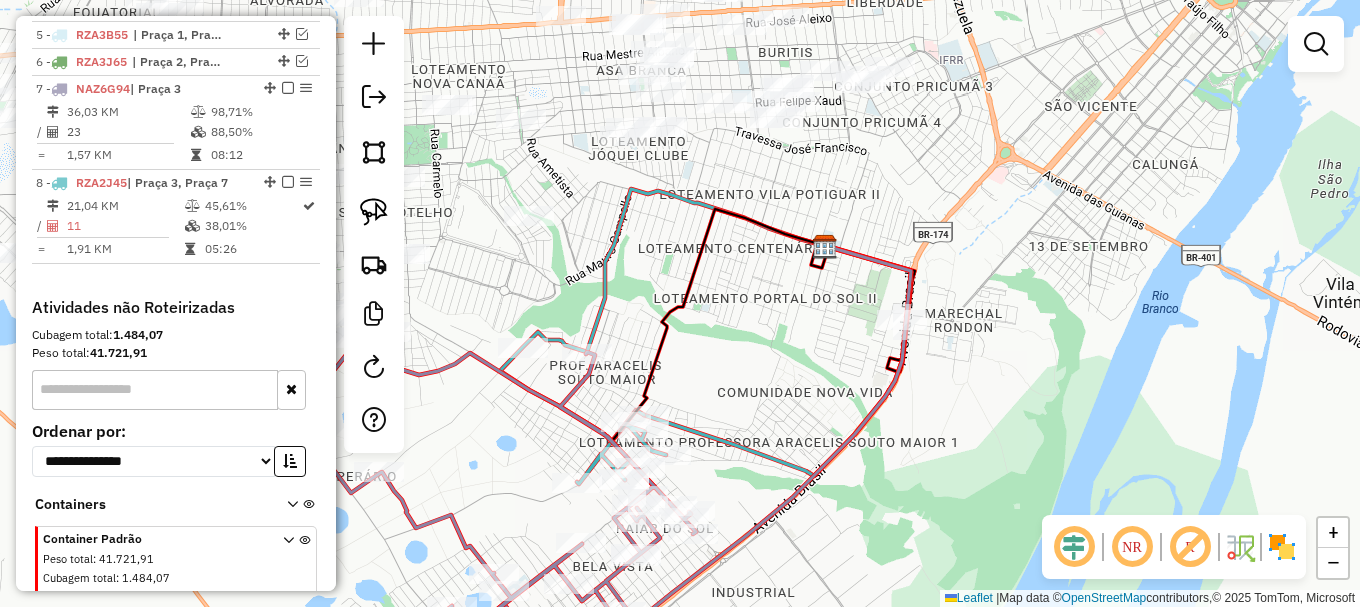 drag, startPoint x: 777, startPoint y: 411, endPoint x: 813, endPoint y: 294, distance: 122.41323 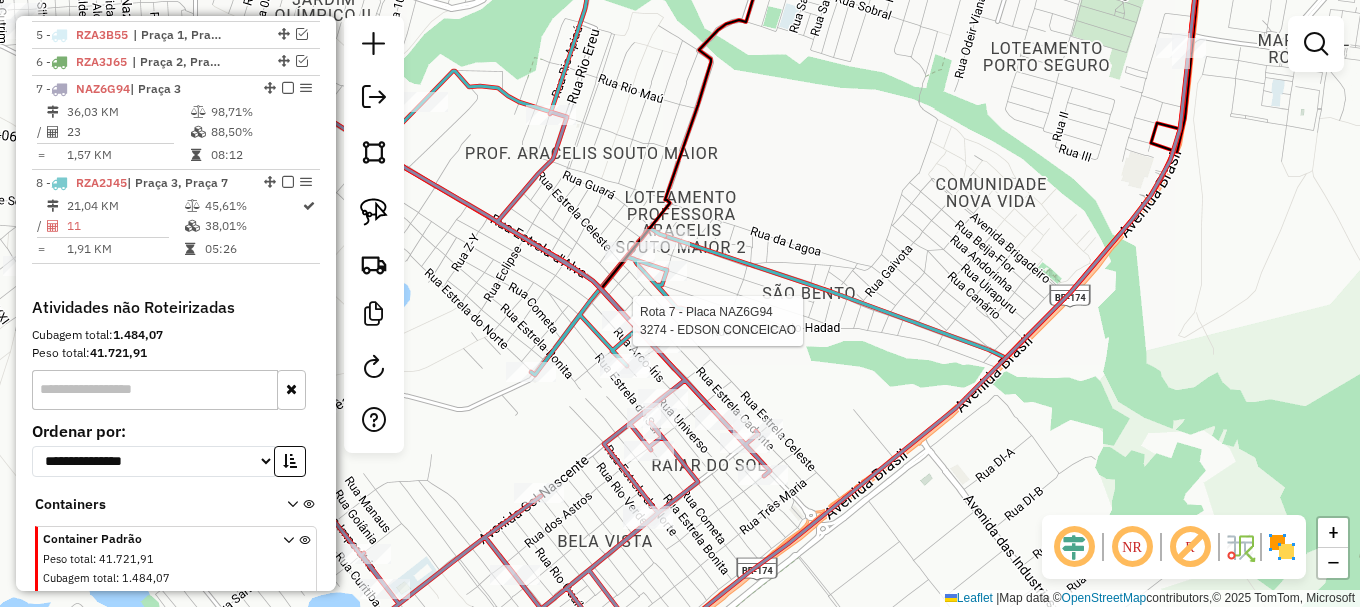 select on "**********" 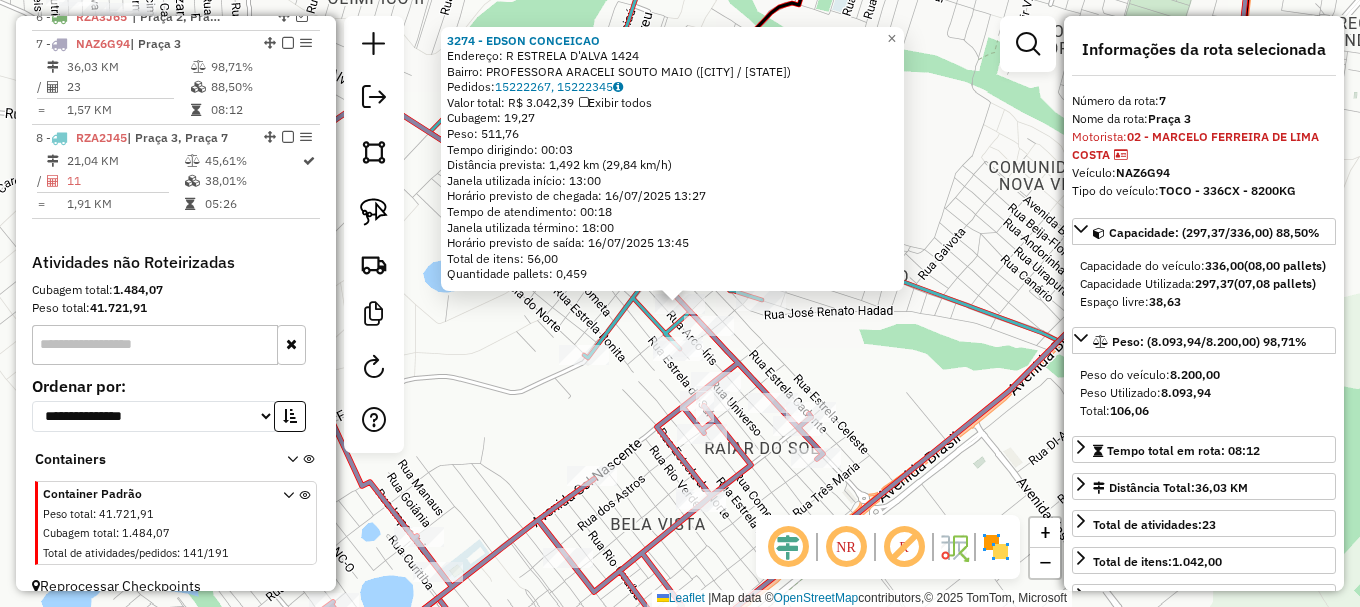 scroll, scrollTop: 954, scrollLeft: 0, axis: vertical 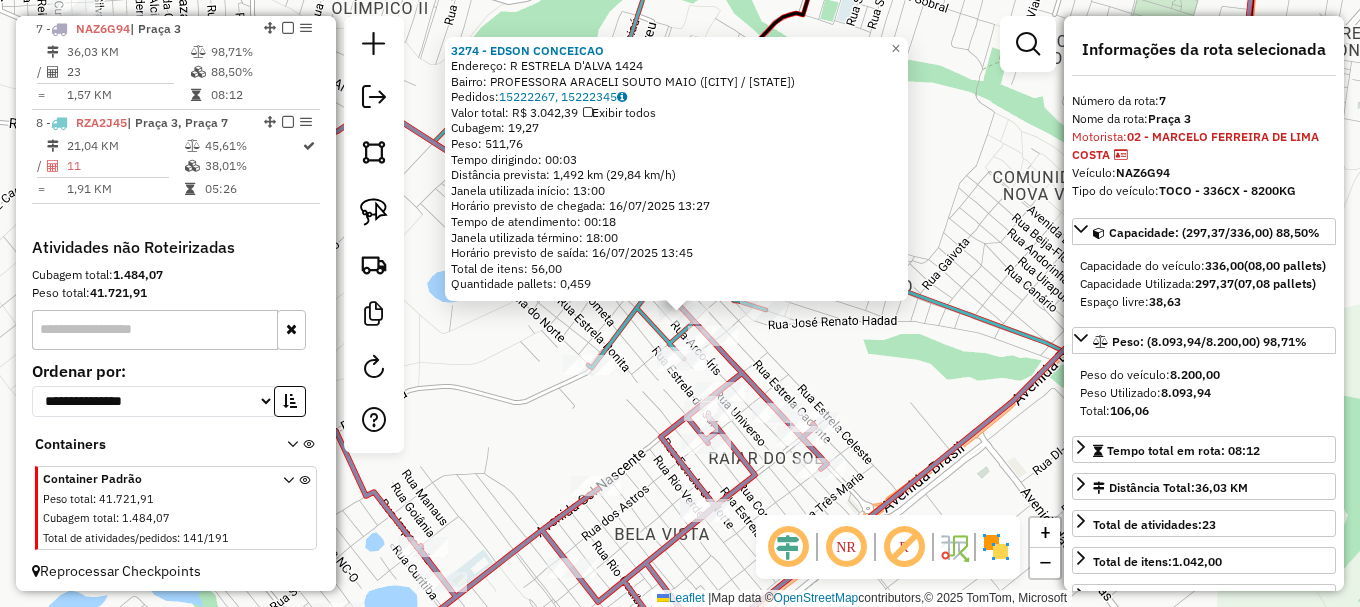 drag, startPoint x: 638, startPoint y: 308, endPoint x: 572, endPoint y: 296, distance: 67.08204 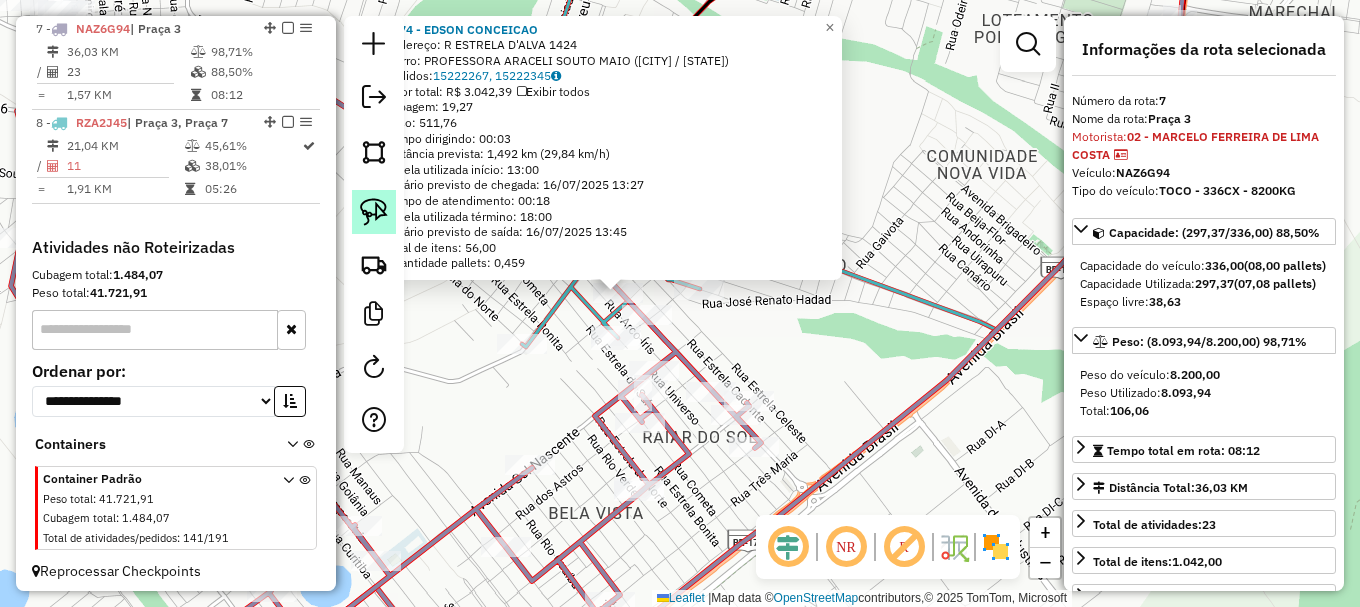 click 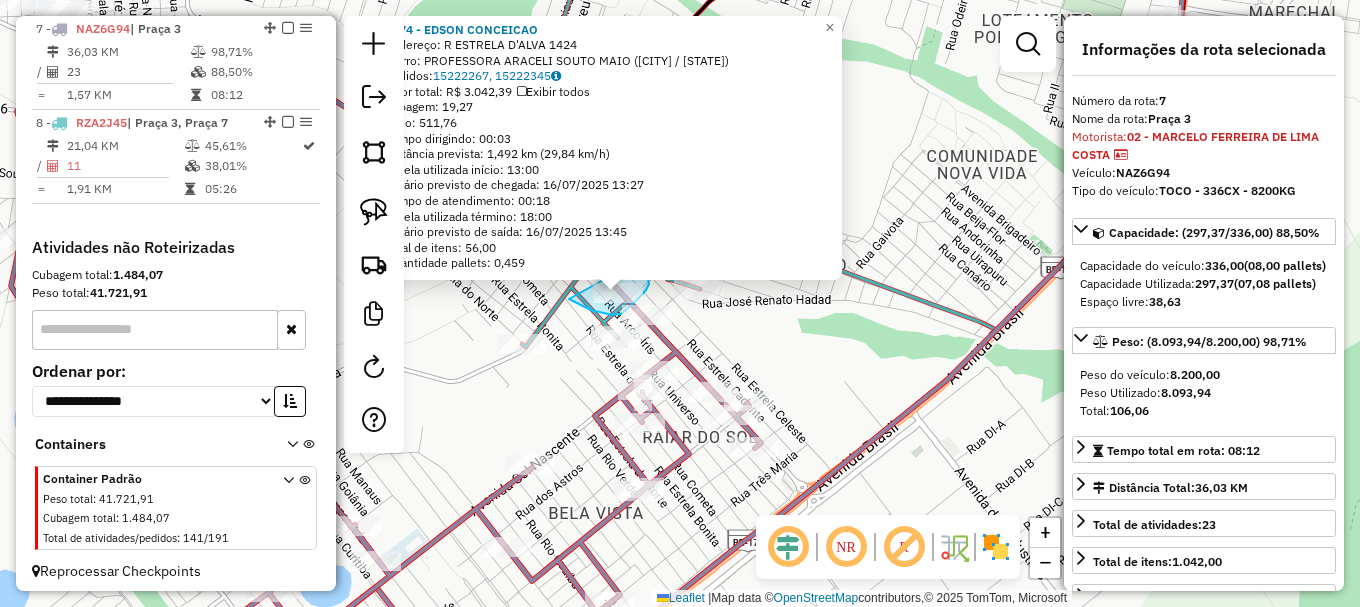 drag, startPoint x: 569, startPoint y: 299, endPoint x: 630, endPoint y: 264, distance: 70.327805 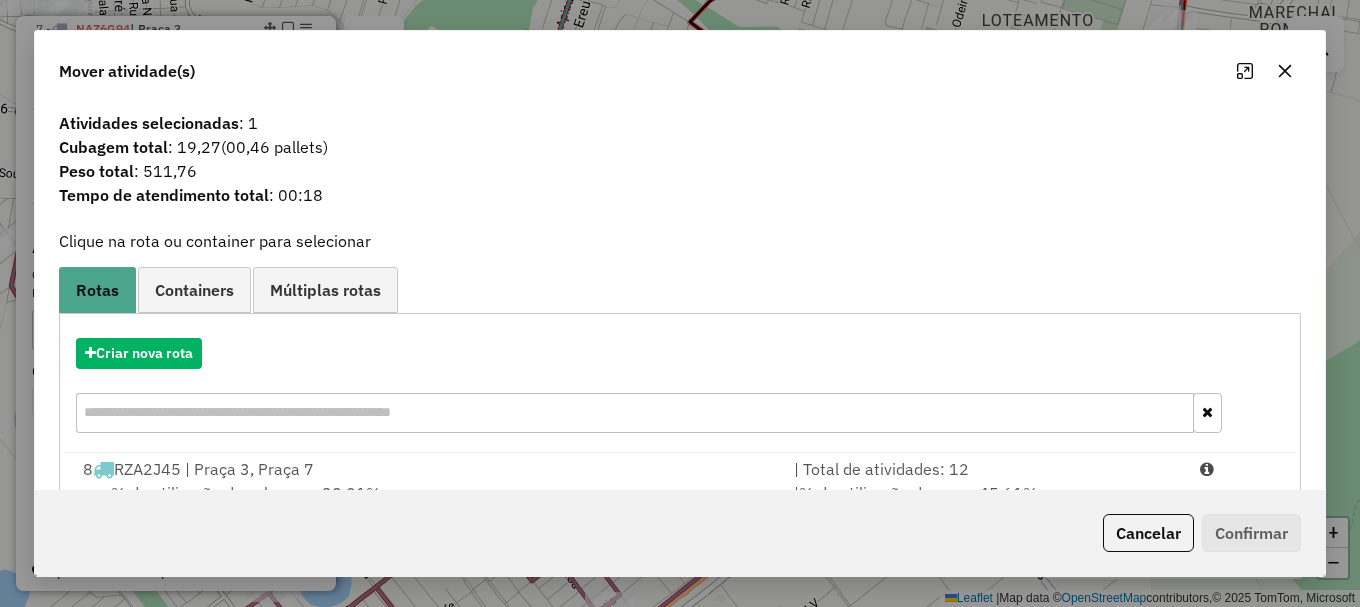 click at bounding box center [1207, 469] 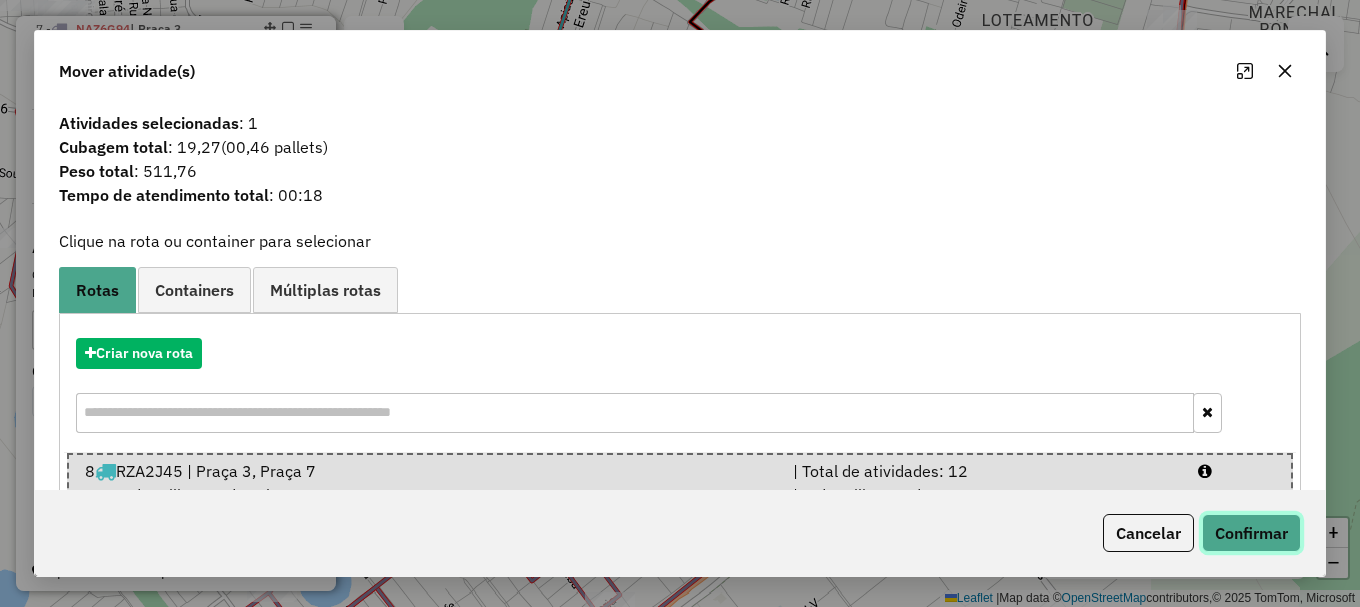 click on "Confirmar" 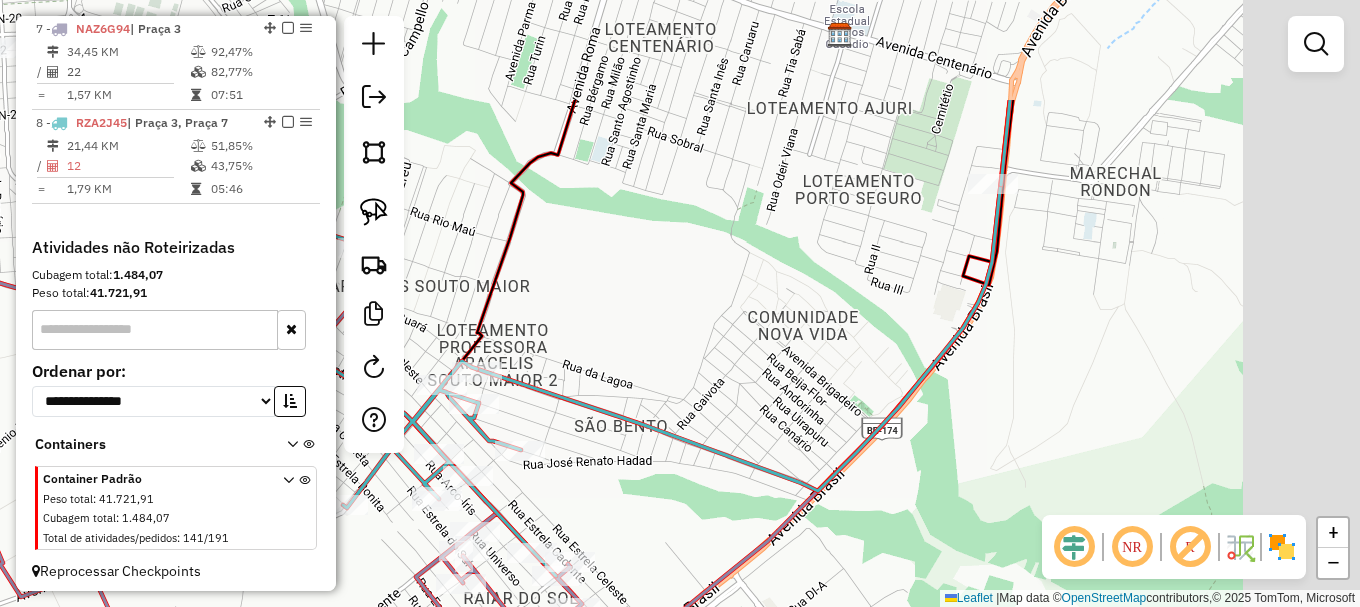 drag, startPoint x: 1039, startPoint y: 222, endPoint x: 848, endPoint y: 385, distance: 251.0976 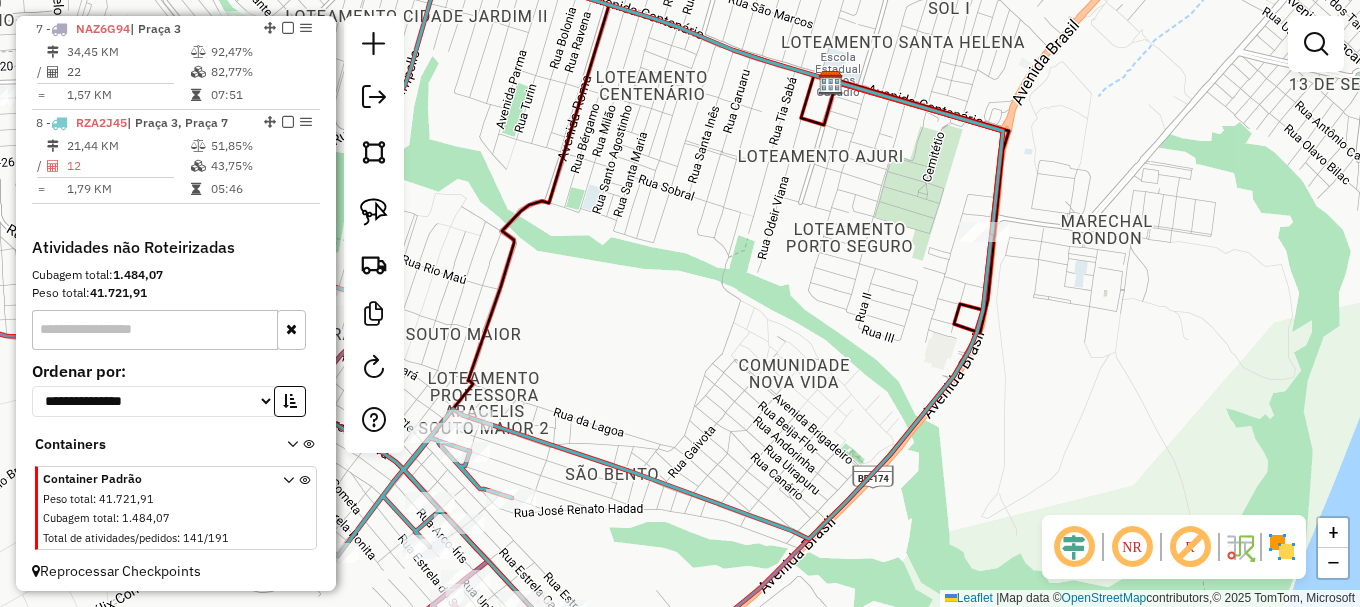 drag, startPoint x: 645, startPoint y: 359, endPoint x: 480, endPoint y: 300, distance: 175.23128 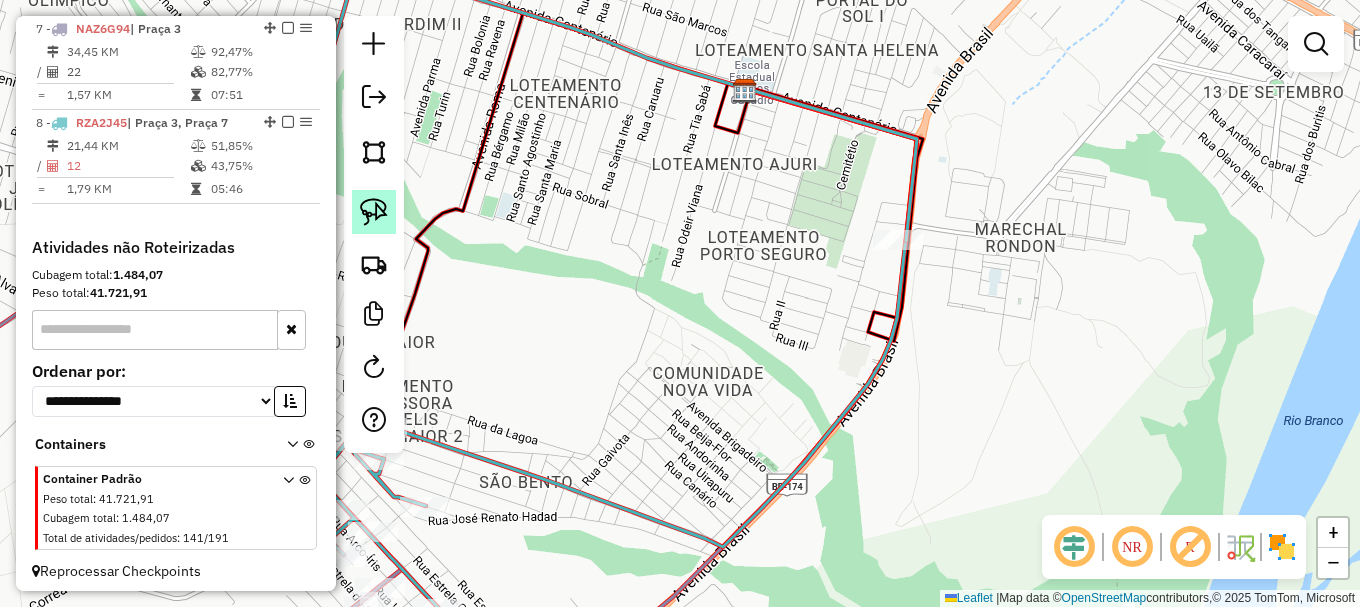 click 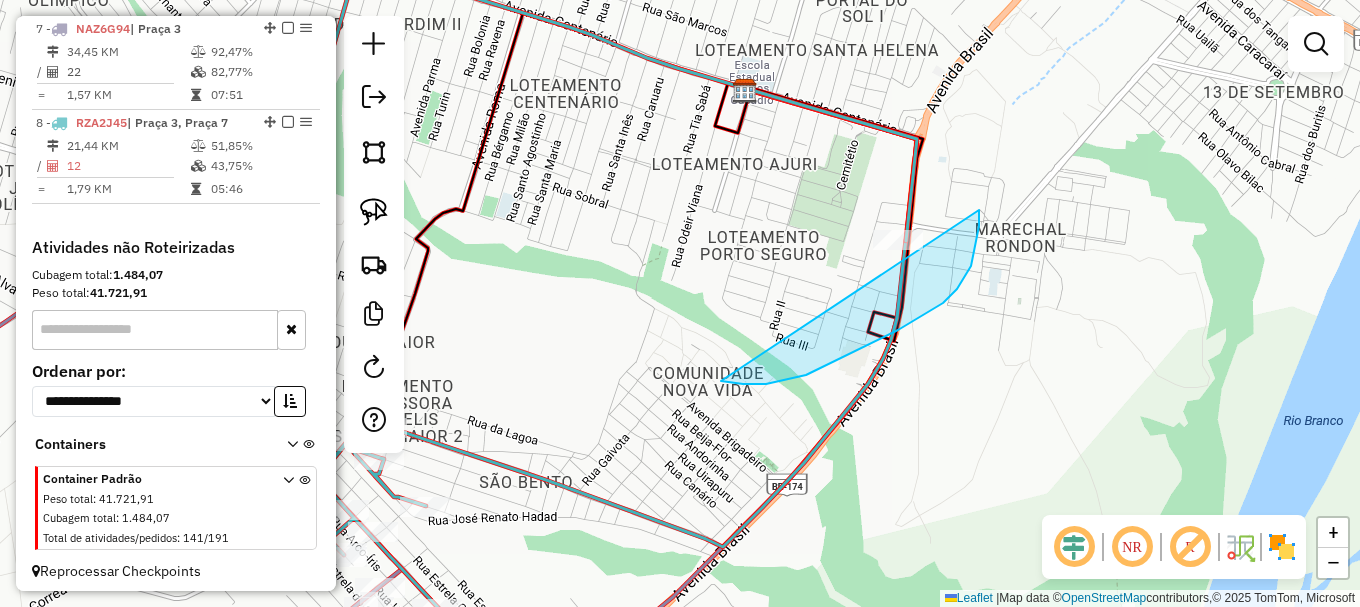 drag, startPoint x: 898, startPoint y: 330, endPoint x: 925, endPoint y: 104, distance: 227.60712 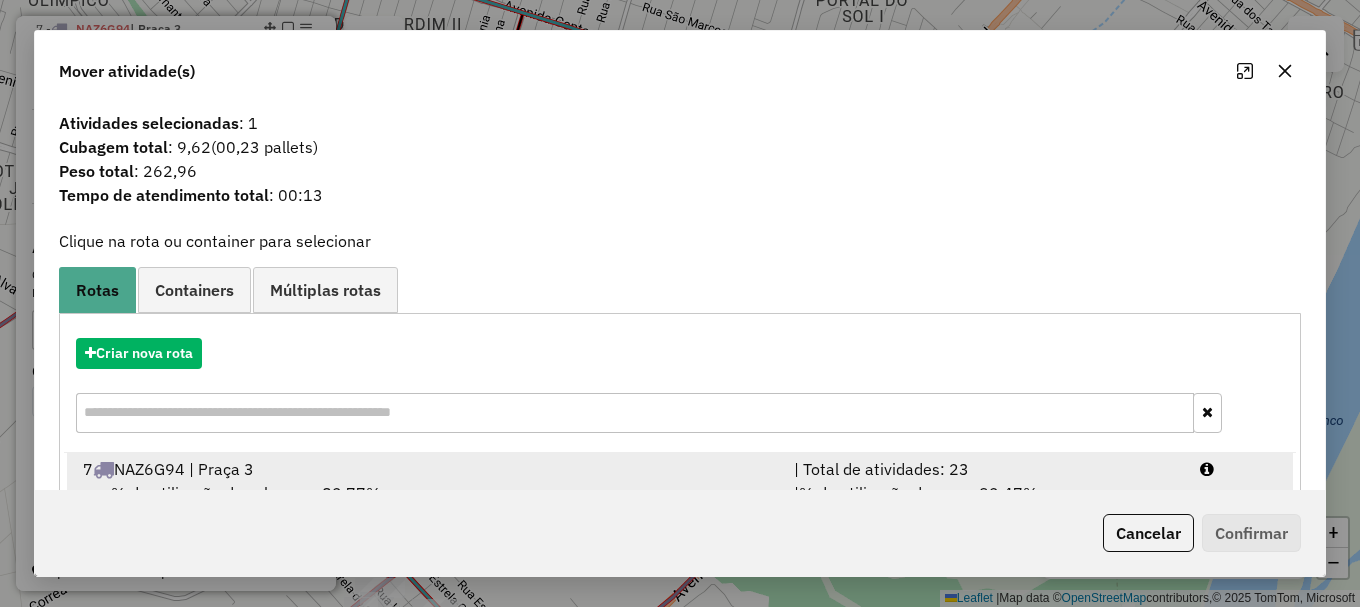 click on "[PLATE] | Praça [NUMBER]  | Total de atividades: [NUMBER]  % de utilização da cubagem: [PERCENTAGE]  Cubagem disponível: [NUMBER]   |  % de utilização do peso: [PERCENTAGE]  | Peso disponível: [NUMBER]" at bounding box center [680, 493] 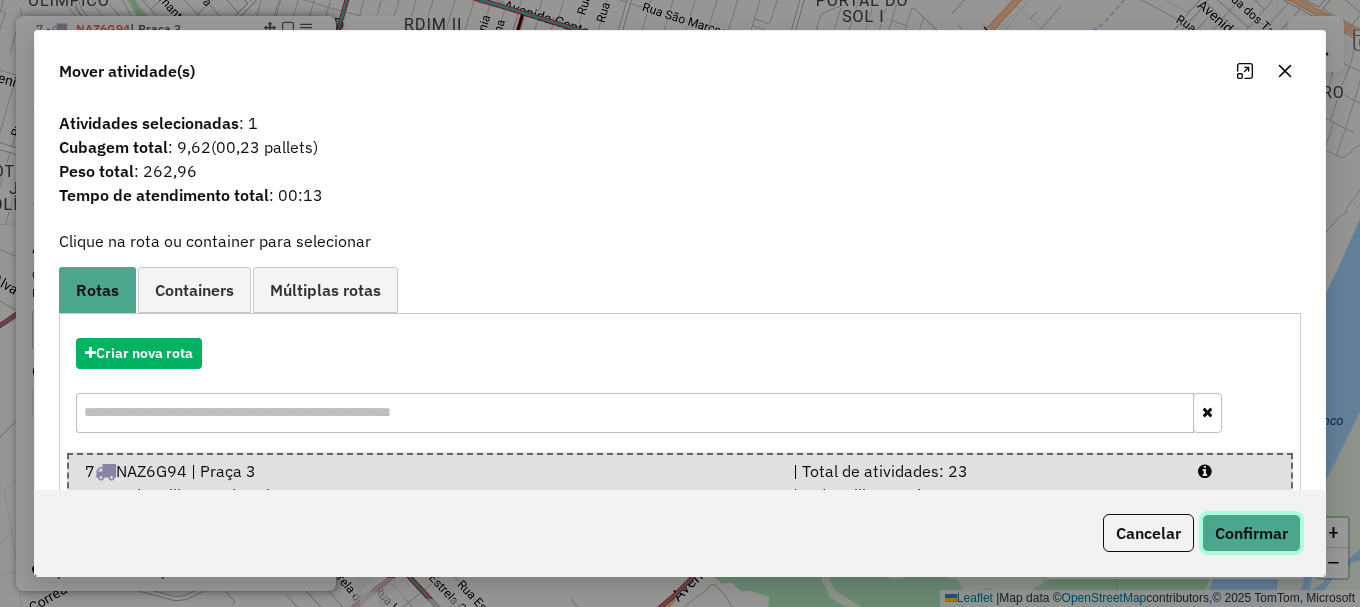 click on "Confirmar" 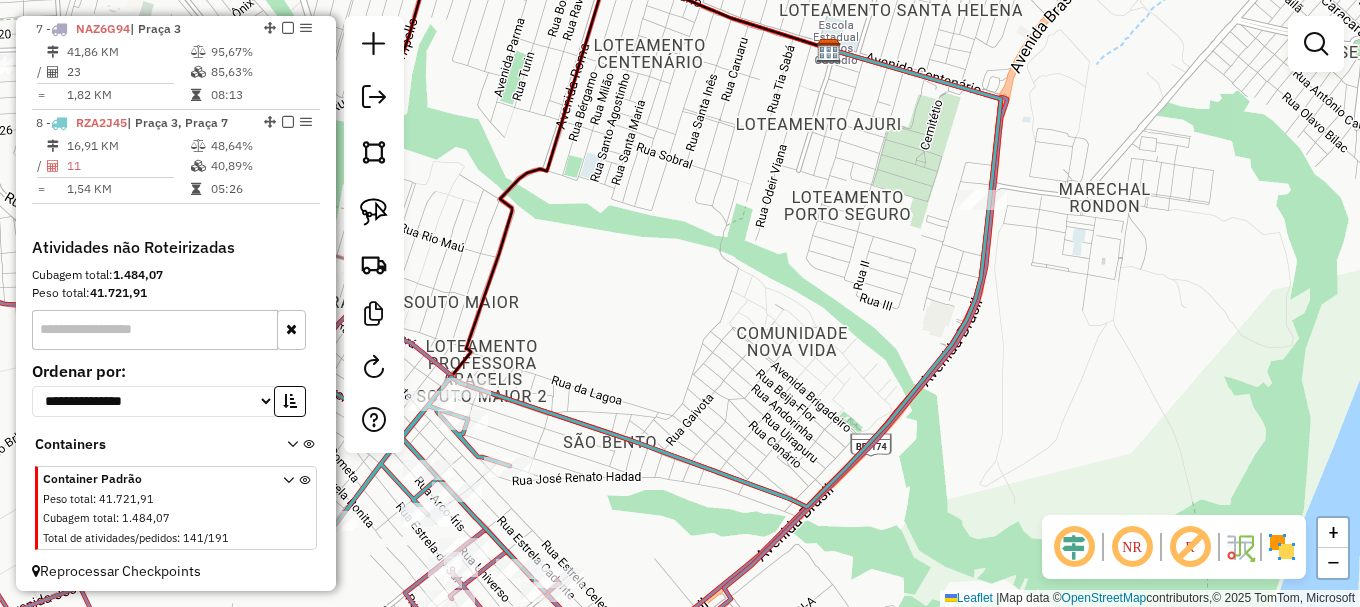 drag, startPoint x: 600, startPoint y: 321, endPoint x: 791, endPoint y: 199, distance: 226.63847 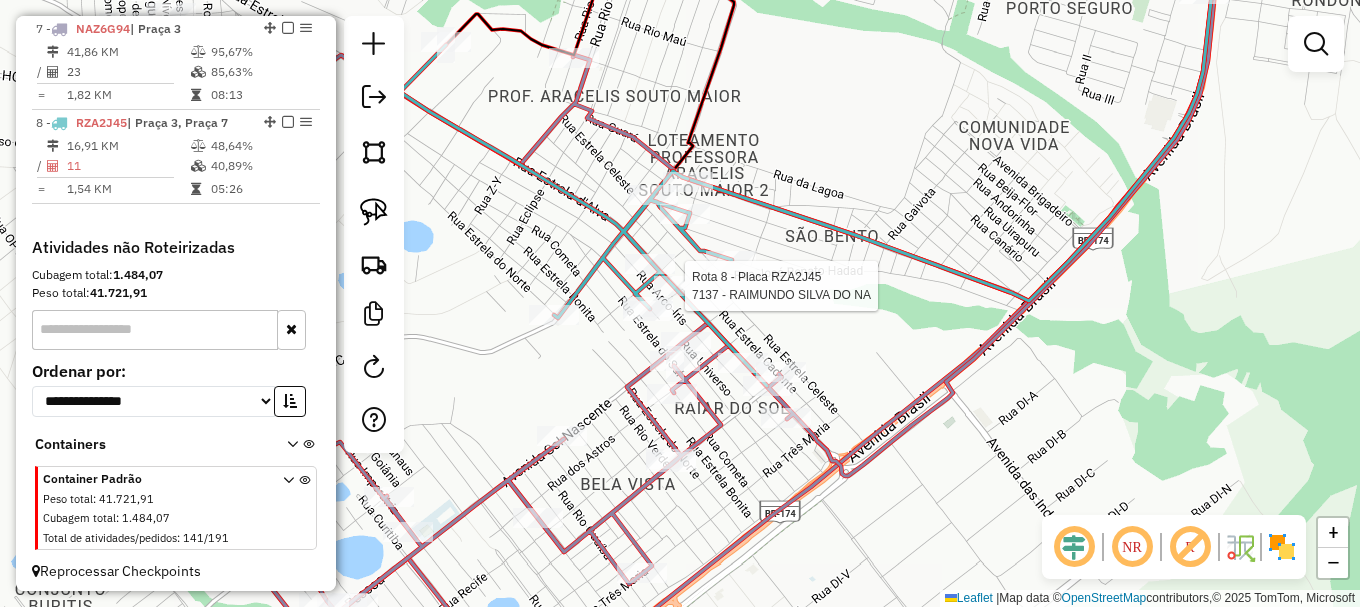 select on "**********" 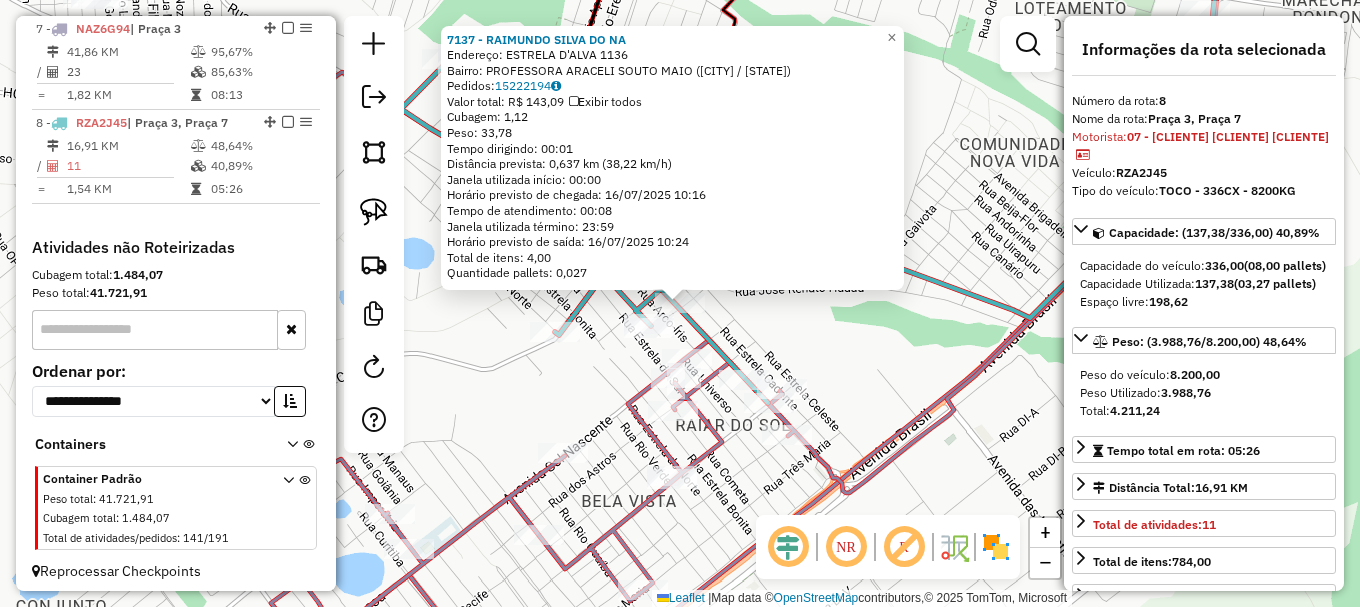 scroll, scrollTop: 961, scrollLeft: 0, axis: vertical 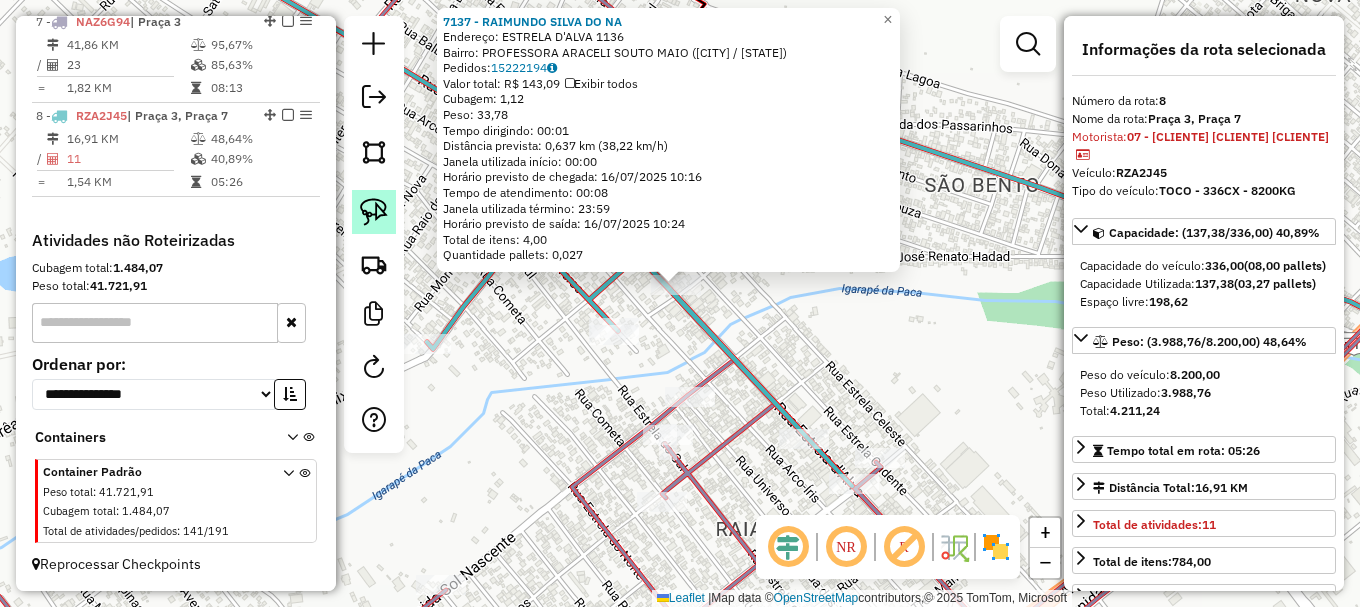 click 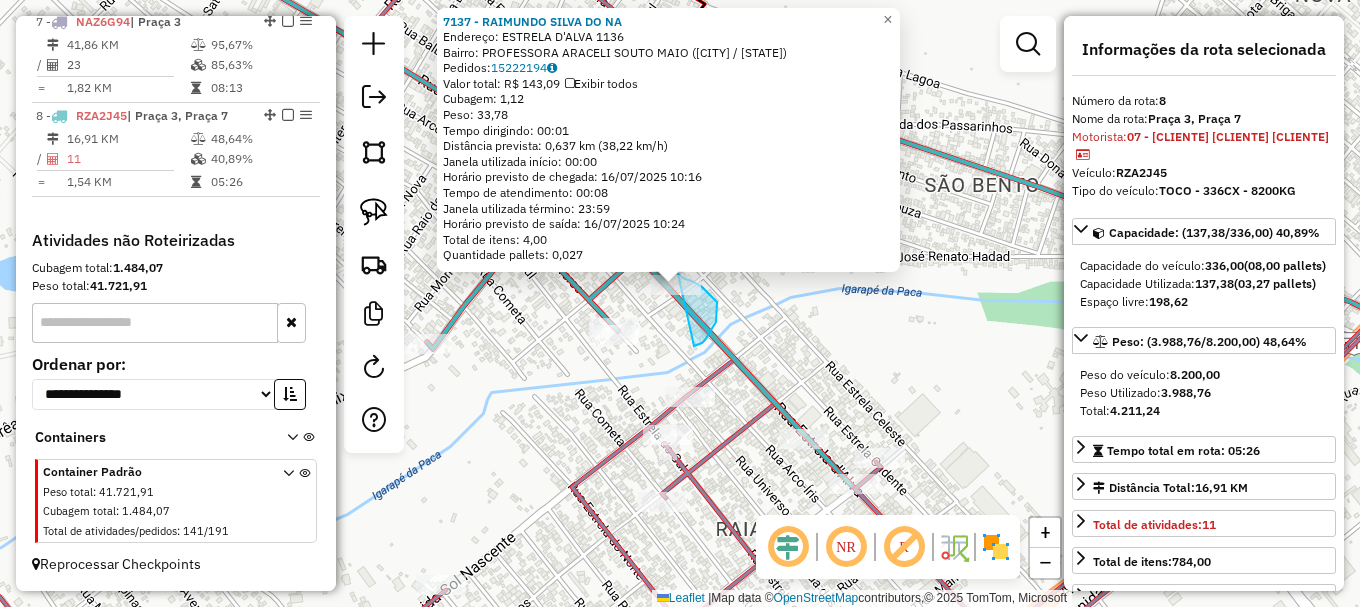 drag, startPoint x: 713, startPoint y: 327, endPoint x: 633, endPoint y: 272, distance: 97.082436 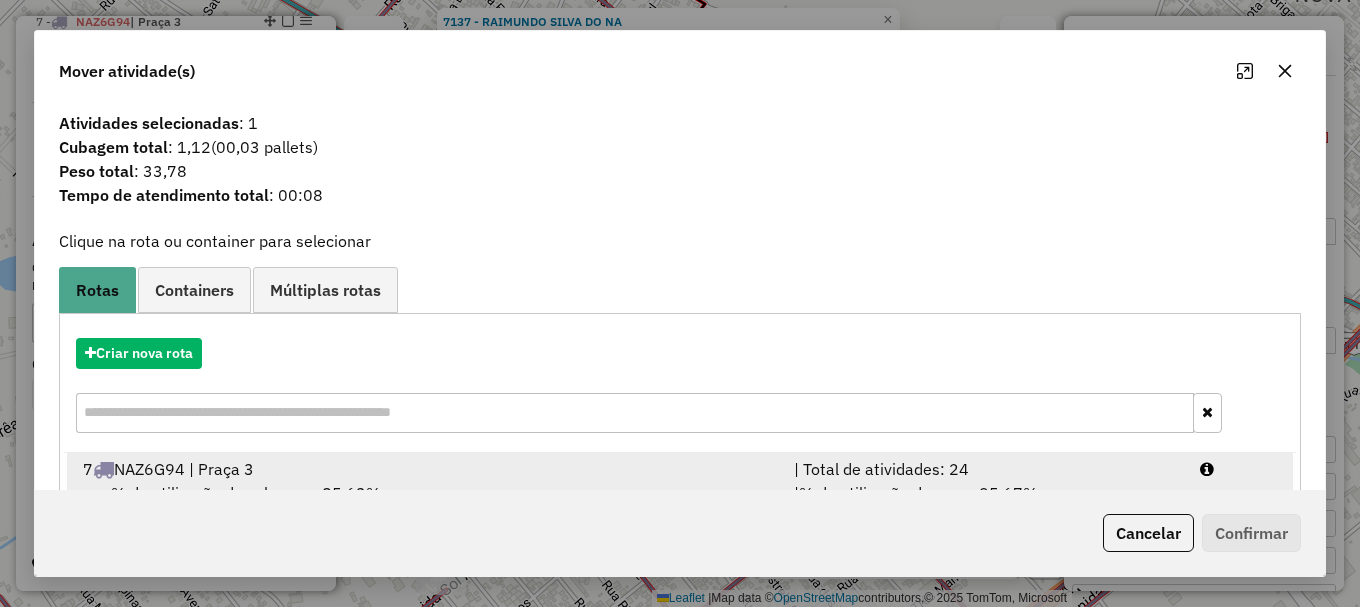 click at bounding box center [1239, 469] 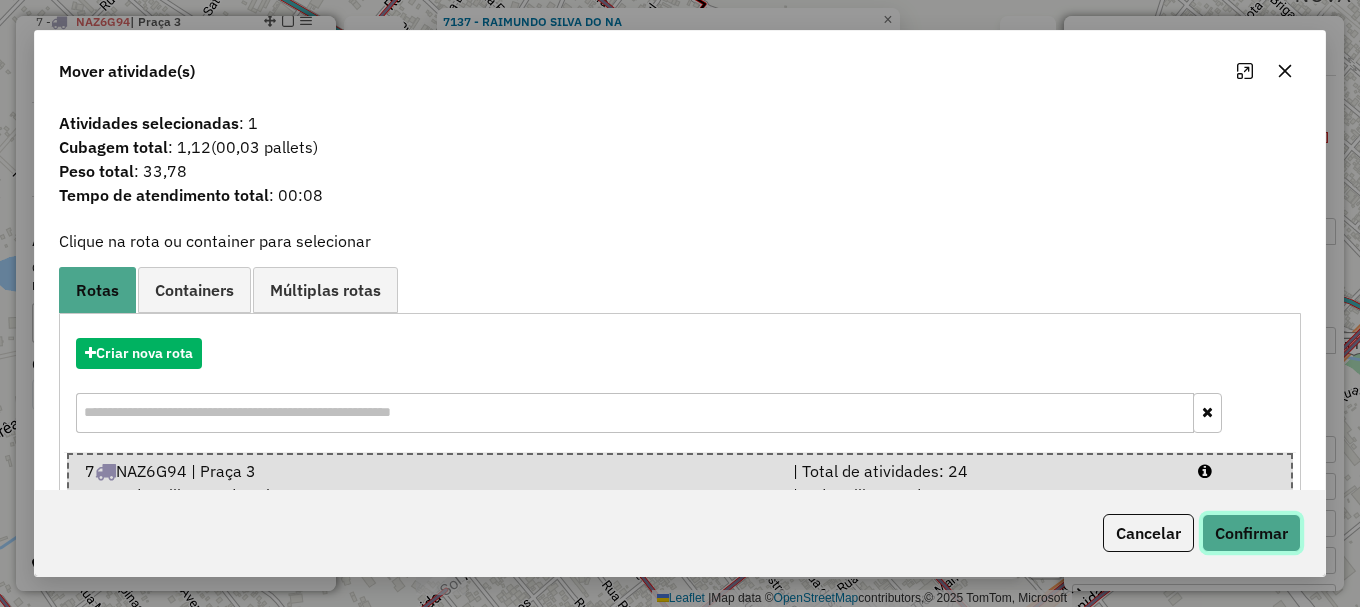 click on "Confirmar" 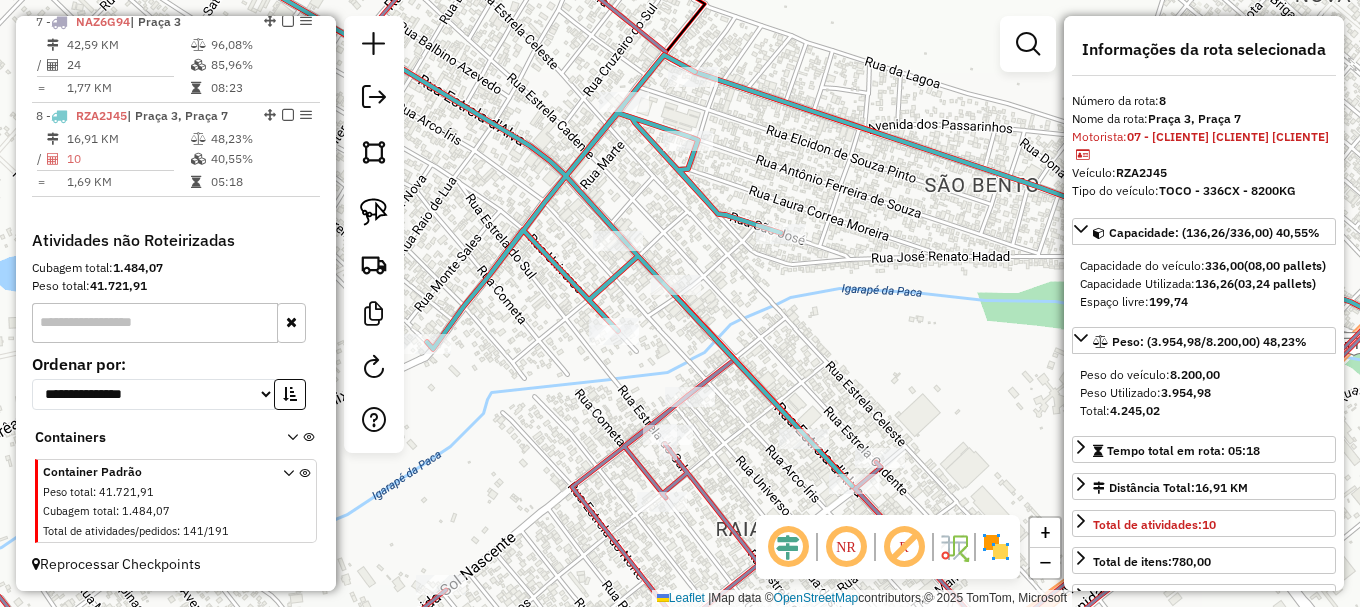 scroll, scrollTop: 861, scrollLeft: 0, axis: vertical 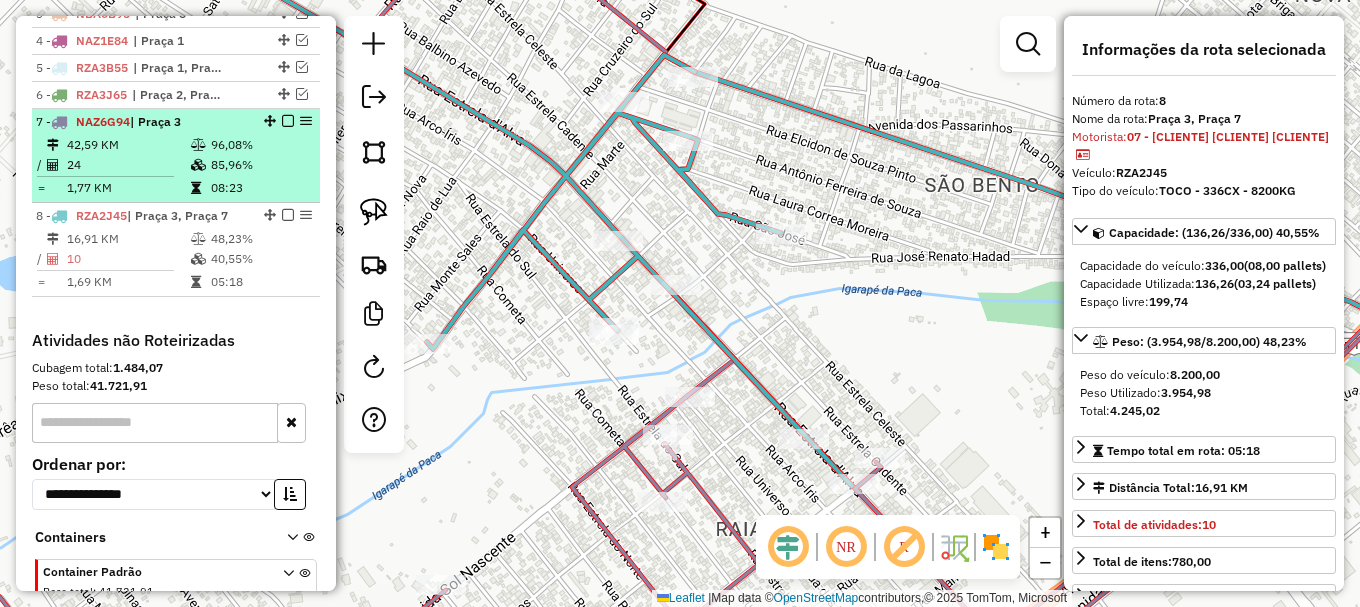 click at bounding box center (288, 121) 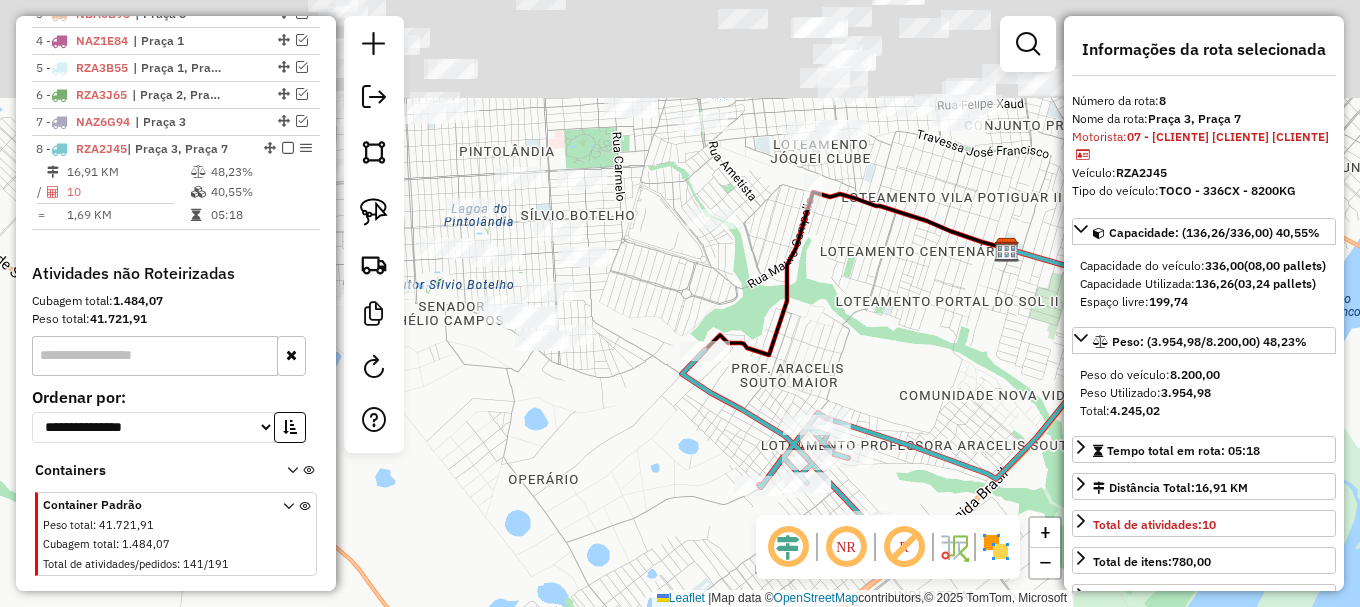 drag, startPoint x: 655, startPoint y: 157, endPoint x: 849, endPoint y: 354, distance: 276.48688 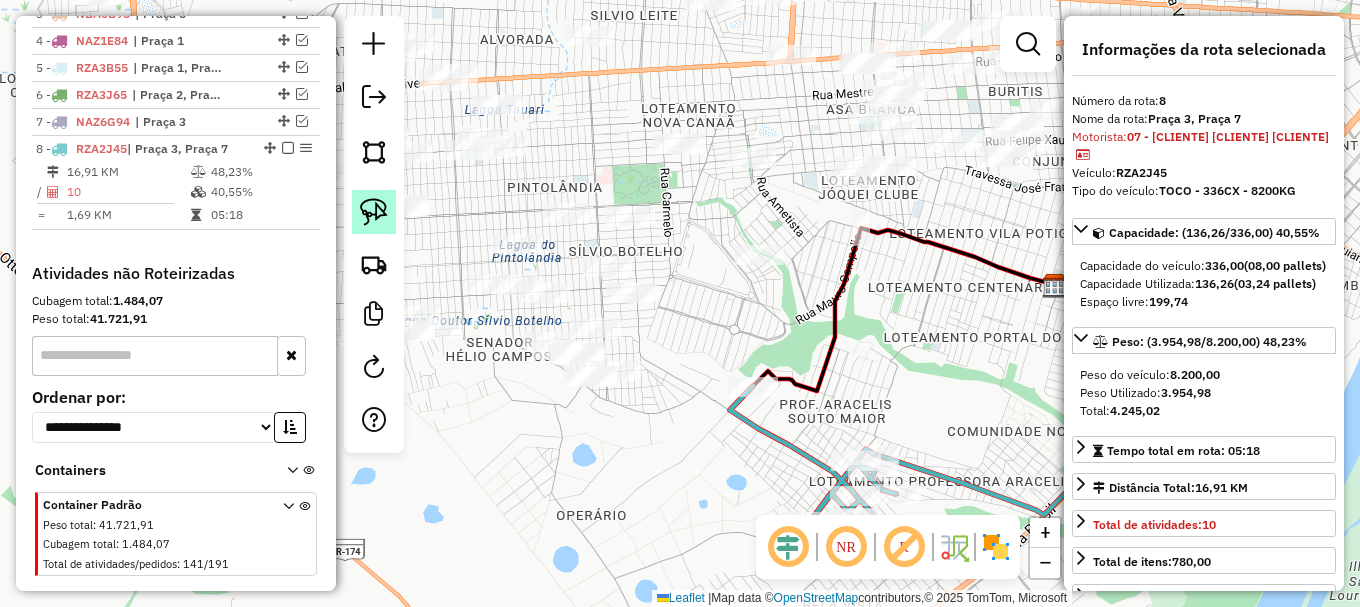 click 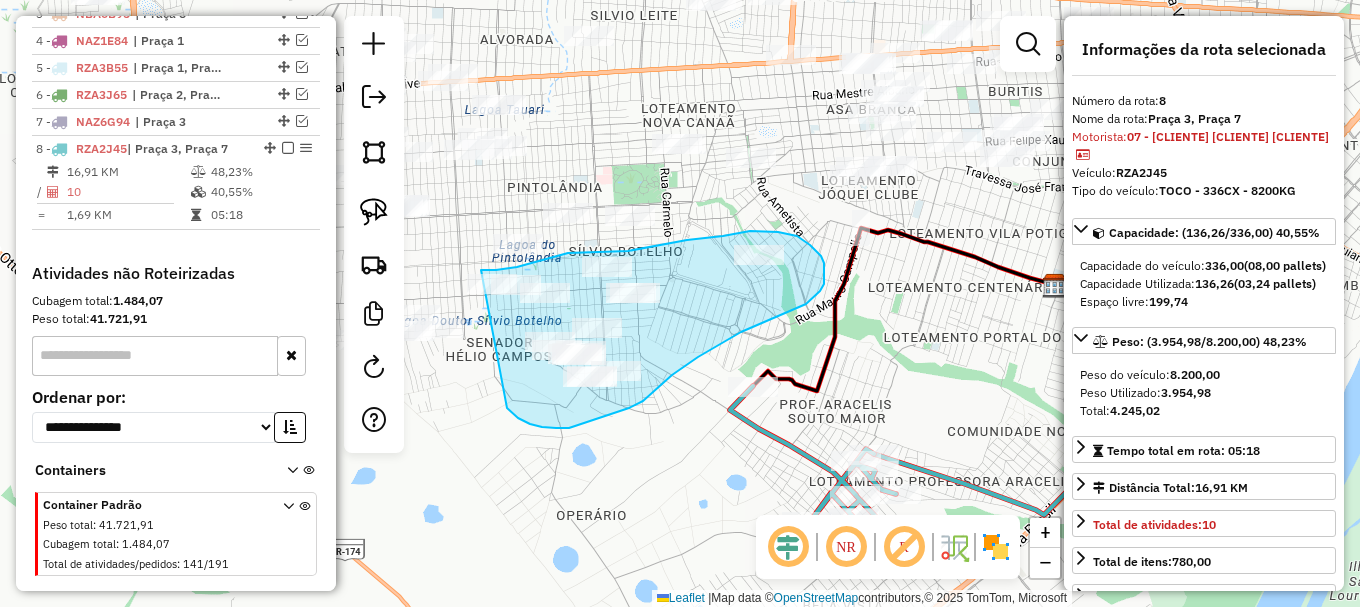 drag, startPoint x: 512, startPoint y: 413, endPoint x: 465, endPoint y: 268, distance: 152.42703 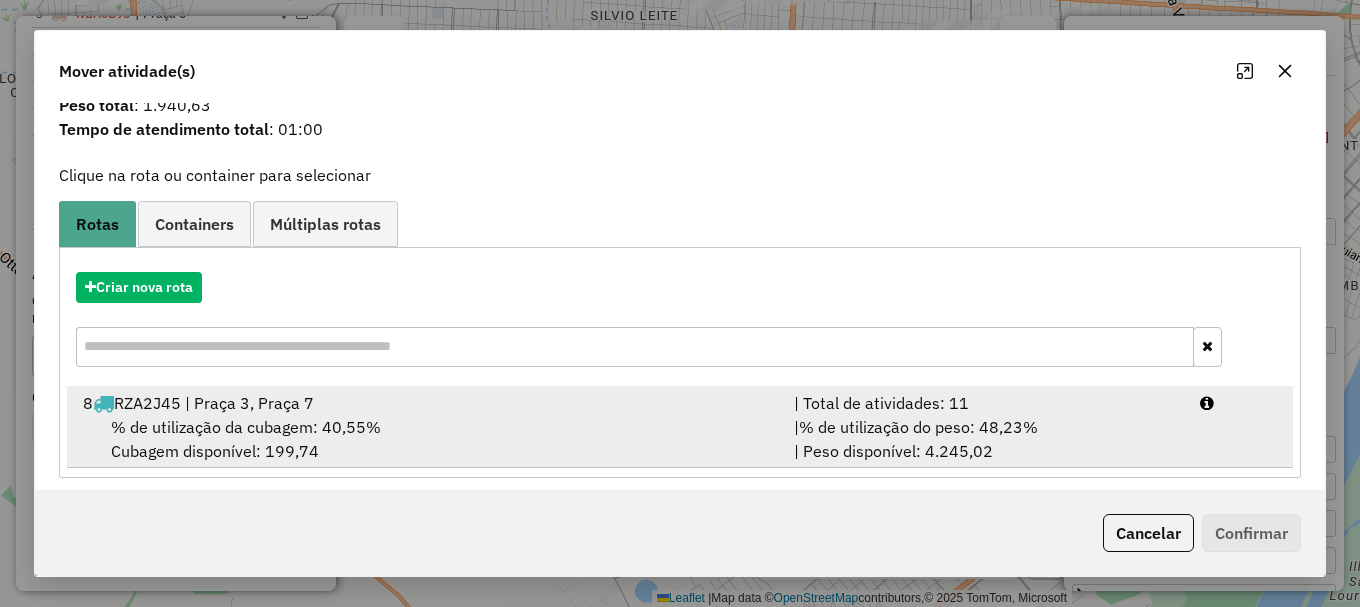 scroll, scrollTop: 78, scrollLeft: 0, axis: vertical 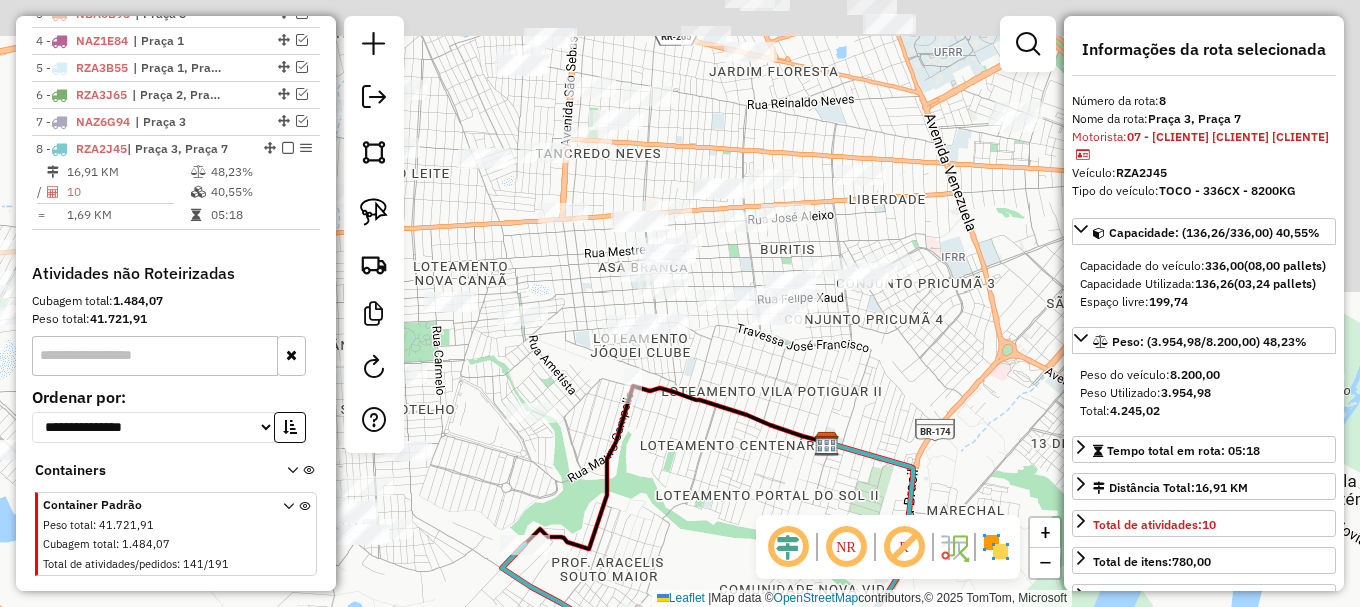 drag, startPoint x: 940, startPoint y: 243, endPoint x: 693, endPoint y: 409, distance: 297.59872 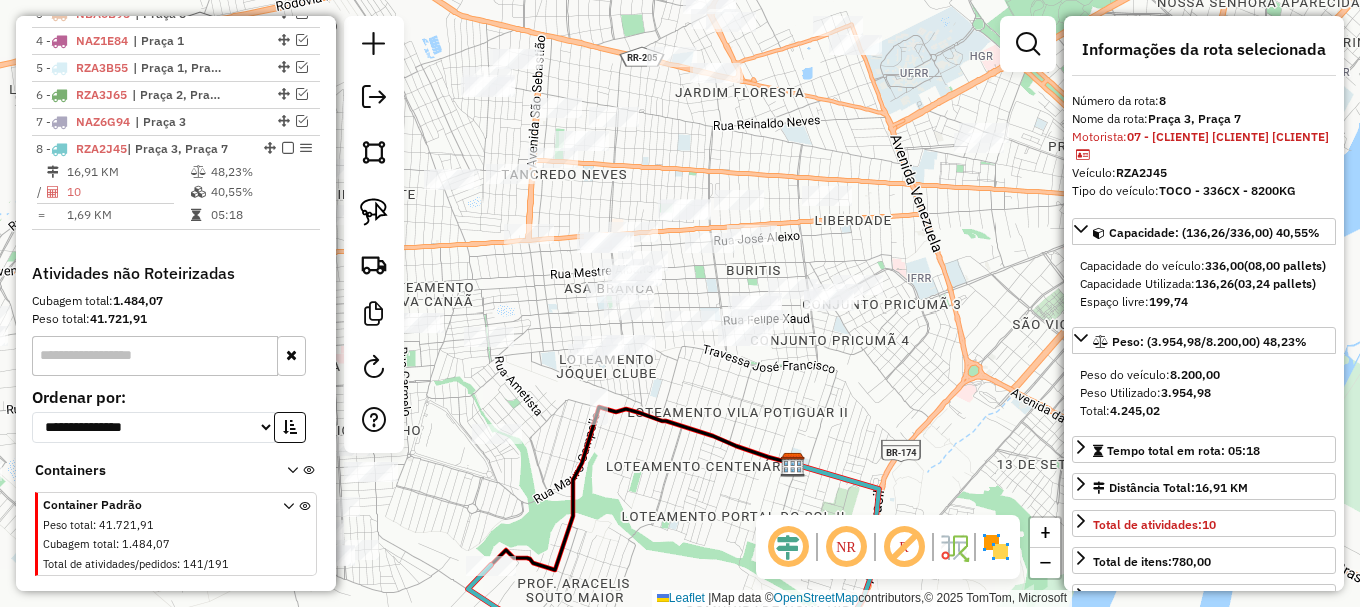 drag, startPoint x: 371, startPoint y: 213, endPoint x: 398, endPoint y: 256, distance: 50.77401 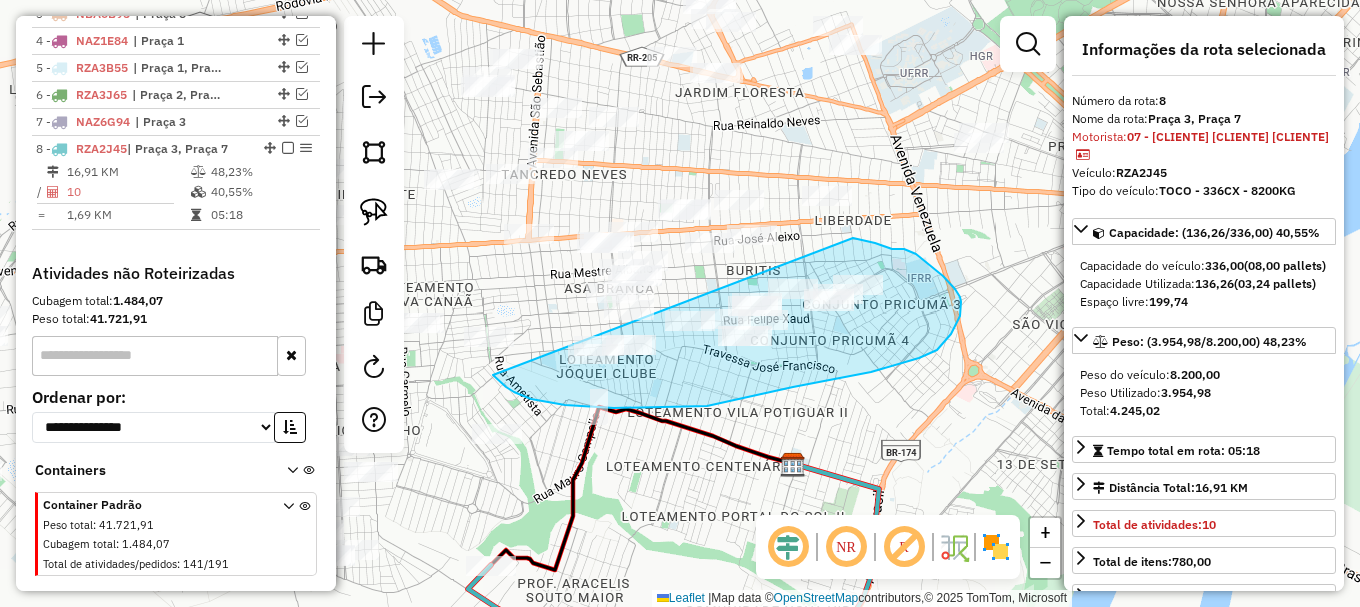 drag, startPoint x: 506, startPoint y: 387, endPoint x: 850, endPoint y: 239, distance: 374.48633 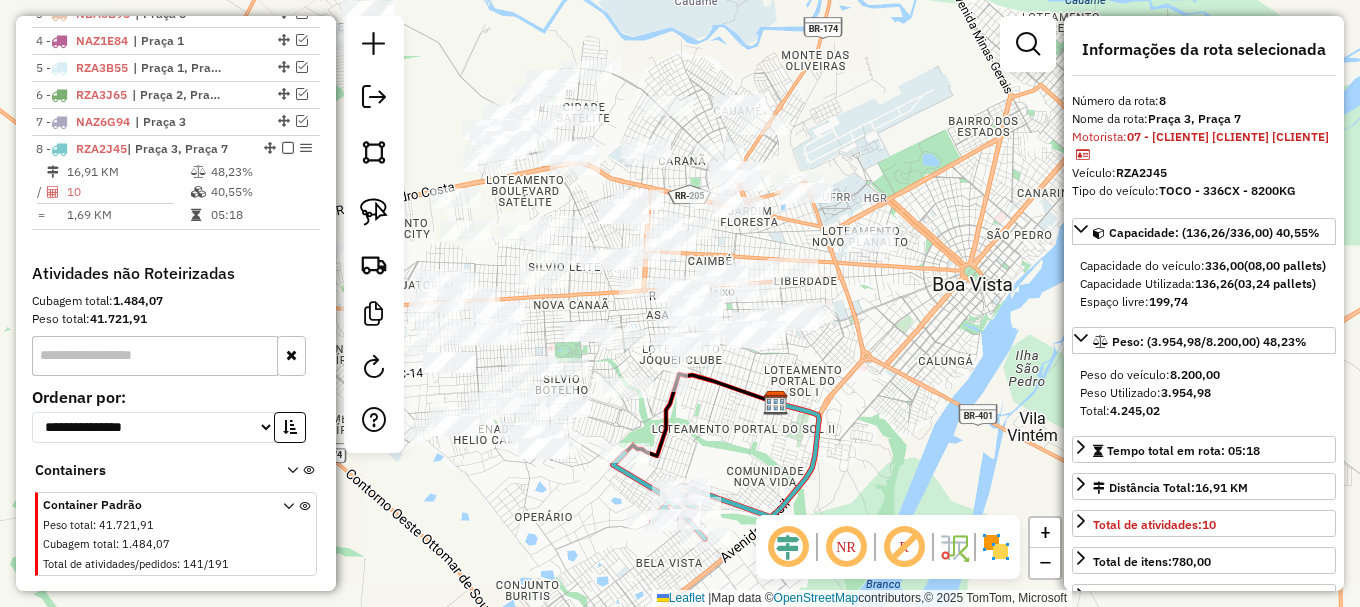 click 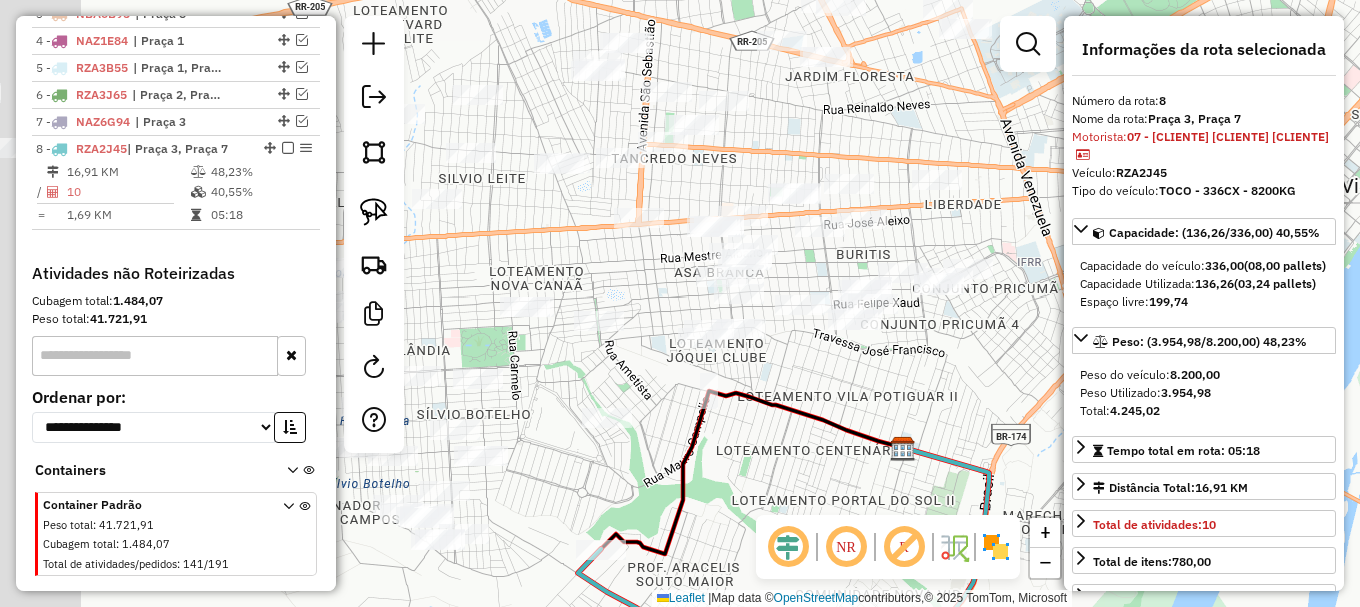drag, startPoint x: 728, startPoint y: 389, endPoint x: 822, endPoint y: 396, distance: 94.26028 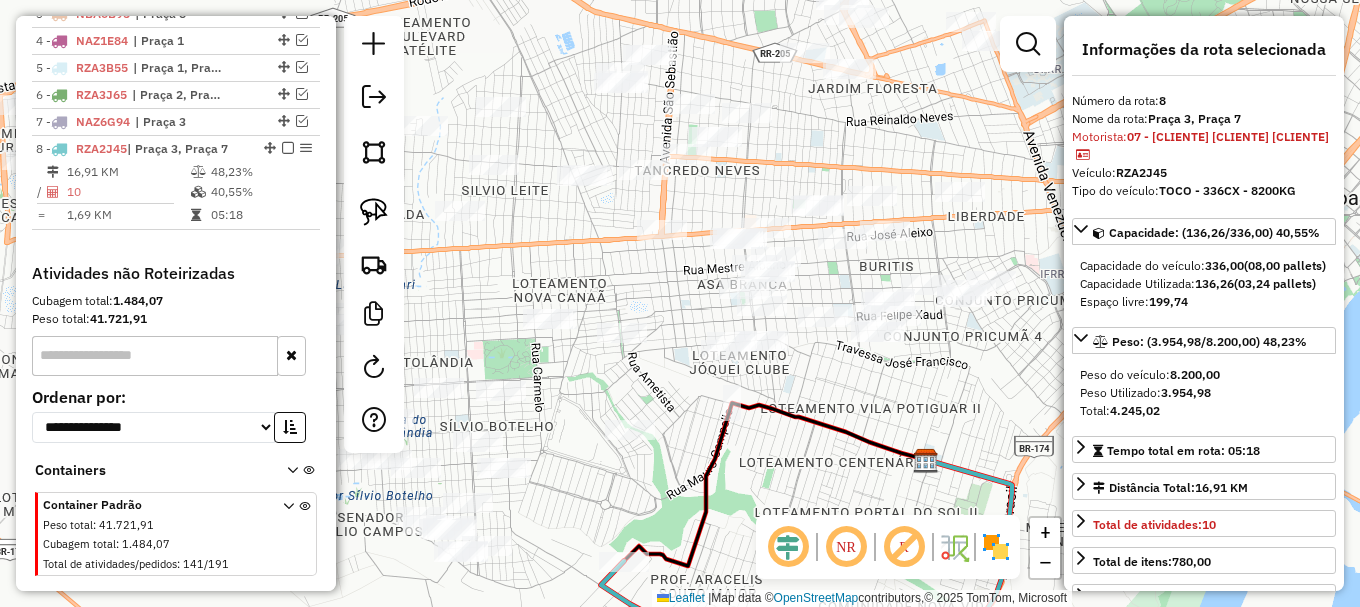 drag, startPoint x: 575, startPoint y: 451, endPoint x: 553, endPoint y: 437, distance: 26.076809 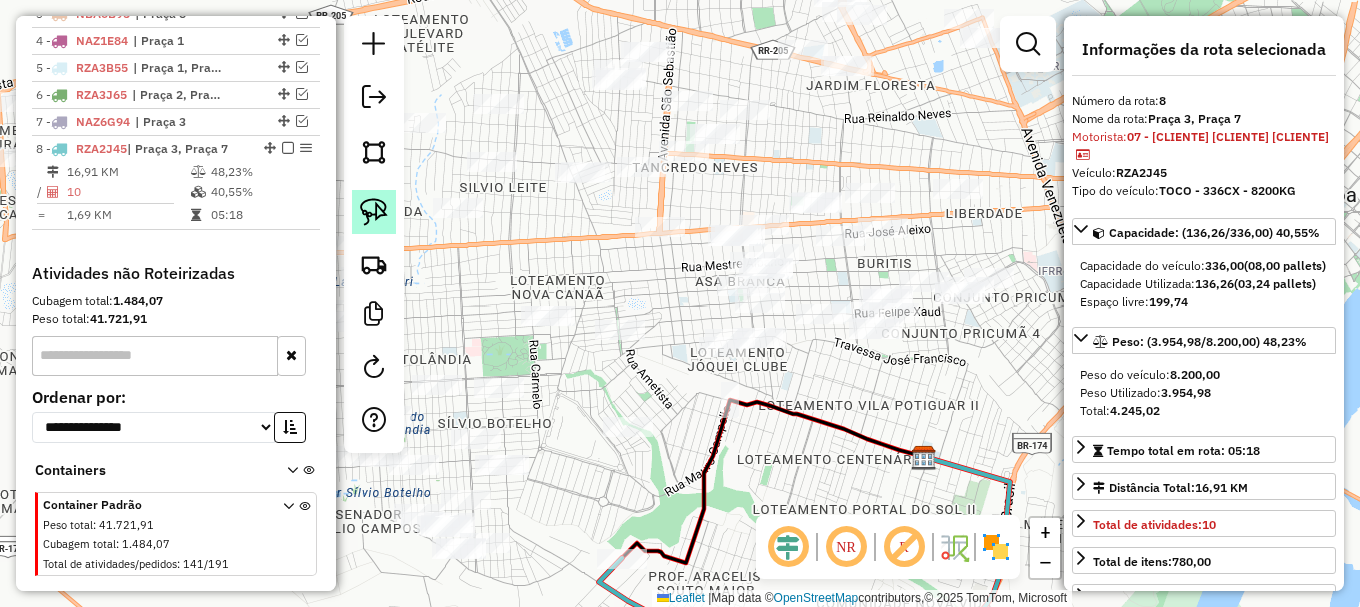 click 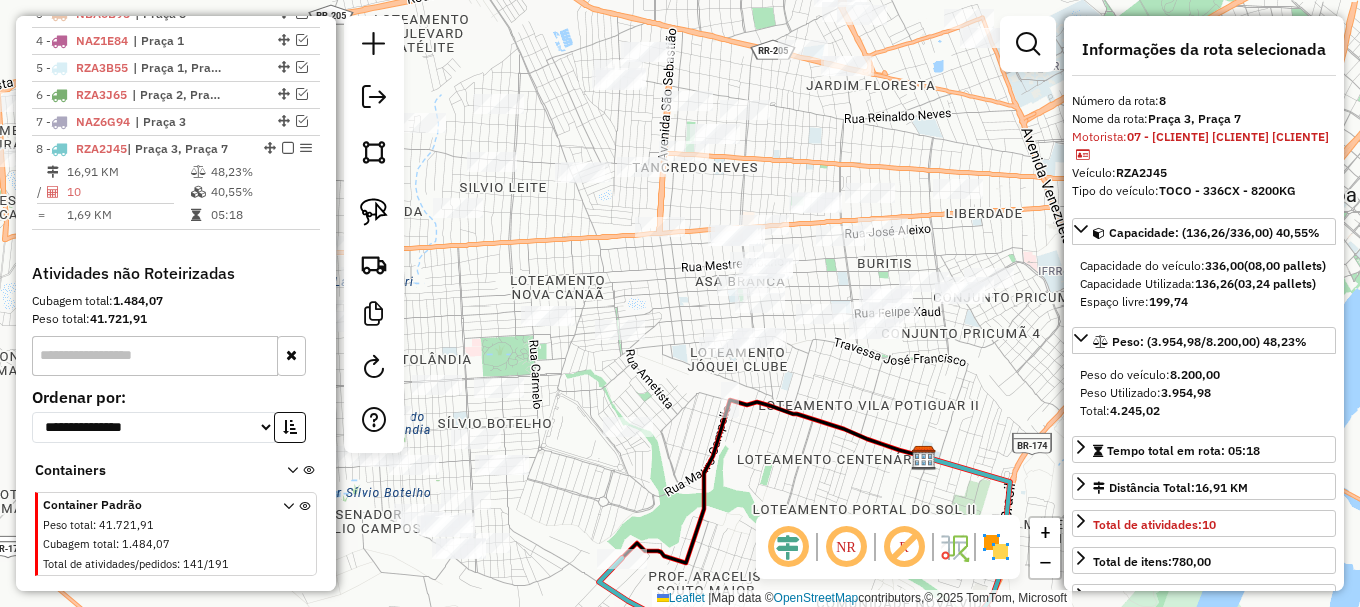 drag, startPoint x: 379, startPoint y: 216, endPoint x: 465, endPoint y: 301, distance: 120.91733 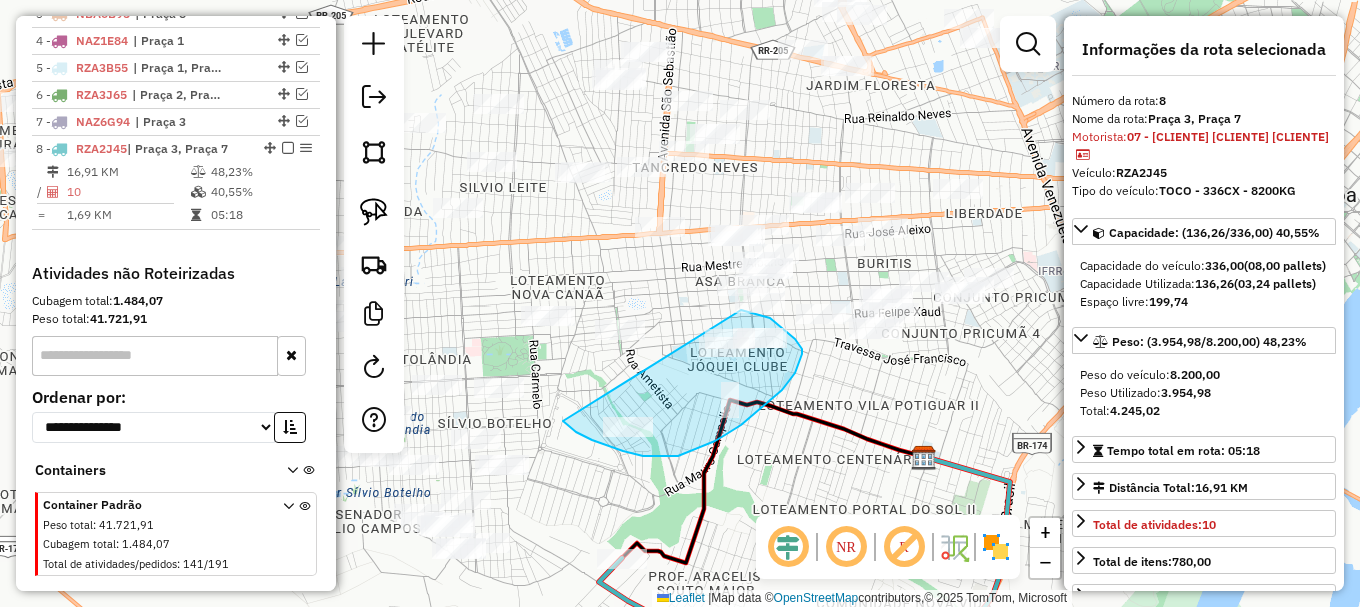 click on "Janela de atendimento Grade de atendimento Capacidade Transportadoras Veículos Cliente Pedidos  Rotas Selecione os dias de semana para filtrar as janelas de atendimento  Seg   Ter   Qua   Qui   Sex   Sáb   Dom  Informe o período da janela de atendimento: De: Até:  Filtrar exatamente a janela do cliente  Considerar janela de atendimento padrão  Selecione os dias de semana para filtrar as grades de atendimento  Seg   Ter   Qua   Qui   Sex   Sáb   Dom   Considerar clientes sem dia de atendimento cadastrado  Clientes fora do dia de atendimento selecionado Filtrar as atividades entre os valores definidos abaixo:  Peso mínimo:   Peso máximo:   Cubagem mínima:   Cubagem máxima:   De:   Até:  Filtrar as atividades entre o tempo de atendimento definido abaixo:  De:   Até:   Considerar capacidade total dos clientes não roteirizados Transportadora: Selecione um ou mais itens Tipo de veículo: Selecione um ou mais itens Veículo: Selecione um ou mais itens Motorista: Selecione um ou mais itens Nome: Rótulo:" 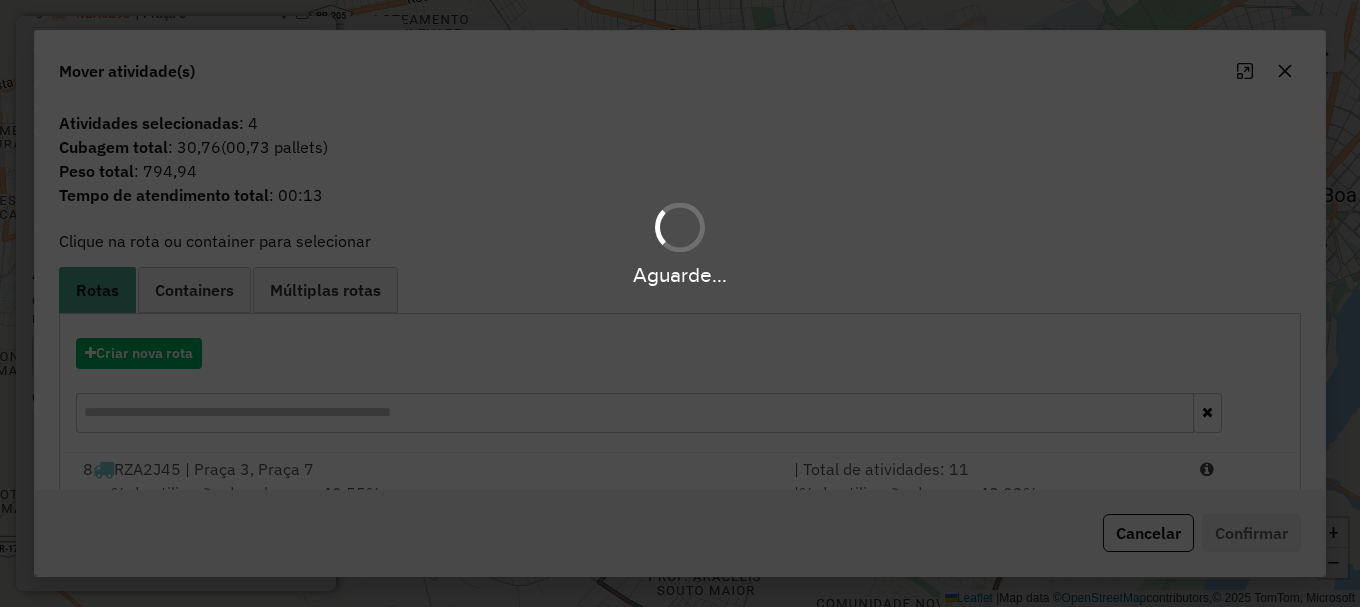 click on "Aguarde..." at bounding box center [680, 303] 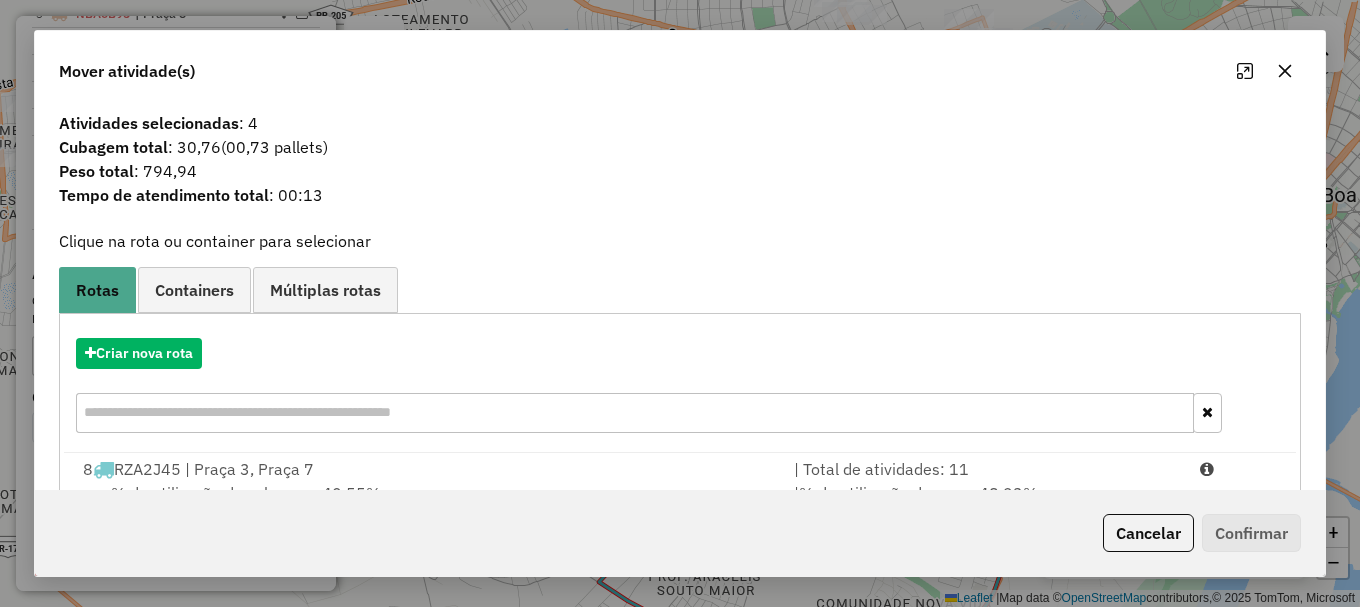click at bounding box center (1239, 469) 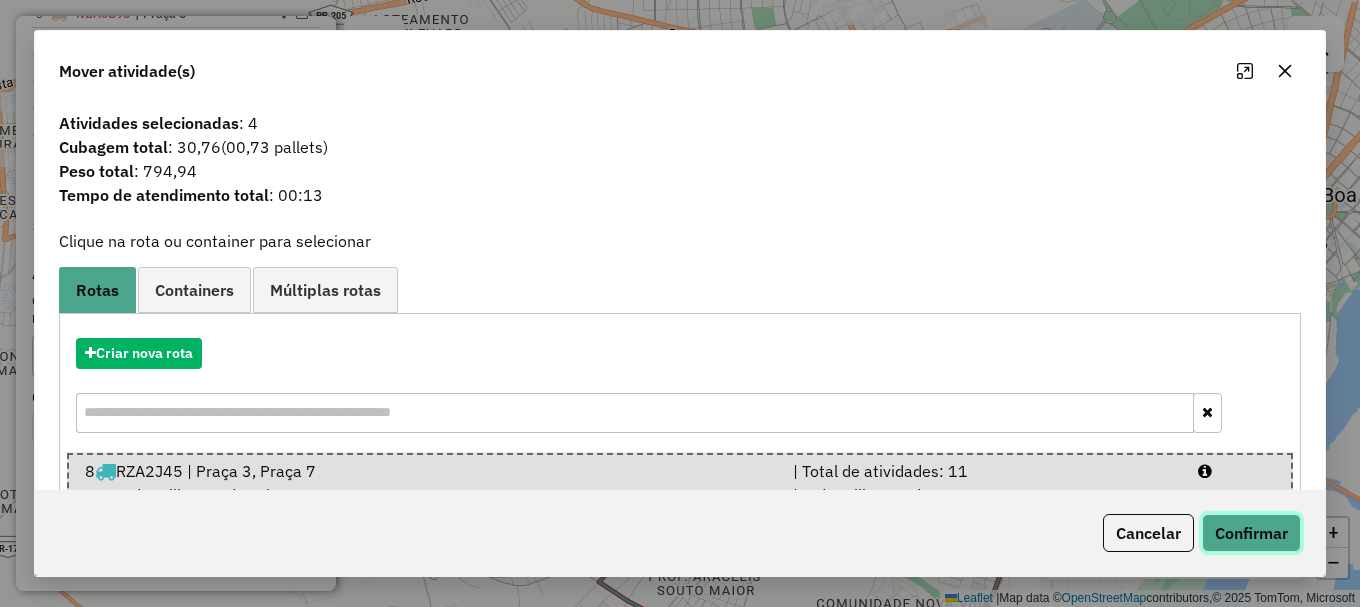 drag, startPoint x: 1248, startPoint y: 534, endPoint x: 1248, endPoint y: 518, distance: 16 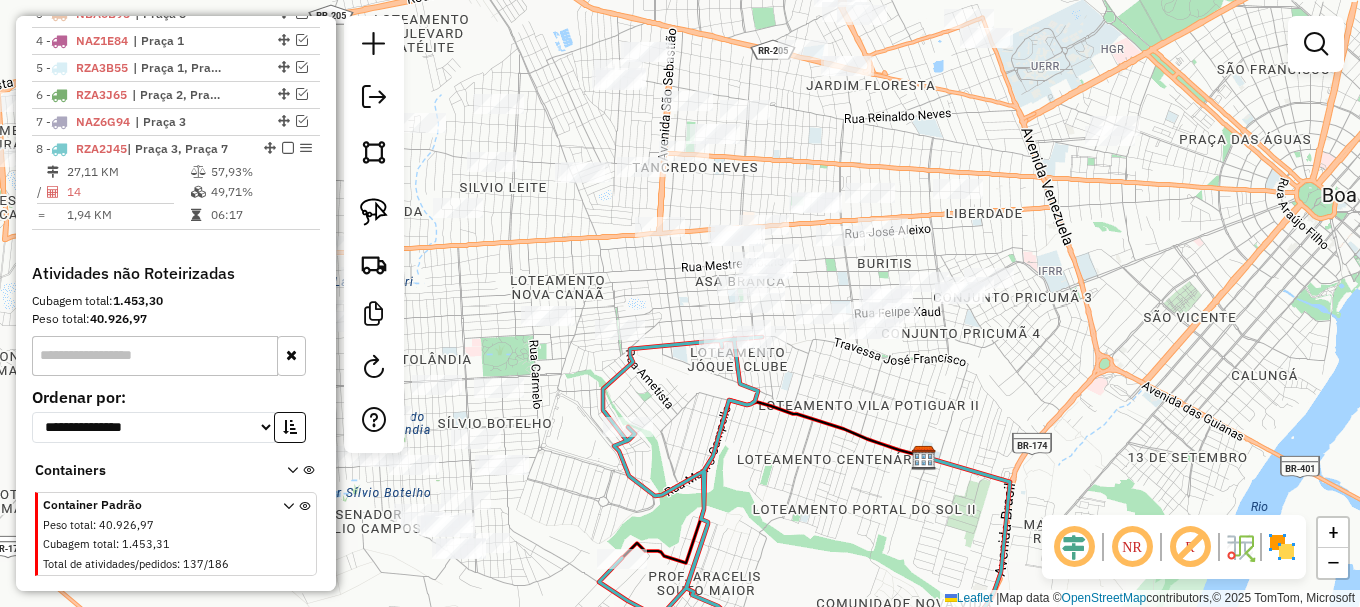 click at bounding box center [1316, 44] 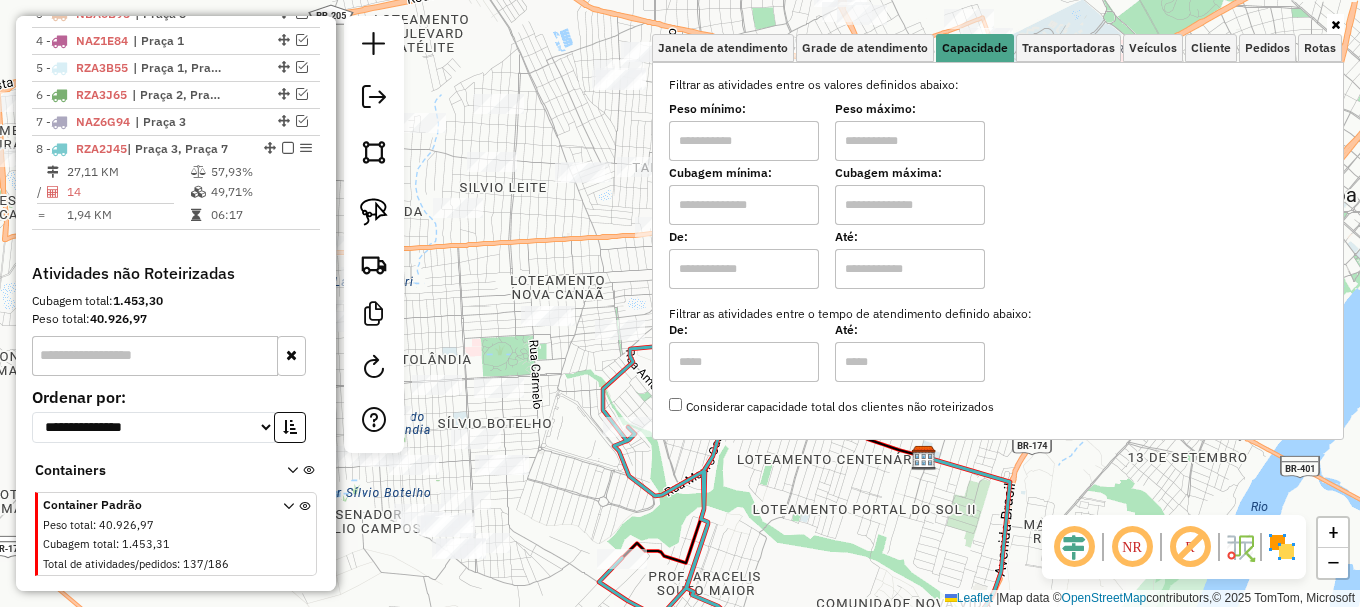 click at bounding box center (744, 205) 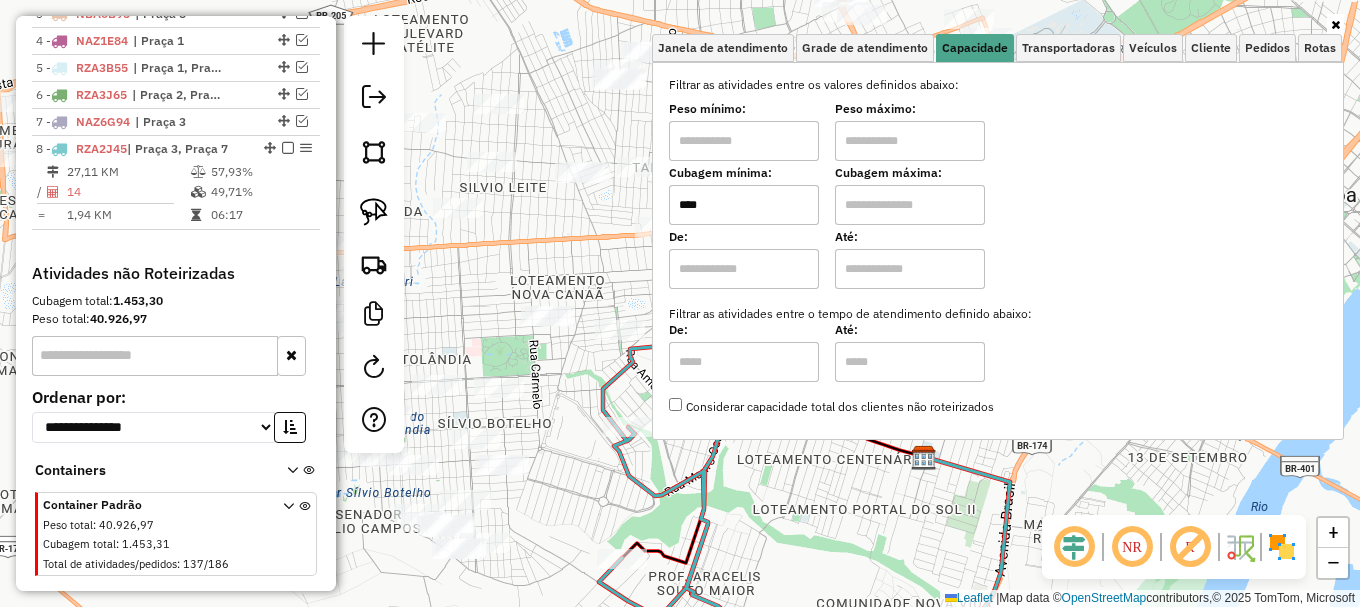 type on "****" 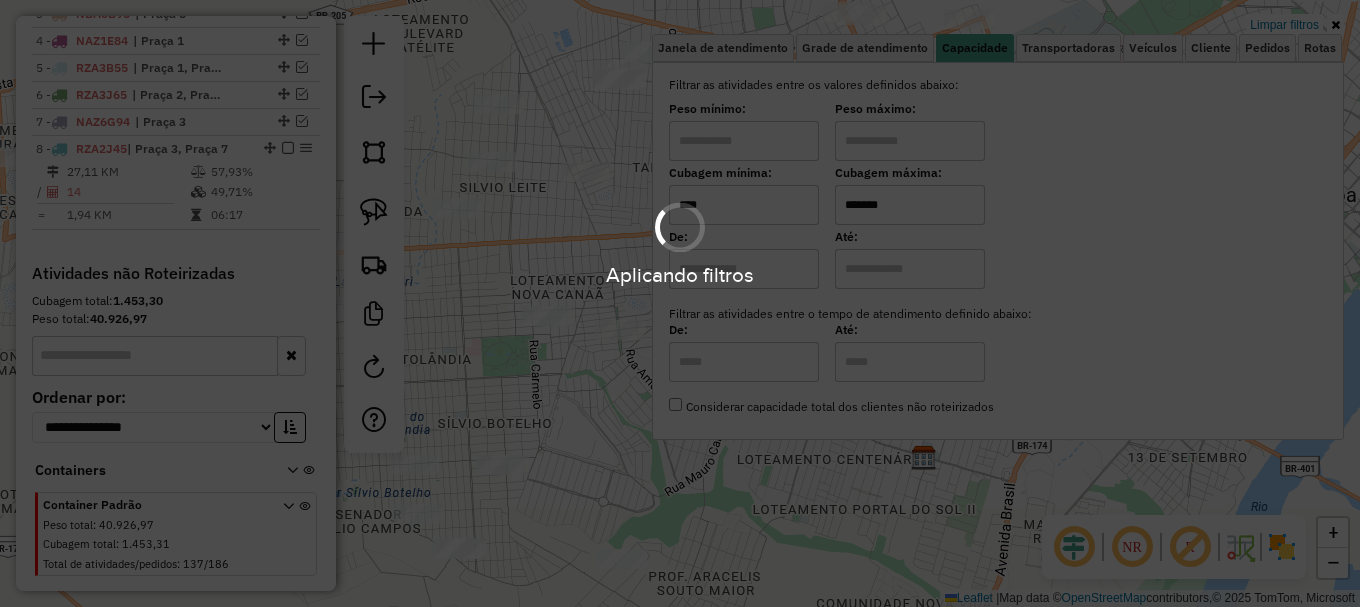 click on "Aplicando filtros  Pop-up bloqueado!  Seu navegador bloqueou automáticamente a abertura de uma nova janela.   Acesse as configurações e adicione o endereço do sistema a lista de permissão.   Fechar  Informações da Sessão 966016 - 16/07/2025     Criação: 15/07/2025 19:54   Depósito:  Amascol - [CITY]  Total de rotas:  8  Distância Total:  5.580,77 km  Tempo total:  165:24  Custo total:  R$ 17.492,28  Valor total:  R$ 830.733,97  - Total roteirizado:  R$ 558.501,91  - Total não roteirizado:  R$ 272.232,06  Total de Atividades Roteirizadas:  189  Total de Pedidos Roteirizados:  270  Peso total roteirizado:  78.356,18  Cubagem total roteirizado:  2.812,31  Total de Atividades não Roteirizadas:  137  Total de Pedidos não Roteirizados:  186 Total de caixas por viagem:  2.812,31 /   8 =  351,54 Média de Atividades por viagem:  189 /   8 =  23,63 Ocupação média da frota:  91,99%   Rotas vários dias:  2  Clientes Priorizados NR:  1  Transportadoras  Rotas  Recargas: 3   Ver rotas   1 -      /" at bounding box center (680, 303) 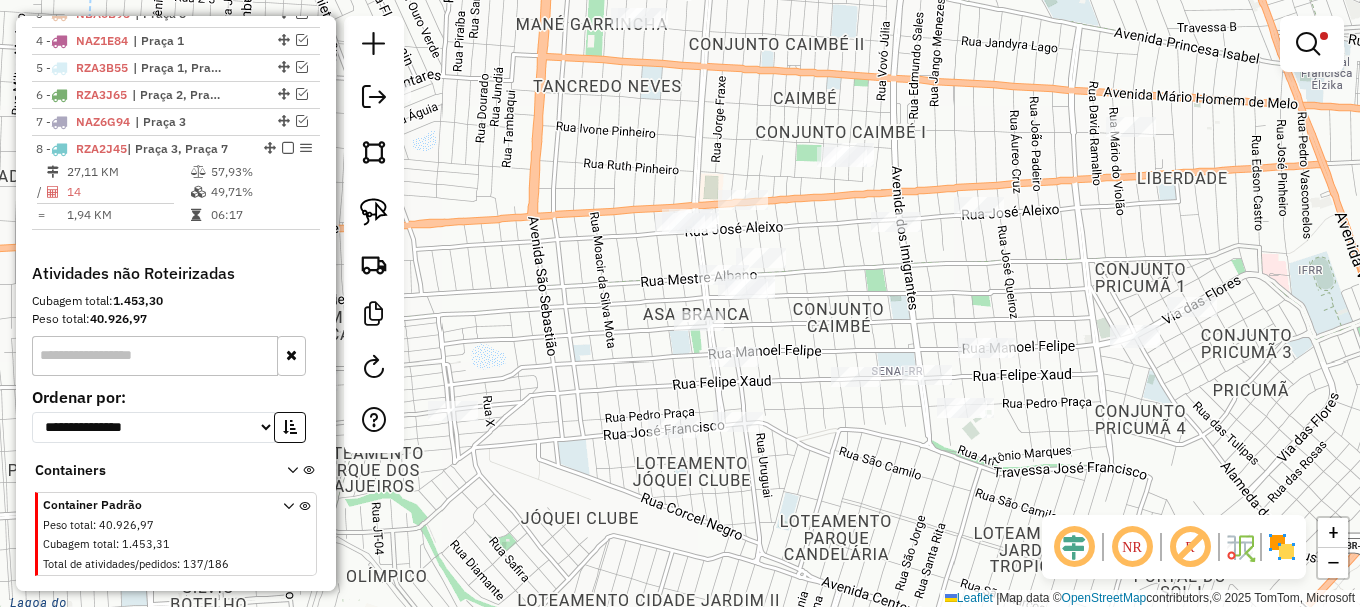 drag, startPoint x: 378, startPoint y: 213, endPoint x: 435, endPoint y: 271, distance: 81.32035 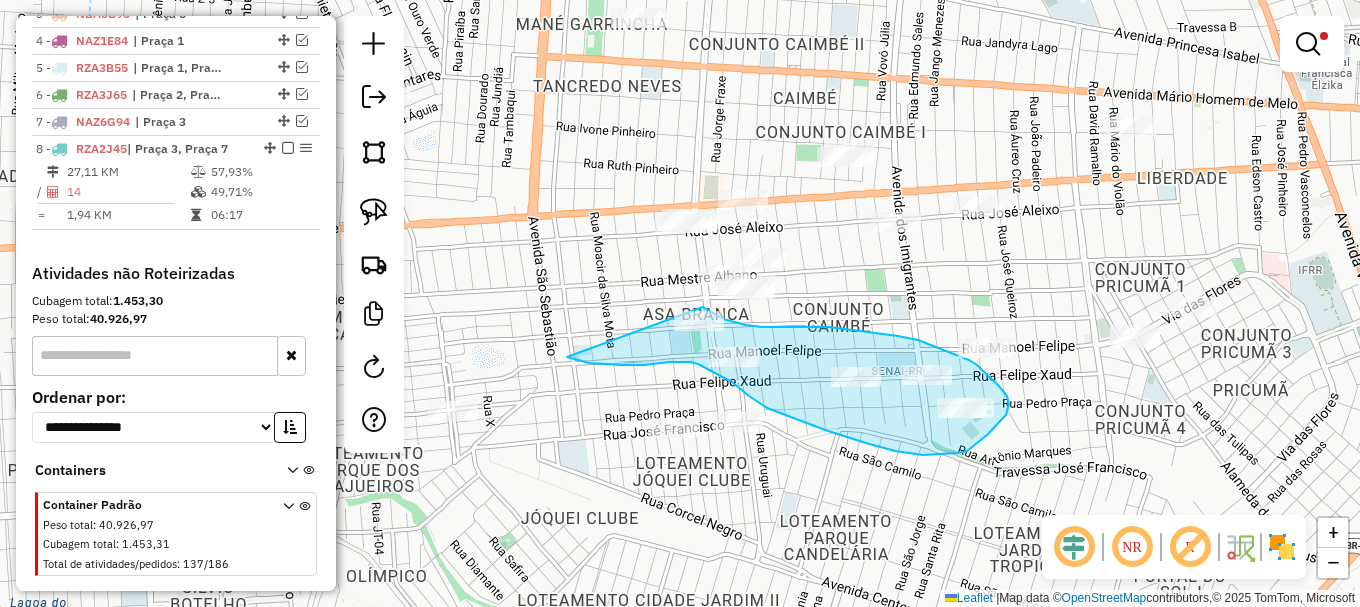 drag, startPoint x: 571, startPoint y: 359, endPoint x: 680, endPoint y: 303, distance: 122.54387 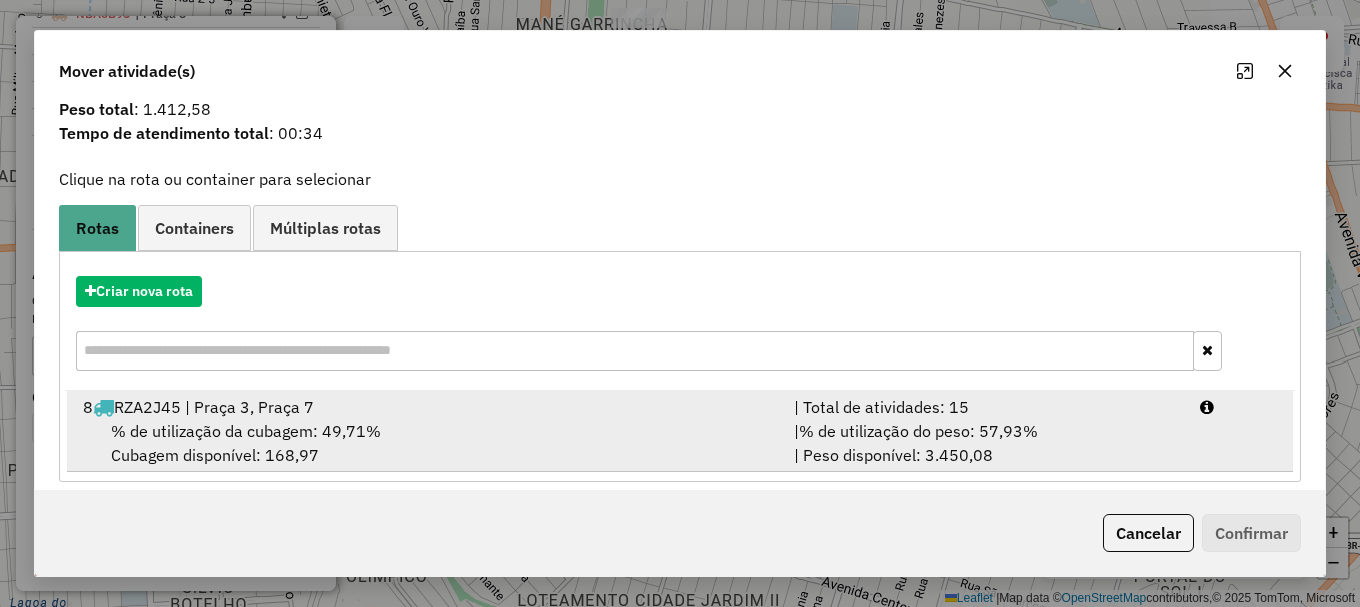 scroll, scrollTop: 78, scrollLeft: 0, axis: vertical 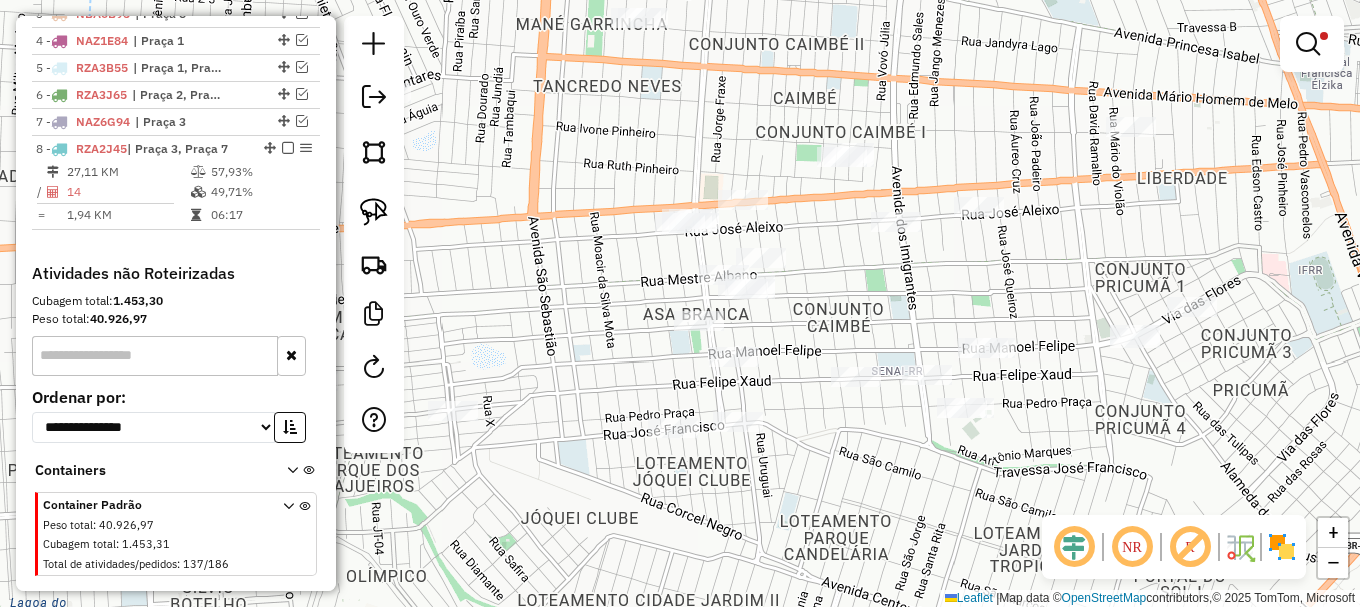 drag, startPoint x: 1306, startPoint y: 38, endPoint x: 1292, endPoint y: 38, distance: 14 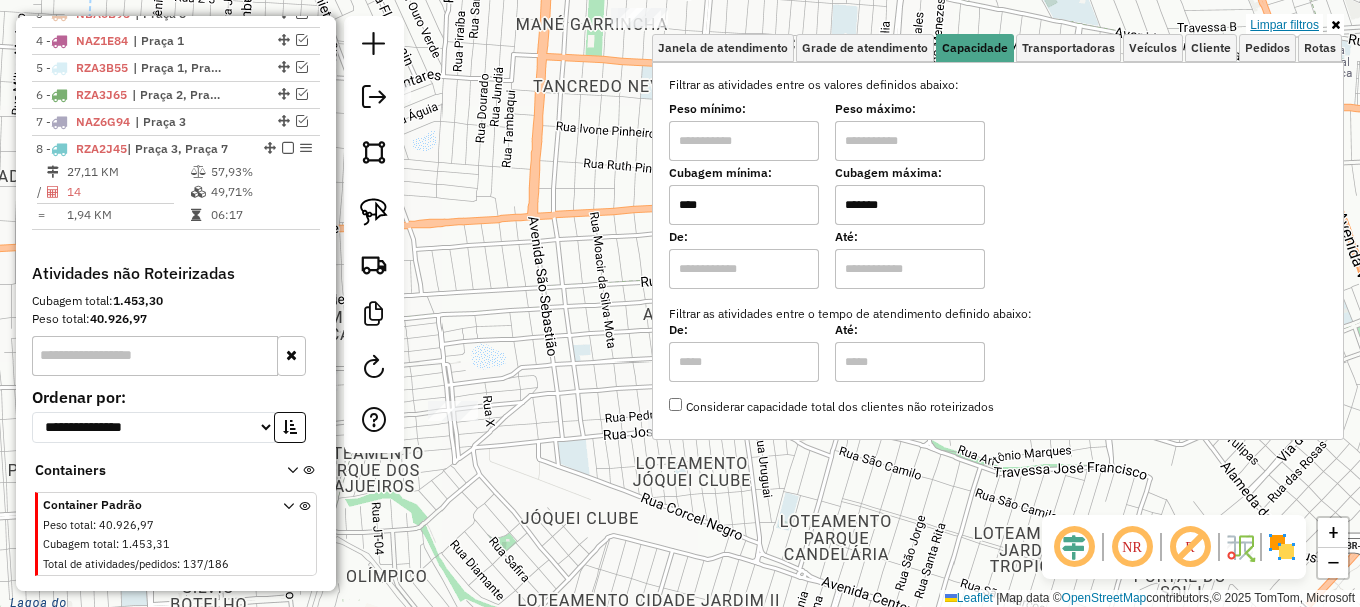 click on "Limpar filtros" at bounding box center [1284, 25] 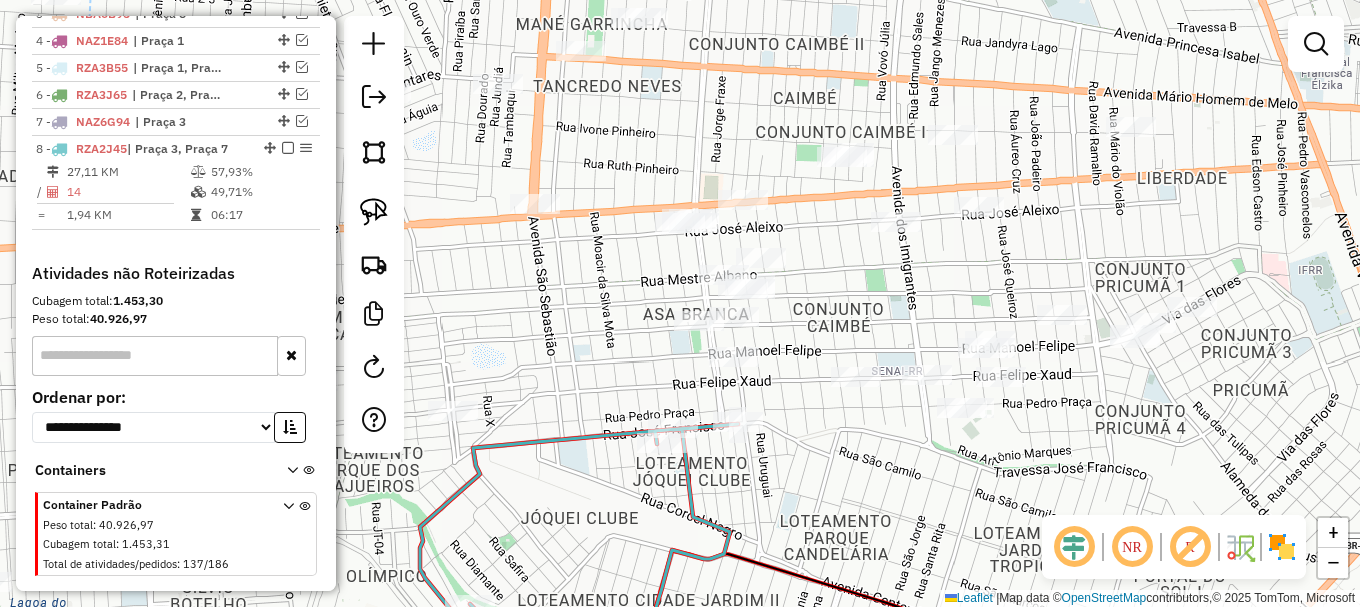 drag, startPoint x: 857, startPoint y: 524, endPoint x: 961, endPoint y: 370, distance: 185.82788 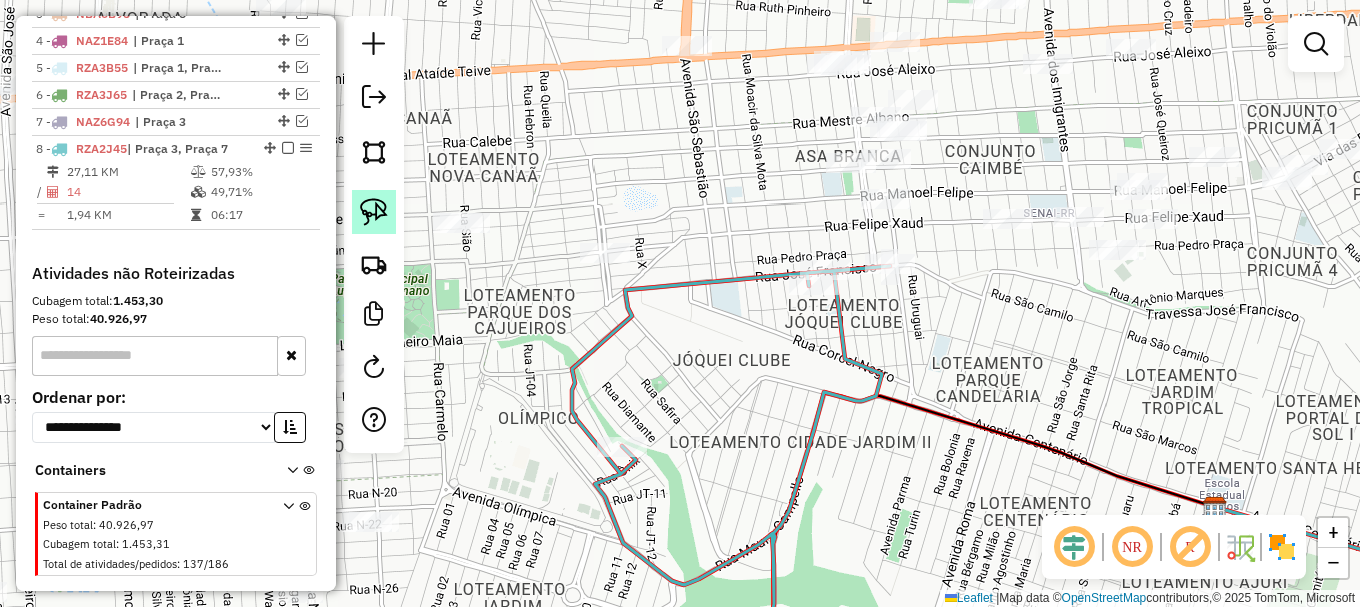 click 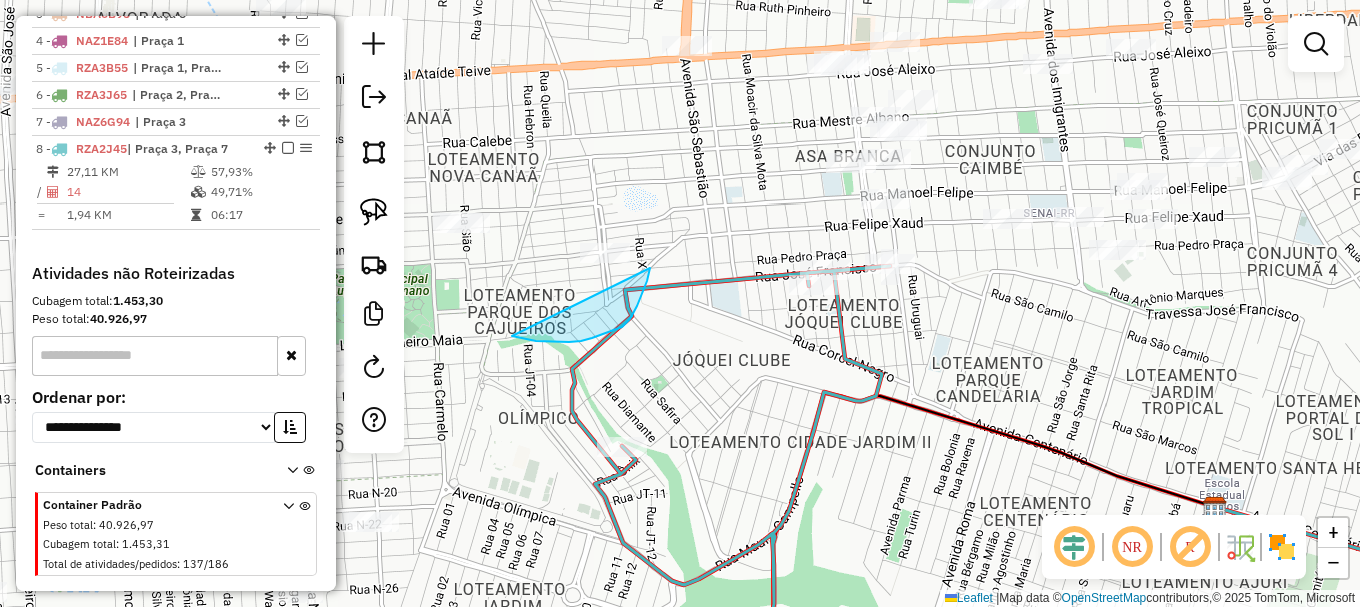 drag, startPoint x: 536, startPoint y: 341, endPoint x: 610, endPoint y: 182, distance: 175.37674 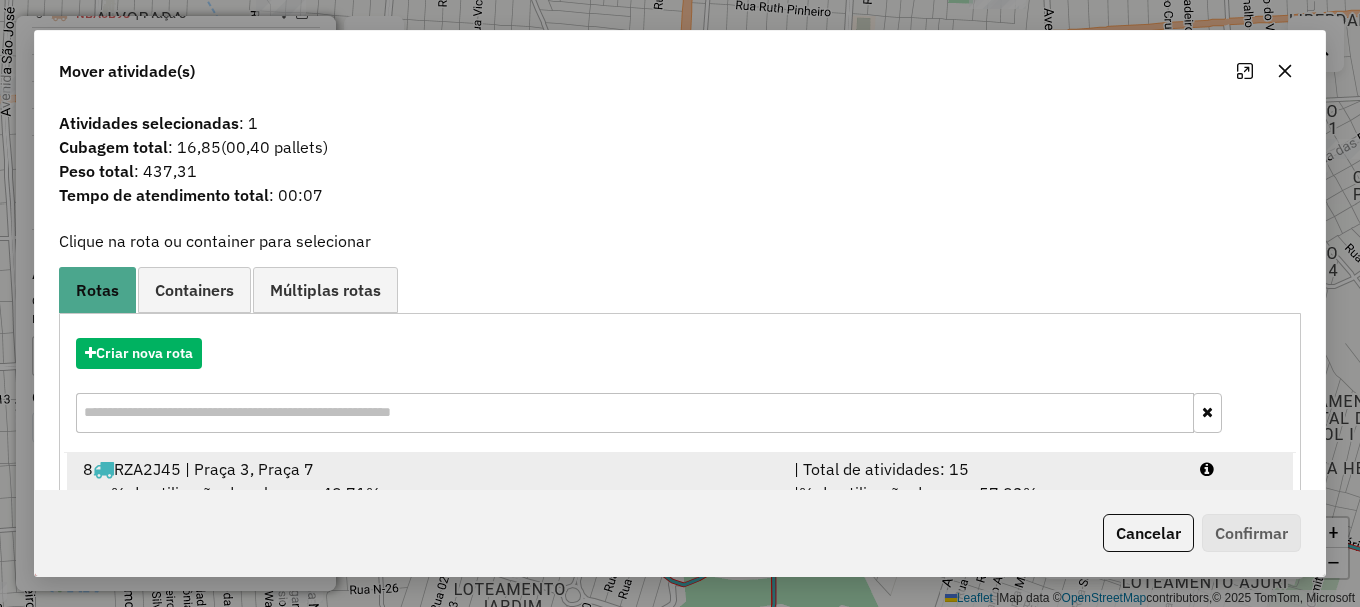 click at bounding box center [1239, 469] 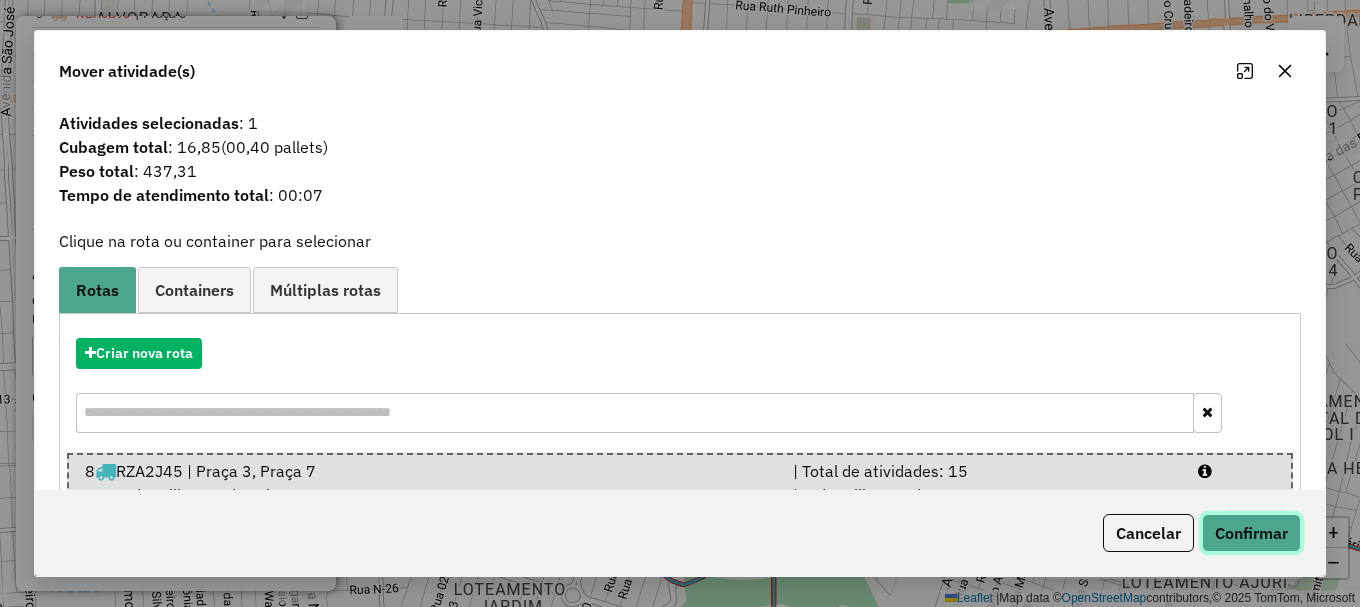 click on "Confirmar" 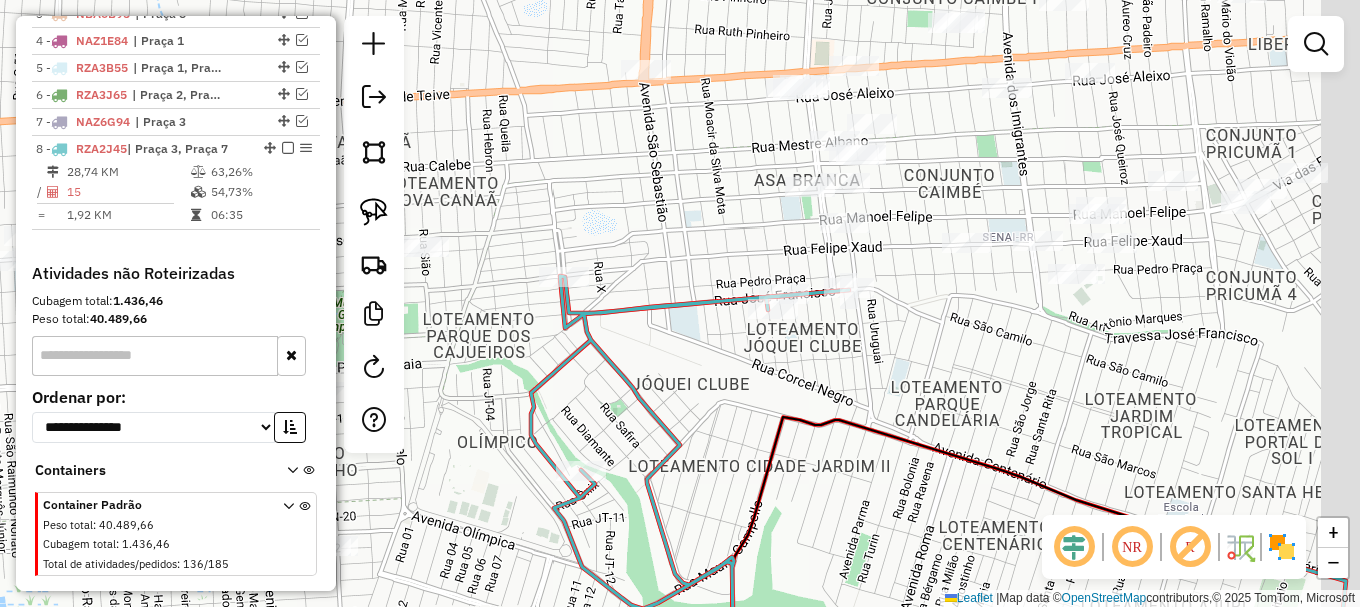 drag, startPoint x: 1014, startPoint y: 346, endPoint x: 795, endPoint y: 451, distance: 242.87033 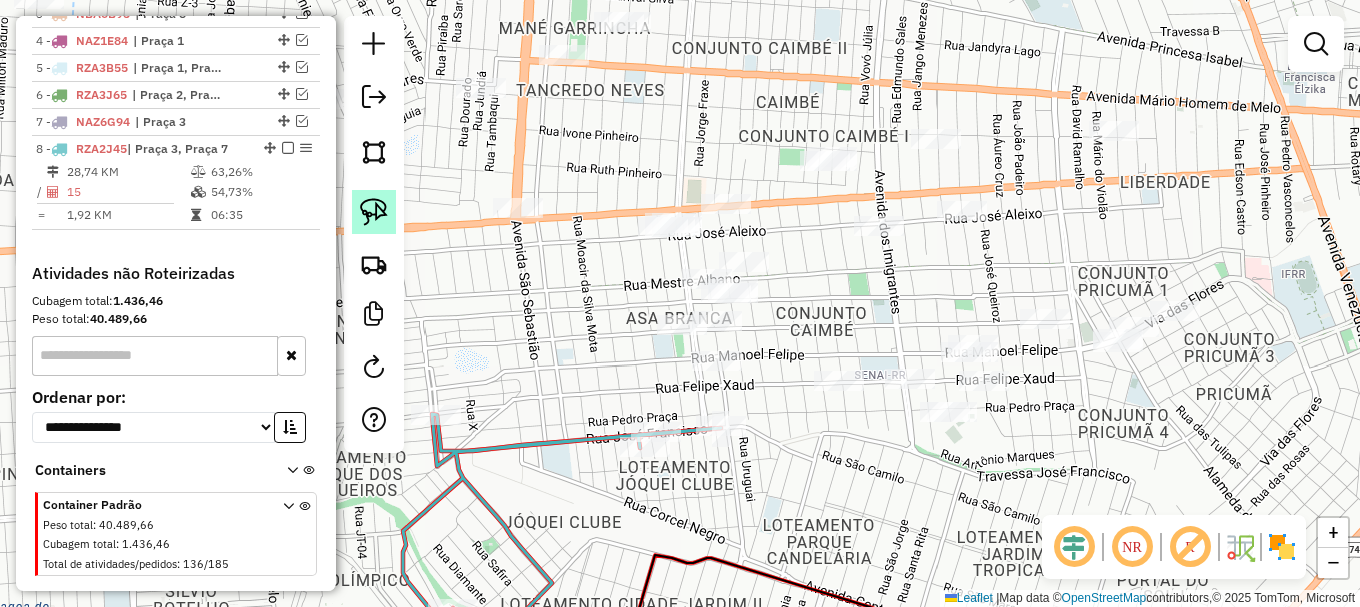 click 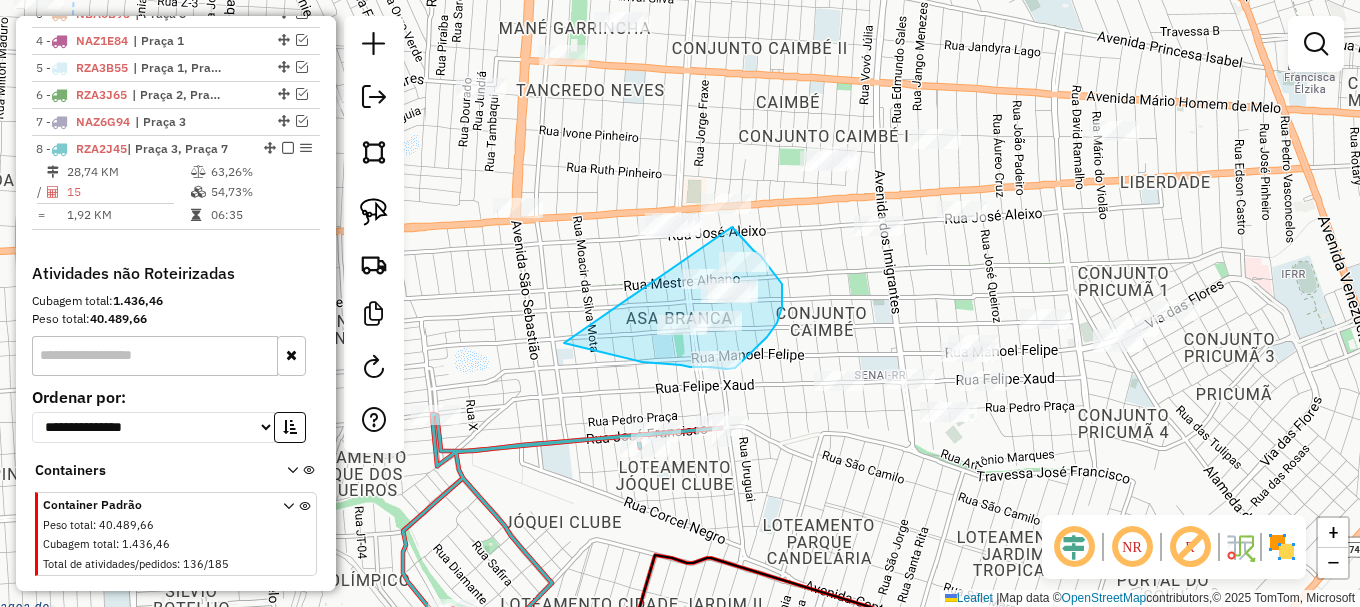 drag, startPoint x: 567, startPoint y: 343, endPoint x: 732, endPoint y: 227, distance: 201.69531 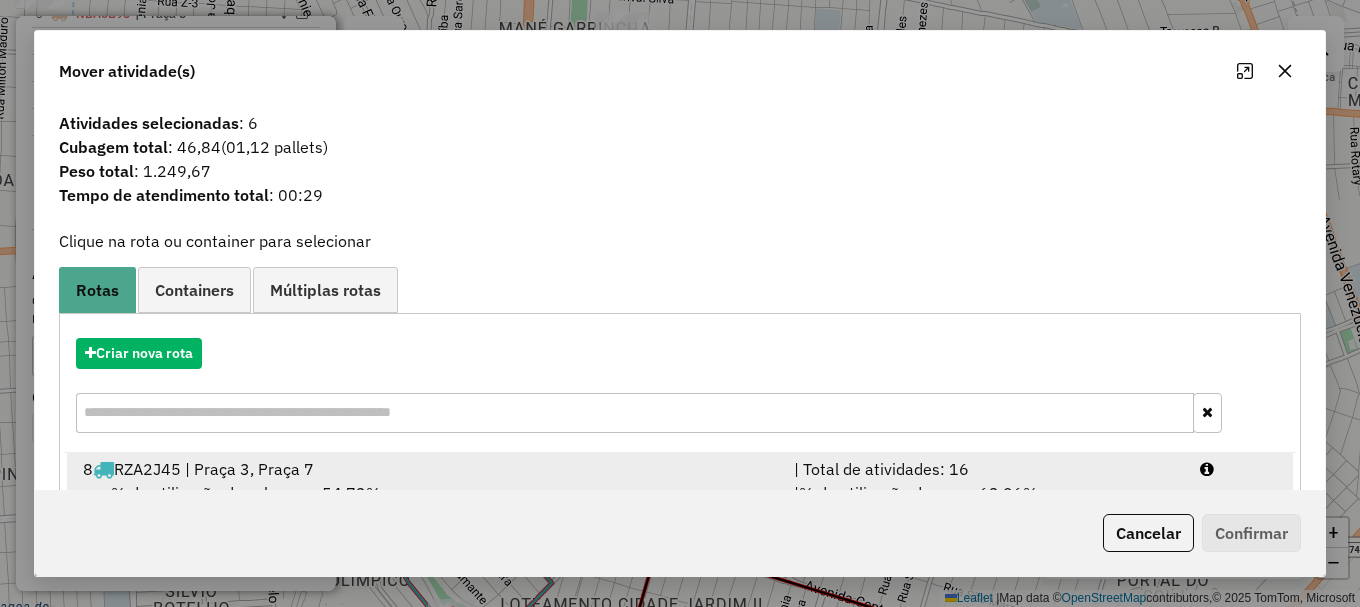click at bounding box center (1239, 469) 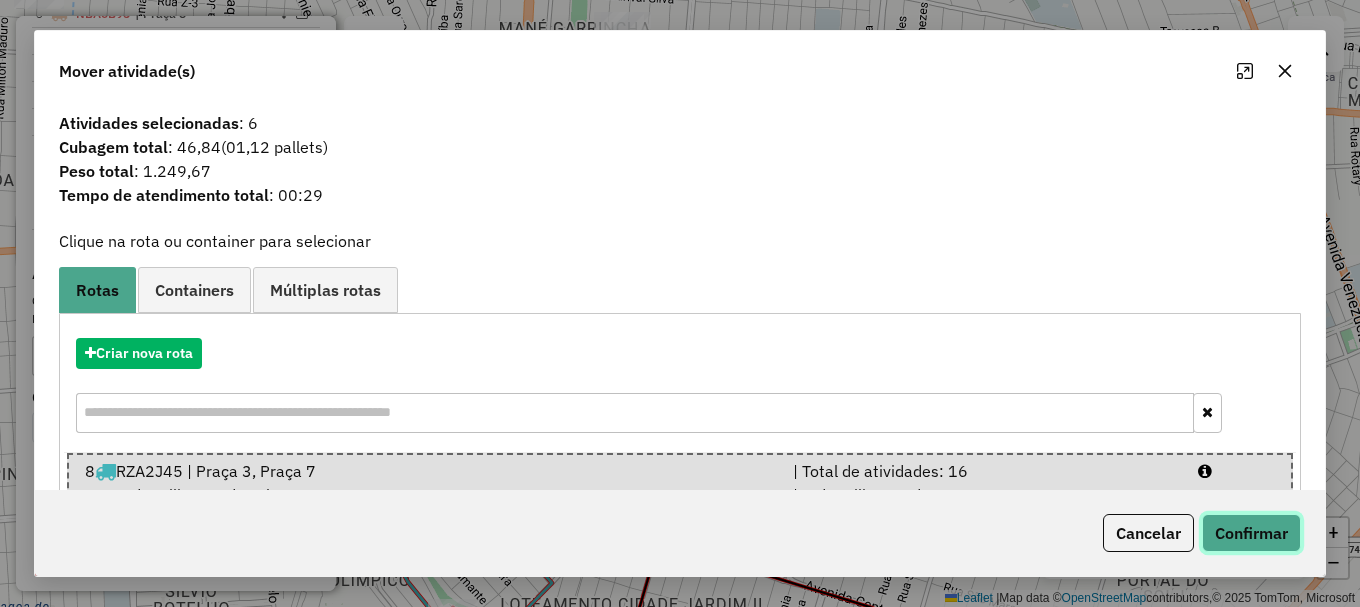 click on "Confirmar" 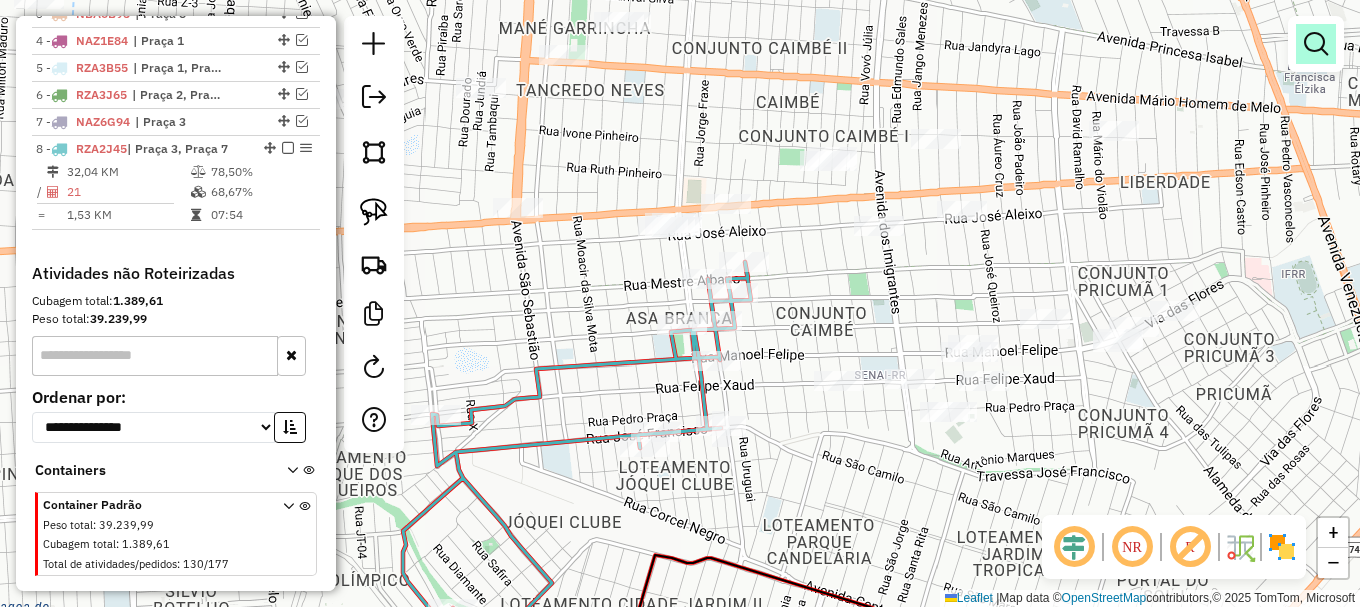 click at bounding box center (1316, 44) 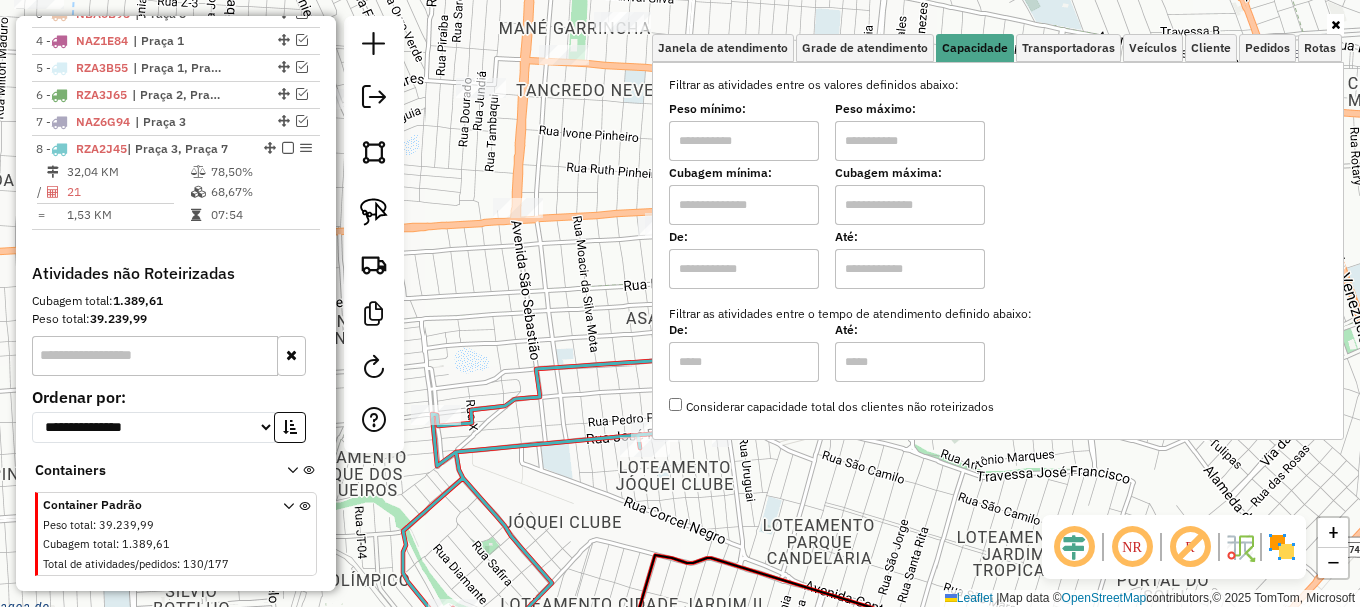 click at bounding box center [744, 205] 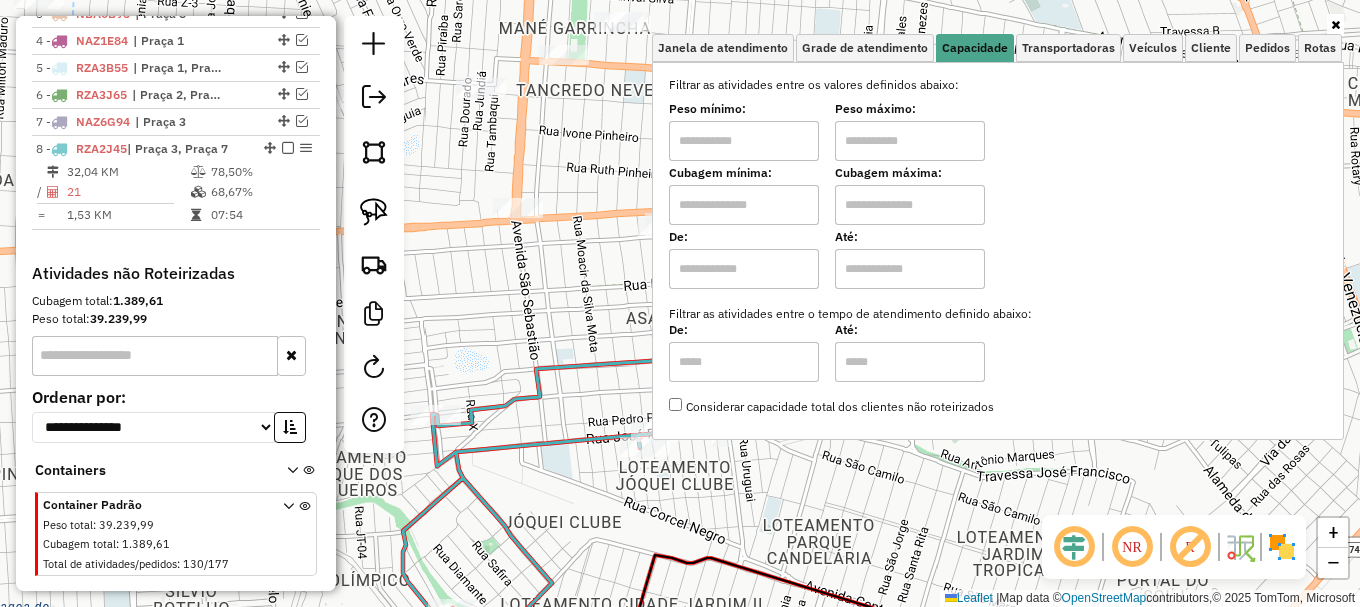 type on "*****" 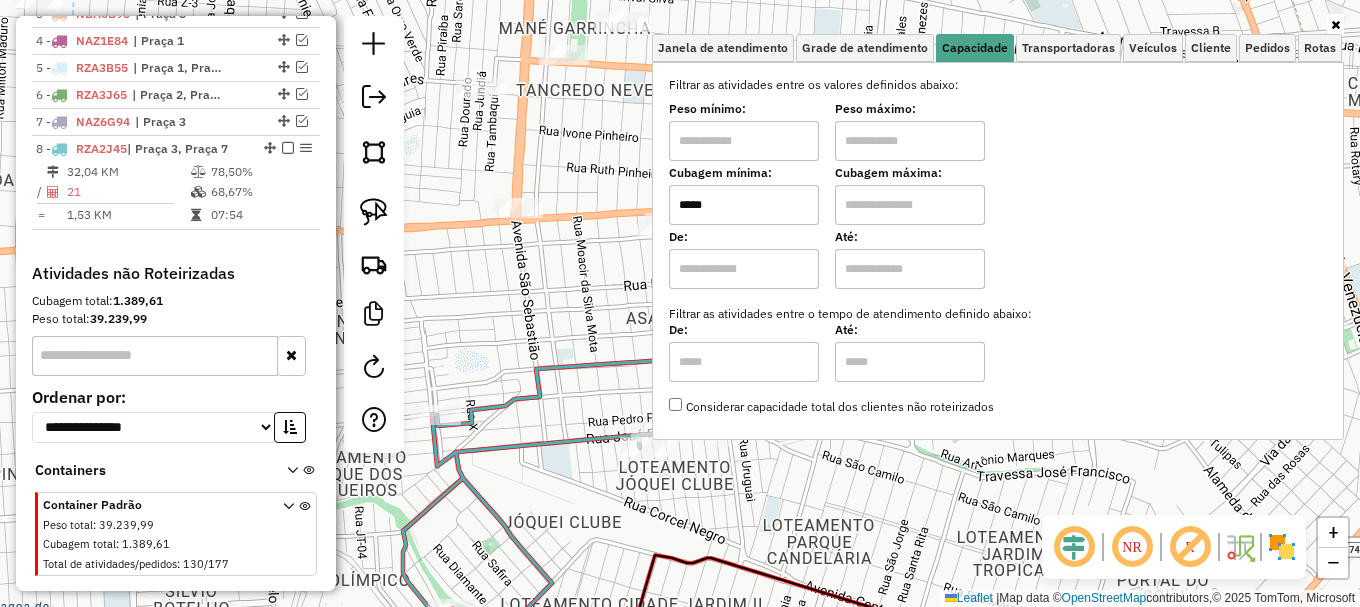 click at bounding box center [910, 205] 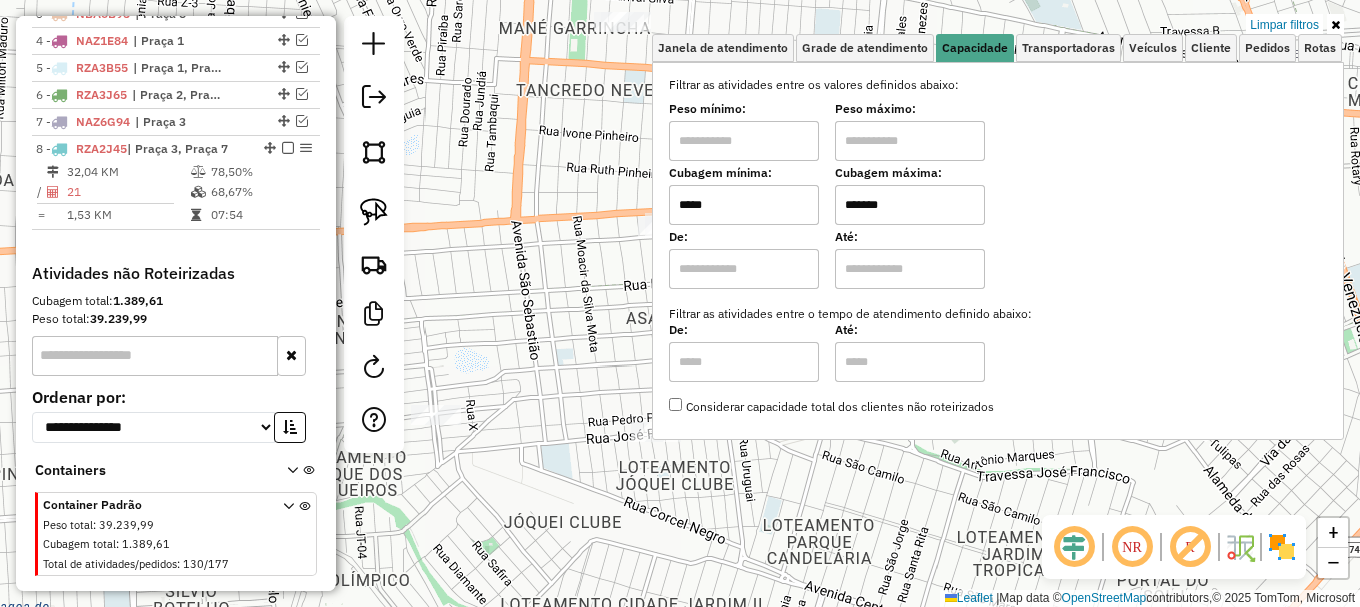 click on "Limpar filtros Janela de atendimento Grade de atendimento Capacidade Transportadoras Veículos Cliente Pedidos  Rotas Selecione os dias de semana para filtrar as janelas de atendimento  Seg   Ter   Qua   Qui   Sex   Sáb   Dom  Informe o período da janela de atendimento: De: Até:  Filtrar exatamente a janela do cliente  Considerar janela de atendimento padrão  Selecione os dias de semana para filtrar as grades de atendimento  Seg   Ter   Qua   Qui   Sex   Sáb   Dom   Considerar clientes sem dia de atendimento cadastrado  Clientes fora do dia de atendimento selecionado Filtrar as atividades entre os valores definidos abaixo:  Peso mínimo:   Peso máximo:   Cubagem mínima:  *****  Cubagem máxima:  *******  De:   Até:  Filtrar as atividades entre o tempo de atendimento definido abaixo:  De:   Até:   Considerar capacidade total dos clientes não roteirizados Transportadora: Selecione um ou mais itens Tipo de veículo: Selecione um ou mais itens Veículo: Selecione um ou mais itens Motorista: Nome: Setor:" 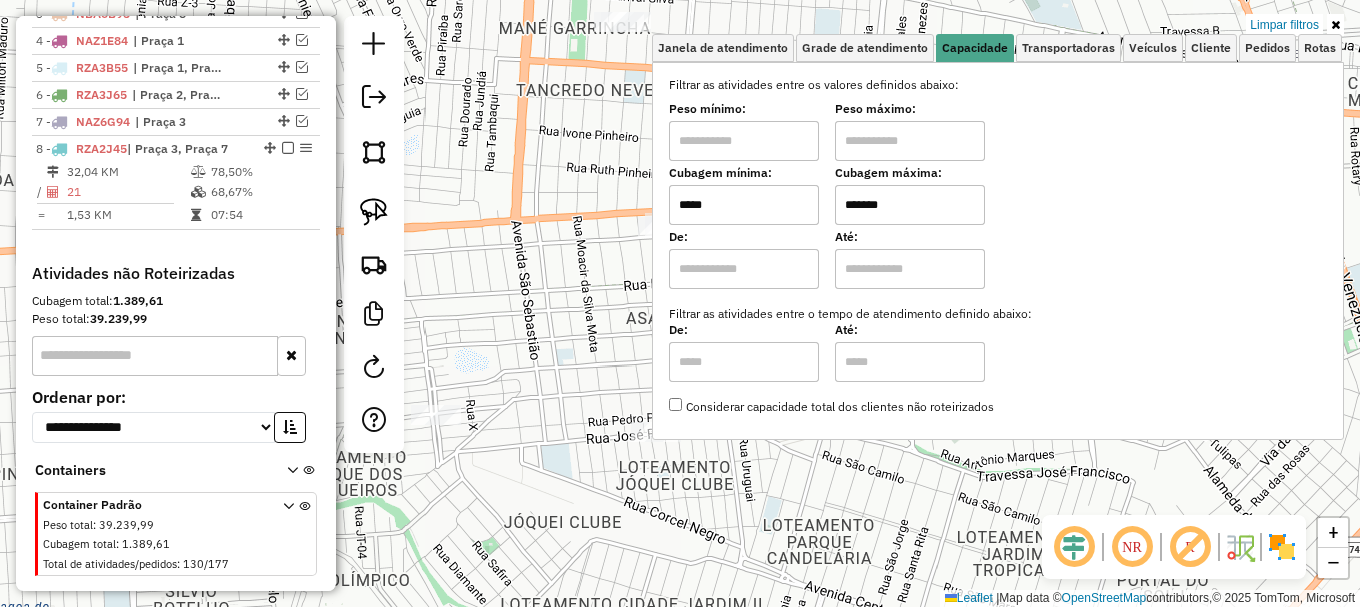 click on "Limpar filtros Janela de atendimento Grade de atendimento Capacidade Transportadoras Veículos Cliente Pedidos  Rotas Selecione os dias de semana para filtrar as janelas de atendimento  Seg   Ter   Qua   Qui   Sex   Sáb   Dom  Informe o período da janela de atendimento: De: Até:  Filtrar exatamente a janela do cliente  Considerar janela de atendimento padrão  Selecione os dias de semana para filtrar as grades de atendimento  Seg   Ter   Qua   Qui   Sex   Sáb   Dom   Considerar clientes sem dia de atendimento cadastrado  Clientes fora do dia de atendimento selecionado Filtrar as atividades entre os valores definidos abaixo:  Peso mínimo:   Peso máximo:   Cubagem mínima:  *****  Cubagem máxima:  *******  De:   Até:  Filtrar as atividades entre o tempo de atendimento definido abaixo:  De:   Até:   Considerar capacidade total dos clientes não roteirizados Transportadora: Selecione um ou mais itens Tipo de veículo: Selecione um ou mais itens Veículo: Selecione um ou mais itens Motorista: Nome: Setor:" 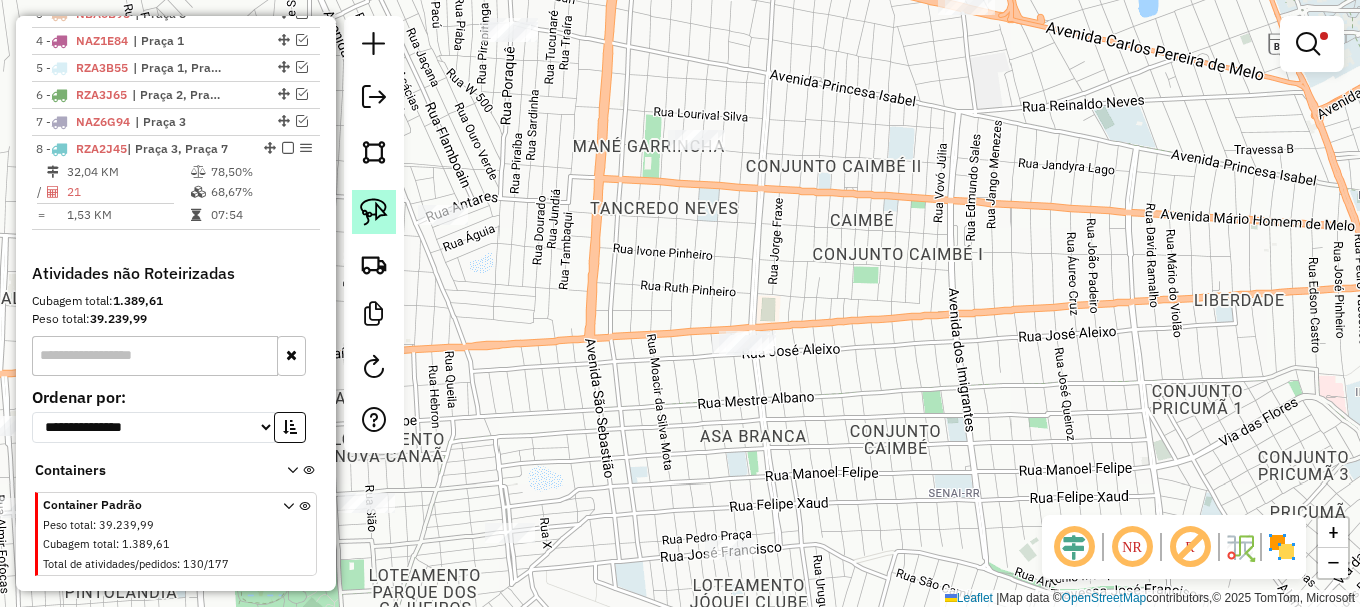 click 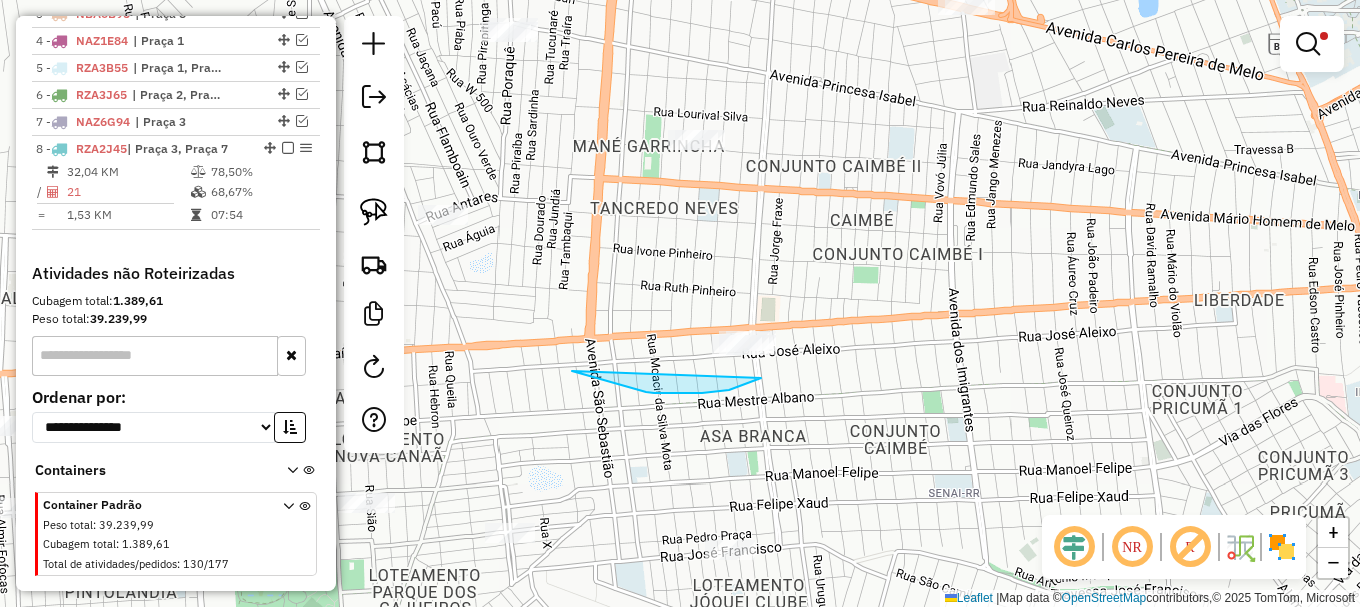 drag, startPoint x: 579, startPoint y: 374, endPoint x: 788, endPoint y: 286, distance: 226.77081 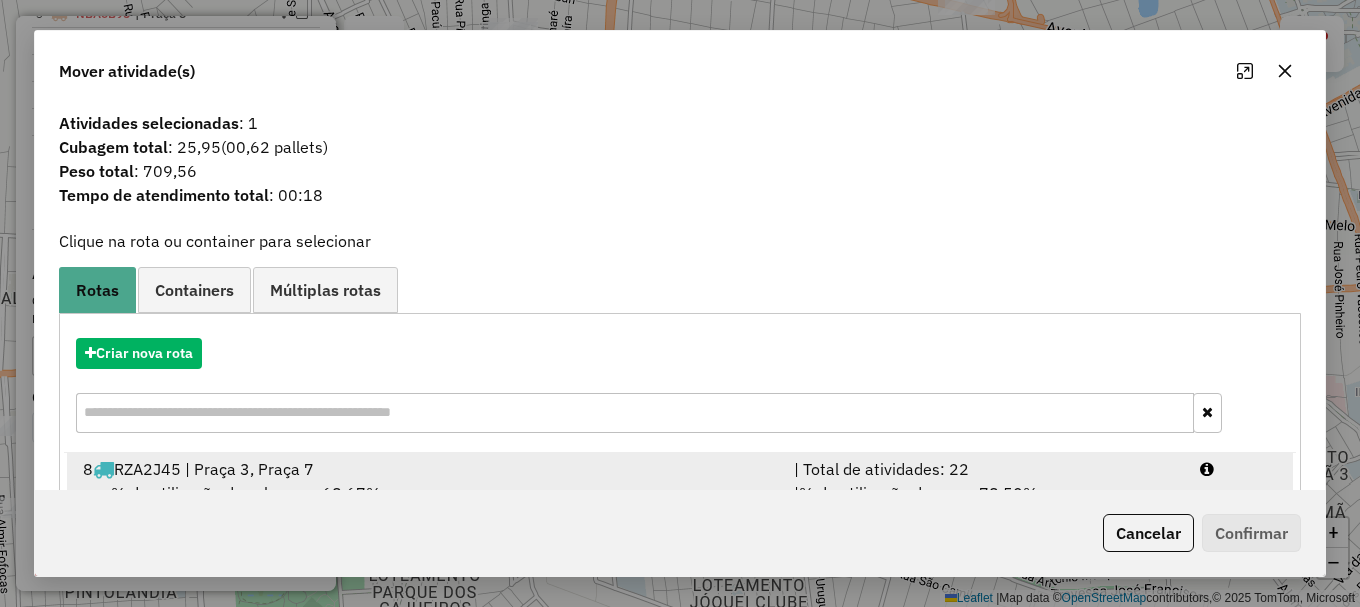 click at bounding box center (1239, 469) 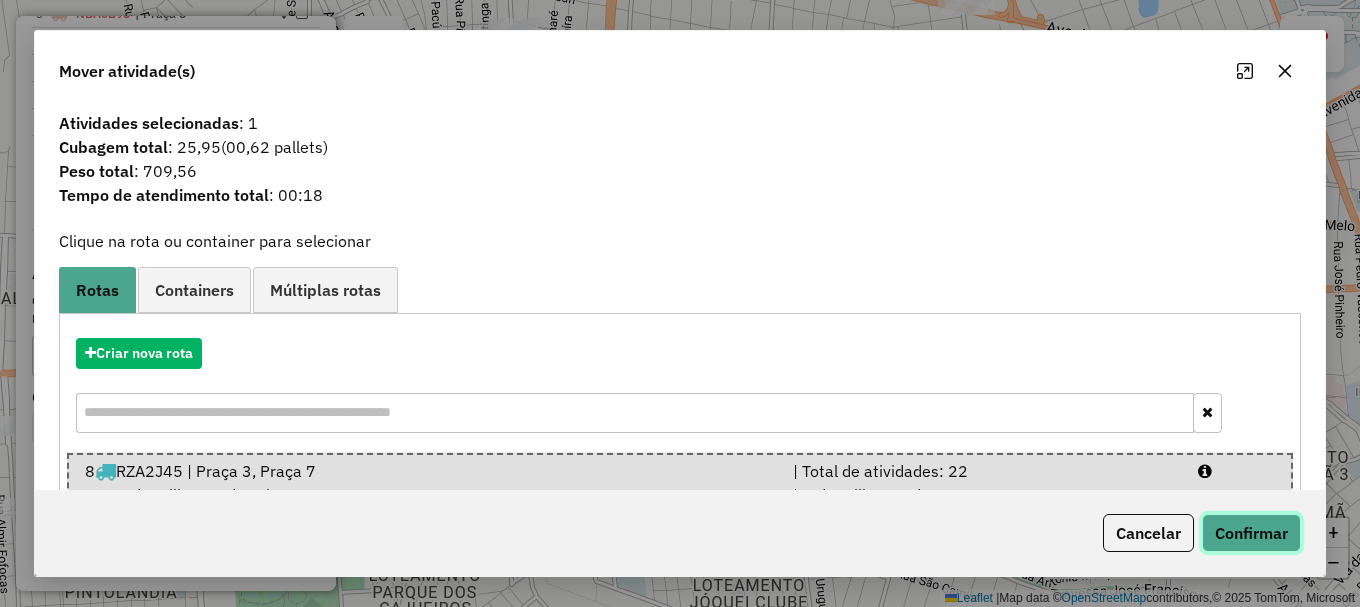 click on "Confirmar" 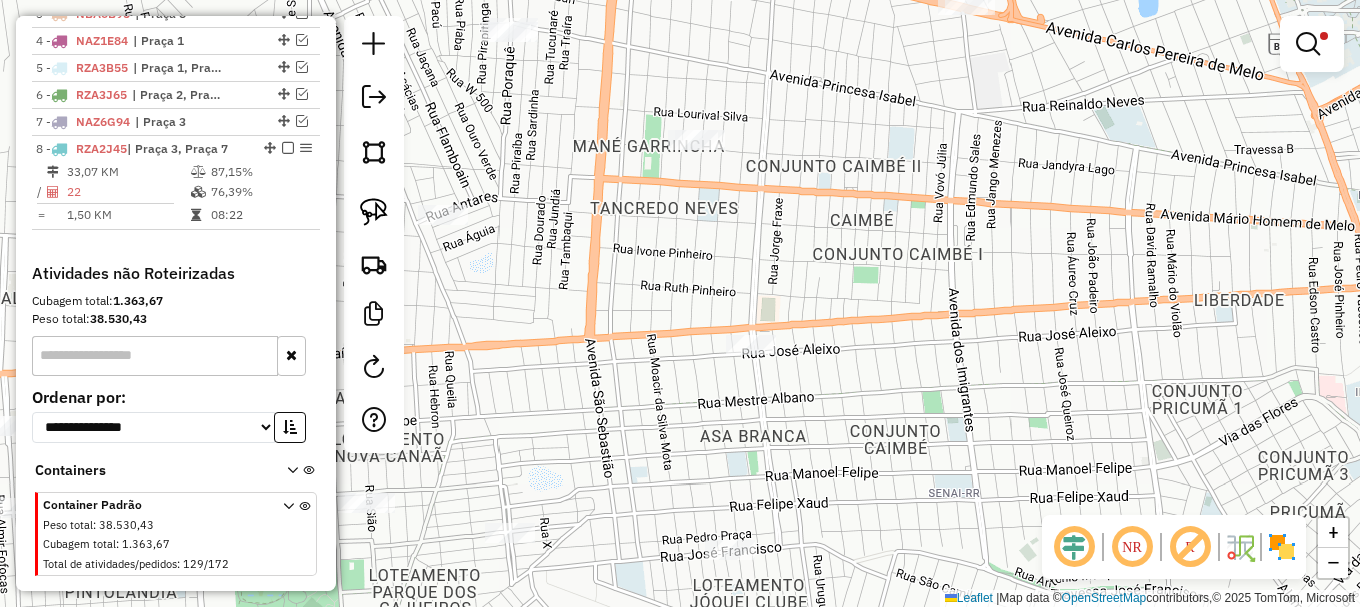 click at bounding box center [1308, 44] 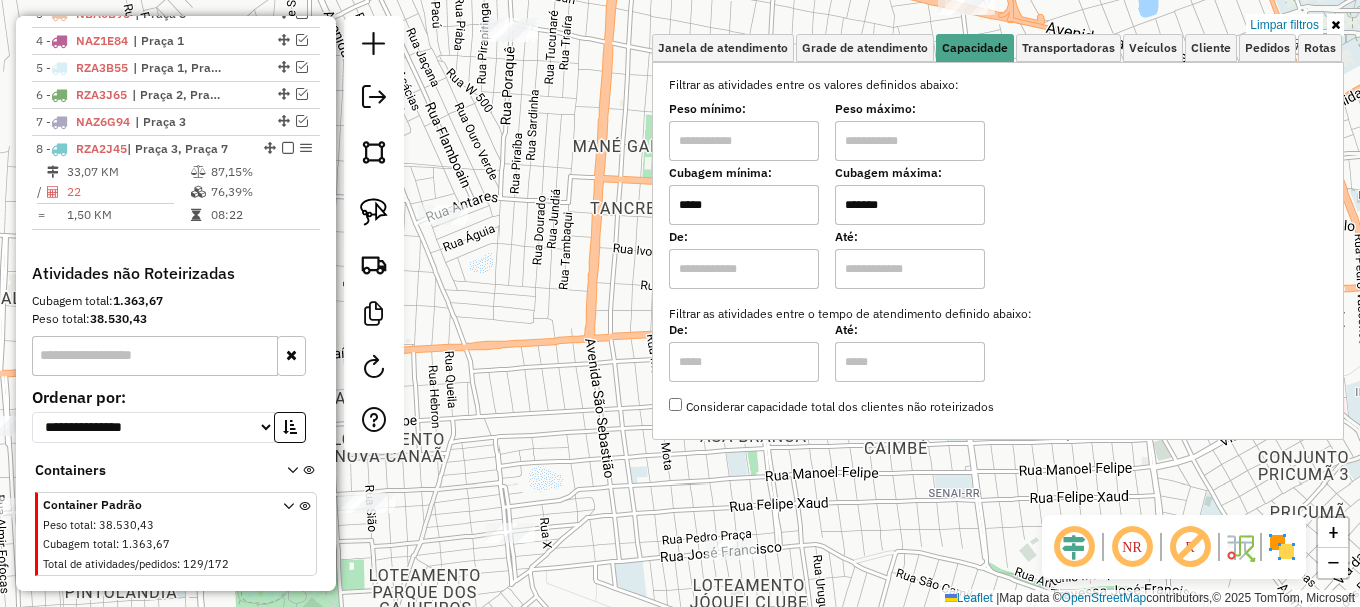 click on "*****" at bounding box center [744, 205] 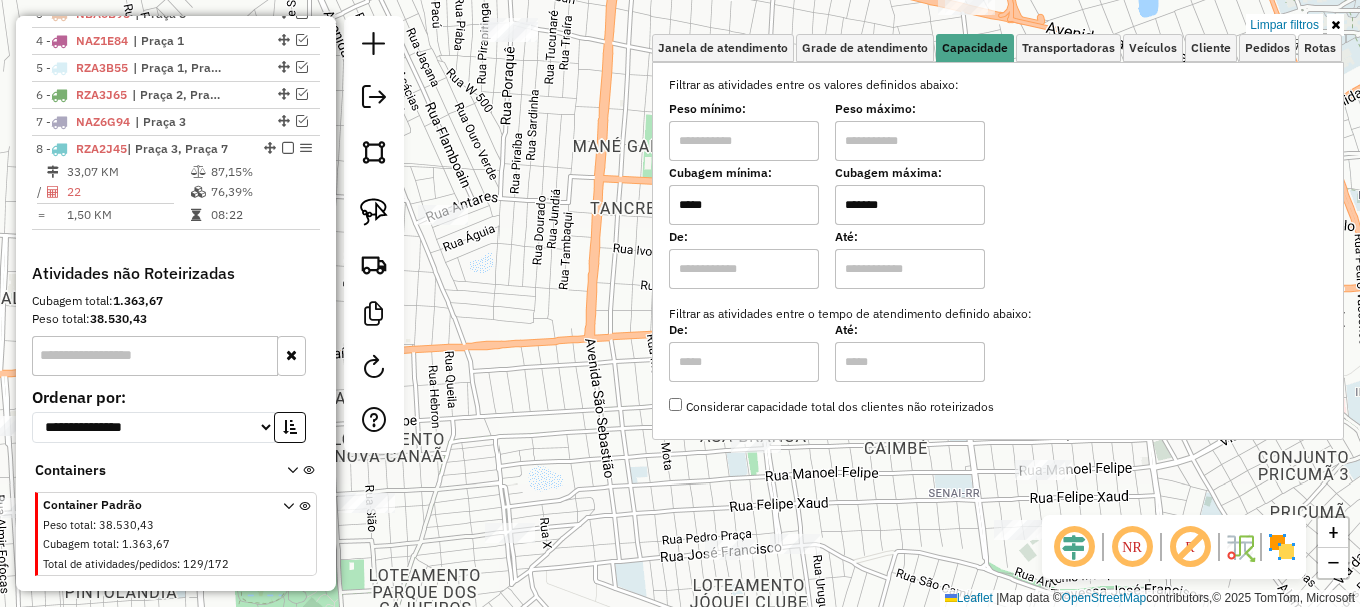 type on "*****" 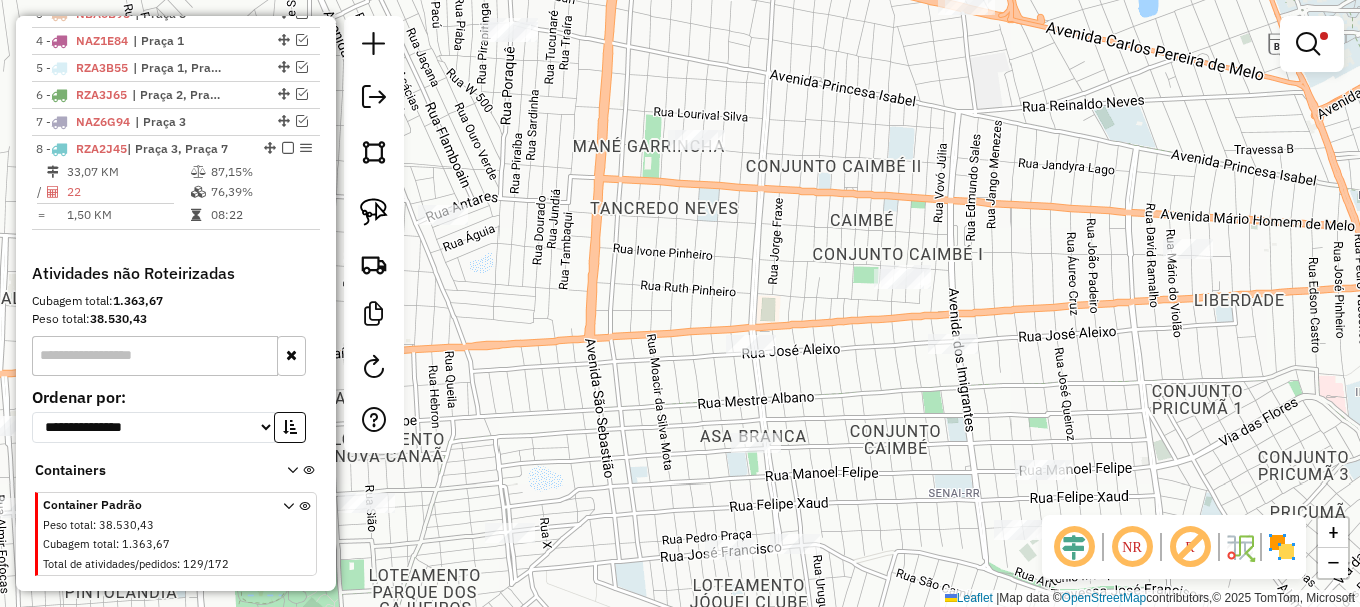 drag, startPoint x: 657, startPoint y: 460, endPoint x: 629, endPoint y: 256, distance: 205.9126 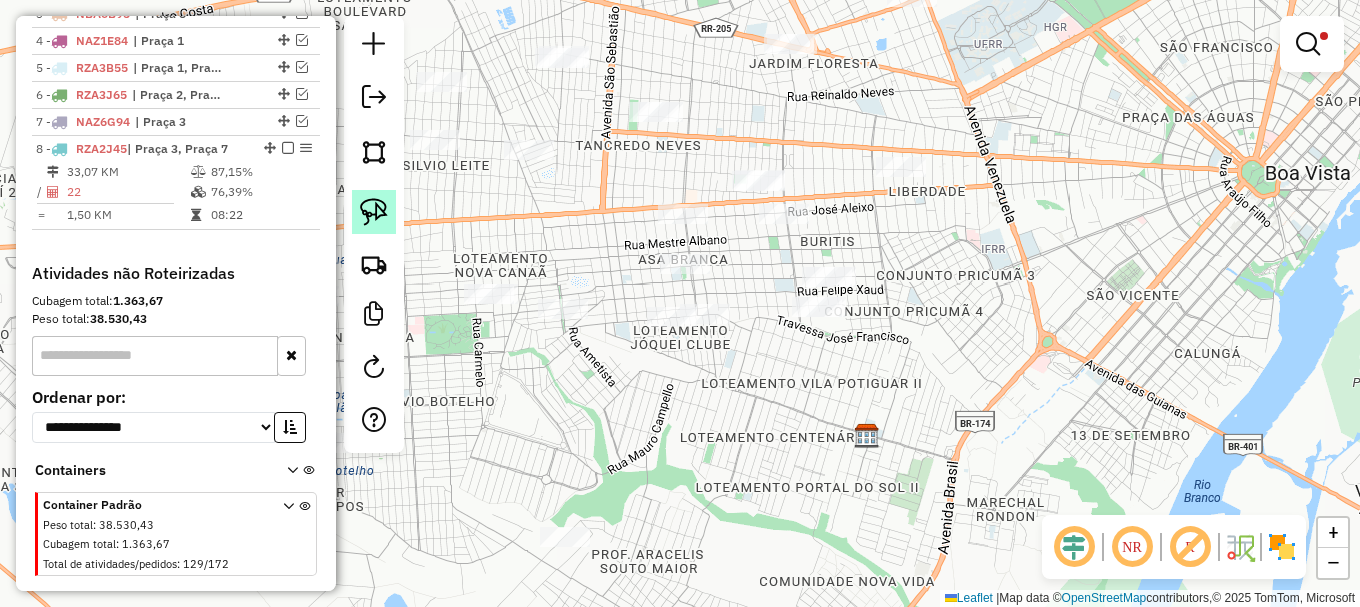drag, startPoint x: 382, startPoint y: 203, endPoint x: 388, endPoint y: 216, distance: 14.3178215 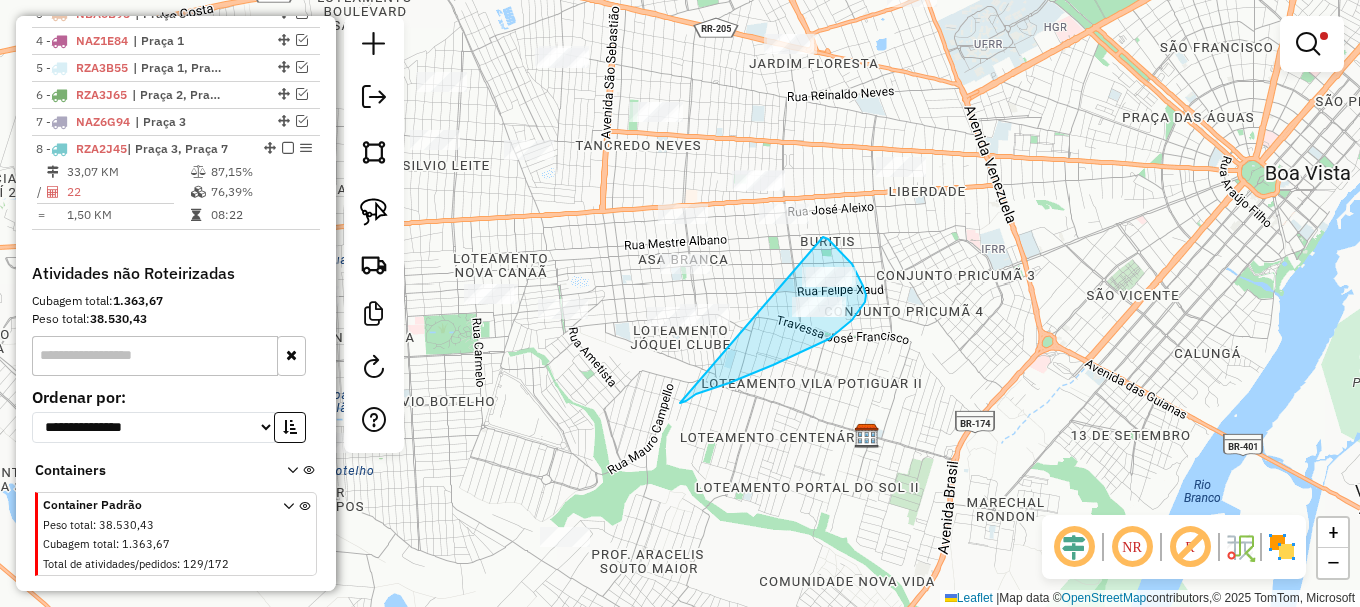 drag, startPoint x: 682, startPoint y: 402, endPoint x: 818, endPoint y: 236, distance: 214.59729 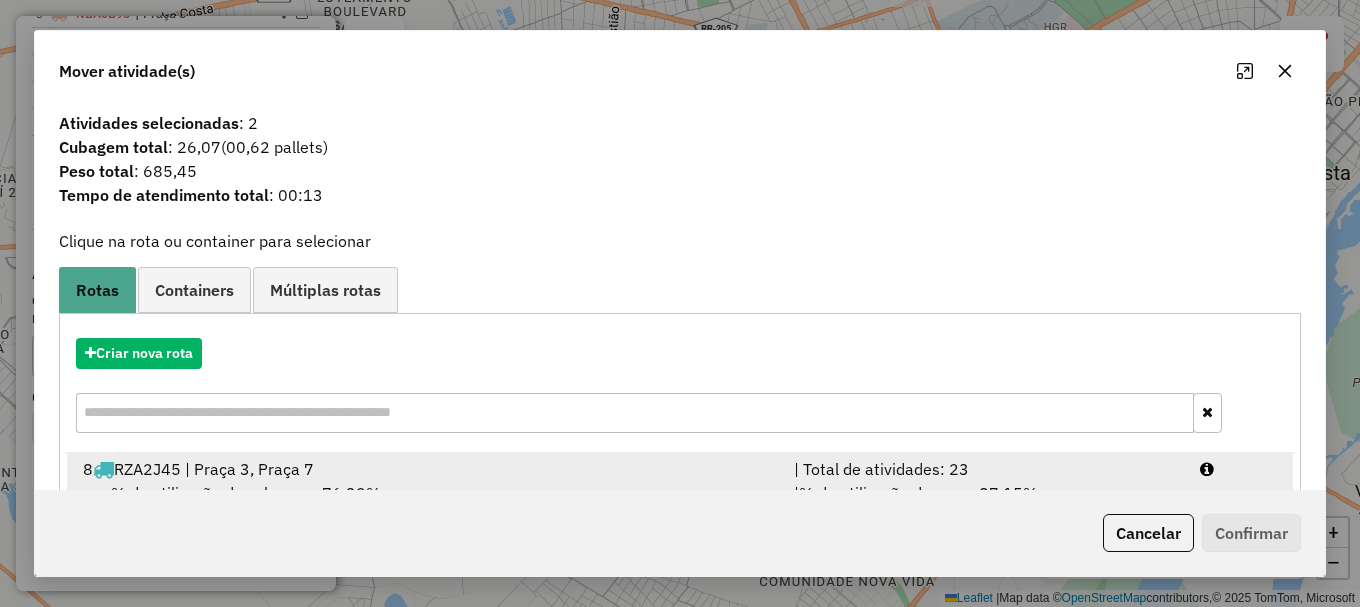 click at bounding box center [1207, 469] 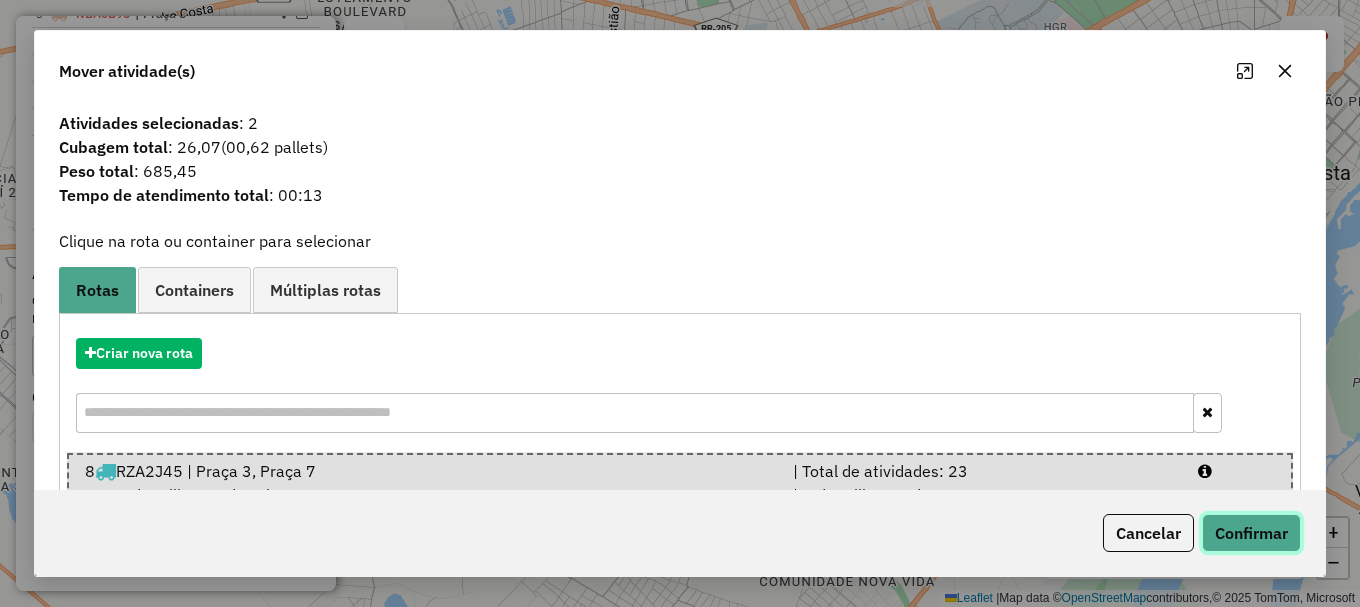 click on "Confirmar" 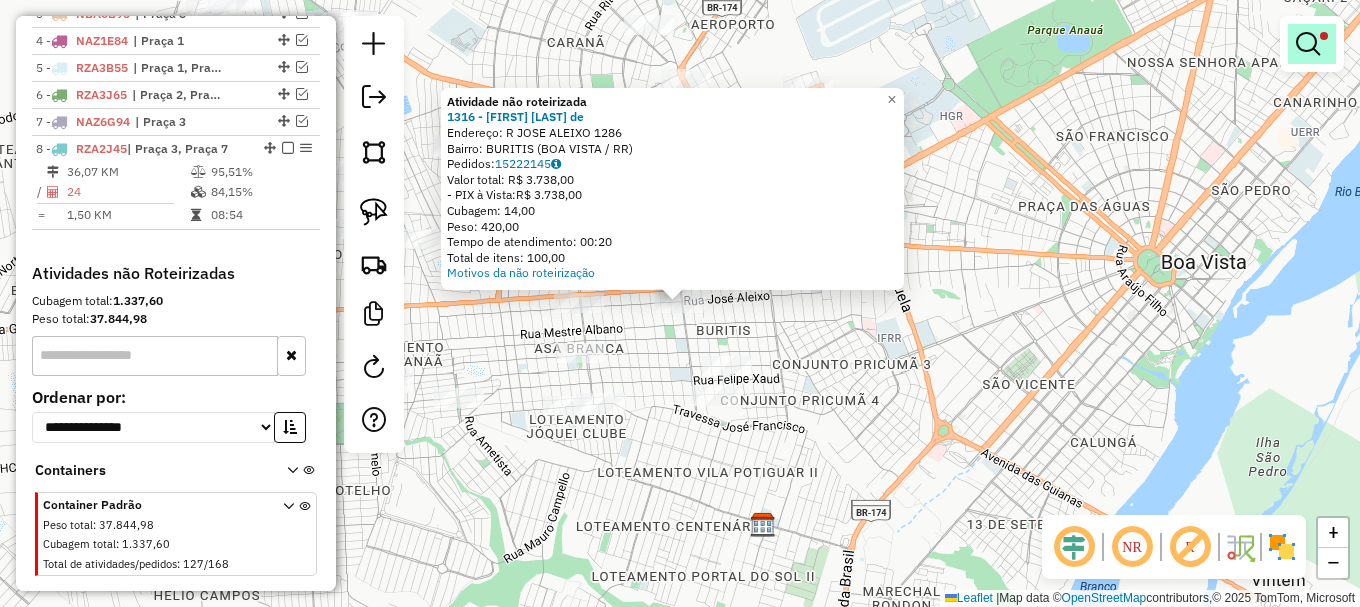 click at bounding box center (1312, 44) 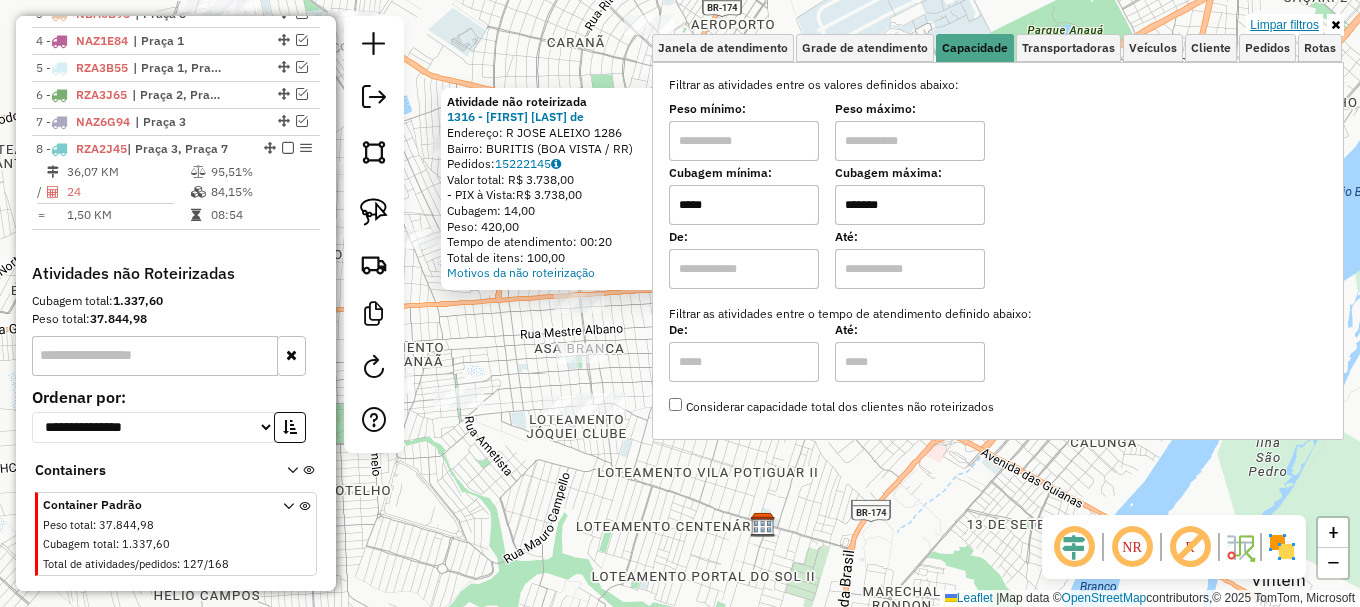 click on "Limpar filtros" at bounding box center (1284, 25) 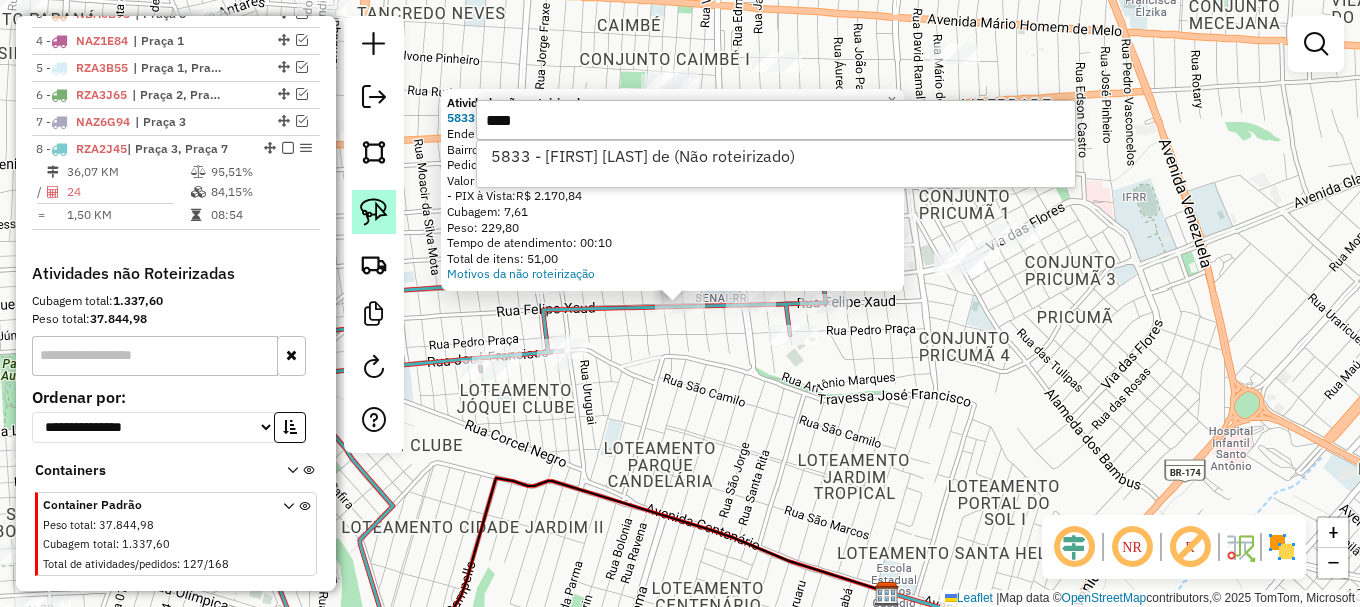 type on "****" 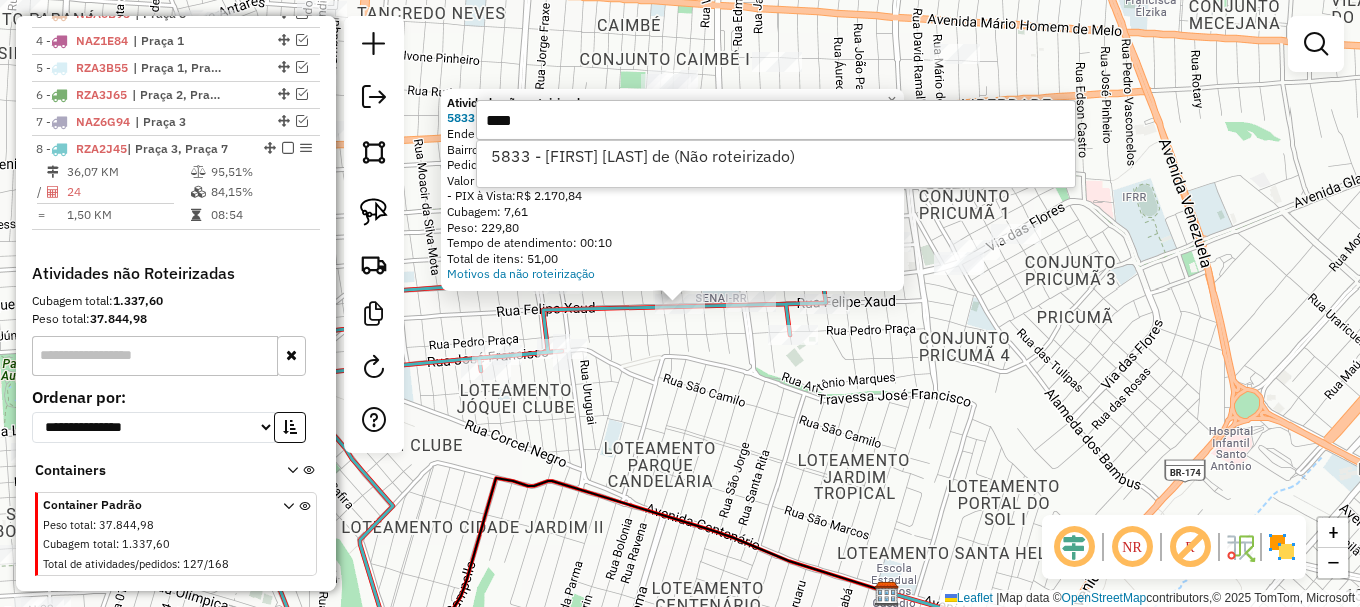 drag, startPoint x: 375, startPoint y: 213, endPoint x: 382, endPoint y: 234, distance: 22.135944 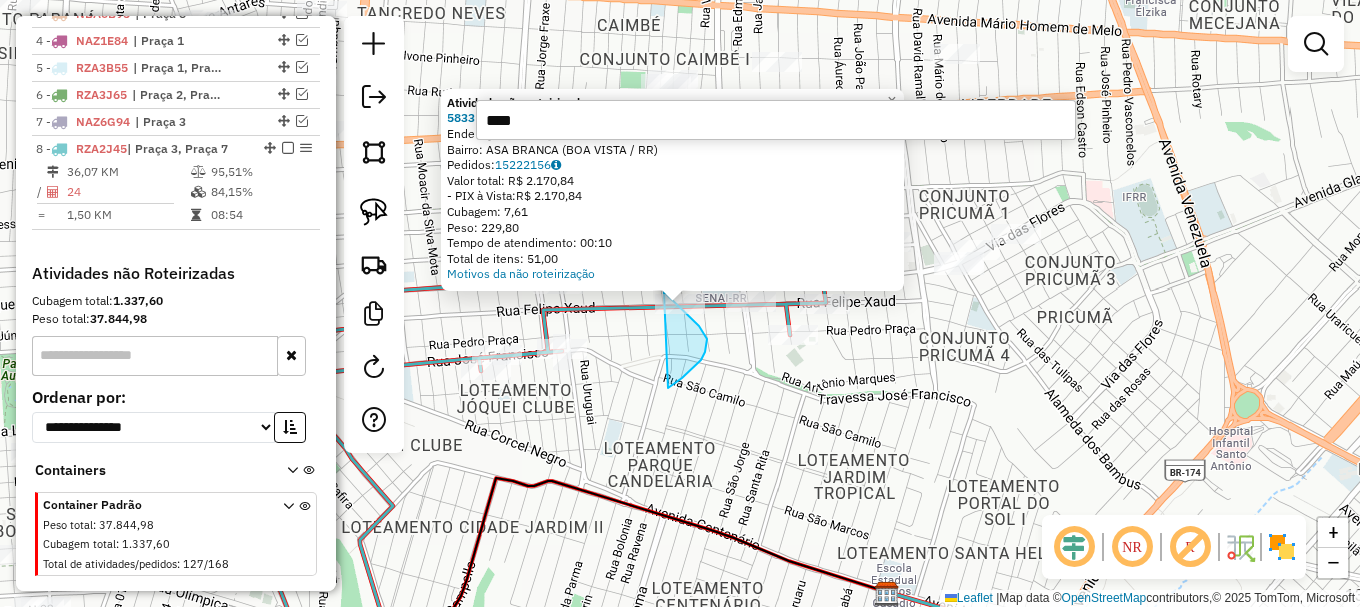 drag, startPoint x: 683, startPoint y: 376, endPoint x: 646, endPoint y: 283, distance: 100.08996 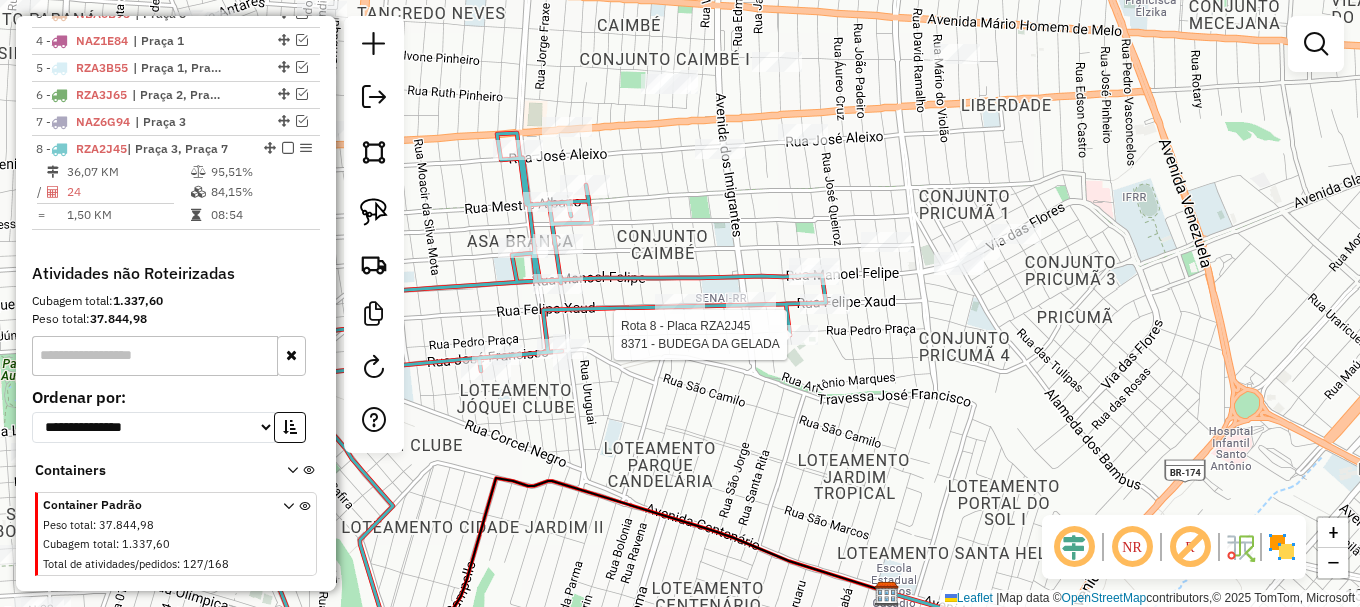 select on "**********" 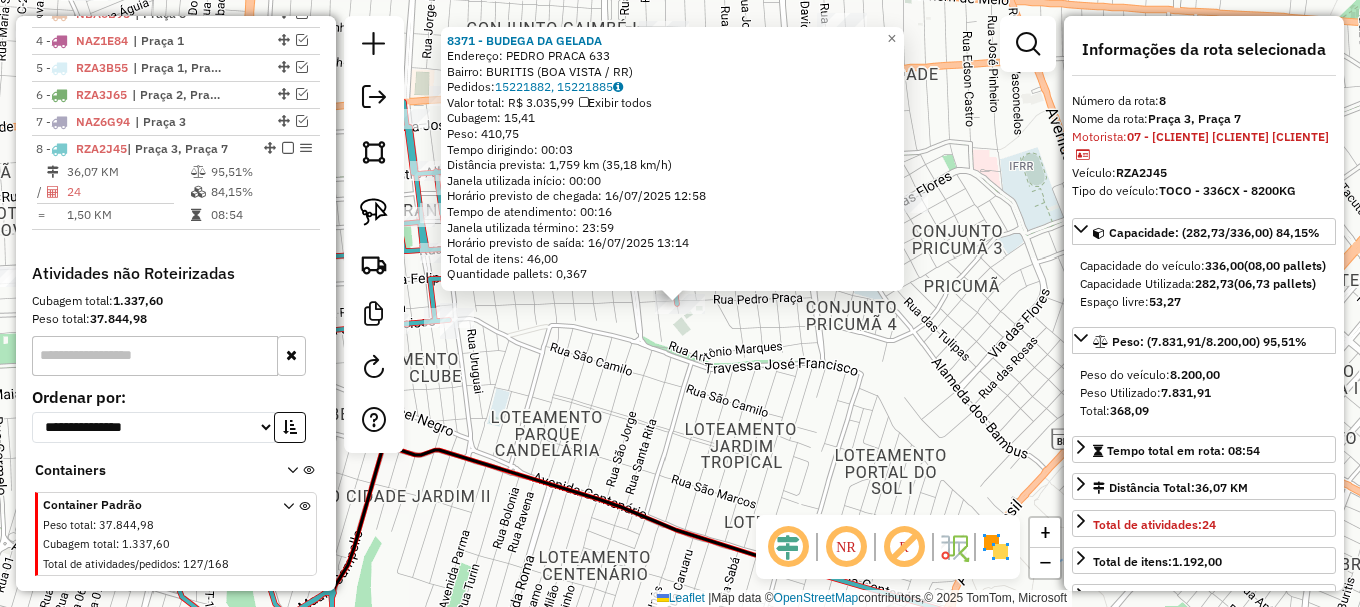 scroll, scrollTop: 894, scrollLeft: 0, axis: vertical 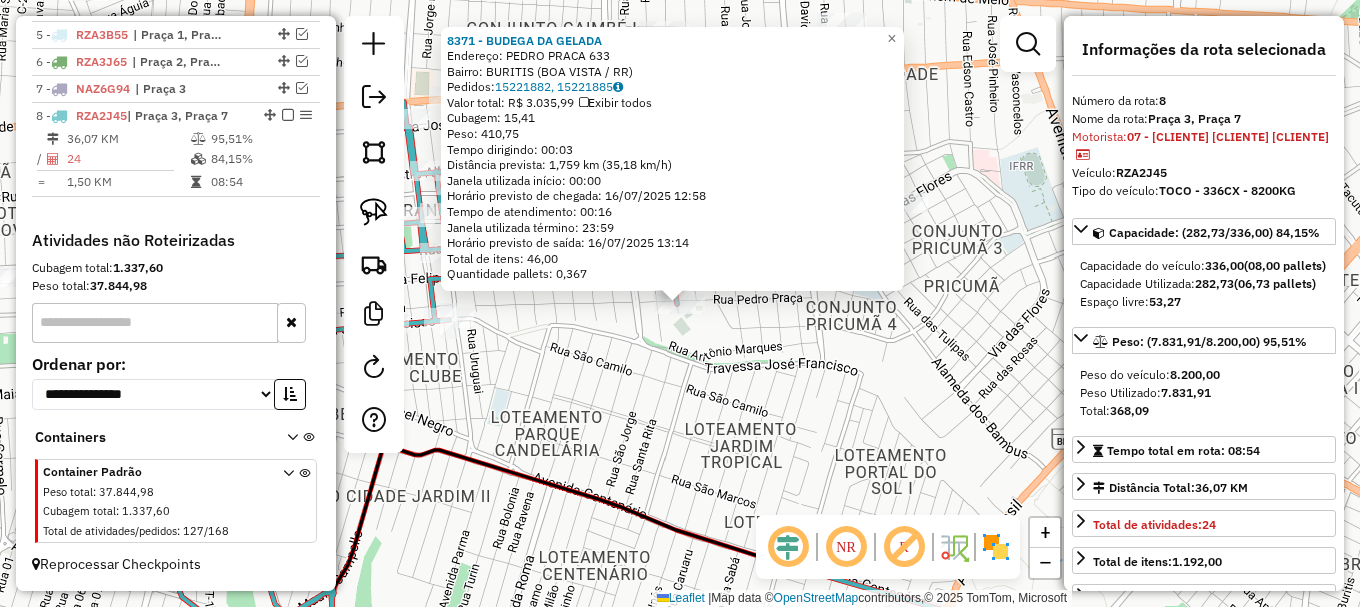 click on "[NUMBER] - [LAST] DA [LAST]  Endereço: [FIRST] [LAST] [NUMBER]   Bairro: [CITY] ([CITY] / RR)   Pedidos:  15221882, 15221885   Valor total: R$ 3.035,99   Exibir todos   Cubagem: 15,41  Peso: 410,75  Tempo dirigindo: 00:03   Distância prevista: 1,759 km (35,18 km/h)   Janela utilizada início: 00:00   Horário previsto de chegada: 16/07/2025 12:58   Tempo de atendimento: 00:16   Janela utilizada término: 23:59   Horário previsto de saída: 16/07/2025 13:14   Total de itens: 46,00   Quantidade pallets: 0,367  × Janela de atendimento Grade de atendimento Capacidade Transportadoras Veículos Cliente Pedidos  Rotas Selecione os dias de semana para filtrar as janelas de atendimento  Seg   Ter   Qua   Qui   Sex   Sáb   Dom  Informe o período da janela de atendimento: De: Até:  Filtrar exatamente a janela do cliente  Considerar janela de atendimento padrão  Selecione os dias de semana para filtrar as grades de atendimento  Seg   Ter   Qua   Qui   Sex   Sáb   Dom   Clientes fora do dia de atendimento selecionado +" 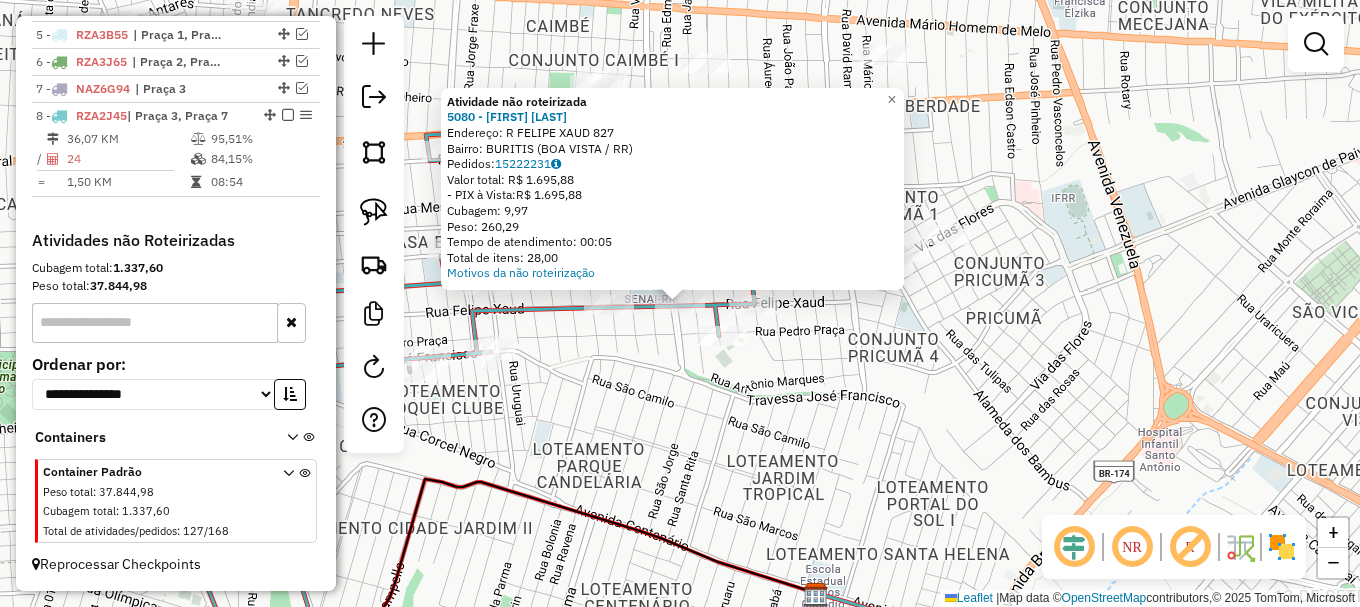 click on "Atividade não roteirizada 5080 - [FIRST] [LAST]  Endereço: R   FELIPE XAUD                   827   Bairro: BURITIS ([CITY] / RR)   Pedidos:  15222231   Valor total: R$ 1.695,88   - PIX à Vista:  R$ 1.695,88   Cubagem: 9,97   Peso: 260,29   Tempo de atendimento: 00:05   Total de itens: 28,00  Motivos da não roteirização × Janela de atendimento Grade de atendimento Capacidade Transportadoras Veículos Cliente Pedidos  Rotas Selecione os dias de semana para filtrar as janelas de atendimento  Seg   Ter   Qua   Qui   Sex   Sáb   Dom  Informe o período da janela de atendimento: De: Até:  Filtrar exatamente a janela do cliente  Considerar janela de atendimento padrão  Selecione os dias de semana para filtrar as grades de atendimento  Seg   Ter   Qua   Qui   Sex   Sáb   Dom   Considerar clientes sem dia de atendimento cadastrado  Clientes fora do dia de atendimento selecionado Filtrar as atividades entre os valores definidos abaixo:  Peso mínimo:   Peso máximo:   Cubagem mínima:   De:   Até:" 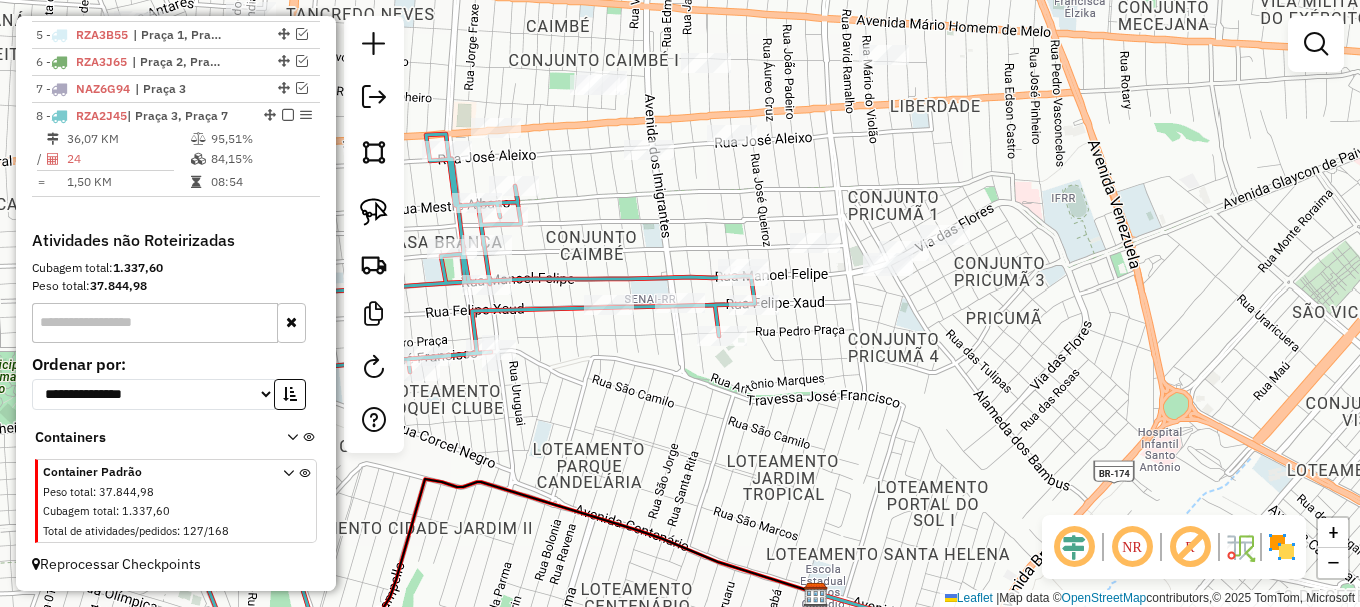 click 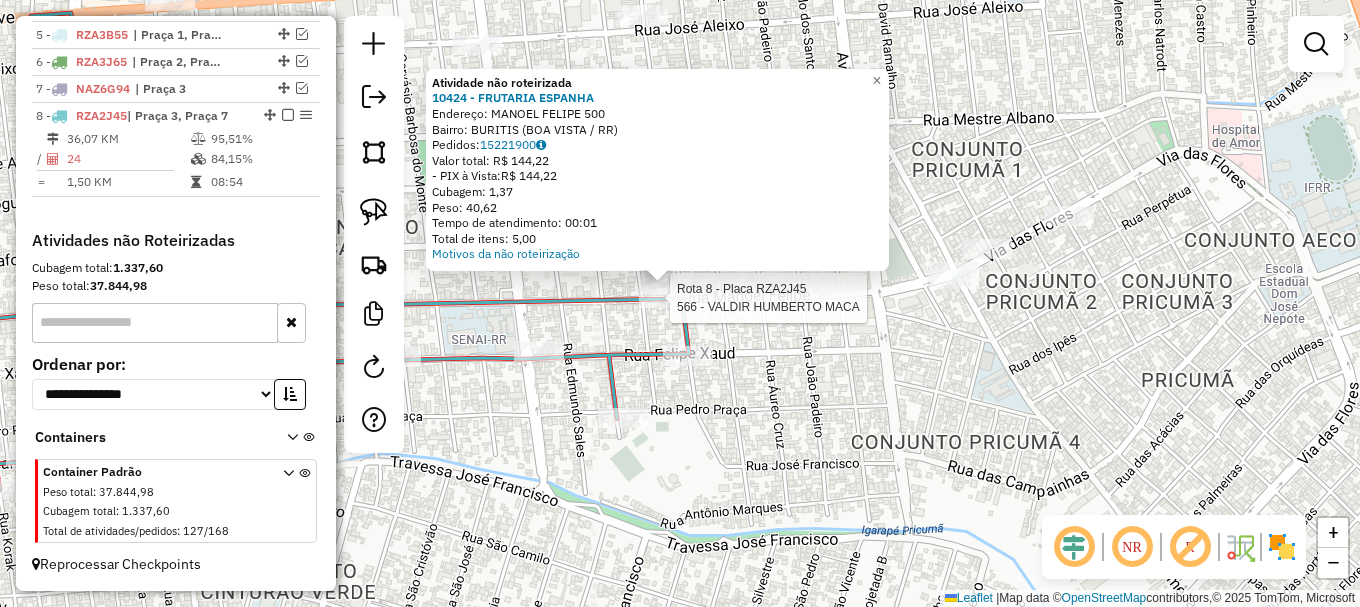 select on "**********" 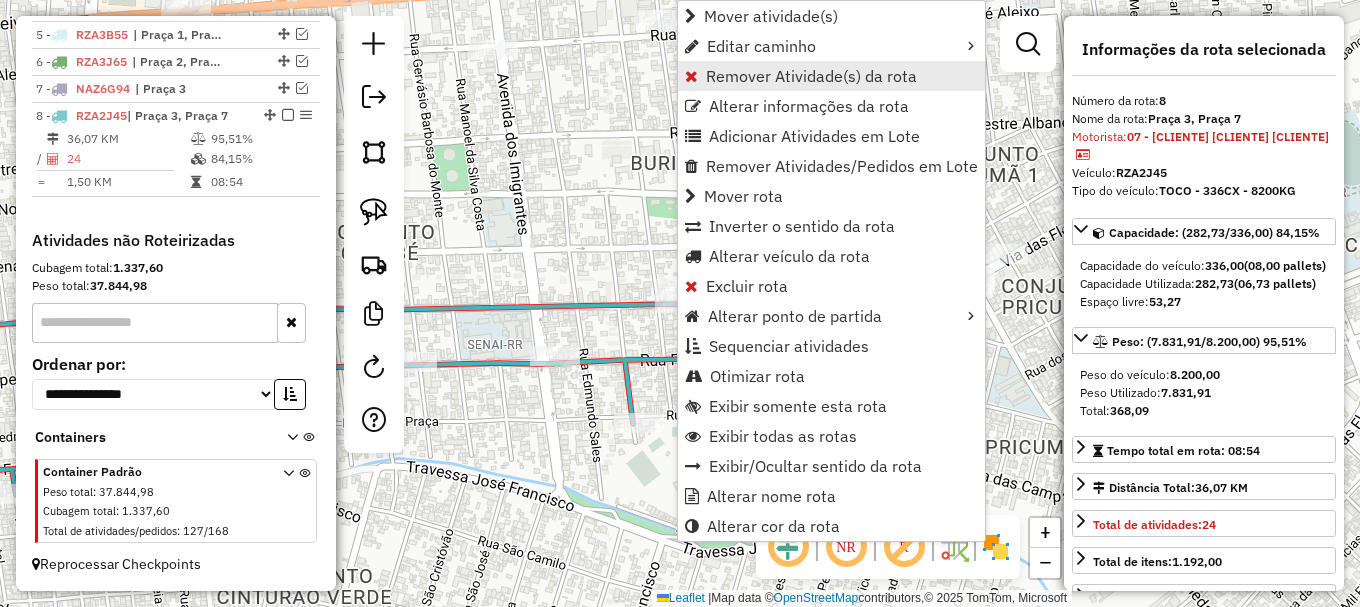 click on "Remover Atividade(s) da rota" at bounding box center (811, 76) 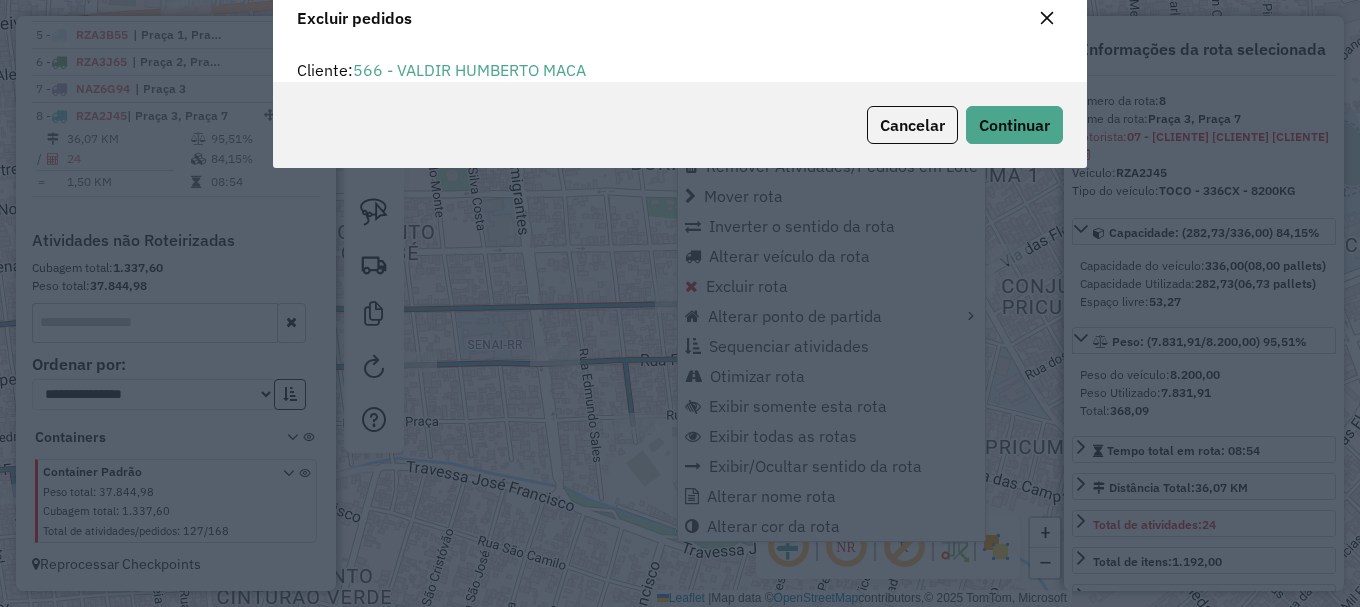 scroll, scrollTop: 82, scrollLeft: 0, axis: vertical 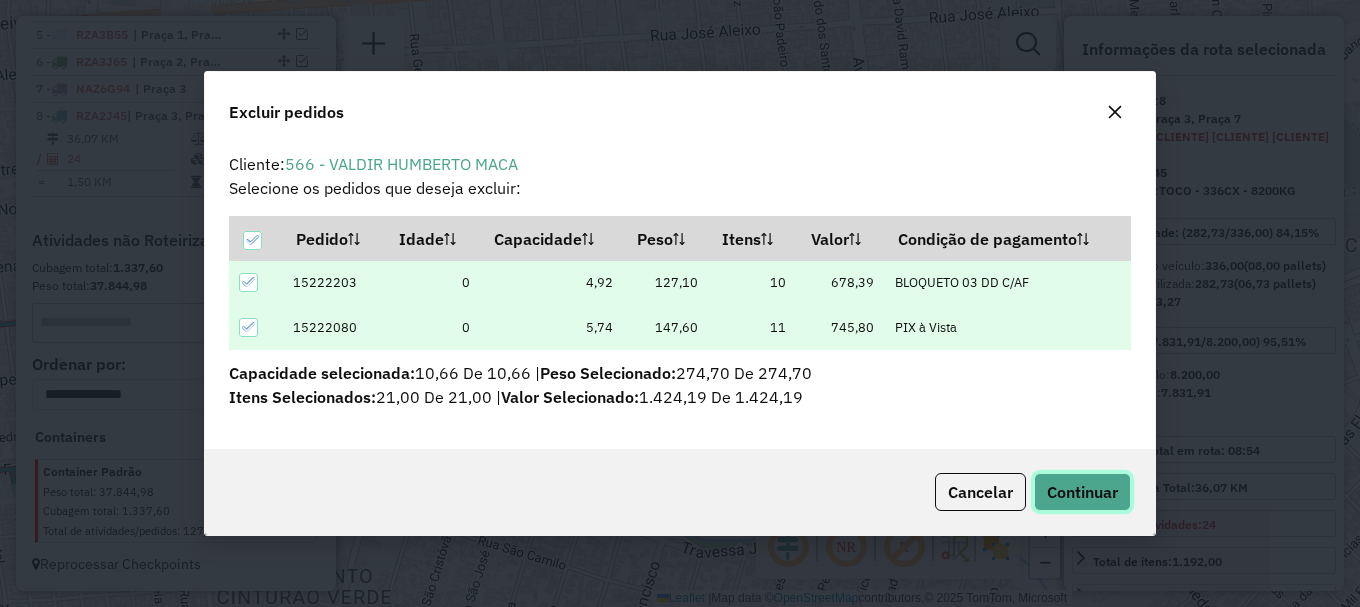 click on "Continuar" 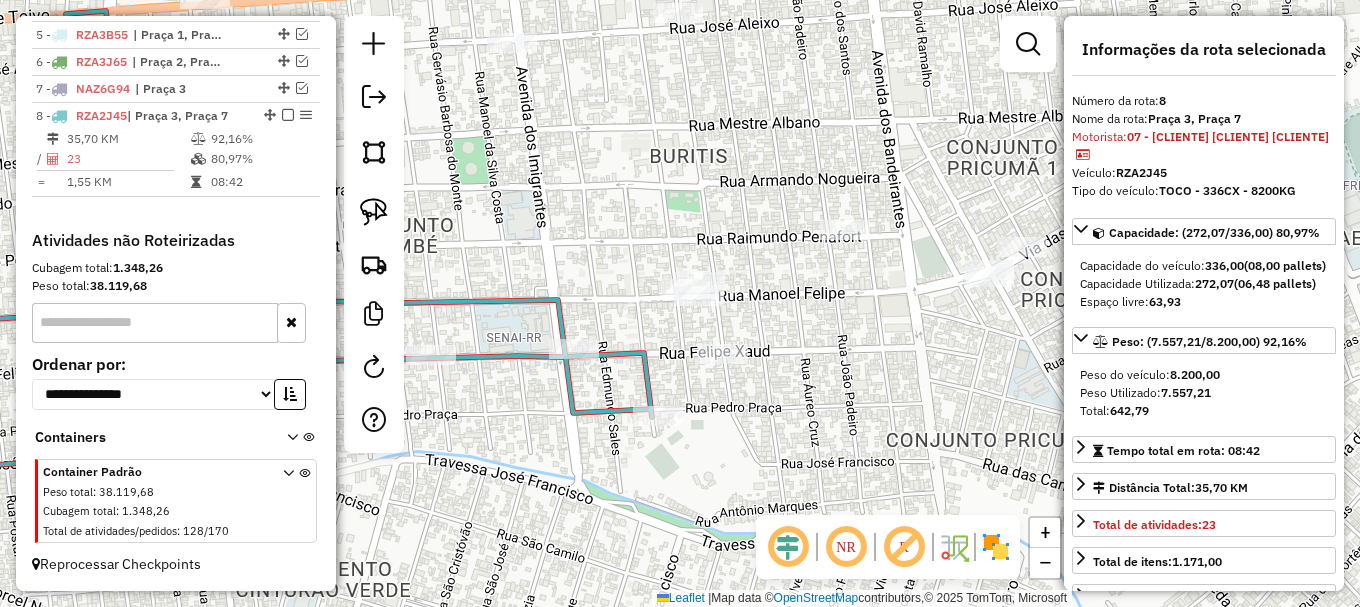 drag, startPoint x: 570, startPoint y: 220, endPoint x: 728, endPoint y: 184, distance: 162.04938 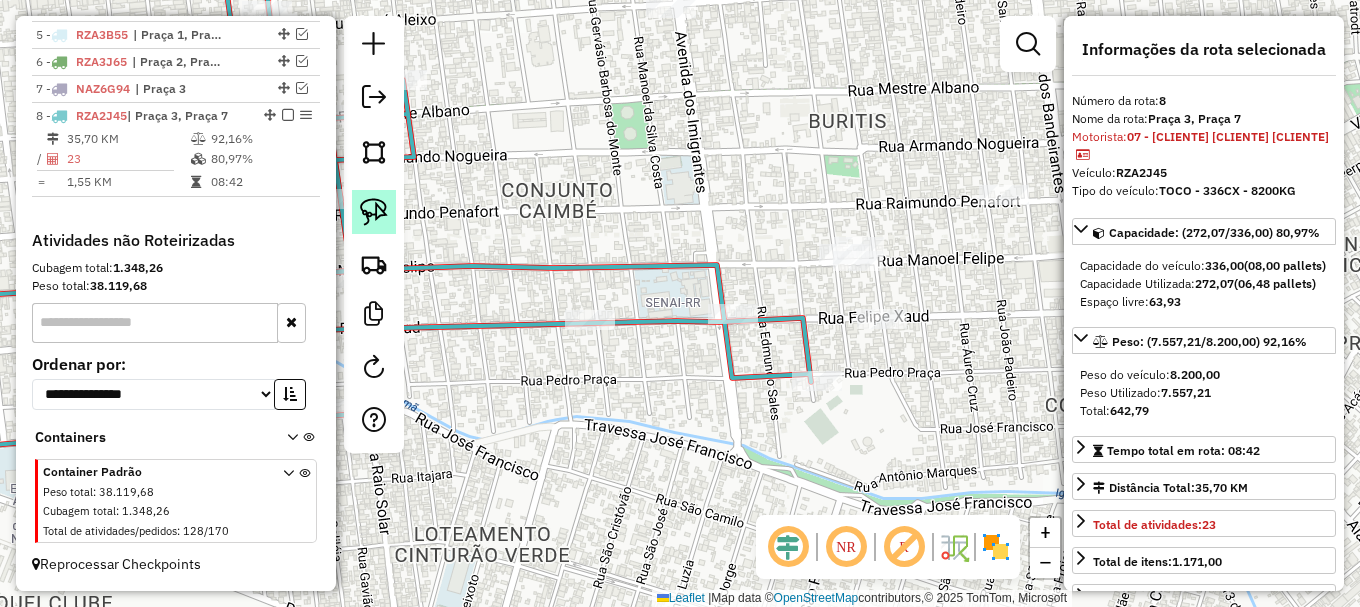 drag, startPoint x: 381, startPoint y: 210, endPoint x: 432, endPoint y: 278, distance: 85 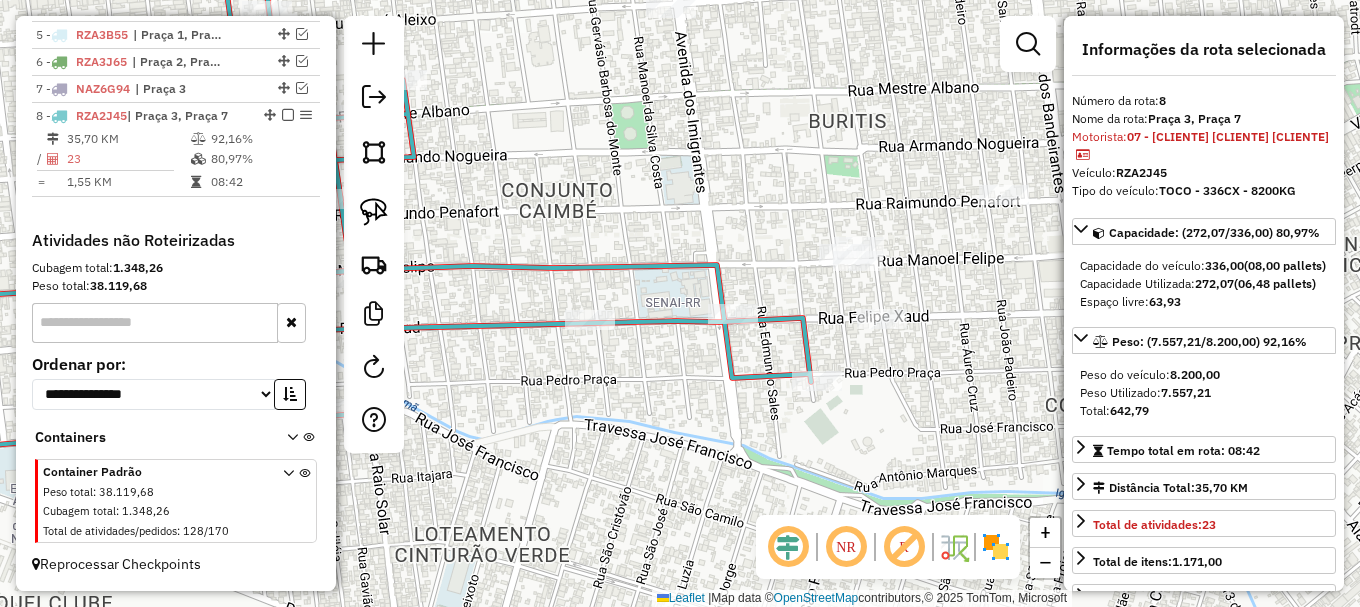 click 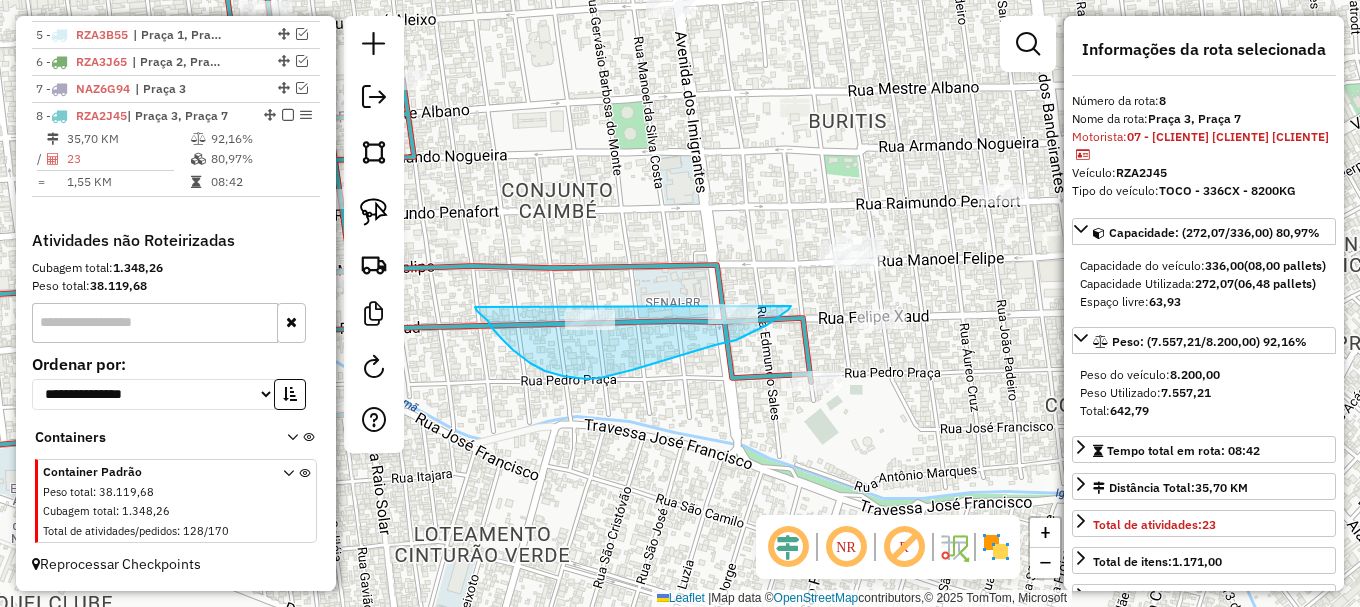 drag, startPoint x: 483, startPoint y: 317, endPoint x: 778, endPoint y: 263, distance: 299.90164 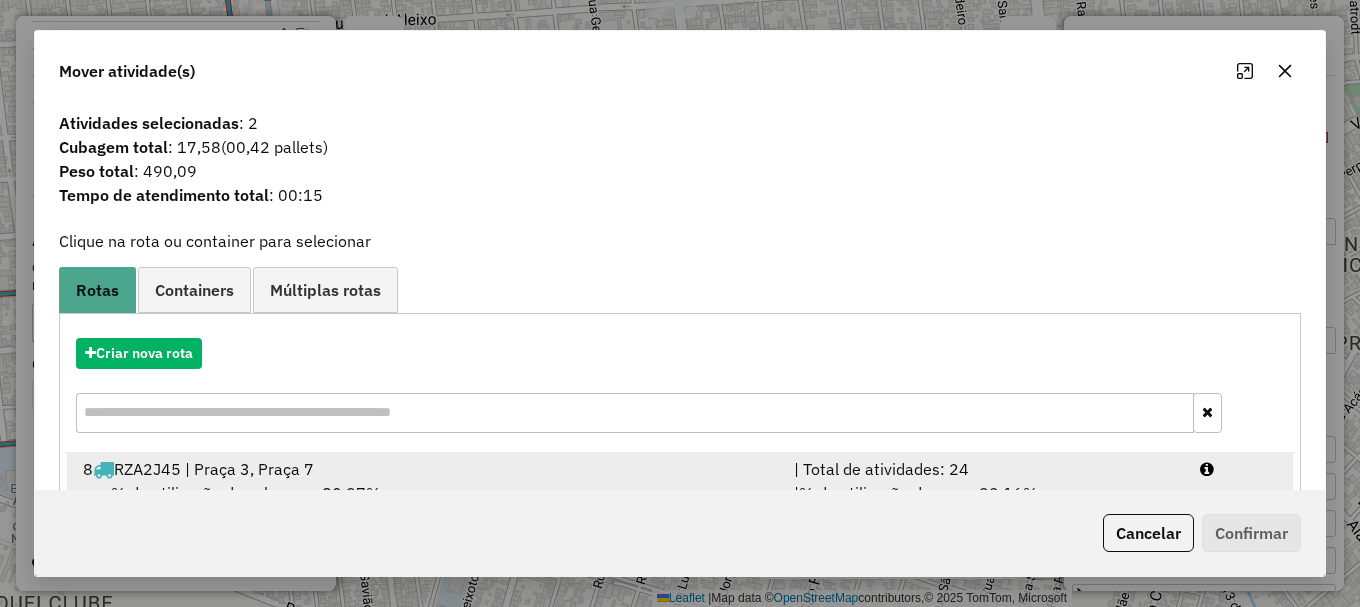 click at bounding box center [1207, 469] 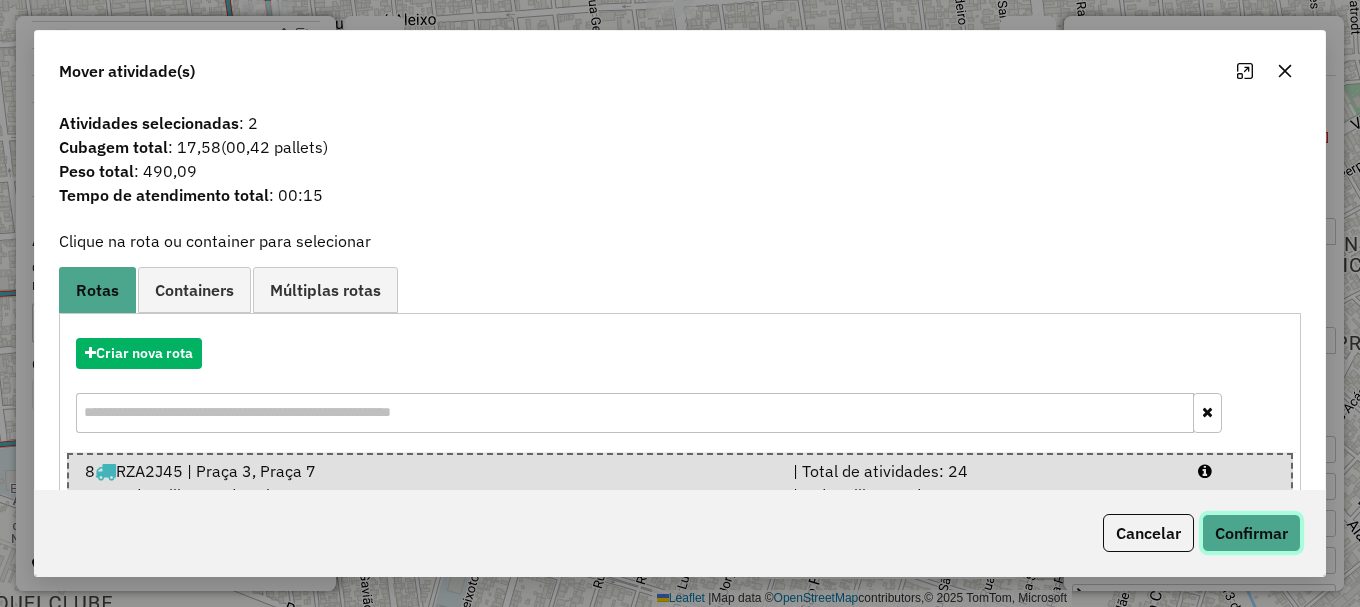 click on "Confirmar" 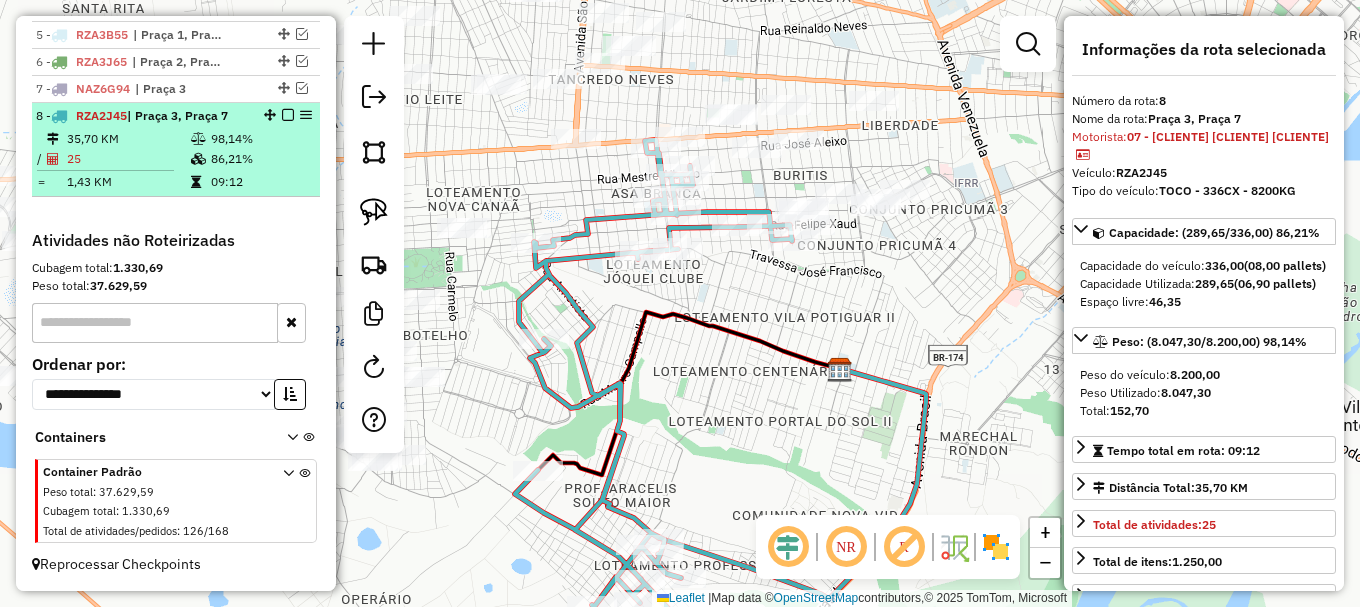 click at bounding box center [288, 115] 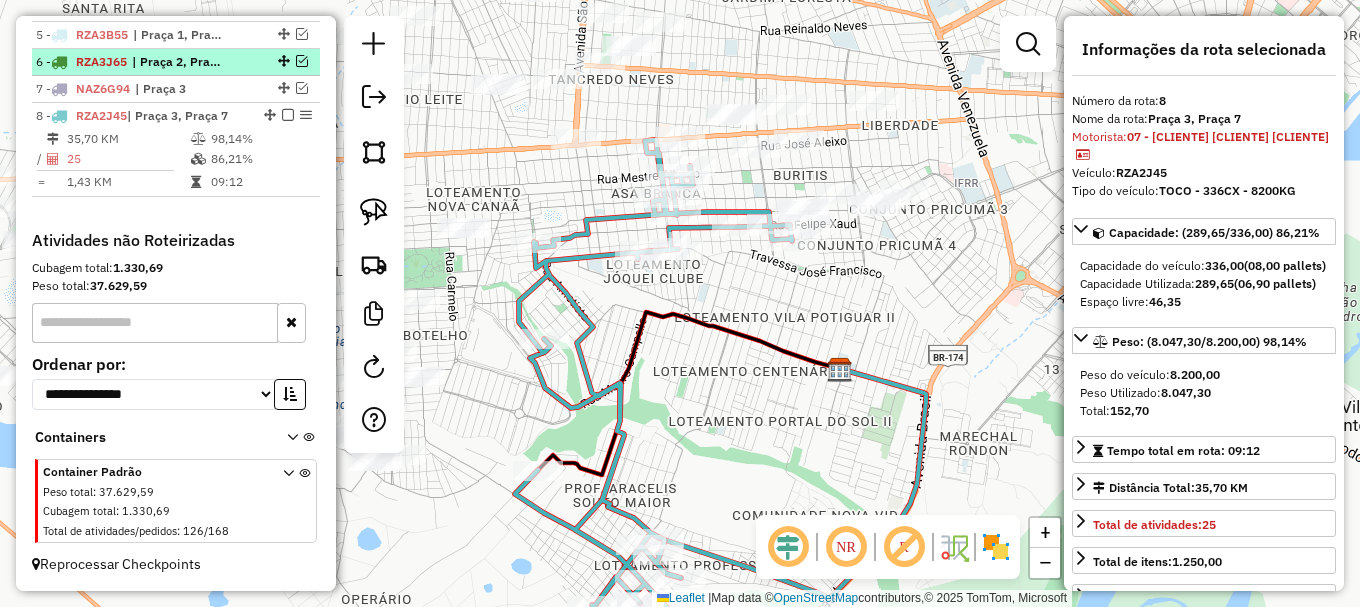 scroll, scrollTop: 827, scrollLeft: 0, axis: vertical 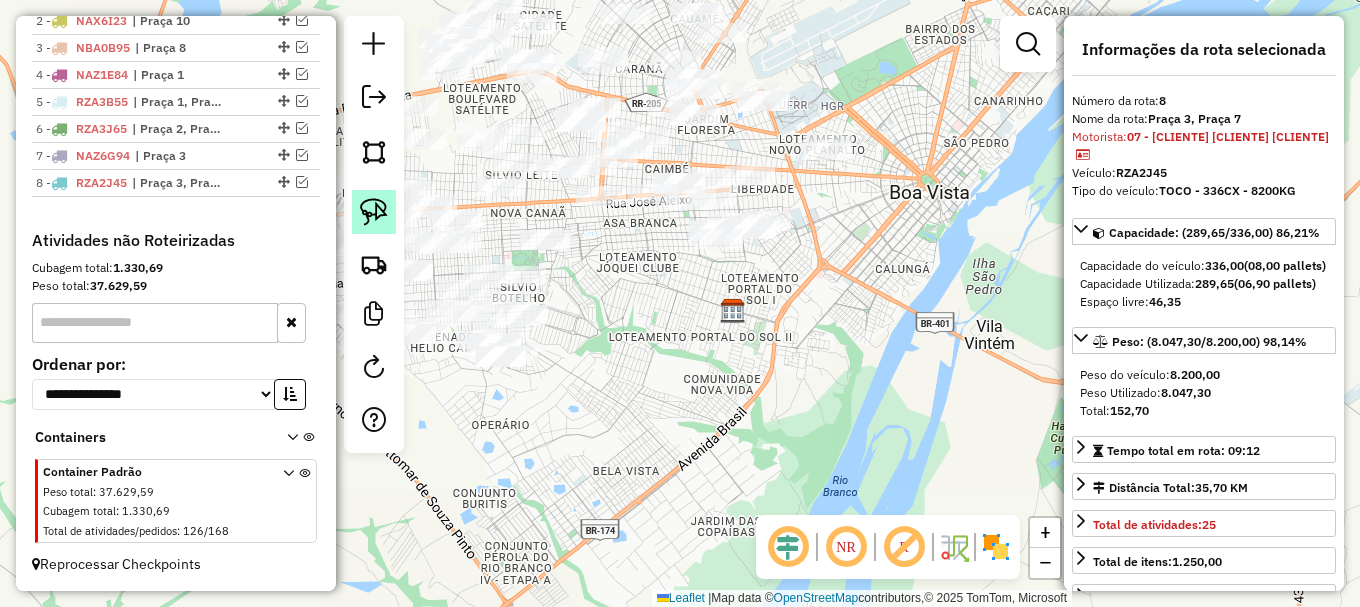 click 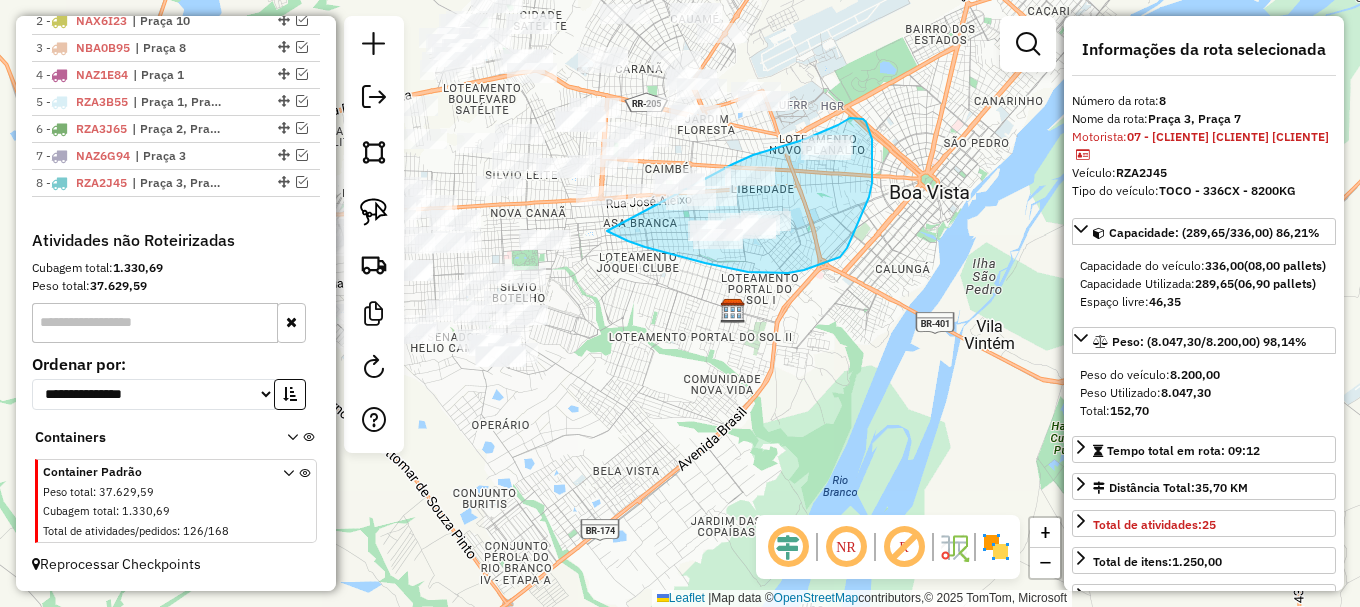 click on "Janela de atendimento Grade de atendimento Capacidade Transportadoras Veículos Cliente Pedidos  Rotas Selecione os dias de semana para filtrar as janelas de atendimento  Seg   Ter   Qua   Qui   Sex   Sáb   Dom  Informe o período da janela de atendimento: De: Até:  Filtrar exatamente a janela do cliente  Considerar janela de atendimento padrão  Selecione os dias de semana para filtrar as grades de atendimento  Seg   Ter   Qua   Qui   Sex   Sáb   Dom   Considerar clientes sem dia de atendimento cadastrado  Clientes fora do dia de atendimento selecionado Filtrar as atividades entre os valores definidos abaixo:  Peso mínimo:   Peso máximo:   Cubagem mínima:   Cubagem máxima:   De:   Até:  Filtrar as atividades entre o tempo de atendimento definido abaixo:  De:   Até:   Considerar capacidade total dos clientes não roteirizados Transportadora: Selecione um ou mais itens Tipo de veículo: Selecione um ou mais itens Veículo: Selecione um ou mais itens Motorista: Selecione um ou mais itens Nome: Rótulo:" 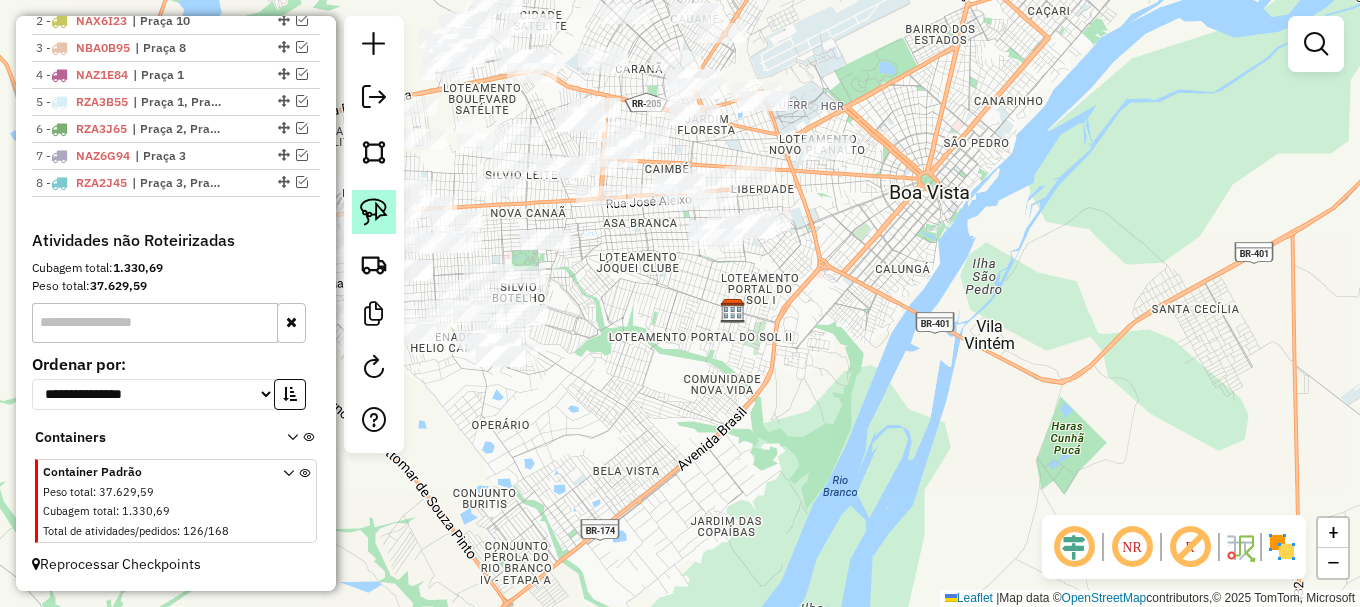 click 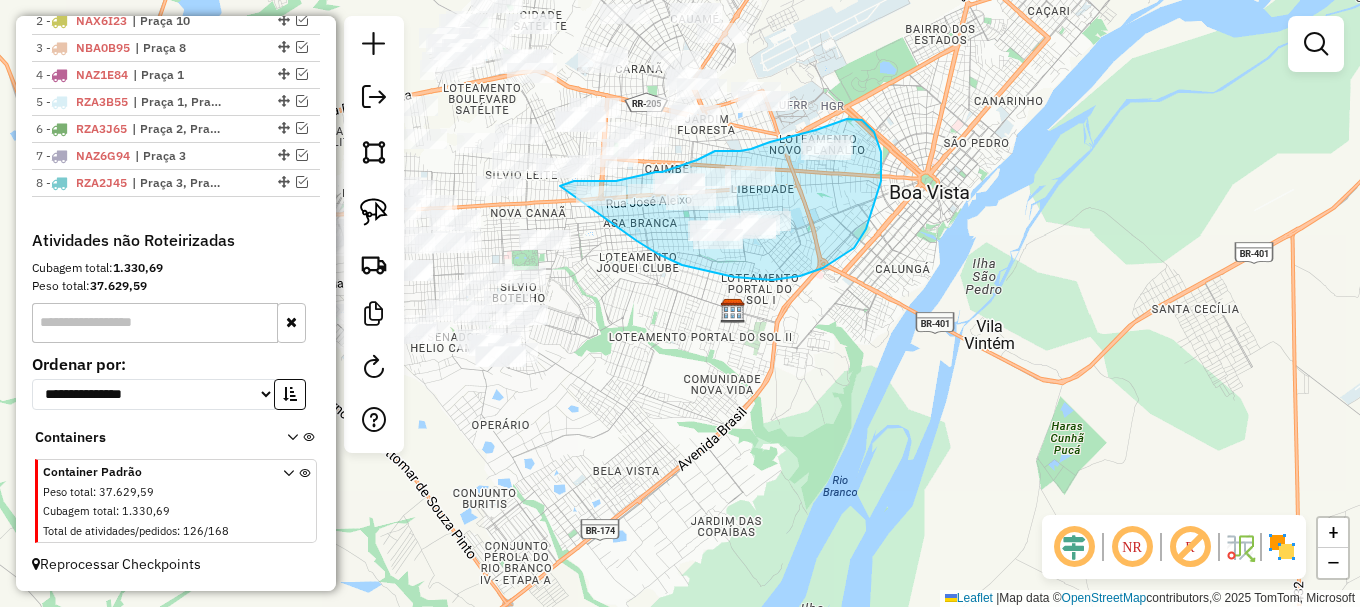 drag, startPoint x: 637, startPoint y: 241, endPoint x: 560, endPoint y: 187, distance: 94.04786 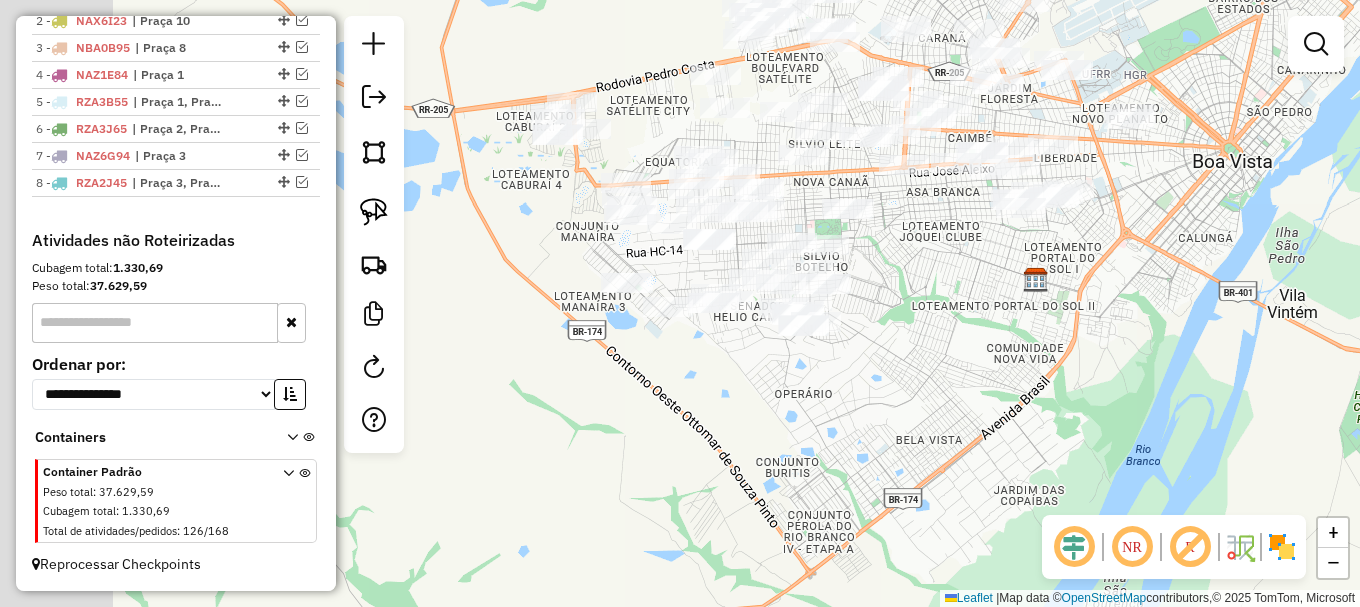 drag, startPoint x: 620, startPoint y: 413, endPoint x: 1009, endPoint y: 354, distance: 393.44885 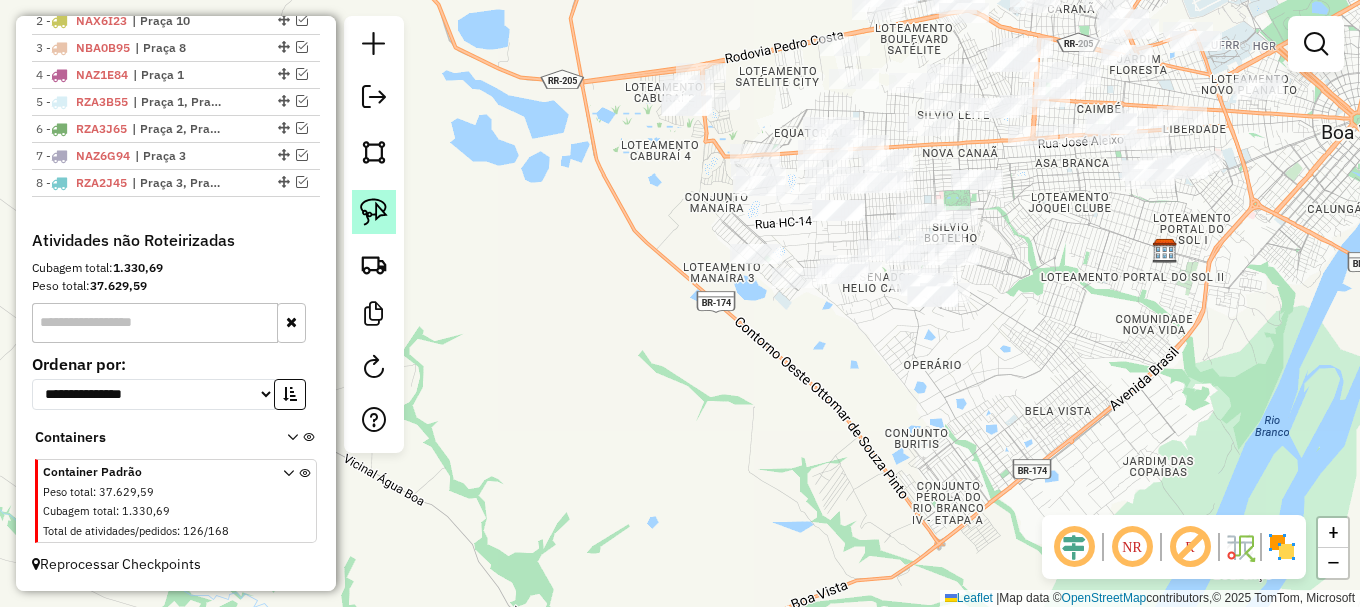 drag, startPoint x: 378, startPoint y: 206, endPoint x: 388, endPoint y: 211, distance: 11.18034 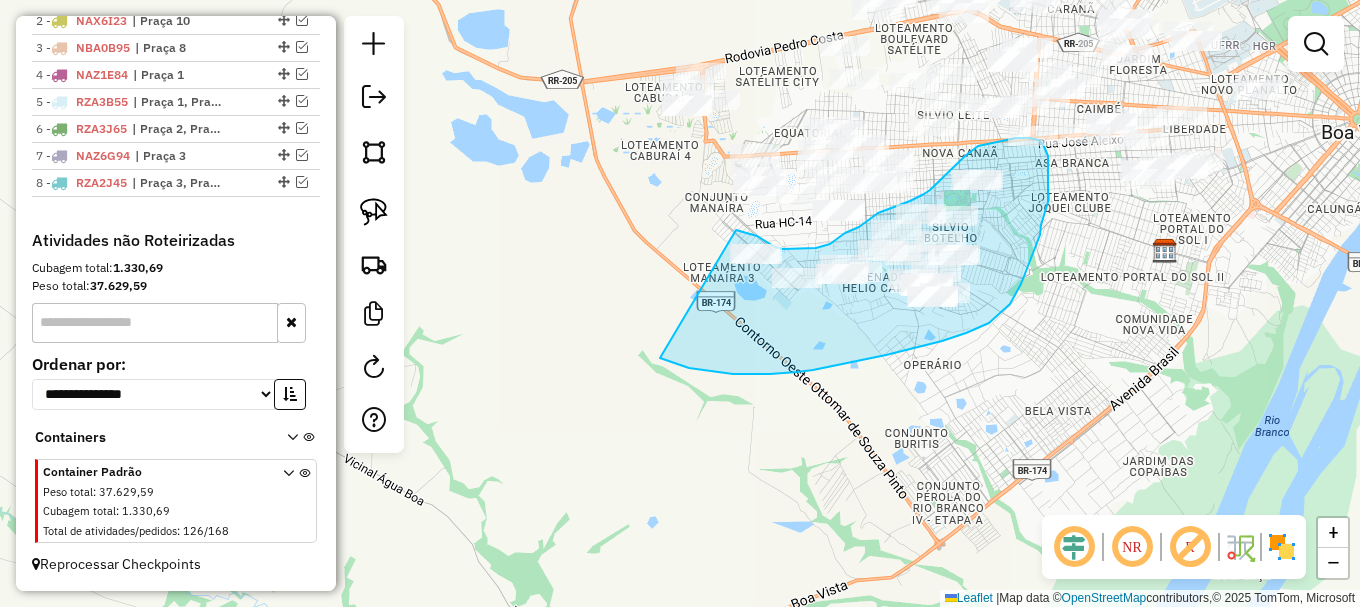 drag, startPoint x: 666, startPoint y: 361, endPoint x: 735, endPoint y: 231, distance: 147.17676 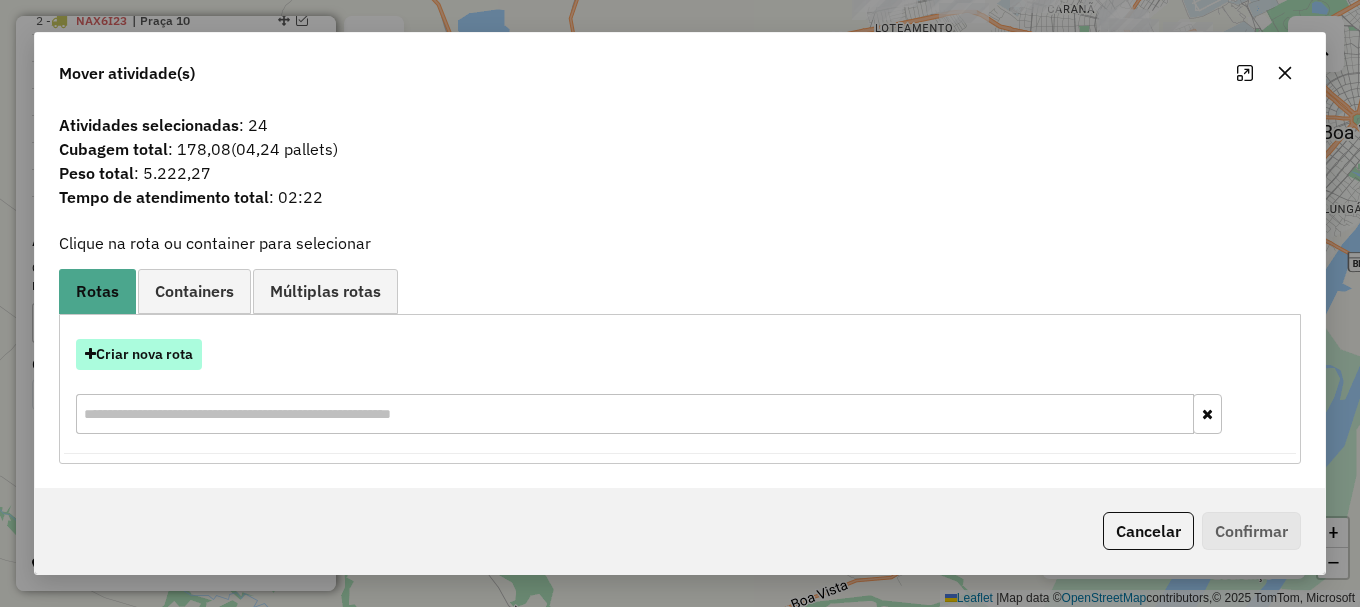 click on "Criar nova rota" at bounding box center [139, 354] 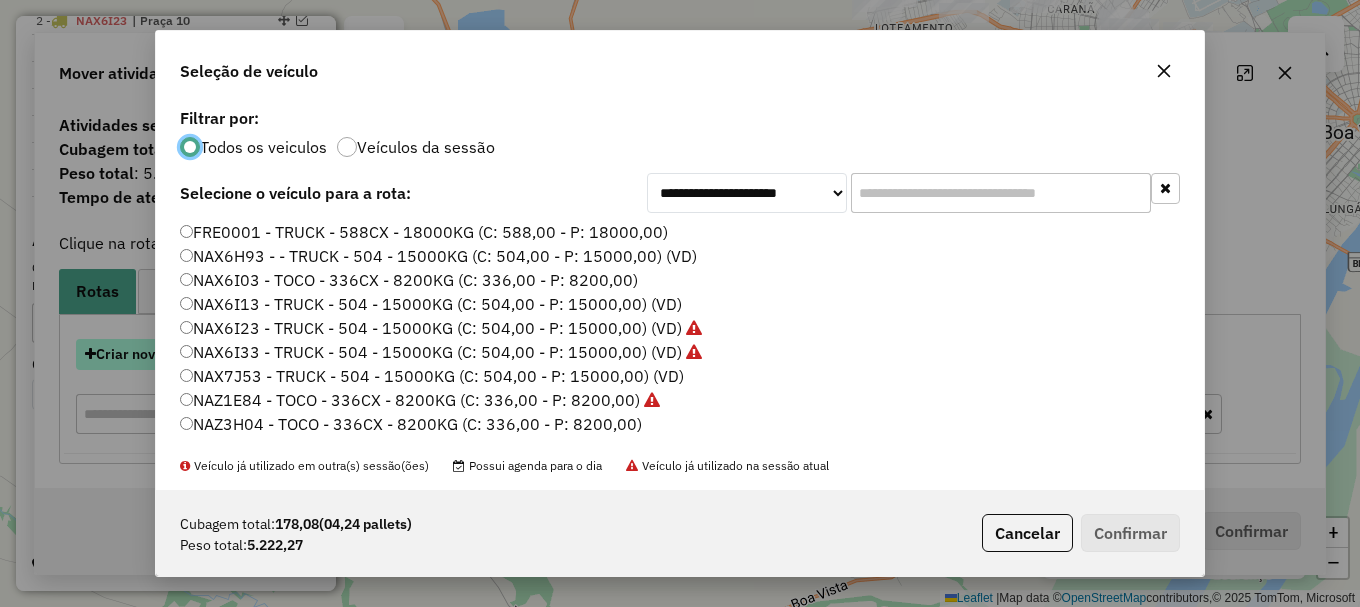 scroll, scrollTop: 11, scrollLeft: 6, axis: both 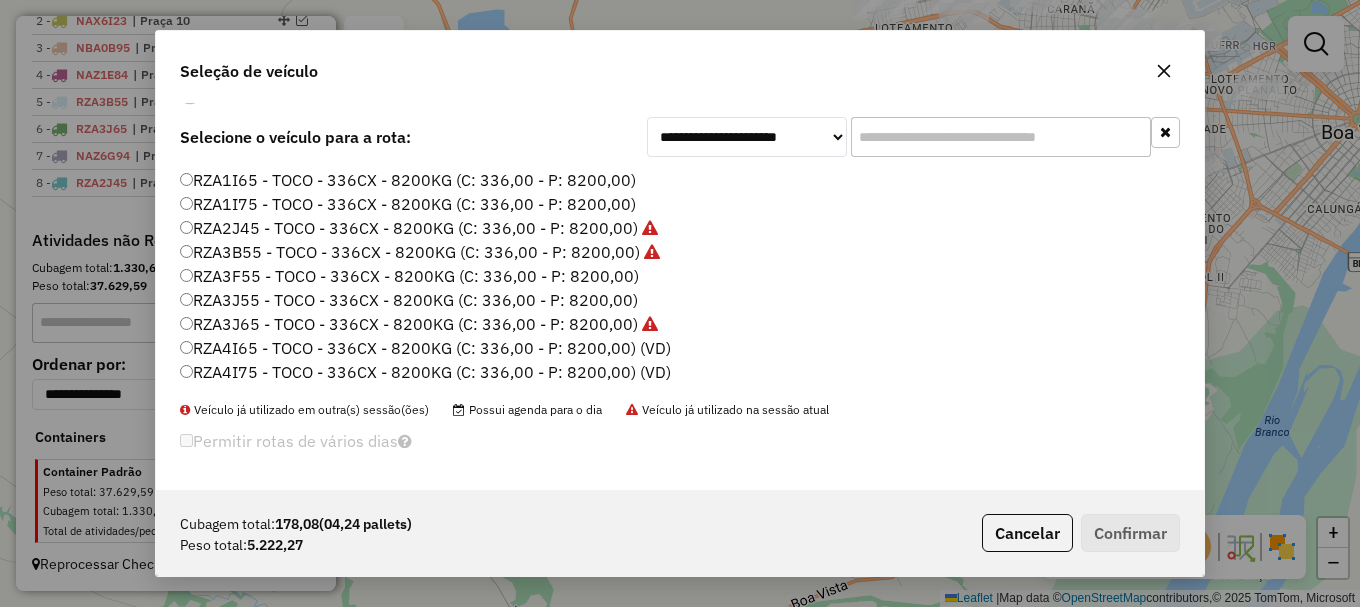 click on "RZA4I75 - TOCO - 336CX - 8200KG (C: 336,00 - P: 8200,00) (VD)" 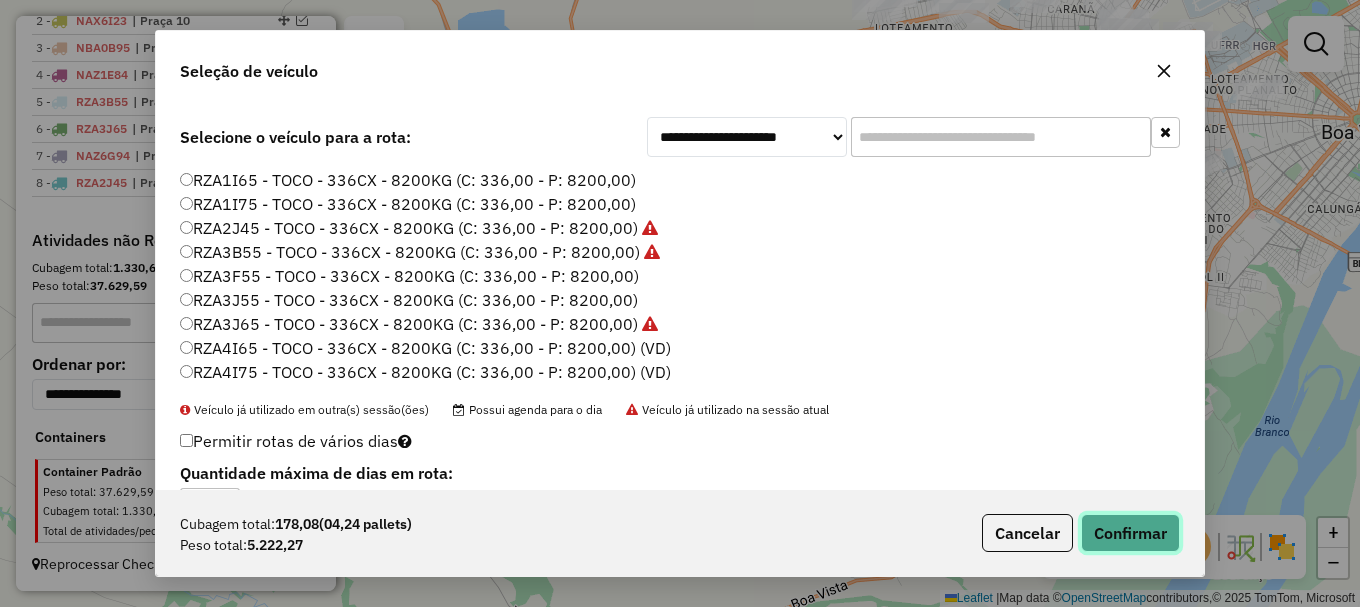 click on "Confirmar" 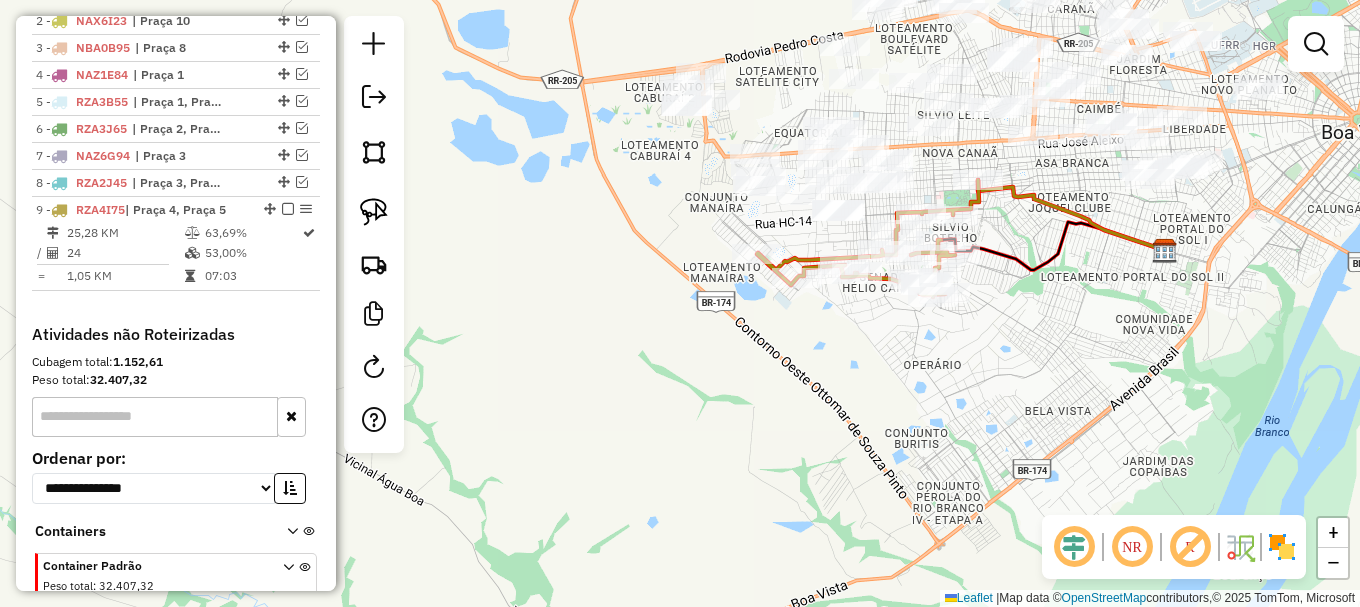 scroll, scrollTop: 894, scrollLeft: 0, axis: vertical 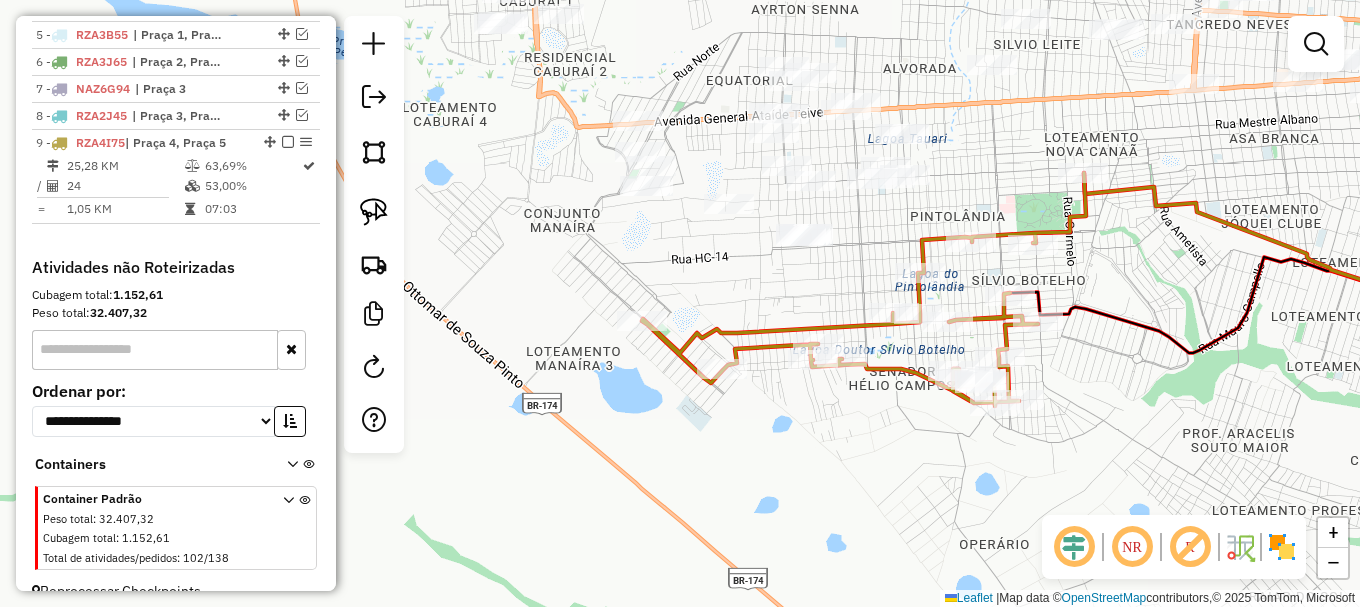 drag, startPoint x: 1323, startPoint y: 36, endPoint x: 1310, endPoint y: 43, distance: 14.764823 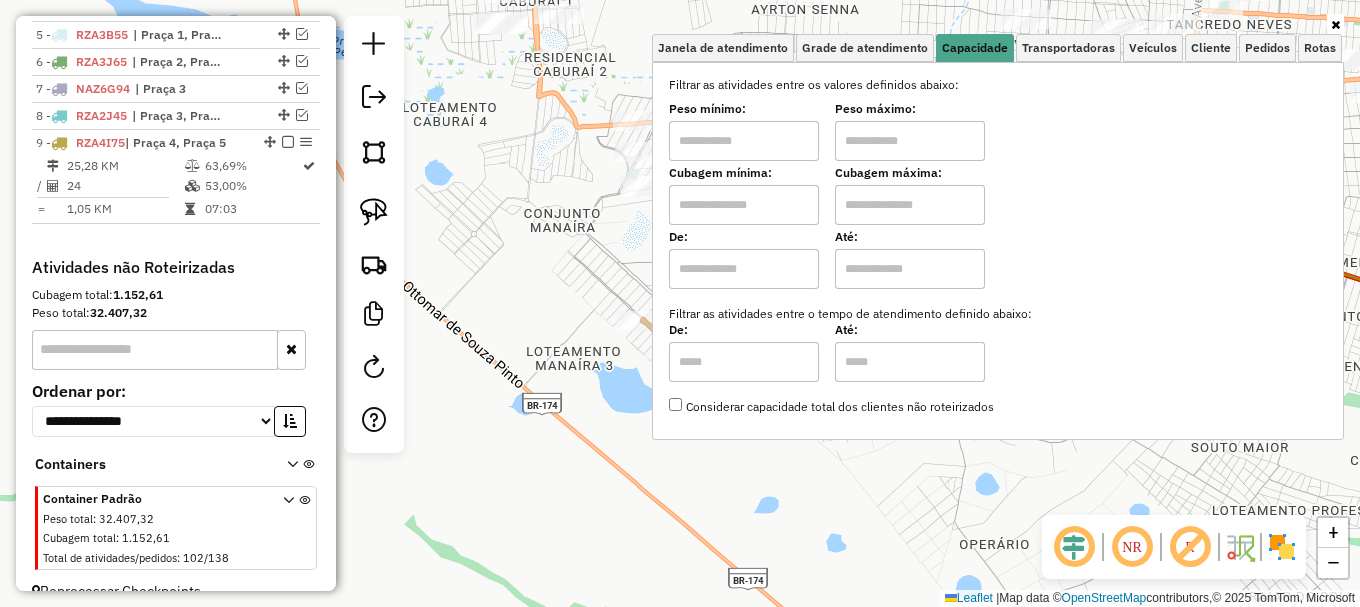 click at bounding box center (744, 205) 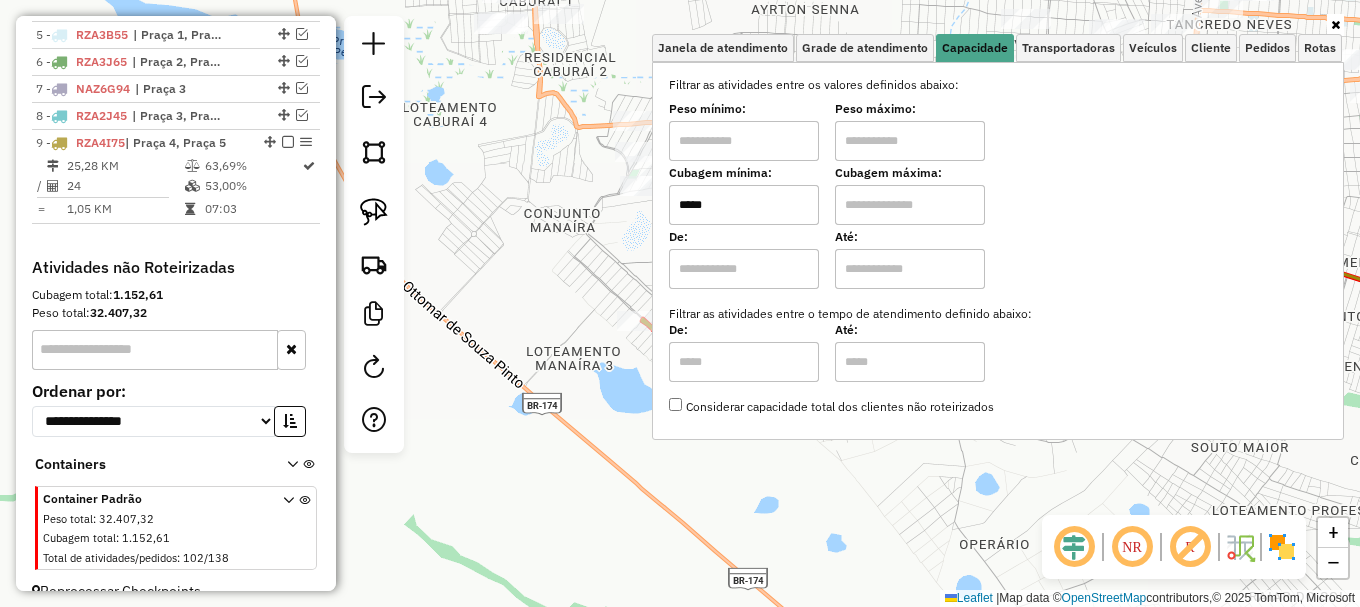 click at bounding box center (910, 205) 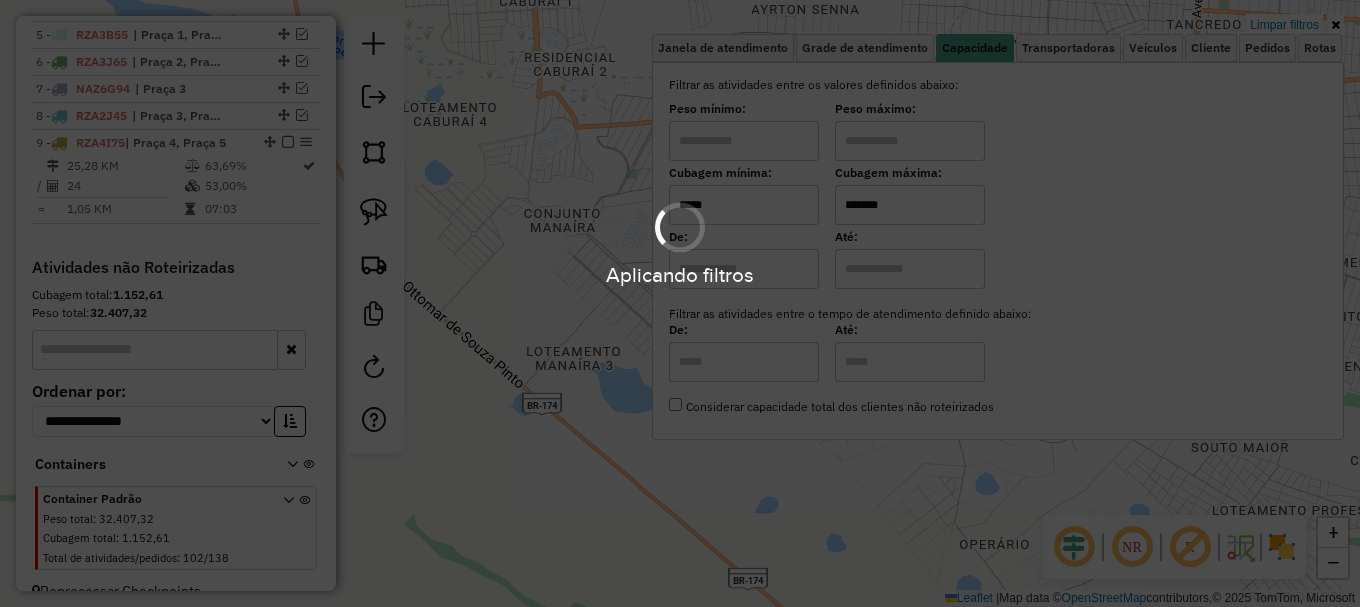 click on "Aplicando filtros  Pop-up bloqueado!  Seu navegador bloqueou automáticamente a abertura de uma nova janela.   Acesse as configurações e adicione o endereço do sistema a lista de permissão.   Fechar  Informações da Sessão 966016 - 16/07/2025     Criação: 15/07/2025 19:54   Depósito:  Amascol - [CITY]  Total de rotas:  9  Distância Total:  5.614,63 km  Tempo total:  175:22  Custo total:  R$ 17.593,85  Valor total:  R$ 830.733,97  - Total roteirizado:  R$ 605.341,73  - Total não roteirizado:  R$ 225.392,24  Total de Atividades Roteirizadas:  224  Total de Pedidos Roteirizados:  318  Peso total roteirizado:  86.875,83  Cubagem total roteirizado:  3.113,01  Total de Atividades não Roteirizadas:  102  Total de Pedidos não Roteirizados:  138 Total de caixas por viagem:  3.113,01 /   9 =  345,89 Média de Atividades por viagem:  224 /   9 =  24,89 Ocupação média da frota:  93,32%   Rotas vários dias:  2  Clientes Priorizados NR:  1  Transportadoras  Rotas  Recargas: 3   Ver rotas   1 -      /" at bounding box center (680, 303) 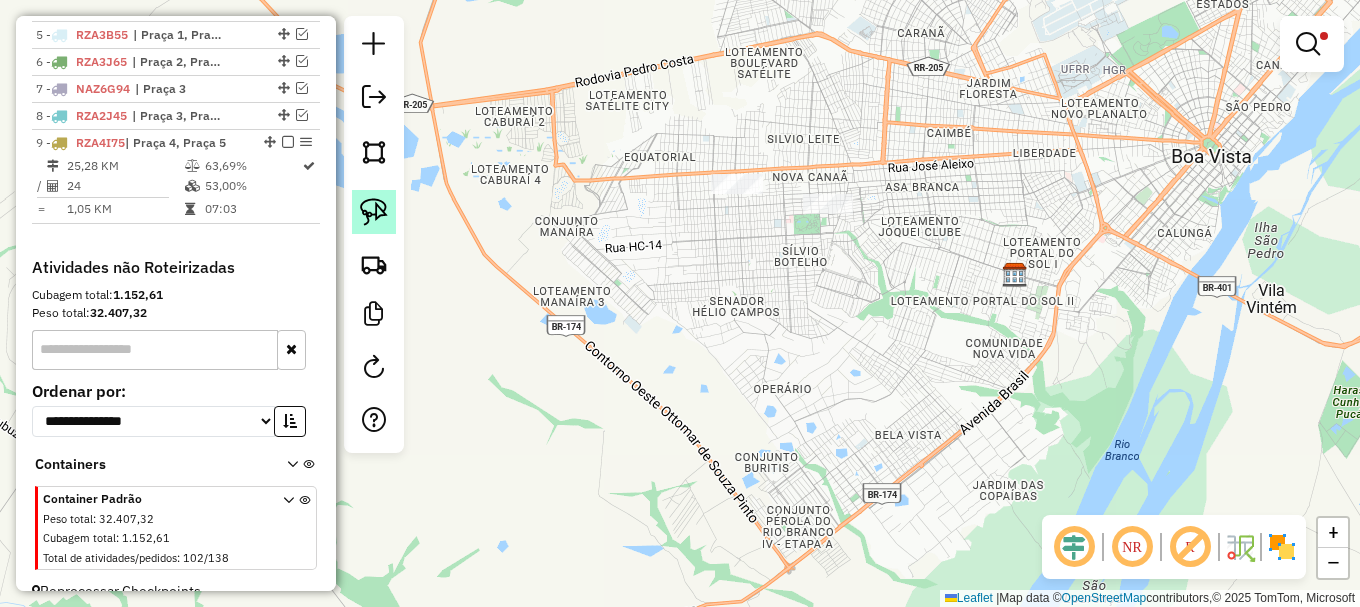 drag, startPoint x: 383, startPoint y: 205, endPoint x: 449, endPoint y: 239, distance: 74.24284 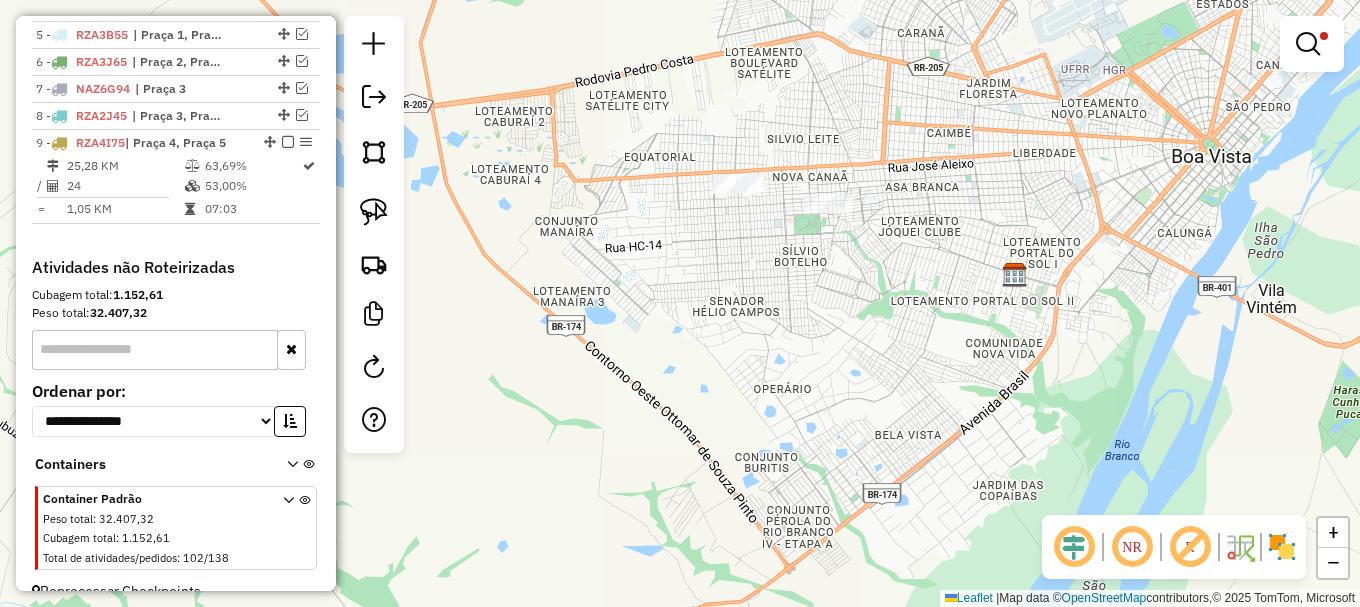 click 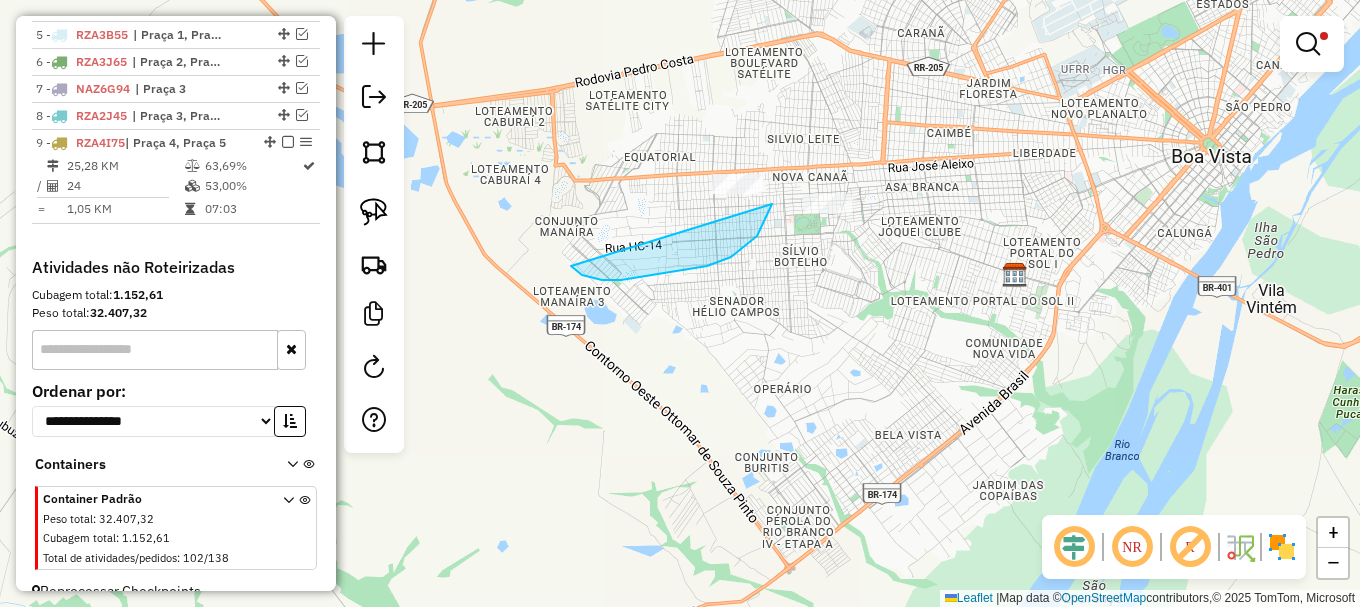 drag, startPoint x: 571, startPoint y: 266, endPoint x: 773, endPoint y: 108, distance: 256.45273 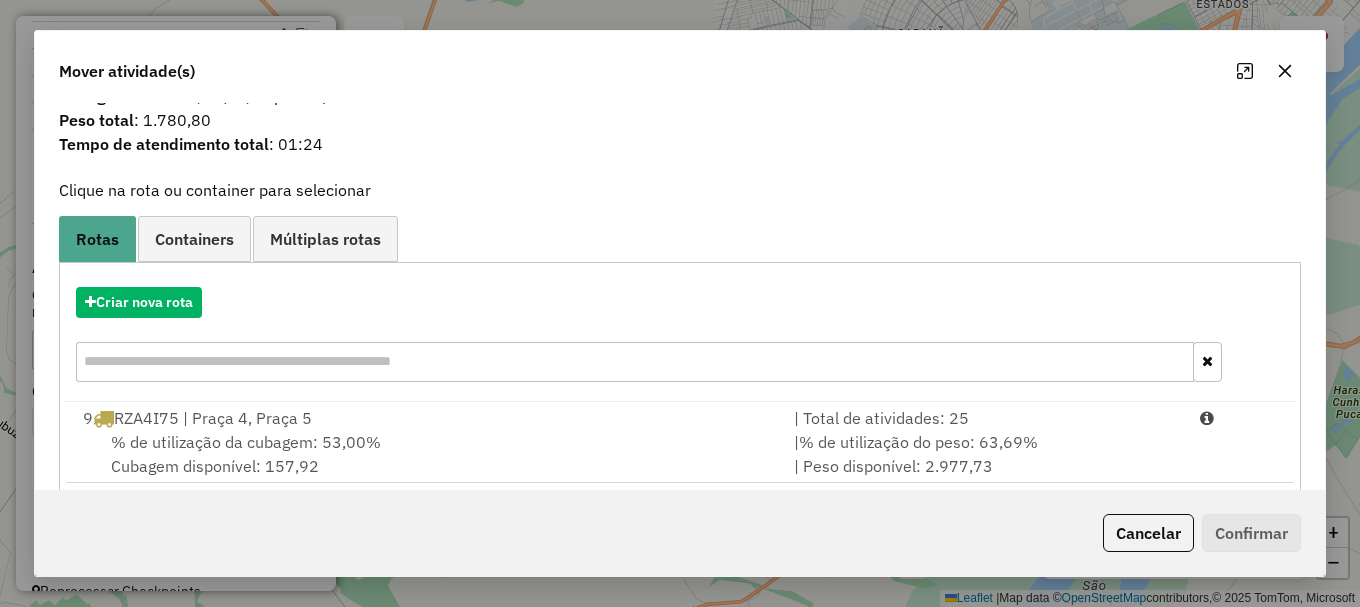 scroll, scrollTop: 78, scrollLeft: 0, axis: vertical 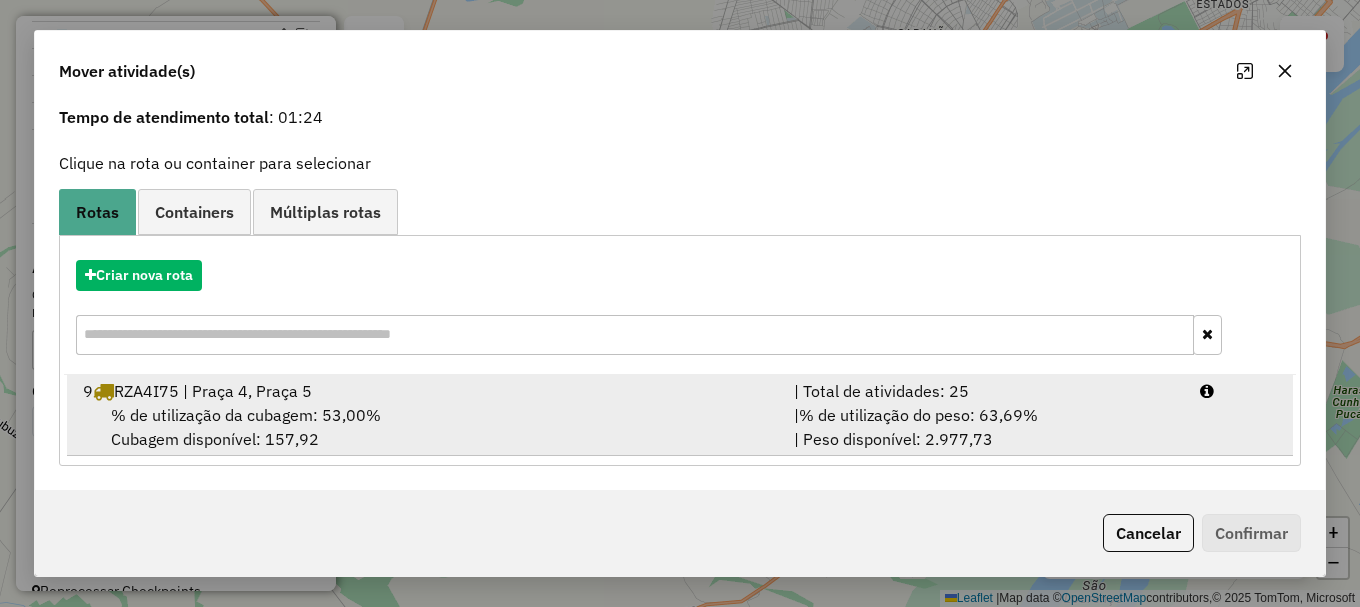 drag, startPoint x: 1217, startPoint y: 411, endPoint x: 1219, endPoint y: 454, distance: 43.046486 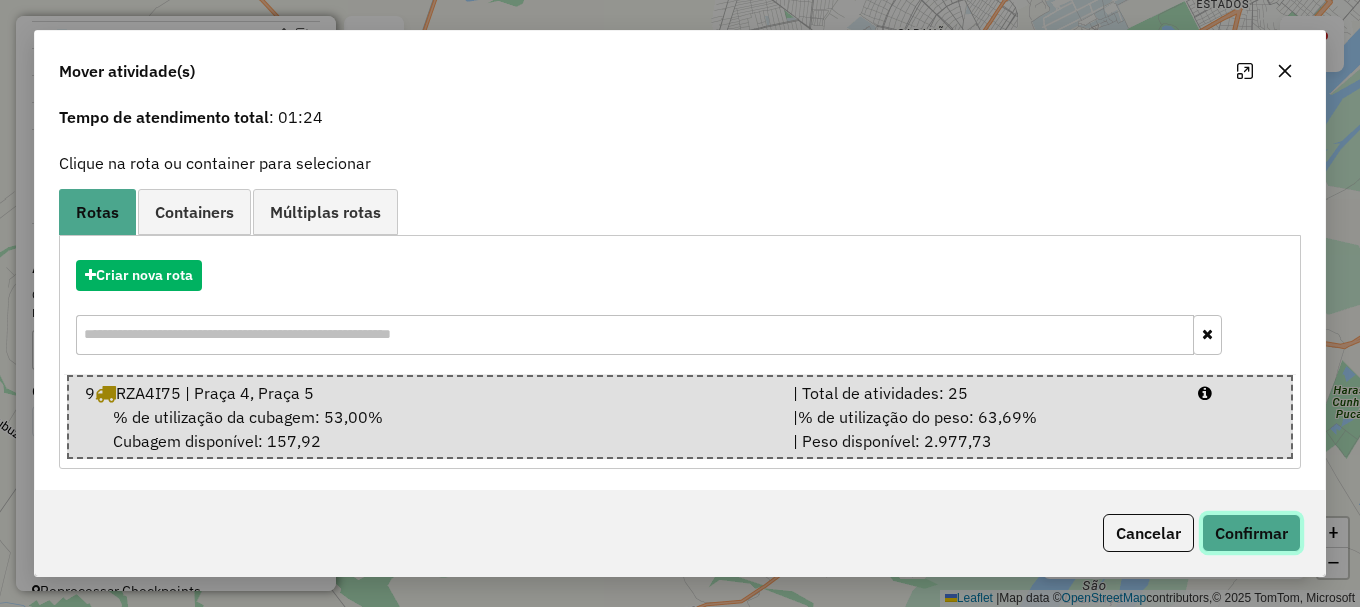 click on "Confirmar" 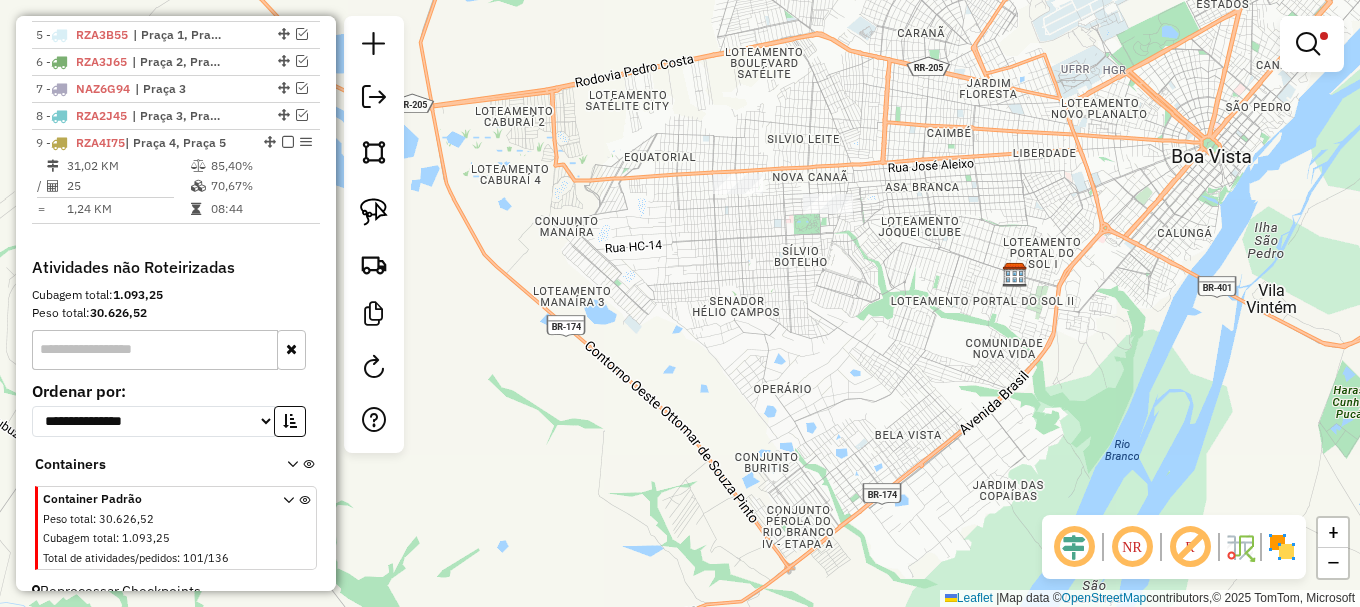 scroll, scrollTop: 0, scrollLeft: 0, axis: both 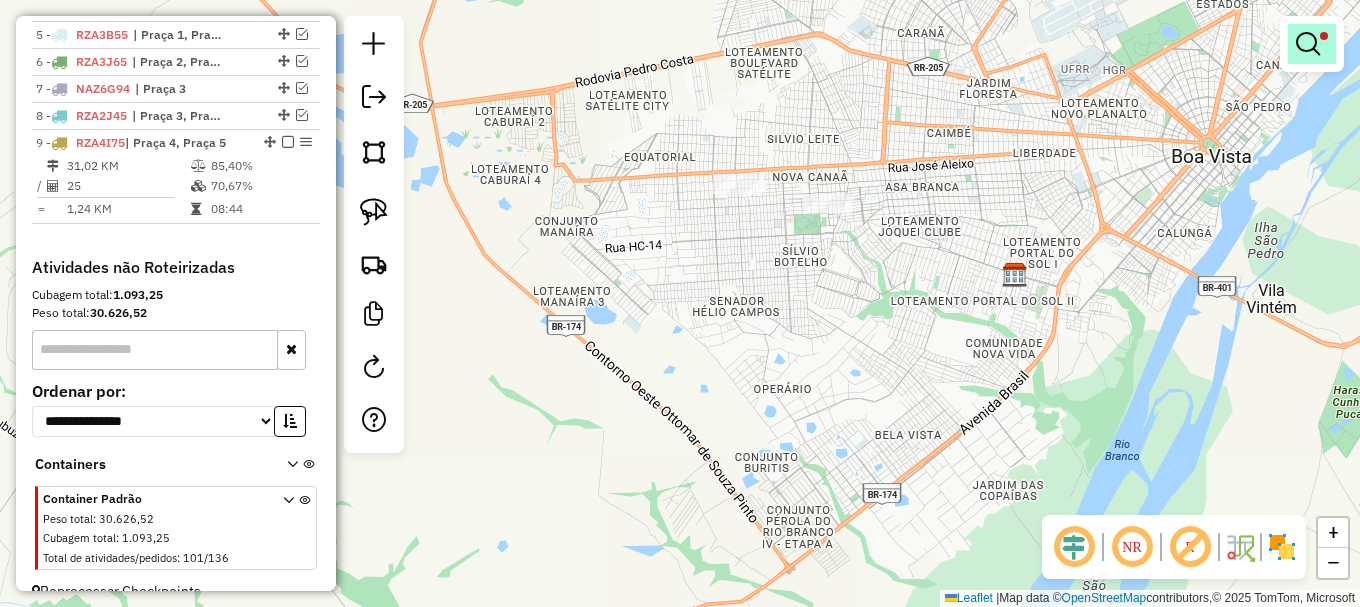 click at bounding box center (1308, 44) 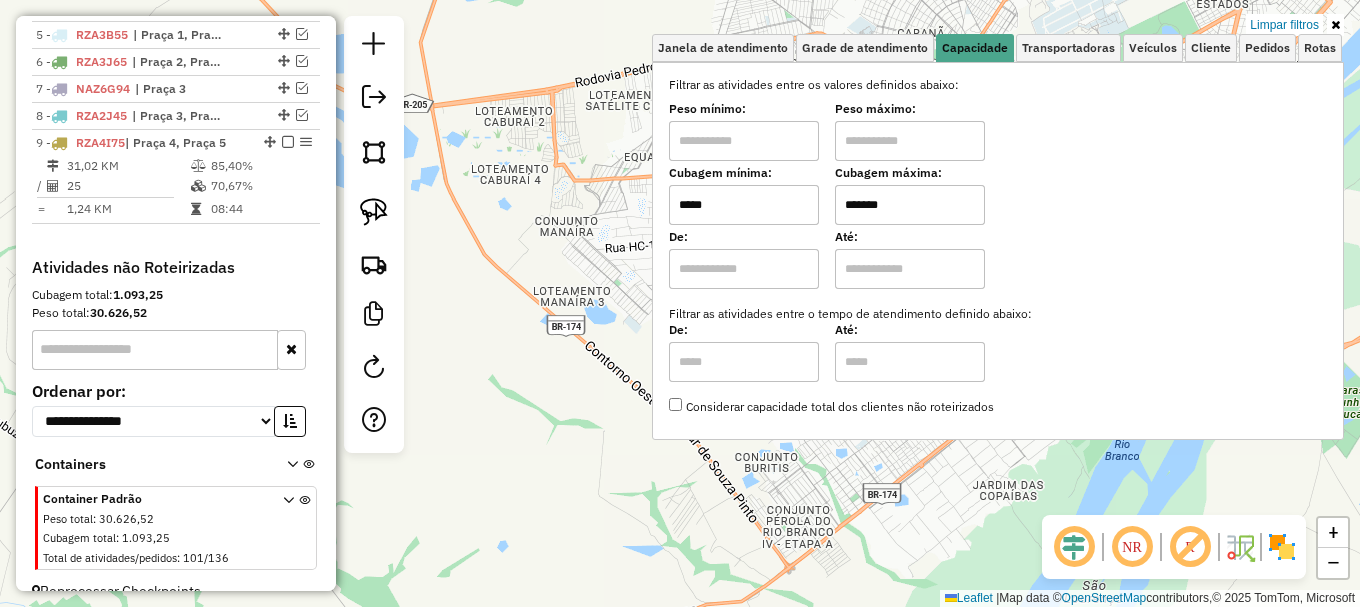 click on "*****" at bounding box center (744, 205) 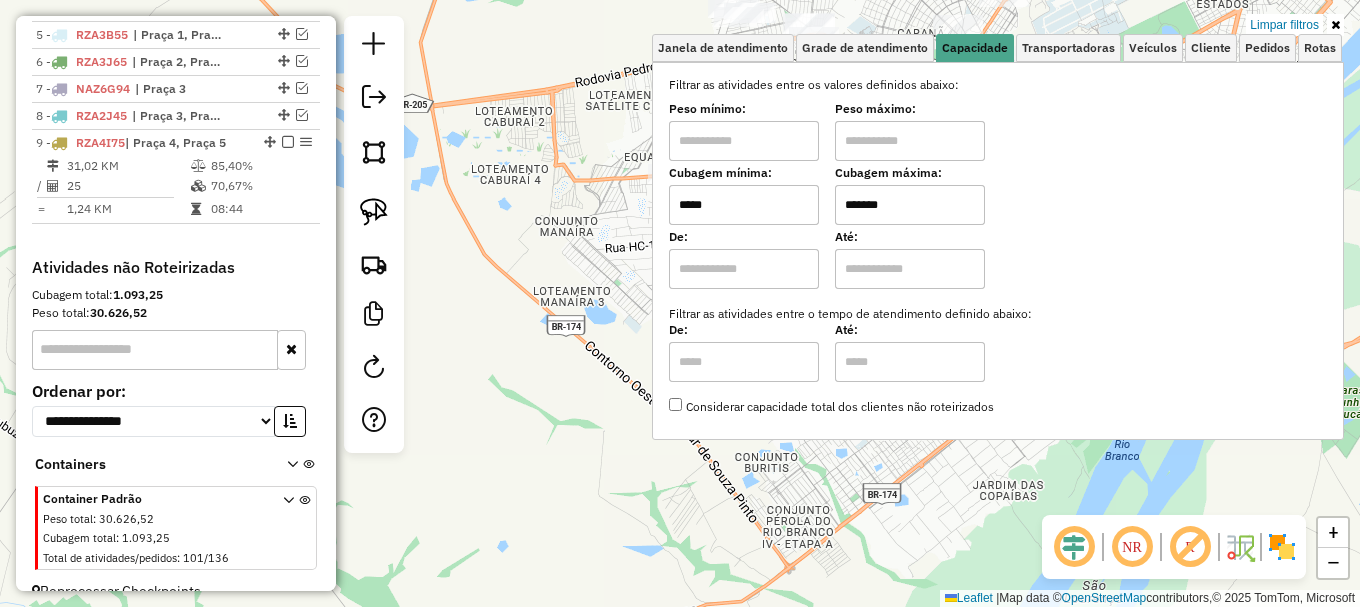 type on "*****" 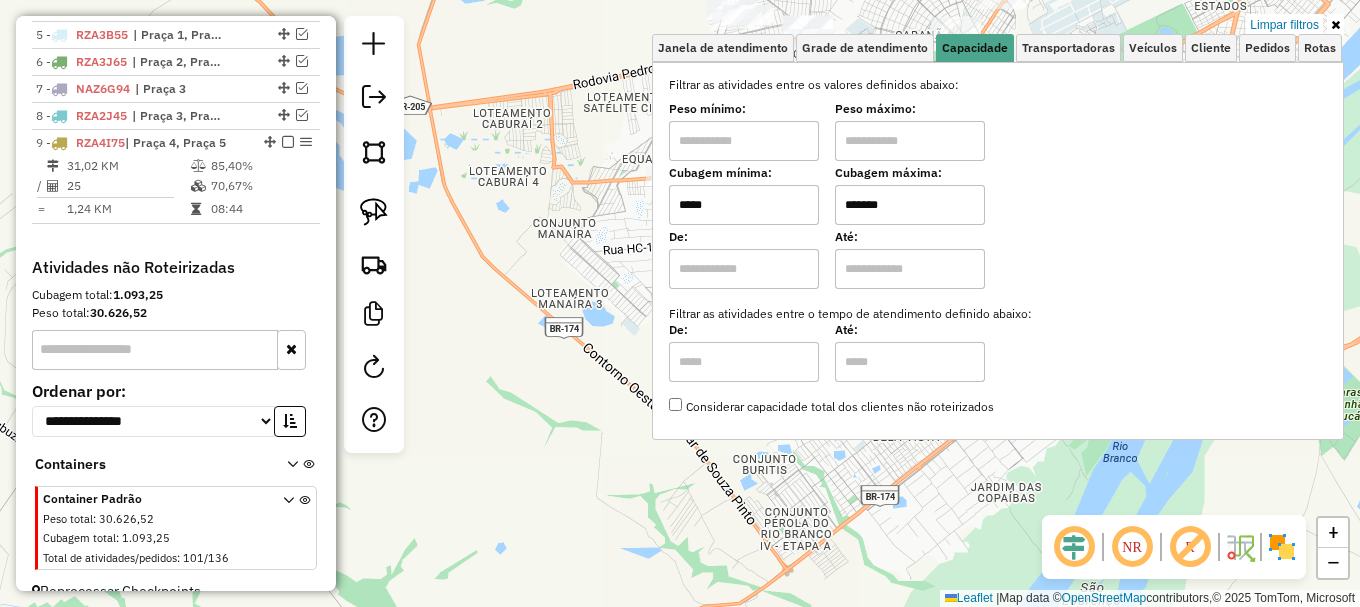 click on "Limpar filtros Janela de atendimento Grade de atendimento Capacidade Transportadoras Veículos Cliente Pedidos  Rotas Selecione os dias de semana para filtrar as janelas de atendimento  Seg   Ter   Qua   Qui   Sex   Sáb   Dom  Informe o período da janela de atendimento: De: Até:  Filtrar exatamente a janela do cliente  Considerar janela de atendimento padrão  Selecione os dias de semana para filtrar as grades de atendimento  Seg   Ter   Qua   Qui   Sex   Sáb   Dom   Considerar clientes sem dia de atendimento cadastrado  Clientes fora do dia de atendimento selecionado Filtrar as atividades entre os valores definidos abaixo:  Peso mínimo:   Peso máximo:   Cubagem mínima:  *****  Cubagem máxima:  *******  De:   Até:  Filtrar as atividades entre o tempo de atendimento definido abaixo:  De:   Até:   Considerar capacidade total dos clientes não roteirizados Transportadora: Selecione um ou mais itens Tipo de veículo: Selecione um ou mais itens Veículo: Selecione um ou mais itens Motorista: Nome: Setor:" 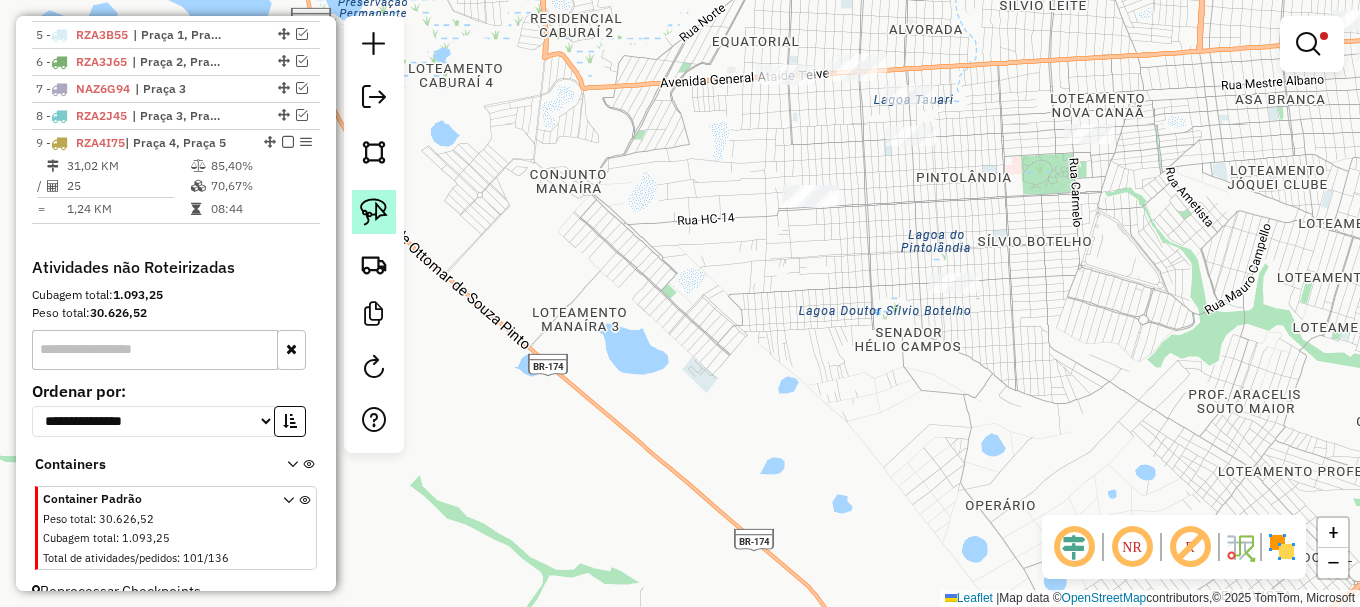 click 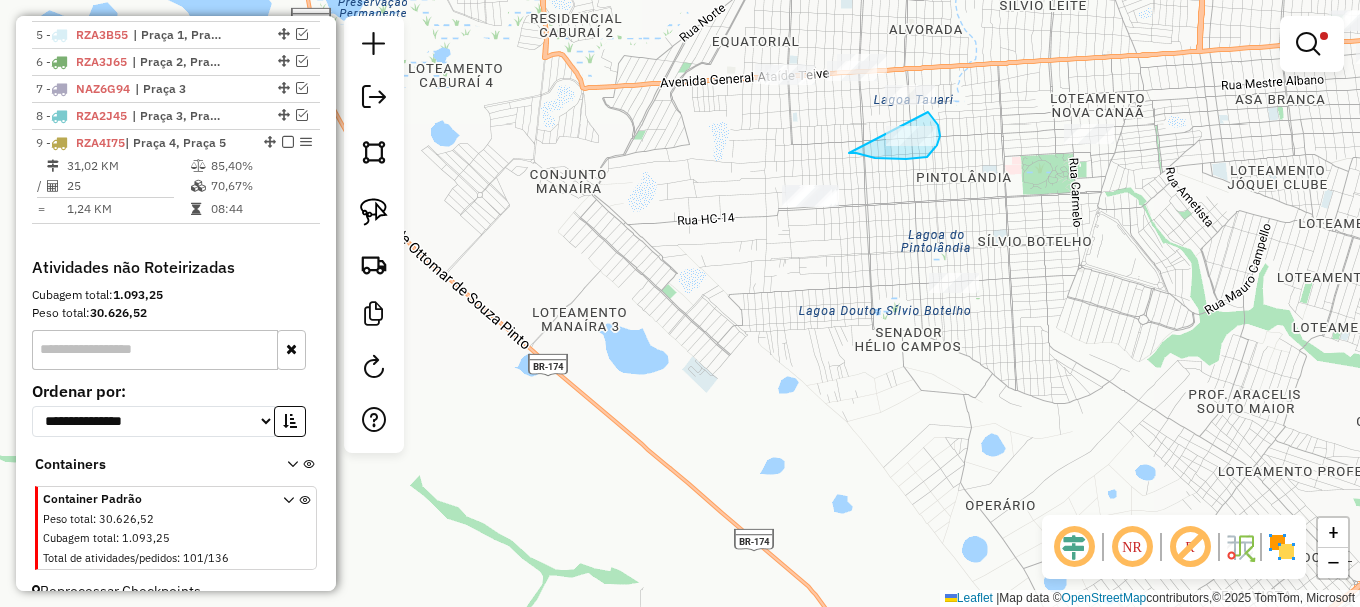 drag, startPoint x: 875, startPoint y: 158, endPoint x: 924, endPoint y: 109, distance: 69.29646 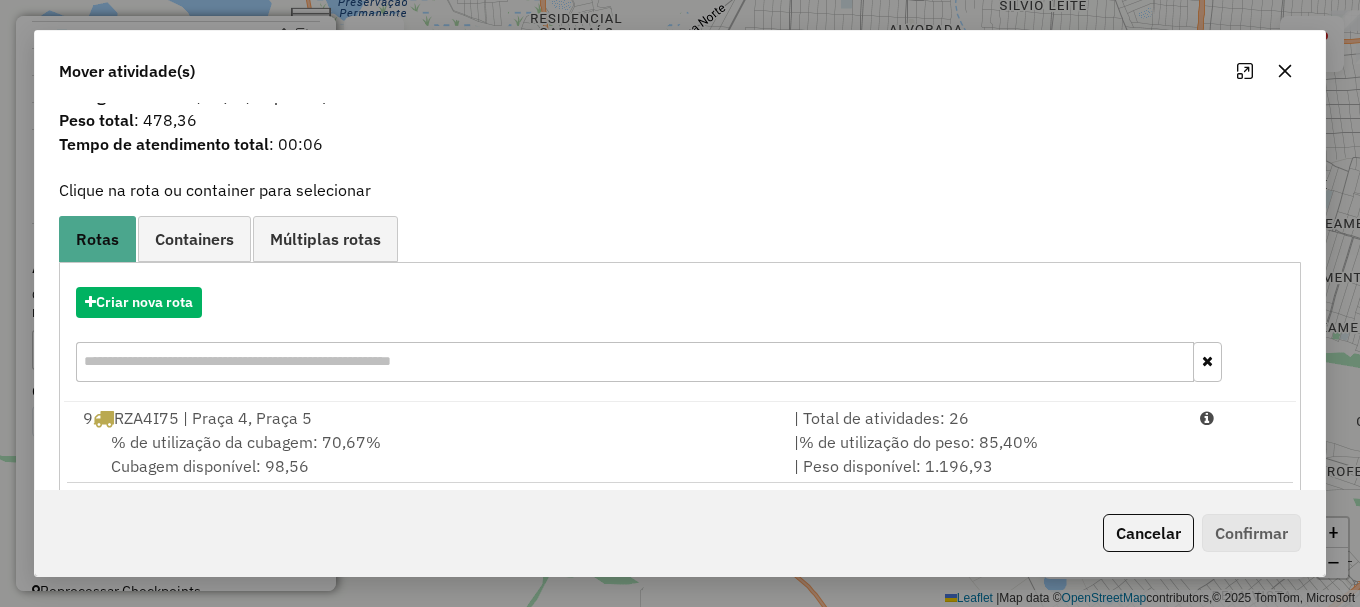 scroll, scrollTop: 78, scrollLeft: 0, axis: vertical 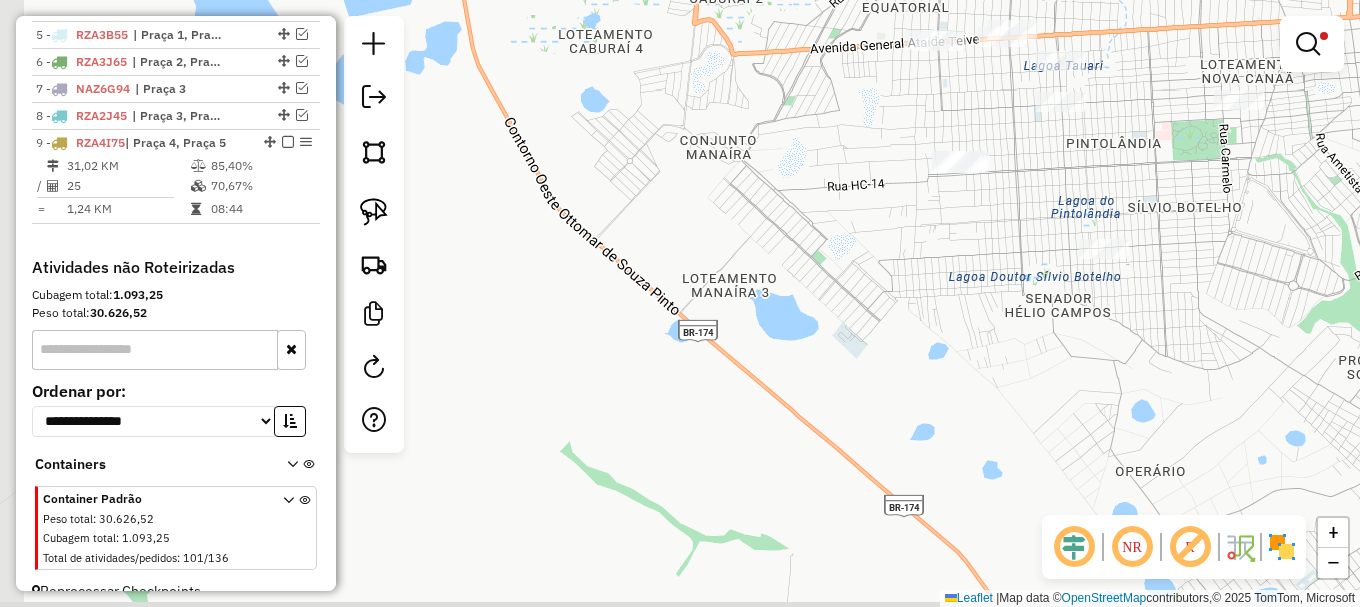 drag, startPoint x: 709, startPoint y: 263, endPoint x: 588, endPoint y: 264, distance: 121.004135 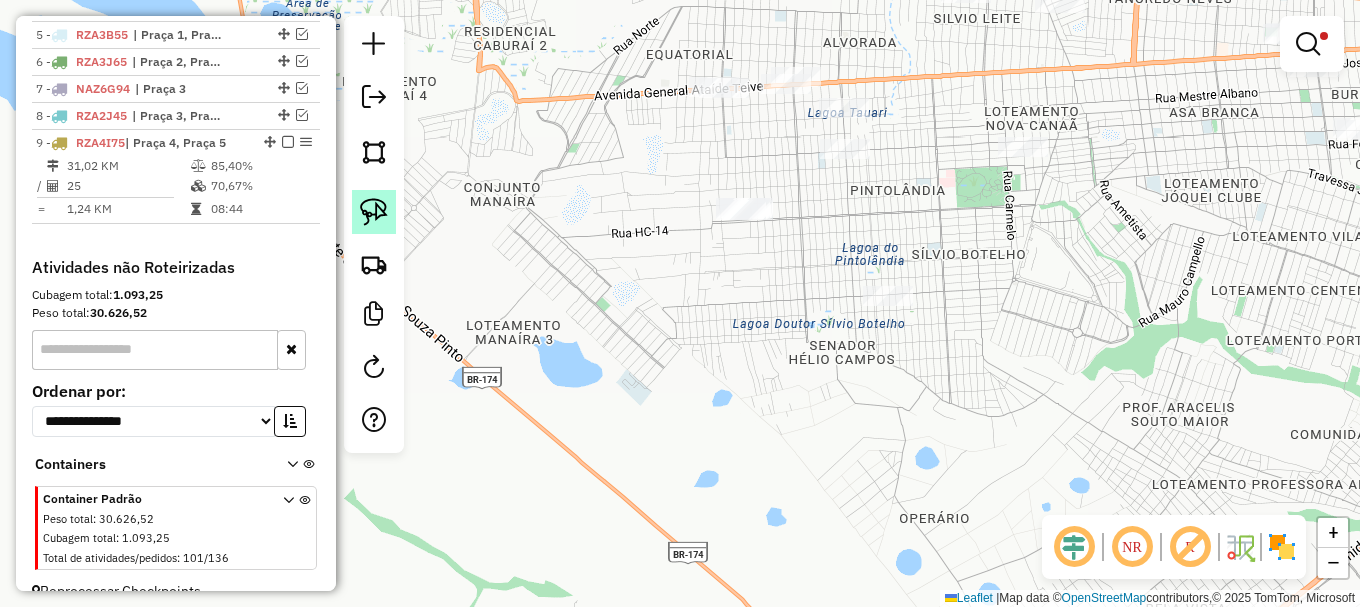 click 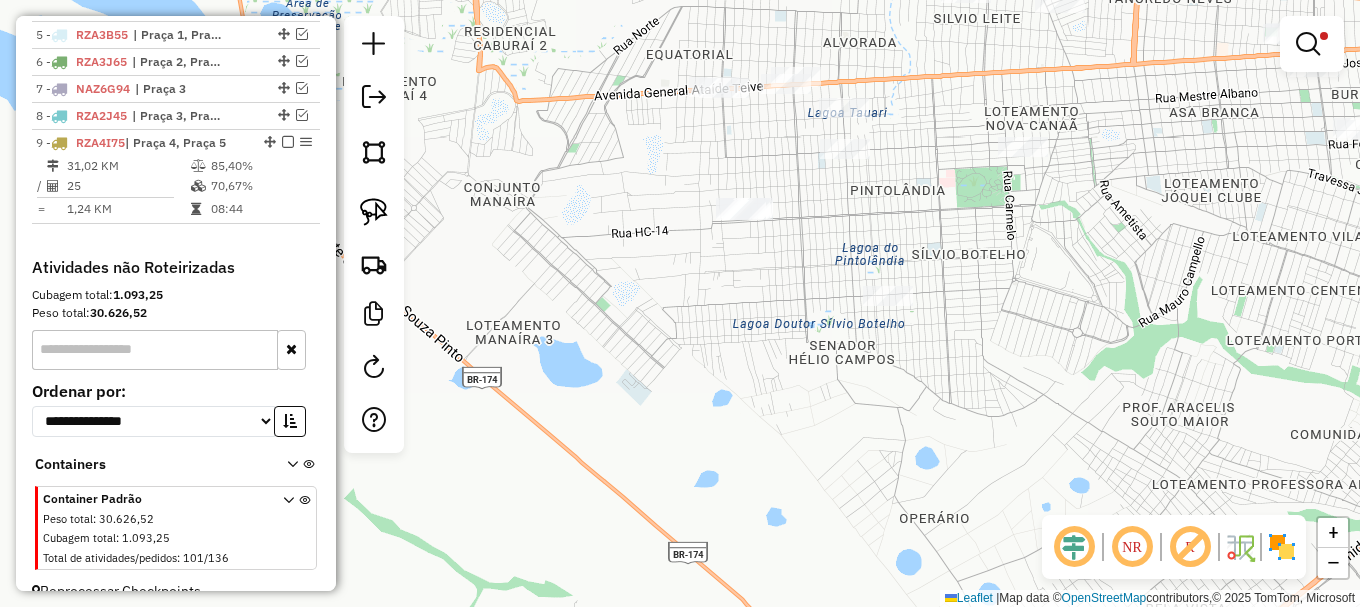 click 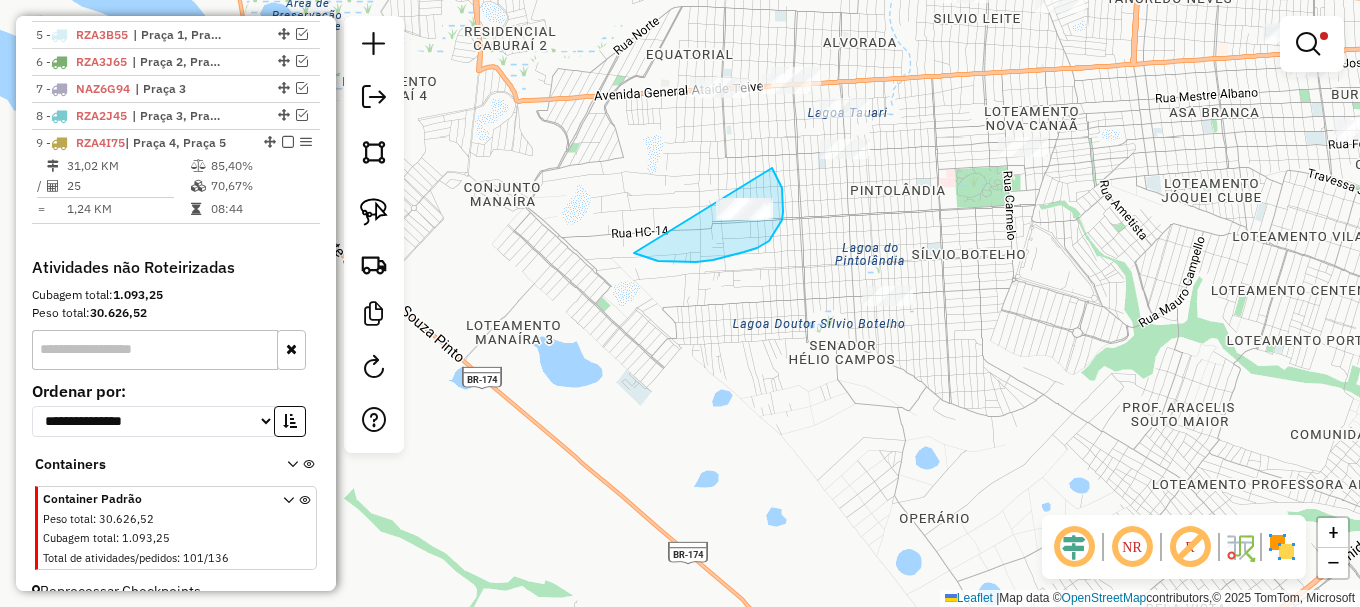 drag, startPoint x: 658, startPoint y: 261, endPoint x: 756, endPoint y: 157, distance: 142.89856 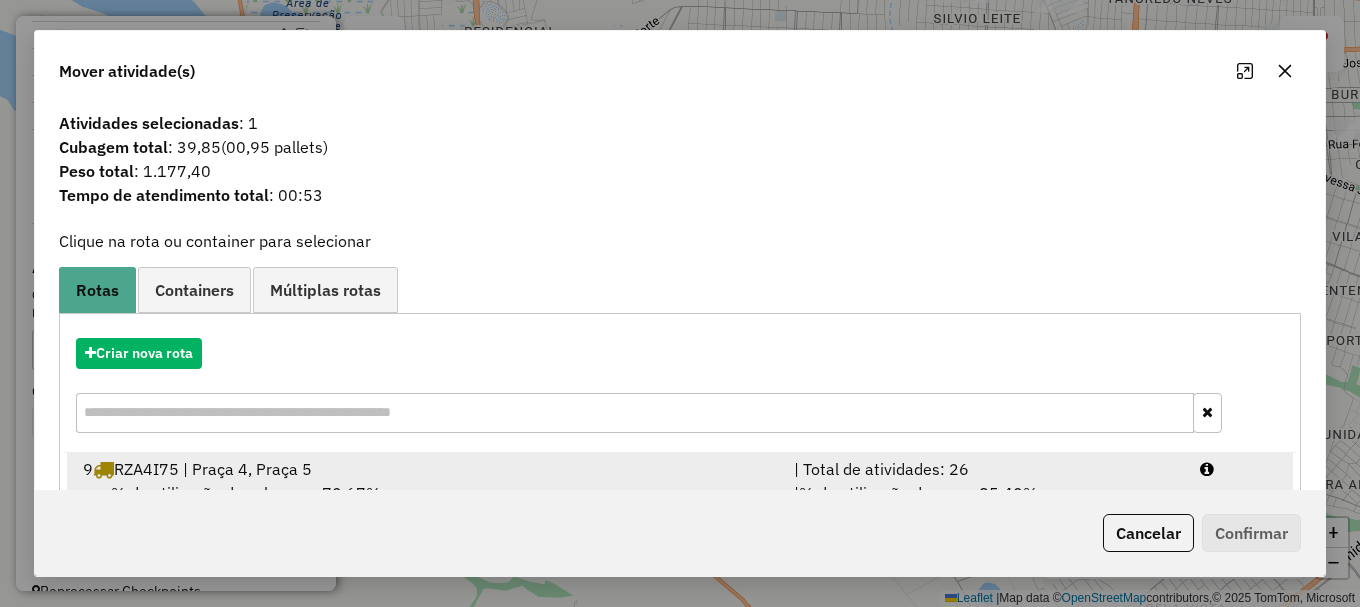 click at bounding box center (1239, 469) 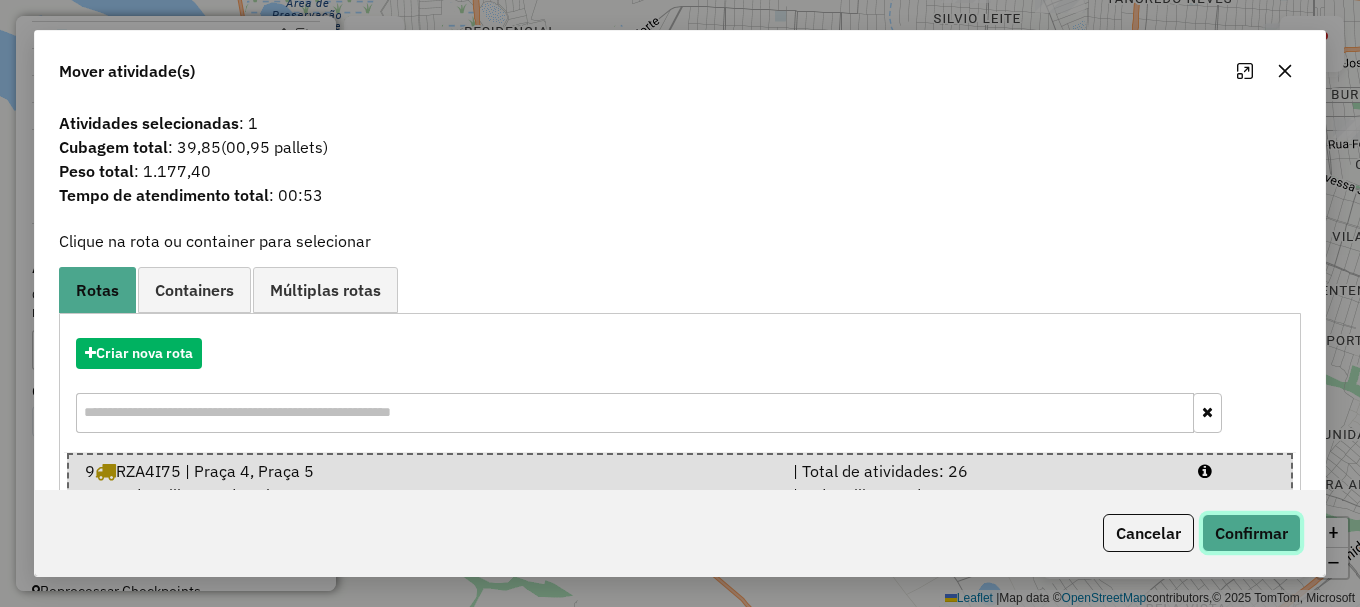 click on "Confirmar" 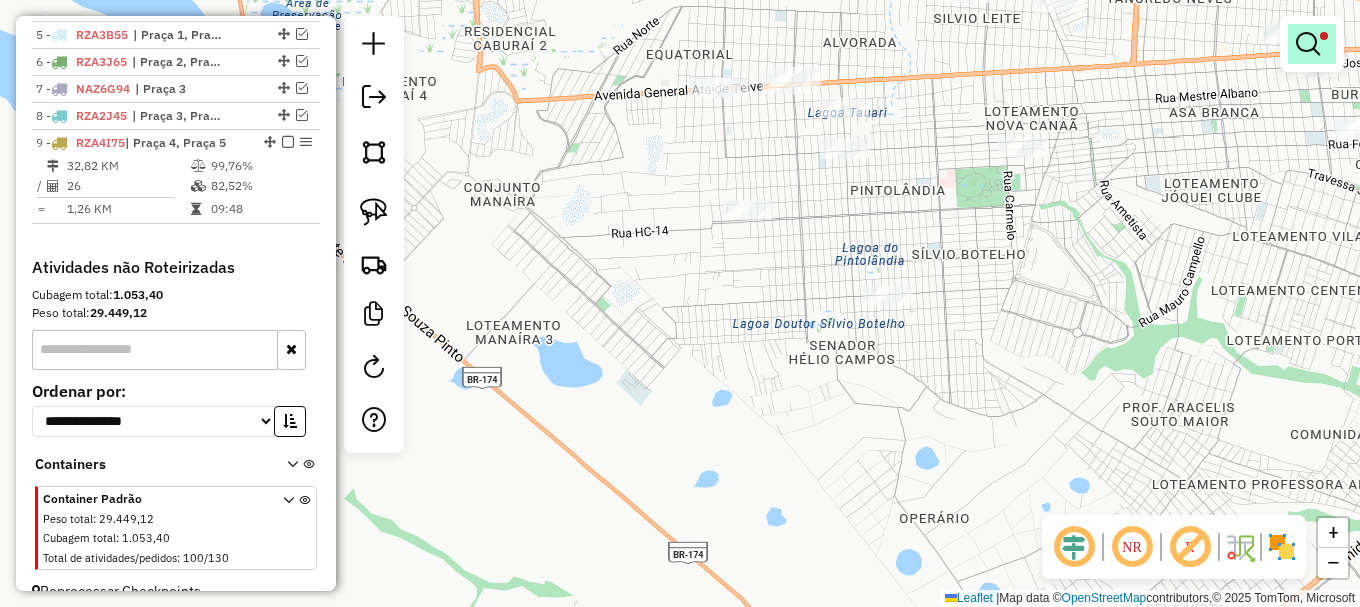 click at bounding box center [1308, 44] 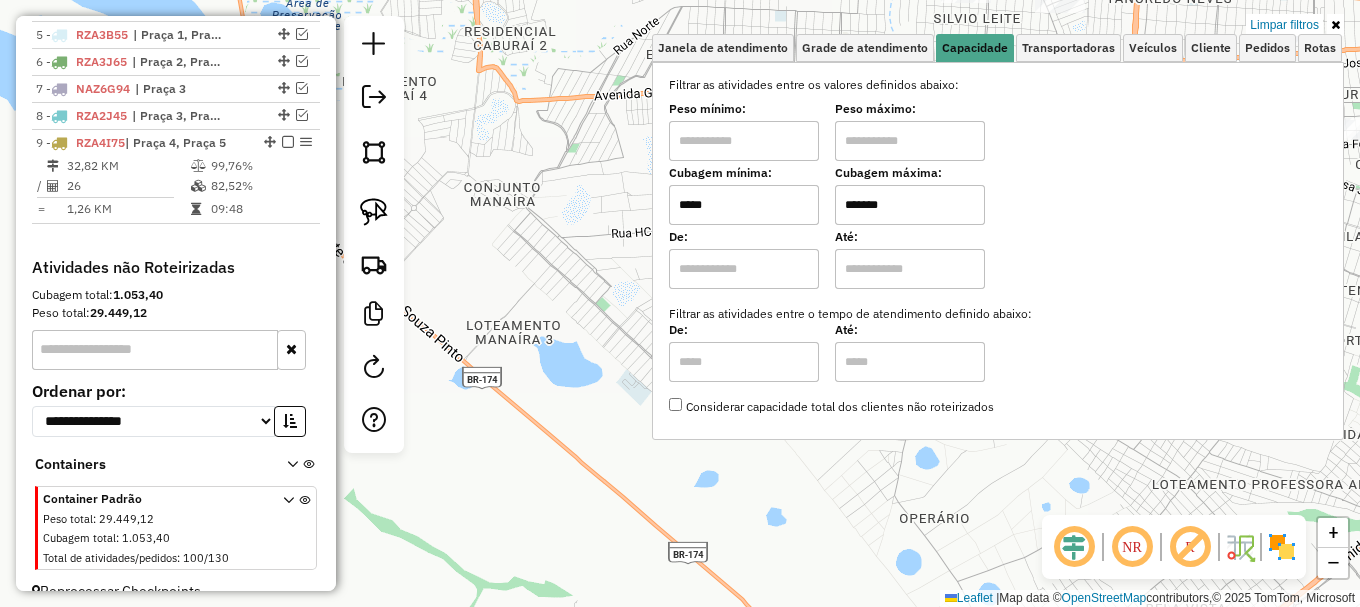 click on "Limpar filtros" at bounding box center [1284, 25] 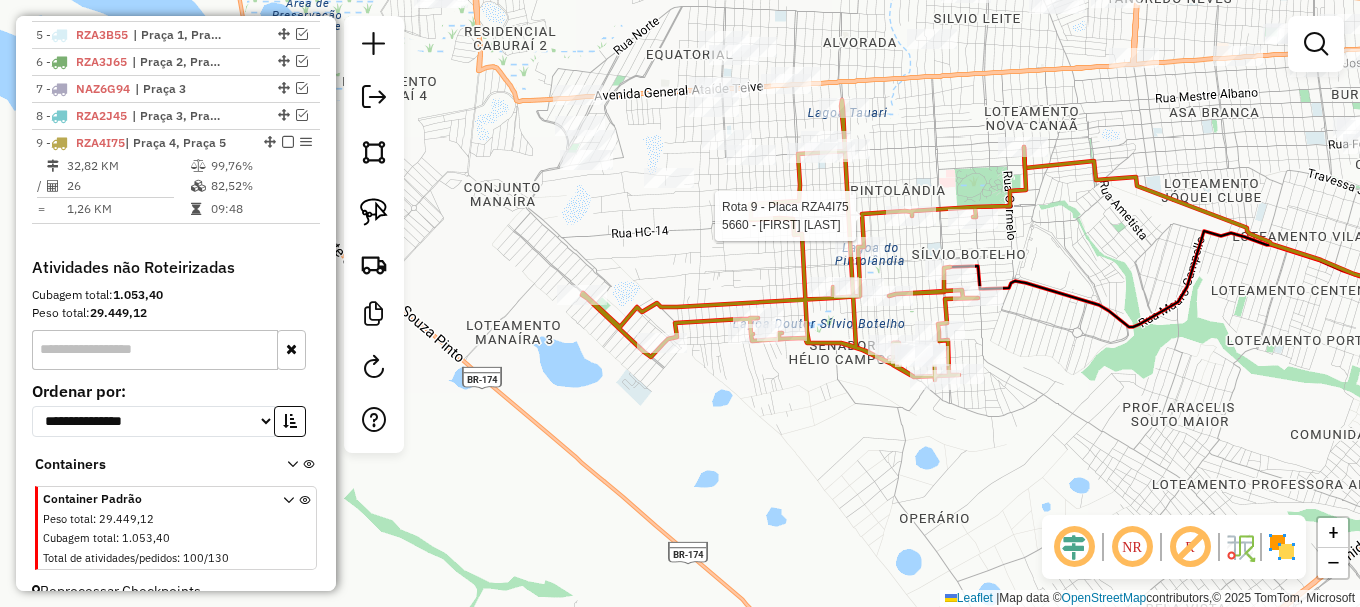 scroll, scrollTop: 921, scrollLeft: 0, axis: vertical 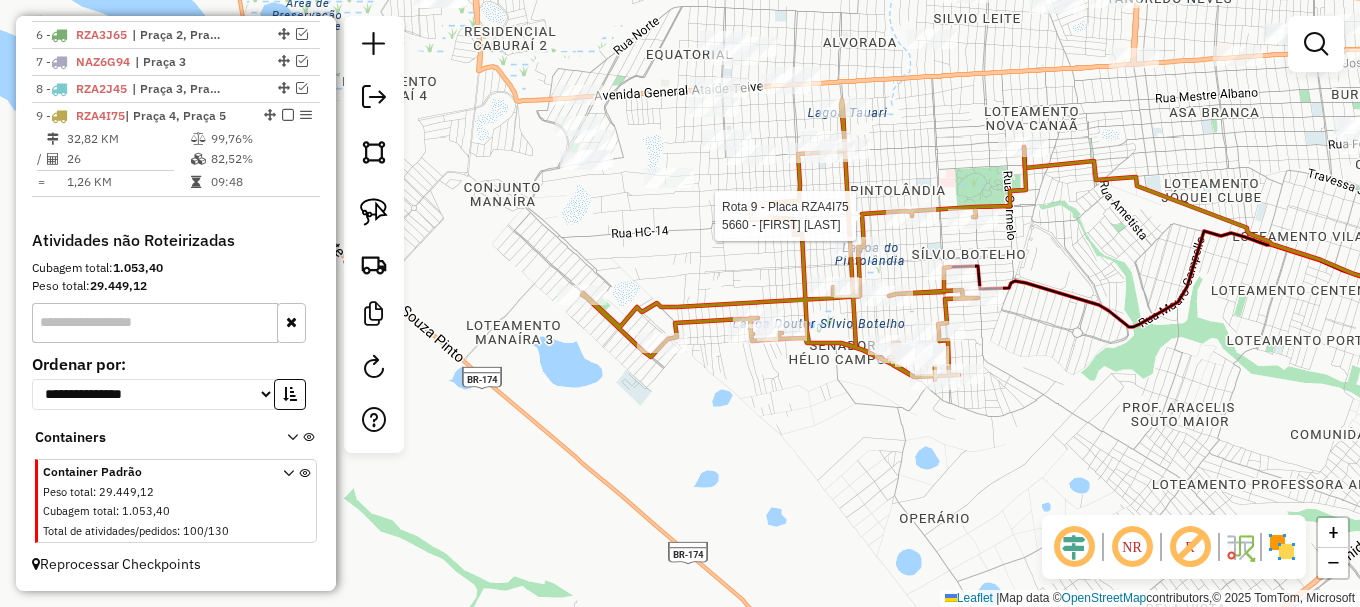 select on "**********" 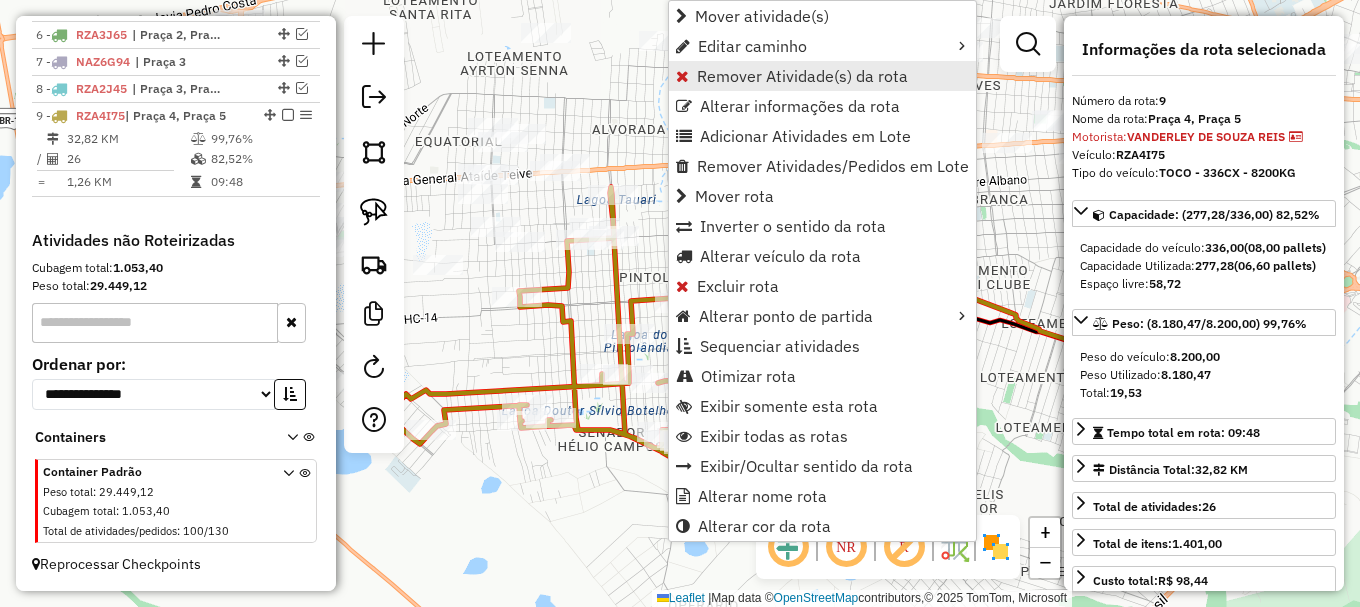 click on "Remover Atividade(s) da rota" at bounding box center (822, 76) 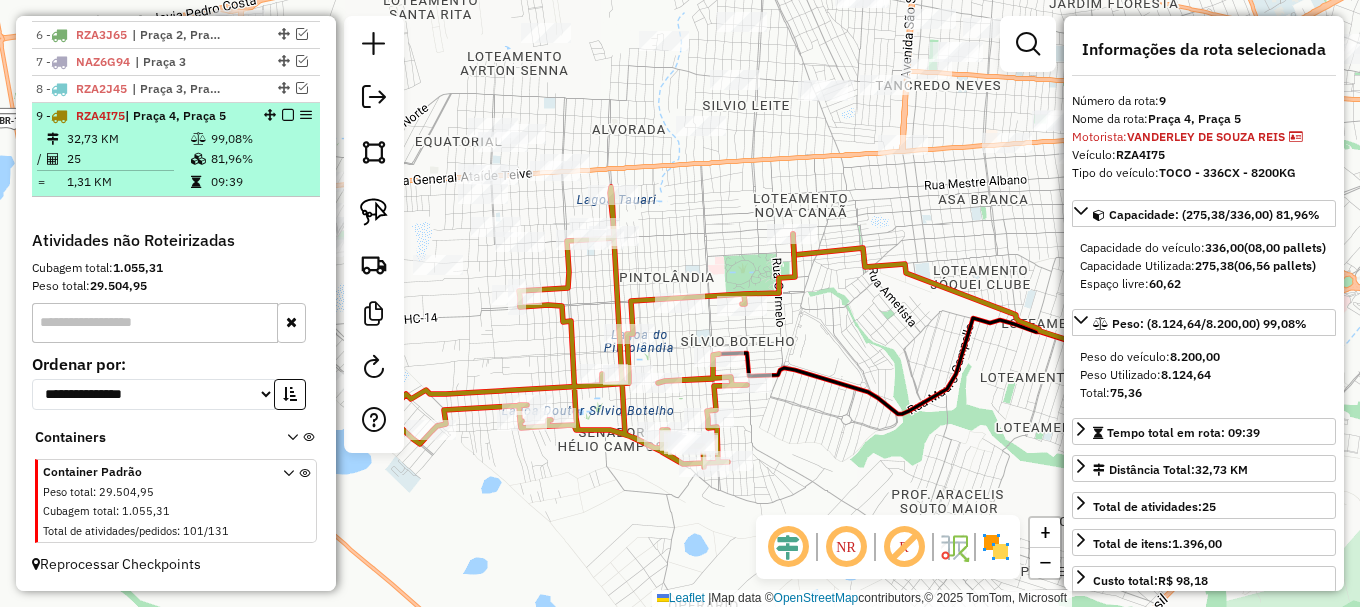 click at bounding box center (288, 115) 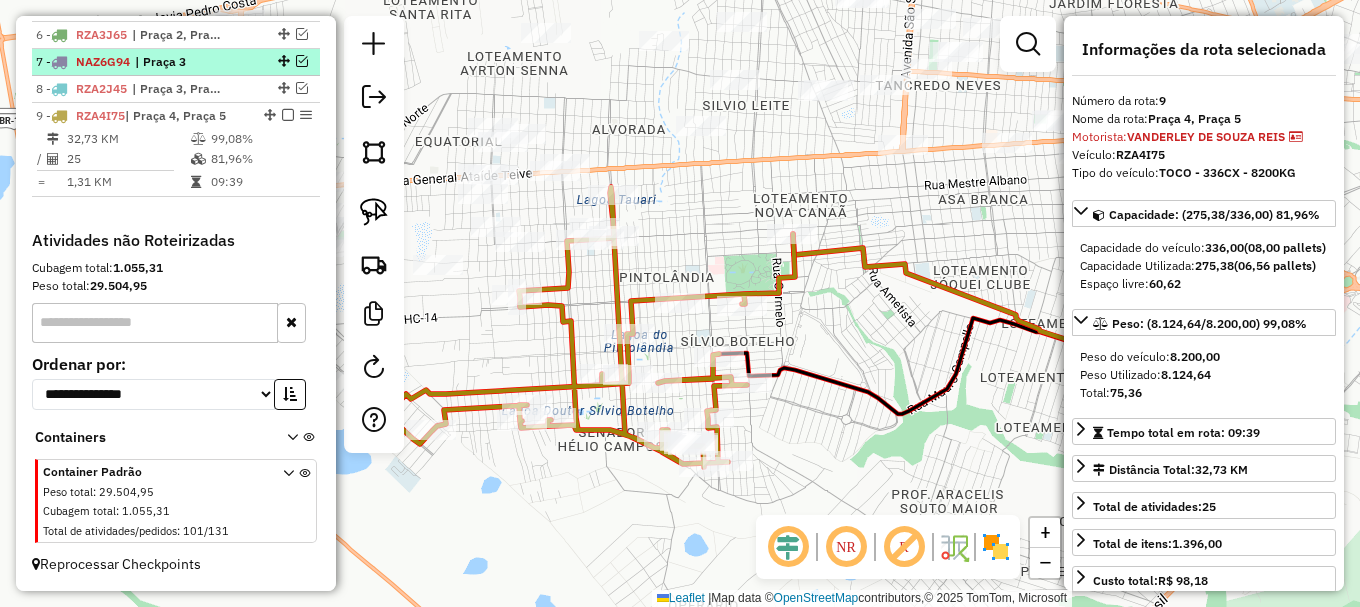 scroll, scrollTop: 854, scrollLeft: 0, axis: vertical 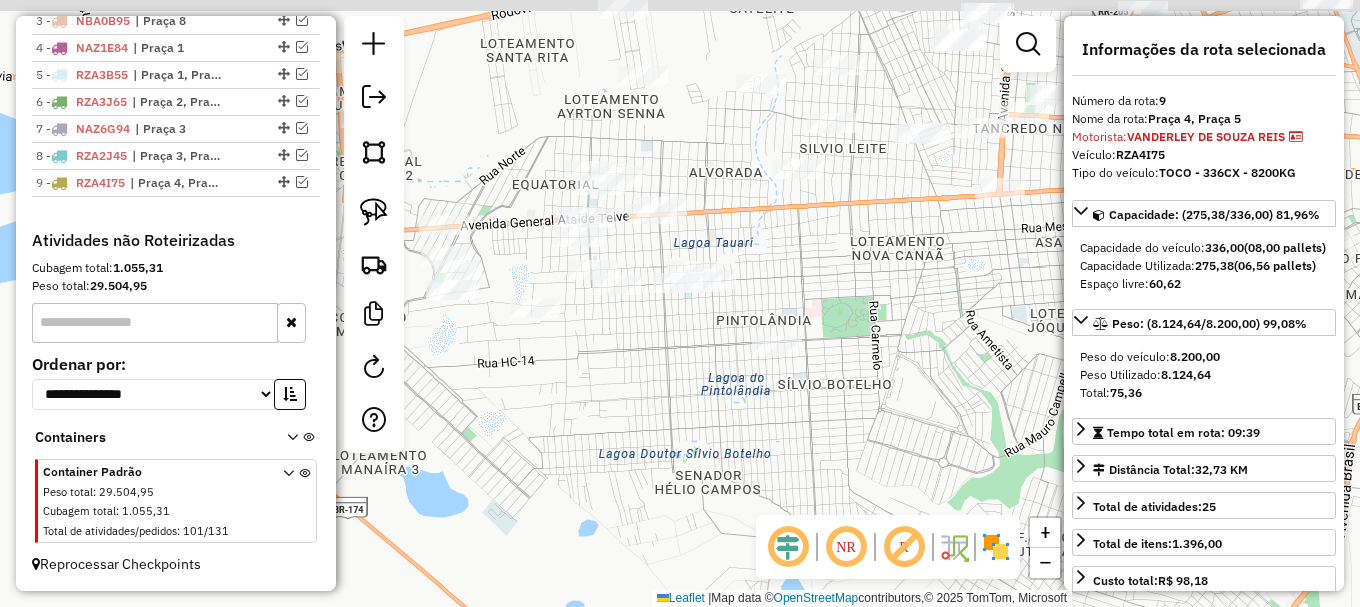 drag, startPoint x: 537, startPoint y: 315, endPoint x: 811, endPoint y: 363, distance: 278.1726 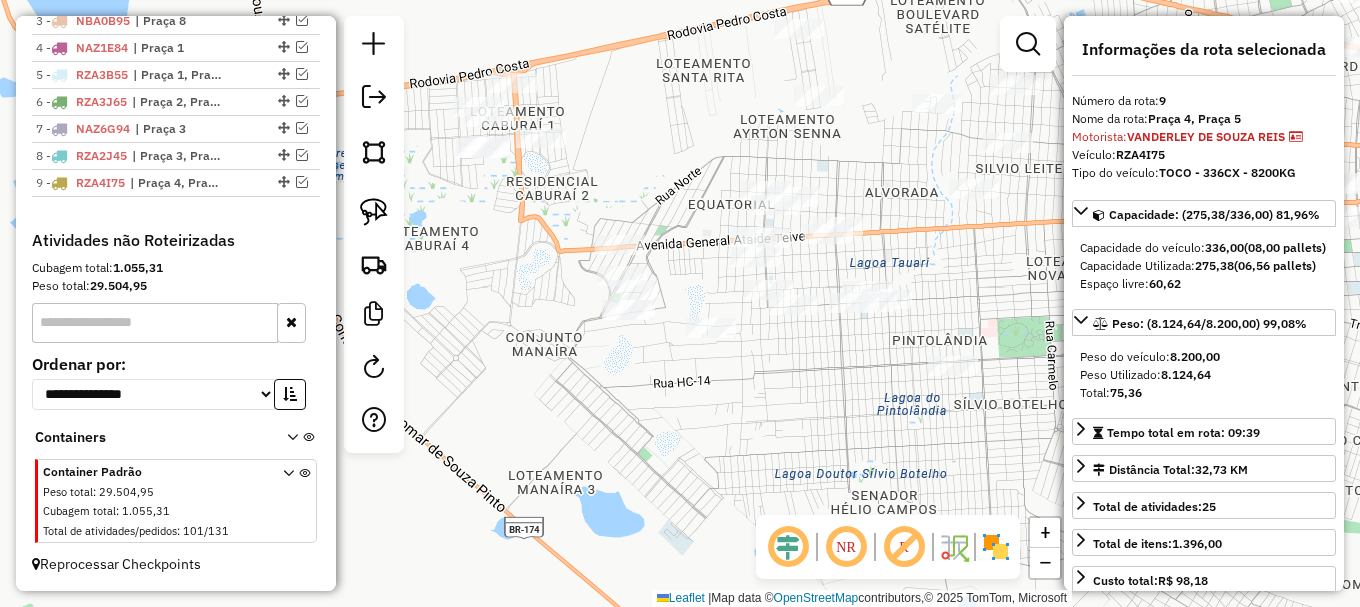 drag, startPoint x: 797, startPoint y: 376, endPoint x: 805, endPoint y: 385, distance: 12.0415945 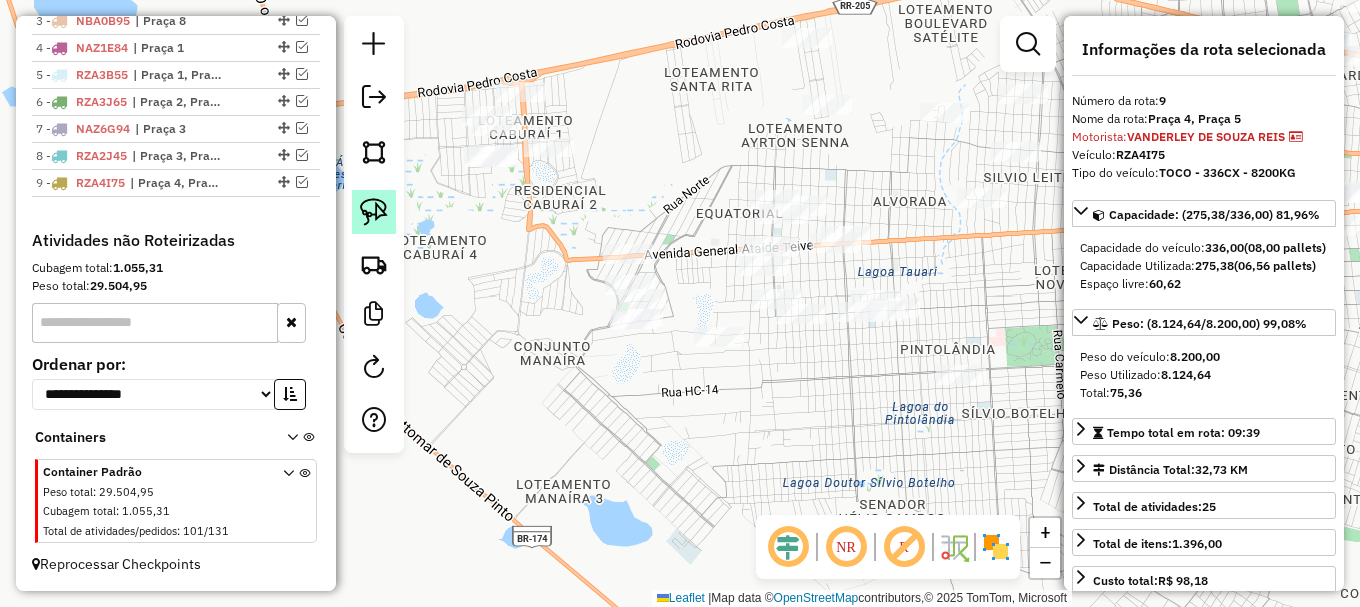 click 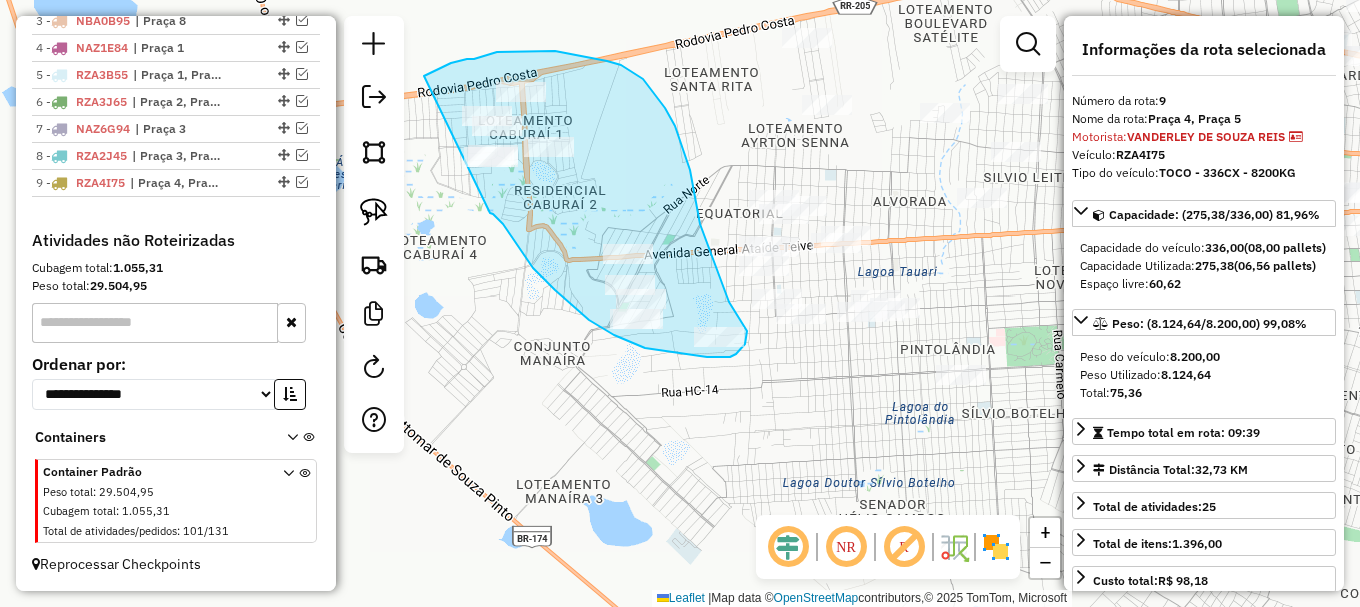 drag, startPoint x: 495, startPoint y: 216, endPoint x: 420, endPoint y: 80, distance: 155.30937 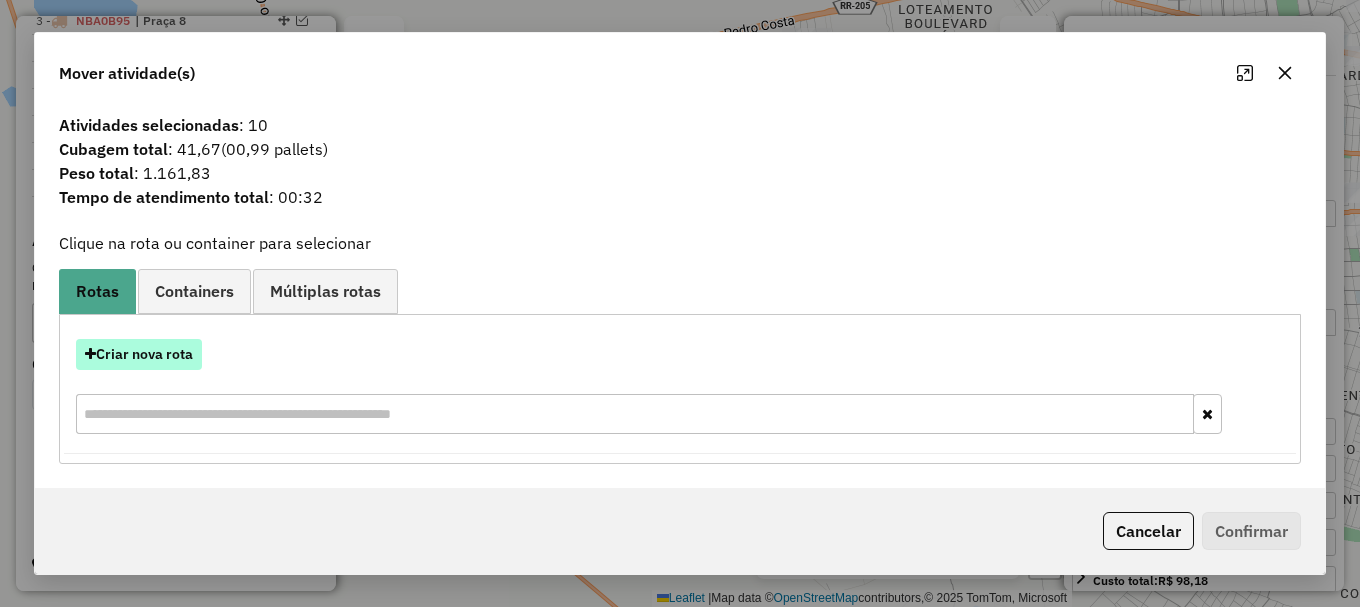 click on "Criar nova rota" at bounding box center (139, 354) 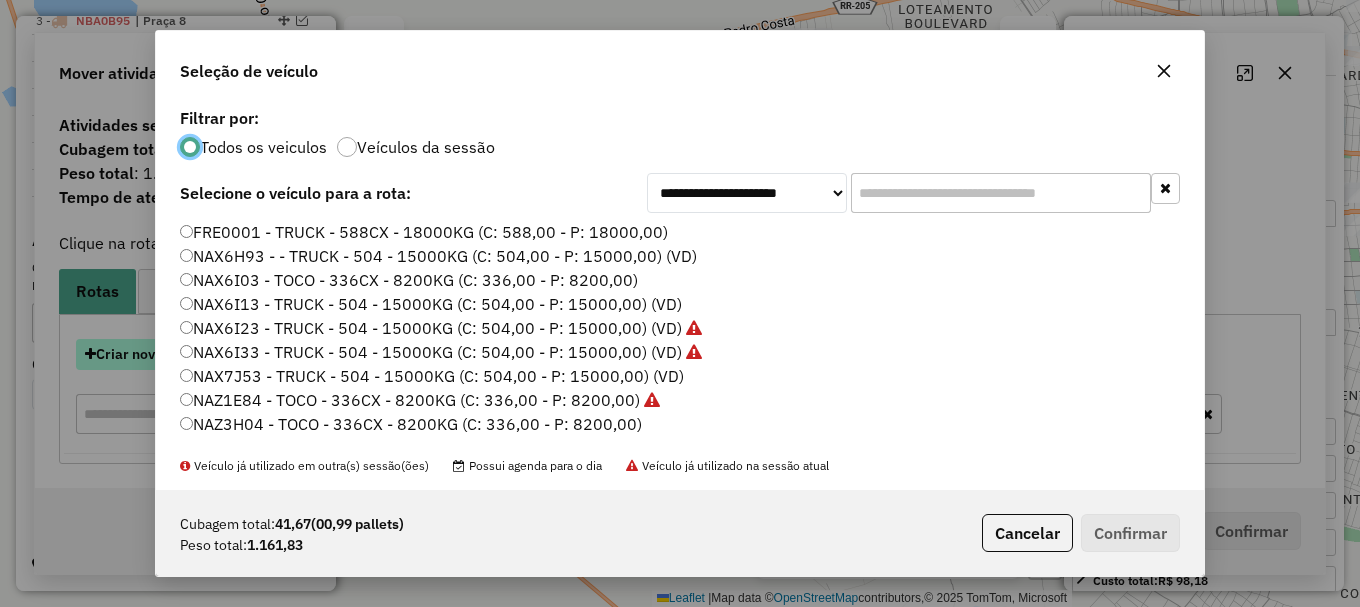 scroll, scrollTop: 11, scrollLeft: 6, axis: both 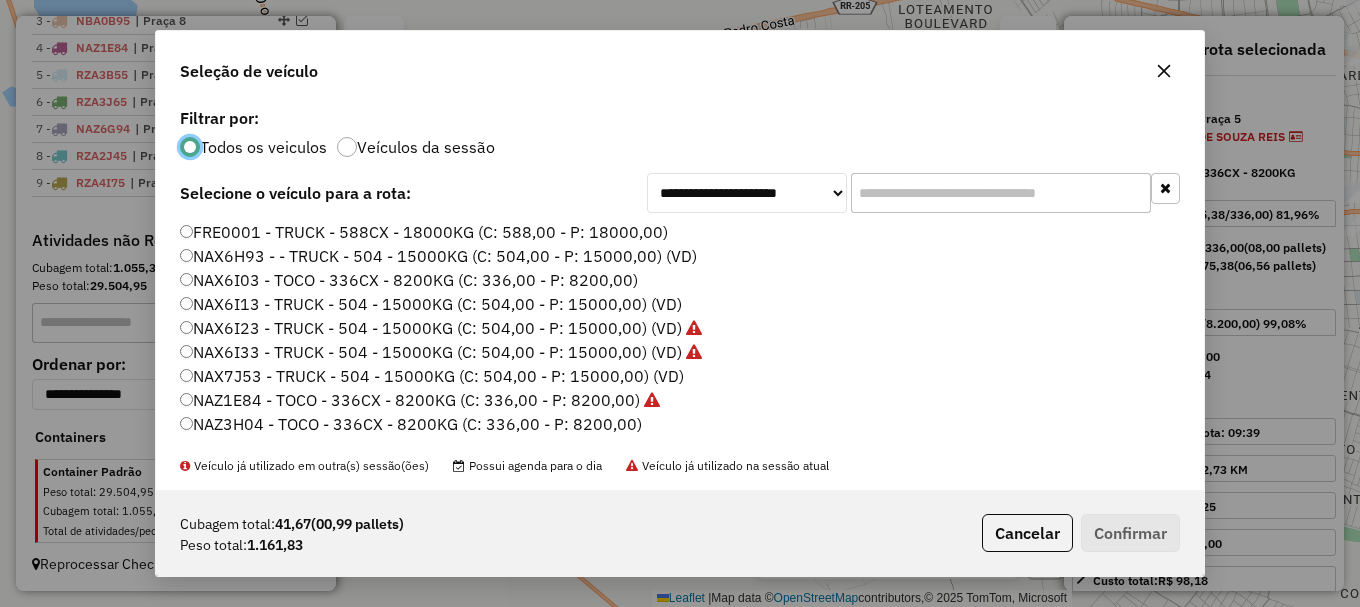 click on "NAZ3H04 - TOCO - 336CX - 8200KG (C: 336,00 - P: 8200,00)" 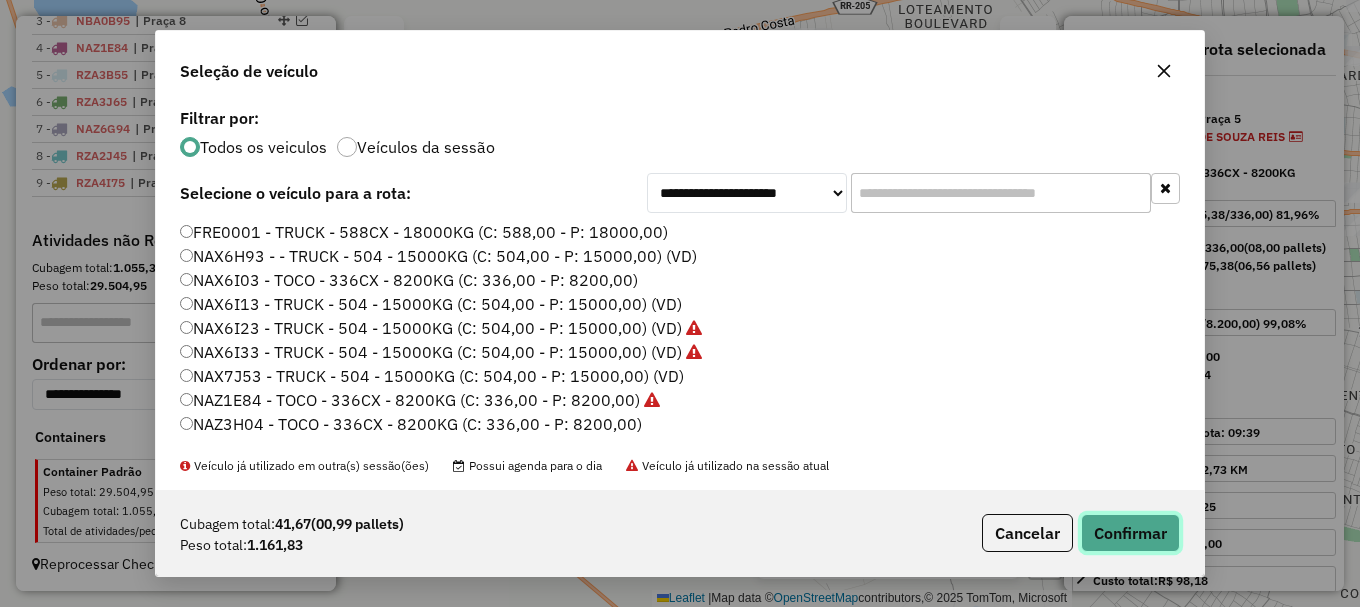 click on "Confirmar" 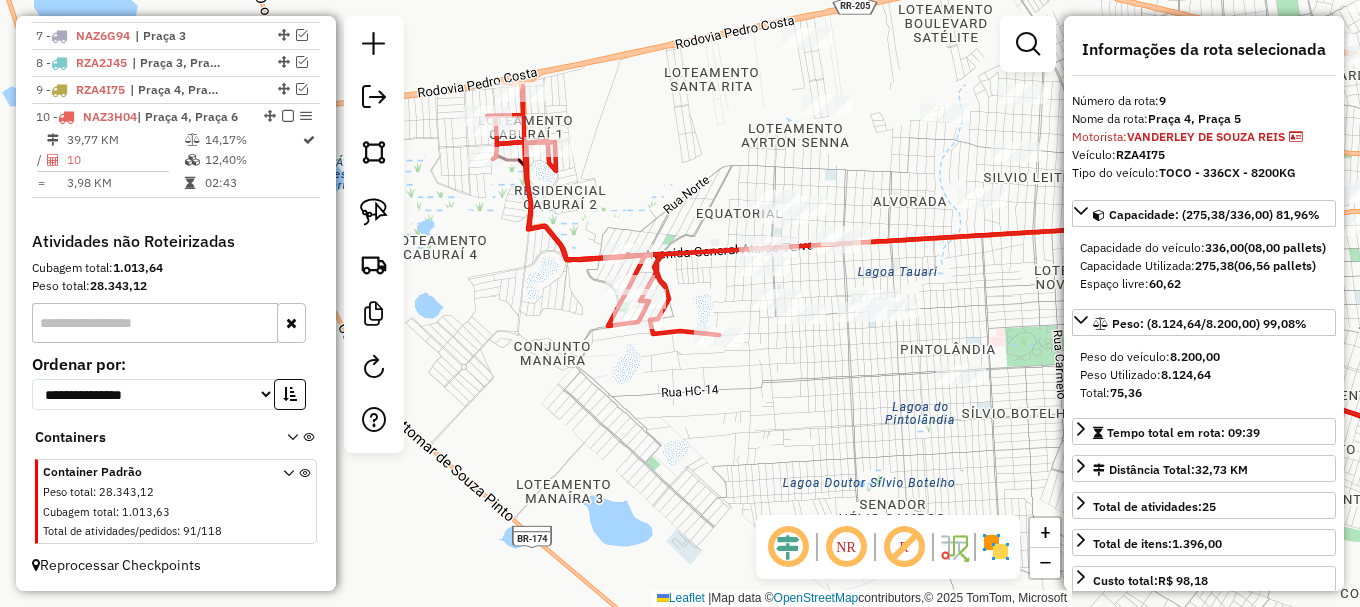 scroll, scrollTop: 973, scrollLeft: 0, axis: vertical 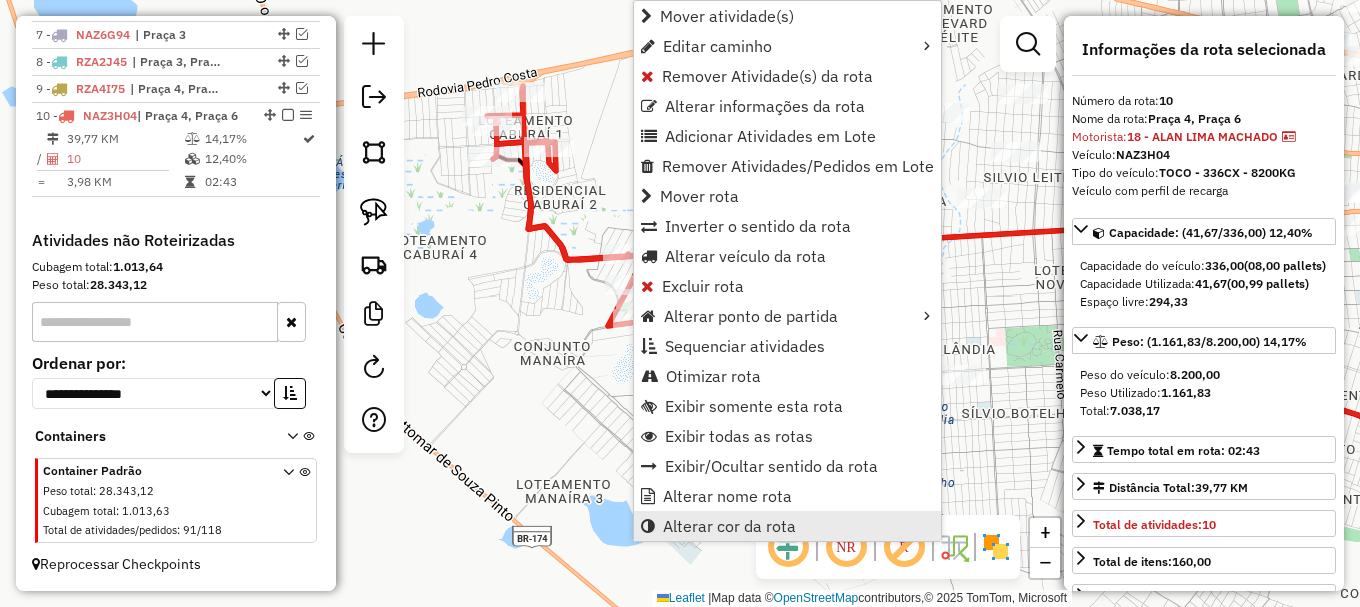 click on "Alterar cor da rota" at bounding box center (729, 526) 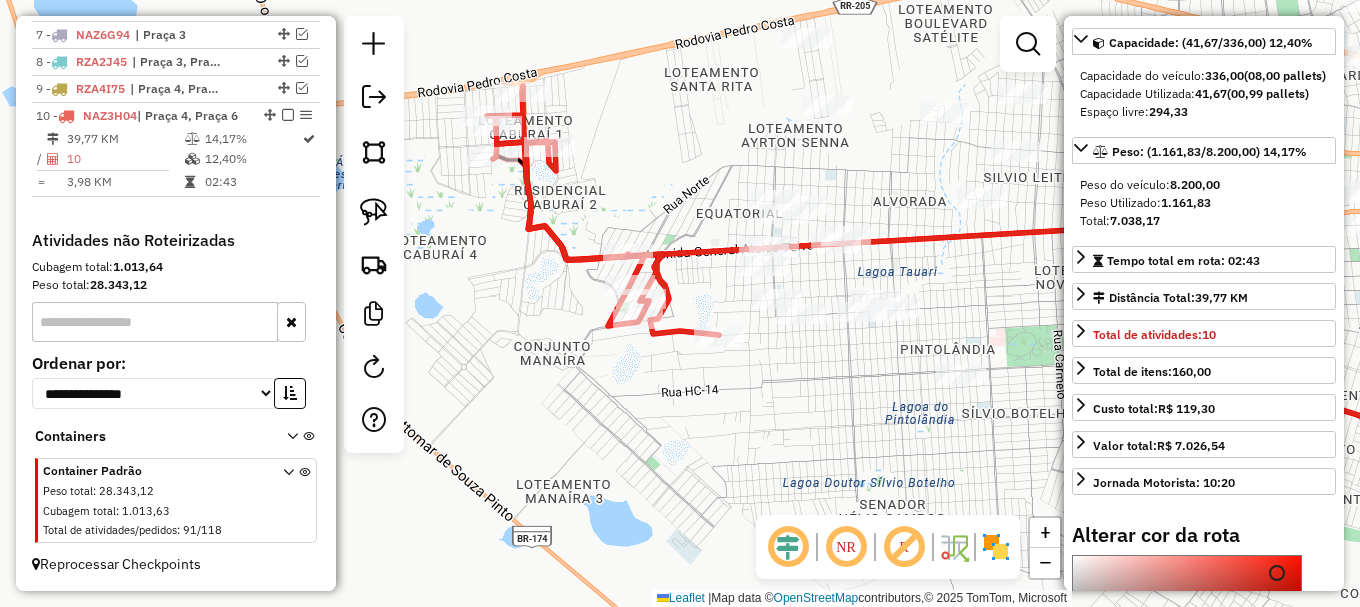 scroll, scrollTop: 500, scrollLeft: 0, axis: vertical 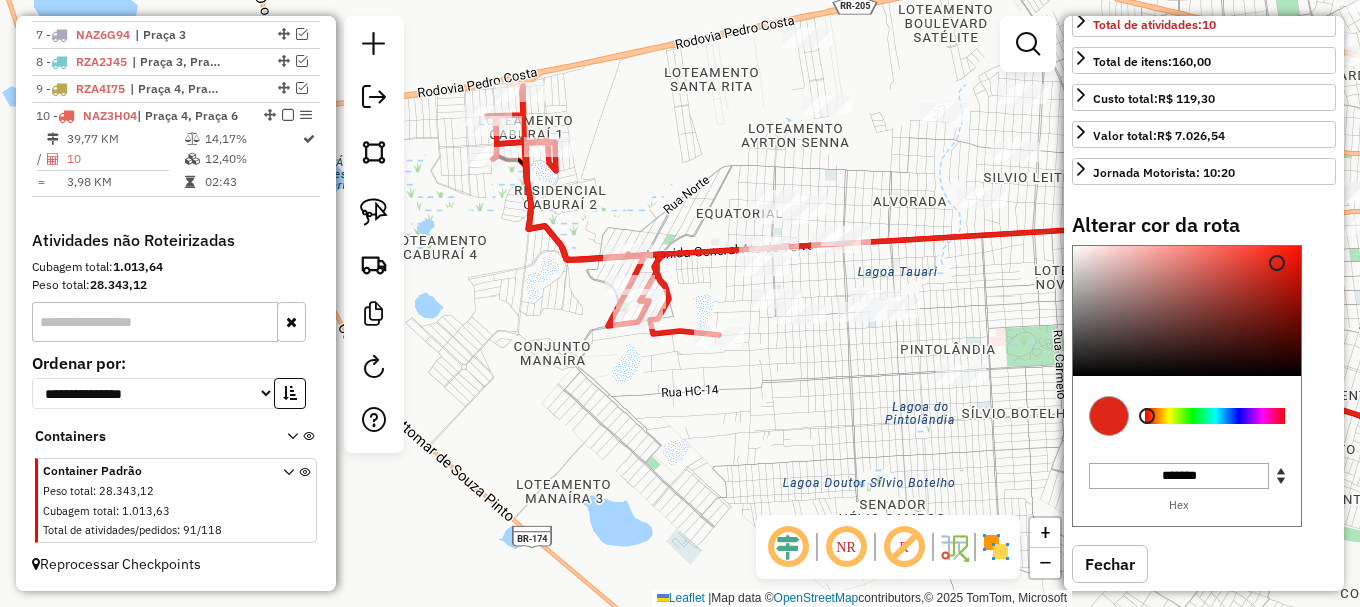 type on "*******" 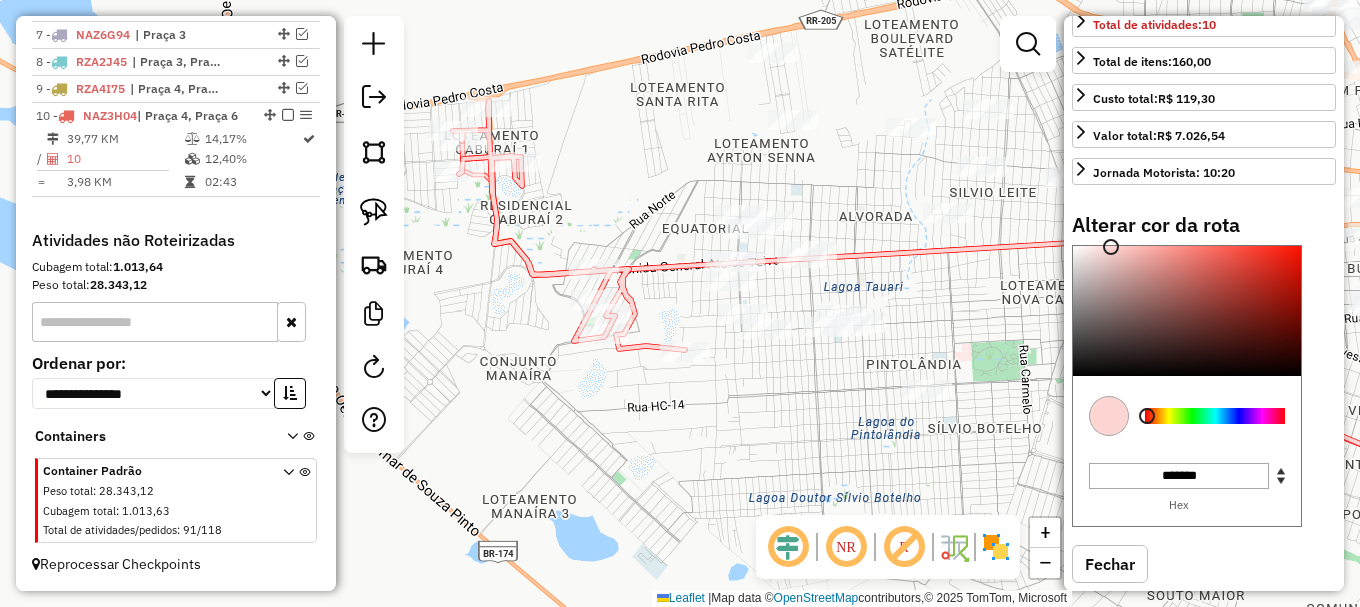 drag, startPoint x: 822, startPoint y: 379, endPoint x: 706, endPoint y: 422, distance: 123.71338 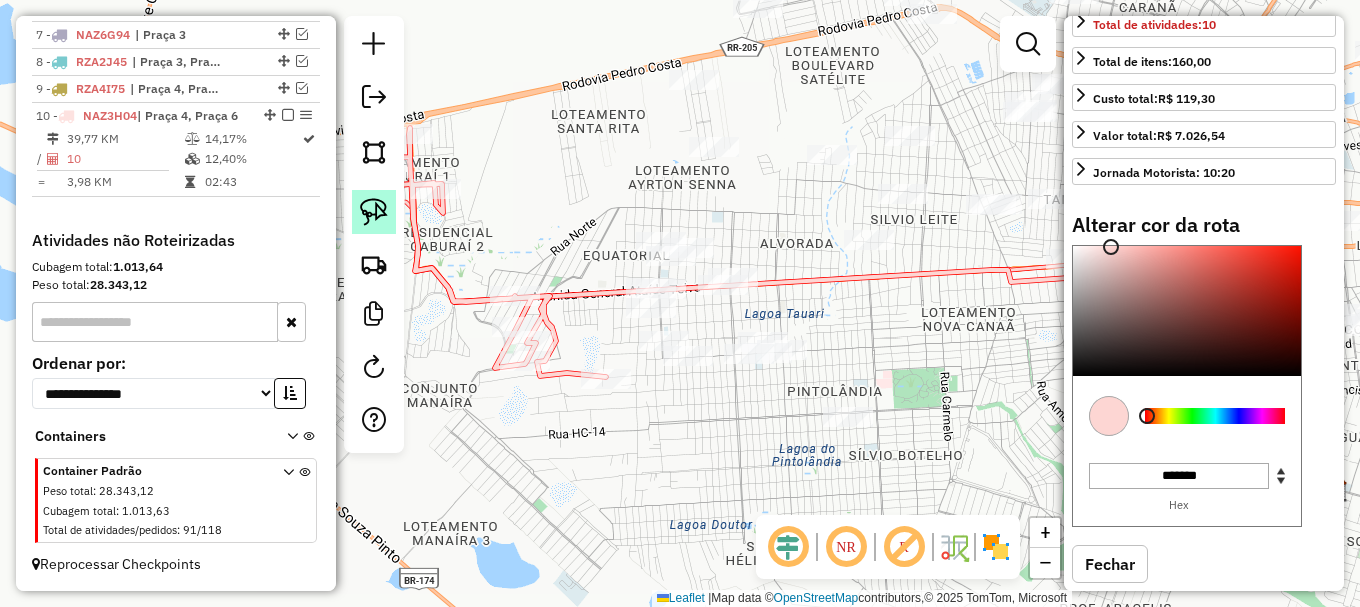 click 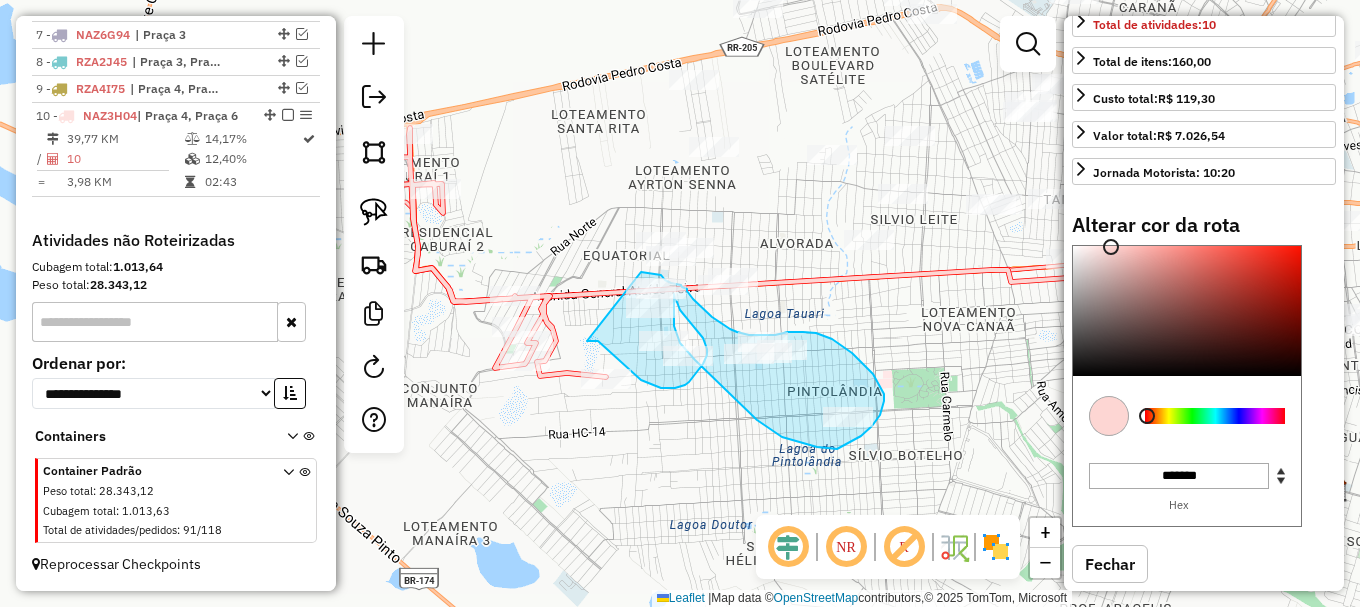 drag, startPoint x: 607, startPoint y: 348, endPoint x: 630, endPoint y: 271, distance: 80.36168 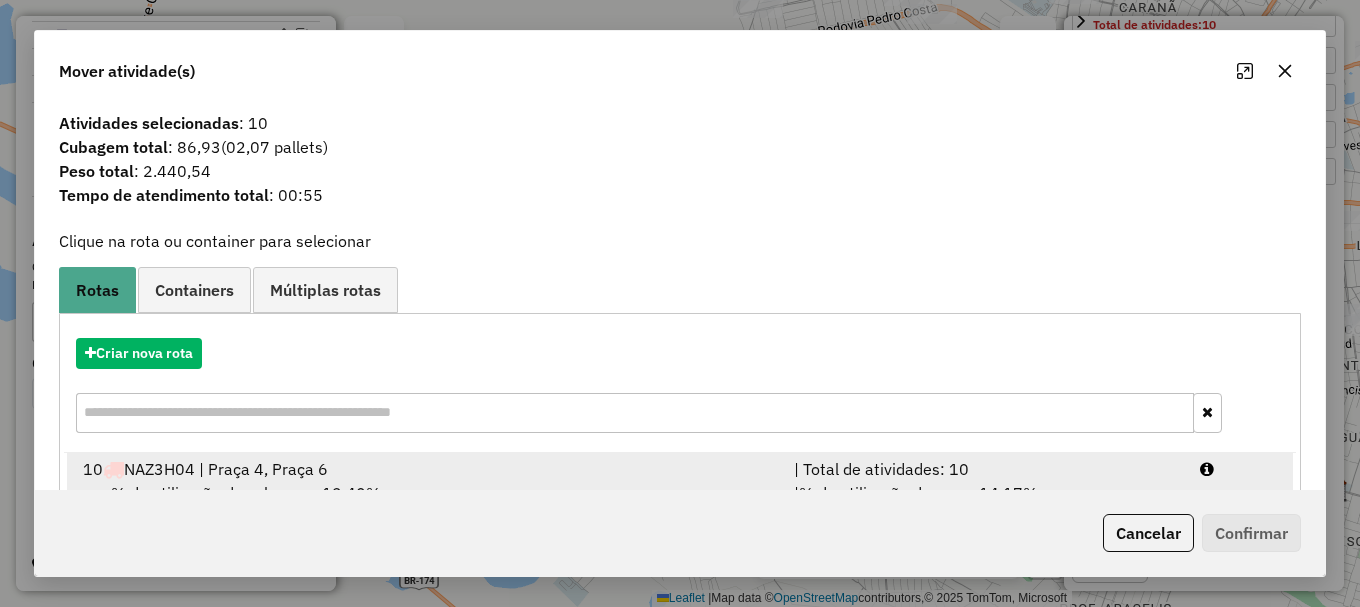 click at bounding box center [1207, 469] 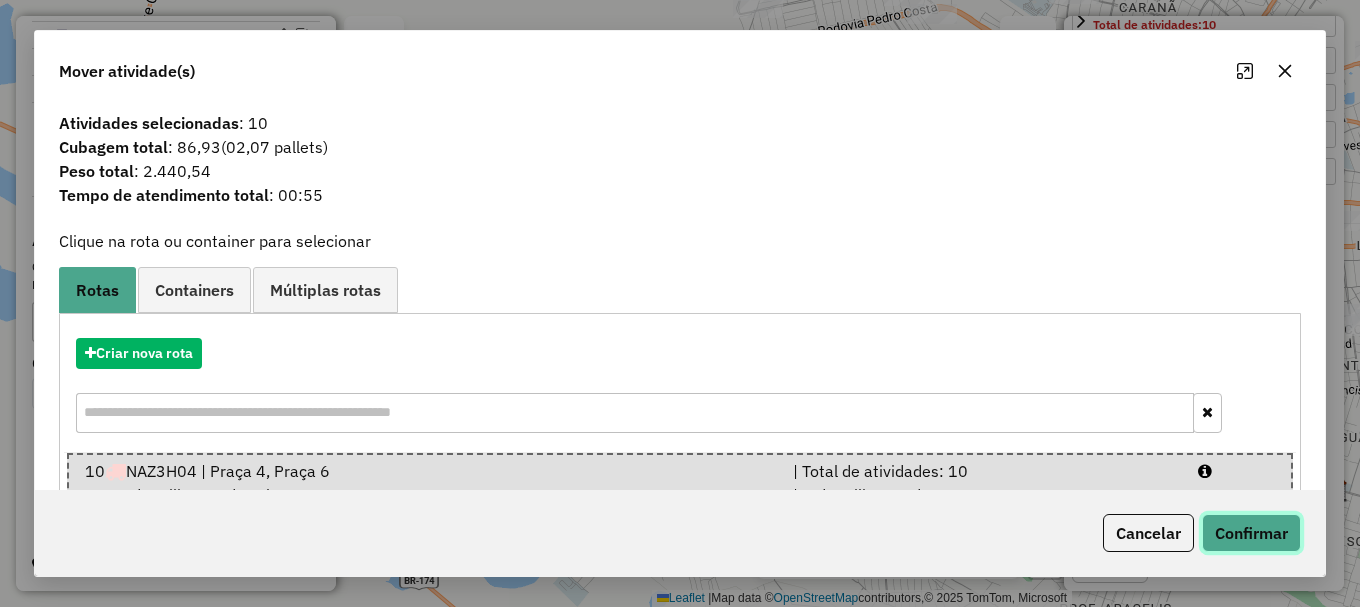 click on "Confirmar" 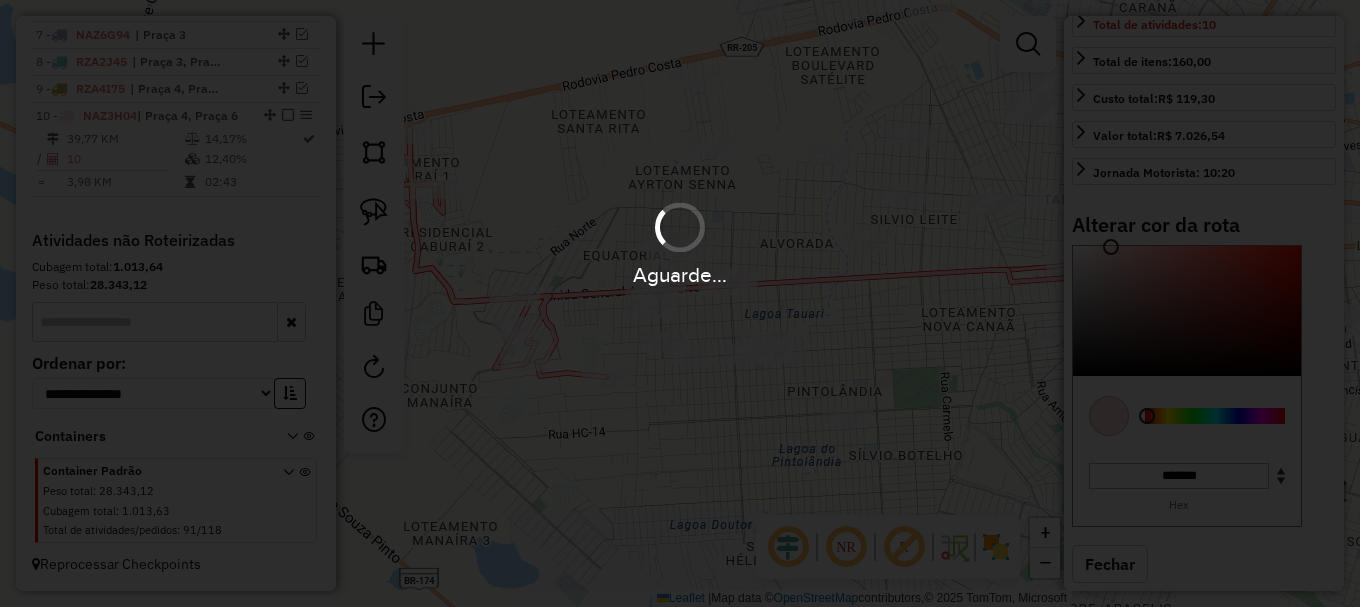 select on "**********" 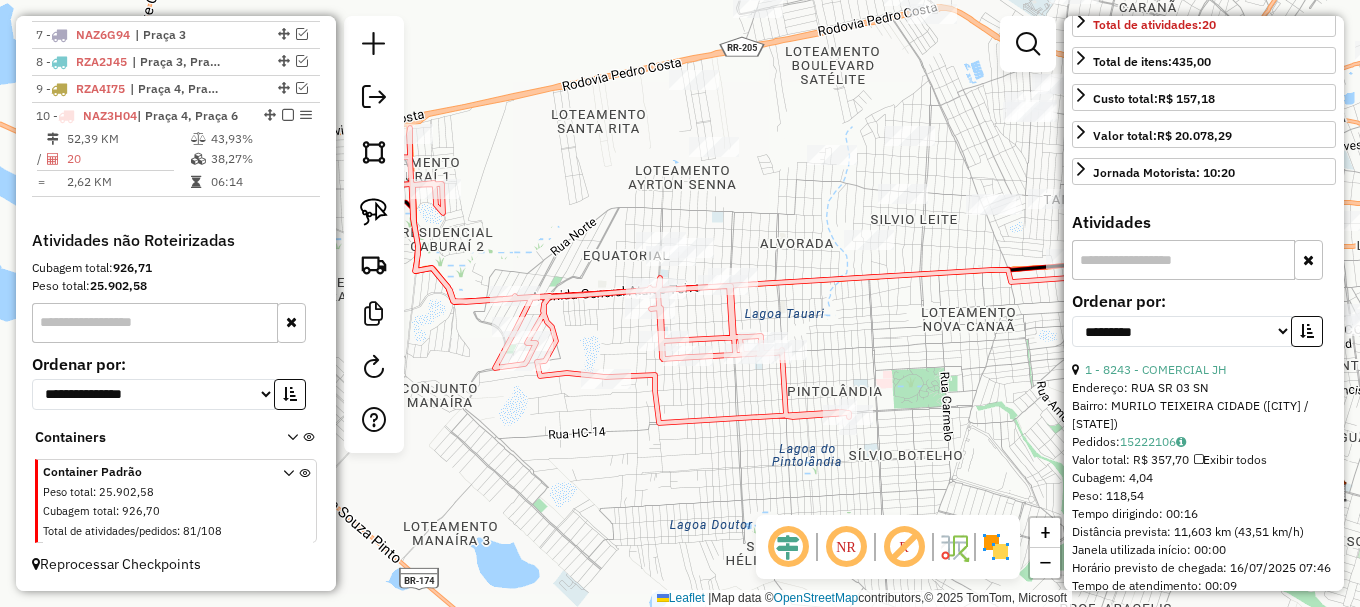 scroll, scrollTop: 518, scrollLeft: 0, axis: vertical 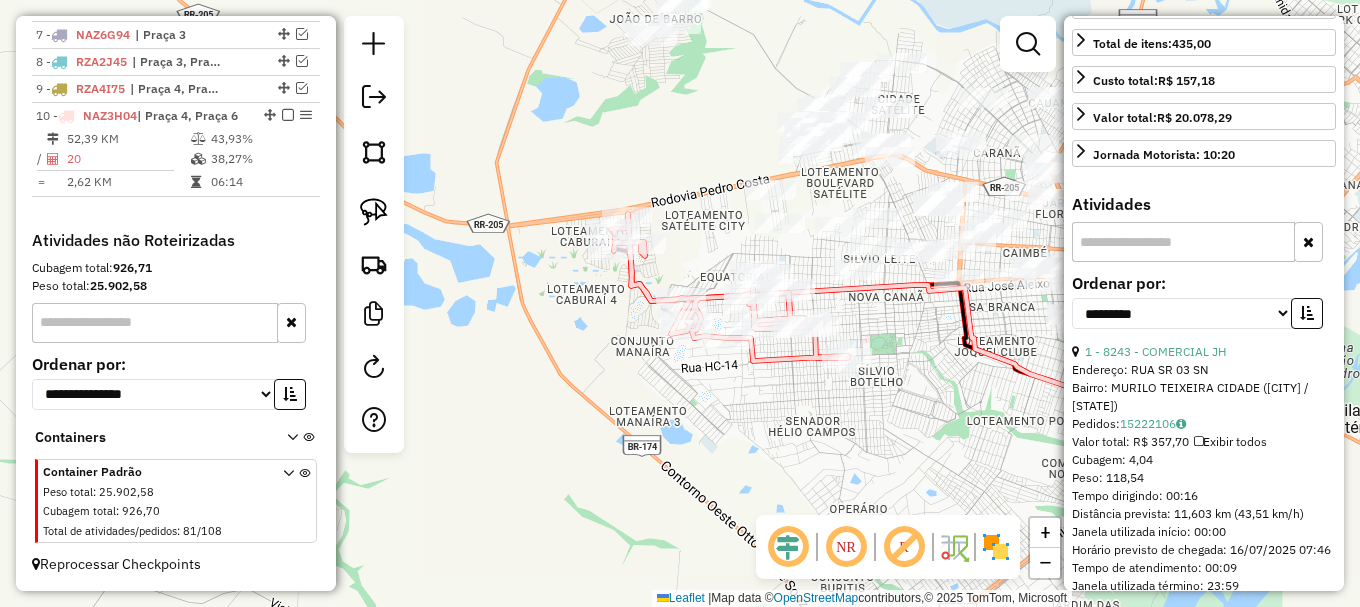 drag, startPoint x: 892, startPoint y: 346, endPoint x: 806, endPoint y: 373, distance: 90.13878 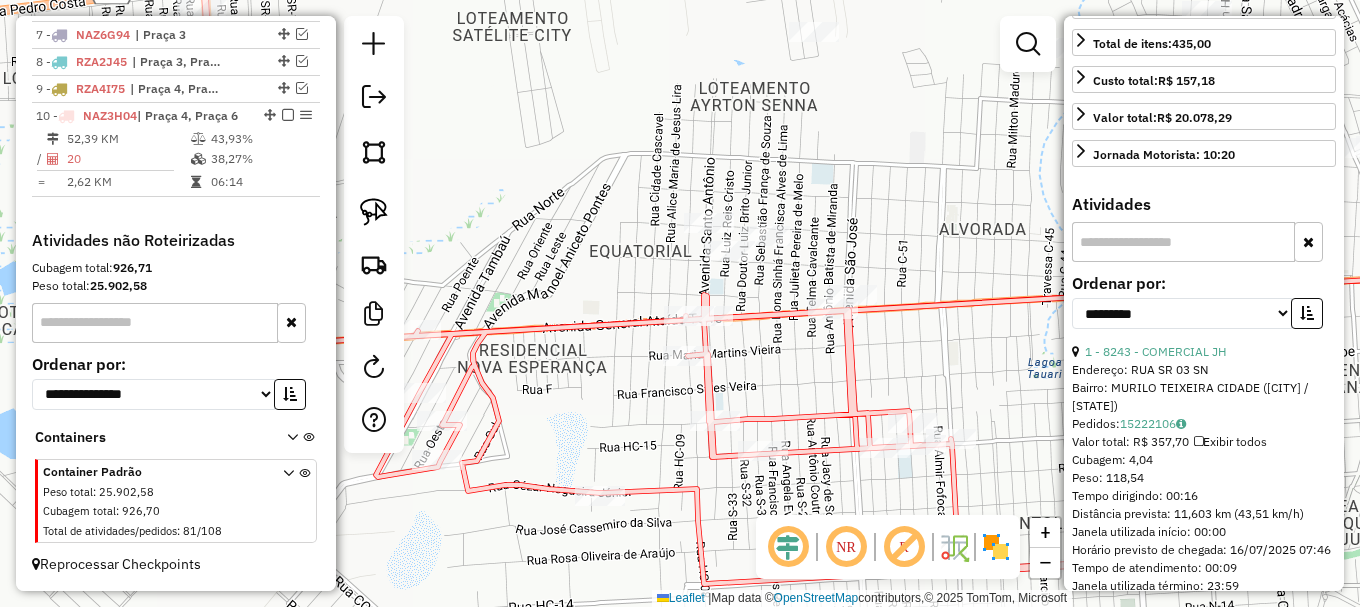 drag, startPoint x: 536, startPoint y: 230, endPoint x: 483, endPoint y: 217, distance: 54.571056 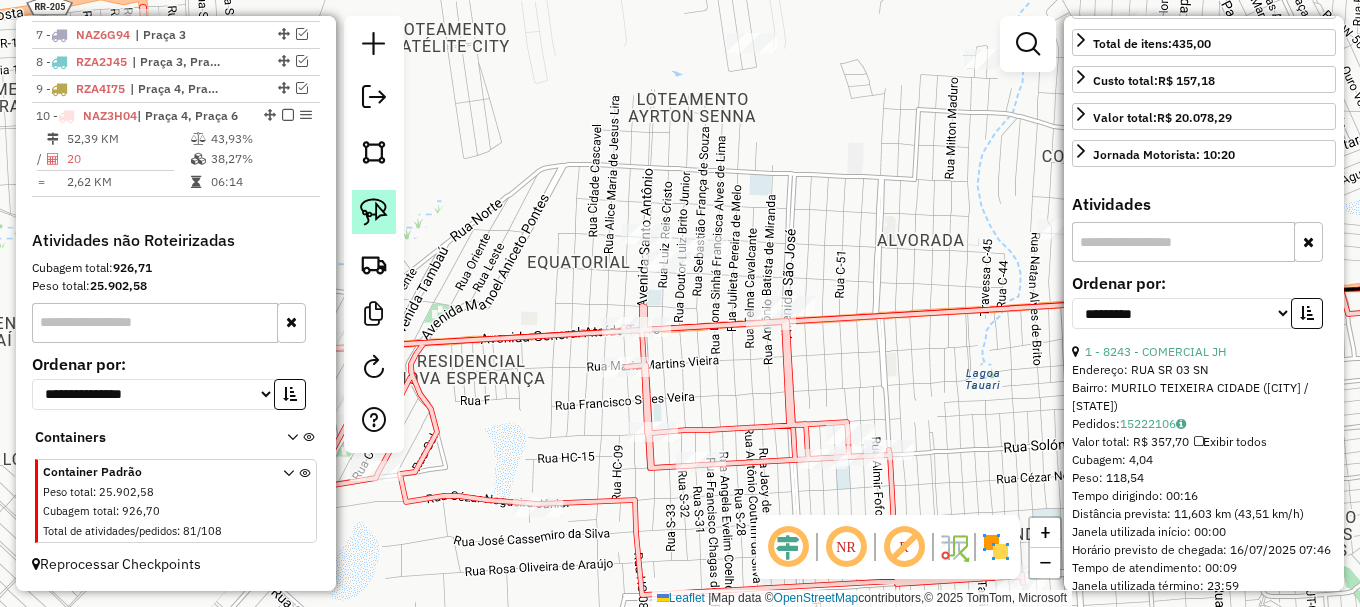 click 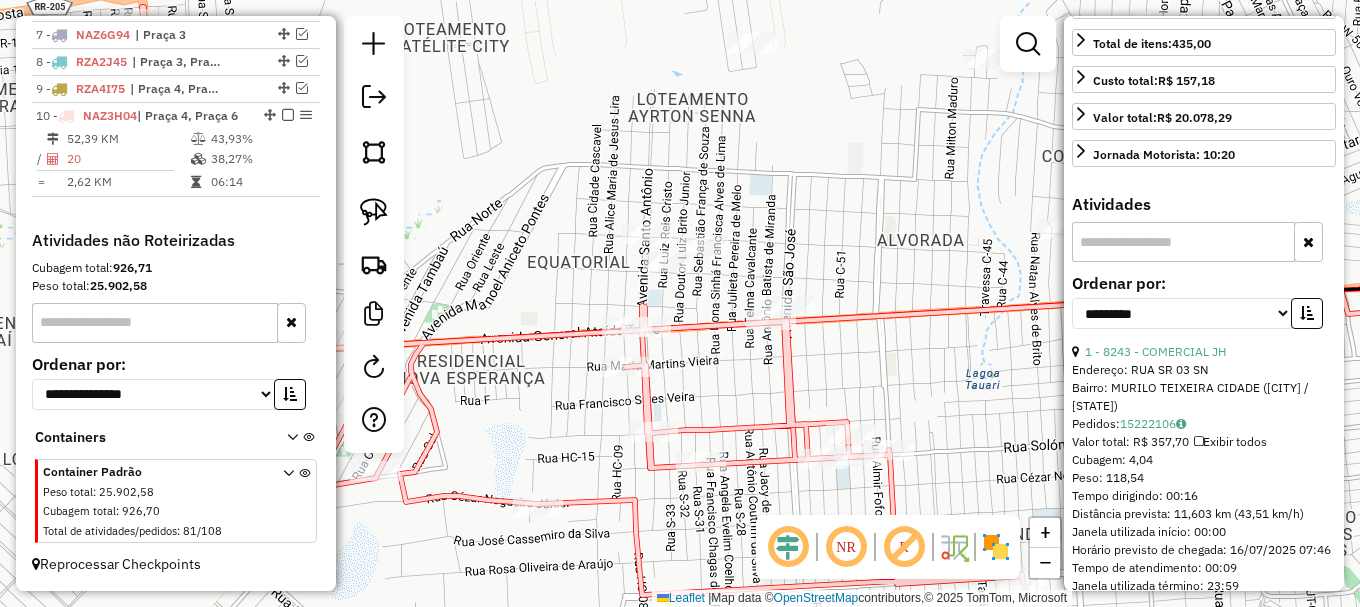 click 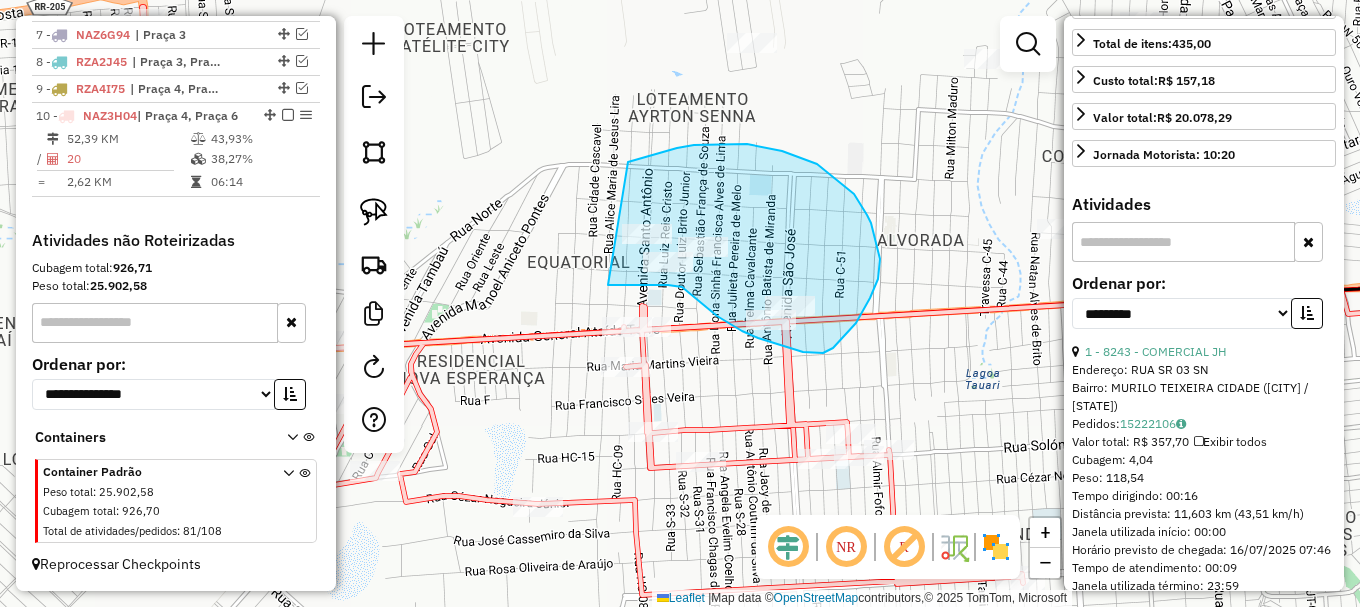drag, startPoint x: 635, startPoint y: 160, endPoint x: 607, endPoint y: 285, distance: 128.09763 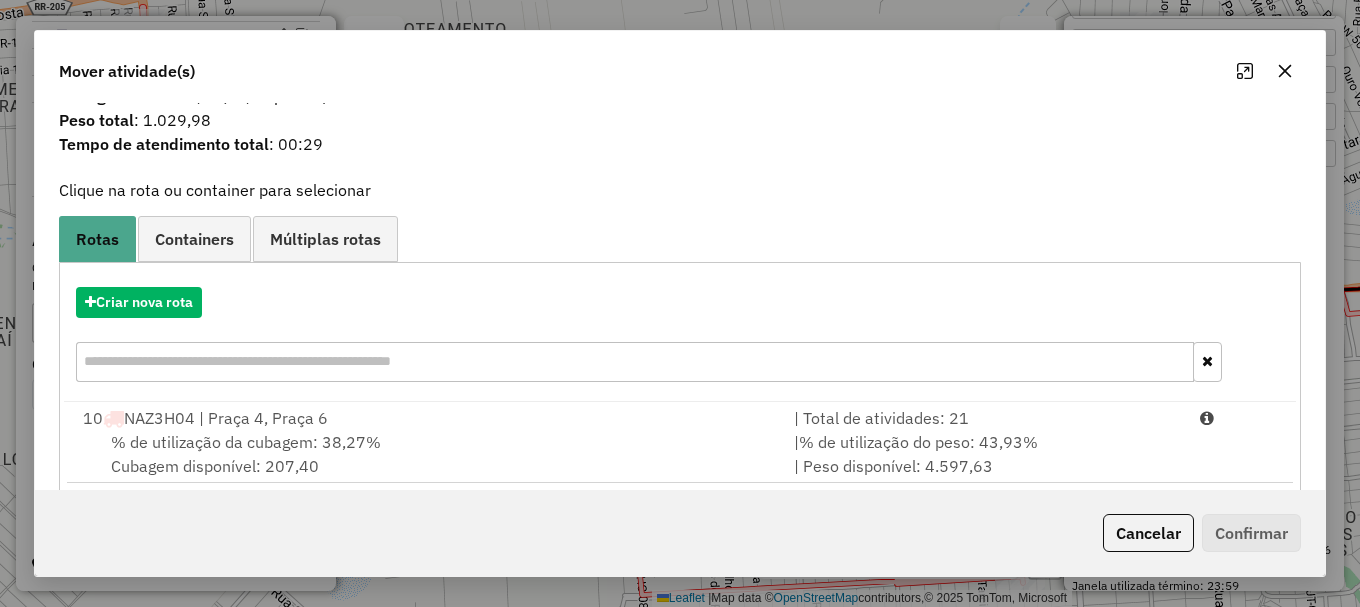 scroll, scrollTop: 78, scrollLeft: 0, axis: vertical 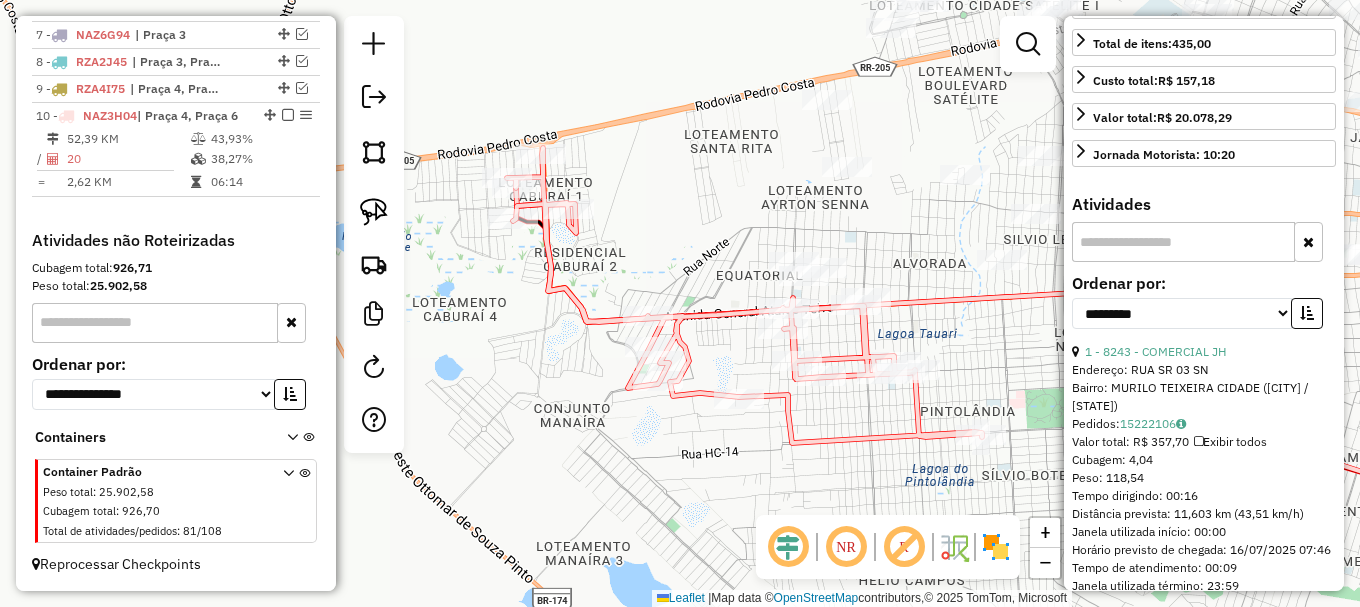 drag, startPoint x: 952, startPoint y: 364, endPoint x: 813, endPoint y: 377, distance: 139.60658 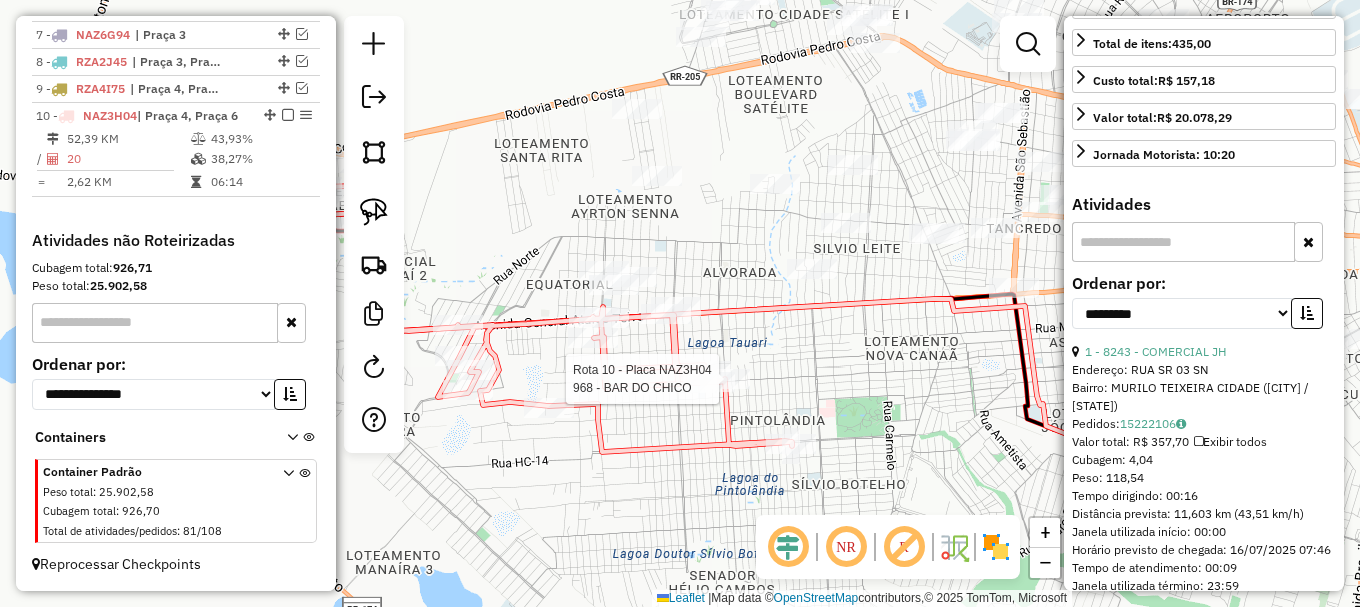 drag, startPoint x: 1034, startPoint y: 39, endPoint x: 991, endPoint y: 45, distance: 43.416588 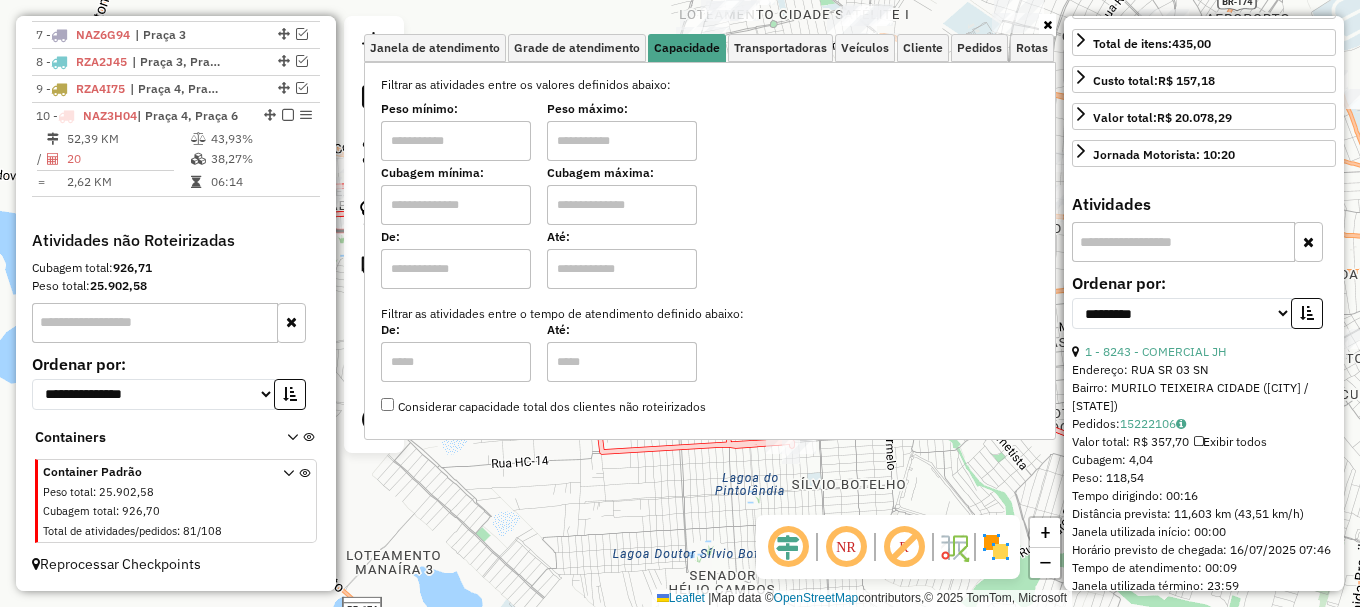 click at bounding box center [456, 205] 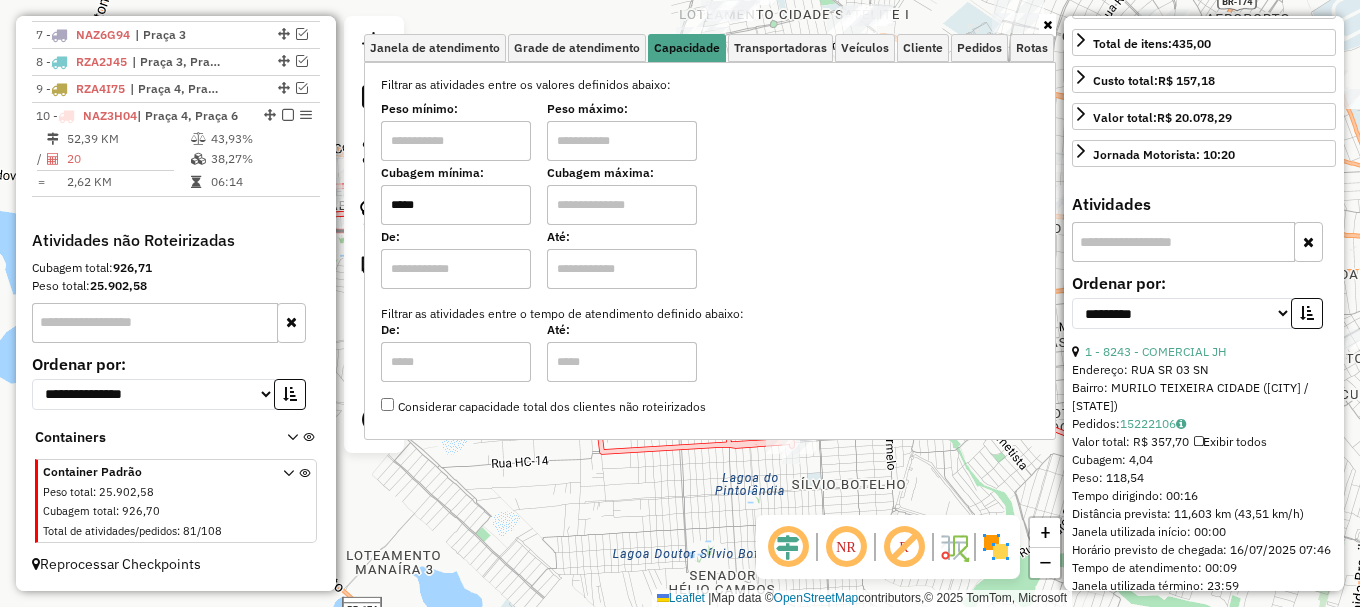 click at bounding box center [622, 205] 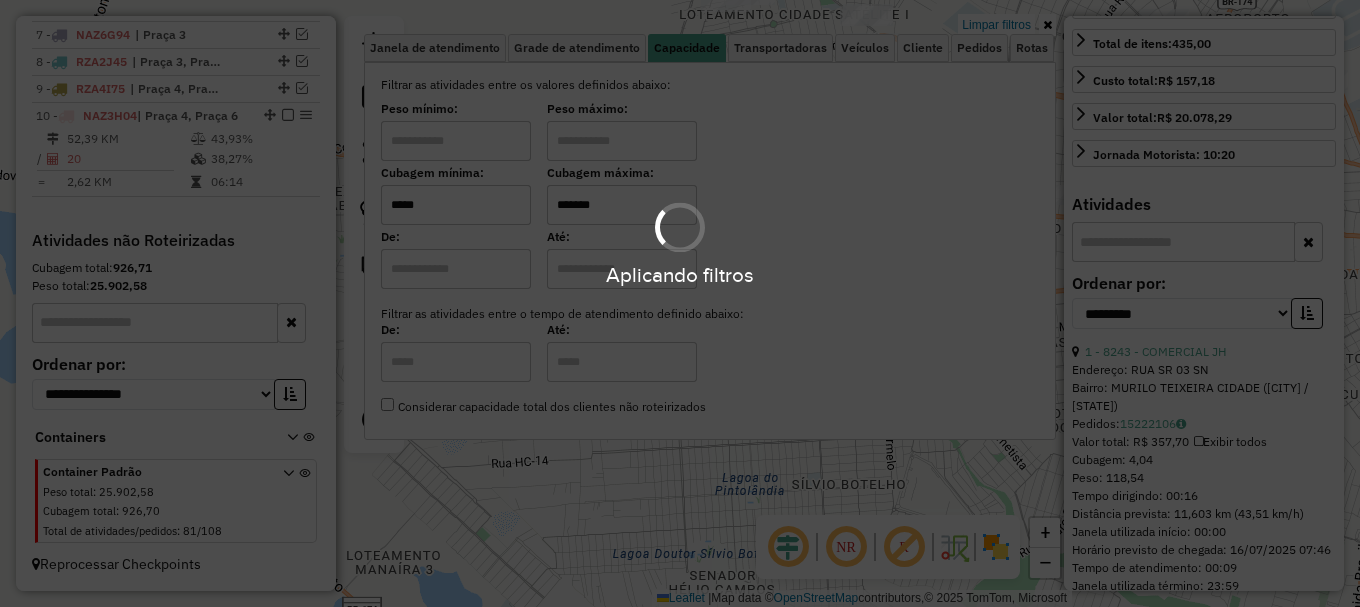 click on "Aplicando filtros" at bounding box center [680, 303] 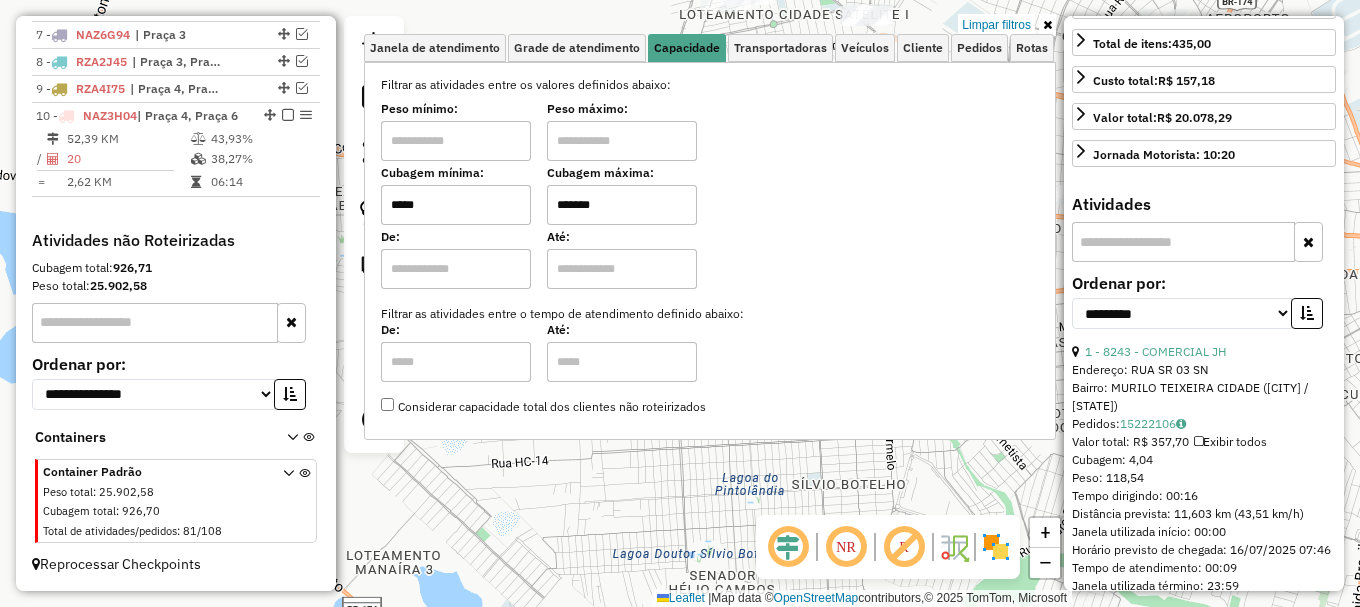 click on "Limpar filtros Janela de atendimento Grade de atendimento Capacidade Transportadoras Veículos Cliente Pedidos  Rotas Selecione os dias de semana para filtrar as janelas de atendimento  Seg   Ter   Qua   Qui   Sex   Sáb   Dom  Informe o período da janela de atendimento: De: Até:  Filtrar exatamente a janela do cliente  Considerar janela de atendimento padrão  Selecione os dias de semana para filtrar as grades de atendimento  Seg   Ter   Qua   Qui   Sex   Sáb   Dom   Considerar clientes sem dia de atendimento cadastrado  Clientes fora do dia de atendimento selecionado Filtrar as atividades entre os valores definidos abaixo:  Peso mínimo:   Peso máximo:   Cubagem mínima:  *****  Cubagem máxima:  *******  De:   Até:  Filtrar as atividades entre o tempo de atendimento definido abaixo:  De:   Até:   Considerar capacidade total dos clientes não roteirizados Transportadora: Selecione um ou mais itens Tipo de veículo: Selecione um ou mais itens Veículo: Selecione um ou mais itens Motorista: Nome: Setor:" 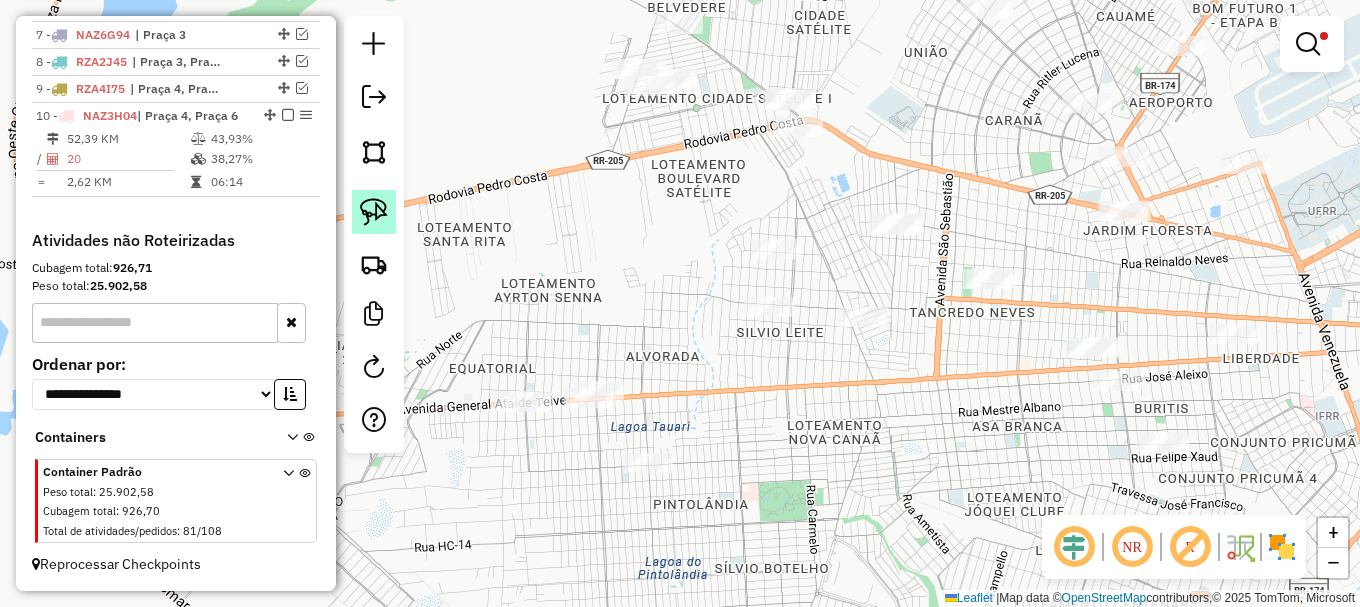 drag, startPoint x: 384, startPoint y: 205, endPoint x: 471, endPoint y: 288, distance: 120.241425 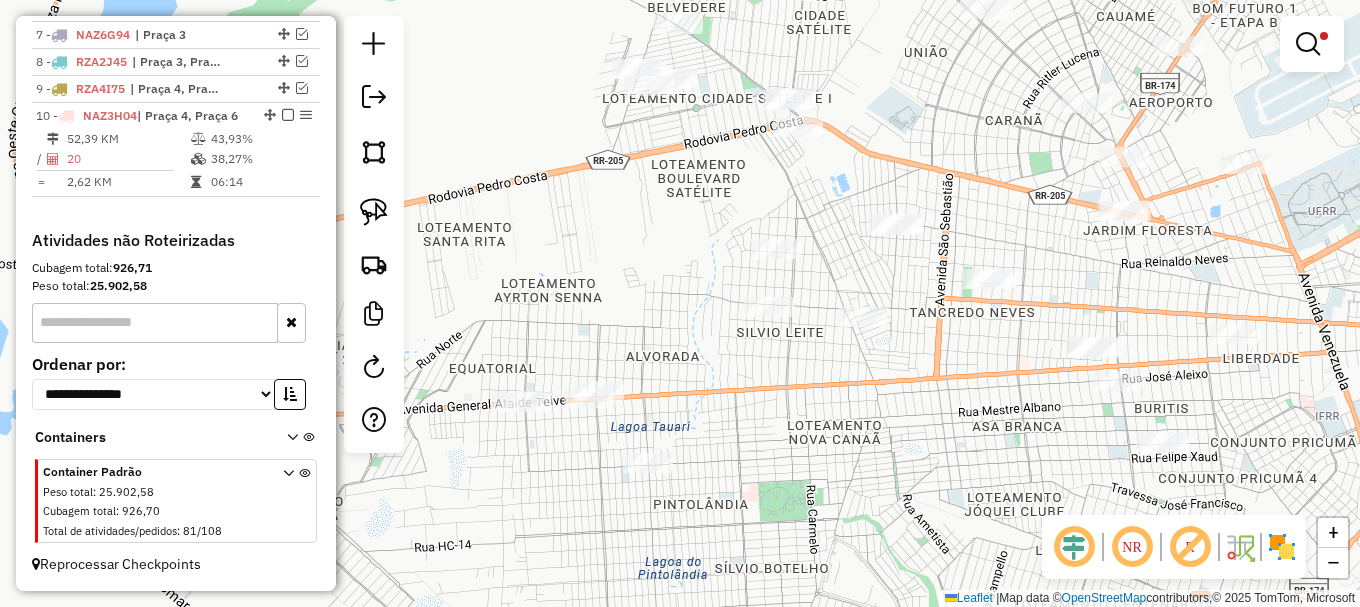 click 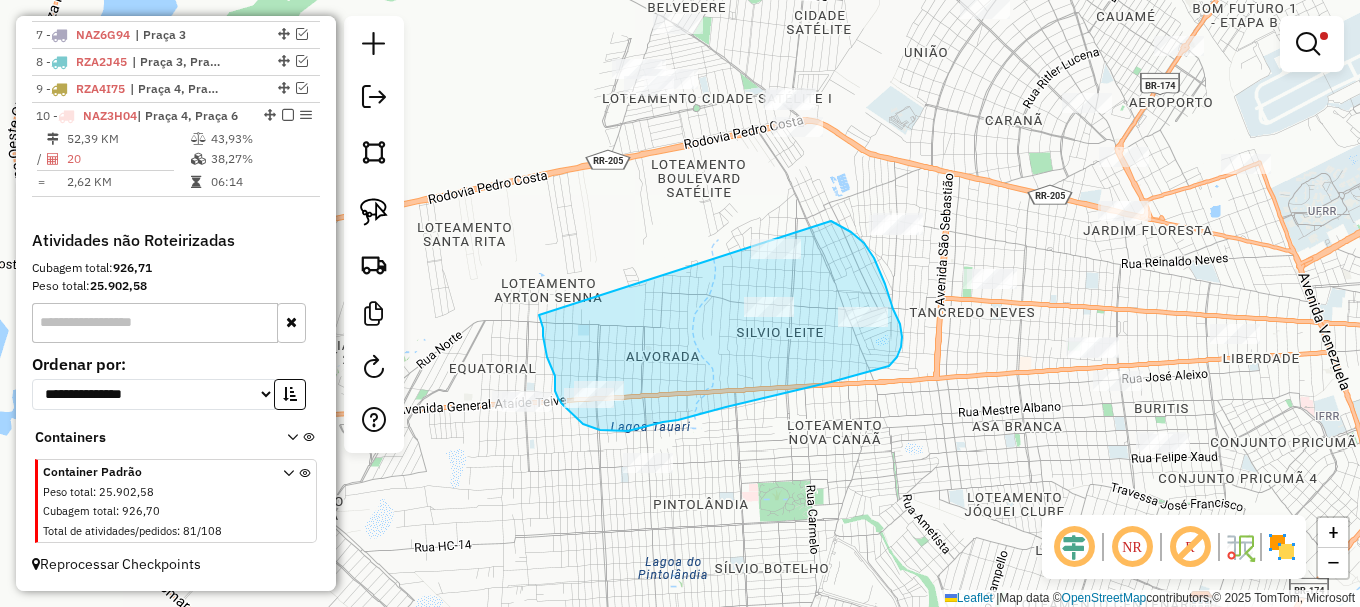 drag, startPoint x: 543, startPoint y: 331, endPoint x: 774, endPoint y: 204, distance: 263.60956 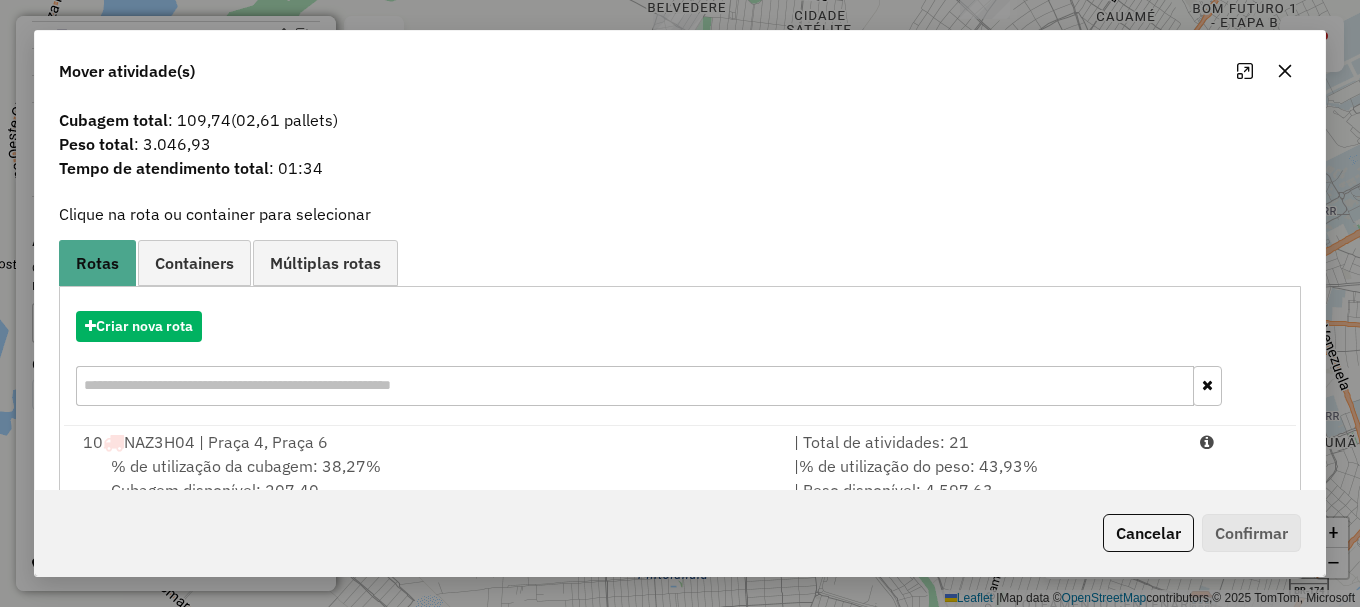 scroll, scrollTop: 0, scrollLeft: 0, axis: both 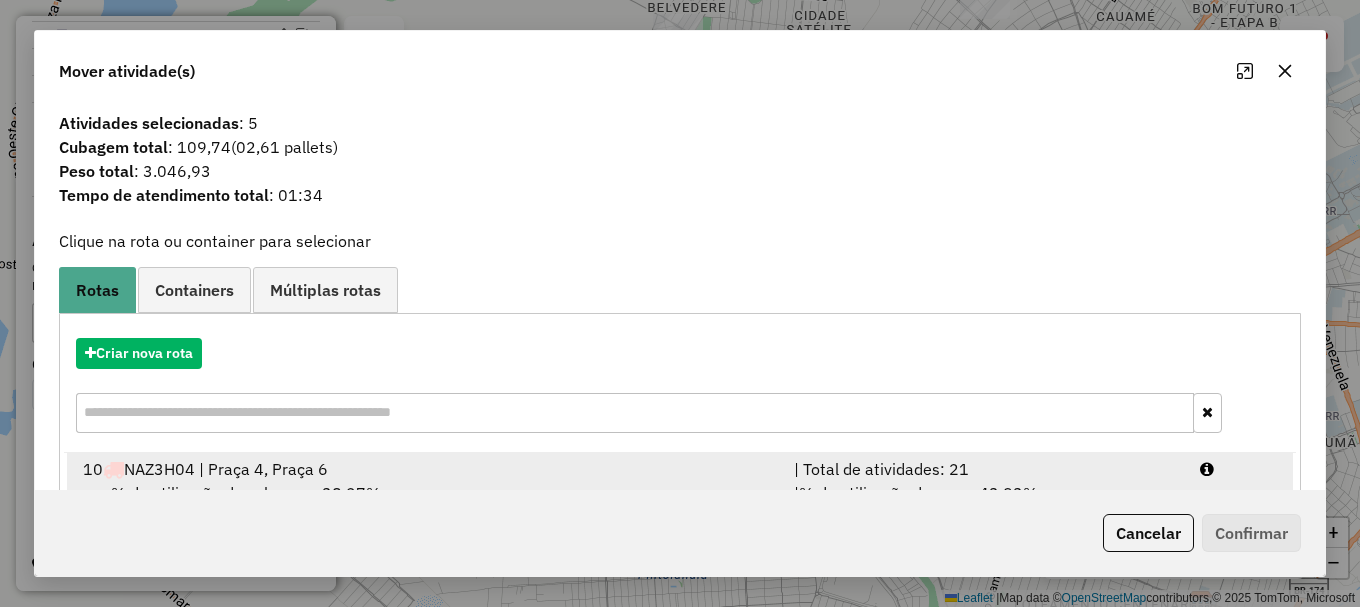 click at bounding box center (1207, 469) 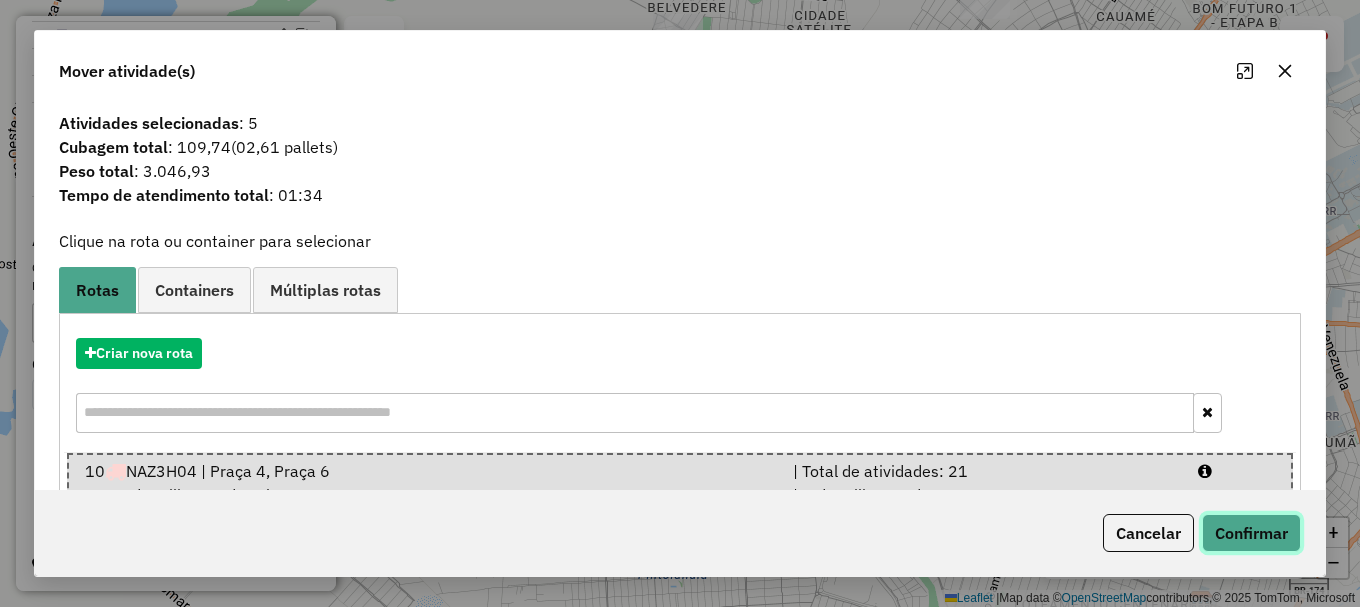 click on "Confirmar" 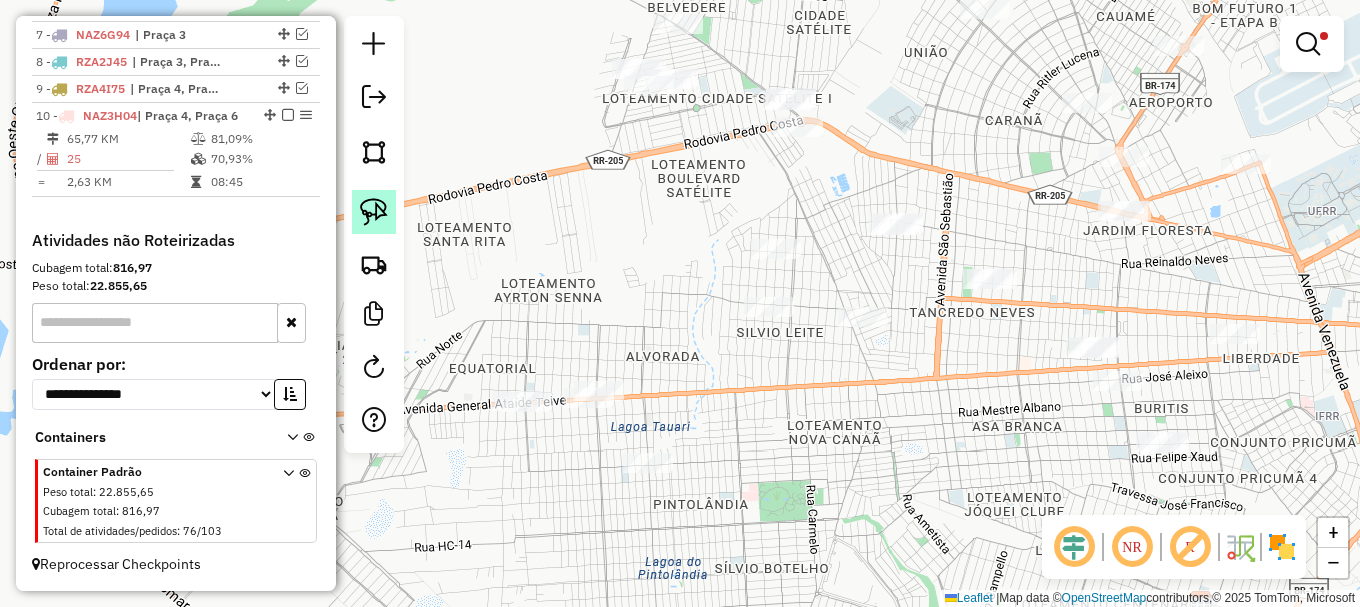 click 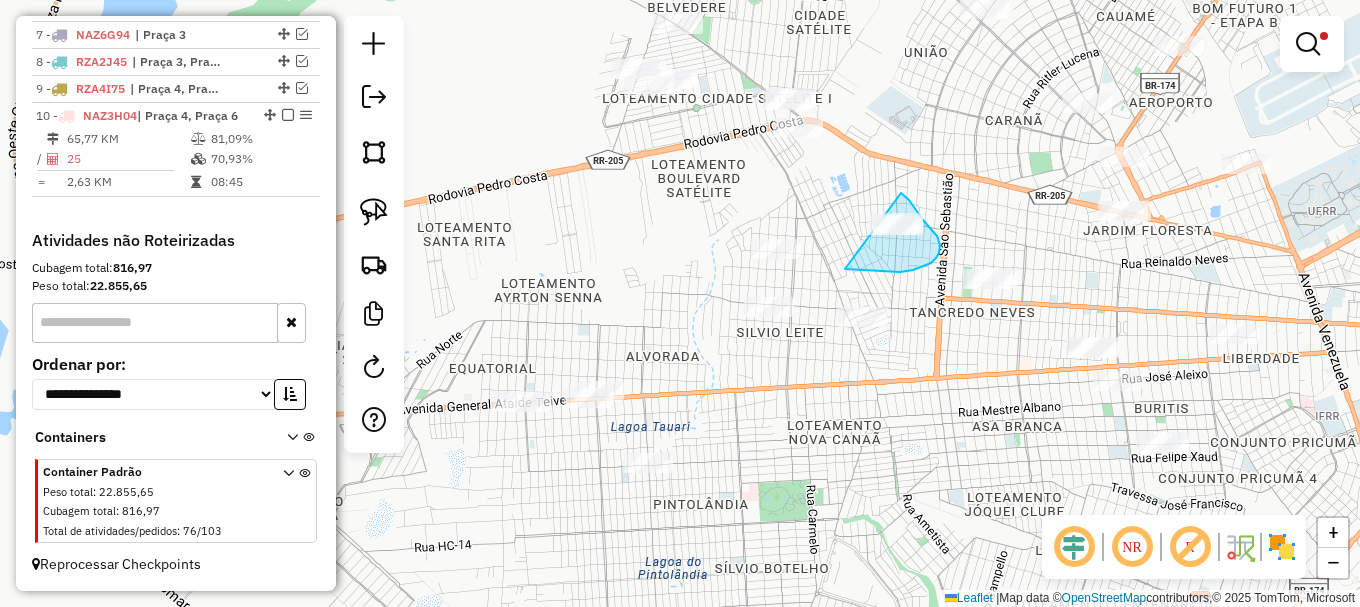 drag, startPoint x: 847, startPoint y: 269, endPoint x: 871, endPoint y: 180, distance: 92.17918 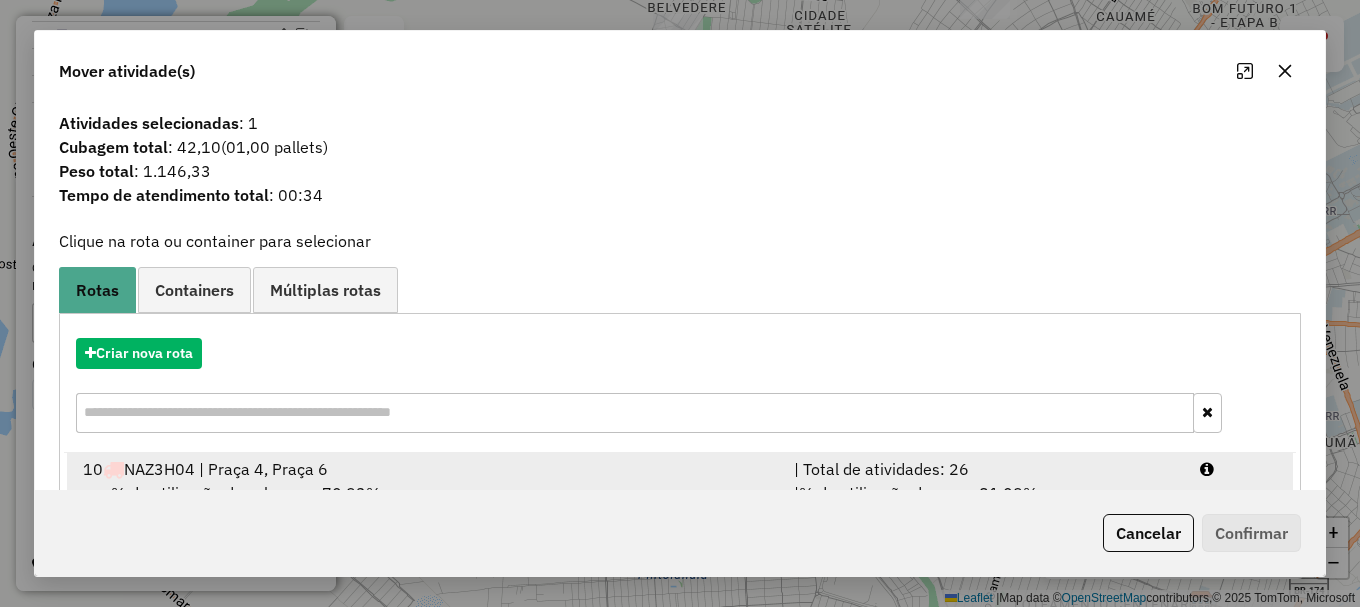 click at bounding box center [1239, 469] 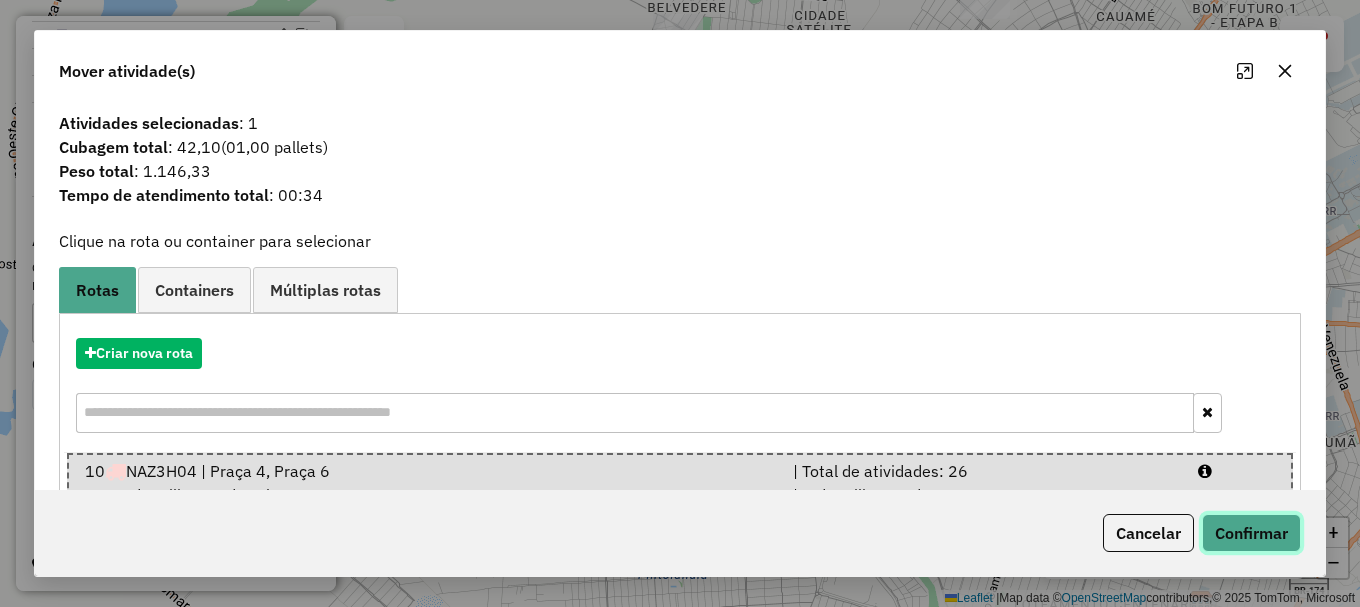 click on "Confirmar" 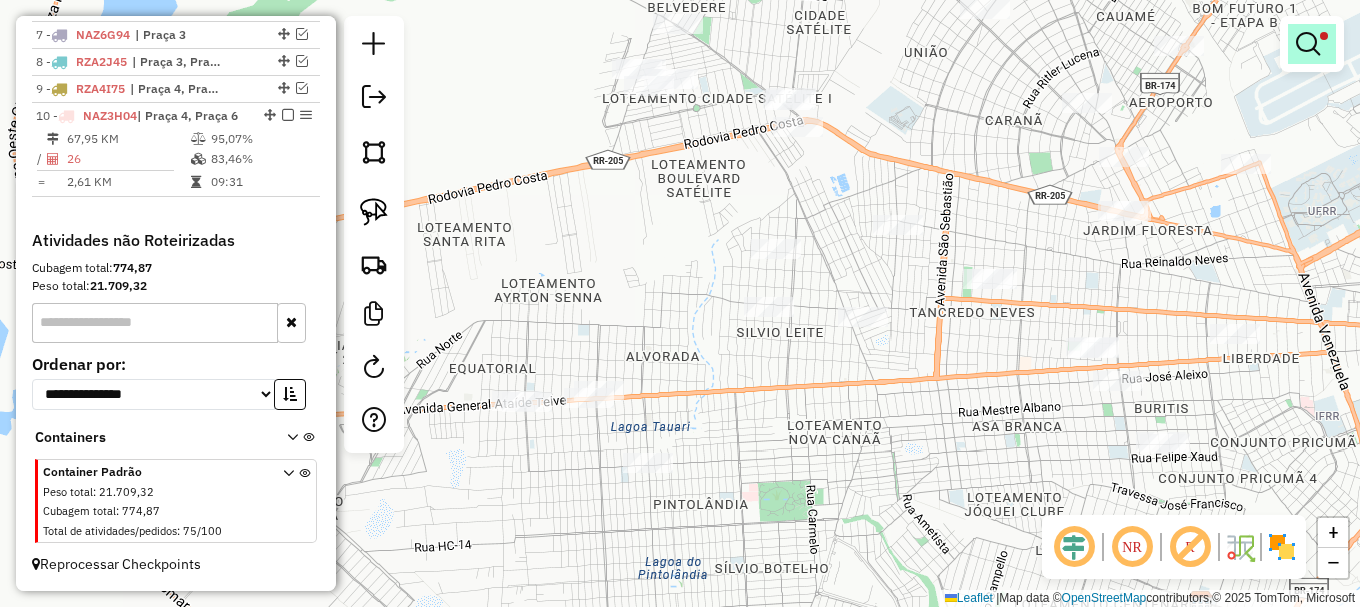 click at bounding box center [1308, 44] 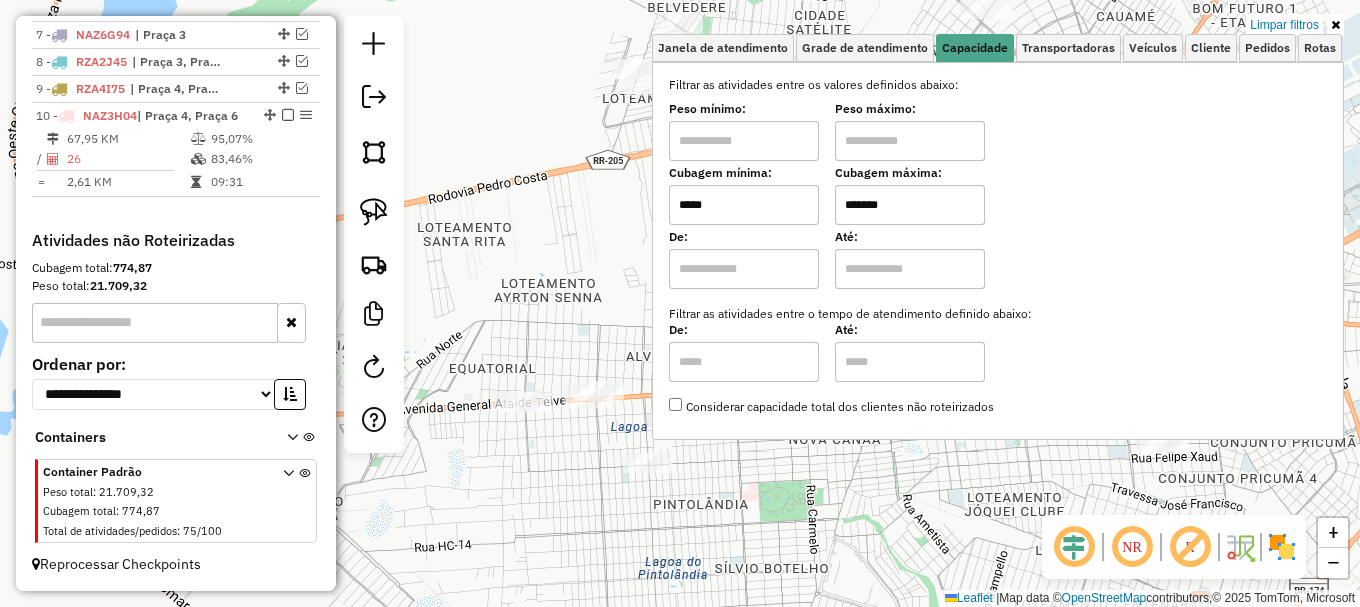 drag, startPoint x: 1303, startPoint y: 26, endPoint x: 1282, endPoint y: 39, distance: 24.698177 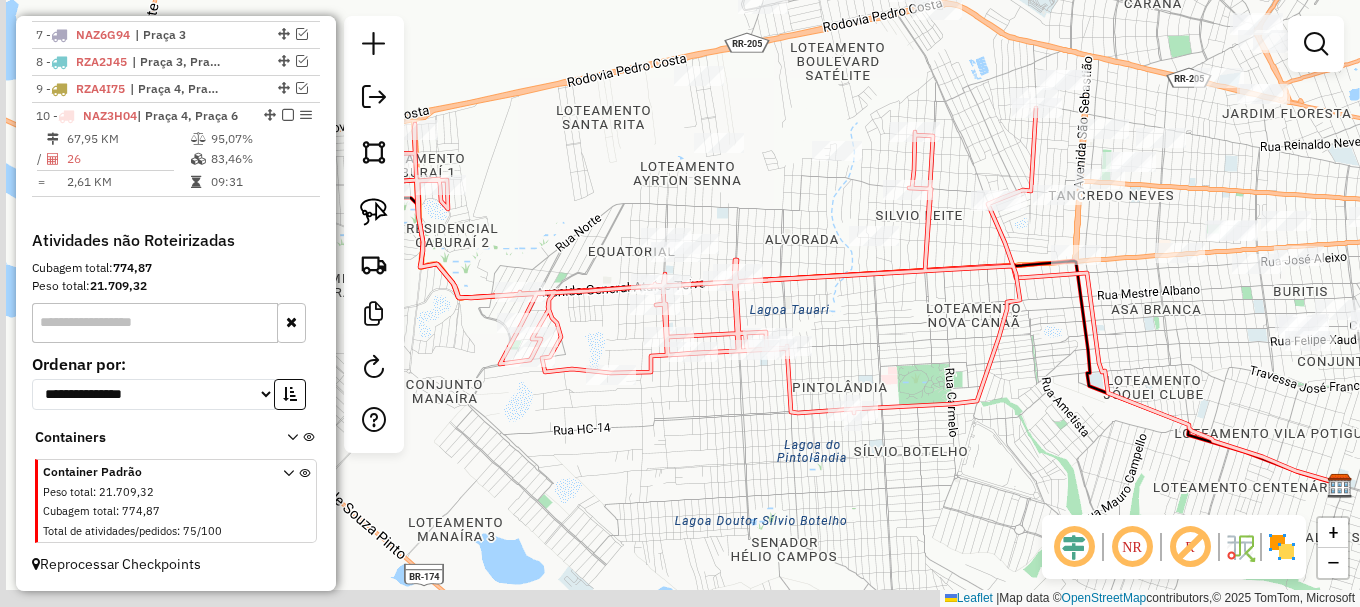 drag, startPoint x: 653, startPoint y: 363, endPoint x: 765, endPoint y: 250, distance: 159.1006 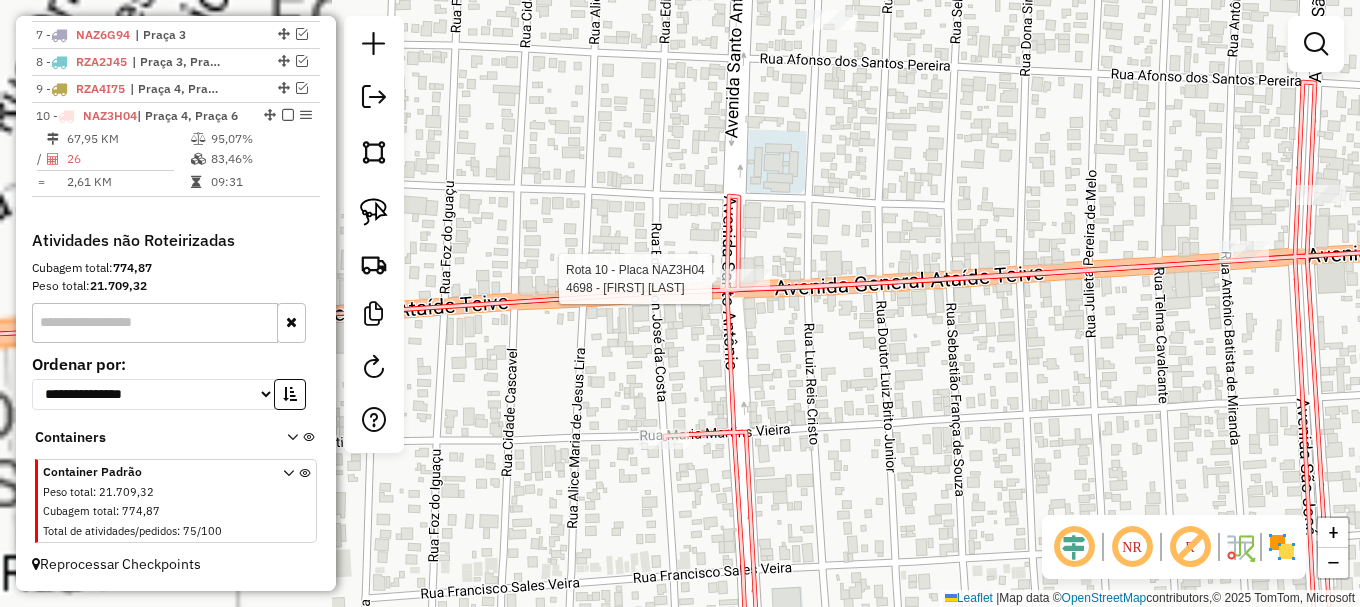 select on "**********" 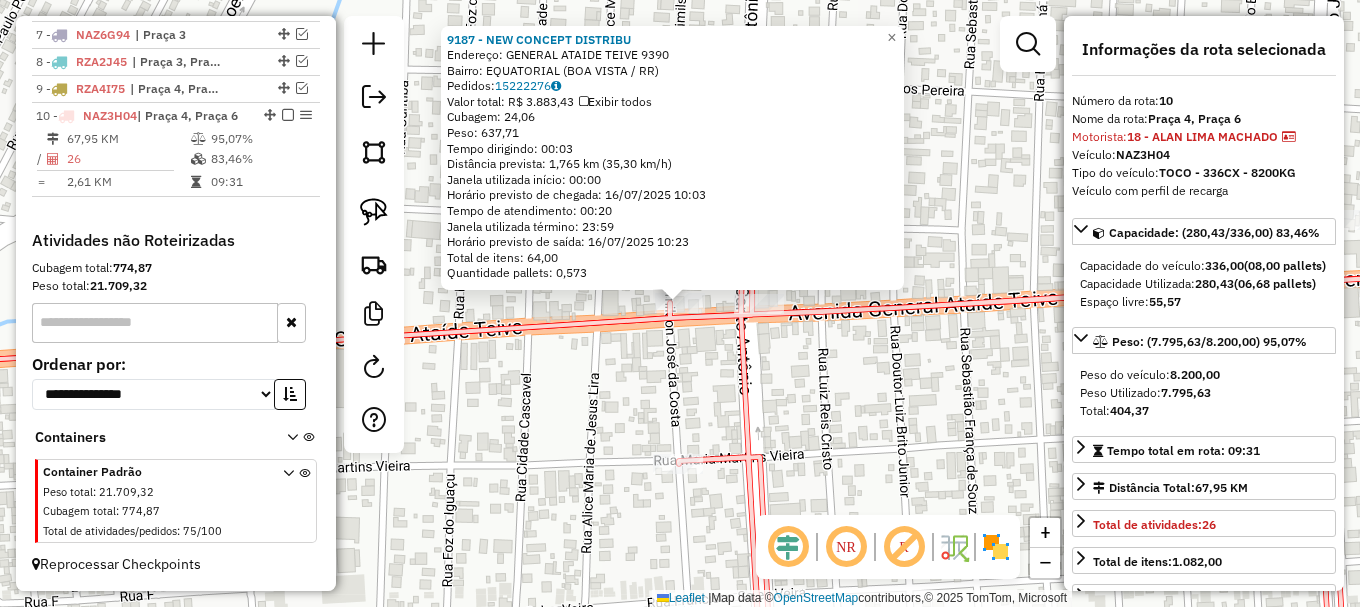 click on "9187 - [FIRST] [LAST] [LAST]  Endereço:  GENERAL ATAIDE TEIVE 9390   Bairro: EQUATORIAL ([CITY] / RR)   Pedidos:  15222276   Valor total: R$ 3.883,43   Exibir todos   Cubagem: 24,06  Peso: 637,71  Tempo dirigindo: 00:03   Distância prevista: 1,765 km (35,30 km/h)   Janela utilizada início: 00:00   Horário previsto de chegada: 16/07/2025 10:03   Tempo de atendimento: 00:20   Janela utilizada término: 23:59   Horário previsto de saída: 16/07/2025 10:23   Total de itens: 64,00   Quantidade pallets: 0,573  × Janela de atendimento Grade de atendimento Capacidade Transportadoras Veículos Cliente Pedidos  Rotas Selecione os dias de semana para filtrar as janelas de atendimento  Seg   Ter   Qua   Qui   Sex   Sáb   Dom  Informe o período da janela de atendimento: De: Até:  Filtrar exatamente a janela do cliente  Considerar janela de atendimento padrão  Selecione os dias de semana para filtrar as grades de atendimento  Seg   Ter   Qua   Qui   Sex   Sáb   Dom   Peso mínimo:   Peso máximo:   De:   De:" 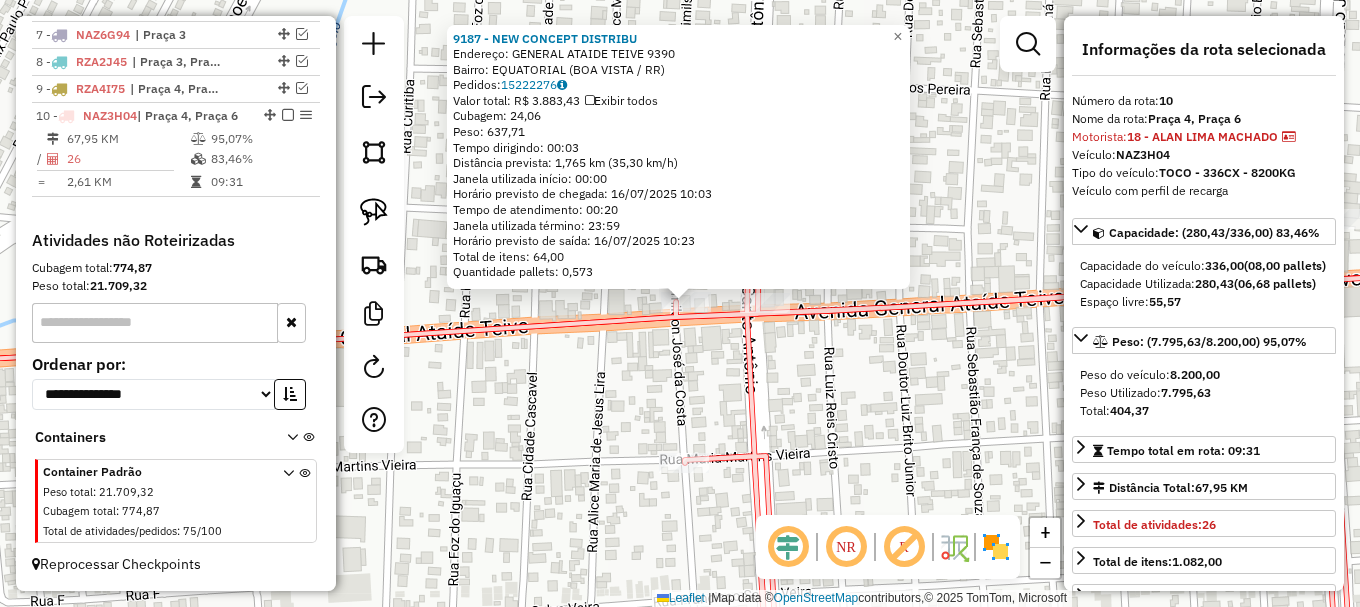 drag, startPoint x: 949, startPoint y: 332, endPoint x: 640, endPoint y: 340, distance: 309.10355 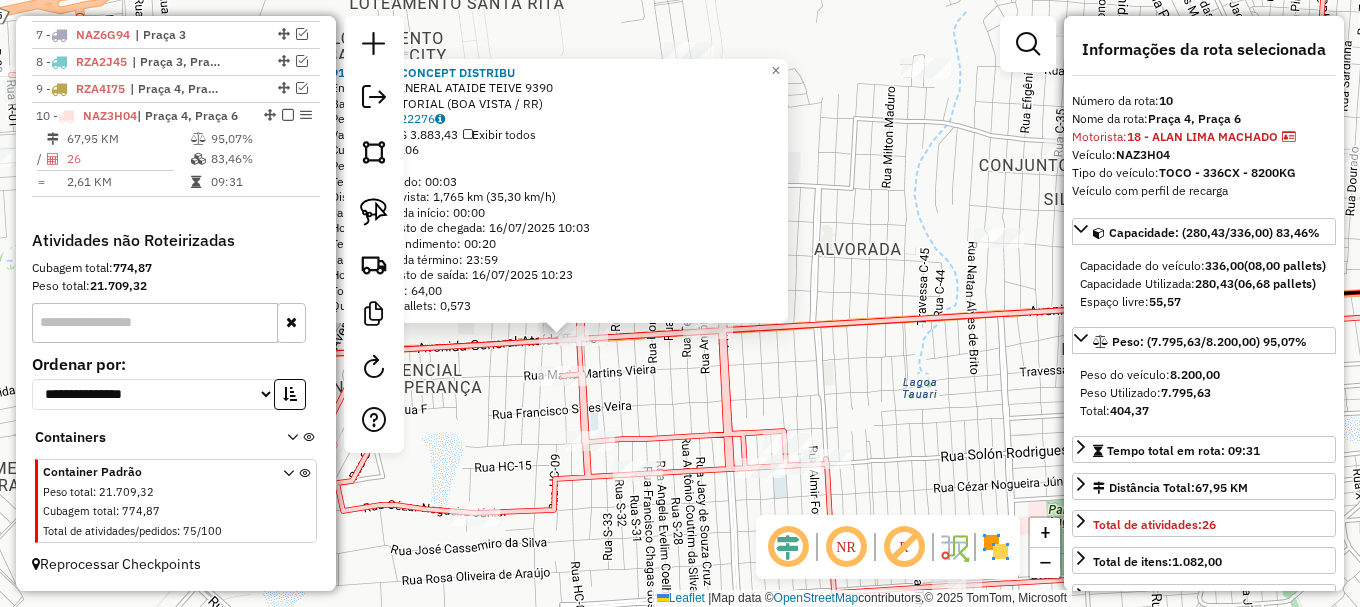 click on "9187 - [FIRST] [LAST] [LAST]  Endereço:  GENERAL ATAIDE TEIVE 9390   Bairro: EQUATORIAL ([CITY] / RR)   Pedidos:  15222276   Valor total: R$ 3.883,43   Exibir todos   Cubagem: 24,06  Peso: 637,71  Tempo dirigindo: 00:03   Distância prevista: 1,765 km (35,30 km/h)   Janela utilizada início: 00:00   Horário previsto de chegada: 16/07/2025 10:03   Tempo de atendimento: 00:20   Janela utilizada término: 23:59   Horário previsto de saída: 16/07/2025 10:23   Total de itens: 64,00   Quantidade pallets: 0,573  × Janela de atendimento Grade de atendimento Capacidade Transportadoras Veículos Cliente Pedidos  Rotas Selecione os dias de semana para filtrar as janelas de atendimento  Seg   Ter   Qua   Qui   Sex   Sáb   Dom  Informe o período da janela de atendimento: De: Até:  Filtrar exatamente a janela do cliente  Considerar janela de atendimento padrão  Selecione os dias de semana para filtrar as grades de atendimento  Seg   Ter   Qua   Qui   Sex   Sáb   Dom   Peso mínimo:   Peso máximo:   De:   De:" 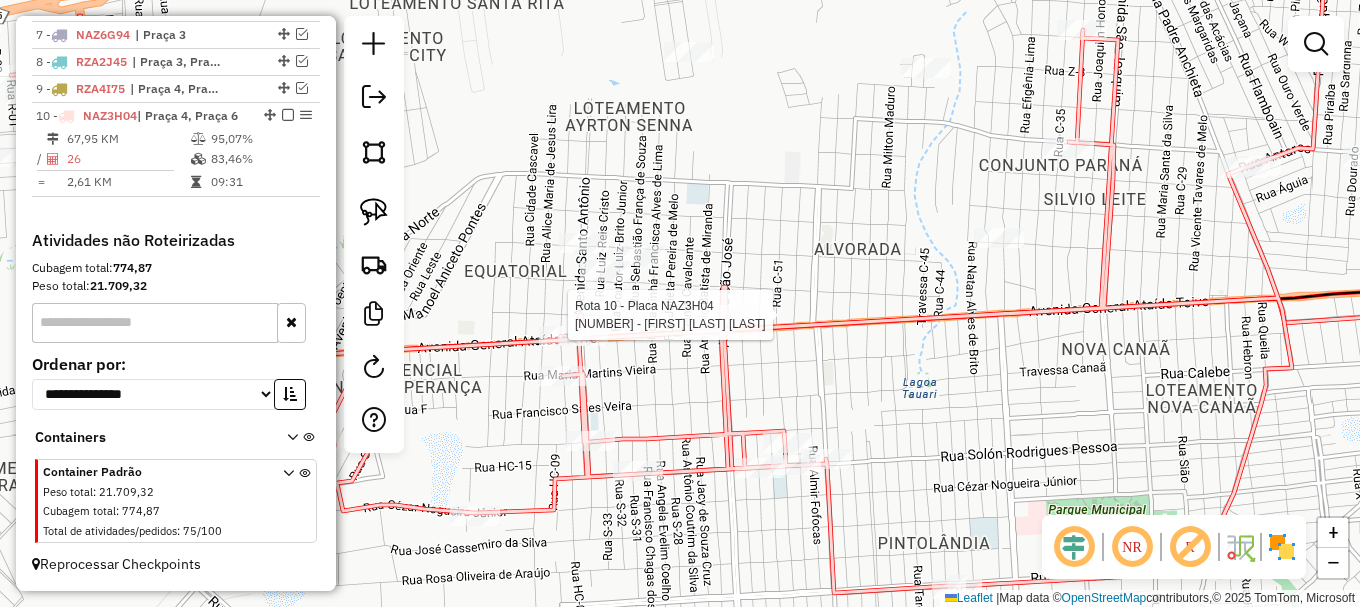 select on "**********" 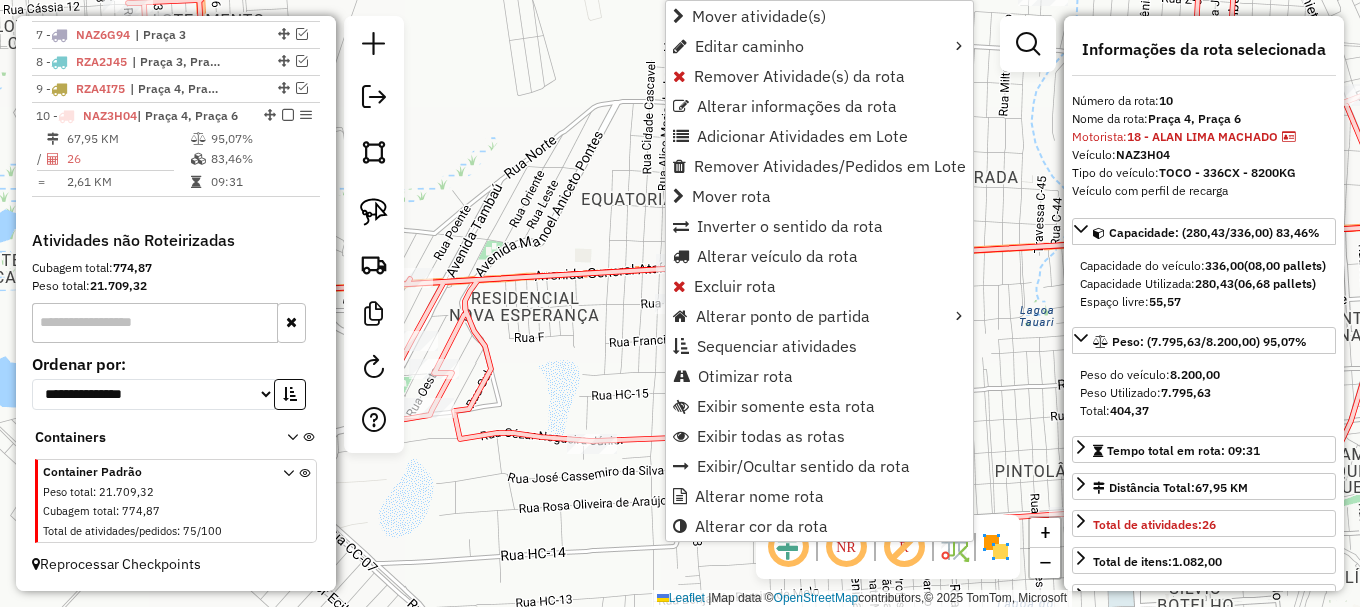 click on "Remover Atividade(s) da rota" at bounding box center [799, 76] 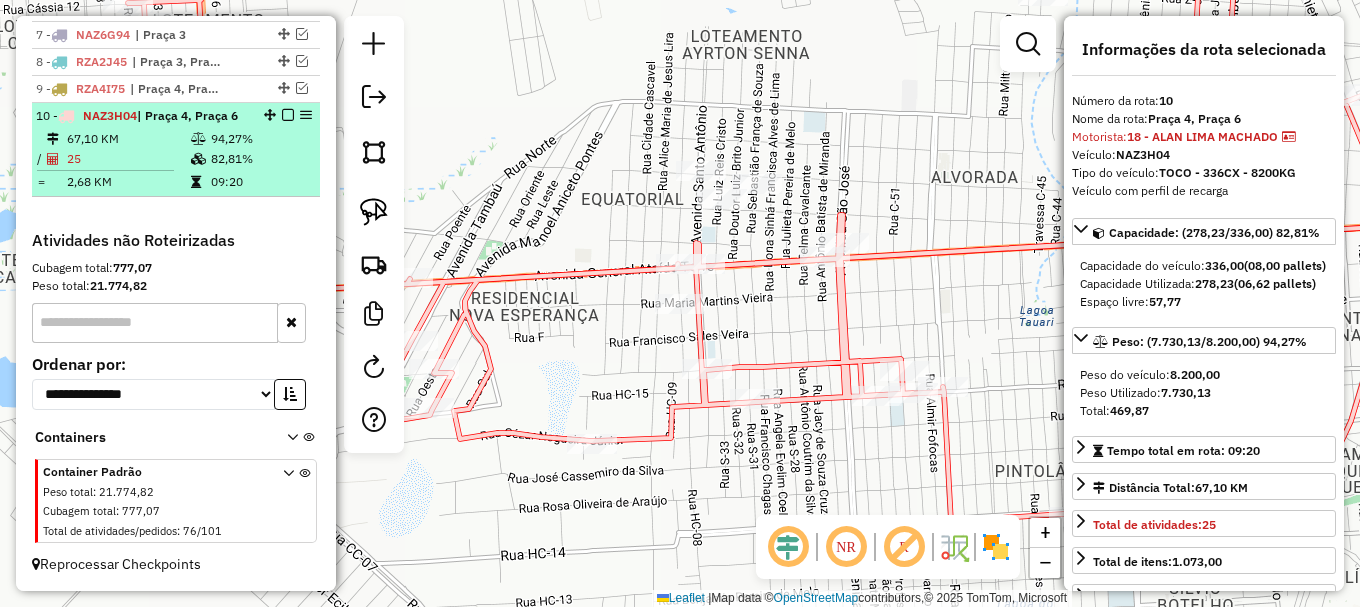 click at bounding box center (288, 115) 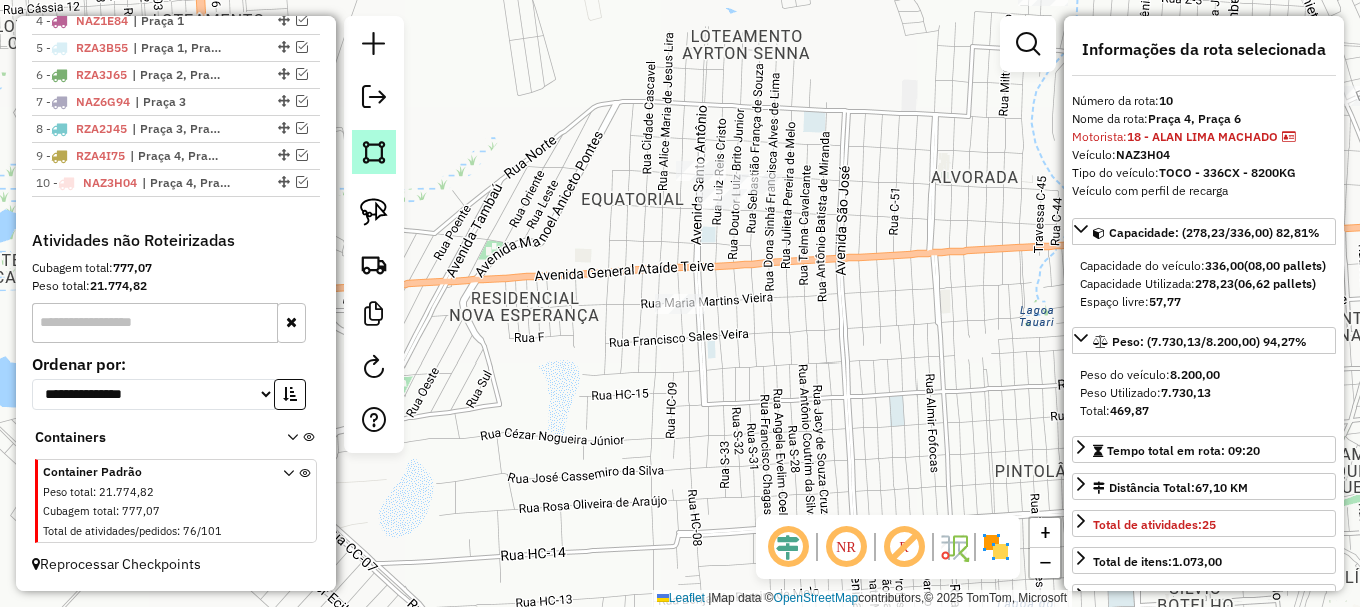 scroll, scrollTop: 881, scrollLeft: 0, axis: vertical 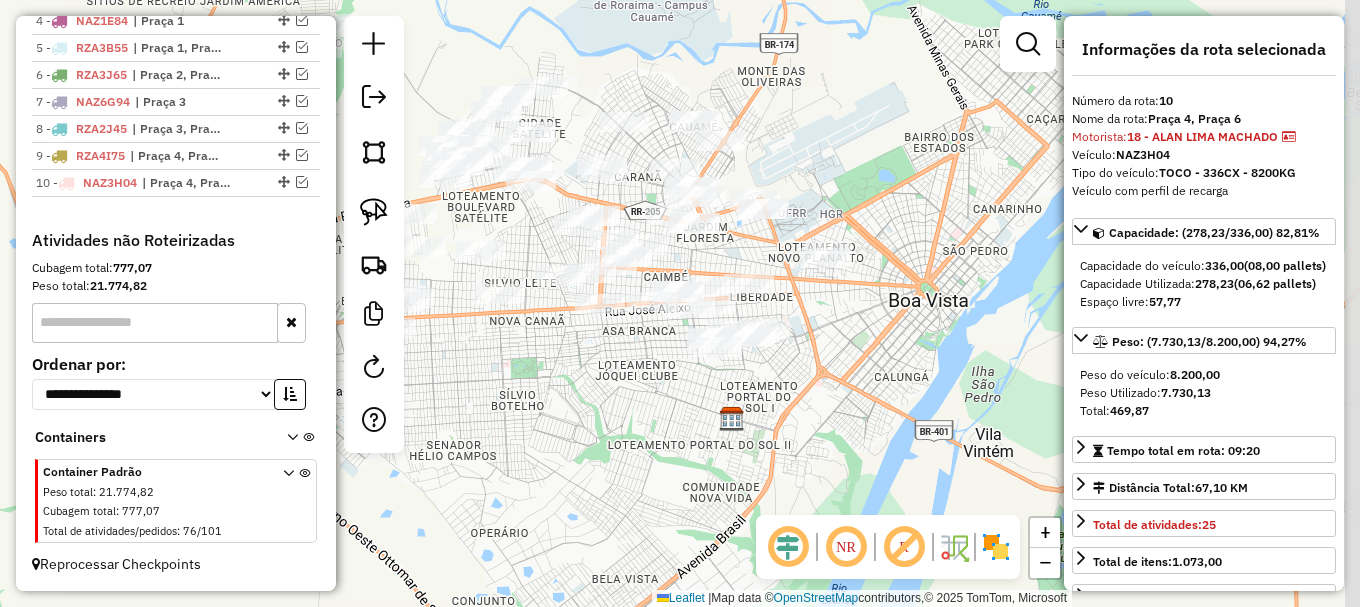 drag, startPoint x: 837, startPoint y: 322, endPoint x: 597, endPoint y: 396, distance: 251.14935 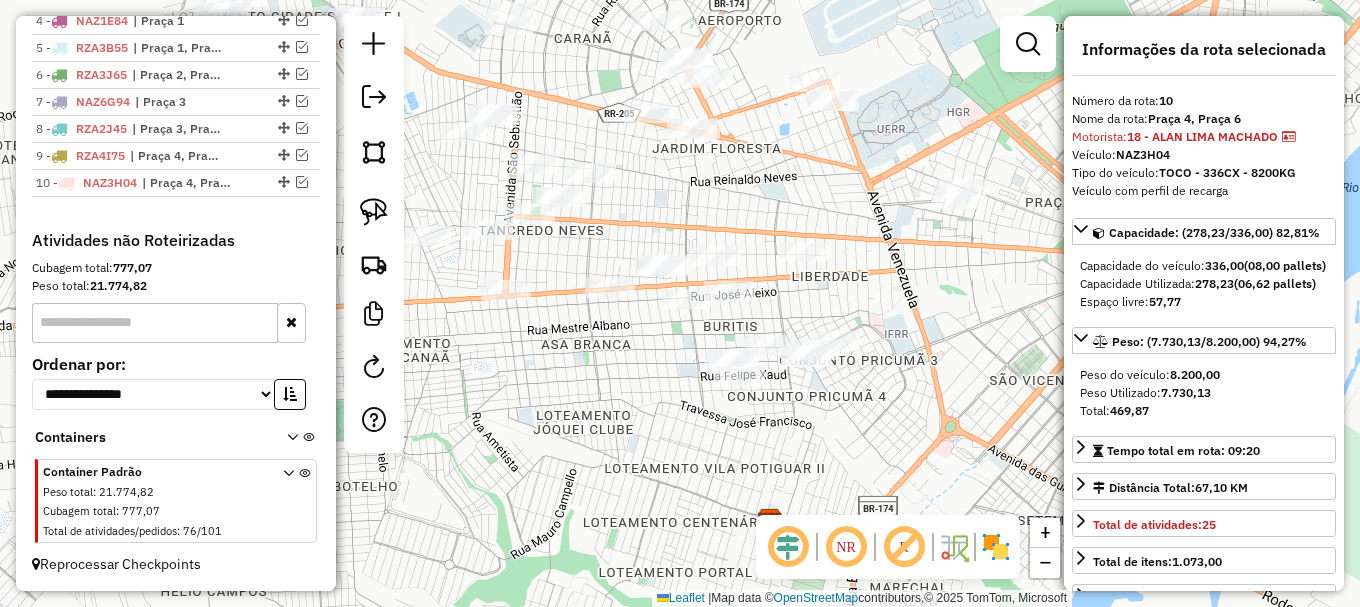 click 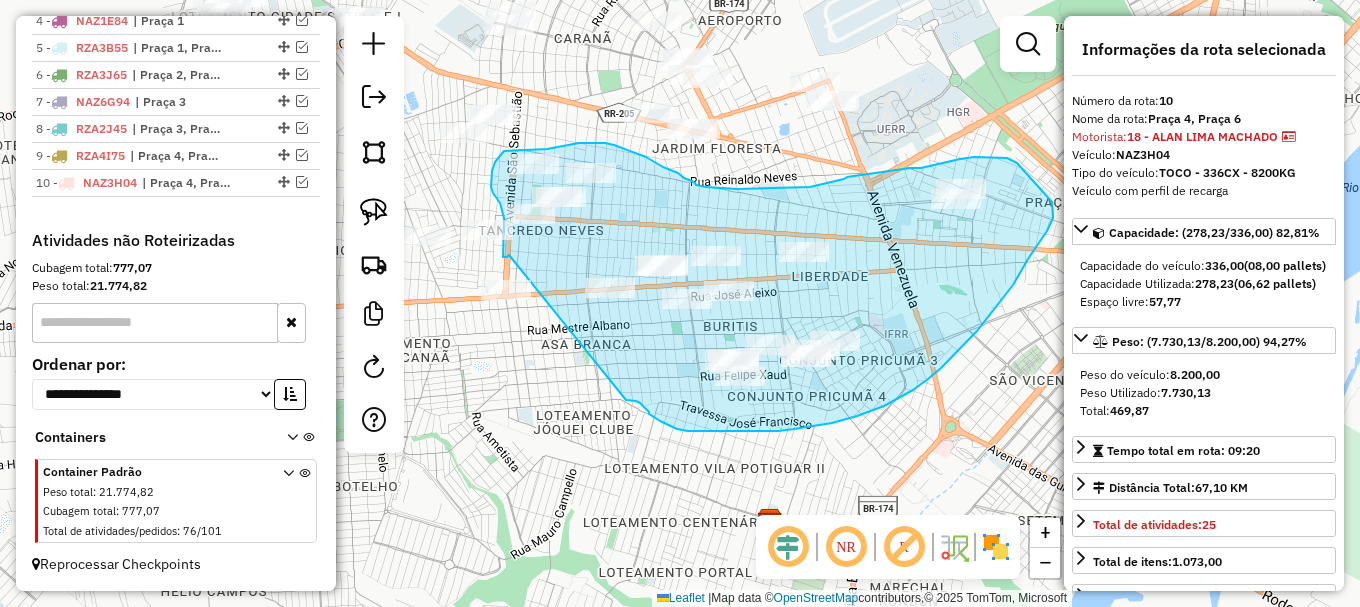 drag, startPoint x: 628, startPoint y: 400, endPoint x: 509, endPoint y: 255, distance: 187.57932 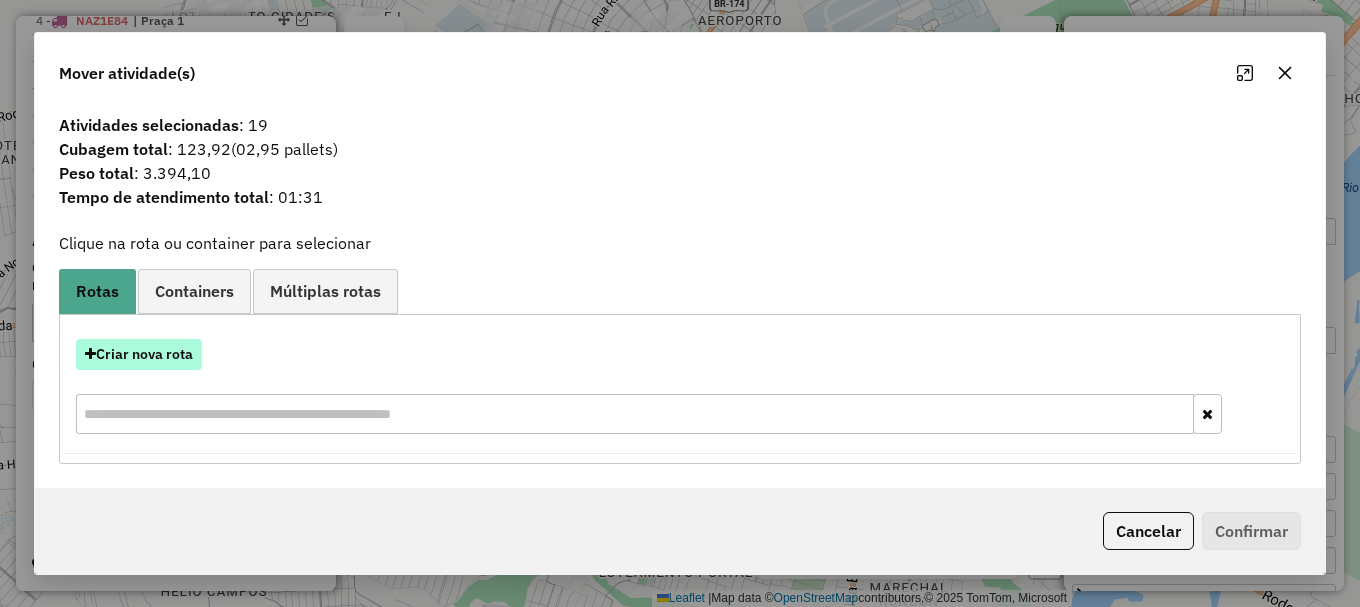 click on "Criar nova rota" at bounding box center [139, 354] 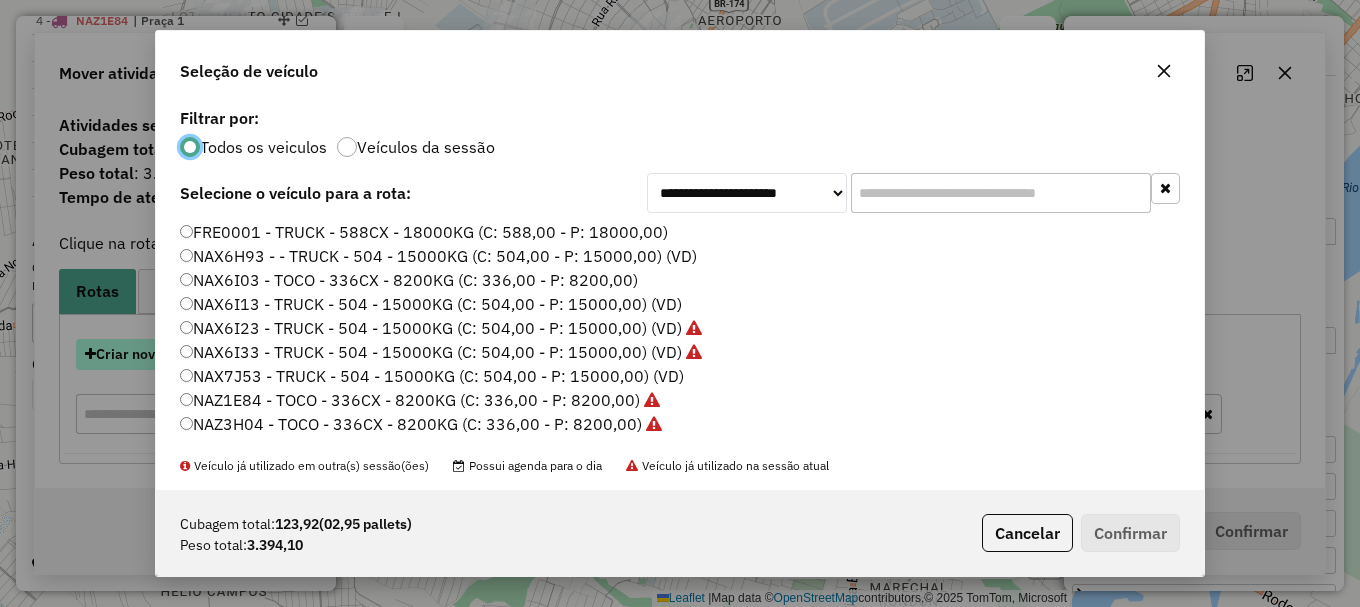 scroll, scrollTop: 11, scrollLeft: 6, axis: both 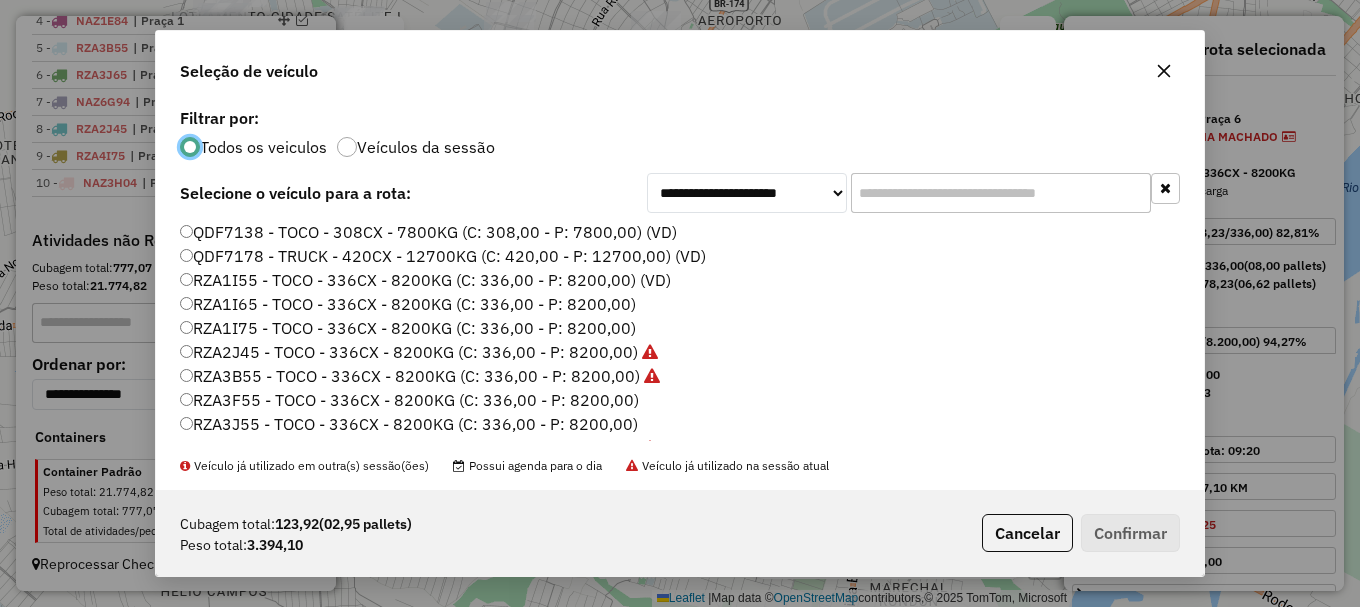 click on "RZA3F55 - TOCO - 336CX - 8200KG (C: 336,00 - P: 8200,00)" 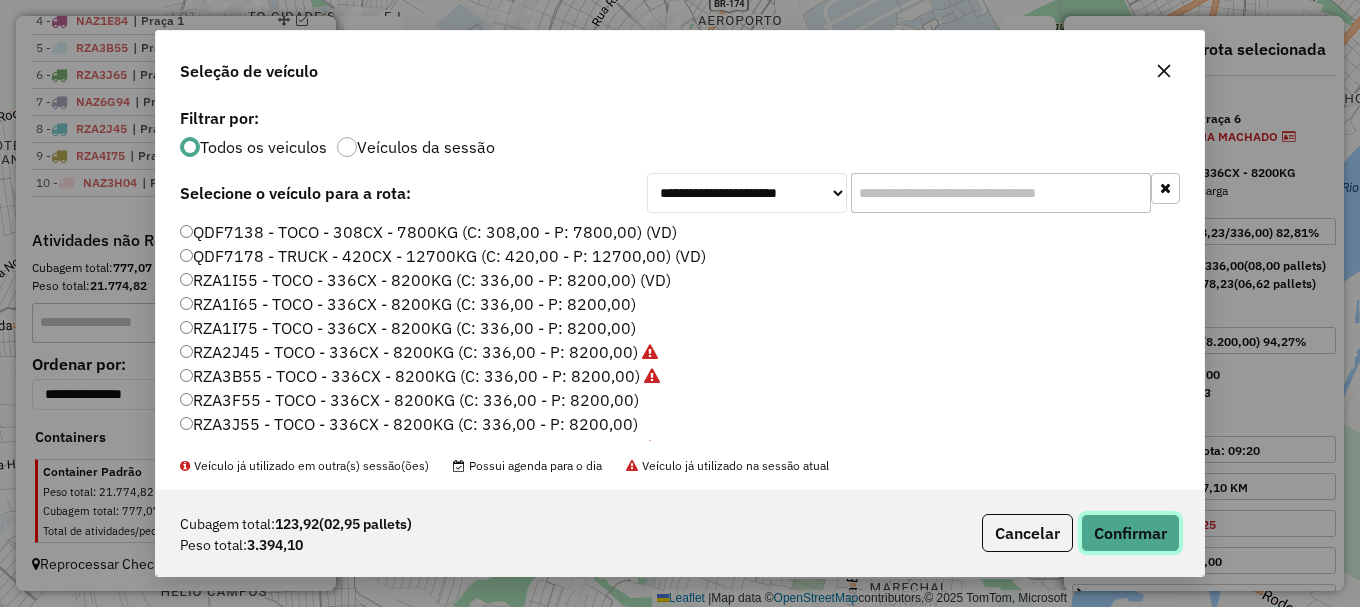 click on "Confirmar" 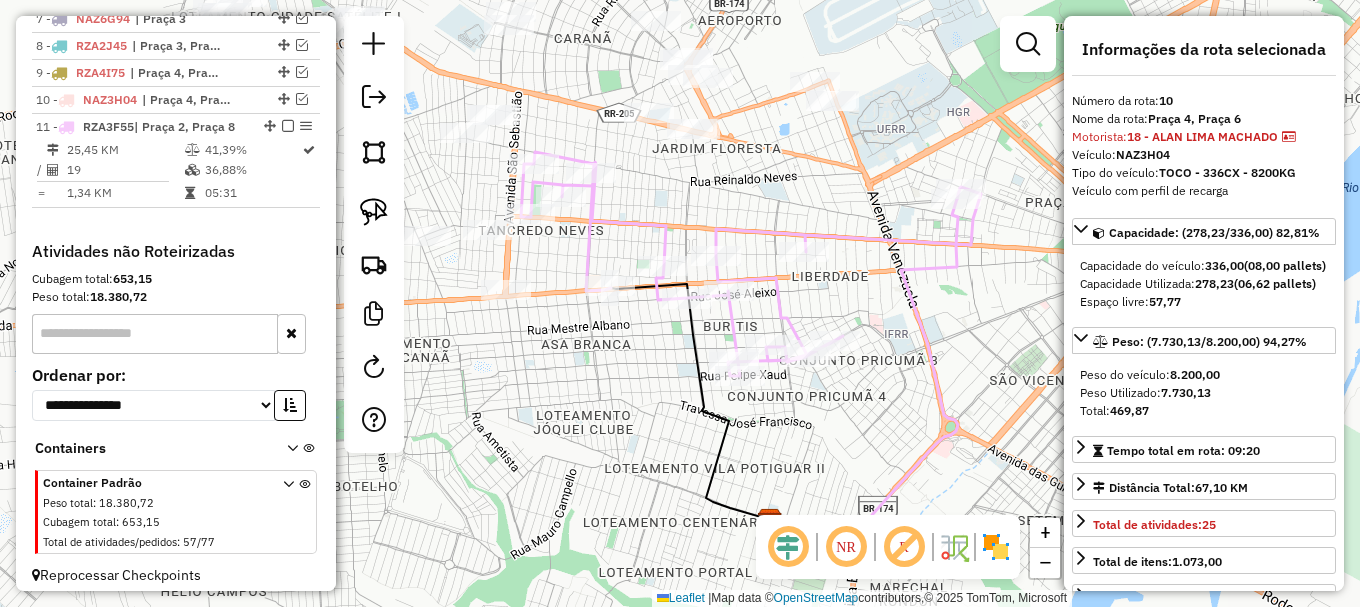 scroll, scrollTop: 975, scrollLeft: 0, axis: vertical 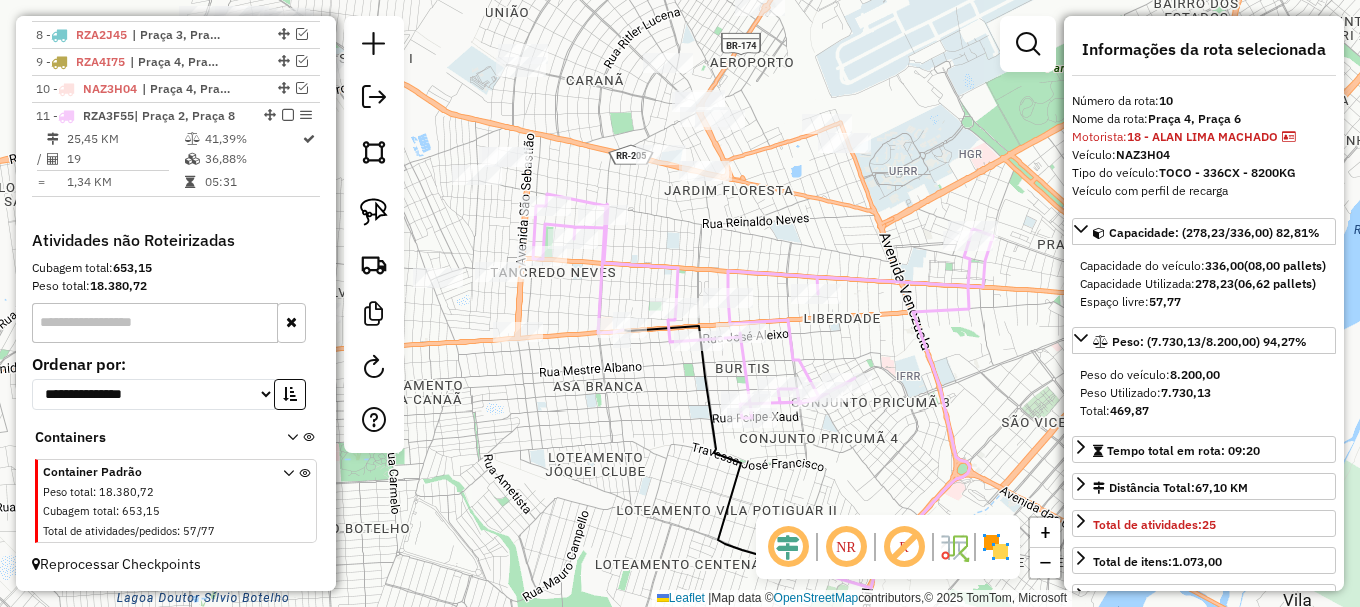 drag, startPoint x: 689, startPoint y: 233, endPoint x: 695, endPoint y: 268, distance: 35.510563 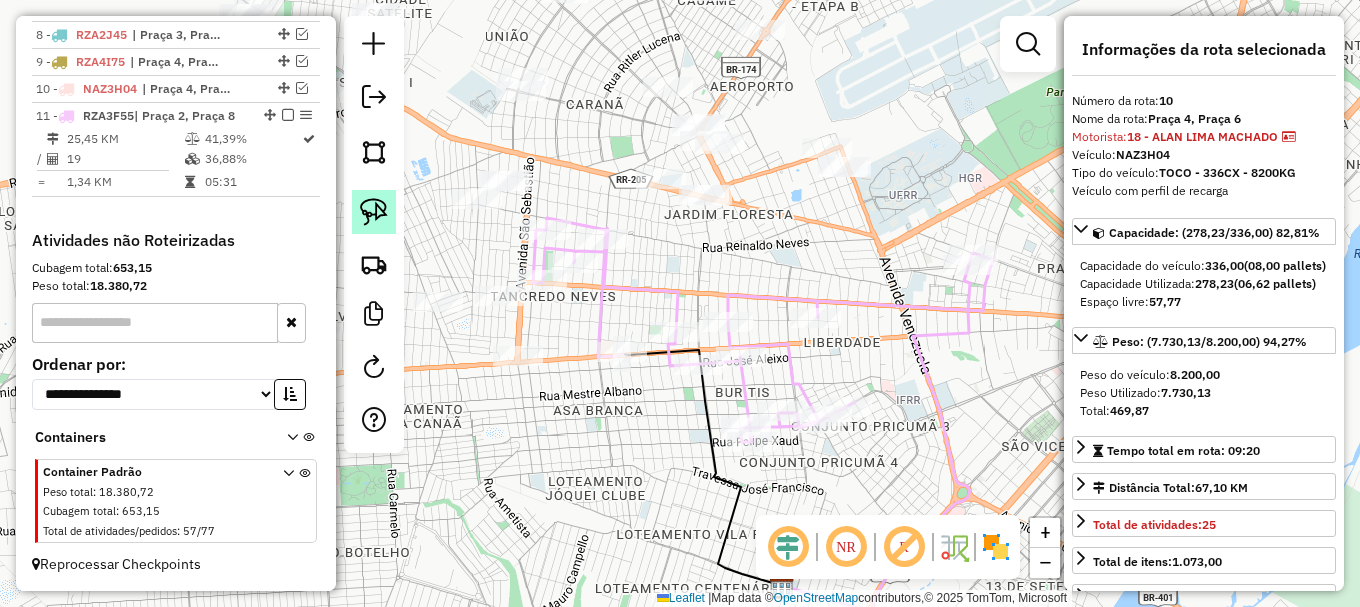 click 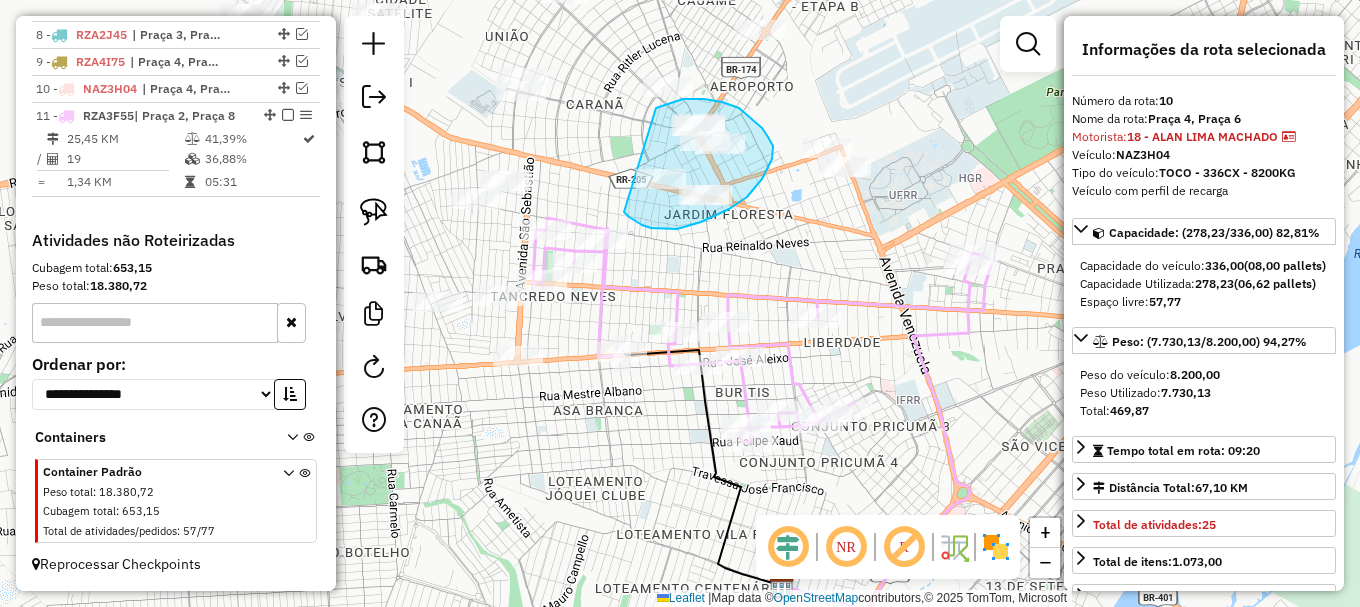 drag, startPoint x: 633, startPoint y: 219, endPoint x: 644, endPoint y: 117, distance: 102.59142 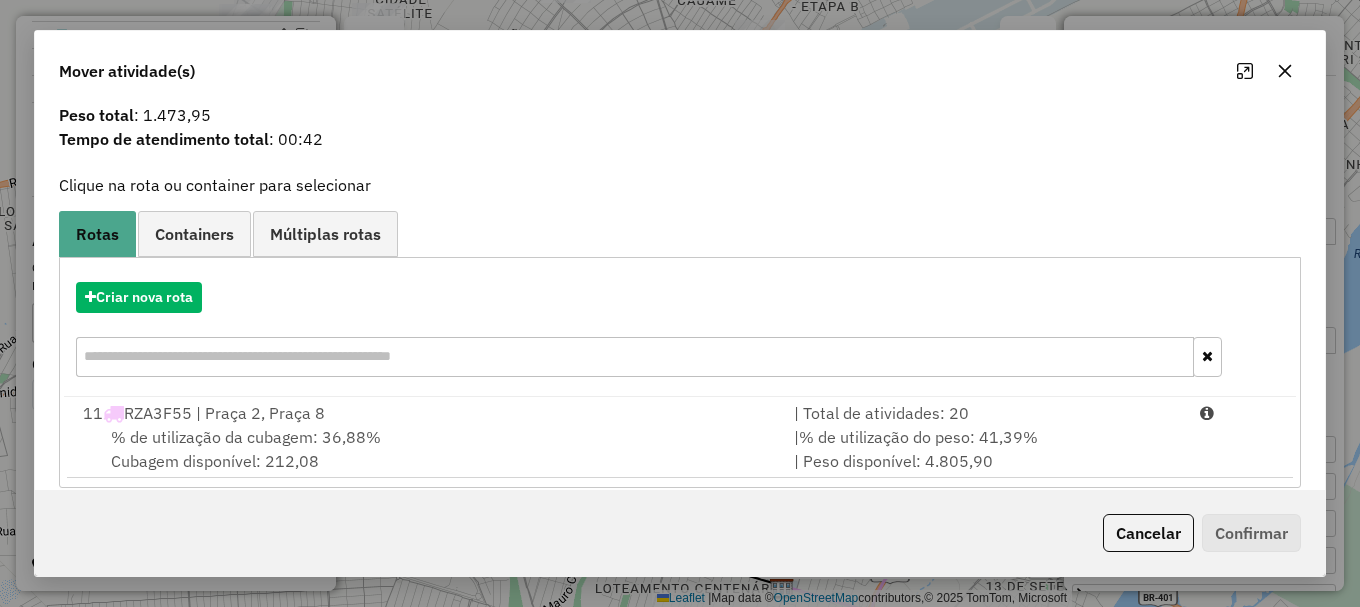 scroll, scrollTop: 78, scrollLeft: 0, axis: vertical 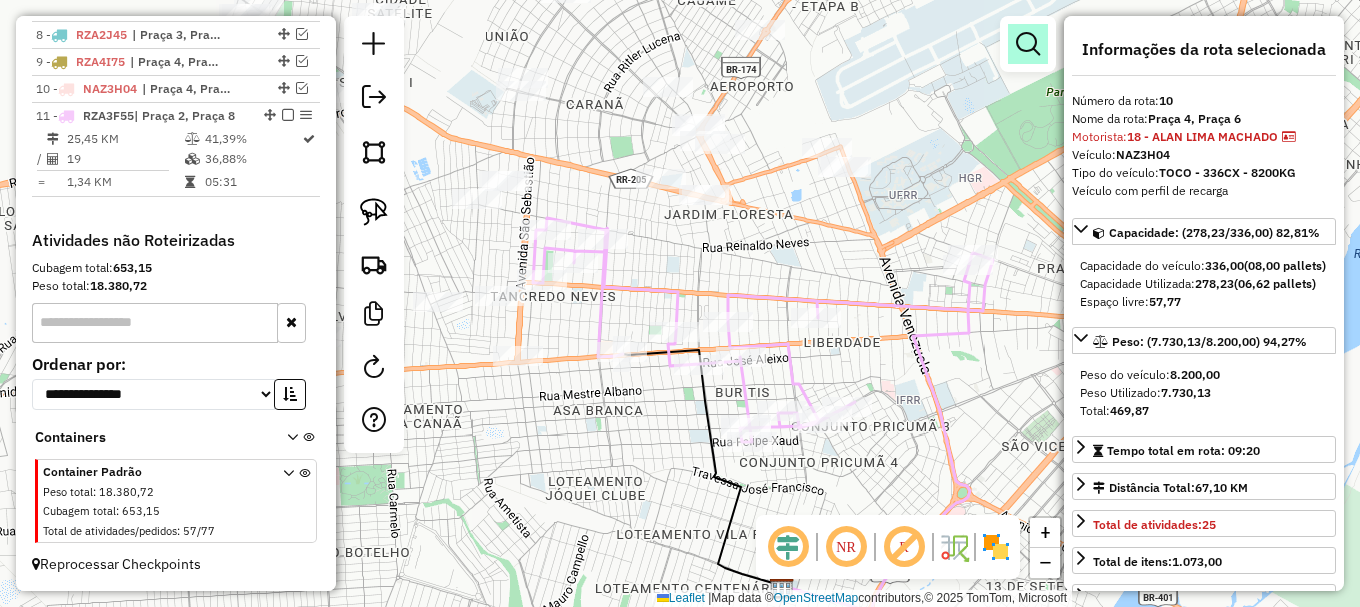 click at bounding box center (1028, 44) 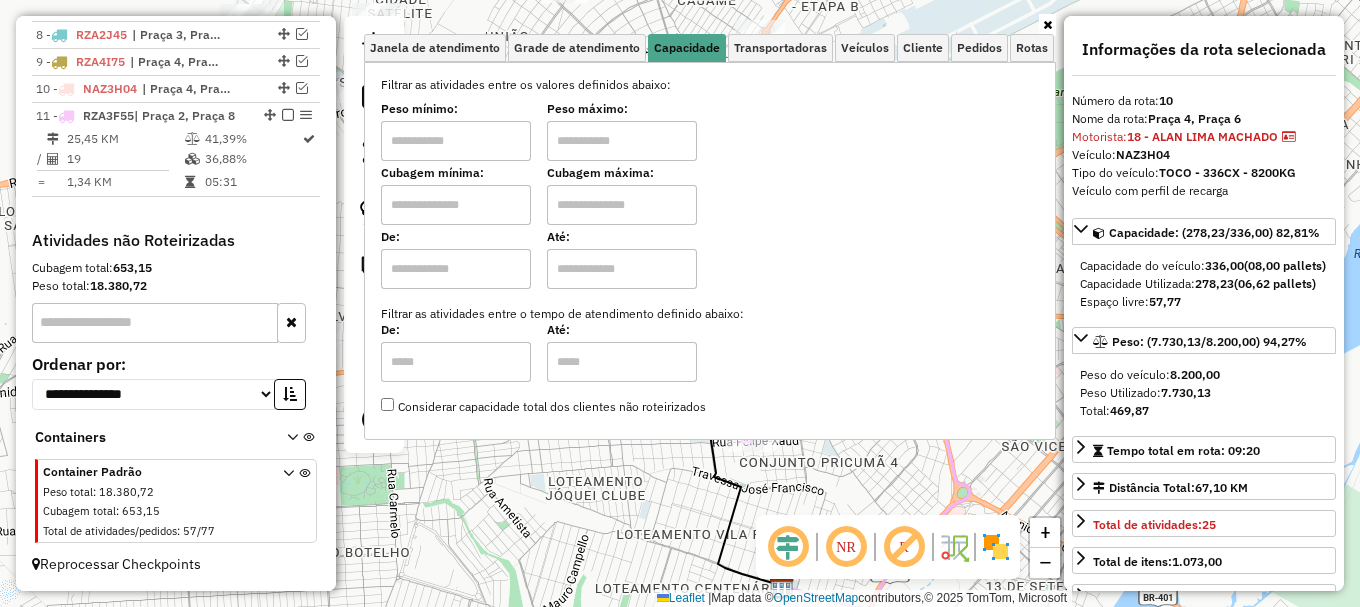 click at bounding box center [456, 205] 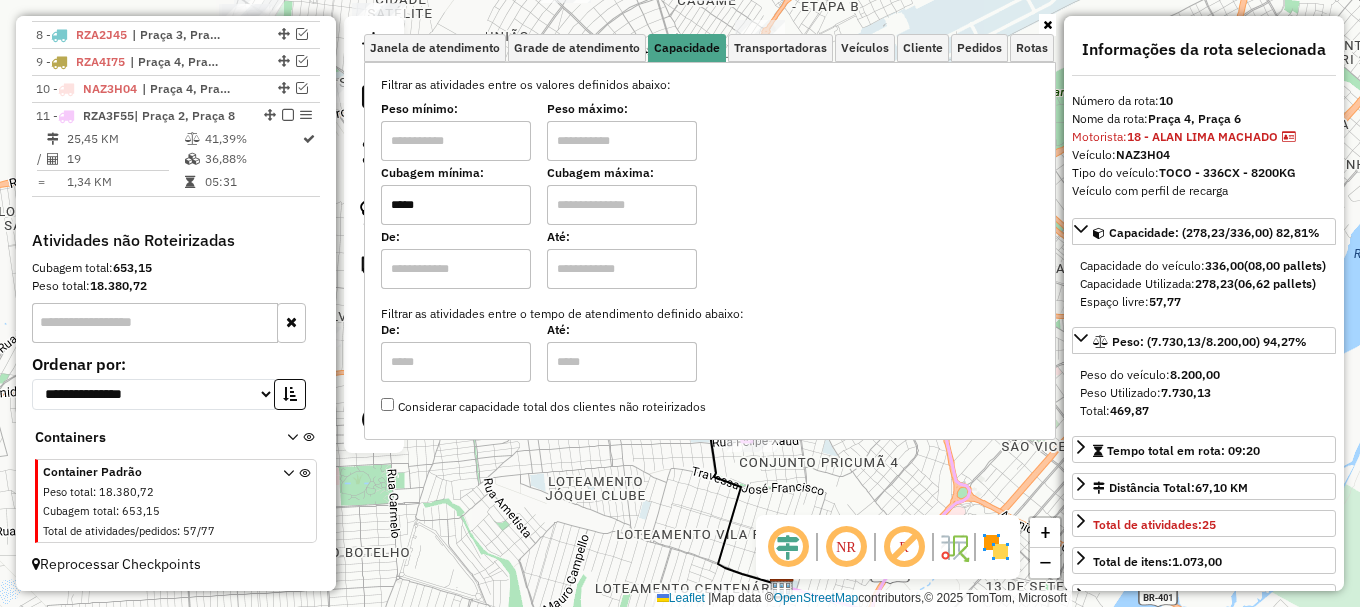 click at bounding box center [622, 205] 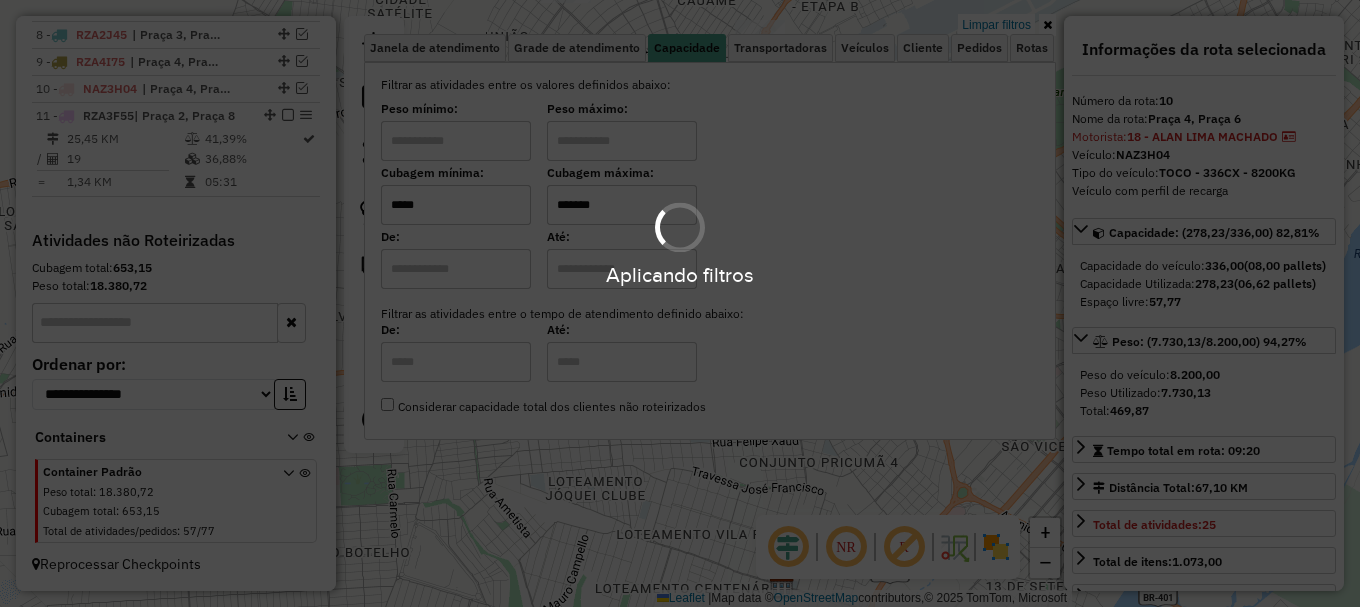 click on "Aplicando filtros" at bounding box center [680, 303] 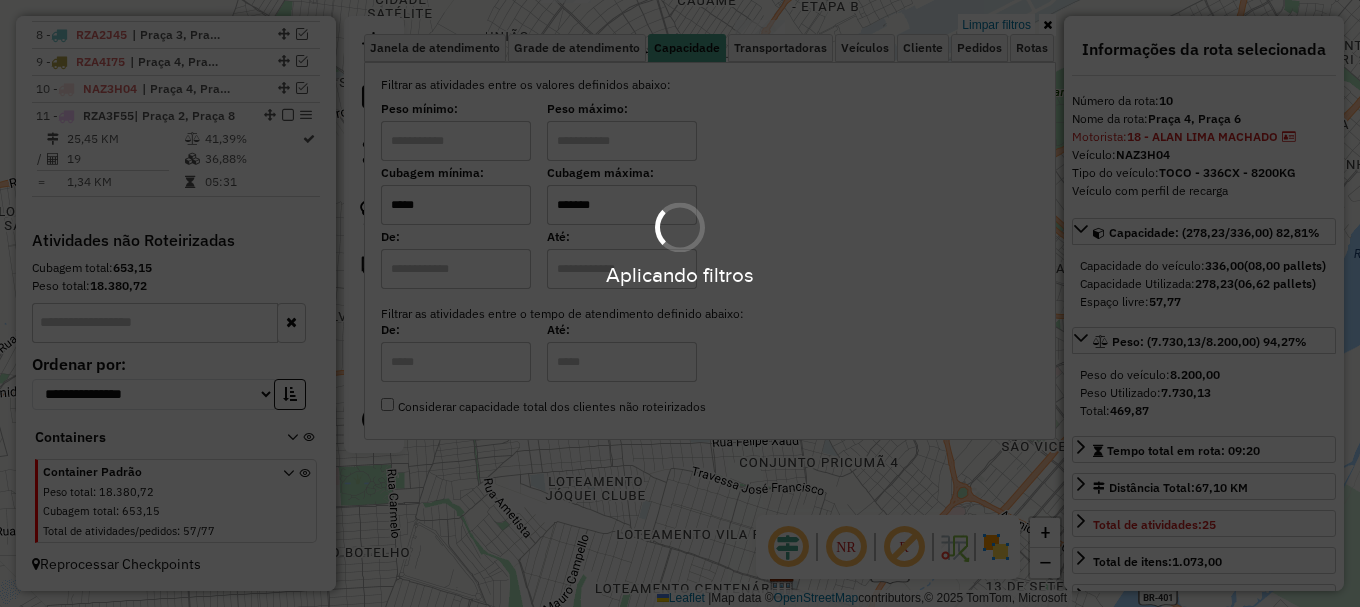 click on "Aplicando filtros  Pop-up bloqueado!  Seu navegador bloqueou automáticamente a abertura de uma nova janela.   Acesse as configurações e adicione o endereço do sistema a lista de permissão.   Fechar  Informações da Sessão 966016 - 16/07/2025     Criação: 15/07/2025 19:54   Depósito:  Amascol - [CITY]  Total de rotas:  11  Distância Total:  5.714,63 km  Tempo total:  192:49  Custo total:  R$ 17.893,86  Valor total:  R$ 830.733,97  - Total roteirizado:  R$ 703.077,74  - Total não roteirizado:  R$ 127.656,23  Total de Atividades Roteirizadas:  269  Total de Pedidos Roteirizados:  379  Peso total roteirizado:  100.902,43  Cubagem total roteirizado:  3.612,46  Total de Atividades não Roteirizadas:  57  Total de Pedidos não Roteirizados:  77 Total de caixas por viagem:  3.612,46 /   11 =  328,41 Média de Atividades por viagem:  269 /   11 =  24,45 Ocupação média da frota:  91,90%   Rotas vários dias:  2  Clientes Priorizados NR:  0  Transportadoras  Rotas  Recargas: 4   Ver rotas   1 -" at bounding box center (680, 303) 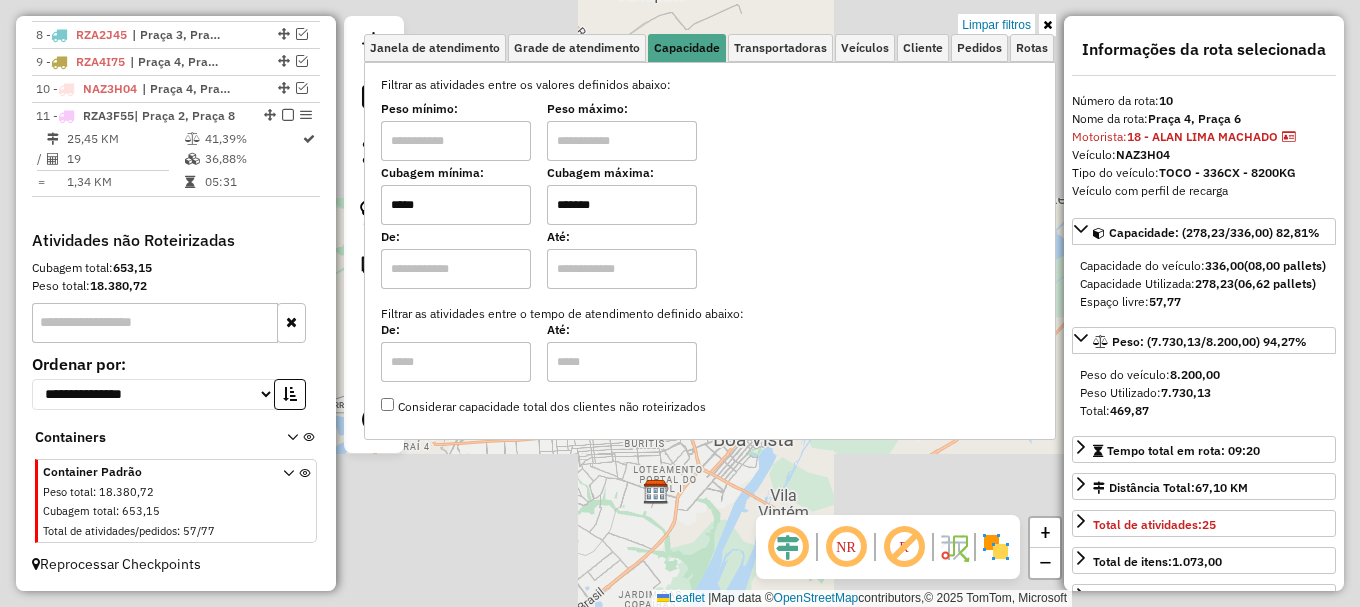click 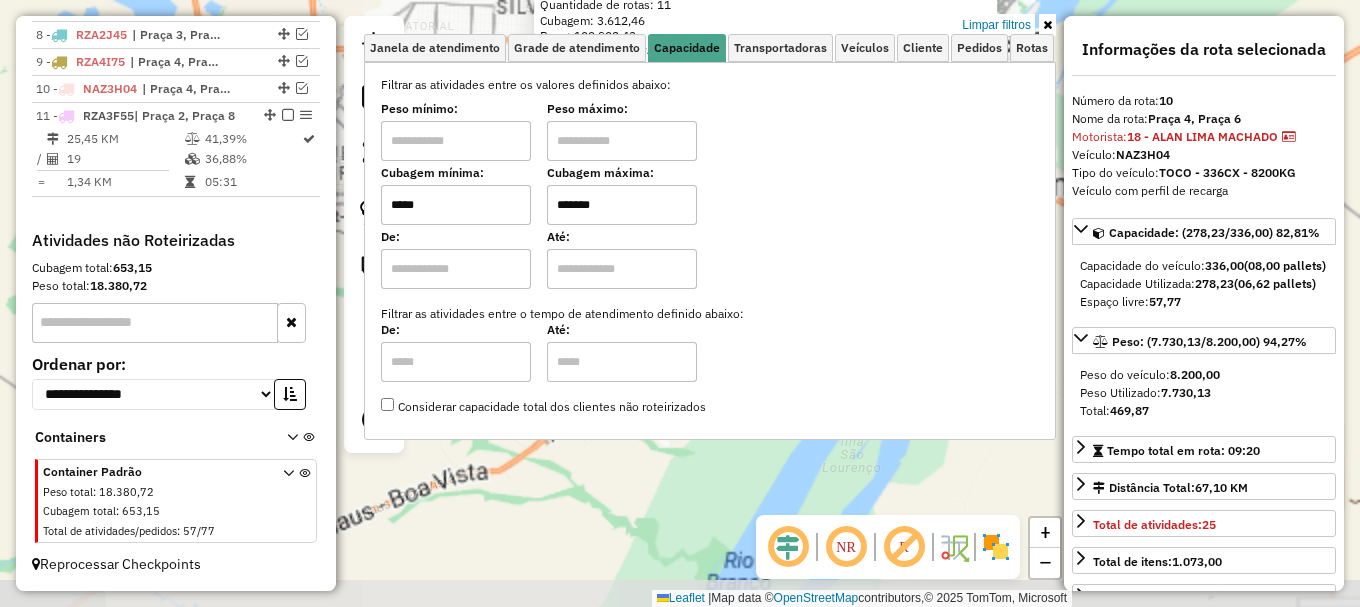 click on "Amascol - Boa Vista  Quantidade de rotas: 11   Cubagem: 3.612,46  Peso: 100.902,43  Valor: R$ 703.077,74   Custo: R$ 17.893,86  Global.Jornada: 192:49  Distância prevista: 5.714,63 KM  × Limpar filtros Janela de atendimento Grade de atendimento Capacidade Transportadoras Veículos Cliente Pedidos  Rotas Selecione os dias de semana para filtrar as janelas de atendimento  Seg   Ter   Qua   Qui   Sex   Sáb   Dom  Informe o período da janela de atendimento: De: Até:  Filtrar exatamente a janela do cliente  Considerar janela de atendimento padrão  Selecione os dias de semana para filtrar as grades de atendimento  Seg   Ter   Qua   Qui   Sex   Sáb   Dom   Considerar clientes sem dia de atendimento cadastrado  Clientes fora do dia de atendimento selecionado Filtrar as atividades entre os valores definidos abaixo:  Peso mínimo:   Peso máximo:   Cubagem mínima:  *****  Cubagem máxima:  *******  De:   Até:  Filtrar as atividades entre o tempo de atendimento definido abaixo:  De:   Até:  Transportadora: De:" 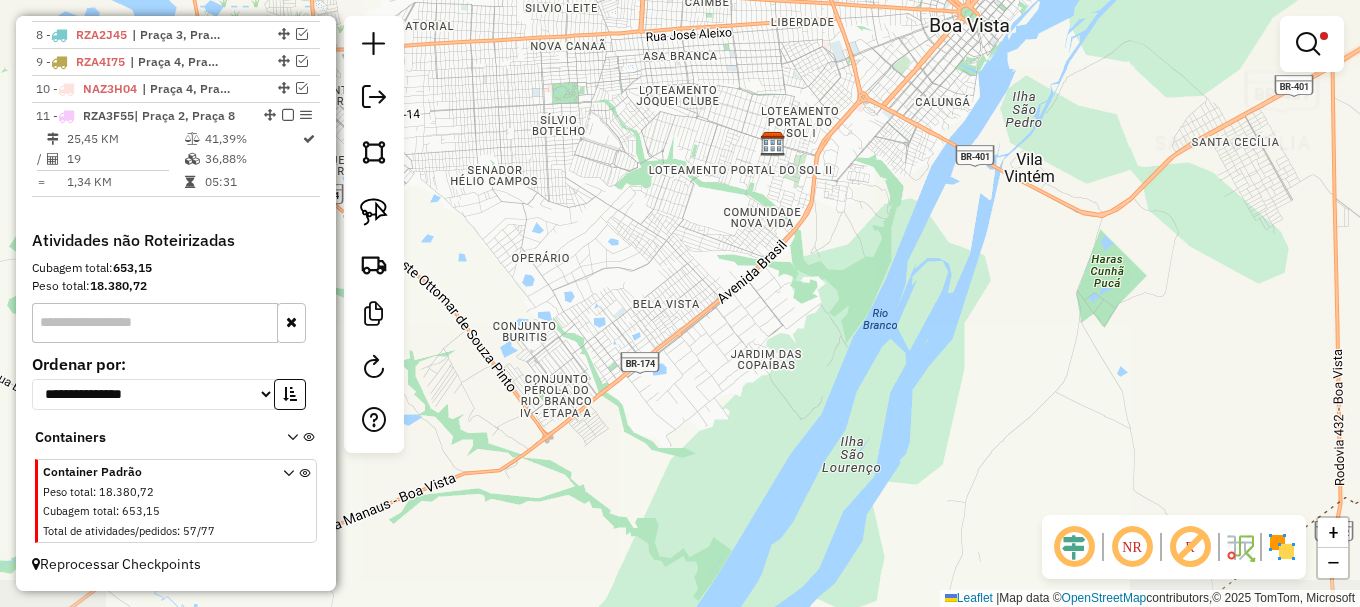click on "Amascol - Boa Vista  Quantidade de rotas: 11   Cubagem: 3.612,46  Peso: 100.902,43  Valor: R$ 703.077,74   Custo: R$ 17.893,86  Global.Jornada: 192:49  Distância prevista: 5.714,63 KM  × Limpar filtros Janela de atendimento Grade de atendimento Capacidade Transportadoras Veículos Cliente Pedidos  Rotas Selecione os dias de semana para filtrar as janelas de atendimento  Seg   Ter   Qua   Qui   Sex   Sáb   Dom  Informe o período da janela de atendimento: De: Até:  Filtrar exatamente a janela do cliente  Considerar janela de atendimento padrão  Selecione os dias de semana para filtrar as grades de atendimento  Seg   Ter   Qua   Qui   Sex   Sáb   Dom   Considerar clientes sem dia de atendimento cadastrado  Clientes fora do dia de atendimento selecionado Filtrar as atividades entre os valores definidos abaixo:  Peso mínimo:   Peso máximo:   Cubagem mínima:  *****  Cubagem máxima:  *******  De:   Até:  Filtrar as atividades entre o tempo de atendimento definido abaixo:  De:   Até:  Transportadora: De:" 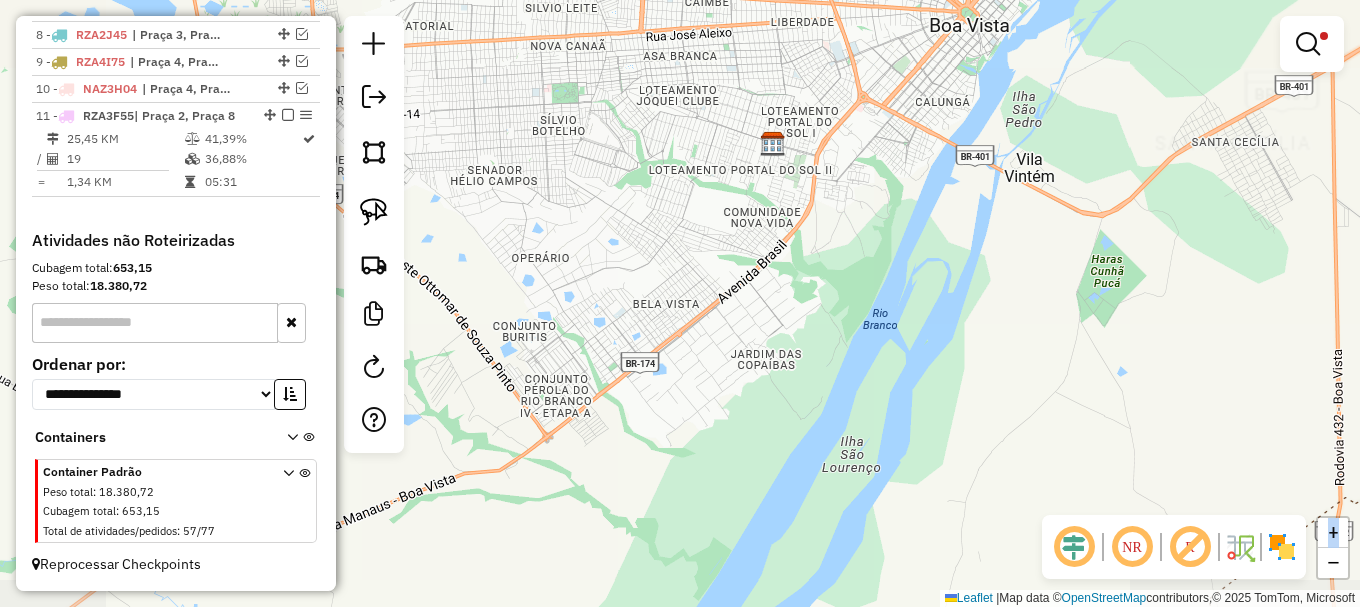 click on "Amascol - Boa Vista  Quantidade de rotas: 11   Cubagem: 3.612,46  Peso: 100.902,43  Valor: R$ 703.077,74   Custo: R$ 17.893,86  Global.Jornada: 192:49  Distância prevista: 5.714,63 KM  × Limpar filtros Janela de atendimento Grade de atendimento Capacidade Transportadoras Veículos Cliente Pedidos  Rotas Selecione os dias de semana para filtrar as janelas de atendimento  Seg   Ter   Qua   Qui   Sex   Sáb   Dom  Informe o período da janela de atendimento: De: Até:  Filtrar exatamente a janela do cliente  Considerar janela de atendimento padrão  Selecione os dias de semana para filtrar as grades de atendimento  Seg   Ter   Qua   Qui   Sex   Sáb   Dom   Considerar clientes sem dia de atendimento cadastrado  Clientes fora do dia de atendimento selecionado Filtrar as atividades entre os valores definidos abaixo:  Peso mínimo:   Peso máximo:   Cubagem mínima:  *****  Cubagem máxima:  *******  De:   Até:  Filtrar as atividades entre o tempo de atendimento definido abaixo:  De:   Até:  Transportadora: De:" 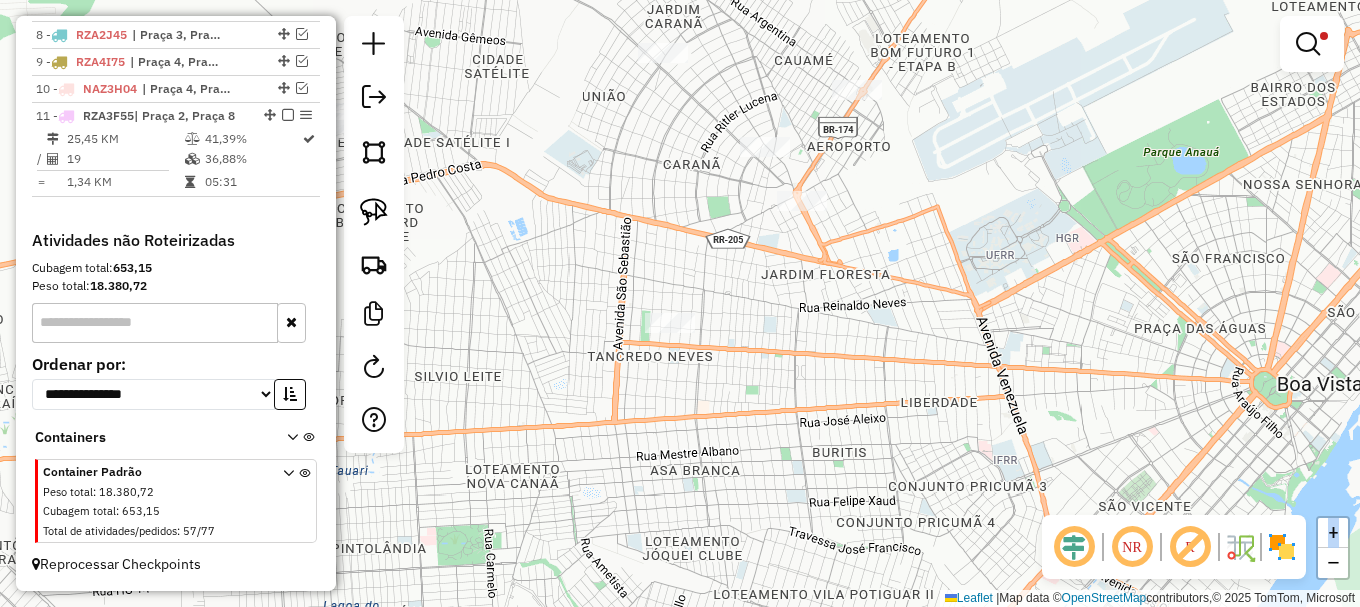 drag, startPoint x: 654, startPoint y: 192, endPoint x: 581, endPoint y: 311, distance: 139.60658 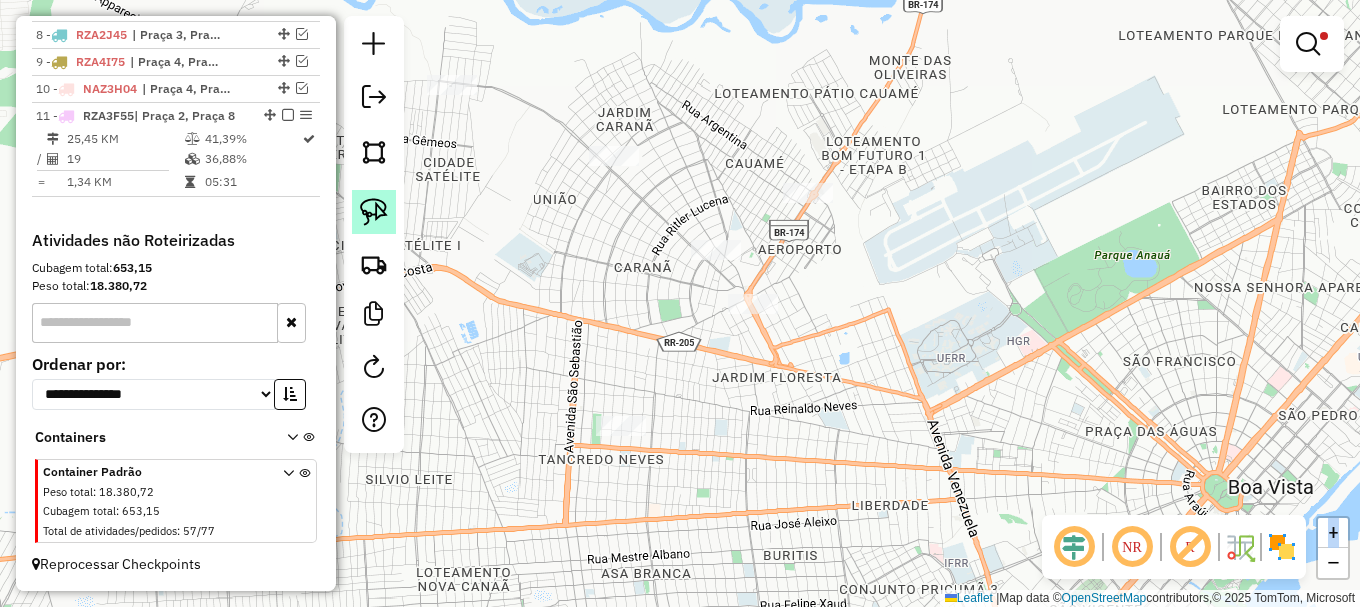 click 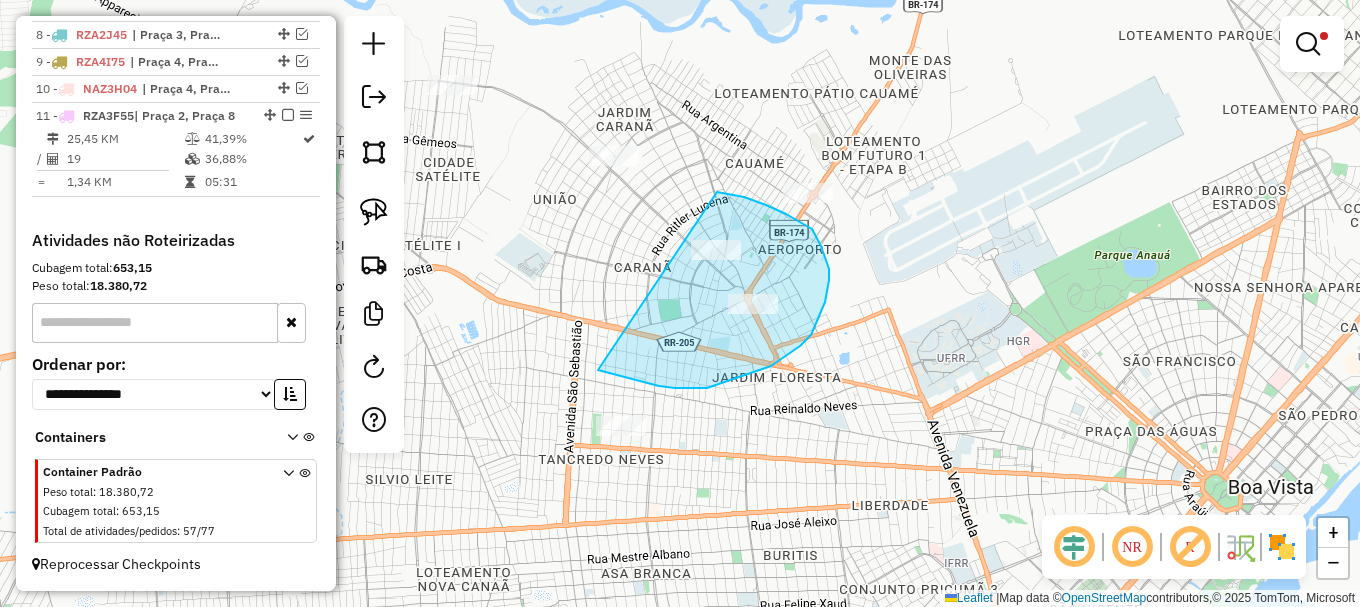 drag, startPoint x: 675, startPoint y: 388, endPoint x: 686, endPoint y: 190, distance: 198.30531 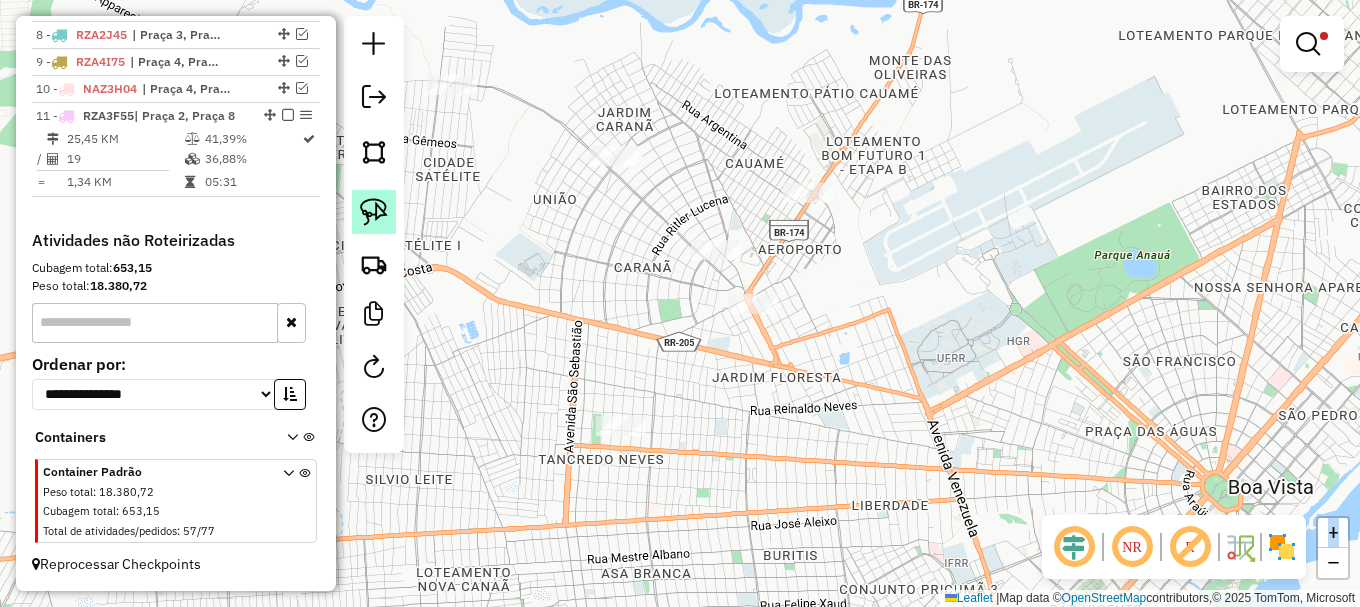 click 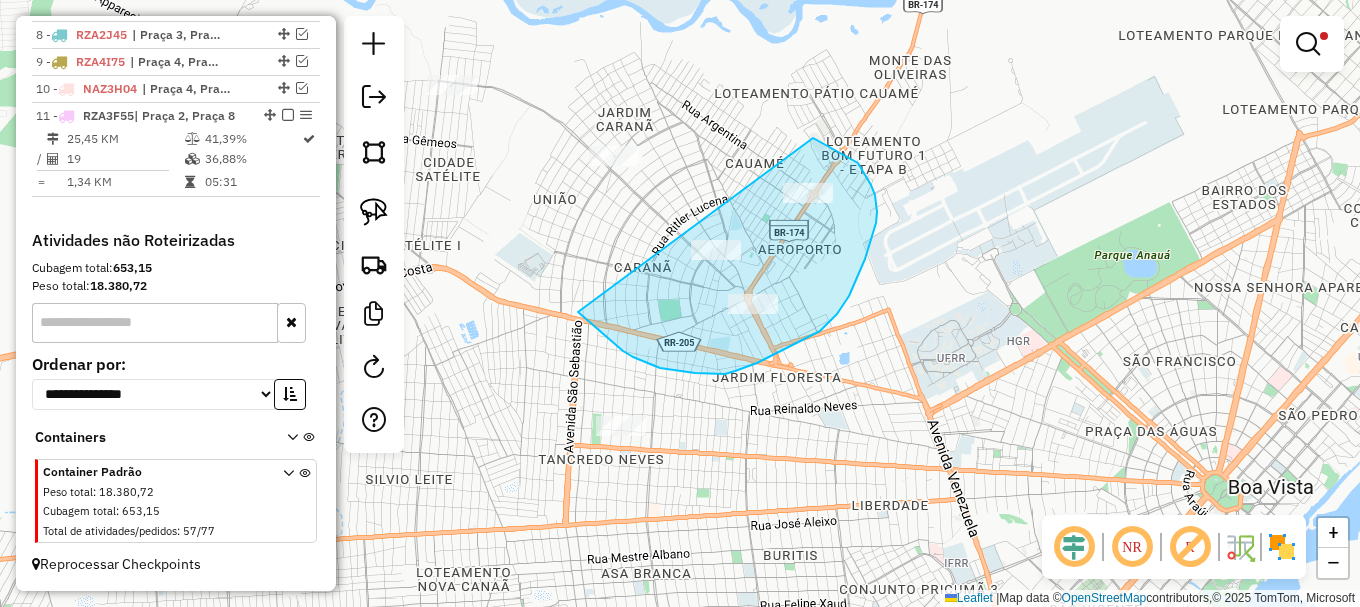 drag, startPoint x: 605, startPoint y: 336, endPoint x: 783, endPoint y: 134, distance: 269.23596 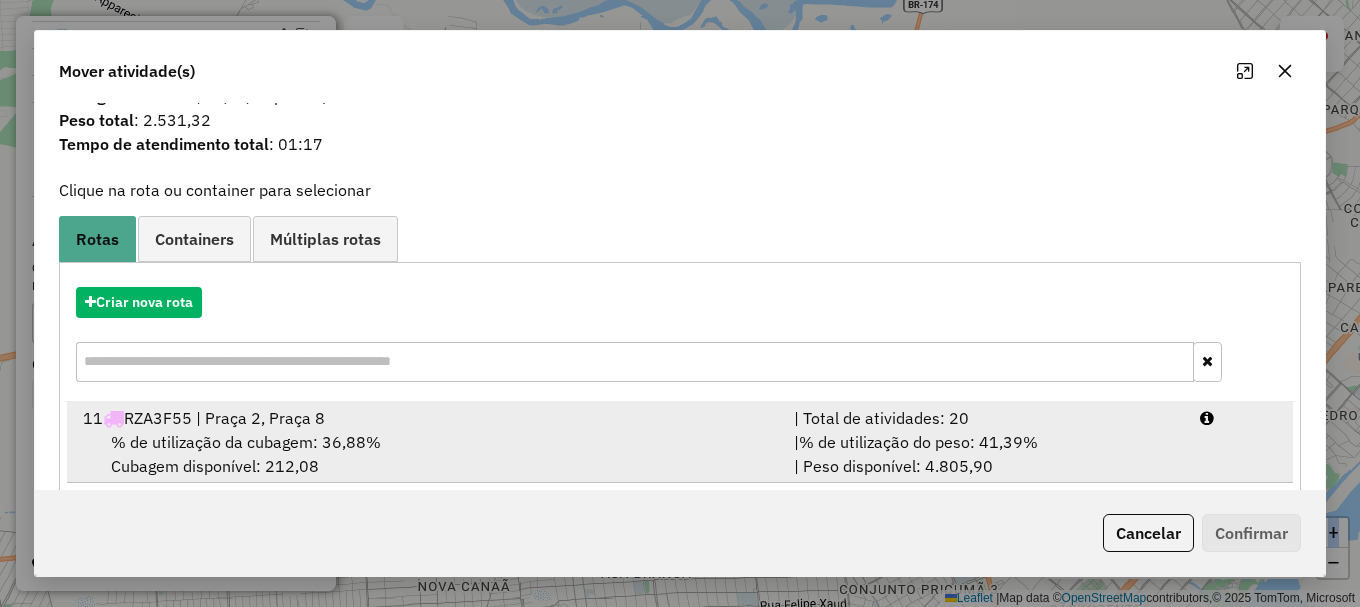scroll, scrollTop: 78, scrollLeft: 0, axis: vertical 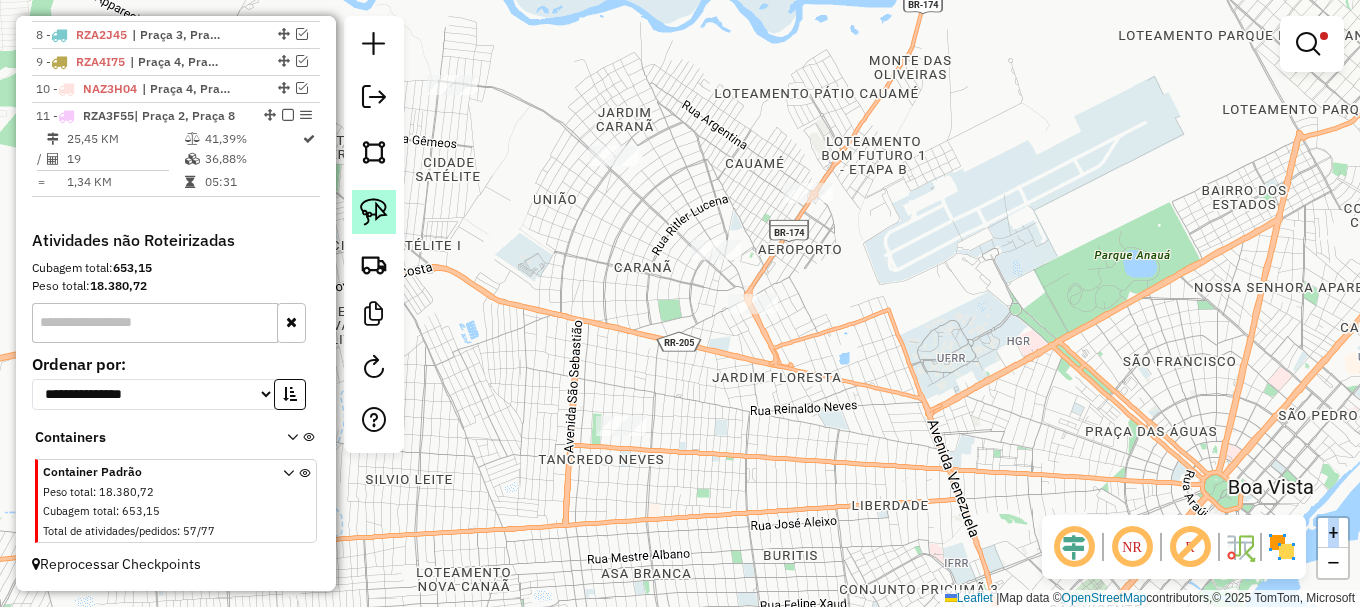 click 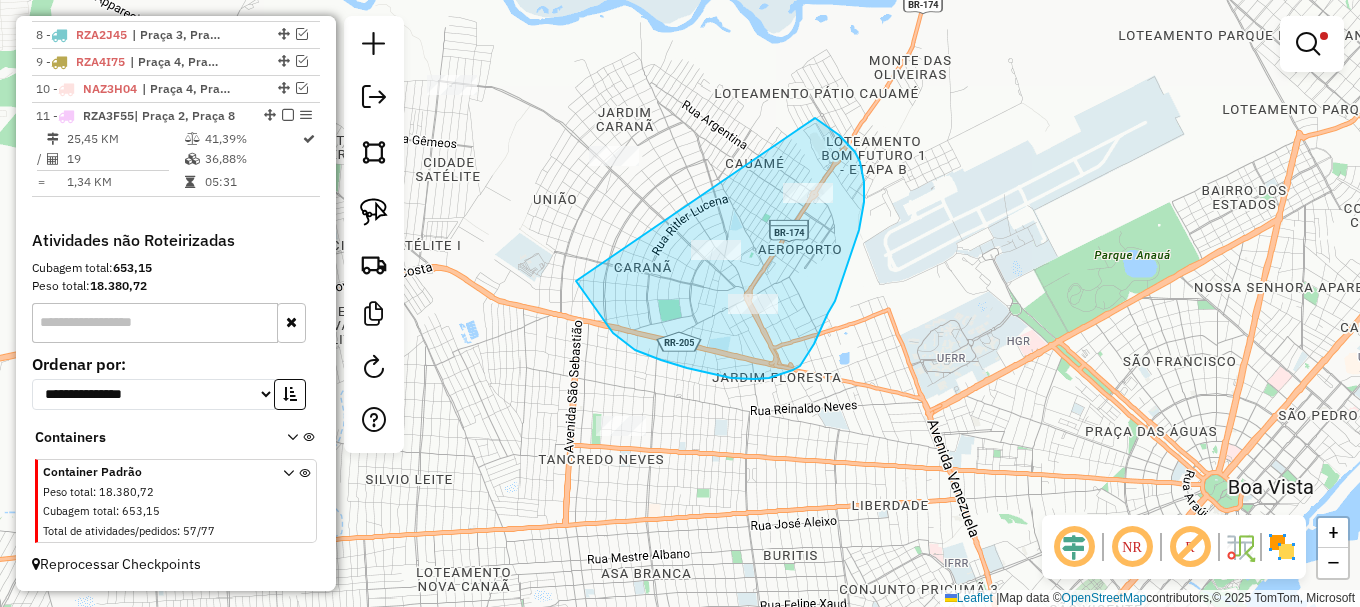 drag, startPoint x: 576, startPoint y: 281, endPoint x: 797, endPoint y: 118, distance: 274.60883 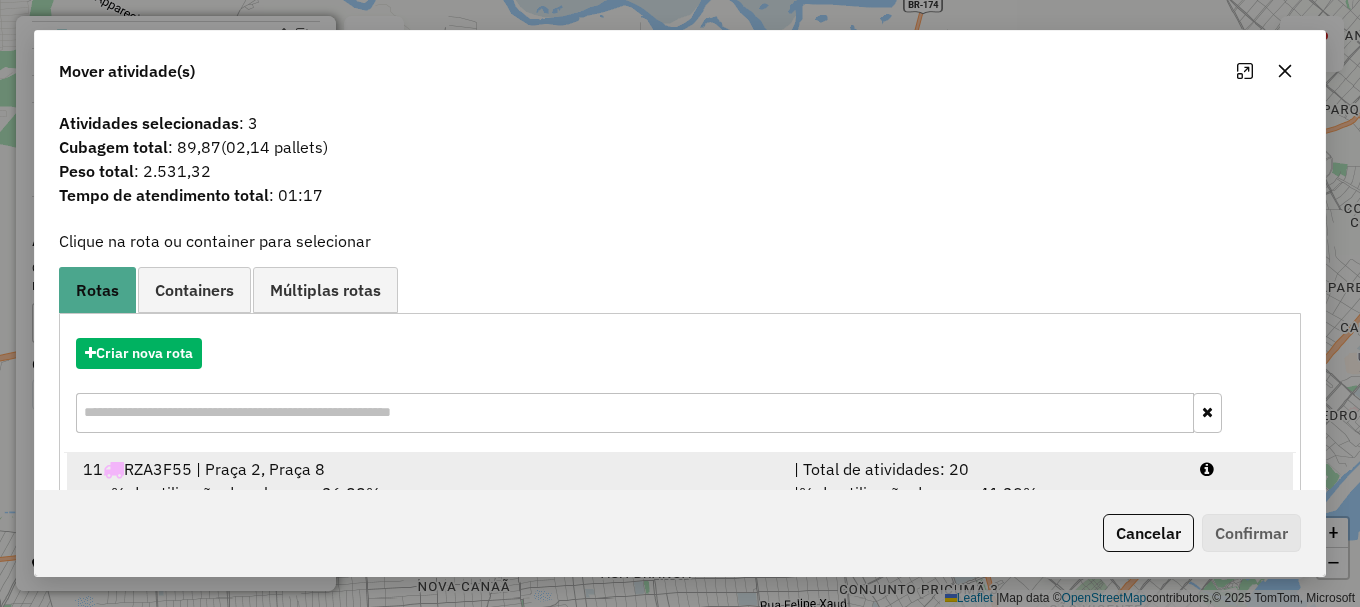 click at bounding box center [1239, 469] 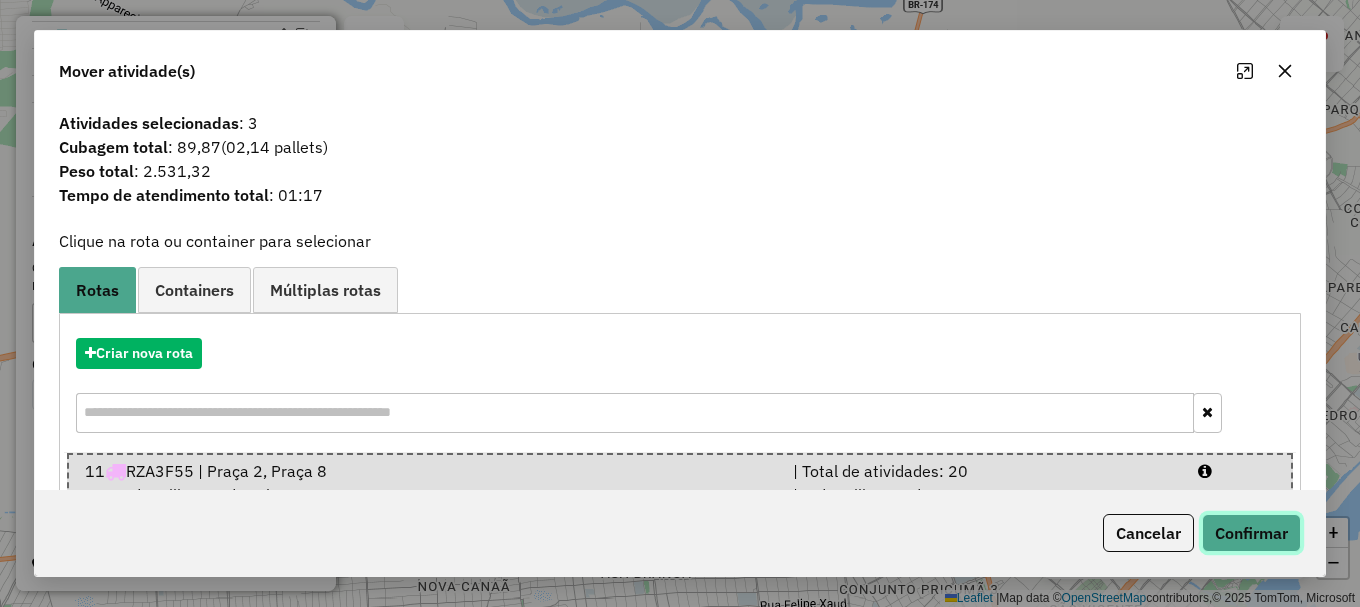 click on "Confirmar" 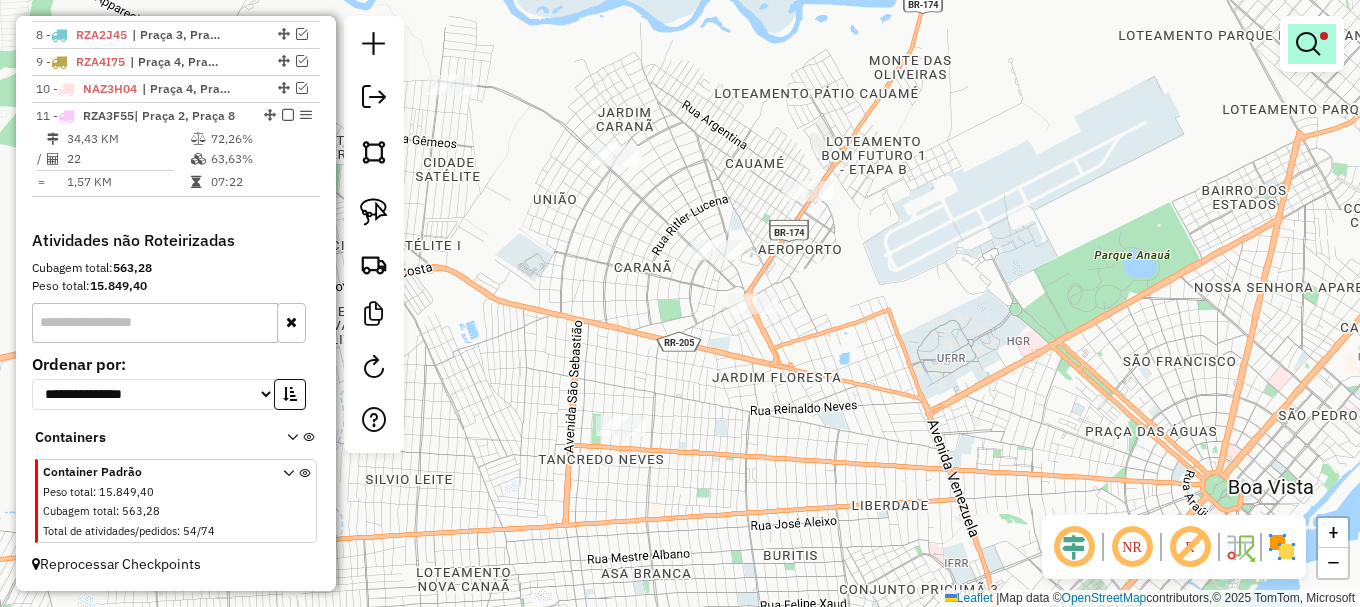 click at bounding box center [1308, 44] 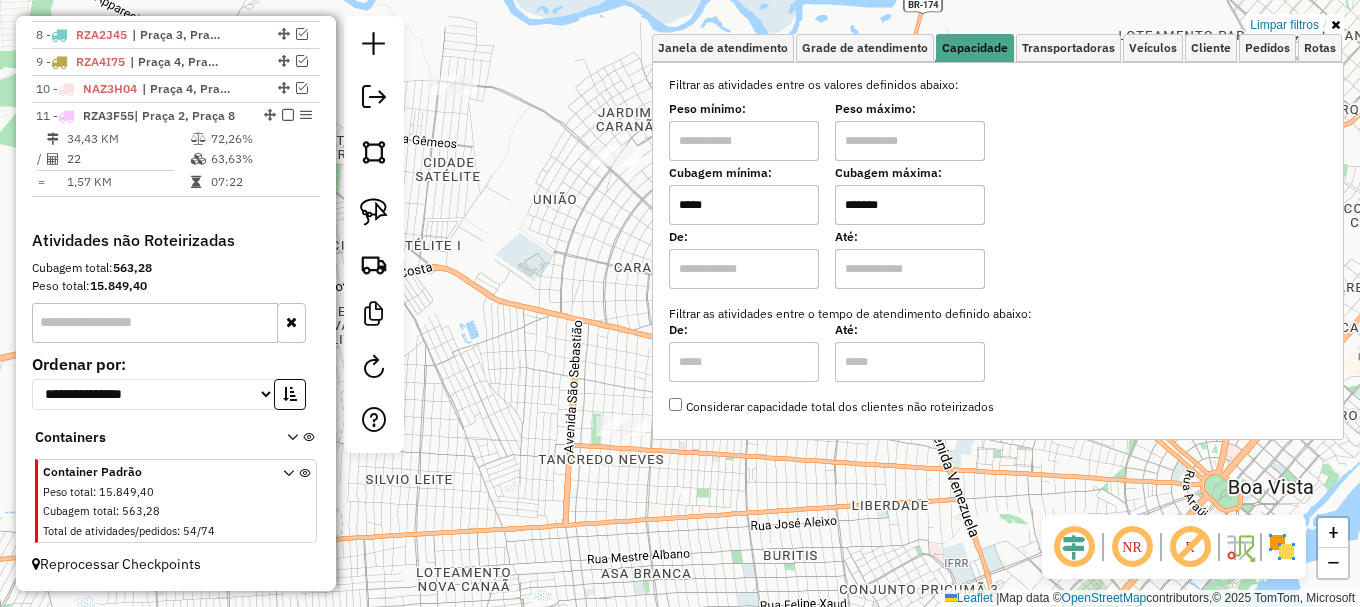 click on "*****" at bounding box center [744, 205] 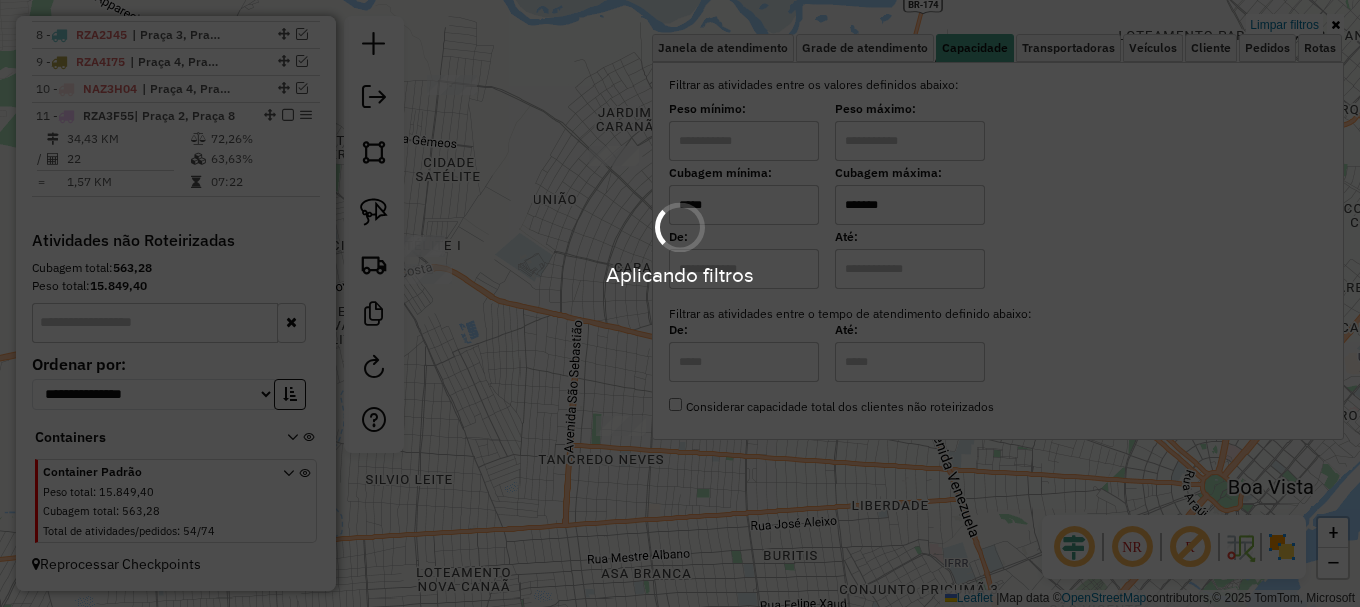 type on "*****" 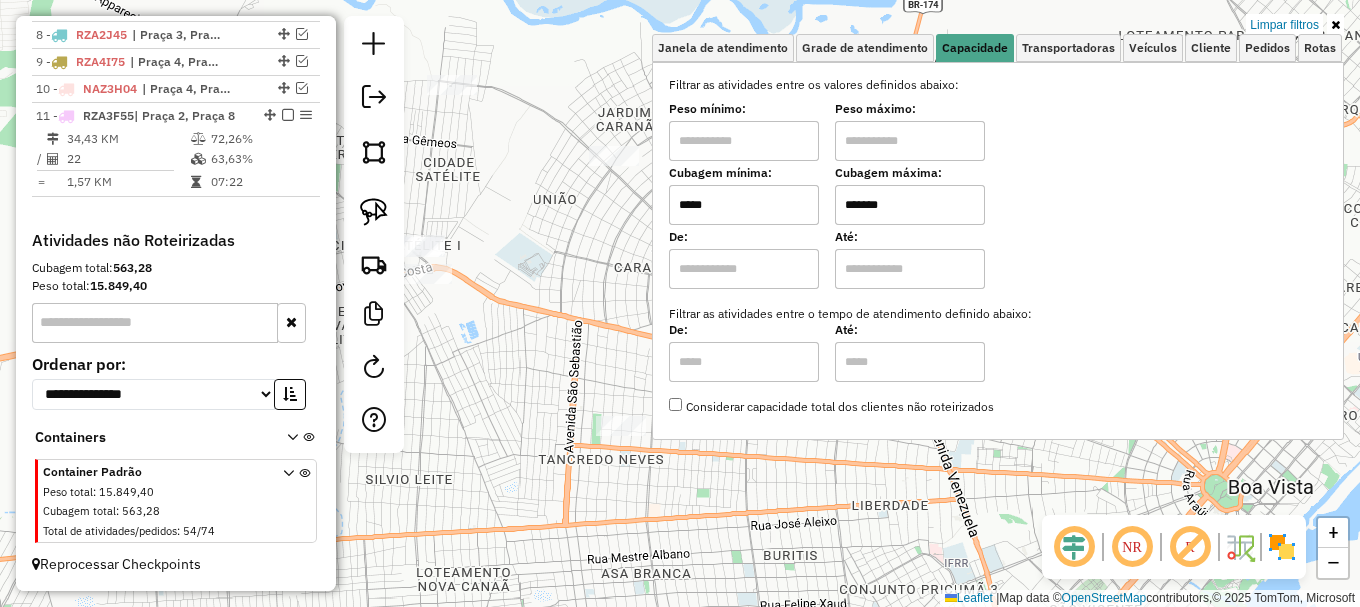 click on "Limpar filtros Janela de atendimento Grade de atendimento Capacidade Transportadoras Veículos Cliente Pedidos  Rotas Selecione os dias de semana para filtrar as janelas de atendimento  Seg   Ter   Qua   Qui   Sex   Sáb   Dom  Informe o período da janela de atendimento: De: Até:  Filtrar exatamente a janela do cliente  Considerar janela de atendimento padrão  Selecione os dias de semana para filtrar as grades de atendimento  Seg   Ter   Qua   Qui   Sex   Sáb   Dom   Considerar clientes sem dia de atendimento cadastrado  Clientes fora do dia de atendimento selecionado Filtrar as atividades entre os valores definidos abaixo:  Peso mínimo:   Peso máximo:   Cubagem mínima:  *****  Cubagem máxima:  *******  De:   Até:  Filtrar as atividades entre o tempo de atendimento definido abaixo:  De:   Até:   Considerar capacidade total dos clientes não roteirizados Transportadora: Selecione um ou mais itens Tipo de veículo: Selecione um ou mais itens Veículo: Selecione um ou mais itens Motorista: Nome: Setor:" 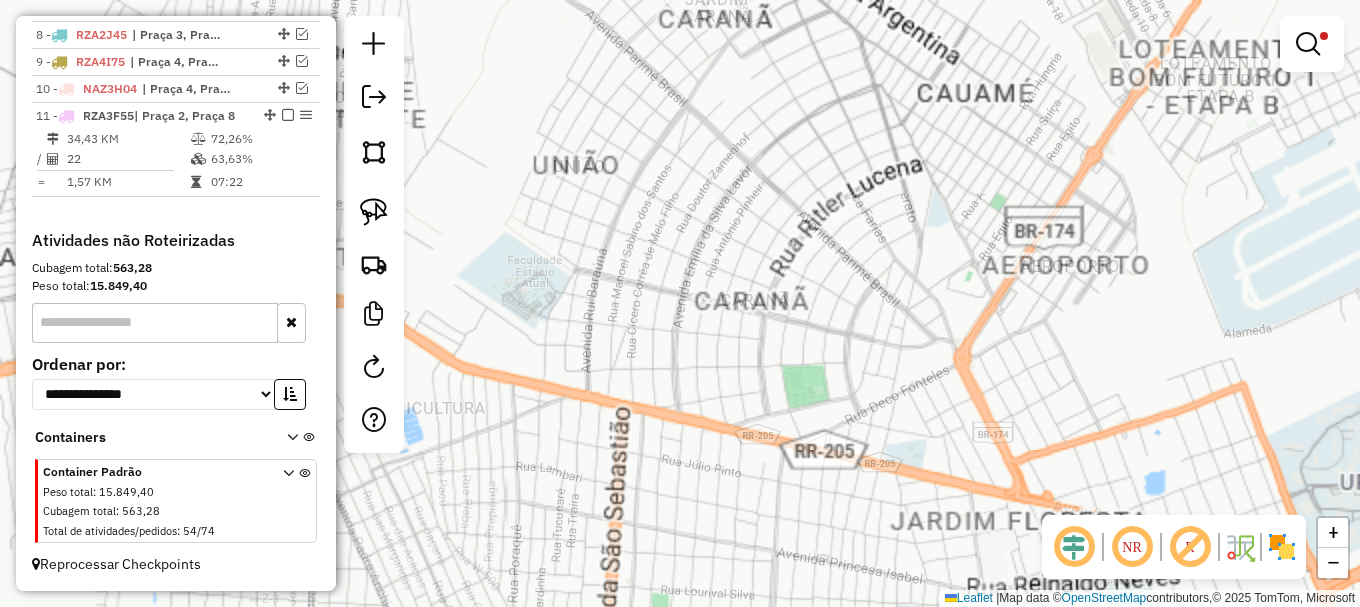 click on "Limpar filtros Janela de atendimento Grade de atendimento Capacidade Transportadoras Veículos Cliente Pedidos  Rotas Selecione os dias de semana para filtrar as janelas de atendimento  Seg   Ter   Qua   Qui   Sex   Sáb   Dom  Informe o período da janela de atendimento: De: Até:  Filtrar exatamente a janela do cliente  Considerar janela de atendimento padrão  Selecione os dias de semana para filtrar as grades de atendimento  Seg   Ter   Qua   Qui   Sex   Sáb   Dom   Considerar clientes sem dia de atendimento cadastrado  Clientes fora do dia de atendimento selecionado Filtrar as atividades entre os valores definidos abaixo:  Peso mínimo:   Peso máximo:   Cubagem mínima:  *****  Cubagem máxima:  *******  De:   Até:  Filtrar as atividades entre o tempo de atendimento definido abaixo:  De:   Até:   Considerar capacidade total dos clientes não roteirizados Transportadora: Selecione um ou mais itens Tipo de veículo: Selecione um ou mais itens Veículo: Selecione um ou mais itens Motorista: Nome: Setor:" 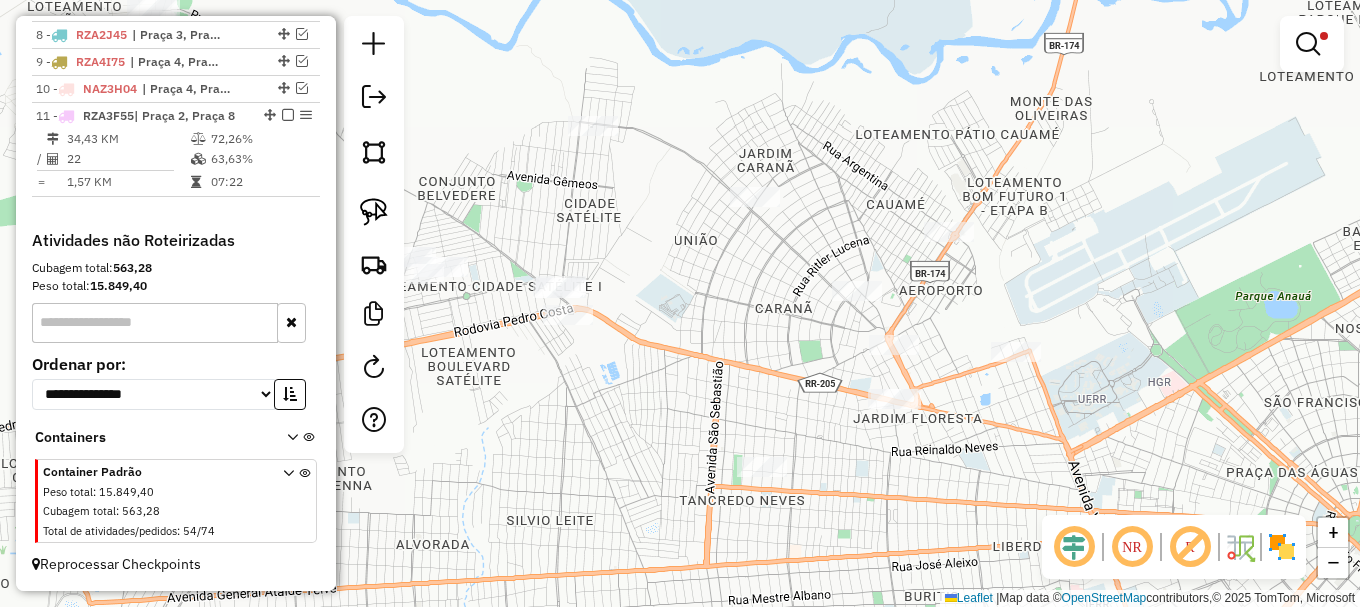 drag, startPoint x: 627, startPoint y: 401, endPoint x: 575, endPoint y: 365, distance: 63.245552 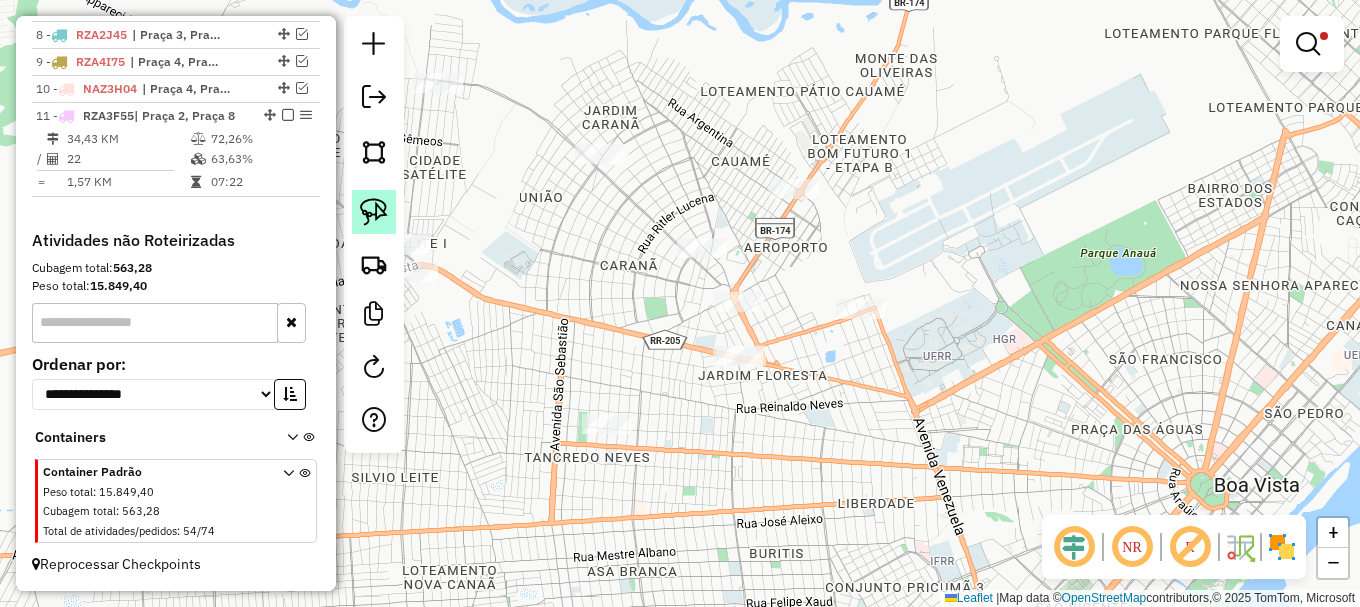 click 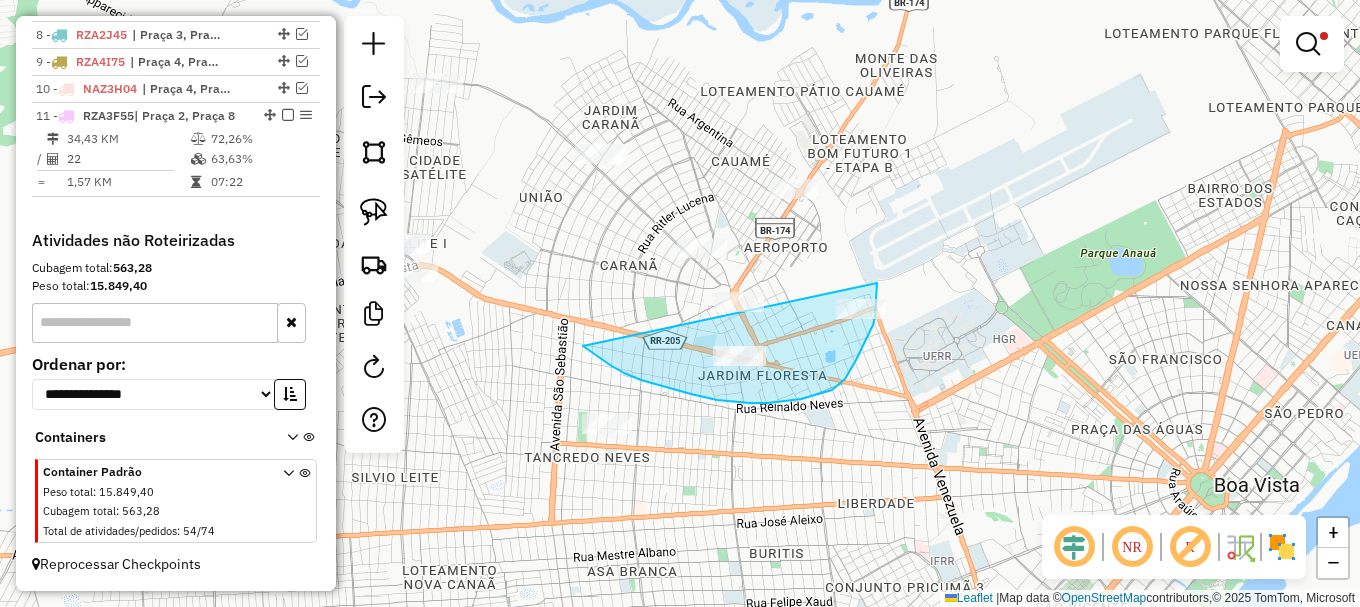 drag, startPoint x: 600, startPoint y: 357, endPoint x: 877, endPoint y: 283, distance: 286.71414 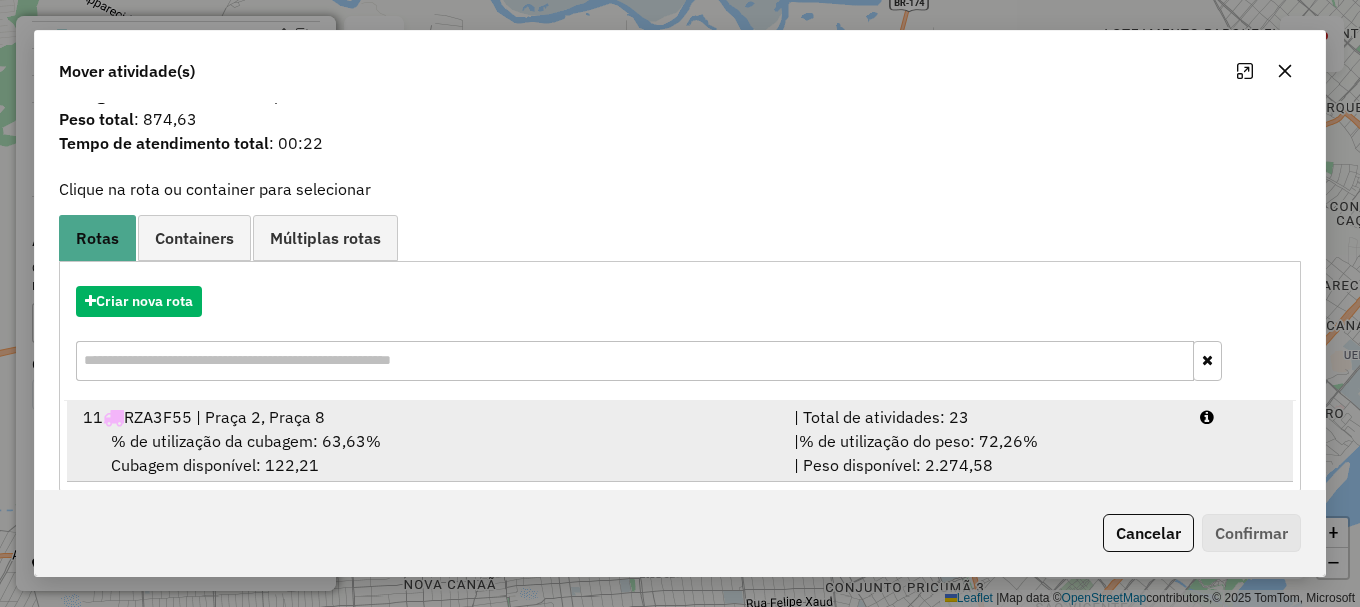 scroll, scrollTop: 78, scrollLeft: 0, axis: vertical 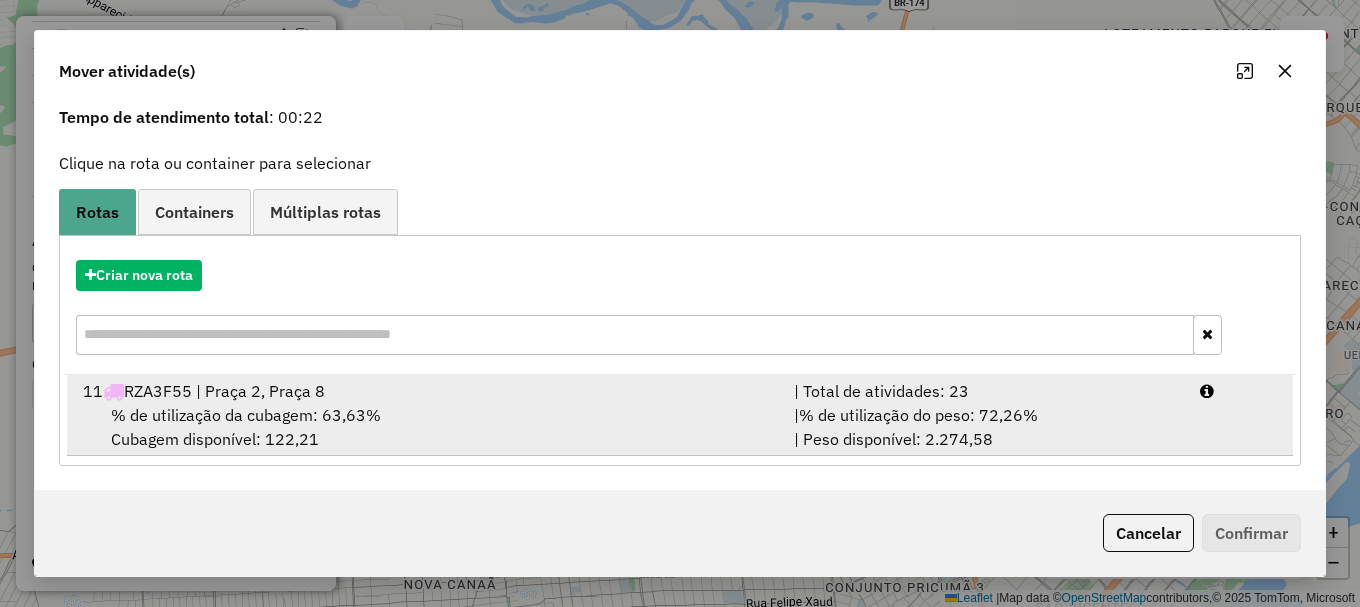 click on "11  RZA3F55 | Praça 2, Praça 8  | Total de atividades: 23  % de utilização da cubagem: 63,63%  Cubagem disponível: 122,21   |  % de utilização do peso: 72,26%  | Peso disponível: 2.274,58" at bounding box center [680, 415] 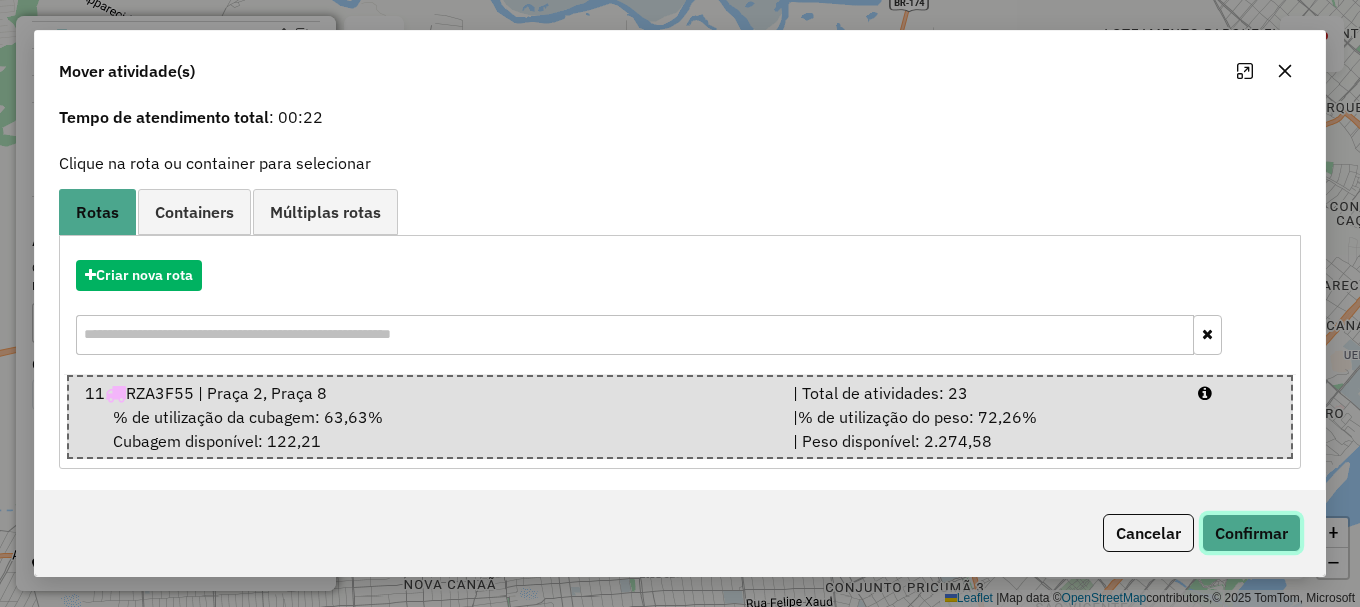 click on "Confirmar" 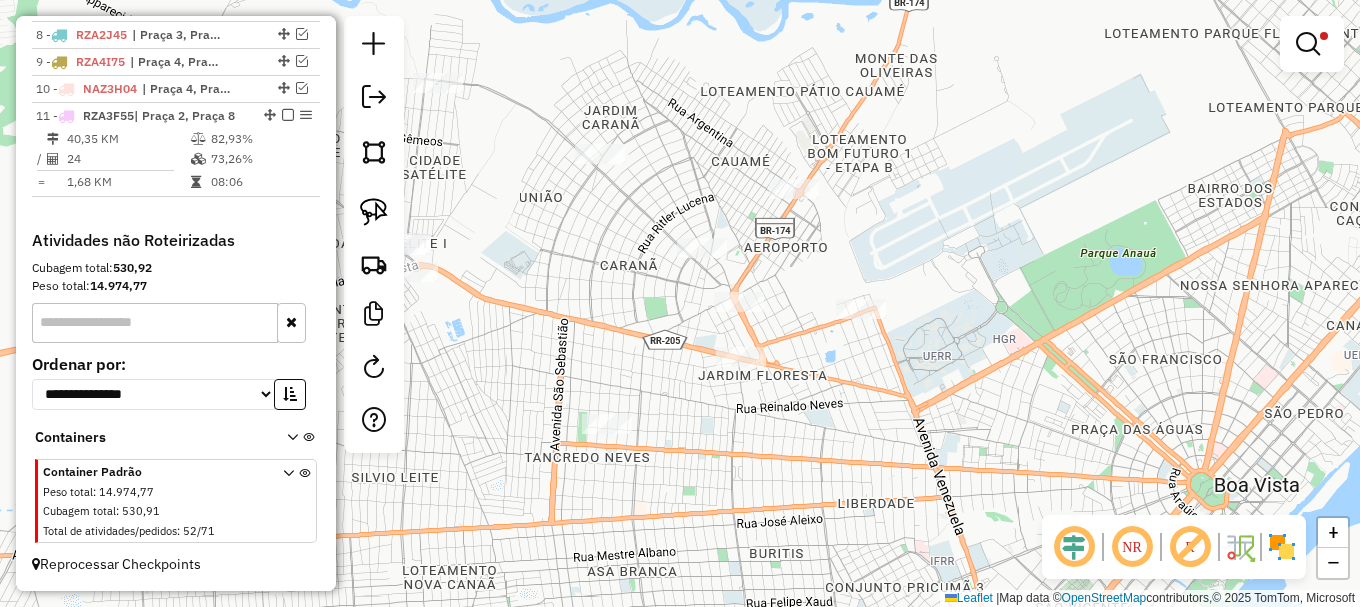 scroll, scrollTop: 0, scrollLeft: 0, axis: both 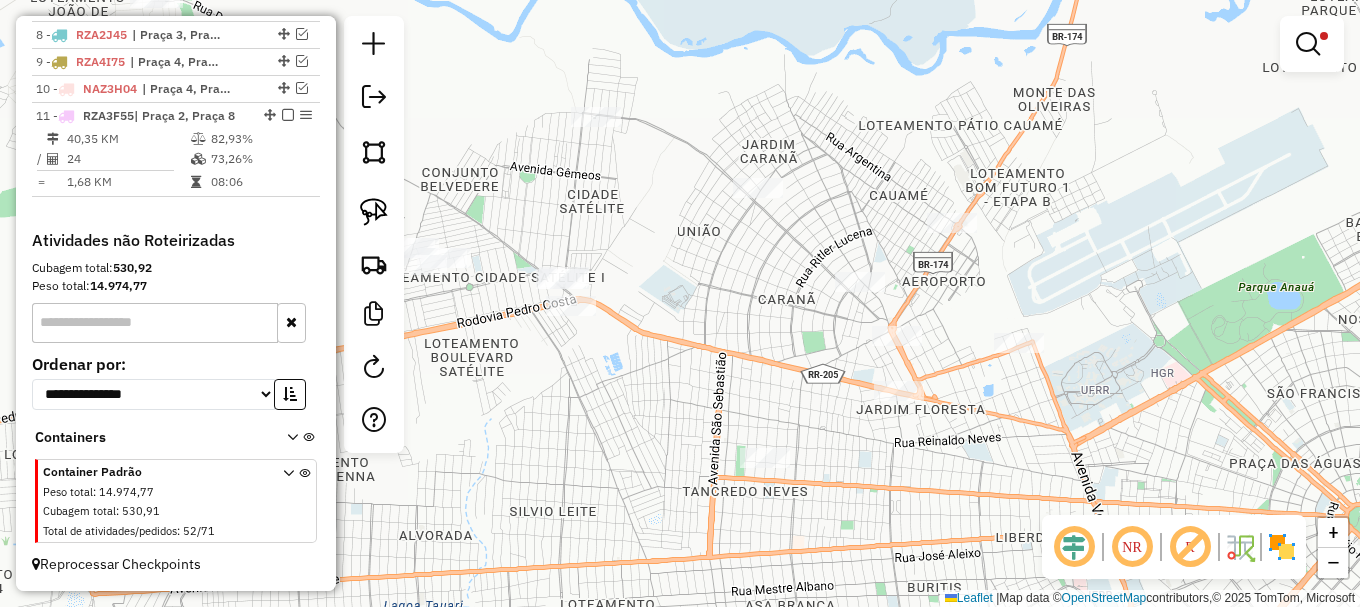 click at bounding box center [1308, 44] 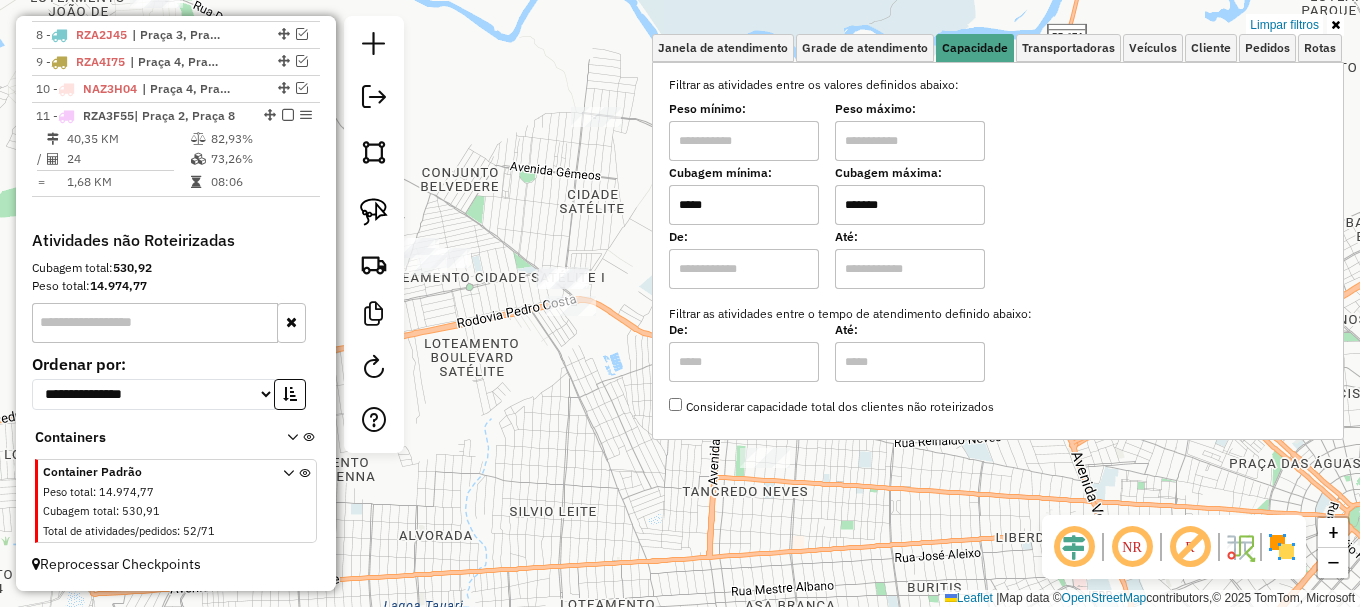 click on "*****" at bounding box center (744, 205) 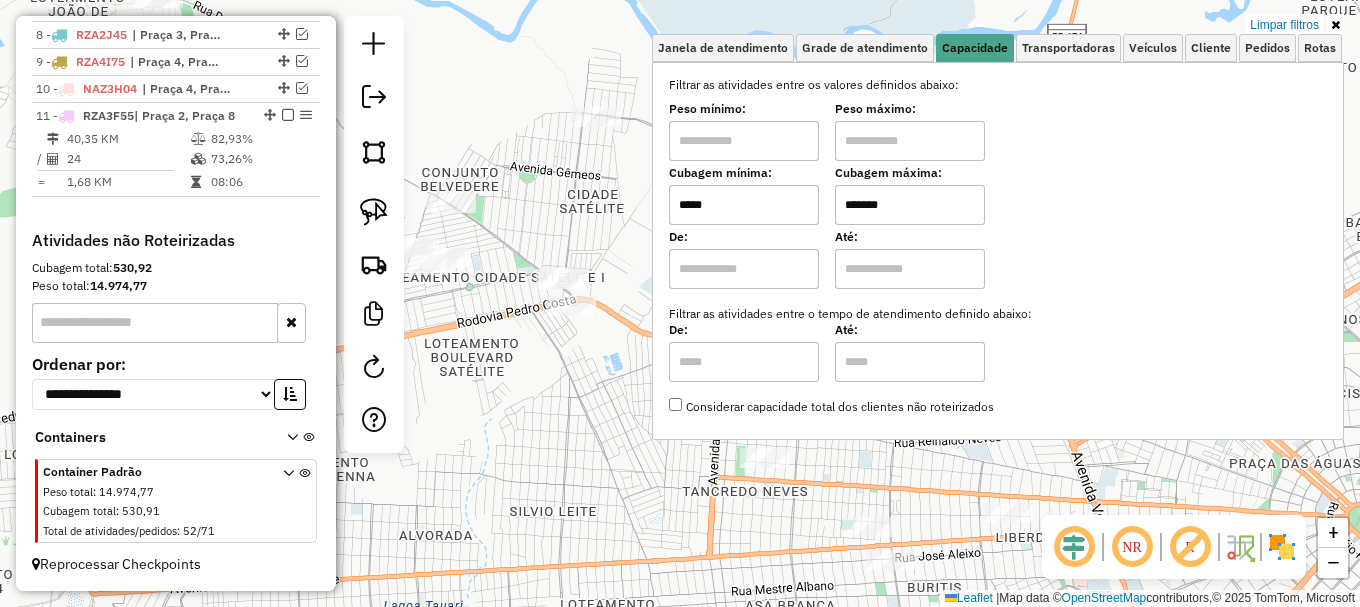 click on "Limpar filtros Janela de atendimento Grade de atendimento Capacidade Transportadoras Veículos Cliente Pedidos  Rotas Selecione os dias de semana para filtrar as janelas de atendimento  Seg   Ter   Qua   Qui   Sex   Sáb   Dom  Informe o período da janela de atendimento: De: Até:  Filtrar exatamente a janela do cliente  Considerar janela de atendimento padrão  Selecione os dias de semana para filtrar as grades de atendimento  Seg   Ter   Qua   Qui   Sex   Sáb   Dom   Considerar clientes sem dia de atendimento cadastrado  Clientes fora do dia de atendimento selecionado Filtrar as atividades entre os valores definidos abaixo:  Peso mínimo:   Peso máximo:   Cubagem mínima:  *****  Cubagem máxima:  *******  De:   Até:  Filtrar as atividades entre o tempo de atendimento definido abaixo:  De:   Até:   Considerar capacidade total dos clientes não roteirizados Transportadora: Selecione um ou mais itens Tipo de veículo: Selecione um ou mais itens Veículo: Selecione um ou mais itens Motorista: Nome: Setor:" 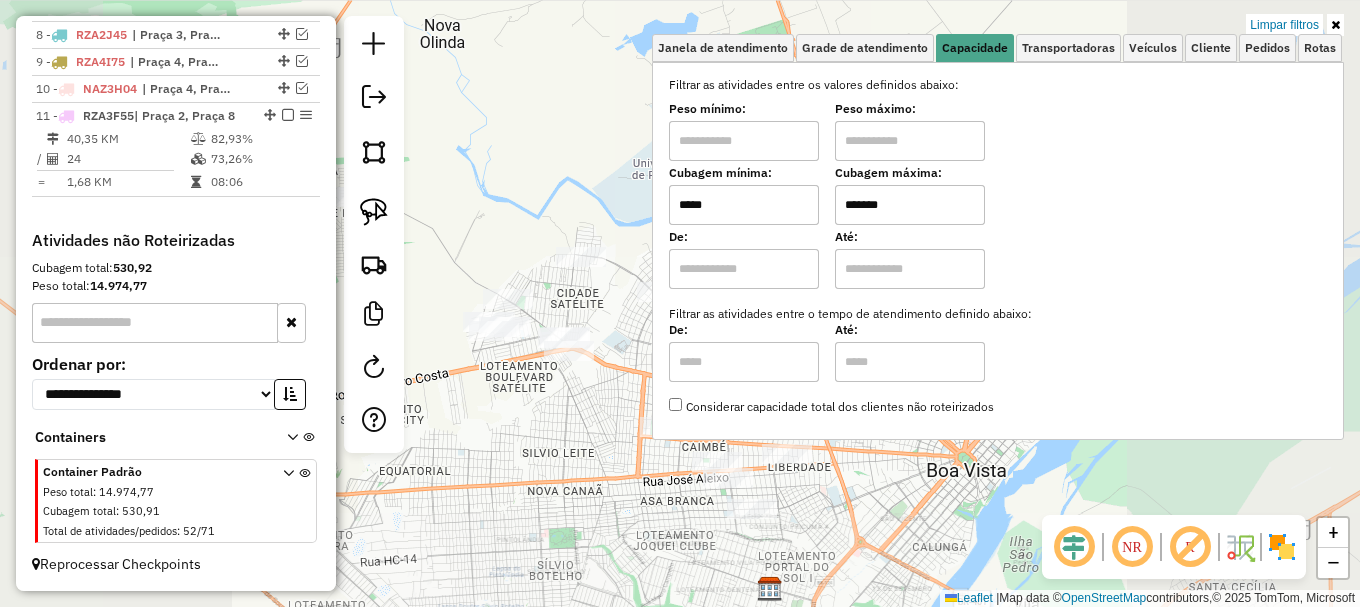 click on "Limpar filtros Janela de atendimento Grade de atendimento Capacidade Transportadoras Veículos Cliente Pedidos  Rotas Selecione os dias de semana para filtrar as janelas de atendimento  Seg   Ter   Qua   Qui   Sex   Sáb   Dom  Informe o período da janela de atendimento: De: Até:  Filtrar exatamente a janela do cliente  Considerar janela de atendimento padrão  Selecione os dias de semana para filtrar as grades de atendimento  Seg   Ter   Qua   Qui   Sex   Sáb   Dom   Considerar clientes sem dia de atendimento cadastrado  Clientes fora do dia de atendimento selecionado Filtrar as atividades entre os valores definidos abaixo:  Peso mínimo:   Peso máximo:   Cubagem mínima:  *****  Cubagem máxima:  *******  De:   Até:  Filtrar as atividades entre o tempo de atendimento definido abaixo:  De:   Até:   Considerar capacidade total dos clientes não roteirizados Transportadora: Selecione um ou mais itens Tipo de veículo: Selecione um ou mais itens Veículo: Selecione um ou mais itens Motorista: Nome: Setor:" 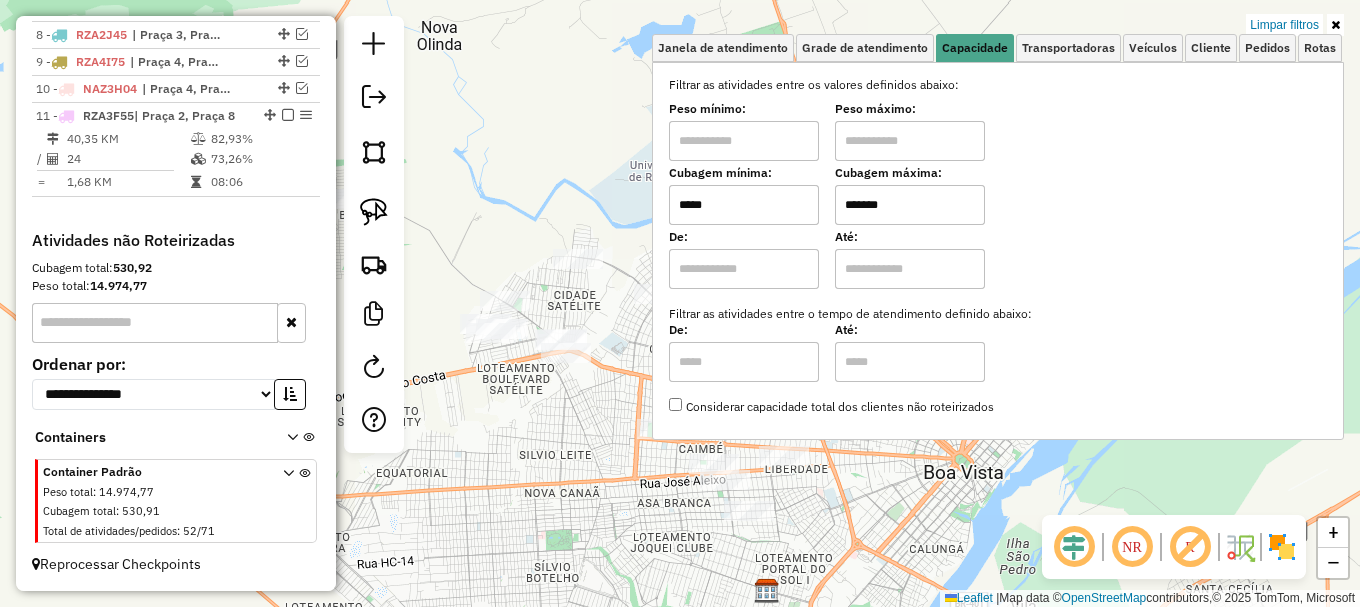 click on "Limpar filtros Janela de atendimento Grade de atendimento Capacidade Transportadoras Veículos Cliente Pedidos  Rotas Selecione os dias de semana para filtrar as janelas de atendimento  Seg   Ter   Qua   Qui   Sex   Sáb   Dom  Informe o período da janela de atendimento: De: Até:  Filtrar exatamente a janela do cliente  Considerar janela de atendimento padrão  Selecione os dias de semana para filtrar as grades de atendimento  Seg   Ter   Qua   Qui   Sex   Sáb   Dom   Considerar clientes sem dia de atendimento cadastrado  Clientes fora do dia de atendimento selecionado Filtrar as atividades entre os valores definidos abaixo:  Peso mínimo:   Peso máximo:   Cubagem mínima:  *****  Cubagem máxima:  *******  De:   Até:  Filtrar as atividades entre o tempo de atendimento definido abaixo:  De:   Até:   Considerar capacidade total dos clientes não roteirizados Transportadora: Selecione um ou mais itens Tipo de veículo: Selecione um ou mais itens Veículo: Selecione um ou mais itens Motorista: Nome: Setor:" 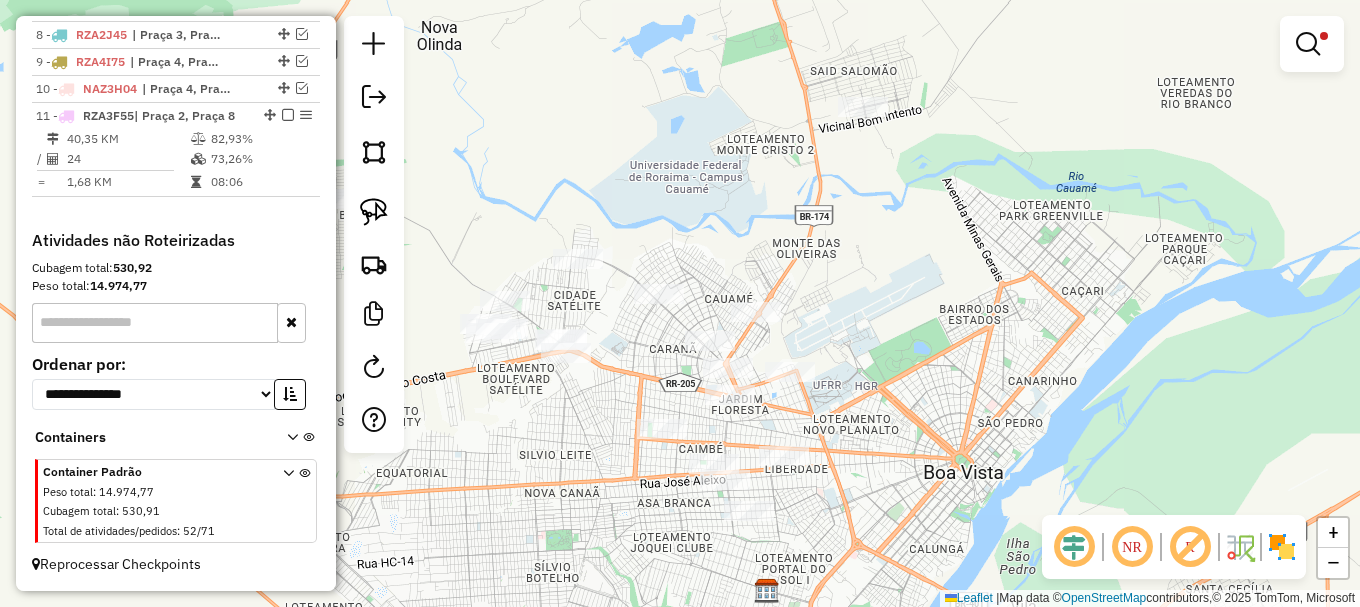 click on "Limpar filtros Janela de atendimento Grade de atendimento Capacidade Transportadoras Veículos Cliente Pedidos  Rotas Selecione os dias de semana para filtrar as janelas de atendimento  Seg   Ter   Qua   Qui   Sex   Sáb   Dom  Informe o período da janela de atendimento: De: Até:  Filtrar exatamente a janela do cliente  Considerar janela de atendimento padrão  Selecione os dias de semana para filtrar as grades de atendimento  Seg   Ter   Qua   Qui   Sex   Sáb   Dom   Considerar clientes sem dia de atendimento cadastrado  Clientes fora do dia de atendimento selecionado Filtrar as atividades entre os valores definidos abaixo:  Peso mínimo:   Peso máximo:   Cubagem mínima:  *****  Cubagem máxima:  *******  De:   Até:  Filtrar as atividades entre o tempo de atendimento definido abaixo:  De:   Até:   Considerar capacidade total dos clientes não roteirizados Transportadora: Selecione um ou mais itens Tipo de veículo: Selecione um ou mais itens Veículo: Selecione um ou mais itens Motorista: Nome: Setor:" 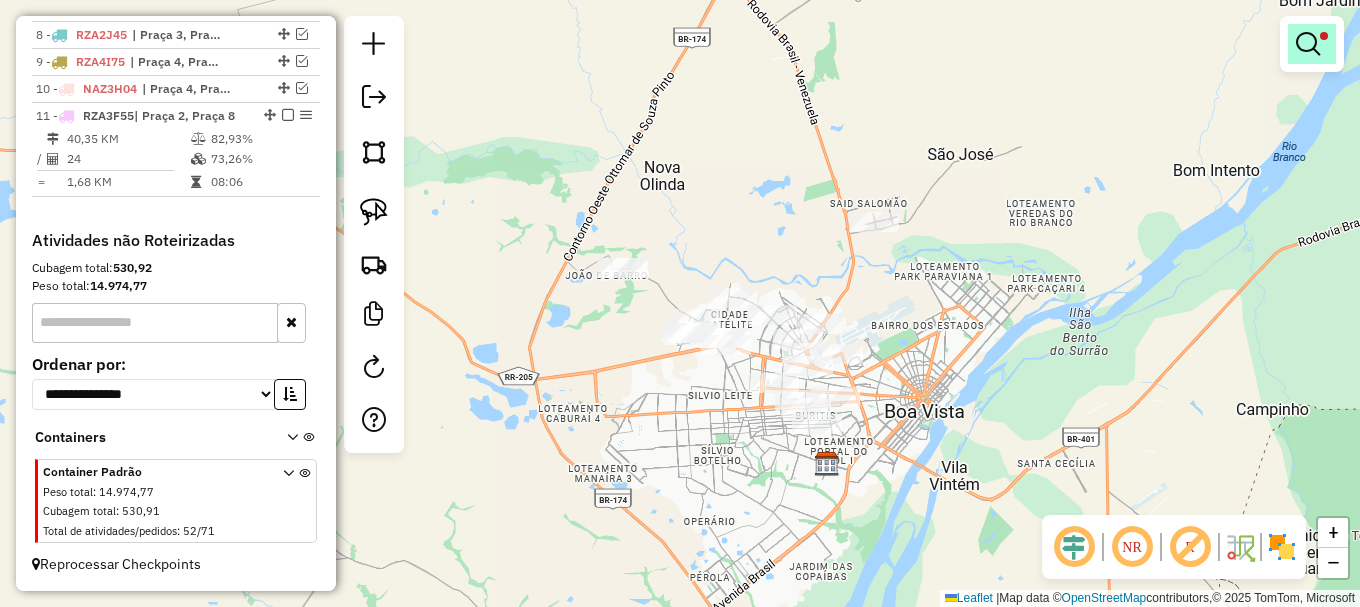 click at bounding box center (1308, 44) 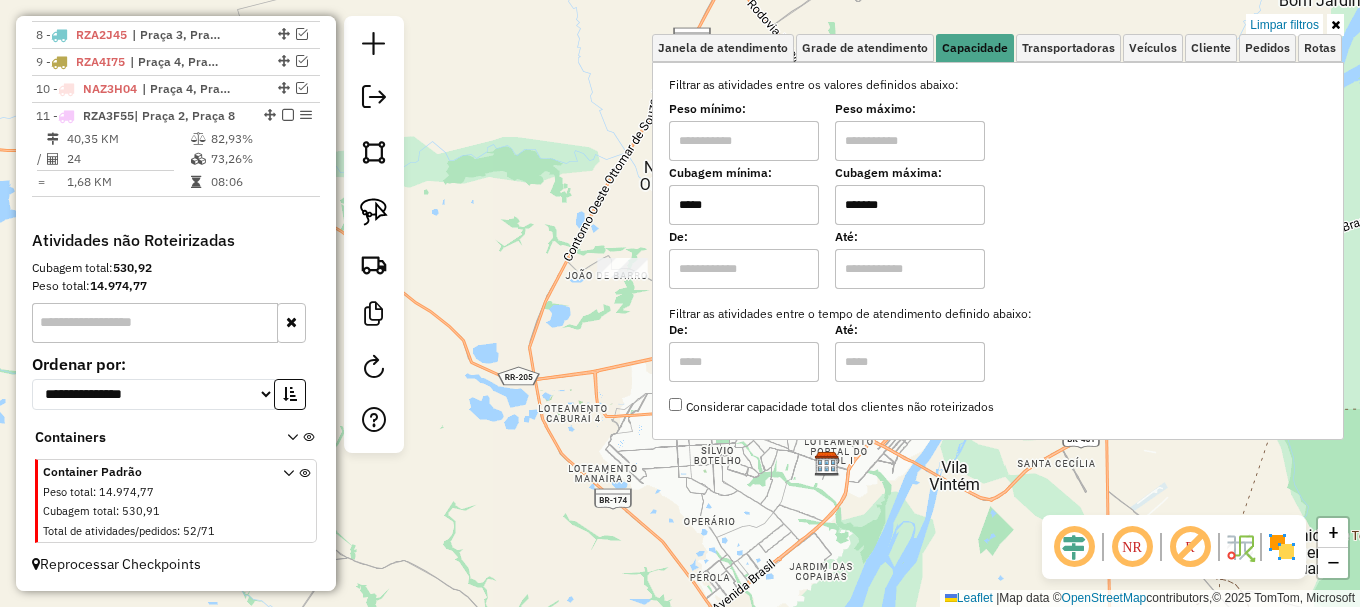 click on "*****" at bounding box center [744, 205] 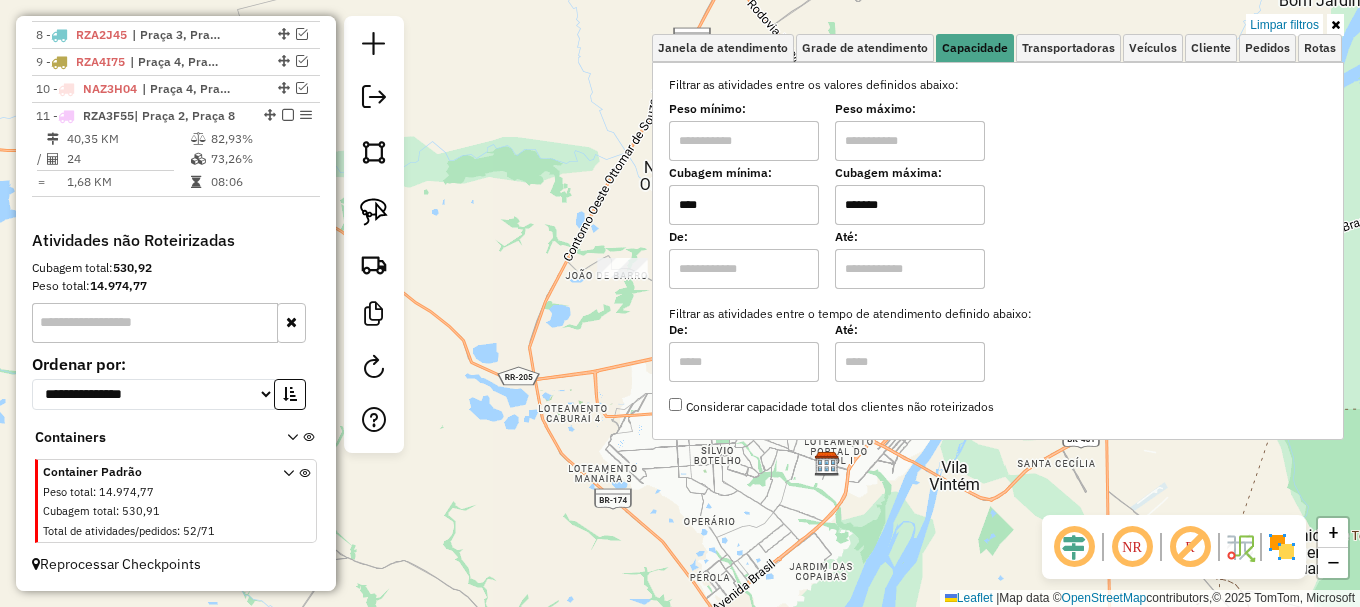 type on "****" 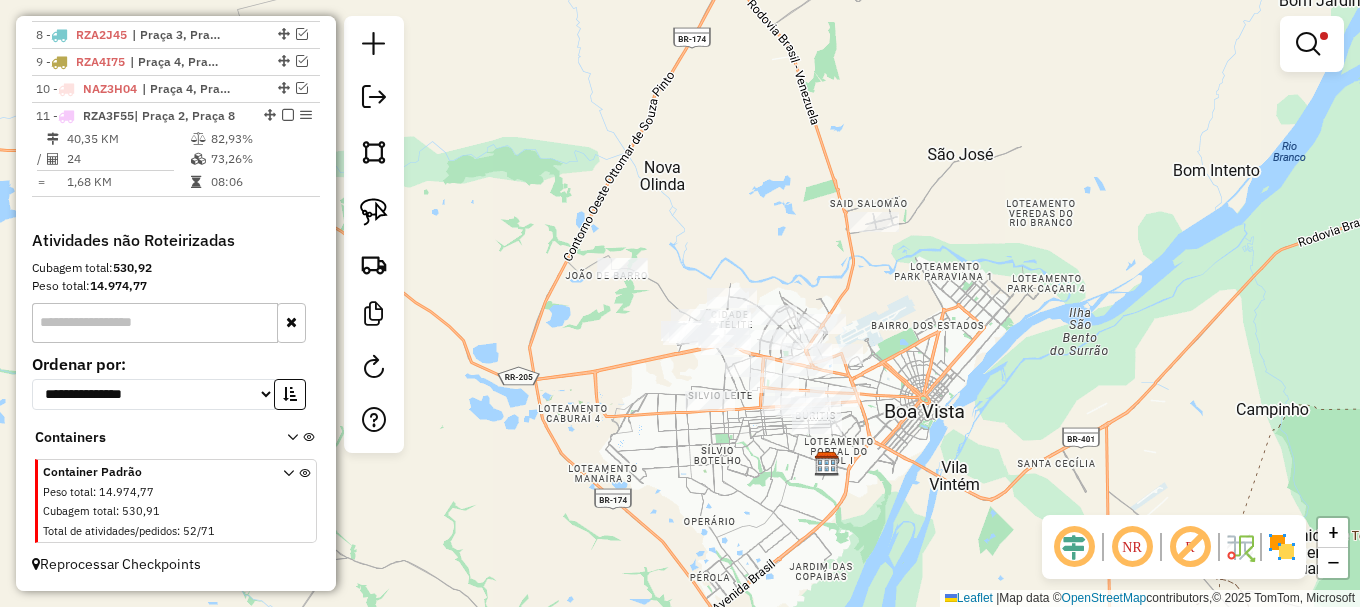 click on "Limpar filtros Janela de atendimento Grade de atendimento Capacidade Transportadoras Veículos Cliente Pedidos  Rotas Selecione os dias de semana para filtrar as janelas de atendimento  Seg   Ter   Qua   Qui   Sex   Sáb   Dom  Informe o período da janela de atendimento: De: Até:  Filtrar exatamente a janela do cliente  Considerar janela de atendimento padrão  Selecione os dias de semana para filtrar as grades de atendimento  Seg   Ter   Qua   Qui   Sex   Sáb   Dom   Considerar clientes sem dia de atendimento cadastrado  Clientes fora do dia de atendimento selecionado Filtrar as atividades entre os valores definidos abaixo:  Peso mínimo:   Peso máximo:   Cubagem mínima:  ****  Cubagem máxima:  *******  De:   Até:  Filtrar as atividades entre o tempo de atendimento definido abaixo:  De:   Até:   Considerar capacidade total dos clientes não roteirizados Transportadora: Selecione um ou mais itens Tipo de veículo: Selecione um ou mais itens Veículo: Selecione um ou mais itens Motorista: Nome: Setor:" 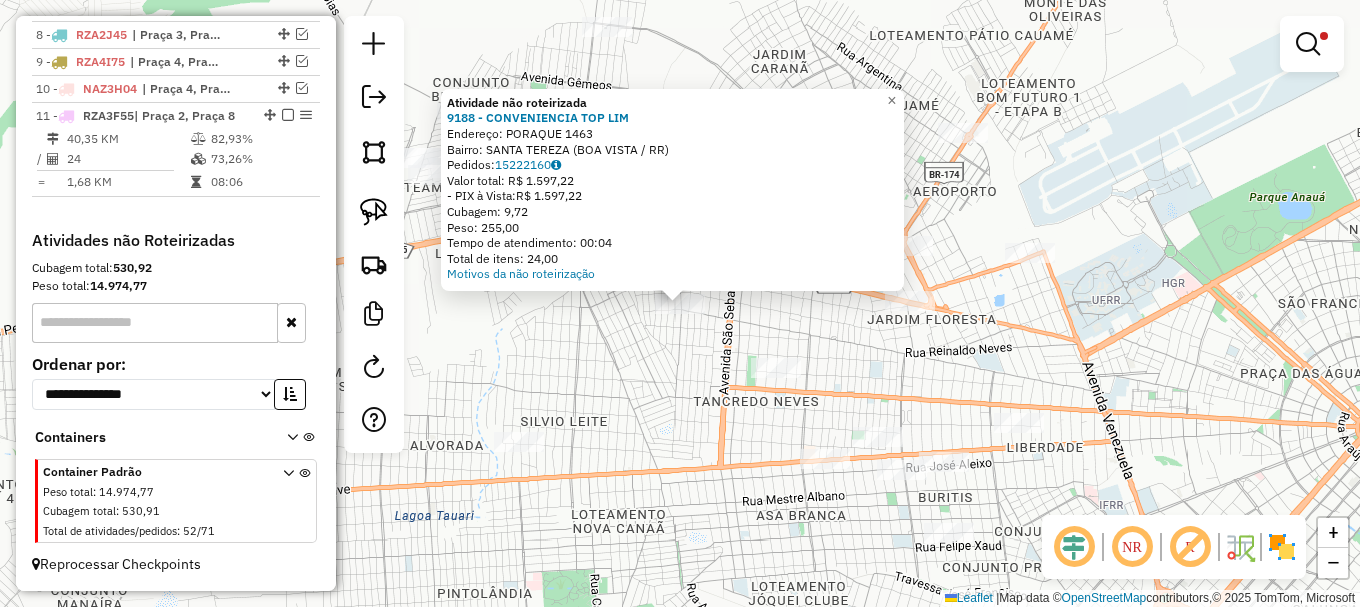 click on "Atividade não roteirizada [NUMBER] - [NAME]  Endereço:  [STREET] [NUMBER]   Bairro: [NEIGHBORHOOD] ([CITY] / [STATE])   Pedidos:  [ORDER_ID]   Valor total: R$ [PRICE]   - PIX à Vista:  R$ [PRICE]   Cubagem: [CUBAGE]   Peso: [WEIGHT]   Tempo de atendimento: [TIME]   Total de itens: [ITEMS]   Motivos da não roteirização × Limpar filtros Janela de atendimento Grade de atendimento Capacidade Transportadoras Veículos Cliente Pedidos  Rotas Selecione os dias de semana para filtrar as janelas de atendimento  Seg   Ter   Qua   Qui   Sex   Sáb   Dom  Informe o período da janela de atendimento: De: Até:  Filtrar exatamente a janela do cliente  Considerar janela de atendimento padrão  Selecione os dias de semana para filtrar as grades de atendimento  Seg   Ter   Qua   Qui   Sex   Sáb   Dom   Considerar clientes sem dia de atendimento cadastrado  Clientes fora do dia de atendimento selecionado Filtrar as atividades entre os valores definidos abaixo:  Peso mínimo:   Peso máximo:   Cubagem mínima:  **** ******* De:" 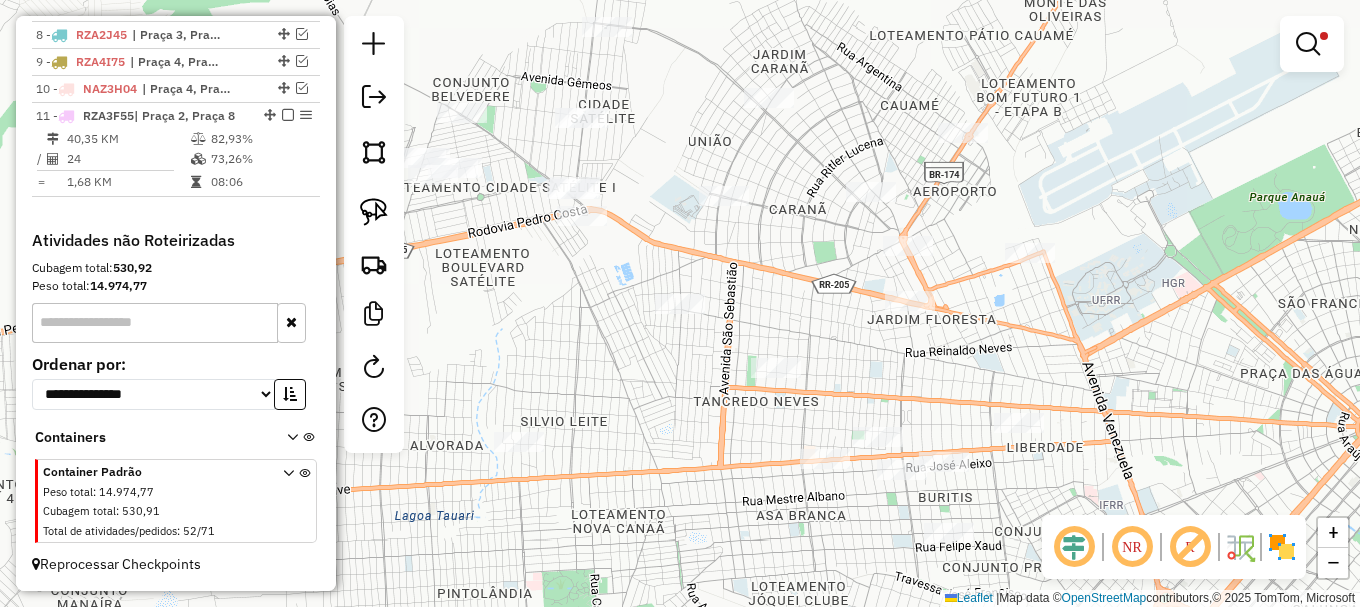 click on "Limpar filtros Janela de atendimento Grade de atendimento Capacidade Transportadoras Veículos Cliente Pedidos  Rotas Selecione os dias de semana para filtrar as janelas de atendimento  Seg   Ter   Qua   Qui   Sex   Sáb   Dom  Informe o período da janela de atendimento: De: Até:  Filtrar exatamente a janela do cliente  Considerar janela de atendimento padrão  Selecione os dias de semana para filtrar as grades de atendimento  Seg   Ter   Qua   Qui   Sex   Sáb   Dom   Considerar clientes sem dia de atendimento cadastrado  Clientes fora do dia de atendimento selecionado Filtrar as atividades entre os valores definidos abaixo:  Peso mínimo:   Peso máximo:   Cubagem mínima:  ****  Cubagem máxima:  *******  De:   Até:  Filtrar as atividades entre o tempo de atendimento definido abaixo:  De:   Até:   Considerar capacidade total dos clientes não roteirizados Transportadora: Selecione um ou mais itens Tipo de veículo: Selecione um ou mais itens Veículo: Selecione um ou mais itens Motorista: Nome: Setor:" 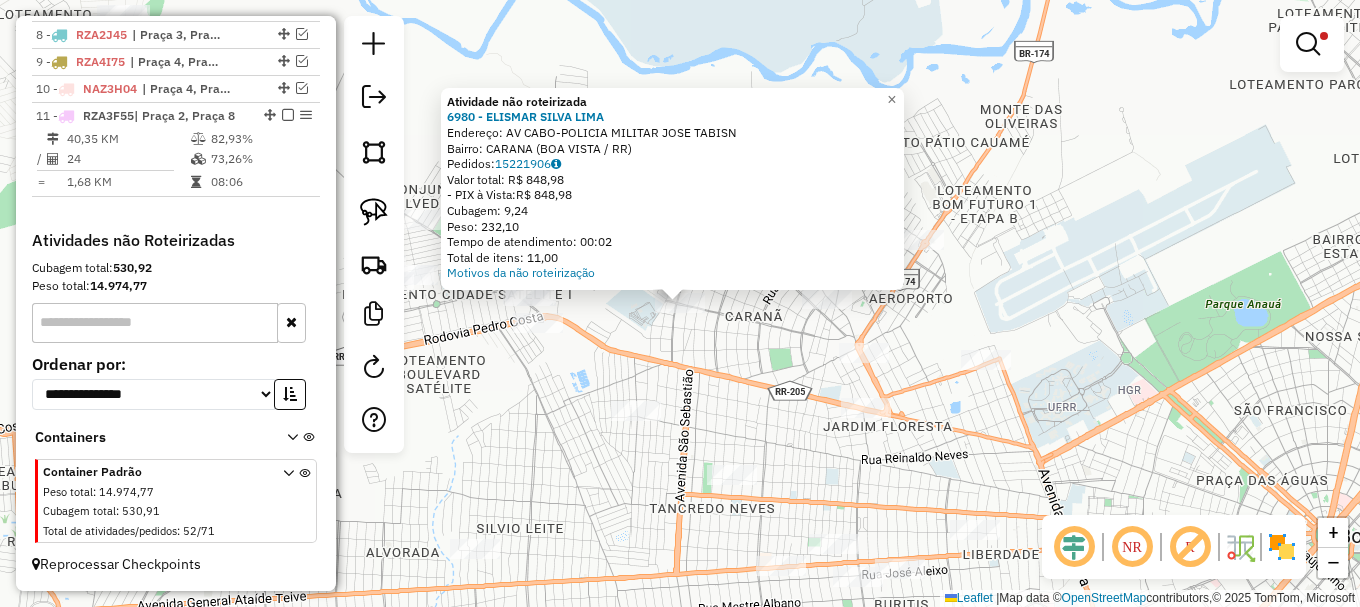 click on "Atividade não roteirizada [NUMBER] - [NAME]  Endereço: AV  [NAME]   Bairro: [NAME] ([NAME] / [NAME])   Pedidos:  [NUMBER]   Valor total: R$ [PRICE]   - PIX à Vista:  R$ [PRICE]   Cubagem: [NUMBER]   Peso: [NUMBER]   Tempo de atendimento: [TIME]   Total de itens: [NUMBER]  Motivos da não roteirização × Limpar filtros Janela de atendimento Grade de atendimento Capacidade Transportadoras Veículos Cliente Pedidos  Rotas Selecione os dias de semana para filtrar as janelas de atendimento  Seg   Ter   Qua   Qui   Sex   Sáb   Dom  Informe o período da janela de atendimento: De: [TIME] Até:  Filtrar exatamente a janela do cliente  Considerar janela de atendimento padrão  Selecione os dias de semana para filtrar as grades de atendimento  Seg   Ter   Qua   Qui   Sex   Sáb   Dom   Considerar clientes sem dia de atendimento cadastrado  Clientes fora do dia de atendimento selecionado Filtrar as atividades entre os valores definidos abaixo:  Peso mínimo:   Peso máximo:   Cubagem mínima:  **** +" 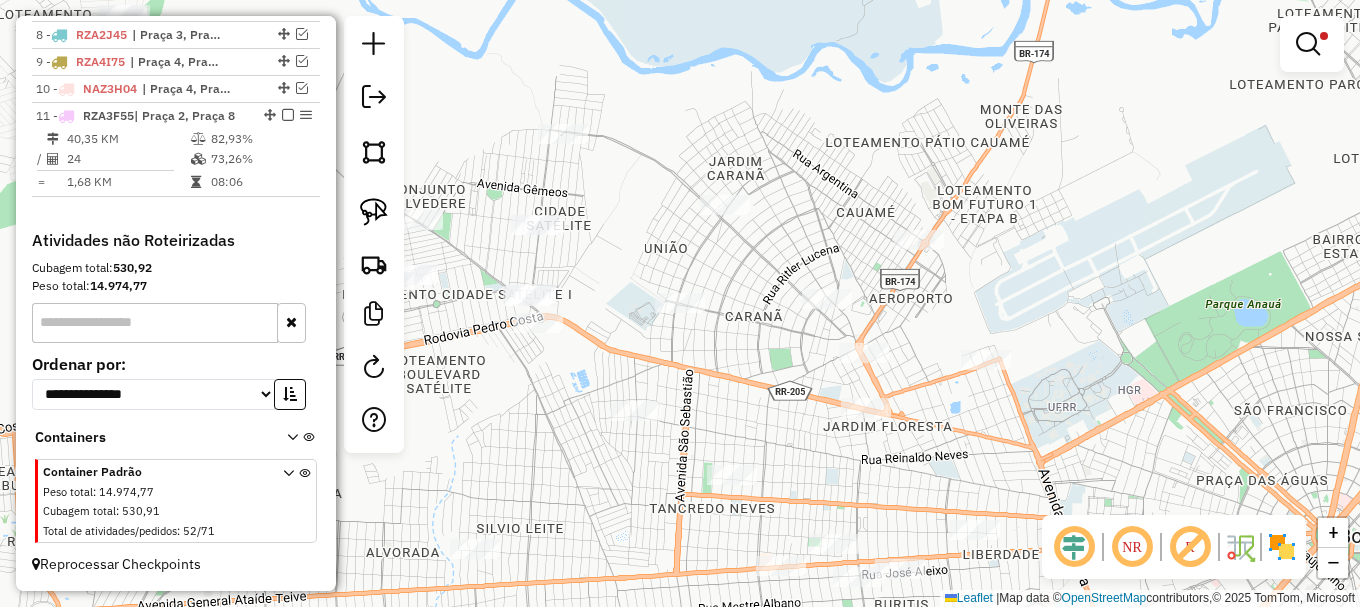 click on "Limpar filtros Janela de atendimento Grade de atendimento Capacidade Transportadoras Veículos Cliente Pedidos  Rotas Selecione os dias de semana para filtrar as janelas de atendimento  Seg   Ter   Qua   Qui   Sex   Sáb   Dom  Informe o período da janela de atendimento: De: Até:  Filtrar exatamente a janela do cliente  Considerar janela de atendimento padrão  Selecione os dias de semana para filtrar as grades de atendimento  Seg   Ter   Qua   Qui   Sex   Sáb   Dom   Considerar clientes sem dia de atendimento cadastrado  Clientes fora do dia de atendimento selecionado Filtrar as atividades entre os valores definidos abaixo:  Peso mínimo:   Peso máximo:   Cubagem mínima:  ****  Cubagem máxima:  *******  De:   Até:  Filtrar as atividades entre o tempo de atendimento definido abaixo:  De:   Até:   Considerar capacidade total dos clientes não roteirizados Transportadora: Selecione um ou mais itens Tipo de veículo: Selecione um ou mais itens Veículo: Selecione um ou mais itens Motorista: Nome: Setor:" 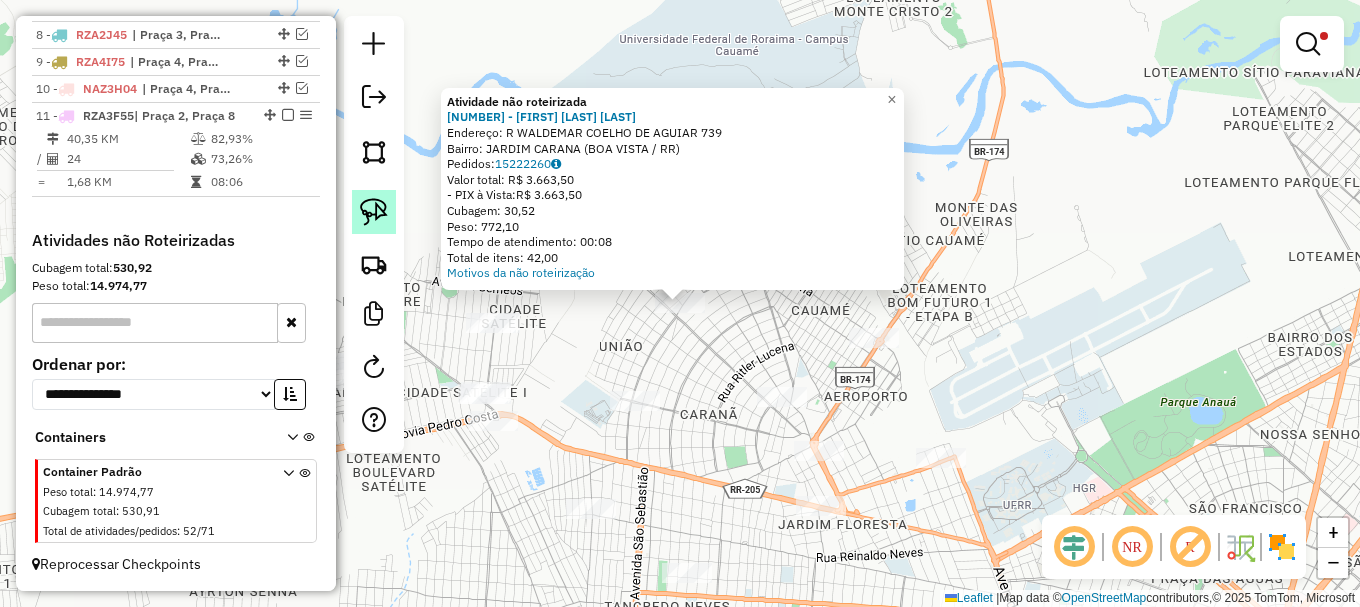 click 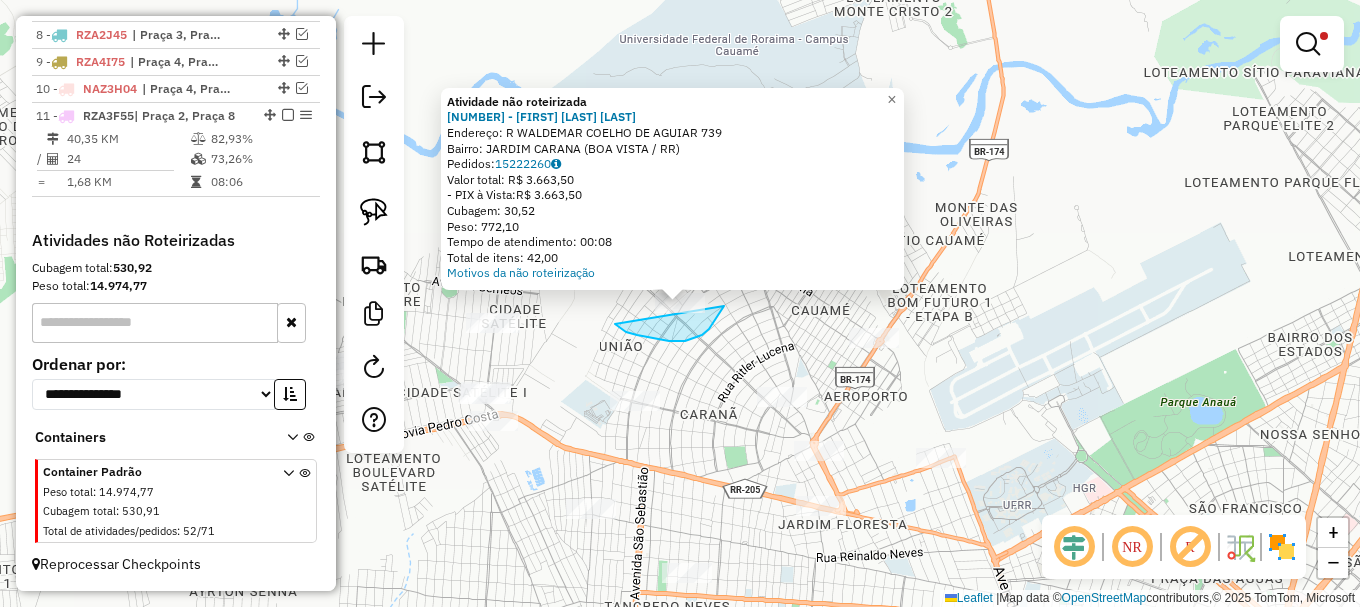 drag, startPoint x: 621, startPoint y: 329, endPoint x: 698, endPoint y: 255, distance: 106.7942 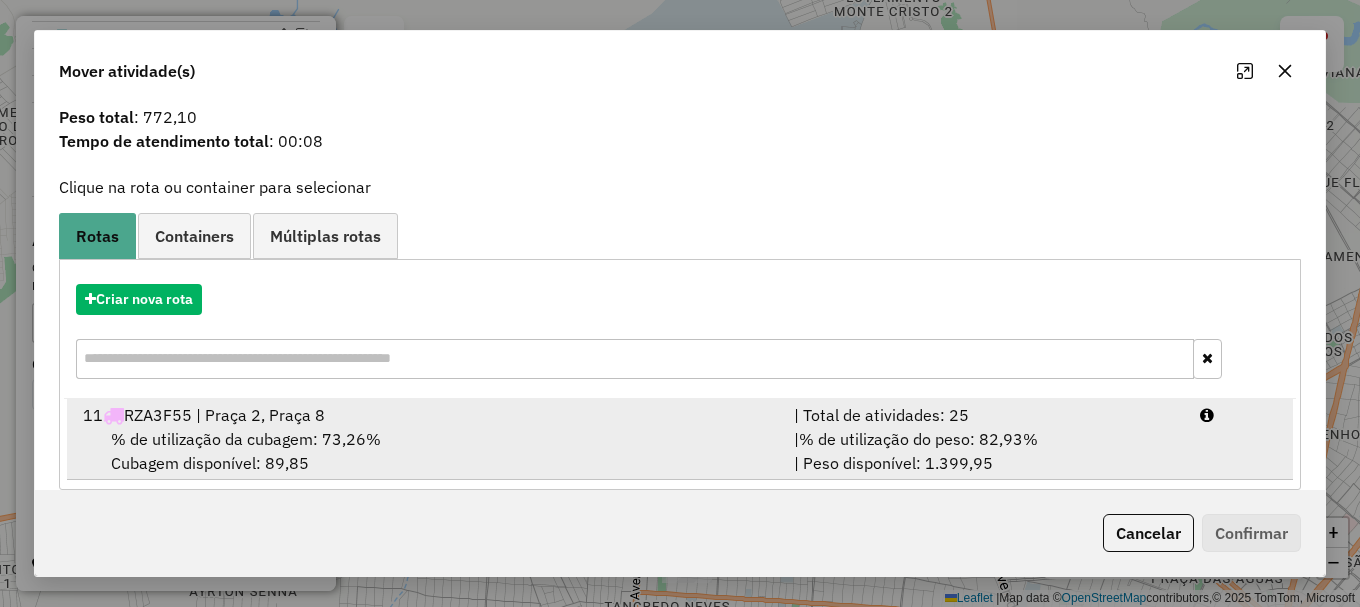 scroll, scrollTop: 78, scrollLeft: 0, axis: vertical 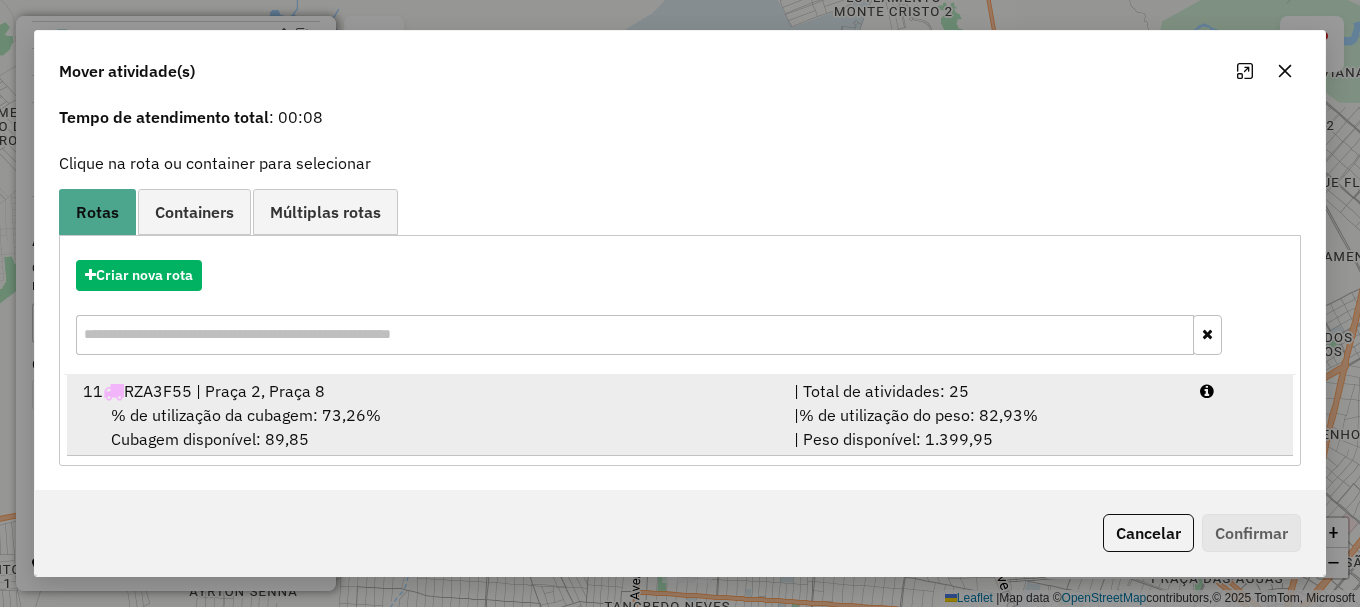 click on "[NUMBER]  [LETTER][NUMBER][LETTER] | Praça [NUMBER], Praça [NUMBER]  | Total de atividades: [NUMBER]  % de utilização da cubagem: [NUMBER]%,[NUMBER]%  Cubagem disponível: [NUMBER]   |  % de utilização do peso: [NUMBER]%  | Peso disponível: [NUMBER]" at bounding box center [680, 415] 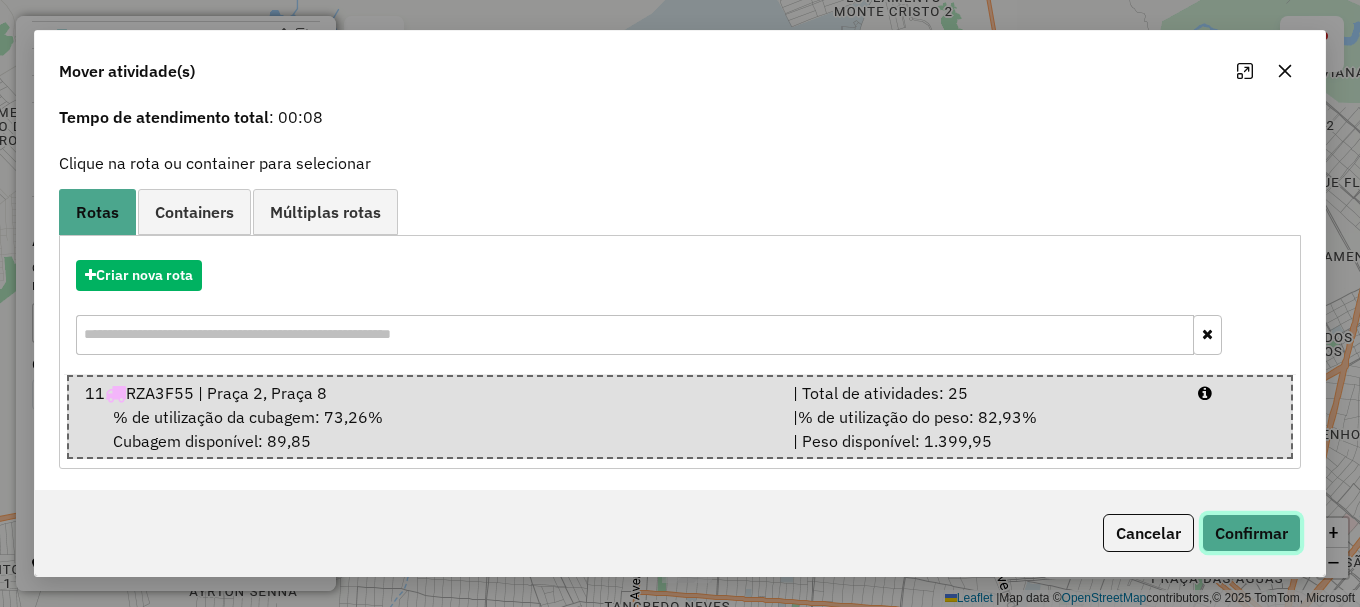 click on "Confirmar" 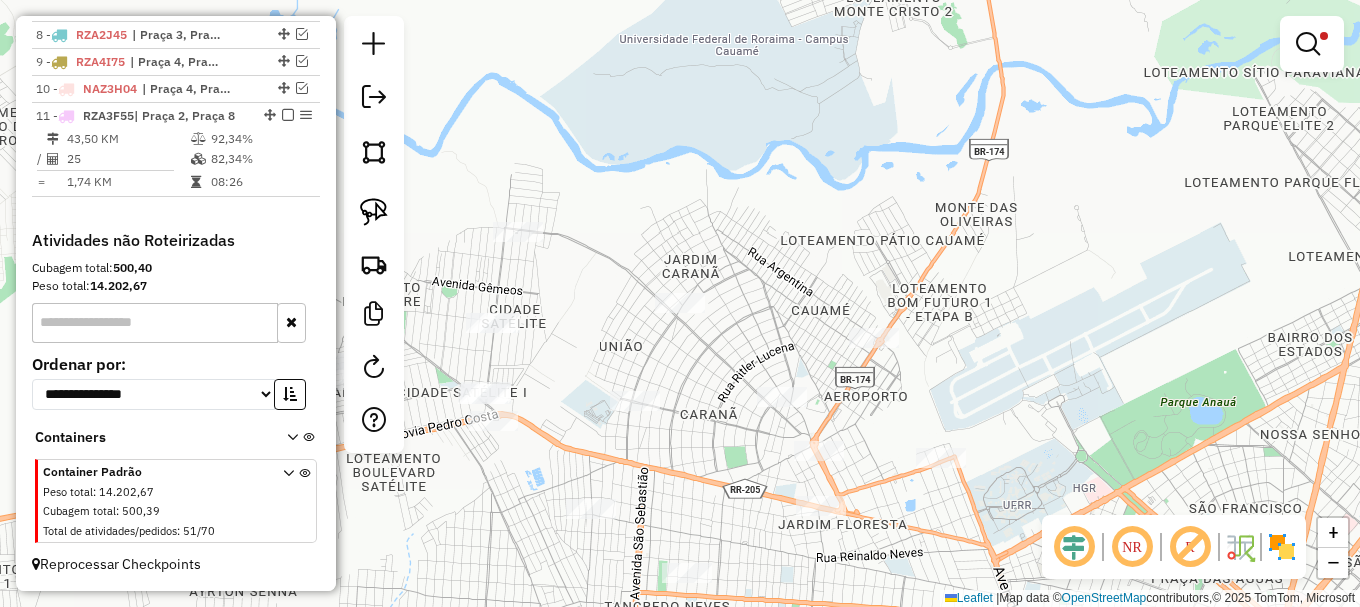 scroll, scrollTop: 0, scrollLeft: 0, axis: both 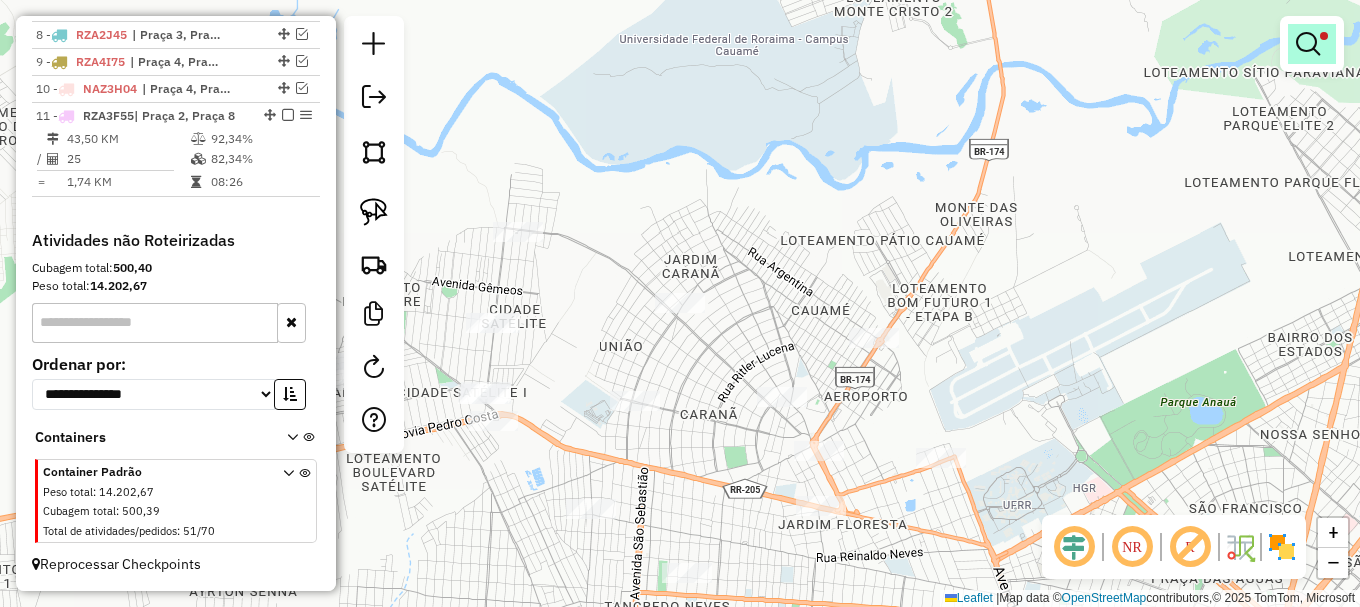 click at bounding box center (1308, 44) 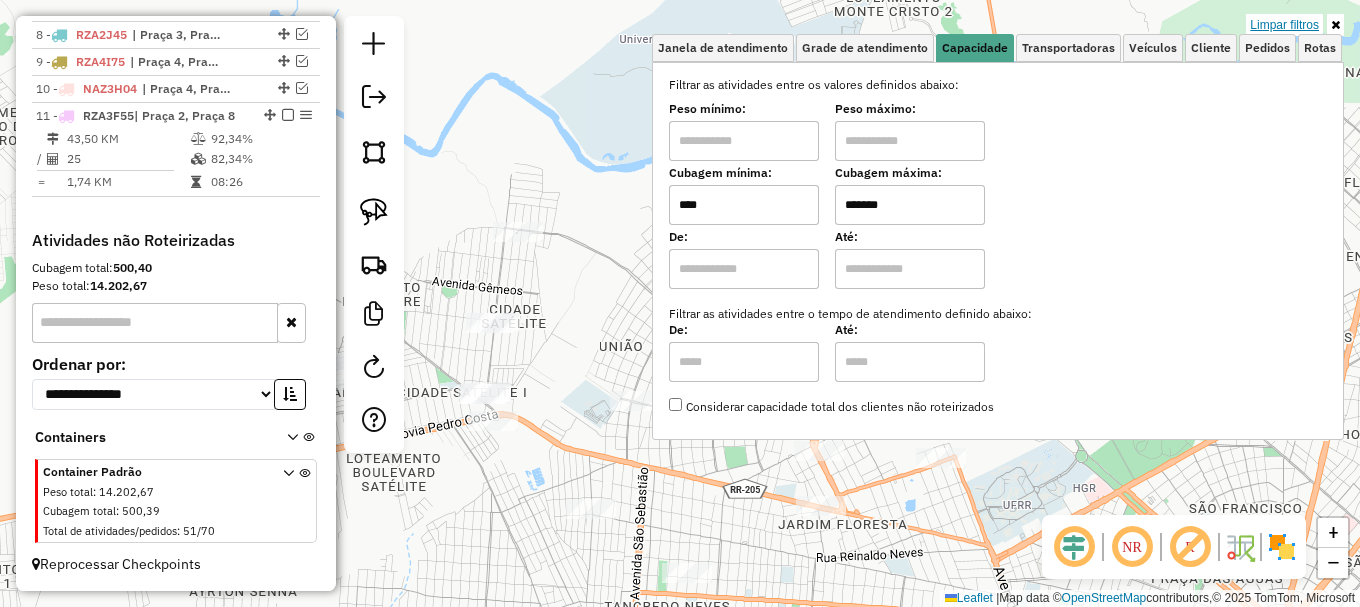 click on "Limpar filtros" at bounding box center (1284, 25) 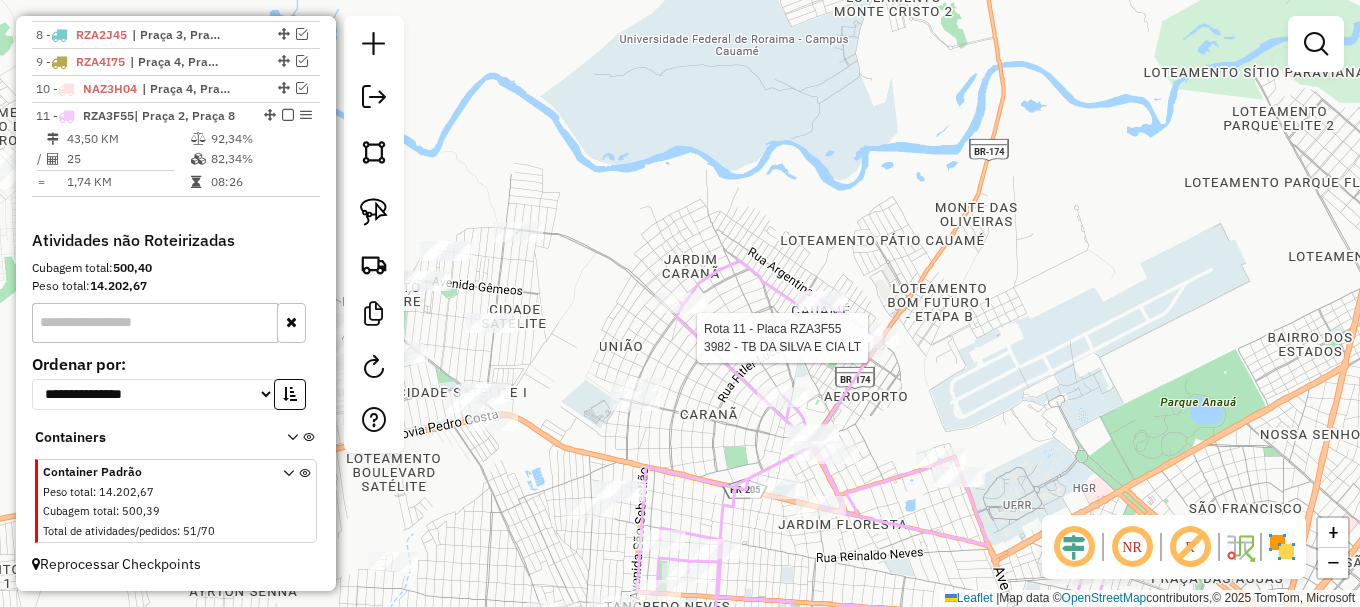 select on "**********" 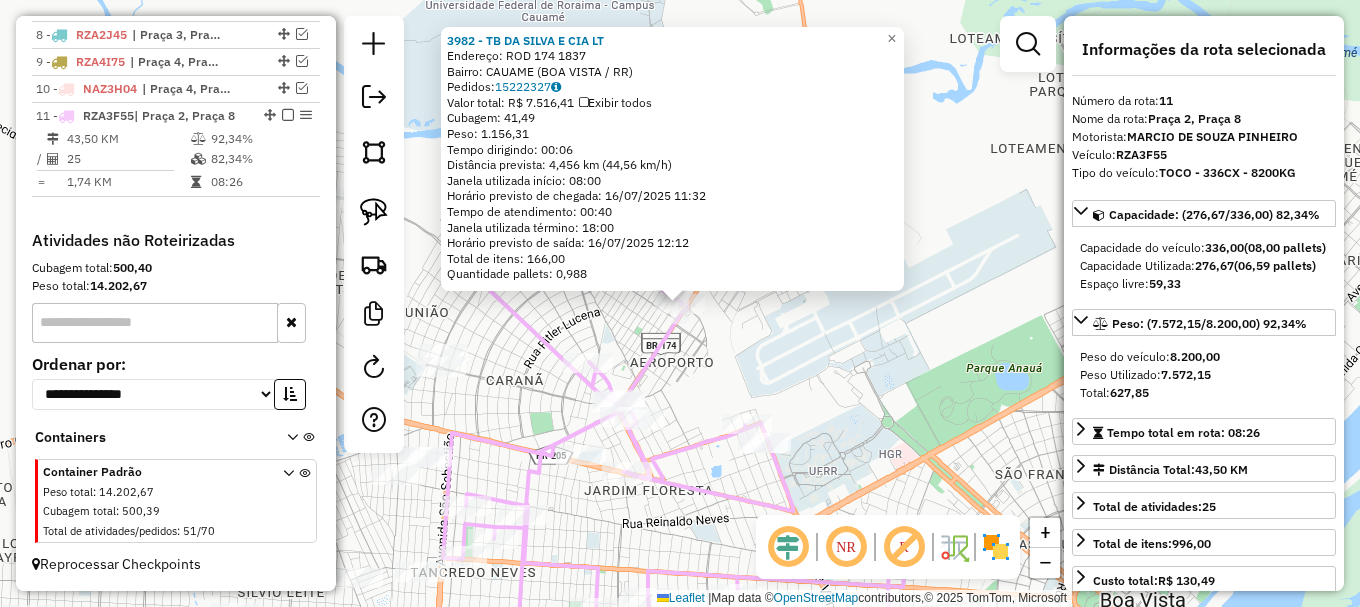 drag, startPoint x: 829, startPoint y: 350, endPoint x: 962, endPoint y: 251, distance: 165.80109 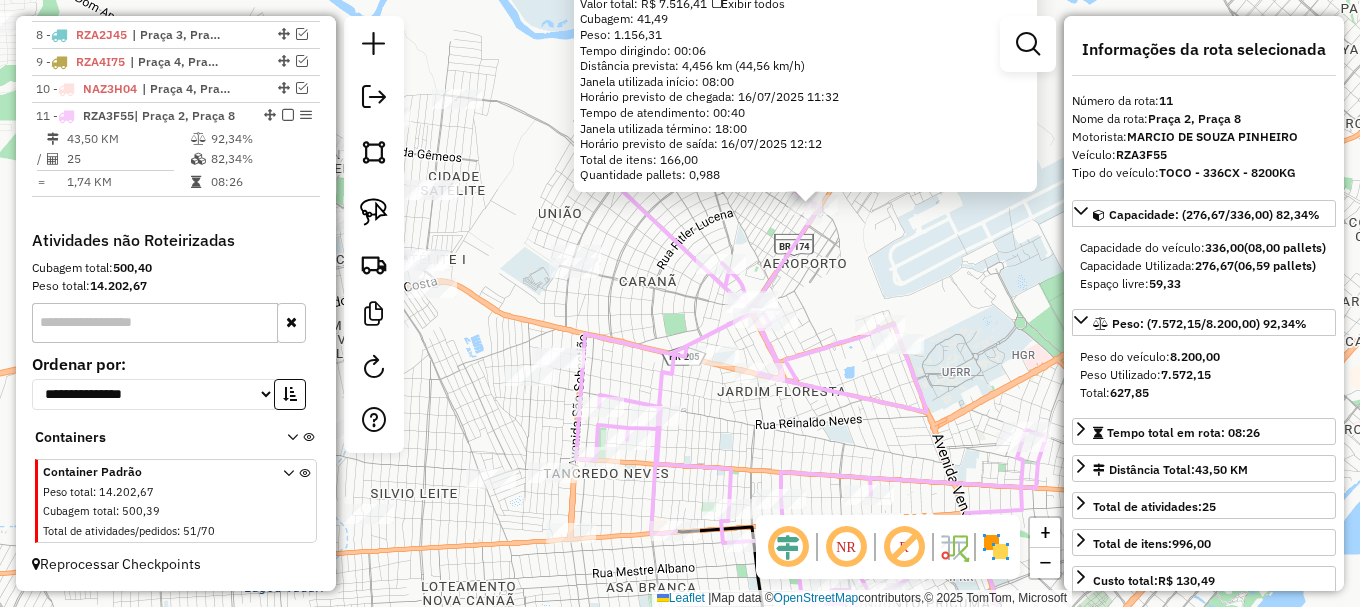 click on "3982 - TB DA [LAST] E CIA LT  Endereço: ROD 174                           1837   Bairro: CAUAME ([CITY] / RR)   Pedidos:  15222327   Valor total: R$ 7.516,41   Exibir todos   Cubagem: 41,49  Peso: 1.156,31  Tempo dirigindo: 00:06   Distância prevista: 4,456 km (44,56 km/h)   Janela utilizada início: 08:00   Horário previsto de chegada: 16/07/2025 11:32   Tempo de atendimento: 00:40   Janela utilizada término: 18:00   Horário previsto de saída: 16/07/2025 12:12   Total de itens: 166,00   Quantidade pallets: 0,988  × Janela de atendimento Grade de atendimento Capacidade Transportadoras Veículos Cliente Pedidos  Rotas Selecione os dias de semana para filtrar as janelas de atendimento  Seg   Ter   Qua   Qui   Sex   Sáb   Dom  Informe o período da janela de atendimento: De: Até:  Filtrar exatamente a janela do cliente  Considerar janela de atendimento padrão  Selecione os dias de semana para filtrar as grades de atendimento  Seg   Ter   Qua   Qui   Sex   Sáb   Dom   Peso mínimo:   Peso máximo:  +" 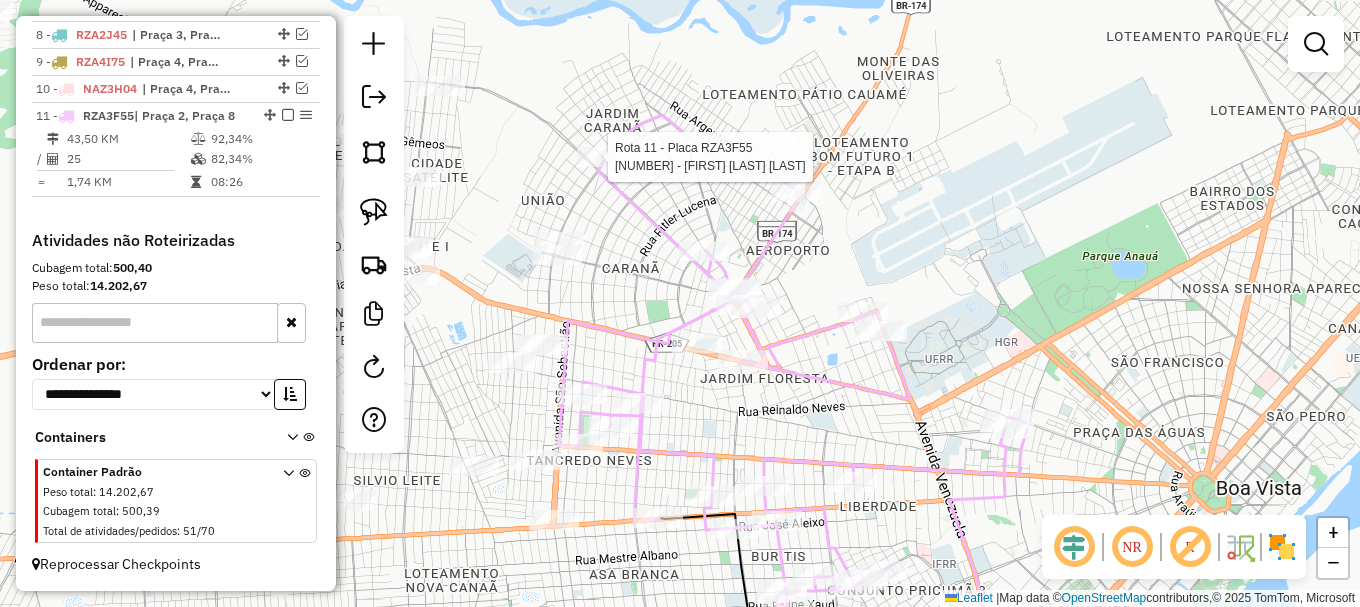 select on "**********" 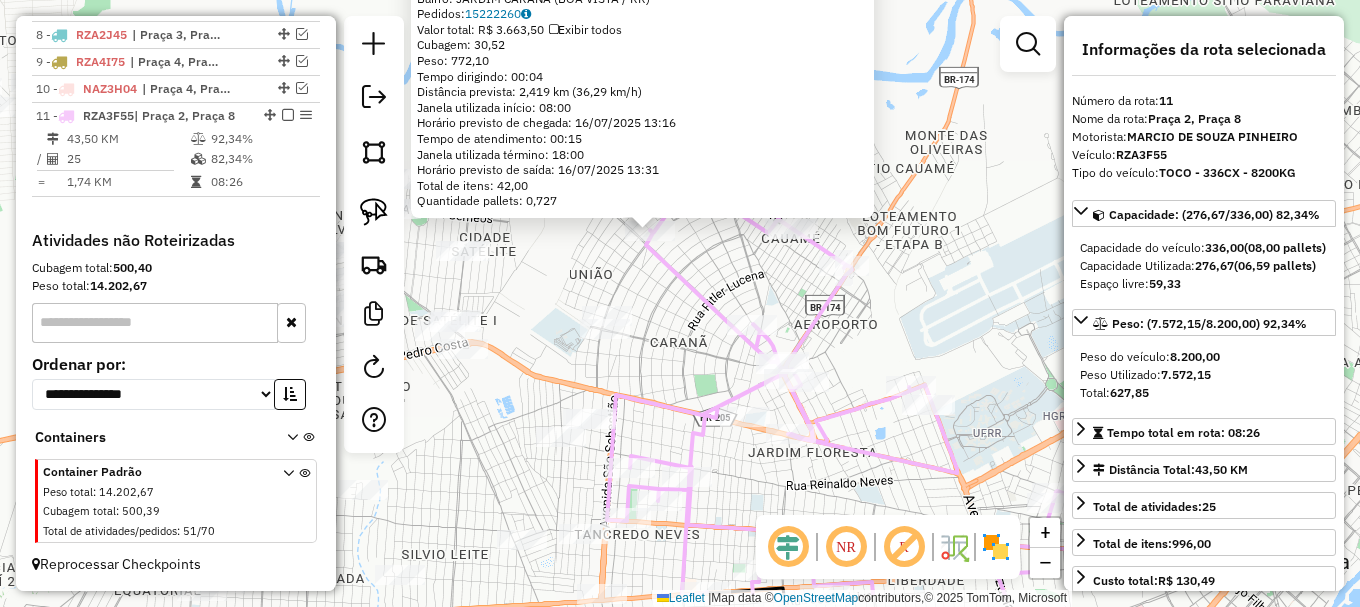 drag, startPoint x: 903, startPoint y: 457, endPoint x: 835, endPoint y: 311, distance: 161.05899 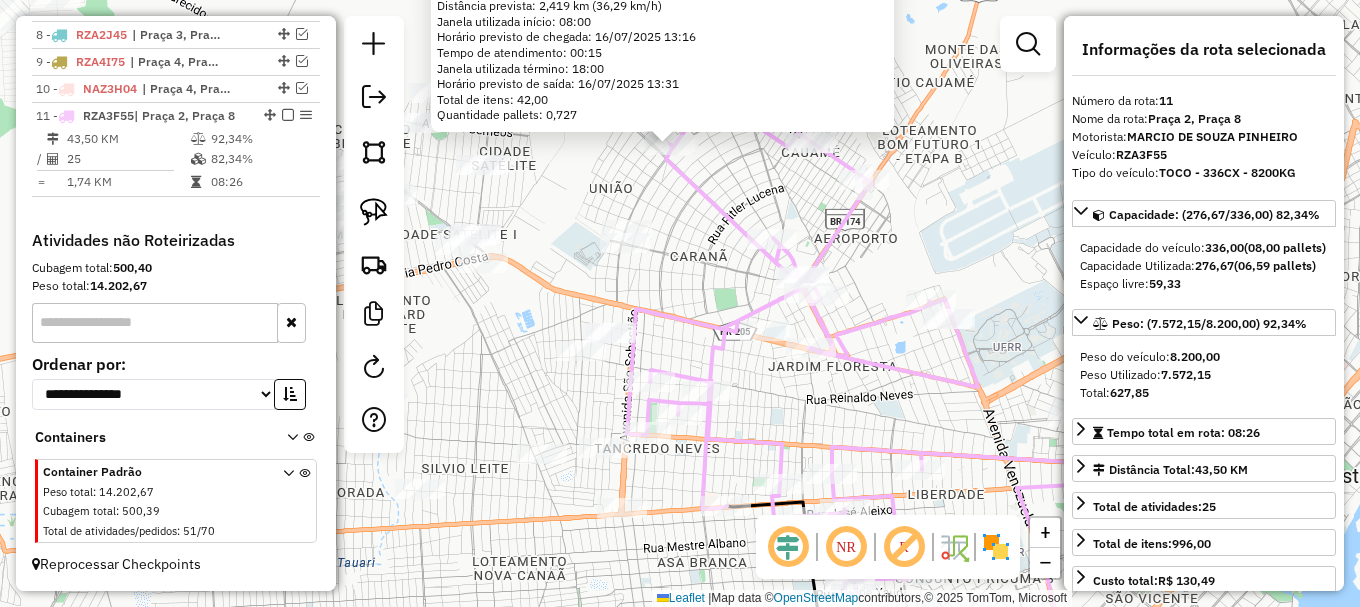 drag, startPoint x: 801, startPoint y: 346, endPoint x: 828, endPoint y: 340, distance: 27.658634 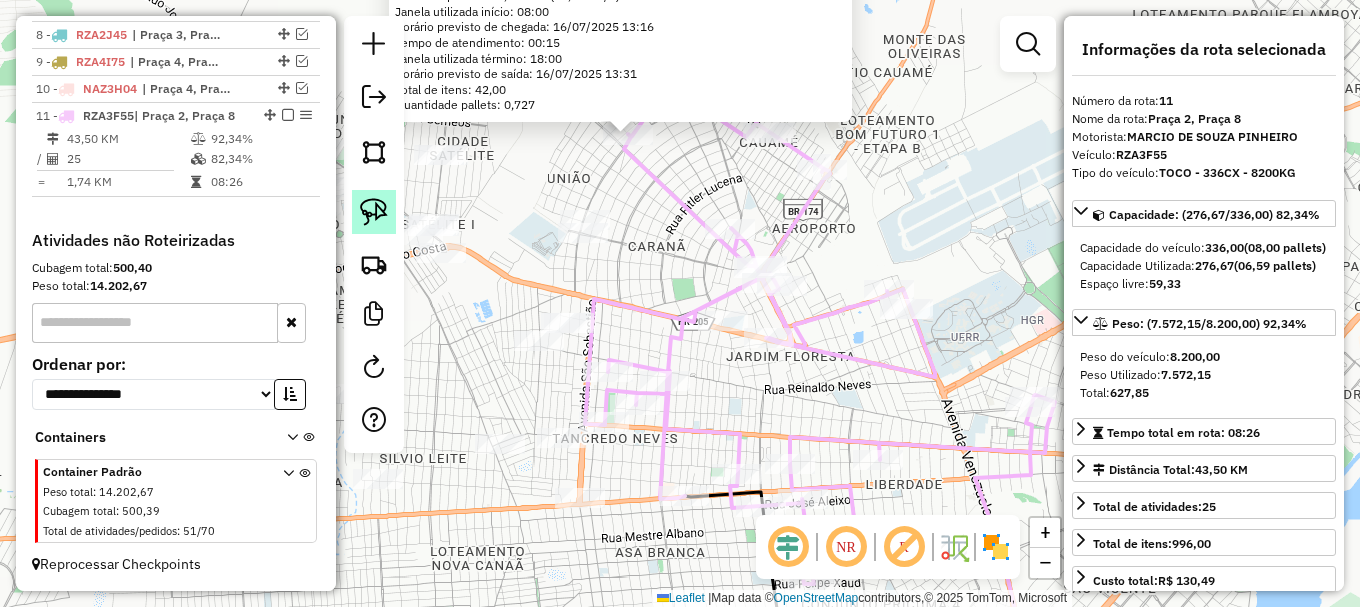 click 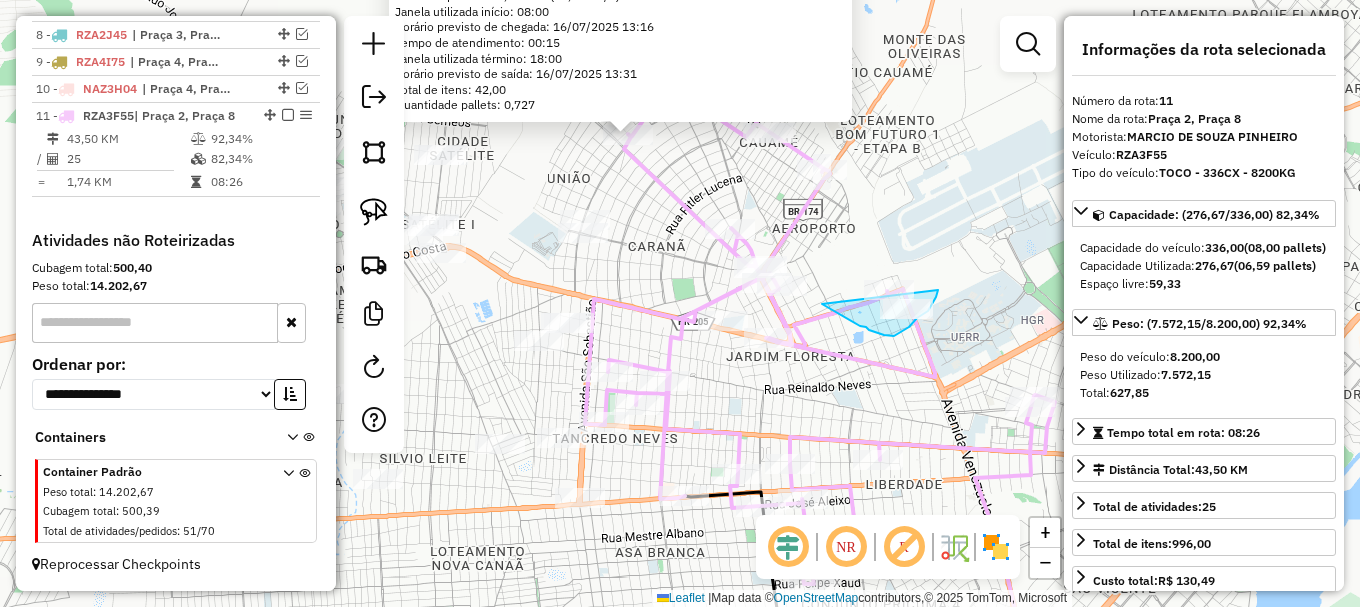 drag, startPoint x: 838, startPoint y: 313, endPoint x: 938, endPoint y: 290, distance: 102.610916 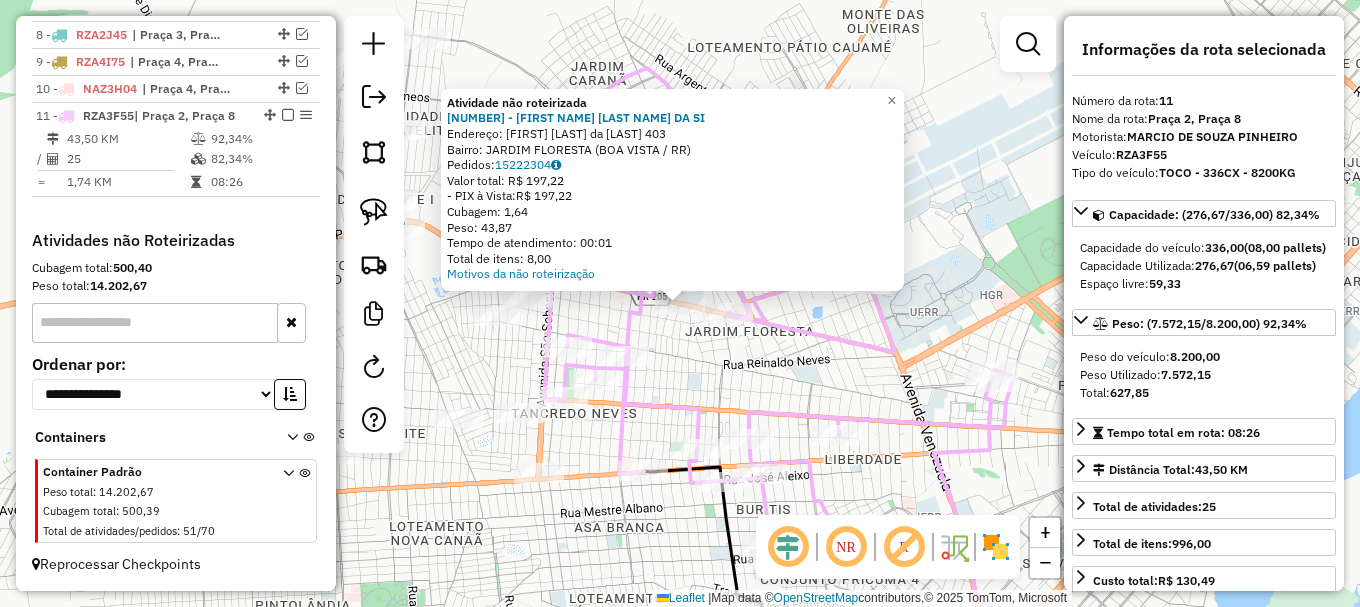 click on "Atividade não roteirizada 7014 - [FIRST] [LAST] [LAST]  Endereço: [STREET_NAME]     [NUMBER]   Bairro: [NEIGHBORHOOD] ([CITY] / RR)   Pedidos:  15222304   Valor total: R$ 197,22   - PIX à Vista:  R$ 197,22   Cubagem: 1,64   Peso: 43,87   Tempo de atendimento: 00:01   Total de itens: 8,00  Motivos da não roteirização × Janela de atendimento Grade de atendimento Capacidade Transportadoras Veículos Cliente Pedidos  Rotas Selecione os dias de semana para filtrar as janelas de atendimento  Seg   Ter   Qua   Qui   Sex   Sáb   Dom  Informe o período da janela de atendimento: De: Até:  Filtrar exatamente a janela do cliente  Considerar janela de atendimento padrão  Selecione os dias de semana para filtrar as grades de atendimento  Seg   Ter   Qua   Qui   Sex   Sáb   Dom   Considerar clientes sem dia de atendimento cadastrado  Clientes fora do dia de atendimento selecionado Filtrar as atividades entre os valores definidos abaixo:  Peso mínimo:   Peso máximo:   Cubagem mínima:   De:   Até:  +" 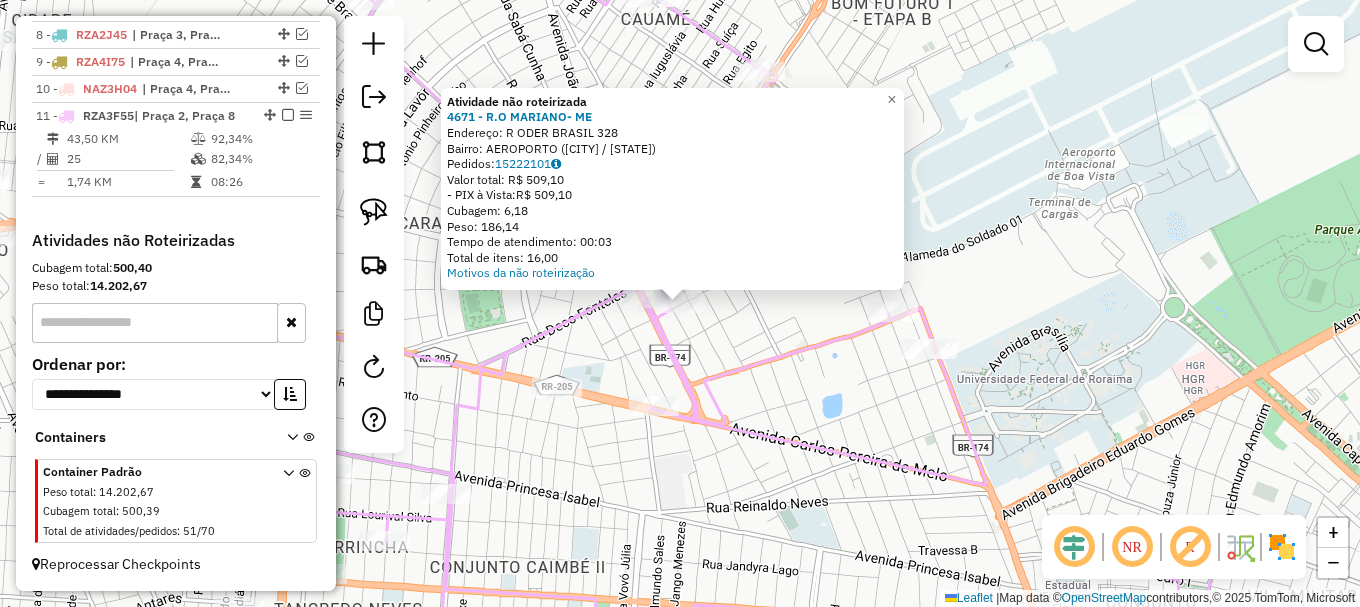 click on "Atividade não roteirizada [NUMBER] - [NAME]  Endereço: R   [NAME]                   [NUMBER]   Bairro: [NAME] ([CITY] / RR)   Pedidos:  [NUMBER]   Valor total: R$ [PRICE]   - PIX à Vista:  R$ [PRICE]   Cubagem: [NUMBER]   Peso: [NUMBER]  Tempo de atendimento: [TIME]   Total de itens: [NUMBER]  Motivos da não roteirização × Janela de atendimento Grade de atendimento Capacidade Transportadoras Veículos Cliente Pedidos  Rotas Selecione os dias de semana para filtrar as janelas de atendimento  Seg   Ter   Qua   Qui   Sex   Sáb   Dom  Informe o período da janela de atendimento: De: Até:  Filtrar exatamente a janela do cliente  Considerar janela de atendimento padrão  Selecione os dias de semana para filtrar as grades de atendimento  Seg   Ter   Qua   Qui   Sex   Sáb   Dom   Considerar clientes sem dia de atendimento cadastrado  Clientes fora do dia de atendimento selecionado Filtrar as atividades entre os valores definidos abaixo:  Peso mínimo:   Peso máximo:   Cubagem mínima:   Cubagem máxima:  +" 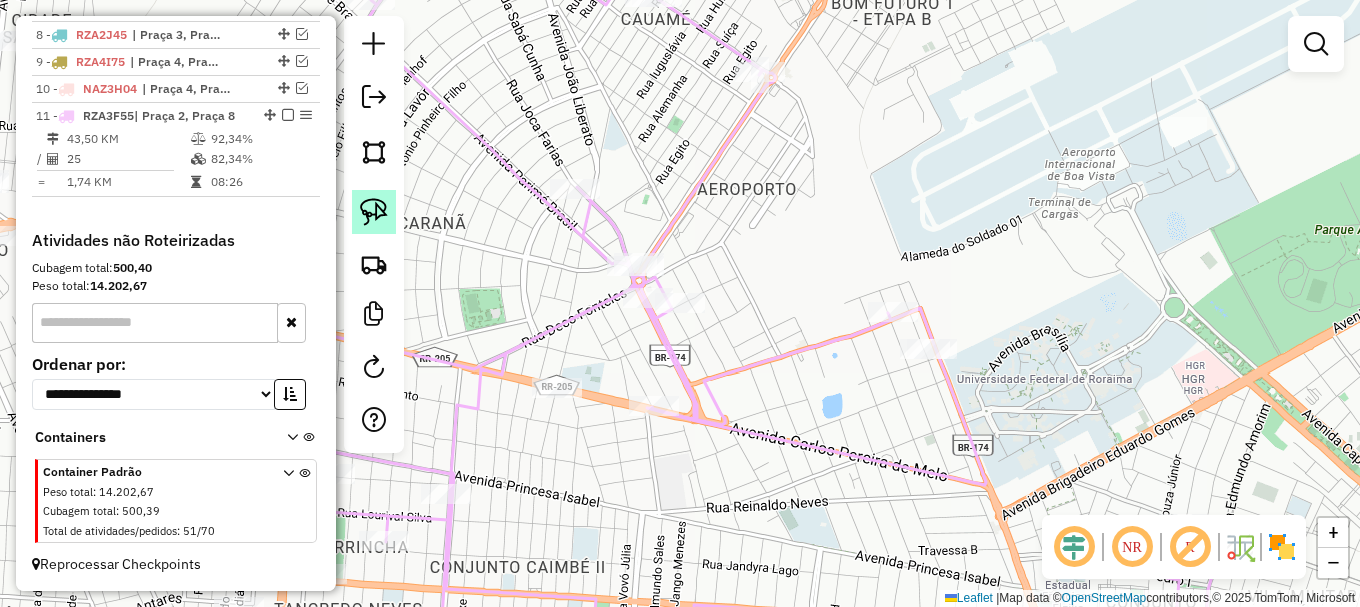 click 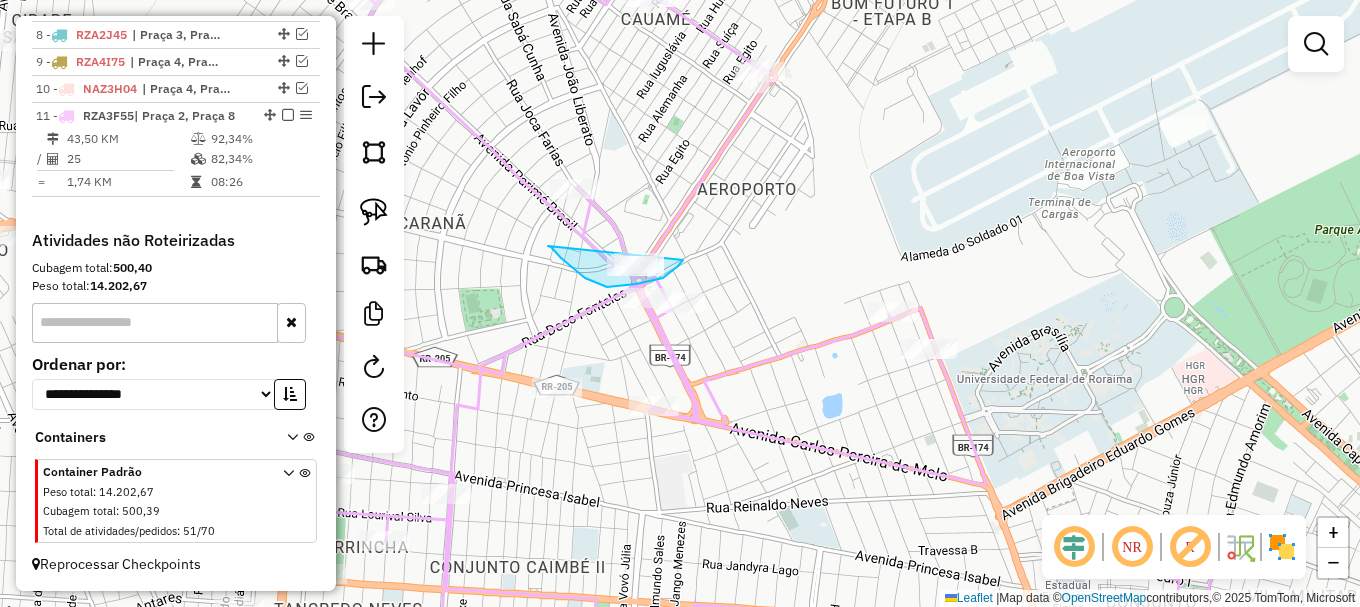 drag, startPoint x: 548, startPoint y: 246, endPoint x: 688, endPoint y: 247, distance: 140.00357 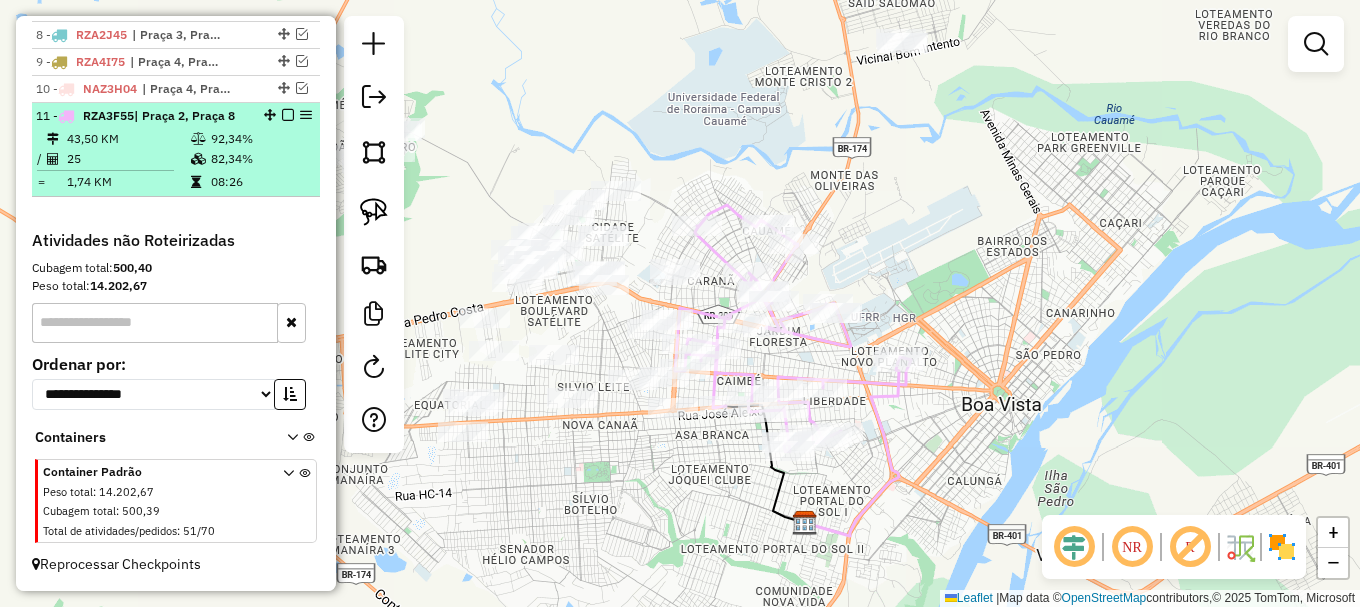 click at bounding box center (288, 115) 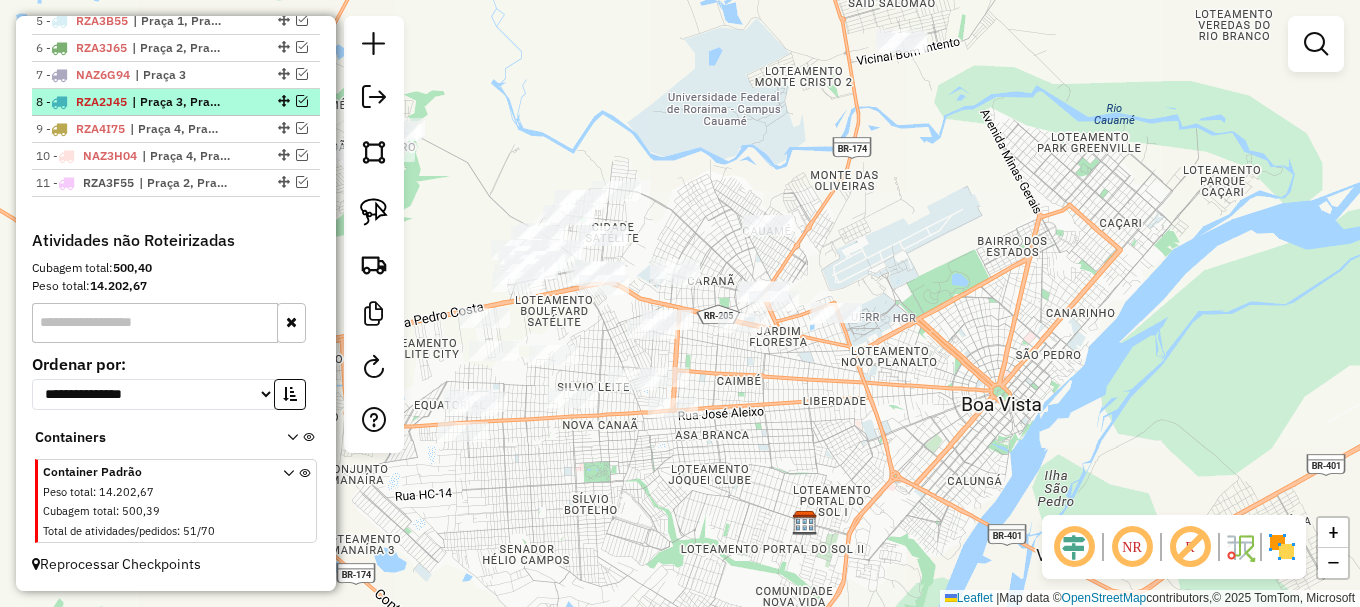 scroll, scrollTop: 908, scrollLeft: 0, axis: vertical 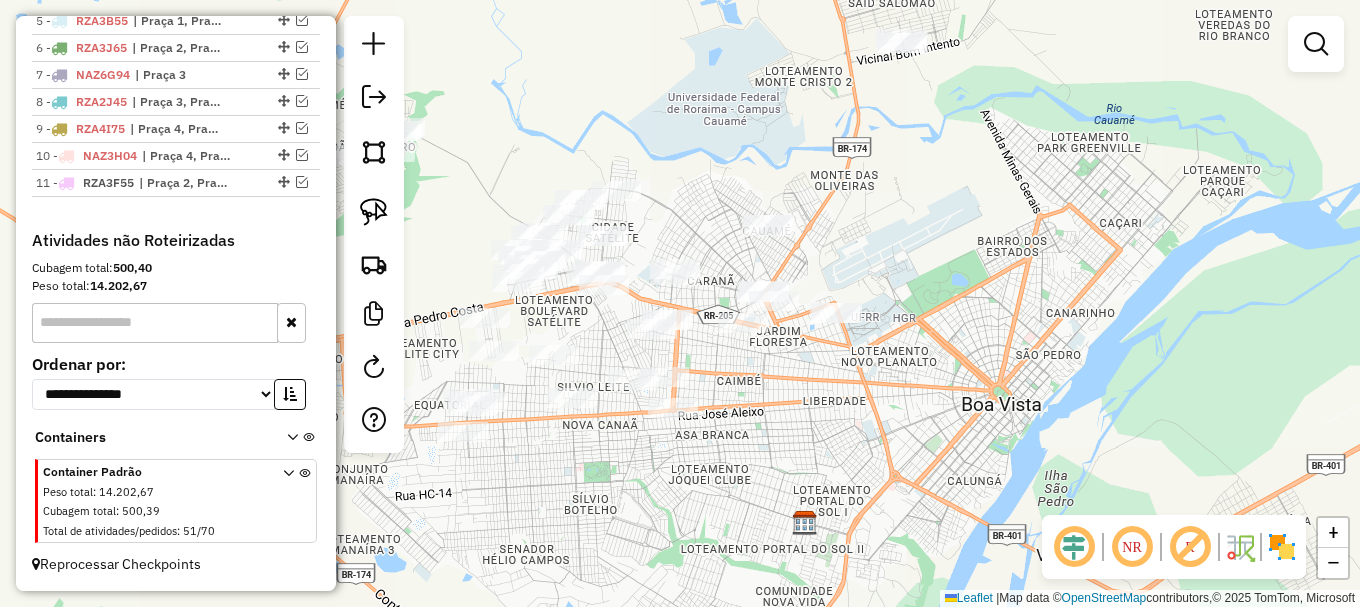 drag, startPoint x: 1069, startPoint y: 162, endPoint x: 1117, endPoint y: 179, distance: 50.92151 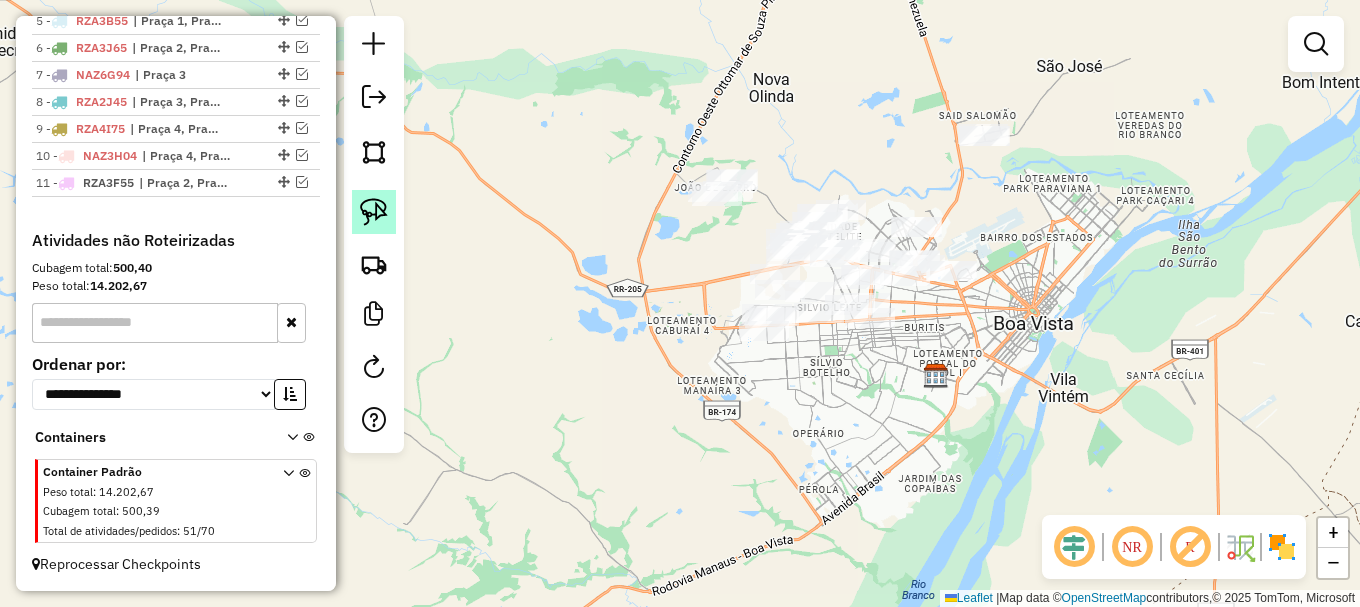 click 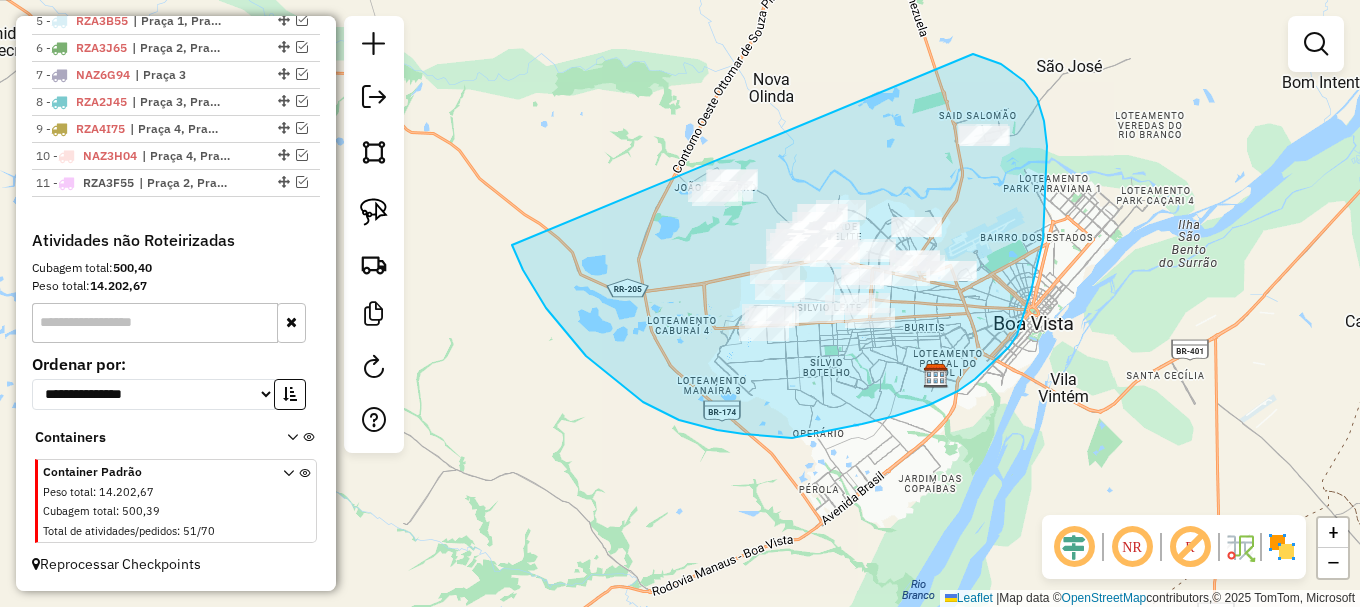drag, startPoint x: 518, startPoint y: 259, endPoint x: 912, endPoint y: 26, distance: 457.739 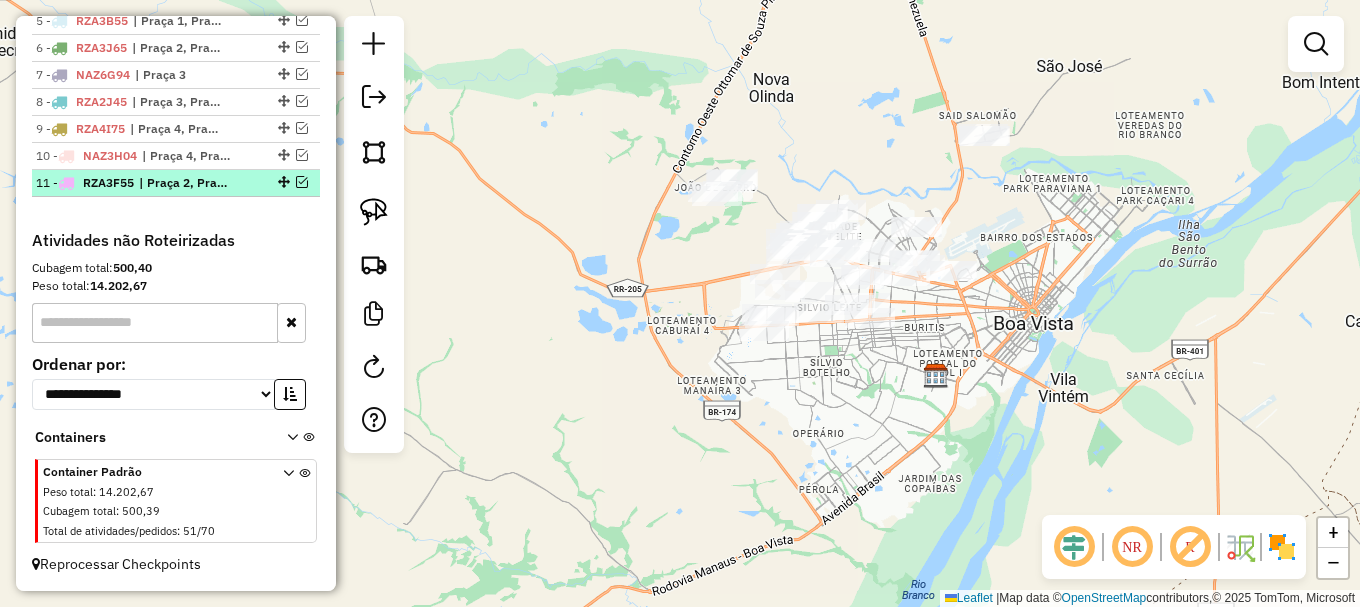 click at bounding box center [302, 182] 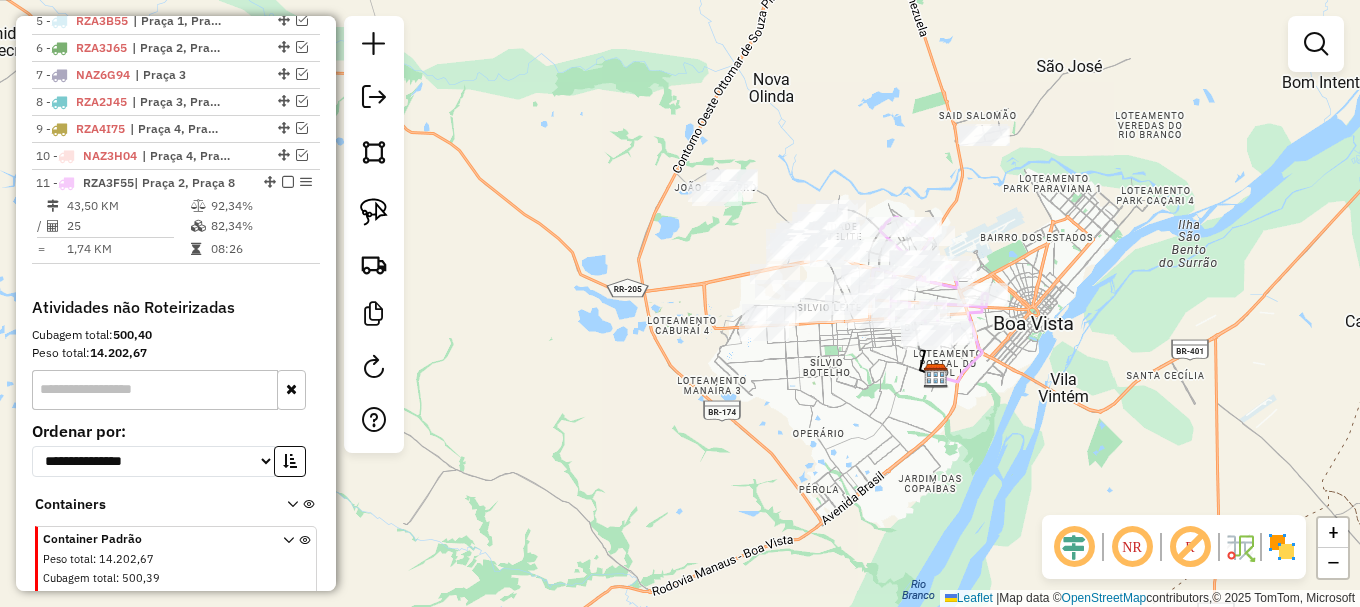 scroll, scrollTop: 975, scrollLeft: 0, axis: vertical 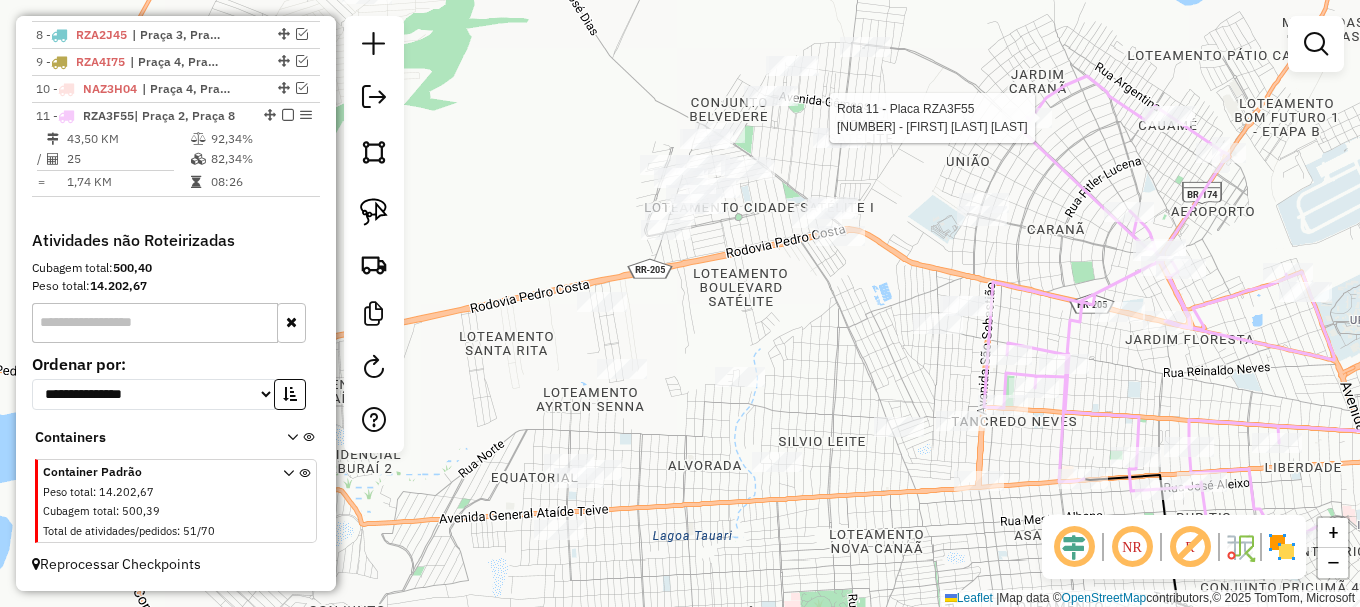 select on "**********" 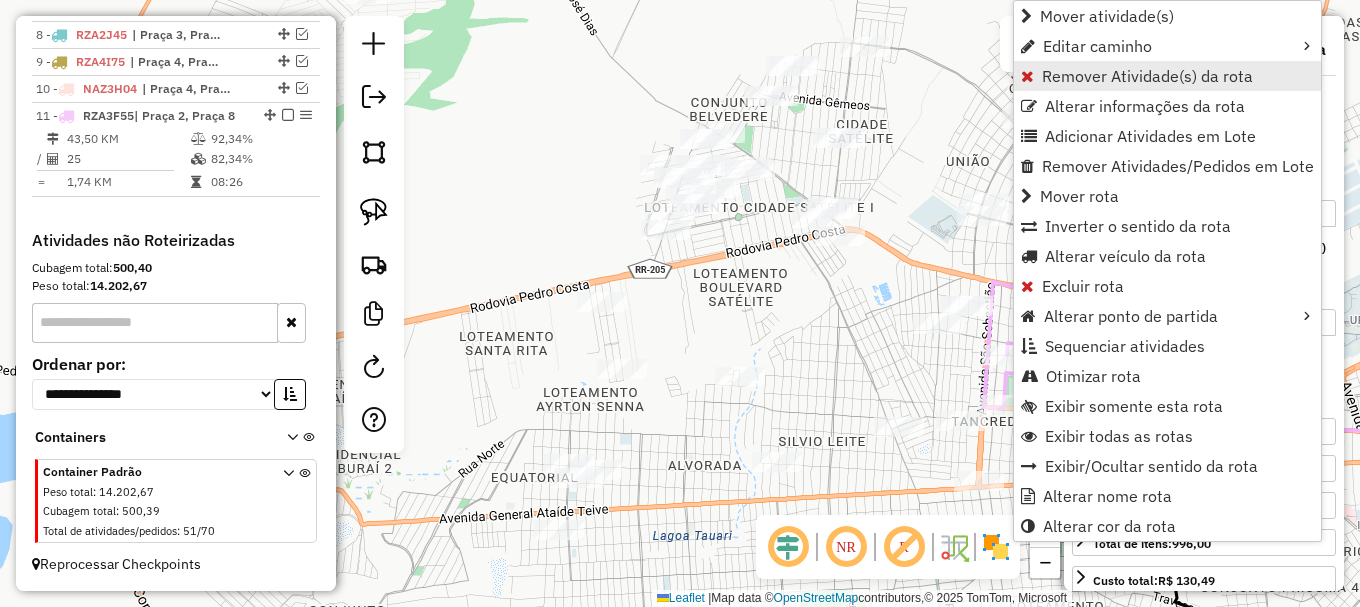 click on "Remover Atividade(s) da rota" at bounding box center (1147, 76) 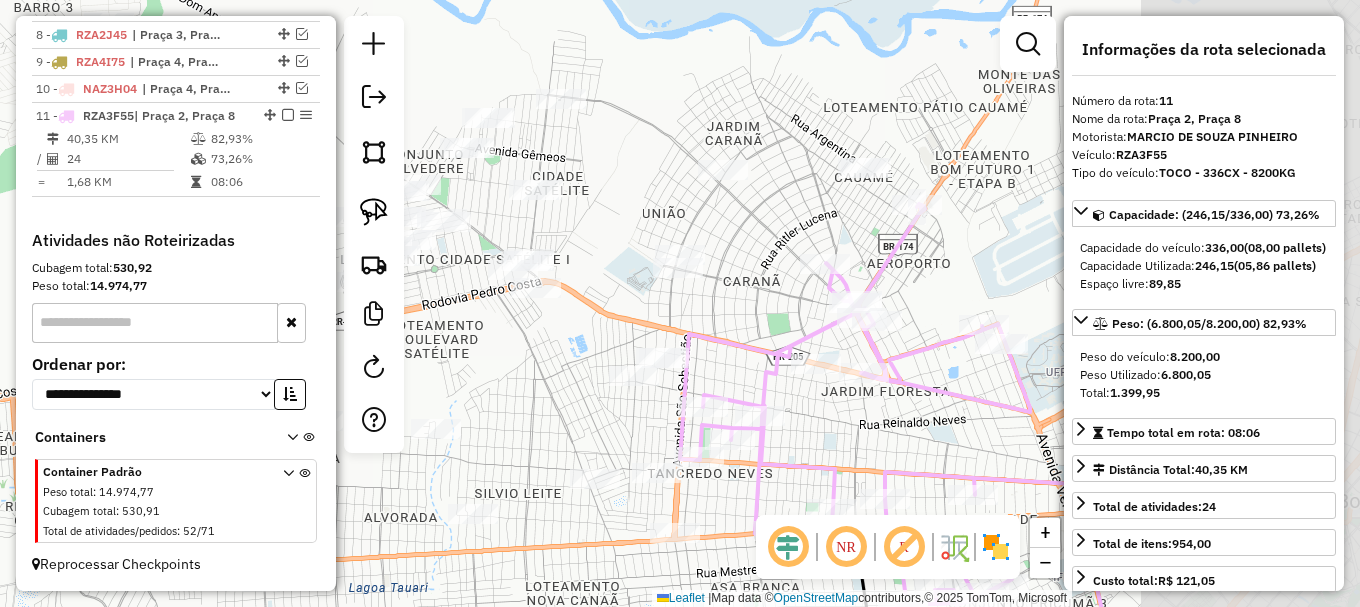 drag, startPoint x: 986, startPoint y: 174, endPoint x: 636, endPoint y: 233, distance: 354.93802 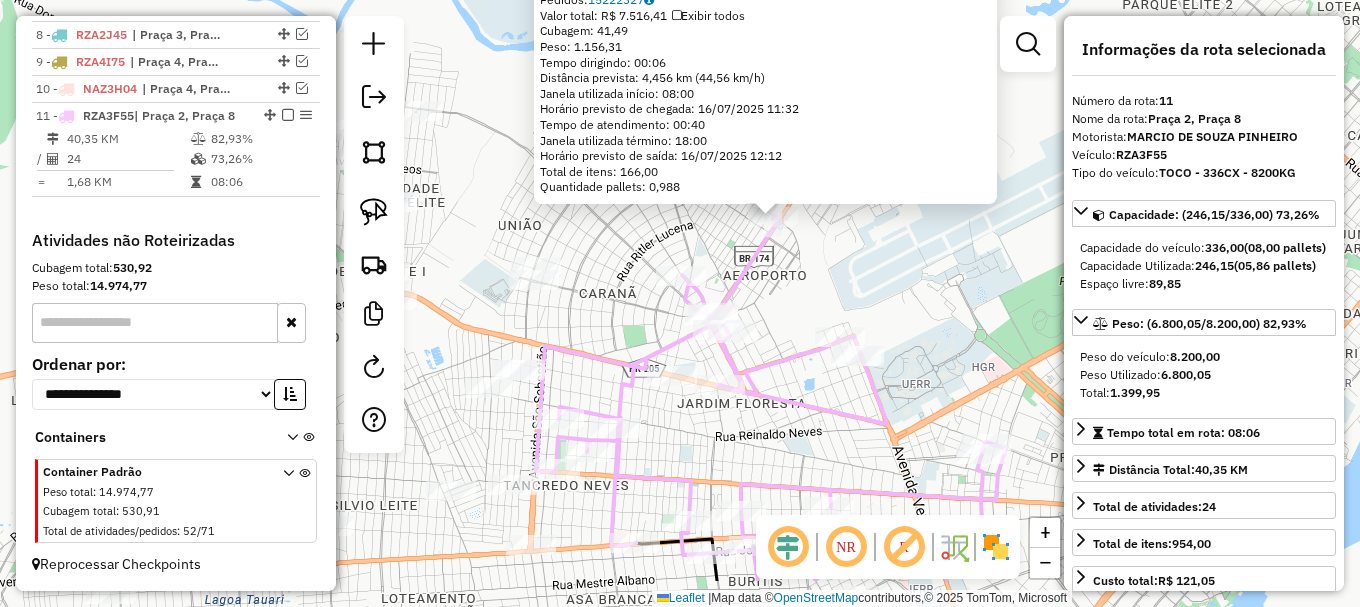 drag, startPoint x: 730, startPoint y: 366, endPoint x: 807, endPoint y: 270, distance: 123.065025 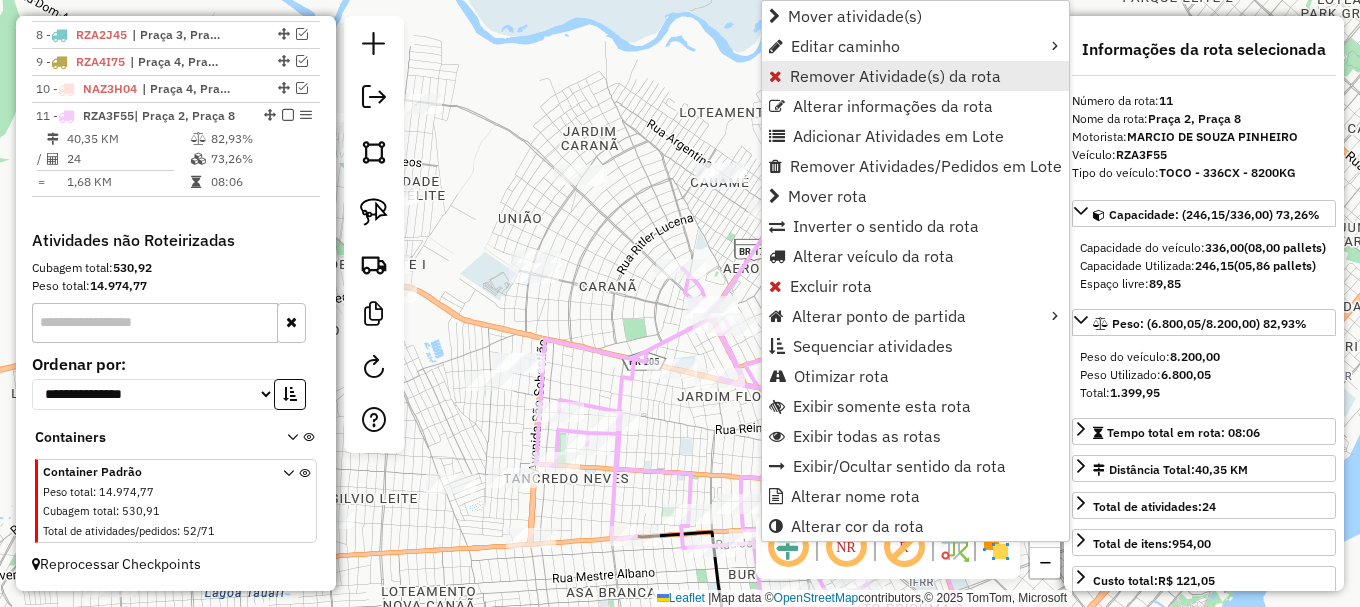 click on "Remover Atividade(s) da rota" at bounding box center [895, 76] 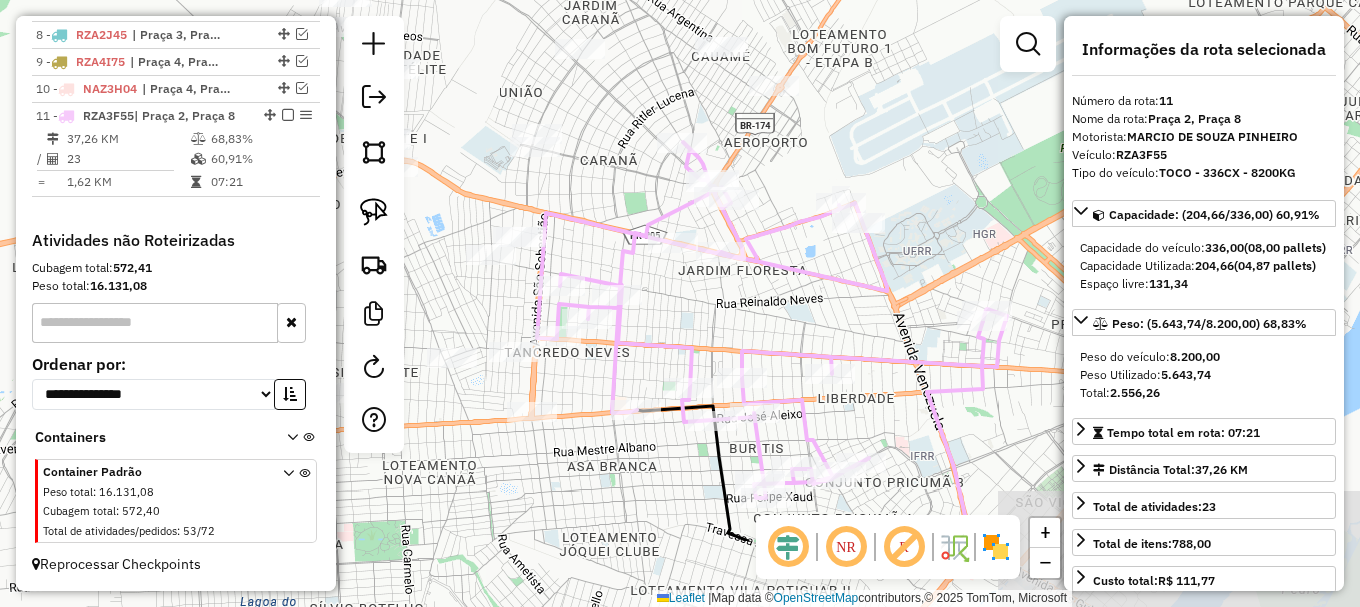 drag, startPoint x: 721, startPoint y: 462, endPoint x: 732, endPoint y: 315, distance: 147.411 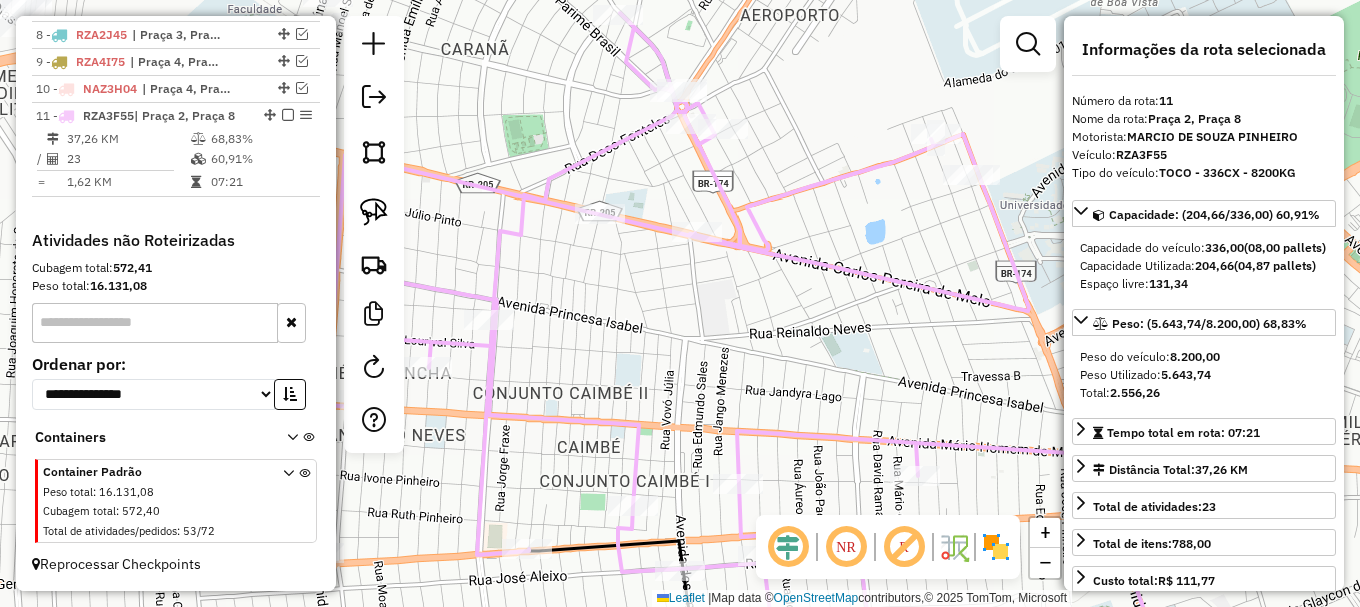 click 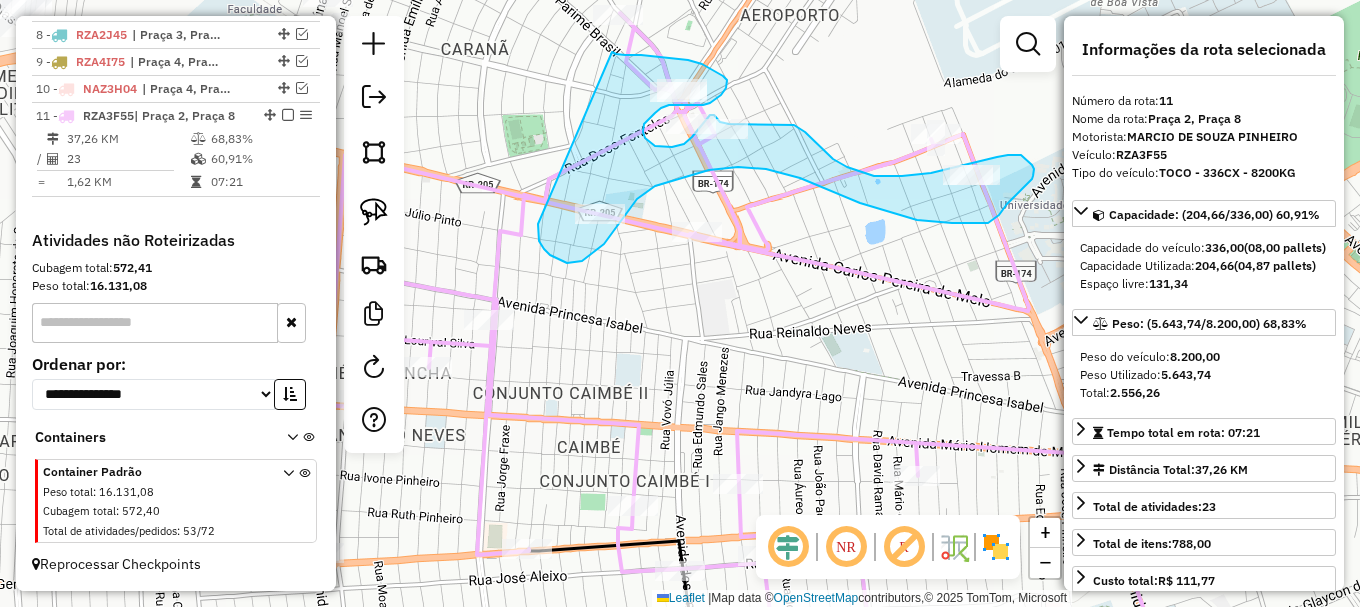 drag, startPoint x: 538, startPoint y: 224, endPoint x: 609, endPoint y: 54, distance: 184.23083 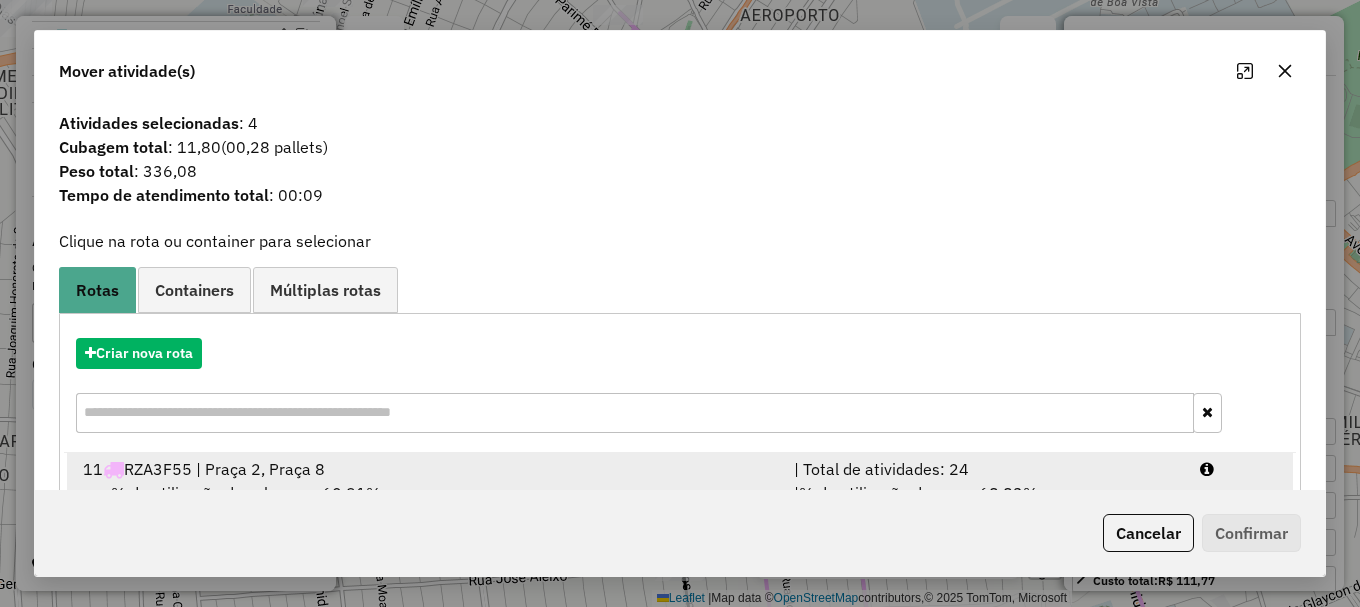 click at bounding box center (1239, 469) 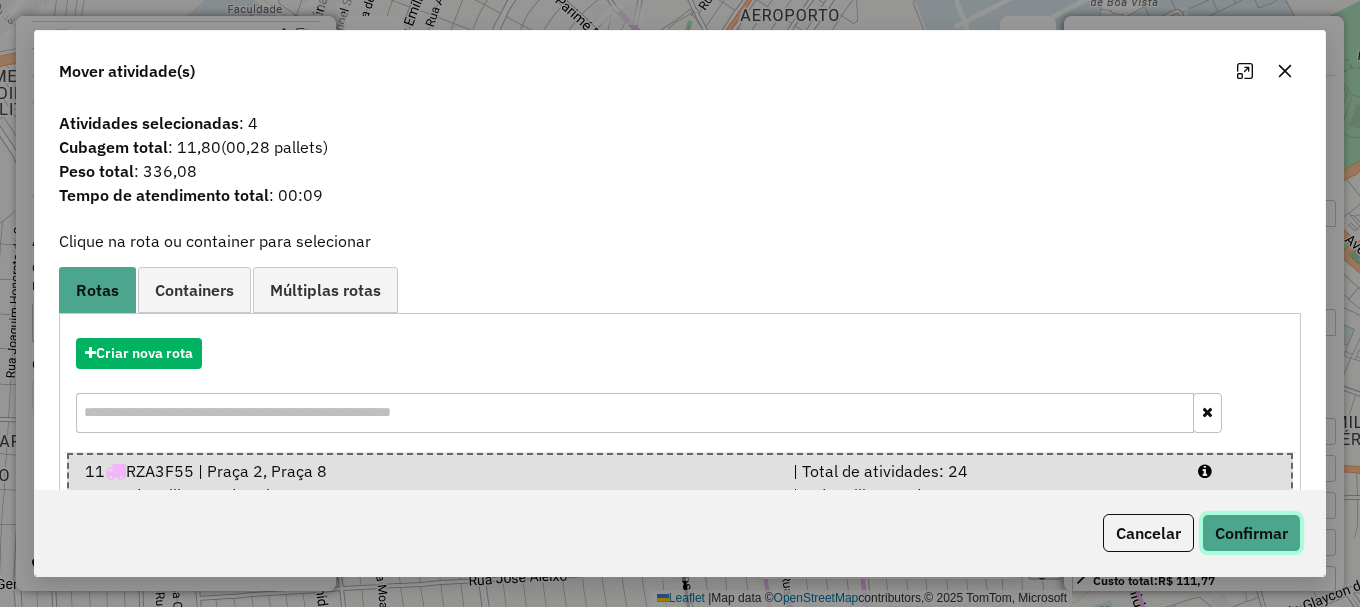 click on "Confirmar" 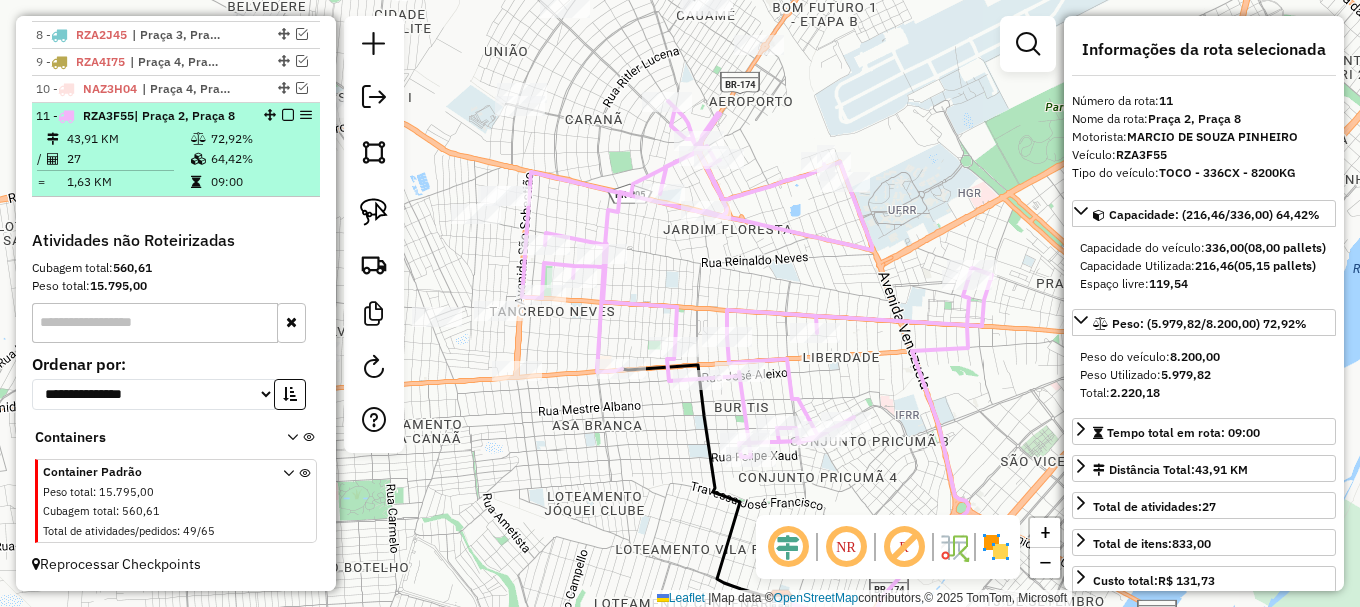 click at bounding box center [288, 115] 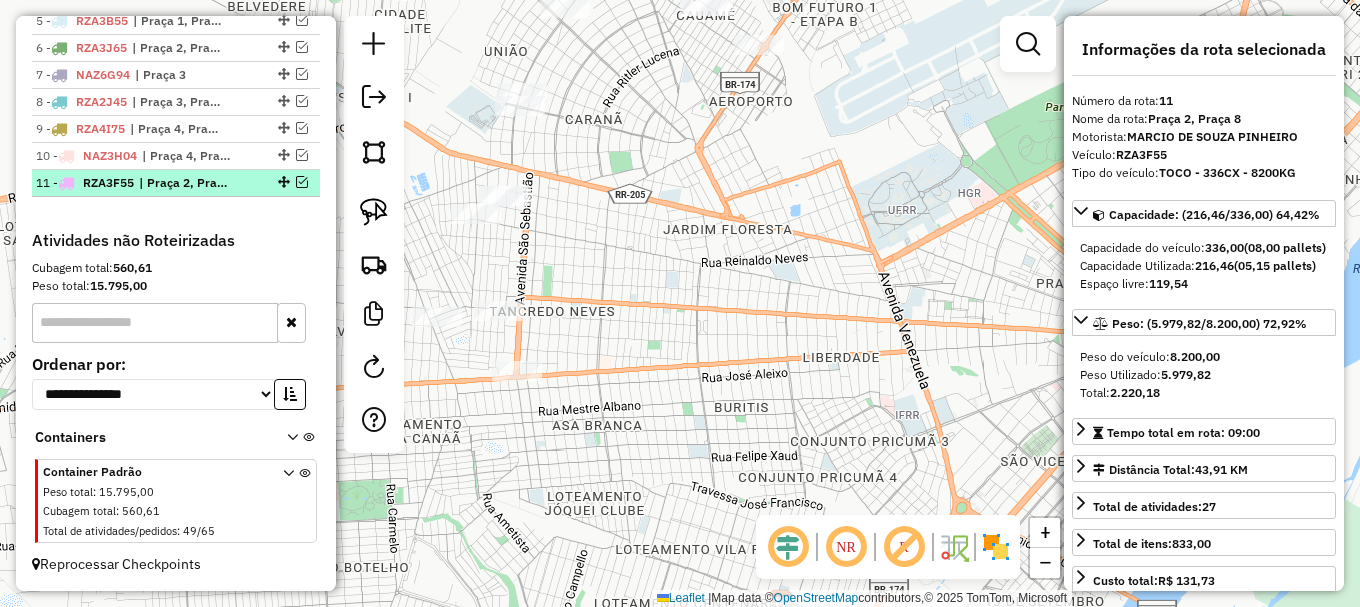 scroll, scrollTop: 908, scrollLeft: 0, axis: vertical 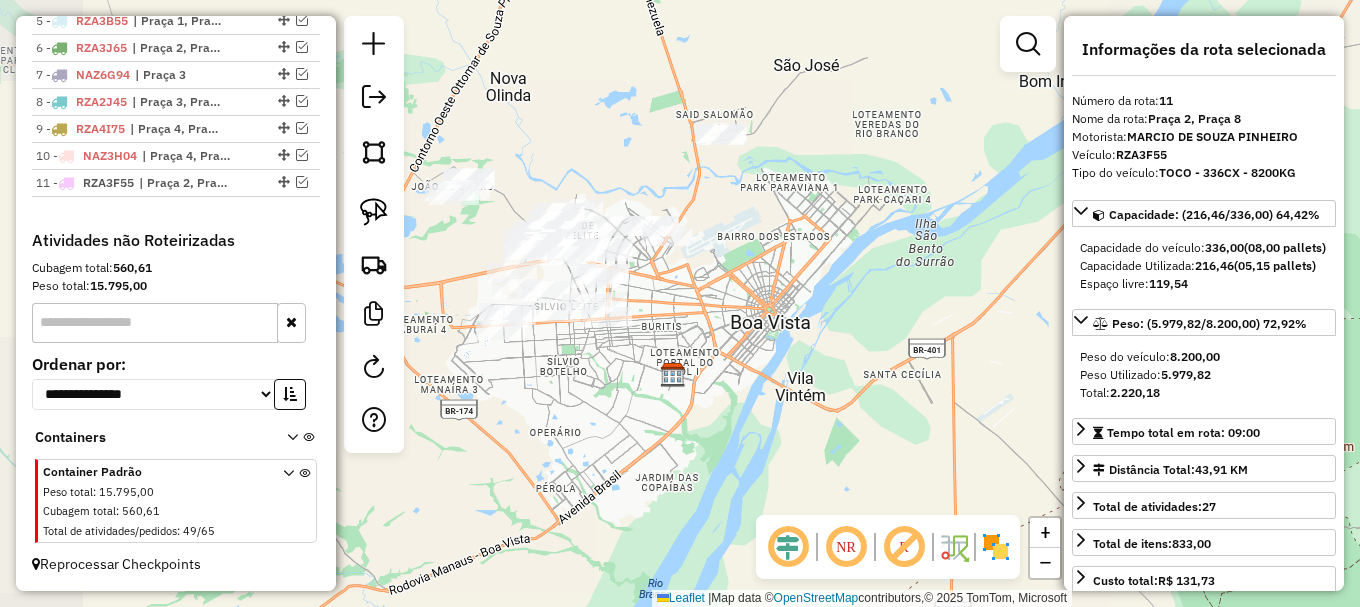 drag, startPoint x: 685, startPoint y: 323, endPoint x: 846, endPoint y: 353, distance: 163.77118 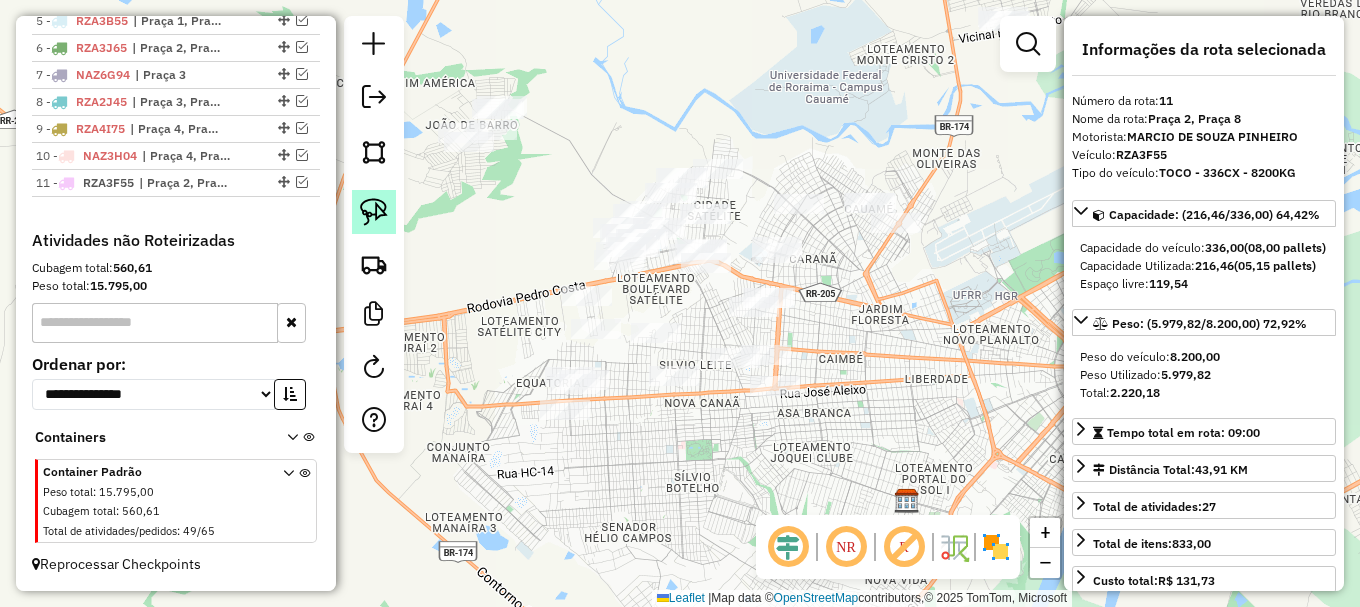 click 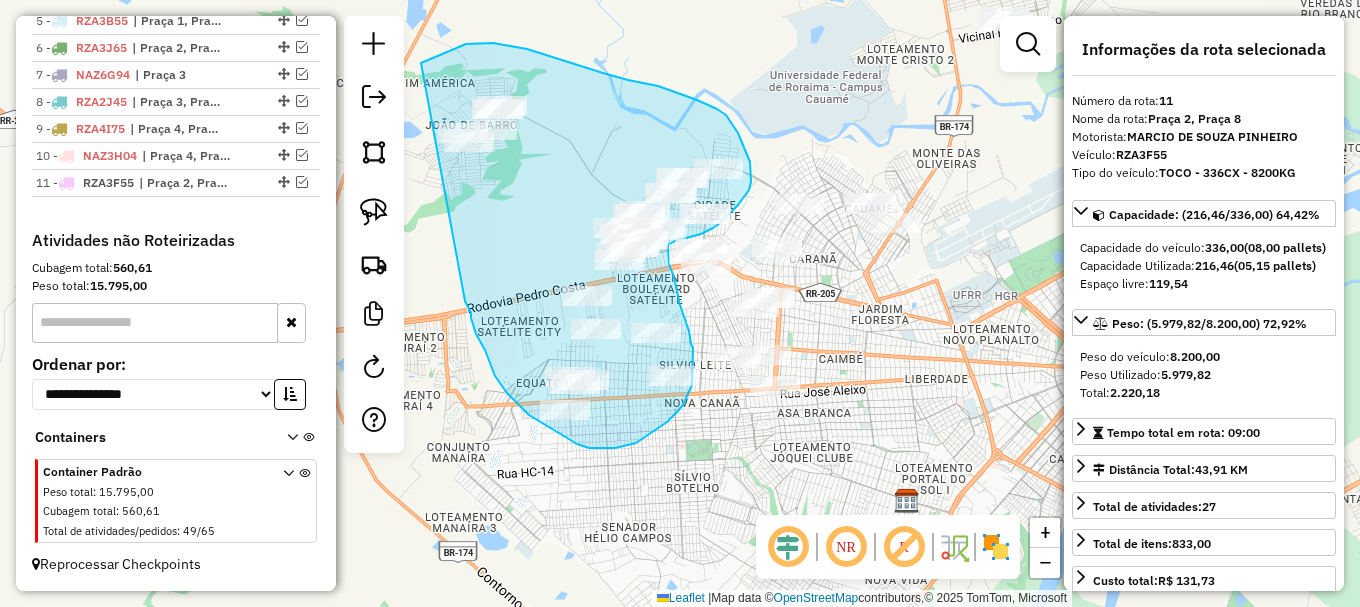 drag, startPoint x: 468, startPoint y: 306, endPoint x: 411, endPoint y: 68, distance: 244.73047 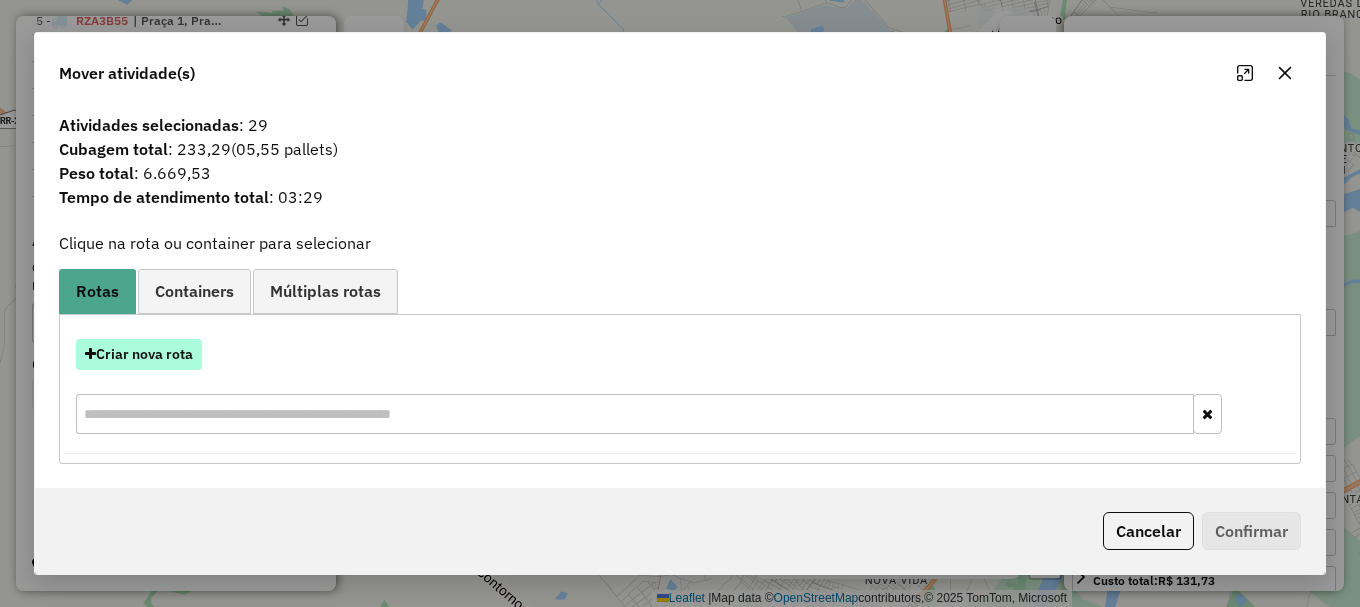click on "Criar nova rota" at bounding box center [139, 354] 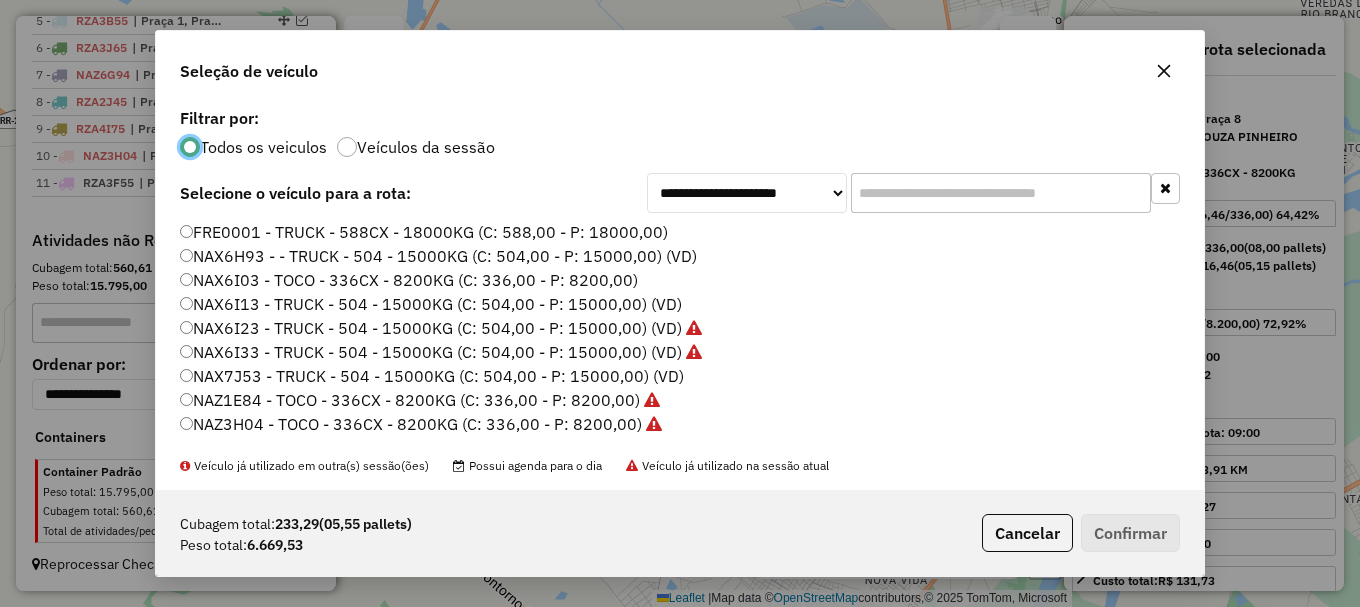 scroll, scrollTop: 11, scrollLeft: 6, axis: both 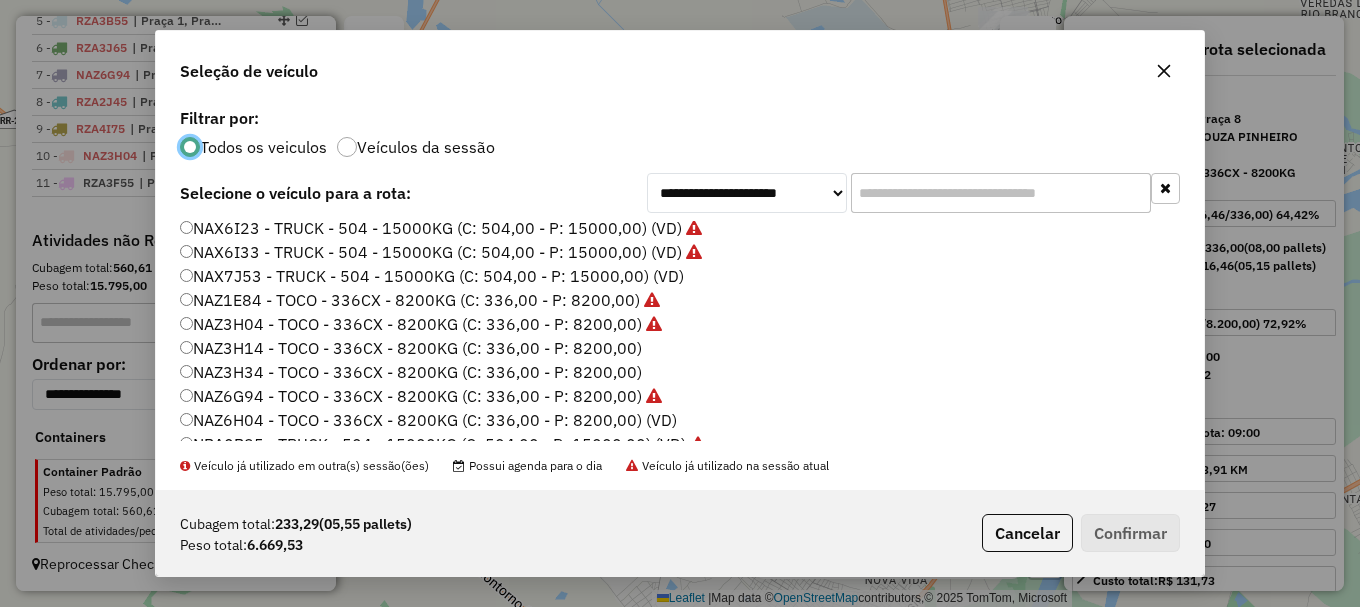click on "NAZ6H04 - TOCO - 336CX - 8200KG (C: 336,00 - P: 8200,00) (VD)" 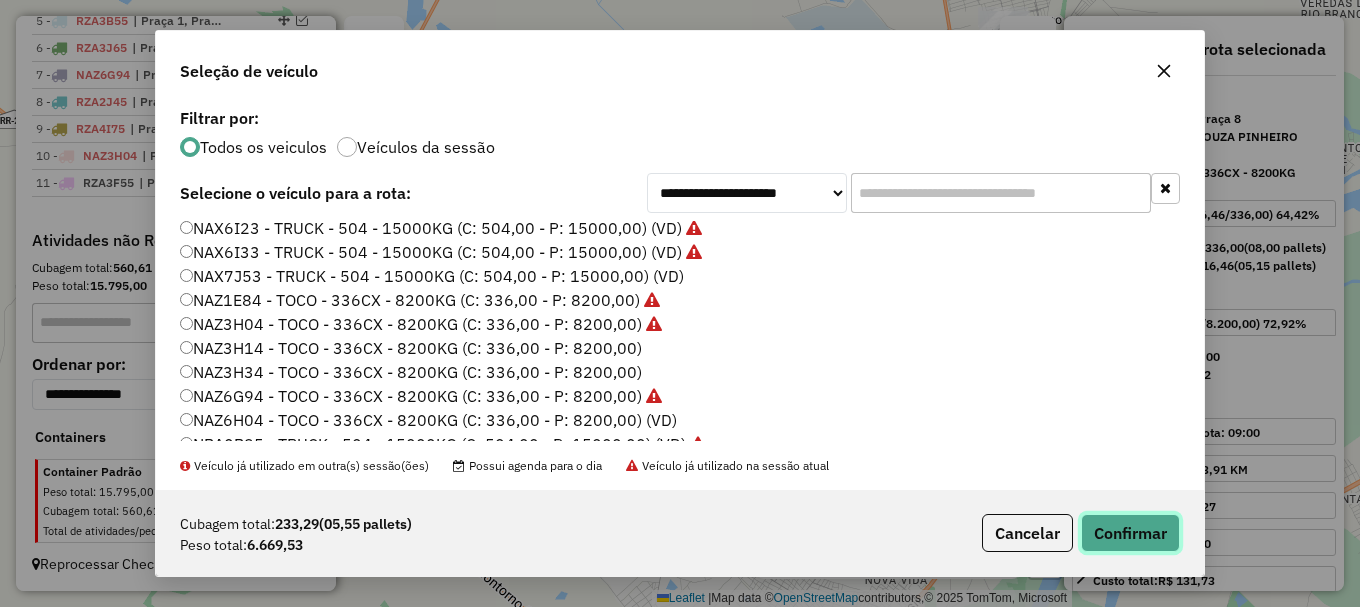 click on "Confirmar" 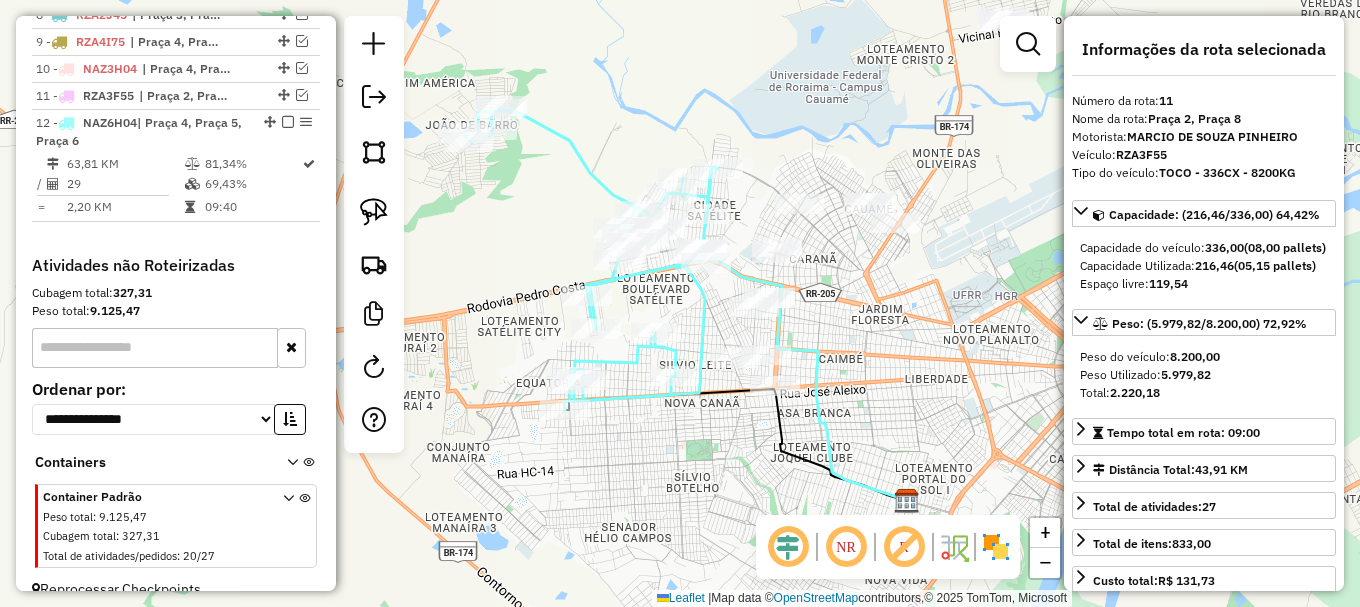 scroll, scrollTop: 1020, scrollLeft: 0, axis: vertical 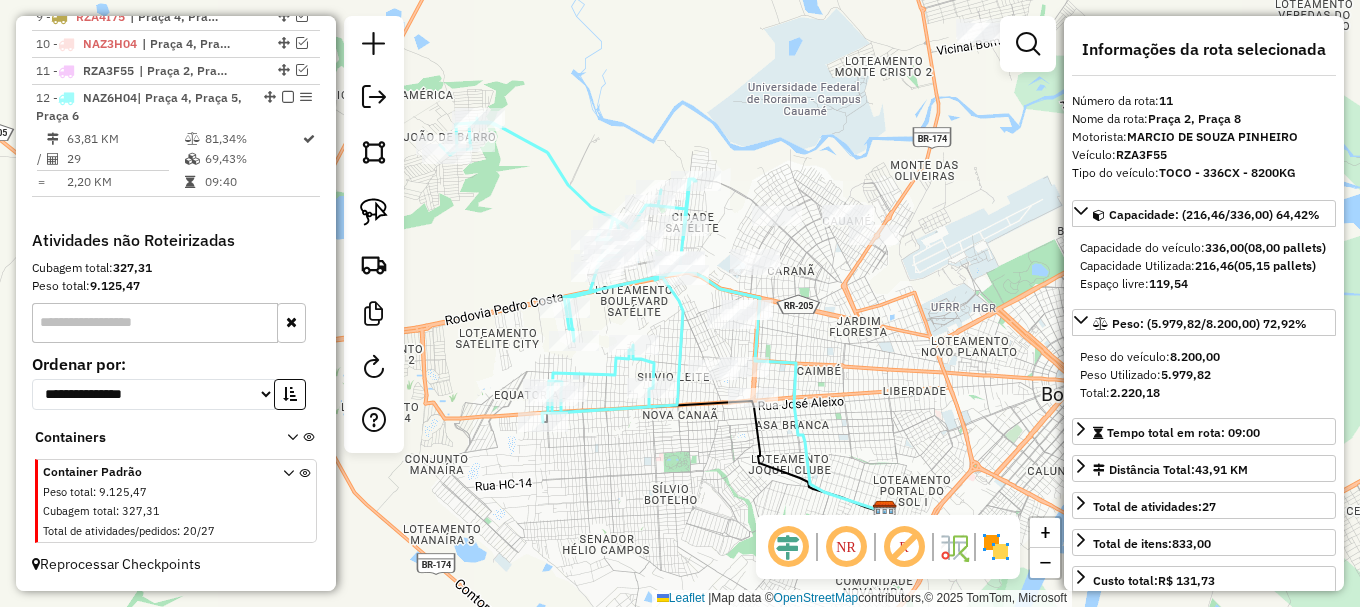 drag, startPoint x: 980, startPoint y: 314, endPoint x: 869, endPoint y: 394, distance: 136.8247 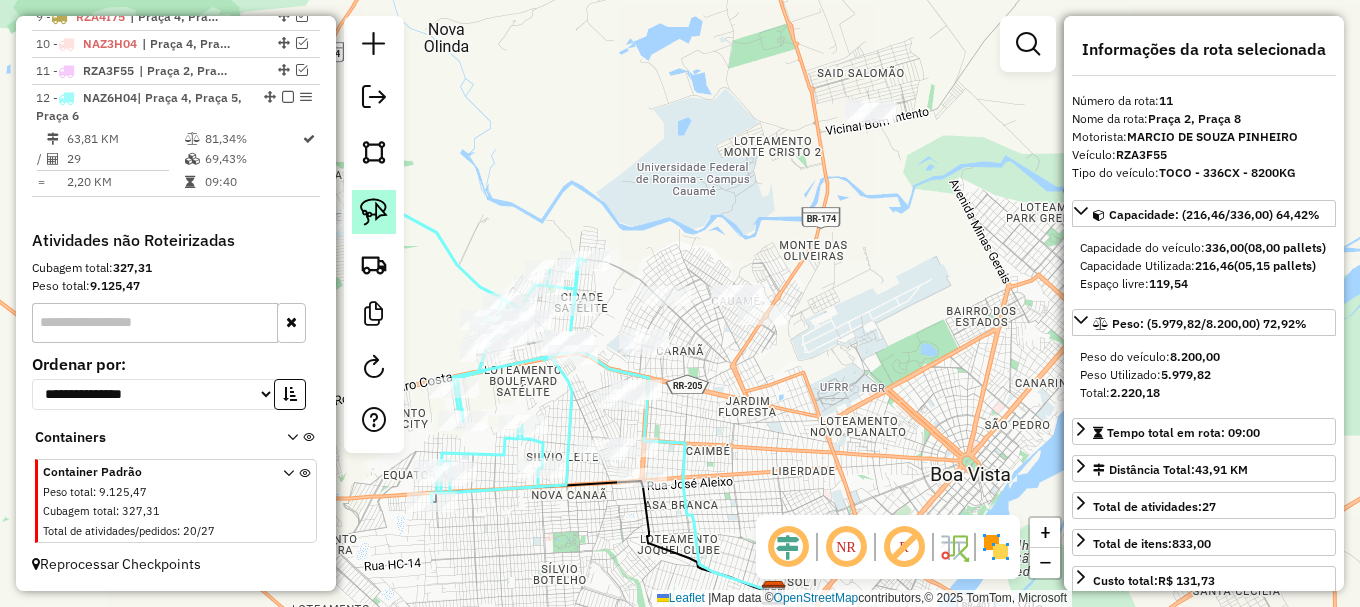 click 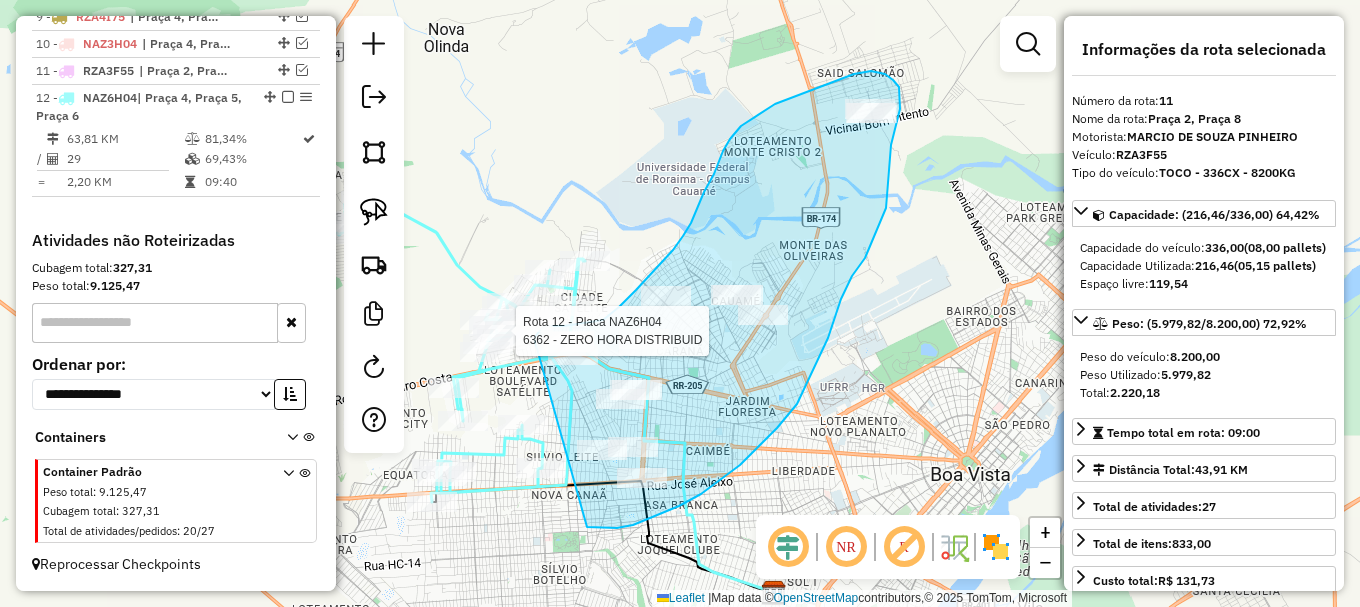 click on "Rota 12 - Placa NAZ6H04 6362 - ZERO HORA DISTRIBUID Janela de atendimento Grade de atendimento Capacidade Transportadoras Veículos Cliente Pedidos Rotas Selecione os dias de semana para filtrar as janelas de atendimento Seg Ter Qua Qui Sex Sáb Dom Informe o período da janela de atendimento: De: Até: Filtrar exatamente a janela do cliente Considerar janela de atendimento padrão Selecione os dias de semana para filtrar as grades de atendimento Seg Ter Qua Qui Sex Sáb Dom Considerar clientes sem dia de atendimento cadastrado Clientes fora do dia de atendimento selecionado Filtrar as atividades entre os valores definidos abaixo: Peso mínimo: Peso máximo: Cubagem mínima: Cubagem máxima: De: Até: Filtrar as atividades entre o tempo de atendimento definido abaixo: De: Até: Considerar capacidade total dos clientes não roteirizados Transportadora: Selecione um ou mais itens Tipo de veículo: Selecione um ou mais itens Veículo: Selecione um ou mais itens" 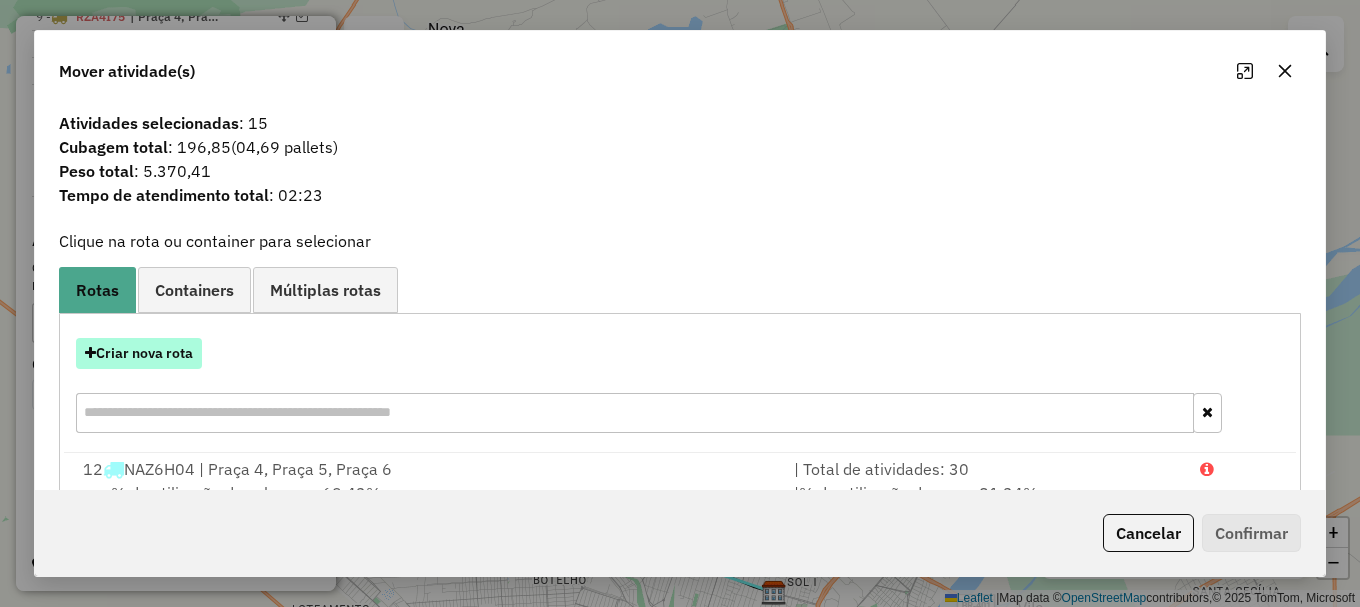 click on "Criar nova rota" at bounding box center [139, 353] 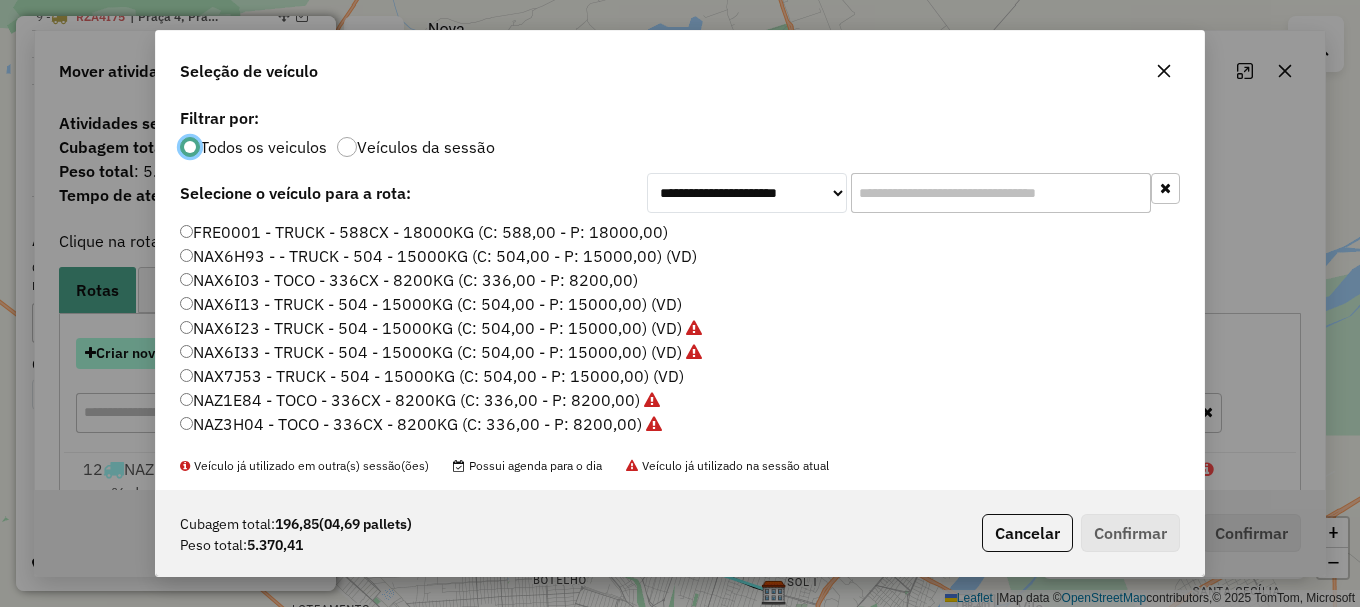 scroll, scrollTop: 11, scrollLeft: 6, axis: both 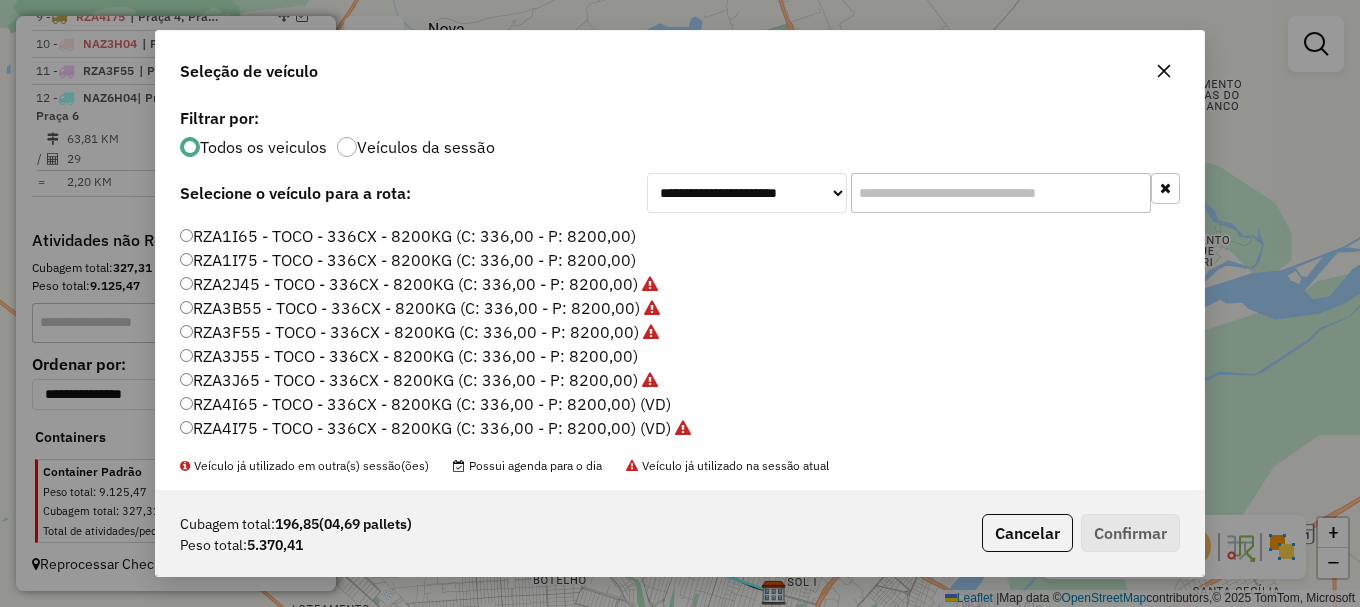 click on "RZA3J55 - TOCO - 336CX - 8200KG (C: 336,00 - P: 8200,00)" 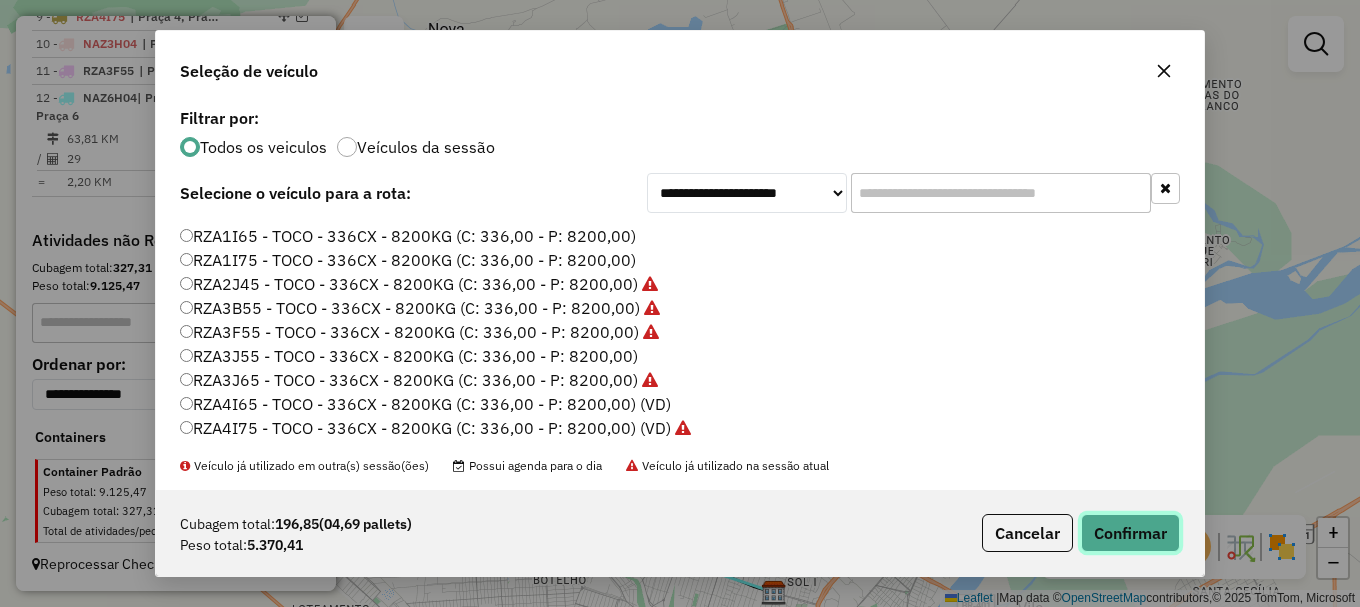 click on "Confirmar" 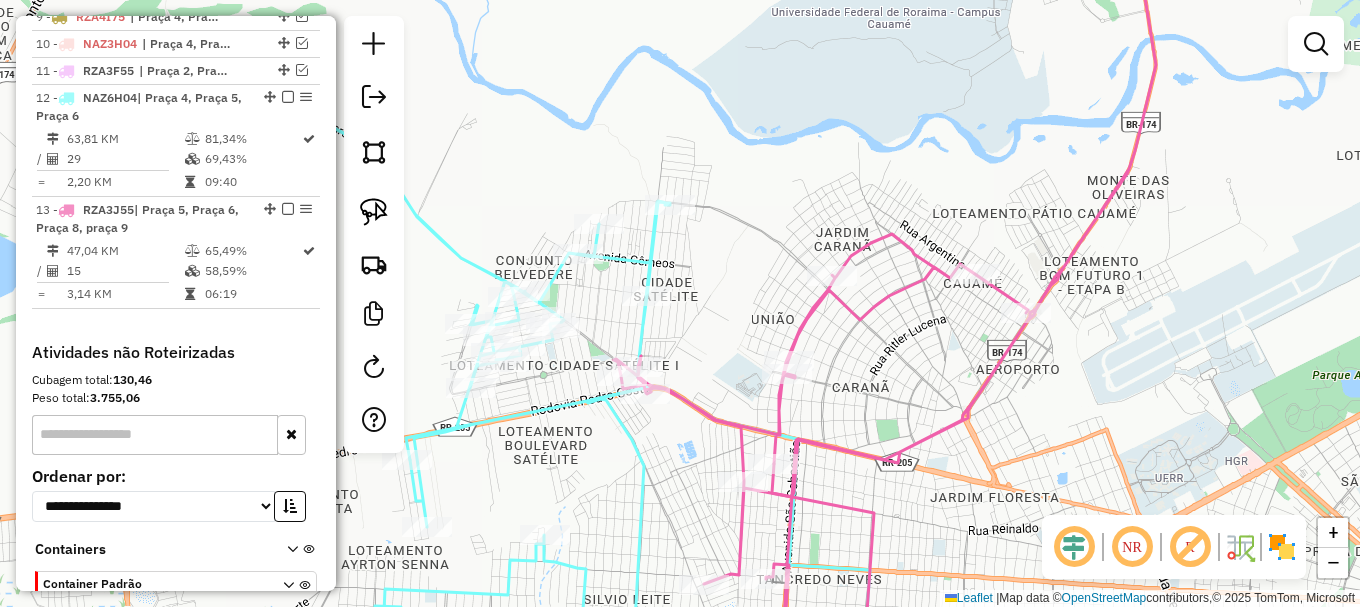 drag, startPoint x: 376, startPoint y: 211, endPoint x: 411, endPoint y: 234, distance: 41.880783 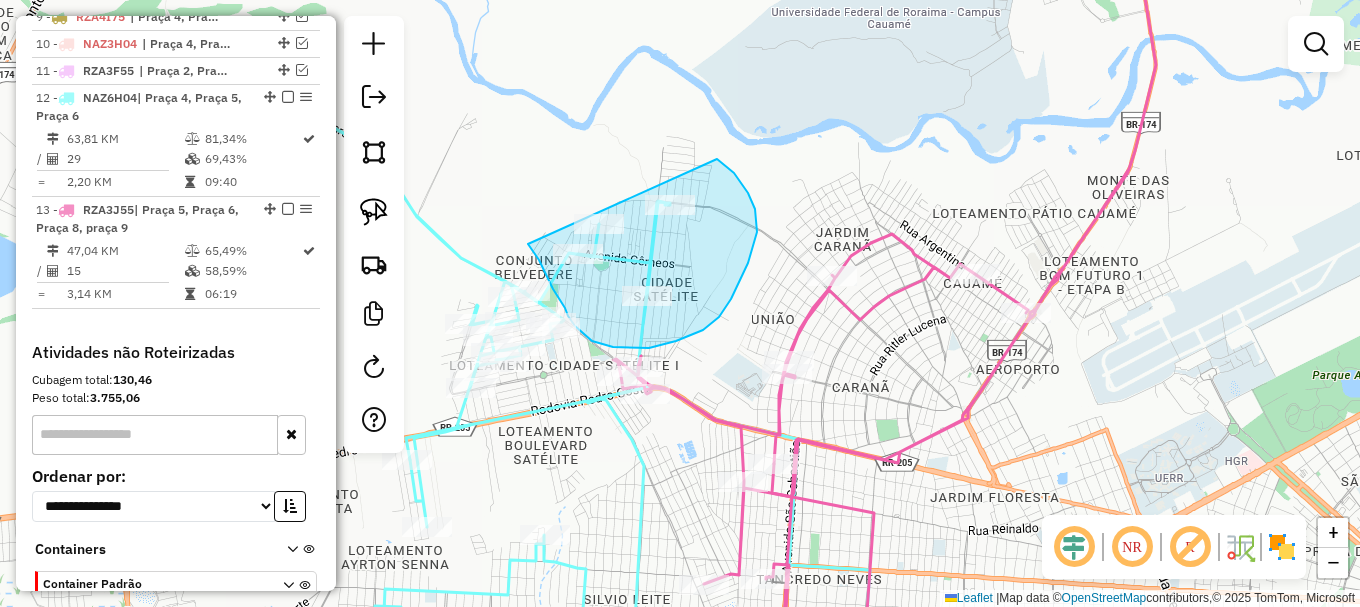 drag, startPoint x: 528, startPoint y: 244, endPoint x: 701, endPoint y: 144, distance: 199.82242 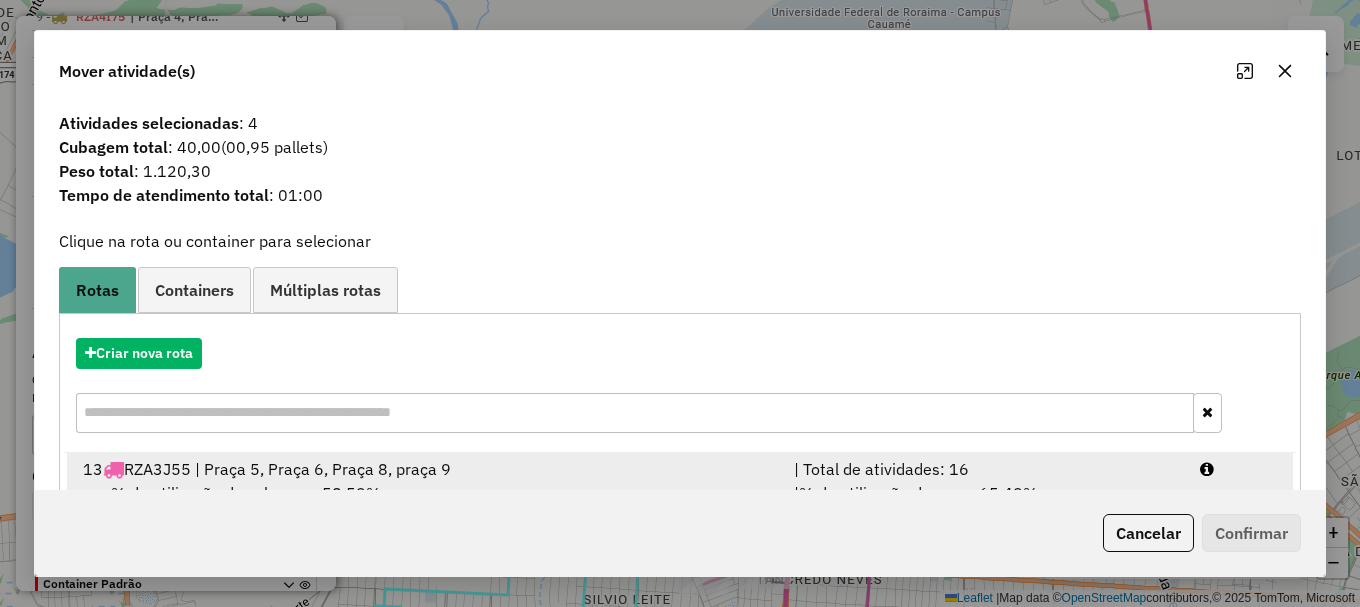 click at bounding box center [1239, 469] 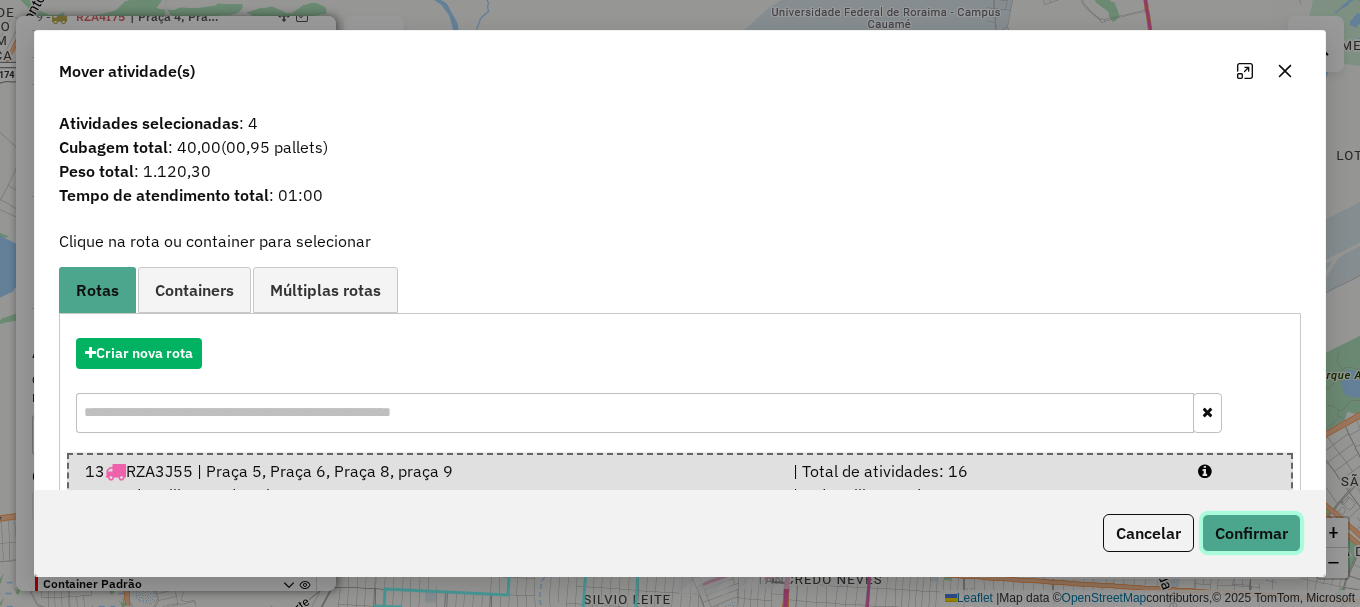 click on "Confirmar" 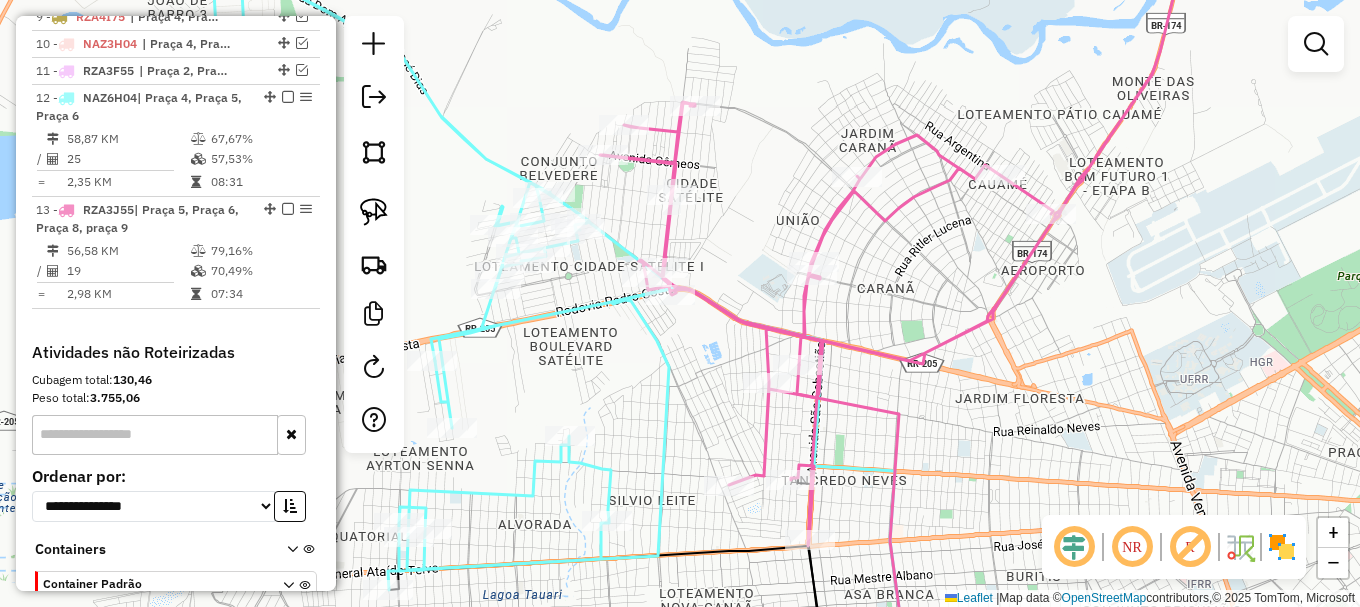 drag, startPoint x: 722, startPoint y: 395, endPoint x: 758, endPoint y: 192, distance: 206.1674 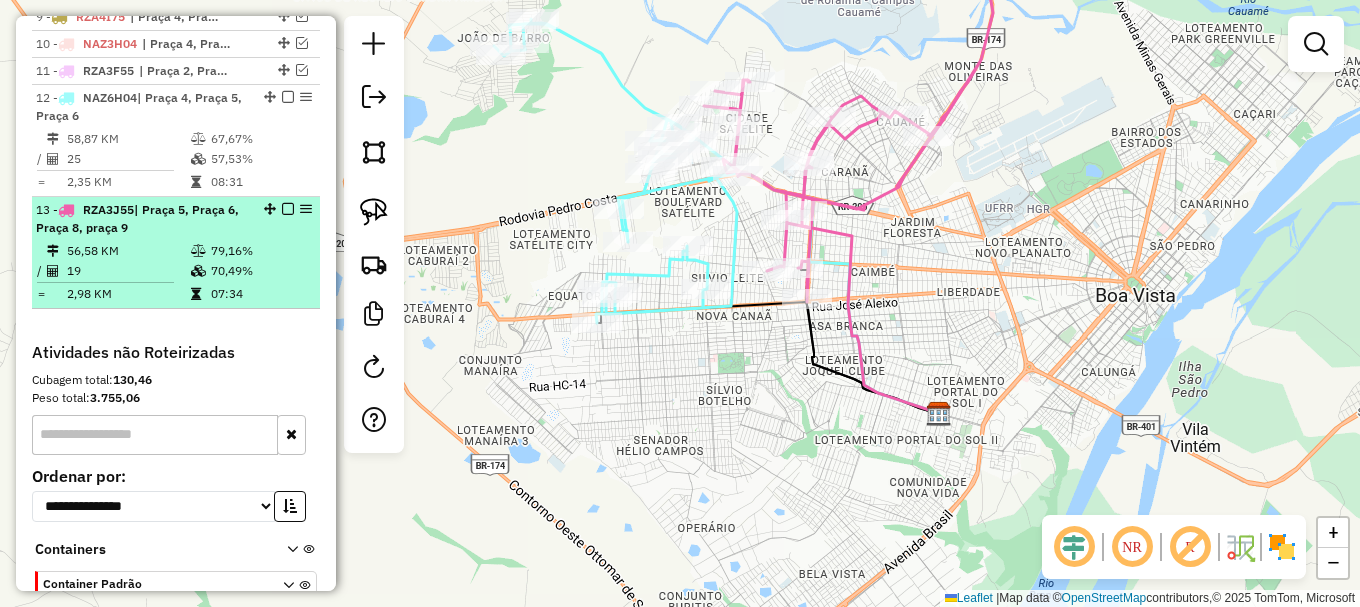 click at bounding box center [288, 209] 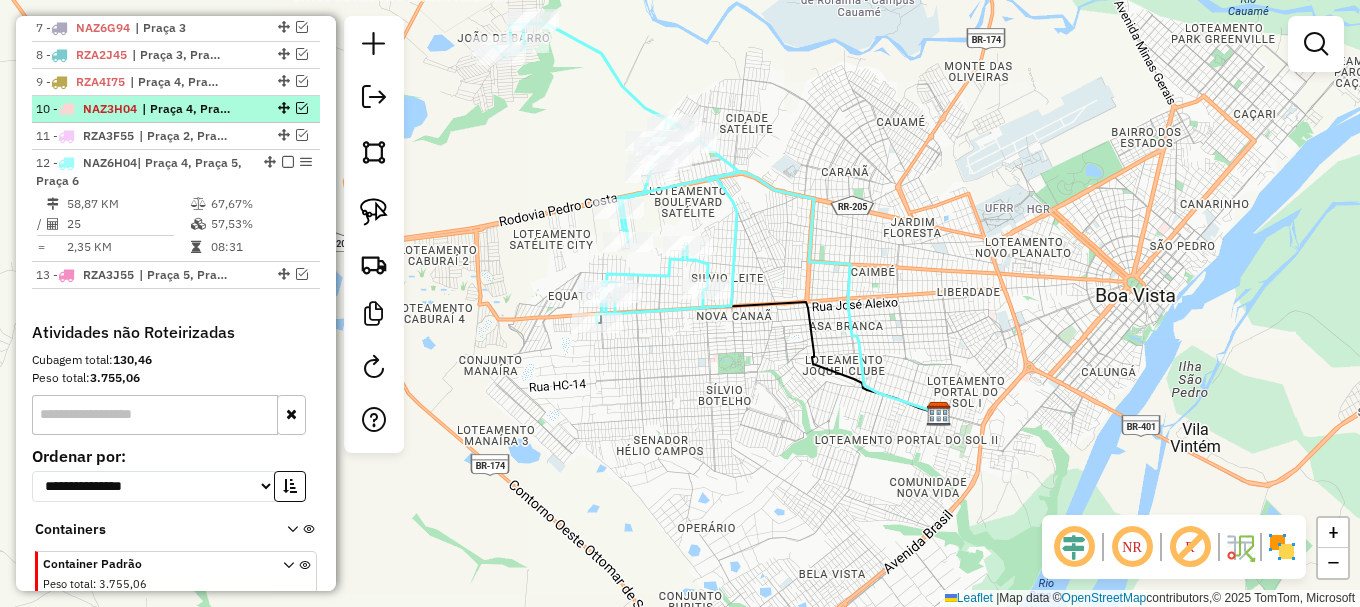 scroll, scrollTop: 920, scrollLeft: 0, axis: vertical 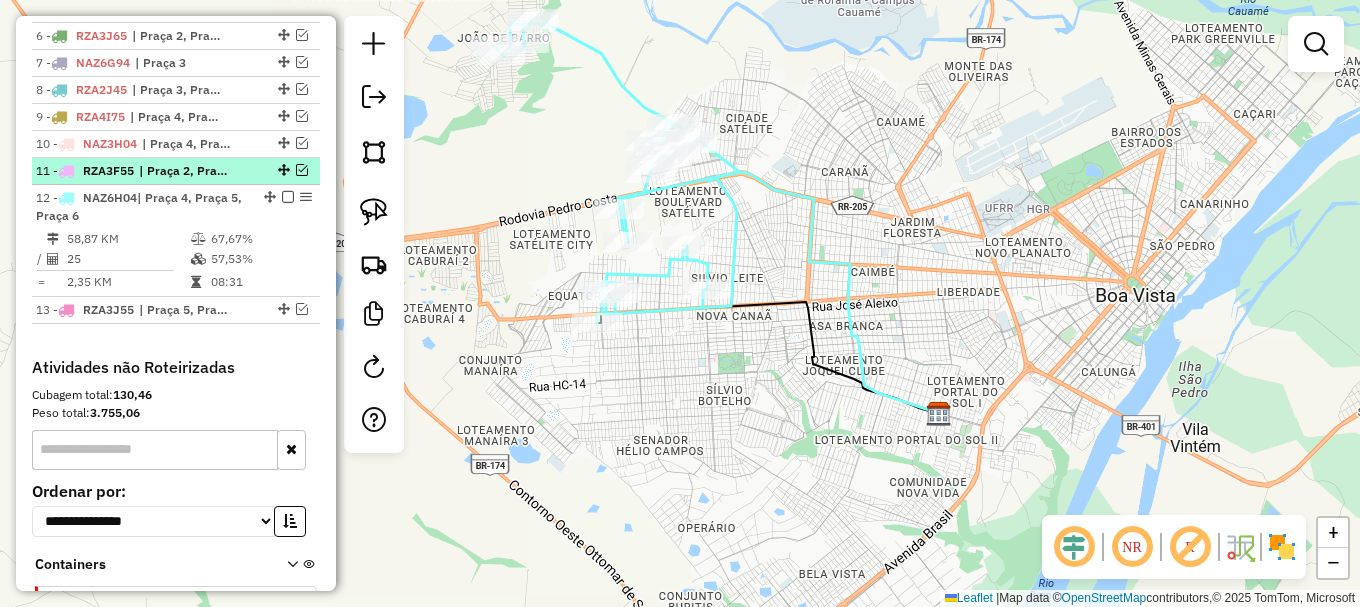 click at bounding box center [302, 170] 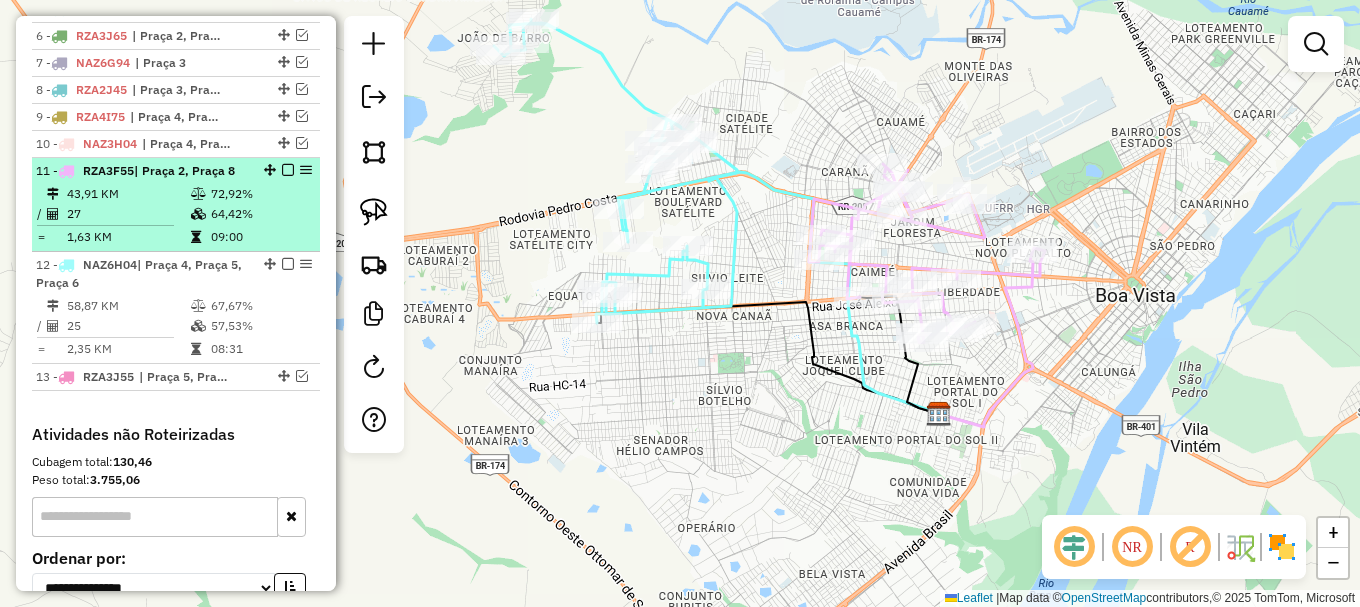 click at bounding box center [288, 170] 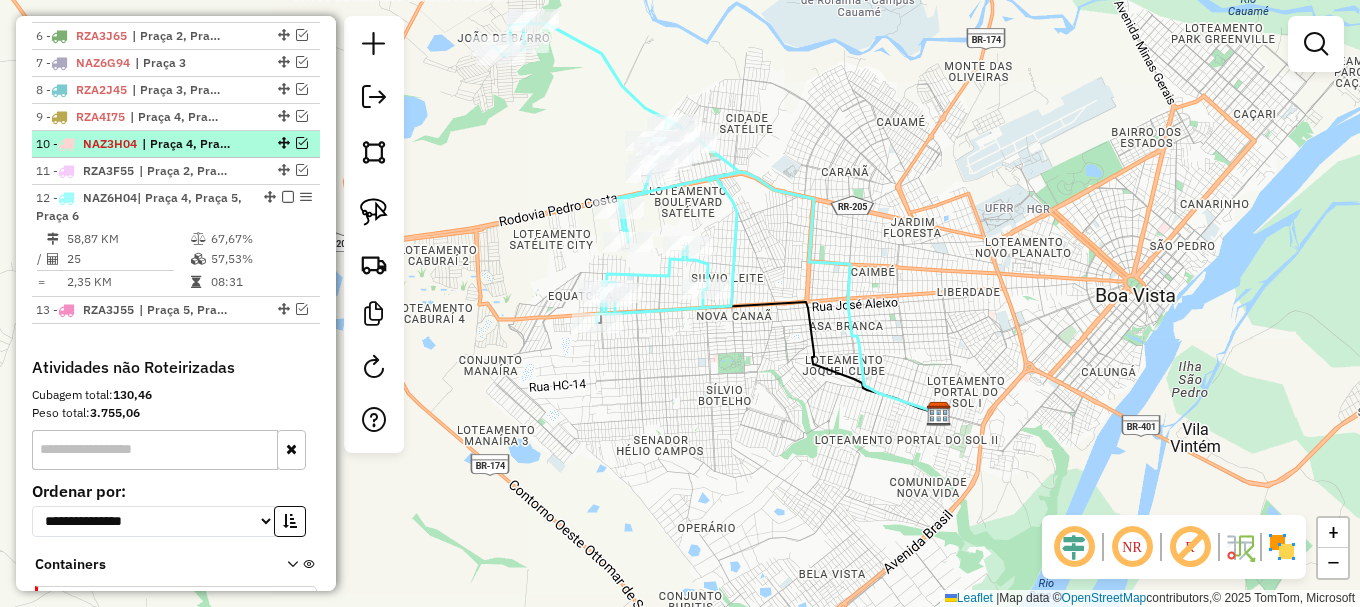 click at bounding box center (302, 143) 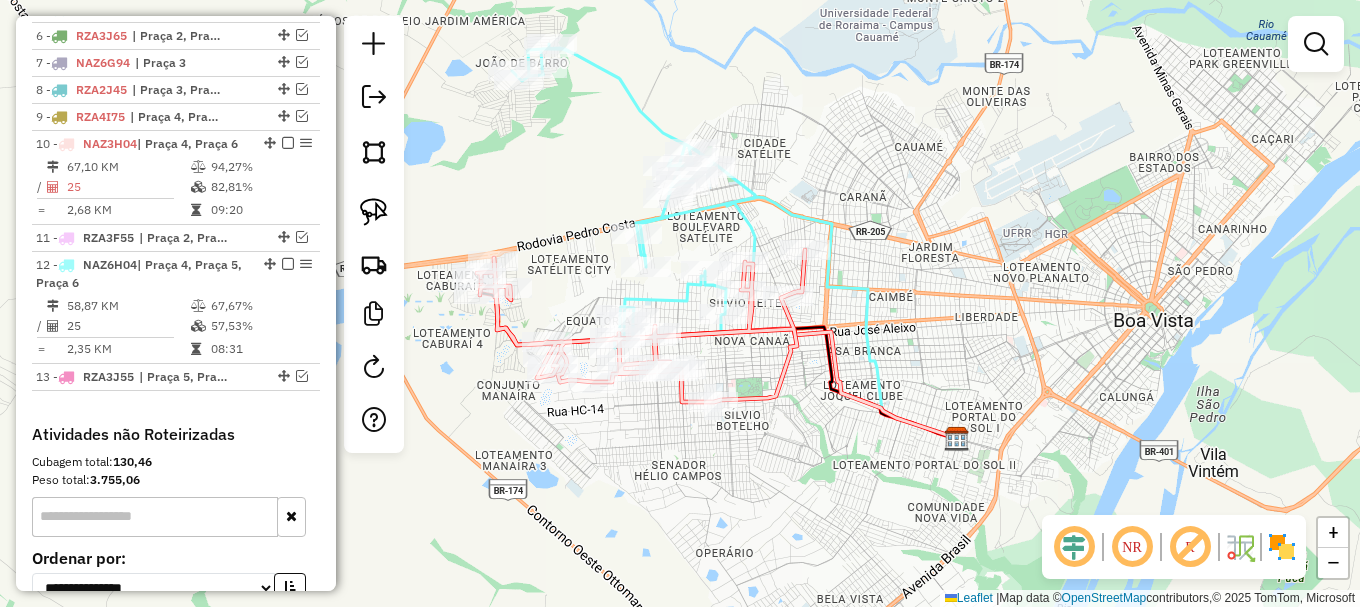 drag, startPoint x: 554, startPoint y: 183, endPoint x: 571, endPoint y: 215, distance: 36.23534 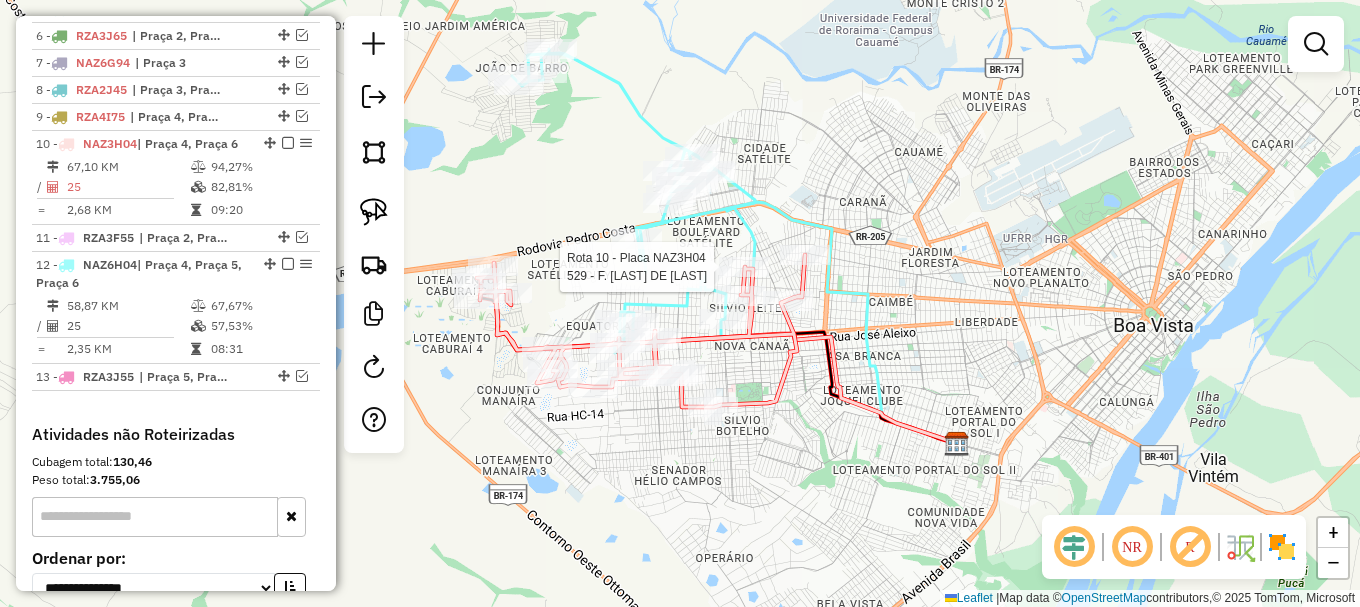 select on "**********" 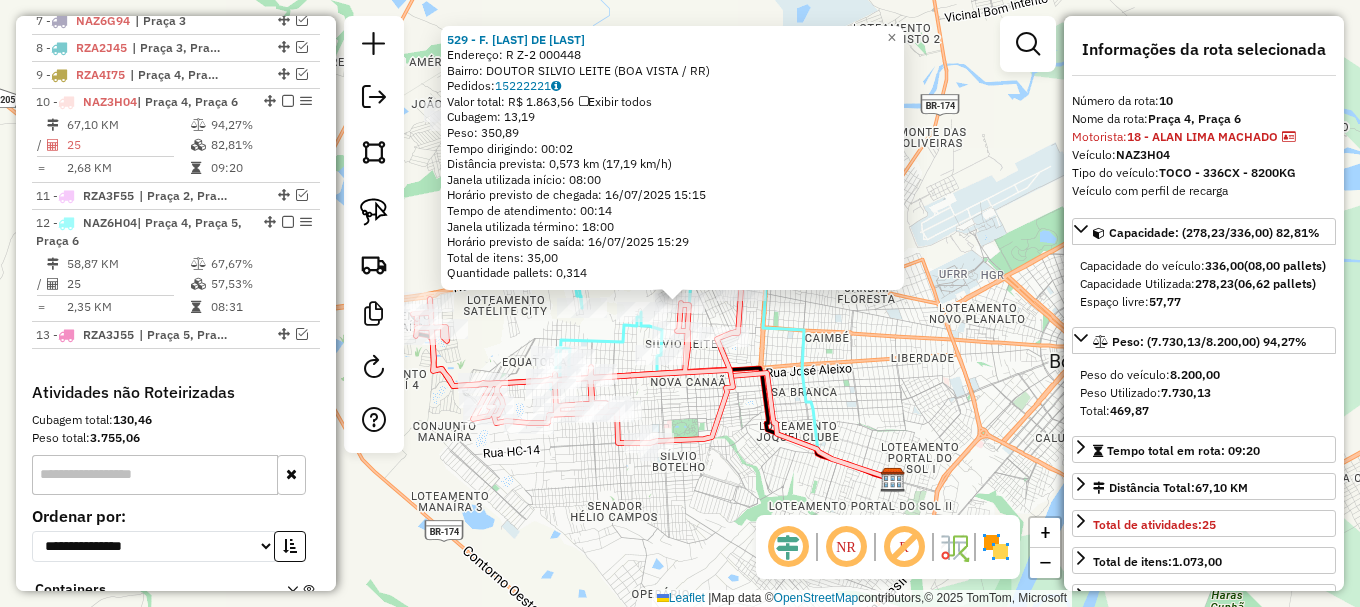 scroll, scrollTop: 1035, scrollLeft: 0, axis: vertical 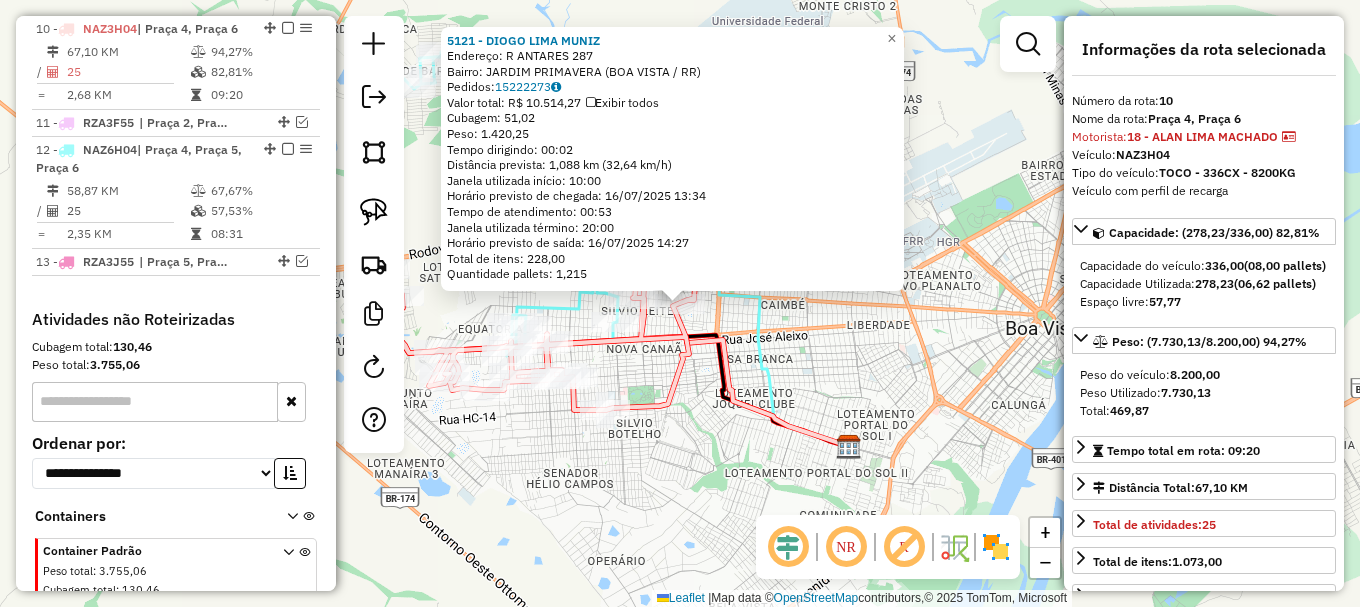 click 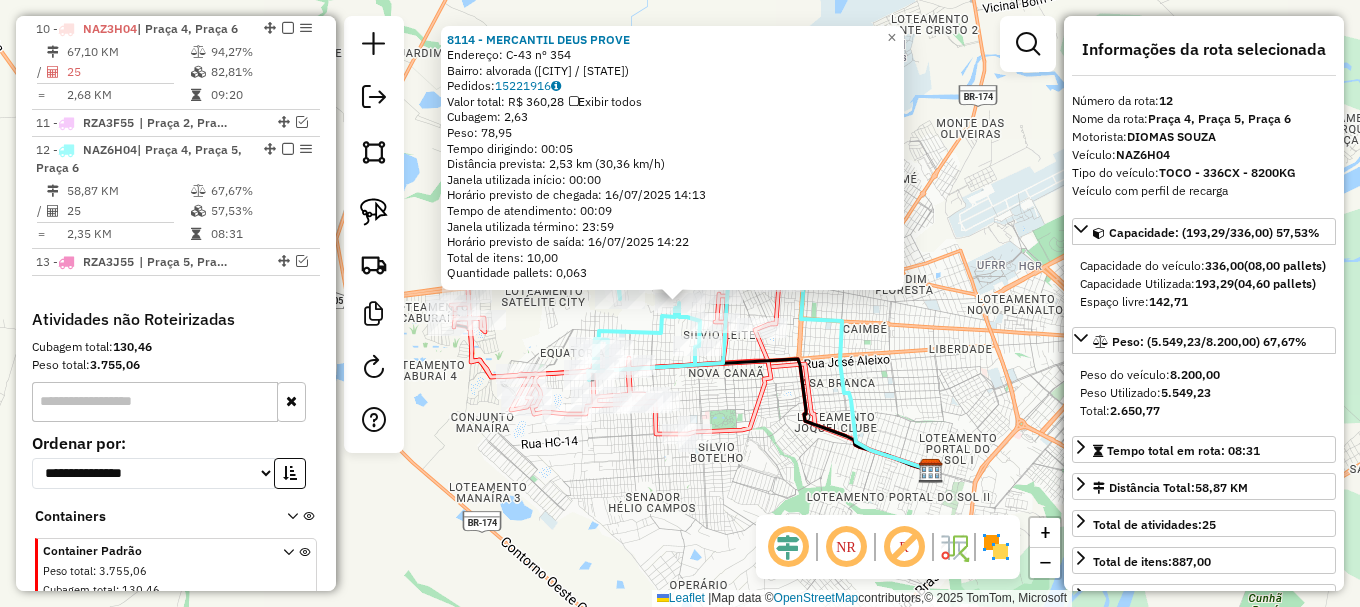 scroll, scrollTop: 1114, scrollLeft: 0, axis: vertical 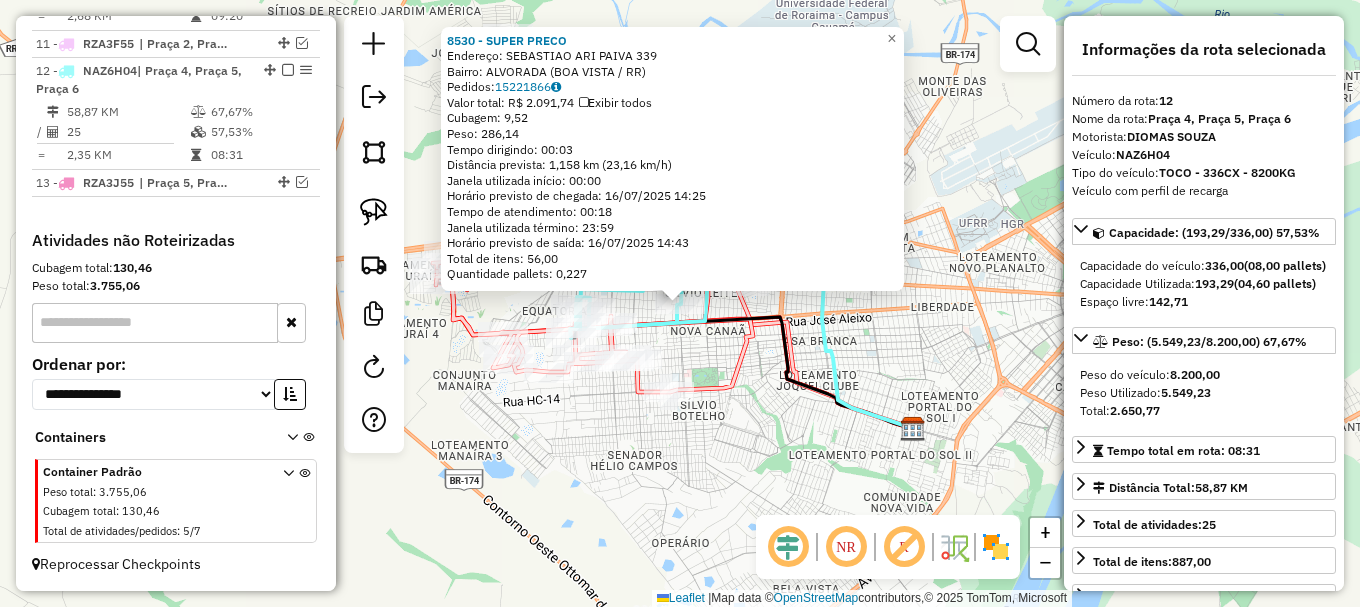 click on "[NUMBER] - SUPER PRECO Endereço: SEBASTIAO ARI PAIVA [NUMBER] Bairro: ALVORADA ([CITY] / [STATE]) Pedidos: 15221866 Valor total: R$ 2.091,74 Exibir todos Cubagem: 9,52 Peso: 286,14 Tempo dirigindo: 00:03 Distância prevista: 1,158 km (23,16 km/h) Janela utilizada início: 00:00 Horário previsto de chegada: 16/07/2025 14:25 Tempo de atendimento: 00:18 Janela utilizada término: 23:59 Horário previsto de saída: 16/07/2025 14:43 Total de itens: 56,00 Quantidade pallets: 0,227 × Janela de atendimento Grade de atendimento Capacidade Transportadoras Veículos Cliente Pedidos Rotas Selecione os dias de semana para filtrar as janelas de atendimento Seg Ter Qua Qui Sex Sáb Dom Informe o período da janela de atendimento: De: Até: Filtrar exatamente a janela do cliente Considerar janela de atendimento padrão Selecione os dias de semana para filtrar as grades de atendimento Seg Ter Qua Qui Sex Sáb Dom Considerar clientes sem dia de atendimento cadastrado De:" 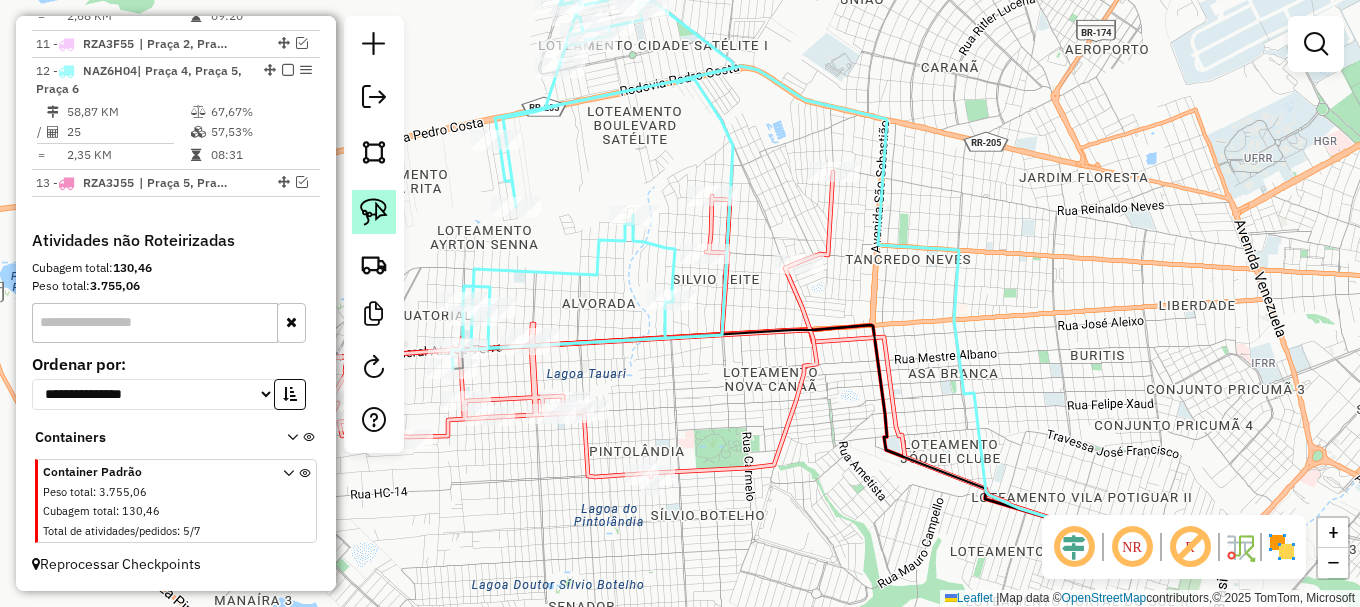 click 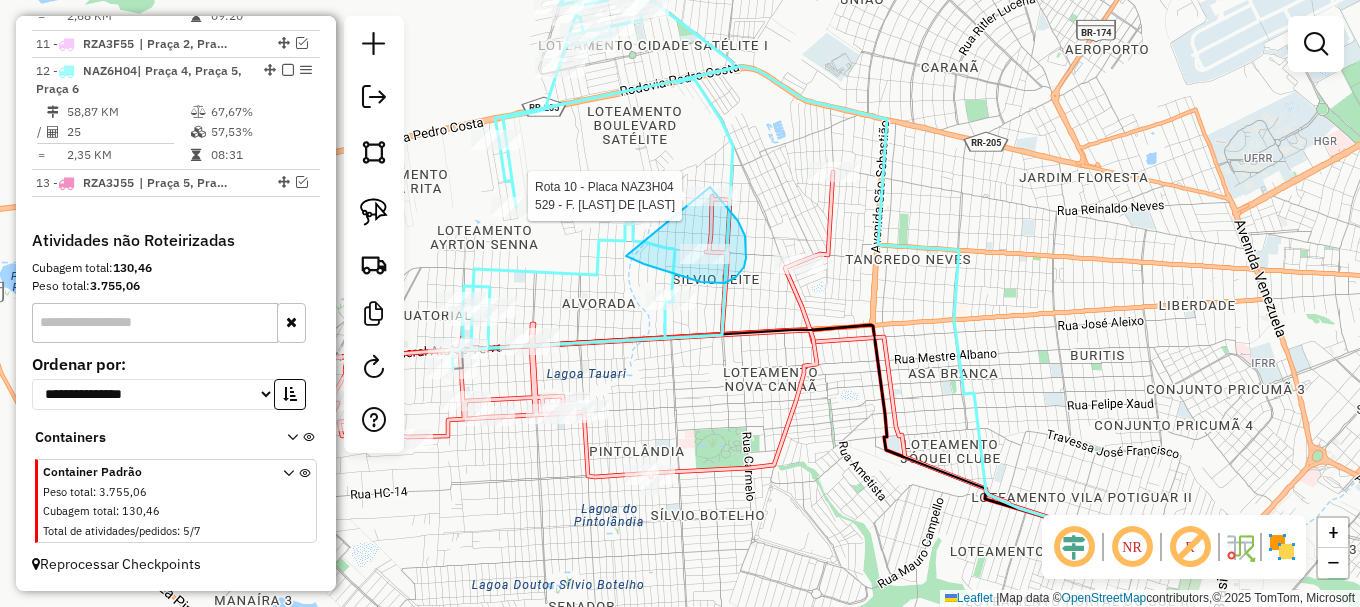 drag, startPoint x: 626, startPoint y: 256, endPoint x: 701, endPoint y: 171, distance: 113.35784 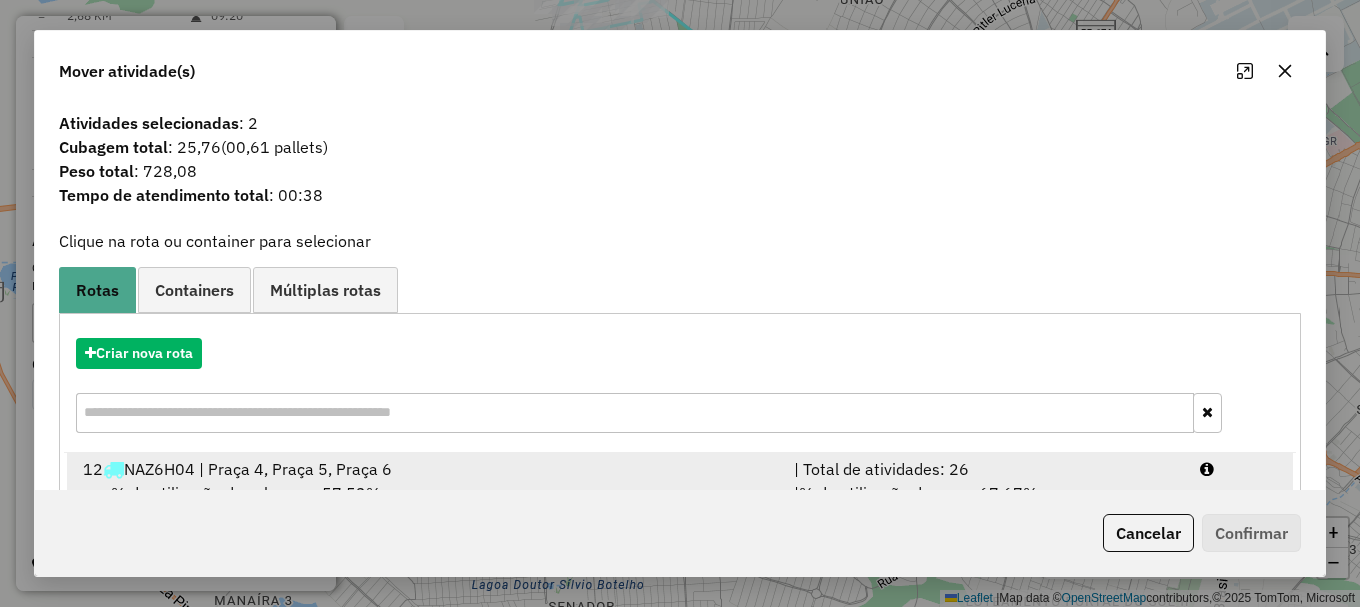 click at bounding box center (1239, 469) 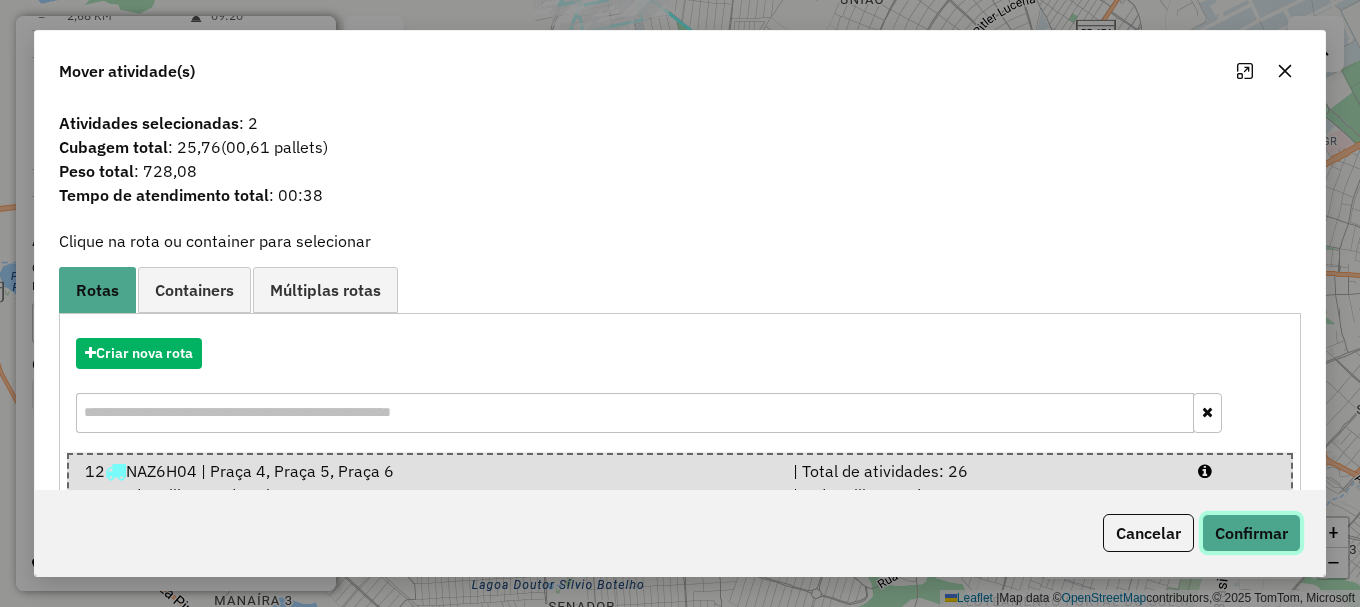 click on "Confirmar" 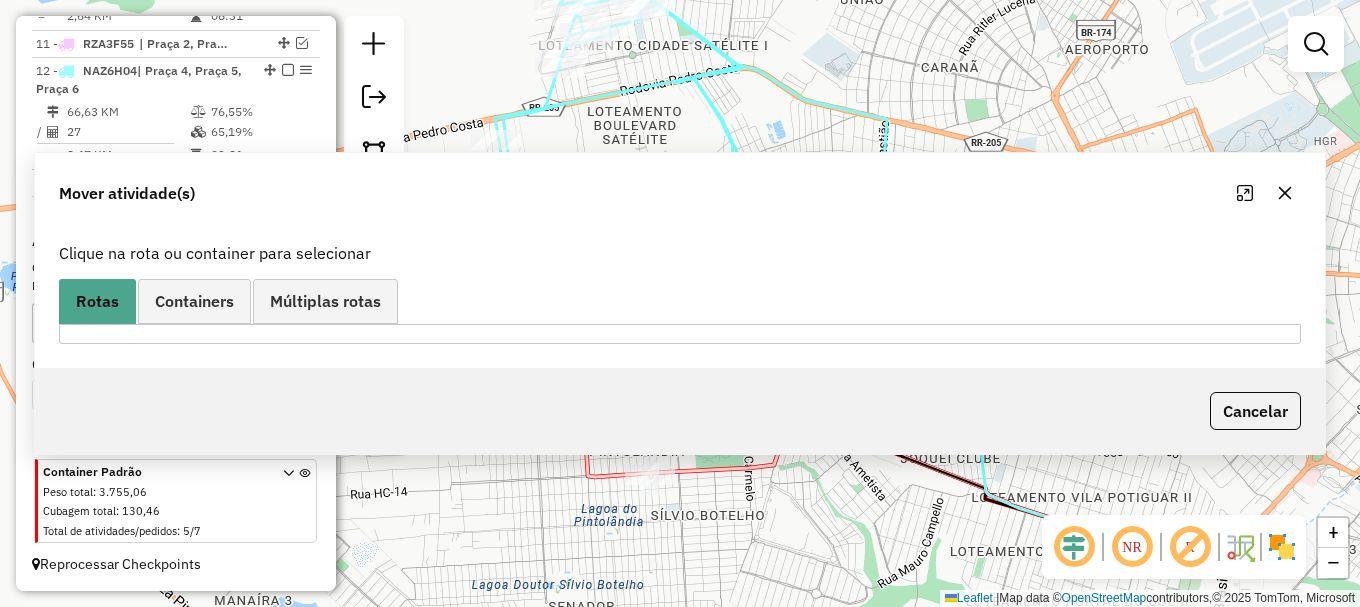 scroll, scrollTop: 1020, scrollLeft: 0, axis: vertical 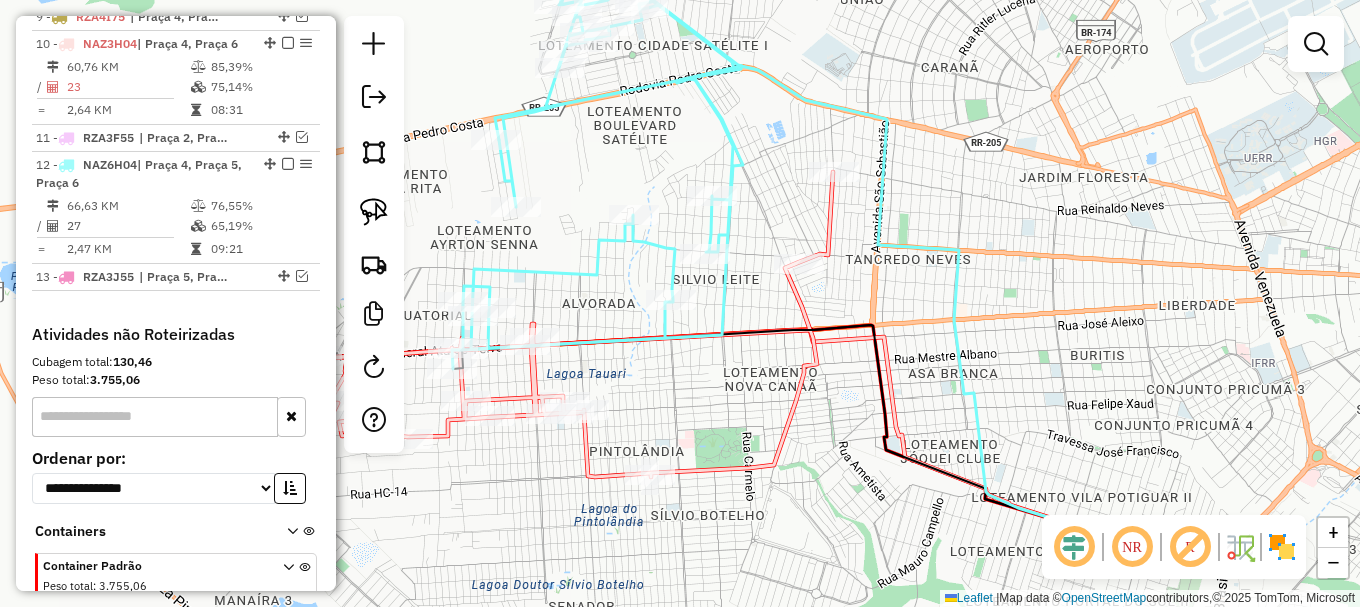 drag, startPoint x: 380, startPoint y: 211, endPoint x: 492, endPoint y: 276, distance: 129.49518 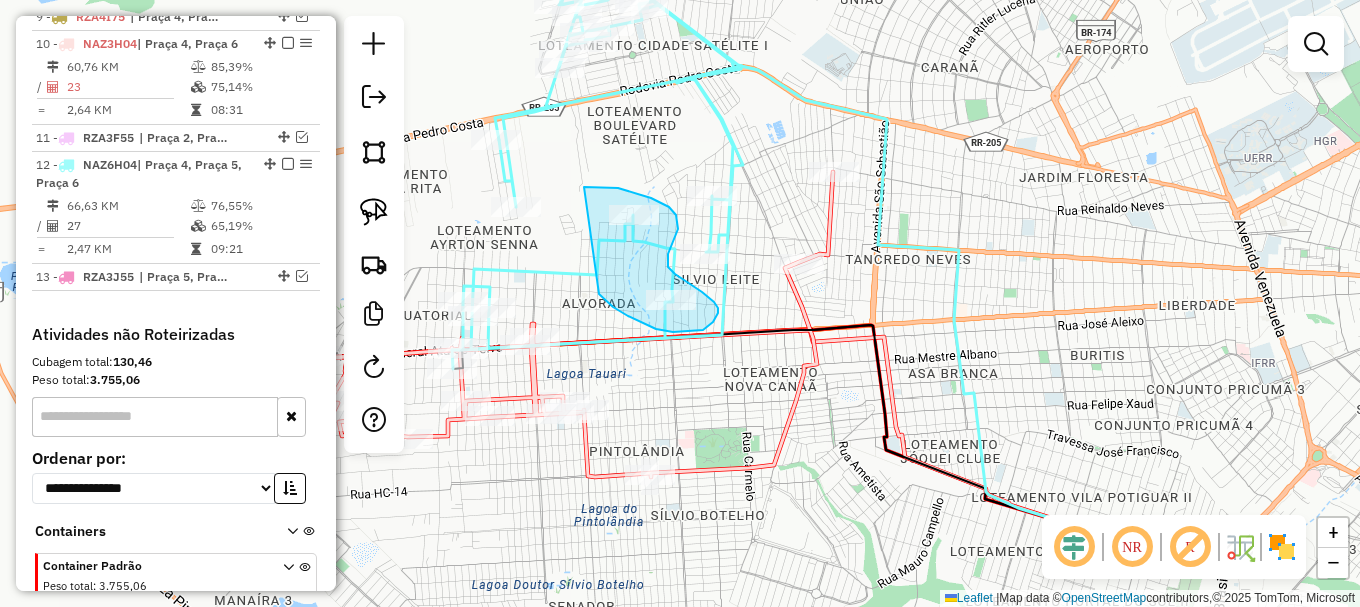 drag, startPoint x: 613, startPoint y: 307, endPoint x: 584, endPoint y: 188, distance: 122.48265 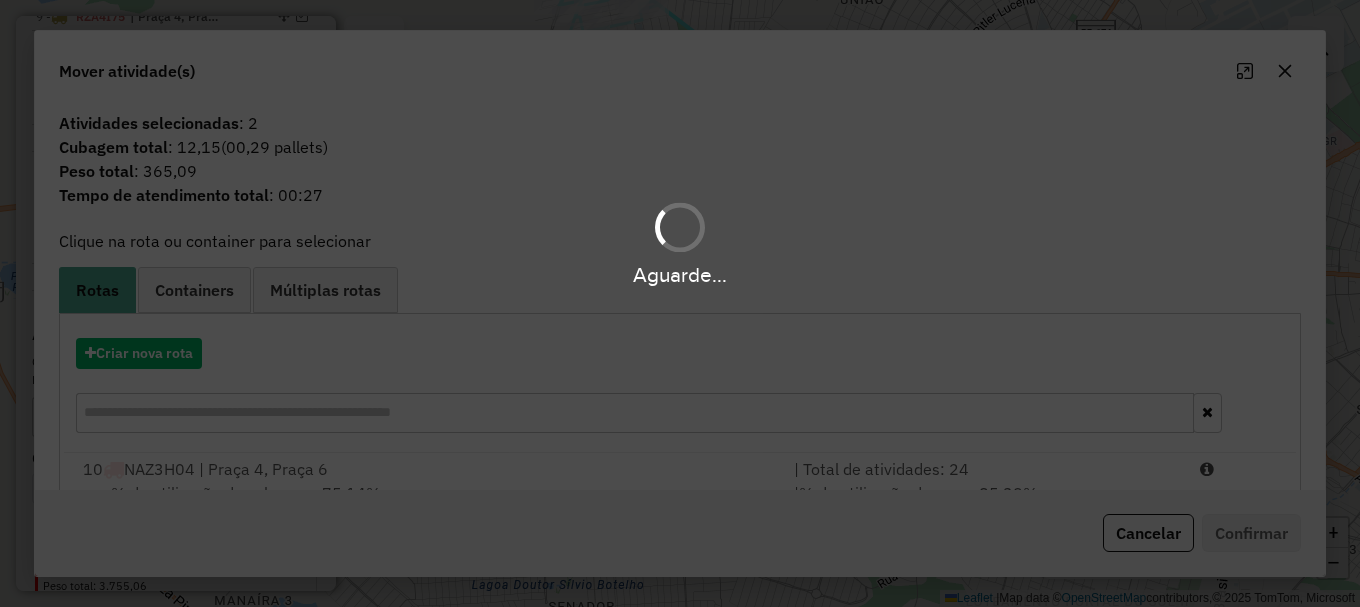 click at bounding box center [1239, 469] 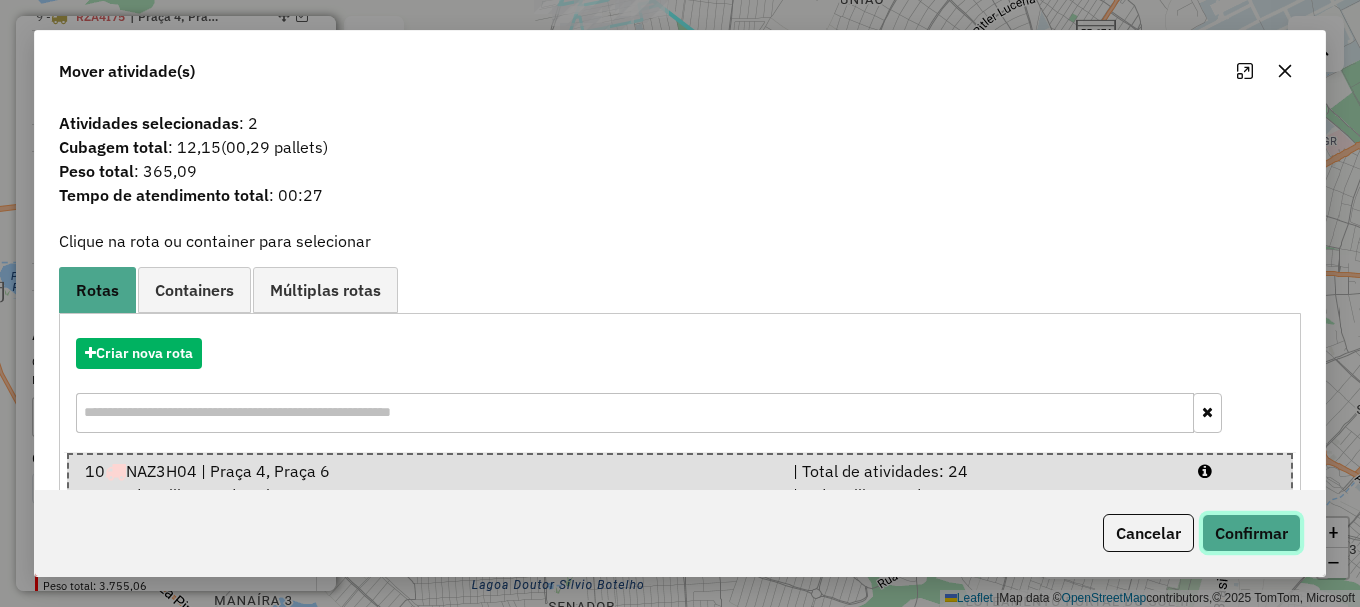 click on "Confirmar" 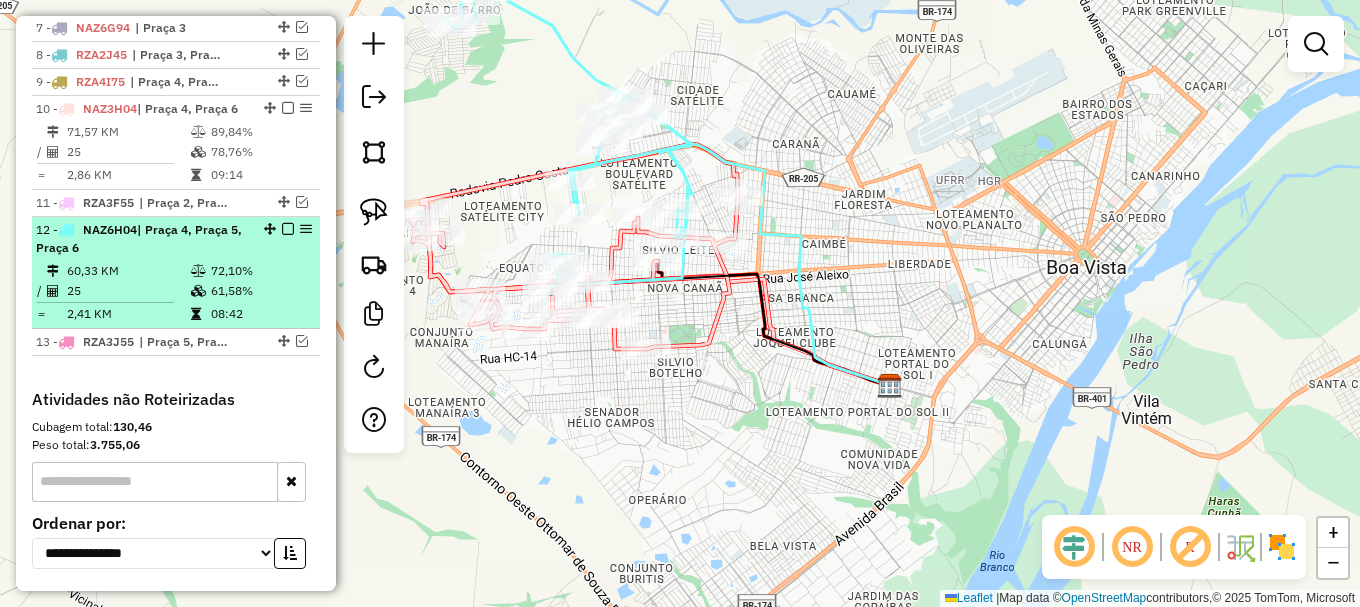 scroll, scrollTop: 920, scrollLeft: 0, axis: vertical 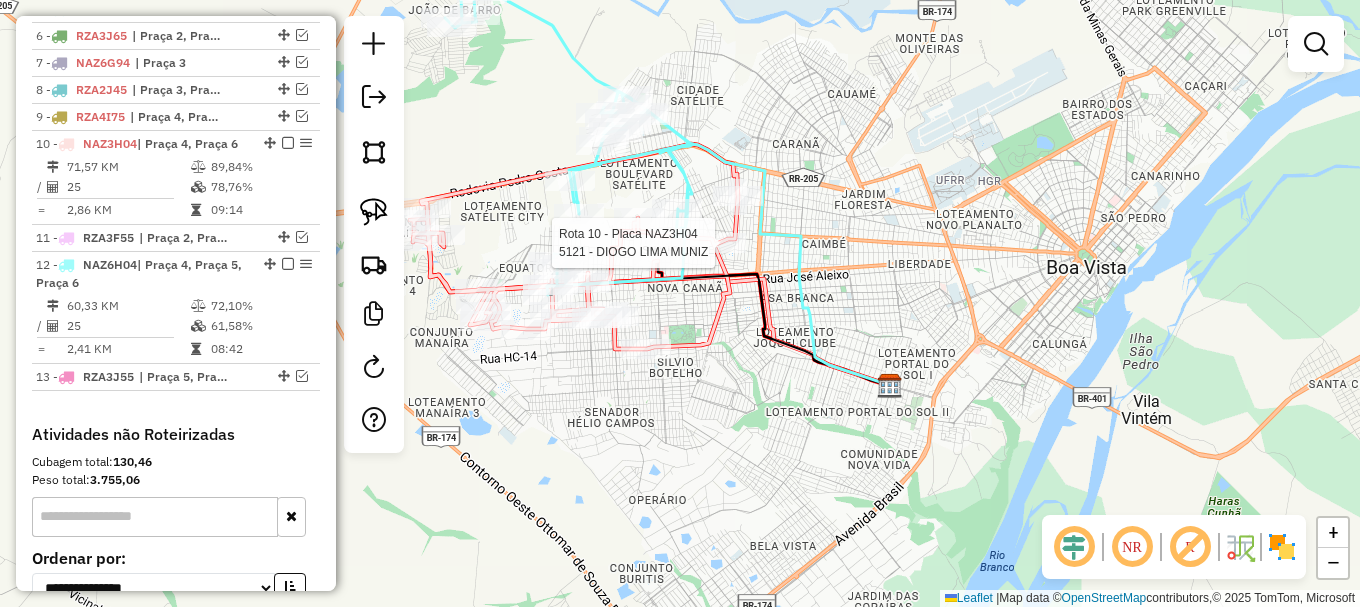 select on "**********" 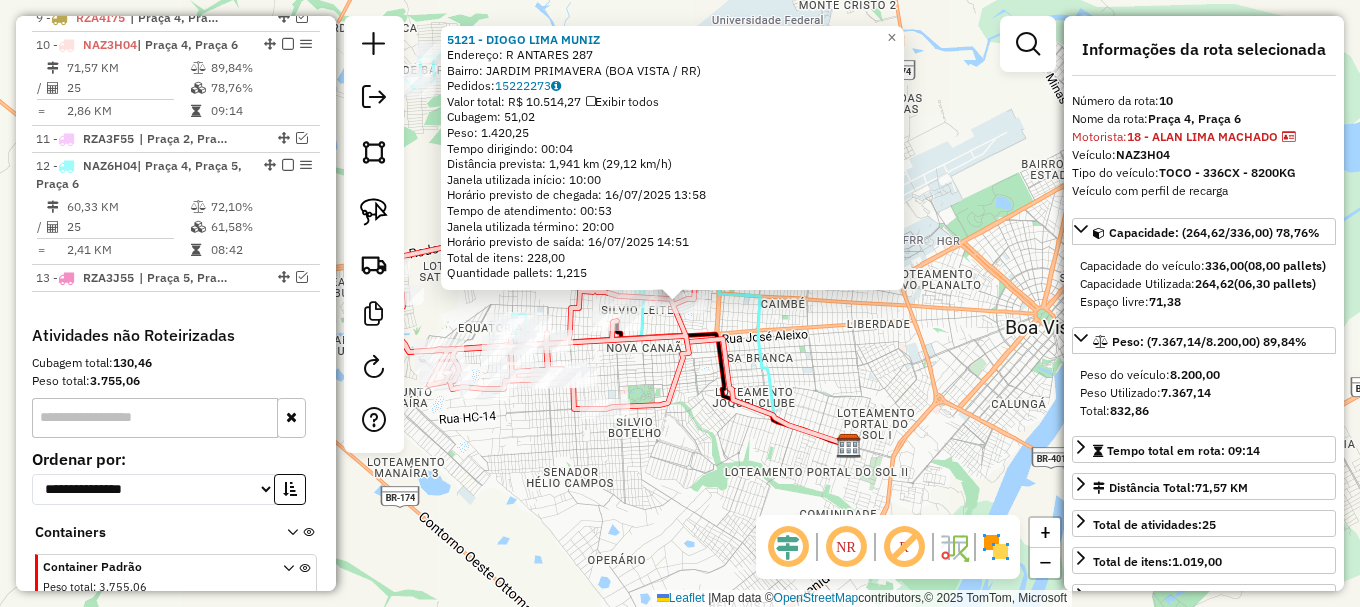 scroll, scrollTop: 1035, scrollLeft: 0, axis: vertical 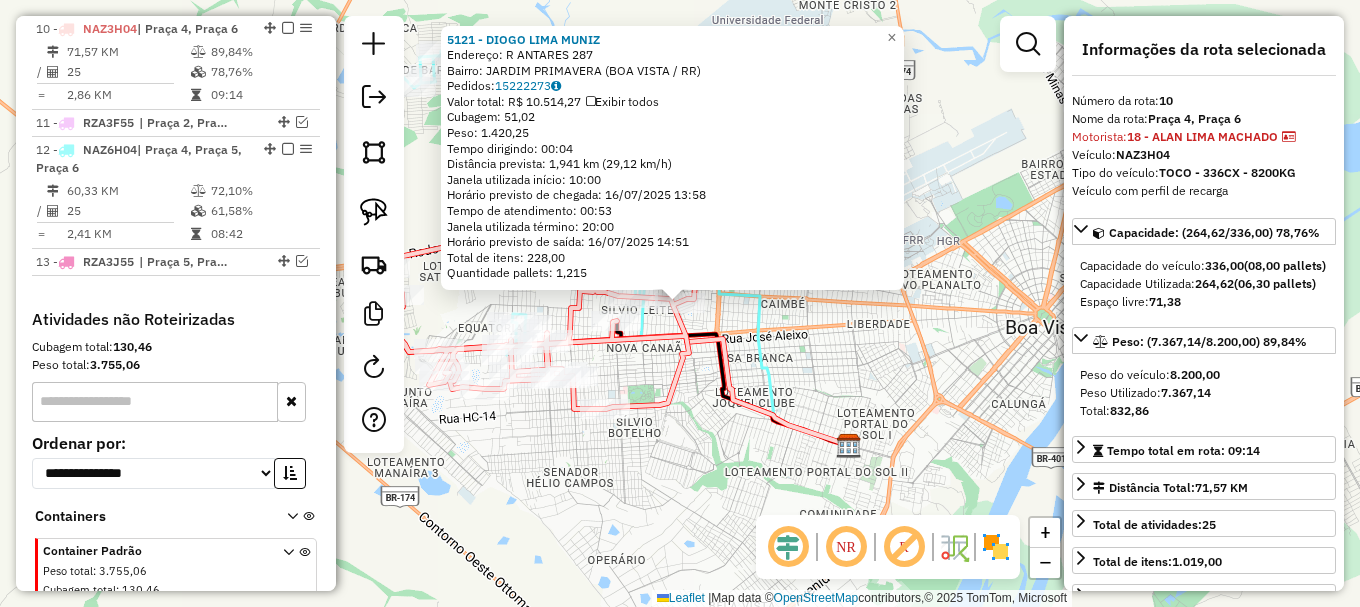 click on "5121 - [FIRST] [LAST]  Endereço: R   ANTARES                       287   Bairro: JARDIM PRIMAVERA ([CITY] / [STATE])   Pedidos:  15222273   Valor total: R$ 10.514,27   Exibir todos   Cubagem: 51,02  Peso: 1.420,25  Tempo dirigindo: 00:04   Distância prevista: 1,941 km (29,12 km/h)   Janela utilizada início: 10:00   Horário previsto de chegada: 16/07/2025 13:58   Tempo de atendimento: 00:53   Janela utilizada término: 20:00   Horário previsto de saída: 16/07/2025 14:51   Total de itens: 228,00   Quantidade pallets: 1,215  × Janela de atendimento Grade de atendimento Capacidade Transportadoras Veículos Cliente Pedidos  Rotas Selecione os dias de semana para filtrar as janelas de atendimento  Seg   Ter   Qua   Qui   Sex   Sáb   Dom  Informe o período da janela de atendimento: De: Até:  Filtrar exatamente a janela do cliente  Considerar janela de atendimento padrão  Selecione os dias de semana para filtrar as grades de atendimento  Seg   Ter   Qua   Qui   Sex   Sáb   Dom   Peso mínimo:   De:   De:" 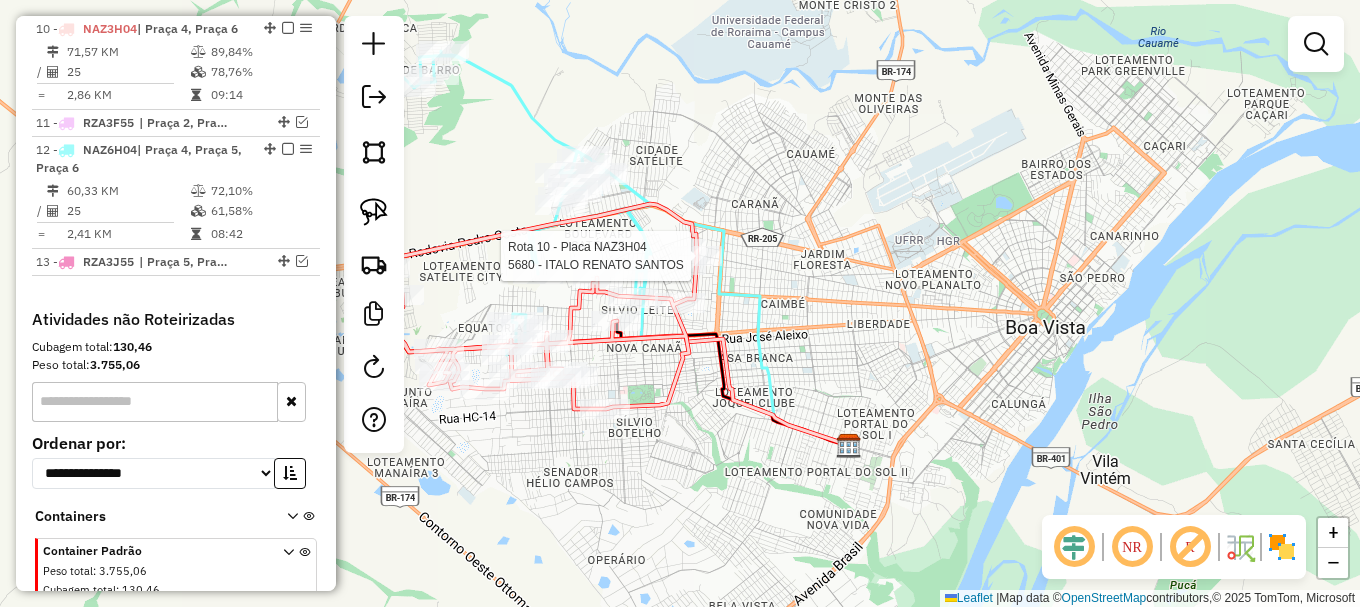 select on "**********" 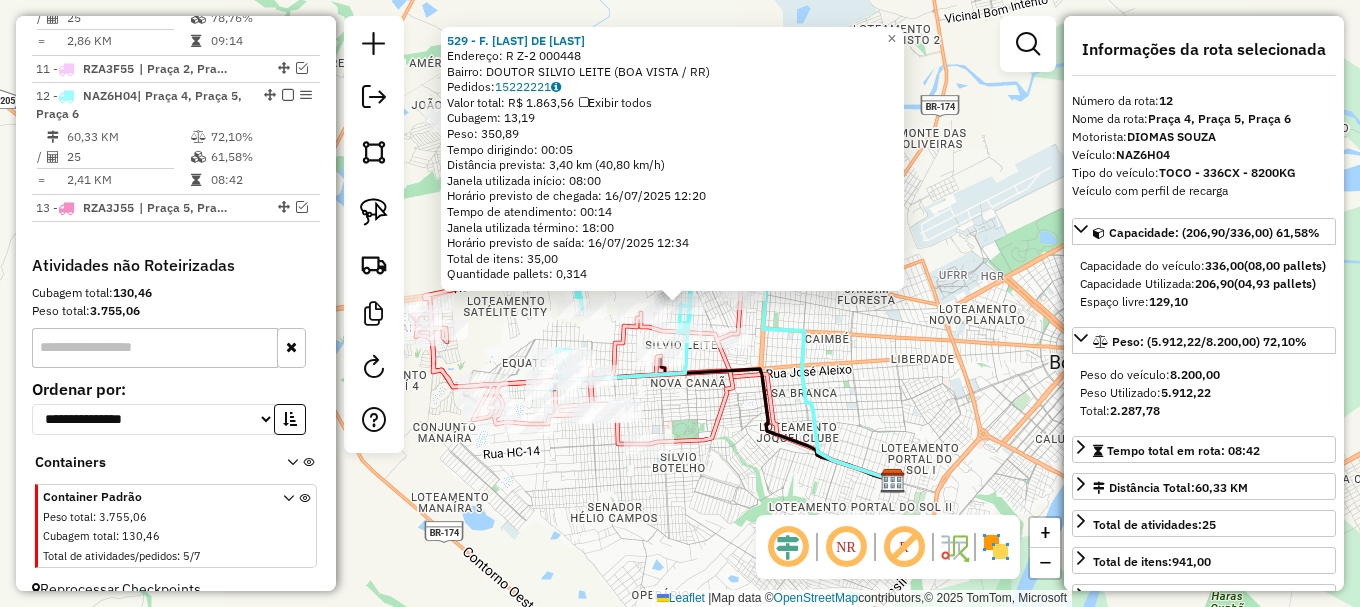 scroll, scrollTop: 1114, scrollLeft: 0, axis: vertical 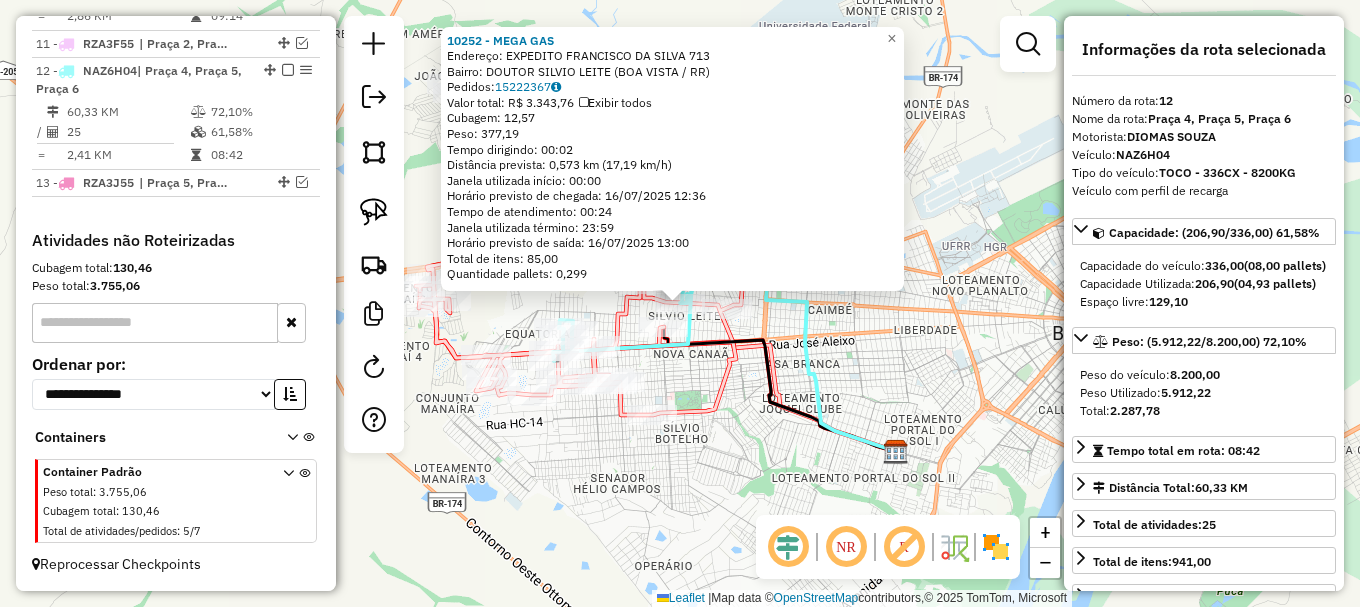 click on "[NUMBER] - [NUMBER] - [NAME]  Endereço:  [STREET] [NUMBER]   Bairro: [NEIGHBORHOOD] ([CITY] / [STATE])   Pedidos:  [ORDER_ID]   Valor total: R$ [PRICE]   Exibir todos   Cubagem: [CUBAGE]  Peso: [WEIGHT]  Tempo dirigindo: [TIME]   Distância prevista: [DISTANCE] ([SPEED])   Janela utilizada início: [TIME]   Horário previsto de chegada: [DATE] [TIME]   Tempo de atendimento: [TIME]   Janela utilizada término: [TIME]   Horário previsto de saída: [DATE] [TIME]   Total de itens: [ITEMS]   Quantidade pallets: [PALLETS]  × Janela de atendimento Grade de atendimento Capacidade Transportadoras Veículos Cliente Pedidos  Rotas Selecione os dias de semana para filtrar as janelas de atendimento  Seg   Ter   Qua   Qui   Sex   Sáb   Dom  Informe o período da janela de atendimento: De: Até:  Filtrar exatamente a janela do cliente  Considerar janela de atendimento padrão  Selecione os dias de semana para filtrar as grades de atendimento  Seg   Ter   Qua   Qui   Sex   Sáb   Dom   Peso mínimo:   Peso máximo:   De:  +" 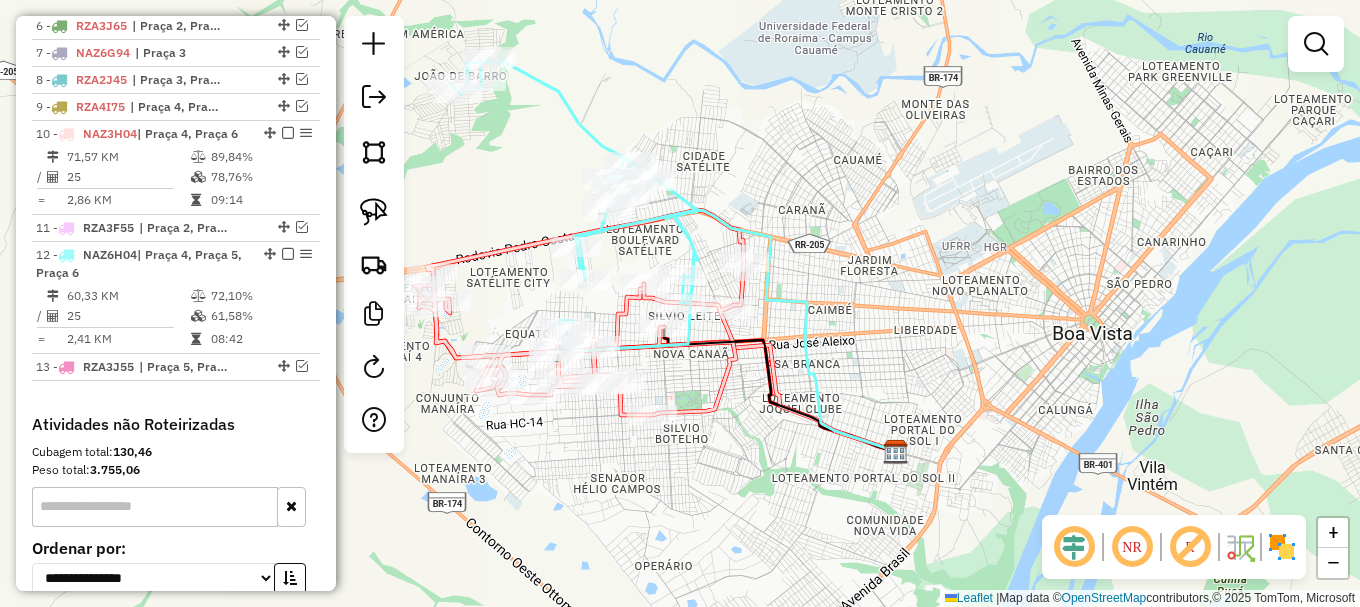 scroll, scrollTop: 914, scrollLeft: 0, axis: vertical 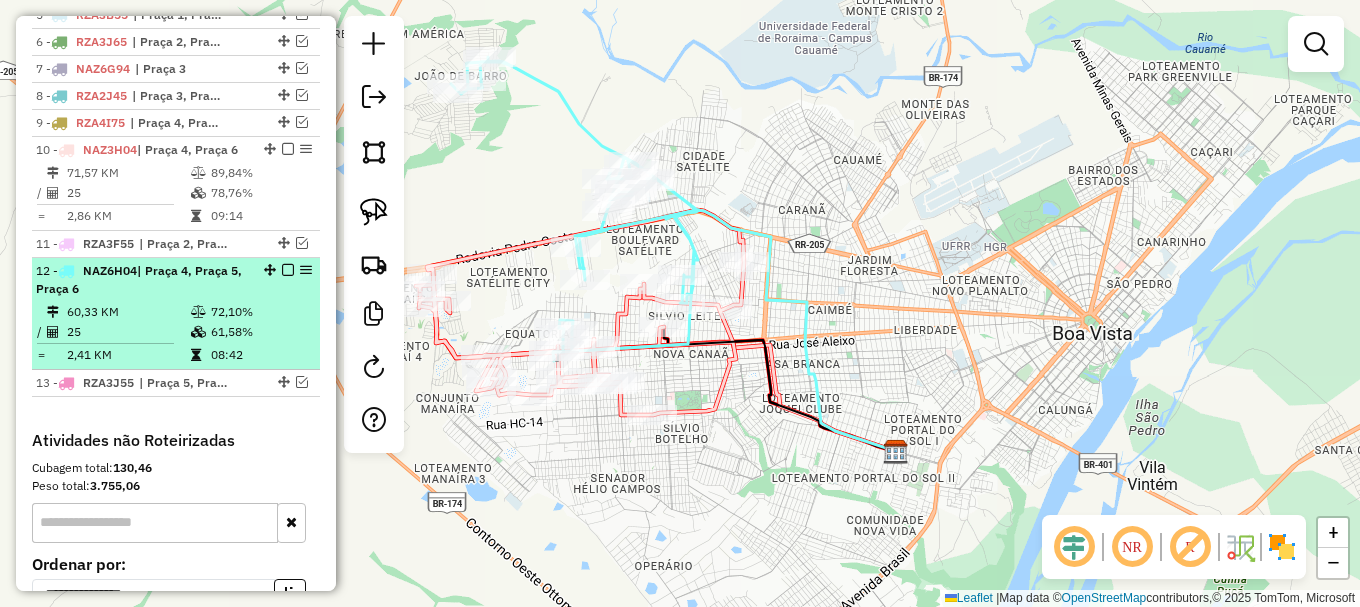 click at bounding box center [288, 270] 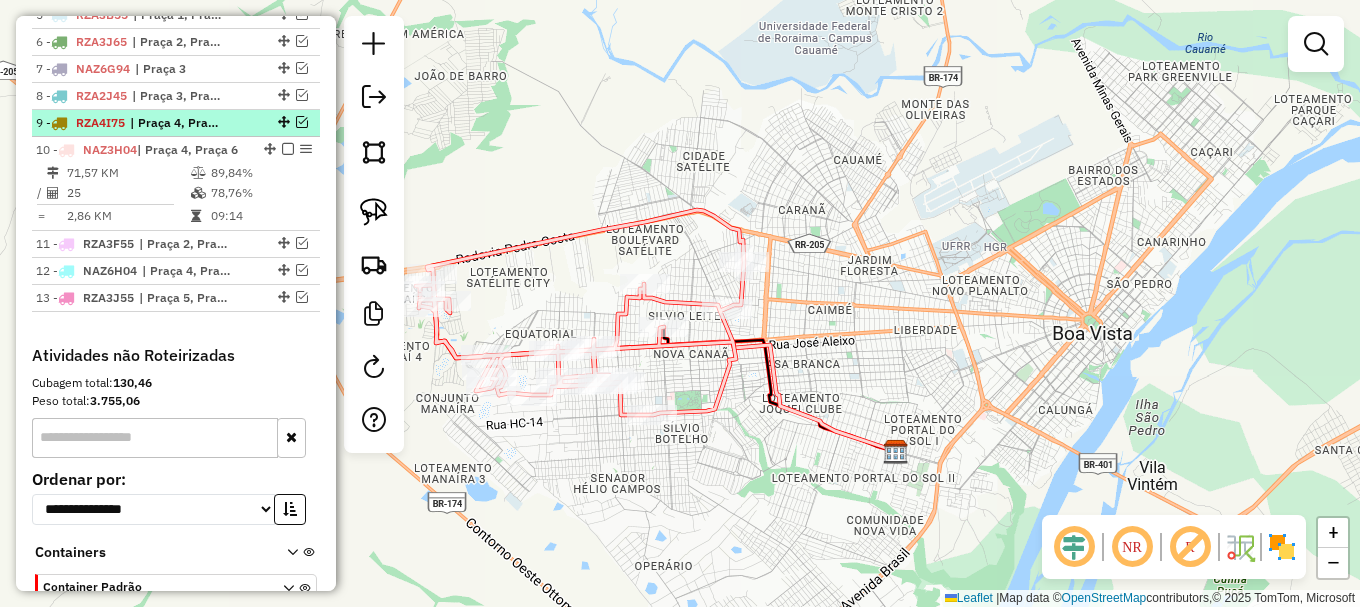 click at bounding box center (302, 122) 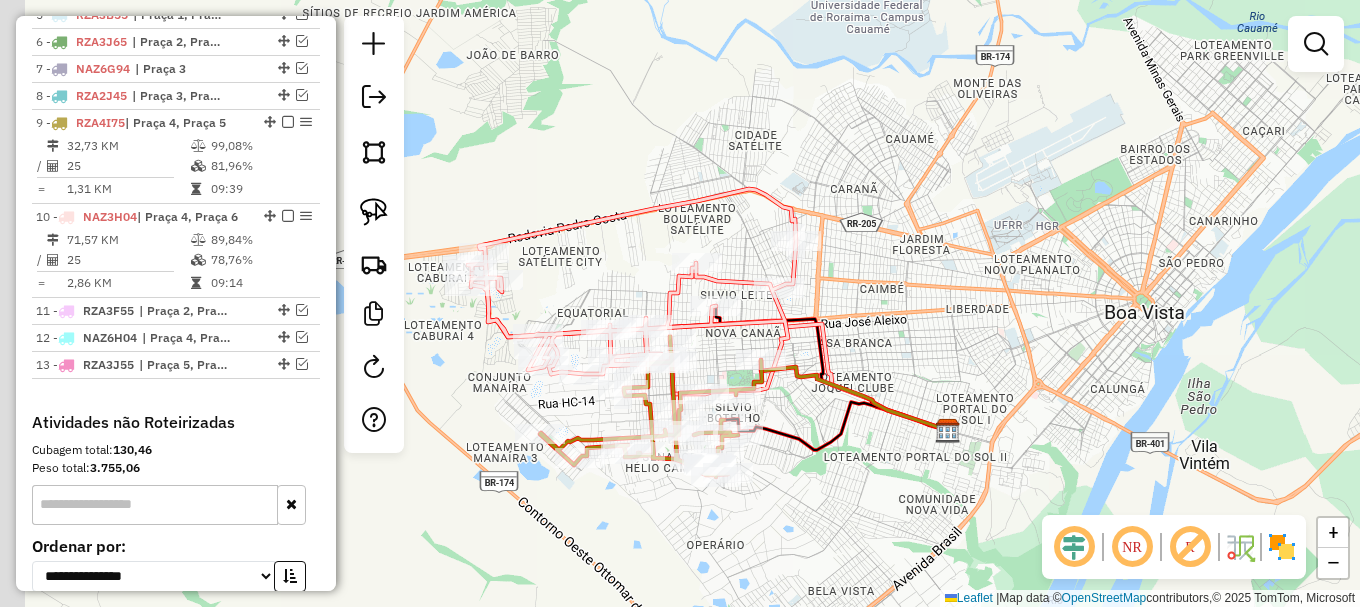drag, startPoint x: 549, startPoint y: 204, endPoint x: 613, endPoint y: 162, distance: 76.55064 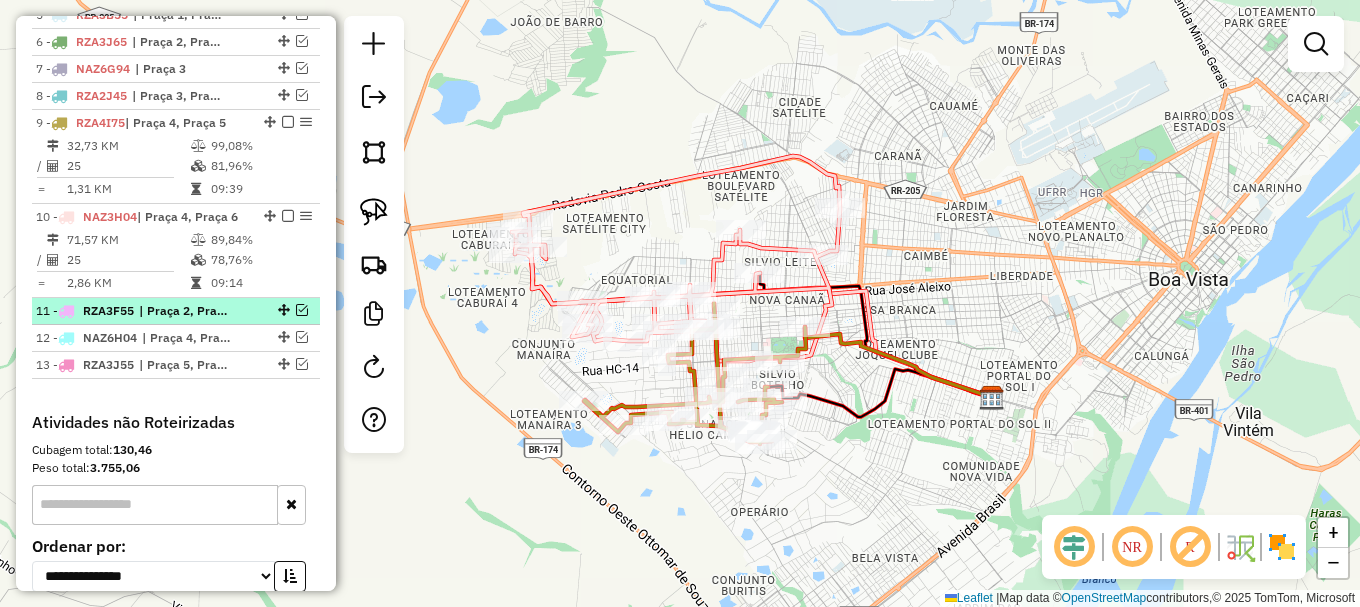 click at bounding box center [302, 310] 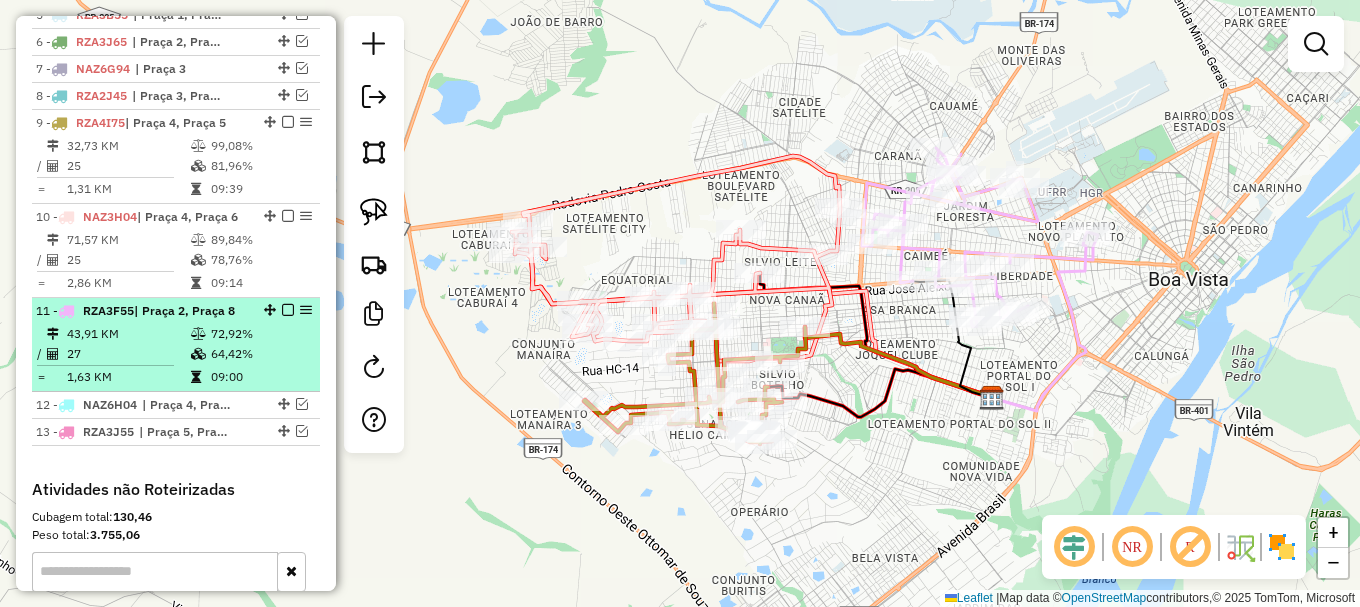 click at bounding box center [288, 310] 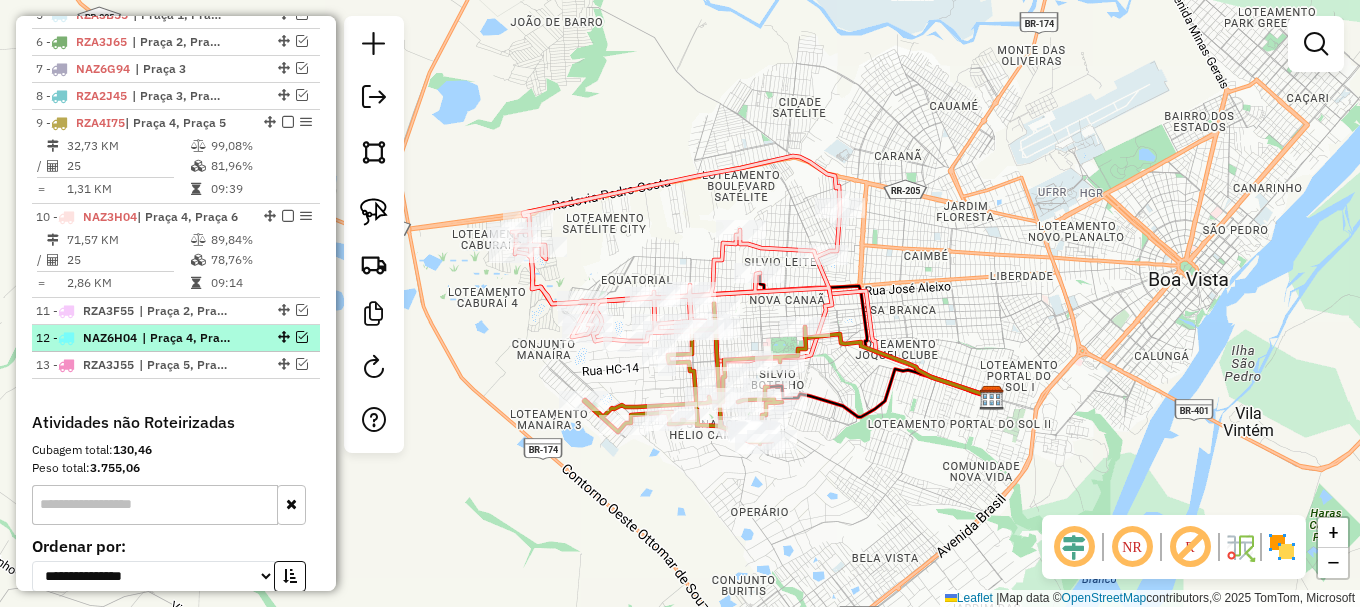 click at bounding box center (302, 337) 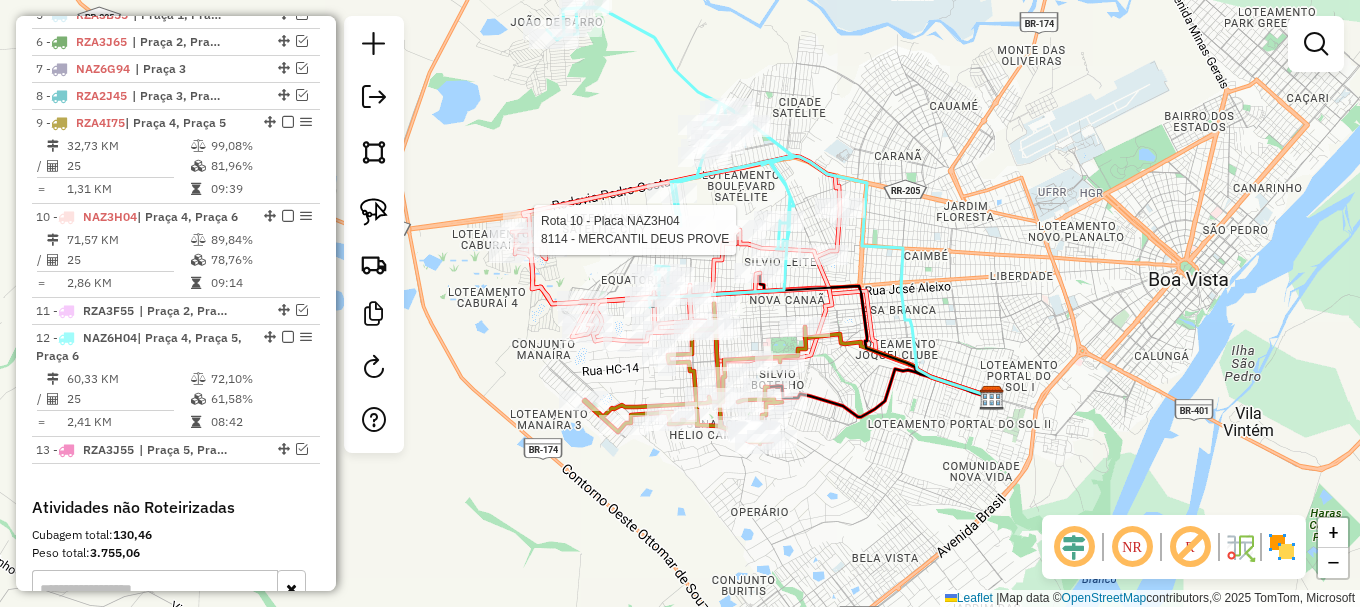 select on "**********" 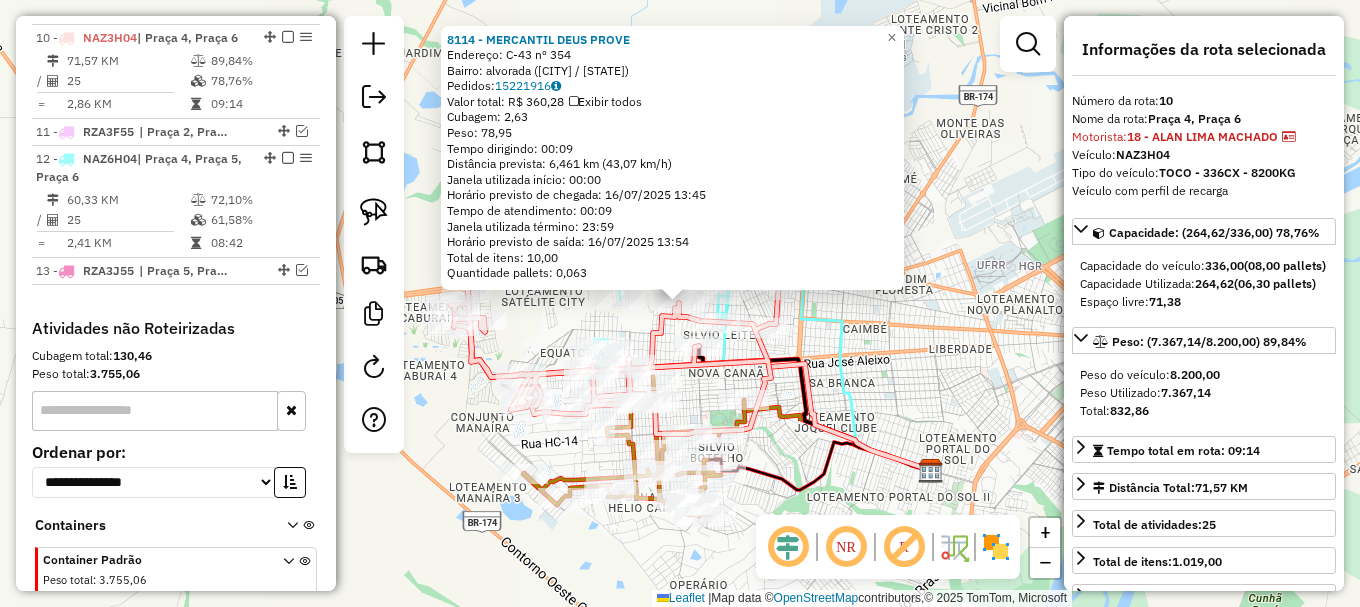 scroll, scrollTop: 1102, scrollLeft: 0, axis: vertical 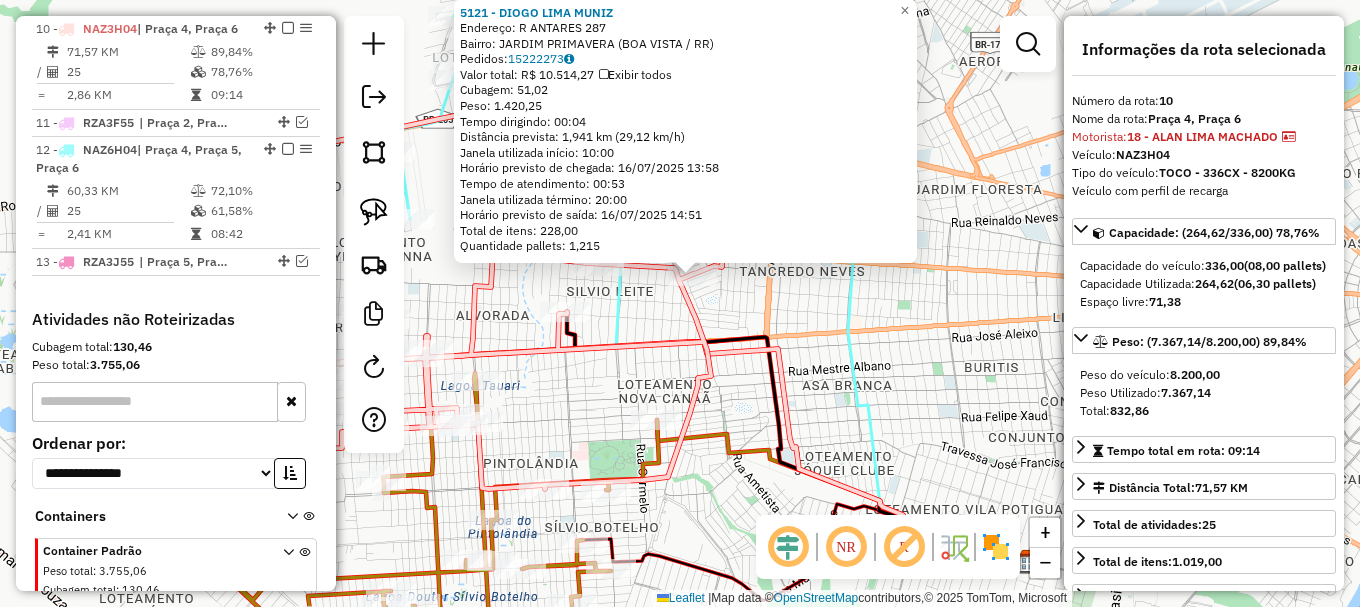 click 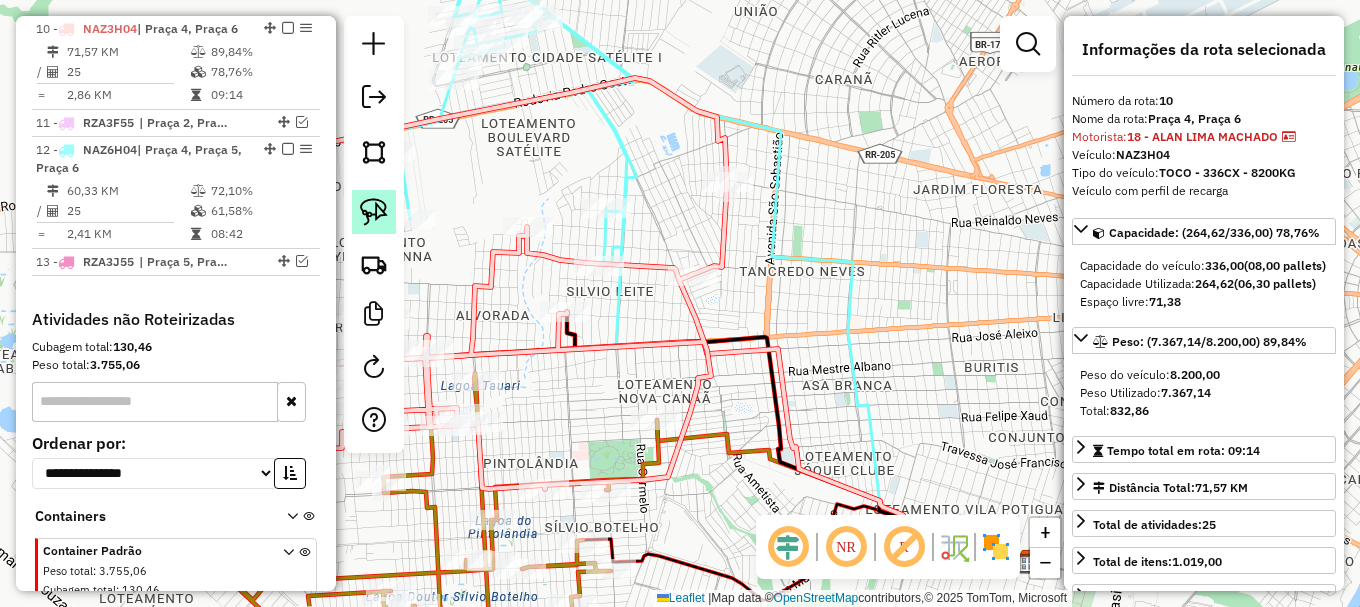drag, startPoint x: 392, startPoint y: 213, endPoint x: 480, endPoint y: 292, distance: 118.258194 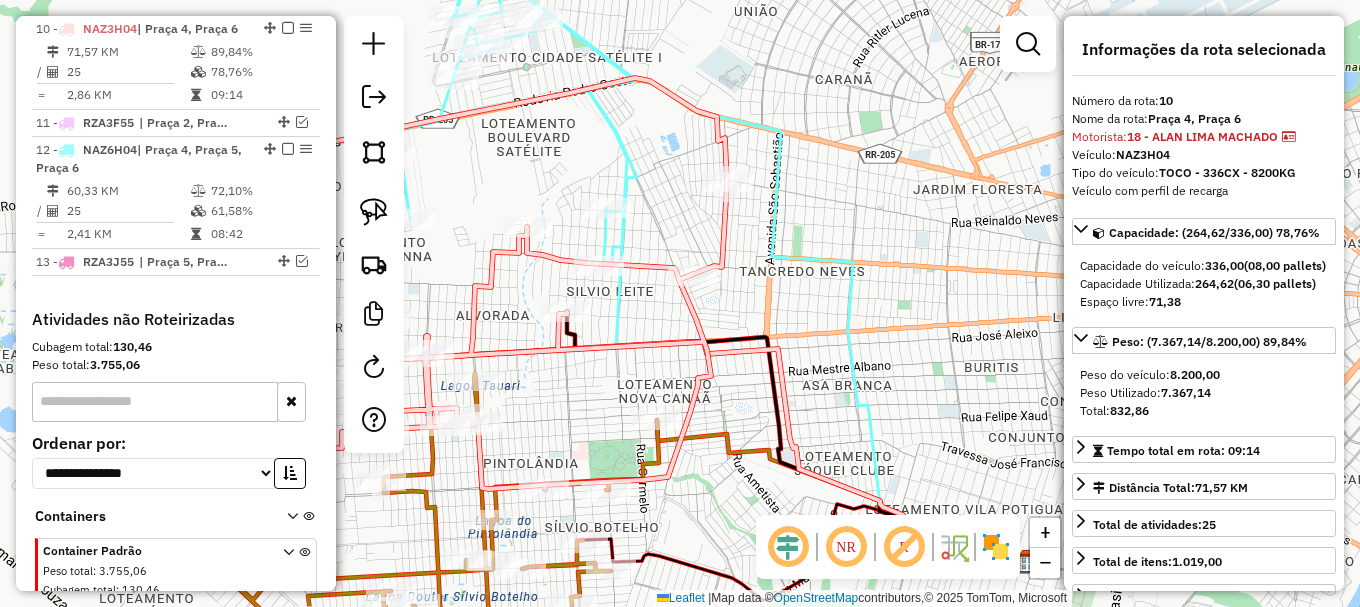 click 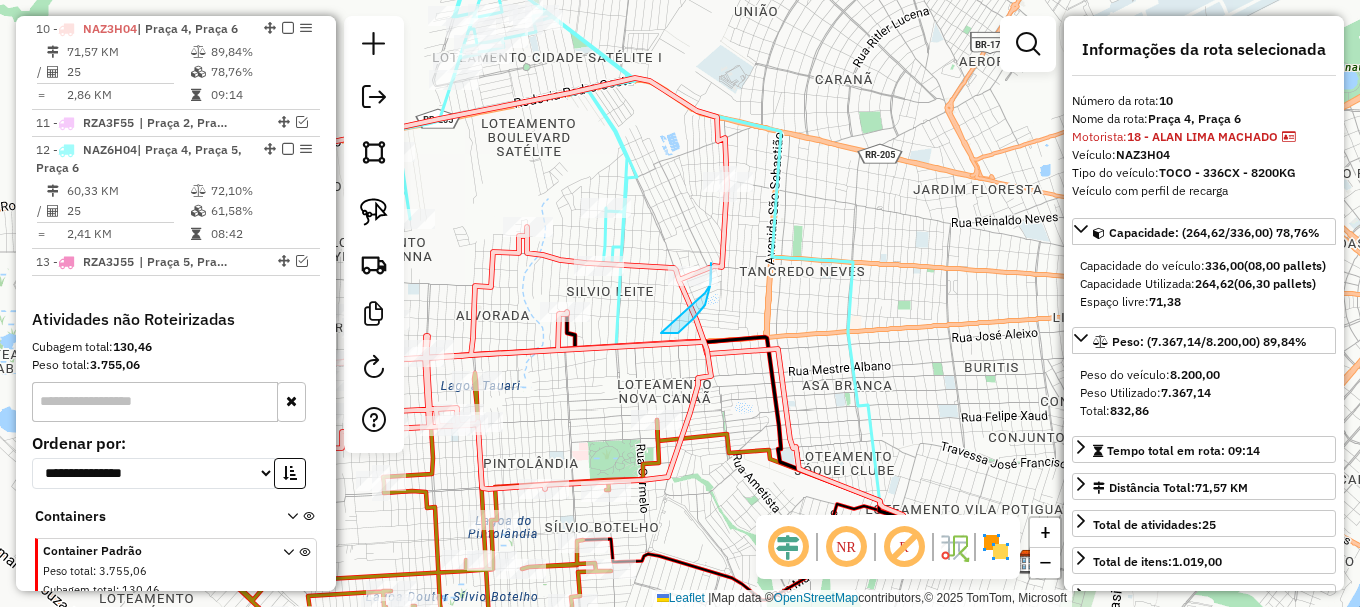 drag, startPoint x: 678, startPoint y: 333, endPoint x: 680, endPoint y: 323, distance: 10.198039 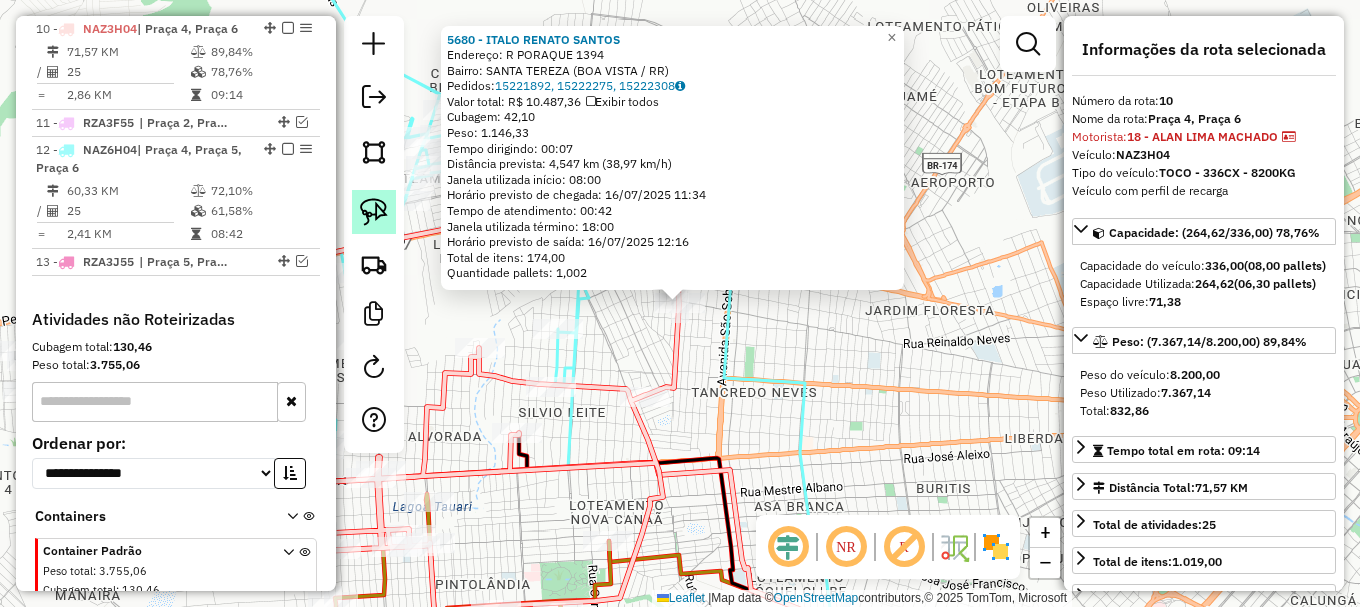 click 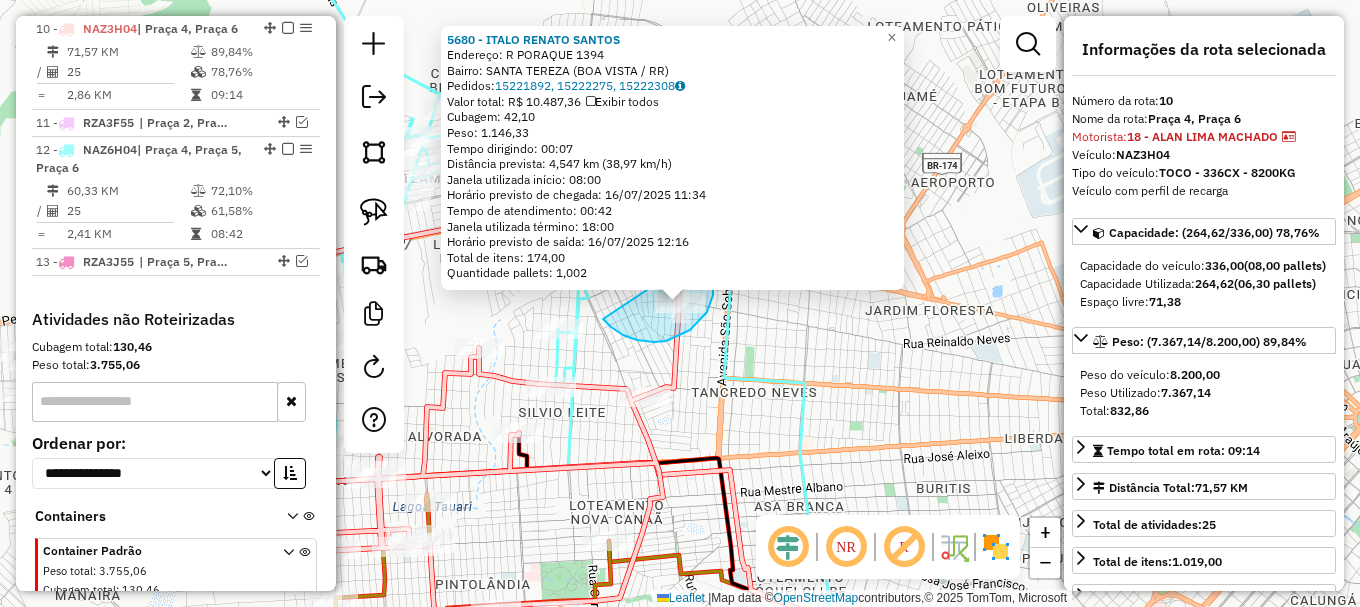 drag, startPoint x: 605, startPoint y: 321, endPoint x: 686, endPoint y: 258, distance: 102.61579 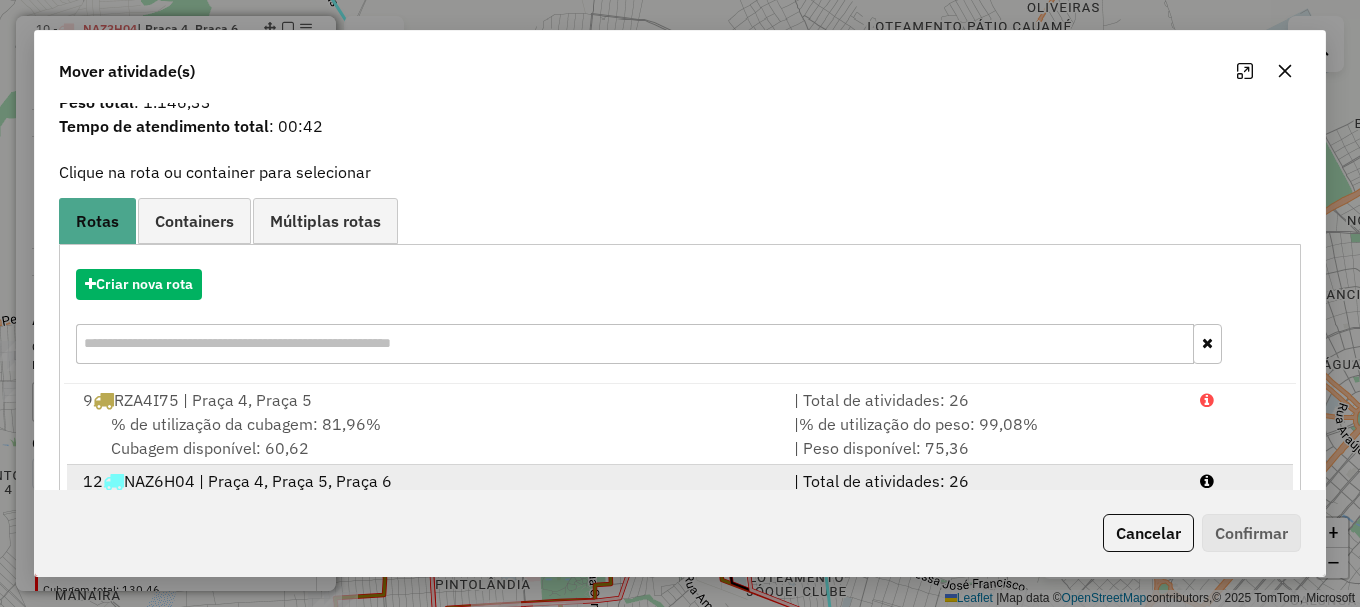 scroll, scrollTop: 100, scrollLeft: 0, axis: vertical 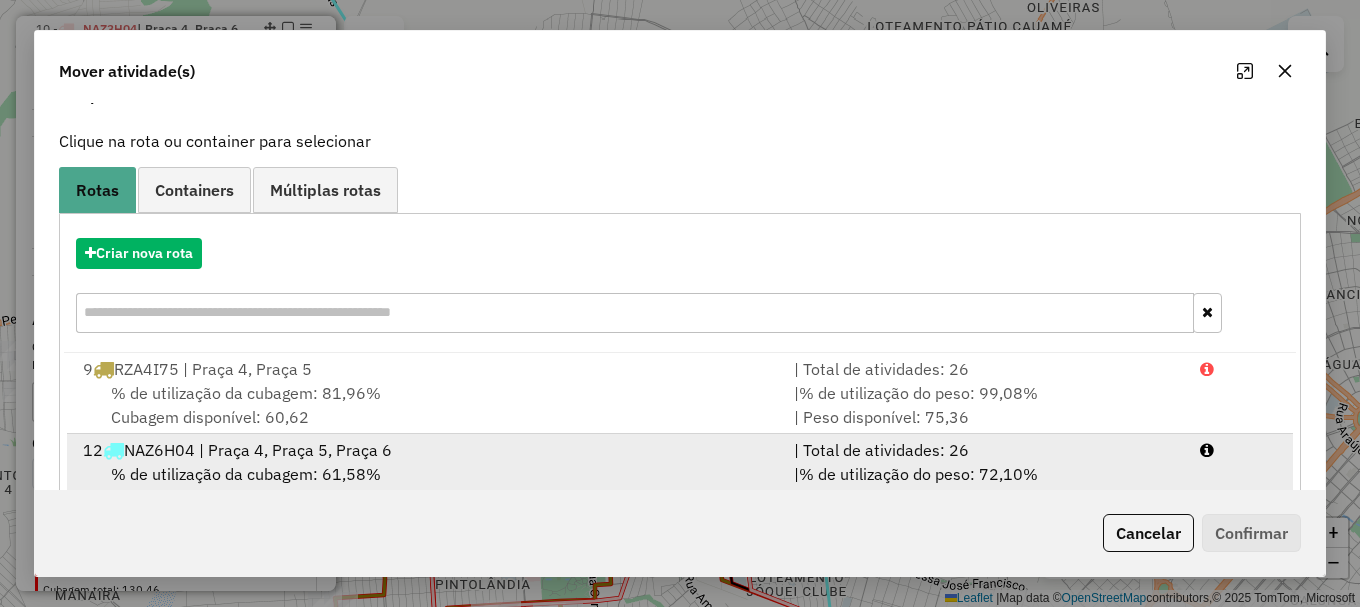 click at bounding box center (1239, 450) 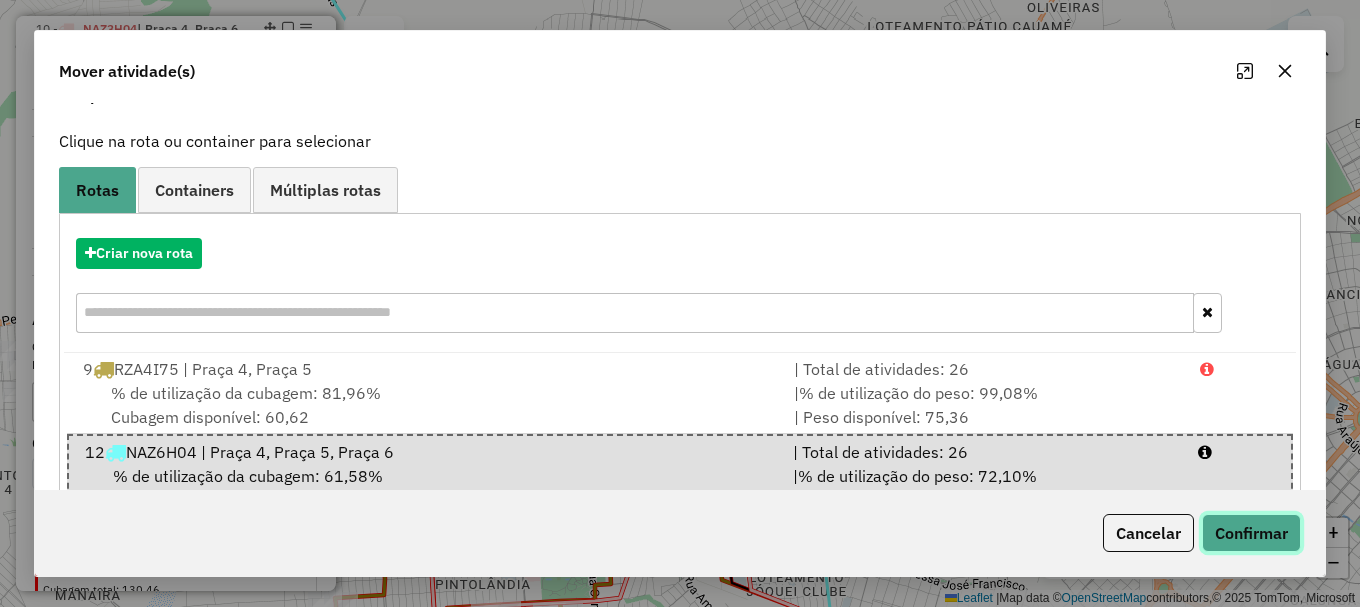 click on "Confirmar" 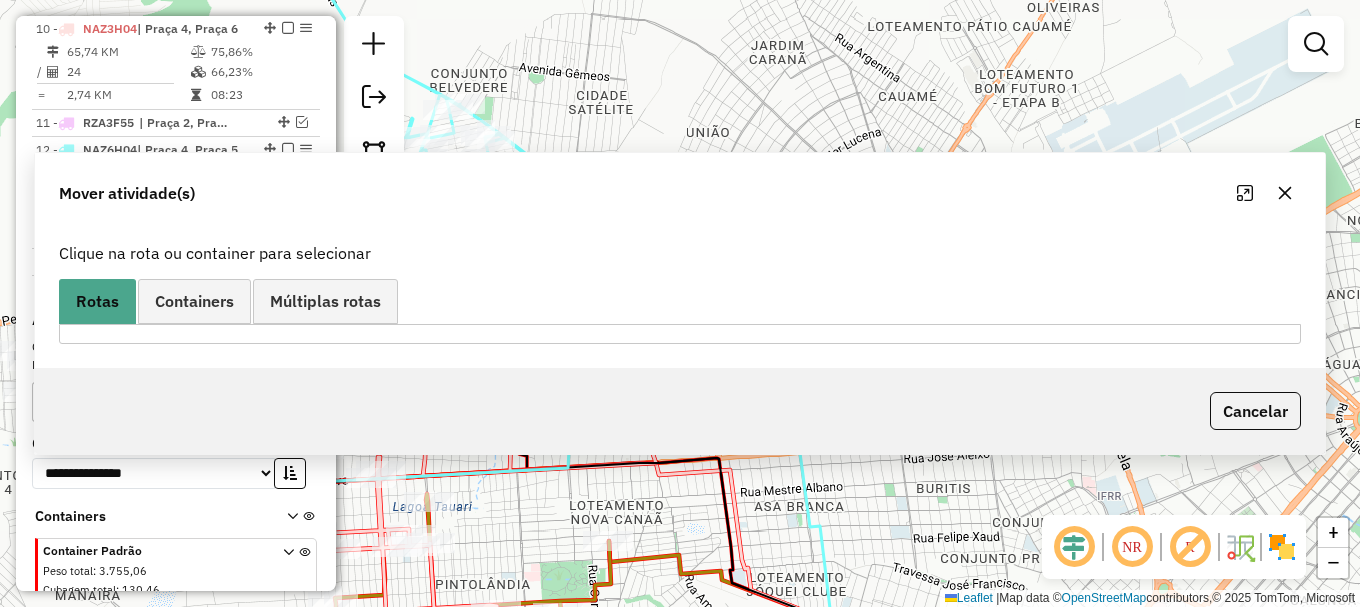 scroll, scrollTop: 0, scrollLeft: 0, axis: both 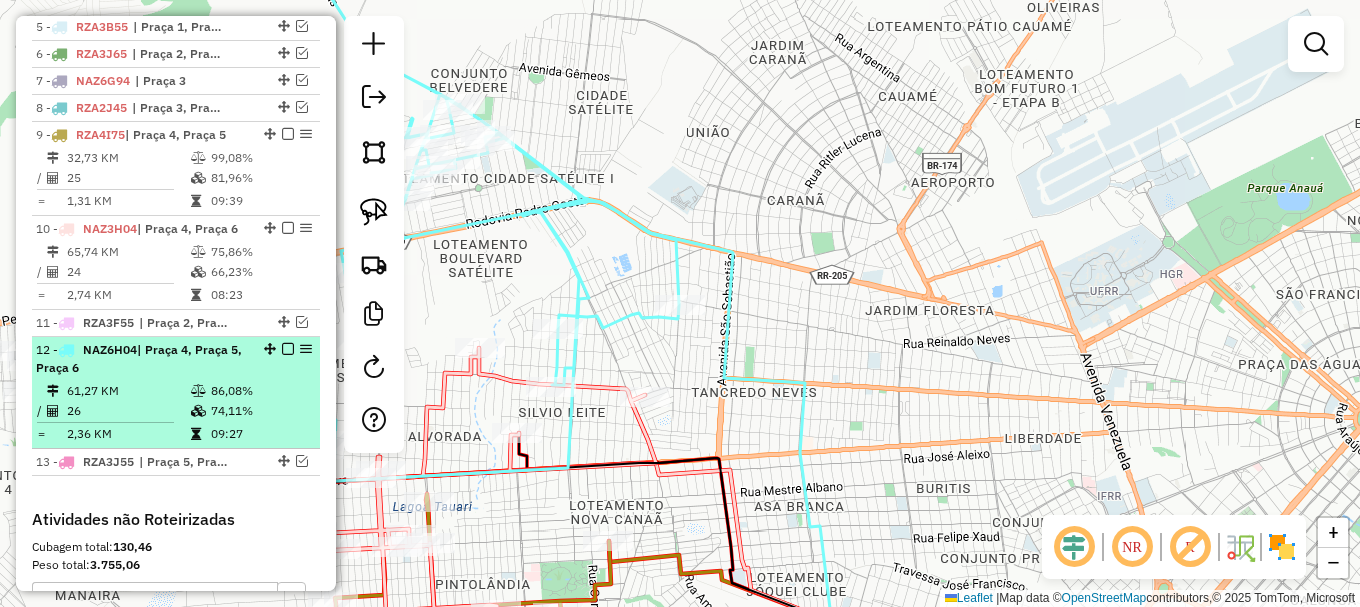 click at bounding box center [288, 349] 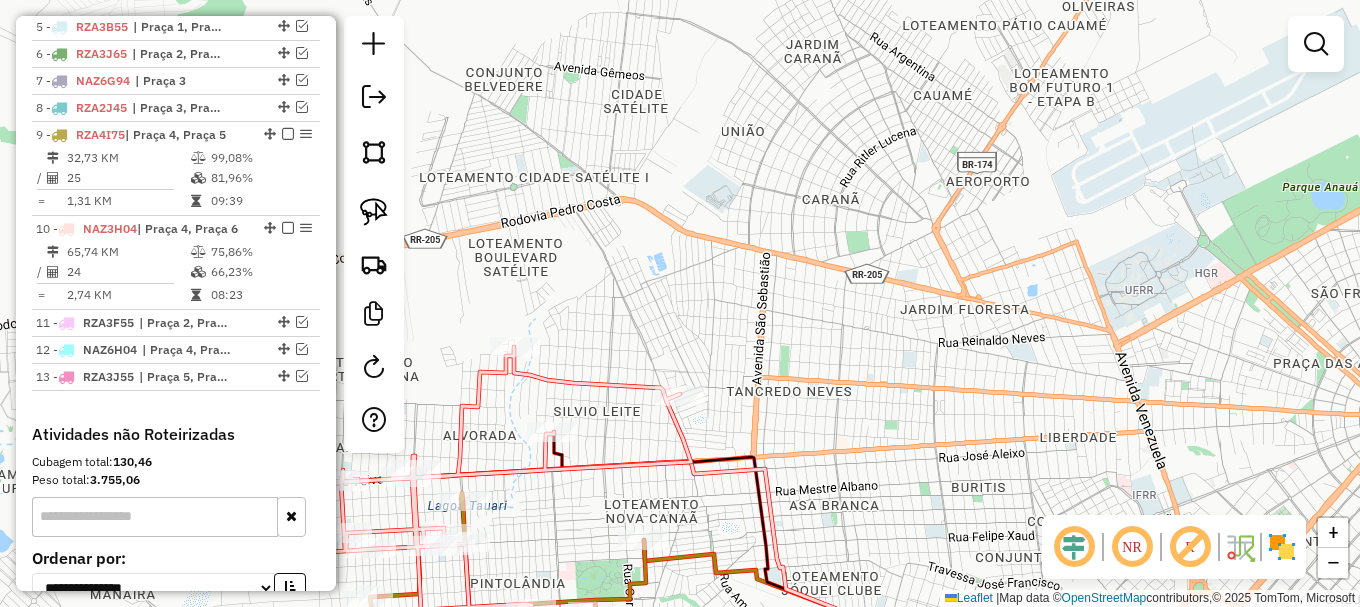 drag, startPoint x: 610, startPoint y: 295, endPoint x: 824, endPoint y: 155, distance: 255.72641 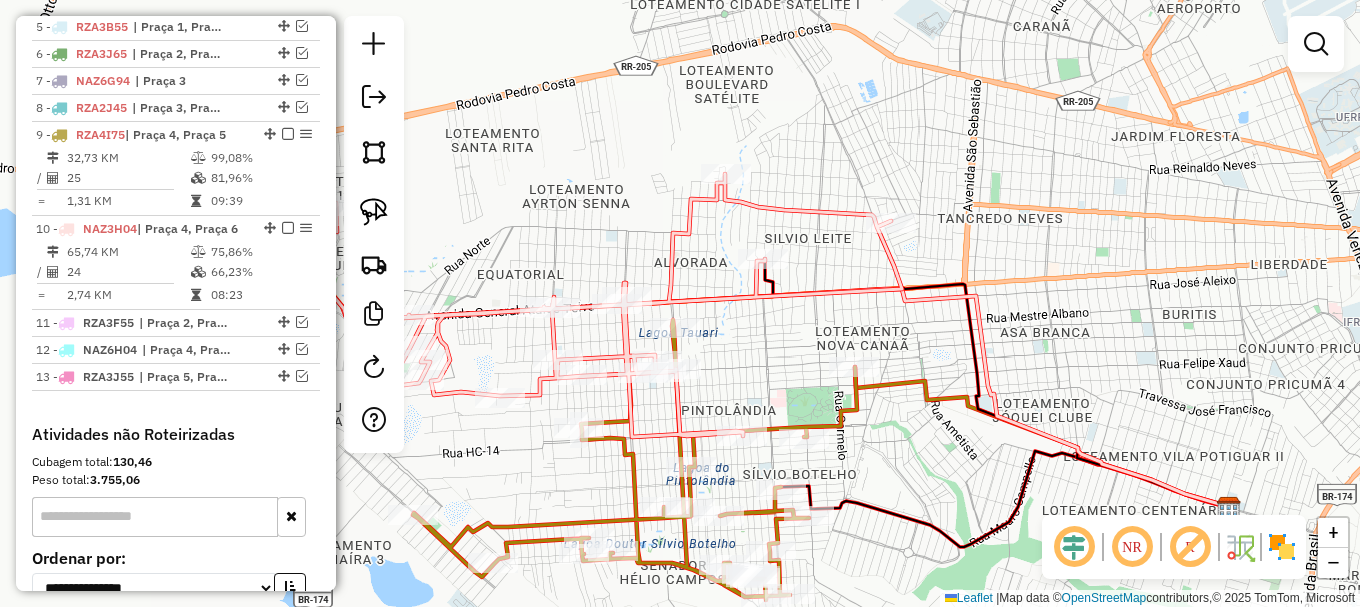 drag, startPoint x: 651, startPoint y: 291, endPoint x: 652, endPoint y: 159, distance: 132.00378 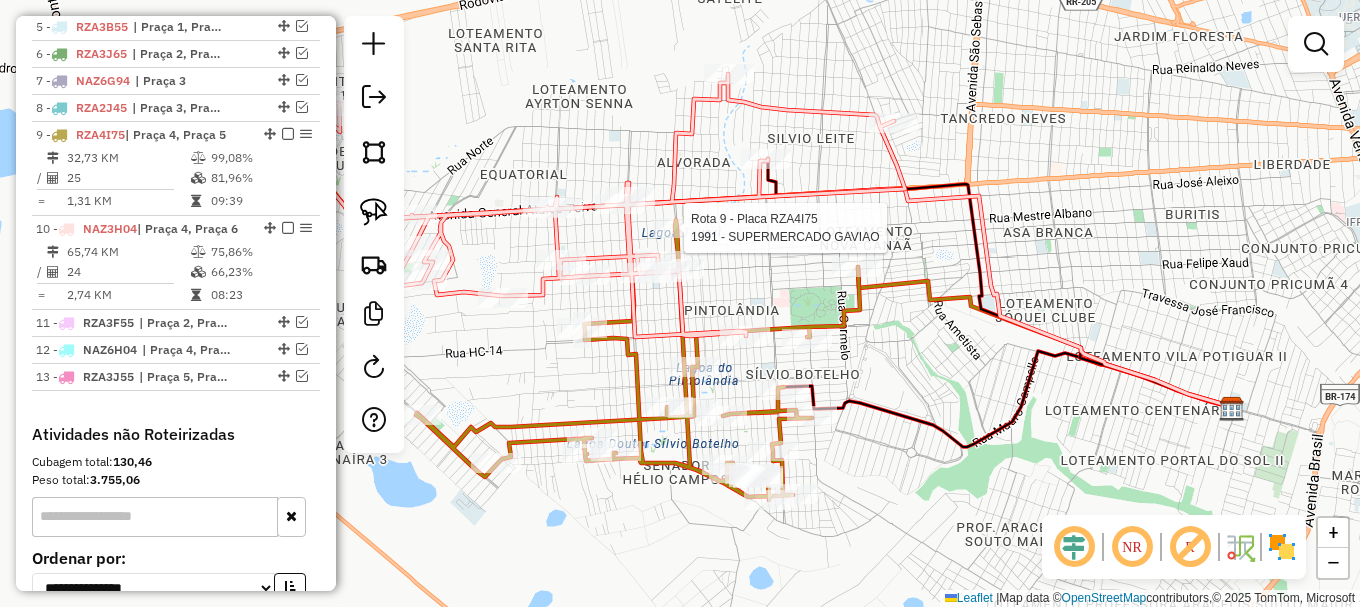 select on "**********" 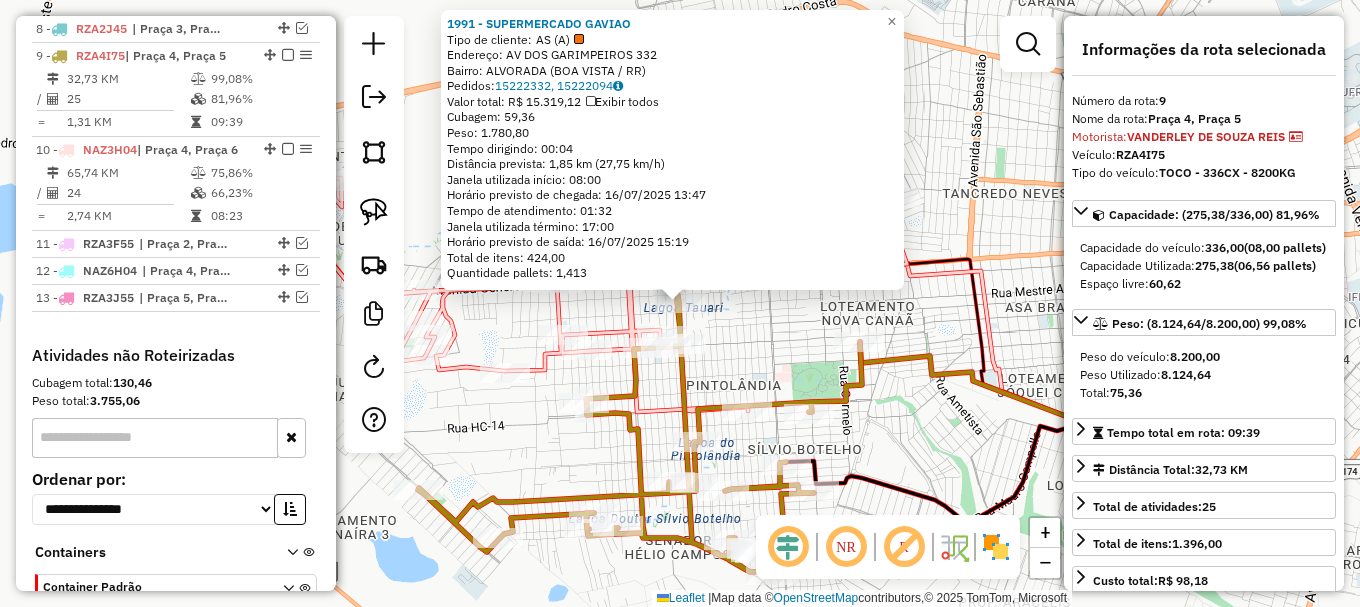 scroll, scrollTop: 1008, scrollLeft: 0, axis: vertical 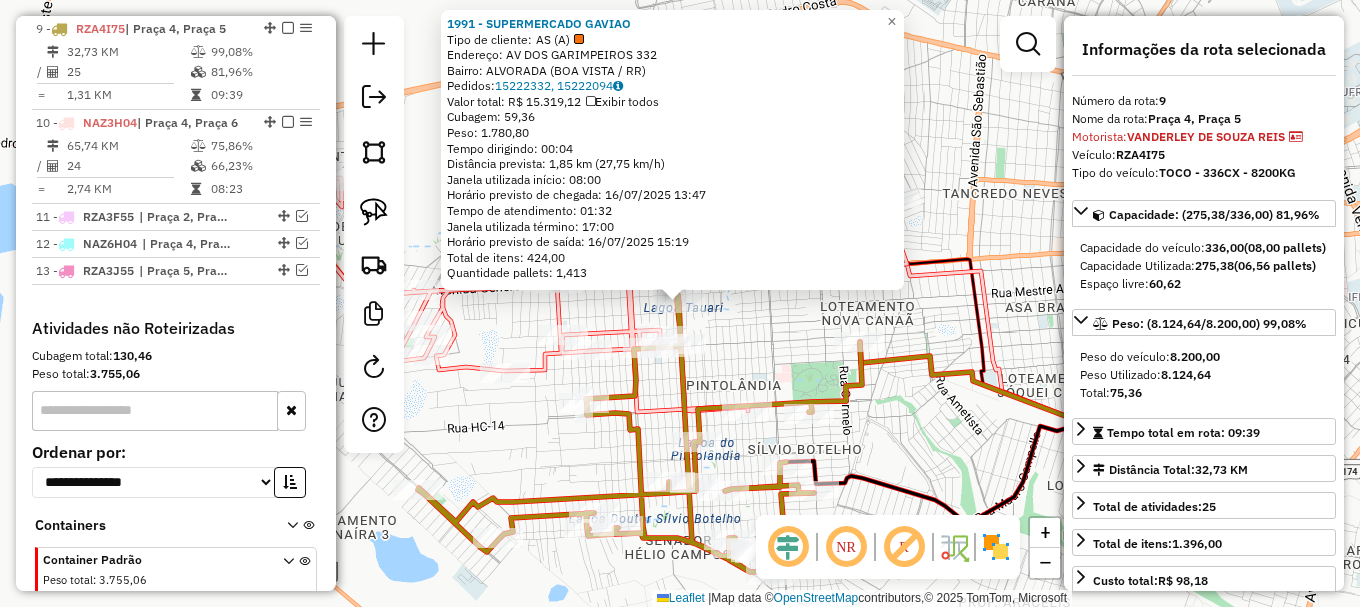 click on "[NUMBER] - [NAME]  Tipo de cliente:   AS (A)   Endereço: AV  [NAME]               [NUMBER]   Bairro: [NAME] ([CITY] / RR)   Pedidos:  [NUMBER], [NUMBER]   Valor total: R$ [PRICE]   Exibir todos   Cubagem: [NUMBER]  Peso: [NUMBER]  Tempo dirigindo: [TIME]   Distância prevista: [DISTANCE] ([SPEED])   Janela utilizada início: [TIME]   Horário previsto de chegada: [DATE] [TIME]   Tempo de atendimento: [TIME]   Janela utilizada término: [TIME]   Horário previsto de saída: [DATE] [TIME]   Total de itens: [NUMBER]   Quantidade pallets: [NUMBER]  × Janela de atendimento Grade de atendimento Capacidade Transportadoras Veículos Cliente Pedidos  Rotas Selecione os dias de semana para filtrar as janelas de atendimento  Seg   Ter   Qua   Qui   Sex   Sáb   Dom  Informe o período da janela de atendimento: De: Até:  Filtrar exatamente a janela do cliente  Considerar janela de atendimento padrão  Selecione os dias de semana para filtrar as grades de atendimento  Seg   Ter   Qua   Qui   Sex   Sáb   Dom   Considerar clientes sem dia de atendimento cadastrado  Clientes fora do dia de atendimento selecionado Filtrar as atividades entre os valores definidos abaixo:  Peso mínimo:   Peso máximo:   Cubagem mínima:   Cubagem máxima:   De:   Até:  Filtrar as atividades entre o tempo de atendimento definido abaixo:  De:   Até:   Considerar capacidade total dos clientes não roteirizados Transportadora: Selecione um ou mais itens Tipo de veículo: Veículo: Nome: +" 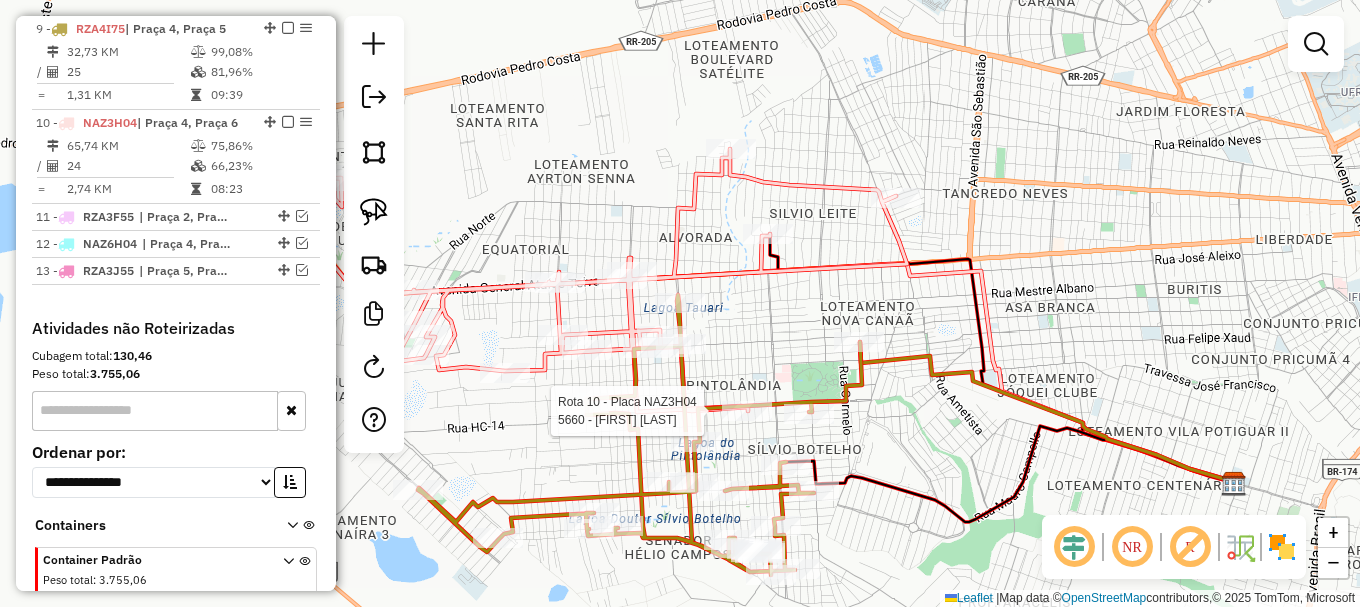 select on "**********" 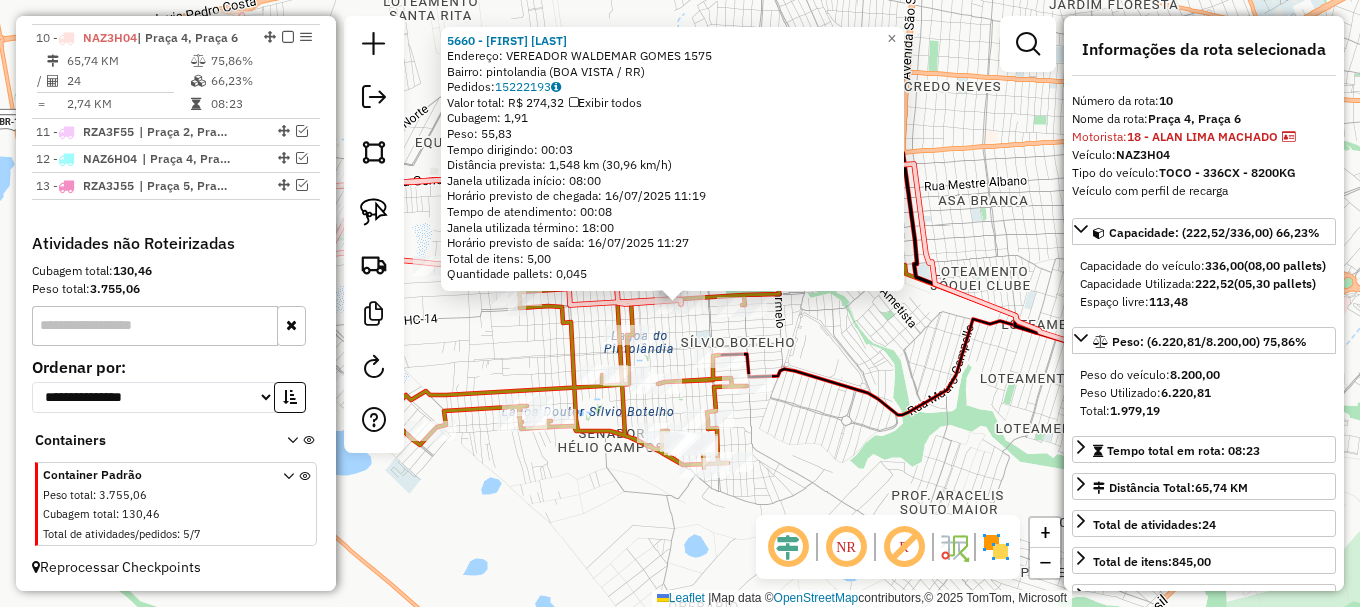 scroll, scrollTop: 1096, scrollLeft: 0, axis: vertical 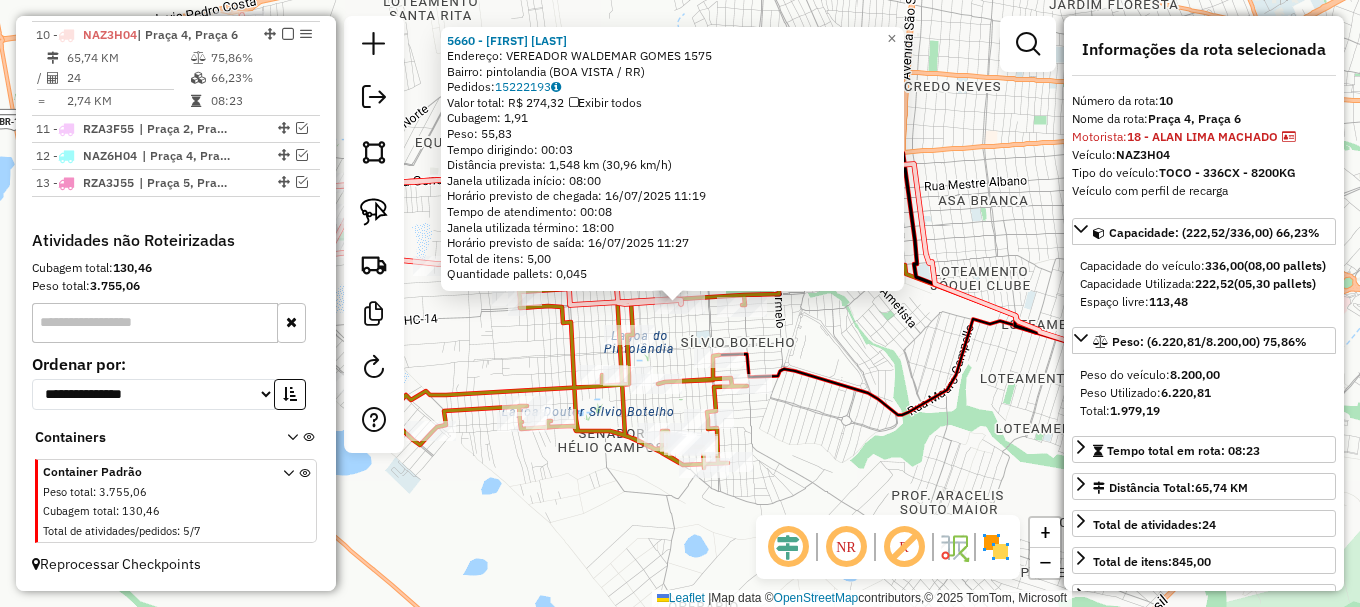 click on "5660 - [FULL_NAME] Endereço: VEREADOR WALDEMAR GOMES [NUMBER] Bairro: pintolandia ([CITY] / [STATE]) Pedidos: 15222193 Valor total: R$ 274,32 Exibir todos Cubagem: 1,91 Peso: 55,83 Tempo dirigindo: 00:03 Distância prevista: 1,548 km (30,96 km/h) Janela utilizada início: 08:00 Horário previsto de chegada: 16/07/2025 11:19 Tempo de atendimento: 00:08 Janela utilizada término: 18:00 Horário previsto de saída: 16/07/2025 11:27 Total de itens: 5,00 Quantidade pallets: 0,045 × Janela de atendimento Grade de atendimento Capacidade Transportadoras Veículos Cliente Pedidos Rotas Selecione os dias de semana para filtrar as janelas de atendimento Seg Ter Qua Qui Sex Sáb Dom Informe o período da janela de atendimento: De: Até: Filtrar exatamente a janela do cliente Considerar janela de atendimento padrão Selecione os dias de semana para filtrar as grades de atendimento Seg Ter Qua Qui Sex Sáb Dom Peso mínimo: Peso máximo: De: Até:" 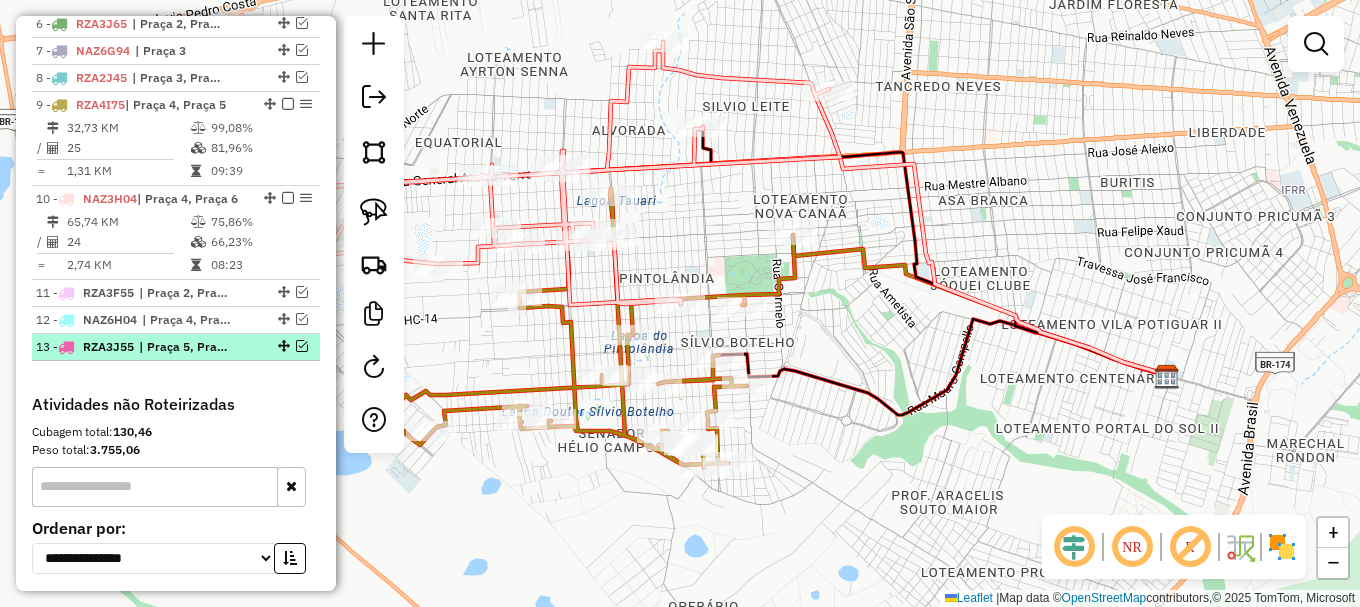 scroll, scrollTop: 896, scrollLeft: 0, axis: vertical 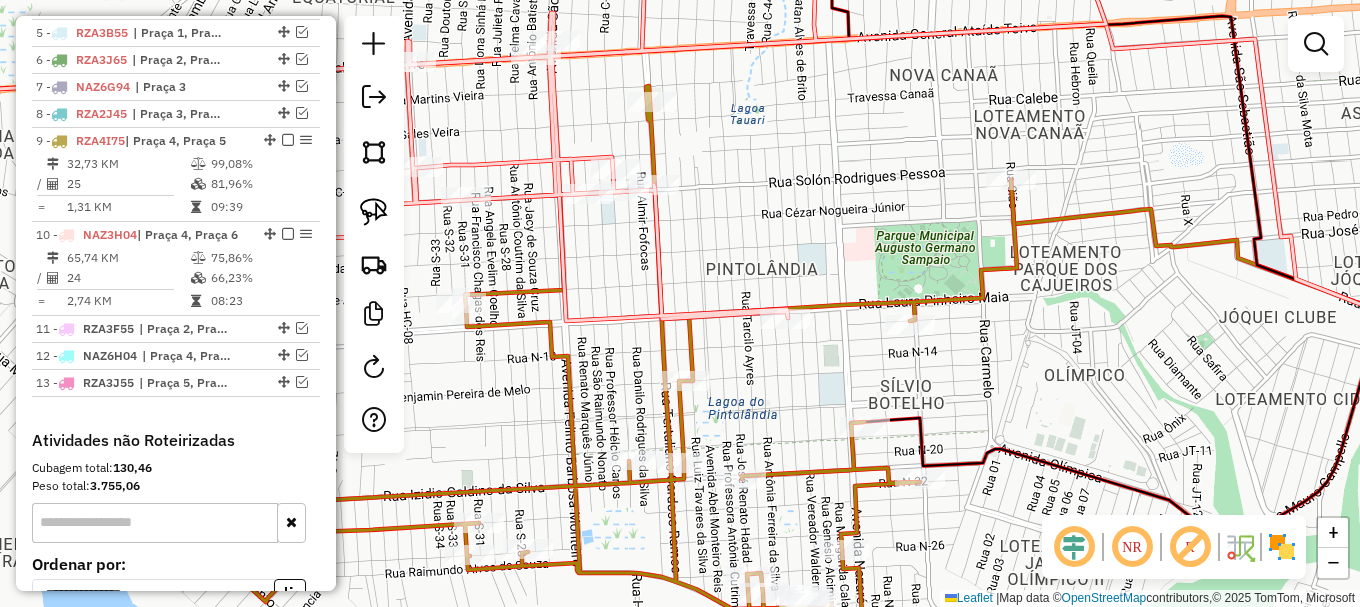 drag, startPoint x: 715, startPoint y: 294, endPoint x: 685, endPoint y: 230, distance: 70.68239 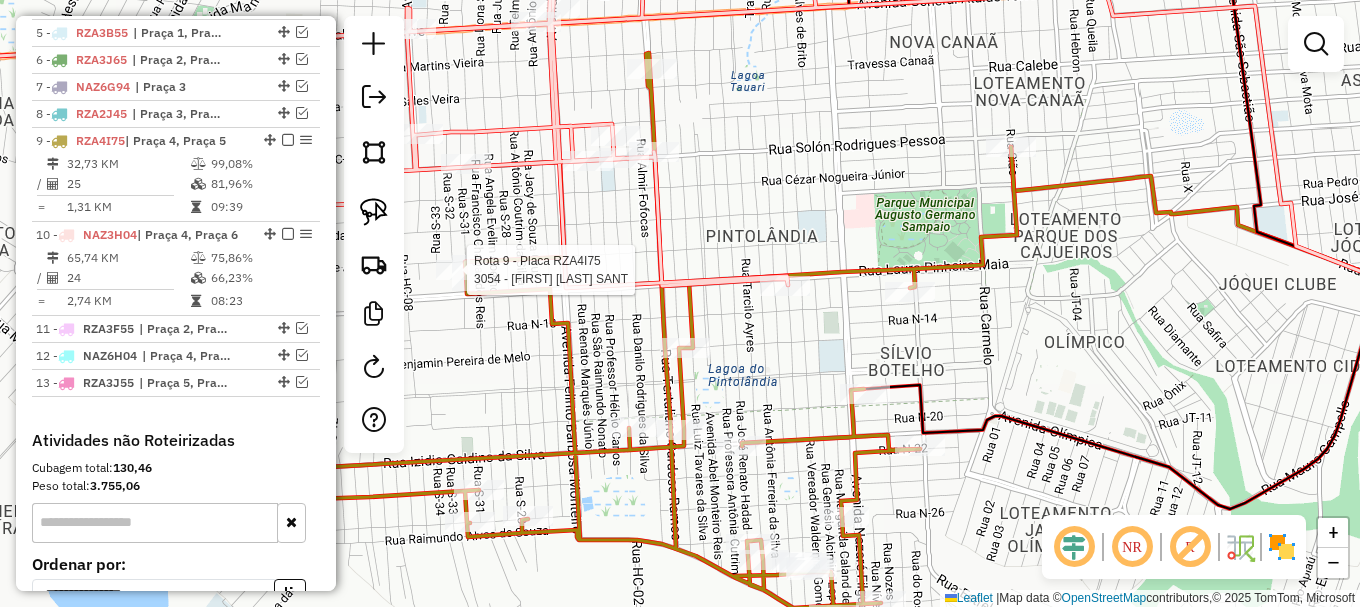 select on "**********" 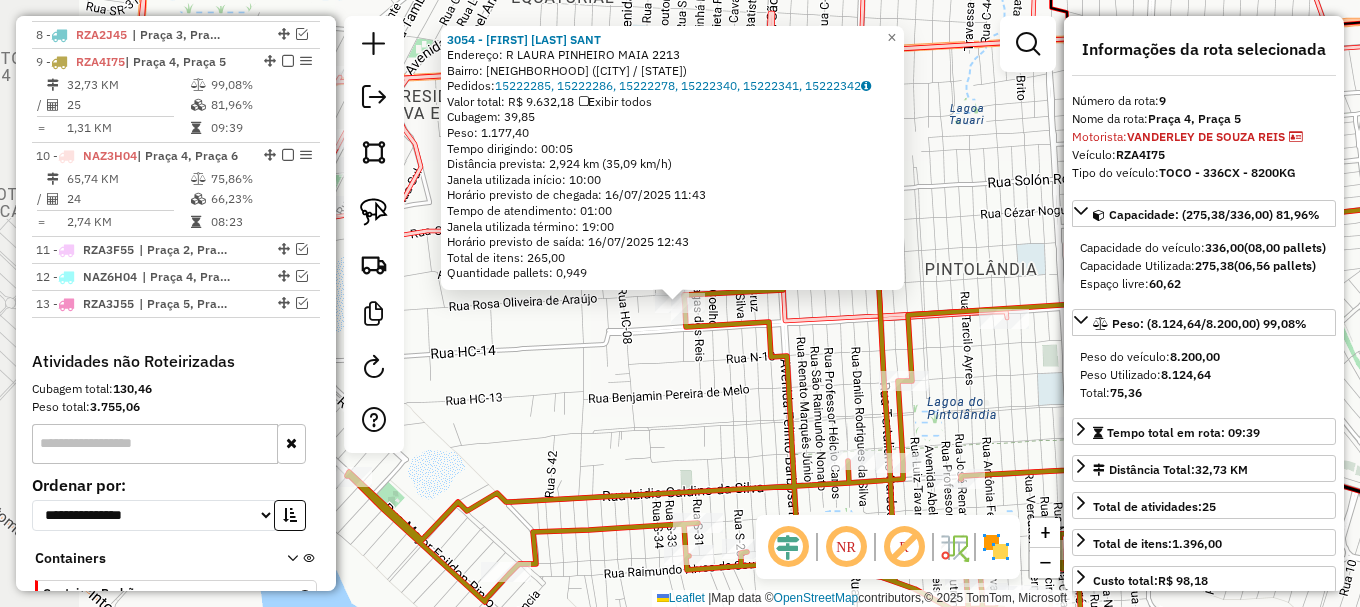scroll, scrollTop: 1008, scrollLeft: 0, axis: vertical 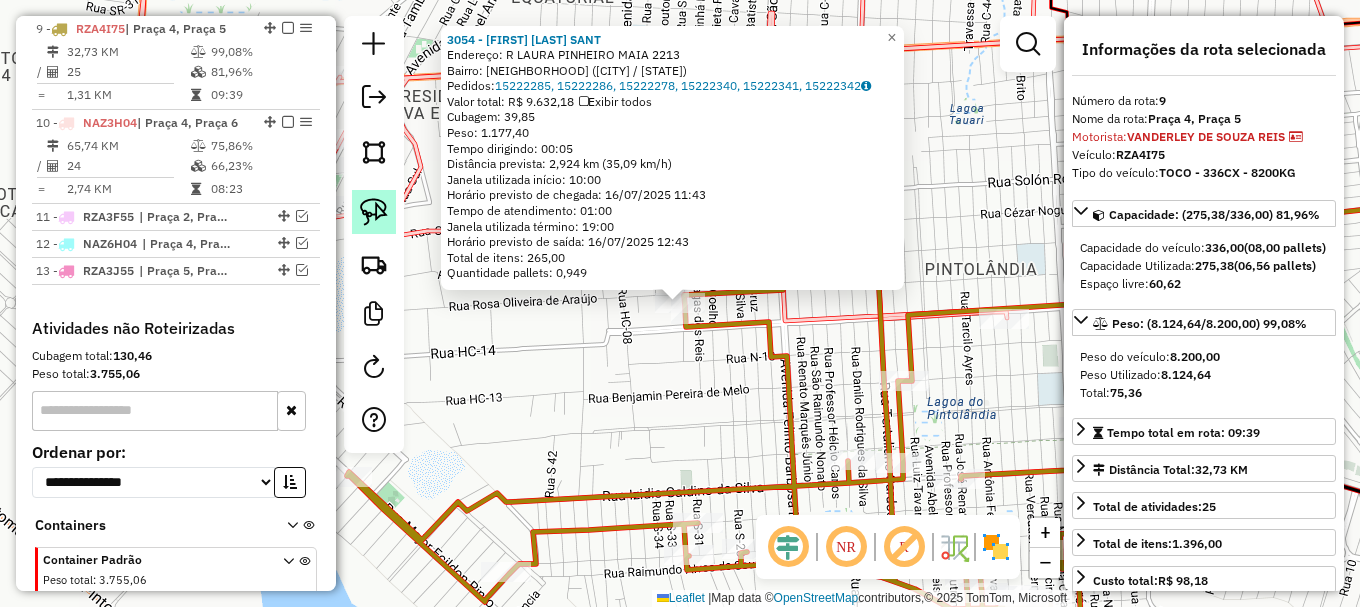 click 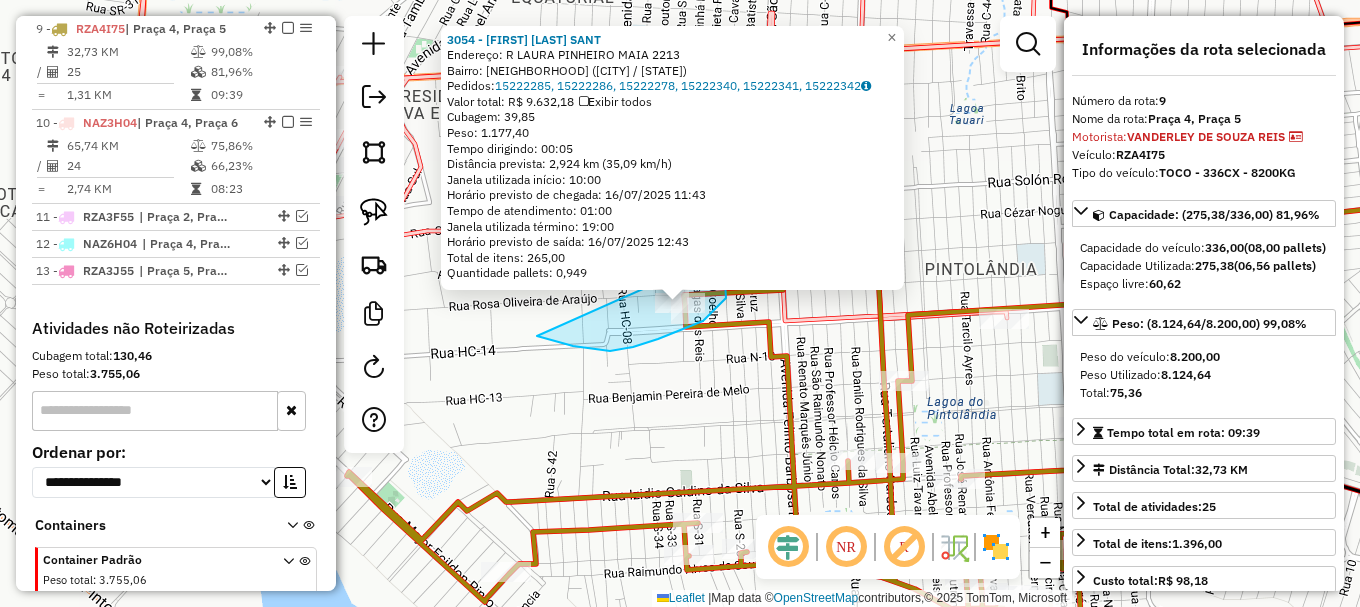 drag, startPoint x: 552, startPoint y: 340, endPoint x: 704, endPoint y: 257, distance: 173.18488 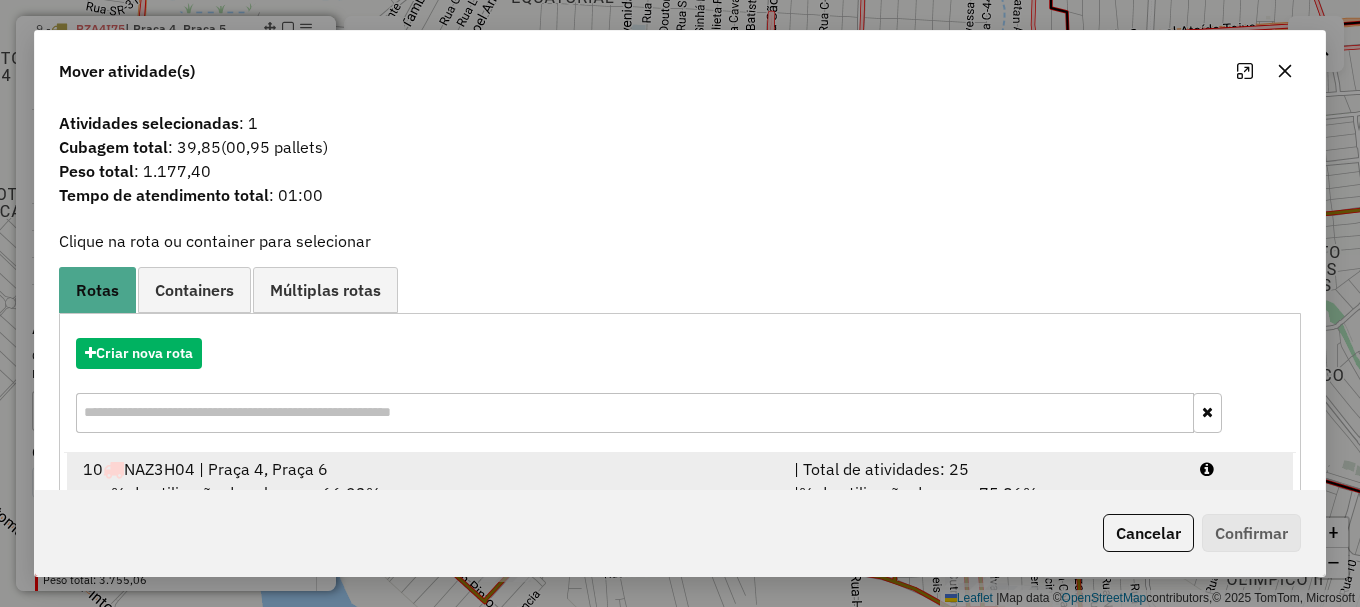 click at bounding box center (1239, 469) 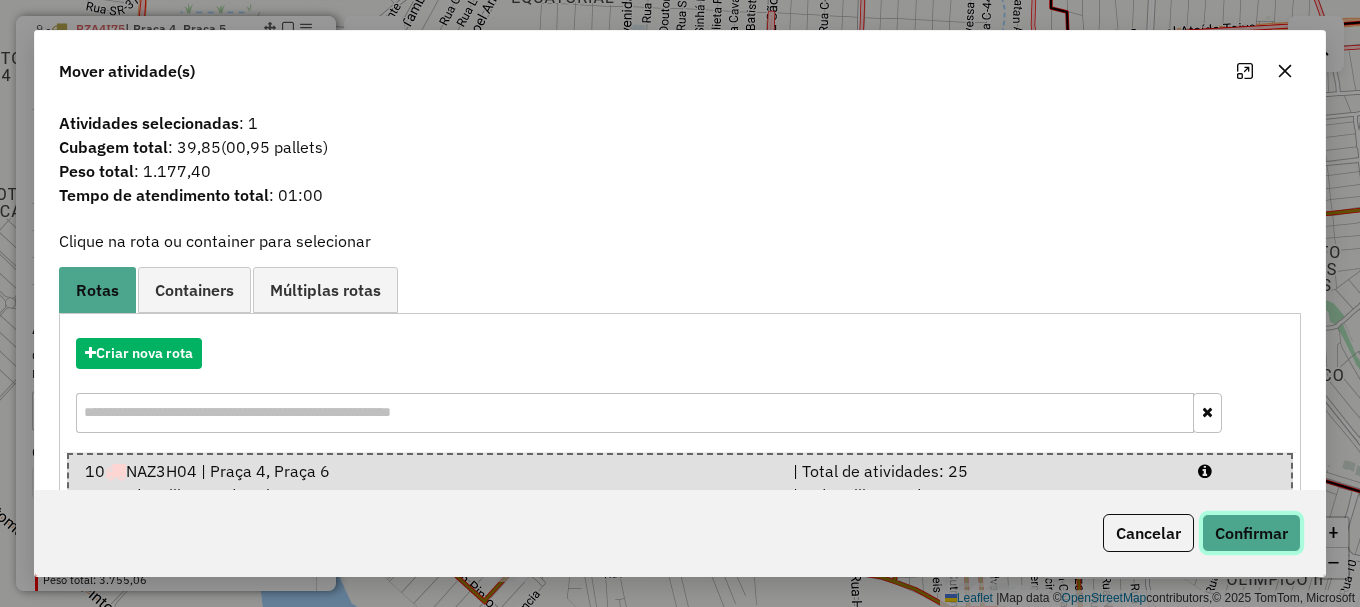 click on "Confirmar" 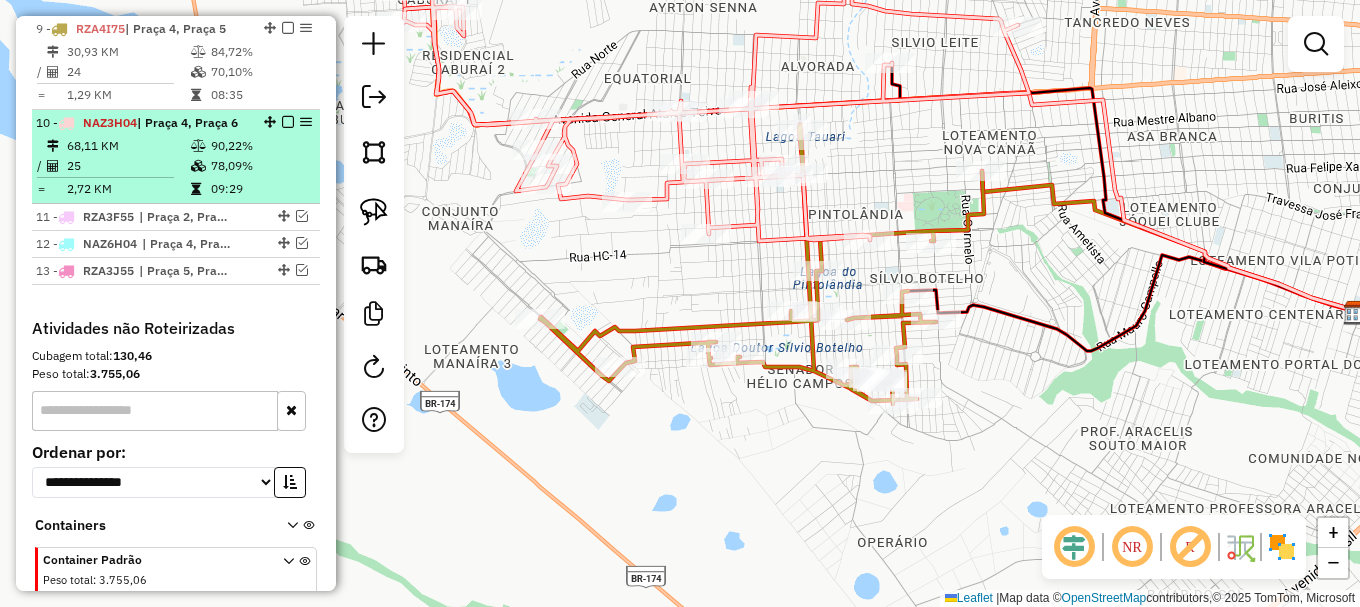 click at bounding box center [288, 122] 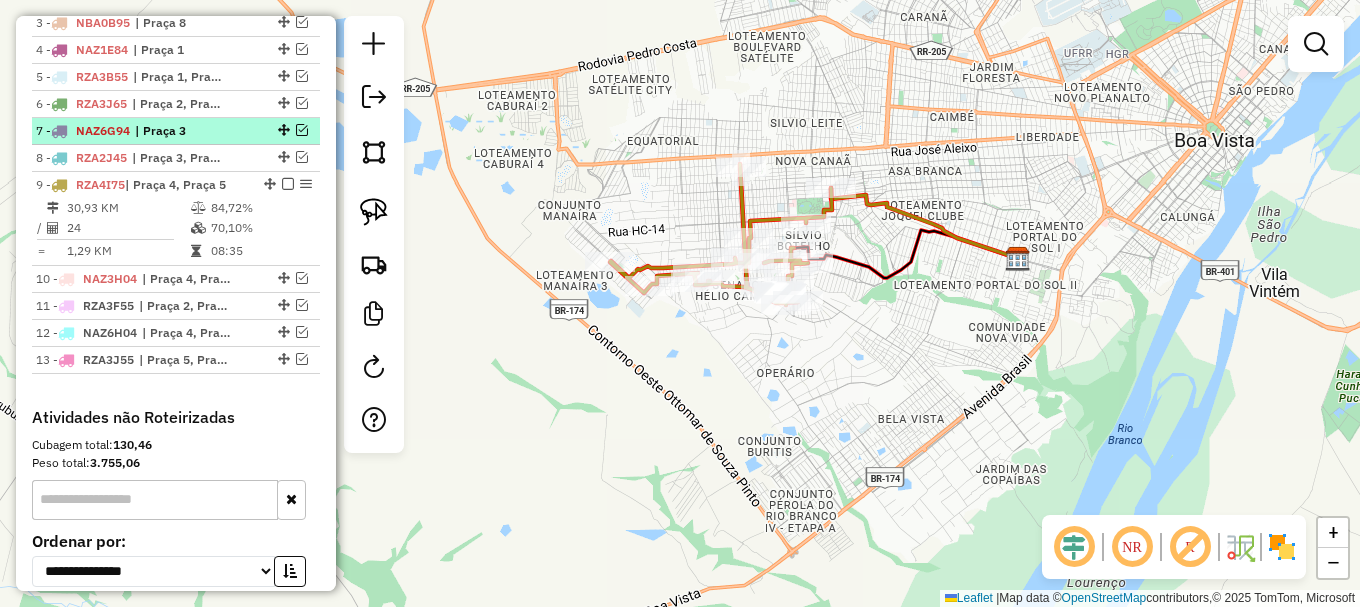 scroll, scrollTop: 808, scrollLeft: 0, axis: vertical 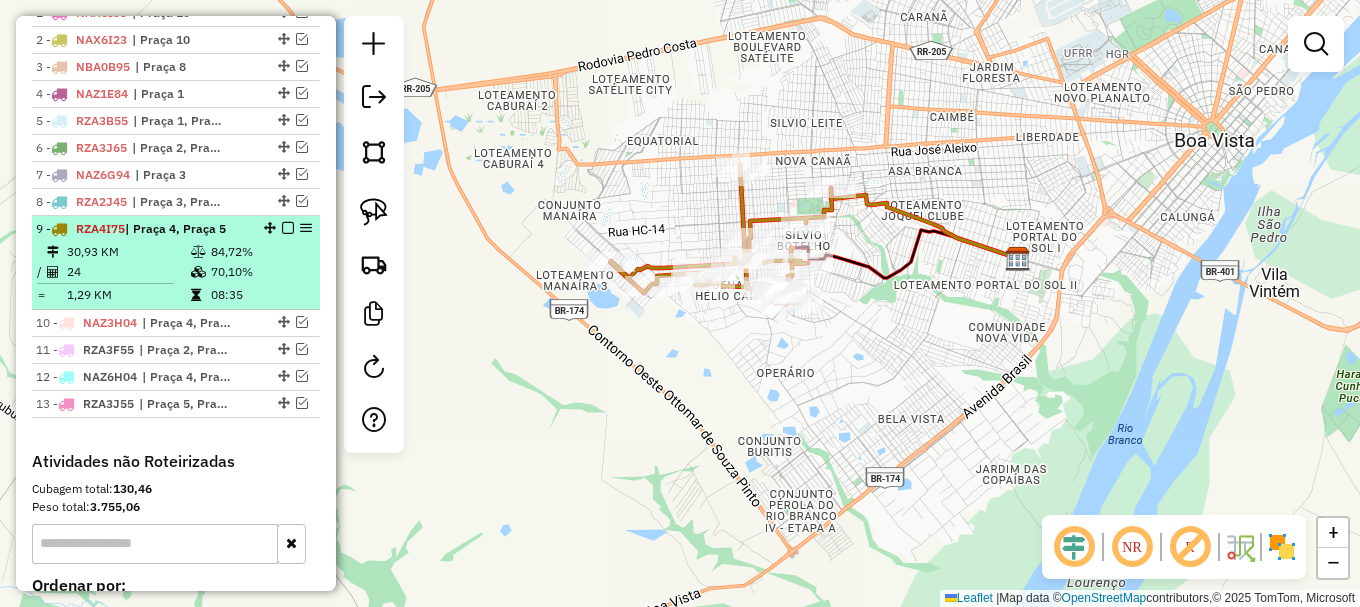 click at bounding box center (288, 228) 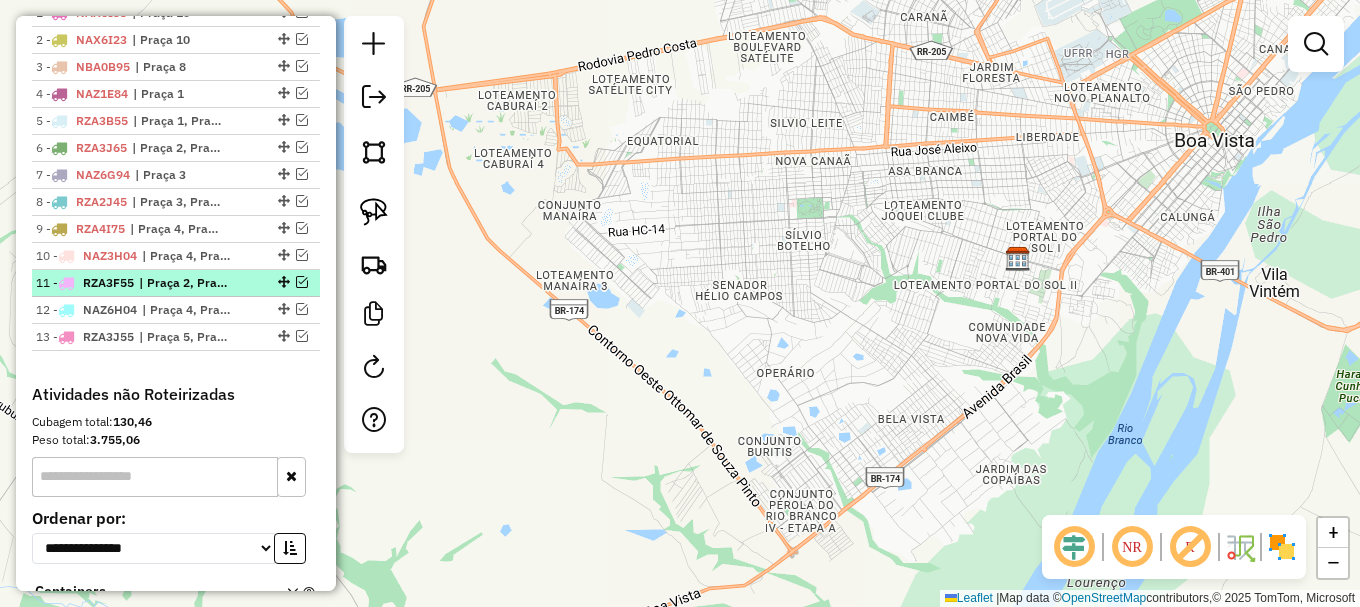 click at bounding box center (302, 282) 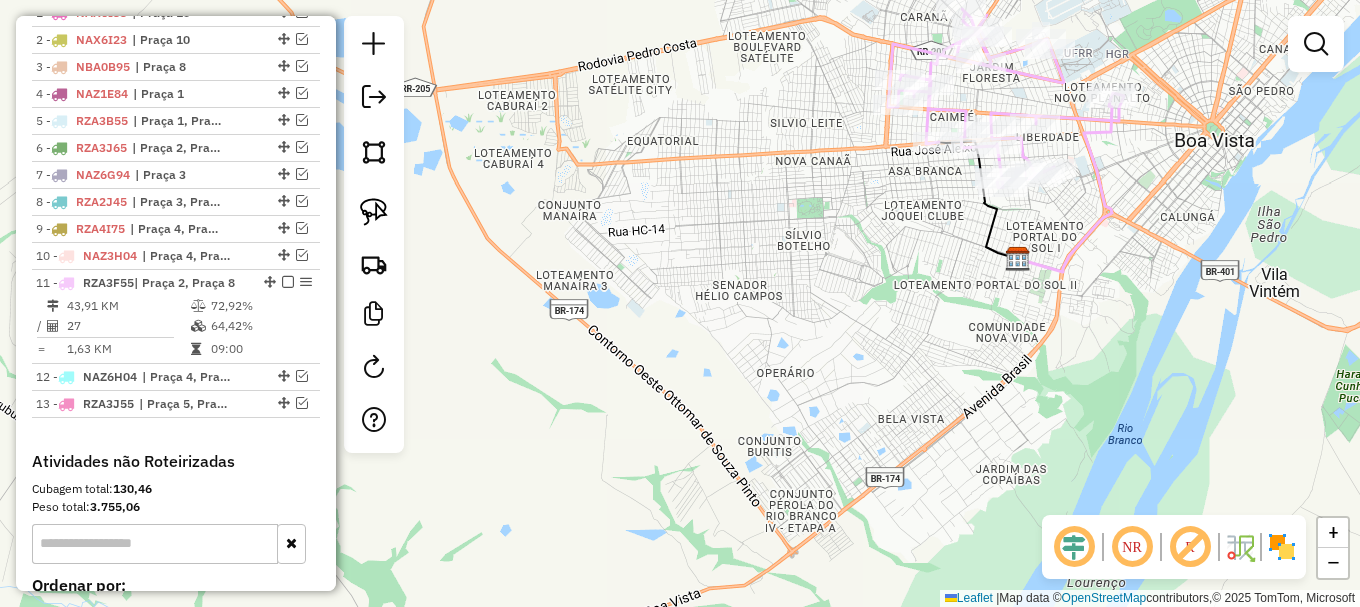 click on "Janela de atendimento Grade de atendimento Capacidade Transportadoras Veículos Cliente Pedidos  Rotas Selecione os dias de semana para filtrar as janelas de atendimento  Seg   Ter   Qua   Qui   Sex   Sáb   Dom  Informe o período da janela de atendimento: De: Até:  Filtrar exatamente a janela do cliente  Considerar janela de atendimento padrão  Selecione os dias de semana para filtrar as grades de atendimento  Seg   Ter   Qua   Qui   Sex   Sáb   Dom   Considerar clientes sem dia de atendimento cadastrado  Clientes fora do dia de atendimento selecionado Filtrar as atividades entre os valores definidos abaixo:  Peso mínimo:   Peso máximo:   Cubagem mínima:   Cubagem máxima:   De:   Até:  Filtrar as atividades entre o tempo de atendimento definido abaixo:  De:   Até:   Considerar capacidade total dos clientes não roteirizados Transportadora: Selecione um ou mais itens Tipo de veículo: Selecione um ou mais itens Veículo: Selecione um ou mais itens Motorista: Selecione um ou mais itens Nome: Rótulo:" 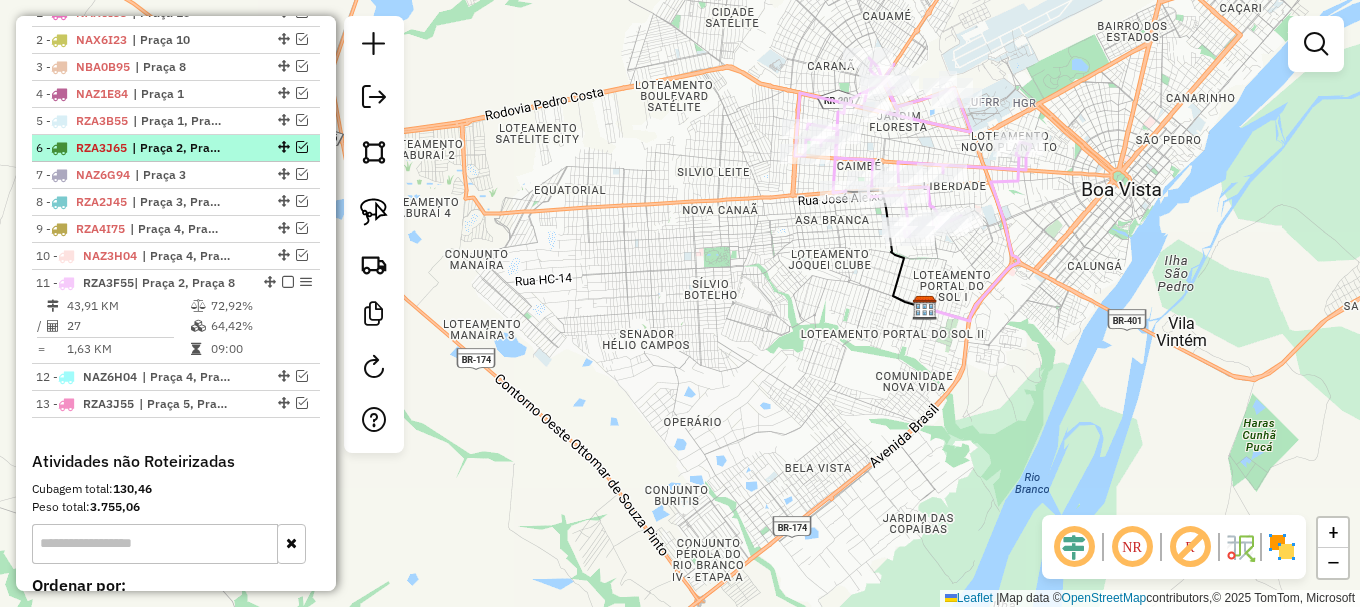 click at bounding box center [302, 147] 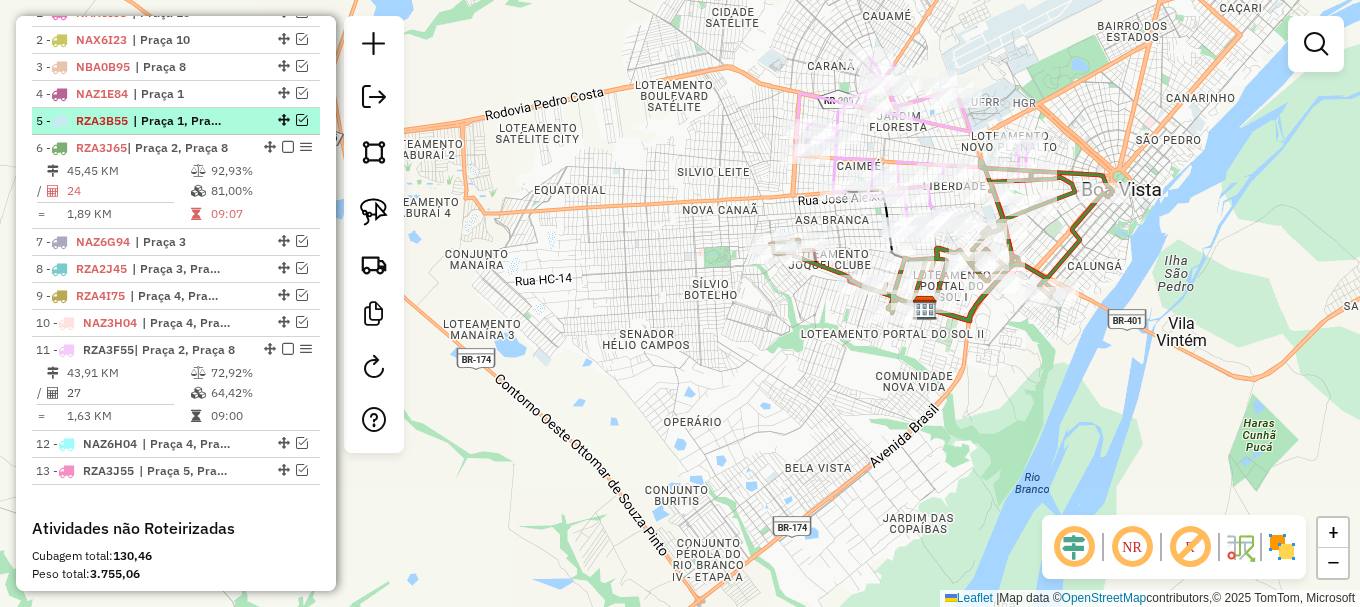 click at bounding box center (302, 120) 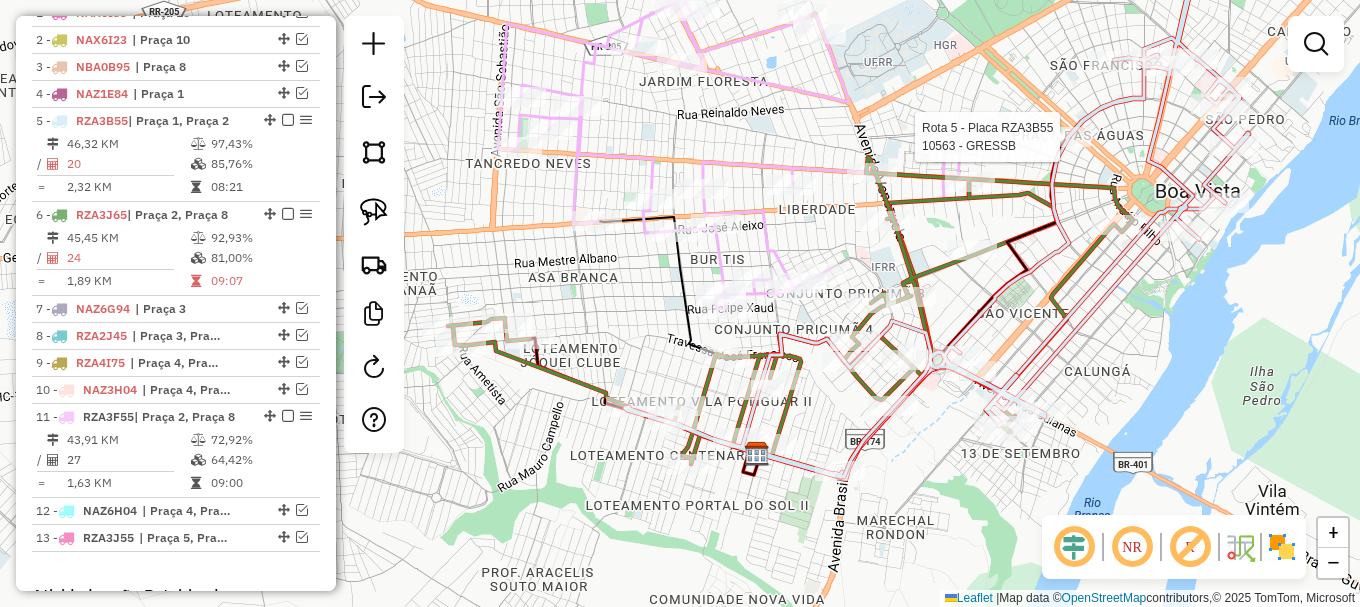 select on "**********" 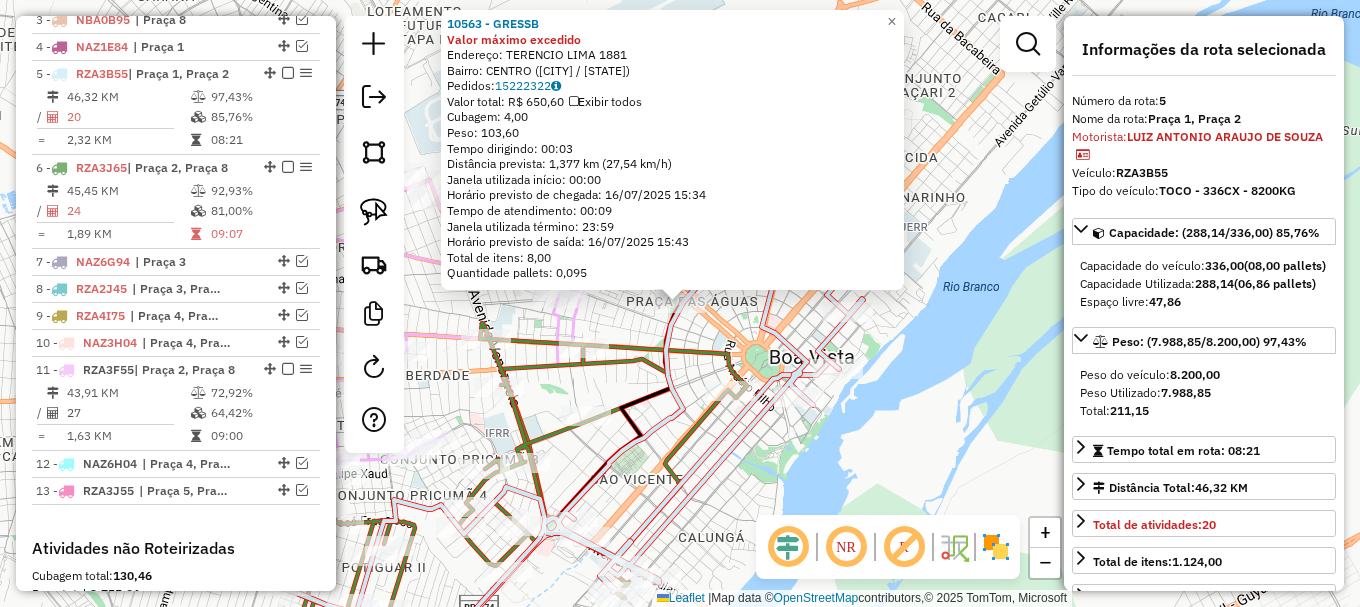 scroll, scrollTop: 900, scrollLeft: 0, axis: vertical 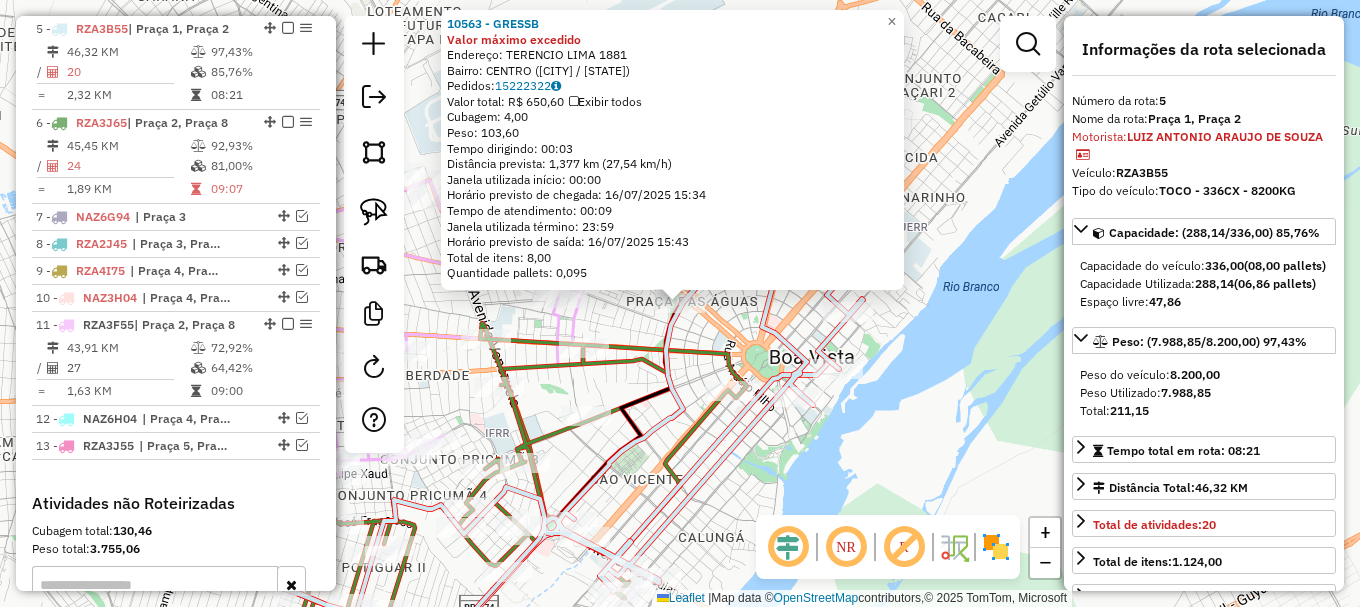 click 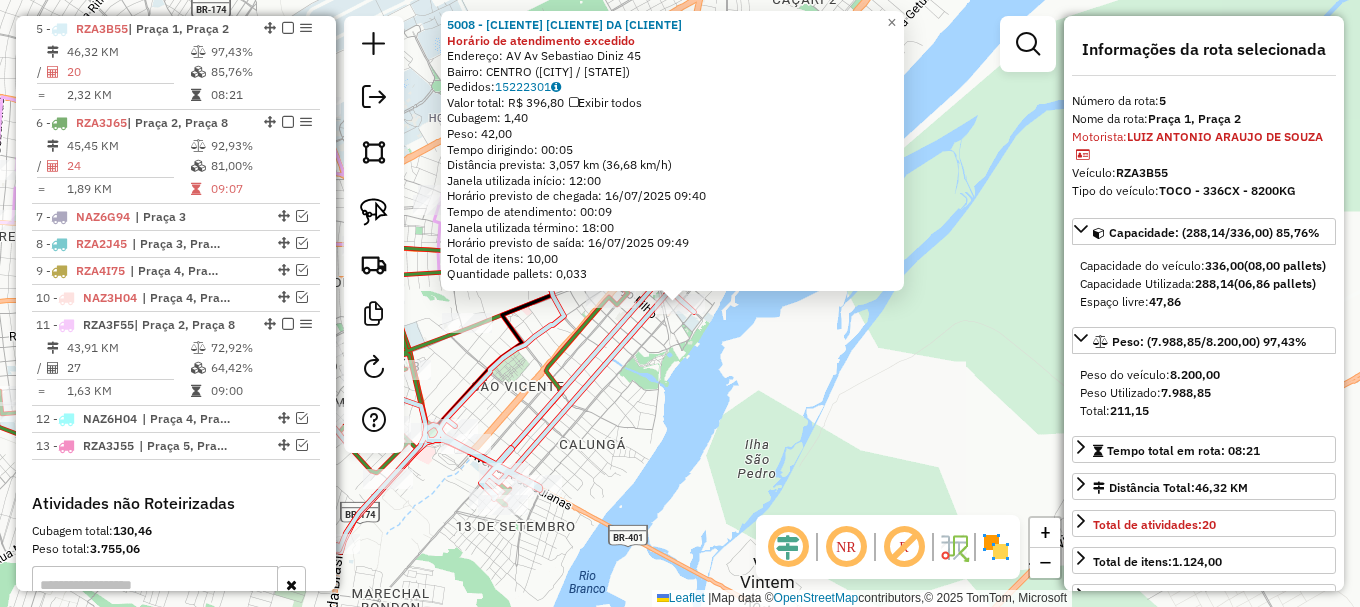 click on "5008 - [FIRST] [LAST] Horário de atendimento excedido  Endereço: AV  Av Sebastiao Diniz            45   Bairro: CENTRO ([CITY] / [STATE])   Pedidos:  15222301   Valor total: R$ 396,80   Exibir todos   Cubagem: 1,40  Peso: 42,00  Tempo dirigindo: 00:05   Distância prevista: 3,057 km (36,68 km/h)   Janela utilizada início: 12:00   Horário previsto de chegada: 16/07/2025 09:40   Tempo de atendimento: 00:09   Janela utilizada término: 18:00   Horário previsto de saída: 16/07/2025 09:49   Total de itens: 10,00   Quantidade pallets: 0,033  × Janela de atendimento Grade de atendimento Capacidade Transportadoras Veículos Cliente Pedidos  Rotas Selecione os dias de semana para filtrar as janelas de atendimento  Seg   Ter   Qua   Qui   Sex   Sáb   Dom  Informe o período da janela de atendimento: De: Até:  Filtrar exatamente a janela do cliente  Considerar janela de atendimento padrão  Selecione os dias de semana para filtrar as grades de atendimento  Seg   Ter   Qua   Qui   Sex   Sáb   Dom   De:  De:" 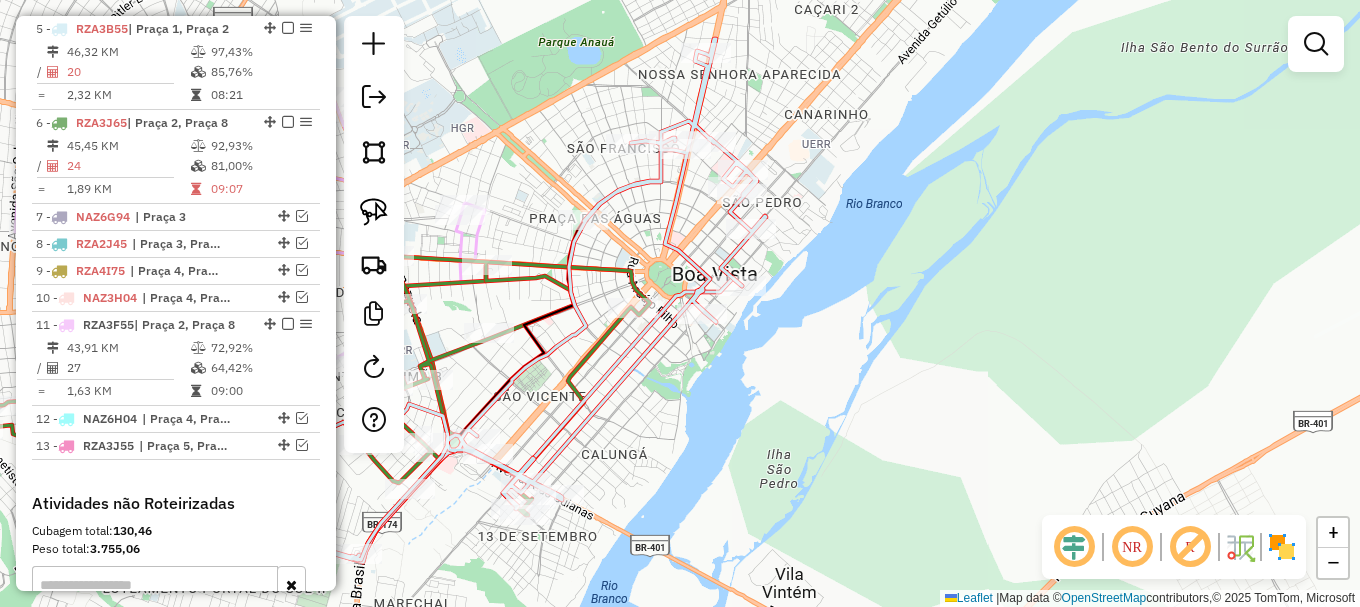 drag, startPoint x: 626, startPoint y: 364, endPoint x: 766, endPoint y: 370, distance: 140.12851 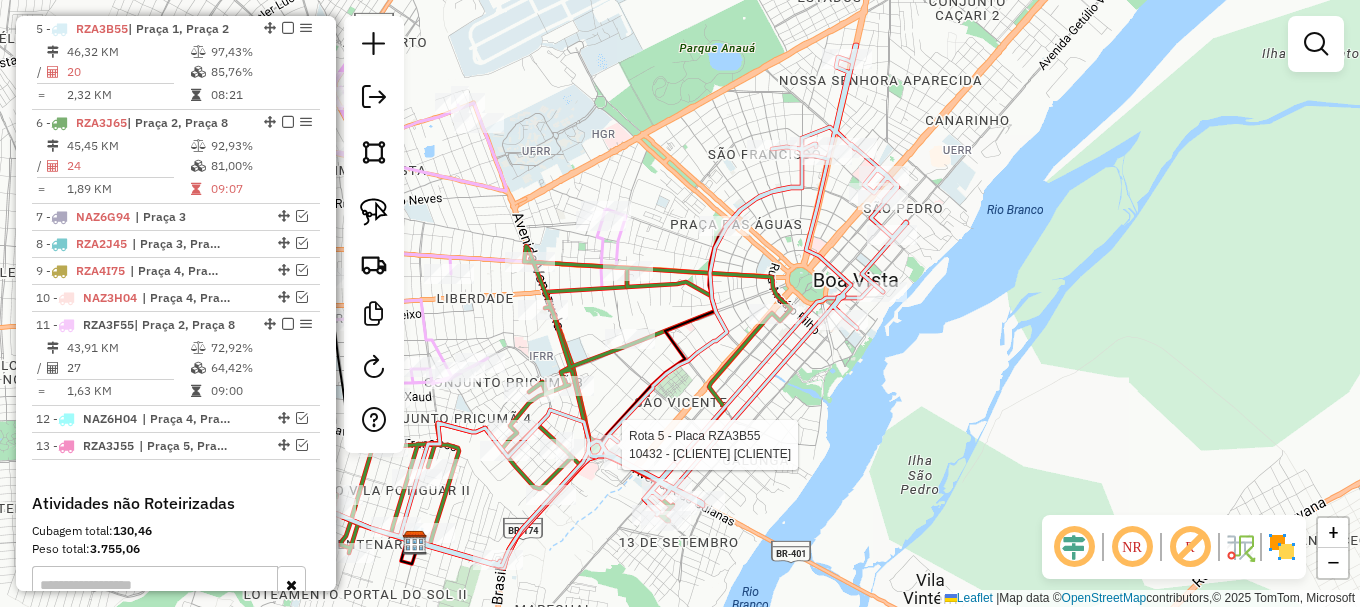 select on "**********" 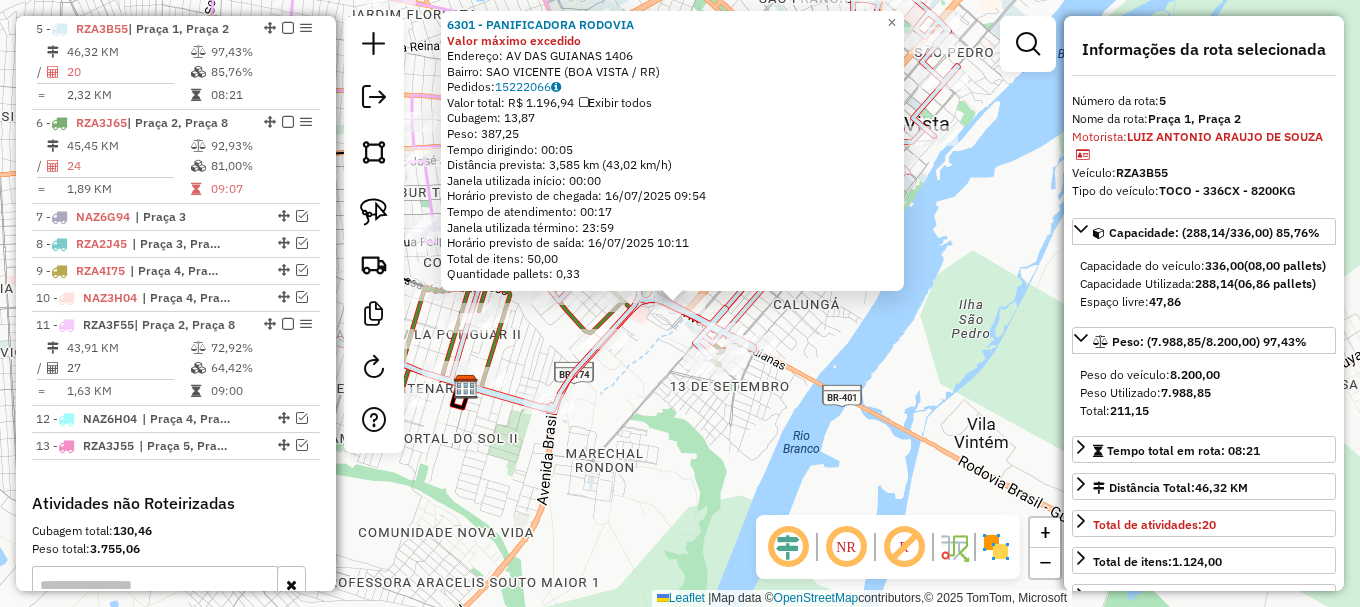 click on "[NUMBER] - [LAST] [LAST] Valor máximo excedido  Endereço: [FIRST]  [LAST]                   [NUMBER]   Bairro: [CITY] ([CITY] / RR)   Pedidos:  15222066   Valor total: R$ 1.196,94   Exibir todos   Cubagem: 13,87  Peso: 387,25  Tempo dirigindo: 00:05   Distância prevista: 3,585 km (43,02 km/h)   Janela utilizada início: 00:00   Horário previsto de chegada: 16/07/2025 09:54   Tempo de atendimento: 00:17   Janela utilizada término: 23:59   Horário previsto de saída: 16/07/2025 10:11   Total de itens: 50,00   Quantidade pallets: 0,33  × Janela de atendimento Grade de atendimento Capacidade Transportadoras Veículos Cliente Pedidos  Rotas Selecione os dias de semana para filtrar as janelas de atendimento  Seg   Ter   Qua   Qui   Sex   Sáb   Dom  Informe o período da janela de atendimento: De: Até:  Filtrar exatamente a janela do cliente  Considerar janela de atendimento padrão  Selecione os dias de semana para filtrar as grades de atendimento  Seg   Ter   Qua   Qui   Sex   Sáb   Dom   De:  De:" 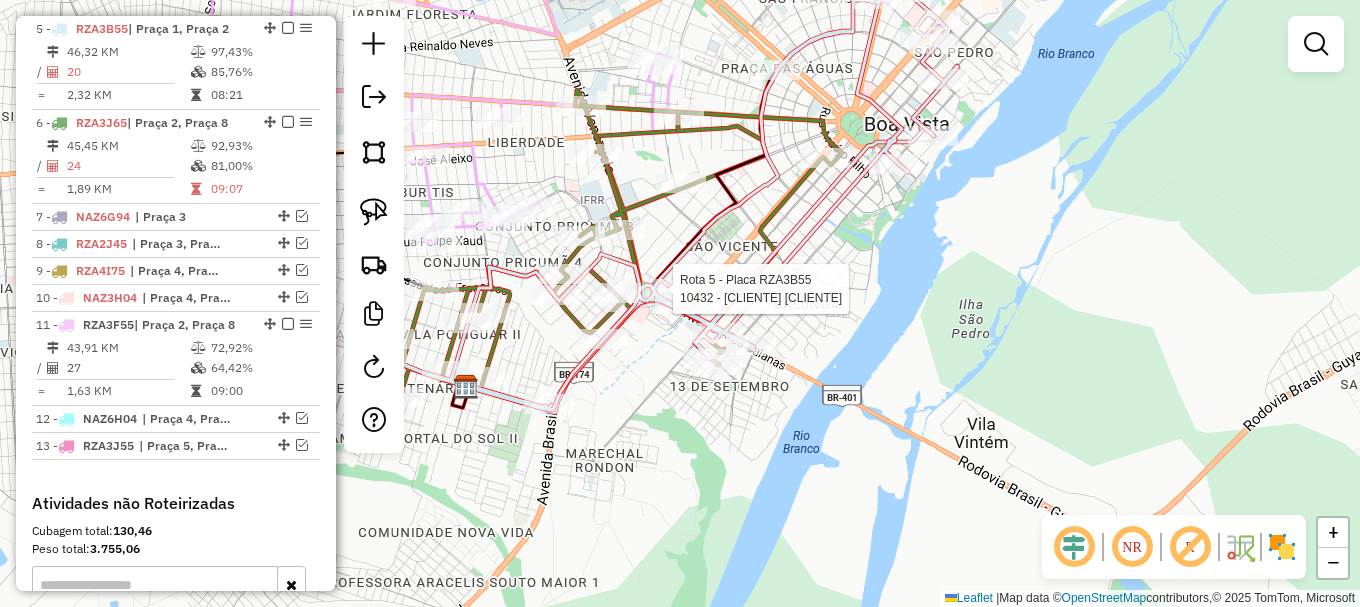 select on "**********" 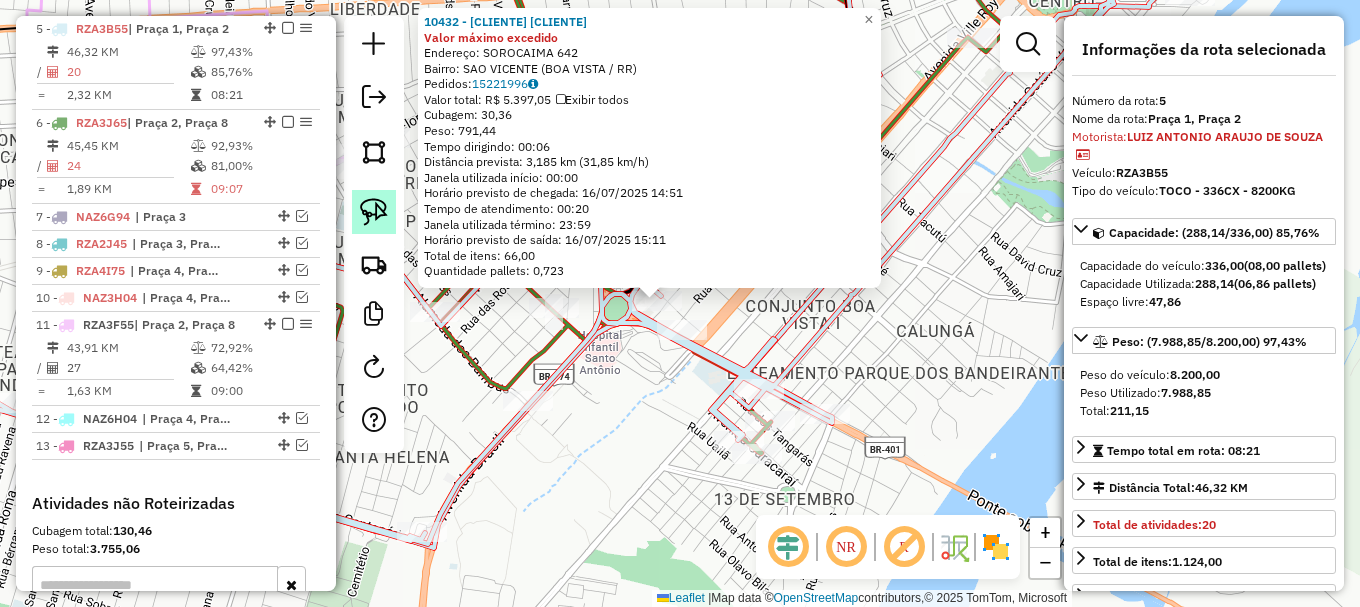 click 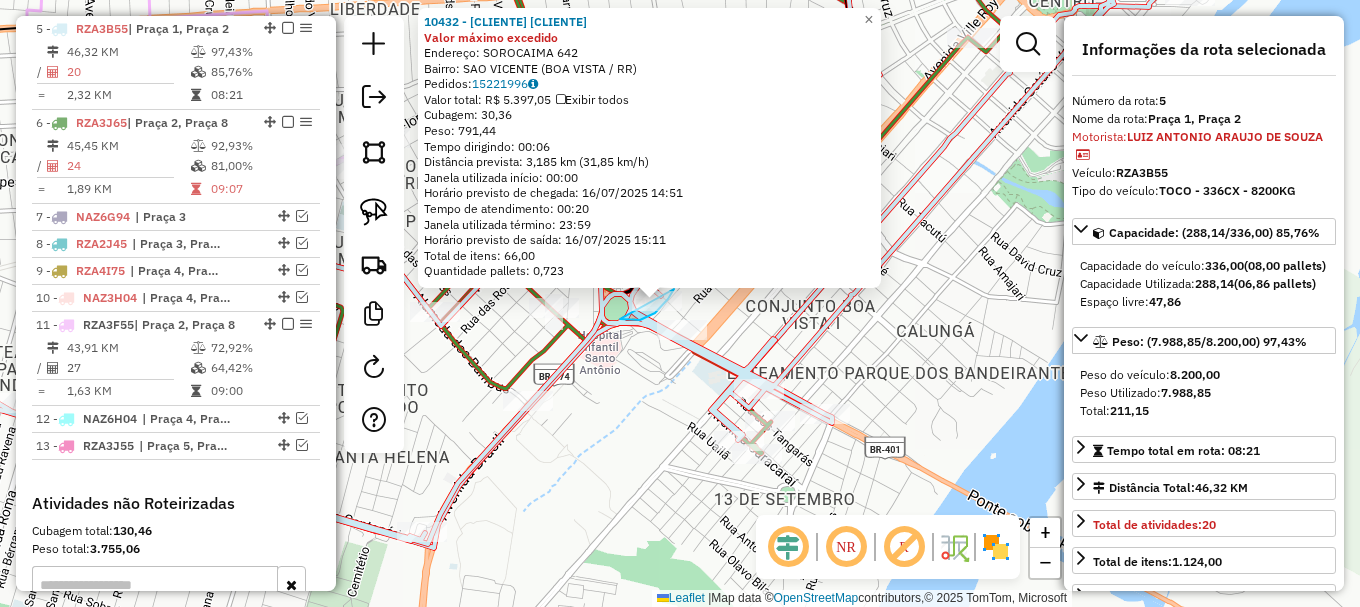 drag, startPoint x: 620, startPoint y: 319, endPoint x: 643, endPoint y: 263, distance: 60.53924 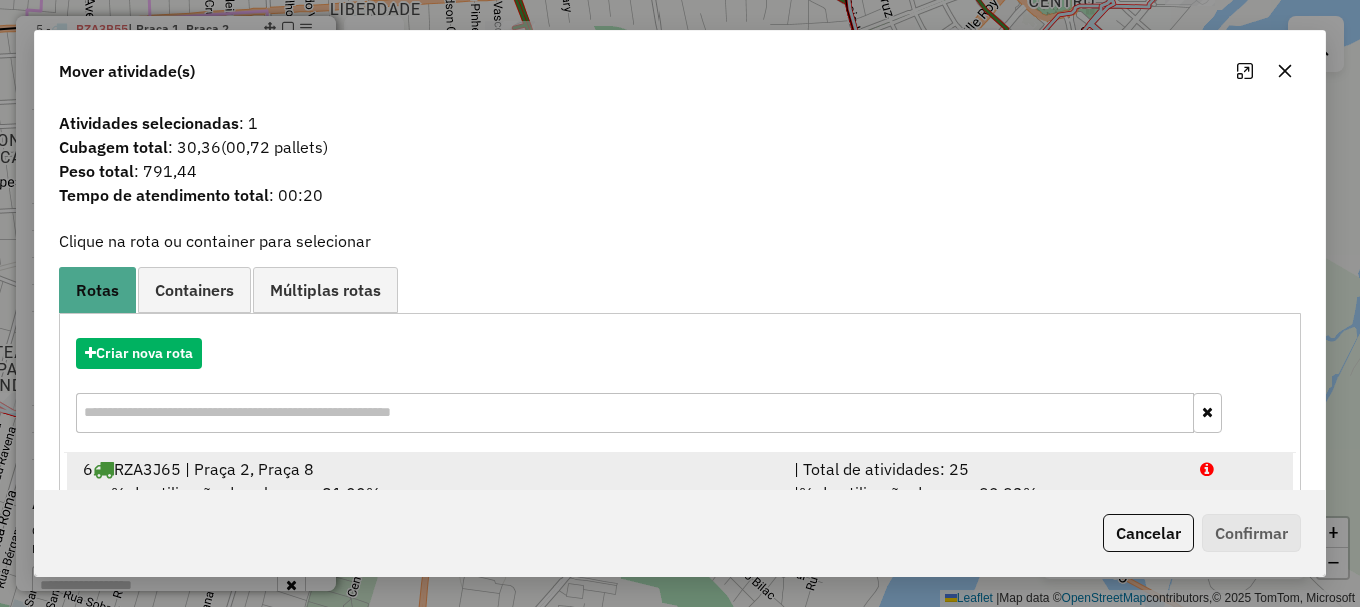 drag, startPoint x: 1227, startPoint y: 466, endPoint x: 1227, endPoint y: 478, distance: 12 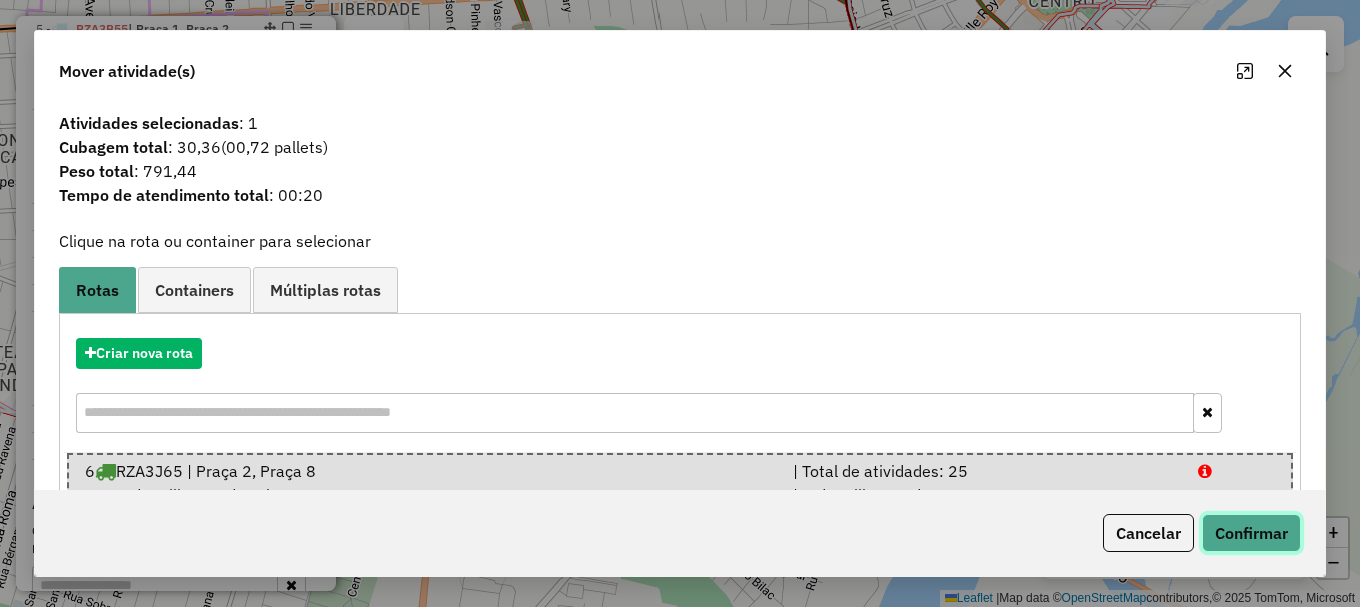 click on "Confirmar" 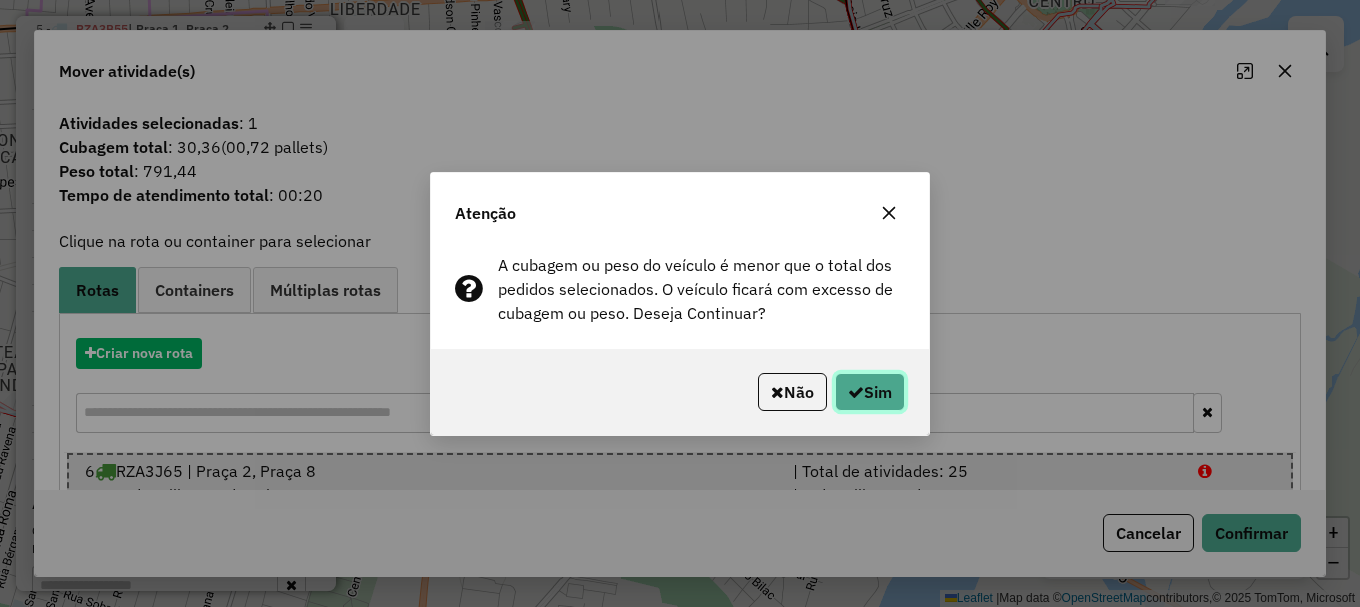 click on "Sim" 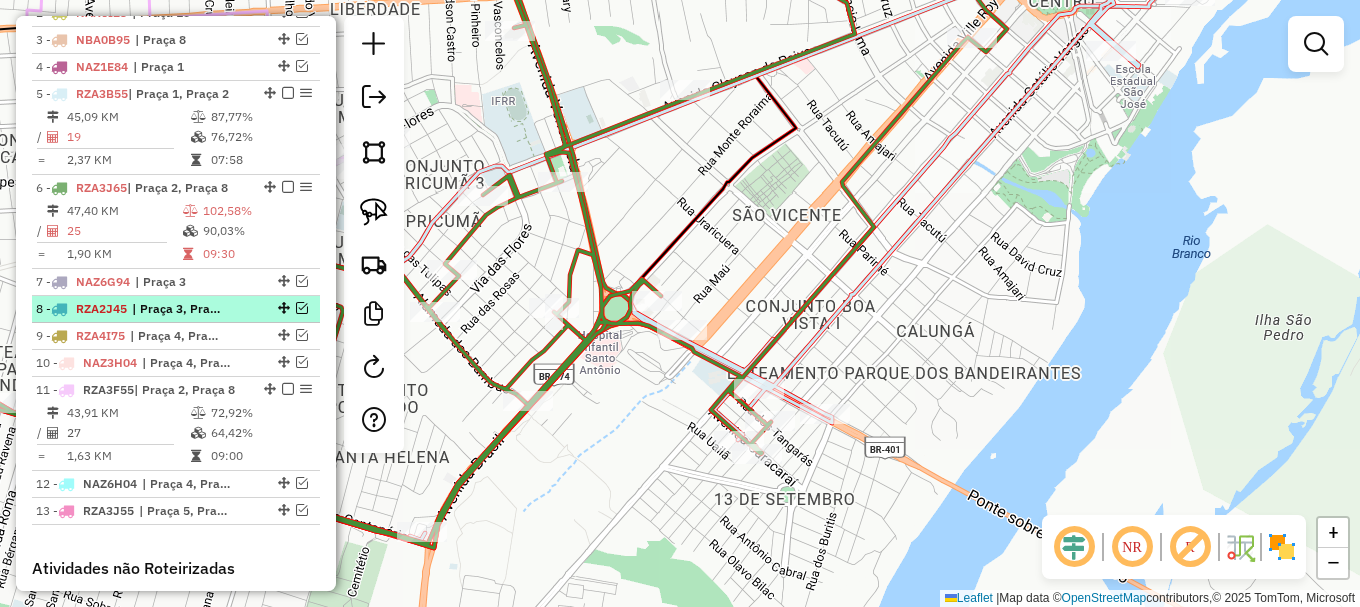 scroll, scrollTop: 800, scrollLeft: 0, axis: vertical 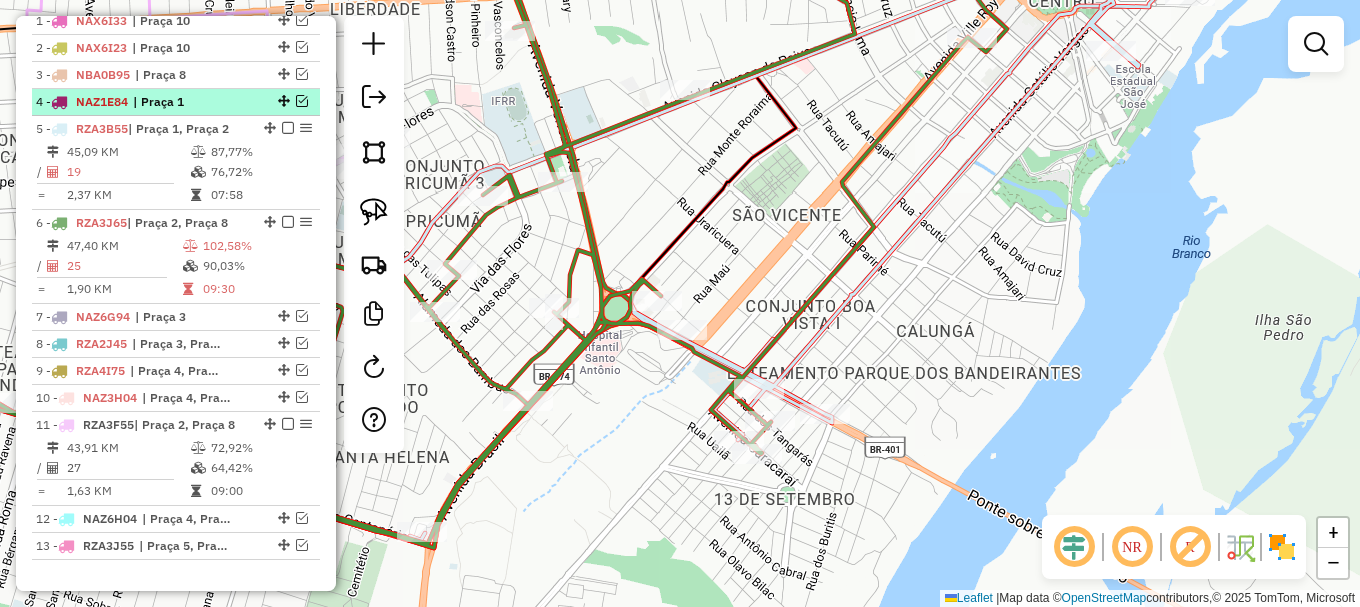 click at bounding box center [302, 101] 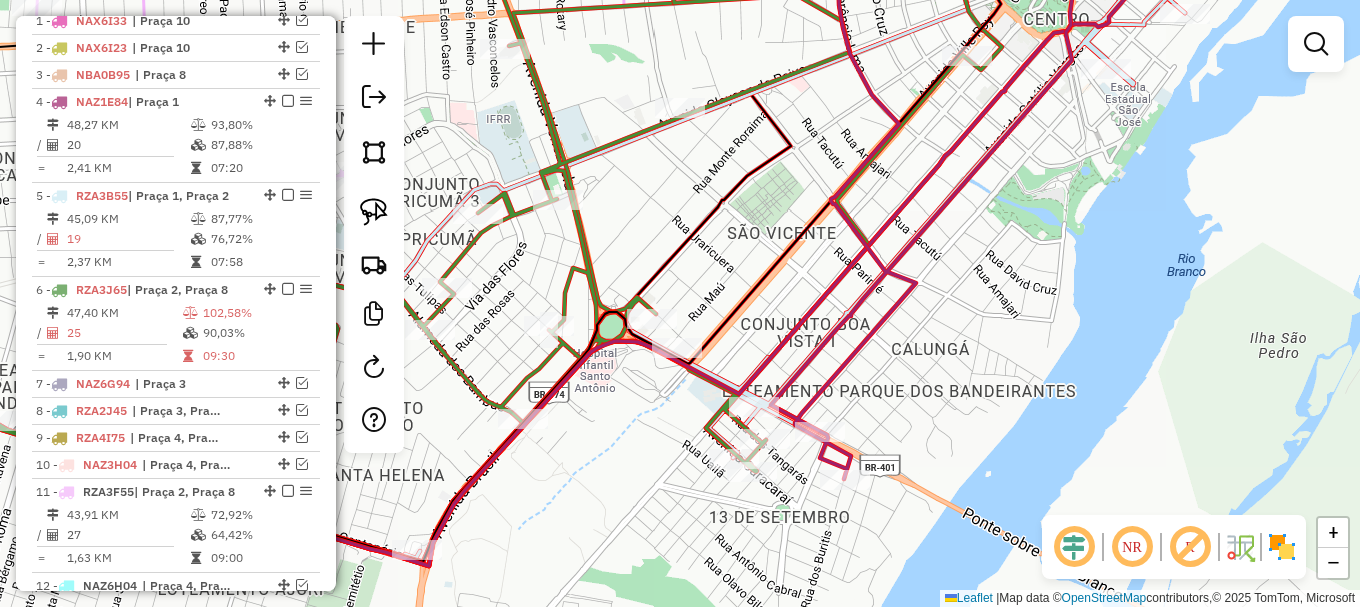 drag, startPoint x: 842, startPoint y: 123, endPoint x: 711, endPoint y: 276, distance: 201.41995 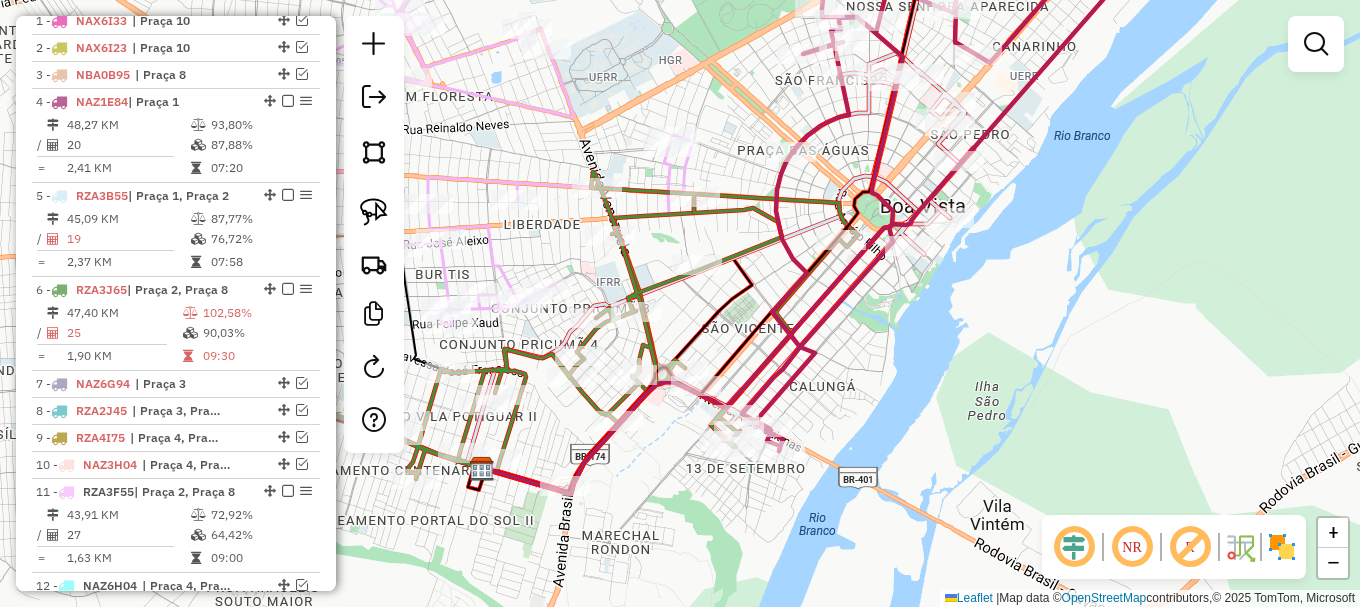 drag, startPoint x: 888, startPoint y: 125, endPoint x: 840, endPoint y: 292, distance: 173.76134 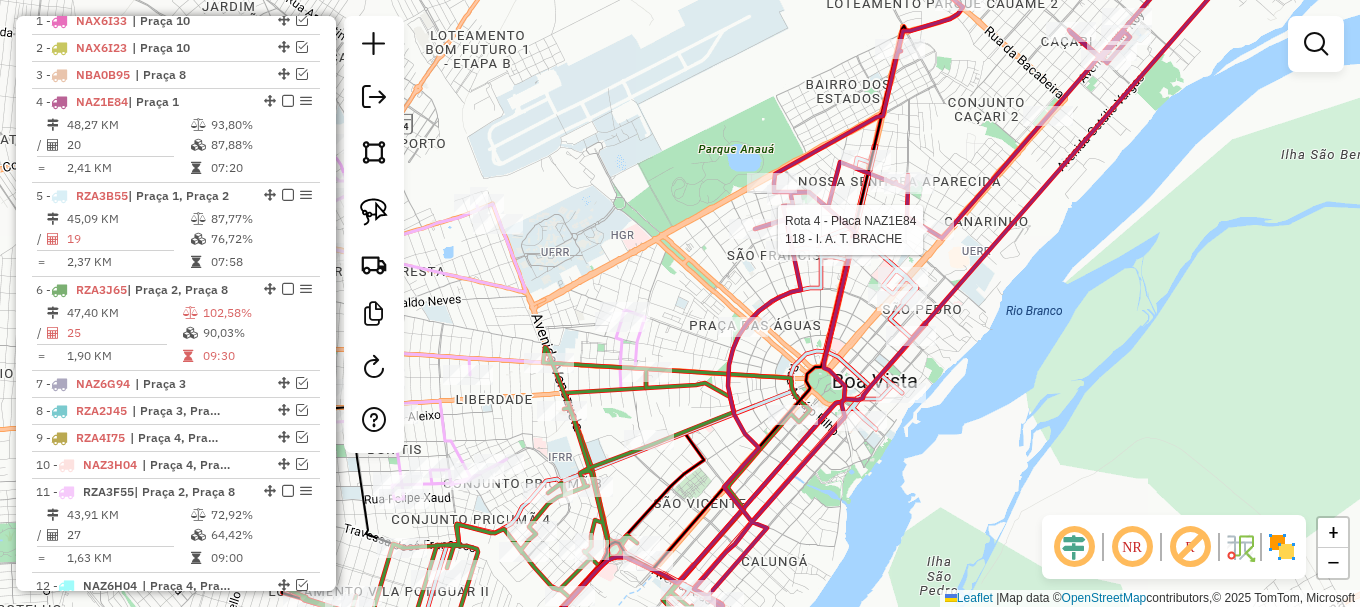 click 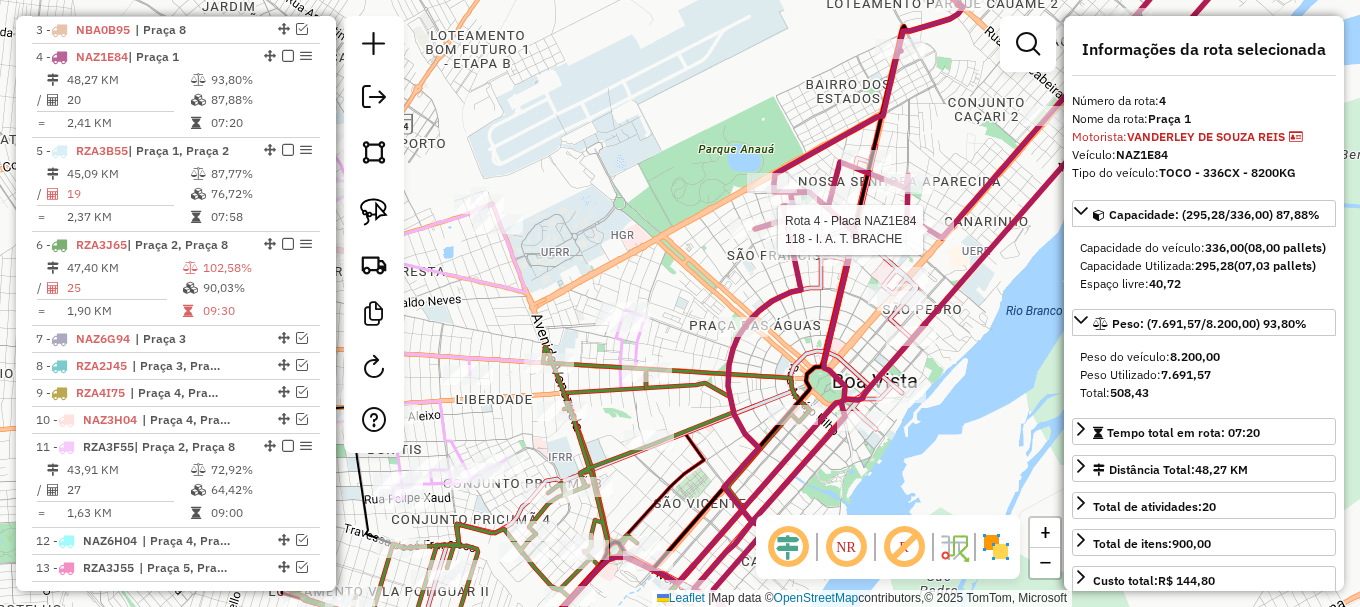 scroll, scrollTop: 873, scrollLeft: 0, axis: vertical 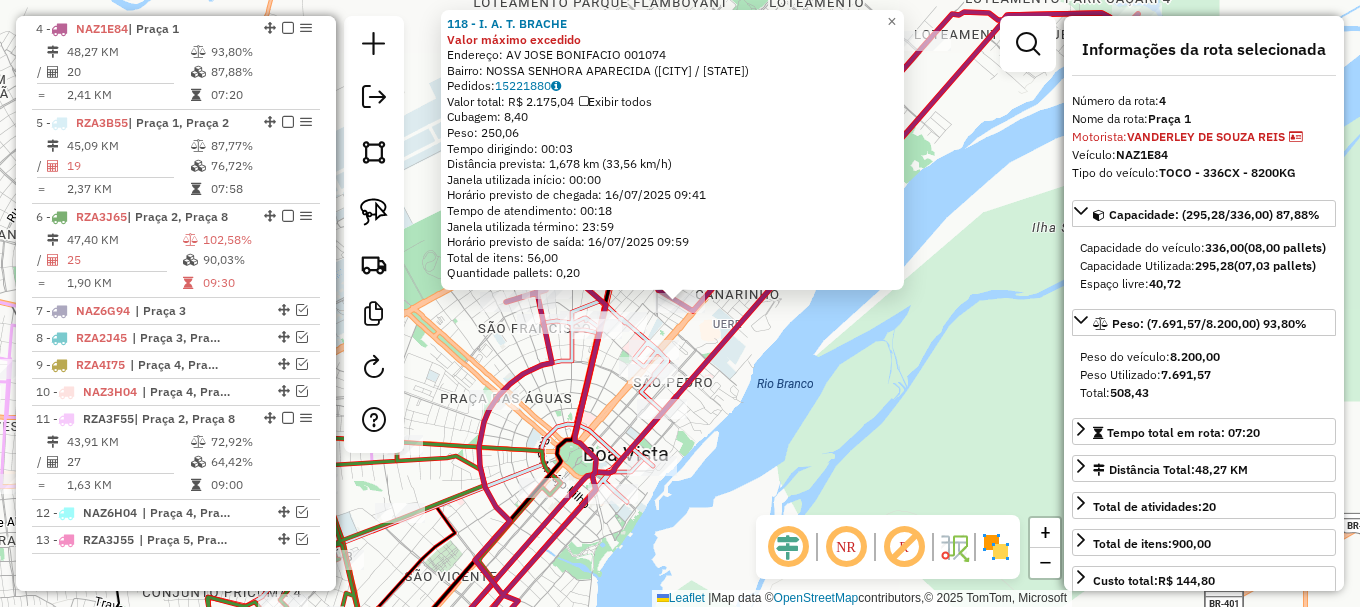 drag, startPoint x: 373, startPoint y: 211, endPoint x: 452, endPoint y: 281, distance: 105.550934 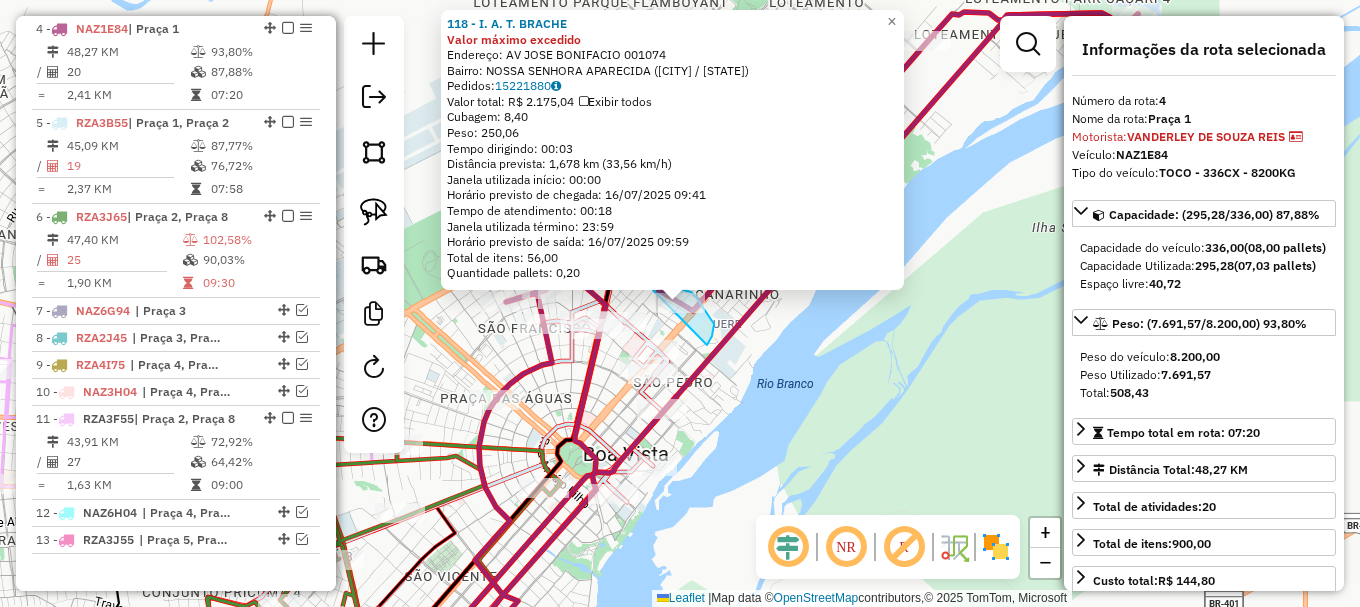 drag, startPoint x: 707, startPoint y: 345, endPoint x: 635, endPoint y: 293, distance: 88.814415 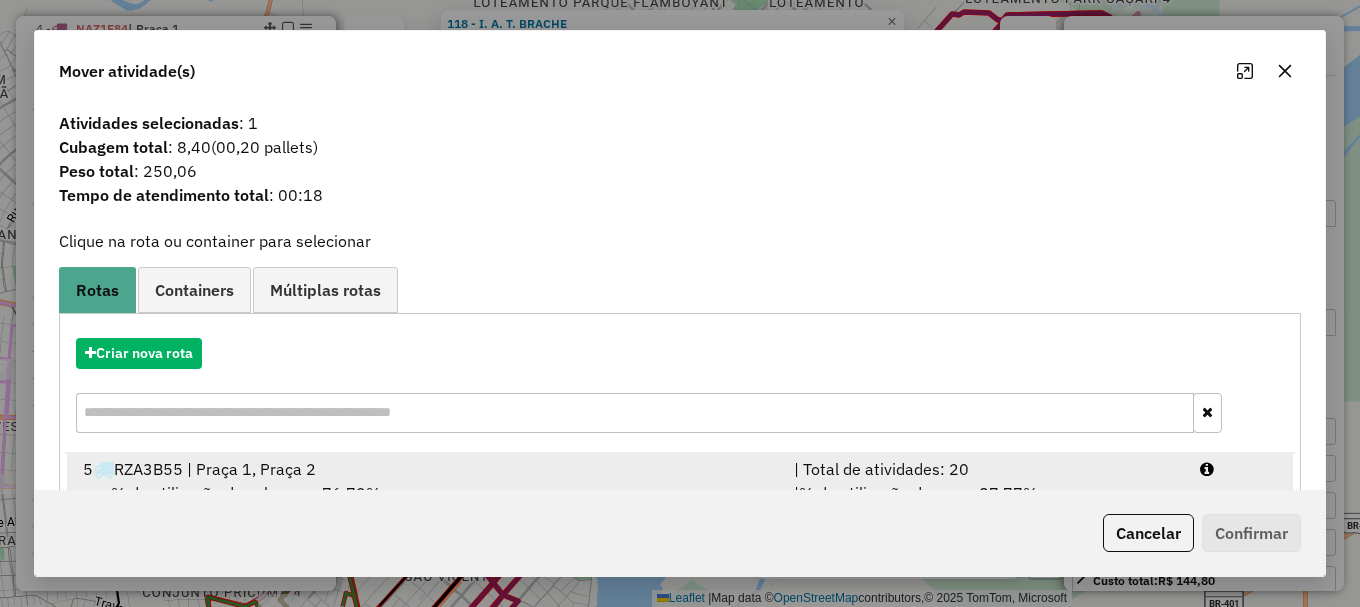 click at bounding box center [1239, 469] 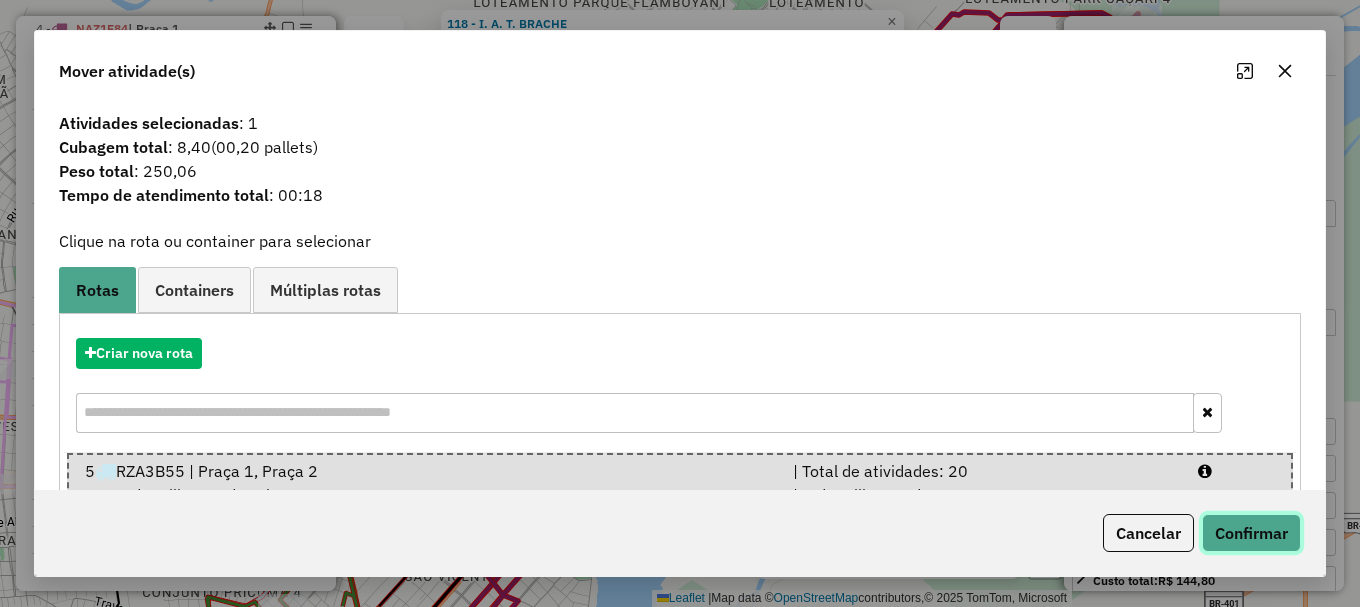 click on "Confirmar" 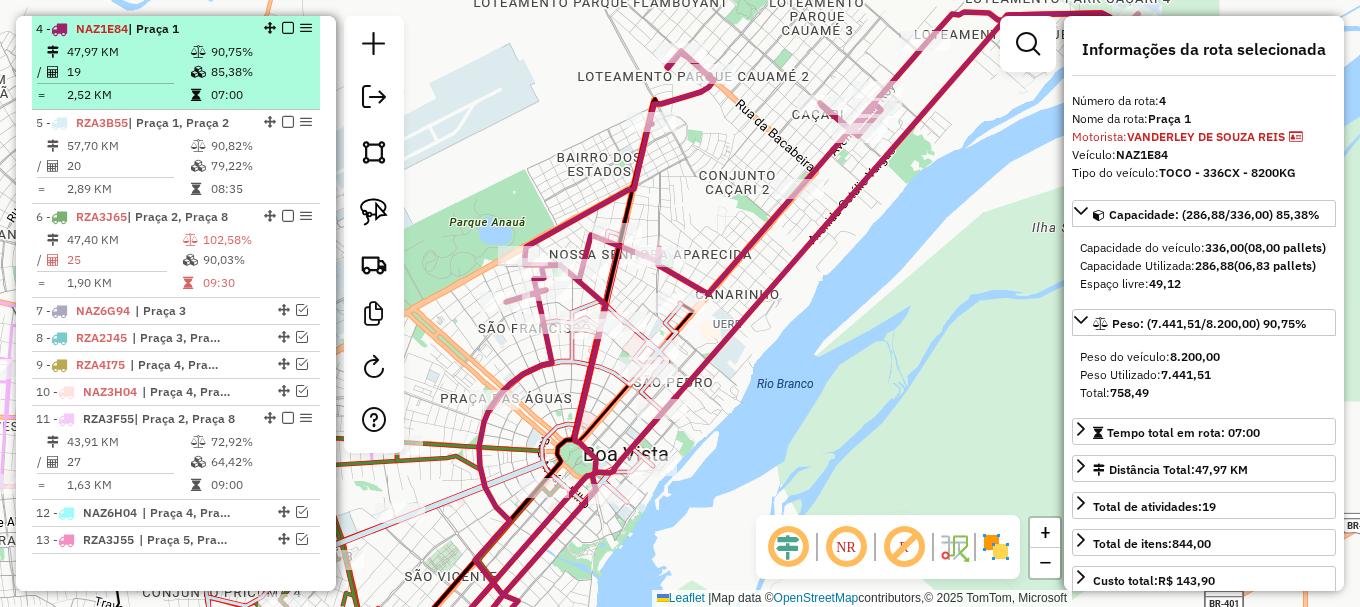 click at bounding box center [288, 28] 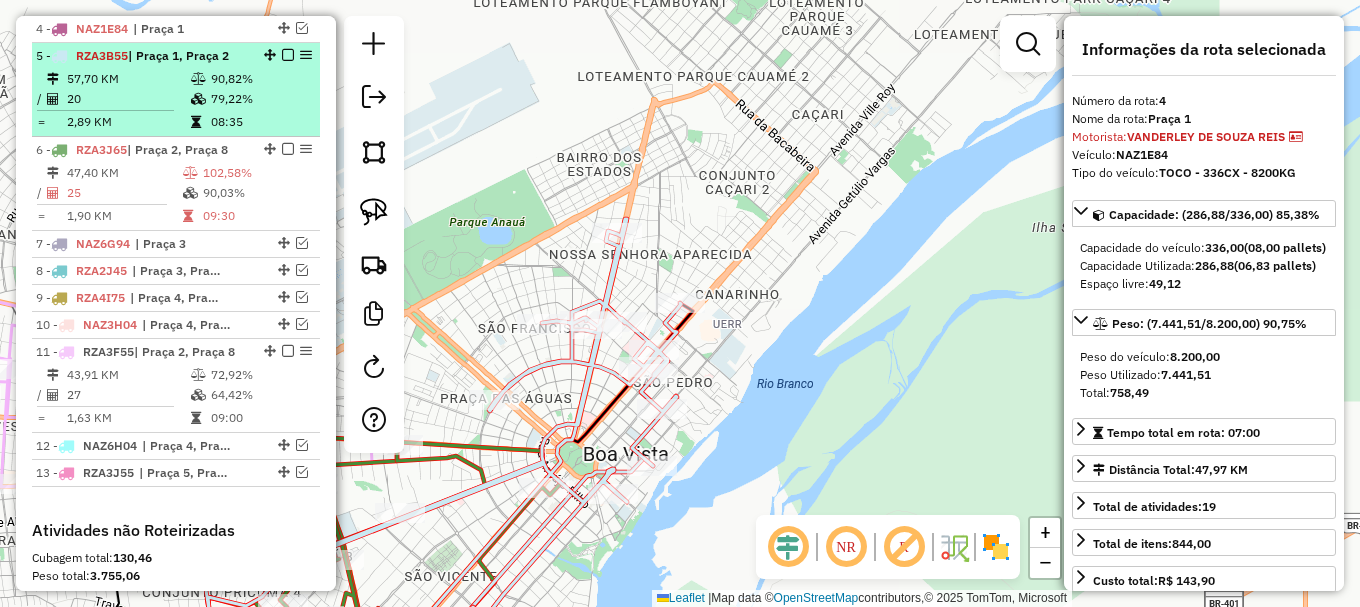 click at bounding box center [288, 55] 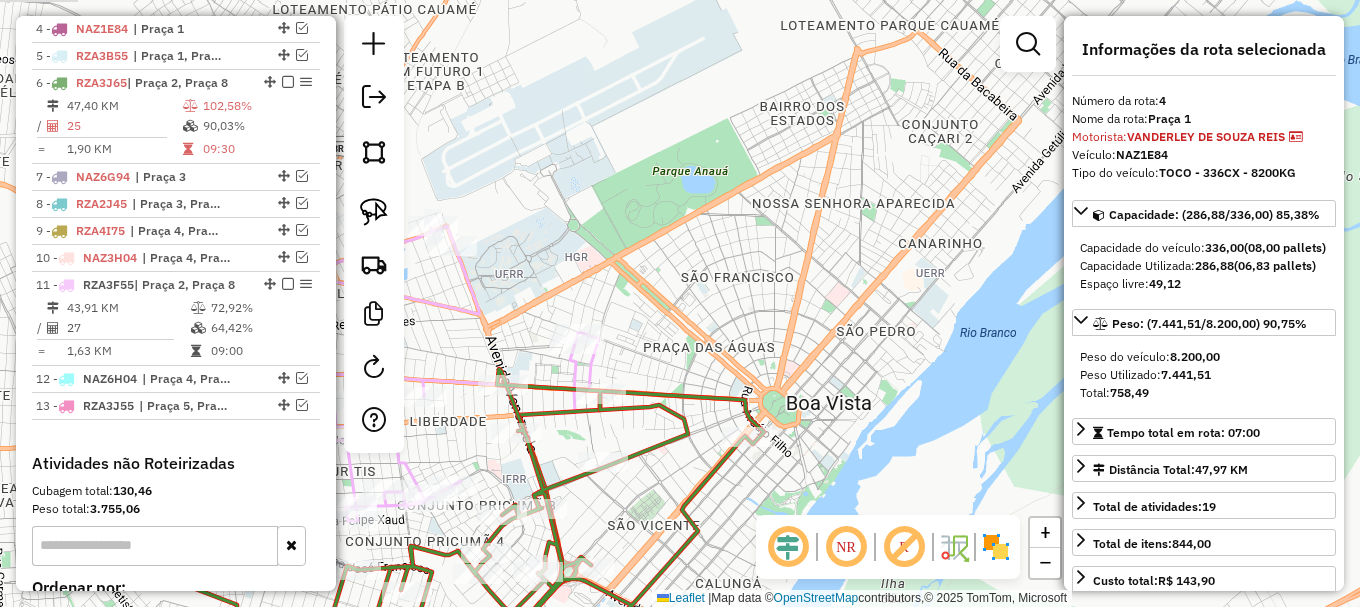 drag, startPoint x: 420, startPoint y: 193, endPoint x: 787, endPoint y: 36, distance: 399.17163 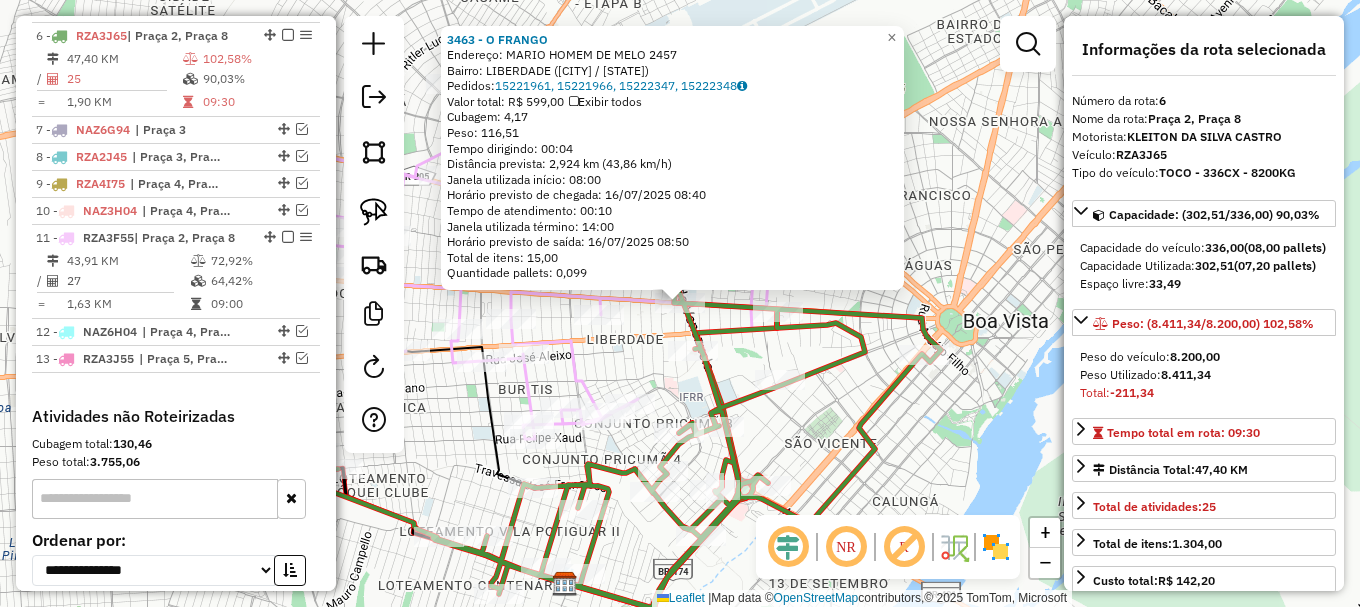 scroll, scrollTop: 927, scrollLeft: 0, axis: vertical 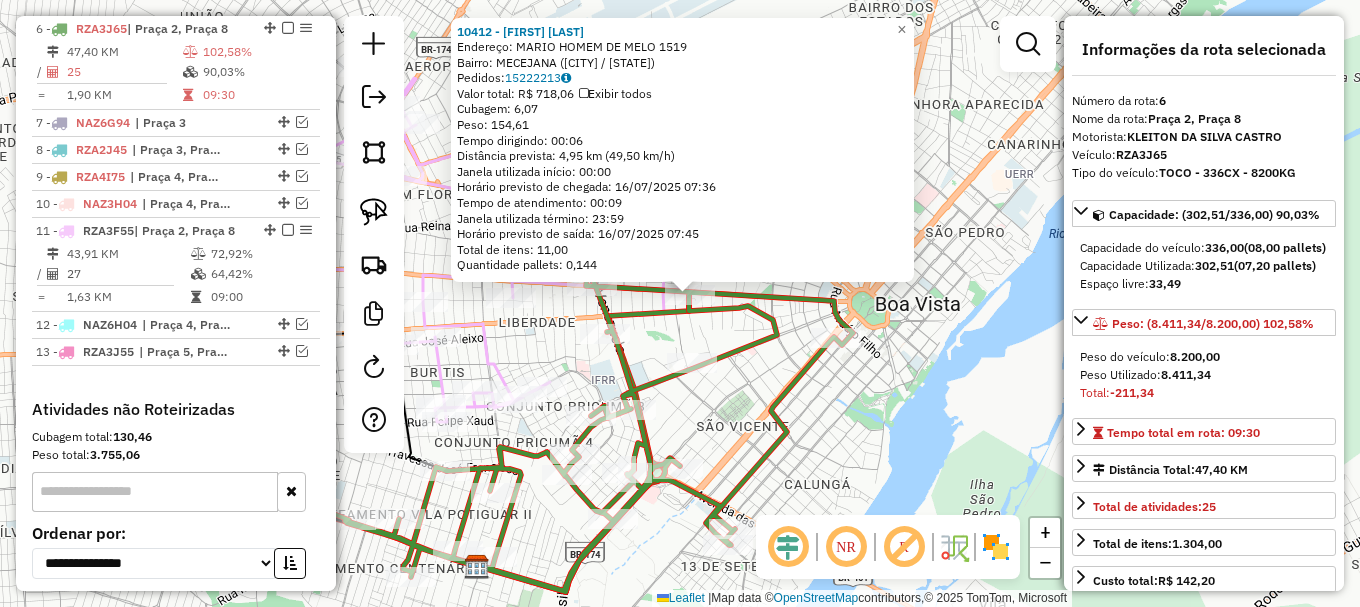drag, startPoint x: 536, startPoint y: 358, endPoint x: 619, endPoint y: 215, distance: 165.34207 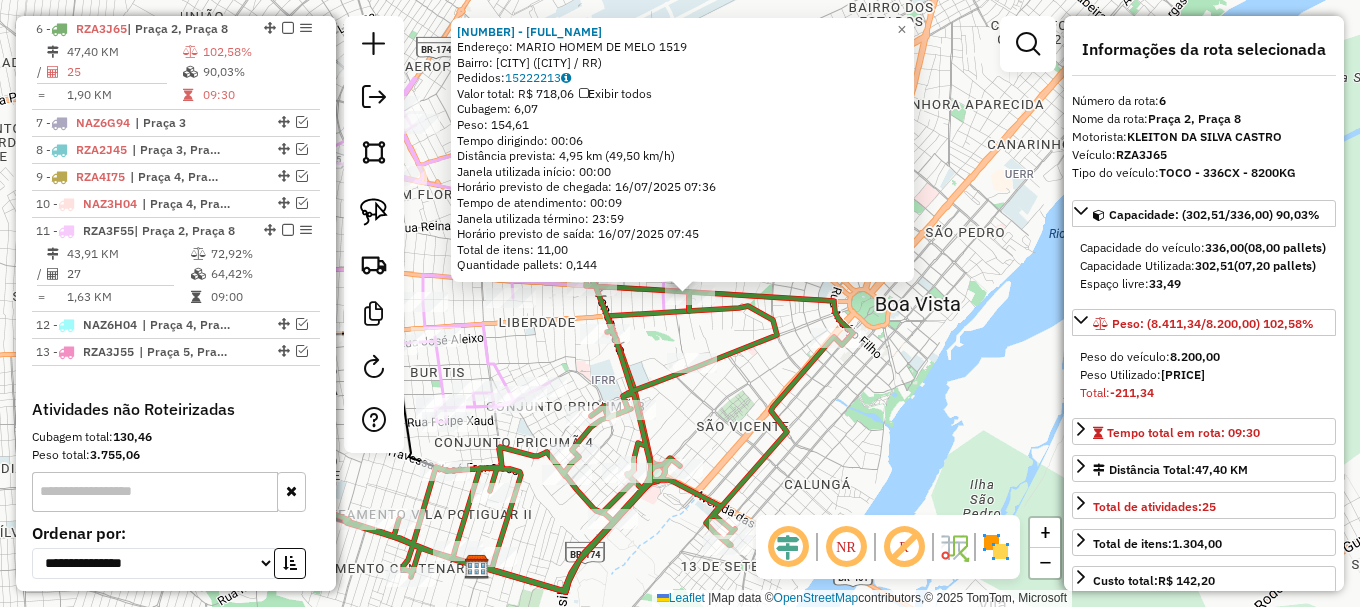 click on "[NUMBER] - [NAME]  Endereço:  [NAME] [NUMBER]   Bairro: [NAME] ([NAME] / [NAME])   Pedidos:  [NUMBER]   Valor total: R$ [PRICE]   Exibir todos   Cubagem: [NUMBER]  Peso: [NUMBER]  Tempo dirigindo: [TIME]   Distância prevista: [NUMBER] km ([NUMBER] km/h)   Janela utilizada início: [TIME]   Horário previsto de chegada: [DATE] [TIME]   Tempo de atendimento: [TIME]   Janela utilizada término: [TIME]   Horário previsto de saída: [DATE] [TIME]   Total de itens: [NUMBER]   Quantidade pallets: [NUMBER]  × Janela de atendimento Grade de atendimento Capacidade Transportadoras Veículos Cliente Pedidos  Rotas Selecione os dias de semana para filtrar as janelas de atendimento  Seg   Ter   Qua   Qui   Sex   Sáb   Dom  Informe o período da janela de atendimento: De: [TIME] Até:  Filtrar exatamente a janela do cliente  Considerar janela de atendimento padrão  Selecione os dias de semana para filtrar as grades de atendimento  Seg   Ter   Qua   Qui   Sex   Sáb   Dom   Clientes fora do dia de atendimento selecionado +" 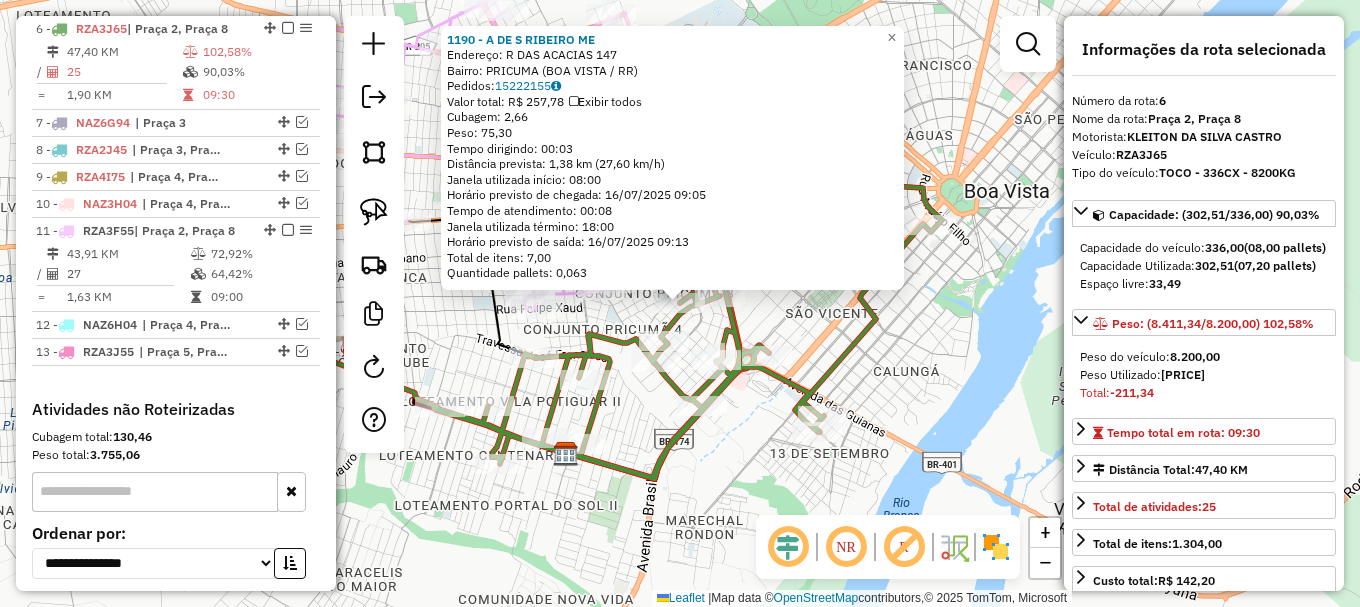 click on "[NUMBER] - [FIRST] [LAST] ME  Endereço: R   [LAST] [LAST]                    [NUMBER]   Bairro: [CITY] ([CITY] / RR)   Pedidos:  15222155   Valor total: R$ 257,78   Exibir todos   Cubagem: 2,66  Peso: 75,30  Tempo dirigindo: 00:03   Distância prevista: 1,38 km (27,60 km/h)   Janela utilizada início: 08:00   Horário previsto de chegada: 16/07/2025 09:05   Tempo de atendimento: 00:08   Janela utilizada término: 18:00   Horário previsto de saída: 16/07/2025 09:13   Total de itens: 7,00   Quantidade pallets: 0,063  × Janela de atendimento Grade de atendimento Capacidade Transportadoras Veículos Cliente Pedidos  Rotas Selecione os dias de semana para filtrar as janelas de atendimento  Seg   Ter   Qua   Qui   Sex   Sáb   Dom  Informe o período da janela de atendimento: De: Até:  Filtrar exatamente a janela do cliente  Considerar janela de atendimento padrão  Selecione os dias de semana para filtrar as grades de atendimento  Seg   Ter   Qua   Qui   Sex   Sáb   Dom   Peso mínimo:   Peso máximo:   De:   Até:" 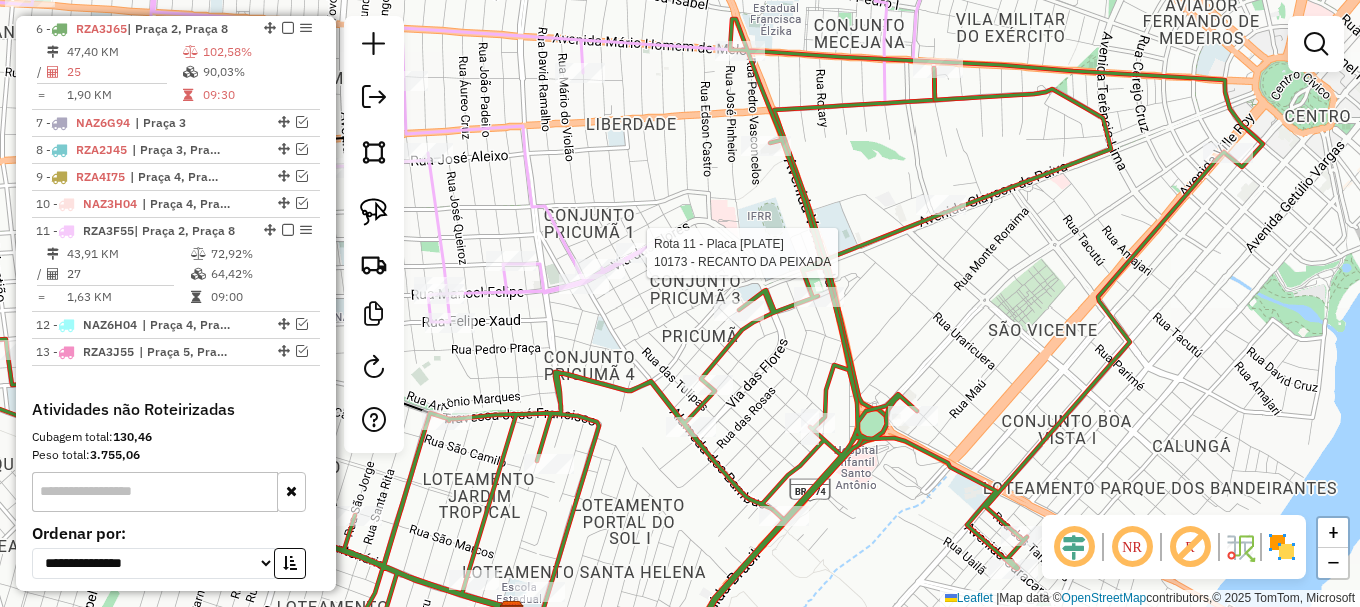 select on "**********" 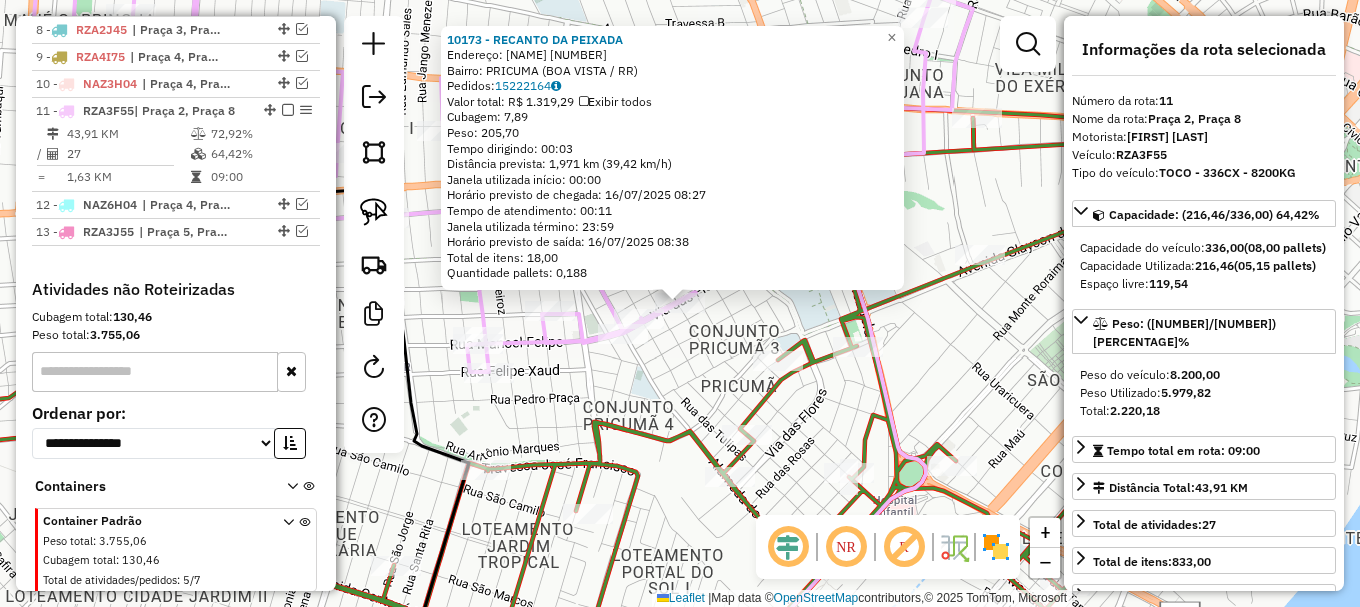scroll, scrollTop: 1096, scrollLeft: 0, axis: vertical 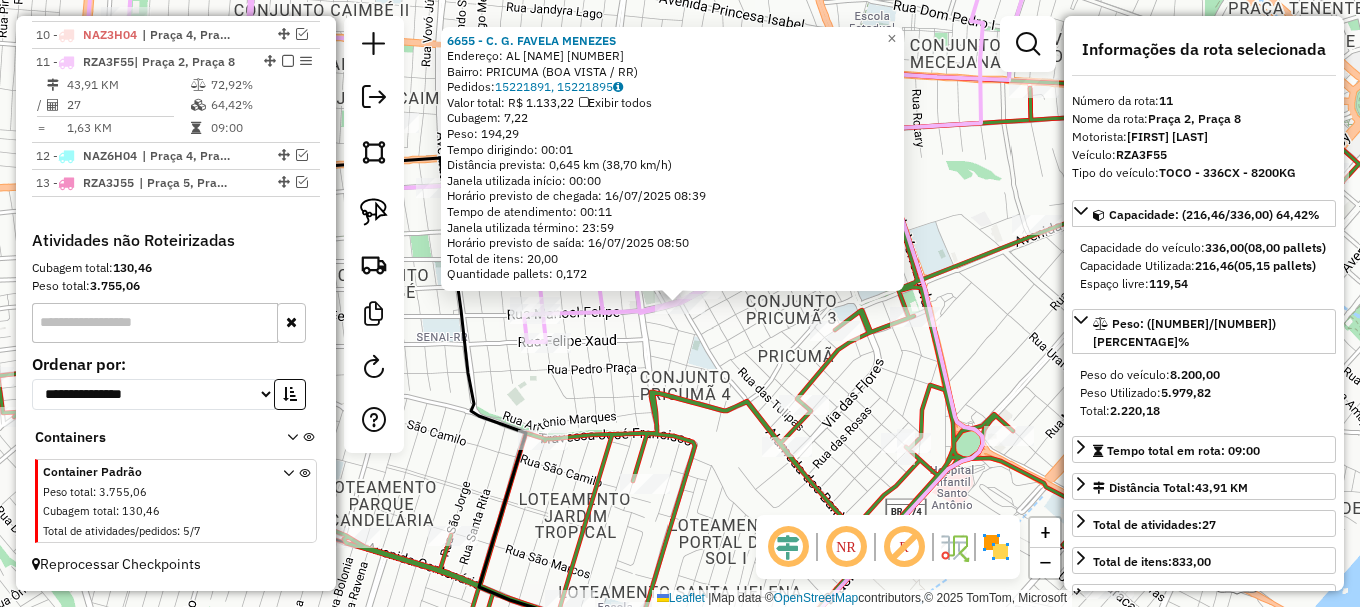 click on "6655 - C. G. FAVELA MENEZES  Endereço: AL  DOS BAMBUS                    1463   Bairro: PRICUMA ([CITY] / [STATE])   Pedidos:  15221891, 15221895   Valor total: R$ 1.133,22   Exibir todos   Cubagem: 7,22  Peso: 194,29  Tempo dirigindo: 00:01   Distância prevista: 0,645 km (38,70 km/h)   Janela utilizada início: 00:00   Horário previsto de chegada: 16/07/2025 08:39   Tempo de atendimento: 00:11   Janela utilizada término: 23:59   Horário previsto de saída: 16/07/2025 08:50   Total de itens: 20,00   Quantidade pallets: 0,172  × Janela de atendimento Grade de atendimento Capacidade Transportadoras Veículos Cliente Pedidos  Rotas Selecione os dias de semana para filtrar as janelas de atendimento  Seg   Ter   Qua   Qui   Sex   Sáb   Dom  Informe o período da janela de atendimento: De: Até:  Filtrar exatamente a janela do cliente  Considerar janela de atendimento padrão  Selecione os dias de semana para filtrar as grades de atendimento  Seg   Ter   Qua   Qui   Sex   Sáb   Dom   Peso mínimo:   De:  De:" 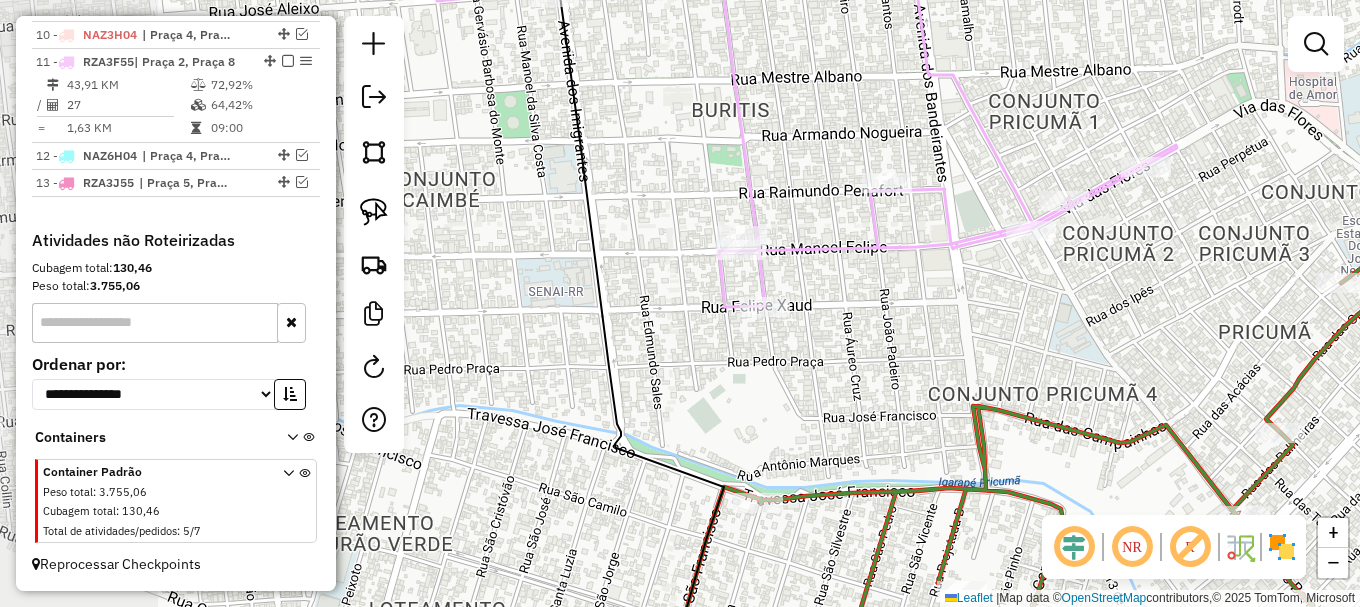drag, startPoint x: 601, startPoint y: 397, endPoint x: 564, endPoint y: 359, distance: 53.037724 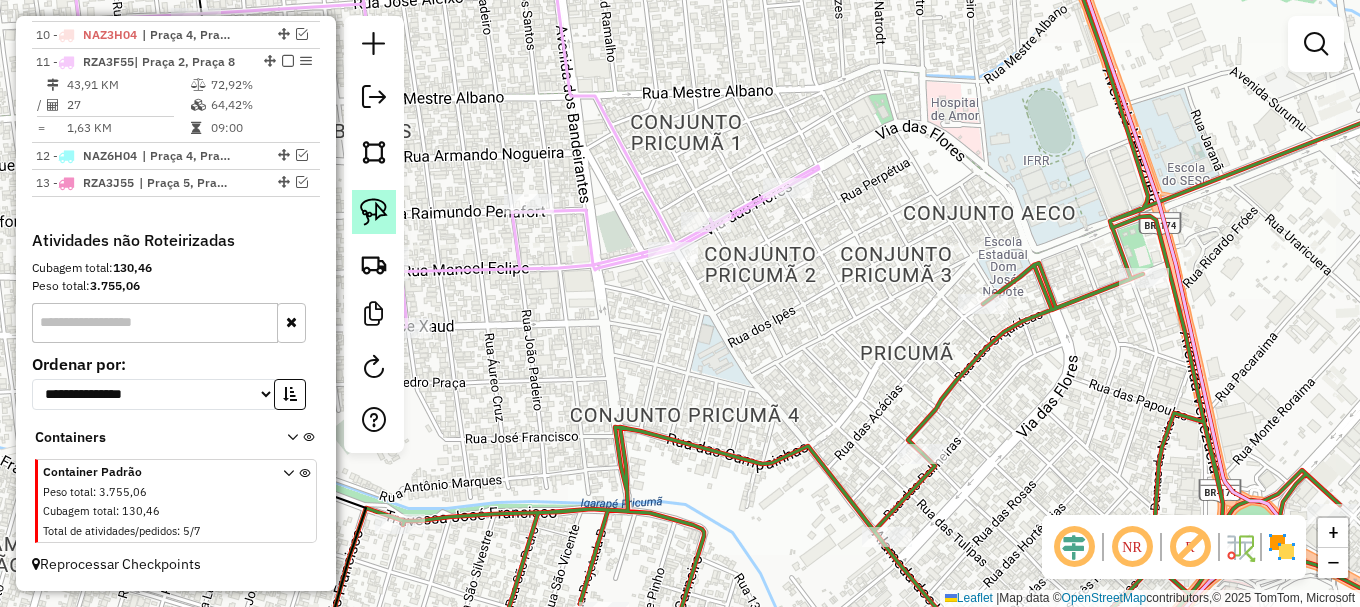 click 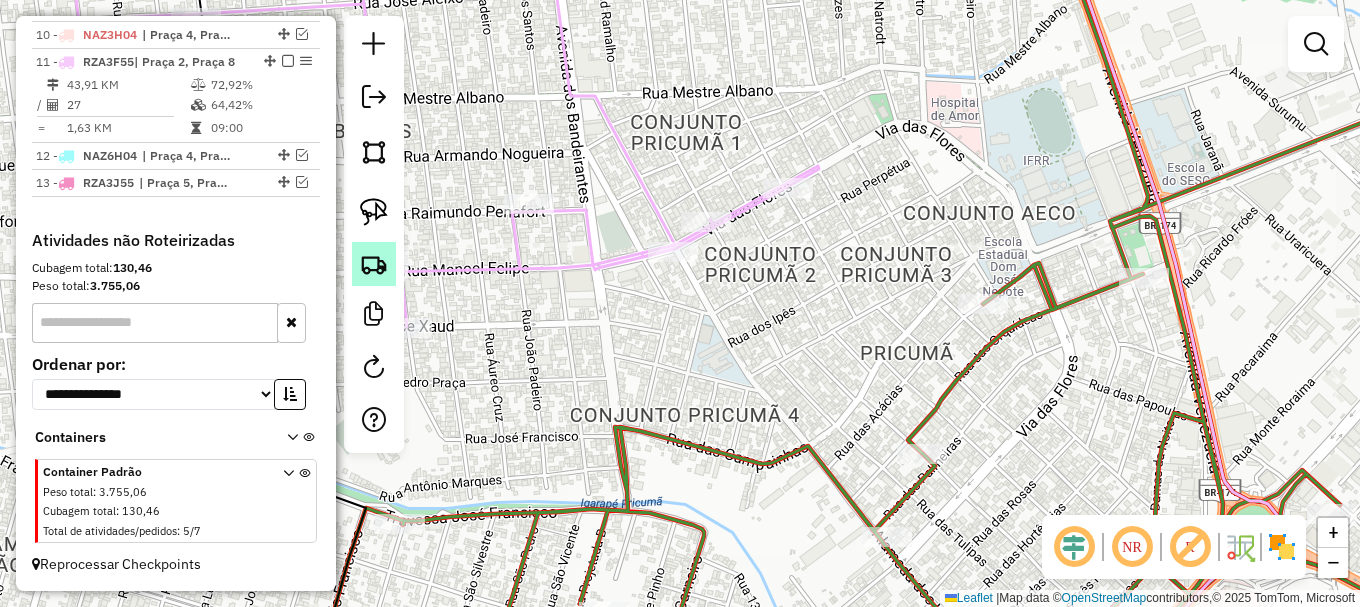 drag, startPoint x: 370, startPoint y: 208, endPoint x: 395, endPoint y: 258, distance: 55.9017 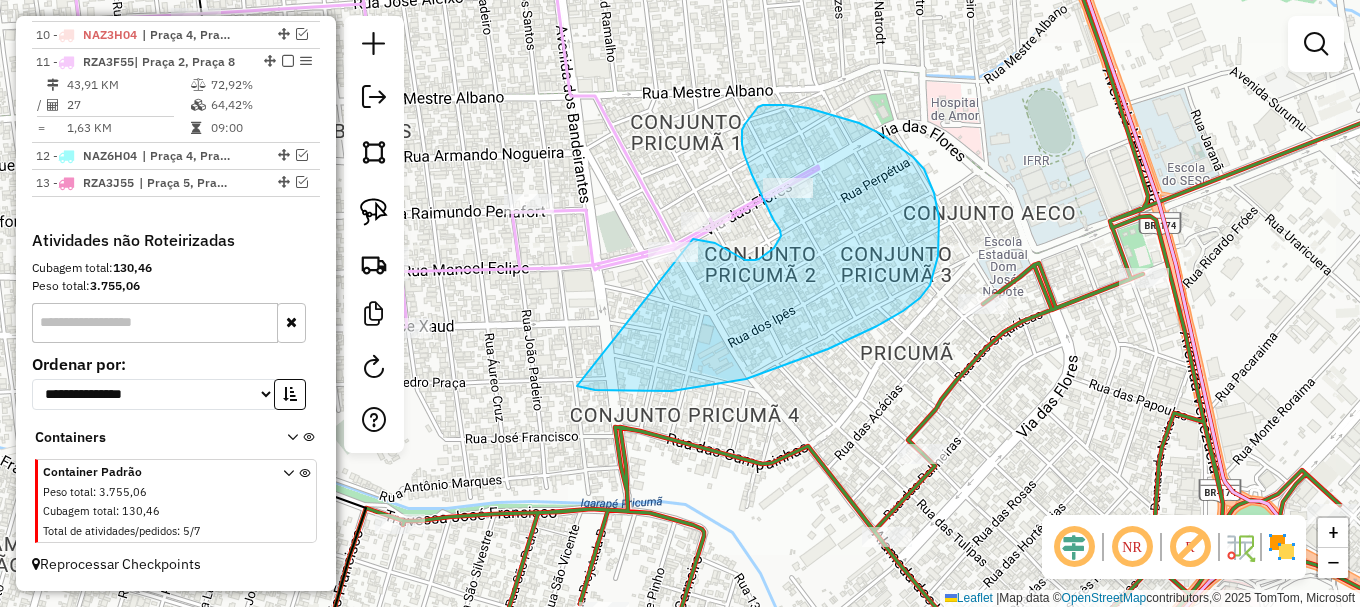 drag, startPoint x: 595, startPoint y: 390, endPoint x: 617, endPoint y: 235, distance: 156.55351 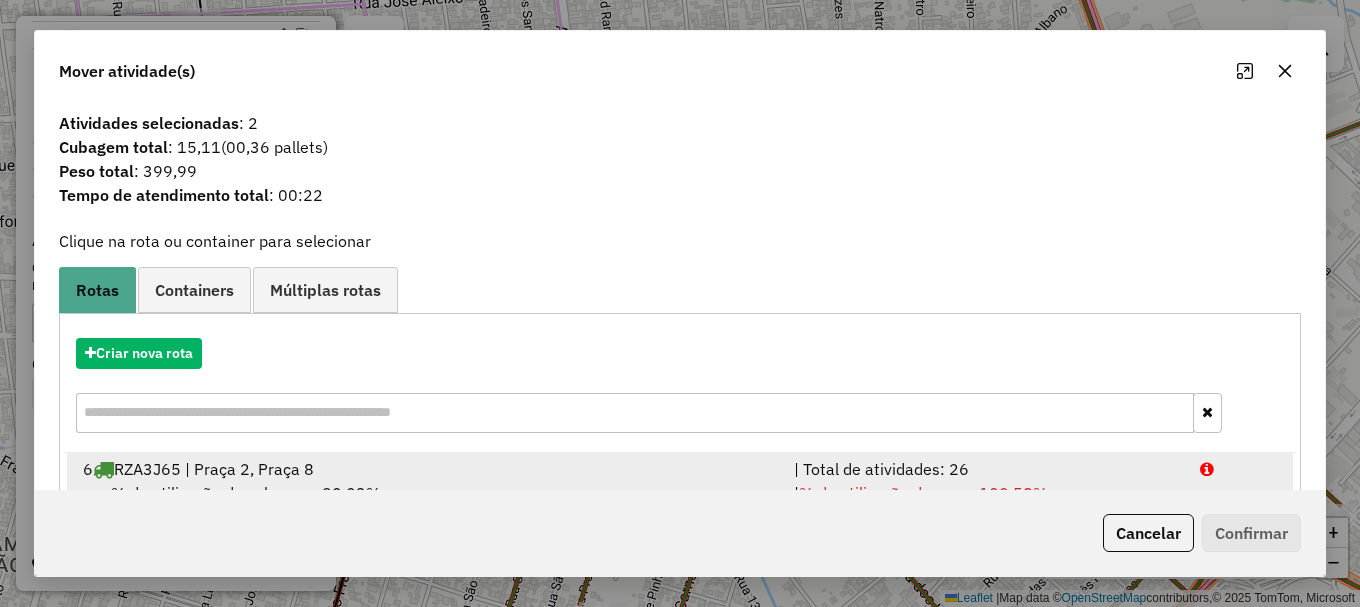 click at bounding box center (1207, 469) 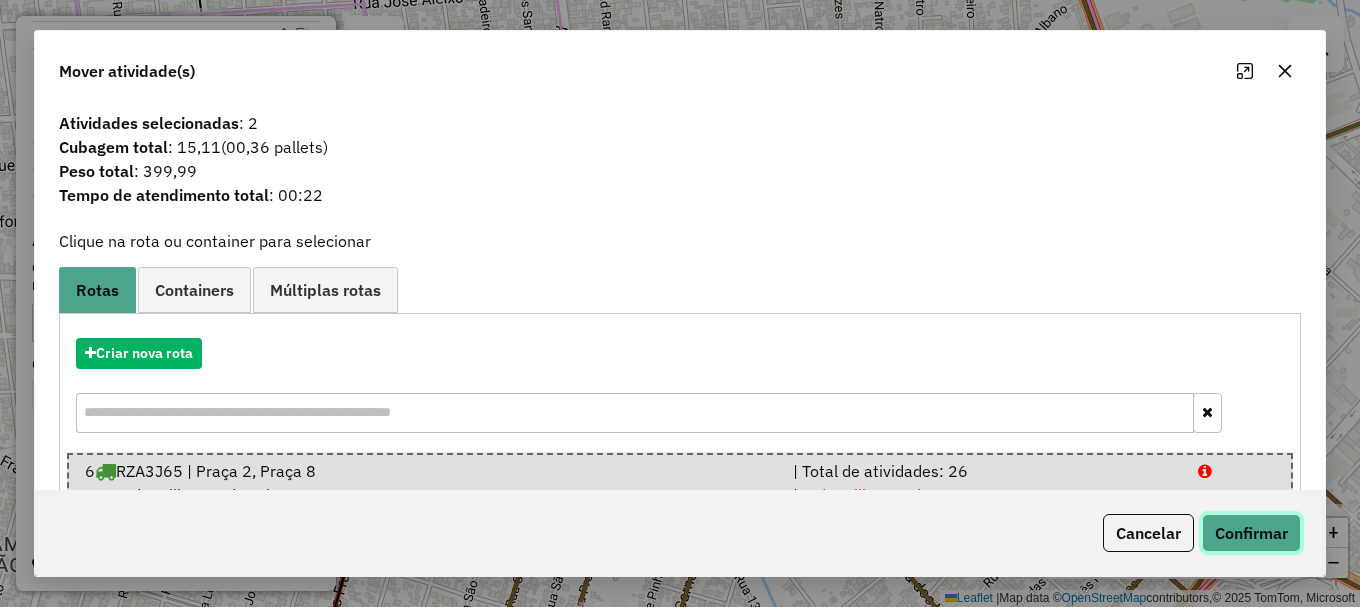 click on "Confirmar" 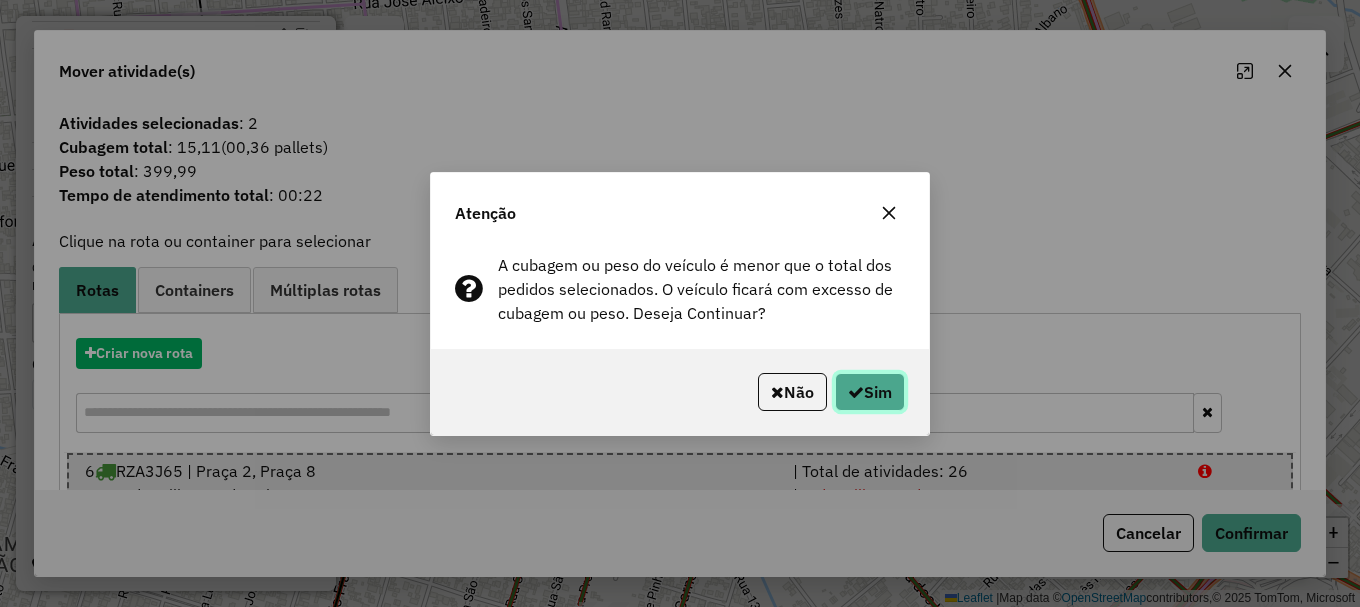 click on "Sim" 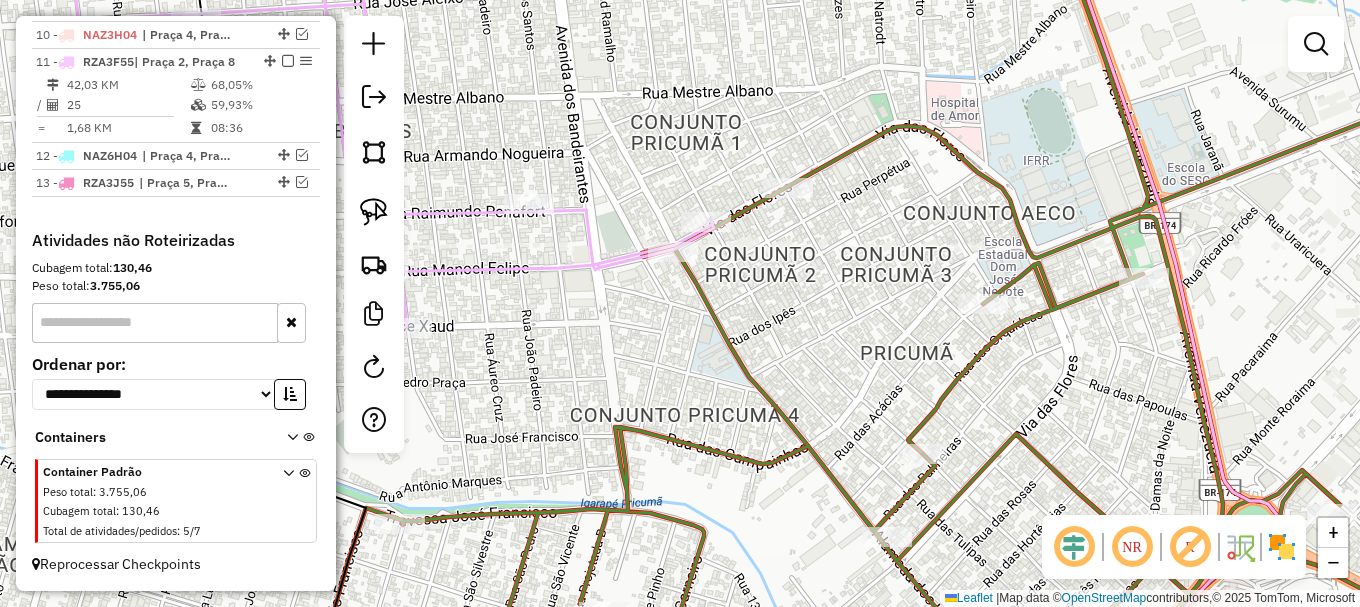 drag, startPoint x: 1298, startPoint y: 48, endPoint x: 1254, endPoint y: 70, distance: 49.193497 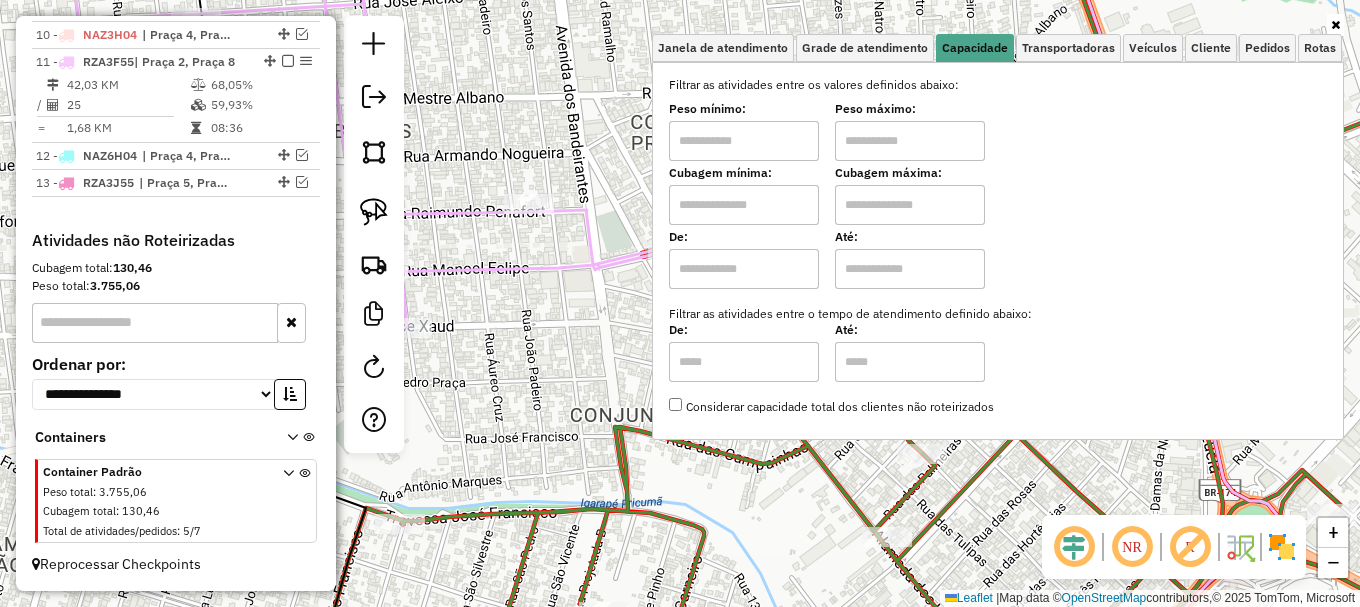 click at bounding box center (744, 205) 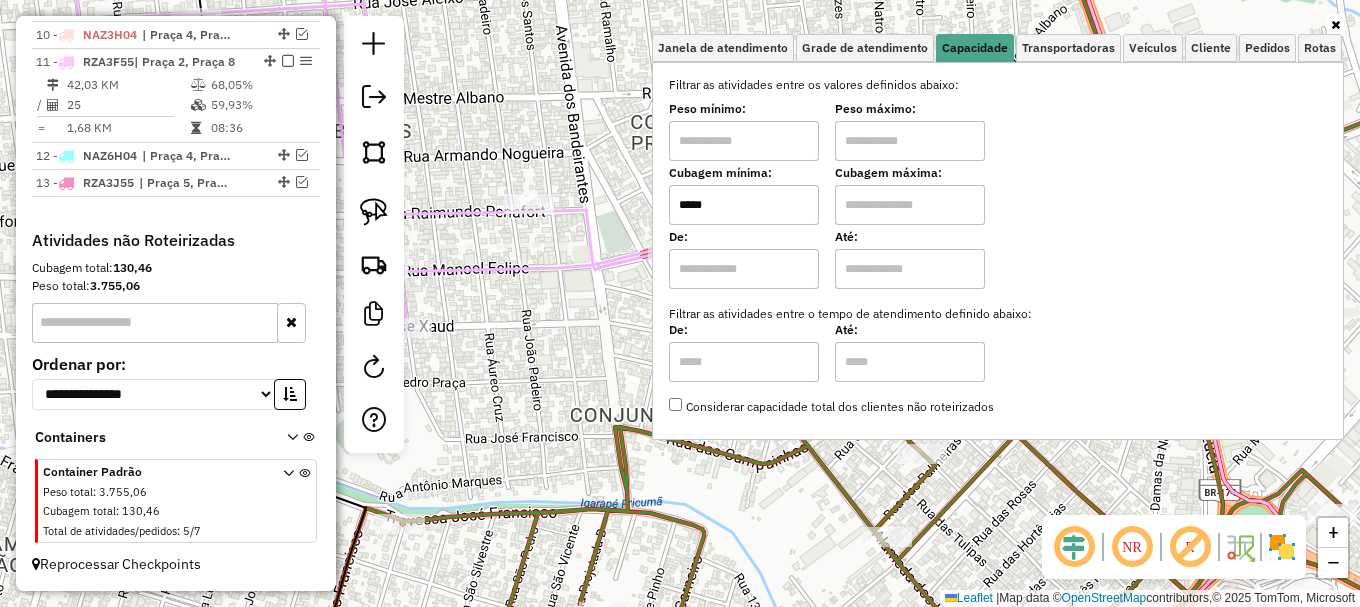 click at bounding box center [910, 205] 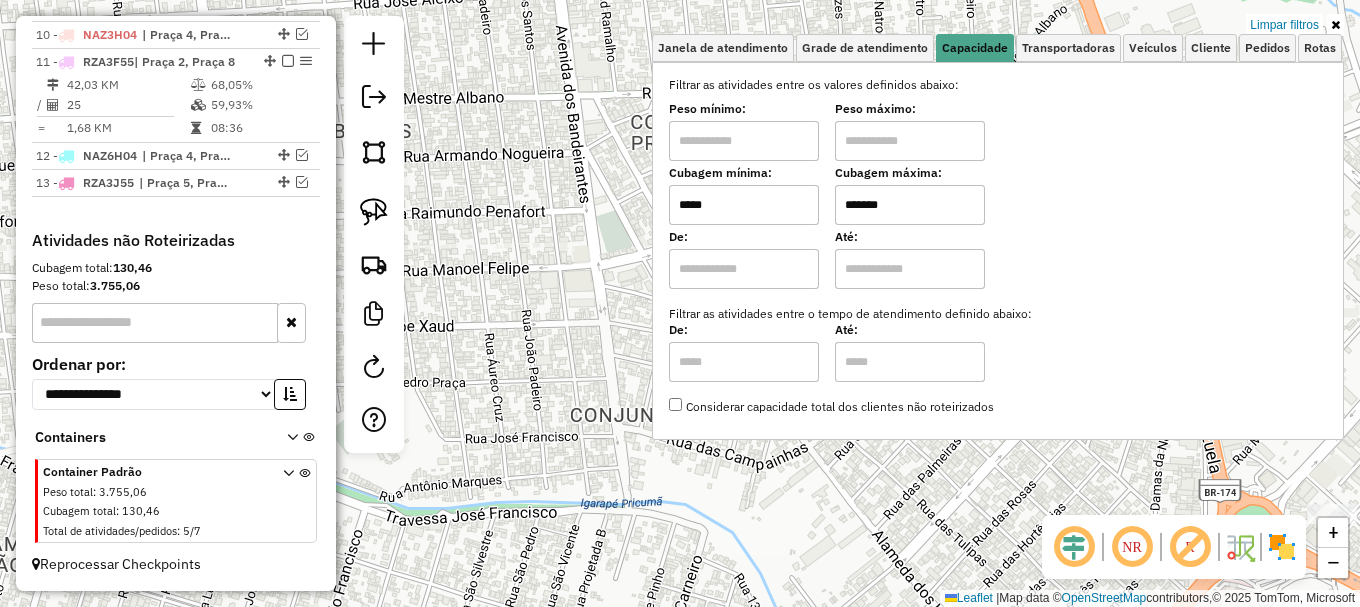 click on "Limpar filtros Janela de atendimento Grade de atendimento Capacidade Transportadoras Veículos Cliente Pedidos  Rotas Selecione os dias de semana para filtrar as janelas de atendimento  Seg   Ter   Qua   Qui   Sex   Sáb   Dom  Informe o período da janela de atendimento: De: Até:  Filtrar exatamente a janela do cliente  Considerar janela de atendimento padrão  Selecione os dias de semana para filtrar as grades de atendimento  Seg   Ter   Qua   Qui   Sex   Sáb   Dom   Considerar clientes sem dia de atendimento cadastrado  Clientes fora do dia de atendimento selecionado Filtrar as atividades entre os valores definidos abaixo:  Peso mínimo:   Peso máximo:   Cubagem mínima:  *****  Cubagem máxima:  *******  De:   Até:  Filtrar as atividades entre o tempo de atendimento definido abaixo:  De:   Até:   Considerar capacidade total dos clientes não roteirizados Transportadora: Selecione um ou mais itens Tipo de veículo: Selecione um ou mais itens Veículo: Selecione um ou mais itens Motorista: Nome: Setor:" 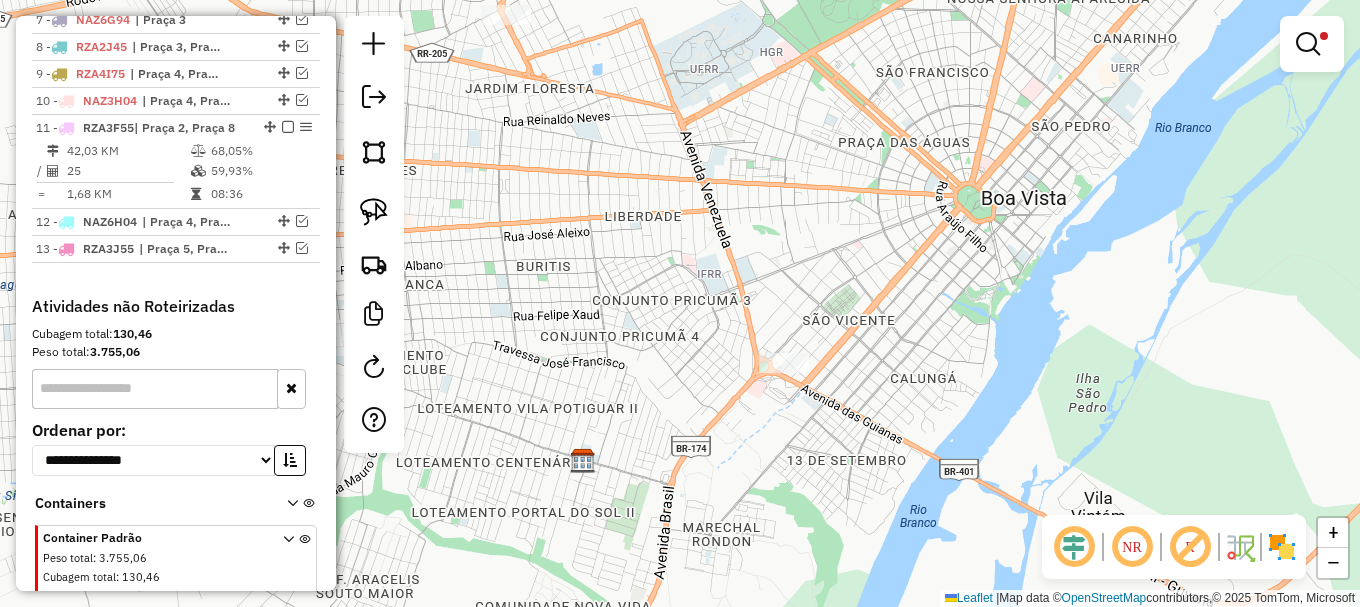 scroll, scrollTop: 996, scrollLeft: 0, axis: vertical 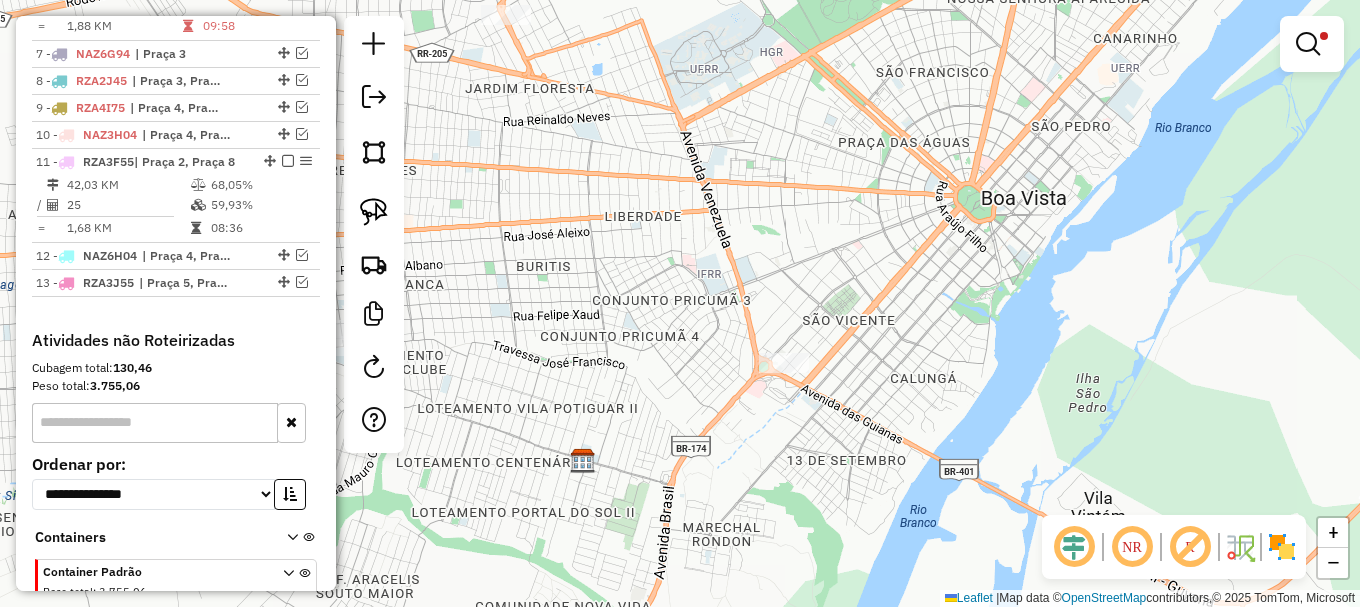 drag, startPoint x: 628, startPoint y: 353, endPoint x: 816, endPoint y: 324, distance: 190.22356 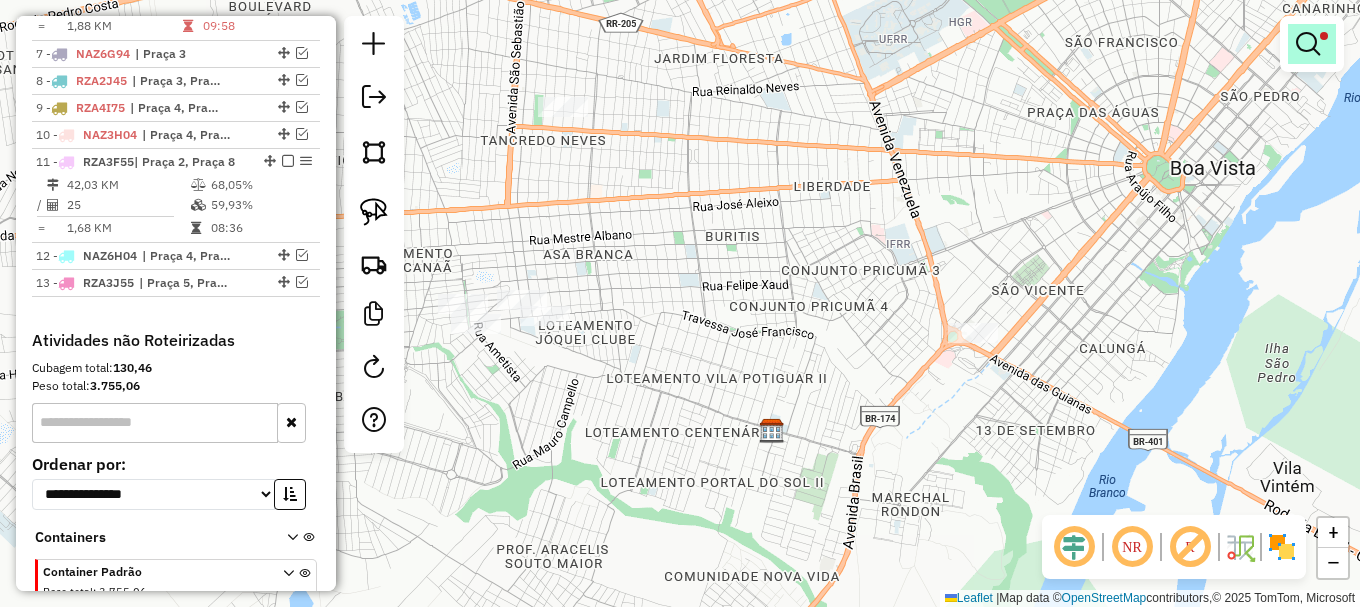 click at bounding box center (1308, 44) 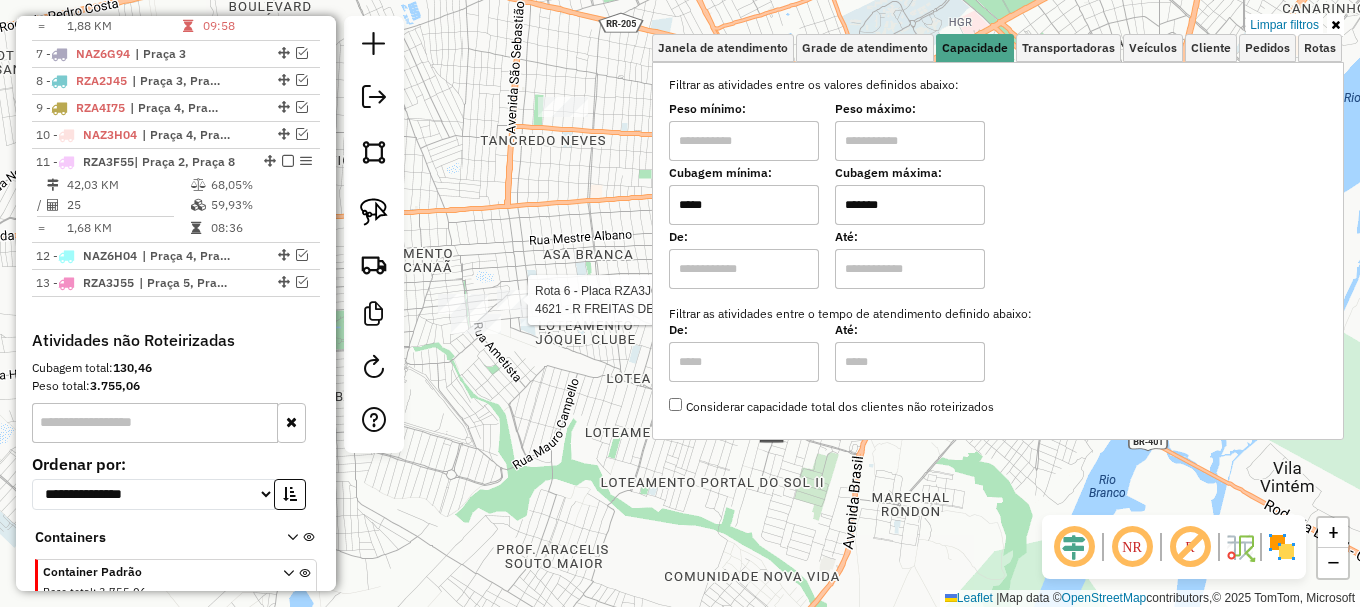 select on "**********" 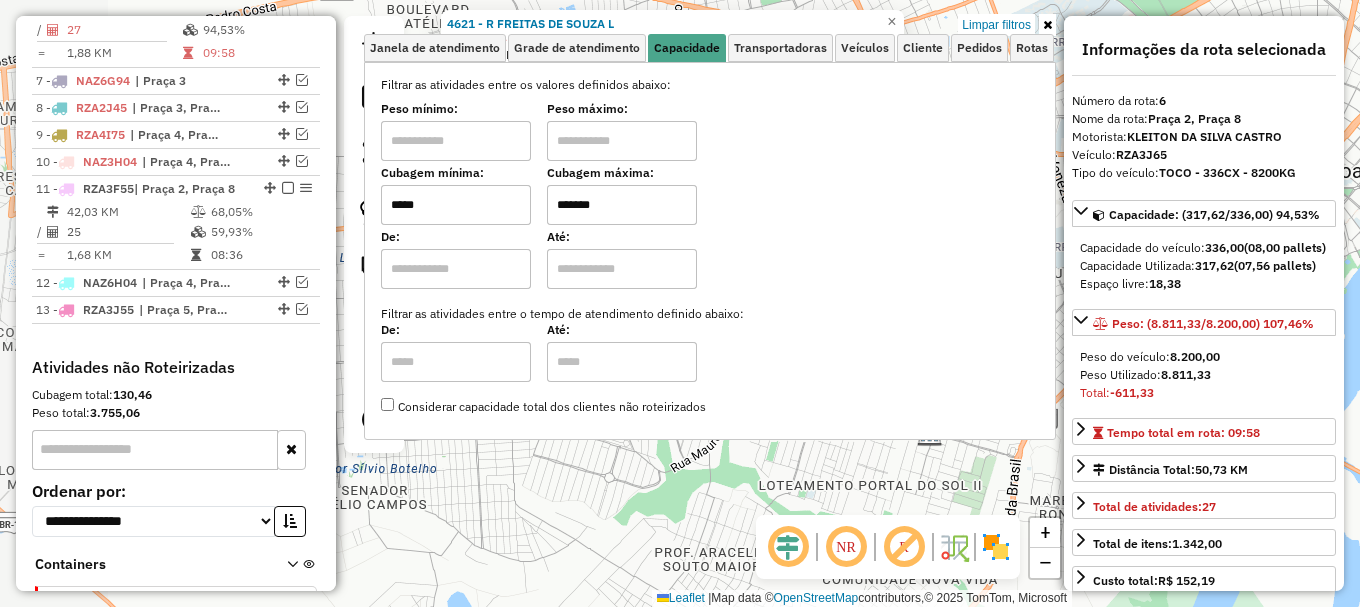 scroll, scrollTop: 927, scrollLeft: 0, axis: vertical 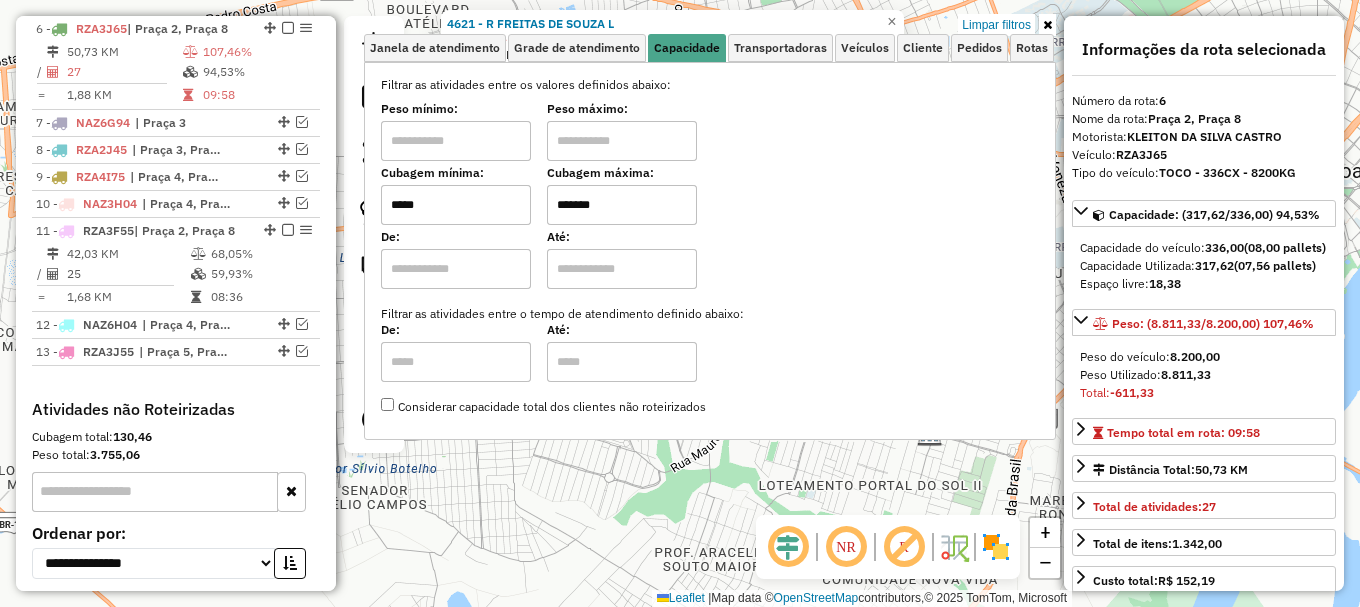click on "[NUMBER] - [NAME] Horário de atendimento excedido  Endereço: R   [NAME]                   [NUMBER]   Bairro: [NAME] ([NAME] / [NAME])   Pedidos:  [NUMBER]   Valor total: R$ [PRICE]   Exibir todos   Cubagem: [NUMBER]  Peso: [NUMBER]  Tempo dirigindo: [TIME]   Distância prevista: [NUMBER] km ([NUMBER] km/h)   Janela utilizada início: [TIME]   Horário previsto de chegada: [DATE] [TIME]   Tempo de atendimento: [TIME]   Janela utilizada término: [TIME]   Horário previsto de saída: [DATE] [TIME]   Total de itens: [NUMBER]   Quantidade pallets: [NUMBER]  × Limpar filtros Janela de atendimento Grade de atendimento Capacidade Transportadoras Veículos Cliente Pedidos  Rotas Selecione os dias de semana para filtrar as janelas de atendimento  Seg   Ter   Qua   Qui   Sex   Sáb   Dom  Informe o período da janela de atendimento: De: [TIME] Até:  Filtrar exatamente a janela do cliente  Considerar janela de atendimento padrão  Selecione os dias de semana para filtrar as grades de atendimento  Seg   Ter   Qua   Qui  +" 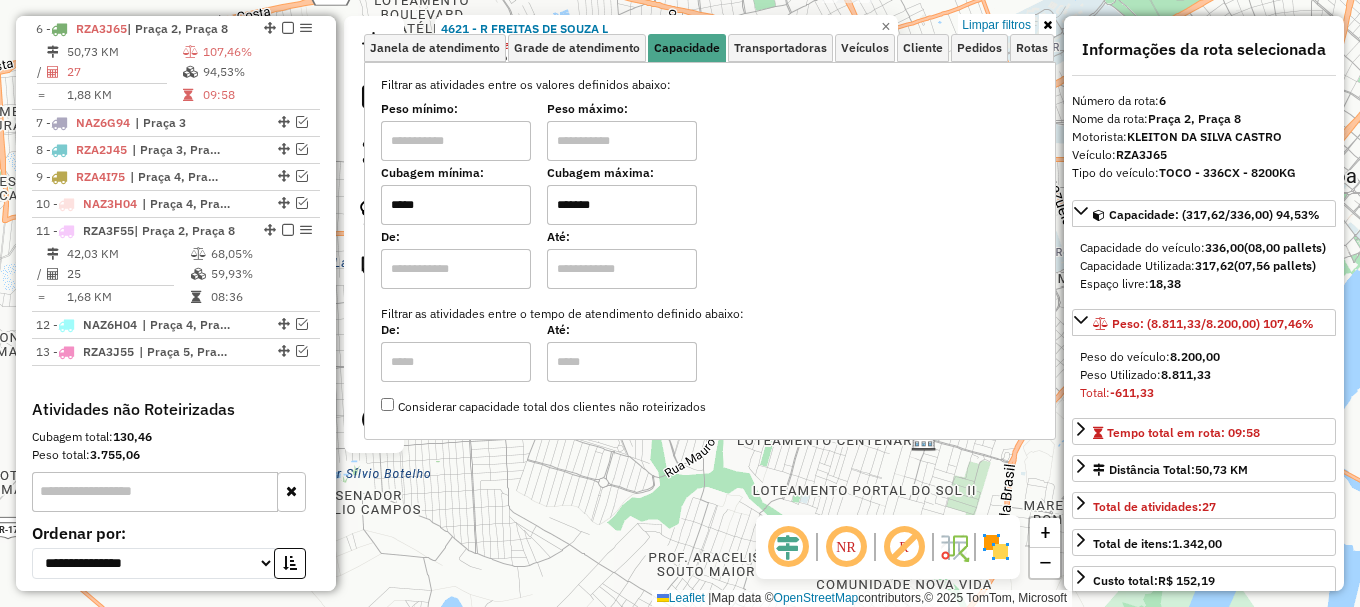 click on "[NUMBER] - [NAME] Horário de atendimento excedido  Endereço: R   [NAME]                   [NUMBER]   Bairro: [NAME] ([NAME] / [NAME])   Pedidos:  [NUMBER]   Valor total: R$ [PRICE]   Exibir todos   Cubagem: [NUMBER]  Peso: [NUMBER]  Tempo dirigindo: [TIME]   Distância prevista: [NUMBER] km ([NUMBER] km/h)   Janela utilizada início: [TIME]   Horário previsto de chegada: [DATE] [TIME]   Tempo de atendimento: [TIME]   Janela utilizada término: [TIME]   Horário previsto de saída: [DATE] [TIME]   Total de itens: [NUMBER]   Quantidade pallets: [NUMBER]  × Limpar filtros Janela de atendimento Grade de atendimento Capacidade Transportadoras Veículos Cliente Pedidos  Rotas Selecione os dias de semana para filtrar as janelas de atendimento  Seg   Ter   Qua   Qui   Sex   Sáb   Dom  Informe o período da janela de atendimento: De: [TIME] Até:  Filtrar exatamente a janela do cliente  Considerar janela de atendimento padrão  Selecione os dias de semana para filtrar as grades de atendimento  Seg   Ter   Qua   Qui  +" 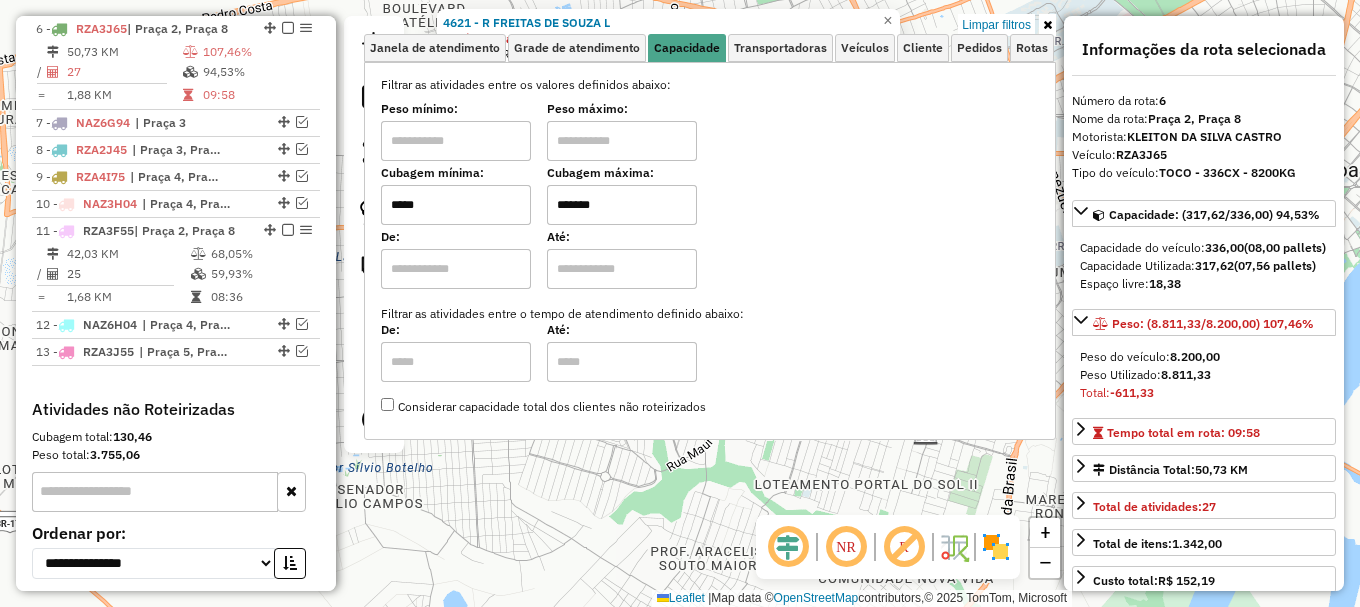 click on "[NUMBER] - [NAME] Horário de atendimento excedido  Endereço: R   [NAME]                   [NUMBER]   Bairro: [NAME] ([NAME] / [NAME])   Pedidos:  [NUMBER]   Valor total: R$ [PRICE]   Exibir todos   Cubagem: [NUMBER]  Peso: [NUMBER]  Tempo dirigindo: [TIME]   Distância prevista: [NUMBER] km ([NUMBER] km/h)   Janela utilizada início: [TIME]   Horário previsto de chegada: [DATE] [TIME]   Tempo de atendimento: [TIME]   Janela utilizada término: [TIME]   Horário previsto de saída: [DATE] [TIME]   Total de itens: [NUMBER]   Quantidade pallets: [NUMBER]  × Limpar filtros Janela de atendimento Grade de atendimento Capacidade Transportadoras Veículos Cliente Pedidos  Rotas Selecione os dias de semana para filtrar as janelas de atendimento  Seg   Ter   Qua   Qui   Sex   Sáb   Dom  Informe o período da janela de atendimento: De: [TIME] Até:  Filtrar exatamente a janela do cliente  Considerar janela de atendimento padrão  Selecione os dias de semana para filtrar as grades de atendimento  Seg   Ter   Qua   Qui  +" 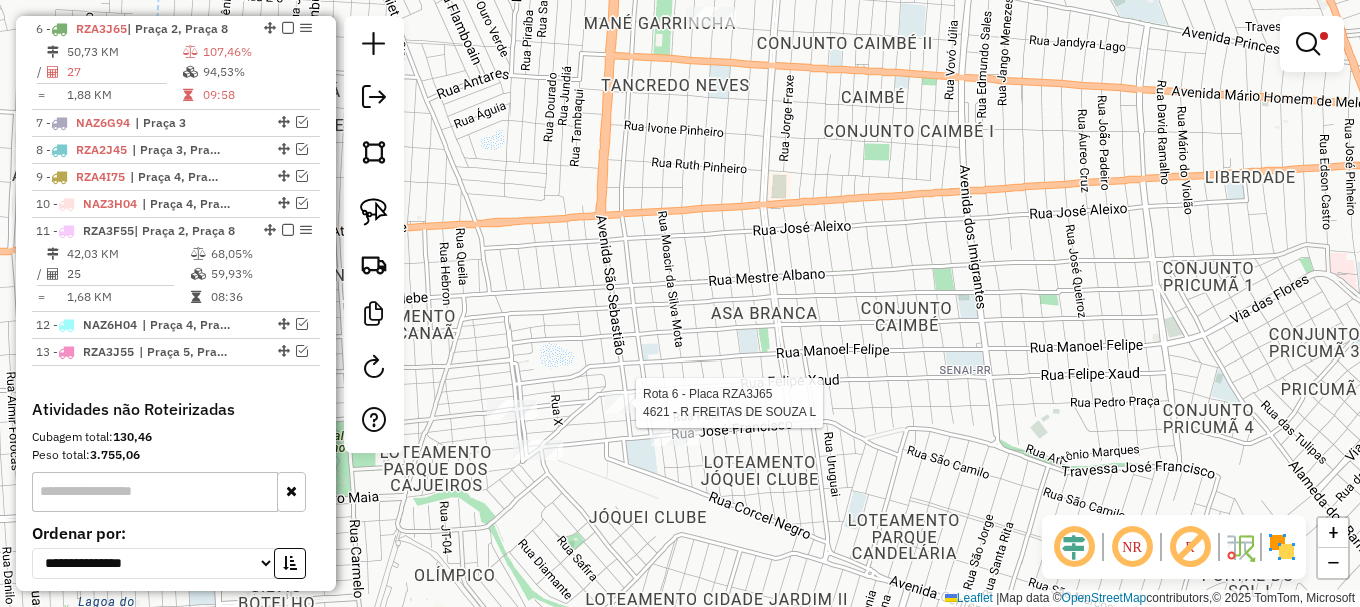 select on "**********" 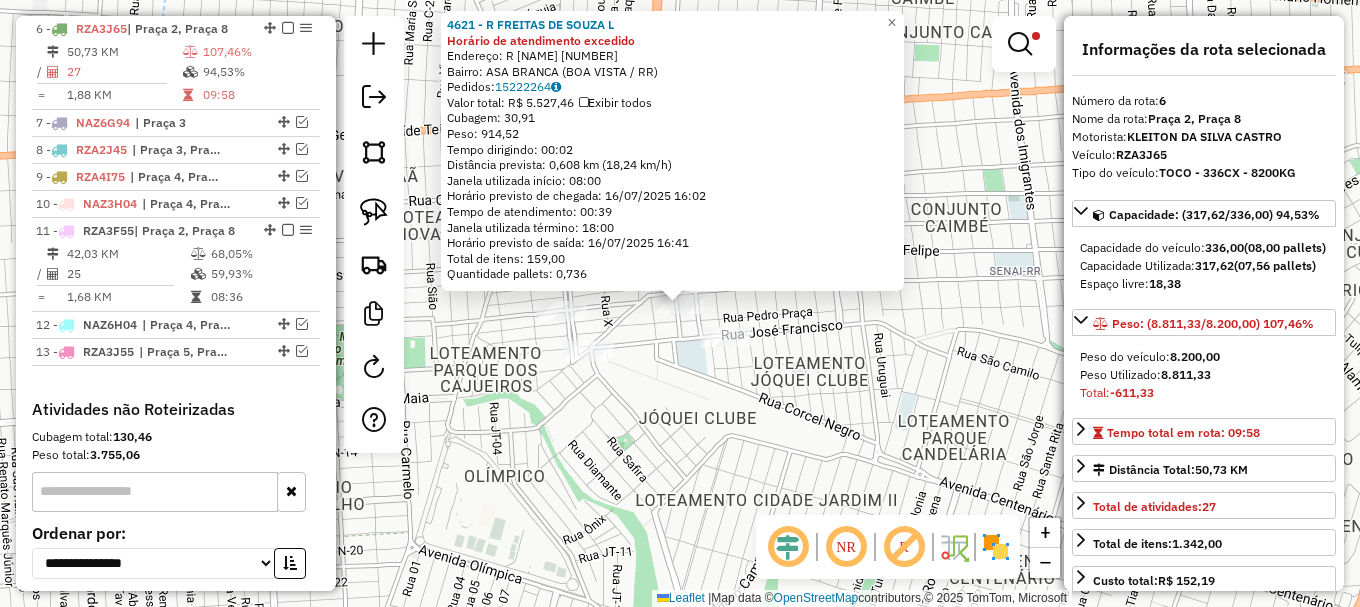 drag, startPoint x: 743, startPoint y: 267, endPoint x: 735, endPoint y: 174, distance: 93.34345 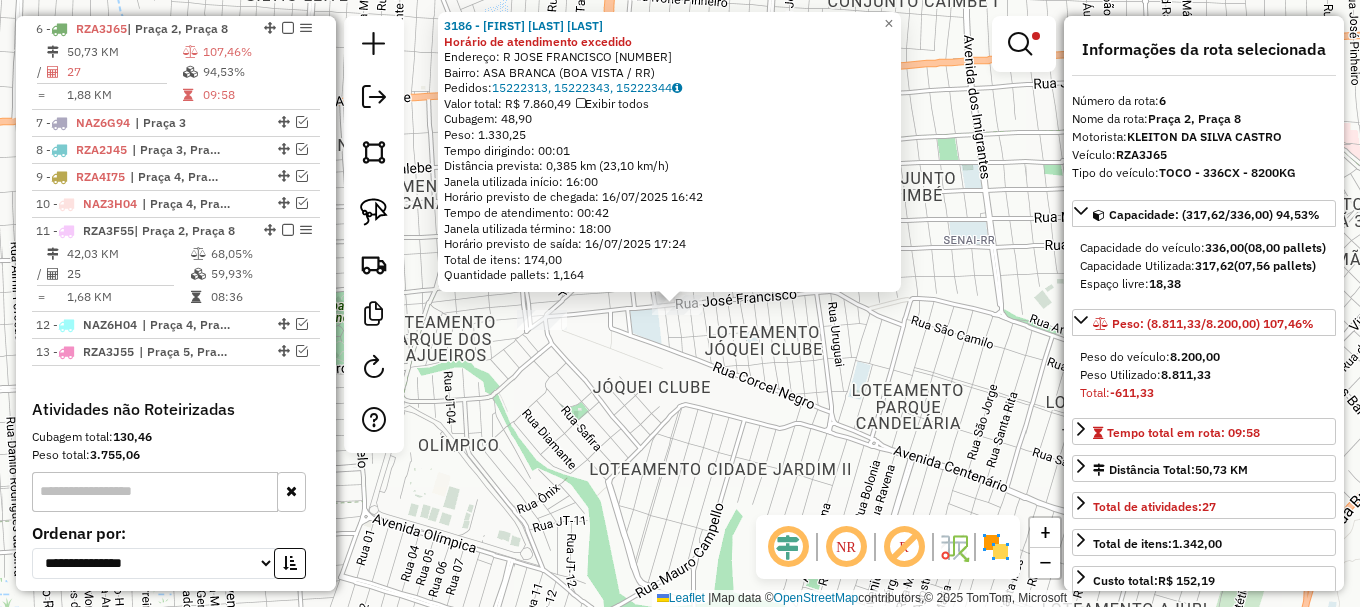 click on "3186 - [FIRST] [LAST] [LAST] Horário de atendimento excedido  Endereço: R   JOSE FRANCISCO                440   Bairro: ASA BRANCA ([CITY] / RR)   Pedidos:  15222313, 15222343, 15222344   Valor total: R$ 7.860,49   Exibir todos   Cubagem: 48,90  Peso: 1.330,25  Tempo dirigindo: 00:01   Distância prevista: 0,385 km (23,10 km/h)   Janela utilizada início: 16:00   Horário previsto de chegada: 16/07/2025 16:42   Tempo de atendimento: 00:42   Janela utilizada término: 18:00   Horário previsto de saída: 16/07/2025 17:24   Total de itens: 174,00   Quantidade pallets: 1,164  × Limpar filtros Janela de atendimento Grade de atendimento Capacidade Transportadoras Veículos Cliente Pedidos  Rotas Selecione os dias de semana para filtrar as janelas de atendimento  Seg   Ter   Qua   Qui   Sex   Sáb   Dom  Informe o período da janela de atendimento: De: Até:  Filtrar exatamente a janela do cliente  Considerar janela de atendimento padrão  Selecione os dias de semana para filtrar as grades de atendimento  Seg" 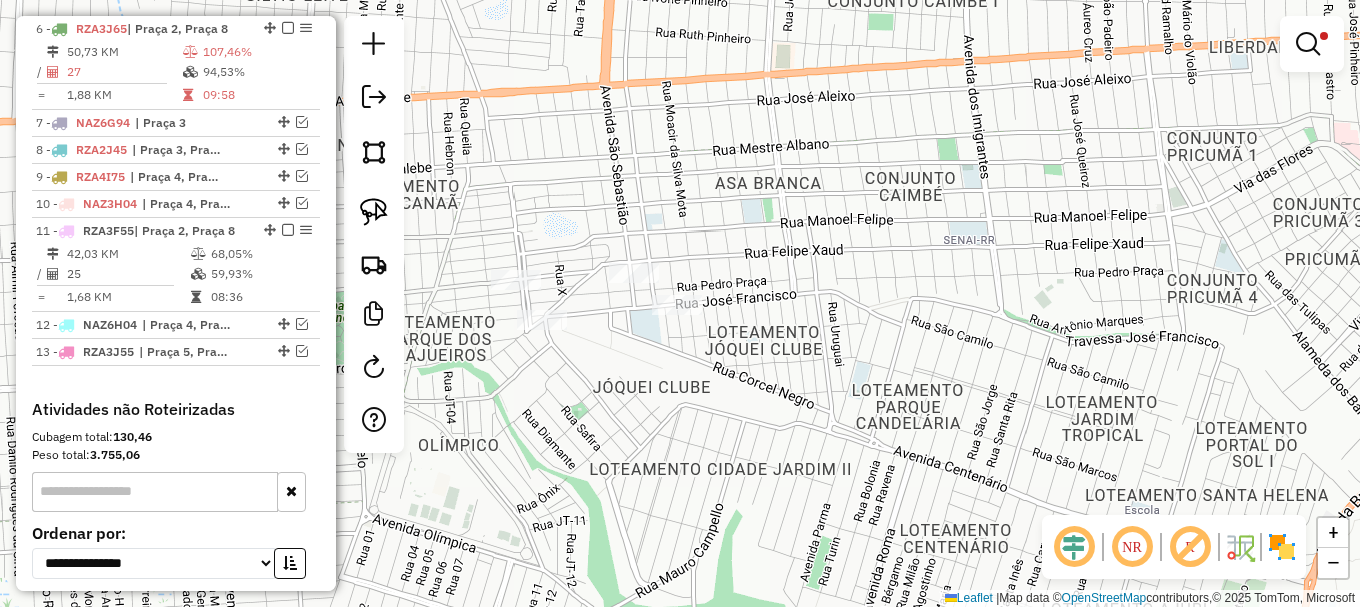 click on "Limpar filtros Janela de atendimento Grade de atendimento Capacidade Transportadoras Veículos Cliente Pedidos  Rotas Selecione os dias de semana para filtrar as janelas de atendimento  Seg   Ter   Qua   Qui   Sex   Sáb   Dom  Informe o período da janela de atendimento: De: Até:  Filtrar exatamente a janela do cliente  Considerar janela de atendimento padrão  Selecione os dias de semana para filtrar as grades de atendimento  Seg   Ter   Qua   Qui   Sex   Sáb   Dom   Considerar clientes sem dia de atendimento cadastrado  Clientes fora do dia de atendimento selecionado Filtrar as atividades entre os valores definidos abaixo:  Peso mínimo:   Peso máximo:   Cubagem mínima:  *****  Cubagem máxima:  *******  De:   Até:  Filtrar as atividades entre o tempo de atendimento definido abaixo:  De:   Até:   Considerar capacidade total dos clientes não roteirizados Transportadora: Selecione um ou mais itens Tipo de veículo: Selecione um ou mais itens Veículo: Selecione um ou mais itens Motorista: Nome: Setor:" 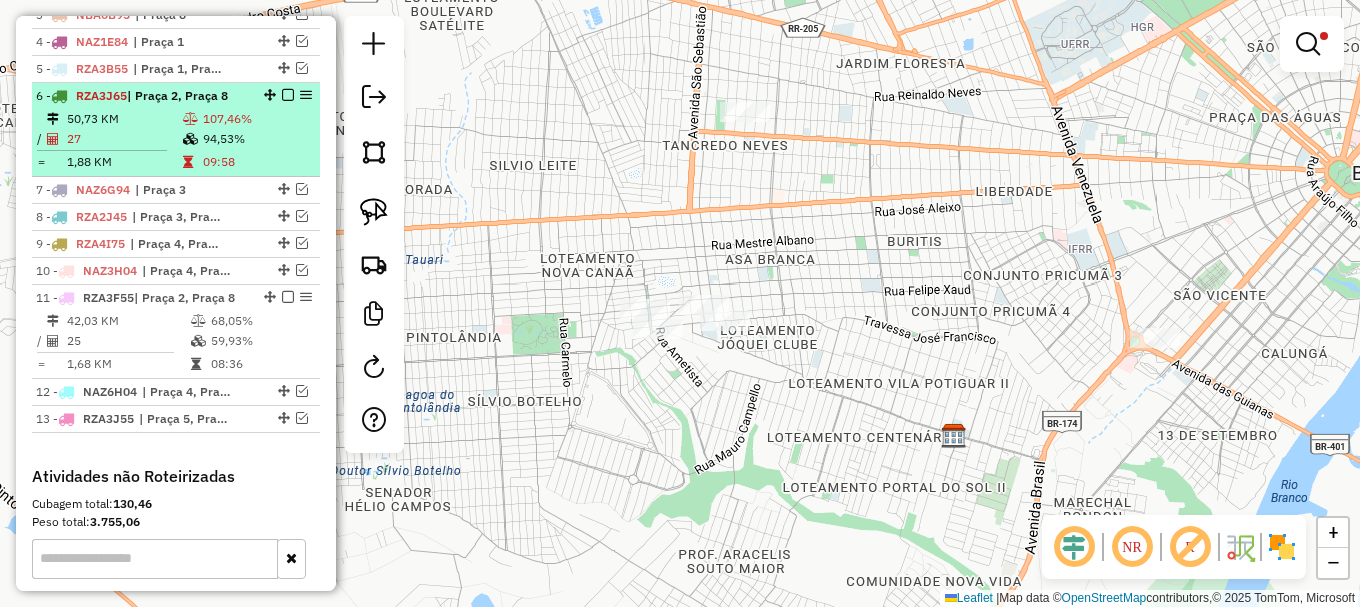 scroll, scrollTop: 827, scrollLeft: 0, axis: vertical 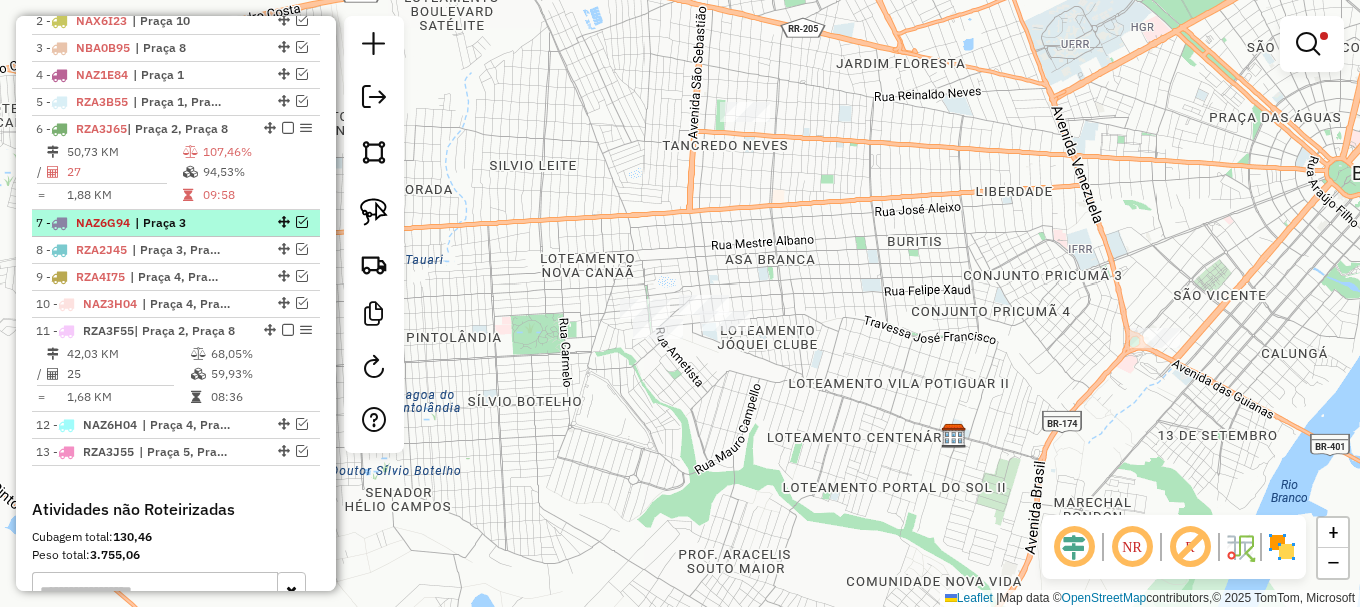 click at bounding box center [302, 222] 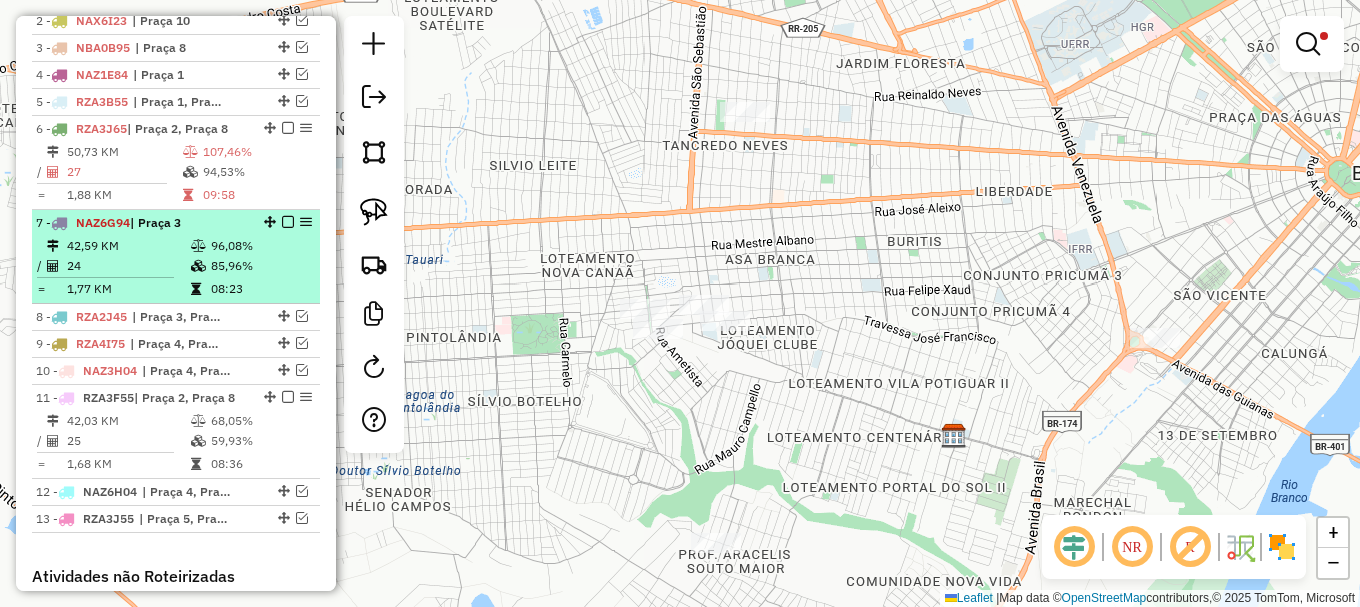 click at bounding box center [288, 222] 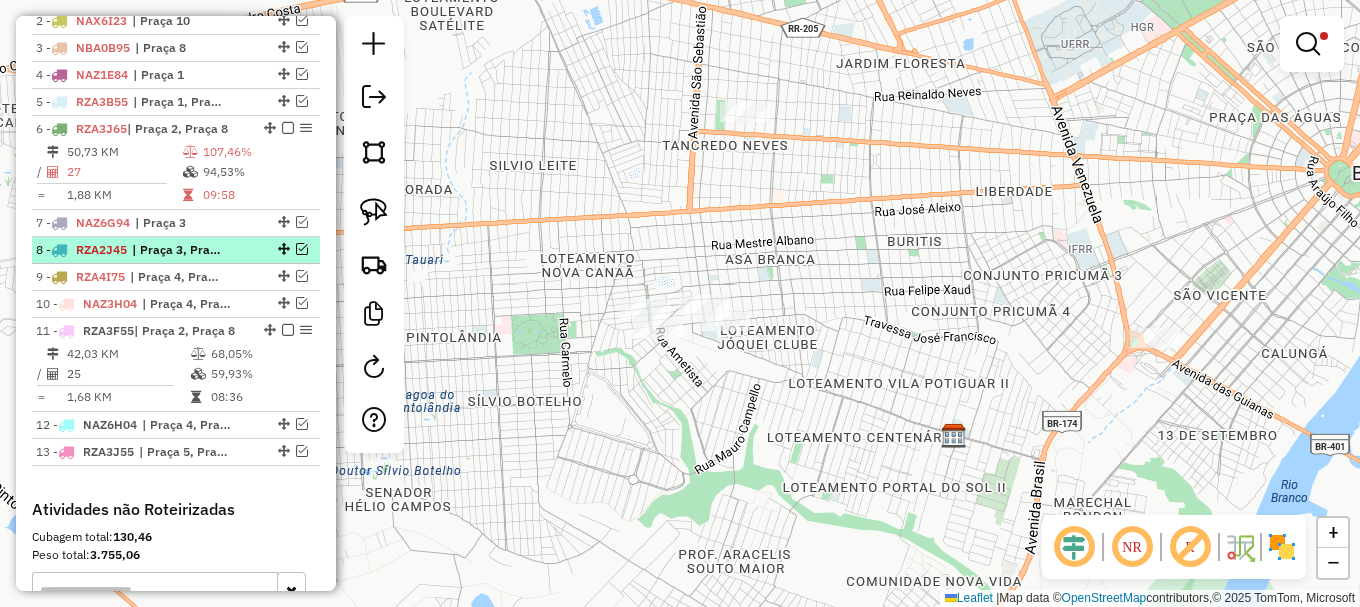 click at bounding box center (302, 249) 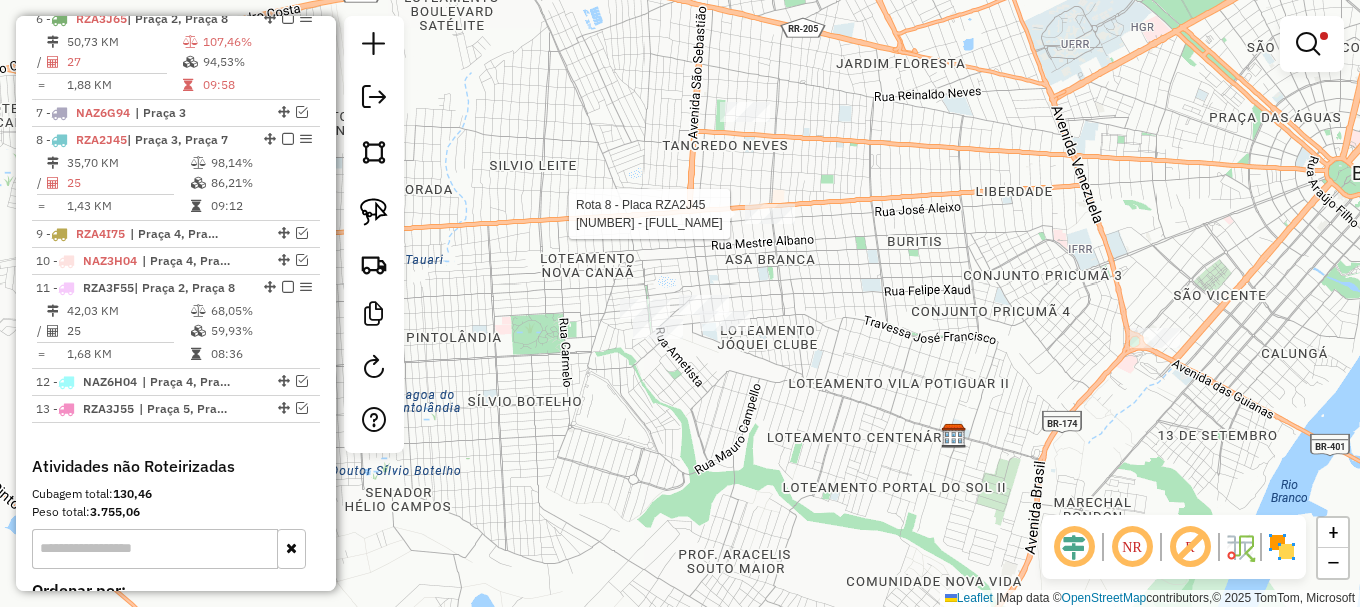 select on "**********" 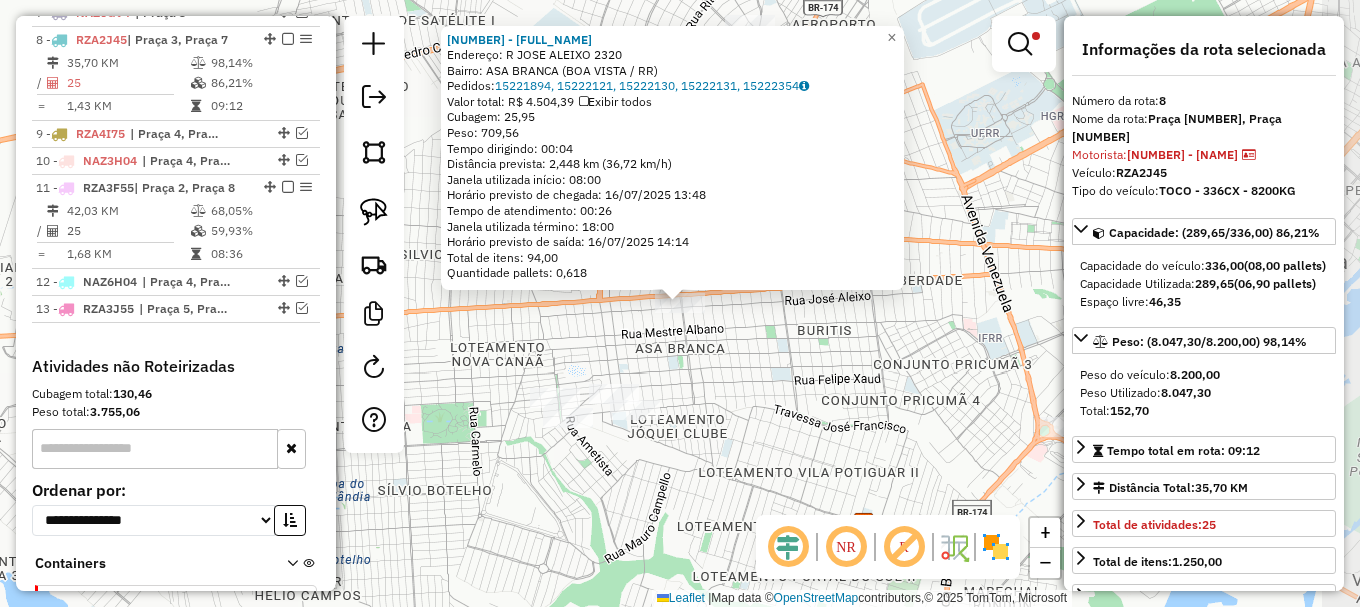scroll, scrollTop: 1048, scrollLeft: 0, axis: vertical 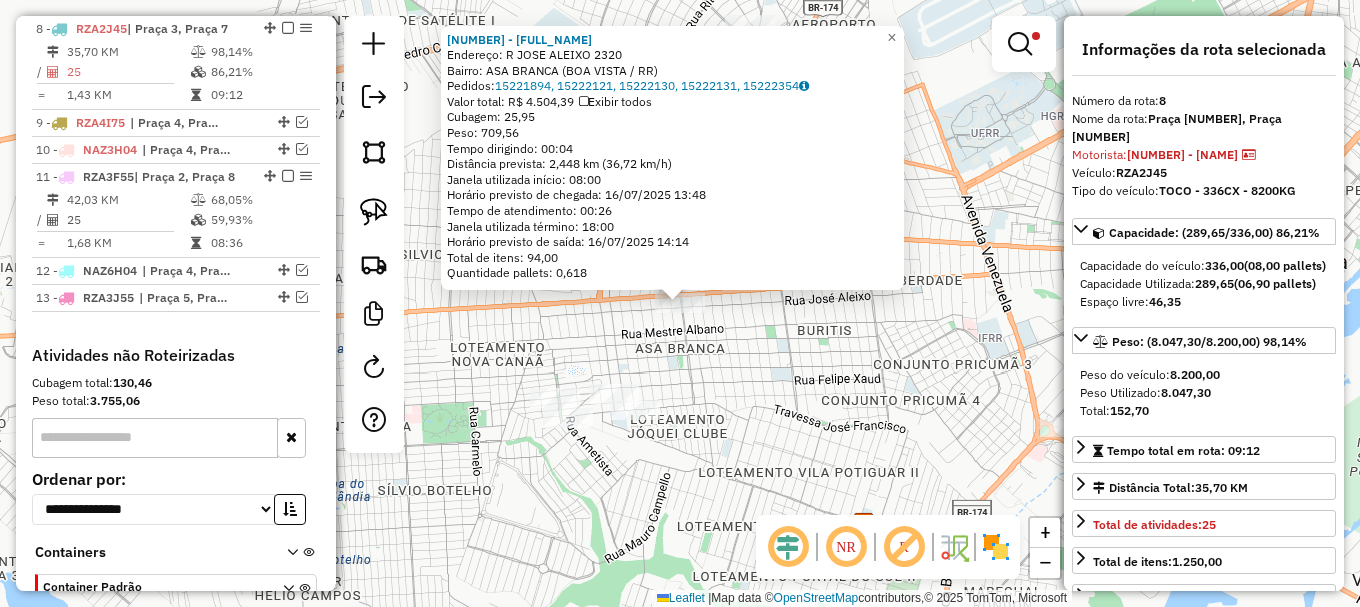 click on "[NUMBER] - [NAME]  Endereço: R   [NAME]                   [NUMBER]   Bairro: [NAME] ([CITY] / RR)   Pedidos:  [NUMBER], [NUMBER], [NUMBER], [NUMBER], [NUMBER]   Valor total: R$ [PRICE]   Exibir todos   Cubagem: [NUMBER]  Peso: [NUMBER]  Tempo dirigindo: [TIME]   Distância prevista: [DISTANCE] ([SPEED])   Janela utilizada início: [TIME]   Horário previsto de chegada: [DATE] [TIME]   Tempo de atendimento: [TIME]   Janela utilizada término: [TIME]   Horário previsto de saída: [DATE] [TIME]   Total de itens: [NUMBER]   Quantidade pallets: [NUMBER]  × Limpar filtros Janela de atendimento Grade de atendimento Capacidade Transportadoras Veículos Cliente Pedidos  Rotas Selecione os dias de semana para filtrar as janelas de atendimento  Seg   Ter   Qua   Qui   Sex   Sáb   Dom  Informe o período da janela de atendimento: De: Até:  Filtrar exatamente a janela do cliente  Considerar janela de atendimento padrão  Selecione os dias de semana para filtrar as grades de atendimento  Seg   Ter   Qua  +" 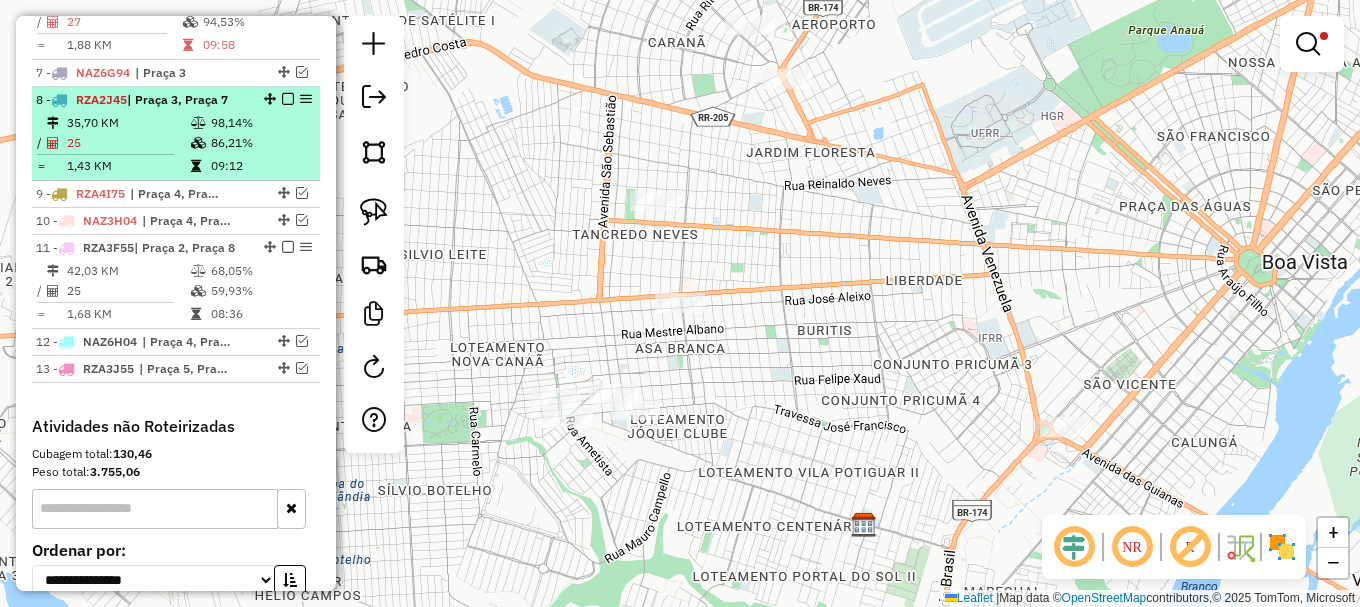 scroll, scrollTop: 948, scrollLeft: 0, axis: vertical 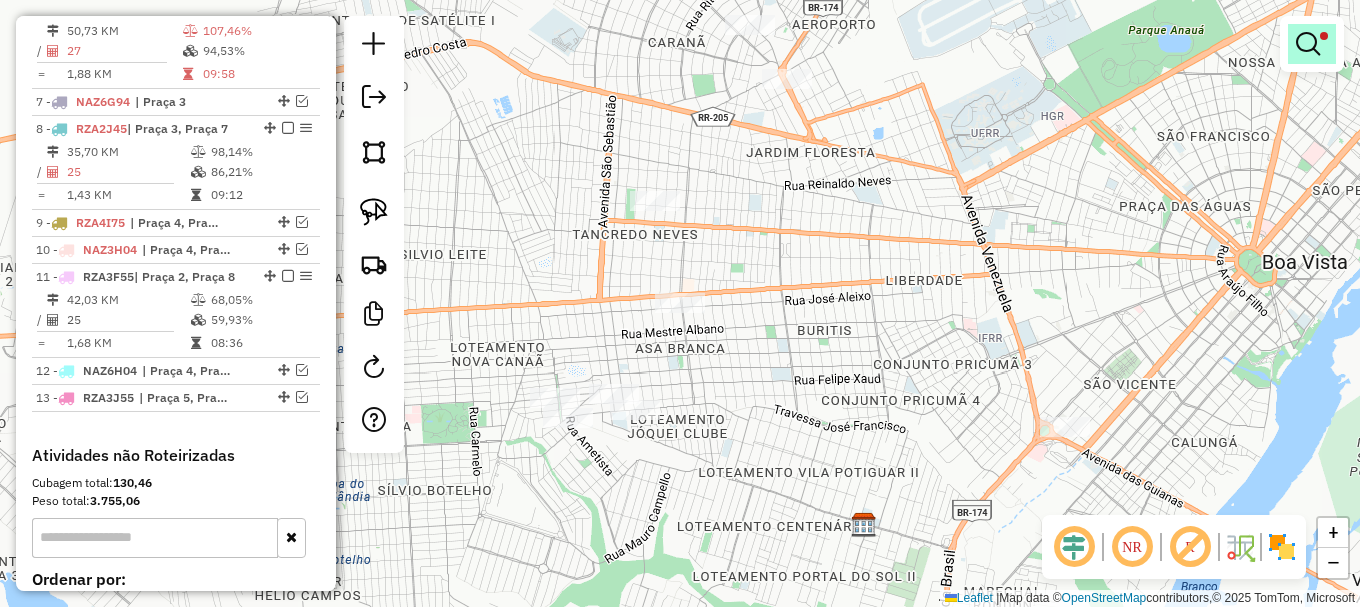 click at bounding box center (1308, 44) 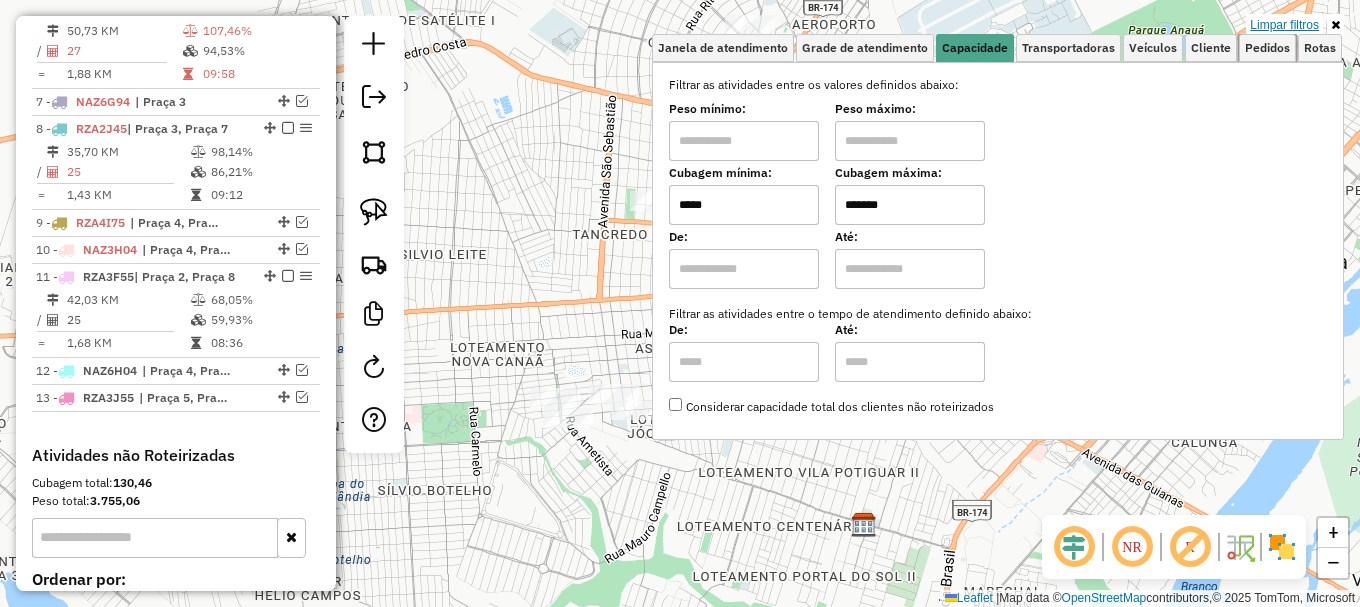 drag, startPoint x: 1271, startPoint y: 34, endPoint x: 1257, endPoint y: 29, distance: 14.866069 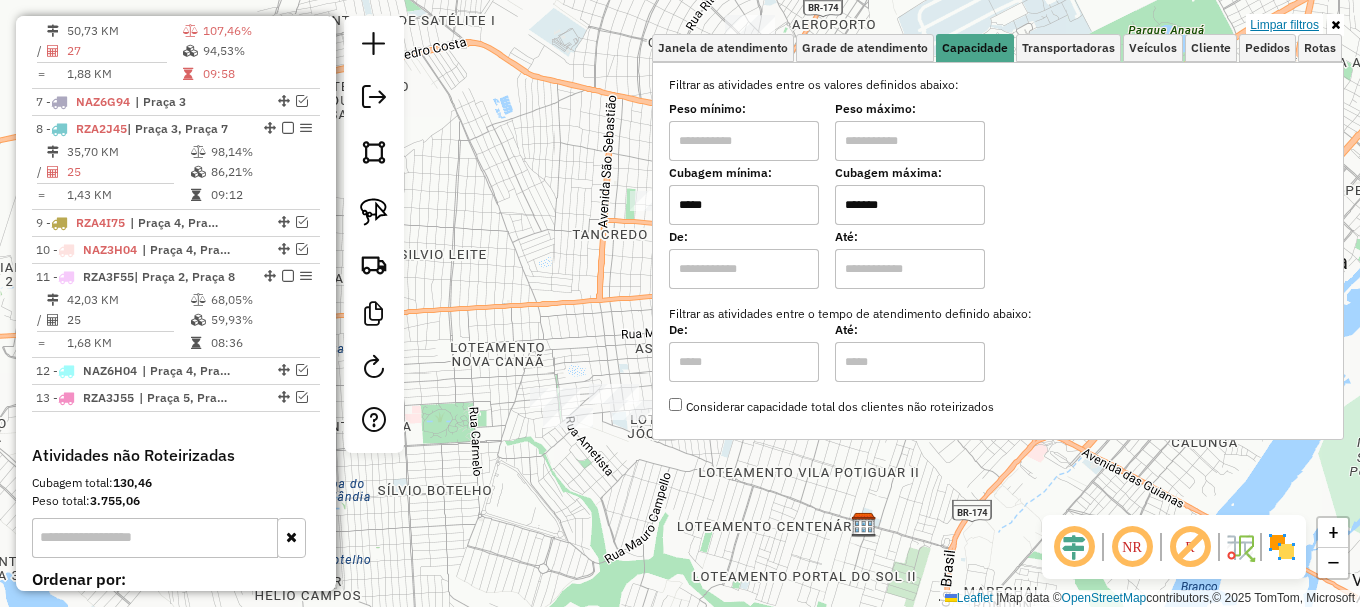 click on "Limpar filtros" at bounding box center [1284, 25] 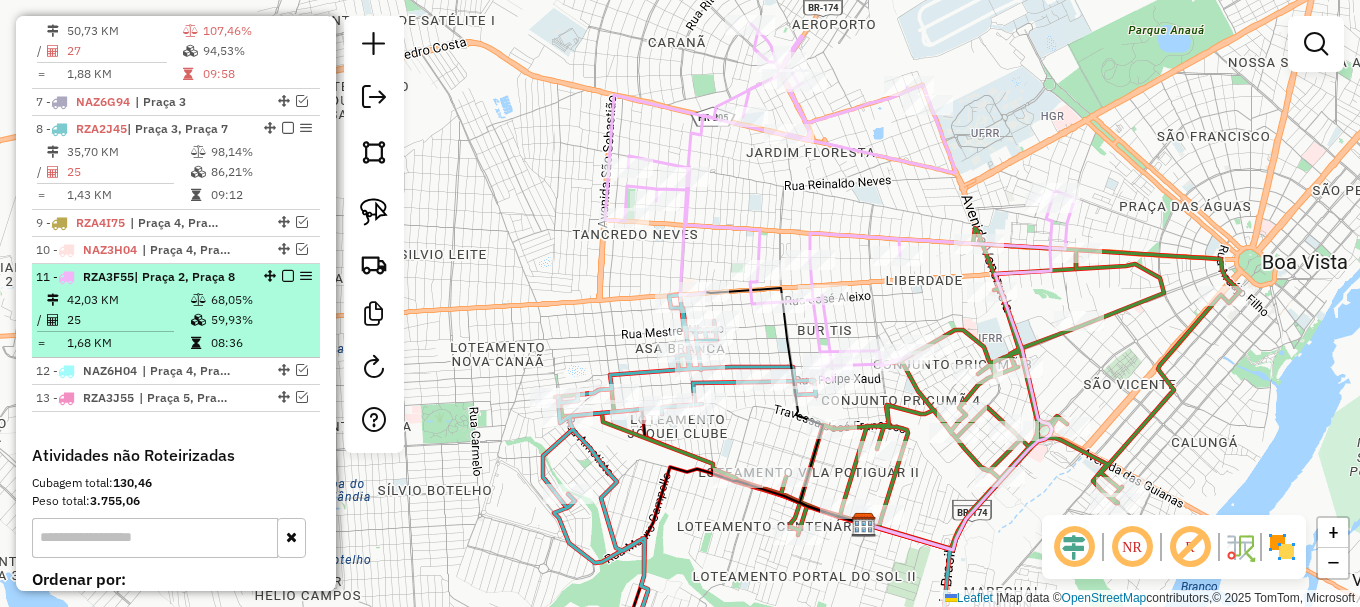 scroll, scrollTop: 848, scrollLeft: 0, axis: vertical 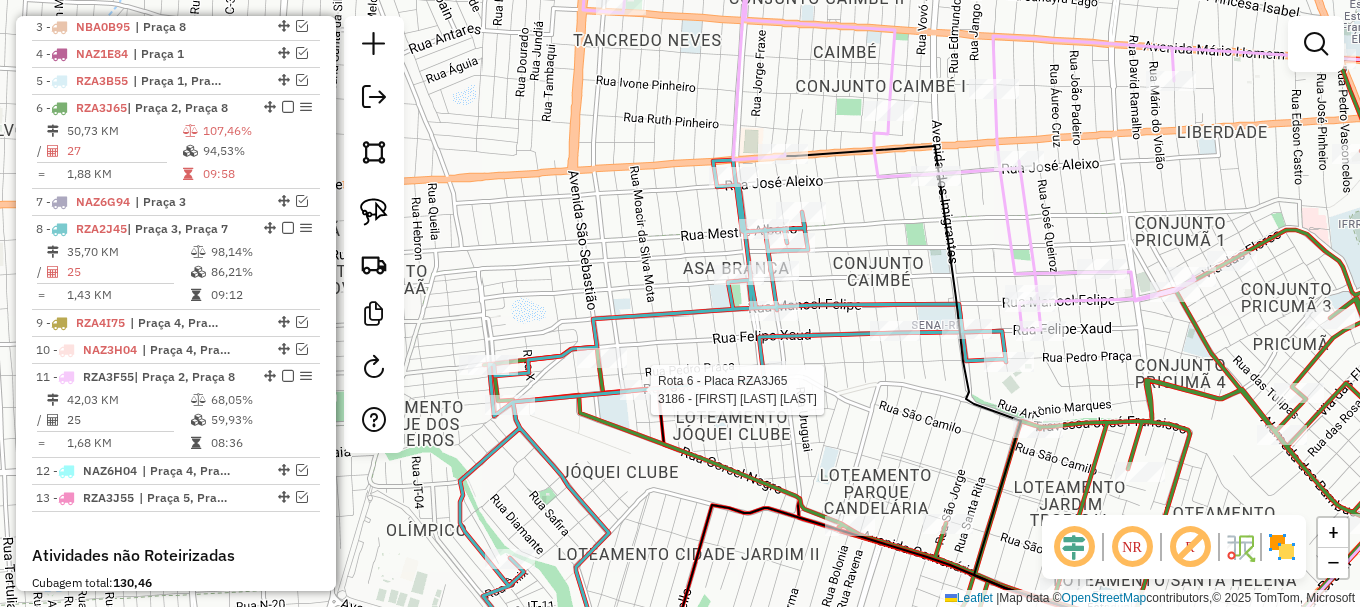 select on "**********" 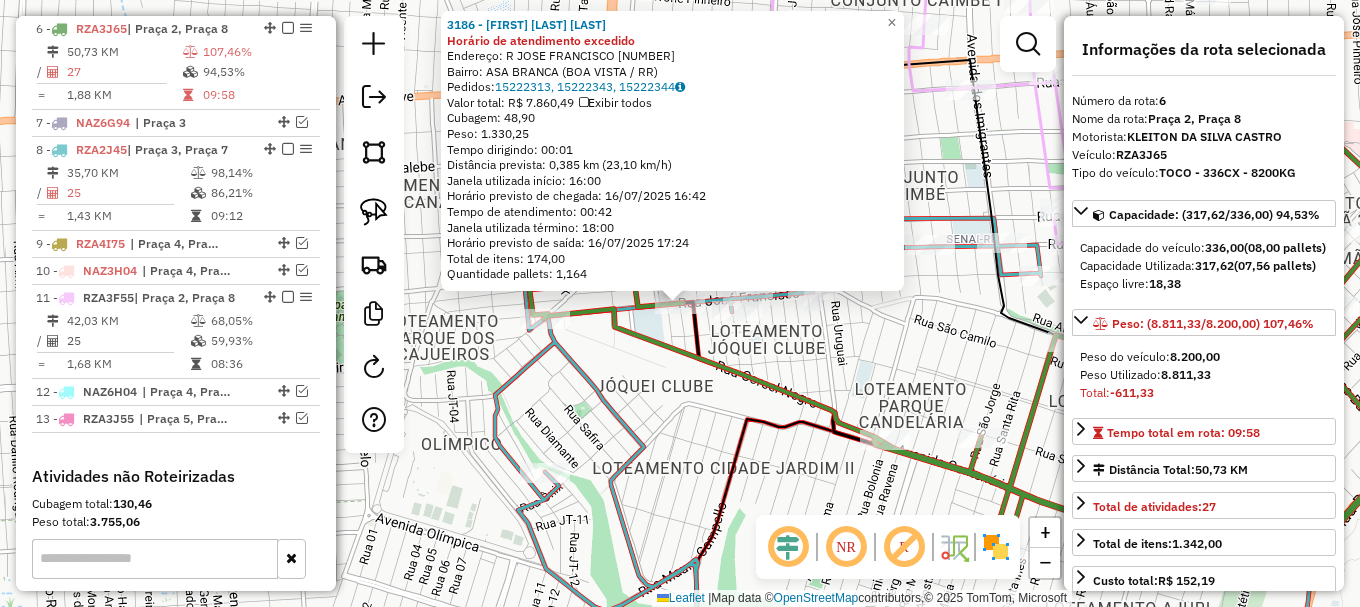 scroll, scrollTop: 927, scrollLeft: 0, axis: vertical 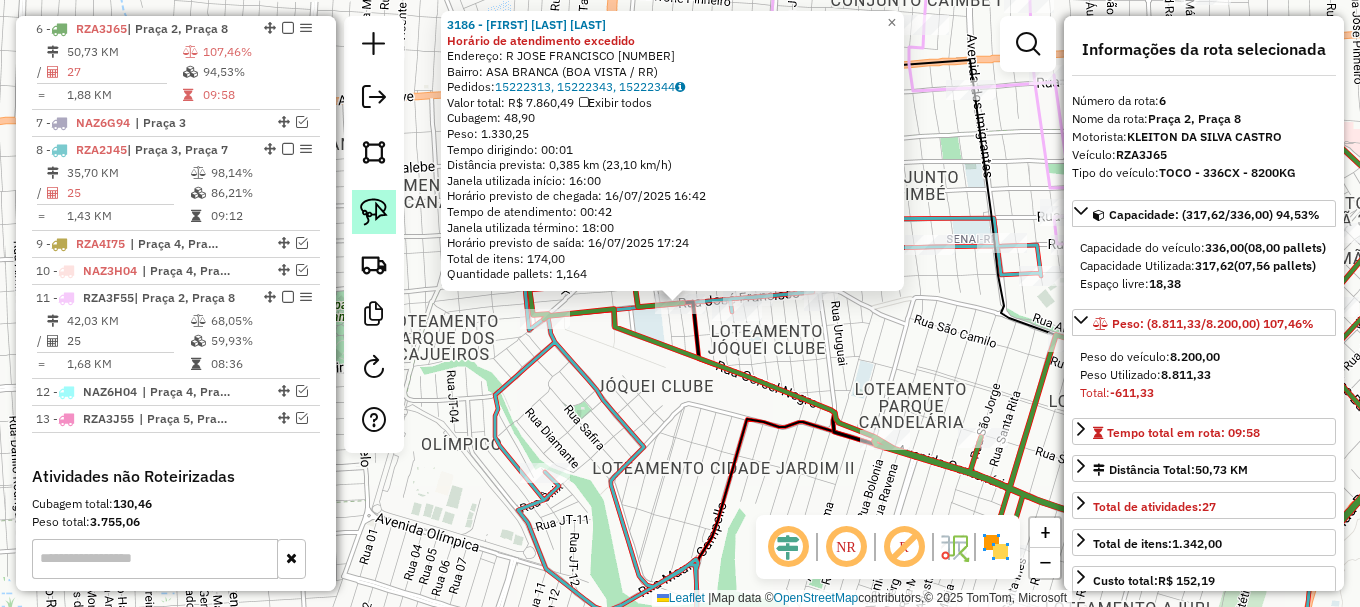 click 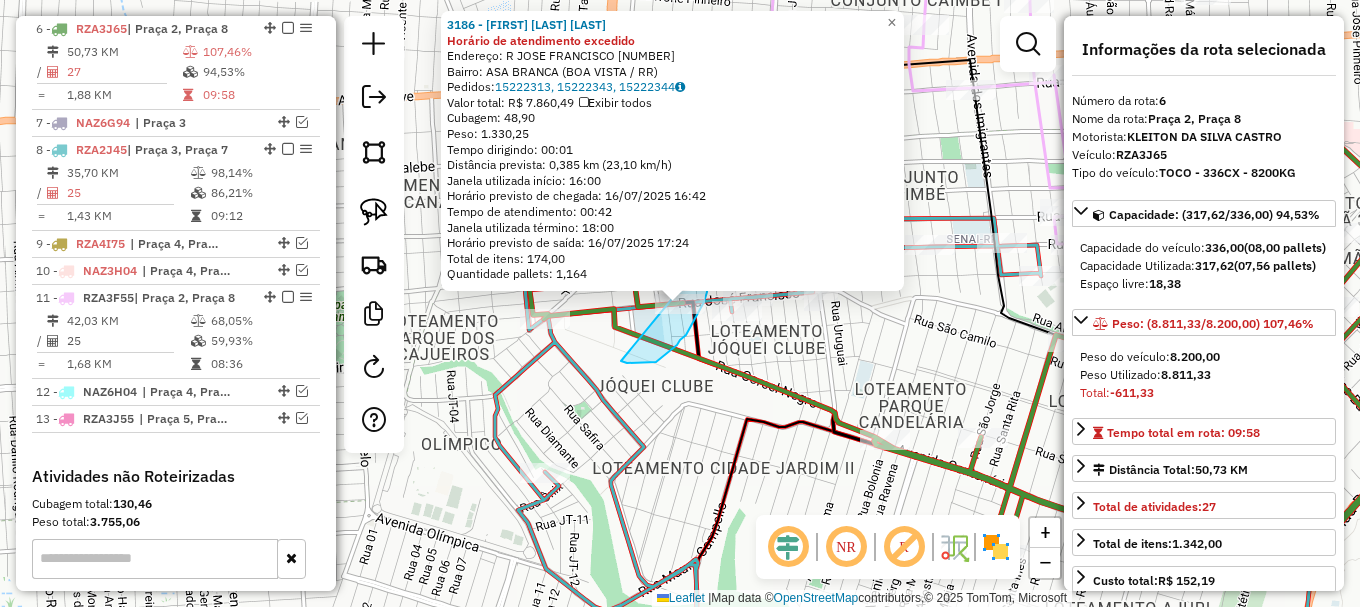 drag, startPoint x: 644, startPoint y: 363, endPoint x: 670, endPoint y: 259, distance: 107.200745 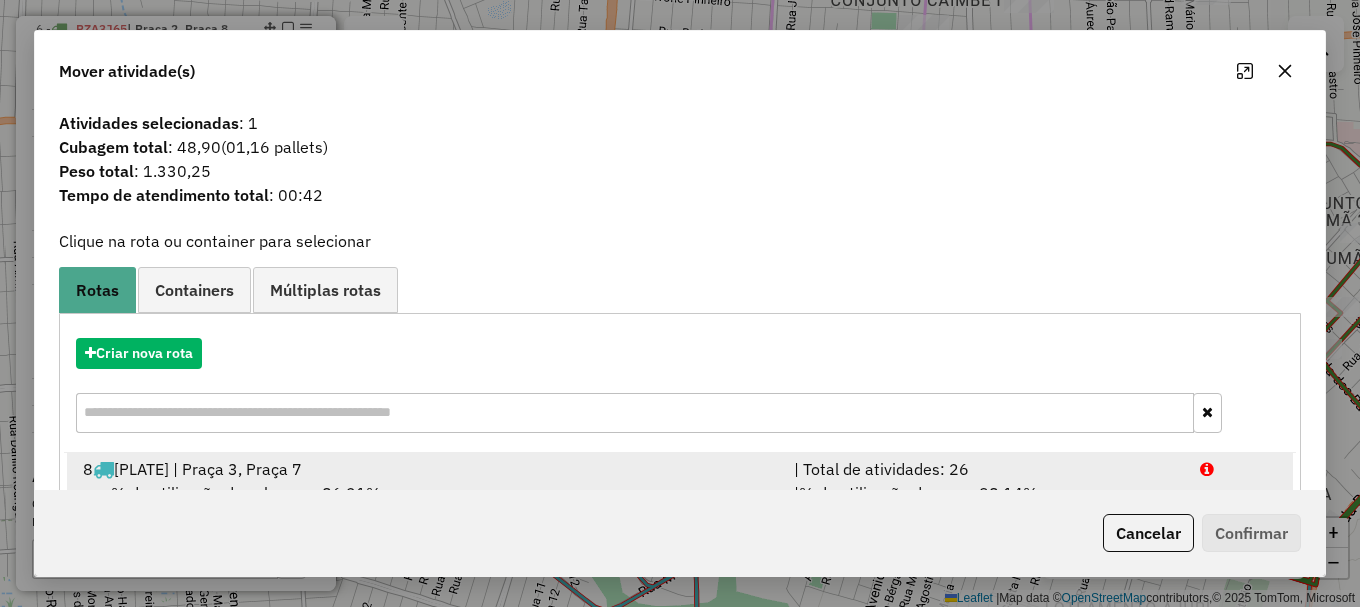 click at bounding box center [1207, 469] 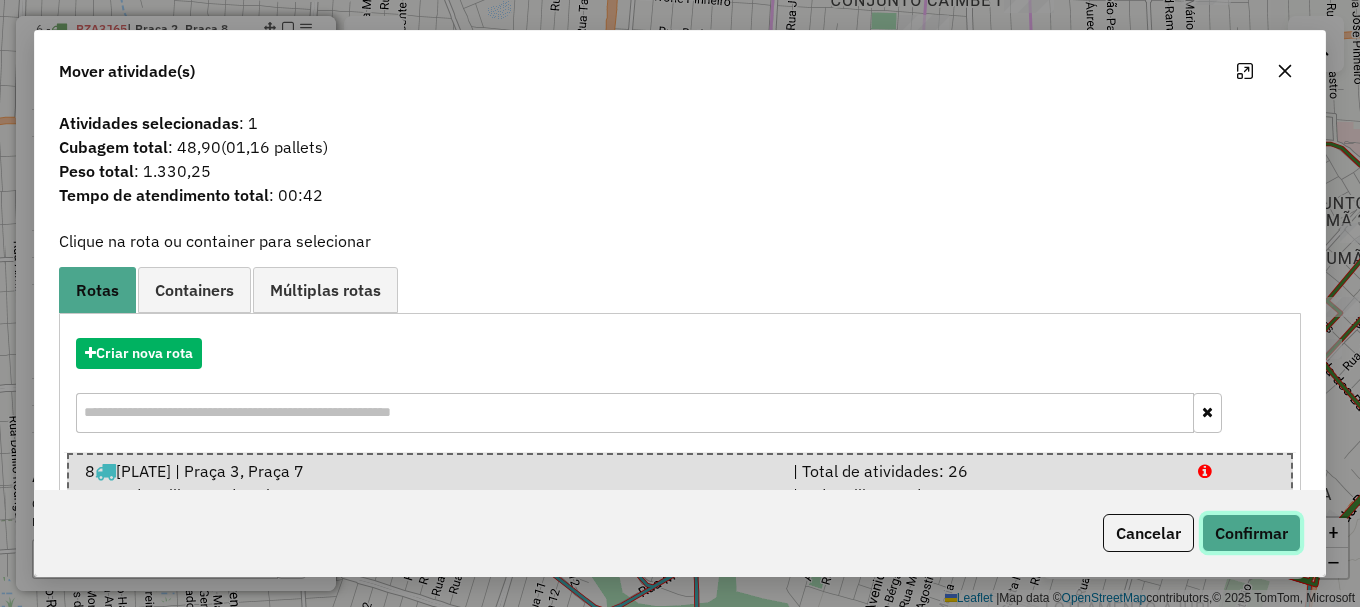 click on "Confirmar" 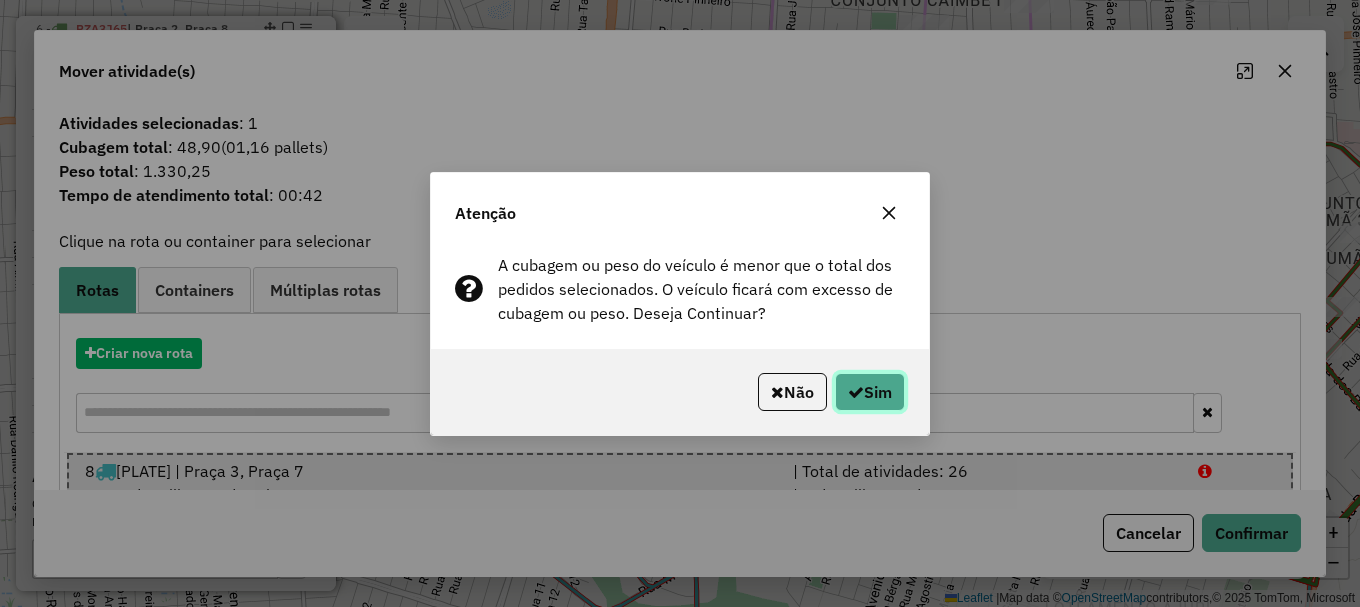 click on "Sim" 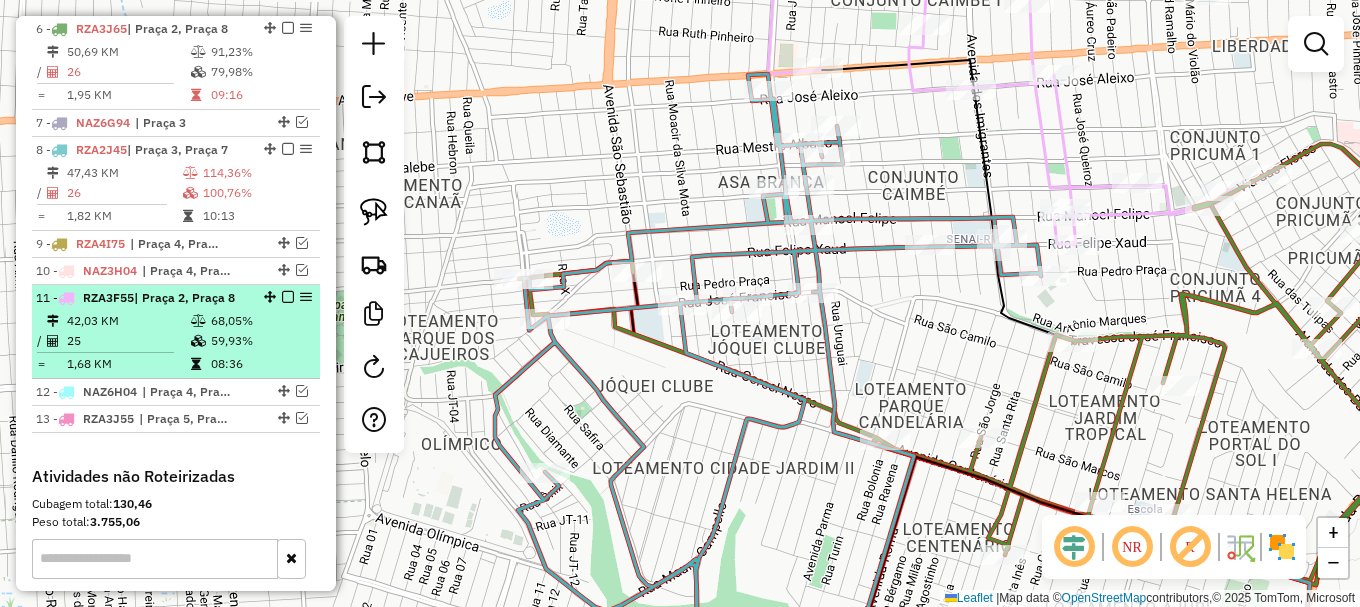 scroll, scrollTop: 827, scrollLeft: 0, axis: vertical 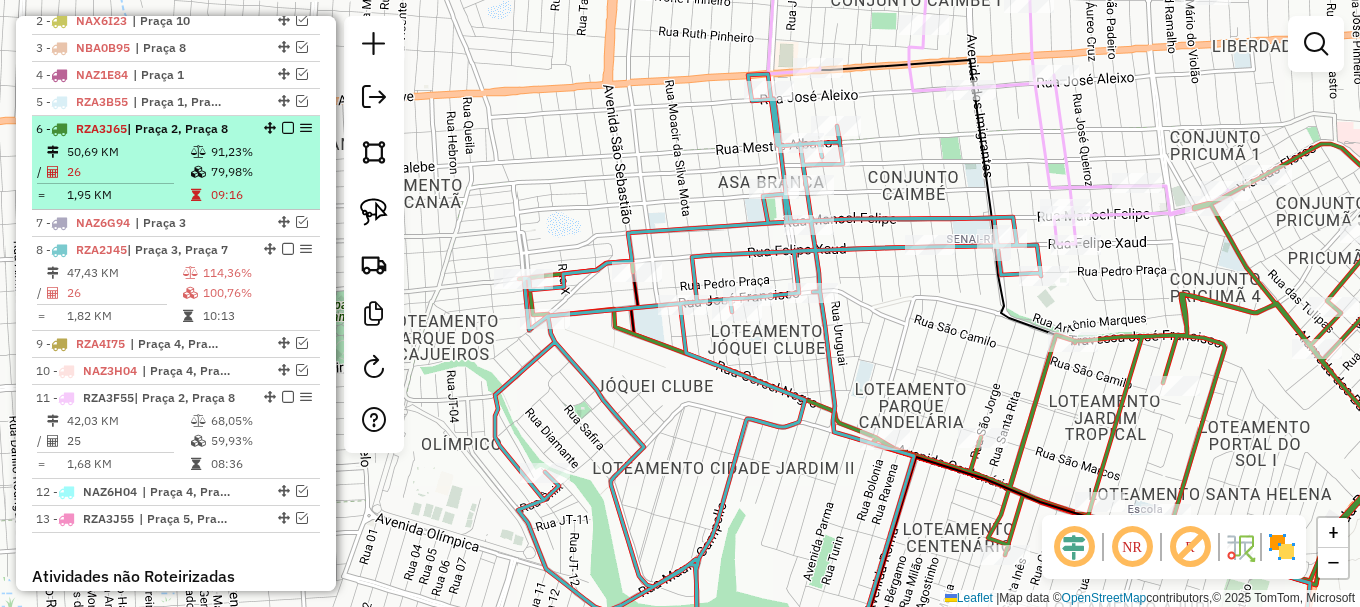 click at bounding box center (288, 128) 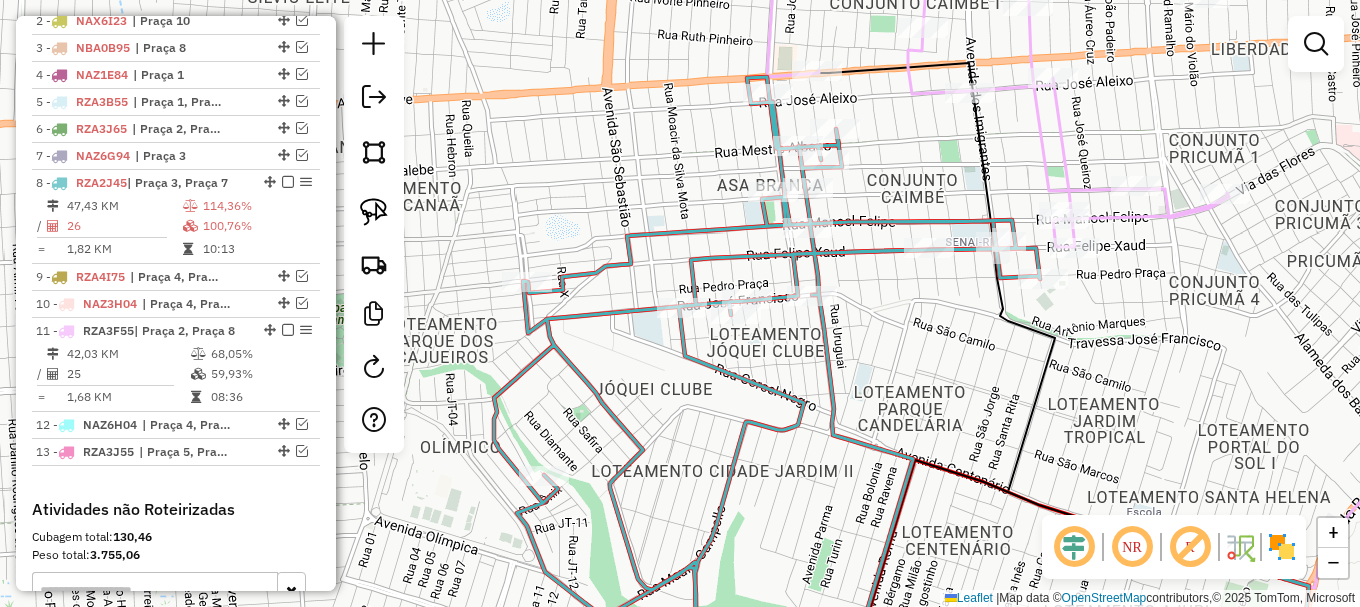 drag, startPoint x: 898, startPoint y: 135, endPoint x: 848, endPoint y: 144, distance: 50.803543 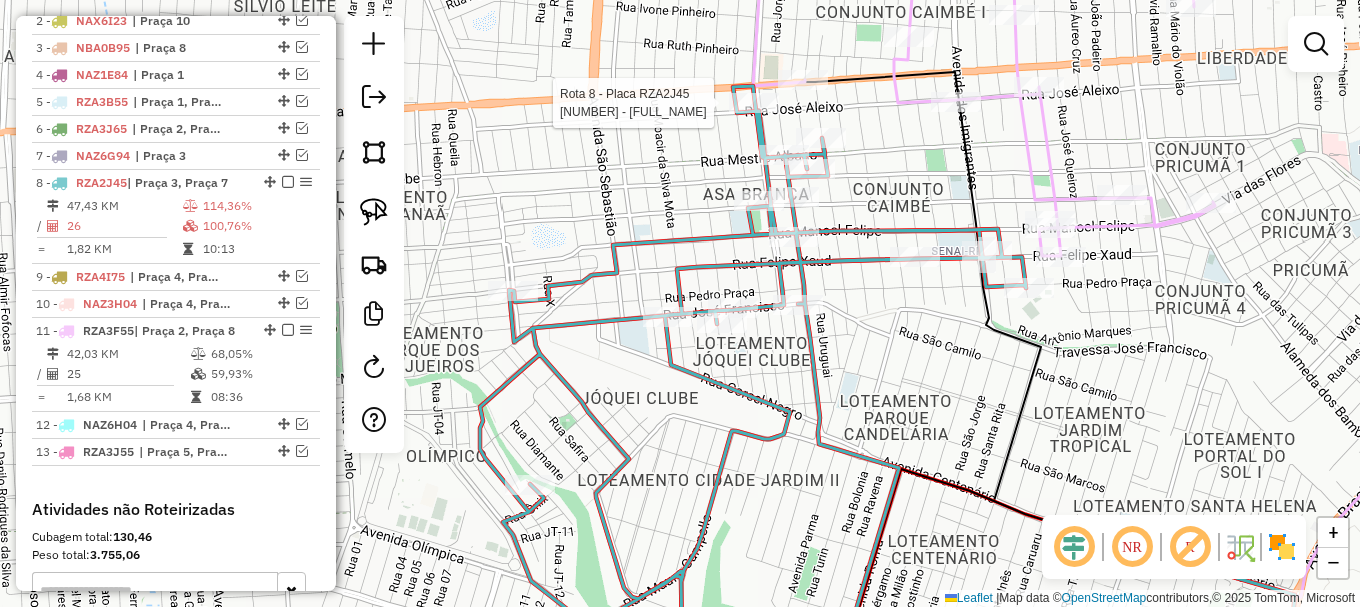 select on "**********" 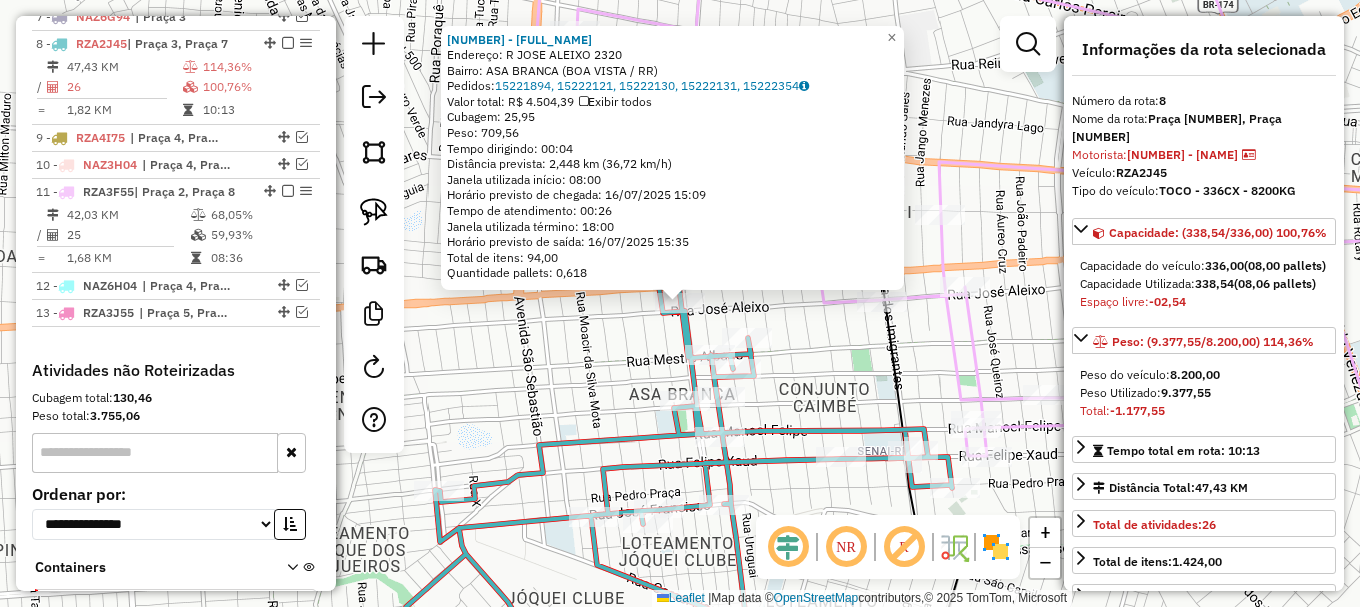 scroll, scrollTop: 981, scrollLeft: 0, axis: vertical 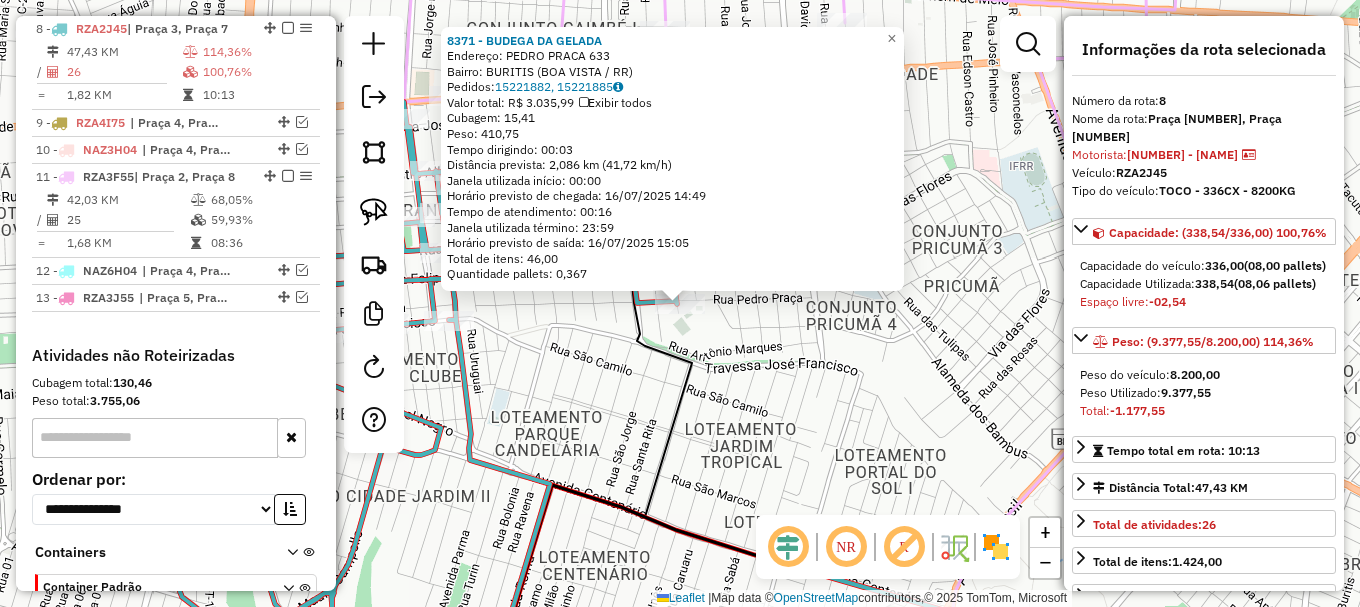 click on "8371 - BUDEGA DA GELADA  Endereço:  PEDRO PRACA 633   Bairro: BURITIS ([CITY] / [STATE])   Pedidos:  15221882, 15221885   Valor total: R$ 3.035,99   Exibir todos   Cubagem: 15,41  Peso: 410,75  Tempo dirigindo: 00:03   Distância prevista: 2,086 km (41,72 km/h)   Janela utilizada início: 00:00   Horário previsto de chegada: 16/07/2025 14:49   Tempo de atendimento: 00:16   Janela utilizada término: 23:59   Horário previsto de saída: 16/07/2025 15:05   Total de itens: 46,00   Quantidade pallets: 0,367  × Janela de atendimento Grade de atendimento Capacidade Transportadoras Veículos Cliente Pedidos  Rotas Selecione os dias de semana para filtrar as janelas de atendimento  Seg   Ter   Qua   Qui   Sex   Sáb   Dom  Informe o período da janela de atendimento: De: Até:  Filtrar exatamente a janela do cliente  Considerar janela de atendimento padrão  Selecione os dias de semana para filtrar as grades de atendimento  Seg   Ter   Qua   Qui   Sex   Sáb   Dom   Clientes fora do dia de atendimento selecionado +" 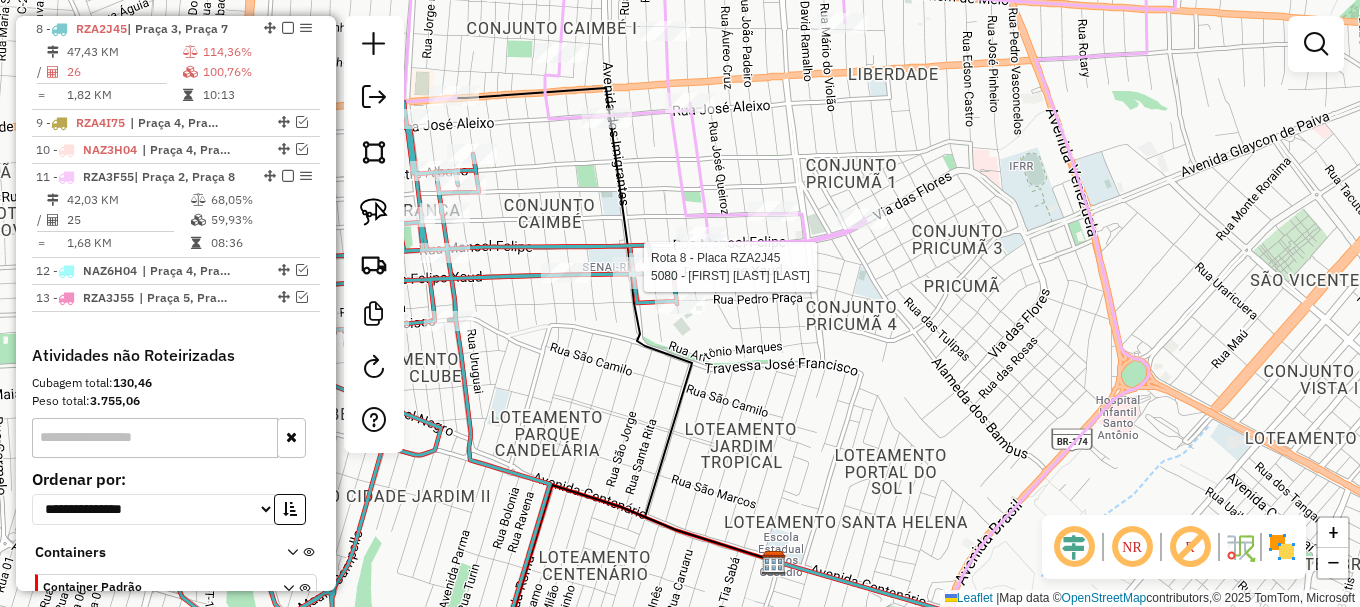 select on "**********" 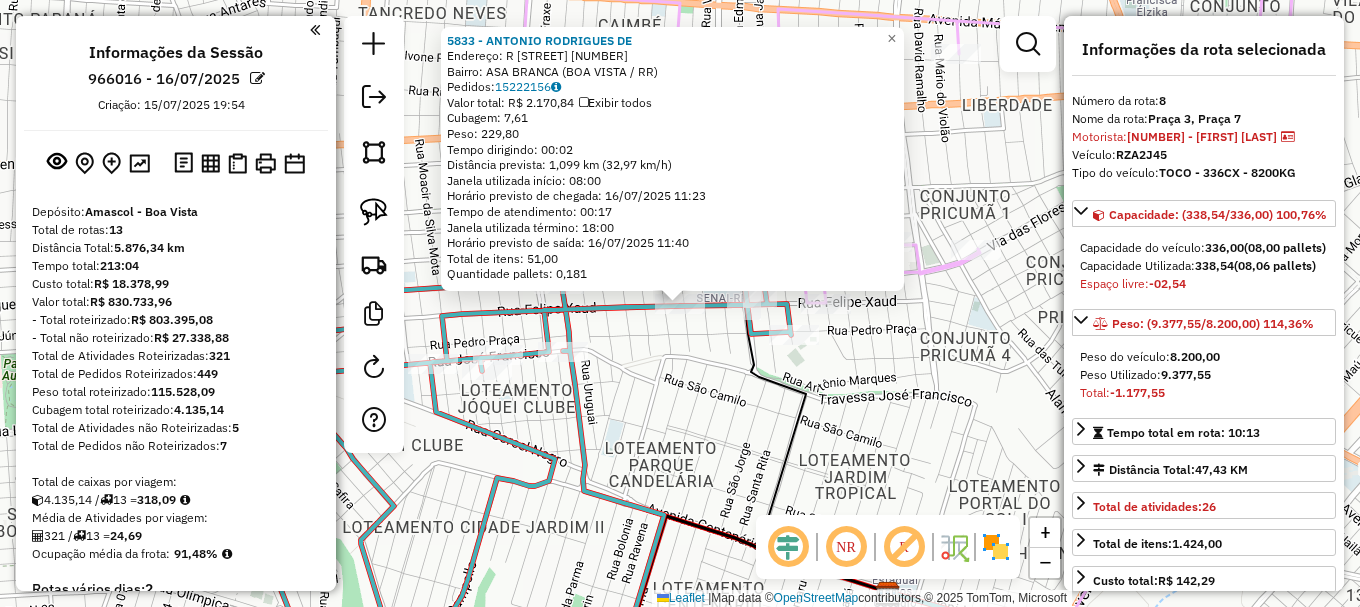 select on "**********" 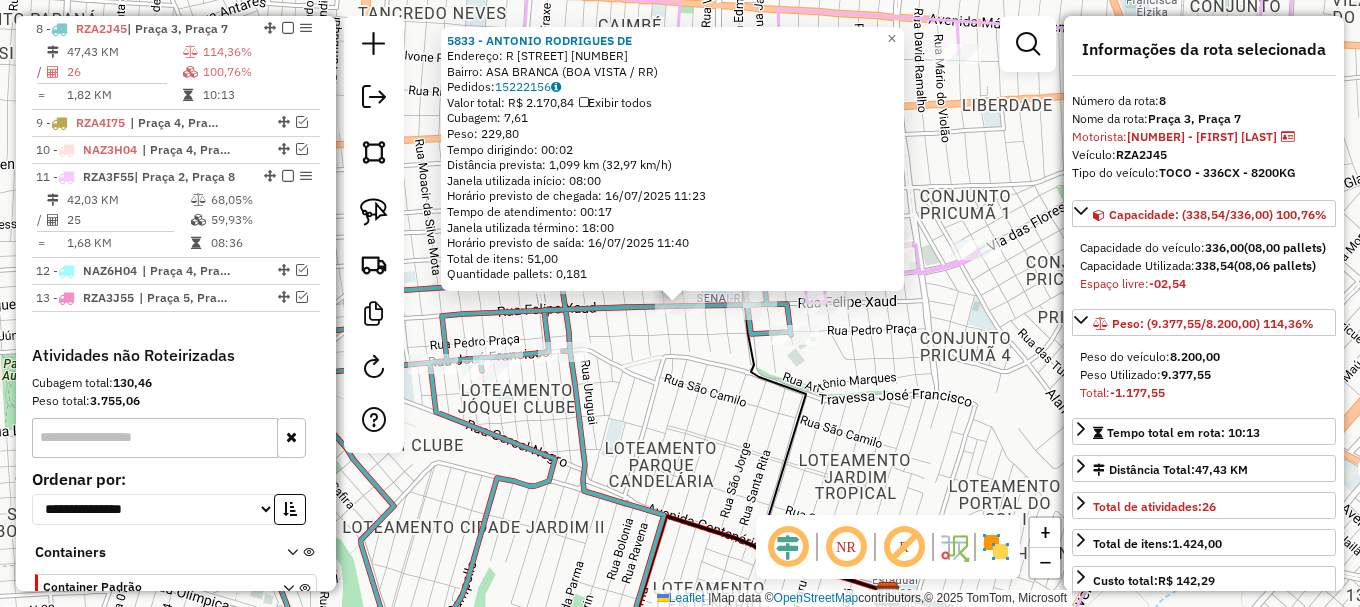 click at bounding box center (1028, 44) 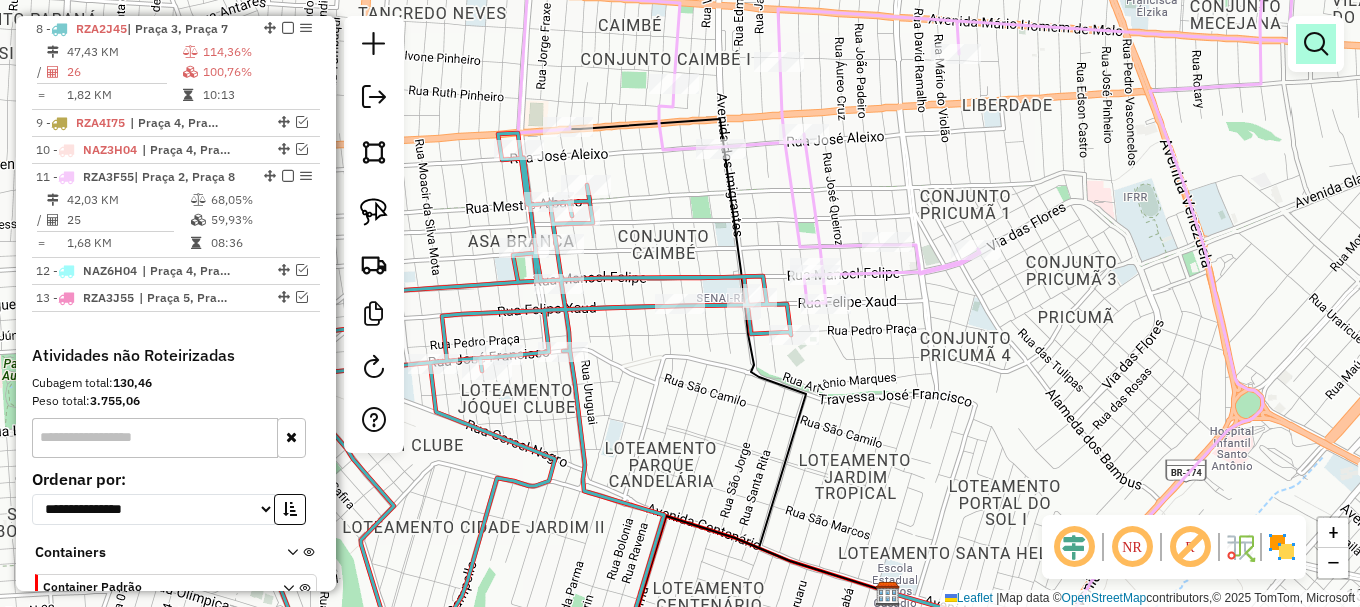 click at bounding box center (1316, 44) 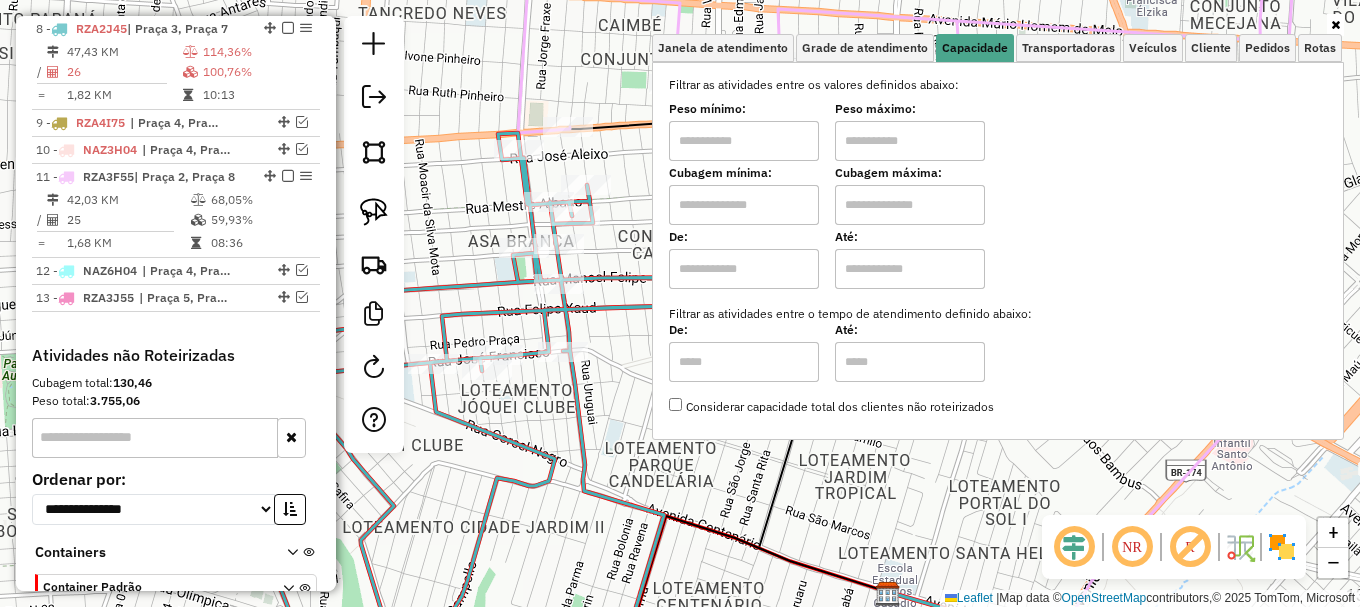 click at bounding box center [744, 205] 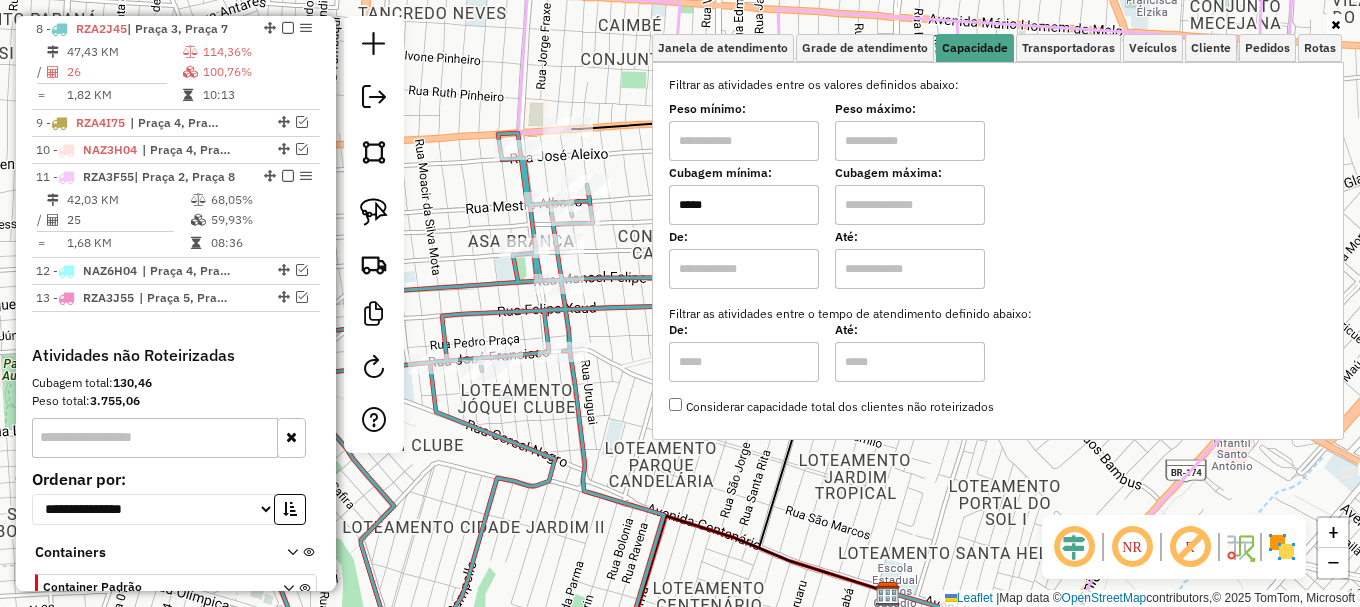 click at bounding box center [910, 205] 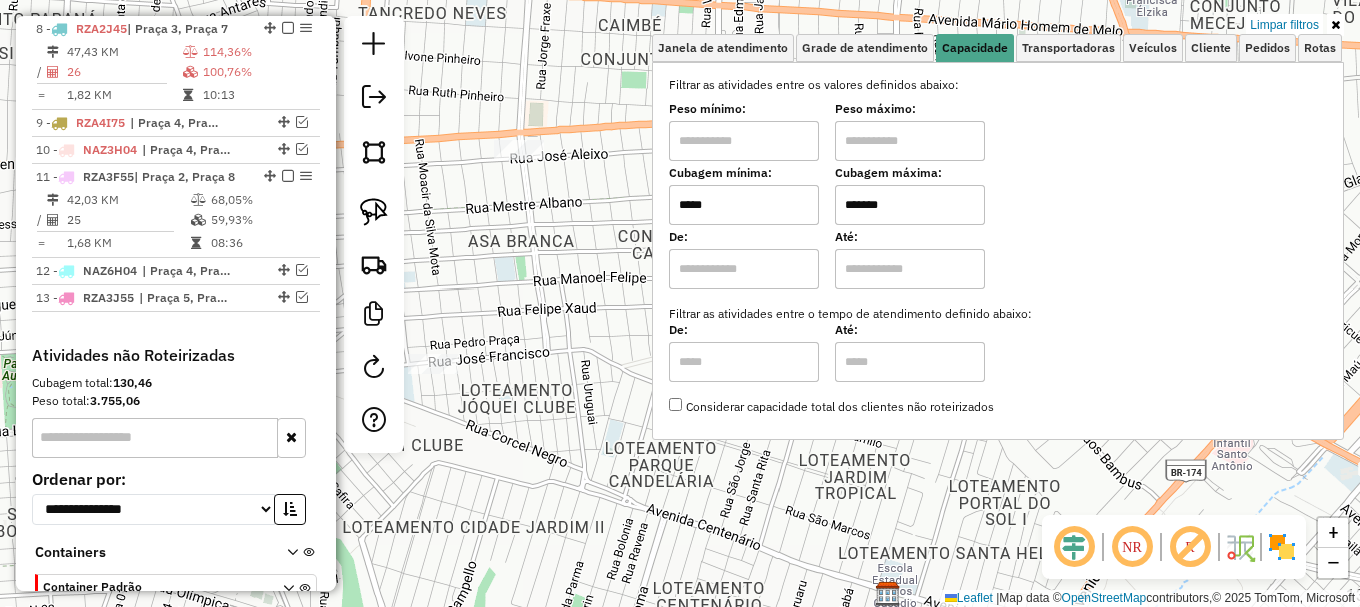 click on "Limpar filtros Janela de atendimento Grade de atendimento Capacidade Transportadoras Veículos Cliente Pedidos  Rotas Selecione os dias de semana para filtrar as janelas de atendimento  Seg   Ter   Qua   Qui   Sex   Sáb   Dom  Informe o período da janela de atendimento: De: Até:  Filtrar exatamente a janela do cliente  Considerar janela de atendimento padrão  Selecione os dias de semana para filtrar as grades de atendimento  Seg   Ter   Qua   Qui   Sex   Sáb   Dom   Considerar clientes sem dia de atendimento cadastrado  Clientes fora do dia de atendimento selecionado Filtrar as atividades entre os valores definidos abaixo:  Peso mínimo:   Peso máximo:   Cubagem mínima:  *****  Cubagem máxima:  *******  De:   Até:  Filtrar as atividades entre o tempo de atendimento definido abaixo:  De:   Até:   Considerar capacidade total dos clientes não roteirizados Transportadora: Selecione um ou mais itens Tipo de veículo: Selecione um ou mais itens Veículo: Selecione um ou mais itens Motorista: Nome: Setor:" 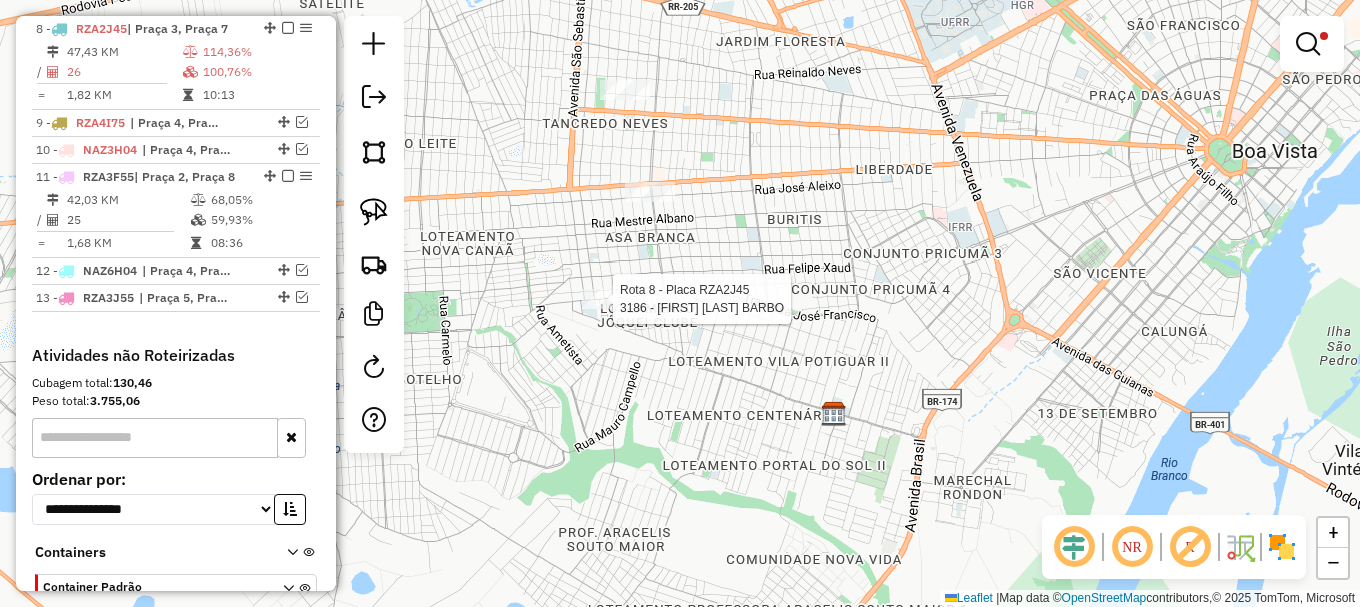 select on "**********" 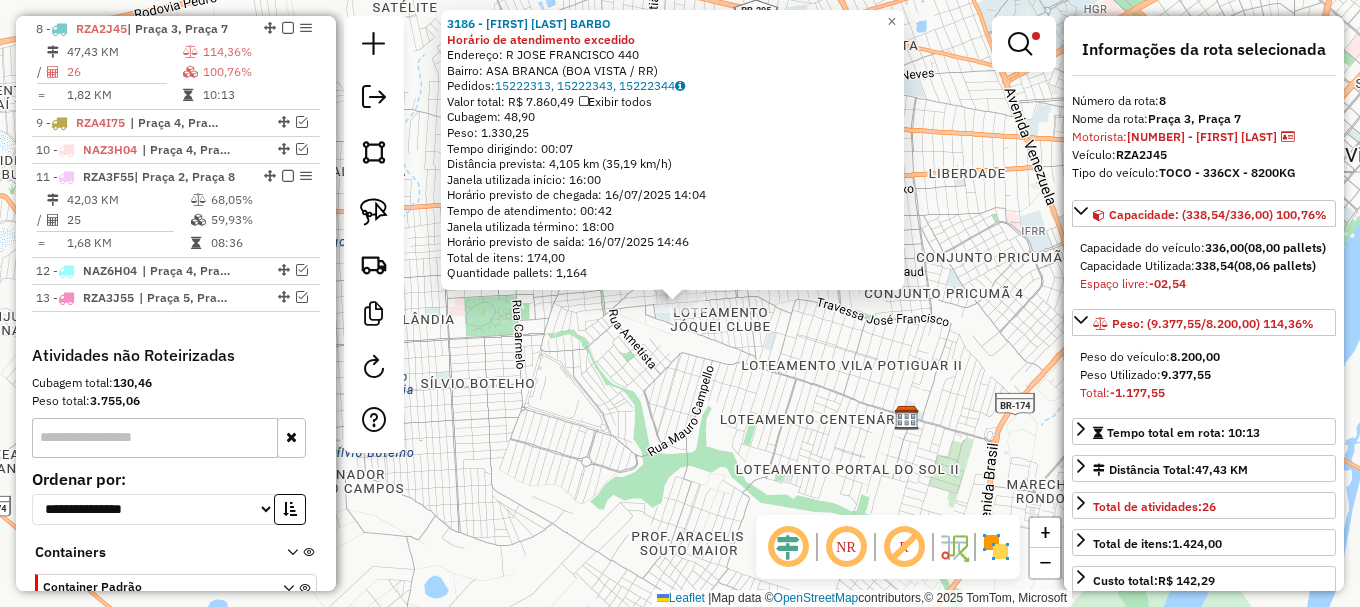 drag, startPoint x: 614, startPoint y: 307, endPoint x: 572, endPoint y: 294, distance: 43.965897 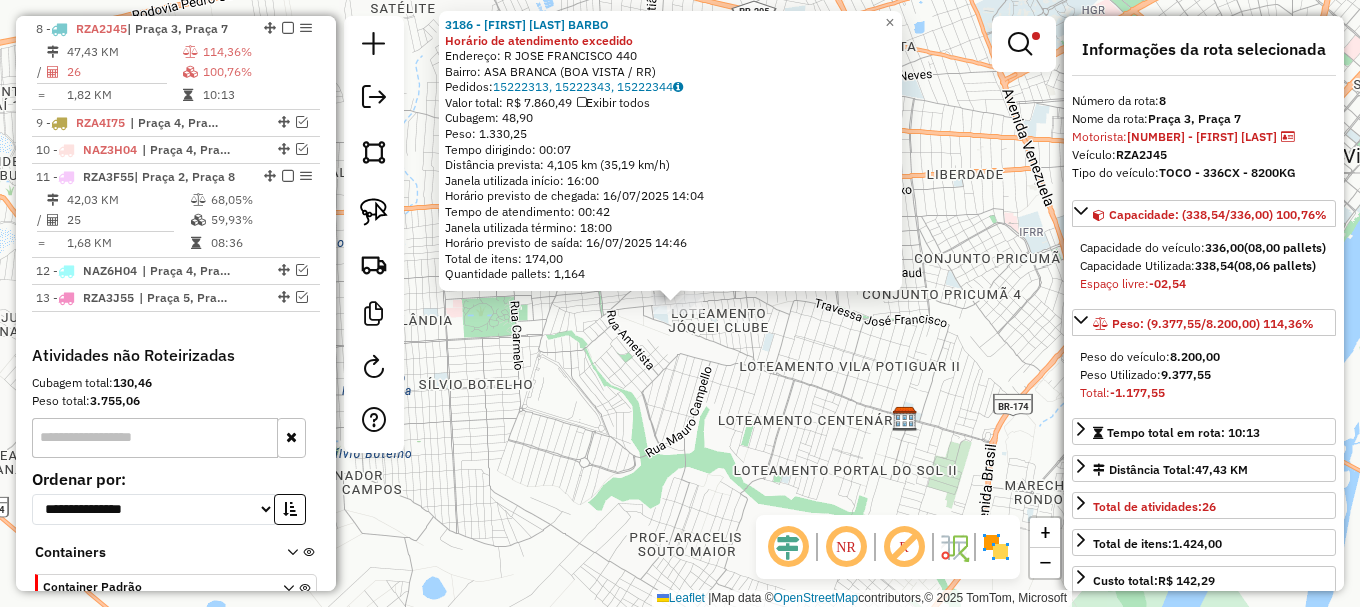 click on "3186 - MACIEL SANTANA BARBO Horário de atendimento excedido  Endereço: R   JOSE FRANCISCO                440   Bairro: ASA BRANCA (BOA VISTA / RR)   Pedidos:  15222313, 15222343, 15222344   Valor total: R$ 7.860,49   Exibir todos   Cubagem: 48,90  Peso: 1.330,25  Tempo dirigindo: 00:07   Distância prevista: 4,105 km (35,19 km/h)   Janela utilizada início: 16:00   Horário previsto de chegada: 16/07/2025 14:04   Tempo de atendimento: 00:42   Janela utilizada término: 18:00   Horário previsto de saída: 16/07/2025 14:46   Total de itens: 174,00   Quantidade pallets: 1,164  × Limpar filtros Janela de atendimento Grade de atendimento Capacidade Transportadoras Veículos Cliente Pedidos  Rotas Selecione os dias de semana para filtrar as janelas de atendimento  Seg   Ter   Qua   Qui   Sex   Sáb   Dom  Informe o período da janela de atendimento: De: Até:  Filtrar exatamente a janela do cliente  Considerar janela de atendimento padrão  Selecione os dias de semana para filtrar as grades de atendimento  Seg" 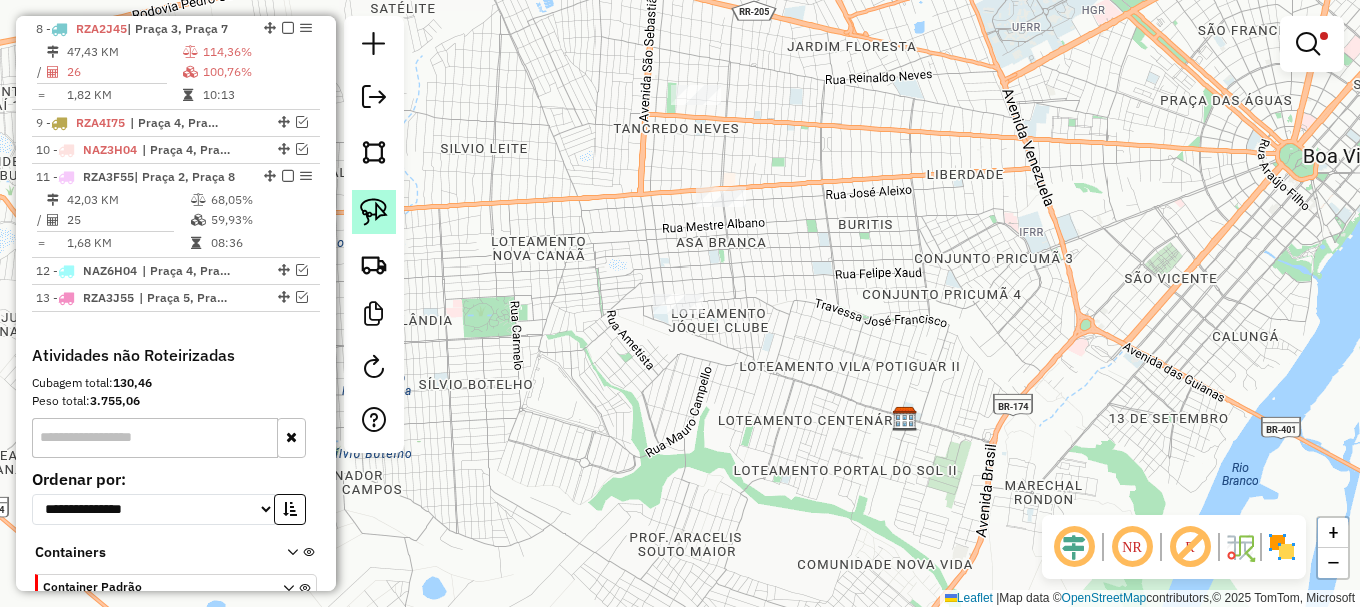 click 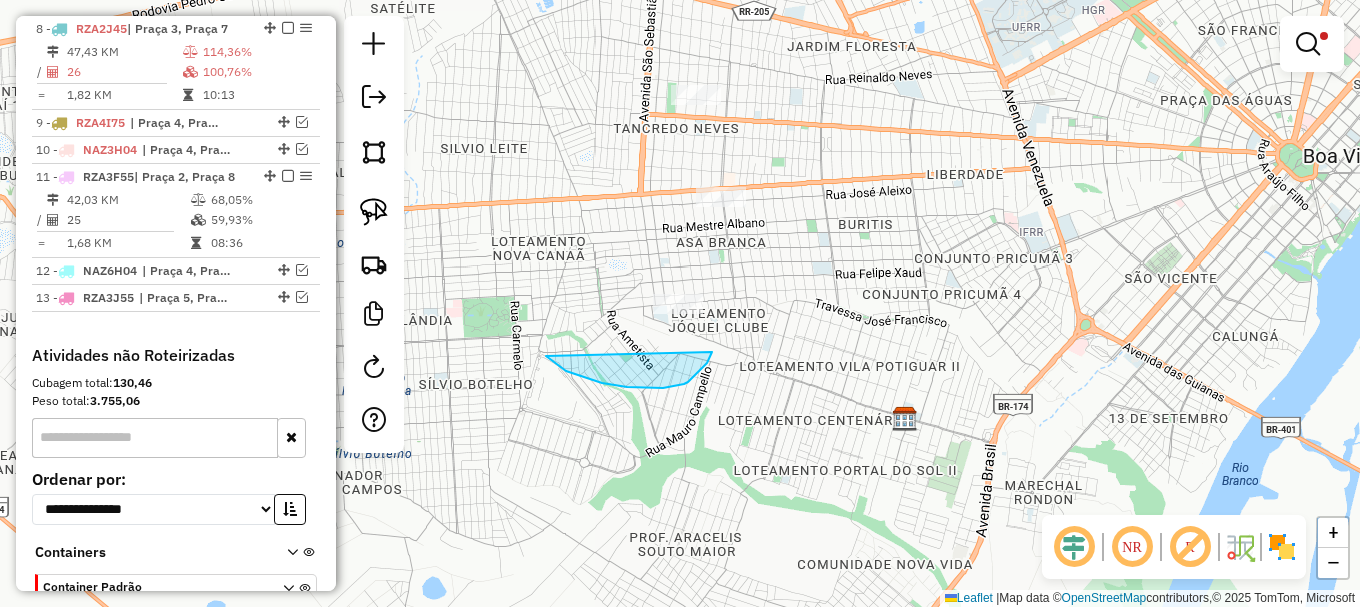 drag, startPoint x: 550, startPoint y: 360, endPoint x: 729, endPoint y: 342, distance: 179.90276 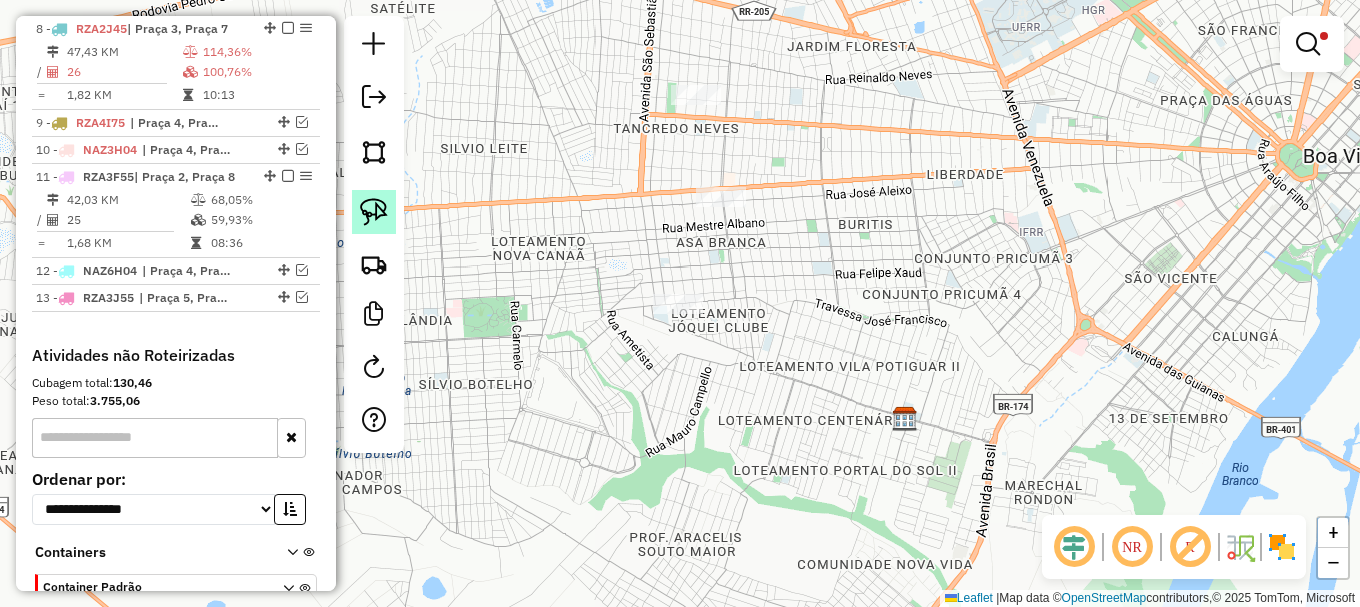click 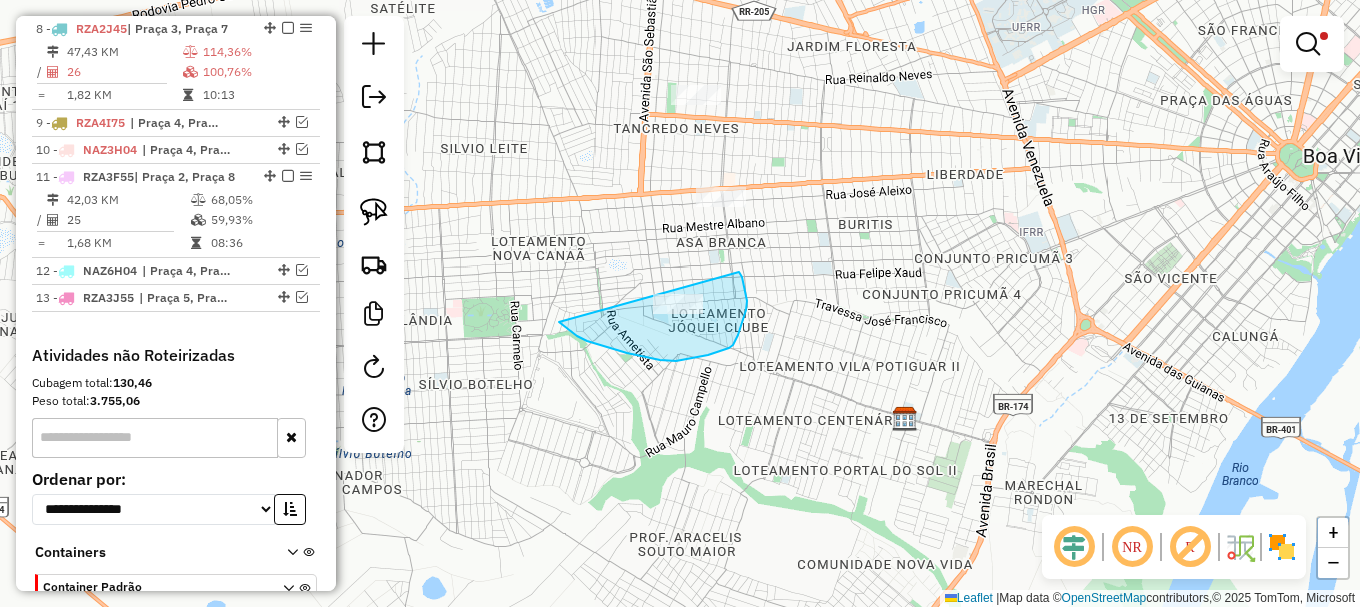 drag, startPoint x: 577, startPoint y: 336, endPoint x: 728, endPoint y: 258, distance: 169.95587 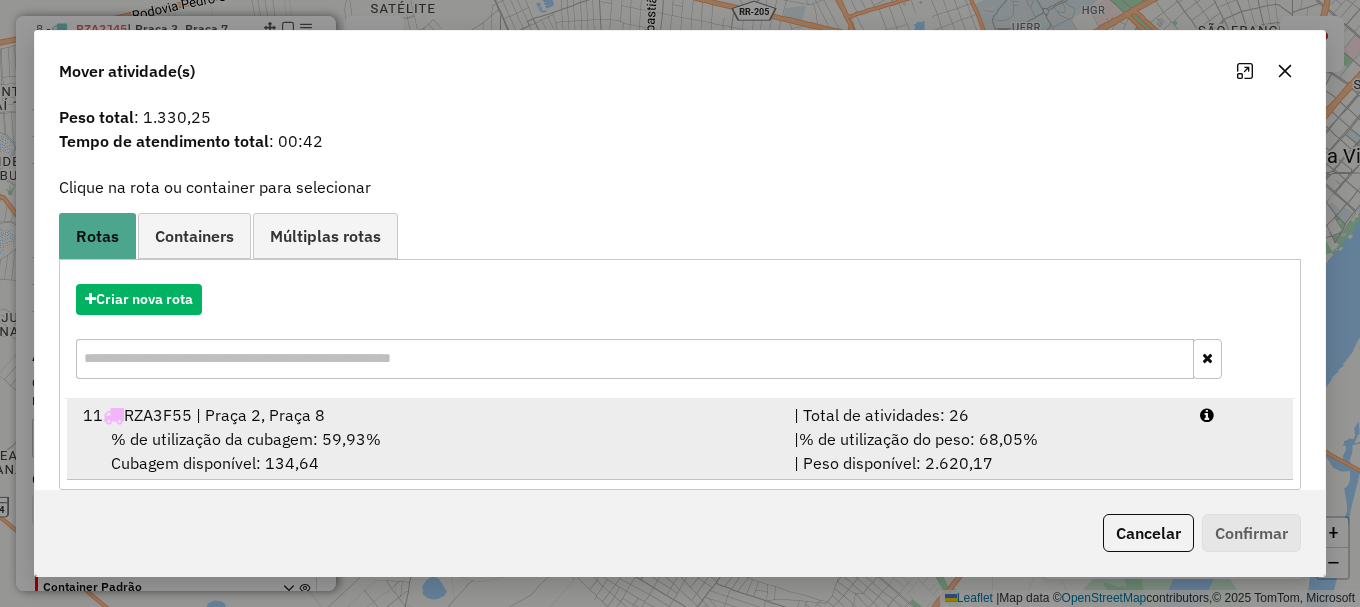 scroll, scrollTop: 78, scrollLeft: 0, axis: vertical 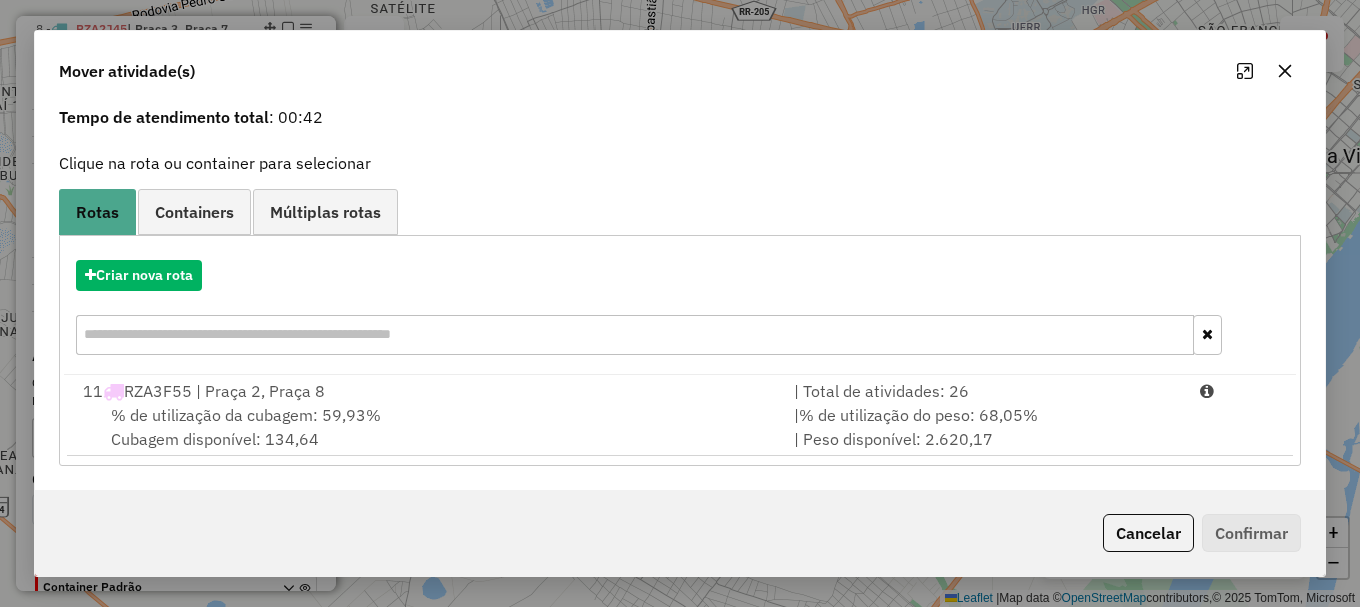 drag, startPoint x: 1194, startPoint y: 416, endPoint x: 1198, endPoint y: 459, distance: 43.185646 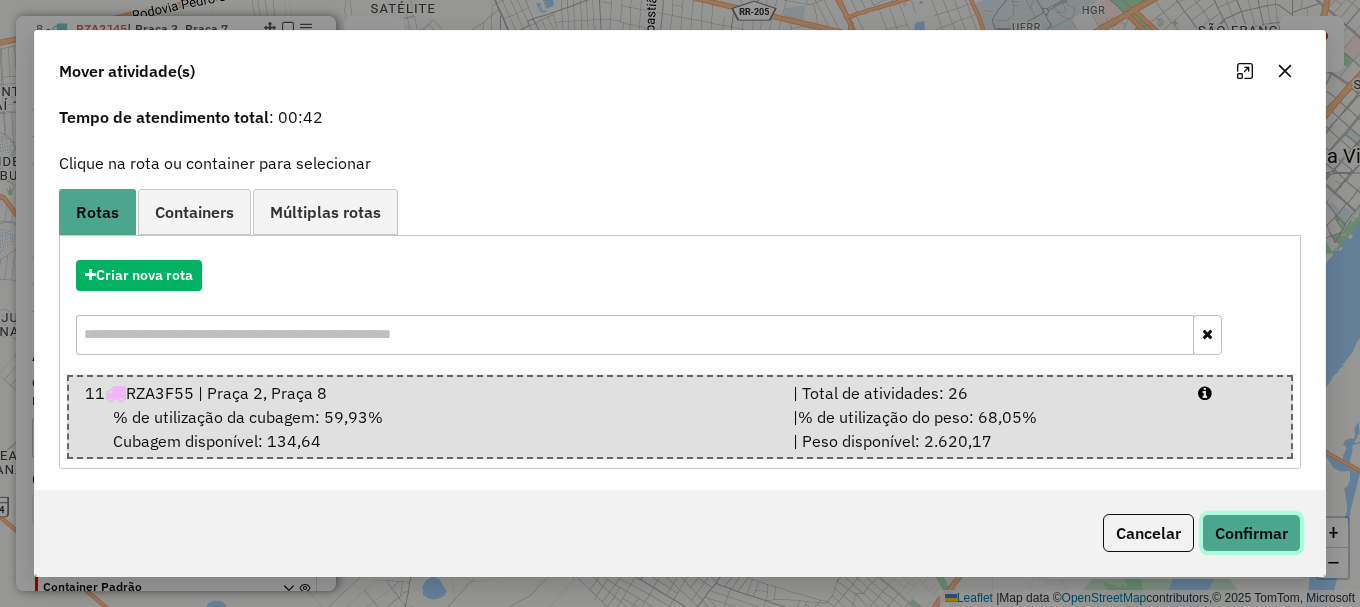 click on "Confirmar" 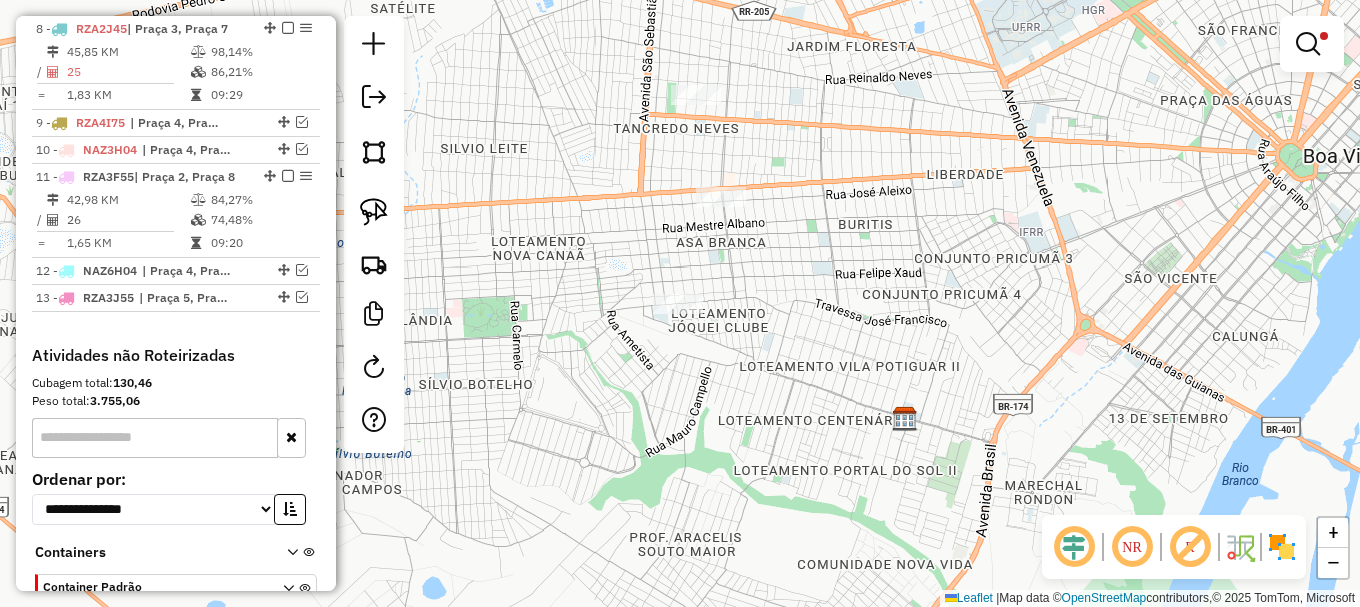 scroll, scrollTop: 0, scrollLeft: 0, axis: both 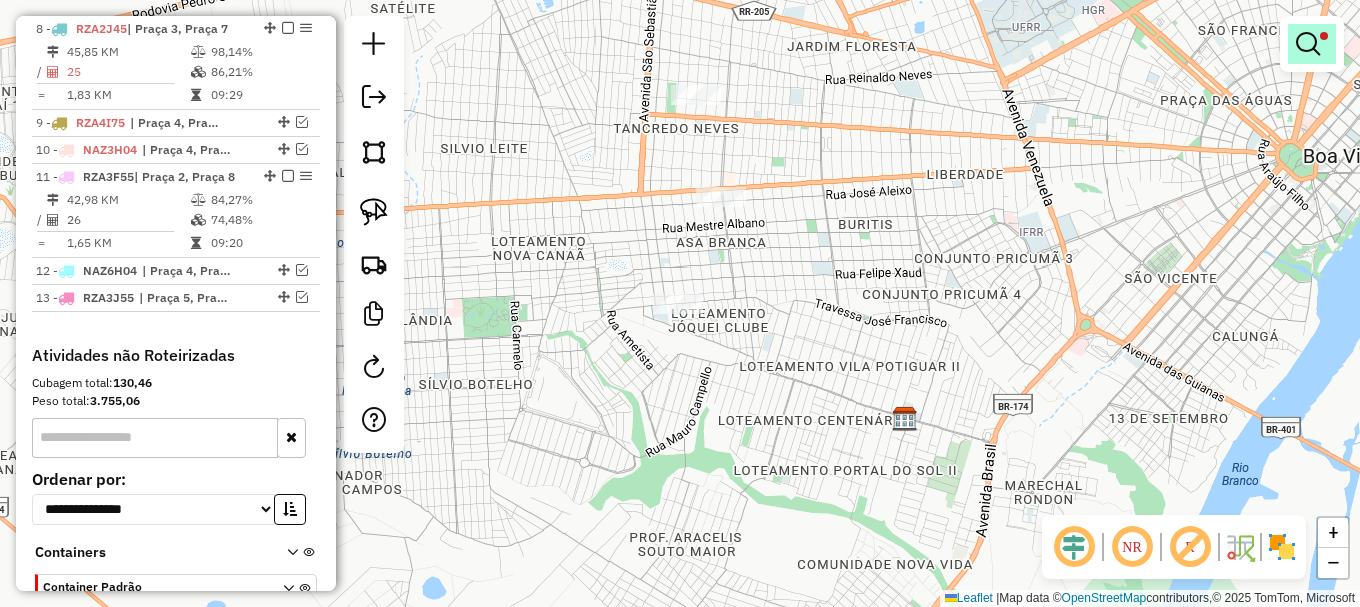 click at bounding box center [1308, 44] 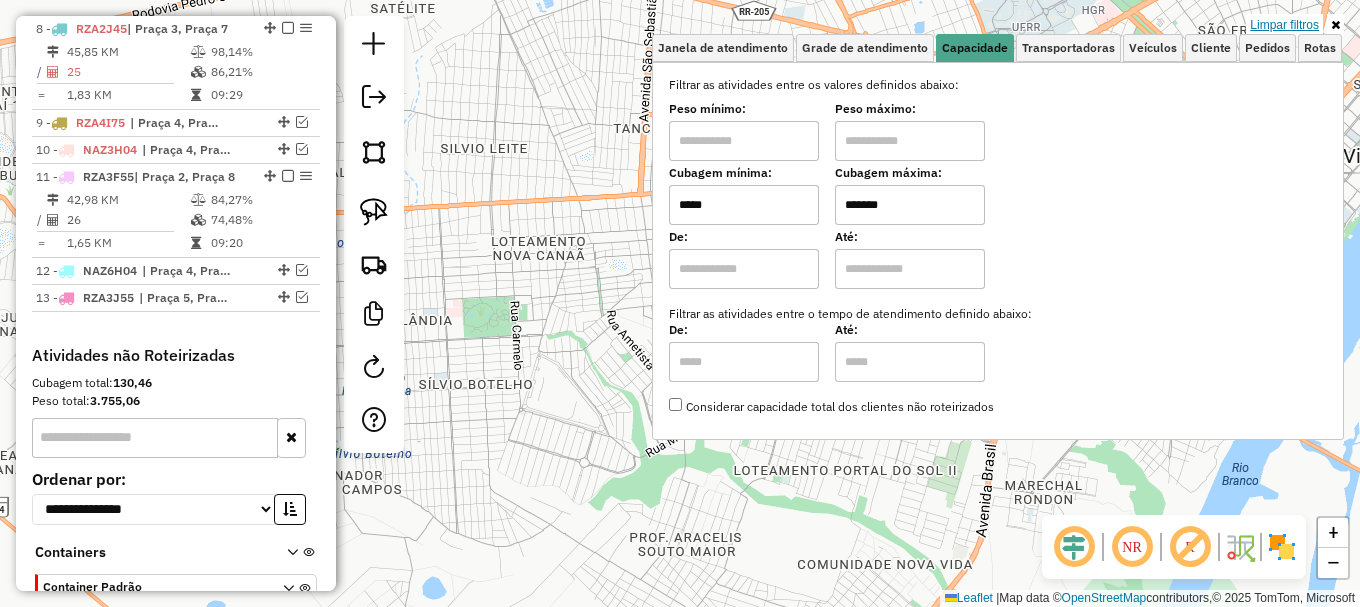click on "Limpar filtros" at bounding box center (1284, 25) 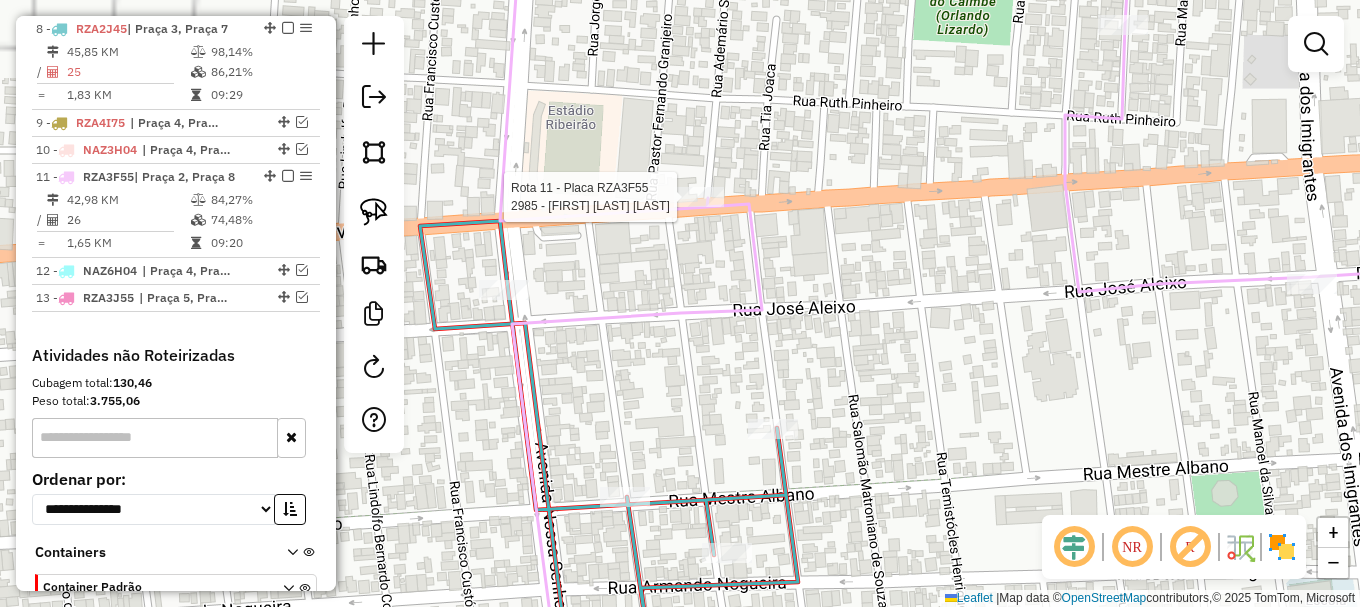 click on "Rota 11 - Placa RZA3F55  2985 - OMAR BARROS JUNIOR" 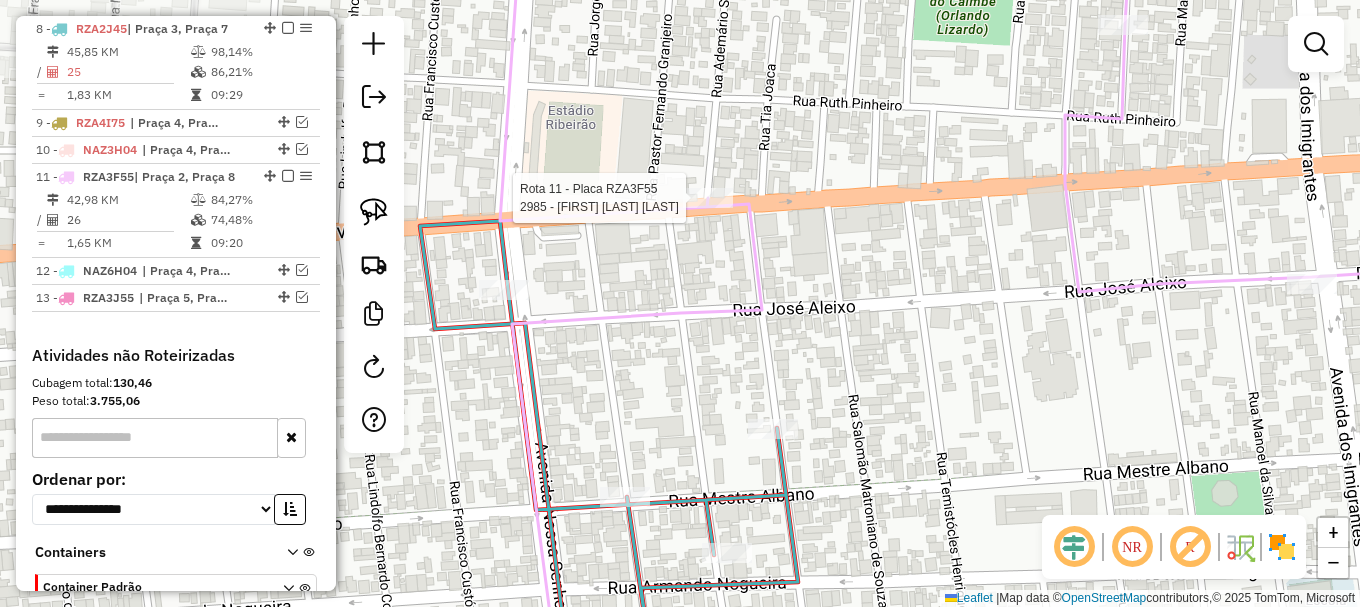 select on "**********" 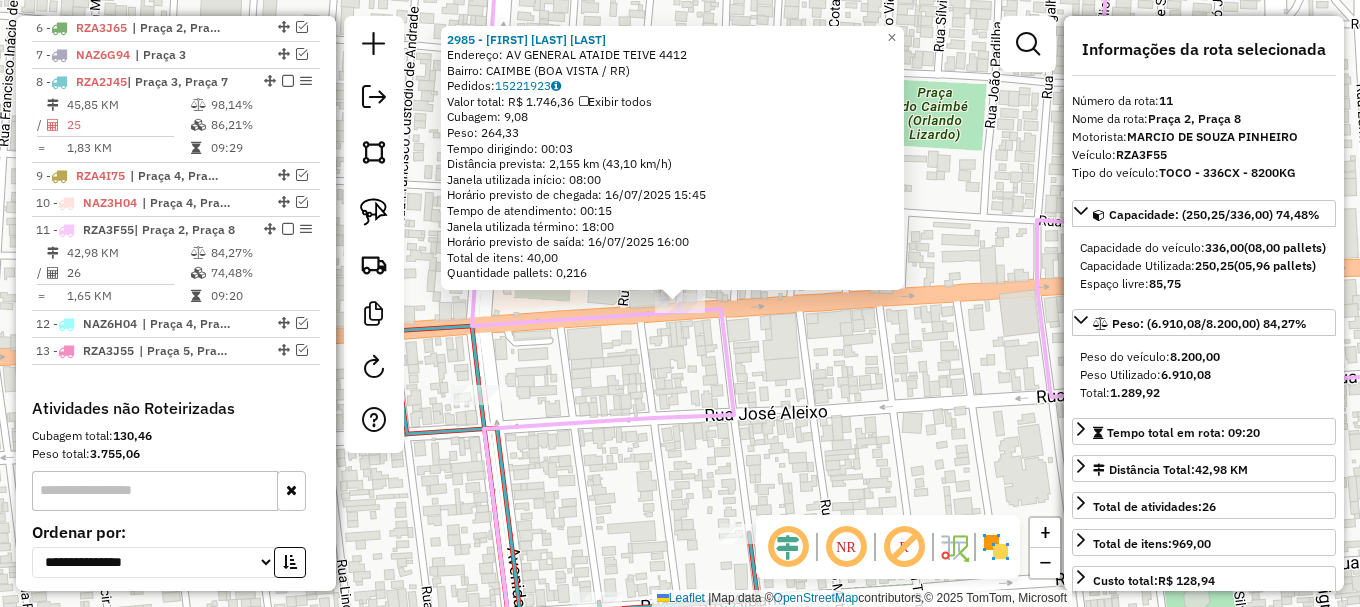 scroll, scrollTop: 896, scrollLeft: 0, axis: vertical 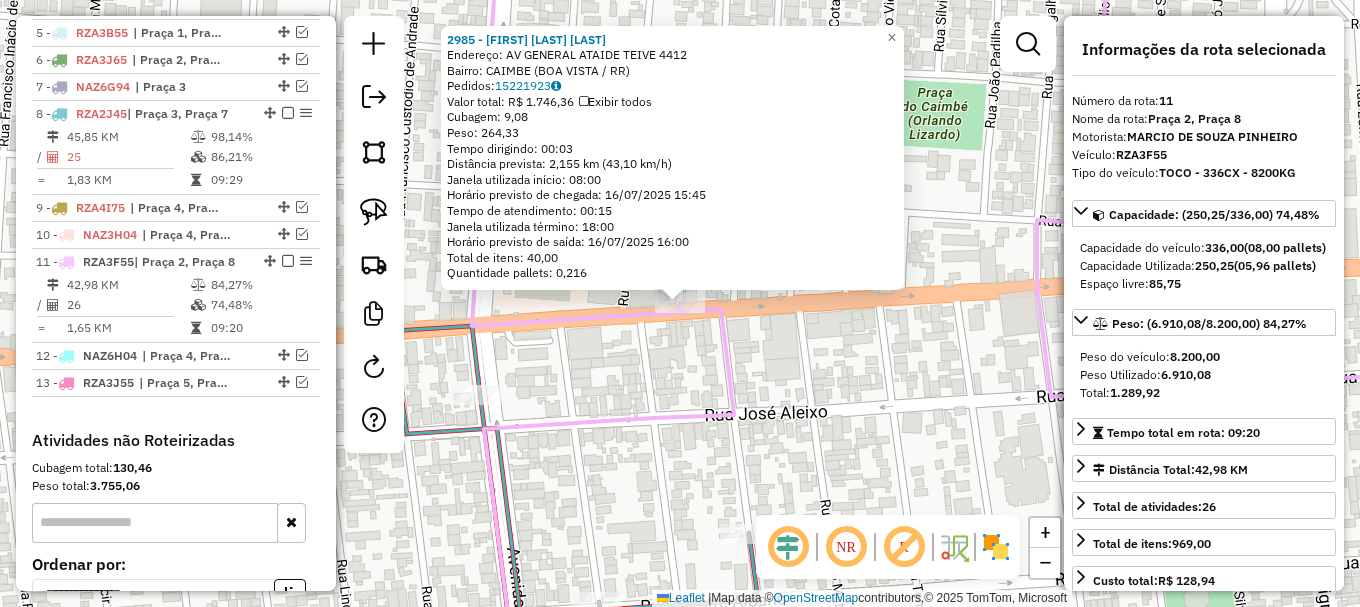 click 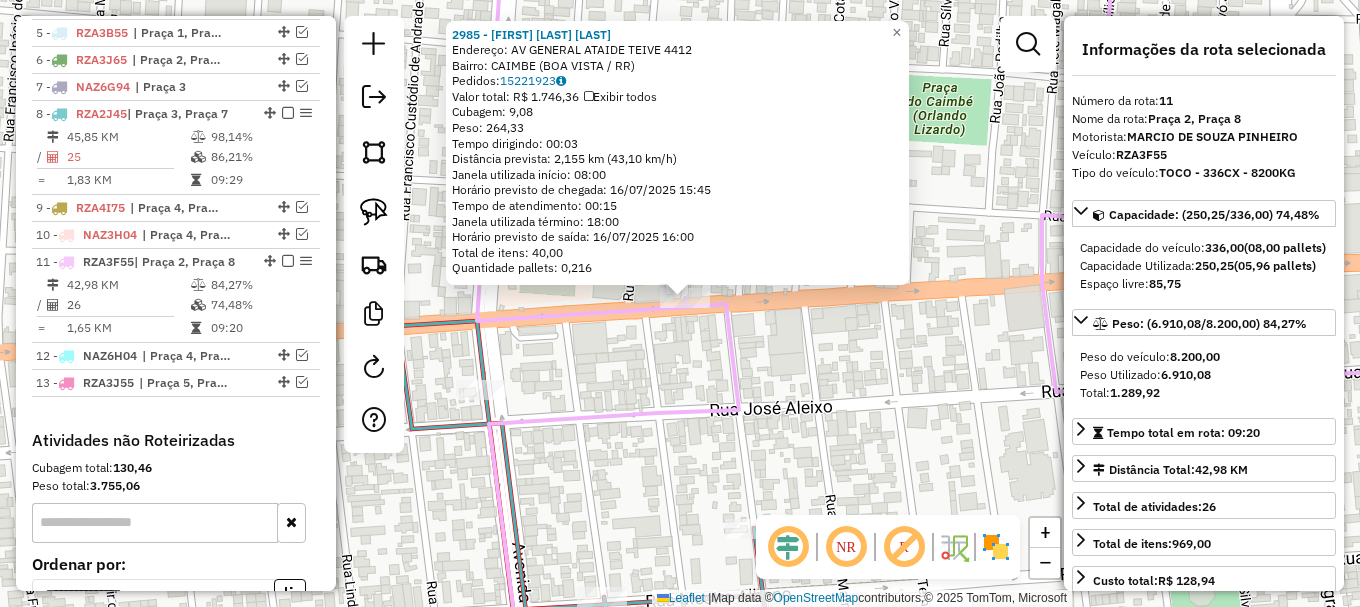 drag, startPoint x: 662, startPoint y: 411, endPoint x: 651, endPoint y: 261, distance: 150.40279 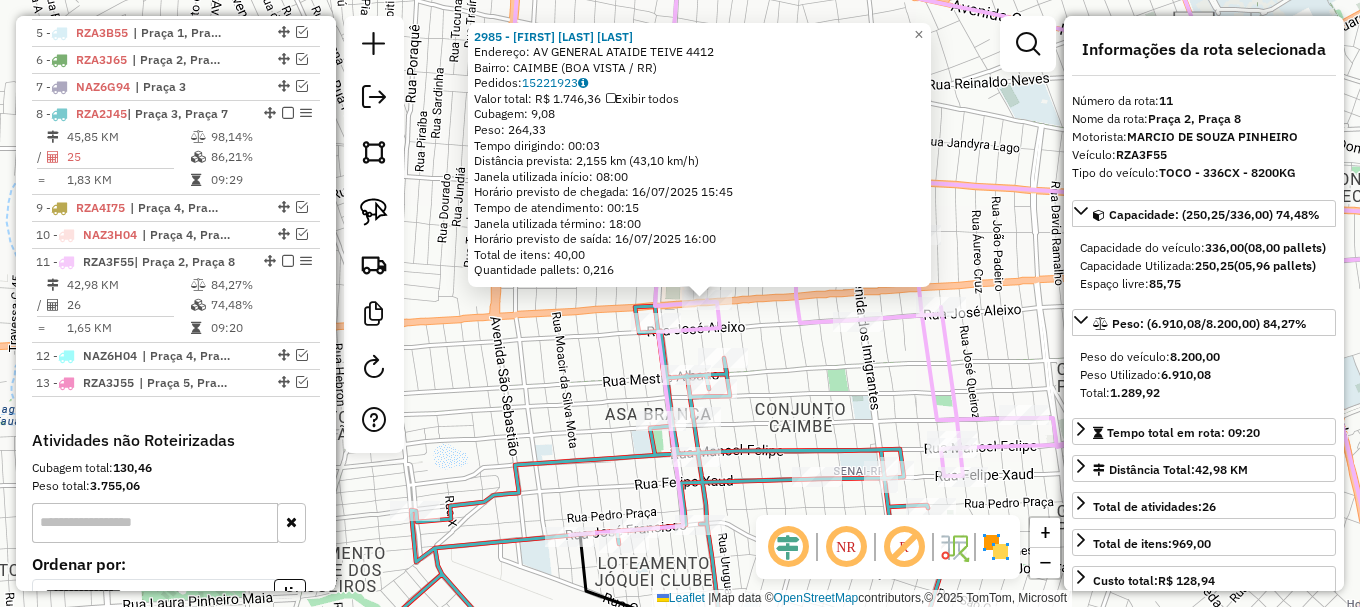 click on "2985 - OMAR BARROS JUNIOR  Endereço: AV  GENERAL ATAIDE TEIVE          4412   Bairro: CAIMBE (BOA VISTA / RR)   Pedidos:  15221923   Valor total: R$ 1.746,36   Exibir todos   Cubagem: 9,08  Peso: 264,33  Tempo dirigindo: 00:03   Distância prevista: 2,155 km (43,10 km/h)   Janela utilizada início: 08:00   Horário previsto de chegada: 16/07/2025 15:45   Tempo de atendimento: 00:15   Janela utilizada término: 18:00   Horário previsto de saída: 16/07/2025 16:00   Total de itens: 40,00   Quantidade pallets: 0,216  × Janela de atendimento Grade de atendimento Capacidade Transportadoras Veículos Cliente Pedidos  Rotas Selecione os dias de semana para filtrar as janelas de atendimento  Seg   Ter   Qua   Qui   Sex   Sáb   Dom  Informe o período da janela de atendimento: De: Até:  Filtrar exatamente a janela do cliente  Considerar janela de atendimento padrão  Selecione os dias de semana para filtrar as grades de atendimento  Seg   Ter   Qua   Qui   Sex   Sáb   Dom   Peso mínimo:   Peso máximo:   De:  +" 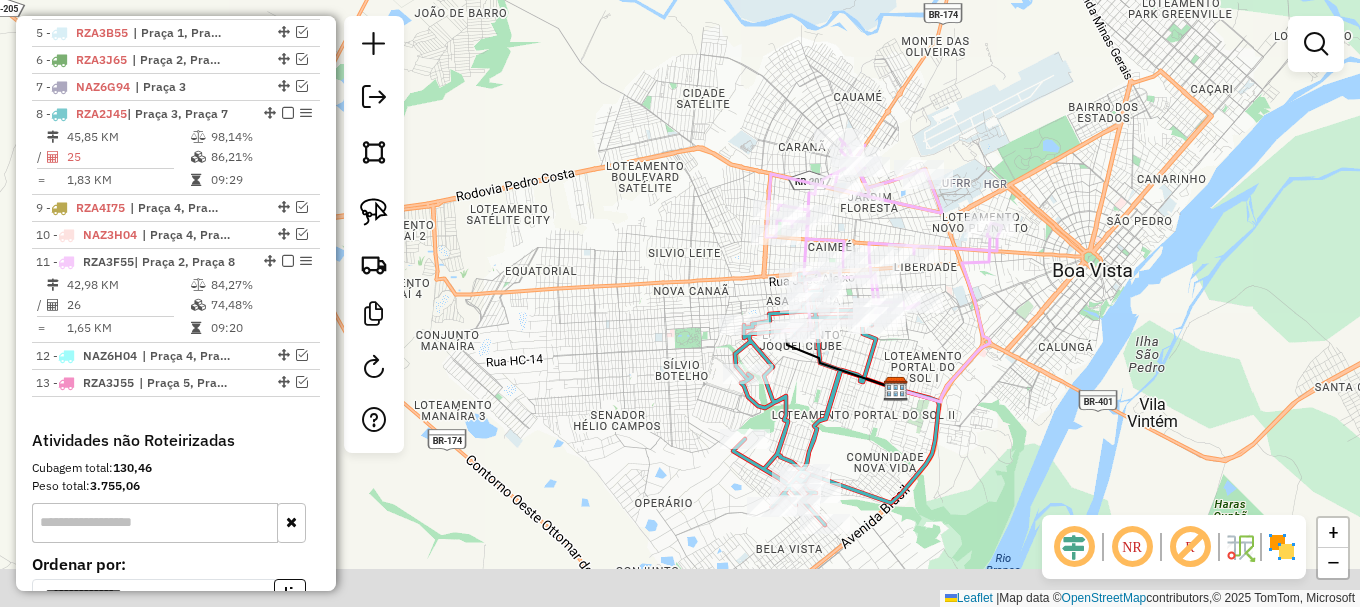 drag, startPoint x: 856, startPoint y: 556, endPoint x: 887, endPoint y: 344, distance: 214.25452 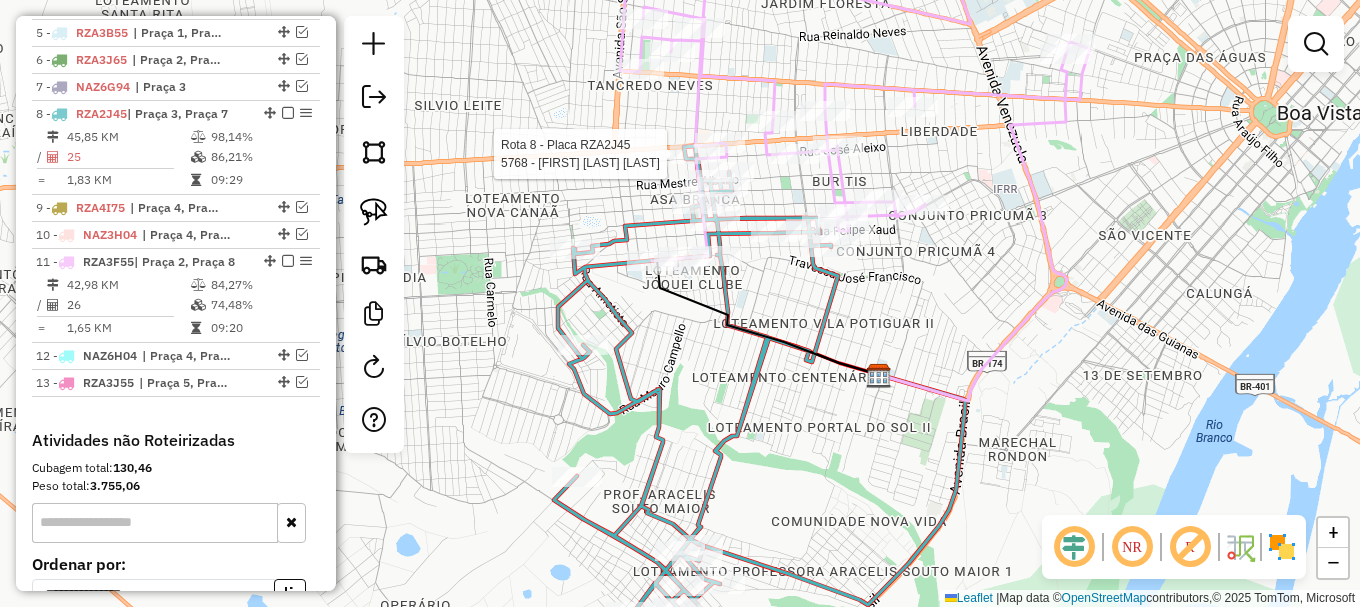 select on "**********" 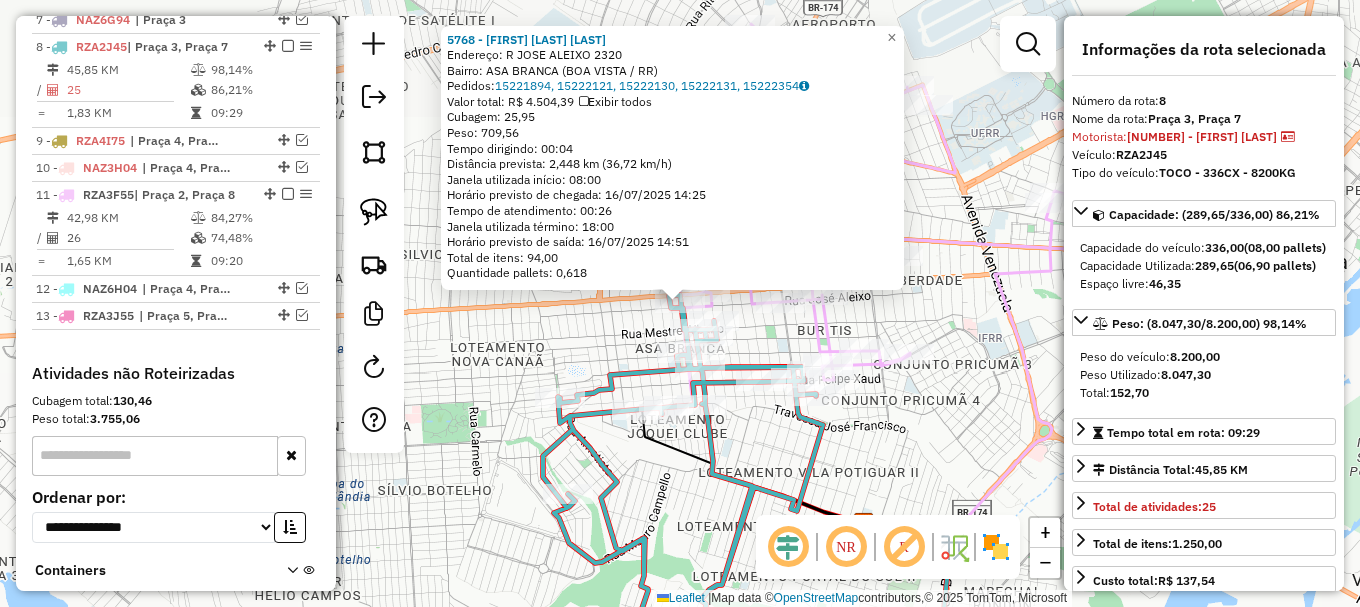 scroll, scrollTop: 981, scrollLeft: 0, axis: vertical 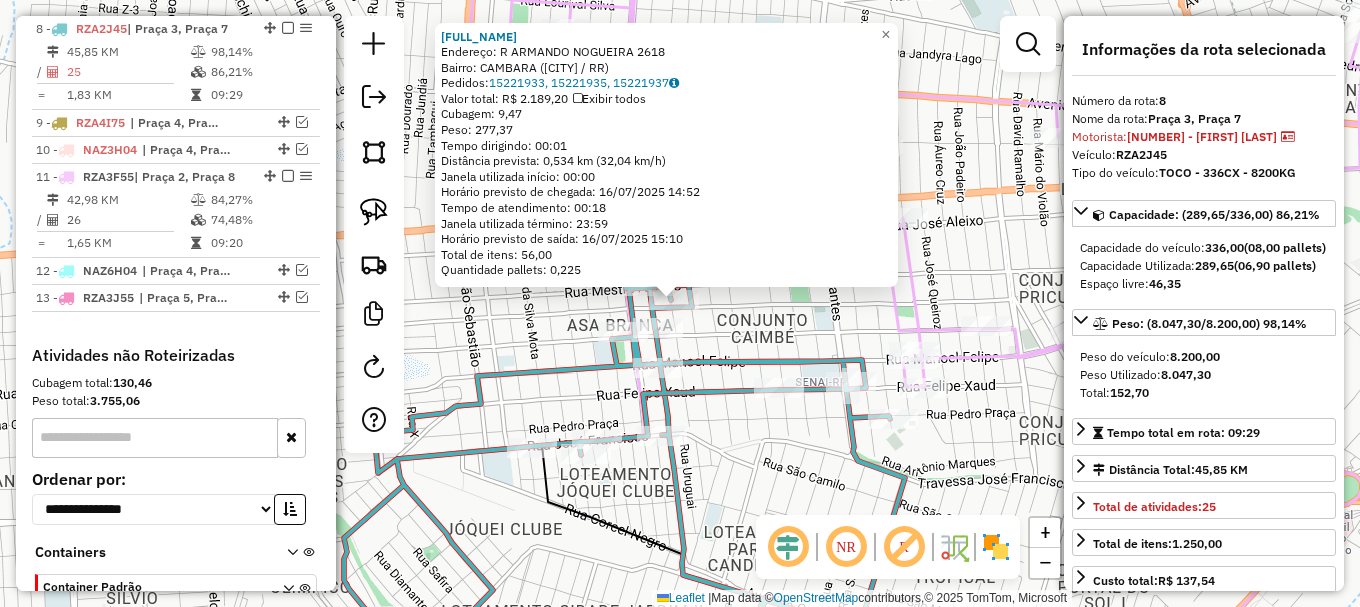 click on "6227 - CIBELE DA SILVA FREI  Endereço: R   ARMANDO NOGUEIRA              2618   Bairro: CAMBARA (BOA VISTA / RR)   Pedidos:  15221933, 15221935, 15221937   Valor total: R$ 2.189,20   Exibir todos   Cubagem: 9,47  Peso: 277,37  Tempo dirigindo: 00:01   Distância prevista: 0,534 km (32,04 km/h)   Janela utilizada início: 00:00   Horário previsto de chegada: 16/07/2025 14:52   Tempo de atendimento: 00:18   Janela utilizada término: 23:59   Horário previsto de saída: 16/07/2025 15:10   Total de itens: 56,00   Quantidade pallets: 0,225  × Janela de atendimento Grade de atendimento Capacidade Transportadoras Veículos Cliente Pedidos  Rotas Selecione os dias de semana para filtrar as janelas de atendimento  Seg   Ter   Qua   Qui   Sex   Sáb   Dom  Informe o período da janela de atendimento: De: Até:  Filtrar exatamente a janela do cliente  Considerar janela de atendimento padrão  Selecione os dias de semana para filtrar as grades de atendimento  Seg   Ter   Qua   Qui   Sex   Sáb   Dom   Peso mínimo:" 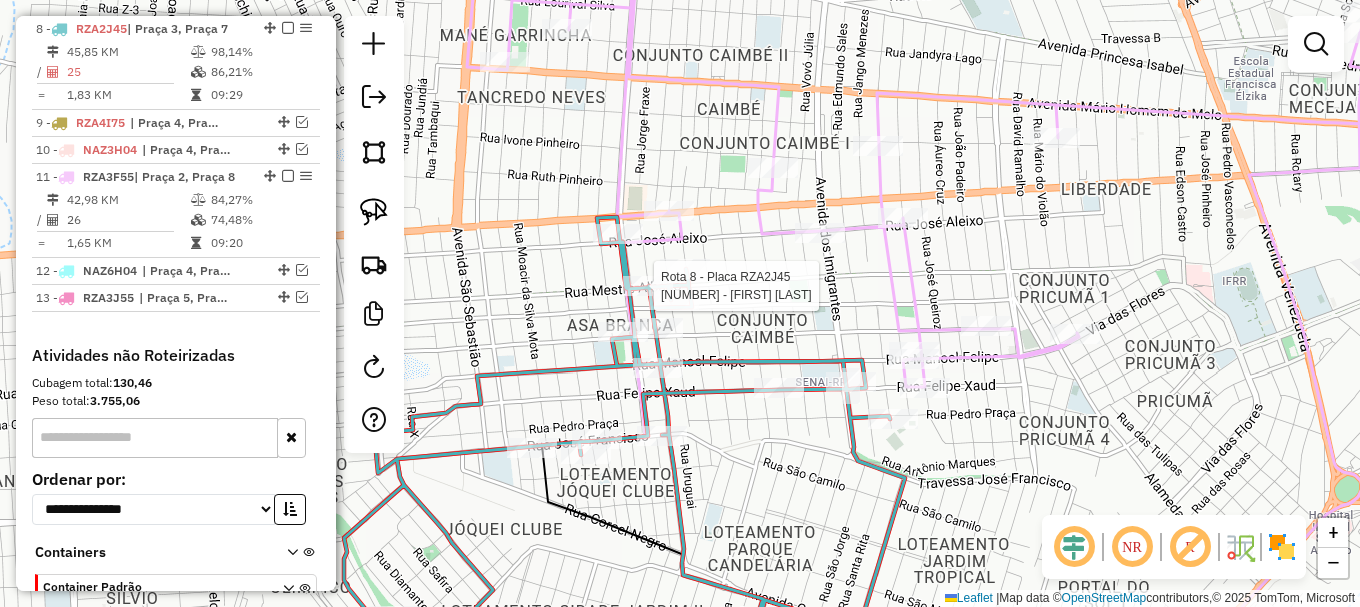 select on "**********" 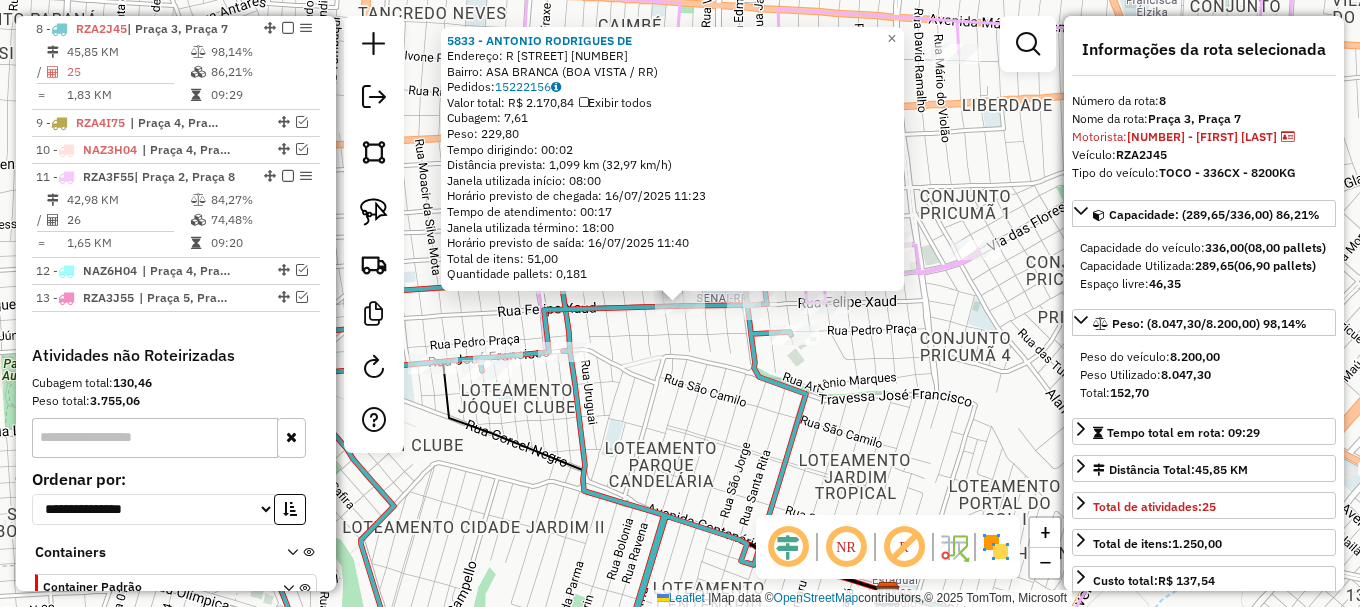 click on "5833 - ANTONIO RODRIGUES DE  Endereço: R   MANOEL VICENTE DE SOUZA       275   Bairro: ASA BRANCA (BOA VISTA / RR)   Pedidos:  15222156   Valor total: R$ 2.170,84   Exibir todos   Cubagem: 7,61  Peso: 229,80  Tempo dirigindo: 00:02   Distância prevista: 1,099 km (32,97 km/h)   Janela utilizada início: 08:00   Horário previsto de chegada: 16/07/2025 11:23   Tempo de atendimento: 00:17   Janela utilizada término: 18:00   Horário previsto de saída: 16/07/2025 11:40   Total de itens: 51,00   Quantidade pallets: 0,181  × Janela de atendimento Grade de atendimento Capacidade Transportadoras Veículos Cliente Pedidos  Rotas Selecione os dias de semana para filtrar as janelas de atendimento  Seg   Ter   Qua   Qui   Sex   Sáb   Dom  Informe o período da janela de atendimento: De: Até:  Filtrar exatamente a janela do cliente  Considerar janela de atendimento padrão  Selecione os dias de semana para filtrar as grades de atendimento  Seg   Ter   Qua   Qui   Sex   Sáb   Dom   Peso mínimo:   Peso máximo:  +" 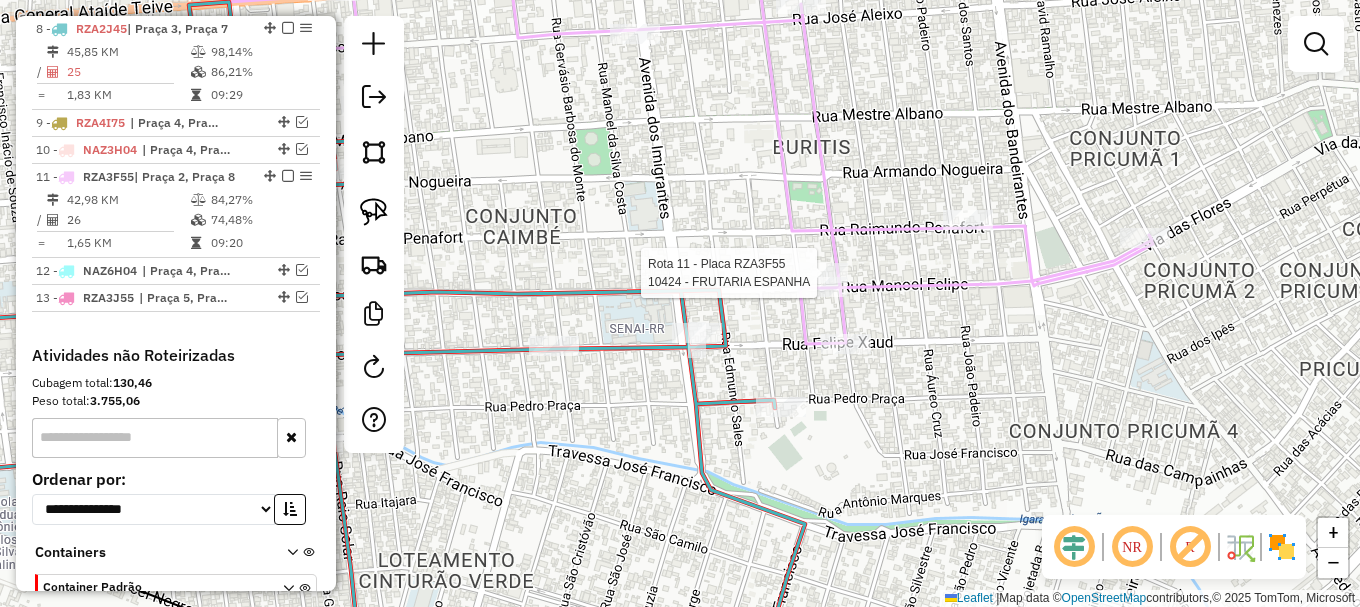 select on "**********" 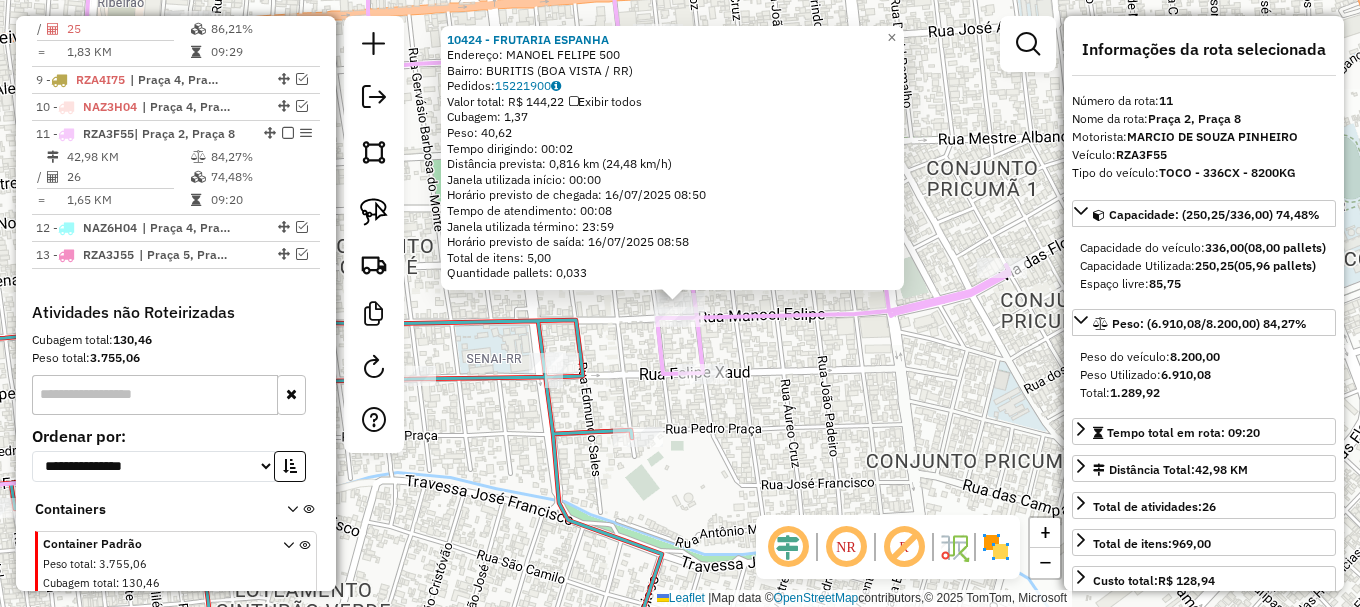 scroll, scrollTop: 1096, scrollLeft: 0, axis: vertical 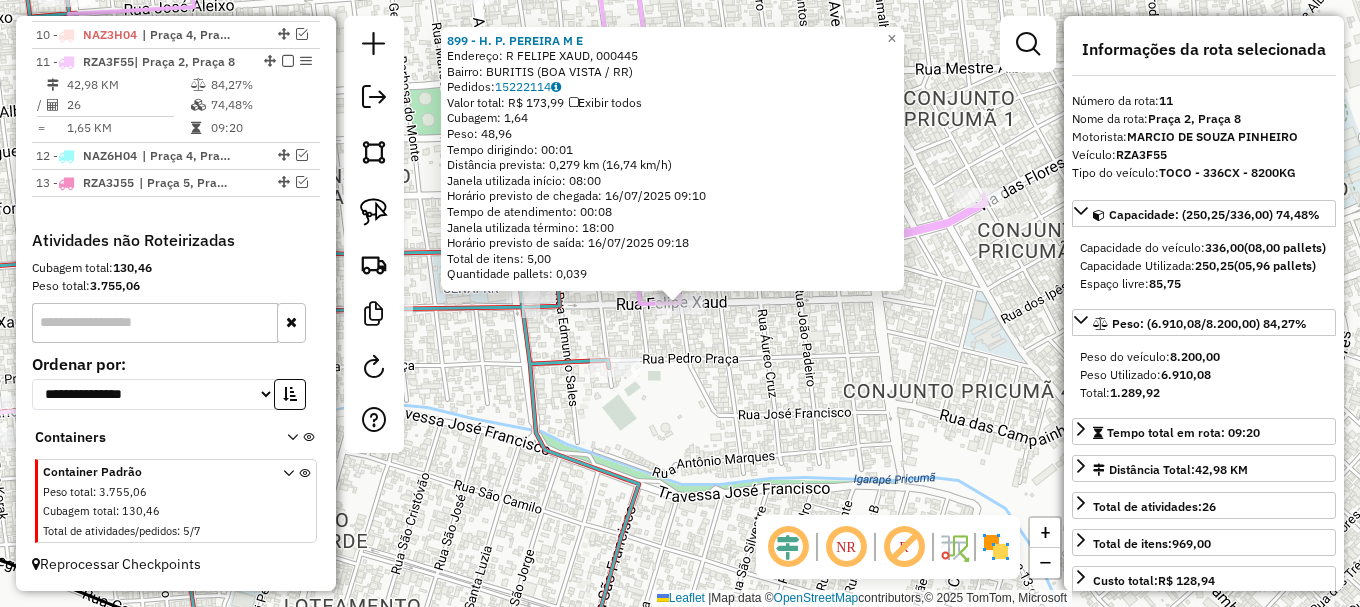 click on "899 - H. P. PEREIRA  M E  Endereço: R   FELIPE XAUD,                  000445   Bairro: BURITIS (BOA VISTA / RR)   Pedidos:  15222114   Valor total: R$ 173,99   Exibir todos   Cubagem: 1,64  Peso: 48,96  Tempo dirigindo: 00:01   Distância prevista: 0,279 km (16,74 km/h)   Janela utilizada início: 08:00   Horário previsto de chegada: 16/07/2025 09:10   Tempo de atendimento: 00:08   Janela utilizada término: 18:00   Horário previsto de saída: 16/07/2025 09:18   Total de itens: 5,00   Quantidade pallets: 0,039  × Janela de atendimento Grade de atendimento Capacidade Transportadoras Veículos Cliente Pedidos  Rotas Selecione os dias de semana para filtrar as janelas de atendimento  Seg   Ter   Qua   Qui   Sex   Sáb   Dom  Informe o período da janela de atendimento: De: Até:  Filtrar exatamente a janela do cliente  Considerar janela de atendimento padrão  Selecione os dias de semana para filtrar as grades de atendimento  Seg   Ter   Qua   Qui   Sex   Sáb   Dom   Peso mínimo:   Peso máximo:   De:  De:" 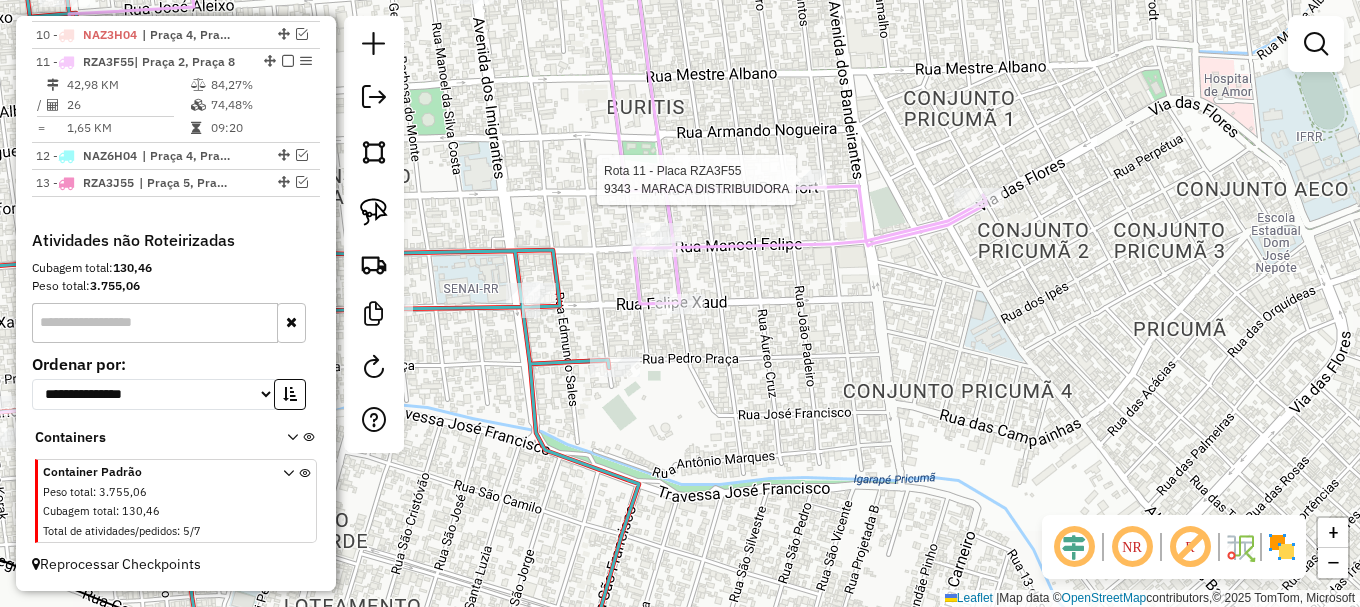 select on "**********" 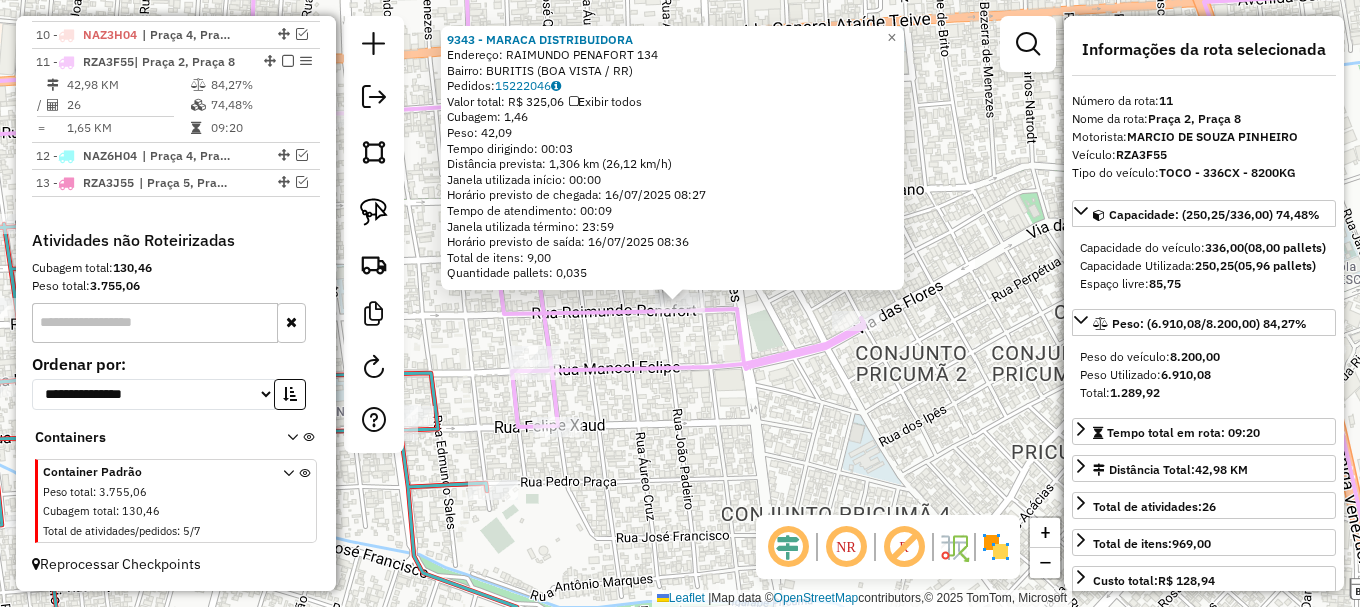 click 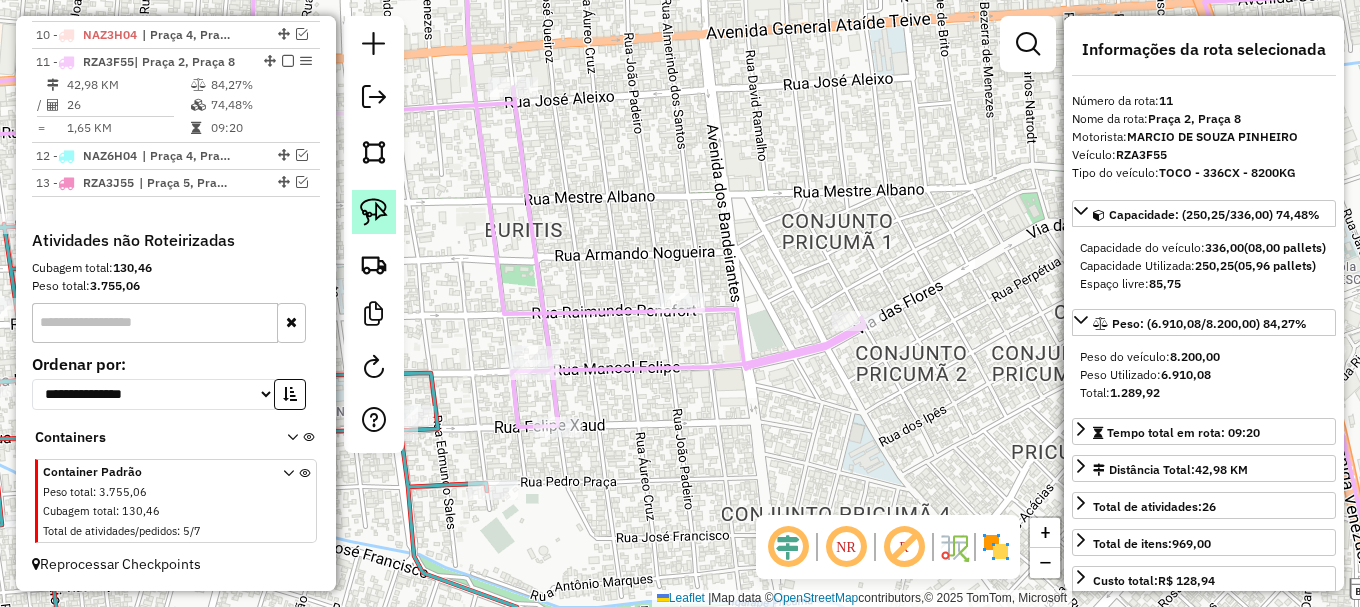 click 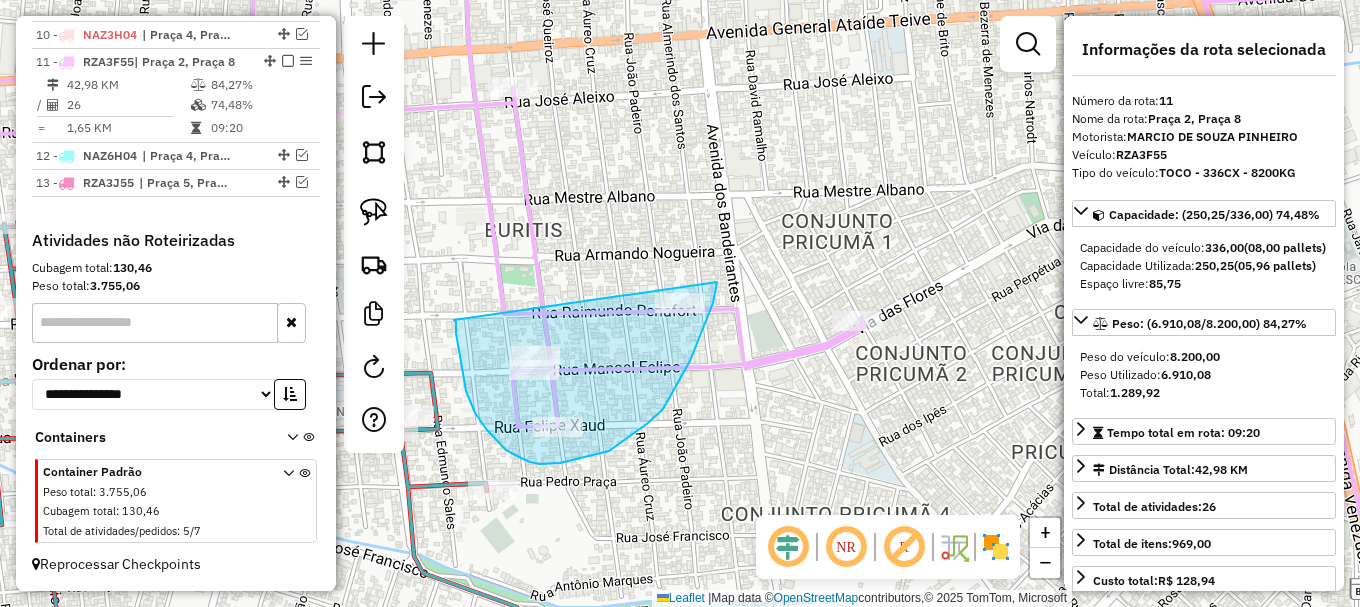drag, startPoint x: 454, startPoint y: 320, endPoint x: 711, endPoint y: 227, distance: 273.30936 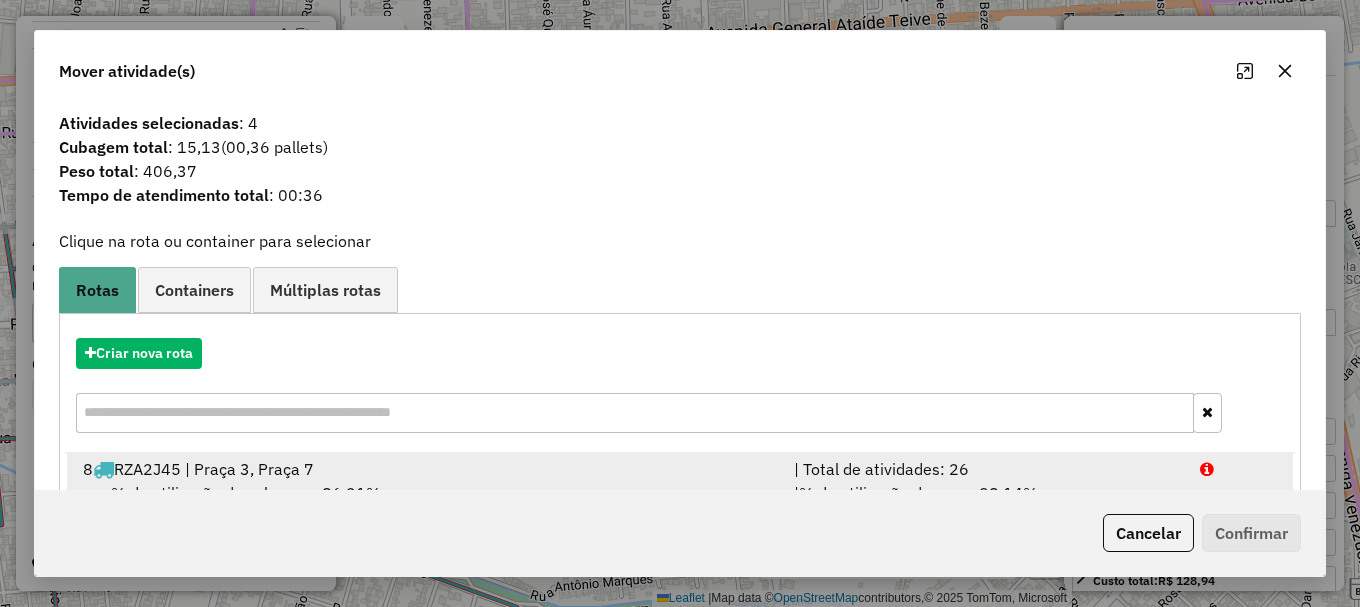 click at bounding box center [1207, 469] 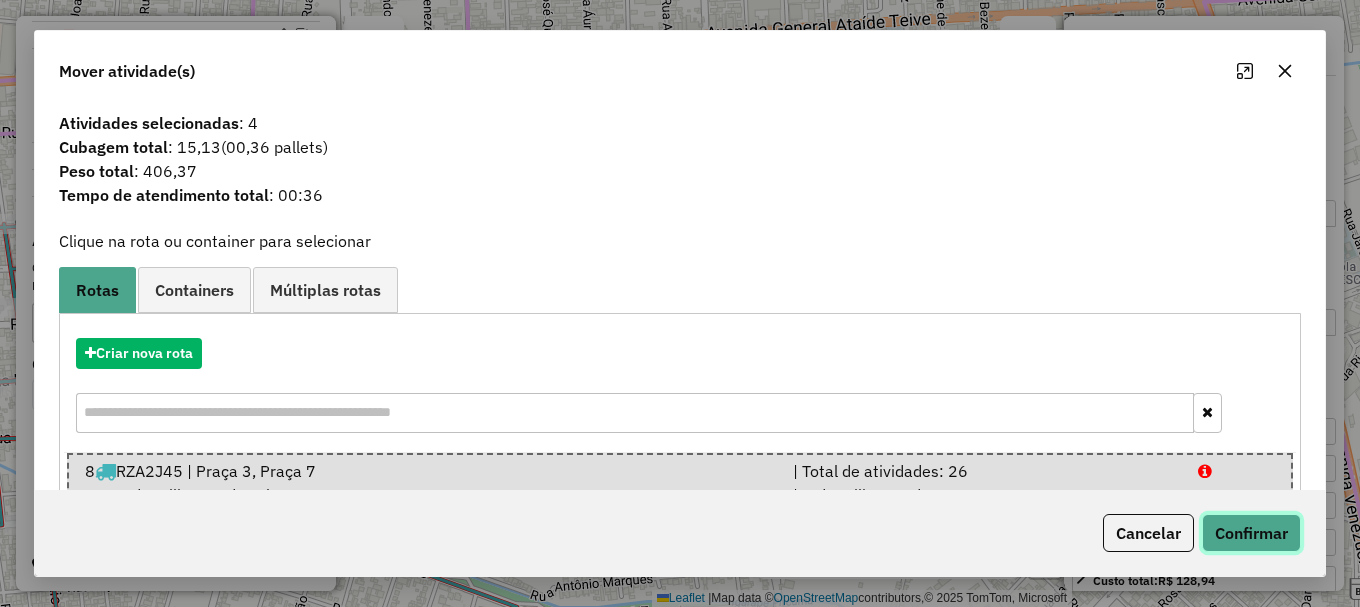 click on "Confirmar" 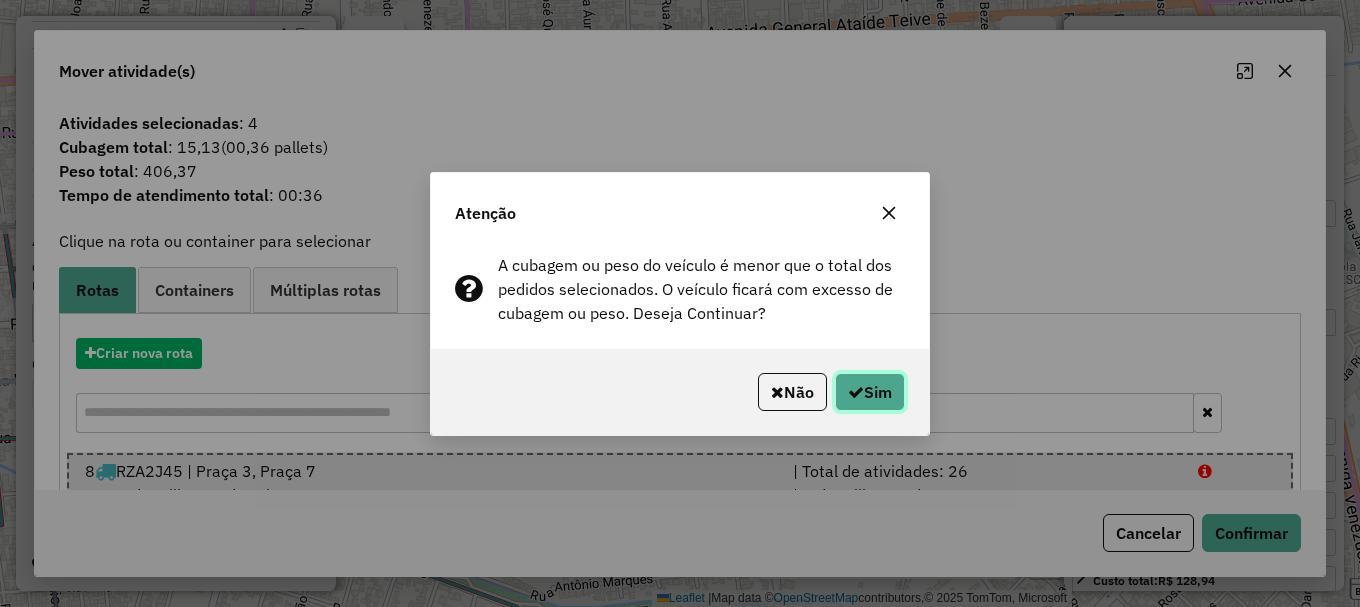 click on "Sim" 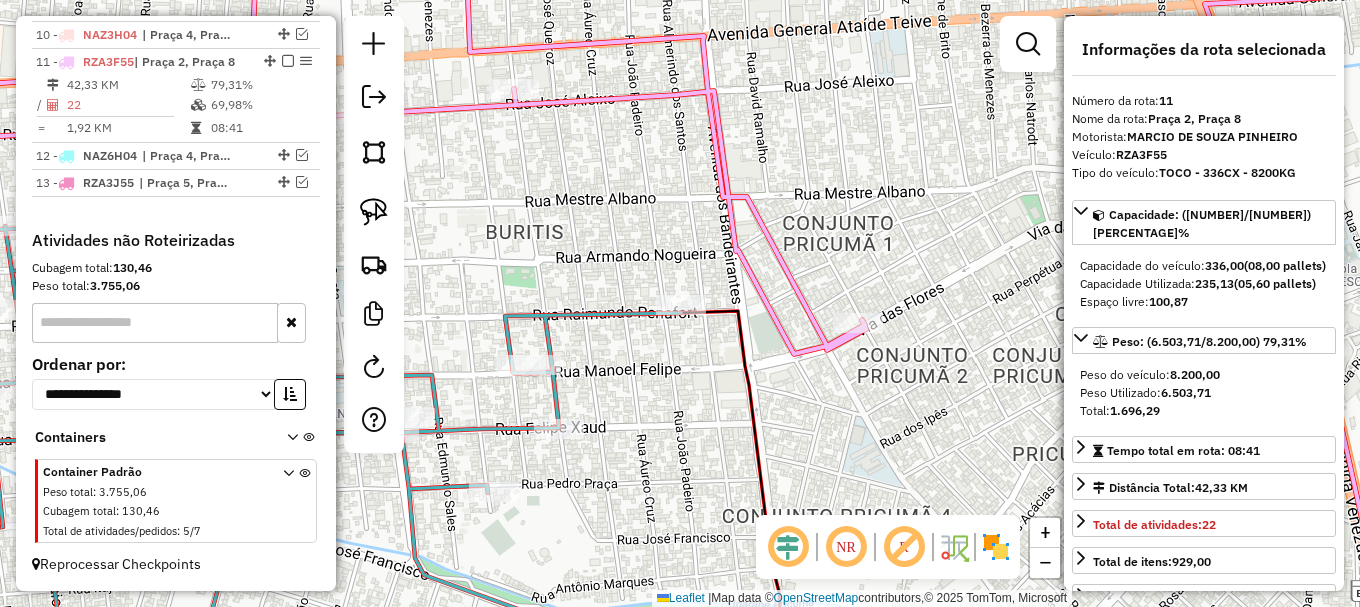 drag, startPoint x: 504, startPoint y: 260, endPoint x: 1005, endPoint y: 205, distance: 504.00992 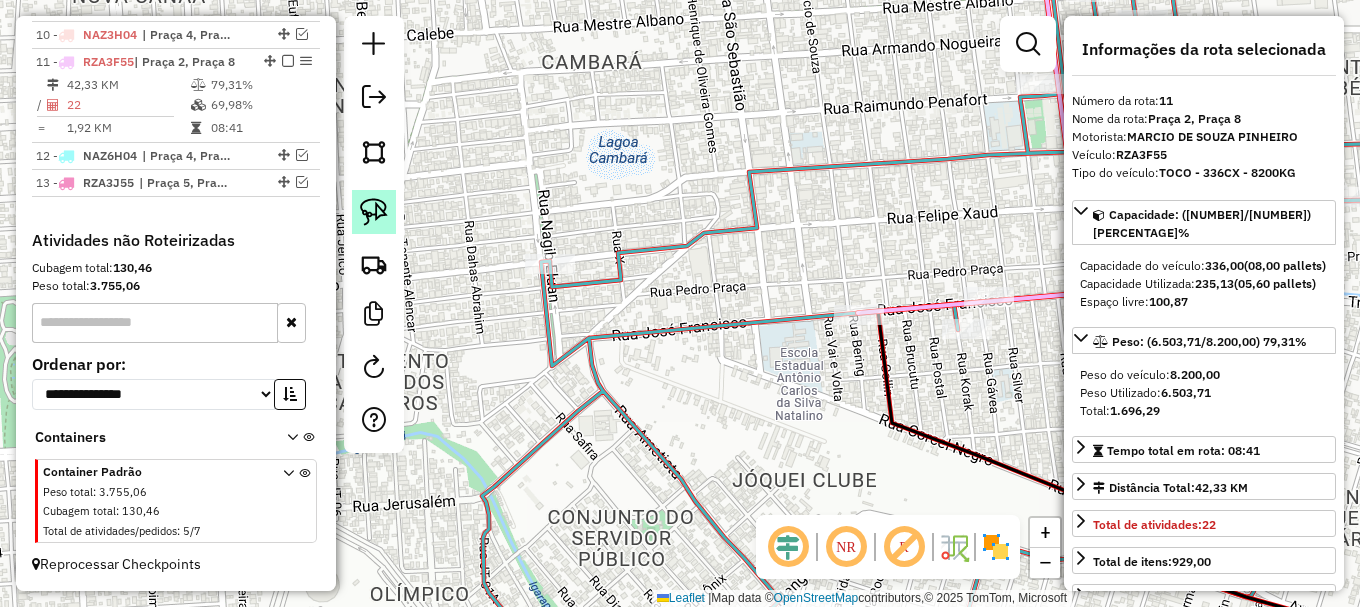 drag, startPoint x: 383, startPoint y: 206, endPoint x: 477, endPoint y: 291, distance: 126.732 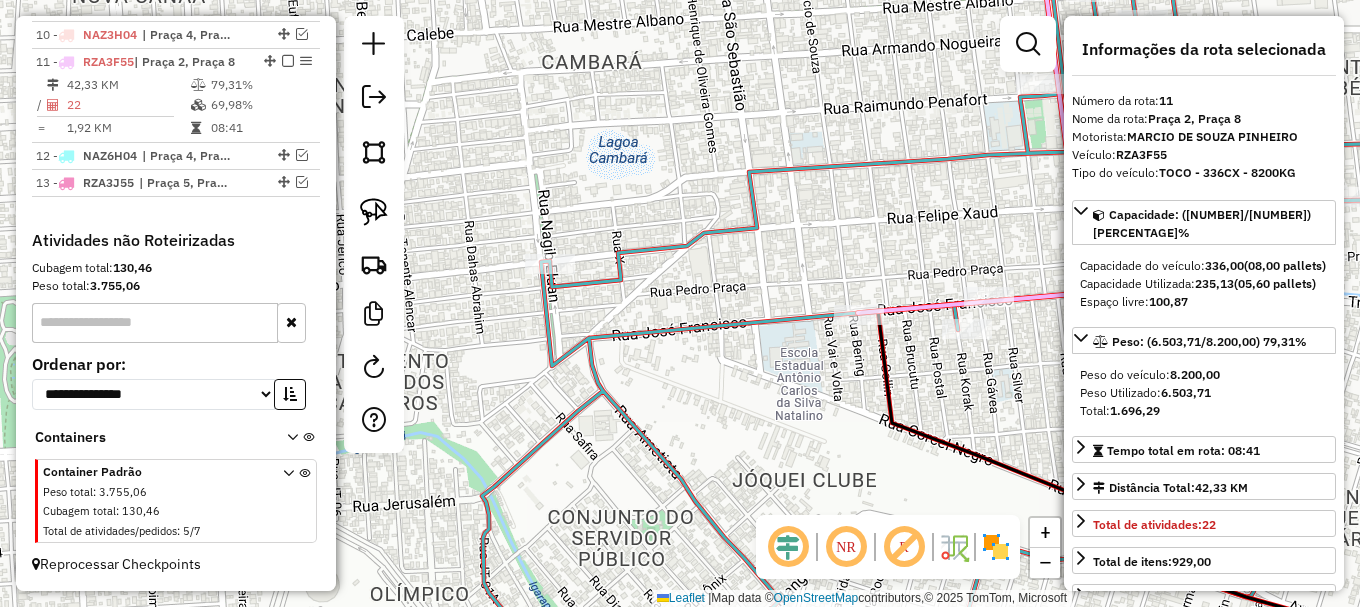 click 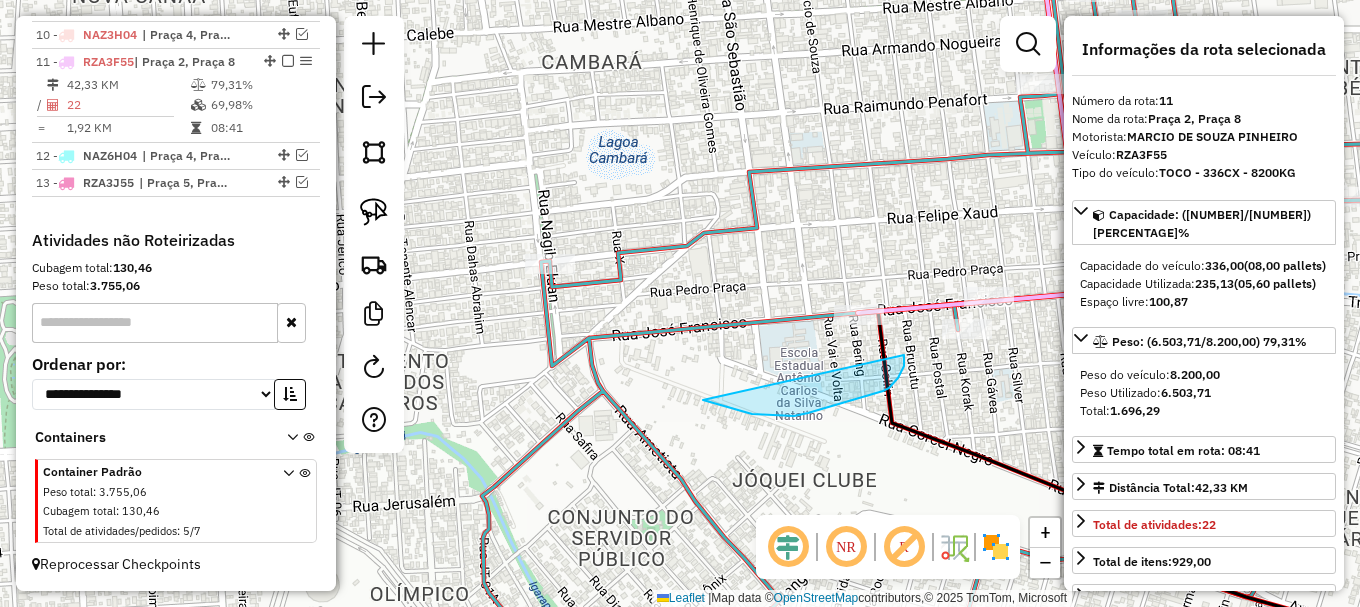 drag, startPoint x: 752, startPoint y: 414, endPoint x: 872, endPoint y: 265, distance: 191.31387 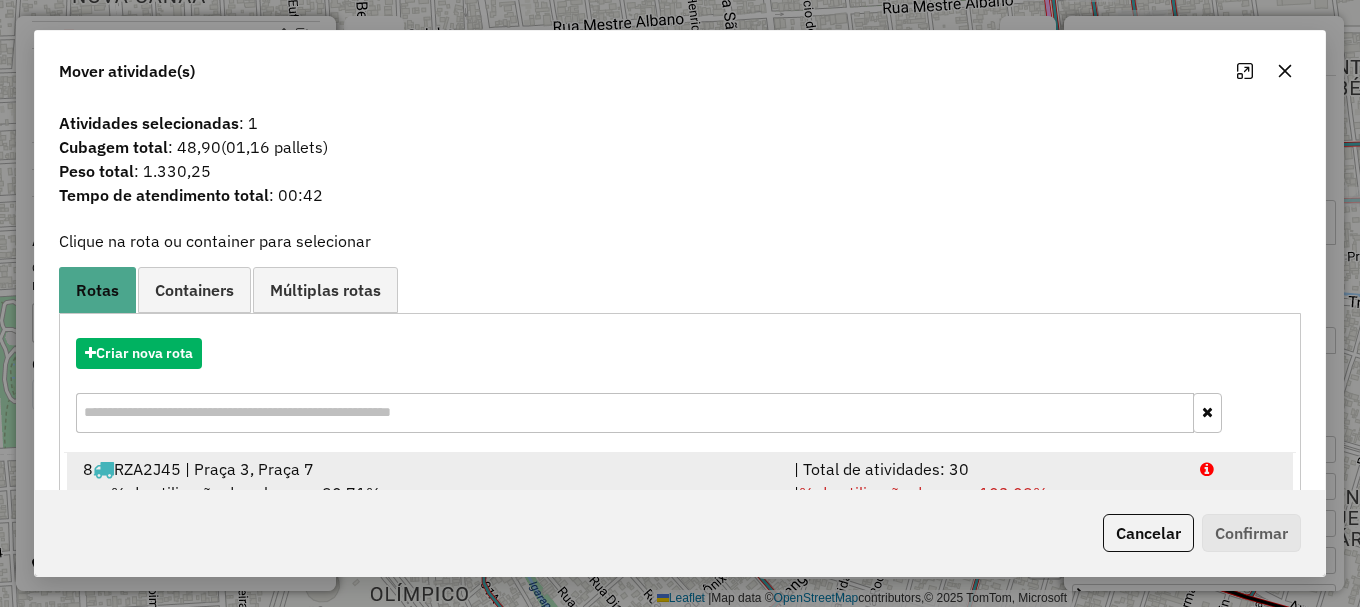 click at bounding box center (1239, 469) 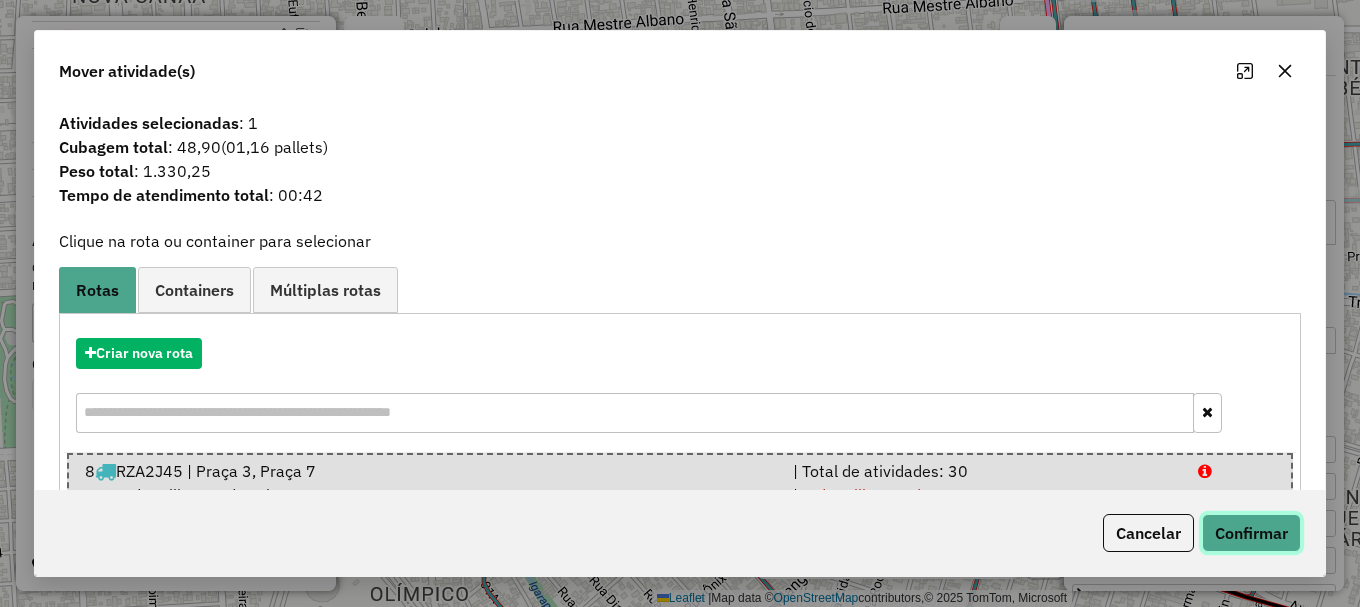 click on "Confirmar" 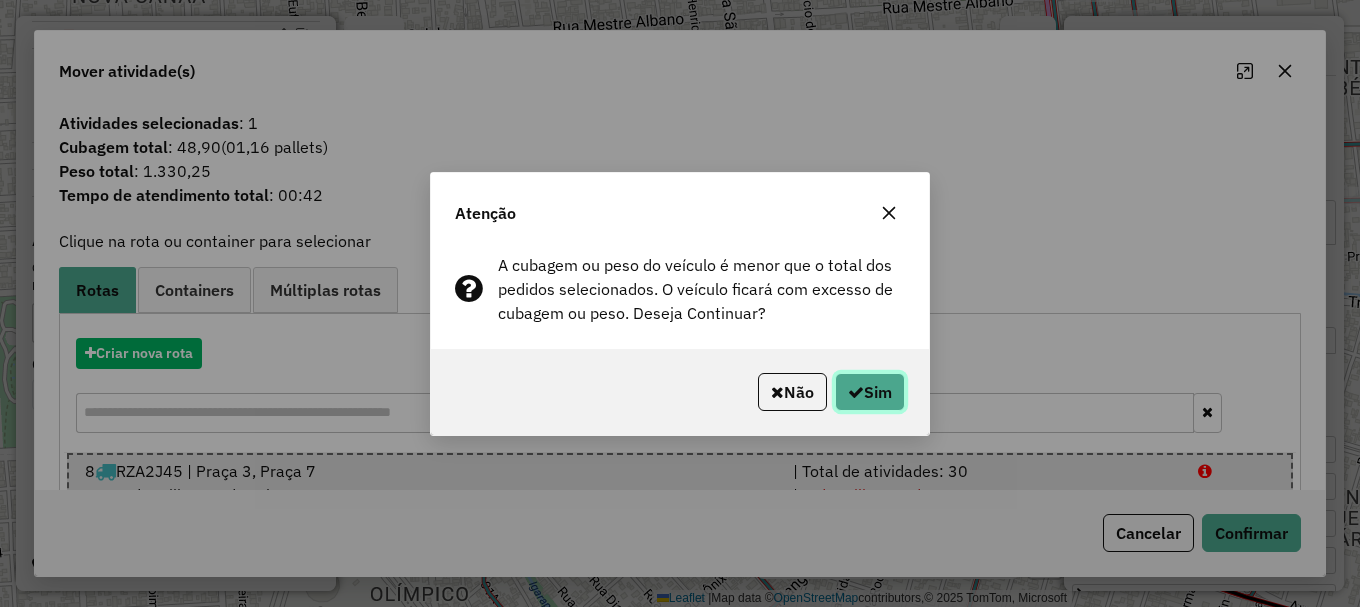 click on "Sim" 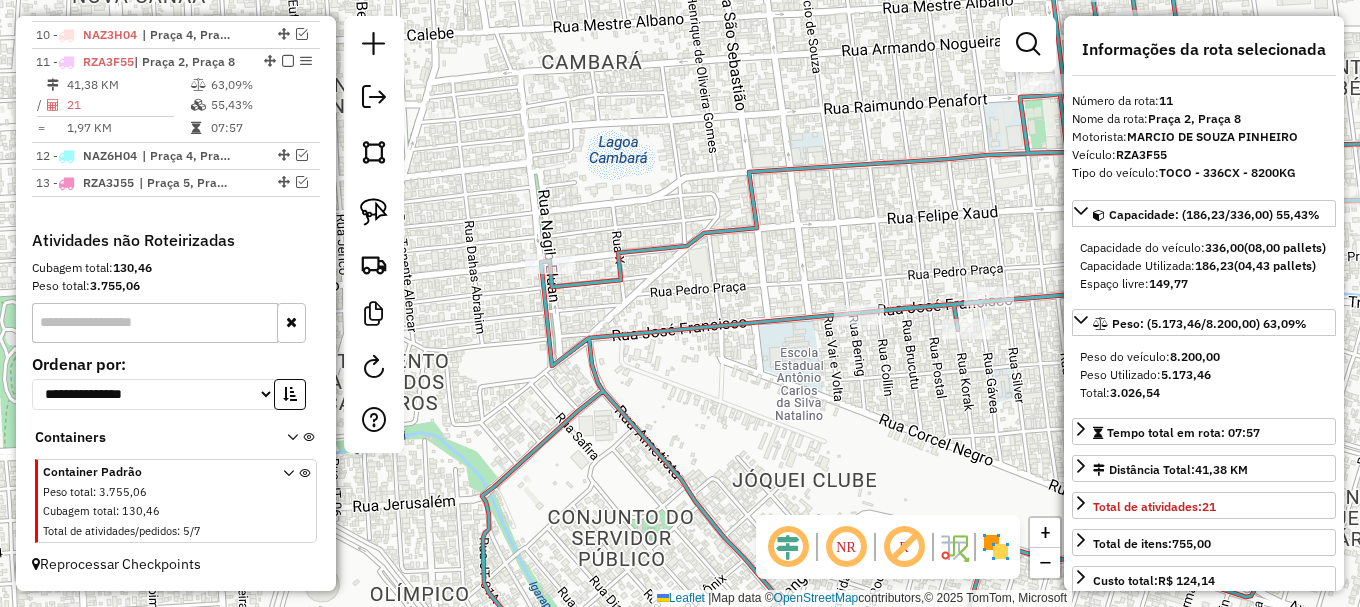 drag, startPoint x: 925, startPoint y: 214, endPoint x: 706, endPoint y: 327, distance: 246.43457 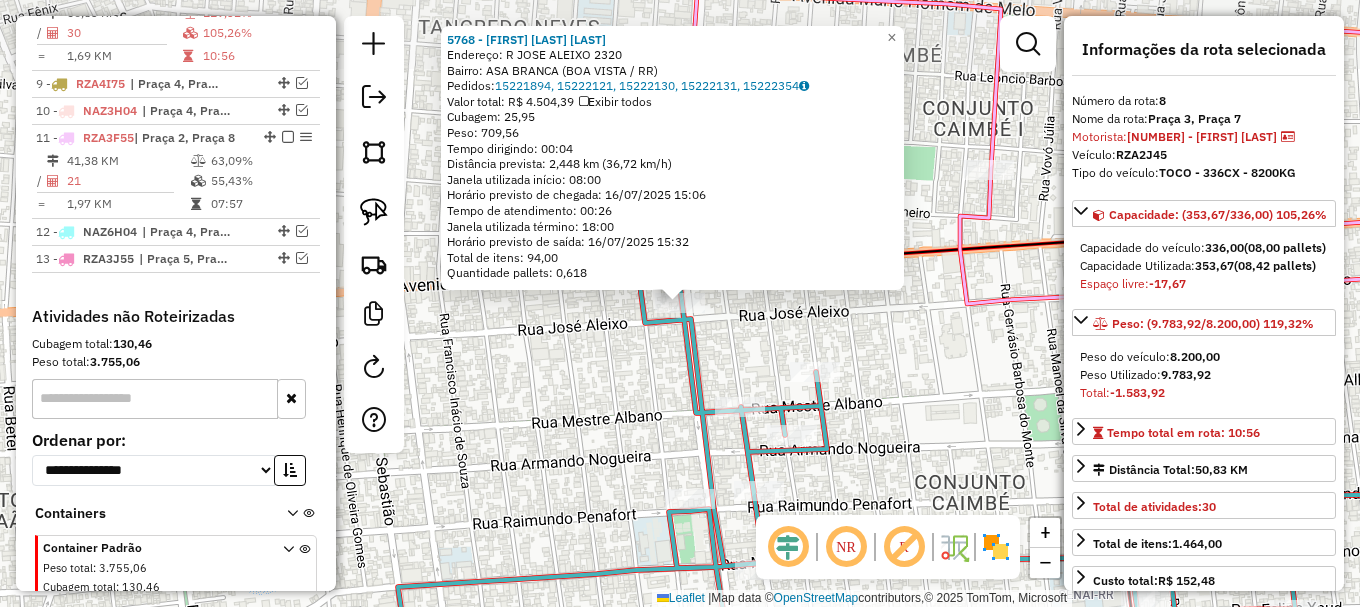 scroll, scrollTop: 981, scrollLeft: 0, axis: vertical 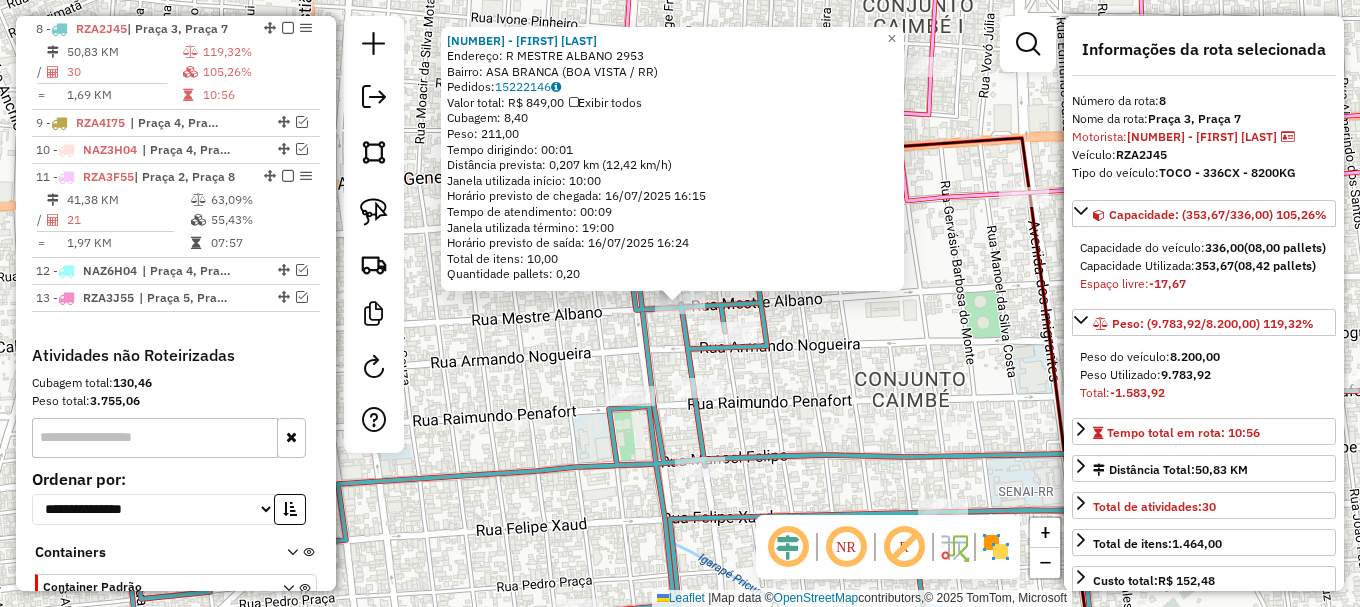click on "3778 - MANOEL JOSÉ DE SOUSA  Endereço: R   MESTRE ALBANO                 2953   Bairro: ASA BRANCA (BOA VISTA / RR)   Pedidos:  15222146   Valor total: R$ 849,00   Exibir todos   Cubagem: 8,40  Peso: 211,00  Tempo dirigindo: 00:01   Distância prevista: 0,207 km (12,42 km/h)   Janela utilizada início: 10:00   Horário previsto de chegada: 16/07/2025 16:15   Tempo de atendimento: 00:09   Janela utilizada término: 19:00   Horário previsto de saída: 16/07/2025 16:24   Total de itens: 10,00   Quantidade pallets: 0,20  × Janela de atendimento Grade de atendimento Capacidade Transportadoras Veículos Cliente Pedidos  Rotas Selecione os dias de semana para filtrar as janelas de atendimento  Seg   Ter   Qua   Qui   Sex   Sáb   Dom  Informe o período da janela de atendimento: De: Até:  Filtrar exatamente a janela do cliente  Considerar janela de atendimento padrão  Selecione os dias de semana para filtrar as grades de atendimento  Seg   Ter   Qua   Qui   Sex   Sáb   Dom   Peso mínimo:   Peso máximo:  De:" 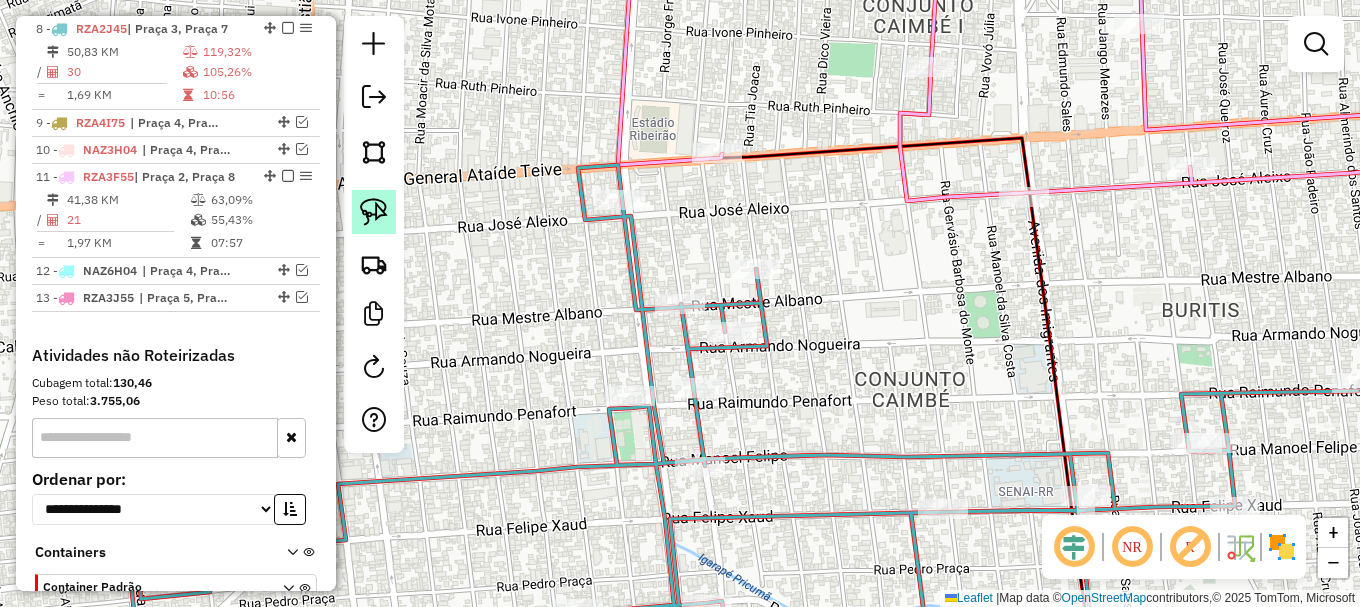 click 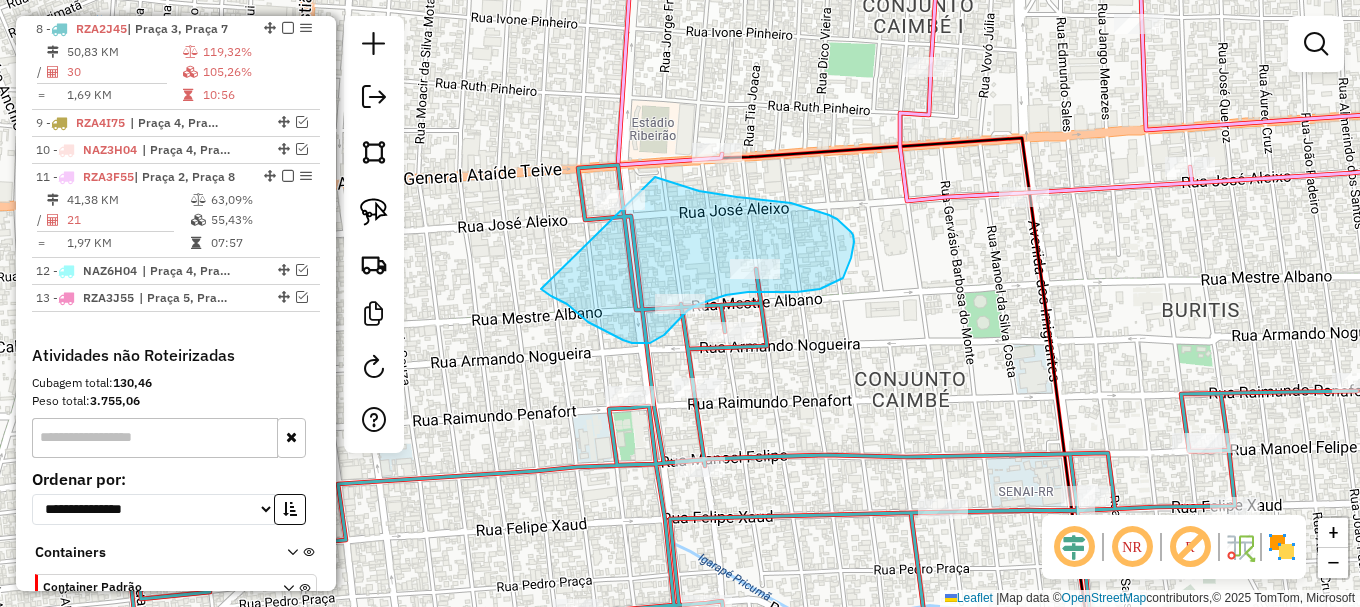 drag, startPoint x: 543, startPoint y: 290, endPoint x: 565, endPoint y: 151, distance: 140.73024 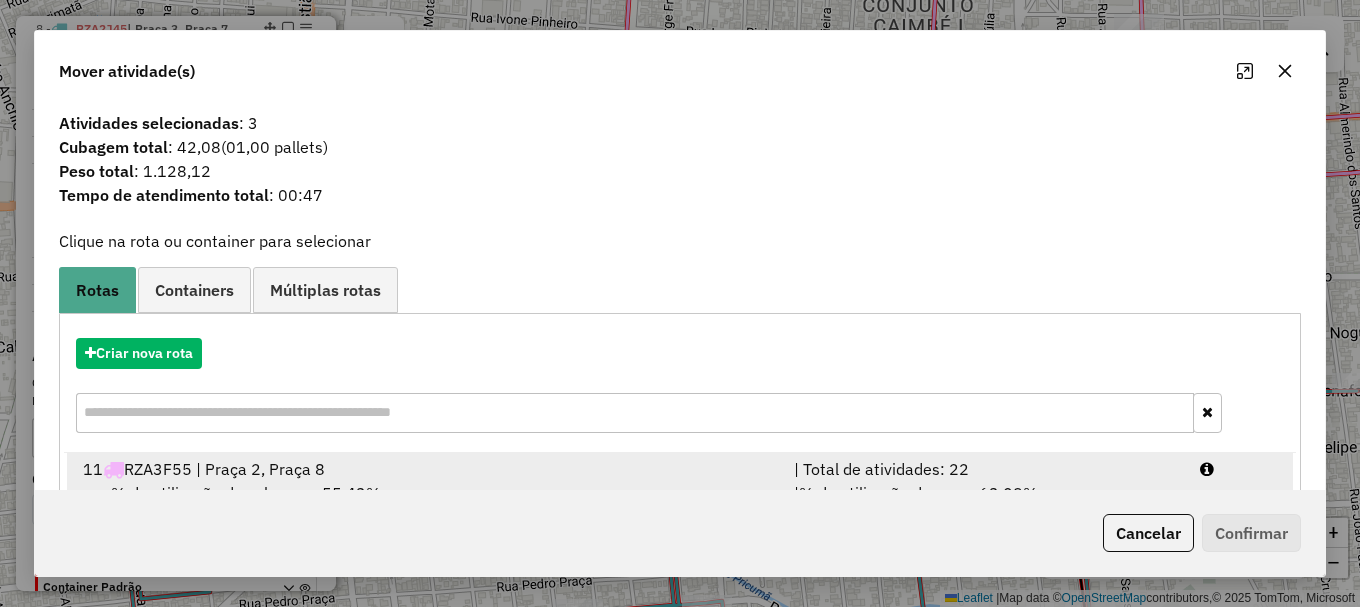 click at bounding box center [1239, 469] 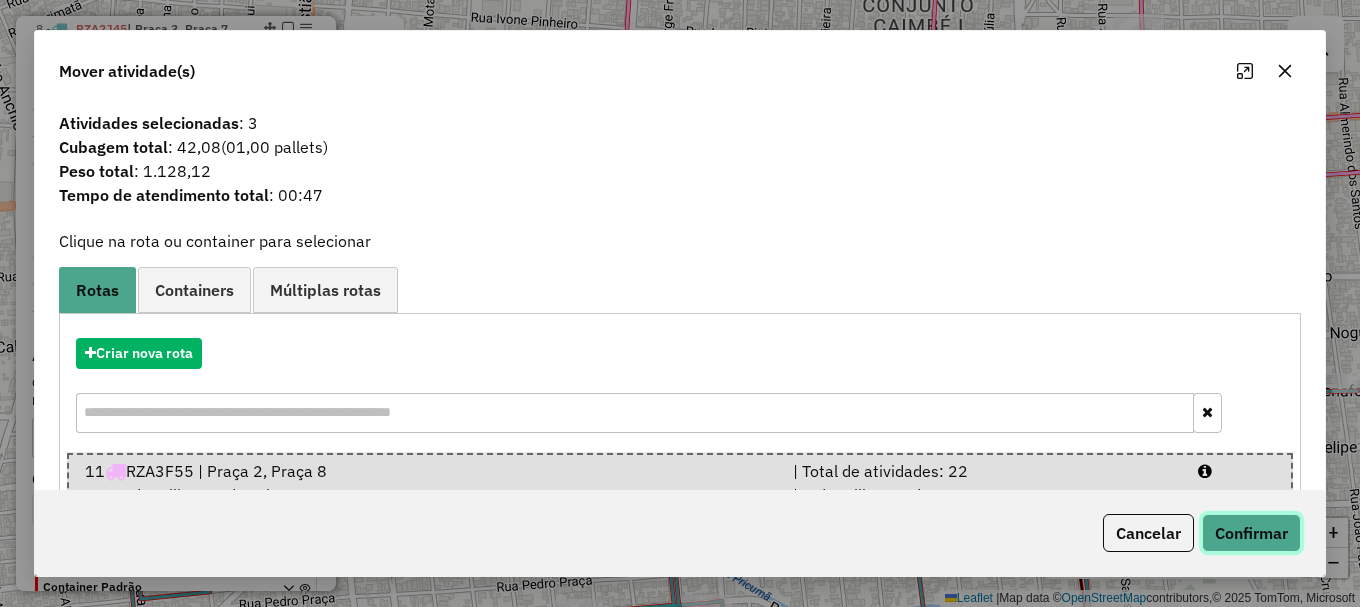click on "Confirmar" 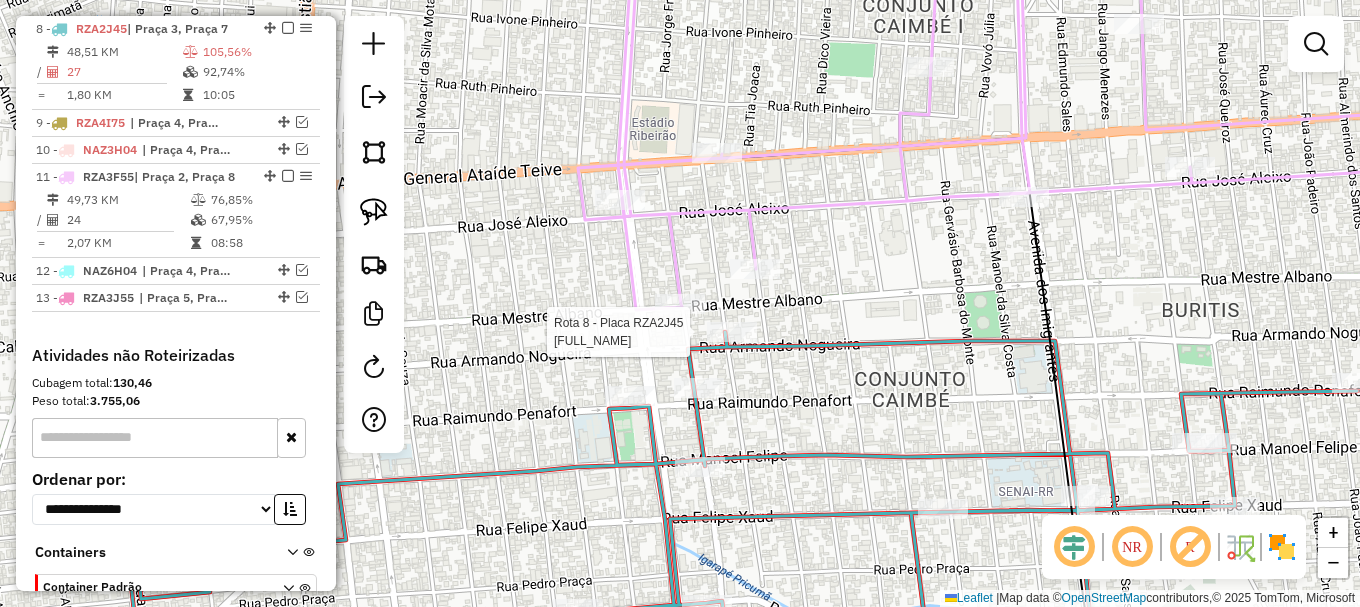 select on "**********" 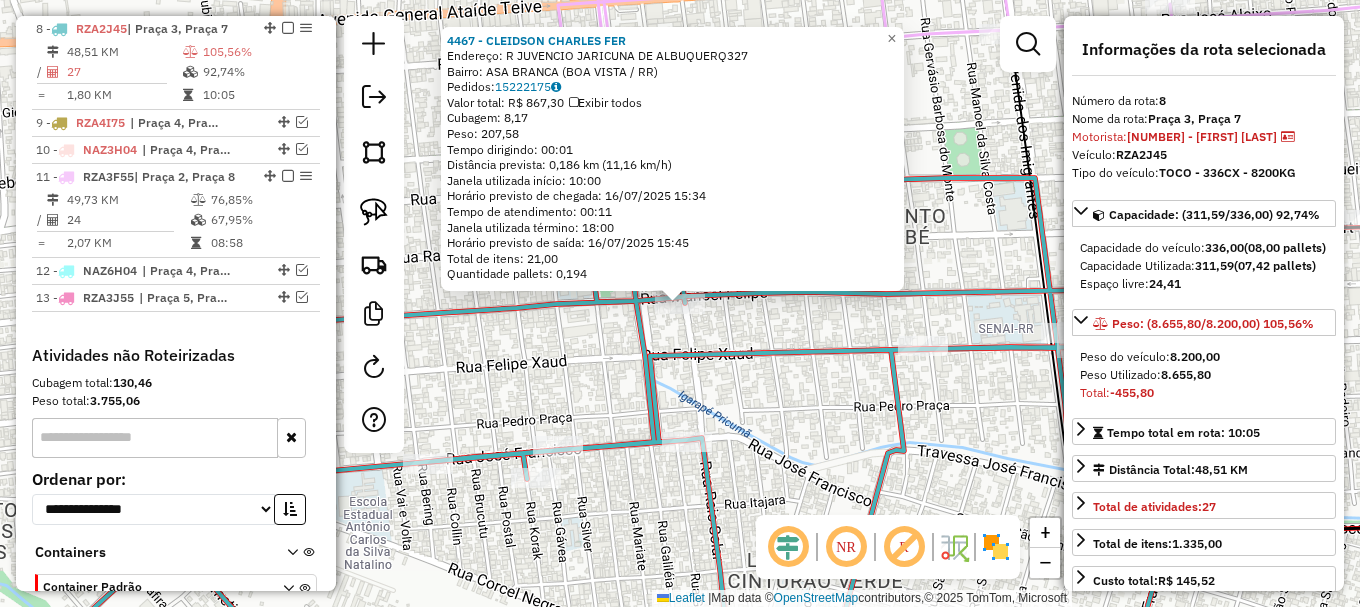 click on "4467 - CLEIDSON CHARLES FER  Endereço: R   JUVENCIO JARICUNA DE ALBUQUERQ327   Bairro: ASA BRANCA (BOA VISTA / RR)   Pedidos:  15222175   Valor total: R$ 867,30   Exibir todos   Cubagem: 8,17  Peso: 207,58  Tempo dirigindo: 00:01   Distância prevista: 0,186 km (11,16 km/h)   Janela utilizada início: 10:00   Horário previsto de chegada: 16/07/2025 15:34   Tempo de atendimento: 00:11   Janela utilizada término: 18:00   Horário previsto de saída: 16/07/2025 15:45   Total de itens: 21,00   Quantidade pallets: 0,194  × Janela de atendimento Grade de atendimento Capacidade Transportadoras Veículos Cliente Pedidos  Rotas Selecione os dias de semana para filtrar as janelas de atendimento  Seg   Ter   Qua   Qui   Sex   Sáb   Dom  Informe o período da janela de atendimento: De: Até:  Filtrar exatamente a janela do cliente  Considerar janela de atendimento padrão  Selecione os dias de semana para filtrar as grades de atendimento  Seg   Ter   Qua   Qui   Sex   Sáb   Dom   Peso mínimo:   Peso máximo:  De:" 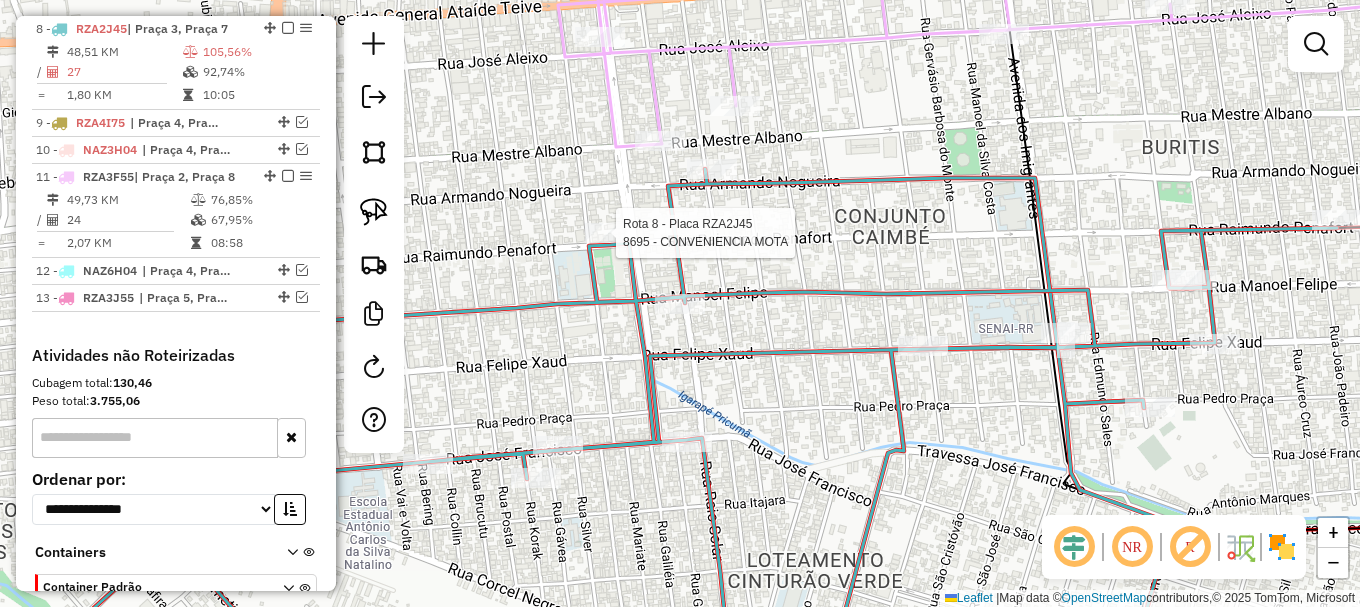 select on "**********" 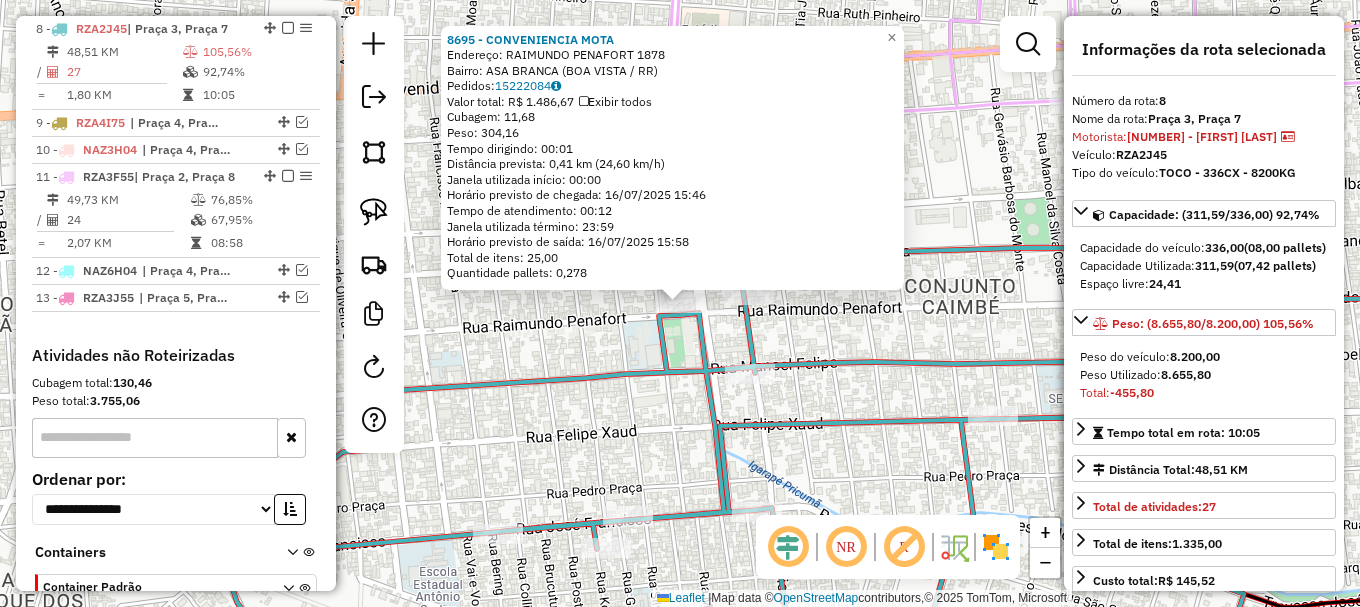 click on "8695 - CONVENIENCIA MOTA  Endereço:  RAIMUNDO PENAFORT 1878   Bairro: ASA BRANCA (BOA VISTA / RR)   Pedidos:  15222084   Valor total: R$ 1.486,67   Exibir todos   Cubagem: 11,68  Peso: 304,16  Tempo dirigindo: 00:01   Distância prevista: 0,41 km (24,60 km/h)   Janela utilizada início: 00:00   Horário previsto de chegada: 16/07/2025 15:46   Tempo de atendimento: 00:12   Janela utilizada término: 23:59   Horário previsto de saída: 16/07/2025 15:58   Total de itens: 25,00   Quantidade pallets: 0,278  × Janela de atendimento Grade de atendimento Capacidade Transportadoras Veículos Cliente Pedidos  Rotas Selecione os dias de semana para filtrar as janelas de atendimento  Seg   Ter   Qua   Qui   Sex   Sáb   Dom  Informe o período da janela de atendimento: De: Até:  Filtrar exatamente a janela do cliente  Considerar janela de atendimento padrão  Selecione os dias de semana para filtrar as grades de atendimento  Seg   Ter   Qua   Qui   Sex   Sáb   Dom   Clientes fora do dia de atendimento selecionado +" 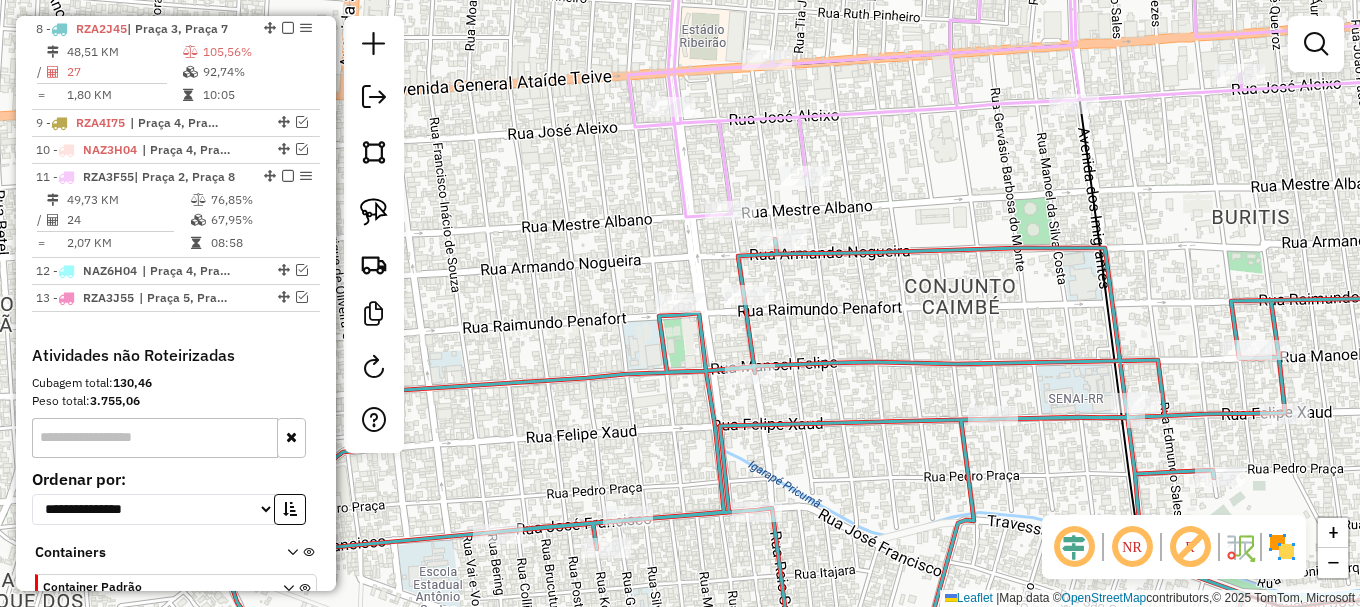drag, startPoint x: 371, startPoint y: 214, endPoint x: 476, endPoint y: 286, distance: 127.31457 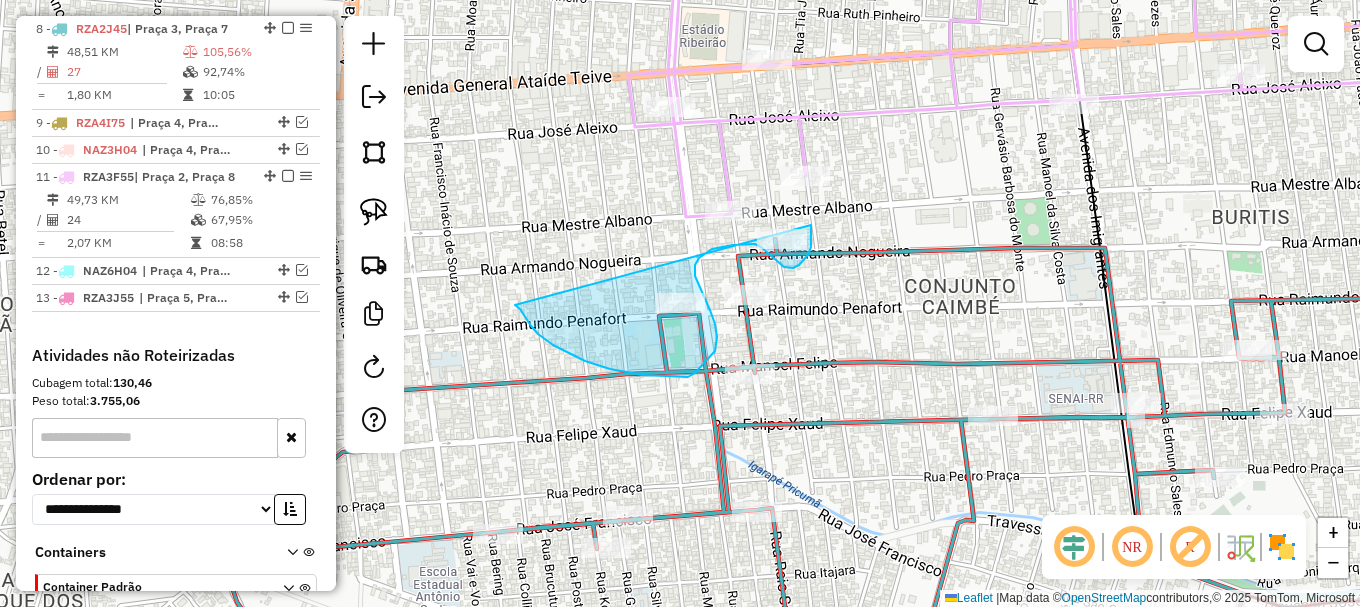 drag, startPoint x: 520, startPoint y: 309, endPoint x: 811, endPoint y: 222, distance: 303.72684 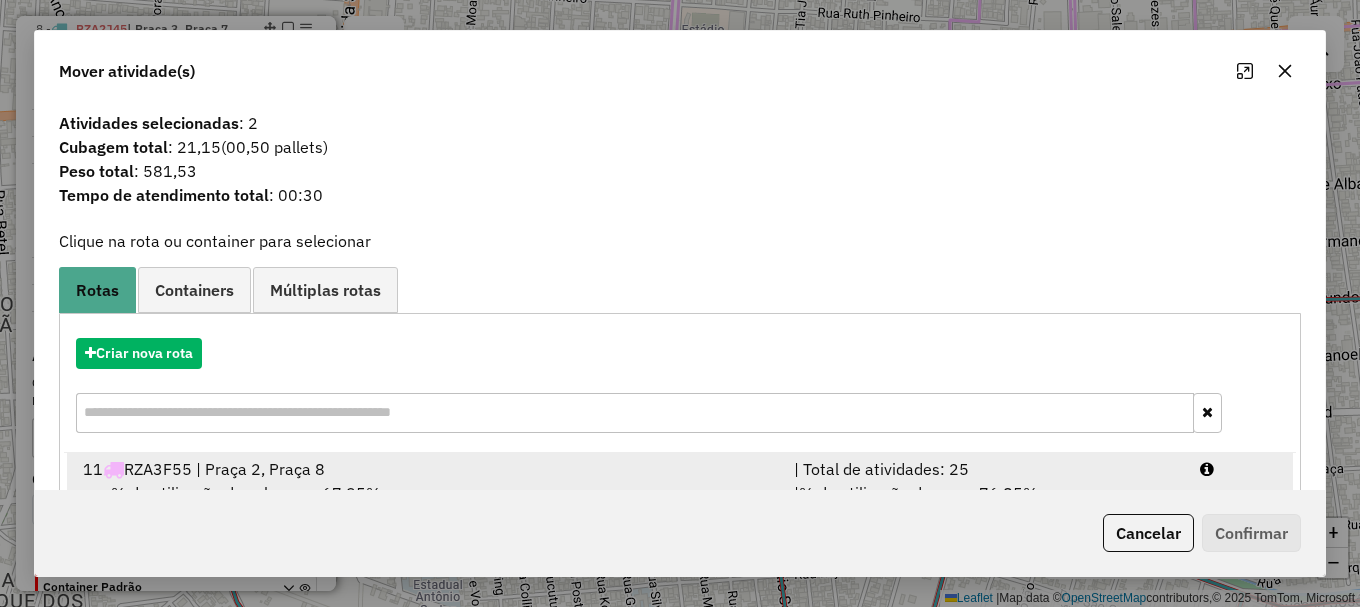 click at bounding box center [1239, 469] 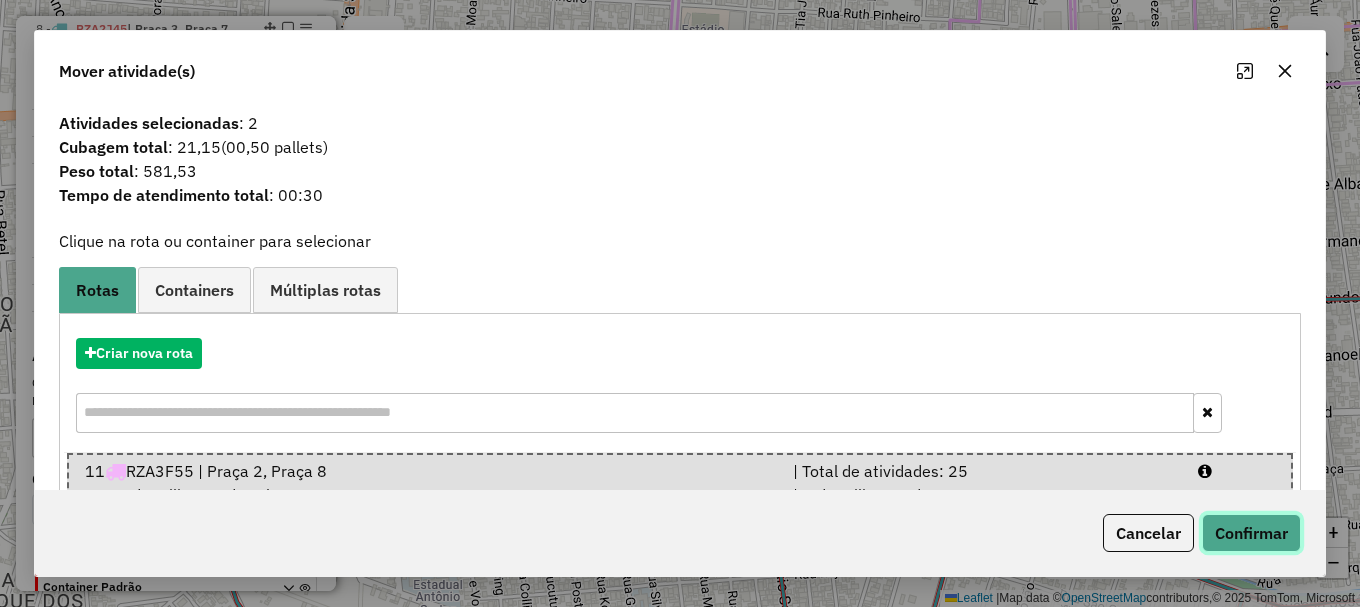 drag, startPoint x: 1273, startPoint y: 540, endPoint x: 1244, endPoint y: 526, distance: 32.202484 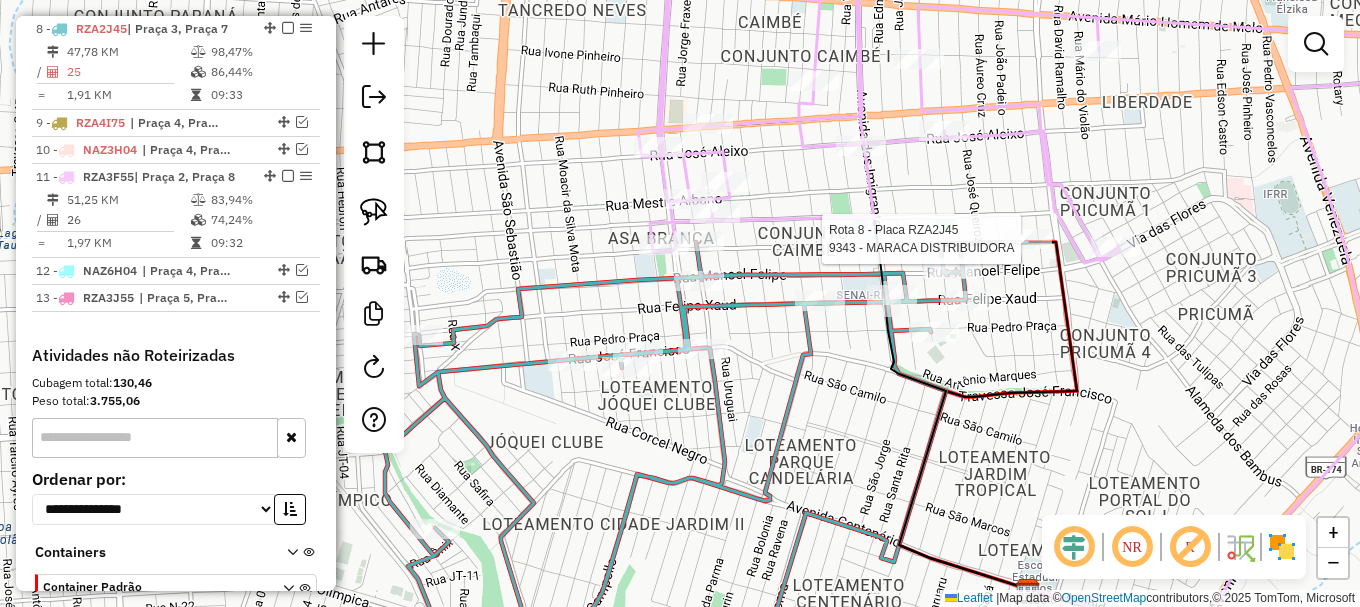 select on "**********" 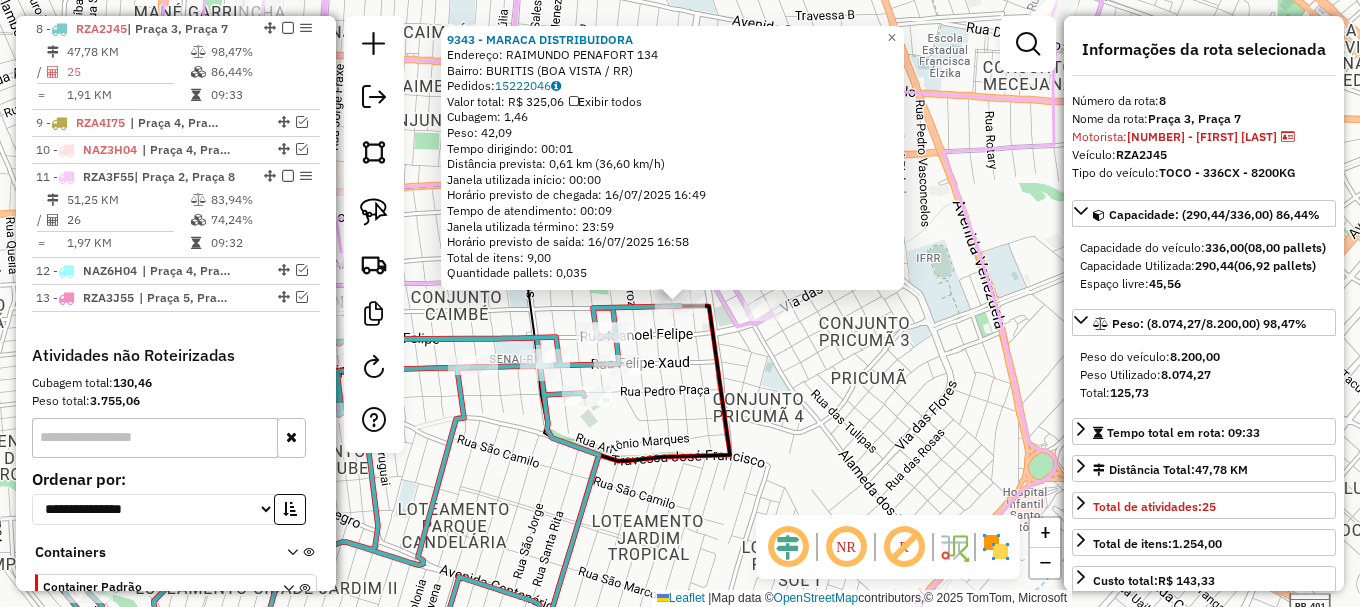 drag, startPoint x: 677, startPoint y: 364, endPoint x: 936, endPoint y: 326, distance: 261.7728 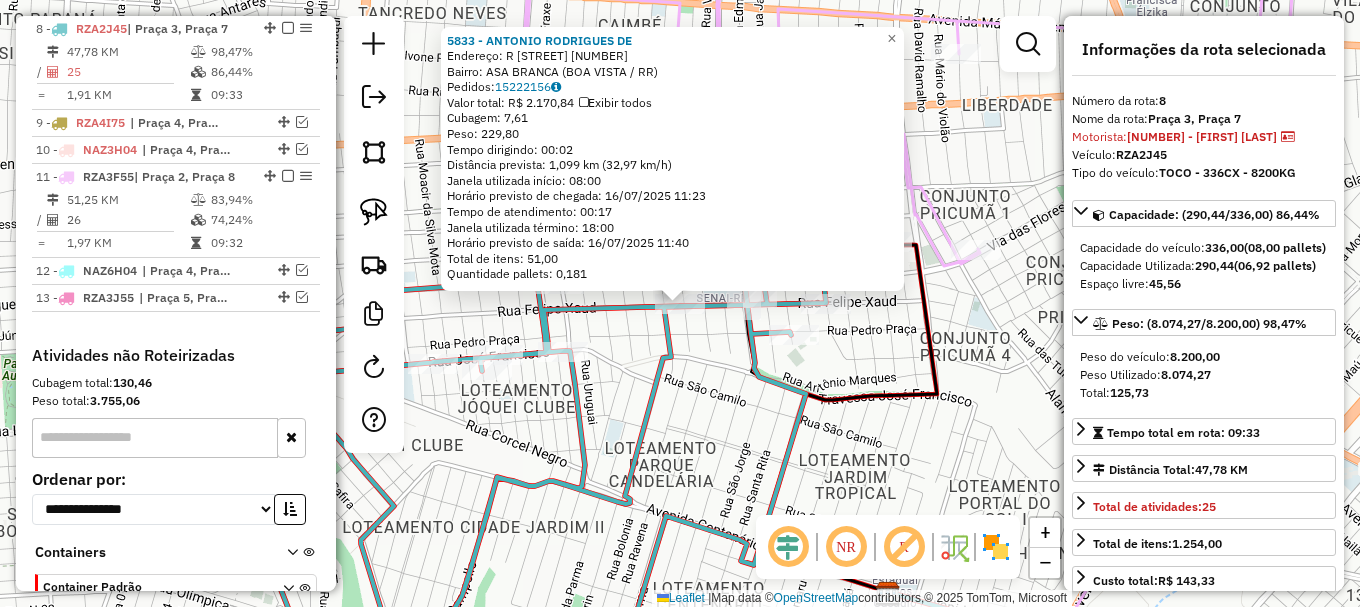 click on "5833 - ANTONIO RODRIGUES DE  Endereço: R   MANOEL VICENTE DE SOUZA       275   Bairro: ASA BRANCA (BOA VISTA / RR)   Pedidos:  15222156   Valor total: R$ 2.170,84   Exibir todos   Cubagem: 7,61  Peso: 229,80  Tempo dirigindo: 00:02   Distância prevista: 1,099 km (32,97 km/h)   Janela utilizada início: 08:00   Horário previsto de chegada: 16/07/2025 11:23   Tempo de atendimento: 00:17   Janela utilizada término: 18:00   Horário previsto de saída: 16/07/2025 11:40   Total de itens: 51,00   Quantidade pallets: 0,181  × Janela de atendimento Grade de atendimento Capacidade Transportadoras Veículos Cliente Pedidos  Rotas Selecione os dias de semana para filtrar as janelas de atendimento  Seg   Ter   Qua   Qui   Sex   Sáb   Dom  Informe o período da janela de atendimento: De: Até:  Filtrar exatamente a janela do cliente  Considerar janela de atendimento padrão  Selecione os dias de semana para filtrar as grades de atendimento  Seg   Ter   Qua   Qui   Sex   Sáb   Dom   Peso mínimo:   Peso máximo:  +" 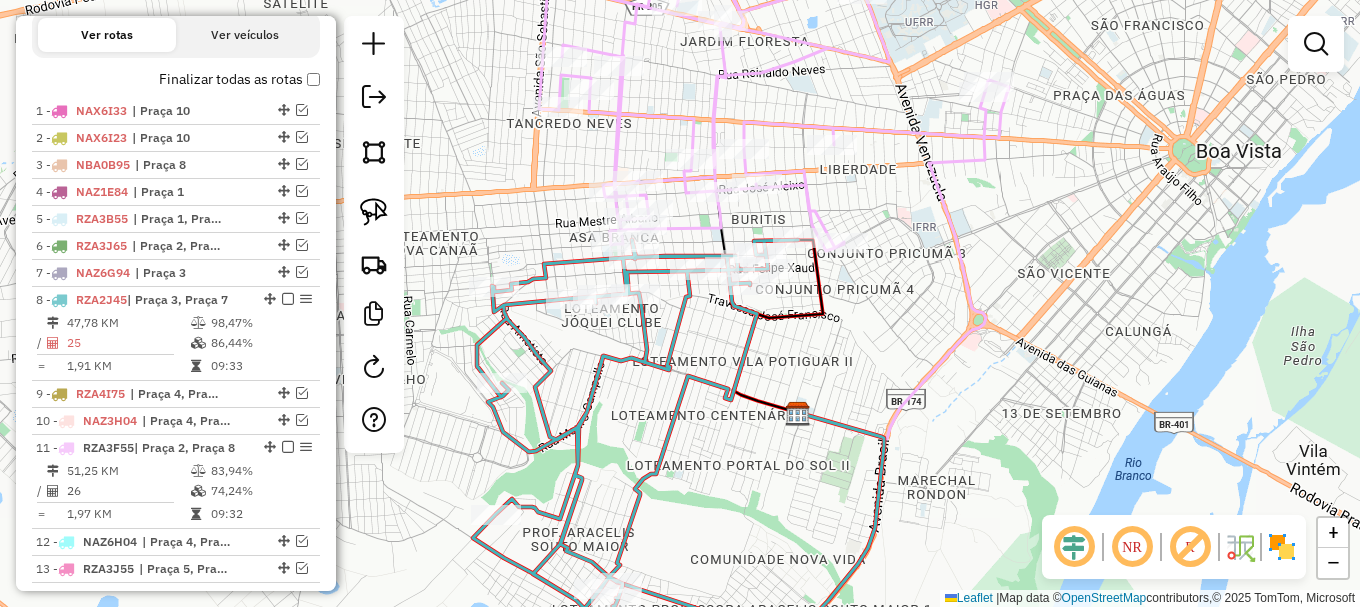 scroll, scrollTop: 681, scrollLeft: 0, axis: vertical 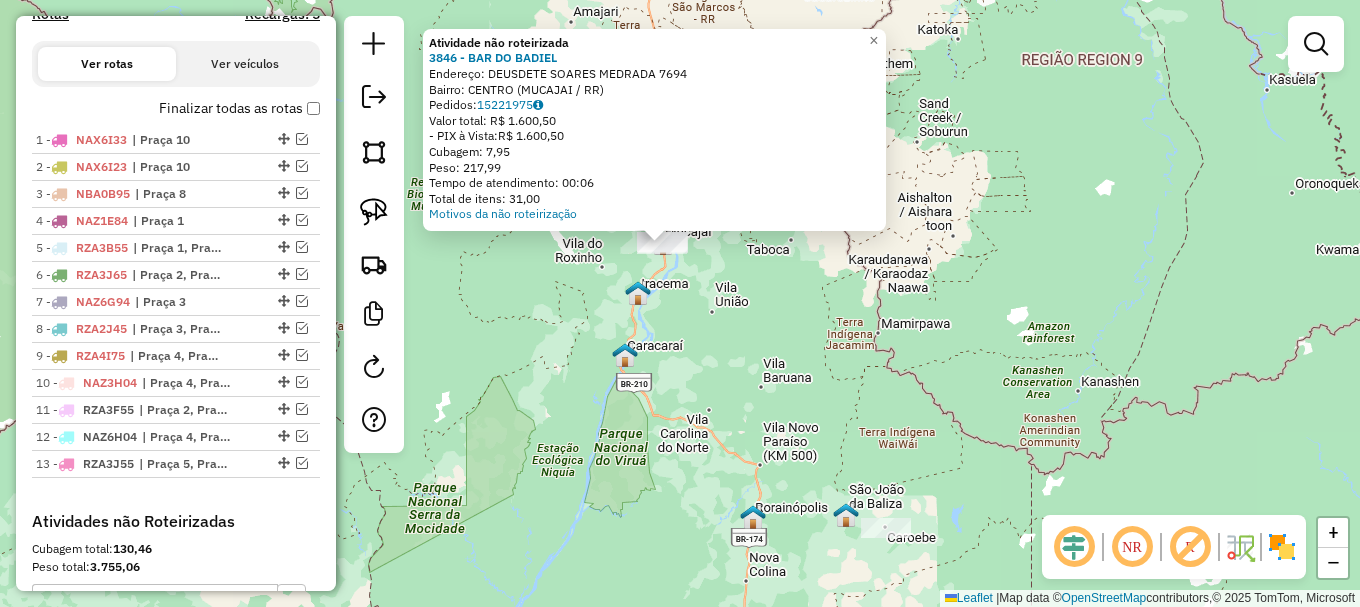 drag, startPoint x: 789, startPoint y: 387, endPoint x: 772, endPoint y: 329, distance: 60.440052 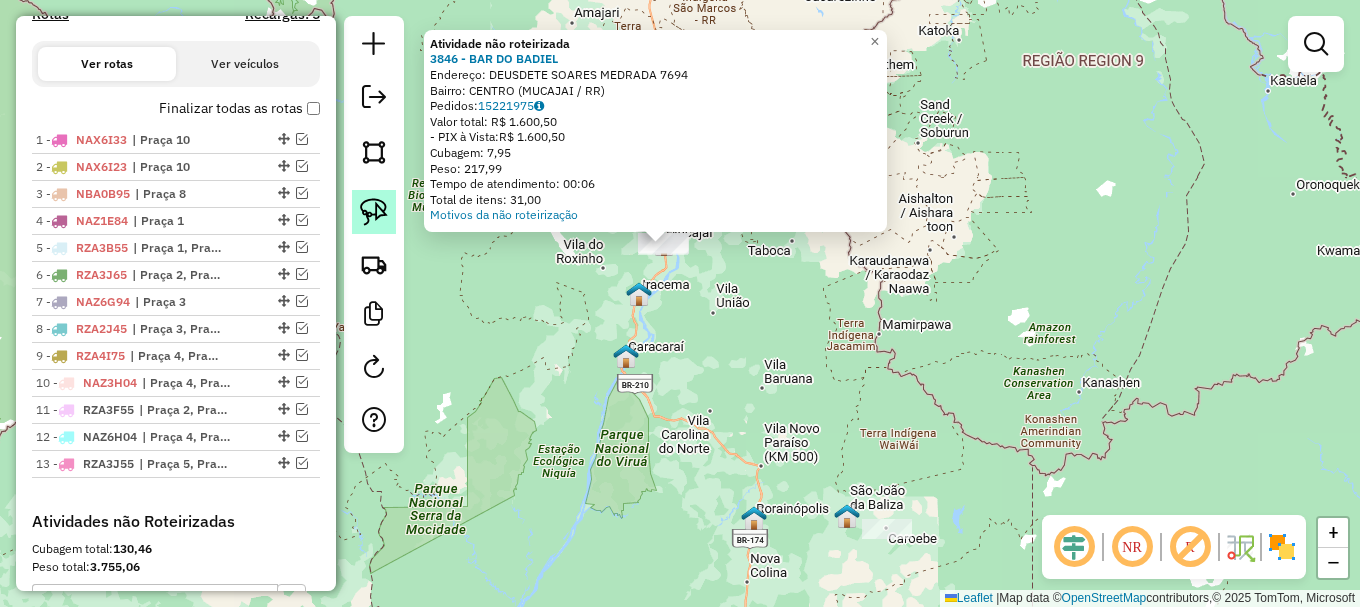 click 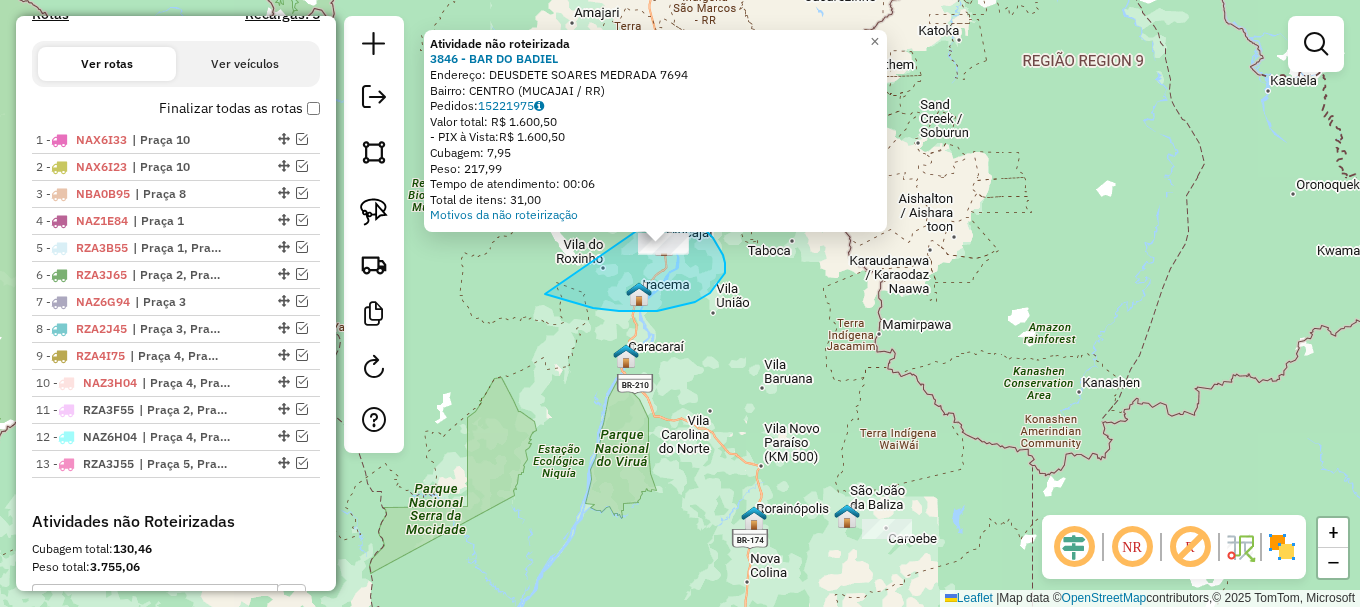 drag, startPoint x: 641, startPoint y: 311, endPoint x: 664, endPoint y: 188, distance: 125.13193 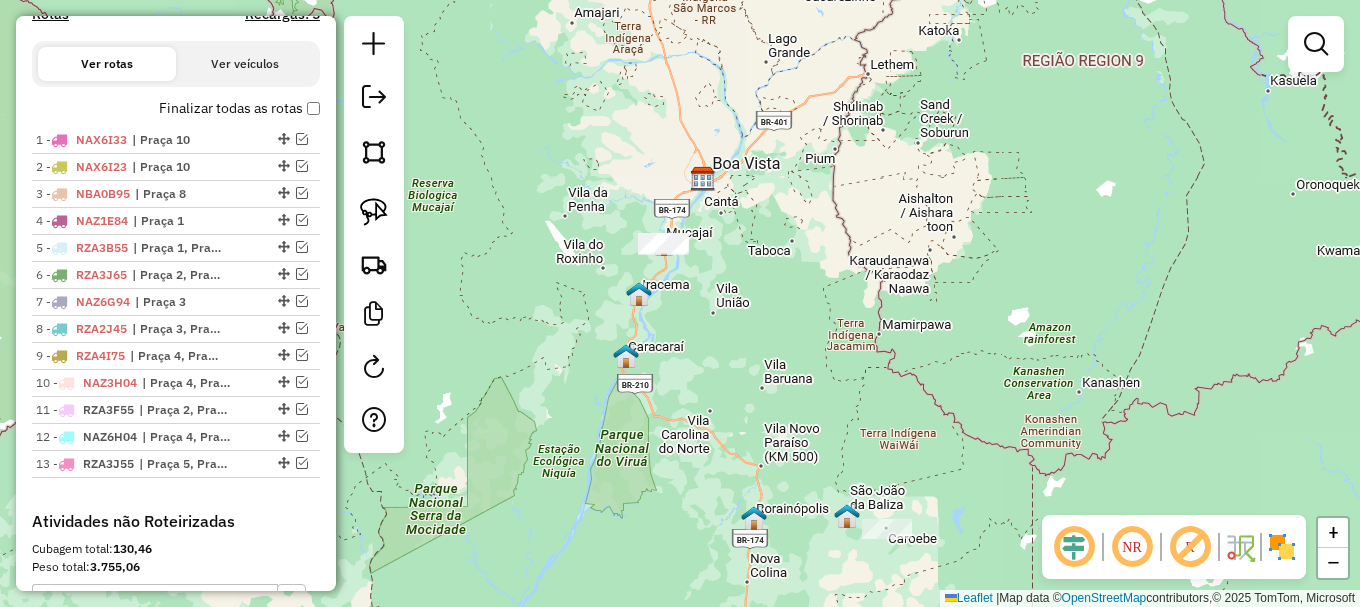 drag, startPoint x: 1327, startPoint y: 32, endPoint x: 1317, endPoint y: 36, distance: 10.770329 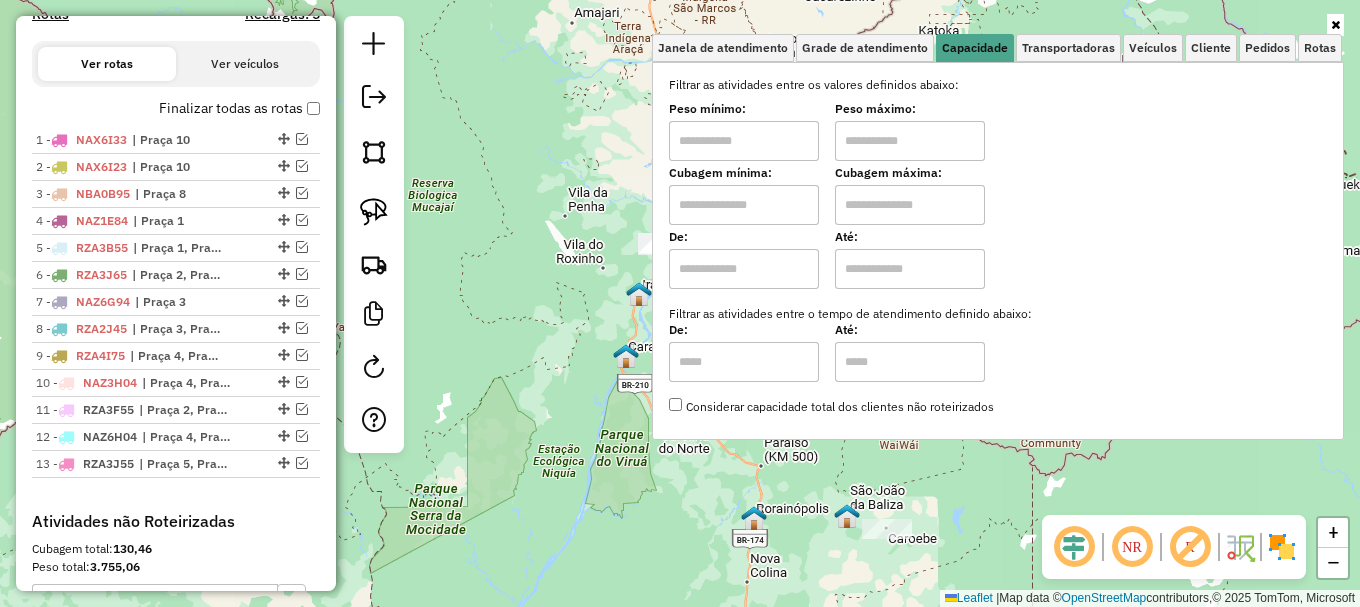 click on "Janela de atendimento Grade de atendimento Capacidade Transportadoras Veículos Cliente Pedidos  Rotas Selecione os dias de semana para filtrar as janelas de atendimento  Seg   Ter   Qua   Qui   Sex   Sáb   Dom  Informe o período da janela de atendimento: De: Até:  Filtrar exatamente a janela do cliente  Considerar janela de atendimento padrão  Selecione os dias de semana para filtrar as grades de atendimento  Seg   Ter   Qua   Qui   Sex   Sáb   Dom   Considerar clientes sem dia de atendimento cadastrado  Clientes fora do dia de atendimento selecionado Filtrar as atividades entre os valores definidos abaixo:  Peso mínimo:   Peso máximo:   Cubagem mínima:   Cubagem máxima:   De:   Até:  Filtrar as atividades entre o tempo de atendimento definido abaixo:  De:   Até:   Considerar capacidade total dos clientes não roteirizados Transportadora: Selecione um ou mais itens Tipo de veículo: Selecione um ou mais itens Veículo: Selecione um ou mais itens Motorista: Selecione um ou mais itens Nome: Rótulo:" 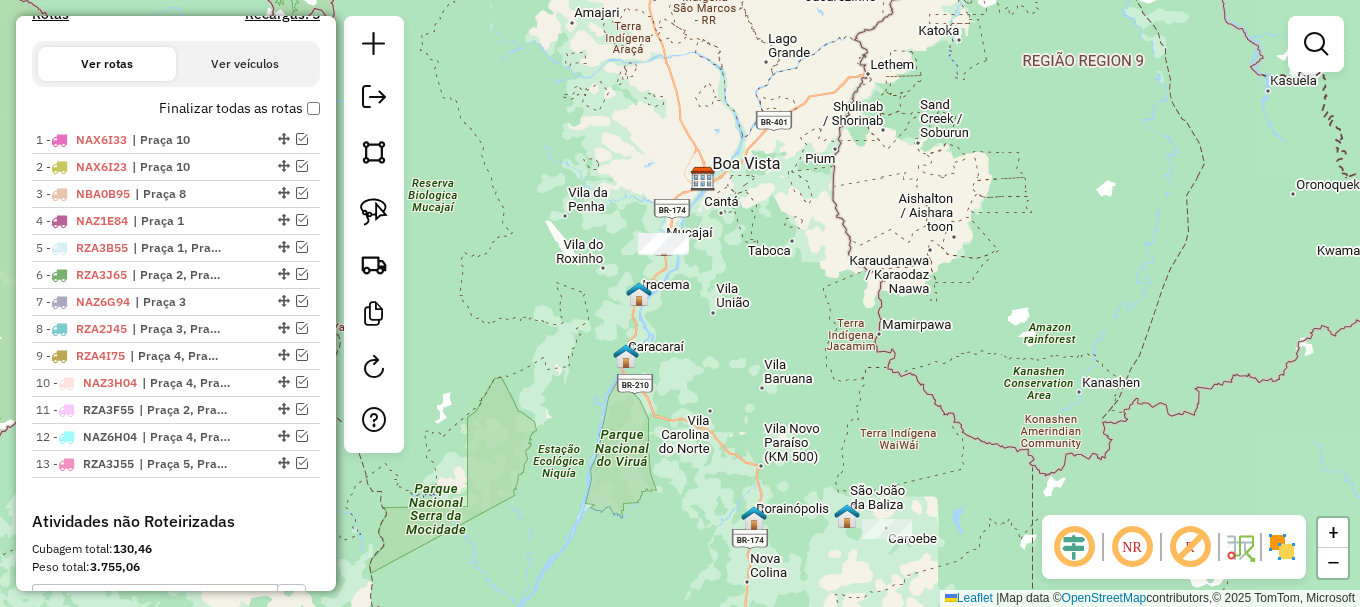 click on "Depósito:  Amascol - Boa Vista  Total de rotas:  13  Distância Total:  5.885,90 km  Tempo total:  213:20  Custo total:  R$ 18.407,68  Valor total:  R$ 830.733,96  - Total roteirizado:  R$ 803.395,08  - Total não roteirizado:  R$ 27.338,88  Total de Atividades Roteirizadas:  321  Total de Pedidos Roteirizados:  449  Peso total roteirizado:  115.528,09  Cubagem total roteirizado:  4.135,14  Total de Atividades não Roteirizadas:  5  Total de Pedidos não Roteirizados:  7 Total de caixas por viagem:  4.135,14 /   13 =  318,09 Média de Atividades por viagem:  321 /   13 =  24,69 Ocupação média da frota:  91,48%   Rotas vários dias:  2  Clientes Priorizados NR:  0  Transportadoras  Rotas  Recargas: 5   Ver rotas   Ver veículos  Finalizar todas as rotas   1 -       NAX6I33   | Praça 10   2 -       NAX6I23   | Praça 10   3 -       NBA0B95   | Praça 8   4 -       NAZ1E84   | Praça 1   5 -       RZA3B55   | Praça 1, Praça 2   6 -       RZA3J65   | Praça 2, Praça 8   7 -       NAZ6G94   8 -" at bounding box center (176, 17) 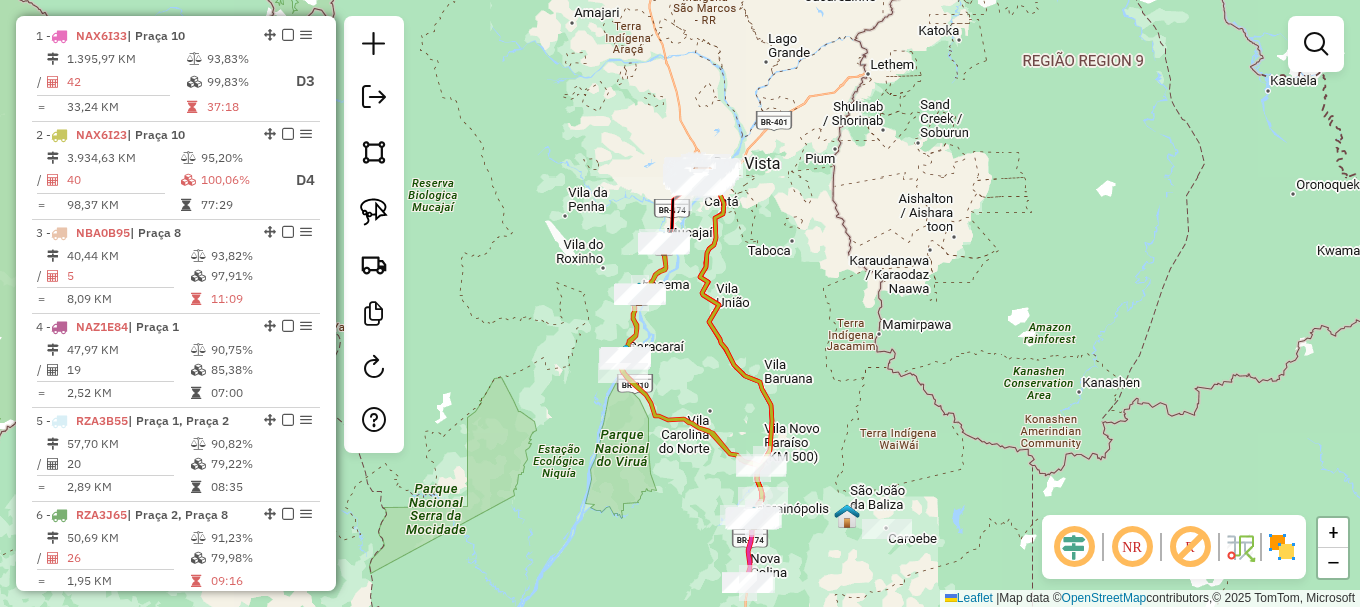 scroll, scrollTop: 794, scrollLeft: 0, axis: vertical 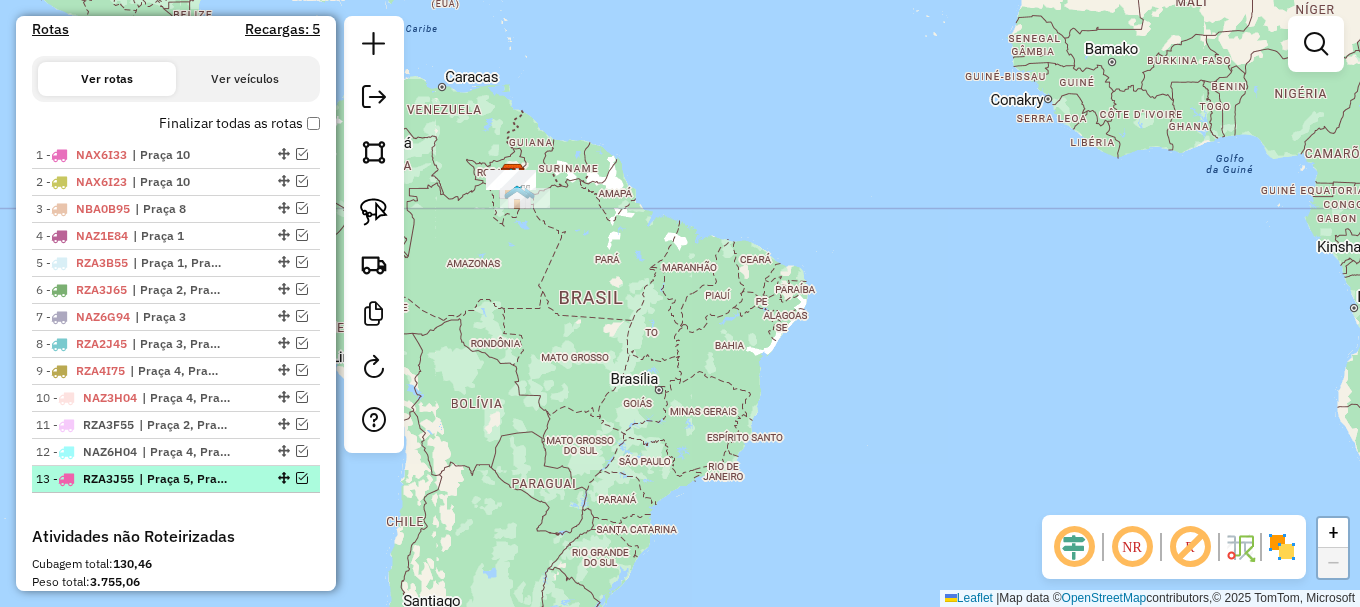 click at bounding box center (302, 478) 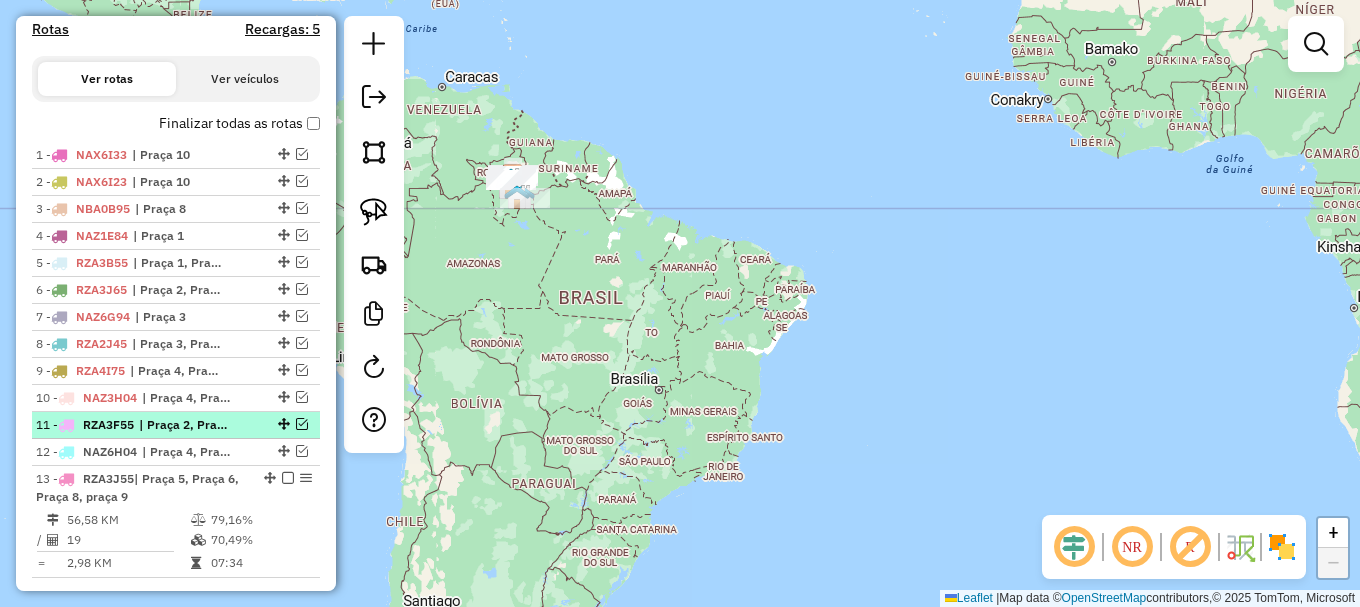 click at bounding box center [302, 424] 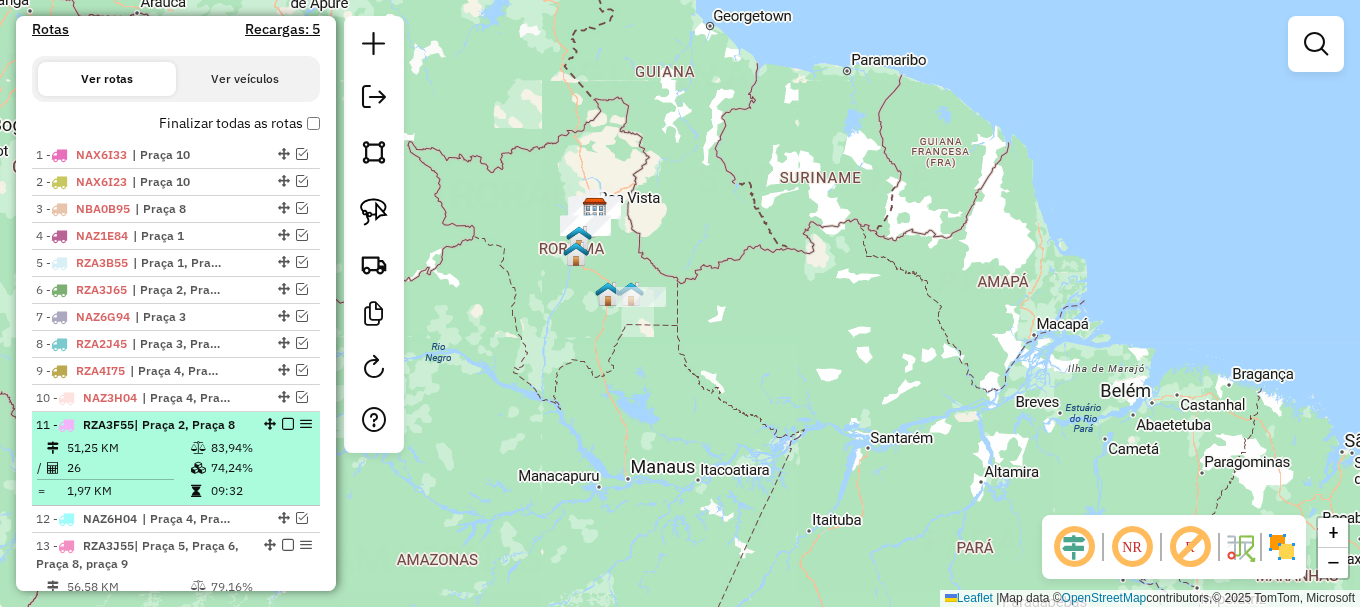 click on "74,24%" at bounding box center (260, 468) 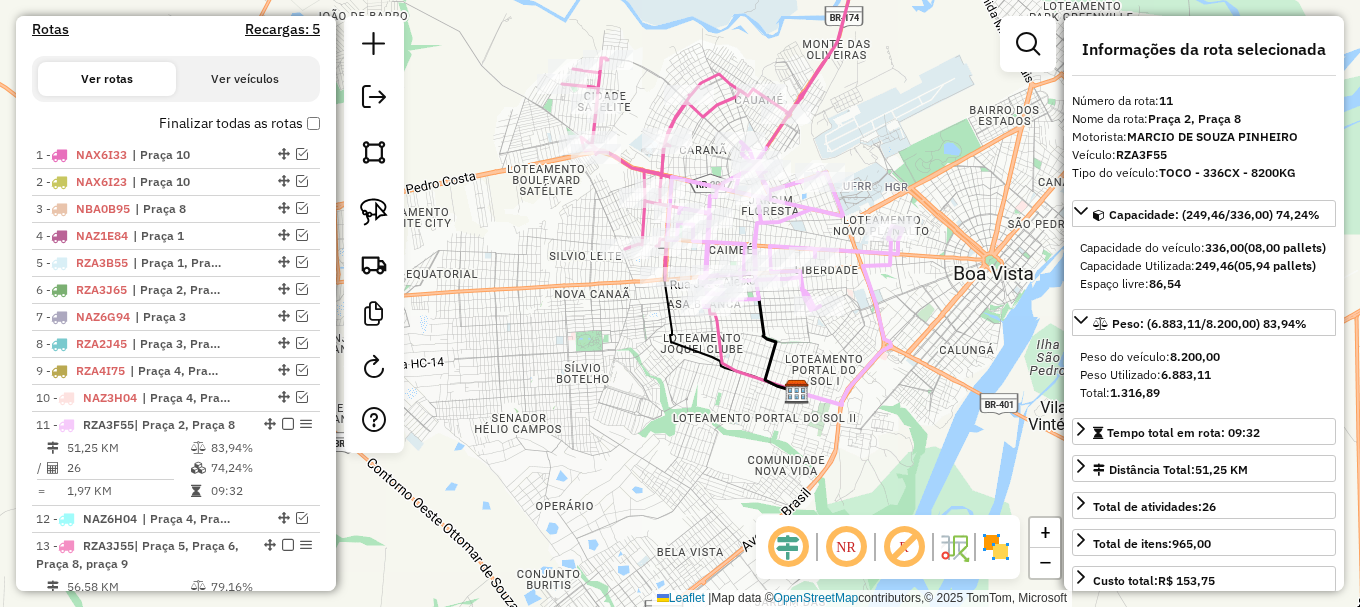 drag, startPoint x: 727, startPoint y: 146, endPoint x: 810, endPoint y: 166, distance: 85.37564 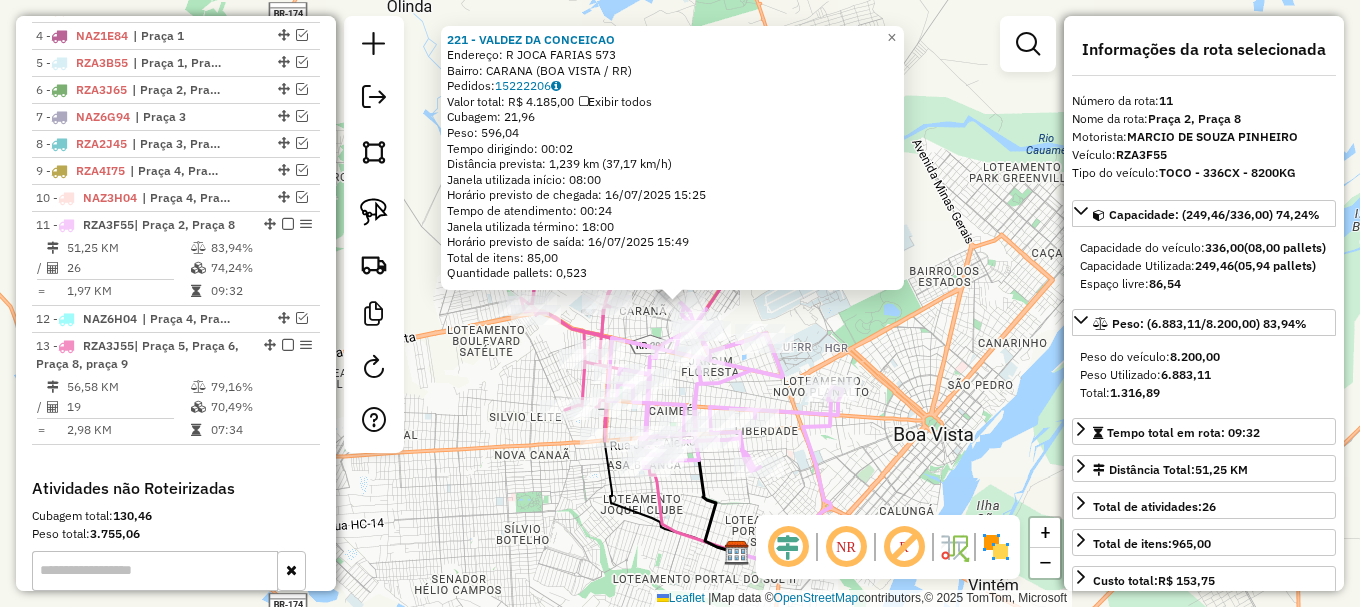 scroll, scrollTop: 1062, scrollLeft: 0, axis: vertical 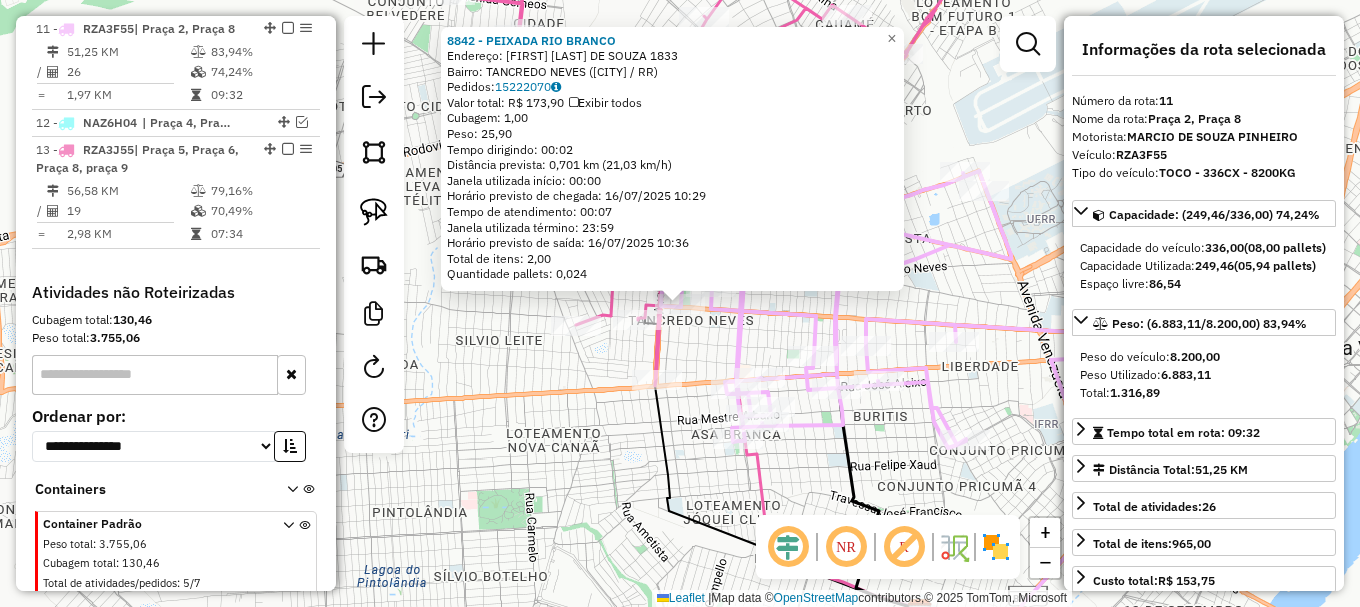 click on "8842 - PEIXADA RIO BRANCO  Endereço:  FRANCISCO INACIO DE SOUZA 1833   Bairro: TANCREDO NEVES (BOA VISTA / RR)   Pedidos:  15222070   Valor total: R$ 173,90   Exibir todos   Cubagem: 1,00  Peso: 25,90  Tempo dirigindo: 00:02   Distância prevista: 0,701 km (21,03 km/h)   Janela utilizada início: 00:00   Horário previsto de chegada: 16/07/2025 10:29   Tempo de atendimento: 00:07   Janela utilizada término: 23:59   Horário previsto de saída: 16/07/2025 10:36   Total de itens: 2,00   Quantidade pallets: 0,024  × Janela de atendimento Grade de atendimento Capacidade Transportadoras Veículos Cliente Pedidos  Rotas Selecione os dias de semana para filtrar as janelas de atendimento  Seg   Ter   Qua   Qui   Sex   Sáb   Dom  Informe o período da janela de atendimento: De: Até:  Filtrar exatamente a janela do cliente  Considerar janela de atendimento padrão  Selecione os dias de semana para filtrar as grades de atendimento  Seg   Ter   Qua   Qui   Sex   Sáb   Dom   Peso mínimo:   Peso máximo:   De:  De:" 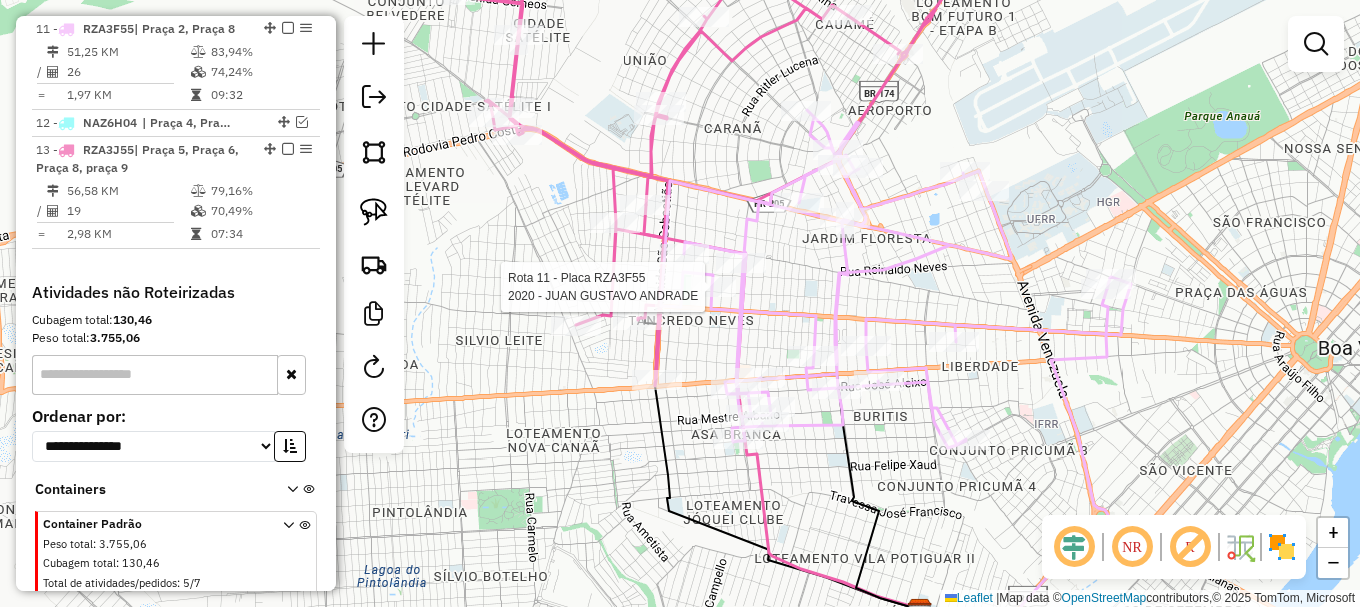 select on "**********" 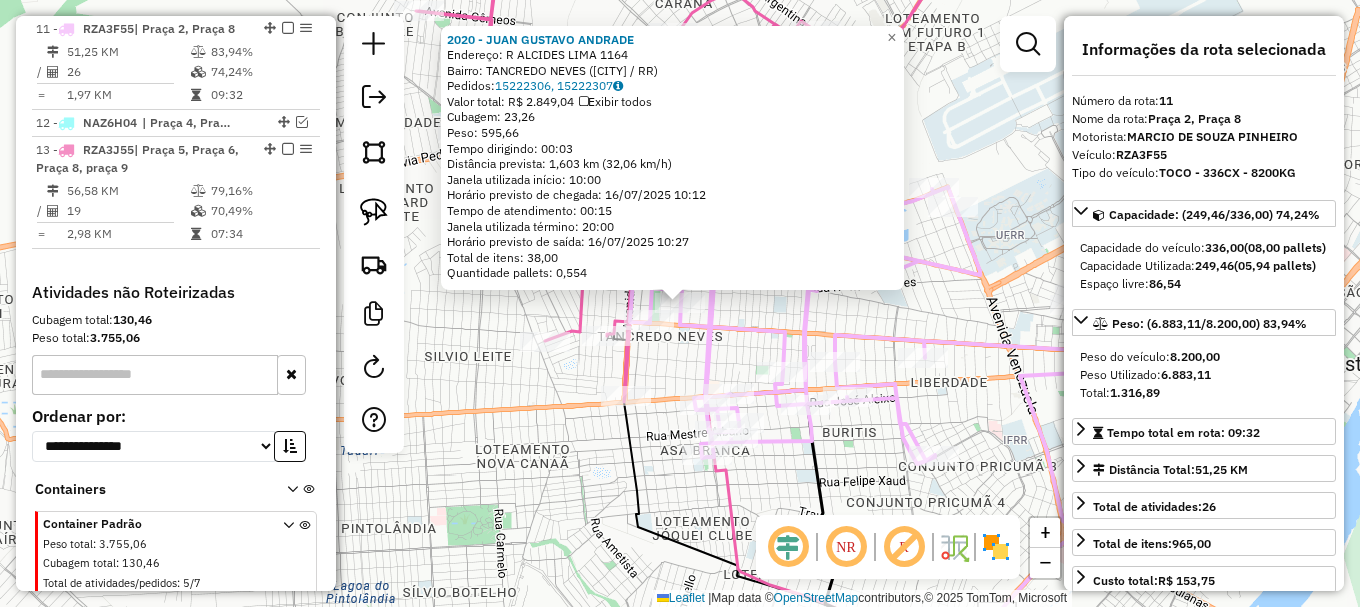 click 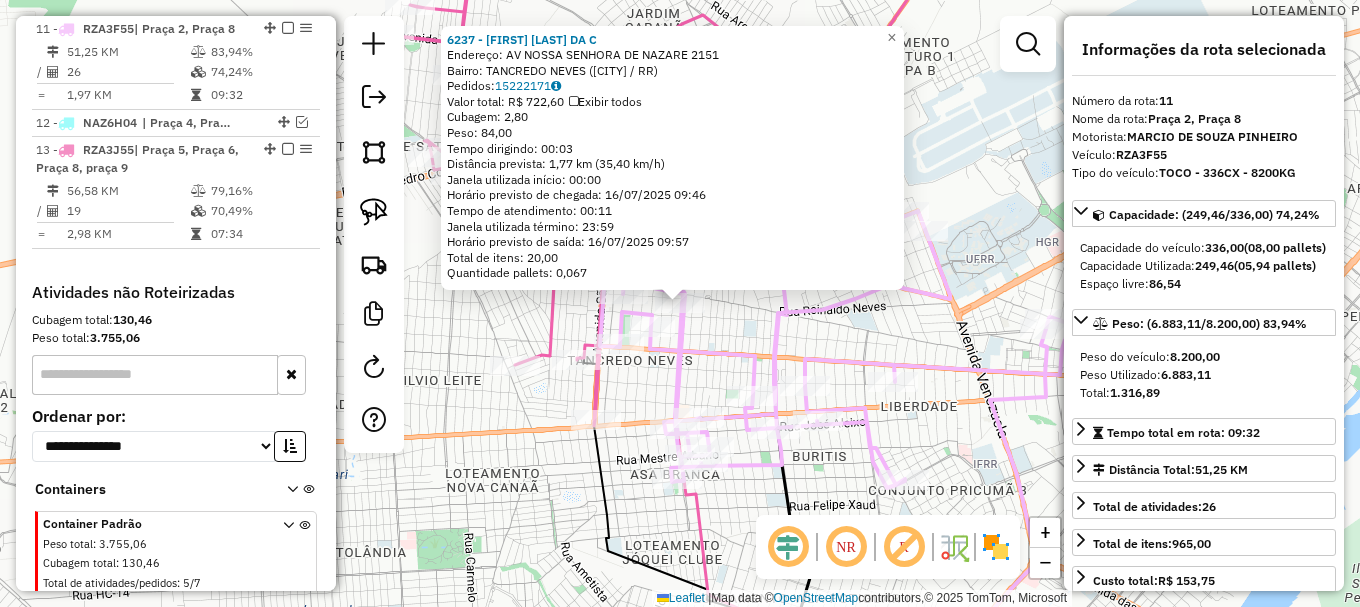 click on "6237 - TIAGO  MESQUITA DA C  Endereço: AV  NOSSA SENHORA DE NAZARE       2151   Bairro: TANCREDO NEVES (BOA VISTA / RR)   Pedidos:  15222171   Valor total: R$ 722,60   Exibir todos   Cubagem: 2,80  Peso: 84,00  Tempo dirigindo: 00:03   Distância prevista: 1,77 km (35,40 km/h)   Janela utilizada início: 00:00   Horário previsto de chegada: 16/07/2025 09:46   Tempo de atendimento: 00:11   Janela utilizada término: 23:59   Horário previsto de saída: 16/07/2025 09:57   Total de itens: 20,00   Quantidade pallets: 0,067  × Janela de atendimento Grade de atendimento Capacidade Transportadoras Veículos Cliente Pedidos  Rotas Selecione os dias de semana para filtrar as janelas de atendimento  Seg   Ter   Qua   Qui   Sex   Sáb   Dom  Informe o período da janela de atendimento: De: Até:  Filtrar exatamente a janela do cliente  Considerar janela de atendimento padrão  Selecione os dias de semana para filtrar as grades de atendimento  Seg   Ter   Qua   Qui   Sex   Sáb   Dom   Peso mínimo:   Peso máximo:  +" 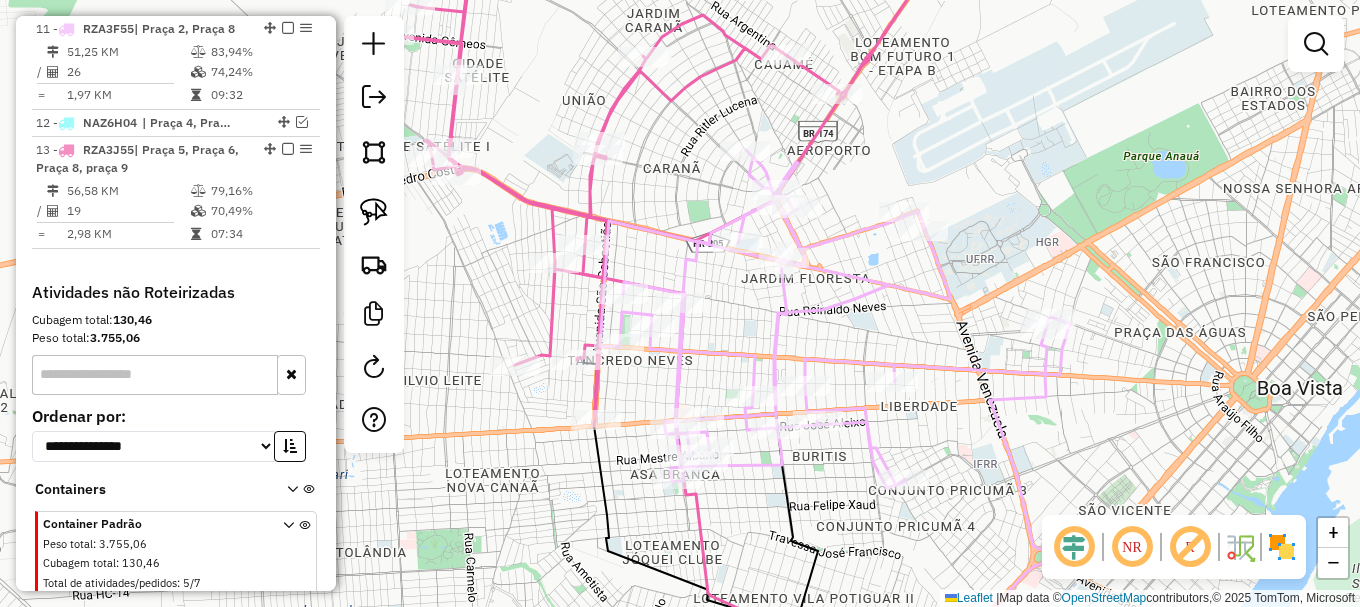 drag, startPoint x: 396, startPoint y: 215, endPoint x: 451, endPoint y: 245, distance: 62.649822 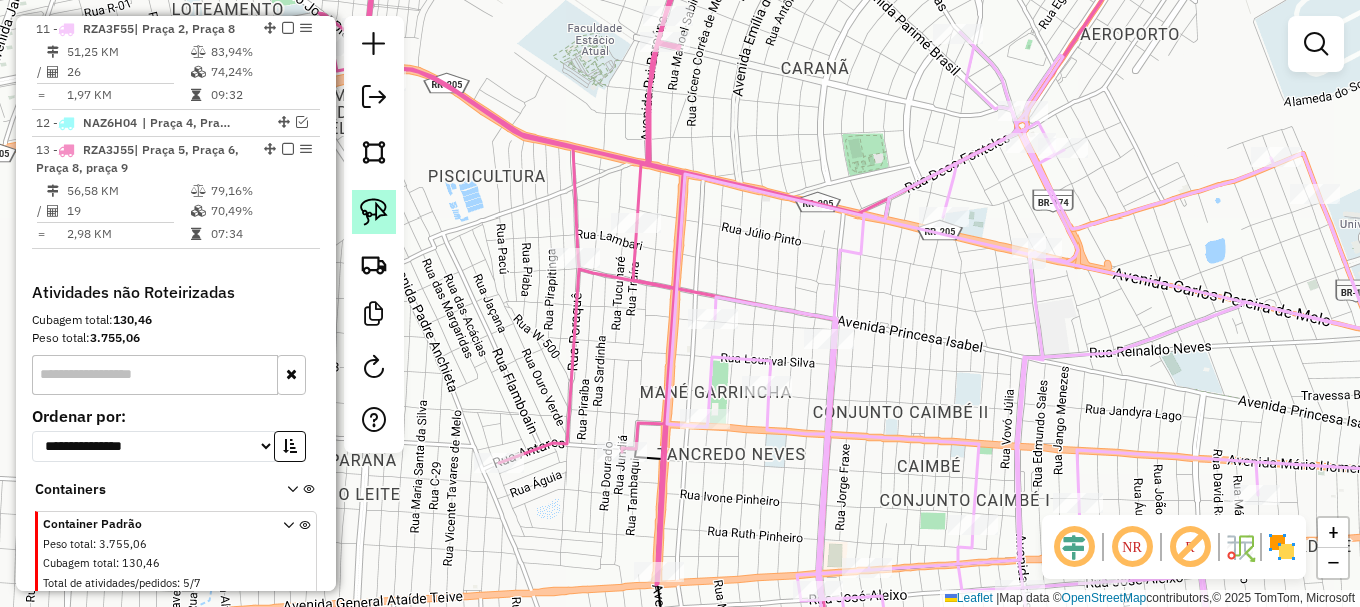 drag, startPoint x: 381, startPoint y: 213, endPoint x: 405, endPoint y: 231, distance: 30 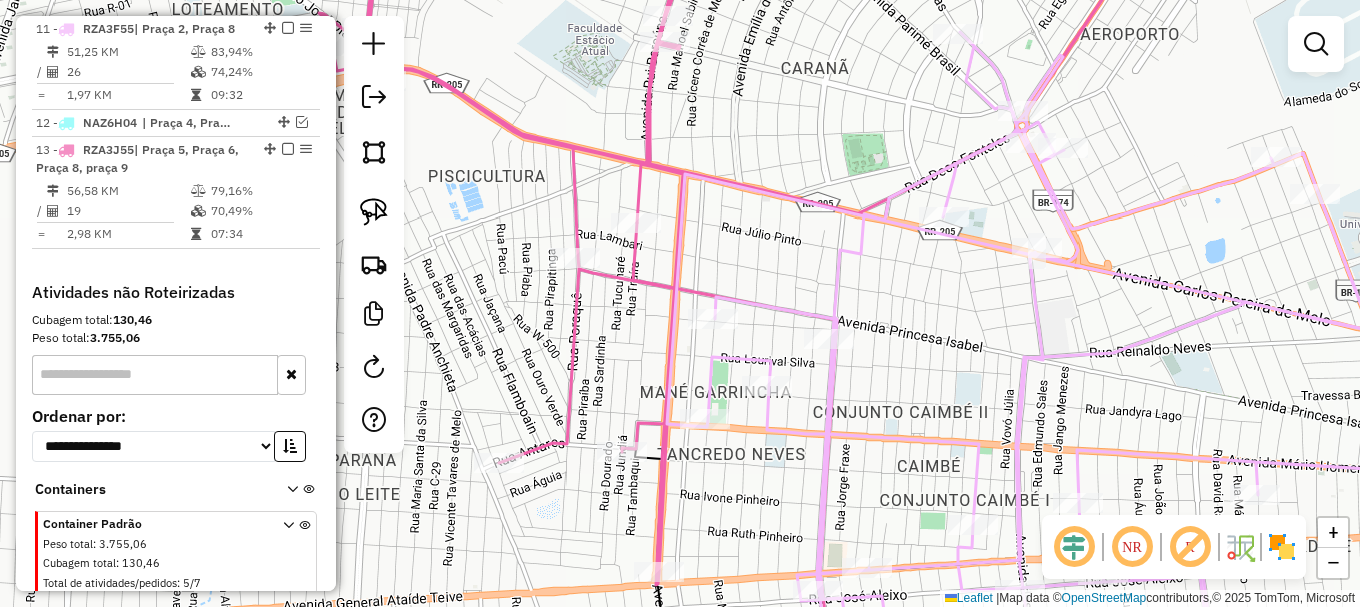 click 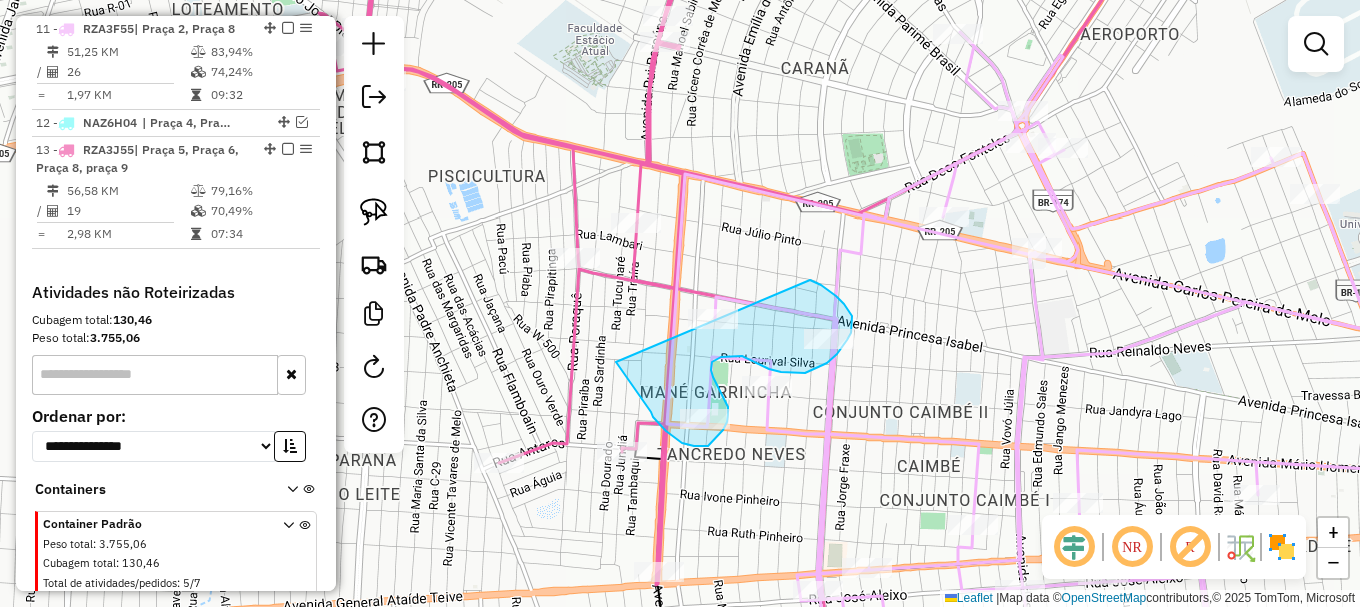 drag, startPoint x: 638, startPoint y: 393, endPoint x: 760, endPoint y: 261, distance: 179.74426 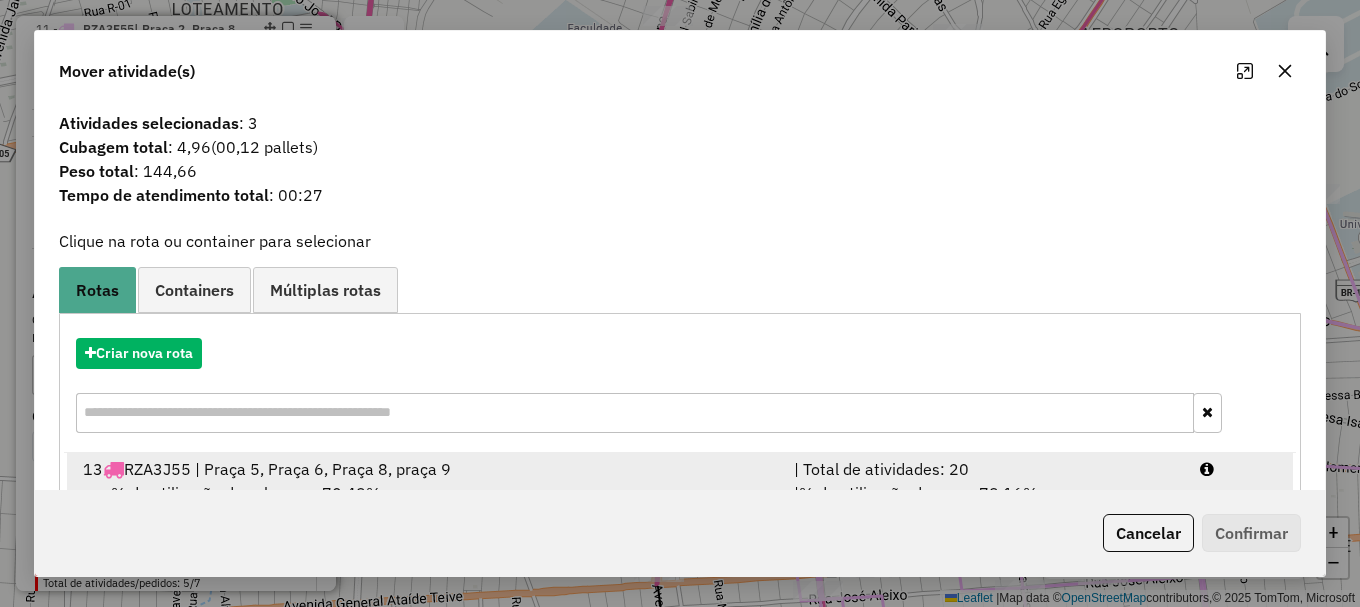 click at bounding box center [1239, 469] 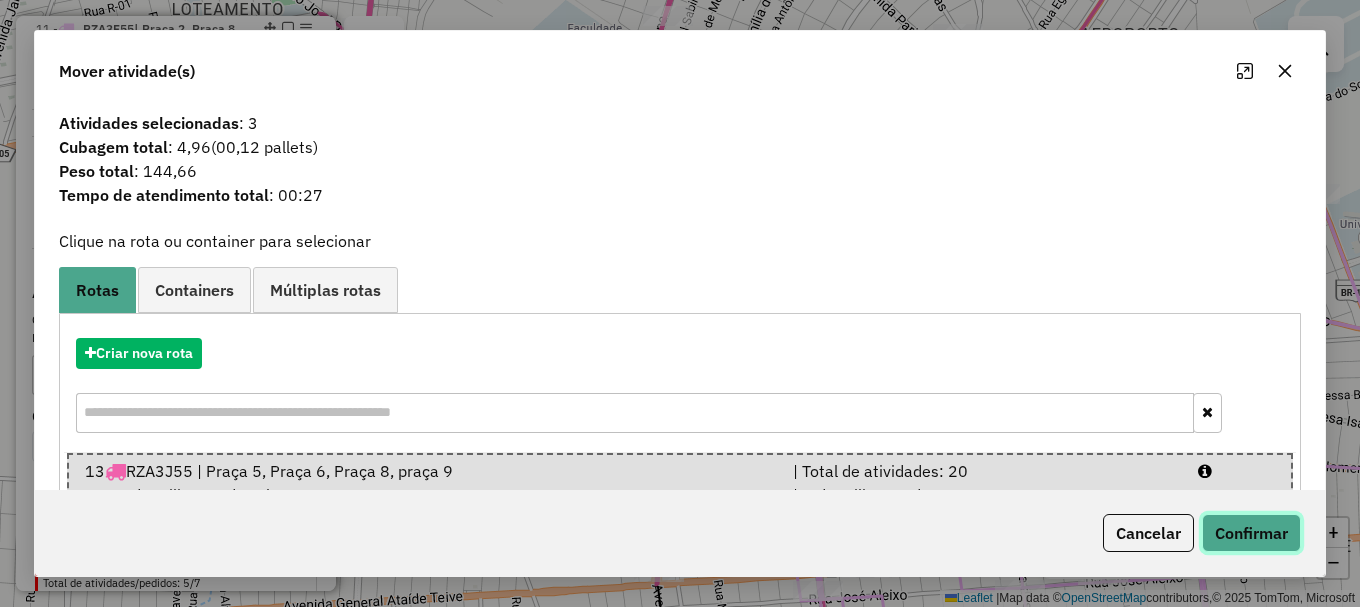 click on "Confirmar" 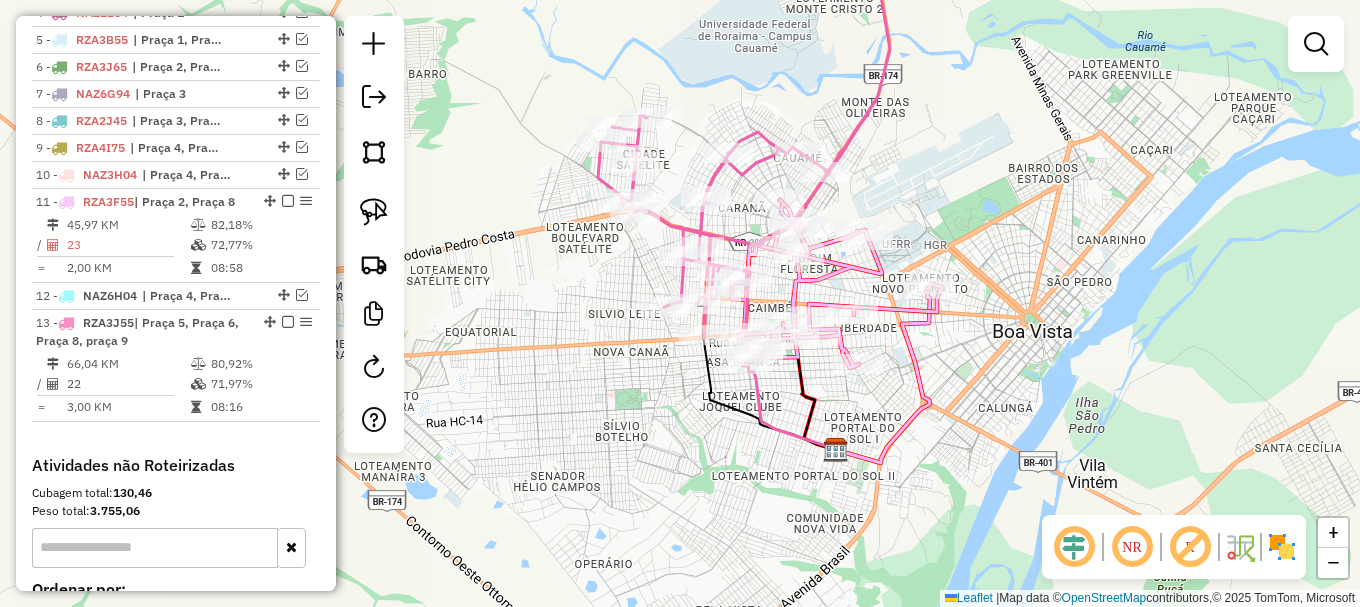 scroll, scrollTop: 862, scrollLeft: 0, axis: vertical 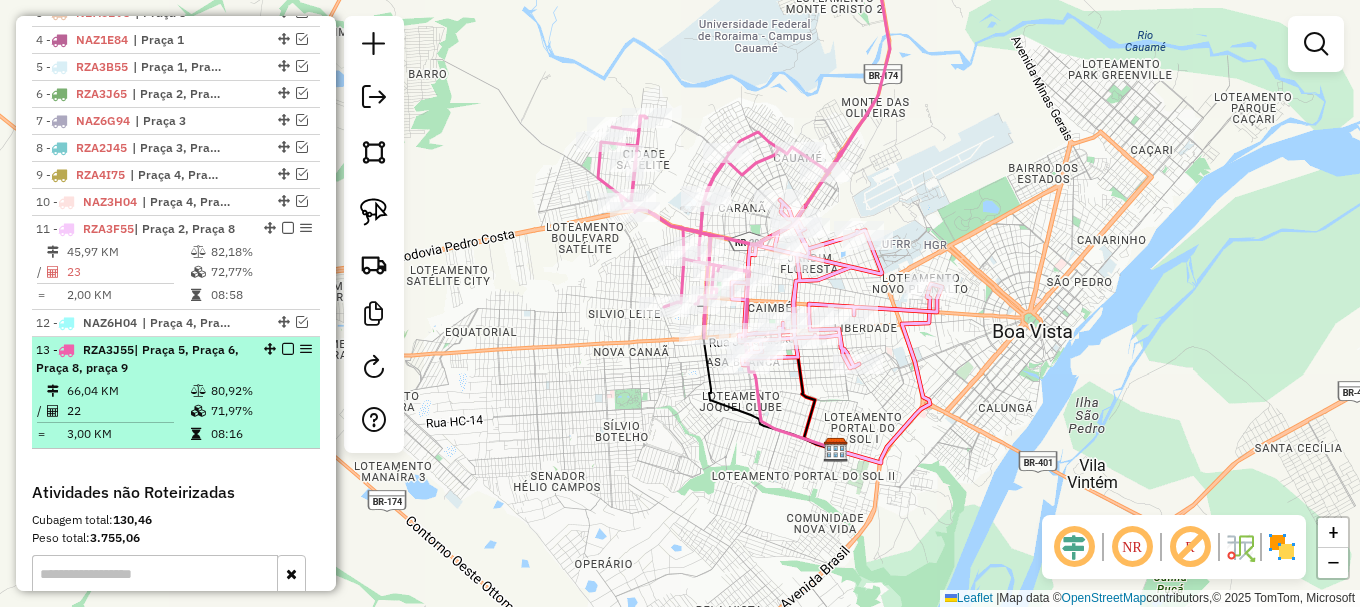 click at bounding box center (288, 349) 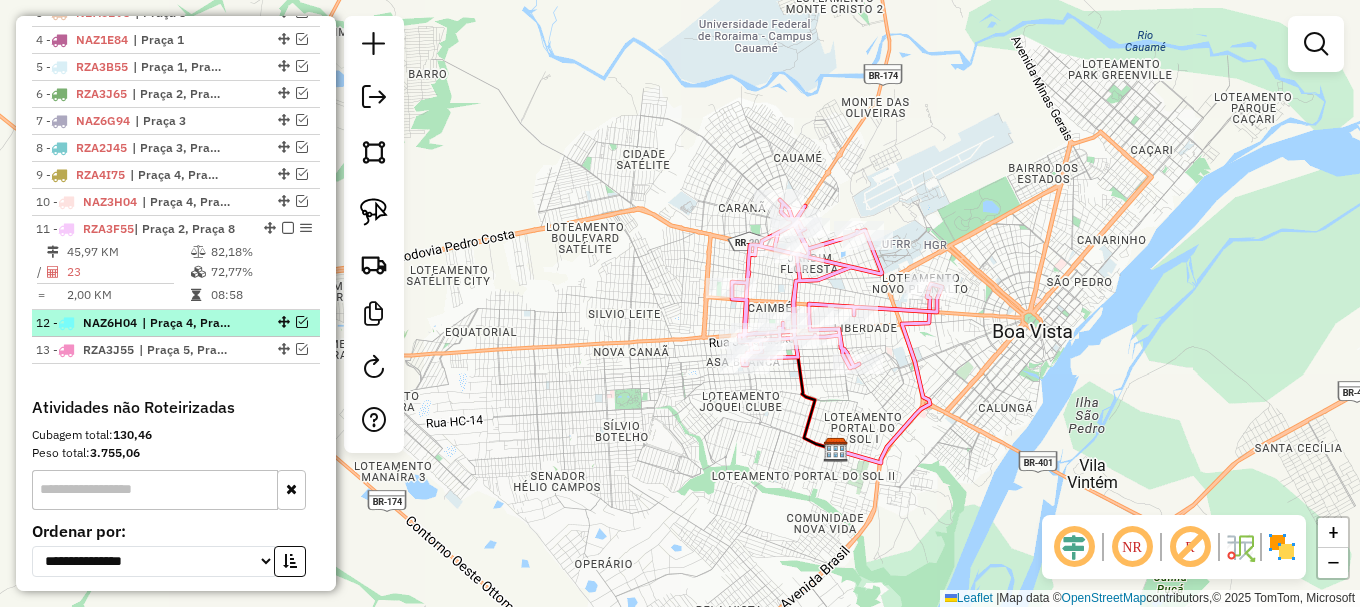 click at bounding box center (302, 322) 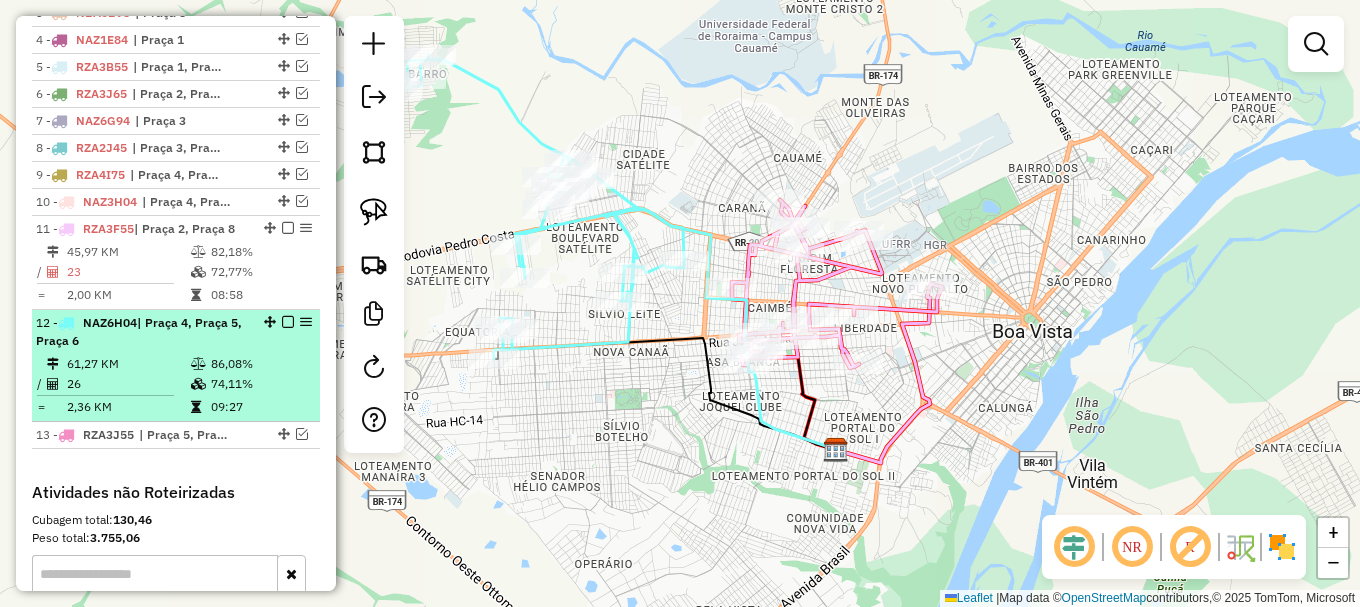 click at bounding box center [288, 322] 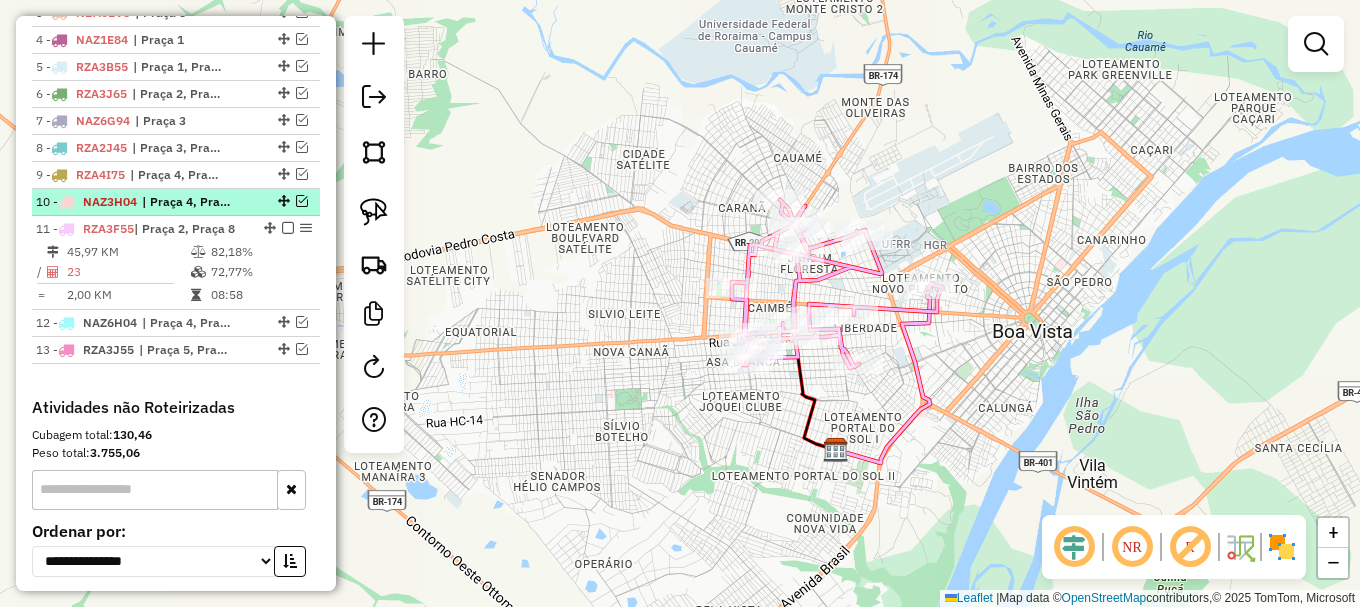 click at bounding box center (302, 201) 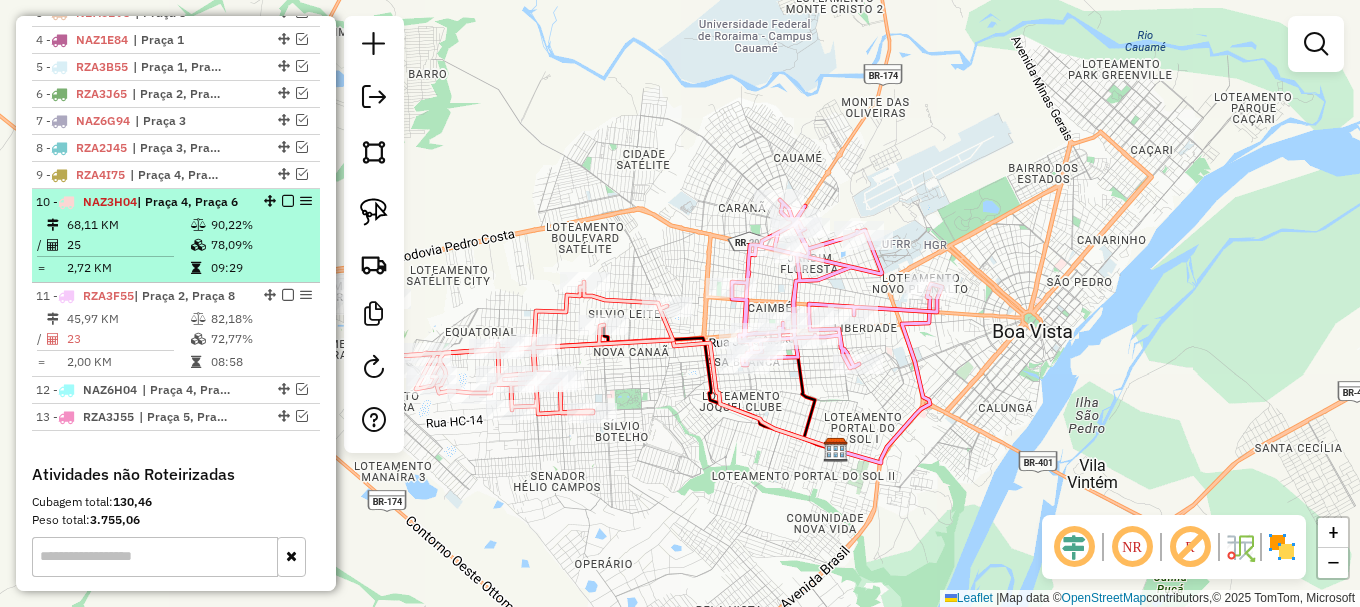 click at bounding box center [288, 201] 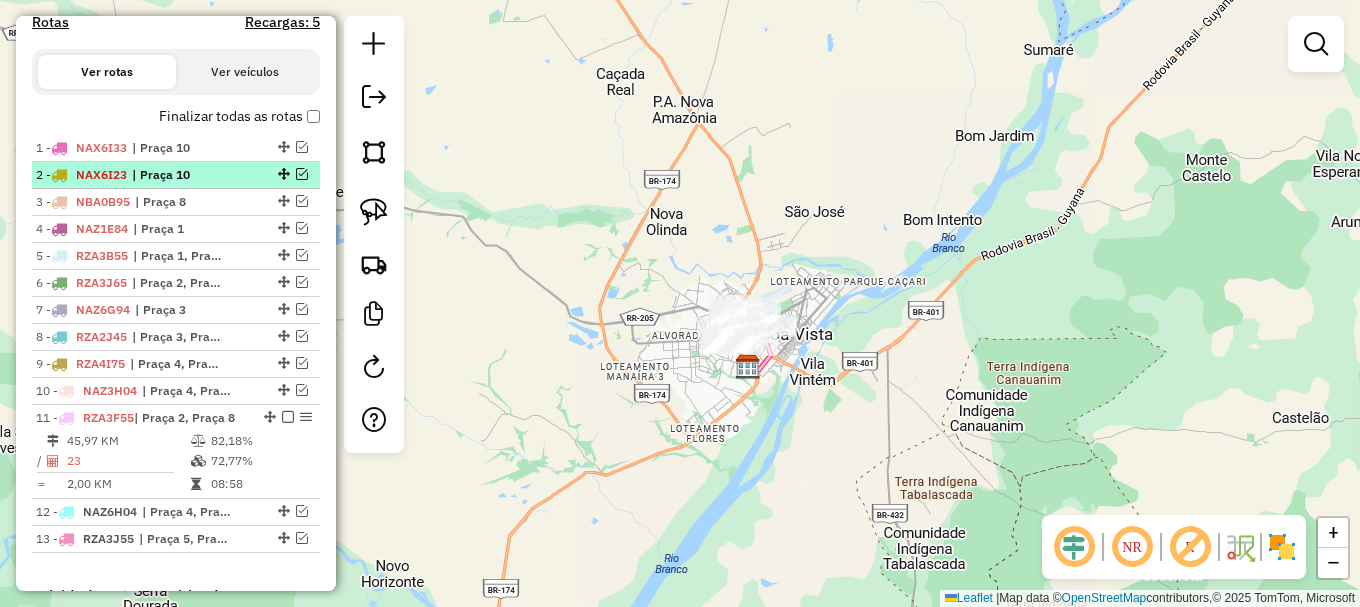 scroll, scrollTop: 562, scrollLeft: 0, axis: vertical 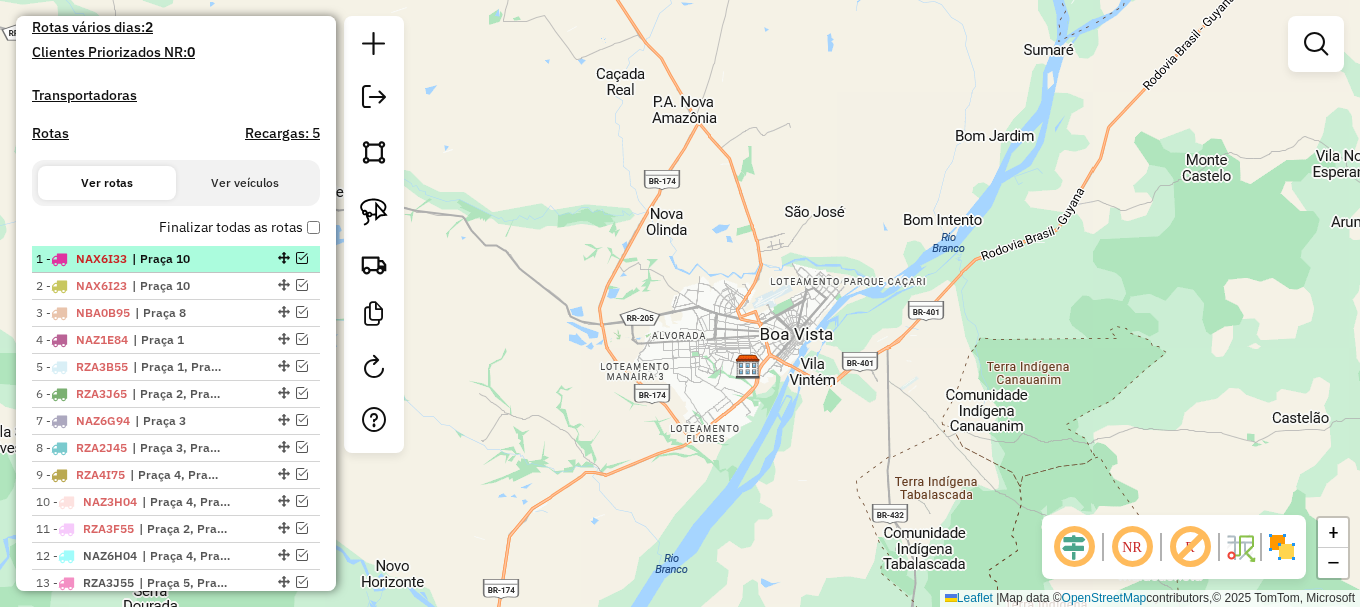 click at bounding box center (302, 258) 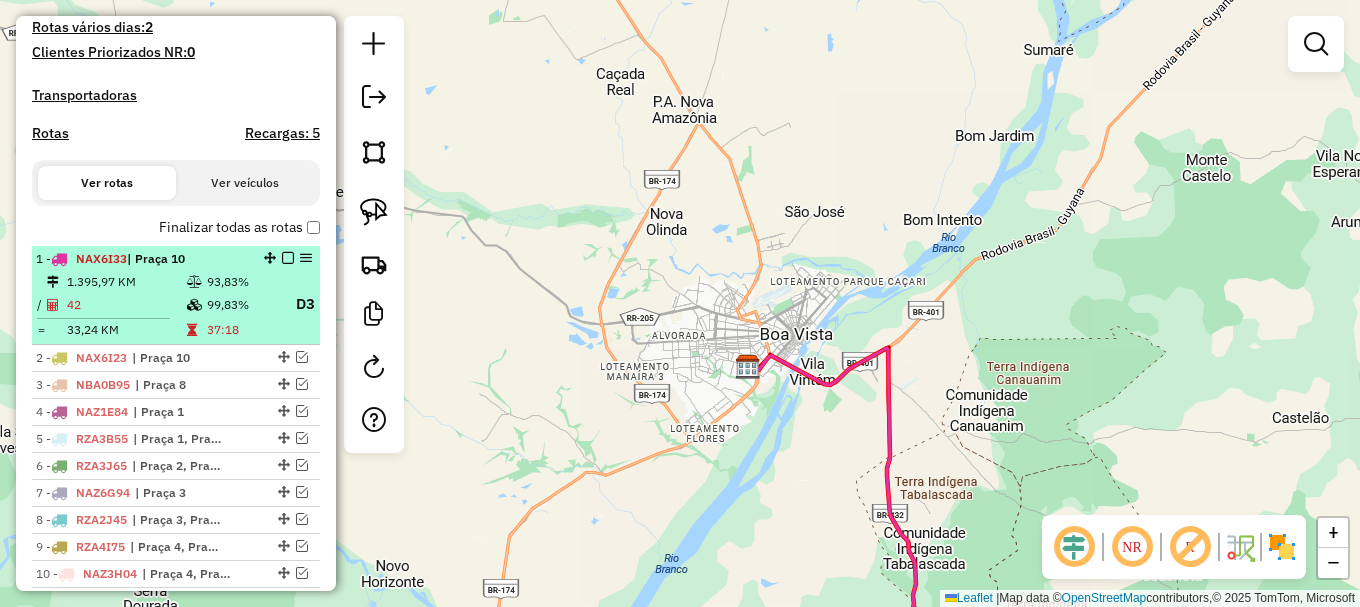 click on "D3" at bounding box center [298, 304] 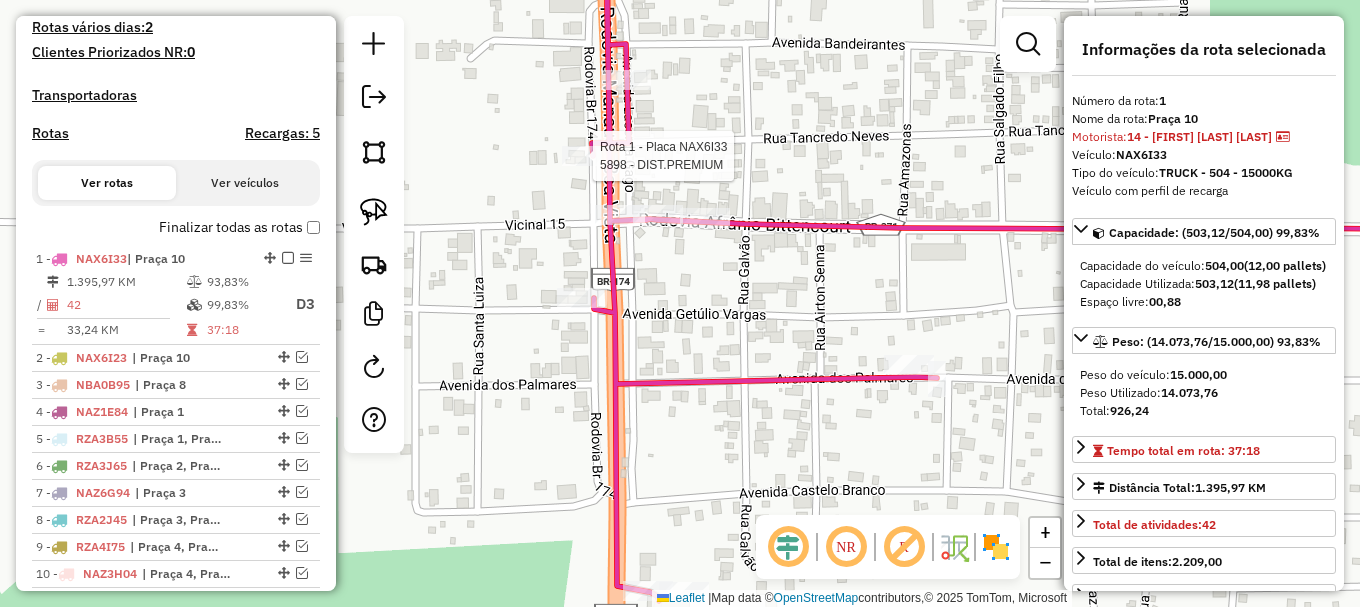 click on "Rota 1 - Placa NAX6I33  5898 - DIST.PREMIUM" 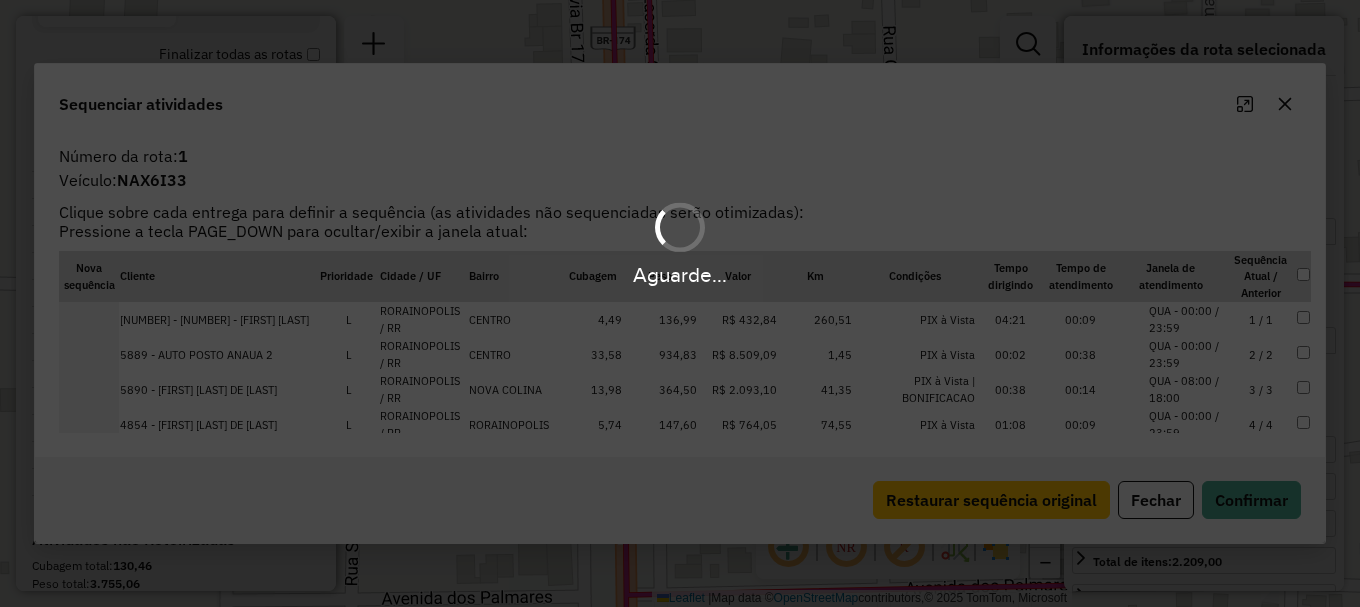 scroll, scrollTop: 792, scrollLeft: 0, axis: vertical 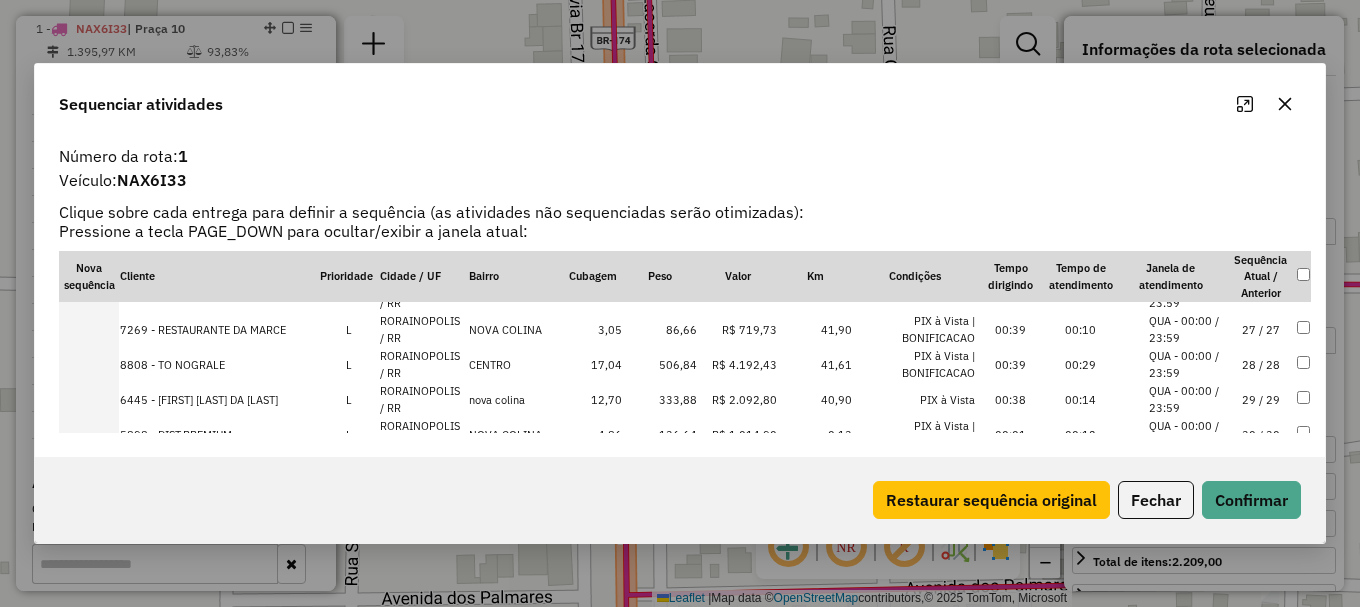 click on "29 / 29" at bounding box center (1261, 399) 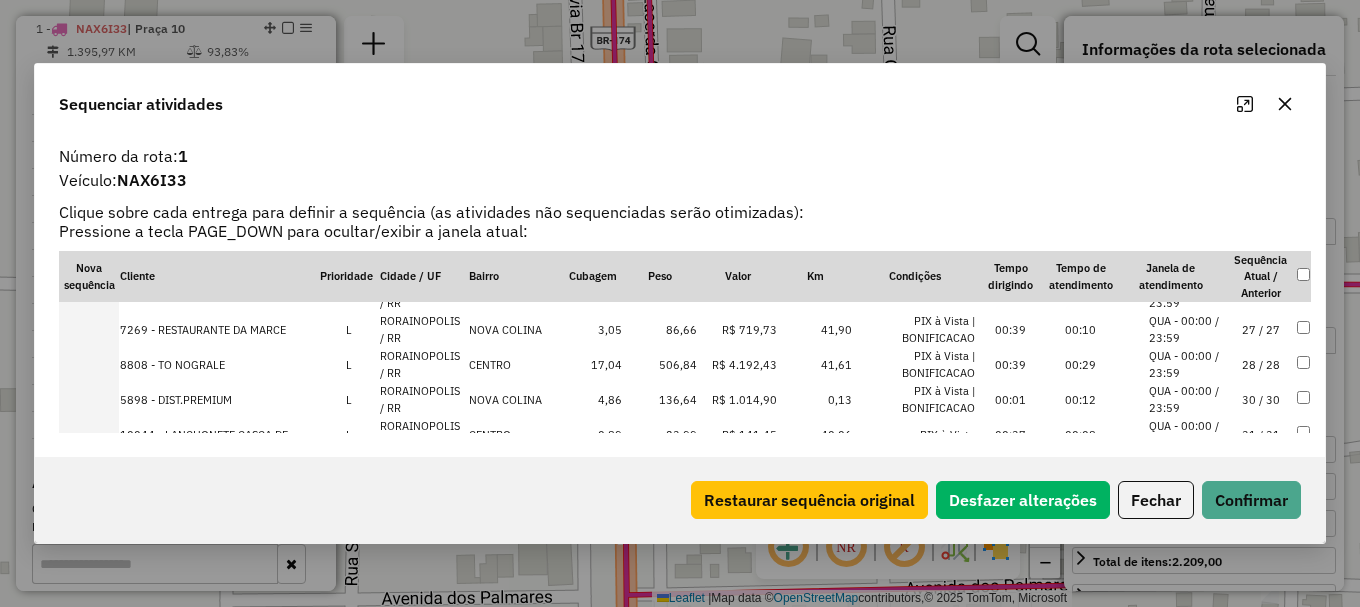click on "QUA - 00:00 / 23:59" at bounding box center [1187, 399] 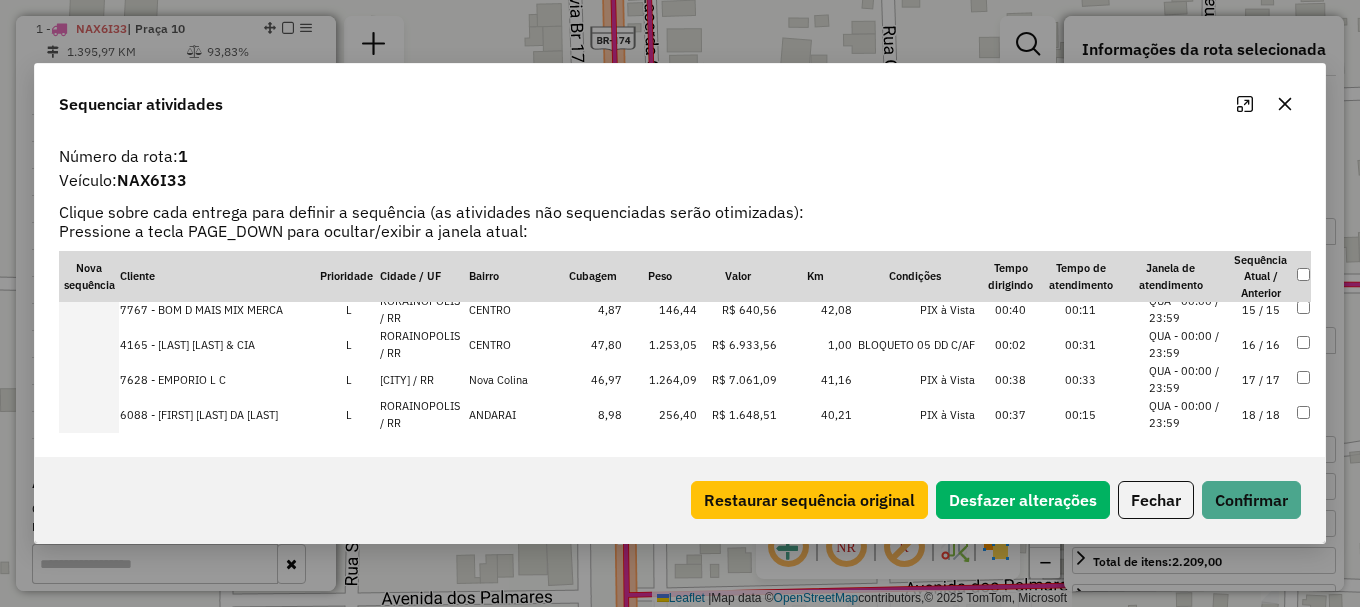 click on "QUA - 00:00 / 23:59" at bounding box center [1187, 379] 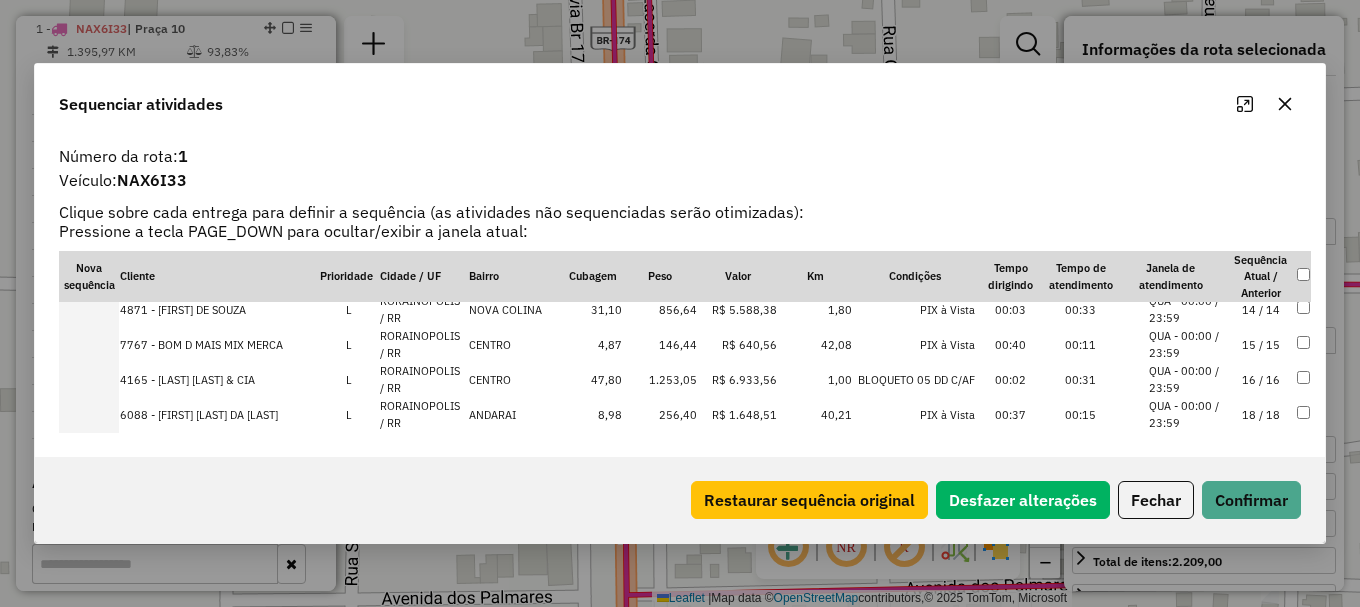 scroll, scrollTop: 605, scrollLeft: 0, axis: vertical 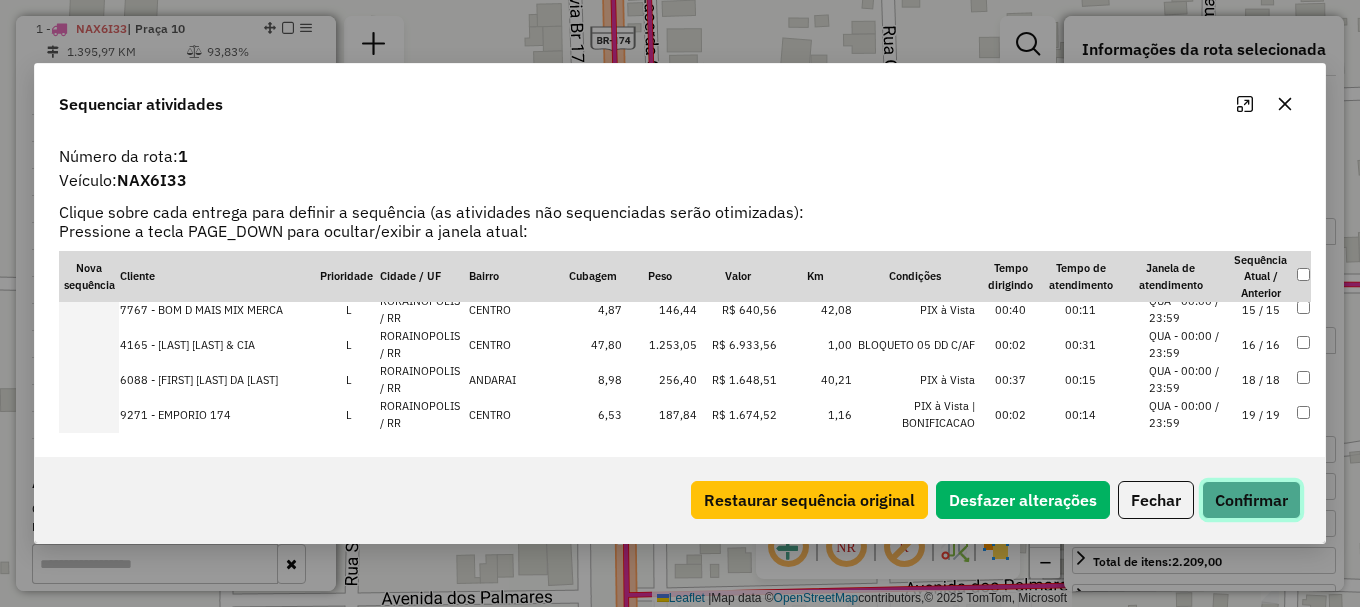 click on "Confirmar" 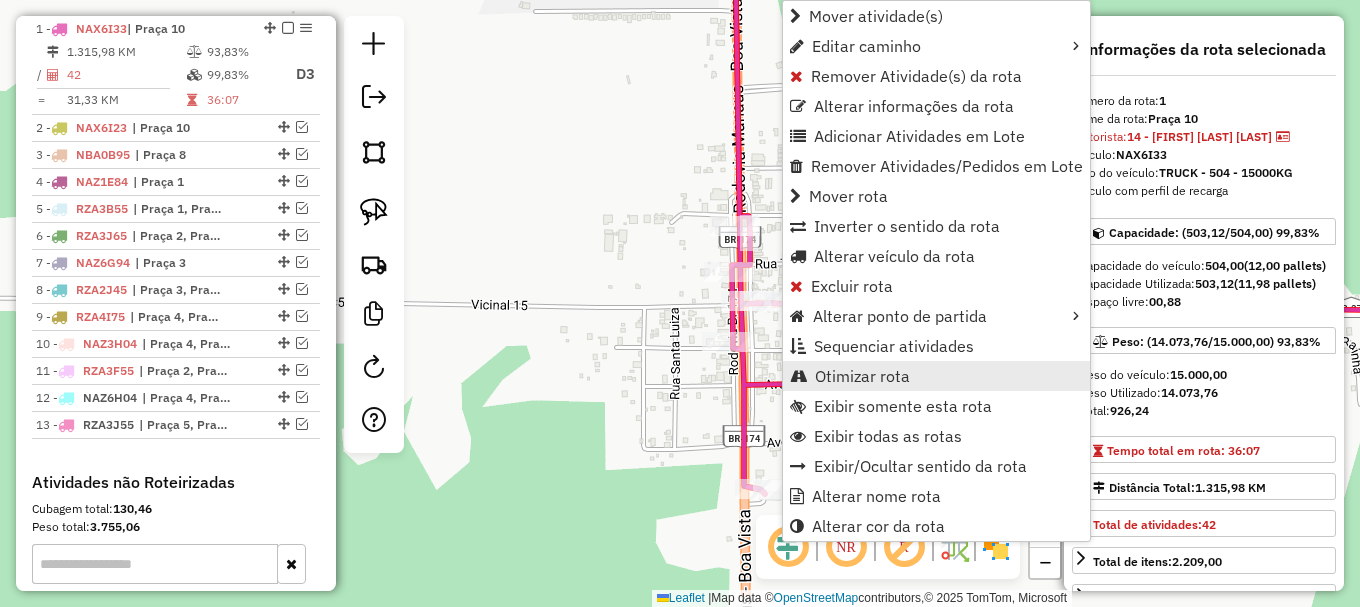 click on "Otimizar rota" at bounding box center (862, 376) 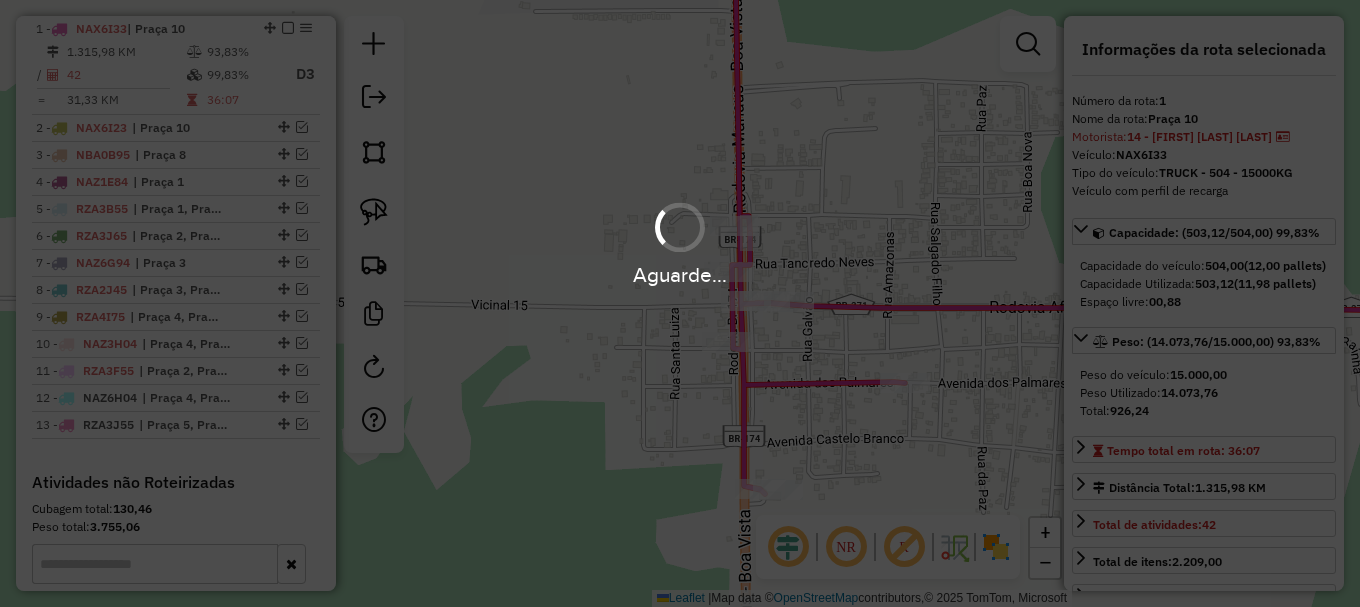 click on "Aguarde..." at bounding box center (680, 303) 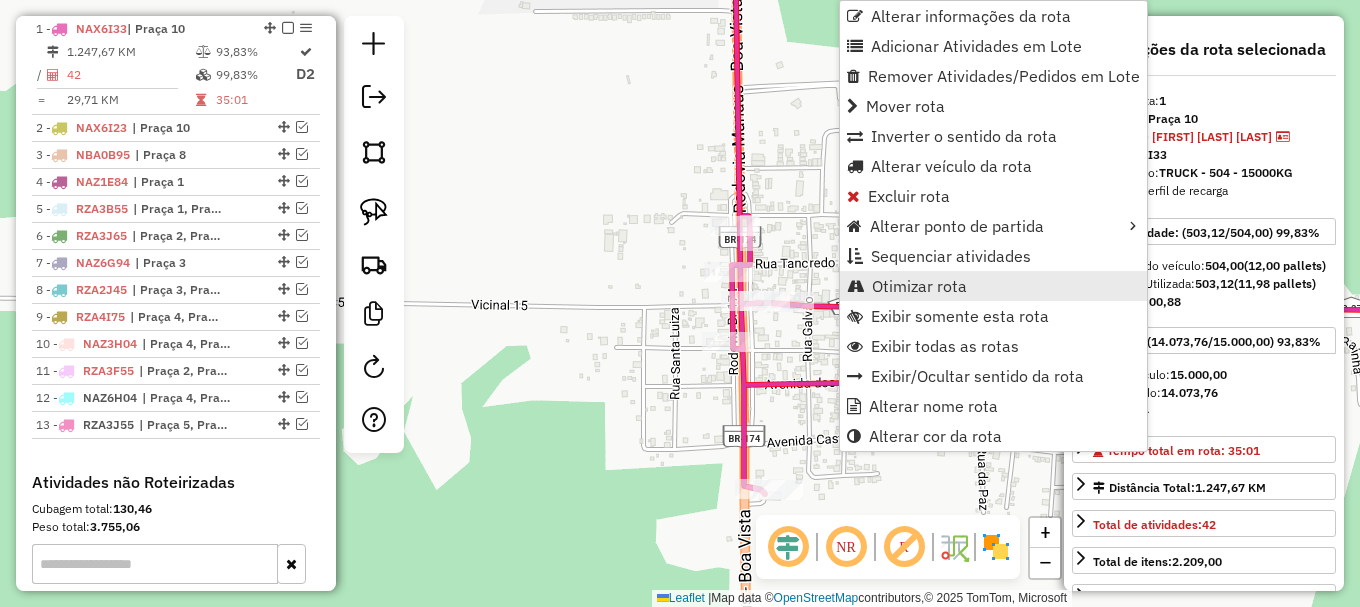 click on "Otimizar rota" at bounding box center [919, 286] 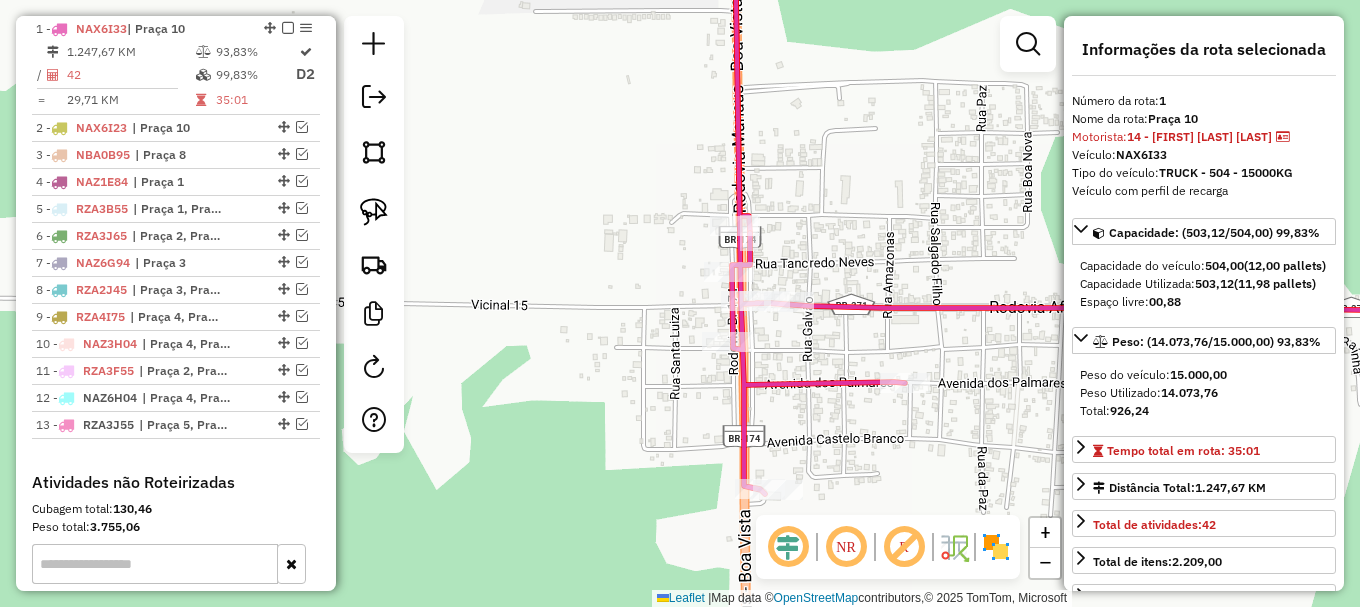 click 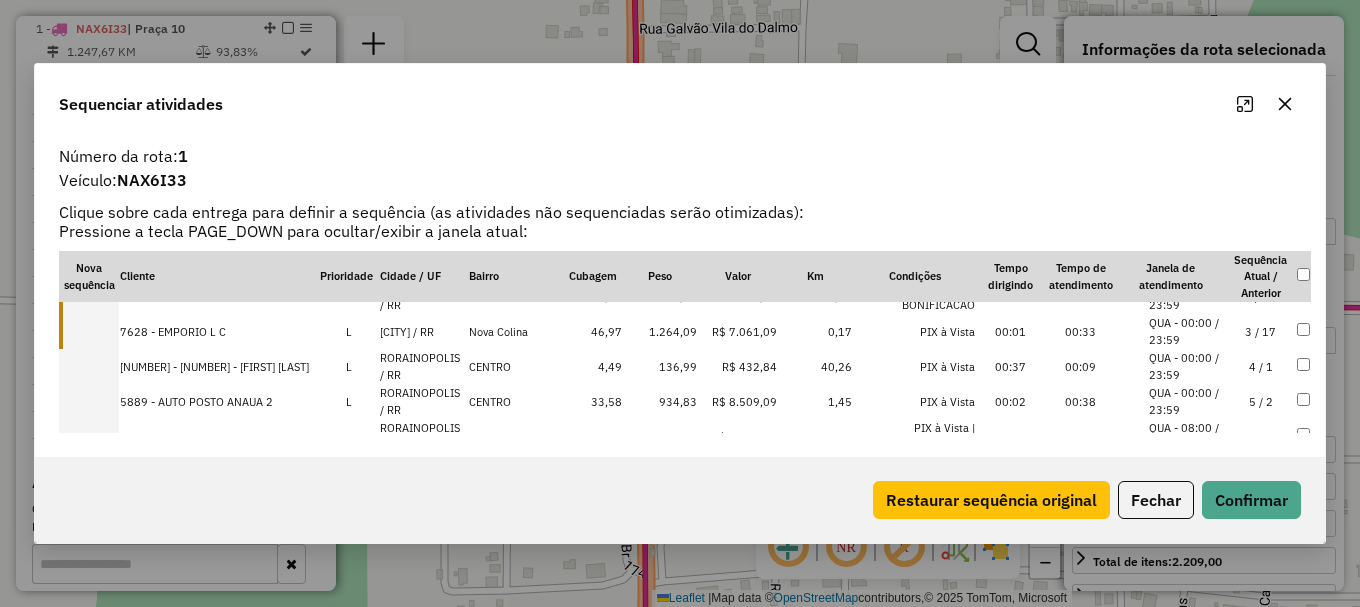 scroll, scrollTop: 0, scrollLeft: 0, axis: both 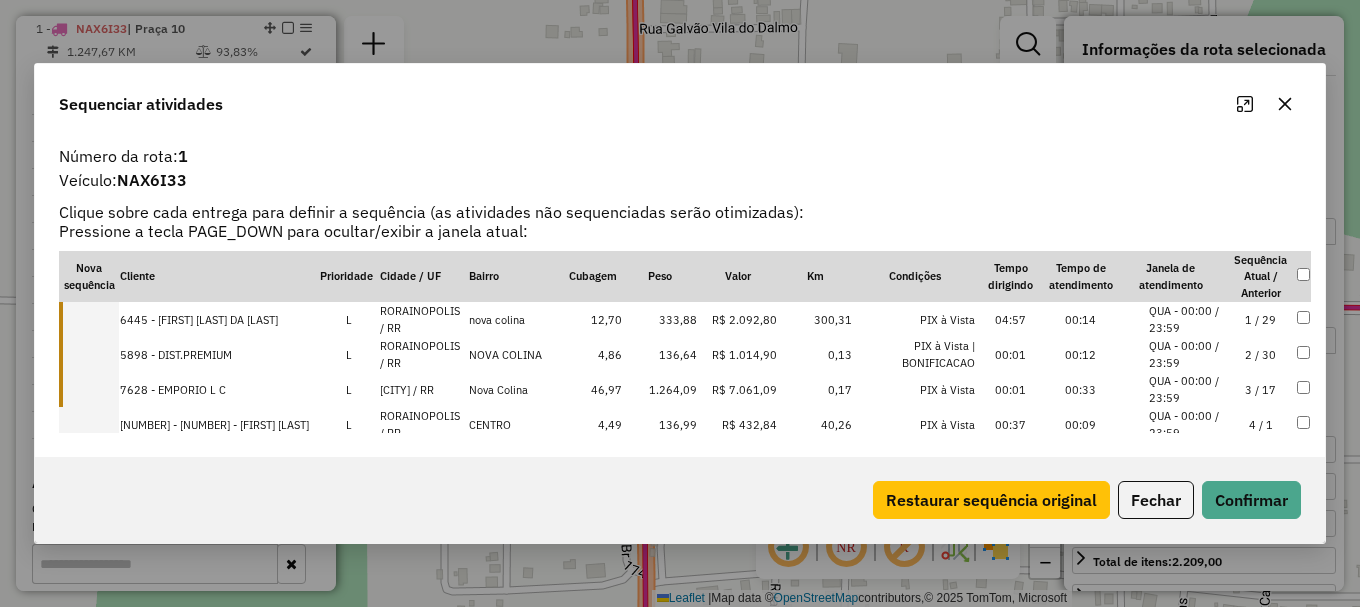 click on "nova colina" at bounding box center (519, 319) 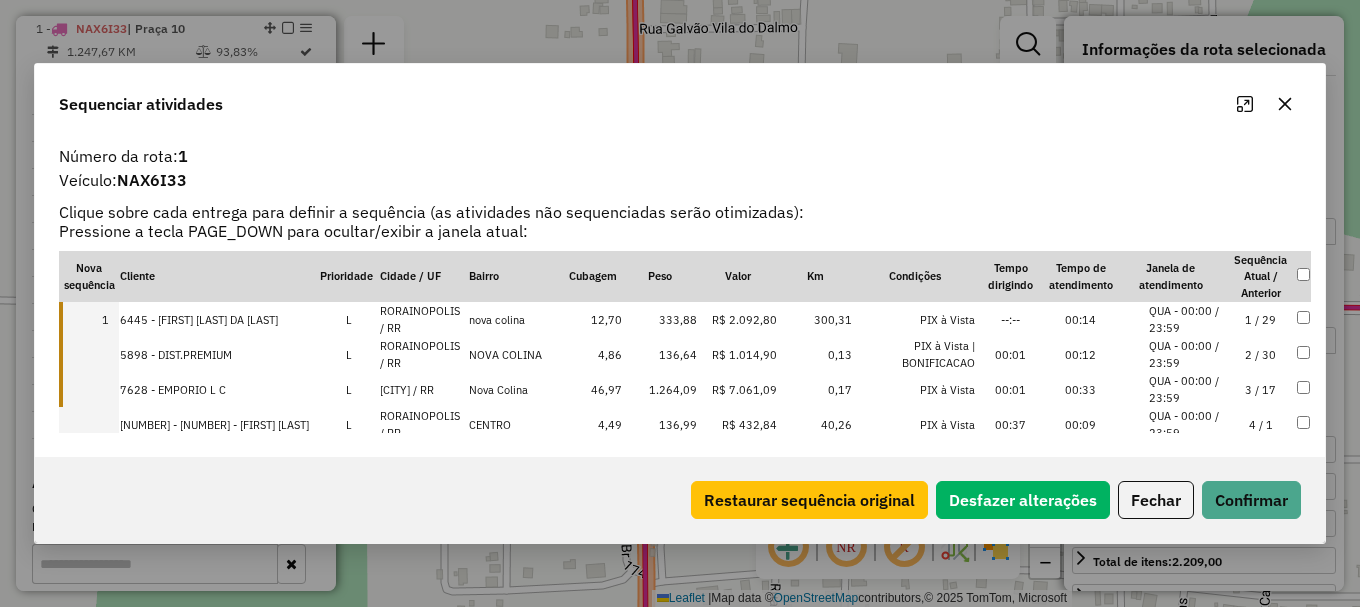 click on "NOVA COLINA" at bounding box center (519, 354) 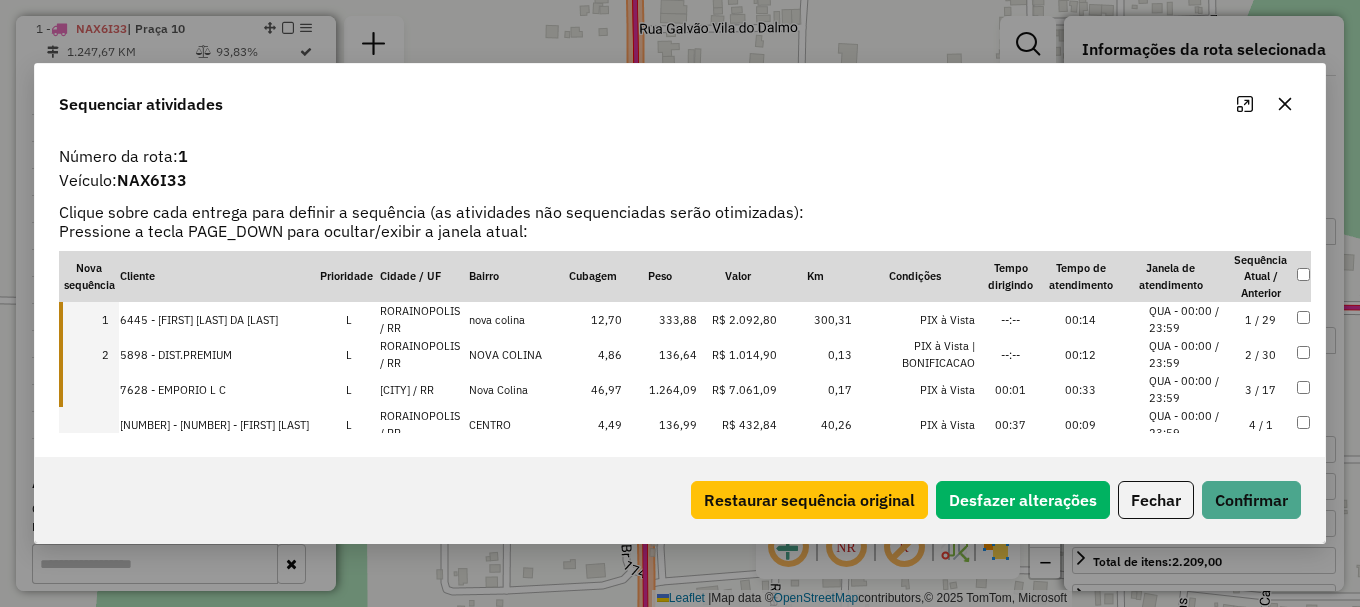 click on "Nova Colina" at bounding box center (519, 389) 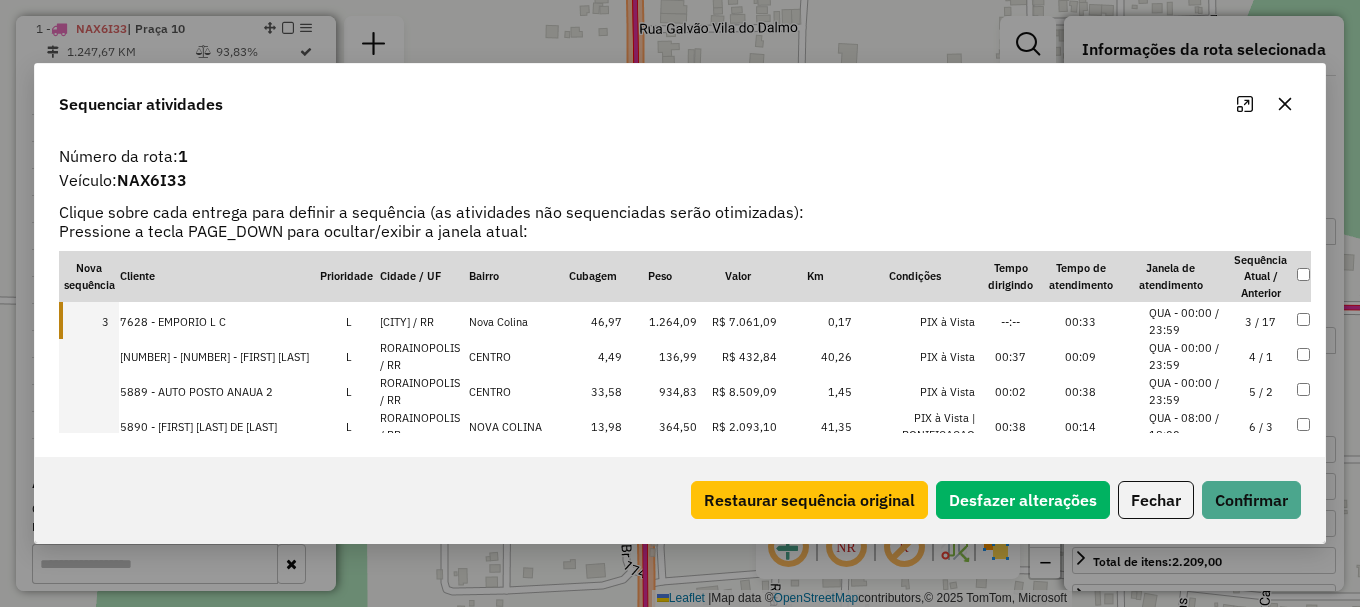 scroll, scrollTop: 100, scrollLeft: 0, axis: vertical 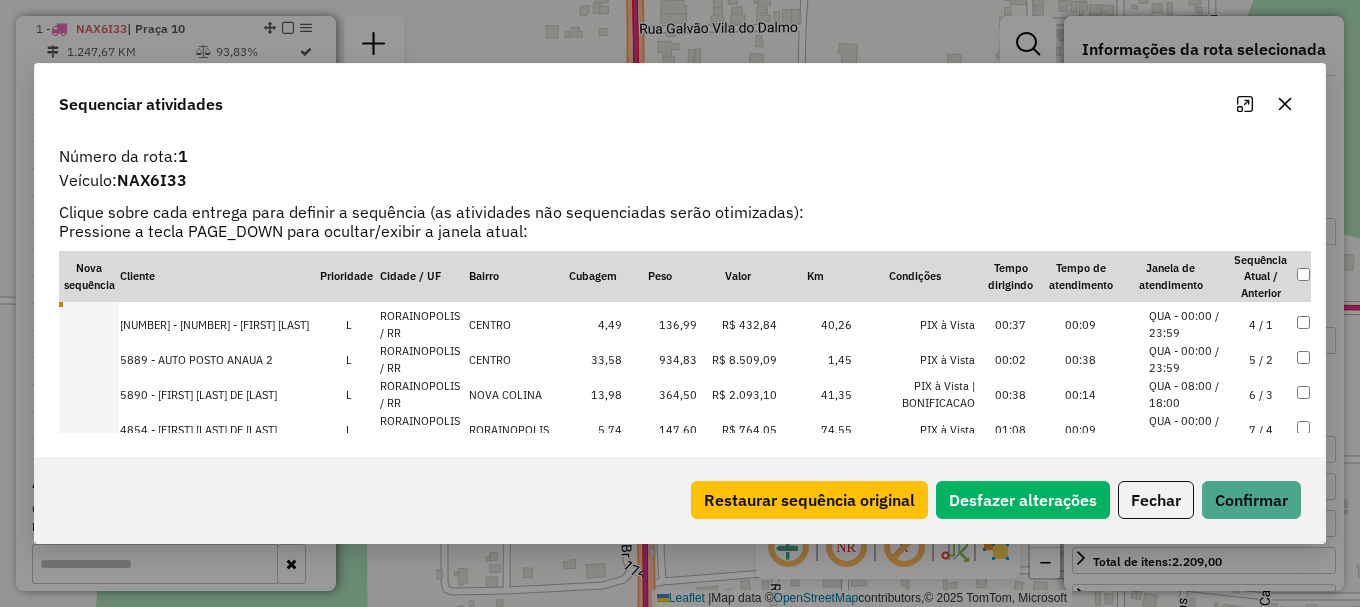 click on "NOVA COLINA" at bounding box center (519, 394) 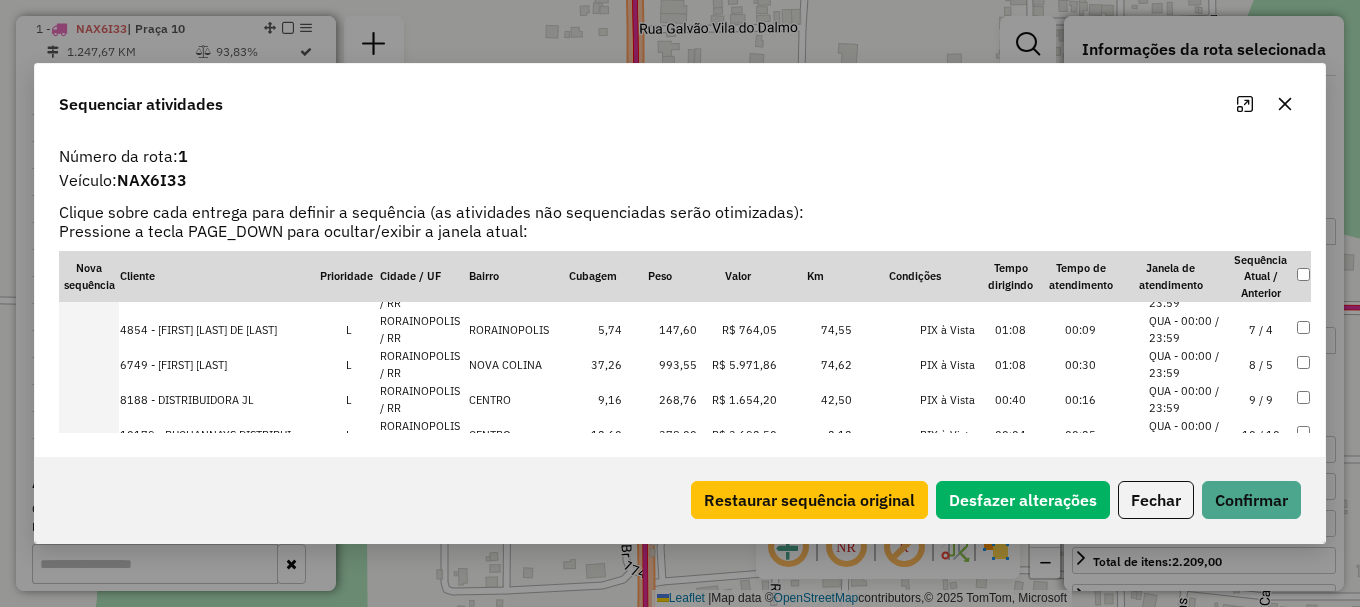 click on "NOVA COLINA" at bounding box center (519, 364) 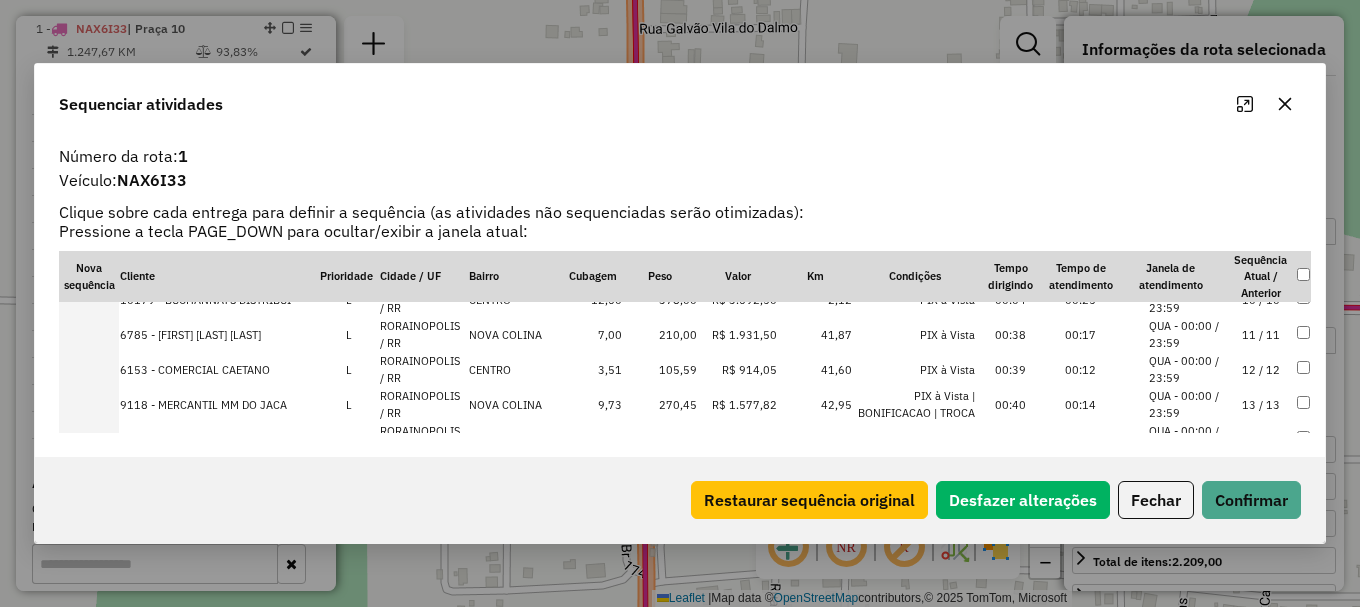 click on "NOVA COLINA" at bounding box center [519, 334] 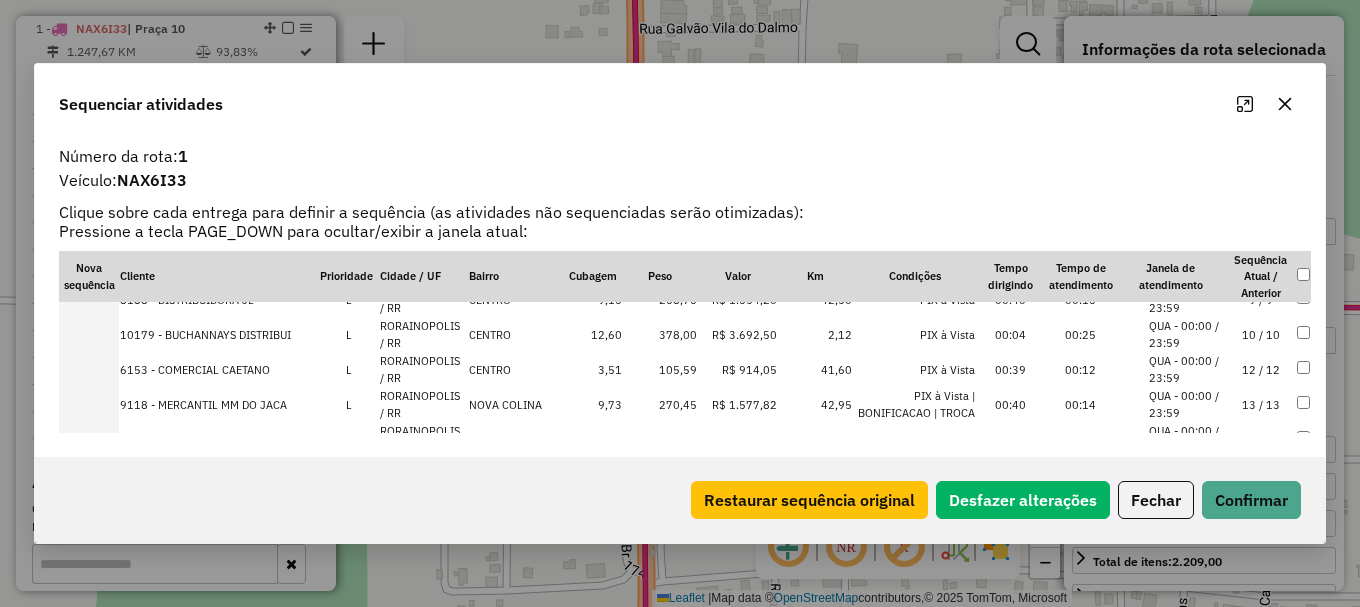 scroll, scrollTop: 370, scrollLeft: 0, axis: vertical 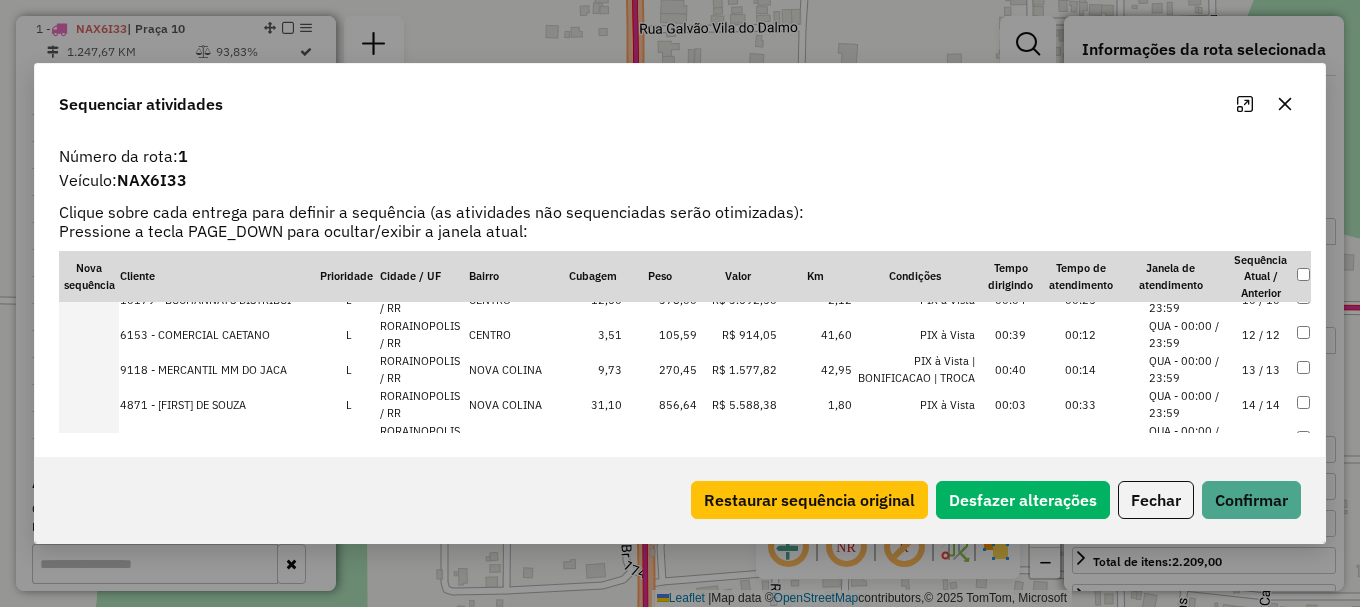 click on "NOVA COLINA" at bounding box center [519, 369] 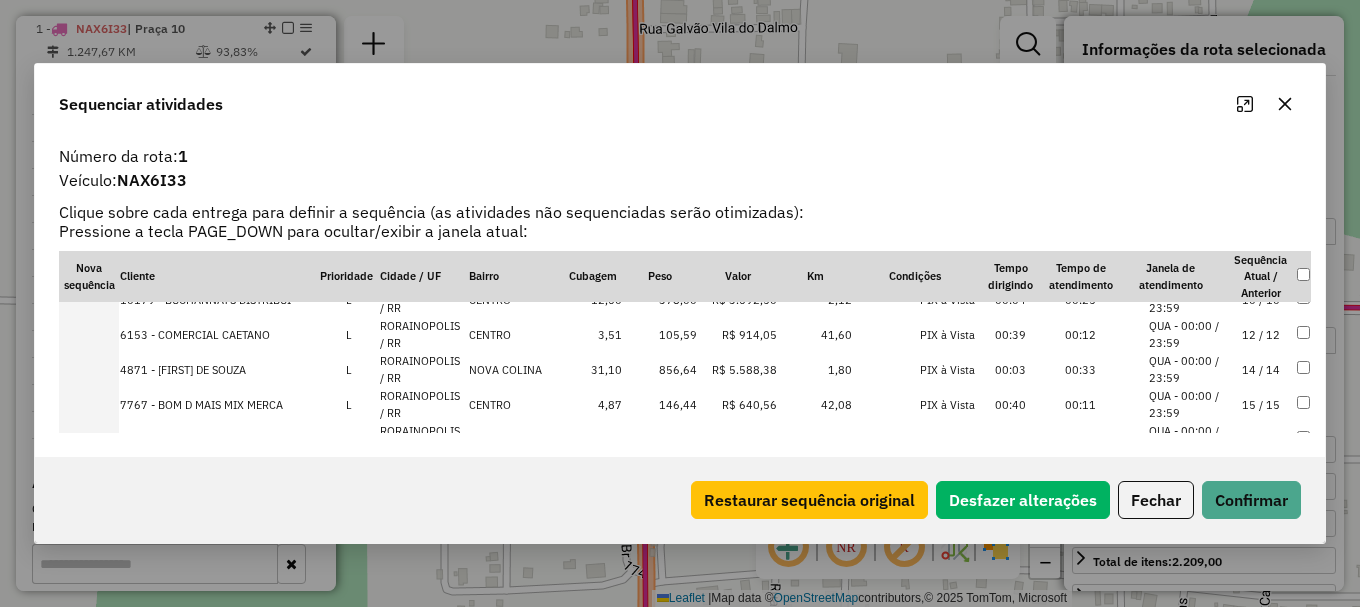 click on "NOVA COLINA" at bounding box center [519, 369] 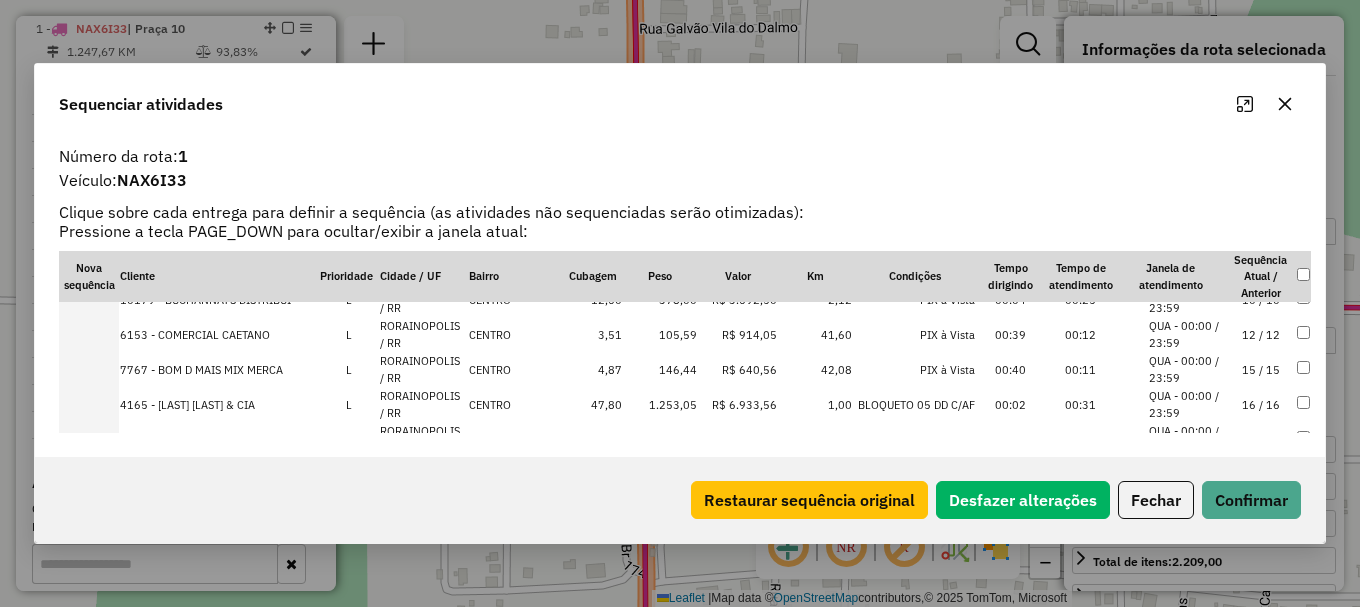 scroll, scrollTop: 540, scrollLeft: 0, axis: vertical 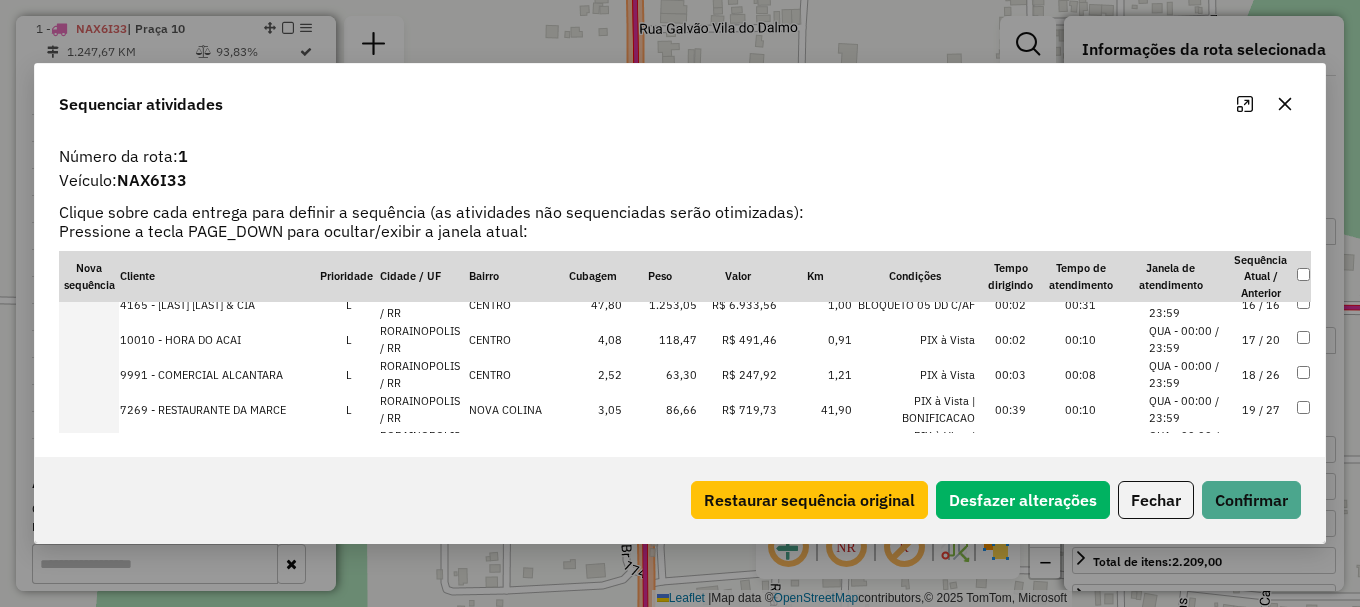click on "NOVA COLINA" at bounding box center (519, 409) 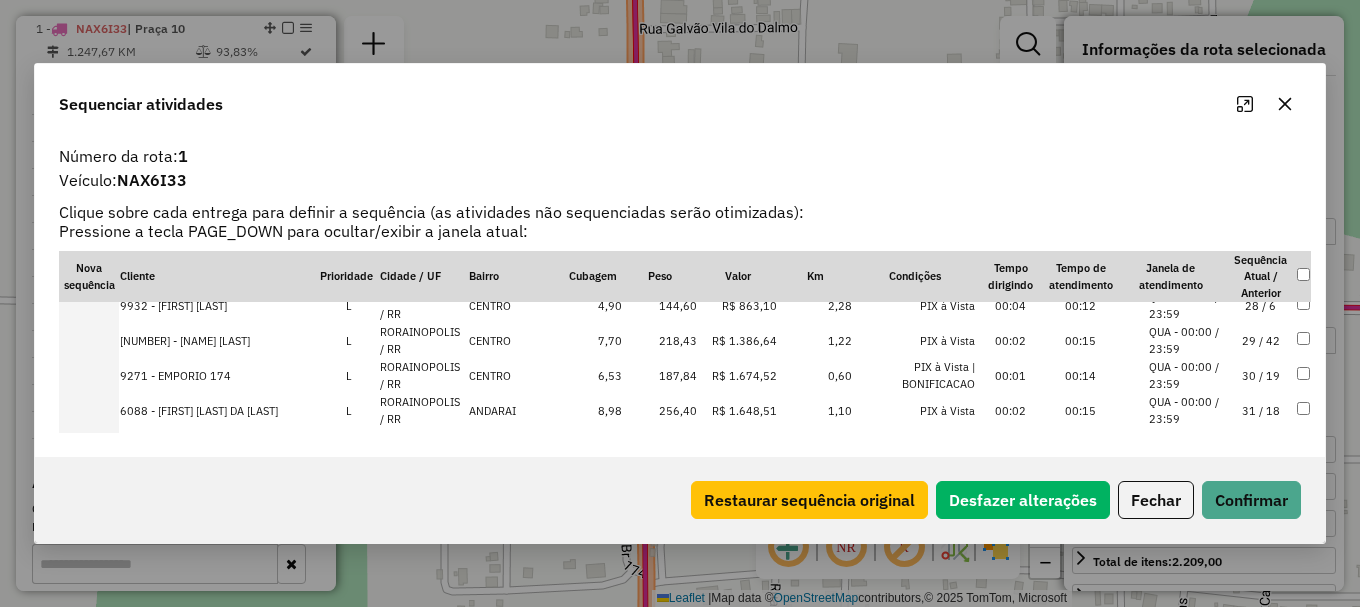 scroll, scrollTop: 958, scrollLeft: 0, axis: vertical 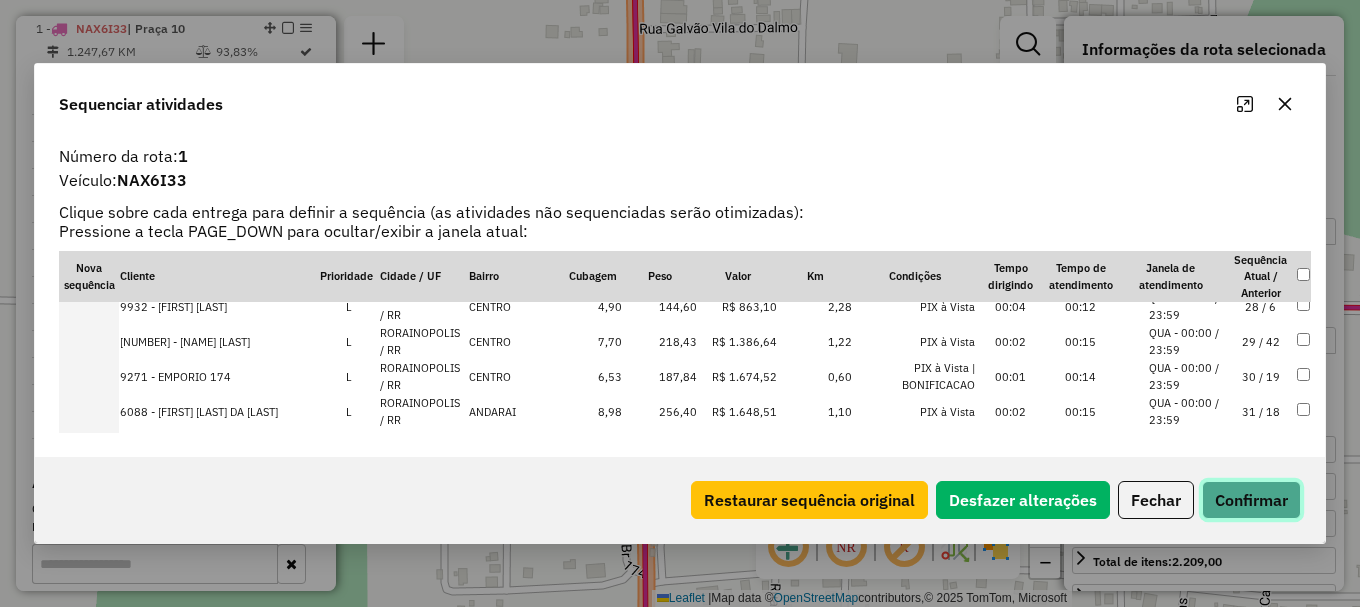 click on "Confirmar" 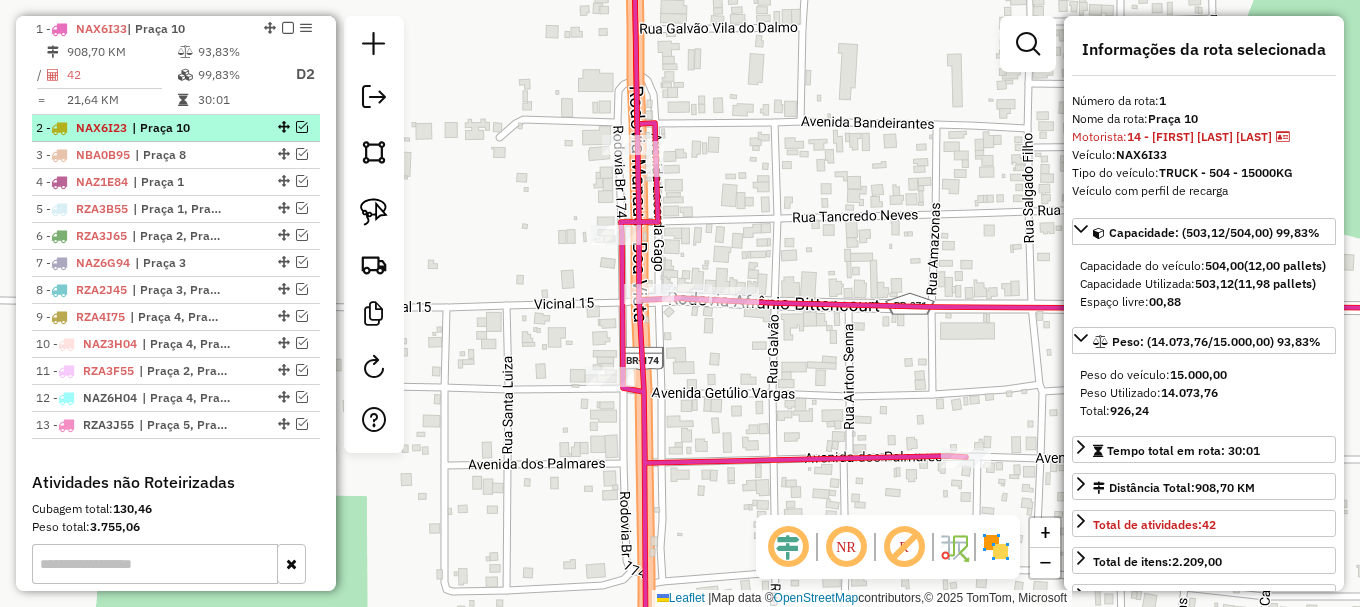 click at bounding box center [302, 127] 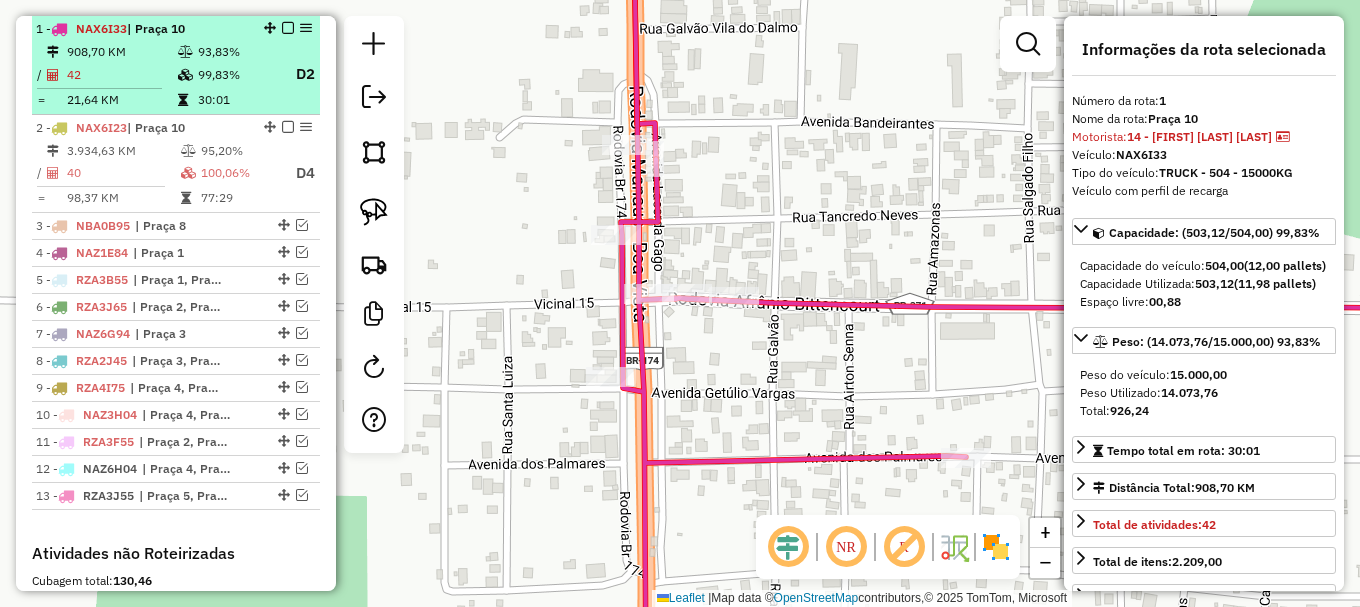 click at bounding box center (288, 28) 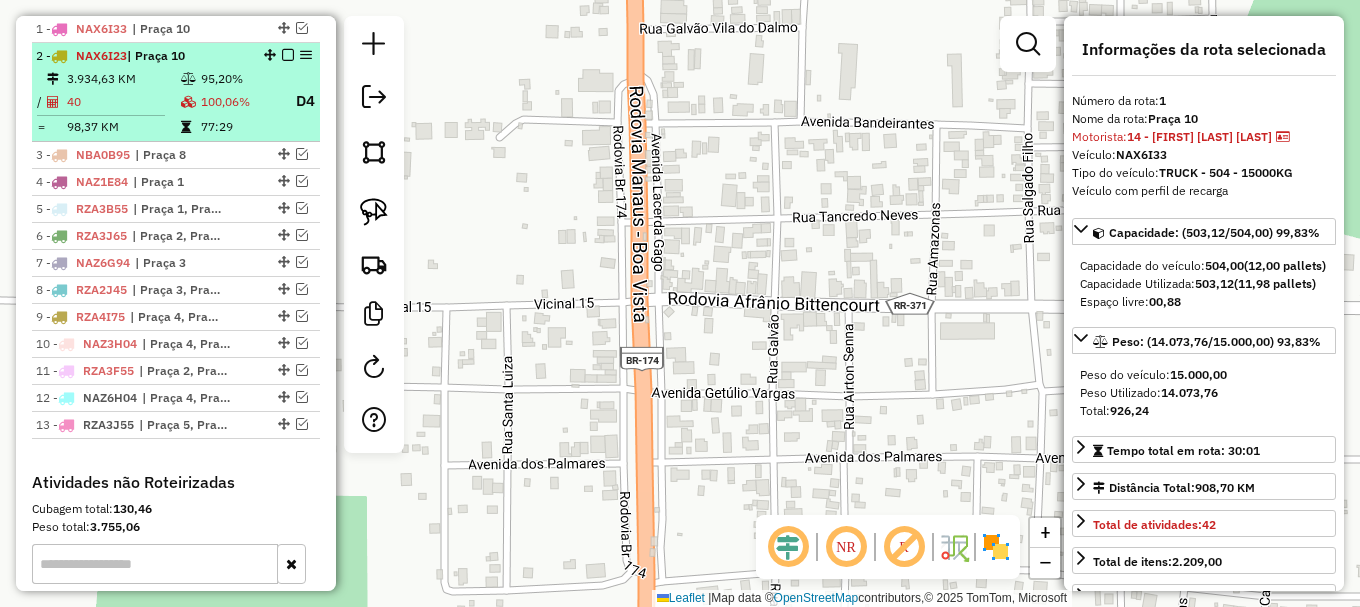 click on "77:29" at bounding box center (241, 127) 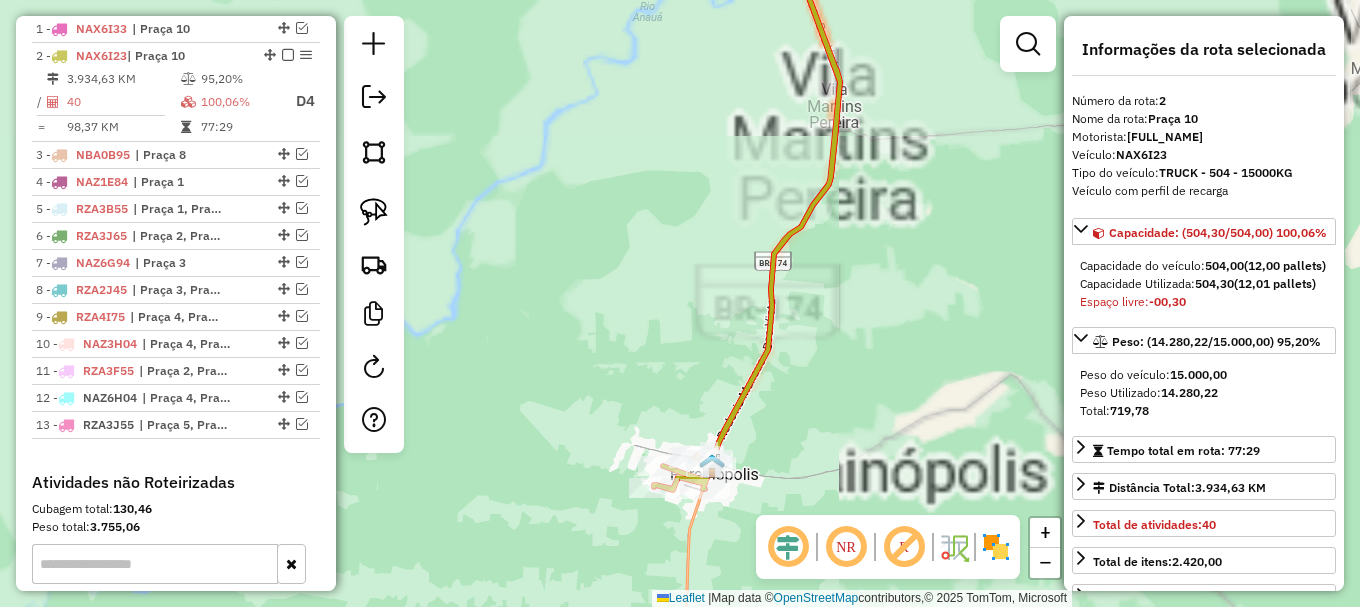 drag, startPoint x: 674, startPoint y: 456, endPoint x: 719, endPoint y: 288, distance: 173.9224 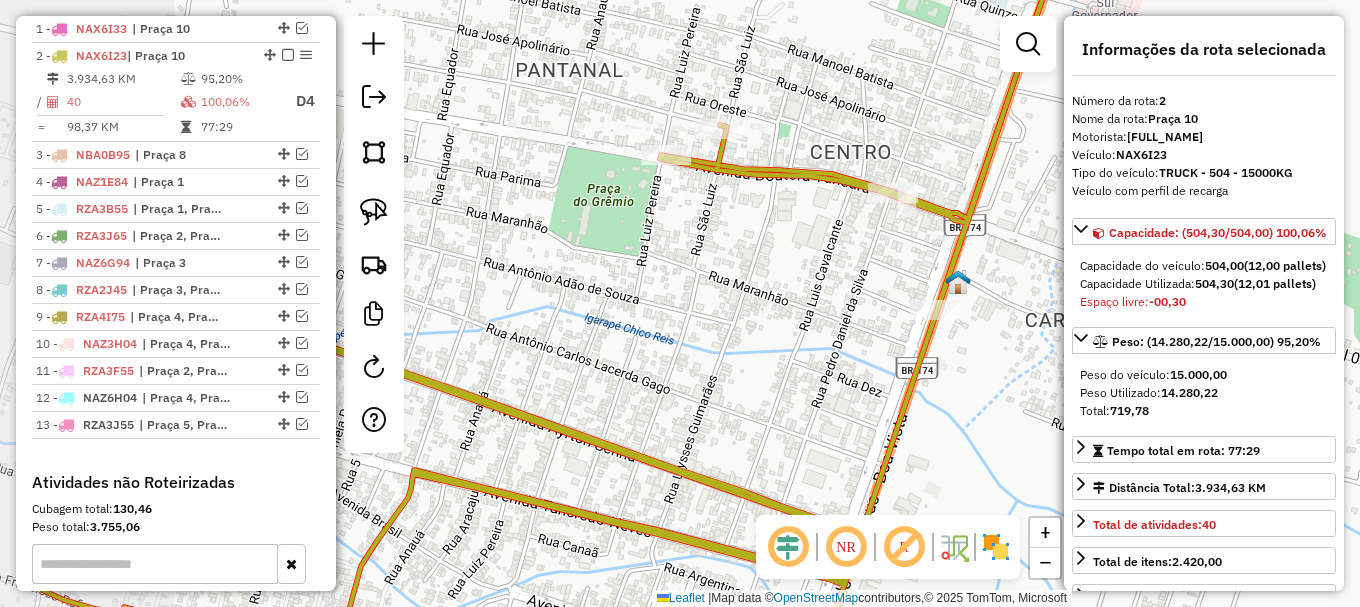 drag, startPoint x: 576, startPoint y: 292, endPoint x: 777, endPoint y: 227, distance: 211.24867 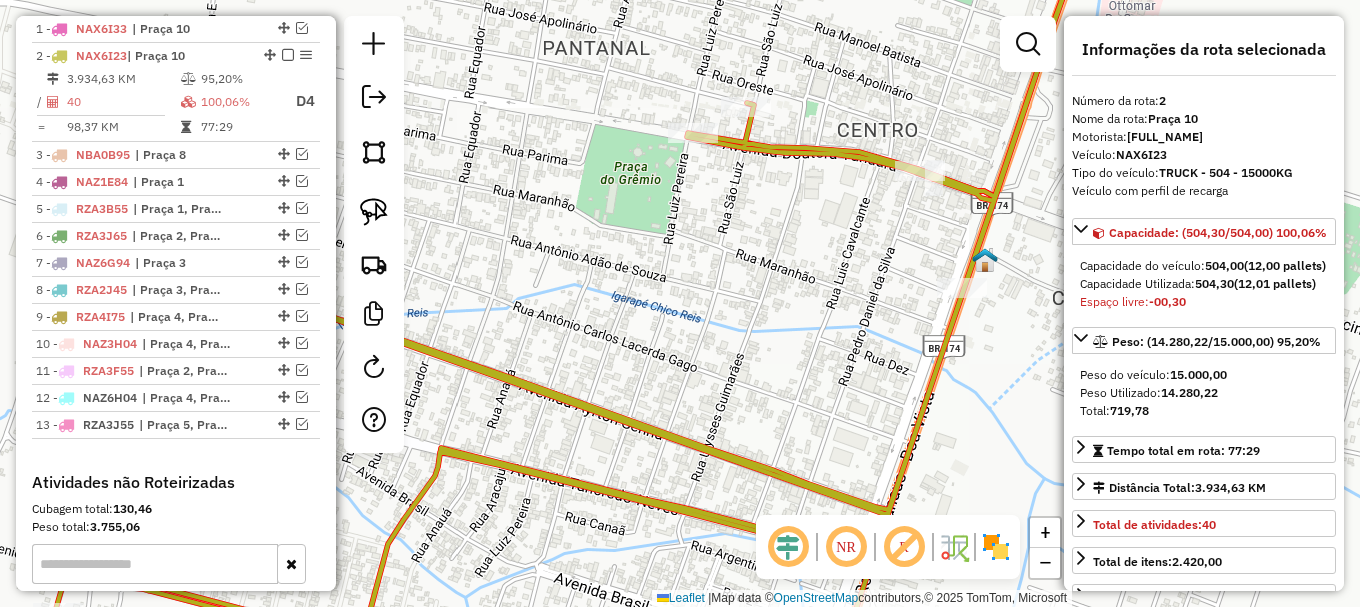 click 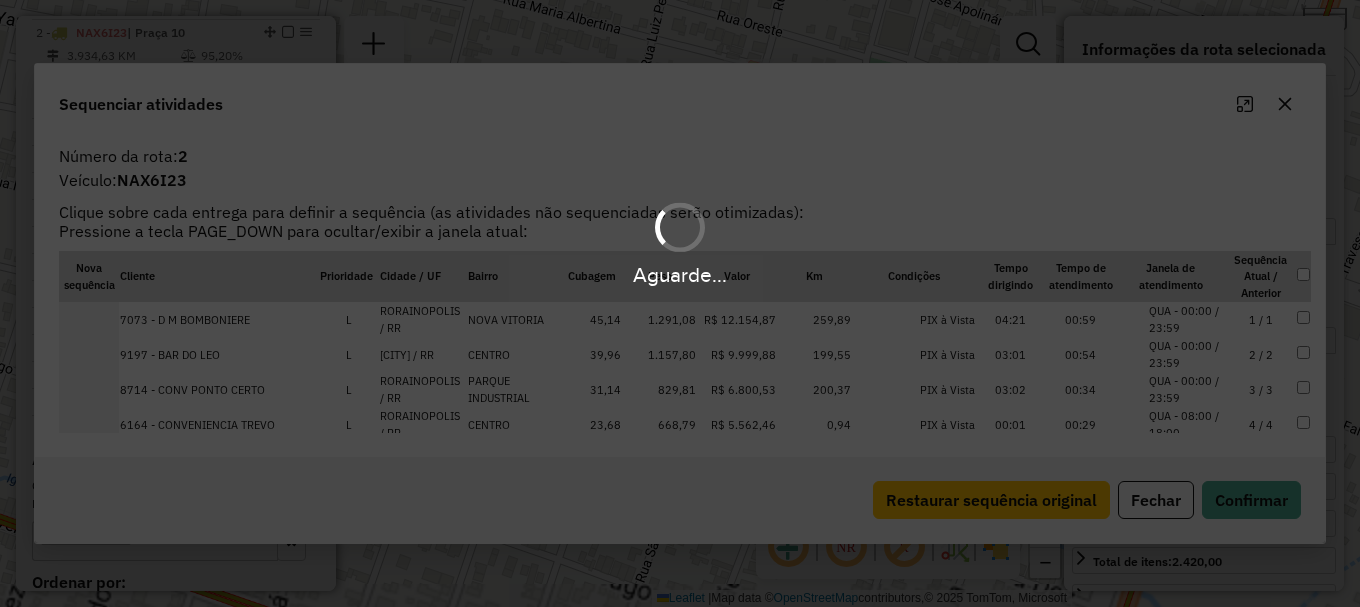 scroll, scrollTop: 819, scrollLeft: 0, axis: vertical 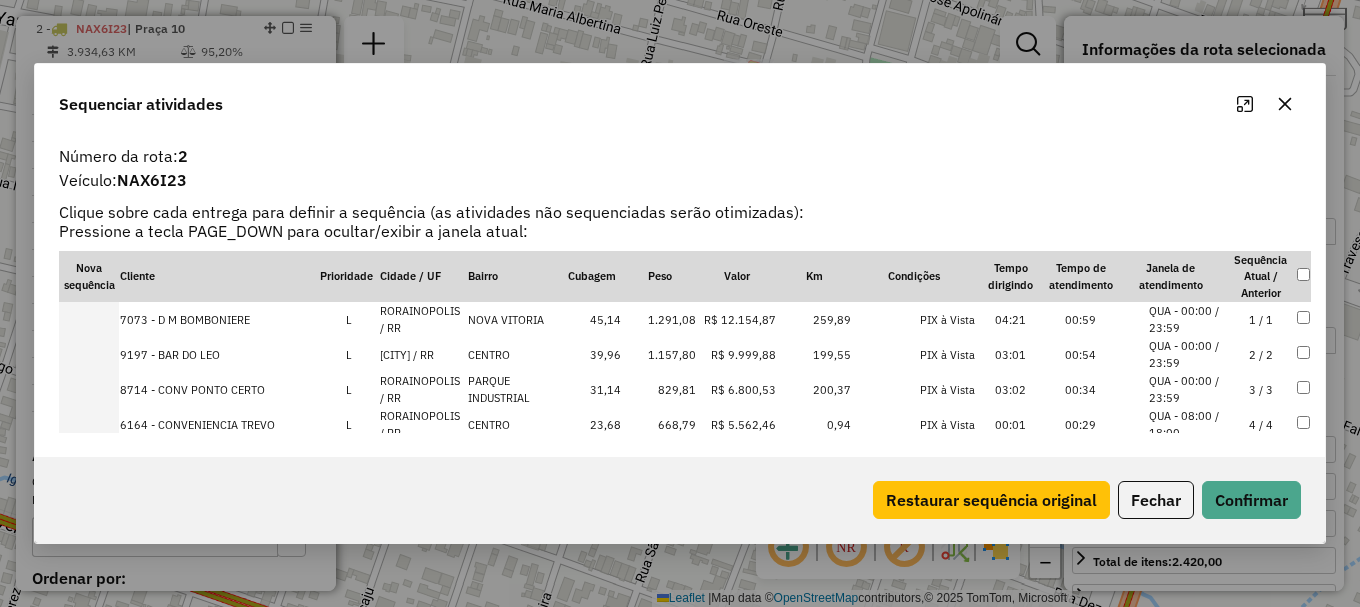click on "1 / 1" at bounding box center (1261, 319) 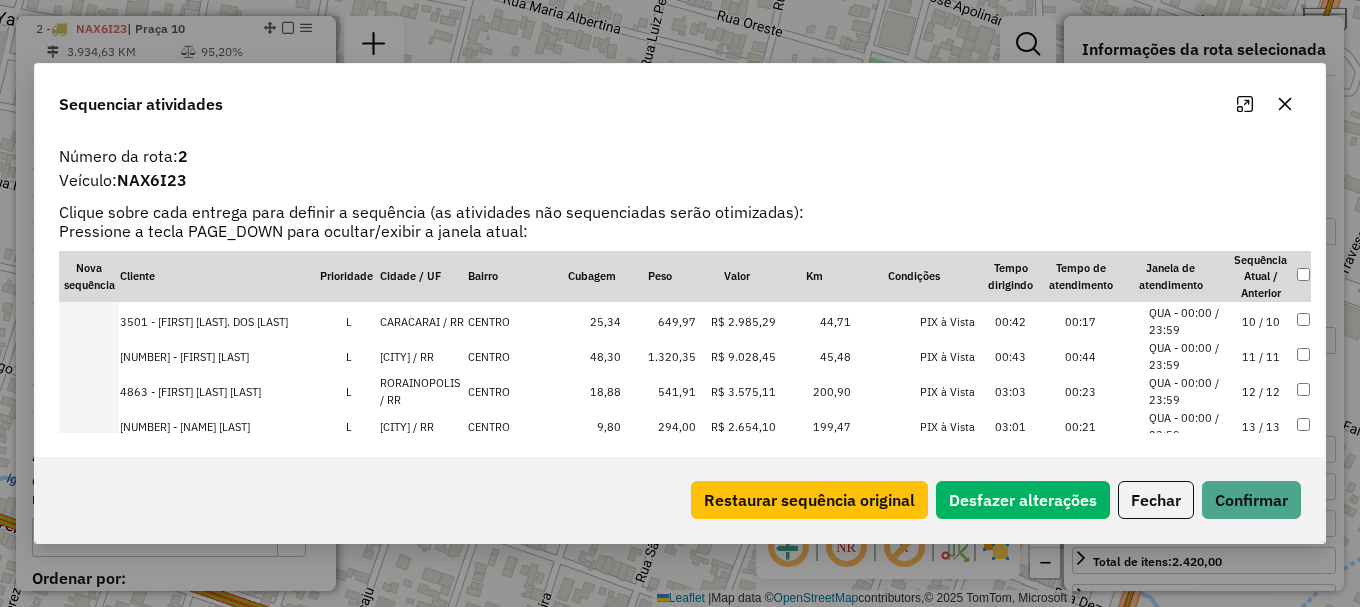 scroll, scrollTop: 400, scrollLeft: 0, axis: vertical 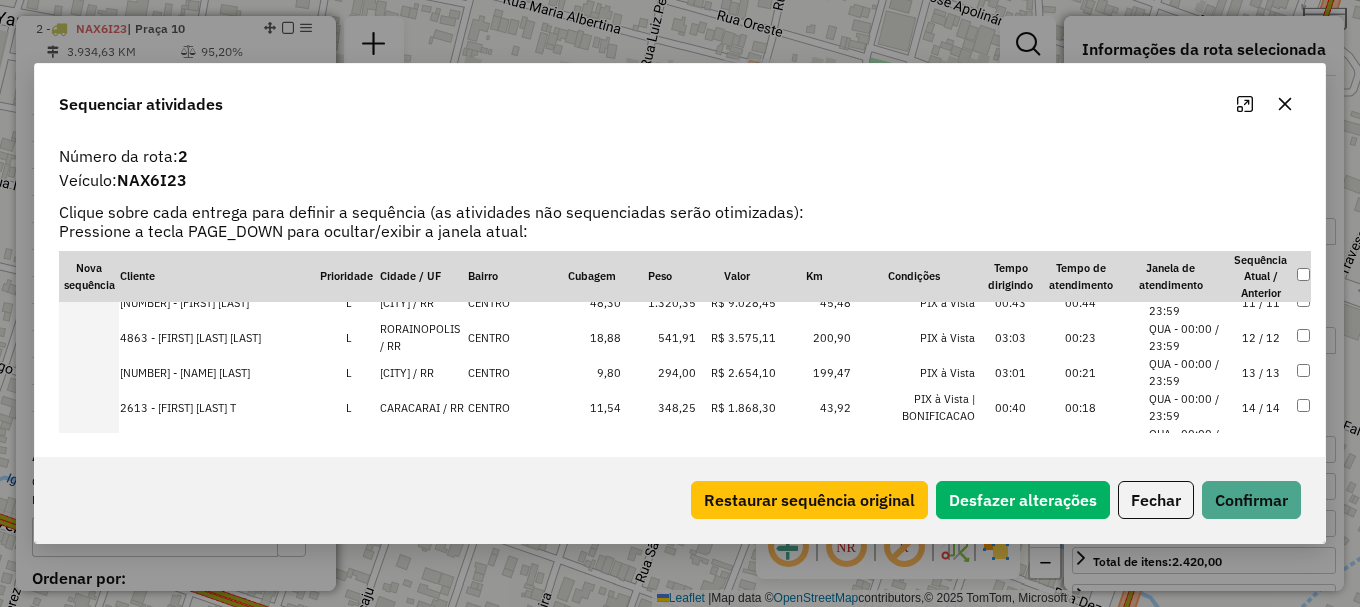 click on "QUA - 00:00 / 23:59" at bounding box center [1187, 337] 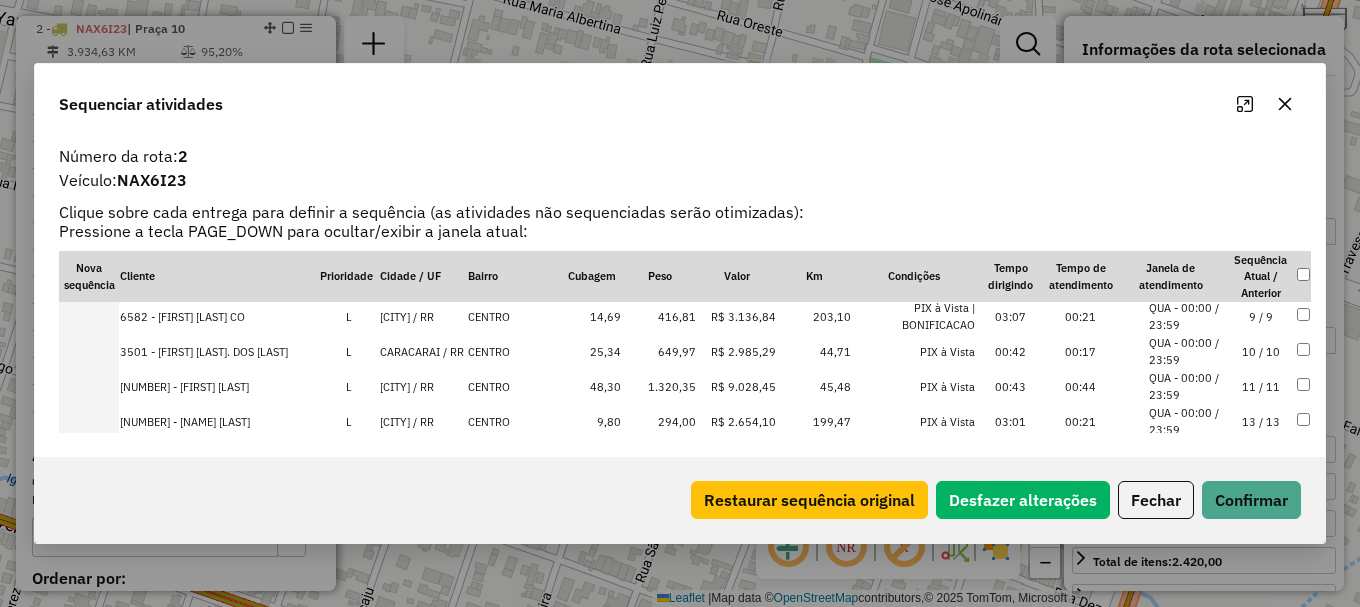 scroll, scrollTop: 135, scrollLeft: 0, axis: vertical 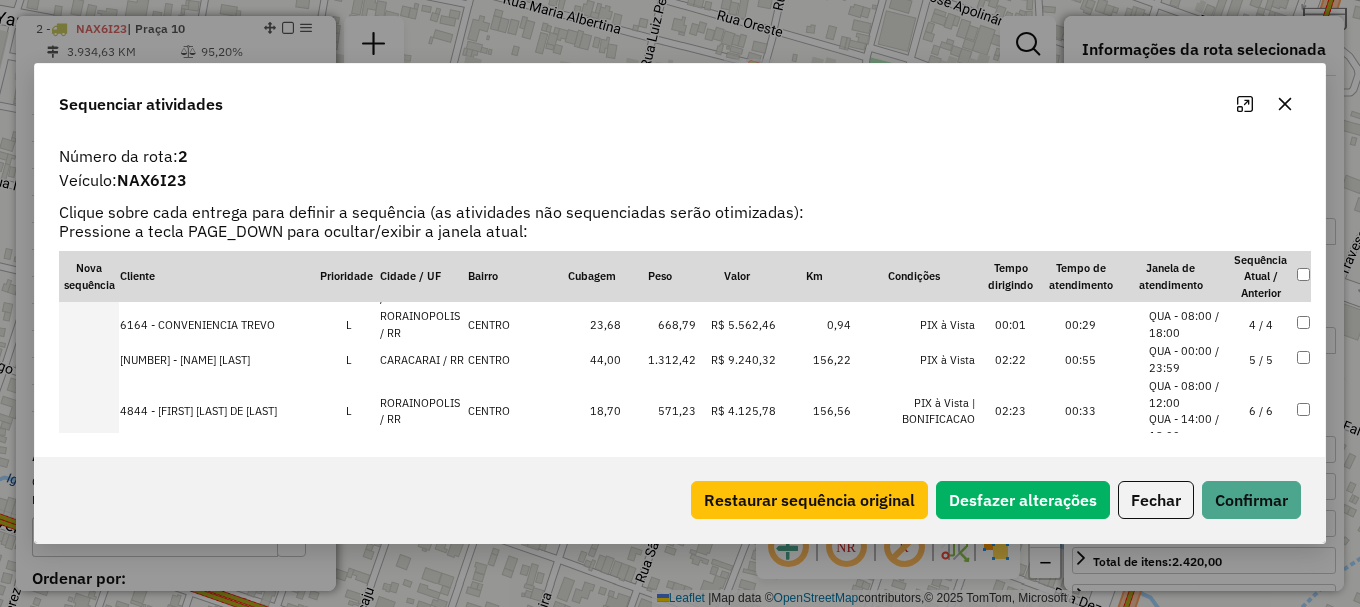 click on "QUA - 08:00 / 12:00" at bounding box center (1187, 394) 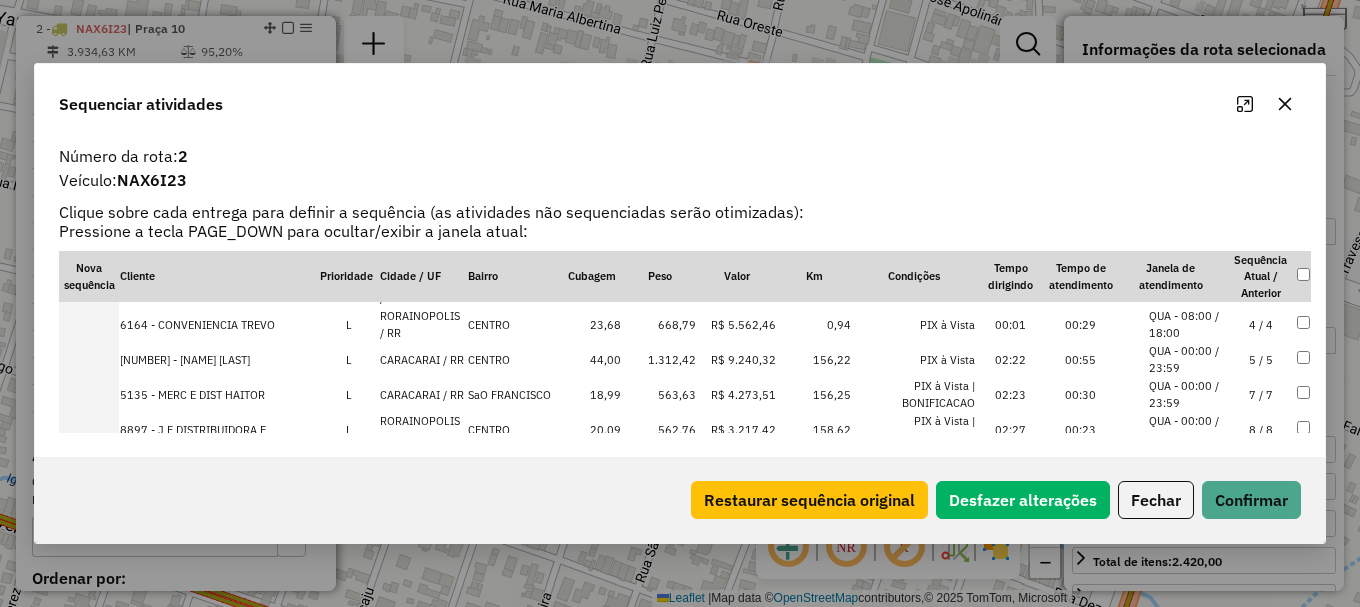 click on "QUA - 08:00 / 18:00" at bounding box center (1187, 324) 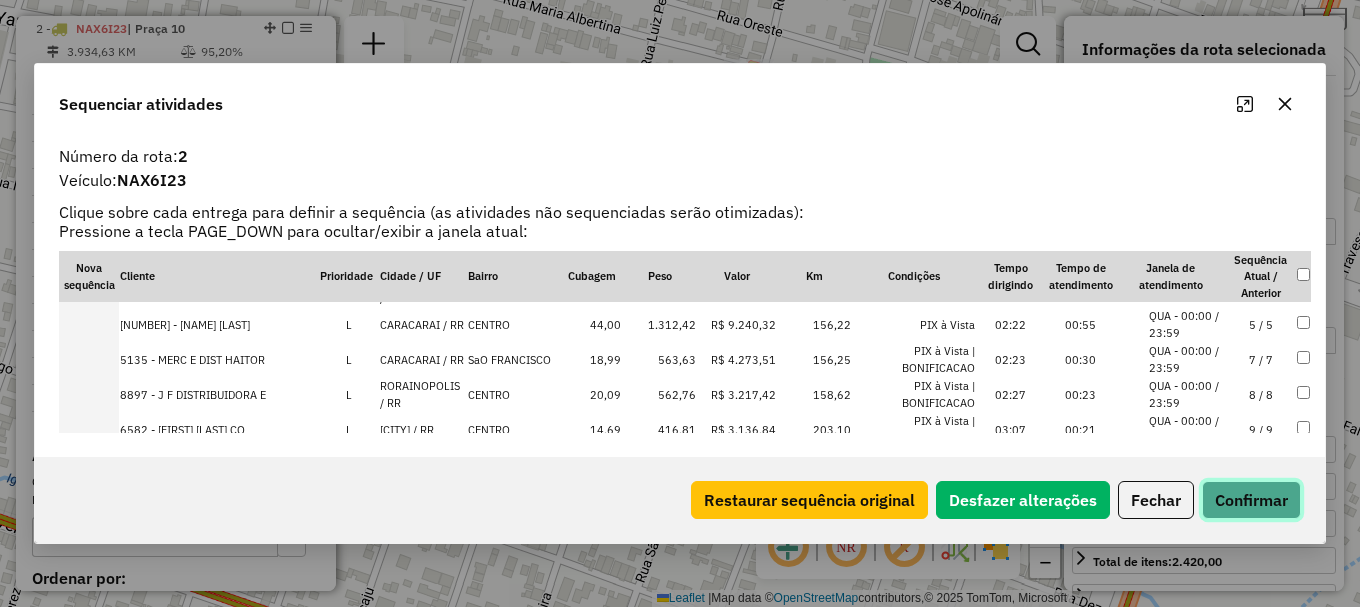 click on "Confirmar" 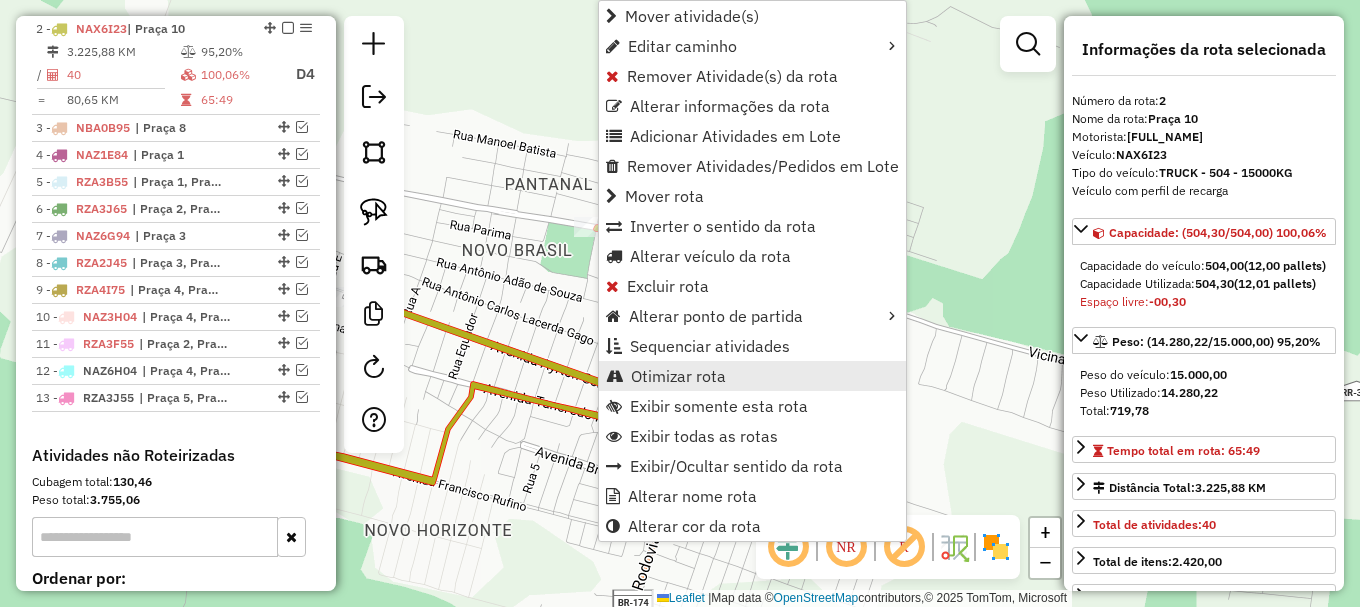 click on "Otimizar rota" at bounding box center [678, 376] 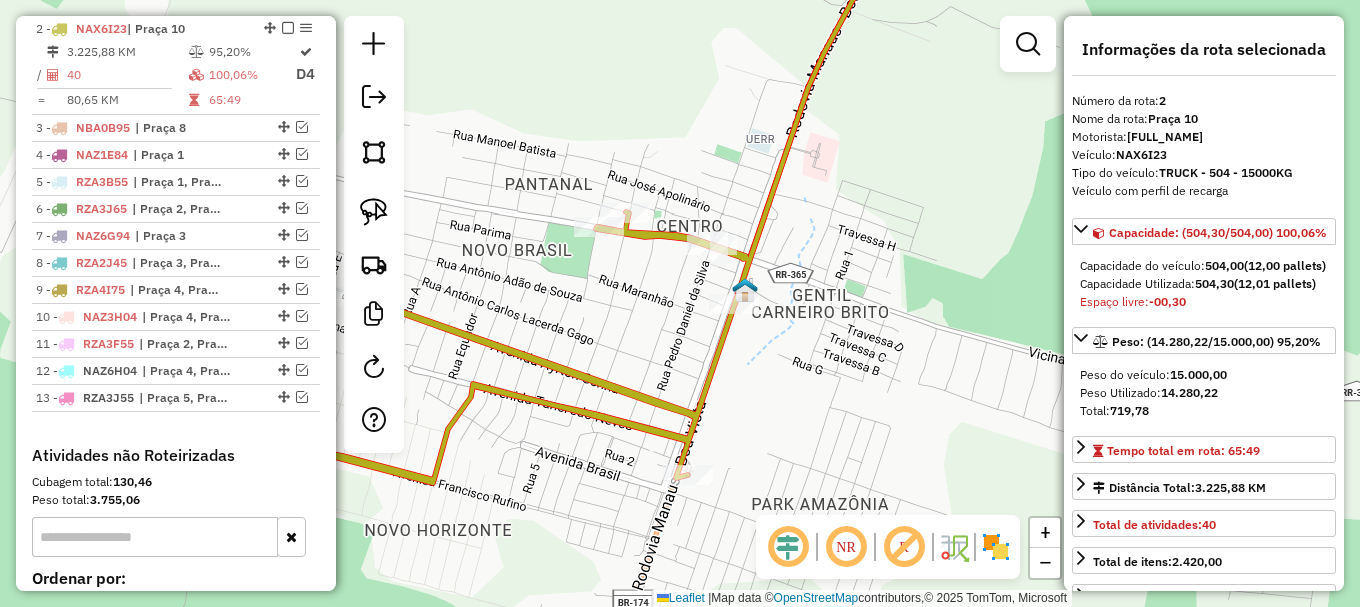 click 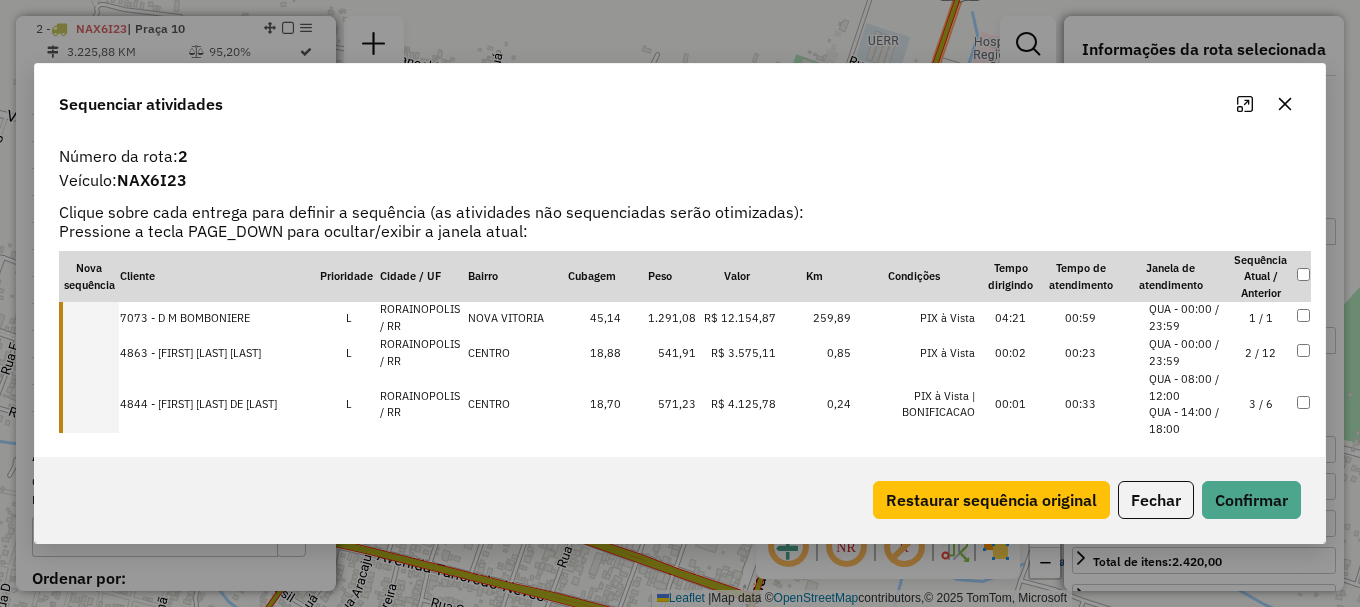 scroll, scrollTop: 0, scrollLeft: 0, axis: both 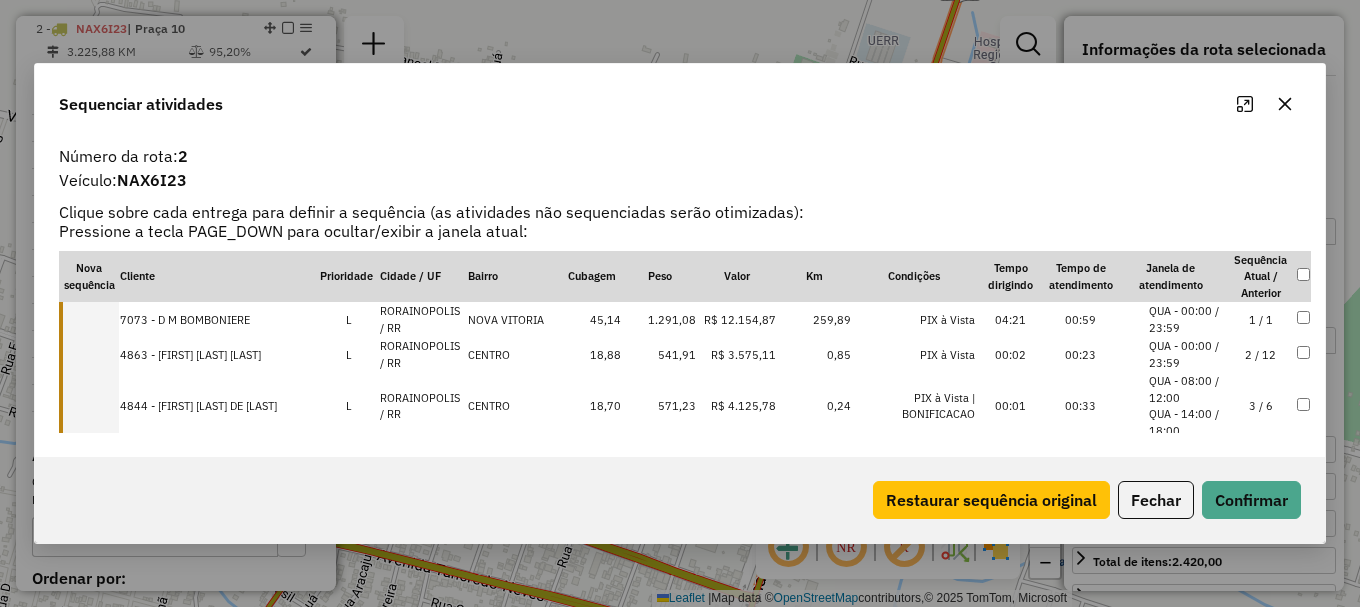 click on "RORAINOPOLIS / RR" at bounding box center (431, 319) 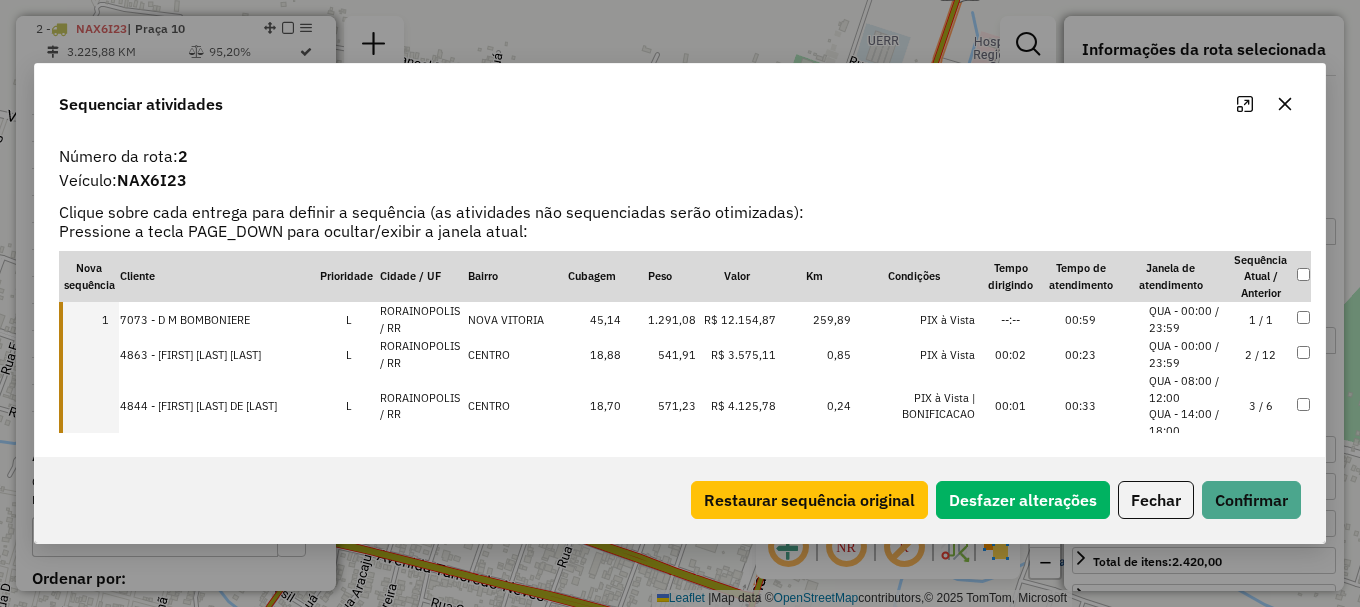 drag, startPoint x: 430, startPoint y: 344, endPoint x: 433, endPoint y: 373, distance: 29.15476 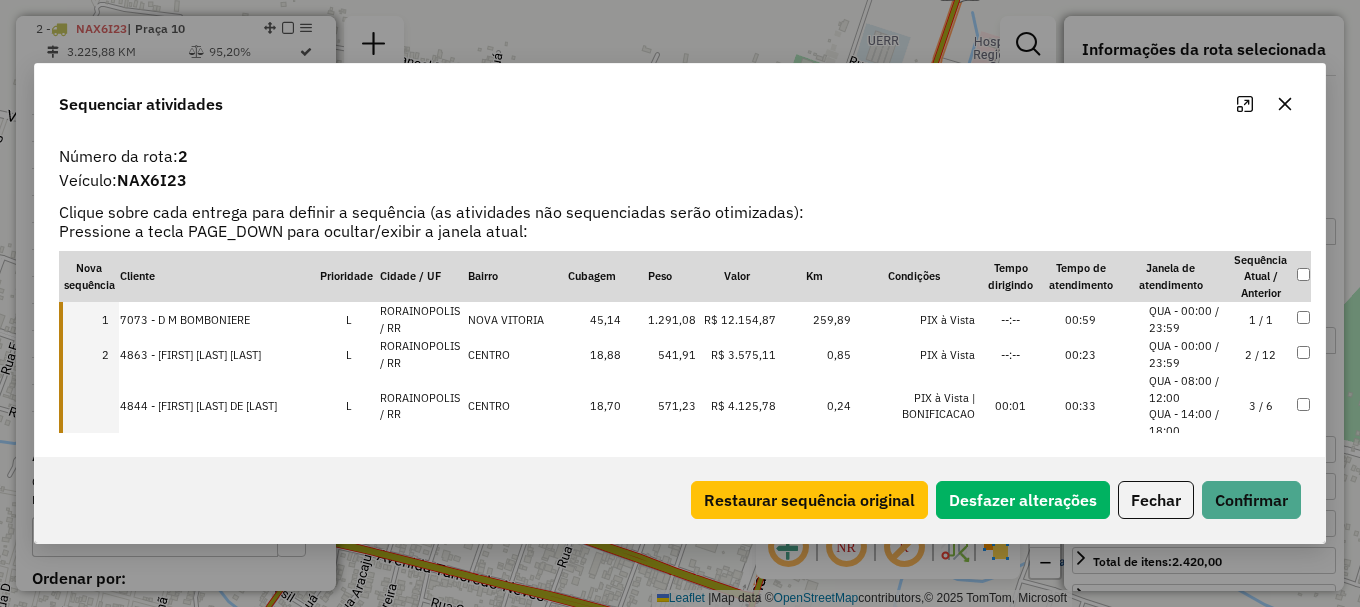 click on "RORAINOPOLIS / RR" at bounding box center (431, 406) 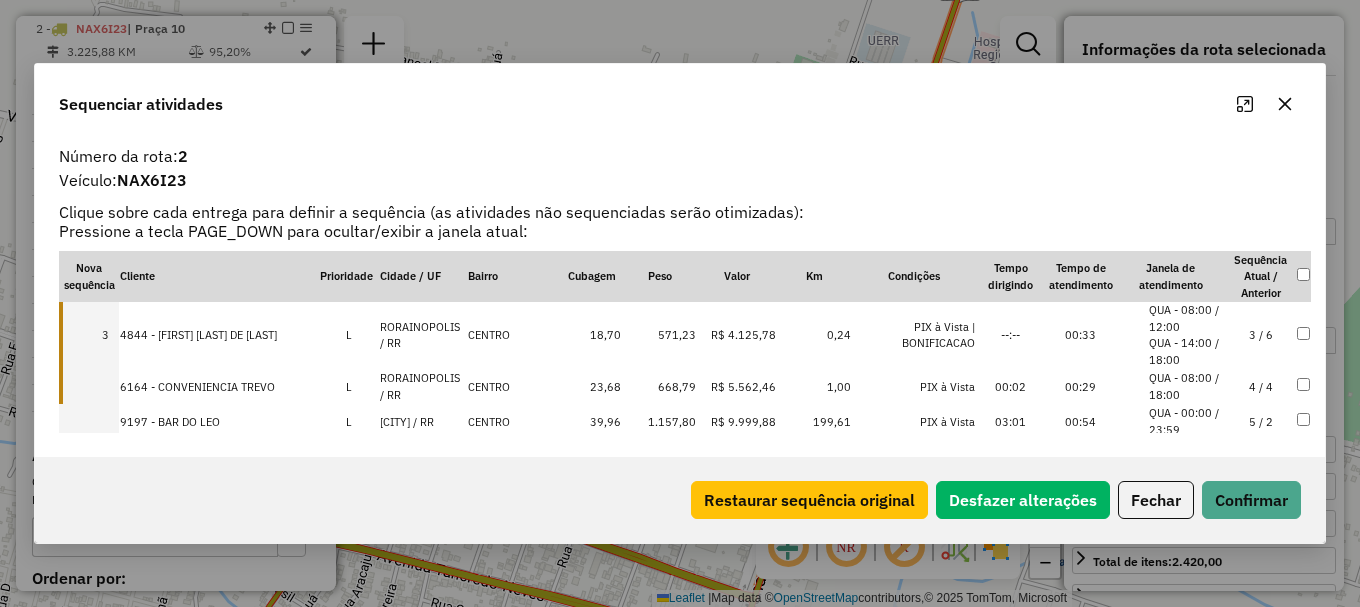 scroll, scrollTop: 100, scrollLeft: 0, axis: vertical 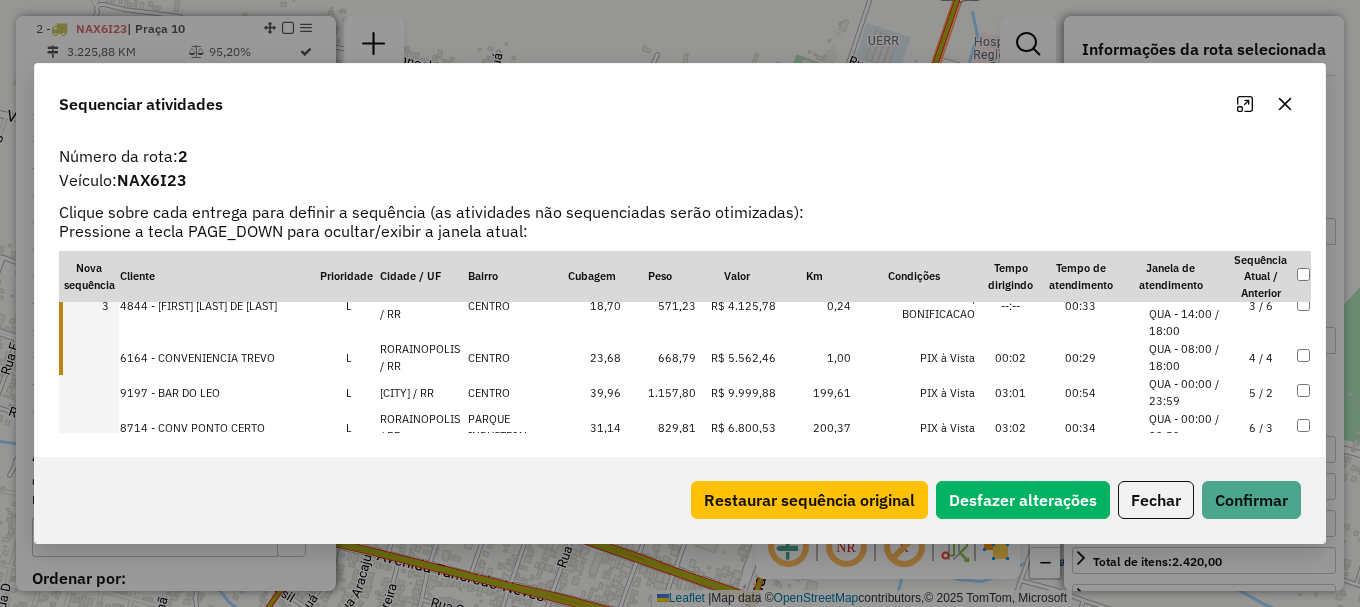 click on "RORAINOPOLIS / RR" at bounding box center [431, 357] 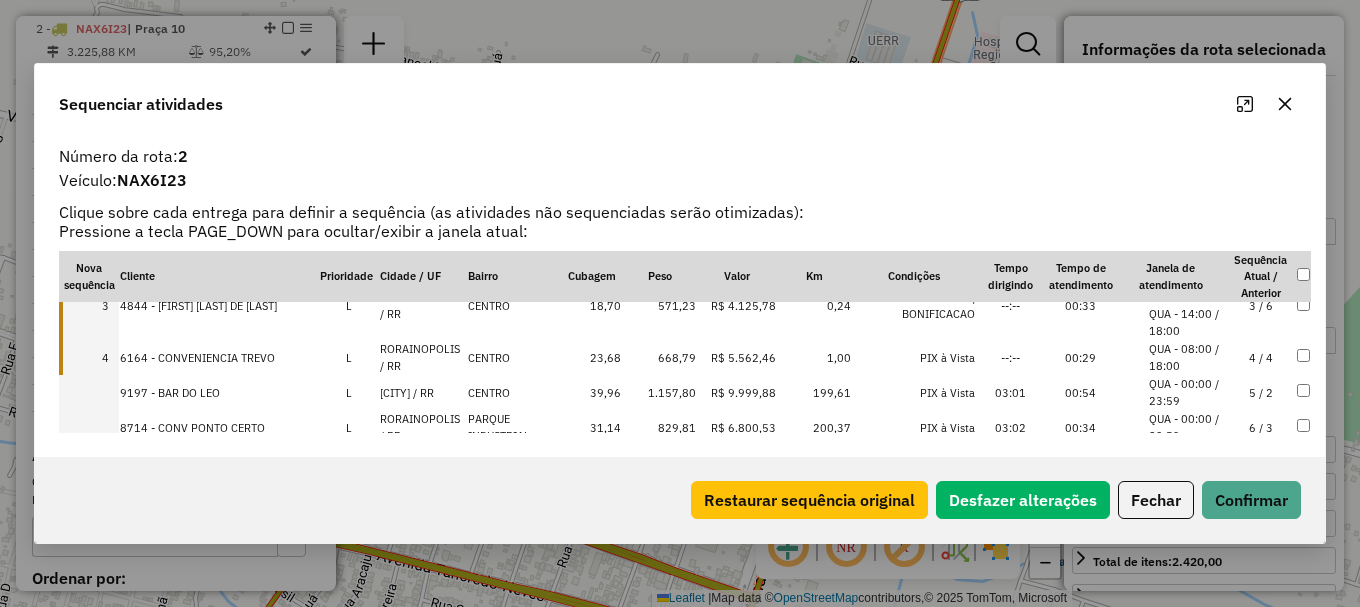 click on "RORAINOPOLIS / RR" at bounding box center (431, 427) 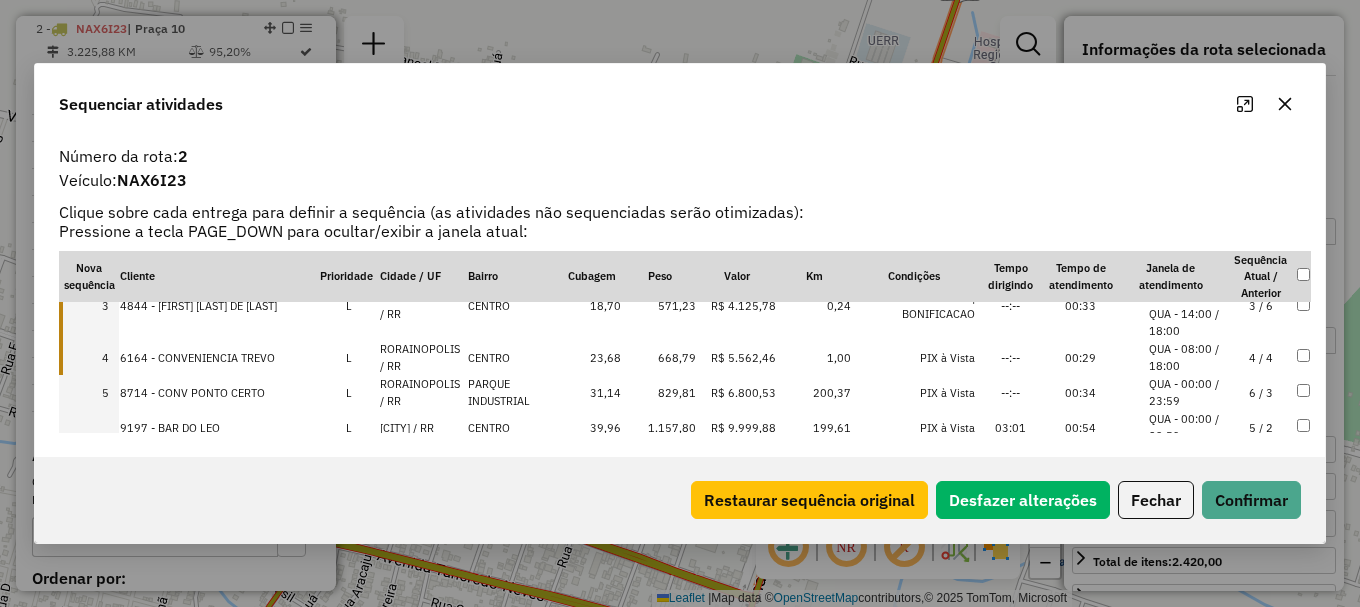 scroll, scrollTop: 200, scrollLeft: 0, axis: vertical 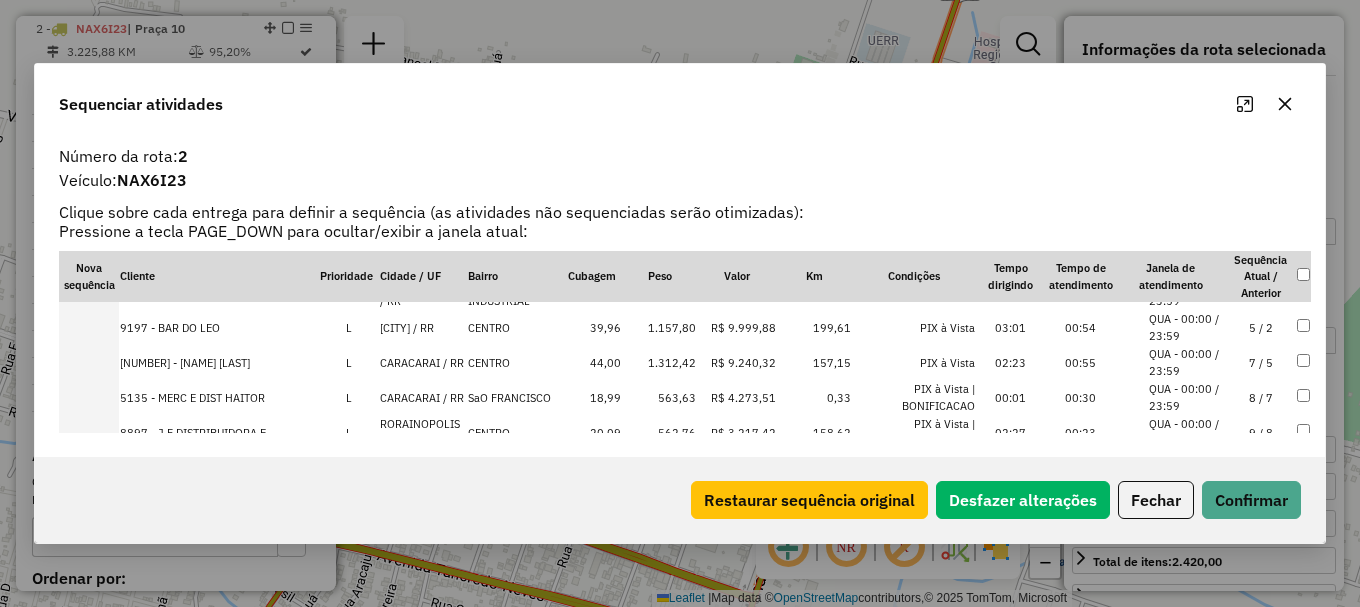 click on "RORAINOPOLIS / RR" at bounding box center [431, 432] 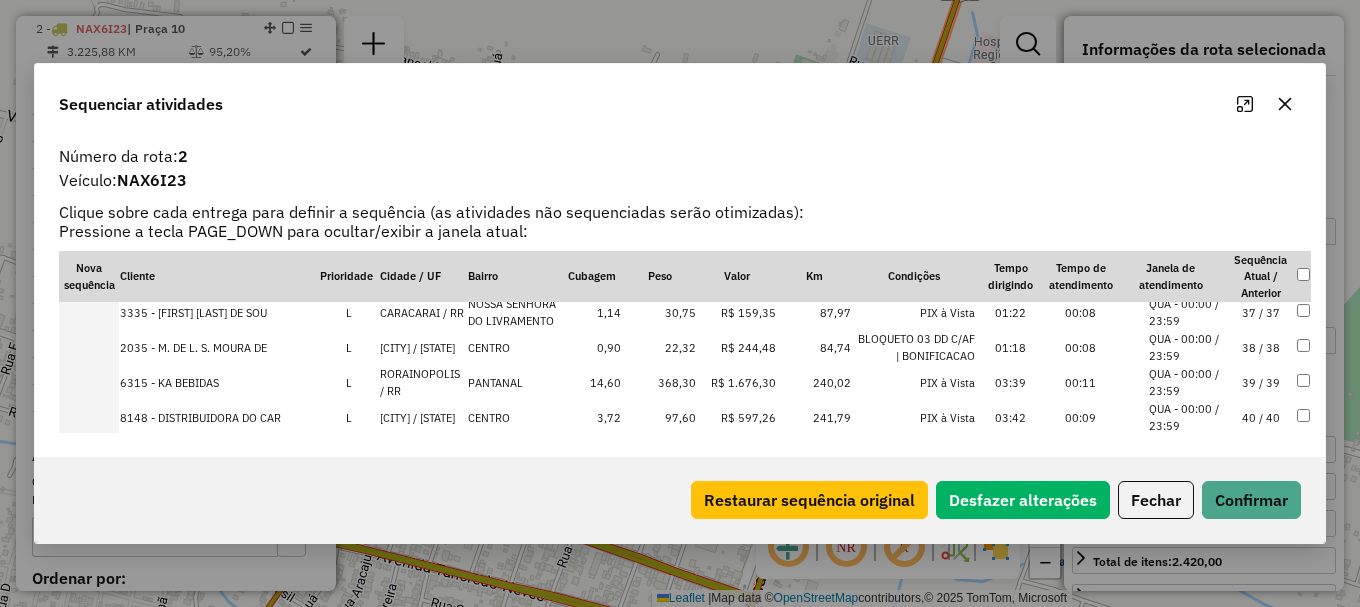 scroll, scrollTop: 1321, scrollLeft: 0, axis: vertical 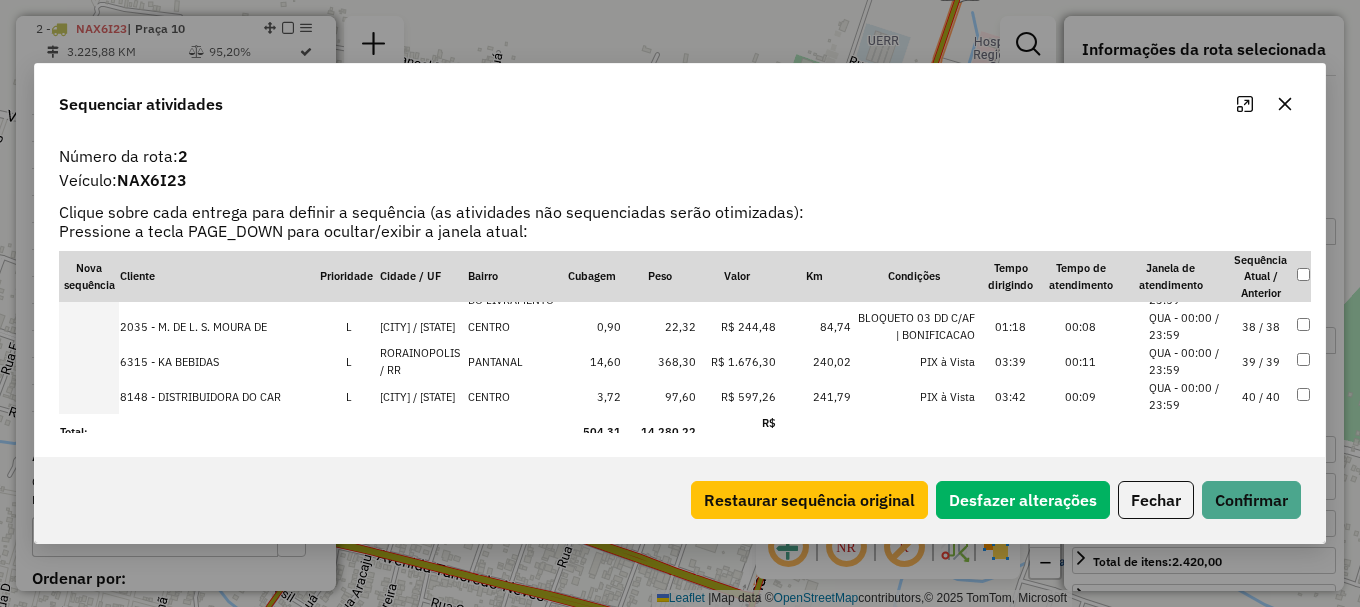 click on "RORAINOPOLIS / RR" at bounding box center (431, 394) 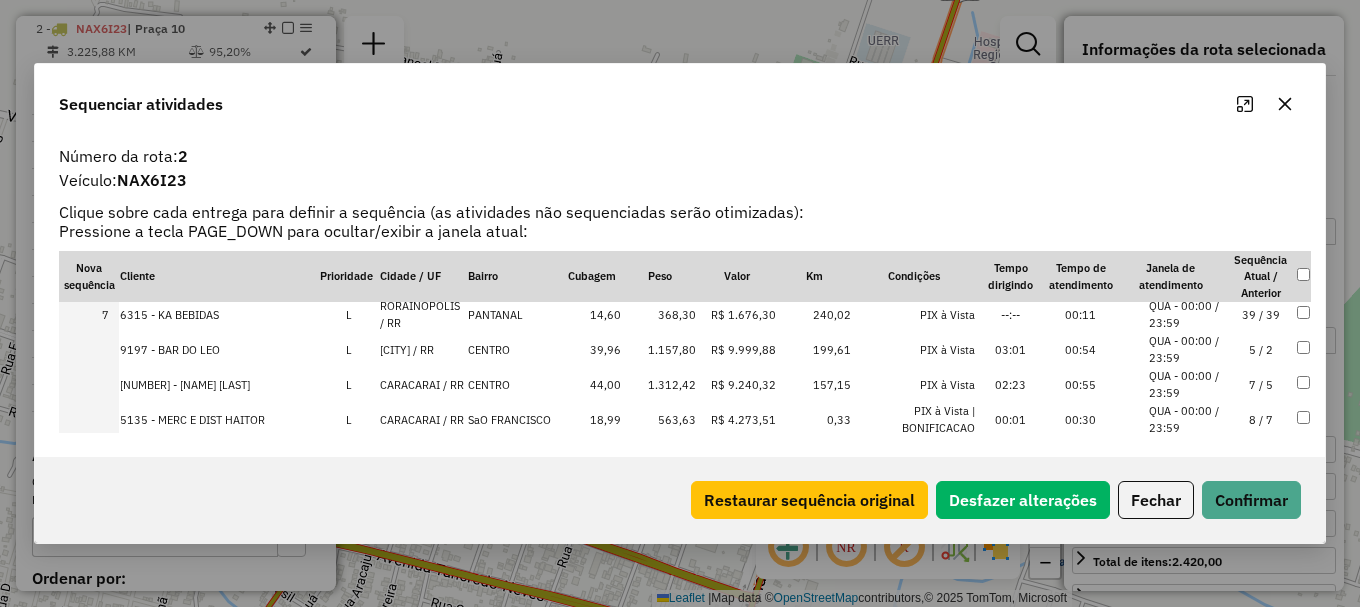 scroll, scrollTop: 221, scrollLeft: 0, axis: vertical 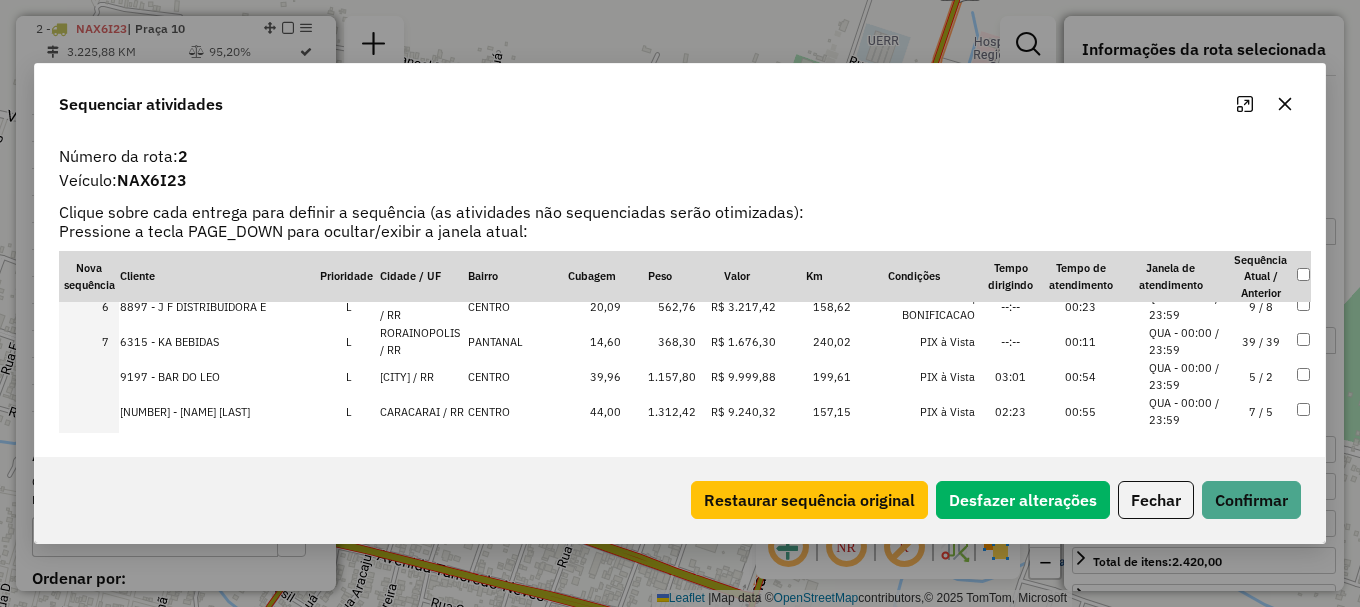 click on "CARACARAI / RR" at bounding box center (431, 411) 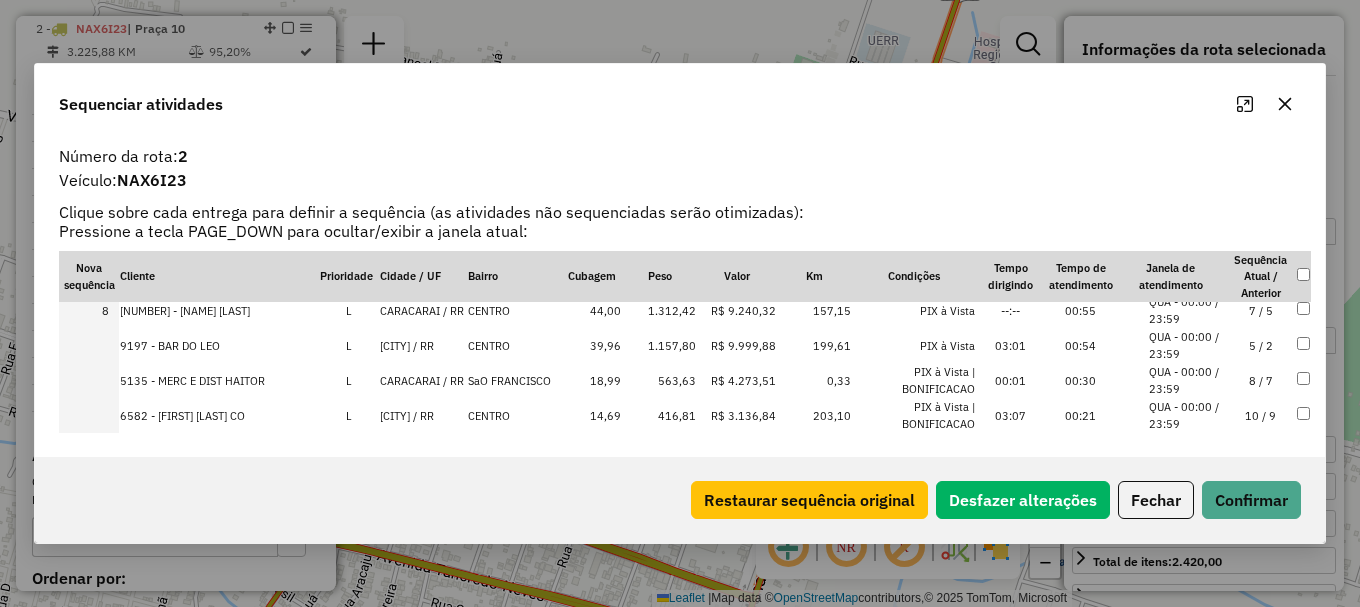 scroll, scrollTop: 321, scrollLeft: 0, axis: vertical 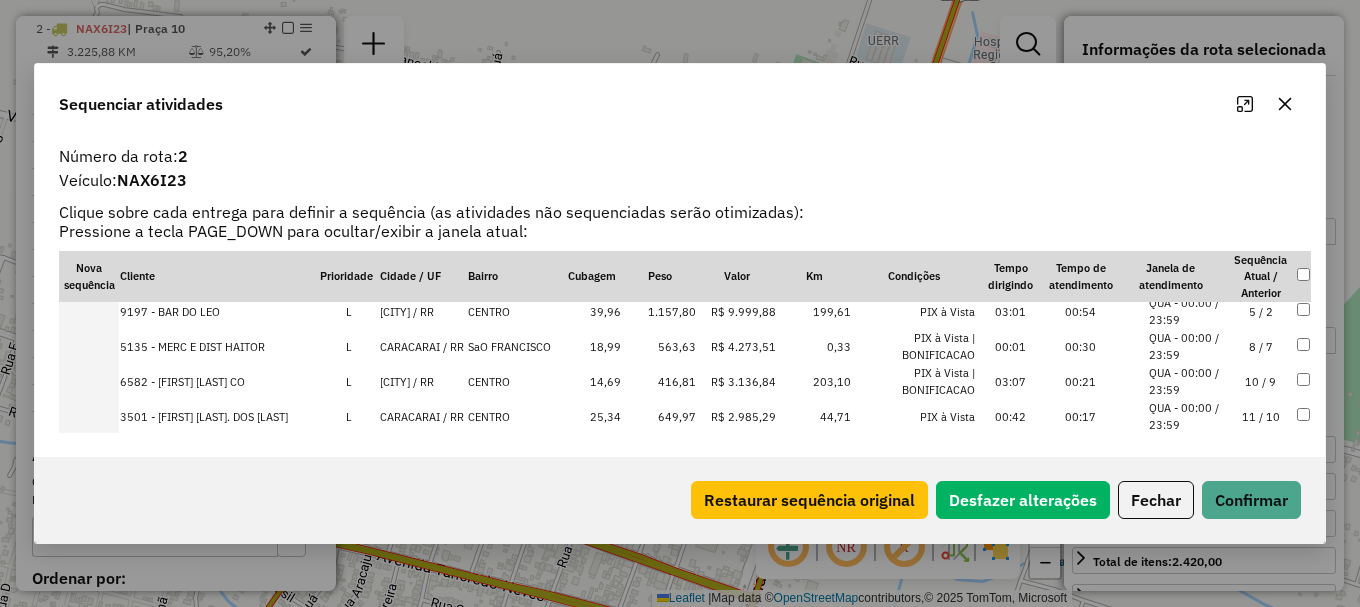 click on "CARACARAI / RR" at bounding box center (431, 346) 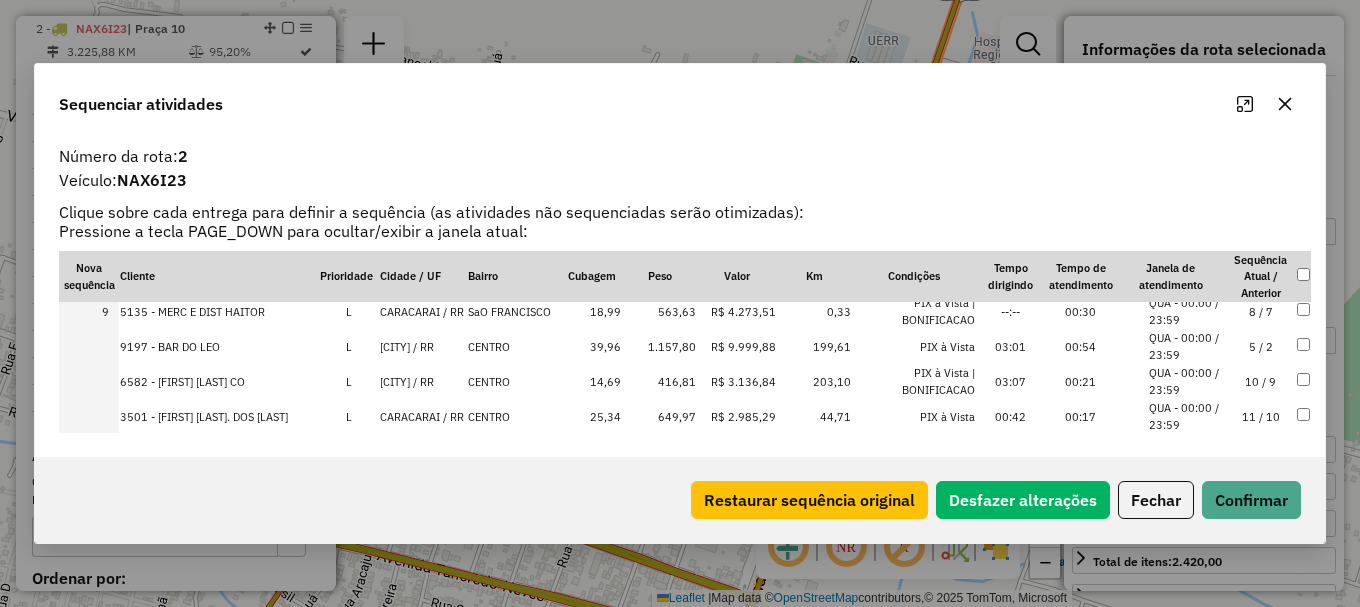 click on "CARACARAI / RR" at bounding box center [431, 416] 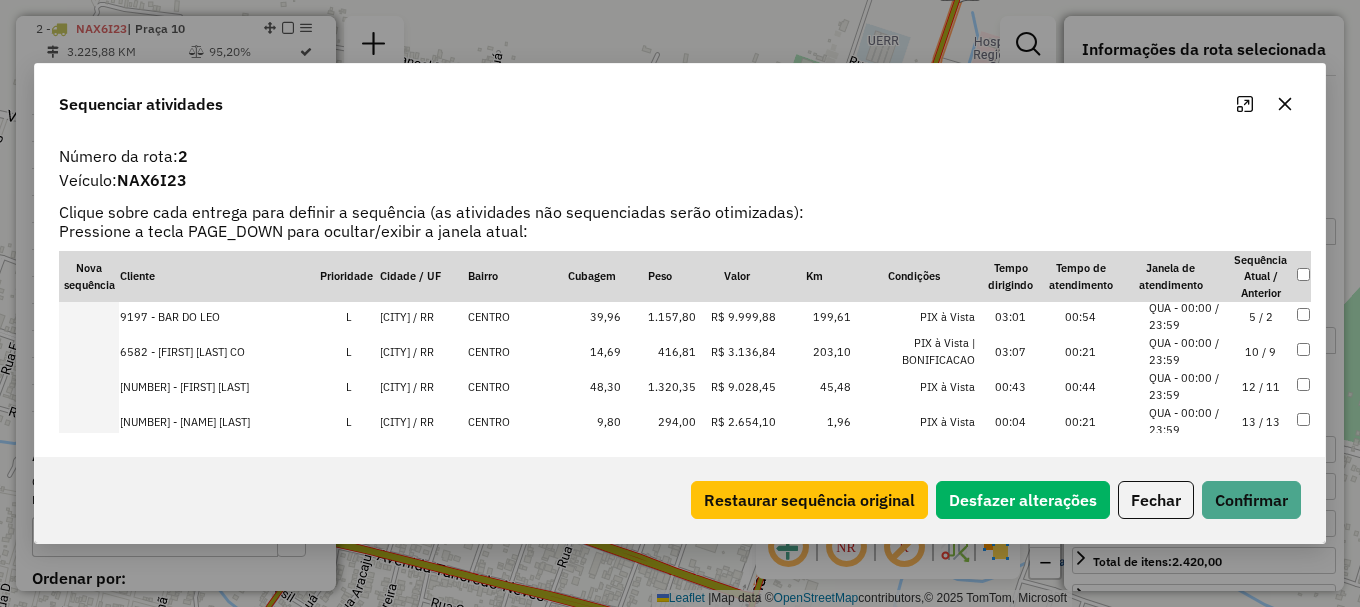scroll, scrollTop: 421, scrollLeft: 0, axis: vertical 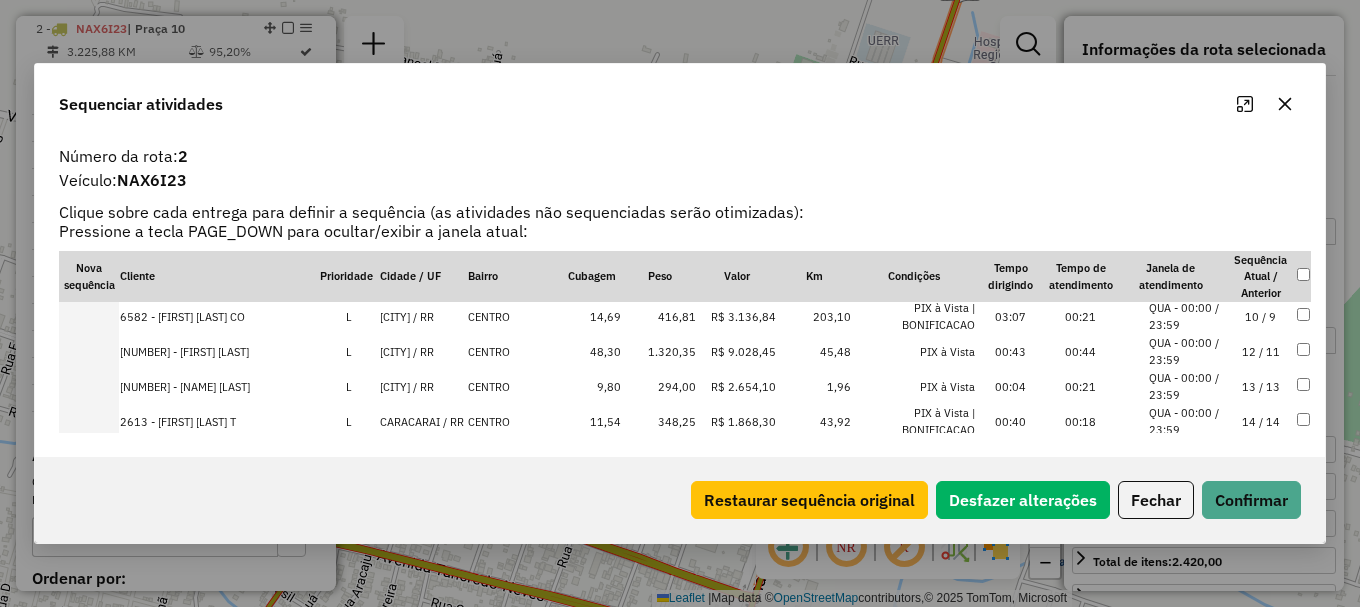 click on "CARACARAI / RR" at bounding box center (431, 421) 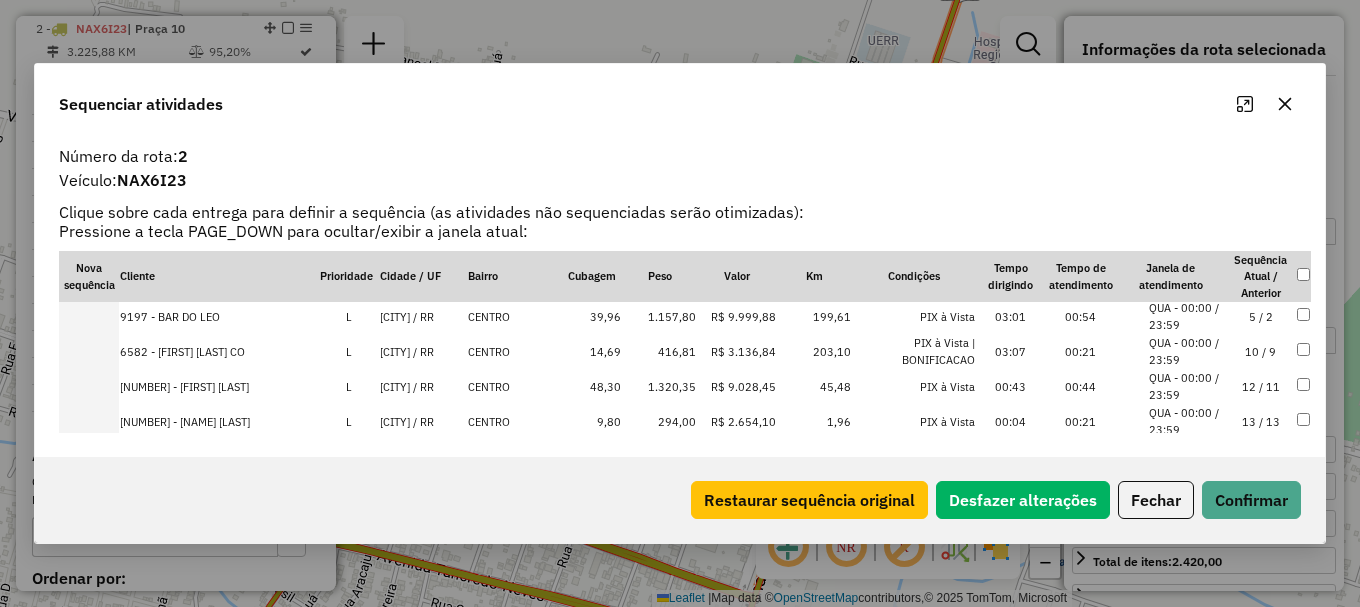 scroll, scrollTop: 521, scrollLeft: 0, axis: vertical 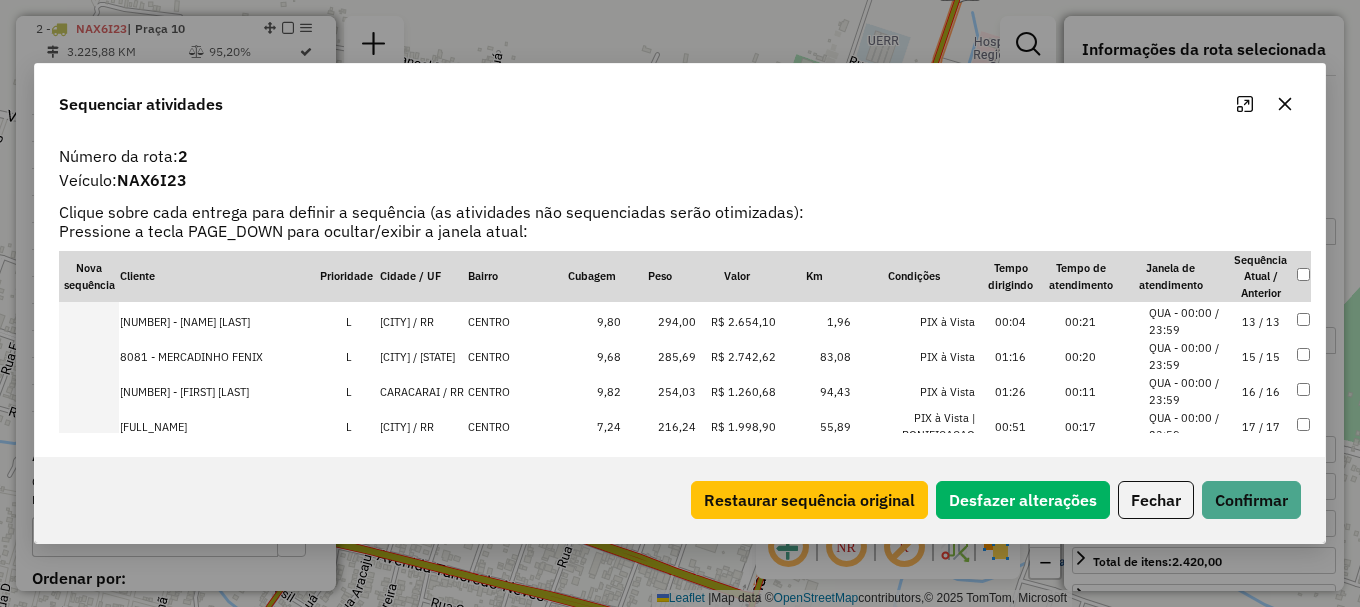 click on "CARACARAI / RR" at bounding box center (431, 391) 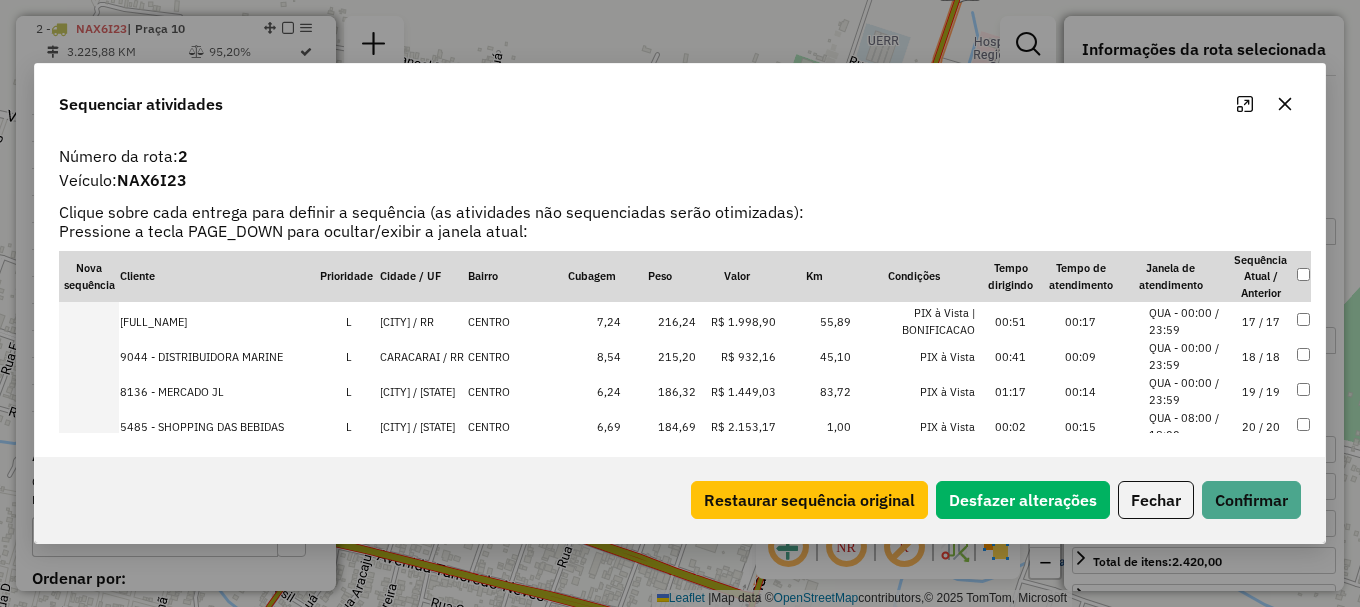 scroll, scrollTop: 656, scrollLeft: 0, axis: vertical 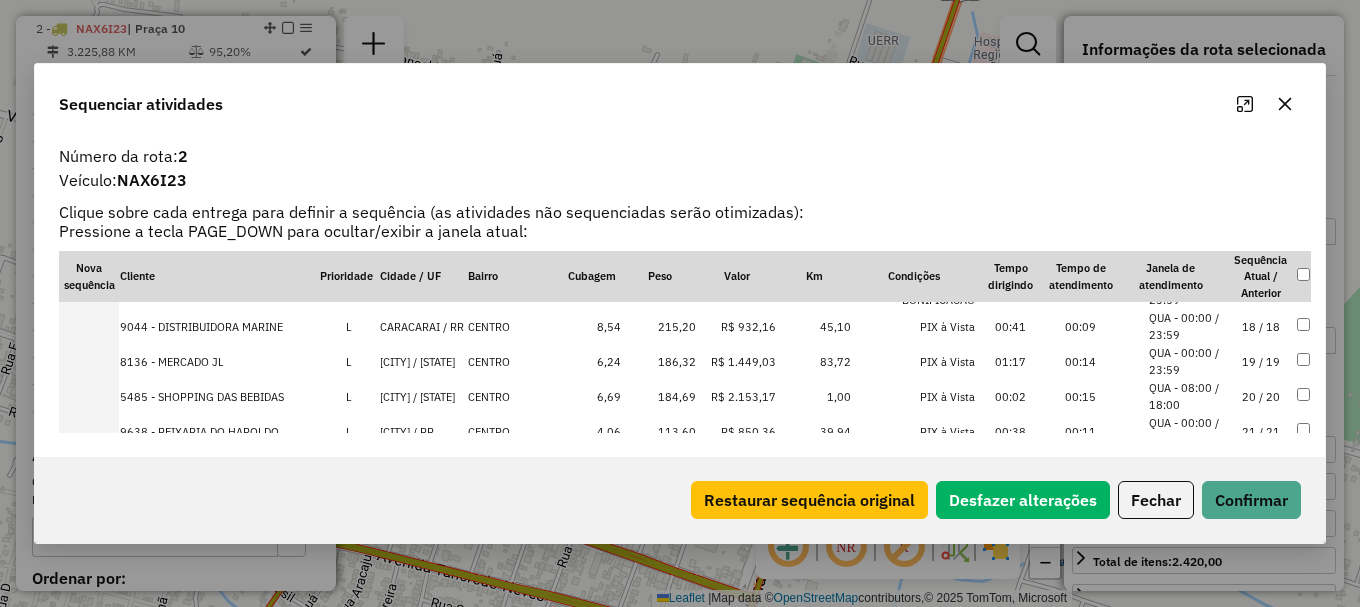 click on "CARACARAI / RR" at bounding box center (431, 326) 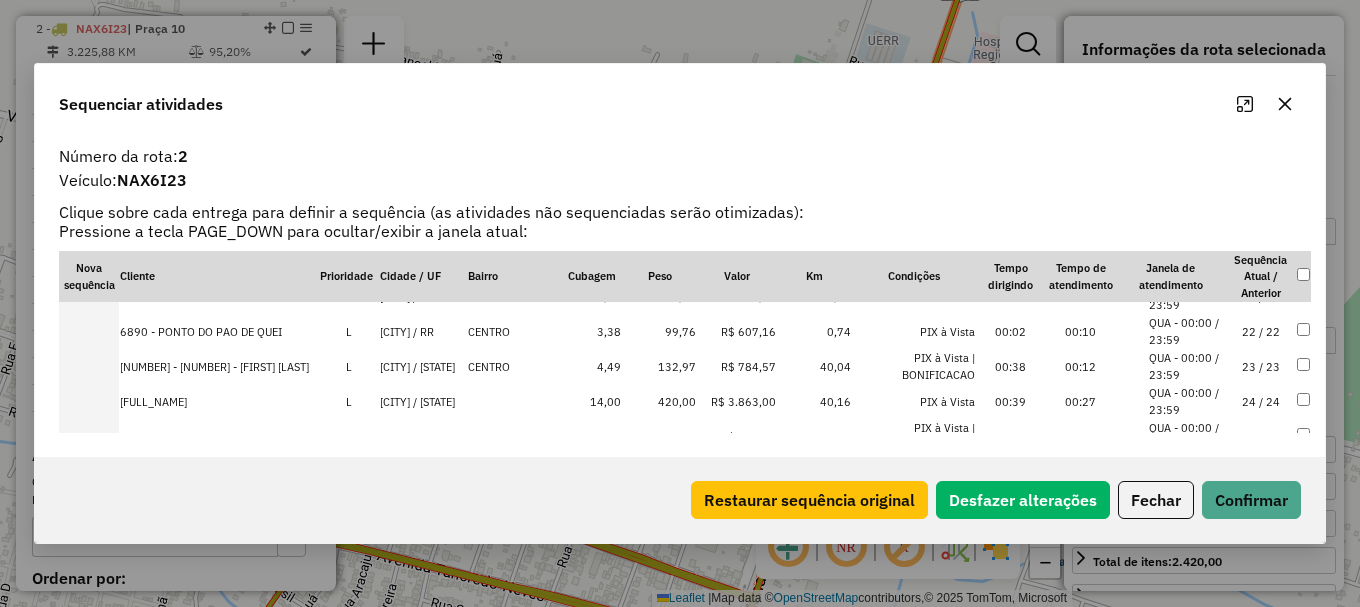scroll, scrollTop: 891, scrollLeft: 0, axis: vertical 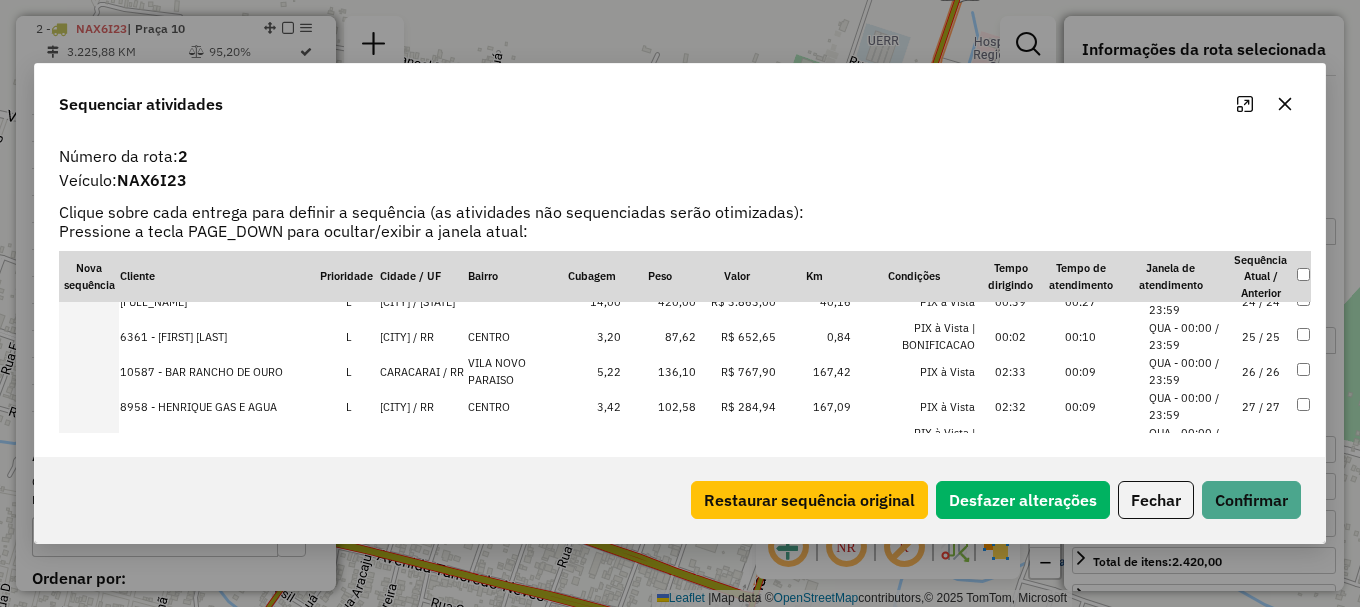 click on "CARACARAI / RR" at bounding box center (431, 371) 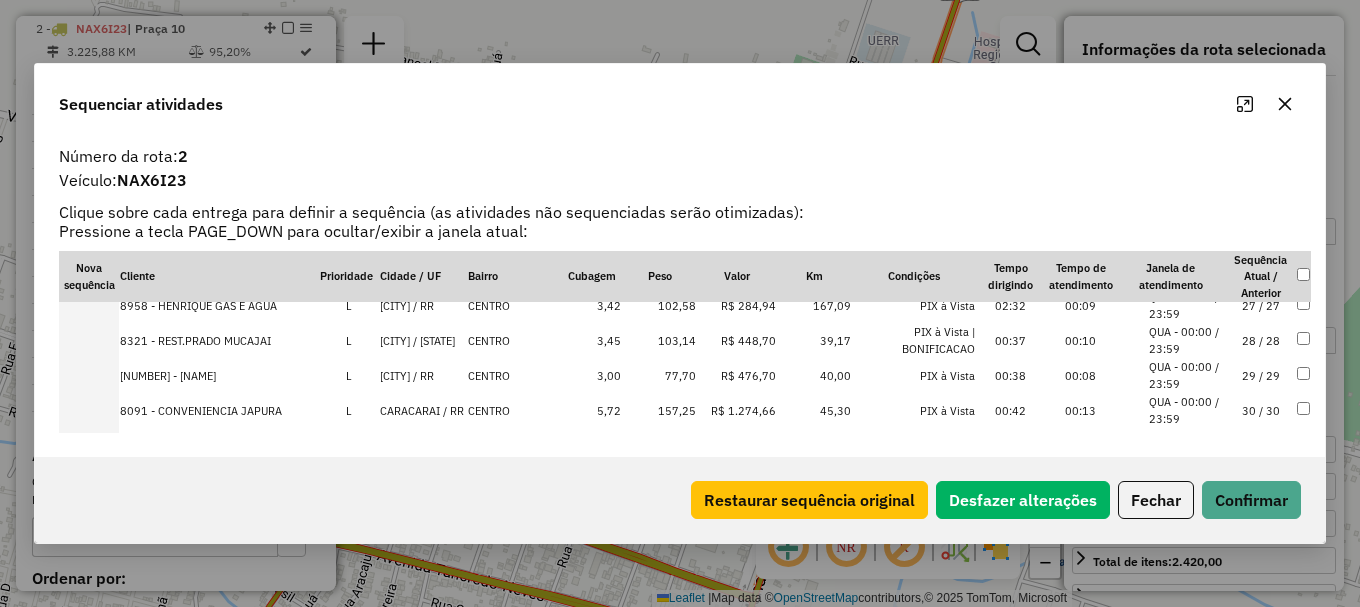 scroll, scrollTop: 1026, scrollLeft: 0, axis: vertical 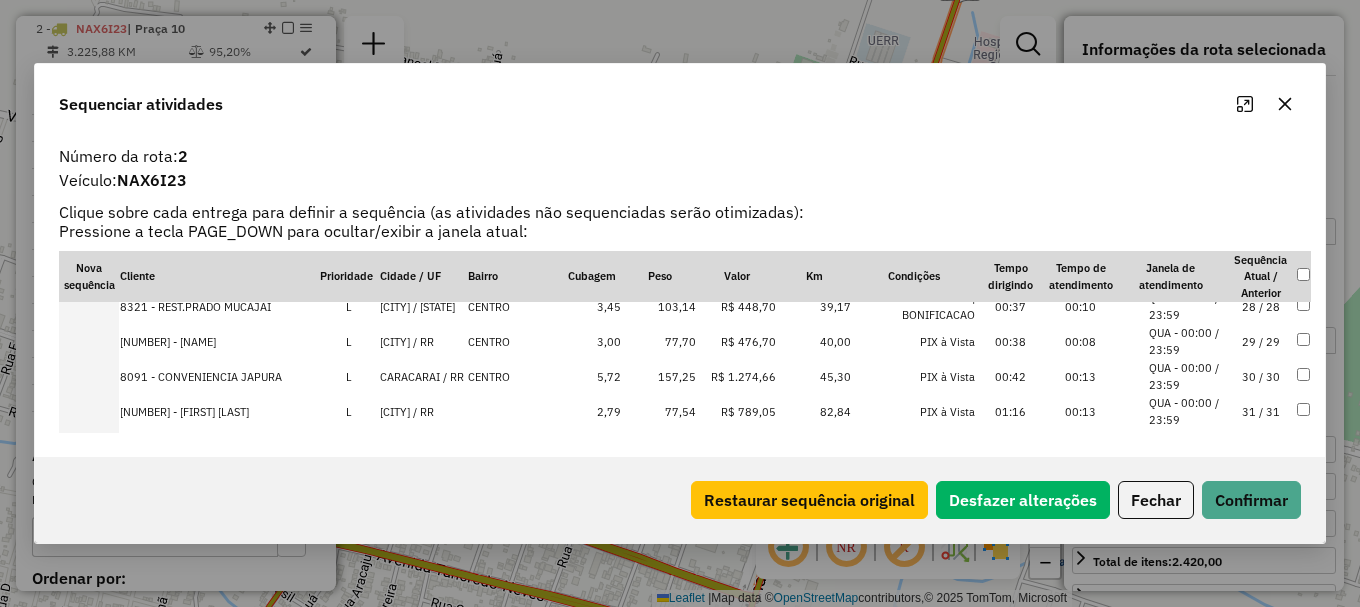 click on "CENTRO" at bounding box center [515, 376] 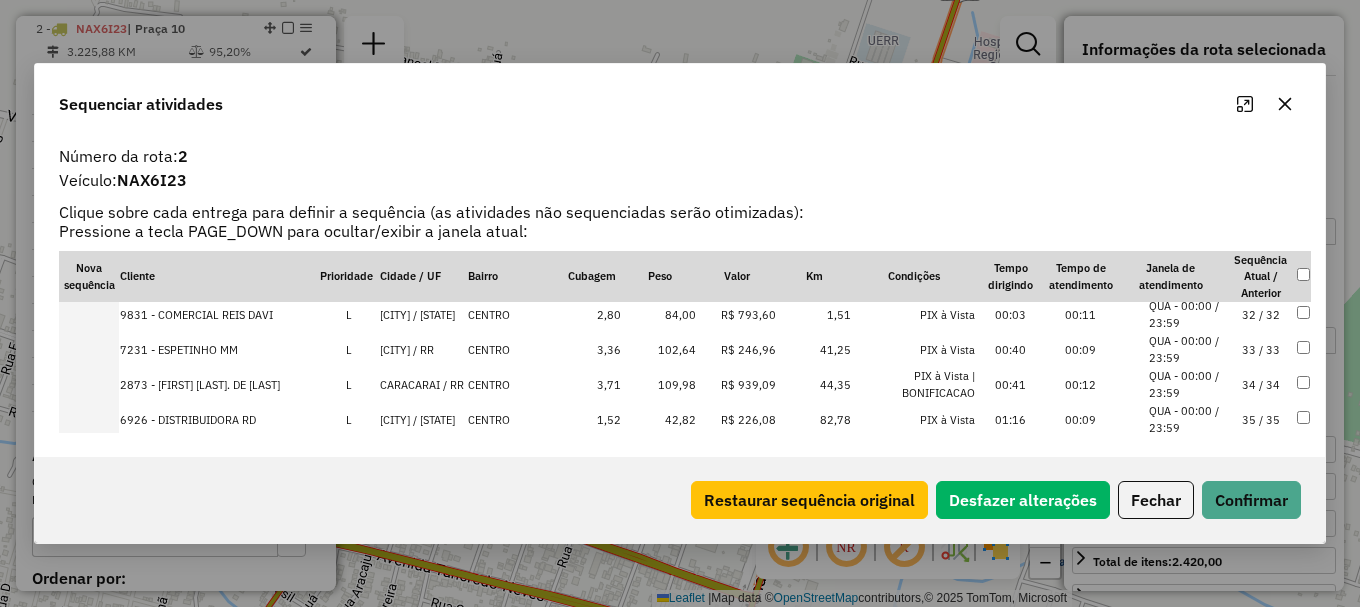 scroll, scrollTop: 1161, scrollLeft: 0, axis: vertical 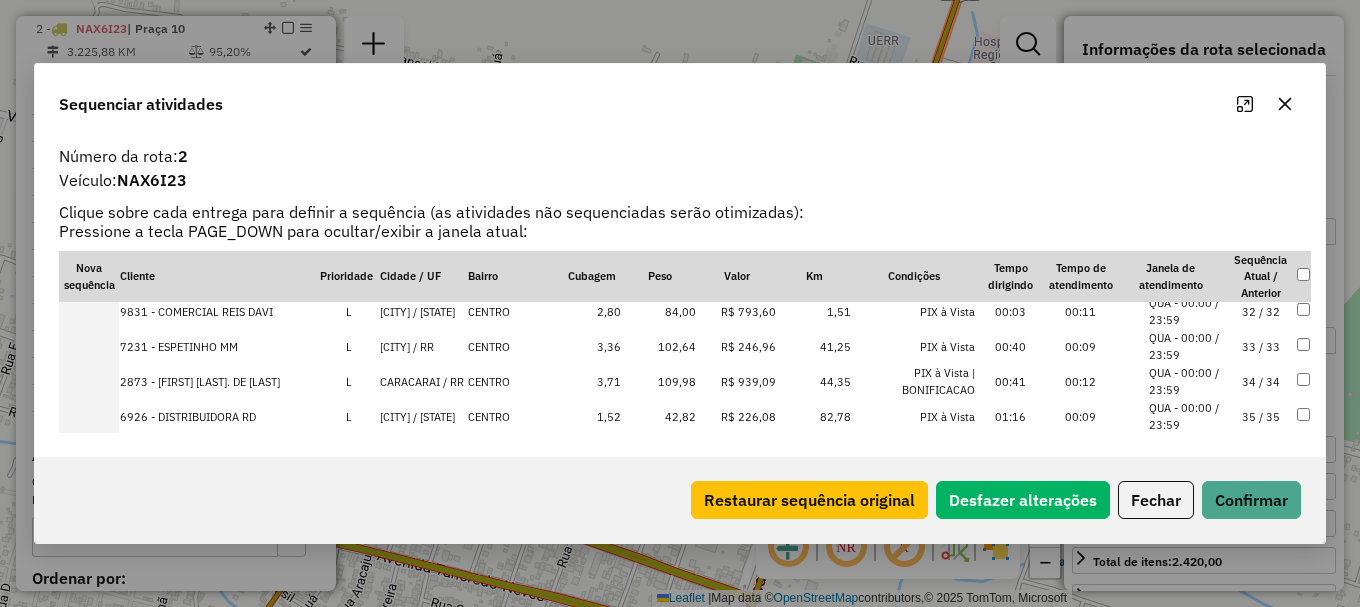 click on "CARACARAI / RR" at bounding box center (431, 381) 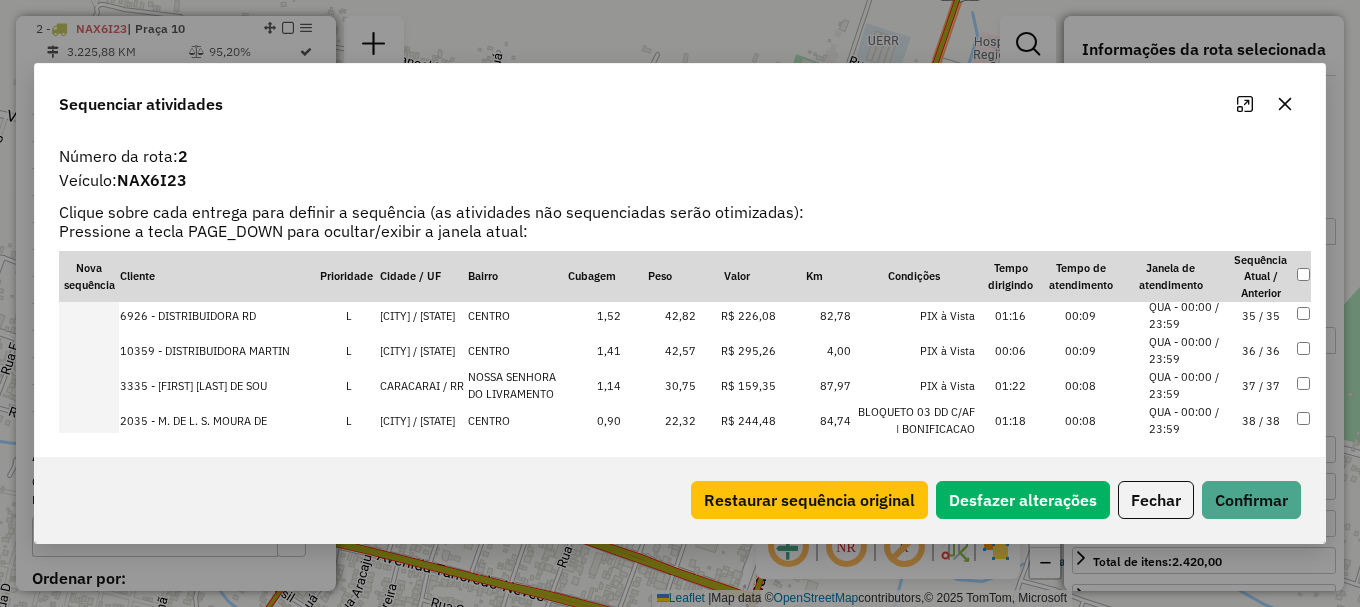 scroll, scrollTop: 1296, scrollLeft: 0, axis: vertical 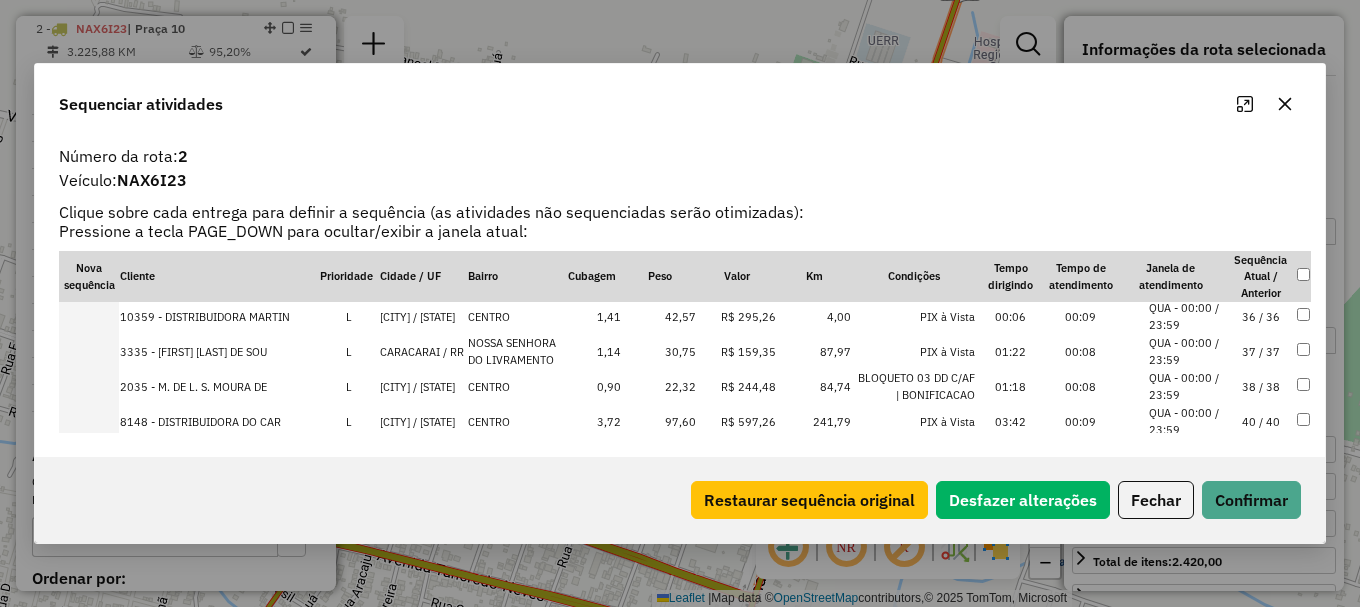 click on "NOSSA SENHORA DO LIVRAMENTO" at bounding box center (515, 360) 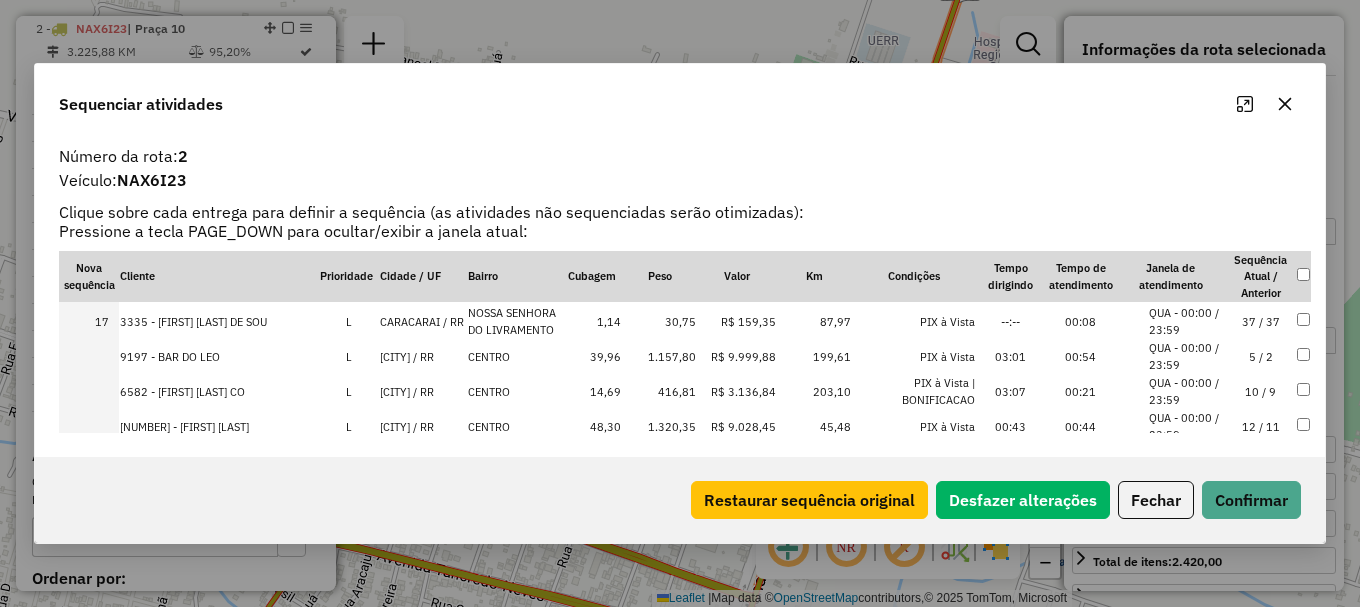 scroll, scrollTop: 621, scrollLeft: 0, axis: vertical 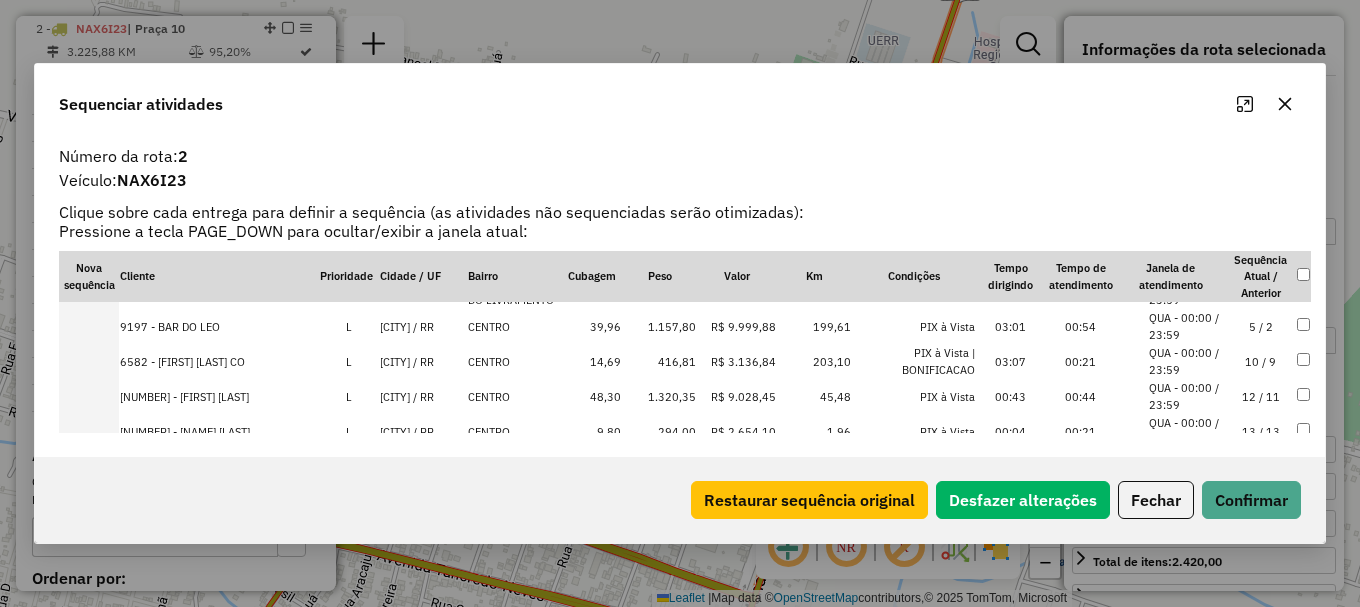 click on "IRACEMA / RR" at bounding box center [431, 343] 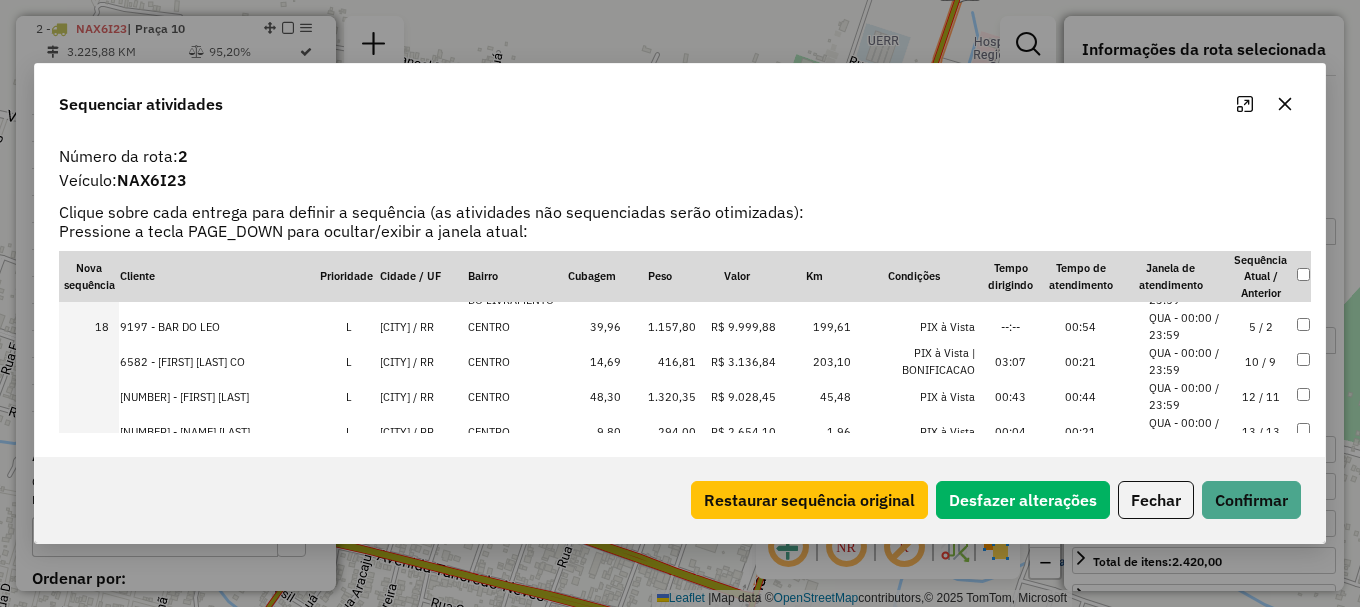 click on "IRACEMA / RR" at bounding box center [431, 378] 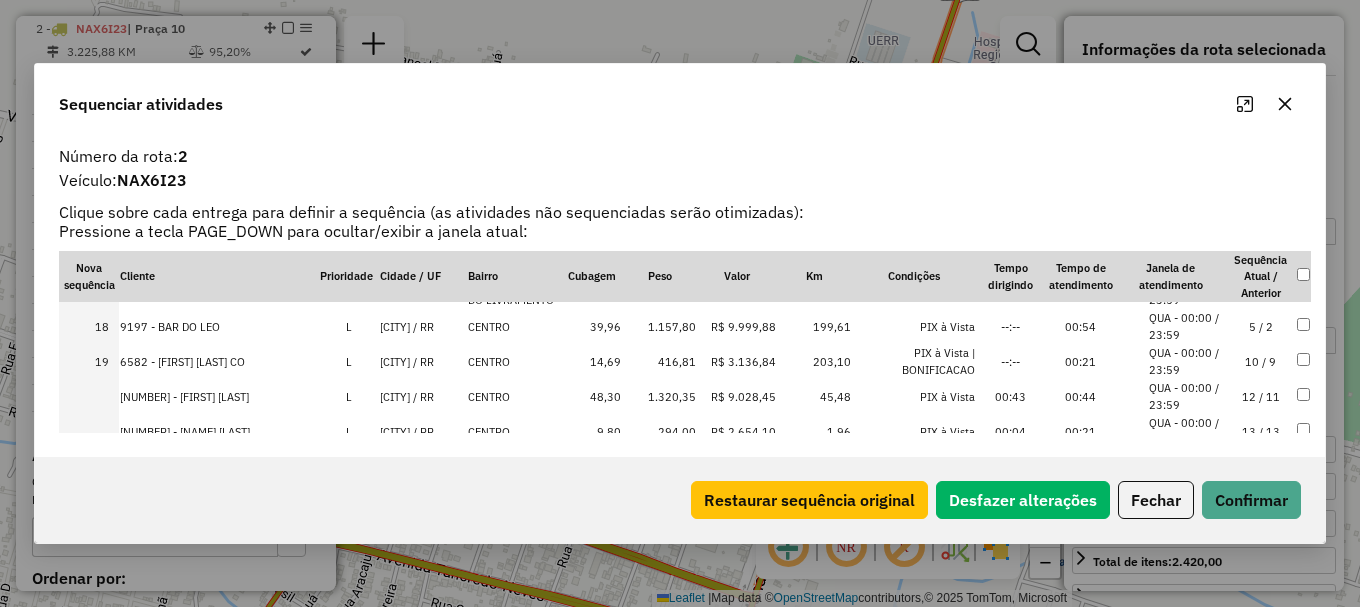 click on "IRACEMA / RR" at bounding box center [431, 413] 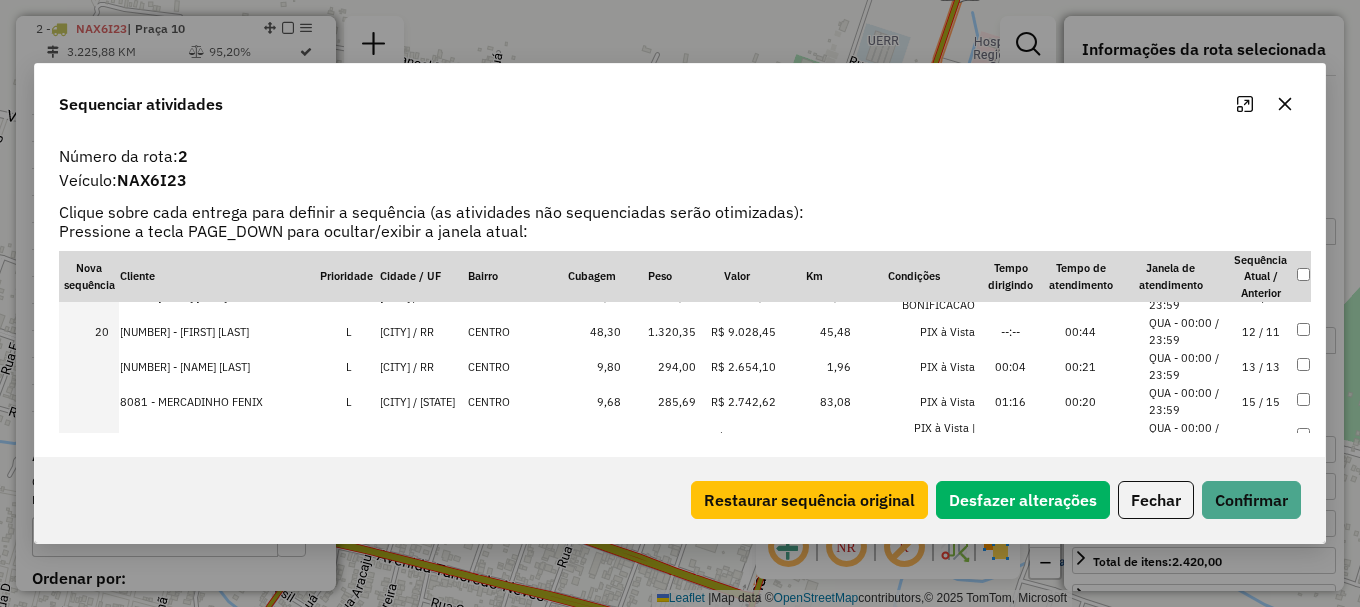 scroll, scrollTop: 721, scrollLeft: 0, axis: vertical 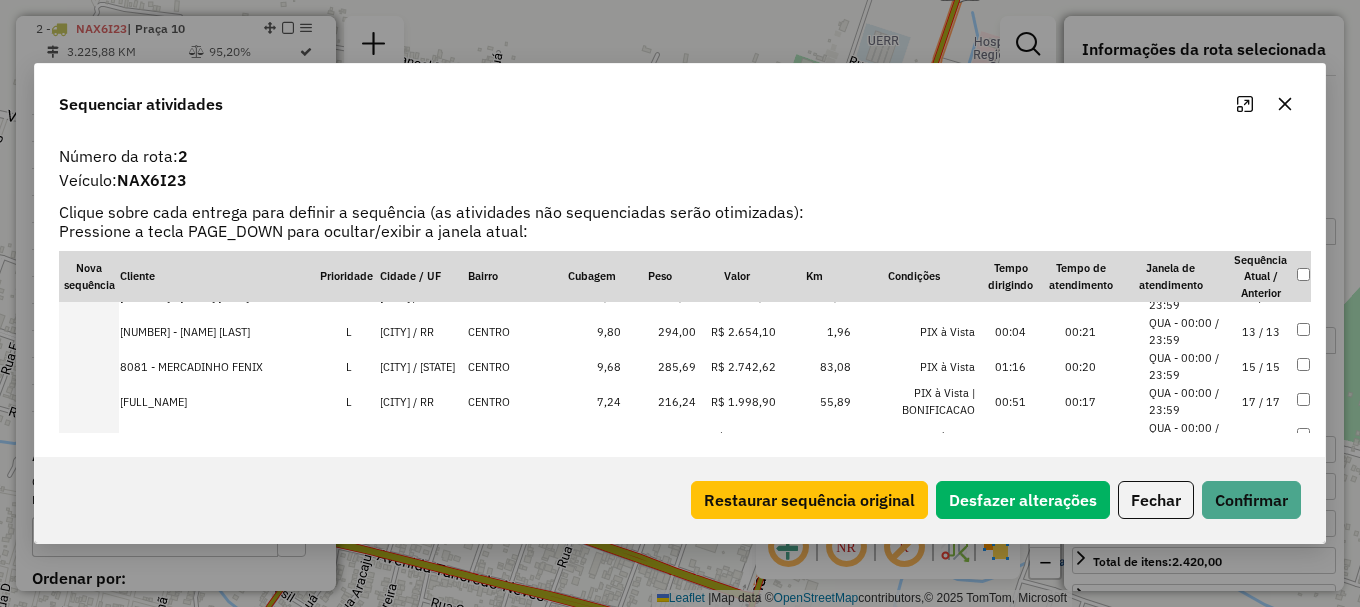 click on "IRACEMA / RR" at bounding box center [431, 348] 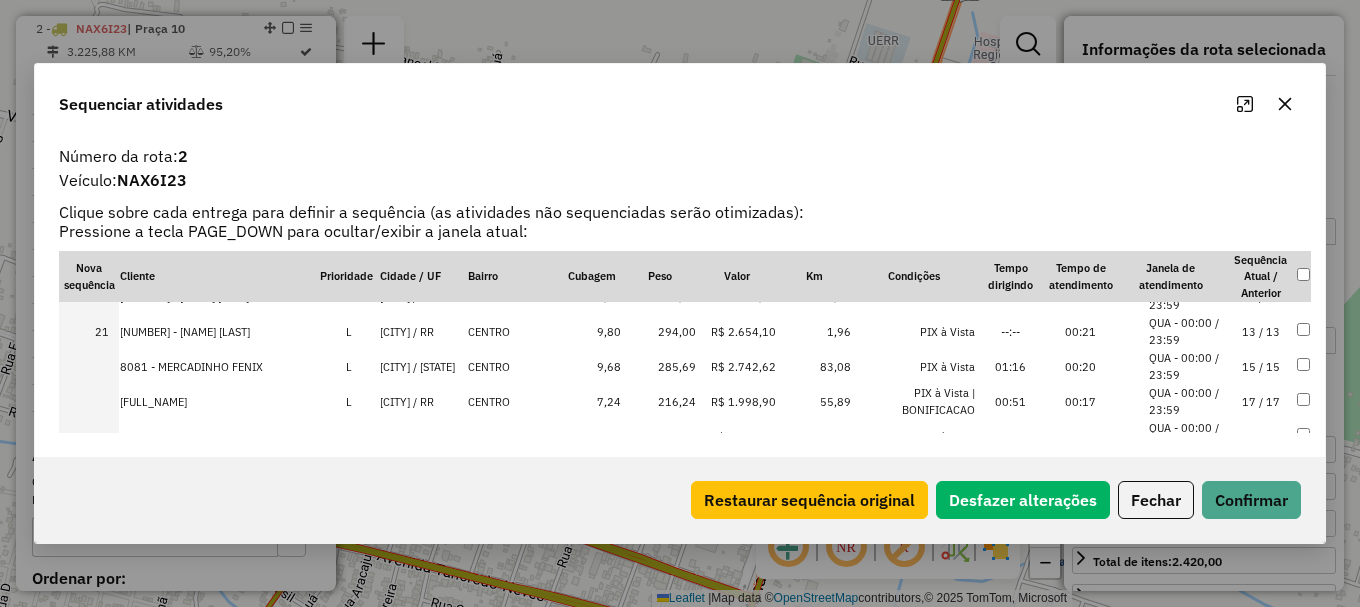 click on "IRACEMA / RR" at bounding box center [431, 418] 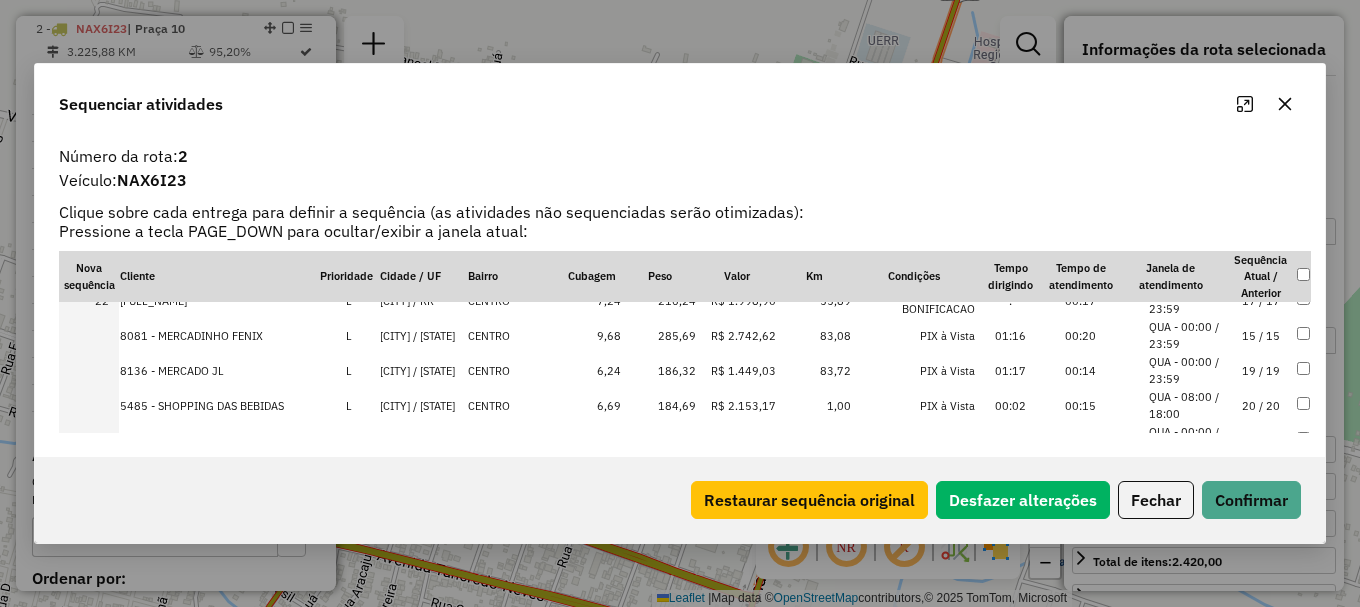 scroll, scrollTop: 821, scrollLeft: 0, axis: vertical 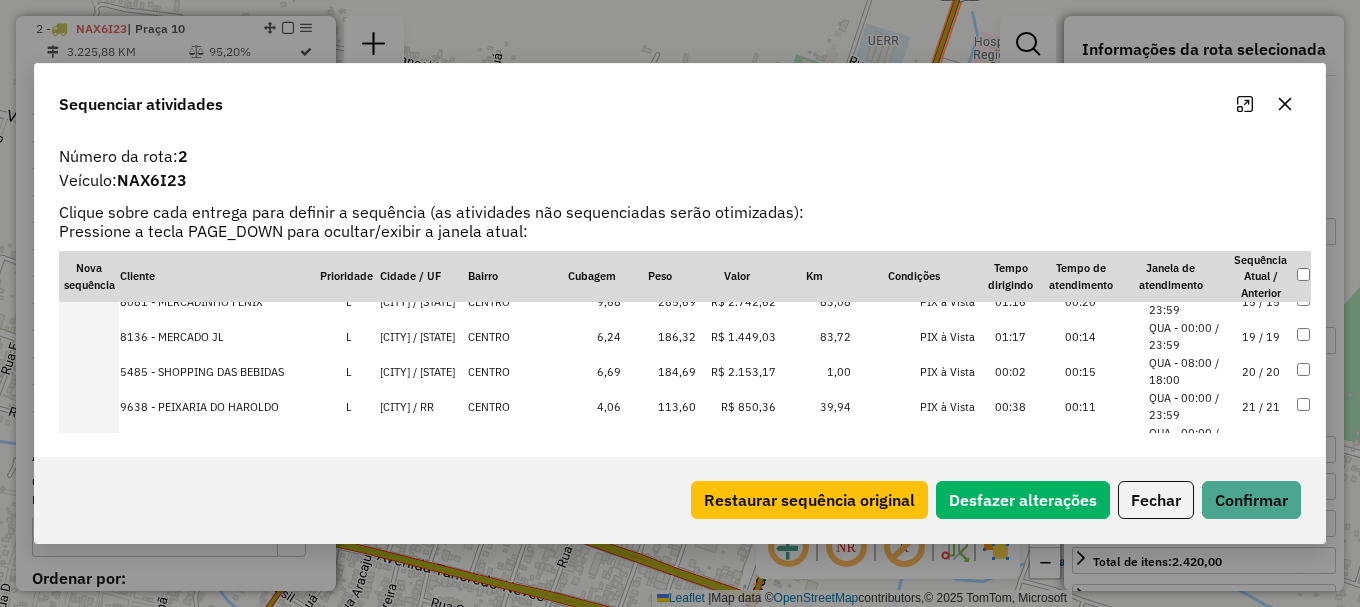 click on "IRACEMA / RR" at bounding box center [431, 423] 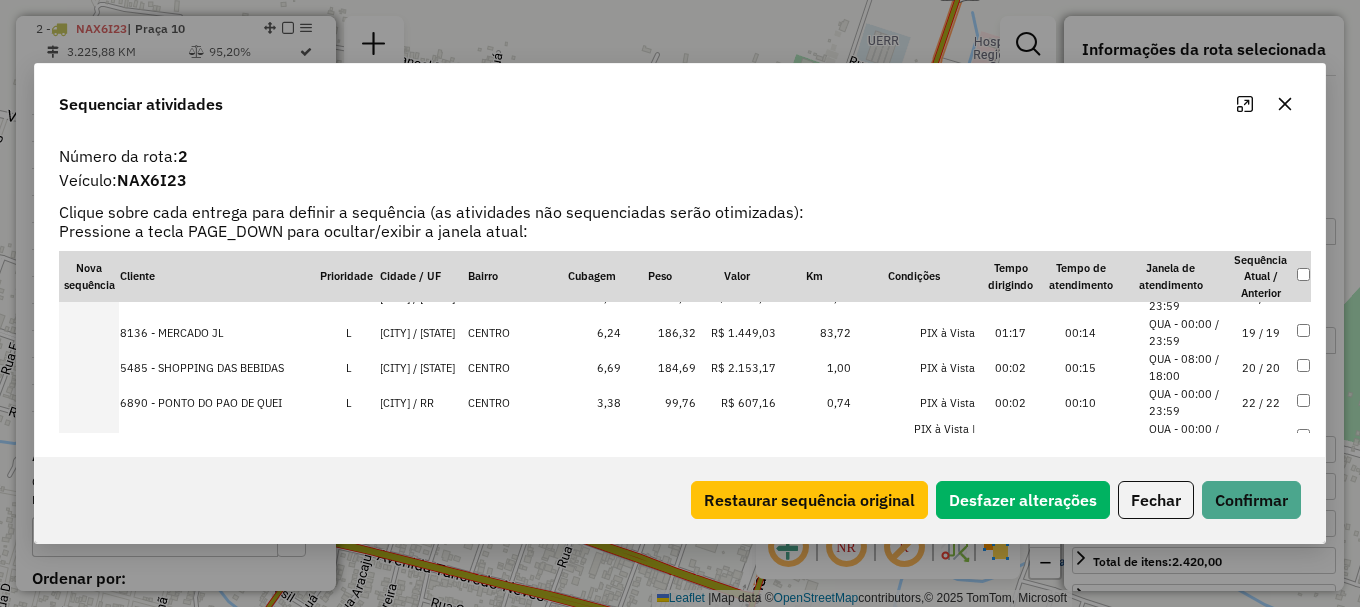 scroll, scrollTop: 921, scrollLeft: 0, axis: vertical 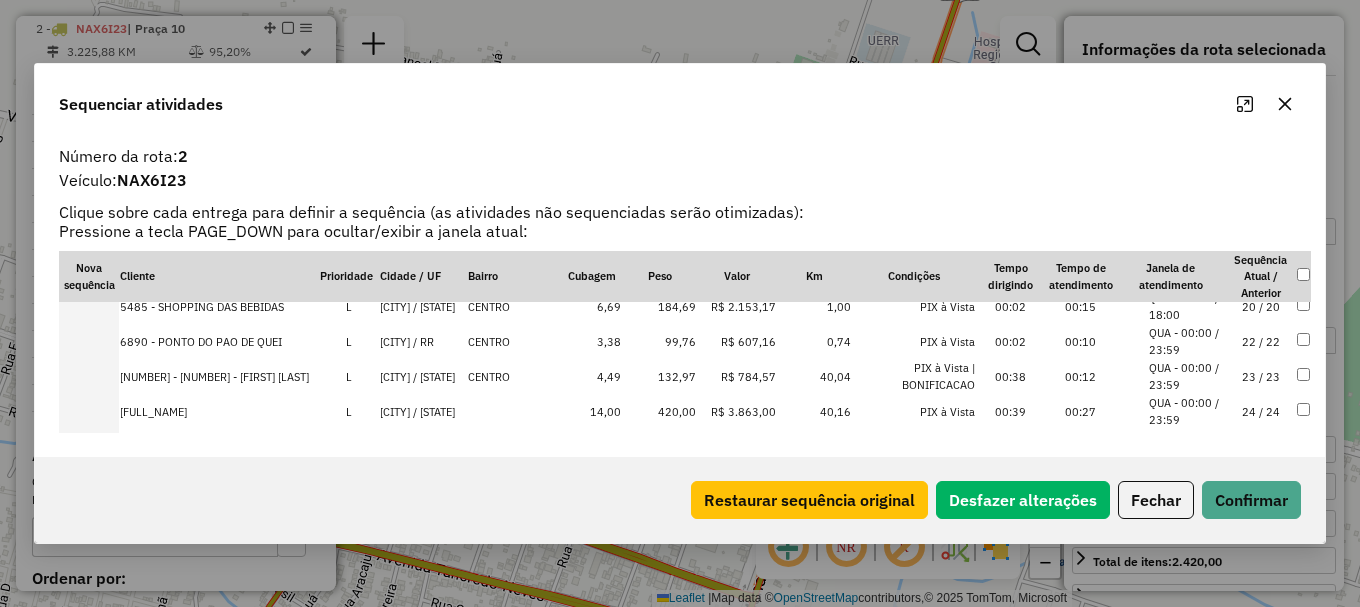 click on "IRACEMA / RR" at bounding box center [431, 358] 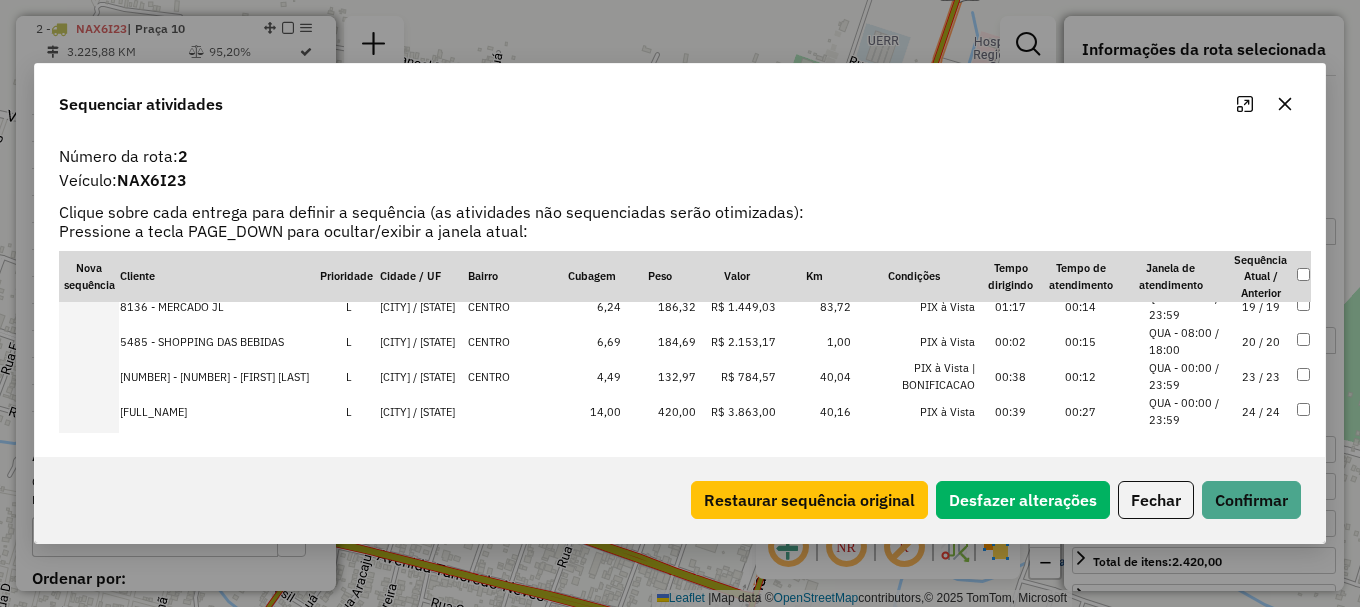 scroll, scrollTop: 956, scrollLeft: 0, axis: vertical 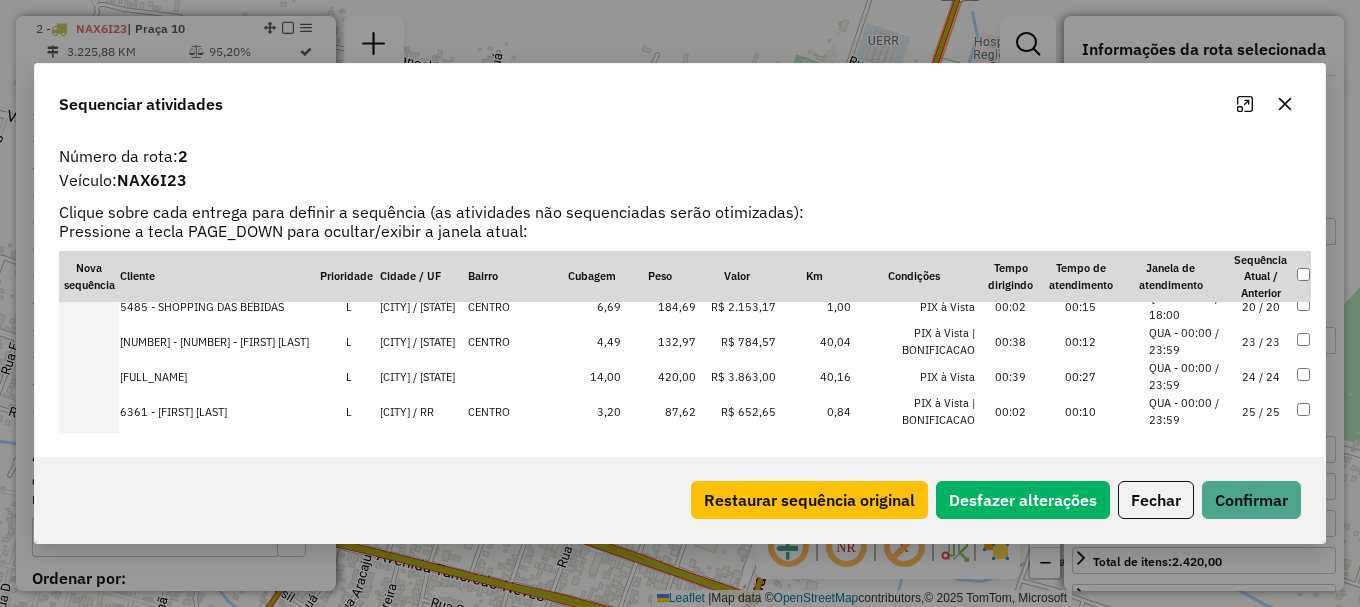 click on "Iracema / RR" at bounding box center (431, 393) 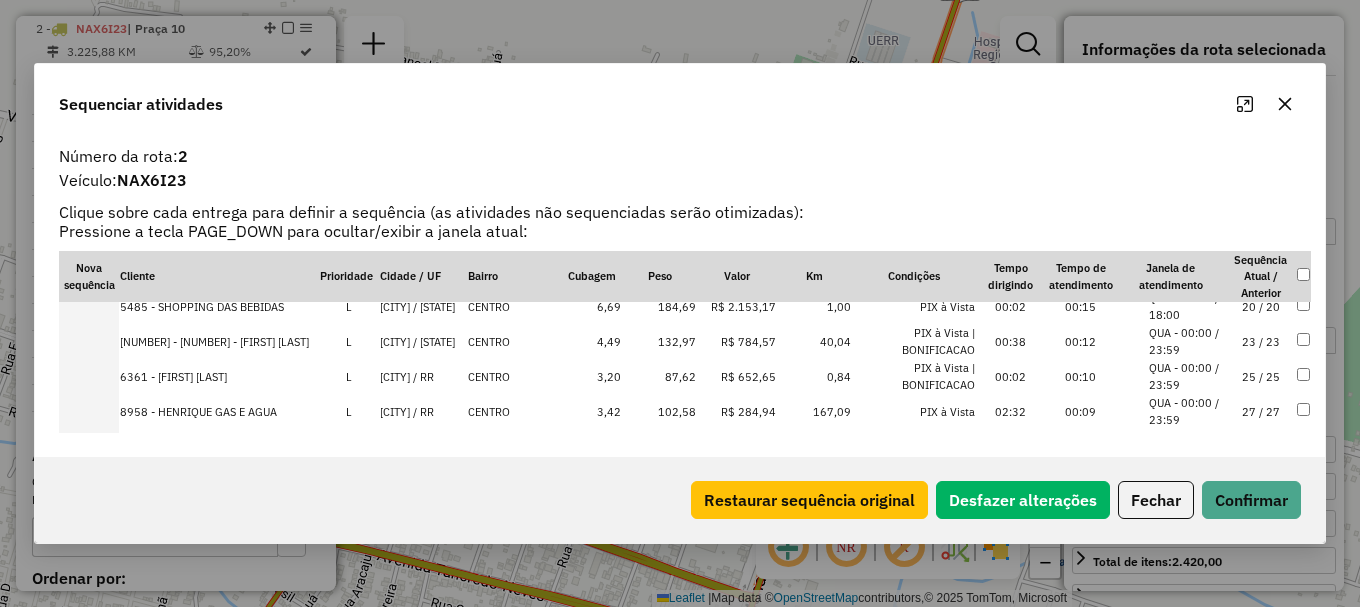 click on "IRACEMA / RR" at bounding box center (431, 393) 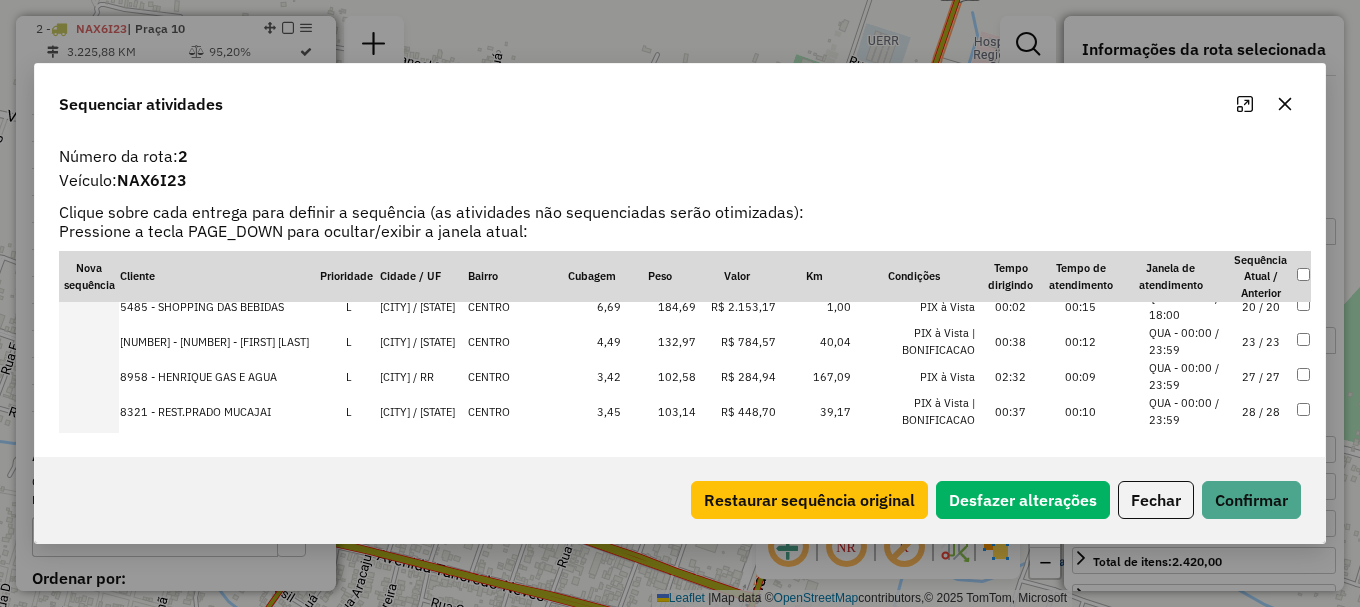 click on "IRACEMA / RR" at bounding box center [431, 393] 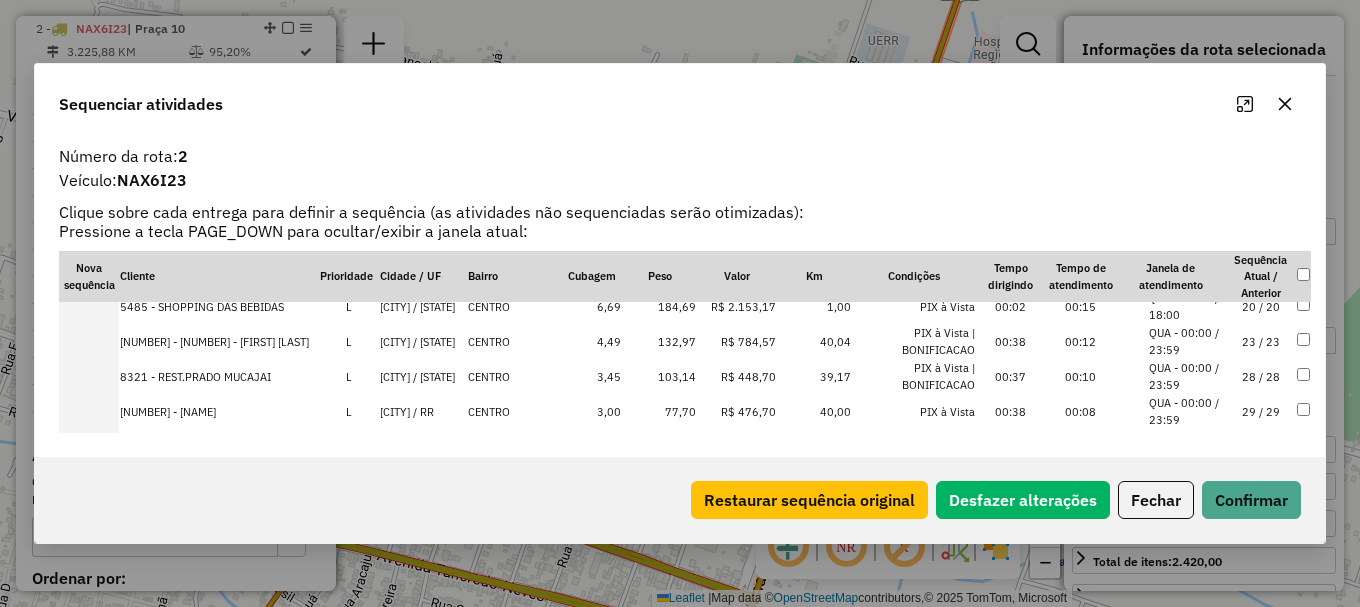 click on "IRACEMA / RR" at bounding box center [431, 428] 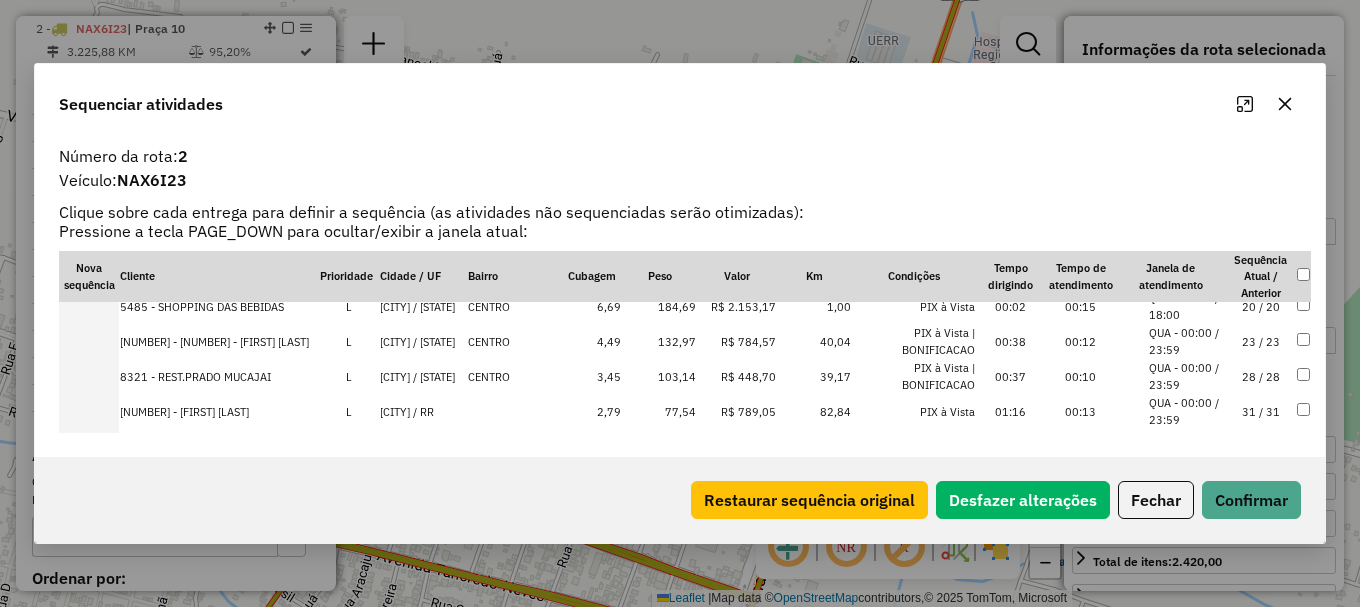 scroll, scrollTop: 1196, scrollLeft: 0, axis: vertical 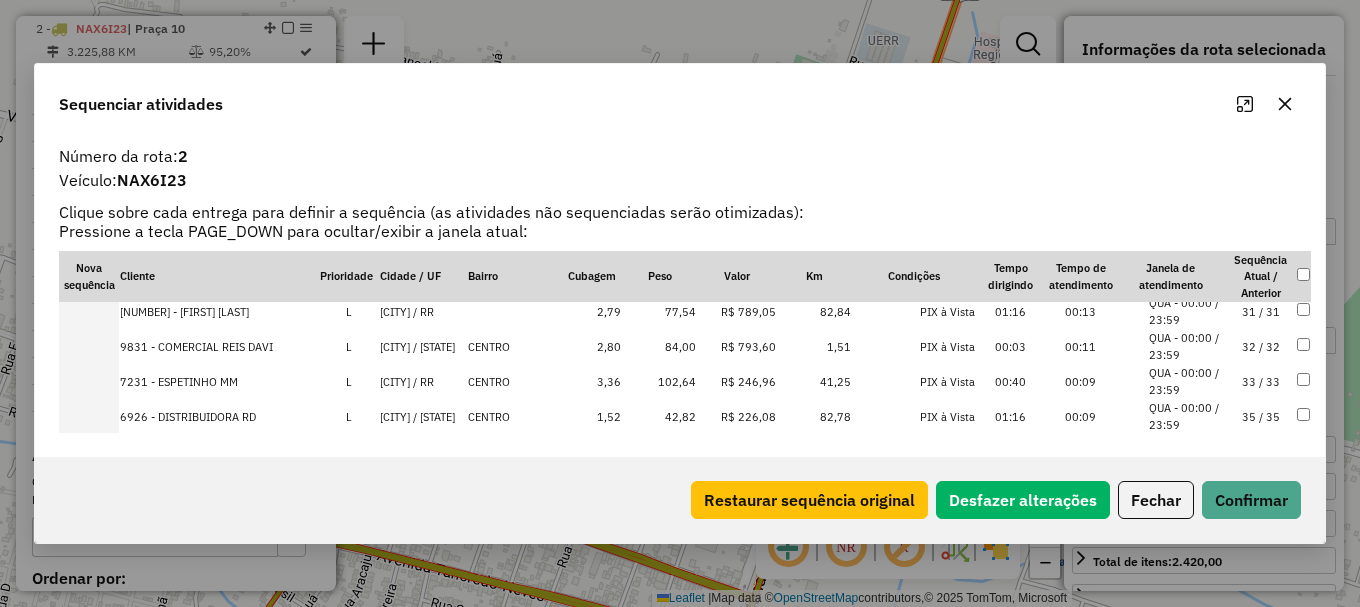 click on "IRACEMA / RR" at bounding box center (431, 398) 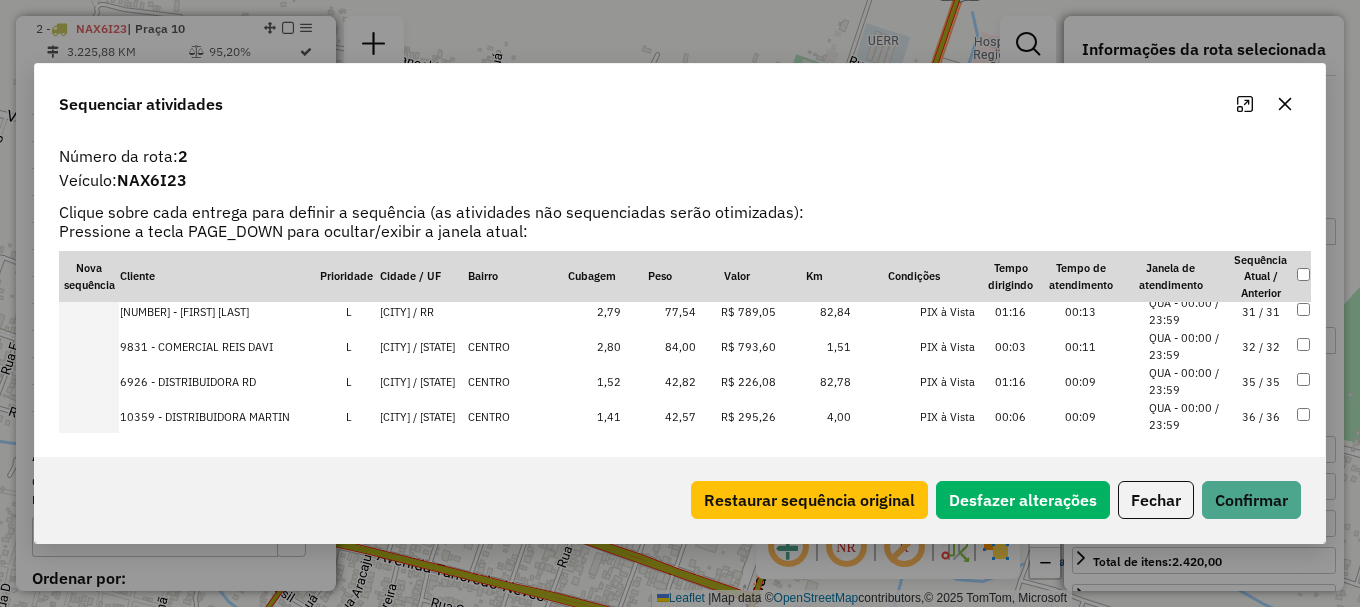 scroll, scrollTop: 1321, scrollLeft: 0, axis: vertical 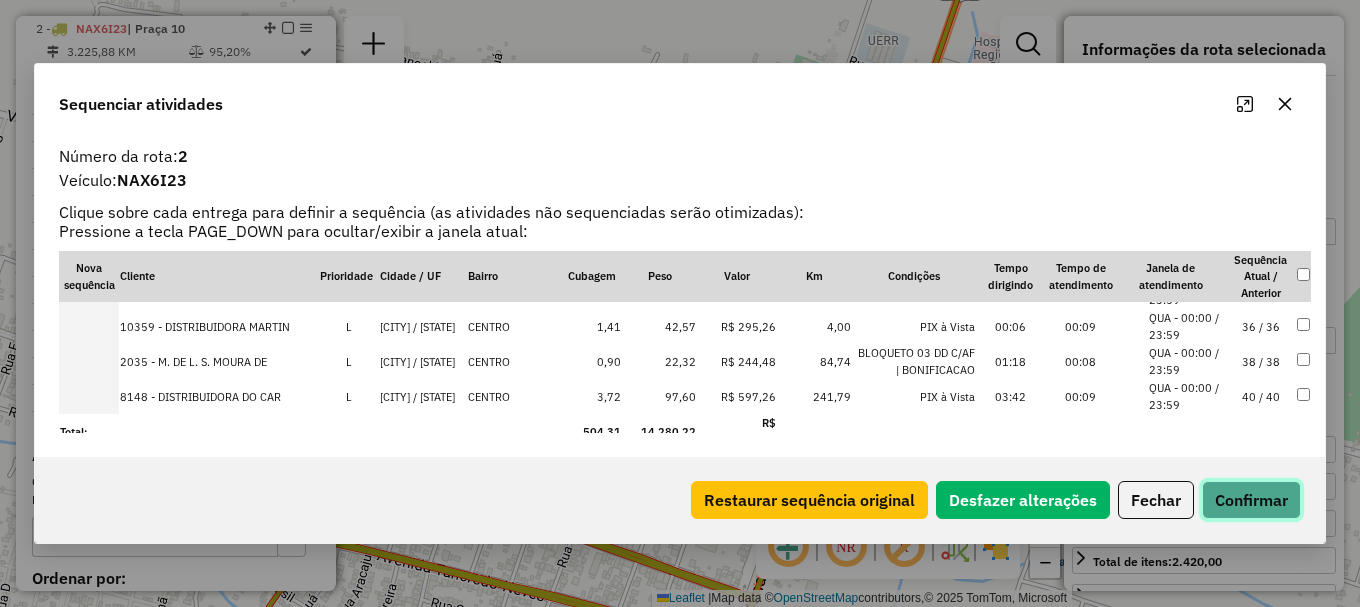 click on "Confirmar" 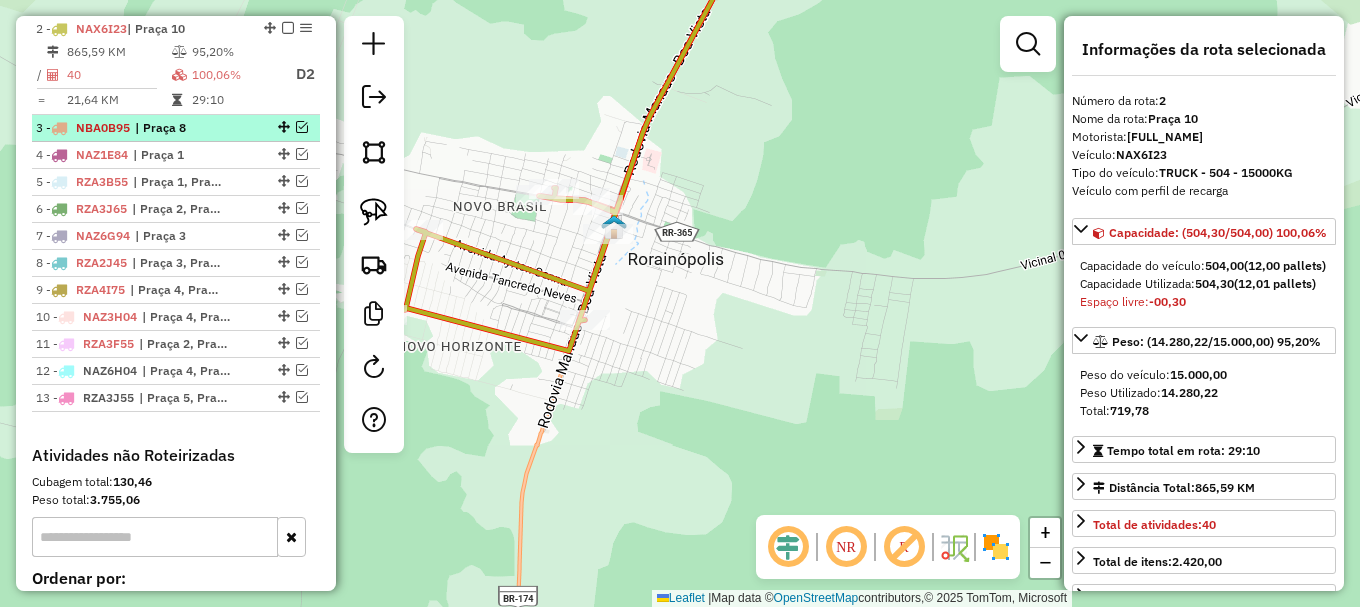 click at bounding box center [302, 127] 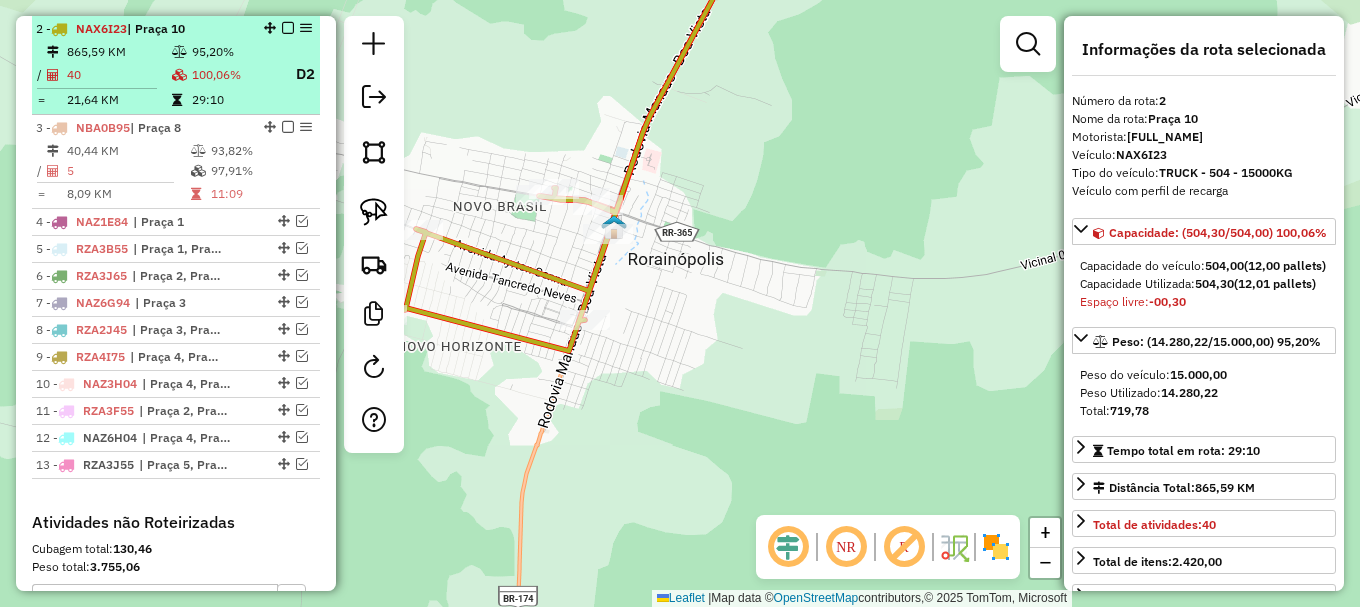 click at bounding box center (288, 28) 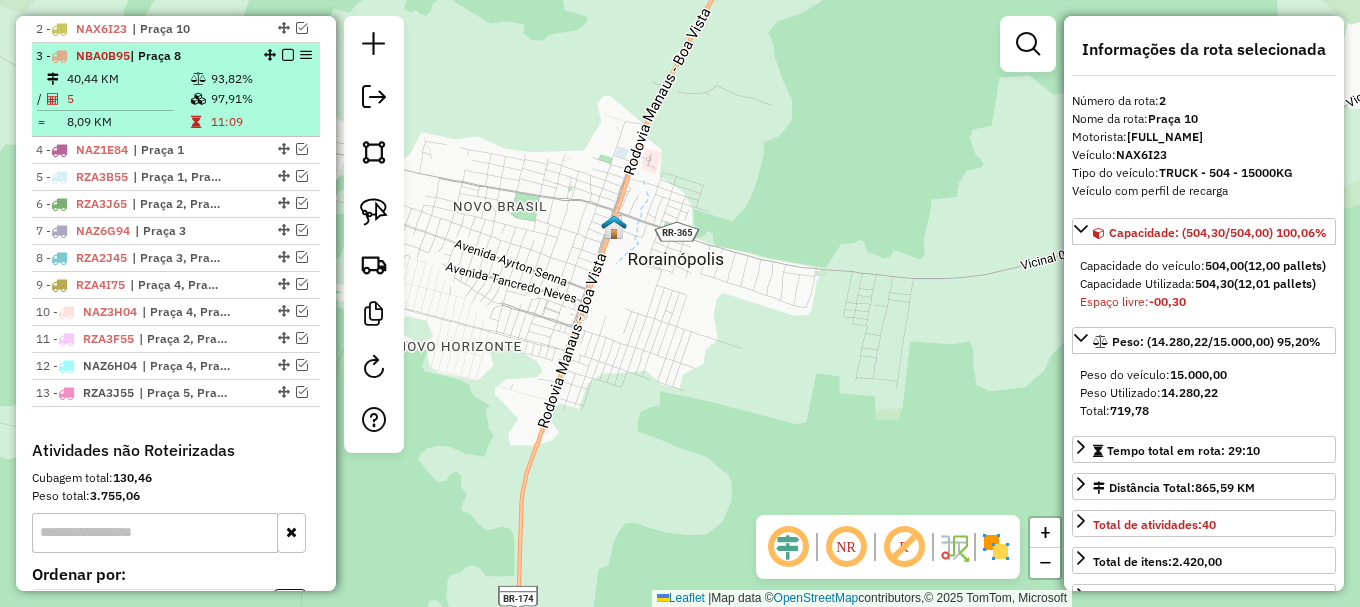 click on "97,91%" at bounding box center [260, 99] 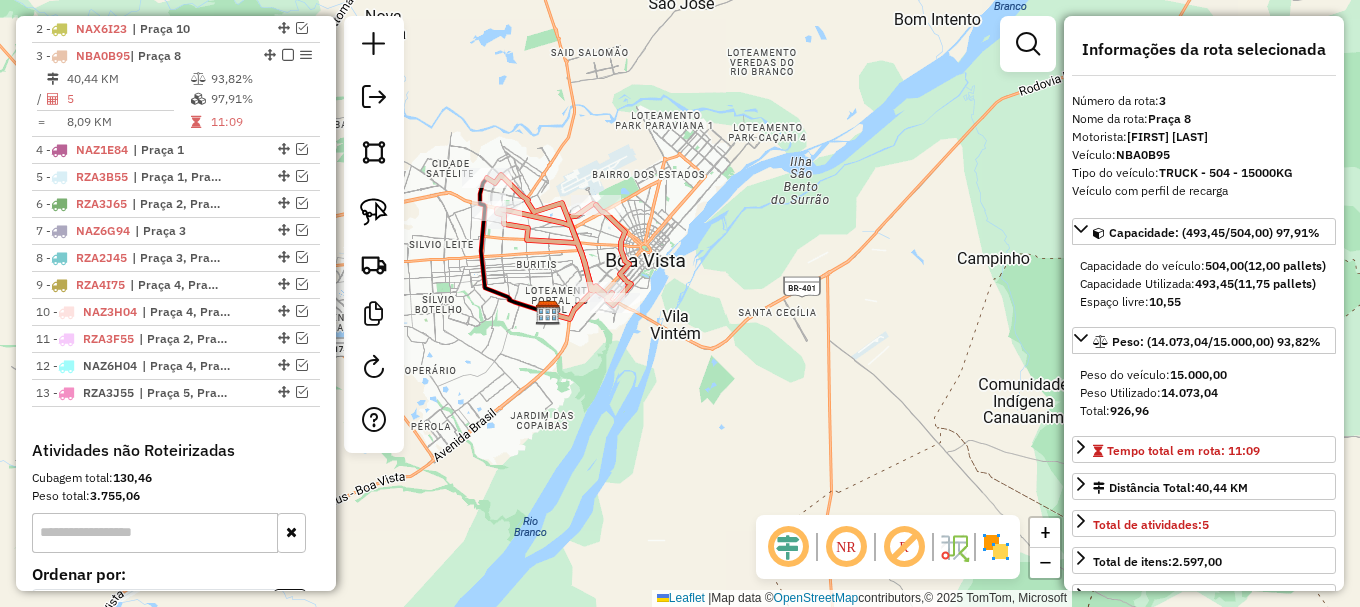 click 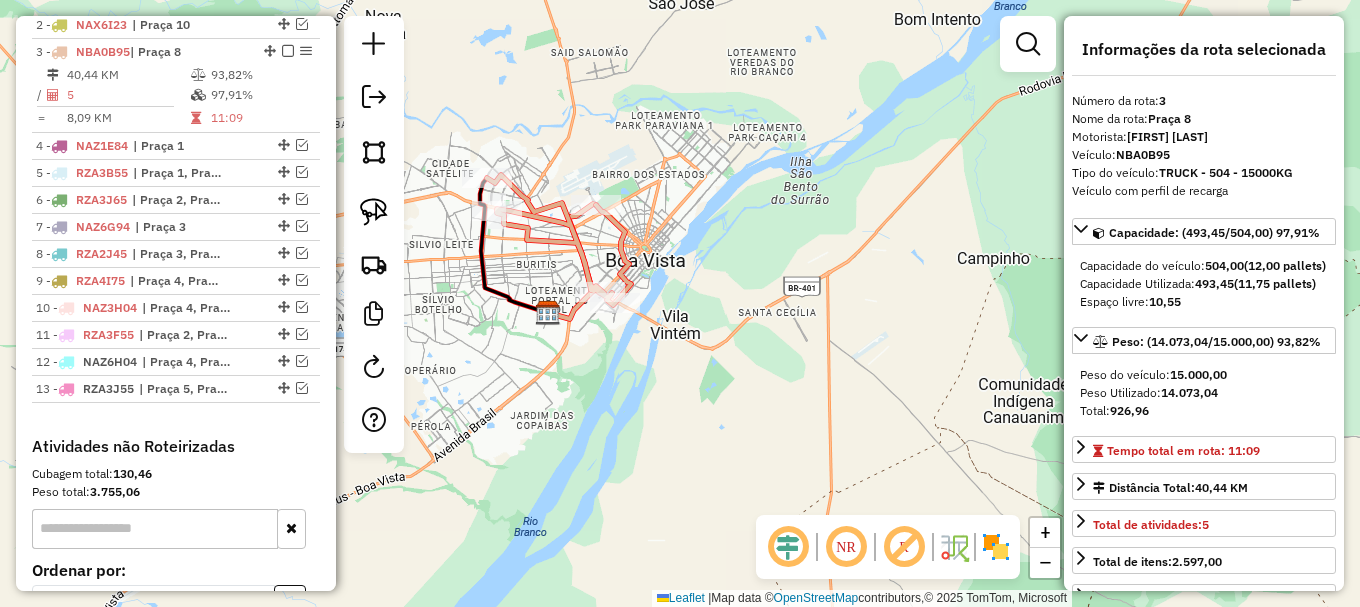 click 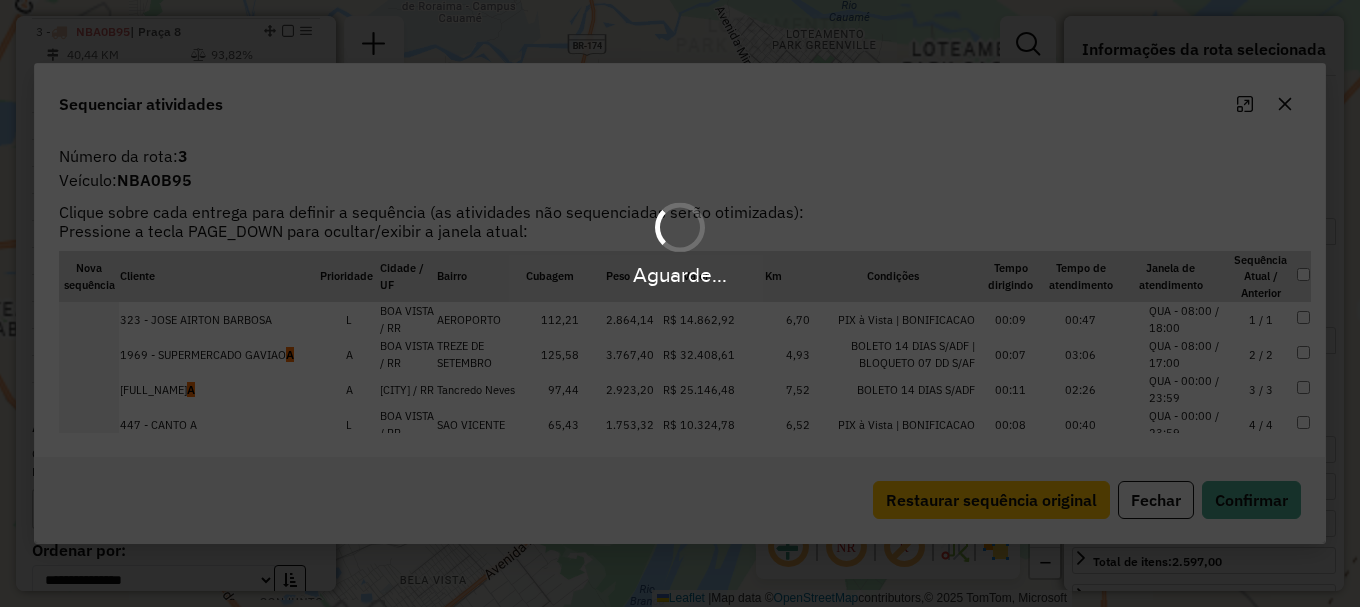 scroll, scrollTop: 846, scrollLeft: 0, axis: vertical 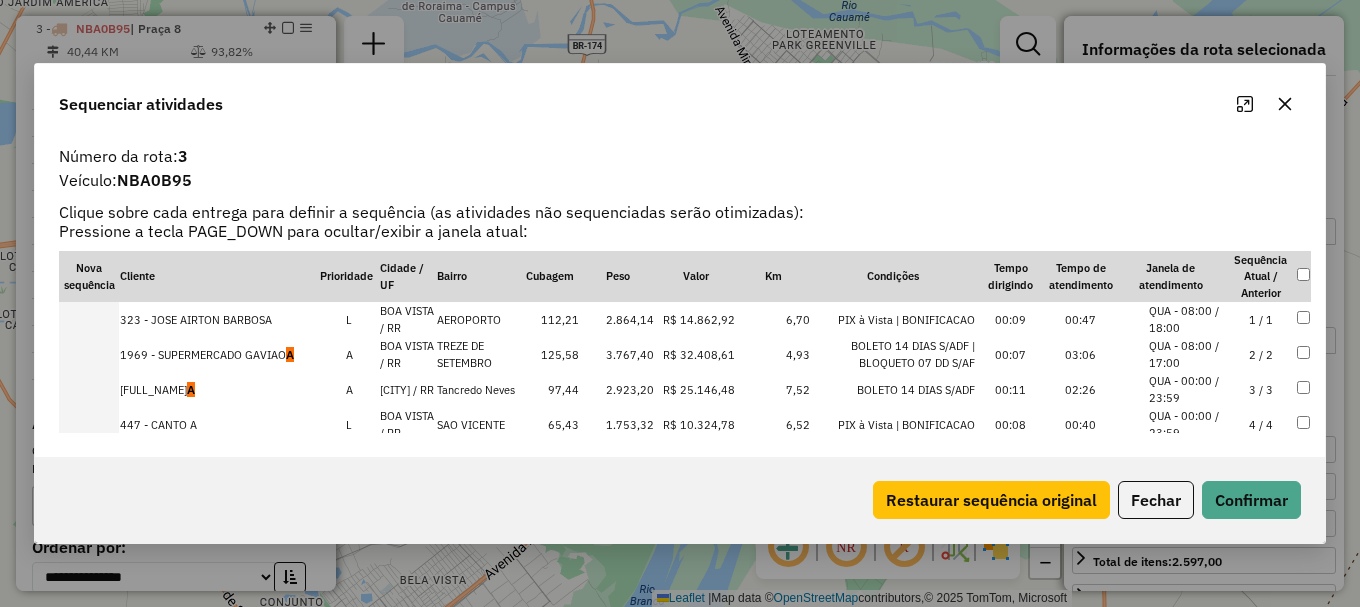 click at bounding box center (89, 389) 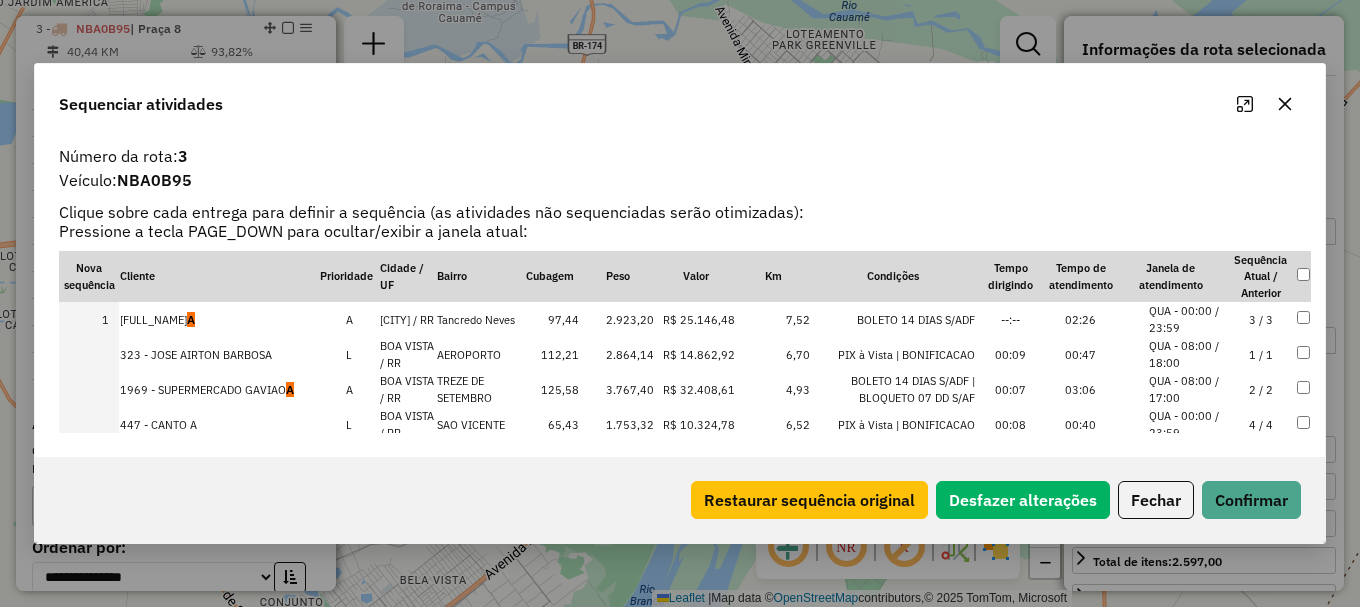 click at bounding box center [89, 389] 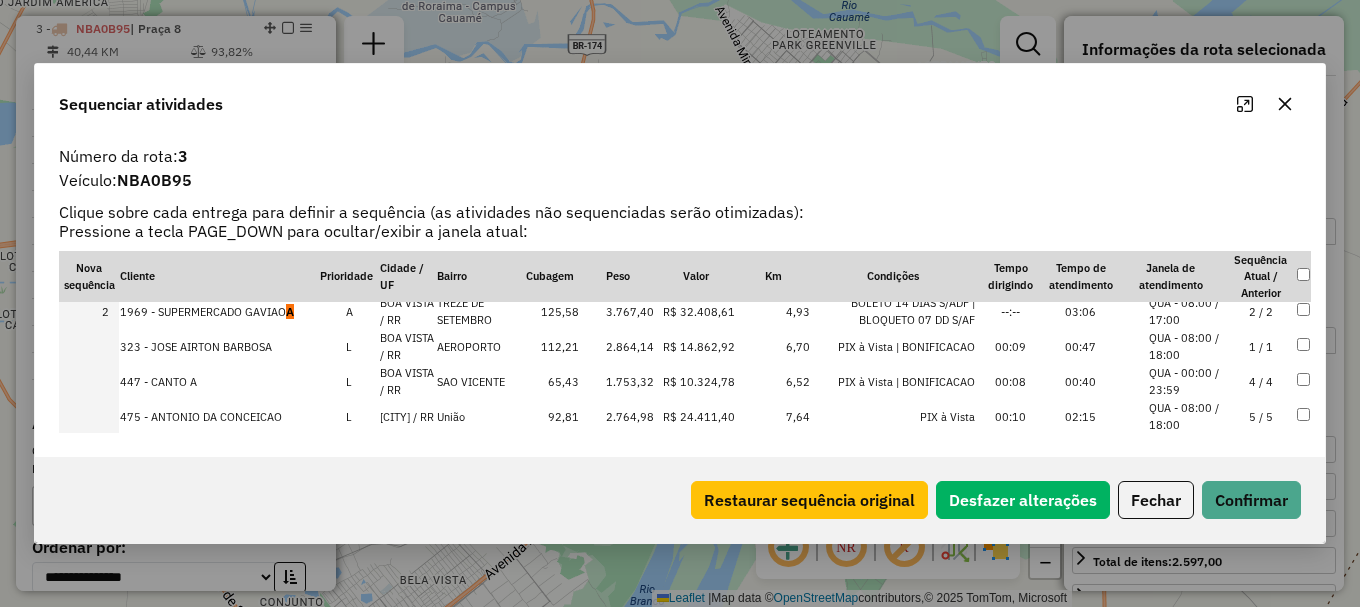 scroll, scrollTop: 63, scrollLeft: 0, axis: vertical 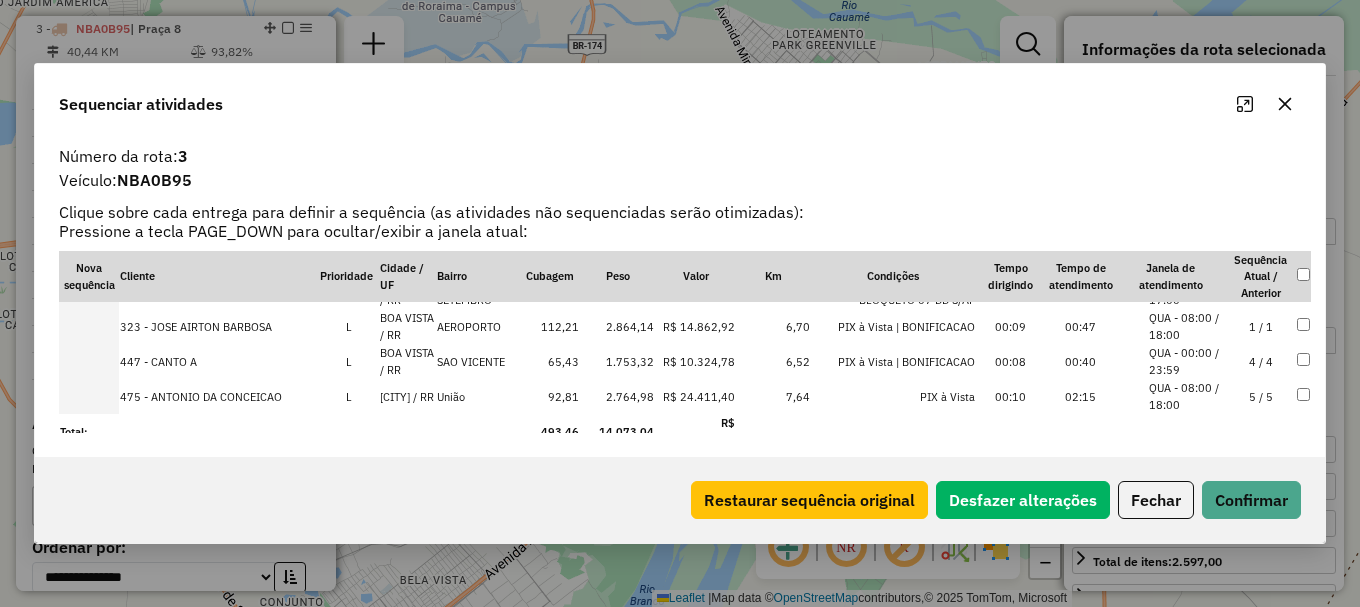 click at bounding box center (89, 326) 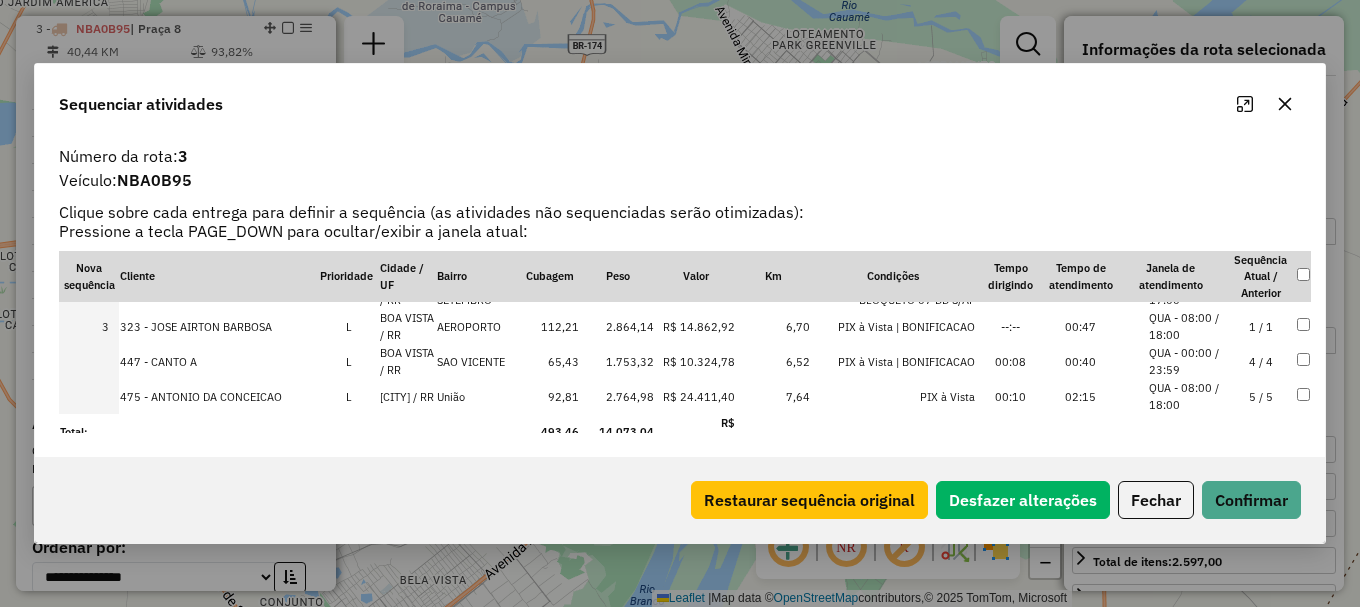 click at bounding box center [89, 396] 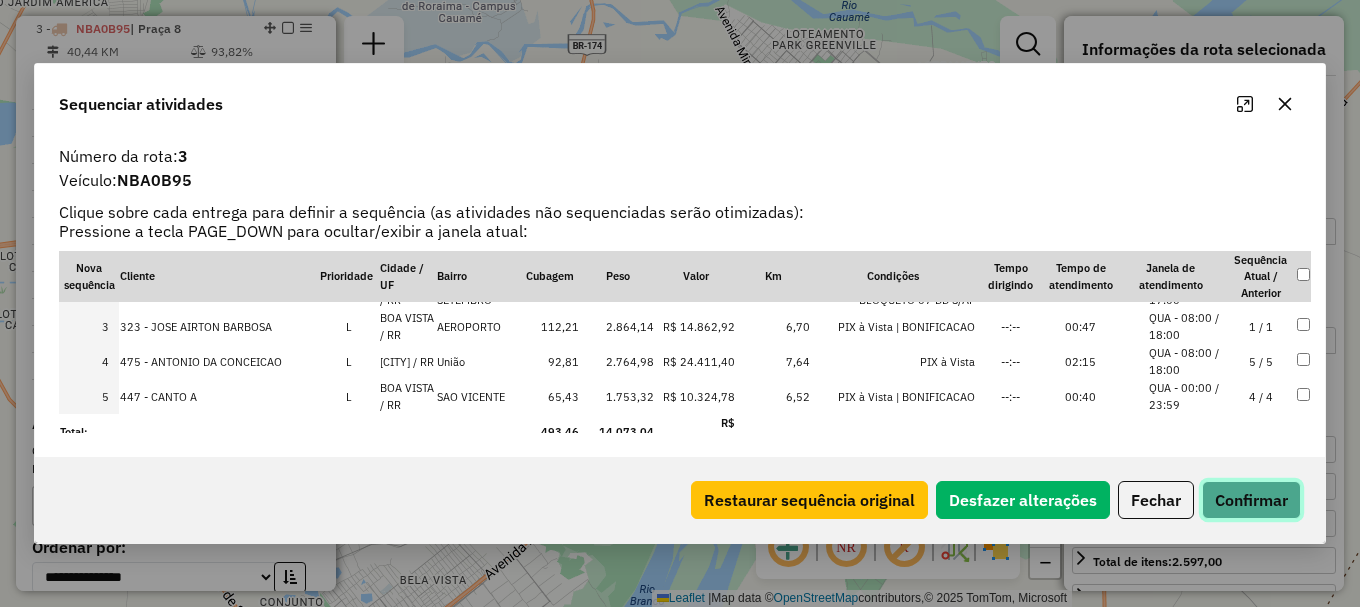 click on "Confirmar" 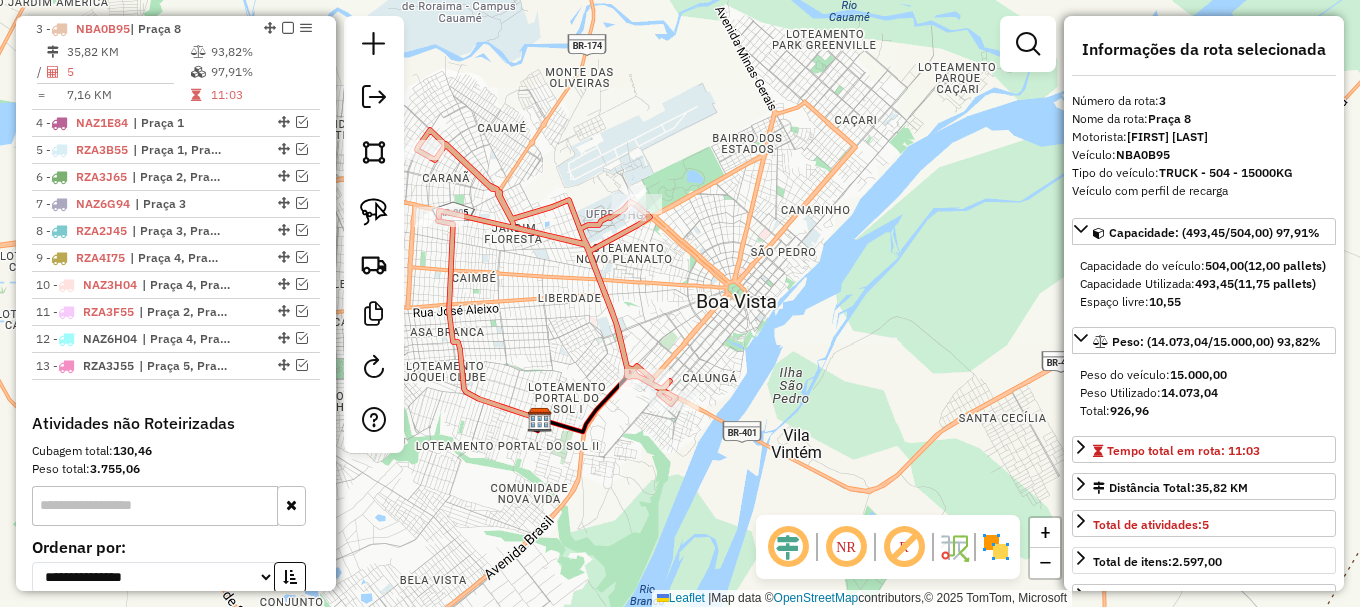 scroll, scrollTop: 400, scrollLeft: 0, axis: vertical 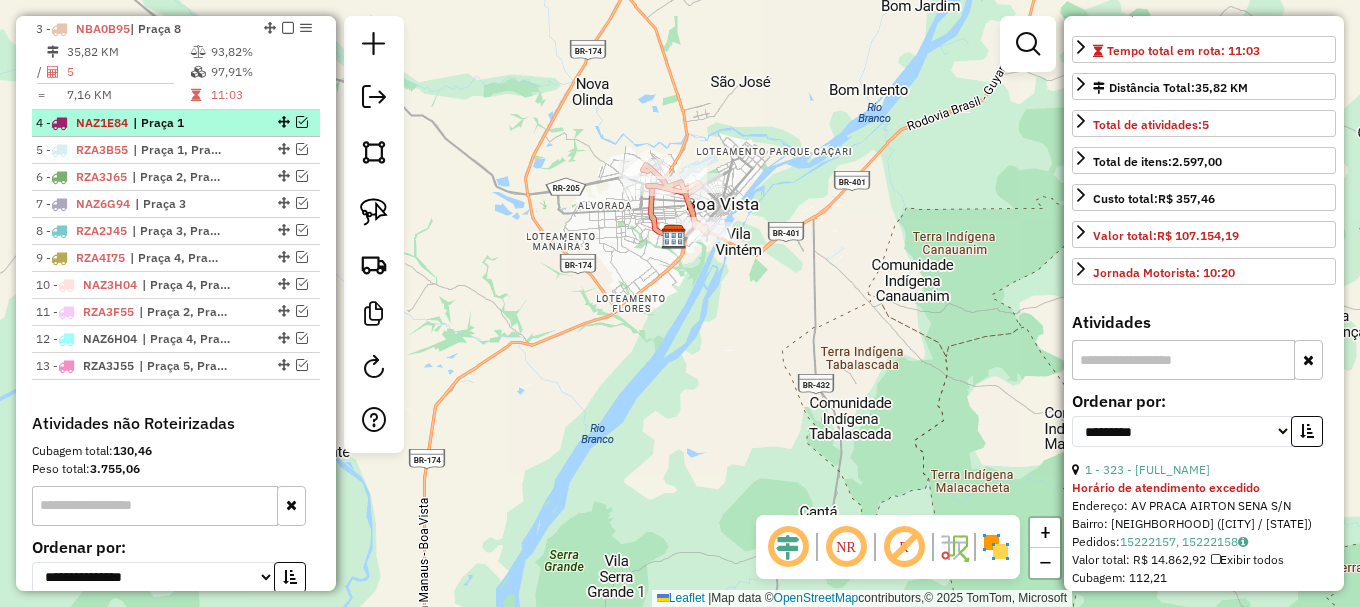 click at bounding box center [302, 122] 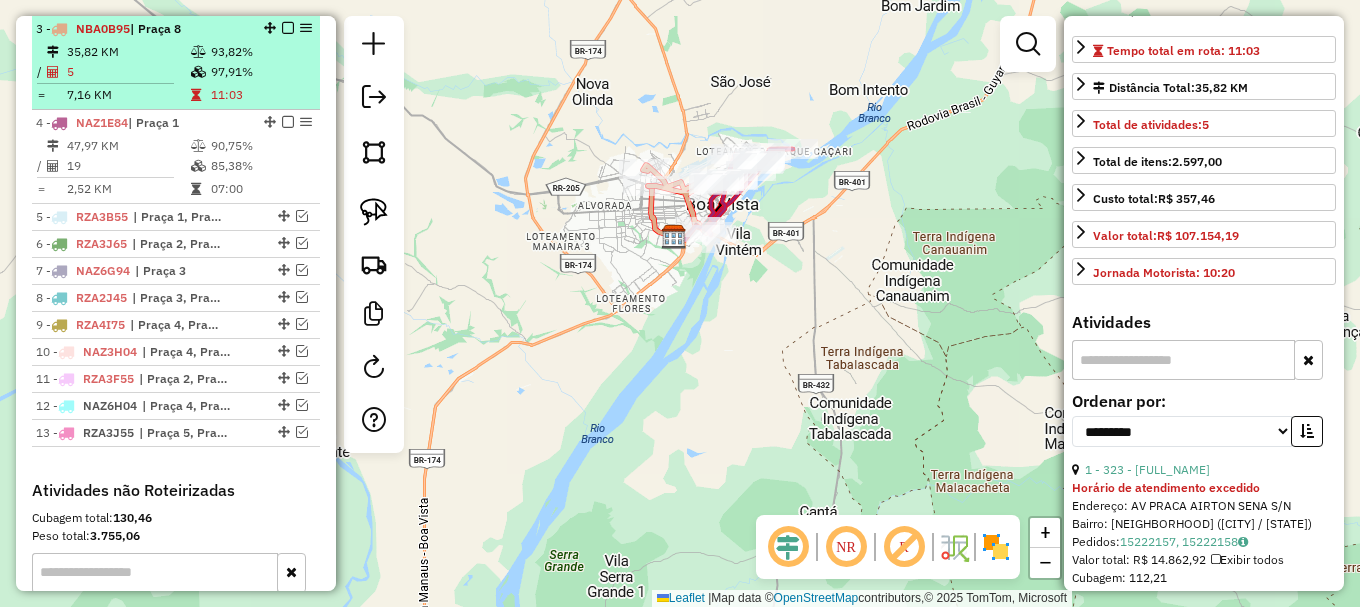 click at bounding box center (288, 28) 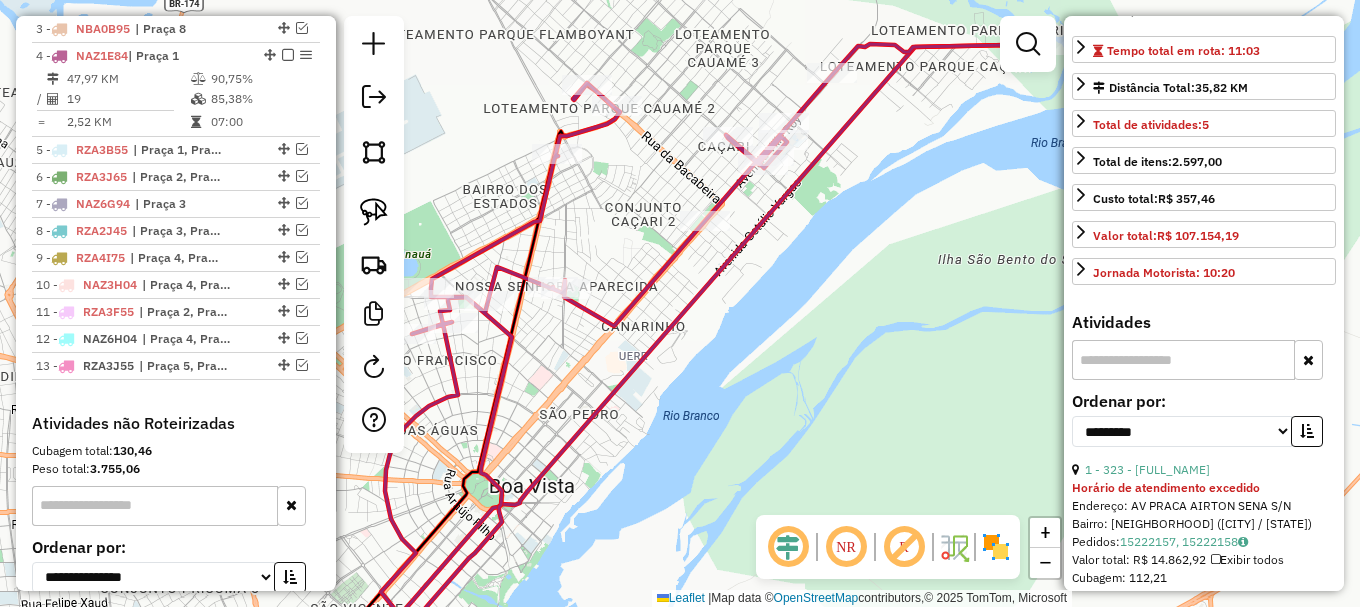 click 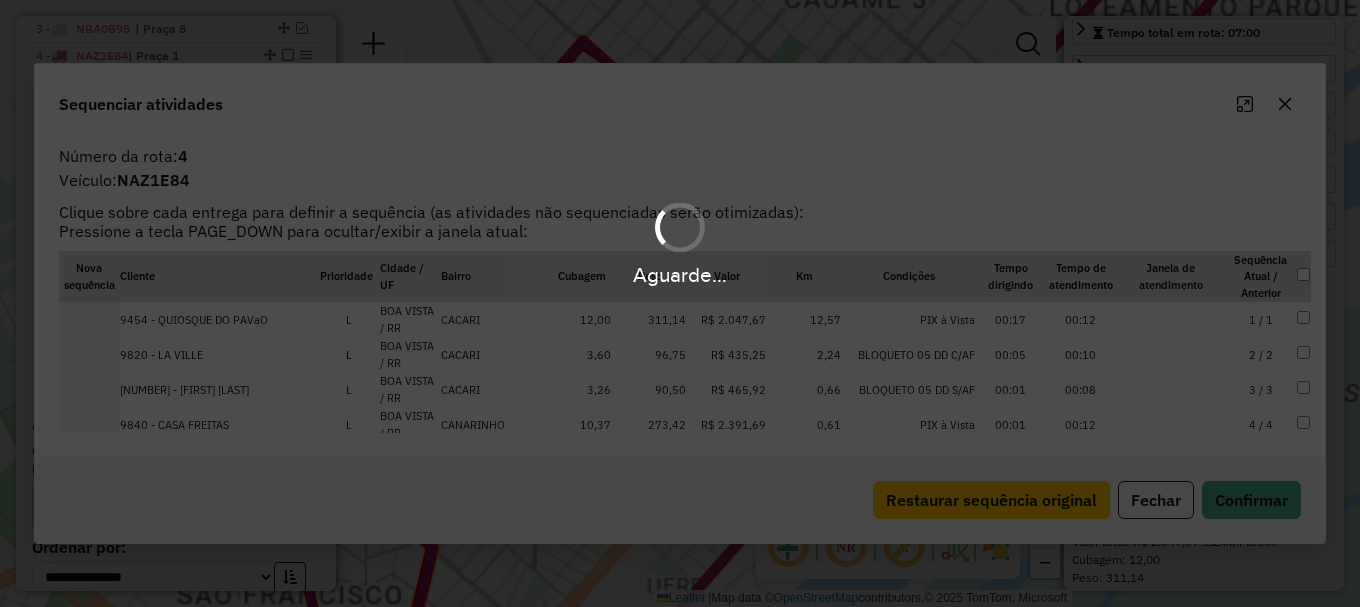 scroll, scrollTop: 364, scrollLeft: 0, axis: vertical 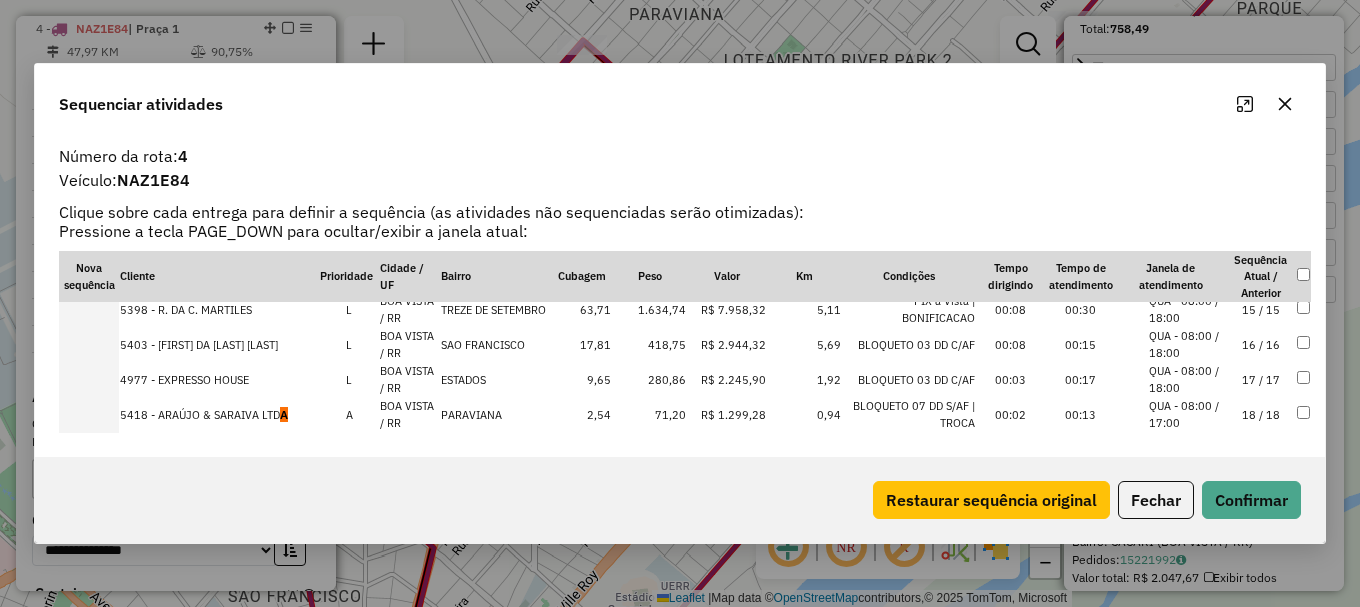 click on "18 / 18" at bounding box center [1261, 414] 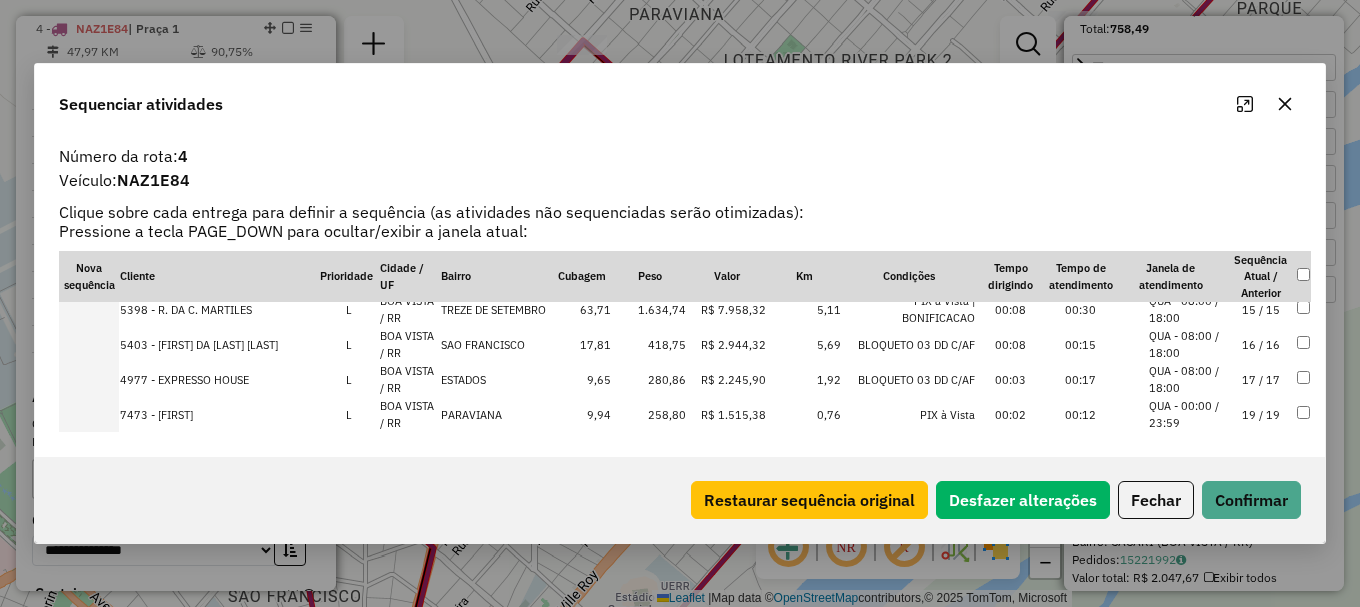 click on "19 / 19" at bounding box center (1261, 414) 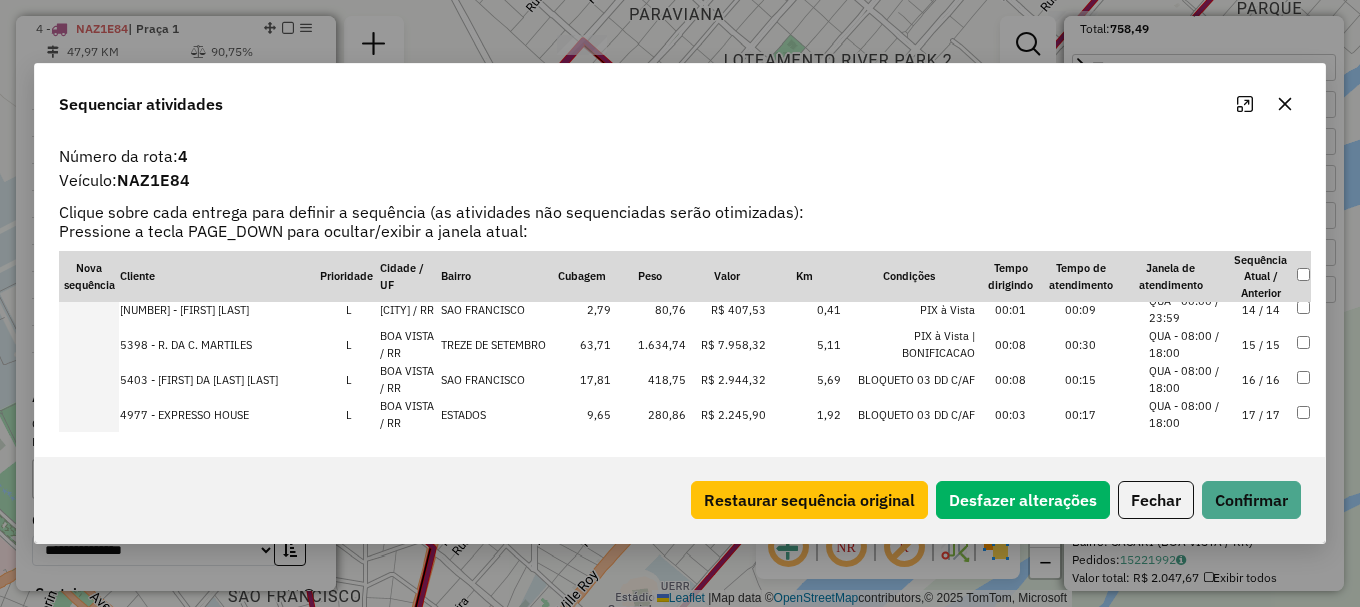 scroll, scrollTop: 553, scrollLeft: 0, axis: vertical 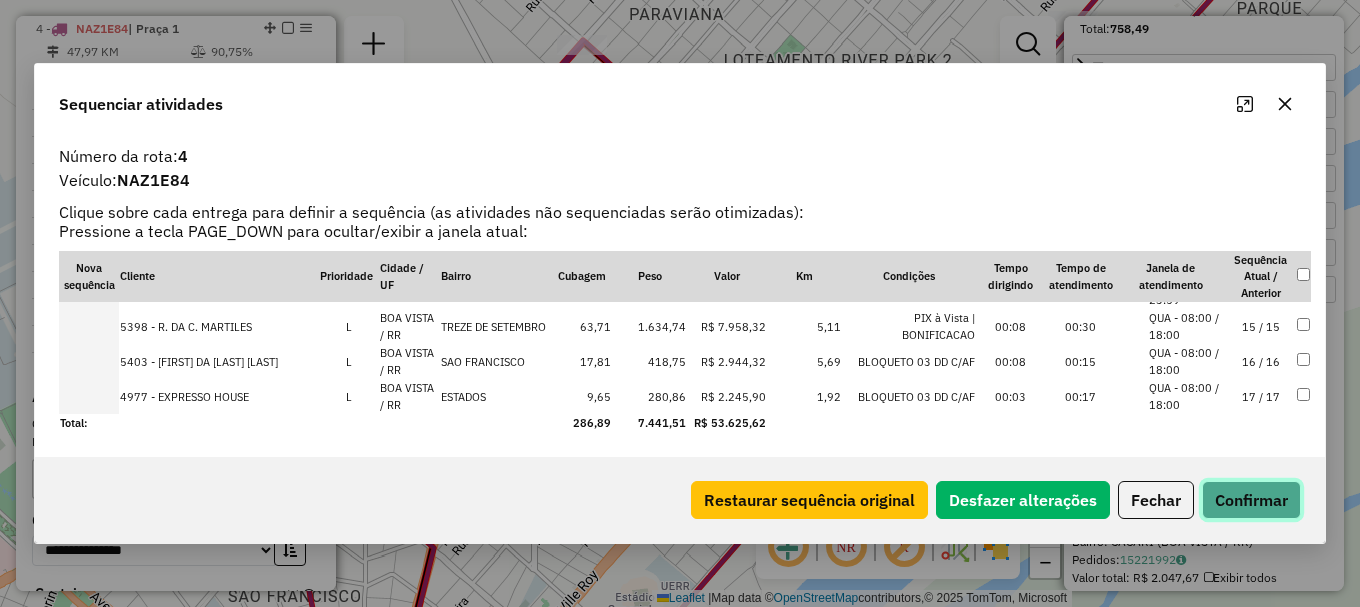 click on "Confirmar" 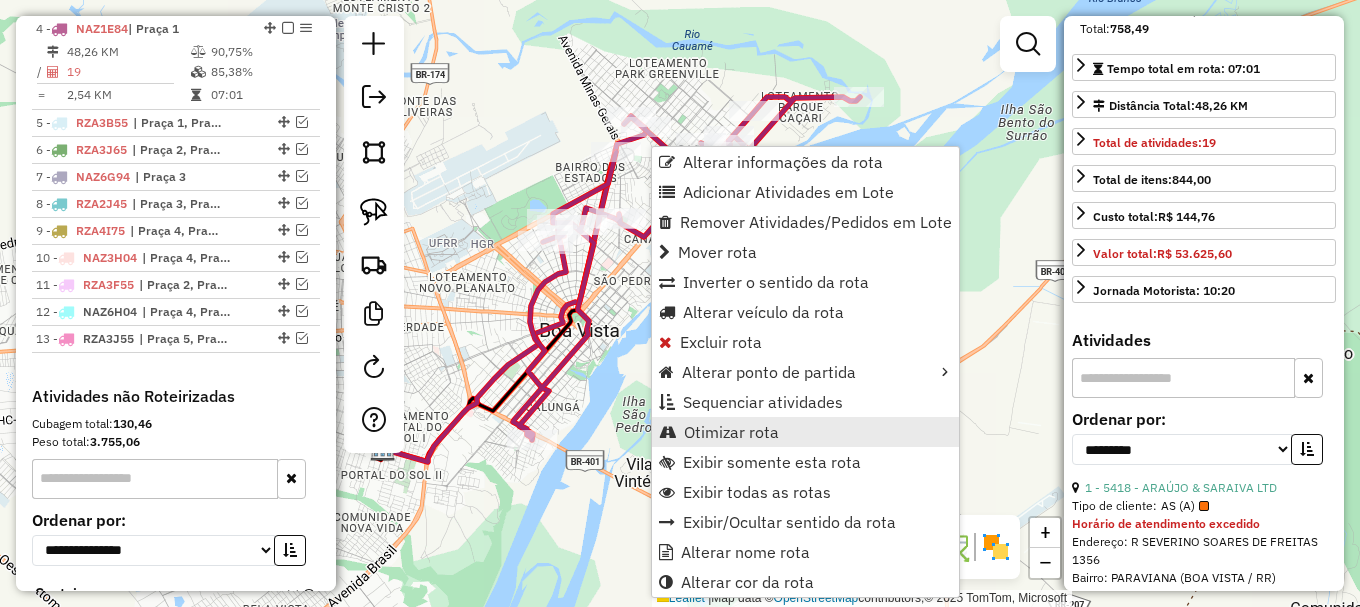 click on "Otimizar rota" at bounding box center [805, 432] 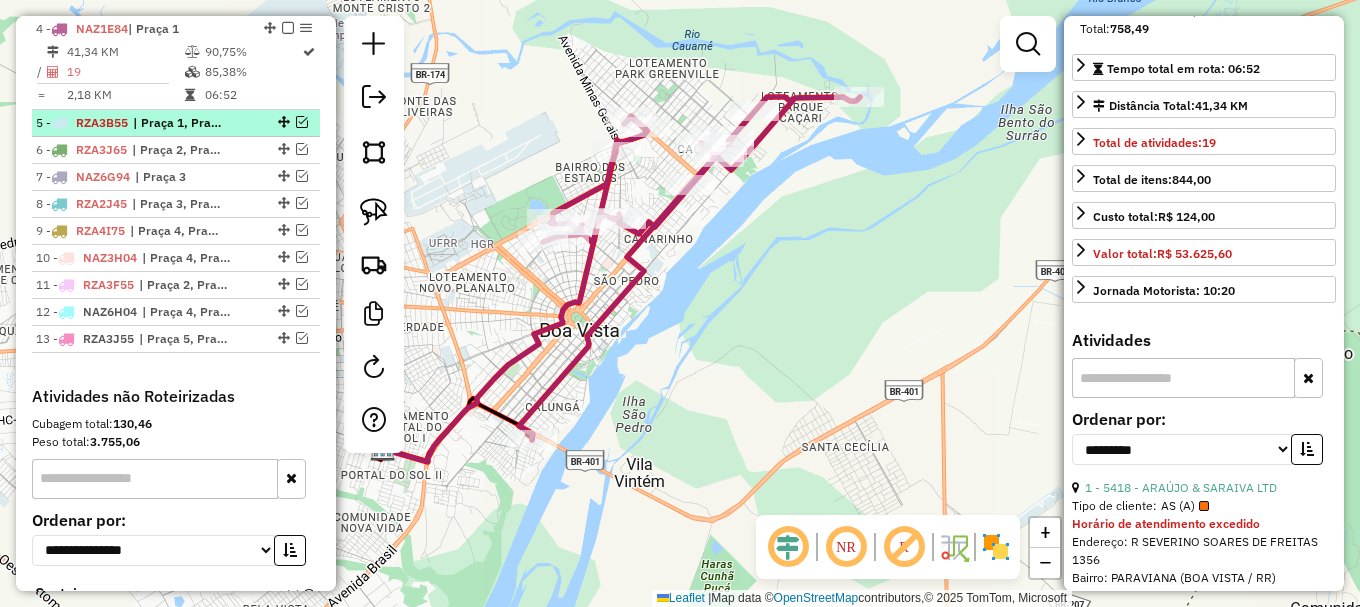 click at bounding box center (302, 122) 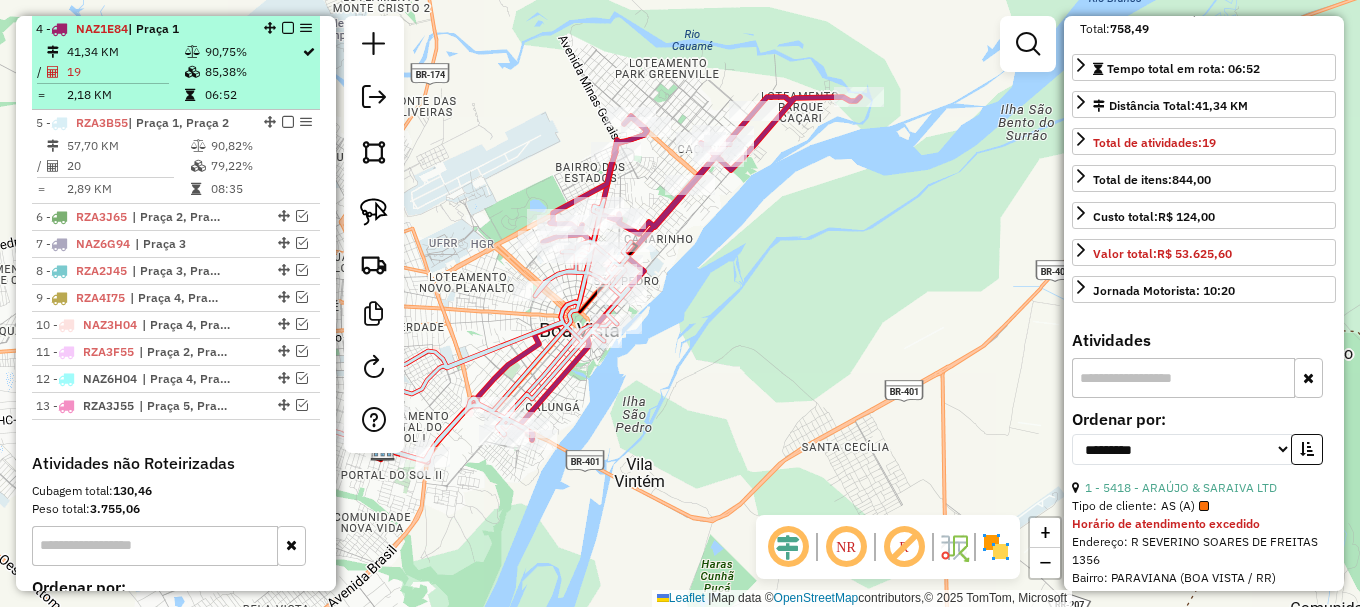 click at bounding box center (288, 28) 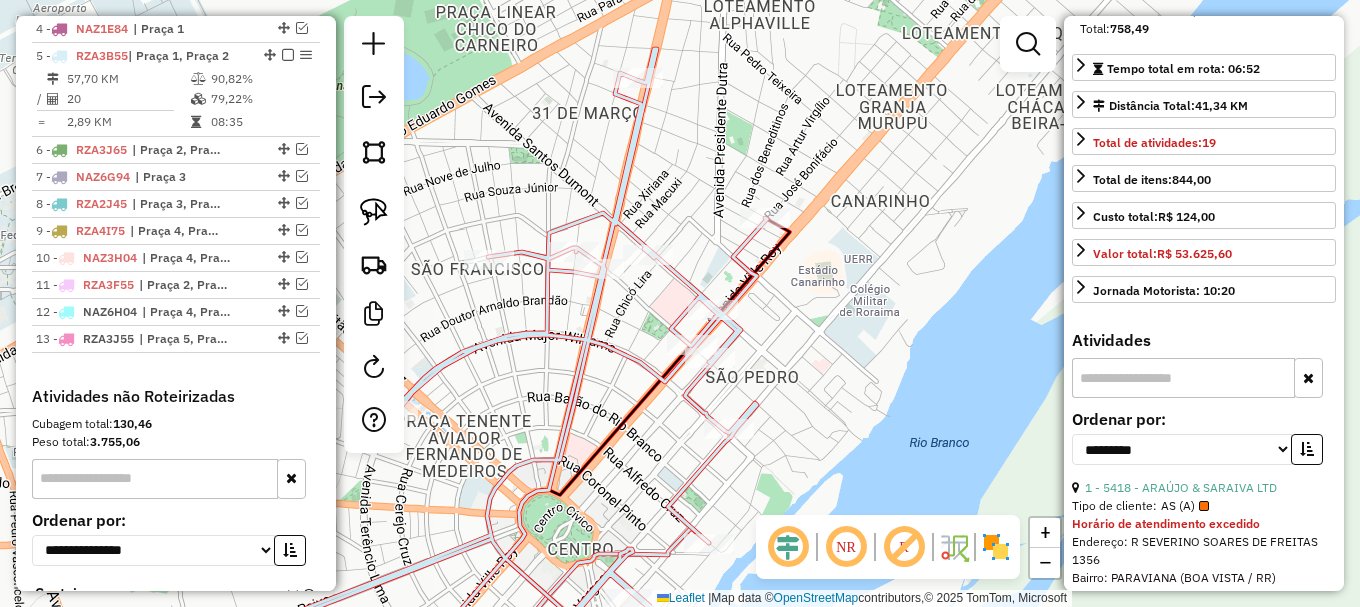 click 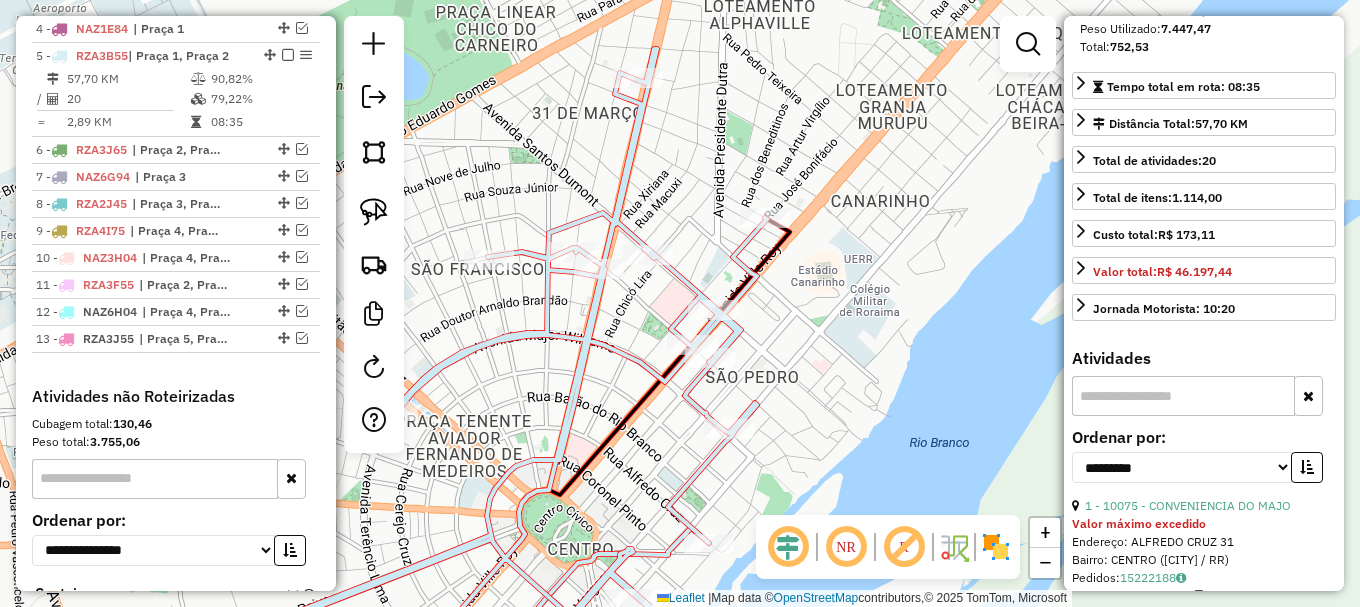 click 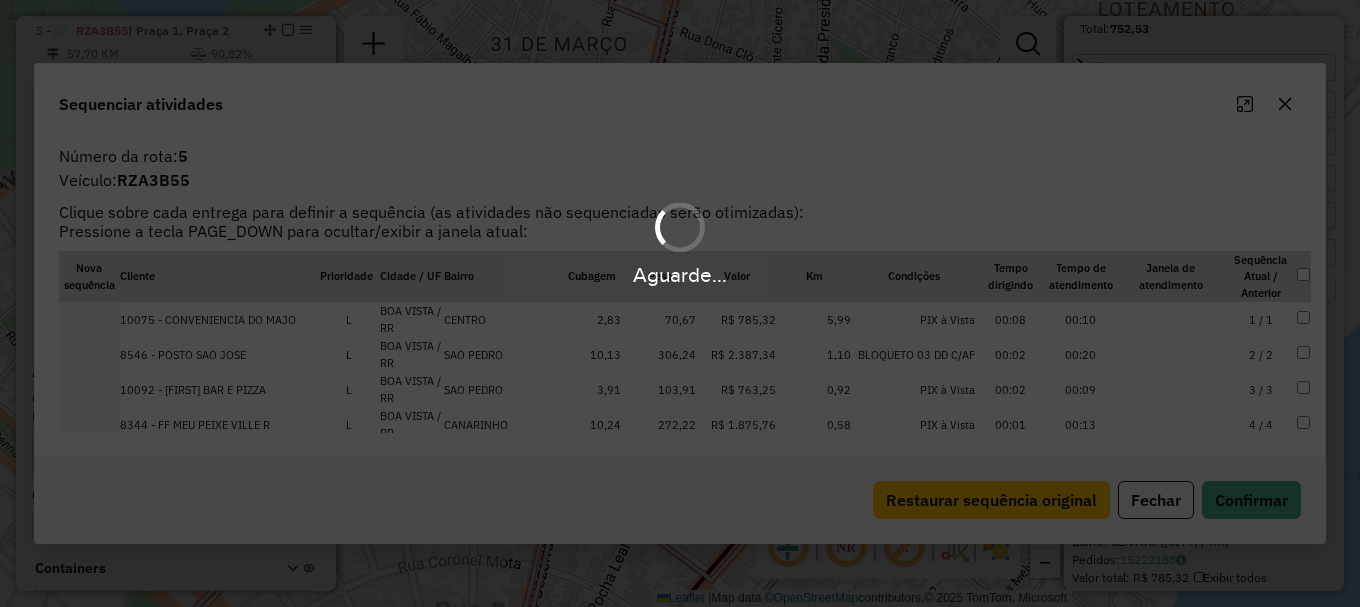 scroll, scrollTop: 900, scrollLeft: 0, axis: vertical 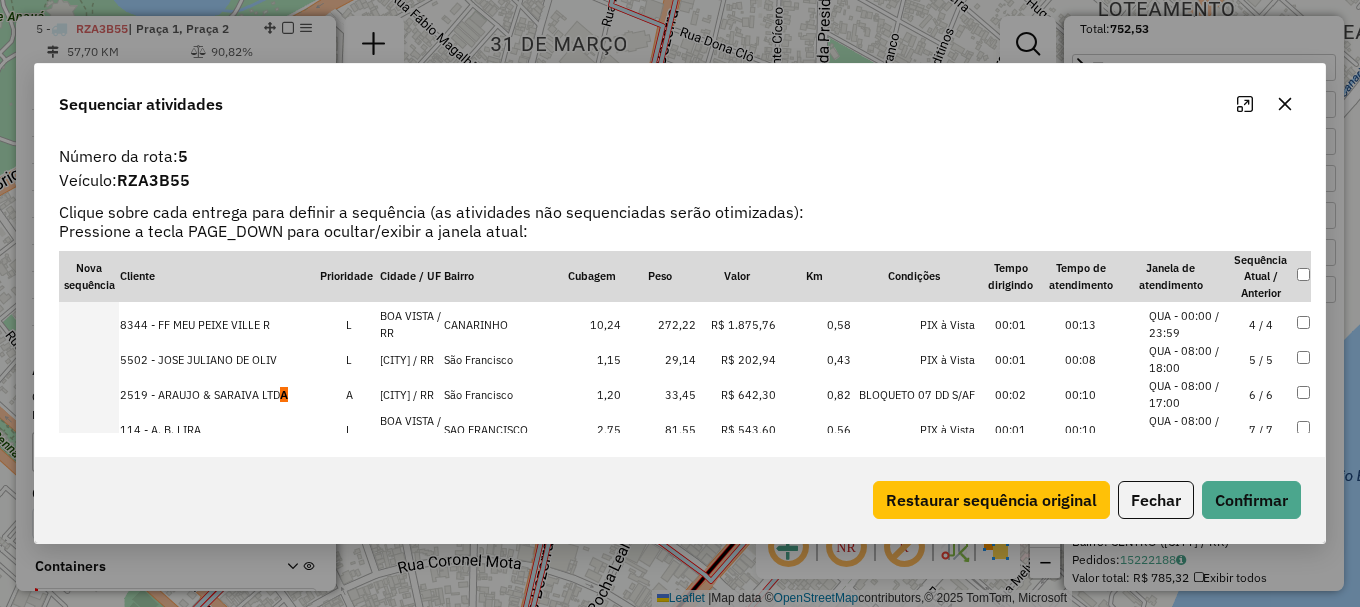 click on "QUA - 08:00 / 17:00" at bounding box center (1187, 394) 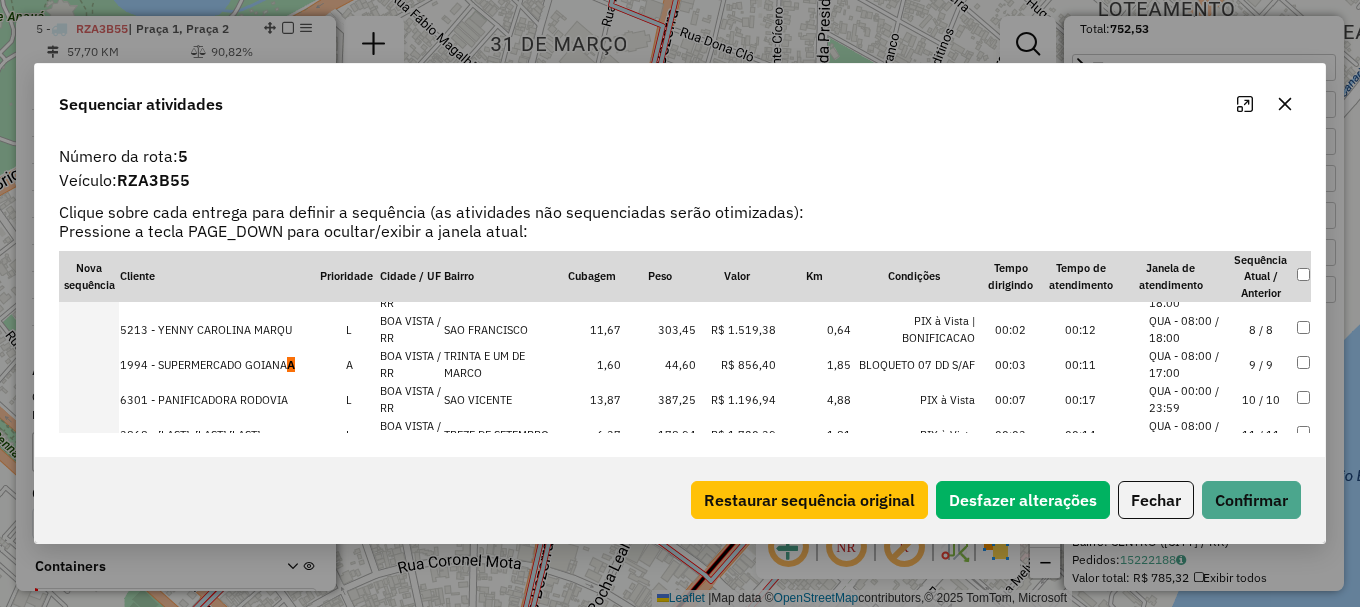 click on "QUA - 08:00 / 17:00" at bounding box center [1187, 364] 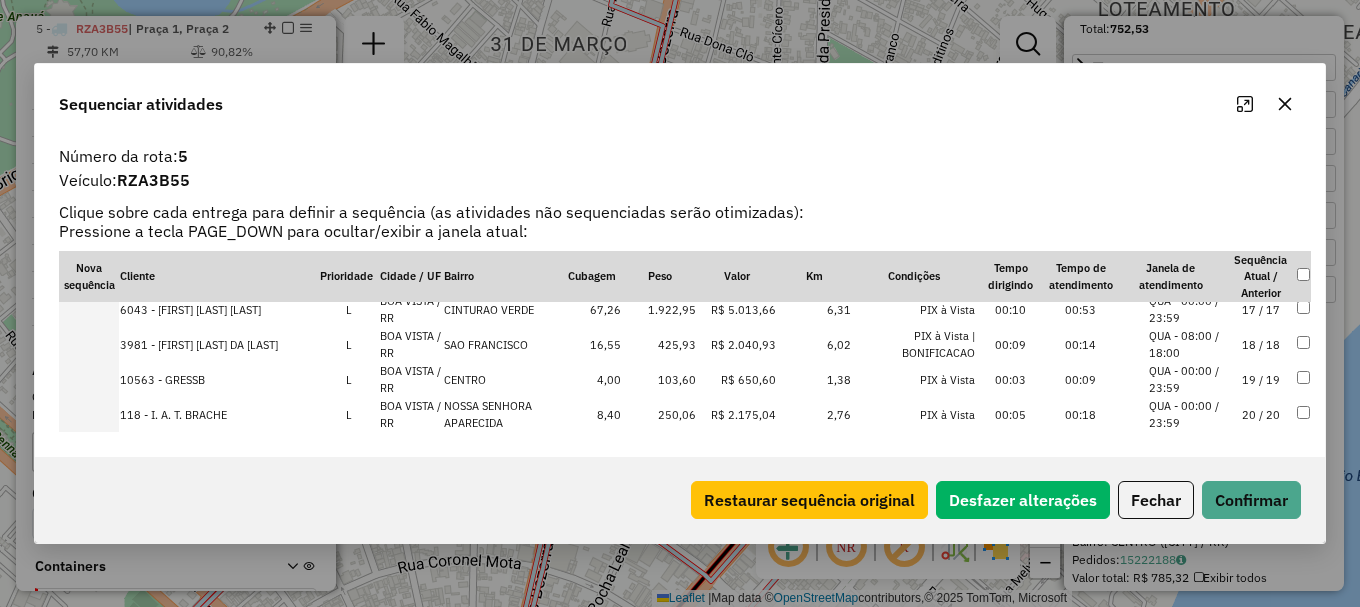 click on "QUA - 08:00 / 18:00" at bounding box center [1187, 344] 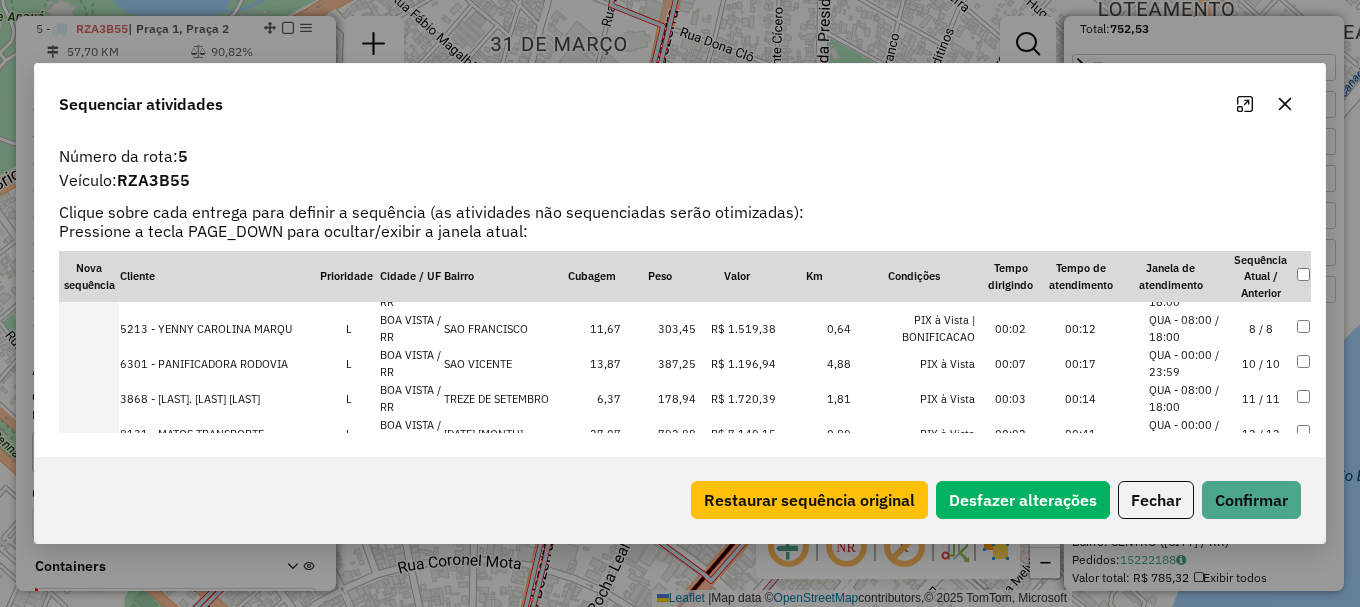 scroll, scrollTop: 288, scrollLeft: 0, axis: vertical 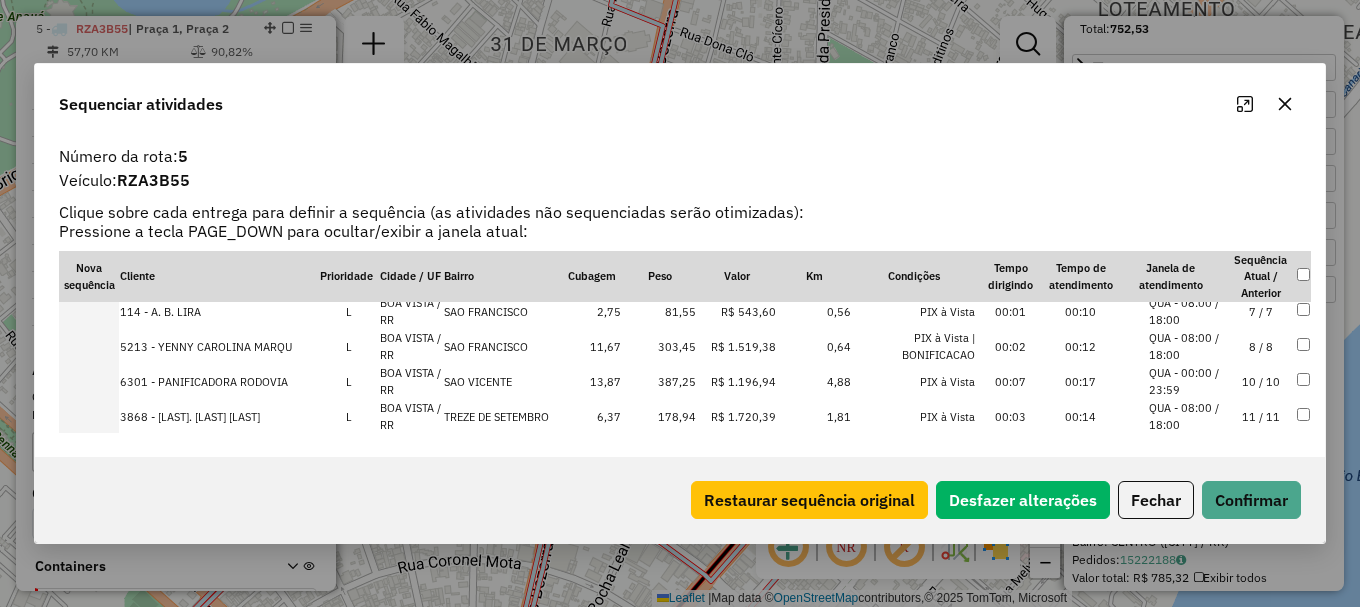click on "QUA - 08:00 / 18:00" at bounding box center [1187, 311] 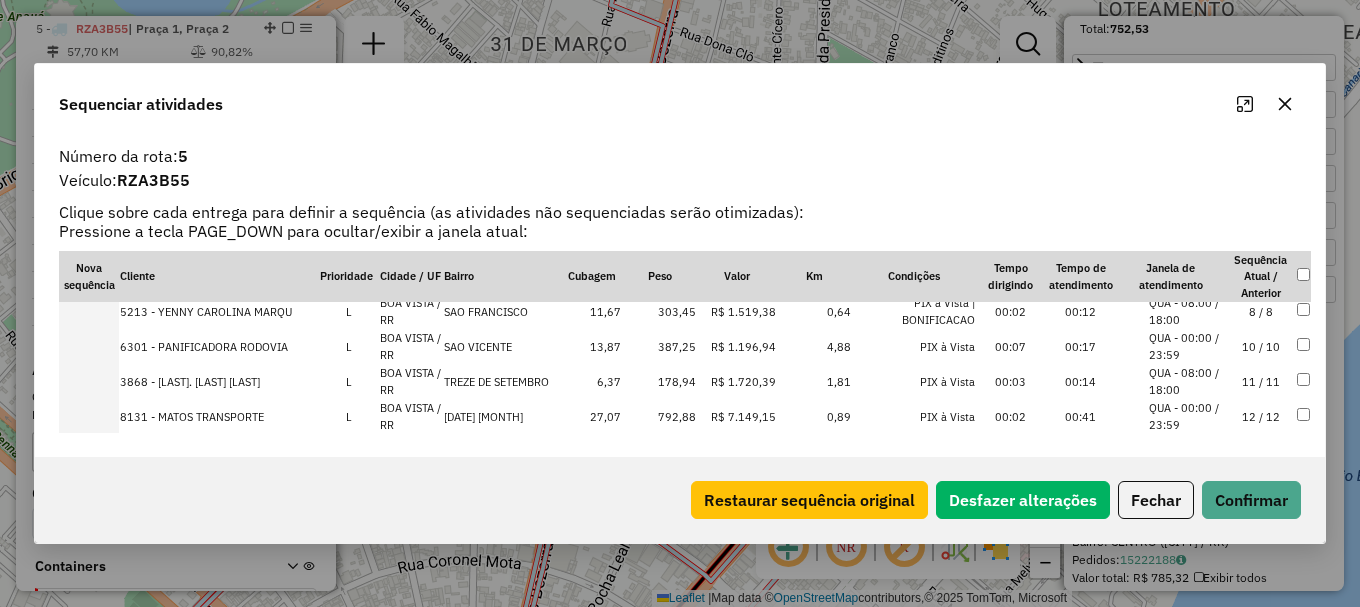 click on "QUA - 08:00 / 18:00" at bounding box center [1187, 311] 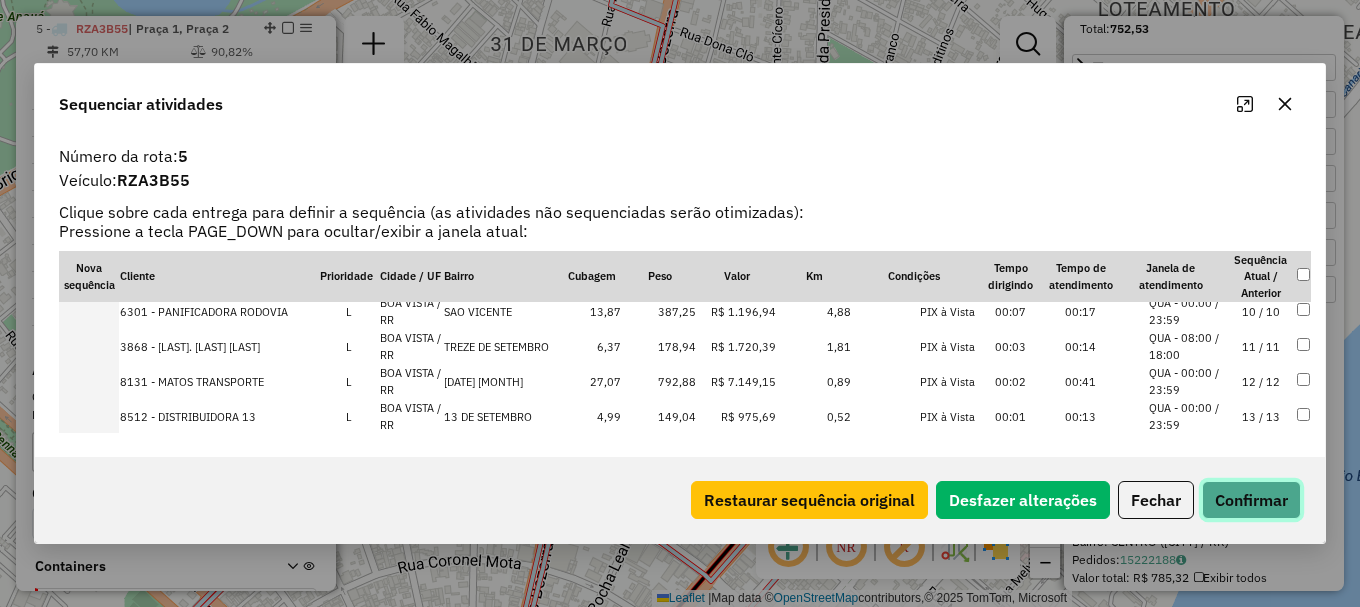 click on "Confirmar" 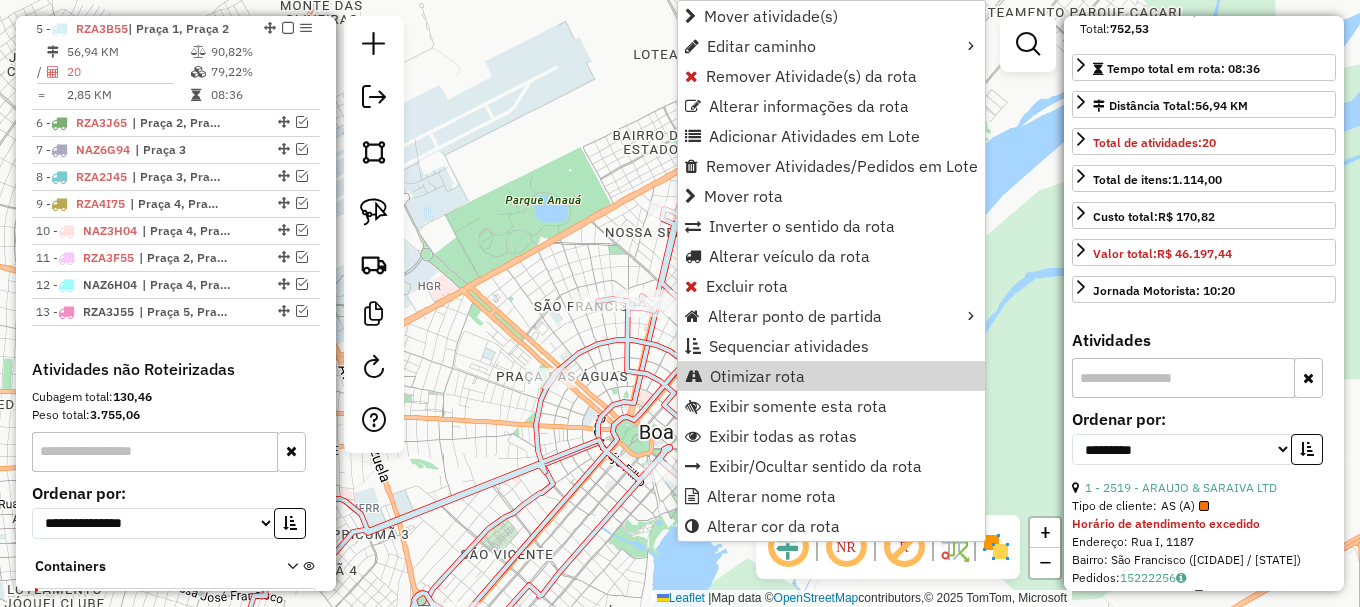 click on "Otimizar rota" at bounding box center [757, 376] 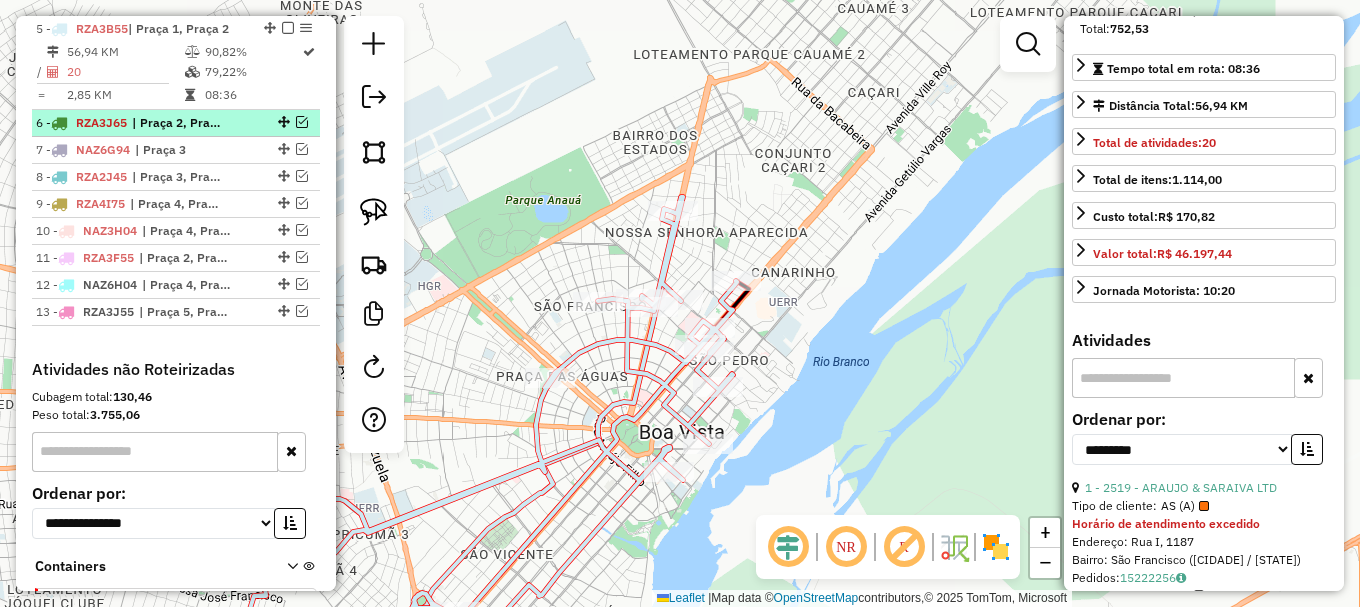 click at bounding box center [302, 122] 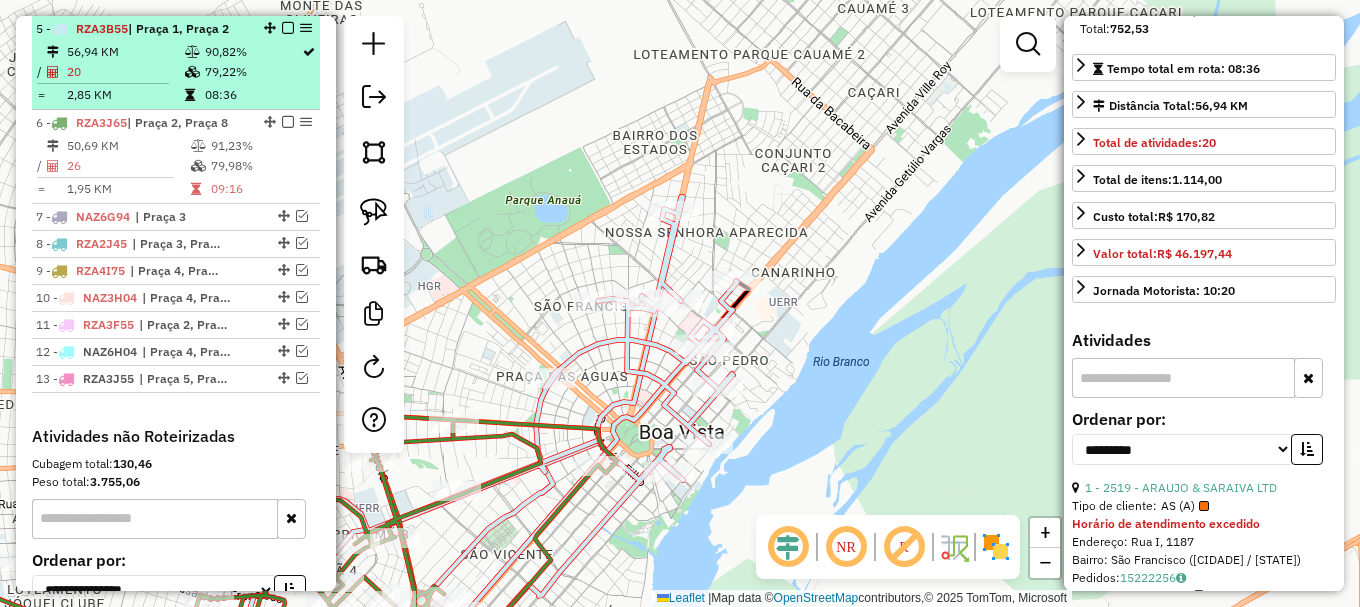 click at bounding box center (288, 28) 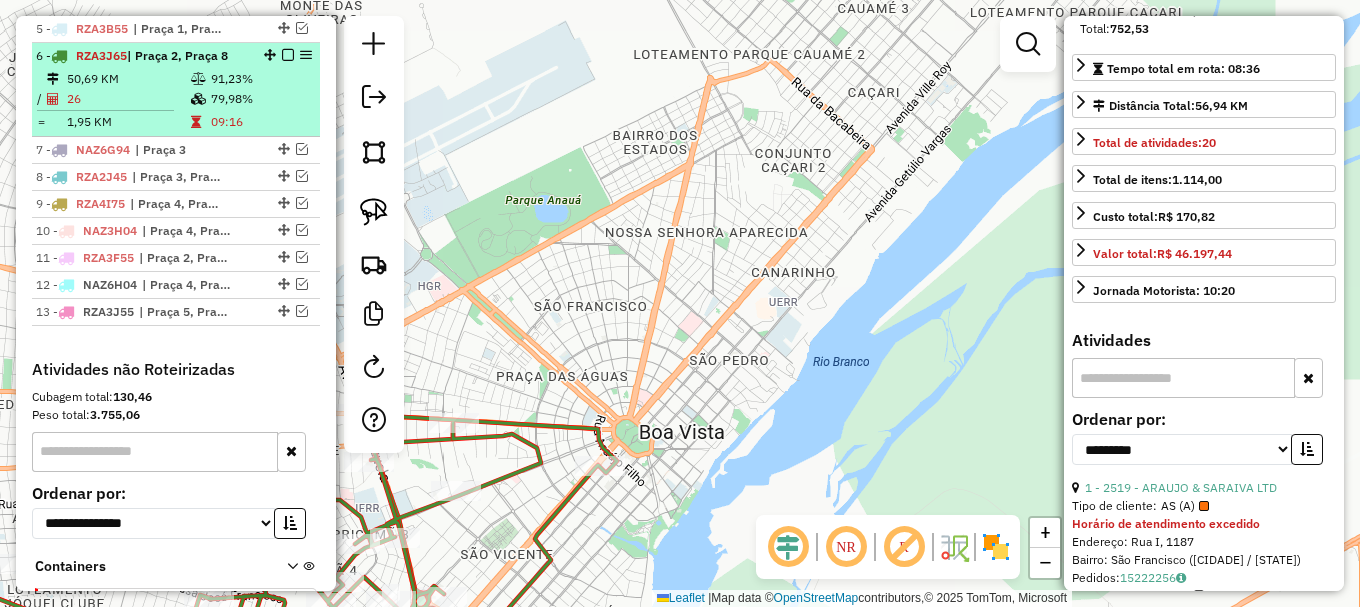 click on "09:16" at bounding box center [260, 122] 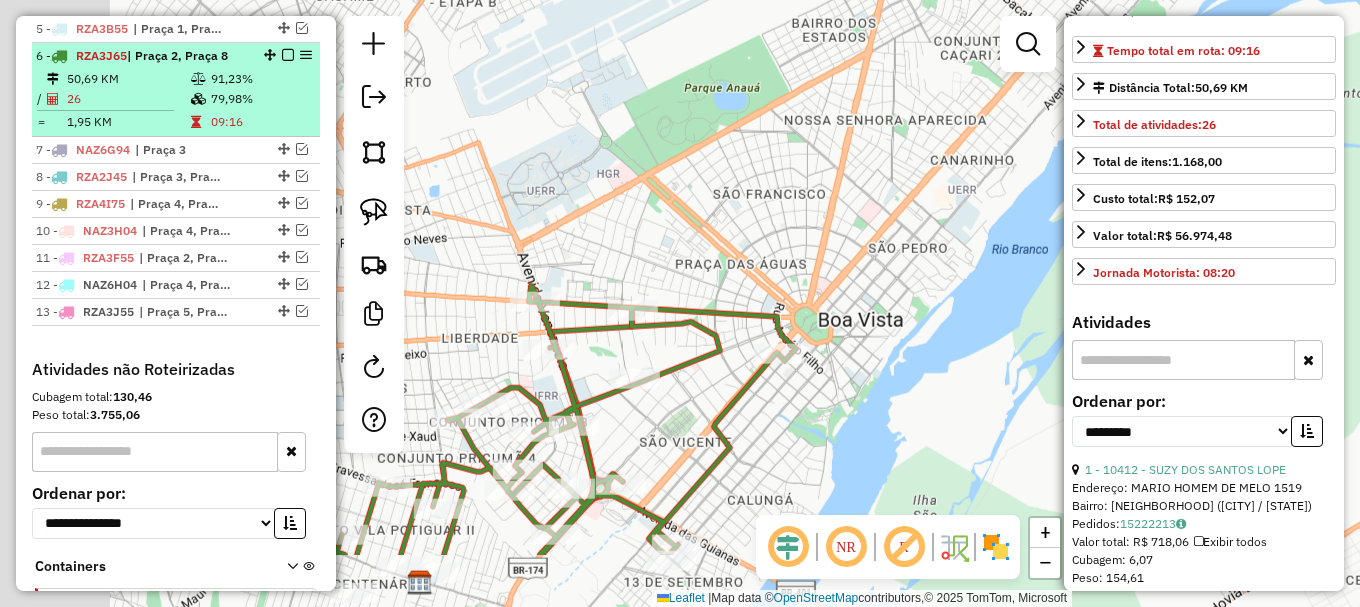 scroll, scrollTop: 364, scrollLeft: 0, axis: vertical 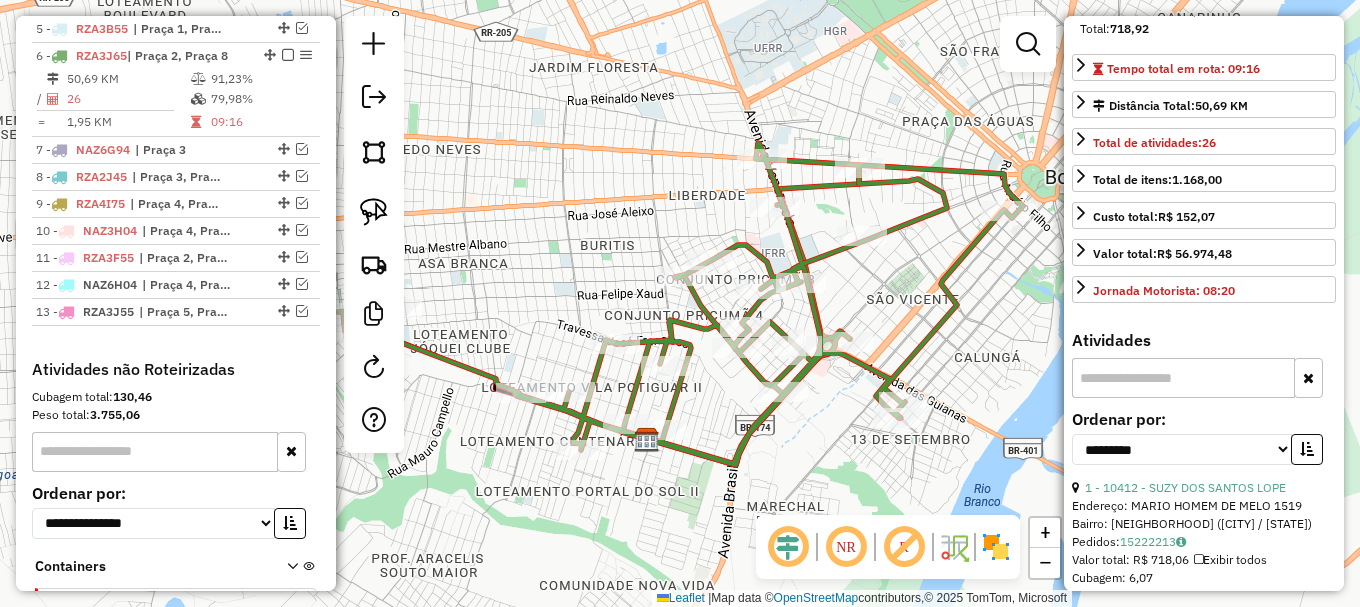 click 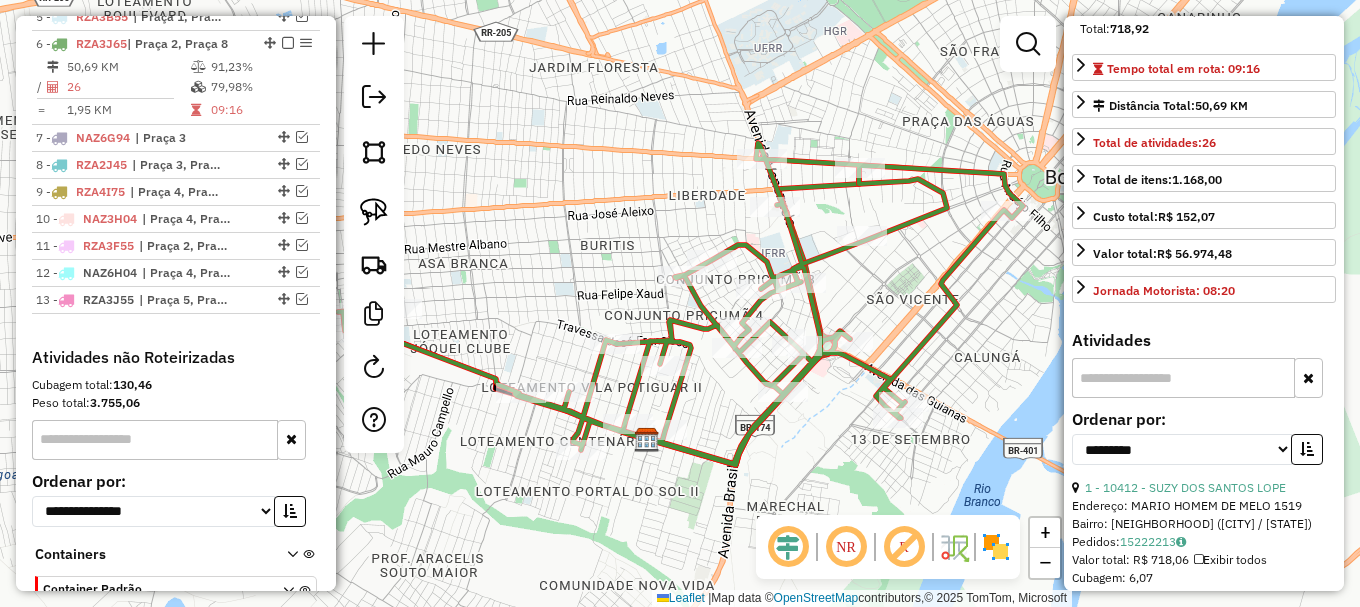 click 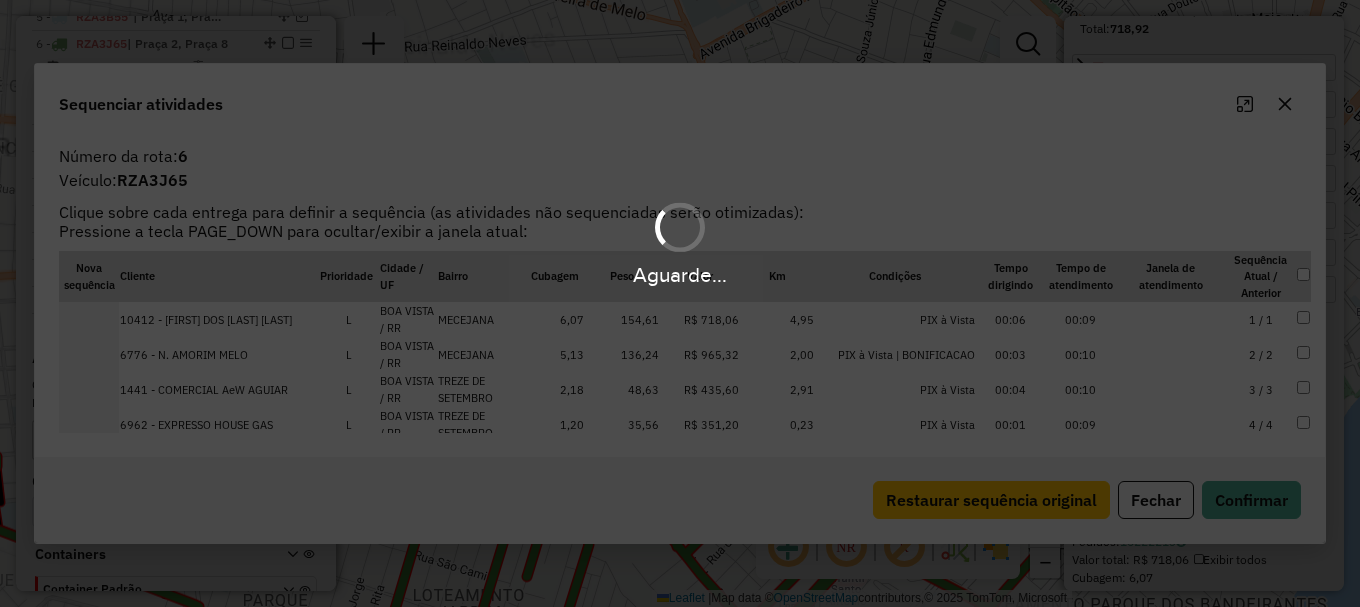 scroll, scrollTop: 927, scrollLeft: 0, axis: vertical 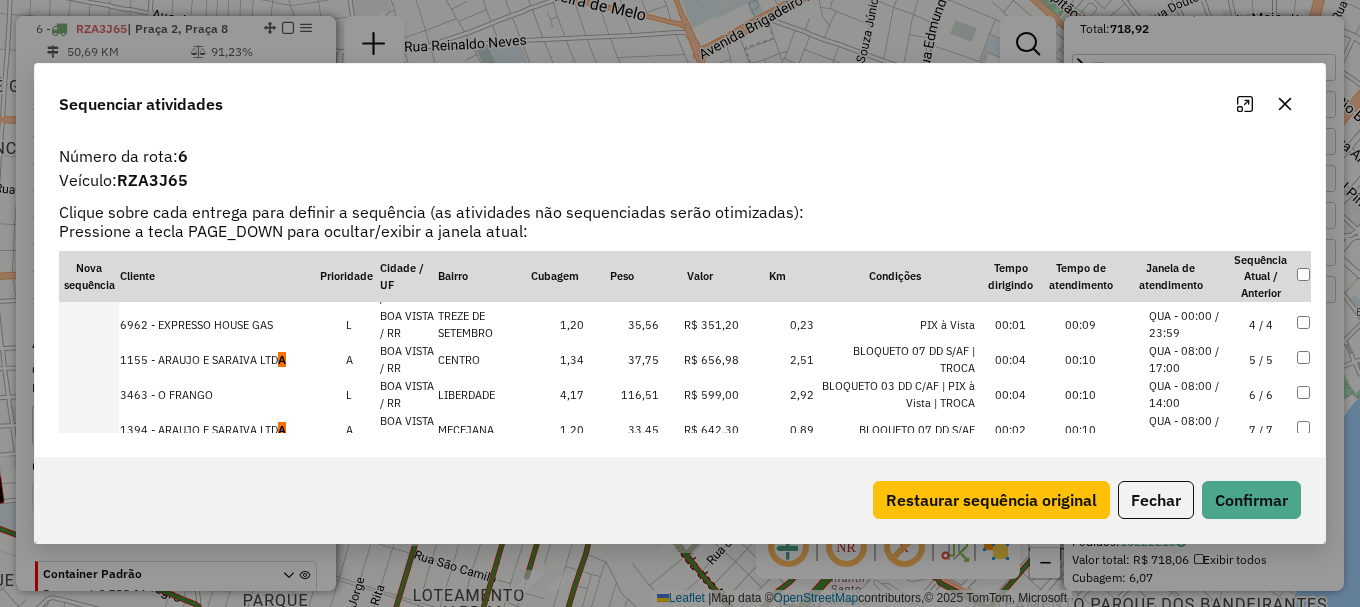 click on "QUA - 08:00 / 17:00" at bounding box center [1187, 359] 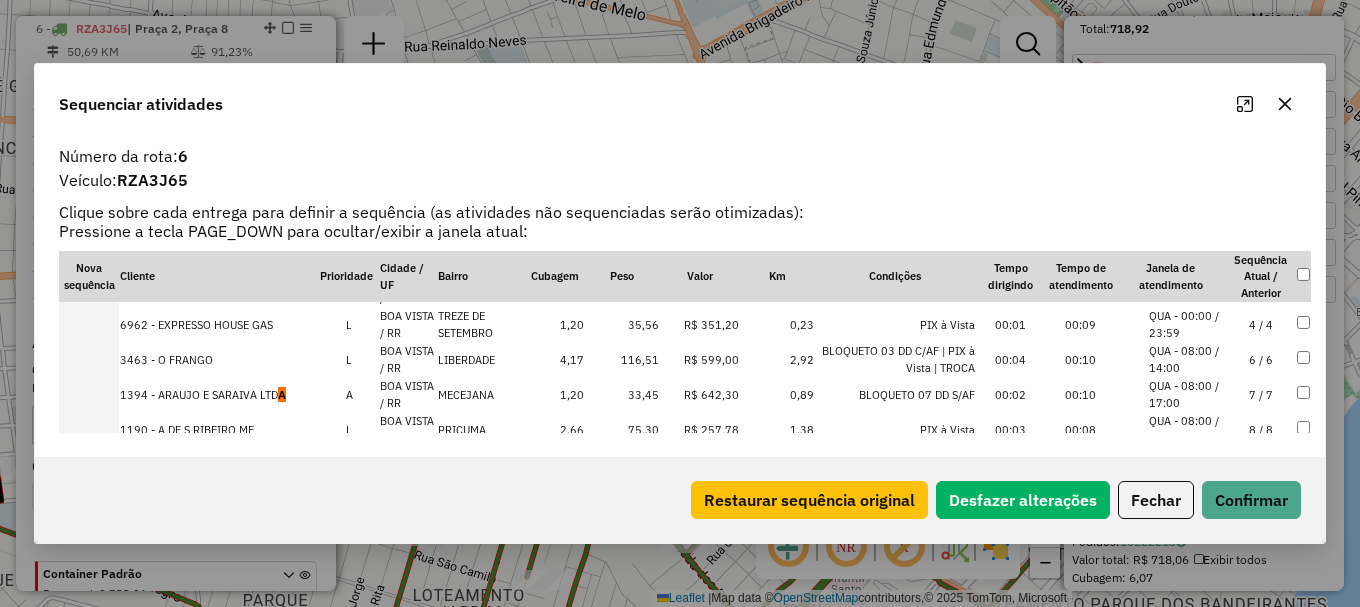 click on "QUA - 08:00 / 17:00" at bounding box center [1187, 394] 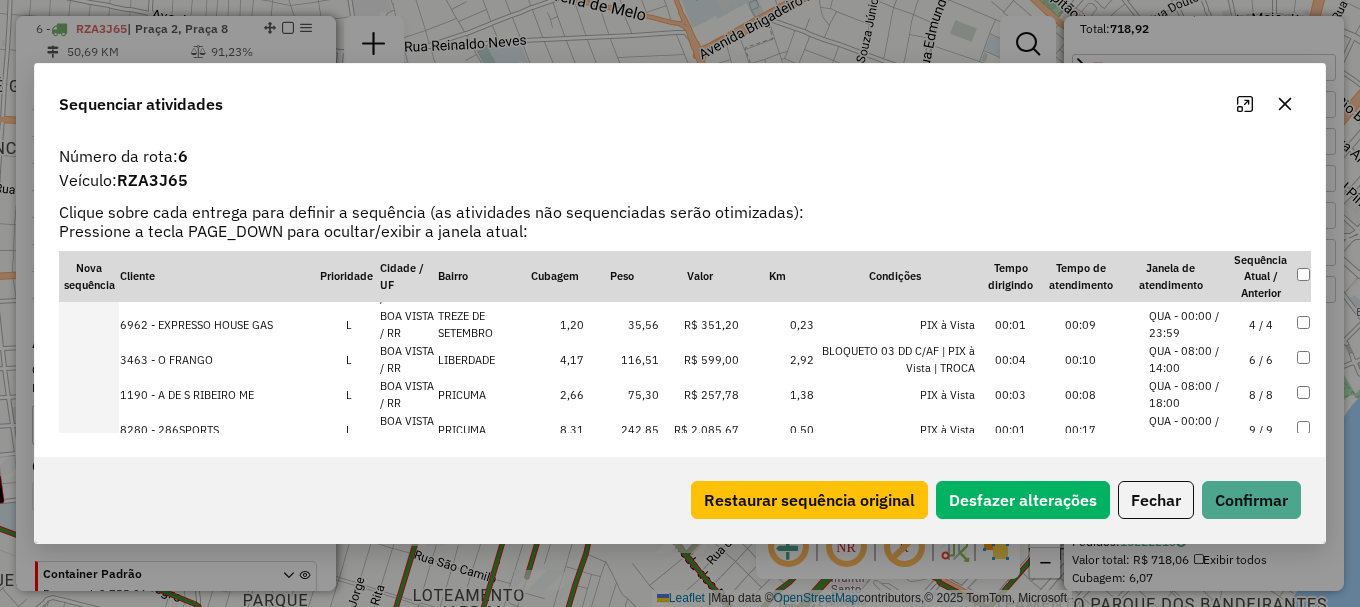 click on "QUA - 08:00 / 14:00" at bounding box center [1187, 359] 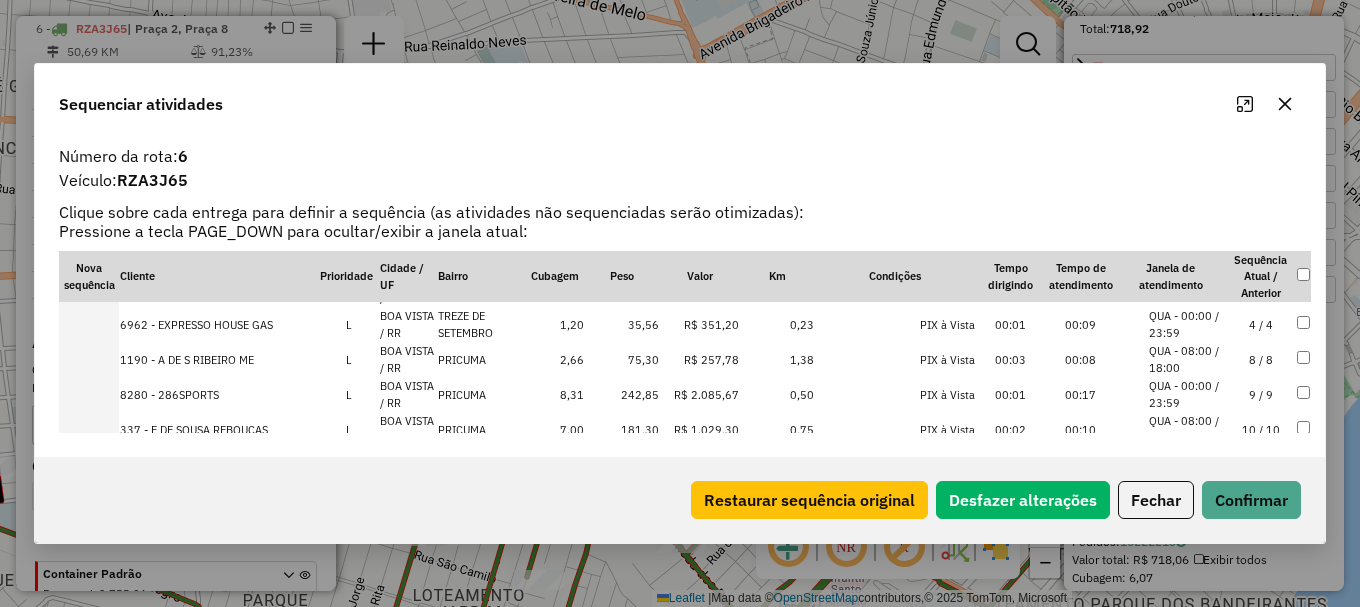 scroll, scrollTop: 105, scrollLeft: 0, axis: vertical 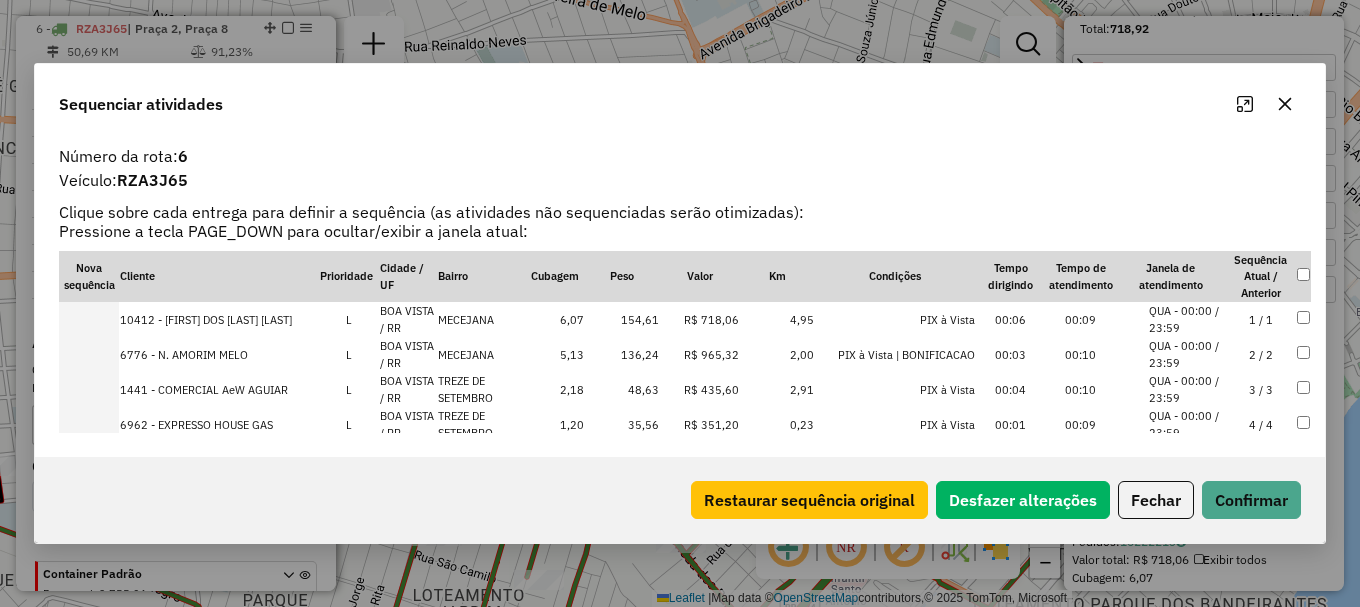 click on "QUA - 00:00 / 23:59" at bounding box center (1187, 319) 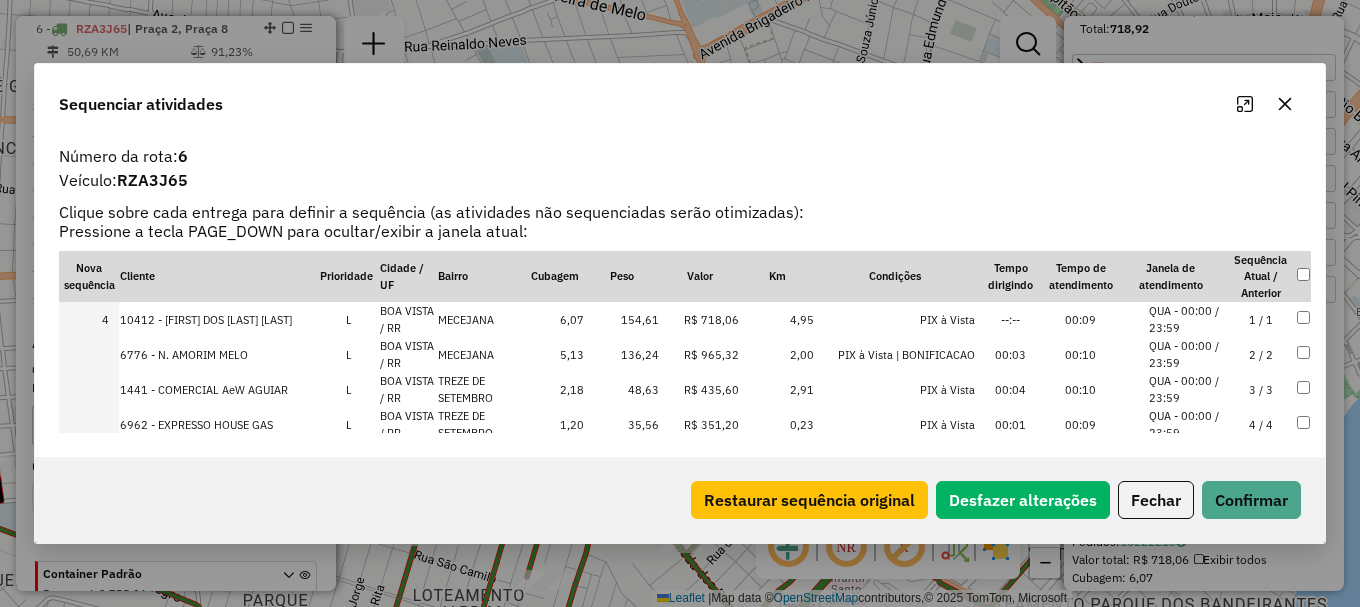 click on "QUA - 00:00 / 23:59" at bounding box center [1187, 354] 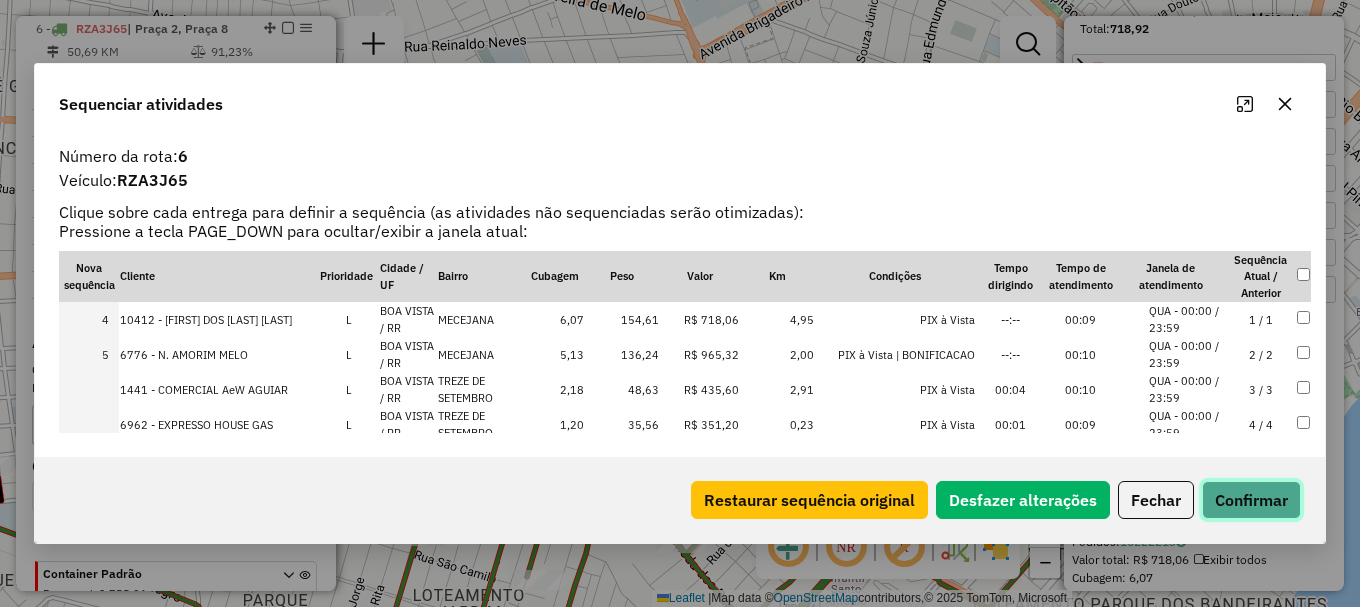 click on "Confirmar" 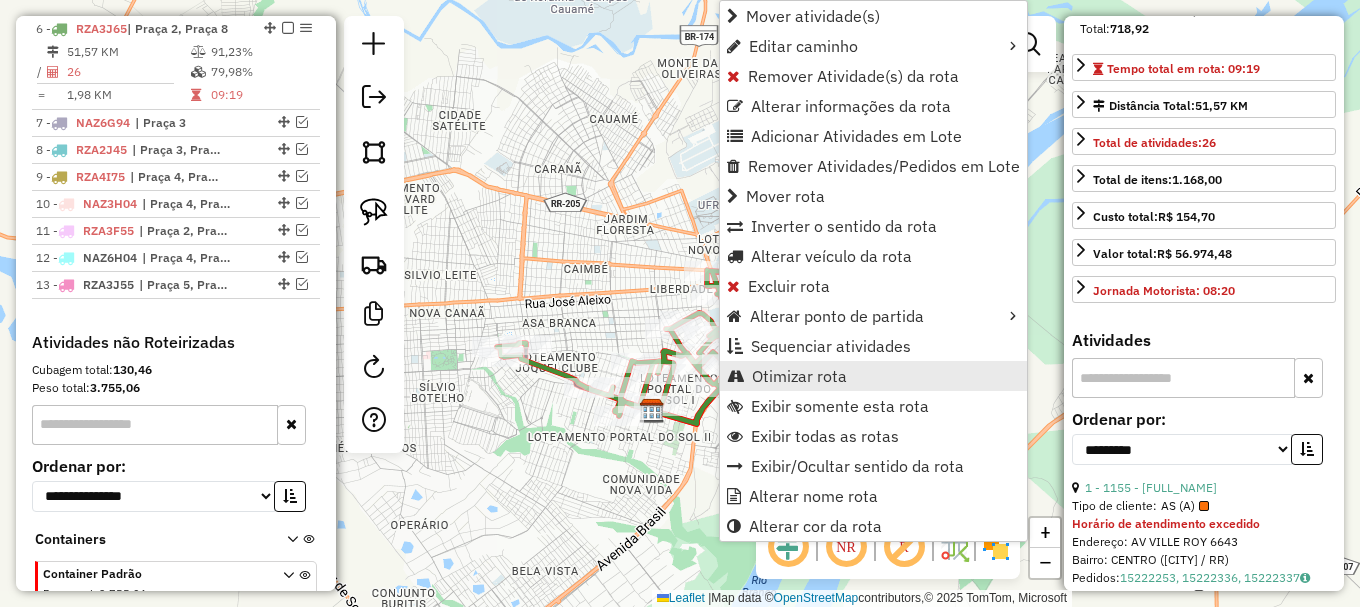 click on "Otimizar rota" at bounding box center (799, 376) 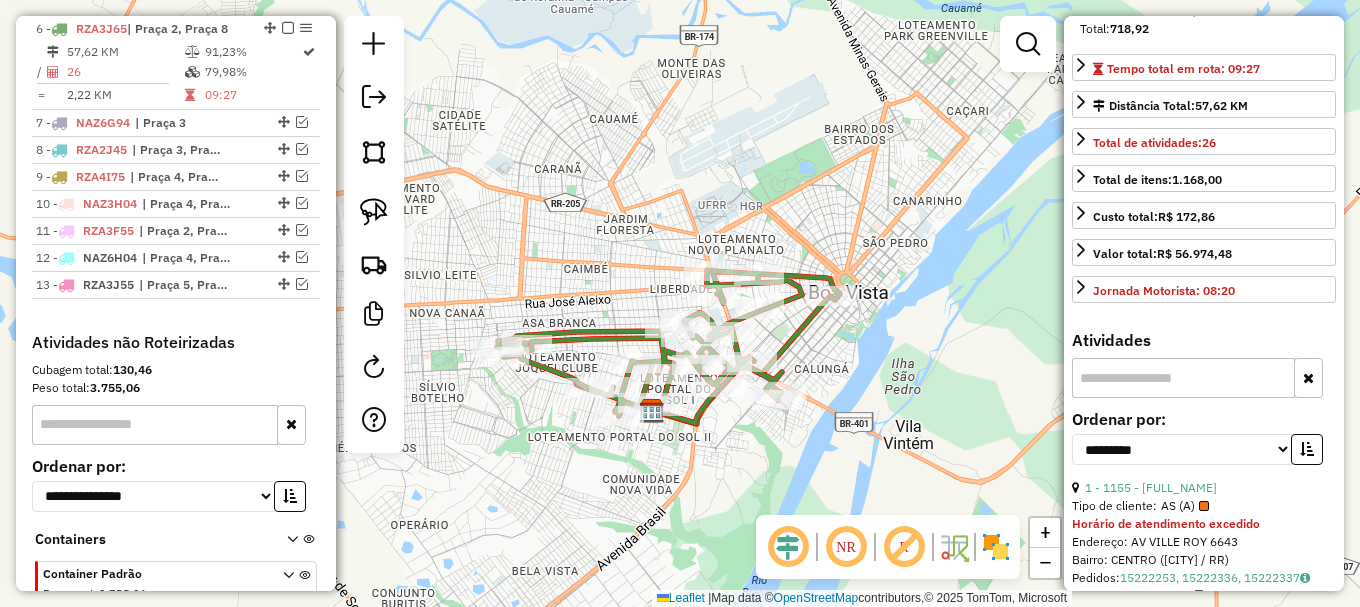 click on "Janela de atendimento Grade de atendimento Capacidade Transportadoras Veículos Cliente Pedidos  Rotas Selecione os dias de semana para filtrar as janelas de atendimento  Seg   Ter   Qua   Qui   Sex   Sáb   Dom  Informe o período da janela de atendimento: De: Até:  Filtrar exatamente a janela do cliente  Considerar janela de atendimento padrão  Selecione os dias de semana para filtrar as grades de atendimento  Seg   Ter   Qua   Qui   Sex   Sáb   Dom   Considerar clientes sem dia de atendimento cadastrado  Clientes fora do dia de atendimento selecionado Filtrar as atividades entre os valores definidos abaixo:  Peso mínimo:   Peso máximo:   Cubagem mínima:   Cubagem máxima:   De:   Até:  Filtrar as atividades entre o tempo de atendimento definido abaixo:  De:   Até:   Considerar capacidade total dos clientes não roteirizados Transportadora: Selecione um ou mais itens Tipo de veículo: Selecione um ou mais itens Veículo: Selecione um ou mais itens Motorista: Selecione um ou mais itens Nome: Rótulo:" 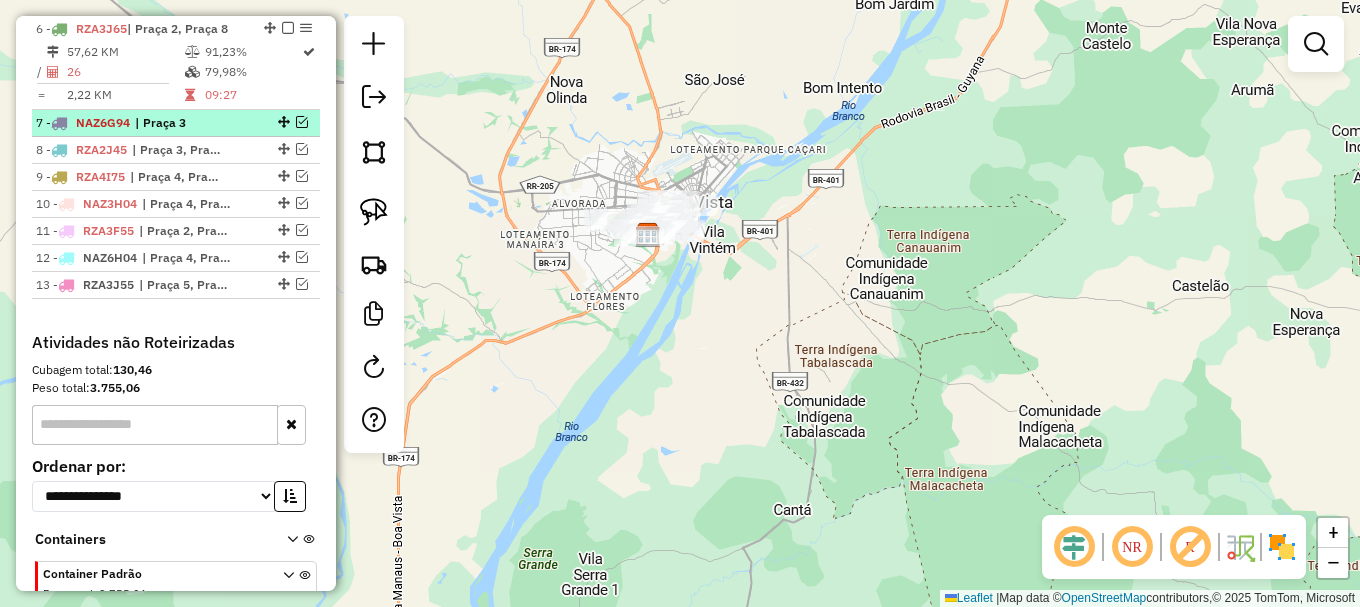 click at bounding box center (302, 122) 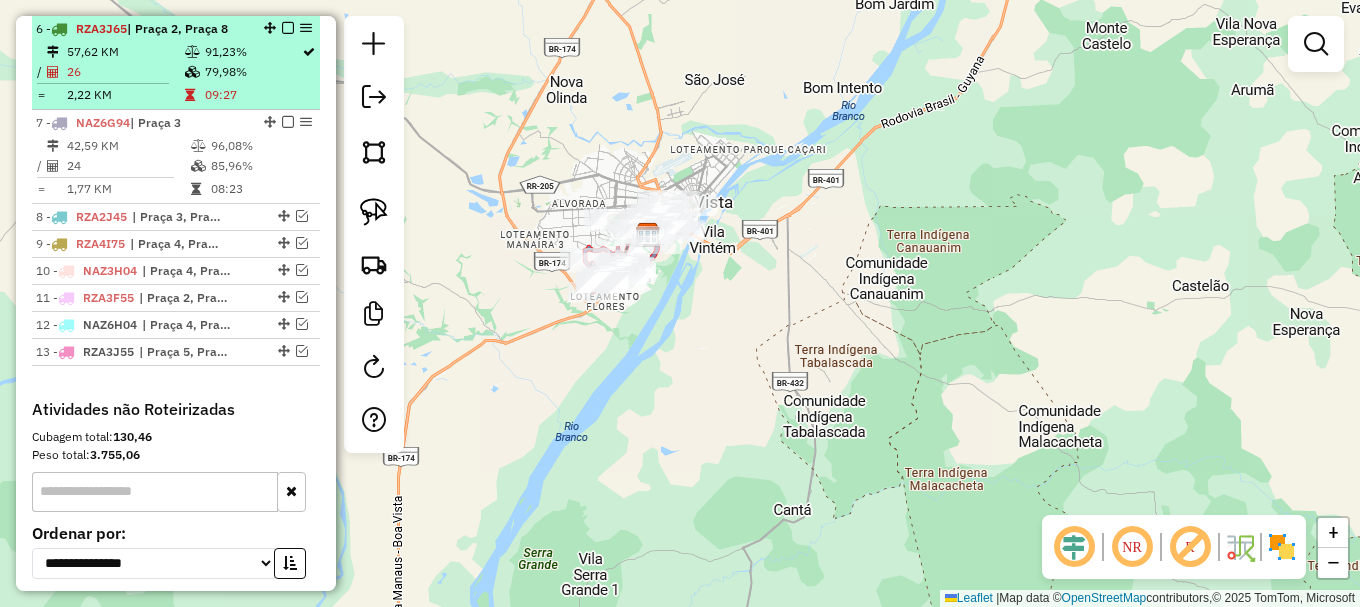 click at bounding box center [288, 28] 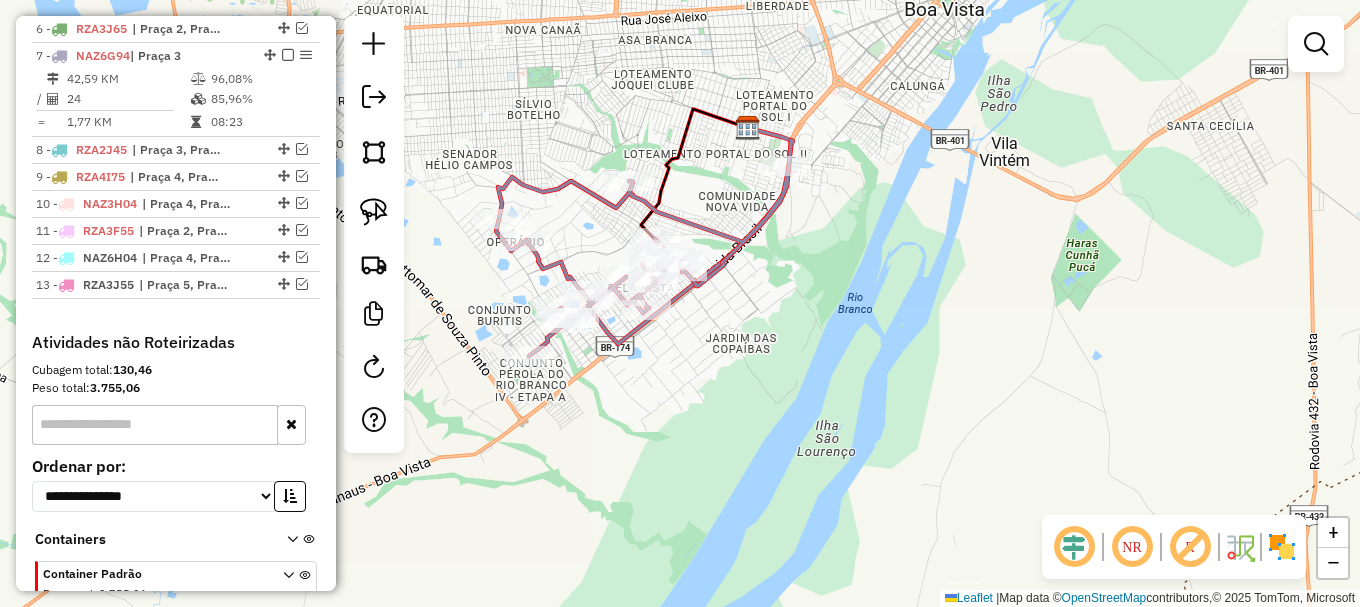 drag, startPoint x: 566, startPoint y: 221, endPoint x: 749, endPoint y: 162, distance: 192.27585 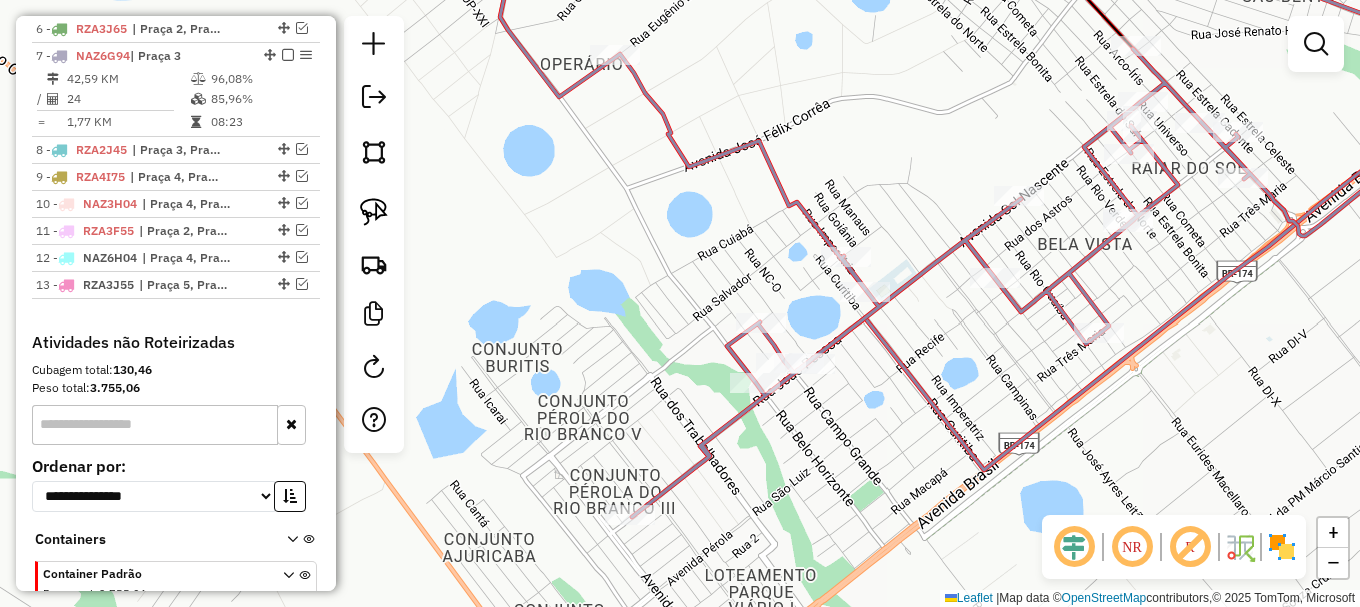 click 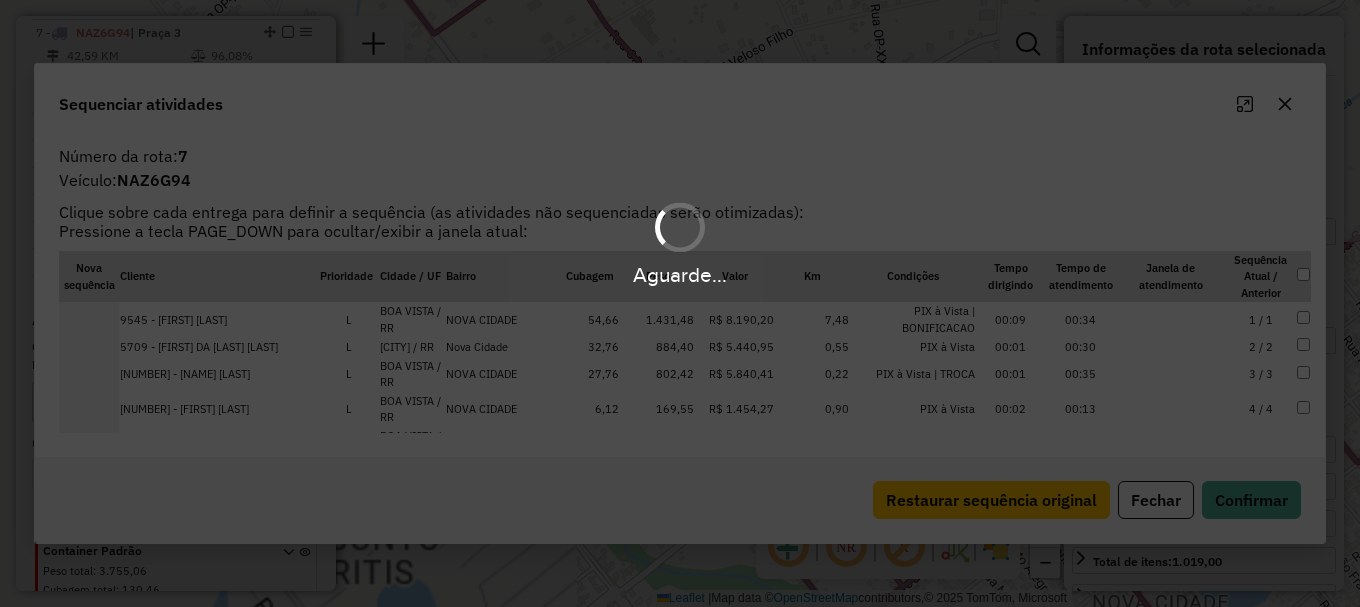 scroll, scrollTop: 954, scrollLeft: 0, axis: vertical 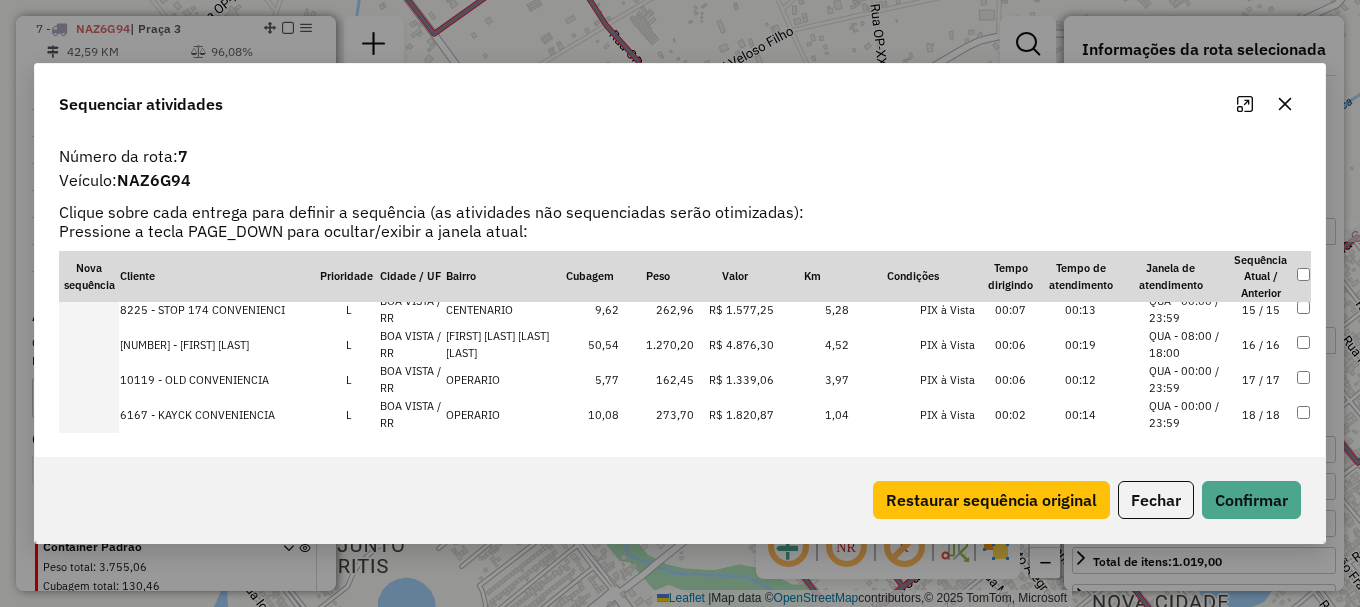 click on "QUA - 00:00 / 23:59" at bounding box center (1187, 379) 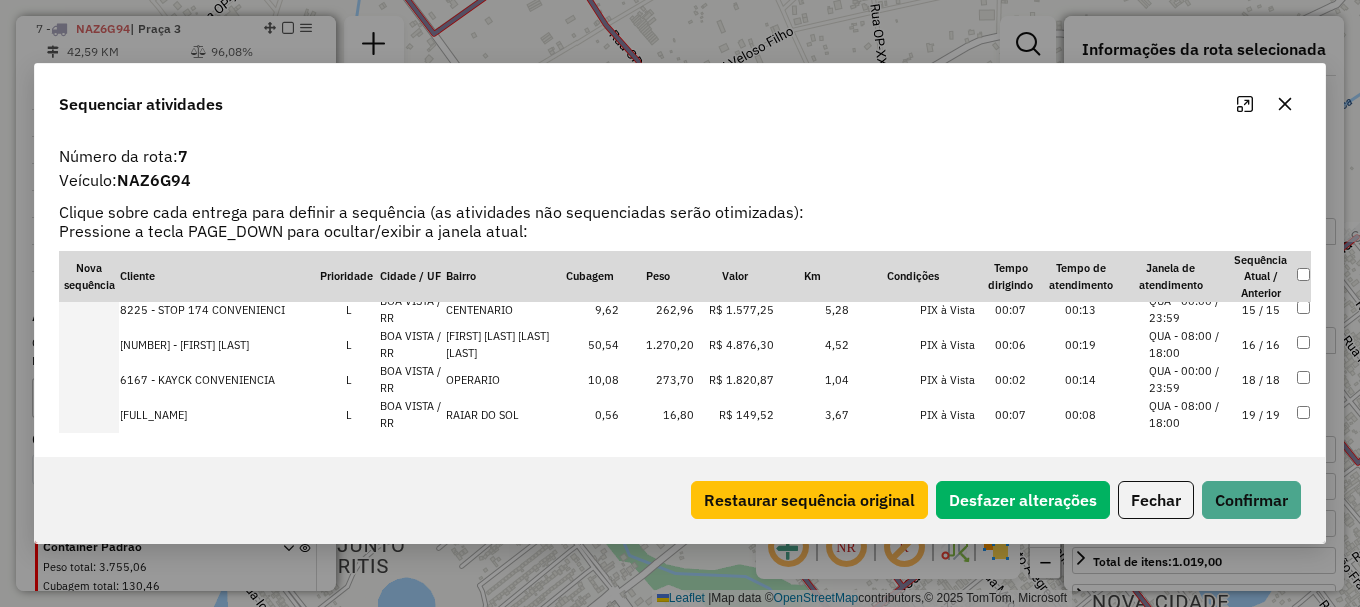 click on "QUA - 00:00 / 23:59" at bounding box center (1187, 379) 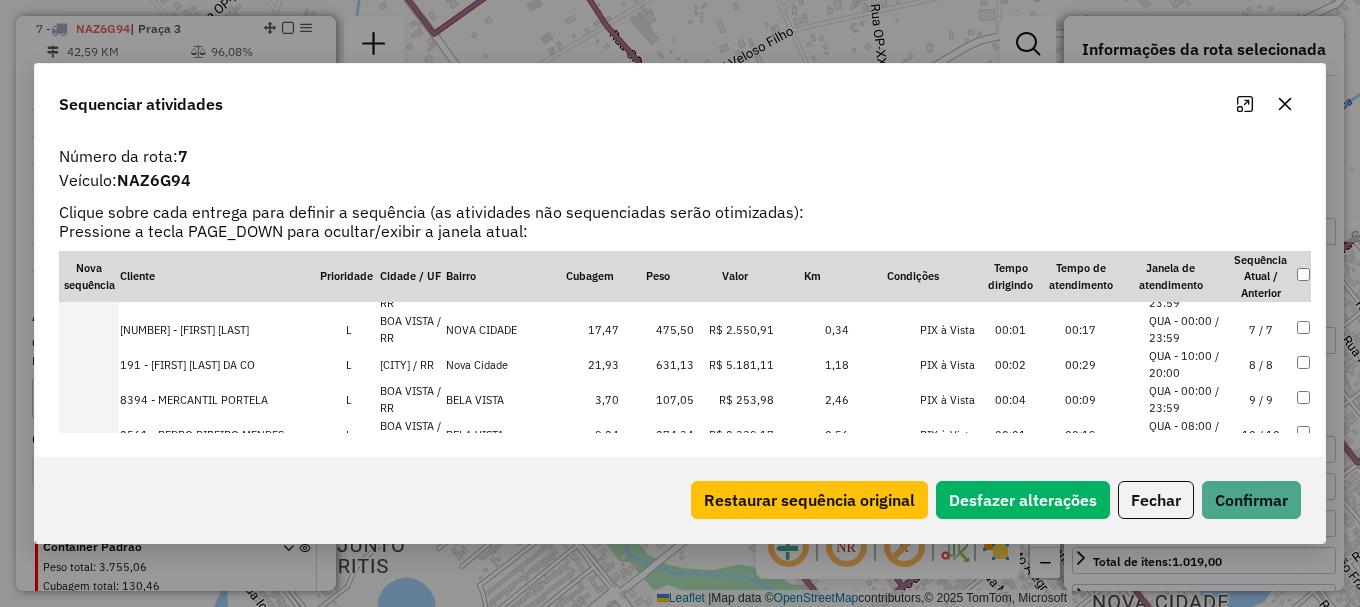 scroll, scrollTop: 70, scrollLeft: 0, axis: vertical 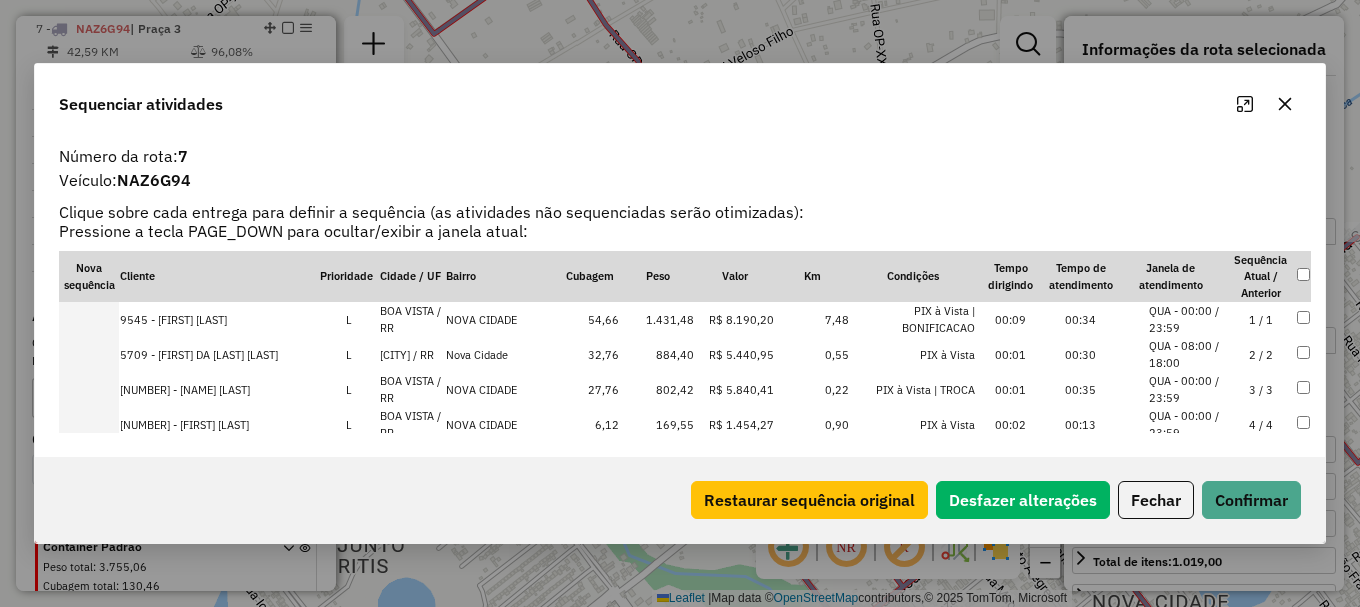 click on "QUA - 00:00 / 23:59" at bounding box center [1187, 389] 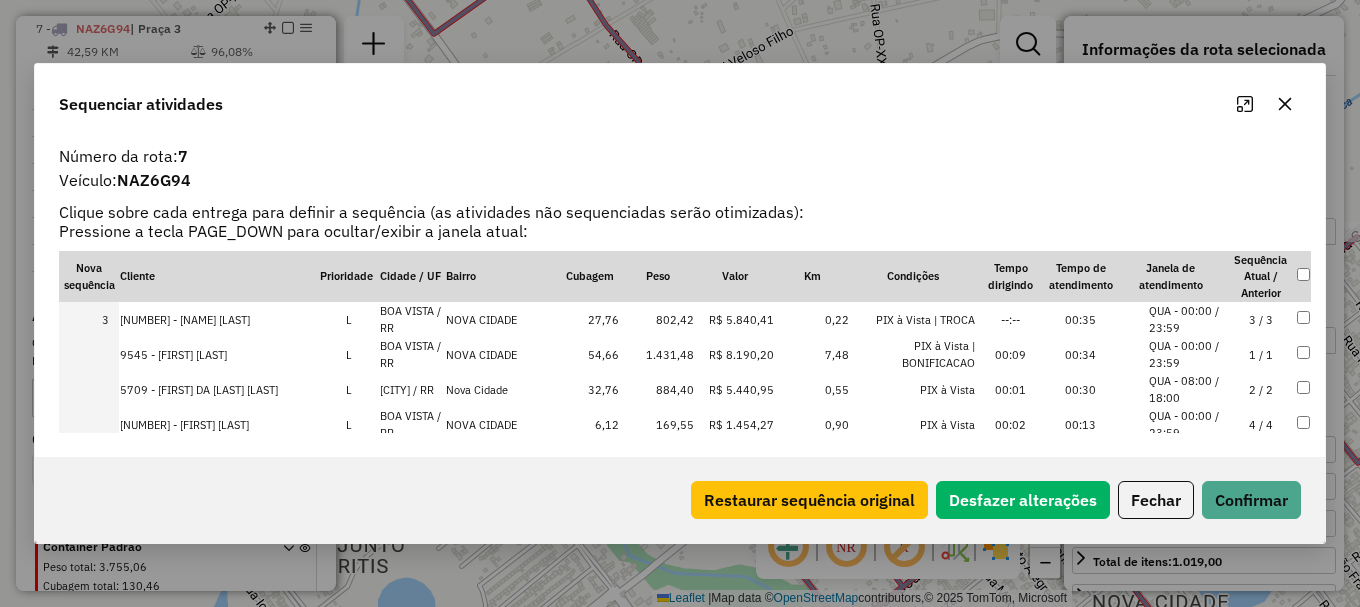 click on "QUA - 08:00 / 18:00" at bounding box center [1187, 389] 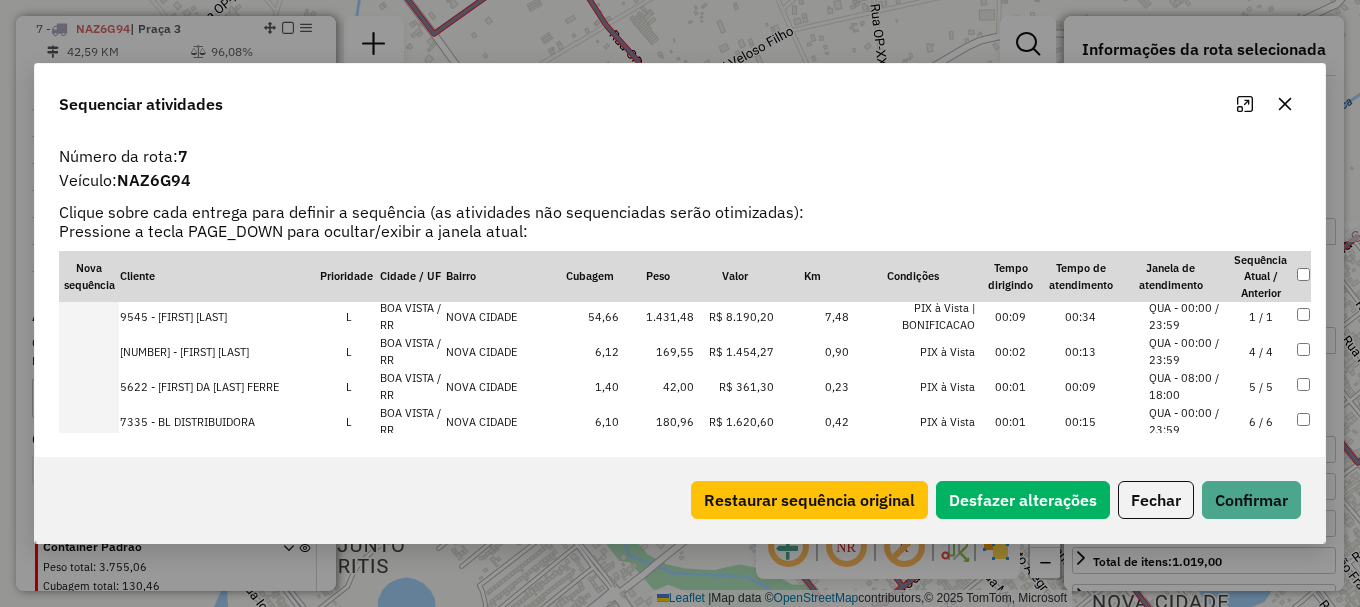 scroll, scrollTop: 170, scrollLeft: 0, axis: vertical 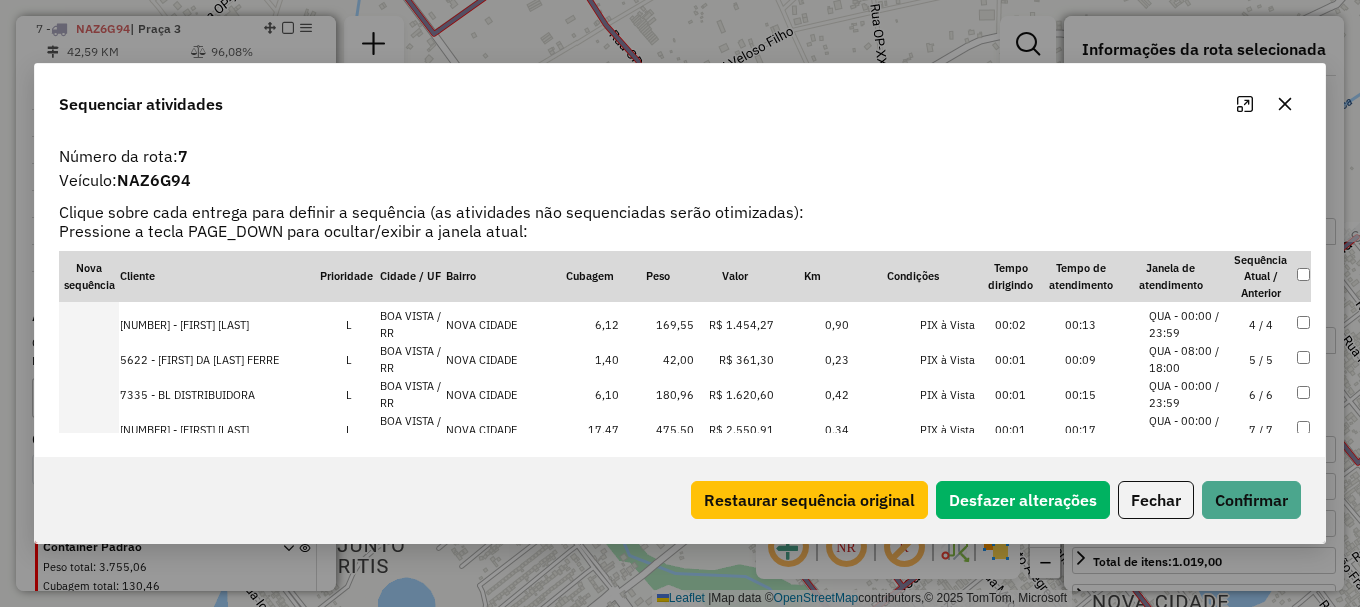 click on "QUA - 08:00 / 18:00" at bounding box center (1187, 359) 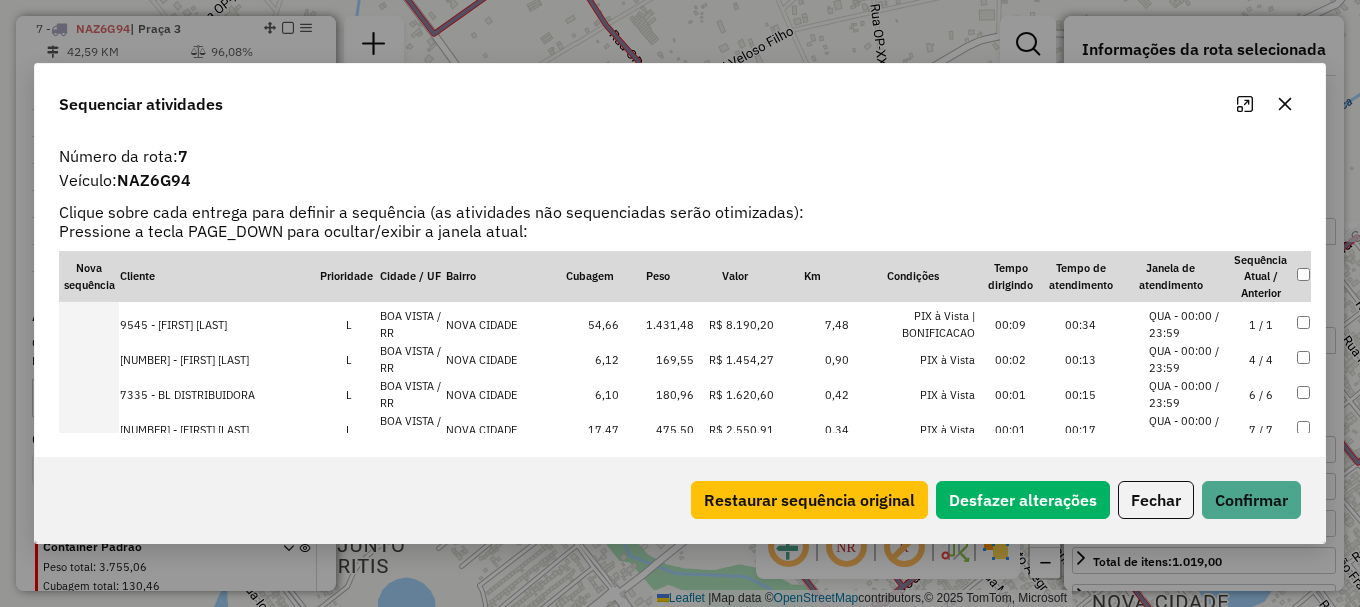 click on "QUA - 00:00 / 23:59" at bounding box center [1187, 359] 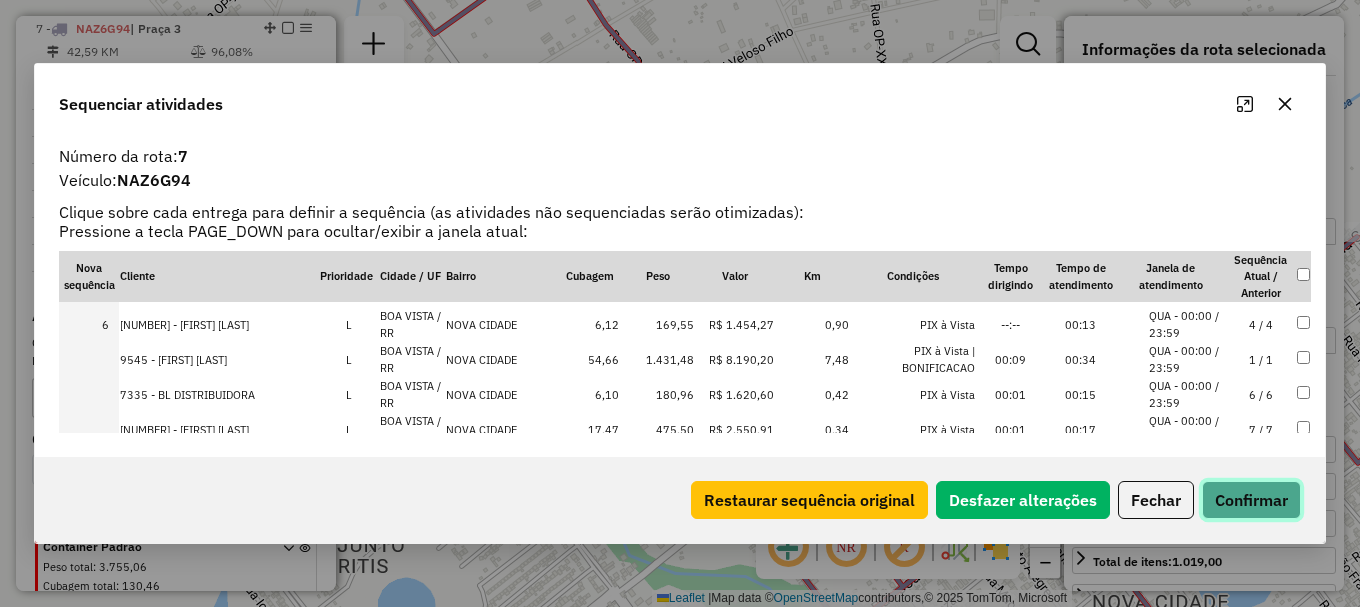 click on "Confirmar" 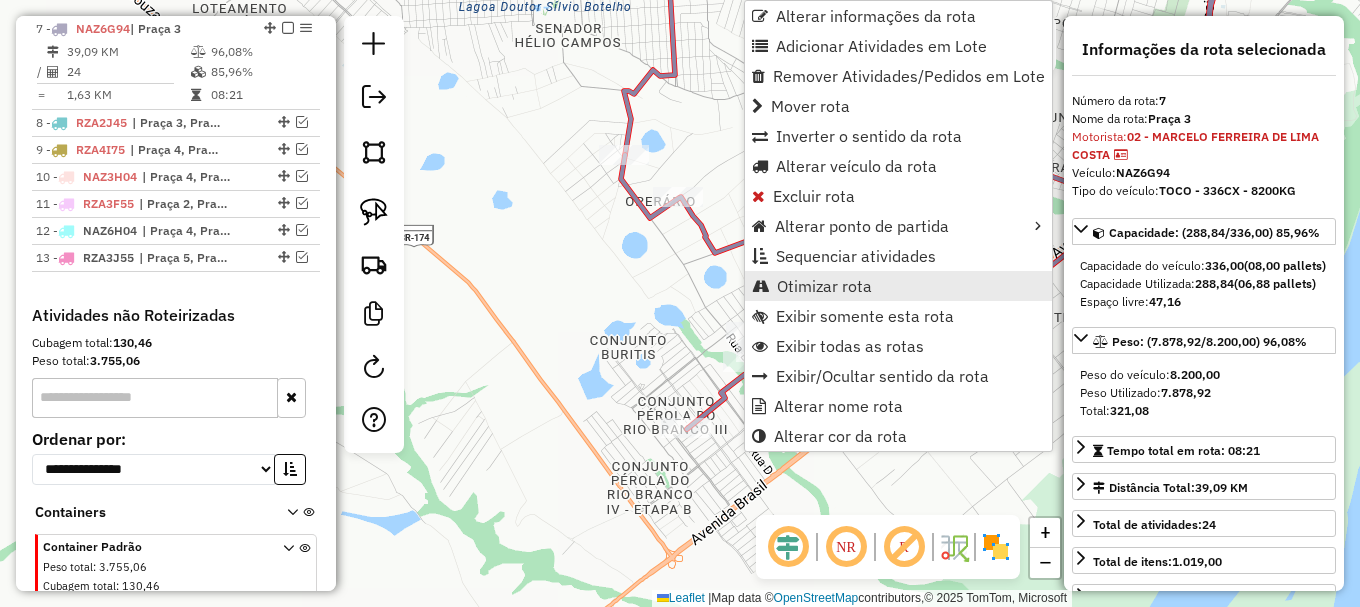 click on "Otimizar rota" at bounding box center (824, 286) 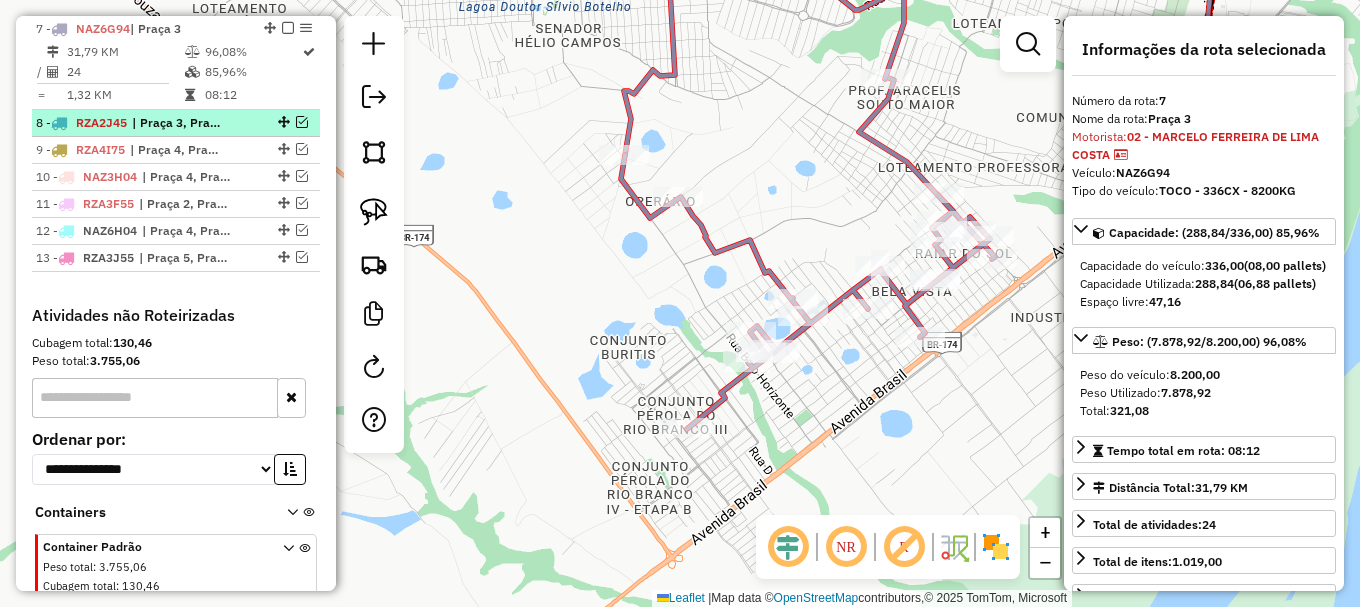 drag, startPoint x: 293, startPoint y: 122, endPoint x: 298, endPoint y: 111, distance: 12.083046 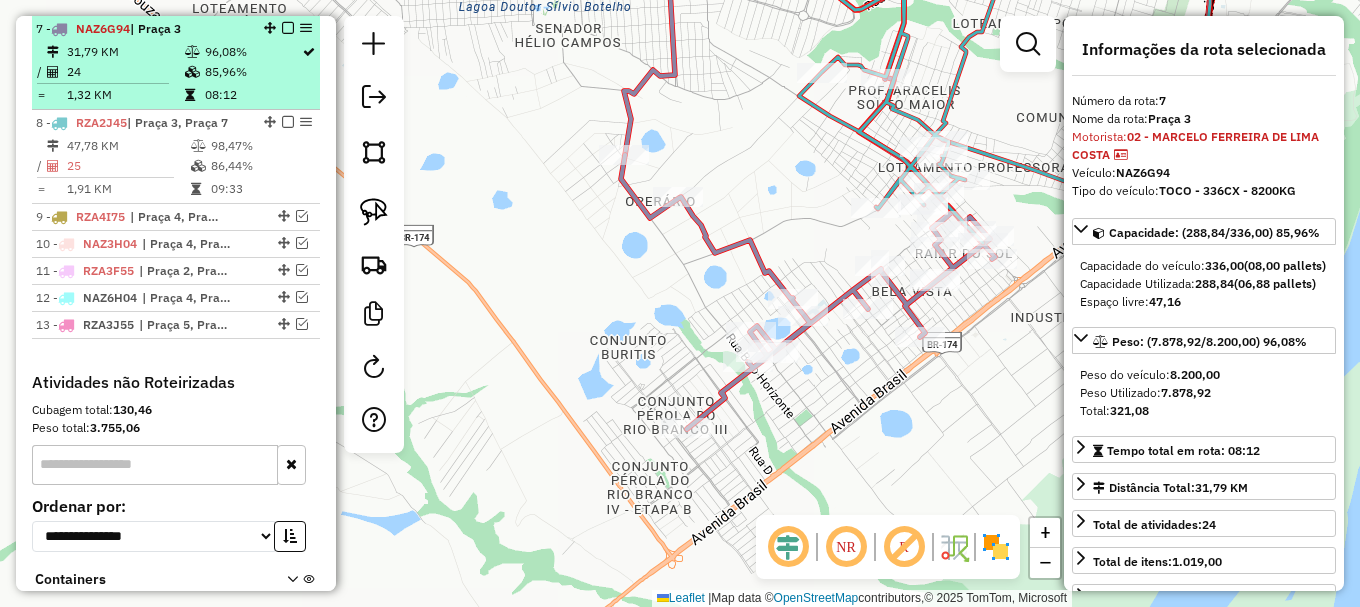 click on "7 -       NAZ6G94   | Praça 3" at bounding box center (176, 29) 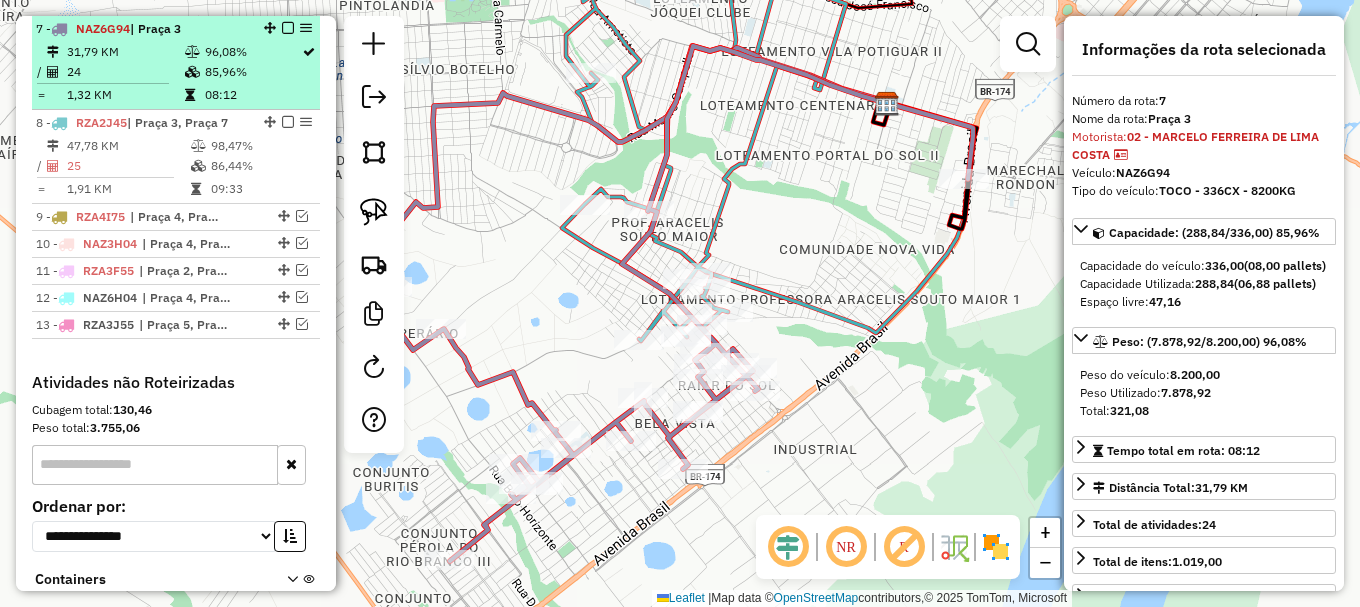 click at bounding box center [288, 28] 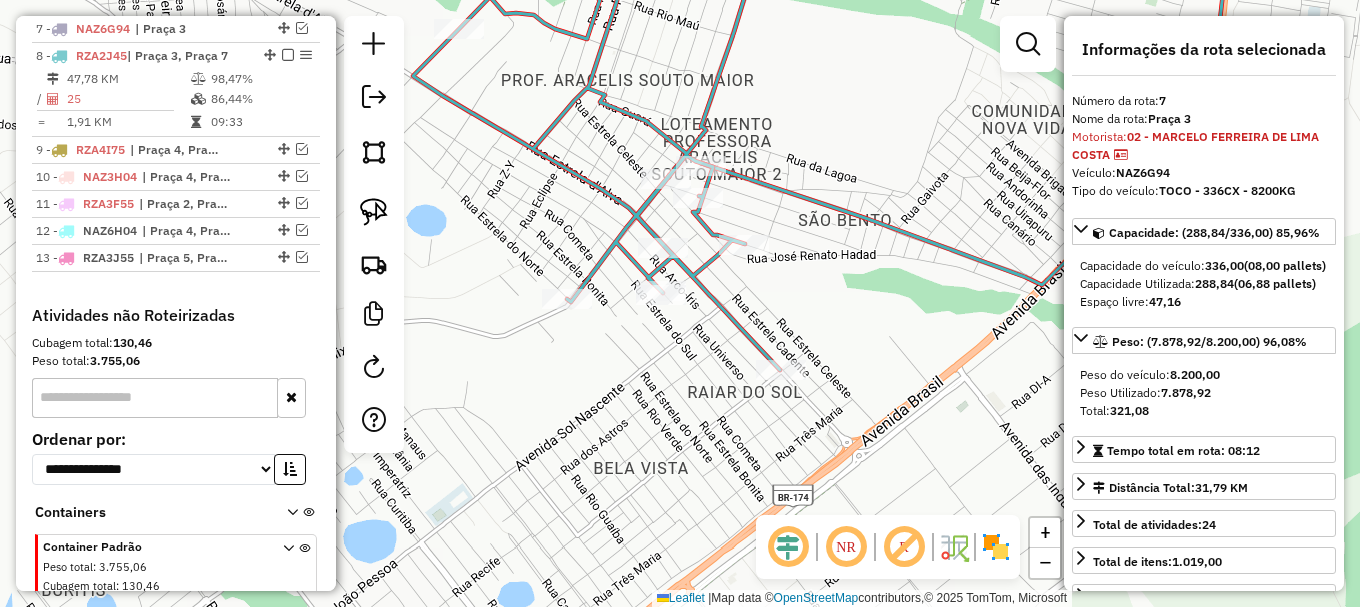 click 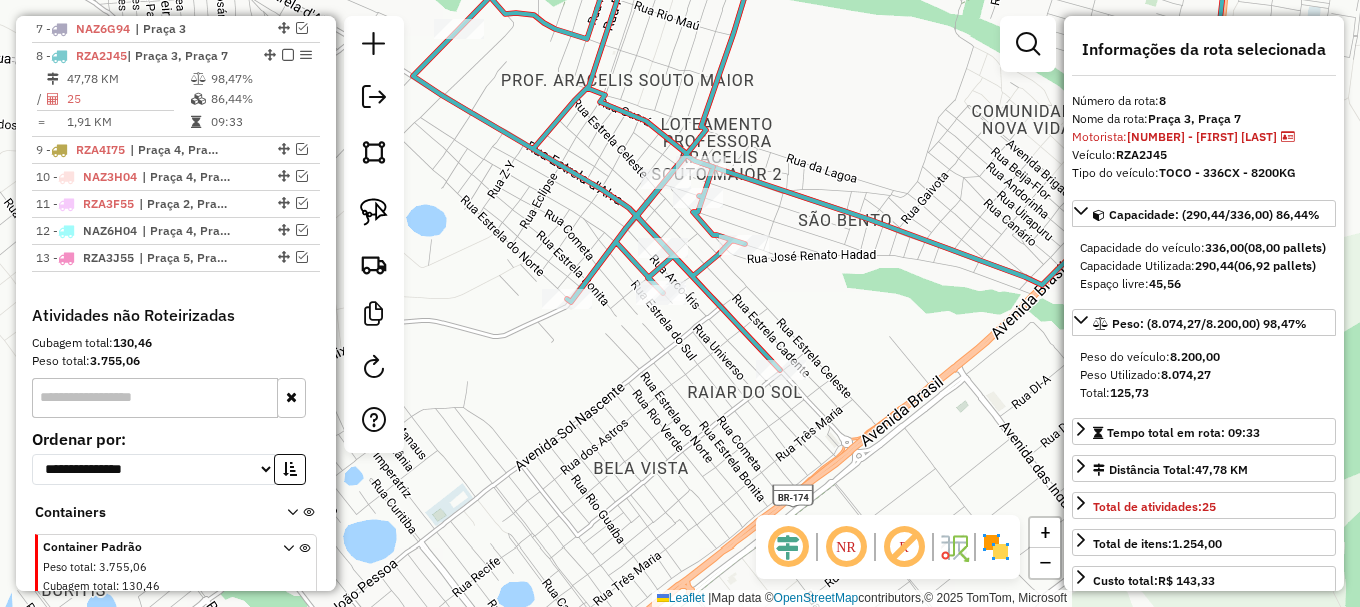 scroll, scrollTop: 981, scrollLeft: 0, axis: vertical 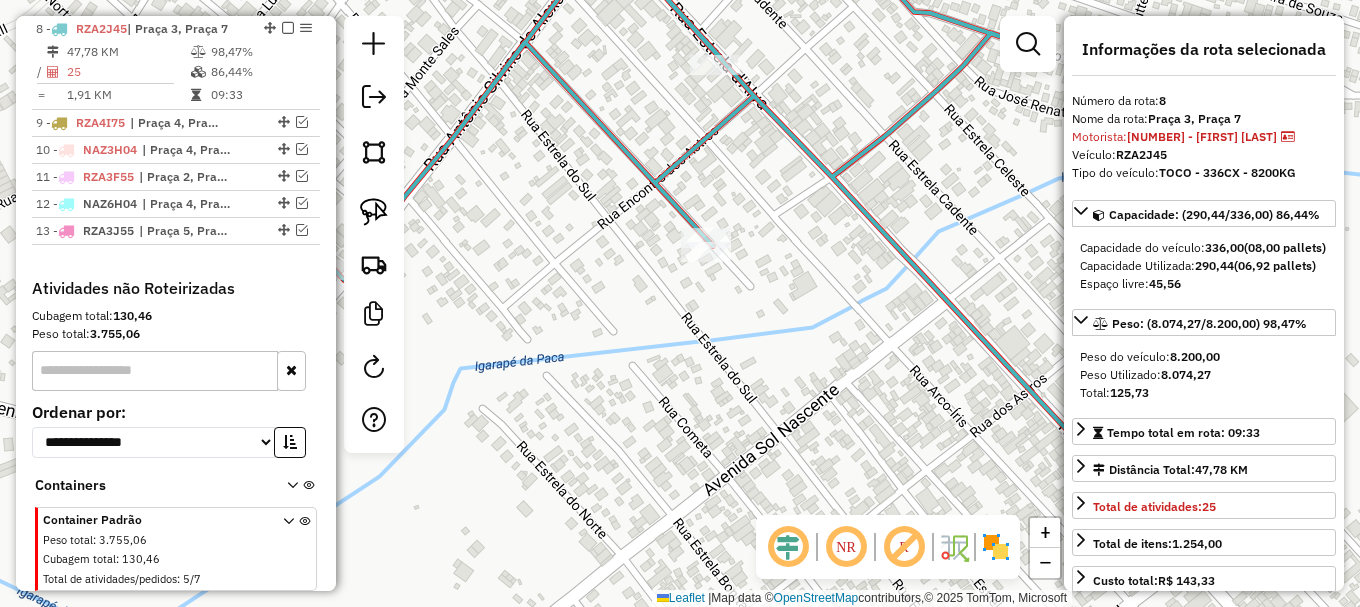 click on "Janela de atendimento Grade de atendimento Capacidade Transportadoras Veículos Cliente Pedidos  Rotas Selecione os dias de semana para filtrar as janelas de atendimento  Seg   Ter   Qua   Qui   Sex   Sáb   Dom  Informe o período da janela de atendimento: De: Até:  Filtrar exatamente a janela do cliente  Considerar janela de atendimento padrão  Selecione os dias de semana para filtrar as grades de atendimento  Seg   Ter   Qua   Qui   Sex   Sáb   Dom   Considerar clientes sem dia de atendimento cadastrado  Clientes fora do dia de atendimento selecionado Filtrar as atividades entre os valores definidos abaixo:  Peso mínimo:   Peso máximo:   Cubagem mínima:   Cubagem máxima:   De:   Até:  Filtrar as atividades entre o tempo de atendimento definido abaixo:  De:   Até:   Considerar capacidade total dos clientes não roteirizados Transportadora: Selecione um ou mais itens Tipo de veículo: Selecione um ou mais itens Veículo: Selecione um ou mais itens Motorista: Selecione um ou mais itens Nome: Rótulo:" 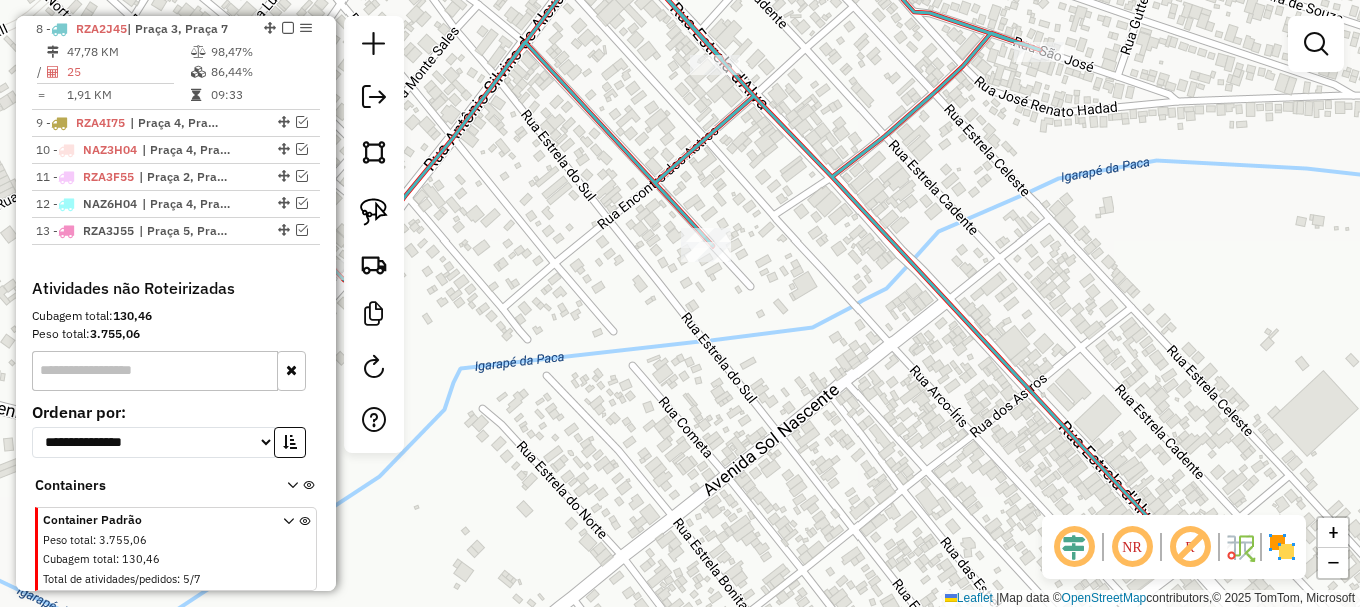 click on "Janela de atendimento Grade de atendimento Capacidade Transportadoras Veículos Cliente Pedidos  Rotas Selecione os dias de semana para filtrar as janelas de atendimento  Seg   Ter   Qua   Qui   Sex   Sáb   Dom  Informe o período da janela de atendimento: De: Até:  Filtrar exatamente a janela do cliente  Considerar janela de atendimento padrão  Selecione os dias de semana para filtrar as grades de atendimento  Seg   Ter   Qua   Qui   Sex   Sáb   Dom   Considerar clientes sem dia de atendimento cadastrado  Clientes fora do dia de atendimento selecionado Filtrar as atividades entre os valores definidos abaixo:  Peso mínimo:   Peso máximo:   Cubagem mínima:   Cubagem máxima:   De:   Até:  Filtrar as atividades entre o tempo de atendimento definido abaixo:  De:   Até:   Considerar capacidade total dos clientes não roteirizados Transportadora: Selecione um ou mais itens Tipo de veículo: Selecione um ou mais itens Veículo: Selecione um ou mais itens Motorista: Selecione um ou mais itens Nome: Rótulo:" 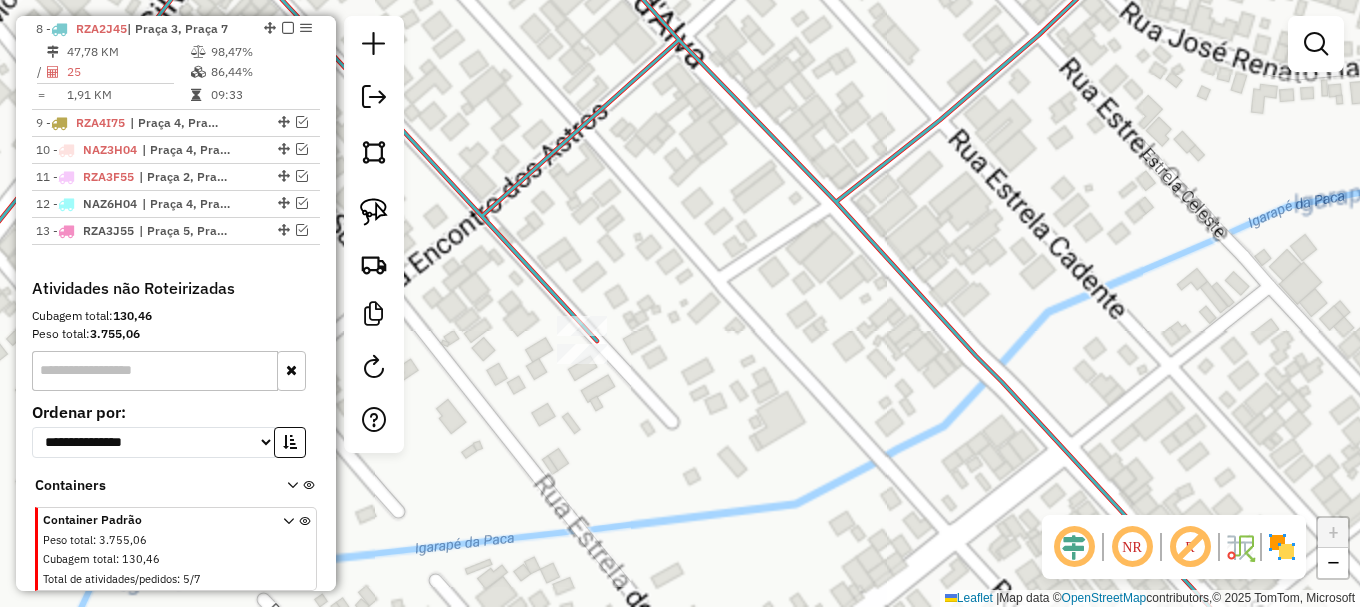click 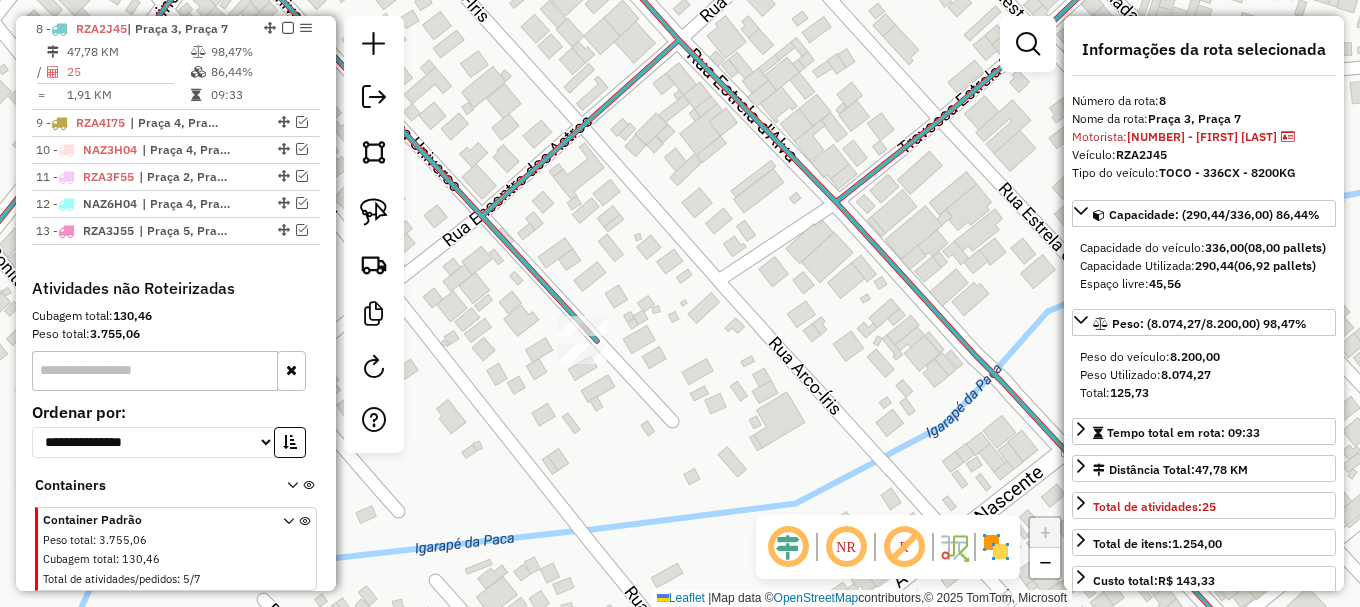 click 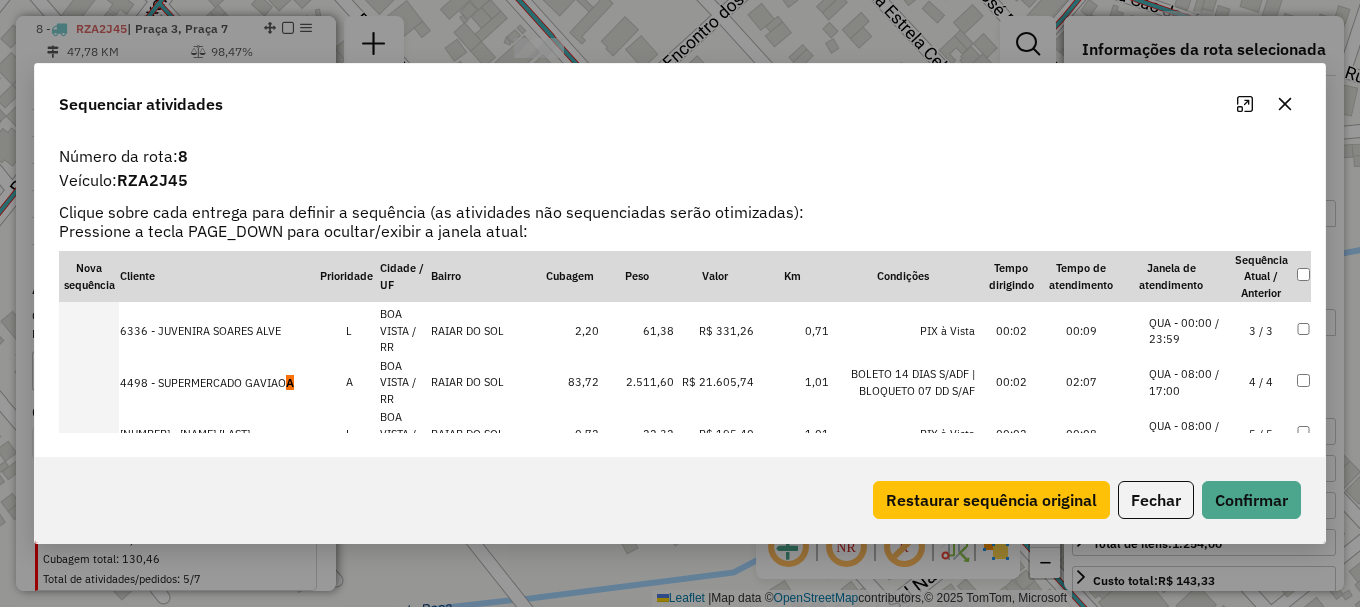 click on "QUA - 08:00 / 17:00" at bounding box center (1187, 382) 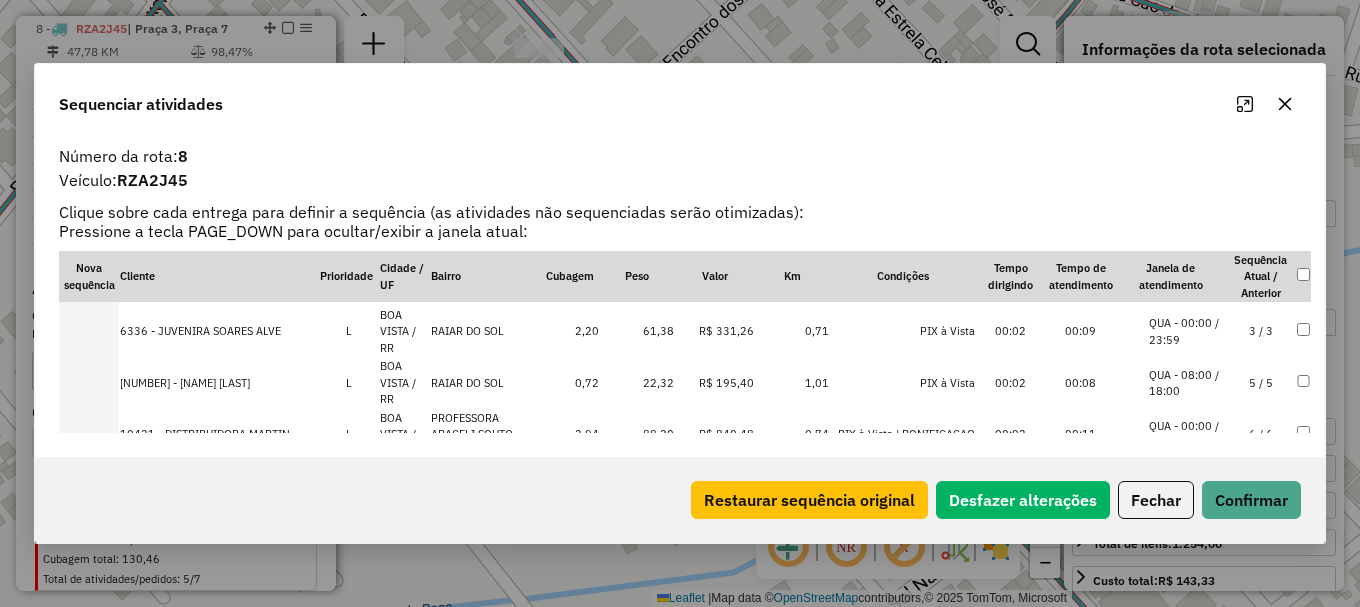 click on "QUA - 08:00 / 18:00" at bounding box center (1187, 383) 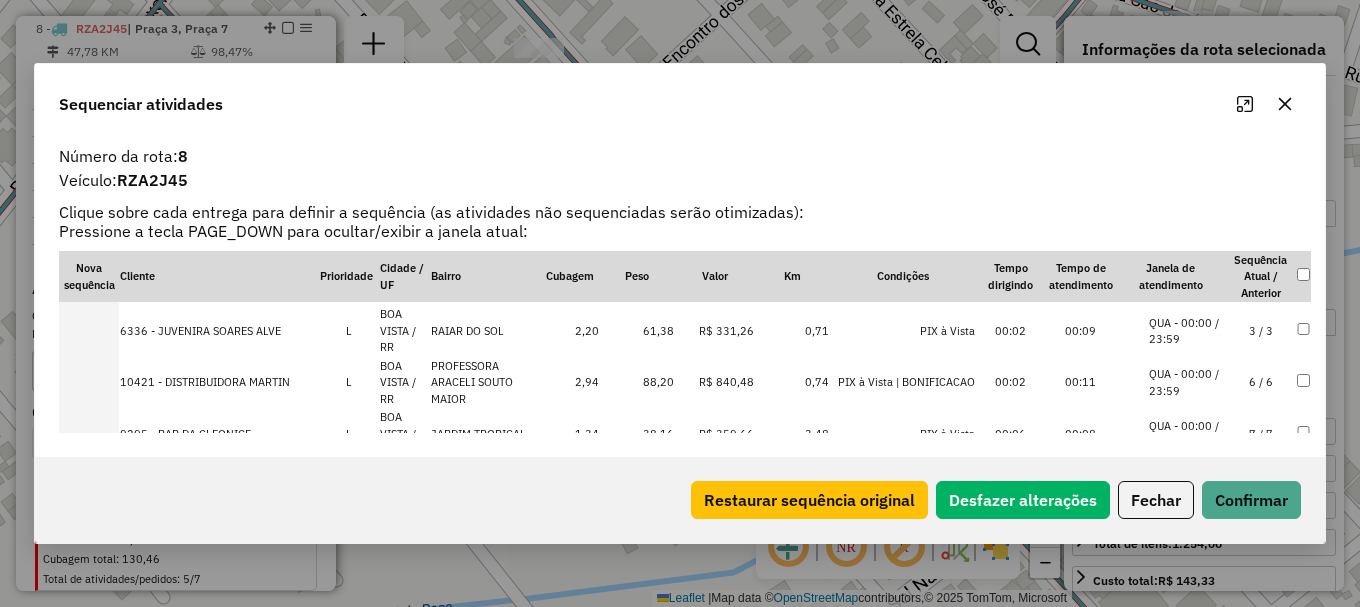 click on "QUA - 00:00 / 23:59" at bounding box center [1187, 331] 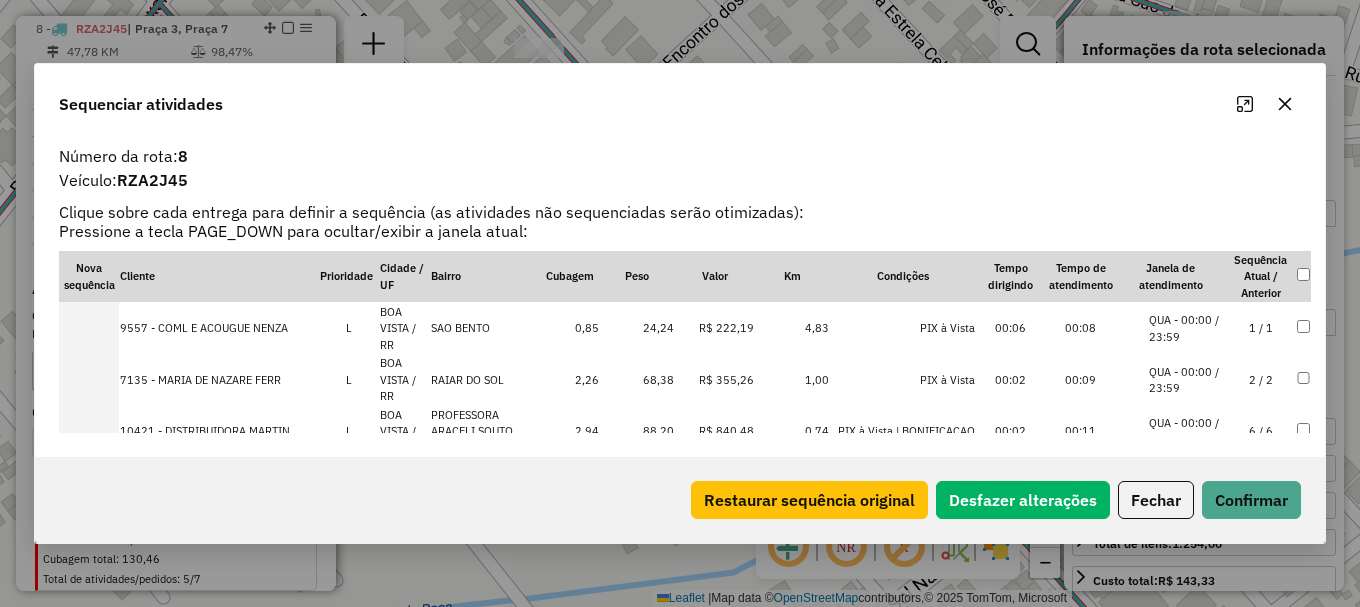 click on "QUA - 00:00 / 23:59" at bounding box center [1187, 380] 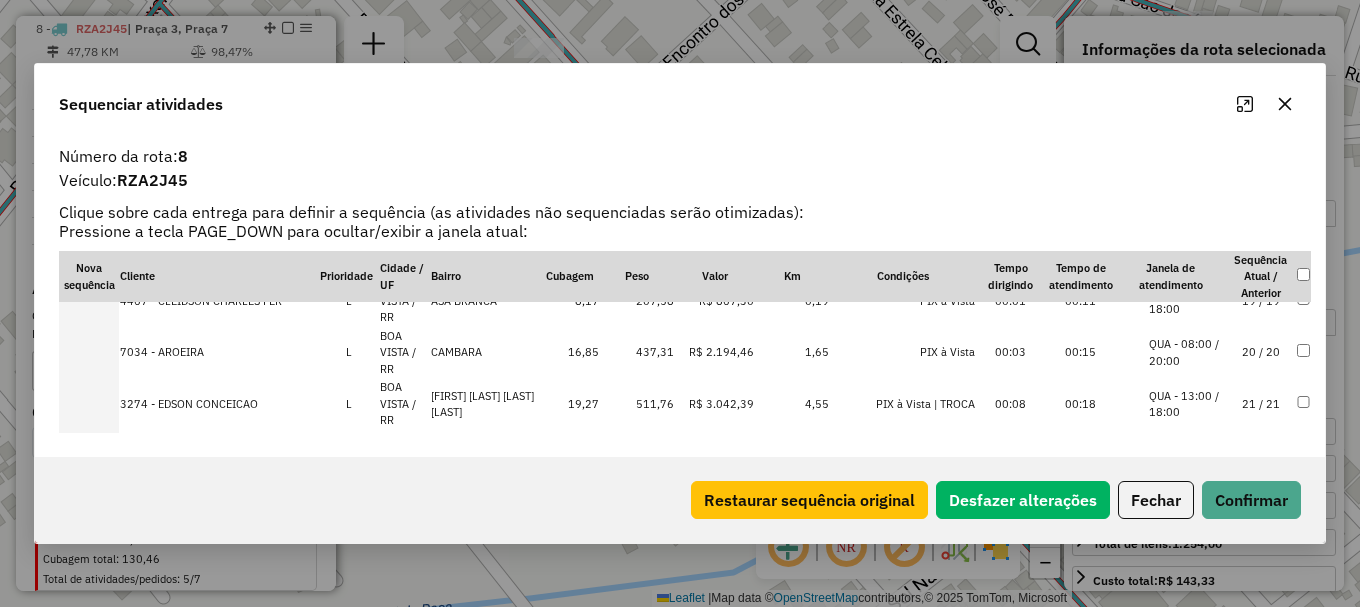 click on "QUA - 13:00 / 18:00" at bounding box center [1187, 404] 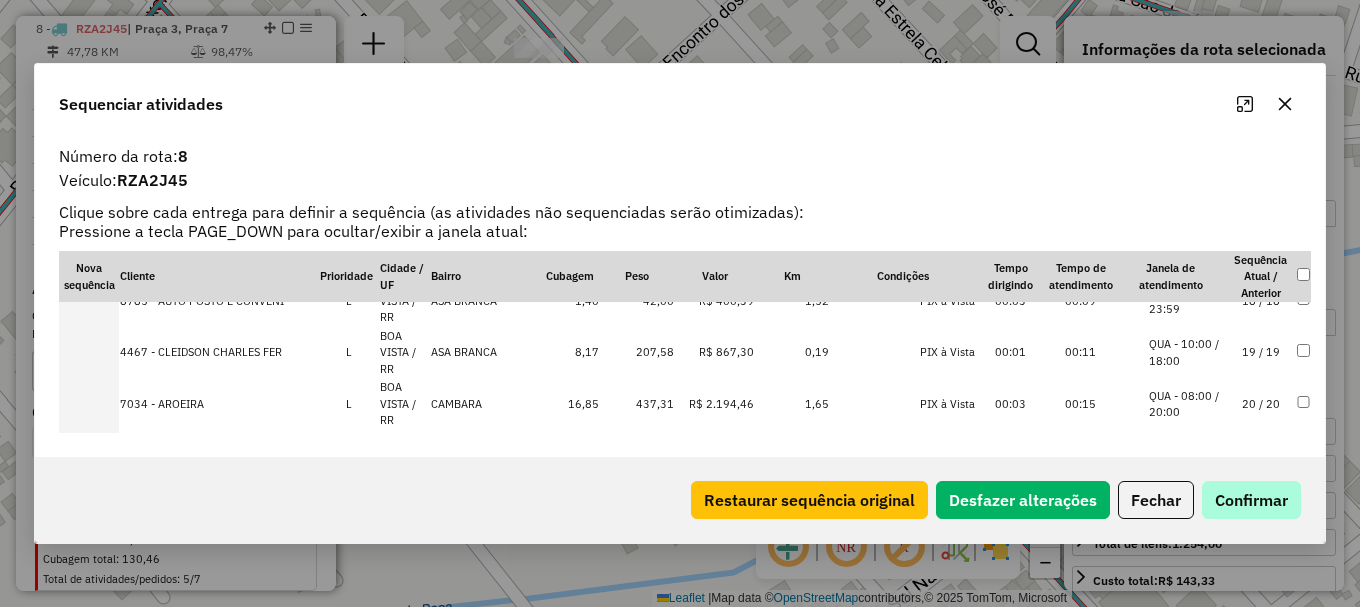 scroll, scrollTop: 1006, scrollLeft: 0, axis: vertical 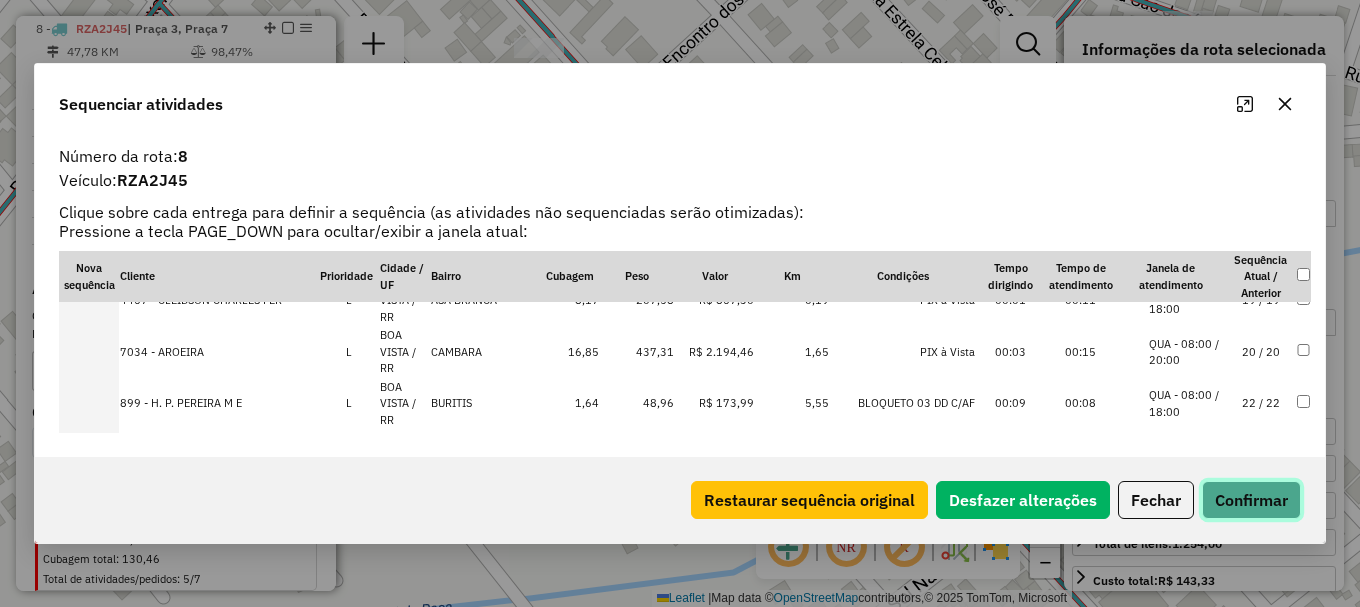 click on "Confirmar" 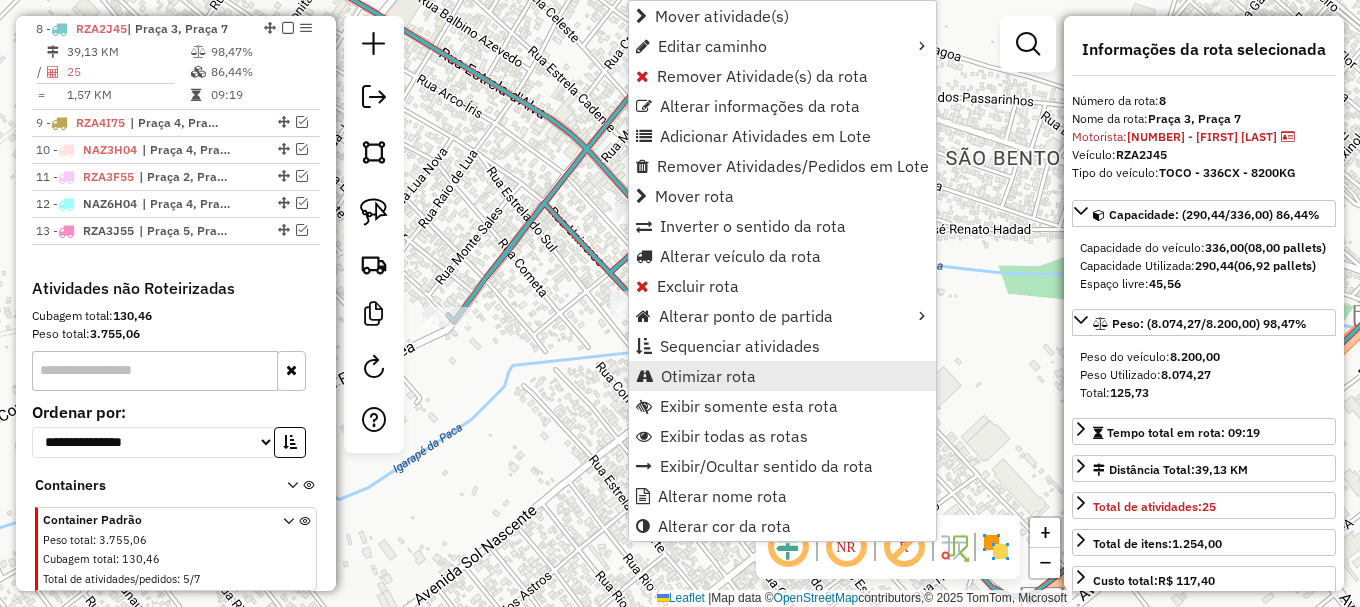 click on "Otimizar rota" at bounding box center [708, 376] 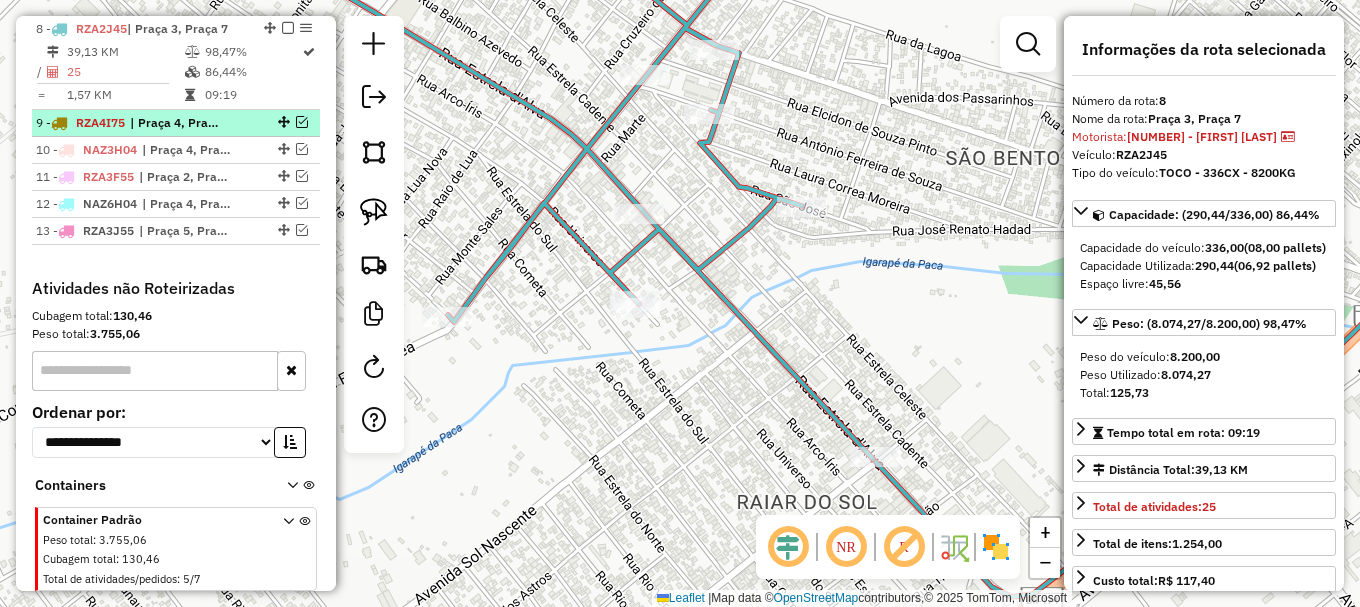 click at bounding box center [302, 122] 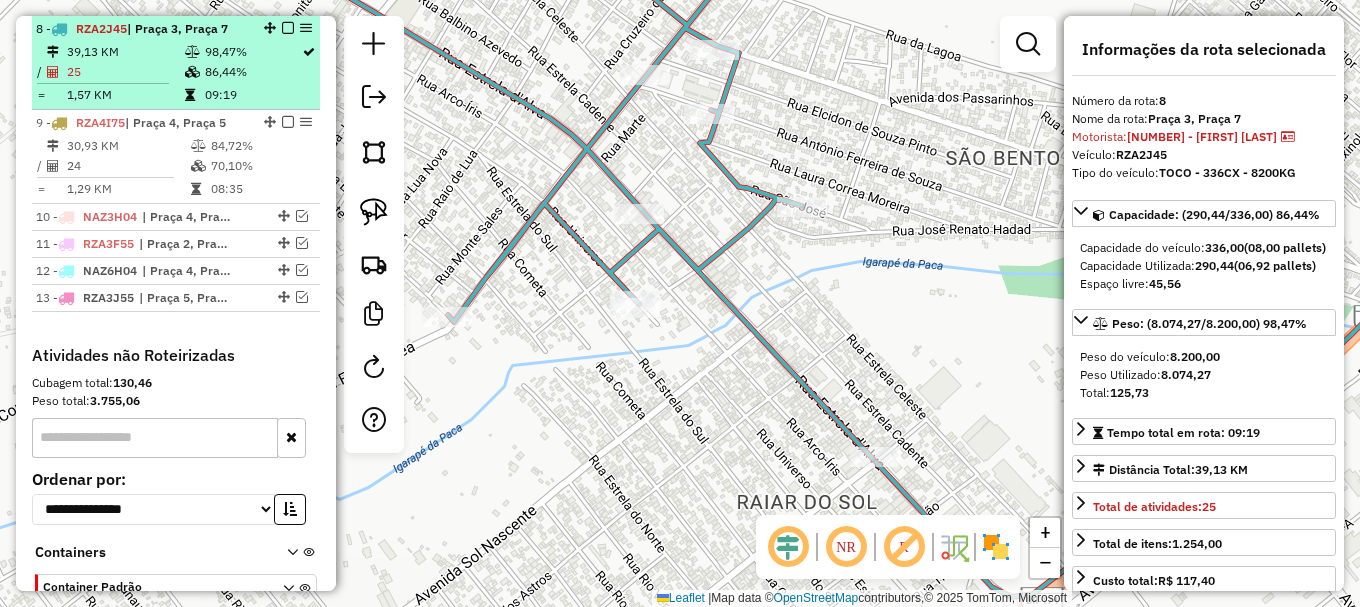 click at bounding box center (288, 28) 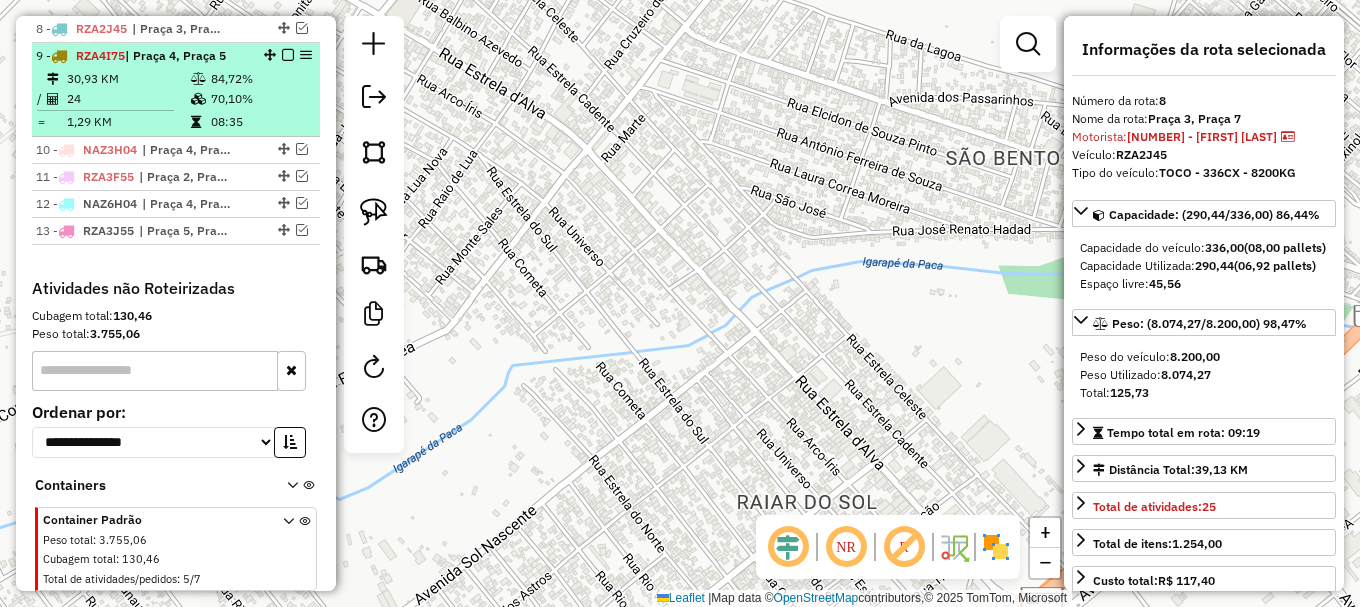 click on "84,72%" at bounding box center [260, 79] 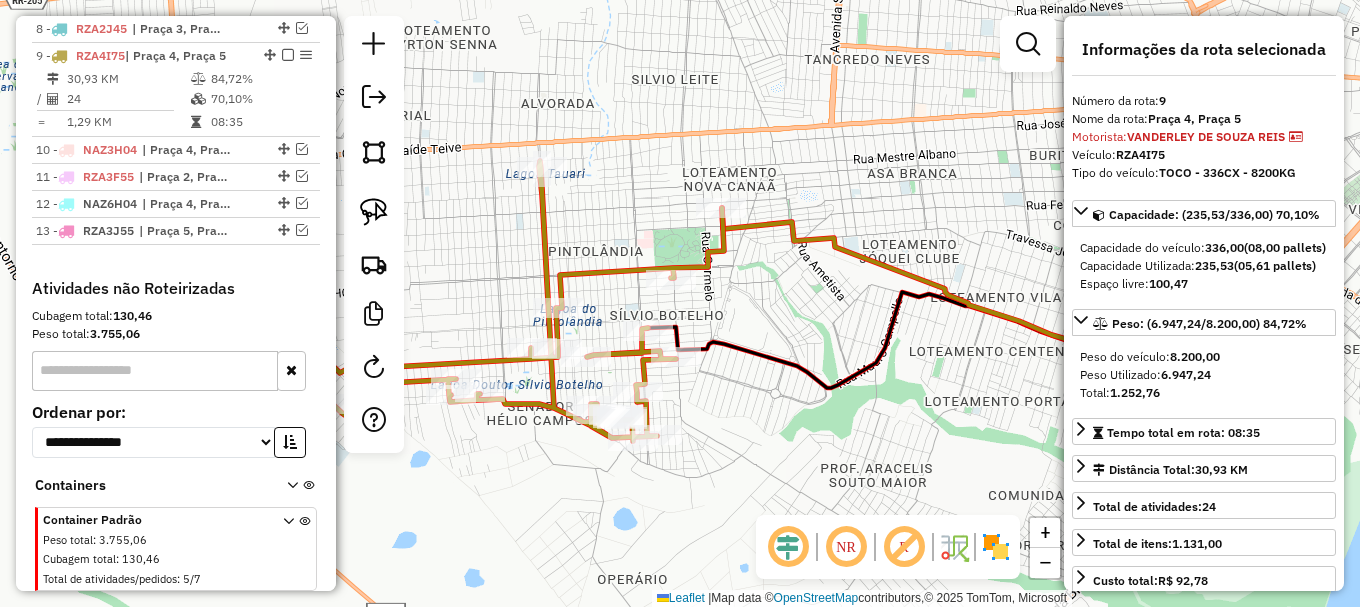 drag, startPoint x: 609, startPoint y: 142, endPoint x: 857, endPoint y: 80, distance: 255.63255 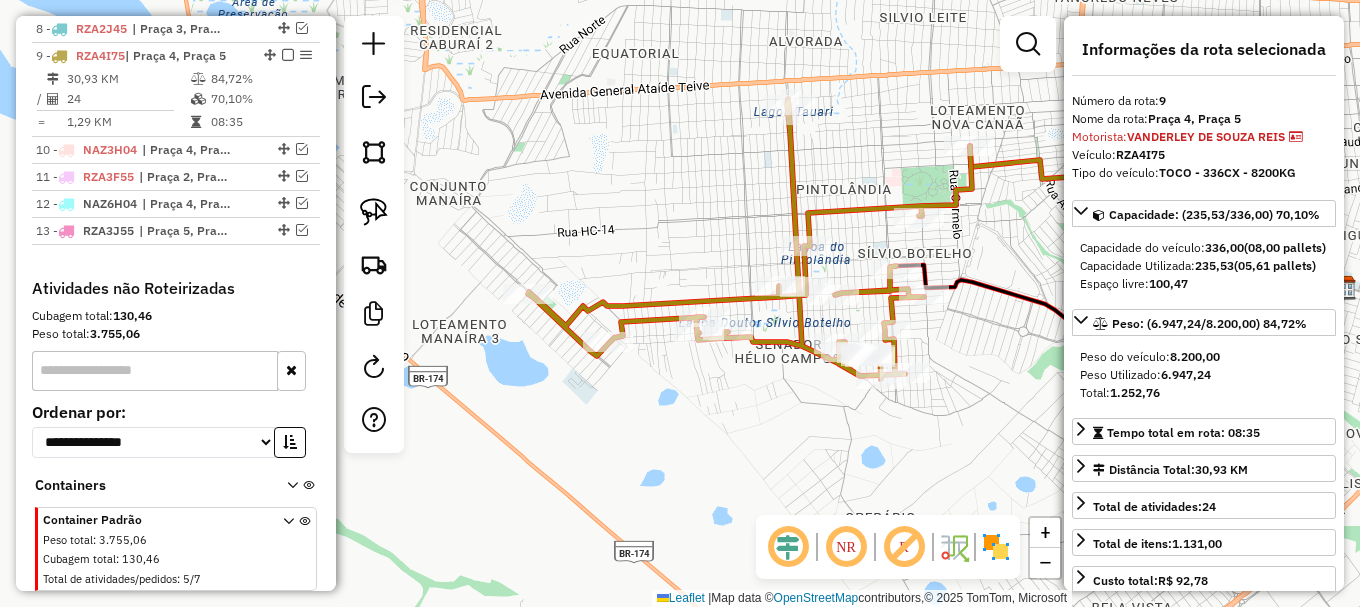 click 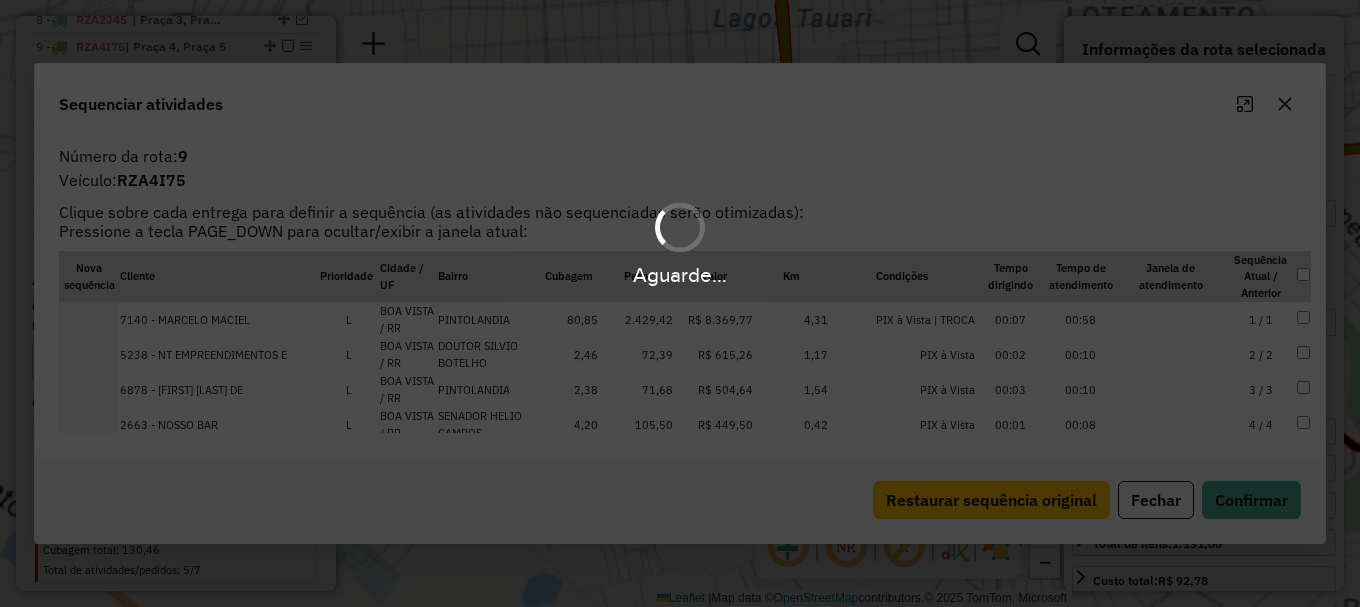 scroll, scrollTop: 1008, scrollLeft: 0, axis: vertical 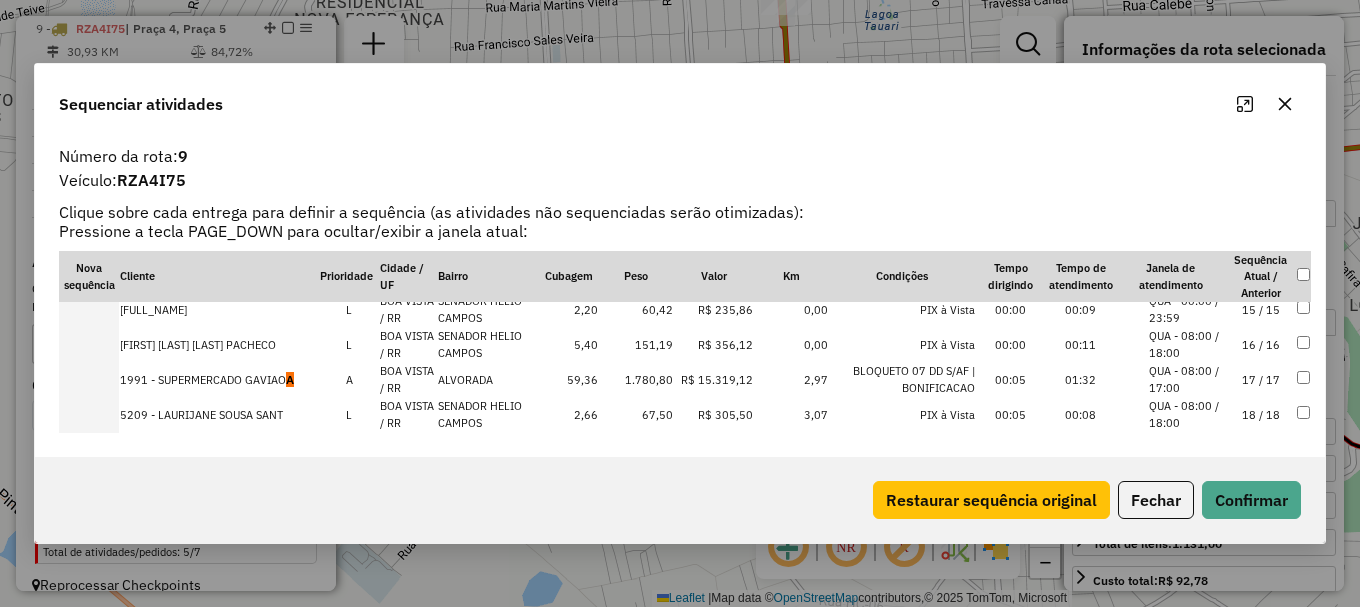 click on "A" at bounding box center [290, 635] 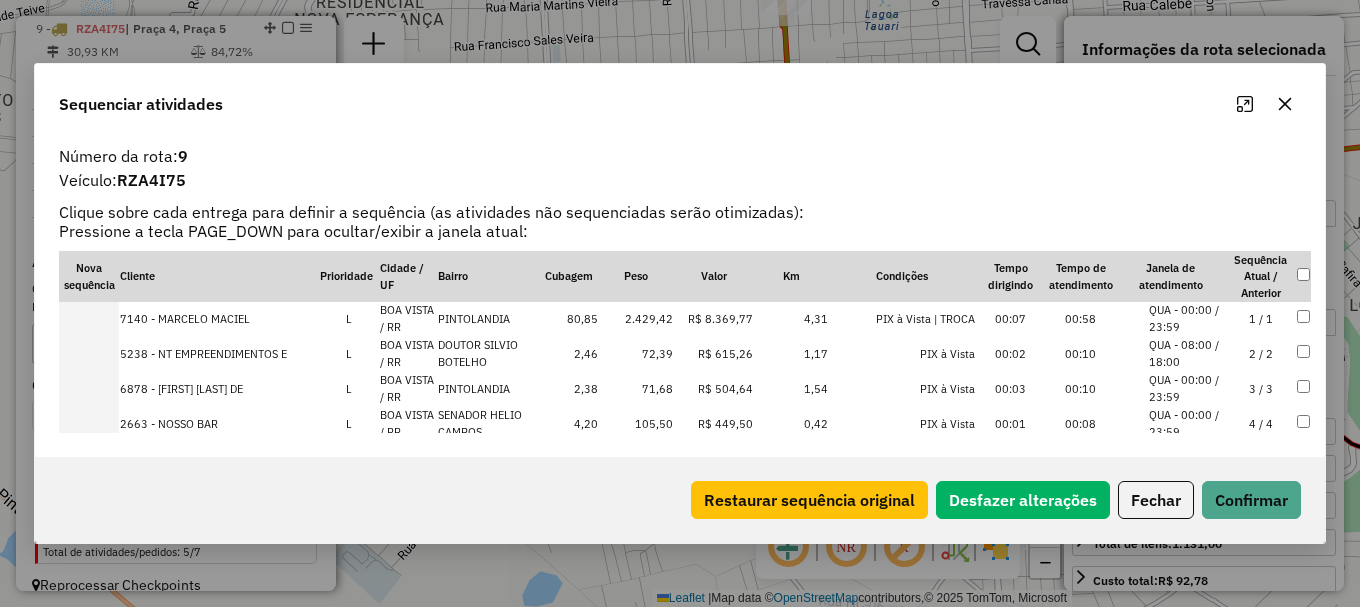 scroll, scrollTop: 35, scrollLeft: 0, axis: vertical 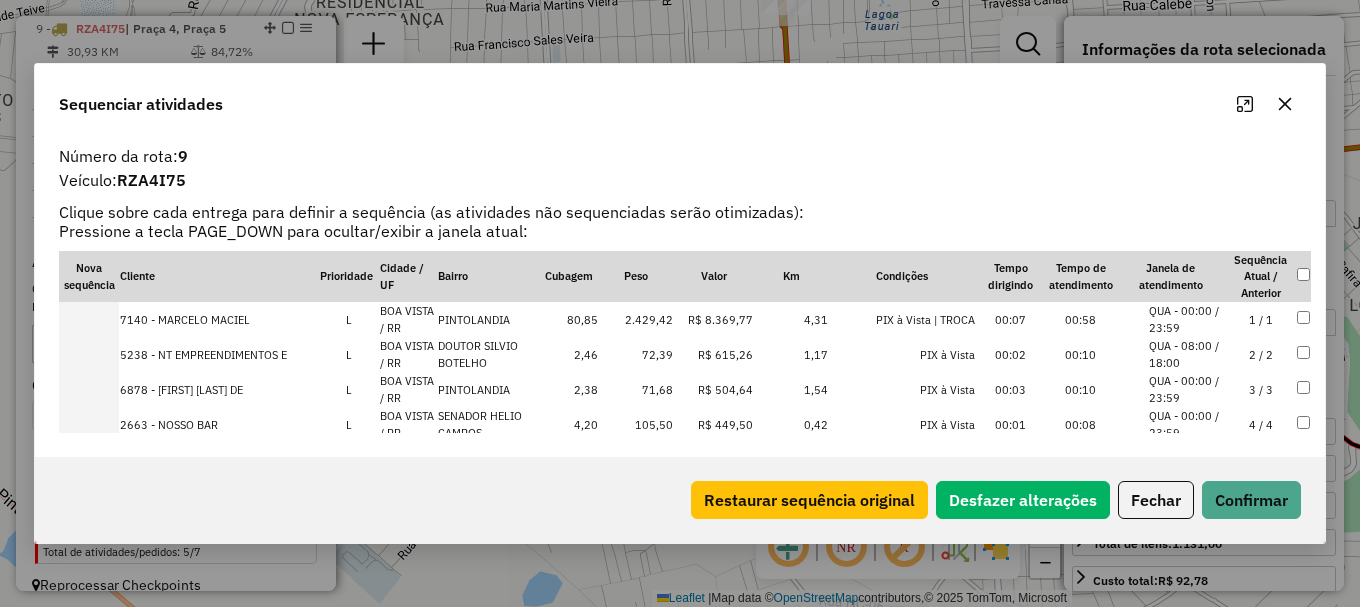 click on "QUA - 00:00 / 23:59" at bounding box center (1187, 447) 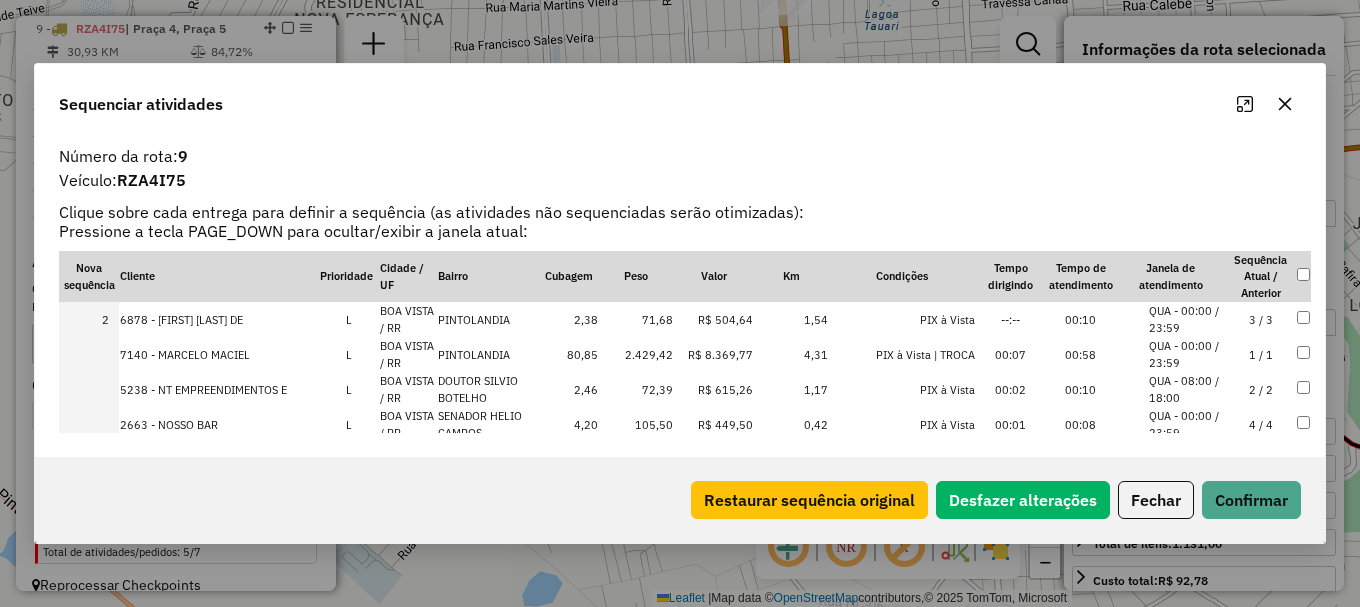 click on "QUA - 00:00 / 23:59" at bounding box center [1187, 499] 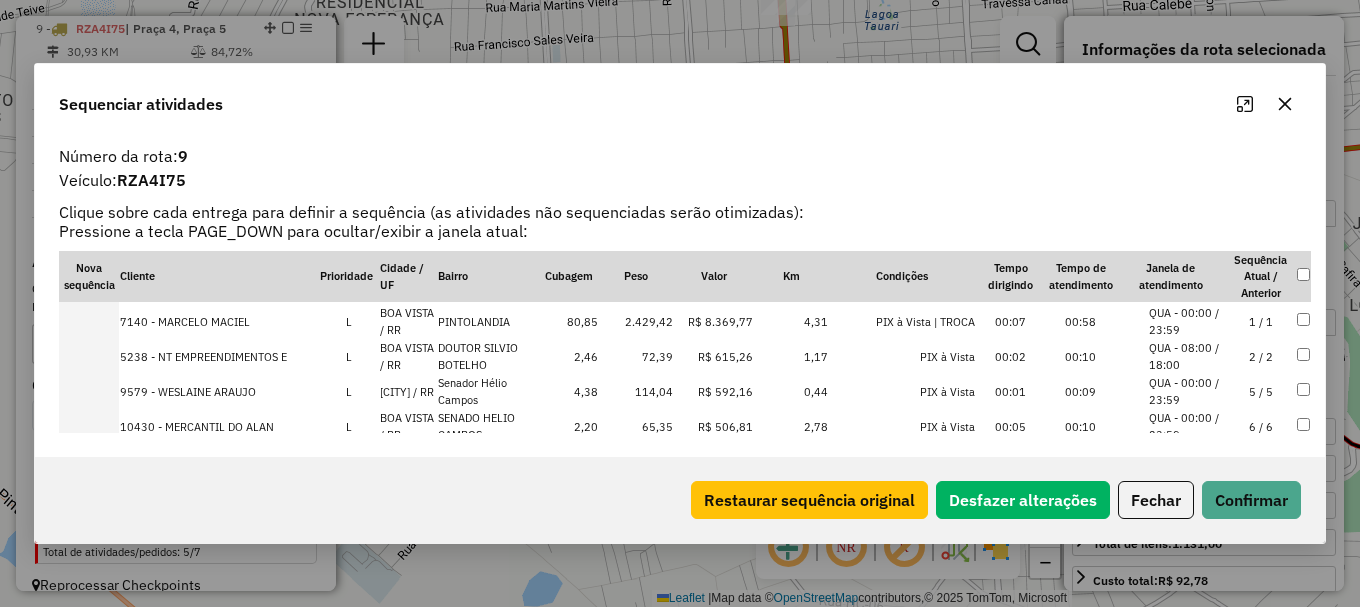 scroll, scrollTop: 135, scrollLeft: 0, axis: vertical 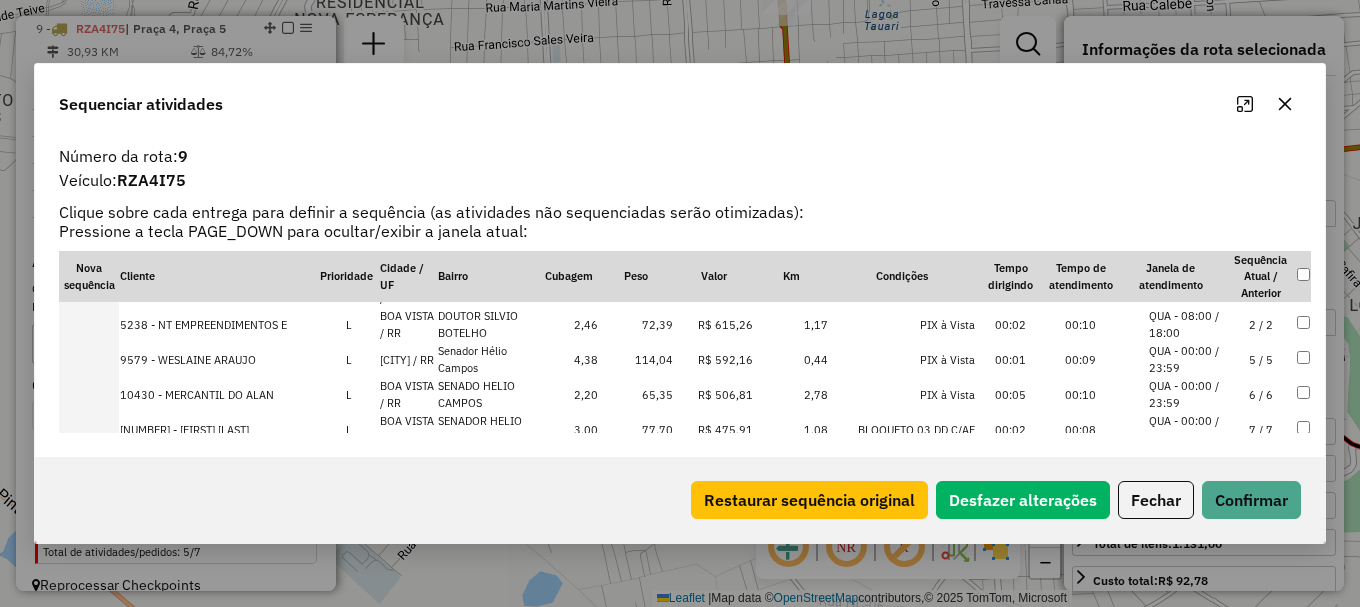 click on "QUA - 00:00 / 23:59" at bounding box center [1187, 442] 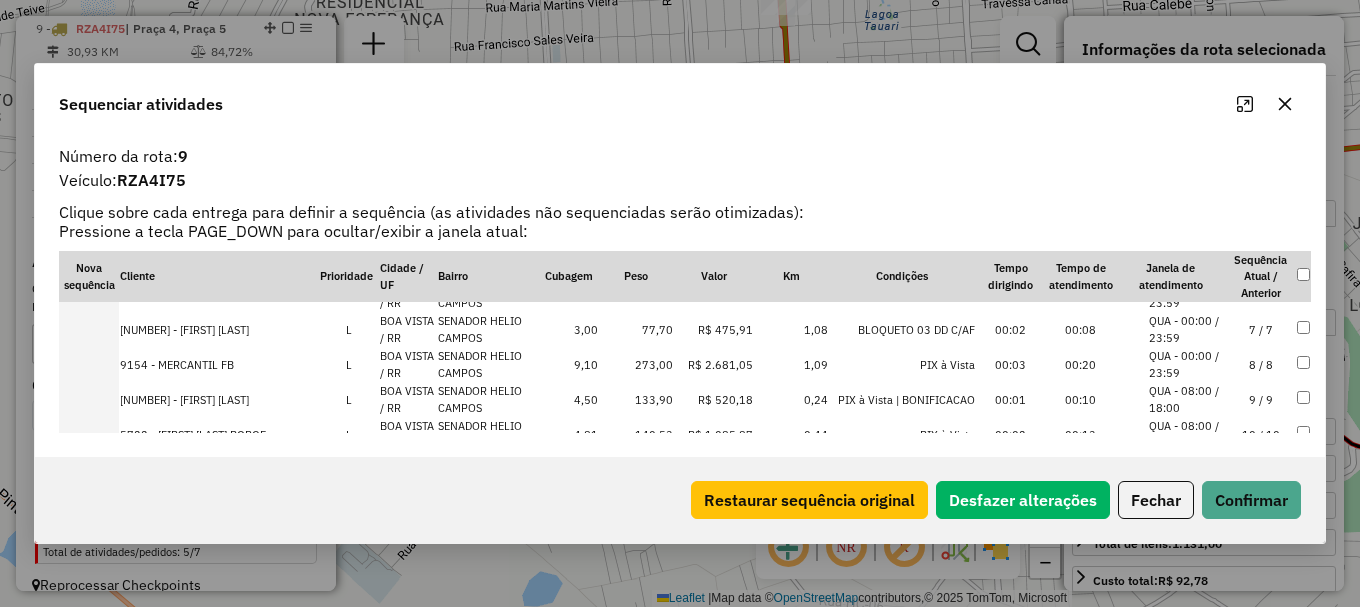 drag, startPoint x: 1207, startPoint y: 365, endPoint x: 1241, endPoint y: 476, distance: 116.090485 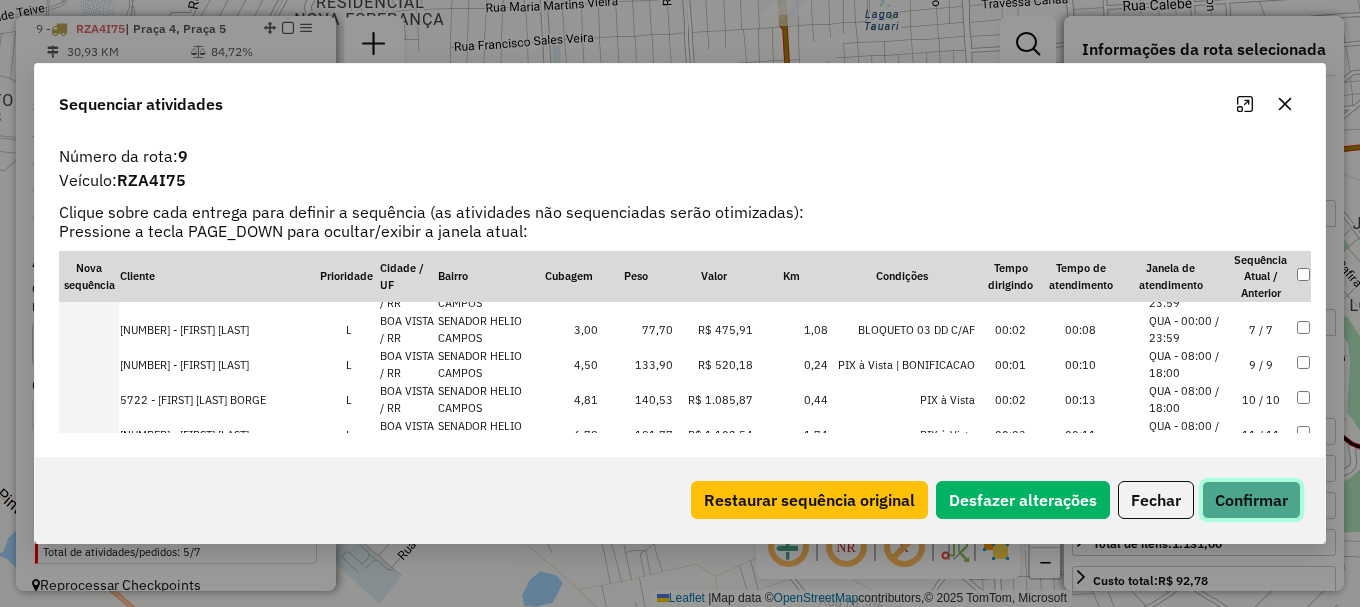 click on "Confirmar" 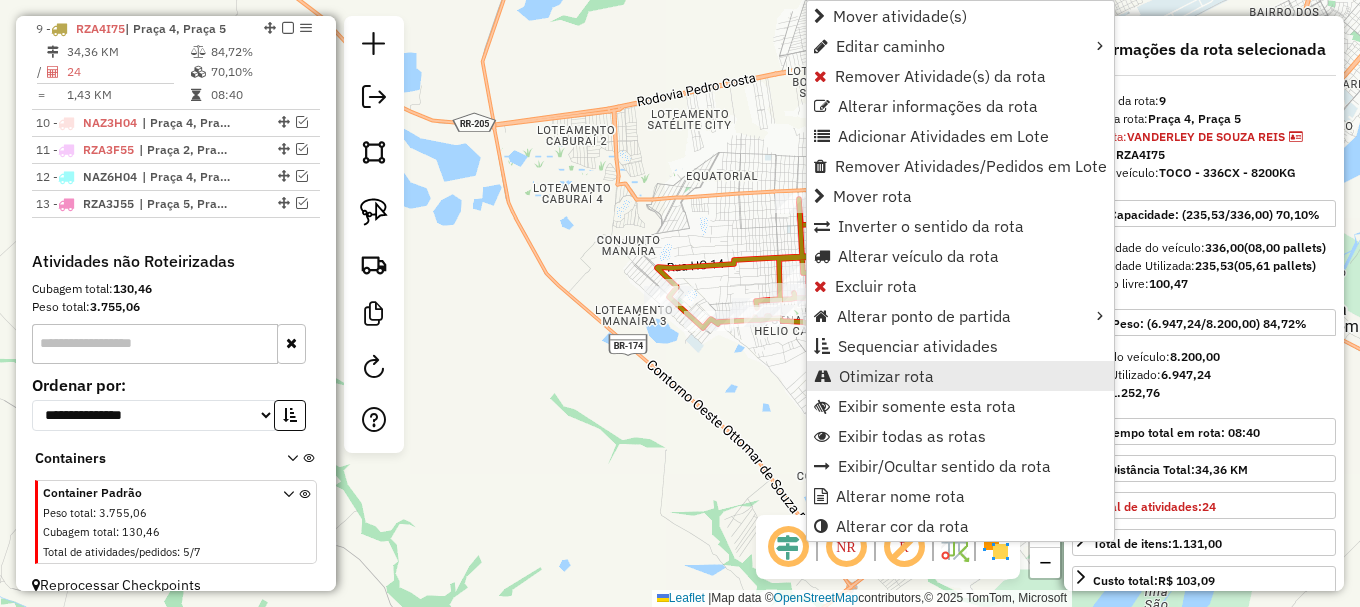 click on "Otimizar rota" at bounding box center [886, 376] 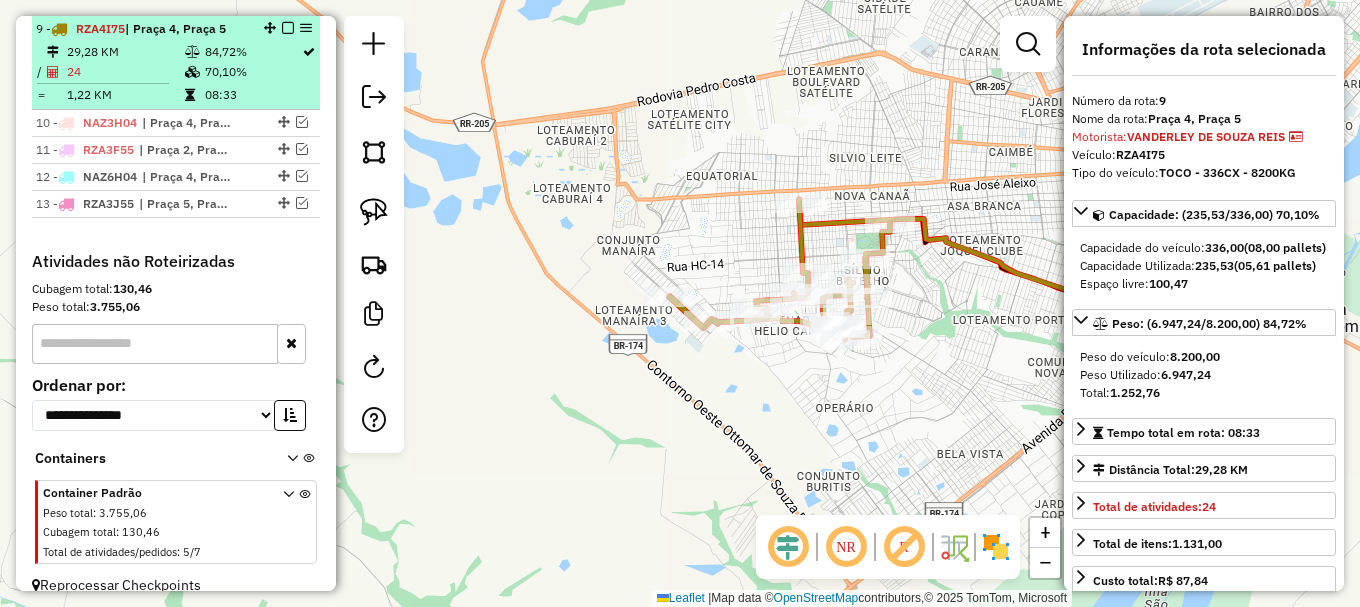 drag, startPoint x: 294, startPoint y: 119, endPoint x: 299, endPoint y: 106, distance: 13.928389 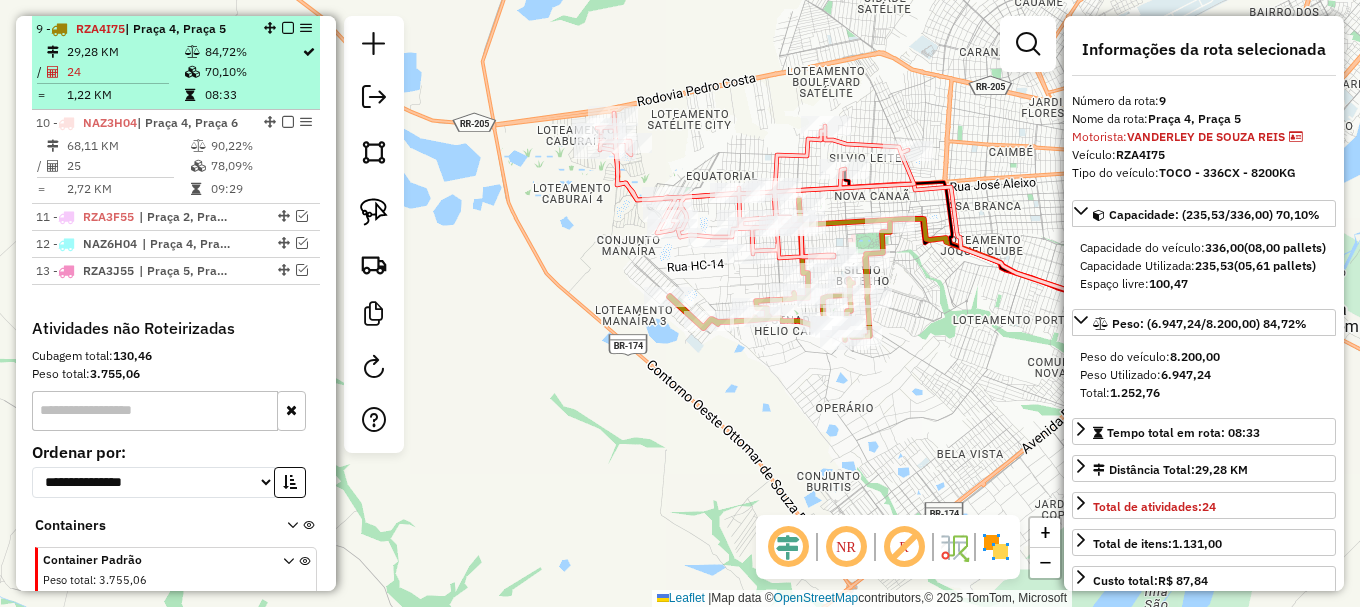 click at bounding box center [288, 28] 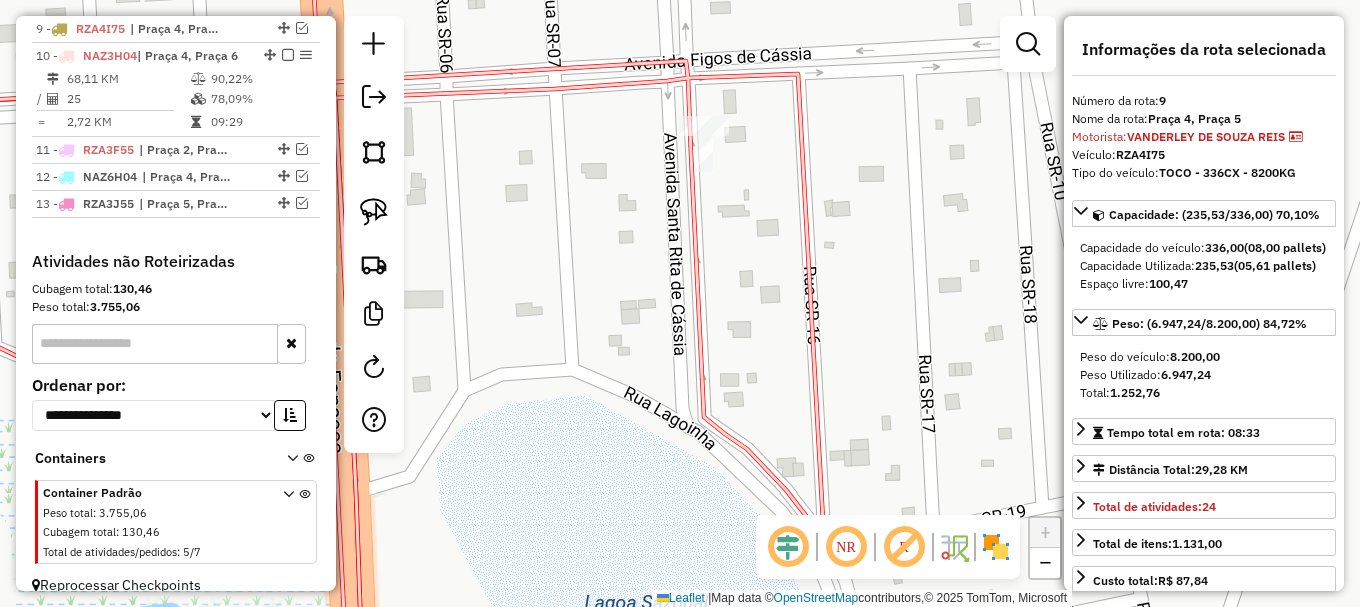 click 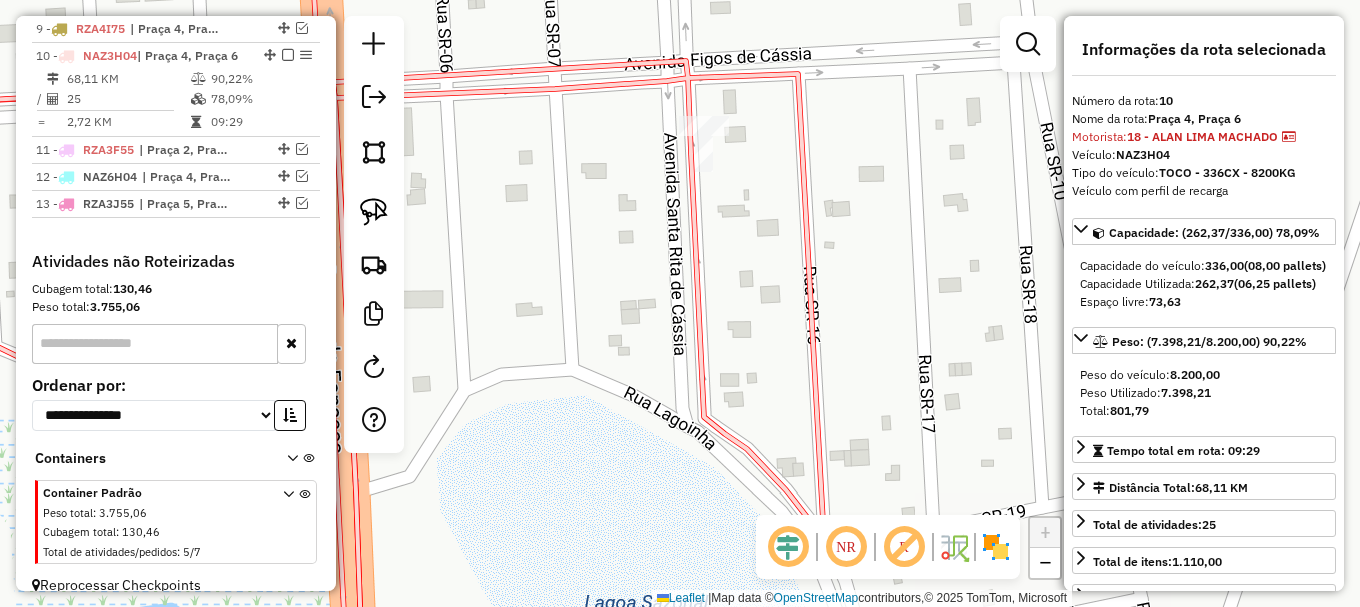 scroll, scrollTop: 1029, scrollLeft: 0, axis: vertical 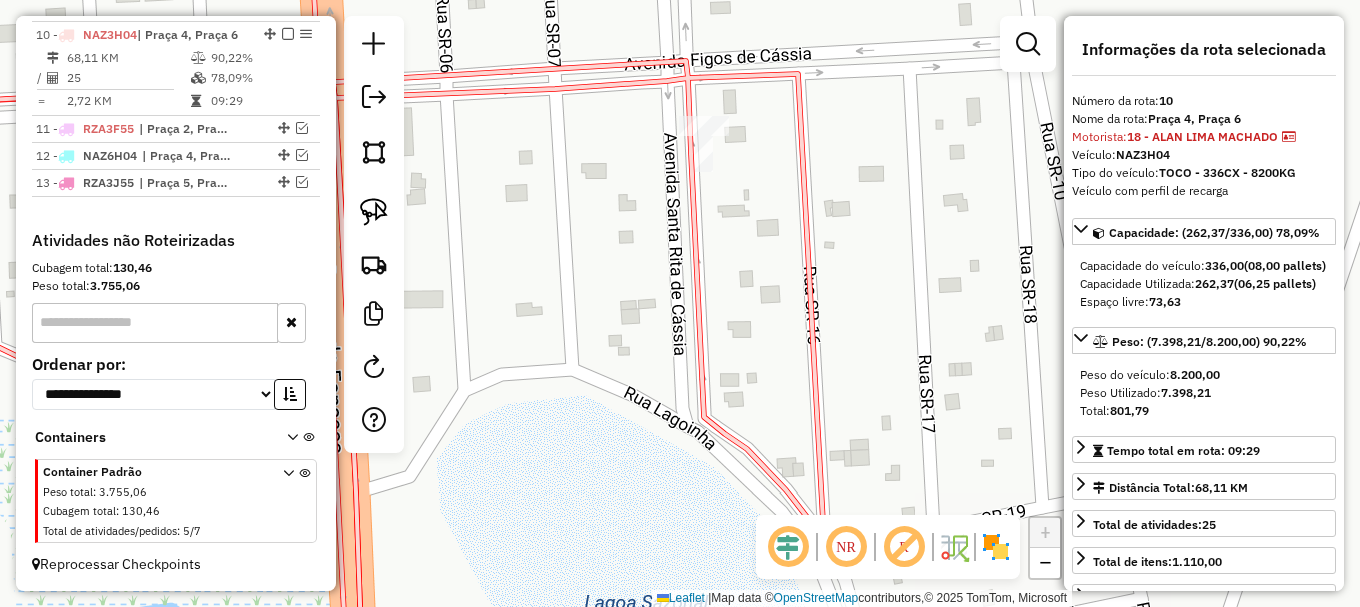 click 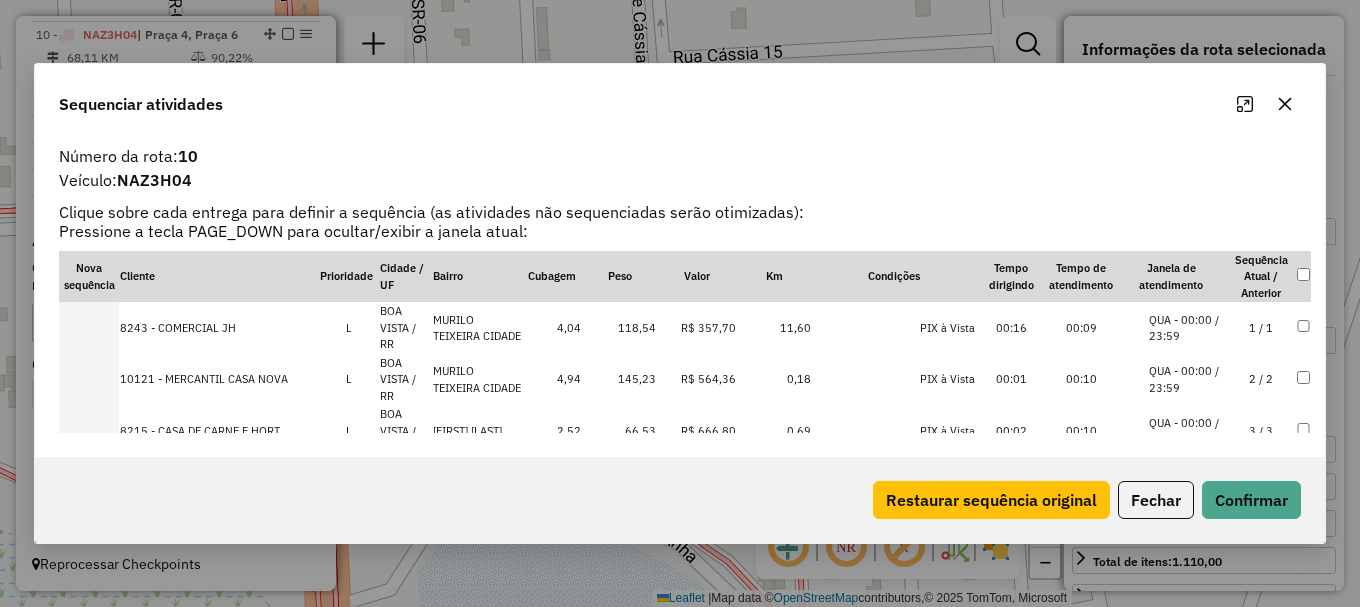 click on "QUA - 00:00 / 23:59" at bounding box center (1187, 431) 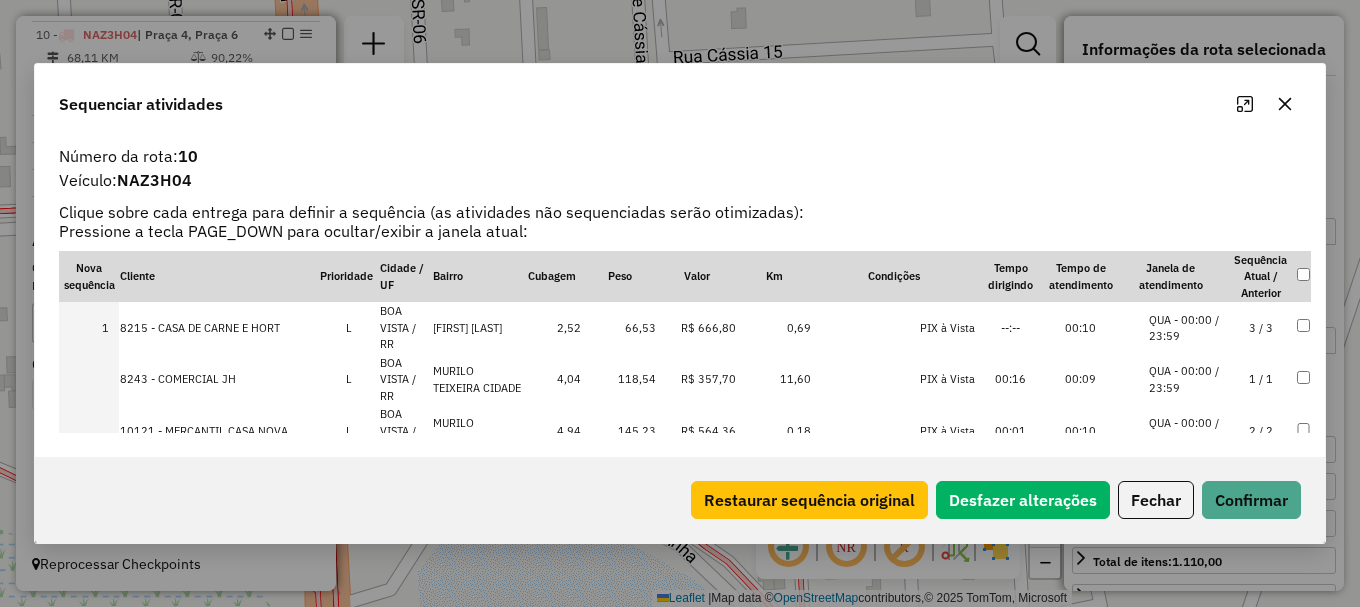 click on "QUA - 00:00 / 23:59" at bounding box center (1187, 431) 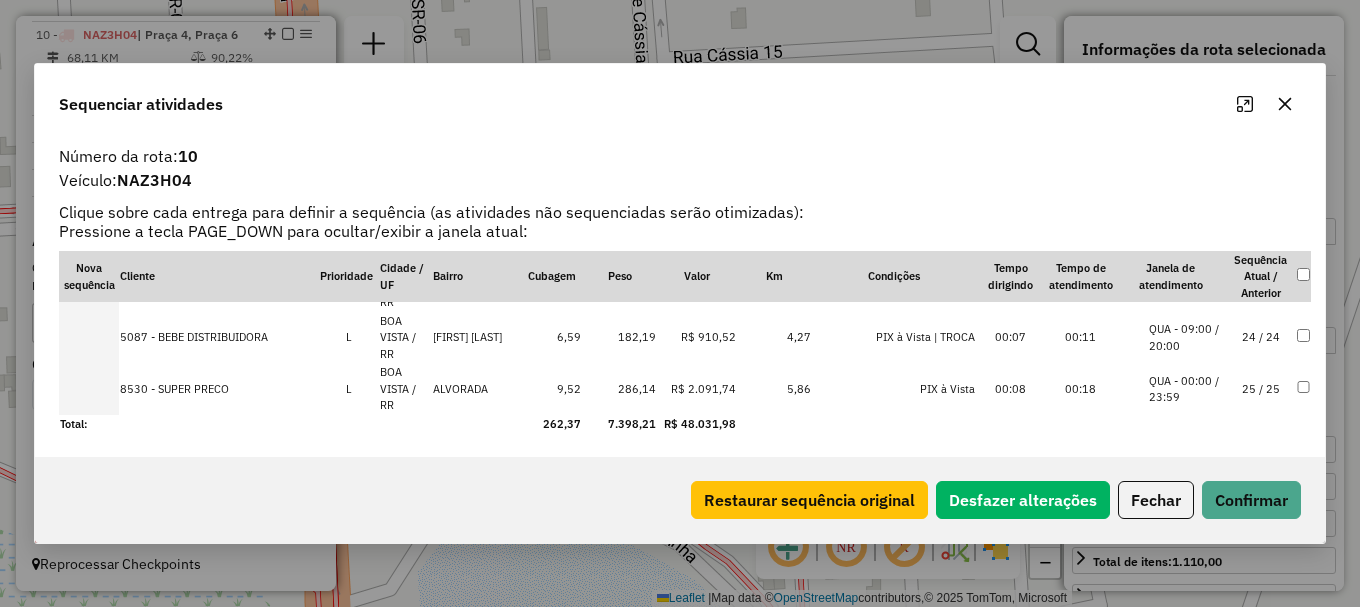 click on "QUA - 09:00 / 20:00" at bounding box center (1187, 337) 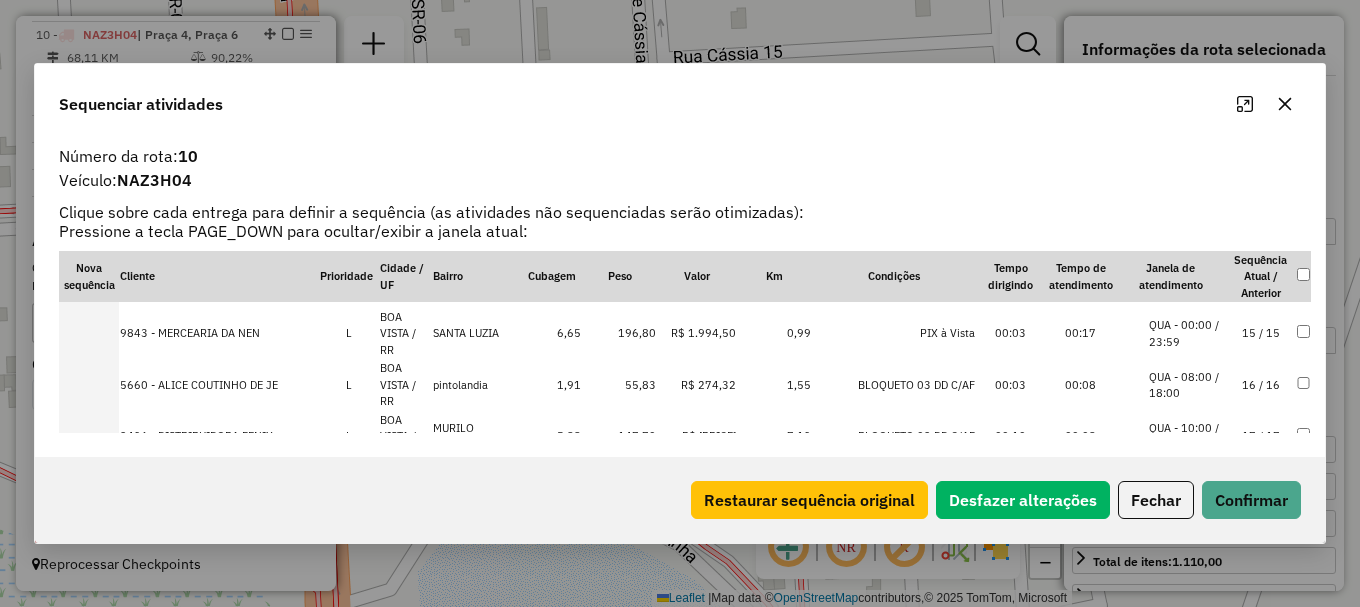 scroll, scrollTop: 776, scrollLeft: 0, axis: vertical 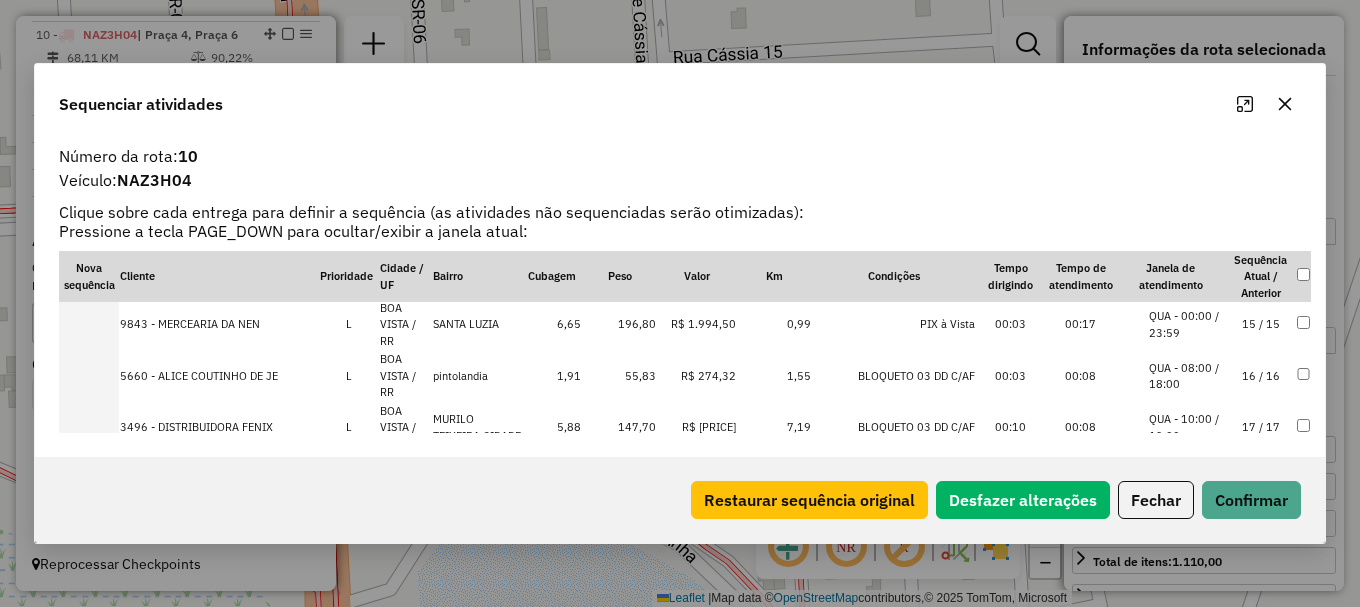 click on "QUA - 10:00 / 19:00" at bounding box center [1187, 427] 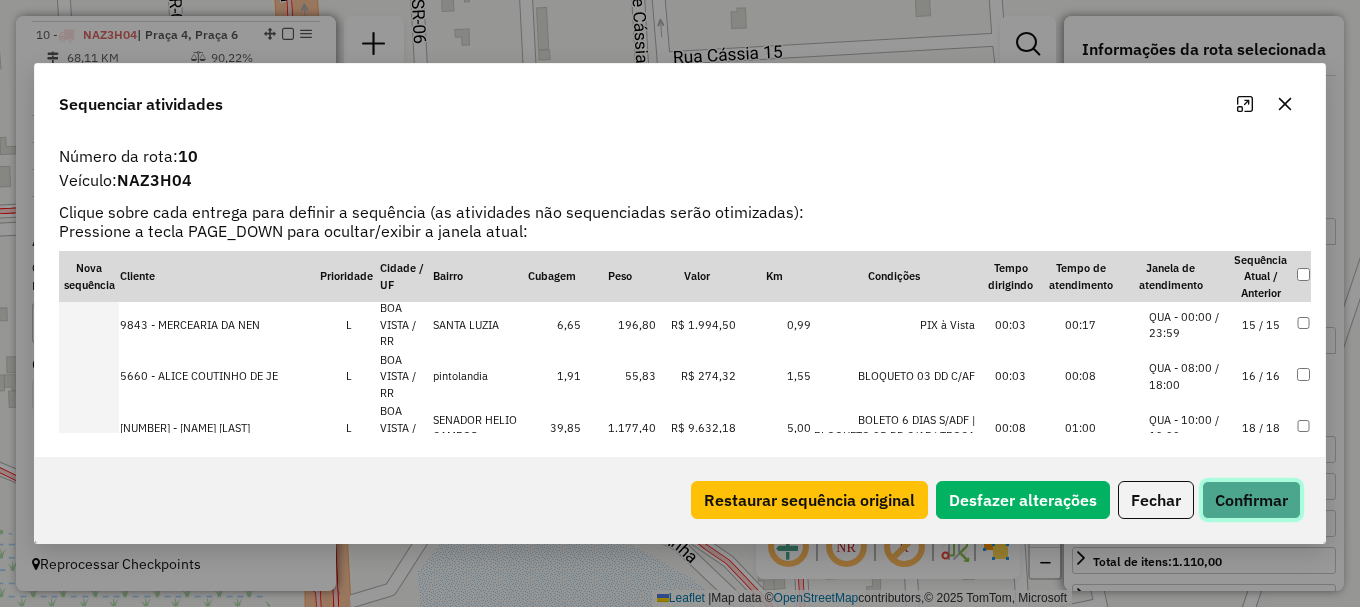click on "Confirmar" 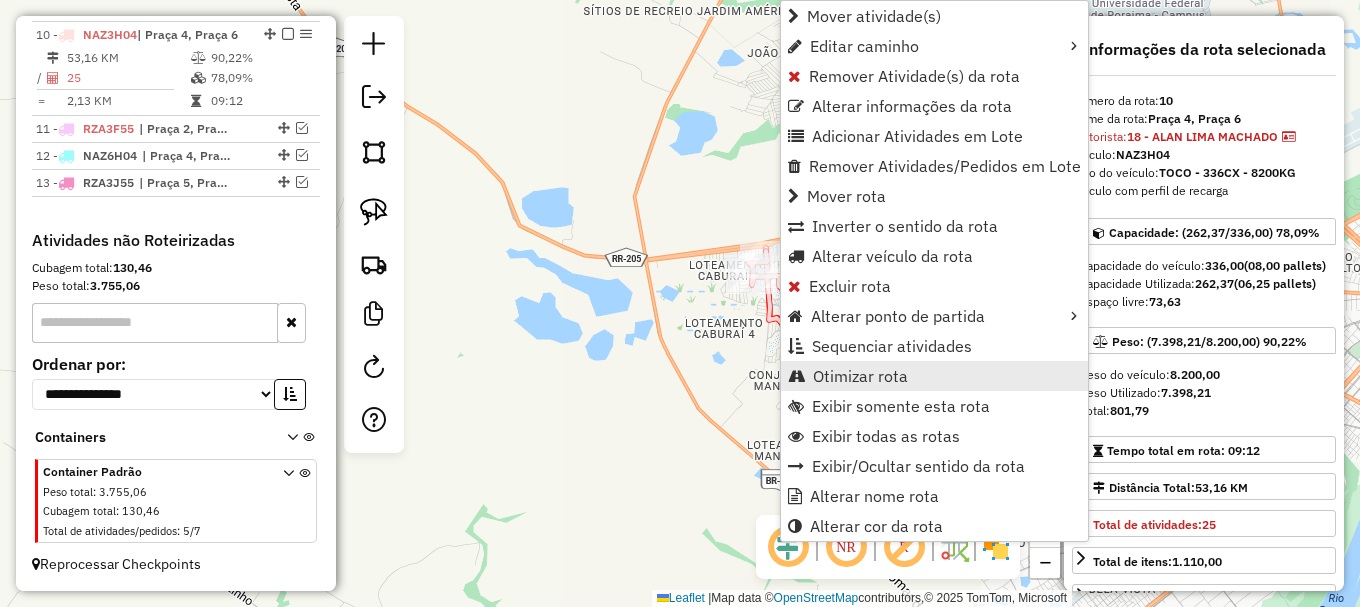 click on "Otimizar rota" at bounding box center (860, 376) 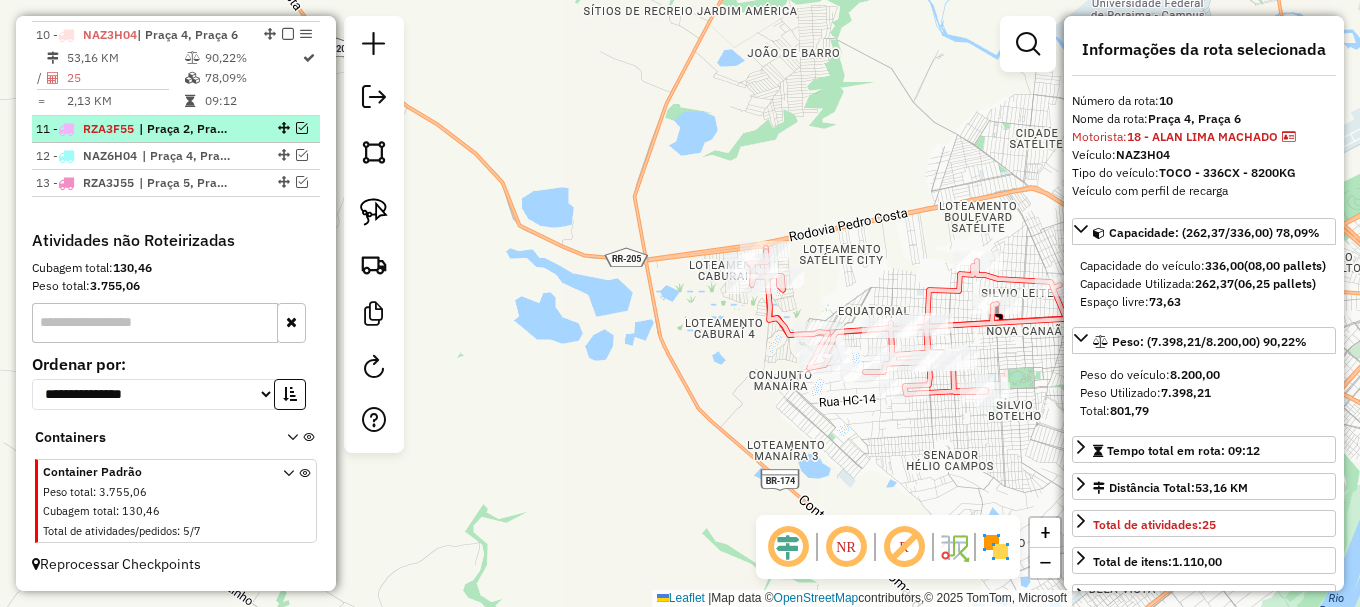 click at bounding box center (302, 128) 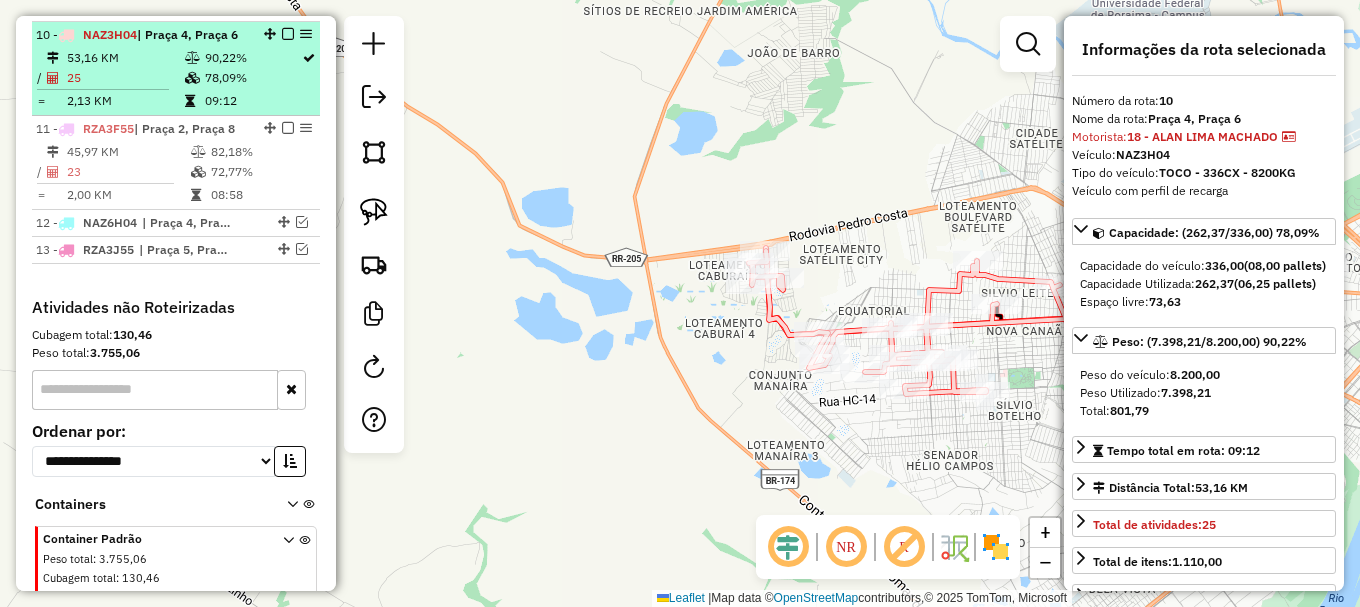 click at bounding box center (288, 34) 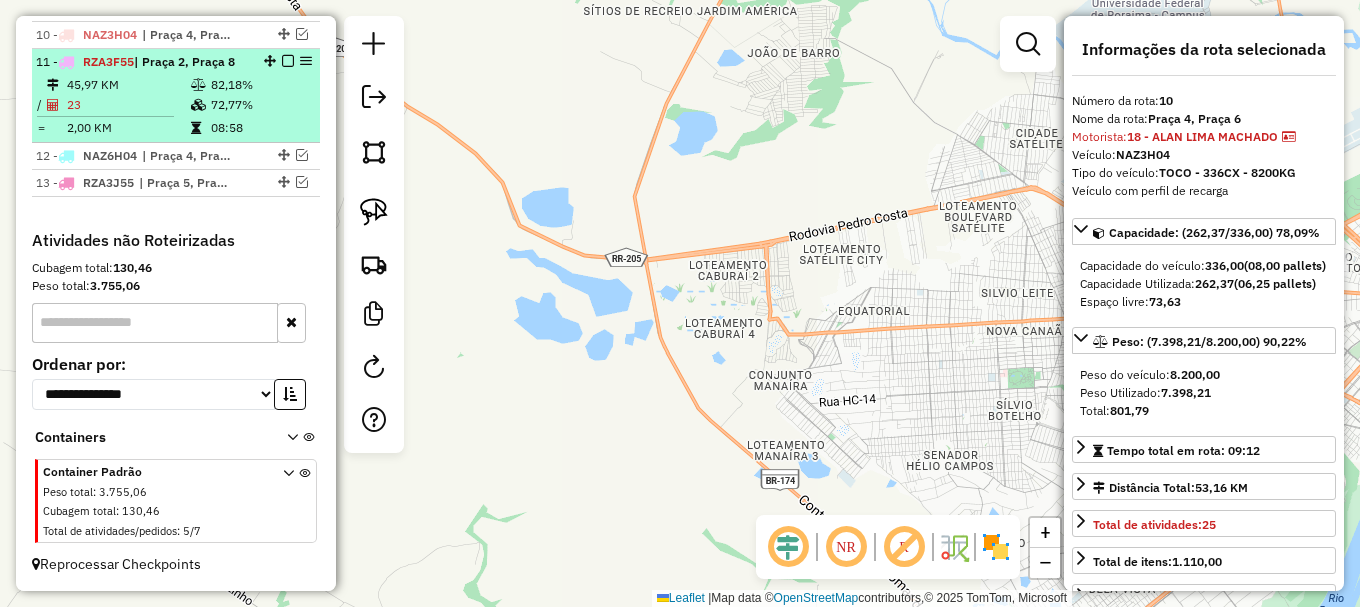 click on "72,77%" at bounding box center [260, 105] 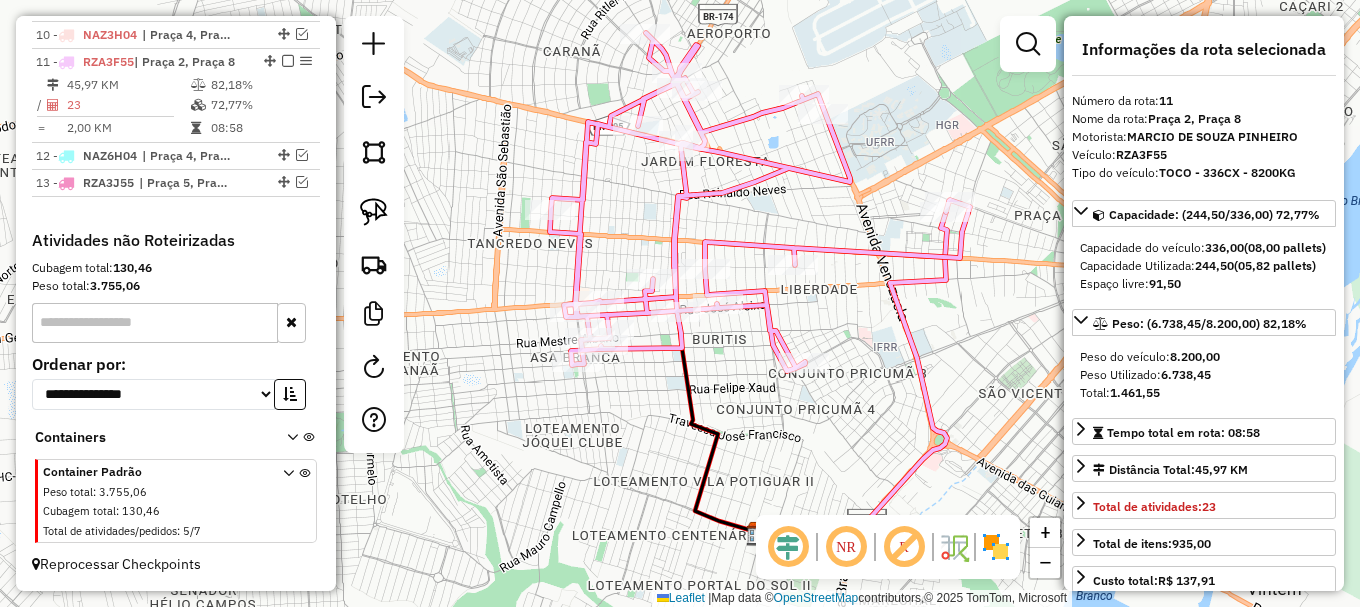 drag, startPoint x: 783, startPoint y: 296, endPoint x: 867, endPoint y: 287, distance: 84.48077 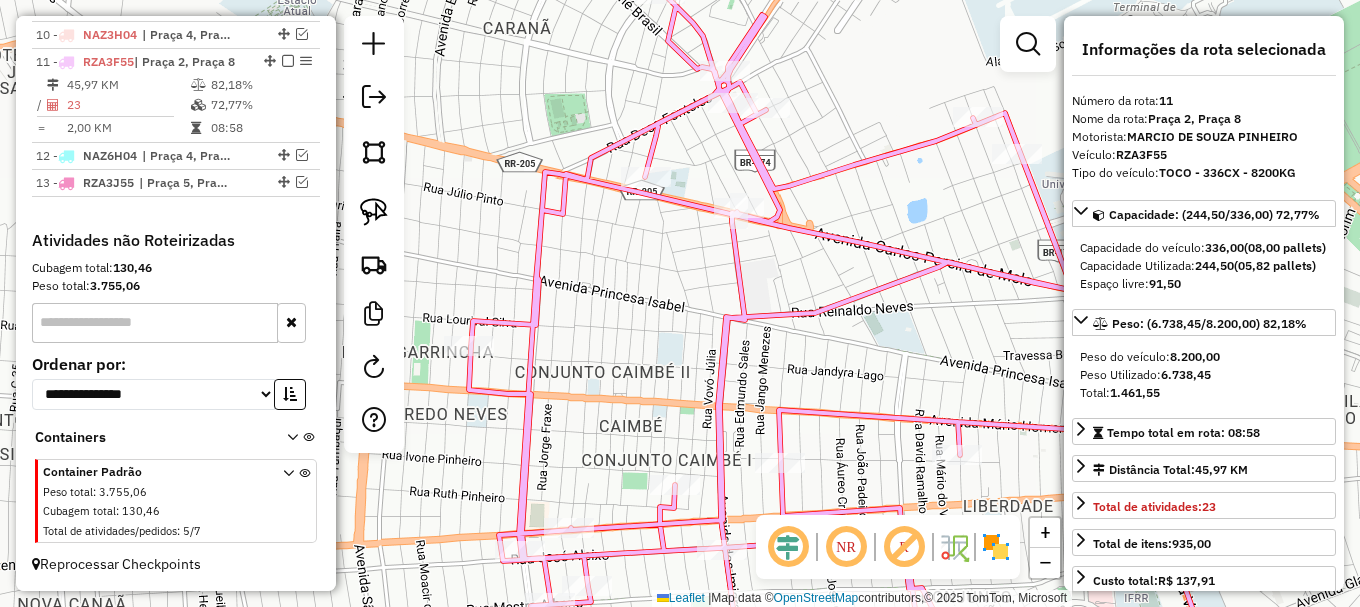 click 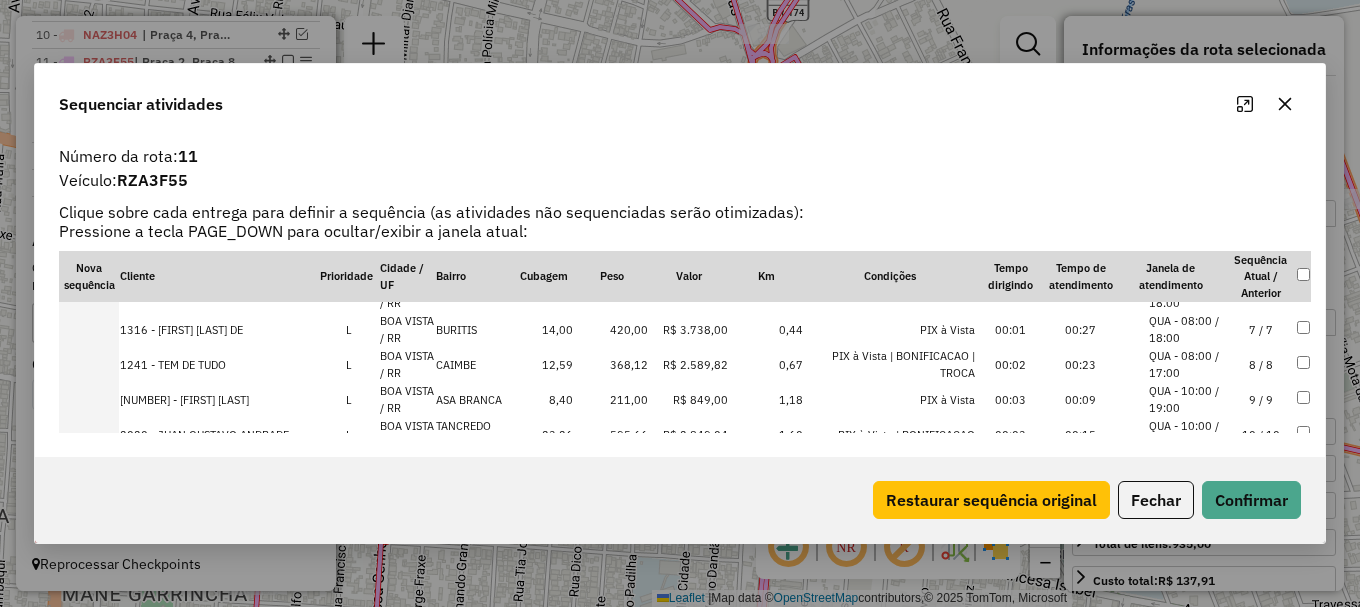 click on "QUA - 08:00 / 17:00" at bounding box center (1187, 259) 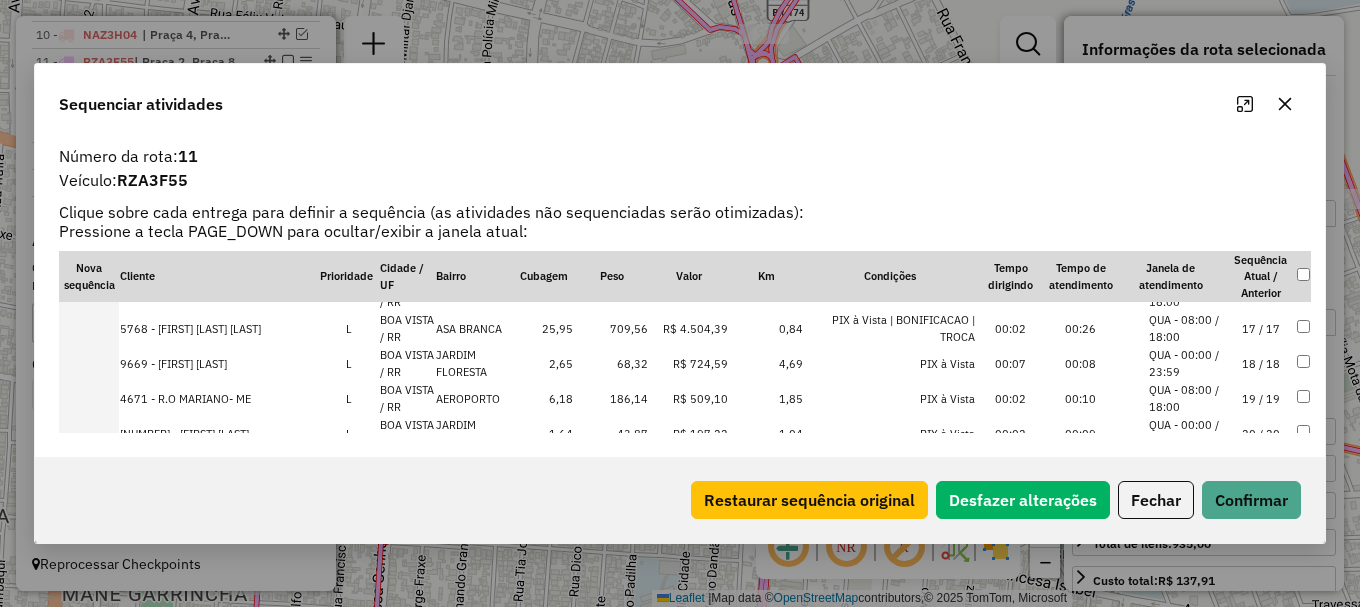 click on "QUA - 08:00 / 17:00" at bounding box center (1187, 153) 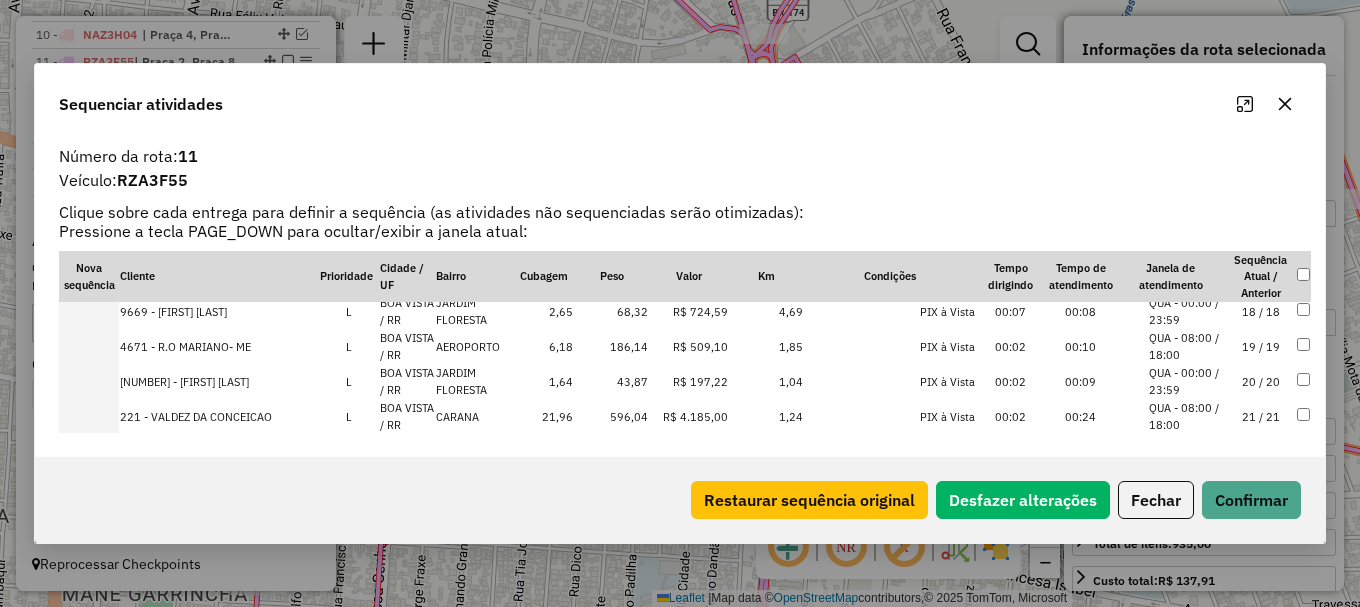 scroll, scrollTop: 1056, scrollLeft: 0, axis: vertical 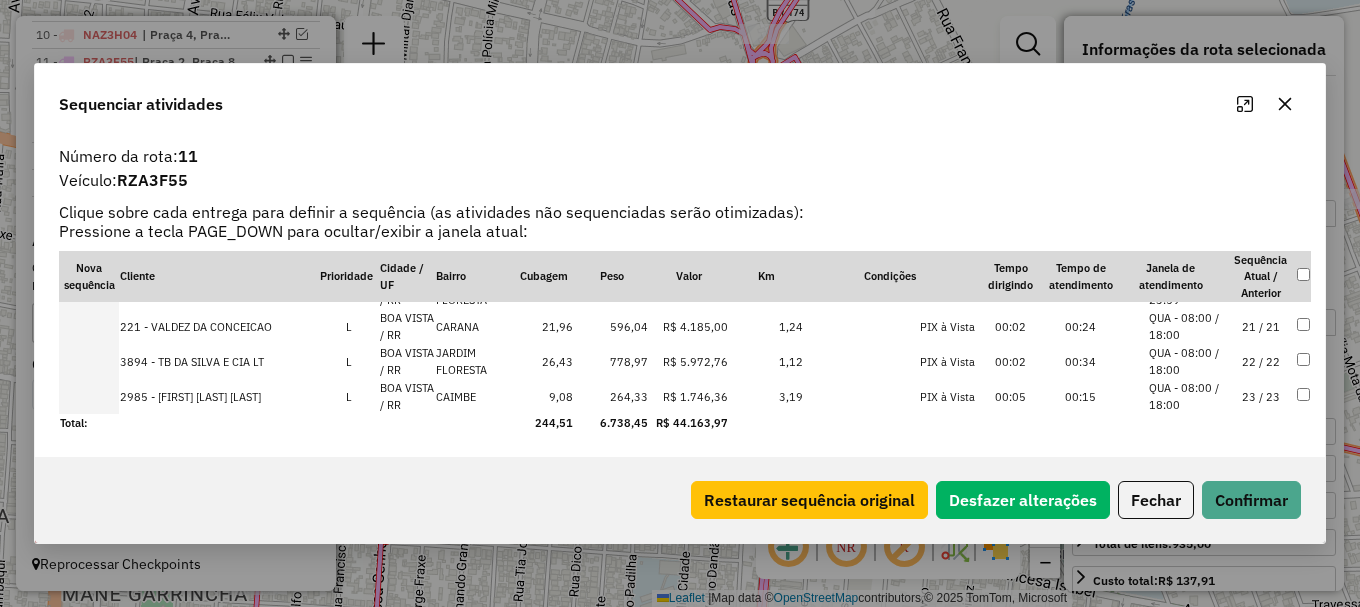 click on "QUA - 08:00 / 18:00" at bounding box center [1187, 326] 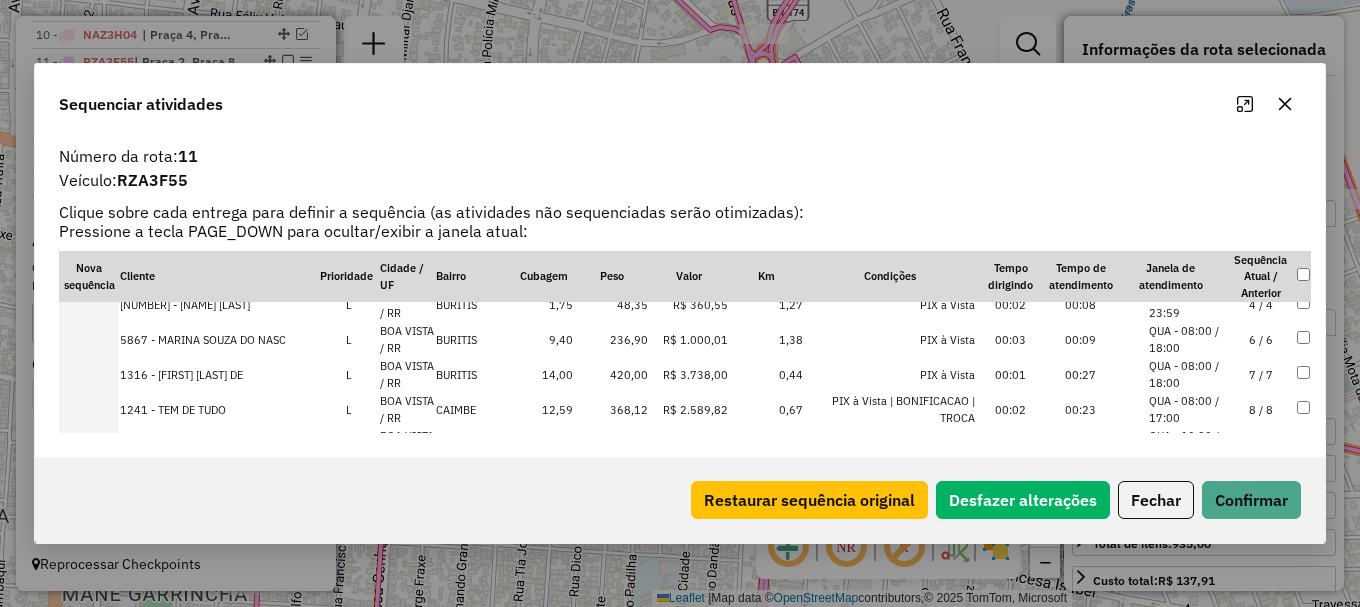 scroll, scrollTop: 207, scrollLeft: 0, axis: vertical 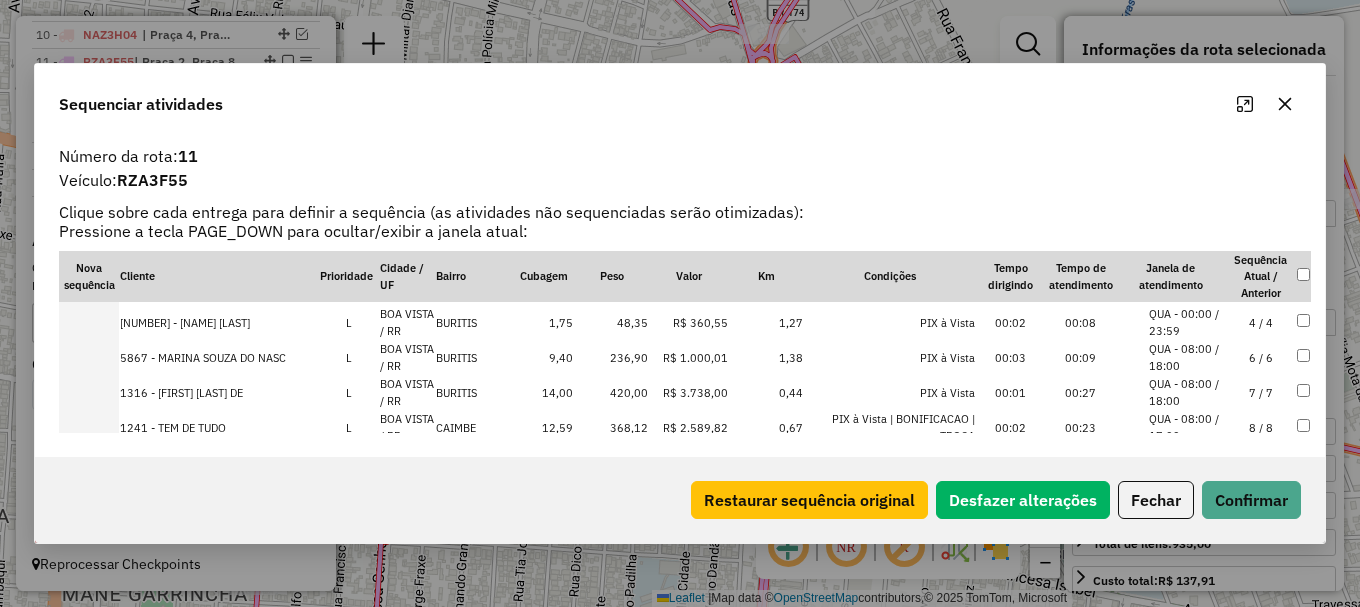 click on "QUA - 00:00 / 23:59" at bounding box center (1187, 252) 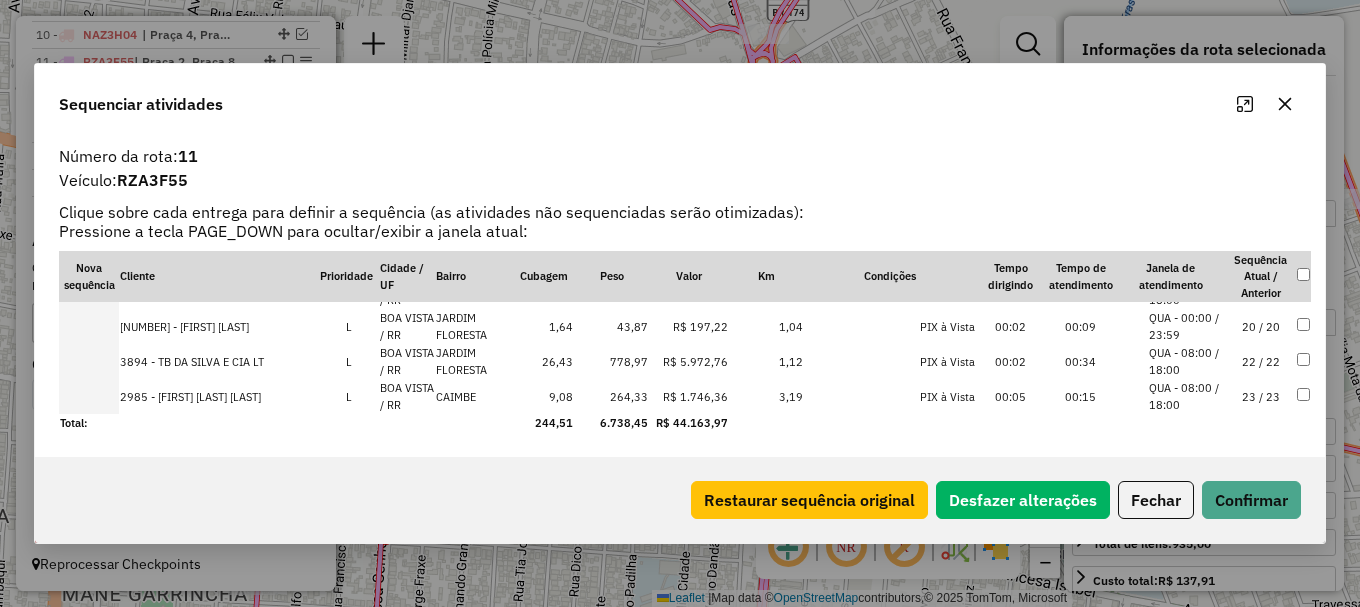 scroll, scrollTop: 859, scrollLeft: 0, axis: vertical 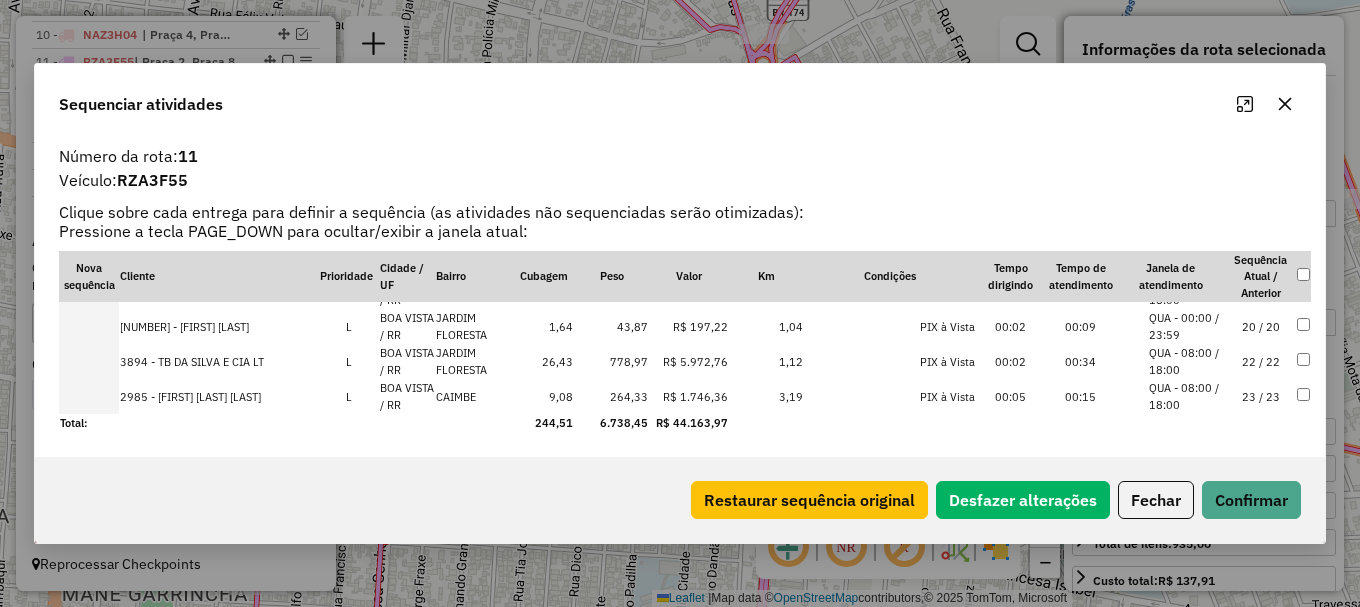 click on "QUA - 08:00 / 18:00" at bounding box center [1187, 291] 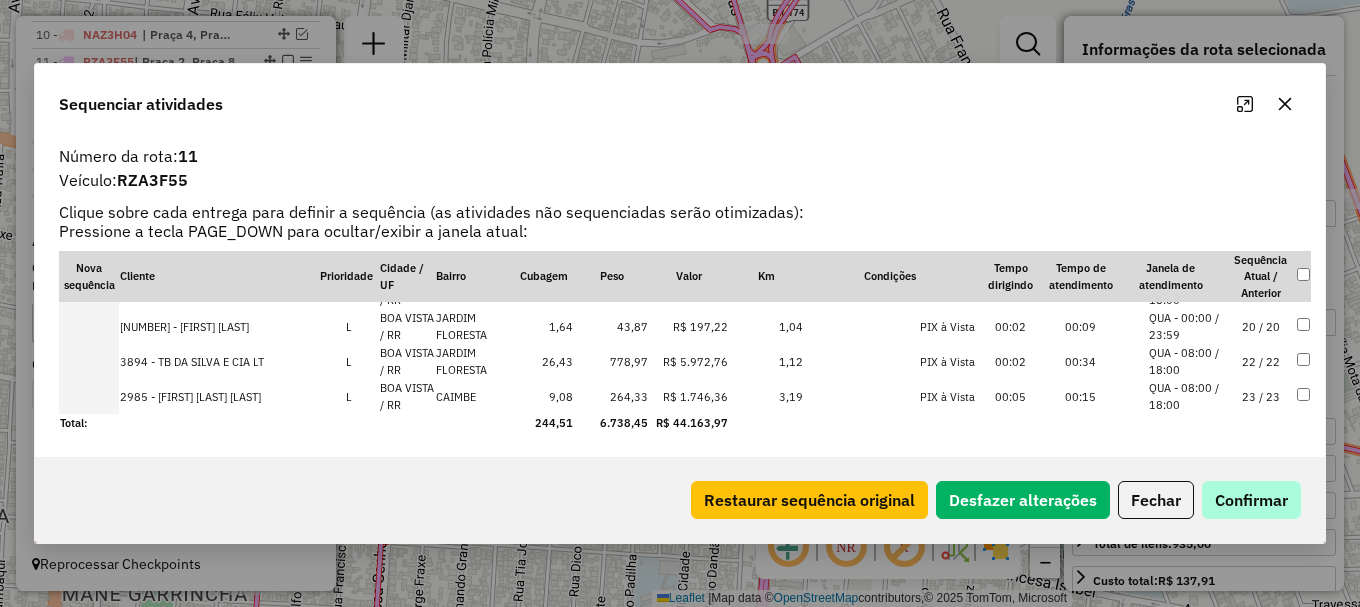 scroll, scrollTop: 911, scrollLeft: 0, axis: vertical 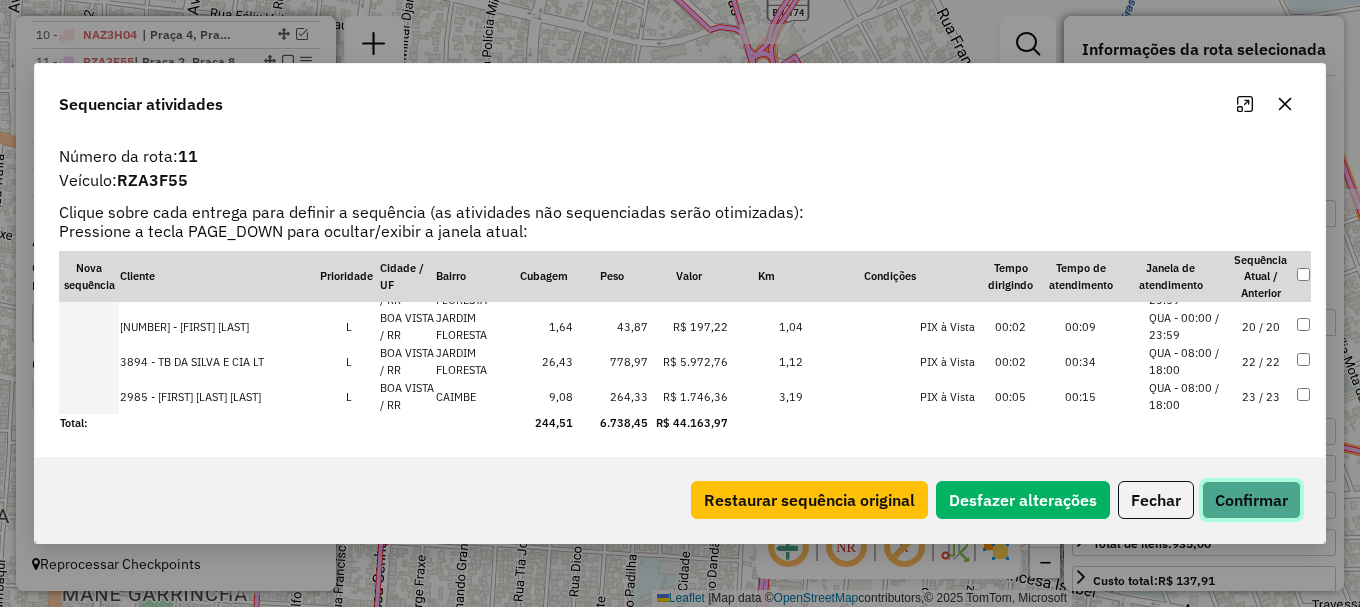click on "Confirmar" 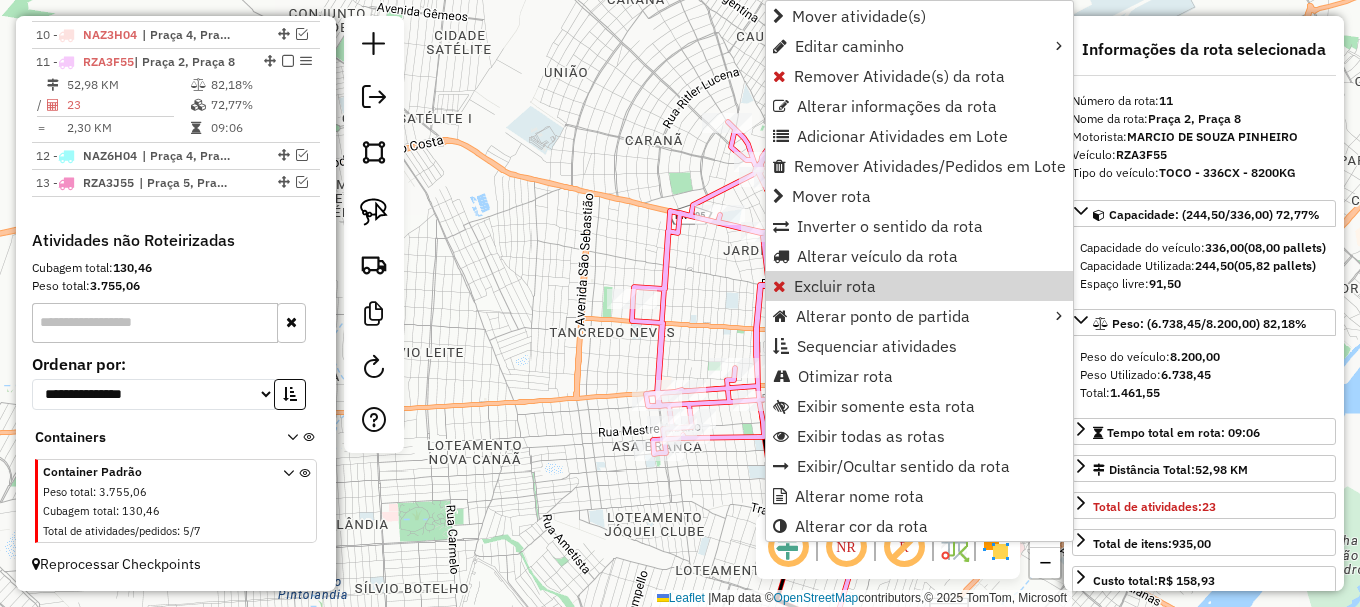 click on "Janela de atendimento Grade de atendimento Capacidade Transportadoras Veículos Cliente Pedidos  Rotas Selecione os dias de semana para filtrar as janelas de atendimento  Seg   Ter   Qua   Qui   Sex   Sáb   Dom  Informe o período da janela de atendimento: De: Até:  Filtrar exatamente a janela do cliente  Considerar janela de atendimento padrão  Selecione os dias de semana para filtrar as grades de atendimento  Seg   Ter   Qua   Qui   Sex   Sáb   Dom   Considerar clientes sem dia de atendimento cadastrado  Clientes fora do dia de atendimento selecionado Filtrar as atividades entre os valores definidos abaixo:  Peso mínimo:   Peso máximo:   Cubagem mínima:   Cubagem máxima:   De:   Até:  Filtrar as atividades entre o tempo de atendimento definido abaixo:  De:   Até:   Considerar capacidade total dos clientes não roteirizados Transportadora: Selecione um ou mais itens Tipo de veículo: Selecione um ou mais itens Veículo: Selecione um ou mais itens Motorista: Selecione um ou mais itens Nome: Rótulo:" 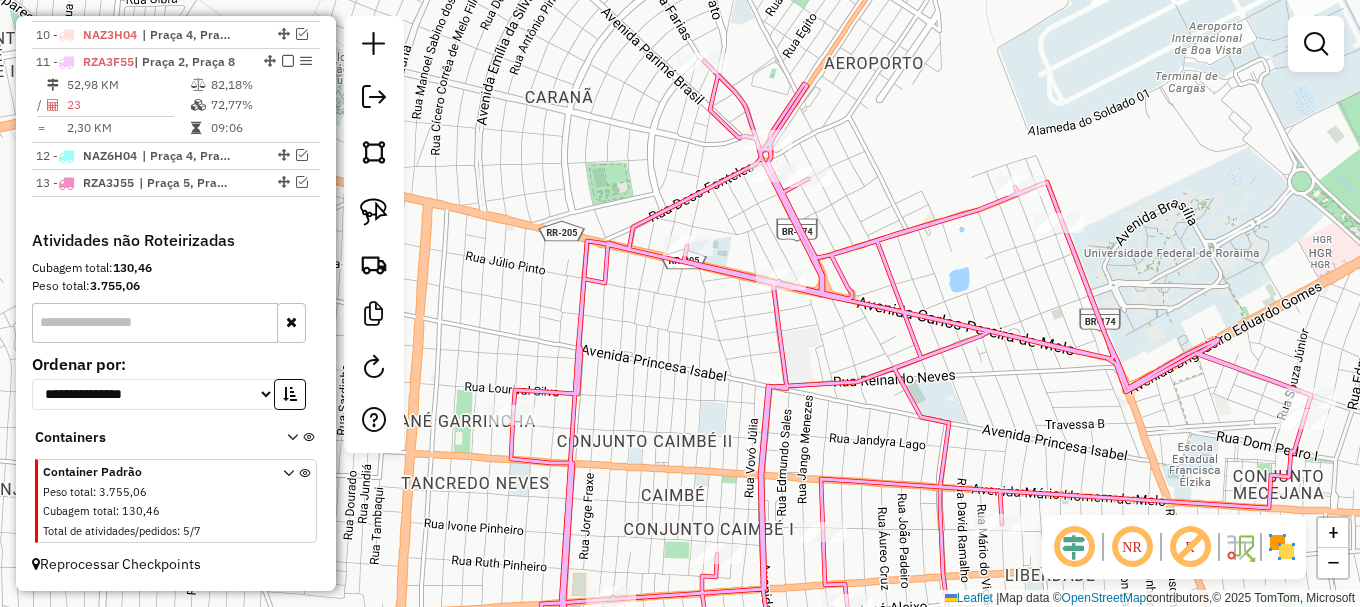 click 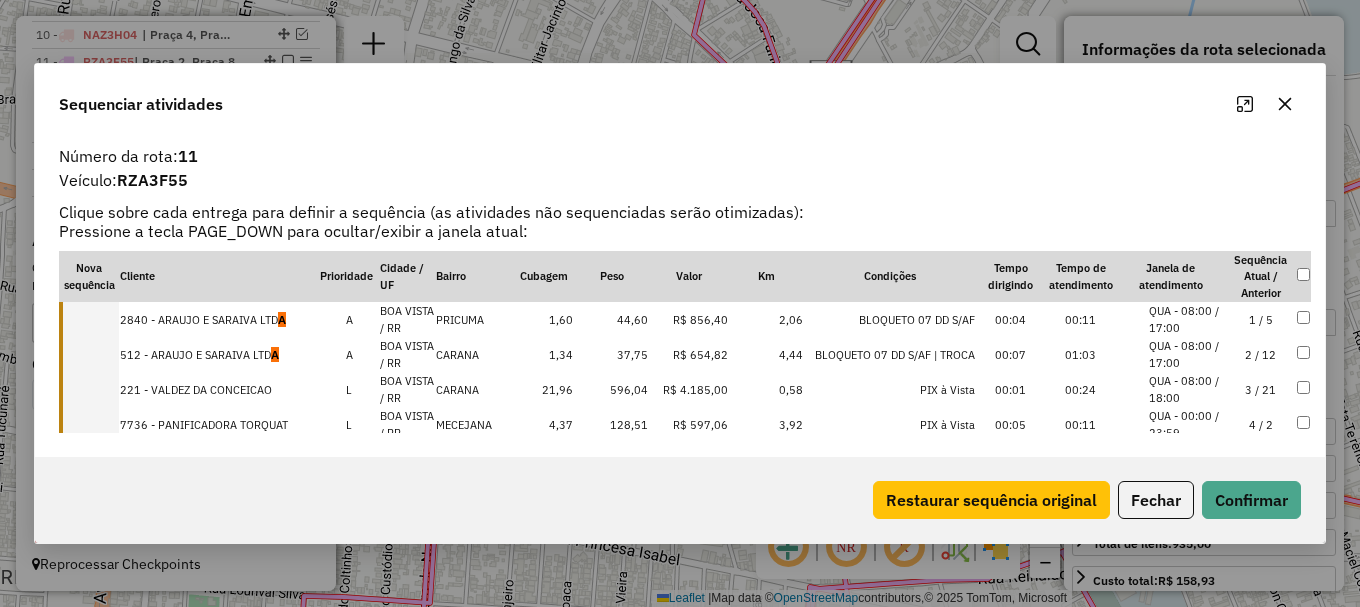 drag, startPoint x: 256, startPoint y: 322, endPoint x: 256, endPoint y: 363, distance: 41 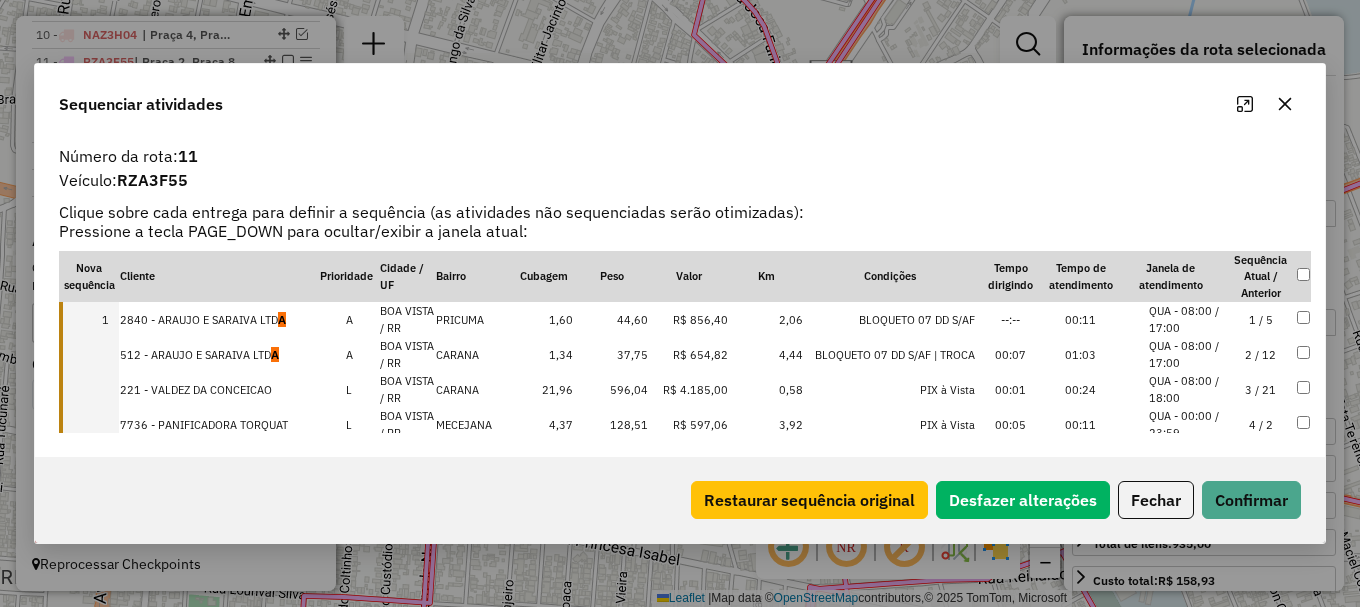 drag, startPoint x: 256, startPoint y: 370, endPoint x: 257, endPoint y: 402, distance: 32.01562 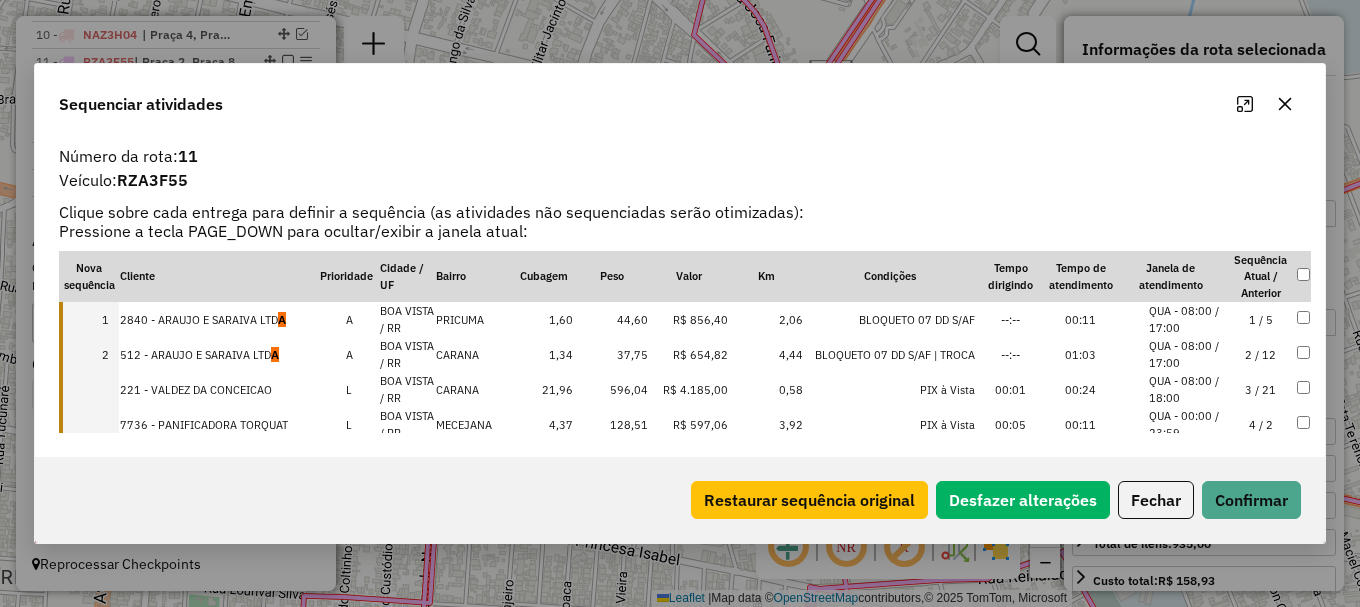 click on "221 - VALDEZ DA CONCEICAO" at bounding box center (219, 389) 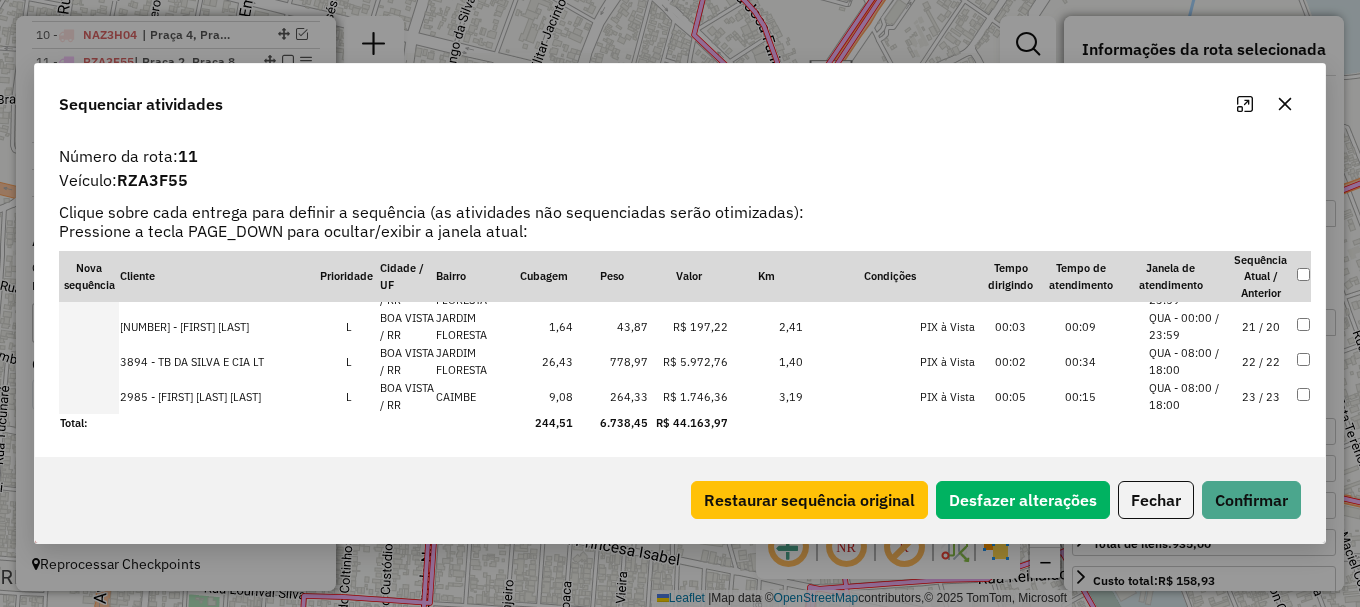scroll, scrollTop: 1056, scrollLeft: 0, axis: vertical 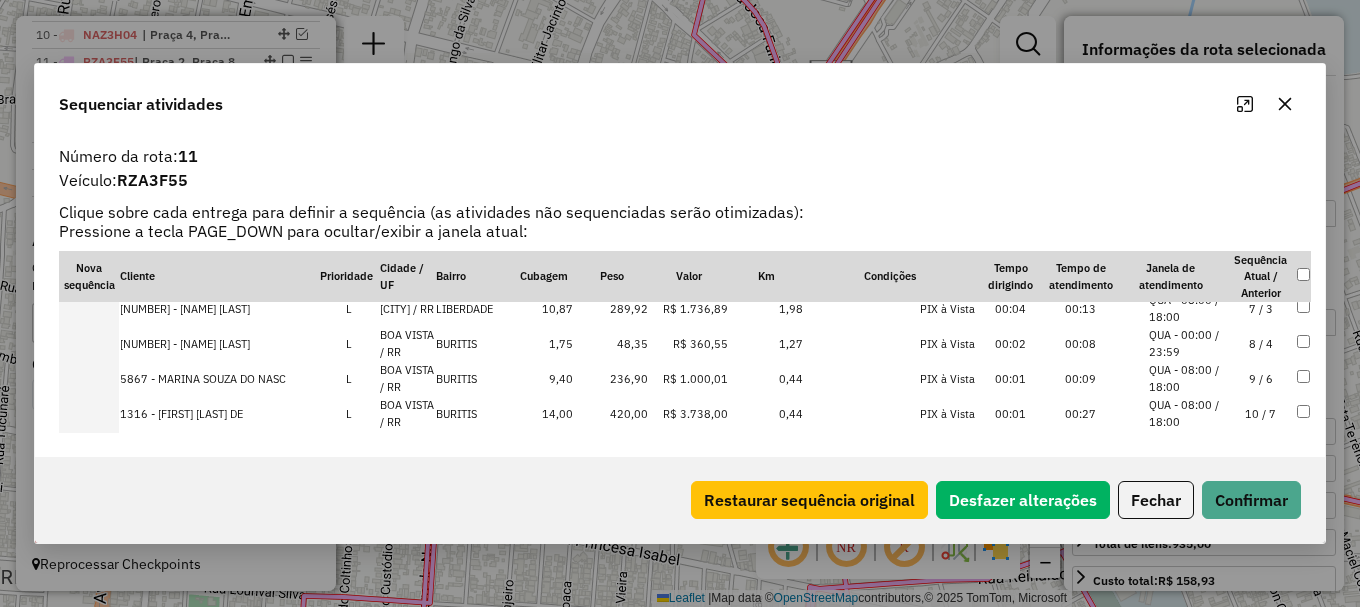 click on "QUA - 08:00 / 18:00" at bounding box center (1187, 238) 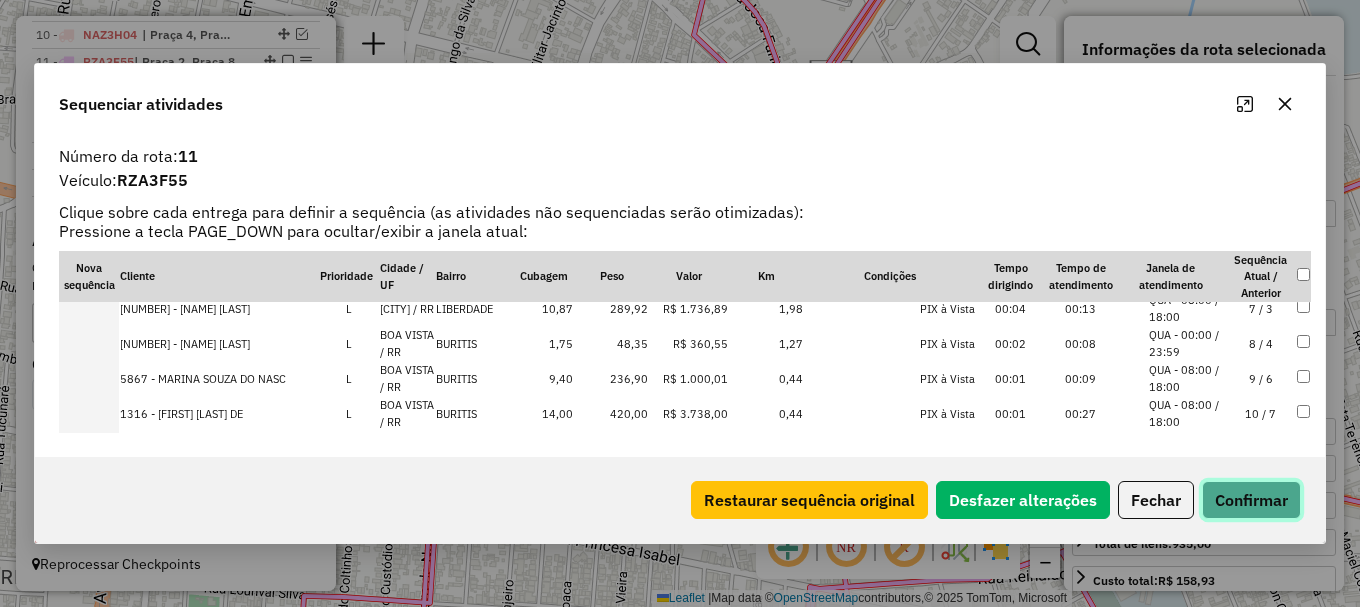 click on "Confirmar" 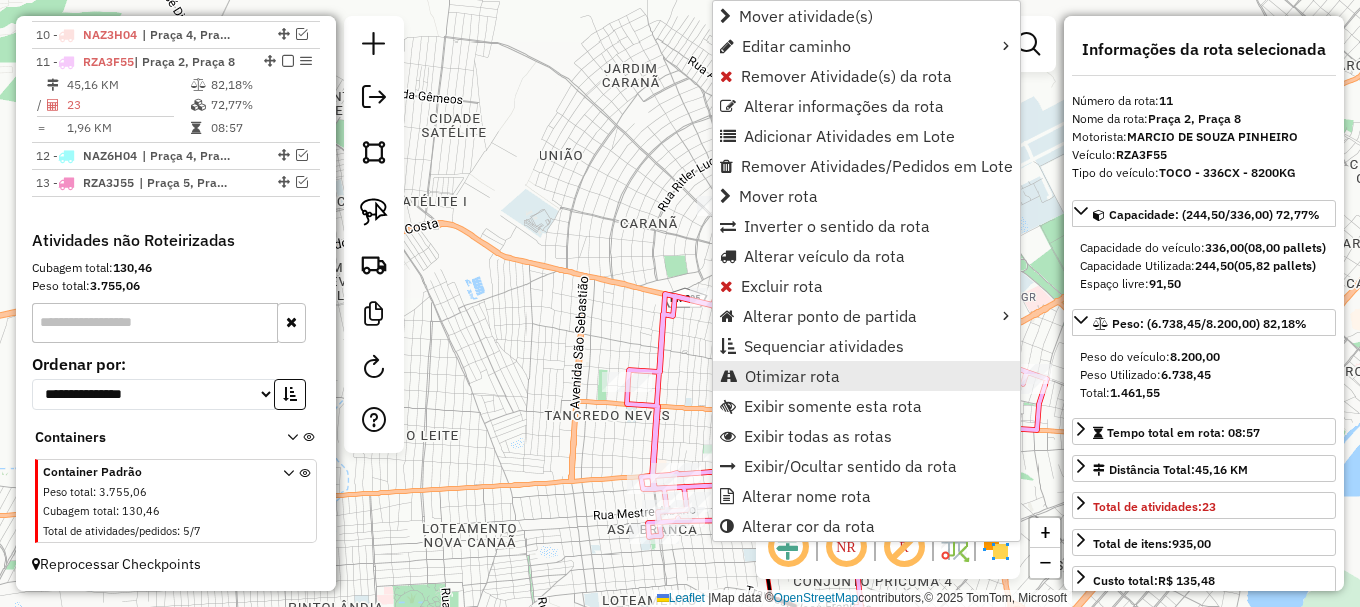 click on "Otimizar rota" at bounding box center [792, 376] 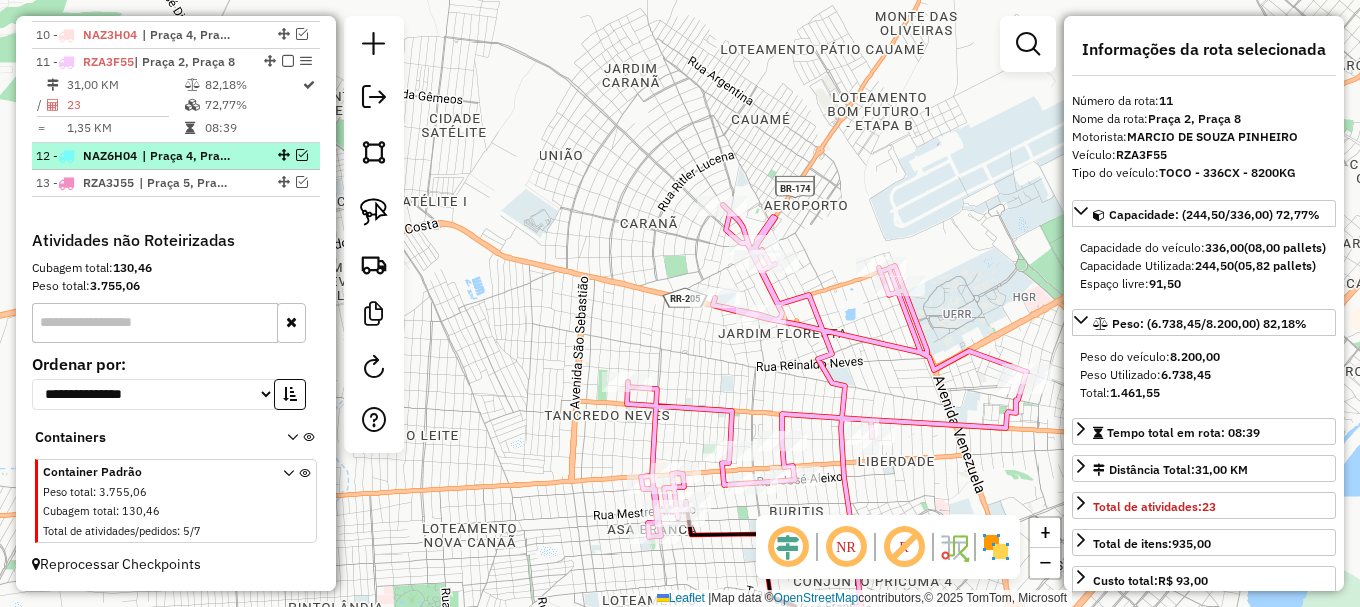 click at bounding box center (302, 155) 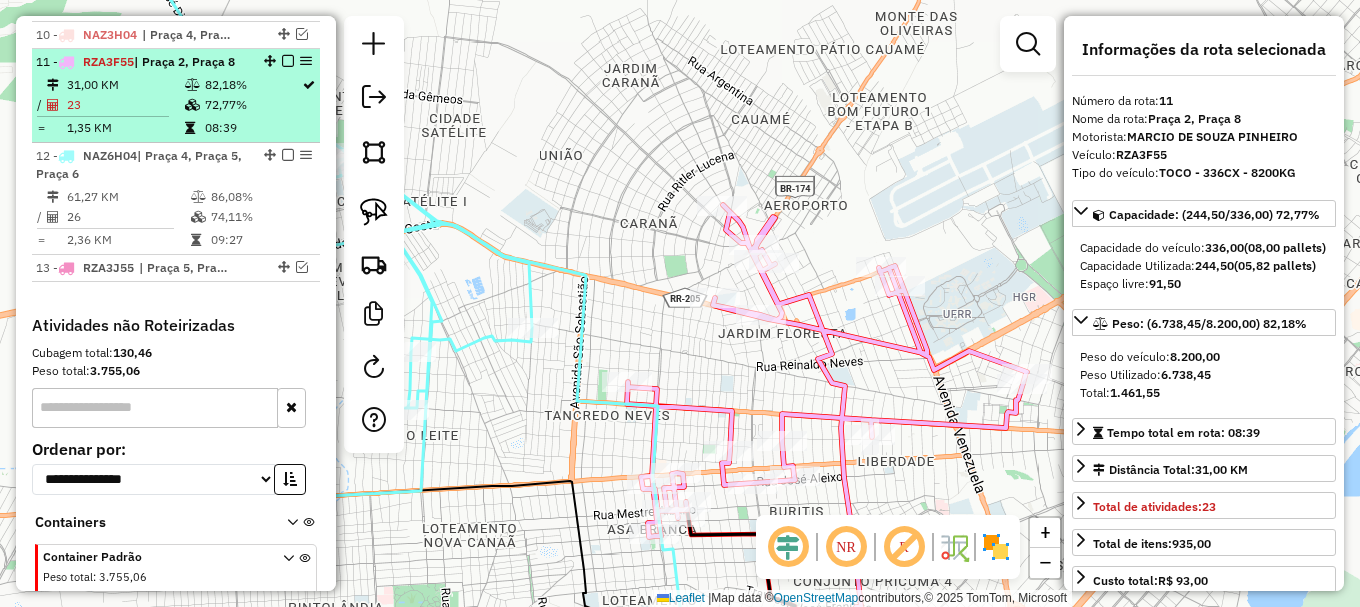 click at bounding box center [288, 61] 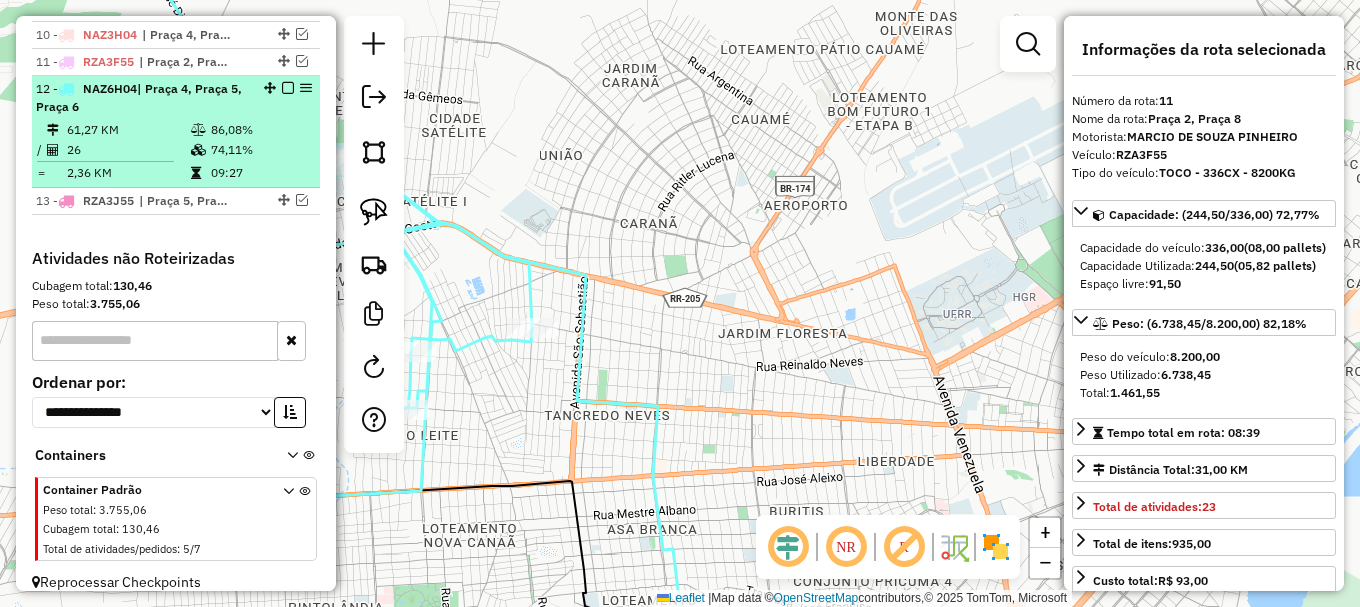 click on "12 -       NAZ6H04   | Praça 4, Praça 5, Praça 6" at bounding box center [176, 98] 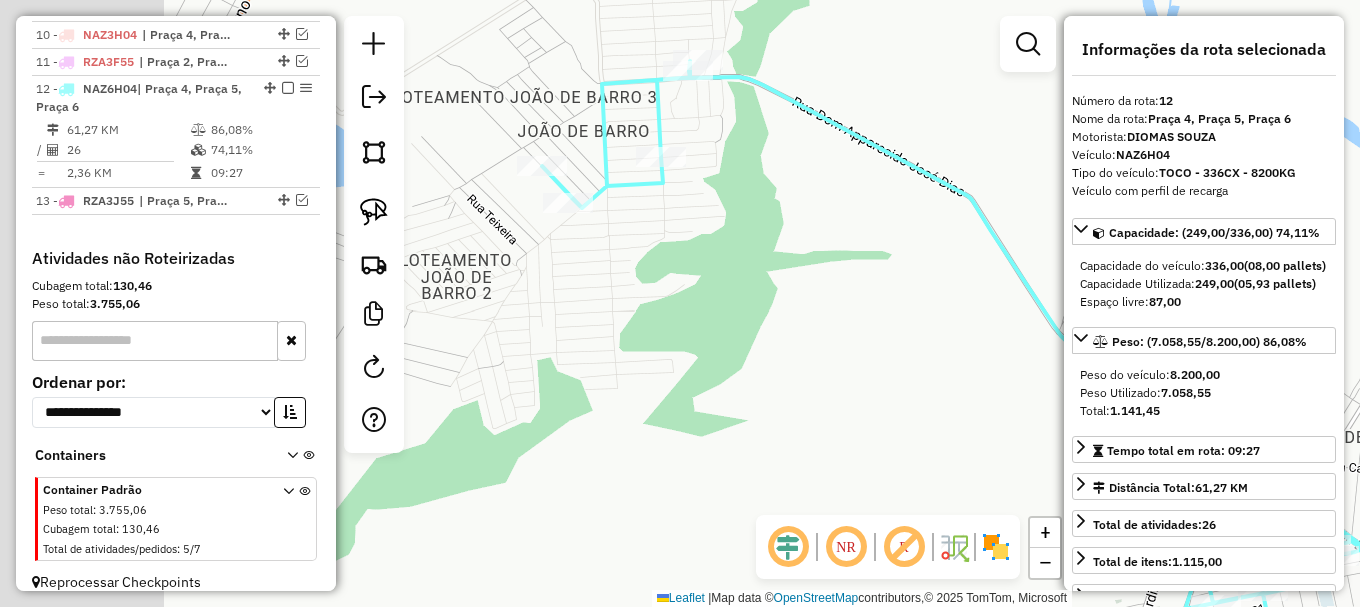 drag, startPoint x: 504, startPoint y: 181, endPoint x: 737, endPoint y: 150, distance: 235.05319 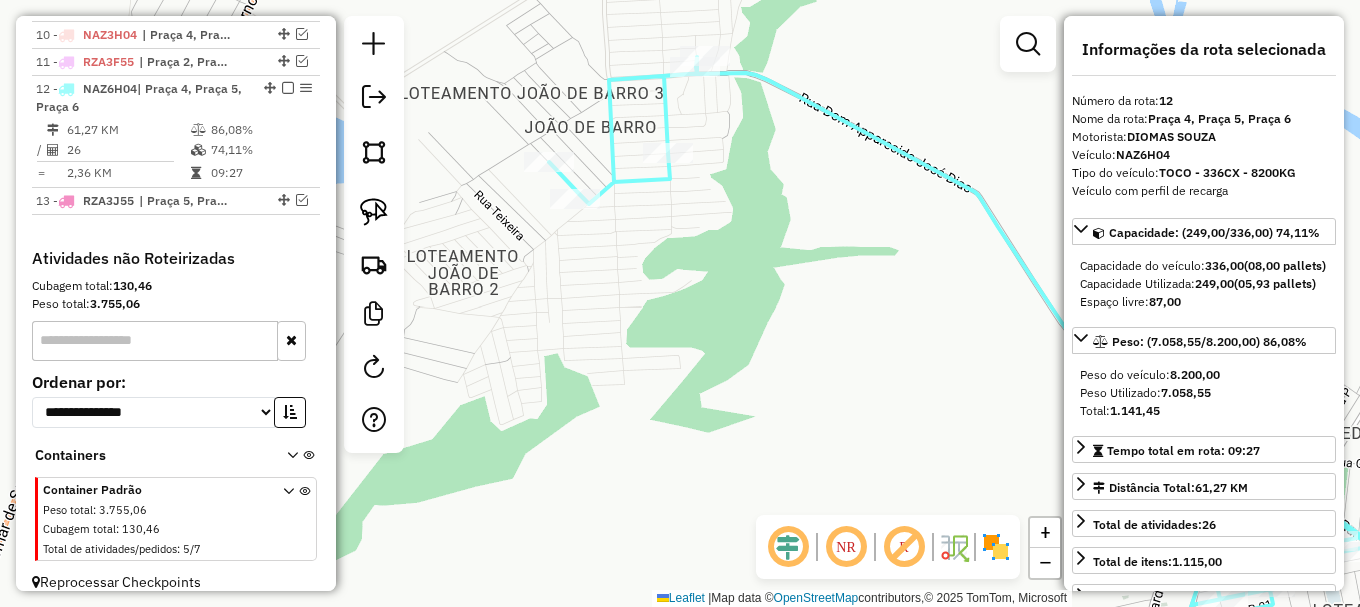 click 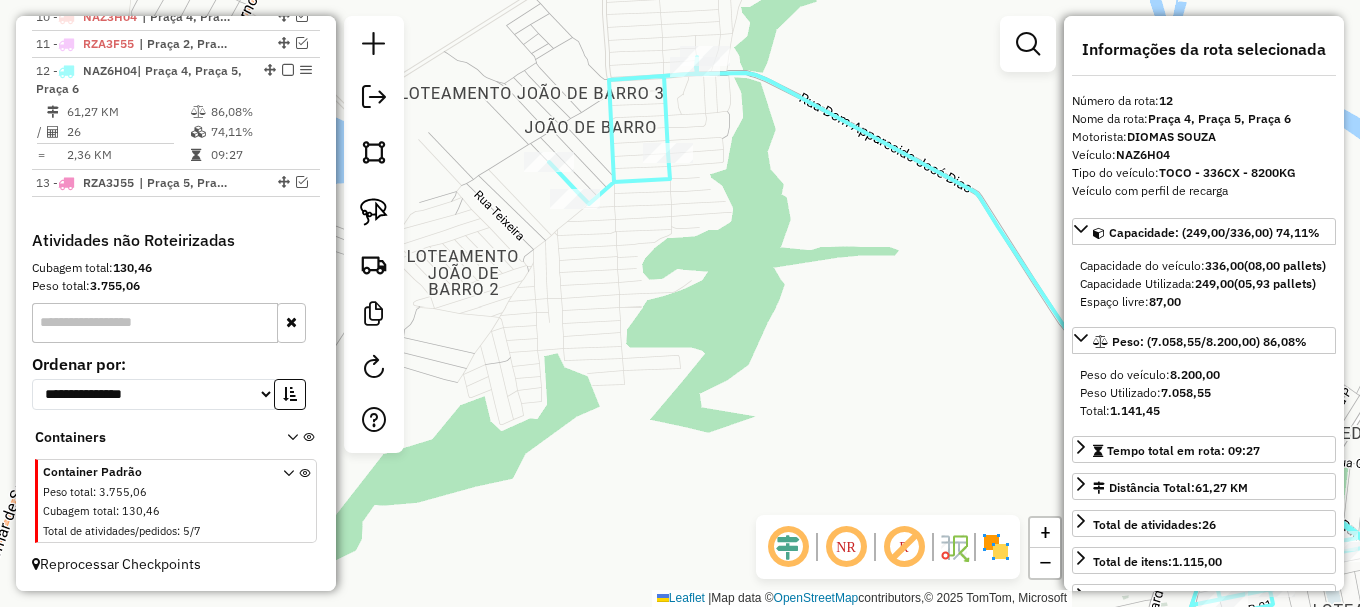 click 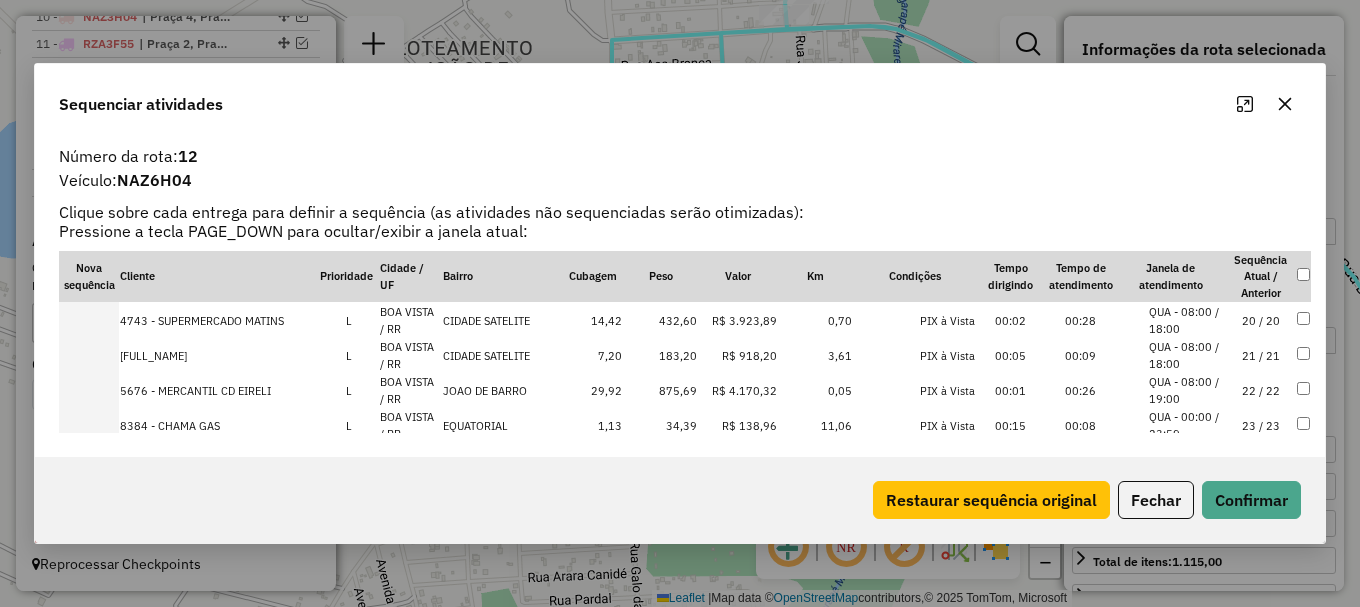 scroll, scrollTop: 598, scrollLeft: 0, axis: vertical 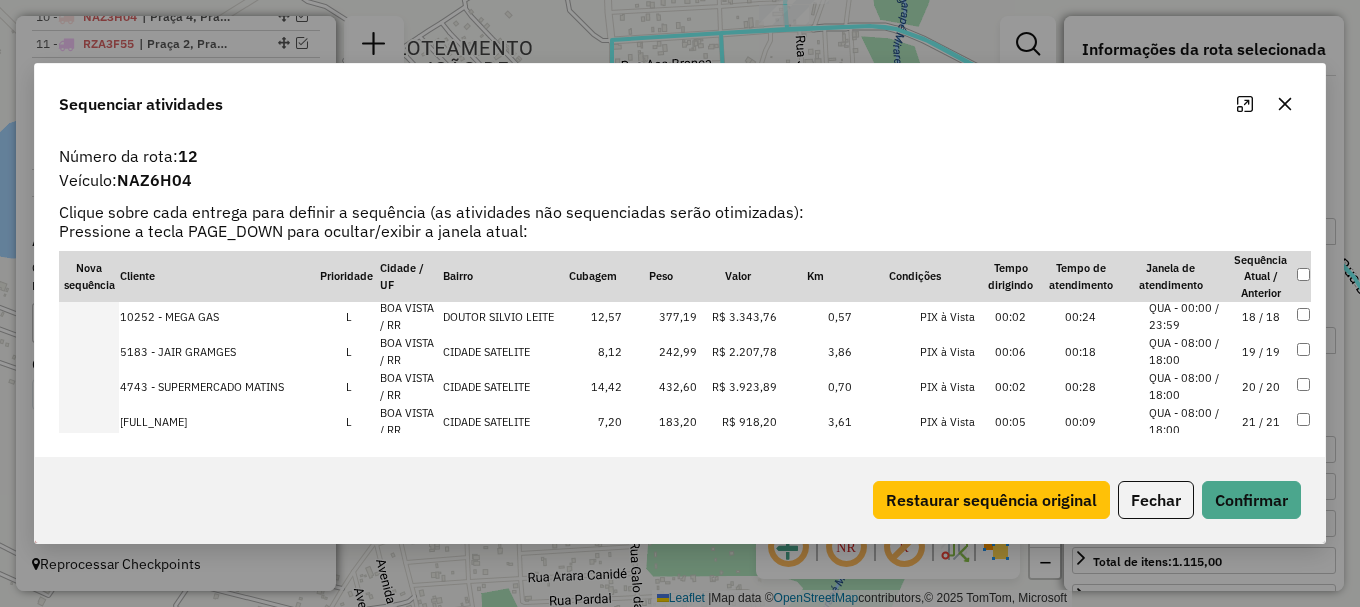 click on "QUA - 08:00 / 18:00" at bounding box center [1187, 421] 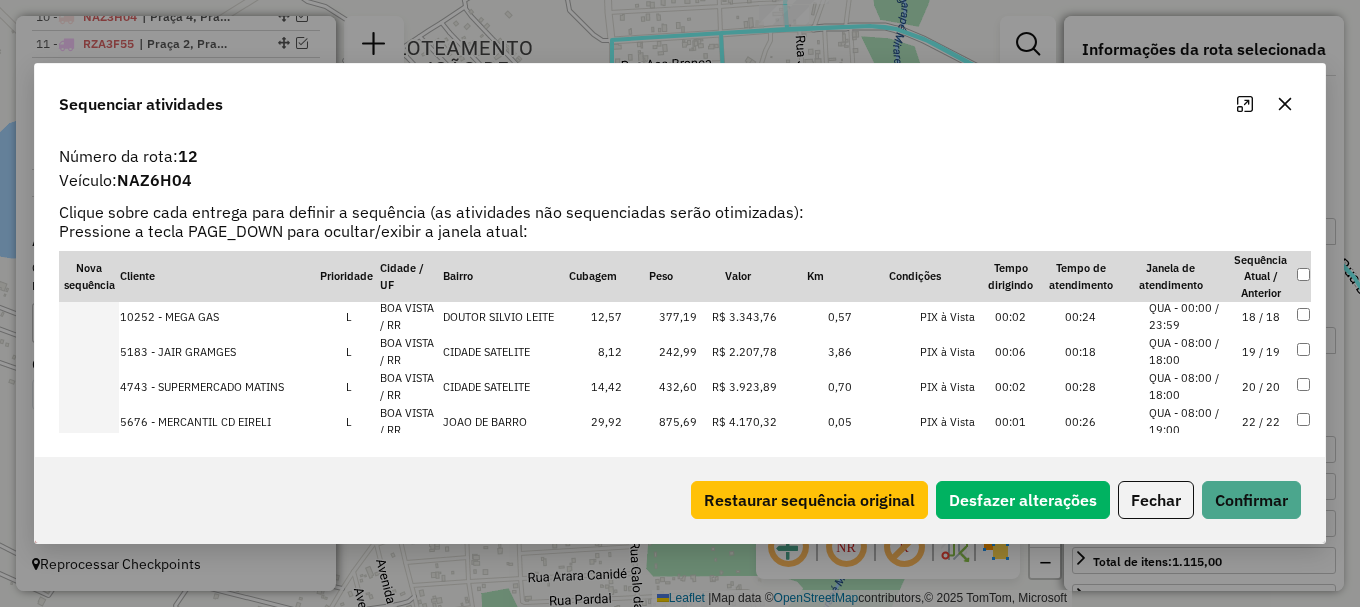click on "QUA - 08:00 / 19:00" at bounding box center (1187, 421) 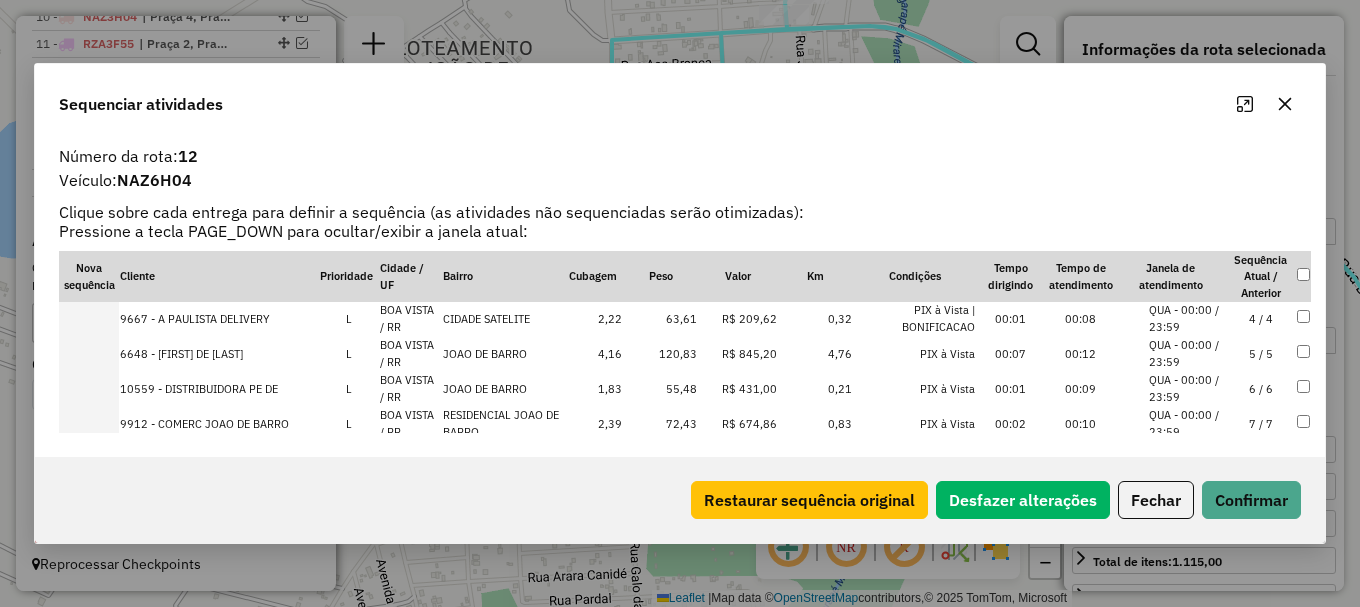 scroll, scrollTop: 168, scrollLeft: 0, axis: vertical 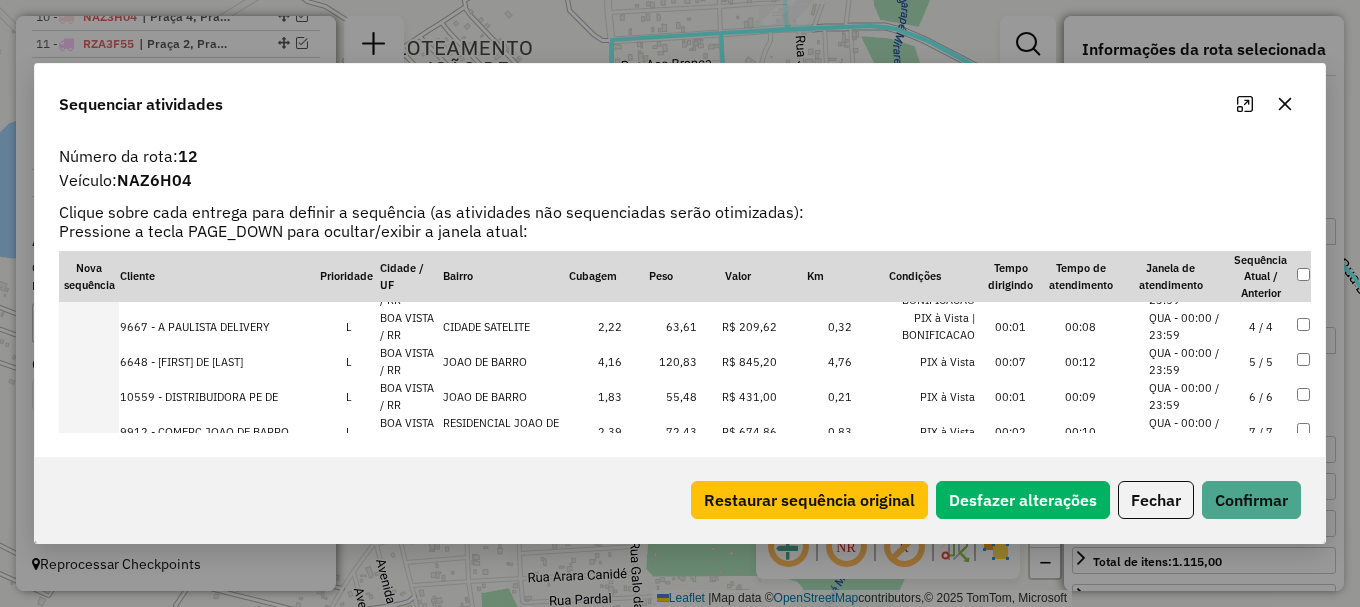 click on "QUA - 00:00 / 23:59" at bounding box center [1187, 431] 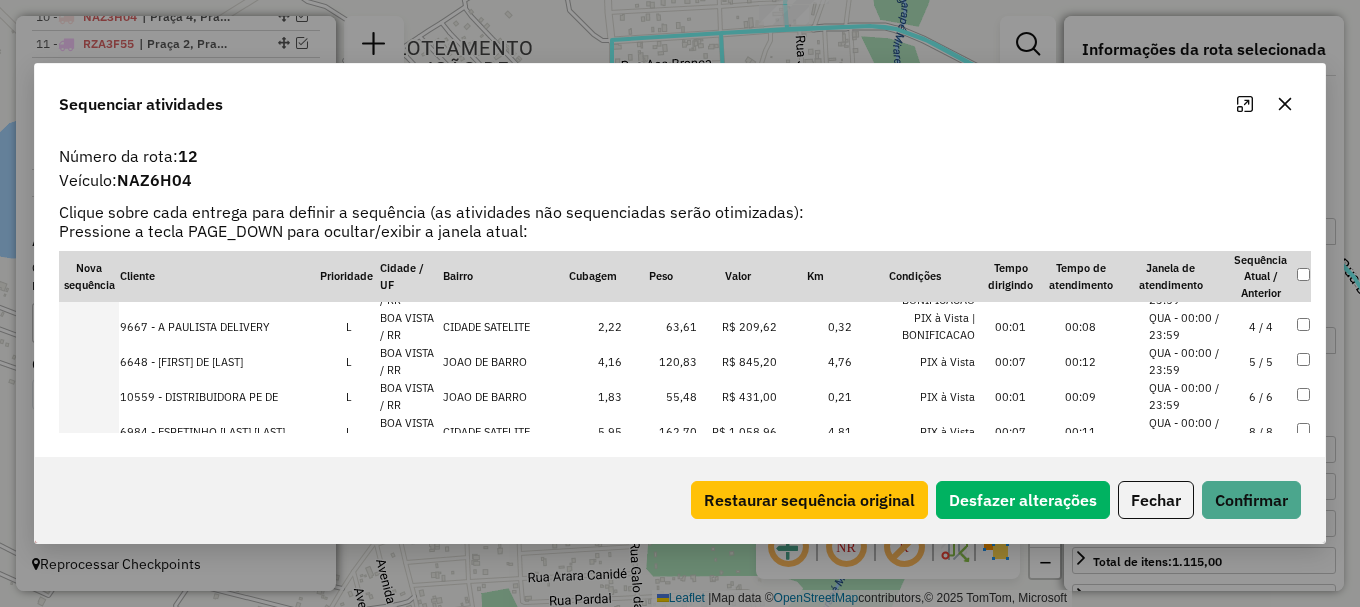 click on "QUA - 00:00 / 23:59" at bounding box center (1187, 361) 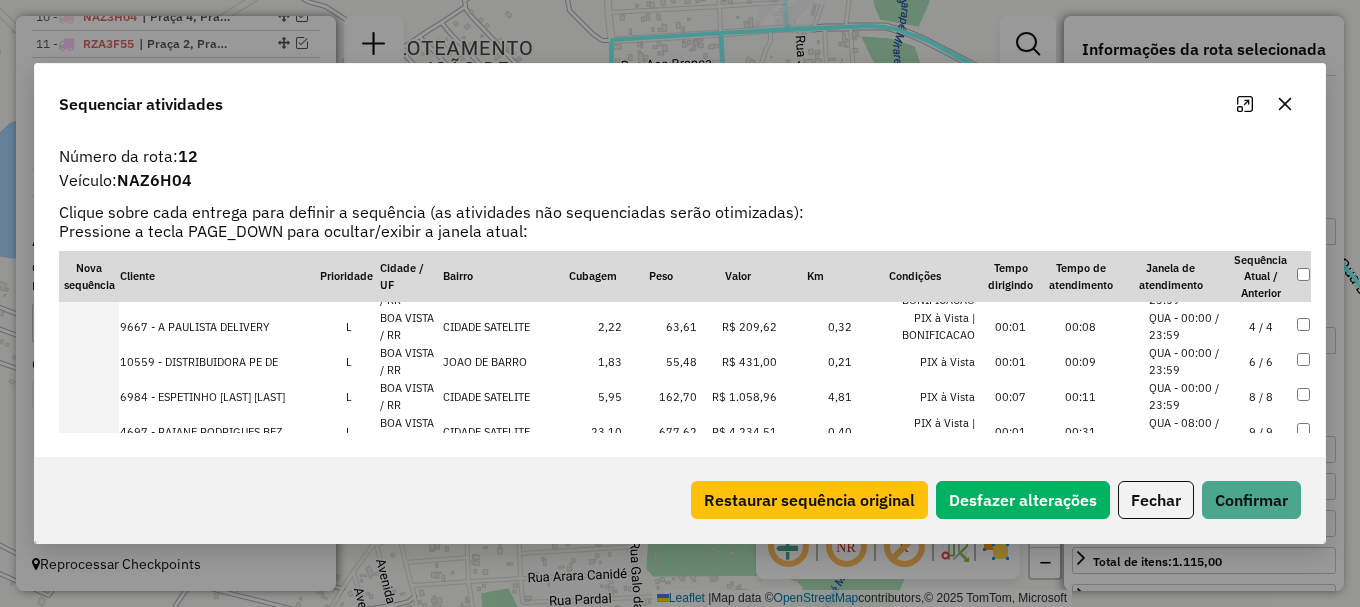 click on "QUA - 00:00 / 23:59" at bounding box center (1187, 361) 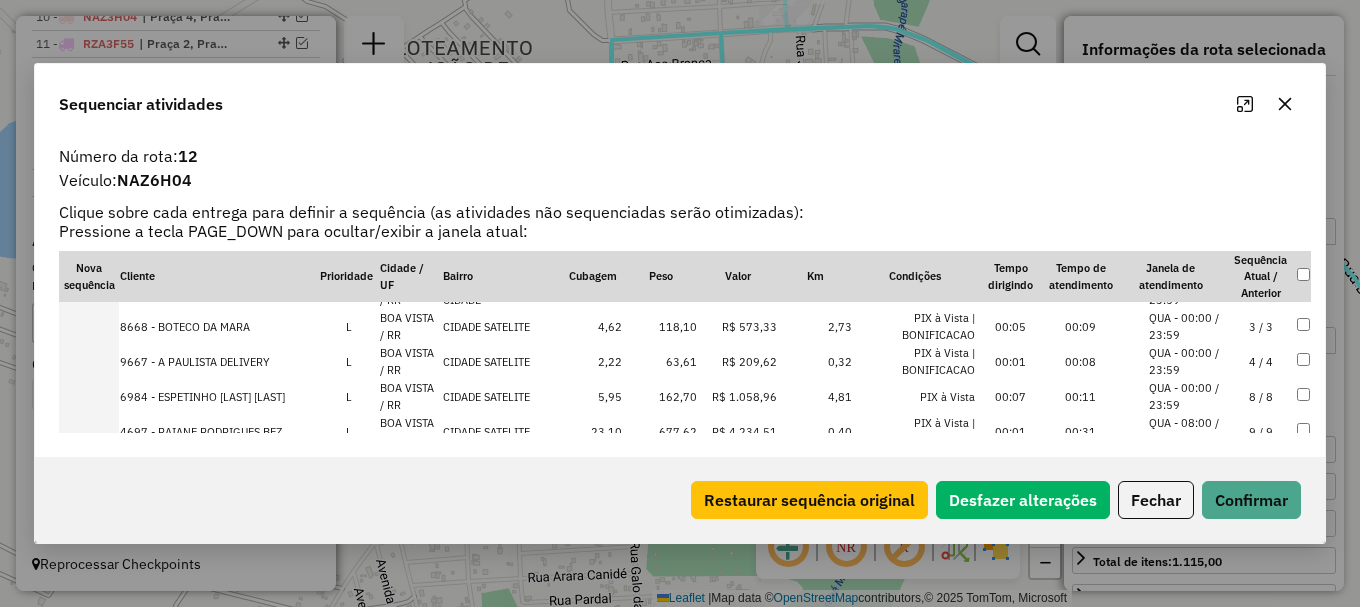 scroll, scrollTop: 273, scrollLeft: 0, axis: vertical 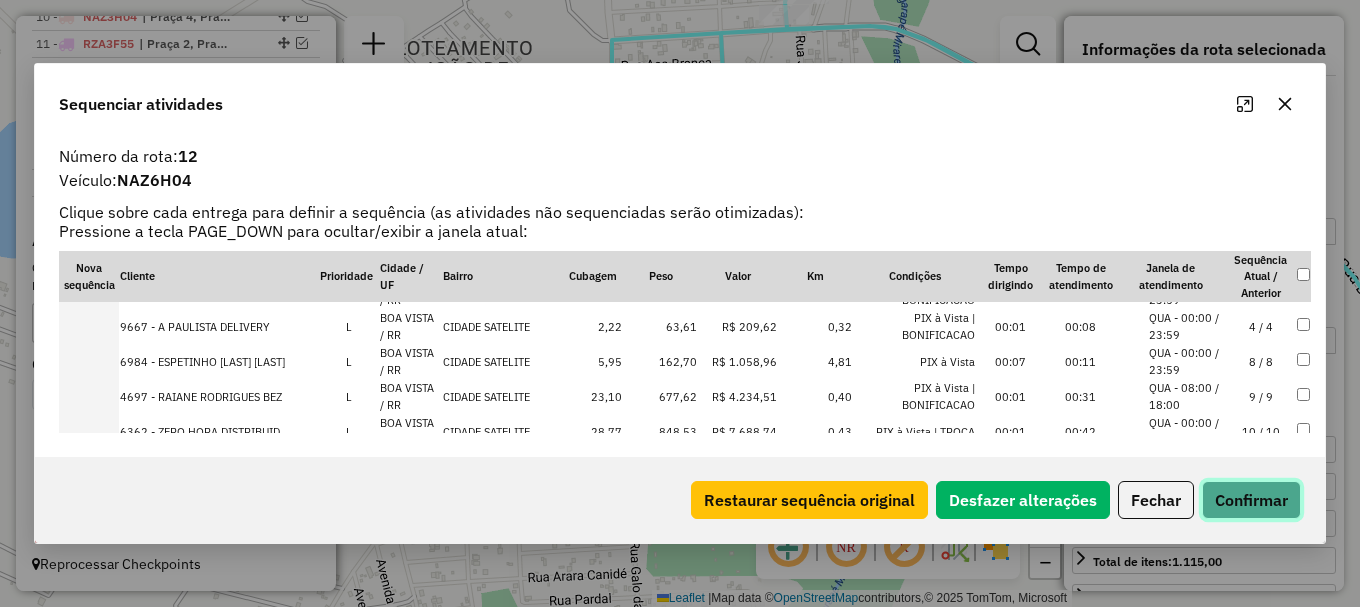 click on "Confirmar" 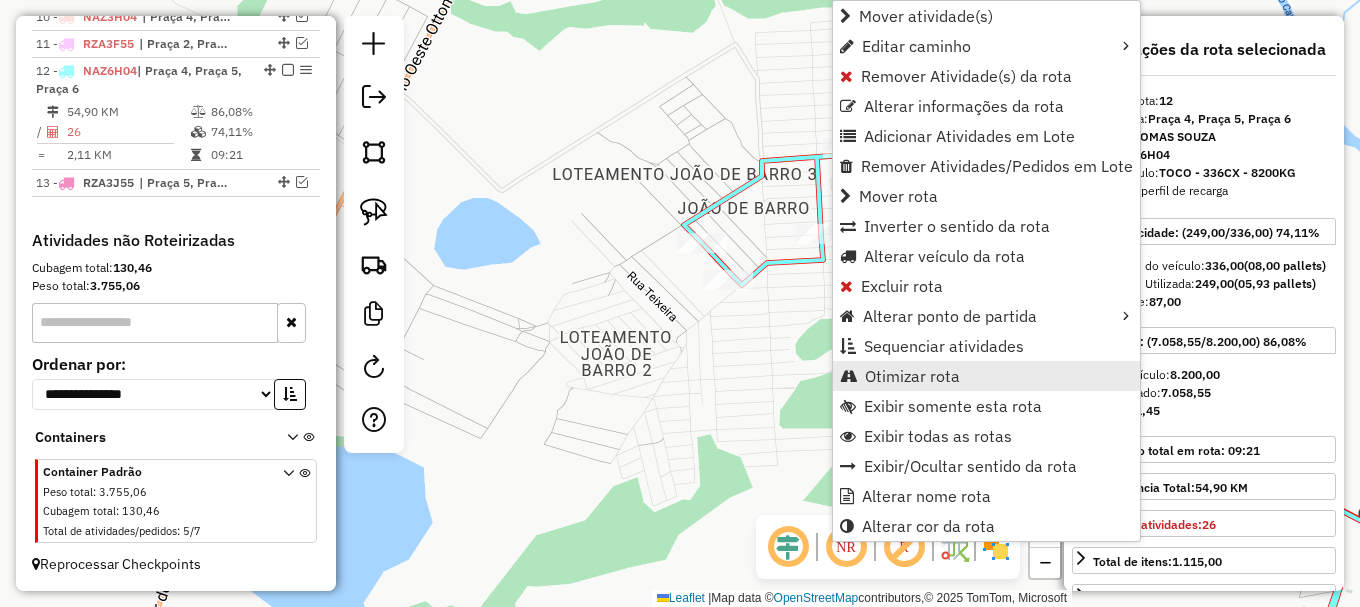 click on "Otimizar rota" at bounding box center (912, 376) 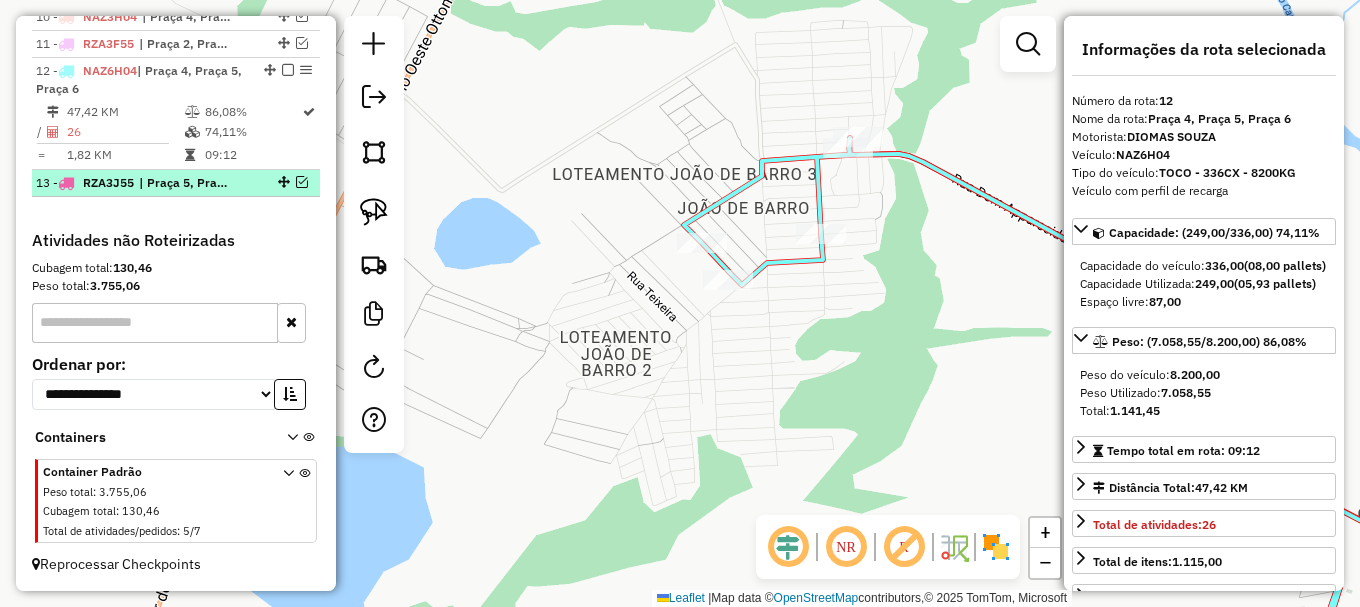 click at bounding box center (302, 182) 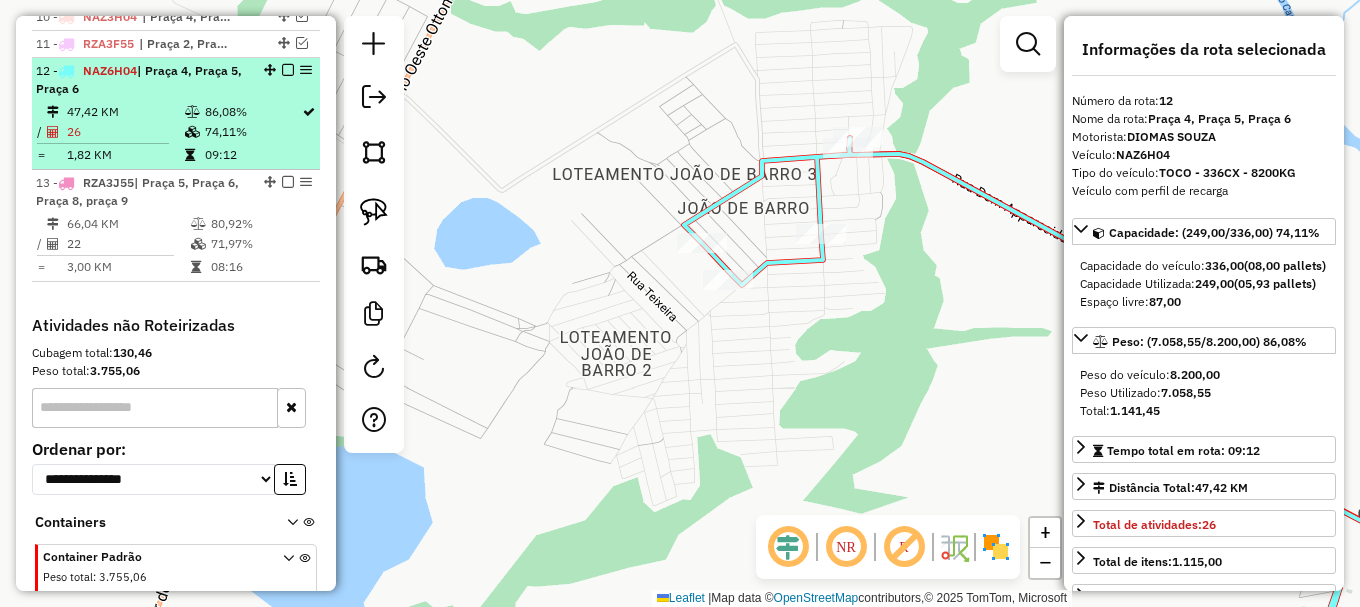 click at bounding box center [288, 70] 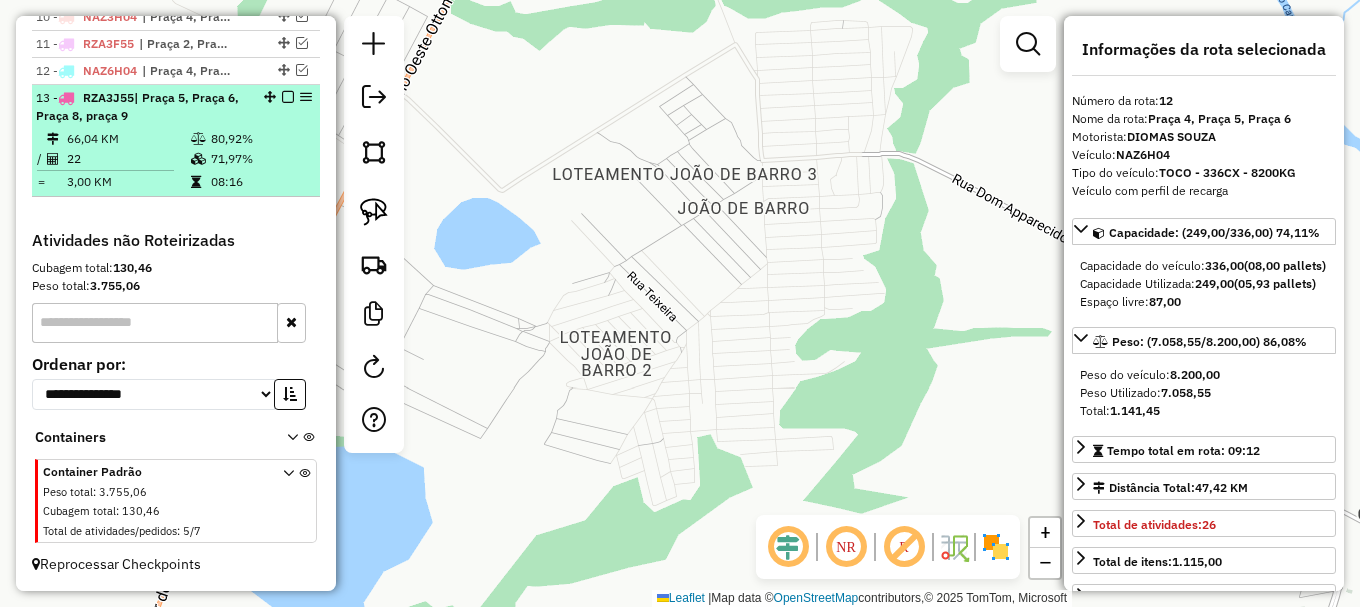 click on "80,92%" at bounding box center (260, 139) 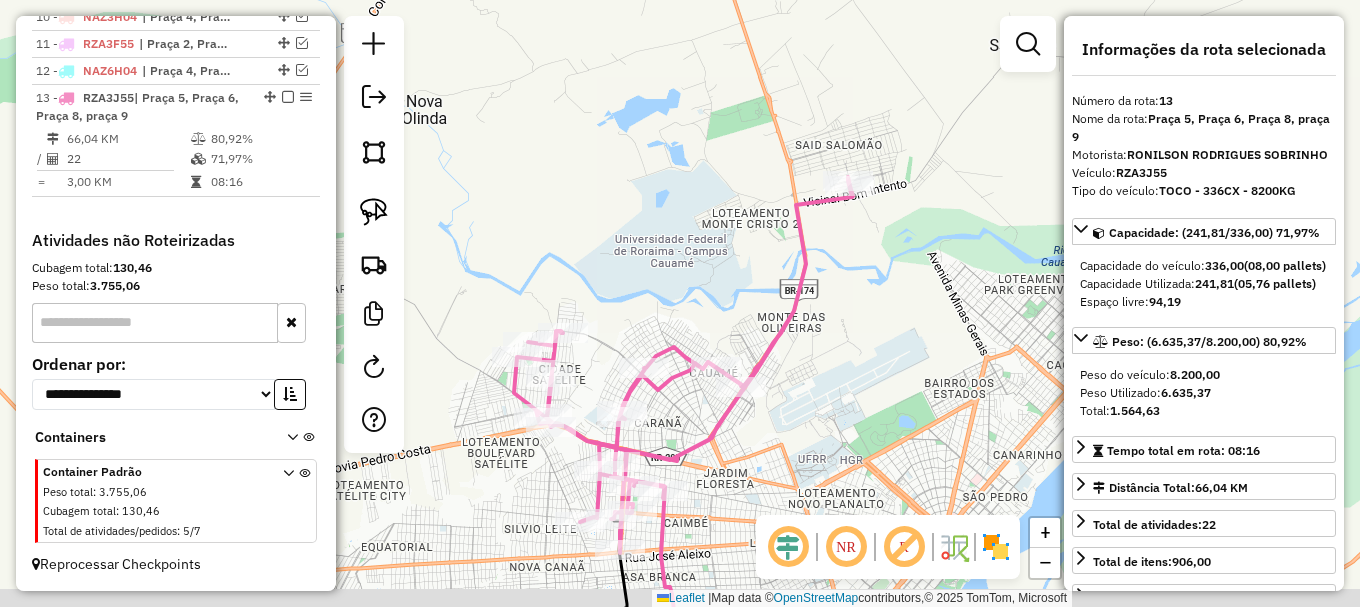 drag, startPoint x: 781, startPoint y: 264, endPoint x: 839, endPoint y: 152, distance: 126.12692 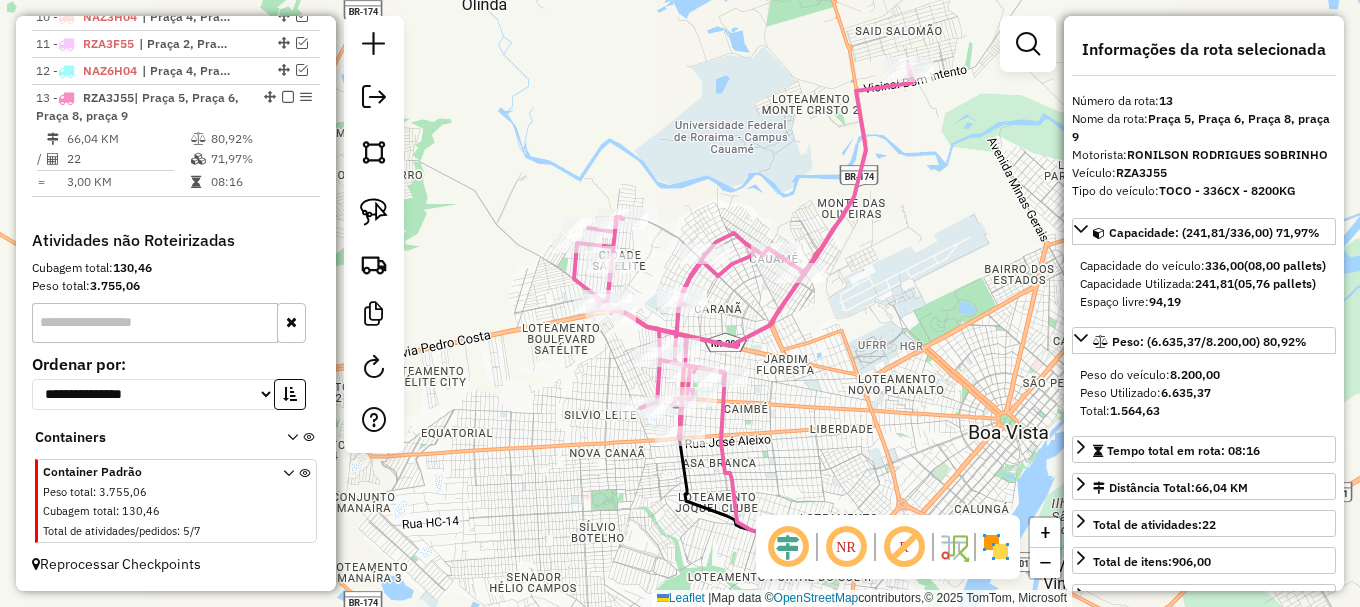 click 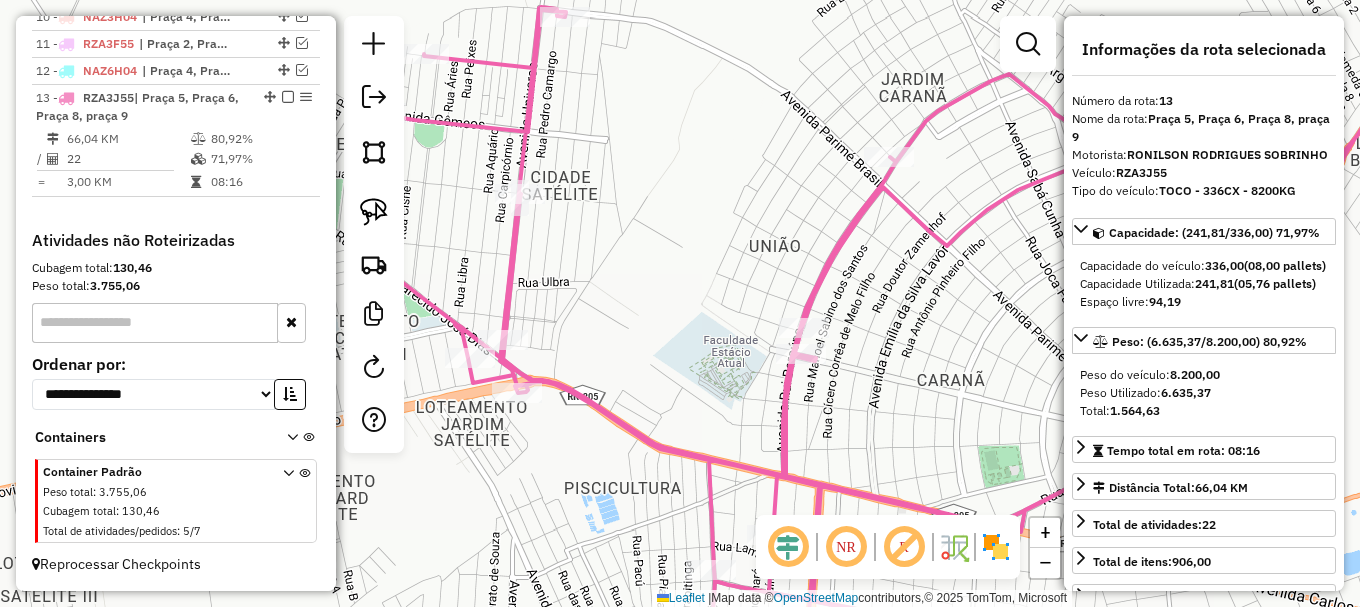 drag, startPoint x: 453, startPoint y: 396, endPoint x: 519, endPoint y: 391, distance: 66.189125 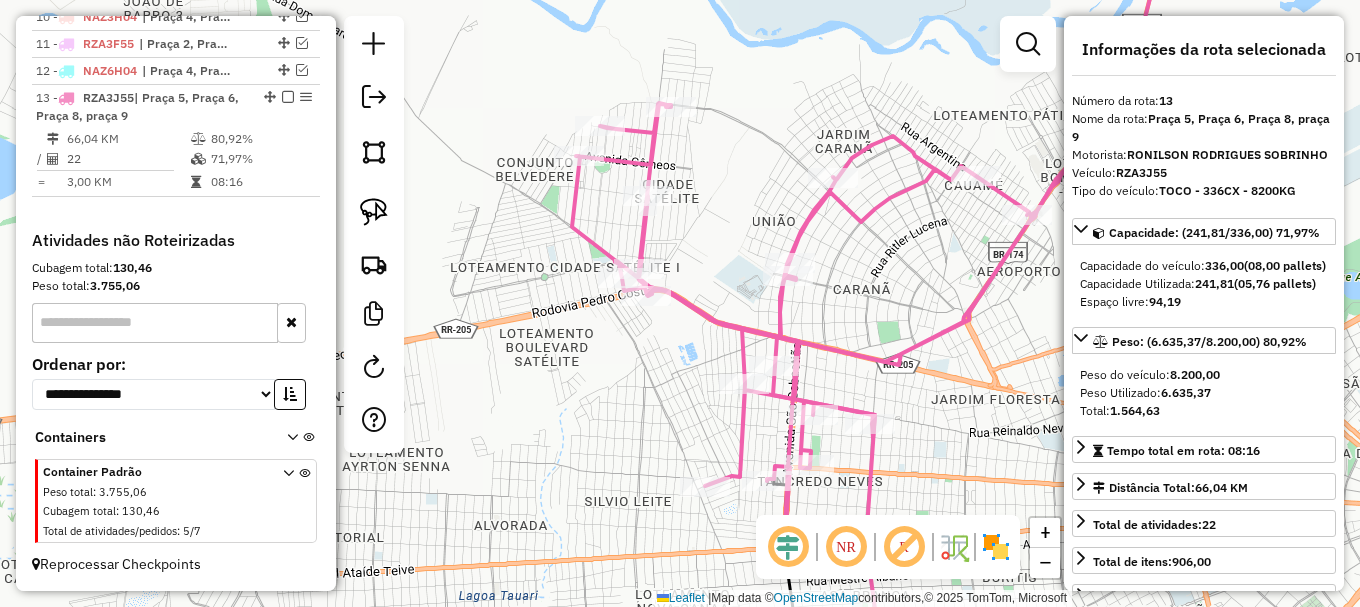click 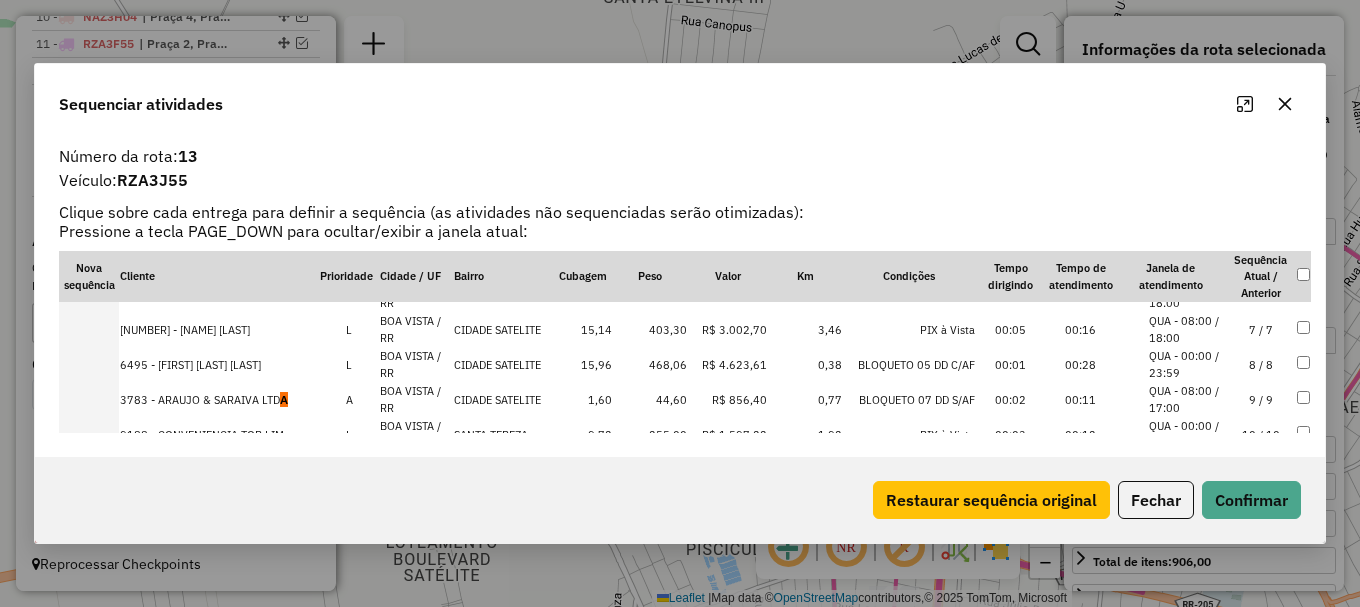 click on "QUA - 08:00 / 17:00" at bounding box center [1187, 399] 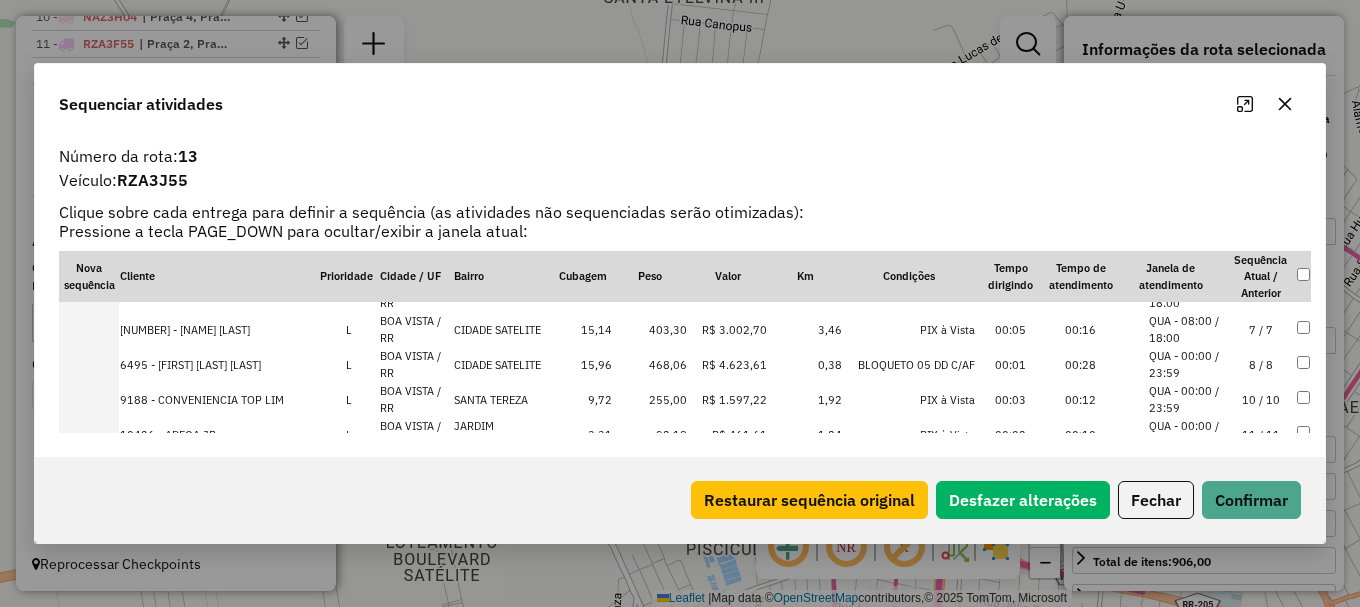 click on "QUA - 00:00 / 23:59" at bounding box center (1187, 364) 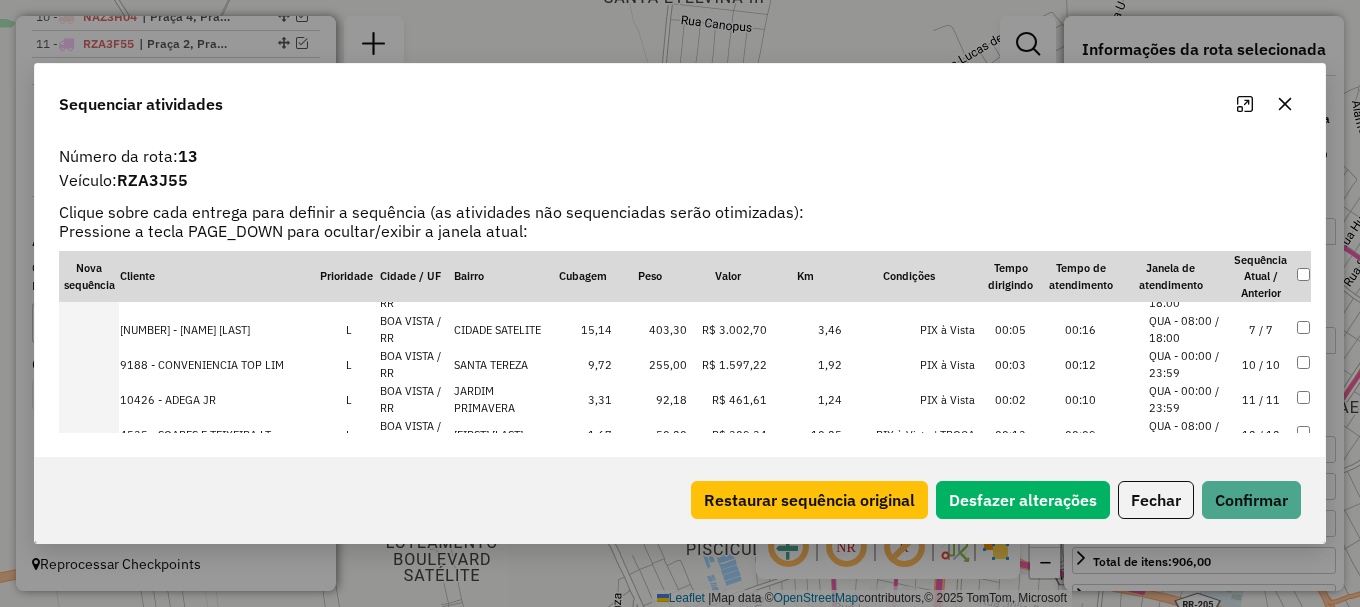 click on "QUA - 08:00 / 18:00" at bounding box center [1187, 329] 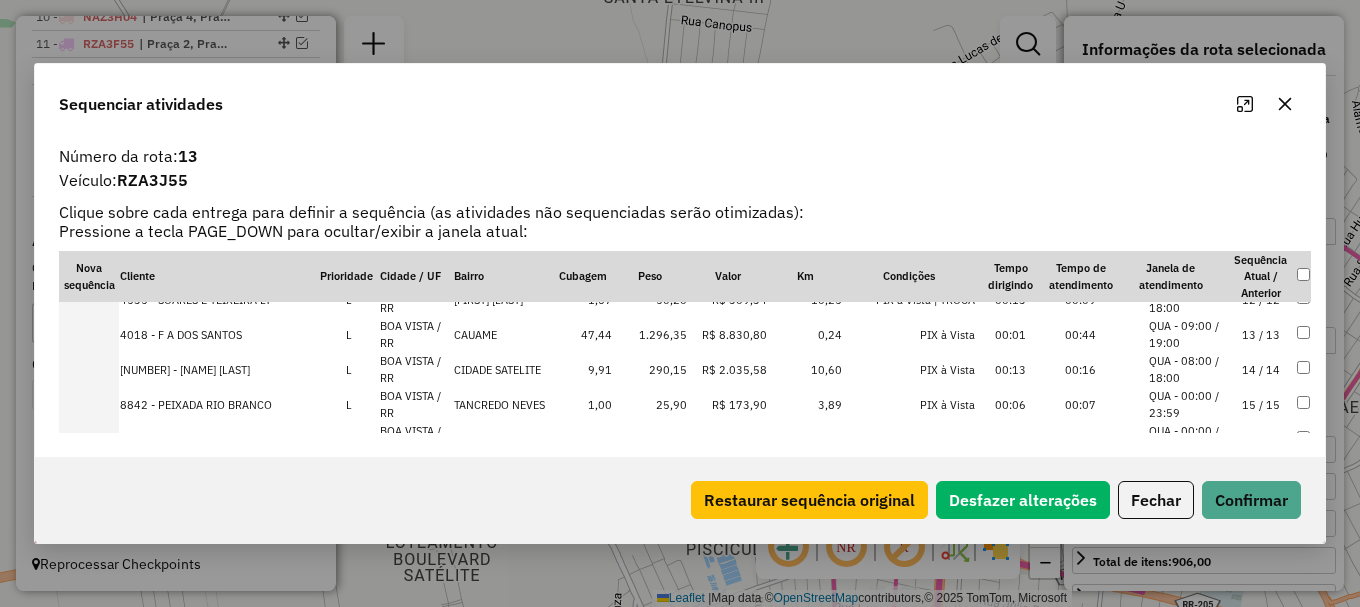 click on "QUA - 08:00 / 18:00" at bounding box center (1187, 369) 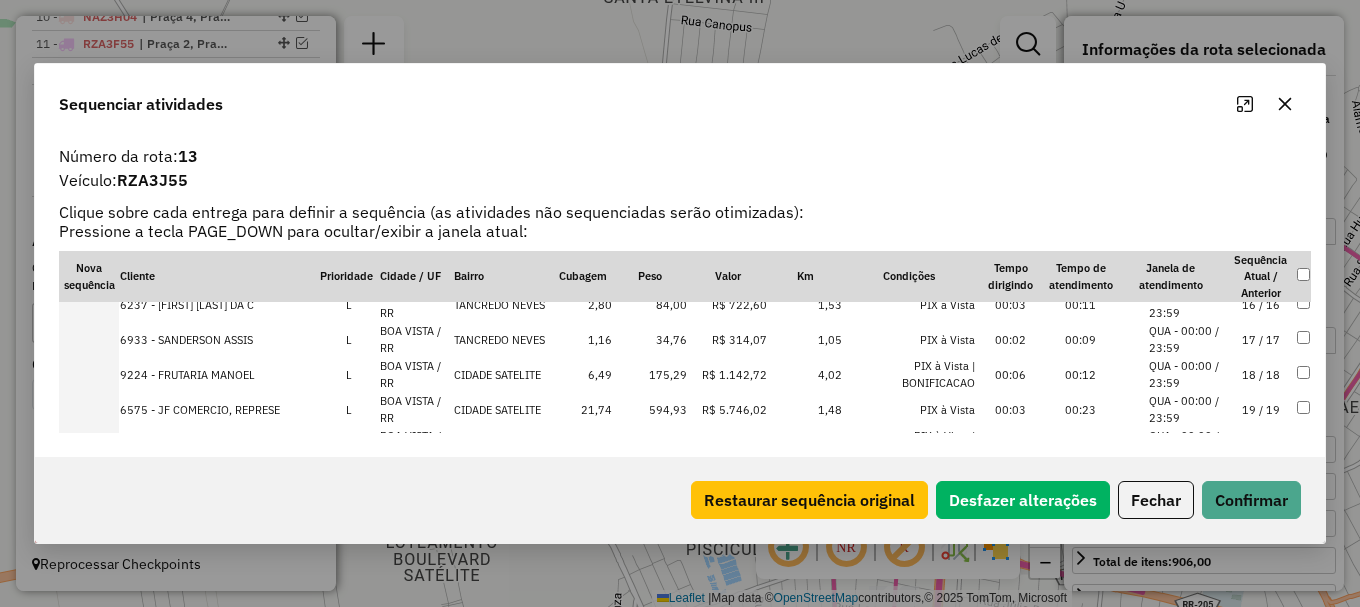 click on "QUA - 00:00 / 23:59" at bounding box center [1187, 409] 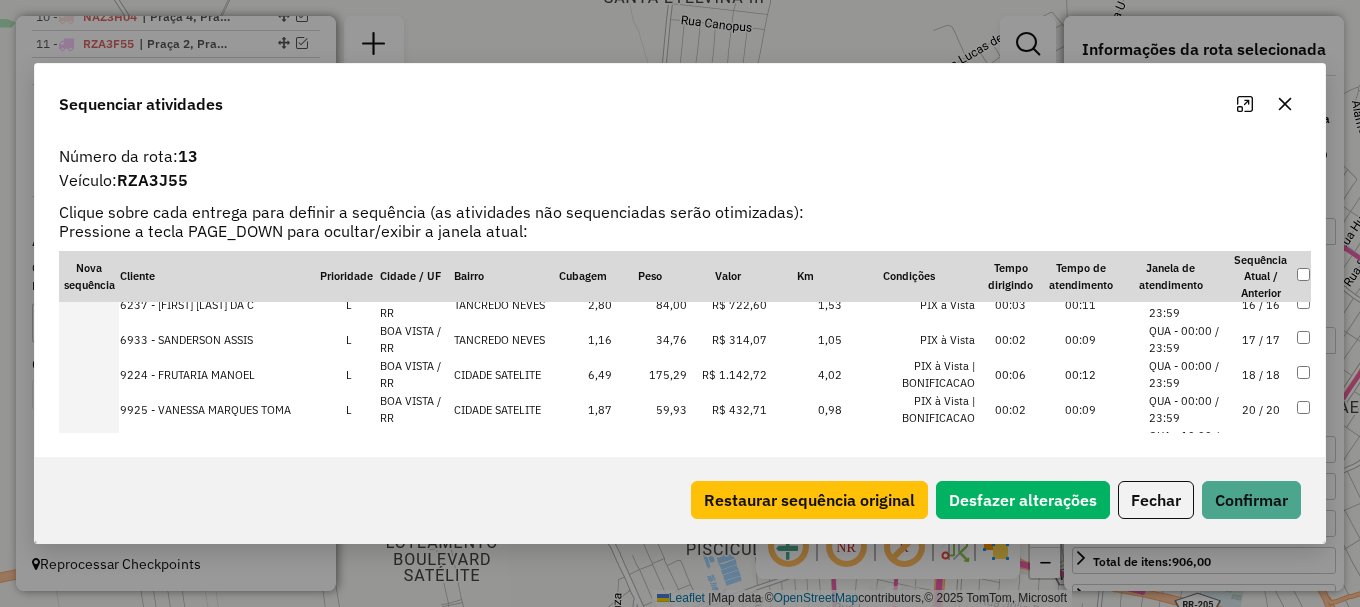 click on "QUA - 00:00 / 23:59" at bounding box center [1187, 409] 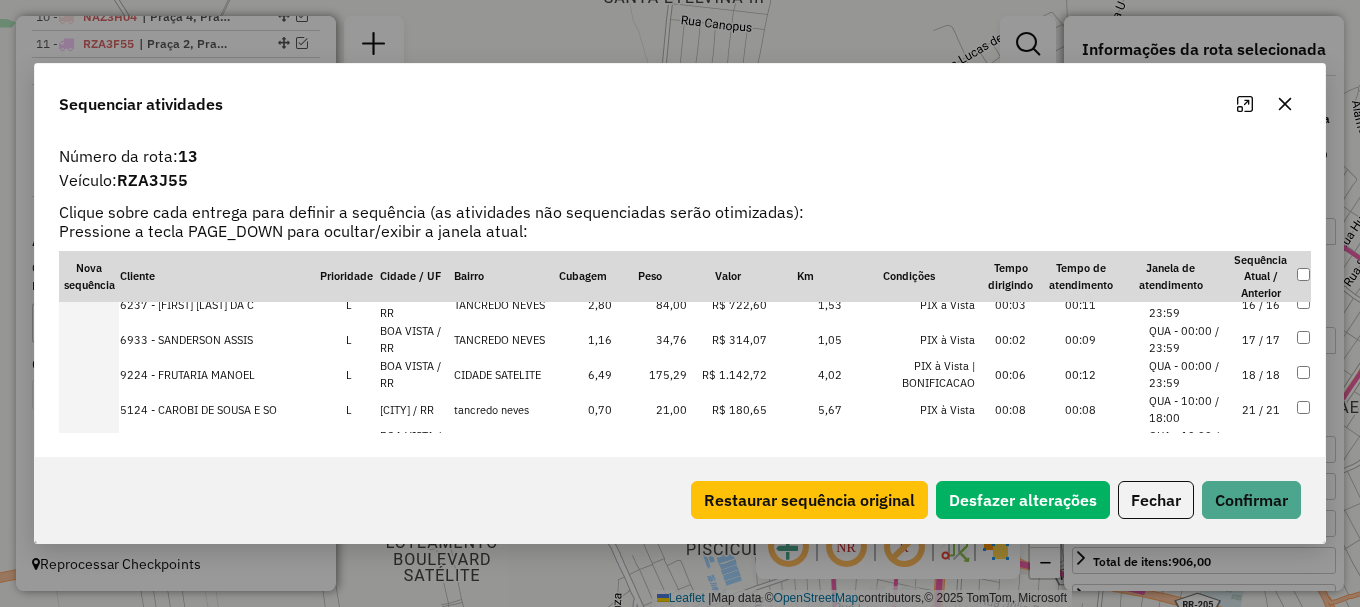 click on "QUA - 00:00 / 23:59" at bounding box center [1187, 374] 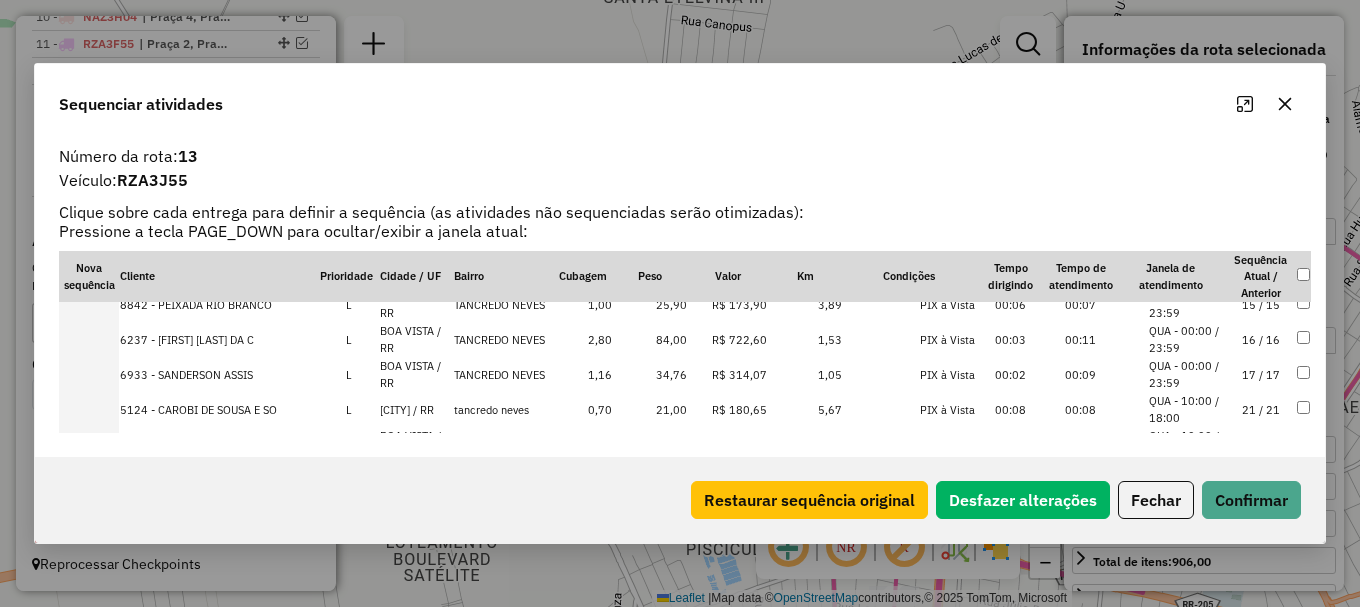 scroll, scrollTop: 645, scrollLeft: 0, axis: vertical 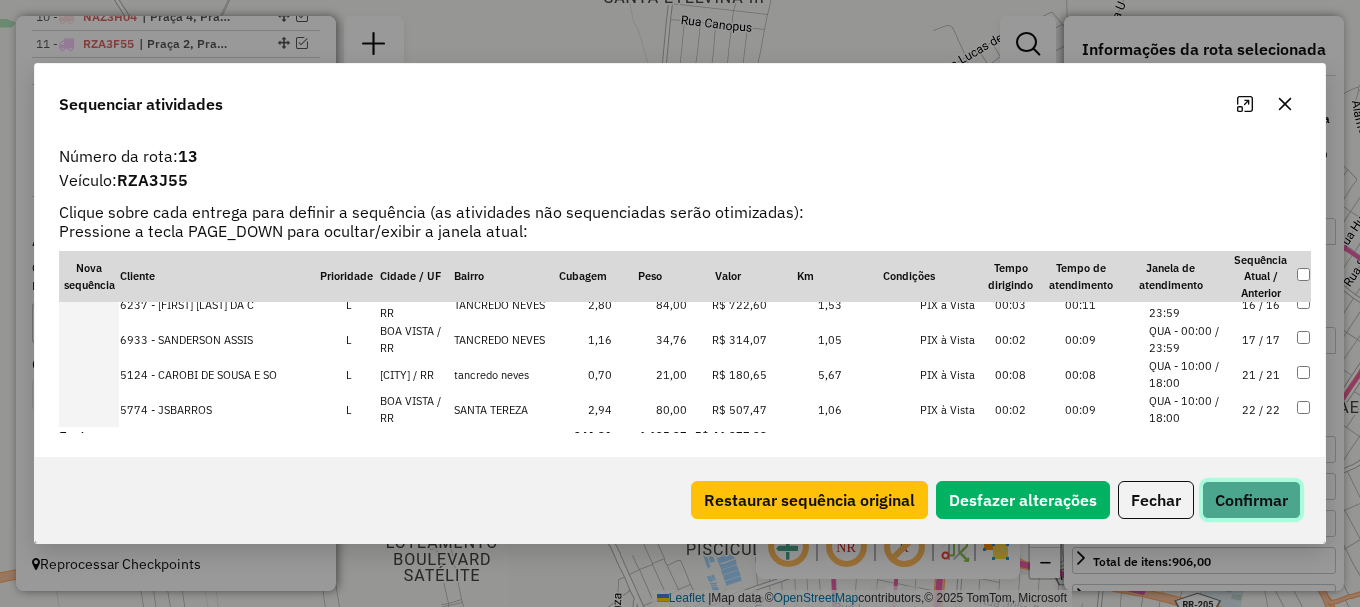 click on "Confirmar" 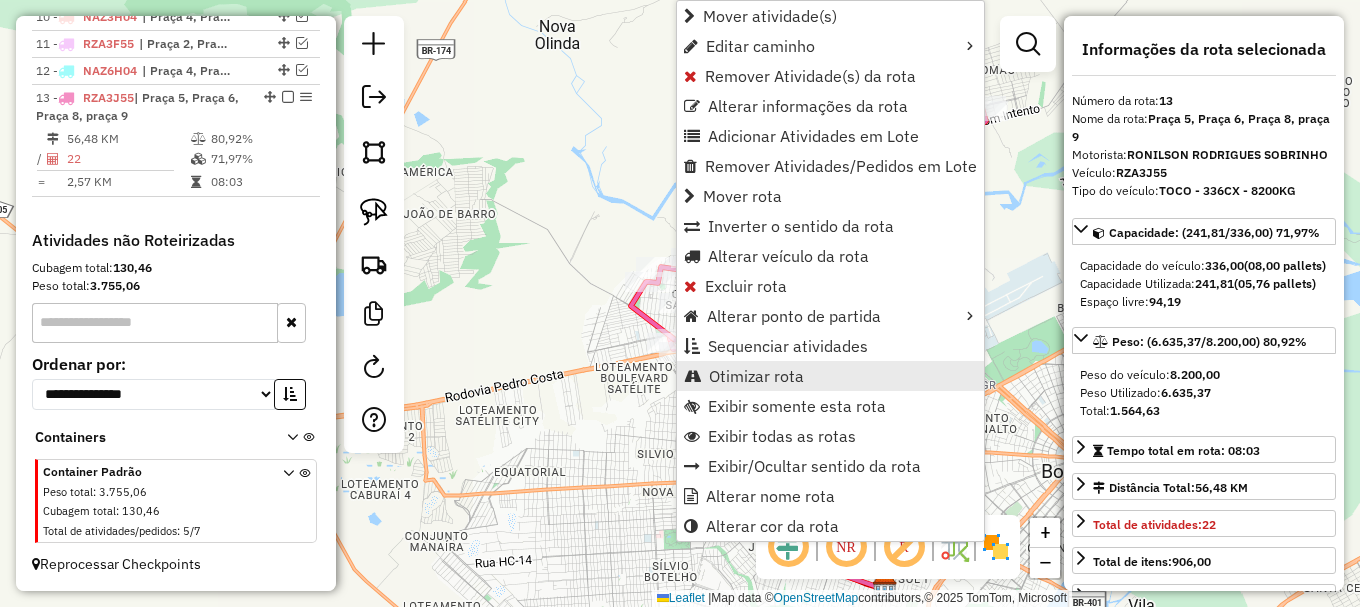 click on "Otimizar rota" at bounding box center [756, 376] 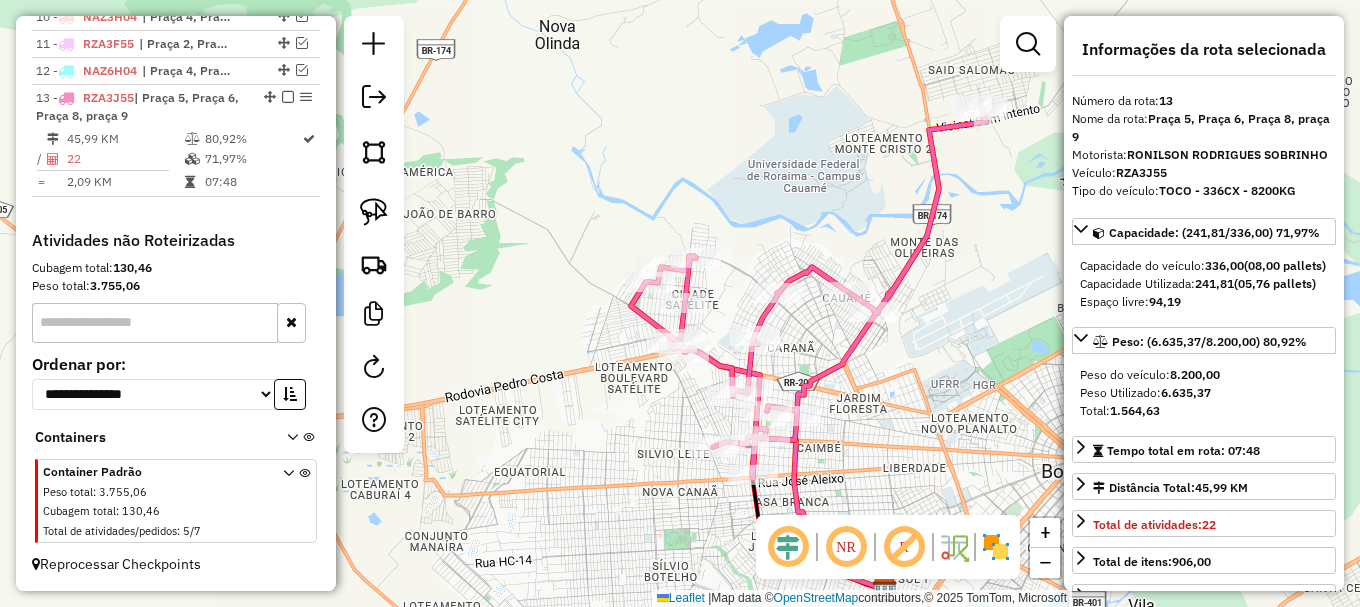 click at bounding box center (288, 97) 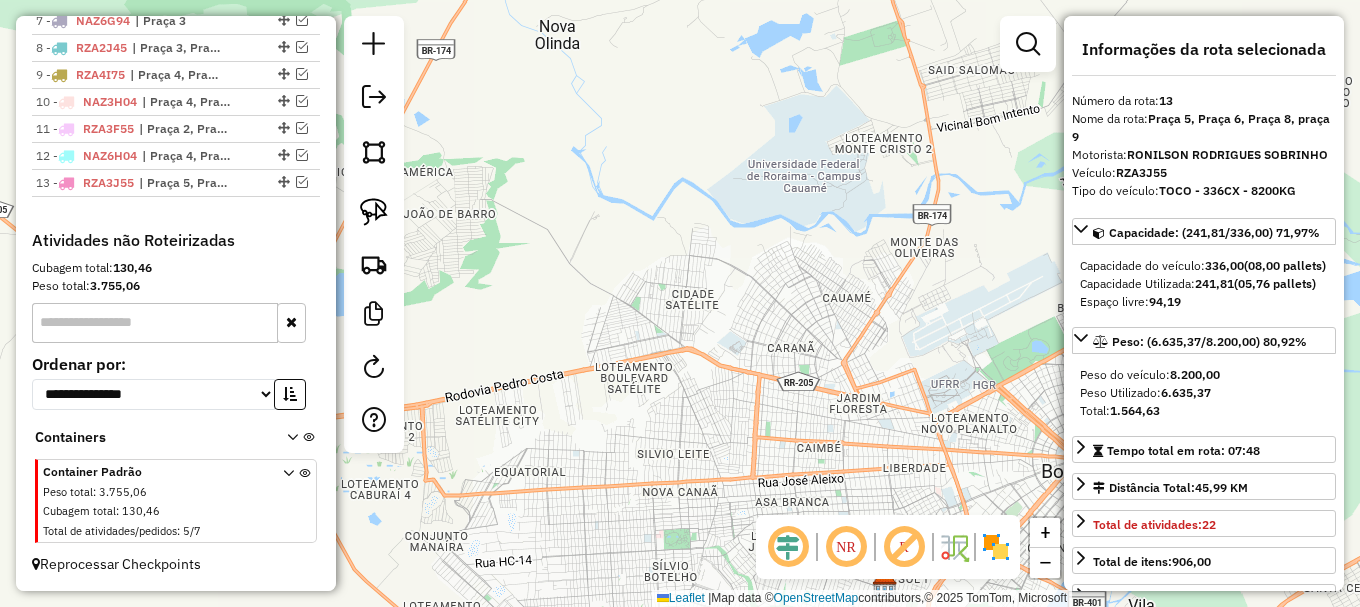 scroll, scrollTop: 962, scrollLeft: 0, axis: vertical 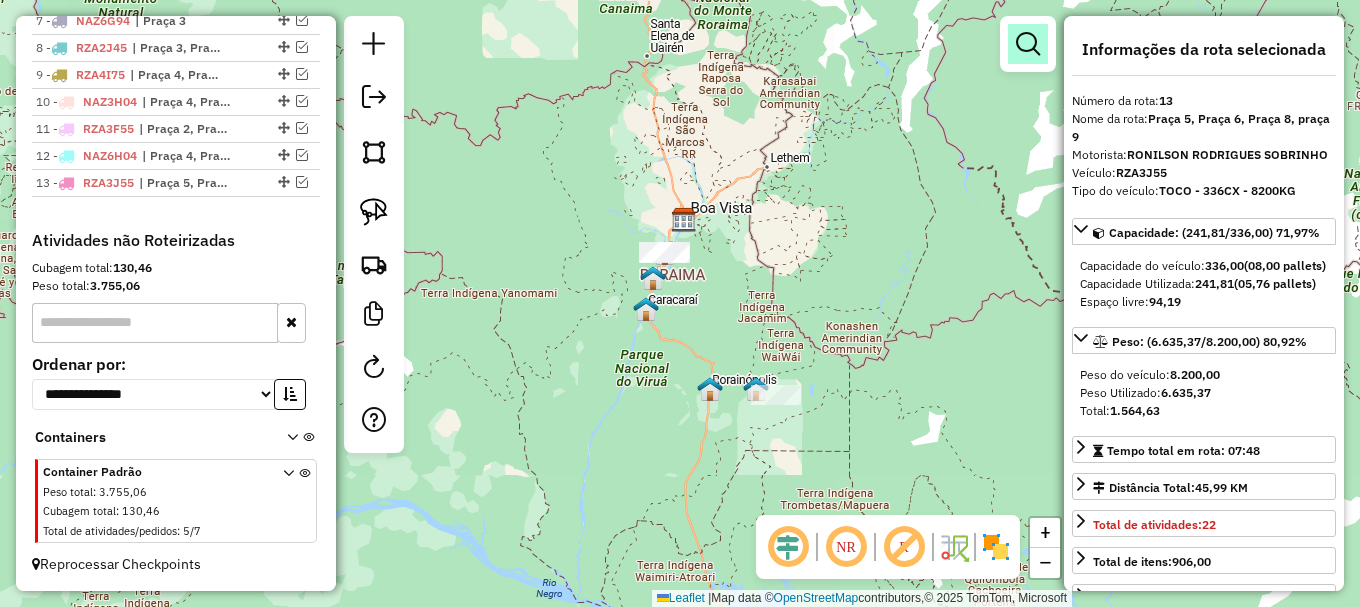 click at bounding box center [1028, 44] 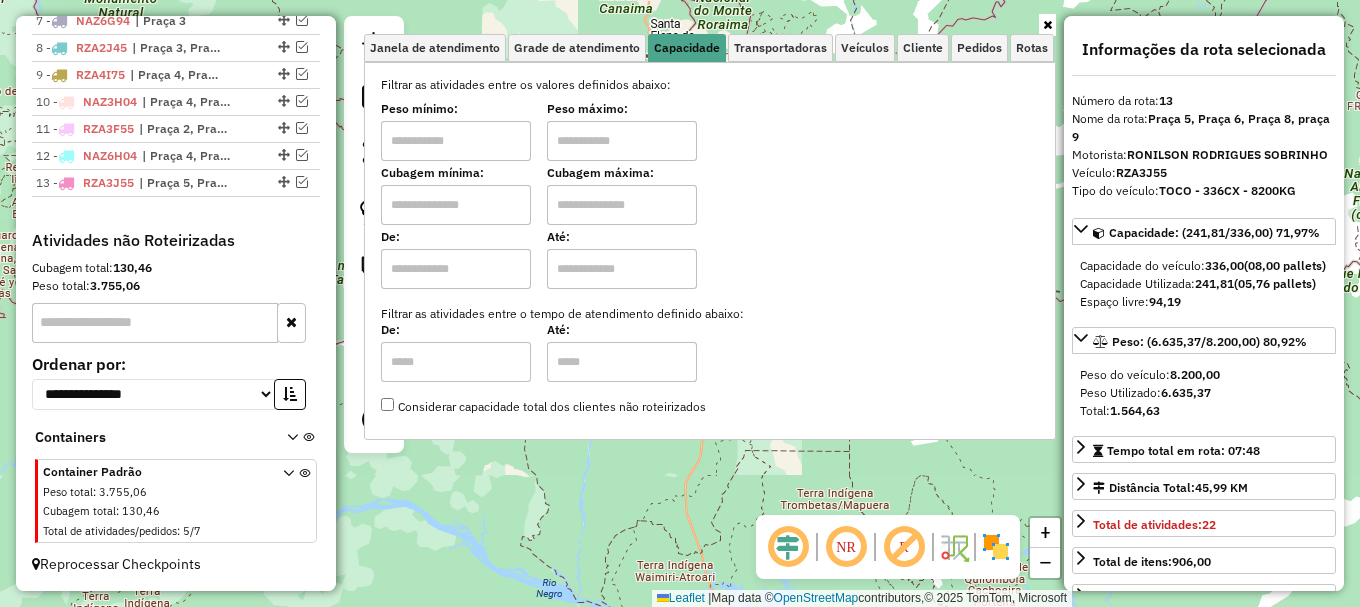 click on "Janela de atendimento Grade de atendimento Capacidade Transportadoras Veículos Cliente Pedidos  Rotas Selecione os dias de semana para filtrar as janelas de atendimento  Seg   Ter   Qua   Qui   Sex   Sáb   Dom  Informe o período da janela de atendimento: De: Até:  Filtrar exatamente a janela do cliente  Considerar janela de atendimento padrão  Selecione os dias de semana para filtrar as grades de atendimento  Seg   Ter   Qua   Qui   Sex   Sáb   Dom   Considerar clientes sem dia de atendimento cadastrado  Clientes fora do dia de atendimento selecionado Filtrar as atividades entre os valores definidos abaixo:  Peso mínimo:   Peso máximo:   Cubagem mínima:   Cubagem máxima:   De:   Até:  Filtrar as atividades entre o tempo de atendimento definido abaixo:  De:   Até:   Considerar capacidade total dos clientes não roteirizados Transportadora: Selecione um ou mais itens Tipo de veículo: Selecione um ou mais itens Veículo: Selecione um ou mais itens Motorista: Selecione um ou mais itens Nome: Rótulo:" 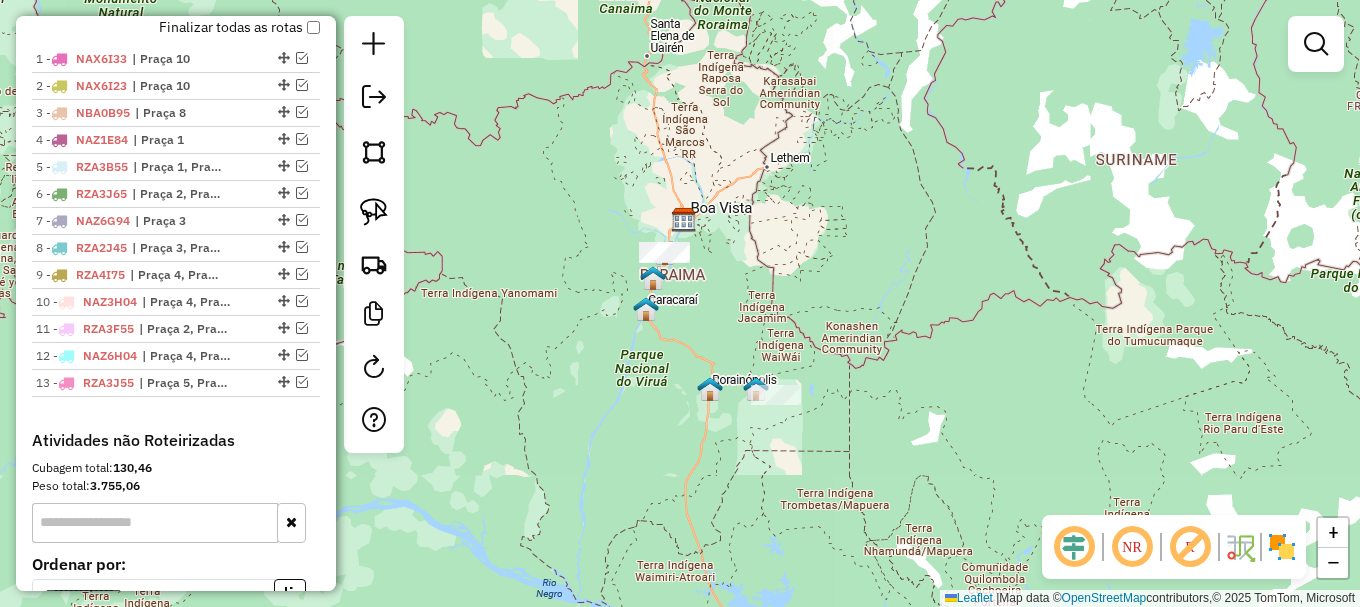 scroll, scrollTop: 662, scrollLeft: 0, axis: vertical 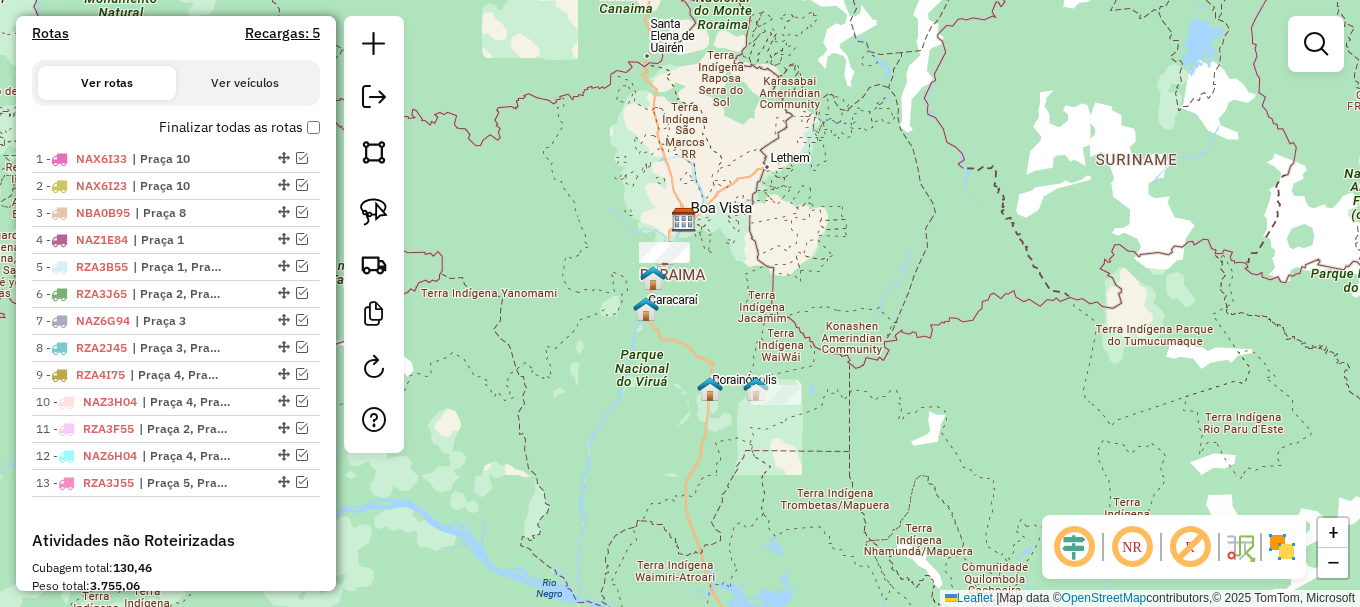 click on "Janela de atendimento Grade de atendimento Capacidade Transportadoras Veículos Cliente Pedidos  Rotas Selecione os dias de semana para filtrar as janelas de atendimento  Seg   Ter   Qua   Qui   Sex   Sáb   Dom  Informe o período da janela de atendimento: De: Até:  Filtrar exatamente a janela do cliente  Considerar janela de atendimento padrão  Selecione os dias de semana para filtrar as grades de atendimento  Seg   Ter   Qua   Qui   Sex   Sáb   Dom   Considerar clientes sem dia de atendimento cadastrado  Clientes fora do dia de atendimento selecionado Filtrar as atividades entre os valores definidos abaixo:  Peso mínimo:   Peso máximo:   Cubagem mínima:   Cubagem máxima:   De:   Até:  Filtrar as atividades entre o tempo de atendimento definido abaixo:  De:   Até:   Considerar capacidade total dos clientes não roteirizados Transportadora: Selecione um ou mais itens Tipo de veículo: Selecione um ou mais itens Veículo: Selecione um ou mais itens Motorista: Selecione um ou mais itens Nome: Rótulo:" 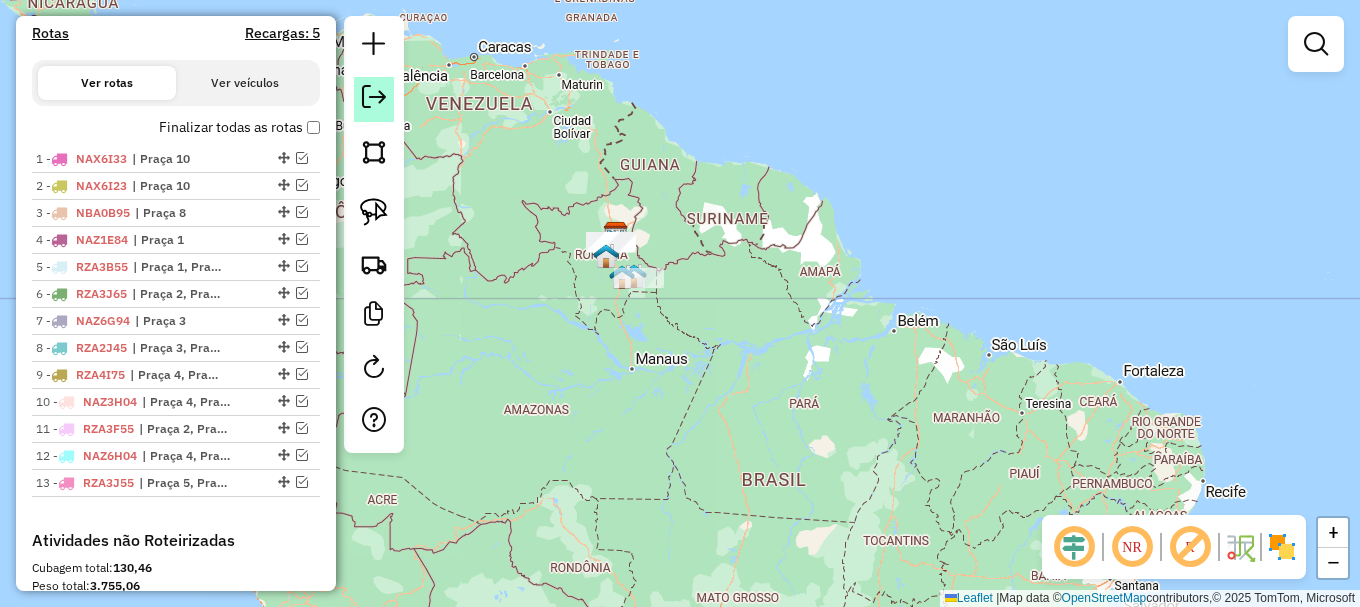 click 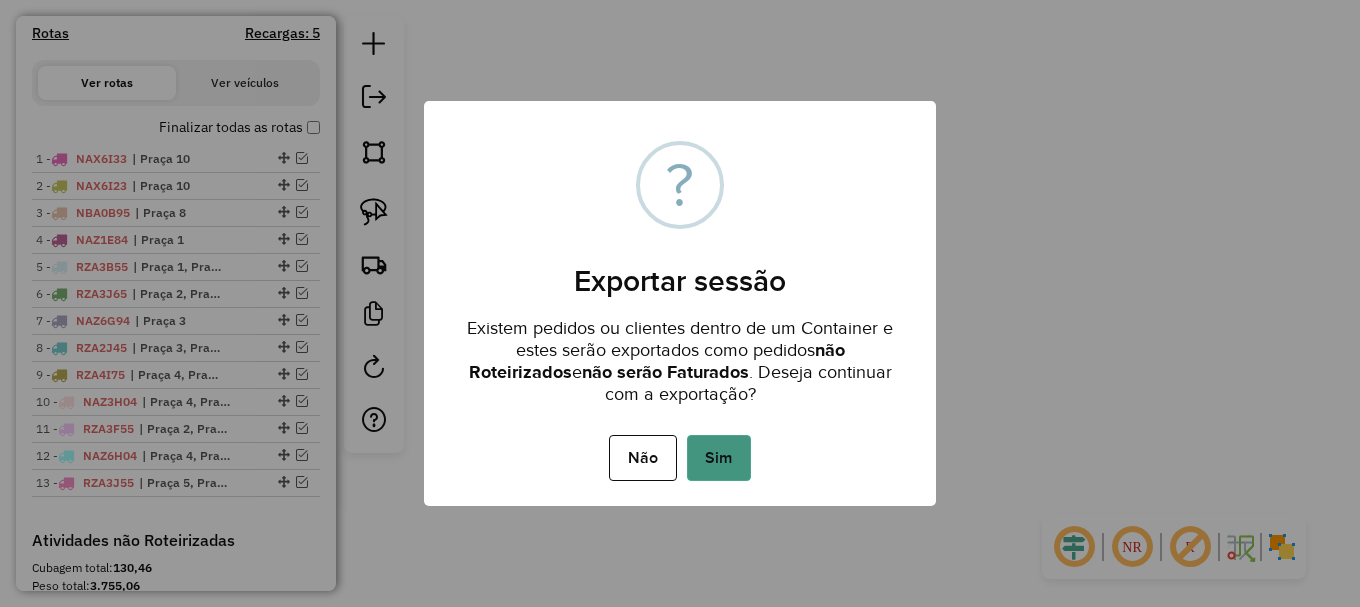 click on "Sim" at bounding box center (719, 458) 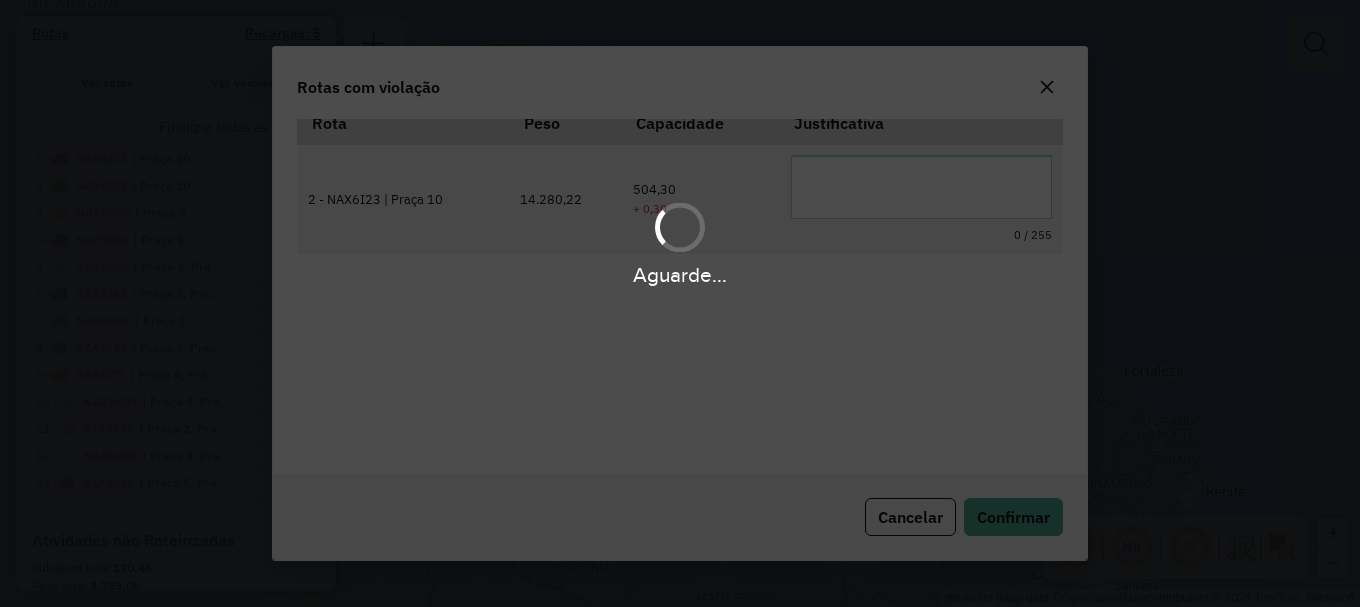 scroll, scrollTop: 66, scrollLeft: 0, axis: vertical 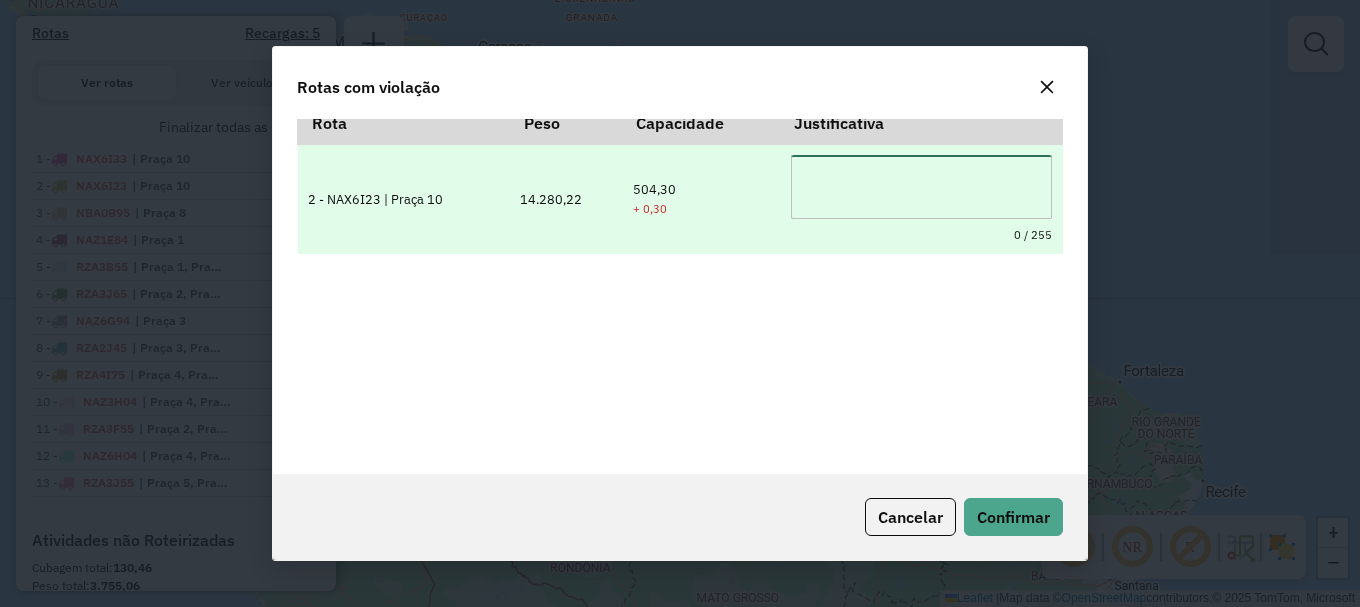click at bounding box center (921, 187) 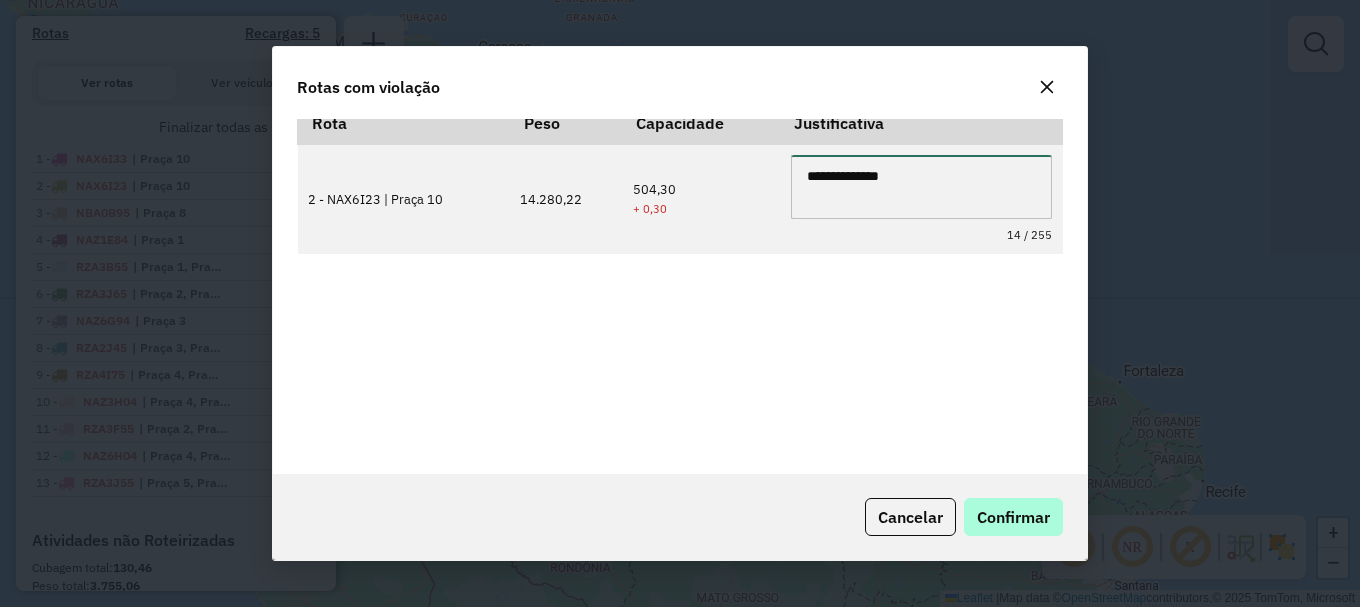 type on "**********" 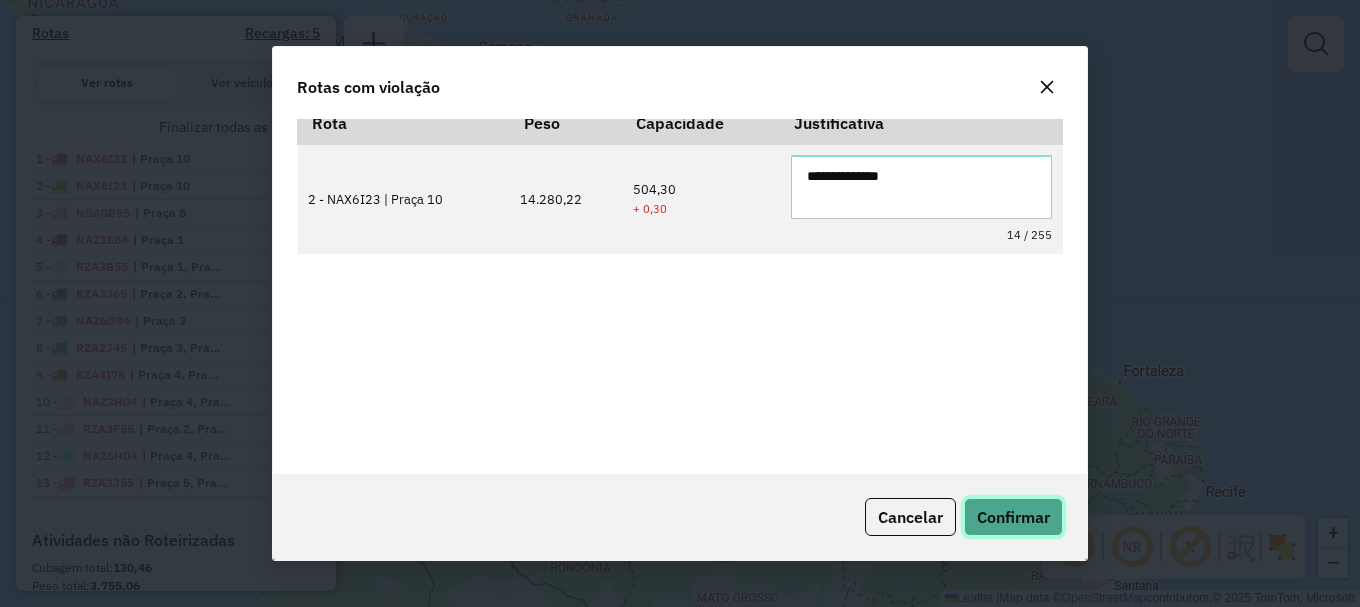 click on "Confirmar" 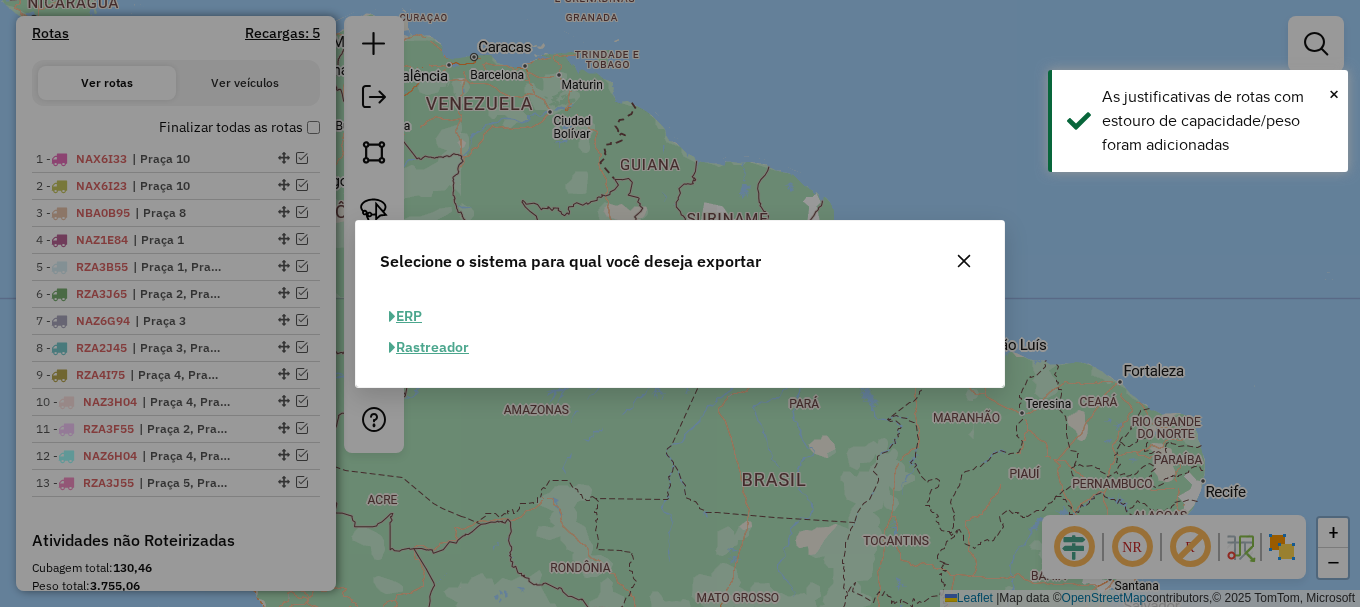 click on "ERP" 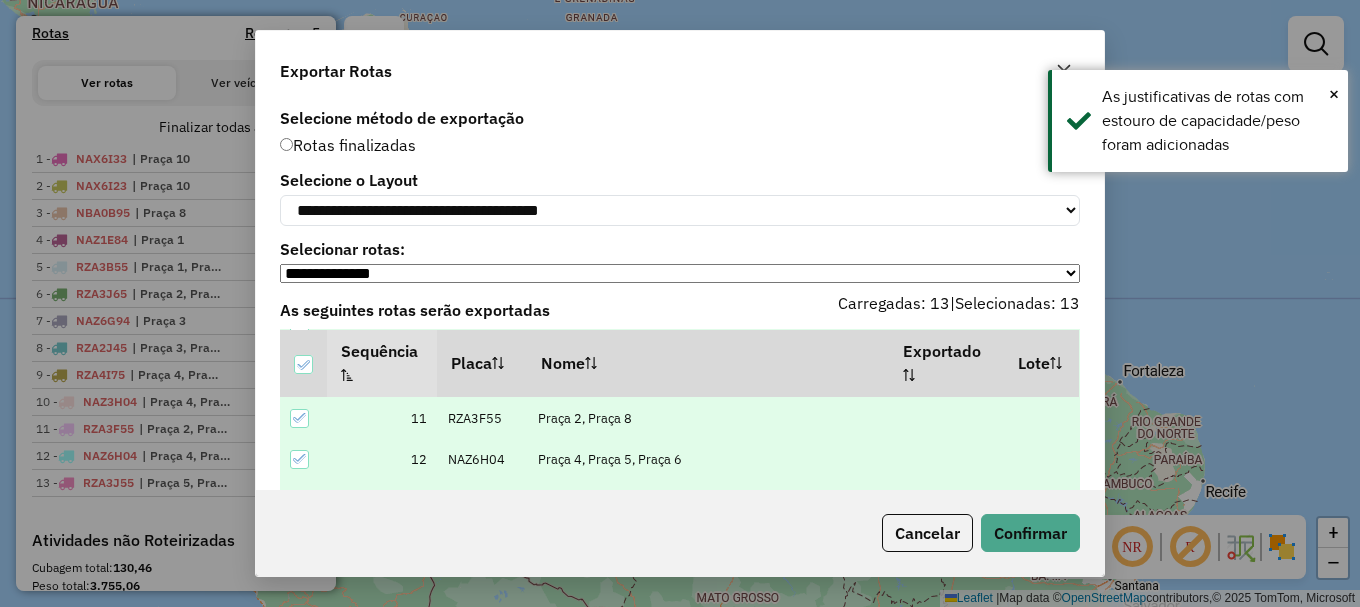 scroll, scrollTop: 431, scrollLeft: 0, axis: vertical 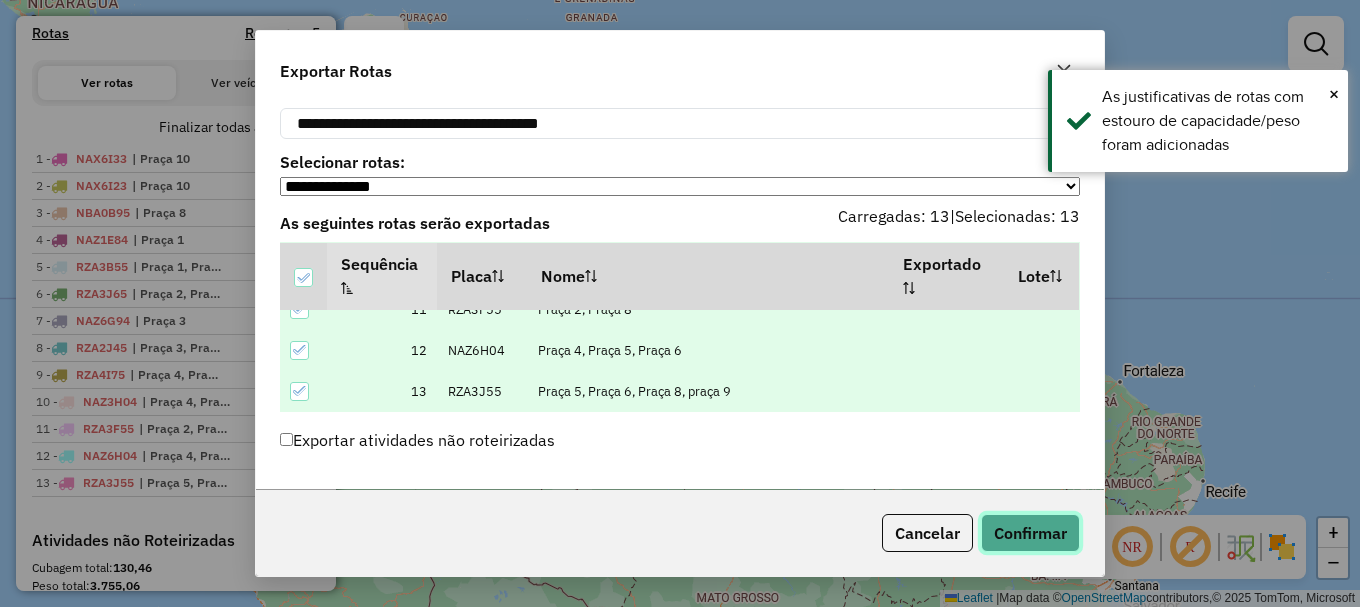 click on "Confirmar" 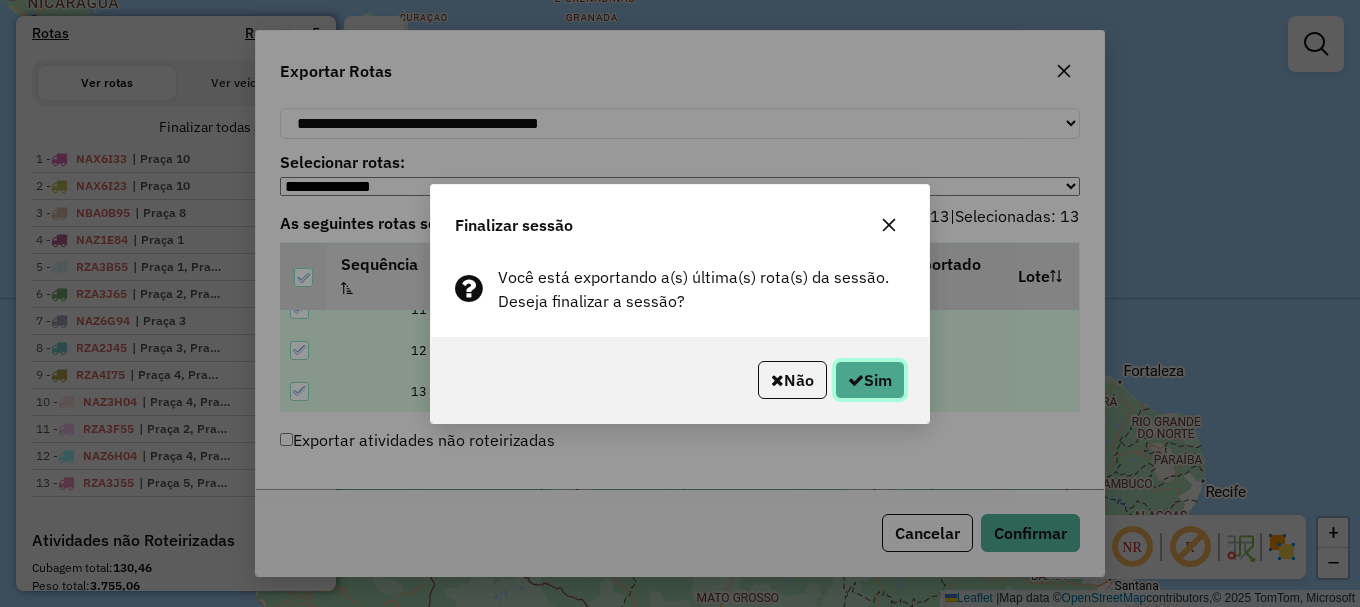 click on "Sim" 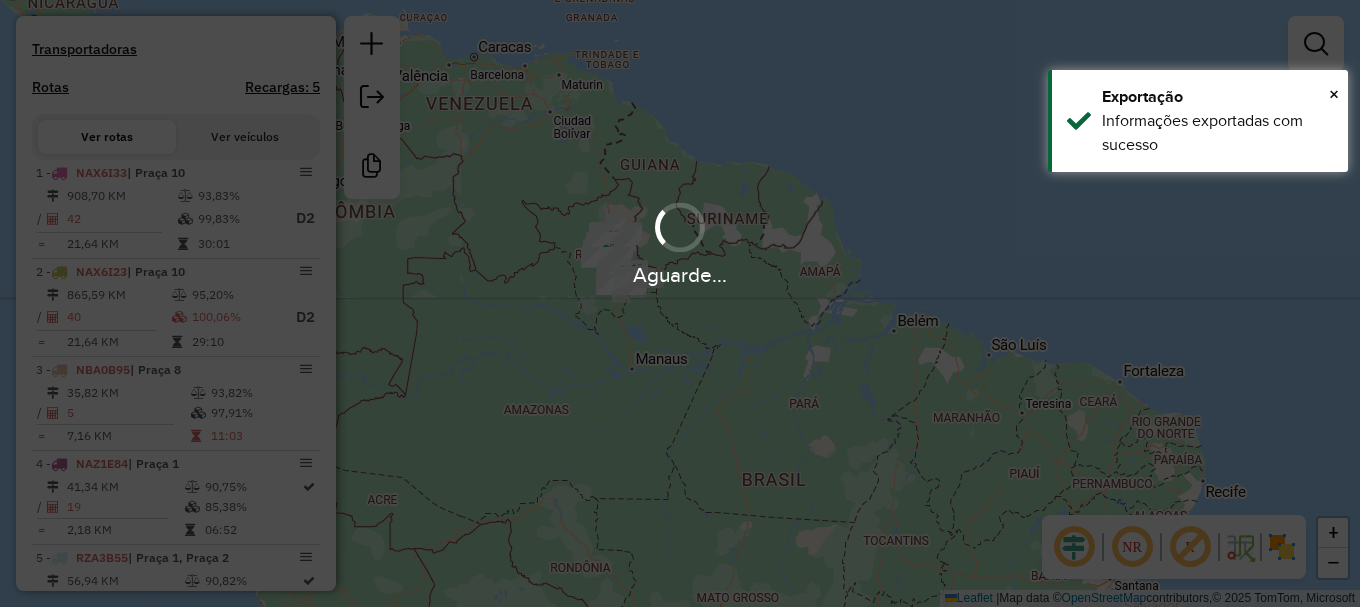 scroll, scrollTop: 716, scrollLeft: 0, axis: vertical 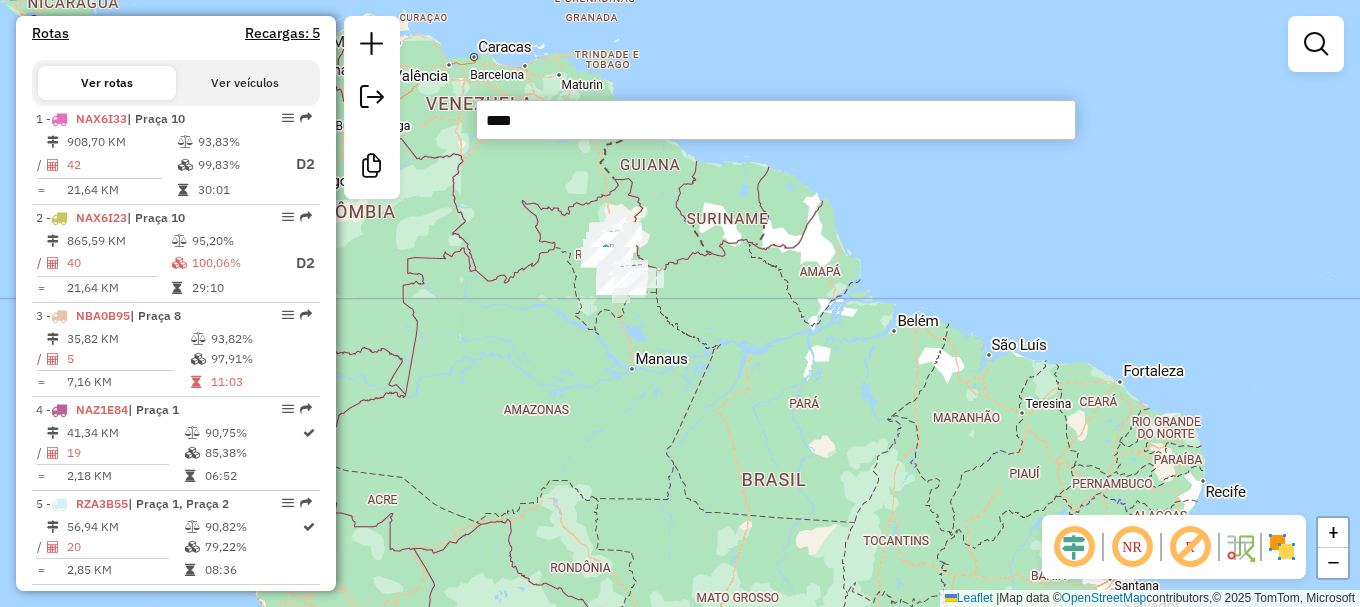 click on "****" at bounding box center [776, 120] 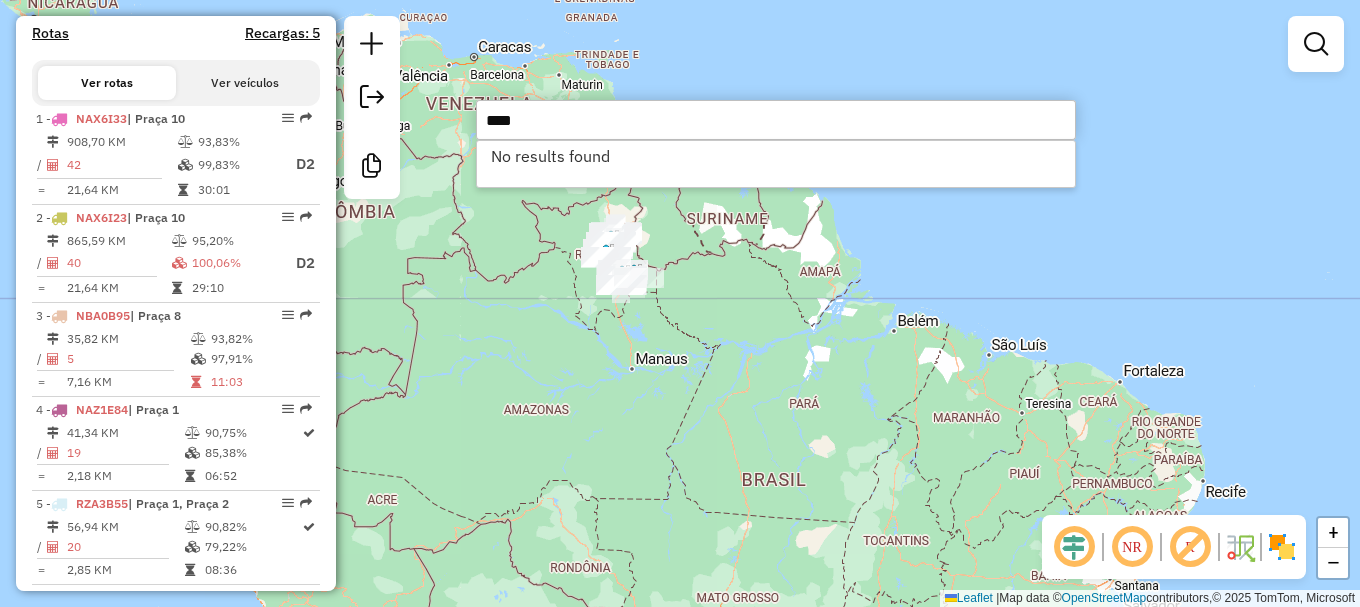 type on "****" 